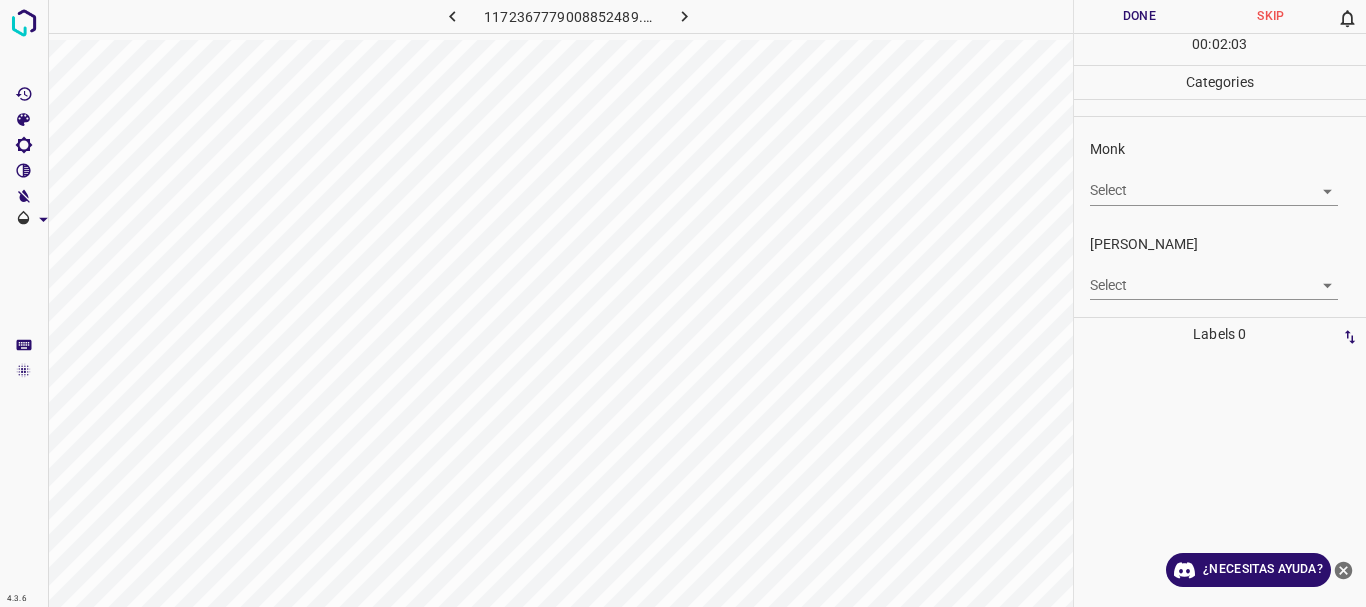 scroll, scrollTop: 0, scrollLeft: 0, axis: both 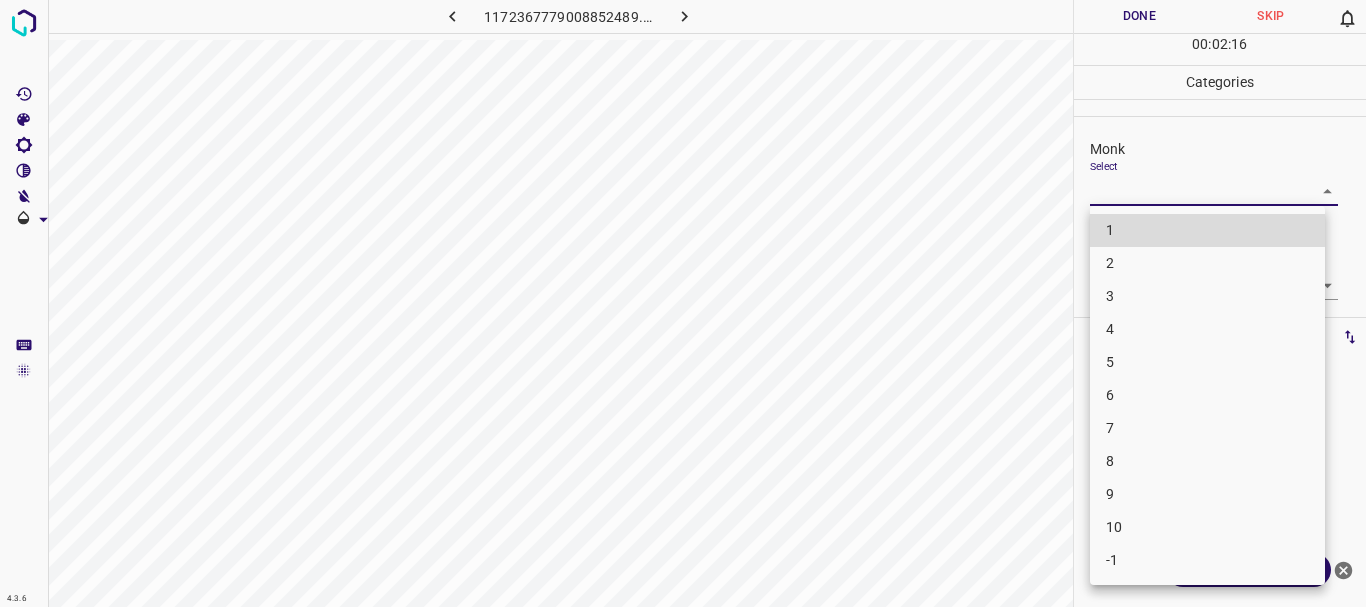 click on "4.3.6  1172367779008852489.png Done Skip 0 00   : 02   : 16   Categories Monk   Select ​  [PERSON_NAME]   Select ​ Labels   0 Categories 1 Monk 2  [PERSON_NAME] Tools Space Change between modes (Draw & Edit) I Auto labeling R Restore zoom M Zoom in N Zoom out Delete Delete selecte label Filters Z Restore filters X Saturation filter C Brightness filter V Contrast filter B Gray scale filter General O Download ¿Necesitas ayuda? Texto original Valora esta traducción Tu opinión servirá para ayudar a mejorar el Traductor de Google - Texto - Esconder - Borrar 1 2 3 4 5 6 7 8 9 10 -1" at bounding box center [683, 303] 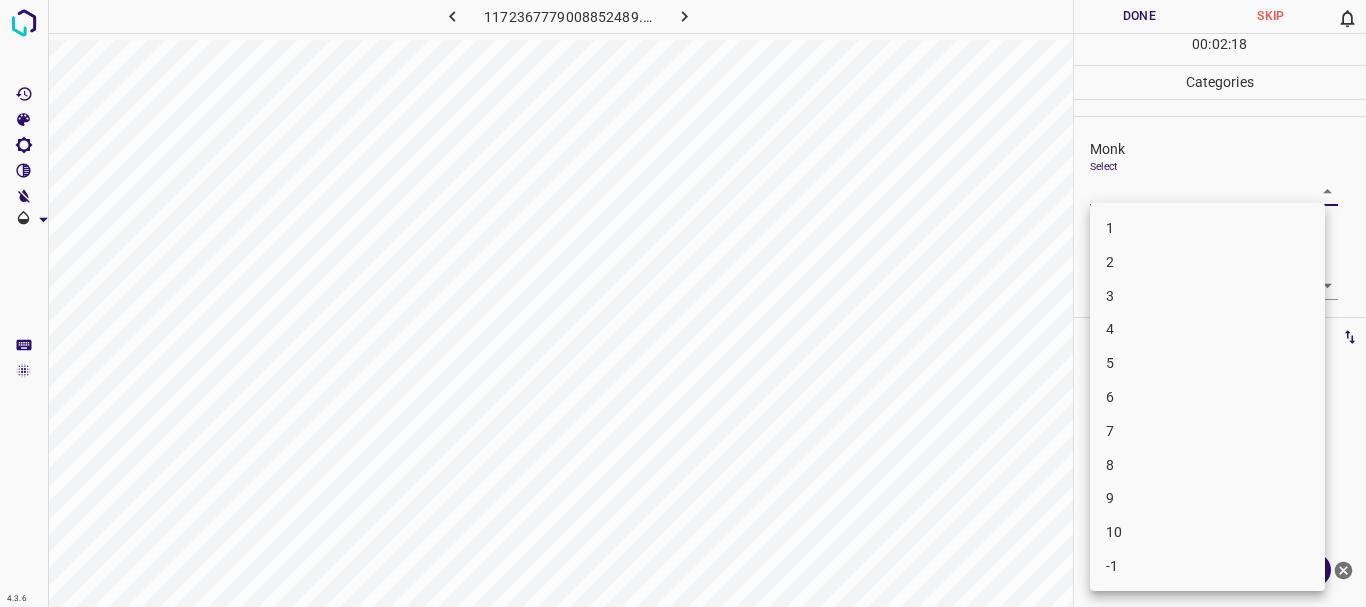 drag, startPoint x: 1144, startPoint y: 319, endPoint x: 1155, endPoint y: 299, distance: 22.825424 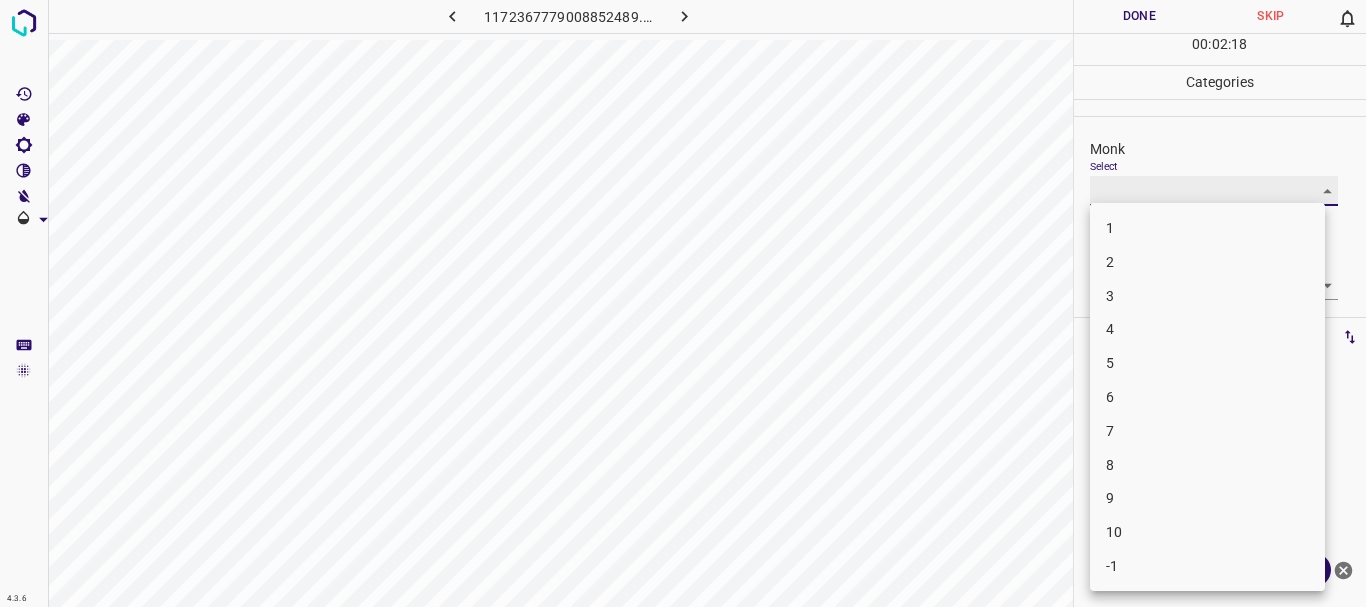 type on "3" 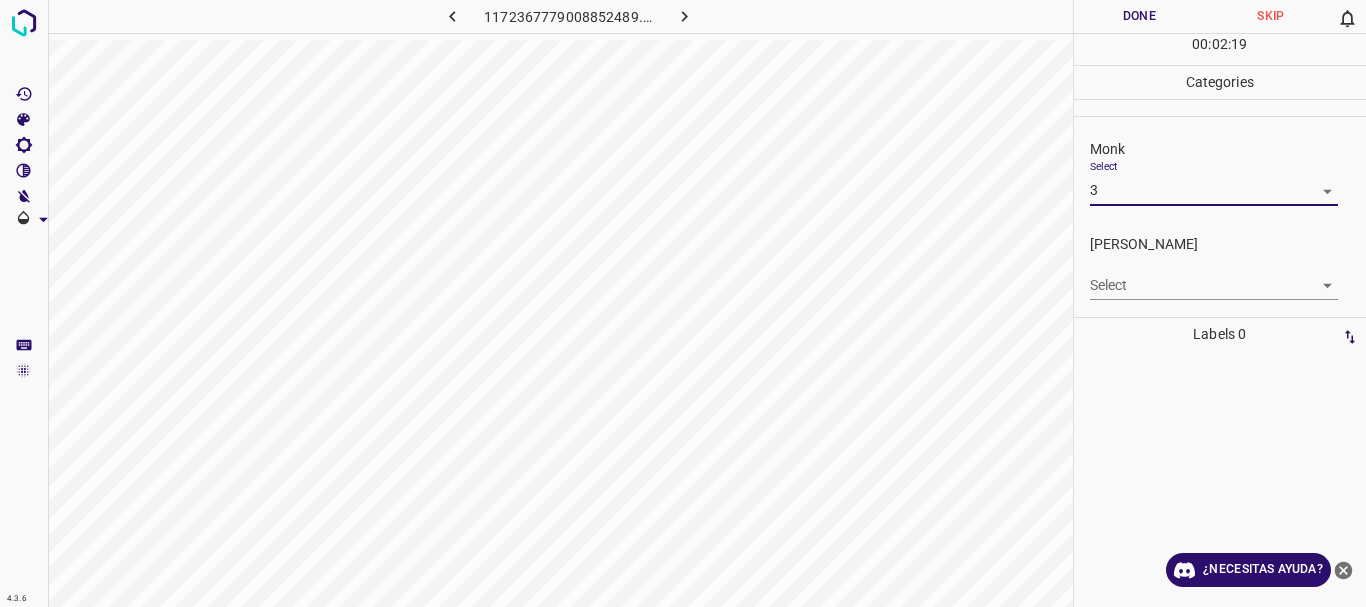 click on "4.3.6  1172367779008852489.png Done Skip 0 00   : 02   : 19   Categories Monk   Select 3 3  [PERSON_NAME]   Select ​ Labels   0 Categories 1 Monk 2  [PERSON_NAME] Tools Space Change between modes (Draw & Edit) I Auto labeling R Restore zoom M Zoom in N Zoom out Delete Delete selecte label Filters Z Restore filters X Saturation filter C Brightness filter V Contrast filter B Gray scale filter General O Download ¿Necesitas ayuda? Texto original Valora esta traducción Tu opinión servirá para ayudar a mejorar el Traductor de Google - Texto - Esconder - Borrar" at bounding box center [683, 303] 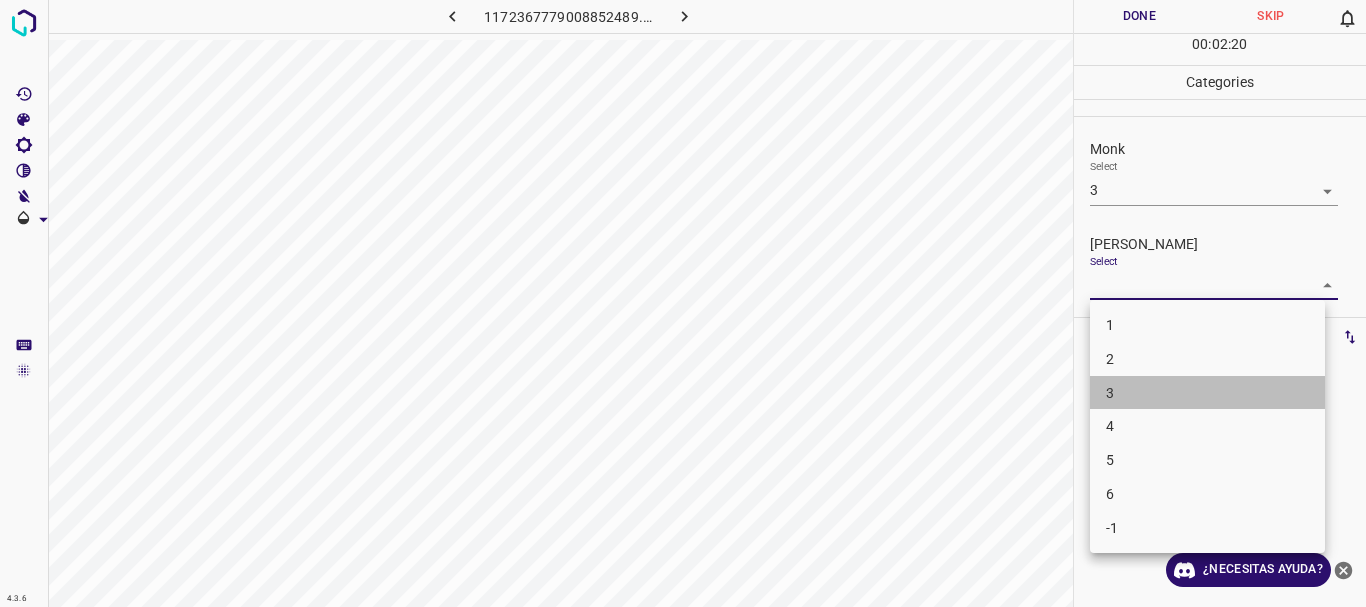 click on "3" at bounding box center [1207, 393] 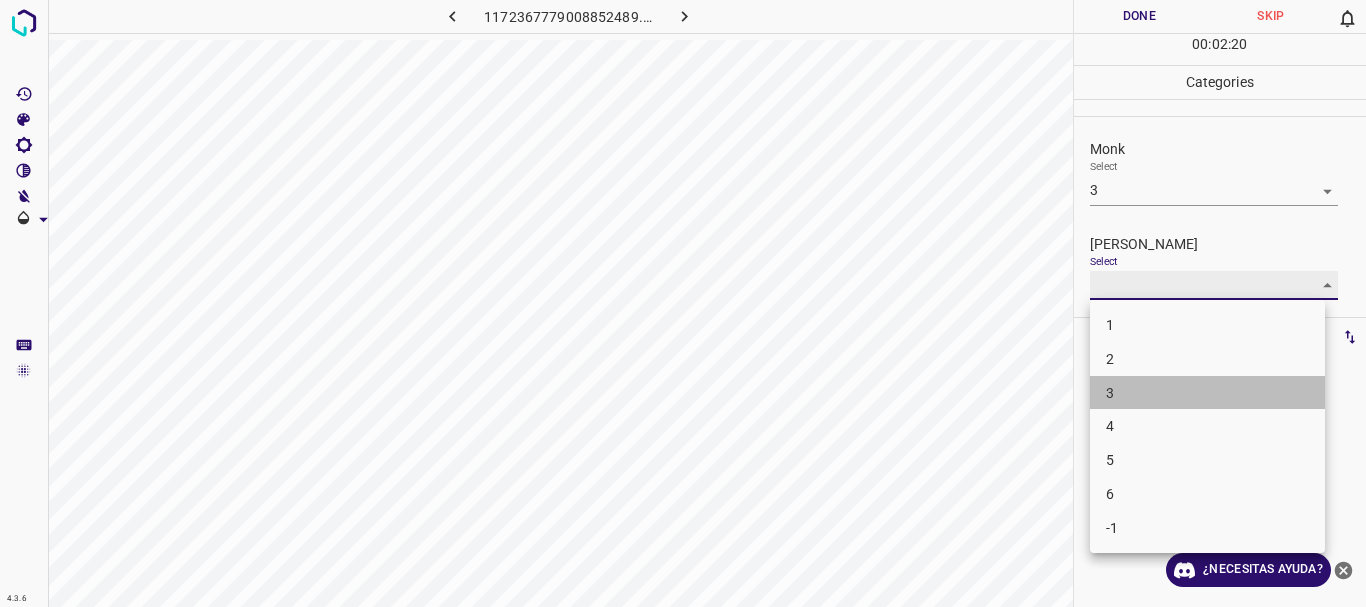 type on "3" 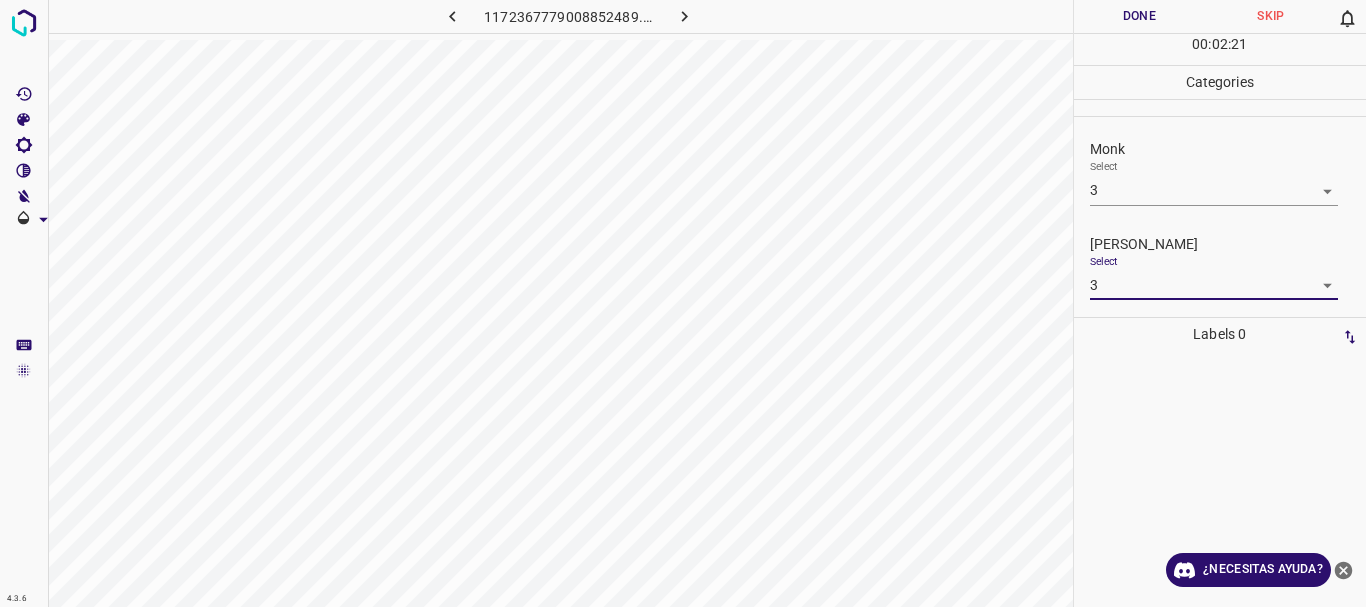 click on "Done" at bounding box center [1140, 16] 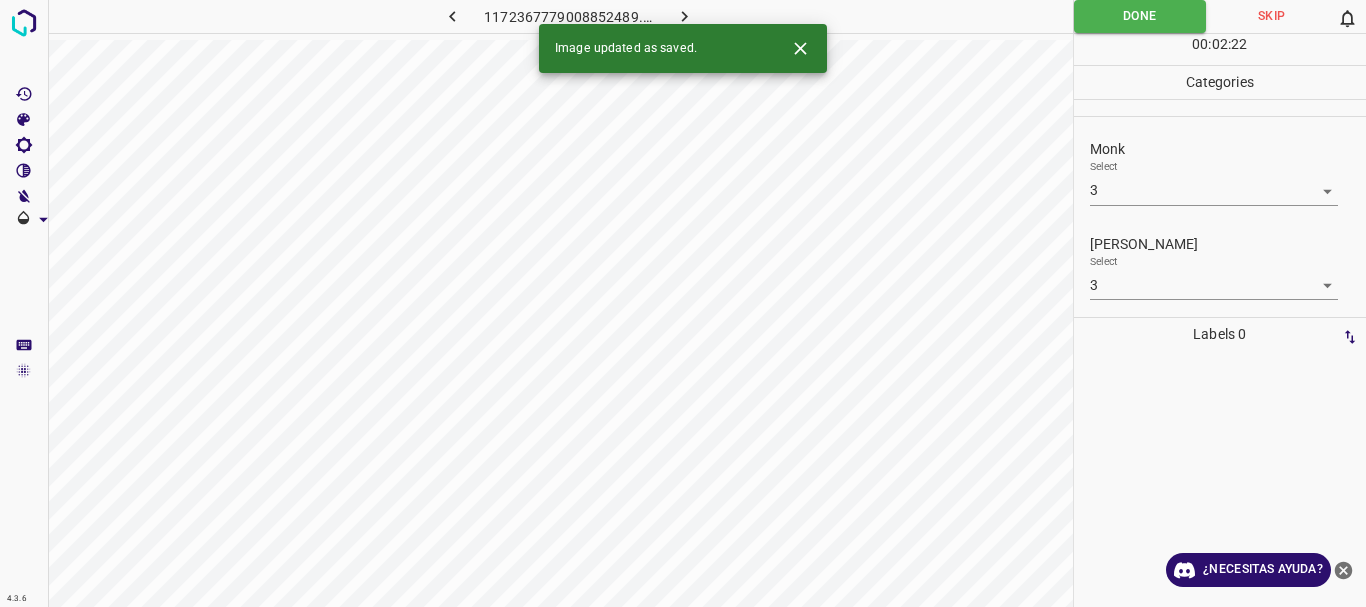 click 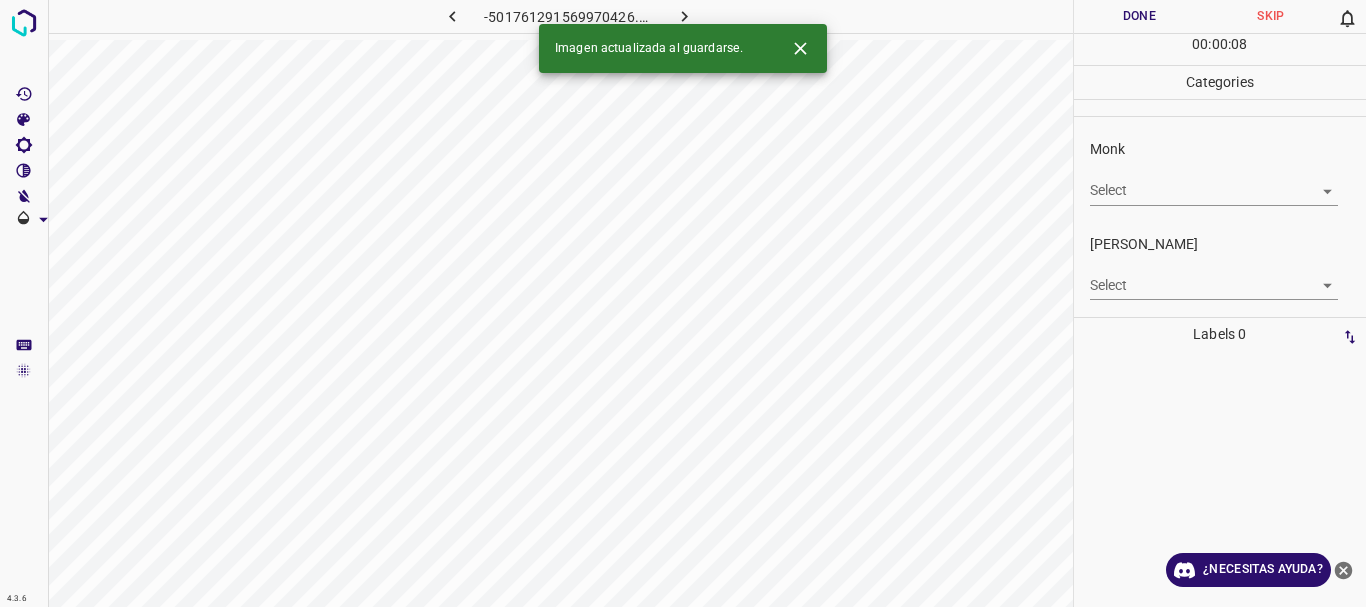 click on "Select ​" at bounding box center (1214, 182) 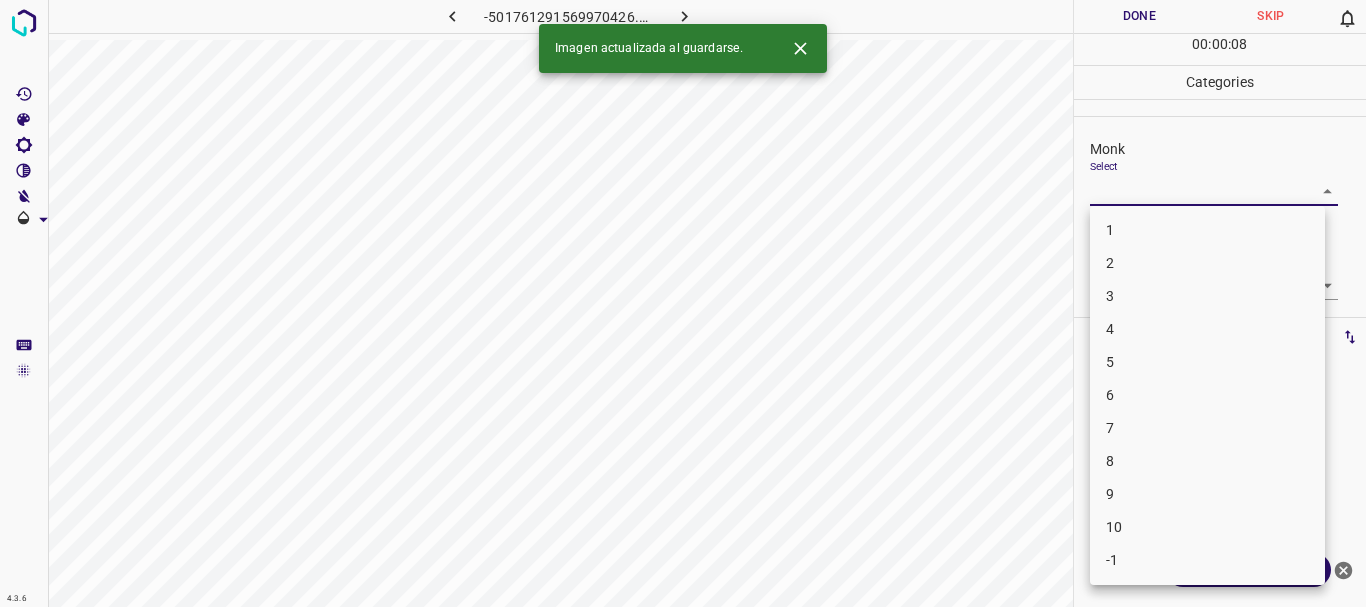 click on "4.3.6  -501761291569970426.png Done Skip 0 00   : 00   : 08   Categories Monk   Select ​  [PERSON_NAME]   Select ​ Labels   0 Categories 1 Monk 2  [PERSON_NAME] Tools Space Change between modes (Draw & Edit) I Auto labeling R Restore zoom M Zoom in N Zoom out Delete Delete selecte label Filters Z Restore filters X Saturation filter C Brightness filter V Contrast filter B Gray scale filter General O Download Imagen actualizada al guardarse. ¿Necesitas ayuda? Texto original Valora esta traducción Tu opinión servirá para ayudar a mejorar el Traductor de Google - Texto - Esconder - Borrar 1 2 3 4 5 6 7 8 9 10 -1" at bounding box center [683, 303] 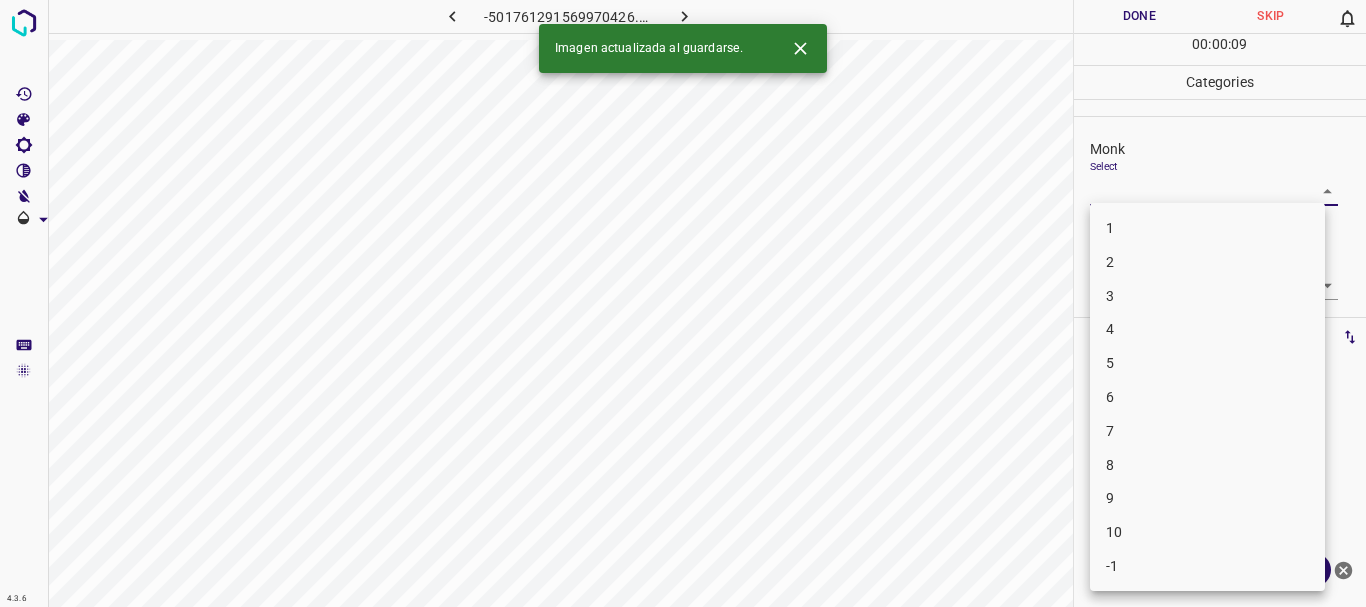 click on "4" at bounding box center (1207, 329) 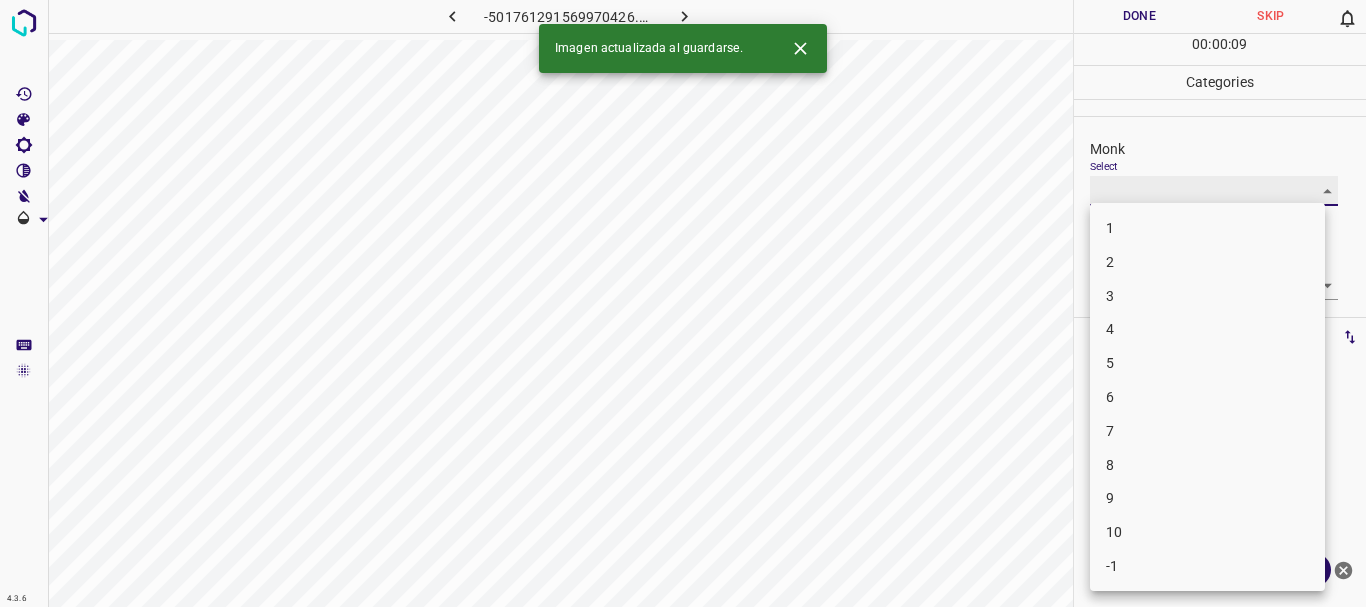 type on "4" 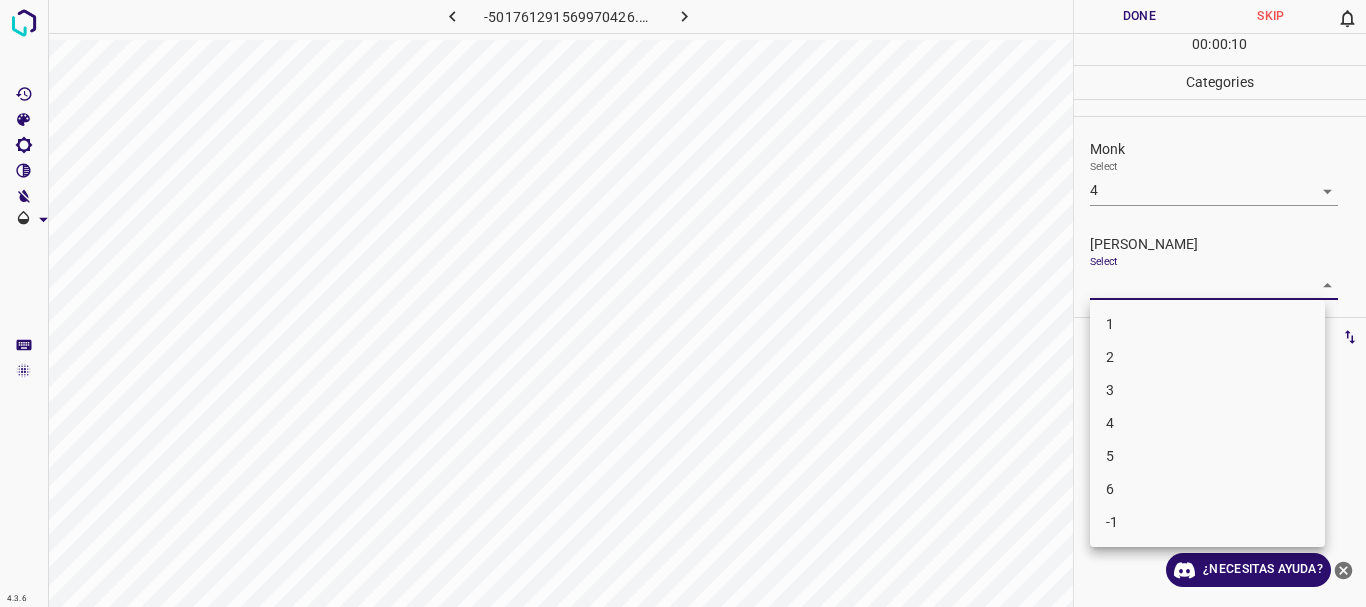 click on "4.3.6  -501761291569970426.png Done Skip 0 00   : 00   : 10   Categories Monk   Select 4 4  [PERSON_NAME]   Select ​ Labels   0 Categories 1 Monk 2  [PERSON_NAME] Tools Space Change between modes (Draw & Edit) I Auto labeling R Restore zoom M Zoom in N Zoom out Delete Delete selecte label Filters Z Restore filters X Saturation filter C Brightness filter V Contrast filter B Gray scale filter General O Download ¿Necesitas ayuda? Texto original Valora esta traducción Tu opinión servirá para ayudar a mejorar el Traductor de Google - Texto - Esconder - Borrar 1 2 3 4 5 6 -1" at bounding box center (683, 303) 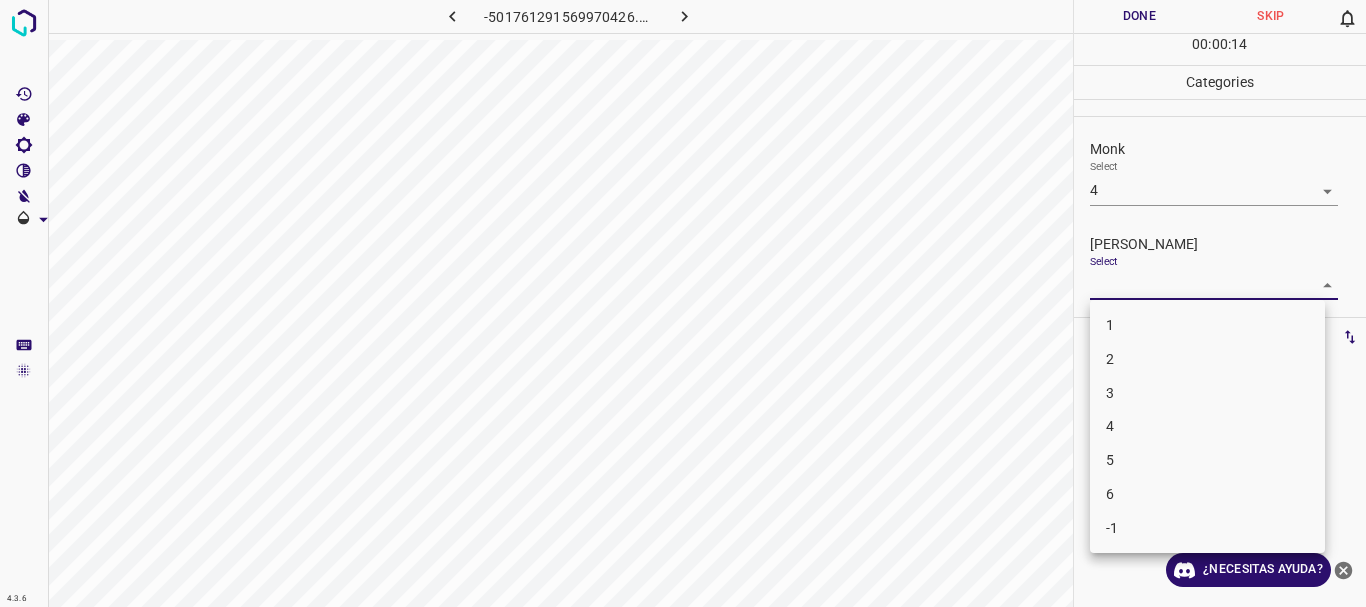 drag, startPoint x: 1148, startPoint y: 353, endPoint x: 1155, endPoint y: 326, distance: 27.89265 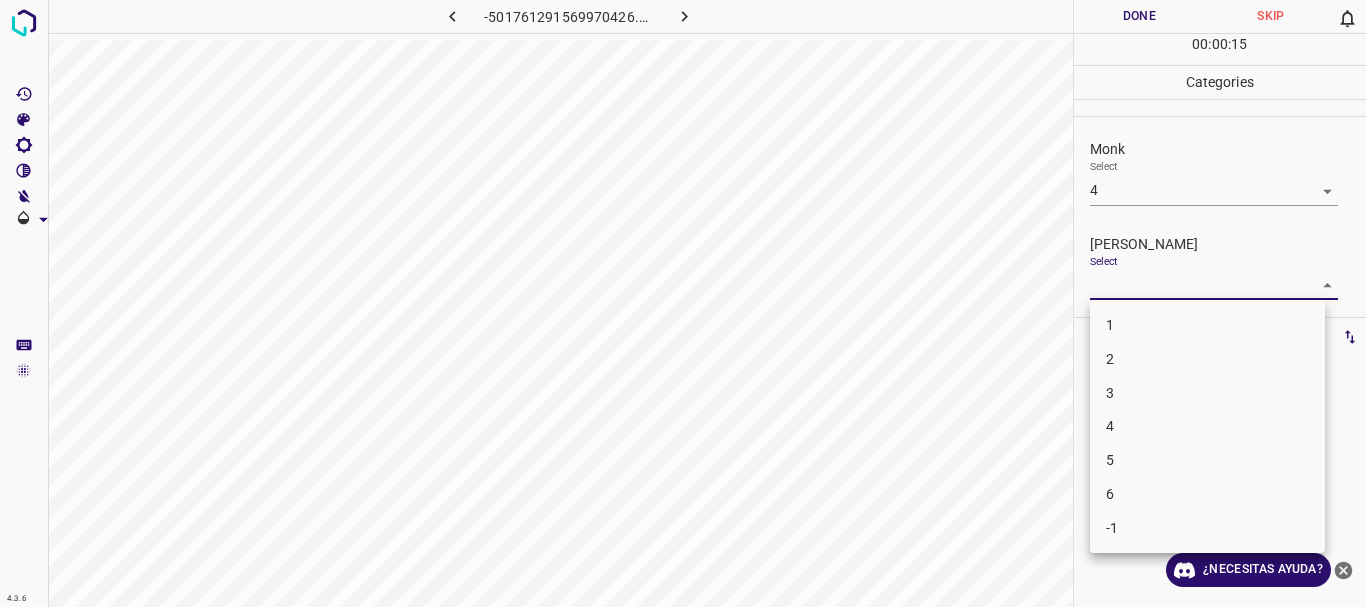 drag, startPoint x: 1144, startPoint y: 359, endPoint x: 1074, endPoint y: 2, distance: 363.79803 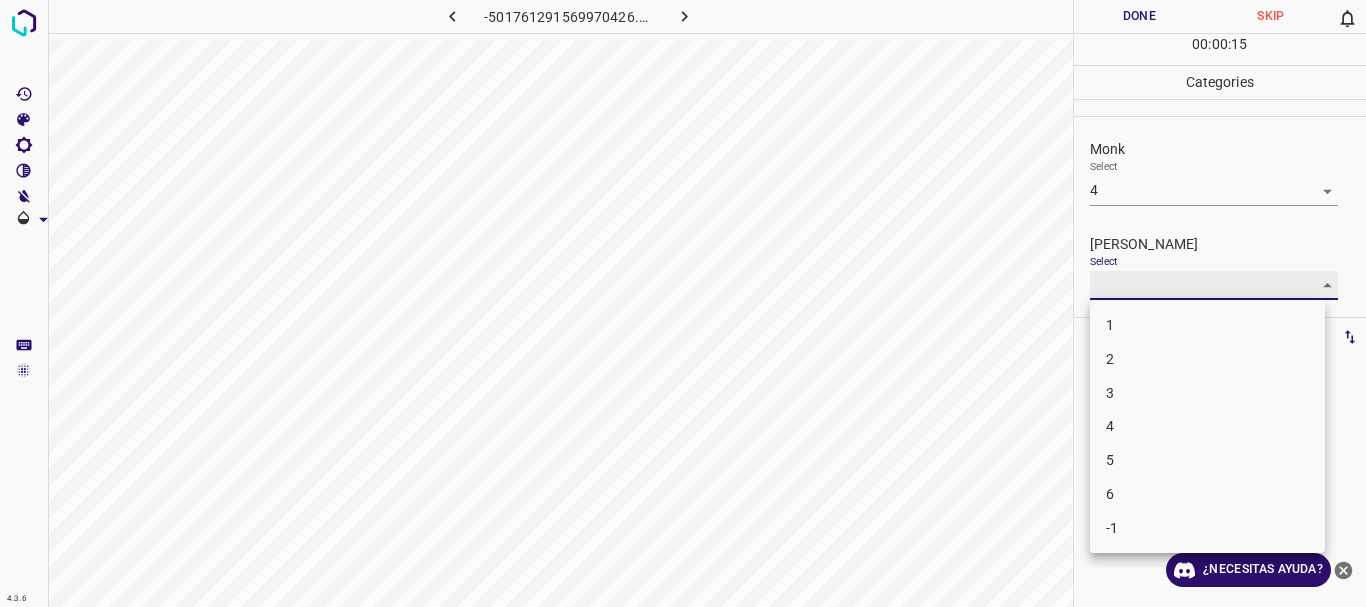 type on "2" 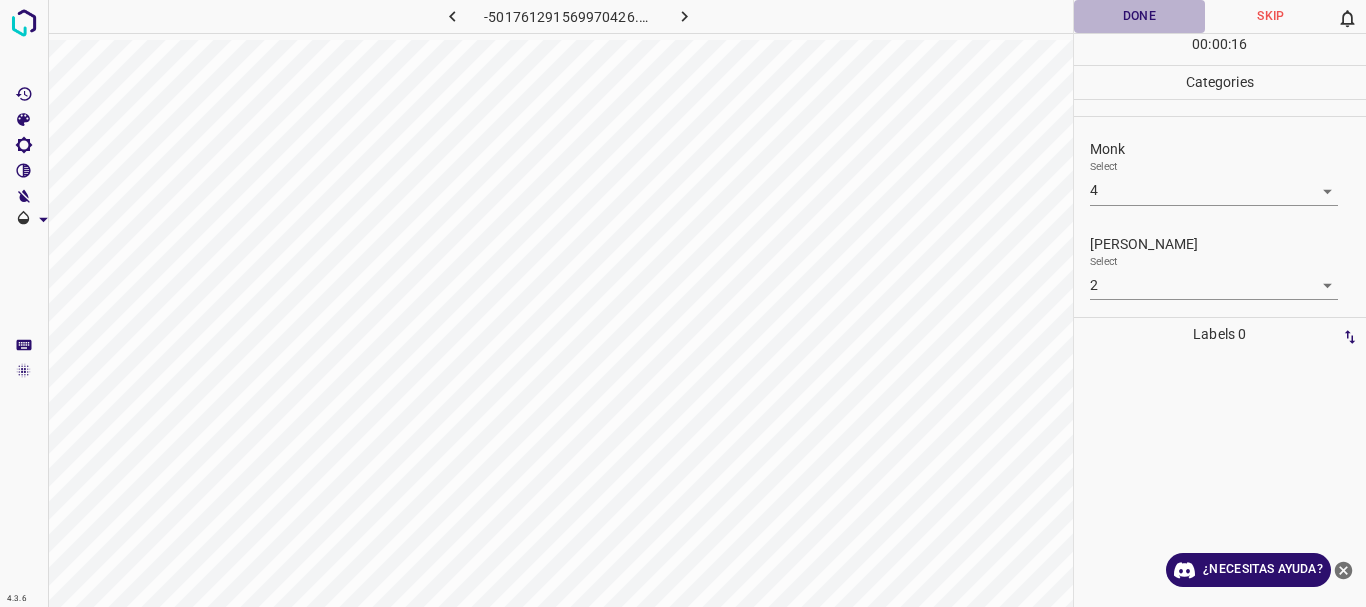 click on "Done" at bounding box center (1140, 16) 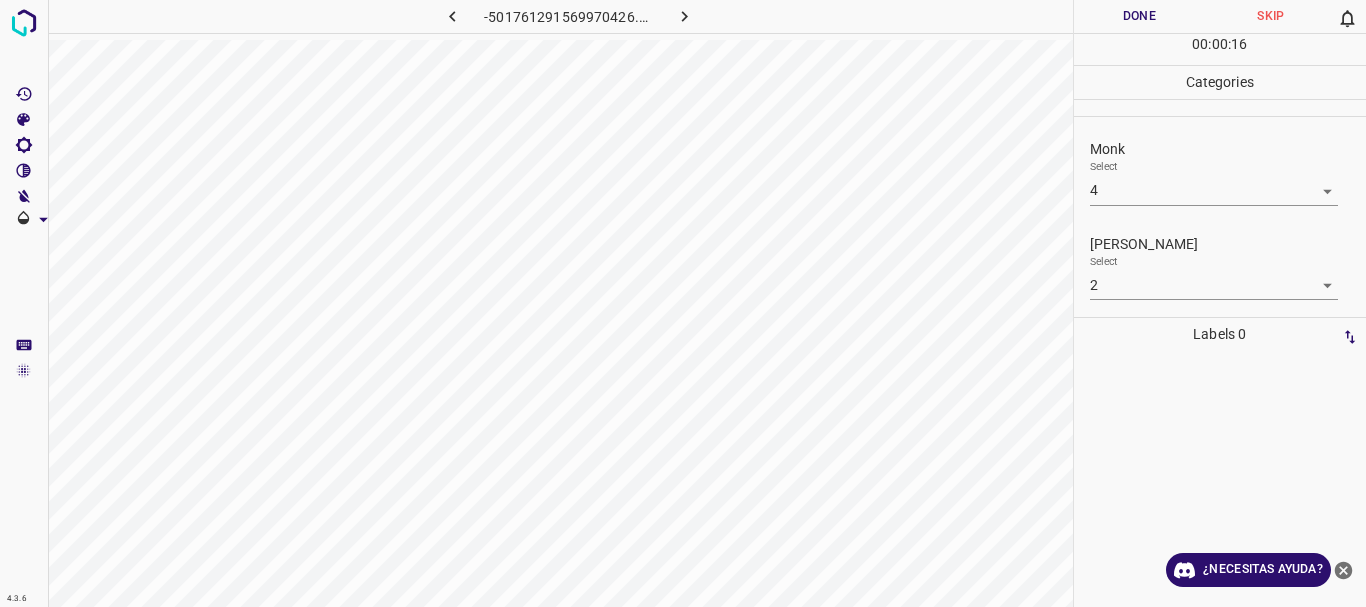 click 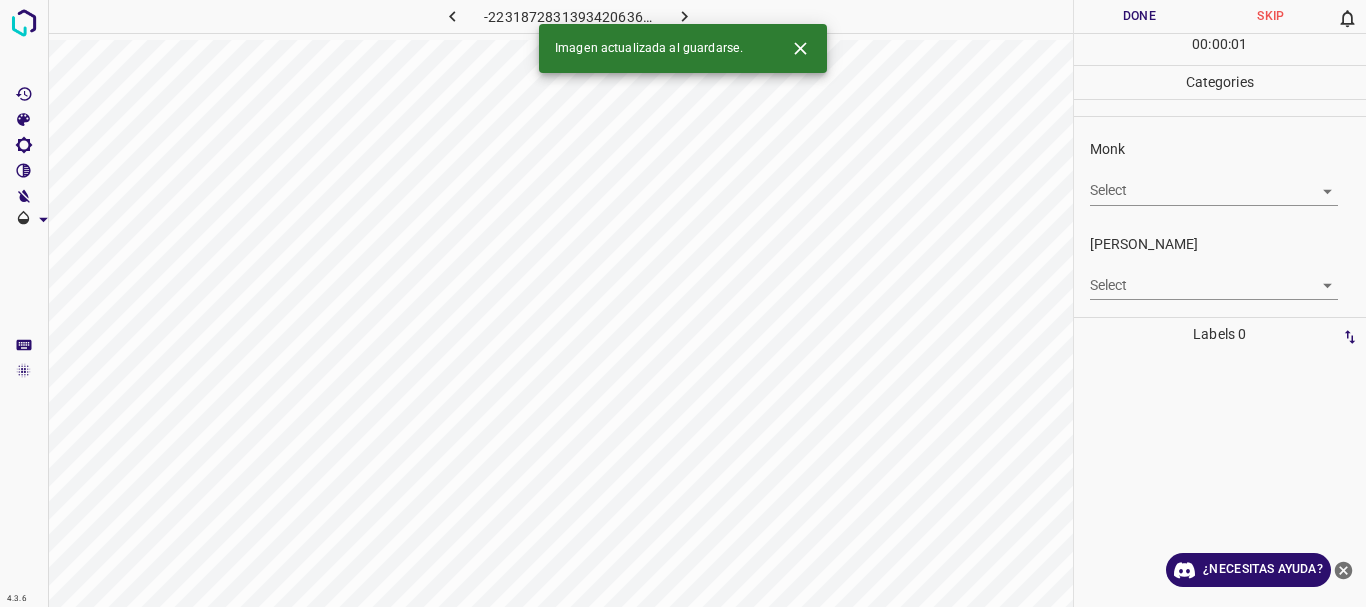 click on "4.3.6  -2231872831393420636.png Done Skip 0 00   : 00   : 01   Categories Monk   Select ​  [PERSON_NAME]   Select ​ Labels   0 Categories 1 Monk 2  [PERSON_NAME] Tools Space Change between modes (Draw & Edit) I Auto labeling R Restore zoom M Zoom in N Zoom out Delete Delete selecte label Filters Z Restore filters X Saturation filter C Brightness filter V Contrast filter B Gray scale filter General O Download Imagen actualizada al guardarse. ¿Necesitas ayuda? Texto original Valora esta traducción Tu opinión servirá para ayudar a mejorar el Traductor de Google - Texto - Esconder - Borrar" at bounding box center (683, 303) 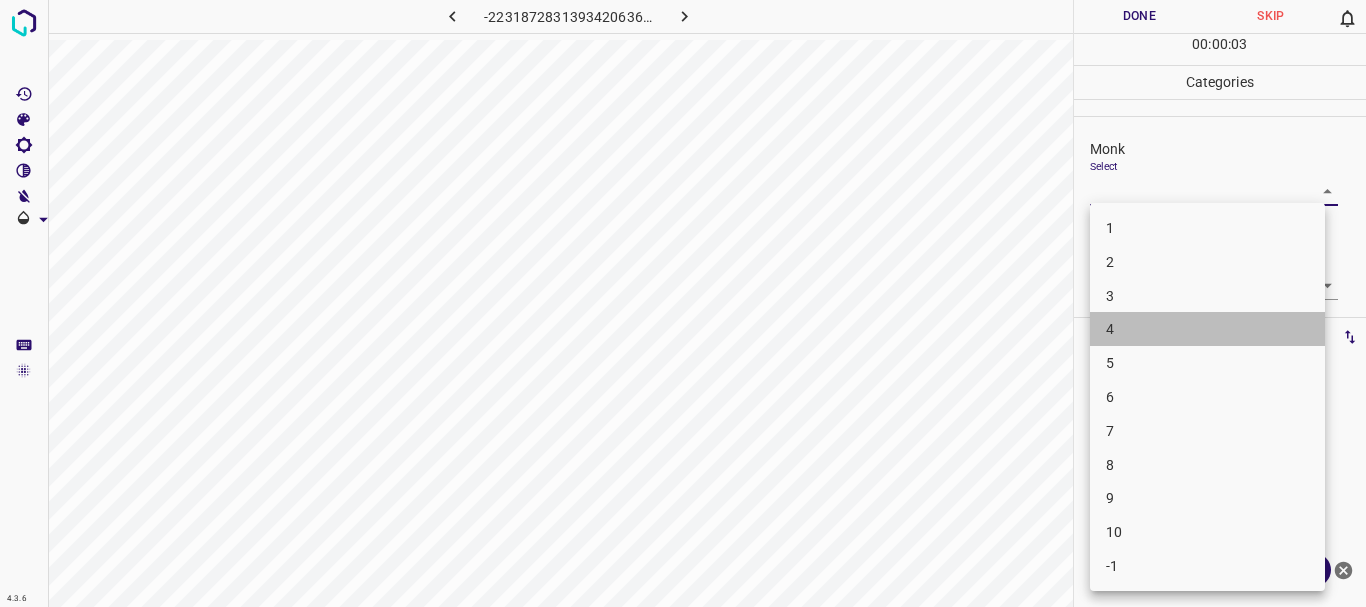 click on "4" at bounding box center [1207, 329] 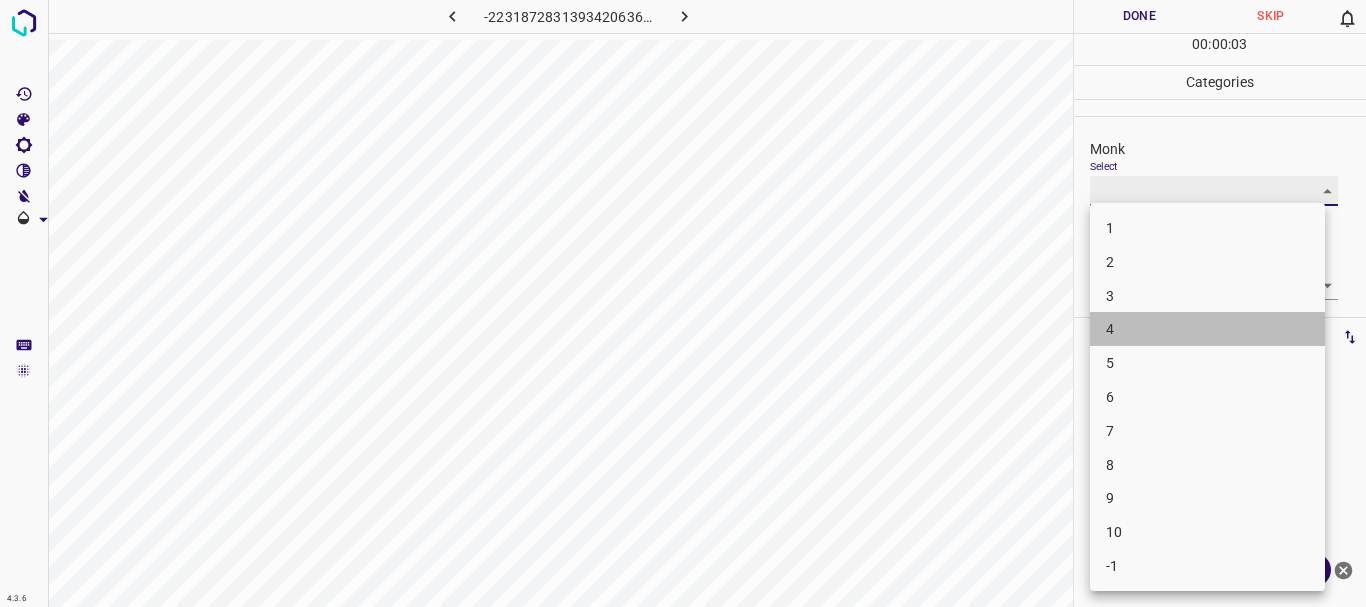 type on "4" 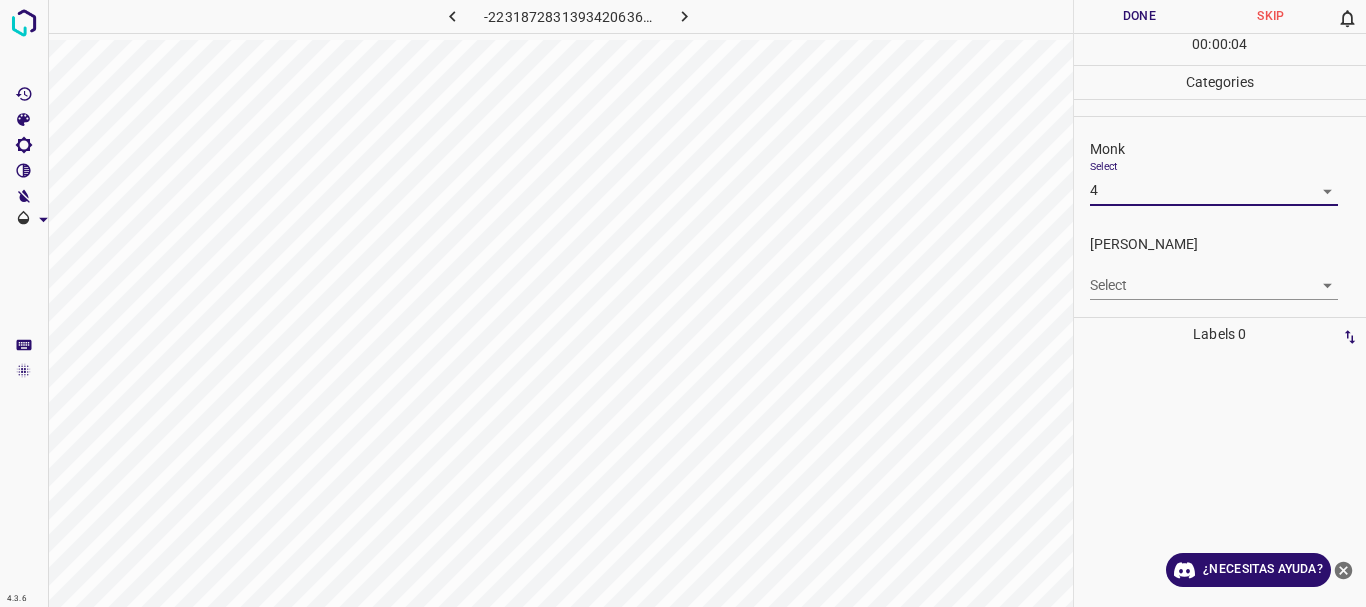 click on "4.3.6  -2231872831393420636.png Done Skip 0 00   : 00   : 04   Categories Monk   Select 4 4  [PERSON_NAME]   Select ​ Labels   0 Categories 1 Monk 2  [PERSON_NAME] Tools Space Change between modes (Draw & Edit) I Auto labeling R Restore zoom M Zoom in N Zoom out Delete Delete selecte label Filters Z Restore filters X Saturation filter C Brightness filter V Contrast filter B Gray scale filter General O Download ¿Necesitas ayuda? Texto original Valora esta traducción Tu opinión servirá para ayudar a mejorar el Traductor de Google - Texto - Esconder - Borrar" at bounding box center [683, 303] 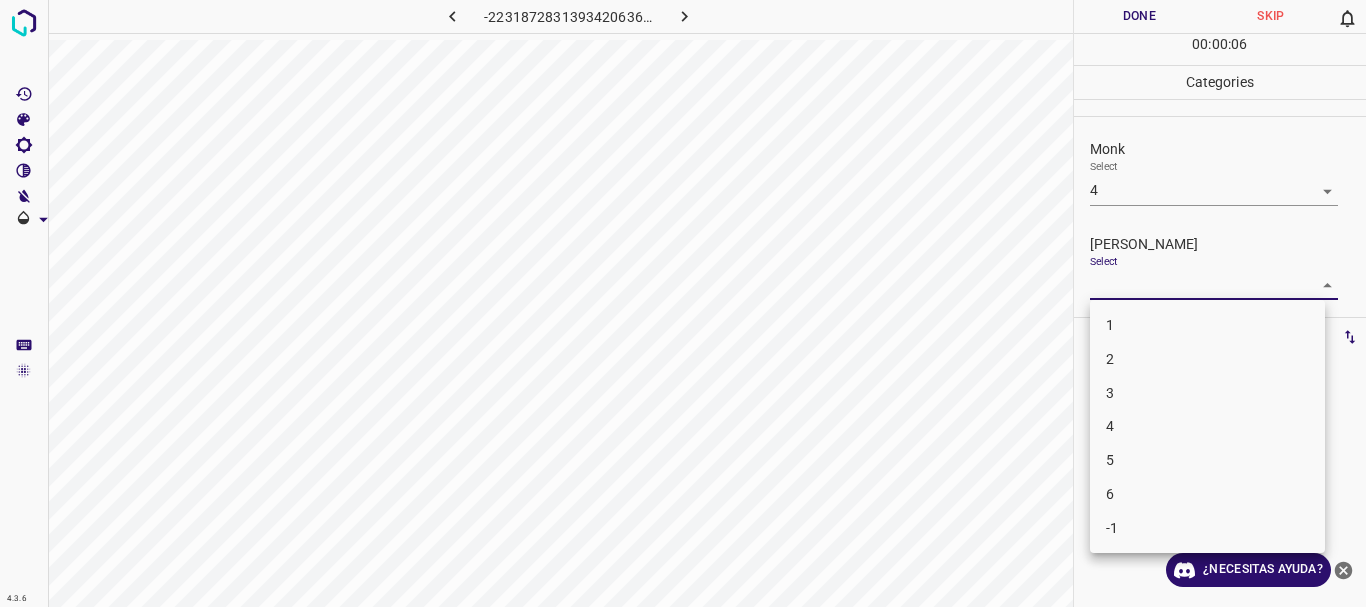 click at bounding box center [683, 303] 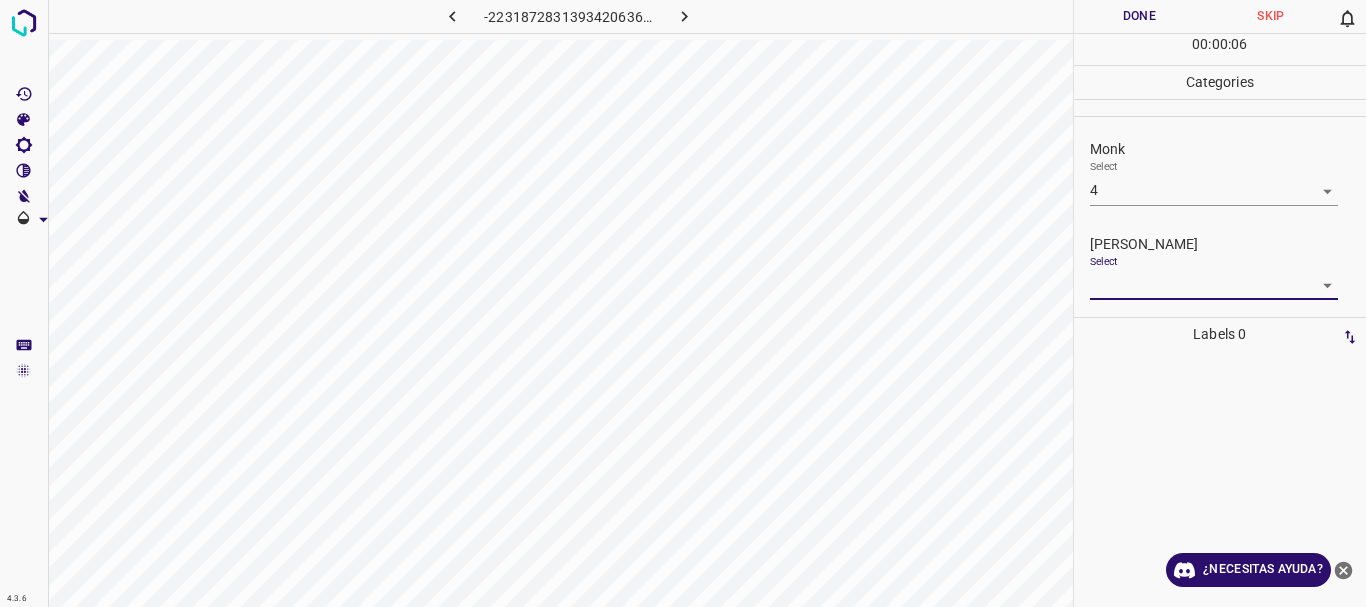 click on "[PERSON_NAME]   Select ​" at bounding box center (1220, 267) 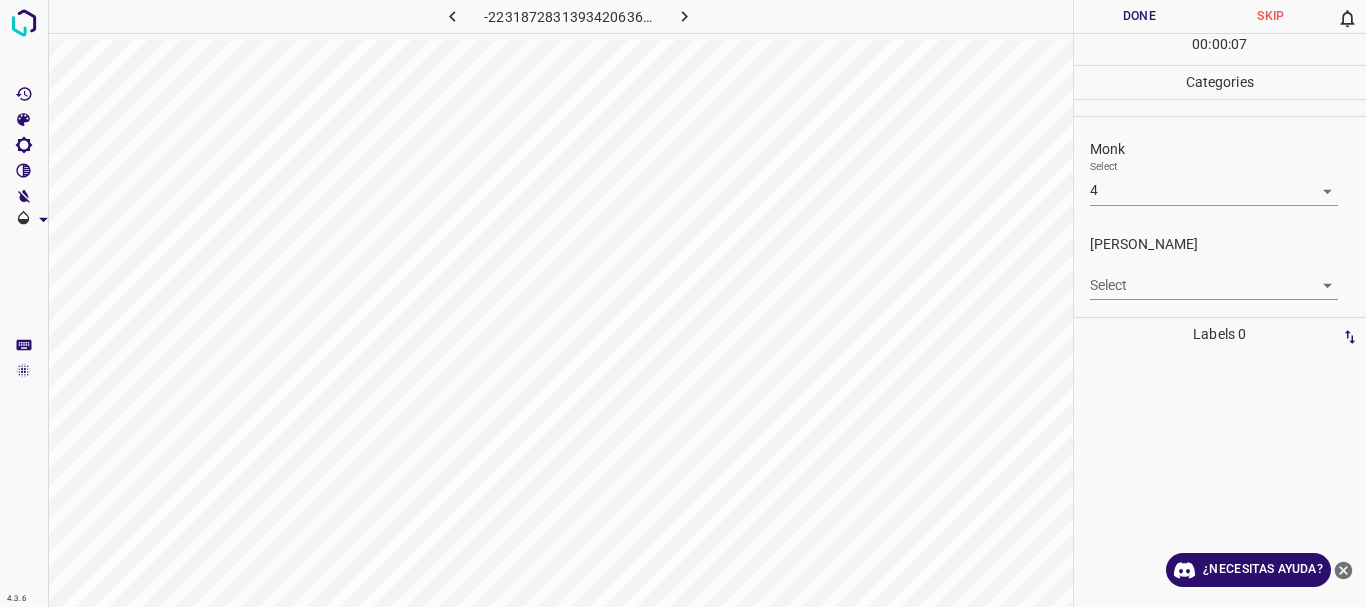 click on "4.3.6  -2231872831393420636.png Done Skip 0 00   : 00   : 07   Categories Monk   Select 4 4  [PERSON_NAME]   Select ​ Labels   0 Categories 1 Monk 2  [PERSON_NAME] Tools Space Change between modes (Draw & Edit) I Auto labeling R Restore zoom M Zoom in N Zoom out Delete Delete selecte label Filters Z Restore filters X Saturation filter C Brightness filter V Contrast filter B Gray scale filter General O Download ¿Necesitas ayuda? Texto original Valora esta traducción Tu opinión servirá para ayudar a mejorar el Traductor de Google - Texto - Esconder - Borrar" at bounding box center (683, 303) 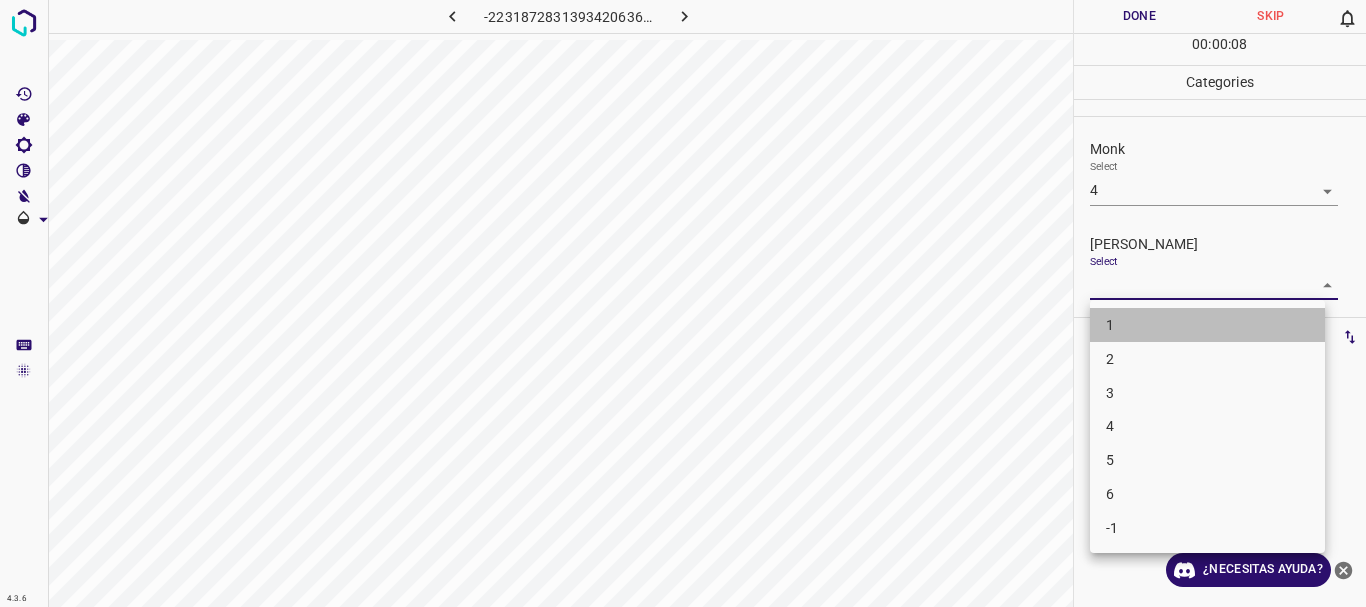 click on "1" at bounding box center [1207, 325] 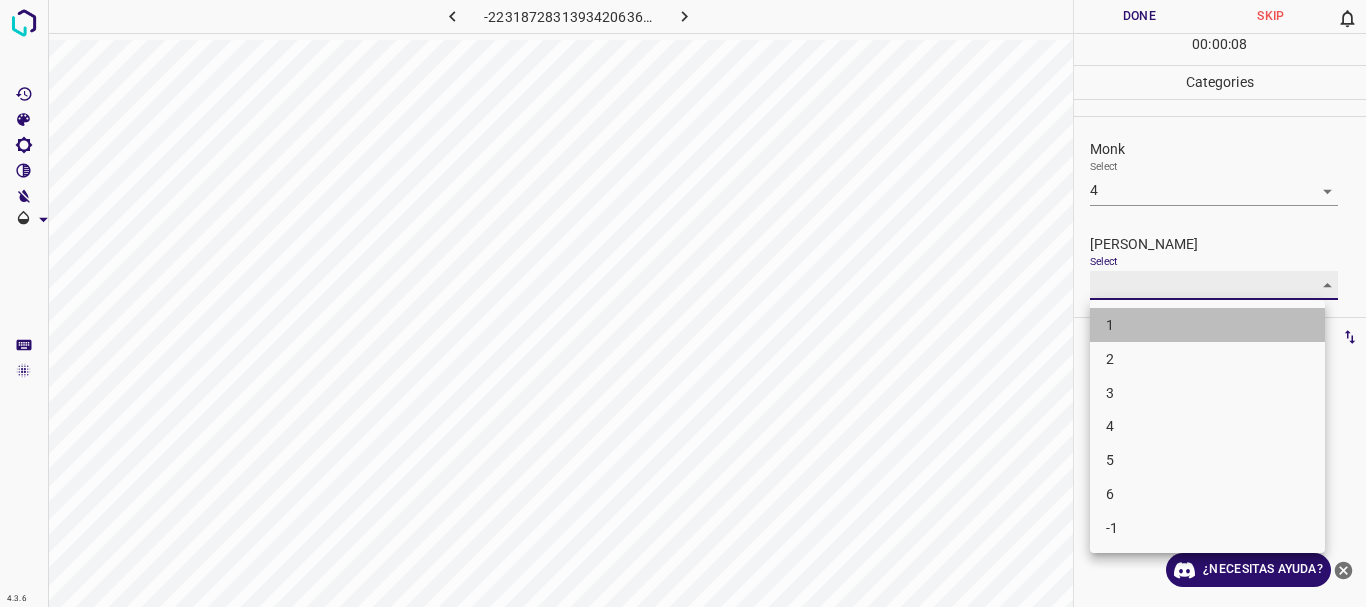 type on "1" 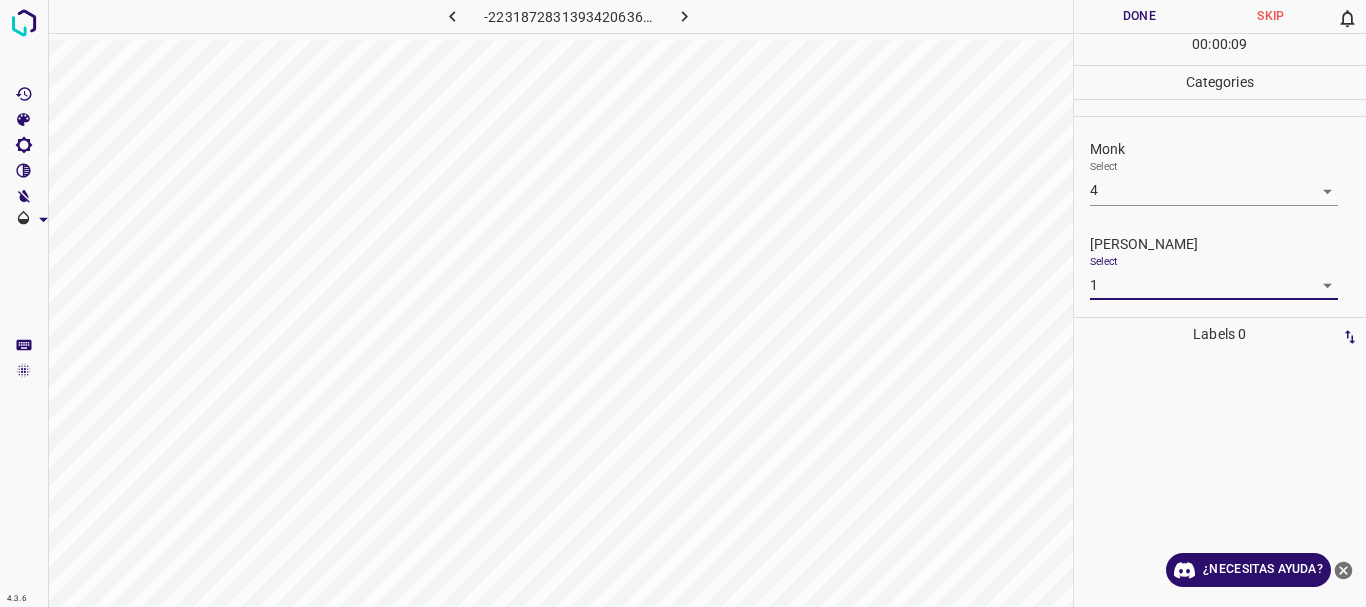 click on "Done" at bounding box center (1140, 16) 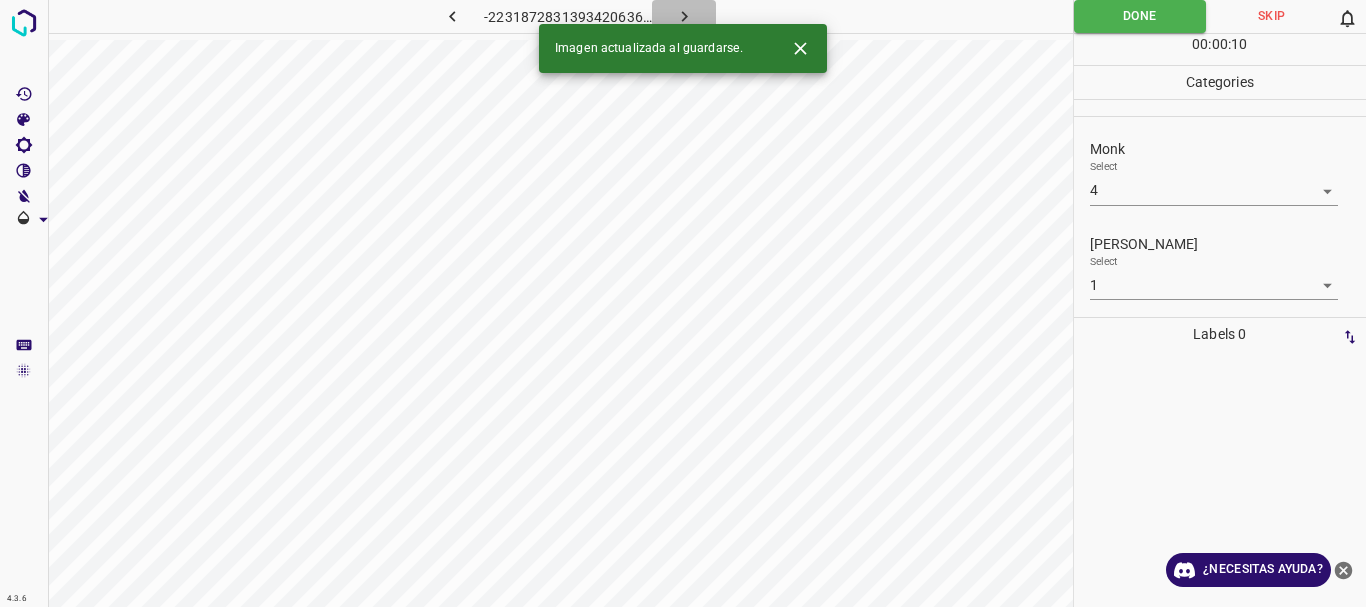 click at bounding box center [684, 16] 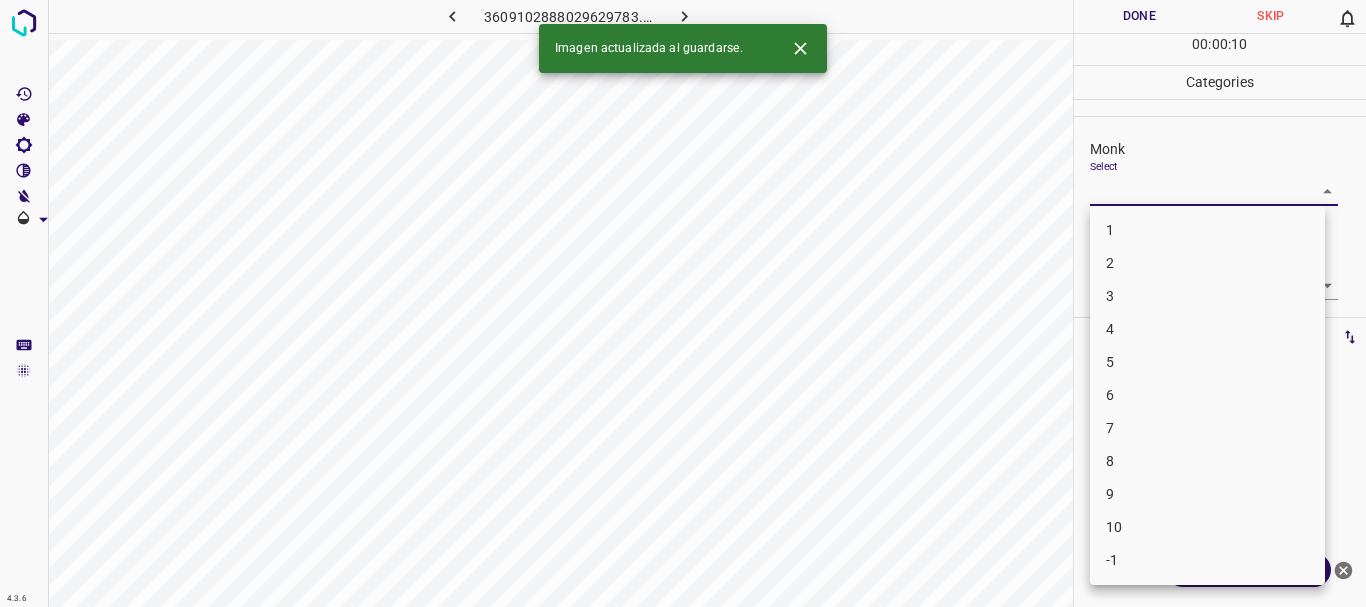 click on "4.3.6  3609102888029629783.png Done Skip 0 00   : 00   : 10   Categories Monk   Select ​  [PERSON_NAME]   Select ​ Labels   0 Categories 1 Monk 2  [PERSON_NAME] Tools Space Change between modes (Draw & Edit) I Auto labeling R Restore zoom M Zoom in N Zoom out Delete Delete selecte label Filters Z Restore filters X Saturation filter C Brightness filter V Contrast filter B Gray scale filter General O Download Imagen actualizada al guardarse. ¿Necesitas ayuda? Texto original Valora esta traducción Tu opinión servirá para ayudar a mejorar el Traductor de Google - Texto - Esconder - Borrar 1 2 3 4 5 6 7 8 9 10 -1" at bounding box center [683, 303] 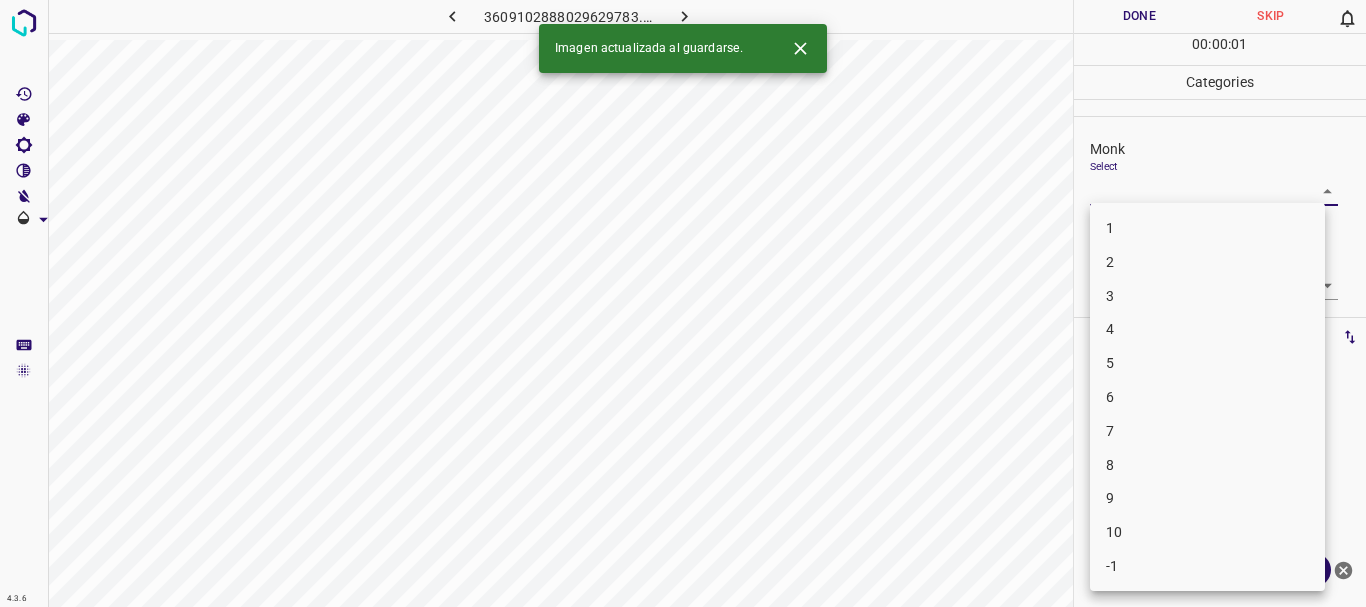 click on "4" at bounding box center (1207, 329) 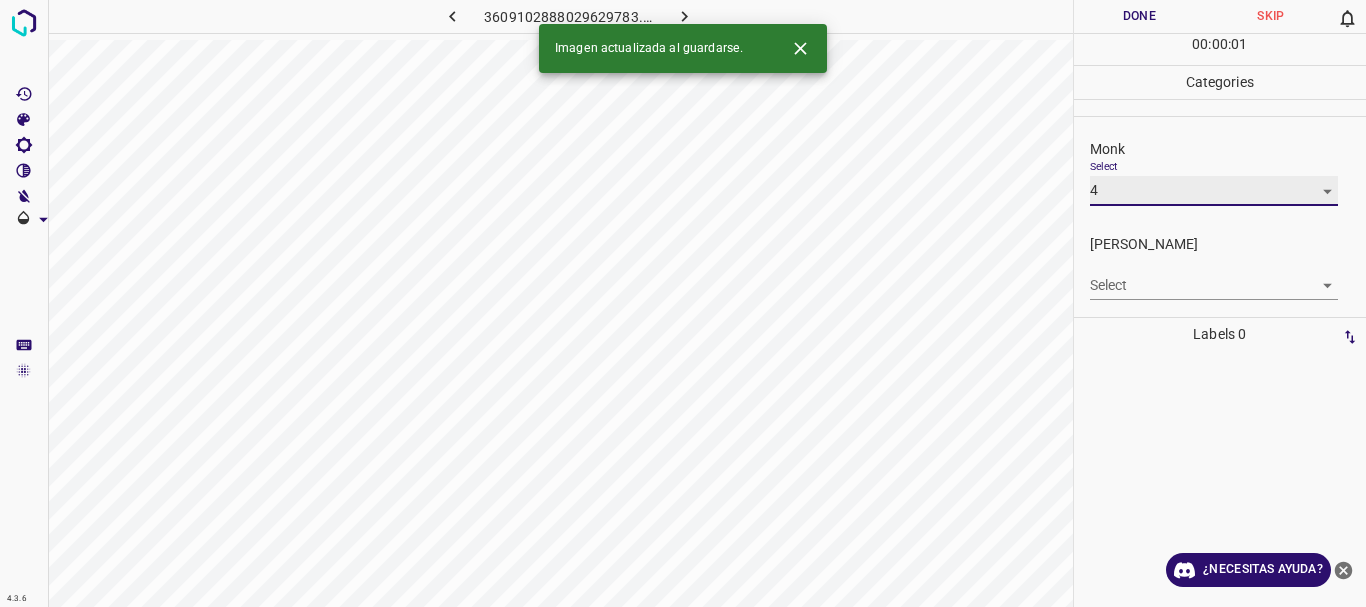 type on "4" 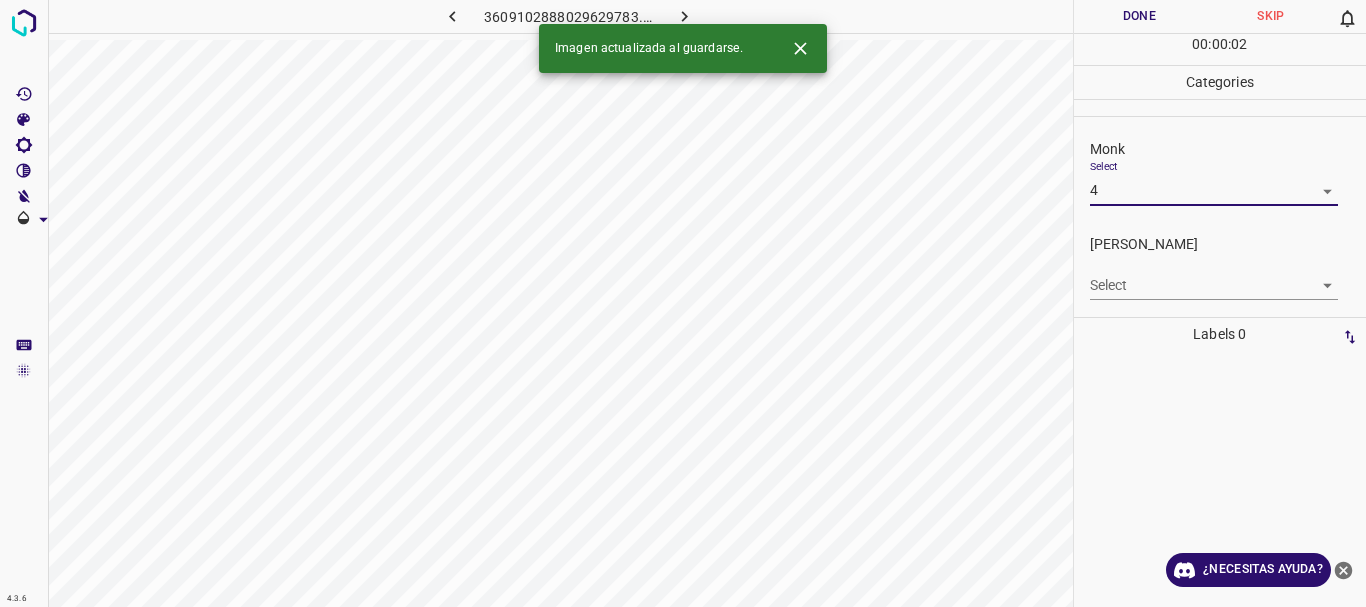 click on "4.3.6  3609102888029629783.png Done Skip 0 00   : 00   : 02   Categories Monk   Select 4 4  [PERSON_NAME]   Select ​ Labels   0 Categories 1 Monk 2  [PERSON_NAME] Tools Space Change between modes (Draw & Edit) I Auto labeling R Restore zoom M Zoom in N Zoom out Delete Delete selecte label Filters Z Restore filters X Saturation filter C Brightness filter V Contrast filter B Gray scale filter General O Download Imagen actualizada al guardarse. ¿Necesitas ayuda? Texto original Valora esta traducción Tu opinión servirá para ayudar a mejorar el Traductor de Google - Texto - Esconder - Borrar" at bounding box center (683, 303) 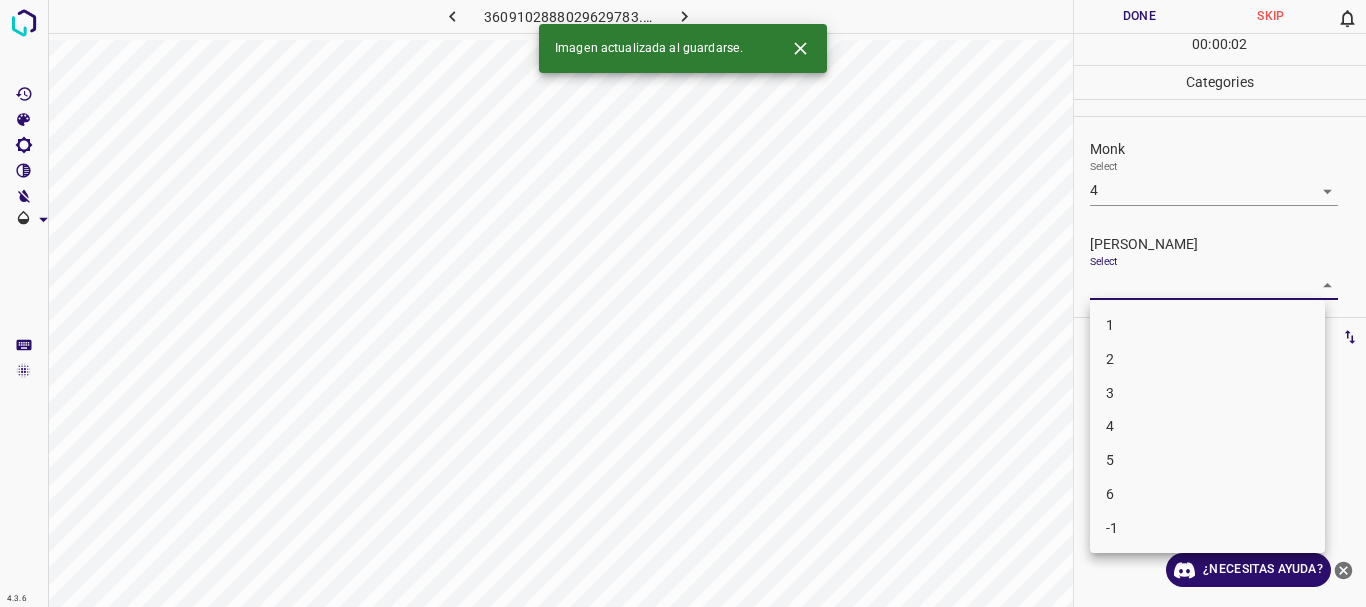 click on "2" at bounding box center (1207, 359) 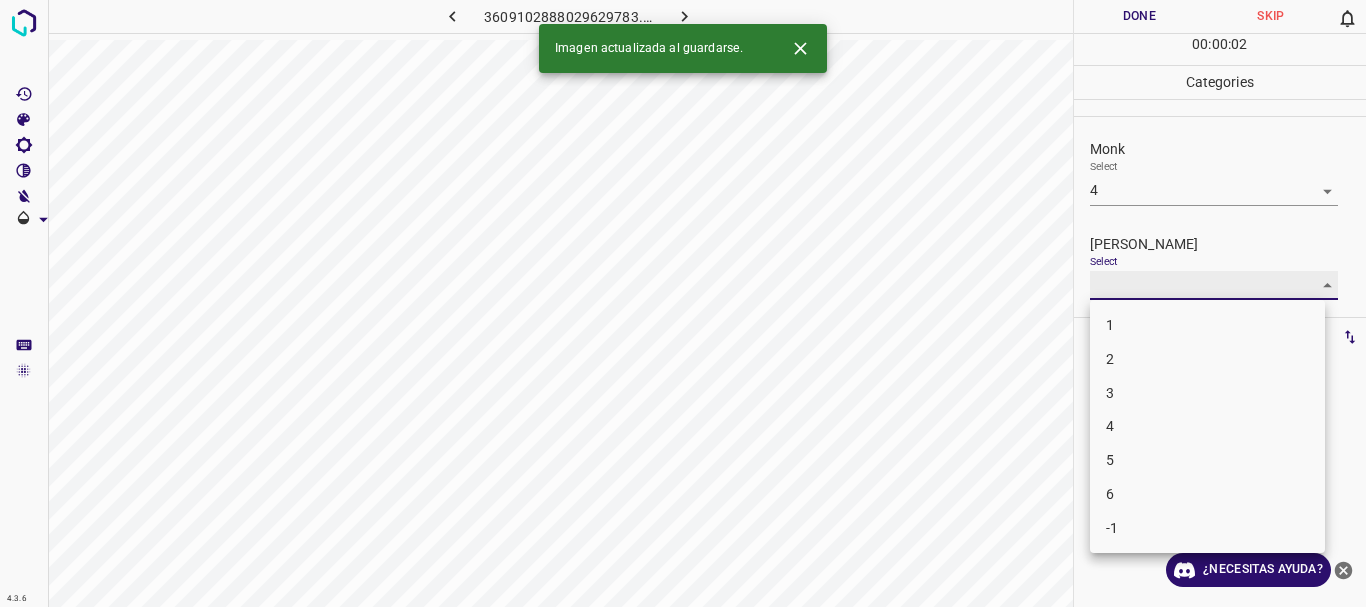 type on "2" 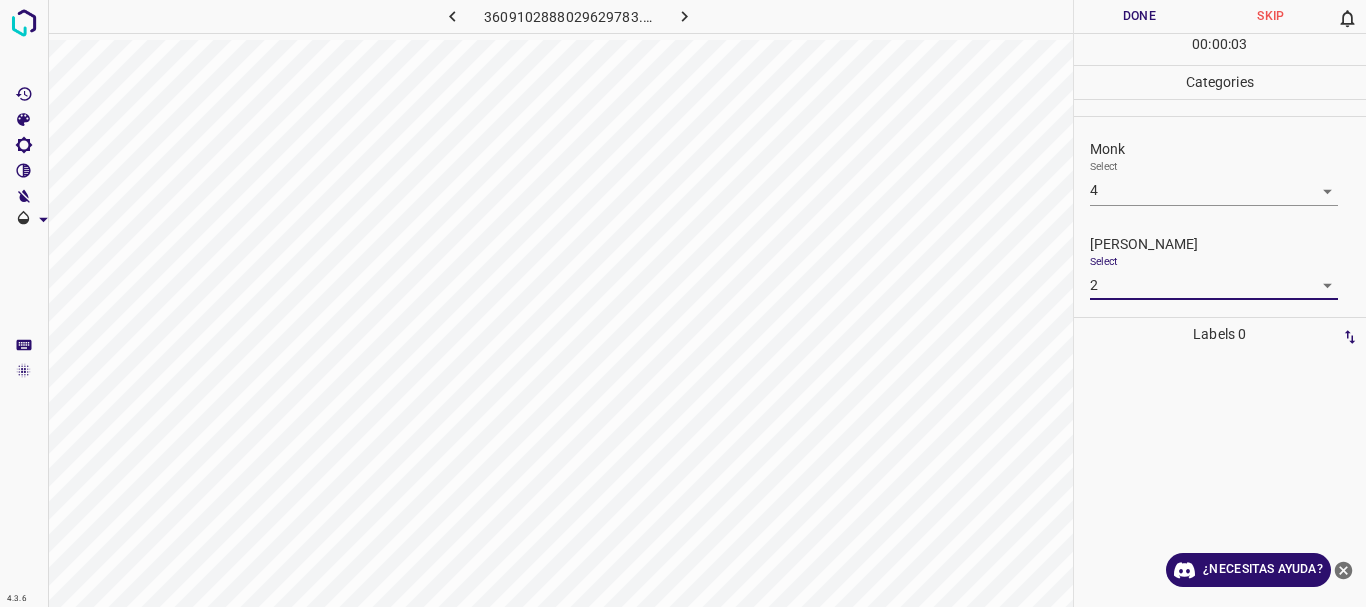 click on "Done" at bounding box center (1140, 16) 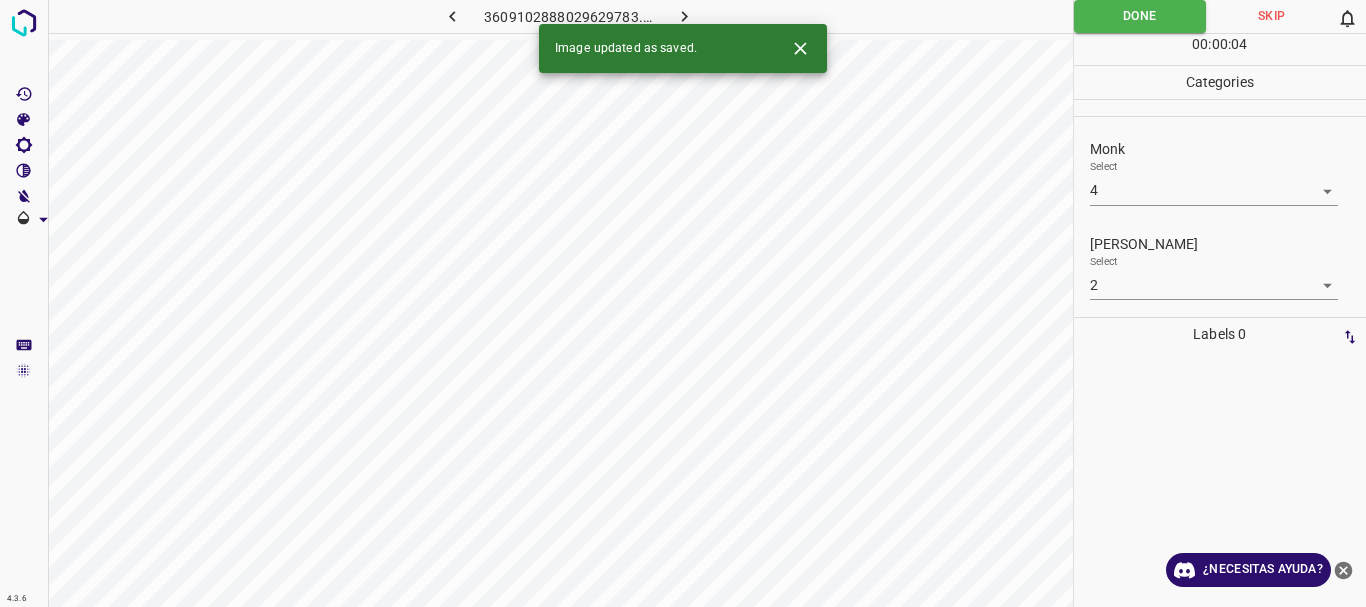 click on "Image updated as saved." at bounding box center [683, 48] 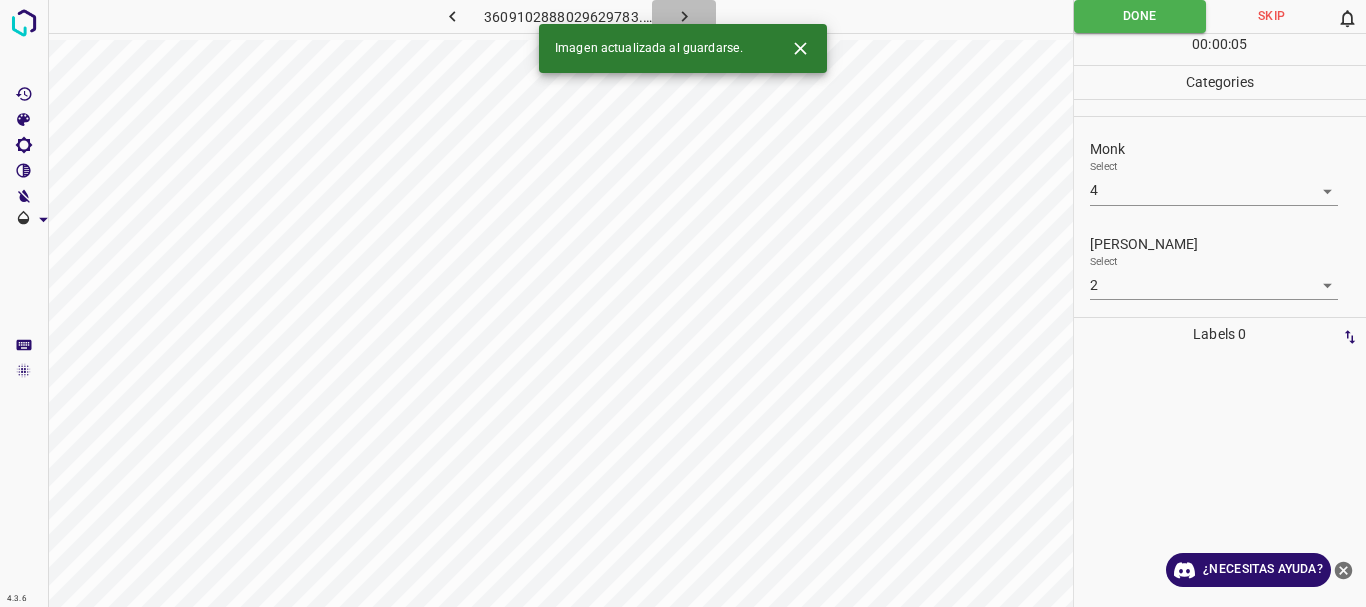 click at bounding box center (684, 16) 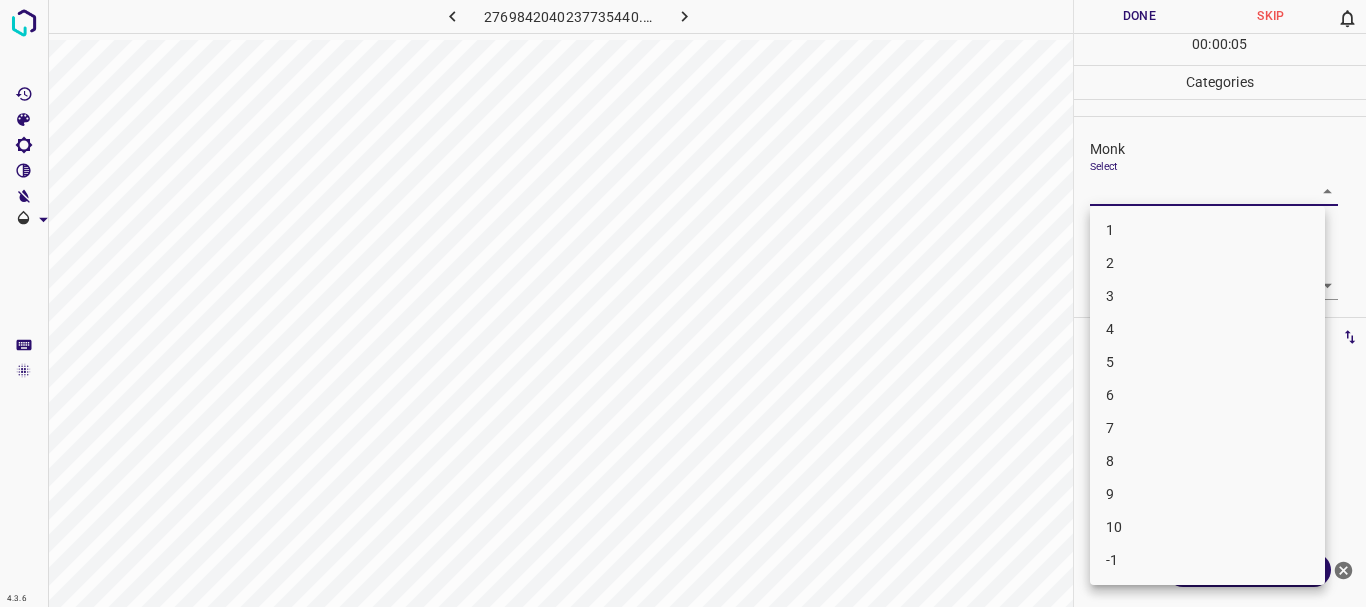 click on "4.3.6  2769842040237735440.png Done Skip 0 00   : 00   : 05   Categories Monk   Select ​  [PERSON_NAME]   Select ​ Labels   0 Categories 1 Monk 2  [PERSON_NAME] Tools Space Change between modes (Draw & Edit) I Auto labeling R Restore zoom M Zoom in N Zoom out Delete Delete selecte label Filters Z Restore filters X Saturation filter C Brightness filter V Contrast filter B Gray scale filter General O Download ¿Necesitas ayuda? Texto original Valora esta traducción Tu opinión servirá para ayudar a mejorar el Traductor de Google - Texto - Esconder - Borrar 1 2 3 4 5 6 7 8 9 10 -1" at bounding box center [683, 303] 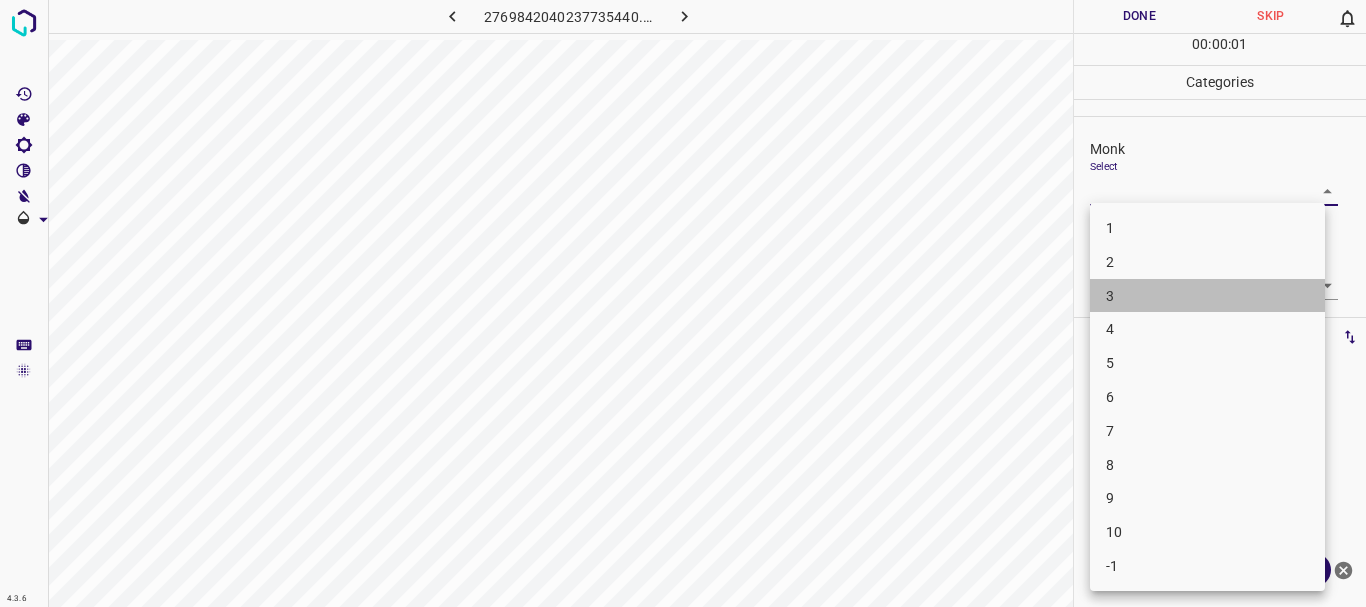 click on "3" at bounding box center [1207, 296] 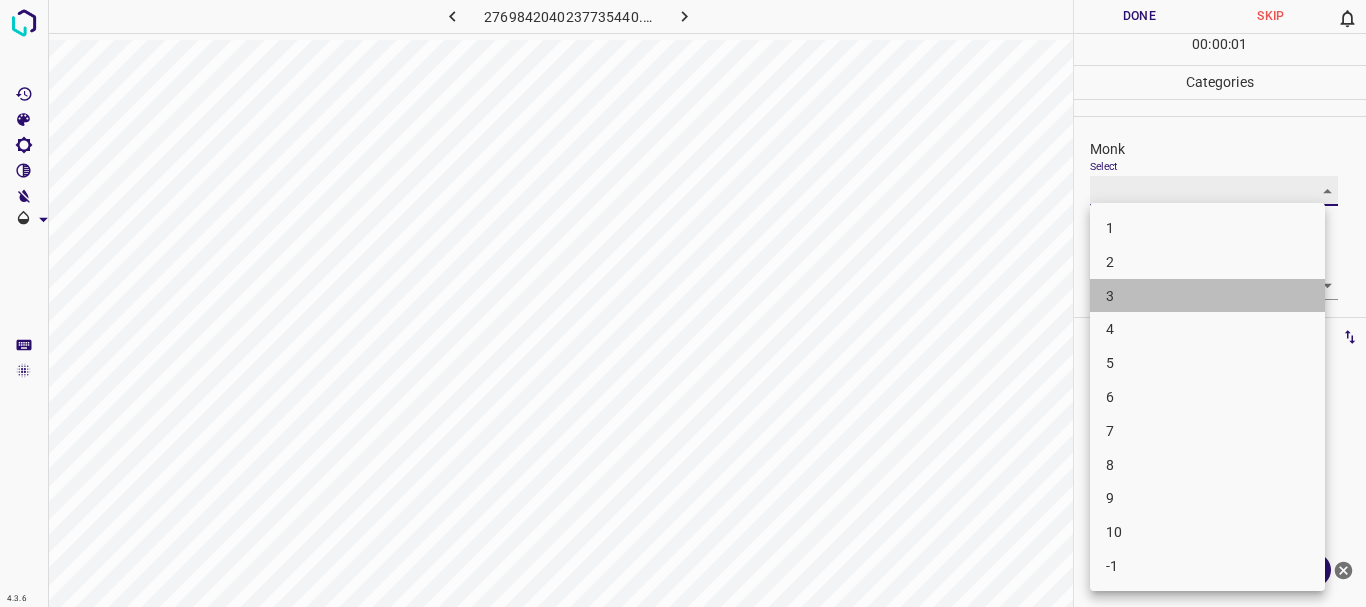 type on "3" 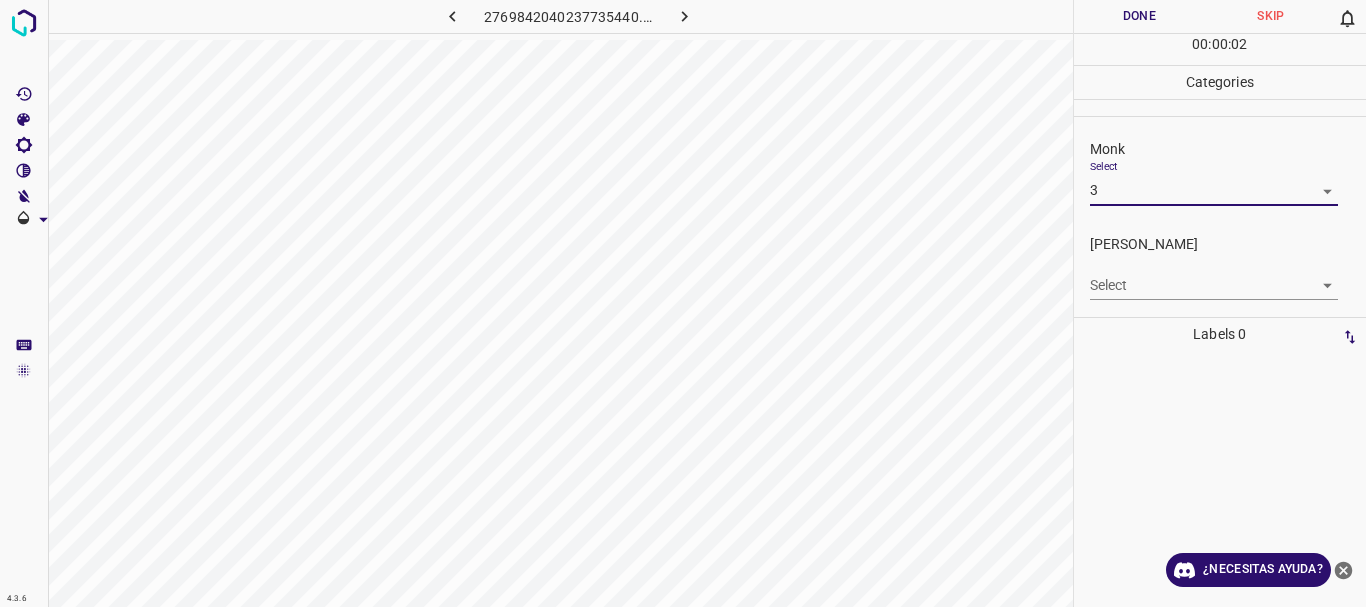 click on "4.3.6  2769842040237735440.png Done Skip 0 00   : 00   : 02   Categories Monk   Select 3 3  [PERSON_NAME]   Select ​ Labels   0 Categories 1 Monk 2  [PERSON_NAME] Tools Space Change between modes (Draw & Edit) I Auto labeling R Restore zoom M Zoom in N Zoom out Delete Delete selecte label Filters Z Restore filters X Saturation filter C Brightness filter V Contrast filter B Gray scale filter General O Download ¿Necesitas ayuda? Texto original Valora esta traducción Tu opinión servirá para ayudar a mejorar el Traductor de Google - Texto - Esconder - Borrar" at bounding box center (683, 303) 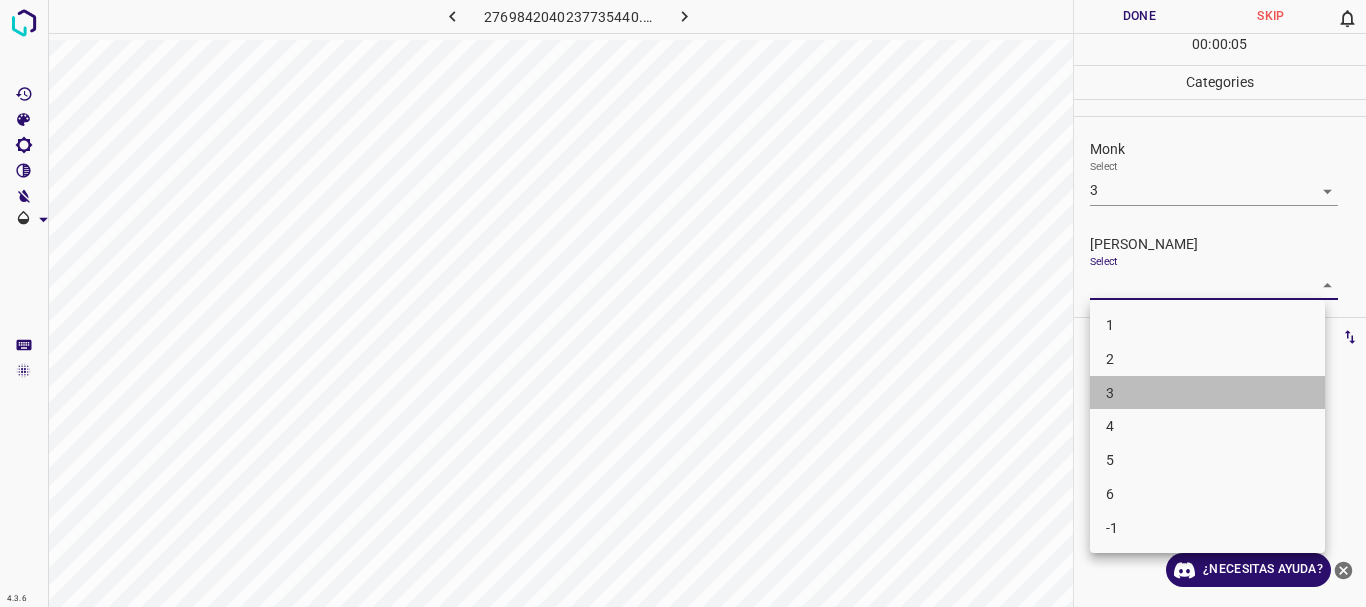 drag, startPoint x: 1137, startPoint y: 388, endPoint x: 1232, endPoint y: 103, distance: 300.41638 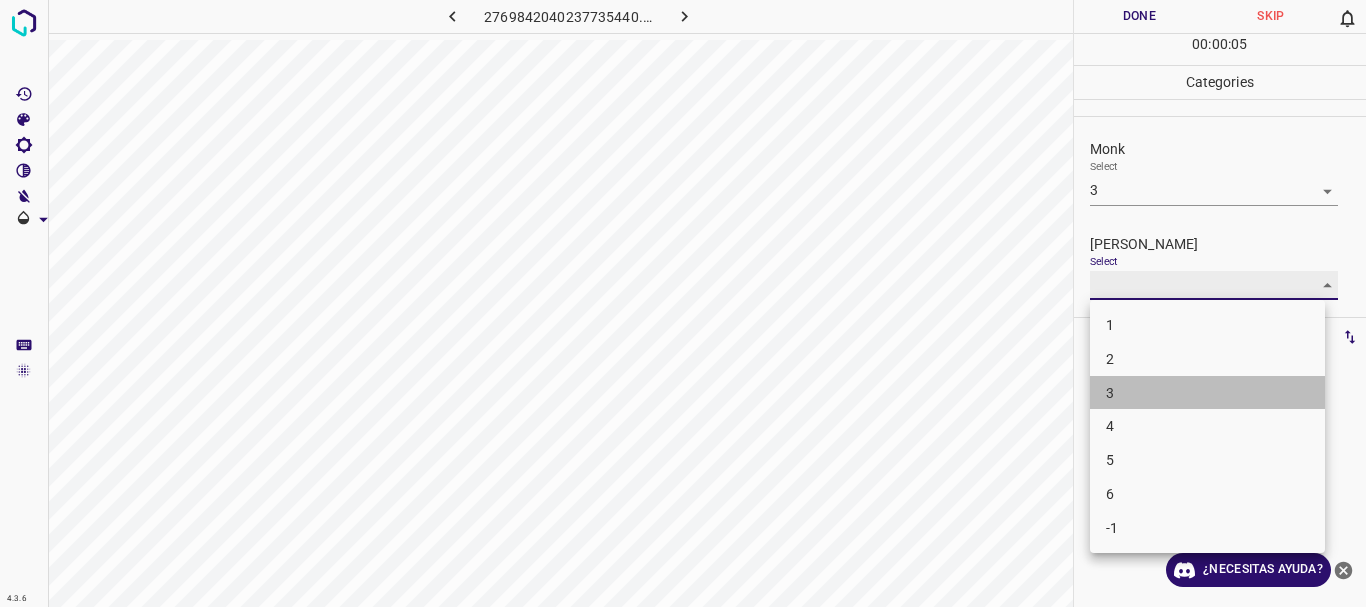 type on "3" 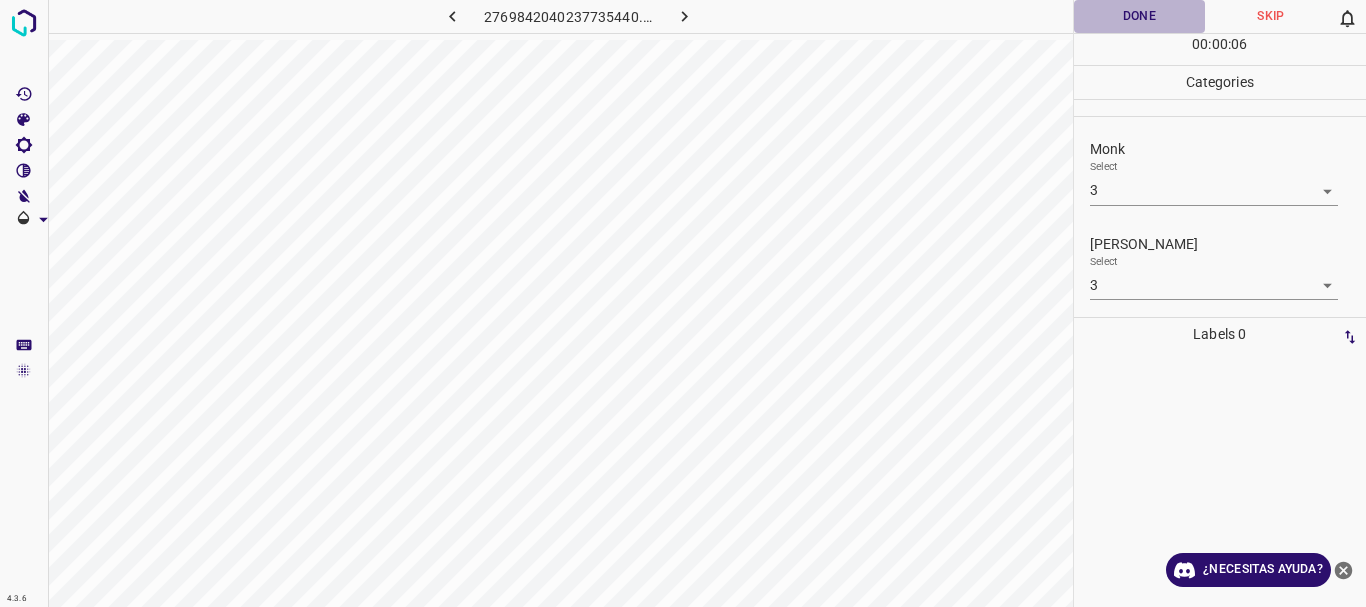 click on "Done" at bounding box center [1140, 16] 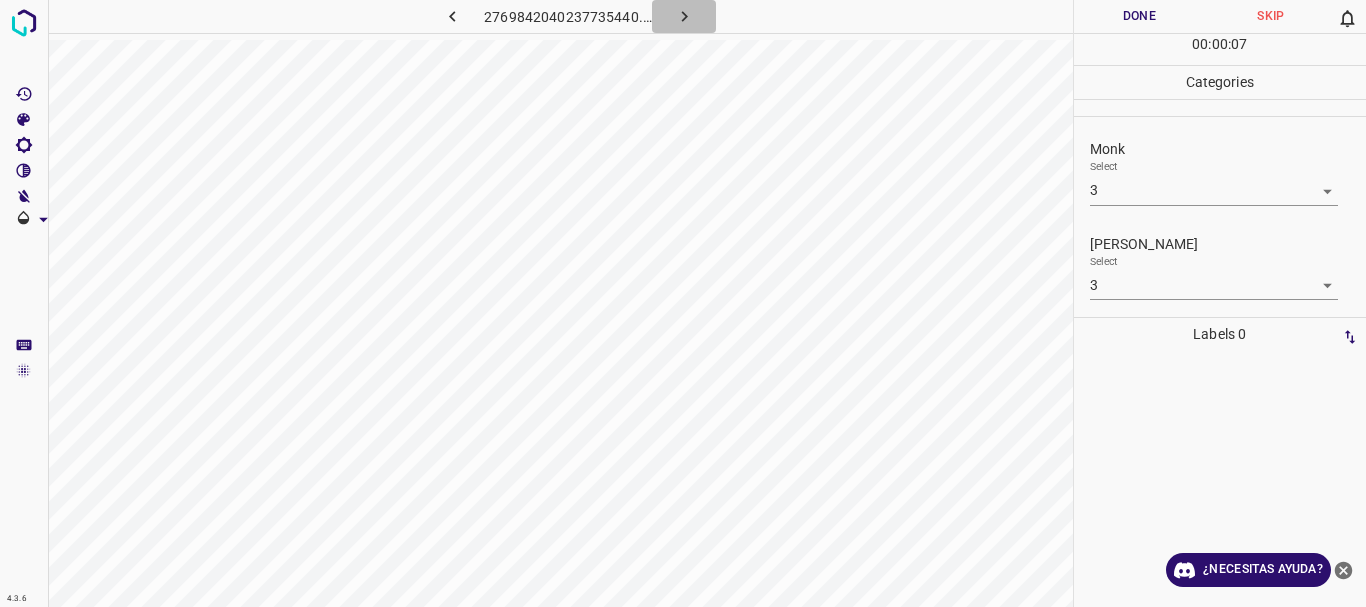 click at bounding box center (684, 16) 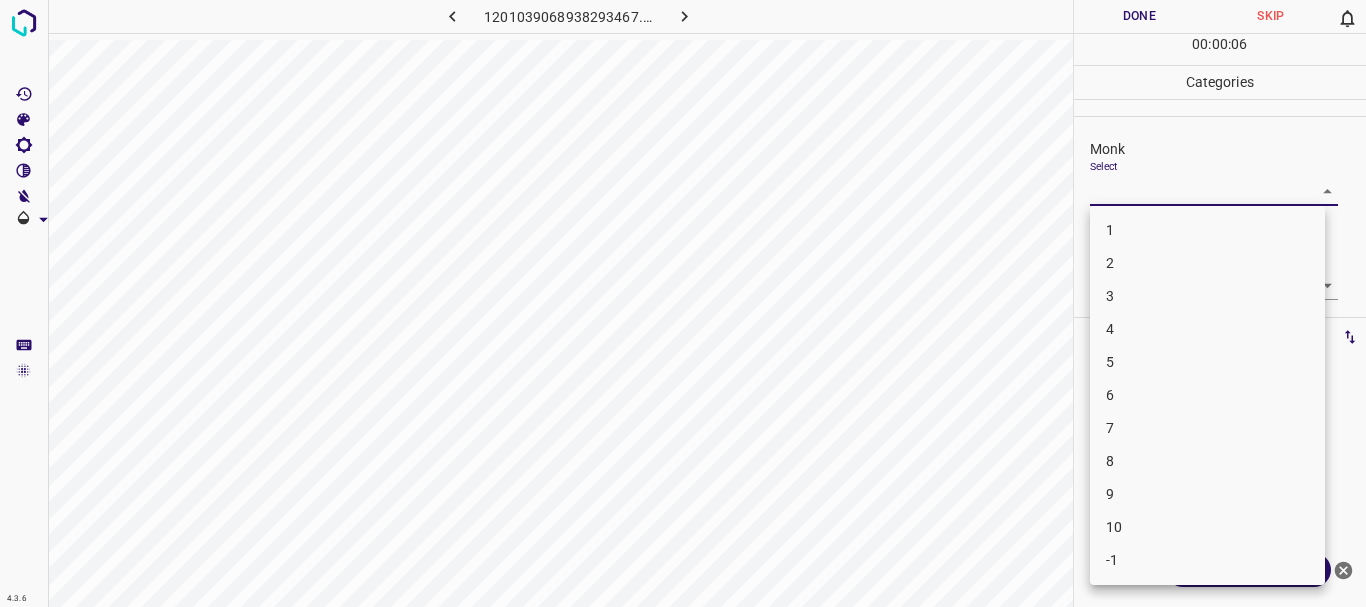 click on "4.3.6  1201039068938293467.png Done Skip 0 00   : 00   : 06   Categories Monk   Select ​  [PERSON_NAME]   Select ​ Labels   0 Categories 1 Monk 2  [PERSON_NAME] Tools Space Change between modes (Draw & Edit) I Auto labeling R Restore zoom M Zoom in N Zoom out Delete Delete selecte label Filters Z Restore filters X Saturation filter C Brightness filter V Contrast filter B Gray scale filter General O Download ¿Necesitas ayuda? Texto original Valora esta traducción Tu opinión servirá para ayudar a mejorar el Traductor de Google - Texto - Esconder - Borrar 1 2 3 4 5 6 7 8 9 10 -1" at bounding box center [683, 303] 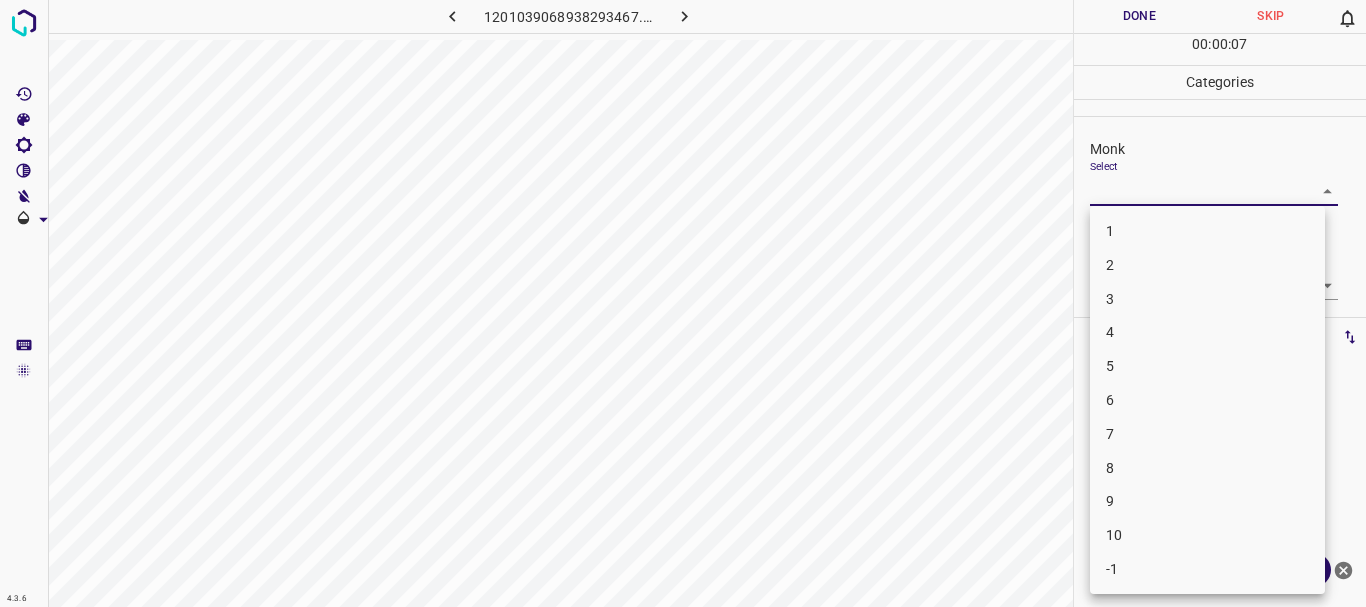 click on "3" at bounding box center [1207, 299] 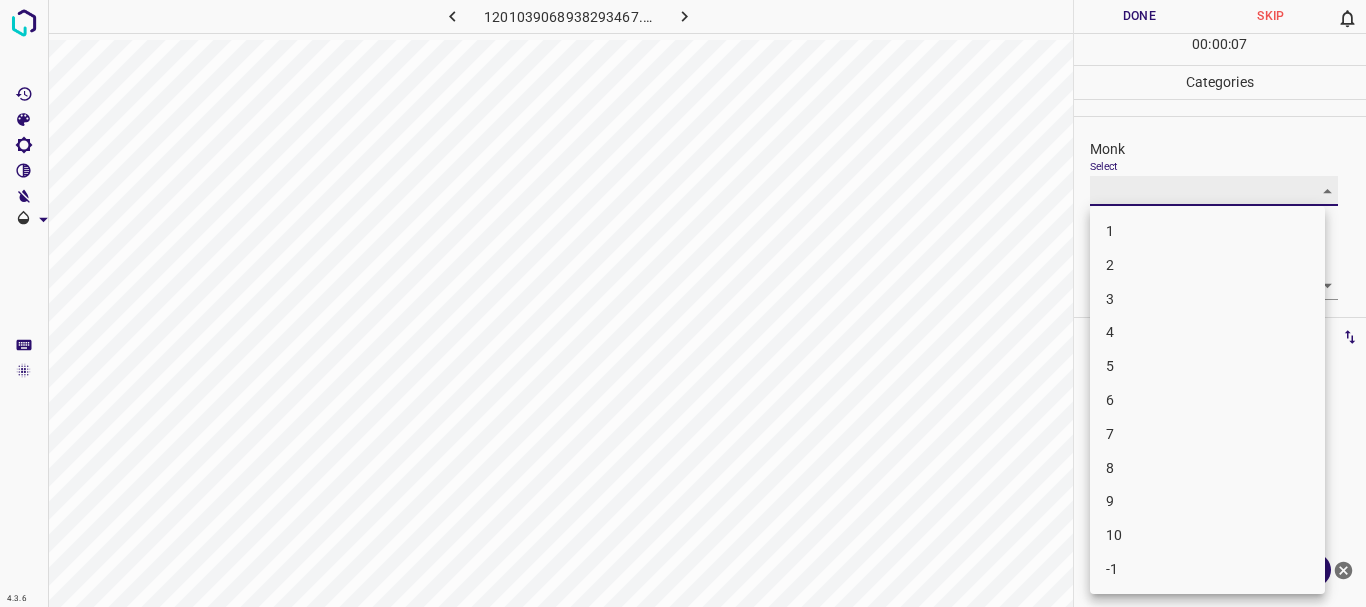 type on "3" 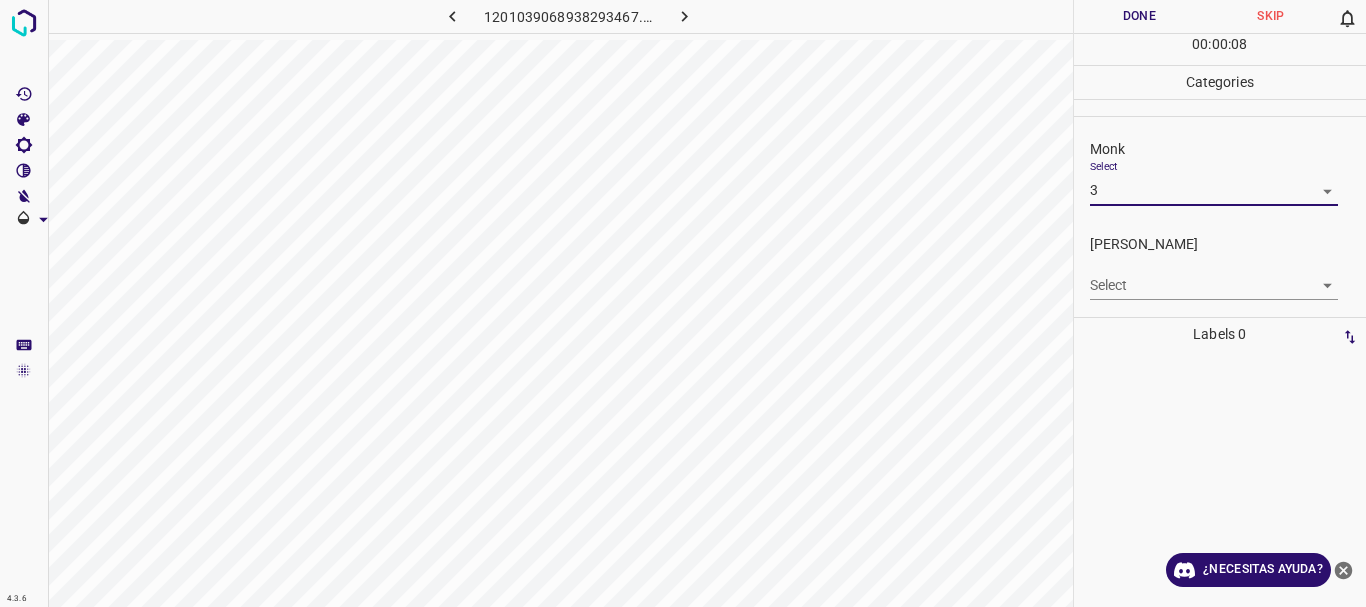 click on "4.3.6  1201039068938293467.png Done Skip 0 00   : 00   : 08   Categories Monk   Select 3 3  [PERSON_NAME]   Select ​ Labels   0 Categories 1 Monk 2  [PERSON_NAME] Tools Space Change between modes (Draw & Edit) I Auto labeling R Restore zoom M Zoom in N Zoom out Delete Delete selecte label Filters Z Restore filters X Saturation filter C Brightness filter V Contrast filter B Gray scale filter General O Download ¿Necesitas ayuda? Texto original Valora esta traducción Tu opinión servirá para ayudar a mejorar el Traductor de Google - Texto - Esconder - Borrar 1 2 3 4 5 6 7 8 9 10 -1" at bounding box center [683, 303] 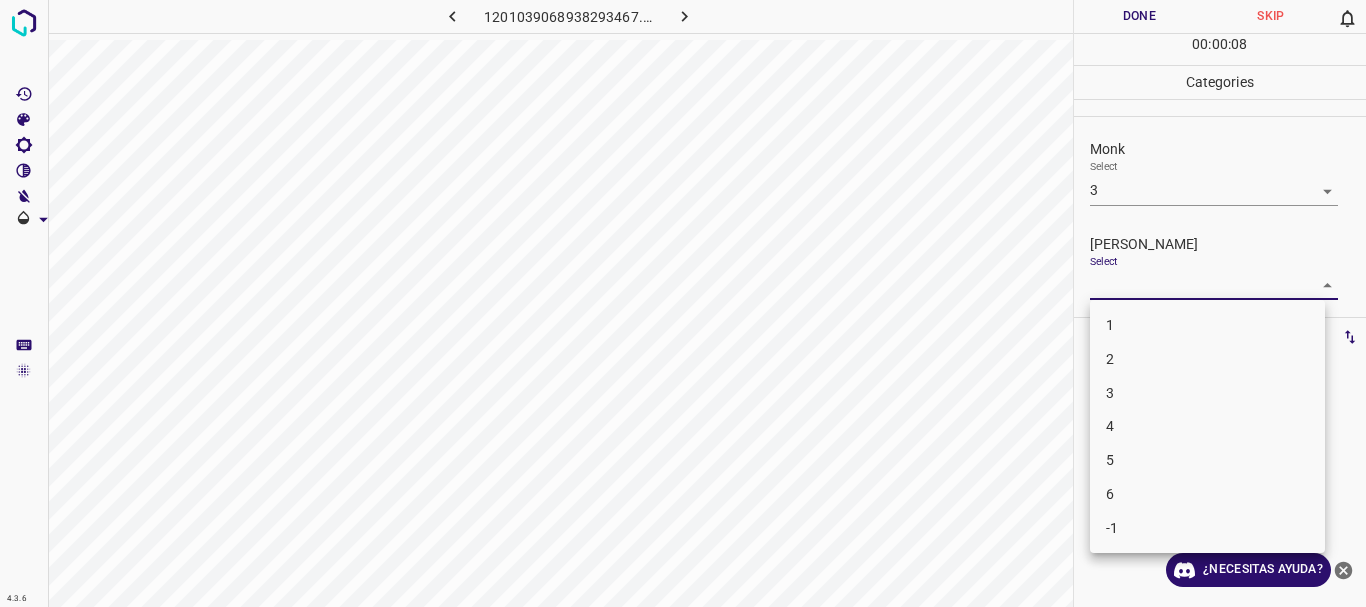 drag, startPoint x: 1138, startPoint y: 354, endPoint x: 1149, endPoint y: 304, distance: 51.1957 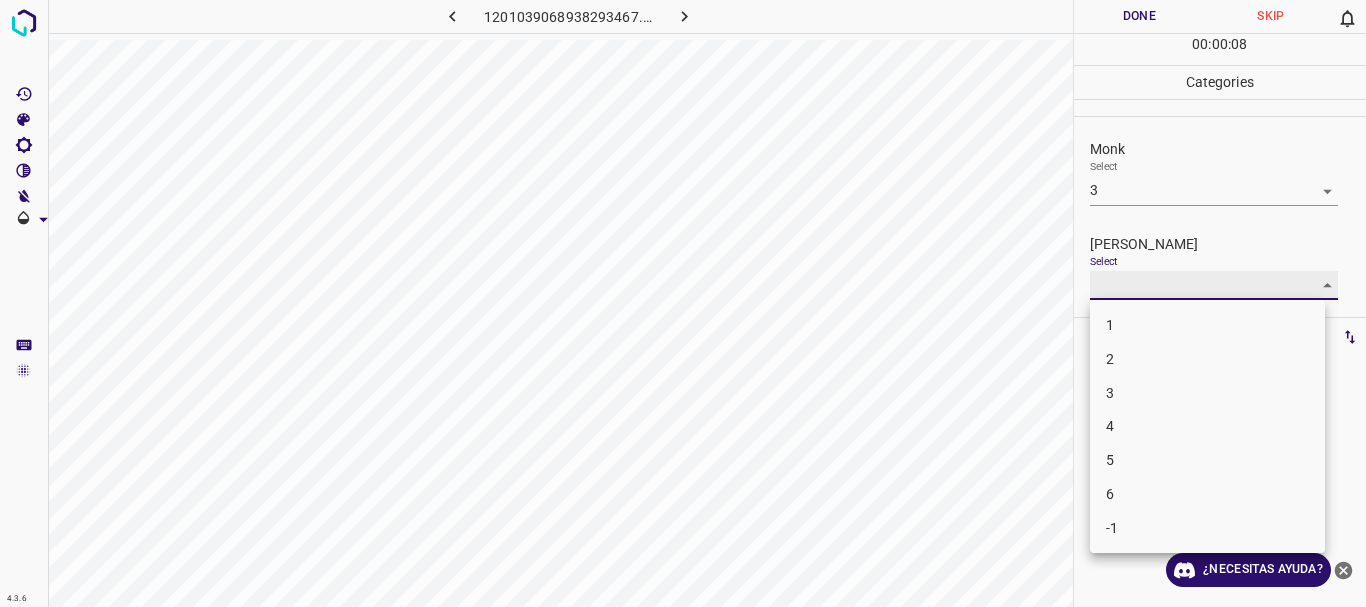 type on "2" 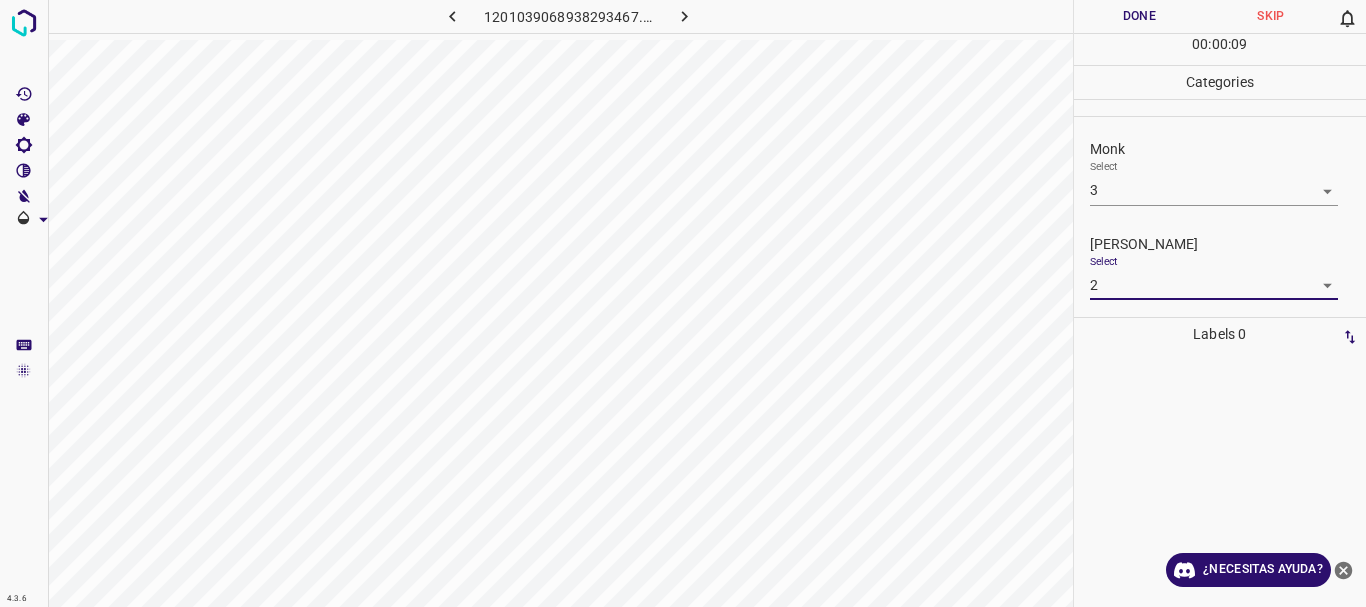 click on "Done" at bounding box center [1140, 16] 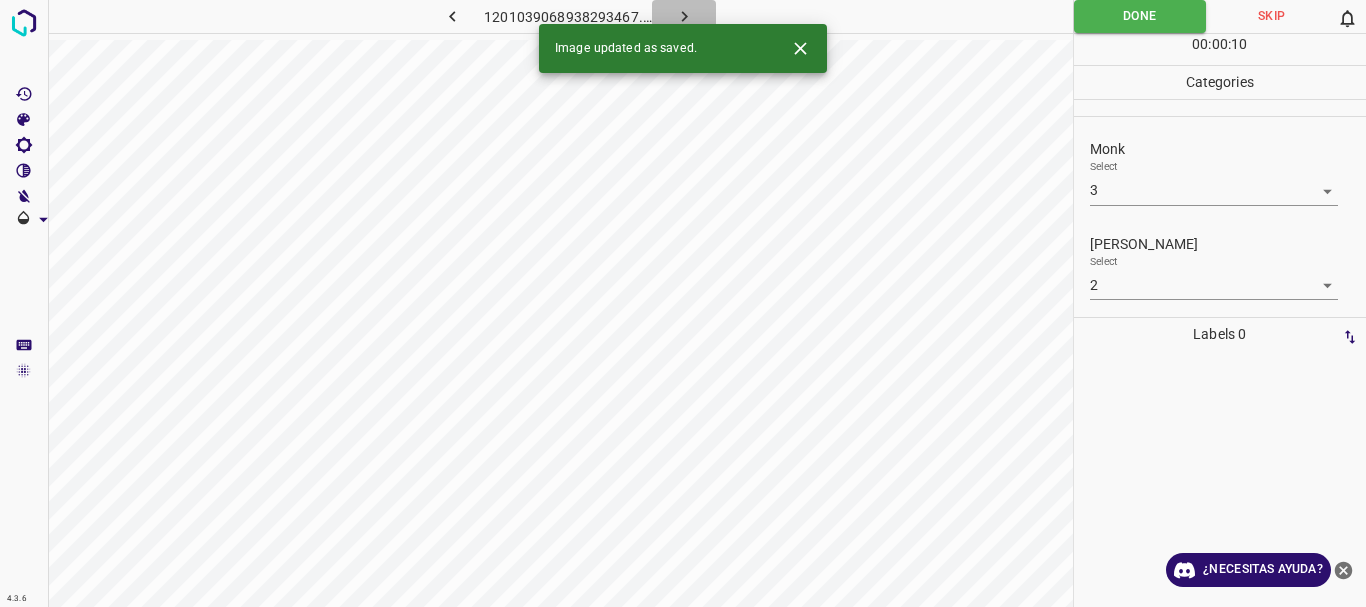 click 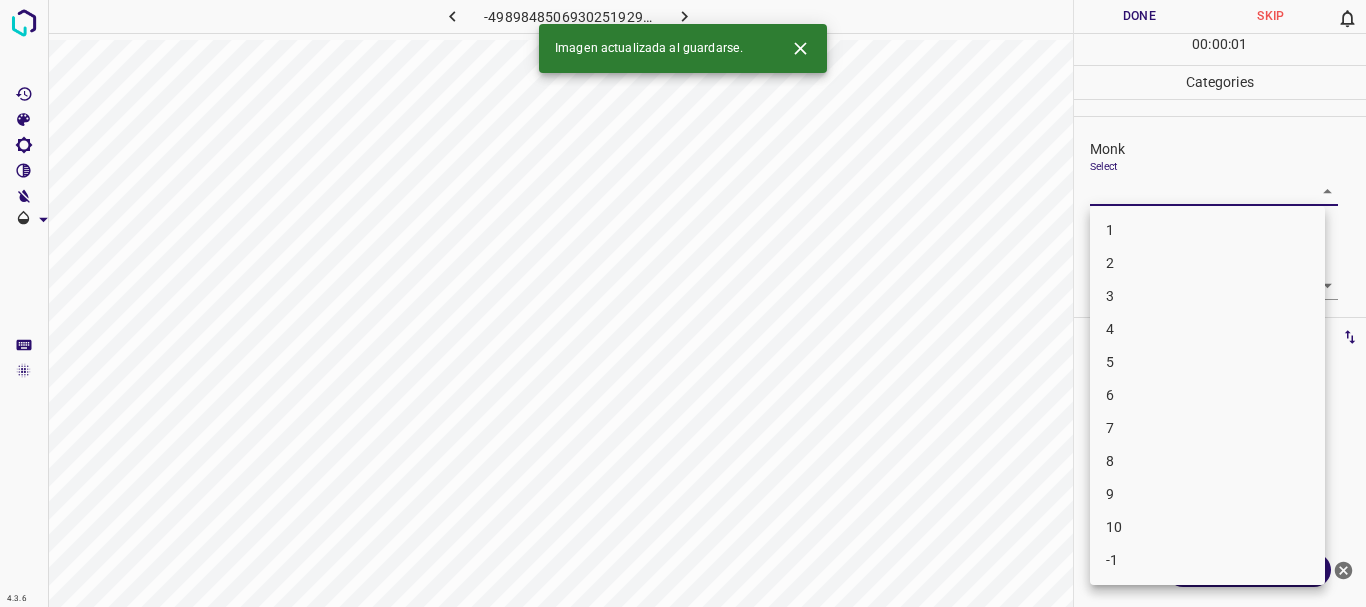 click on "4.3.6  -4989848506930251929.png Done Skip 0 00   : 00   : 01   Categories Monk   Select ​  [PERSON_NAME]   Select ​ Labels   0 Categories 1 Monk 2  [PERSON_NAME] Tools Space Change between modes (Draw & Edit) I Auto labeling R Restore zoom M Zoom in N Zoom out Delete Delete selecte label Filters Z Restore filters X Saturation filter C Brightness filter V Contrast filter B Gray scale filter General O Download Imagen actualizada al guardarse. ¿Necesitas ayuda? Texto original Valora esta traducción Tu opinión servirá para ayudar a mejorar el Traductor de Google - Texto - Esconder - Borrar 1 2 3 4 5 6 7 8 9 10 -1" at bounding box center [683, 303] 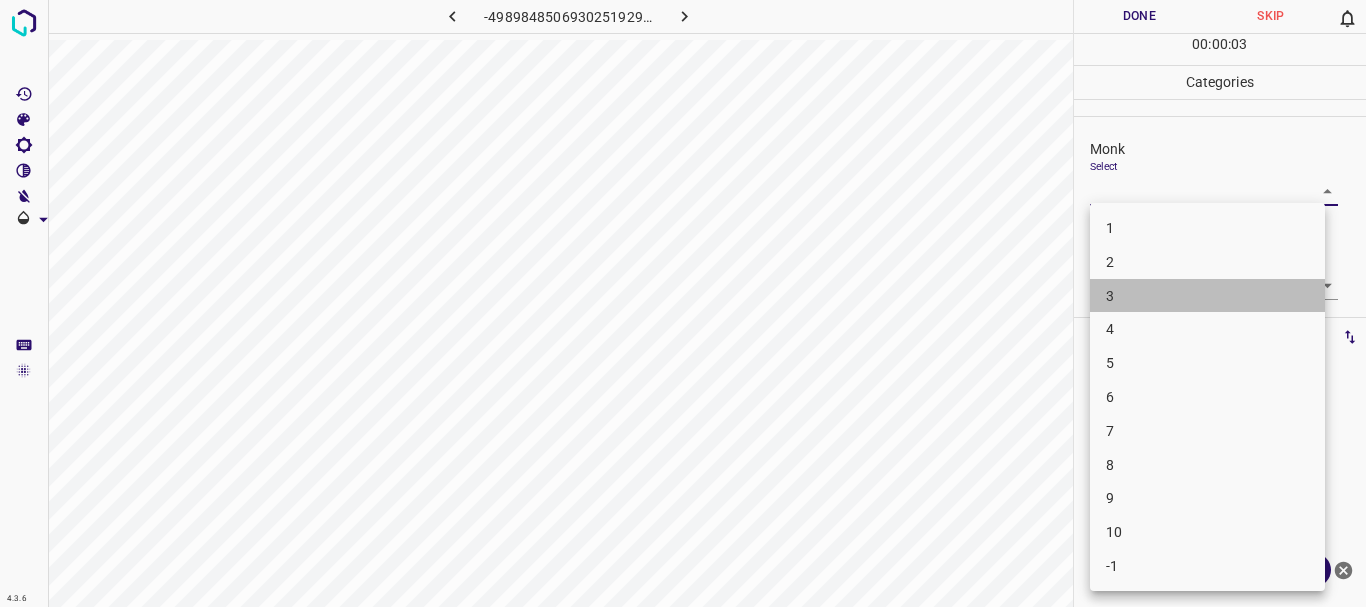 click on "3" at bounding box center (1207, 296) 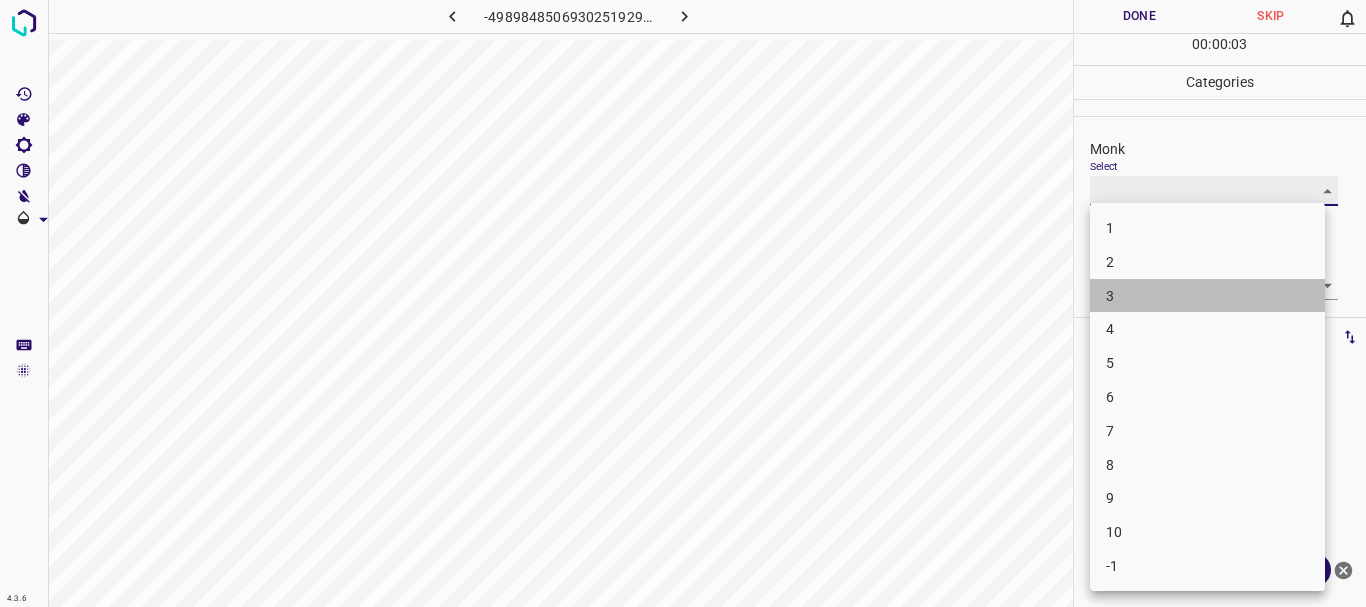 type on "3" 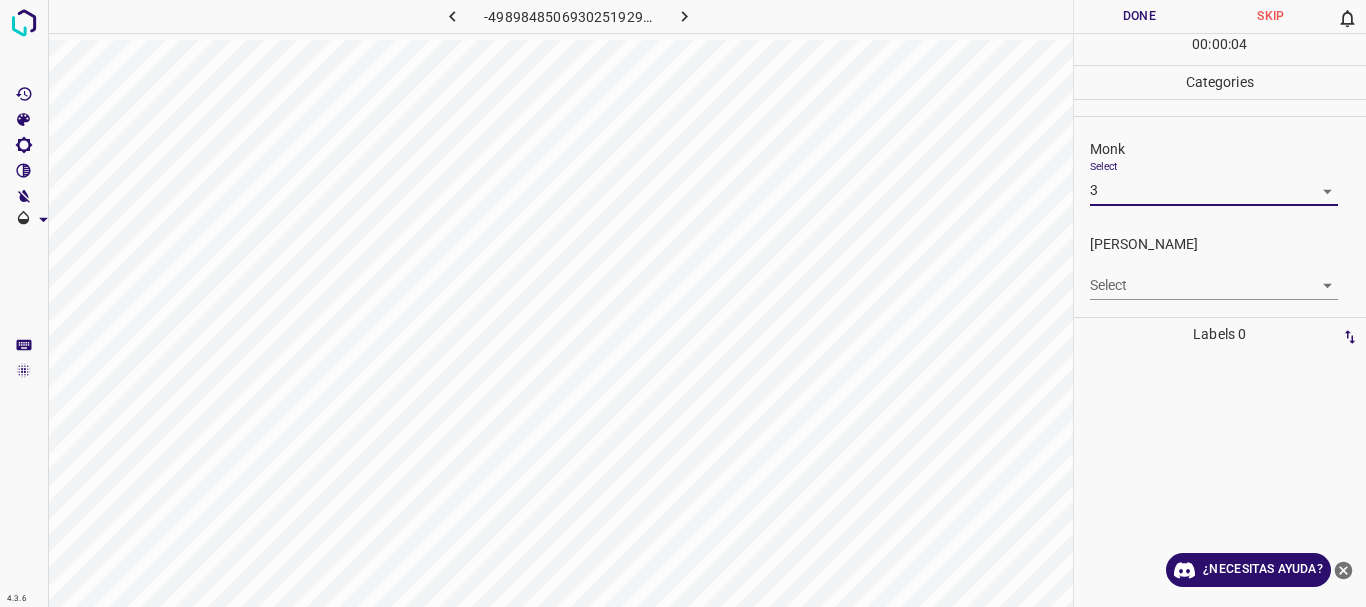 click on "4.3.6  -4989848506930251929.png Done Skip 0 00   : 00   : 04   Categories Monk   Select 3 3  [PERSON_NAME]   Select ​ Labels   0 Categories 1 Monk 2  [PERSON_NAME] Tools Space Change between modes (Draw & Edit) I Auto labeling R Restore zoom M Zoom in N Zoom out Delete Delete selecte label Filters Z Restore filters X Saturation filter C Brightness filter V Contrast filter B Gray scale filter General O Download ¿Necesitas ayuda? Texto original Valora esta traducción Tu opinión servirá para ayudar a mejorar el Traductor de Google - Texto - Esconder - Borrar" at bounding box center (683, 303) 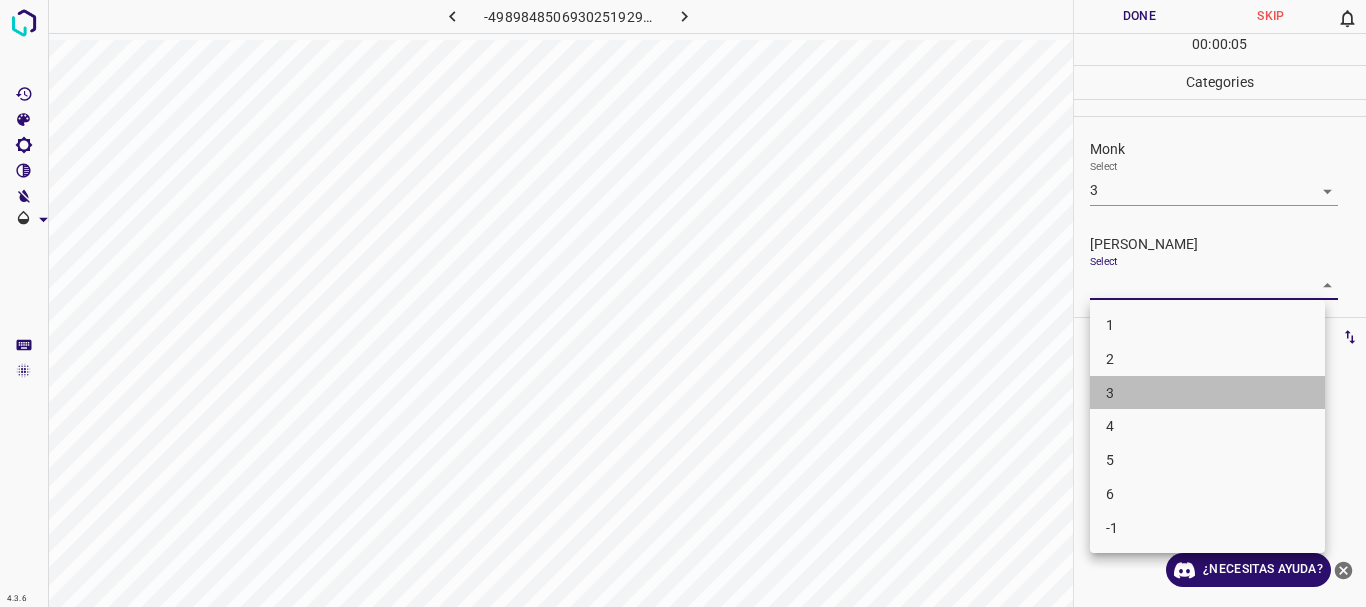 drag, startPoint x: 1143, startPoint y: 385, endPoint x: 1144, endPoint y: 314, distance: 71.00704 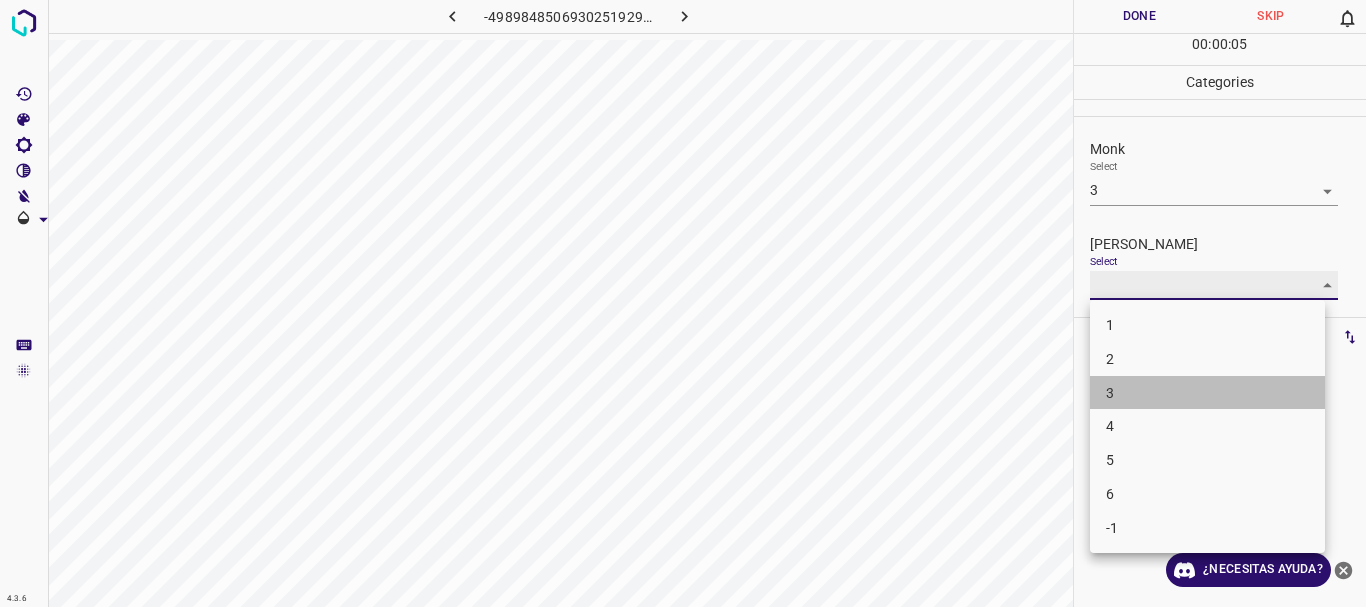 type on "3" 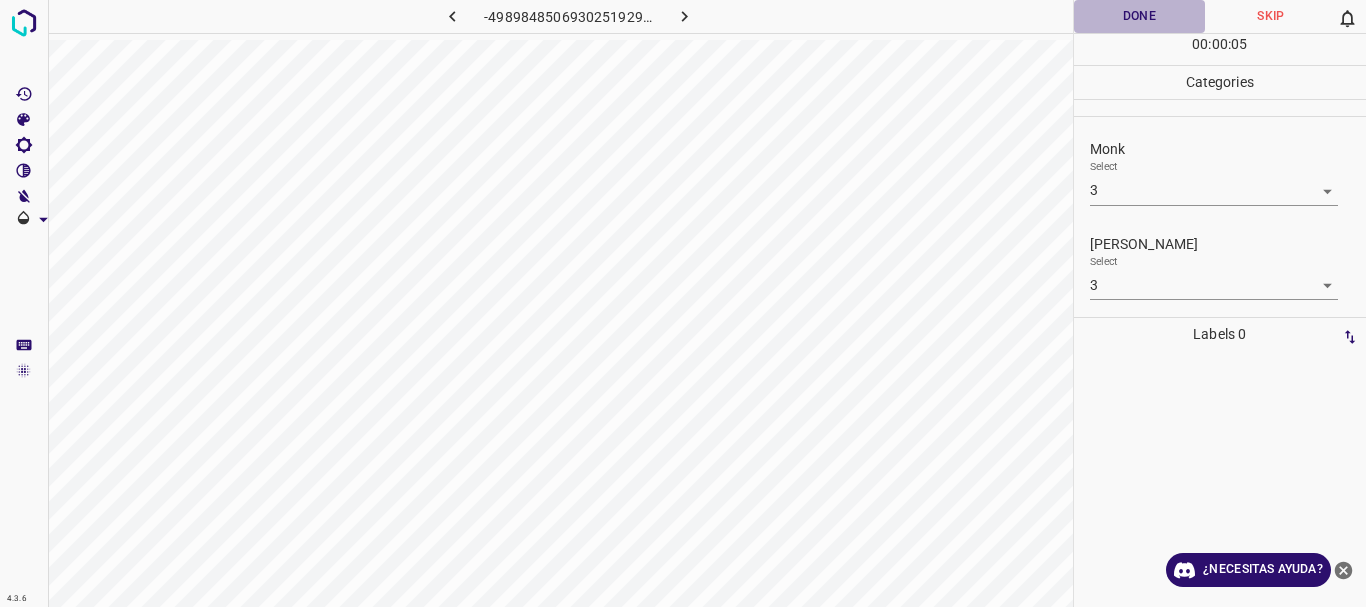 click on "Done" at bounding box center (1140, 16) 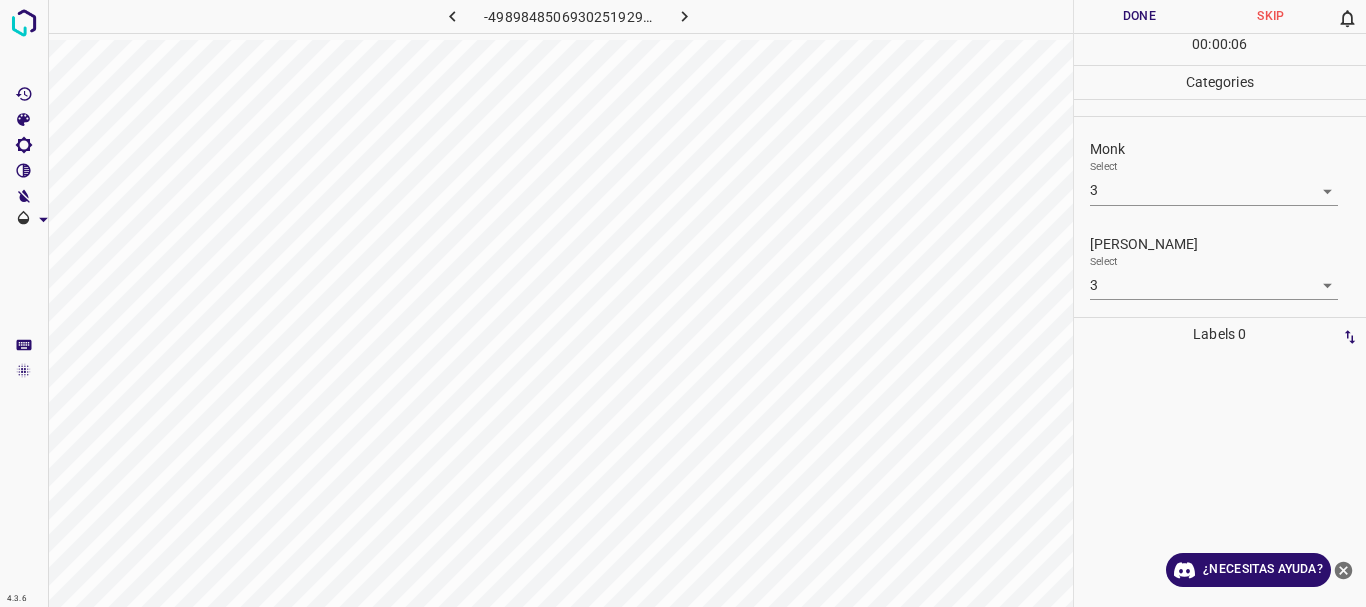 click 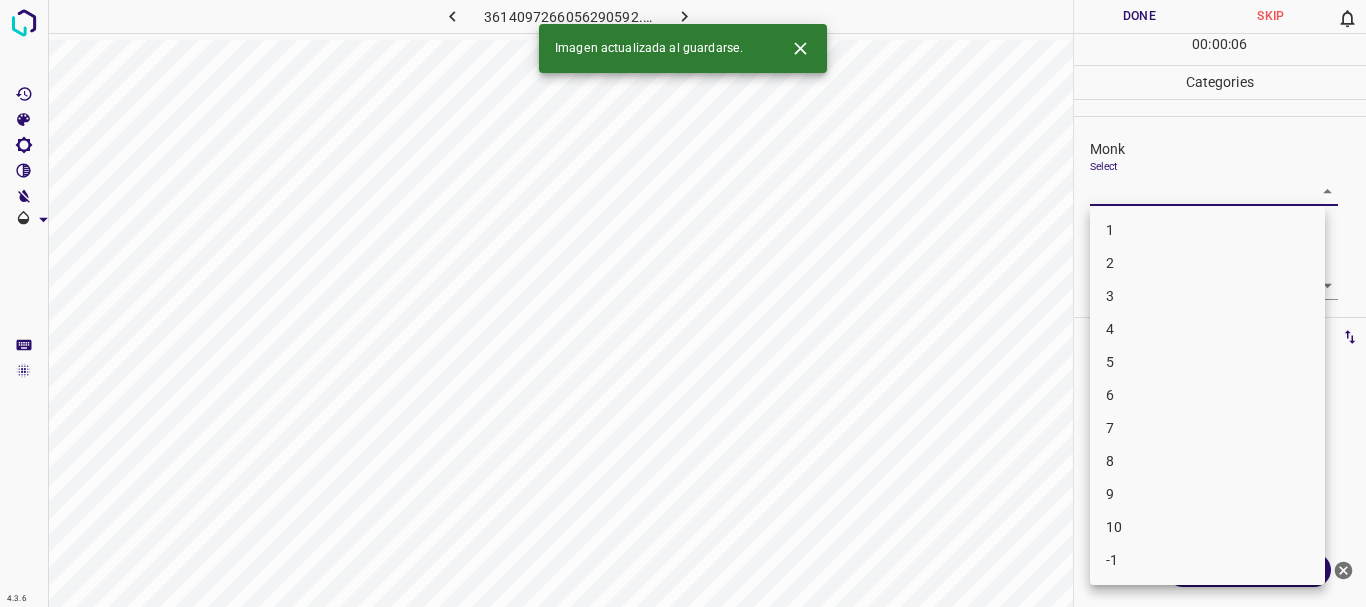 click on "4.3.6  [CREDIT_CARD_NUMBER].png Done Skip 0 00   : 00   : 06   Categories Monk   Select ​  [PERSON_NAME]   Select ​ Labels   0 Categories 1 Monk 2  [PERSON_NAME] Tools Space Change between modes (Draw & Edit) I Auto labeling R Restore zoom M Zoom in N Zoom out Delete Delete selecte label Filters Z Restore filters X Saturation filter C Brightness filter V Contrast filter B Gray scale filter General O Download Imagen actualizada al guardarse. ¿Necesitas ayuda? Texto original Valora esta traducción Tu opinión servirá para ayudar a mejorar el Traductor de Google - Texto - Esconder - Borrar 1 2 3 4 5 6 7 8 9 10 -1" at bounding box center [683, 303] 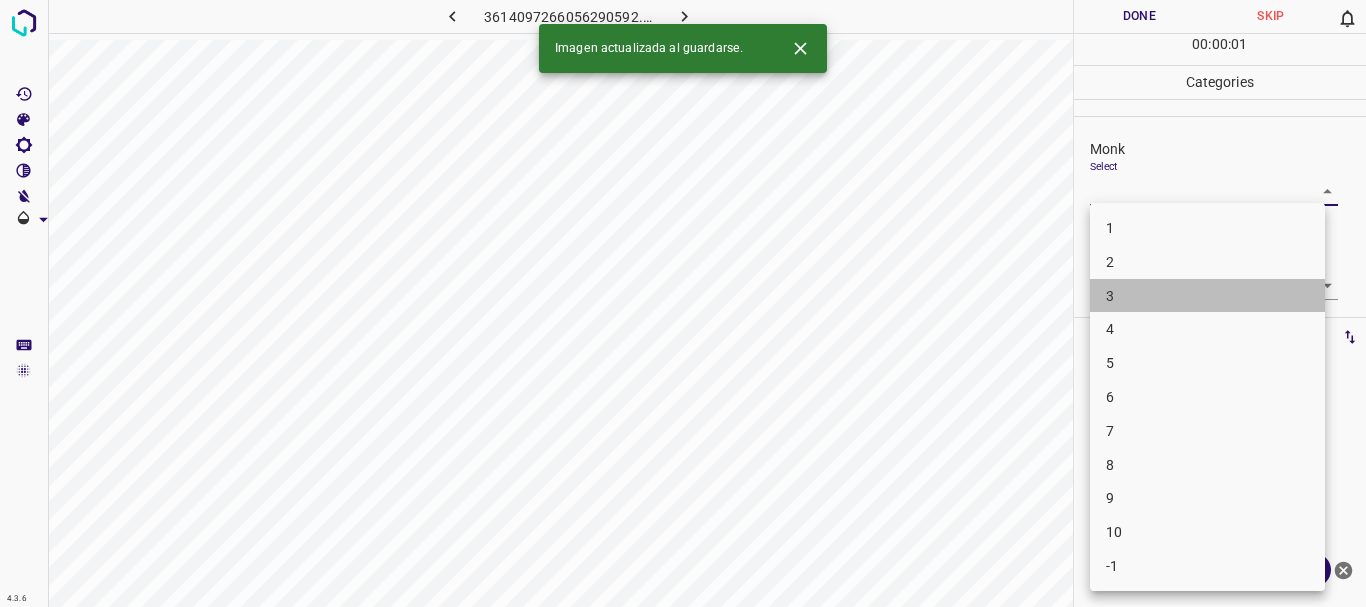 drag, startPoint x: 1149, startPoint y: 298, endPoint x: 1151, endPoint y: 276, distance: 22.090721 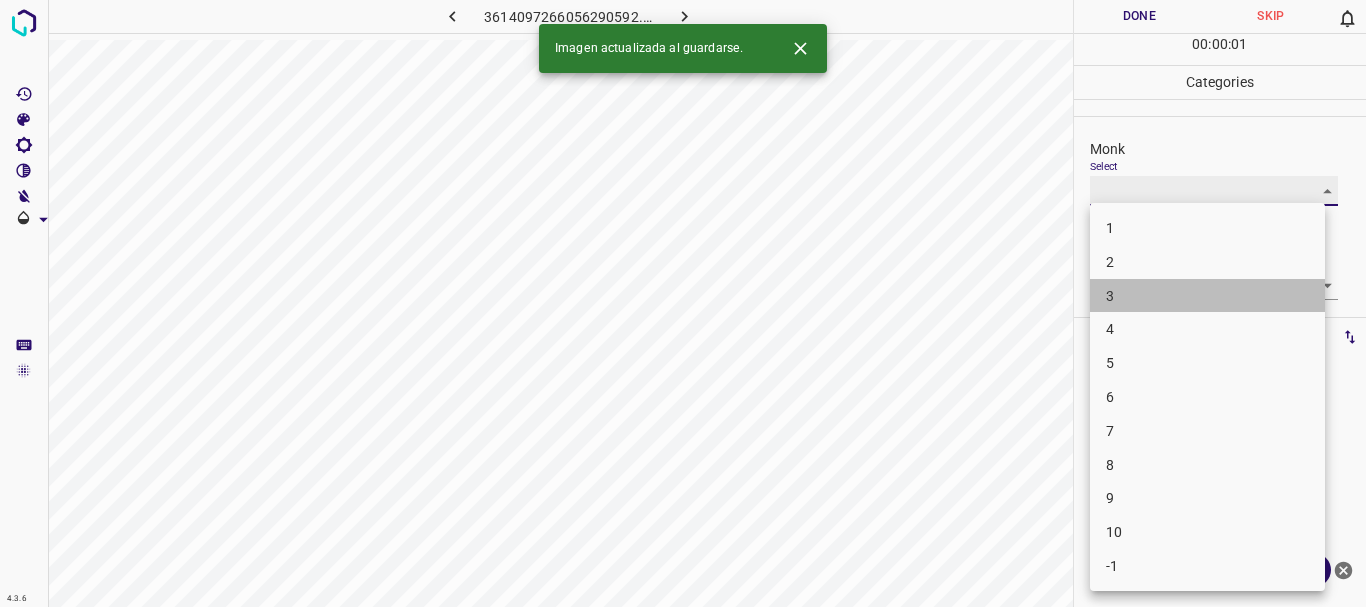 type on "3" 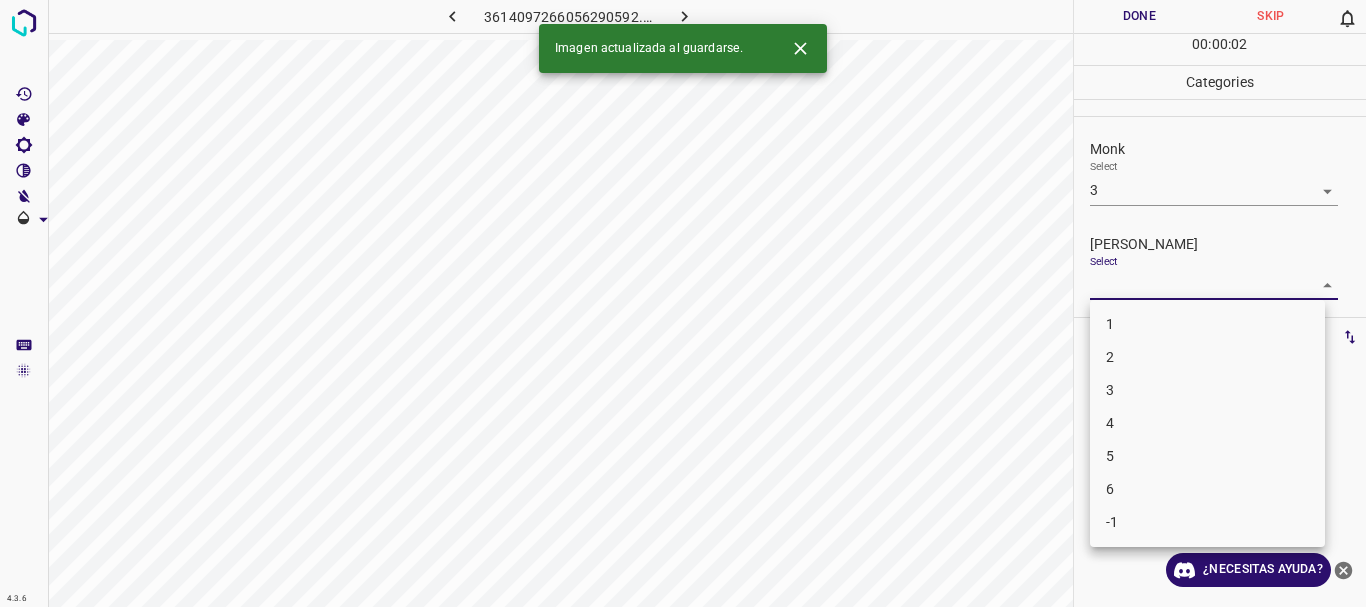 click on "4.3.6  [CREDIT_CARD_NUMBER].png Done Skip 0 00   : 00   : 02   Categories Monk   Select 3 3  [PERSON_NAME]   Select ​ Labels   0 Categories 1 Monk 2  [PERSON_NAME] Tools Space Change between modes (Draw & Edit) I Auto labeling R Restore zoom M Zoom in N Zoom out Delete Delete selecte label Filters Z Restore filters X Saturation filter C Brightness filter V Contrast filter B Gray scale filter General O Download Imagen actualizada al guardarse. ¿Necesitas ayuda? Texto original Valora esta traducción Tu opinión servirá para ayudar a mejorar el Traductor de Google - Texto - Esconder - Borrar 1 2 3 4 5 6 -1" at bounding box center (683, 303) 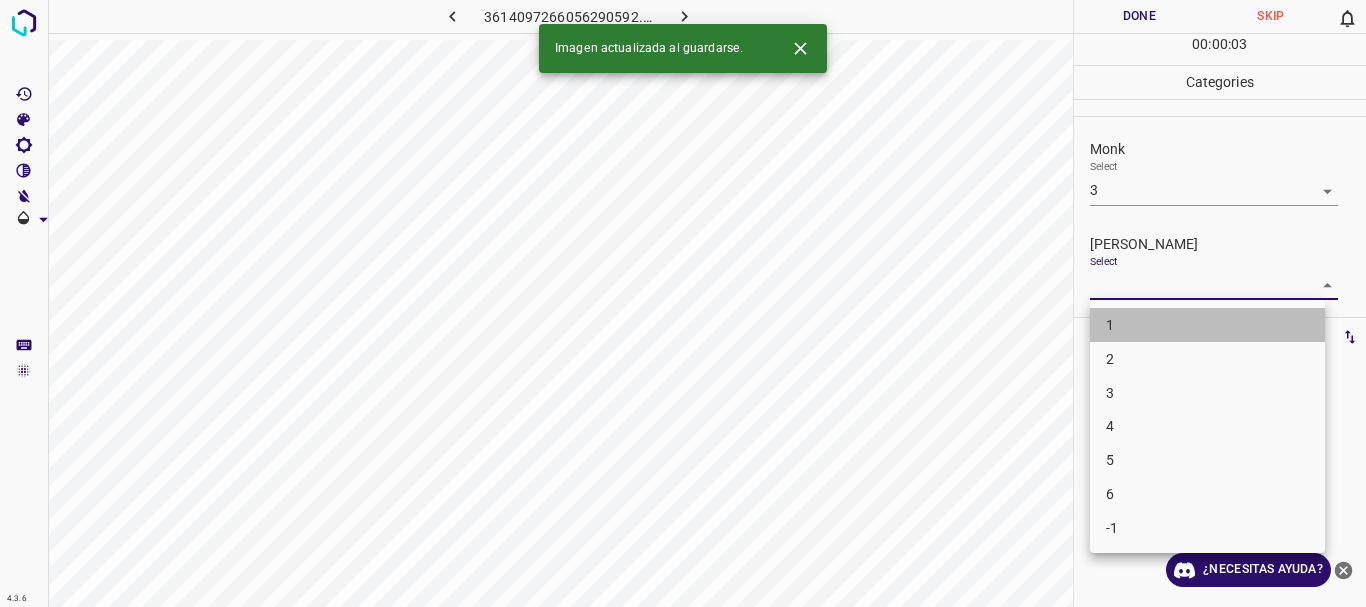 drag, startPoint x: 1132, startPoint y: 321, endPoint x: 1185, endPoint y: 55, distance: 271.2287 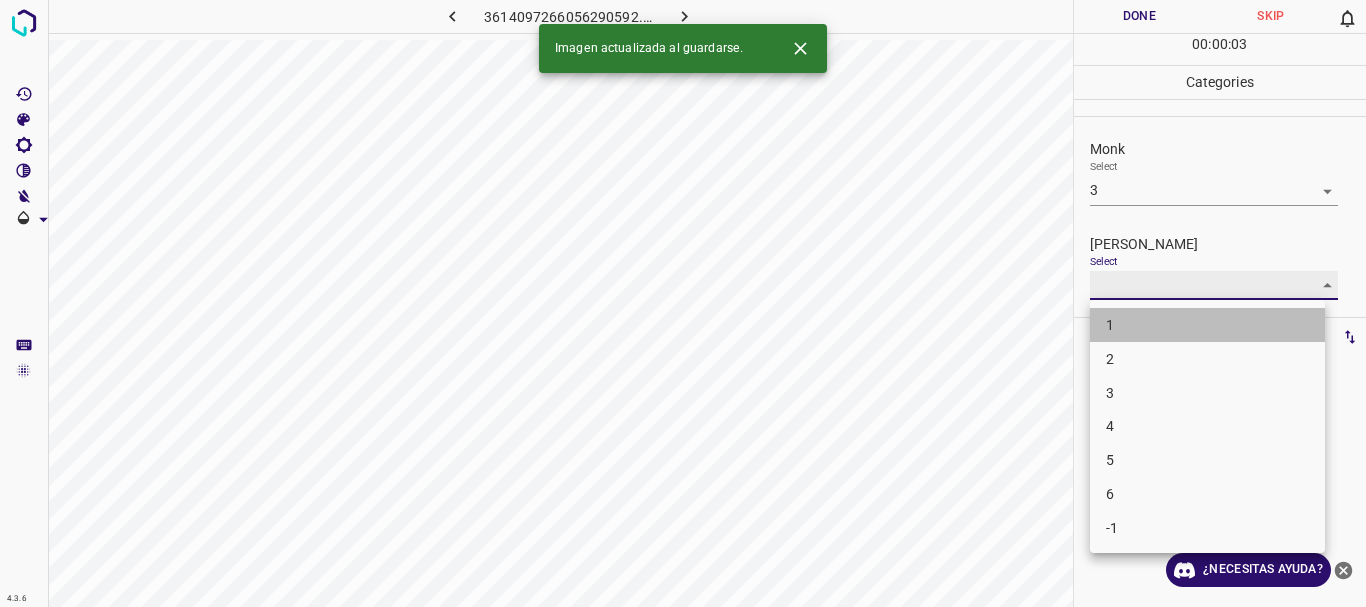 type on "1" 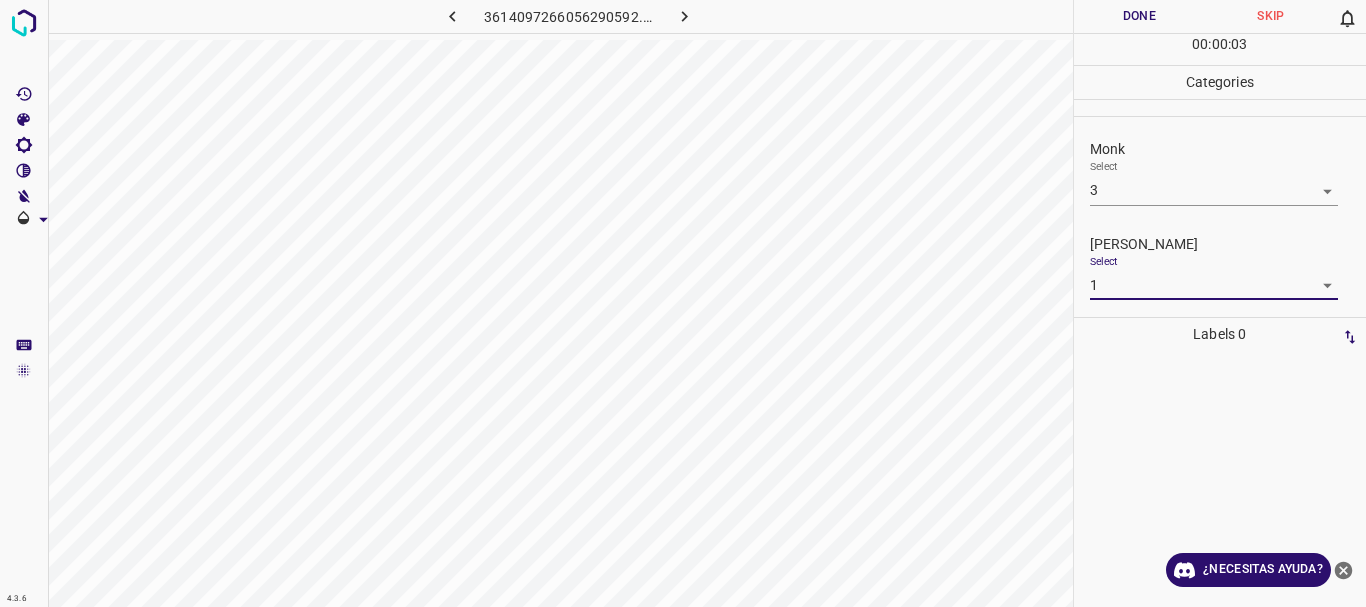 click on "Done" at bounding box center (1140, 16) 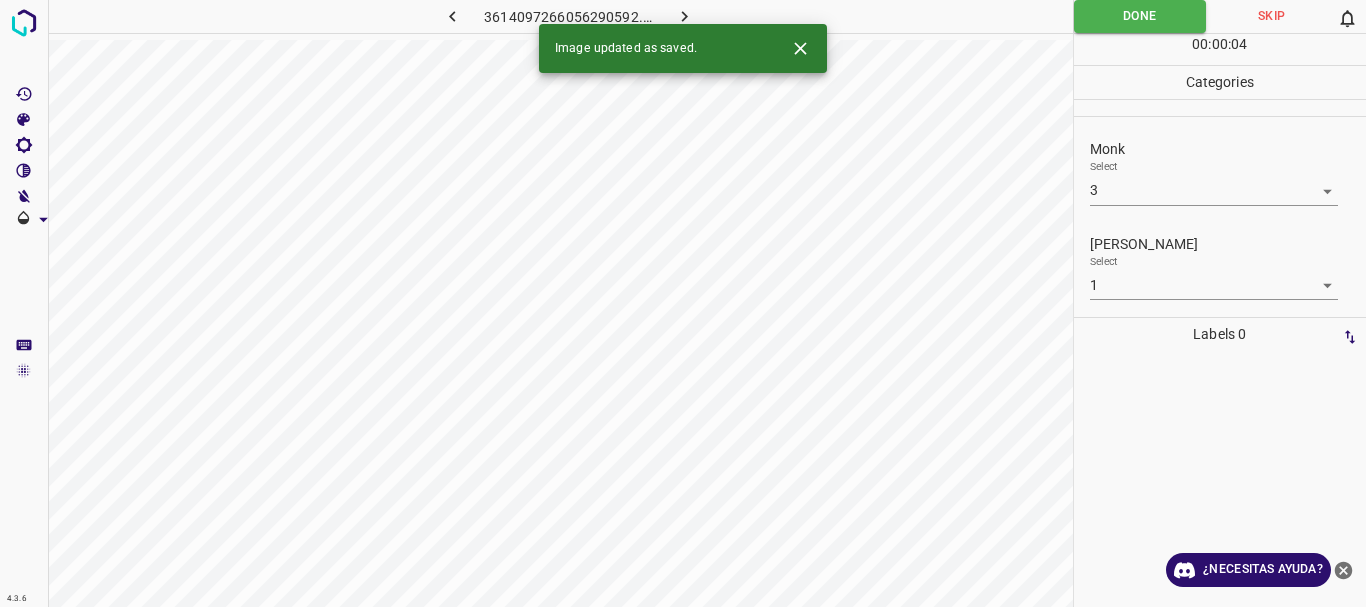 click at bounding box center [684, 16] 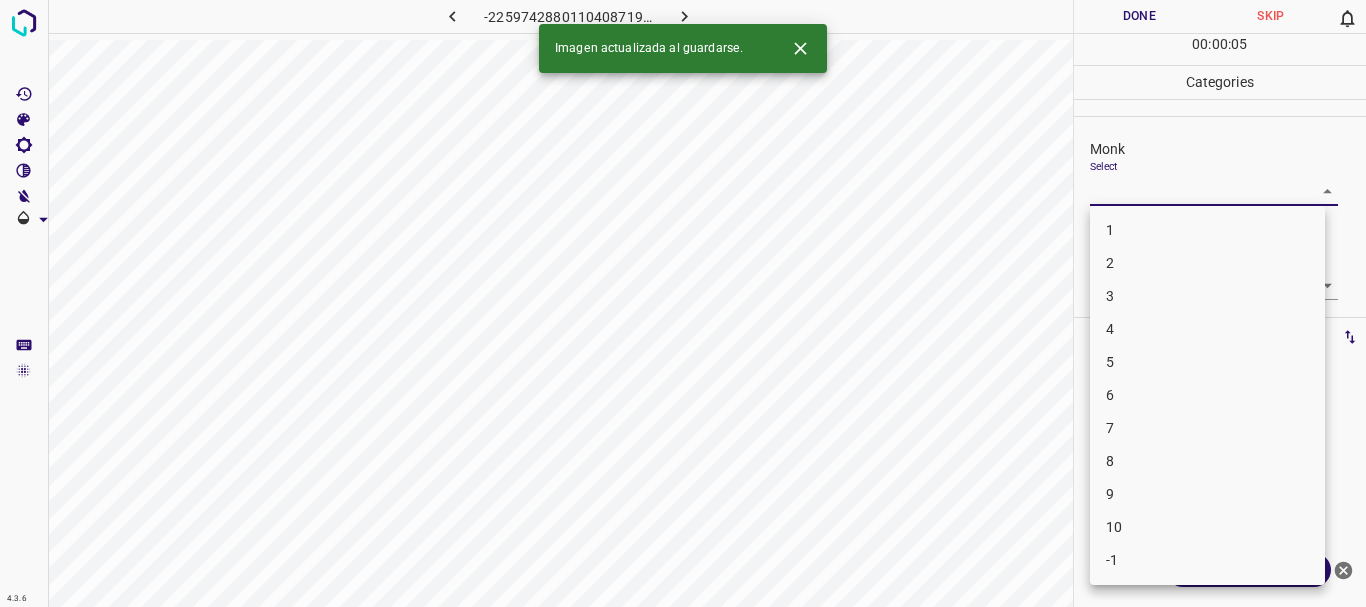 click on "4.3.6  -2259742880110408719.png Done Skip 0 00   : 00   : 05   Categories Monk   Select ​  [PERSON_NAME]   Select ​ Labels   0 Categories 1 Monk 2  [PERSON_NAME] Tools Space Change between modes (Draw & Edit) I Auto labeling R Restore zoom M Zoom in N Zoom out Delete Delete selecte label Filters Z Restore filters X Saturation filter C Brightness filter V Contrast filter B Gray scale filter General O Download Imagen actualizada al guardarse. ¿Necesitas ayuda? Texto original Valora esta traducción Tu opinión servirá para ayudar a mejorar el Traductor de Google - Texto - Esconder - Borrar 1 2 3 4 5 6 7 8 9 10 -1" at bounding box center [683, 303] 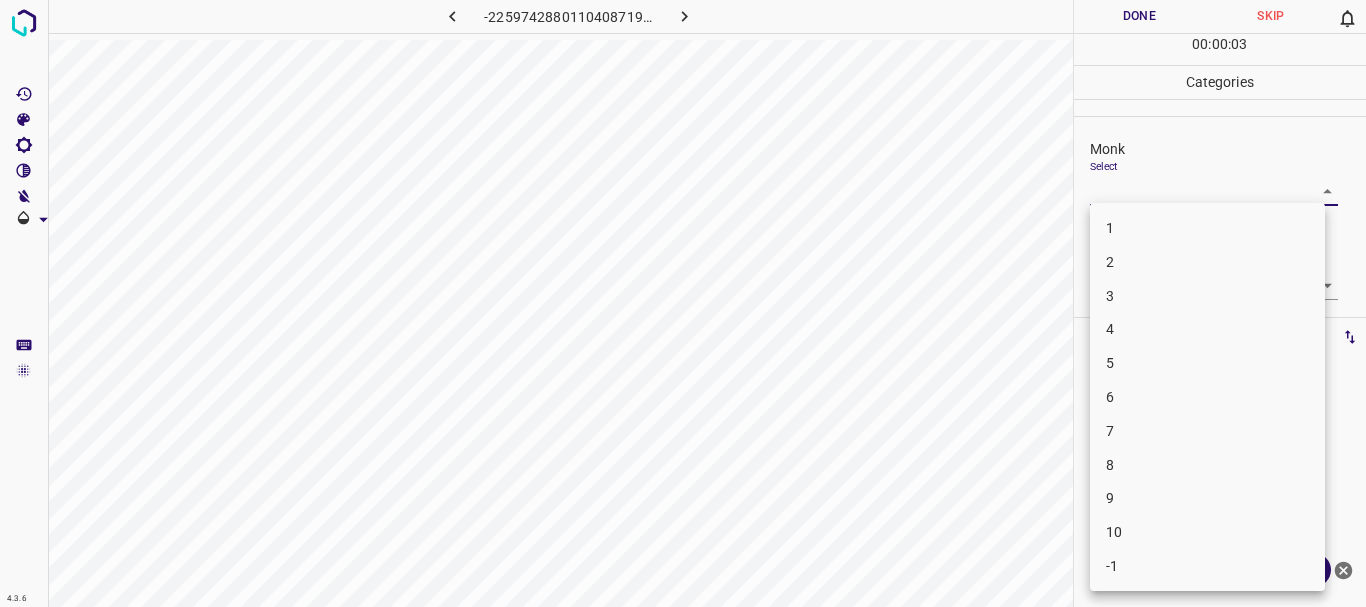click on "4" at bounding box center (1207, 329) 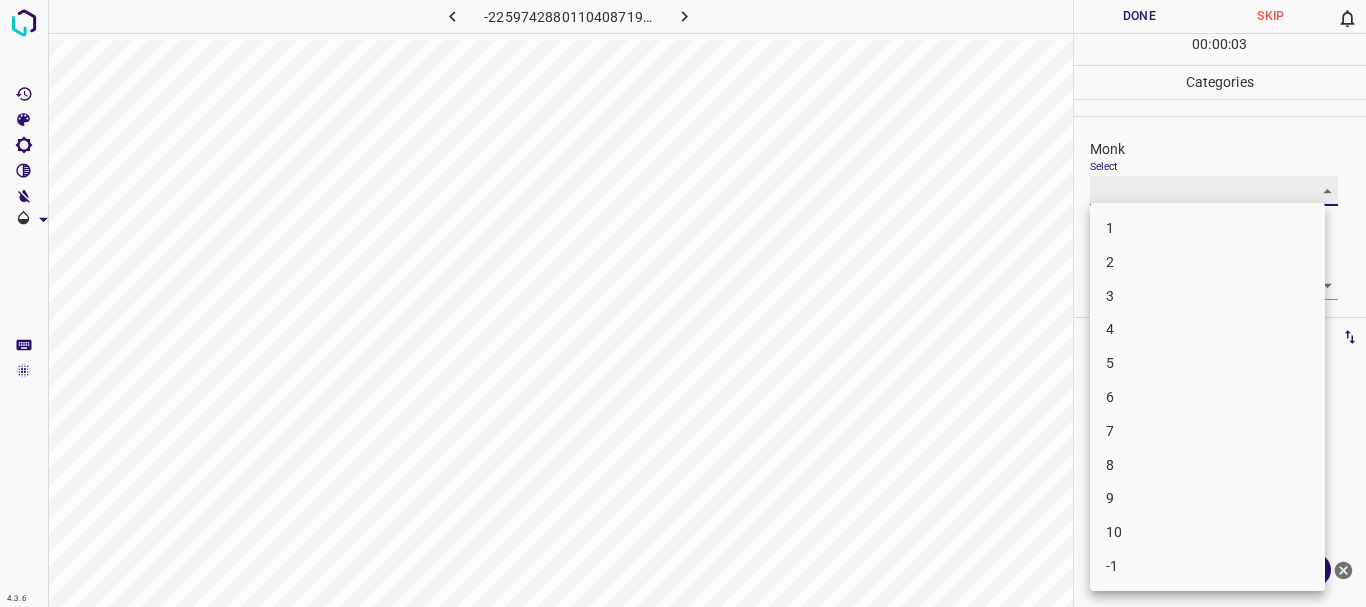 type on "4" 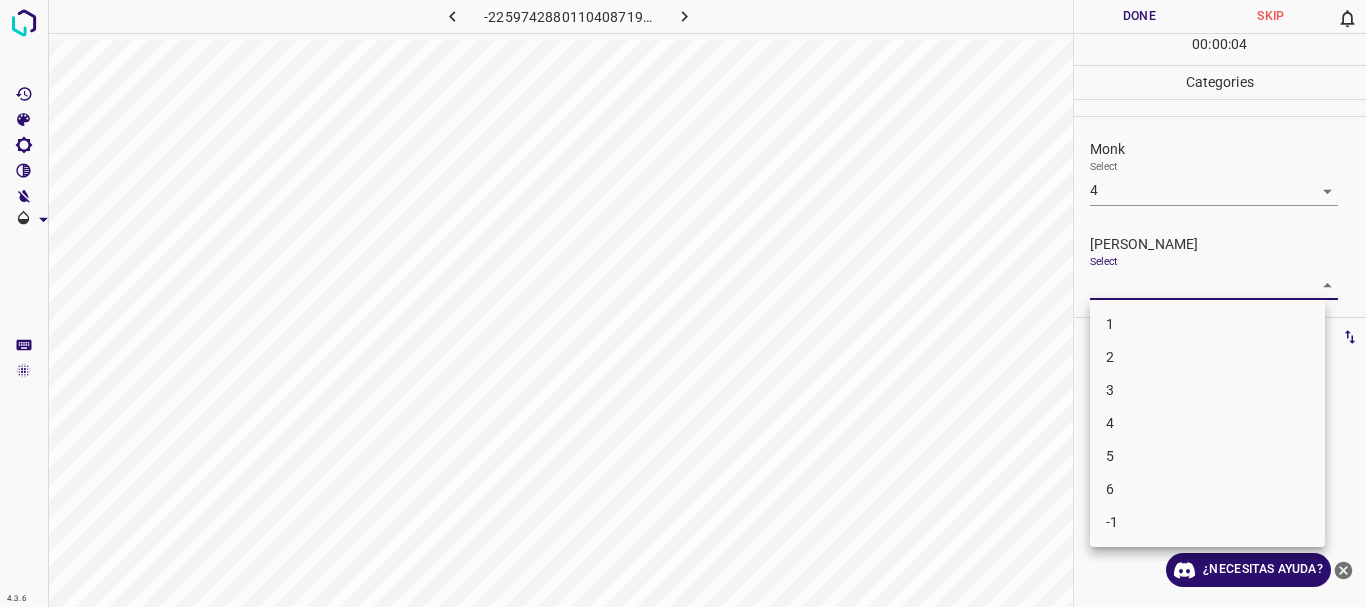 click on "4.3.6  -2259742880110408719.png Done Skip 0 00   : 00   : 04   Categories Monk   Select 4 4  [PERSON_NAME]   Select ​ Labels   0 Categories 1 Monk 2  [PERSON_NAME] Tools Space Change between modes (Draw & Edit) I Auto labeling R Restore zoom M Zoom in N Zoom out Delete Delete selecte label Filters Z Restore filters X Saturation filter C Brightness filter V Contrast filter B Gray scale filter General O Download ¿Necesitas ayuda? Texto original Valora esta traducción Tu opinión servirá para ayudar a mejorar el Traductor de Google - Texto - Esconder - Borrar 1 2 3 4 5 6 -1" at bounding box center (683, 303) 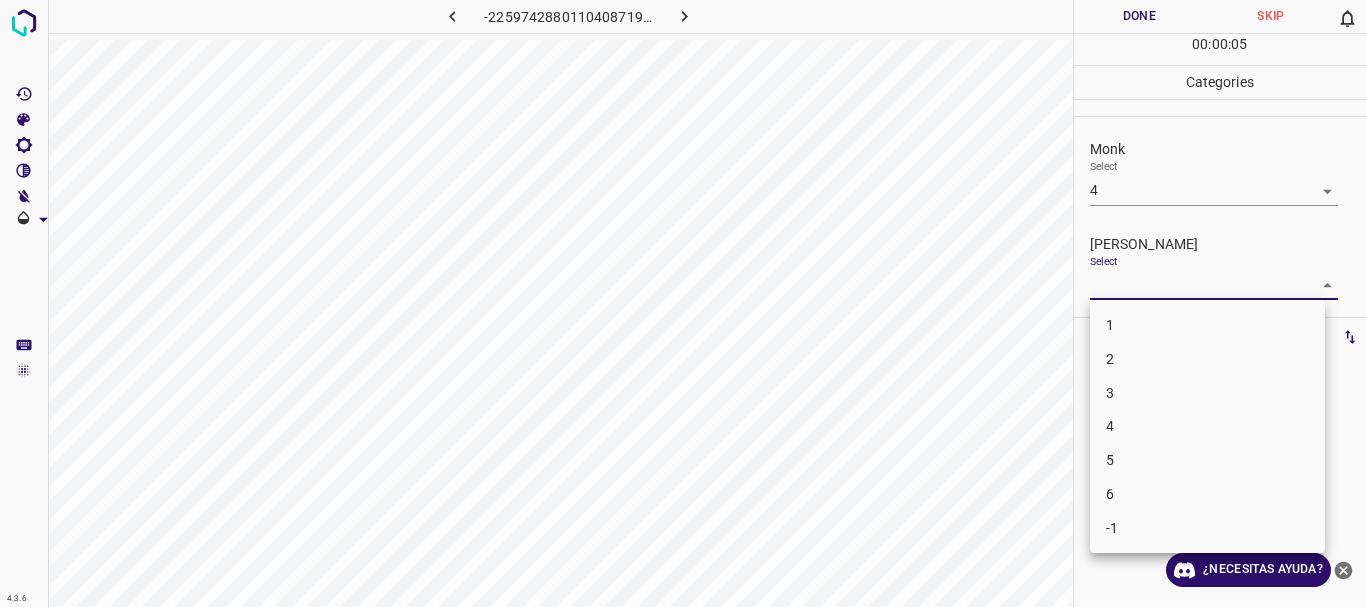 click on "3" at bounding box center [1207, 393] 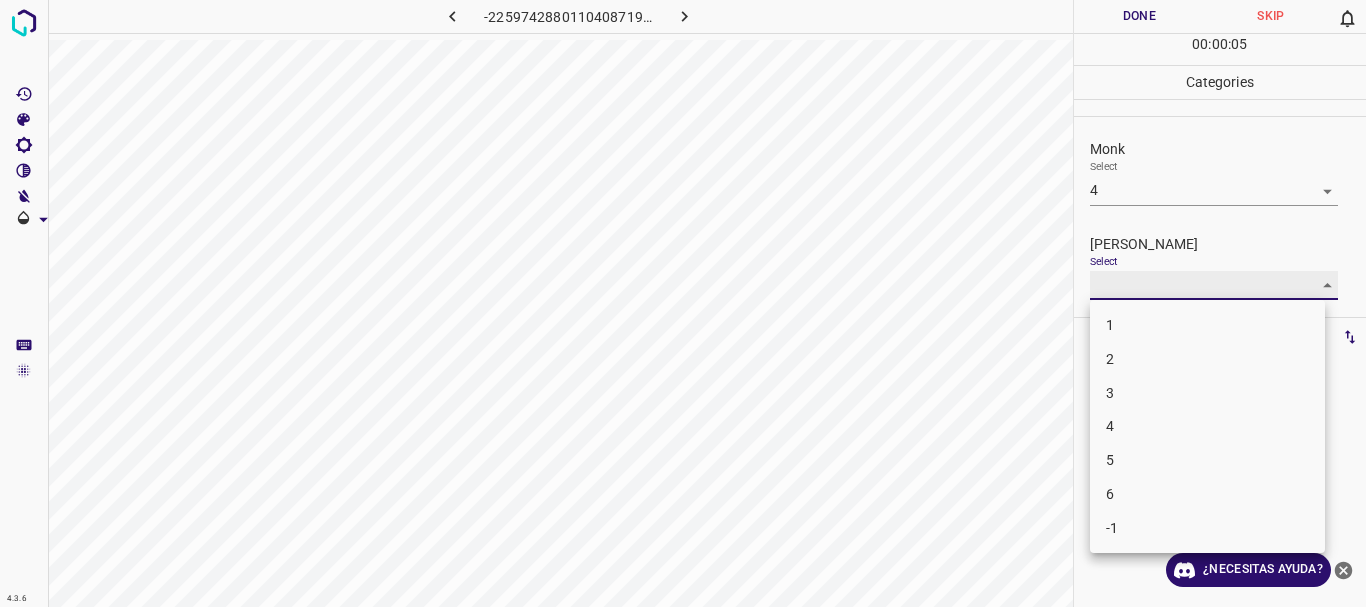 type on "3" 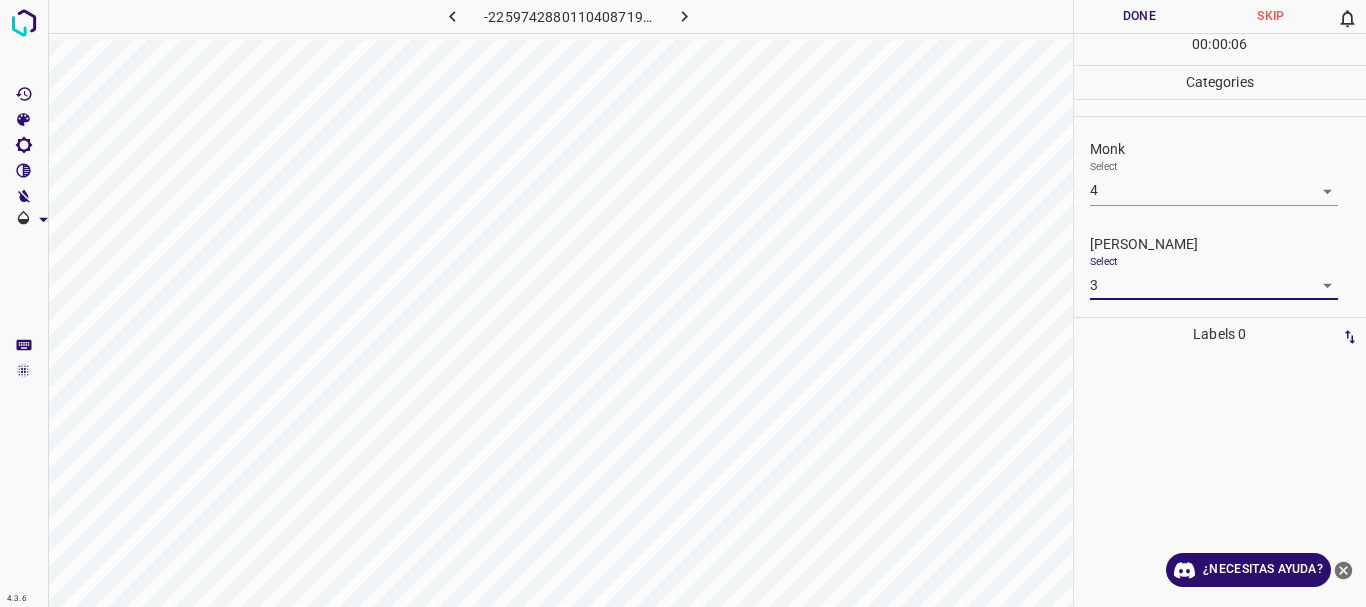 click on "Done" at bounding box center [1140, 16] 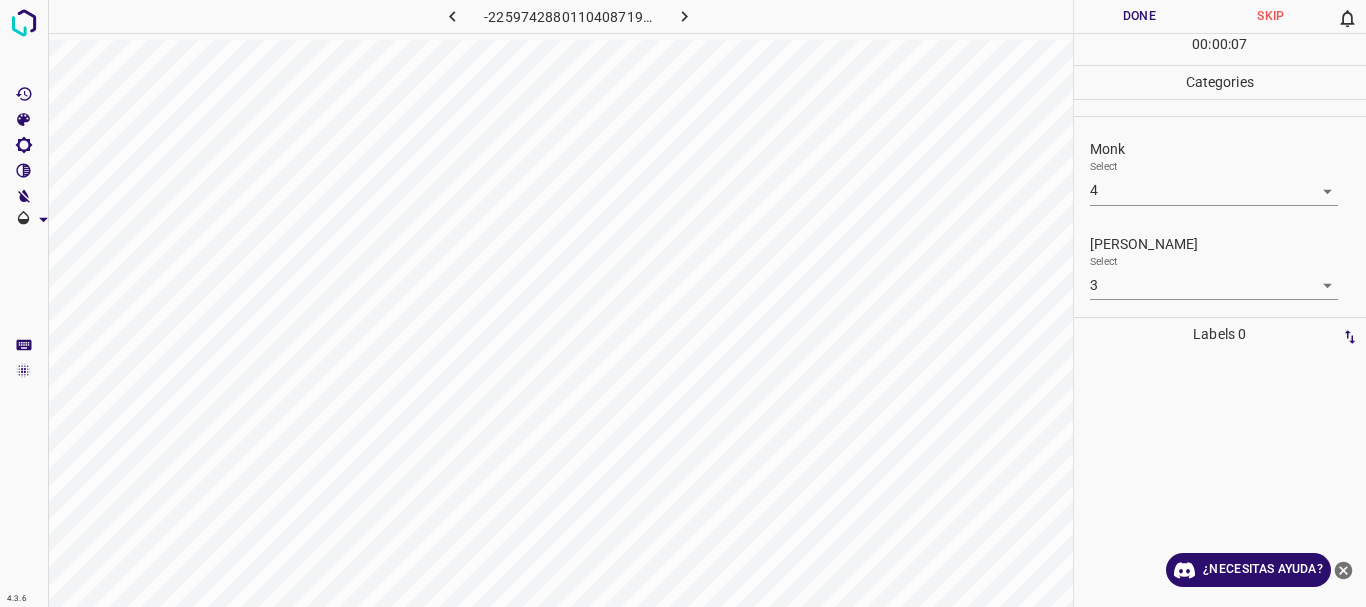 click 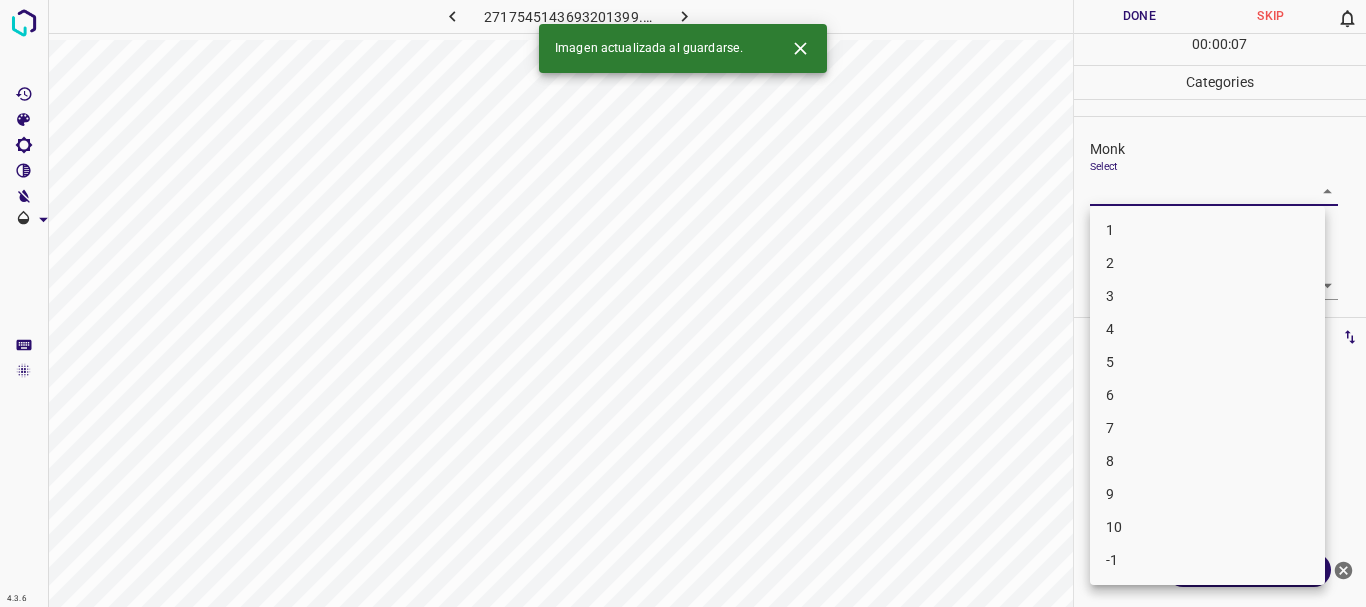 click on "4.3.6  2717545143693201399.png Done Skip 0 00   : 00   : 07   Categories Monk   Select ​  [PERSON_NAME]   Select ​ Labels   0 Categories 1 Monk 2  [PERSON_NAME] Tools Space Change between modes (Draw & Edit) I Auto labeling R Restore zoom M Zoom in N Zoom out Delete Delete selecte label Filters Z Restore filters X Saturation filter C Brightness filter V Contrast filter B Gray scale filter General O Download Imagen actualizada al guardarse. ¿Necesitas ayuda? Texto original Valora esta traducción Tu opinión servirá para ayudar a mejorar el Traductor de Google - Texto - Esconder - Borrar 1 2 3 4 5 6 7 8 9 10 -1" at bounding box center (683, 303) 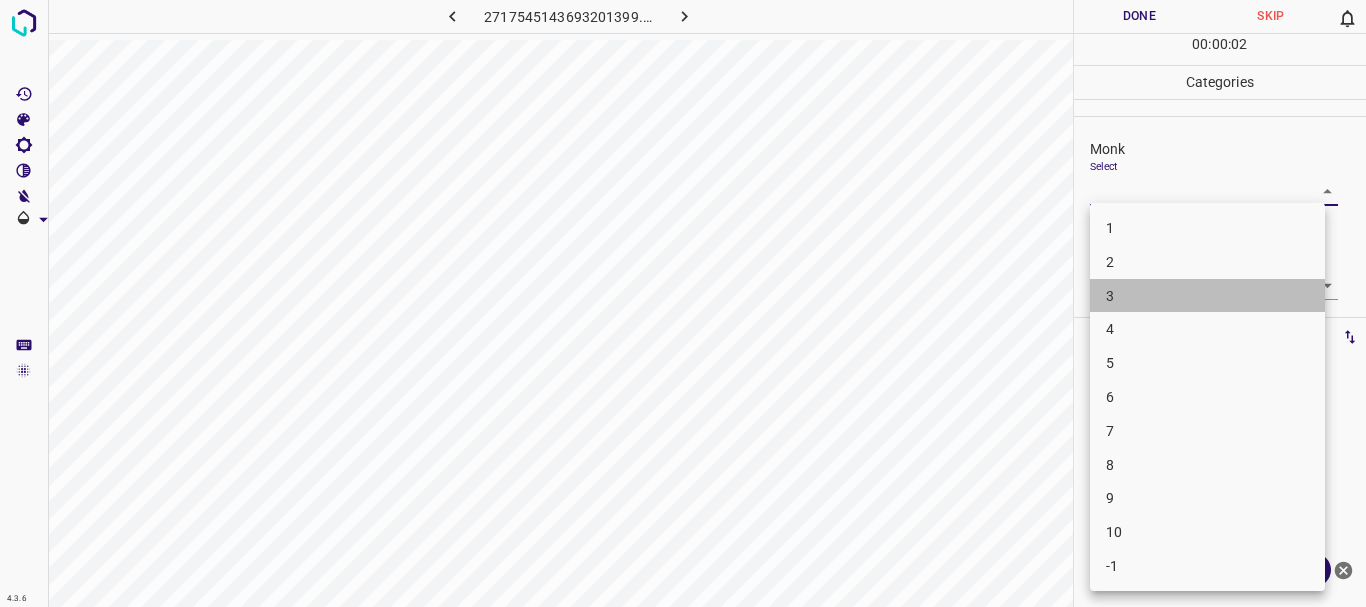 click on "3" at bounding box center [1207, 296] 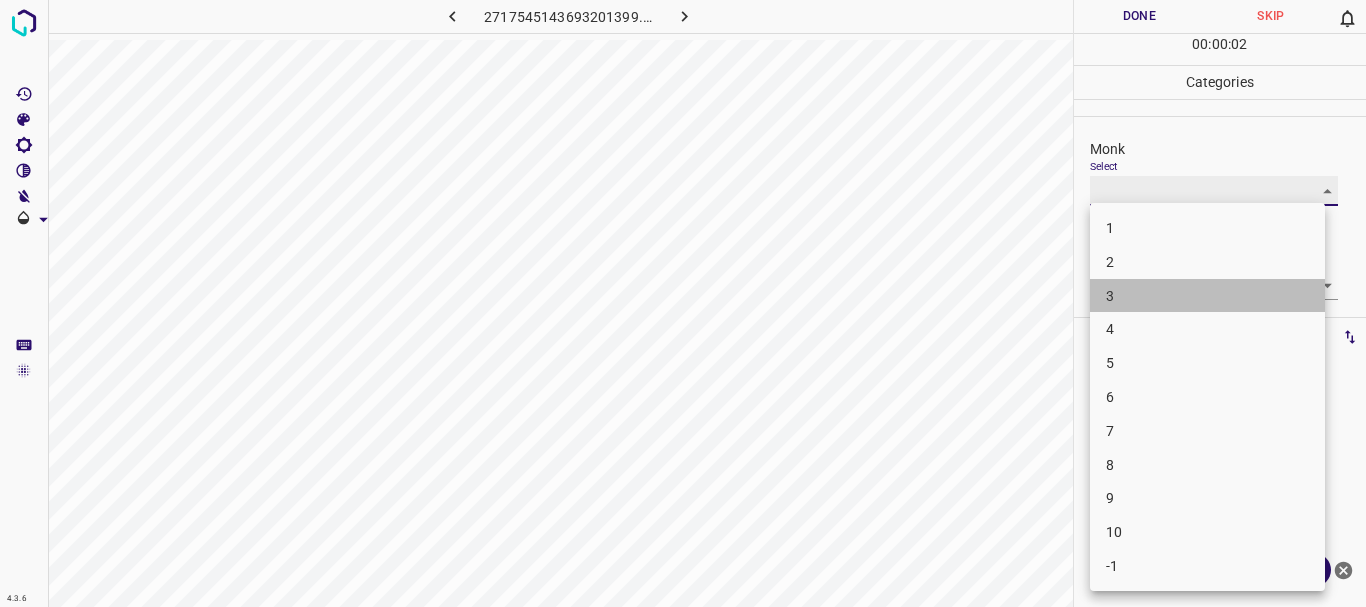 type on "3" 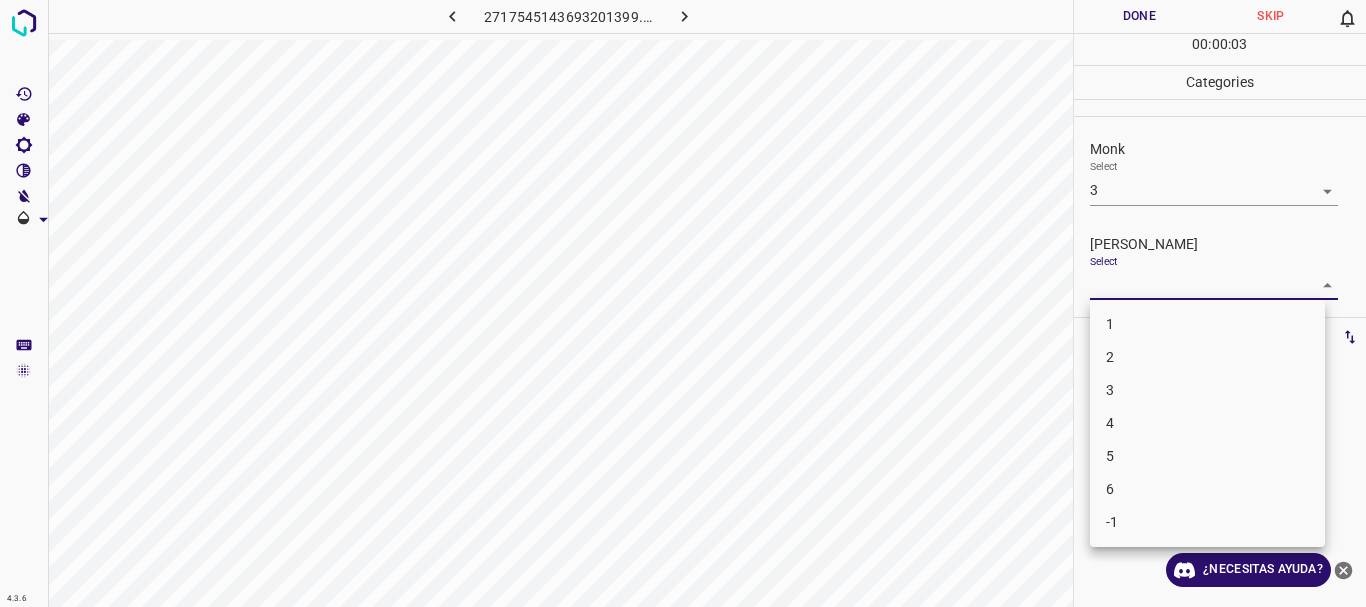 click on "4.3.6  2717545143693201399.png Done Skip 0 00   : 00   : 03   Categories Monk   Select 3 3  [PERSON_NAME]   Select ​ Labels   0 Categories 1 Monk 2  [PERSON_NAME] Tools Space Change between modes (Draw & Edit) I Auto labeling R Restore zoom M Zoom in N Zoom out Delete Delete selecte label Filters Z Restore filters X Saturation filter C Brightness filter V Contrast filter B Gray scale filter General O Download ¿Necesitas ayuda? Texto original Valora esta traducción Tu opinión servirá para ayudar a mejorar el Traductor de Google - Texto - Esconder - Borrar 1 2 3 4 5 6 -1" at bounding box center (683, 303) 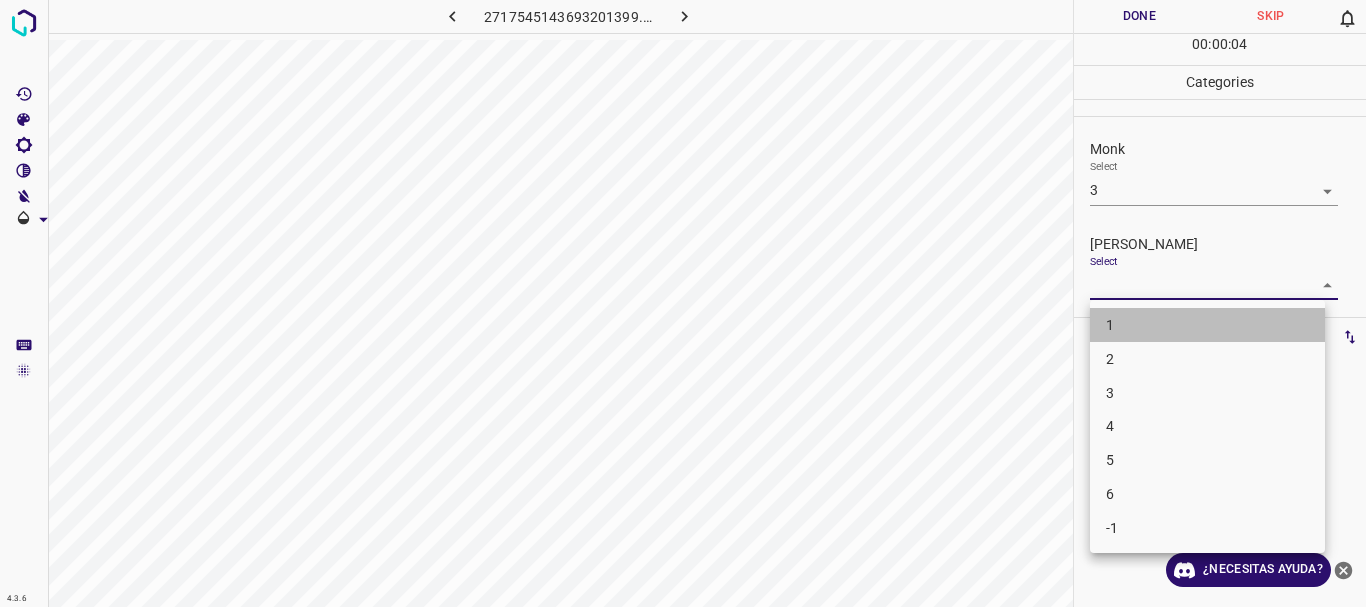 drag, startPoint x: 1129, startPoint y: 322, endPoint x: 1157, endPoint y: 266, distance: 62.609905 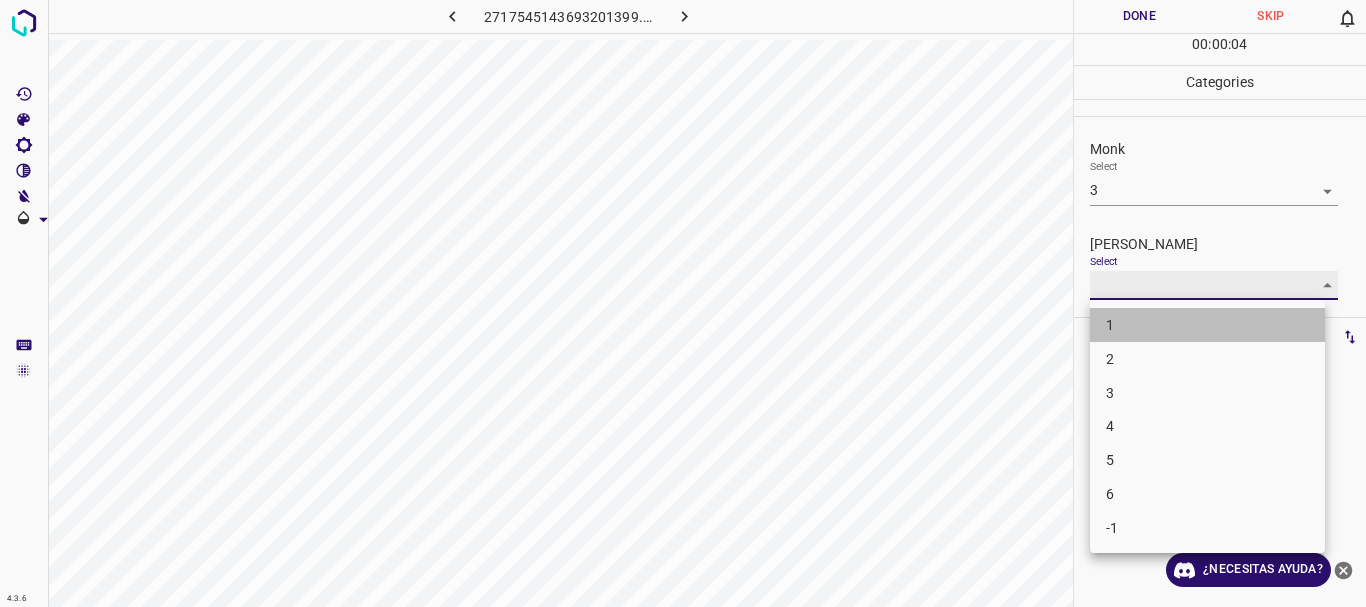 type on "1" 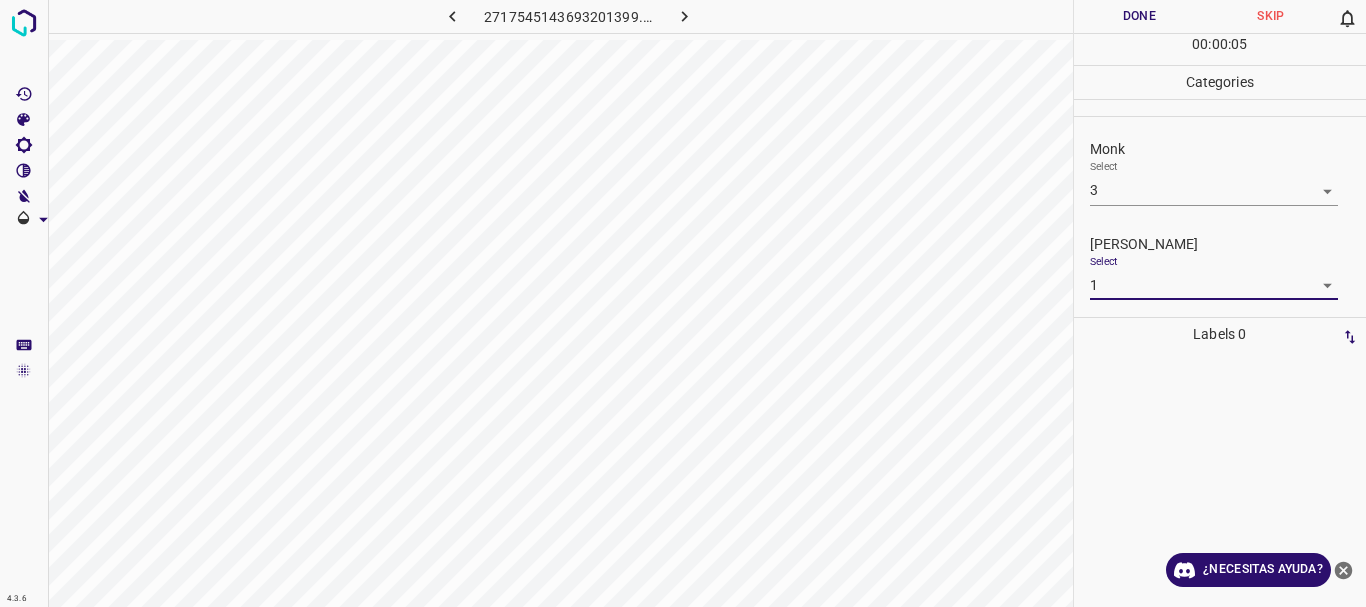 click on "Done" at bounding box center [1140, 16] 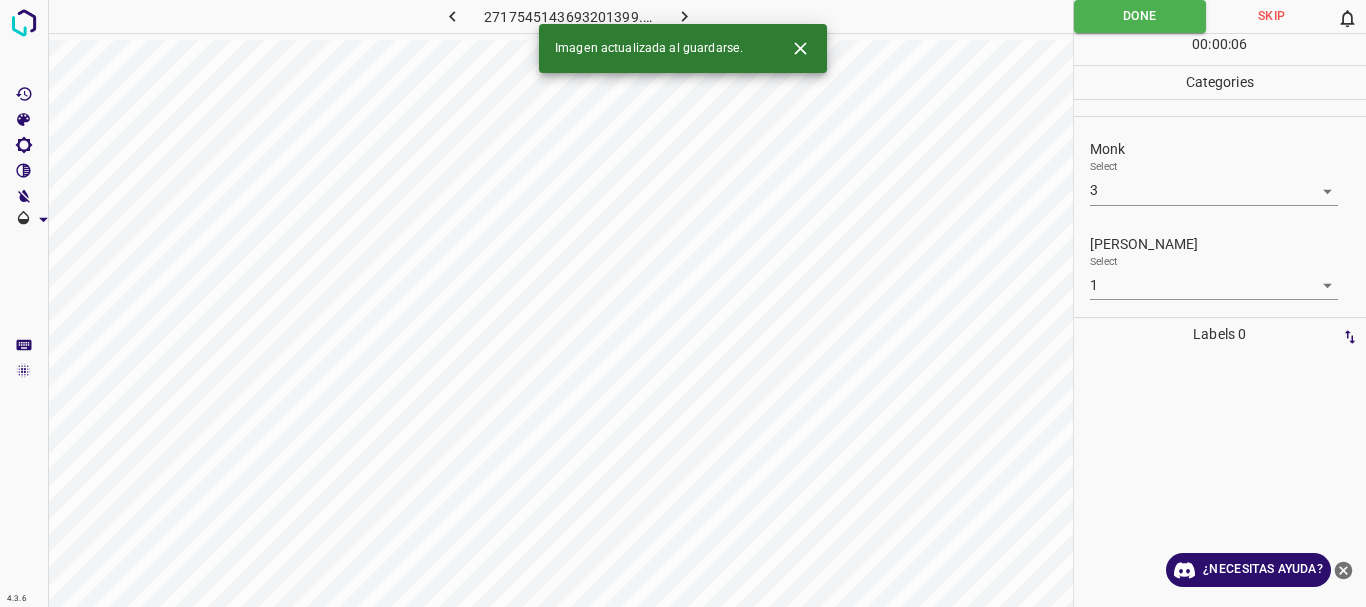 click 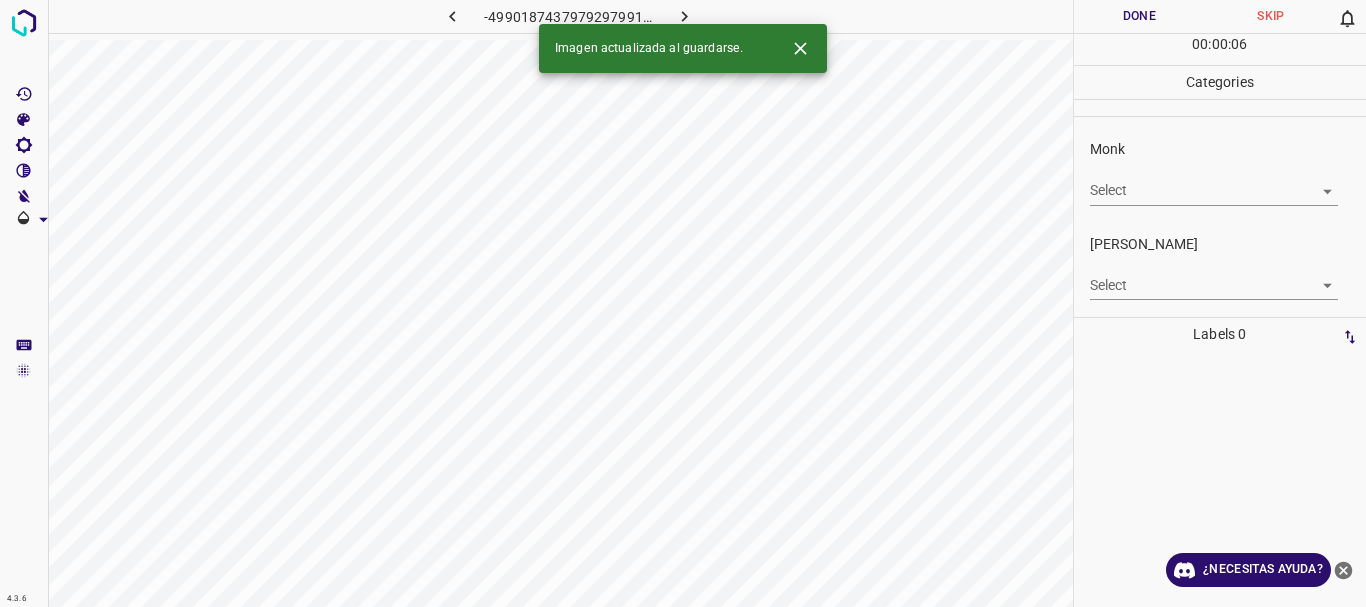 click on "4.3.6  -4990187437979297991.png Done Skip 0 00   : 00   : 06   Categories Monk   Select ​  [PERSON_NAME]   Select ​ Labels   0 Categories 1 Monk 2  [PERSON_NAME] Tools Space Change between modes (Draw & Edit) I Auto labeling R Restore zoom M Zoom in N Zoom out Delete Delete selecte label Filters Z Restore filters X Saturation filter C Brightness filter V Contrast filter B Gray scale filter General O Download Imagen actualizada al guardarse. ¿Necesitas ayuda? Texto original Valora esta traducción Tu opinión servirá para ayudar a mejorar el Traductor de Google - Texto - Esconder - Borrar" at bounding box center (683, 303) 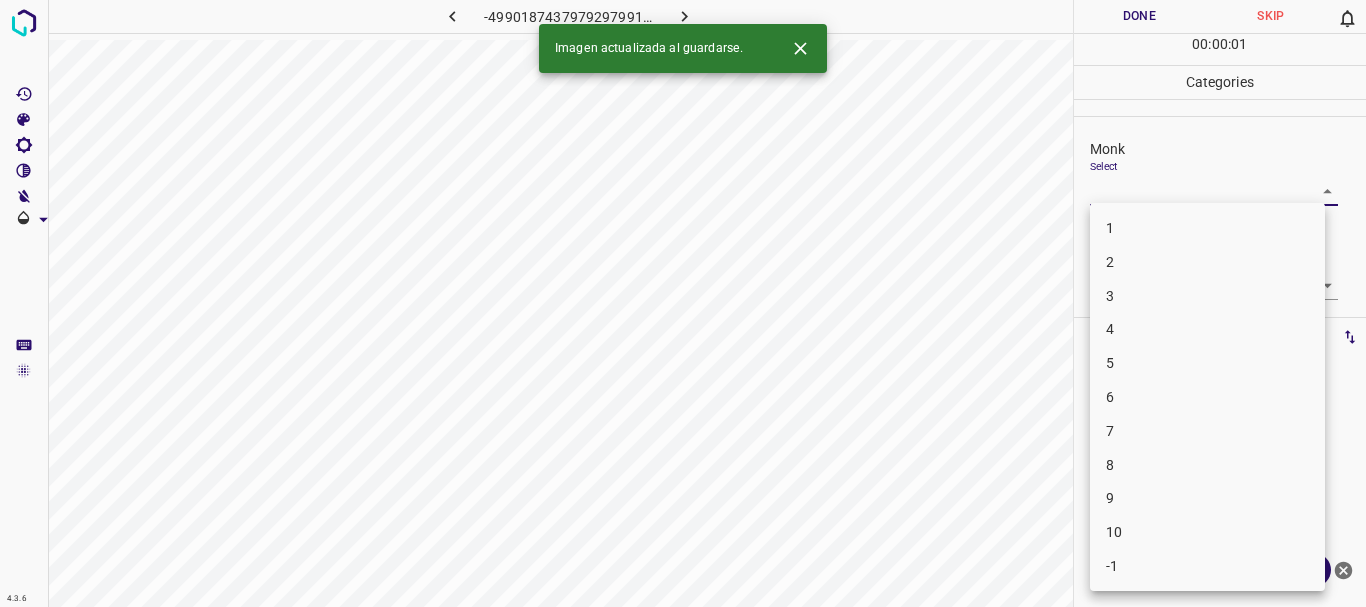 drag, startPoint x: 1173, startPoint y: 291, endPoint x: 1168, endPoint y: 271, distance: 20.615528 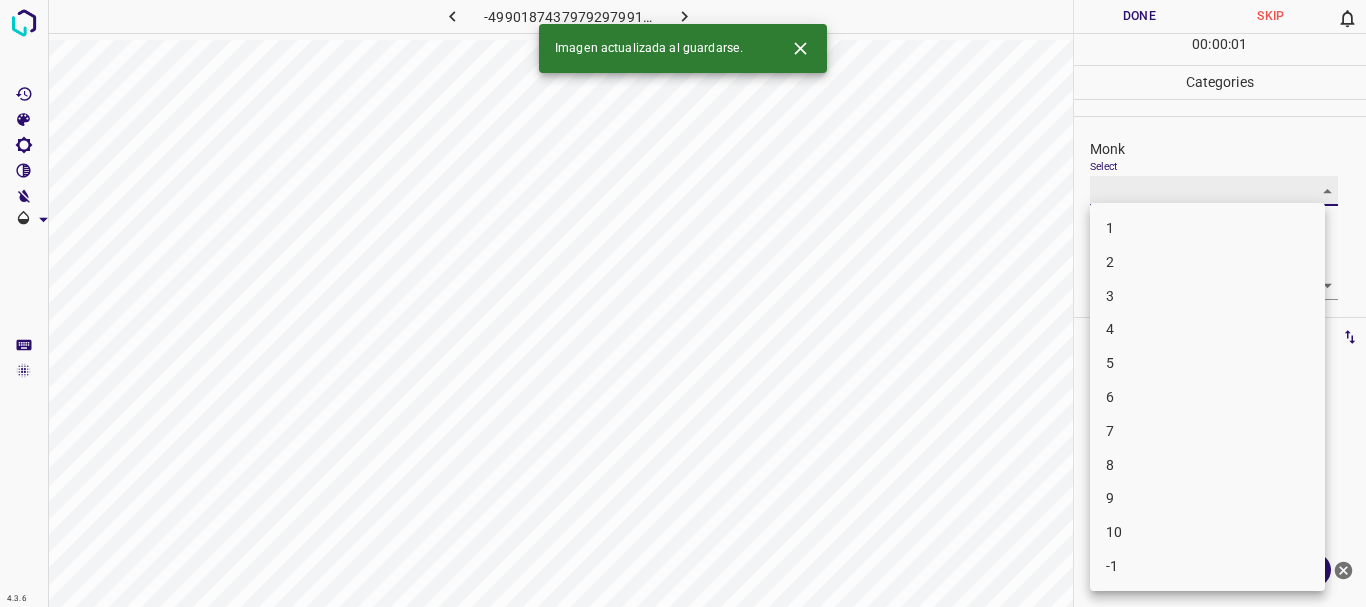 type on "3" 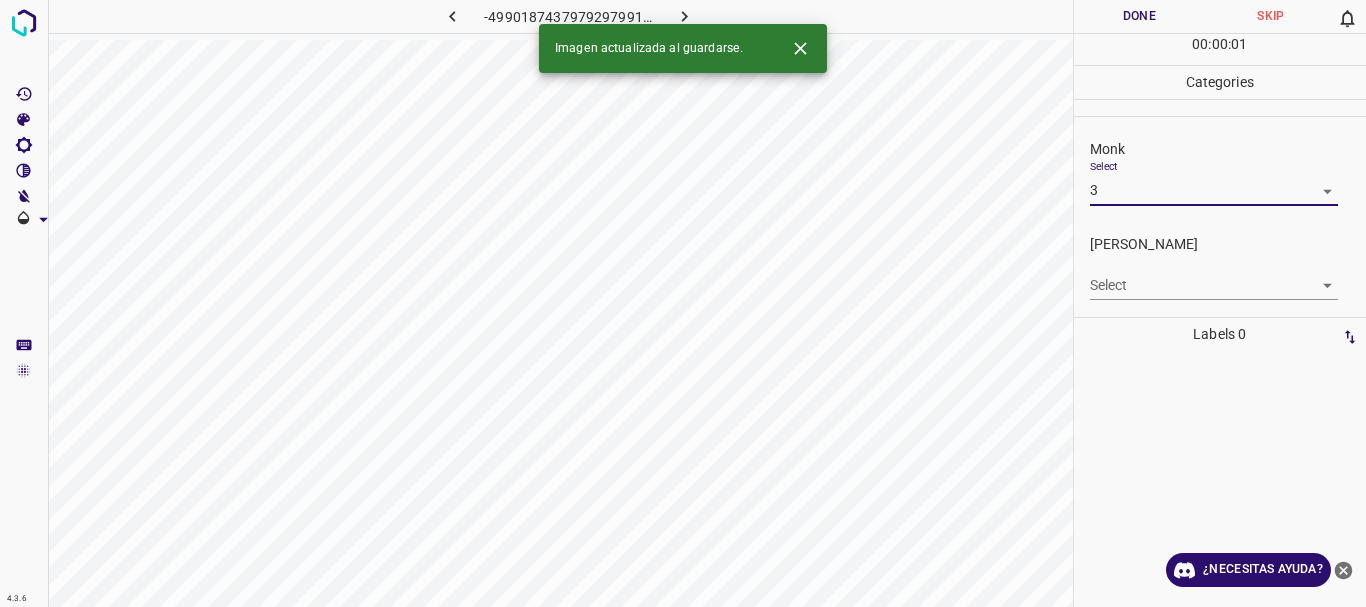 click on "4.3.6  -4990187437979297991.png Done Skip 0 00   : 00   : 01   Categories Monk   Select 3 3  [PERSON_NAME]   Select ​ Labels   0 Categories 1 Monk 2  [PERSON_NAME] Tools Space Change between modes (Draw & Edit) I Auto labeling R Restore zoom M Zoom in N Zoom out Delete Delete selecte label Filters Z Restore filters X Saturation filter C Brightness filter V Contrast filter B Gray scale filter General O Download Imagen actualizada al guardarse. ¿Necesitas ayuda? Texto original Valora esta traducción Tu opinión servirá para ayudar a mejorar el Traductor de Google - Texto - Esconder - Borrar" at bounding box center (683, 303) 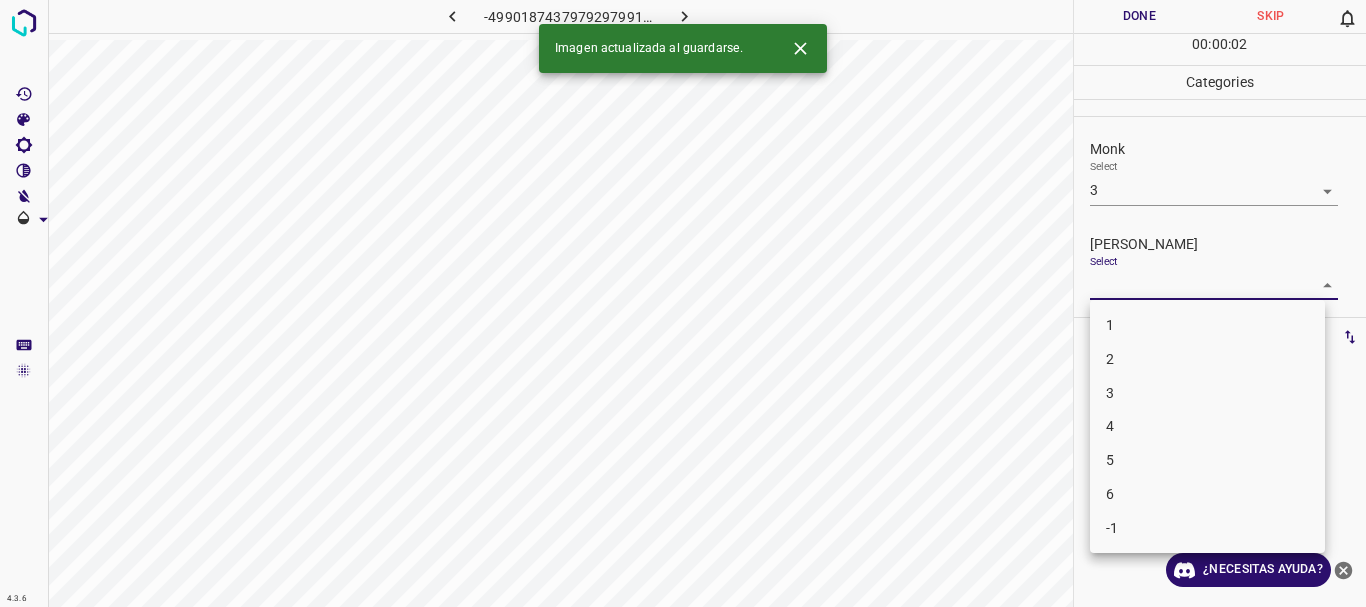 drag, startPoint x: 1149, startPoint y: 376, endPoint x: 1155, endPoint y: 360, distance: 17.088007 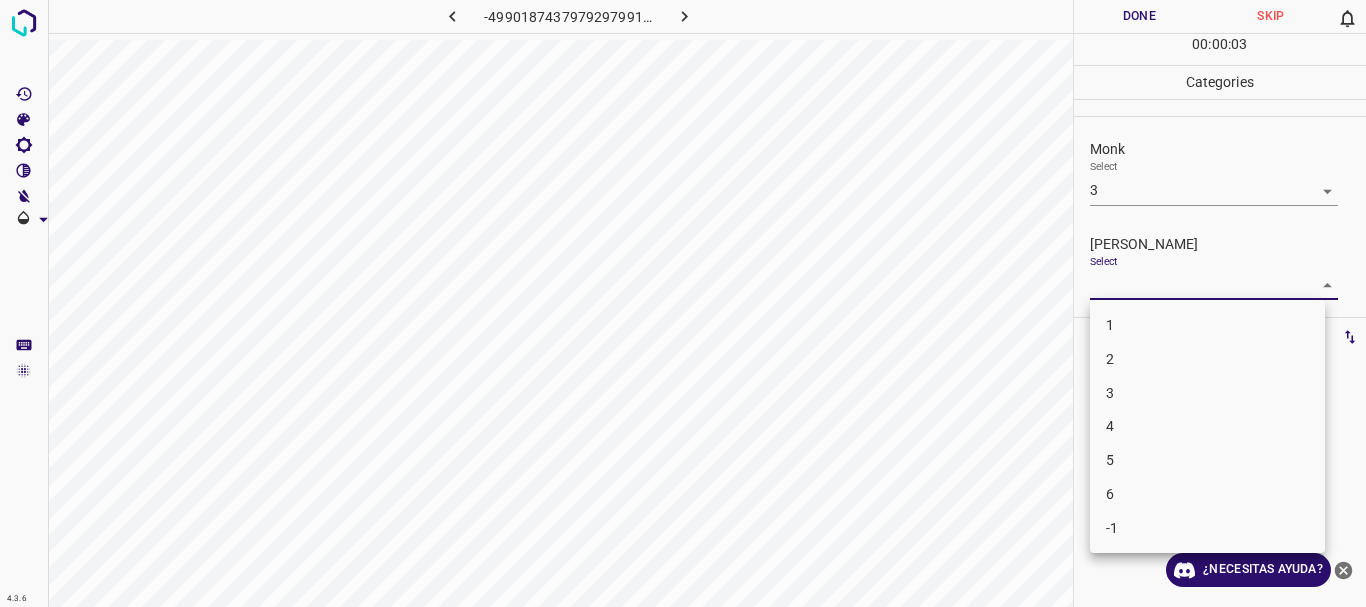drag, startPoint x: 1148, startPoint y: 17, endPoint x: 1068, endPoint y: 14, distance: 80.05623 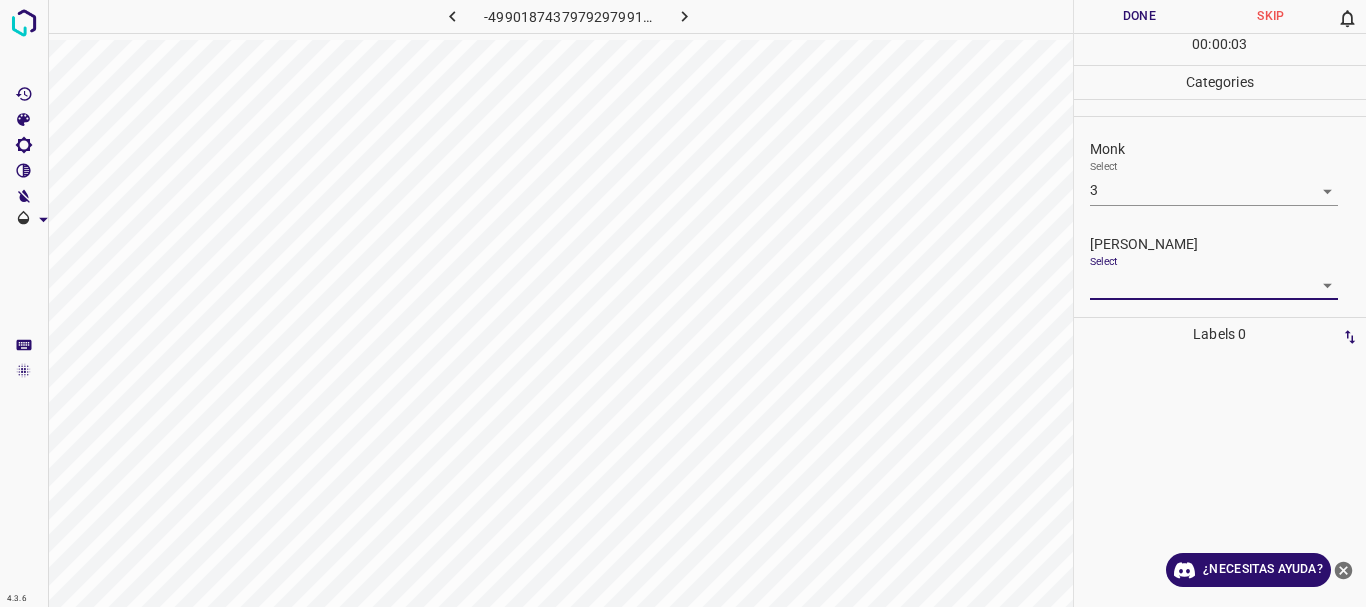 click on "Done" at bounding box center (1140, 16) 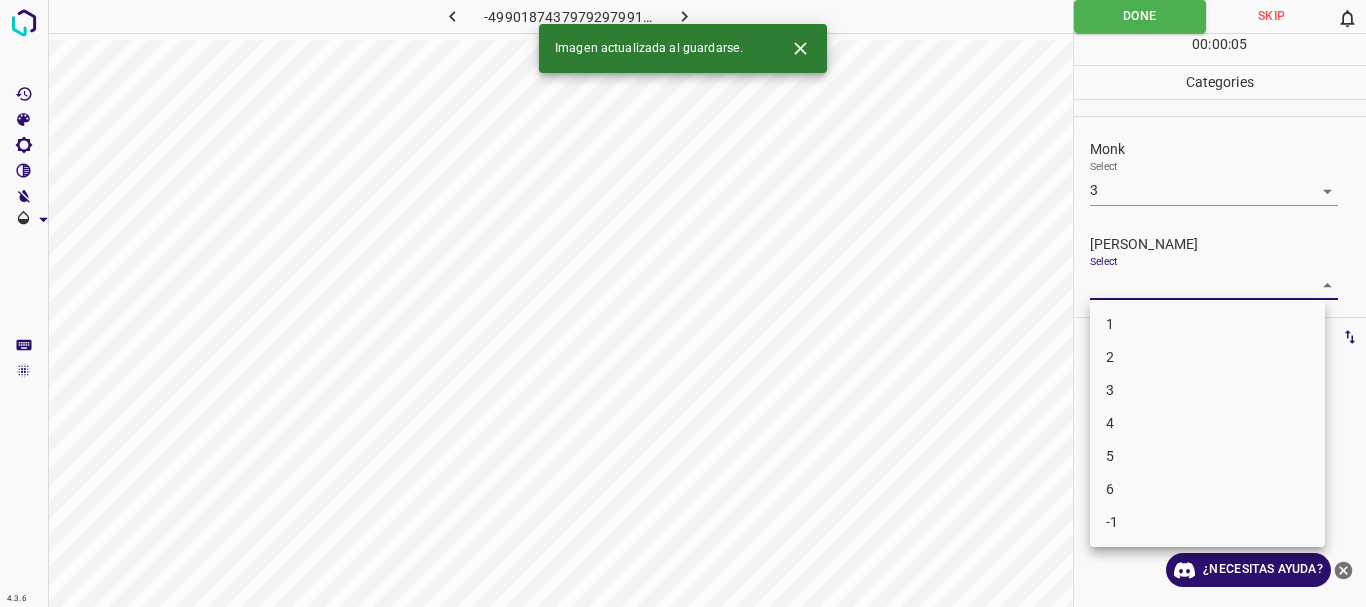 click on "4.3.6  -4990187437979297991.png Done Skip 0 00   : 00   : 05   Categories Monk   Select 3 3  [PERSON_NAME]   Select ​ Labels   0 Categories 1 Monk 2  [PERSON_NAME] Tools Space Change between modes (Draw & Edit) I Auto labeling R Restore zoom M Zoom in N Zoom out Delete Delete selecte label Filters Z Restore filters X Saturation filter C Brightness filter V Contrast filter B Gray scale filter General O Download Imagen actualizada al guardarse. ¿Necesitas ayuda? Texto original Valora esta traducción Tu opinión servirá para ayudar a mejorar el Traductor de Google - Texto - Esconder - Borrar 1 2 3 4 5 6 -1" at bounding box center [683, 303] 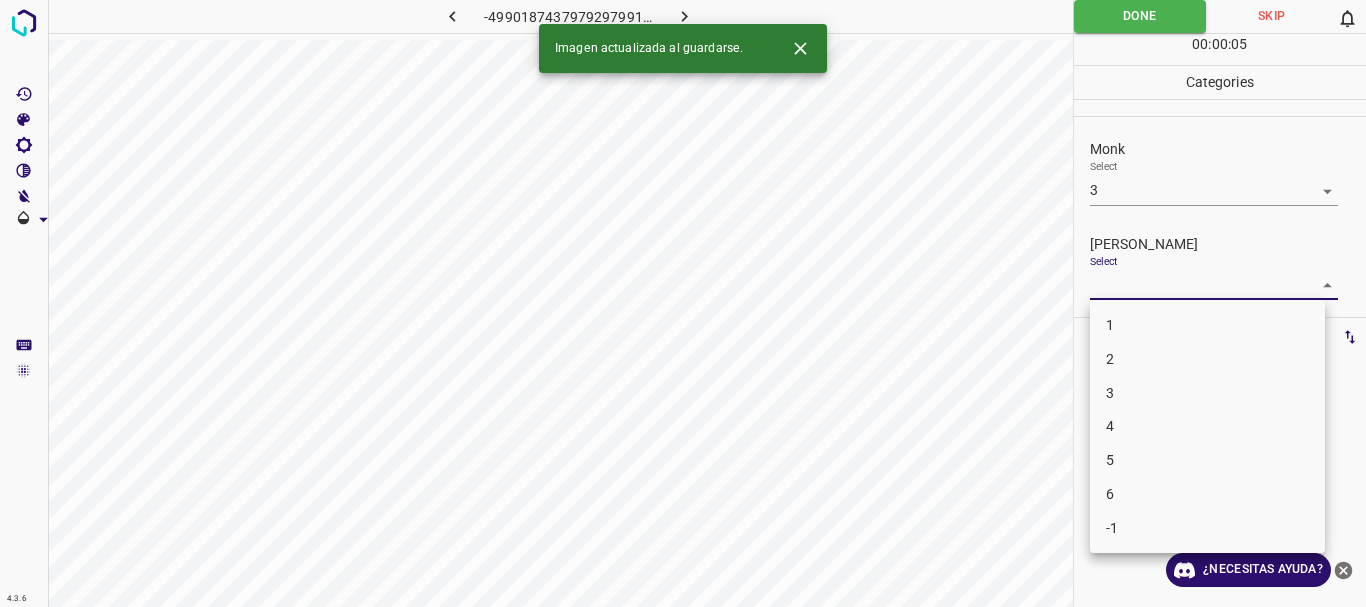 drag, startPoint x: 1134, startPoint y: 400, endPoint x: 1168, endPoint y: 272, distance: 132.43866 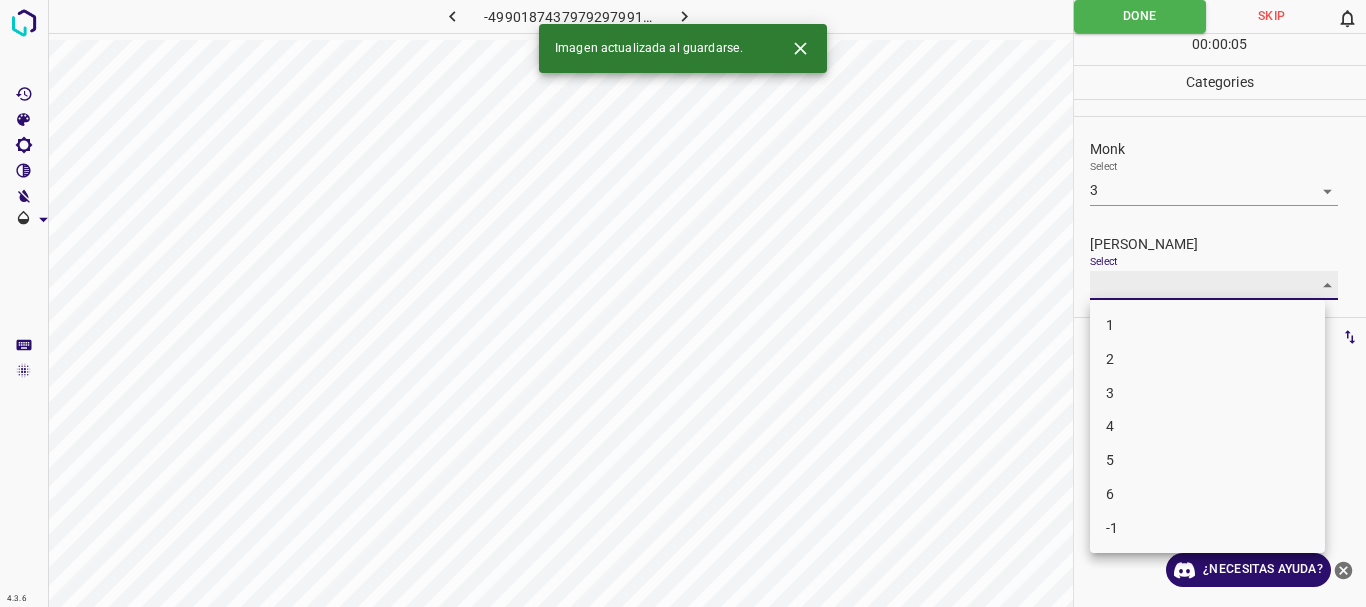 type on "3" 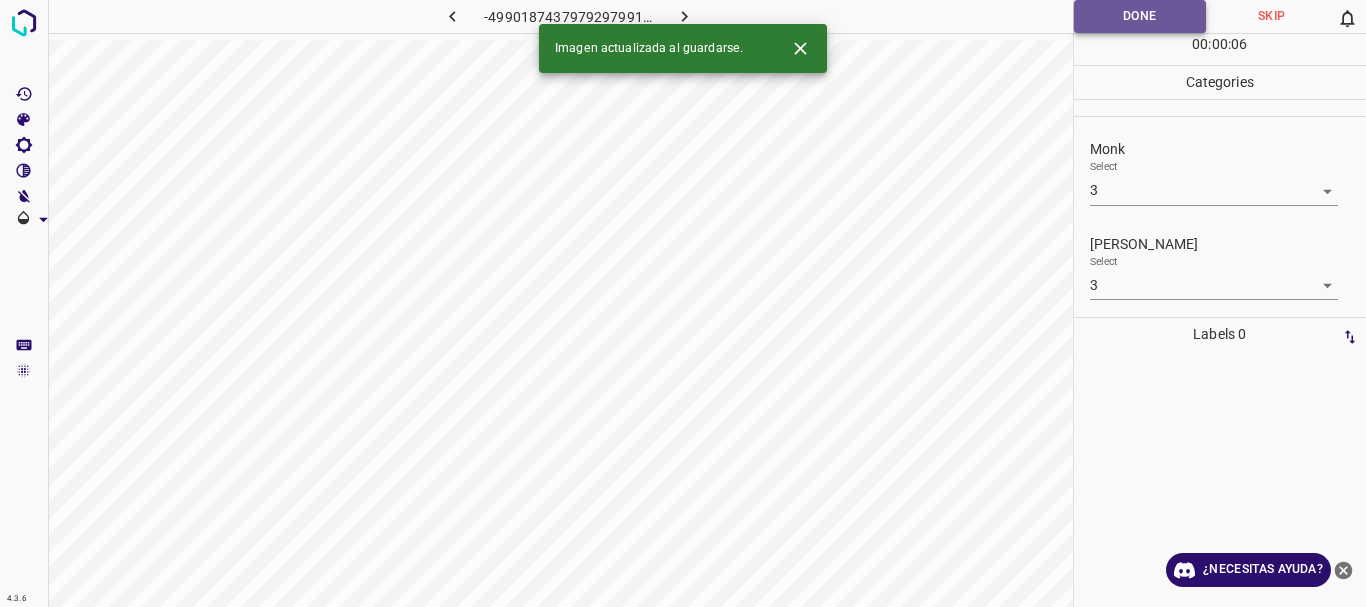 click on "Done" at bounding box center (1140, 16) 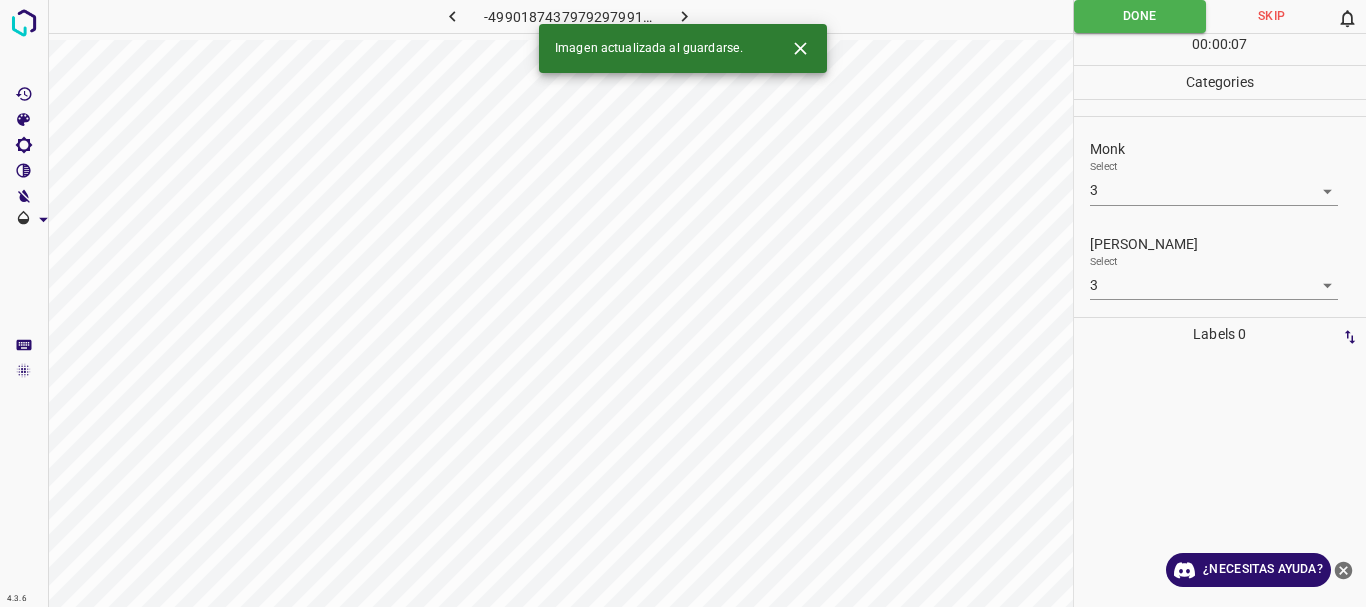 click 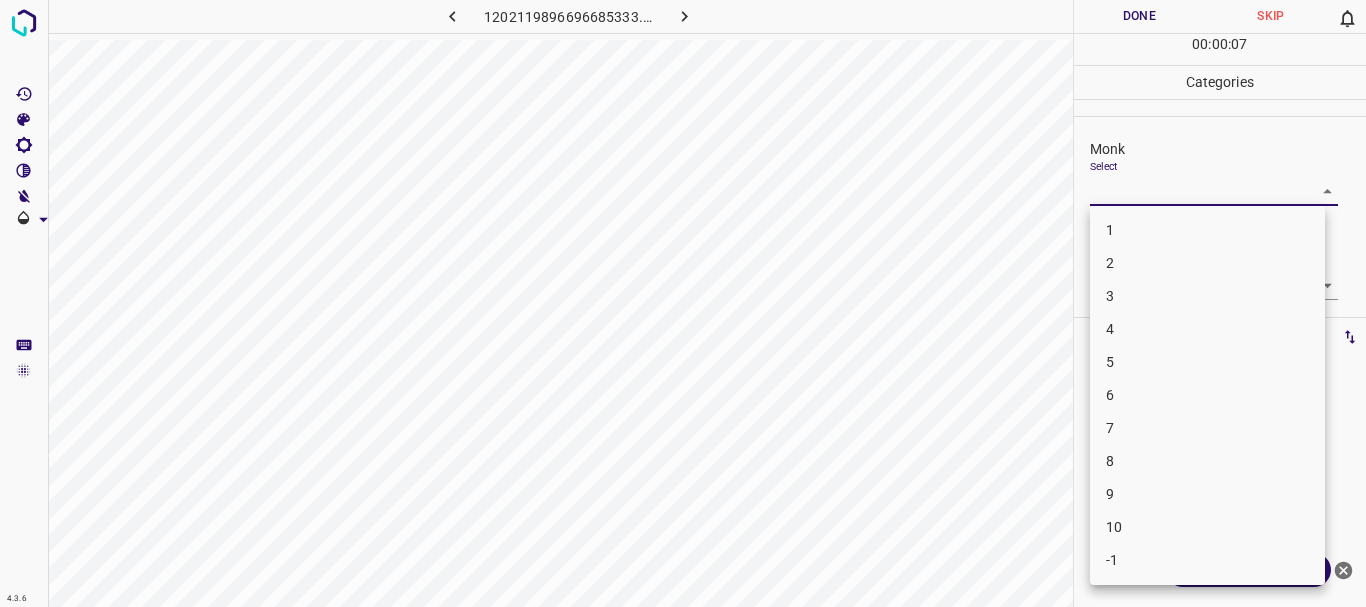 click on "4.3.6  1202119896696685333.png Done Skip 0 00   : 00   : 07   Categories Monk   Select ​  [PERSON_NAME]   Select ​ Labels   0 Categories 1 Monk 2  [PERSON_NAME] Tools Space Change between modes (Draw & Edit) I Auto labeling R Restore zoom M Zoom in N Zoom out Delete Delete selecte label Filters Z Restore filters X Saturation filter C Brightness filter V Contrast filter B Gray scale filter General O Download ¿Necesitas ayuda? Texto original Valora esta traducción Tu opinión servirá para ayudar a mejorar el Traductor de Google - Texto - Esconder - Borrar 1 2 3 4 5 6 7 8 9 10 -1" at bounding box center [683, 303] 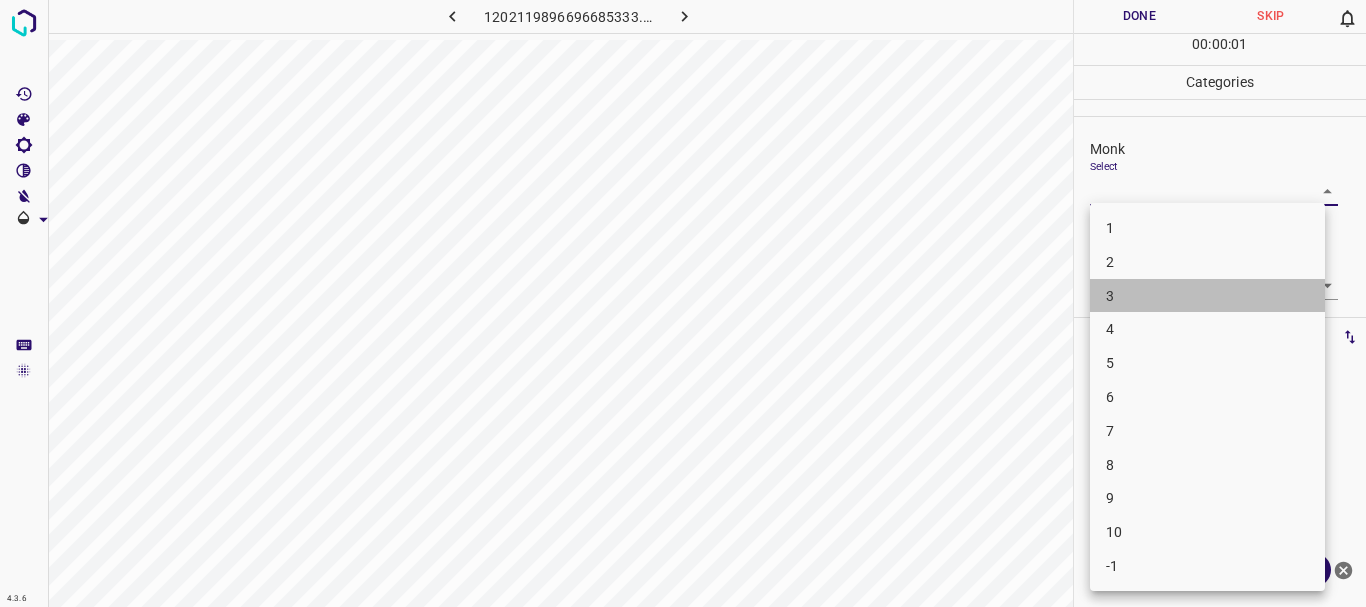 click on "3" at bounding box center [1207, 296] 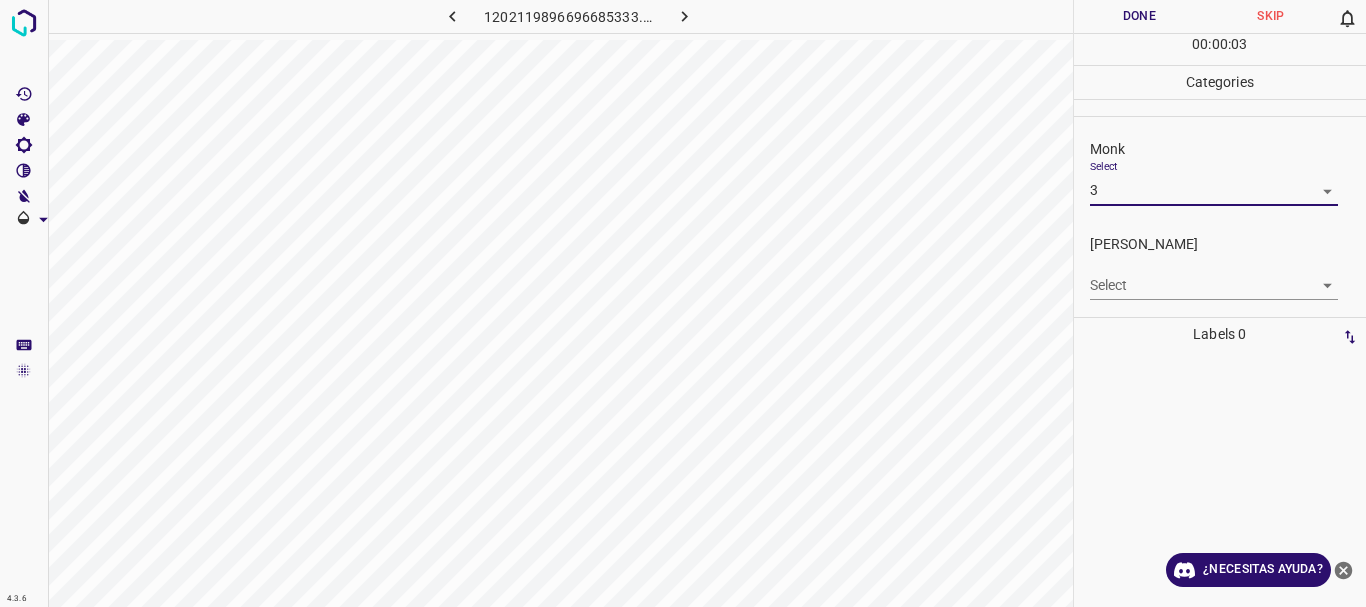 click on "4.3.6  1202119896696685333.png Done Skip 0 00   : 00   : 03   Categories Monk   Select 3 3  [PERSON_NAME]   Select ​ Labels   0 Categories 1 Monk 2  [PERSON_NAME] Tools Space Change between modes (Draw & Edit) I Auto labeling R Restore zoom M Zoom in N Zoom out Delete Delete selecte label Filters Z Restore filters X Saturation filter C Brightness filter V Contrast filter B Gray scale filter General O Download ¿Necesitas ayuda? Texto original Valora esta traducción Tu opinión servirá para ayudar a mejorar el Traductor de Google - Texto - Esconder - Borrar" at bounding box center (683, 303) 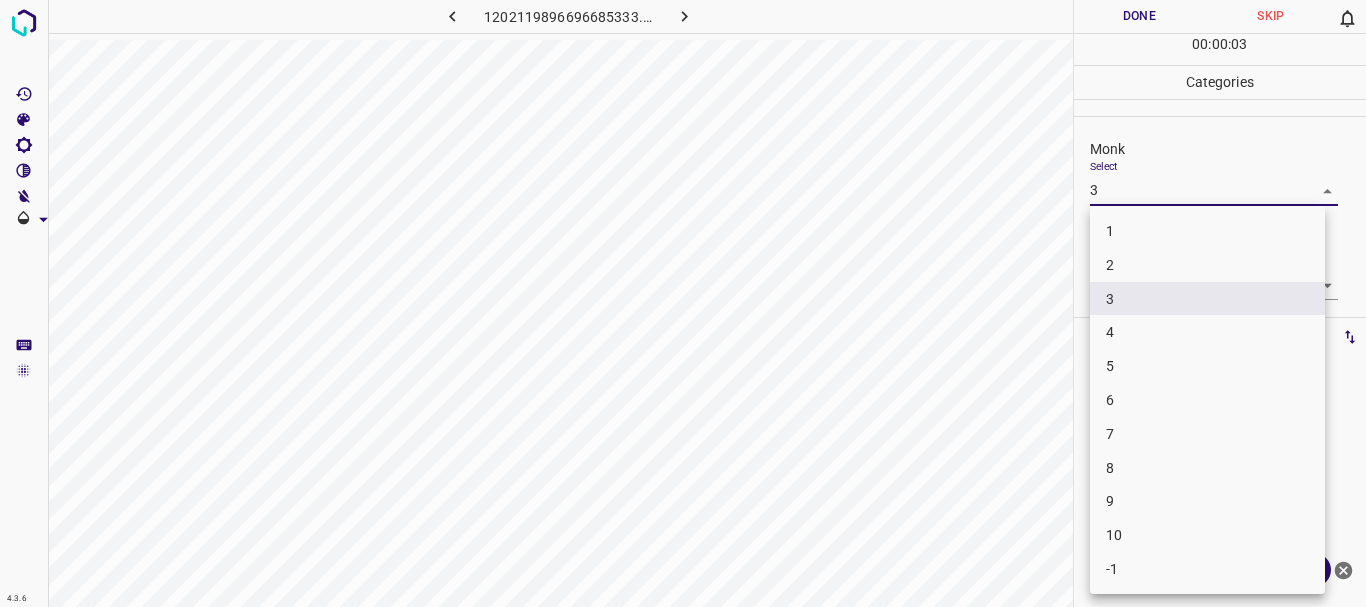 drag, startPoint x: 1146, startPoint y: 319, endPoint x: 1150, endPoint y: 301, distance: 18.439089 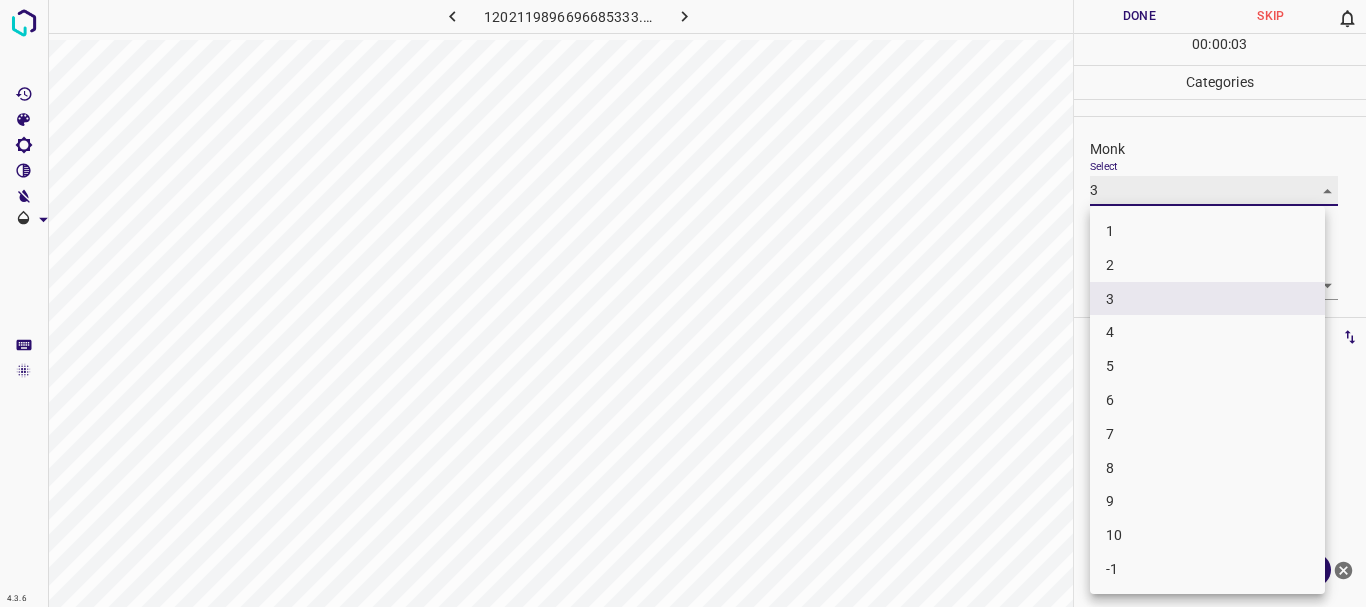 type on "4" 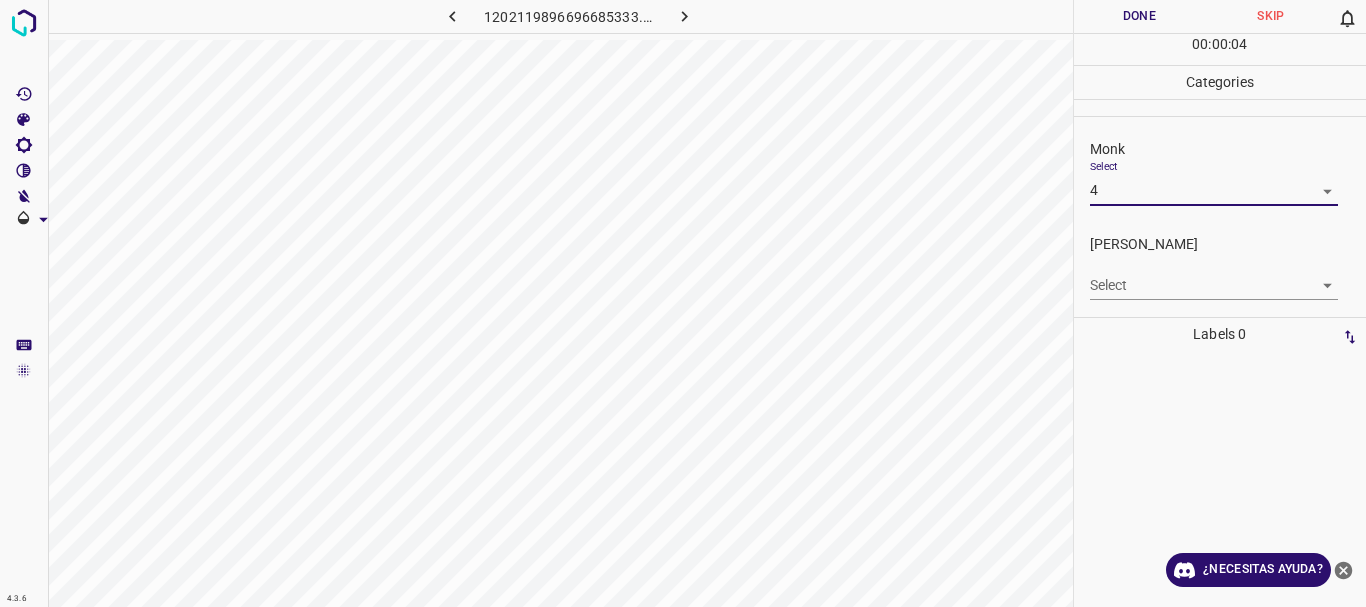 click on "4.3.6  1202119896696685333.png Done Skip 0 00   : 00   : 04   Categories Monk   Select 4 4  [PERSON_NAME]   Select ​ Labels   0 Categories 1 Monk 2  [PERSON_NAME] Tools Space Change between modes (Draw & Edit) I Auto labeling R Restore zoom M Zoom in N Zoom out Delete Delete selecte label Filters Z Restore filters X Saturation filter C Brightness filter V Contrast filter B Gray scale filter General O Download ¿Necesitas ayuda? Texto original Valora esta traducción Tu opinión servirá para ayudar a mejorar el Traductor de Google - Texto - Esconder - Borrar" at bounding box center [683, 303] 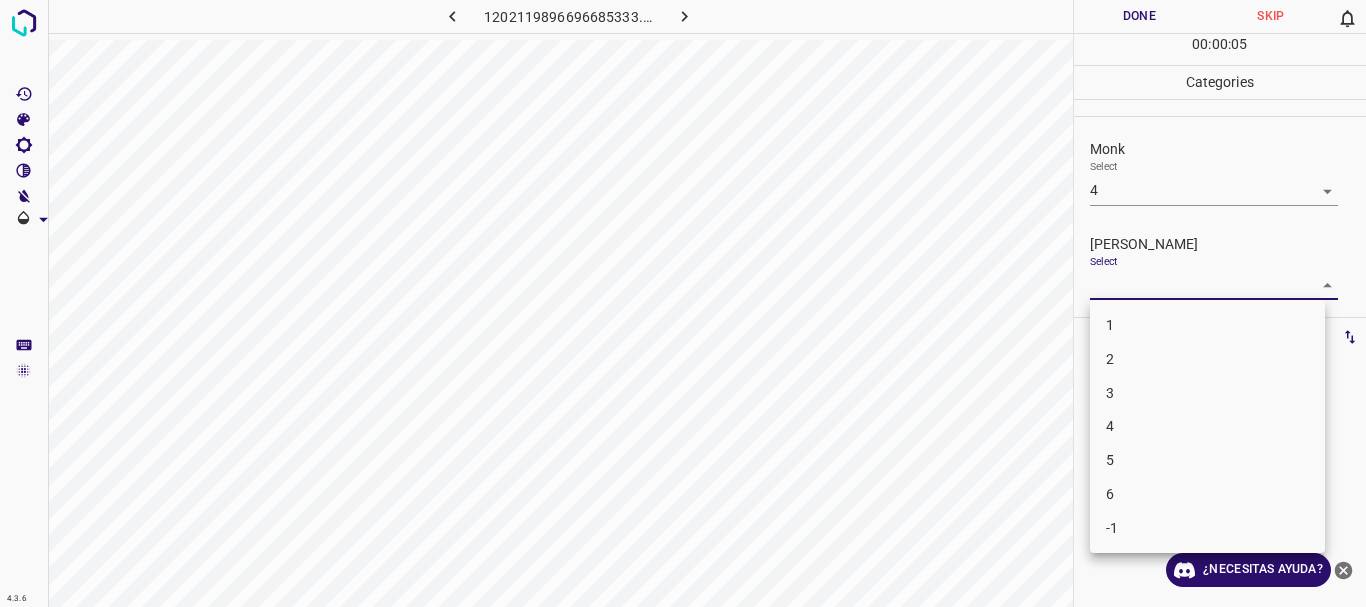 drag, startPoint x: 1131, startPoint y: 331, endPoint x: 1135, endPoint y: 158, distance: 173.04623 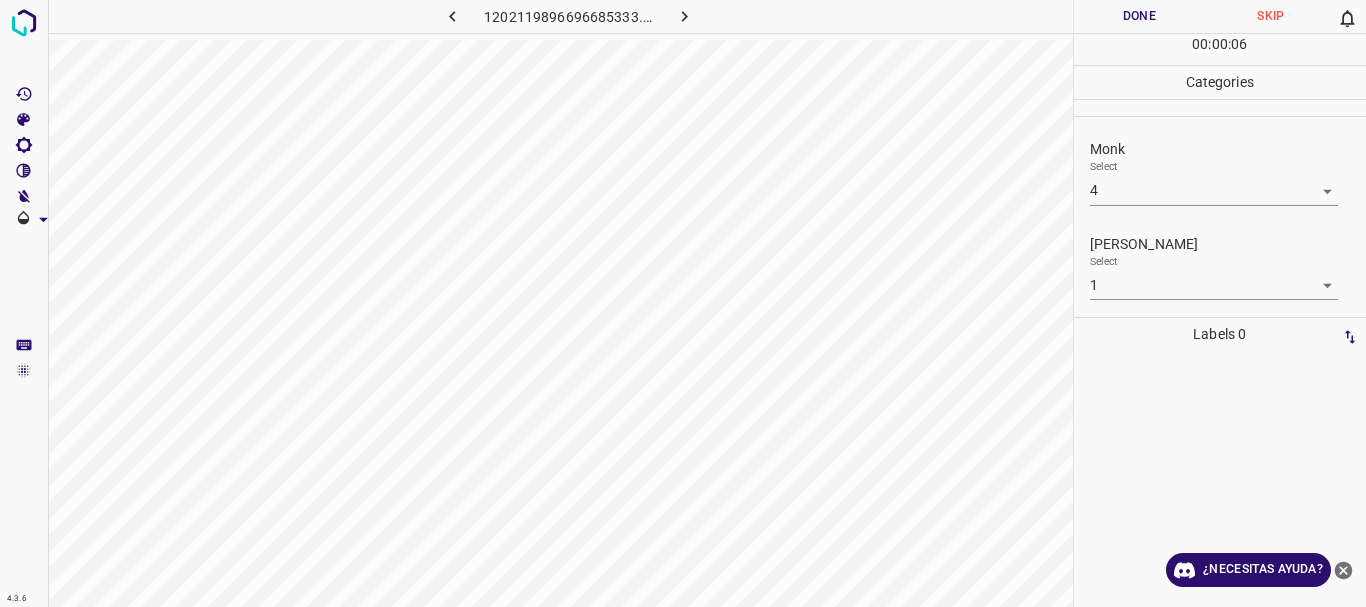 drag, startPoint x: 1146, startPoint y: 28, endPoint x: 1108, endPoint y: 188, distance: 164.4506 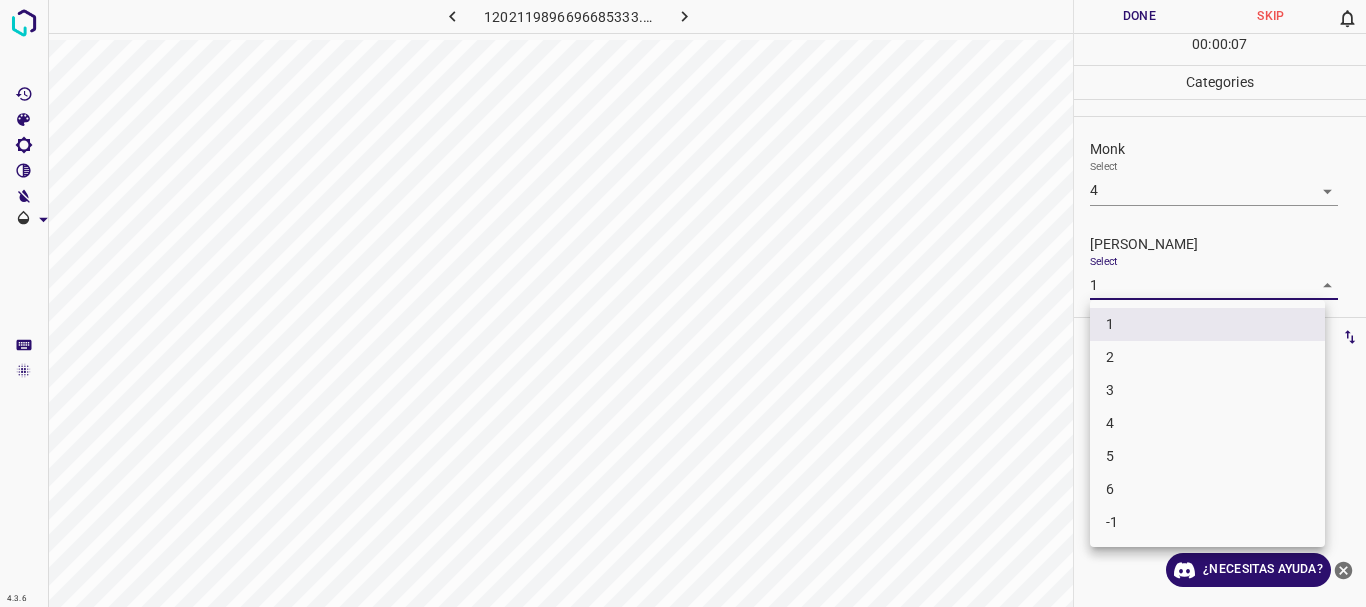 click on "4.3.6  1202119896696685333.png Done Skip 0 00   : 00   : 07   Categories Monk   Select 4 4  [PERSON_NAME]   Select 1 1 Labels   0 Categories 1 Monk 2  [PERSON_NAME] Tools Space Change between modes (Draw & Edit) I Auto labeling R Restore zoom M Zoom in N Zoom out Delete Delete selecte label Filters Z Restore filters X Saturation filter C Brightness filter V Contrast filter B Gray scale filter General O Download ¿Necesitas ayuda? Texto original Valora esta traducción Tu opinión servirá para ayudar a mejorar el Traductor de Google - Texto - Esconder - Borrar 1 2 3 4 5 6 -1" at bounding box center [683, 303] 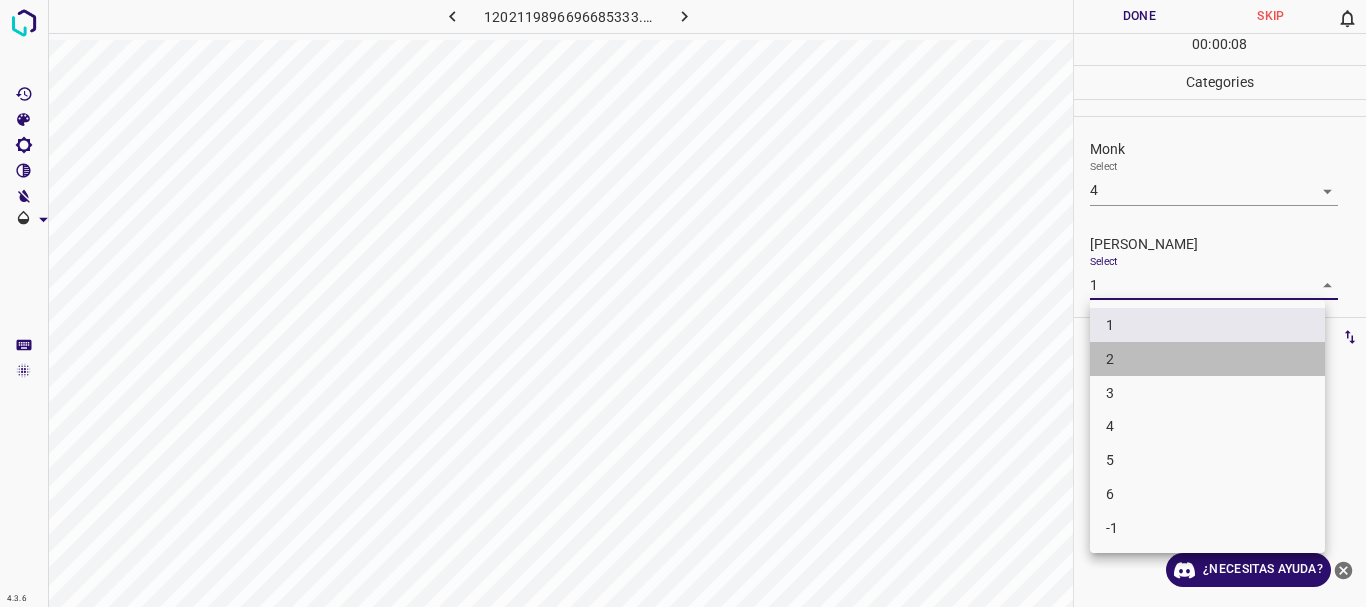 click on "2" at bounding box center [1207, 359] 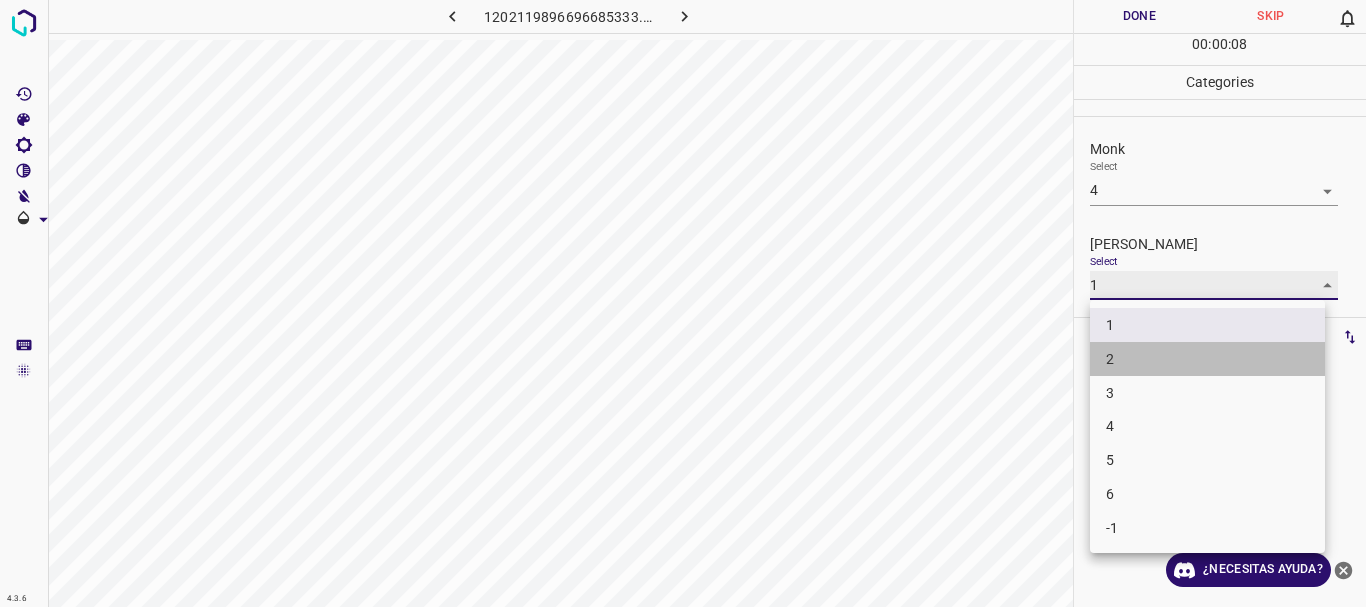 type on "2" 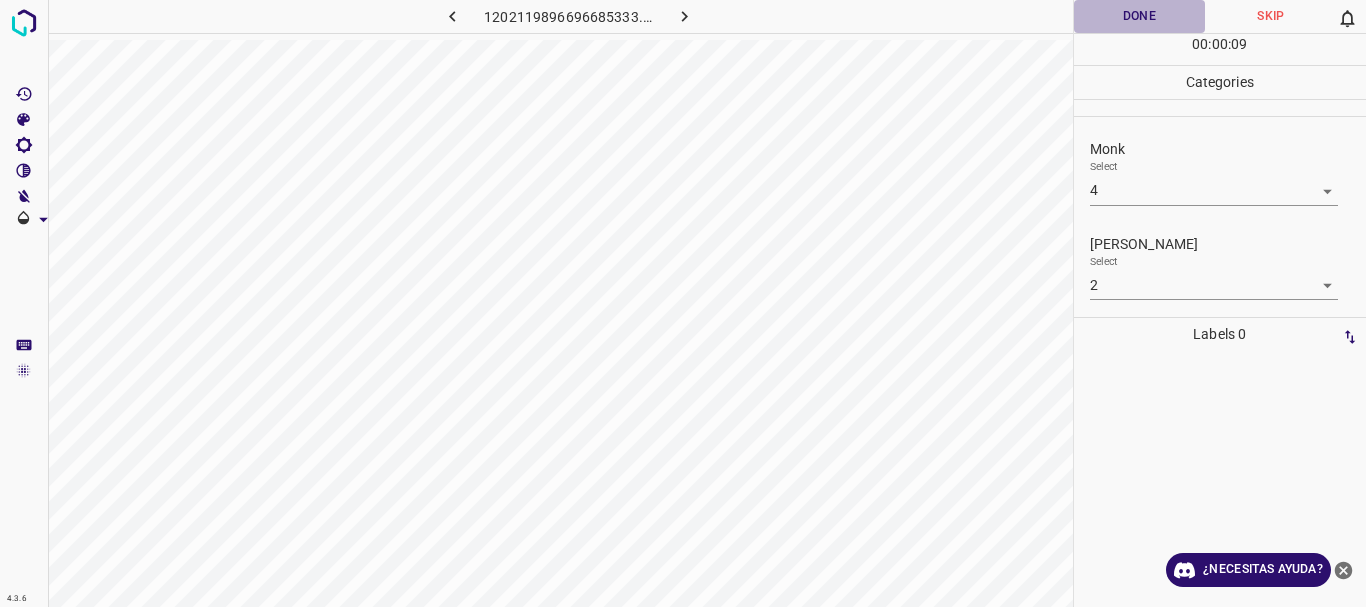 click on "Done" at bounding box center [1140, 16] 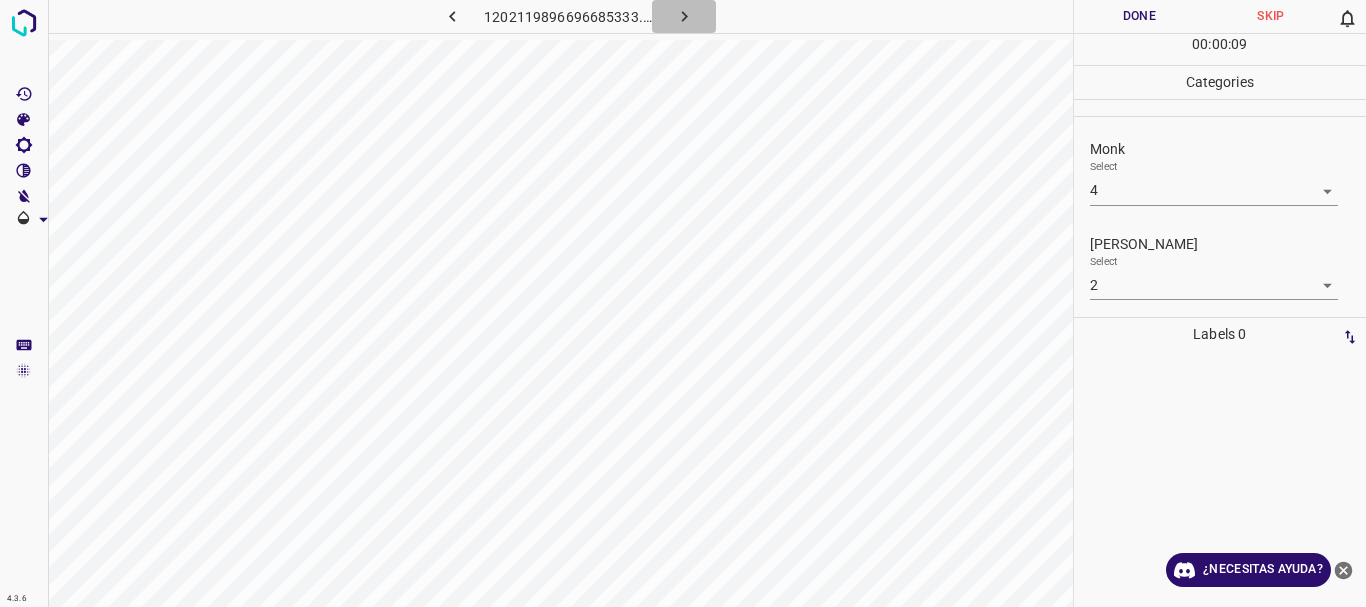 click 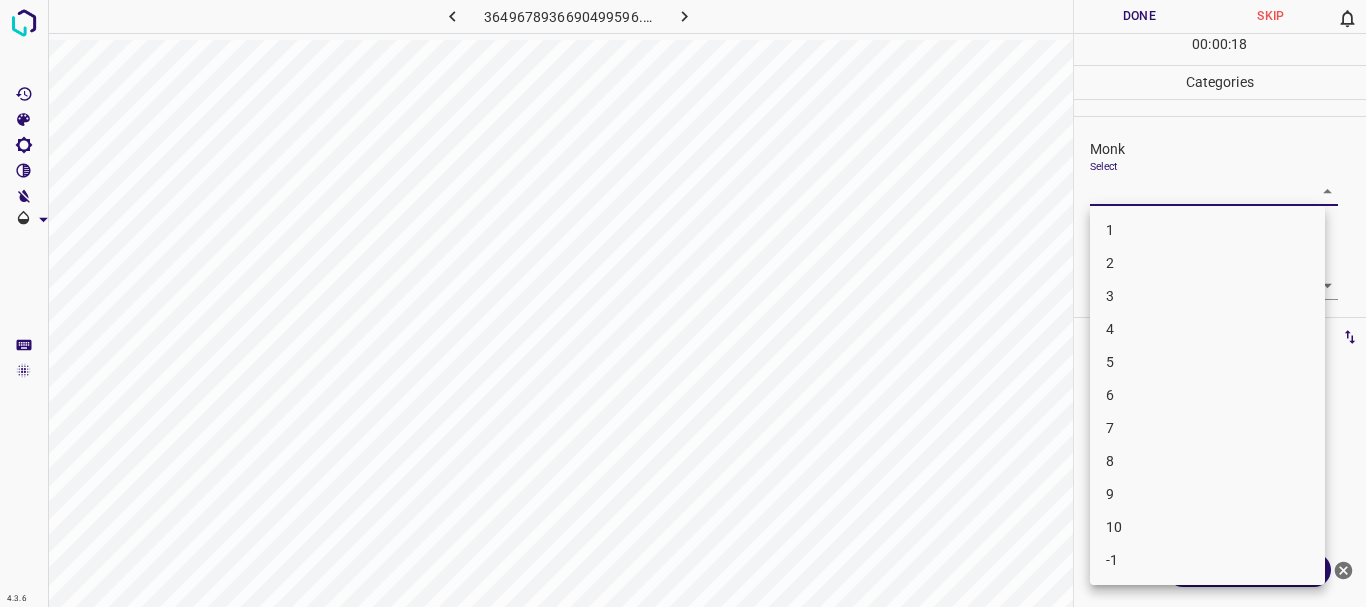 click on "4.3.6  3649678936690499596.png Done Skip 0 00   : 00   : 18   Categories Monk   Select ​  [PERSON_NAME]   Select ​ Labels   0 Categories 1 Monk 2  [PERSON_NAME] Tools Space Change between modes (Draw & Edit) I Auto labeling R Restore zoom M Zoom in N Zoom out Delete Delete selecte label Filters Z Restore filters X Saturation filter C Brightness filter V Contrast filter B Gray scale filter General O Download ¿Necesitas ayuda? Texto original Valora esta traducción Tu opinión servirá para ayudar a mejorar el Traductor de Google - Texto - Esconder - Borrar 1 2 3 4 5 6 7 8 9 10 -1" at bounding box center [683, 303] 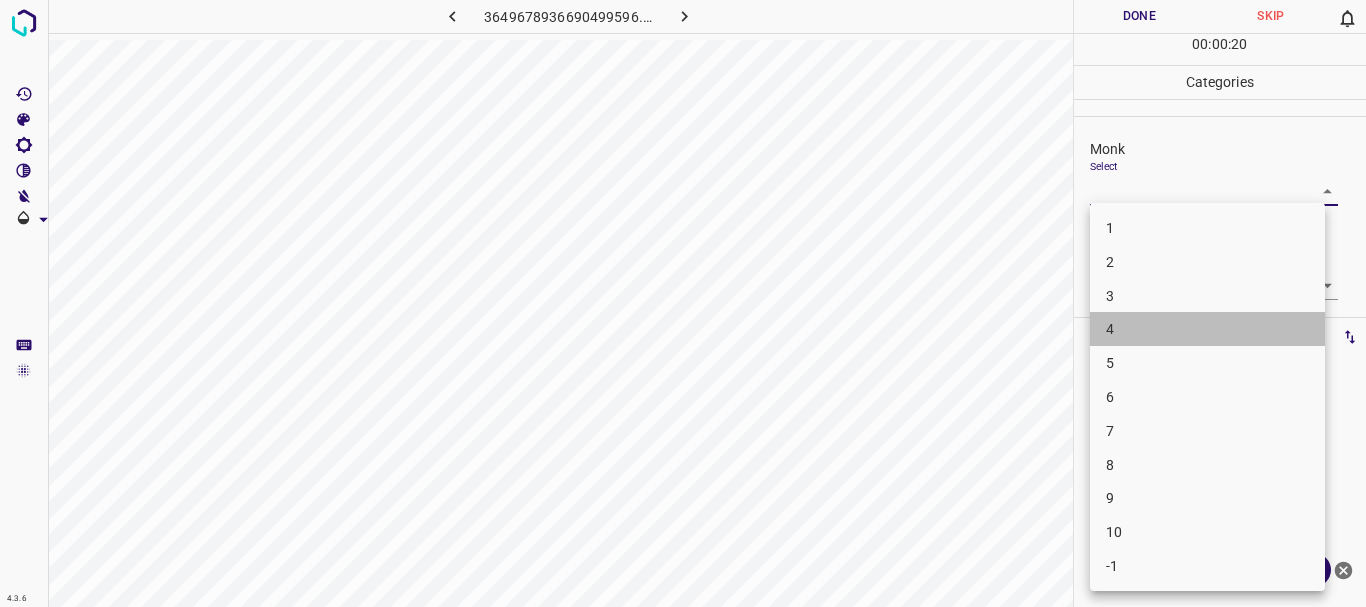 click on "4" at bounding box center (1207, 329) 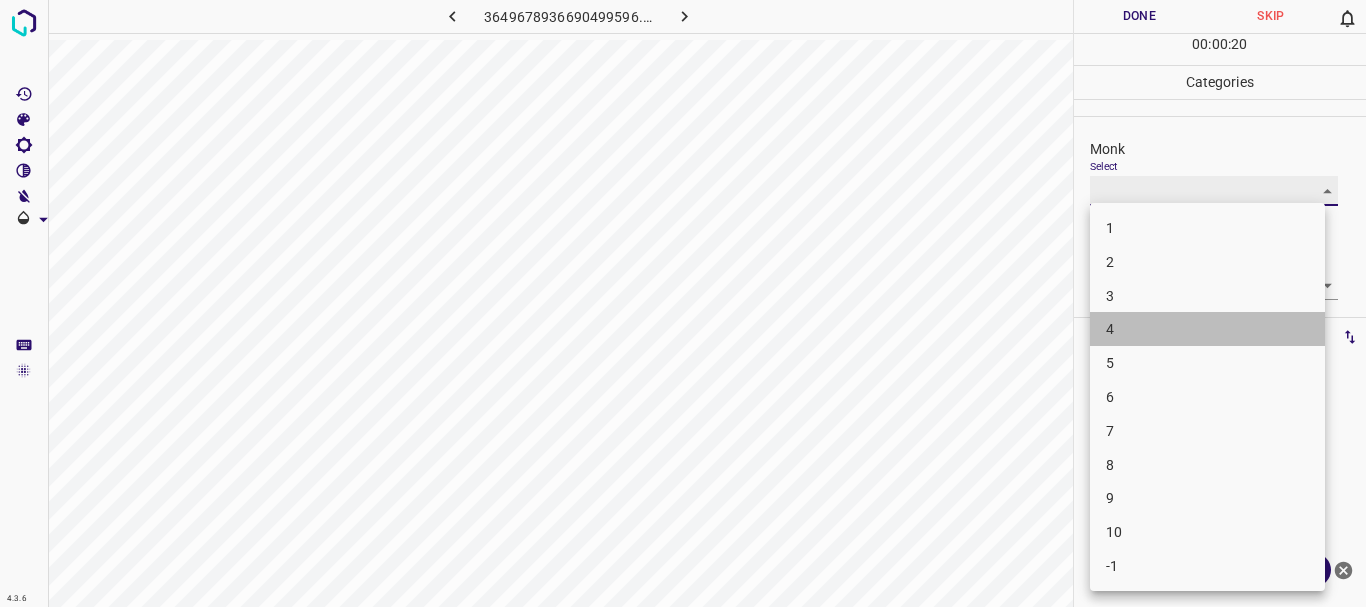 type on "4" 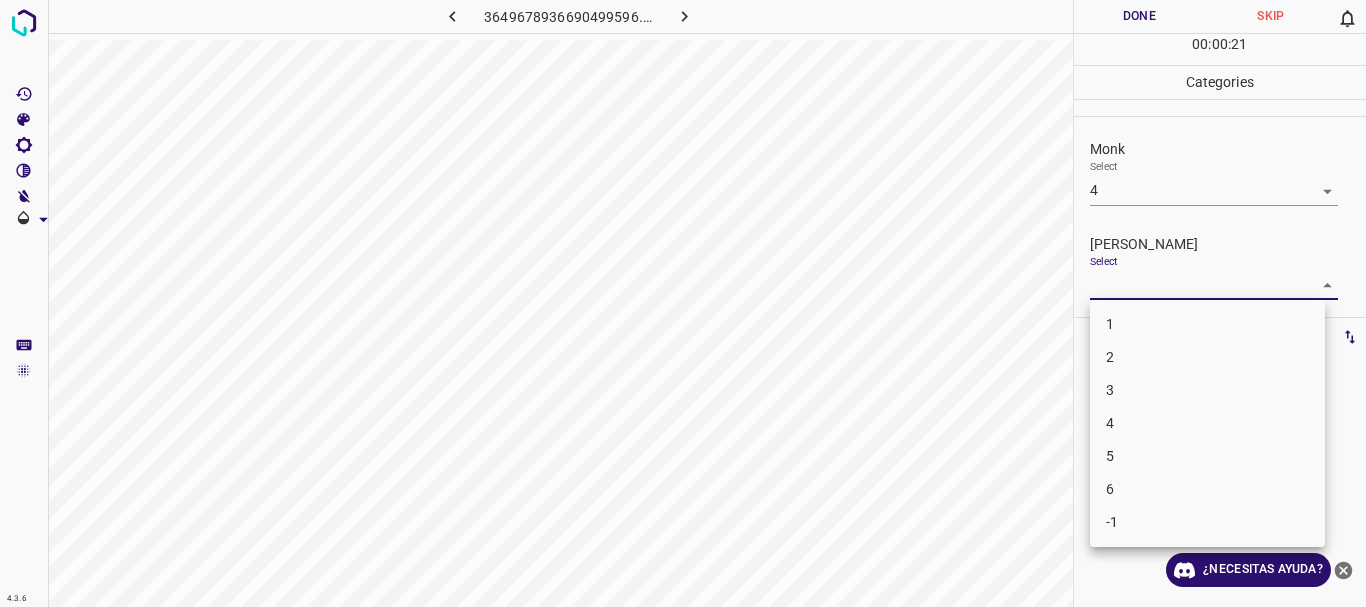click on "4.3.6  3649678936690499596.png Done Skip 0 00   : 00   : 21   Categories Monk   Select 4 4  [PERSON_NAME]   Select ​ Labels   0 Categories 1 Monk 2  [PERSON_NAME] Tools Space Change between modes (Draw & Edit) I Auto labeling R Restore zoom M Zoom in N Zoom out Delete Delete selecte label Filters Z Restore filters X Saturation filter C Brightness filter V Contrast filter B Gray scale filter General O Download ¿Necesitas ayuda? Texto original Valora esta traducción Tu opinión servirá para ayudar a mejorar el Traductor de Google - Texto - Esconder - Borrar 1 2 3 4 5 6 -1" at bounding box center [683, 303] 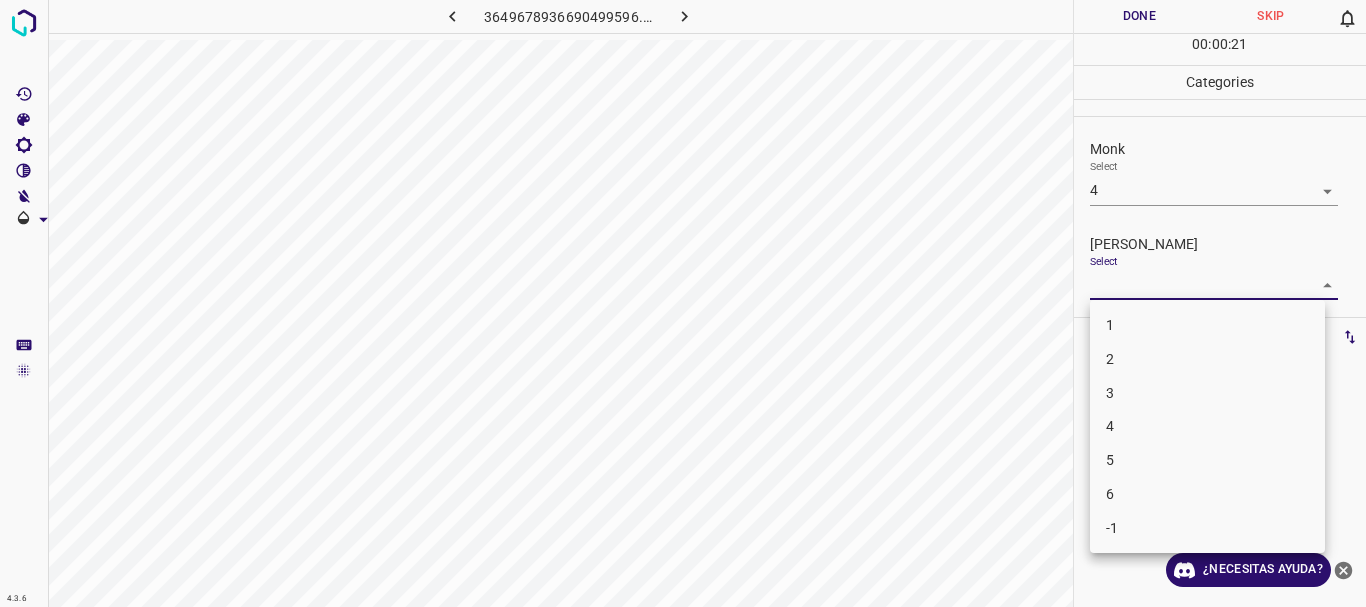 click on "1" at bounding box center [1207, 325] 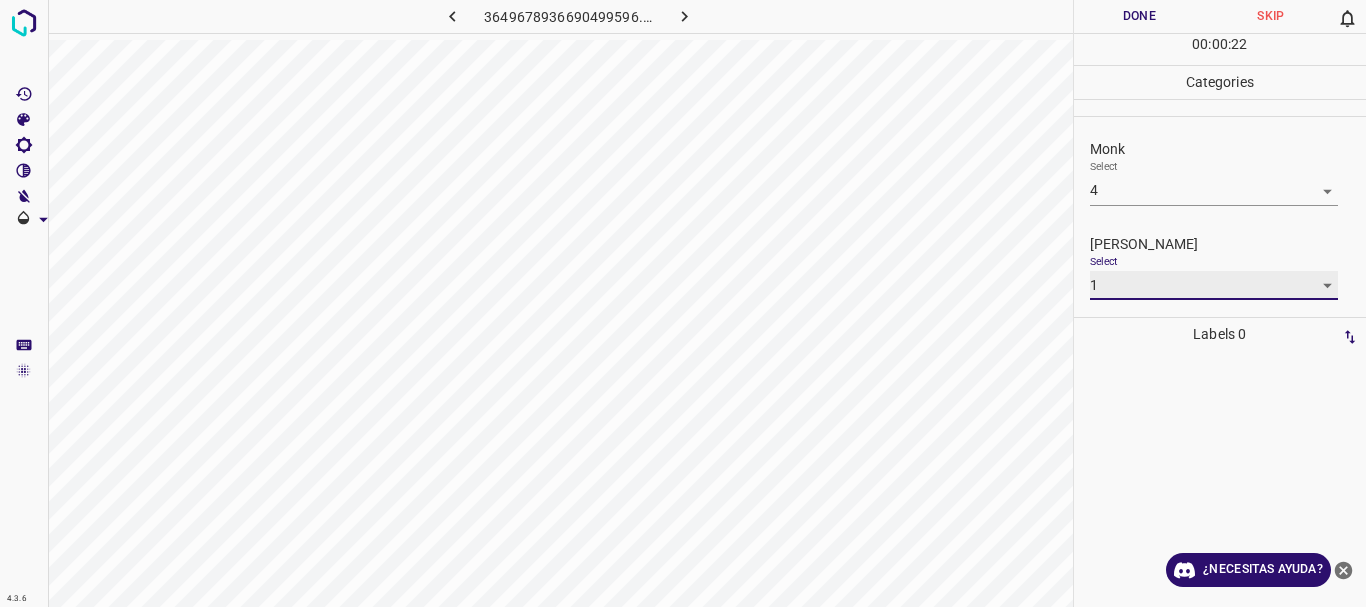 type on "1" 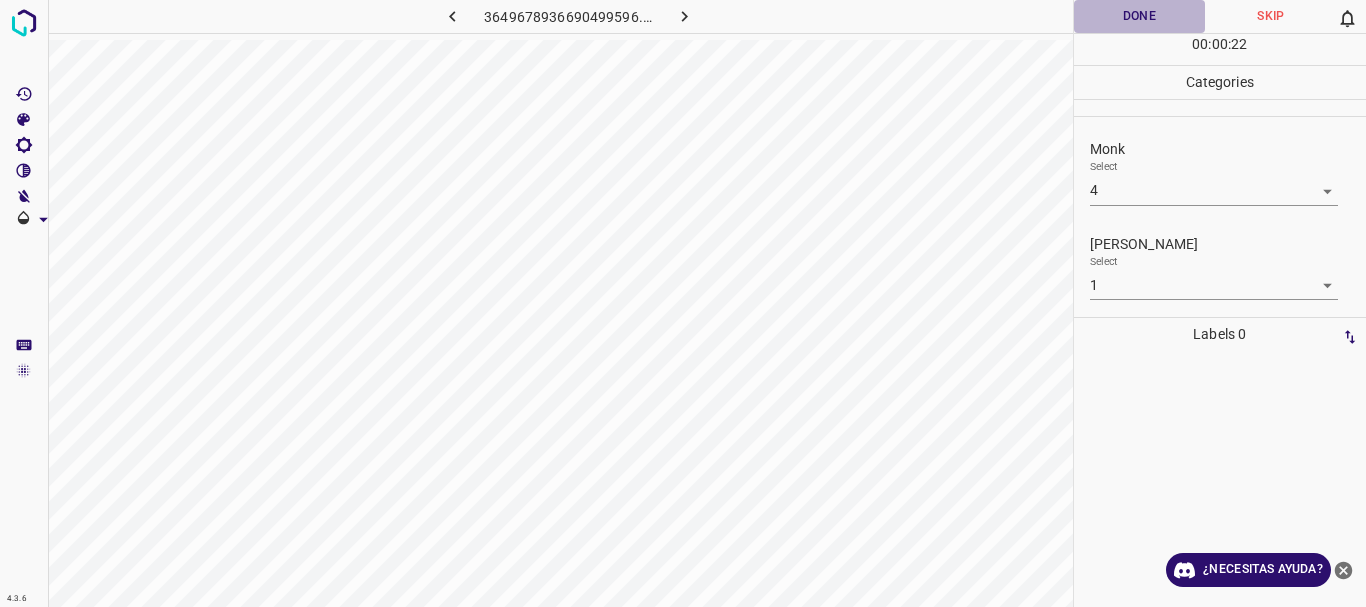 click on "Done" at bounding box center (1140, 16) 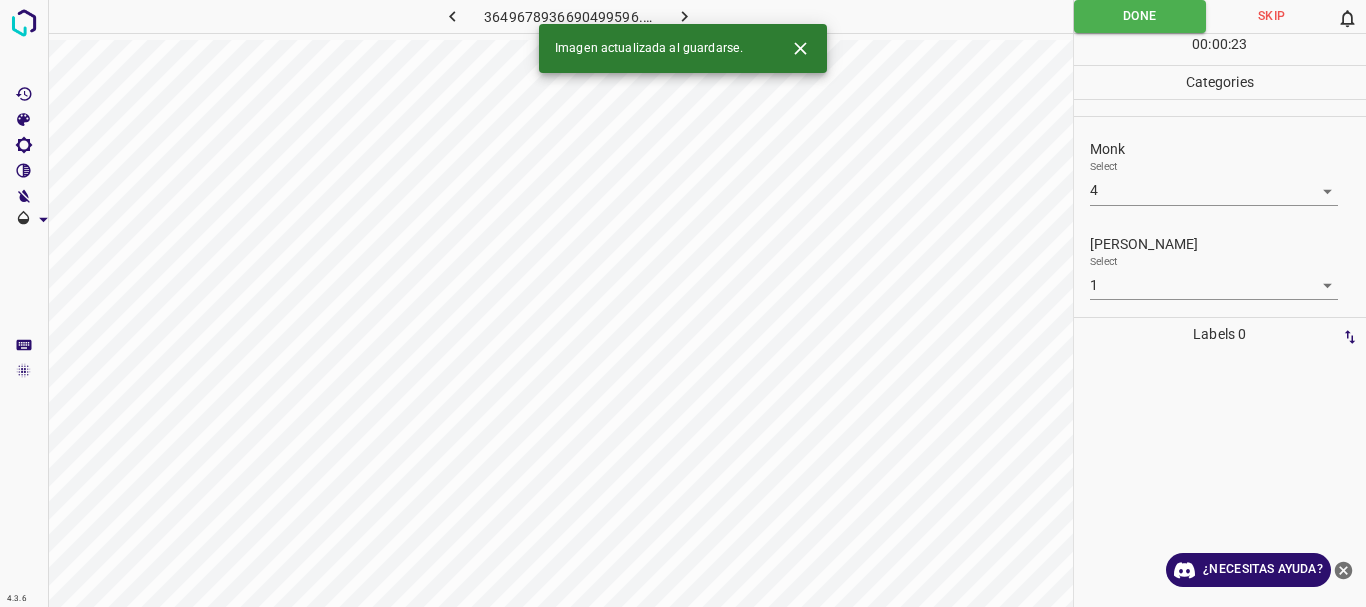 click 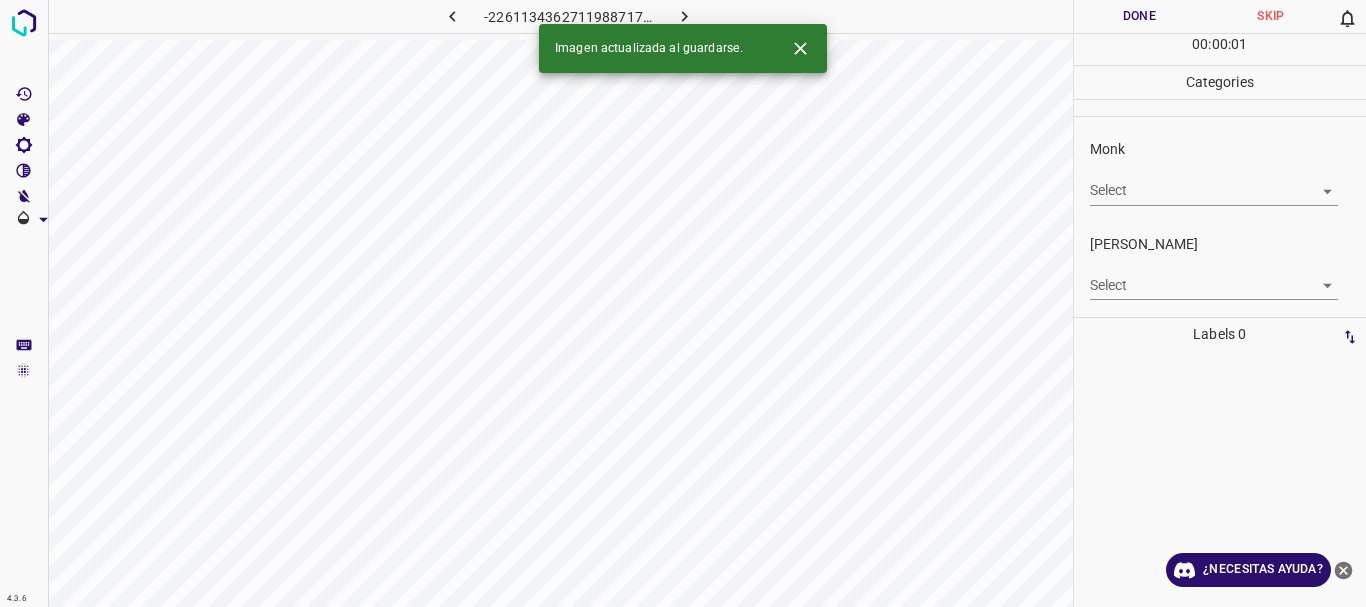 click on "4.3.6  -2261134362711988717.png Done Skip 0 00   : 00   : 01   Categories Monk   Select ​  [PERSON_NAME]   Select ​ Labels   0 Categories 1 Monk 2  [PERSON_NAME] Tools Space Change between modes (Draw & Edit) I Auto labeling R Restore zoom M Zoom in N Zoom out Delete Delete selecte label Filters Z Restore filters X Saturation filter C Brightness filter V Contrast filter B Gray scale filter General O Download Imagen actualizada al guardarse. ¿Necesitas ayuda? Texto original Valora esta traducción Tu opinión servirá para ayudar a mejorar el Traductor de Google - Texto - Esconder - Borrar" at bounding box center (683, 303) 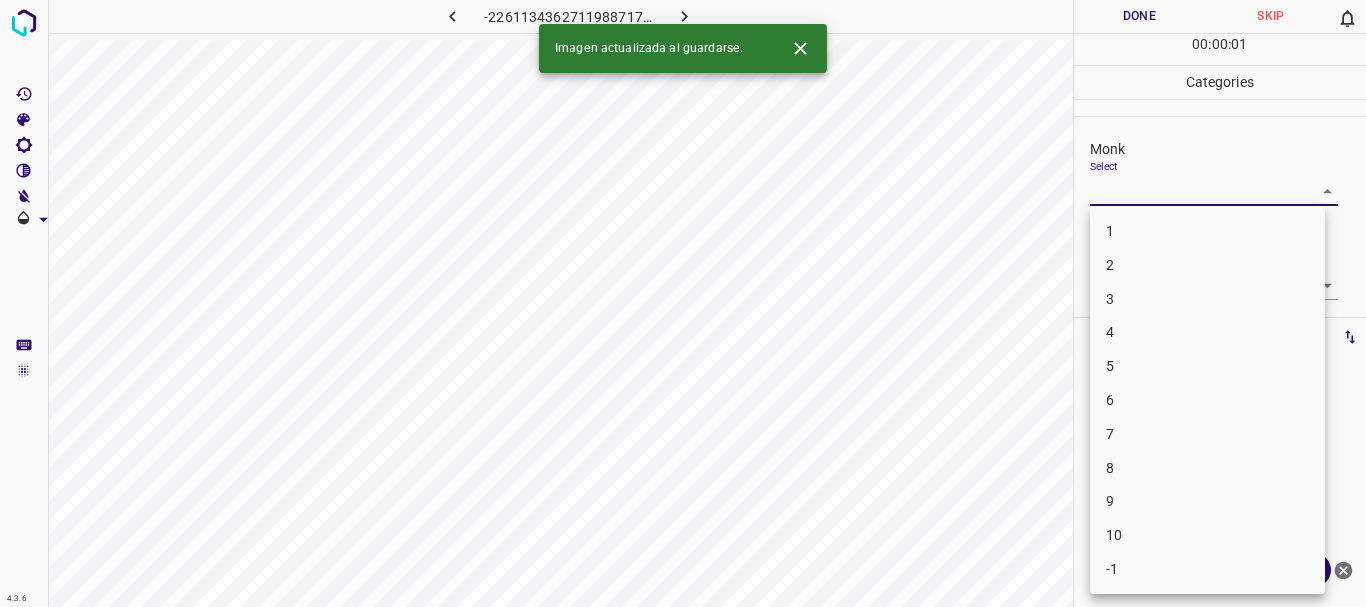 click on "4" at bounding box center [1207, 332] 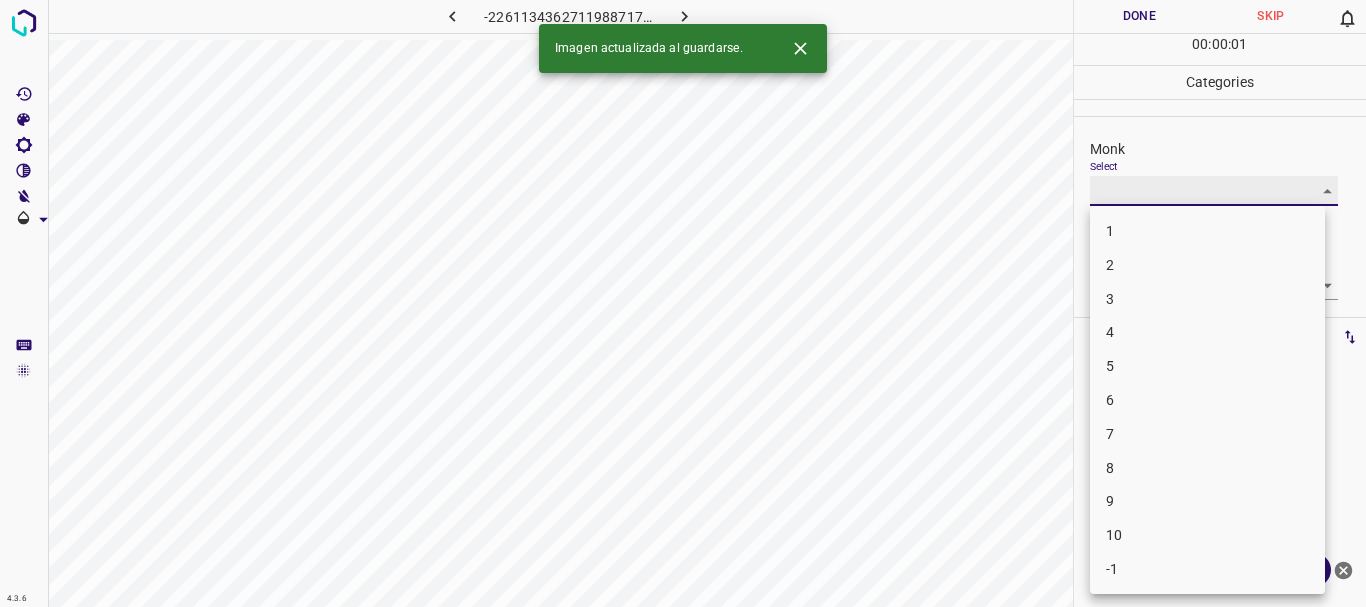 type on "4" 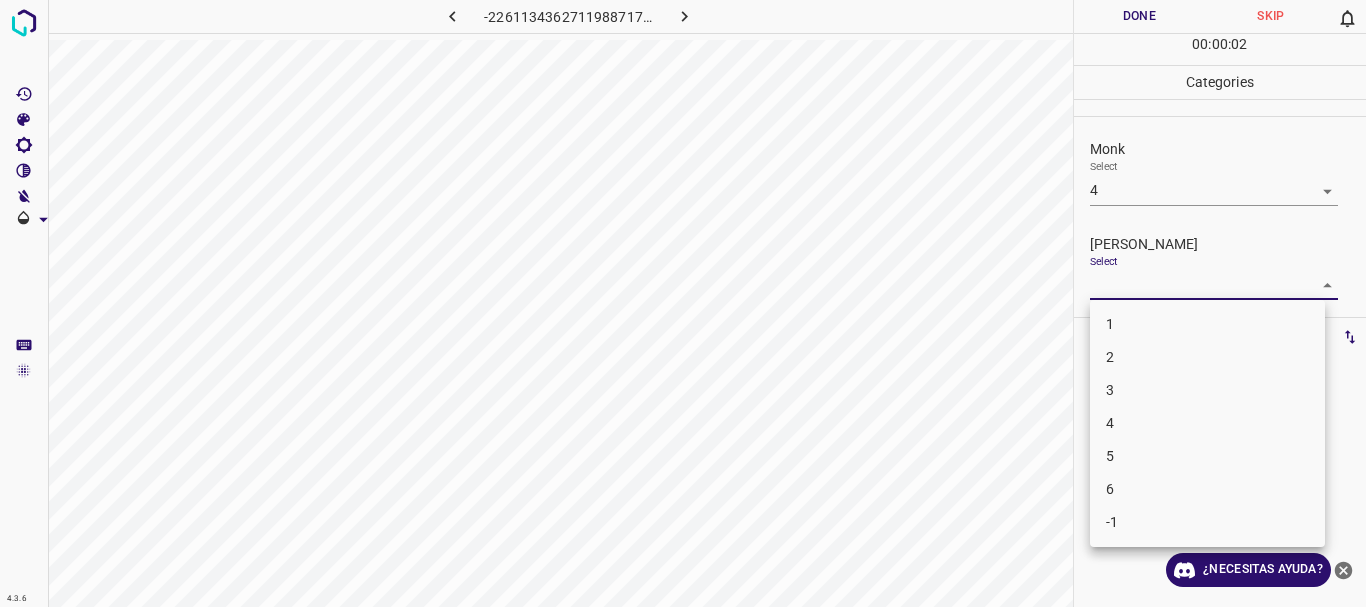click on "4.3.6  -2261134362711988717.png Done Skip 0 00   : 00   : 02   Categories Monk   Select 4 4  [PERSON_NAME]   Select ​ Labels   0 Categories 1 Monk 2  [PERSON_NAME] Tools Space Change between modes (Draw & Edit) I Auto labeling R Restore zoom M Zoom in N Zoom out Delete Delete selecte label Filters Z Restore filters X Saturation filter C Brightness filter V Contrast filter B Gray scale filter General O Download ¿Necesitas ayuda? Texto original Valora esta traducción Tu opinión servirá para ayudar a mejorar el Traductor de Google - Texto - Esconder - Borrar 1 2 3 4 5 6 -1" at bounding box center (683, 303) 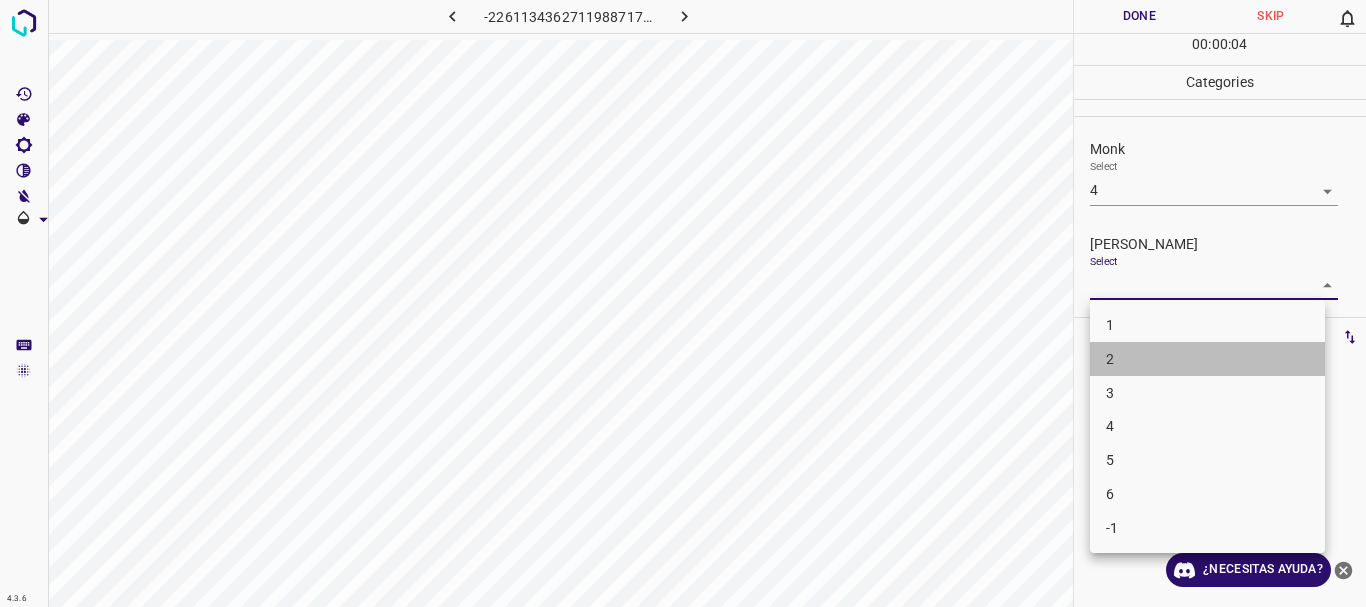 click on "2" at bounding box center (1207, 359) 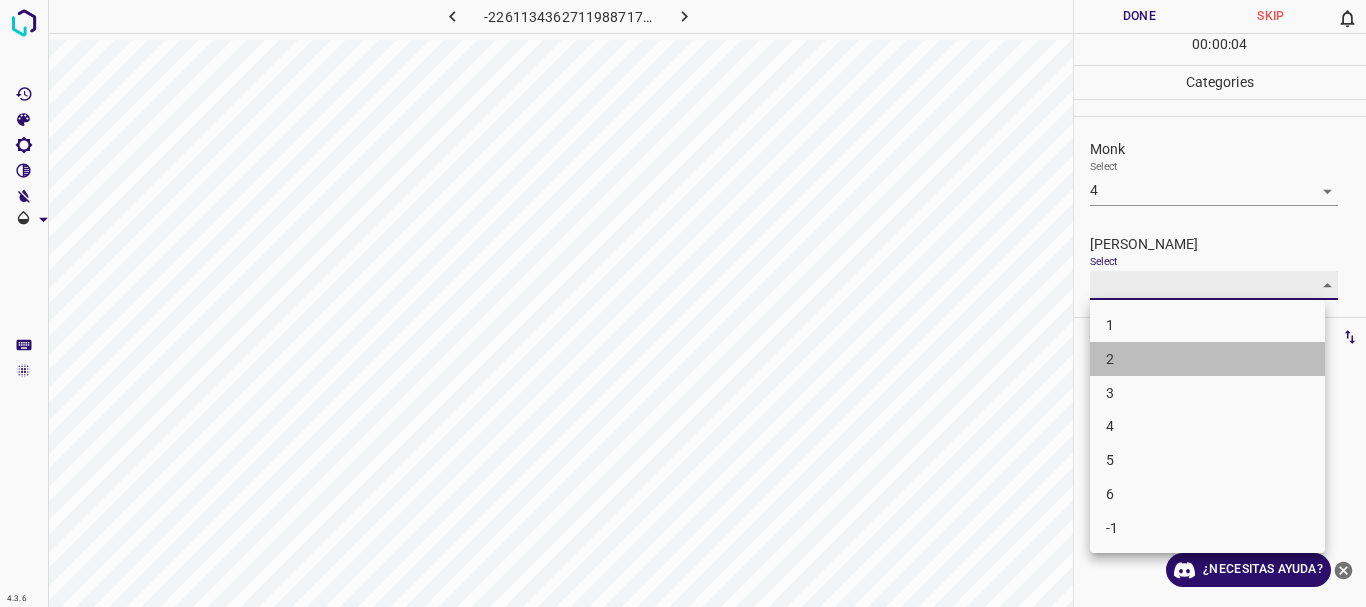 type on "2" 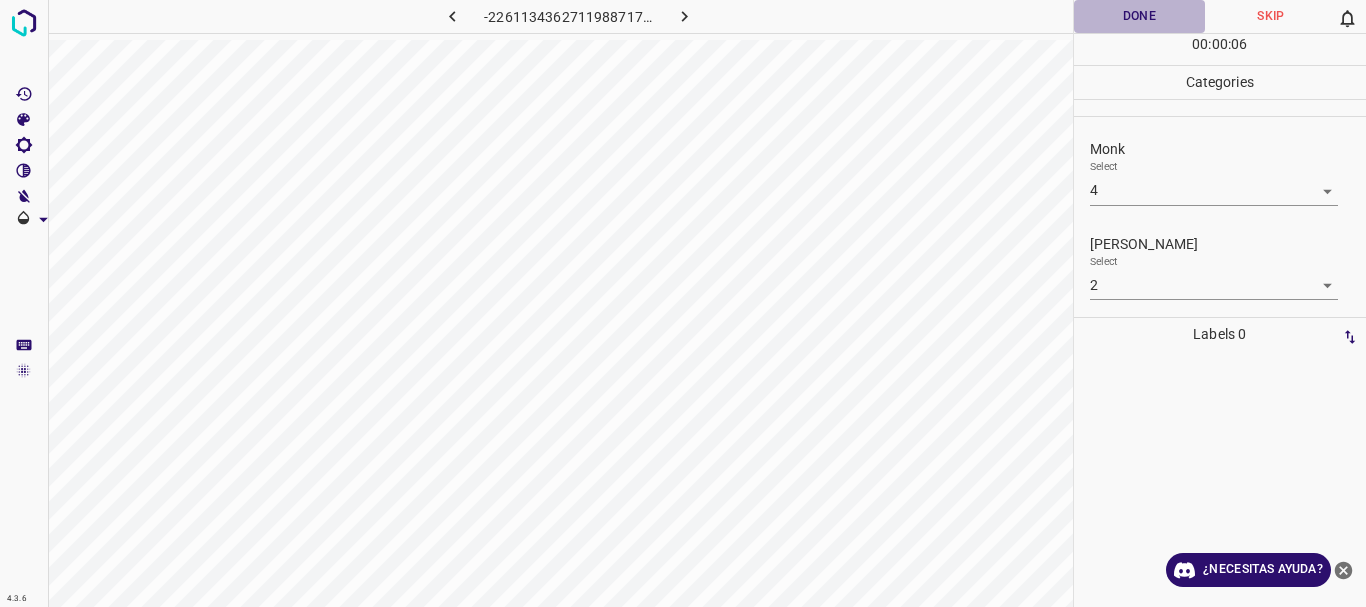 click on "Done" at bounding box center (1140, 16) 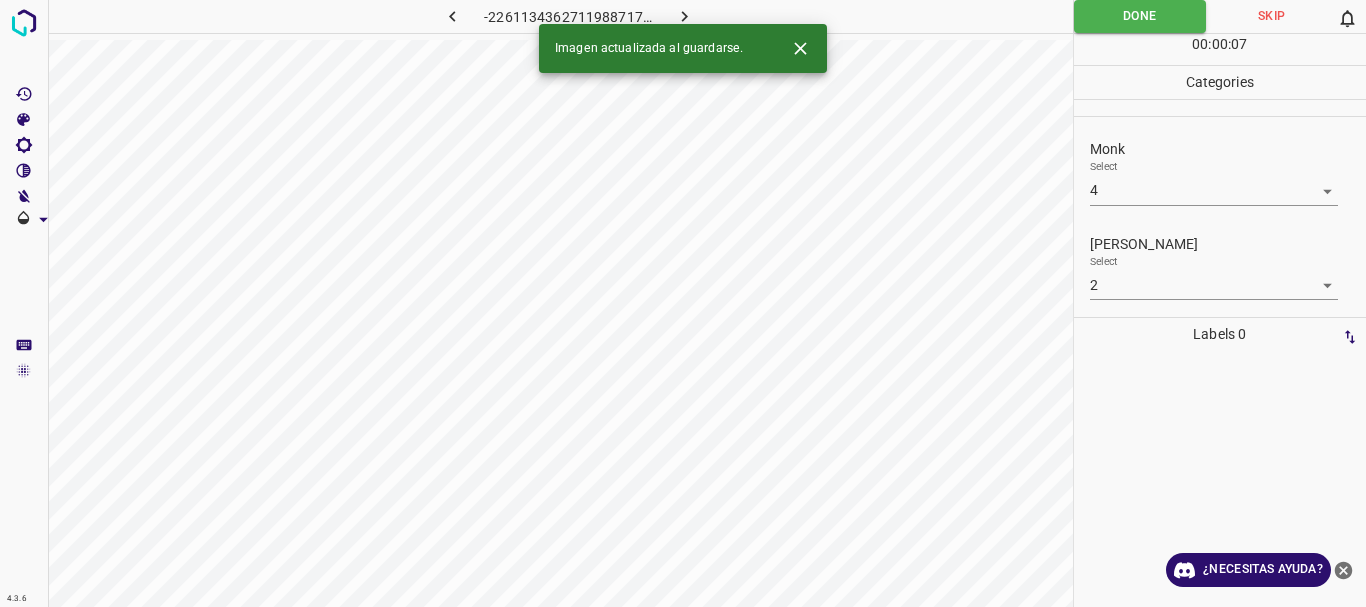 click 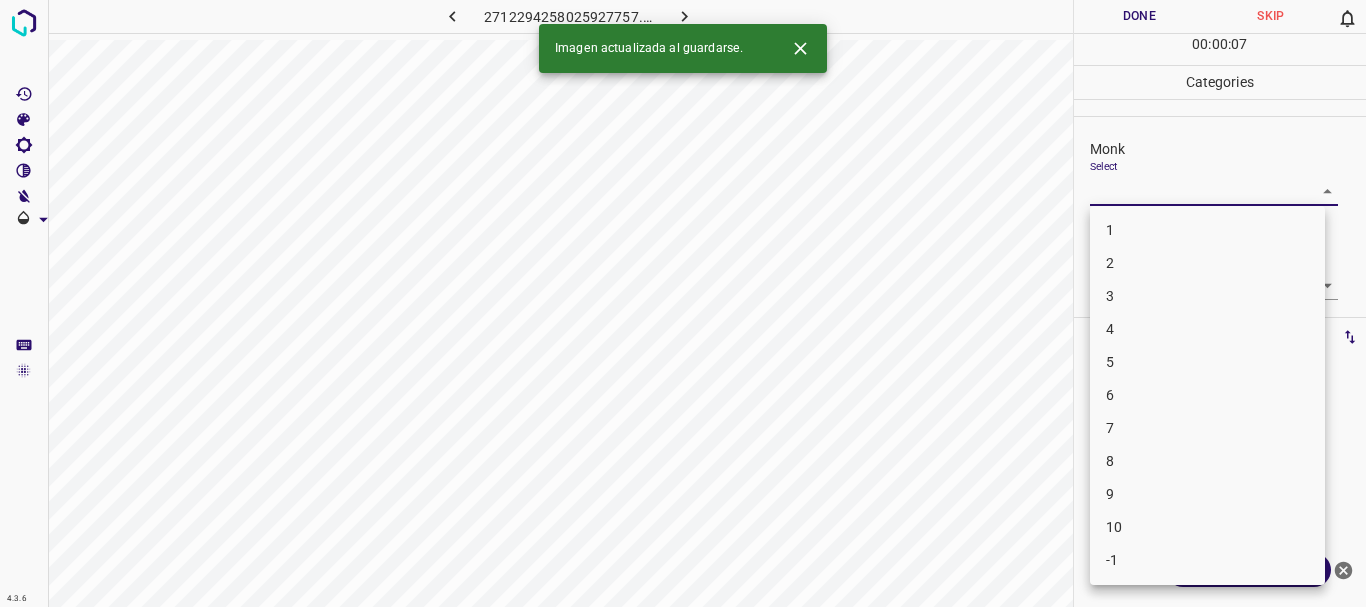 click on "4.3.6  2712294258025927757.png Done Skip 0 00   : 00   : 07   Categories Monk   Select ​  [PERSON_NAME]   Select ​ Labels   0 Categories 1 Monk 2  [PERSON_NAME] Tools Space Change between modes (Draw & Edit) I Auto labeling R Restore zoom M Zoom in N Zoom out Delete Delete selecte label Filters Z Restore filters X Saturation filter C Brightness filter V Contrast filter B Gray scale filter General O Download Imagen actualizada al guardarse. ¿Necesitas ayuda? Texto original Valora esta traducción Tu opinión servirá para ayudar a mejorar el Traductor de Google - Texto - Esconder - Borrar 1 2 3 4 5 6 7 8 9 10 -1" at bounding box center (683, 303) 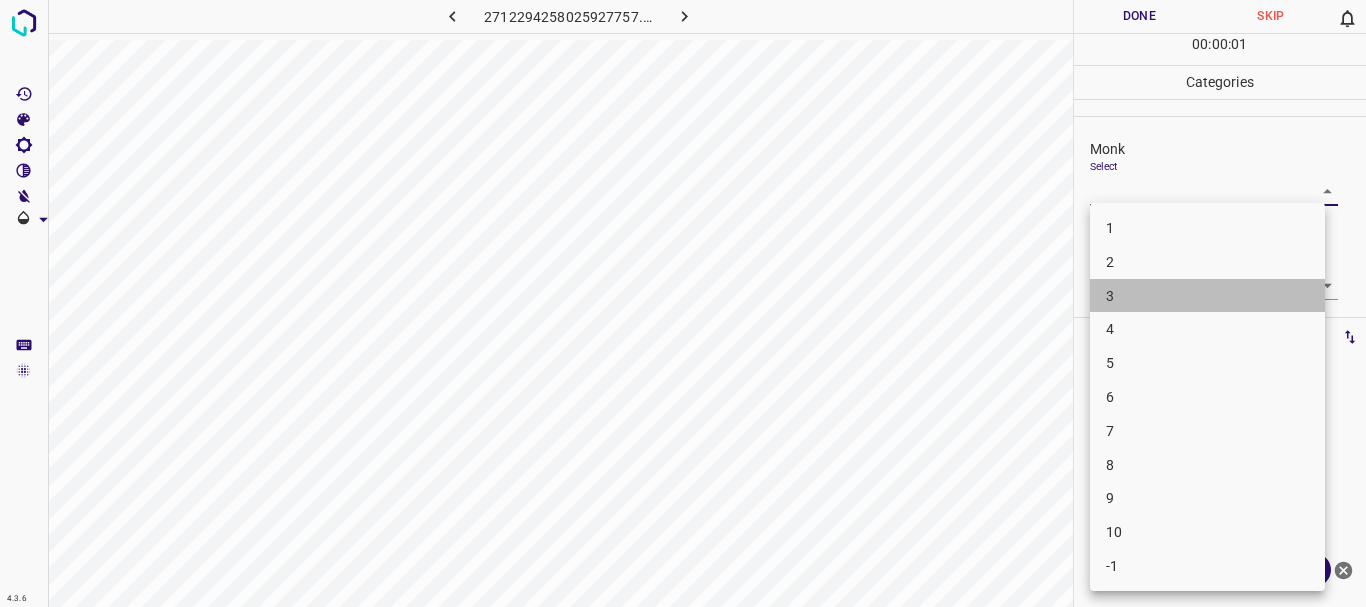 click on "3" at bounding box center (1207, 296) 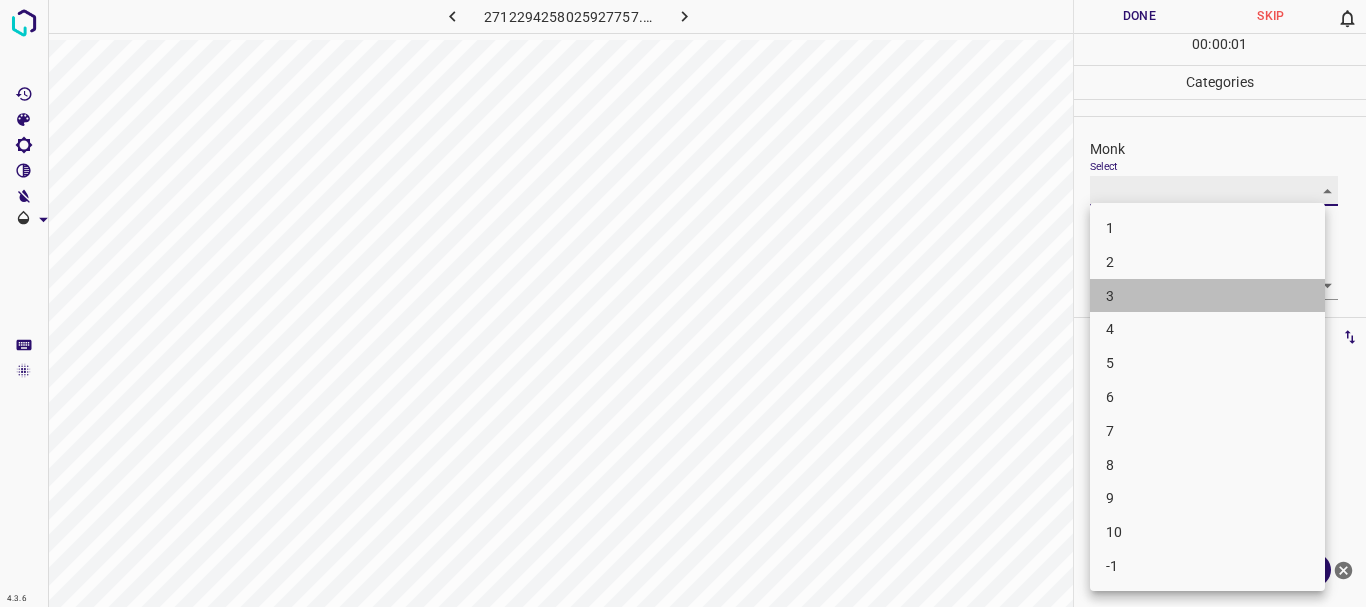 type on "3" 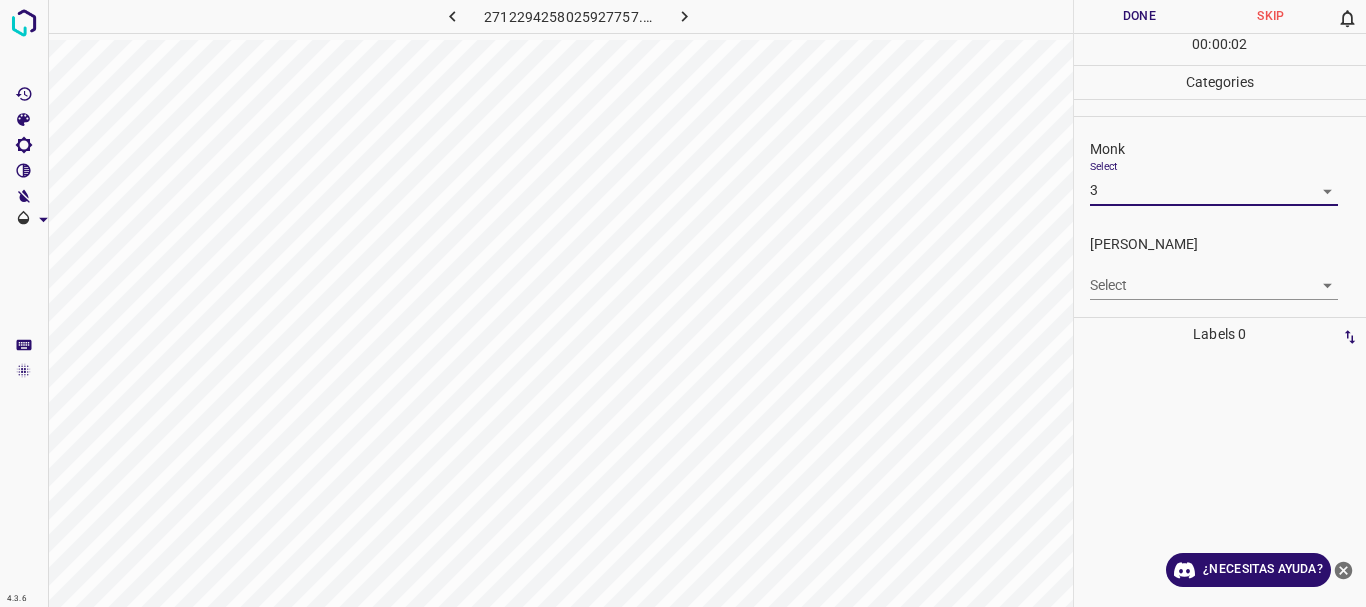 click on "4.3.6  2712294258025927757.png Done Skip 0 00   : 00   : 02   Categories Monk   Select 3 3  [PERSON_NAME]   Select ​ Labels   0 Categories 1 Monk 2  [PERSON_NAME] Tools Space Change between modes (Draw & Edit) I Auto labeling R Restore zoom M Zoom in N Zoom out Delete Delete selecte label Filters Z Restore filters X Saturation filter C Brightness filter V Contrast filter B Gray scale filter General O Download ¿Necesitas ayuda? Texto original Valora esta traducción Tu opinión servirá para ayudar a mejorar el Traductor de Google - Texto - Esconder - Borrar" at bounding box center (683, 303) 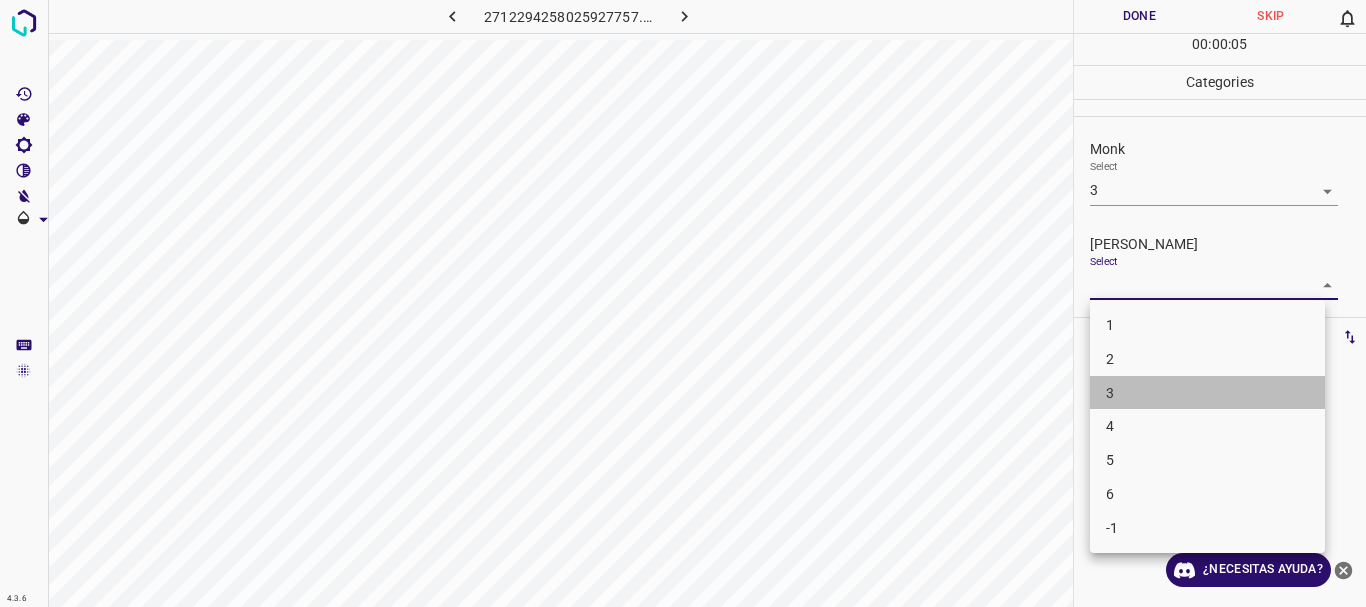 click on "3" at bounding box center (1207, 393) 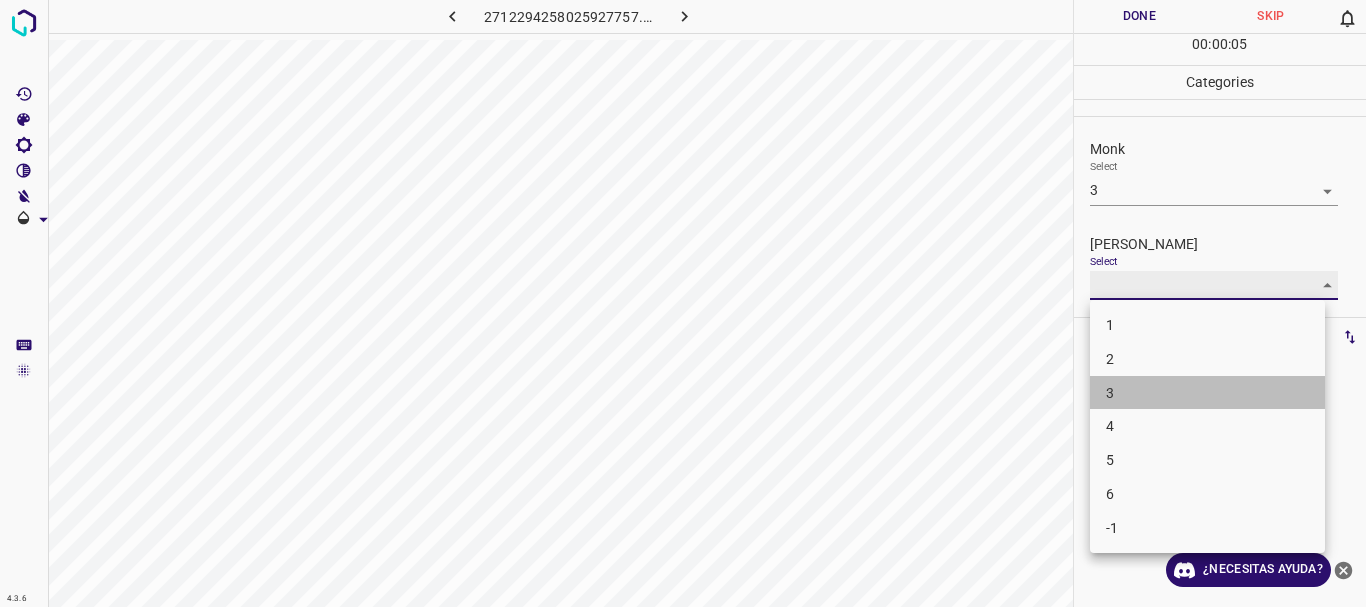 type on "3" 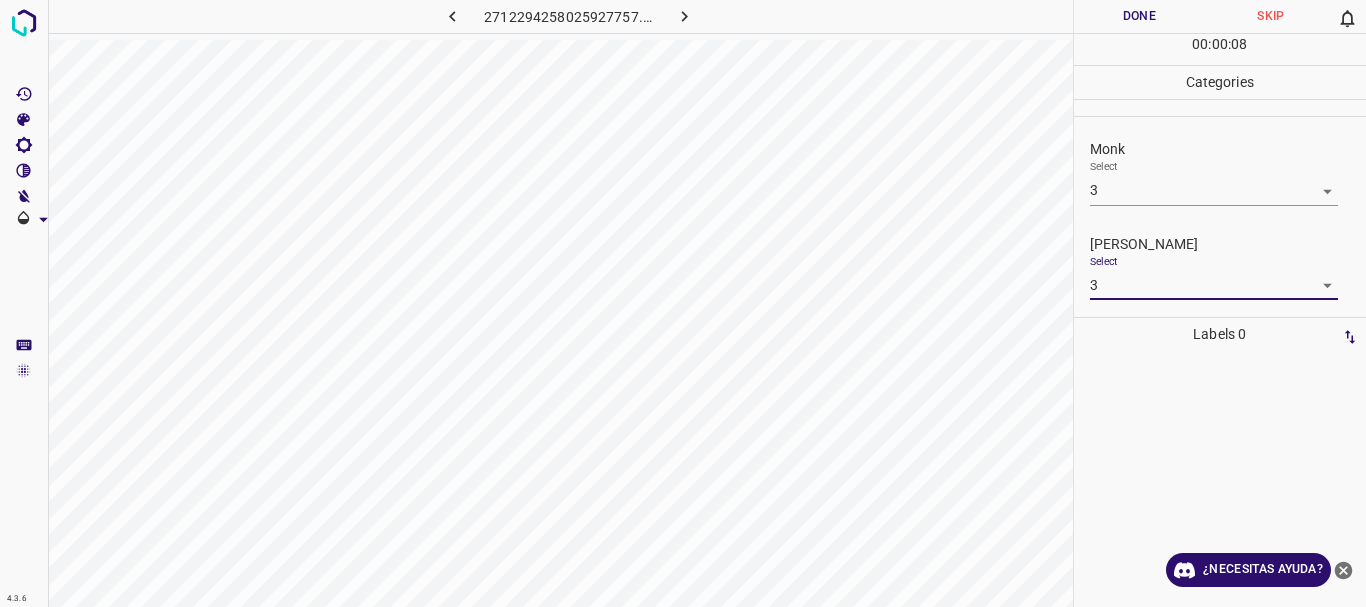 click on "Done" at bounding box center [1140, 16] 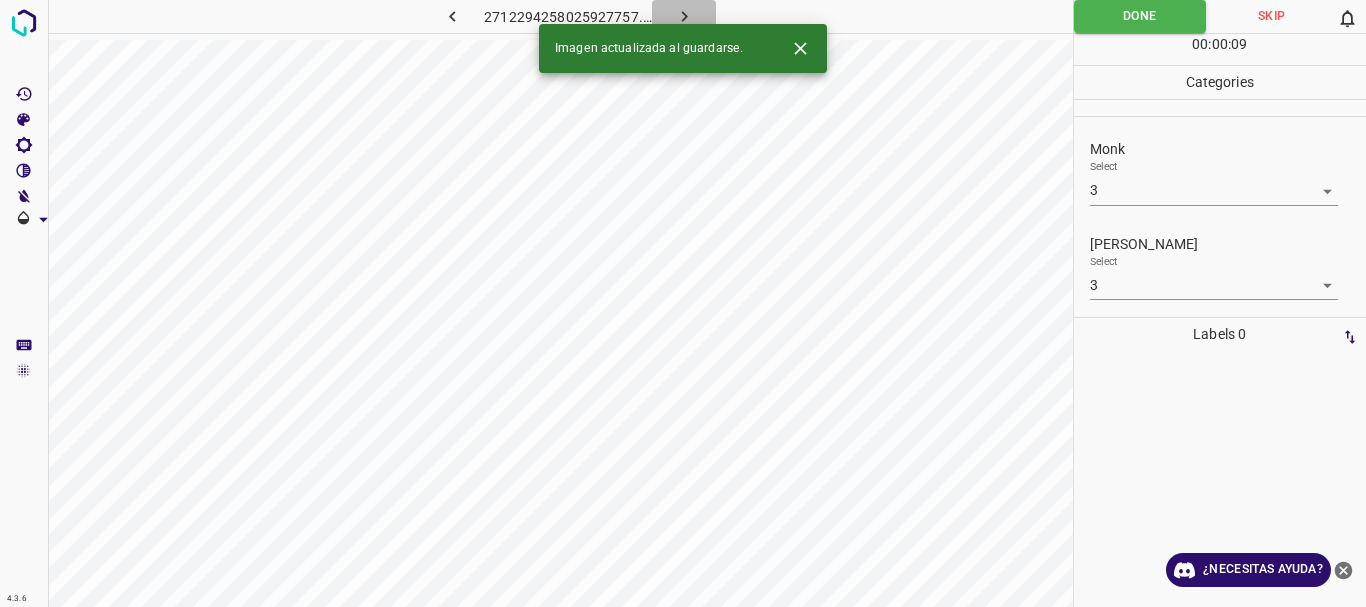 click 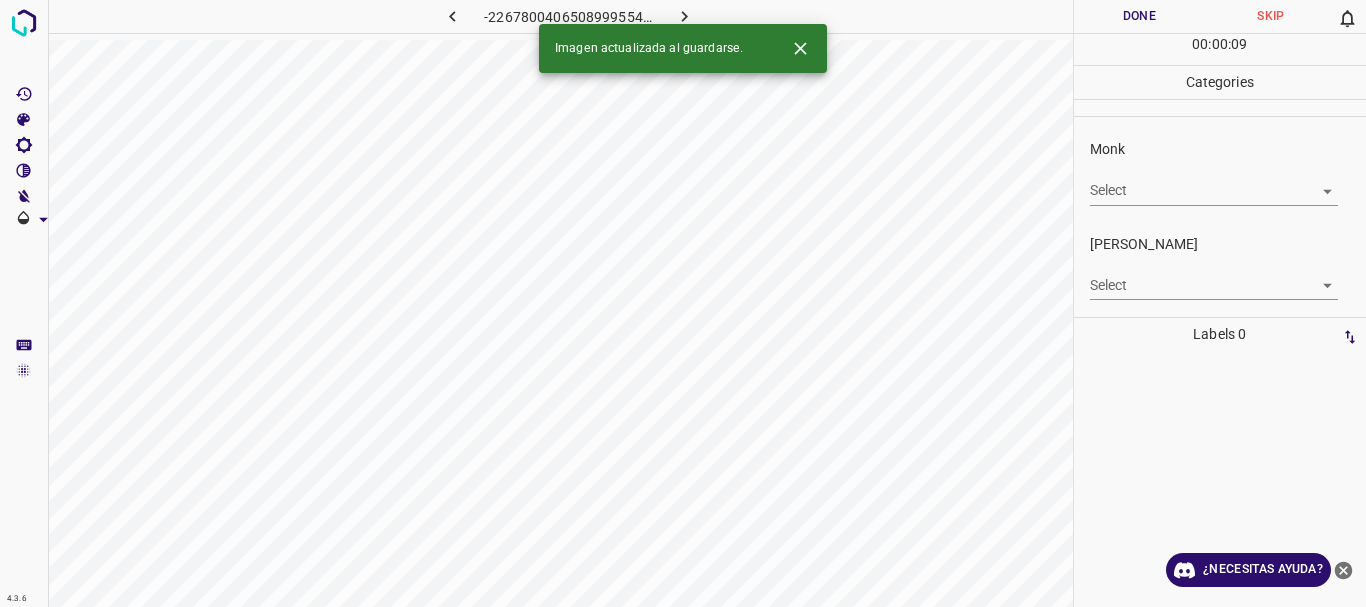 click on "4.3.6  -2267800406508999554.png Done Skip 0 00   : 00   : 09   Categories Monk   Select ​  [PERSON_NAME]   Select ​ Labels   0 Categories 1 Monk 2  [PERSON_NAME] Tools Space Change between modes (Draw & Edit) I Auto labeling R Restore zoom M Zoom in N Zoom out Delete Delete selecte label Filters Z Restore filters X Saturation filter C Brightness filter V Contrast filter B Gray scale filter General O Download Imagen actualizada al guardarse. ¿Necesitas ayuda? Texto original Valora esta traducción Tu opinión servirá para ayudar a mejorar el Traductor de Google - Texto - Esconder - Borrar" at bounding box center (683, 303) 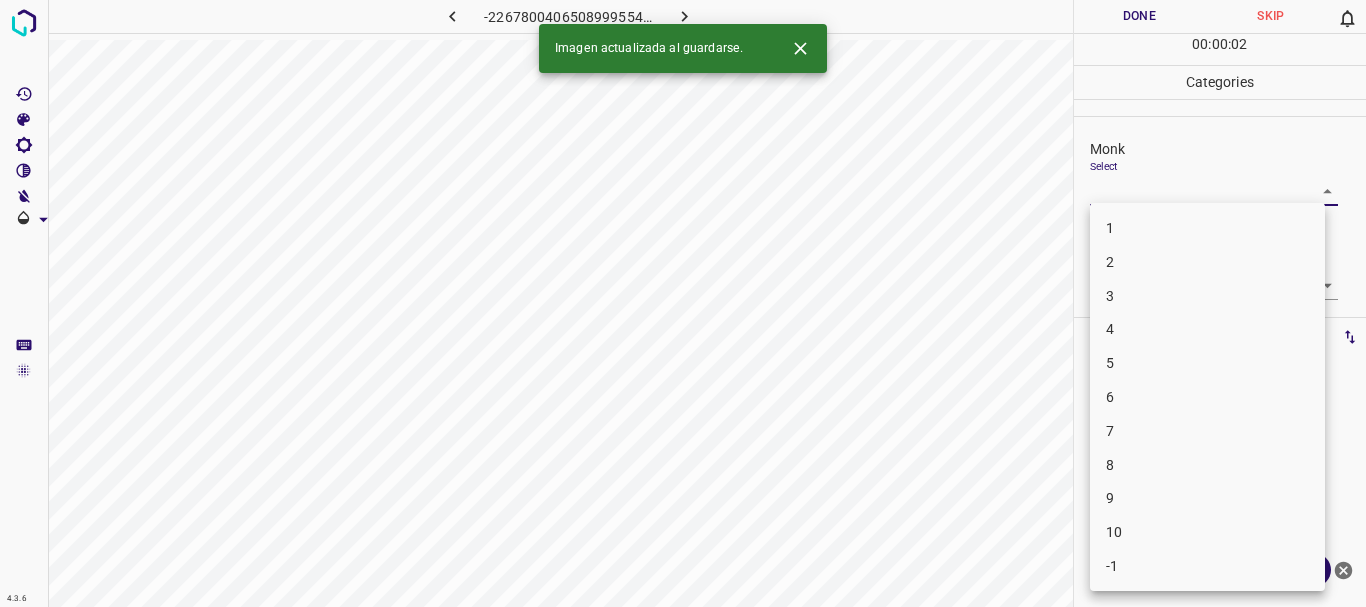drag, startPoint x: 1140, startPoint y: 279, endPoint x: 1156, endPoint y: 260, distance: 24.839485 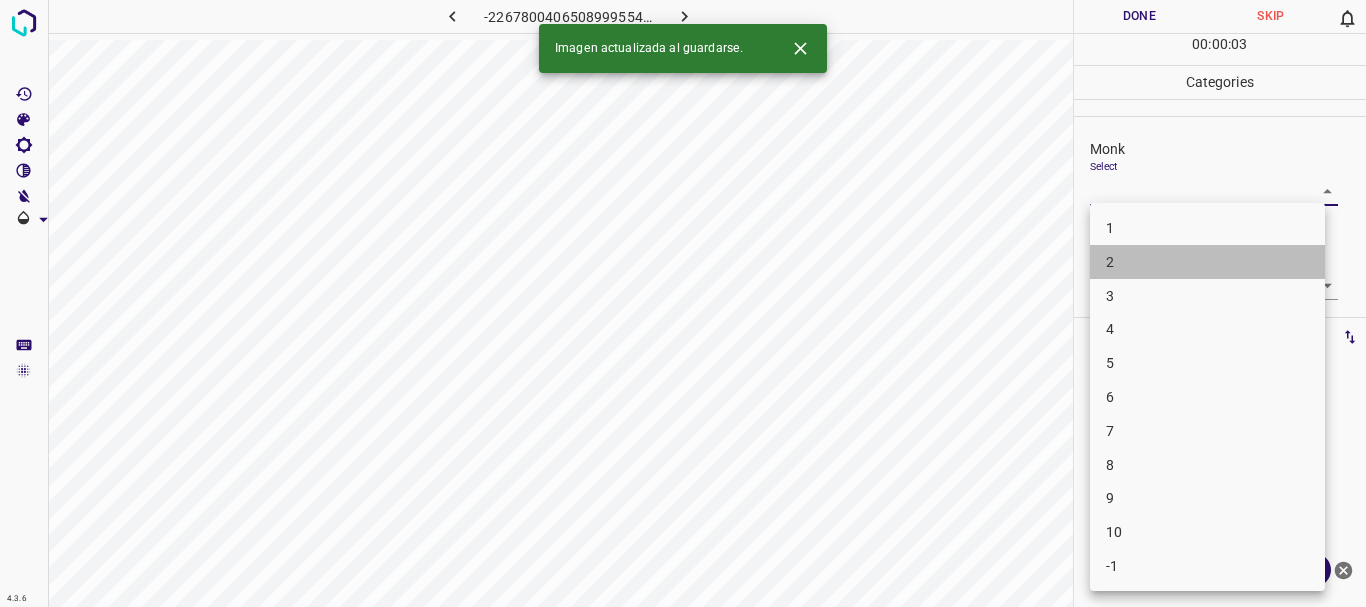 click on "2" at bounding box center [1207, 262] 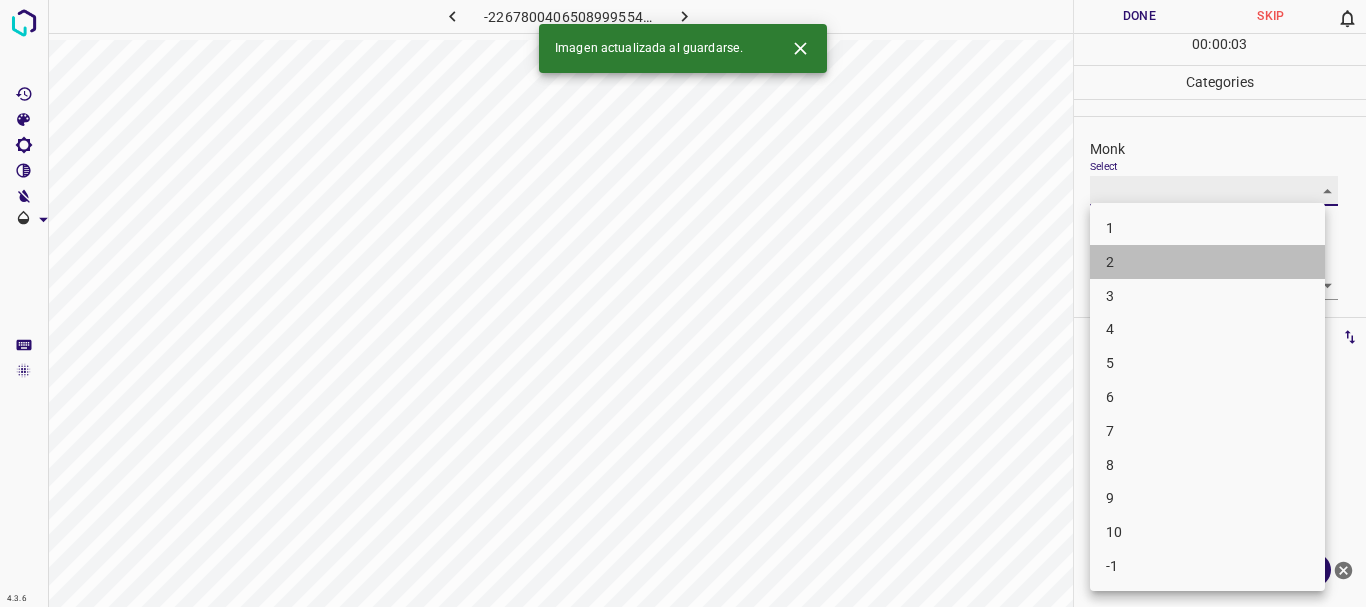 type on "2" 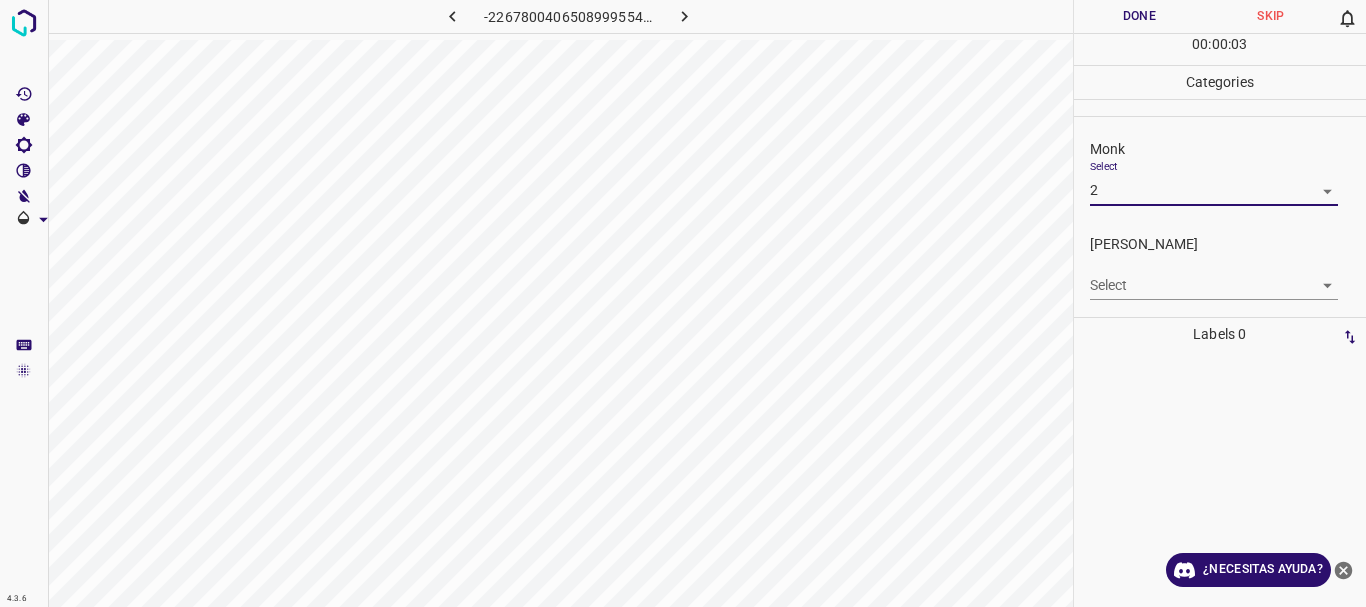 click on "4.3.6  -2267800406508999554.png Done Skip 0 00   : 00   : 03   Categories Monk   Select 2 2  [PERSON_NAME]   Select ​ Labels   0 Categories 1 Monk 2  [PERSON_NAME] Tools Space Change between modes (Draw & Edit) I Auto labeling R Restore zoom M Zoom in N Zoom out Delete Delete selecte label Filters Z Restore filters X Saturation filter C Brightness filter V Contrast filter B Gray scale filter General O Download ¿Necesitas ayuda? Texto original Valora esta traducción Tu opinión servirá para ayudar a mejorar el Traductor de Google - Texto - Esconder - Borrar" at bounding box center [683, 303] 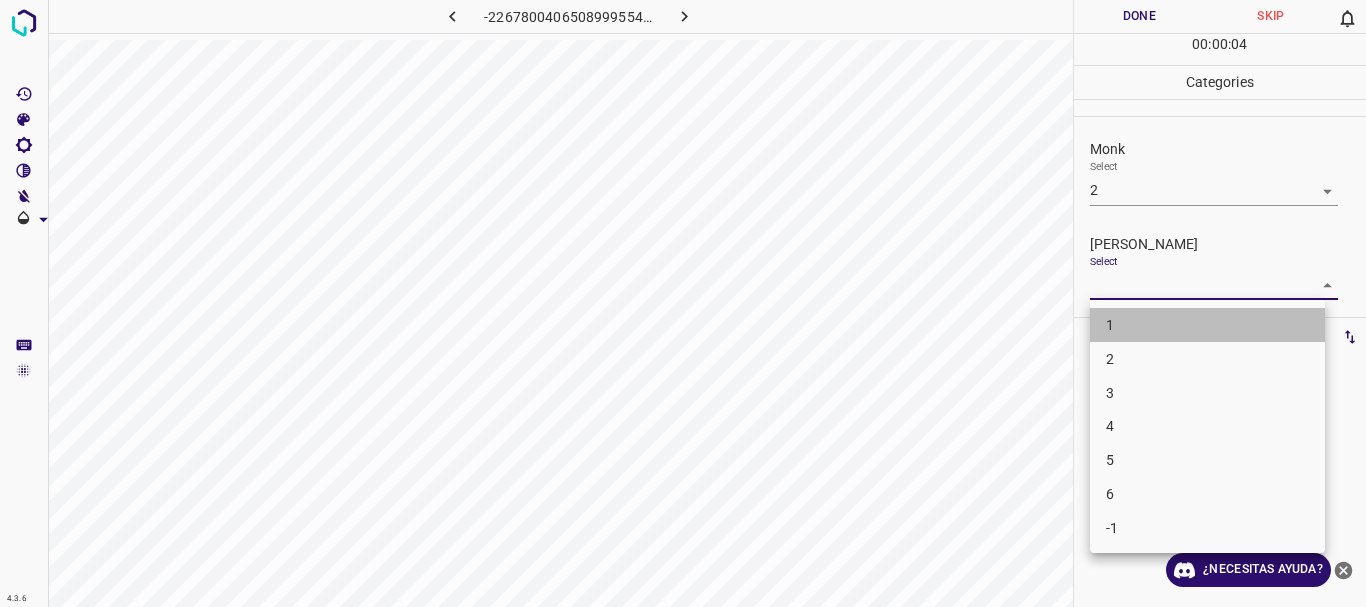 click on "1" at bounding box center (1207, 325) 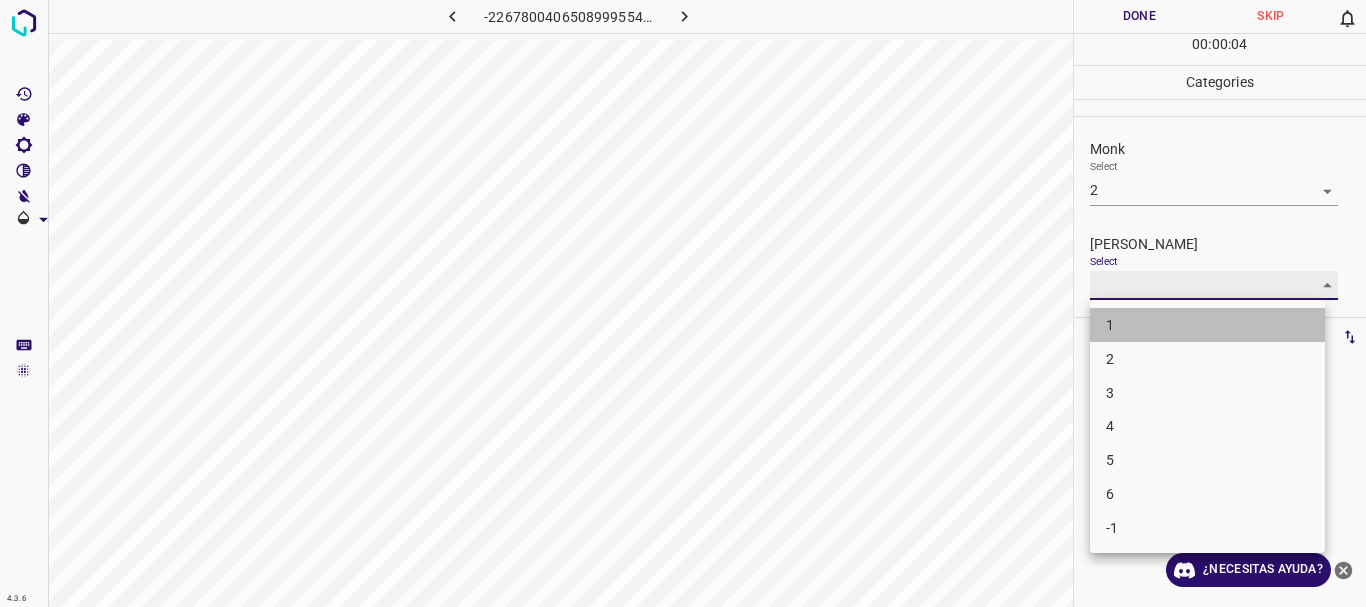 type on "1" 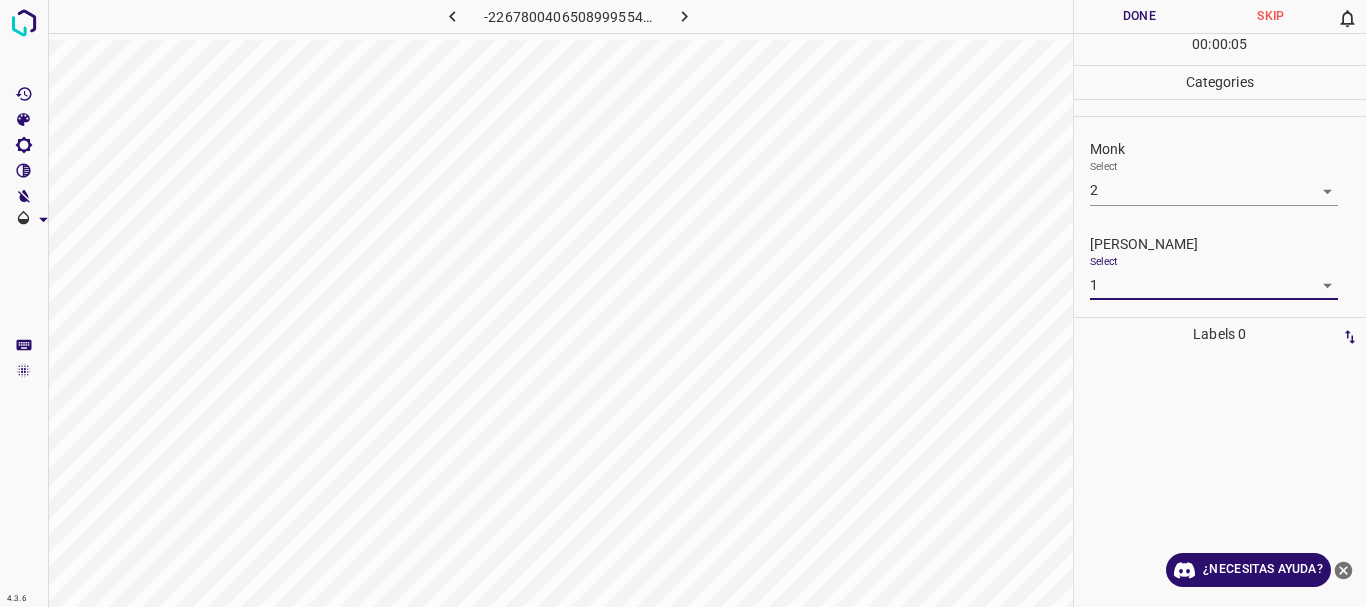 click on "Done" at bounding box center [1140, 16] 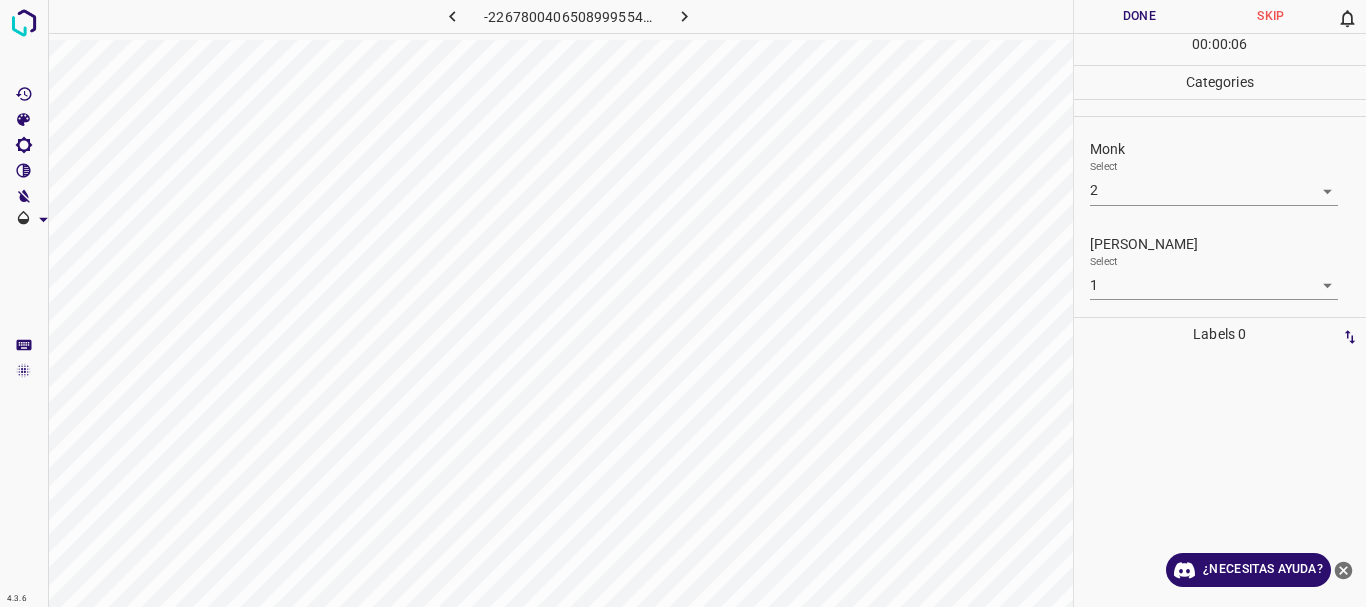 click 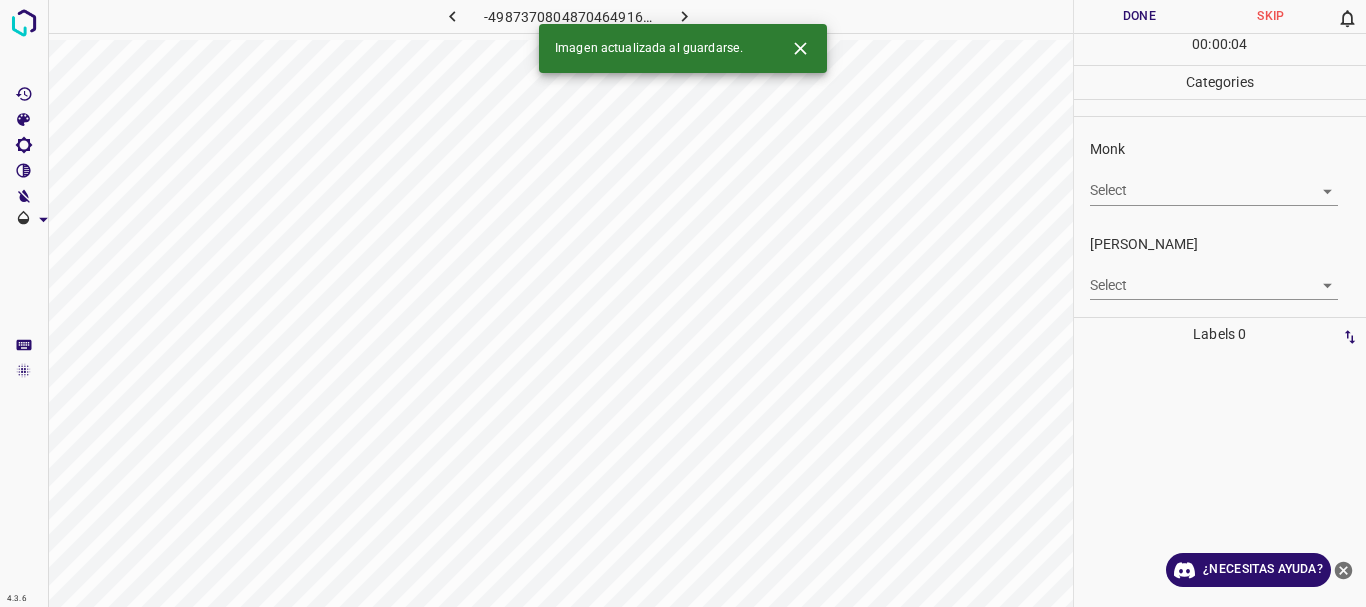 click on "4.3.6  -4987370804870464916.png Done Skip 0 00   : 00   : 04   Categories Monk   Select ​  [PERSON_NAME]   Select ​ Labels   0 Categories 1 Monk 2  [PERSON_NAME] Tools Space Change between modes (Draw & Edit) I Auto labeling R Restore zoom M Zoom in N Zoom out Delete Delete selecte label Filters Z Restore filters X Saturation filter C Brightness filter V Contrast filter B Gray scale filter General O Download Imagen actualizada al guardarse. ¿Necesitas ayuda? Texto original Valora esta traducción Tu opinión servirá para ayudar a mejorar el Traductor de Google - Texto - Esconder - Borrar" at bounding box center (683, 303) 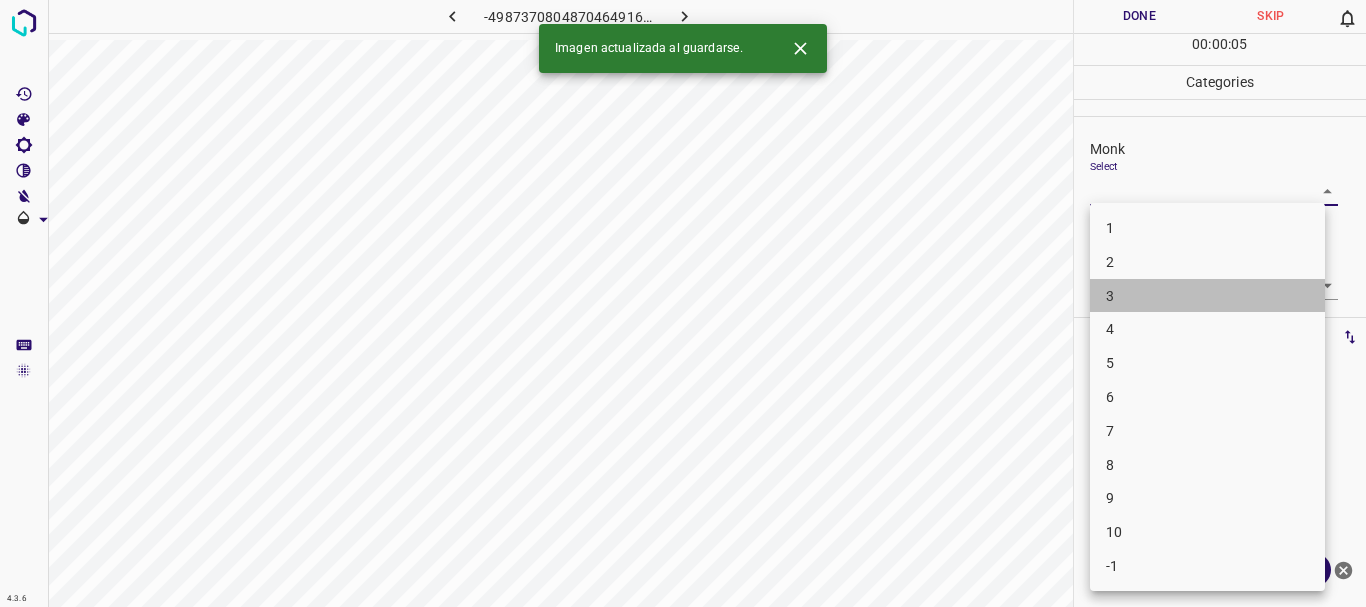 click on "3" at bounding box center [1207, 296] 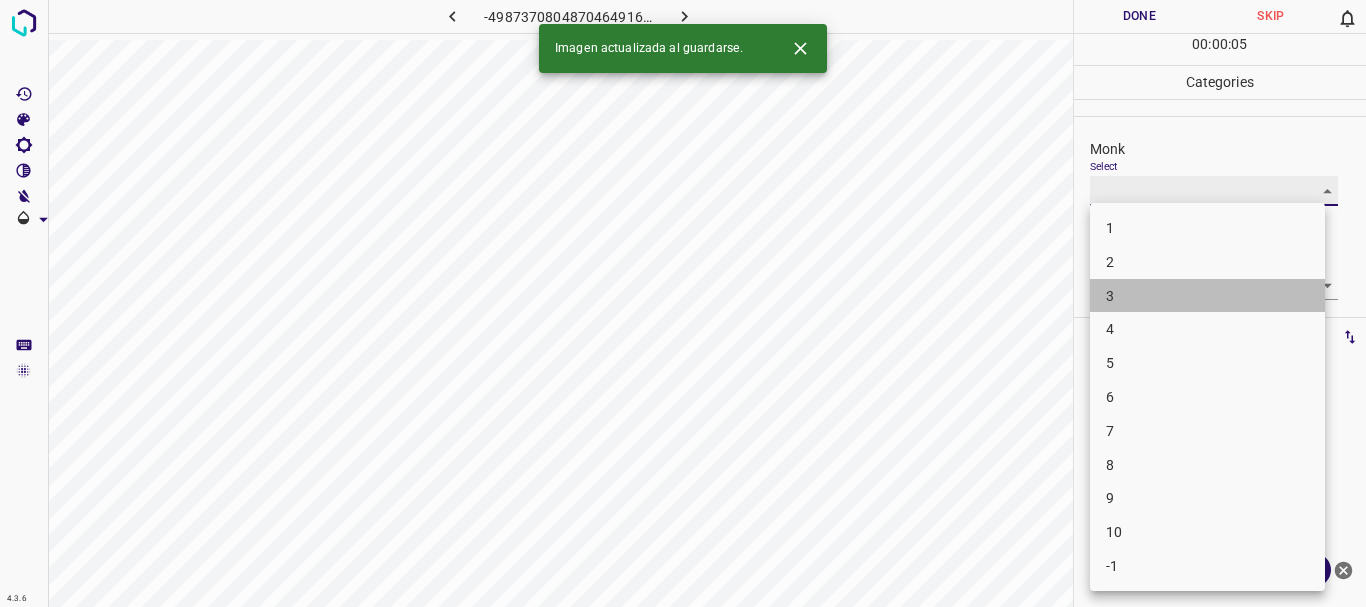 type on "3" 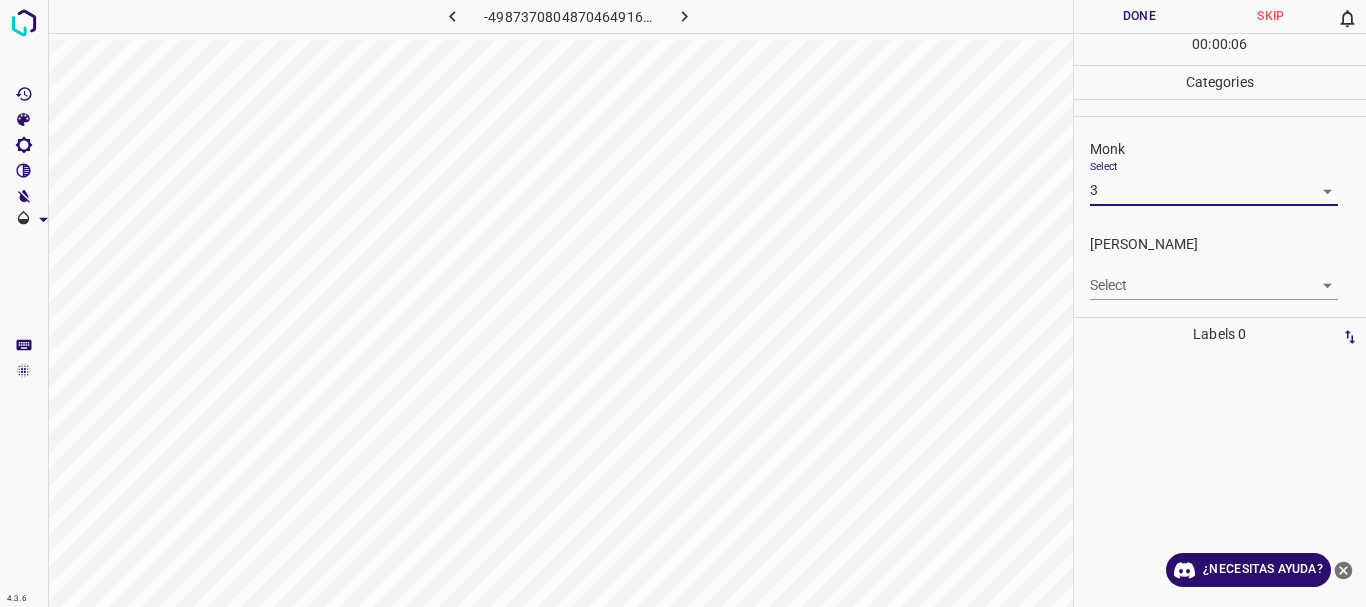 click on "4.3.6  -4987370804870464916.png Done Skip 0 00   : 00   : 06   Categories Monk   Select 3 3  [PERSON_NAME]   Select ​ Labels   0 Categories 1 Monk 2  [PERSON_NAME] Tools Space Change between modes (Draw & Edit) I Auto labeling R Restore zoom M Zoom in N Zoom out Delete Delete selecte label Filters Z Restore filters X Saturation filter C Brightness filter V Contrast filter B Gray scale filter General O Download ¿Necesitas ayuda? Texto original Valora esta traducción Tu opinión servirá para ayudar a mejorar el Traductor de Google - Texto - Esconder - Borrar" at bounding box center [683, 303] 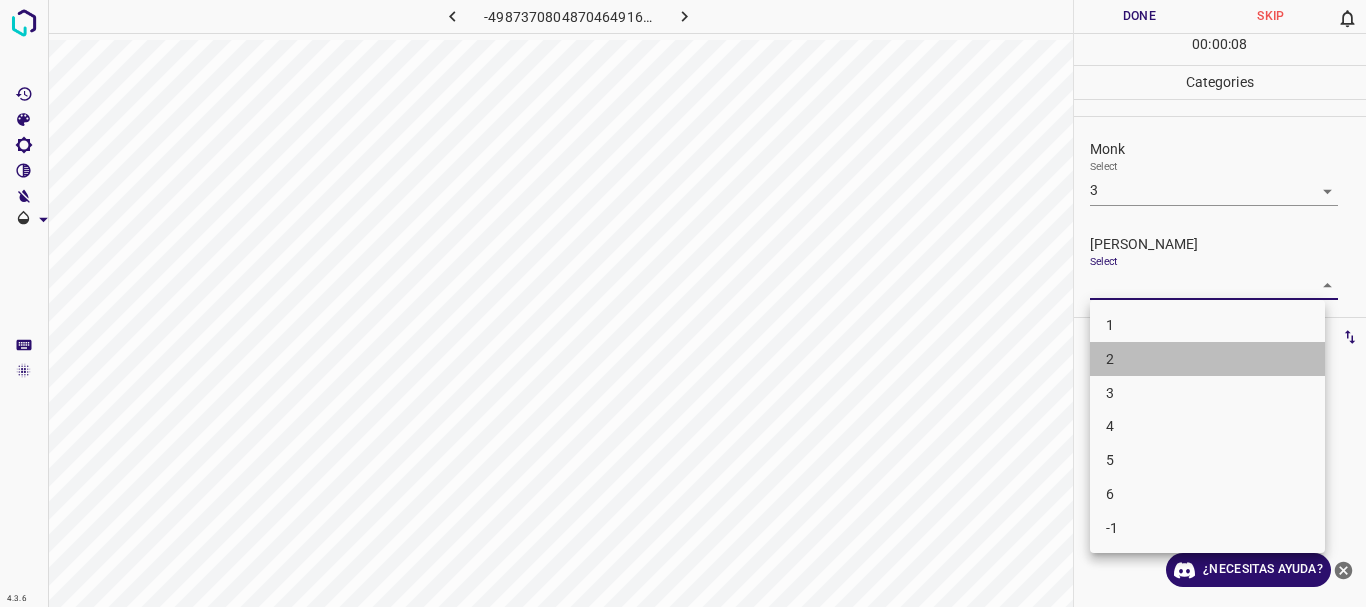 drag, startPoint x: 1121, startPoint y: 355, endPoint x: 1128, endPoint y: 337, distance: 19.313208 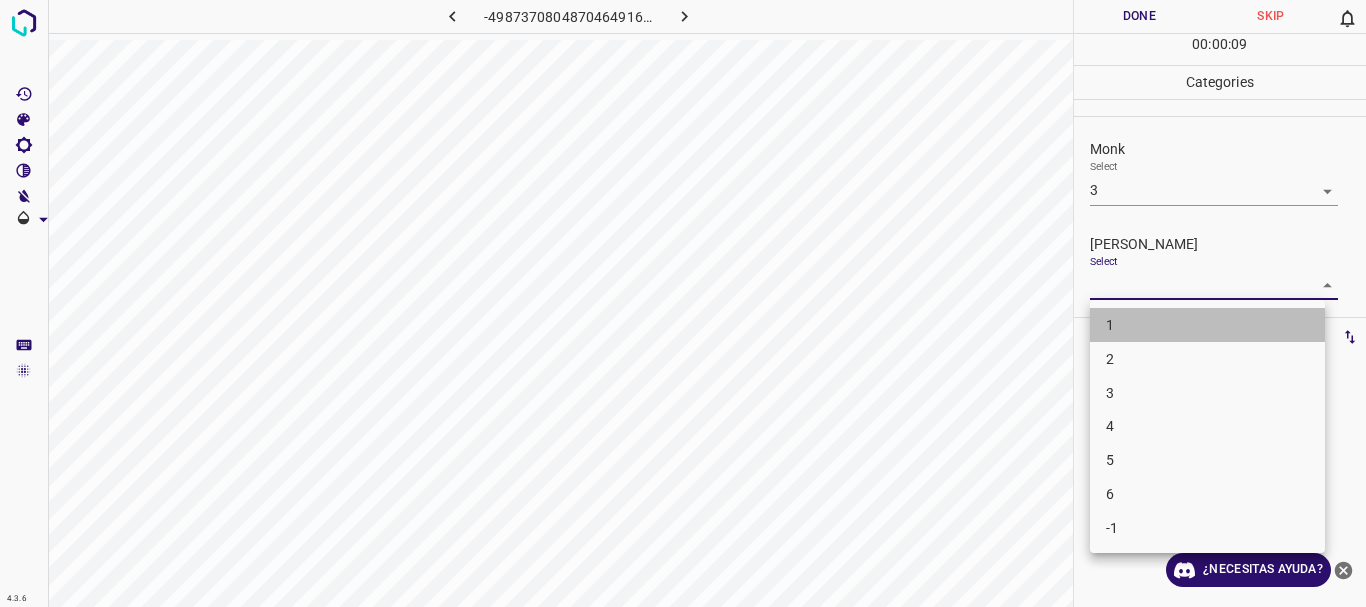 click on "1" at bounding box center [1207, 325] 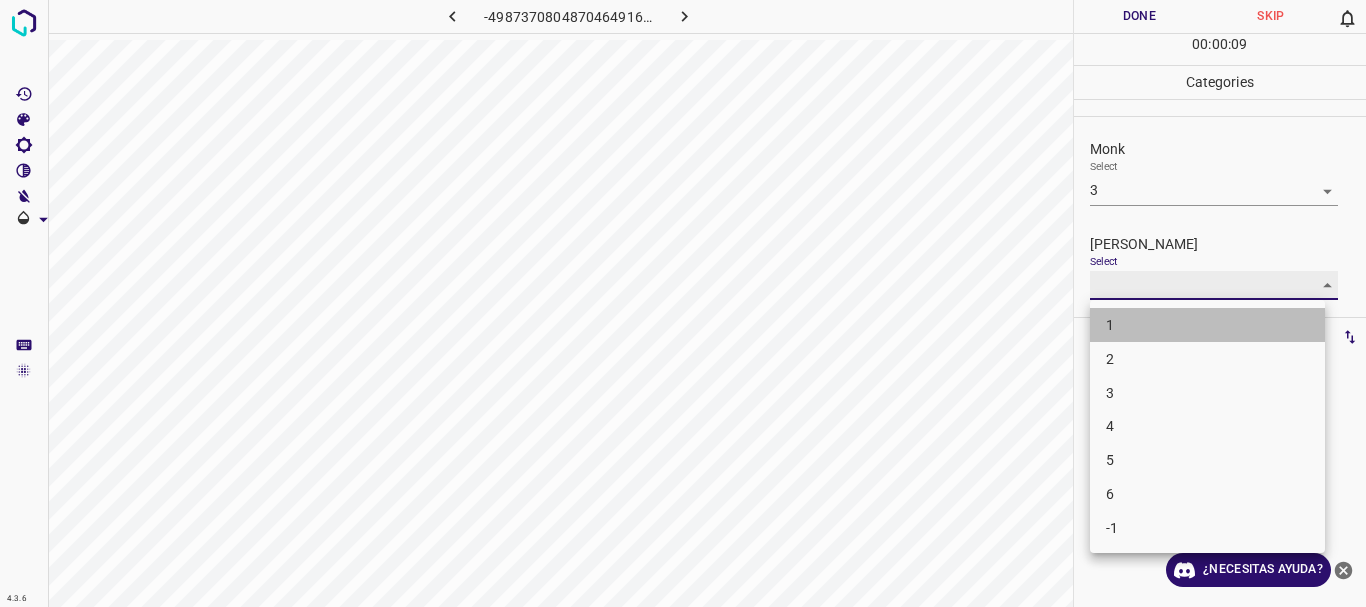 type on "1" 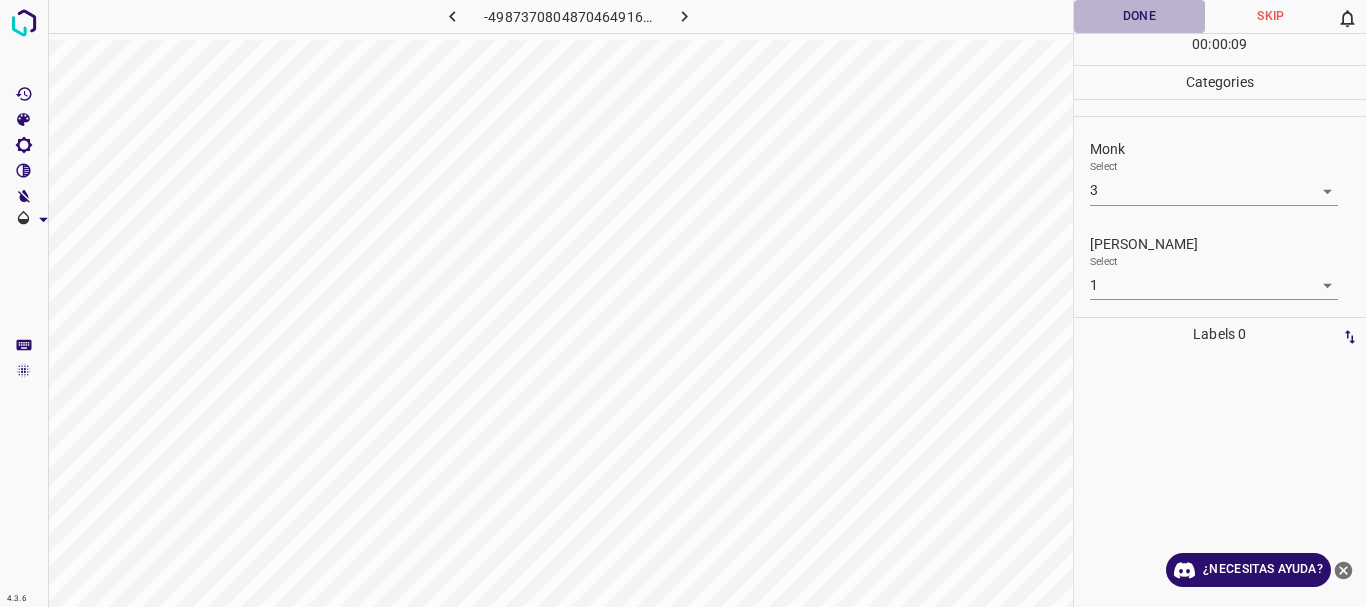 click on "Done" at bounding box center (1140, 16) 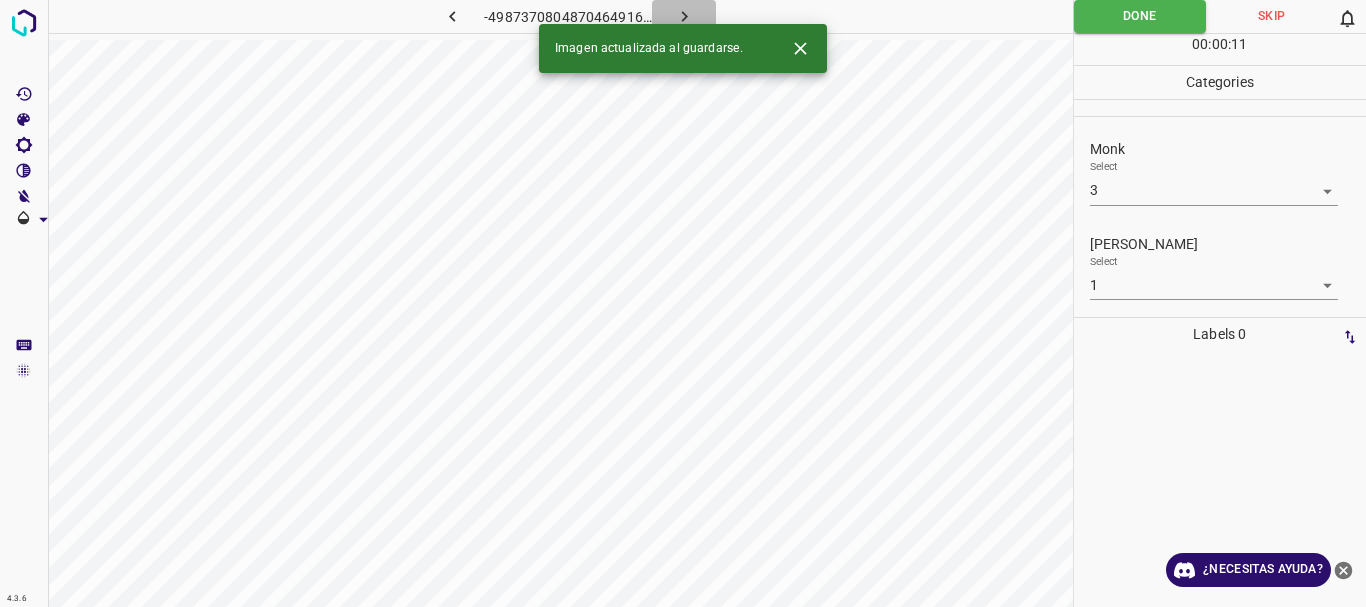 click at bounding box center [684, 16] 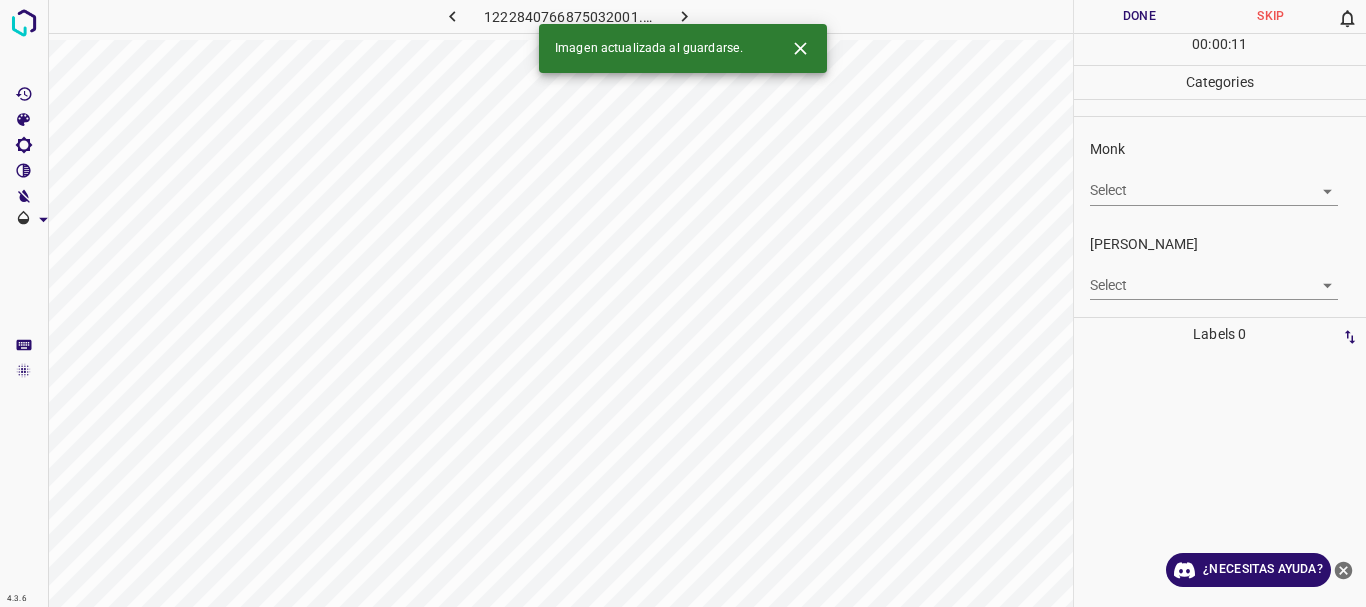 click on "4.3.6  1222840766875032001.png Done Skip 0 00   : 00   : 11   Categories Monk   Select ​  [PERSON_NAME]   Select ​ Labels   0 Categories 1 Monk 2  [PERSON_NAME] Tools Space Change between modes (Draw & Edit) I Auto labeling R Restore zoom M Zoom in N Zoom out Delete Delete selecte label Filters Z Restore filters X Saturation filter C Brightness filter V Contrast filter B Gray scale filter General O Download Imagen actualizada al guardarse. ¿Necesitas ayuda? Texto original Valora esta traducción Tu opinión servirá para ayudar a mejorar el Traductor de Google - Texto - Esconder - Borrar" at bounding box center (683, 303) 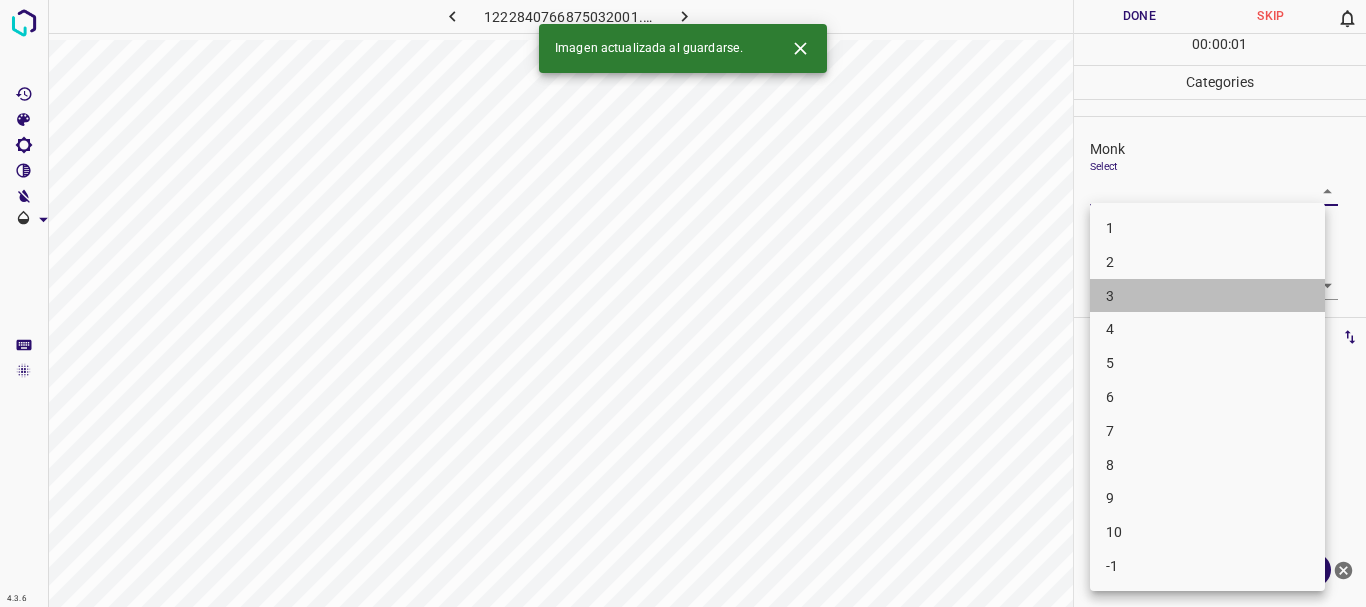 click on "3" at bounding box center (1207, 296) 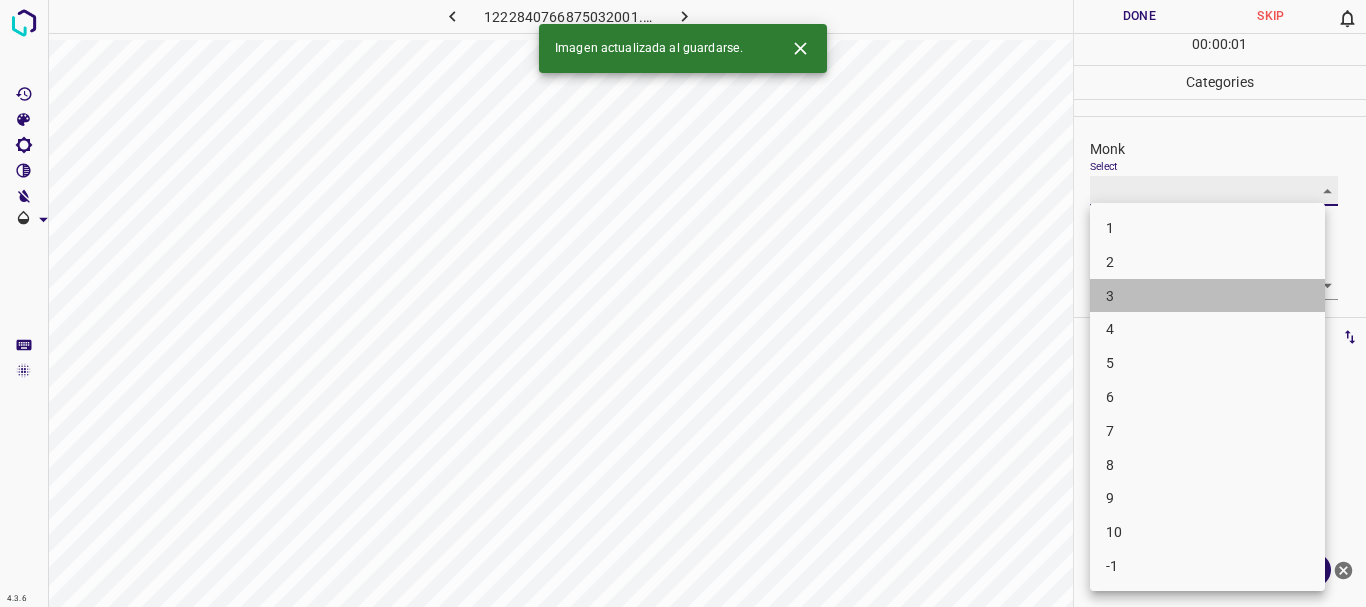 type on "3" 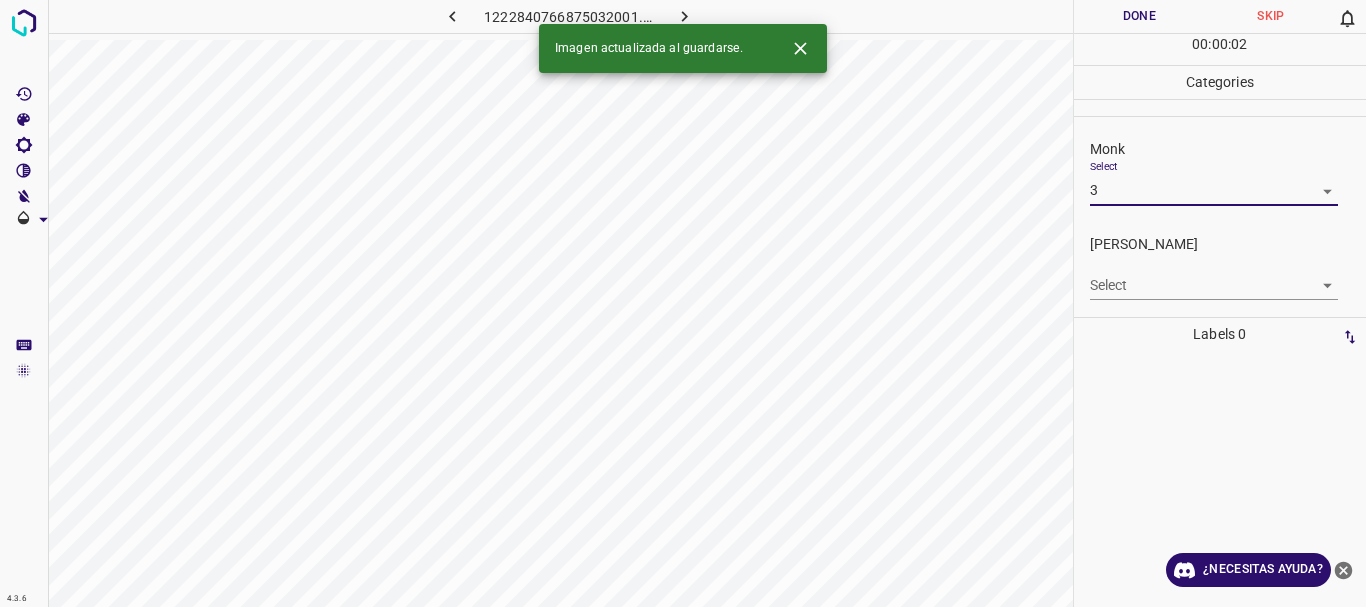click on "4.3.6  1222840766875032001.png Done Skip 0 00   : 00   : 02   Categories Monk   Select 3 3  [PERSON_NAME]   Select ​ Labels   0 Categories 1 Monk 2  [PERSON_NAME] Tools Space Change between modes (Draw & Edit) I Auto labeling R Restore zoom M Zoom in N Zoom out Delete Delete selecte label Filters Z Restore filters X Saturation filter C Brightness filter V Contrast filter B Gray scale filter General O Download Imagen actualizada al guardarse. ¿Necesitas ayuda? Texto original Valora esta traducción Tu opinión servirá para ayudar a mejorar el Traductor de Google - Texto - Esconder - Borrar" at bounding box center [683, 303] 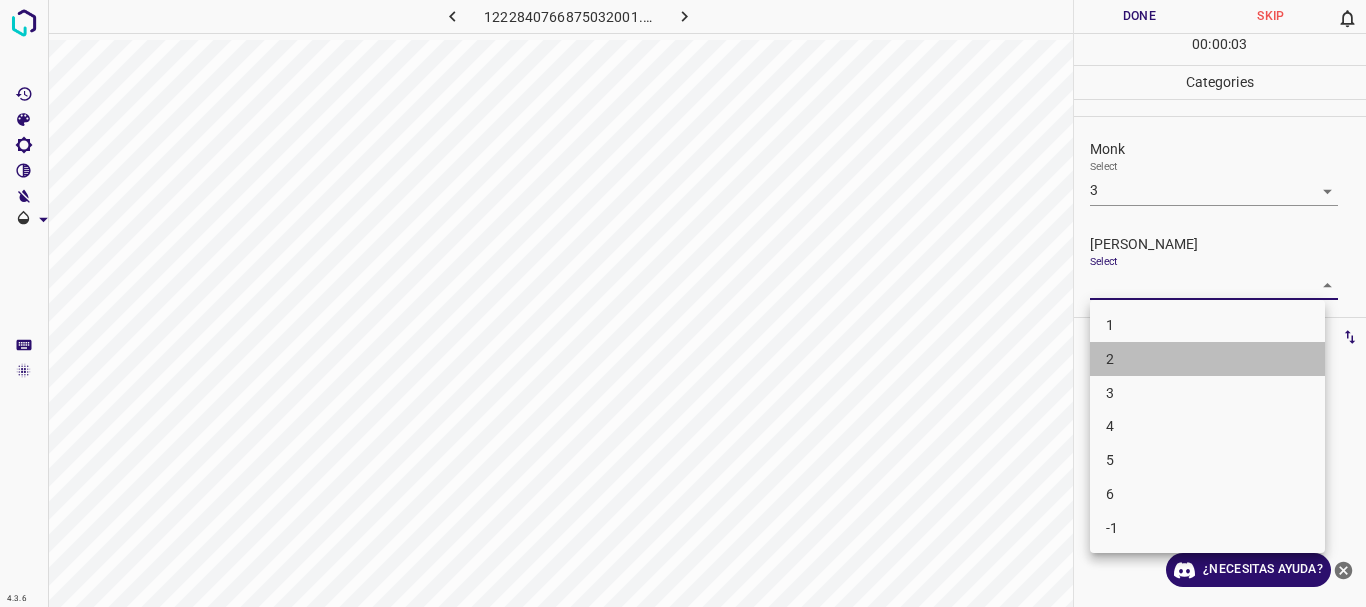 click on "2" at bounding box center [1207, 359] 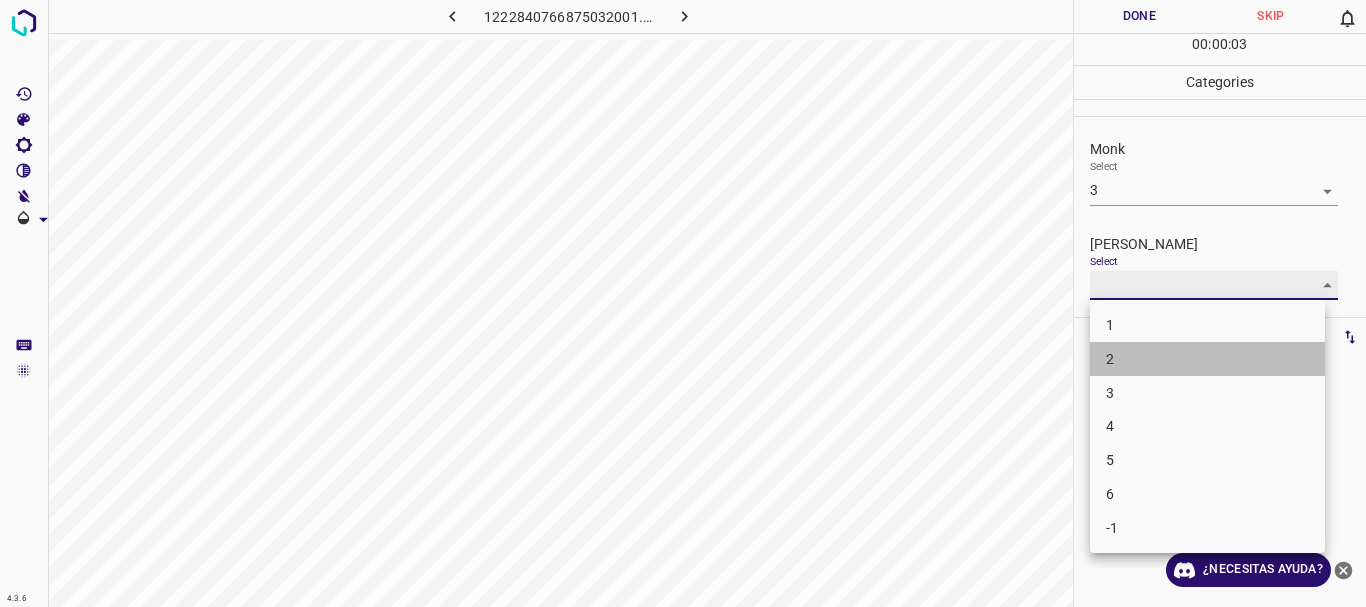 type on "2" 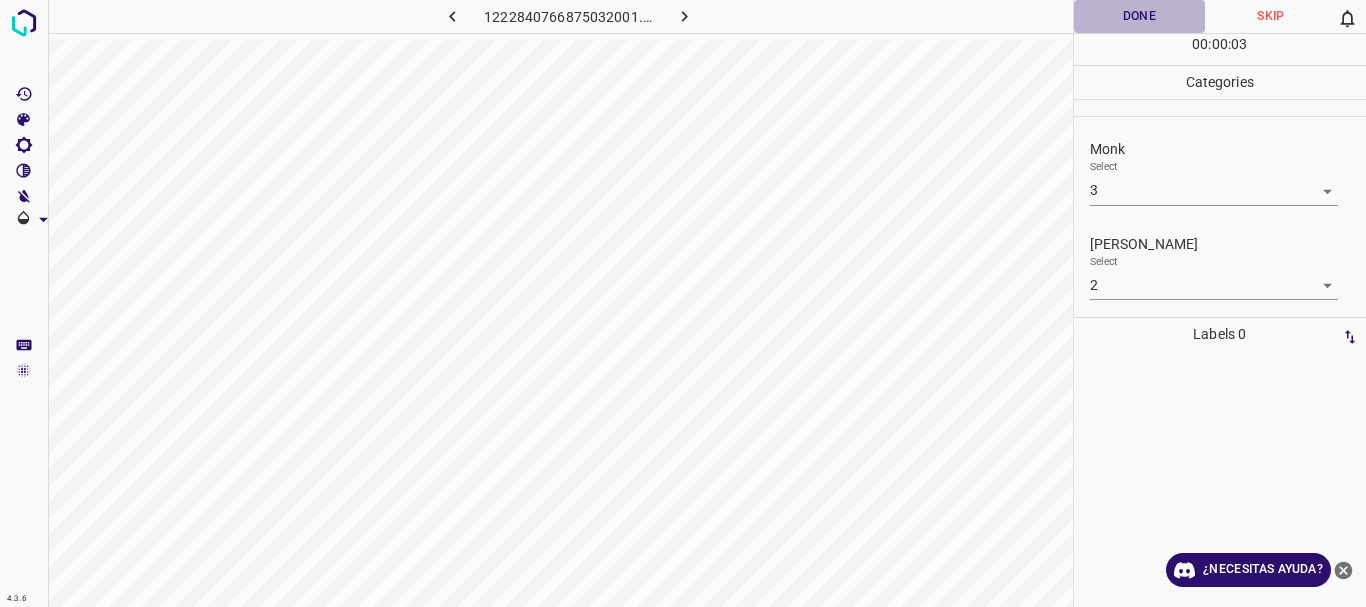 click on "Done" at bounding box center [1140, 16] 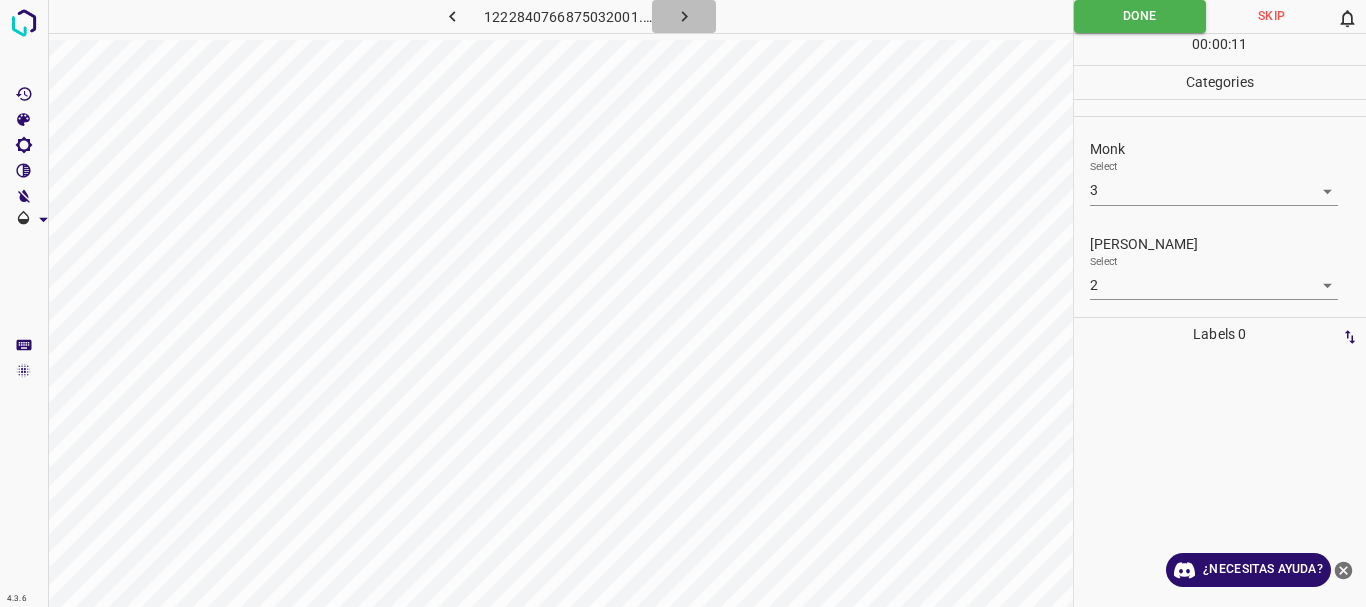 click 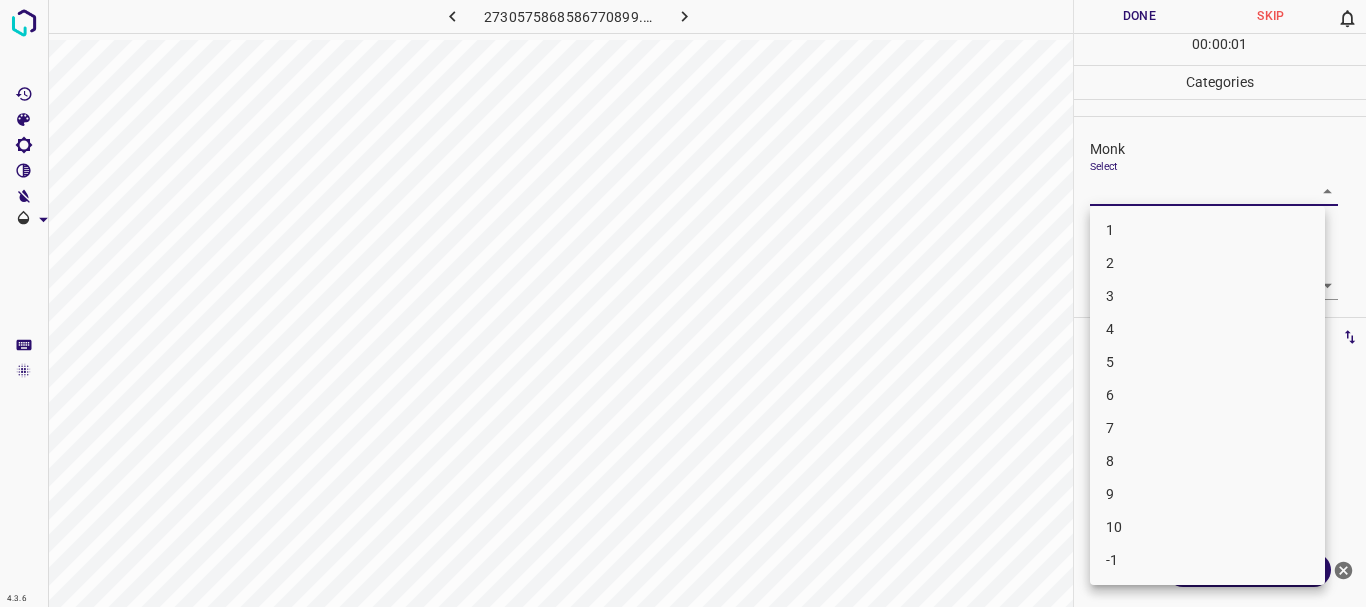 click on "4.3.6  2730575868586770899.png Done Skip 0 00   : 00   : 01   Categories Monk   Select ​  [PERSON_NAME]   Select ​ Labels   0 Categories 1 Monk 2  [PERSON_NAME] Tools Space Change between modes (Draw & Edit) I Auto labeling R Restore zoom M Zoom in N Zoom out Delete Delete selecte label Filters Z Restore filters X Saturation filter C Brightness filter V Contrast filter B Gray scale filter General O Download ¿Necesitas ayuda? Texto original Valora esta traducción Tu opinión servirá para ayudar a mejorar el Traductor de Google - Texto - Esconder - Borrar 1 2 3 4 5 6 7 8 9 10 -1" at bounding box center (683, 303) 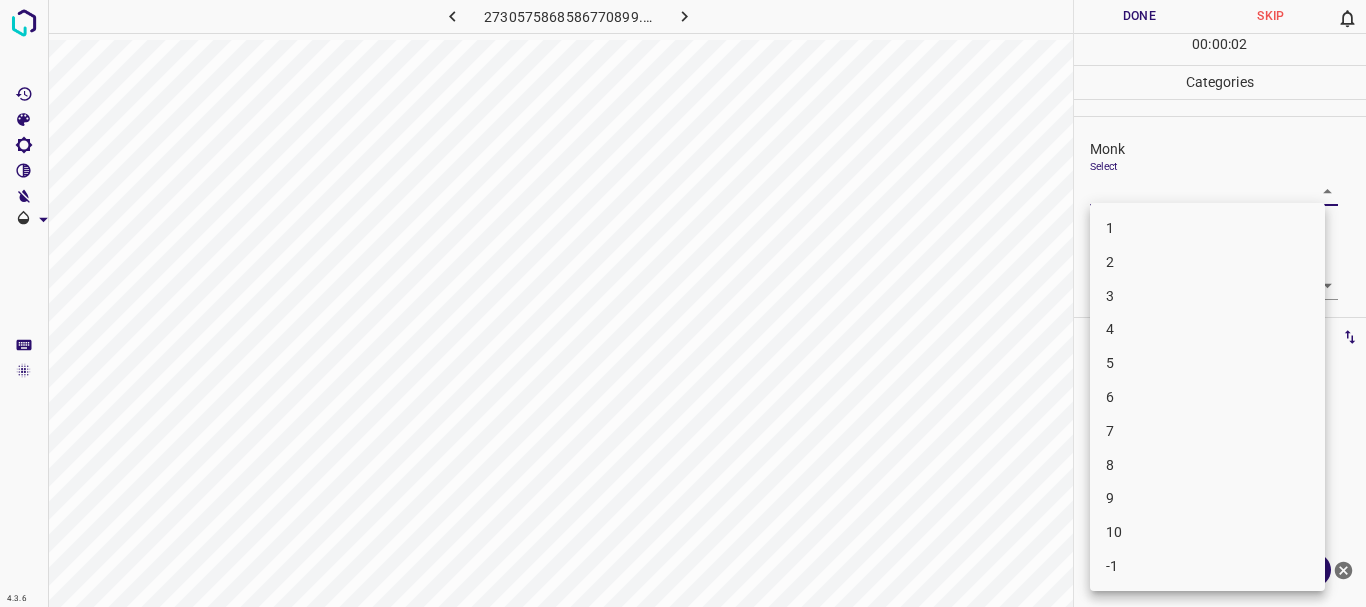 click on "4" at bounding box center (1207, 329) 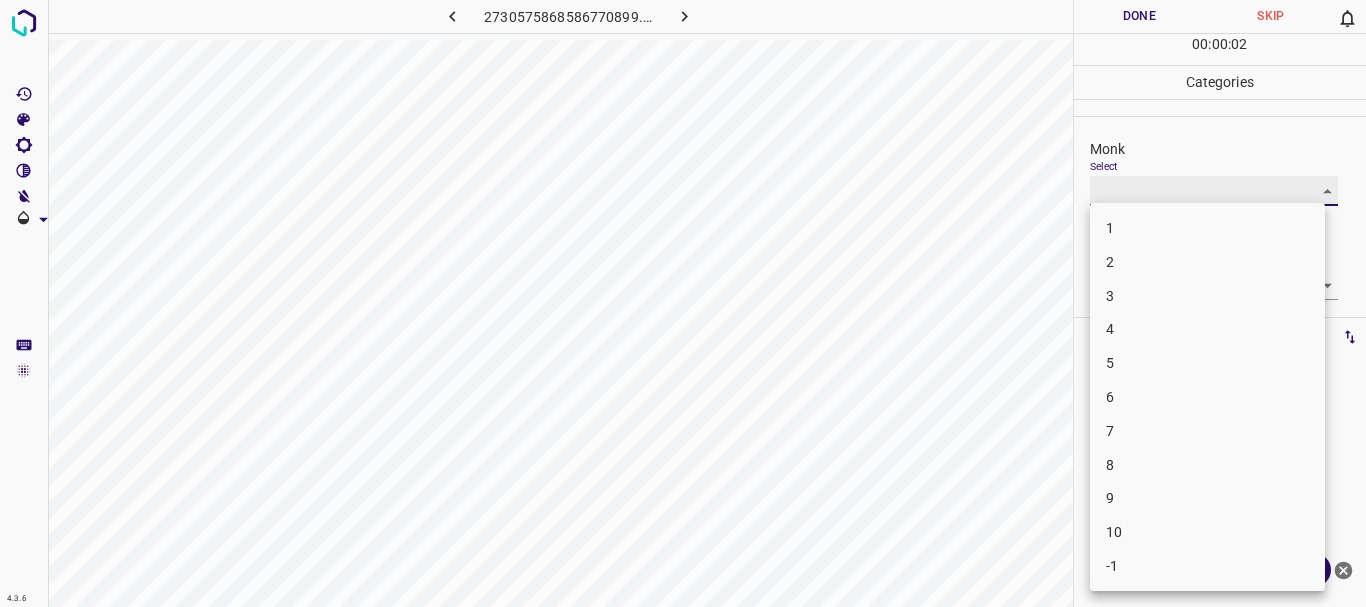 type on "4" 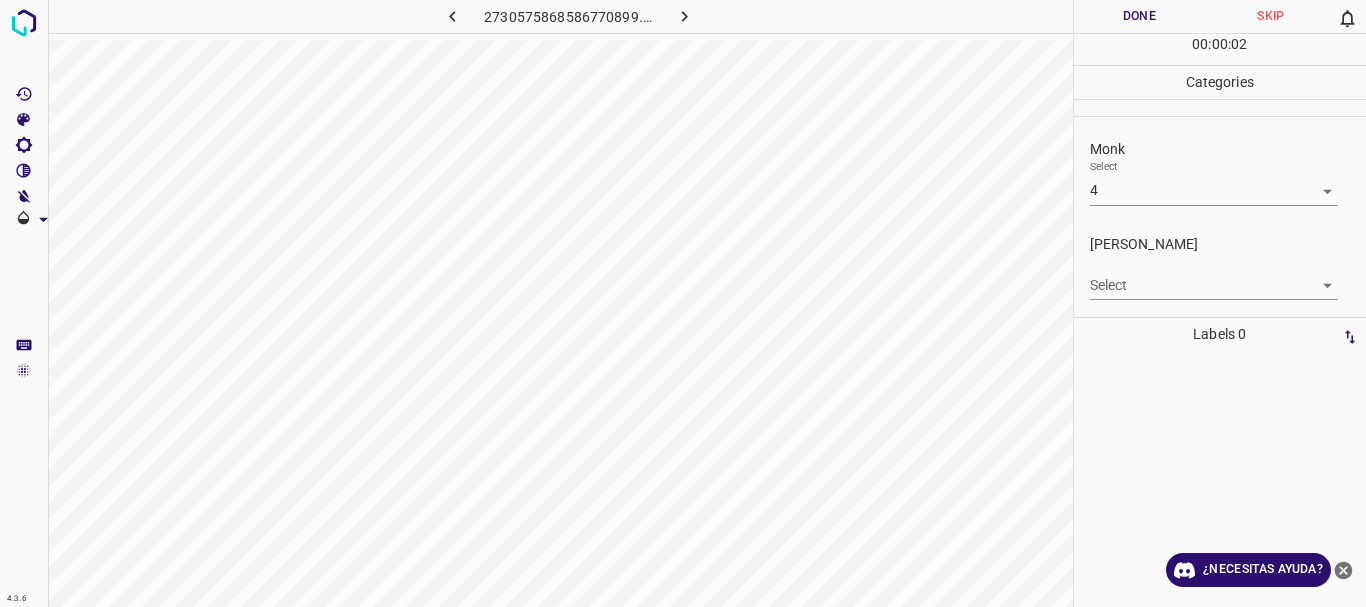 click on "[PERSON_NAME]   Select ​" at bounding box center (1220, 267) 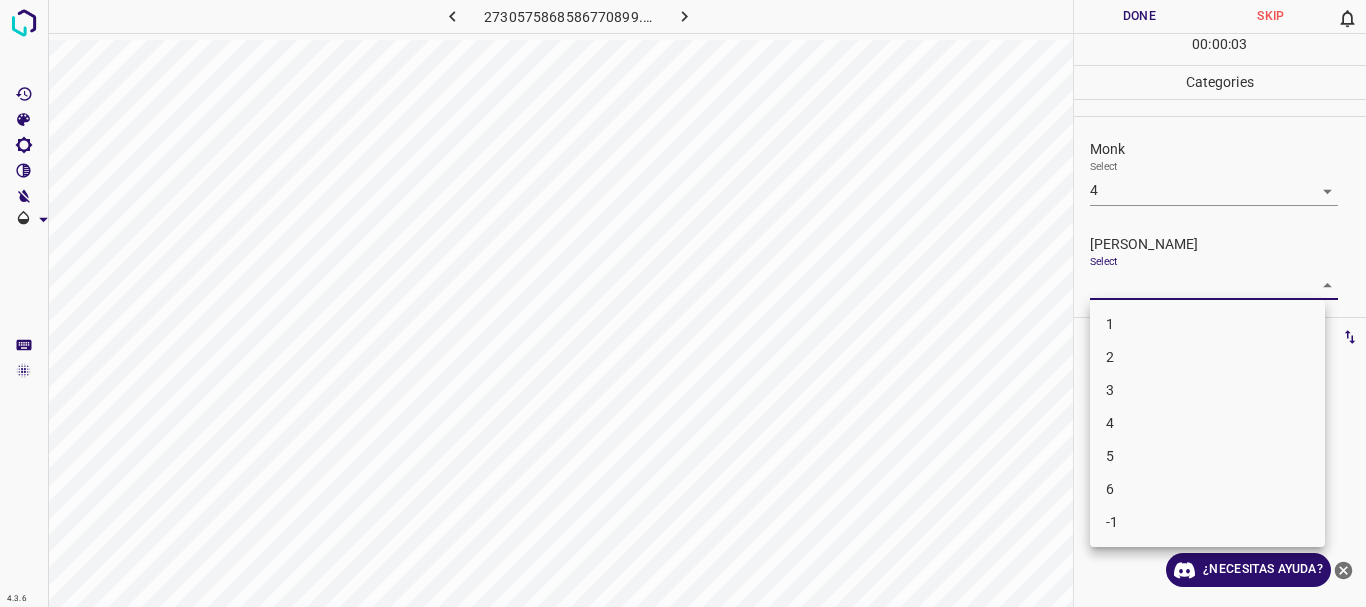 click on "4.3.6  2730575868586770899.png Done Skip 0 00   : 00   : 03   Categories Monk   Select 4 4  [PERSON_NAME]   Select ​ Labels   0 Categories 1 Monk 2  [PERSON_NAME] Tools Space Change between modes (Draw & Edit) I Auto labeling R Restore zoom M Zoom in N Zoom out Delete Delete selecte label Filters Z Restore filters X Saturation filter C Brightness filter V Contrast filter B Gray scale filter General O Download ¿Necesitas ayuda? Texto original Valora esta traducción Tu opinión servirá para ayudar a mejorar el Traductor de Google - Texto - Esconder - Borrar 1 2 3 4 5 6 -1" at bounding box center [683, 303] 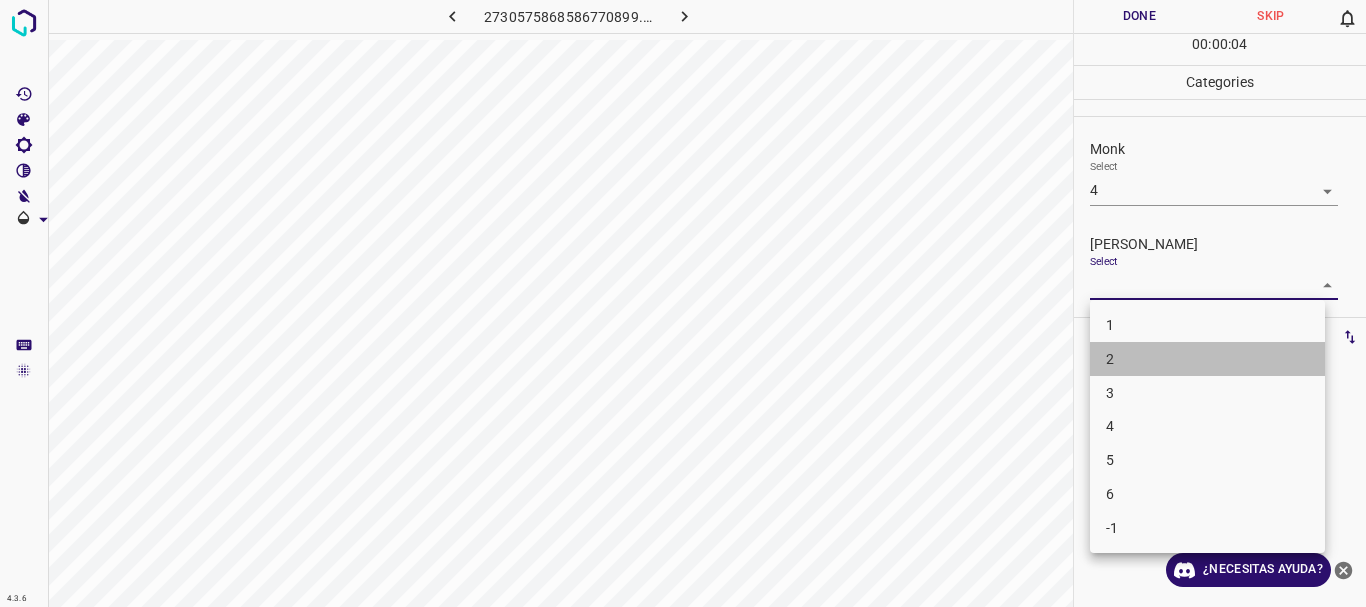 drag, startPoint x: 1136, startPoint y: 347, endPoint x: 1146, endPoint y: 243, distance: 104.47966 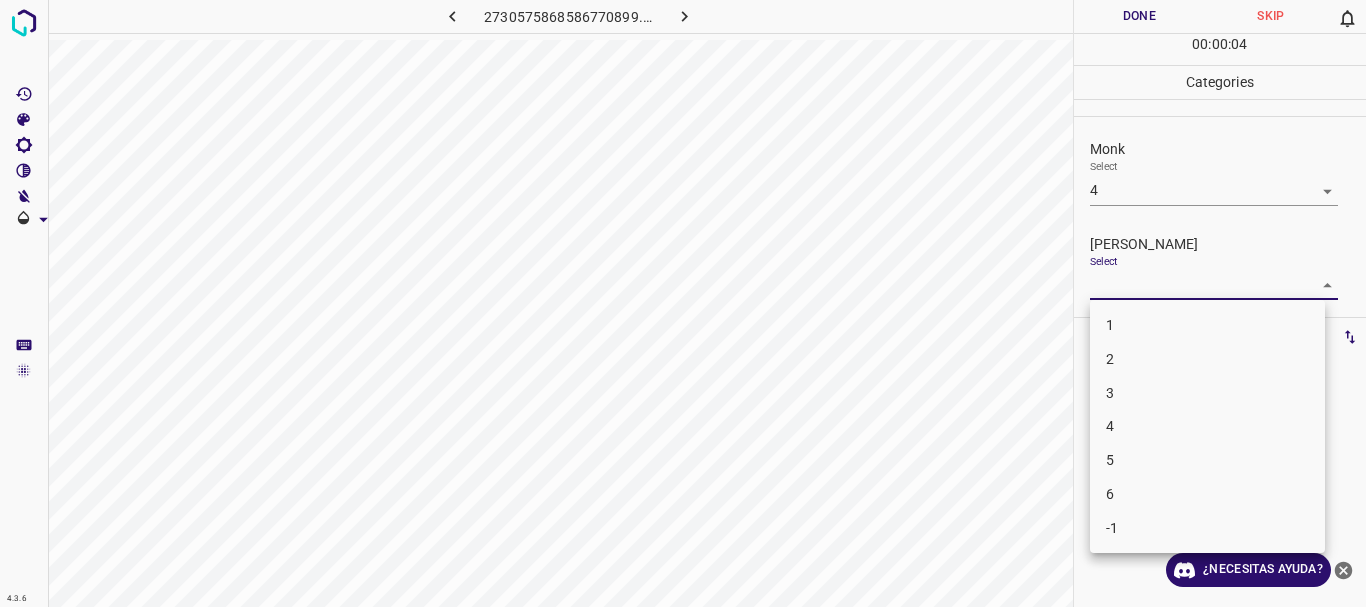 click at bounding box center [683, 303] 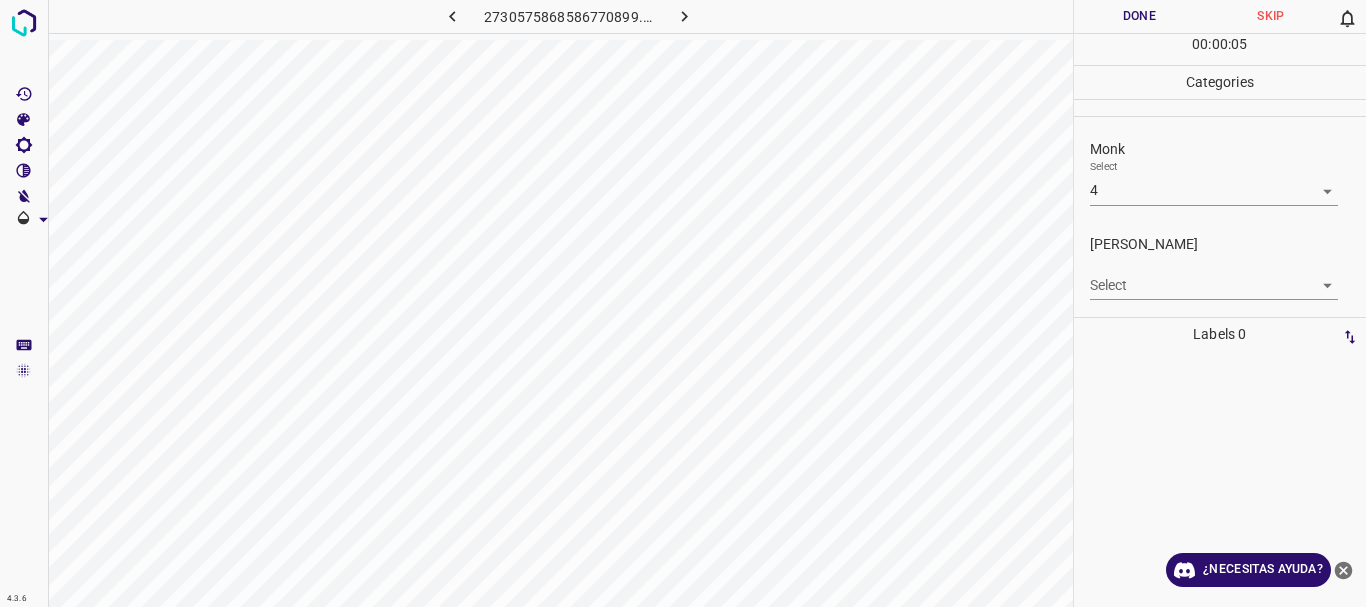 click on "Done" at bounding box center (1140, 16) 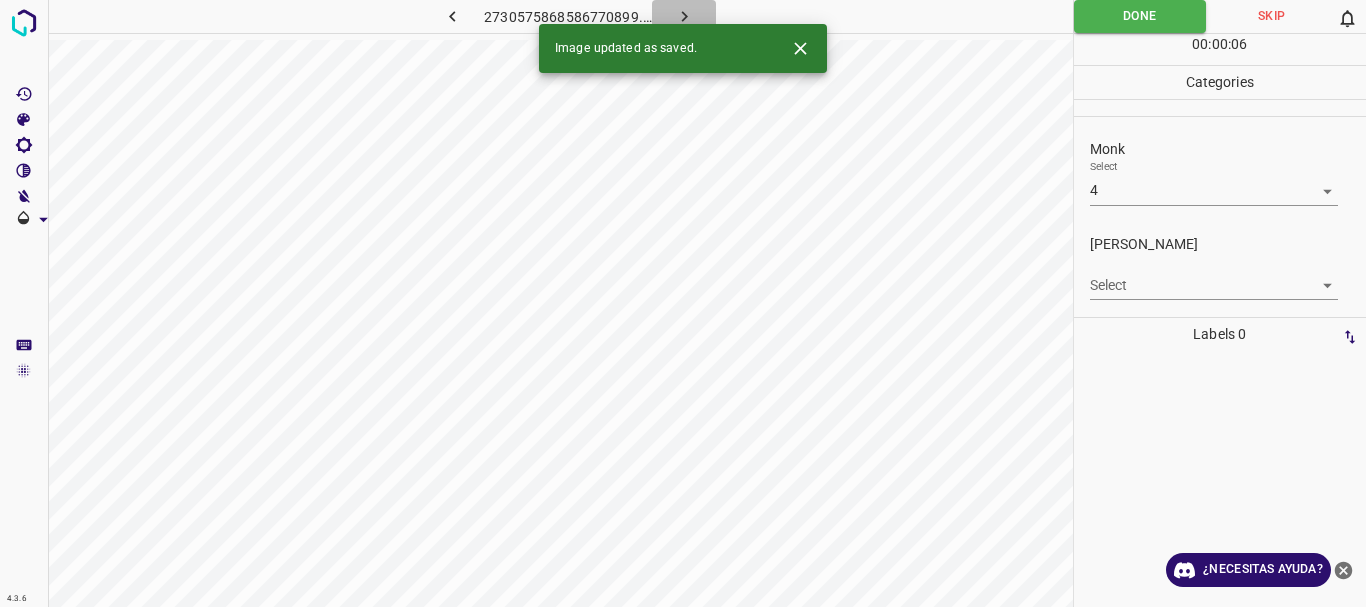 click 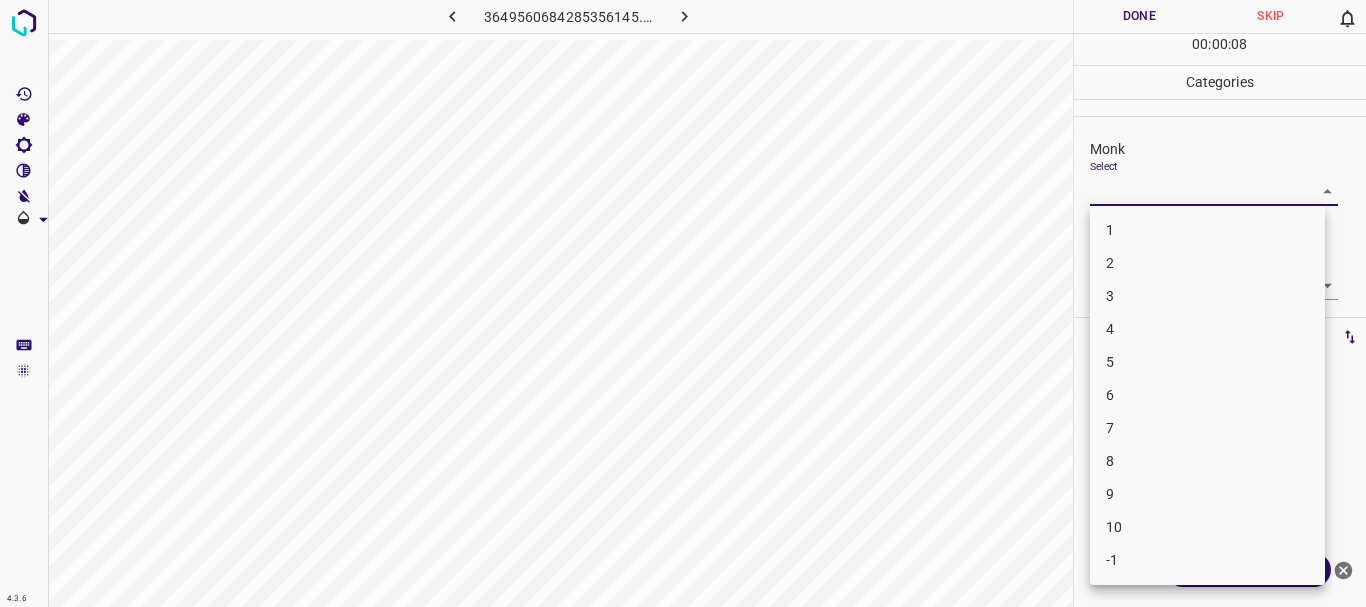 click on "4.3.6  3649560684285356145.png Done Skip 0 00   : 00   : 08   Categories Monk   Select ​  [PERSON_NAME]   Select ​ Labels   0 Categories 1 Monk 2  [PERSON_NAME] Tools Space Change between modes (Draw & Edit) I Auto labeling R Restore zoom M Zoom in N Zoom out Delete Delete selecte label Filters Z Restore filters X Saturation filter C Brightness filter V Contrast filter B Gray scale filter General O Download ¿Necesitas ayuda? Texto original Valora esta traducción Tu opinión servirá para ayudar a mejorar el Traductor de Google - Texto - Esconder - Borrar 1 2 3 4 5 6 7 8 9 10 -1" at bounding box center (683, 303) 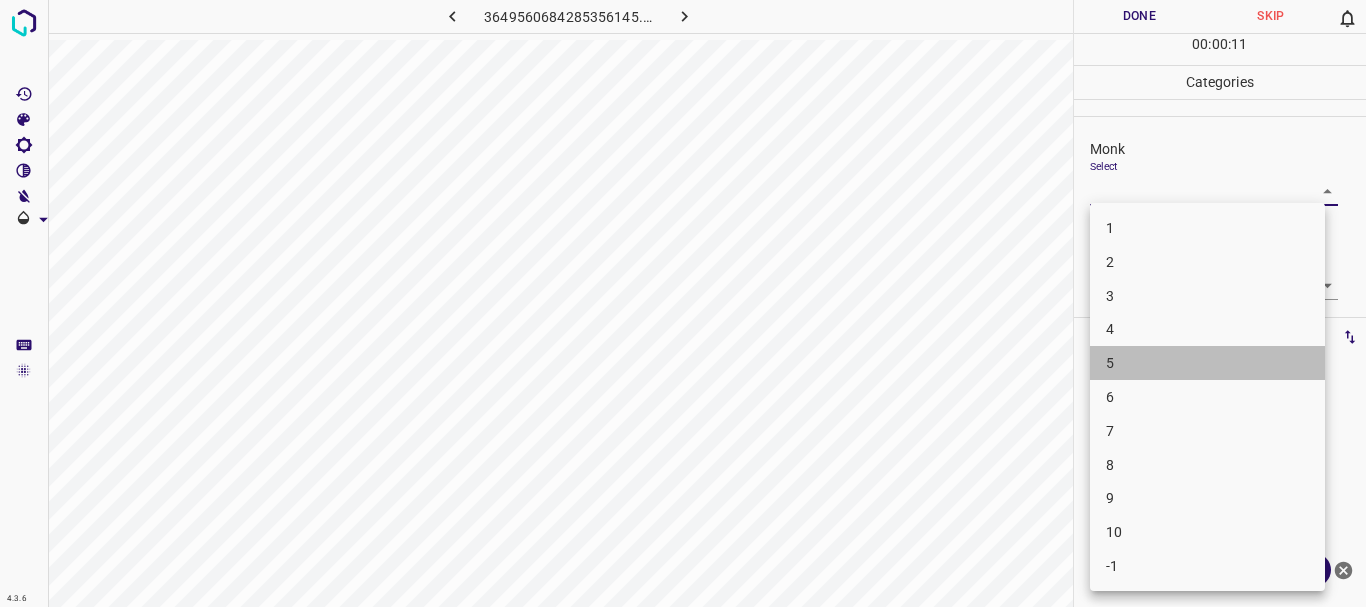 click on "5" at bounding box center (1207, 363) 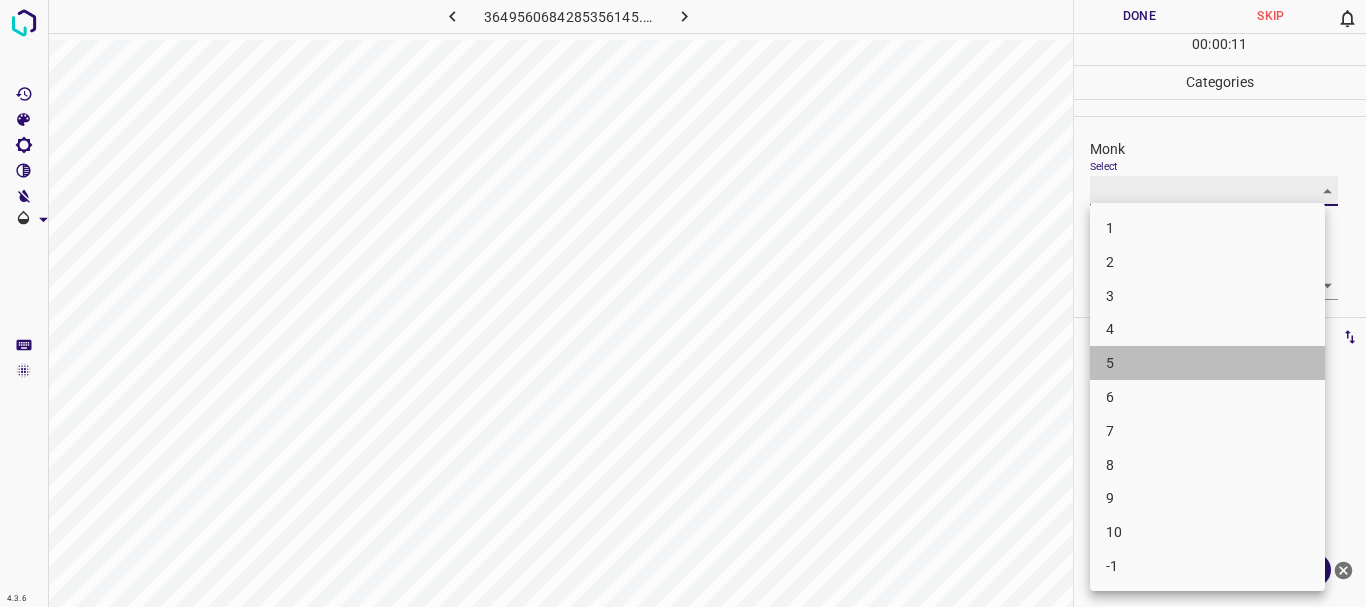 type on "5" 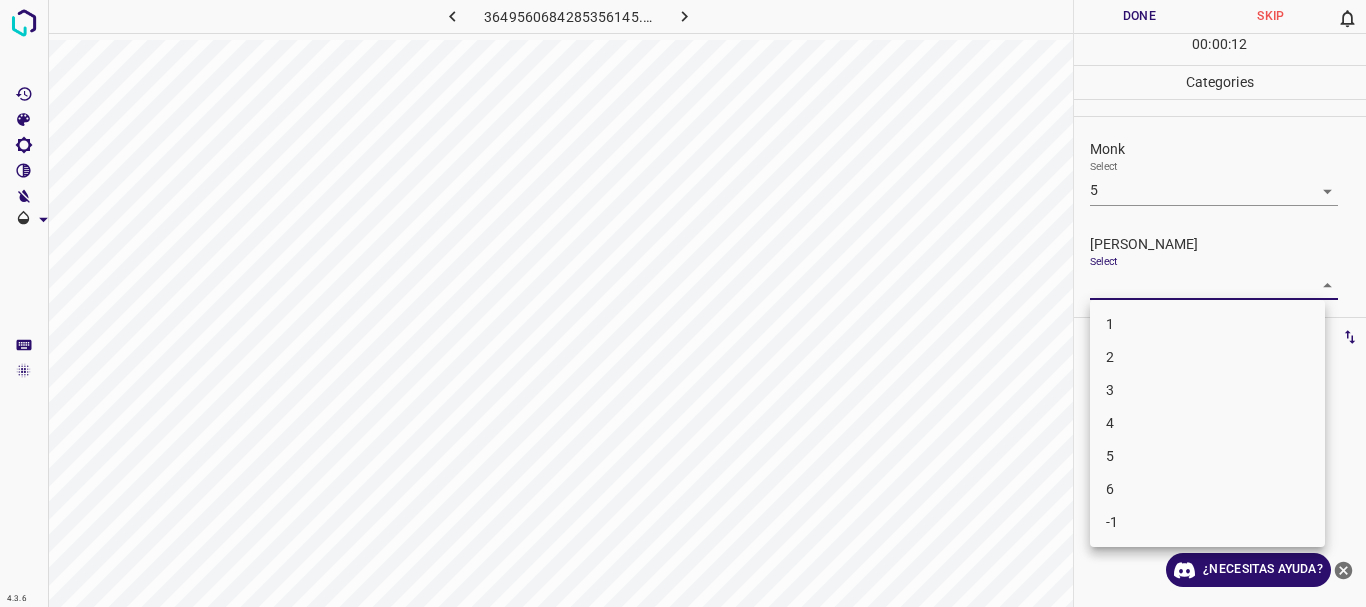 click on "4.3.6  3649560684285356145.png Done Skip 0 00   : 00   : 12   Categories Monk   Select 5 5  [PERSON_NAME]   Select ​ Labels   0 Categories 1 Monk 2  [PERSON_NAME] Tools Space Change between modes (Draw & Edit) I Auto labeling R Restore zoom M Zoom in N Zoom out Delete Delete selecte label Filters Z Restore filters X Saturation filter C Brightness filter V Contrast filter B Gray scale filter General O Download ¿Necesitas ayuda? Texto original Valora esta traducción Tu opinión servirá para ayudar a mejorar el Traductor de Google - Texto - Esconder - Borrar 1 2 3 4 5 6 -1" at bounding box center (683, 303) 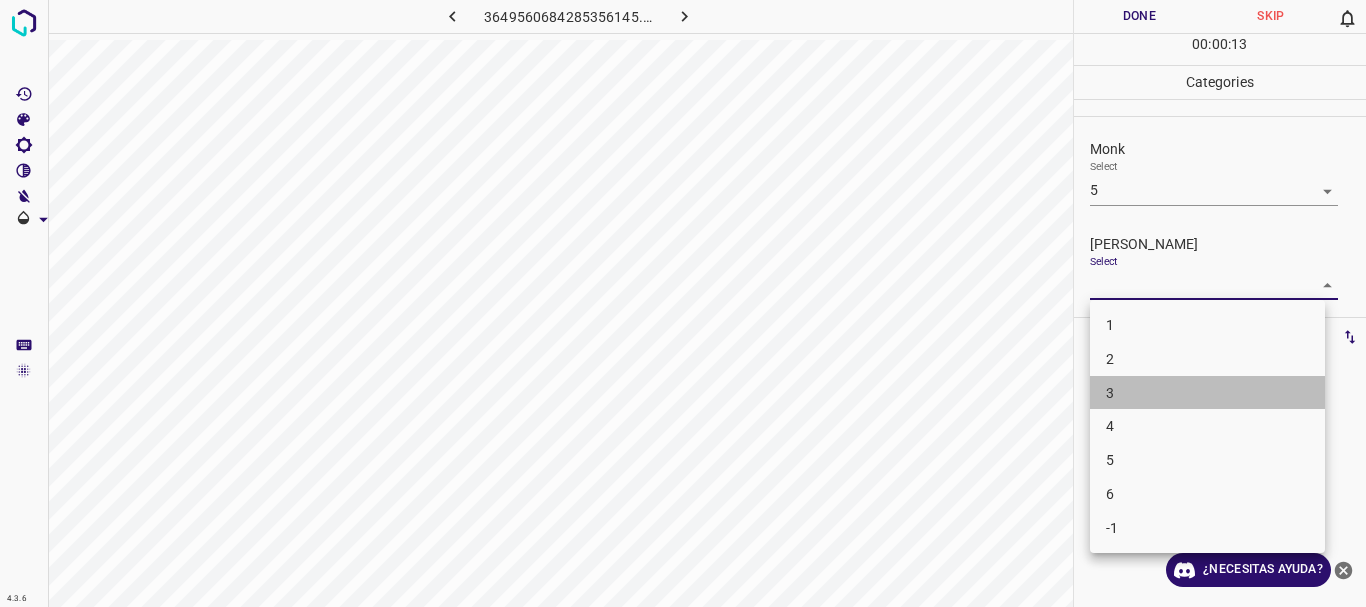 drag, startPoint x: 1148, startPoint y: 394, endPoint x: 1145, endPoint y: 202, distance: 192.02344 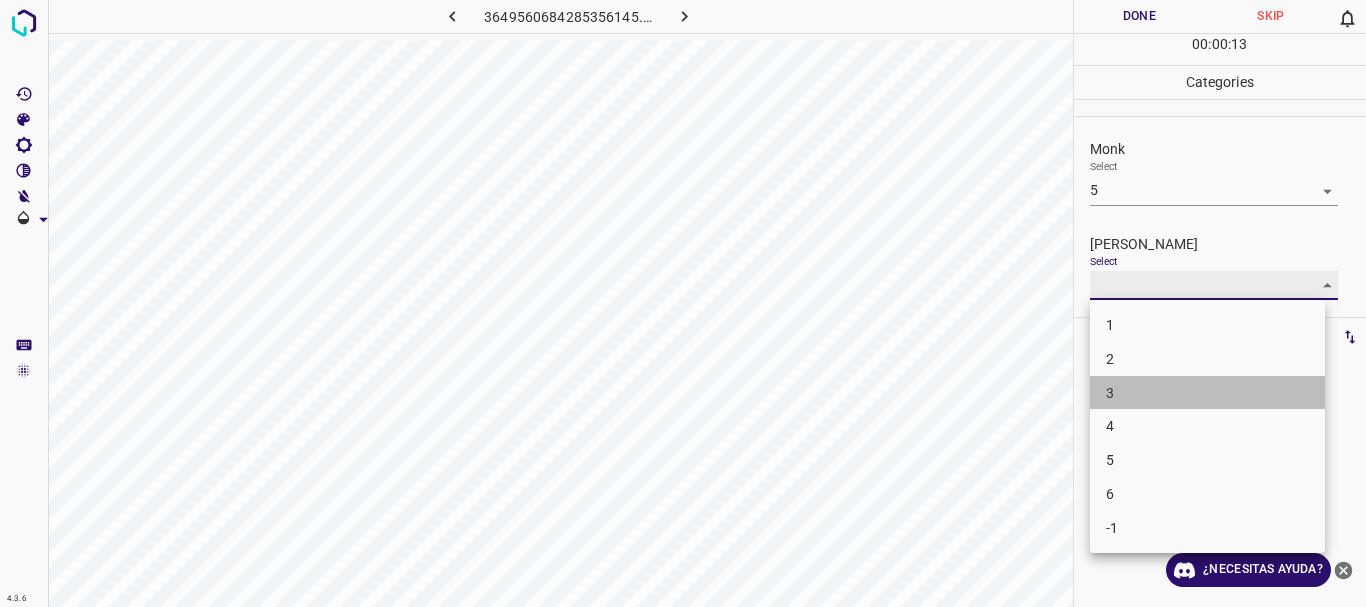 type on "3" 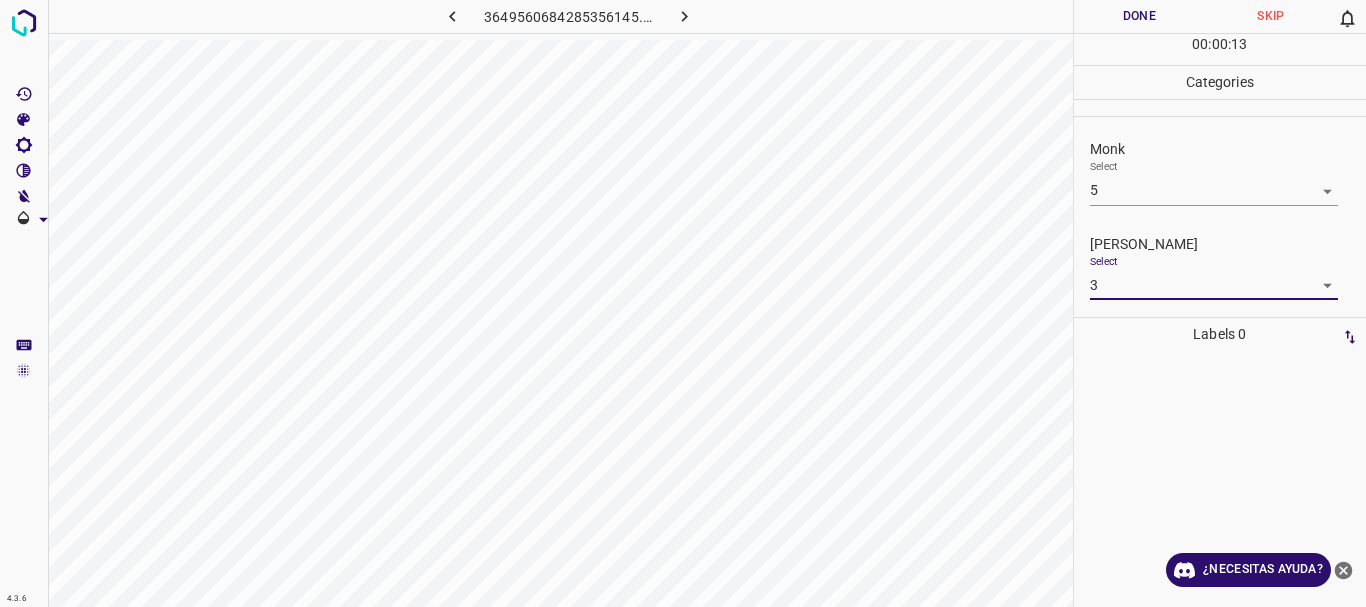 click on "Done" at bounding box center [1140, 16] 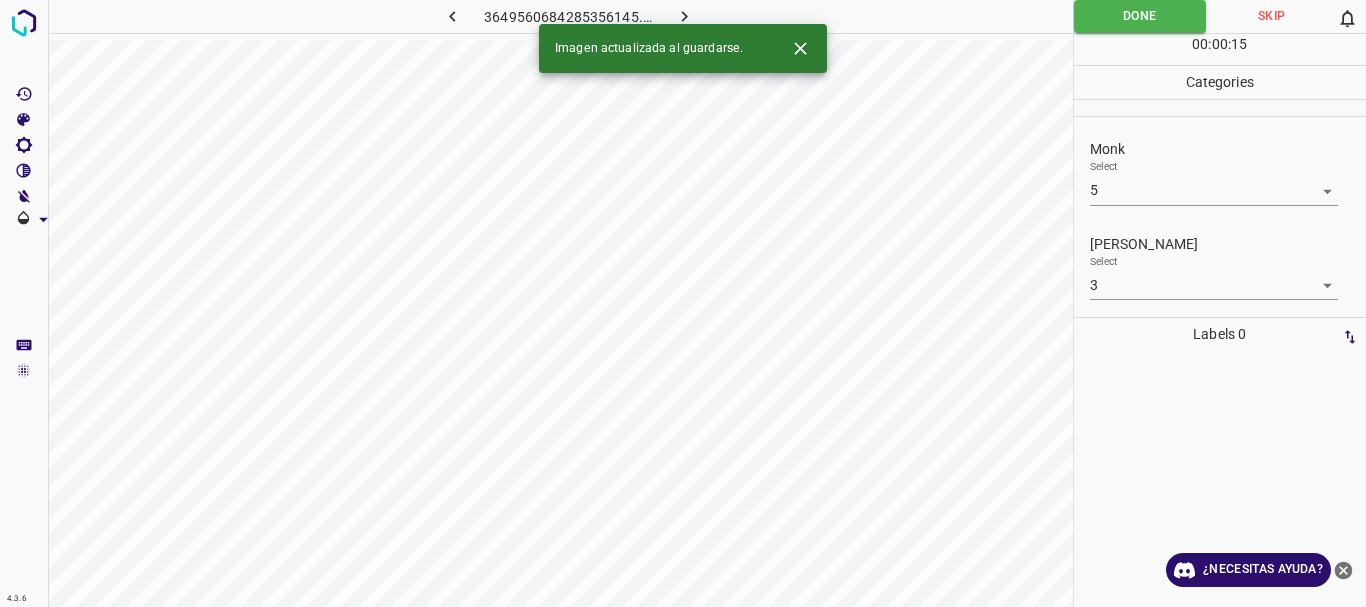 click 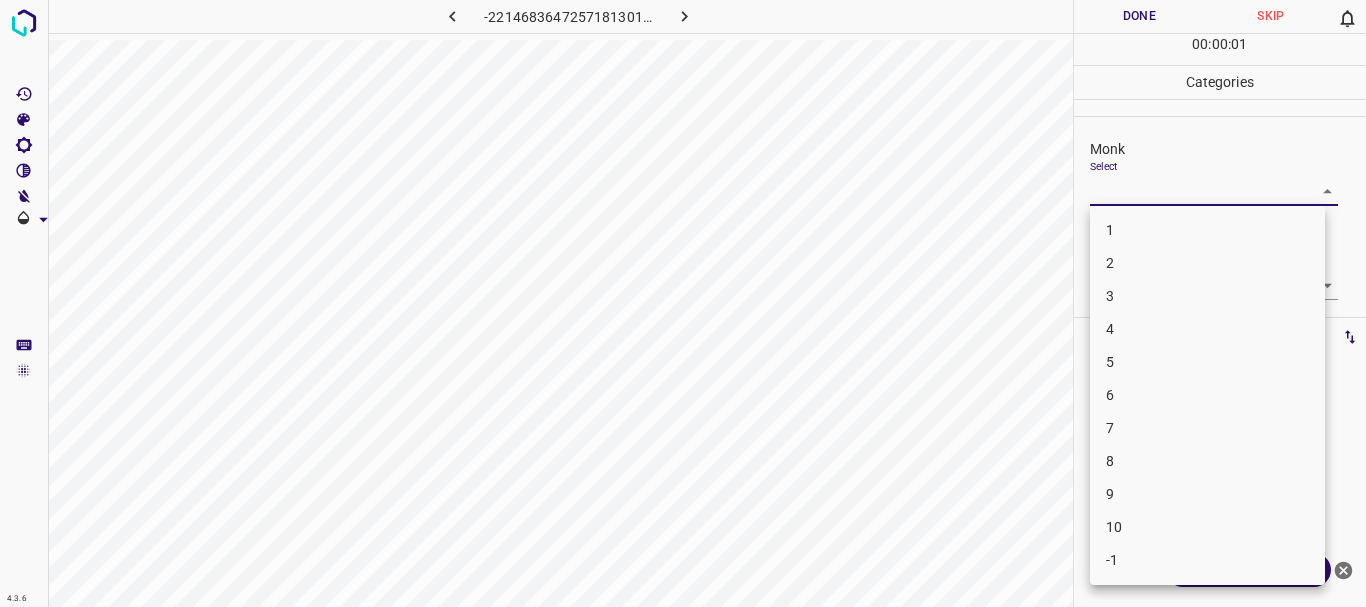 click on "4.3.6  -2214683647257181301.png Done Skip 0 00   : 00   : 01   Categories Monk   Select ​  [PERSON_NAME]   Select ​ Labels   0 Categories 1 Monk 2  [PERSON_NAME] Tools Space Change between modes (Draw & Edit) I Auto labeling R Restore zoom M Zoom in N Zoom out Delete Delete selecte label Filters Z Restore filters X Saturation filter C Brightness filter V Contrast filter B Gray scale filter General O Download ¿Necesitas ayuda? Texto original Valora esta traducción Tu opinión servirá para ayudar a mejorar el Traductor de Google - Texto - Esconder - Borrar 1 2 3 4 5 6 7 8 9 10 -1" at bounding box center (683, 303) 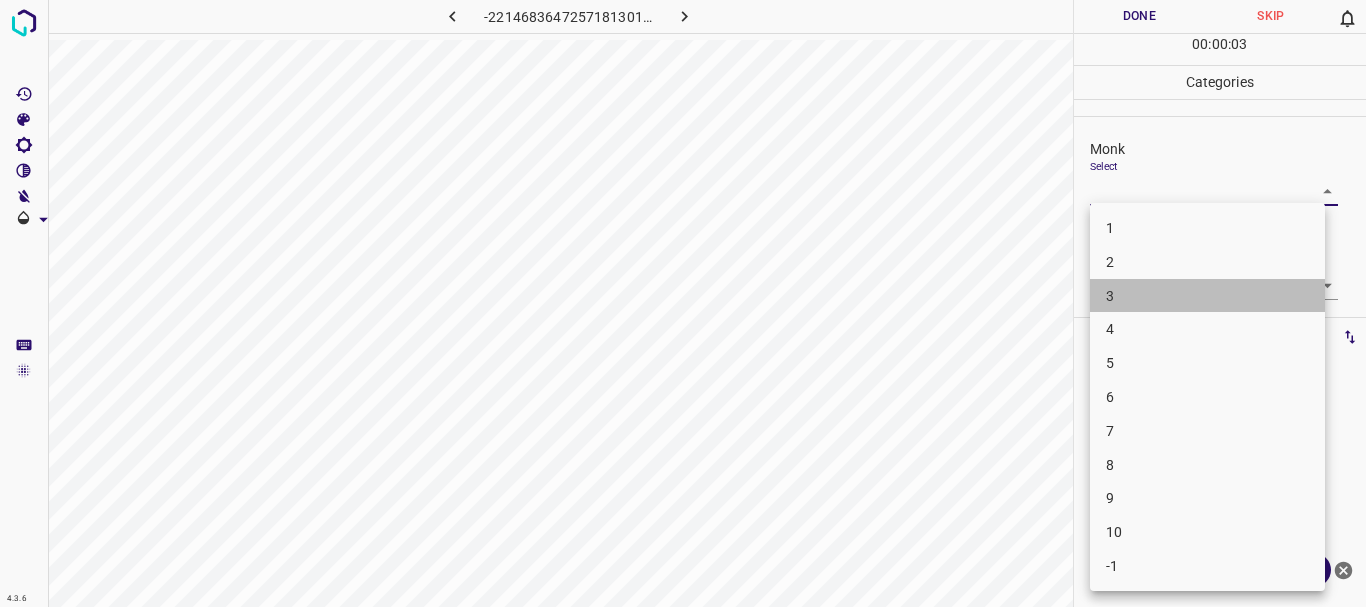 click on "3" at bounding box center [1207, 296] 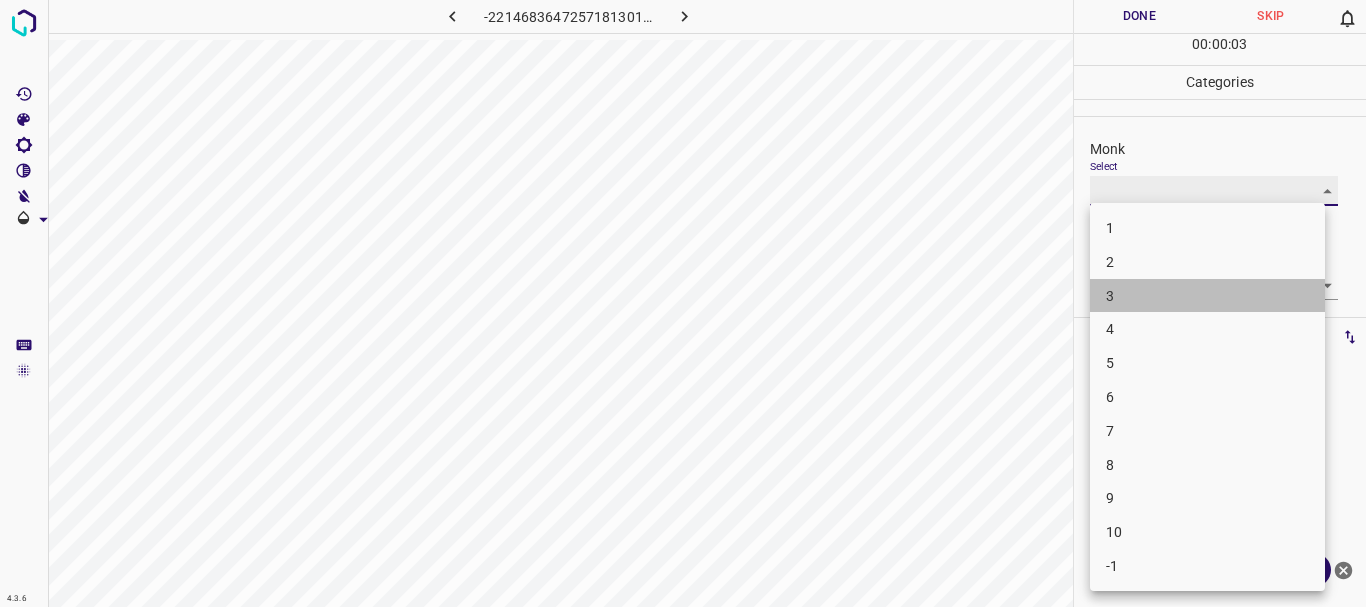 type on "3" 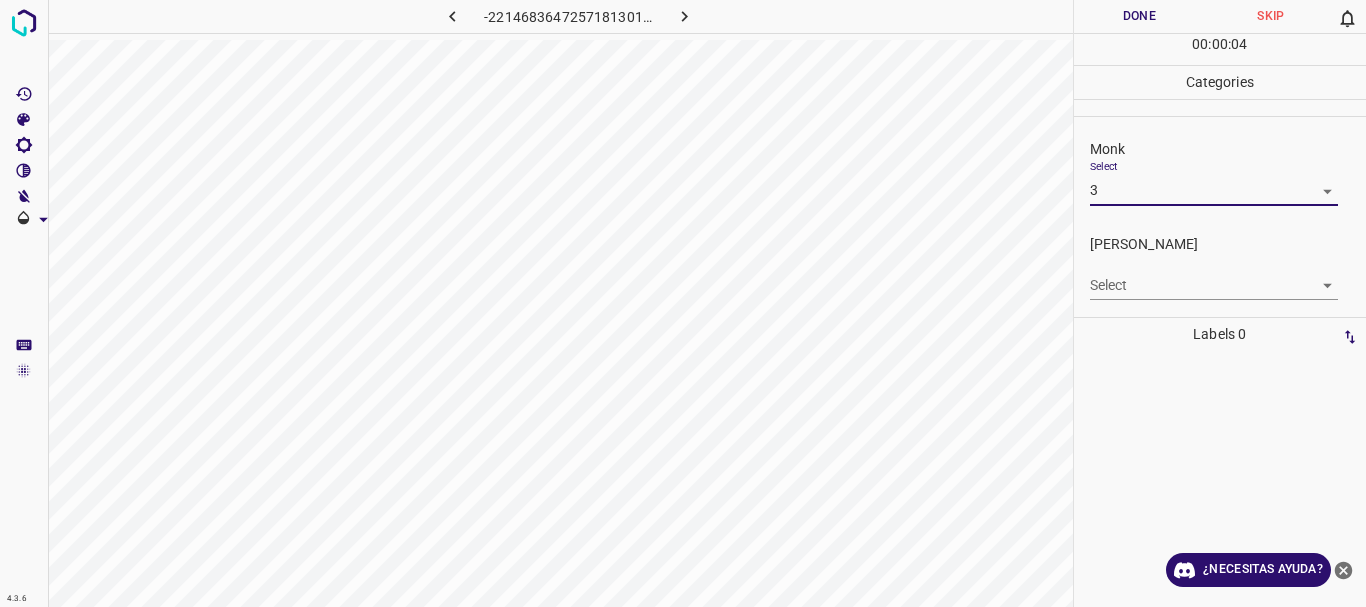 click on "4.3.6  -2214683647257181301.png Done Skip 0 00   : 00   : 04   Categories Monk   Select 3 3  [PERSON_NAME]   Select ​ Labels   0 Categories 1 Monk 2  [PERSON_NAME] Tools Space Change between modes (Draw & Edit) I Auto labeling R Restore zoom M Zoom in N Zoom out Delete Delete selecte label Filters Z Restore filters X Saturation filter C Brightness filter V Contrast filter B Gray scale filter General O Download ¿Necesitas ayuda? Texto original Valora esta traducción Tu opinión servirá para ayudar a mejorar el Traductor de Google - Texto - Esconder - Borrar" at bounding box center (683, 303) 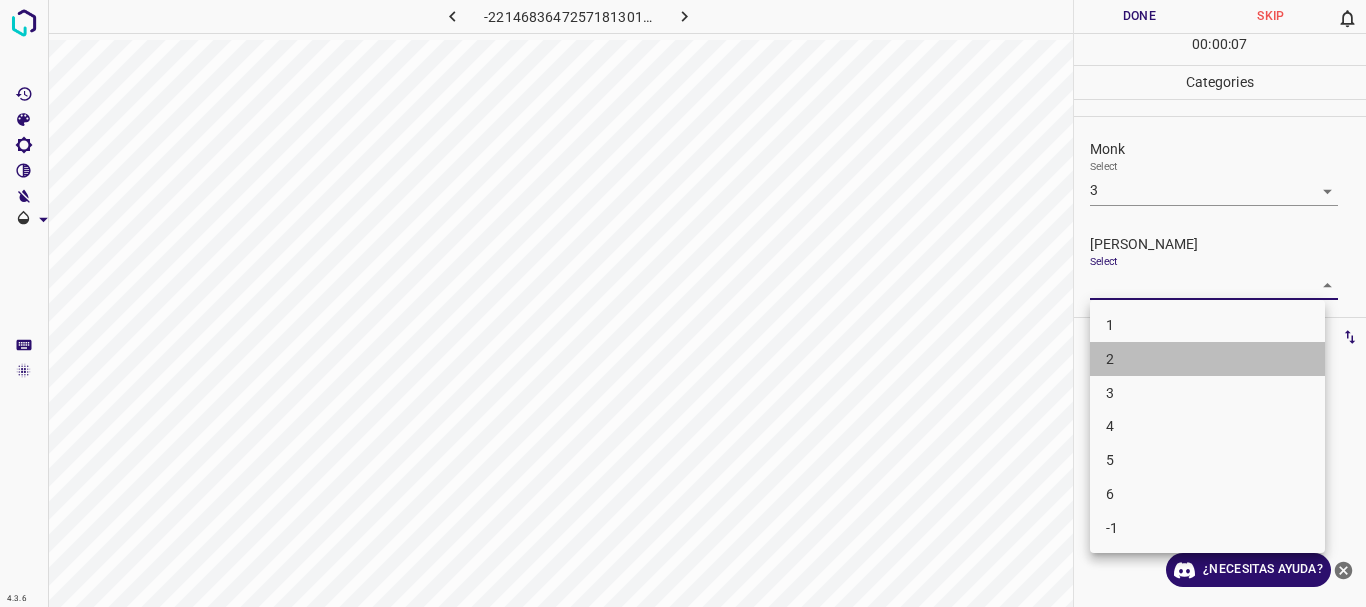 drag, startPoint x: 1143, startPoint y: 358, endPoint x: 1175, endPoint y: 152, distance: 208.47063 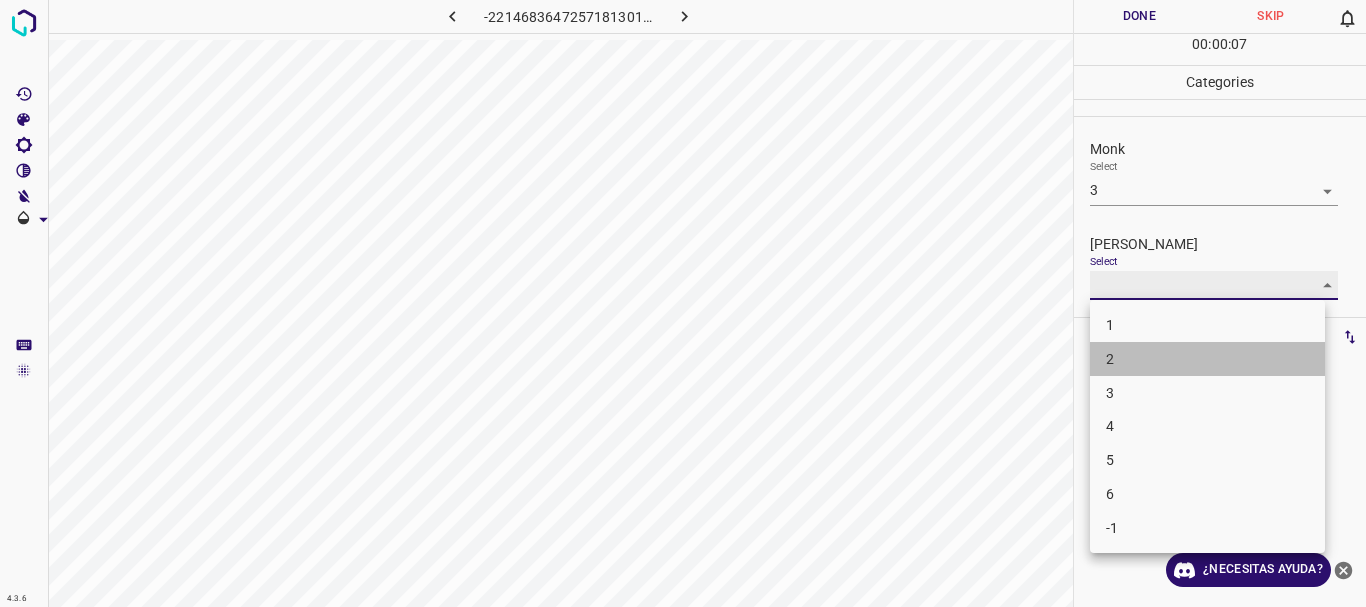 type on "2" 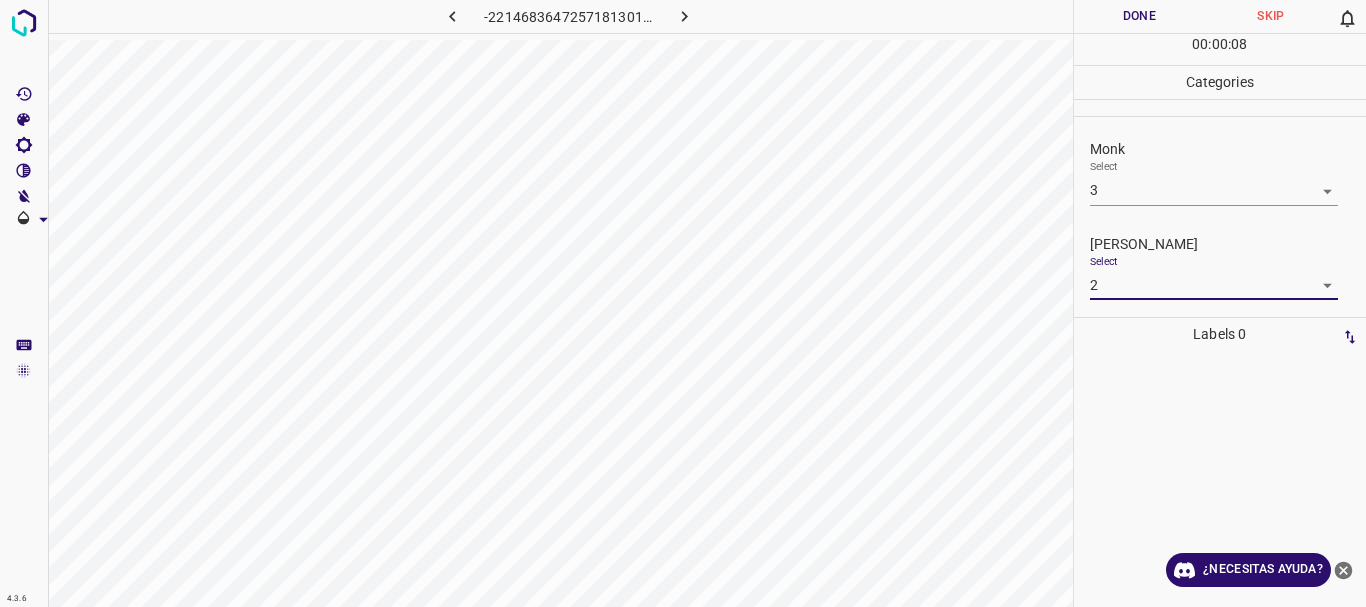 click on "Done" at bounding box center [1140, 16] 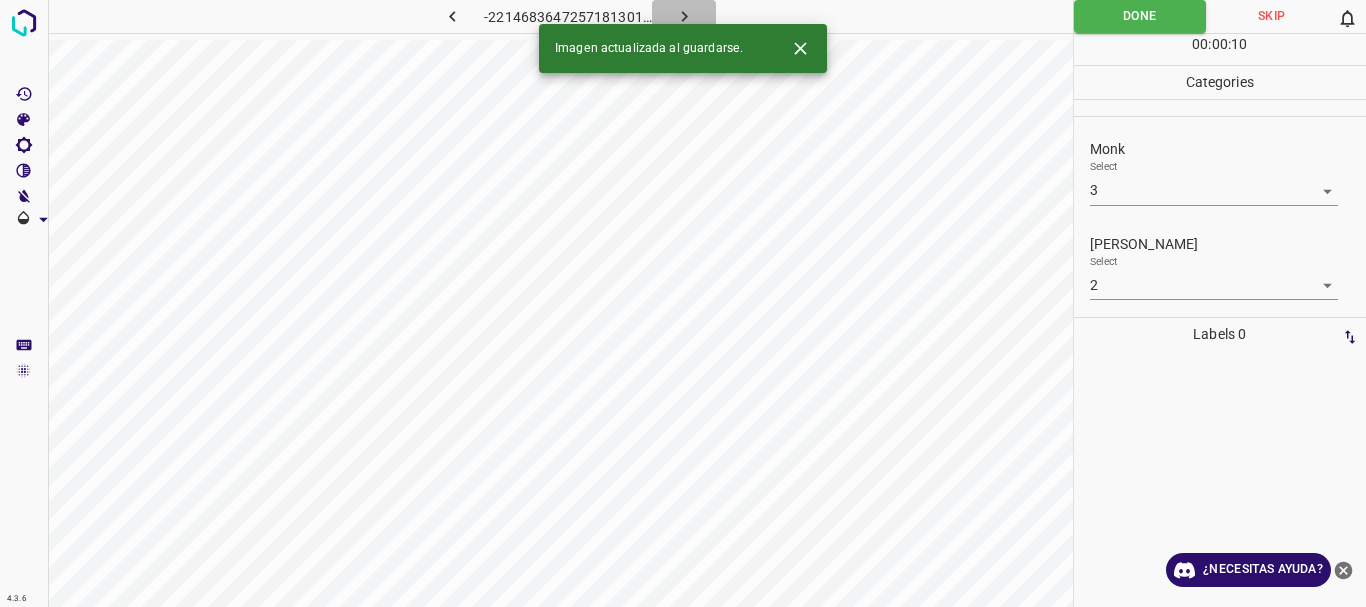 click 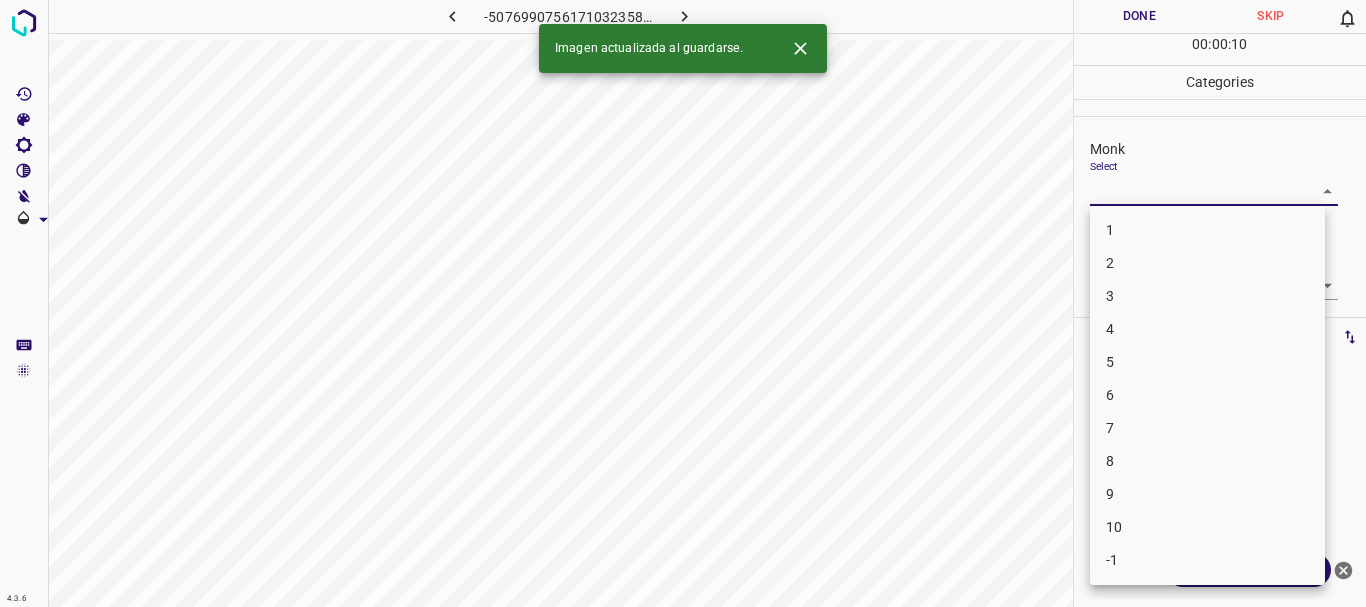 click on "4.3.6  -5076990756171032358.png Done Skip 0 00   : 00   : 10   Categories Monk   Select ​  [PERSON_NAME]   Select ​ Labels   0 Categories 1 Monk 2  [PERSON_NAME] Tools Space Change between modes (Draw & Edit) I Auto labeling R Restore zoom M Zoom in N Zoom out Delete Delete selecte label Filters Z Restore filters X Saturation filter C Brightness filter V Contrast filter B Gray scale filter General O Download Imagen actualizada al guardarse. ¿Necesitas ayuda? Texto original Valora esta traducción Tu opinión servirá para ayudar a mejorar el Traductor de Google - Texto - Esconder - Borrar 1 2 3 4 5 6 7 8 9 10 -1" at bounding box center (683, 303) 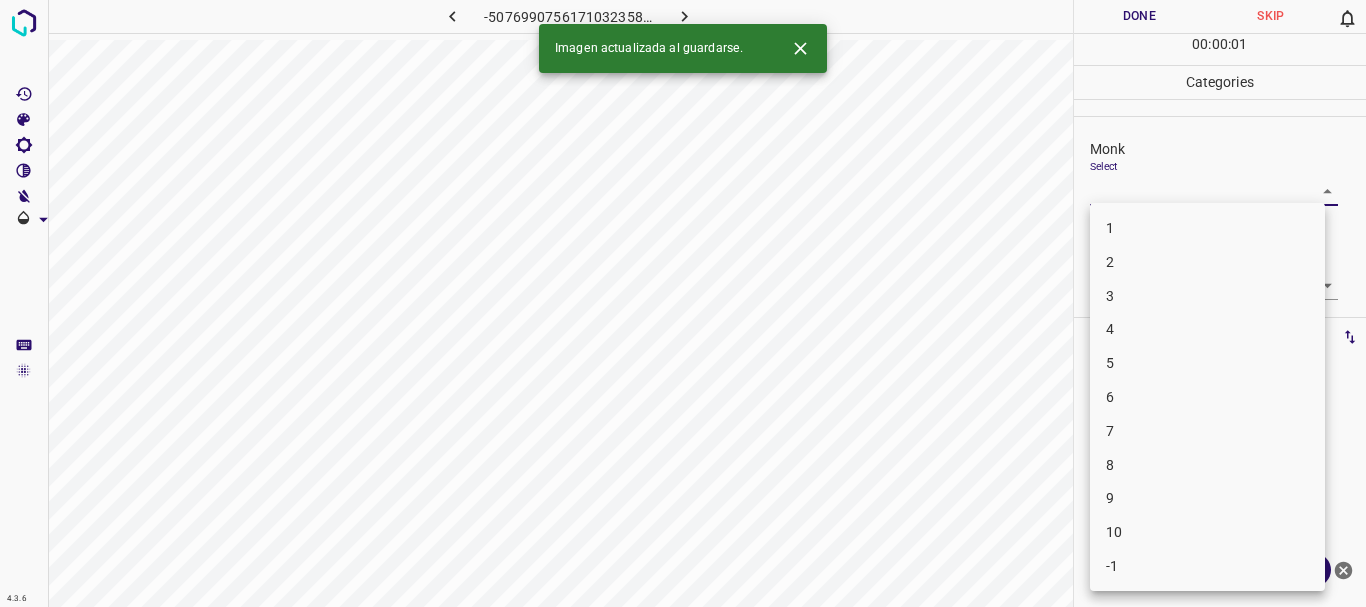 click on "3" at bounding box center [1207, 296] 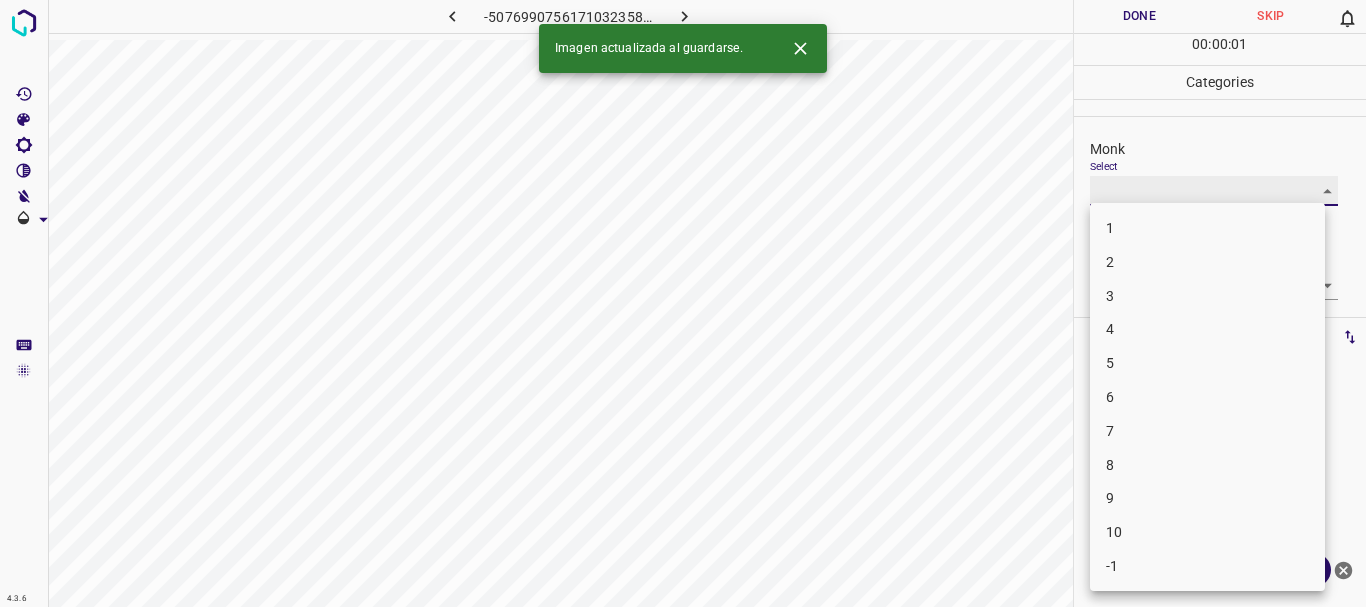 type on "3" 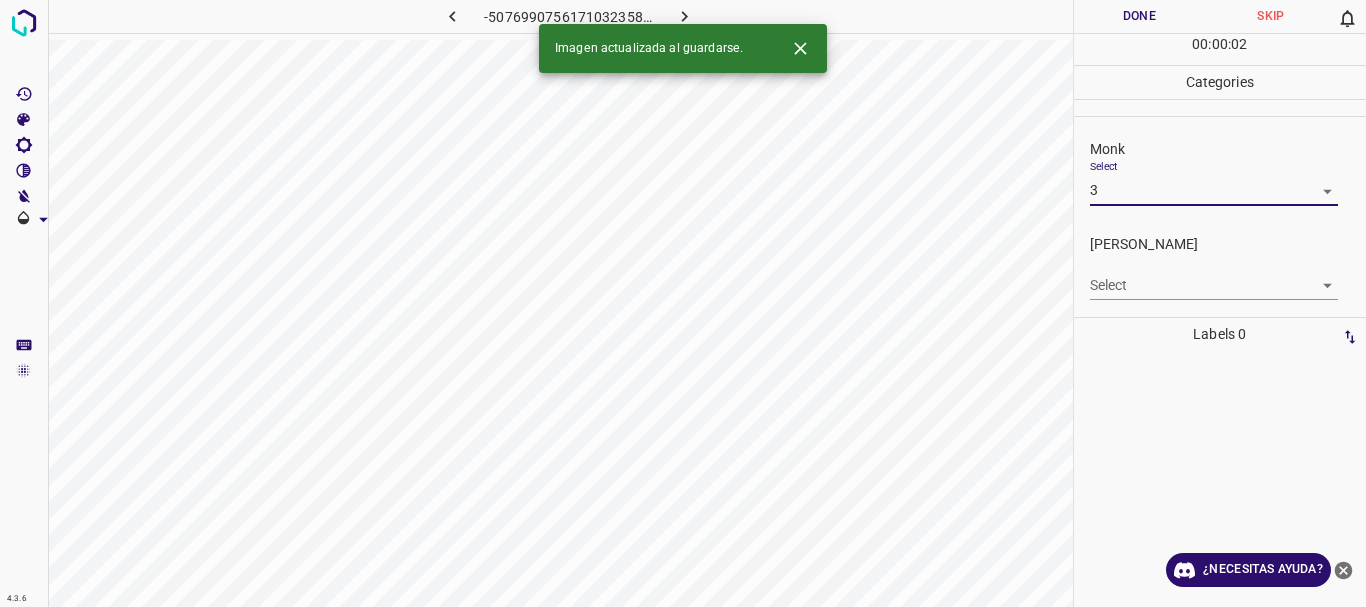 click on "4.3.6  -5076990756171032358.png Done Skip 0 00   : 00   : 02   Categories Monk   Select 3 3  [PERSON_NAME]   Select ​ Labels   0 Categories 1 Monk 2  [PERSON_NAME] Tools Space Change between modes (Draw & Edit) I Auto labeling R Restore zoom M Zoom in N Zoom out Delete Delete selecte label Filters Z Restore filters X Saturation filter C Brightness filter V Contrast filter B Gray scale filter General O Download Imagen actualizada al guardarse. ¿Necesitas ayuda? Texto original Valora esta traducción Tu opinión servirá para ayudar a mejorar el Traductor de Google - Texto - Esconder - Borrar" at bounding box center [683, 303] 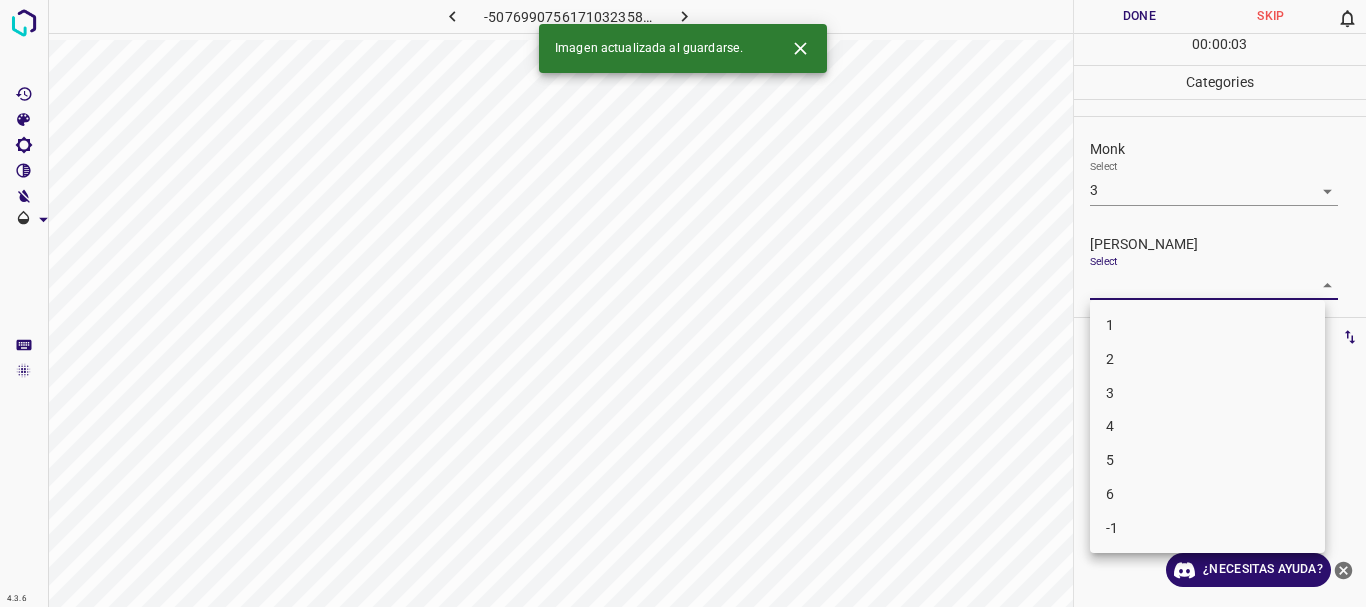 drag, startPoint x: 1131, startPoint y: 362, endPoint x: 1120, endPoint y: 251, distance: 111.54372 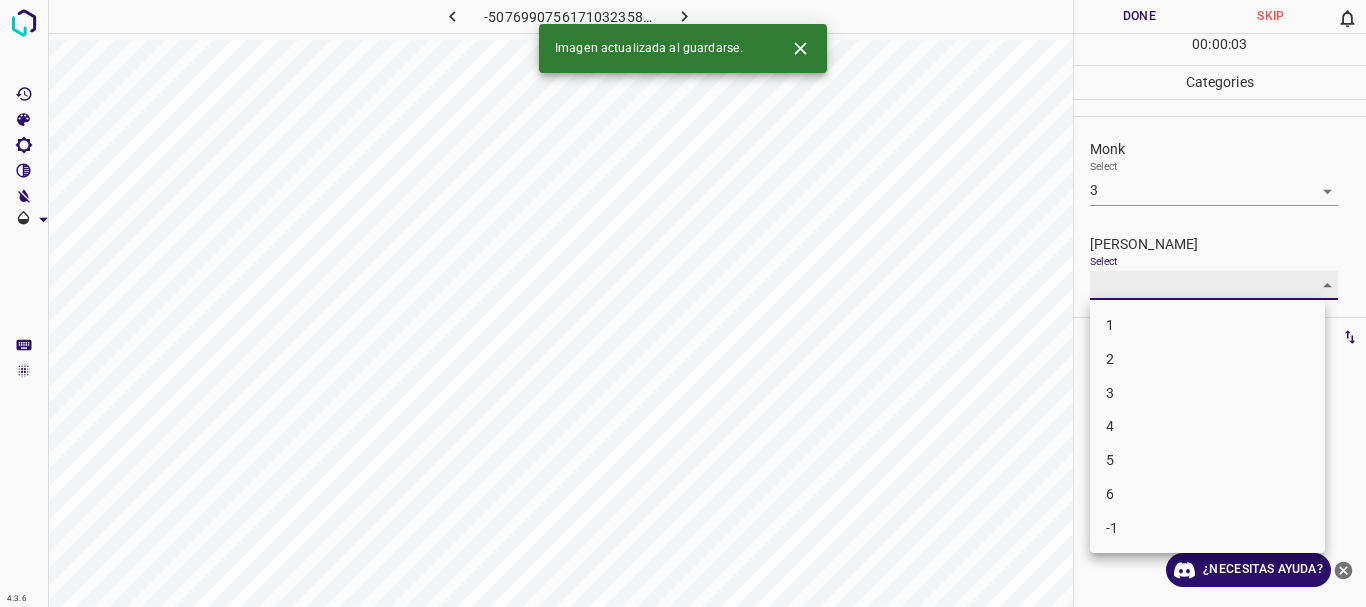 type on "2" 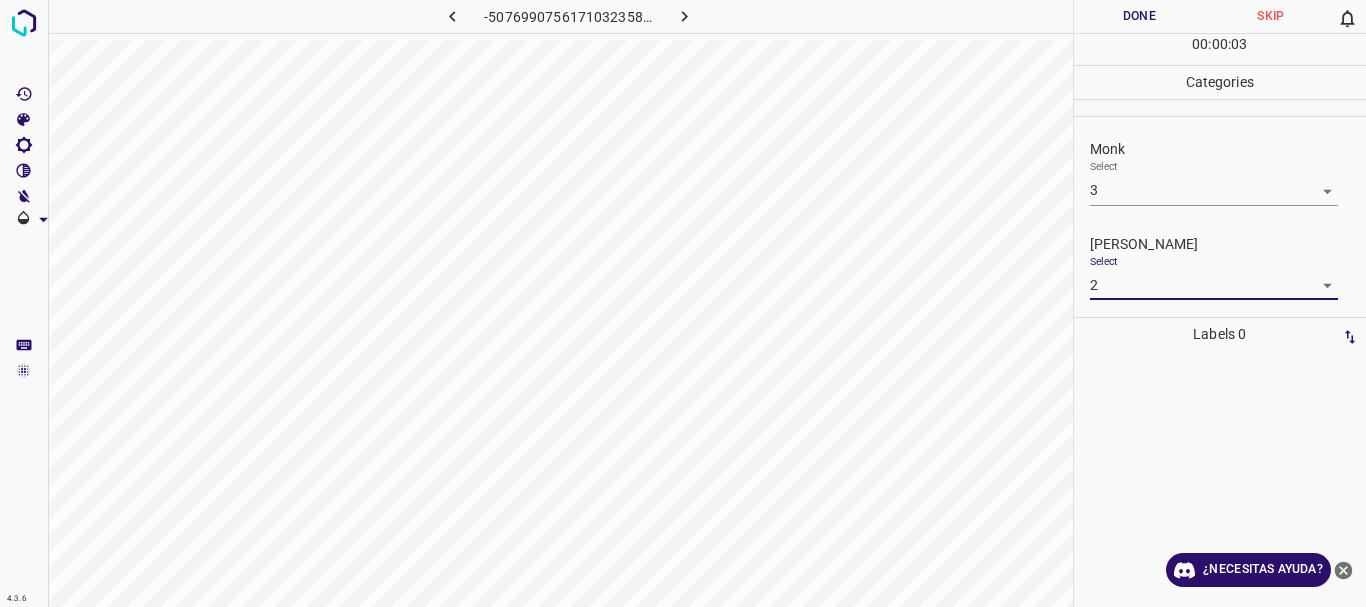 click on "Done" at bounding box center [1140, 16] 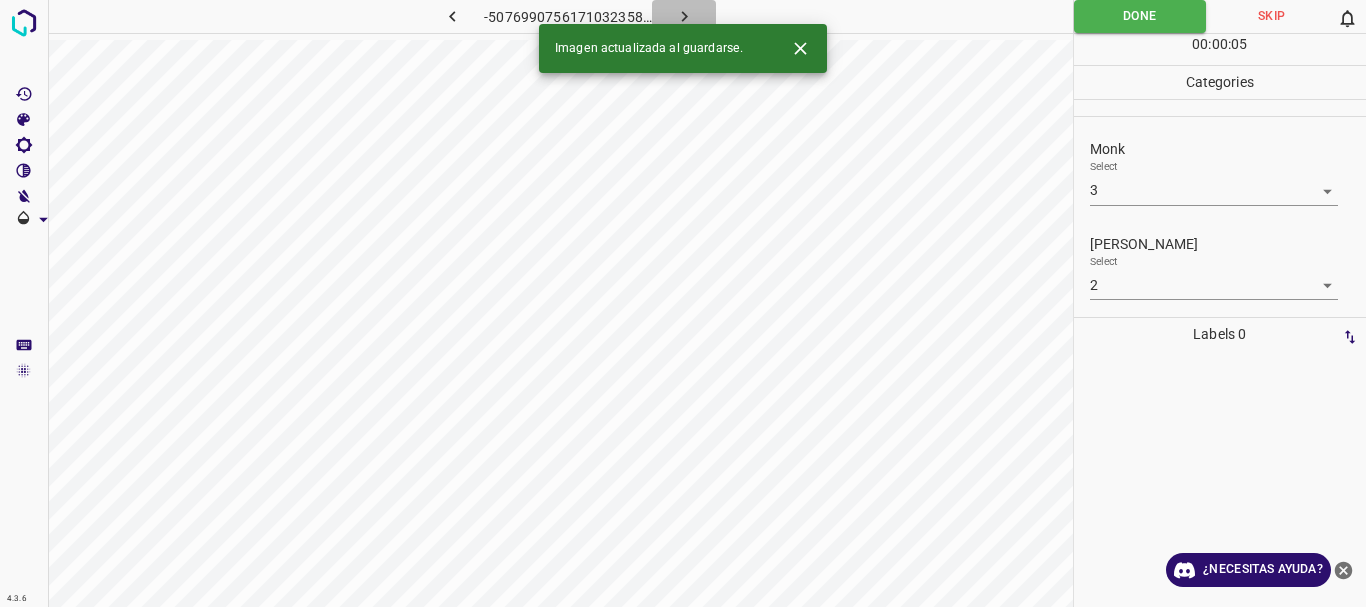click 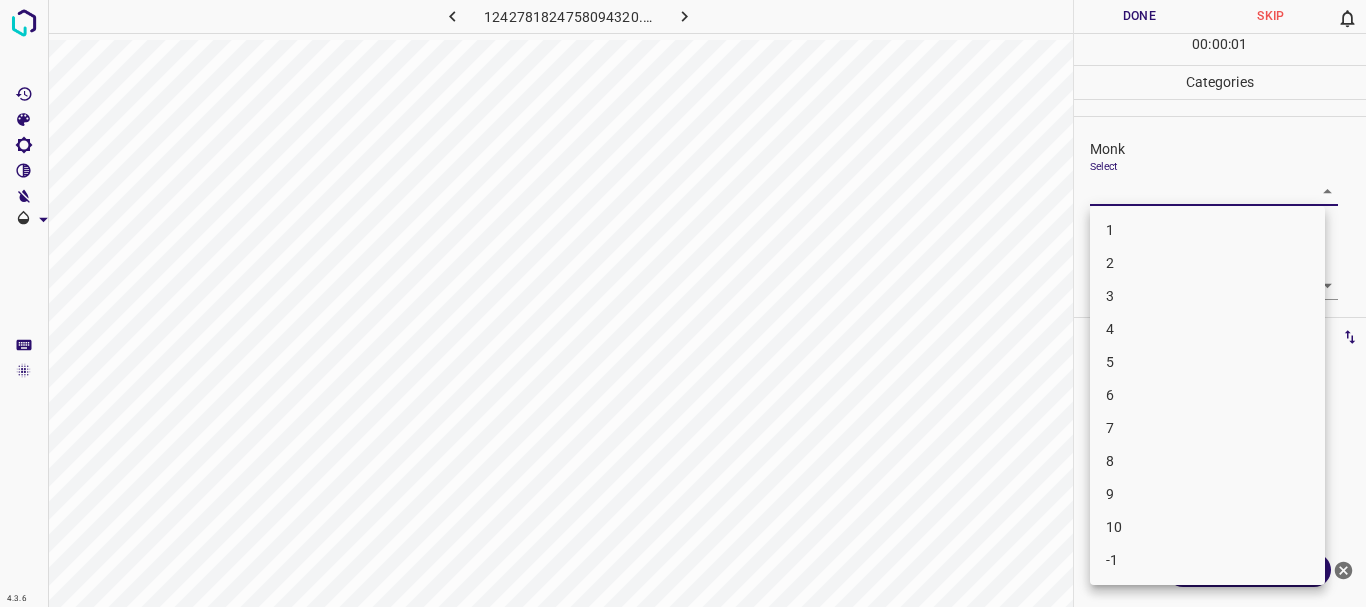 click on "4.3.6  1242781824758094320.png Done Skip 0 00   : 00   : 01   Categories Monk   Select ​  [PERSON_NAME]   Select ​ Labels   0 Categories 1 Monk 2  [PERSON_NAME] Tools Space Change between modes (Draw & Edit) I Auto labeling R Restore zoom M Zoom in N Zoom out Delete Delete selecte label Filters Z Restore filters X Saturation filter C Brightness filter V Contrast filter B Gray scale filter General O Download ¿Necesitas ayuda? Texto original Valora esta traducción Tu opinión servirá para ayudar a mejorar el Traductor de Google - Texto - Esconder - Borrar 1 2 3 4 5 6 7 8 9 10 -1" at bounding box center [683, 303] 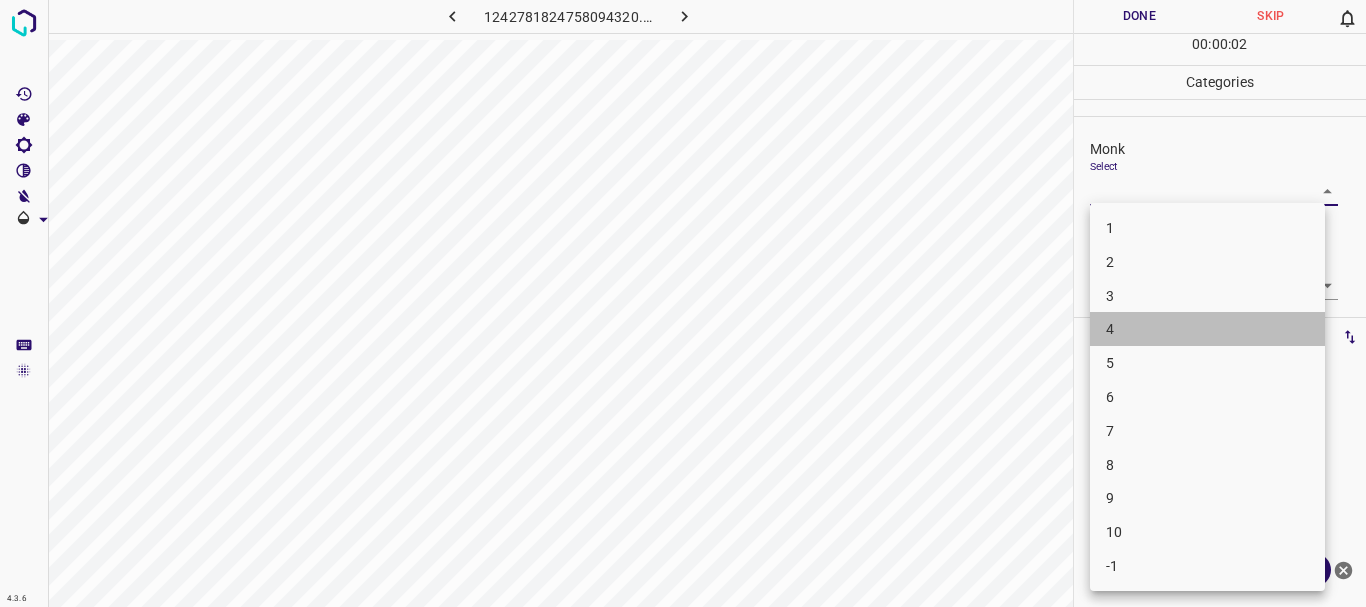 click on "4" at bounding box center [1207, 329] 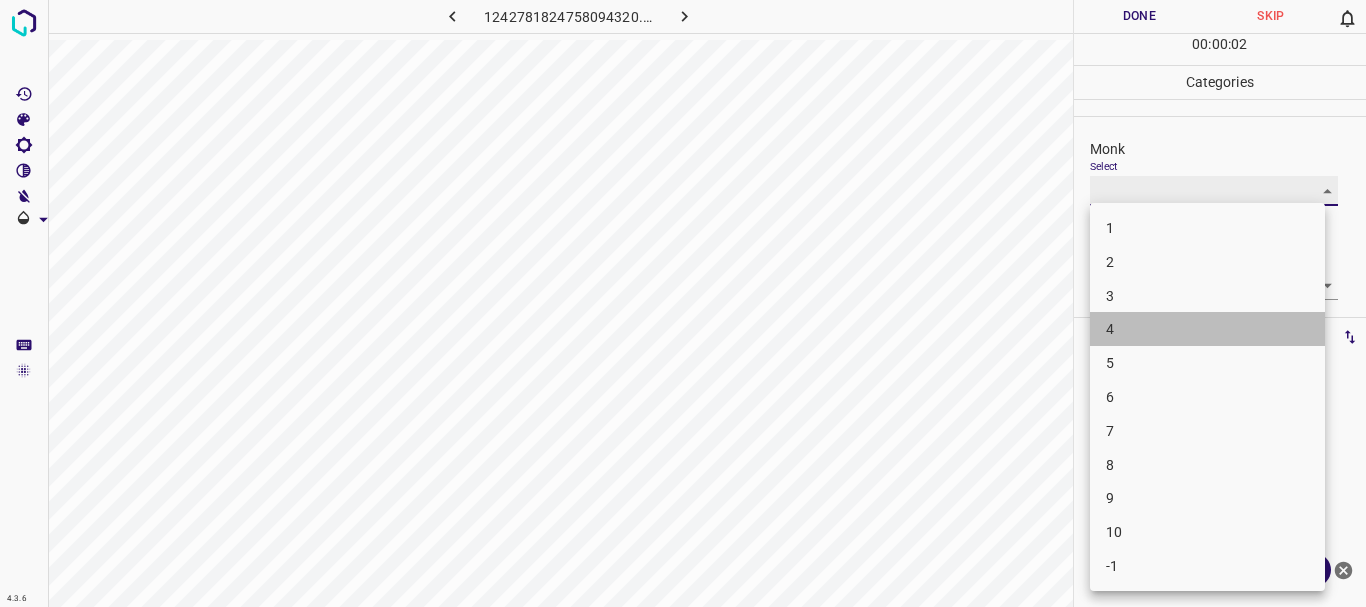 type on "4" 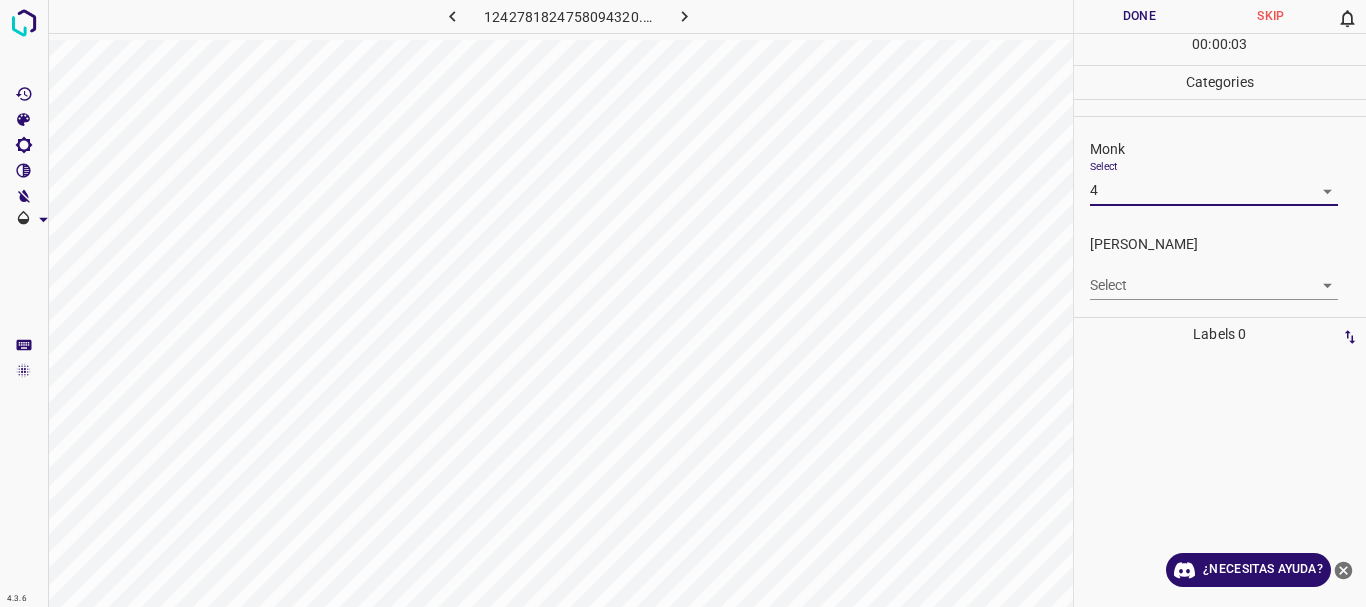 click on "4.3.6  1242781824758094320.png Done Skip 0 00   : 00   : 03   Categories Monk   Select 4 4  [PERSON_NAME]   Select ​ Labels   0 Categories 1 Monk 2  [PERSON_NAME] Tools Space Change between modes (Draw & Edit) I Auto labeling R Restore zoom M Zoom in N Zoom out Delete Delete selecte label Filters Z Restore filters X Saturation filter C Brightness filter V Contrast filter B Gray scale filter General O Download ¿Necesitas ayuda? Texto original Valora esta traducción Tu opinión servirá para ayudar a mejorar el Traductor de Google - Texto - Esconder - Borrar" at bounding box center (683, 303) 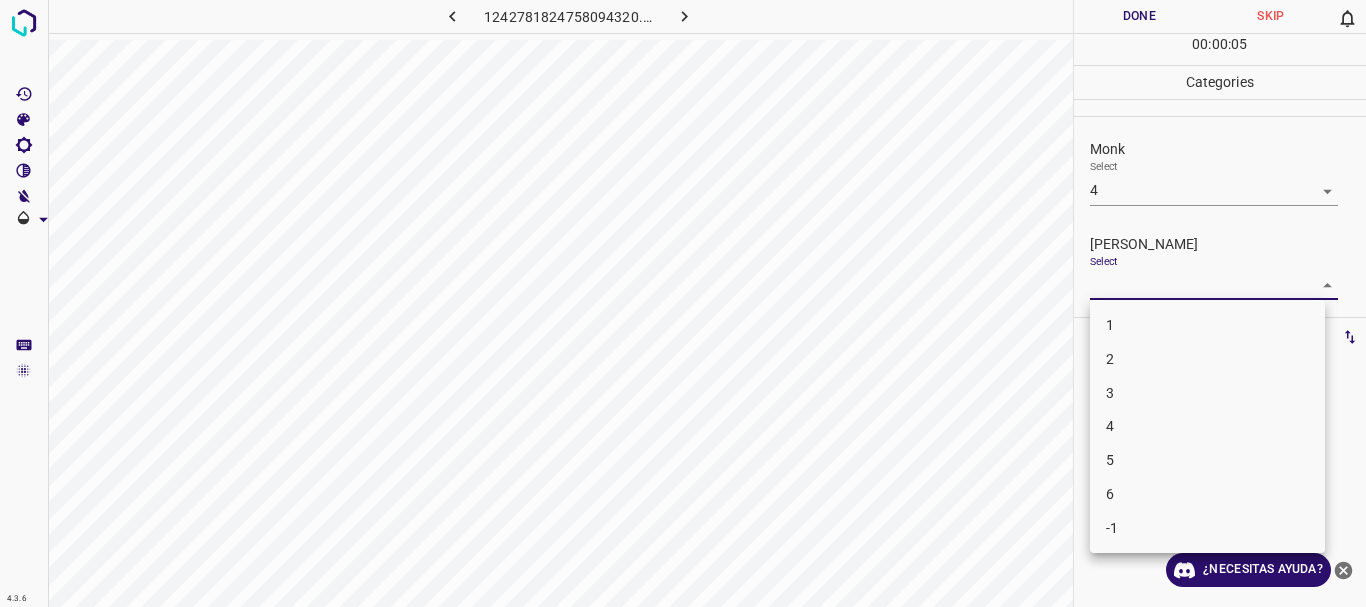 click on "2" at bounding box center [1207, 359] 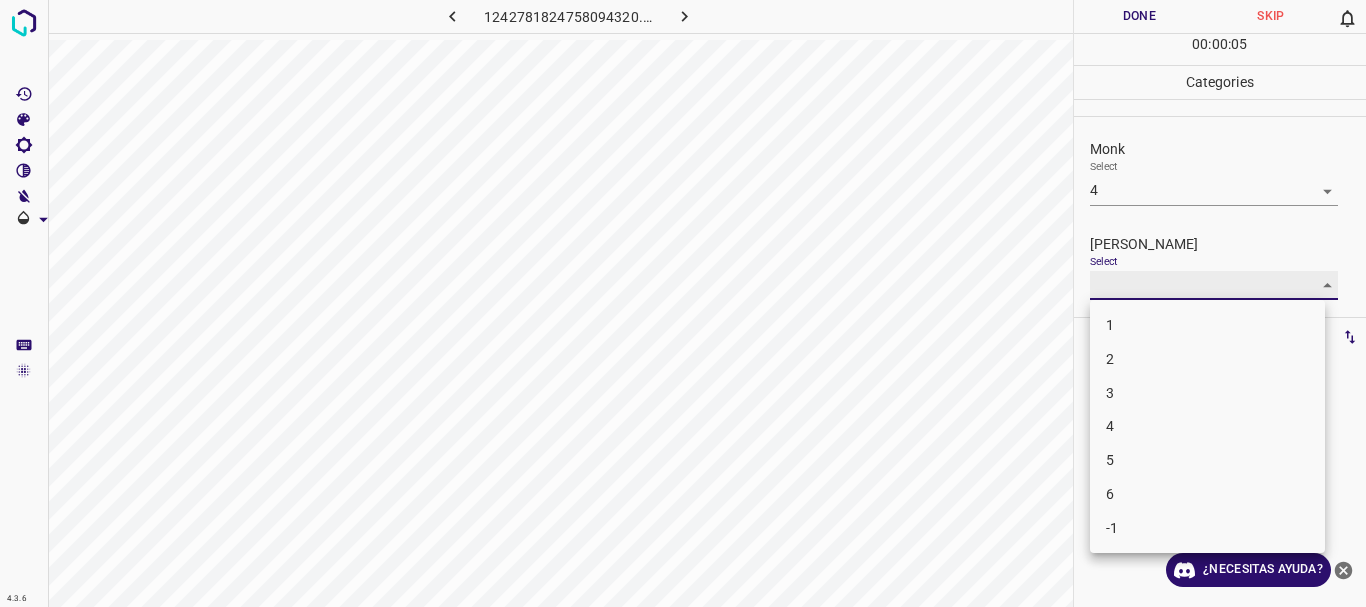 type on "2" 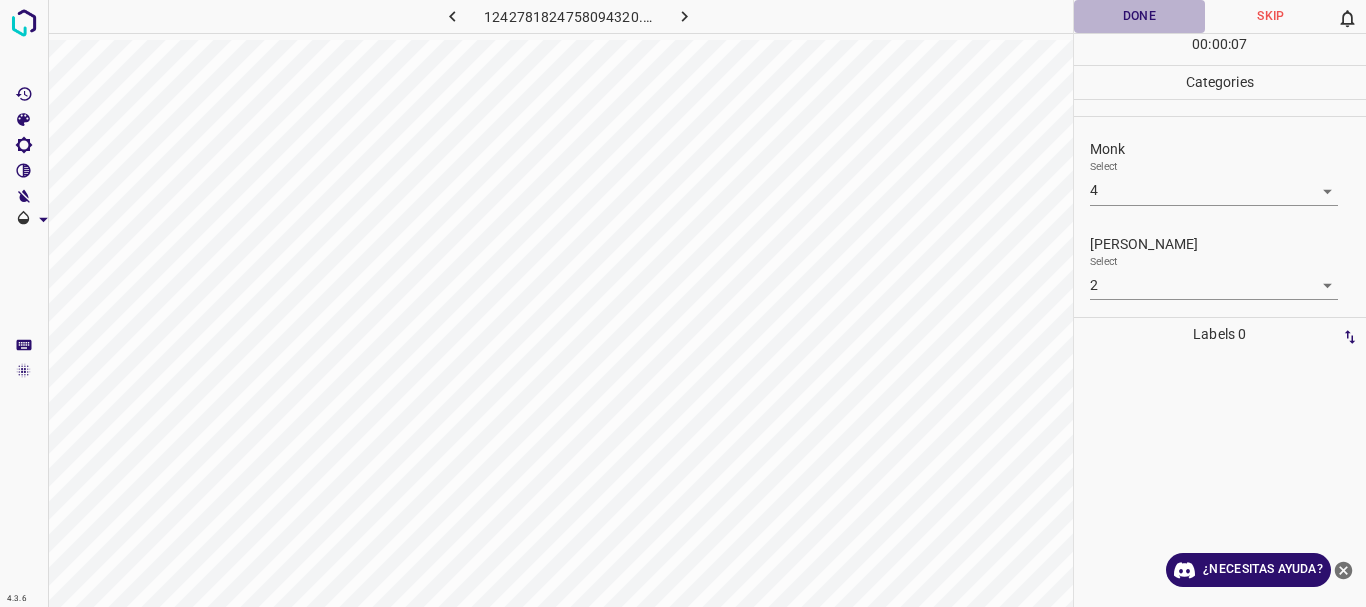 click on "Done" at bounding box center (1140, 16) 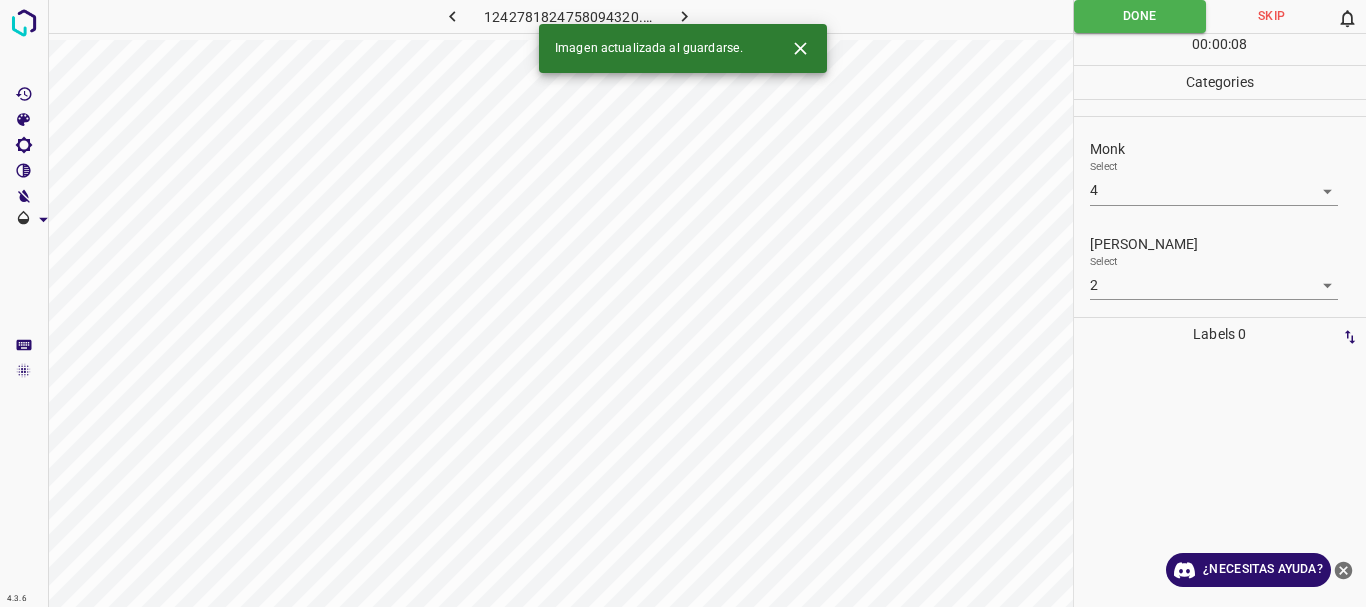 click 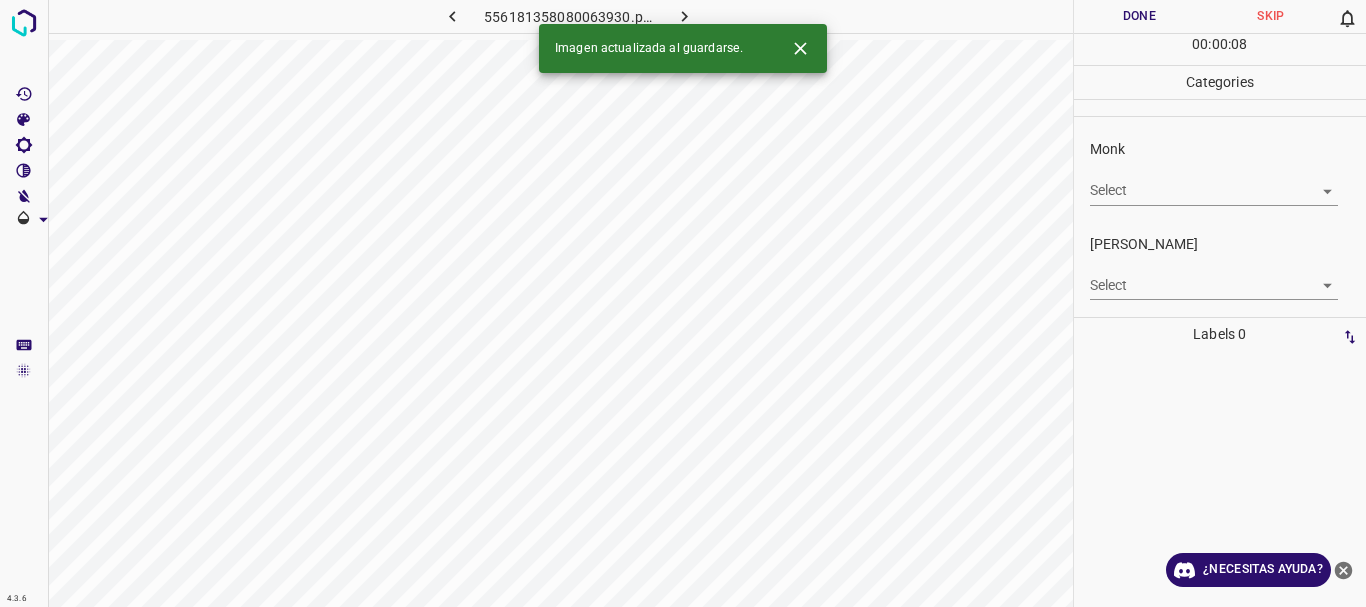 click on "4.3.6  556181358080063930.png Done Skip 0 00   : 00   : 08   Categories Monk   Select ​  [PERSON_NAME]   Select ​ Labels   0 Categories 1 Monk 2  [PERSON_NAME] Tools Space Change between modes (Draw & Edit) I Auto labeling R Restore zoom M Zoom in N Zoom out Delete Delete selecte label Filters Z Restore filters X Saturation filter C Brightness filter V Contrast filter B Gray scale filter General O Download Imagen actualizada al guardarse. ¿Necesitas ayuda? Texto original Valora esta traducción Tu opinión servirá para ayudar a mejorar el Traductor de Google - Texto - Esconder - Borrar" at bounding box center (683, 303) 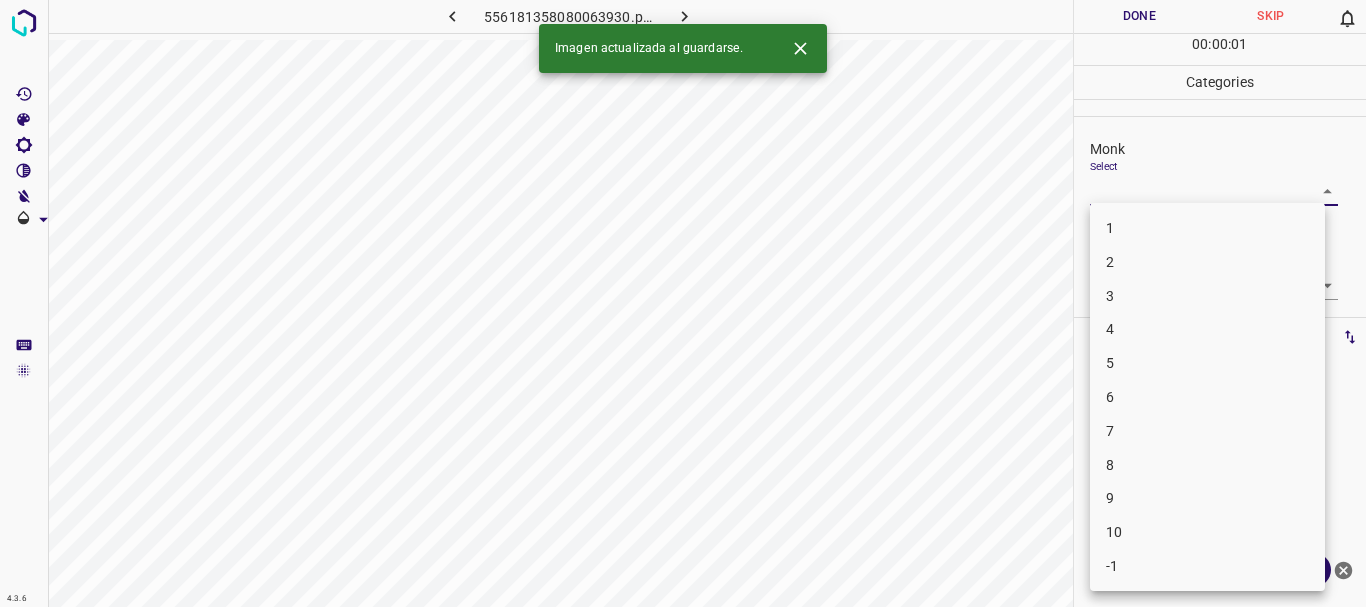click on "2" at bounding box center [1207, 262] 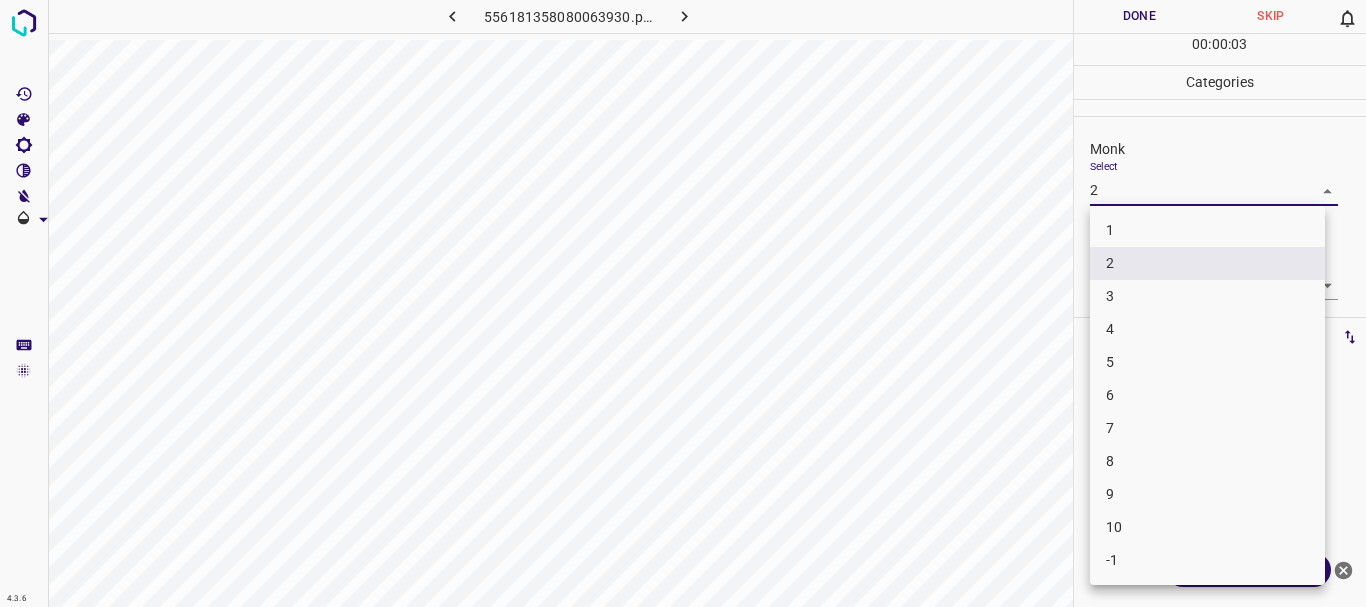 click on "4.3.6  556181358080063930.png Done Skip 0 00   : 00   : 03   Categories Monk   Select 2 2  [PERSON_NAME]   Select ​ Labels   0 Categories 1 Monk 2  [PERSON_NAME] Tools Space Change between modes (Draw & Edit) I Auto labeling R Restore zoom M Zoom in N Zoom out Delete Delete selecte label Filters Z Restore filters X Saturation filter C Brightness filter V Contrast filter B Gray scale filter General O Download ¿Necesitas ayuda? Texto original Valora esta traducción Tu opinión servirá para ayudar a mejorar el Traductor de Google - Texto - Esconder - Borrar 1 2 3 4 5 6 7 8 9 10 -1" at bounding box center [683, 303] 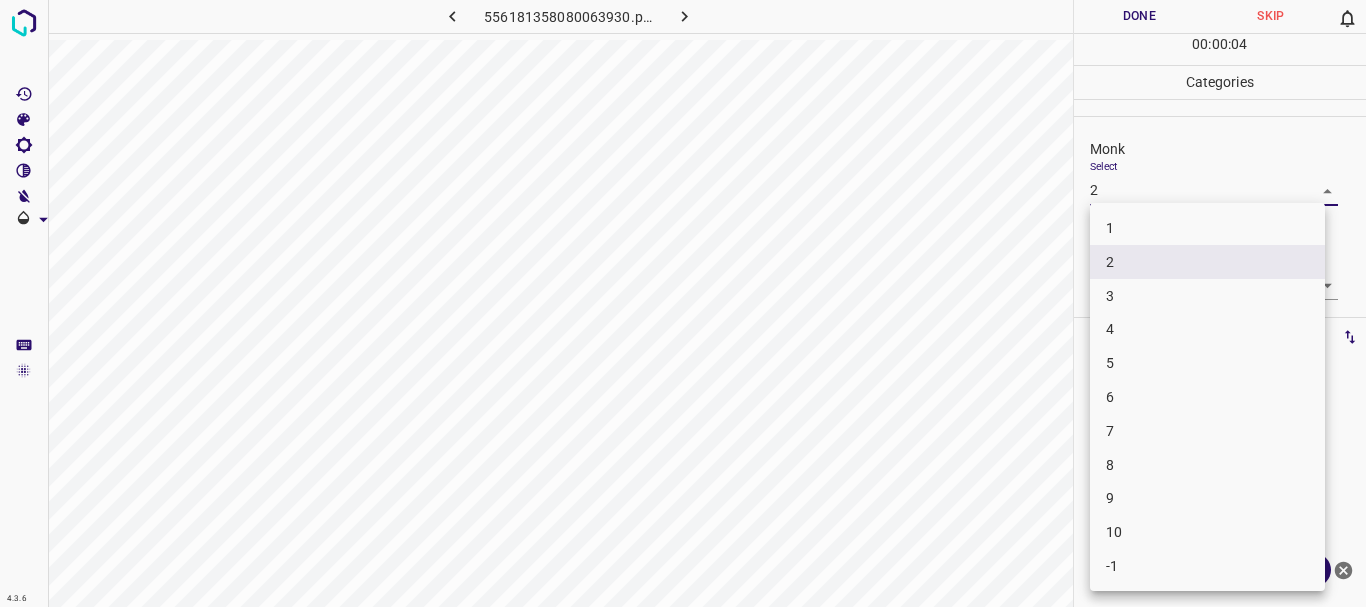 click on "3" at bounding box center (1207, 296) 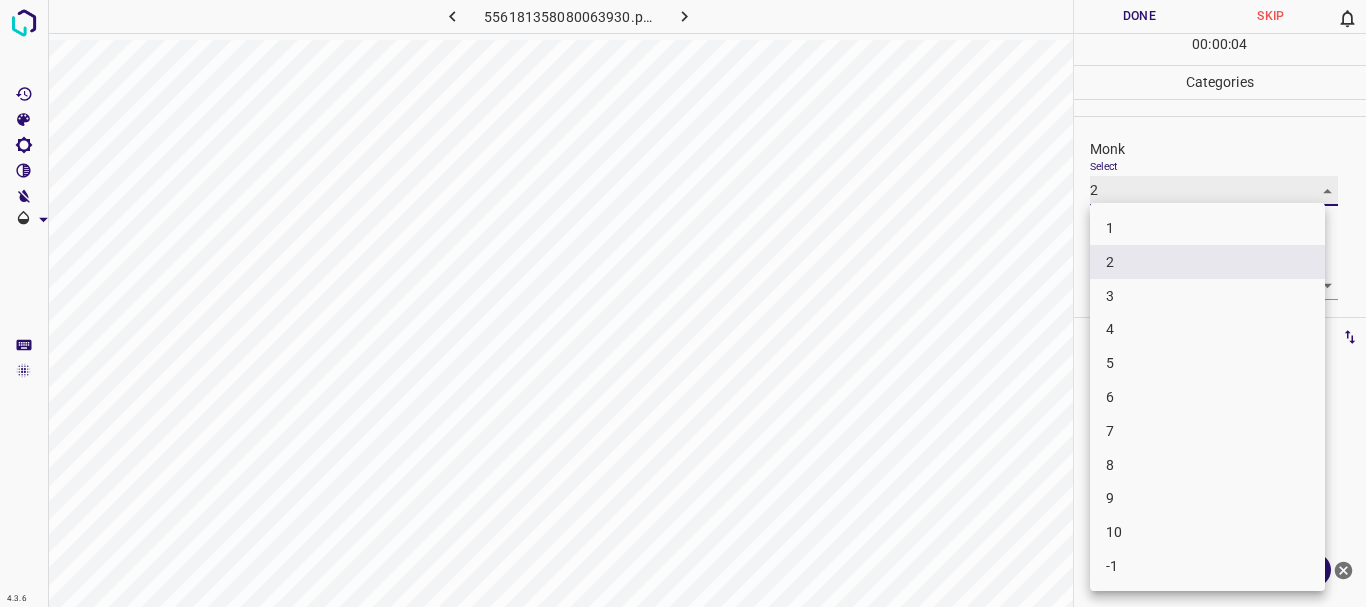 type on "3" 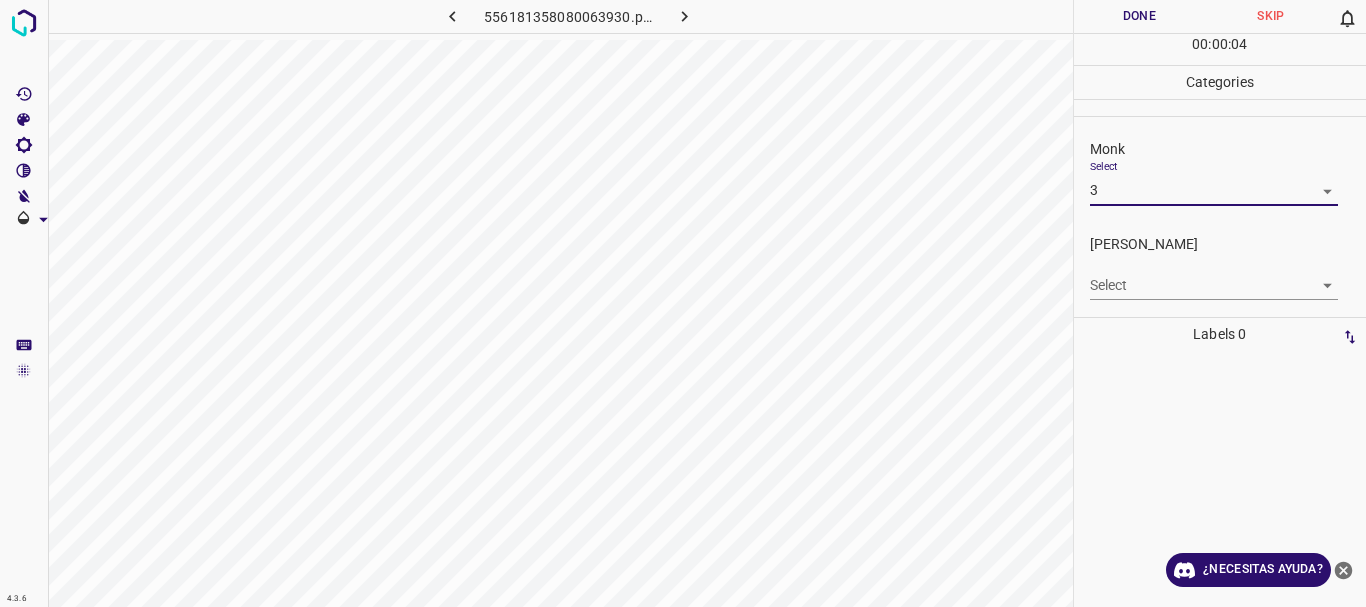click on "4.3.6  556181358080063930.png Done Skip 0 00   : 00   : 04   Categories Monk   Select 3 3  [PERSON_NAME]   Select ​ Labels   0 Categories 1 Monk 2  [PERSON_NAME] Tools Space Change between modes (Draw & Edit) I Auto labeling R Restore zoom M Zoom in N Zoom out Delete Delete selecte label Filters Z Restore filters X Saturation filter C Brightness filter V Contrast filter B Gray scale filter General O Download ¿Necesitas ayuda? Texto original Valora esta traducción Tu opinión servirá para ayudar a mejorar el Traductor de Google - Texto - Esconder - Borrar" at bounding box center [683, 303] 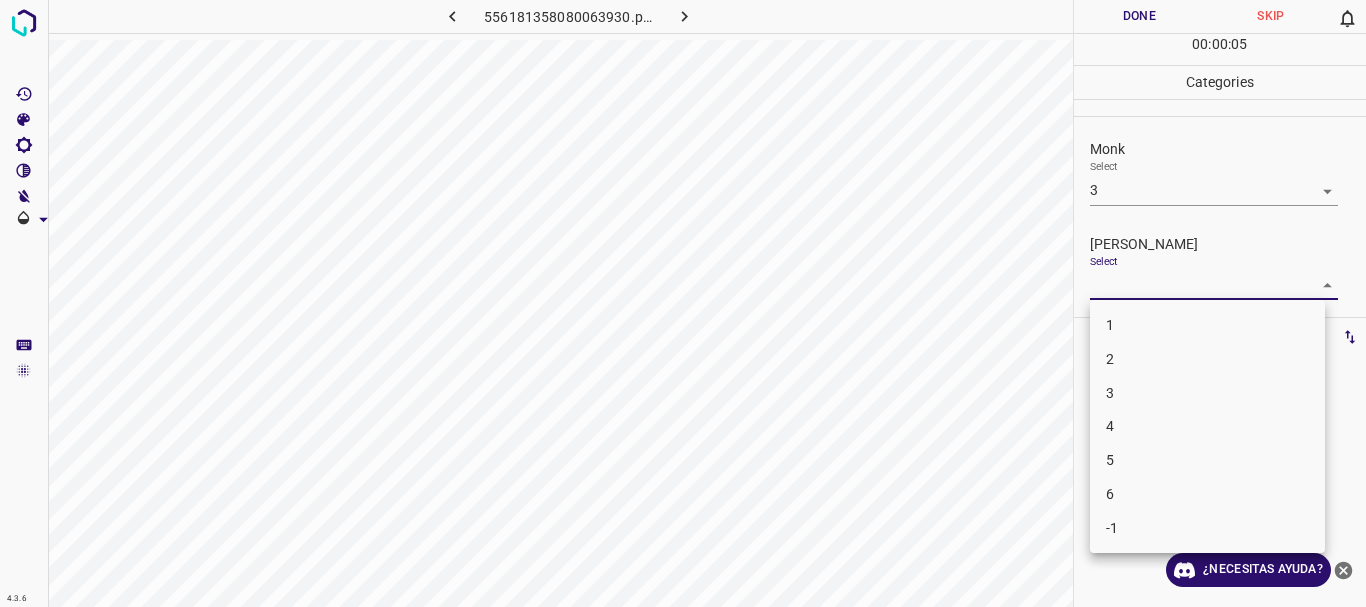 drag, startPoint x: 1124, startPoint y: 330, endPoint x: 1134, endPoint y: 273, distance: 57.870544 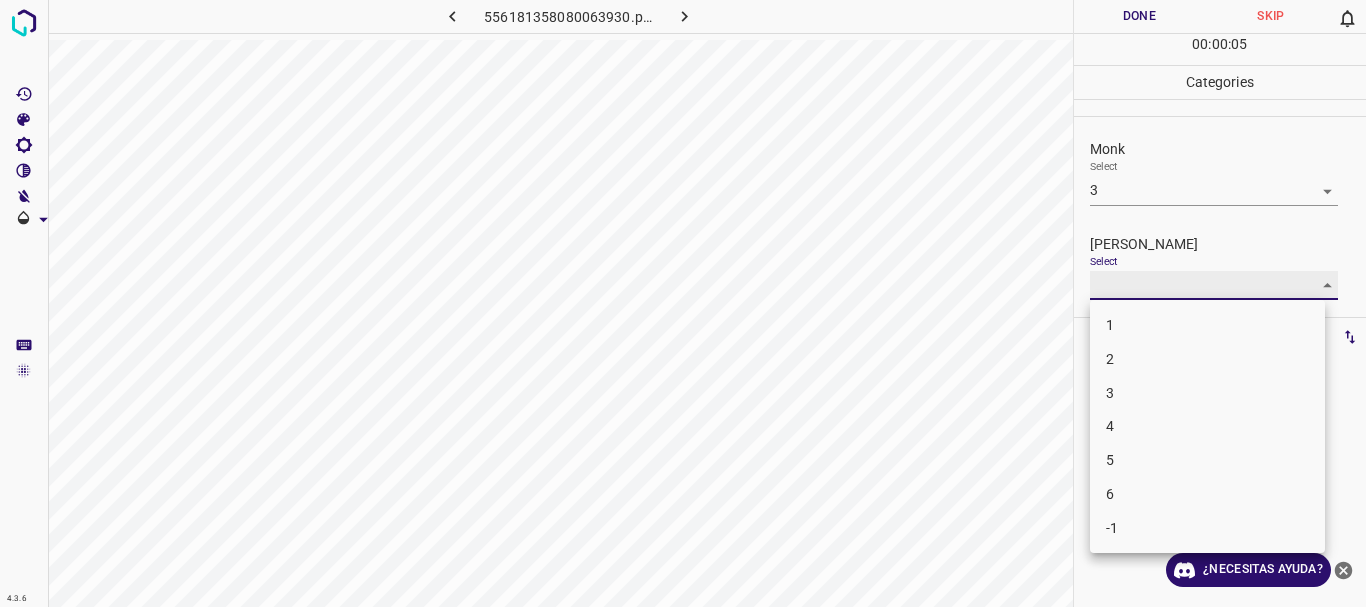 type on "1" 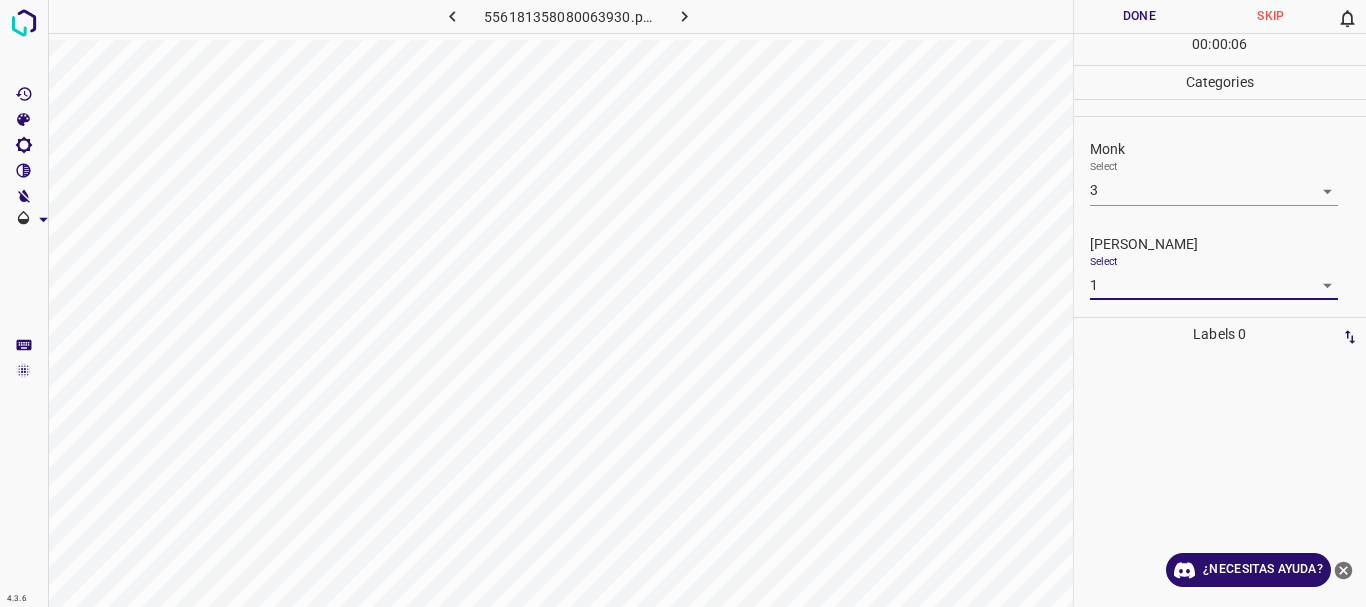 click on "Done" at bounding box center [1140, 16] 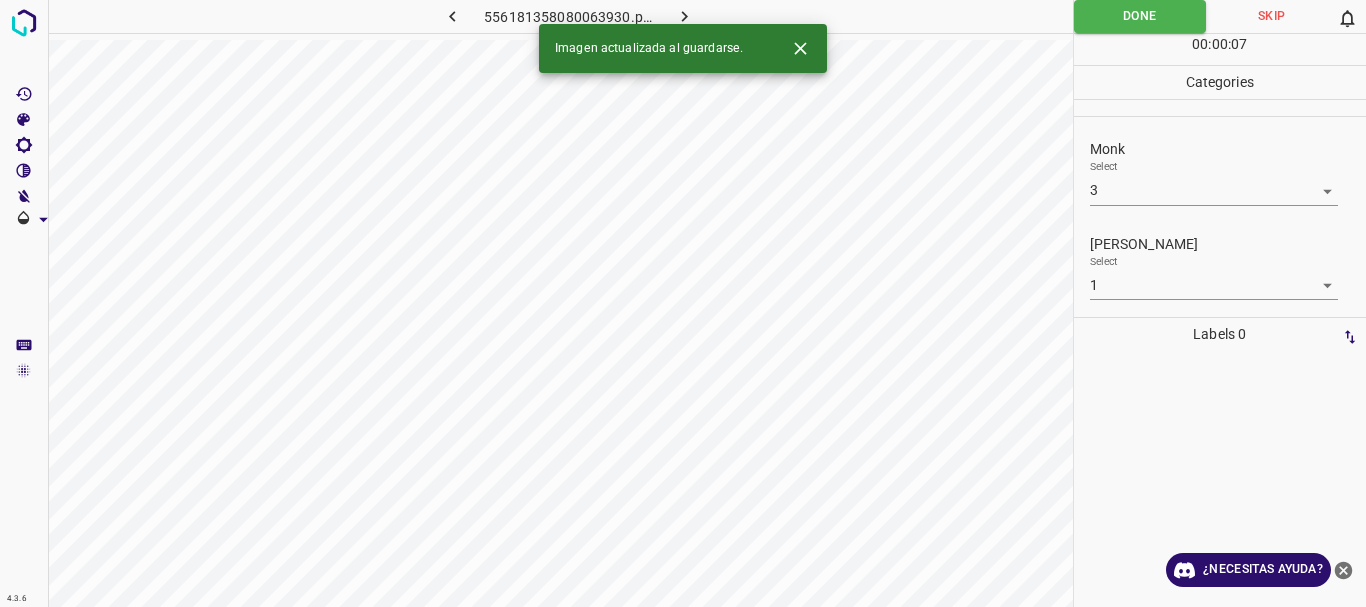 click 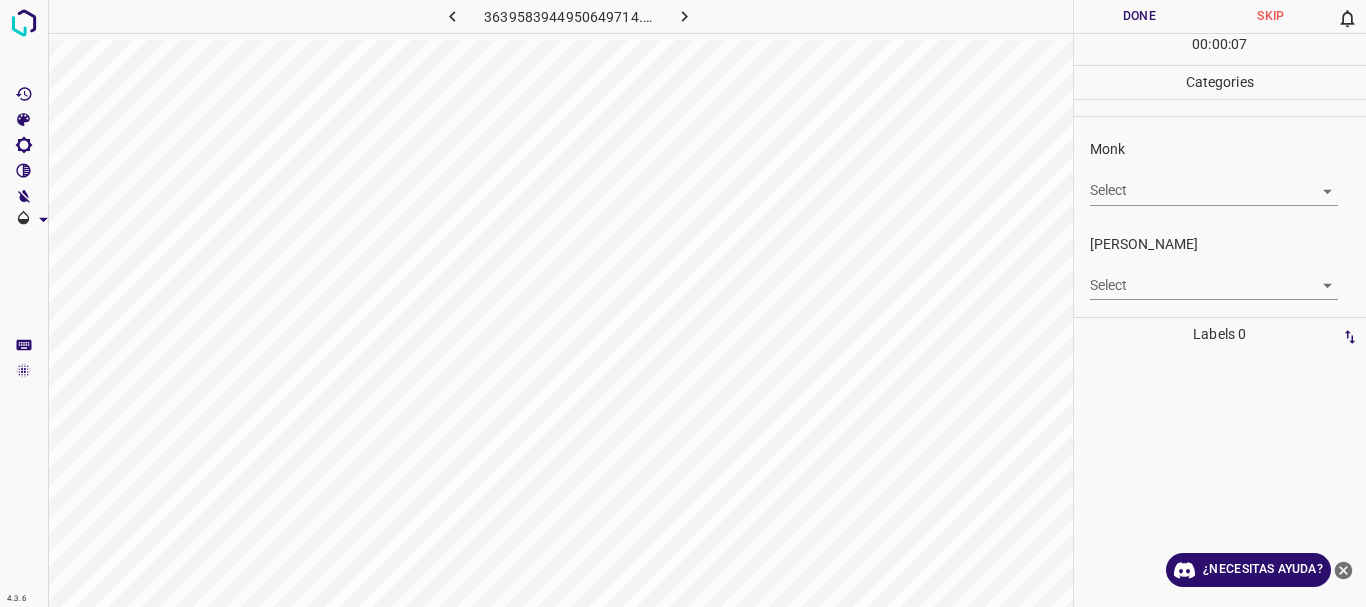 click on "4.3.6  3639583944950649714.png Done Skip 0 00   : 00   : 07   Categories Monk   Select ​  [PERSON_NAME]   Select ​ Labels   0 Categories 1 Monk 2  [PERSON_NAME] Tools Space Change between modes (Draw & Edit) I Auto labeling R Restore zoom M Zoom in N Zoom out Delete Delete selecte label Filters Z Restore filters X Saturation filter C Brightness filter V Contrast filter B Gray scale filter General O Download ¿Necesitas ayuda? Texto original Valora esta traducción Tu opinión servirá para ayudar a mejorar el Traductor de Google - Texto - Esconder - Borrar" at bounding box center (683, 303) 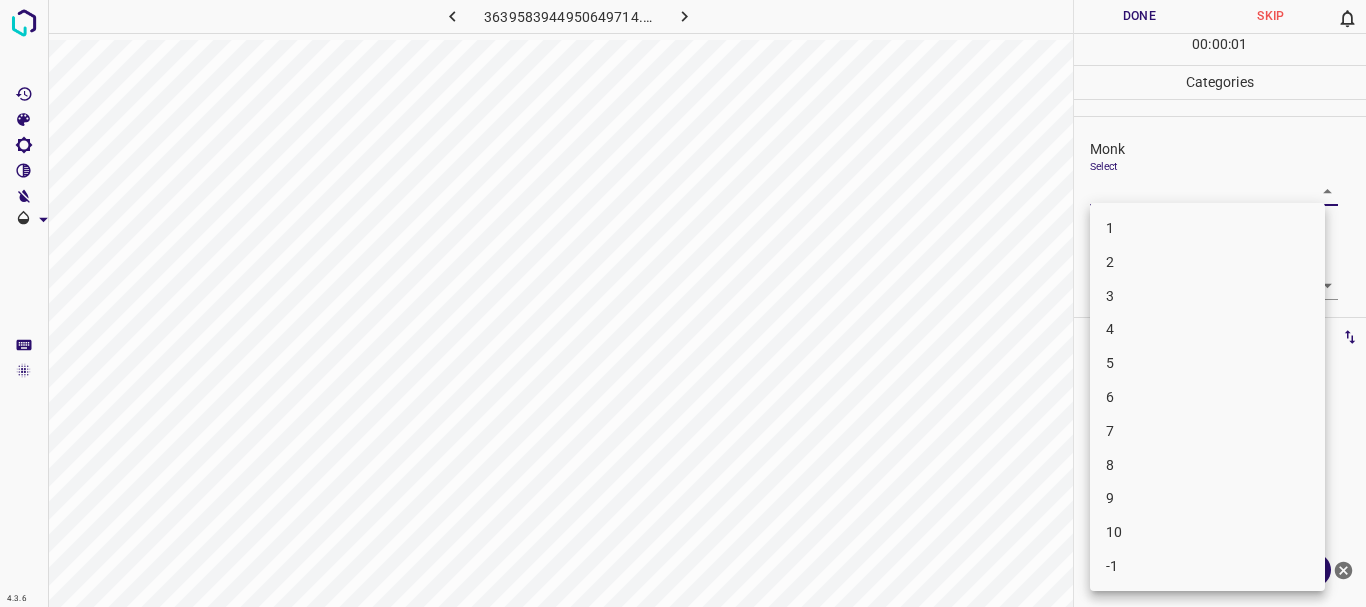 click on "3" at bounding box center [1207, 296] 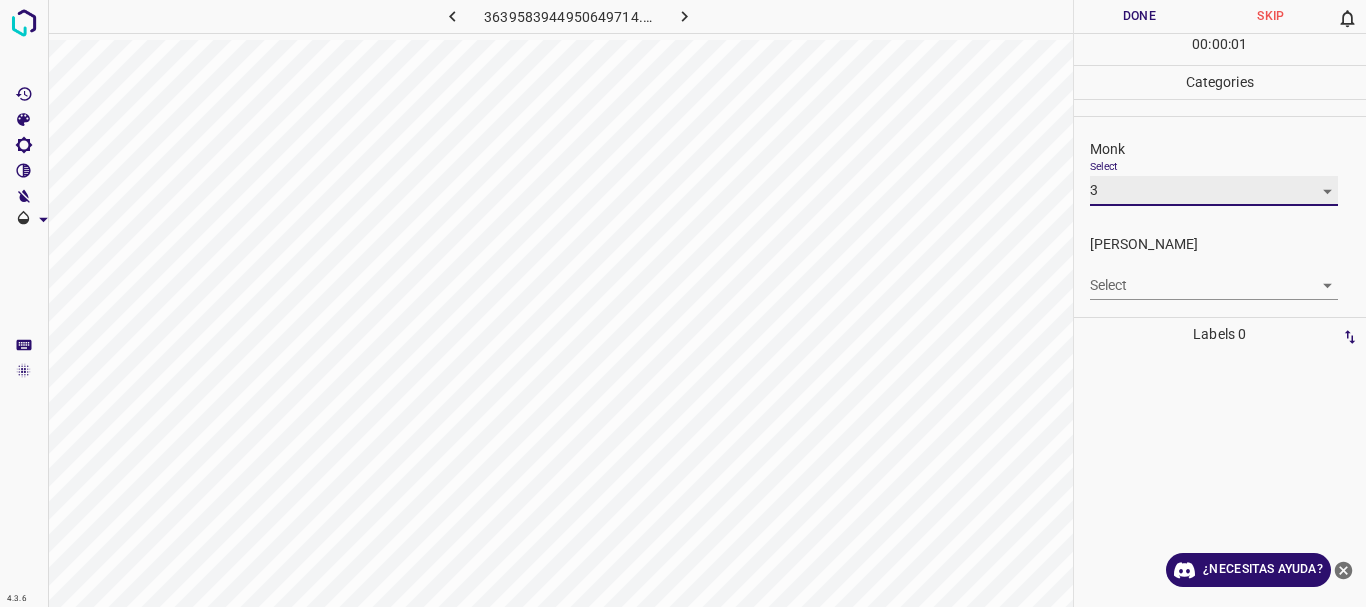 type on "3" 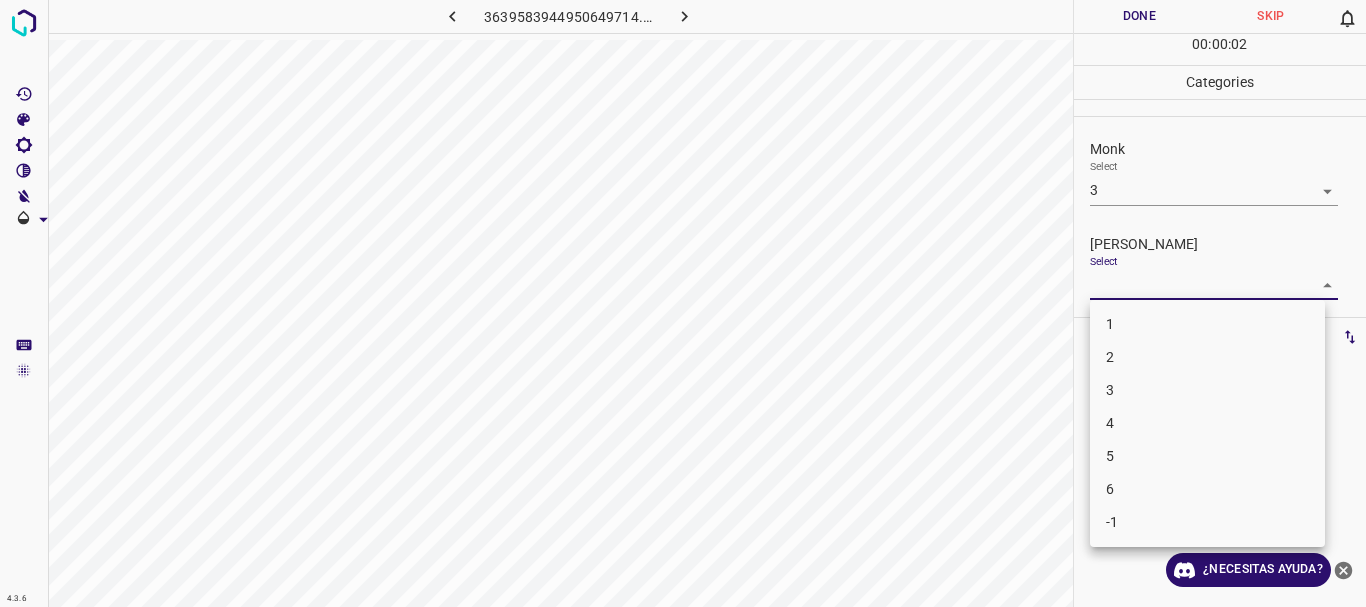click on "4.3.6  3639583944950649714.png Done Skip 0 00   : 00   : 02   Categories Monk   Select 3 3  [PERSON_NAME]   Select ​ Labels   0 Categories 1 Monk 2  [PERSON_NAME] Tools Space Change between modes (Draw & Edit) I Auto labeling R Restore zoom M Zoom in N Zoom out Delete Delete selecte label Filters Z Restore filters X Saturation filter C Brightness filter V Contrast filter B Gray scale filter General O Download ¿Necesitas ayuda? Texto original Valora esta traducción Tu opinión servirá para ayudar a mejorar el Traductor de Google - Texto - Esconder - Borrar 1 2 3 4 5 6 -1" at bounding box center [683, 303] 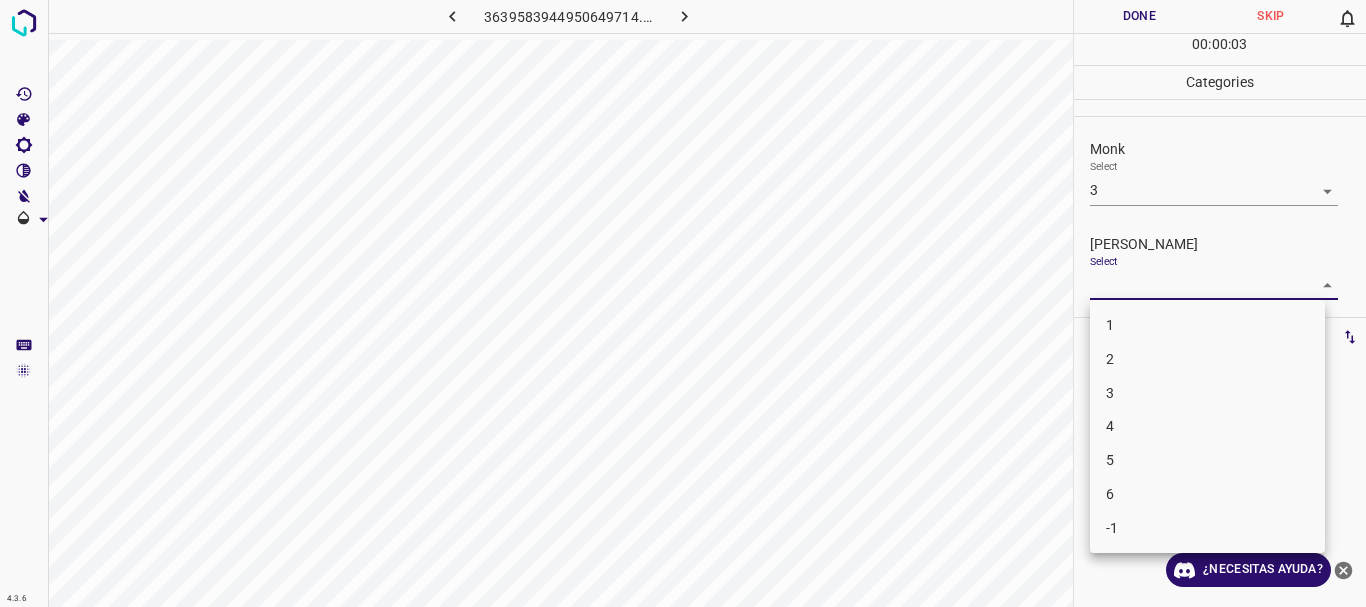 drag, startPoint x: 1128, startPoint y: 391, endPoint x: 1128, endPoint y: 352, distance: 39 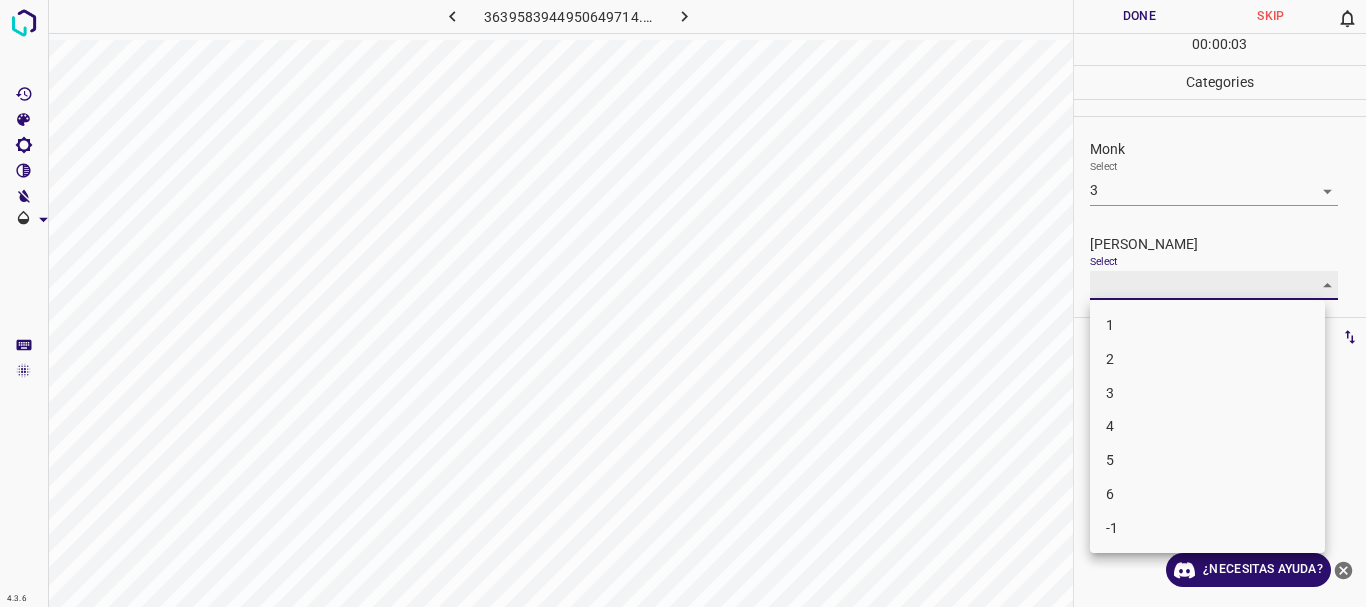type on "3" 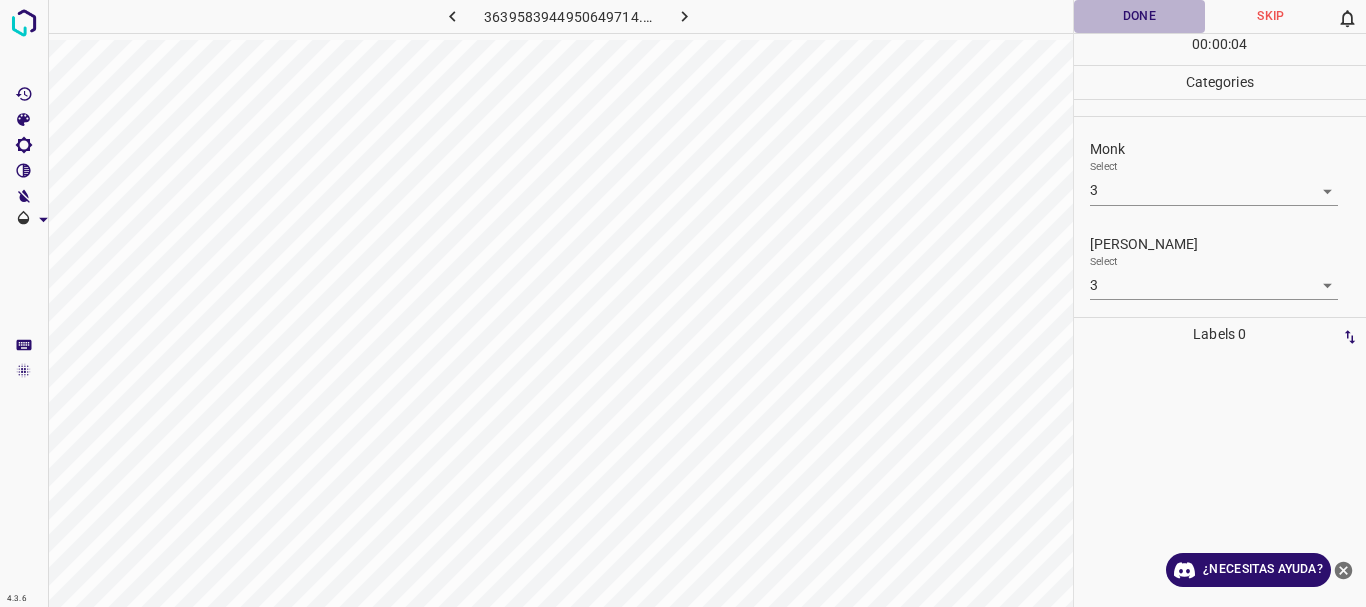 click on "Done" at bounding box center [1140, 16] 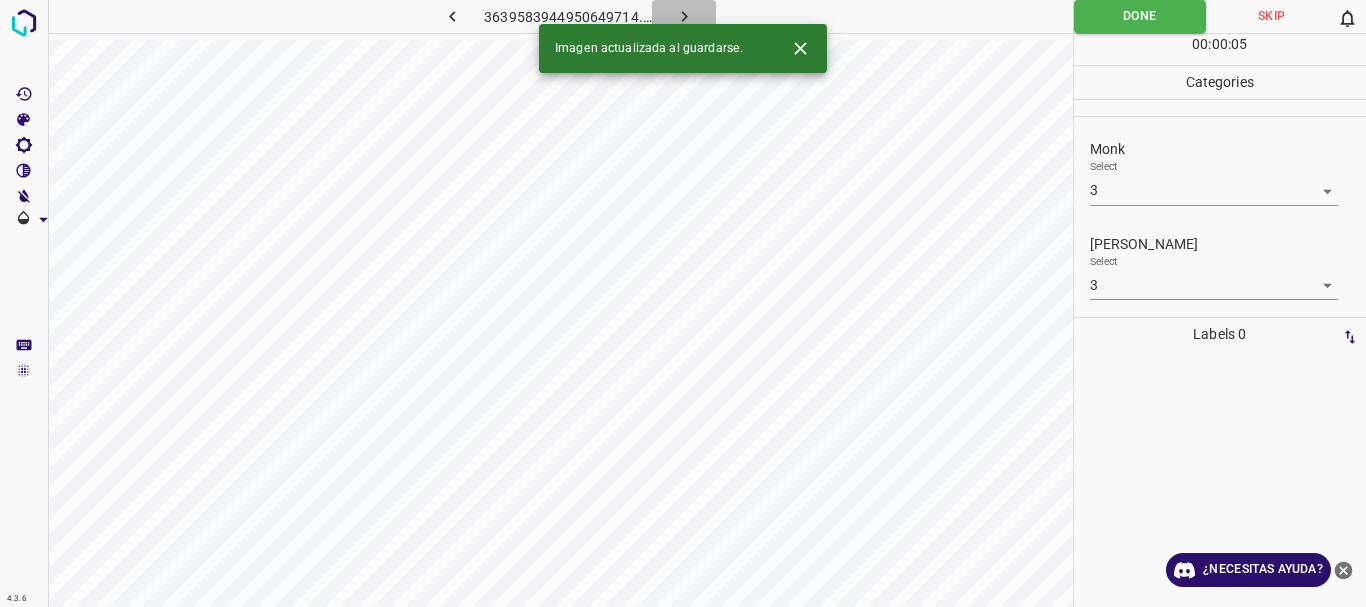 click 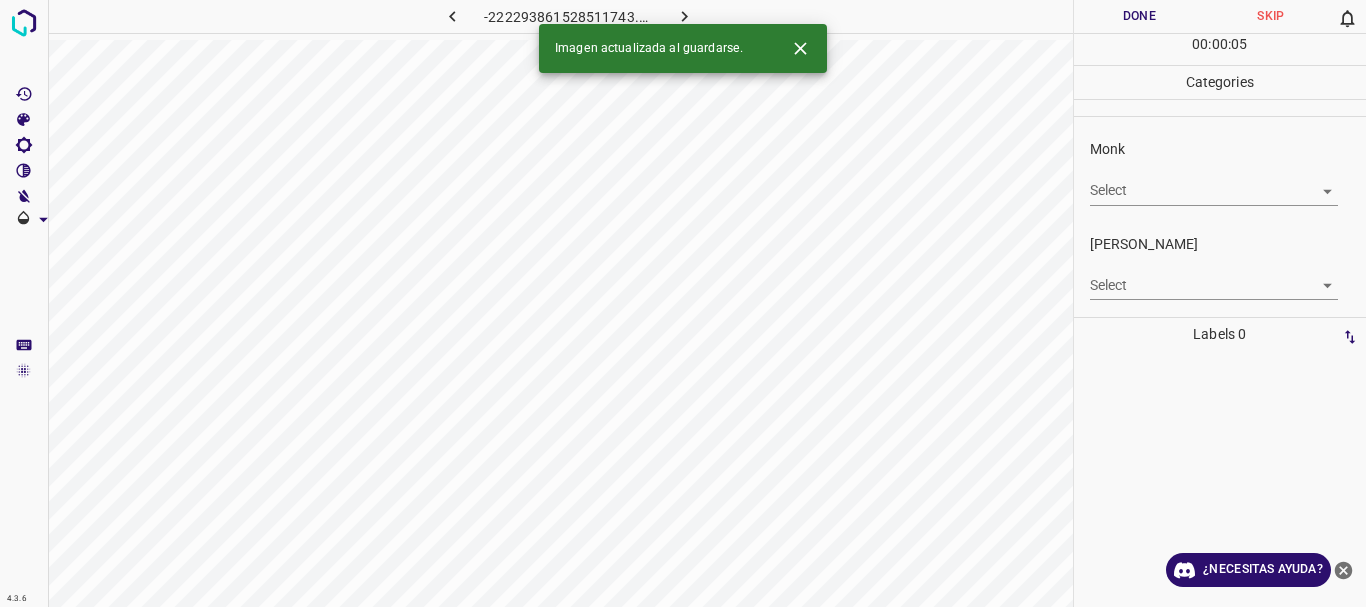 click on "4.3.6  -222293861528511743.png Done Skip 0 00   : 00   : 05   Categories Monk   Select ​  [PERSON_NAME]   Select ​ Labels   0 Categories 1 Monk 2  [PERSON_NAME] Tools Space Change between modes (Draw & Edit) I Auto labeling R Restore zoom M Zoom in N Zoom out Delete Delete selecte label Filters Z Restore filters X Saturation filter C Brightness filter V Contrast filter B Gray scale filter General O Download Imagen actualizada al guardarse. ¿Necesitas ayuda? Texto original Valora esta traducción Tu opinión servirá para ayudar a mejorar el Traductor de Google - Texto - Esconder - Borrar" at bounding box center (683, 303) 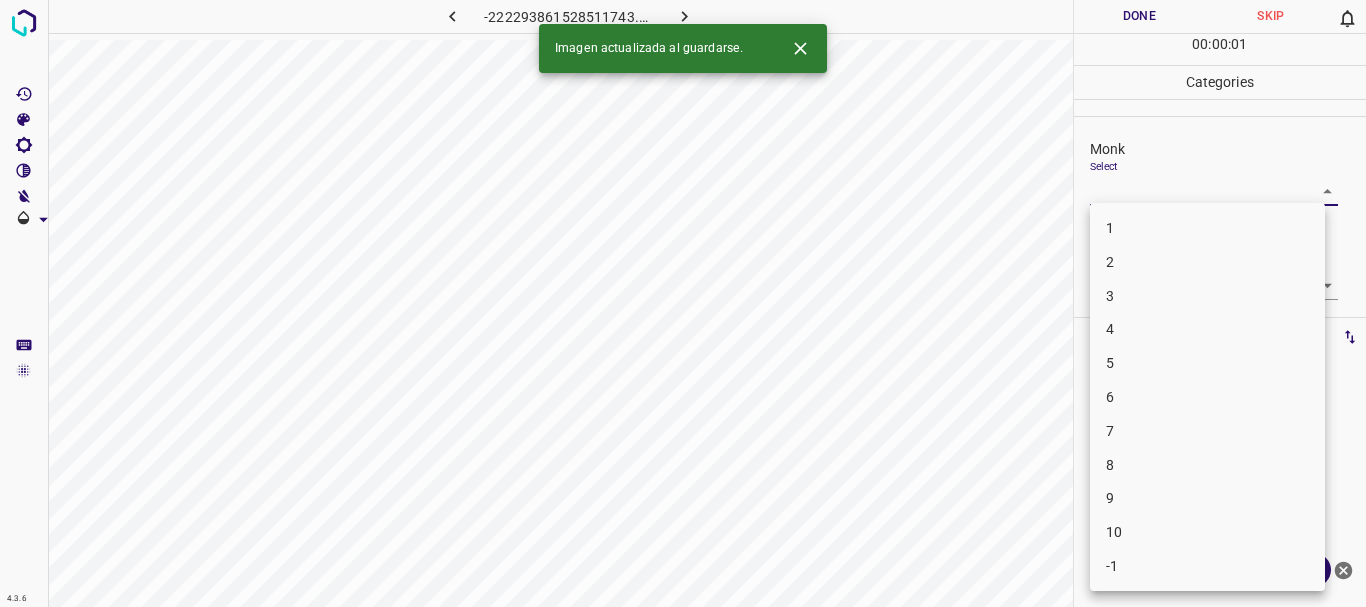 click on "5" at bounding box center (1207, 363) 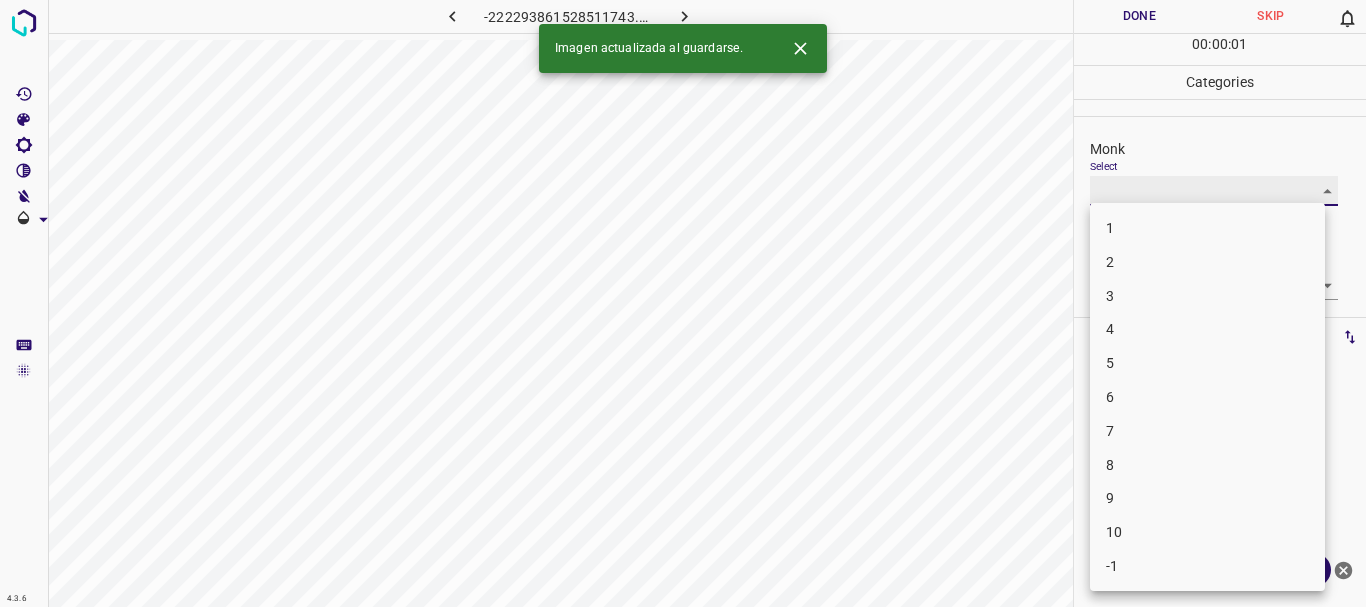 type on "5" 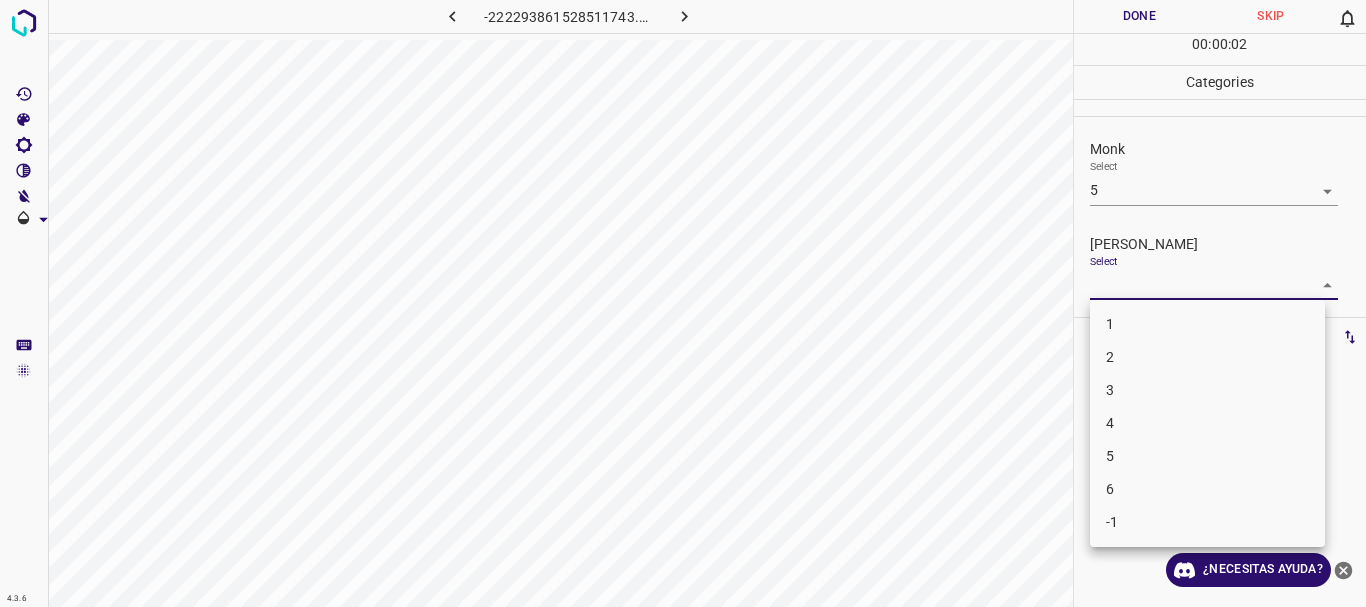 click on "4.3.6  -222293861528511743.png Done Skip 0 00   : 00   : 02   Categories Monk   Select 5 5  [PERSON_NAME]   Select ​ Labels   0 Categories 1 Monk 2  [PERSON_NAME] Tools Space Change between modes (Draw & Edit) I Auto labeling R Restore zoom M Zoom in N Zoom out Delete Delete selecte label Filters Z Restore filters X Saturation filter C Brightness filter V Contrast filter B Gray scale filter General O Download ¿Necesitas ayuda? Texto original Valora esta traducción Tu opinión servirá para ayudar a mejorar el Traductor de Google - Texto - Esconder - Borrar 1 2 3 4 5 6 -1" at bounding box center [683, 303] 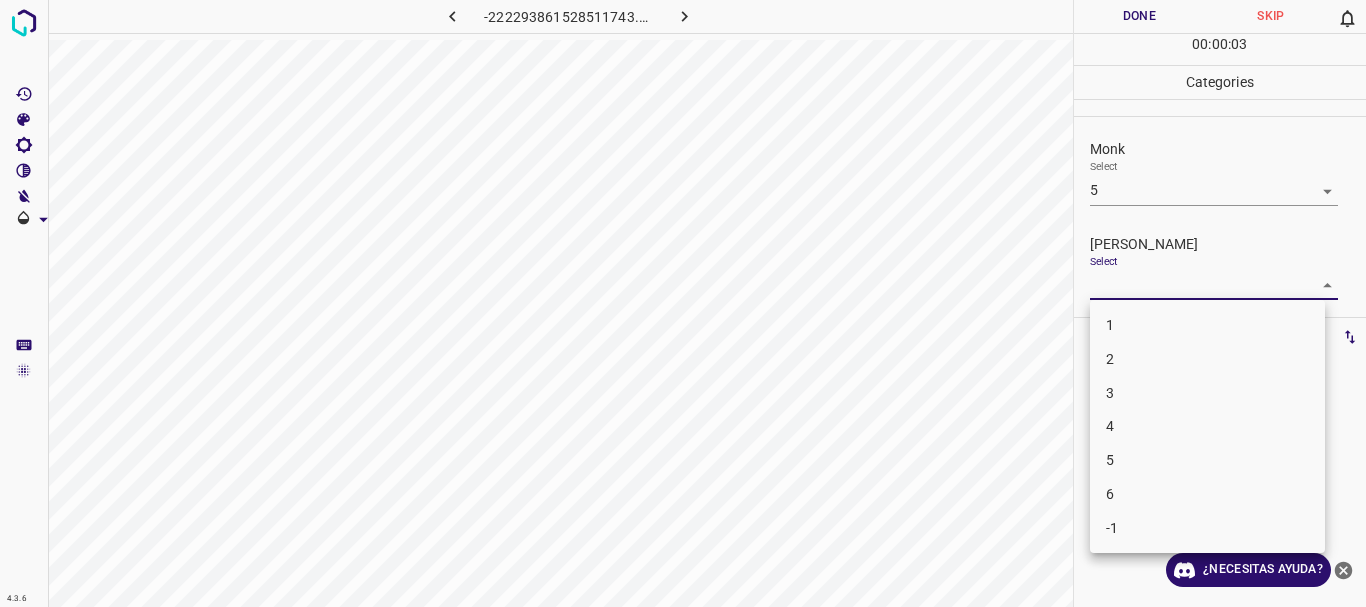 click on "4" at bounding box center [1207, 426] 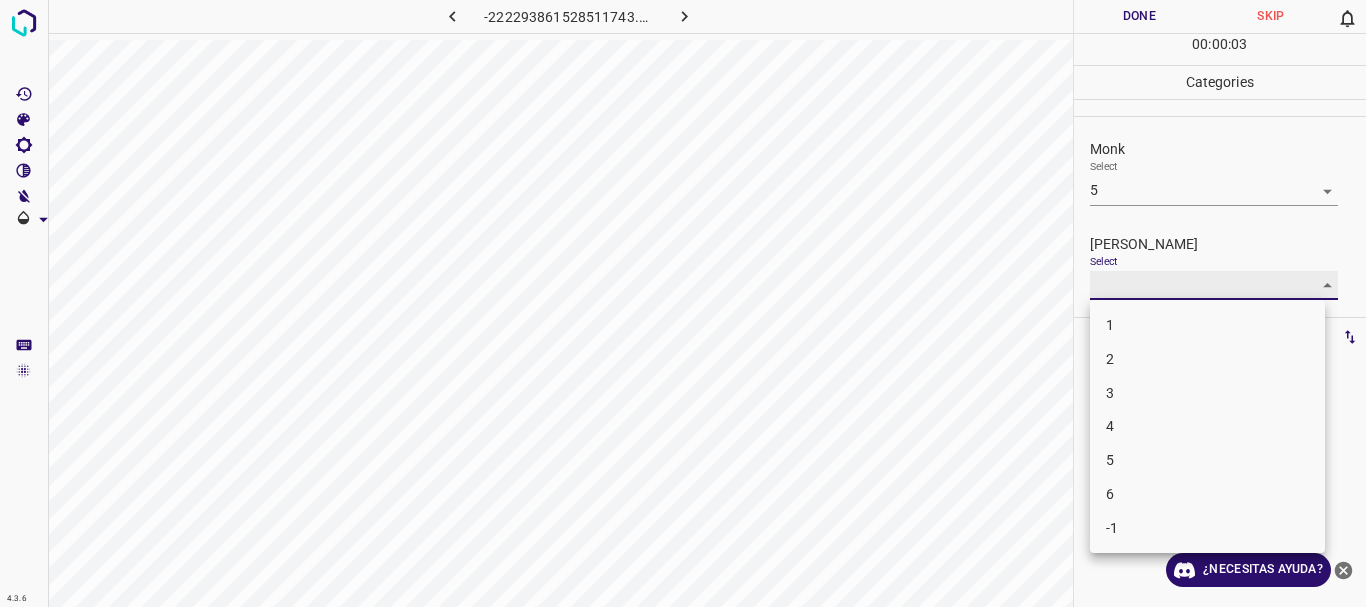 type on "4" 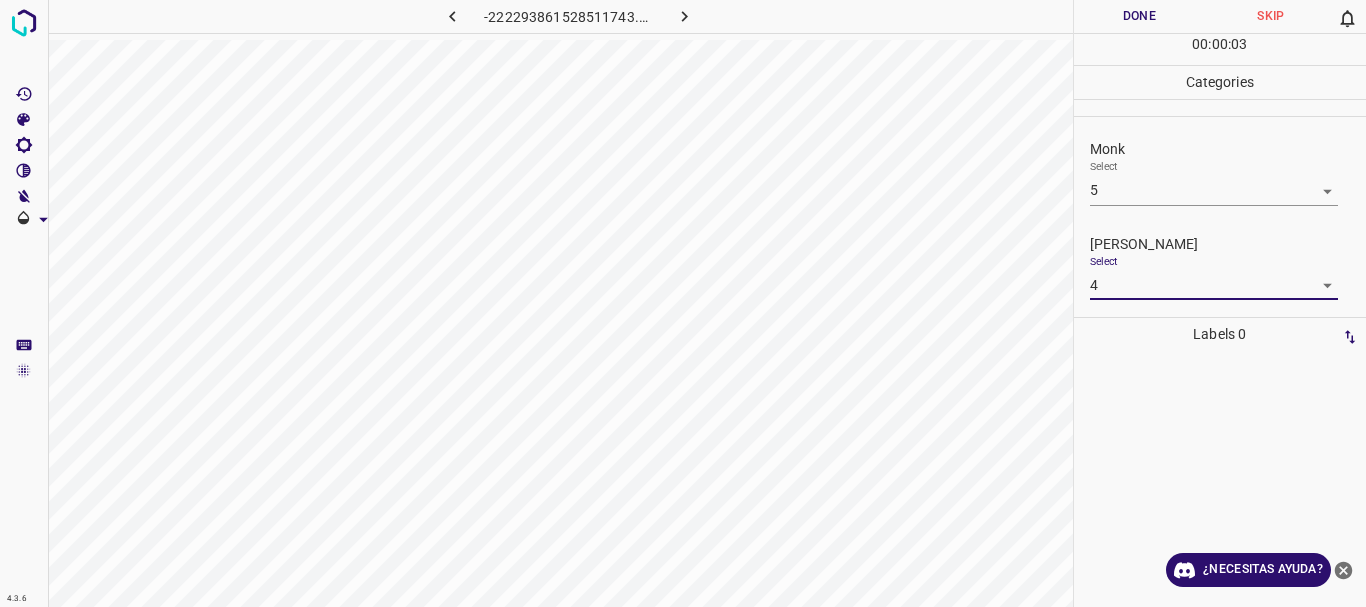 click on "Done" at bounding box center (1140, 16) 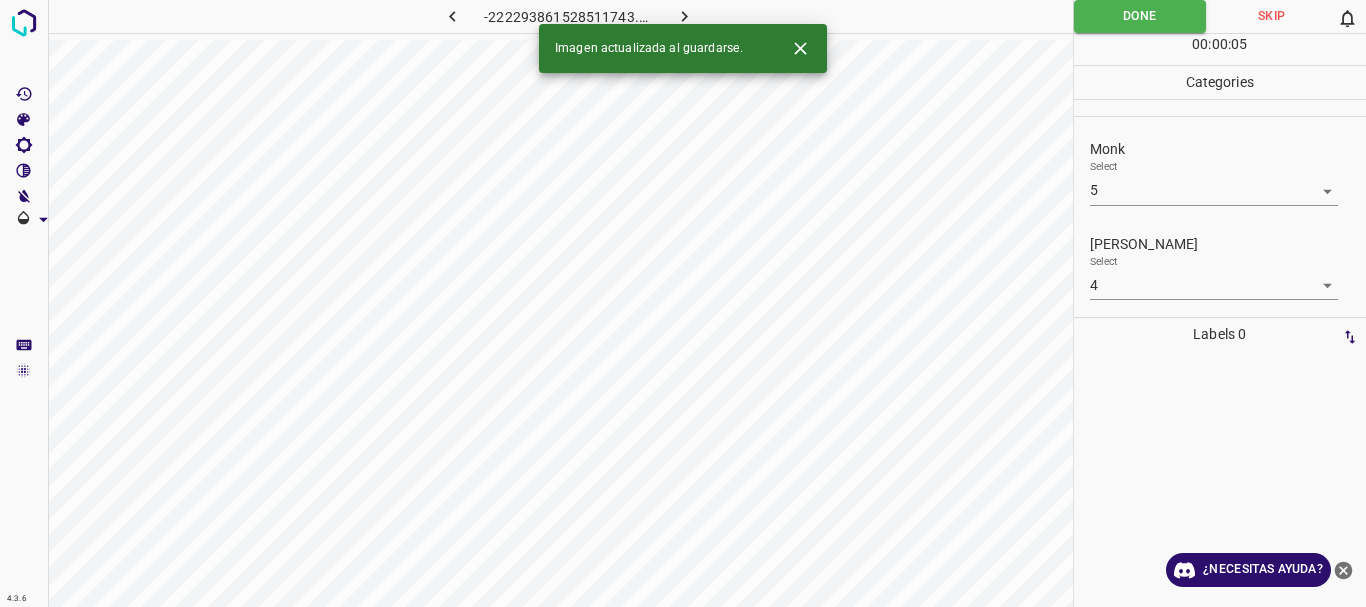 click 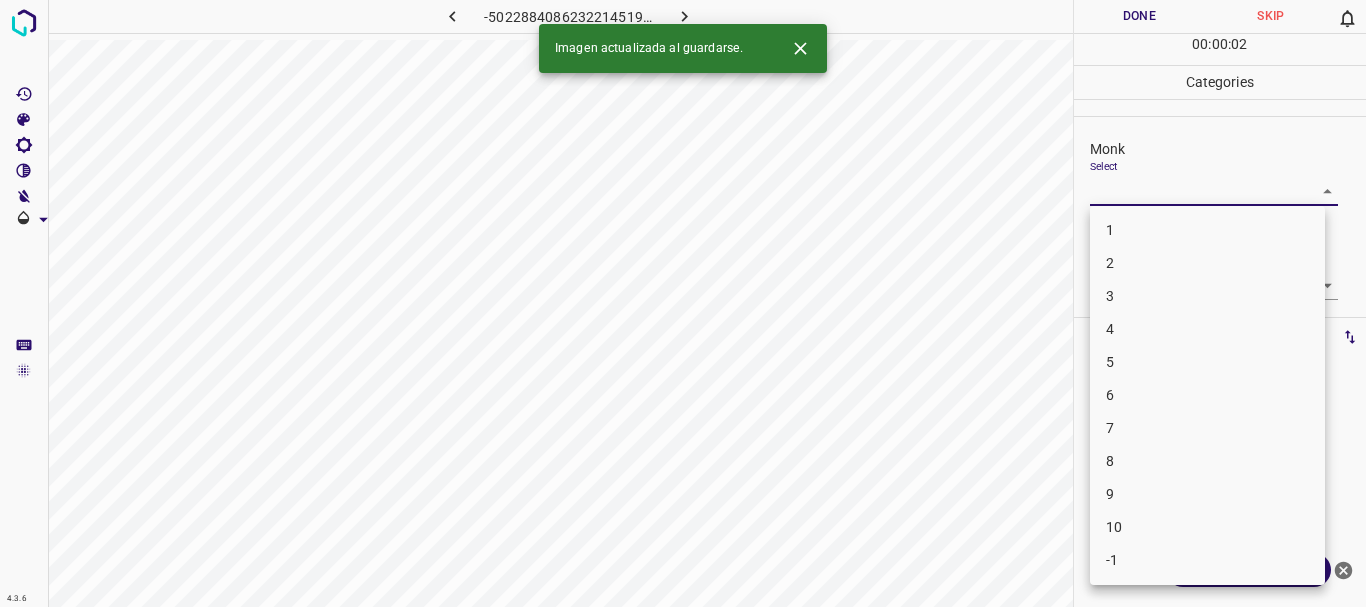click on "4.3.6  -5022884086232214519.png Done Skip 0 00   : 00   : 02   Categories Monk   Select ​  [PERSON_NAME]   Select ​ Labels   0 Categories 1 Monk 2  [PERSON_NAME] Tools Space Change between modes (Draw & Edit) I Auto labeling R Restore zoom M Zoom in N Zoom out Delete Delete selecte label Filters Z Restore filters X Saturation filter C Brightness filter V Contrast filter B Gray scale filter General O Download Imagen actualizada al guardarse. ¿Necesitas ayuda? Texto original Valora esta traducción Tu opinión servirá para ayudar a mejorar el Traductor de Google - Texto - Esconder - Borrar 1 2 3 4 5 6 7 8 9 10 -1" at bounding box center [683, 303] 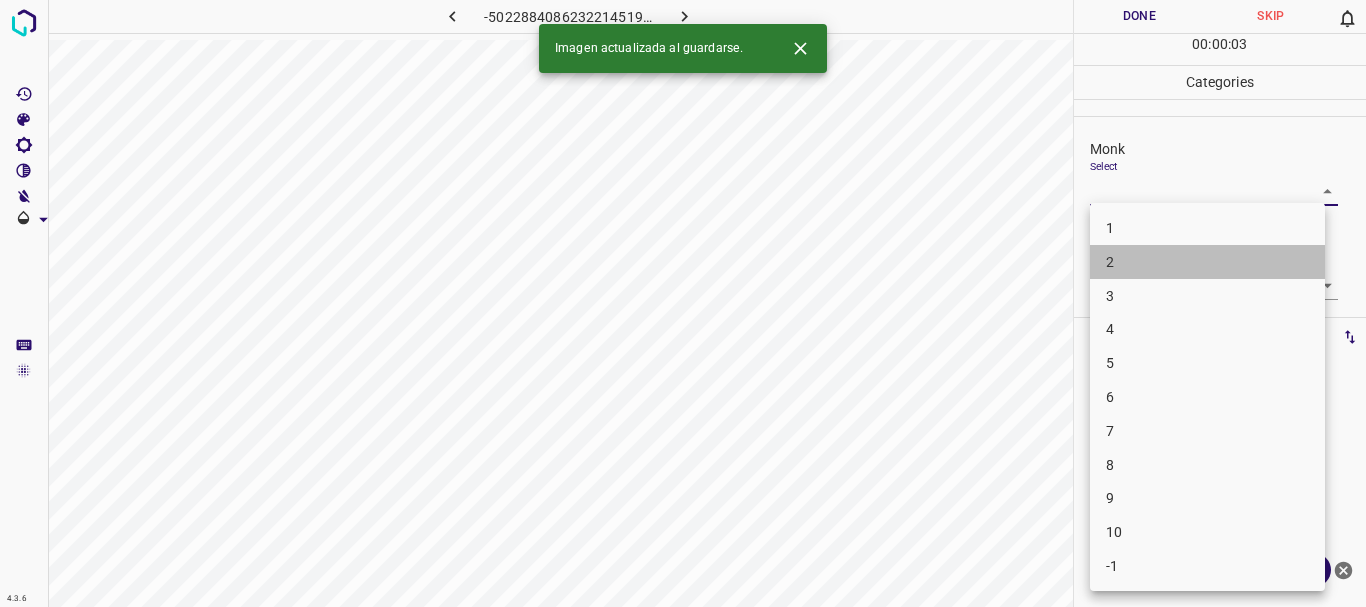 click on "2" at bounding box center [1207, 262] 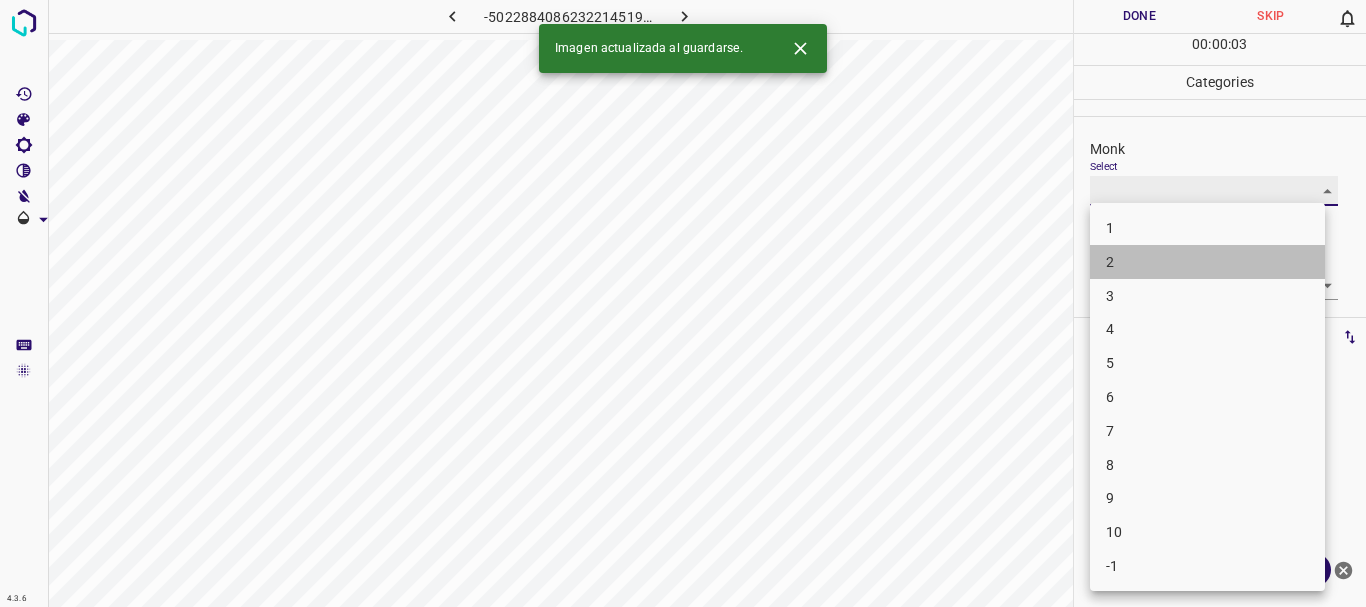 type on "2" 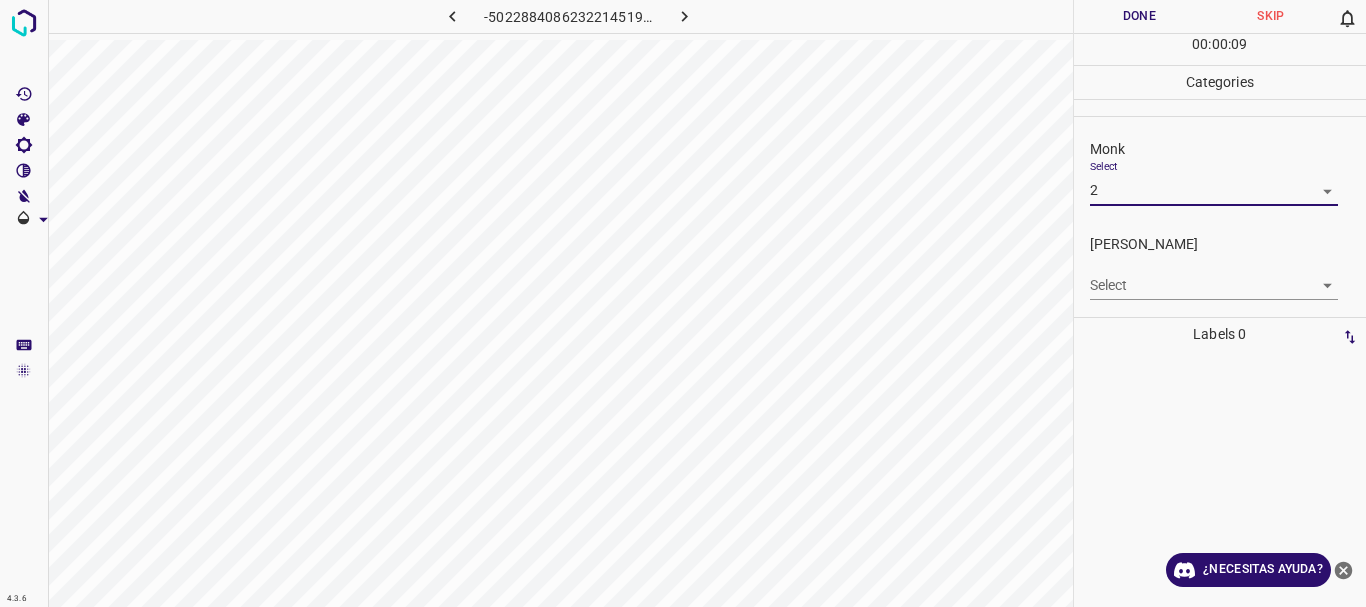 click on "4.3.6  -5022884086232214519.png Done Skip 0 00   : 00   : 09   Categories Monk   Select 2 2  [PERSON_NAME]   Select ​ Labels   0 Categories 1 Monk 2  [PERSON_NAME] Tools Space Change between modes (Draw & Edit) I Auto labeling R Restore zoom M Zoom in N Zoom out Delete Delete selecte label Filters Z Restore filters X Saturation filter C Brightness filter V Contrast filter B Gray scale filter General O Download ¿Necesitas ayuda? Texto original Valora esta traducción Tu opinión servirá para ayudar a mejorar el Traductor de Google - Texto - Esconder - Borrar" at bounding box center (683, 303) 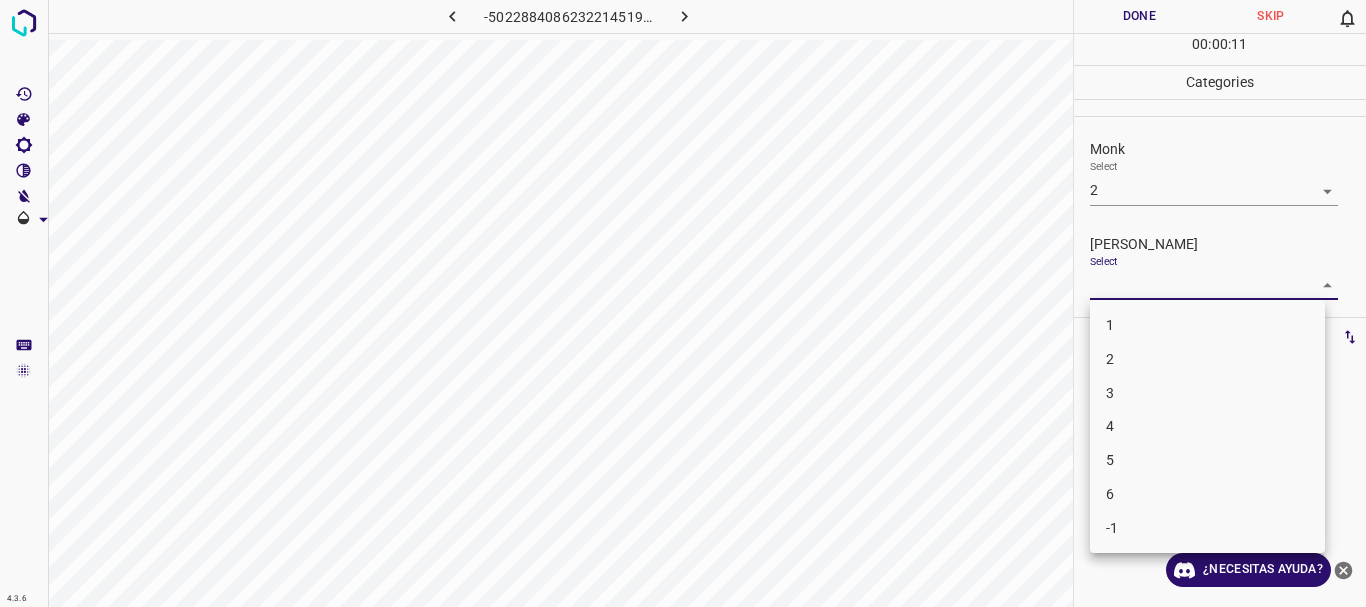 click on "2" at bounding box center (1207, 359) 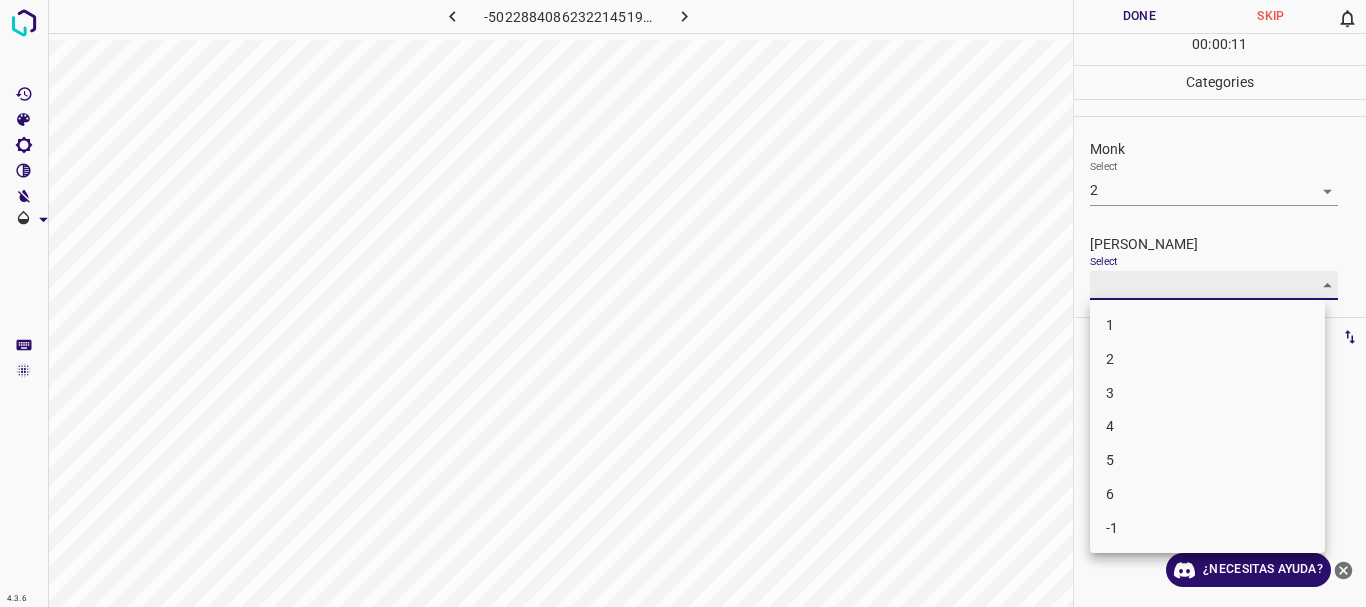 type on "2" 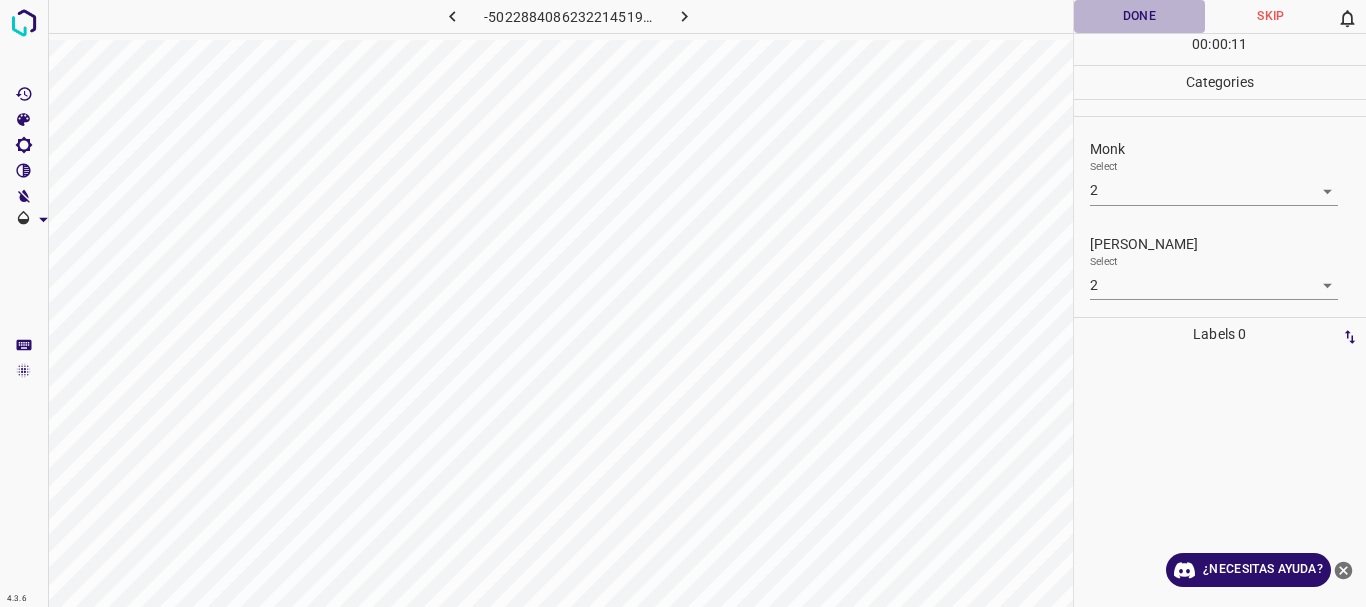click on "Done" at bounding box center [1140, 16] 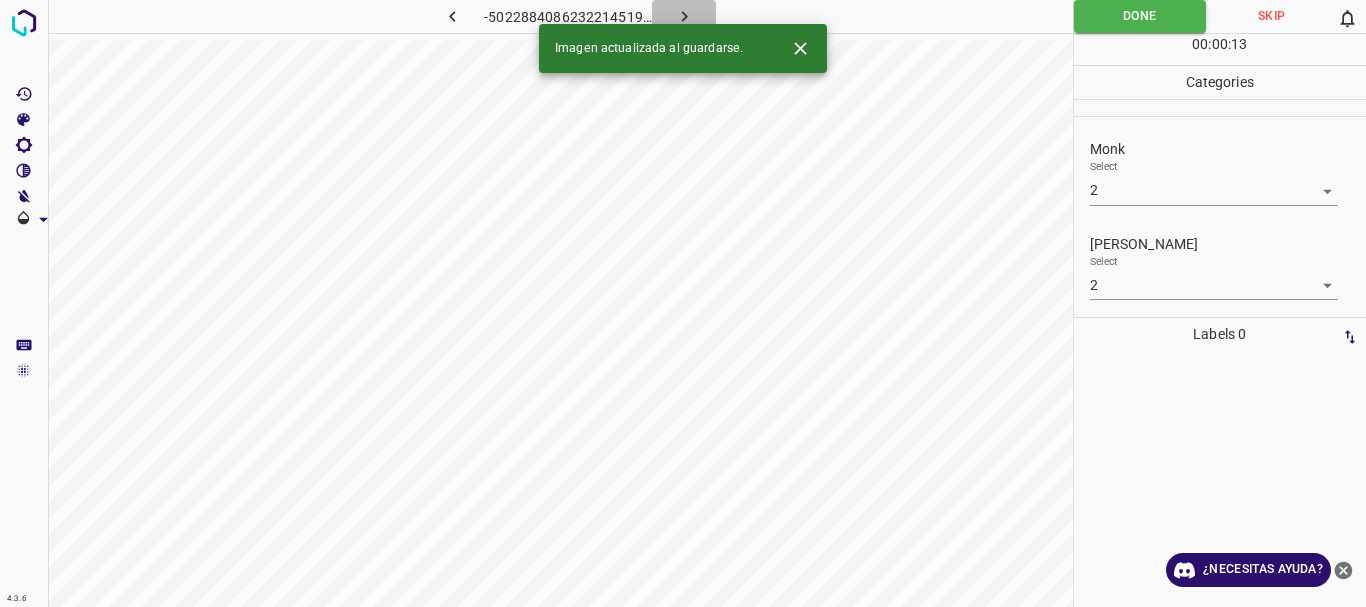 click at bounding box center [684, 16] 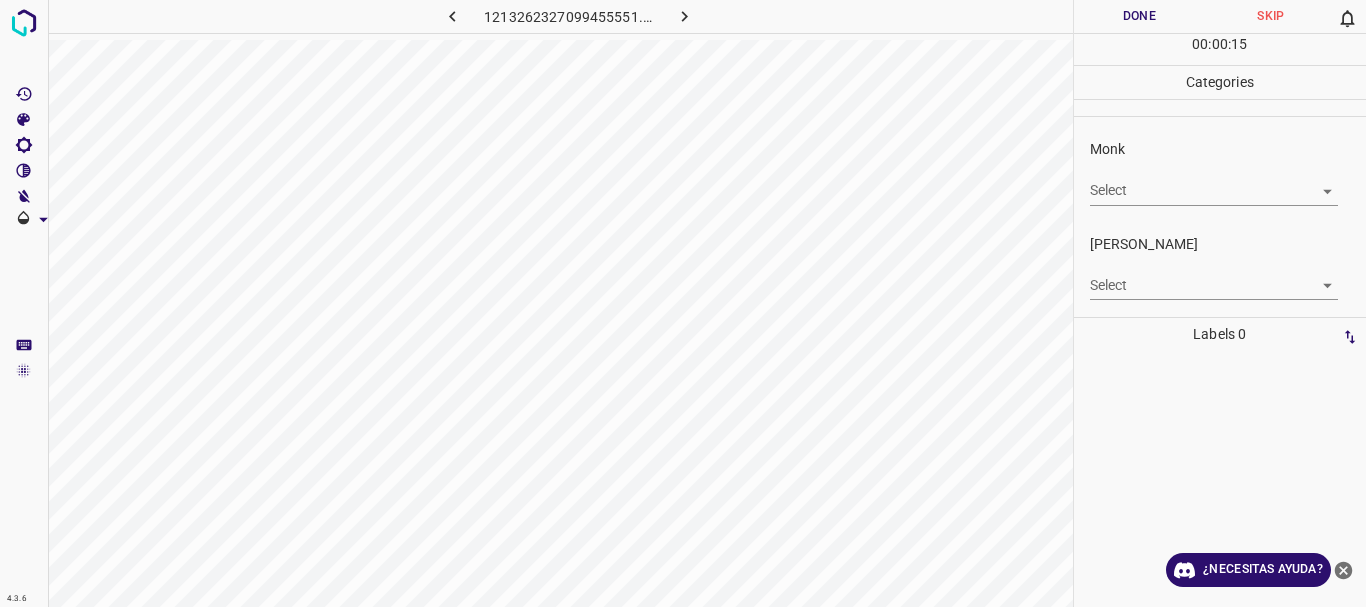 click on "4.3.6  1213262327099455551.png Done Skip 0 00   : 00   : 15   Categories Monk   Select ​  [PERSON_NAME]   Select ​ Labels   0 Categories 1 Monk 2  [PERSON_NAME] Tools Space Change between modes (Draw & Edit) I Auto labeling R Restore zoom M Zoom in N Zoom out Delete Delete selecte label Filters Z Restore filters X Saturation filter C Brightness filter V Contrast filter B Gray scale filter General O Download ¿Necesitas ayuda? Texto original Valora esta traducción Tu opinión servirá para ayudar a mejorar el Traductor de Google - Texto - Esconder - Borrar" at bounding box center [683, 303] 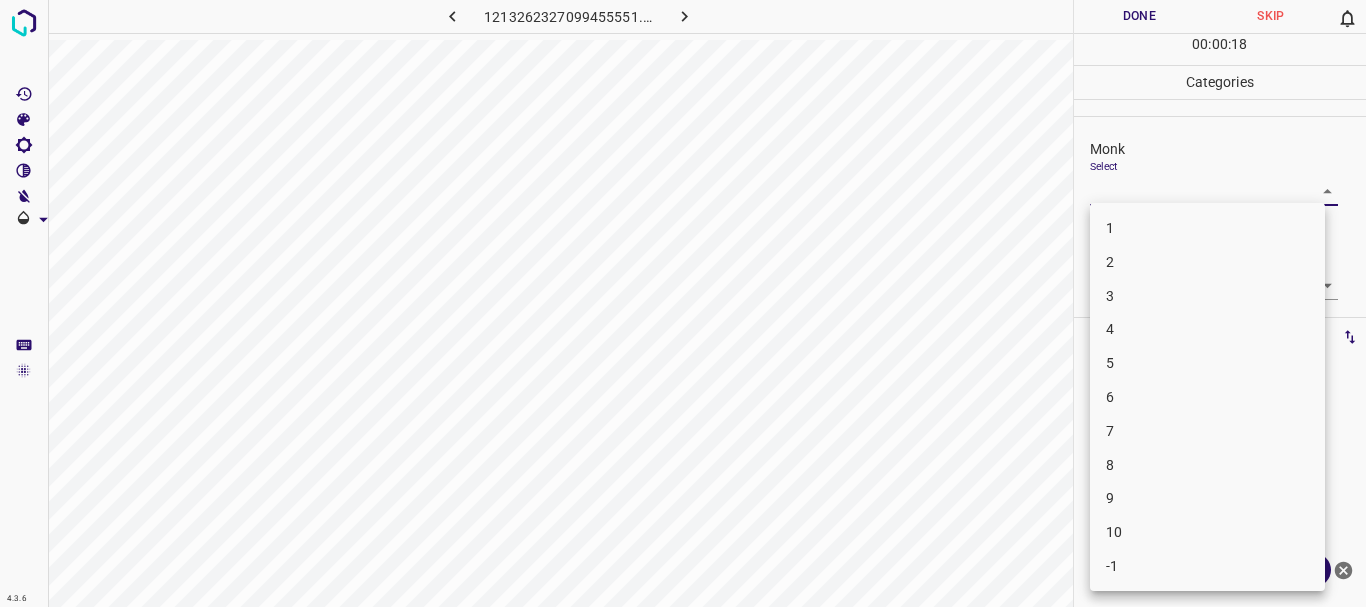 click on "2" at bounding box center [1207, 262] 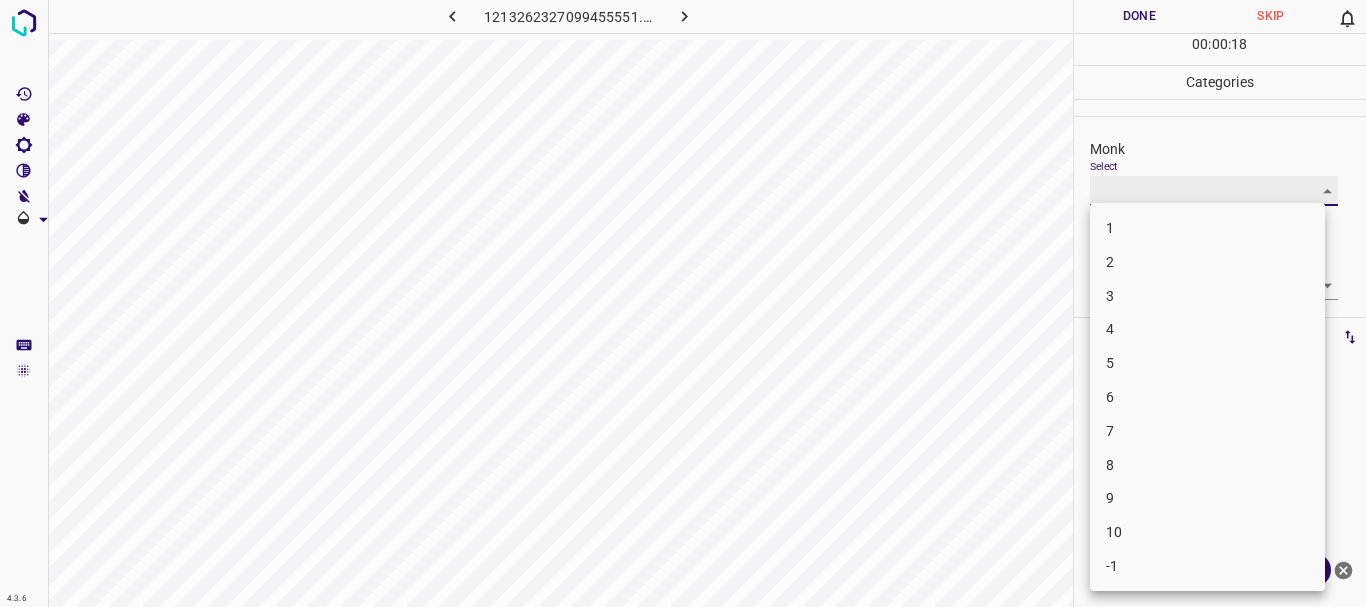 type on "2" 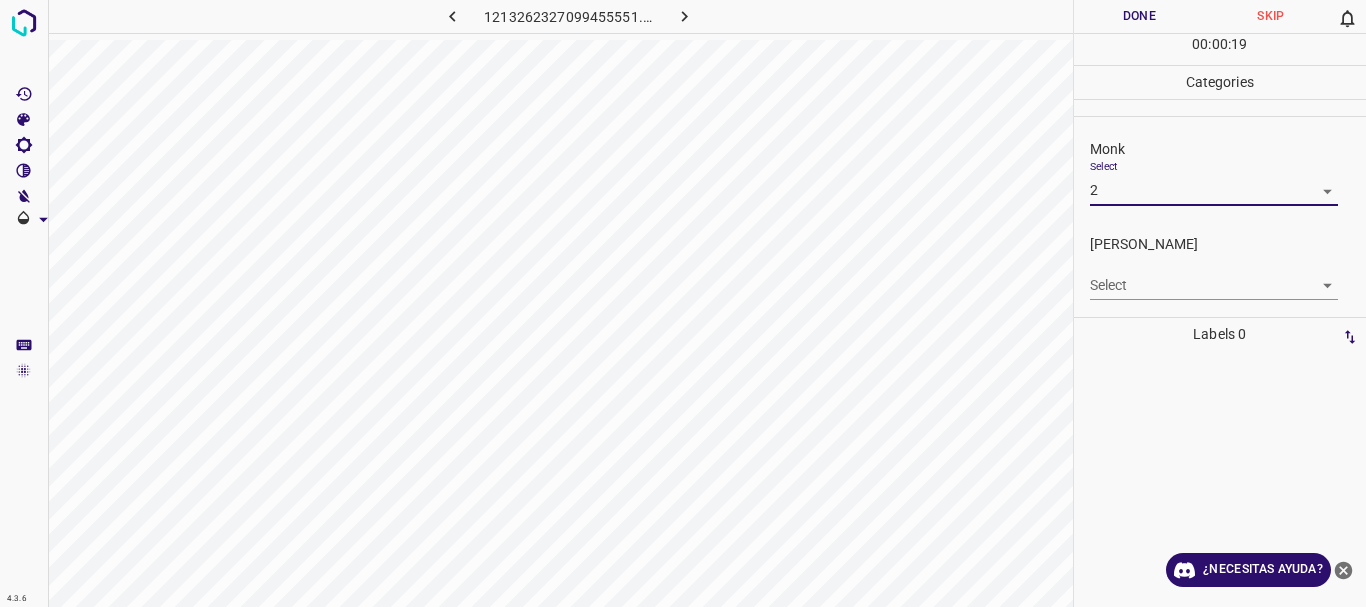 click on "4.3.6  1213262327099455551.png Done Skip 0 00   : 00   : 19   Categories Monk   Select 2 2  [PERSON_NAME]   Select ​ Labels   0 Categories 1 Monk 2  [PERSON_NAME] Tools Space Change between modes (Draw & Edit) I Auto labeling R Restore zoom M Zoom in N Zoom out Delete Delete selecte label Filters Z Restore filters X Saturation filter C Brightness filter V Contrast filter B Gray scale filter General O Download ¿Necesitas ayuda? Texto original Valora esta traducción Tu opinión servirá para ayudar a mejorar el Traductor de Google - Texto - Esconder - Borrar" at bounding box center [683, 303] 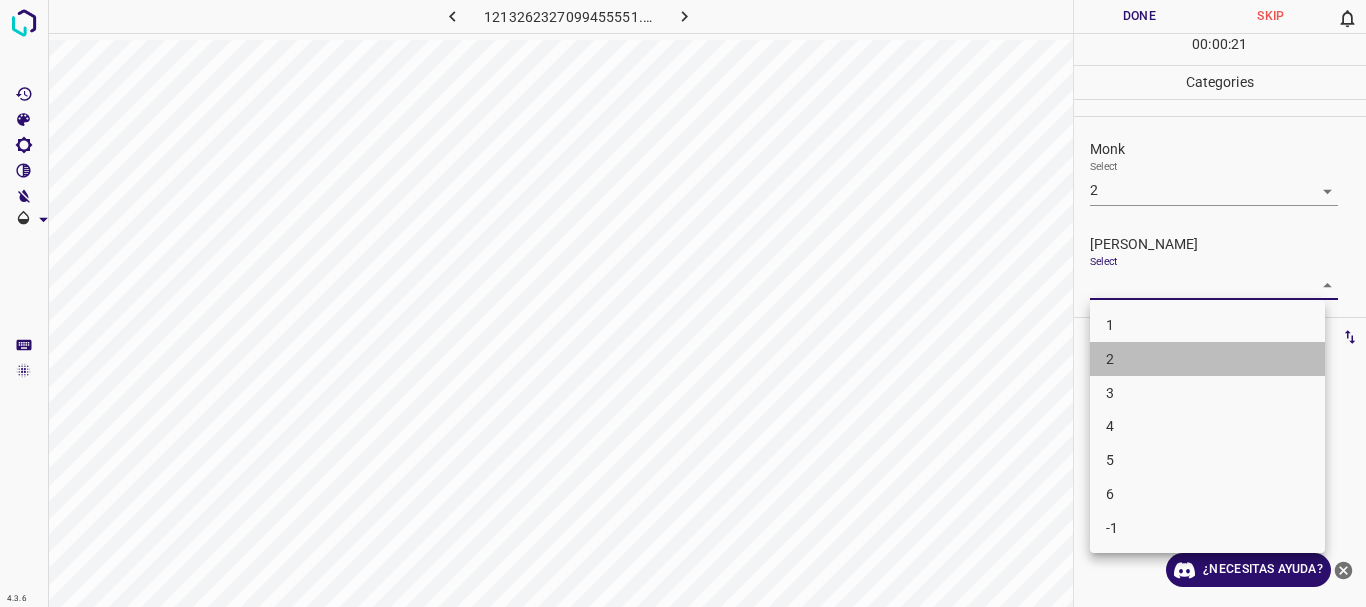 click on "2" at bounding box center [1207, 359] 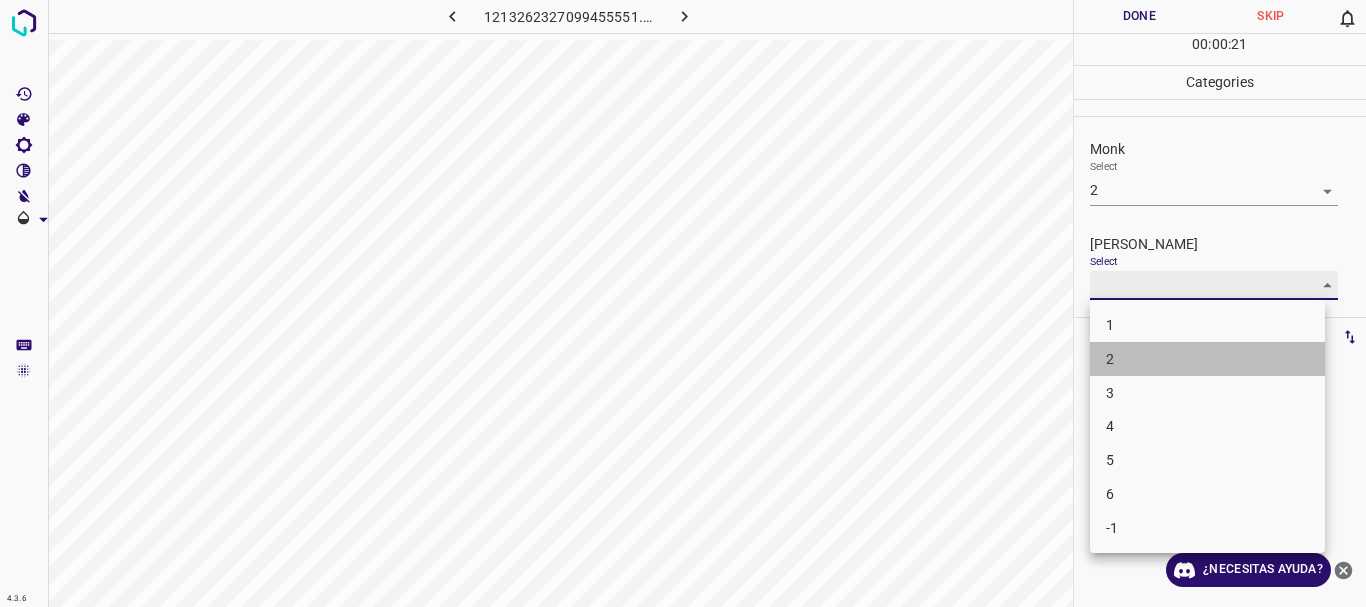 type on "2" 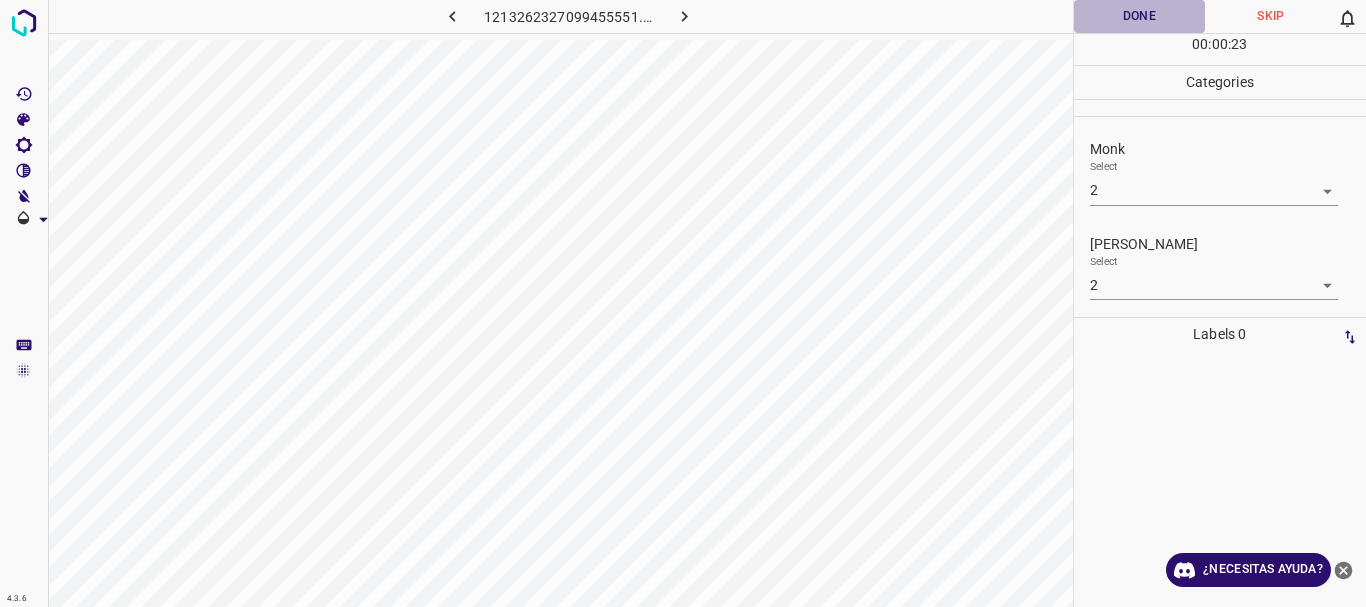 click on "Done" at bounding box center (1140, 16) 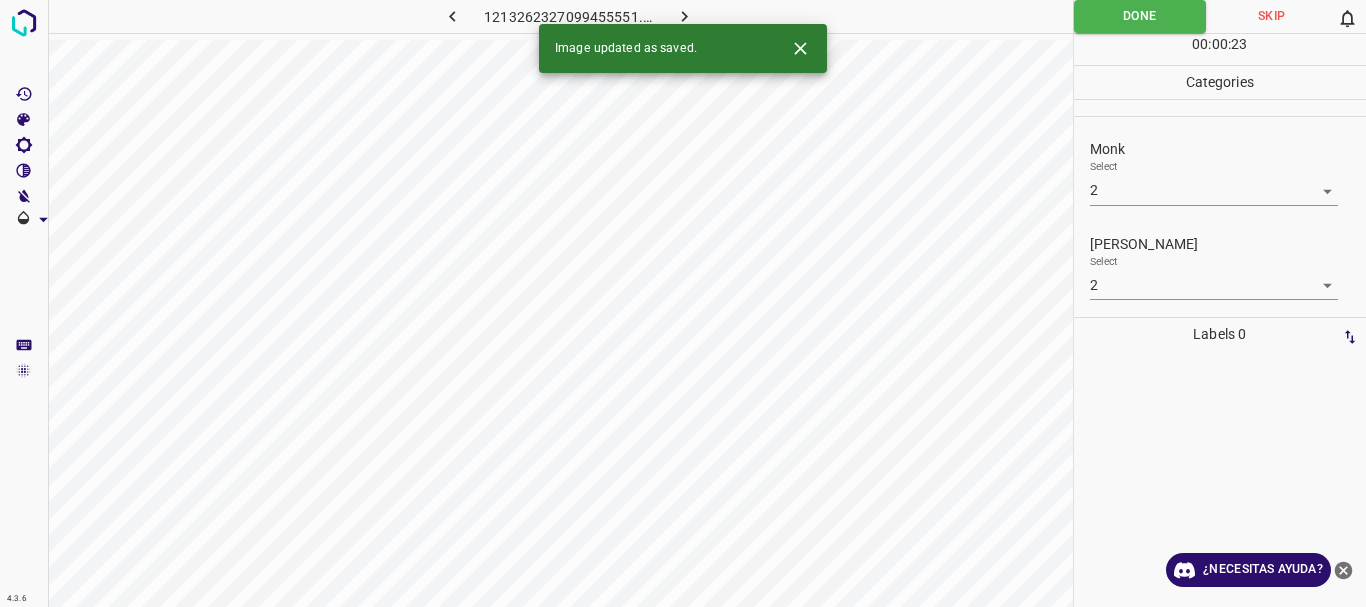 click at bounding box center (684, 16) 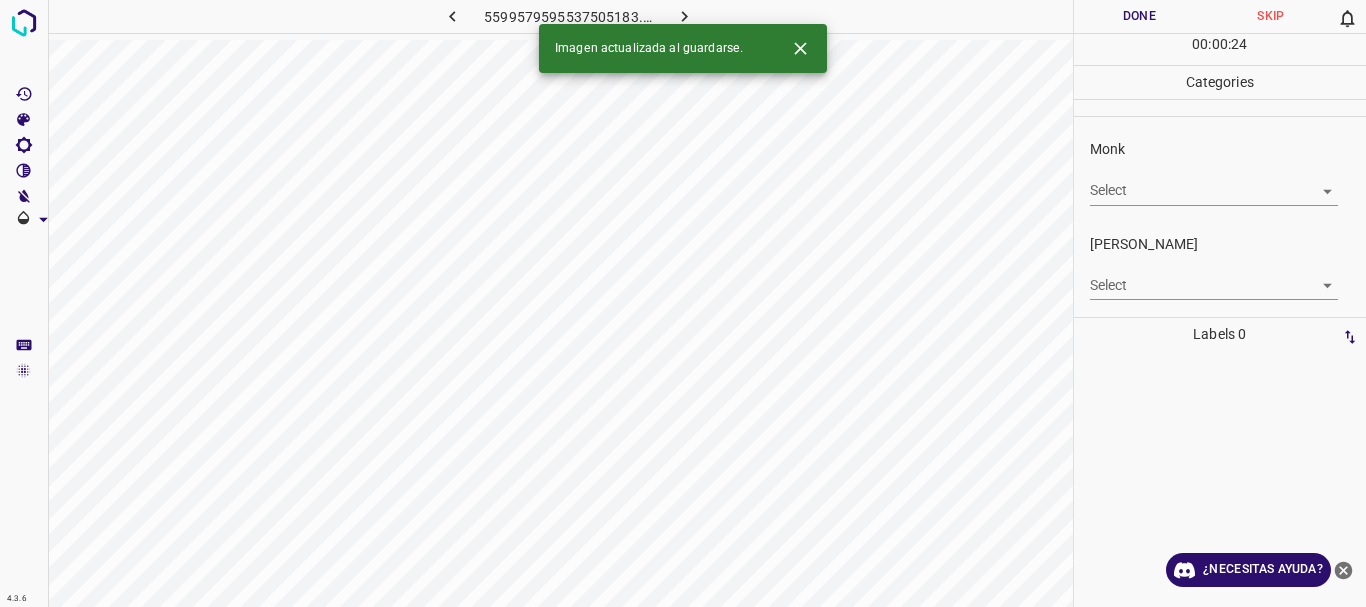 click on "4.3.6  5599579595537505183.png Done Skip 0 00   : 00   : 24   Categories Monk   Select ​  [PERSON_NAME]   Select ​ Labels   0 Categories 1 Monk 2  [PERSON_NAME] Tools Space Change between modes (Draw & Edit) I Auto labeling R Restore zoom M Zoom in N Zoom out Delete Delete selecte label Filters Z Restore filters X Saturation filter C Brightness filter V Contrast filter B Gray scale filter General O Download Imagen actualizada al guardarse. ¿Necesitas ayuda? Texto original Valora esta traducción Tu opinión servirá para ayudar a mejorar el Traductor de Google - Texto - Esconder - Borrar" at bounding box center (683, 303) 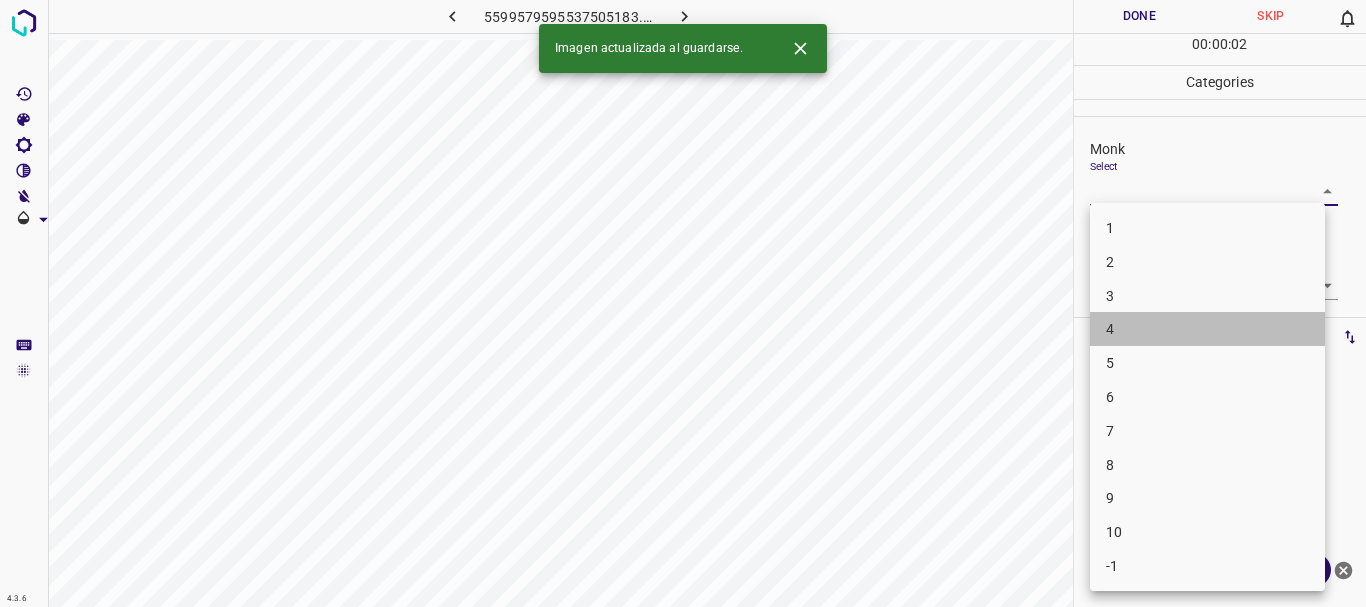 click on "4" at bounding box center [1207, 329] 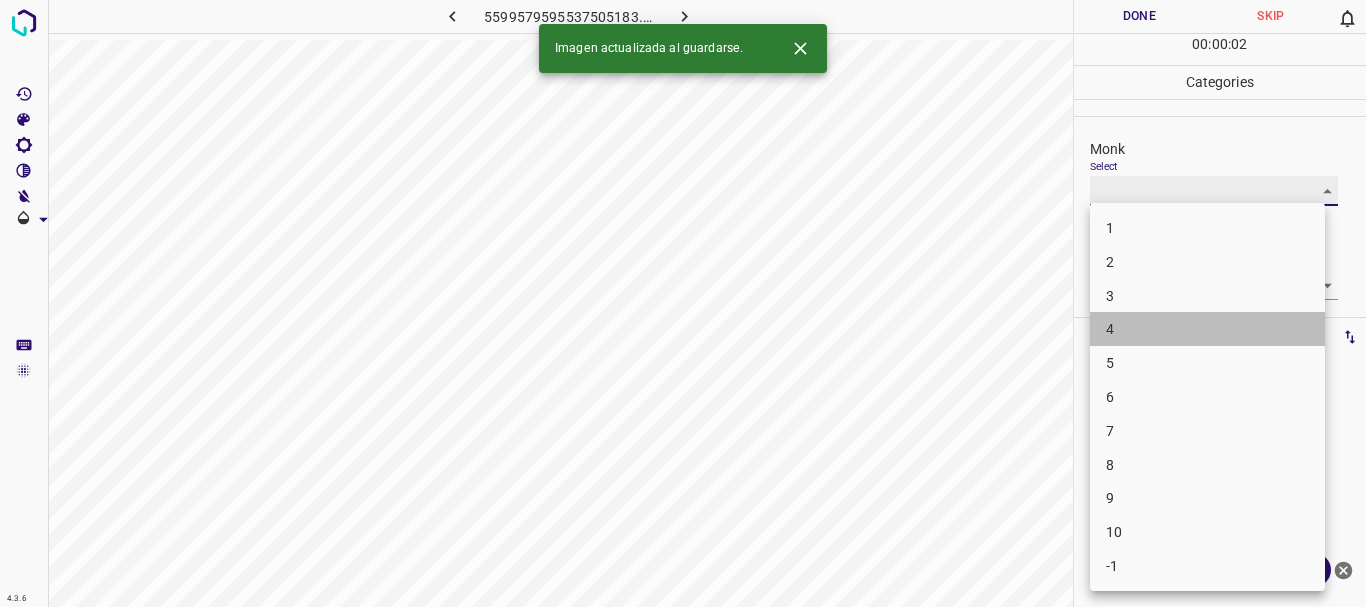 type on "4" 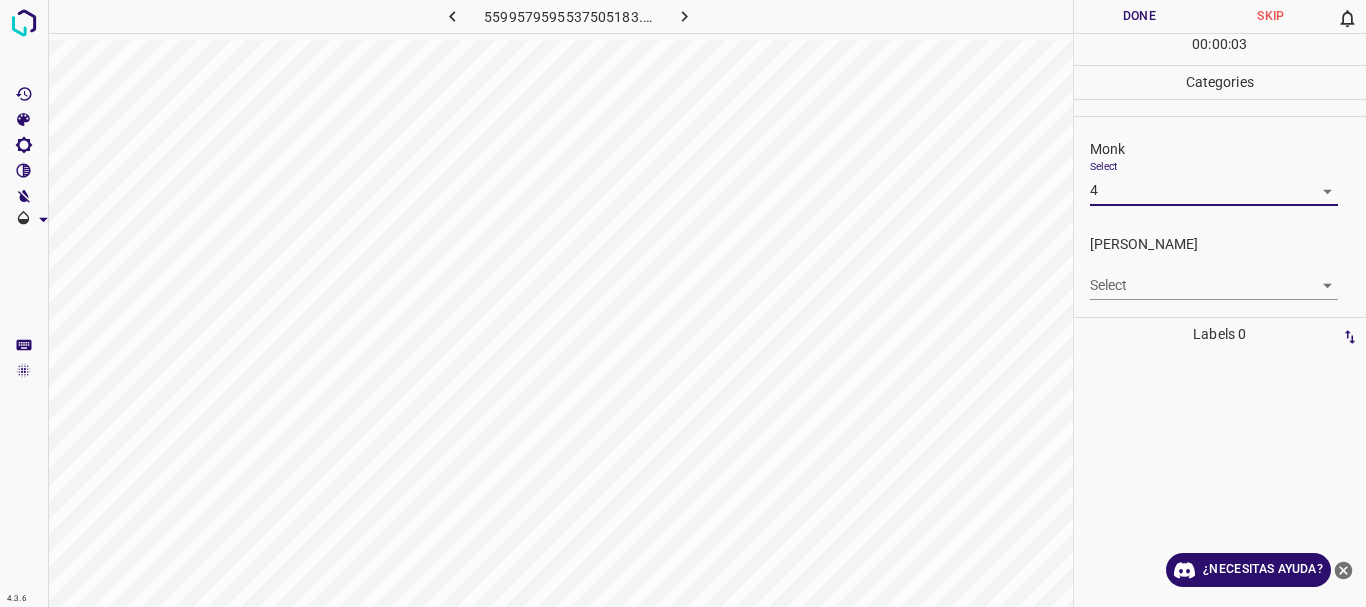 click on "4.3.6  5599579595537505183.png Done Skip 0 00   : 00   : 03   Categories Monk   Select 4 4  [PERSON_NAME]   Select ​ Labels   0 Categories 1 Monk 2  [PERSON_NAME] Tools Space Change between modes (Draw & Edit) I Auto labeling R Restore zoom M Zoom in N Zoom out Delete Delete selecte label Filters Z Restore filters X Saturation filter C Brightness filter V Contrast filter B Gray scale filter General O Download ¿Necesitas ayuda? Texto original Valora esta traducción Tu opinión servirá para ayudar a mejorar el Traductor de Google - Texto - Esconder - Borrar" at bounding box center (683, 303) 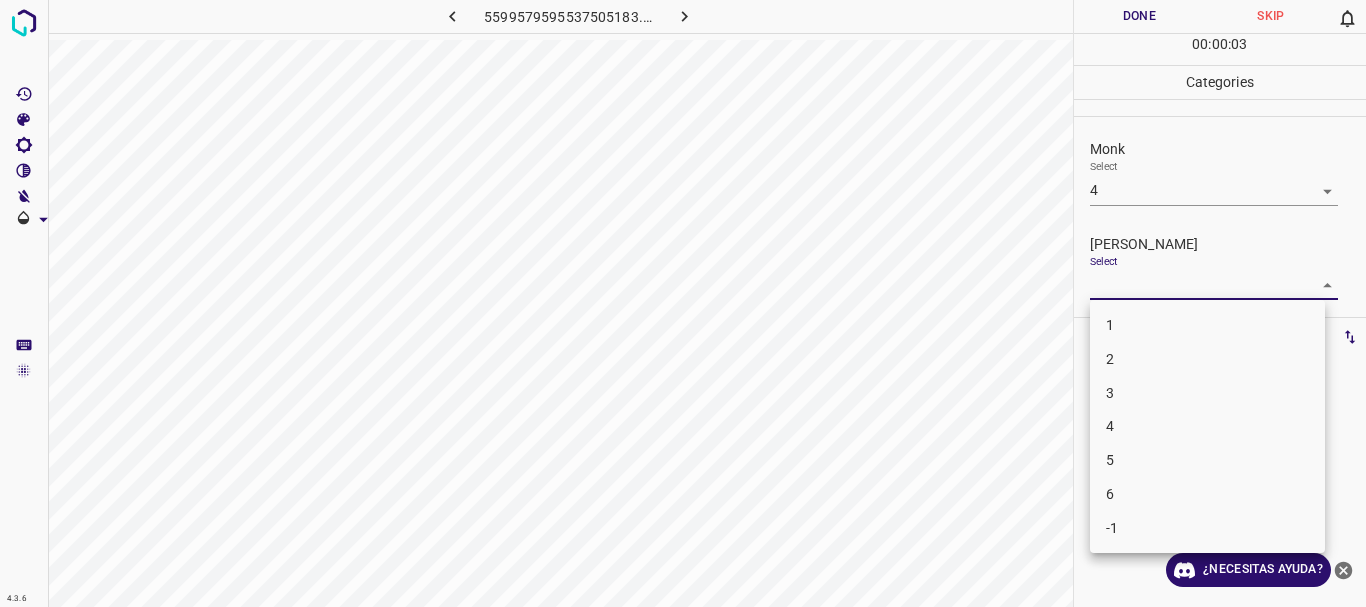 click on "1" at bounding box center [1207, 325] 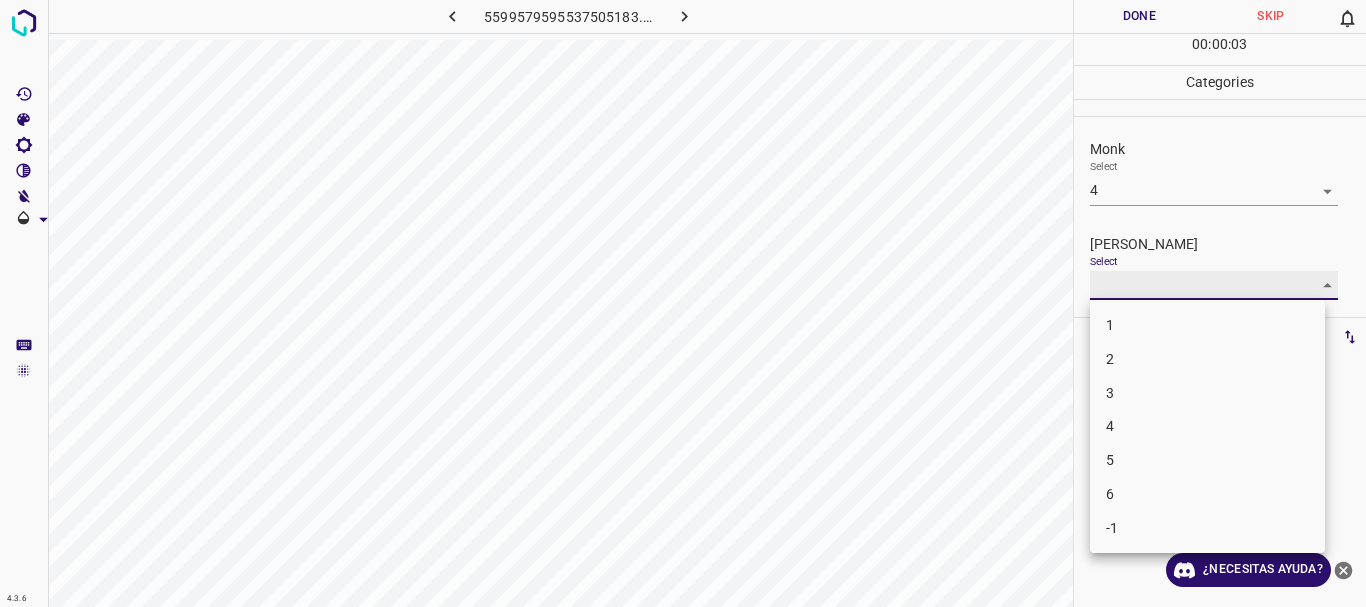 type on "1" 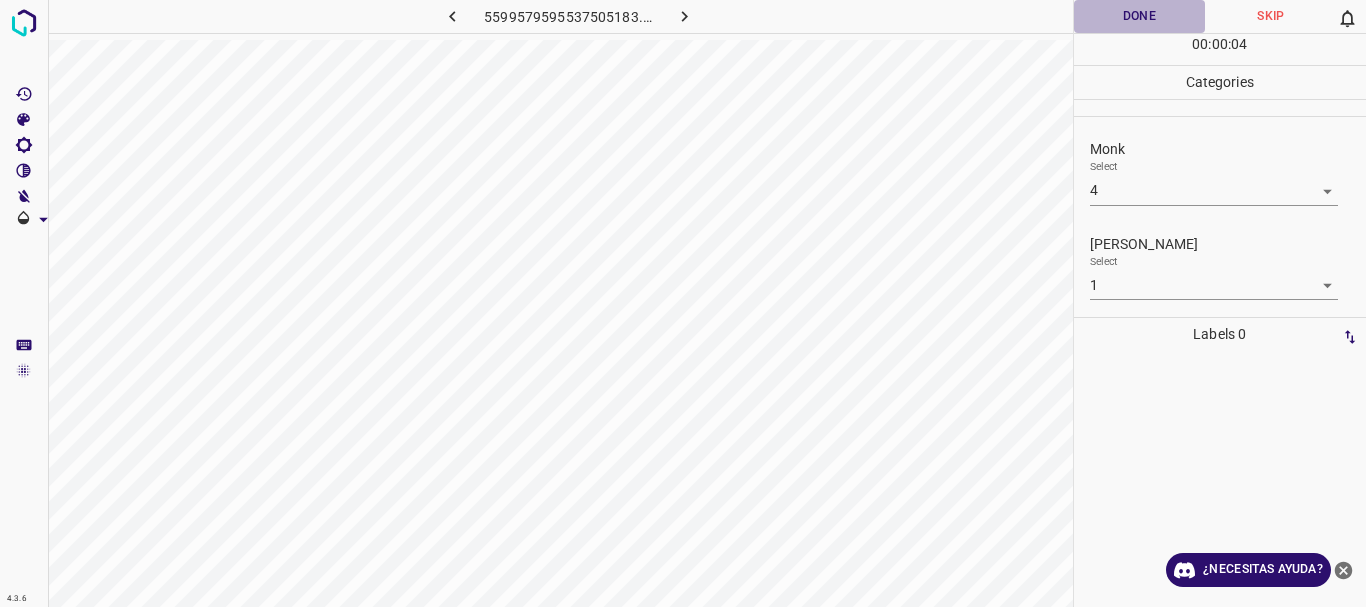 click on "Done" at bounding box center [1140, 16] 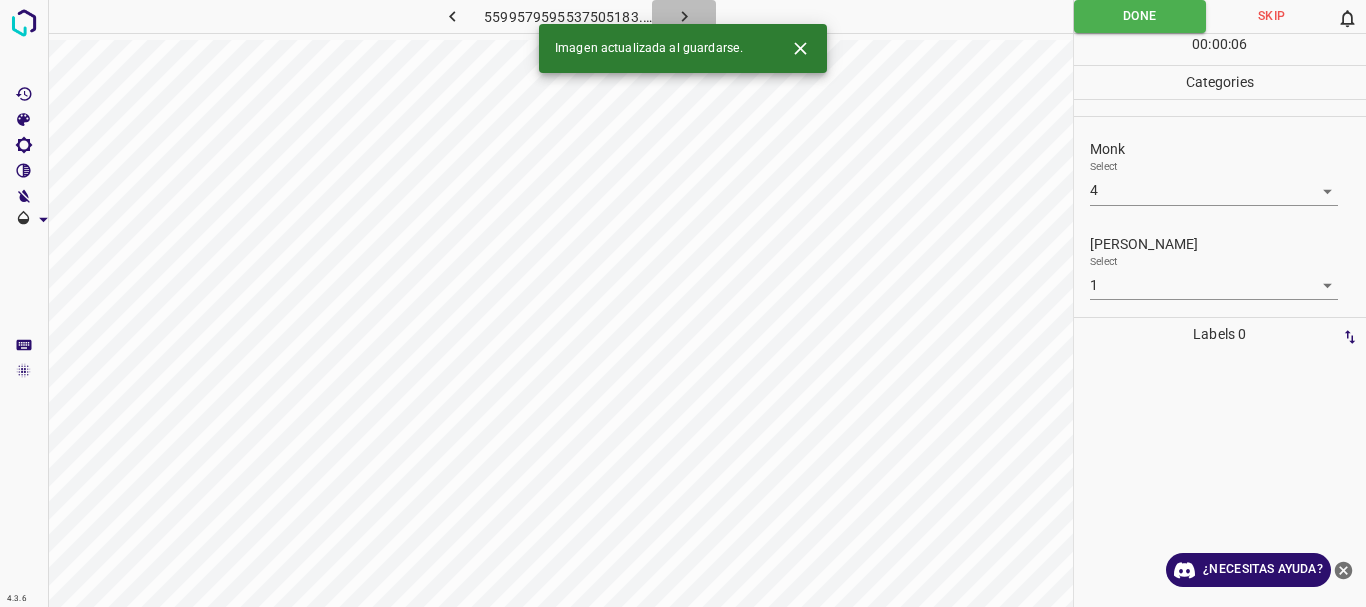 click 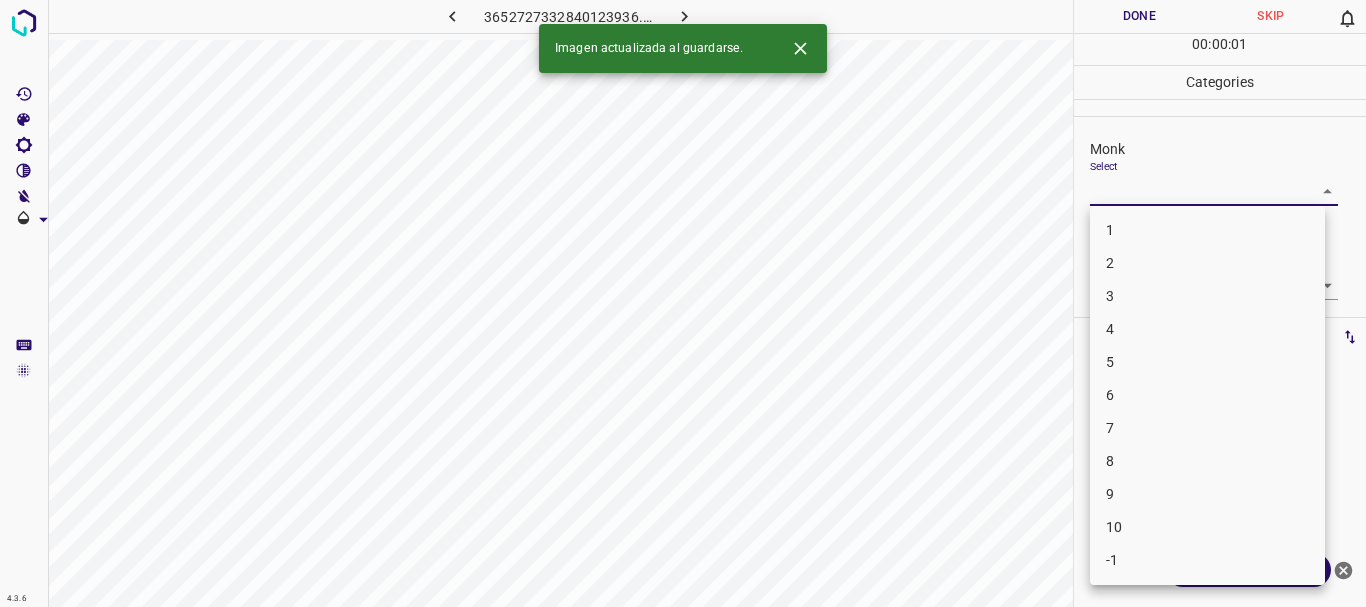 click on "4.3.6  3652727332840123936.png Done Skip 0 00   : 00   : 01   Categories Monk   Select ​  [PERSON_NAME]   Select ​ Labels   0 Categories 1 Monk 2  [PERSON_NAME] Tools Space Change between modes (Draw & Edit) I Auto labeling R Restore zoom M Zoom in N Zoom out Delete Delete selecte label Filters Z Restore filters X Saturation filter C Brightness filter V Contrast filter B Gray scale filter General O Download Imagen actualizada al guardarse. ¿Necesitas ayuda? Texto original Valora esta traducción Tu opinión servirá para ayudar a mejorar el Traductor de Google - Texto - Esconder - Borrar 1 2 3 4 5 6 7 8 9 10 -1" at bounding box center [683, 303] 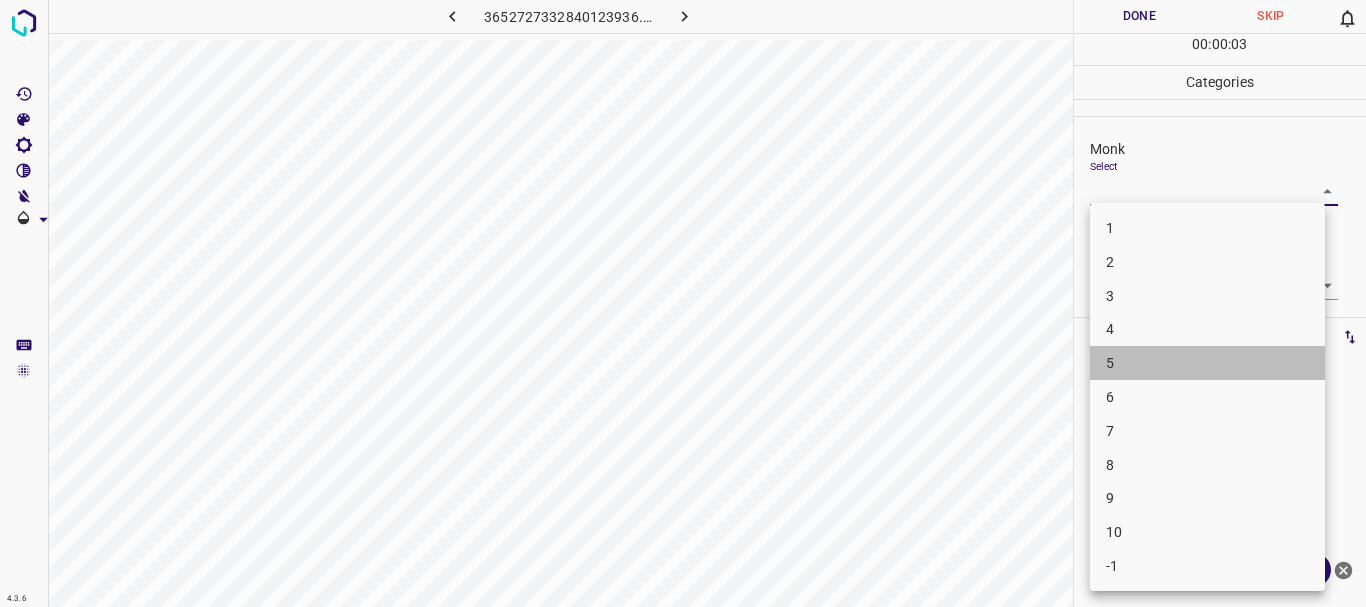 click on "5" at bounding box center [1207, 363] 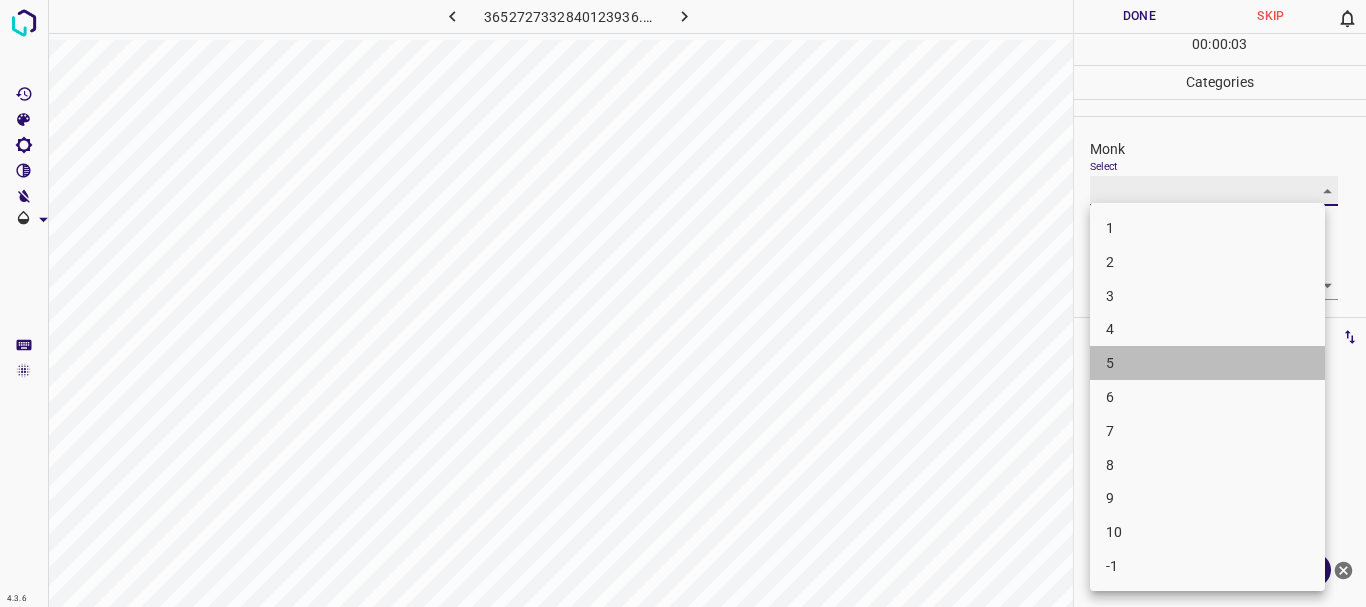 type on "5" 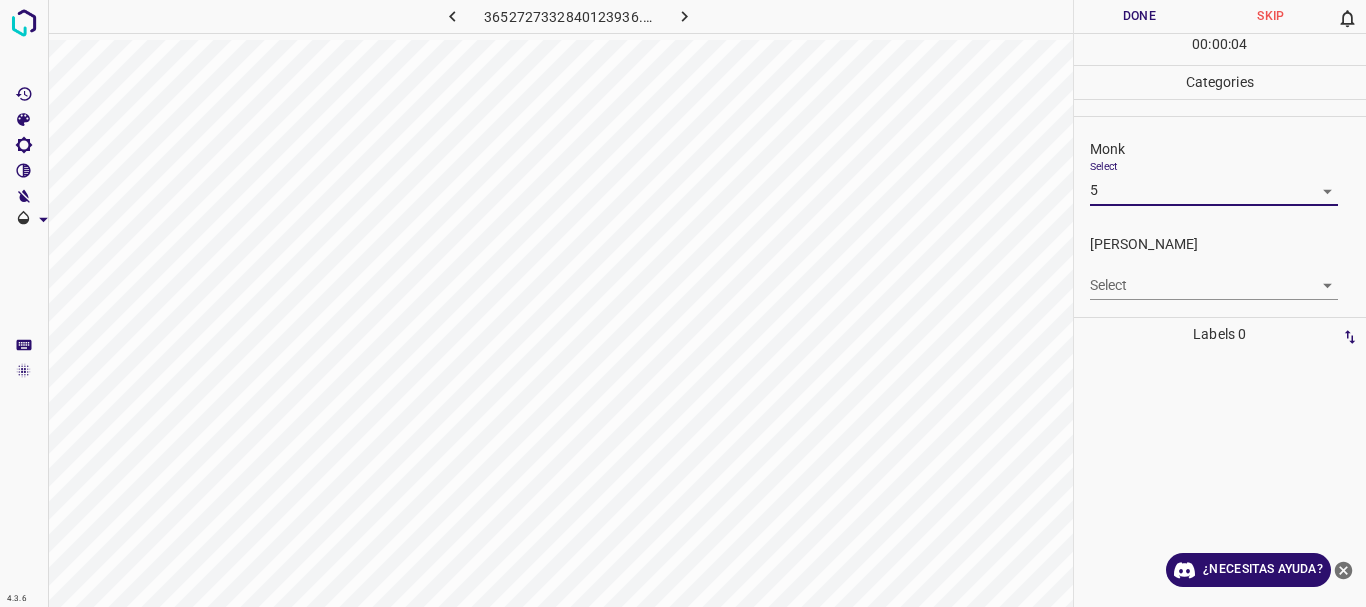 click on "4.3.6  3652727332840123936.png Done Skip 0 00   : 00   : 04   Categories Monk   Select 5 5  [PERSON_NAME]   Select ​ Labels   0 Categories 1 Monk 2  [PERSON_NAME] Tools Space Change between modes (Draw & Edit) I Auto labeling R Restore zoom M Zoom in N Zoom out Delete Delete selecte label Filters Z Restore filters X Saturation filter C Brightness filter V Contrast filter B Gray scale filter General O Download ¿Necesitas ayuda? Texto original Valora esta traducción Tu opinión servirá para ayudar a mejorar el Traductor de Google - Texto - Esconder - Borrar" at bounding box center (683, 303) 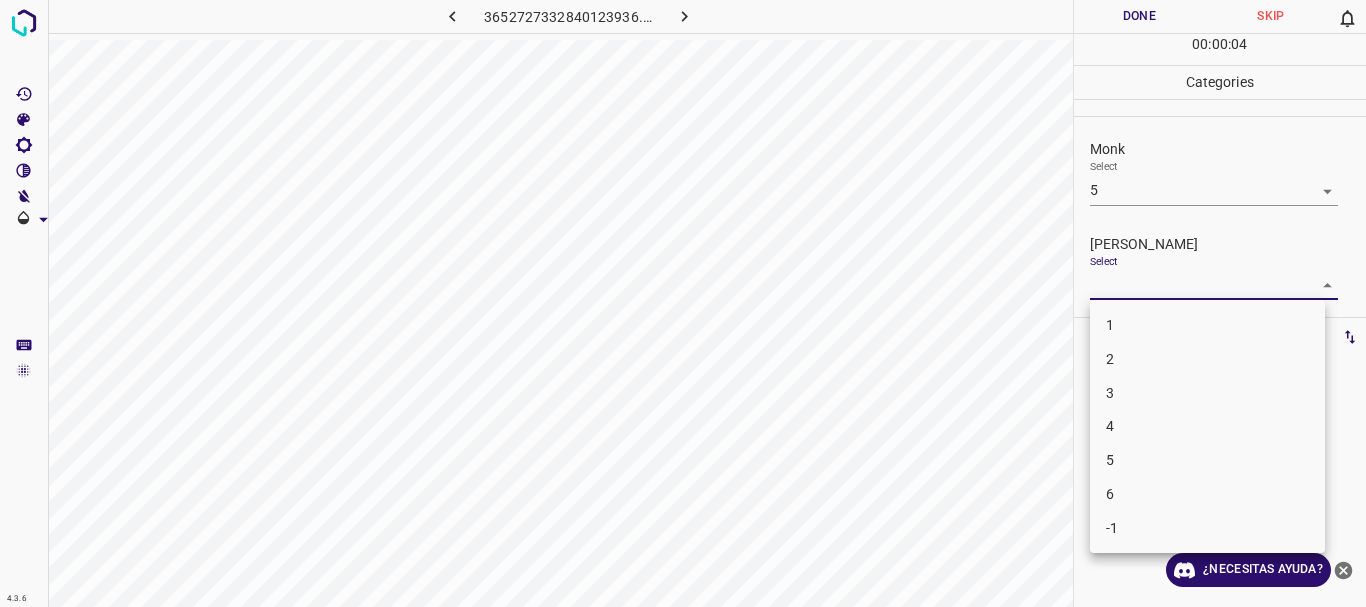 drag, startPoint x: 1172, startPoint y: 400, endPoint x: 1127, endPoint y: 136, distance: 267.80777 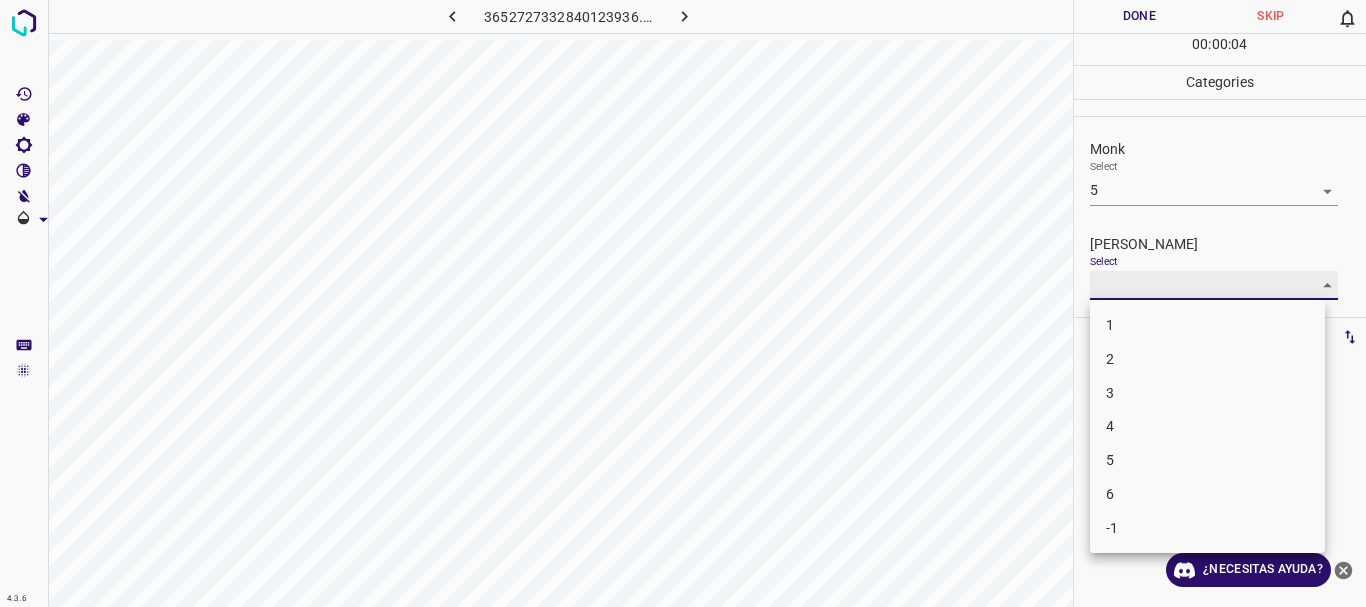 type on "3" 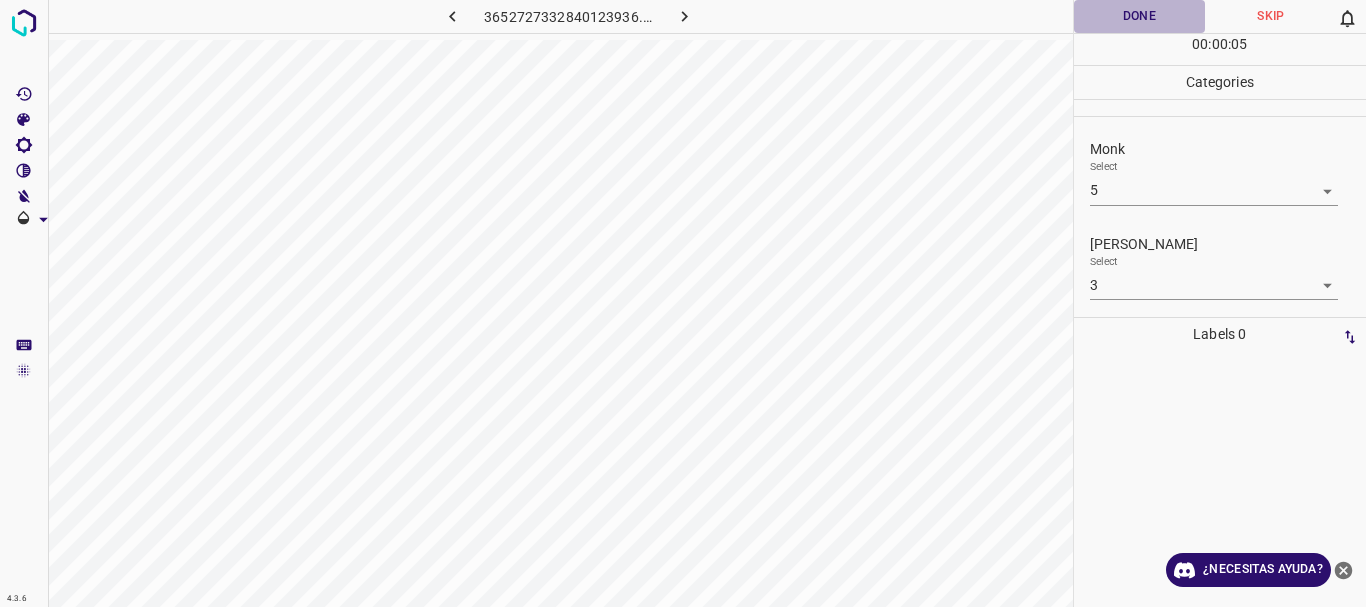 click on "Done" at bounding box center [1140, 16] 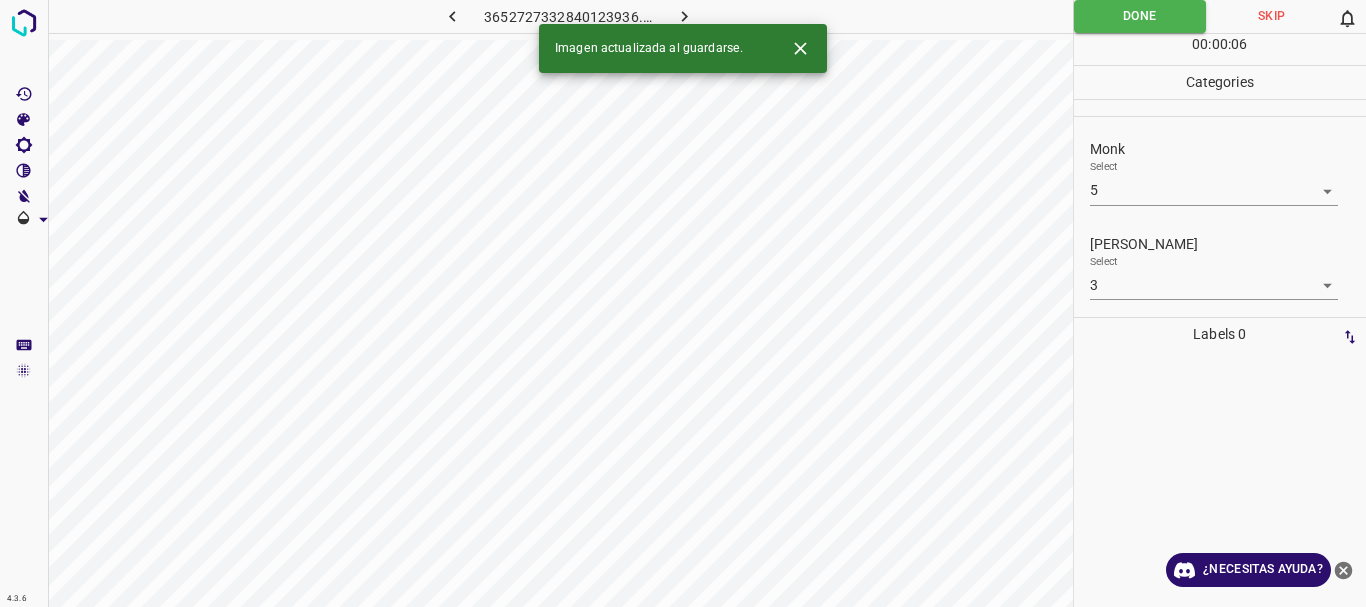 click 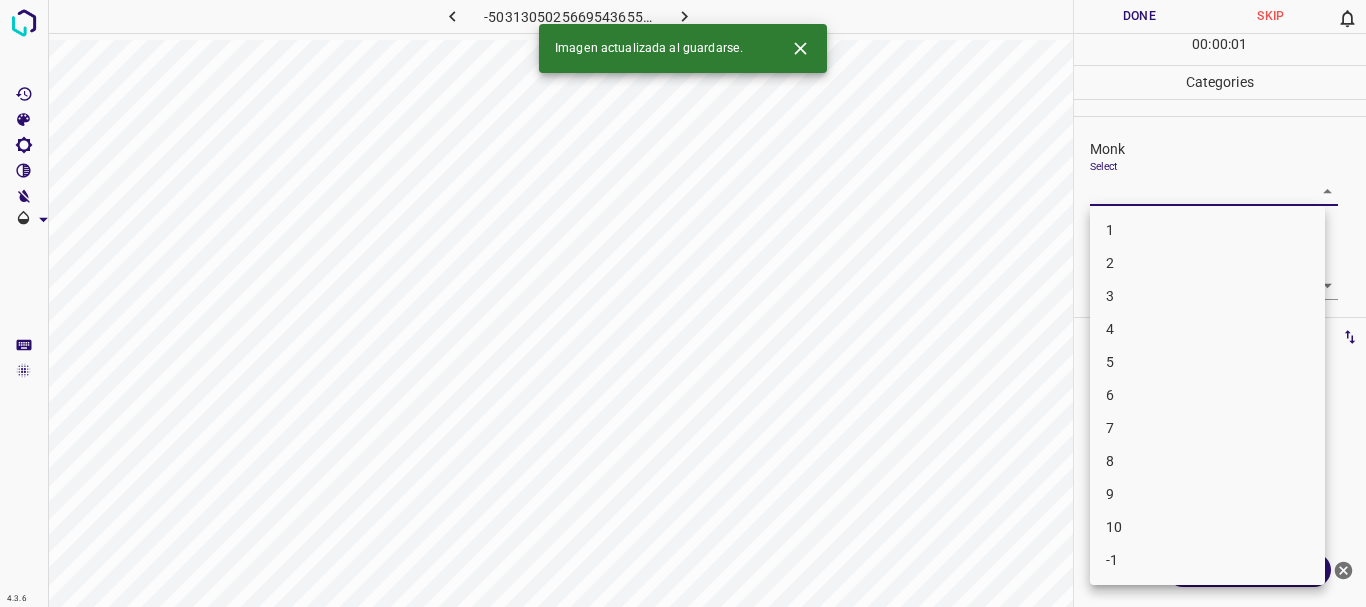 click on "4.3.6  -5031305025669543655.png Done Skip 0 00   : 00   : 01   Categories Monk   Select ​  [PERSON_NAME]   Select ​ Labels   0 Categories 1 Monk 2  [PERSON_NAME] Tools Space Change between modes (Draw & Edit) I Auto labeling R Restore zoom M Zoom in N Zoom out Delete Delete selecte label Filters Z Restore filters X Saturation filter C Brightness filter V Contrast filter B Gray scale filter General O Download Imagen actualizada al guardarse. ¿Necesitas ayuda? Texto original Valora esta traducción Tu opinión servirá para ayudar a mejorar el Traductor de Google - Texto - Esconder - Borrar 1 2 3 4 5 6 7 8 9 10 -1" at bounding box center (683, 303) 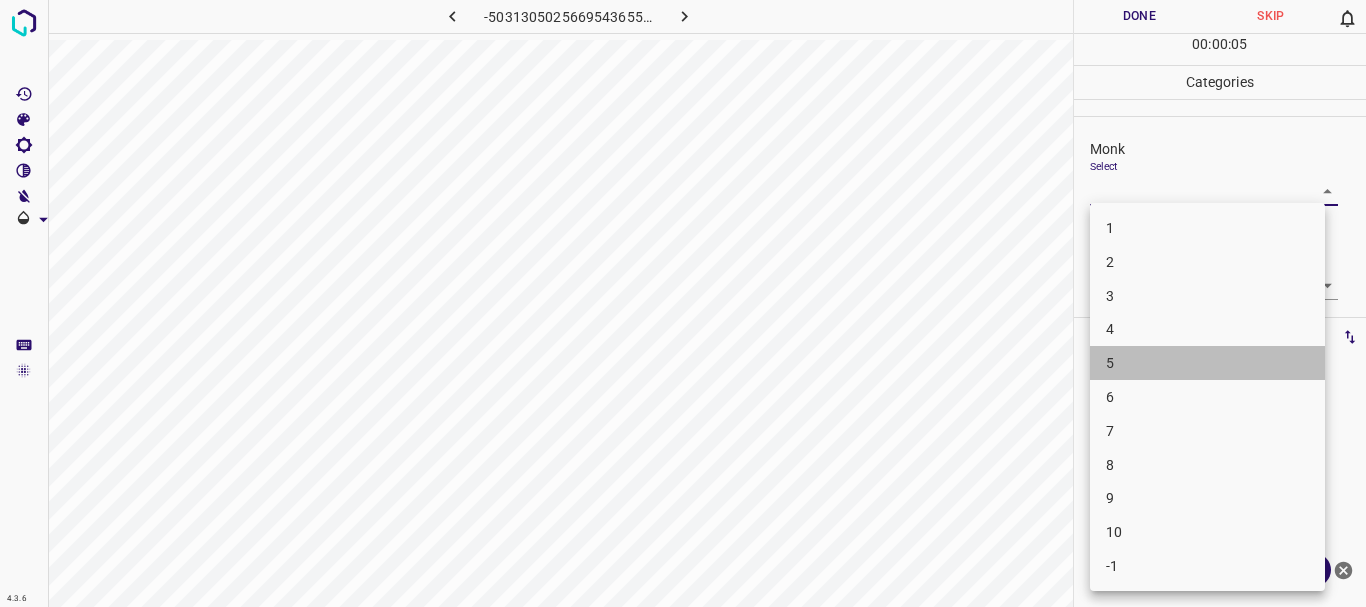 click on "5" at bounding box center [1207, 363] 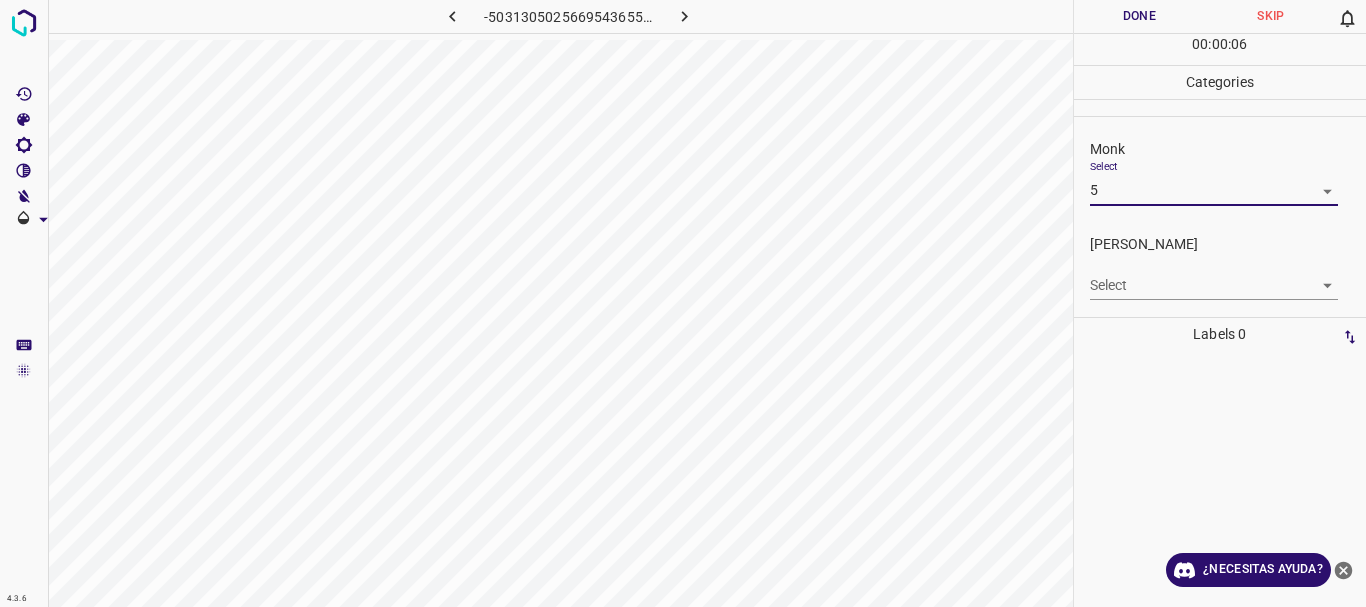 click on "4.3.6  -5031305025669543655.png Done Skip 0 00   : 00   : 06   Categories Monk   Select 5 5  [PERSON_NAME]   Select ​ Labels   0 Categories 1 Monk 2  [PERSON_NAME] Tools Space Change between modes (Draw & Edit) I Auto labeling R Restore zoom M Zoom in N Zoom out Delete Delete selecte label Filters Z Restore filters X Saturation filter C Brightness filter V Contrast filter B Gray scale filter General O Download ¿Necesitas ayuda? Texto original Valora esta traducción Tu opinión servirá para ayudar a mejorar el Traductor de Google - Texto - Esconder - Borrar" at bounding box center (683, 303) 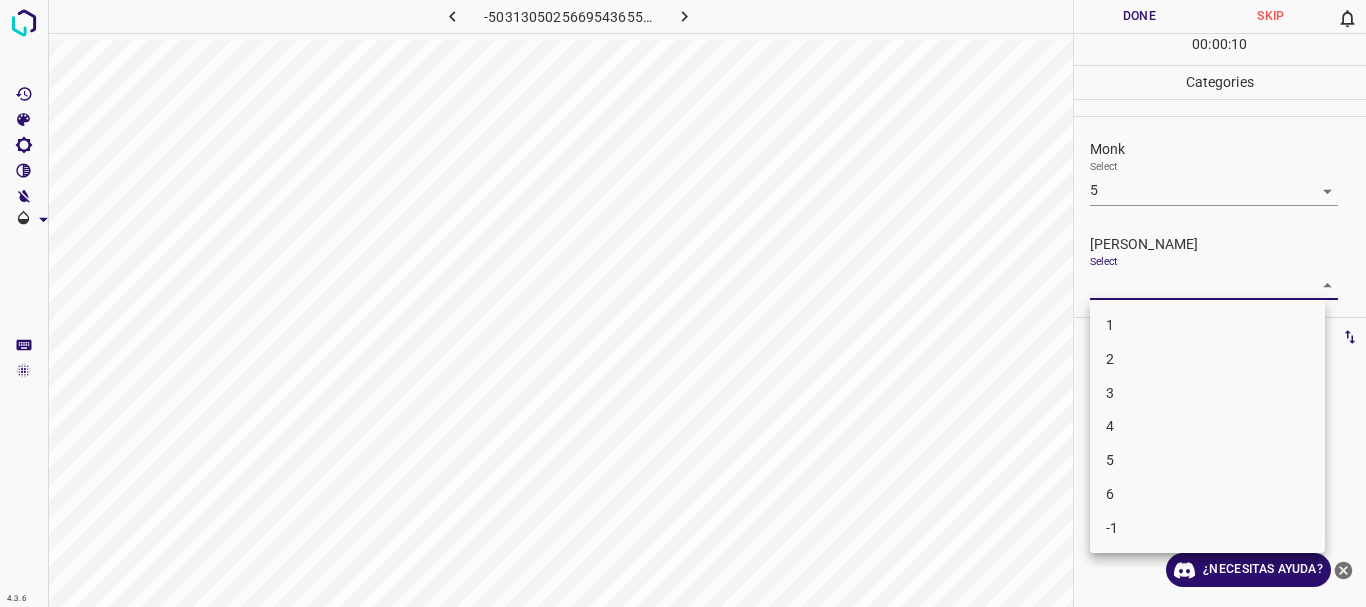 click at bounding box center [683, 303] 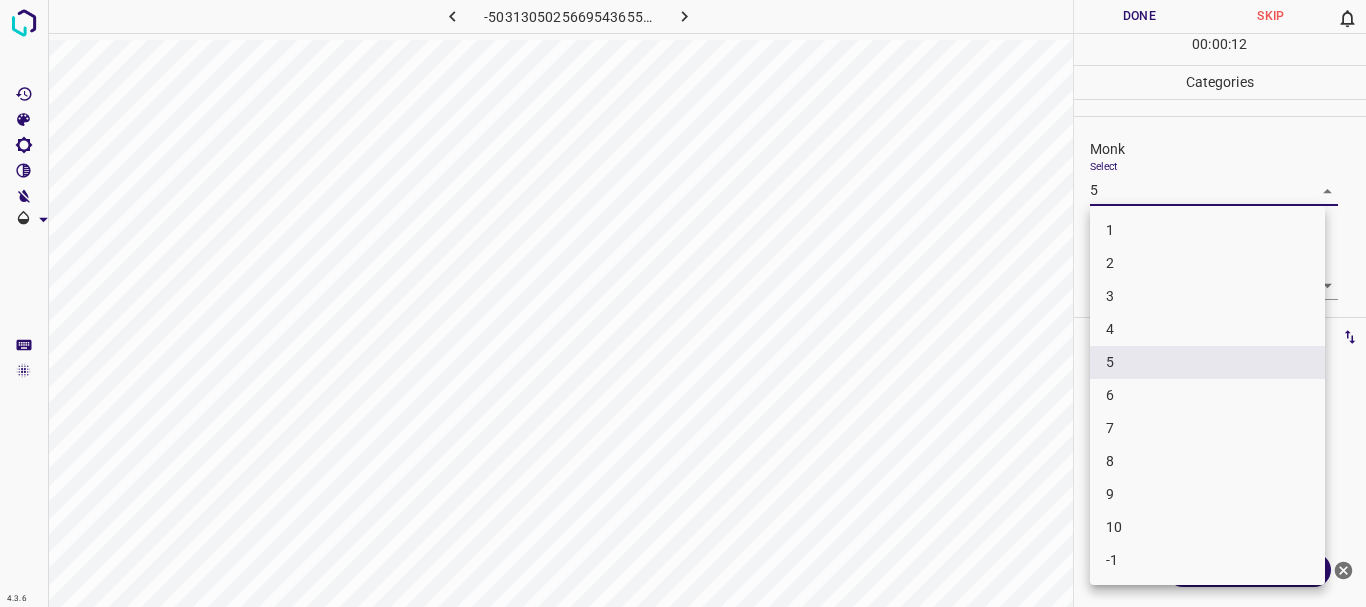 click on "4.3.6  -5031305025669543655.png Done Skip 0 00   : 00   : 12   Categories Monk   Select 5 5  [PERSON_NAME]   Select ​ Labels   0 Categories 1 Monk 2  [PERSON_NAME] Tools Space Change between modes (Draw & Edit) I Auto labeling R Restore zoom M Zoom in N Zoom out Delete Delete selecte label Filters Z Restore filters X Saturation filter C Brightness filter V Contrast filter B Gray scale filter General O Download ¿Necesitas ayuda? Texto original Valora esta traducción Tu opinión servirá para ayudar a mejorar el Traductor de Google - Texto - Esconder - Borrar 1 2 3 4 5 6 7 8 9 10 -1" at bounding box center (683, 303) 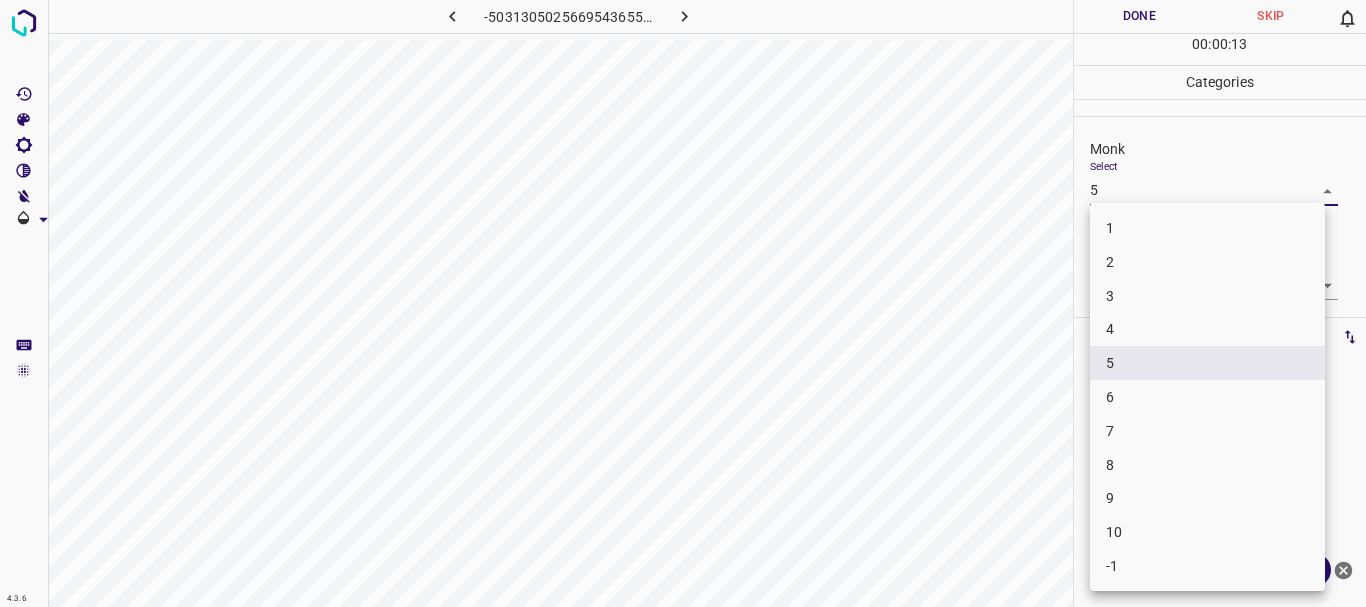 drag, startPoint x: 1147, startPoint y: 329, endPoint x: 1124, endPoint y: 289, distance: 46.141087 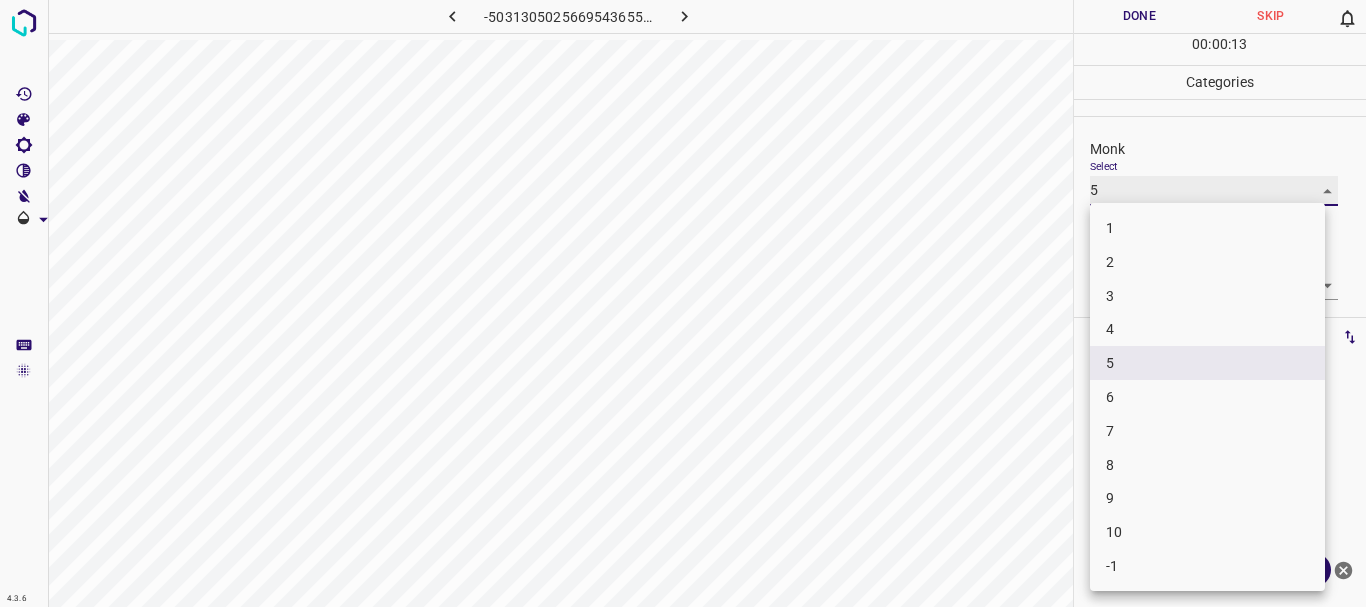 type on "4" 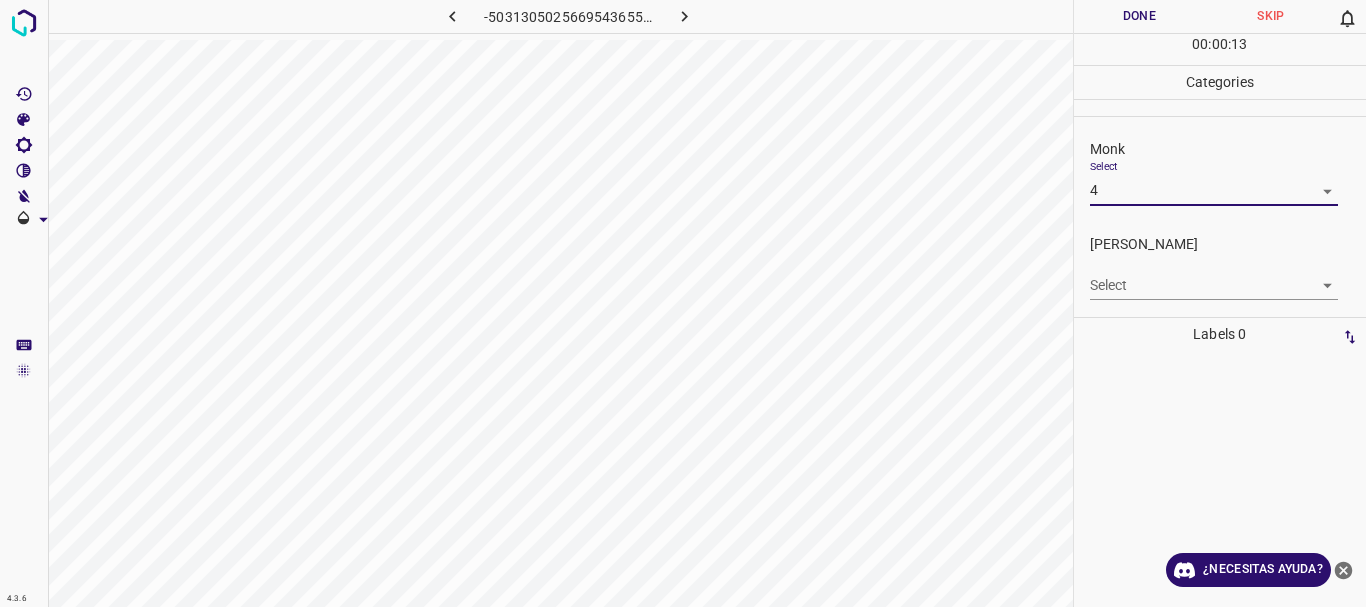 click on "4.3.6  -5031305025669543655.png Done Skip 0 00   : 00   : 13   Categories Monk   Select 4 4  [PERSON_NAME]   Select ​ Labels   0 Categories 1 Monk 2  [PERSON_NAME] Tools Space Change between modes (Draw & Edit) I Auto labeling R Restore zoom M Zoom in N Zoom out Delete Delete selecte label Filters Z Restore filters X Saturation filter C Brightness filter V Contrast filter B Gray scale filter General O Download ¿Necesitas ayuda? Texto original Valora esta traducción Tu opinión servirá para ayudar a mejorar el Traductor de Google - Texto - Esconder - Borrar 1 2 3 4 5 6 7 8 9 10 -1" at bounding box center [683, 303] 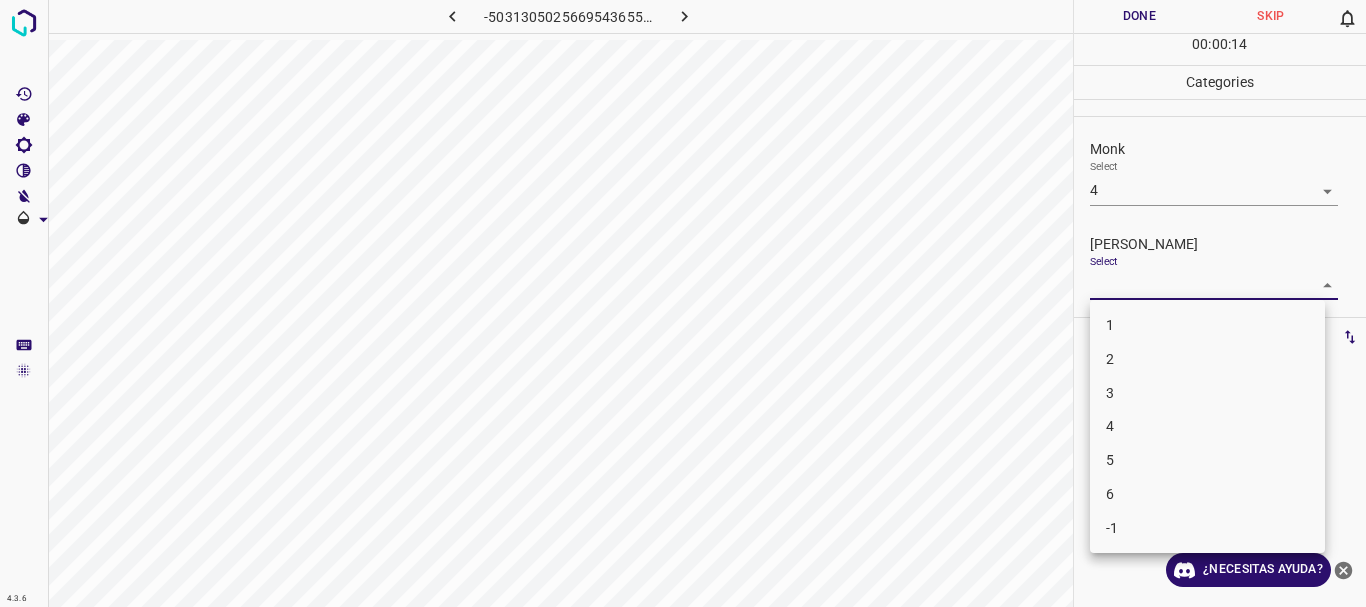 drag, startPoint x: 1131, startPoint y: 386, endPoint x: 1141, endPoint y: 254, distance: 132.37825 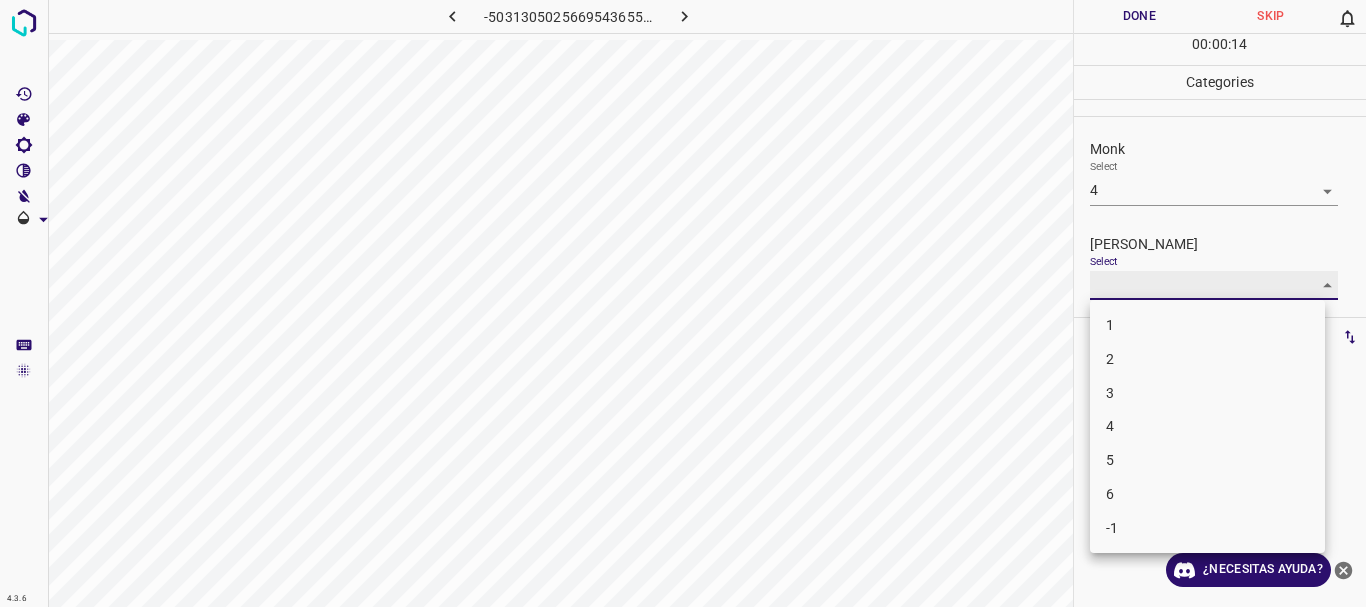 type on "3" 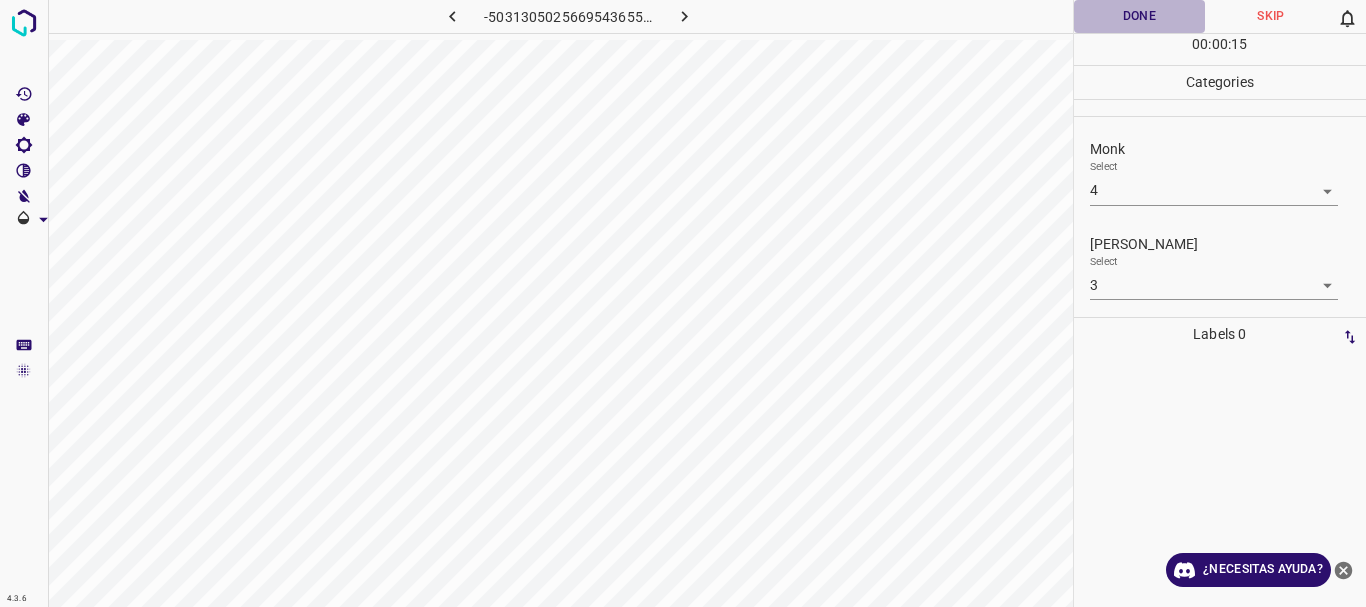 click on "Done" at bounding box center [1140, 16] 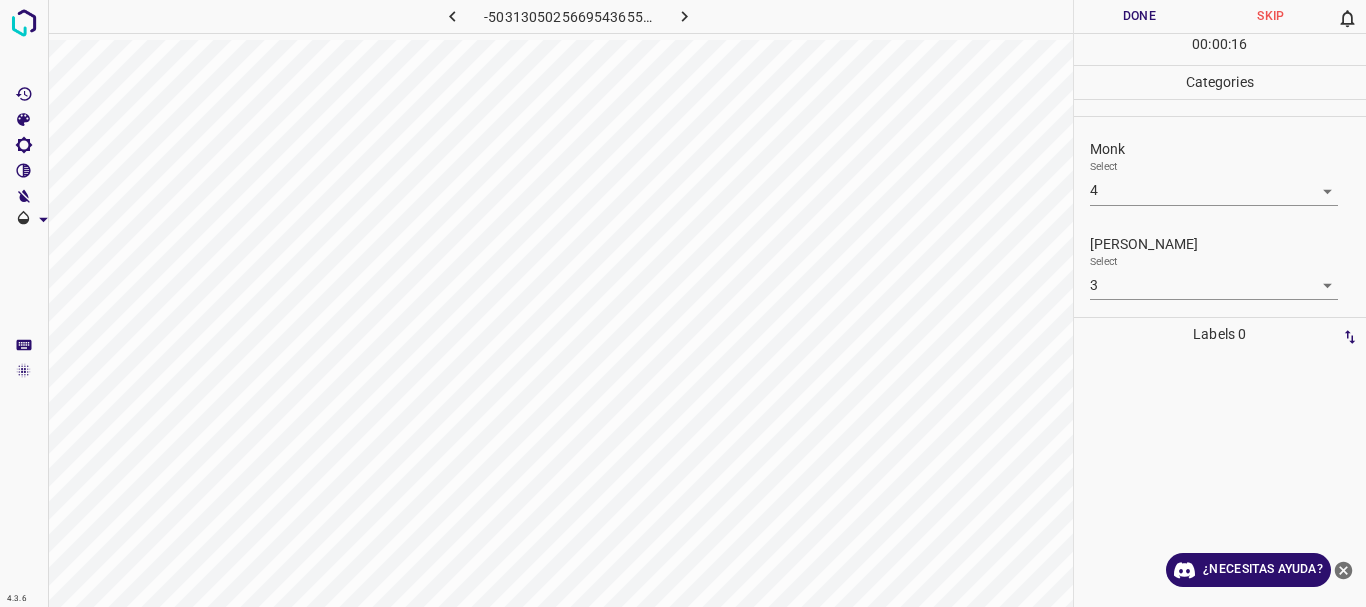 click 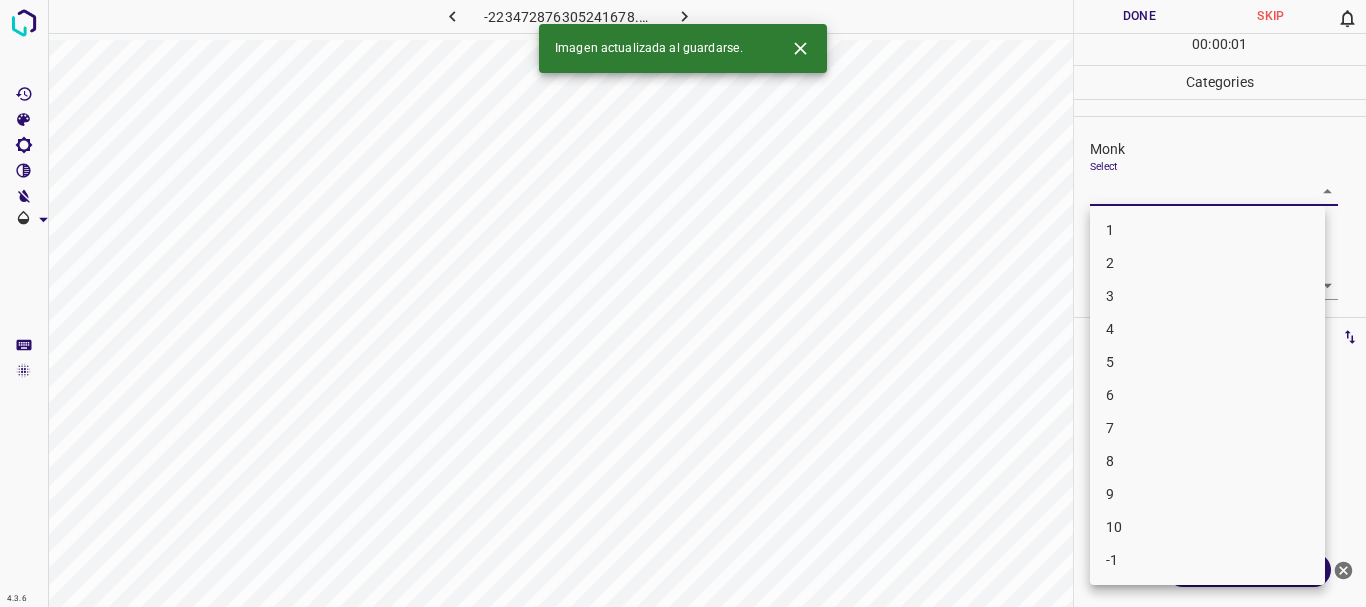 click on "4.3.6  -223472876305241678.png Done Skip 0 00   : 00   : 01   Categories Monk   Select ​  [PERSON_NAME]   Select ​ Labels   0 Categories 1 Monk 2  [PERSON_NAME] Tools Space Change between modes (Draw & Edit) I Auto labeling R Restore zoom M Zoom in N Zoom out Delete Delete selecte label Filters Z Restore filters X Saturation filter C Brightness filter V Contrast filter B Gray scale filter General O Download Imagen actualizada al guardarse. ¿Necesitas ayuda? Texto original Valora esta traducción Tu opinión servirá para ayudar a mejorar el Traductor de Google - Texto - Esconder - Borrar 1 2 3 4 5 6 7 8 9 10 -1" at bounding box center (683, 303) 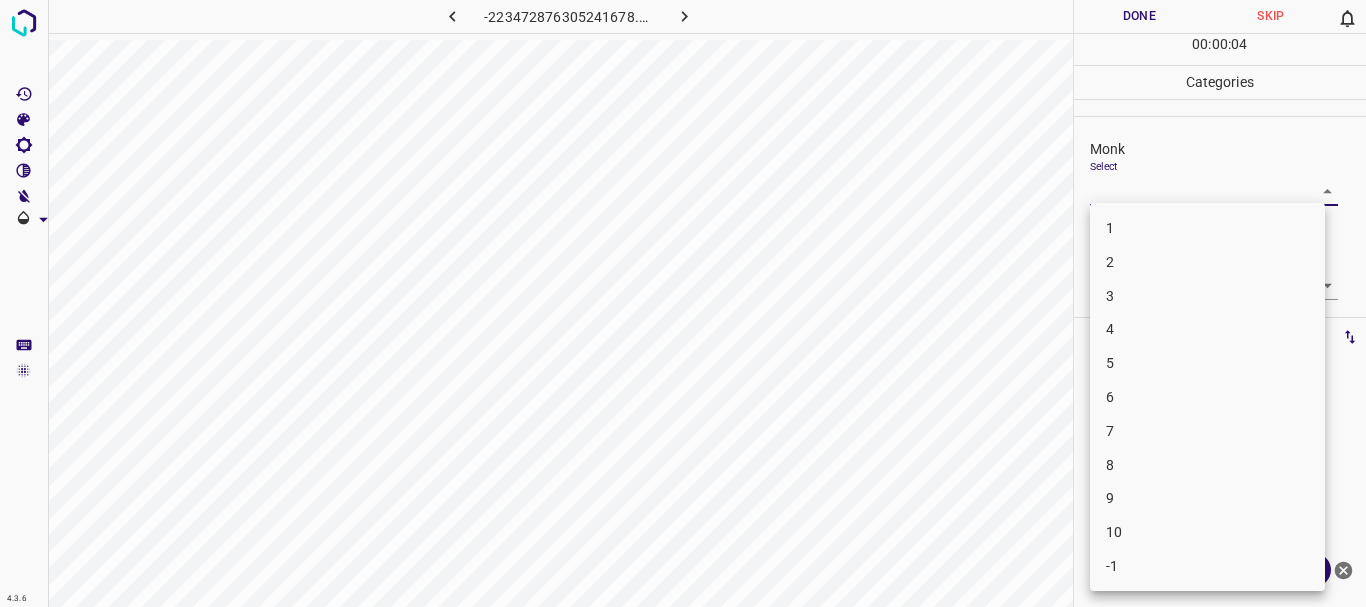 click on "4" at bounding box center [1207, 329] 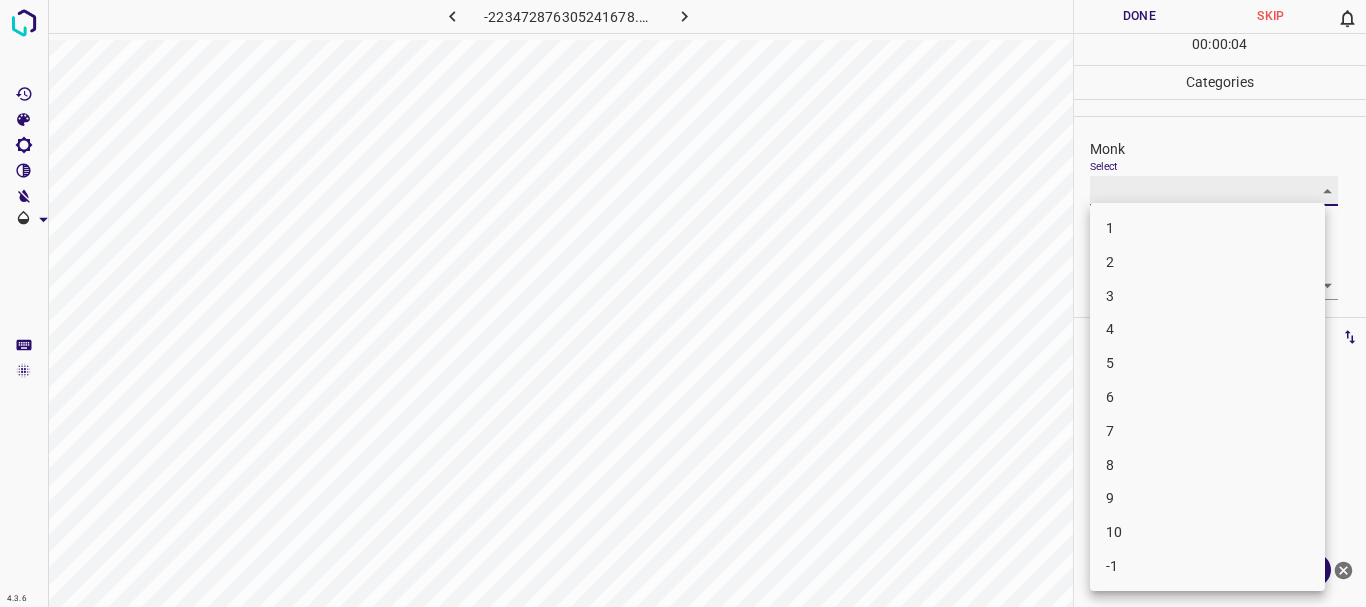 type on "4" 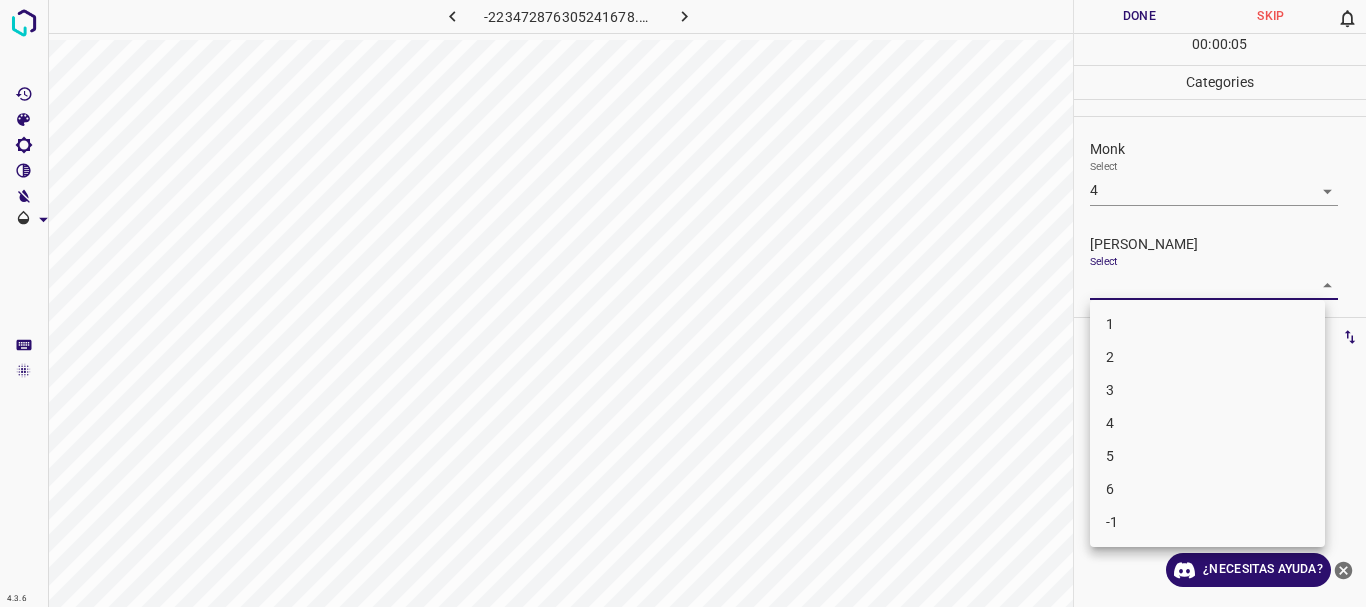 click on "4.3.6  -223472876305241678.png Done Skip 0 00   : 00   : 05   Categories Monk   Select 4 4  [PERSON_NAME]   Select ​ Labels   0 Categories 1 Monk 2  [PERSON_NAME] Tools Space Change between modes (Draw & Edit) I Auto labeling R Restore zoom M Zoom in N Zoom out Delete Delete selecte label Filters Z Restore filters X Saturation filter C Brightness filter V Contrast filter B Gray scale filter General O Download ¿Necesitas ayuda? Texto original Valora esta traducción Tu opinión servirá para ayudar a mejorar el Traductor de Google - Texto - Esconder - Borrar 1 2 3 4 5 6 -1" at bounding box center (683, 303) 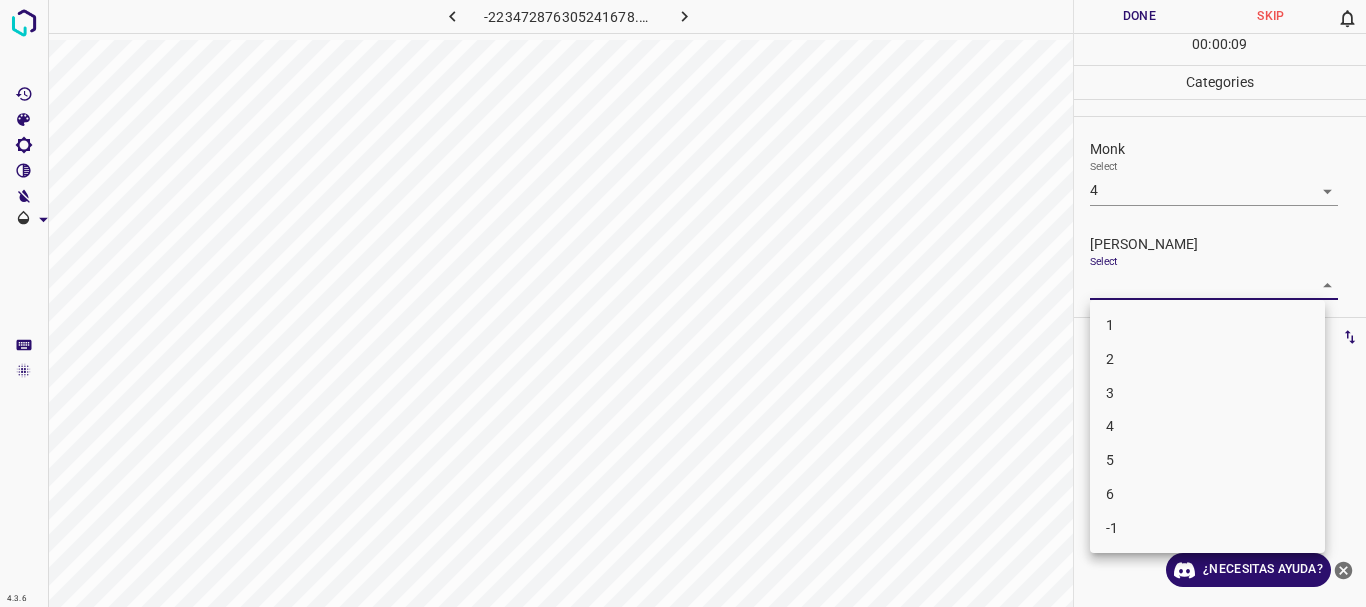 drag, startPoint x: 1138, startPoint y: 422, endPoint x: 1128, endPoint y: 350, distance: 72.691124 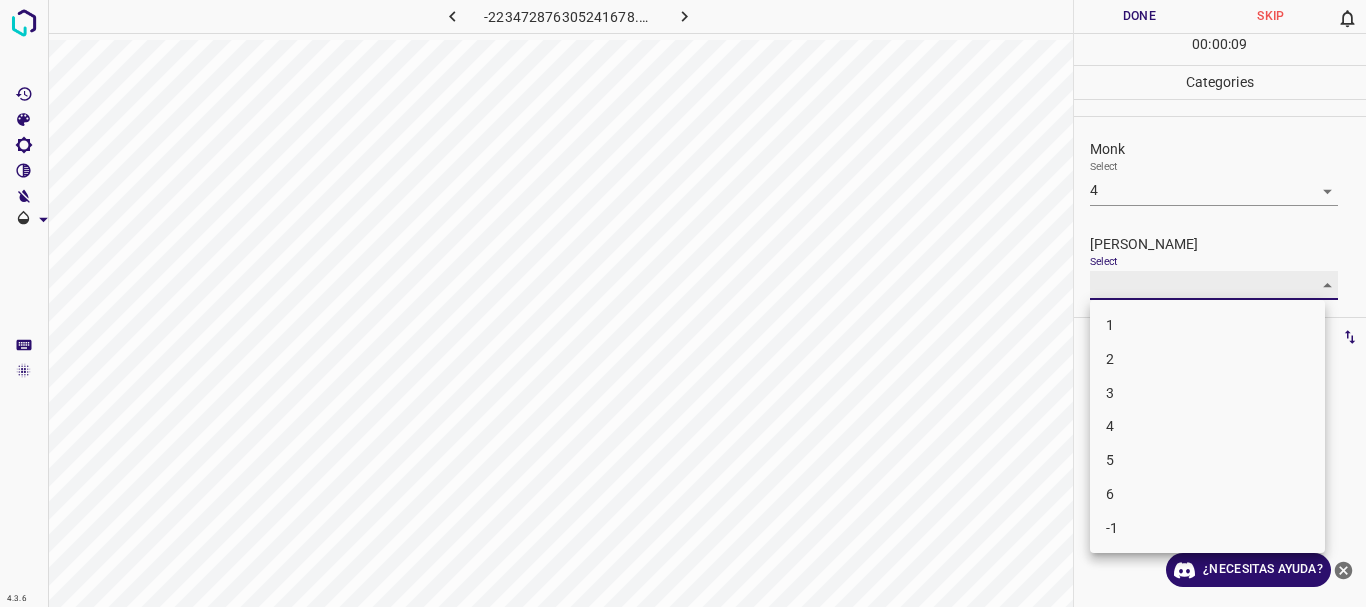 type on "4" 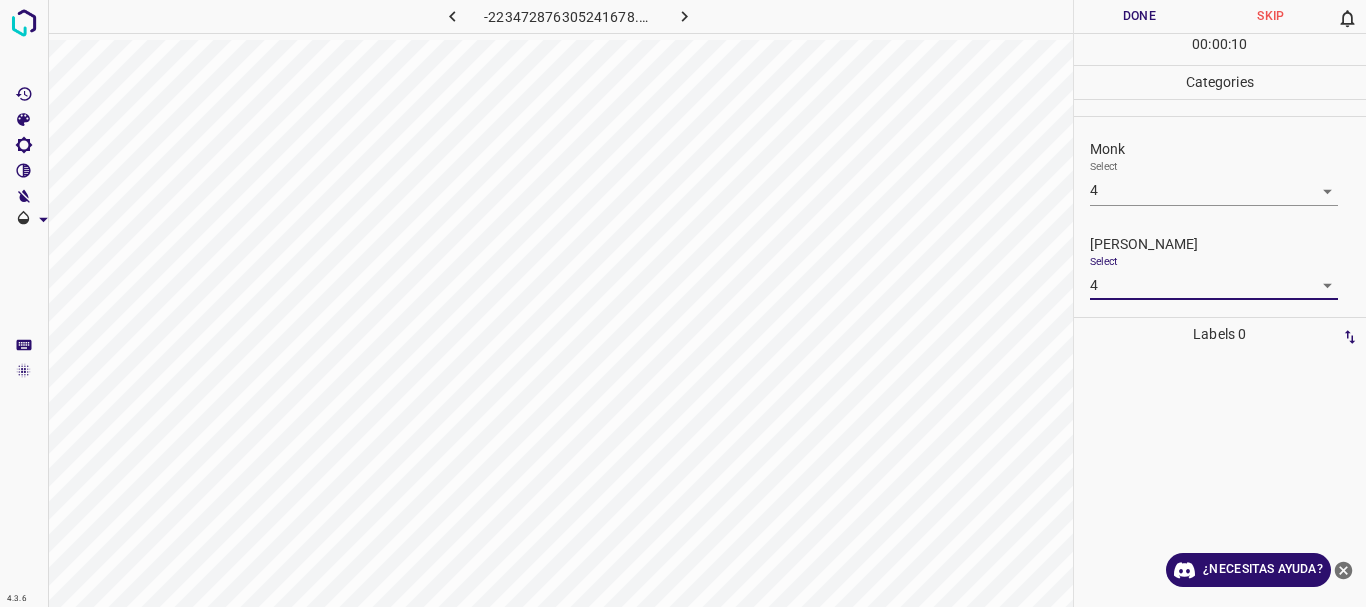click on "Done" at bounding box center (1140, 16) 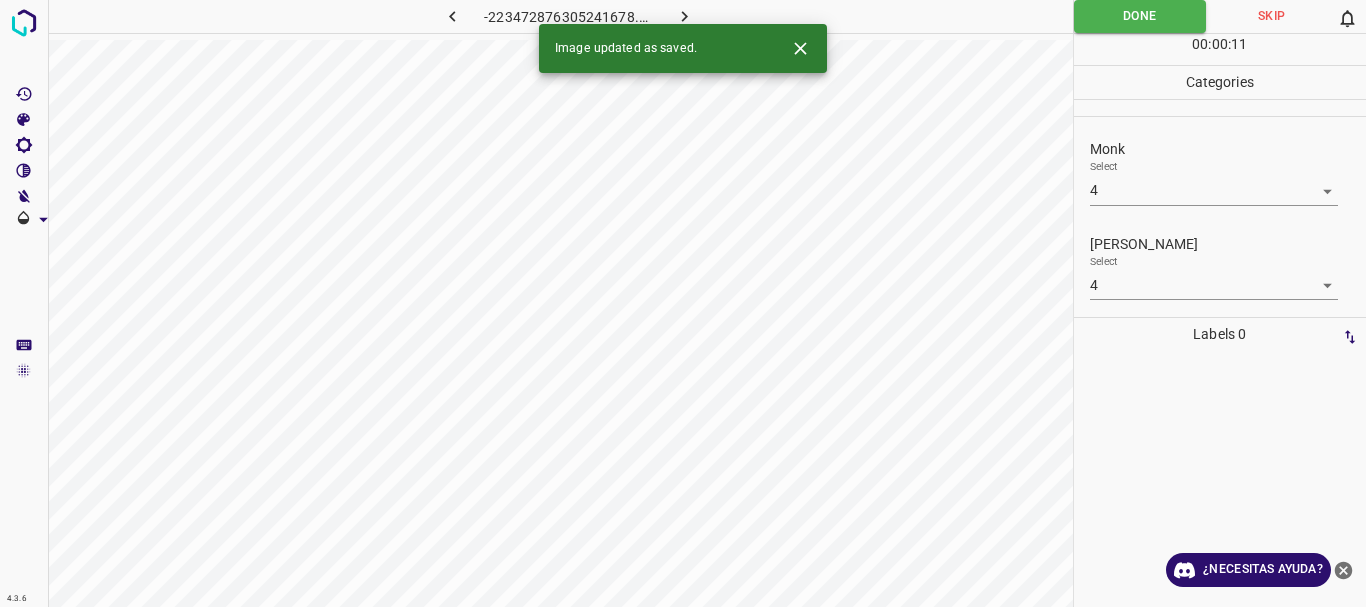 click 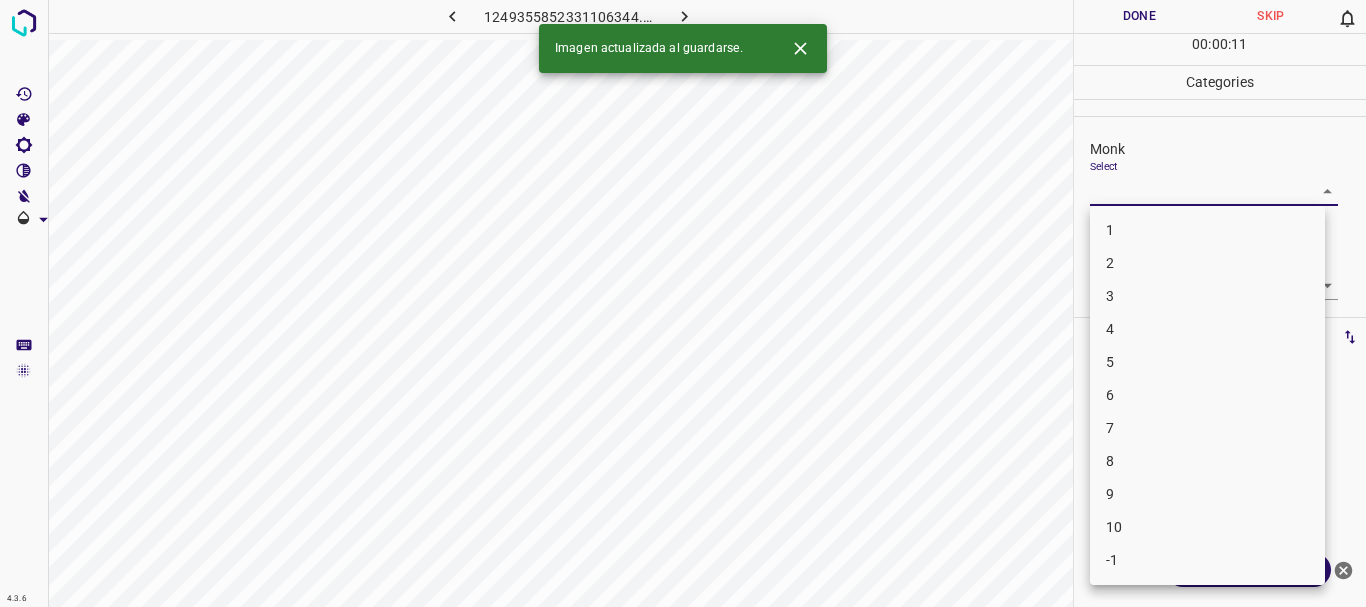 click on "4.3.6  1249355852331106344.png Done Skip 0 00   : 00   : 11   Categories Monk   Select ​  [PERSON_NAME]   Select ​ Labels   0 Categories 1 Monk 2  [PERSON_NAME] Tools Space Change between modes (Draw & Edit) I Auto labeling R Restore zoom M Zoom in N Zoom out Delete Delete selecte label Filters Z Restore filters X Saturation filter C Brightness filter V Contrast filter B Gray scale filter General O Download Imagen actualizada al guardarse. ¿Necesitas ayuda? Texto original Valora esta traducción Tu opinión servirá para ayudar a mejorar el Traductor de Google - Texto - Esconder - Borrar 1 2 3 4 5 6 7 8 9 10 -1" at bounding box center [683, 303] 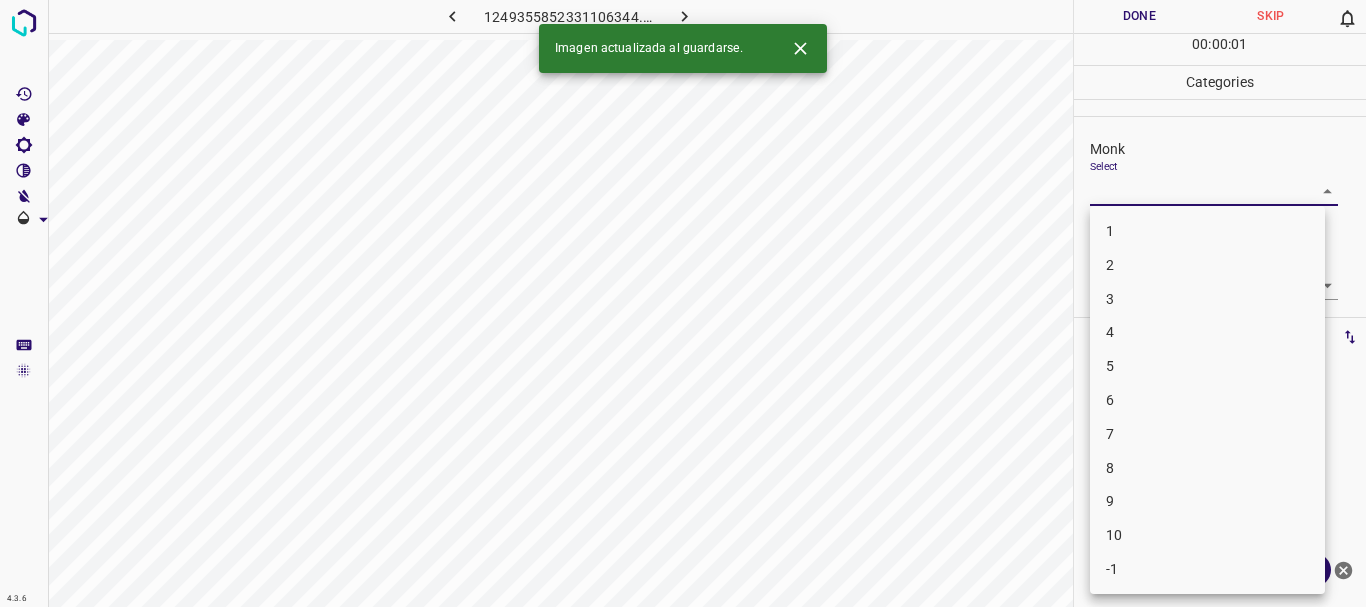 click on "3" at bounding box center [1207, 299] 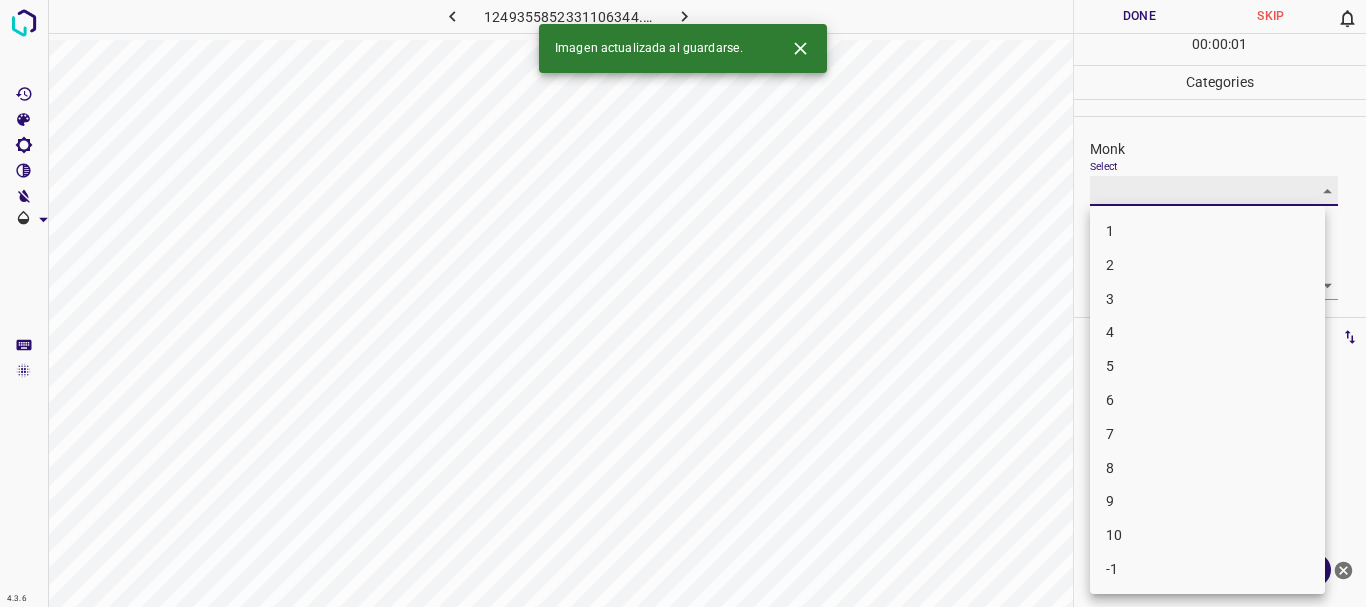 type on "3" 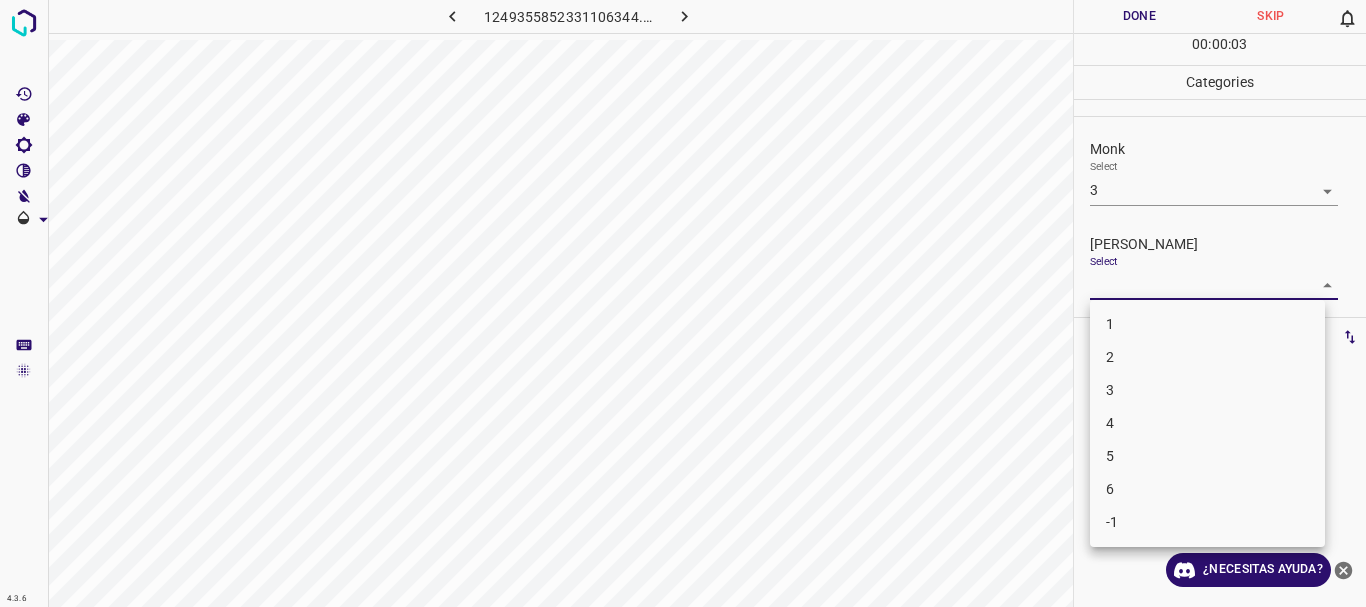 click on "4.3.6  1249355852331106344.png Done Skip 0 00   : 00   : 03   Categories Monk   Select 3 3  [PERSON_NAME]   Select ​ Labels   0 Categories 1 Monk 2  [PERSON_NAME] Tools Space Change between modes (Draw & Edit) I Auto labeling R Restore zoom M Zoom in N Zoom out Delete Delete selecte label Filters Z Restore filters X Saturation filter C Brightness filter V Contrast filter B Gray scale filter General O Download ¿Necesitas ayuda? Texto original Valora esta traducción Tu opinión servirá para ayudar a mejorar el Traductor de Google - Texto - Esconder - Borrar 1 2 3 4 5 6 -1" at bounding box center [683, 303] 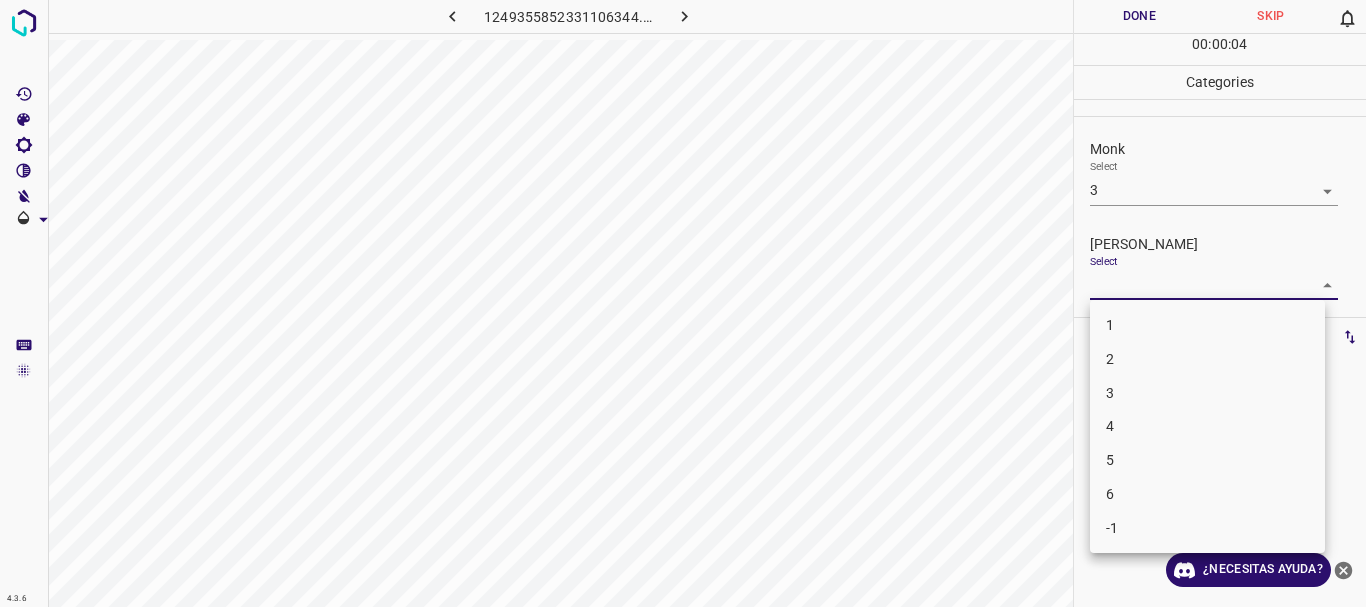 drag, startPoint x: 1163, startPoint y: 375, endPoint x: 1165, endPoint y: 362, distance: 13.152946 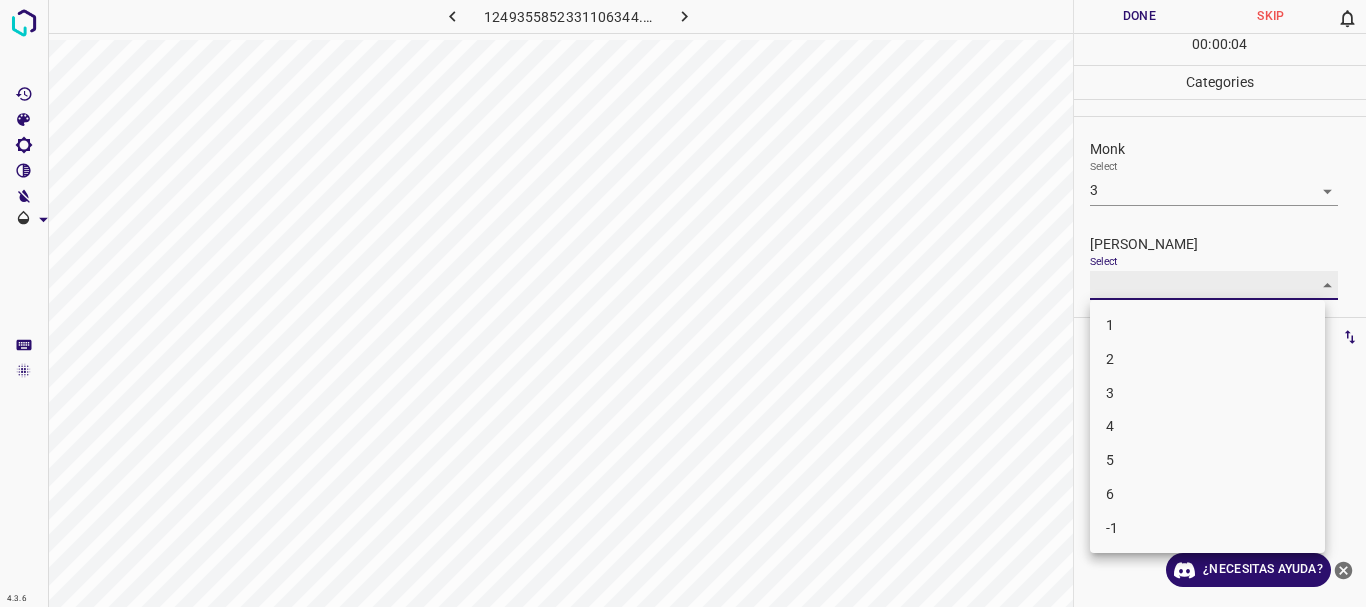 type on "3" 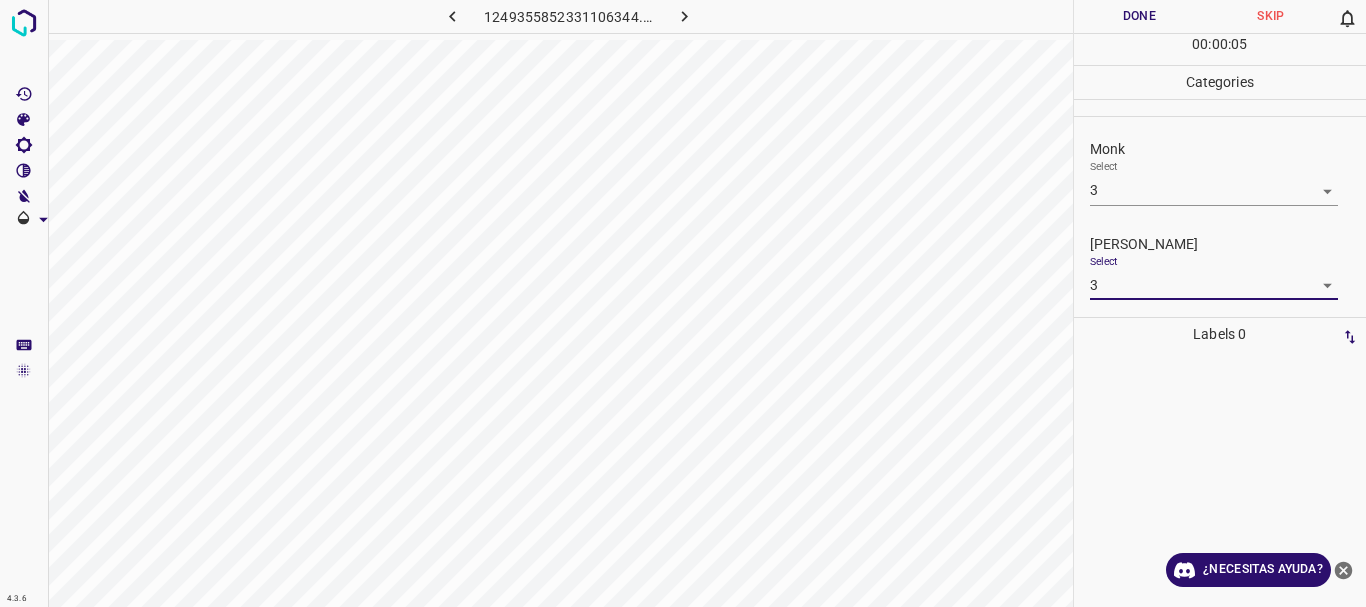 click on "Done" at bounding box center [1140, 16] 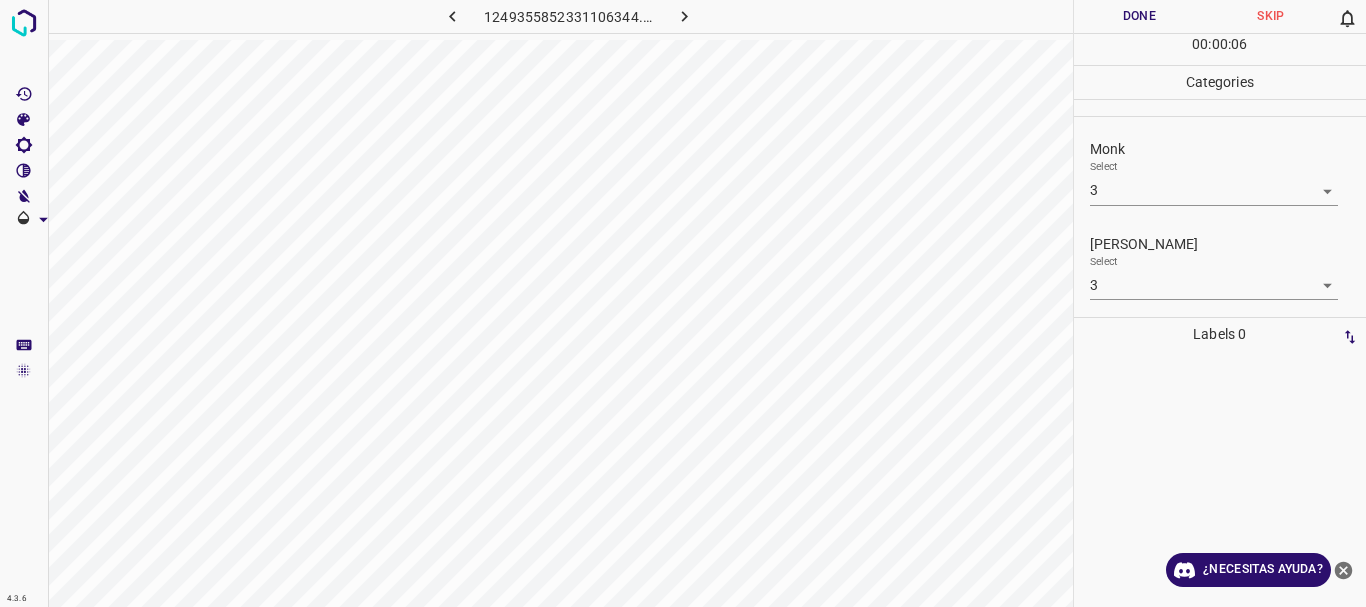 click 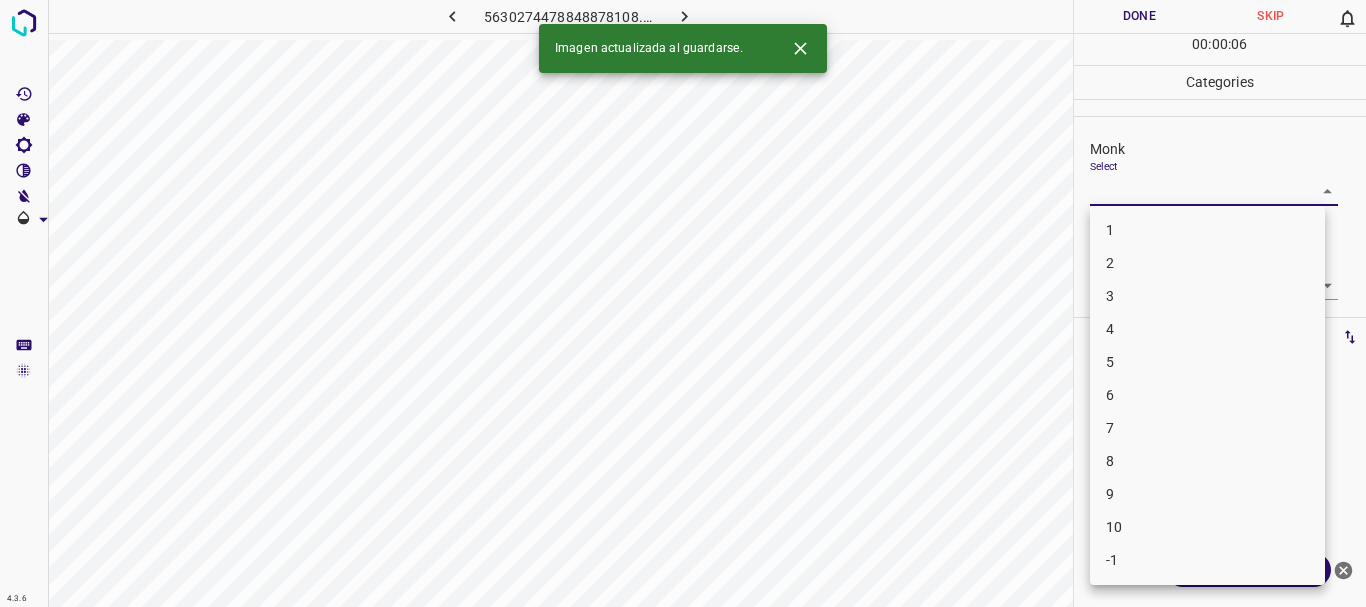 click on "4.3.6  5630274478848878108.png Done Skip 0 00   : 00   : 06   Categories Monk   Select ​  [PERSON_NAME]   Select ​ Labels   0 Categories 1 Monk 2  [PERSON_NAME] Tools Space Change between modes (Draw & Edit) I Auto labeling R Restore zoom M Zoom in N Zoom out Delete Delete selecte label Filters Z Restore filters X Saturation filter C Brightness filter V Contrast filter B Gray scale filter General O Download Imagen actualizada al guardarse. ¿Necesitas ayuda? Texto original Valora esta traducción Tu opinión servirá para ayudar a mejorar el Traductor de Google - Texto - Esconder - Borrar 1 2 3 4 5 6 7 8 9 10 -1" at bounding box center [683, 303] 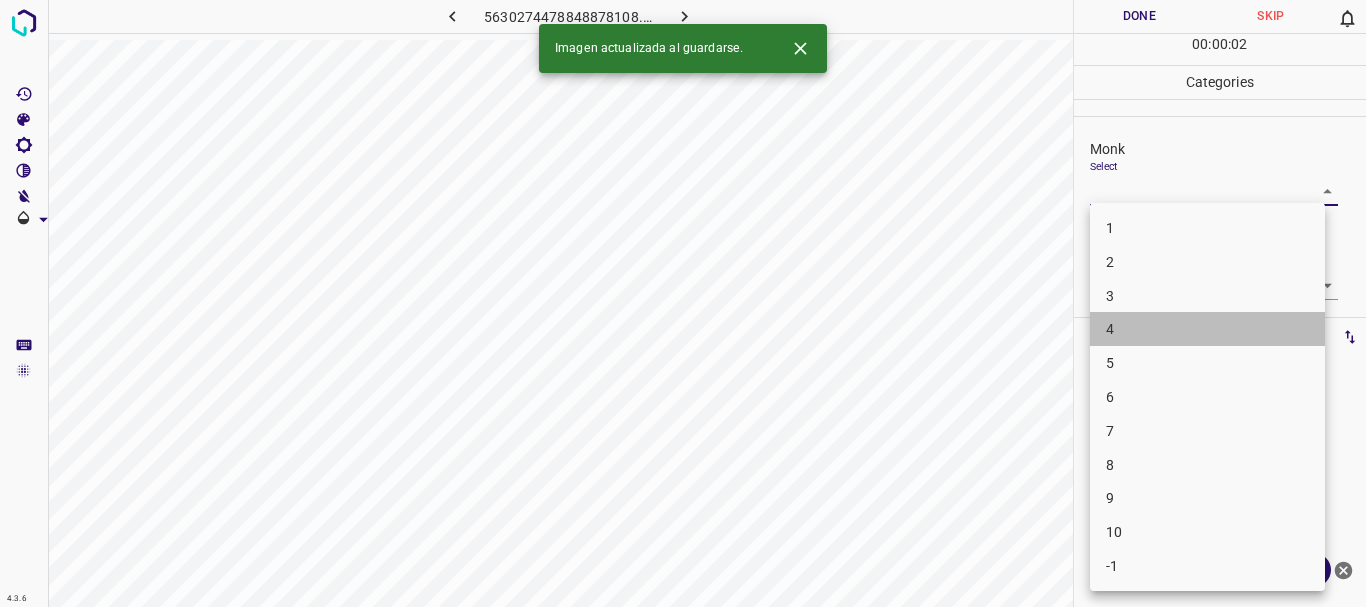 click on "4" at bounding box center (1207, 329) 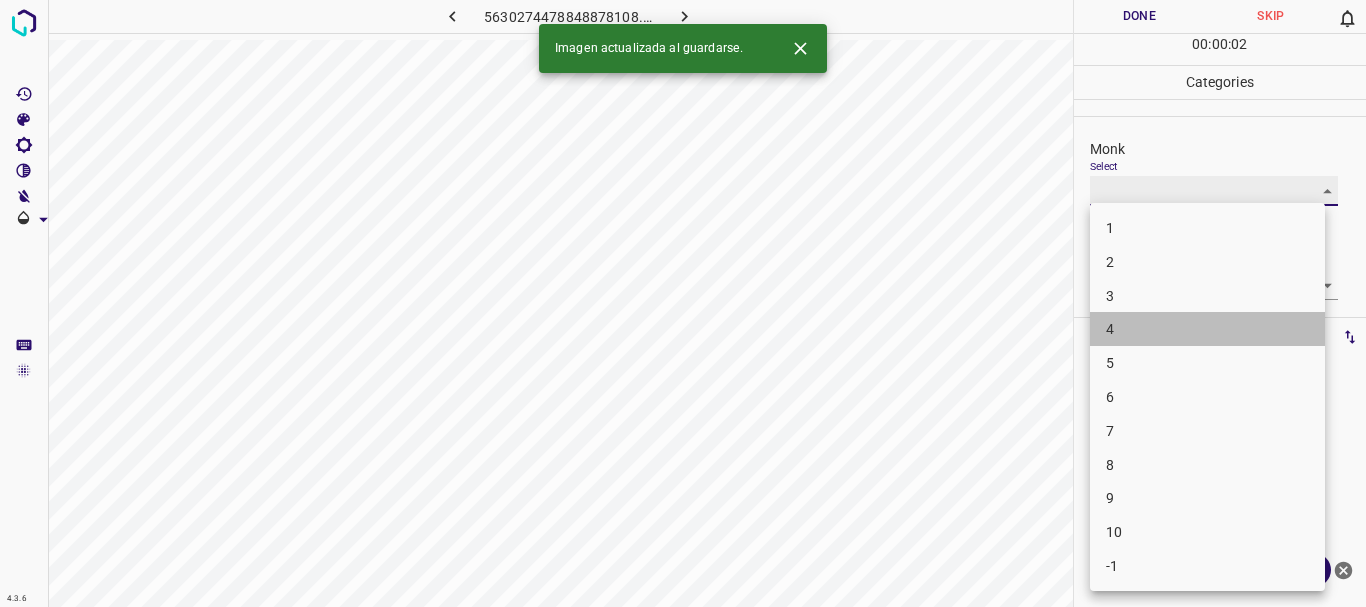 type on "4" 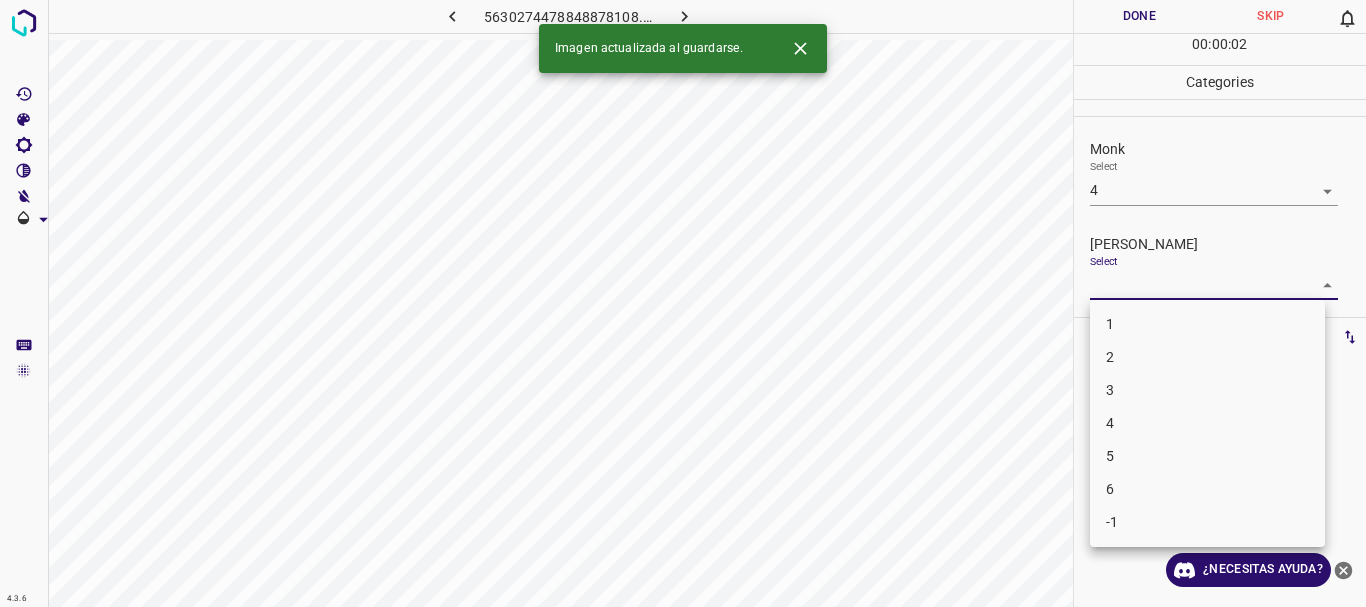 click on "4.3.6  5630274478848878108.png Done Skip 0 00   : 00   : 02   Categories Monk   Select 4 4  [PERSON_NAME]   Select ​ Labels   0 Categories 1 Monk 2  [PERSON_NAME] Tools Space Change between modes (Draw & Edit) I Auto labeling R Restore zoom M Zoom in N Zoom out Delete Delete selecte label Filters Z Restore filters X Saturation filter C Brightness filter V Contrast filter B Gray scale filter General O Download Imagen actualizada al guardarse. ¿Necesitas ayuda? Texto original Valora esta traducción Tu opinión servirá para ayudar a mejorar el Traductor de Google - Texto - Esconder - Borrar 1 2 3 4 5 6 -1" at bounding box center [683, 303] 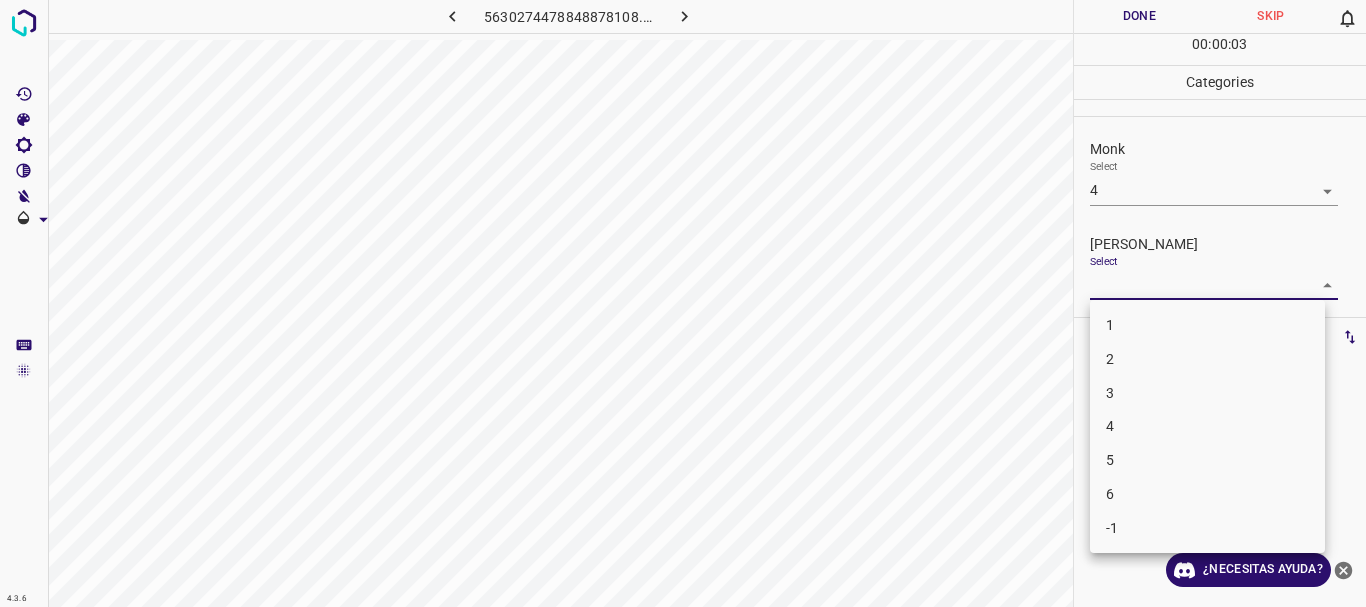 click on "2" at bounding box center [1207, 359] 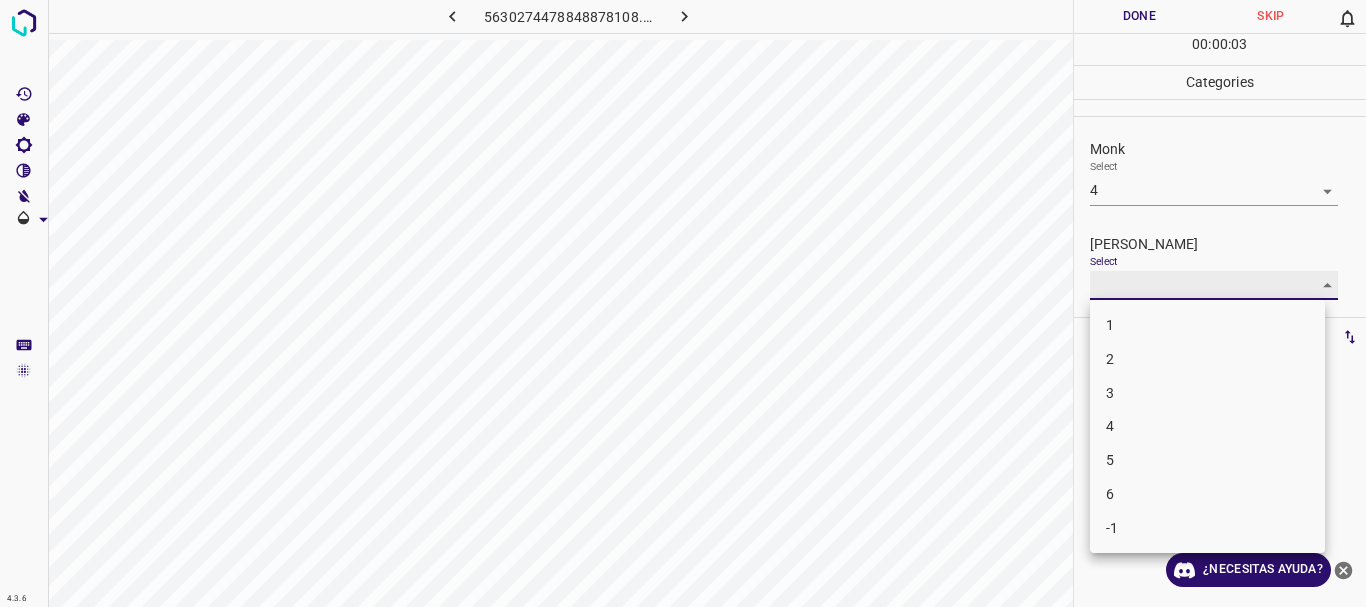 type on "2" 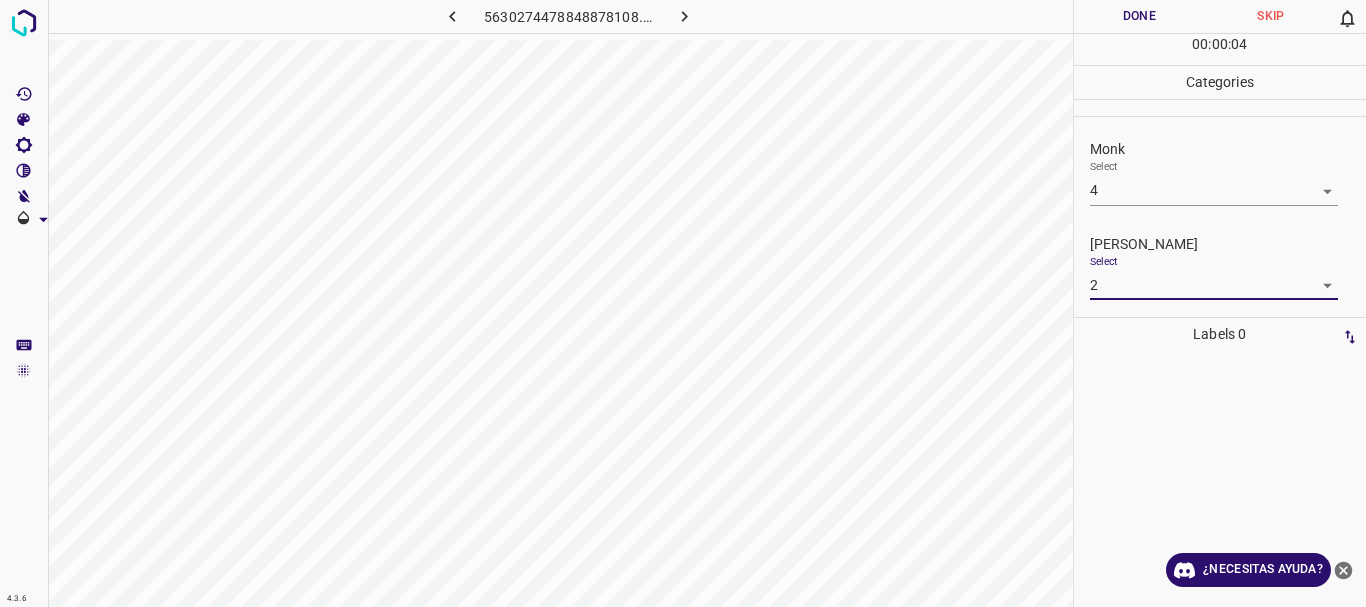 click on "Done" at bounding box center [1140, 16] 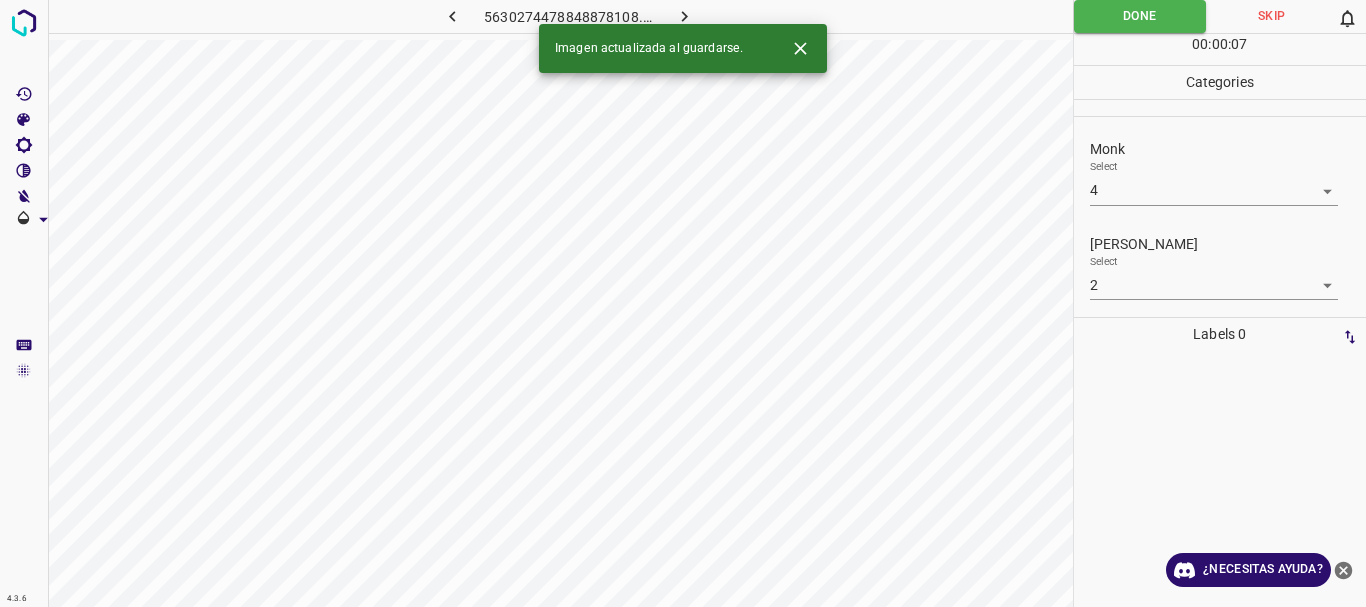 click at bounding box center [684, 16] 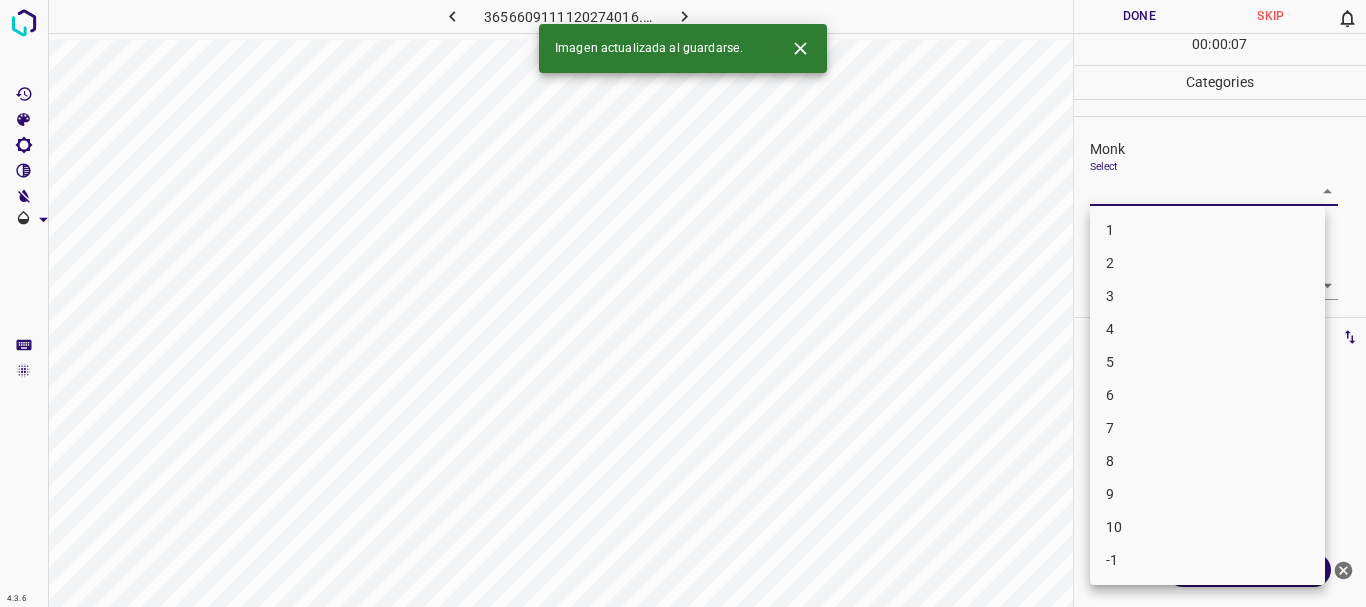 click on "4.3.6  3656609111120274016.png Done Skip 0 00   : 00   : 07   Categories Monk   Select ​  [PERSON_NAME]   Select ​ Labels   0 Categories 1 Monk 2  [PERSON_NAME] Tools Space Change between modes (Draw & Edit) I Auto labeling R Restore zoom M Zoom in N Zoom out Delete Delete selecte label Filters Z Restore filters X Saturation filter C Brightness filter V Contrast filter B Gray scale filter General O Download Imagen actualizada al guardarse. ¿Necesitas ayuda? Texto original Valora esta traducción Tu opinión servirá para ayudar a mejorar el Traductor de Google - Texto - Esconder - Borrar 1 2 3 4 5 6 7 8 9 10 -1" at bounding box center [683, 303] 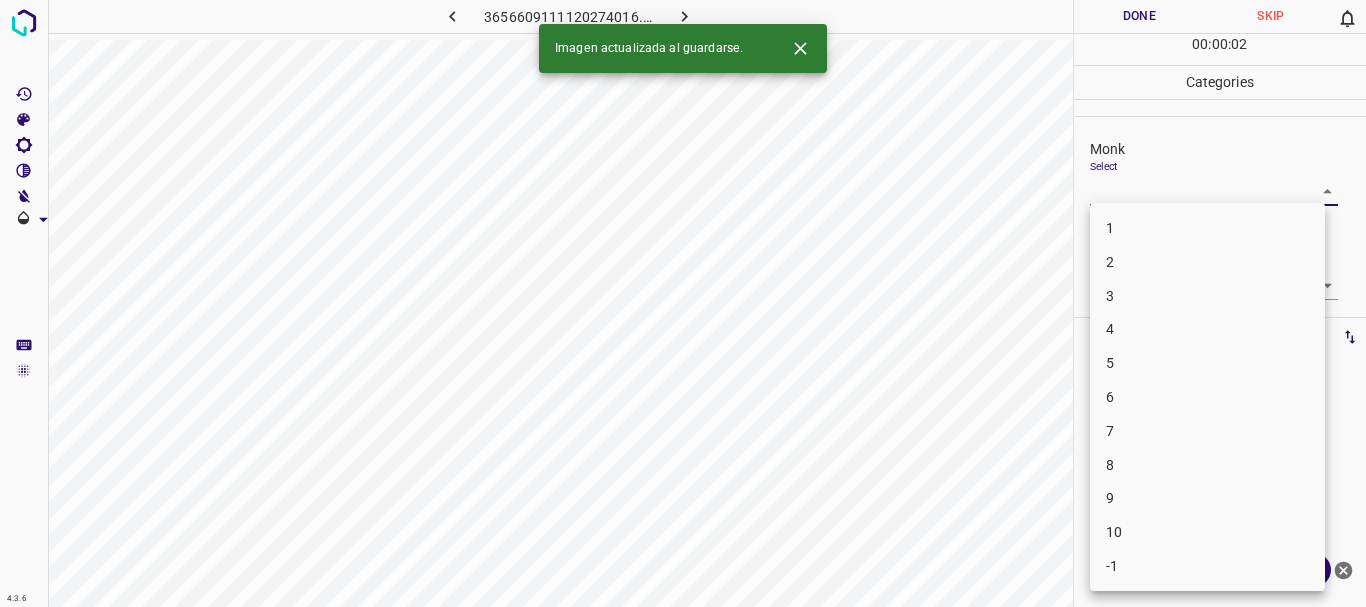 click on "3" at bounding box center (1207, 296) 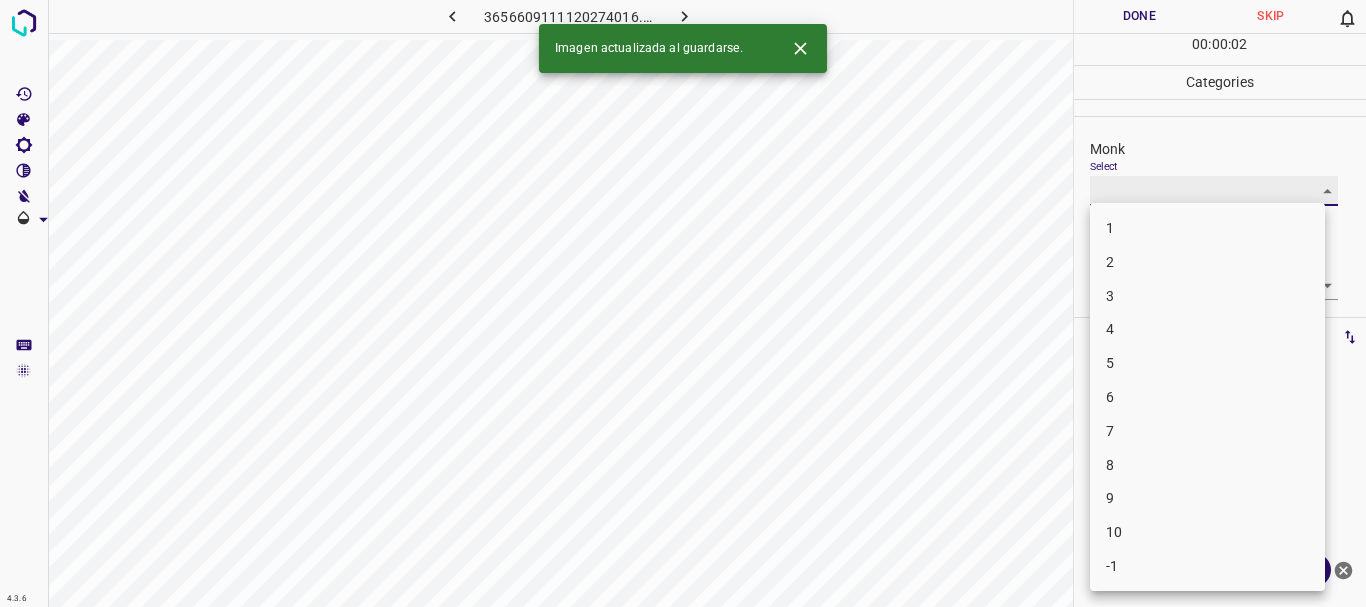 type on "3" 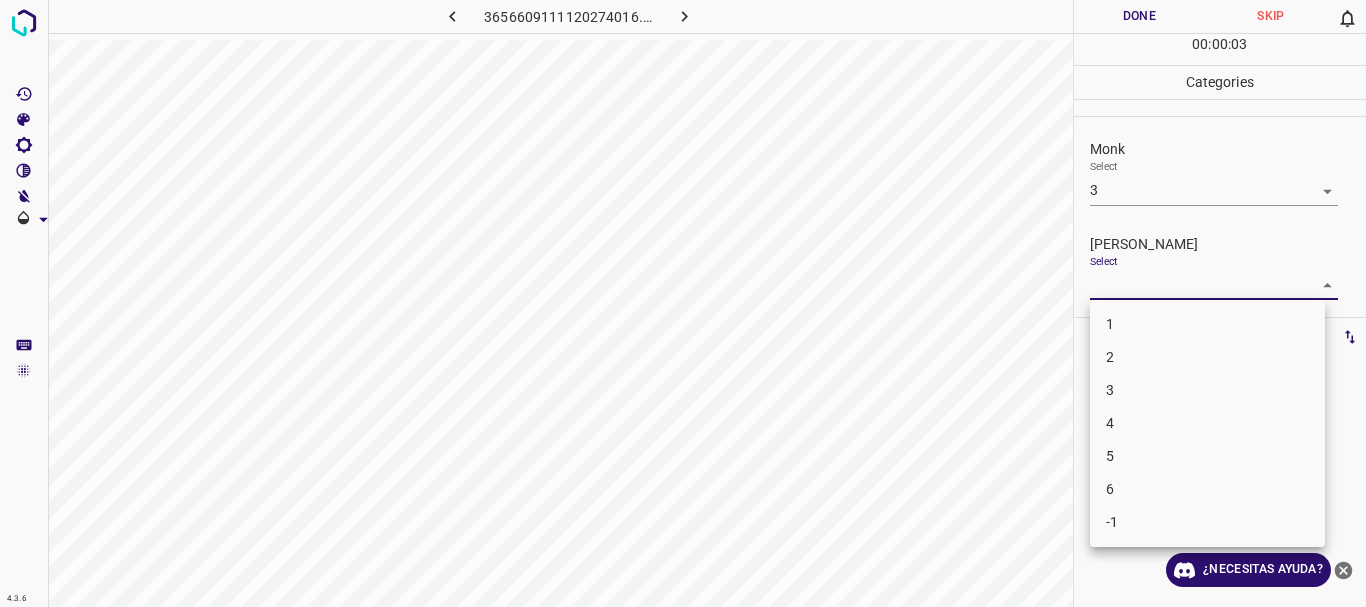 click on "4.3.6  3656609111120274016.png Done Skip 0 00   : 00   : 03   Categories Monk   Select 3 3  [PERSON_NAME]   Select ​ Labels   0 Categories 1 Monk 2  [PERSON_NAME] Tools Space Change between modes (Draw & Edit) I Auto labeling R Restore zoom M Zoom in N Zoom out Delete Delete selecte label Filters Z Restore filters X Saturation filter C Brightness filter V Contrast filter B Gray scale filter General O Download ¿Necesitas ayuda? Texto original Valora esta traducción Tu opinión servirá para ayudar a mejorar el Traductor de Google - Texto - Esconder - Borrar 1 2 3 4 5 6 -1" at bounding box center (683, 303) 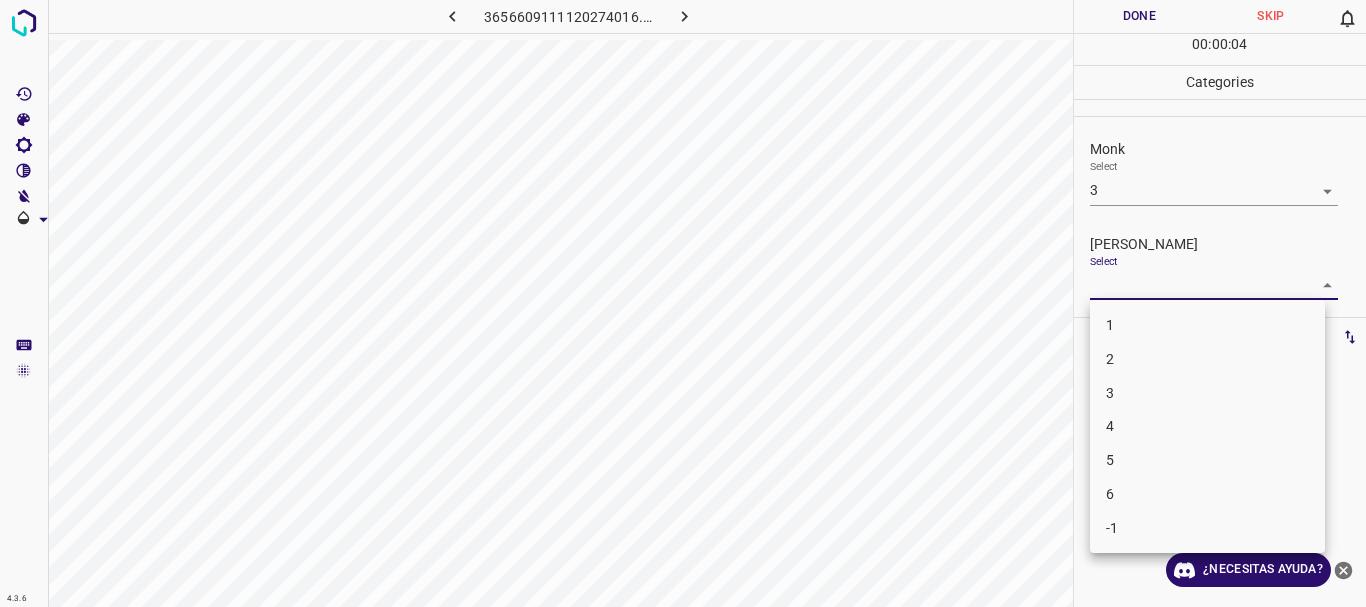 click on "2" at bounding box center (1207, 359) 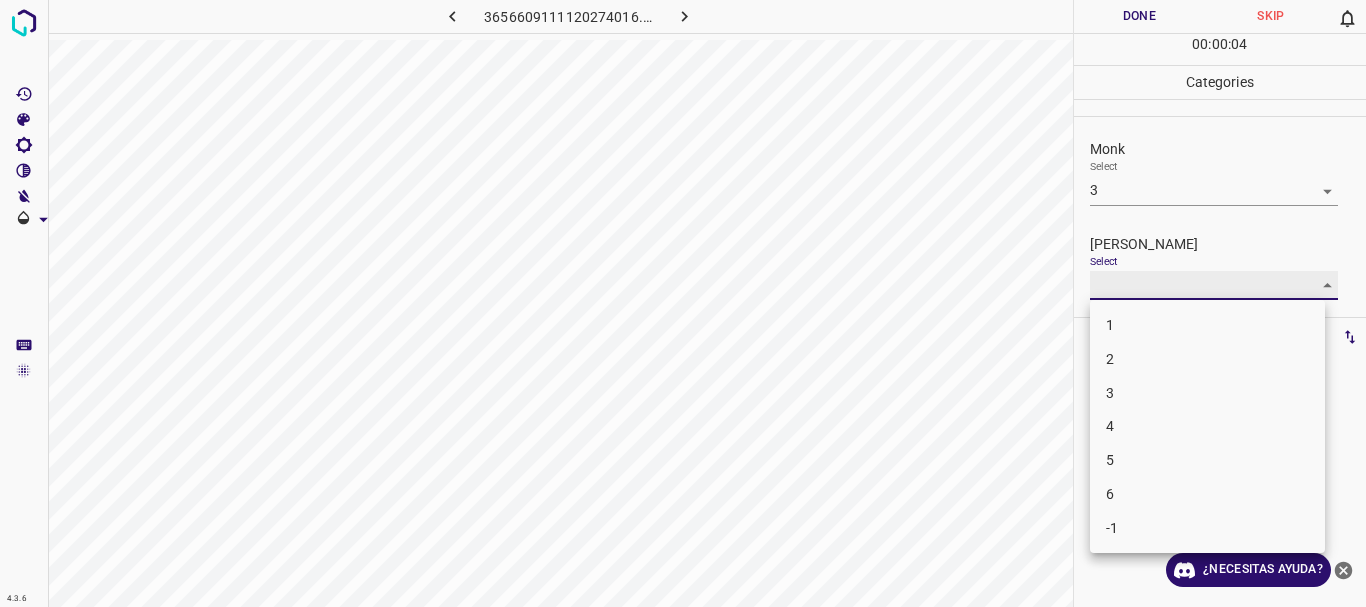 type on "2" 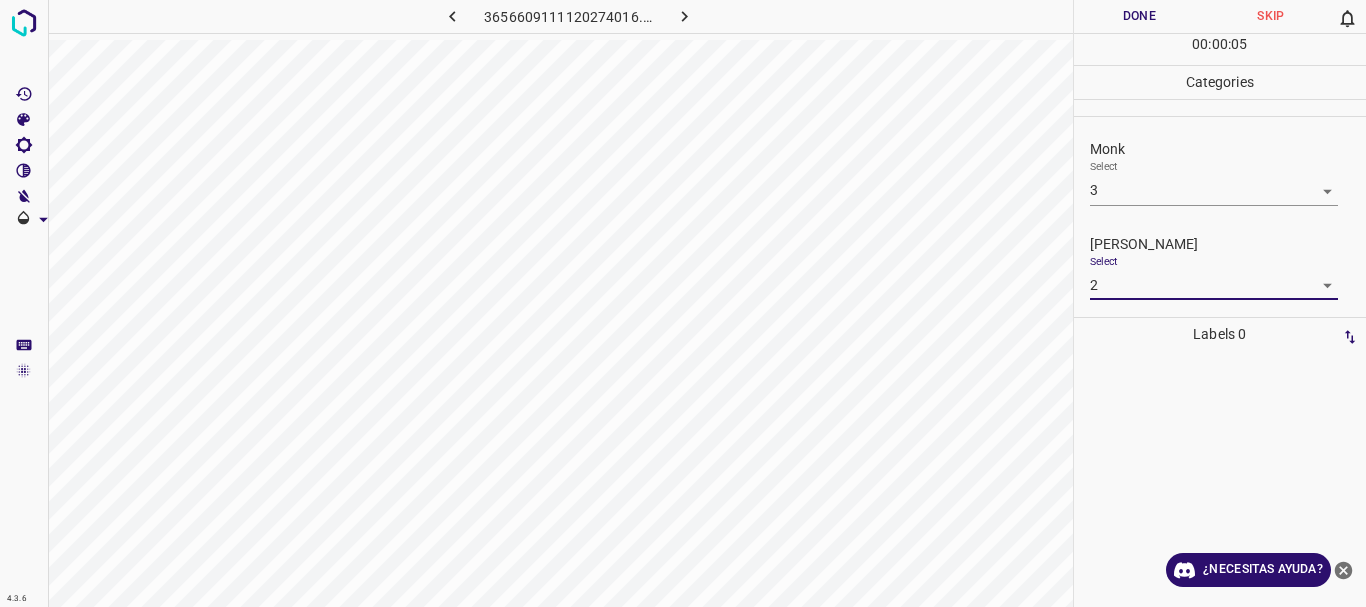 click on "Done" at bounding box center (1140, 16) 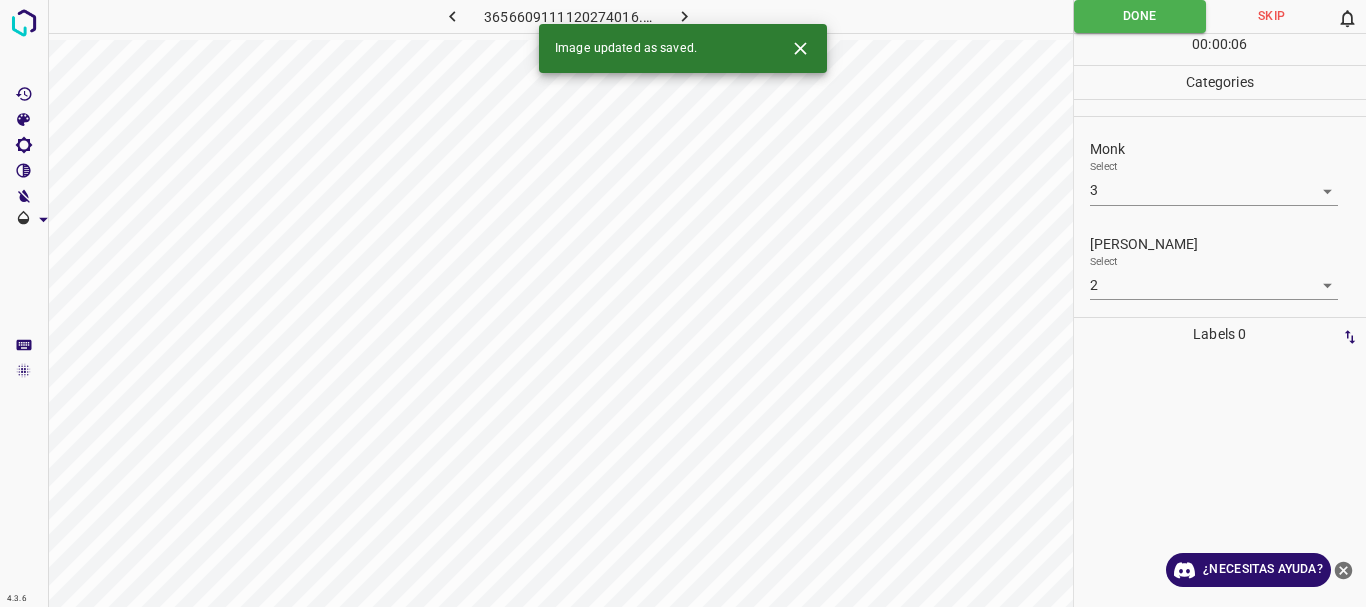 click 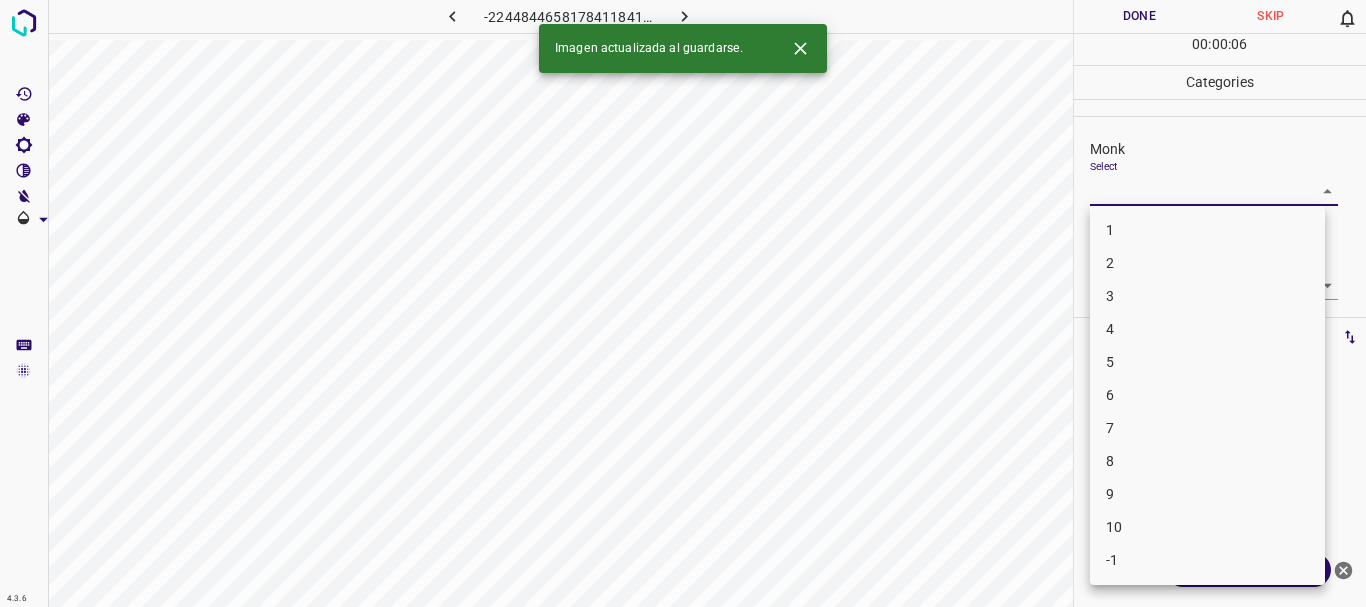 click on "4.3.6  -2244844658178411841.png Done Skip 0 00   : 00   : 06   Categories Monk   Select ​  [PERSON_NAME]   Select ​ Labels   0 Categories 1 Monk 2  [PERSON_NAME] Tools Space Change between modes (Draw & Edit) I Auto labeling R Restore zoom M Zoom in N Zoom out Delete Delete selecte label Filters Z Restore filters X Saturation filter C Brightness filter V Contrast filter B Gray scale filter General O Download Imagen actualizada al guardarse. ¿Necesitas ayuda? Texto original Valora esta traducción Tu opinión servirá para ayudar a mejorar el Traductor de Google - Texto - Esconder - Borrar 1 2 3 4 5 6 7 8 9 10 -1" at bounding box center [683, 303] 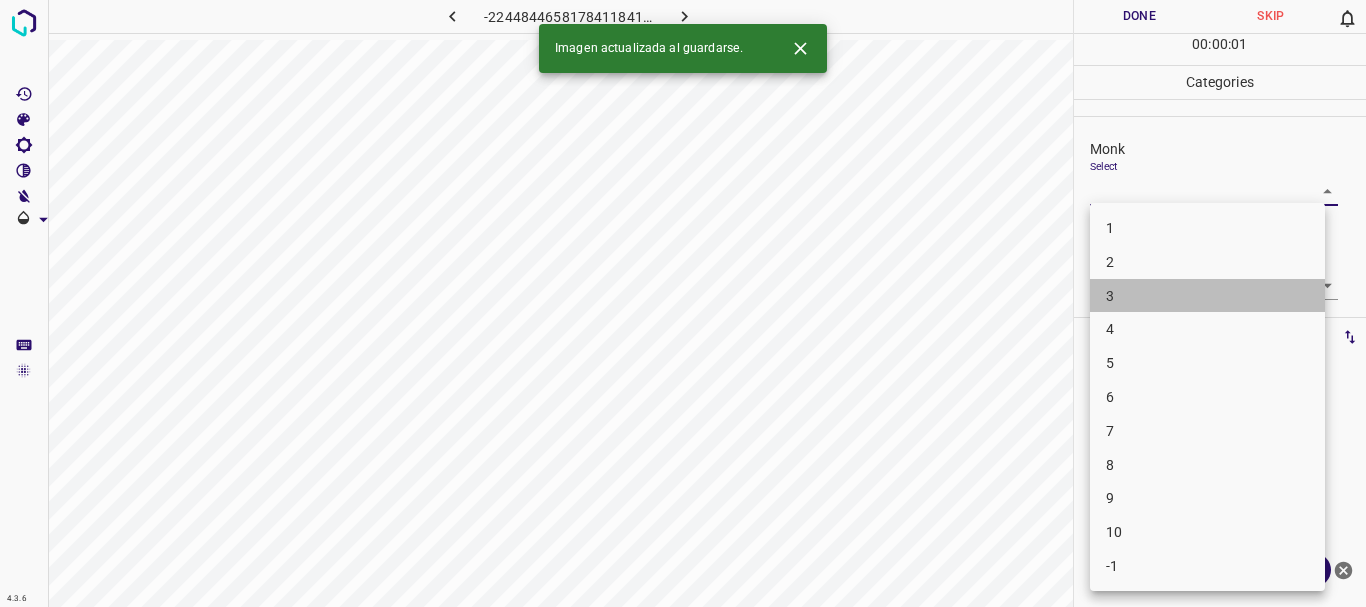 click on "3" at bounding box center [1207, 296] 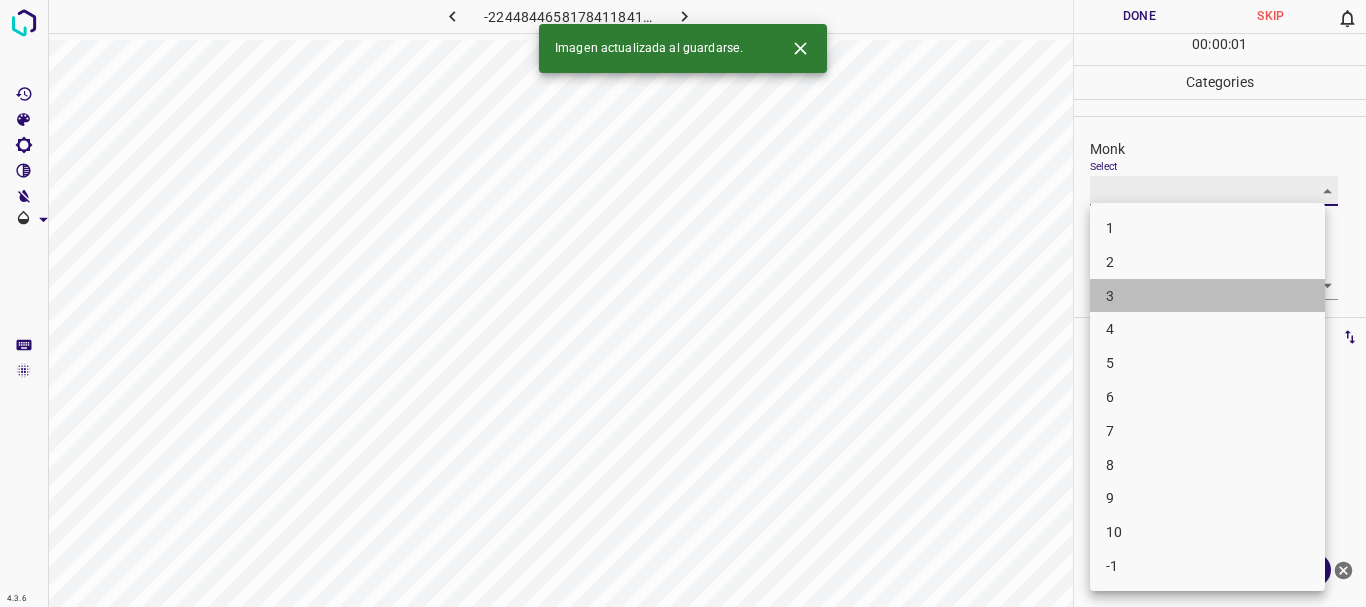 type on "3" 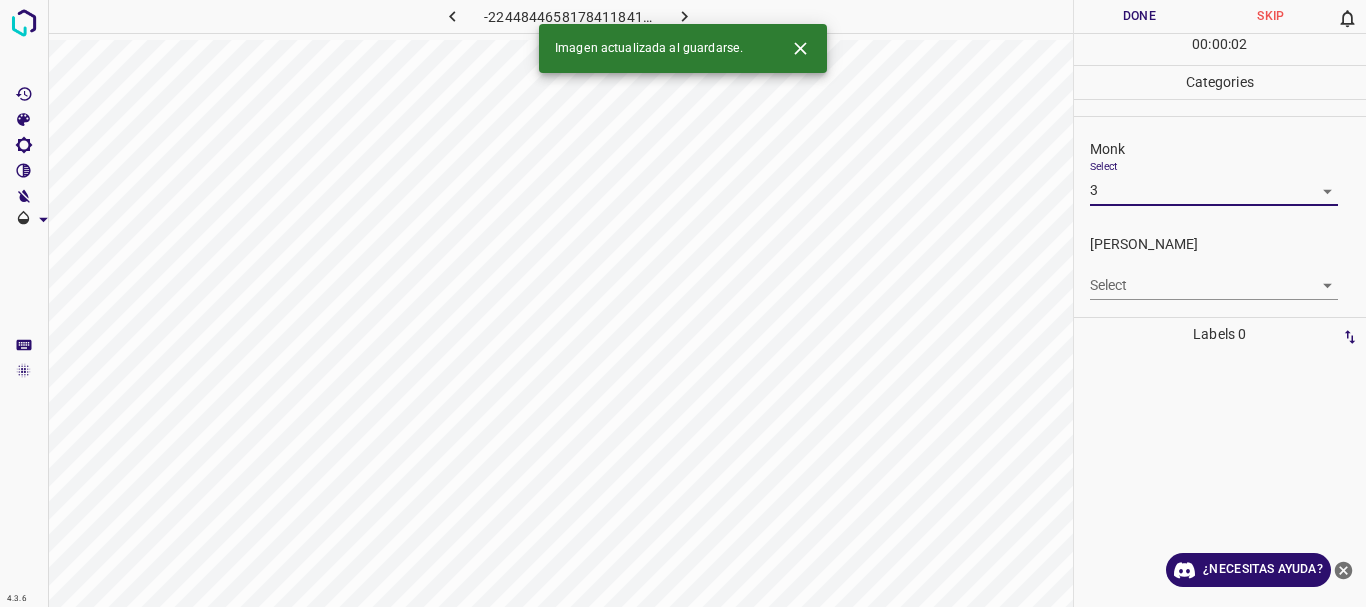 click on "4.3.6  -2244844658178411841.png Done Skip 0 00   : 00   : 02   Categories Monk   Select 3 3  [PERSON_NAME]   Select ​ Labels   0 Categories 1 Monk 2  [PERSON_NAME] Tools Space Change between modes (Draw & Edit) I Auto labeling R Restore zoom M Zoom in N Zoom out Delete Delete selecte label Filters Z Restore filters X Saturation filter C Brightness filter V Contrast filter B Gray scale filter General O Download Imagen actualizada al guardarse. ¿Necesitas ayuda? Texto original Valora esta traducción Tu opinión servirá para ayudar a mejorar el Traductor de Google - Texto - Esconder - Borrar" at bounding box center (683, 303) 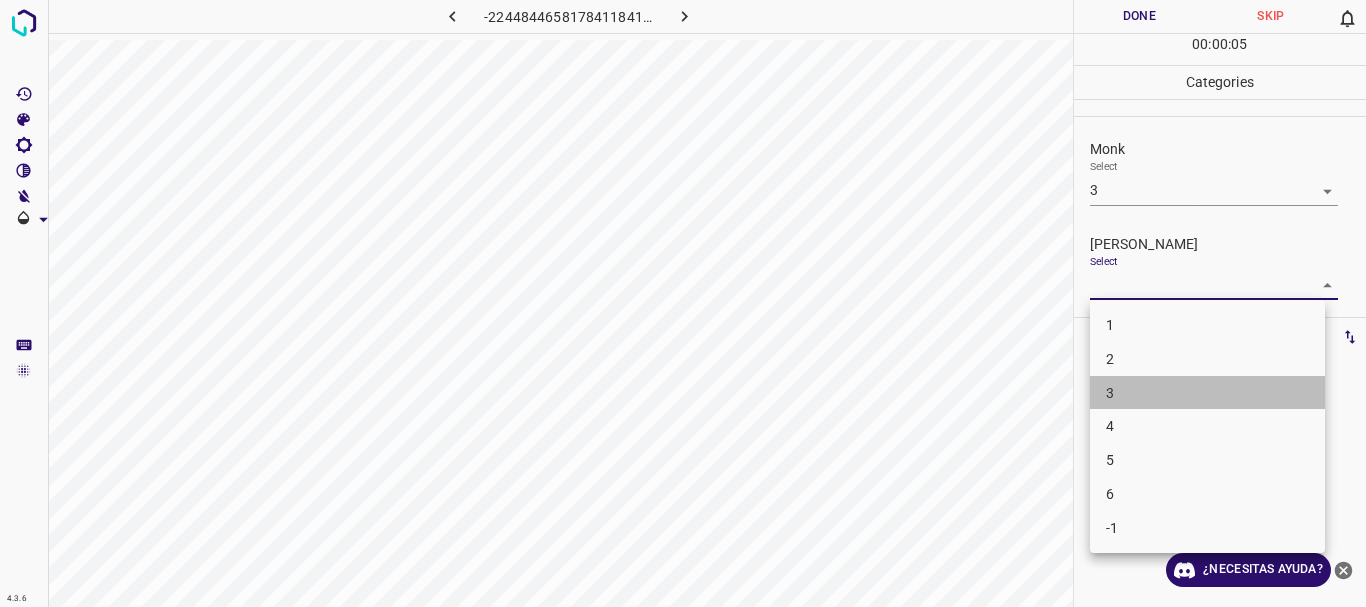 drag, startPoint x: 1149, startPoint y: 396, endPoint x: 1152, endPoint y: 218, distance: 178.02528 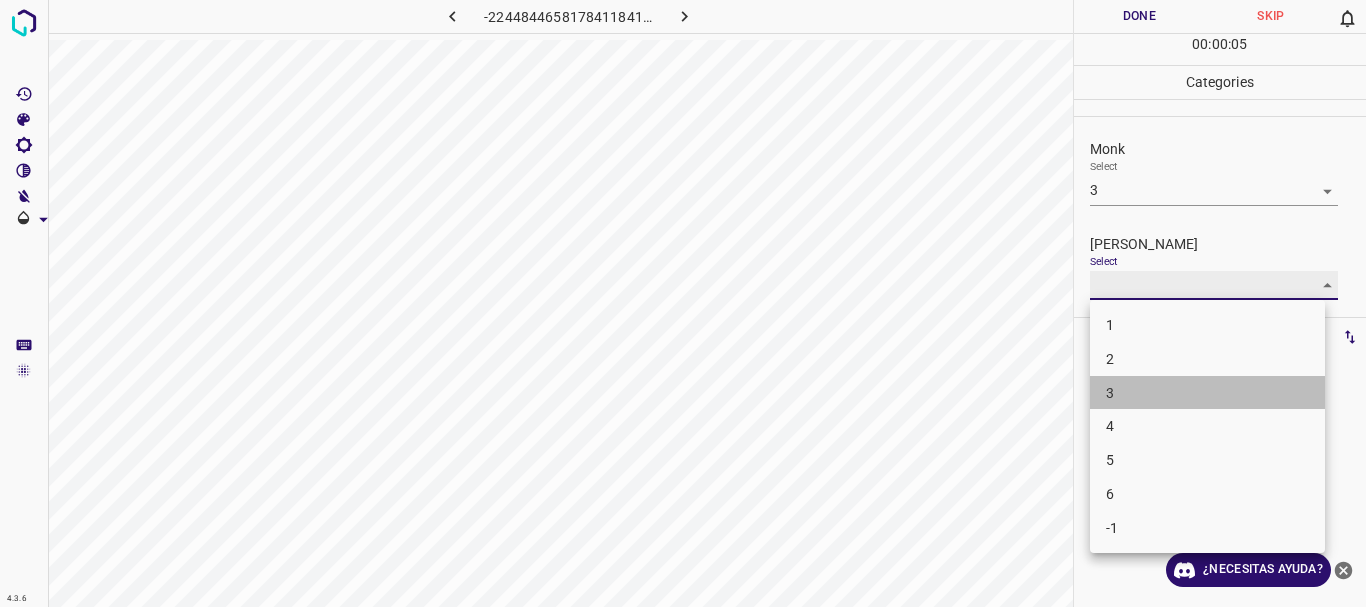 type on "3" 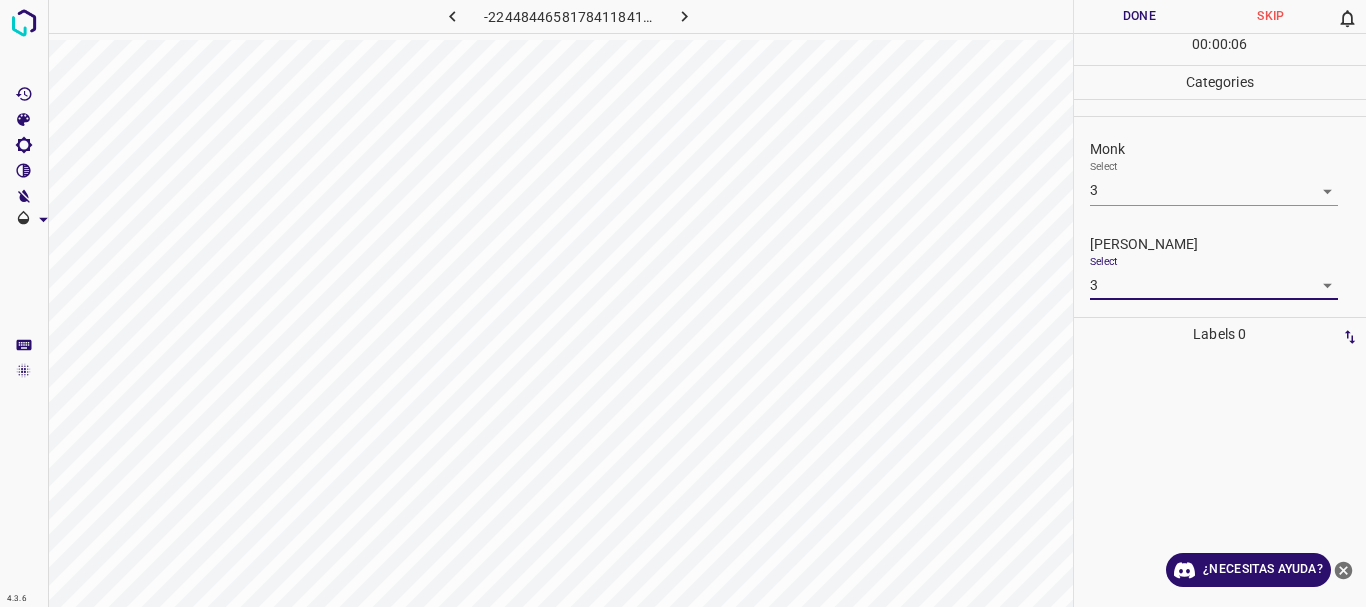 click on "4.3.6  -2244844658178411841.png Done Skip 0 00   : 00   : 06   Categories Monk   Select 3 3  [PERSON_NAME]   Select 3 3 Labels   0 Categories 1 Monk 2  [PERSON_NAME] Tools Space Change between modes (Draw & Edit) I Auto labeling R Restore zoom M Zoom in N Zoom out Delete Delete selecte label Filters Z Restore filters X Saturation filter C Brightness filter V Contrast filter B Gray scale filter General O Download ¿Necesitas ayuda? Texto original Valora esta traducción Tu opinión servirá para ayudar a mejorar el Traductor de Google - Texto - Esconder - Borrar" at bounding box center [683, 303] 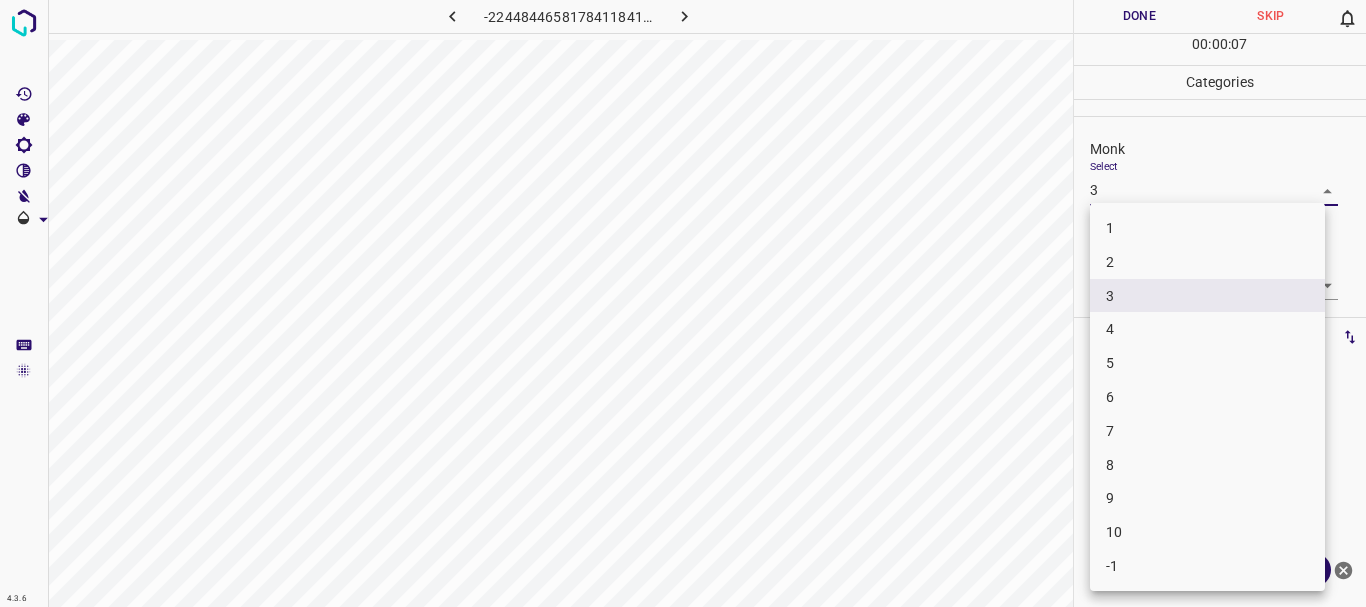 click on "4" at bounding box center [1207, 329] 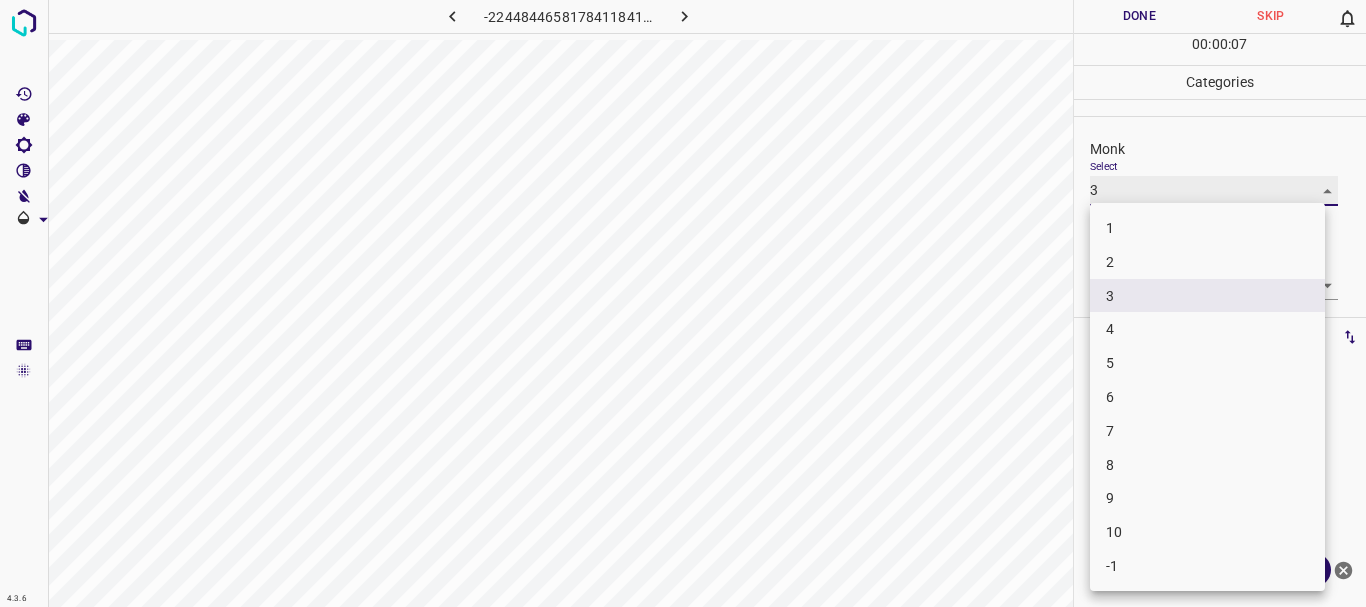type on "4" 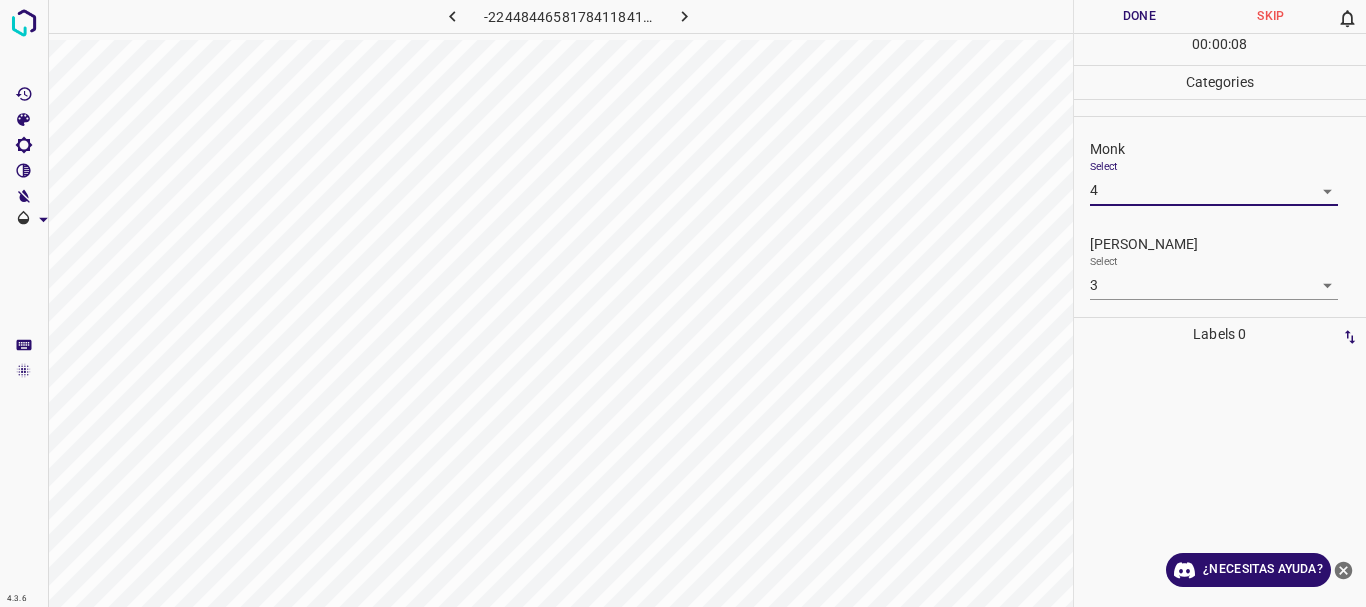 click on "4.3.6  -2244844658178411841.png Done Skip 0 00   : 00   : 08   Categories Monk   Select 4 4  [PERSON_NAME]   Select 3 3 Labels   0 Categories 1 Monk 2  [PERSON_NAME] Tools Space Change between modes (Draw & Edit) I Auto labeling R Restore zoom M Zoom in N Zoom out Delete Delete selecte label Filters Z Restore filters X Saturation filter C Brightness filter V Contrast filter B Gray scale filter General O Download ¿Necesitas ayuda? Texto original Valora esta traducción Tu opinión servirá para ayudar a mejorar el Traductor de Google - Texto - Esconder - Borrar" at bounding box center [683, 303] 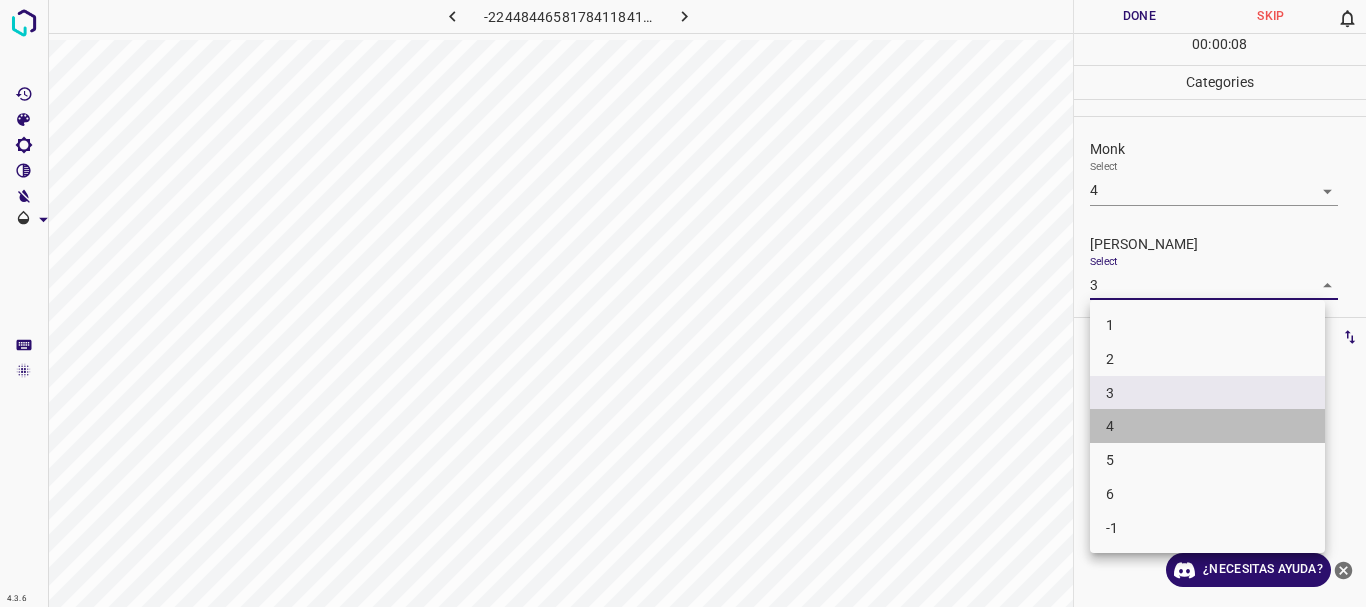 click on "4" at bounding box center (1207, 426) 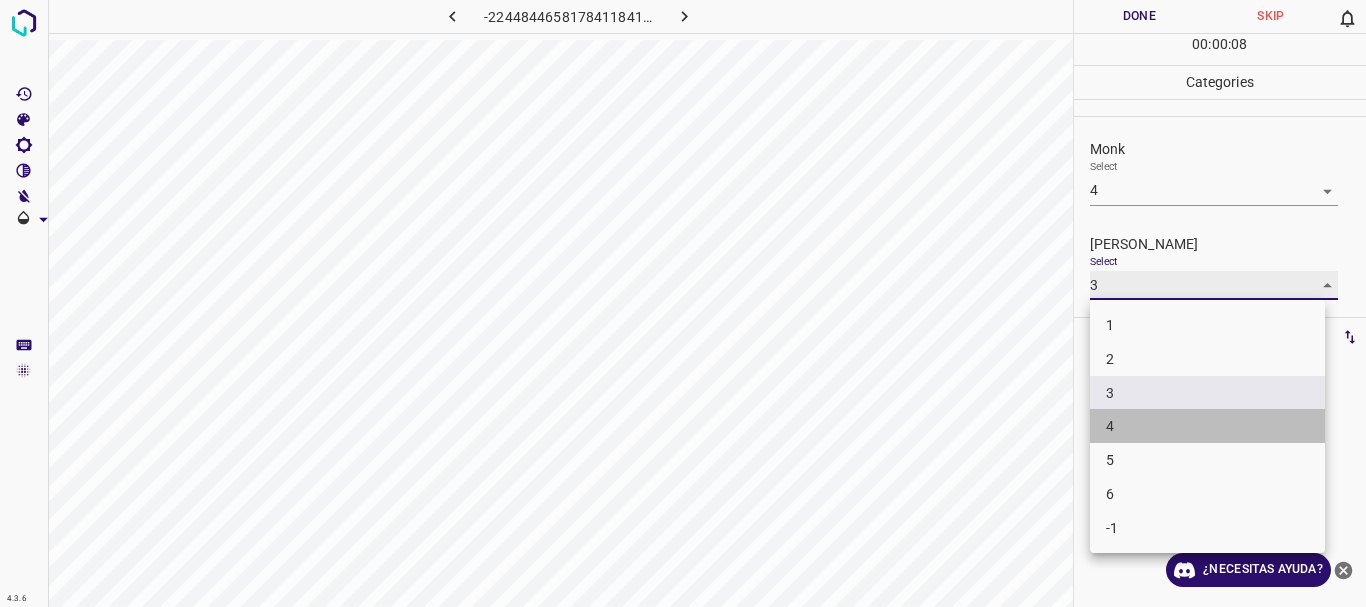type on "4" 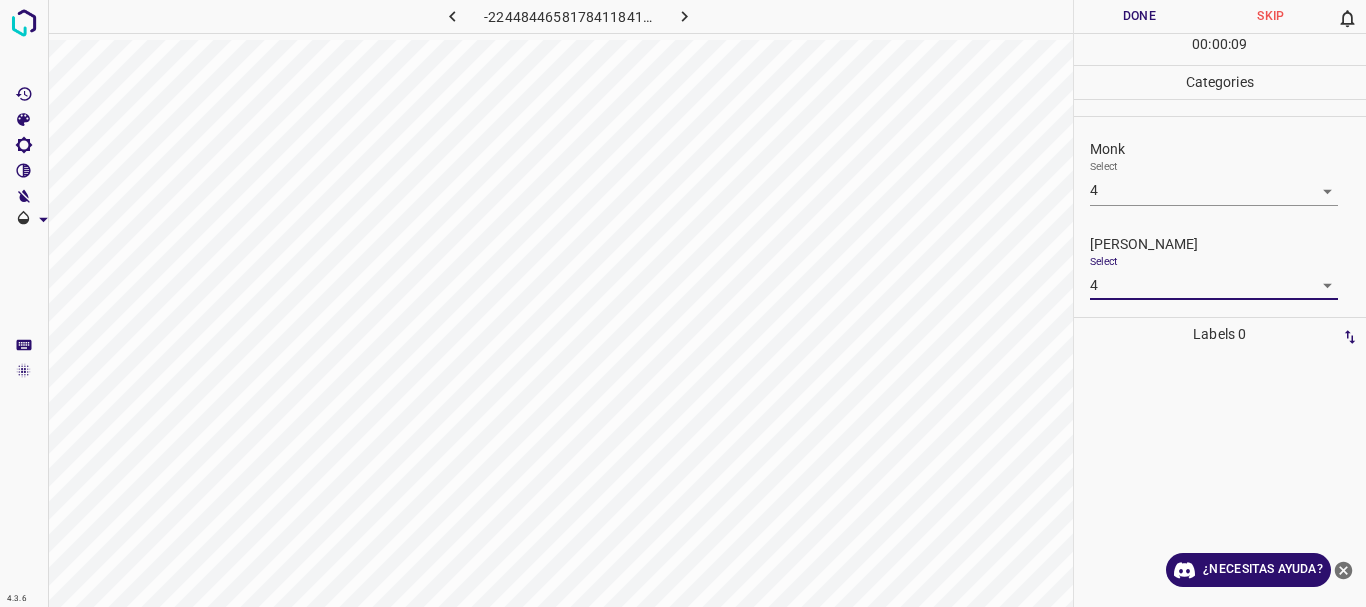 click on "Done" at bounding box center [1140, 16] 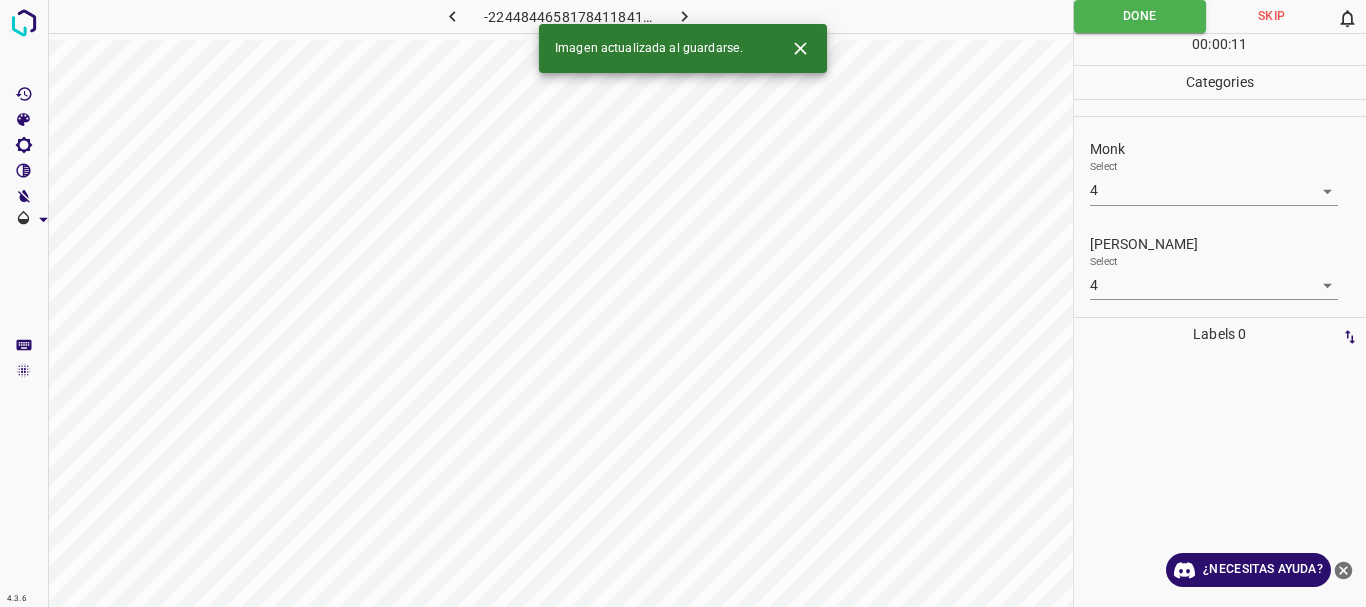 click at bounding box center (684, 16) 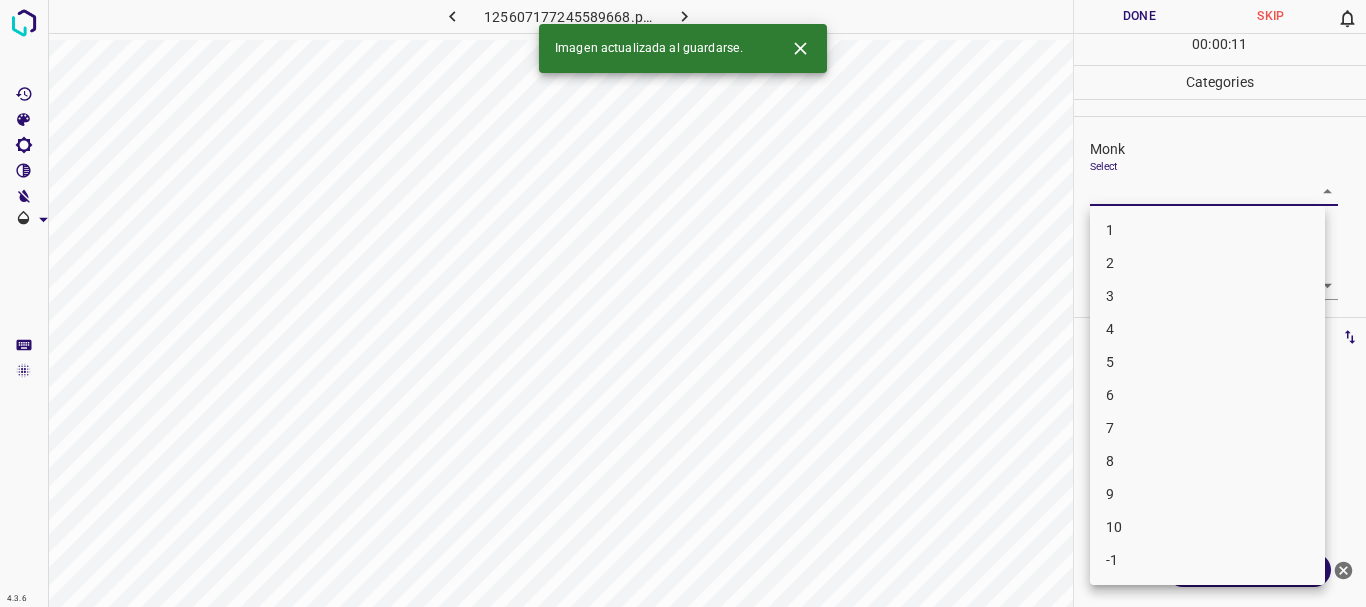 click on "4.3.6  125607177245589668.png Done Skip 0 00   : 00   : 11   Categories Monk   Select ​  [PERSON_NAME]   Select ​ Labels   0 Categories 1 Monk 2  [PERSON_NAME] Tools Space Change between modes (Draw & Edit) I Auto labeling R Restore zoom M Zoom in N Zoom out Delete Delete selecte label Filters Z Restore filters X Saturation filter C Brightness filter V Contrast filter B Gray scale filter General O Download Imagen actualizada al guardarse. ¿Necesitas ayuda? Texto original Valora esta traducción Tu opinión servirá para ayudar a mejorar el Traductor de Google - Texto - Esconder - Borrar 1 2 3 4 5 6 7 8 9 10 -1" at bounding box center (683, 303) 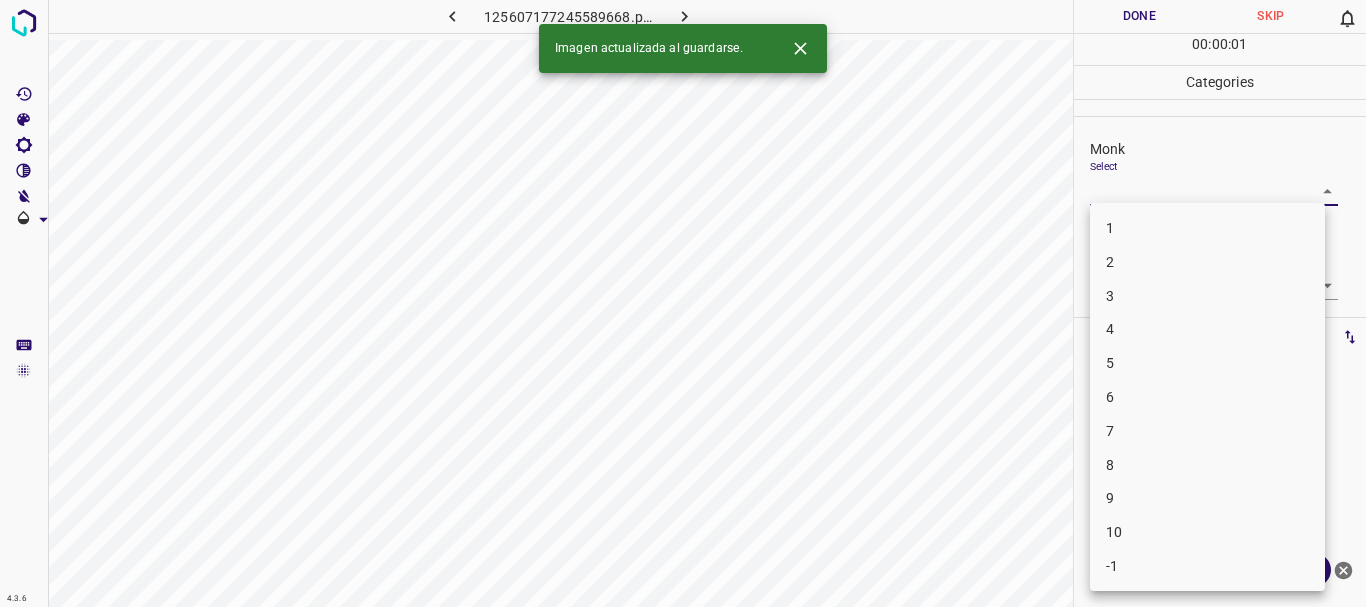 click on "5" at bounding box center (1207, 363) 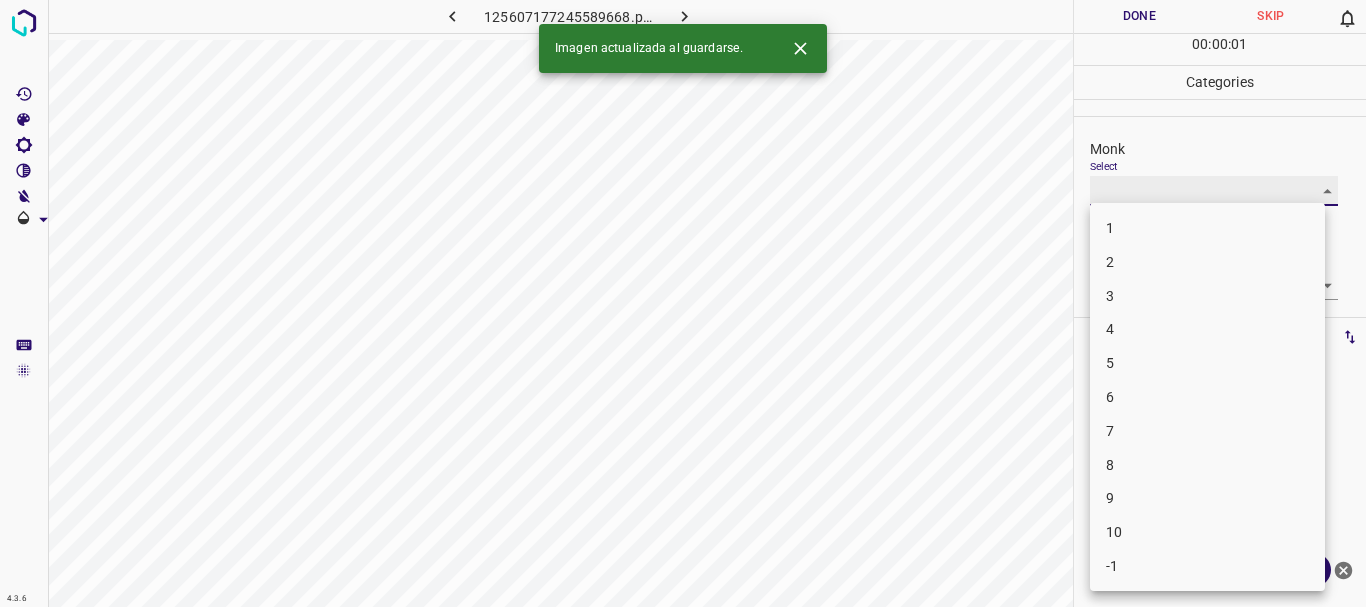type on "5" 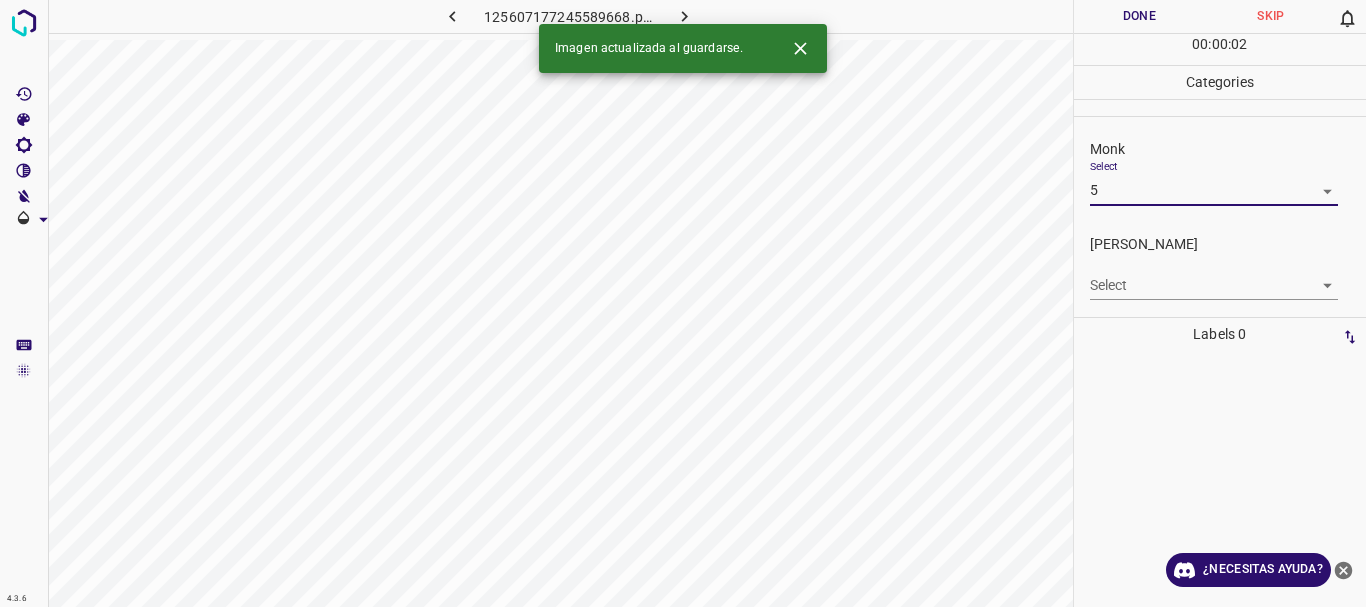 click on "4.3.6  125607177245589668.png Done Skip 0 00   : 00   : 02   Categories Monk   Select 5 5  [PERSON_NAME]   Select ​ Labels   0 Categories 1 Monk 2  [PERSON_NAME] Tools Space Change between modes (Draw & Edit) I Auto labeling R Restore zoom M Zoom in N Zoom out Delete Delete selecte label Filters Z Restore filters X Saturation filter C Brightness filter V Contrast filter B Gray scale filter General O Download Imagen actualizada al guardarse. ¿Necesitas ayuda? Texto original Valora esta traducción Tu opinión servirá para ayudar a mejorar el Traductor de Google - Texto - Esconder - Borrar" at bounding box center [683, 303] 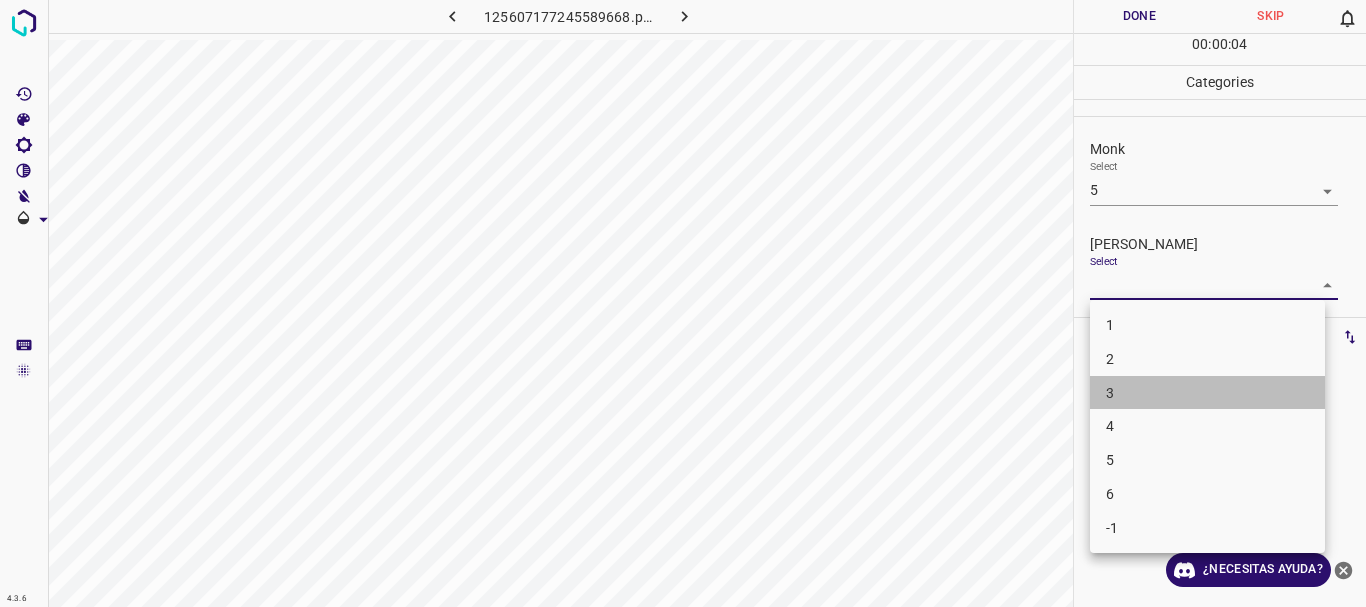 drag, startPoint x: 1140, startPoint y: 393, endPoint x: 1140, endPoint y: 345, distance: 48 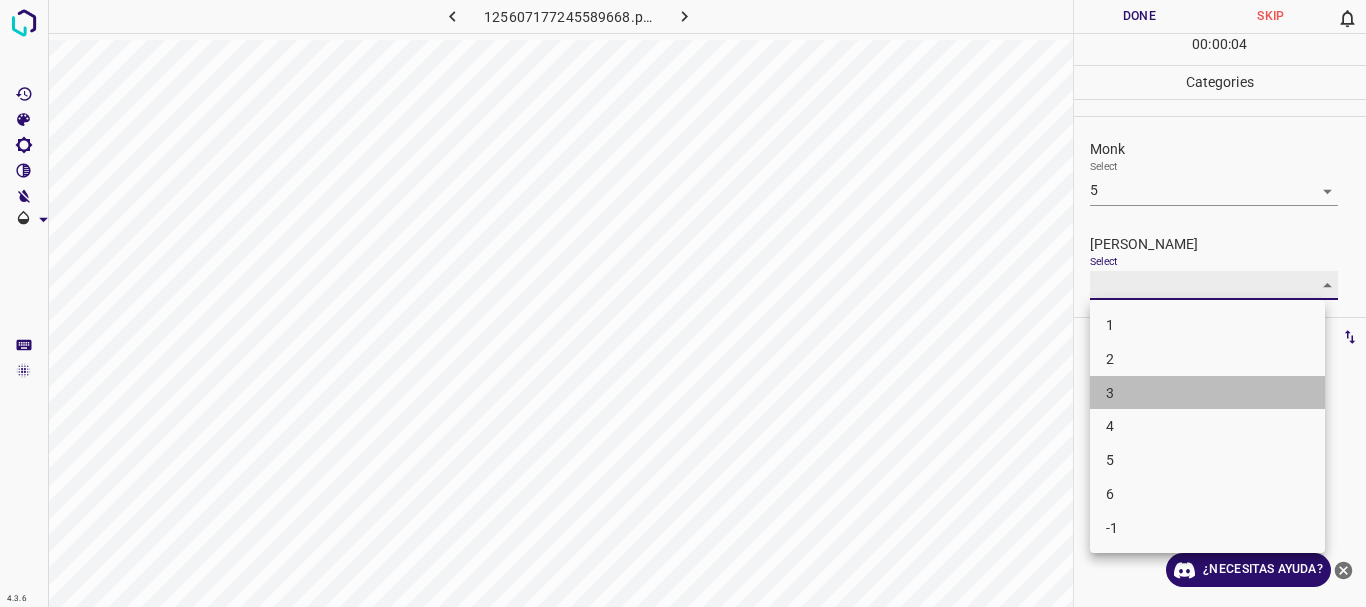 type on "3" 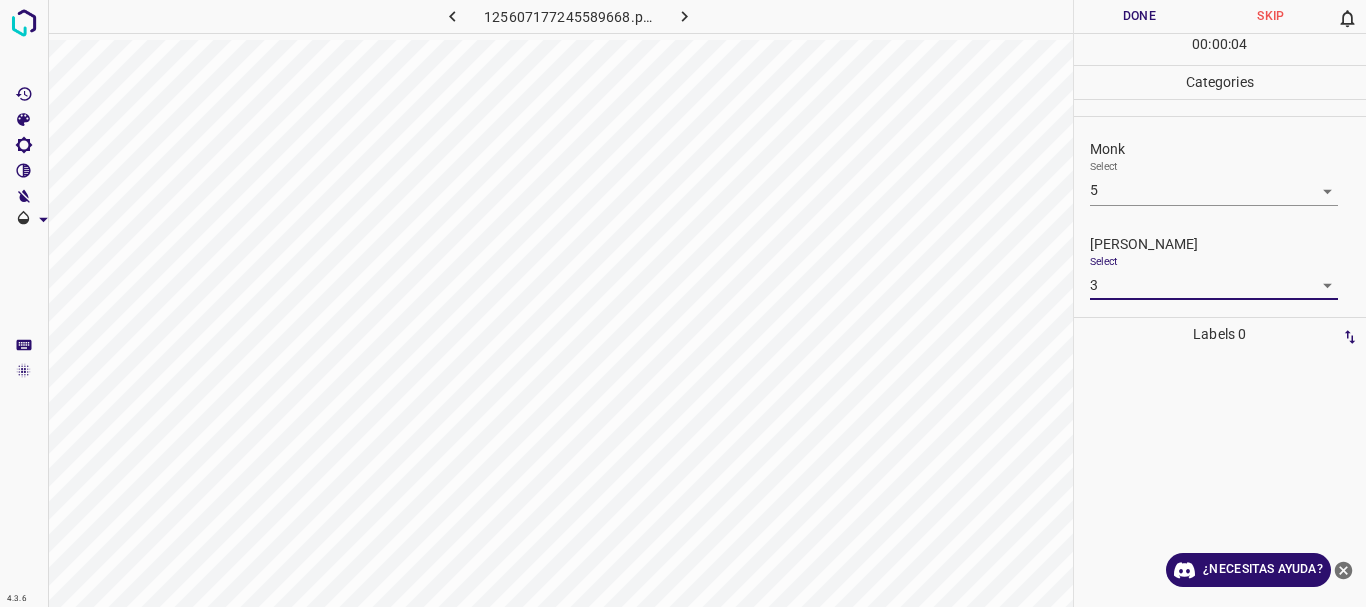 click on "Done" at bounding box center [1140, 16] 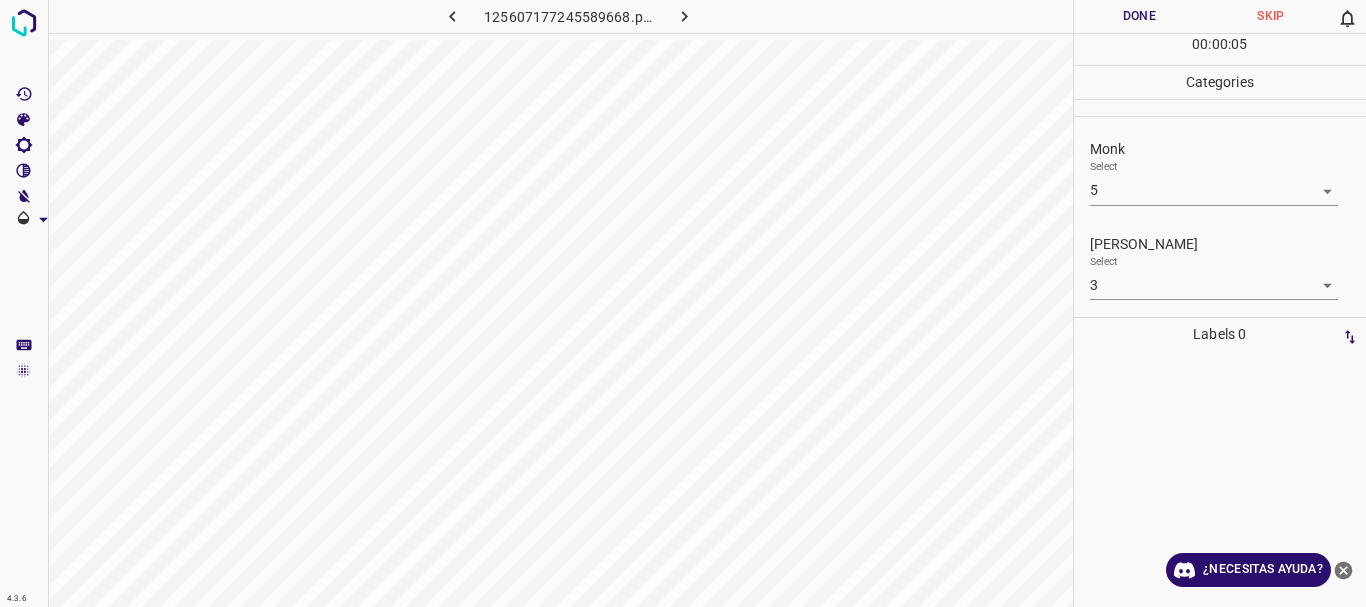 drag, startPoint x: 678, startPoint y: 13, endPoint x: 682, endPoint y: 36, distance: 23.345236 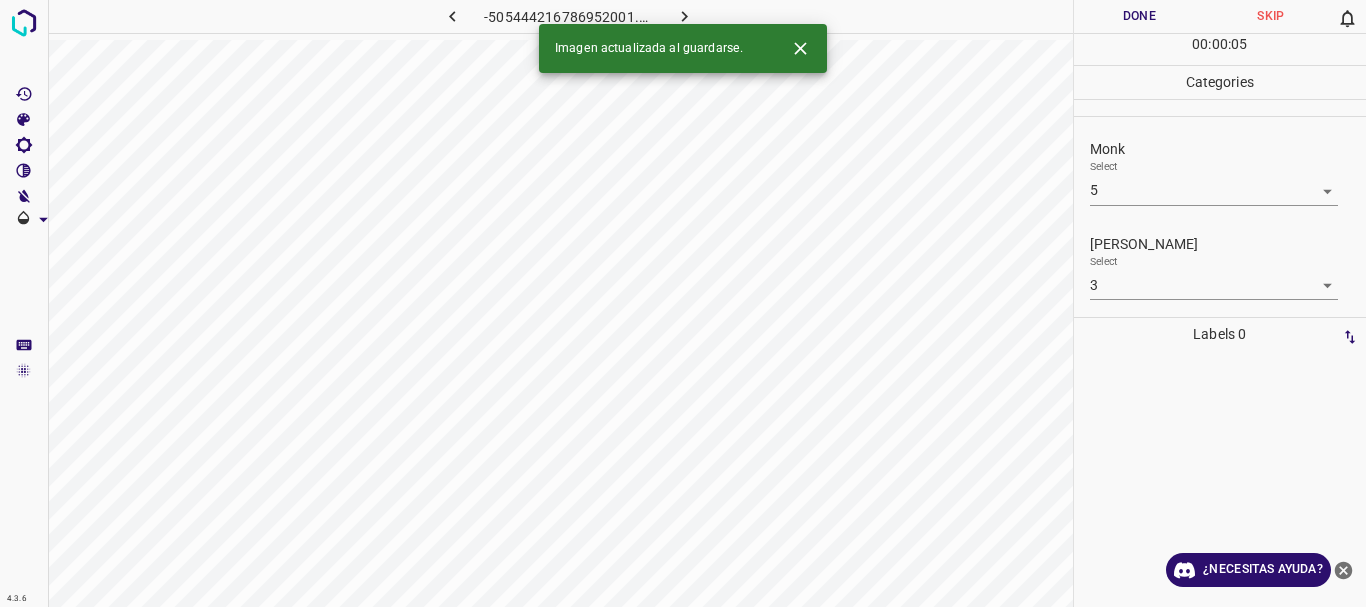 type 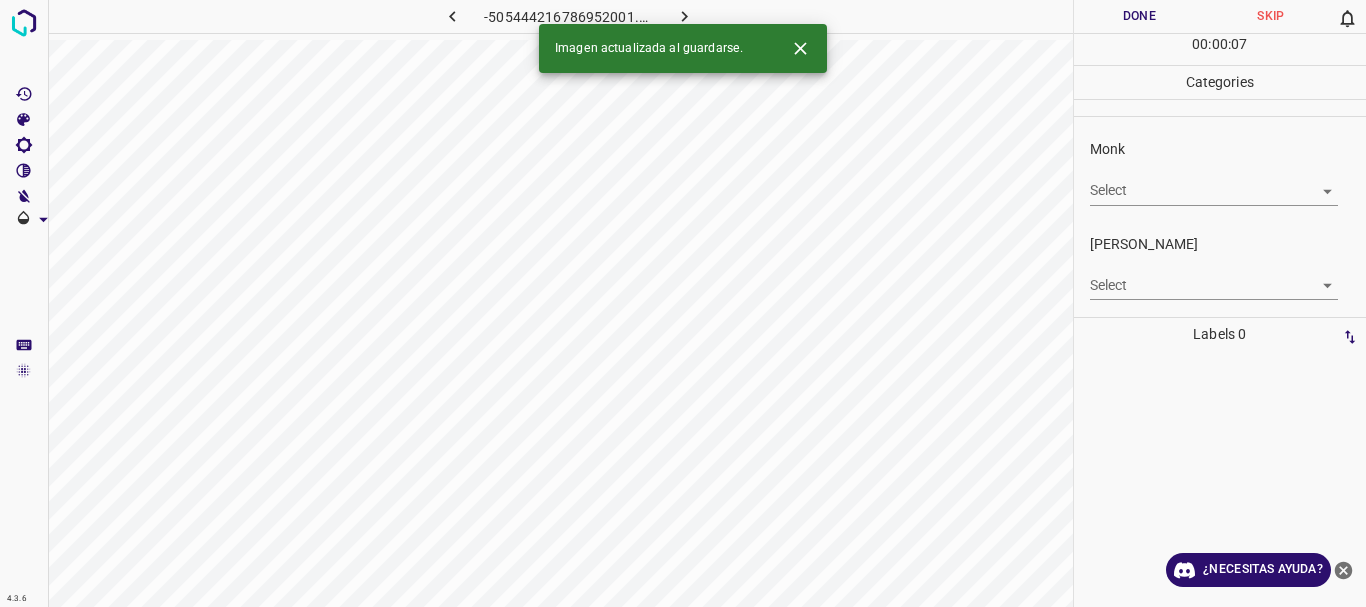 click on "Imagen actualizada al guardarse." at bounding box center (683, 48) 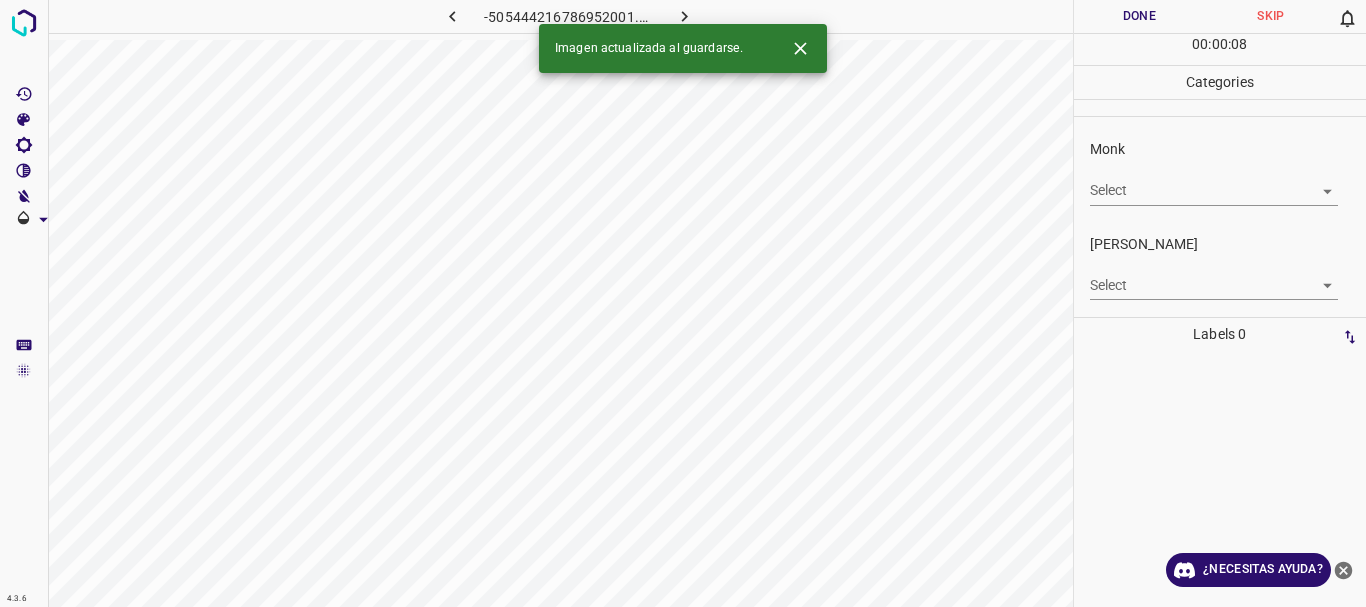 click 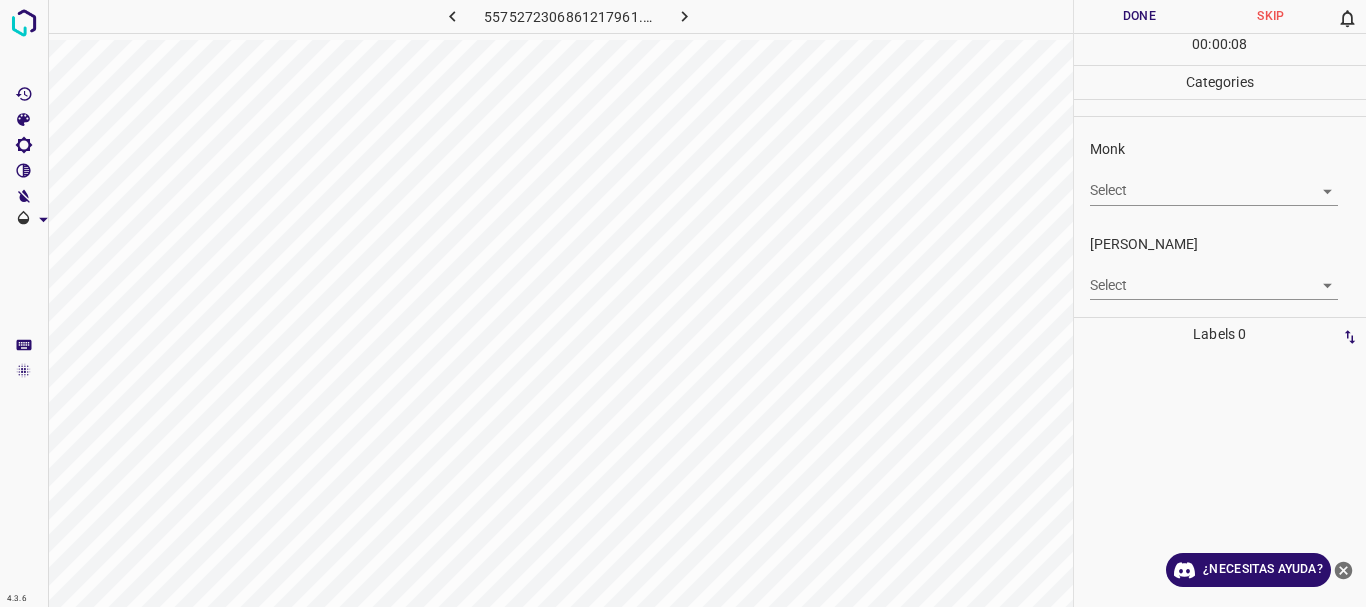 click 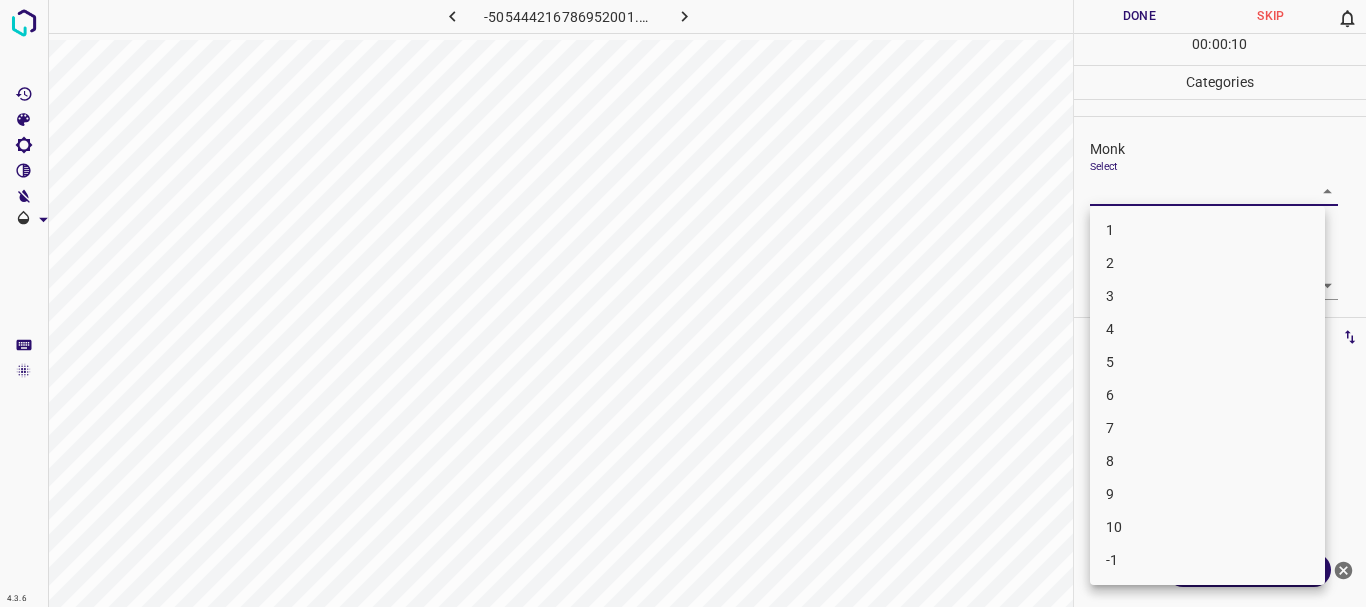 click on "4.3.6  -505444216786952001.png Done Skip 0 00   : 00   : 10   Categories Monk   Select ​  [PERSON_NAME]   Select ​ Labels   0 Categories 1 Monk 2  [PERSON_NAME] Tools Space Change between modes (Draw & Edit) I Auto labeling R Restore zoom M Zoom in N Zoom out Delete Delete selecte label Filters Z Restore filters X Saturation filter C Brightness filter V Contrast filter B Gray scale filter General O Download ¿Necesitas ayuda? Texto original Valora esta traducción Tu opinión servirá para ayudar a mejorar el Traductor de Google - Texto - Esconder - Borrar 1 2 3 4 5 6 7 8 9 10 -1" at bounding box center (683, 303) 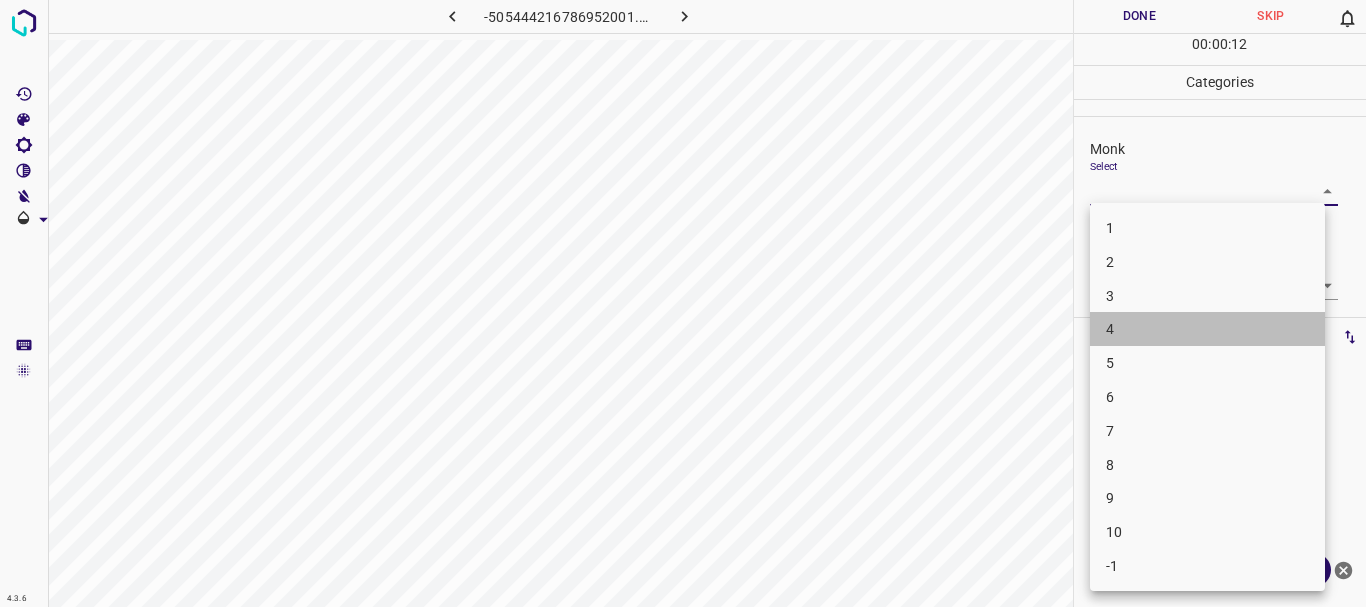 click on "4" at bounding box center (1207, 329) 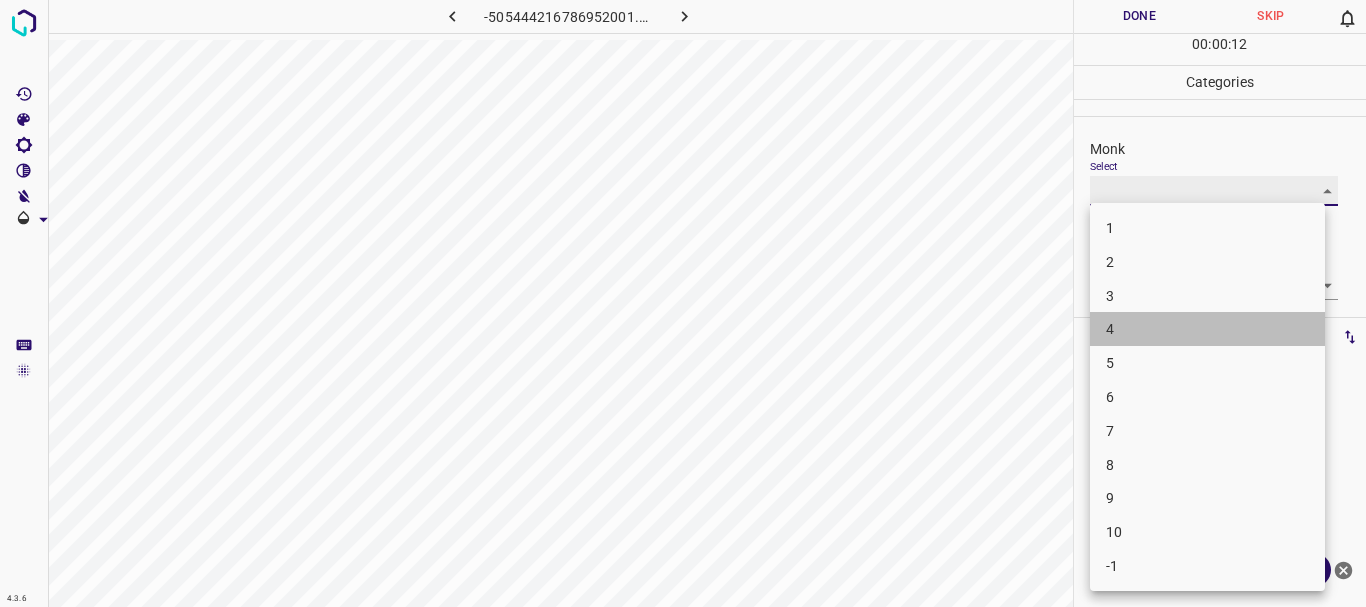 type on "4" 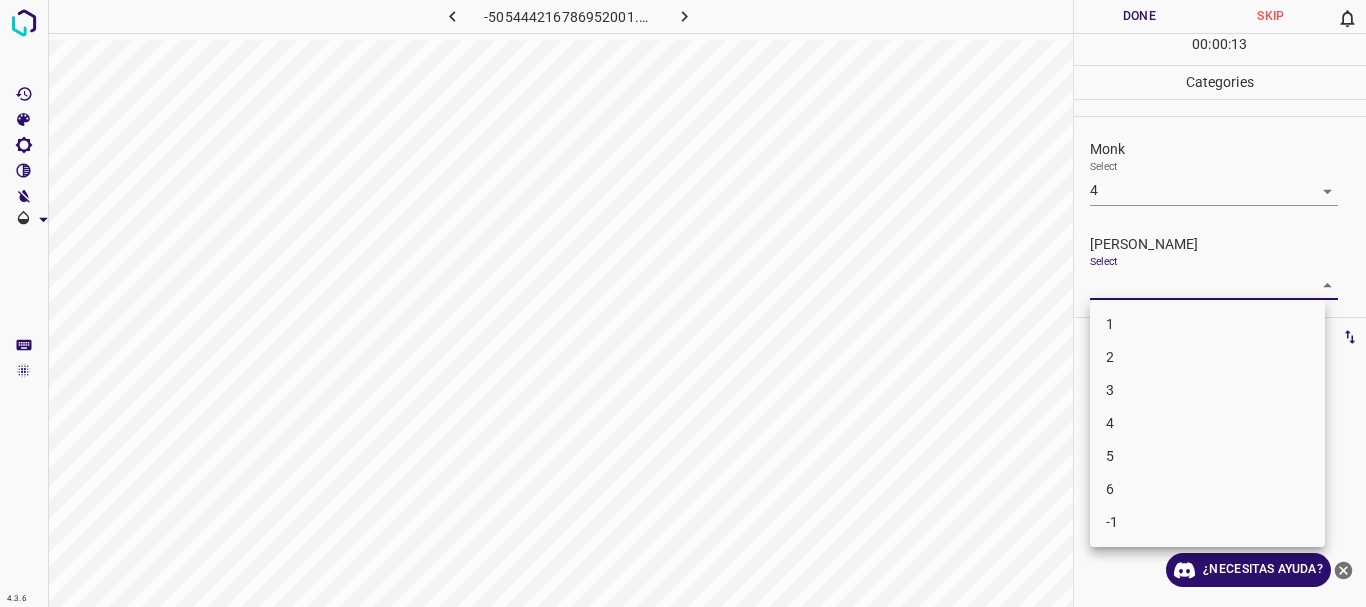 click on "4.3.6  -505444216786952001.png Done Skip 0 00   : 00   : 13   Categories Monk   Select 4 4  [PERSON_NAME]   Select ​ Labels   0 Categories 1 Monk 2  [PERSON_NAME] Tools Space Change between modes (Draw & Edit) I Auto labeling R Restore zoom M Zoom in N Zoom out Delete Delete selecte label Filters Z Restore filters X Saturation filter C Brightness filter V Contrast filter B Gray scale filter General O Download ¿Necesitas ayuda? Texto original Valora esta traducción Tu opinión servirá para ayudar a mejorar el Traductor de Google - Texto - Esconder - Borrar 1 2 3 4 5 6 -1" at bounding box center (683, 303) 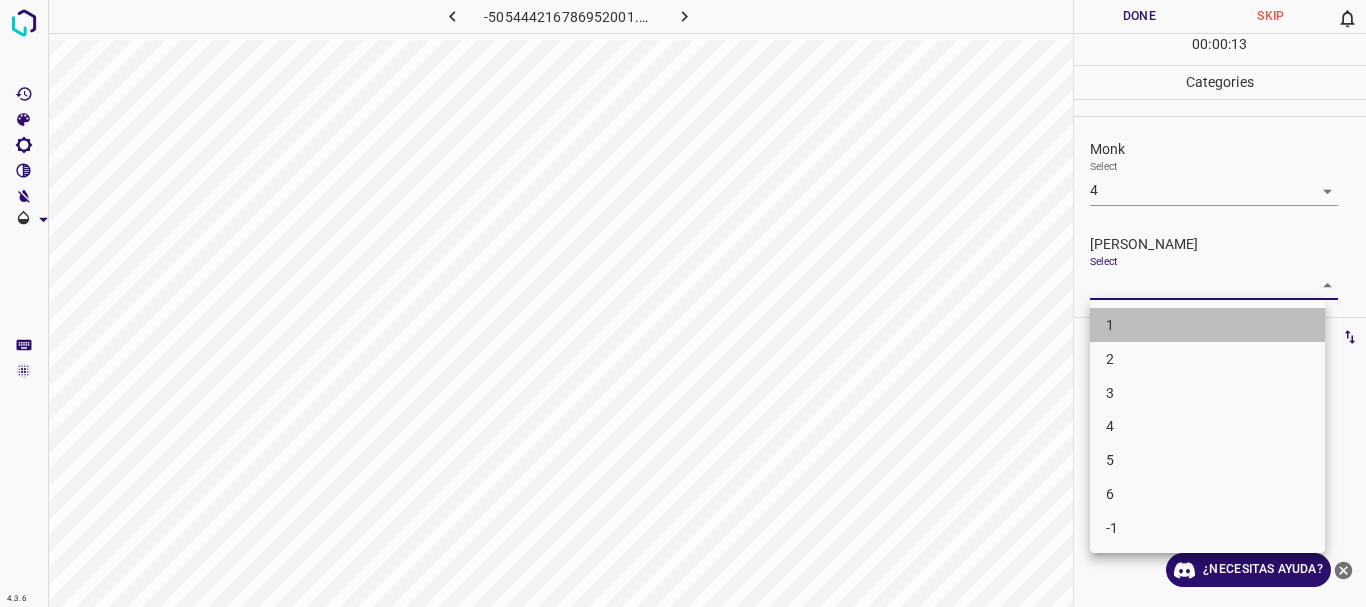 drag, startPoint x: 1128, startPoint y: 322, endPoint x: 1185, endPoint y: 5, distance: 322.08383 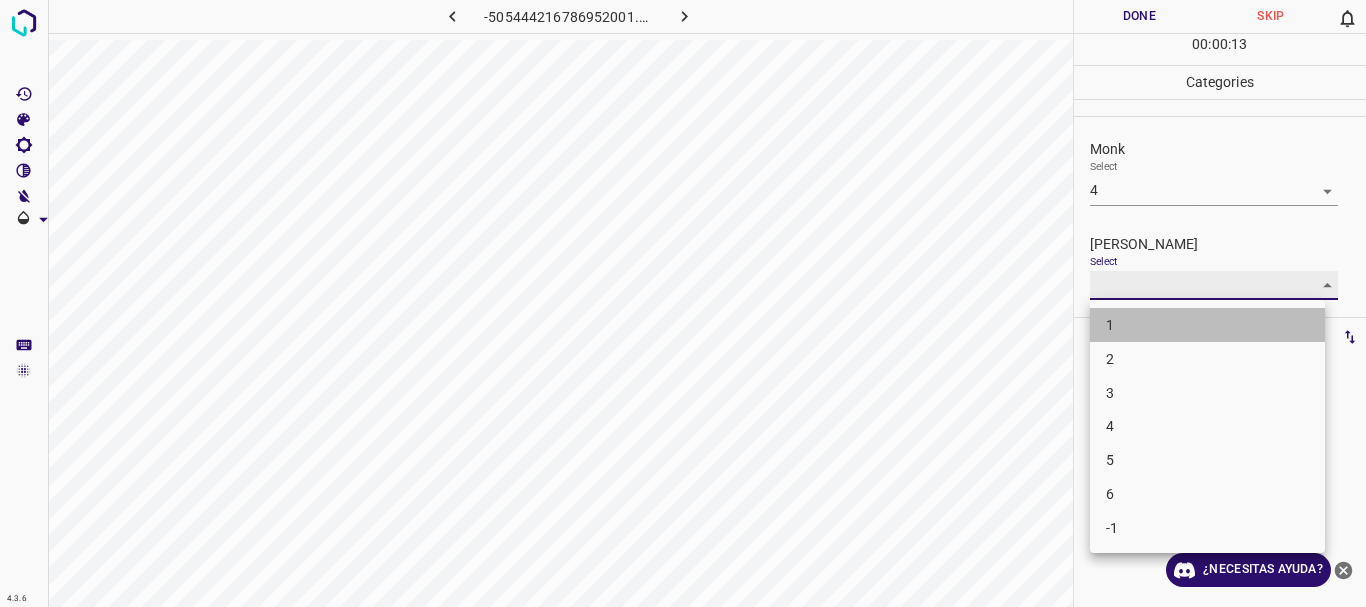 type on "1" 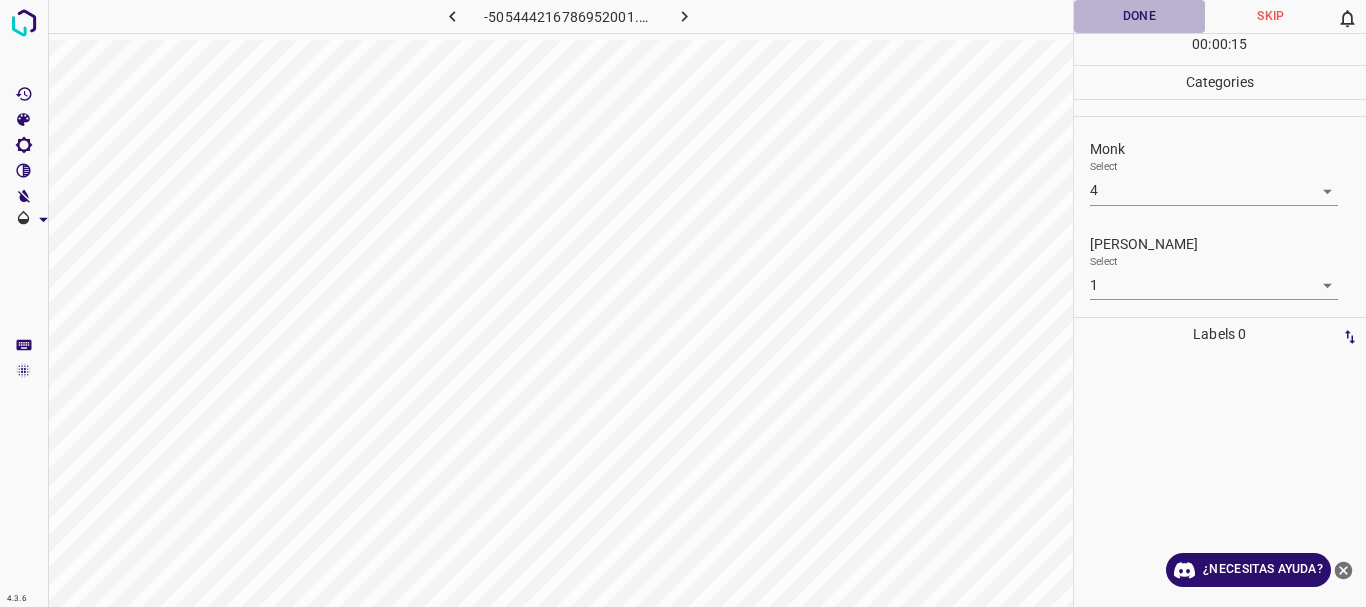 click on "Done" at bounding box center [1140, 16] 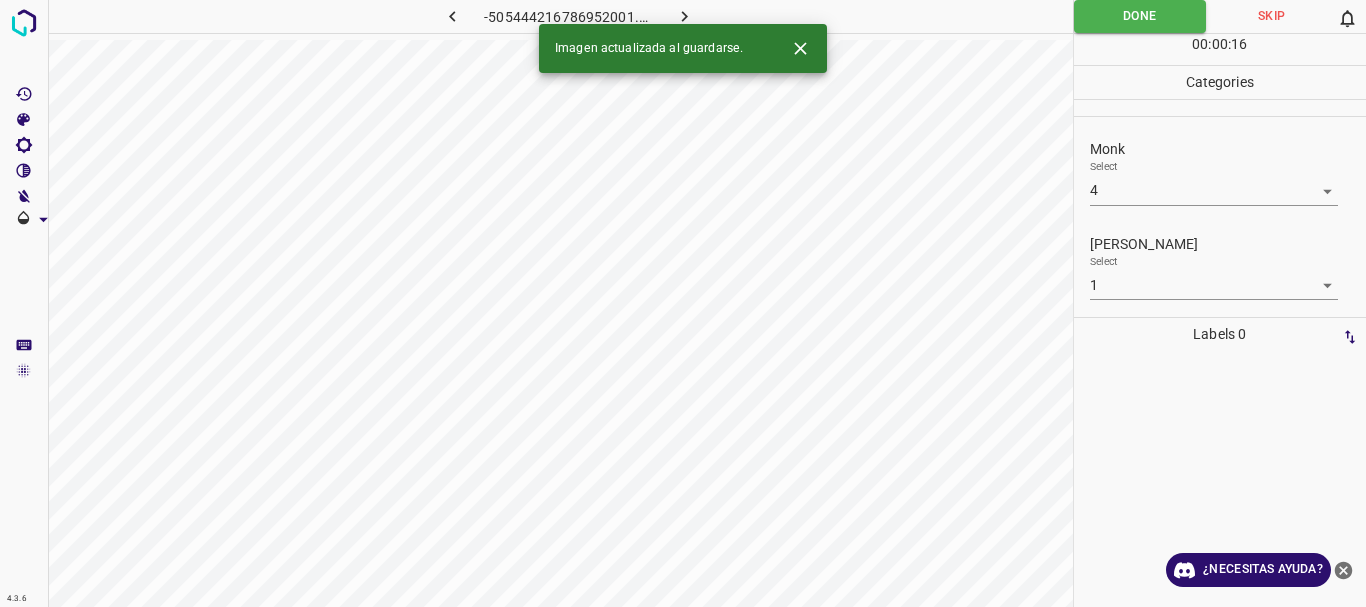 click 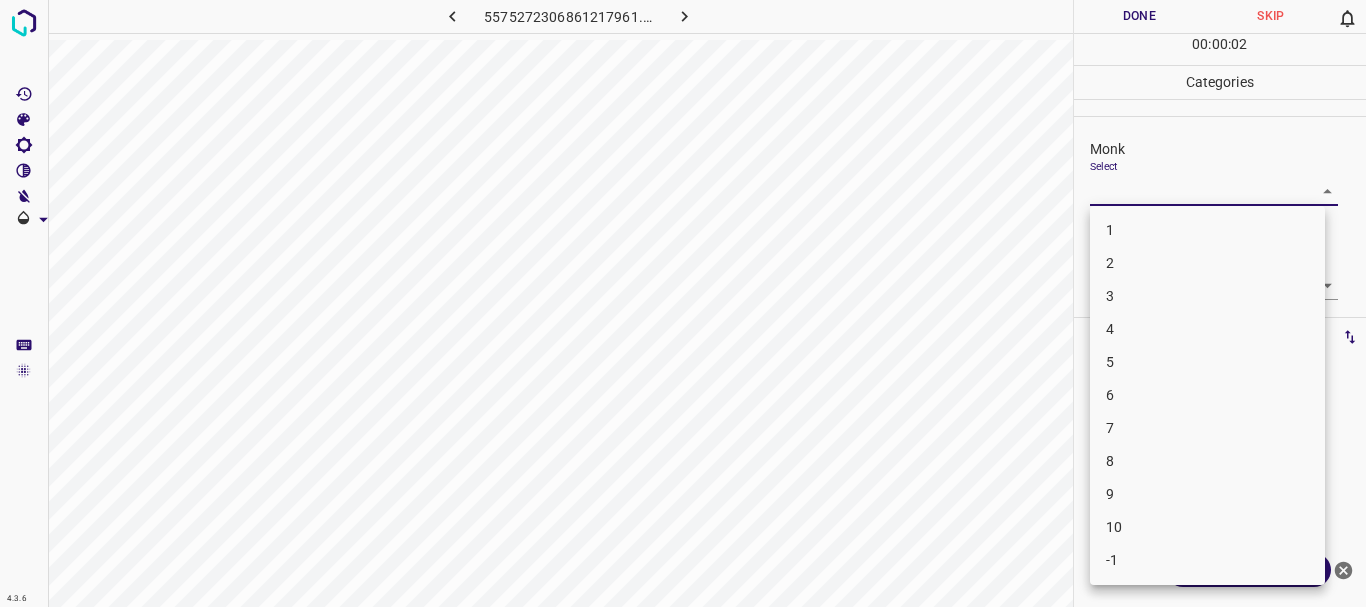 click on "4.3.6  5575272306861217961.png Done Skip 0 00   : 00   : 02   Categories Monk   Select ​  [PERSON_NAME]   Select ​ Labels   0 Categories 1 Monk 2  [PERSON_NAME] Tools Space Change between modes (Draw & Edit) I Auto labeling R Restore zoom M Zoom in N Zoom out Delete Delete selecte label Filters Z Restore filters X Saturation filter C Brightness filter V Contrast filter B Gray scale filter General O Download ¿Necesitas ayuda? Texto original Valora esta traducción Tu opinión servirá para ayudar a mejorar el Traductor de Google - Texto - Esconder - Borrar 1 2 3 4 5 6 7 8 9 10 -1" at bounding box center [683, 303] 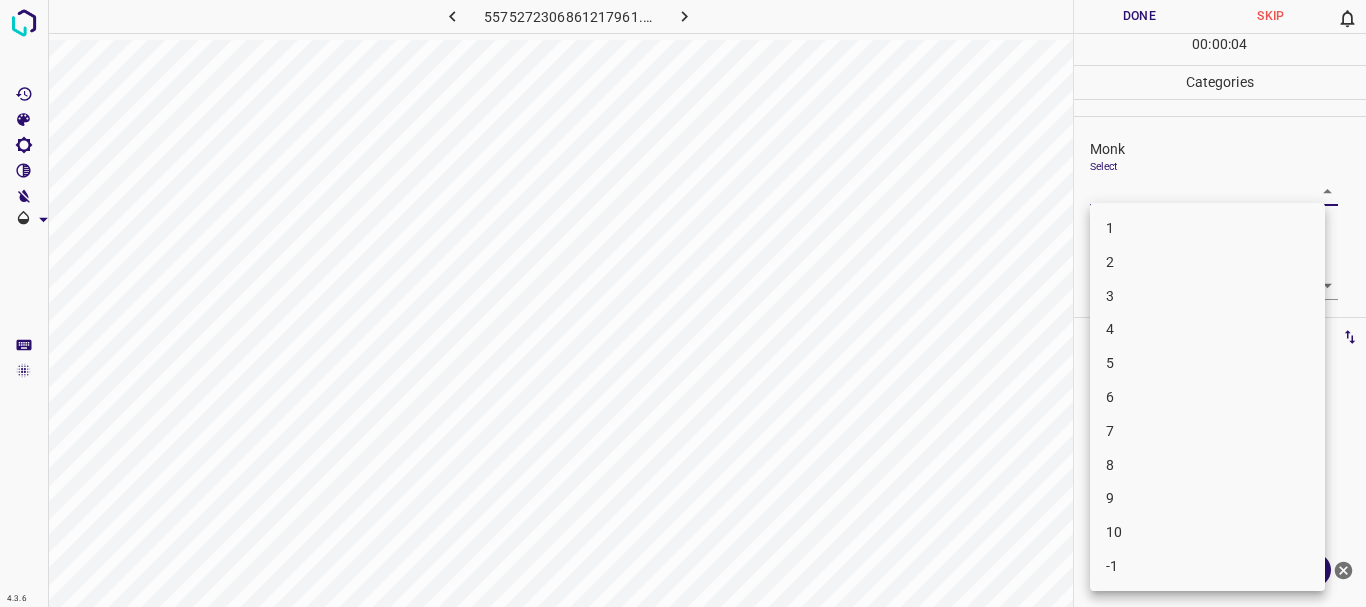 click on "4" at bounding box center (1207, 329) 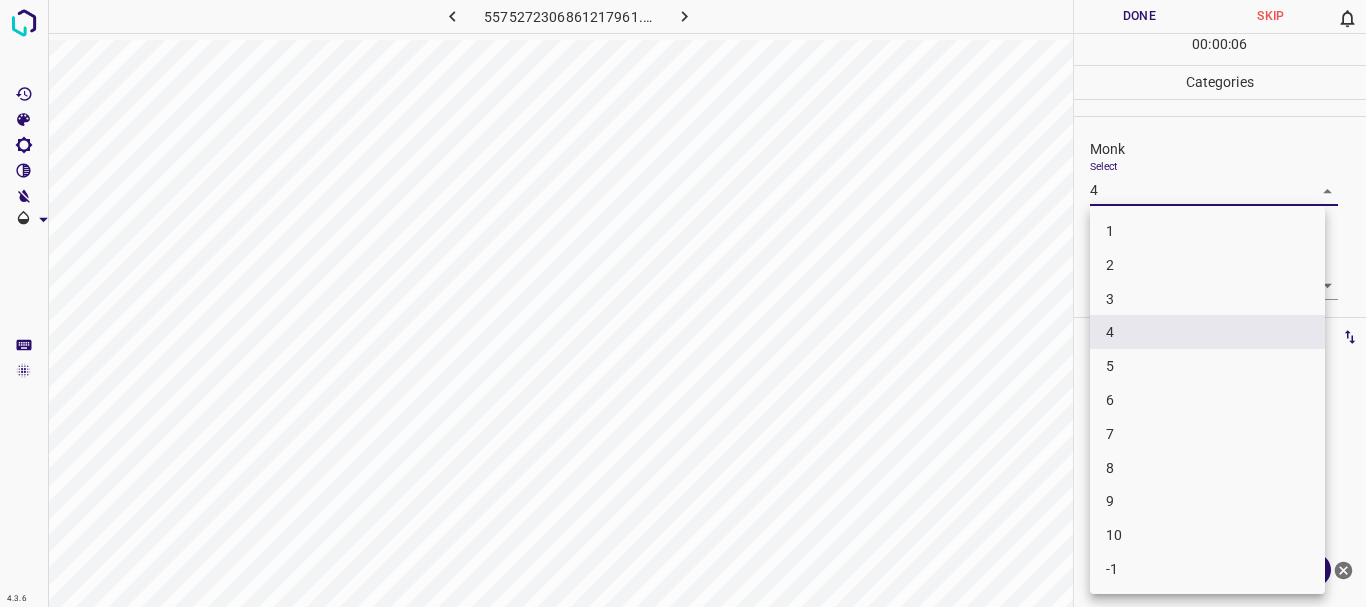 click on "4.3.6  5575272306861217961.png Done Skip 0 00   : 00   : 06   Categories Monk   Select 4 4  [PERSON_NAME]   Select ​ Labels   0 Categories 1 Monk 2  [PERSON_NAME] Tools Space Change between modes (Draw & Edit) I Auto labeling R Restore zoom M Zoom in N Zoom out Delete Delete selecte label Filters Z Restore filters X Saturation filter C Brightness filter V Contrast filter B Gray scale filter General O Download ¿Necesitas ayuda? Texto original Valora esta traducción Tu opinión servirá para ayudar a mejorar el Traductor de Google - Texto - Esconder - Borrar 1 2 3 4 5 6 7 8 9 10 -1" at bounding box center (683, 303) 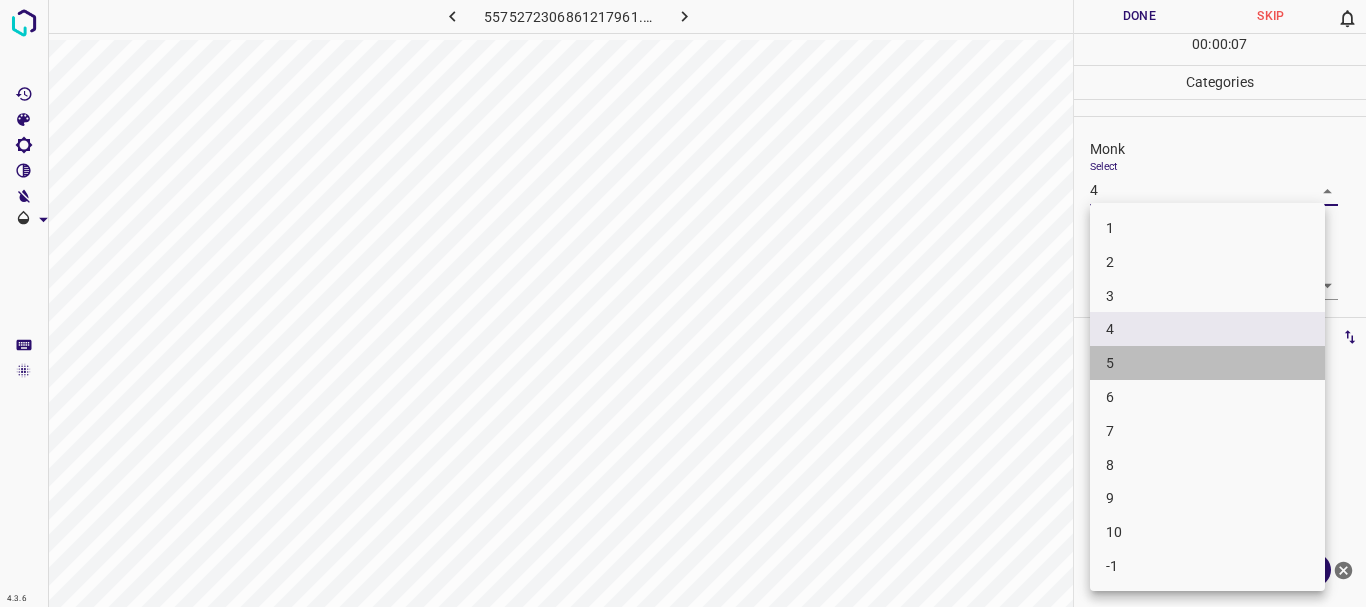 drag, startPoint x: 1129, startPoint y: 372, endPoint x: 1129, endPoint y: 337, distance: 35 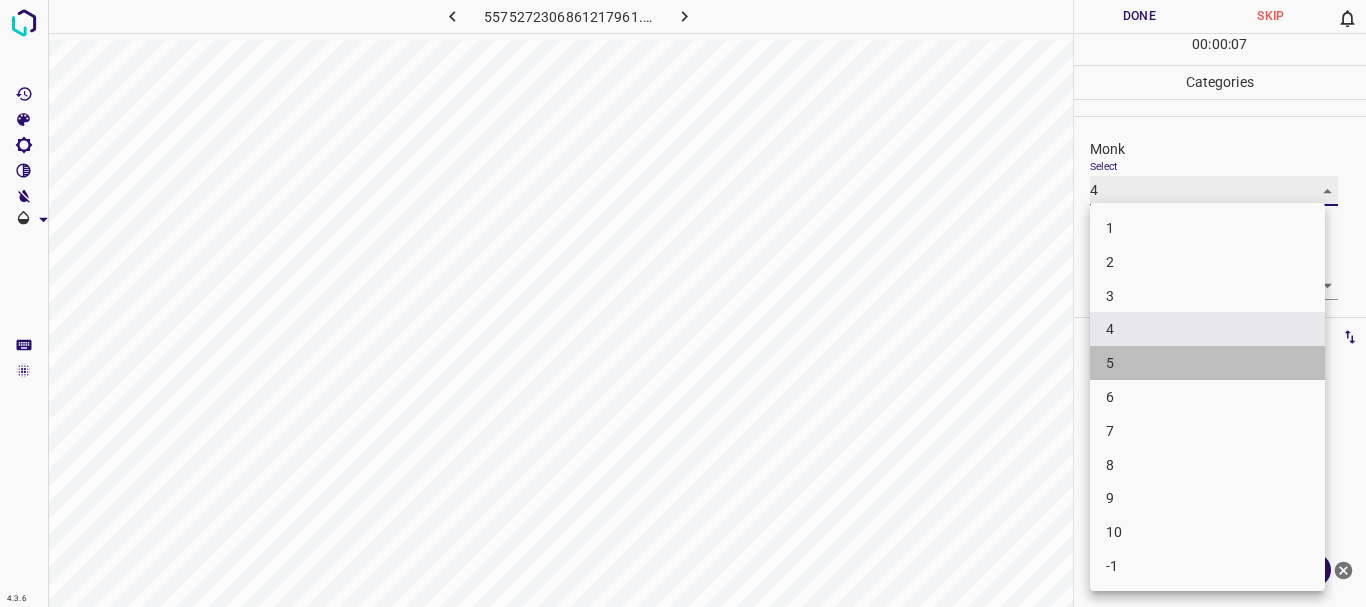 type on "5" 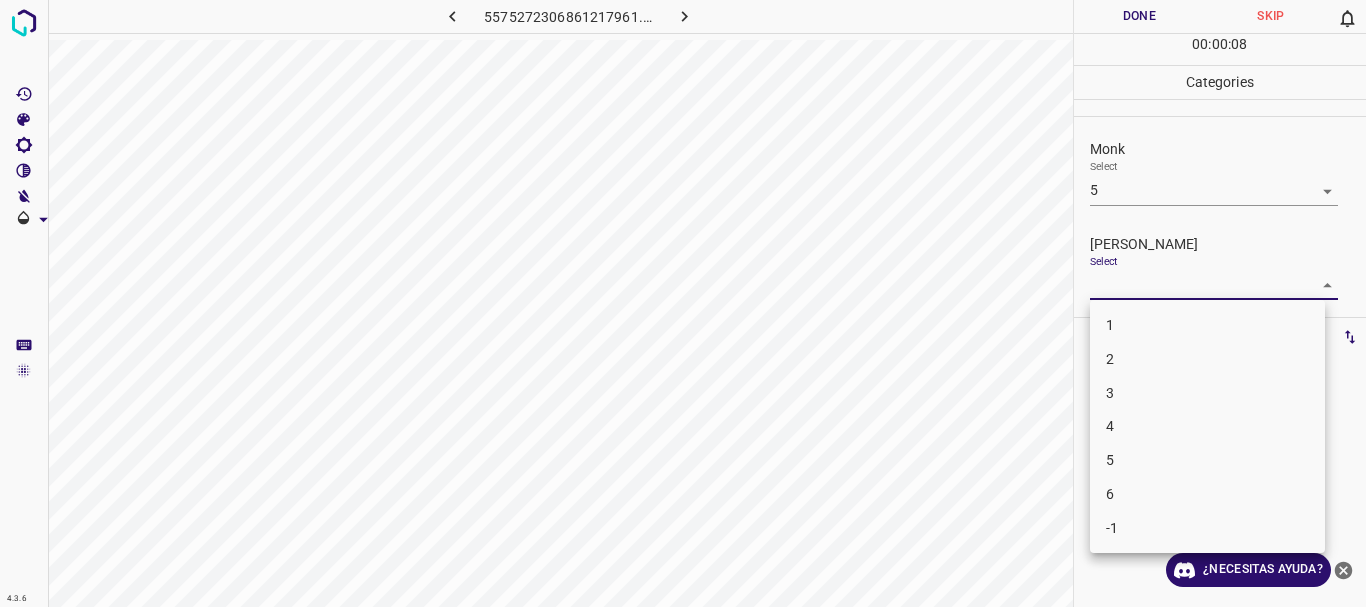 click on "4.3.6  5575272306861217961.png Done Skip 0 00   : 00   : 08   Categories Monk   Select 5 5  [PERSON_NAME]   Select ​ Labels   0 Categories 1 Monk 2  [PERSON_NAME] Tools Space Change between modes (Draw & Edit) I Auto labeling R Restore zoom M Zoom in N Zoom out Delete Delete selecte label Filters Z Restore filters X Saturation filter C Brightness filter V Contrast filter B Gray scale filter General O Download ¿Necesitas ayuda? Texto original Valora esta traducción Tu opinión servirá para ayudar a mejorar el Traductor de Google - Texto - Esconder - Borrar 1 2 3 4 5 6 -1" at bounding box center [683, 303] 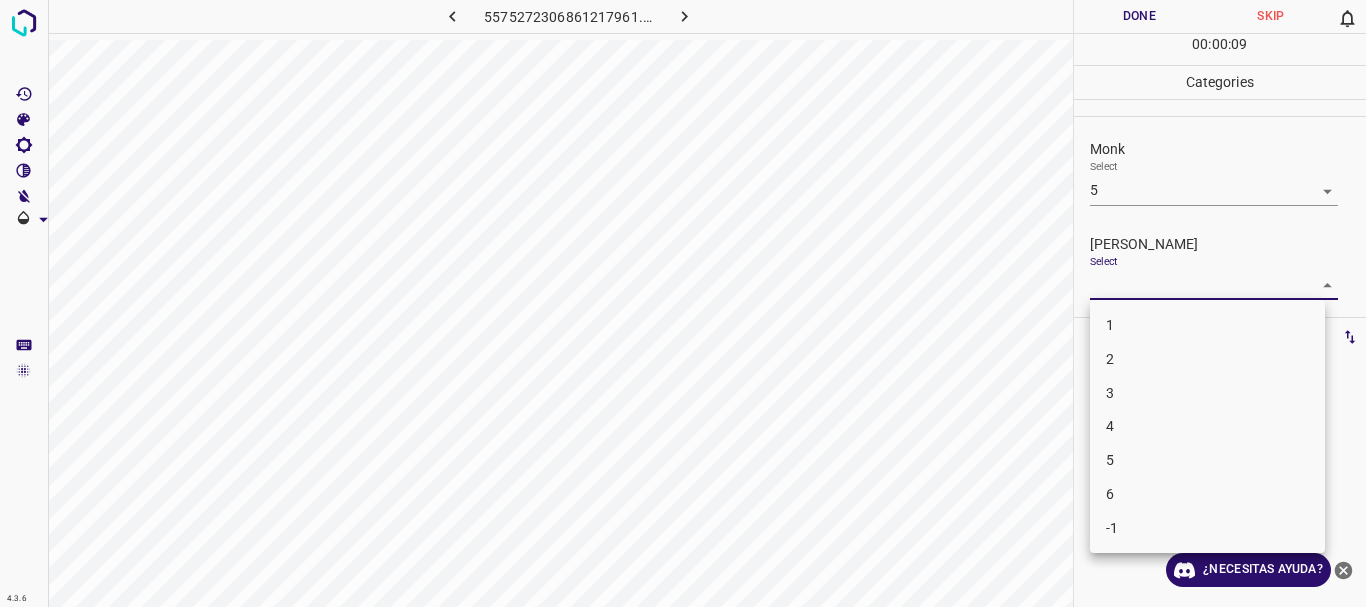 click on "2" at bounding box center (1207, 359) 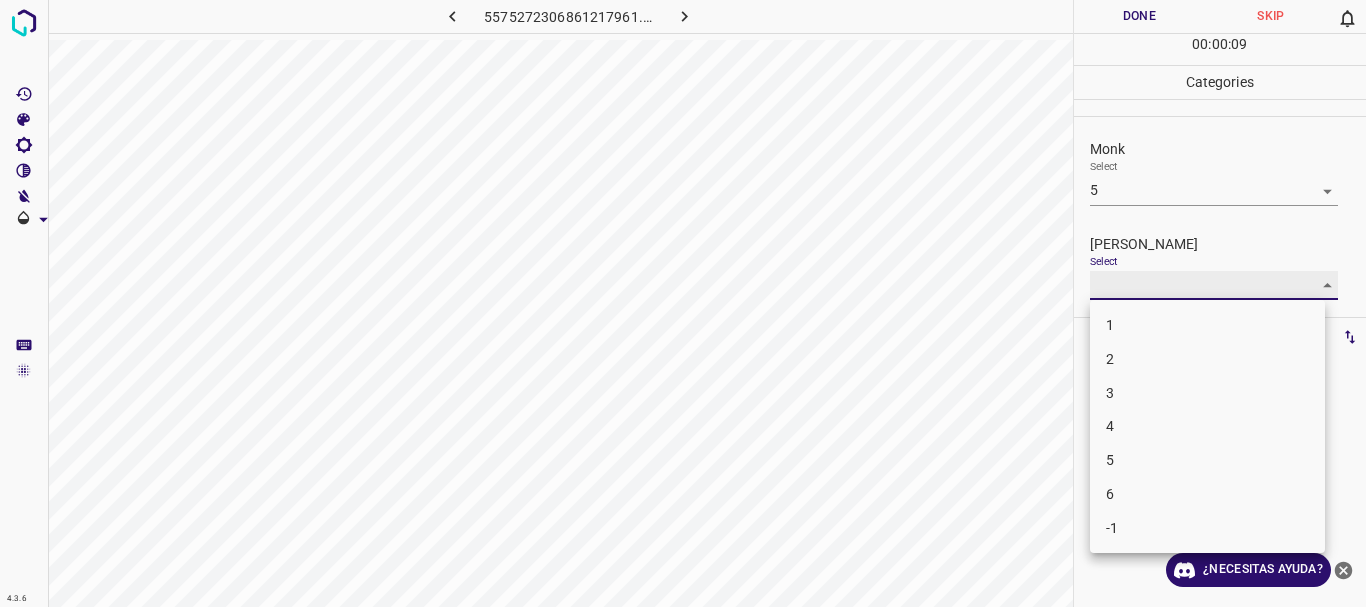type on "2" 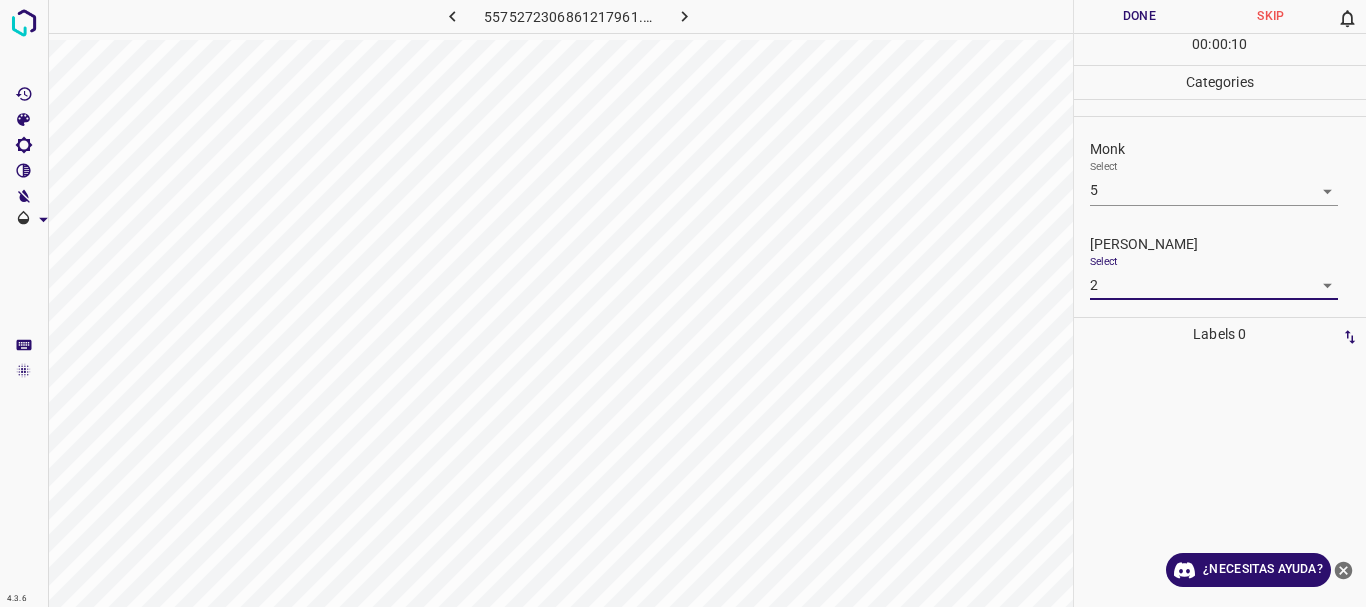 click on "Done" at bounding box center [1140, 16] 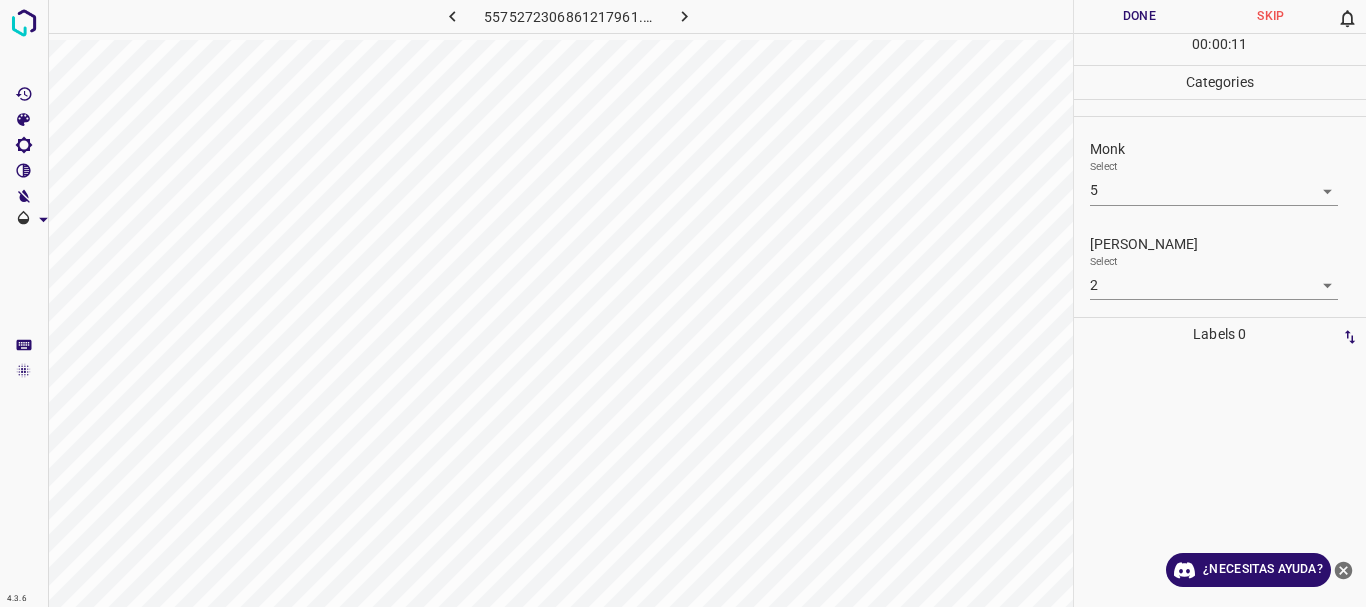 click at bounding box center (684, 16) 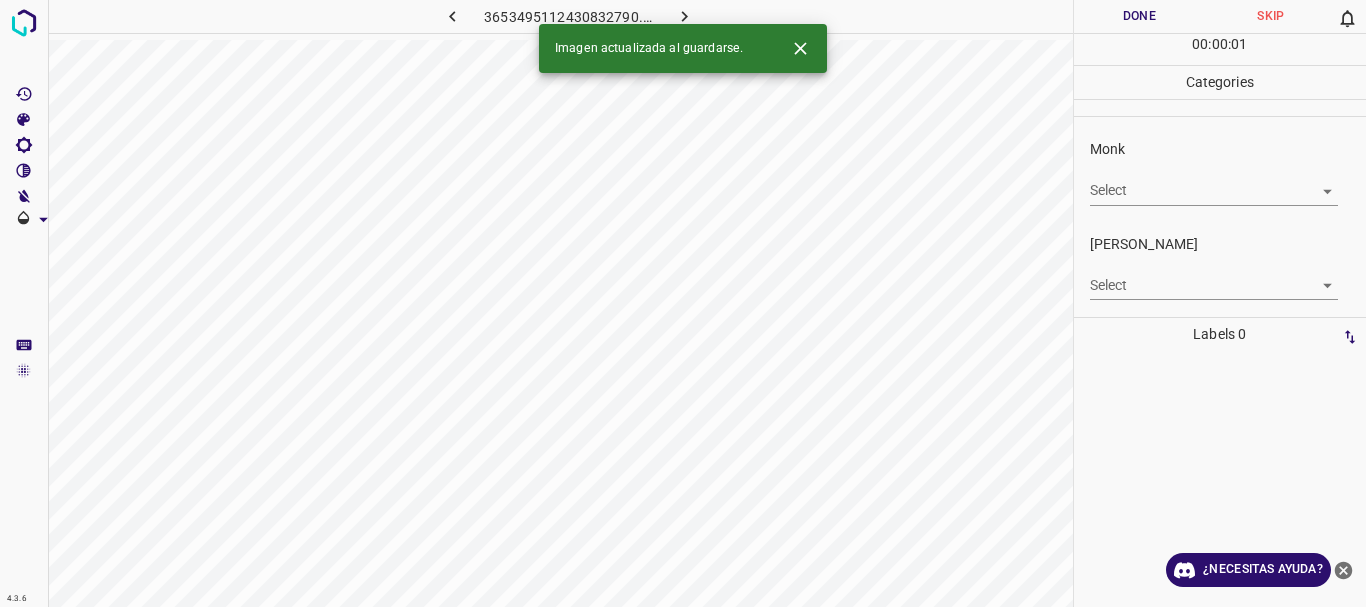 click on "4.3.6  3653495112430832790.png Done Skip 0 00   : 00   : 01   Categories Monk   Select ​  [PERSON_NAME]   Select ​ Labels   0 Categories 1 Monk 2  [PERSON_NAME] Tools Space Change between modes (Draw & Edit) I Auto labeling R Restore zoom M Zoom in N Zoom out Delete Delete selecte label Filters Z Restore filters X Saturation filter C Brightness filter V Contrast filter B Gray scale filter General O Download Imagen actualizada al guardarse. ¿Necesitas ayuda? Texto original Valora esta traducción Tu opinión servirá para ayudar a mejorar el Traductor de Google - Texto - Esconder - Borrar" at bounding box center [683, 303] 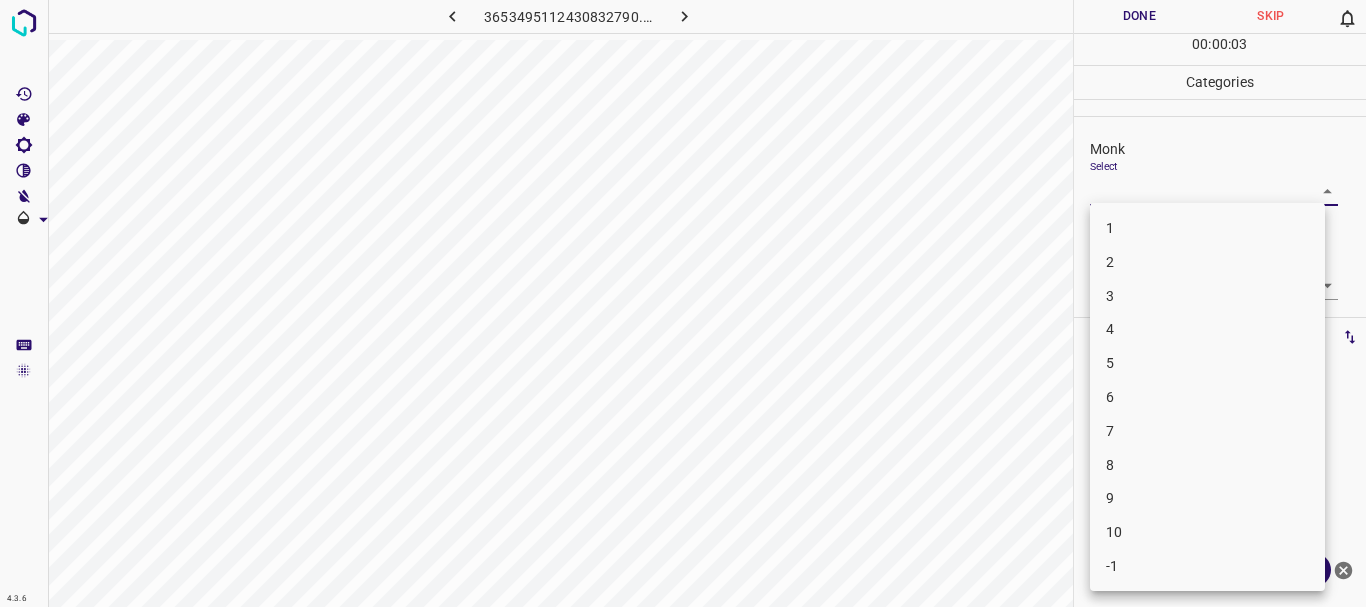 click on "3" at bounding box center [1207, 296] 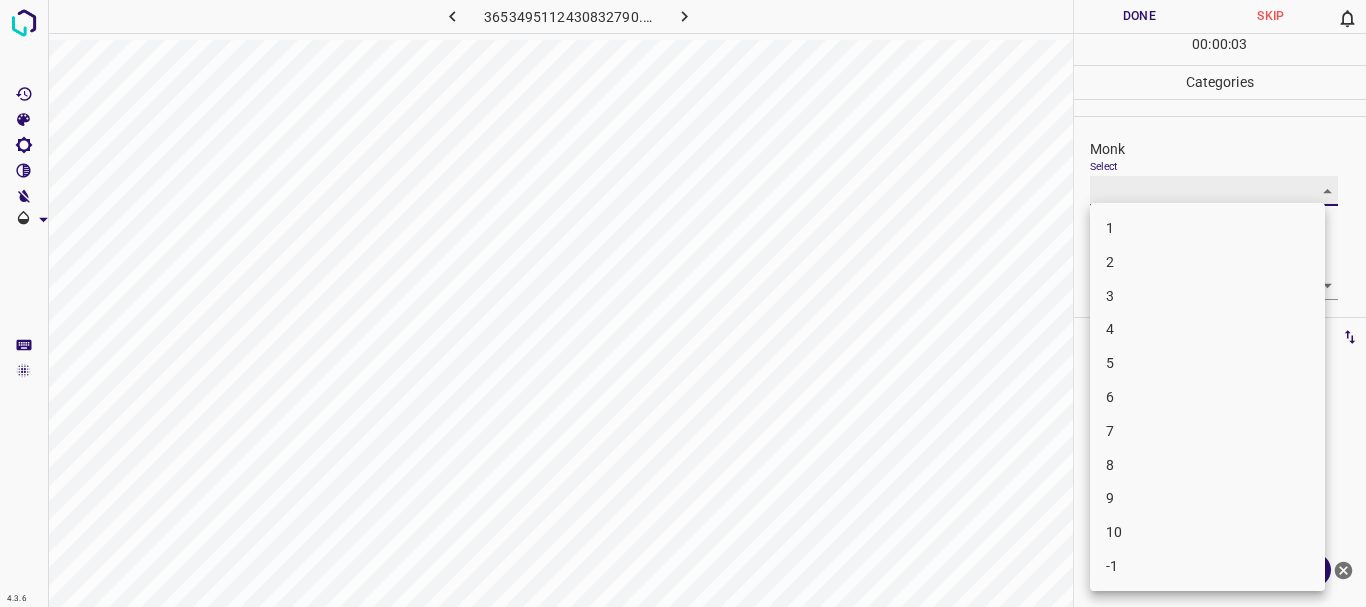 type on "3" 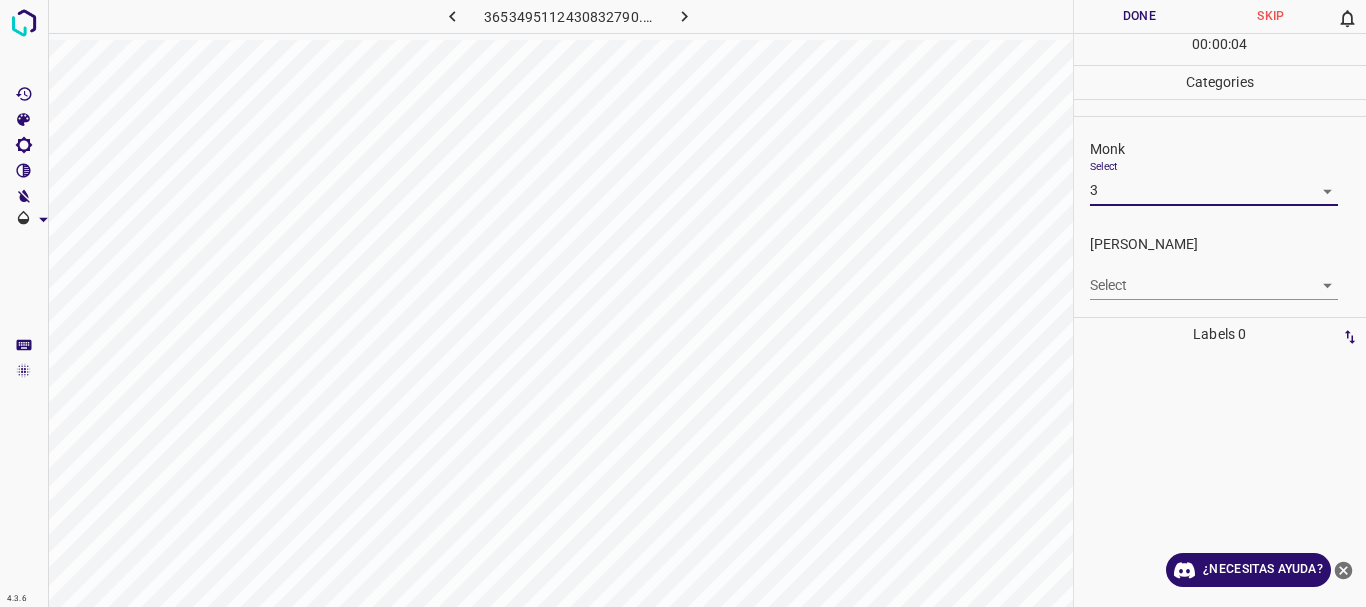 click on "4.3.6  3653495112430832790.png Done Skip 0 00   : 00   : 04   Categories Monk   Select 3 3  [PERSON_NAME]   Select ​ Labels   0 Categories 1 Monk 2  [PERSON_NAME] Tools Space Change between modes (Draw & Edit) I Auto labeling R Restore zoom M Zoom in N Zoom out Delete Delete selecte label Filters Z Restore filters X Saturation filter C Brightness filter V Contrast filter B Gray scale filter General O Download ¿Necesitas ayuda? Texto original Valora esta traducción Tu opinión servirá para ayudar a mejorar el Traductor de Google - Texto - Esconder - Borrar 1 2 3 4 5 6 7 8 9 10 -1" at bounding box center [683, 303] 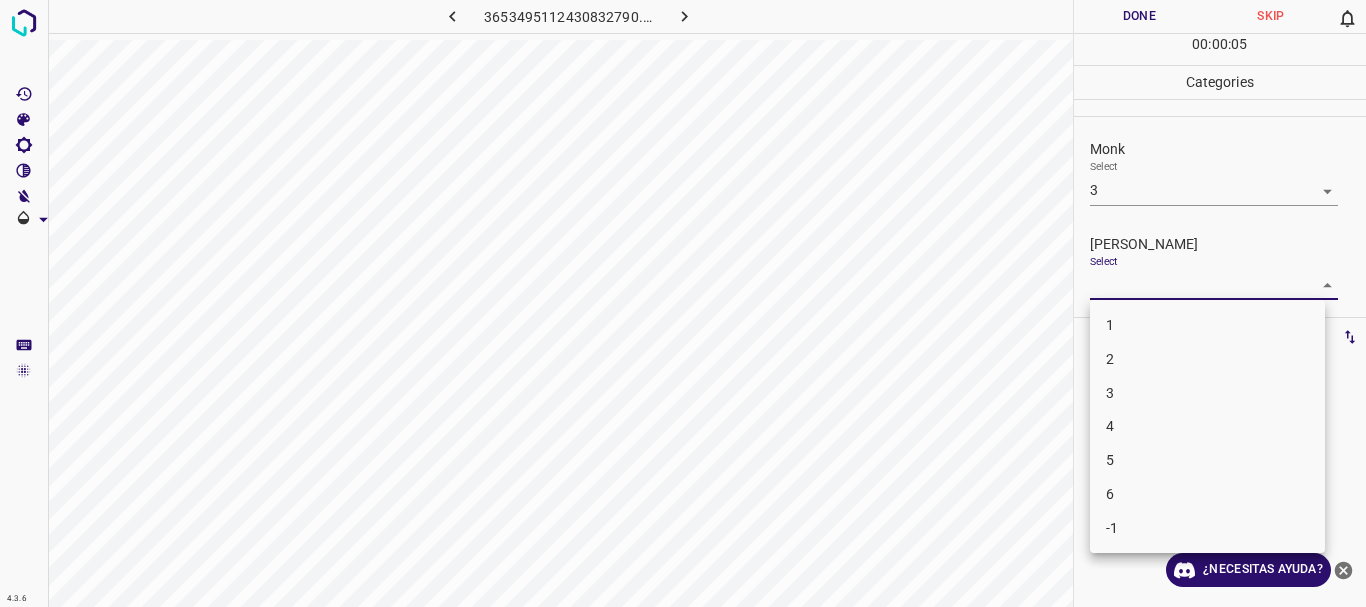 drag, startPoint x: 1131, startPoint y: 381, endPoint x: 1129, endPoint y: 326, distance: 55.03635 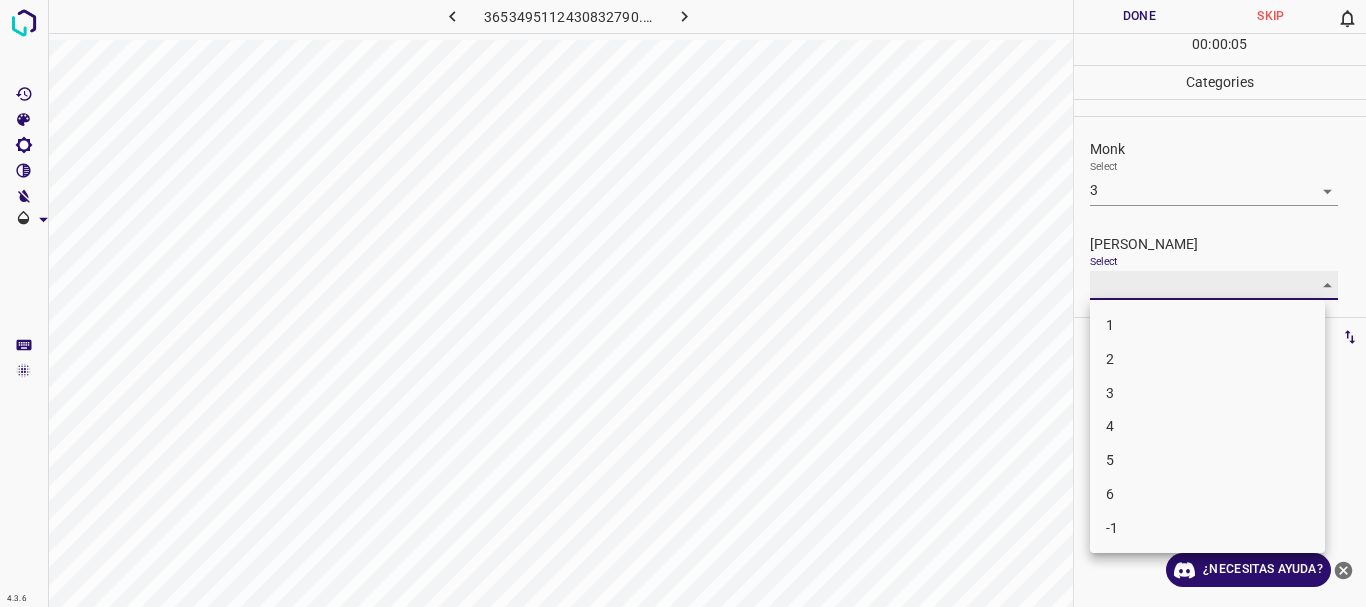 type on "3" 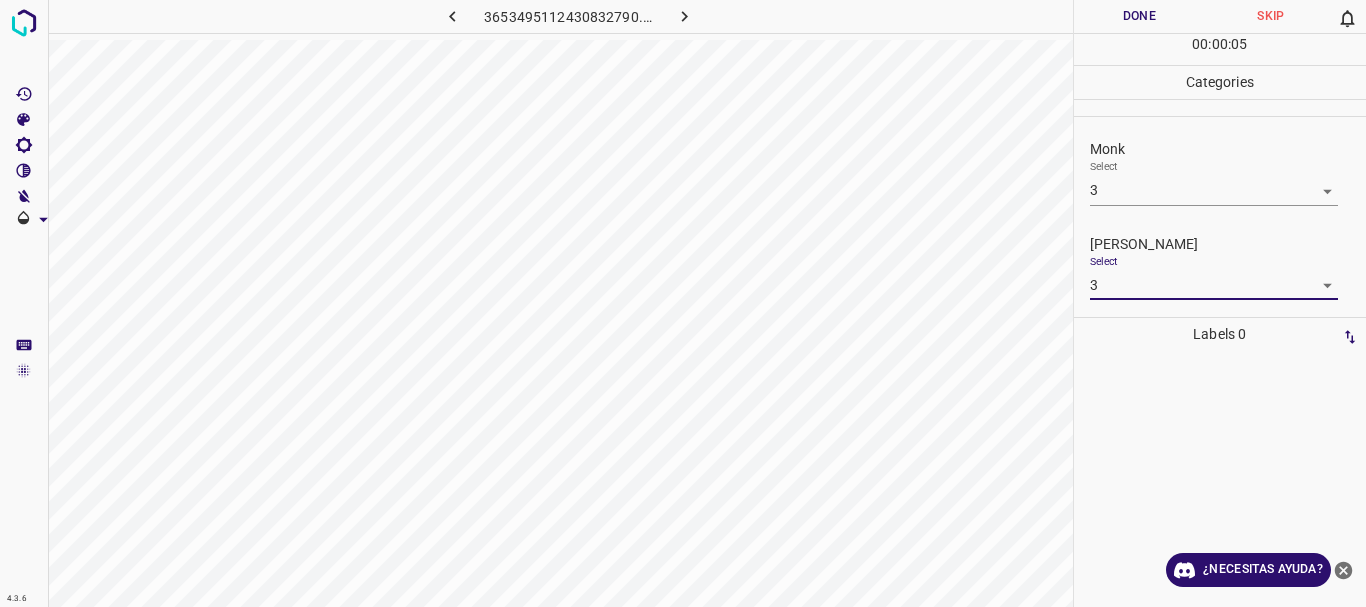 click on "Done" at bounding box center (1140, 16) 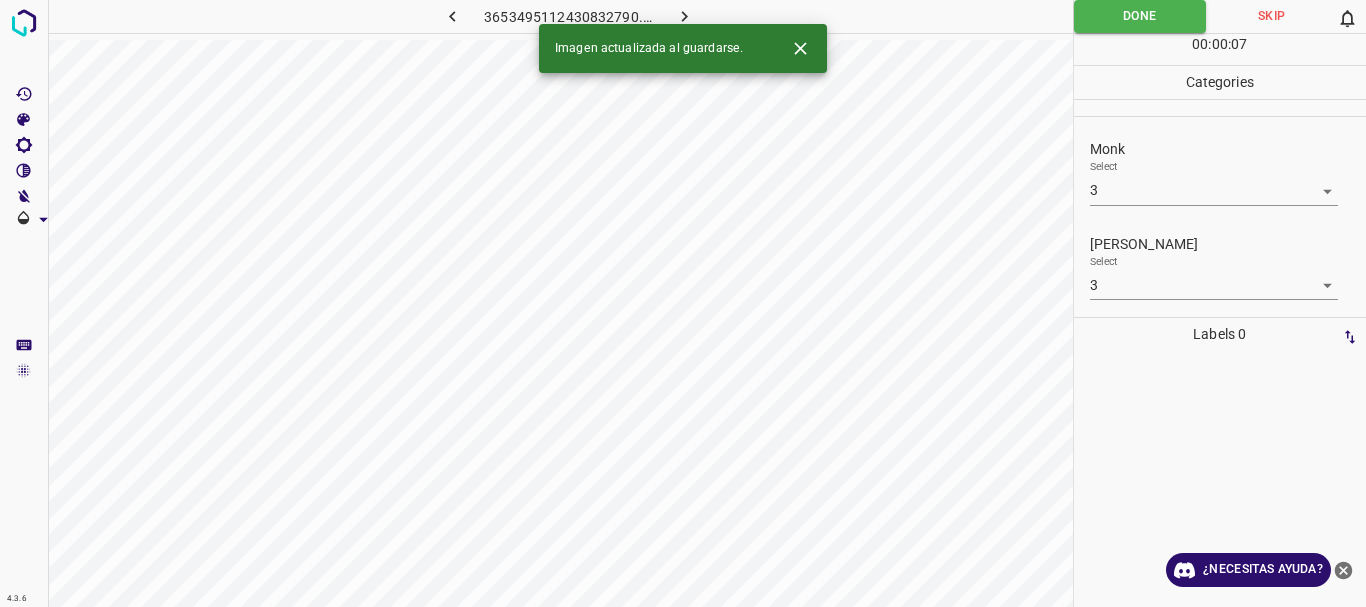 click 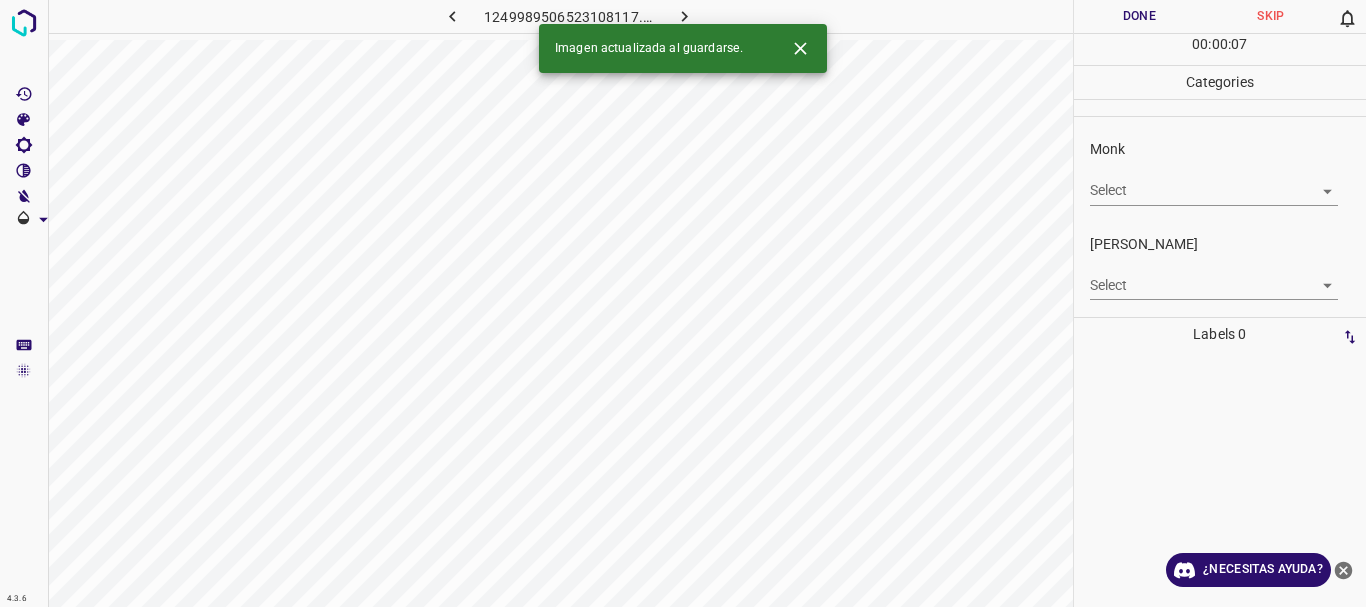 click on "4.3.6  1249989506523108117.png Done Skip 0 00   : 00   : 07   Categories Monk   Select ​  [PERSON_NAME]   Select ​ Labels   0 Categories 1 Monk 2  [PERSON_NAME] Tools Space Change between modes (Draw & Edit) I Auto labeling R Restore zoom M Zoom in N Zoom out Delete Delete selecte label Filters Z Restore filters X Saturation filter C Brightness filter V Contrast filter B Gray scale filter General O Download Imagen actualizada al guardarse. ¿Necesitas ayuda? Texto original Valora esta traducción Tu opinión servirá para ayudar a mejorar el Traductor de Google - Texto - Esconder - Borrar" at bounding box center [683, 303] 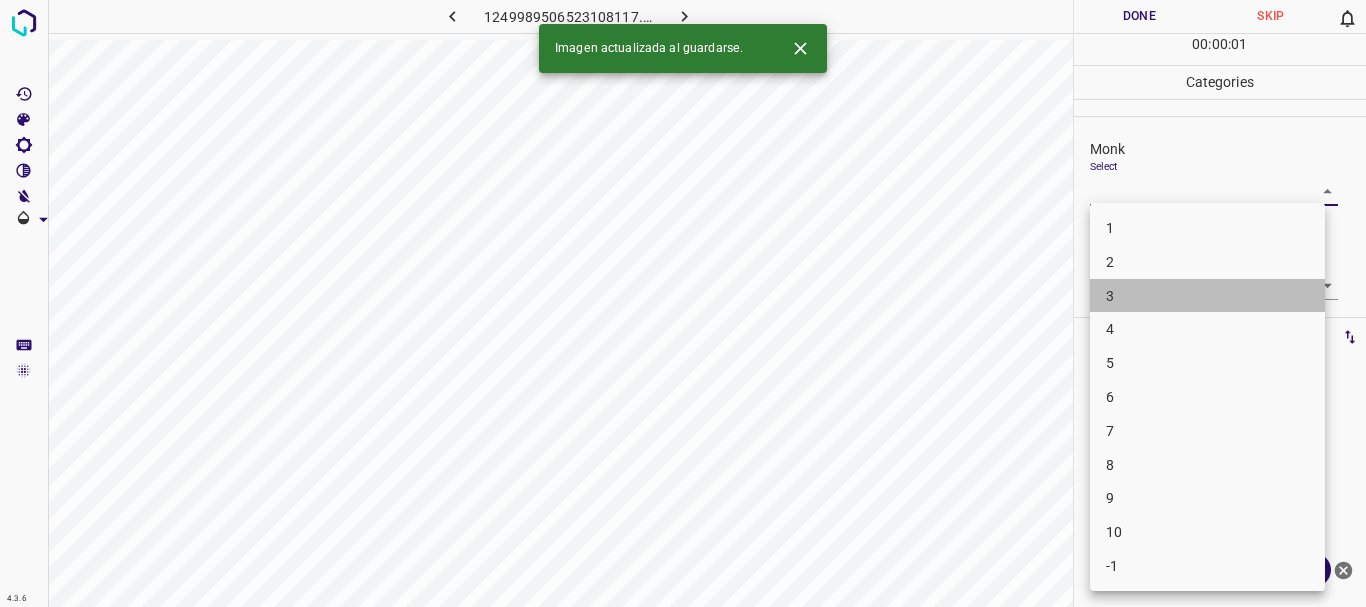 click on "3" at bounding box center [1207, 296] 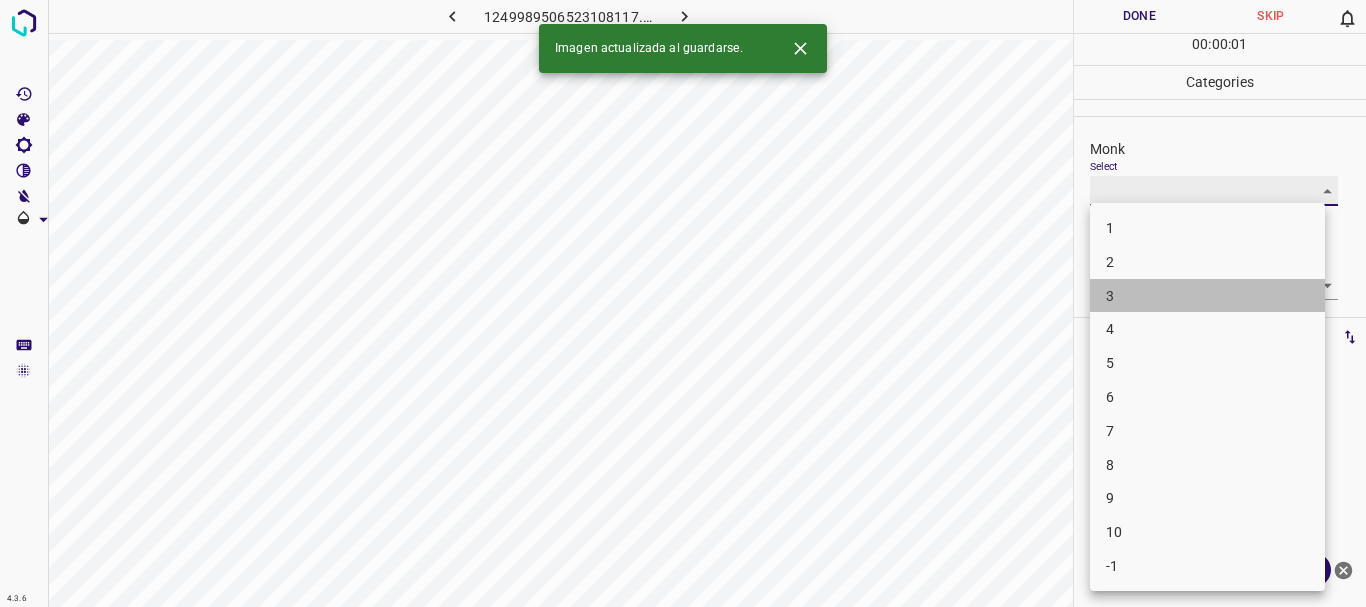 type on "3" 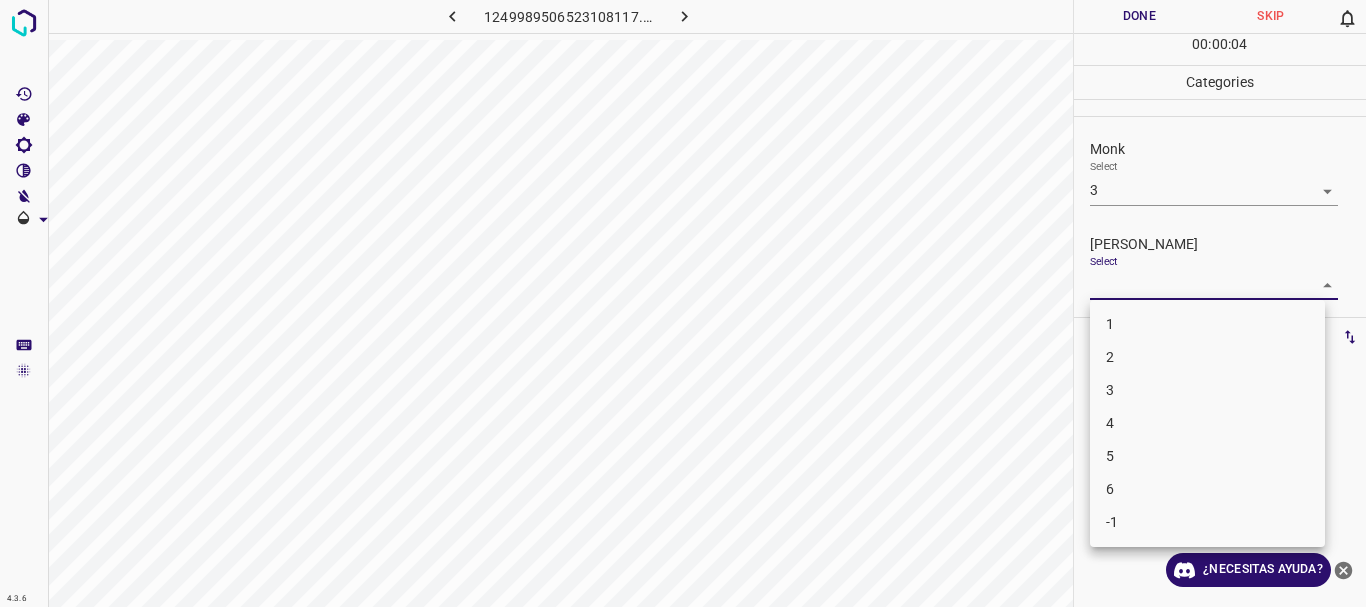 click on "4.3.6  1249989506523108117.png Done Skip 0 00   : 00   : 04   Categories Monk   Select 3 3  [PERSON_NAME]   Select ​ Labels   0 Categories 1 Monk 2  [PERSON_NAME] Tools Space Change between modes (Draw & Edit) I Auto labeling R Restore zoom M Zoom in N Zoom out Delete Delete selecte label Filters Z Restore filters X Saturation filter C Brightness filter V Contrast filter B Gray scale filter General O Download ¿Necesitas ayuda? Texto original Valora esta traducción Tu opinión servirá para ayudar a mejorar el Traductor de Google - Texto - Esconder - Borrar 1 2 3 4 5 6 -1" at bounding box center (683, 303) 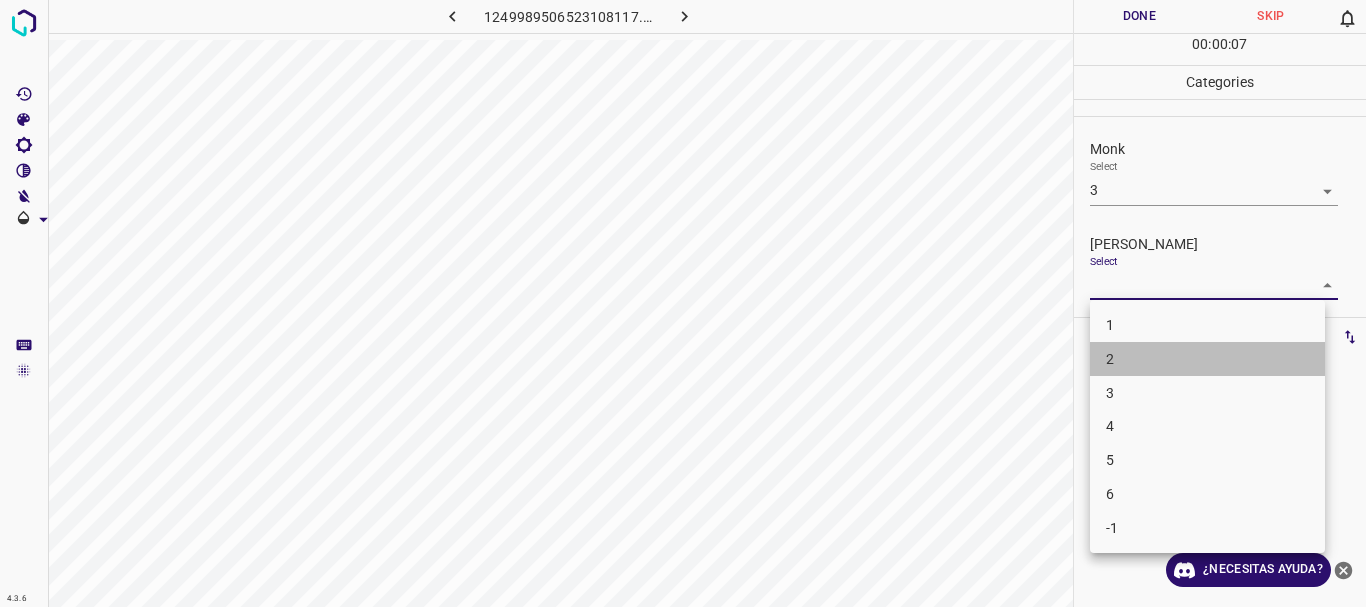 click on "2" at bounding box center (1207, 359) 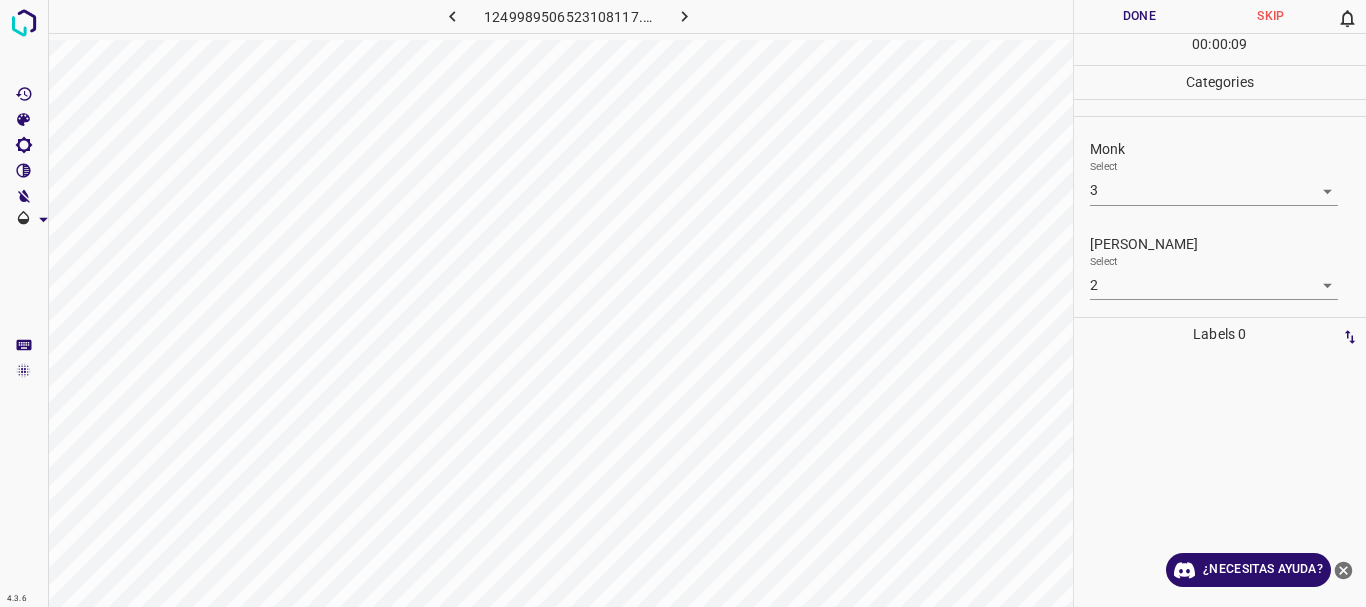 click on "Select 2 2" at bounding box center (1214, 277) 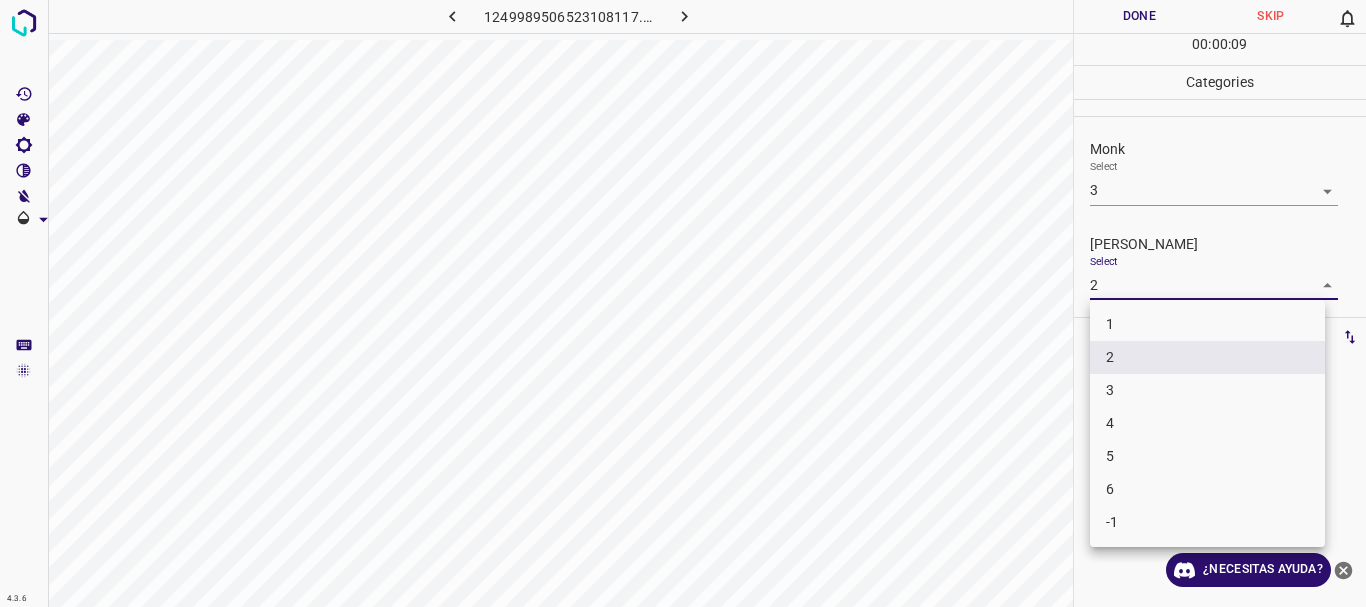 click on "4.3.6  1249989506523108117.png Done Skip 0 00   : 00   : 09   Categories Monk   Select 3 3  [PERSON_NAME]   Select 2 2 Labels   0 Categories 1 Monk 2  [PERSON_NAME] Tools Space Change between modes (Draw & Edit) I Auto labeling R Restore zoom M Zoom in N Zoom out Delete Delete selecte label Filters Z Restore filters X Saturation filter C Brightness filter V Contrast filter B Gray scale filter General O Download ¿Necesitas ayuda? Texto original Valora esta traducción Tu opinión servirá para ayudar a mejorar el Traductor de Google - Texto - Esconder - Borrar 1 2 3 4 5 6 -1" at bounding box center [683, 303] 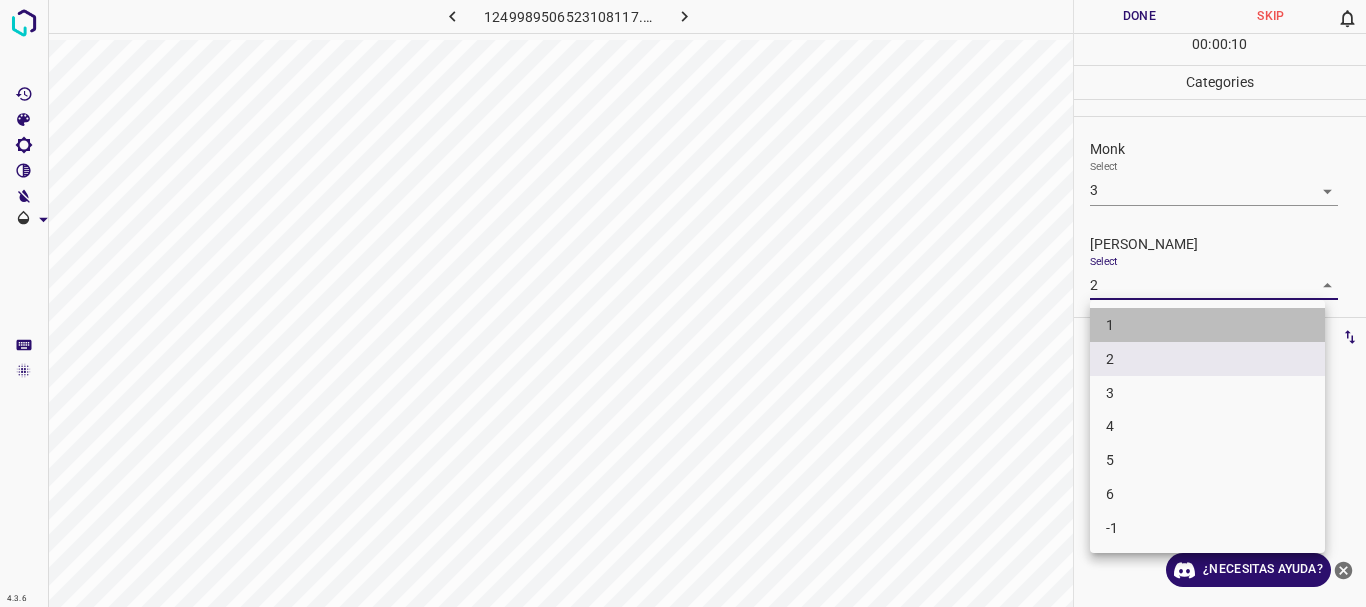 drag, startPoint x: 1104, startPoint y: 332, endPoint x: 1144, endPoint y: 86, distance: 249.23082 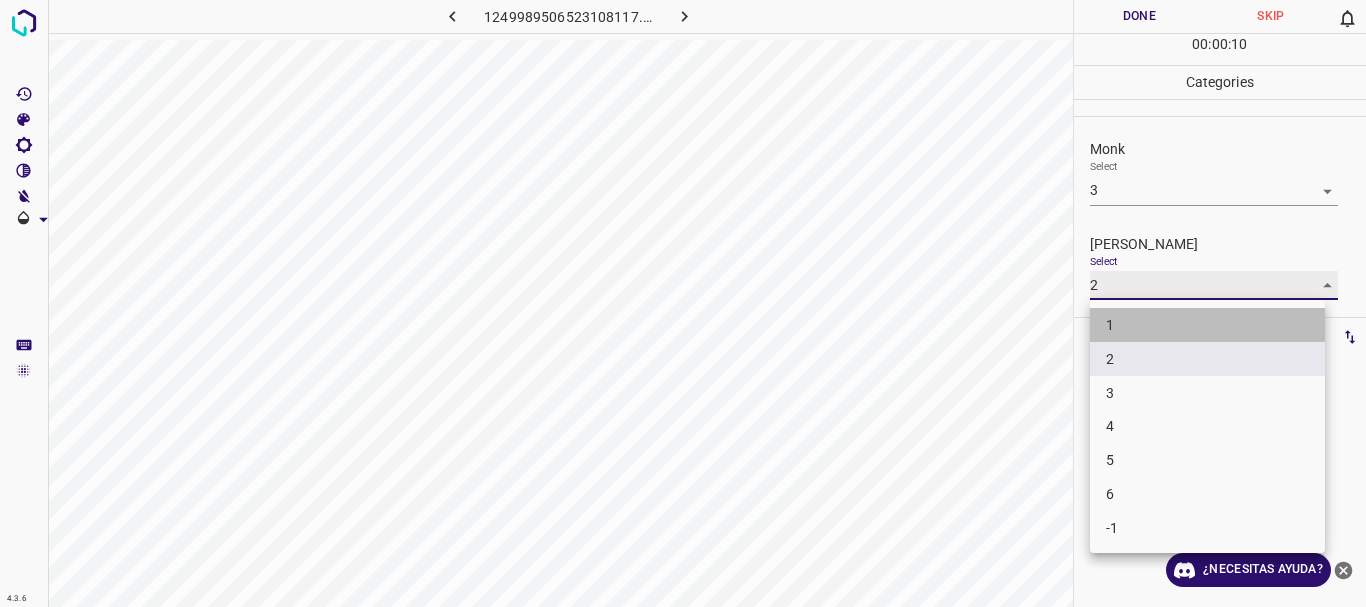 type on "1" 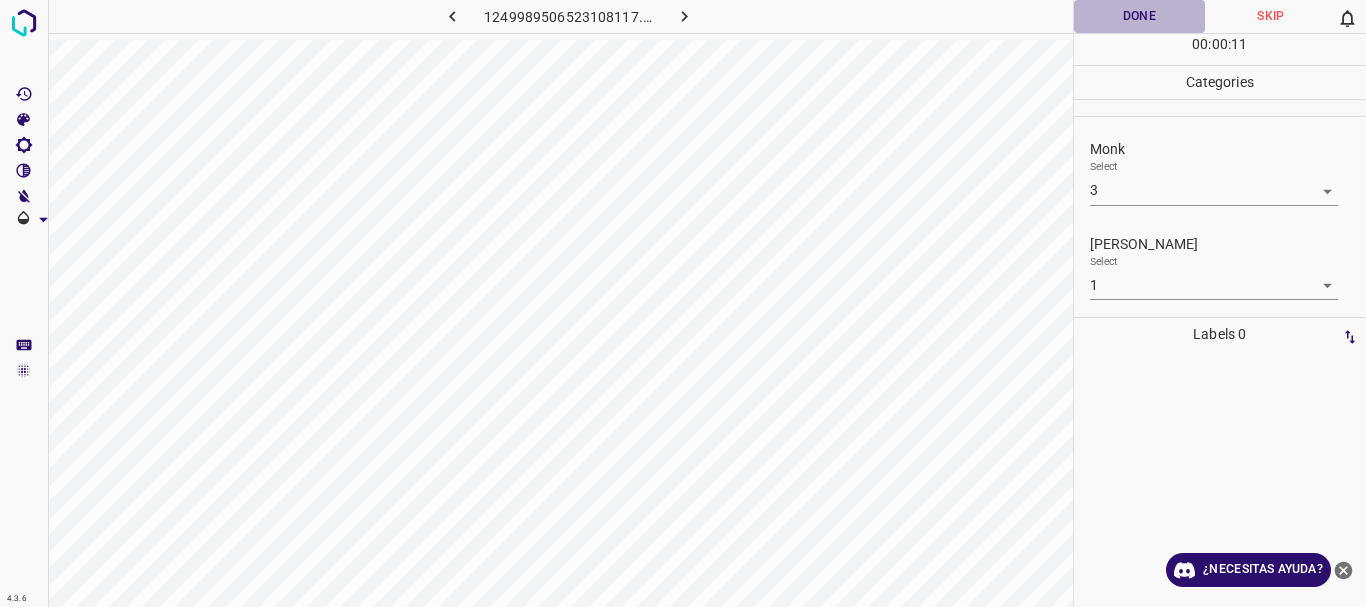 click on "Done" at bounding box center [1140, 16] 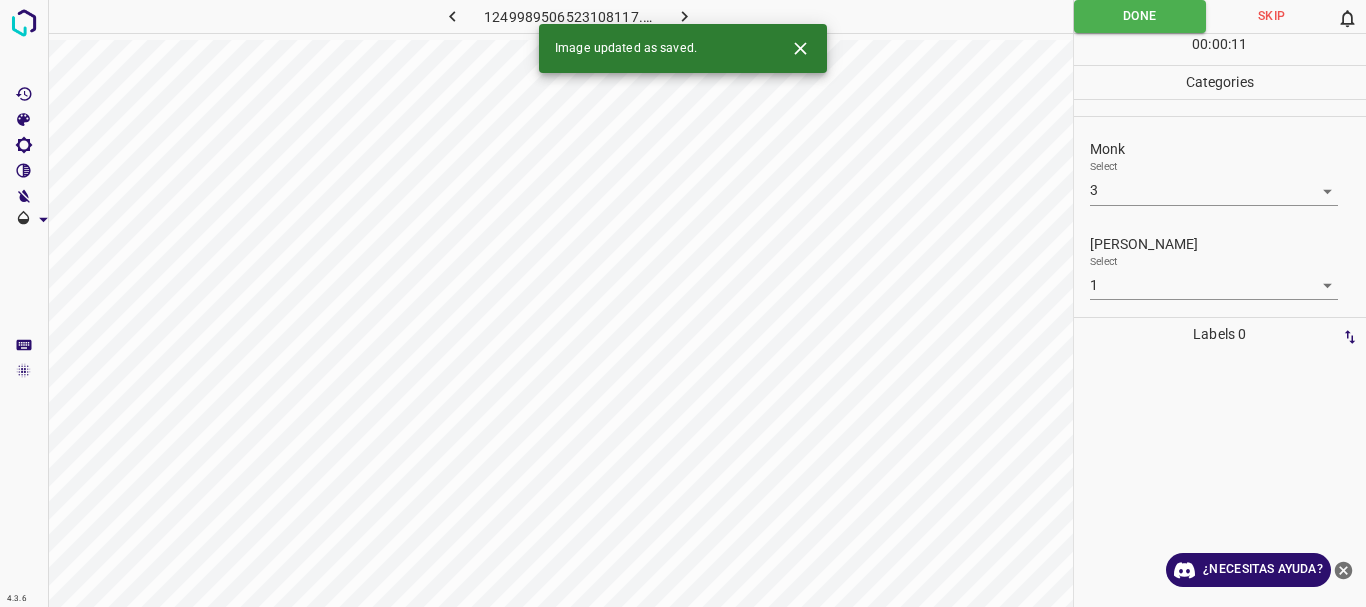 click at bounding box center (684, 16) 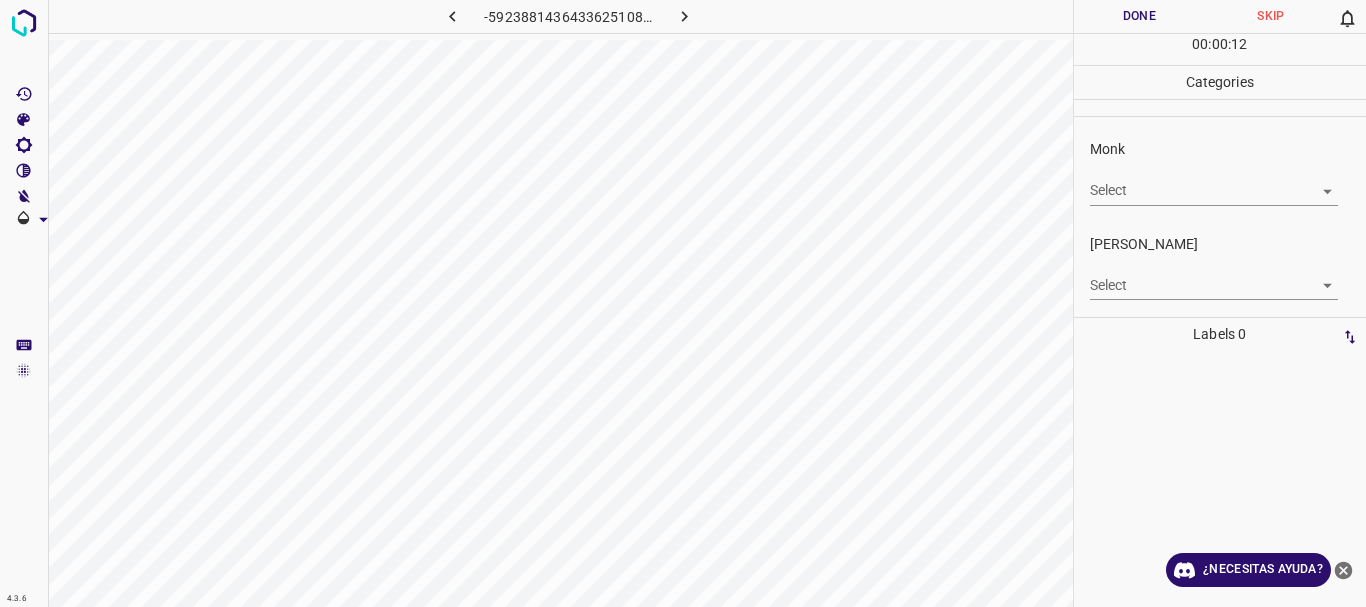 click on "4.3.6  -5923881436433625108.png Done Skip 0 00   : 00   : 12   Categories Monk   Select ​  [PERSON_NAME]   Select ​ Labels   0 Categories 1 Monk 2  [PERSON_NAME] Tools Space Change between modes (Draw & Edit) I Auto labeling R Restore zoom M Zoom in N Zoom out Delete Delete selecte label Filters Z Restore filters X Saturation filter C Brightness filter V Contrast filter B Gray scale filter General O Download ¿Necesitas ayuda? Texto original Valora esta traducción Tu opinión servirá para ayudar a mejorar el Traductor de Google - Texto - Esconder - Borrar" at bounding box center [683, 303] 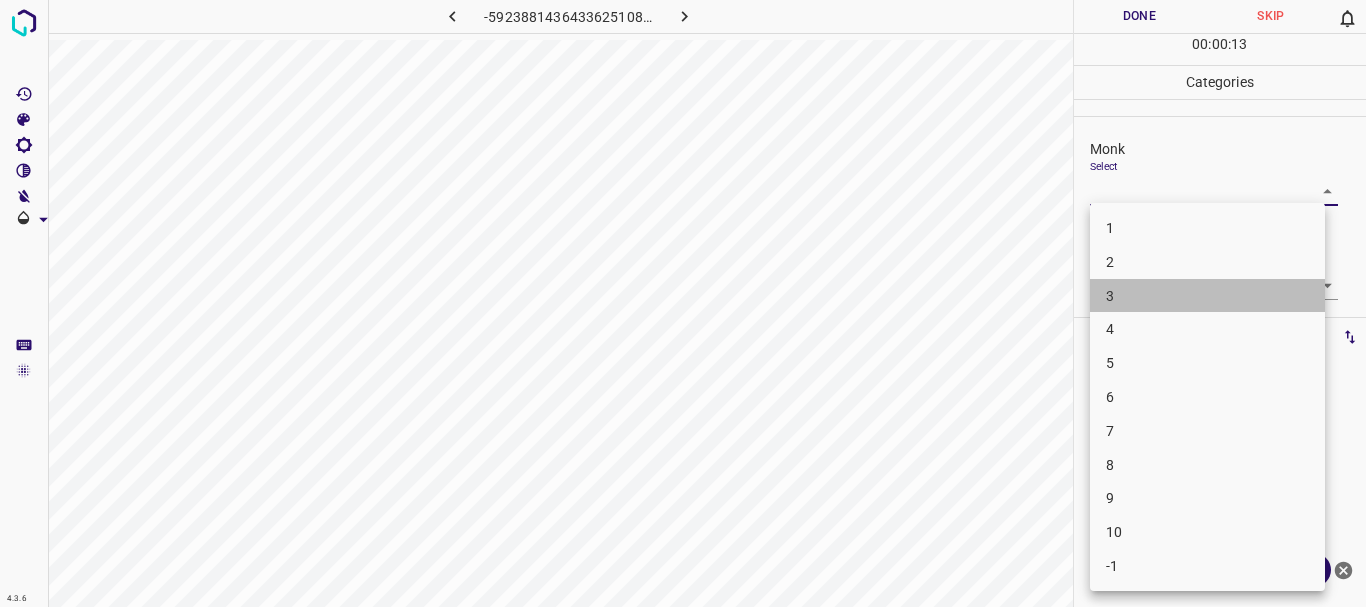 click on "3" at bounding box center (1207, 296) 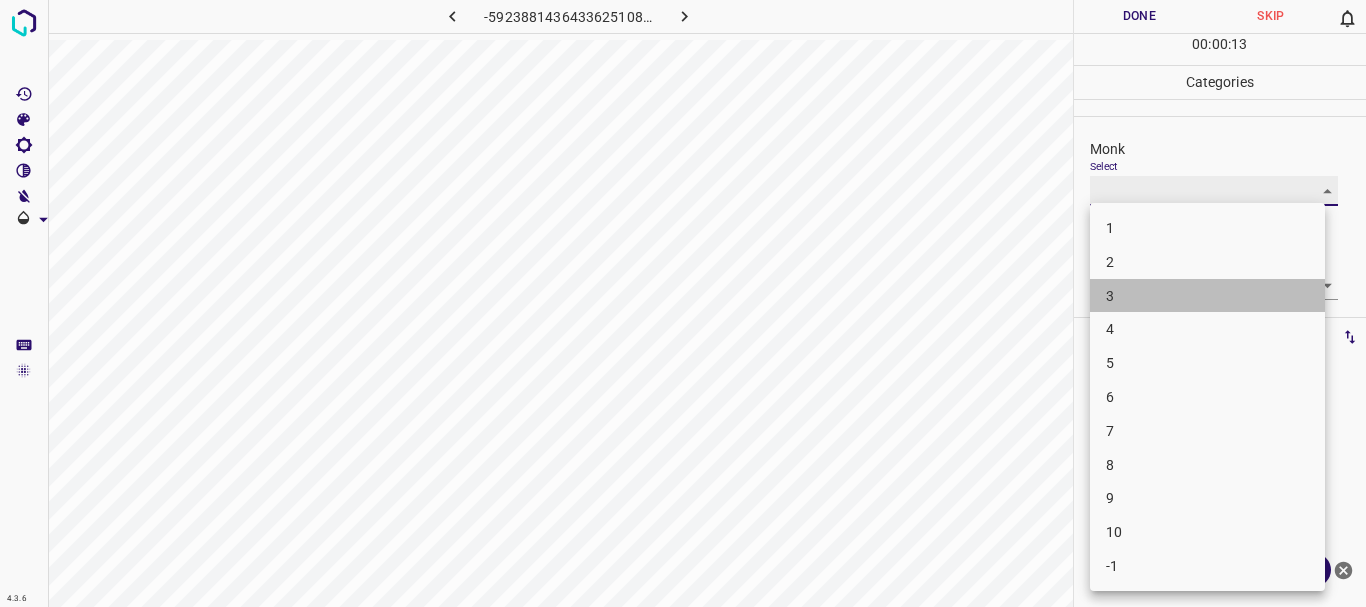 type on "3" 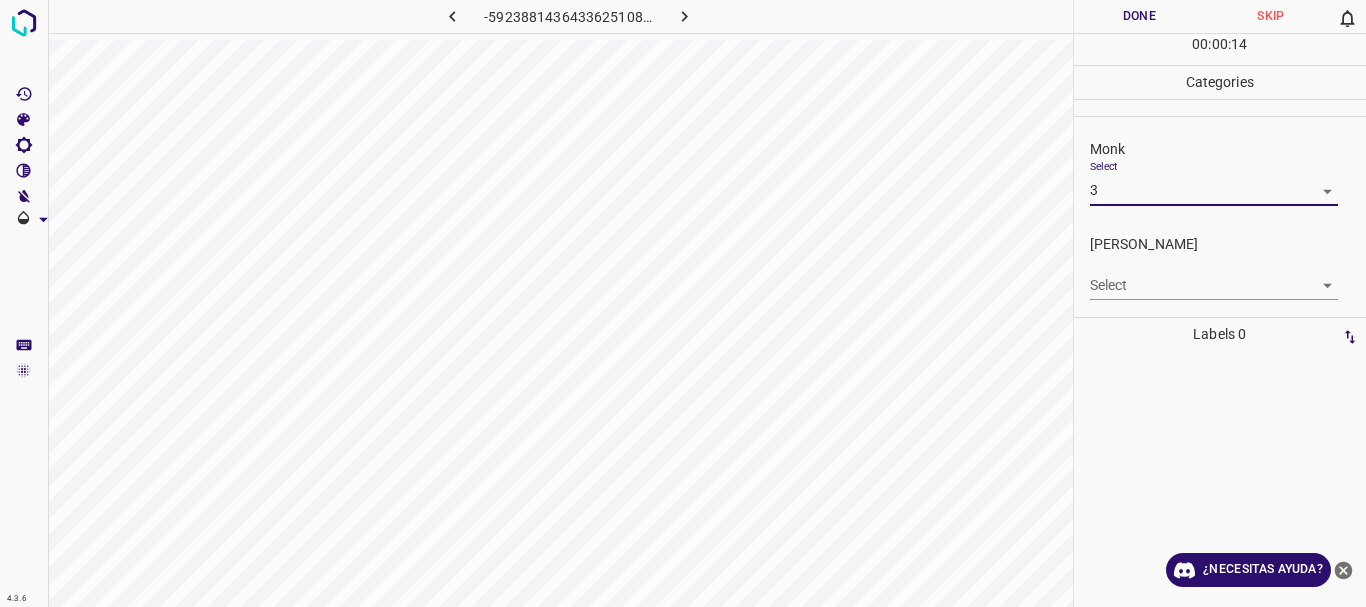 click on "4.3.6  -5923881436433625108.png Done Skip 0 00   : 00   : 14   Categories Monk   Select 3 3  [PERSON_NAME]   Select ​ Labels   0 Categories 1 Monk 2  [PERSON_NAME] Tools Space Change between modes (Draw & Edit) I Auto labeling R Restore zoom M Zoom in N Zoom out Delete Delete selecte label Filters Z Restore filters X Saturation filter C Brightness filter V Contrast filter B Gray scale filter General O Download ¿Necesitas ayuda? Texto original Valora esta traducción Tu opinión servirá para ayudar a mejorar el Traductor de Google - Texto - Esconder - Borrar" at bounding box center [683, 303] 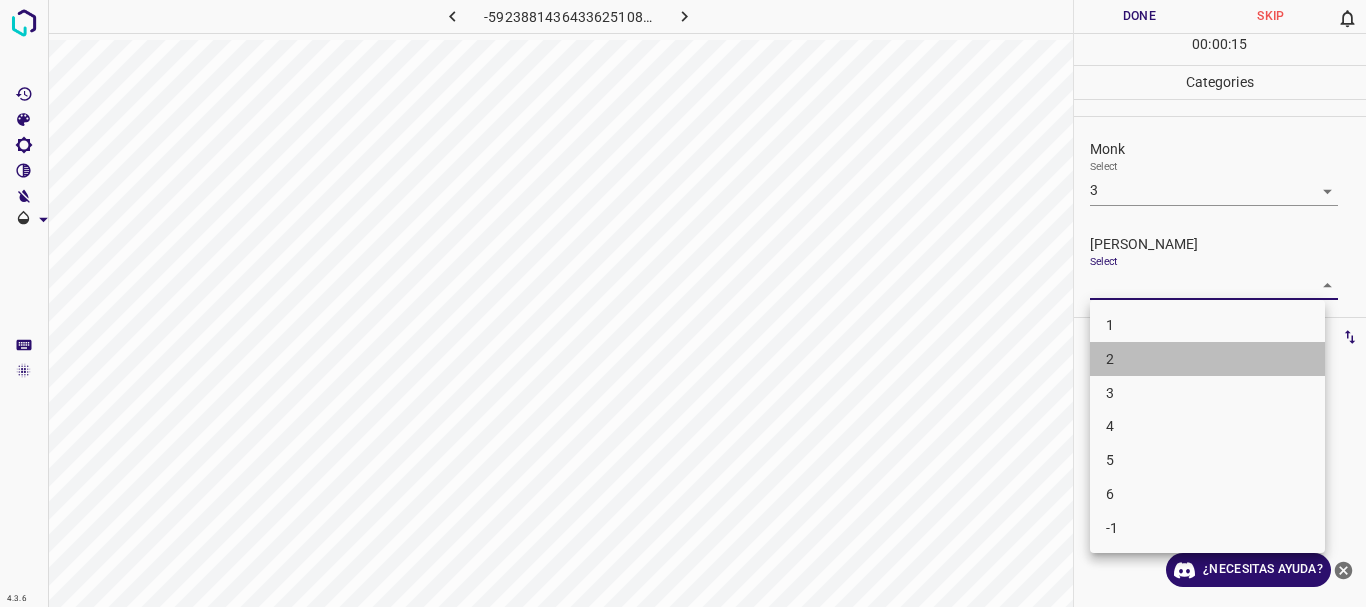 drag, startPoint x: 1139, startPoint y: 357, endPoint x: 1125, endPoint y: 130, distance: 227.4313 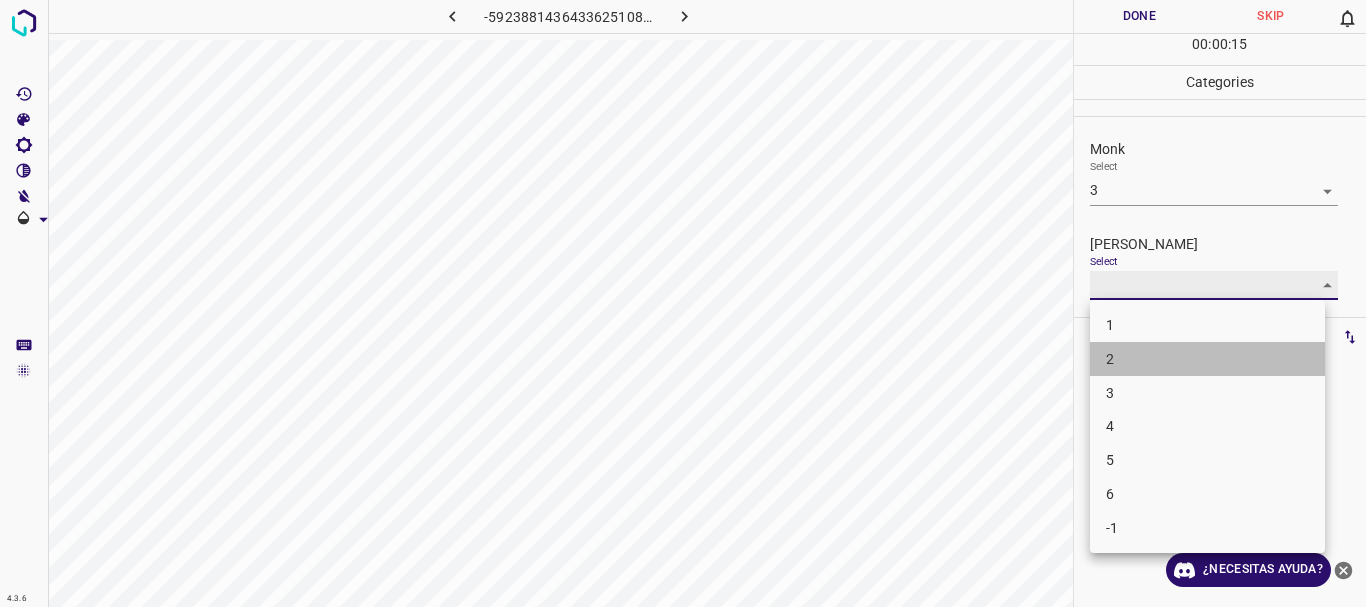 type on "2" 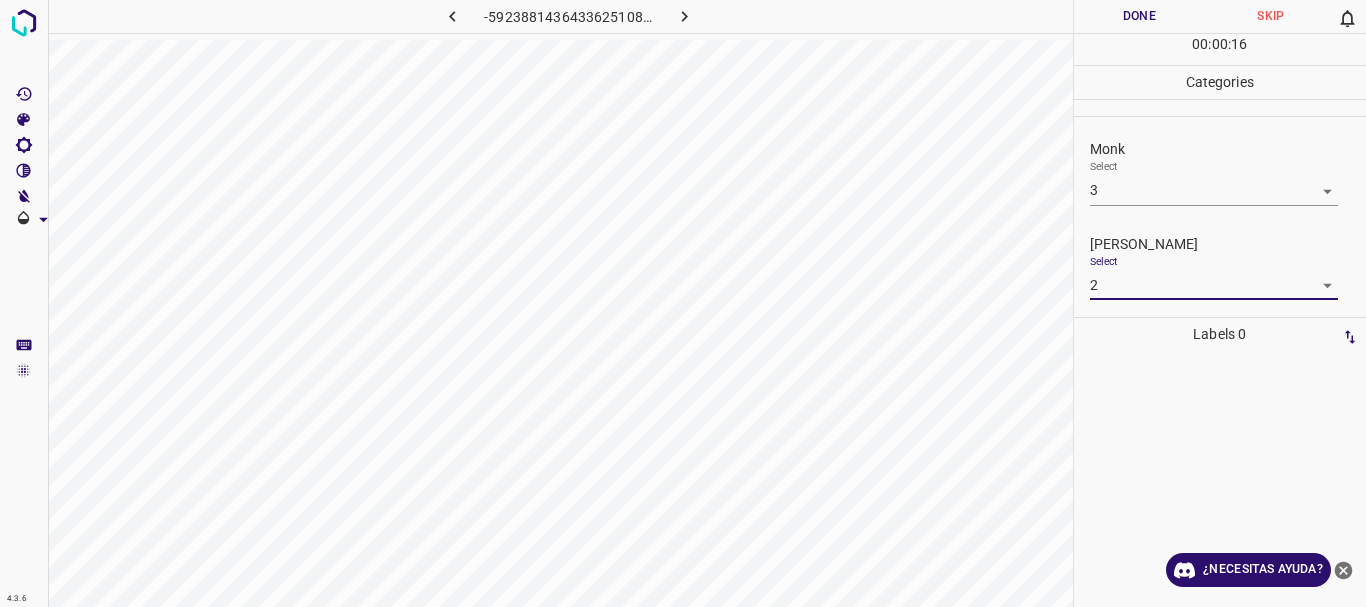 click on "Done" at bounding box center [1140, 16] 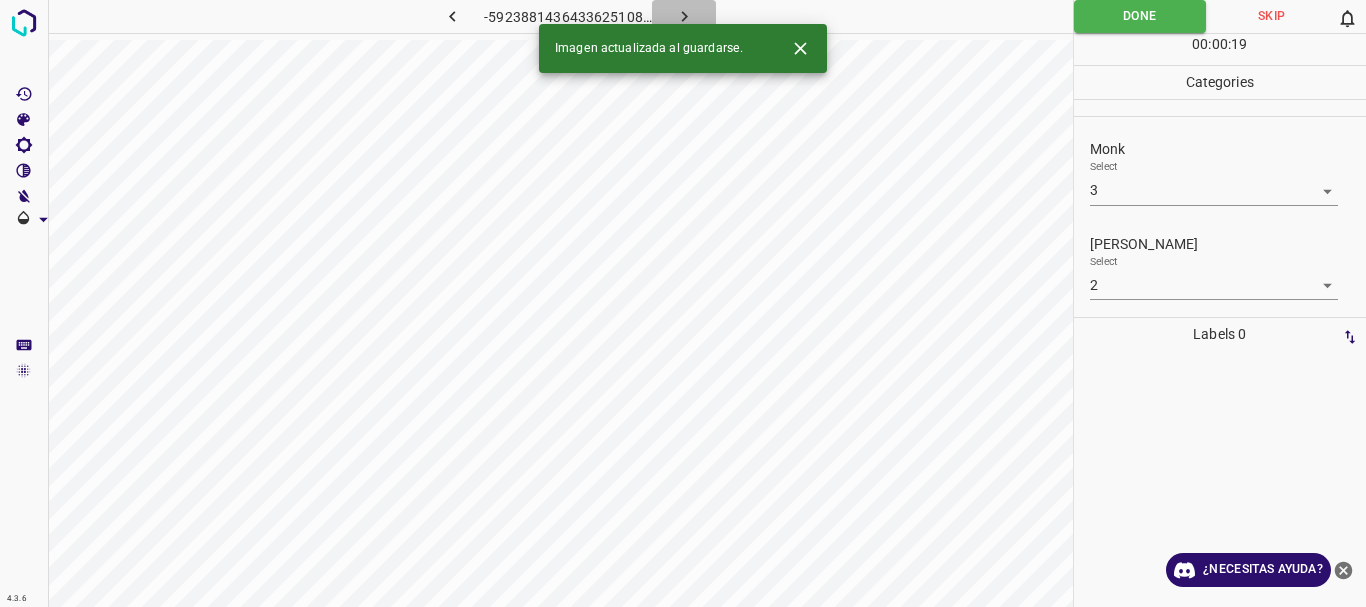 click at bounding box center [684, 16] 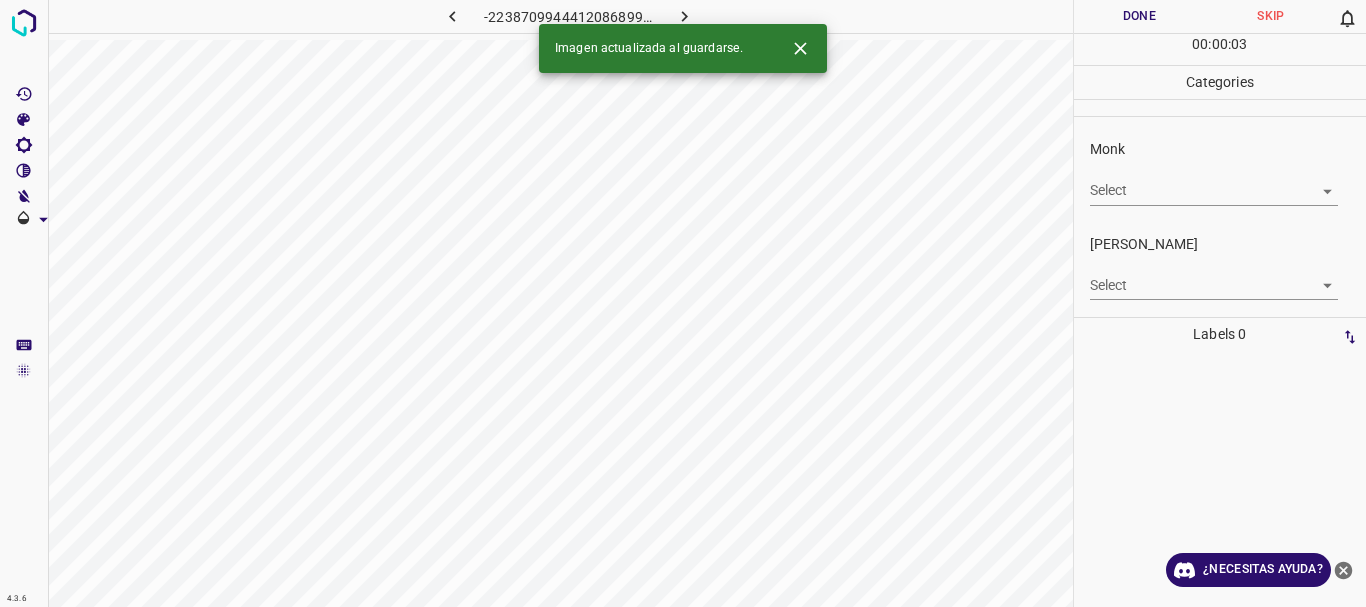 click on "4.3.6  -2238709944412086899.png Done Skip 0 00   : 00   : 03   Categories Monk   Select ​  [PERSON_NAME]   Select ​ Labels   0 Categories 1 Monk 2  [PERSON_NAME] Tools Space Change between modes (Draw & Edit) I Auto labeling R Restore zoom M Zoom in N Zoom out Delete Delete selecte label Filters Z Restore filters X Saturation filter C Brightness filter V Contrast filter B Gray scale filter General O Download Imagen actualizada al guardarse. ¿Necesitas ayuda? Texto original Valora esta traducción Tu opinión servirá para ayudar a mejorar el Traductor de Google - Texto - Esconder - Borrar" at bounding box center [683, 303] 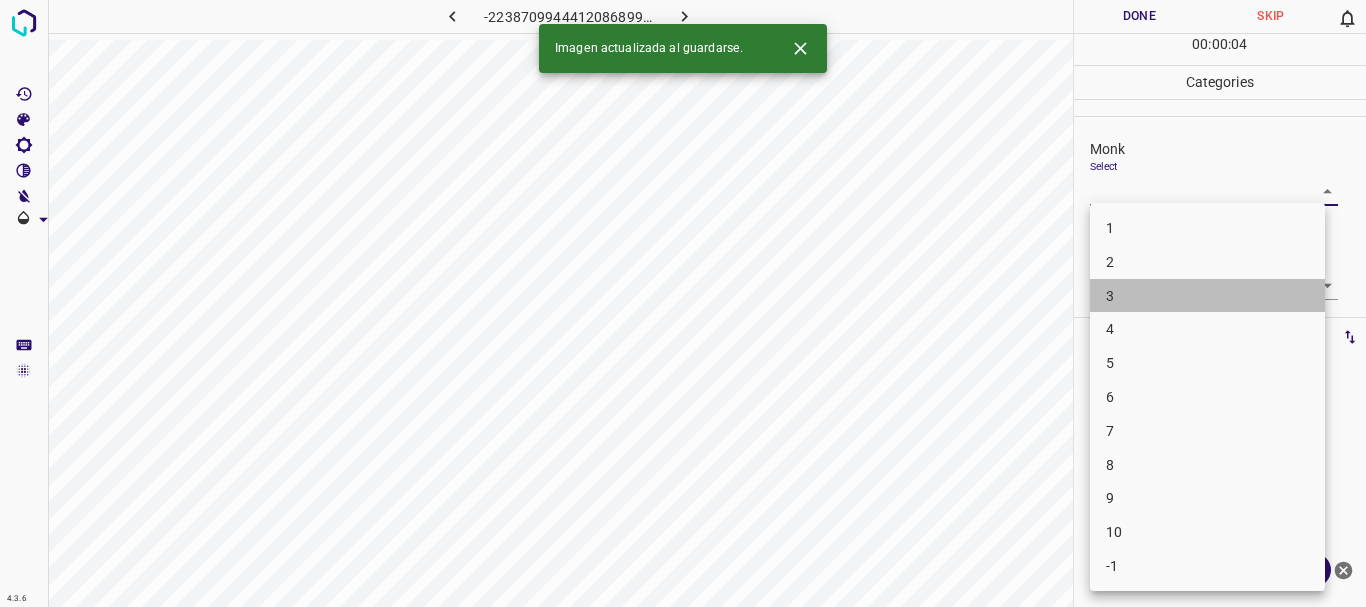 click on "3" at bounding box center (1207, 296) 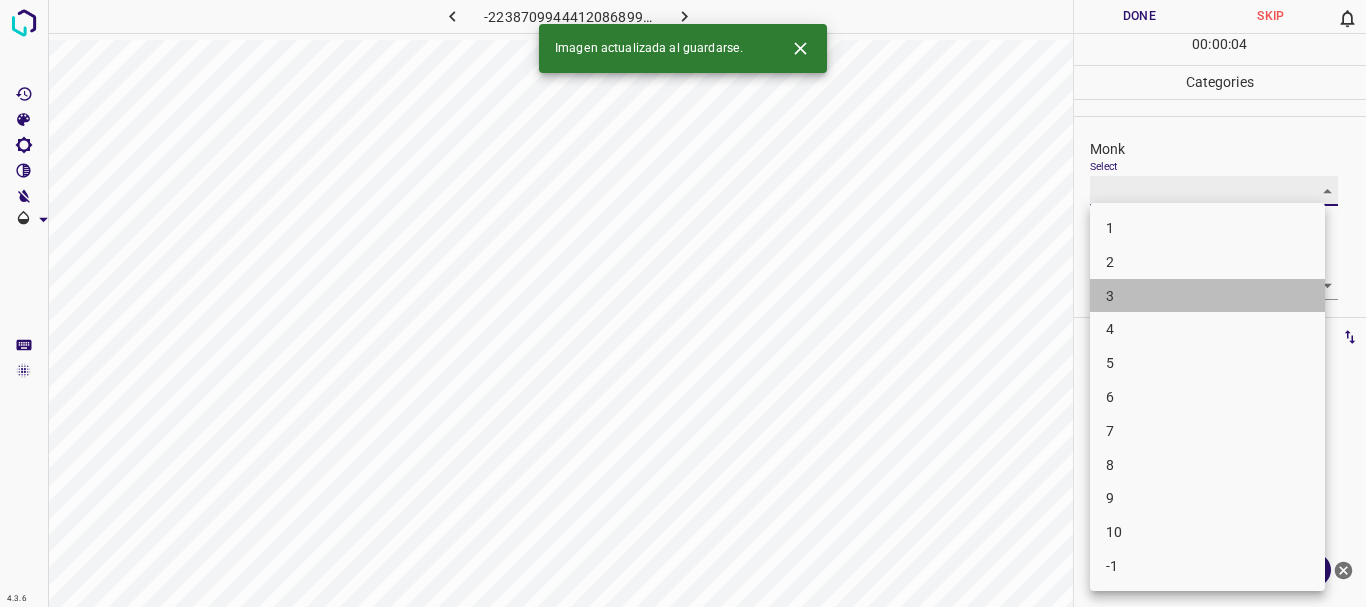 type on "3" 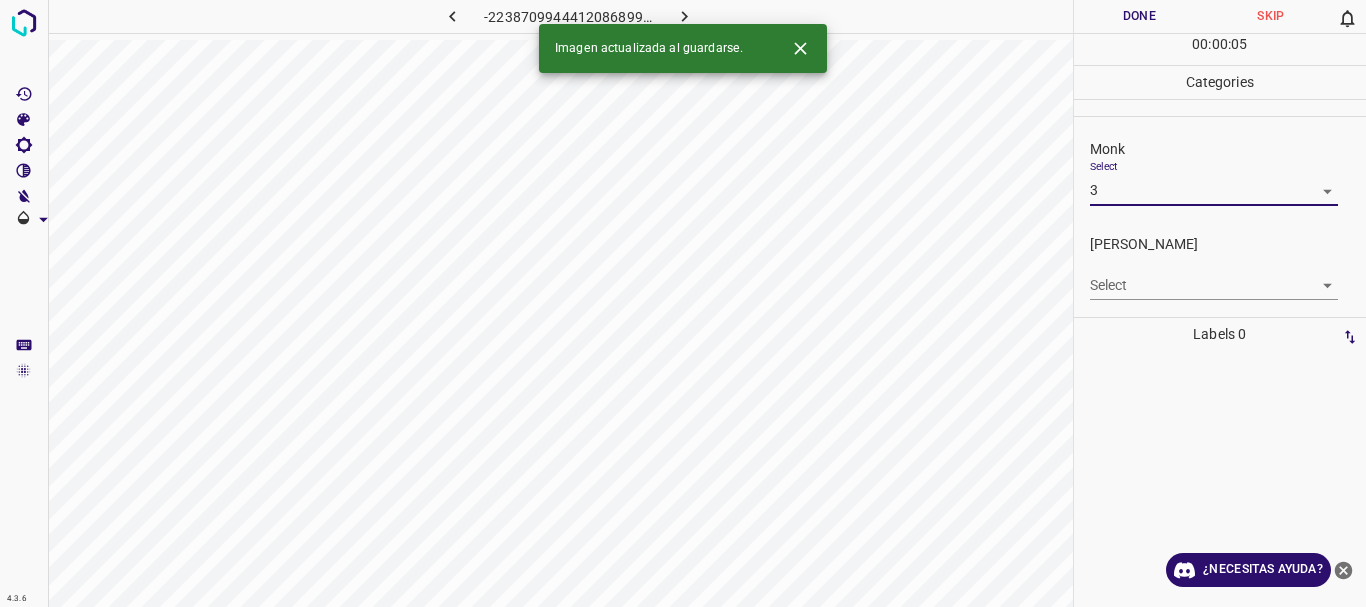 click on "4.3.6  -2238709944412086899.png Done Skip 0 00   : 00   : 05   Categories Monk   Select 3 3  [PERSON_NAME]   Select ​ Labels   0 Categories 1 Monk 2  [PERSON_NAME] Tools Space Change between modes (Draw & Edit) I Auto labeling R Restore zoom M Zoom in N Zoom out Delete Delete selecte label Filters Z Restore filters X Saturation filter C Brightness filter V Contrast filter B Gray scale filter General O Download Imagen actualizada al guardarse. ¿Necesitas ayuda? Texto original Valora esta traducción Tu opinión servirá para ayudar a mejorar el Traductor de Google - Texto - Esconder - Borrar" at bounding box center (683, 303) 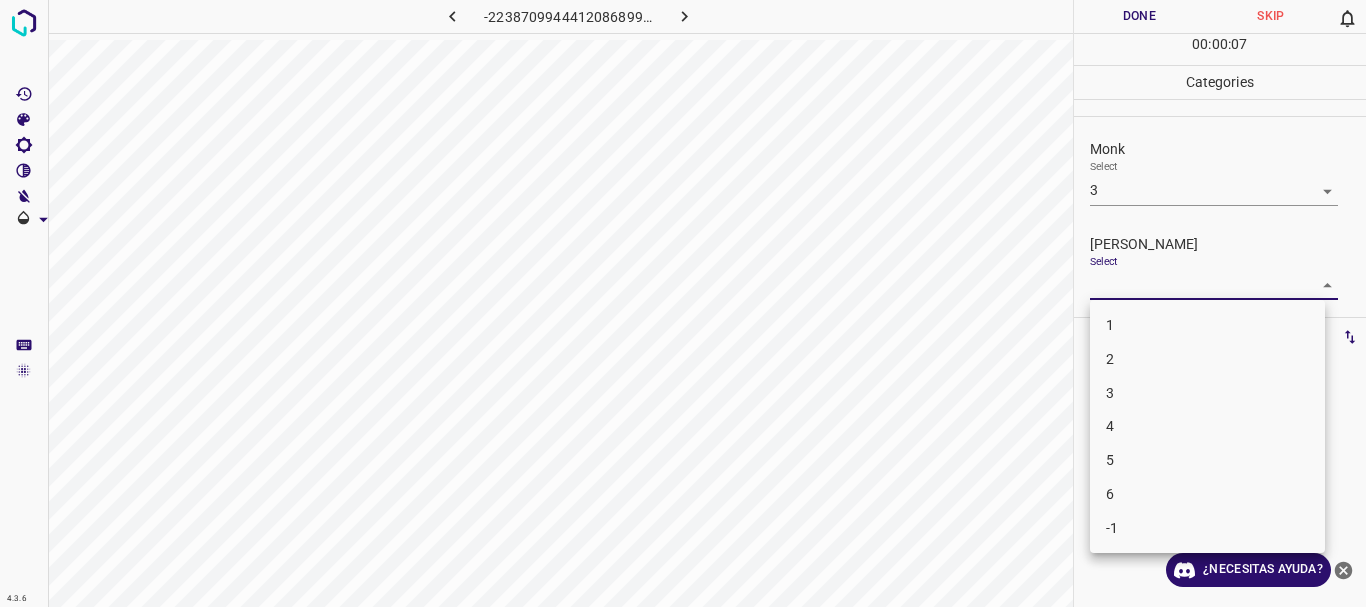 click on "2" at bounding box center [1207, 359] 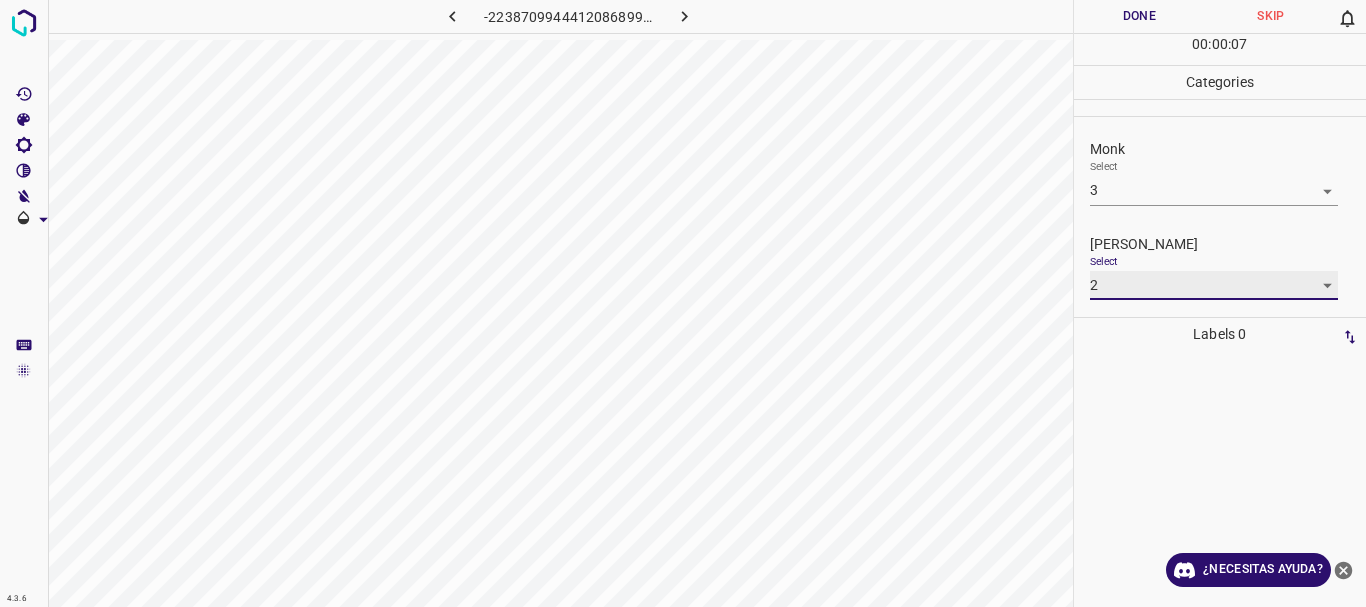 type on "2" 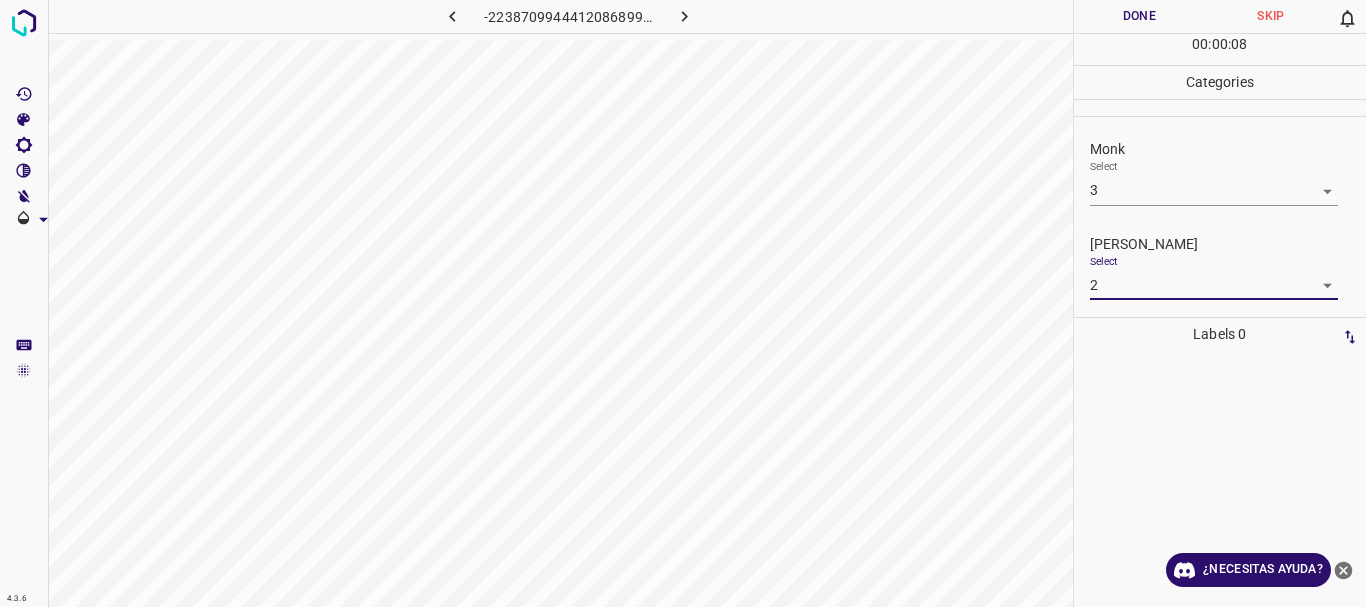 click on "Done" at bounding box center (1140, 16) 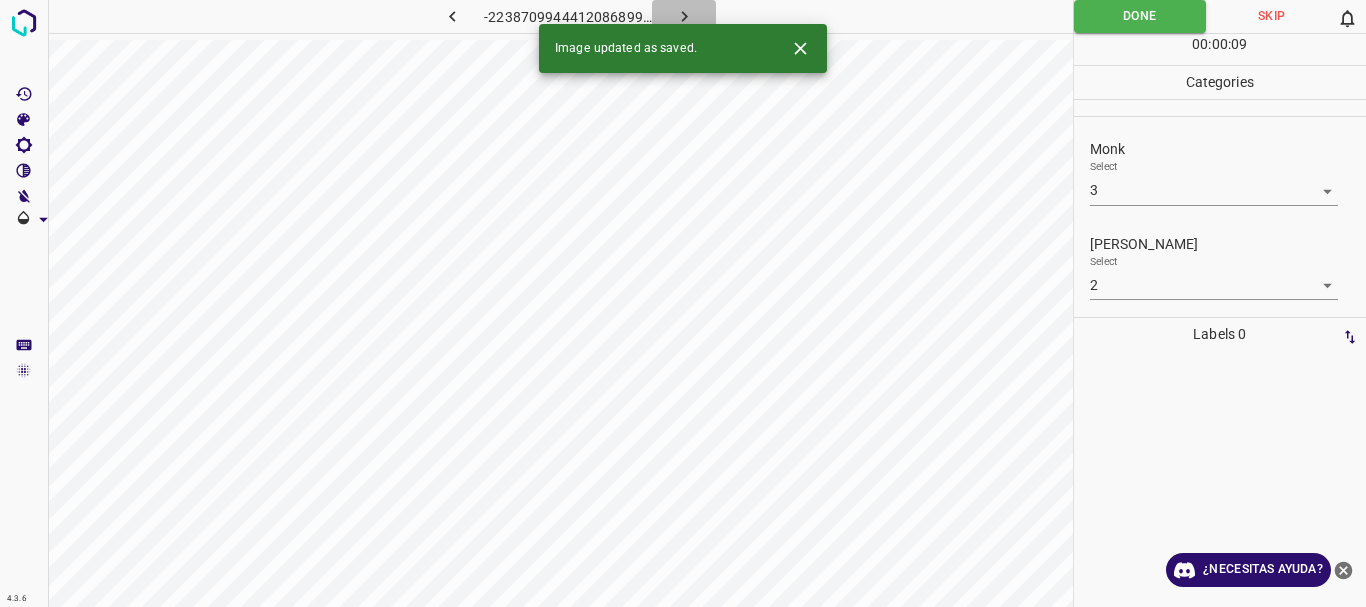 click at bounding box center (684, 16) 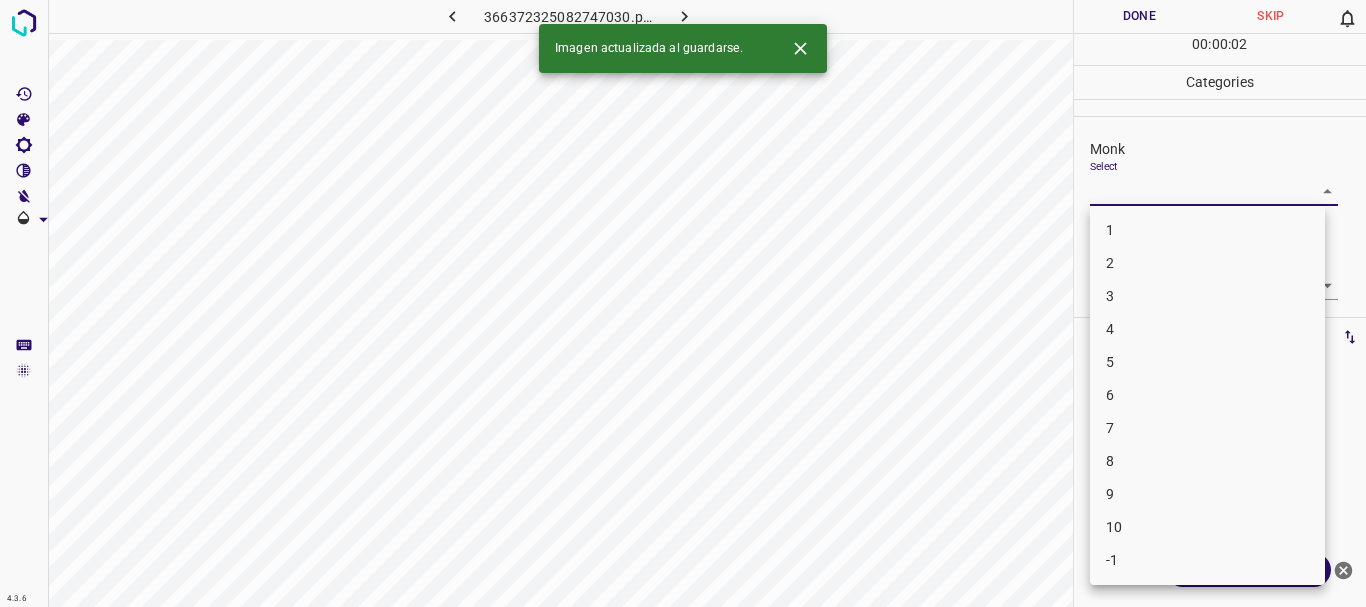 click on "4.3.6  366372325082747030.png Done Skip 0 00   : 00   : 02   Categories Monk   Select ​  [PERSON_NAME]   Select ​ Labels   0 Categories 1 Monk 2  [PERSON_NAME] Tools Space Change between modes (Draw & Edit) I Auto labeling R Restore zoom M Zoom in N Zoom out Delete Delete selecte label Filters Z Restore filters X Saturation filter C Brightness filter V Contrast filter B Gray scale filter General O Download Imagen actualizada al guardarse. ¿Necesitas ayuda? Texto original Valora esta traducción Tu opinión servirá para ayudar a mejorar el Traductor de Google - Texto - Esconder - Borrar 1 2 3 4 5 6 7 8 9 10 -1" at bounding box center (683, 303) 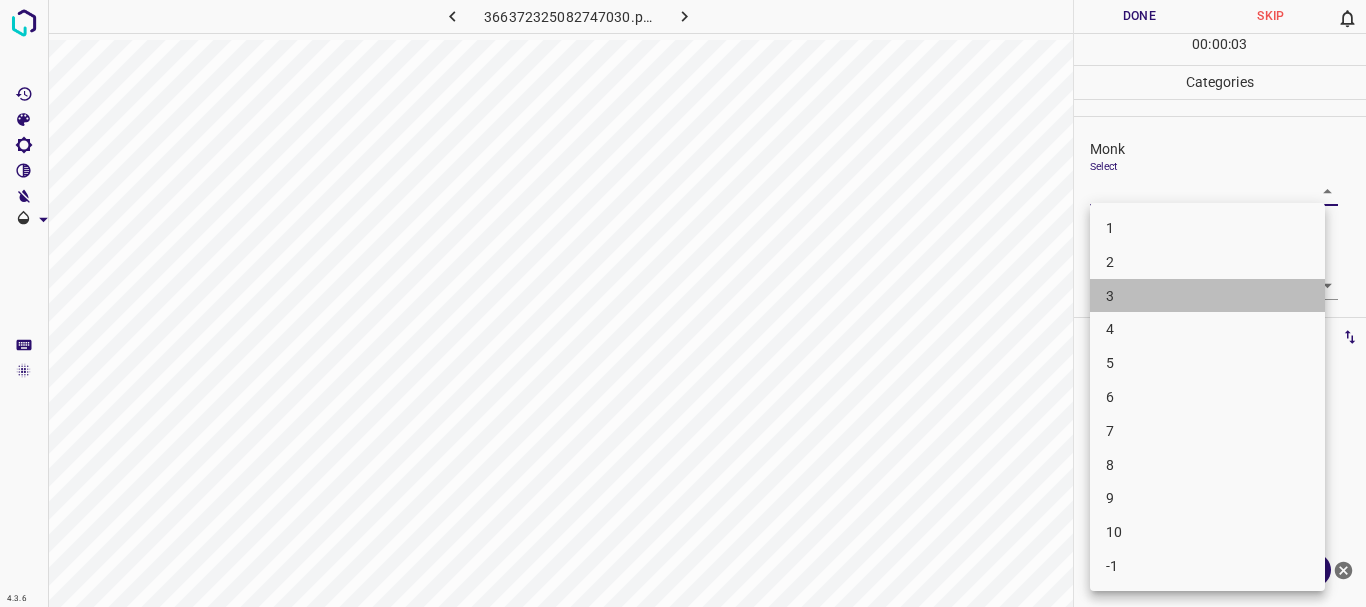 click on "3" at bounding box center (1207, 296) 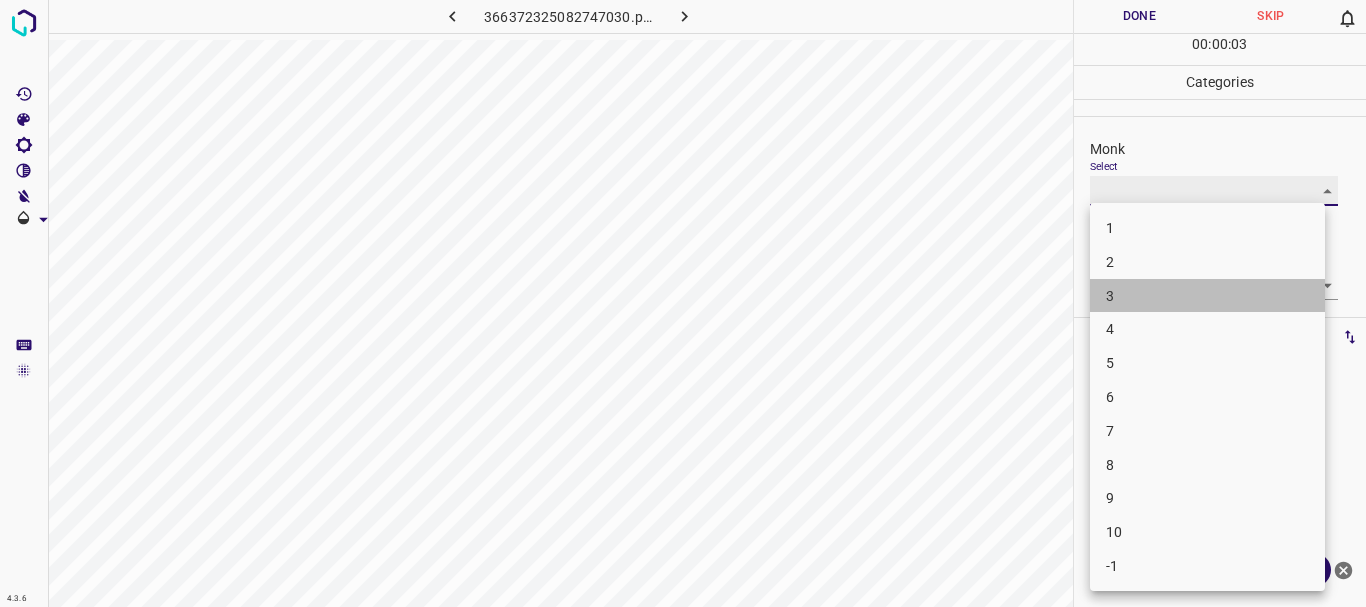 type on "3" 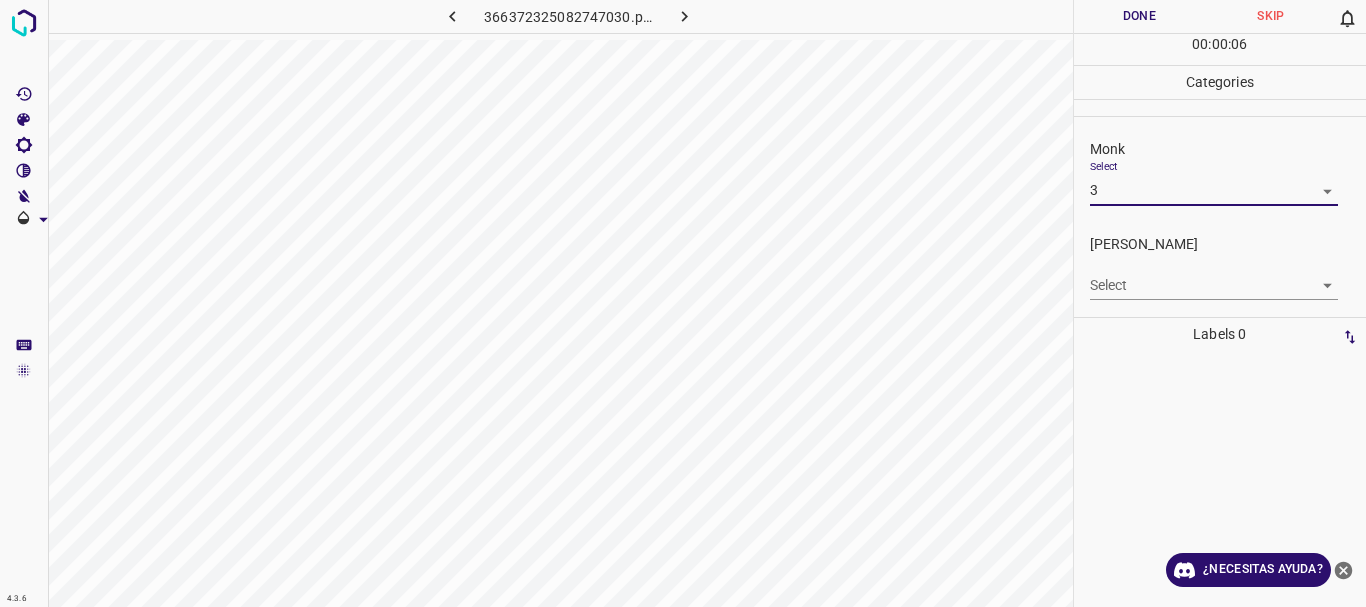 click on "4.3.6  366372325082747030.png Done Skip 0 00   : 00   : 06   Categories Monk   Select 3 3  [PERSON_NAME]   Select ​ Labels   0 Categories 1 Monk 2  [PERSON_NAME] Tools Space Change between modes (Draw & Edit) I Auto labeling R Restore zoom M Zoom in N Zoom out Delete Delete selecte label Filters Z Restore filters X Saturation filter C Brightness filter V Contrast filter B Gray scale filter General O Download ¿Necesitas ayuda? Texto original Valora esta traducción Tu opinión servirá para ayudar a mejorar el Traductor de Google - Texto - Esconder - Borrar" at bounding box center (683, 303) 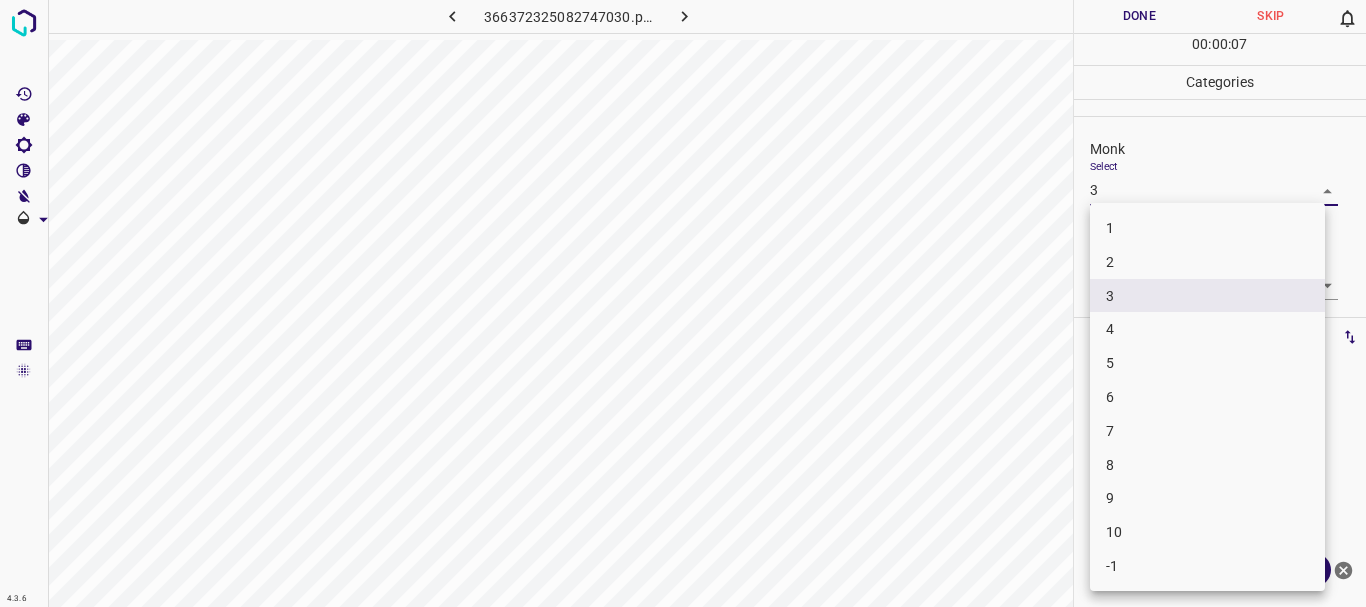 click at bounding box center [683, 303] 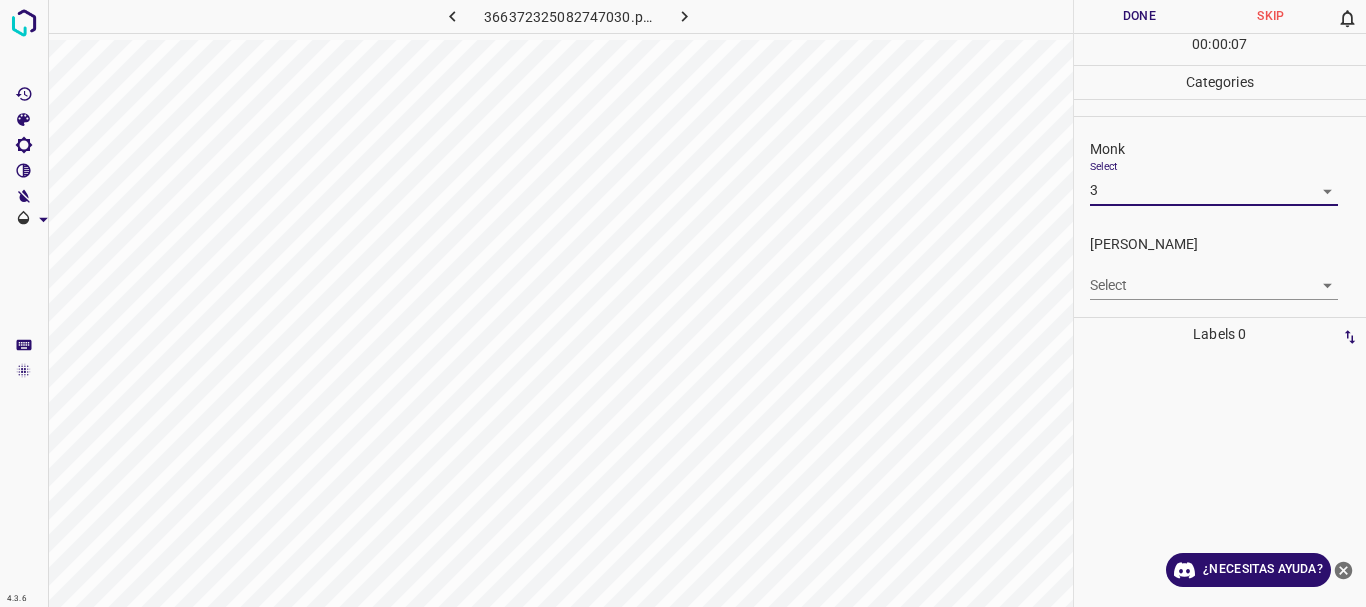 click on "4.3.6  366372325082747030.png Done Skip 0 00   : 00   : 07   Categories Monk   Select 3 3  [PERSON_NAME]   Select ​ Labels   0 Categories 1 Monk 2  [PERSON_NAME] Tools Space Change between modes (Draw & Edit) I Auto labeling R Restore zoom M Zoom in N Zoom out Delete Delete selecte label Filters Z Restore filters X Saturation filter C Brightness filter V Contrast filter B Gray scale filter General O Download ¿Necesitas ayuda? Texto original Valora esta traducción Tu opinión servirá para ayudar a mejorar el Traductor de Google - Texto - Esconder - Borrar" at bounding box center (683, 303) 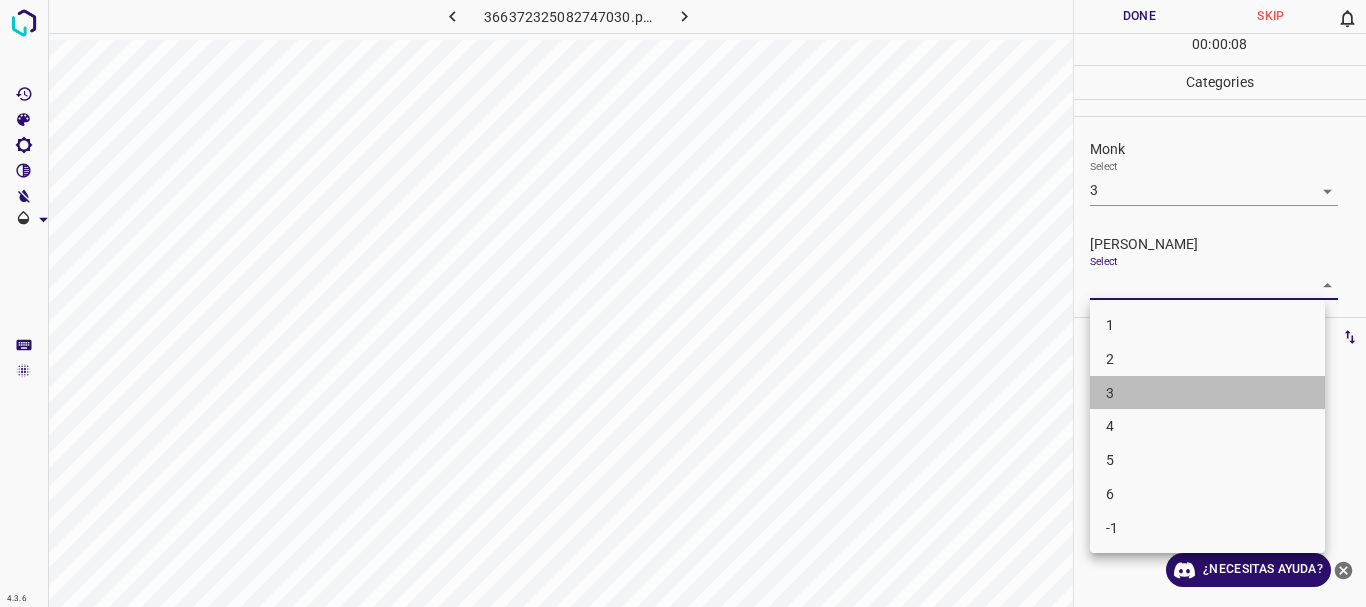 drag, startPoint x: 1135, startPoint y: 387, endPoint x: 1084, endPoint y: 92, distance: 299.376 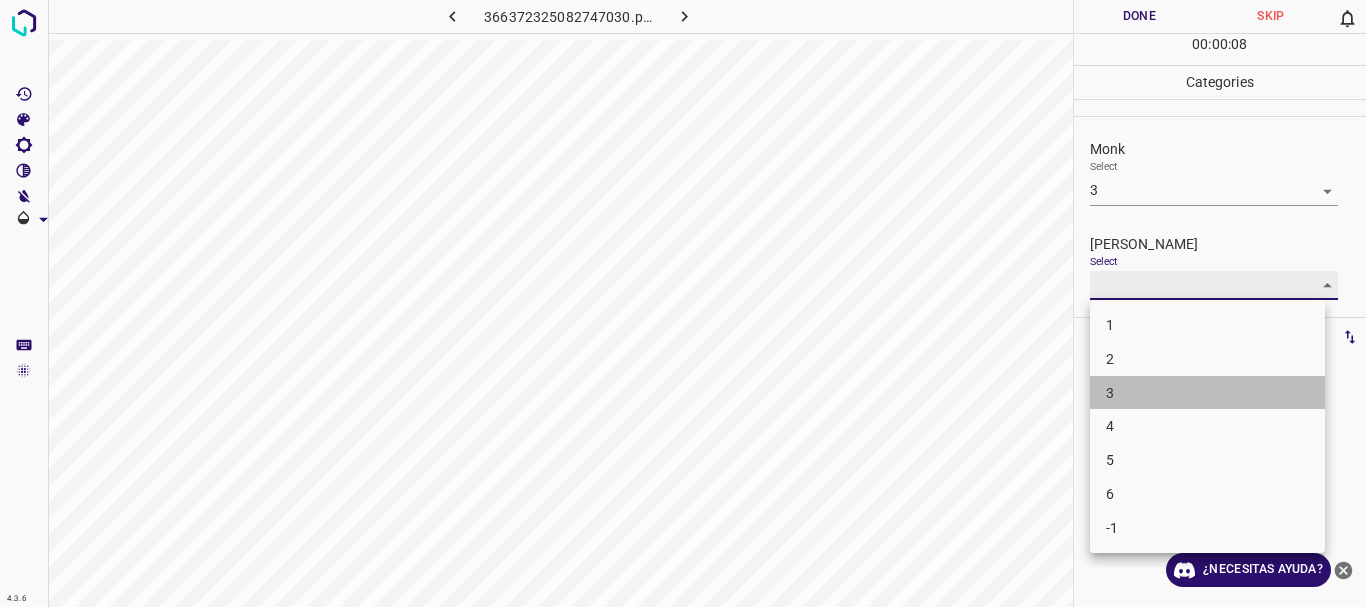 type on "3" 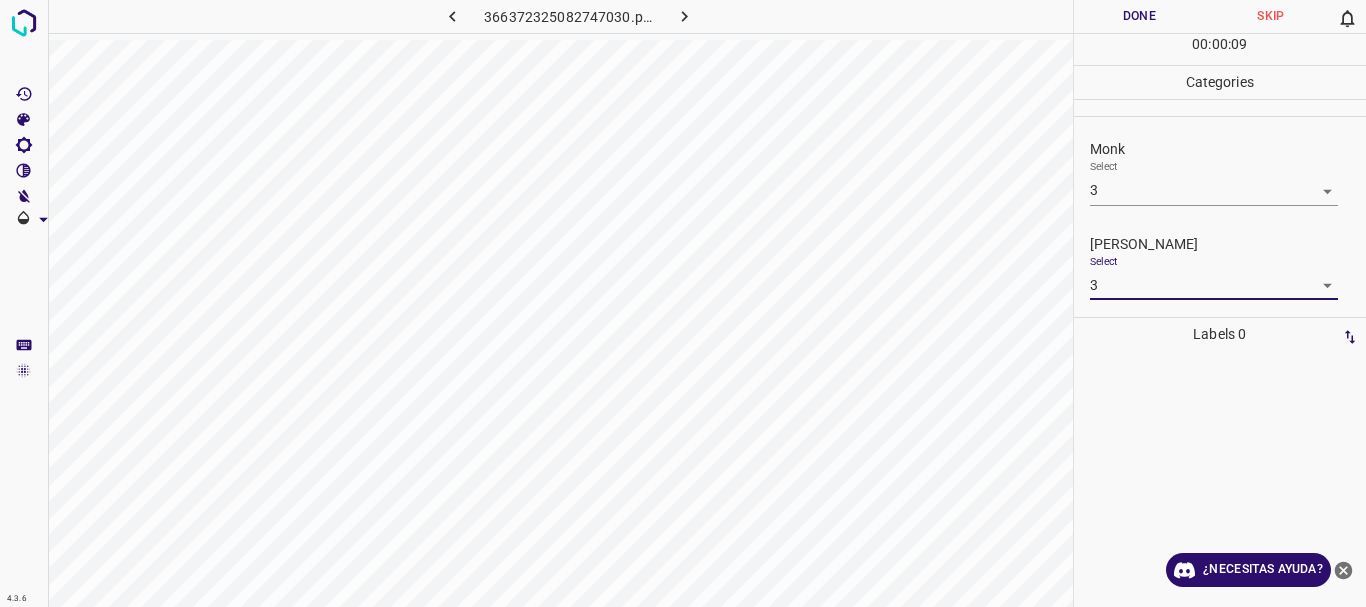 click on "Done" at bounding box center [1140, 16] 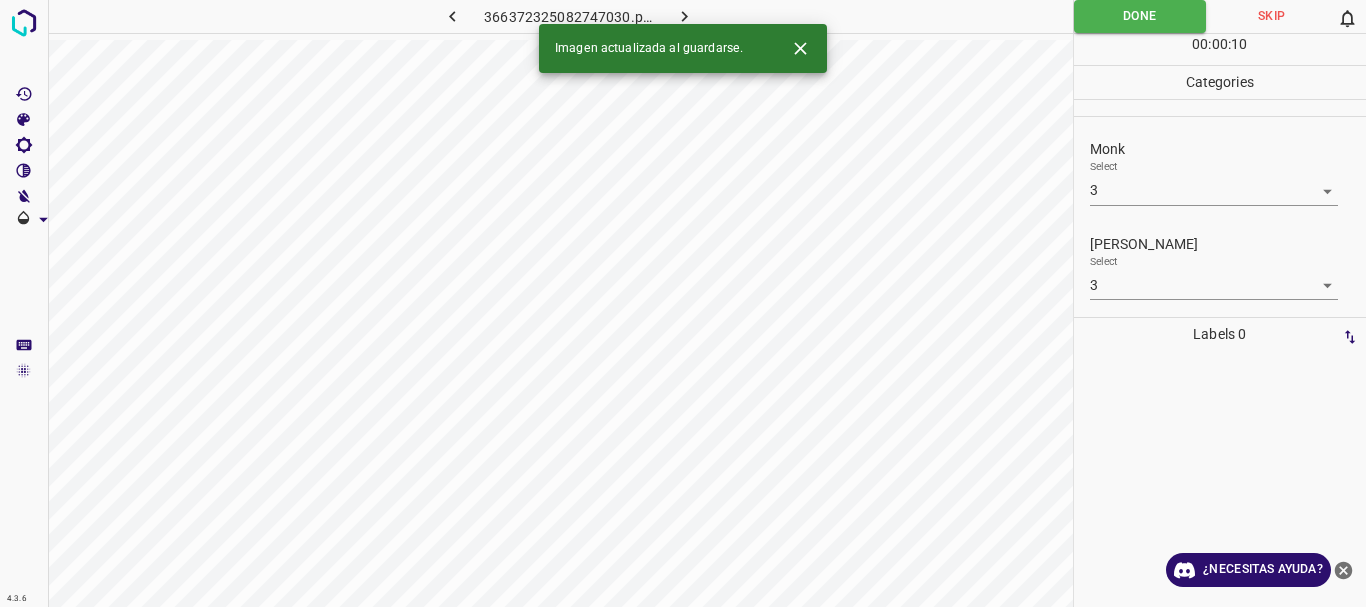 click 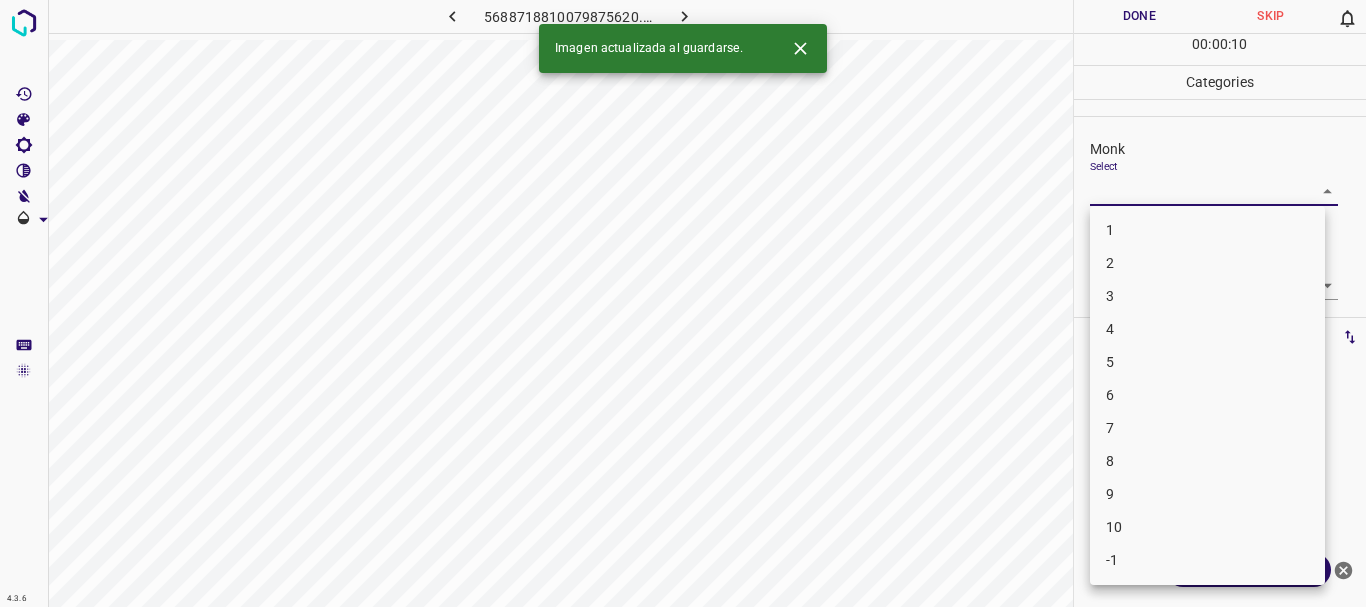 click on "4.3.6  5688718810079875620.png Done Skip 0 00   : 00   : 10   Categories Monk   Select ​  [PERSON_NAME]   Select ​ Labels   0 Categories 1 Monk 2  [PERSON_NAME] Tools Space Change between modes (Draw & Edit) I Auto labeling R Restore zoom M Zoom in N Zoom out Delete Delete selecte label Filters Z Restore filters X Saturation filter C Brightness filter V Contrast filter B Gray scale filter General O Download Imagen actualizada al guardarse. ¿Necesitas ayuda? Texto original Valora esta traducción Tu opinión servirá para ayudar a mejorar el Traductor de Google - Texto - Esconder - Borrar 1 2 3 4 5 6 7 8 9 10 -1" at bounding box center (683, 303) 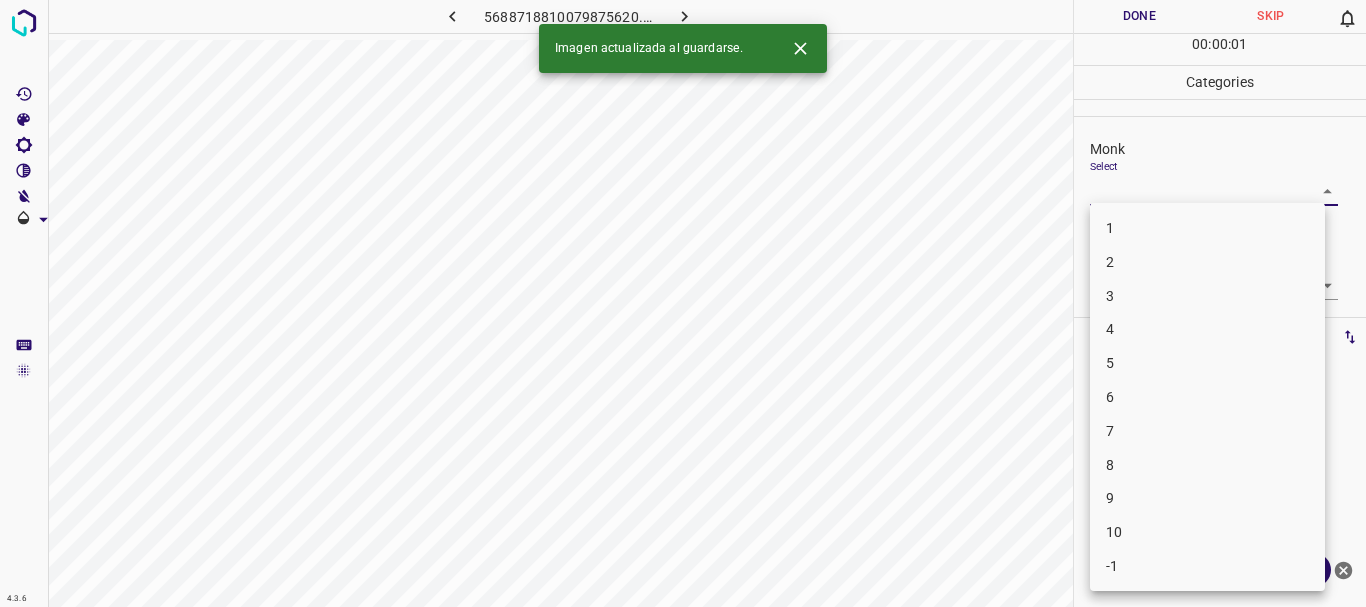 click on "3" at bounding box center (1207, 296) 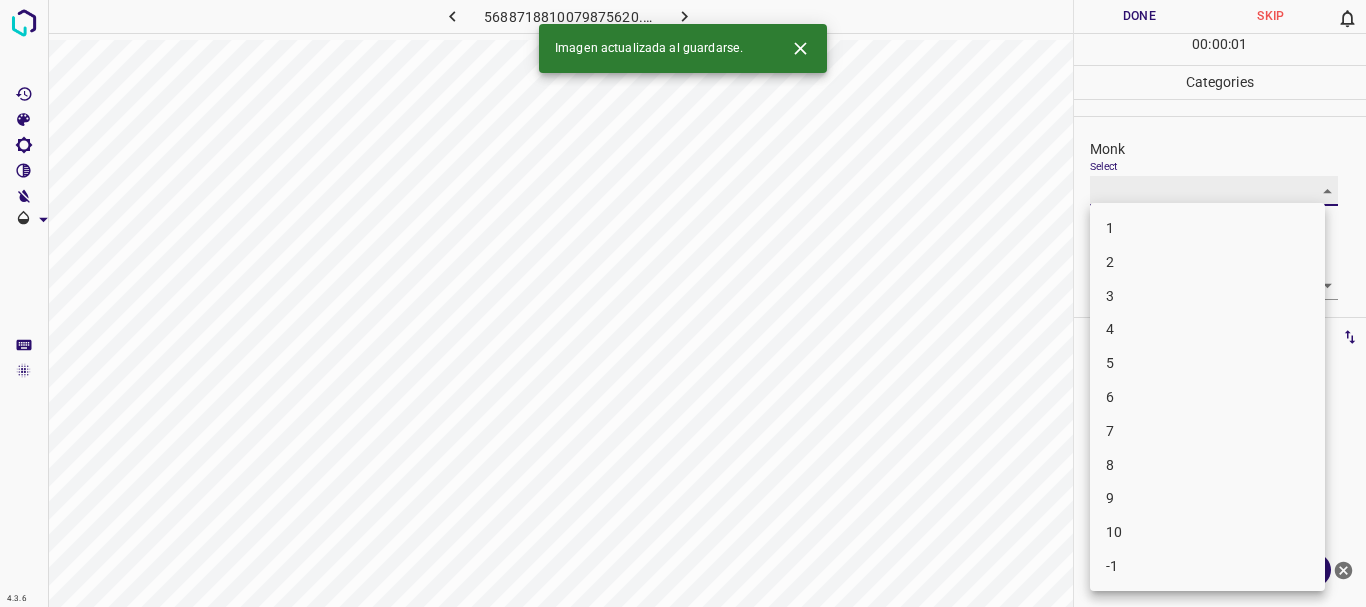 type on "3" 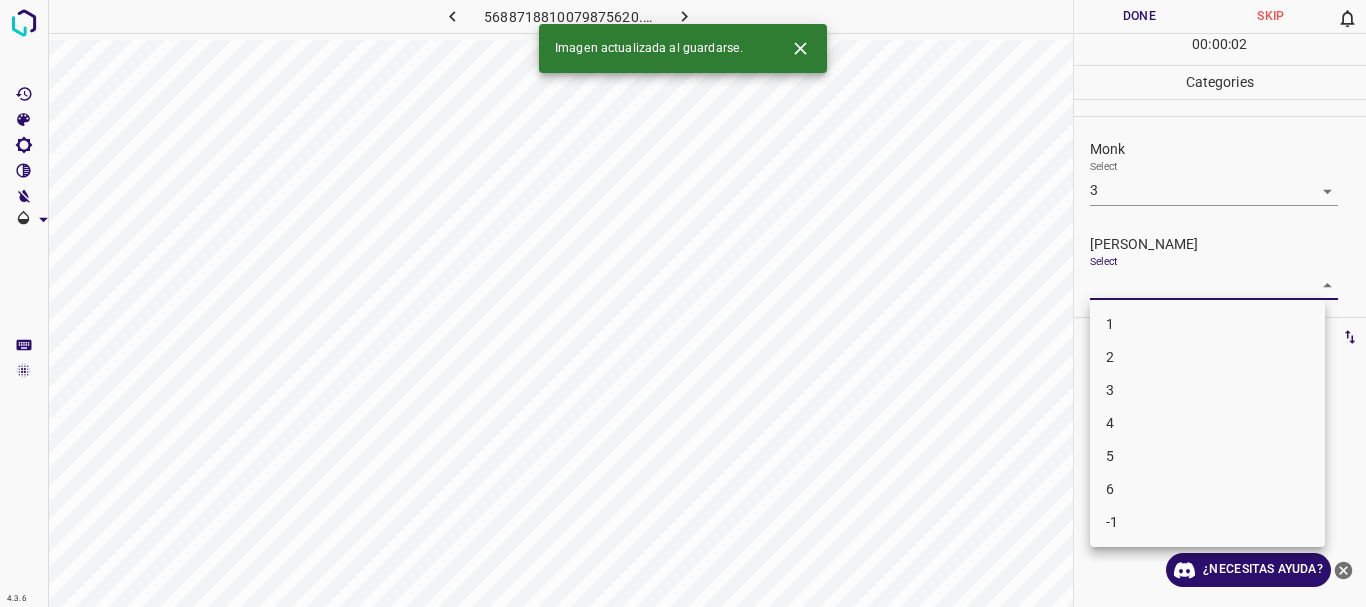 click on "4.3.6  5688718810079875620.png Done Skip 0 00   : 00   : 02   Categories Monk   Select 3 3  [PERSON_NAME]   Select ​ Labels   0 Categories 1 Monk 2  [PERSON_NAME] Tools Space Change between modes (Draw & Edit) I Auto labeling R Restore zoom M Zoom in N Zoom out Delete Delete selecte label Filters Z Restore filters X Saturation filter C Brightness filter V Contrast filter B Gray scale filter General O Download Imagen actualizada al guardarse. ¿Necesitas ayuda? Texto original Valora esta traducción Tu opinión servirá para ayudar a mejorar el Traductor de Google - Texto - Esconder - Borrar 1 2 3 4 5 6 -1" at bounding box center [683, 303] 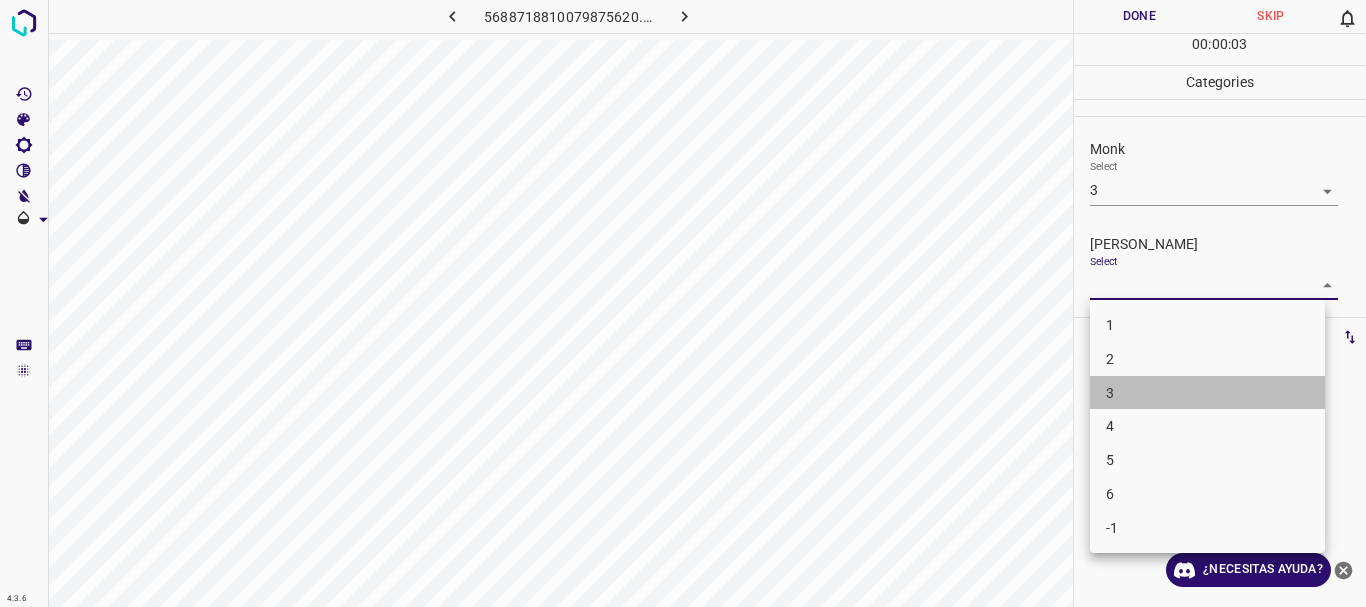 click on "3" at bounding box center [1207, 393] 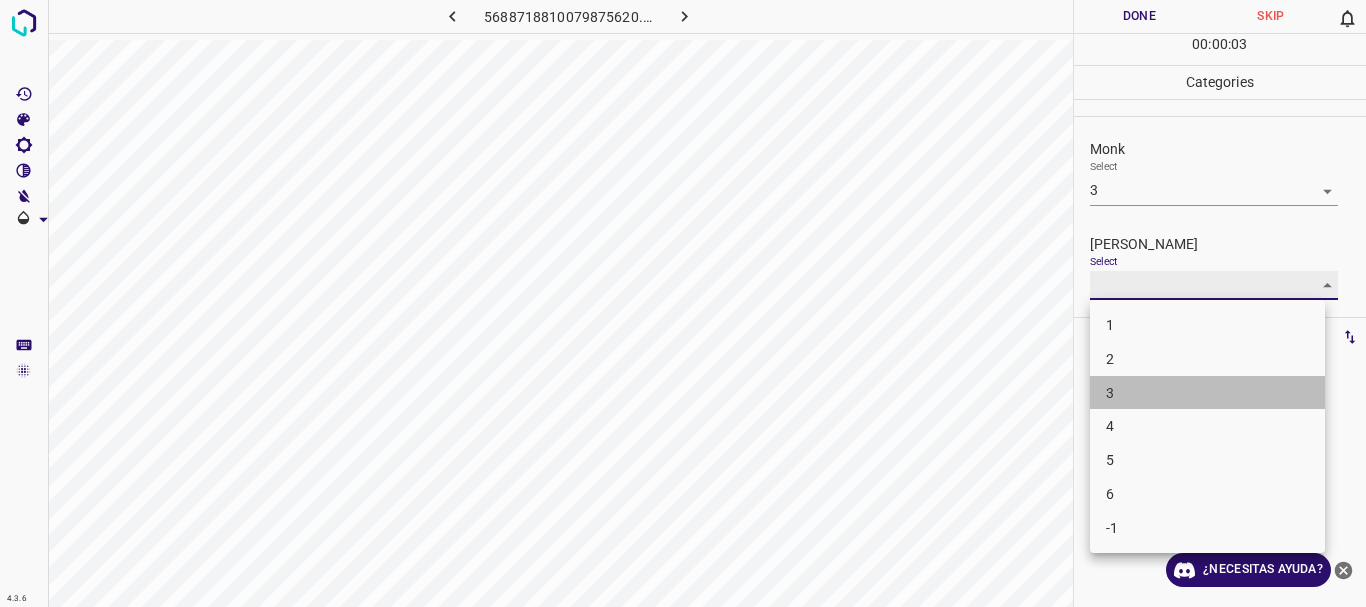 type on "3" 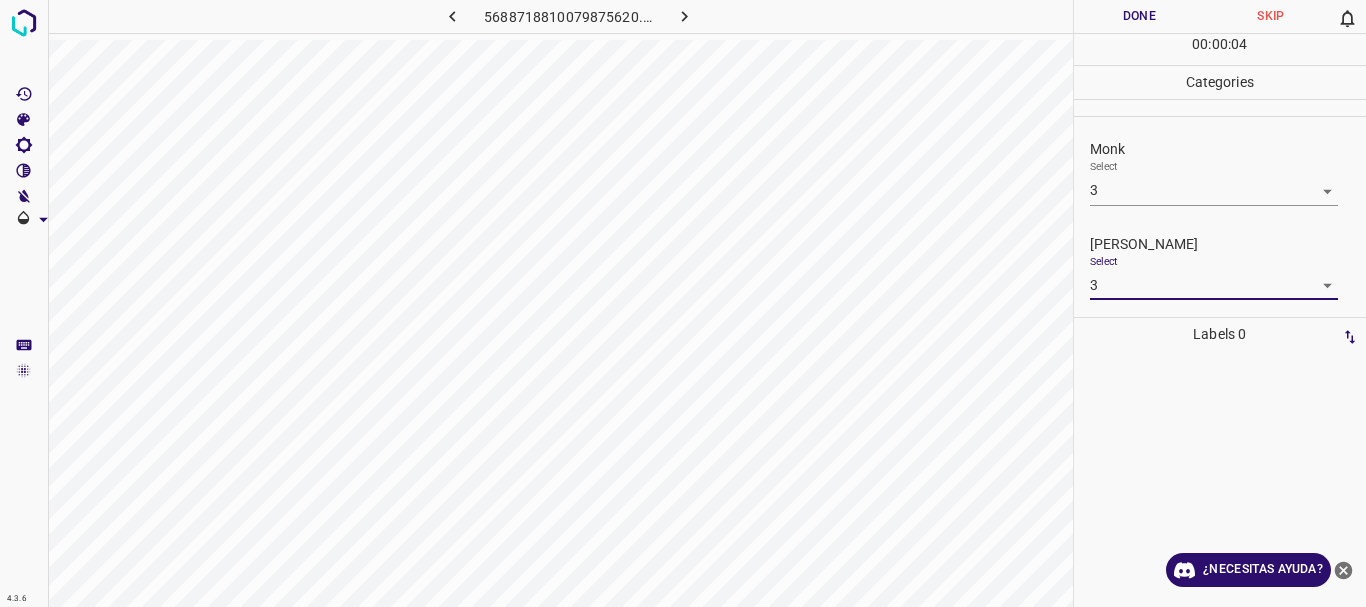 click on "Done" at bounding box center [1140, 16] 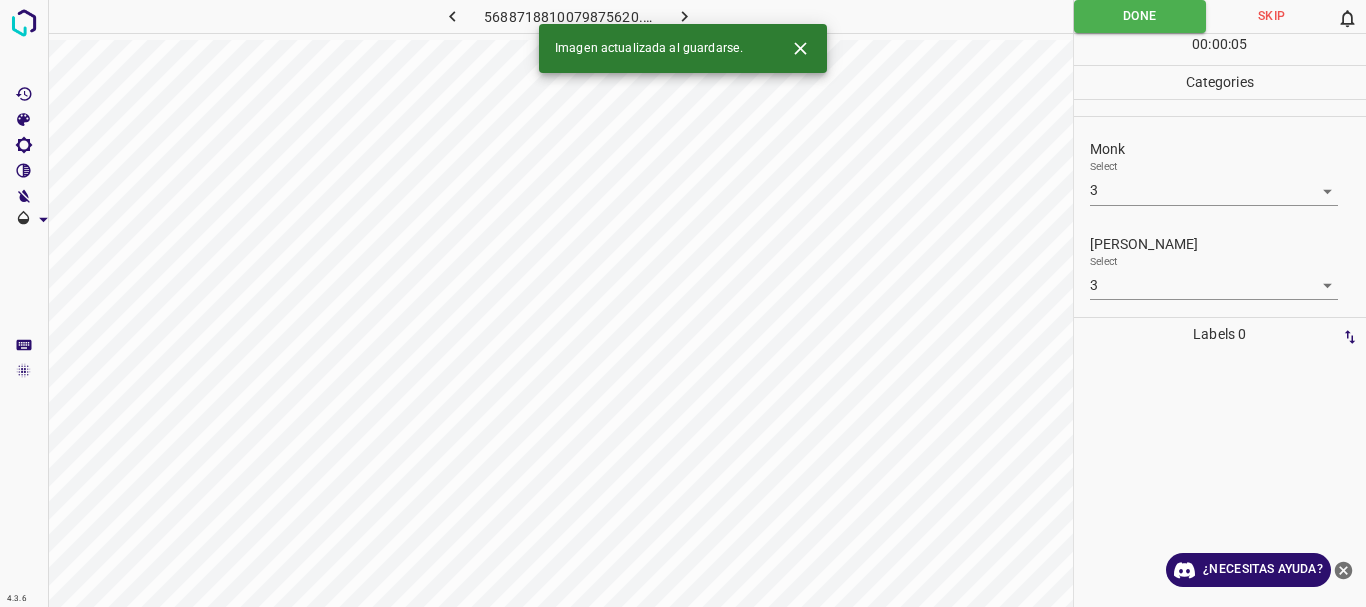 click 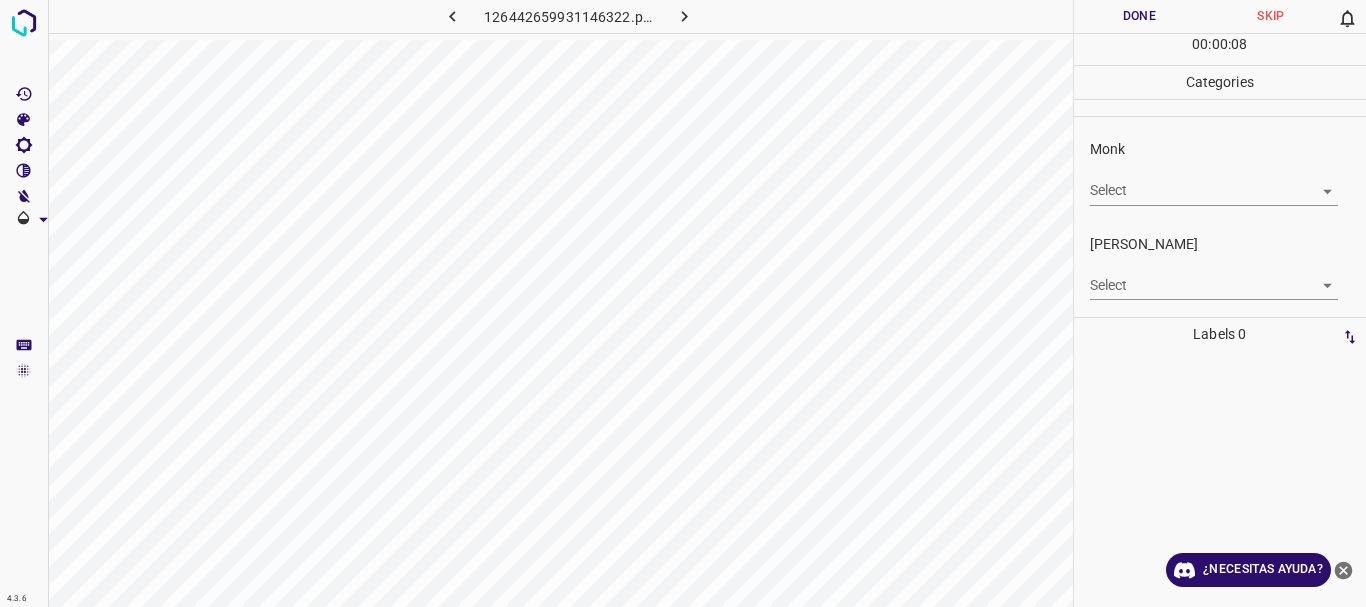 click on "4.3.6  126442659931146322.png Done Skip 0 00   : 00   : 08   Categories Monk   Select ​  [PERSON_NAME]   Select ​ Labels   0 Categories 1 Monk 2  [PERSON_NAME] Tools Space Change between modes (Draw & Edit) I Auto labeling R Restore zoom M Zoom in N Zoom out Delete Delete selecte label Filters Z Restore filters X Saturation filter C Brightness filter V Contrast filter B Gray scale filter General O Download ¿Necesitas ayuda? Texto original Valora esta traducción Tu opinión servirá para ayudar a mejorar el Traductor de Google - Texto - Esconder - Borrar" at bounding box center (683, 303) 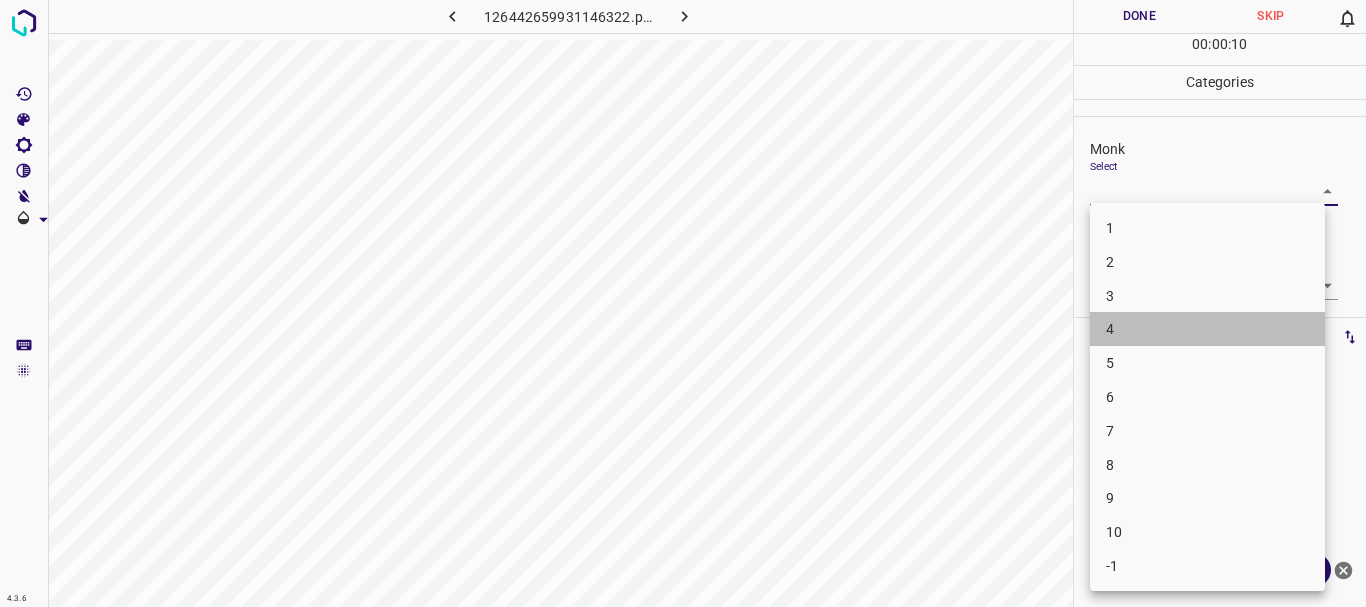 click on "4" at bounding box center [1207, 329] 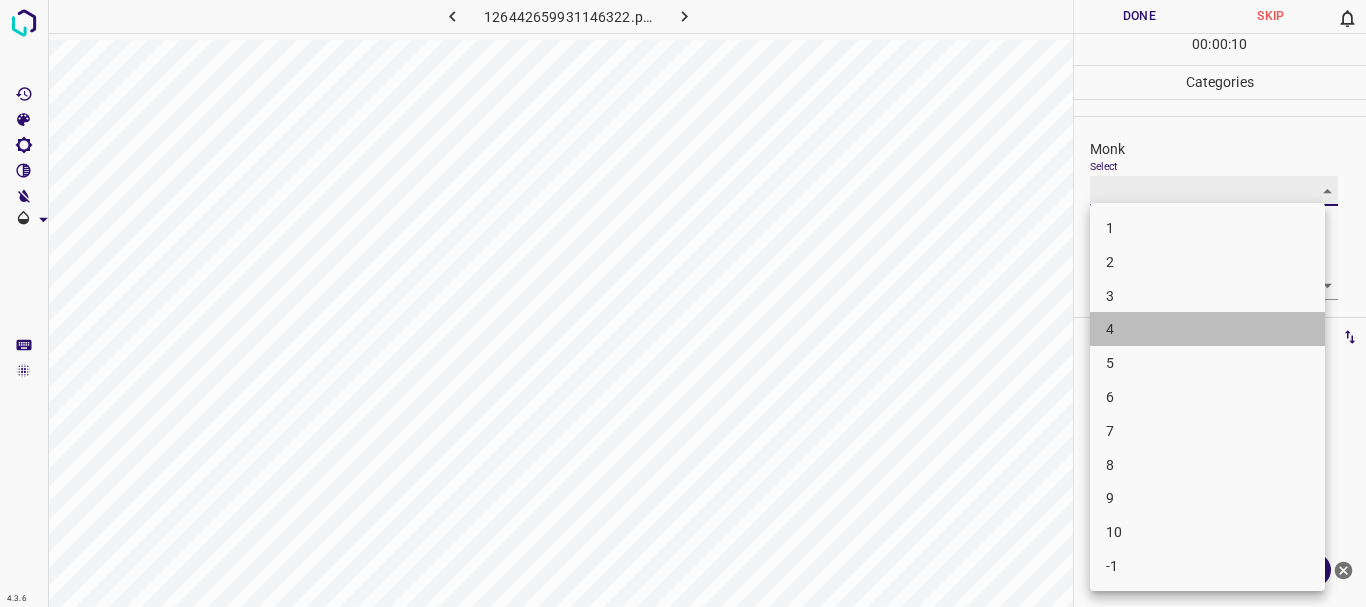 type on "4" 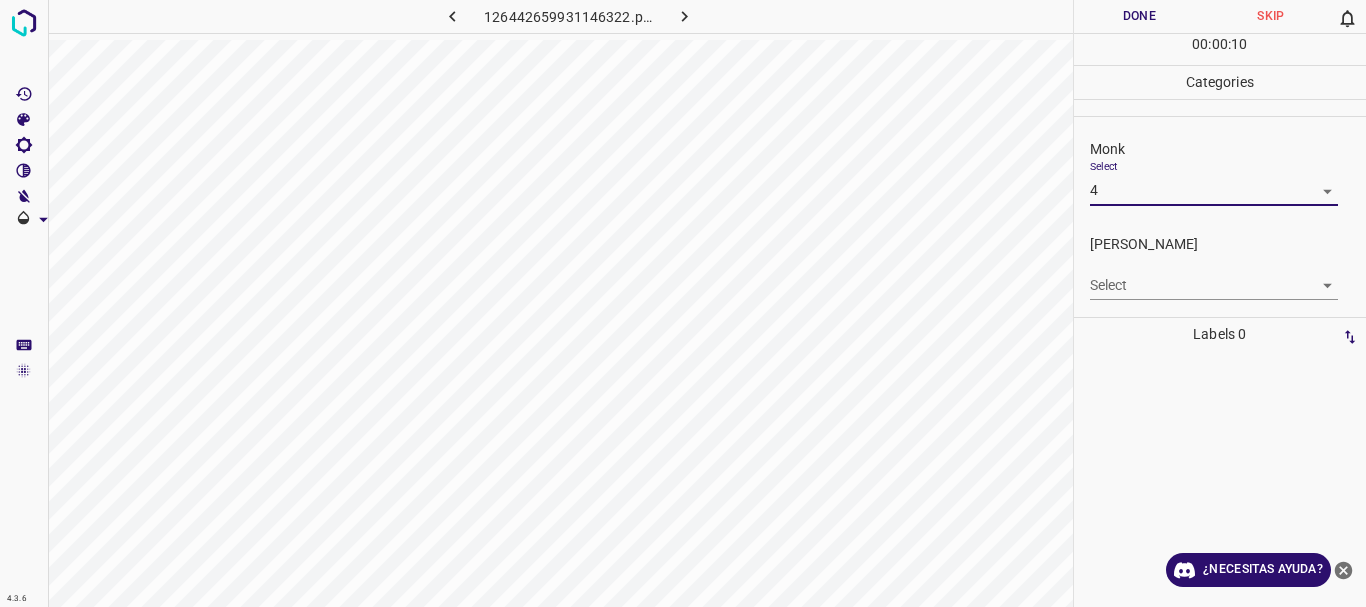 click on "4.3.6  126442659931146322.png Done Skip 0 00   : 00   : 10   Categories Monk   Select 4 4  [PERSON_NAME]   Select ​ Labels   0 Categories 1 Monk 2  [PERSON_NAME] Tools Space Change between modes (Draw & Edit) I Auto labeling R Restore zoom M Zoom in N Zoom out Delete Delete selecte label Filters Z Restore filters X Saturation filter C Brightness filter V Contrast filter B Gray scale filter General O Download ¿Necesitas ayuda? Texto original Valora esta traducción Tu opinión servirá para ayudar a mejorar el Traductor de Google - Texto - Esconder - Borrar" at bounding box center (683, 303) 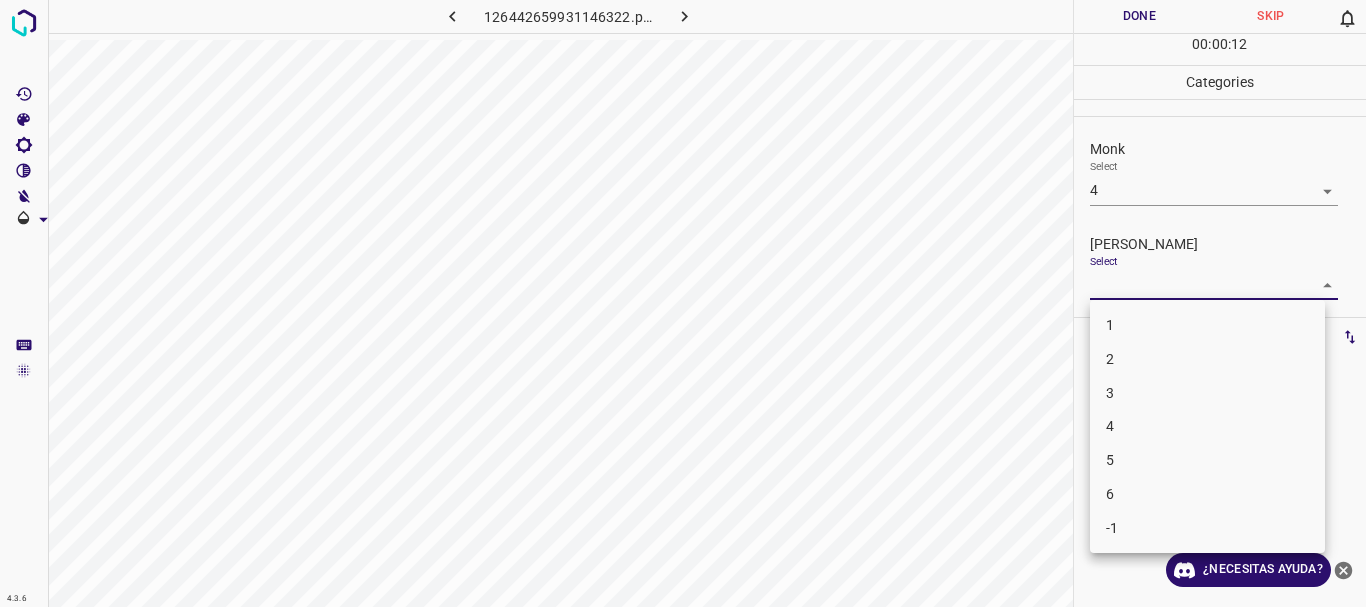 drag, startPoint x: 1143, startPoint y: 359, endPoint x: 1132, endPoint y: 297, distance: 62.968246 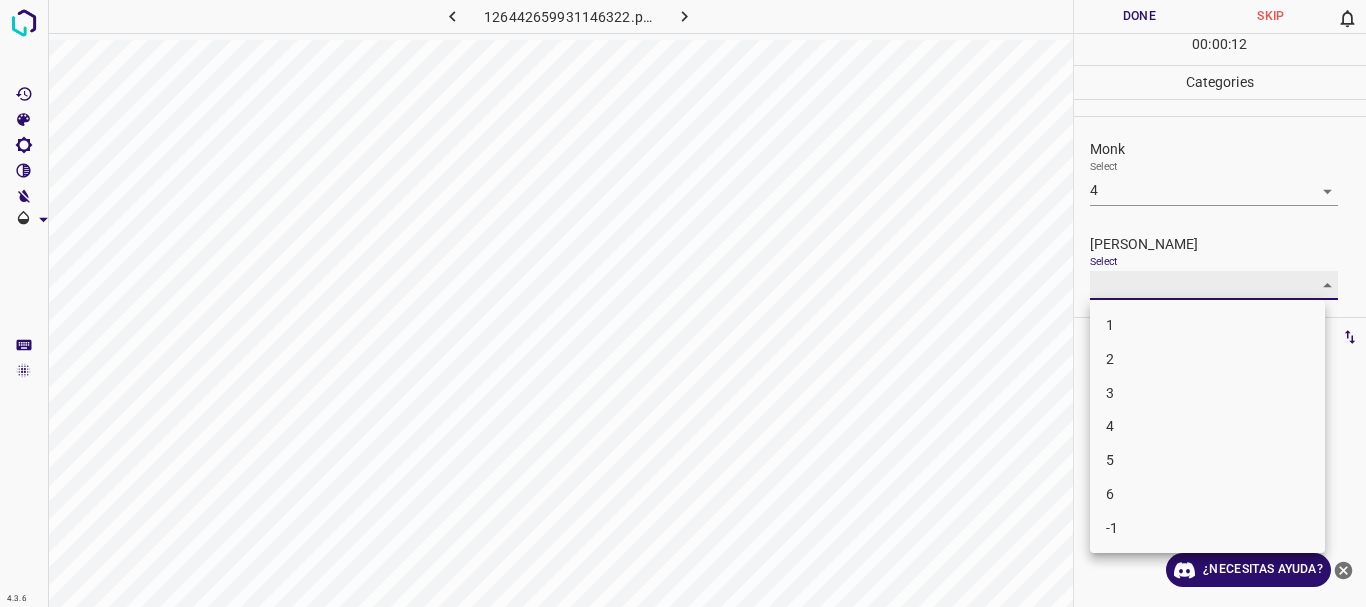 type on "2" 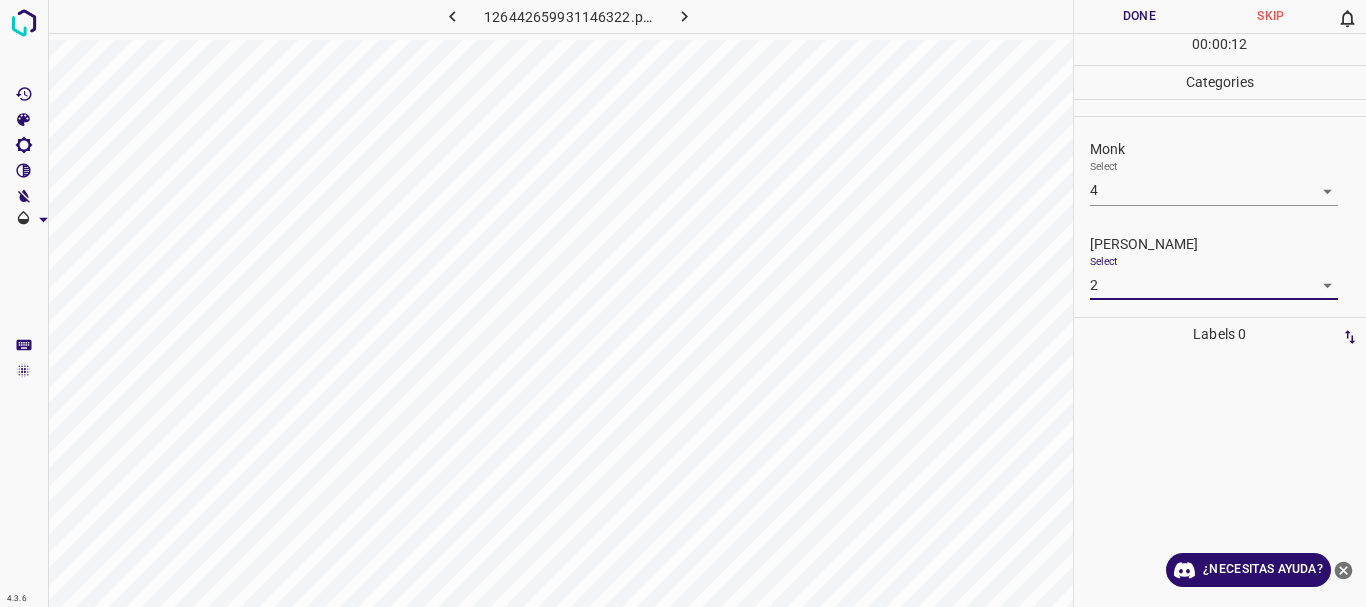 click on "Done" at bounding box center [1140, 16] 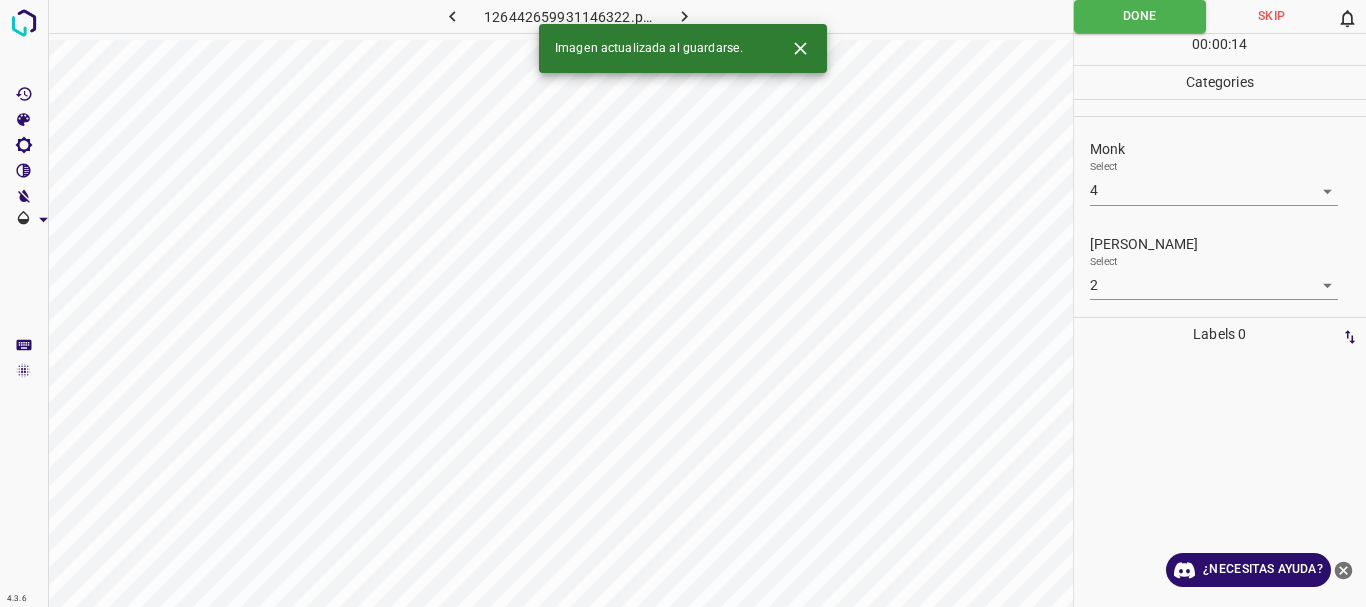click 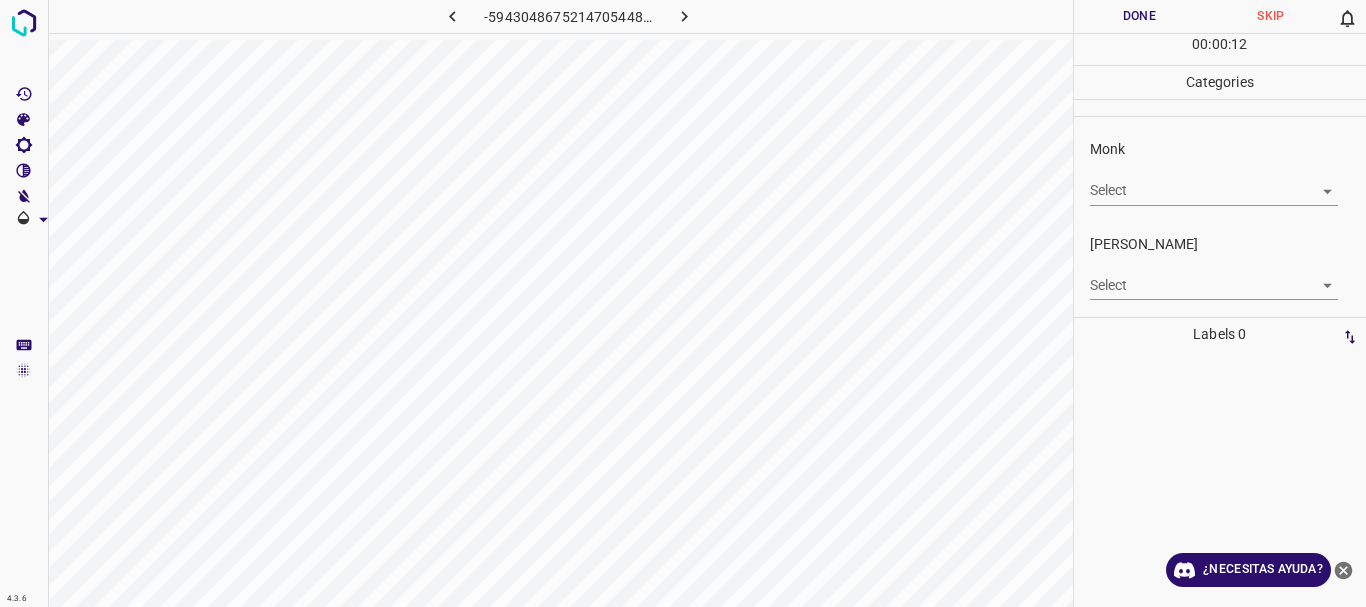 click on "4.3.6  -5943048675214705448.png Done Skip 0 00   : 00   : 12   Categories Monk   Select ​  [PERSON_NAME]   Select ​ Labels   0 Categories 1 Monk 2  [PERSON_NAME] Tools Space Change between modes (Draw & Edit) I Auto labeling R Restore zoom M Zoom in N Zoom out Delete Delete selecte label Filters Z Restore filters X Saturation filter C Brightness filter V Contrast filter B Gray scale filter General O Download ¿Necesitas ayuda? Texto original Valora esta traducción Tu opinión servirá para ayudar a mejorar el Traductor de Google - Texto - Esconder - Borrar" at bounding box center [683, 303] 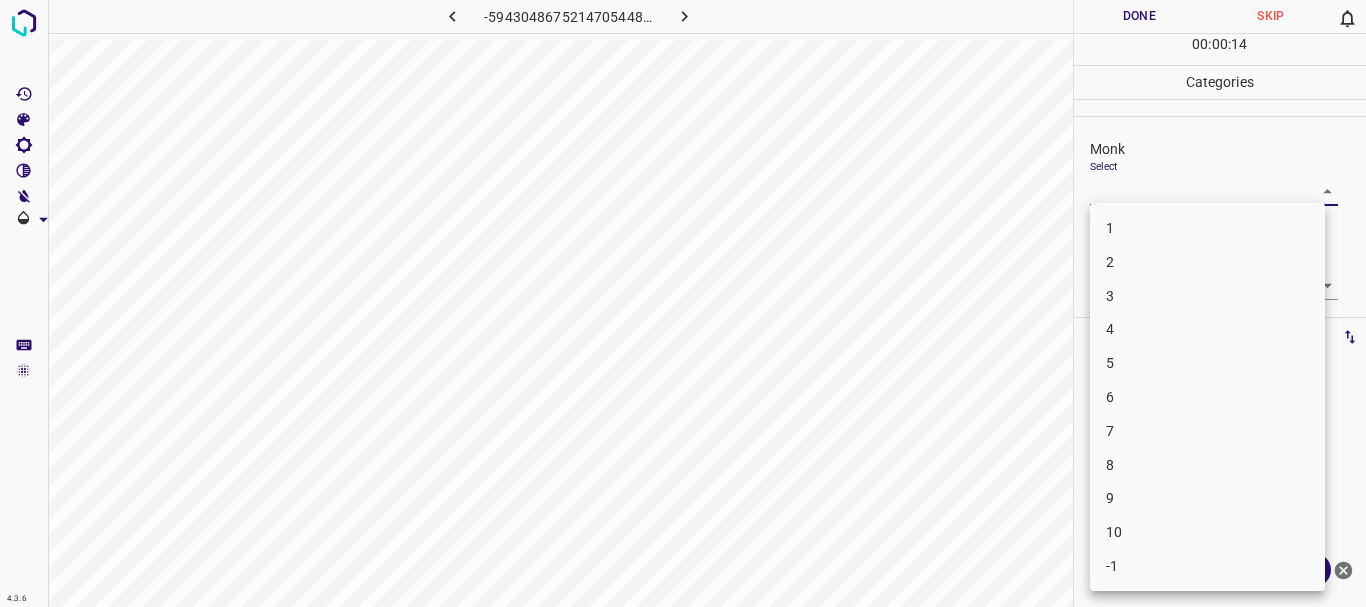 click on "2" at bounding box center (1207, 262) 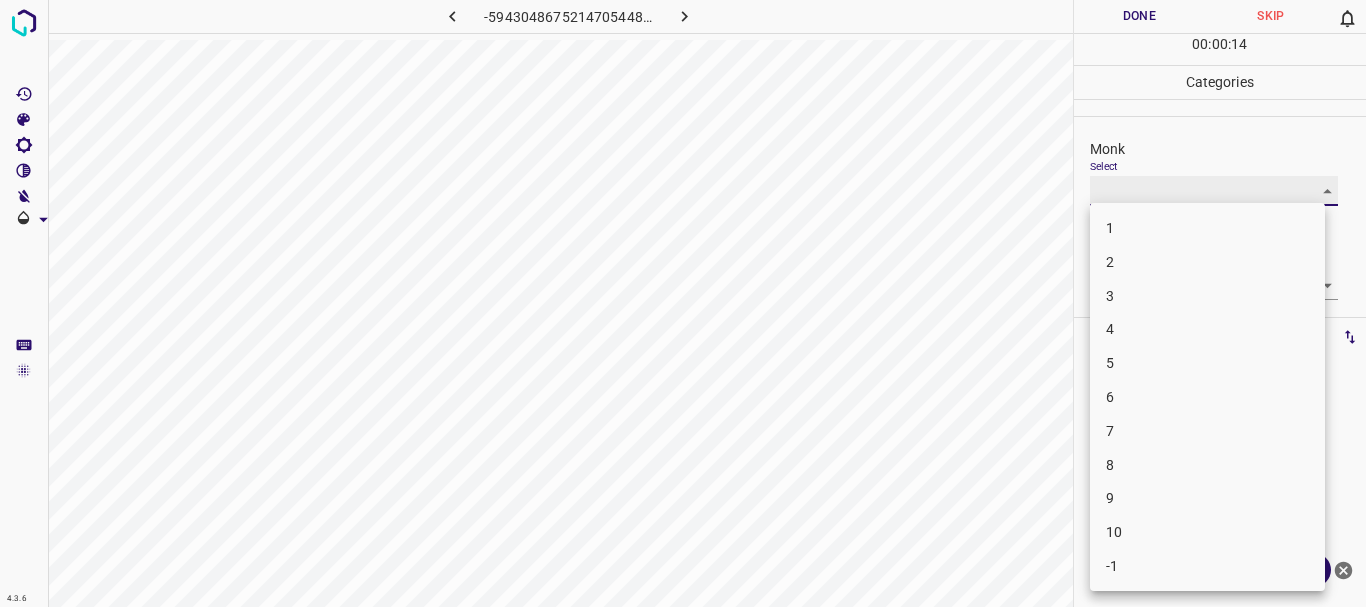 type on "2" 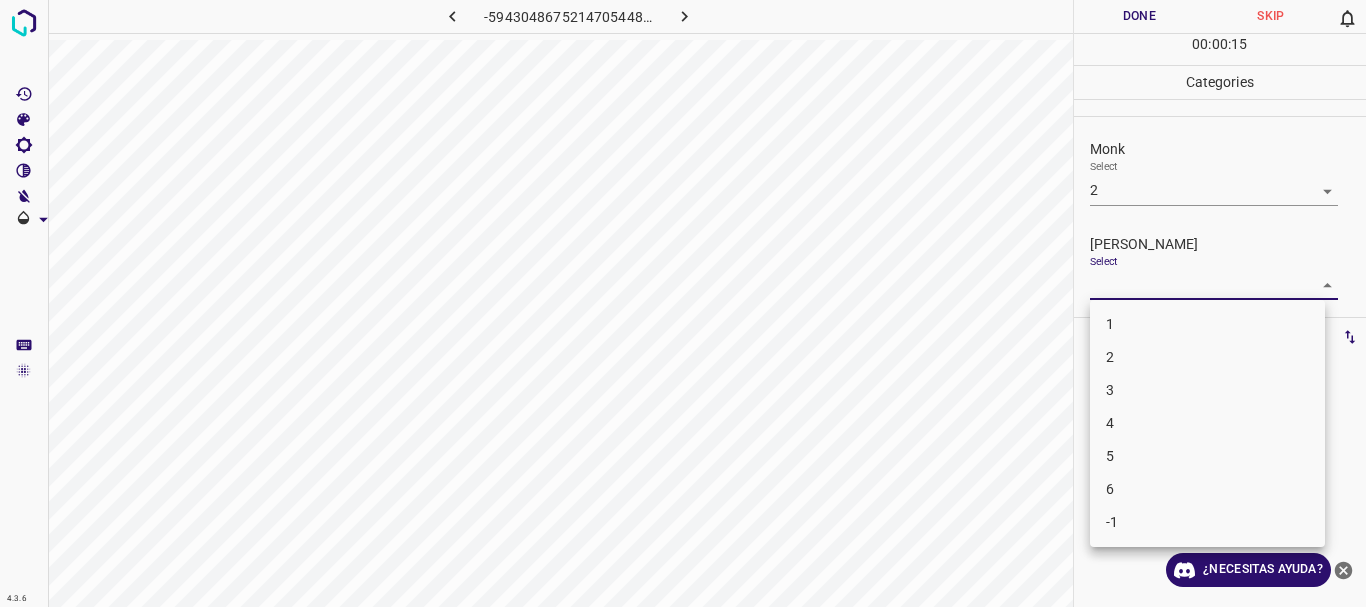 click on "4.3.6  -5943048675214705448.png Done Skip 0 00   : 00   : 15   Categories Monk   Select 2 2  [PERSON_NAME]   Select ​ Labels   0 Categories 1 Monk 2  [PERSON_NAME] Tools Space Change between modes (Draw & Edit) I Auto labeling R Restore zoom M Zoom in N Zoom out Delete Delete selecte label Filters Z Restore filters X Saturation filter C Brightness filter V Contrast filter B Gray scale filter General O Download ¿Necesitas ayuda? Texto original Valora esta traducción Tu opinión servirá para ayudar a mejorar el Traductor de Google - Texto - Esconder - Borrar 1 2 3 4 5 6 -1" at bounding box center [683, 303] 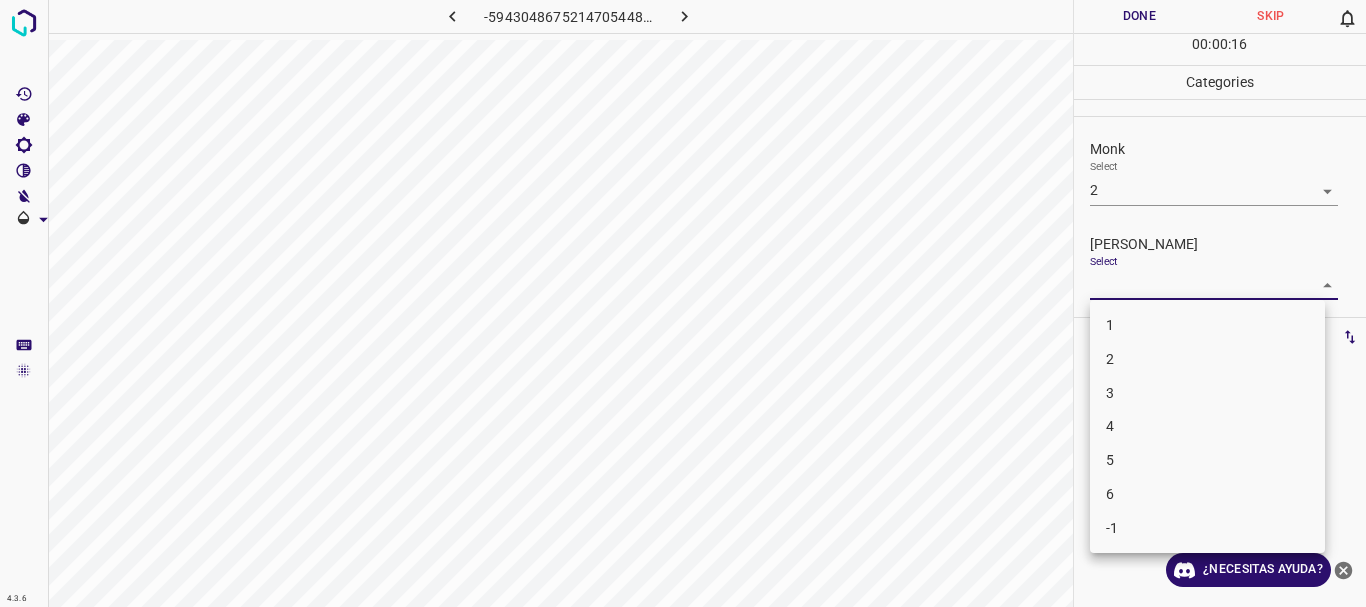 click on "2" at bounding box center [1207, 359] 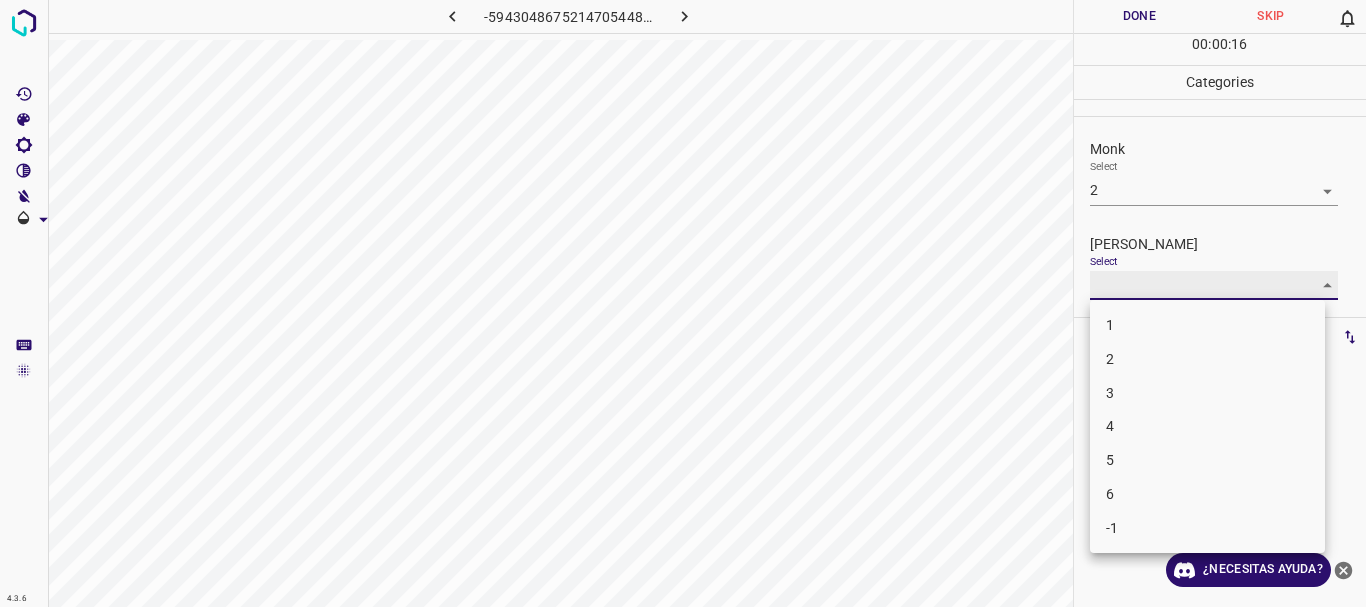 type on "2" 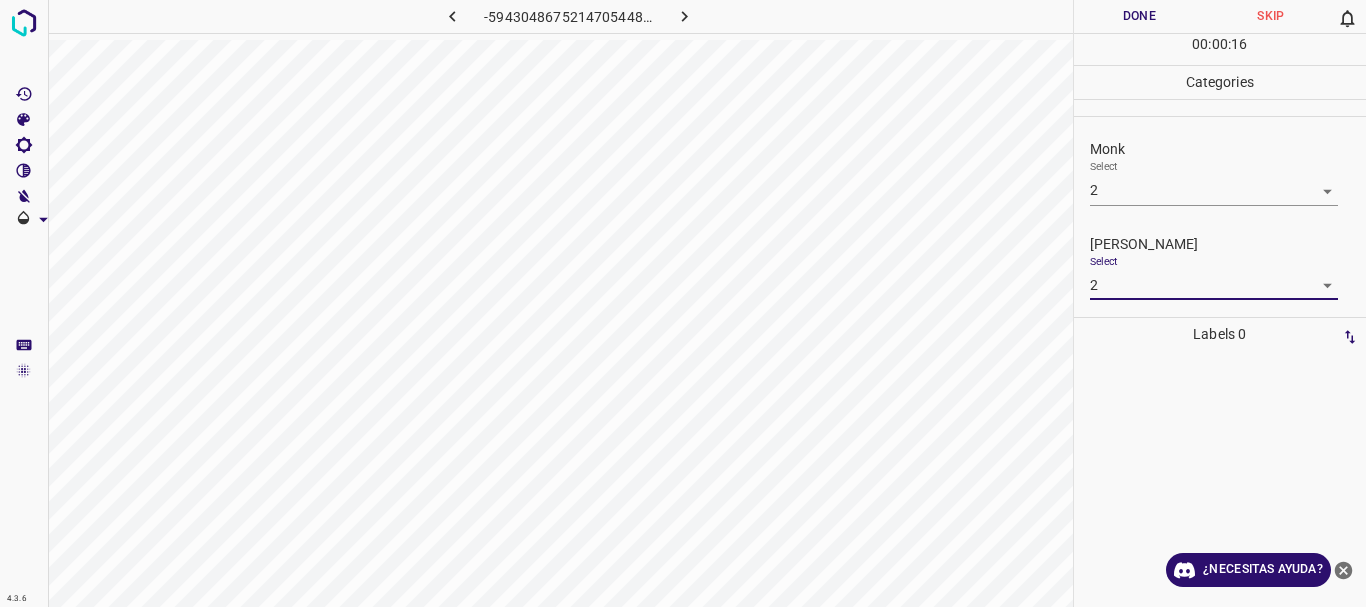 click on "Done" at bounding box center [1140, 16] 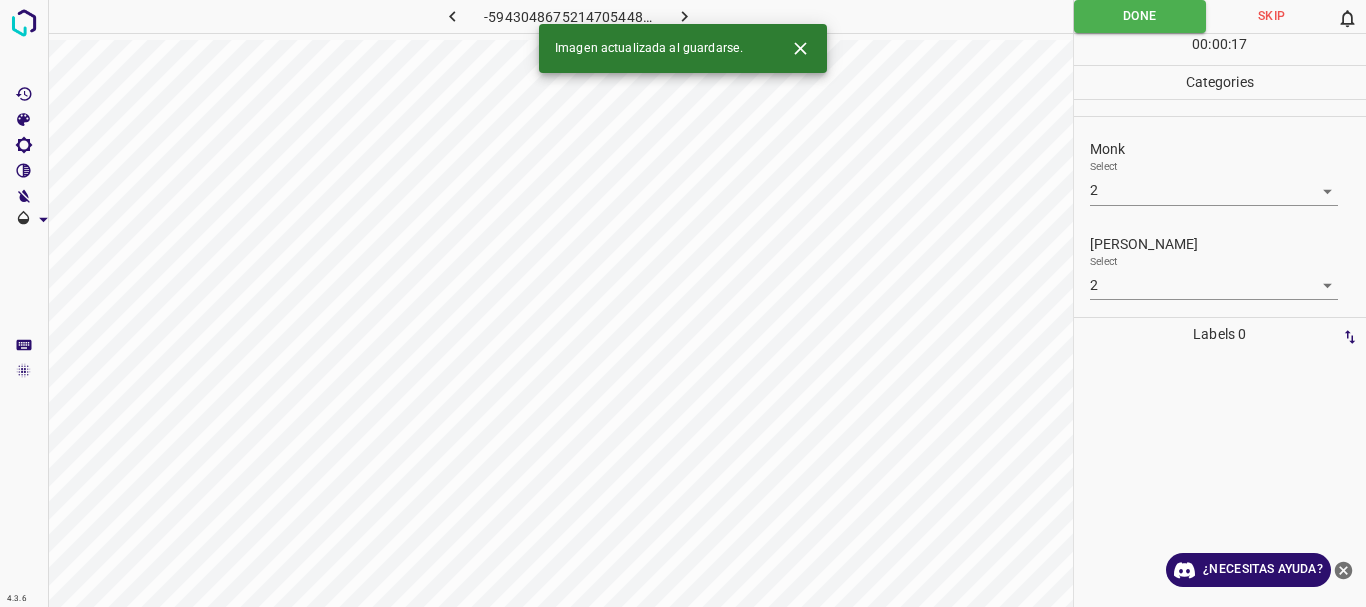click on "Imagen actualizada al guardarse." at bounding box center (683, 48) 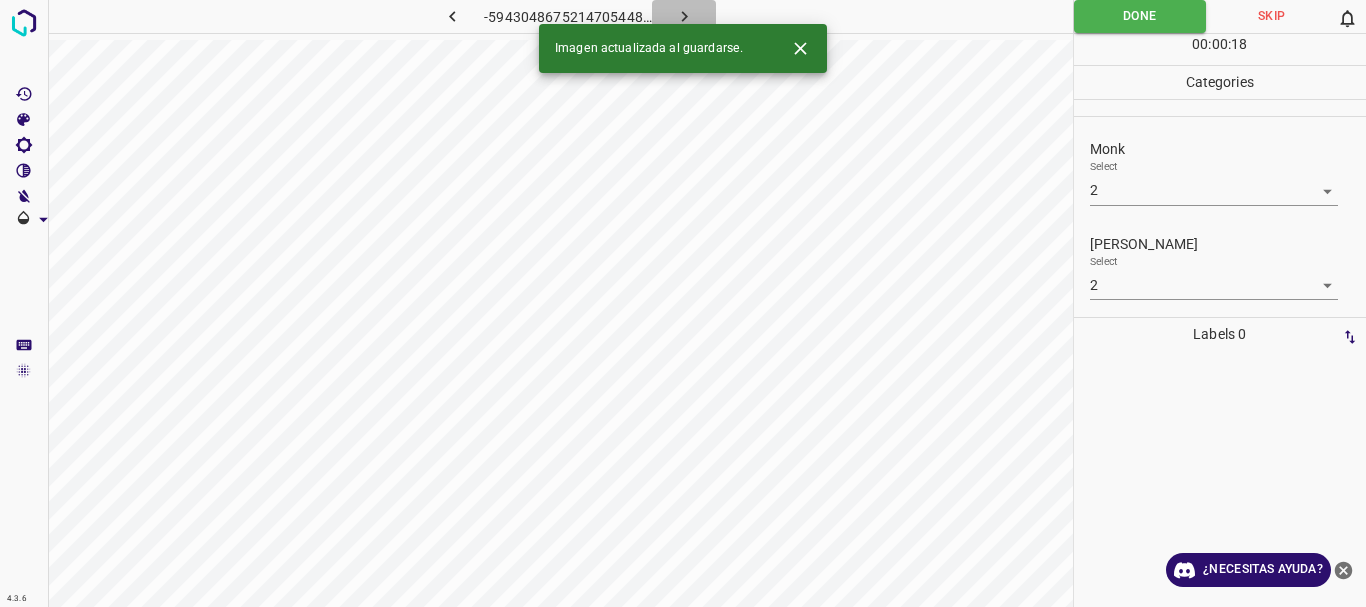 click 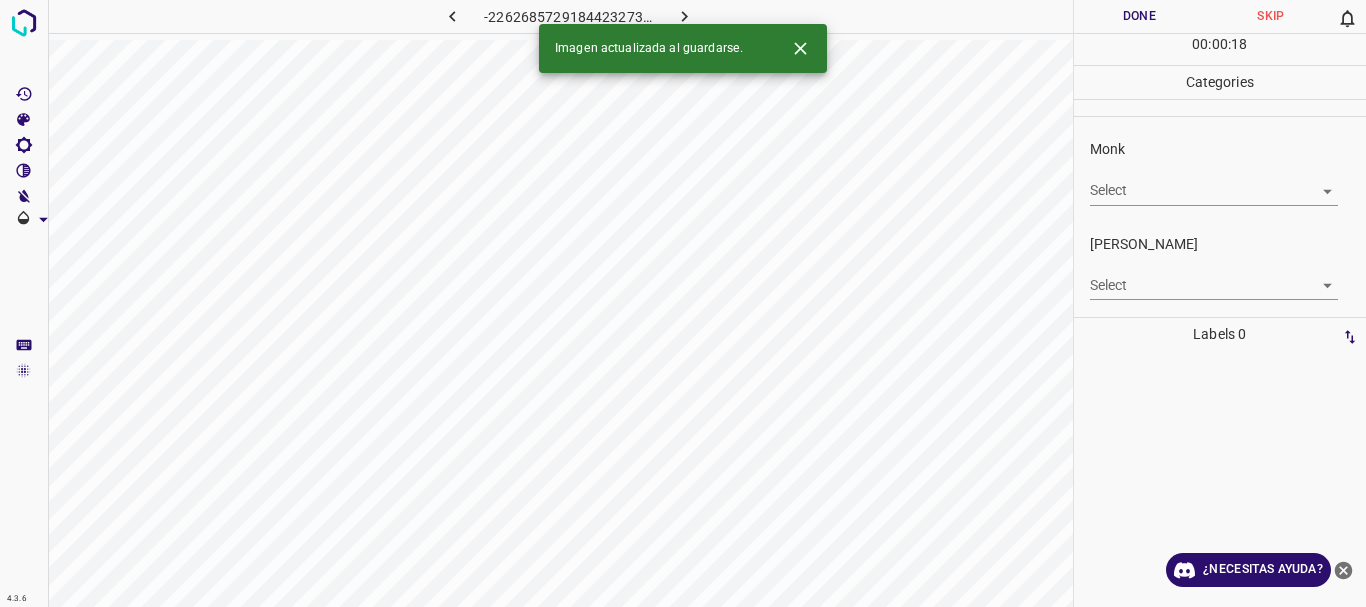 click on "4.3.6  -2262685729184423273.png Done Skip 0 00   : 00   : 18   Categories Monk   Select ​  [PERSON_NAME]   Select ​ Labels   0 Categories 1 Monk 2  [PERSON_NAME] Tools Space Change between modes (Draw & Edit) I Auto labeling R Restore zoom M Zoom in N Zoom out Delete Delete selecte label Filters Z Restore filters X Saturation filter C Brightness filter V Contrast filter B Gray scale filter General O Download Imagen actualizada al guardarse. ¿Necesitas ayuda? Texto original Valora esta traducción Tu opinión servirá para ayudar a mejorar el Traductor de Google - Texto - Esconder - Borrar" at bounding box center (683, 303) 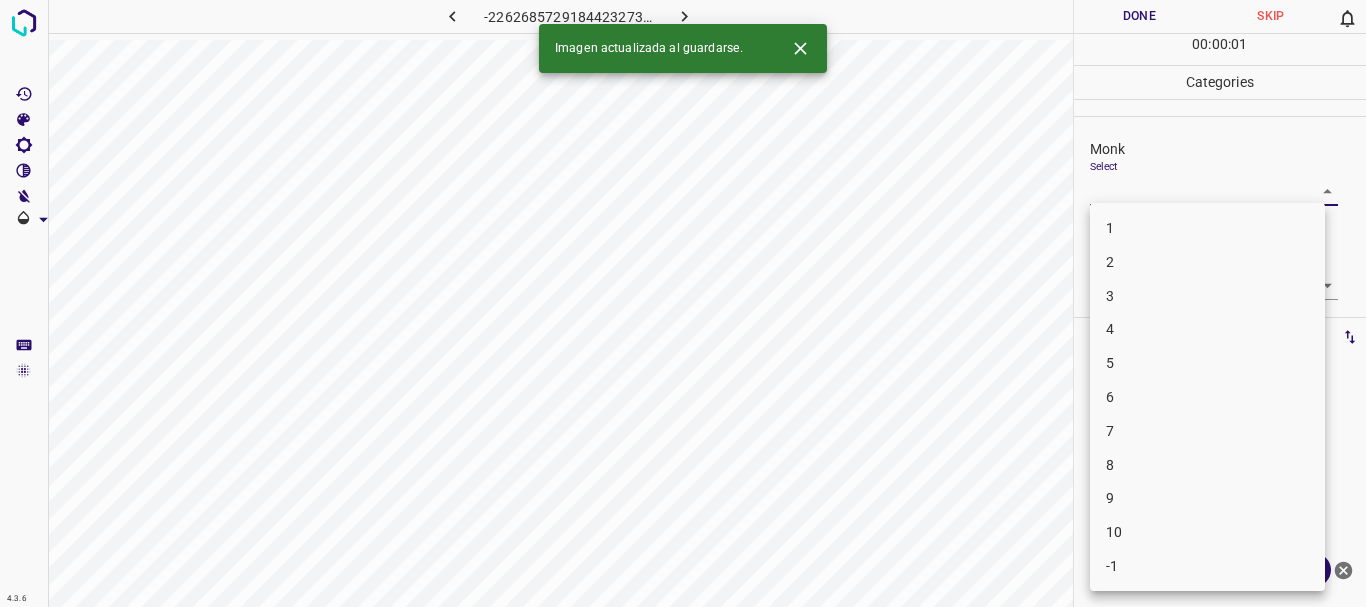 click on "4" at bounding box center [1207, 329] 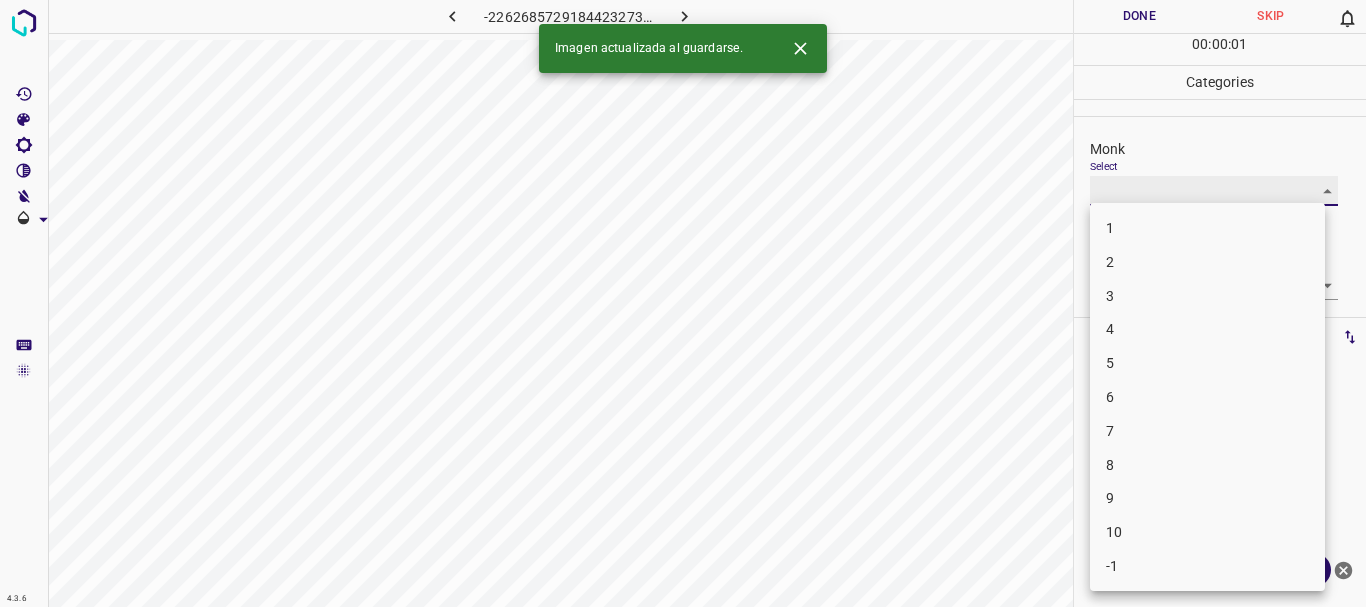 type on "4" 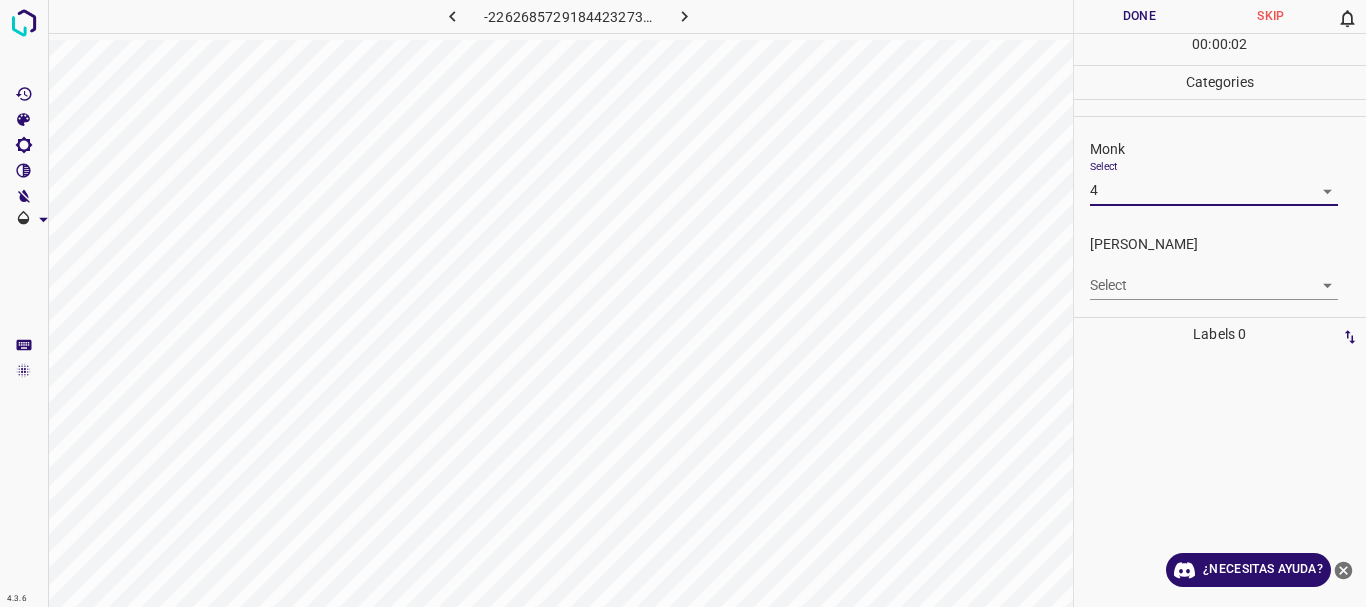 click on "4.3.6  -2262685729184423273.png Done Skip 0 00   : 00   : 02   Categories Monk   Select 4 4  [PERSON_NAME]   Select ​ Labels   0 Categories 1 Monk 2  [PERSON_NAME] Tools Space Change between modes (Draw & Edit) I Auto labeling R Restore zoom M Zoom in N Zoom out Delete Delete selecte label Filters Z Restore filters X Saturation filter C Brightness filter V Contrast filter B Gray scale filter General O Download ¿Necesitas ayuda? Texto original Valora esta traducción Tu opinión servirá para ayudar a mejorar el Traductor de Google - Texto - Esconder - Borrar" at bounding box center [683, 303] 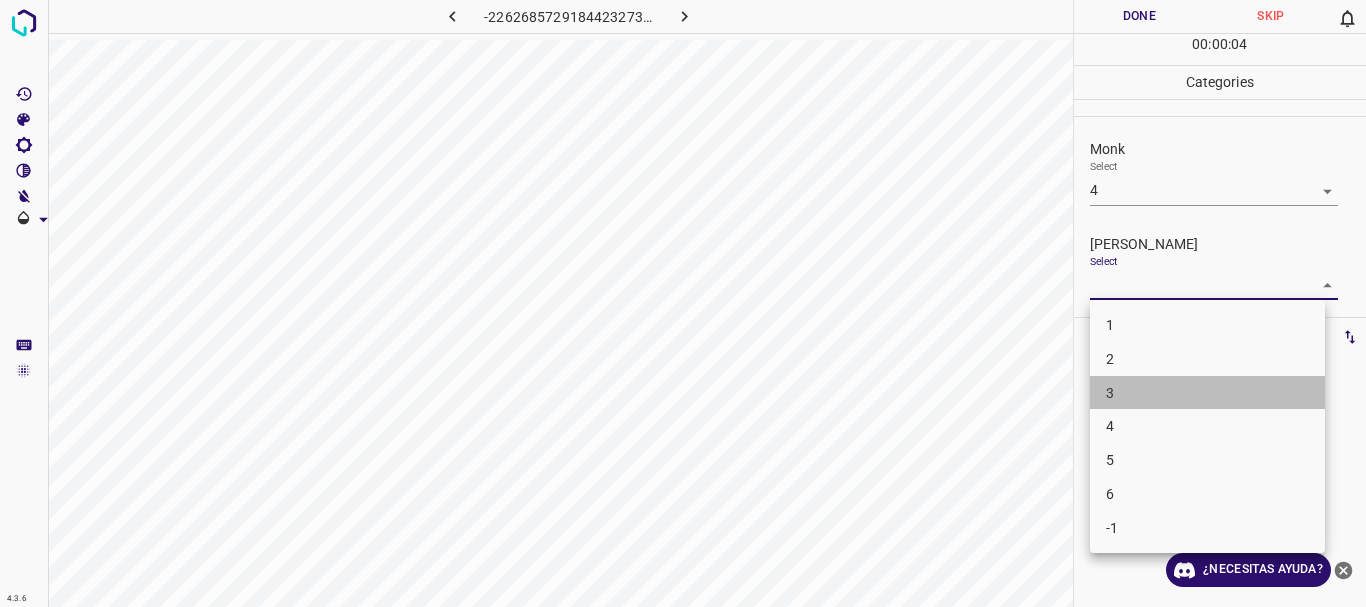 drag, startPoint x: 1139, startPoint y: 400, endPoint x: 1124, endPoint y: 323, distance: 78.44743 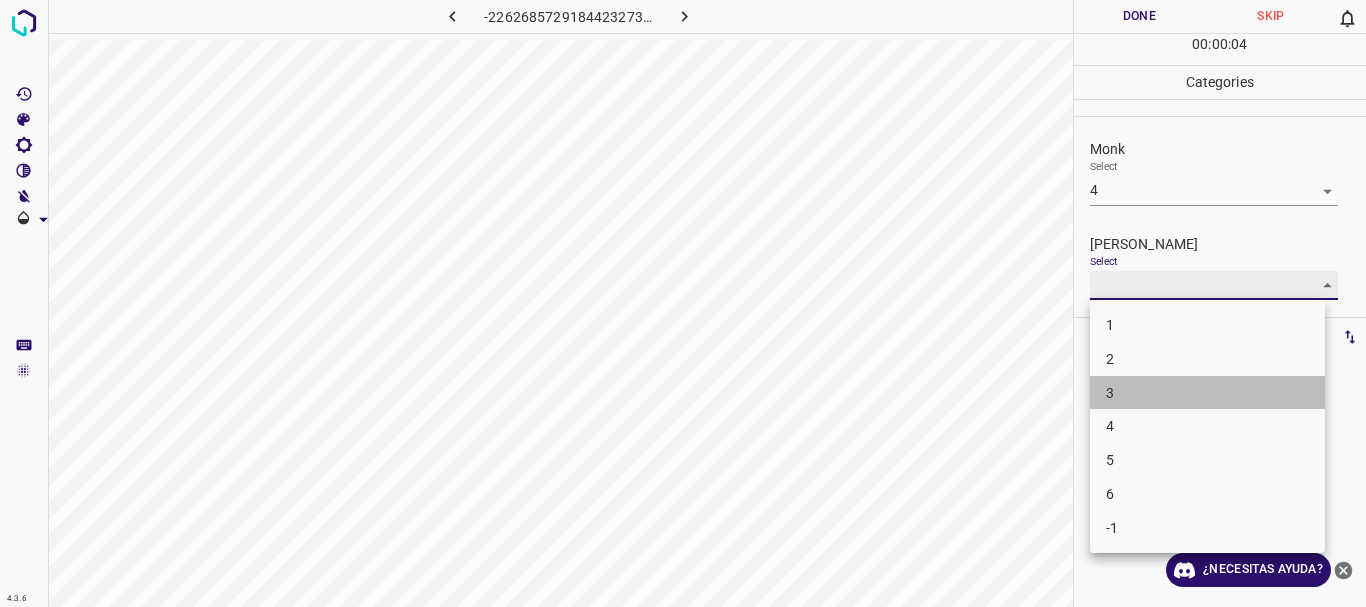 type on "3" 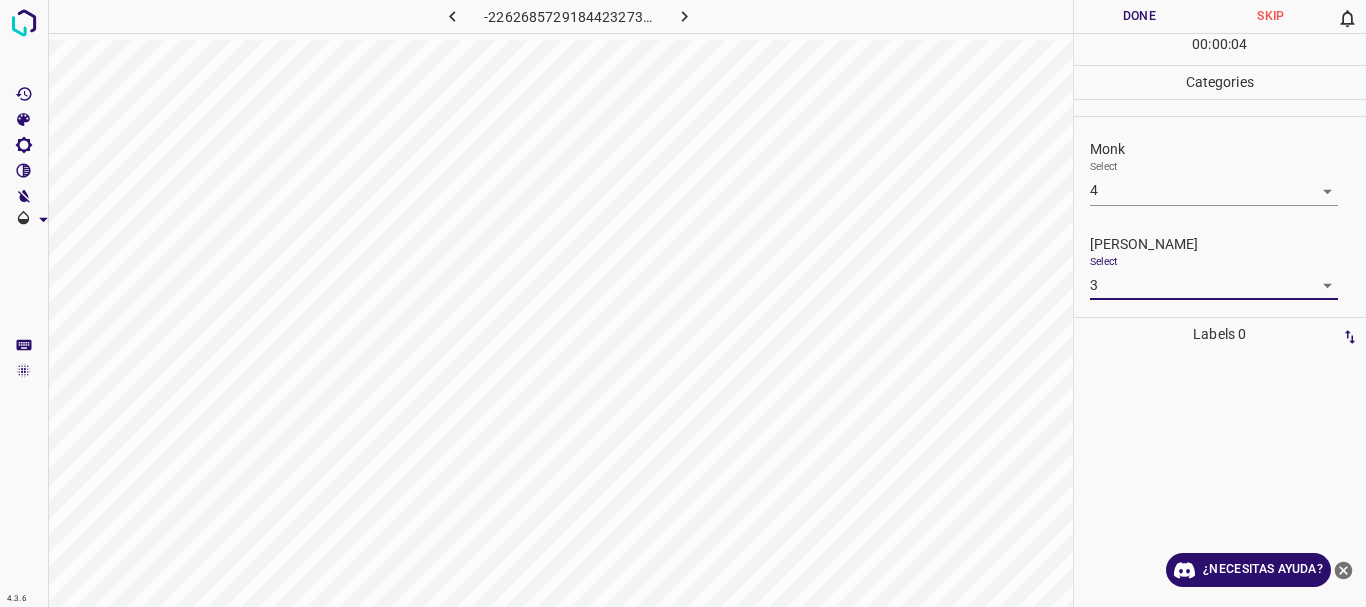 click on "4.3.6  -2262685729184423273.png Done Skip 0 00   : 00   : 04   Categories Monk   Select 4 4  [PERSON_NAME]   Select 3 3 Labels   0 Categories 1 Monk 2  [PERSON_NAME] Tools Space Change between modes (Draw & Edit) I Auto labeling R Restore zoom M Zoom in N Zoom out Delete Delete selecte label Filters Z Restore filters X Saturation filter C Brightness filter V Contrast filter B Gray scale filter General O Download ¿Necesitas ayuda? Texto original Valora esta traducción Tu opinión servirá para ayudar a mejorar el Traductor de Google - Texto - Esconder - Borrar" at bounding box center (683, 303) 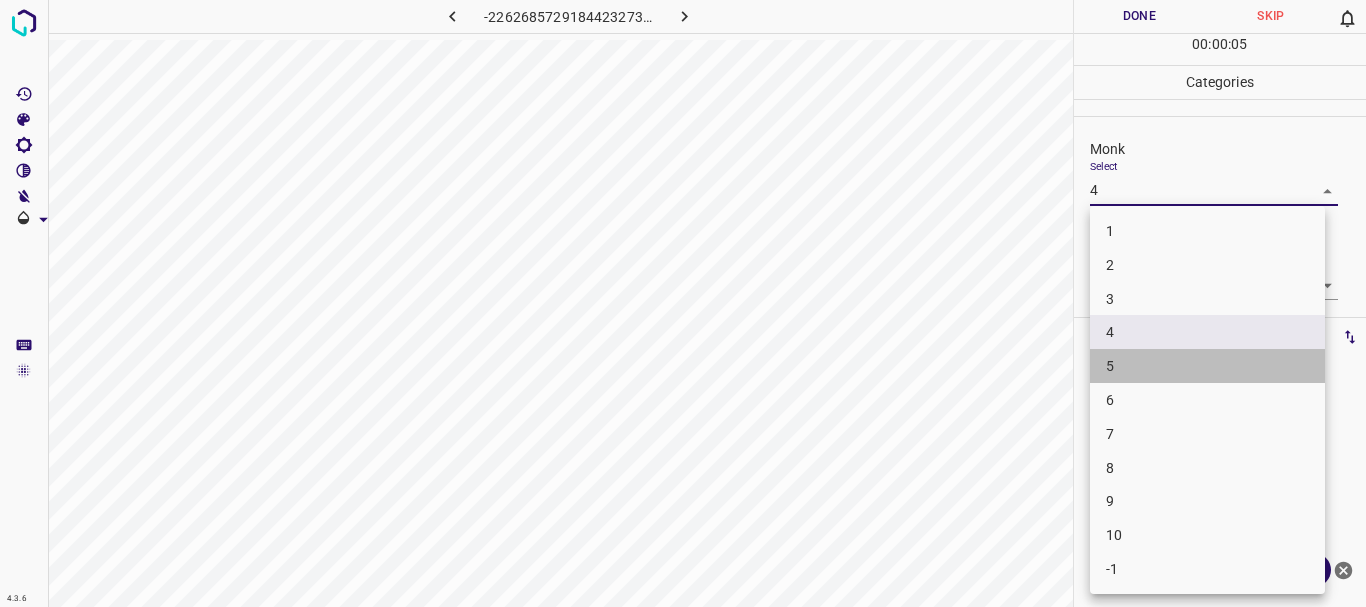 click on "5" at bounding box center (1207, 366) 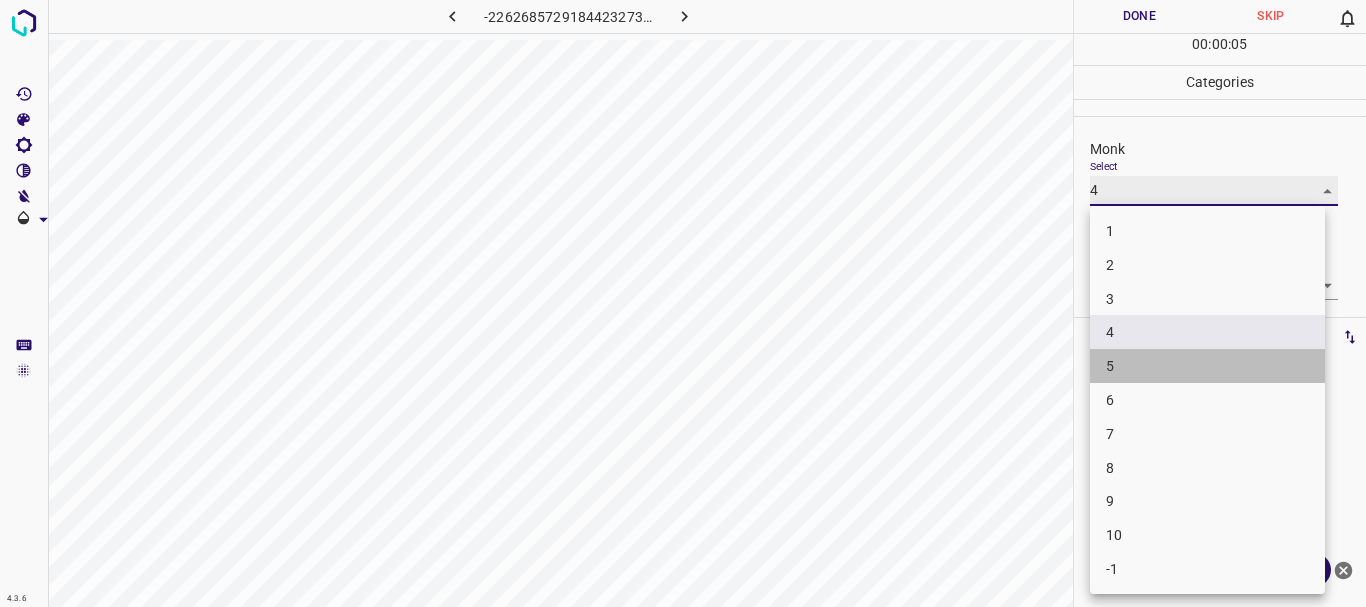 type on "5" 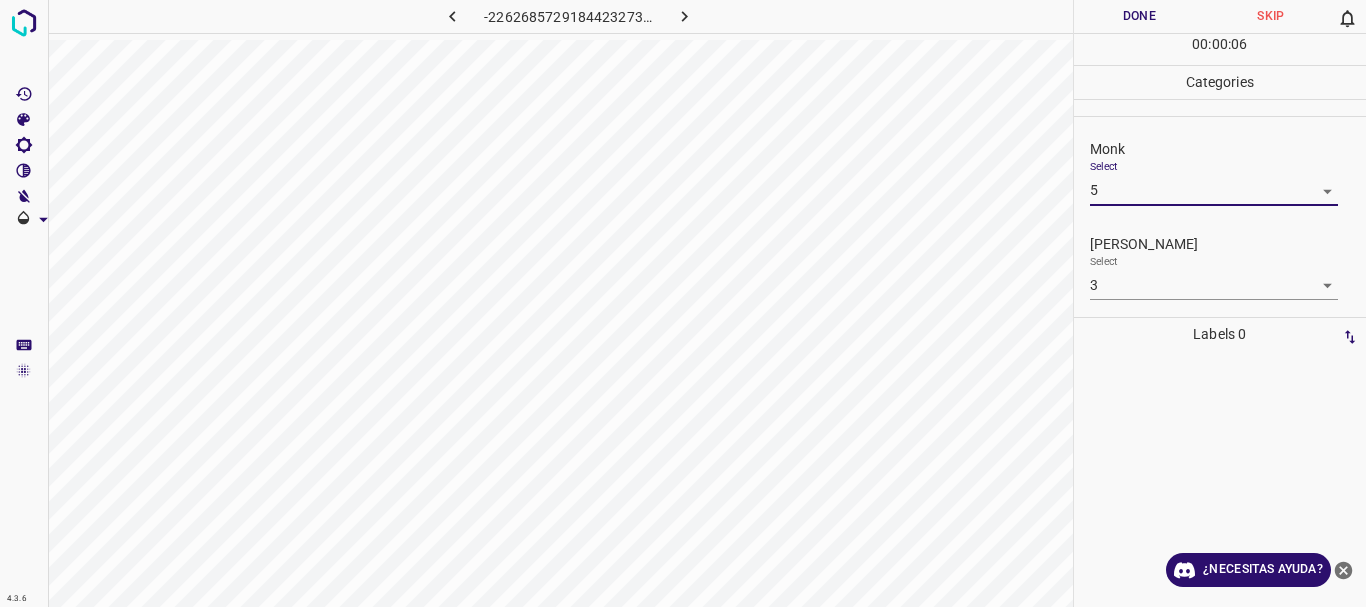 click on "Done" at bounding box center (1140, 16) 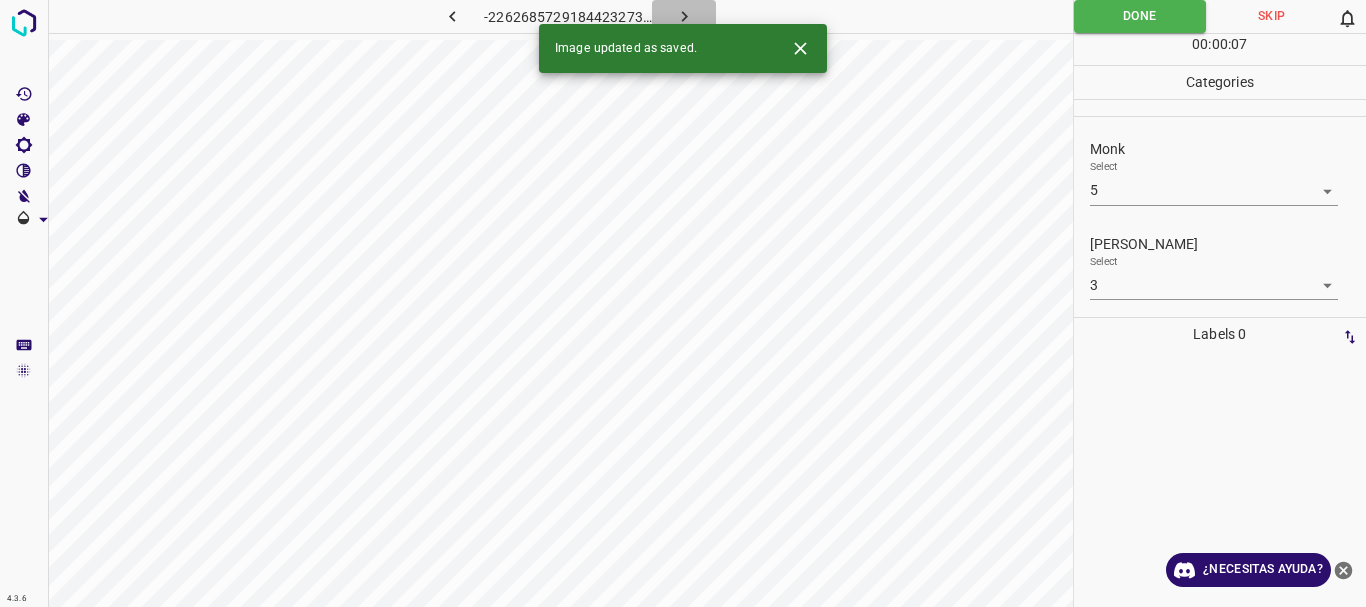 click 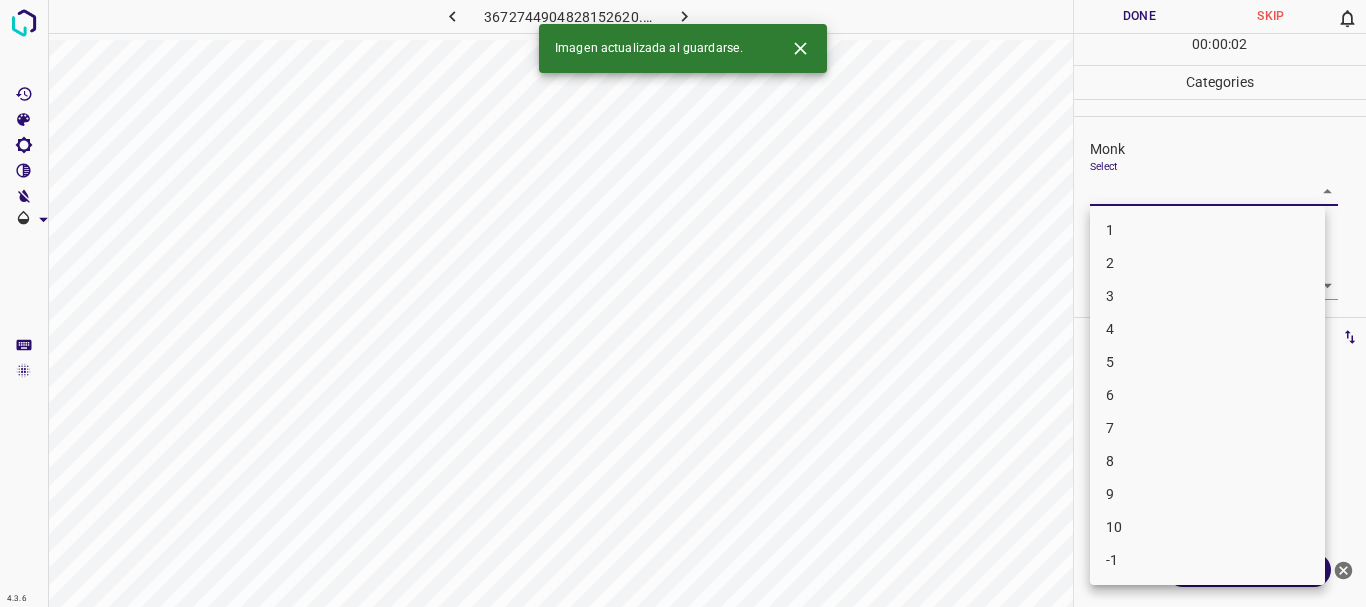 click on "4.3.6  3672744904828152620.png Done Skip 0 00   : 00   : 02   Categories Monk   Select ​  [PERSON_NAME]   Select ​ Labels   0 Categories 1 Monk 2  [PERSON_NAME] Tools Space Change between modes (Draw & Edit) I Auto labeling R Restore zoom M Zoom in N Zoom out Delete Delete selecte label Filters Z Restore filters X Saturation filter C Brightness filter V Contrast filter B Gray scale filter General O Download Imagen actualizada al guardarse. ¿Necesitas ayuda? Texto original Valora esta traducción Tu opinión servirá para ayudar a mejorar el Traductor de Google - Texto - Esconder - Borrar 1 2 3 4 5 6 7 8 9 10 -1" at bounding box center (683, 303) 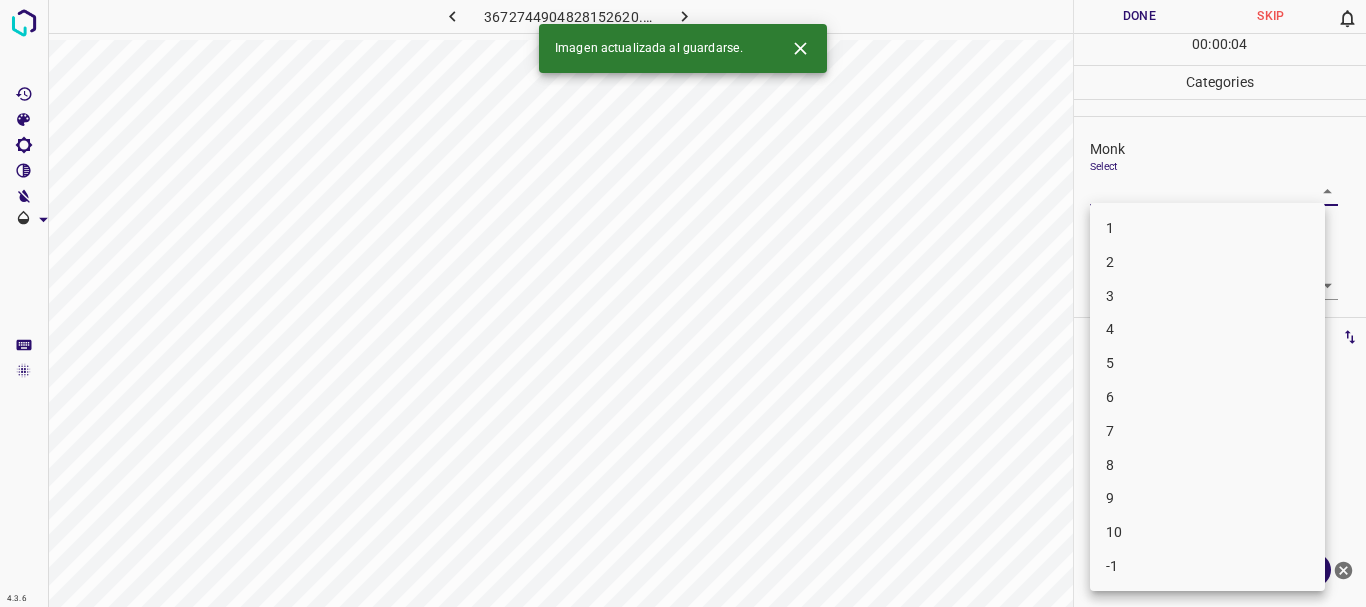 click on "5" at bounding box center (1207, 363) 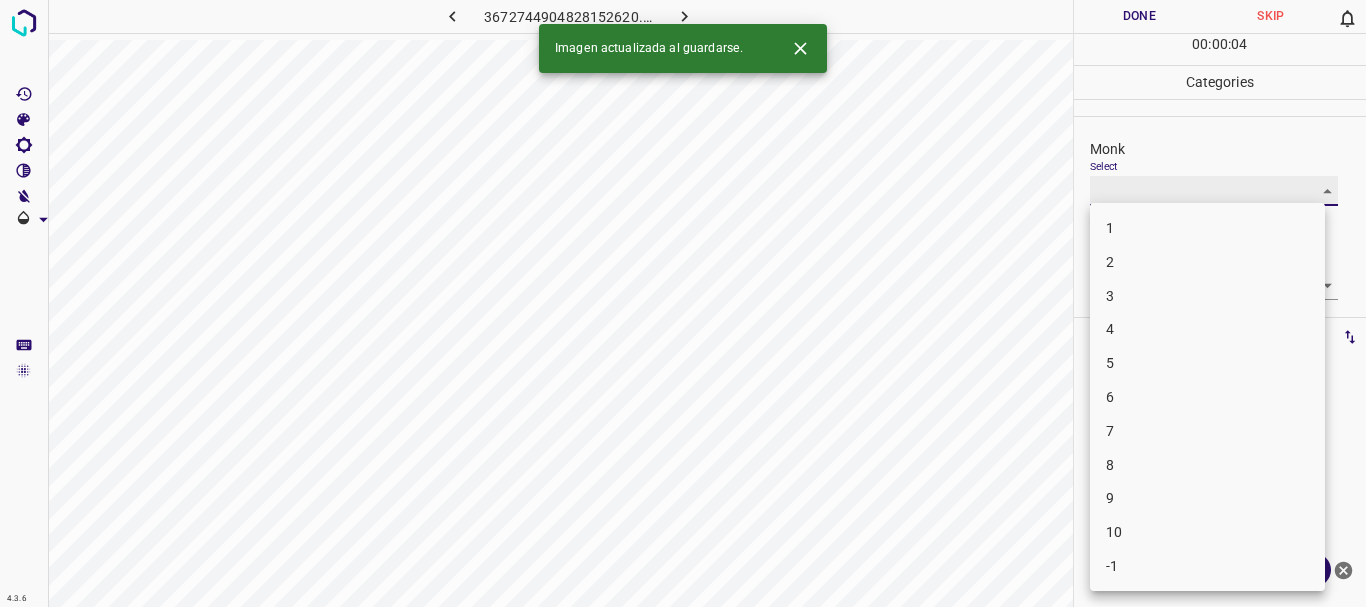 type on "5" 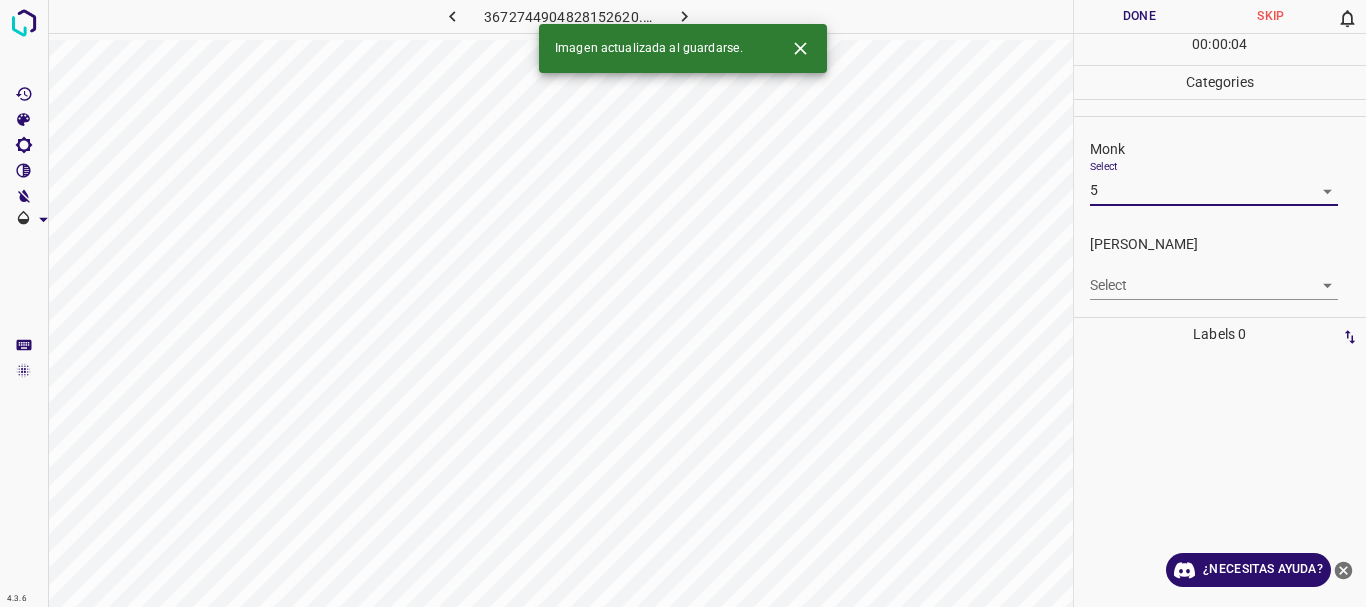 click on "4.3.6  3672744904828152620.png Done Skip 0 00   : 00   : 04   Categories Monk   Select 5 5  [PERSON_NAME]   Select ​ Labels   0 Categories 1 Monk 2  [PERSON_NAME] Tools Space Change between modes (Draw & Edit) I Auto labeling R Restore zoom M Zoom in N Zoom out Delete Delete selecte label Filters Z Restore filters X Saturation filter C Brightness filter V Contrast filter B Gray scale filter General O Download Imagen actualizada al guardarse. ¿Necesitas ayuda? Texto original Valora esta traducción Tu opinión servirá para ayudar a mejorar el Traductor de Google - Texto - Esconder - Borrar" at bounding box center (683, 303) 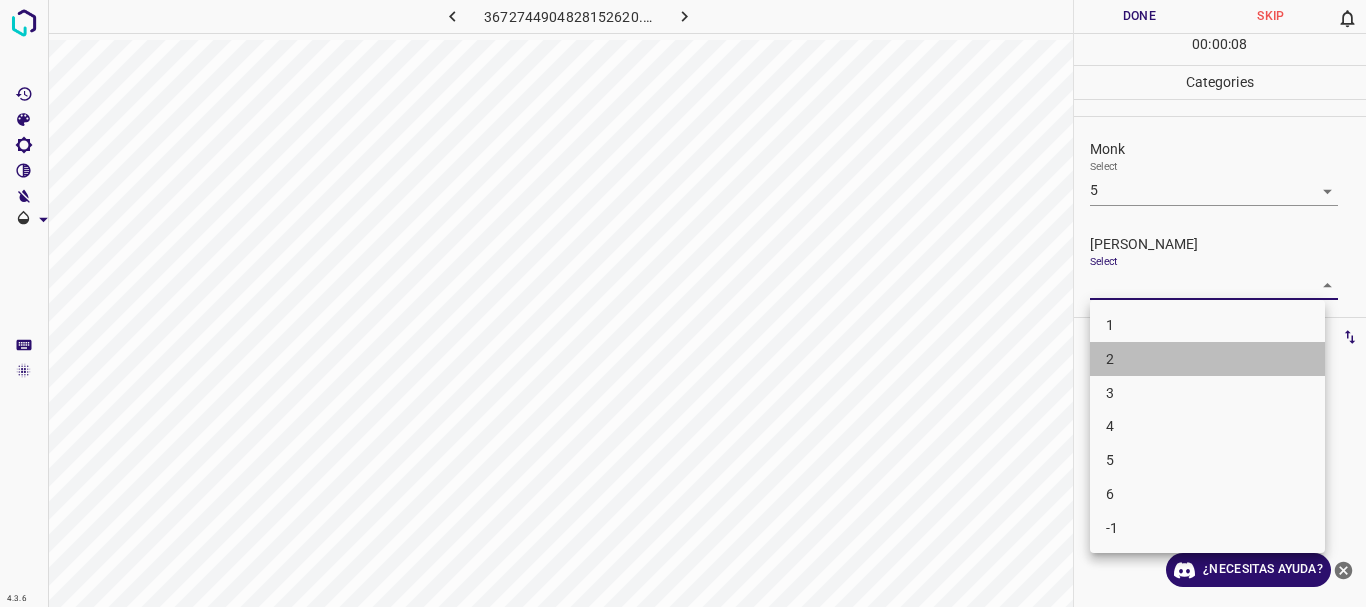 drag, startPoint x: 1134, startPoint y: 355, endPoint x: 1135, endPoint y: 220, distance: 135.00371 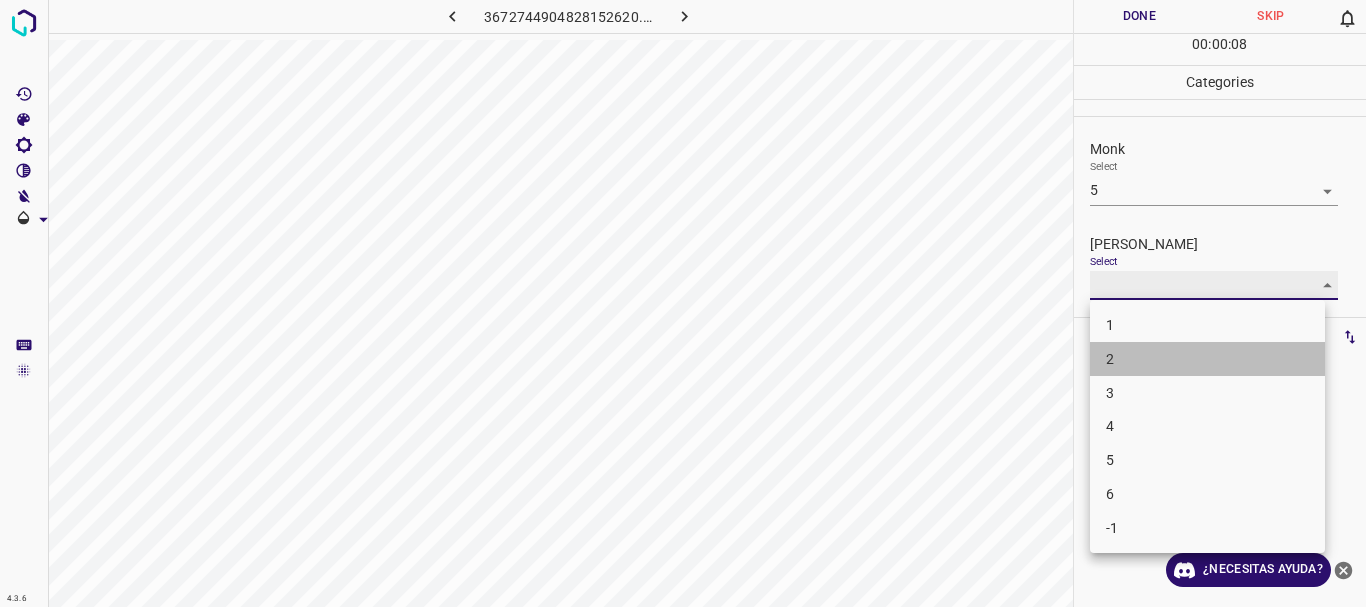 type on "2" 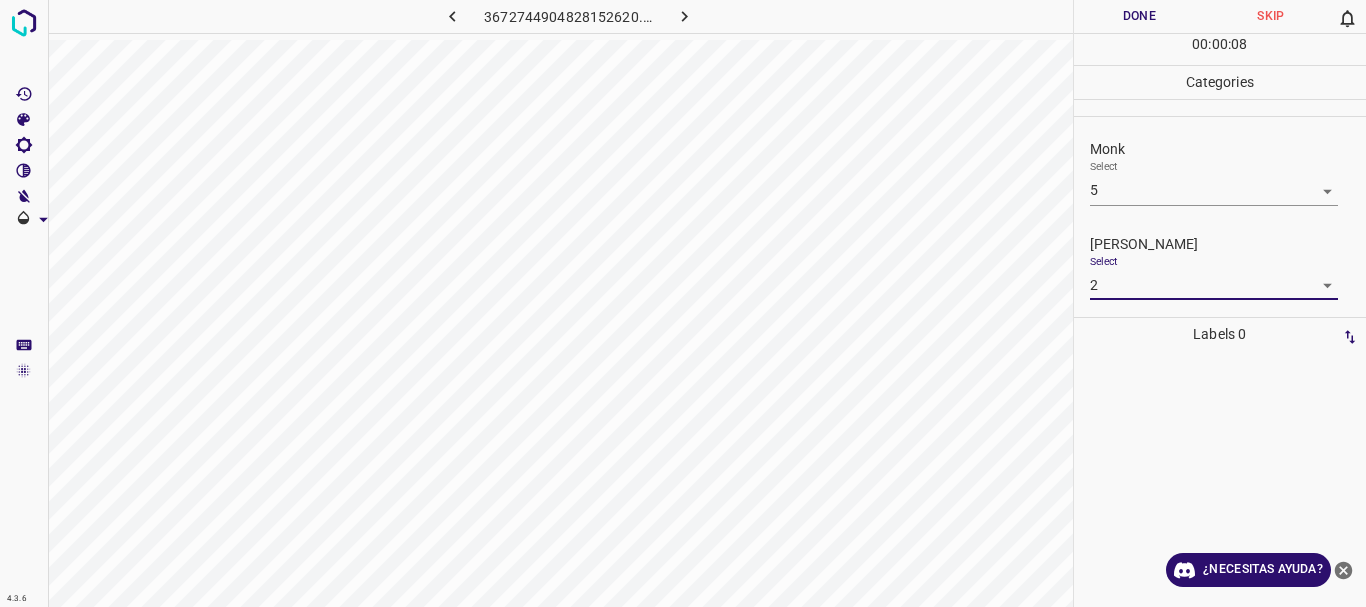 click on "4.3.6  3672744904828152620.png Done Skip 0 00   : 00   : 08   Categories Monk   Select 5 5  [PERSON_NAME]   Select 2 2 Labels   0 Categories 1 Monk 2  [PERSON_NAME] Tools Space Change between modes (Draw & Edit) I Auto labeling R Restore zoom M Zoom in N Zoom out Delete Delete selecte label Filters Z Restore filters X Saturation filter C Brightness filter V Contrast filter B Gray scale filter General O Download ¿Necesitas ayuda? Texto original Valora esta traducción Tu opinión servirá para ayudar a mejorar el Traductor de Google - Texto - Esconder - Borrar" at bounding box center (683, 303) 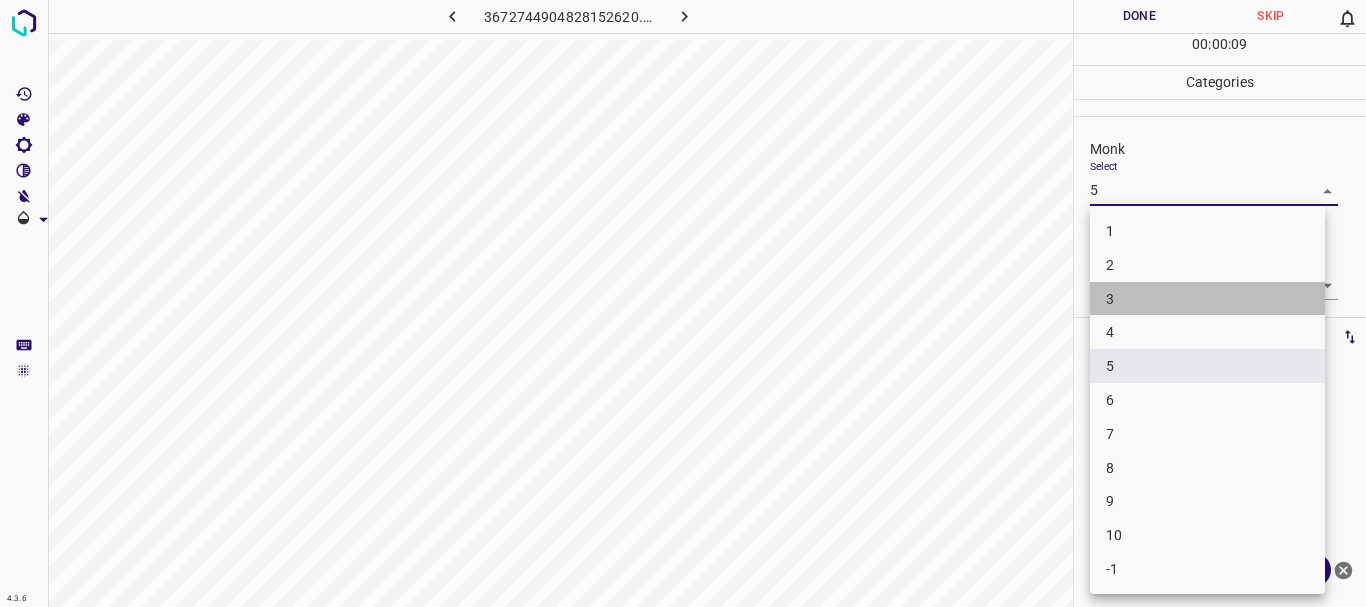 drag, startPoint x: 1152, startPoint y: 304, endPoint x: 1134, endPoint y: 77, distance: 227.71254 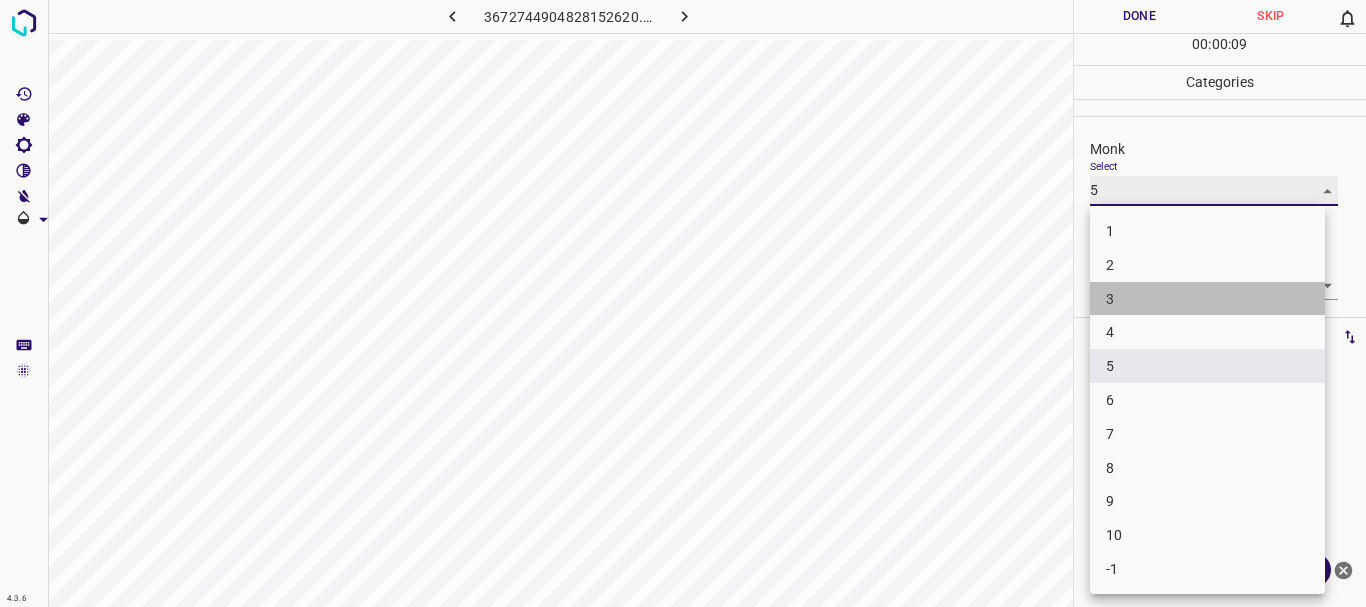 type on "3" 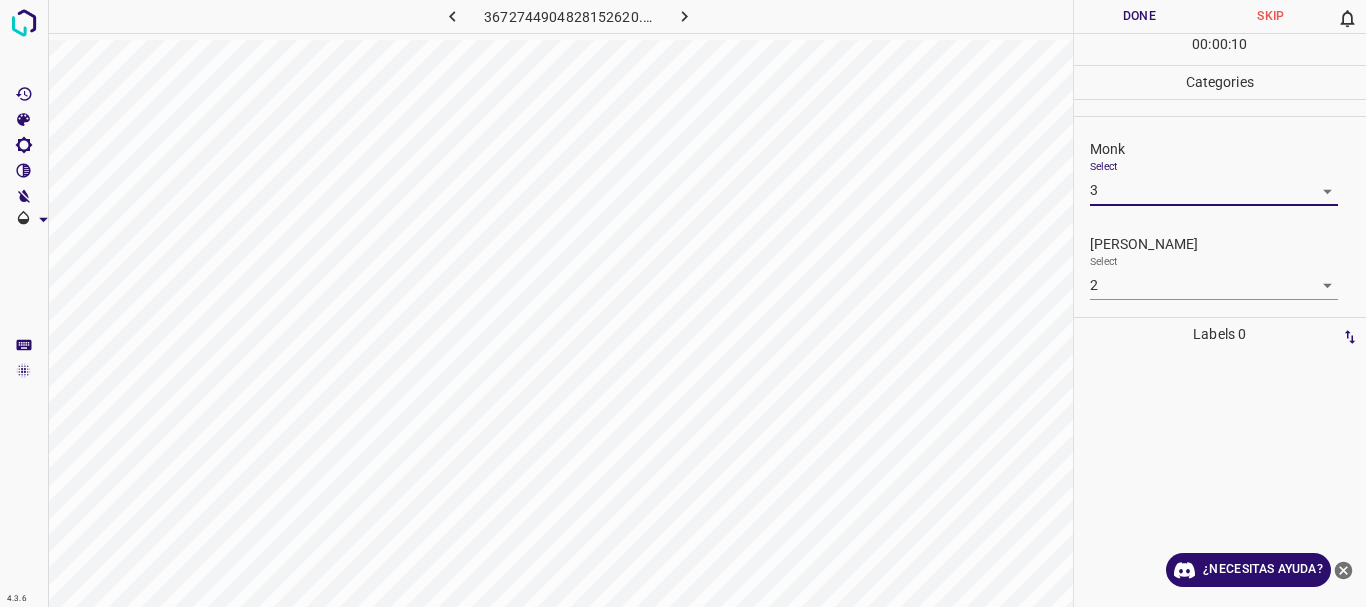 click on "Done" at bounding box center [1140, 16] 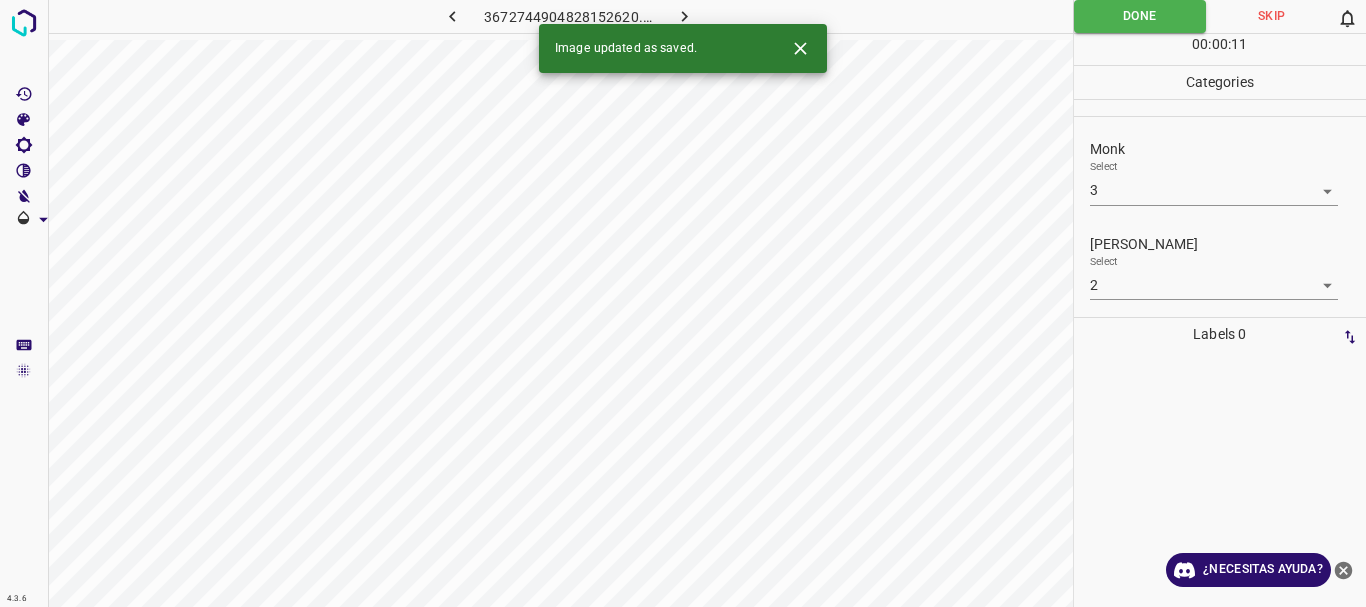 click at bounding box center [684, 16] 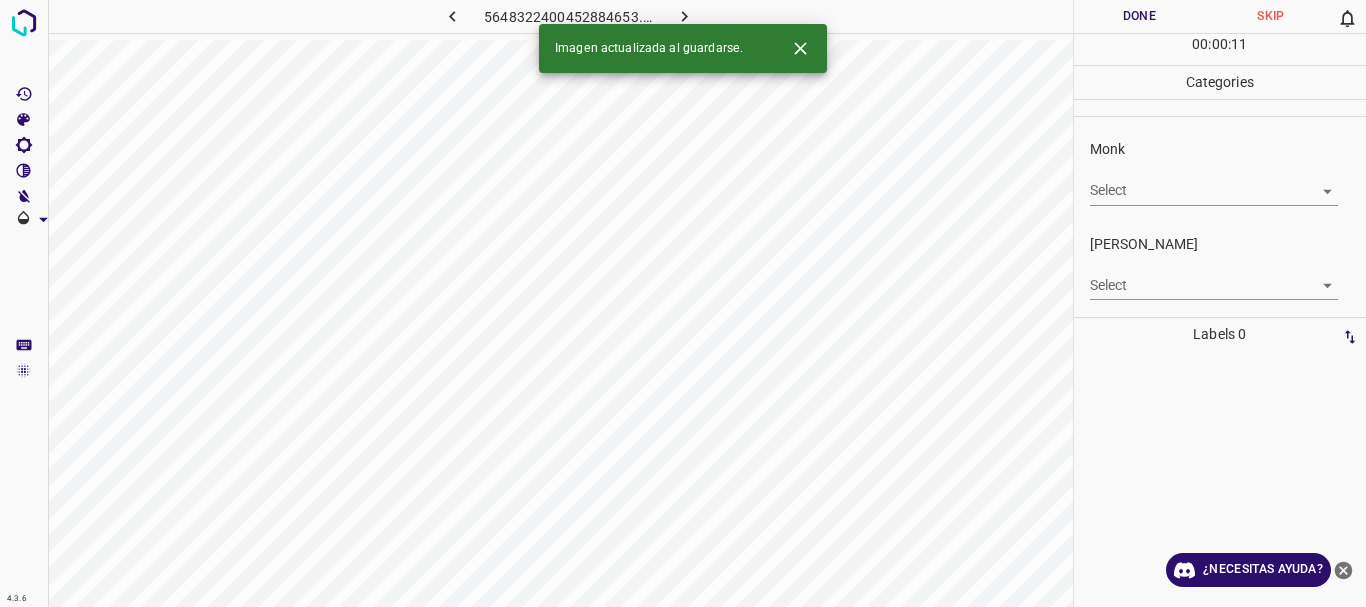 click on "4.3.6  5648322400452884653.png Done Skip 0 00   : 00   : 11   Categories Monk   Select ​  [PERSON_NAME]   Select ​ Labels   0 Categories 1 Monk 2  [PERSON_NAME] Tools Space Change between modes (Draw & Edit) I Auto labeling R Restore zoom M Zoom in N Zoom out Delete Delete selecte label Filters Z Restore filters X Saturation filter C Brightness filter V Contrast filter B Gray scale filter General O Download Imagen actualizada al guardarse. ¿Necesitas ayuda? Texto original Valora esta traducción Tu opinión servirá para ayudar a mejorar el Traductor de Google - Texto - Esconder - Borrar" at bounding box center [683, 303] 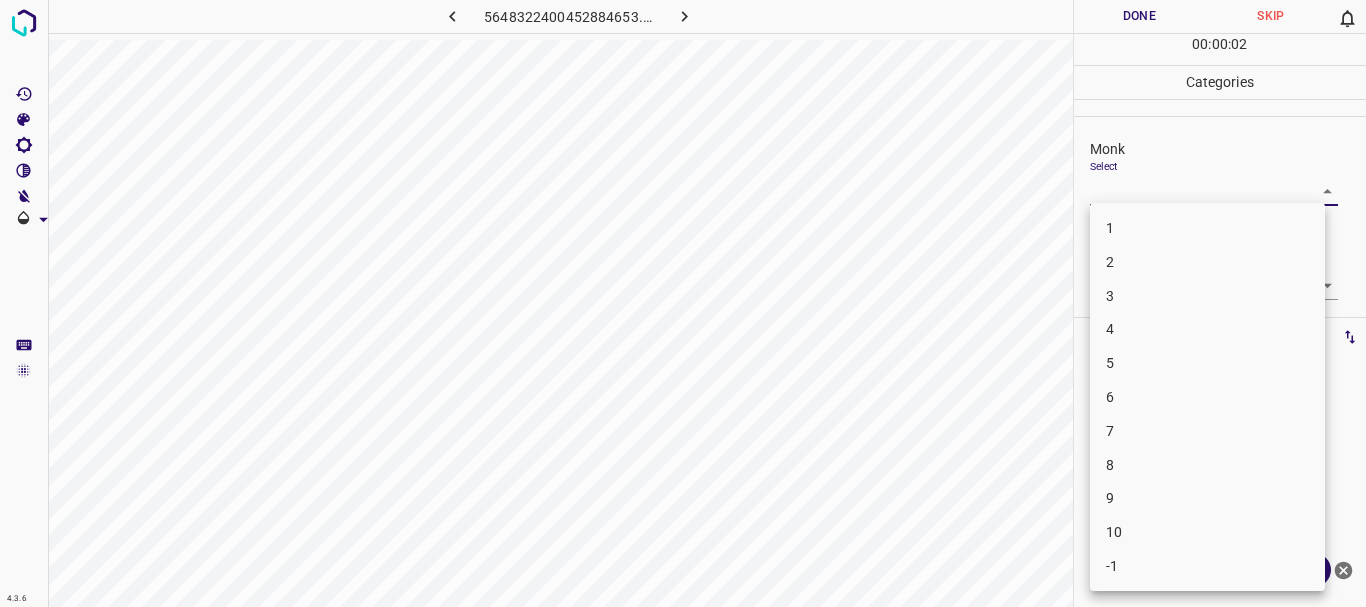 click on "5" at bounding box center [1207, 363] 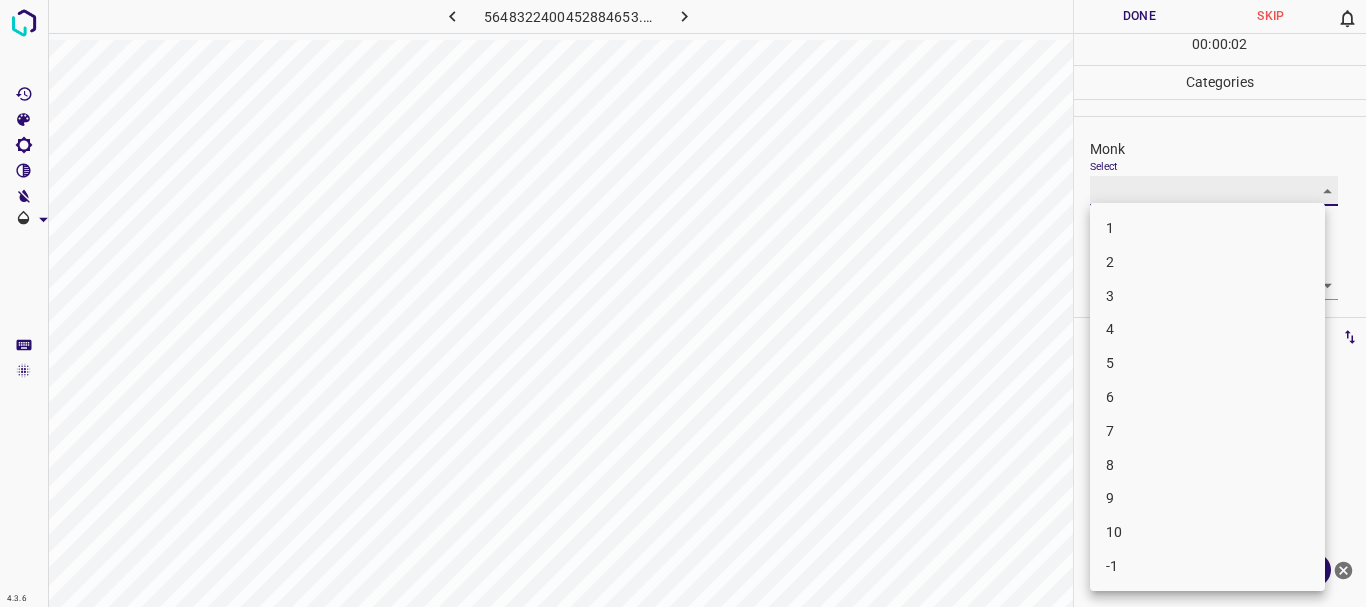 type on "5" 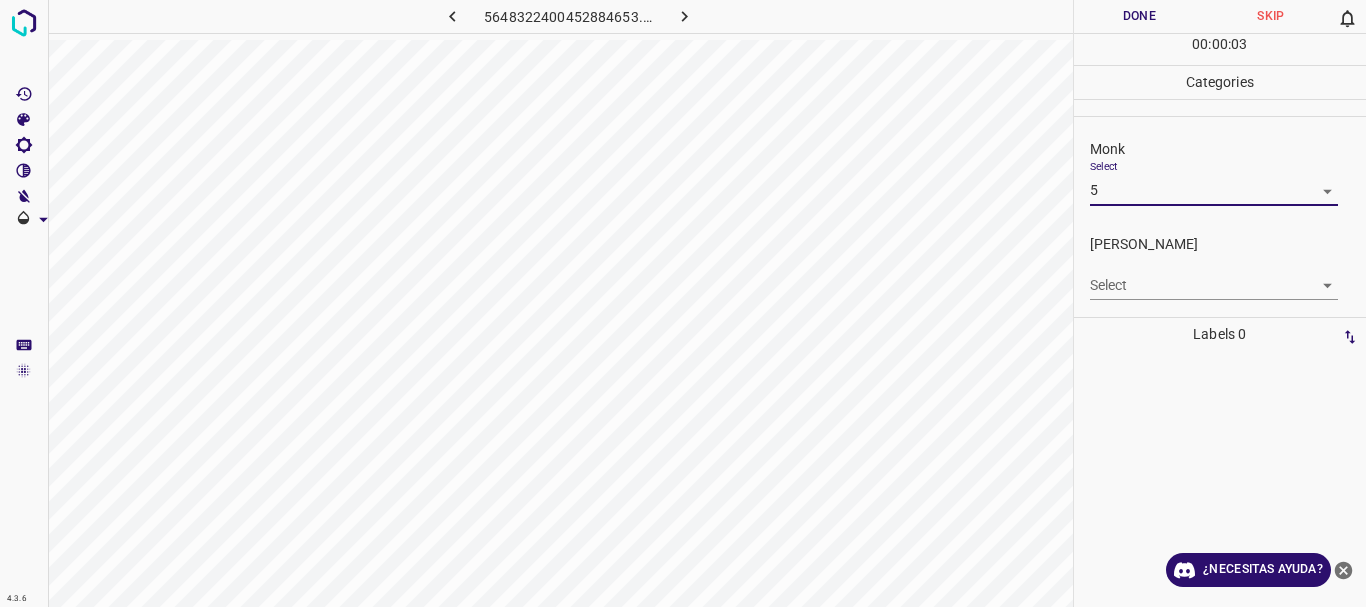 click on "4.3.6  5648322400452884653.png Done Skip 0 00   : 00   : 03   Categories Monk   Select 5 5  [PERSON_NAME]   Select ​ Labels   0 Categories 1 Monk 2  [PERSON_NAME] Tools Space Change between modes (Draw & Edit) I Auto labeling R Restore zoom M Zoom in N Zoom out Delete Delete selecte label Filters Z Restore filters X Saturation filter C Brightness filter V Contrast filter B Gray scale filter General O Download ¿Necesitas ayuda? Texto original Valora esta traducción Tu opinión servirá para ayudar a mejorar el Traductor de Google - Texto - Esconder - Borrar" at bounding box center [683, 303] 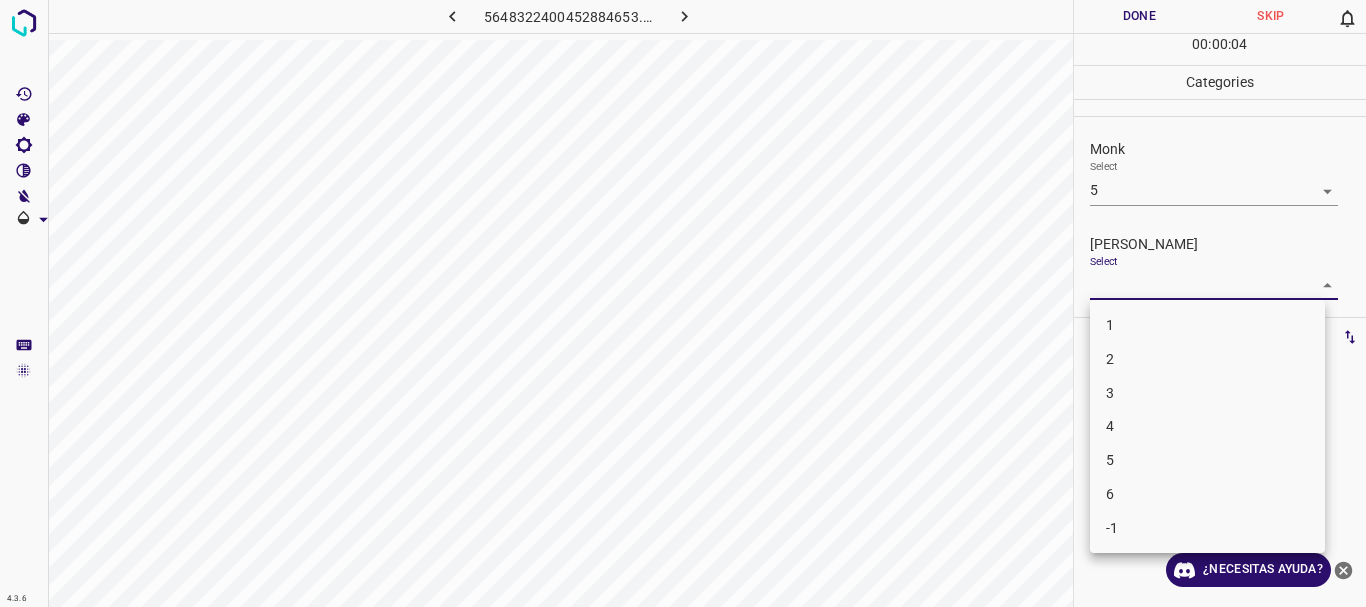 click on "3" at bounding box center [1207, 393] 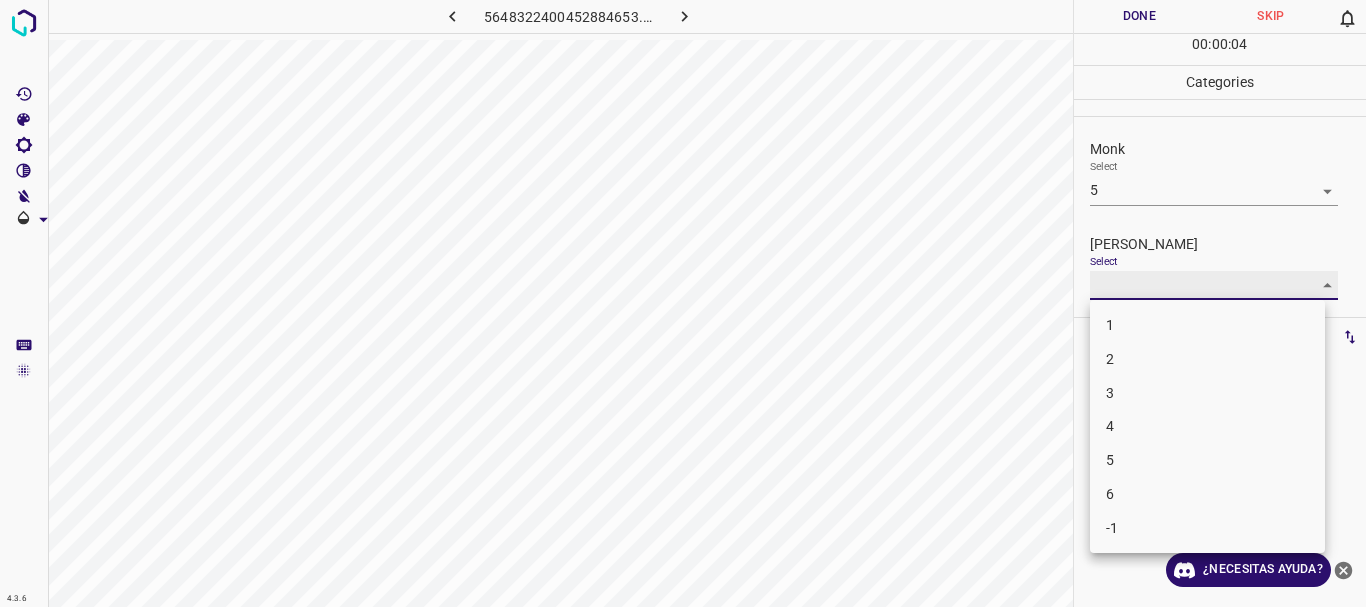 type on "3" 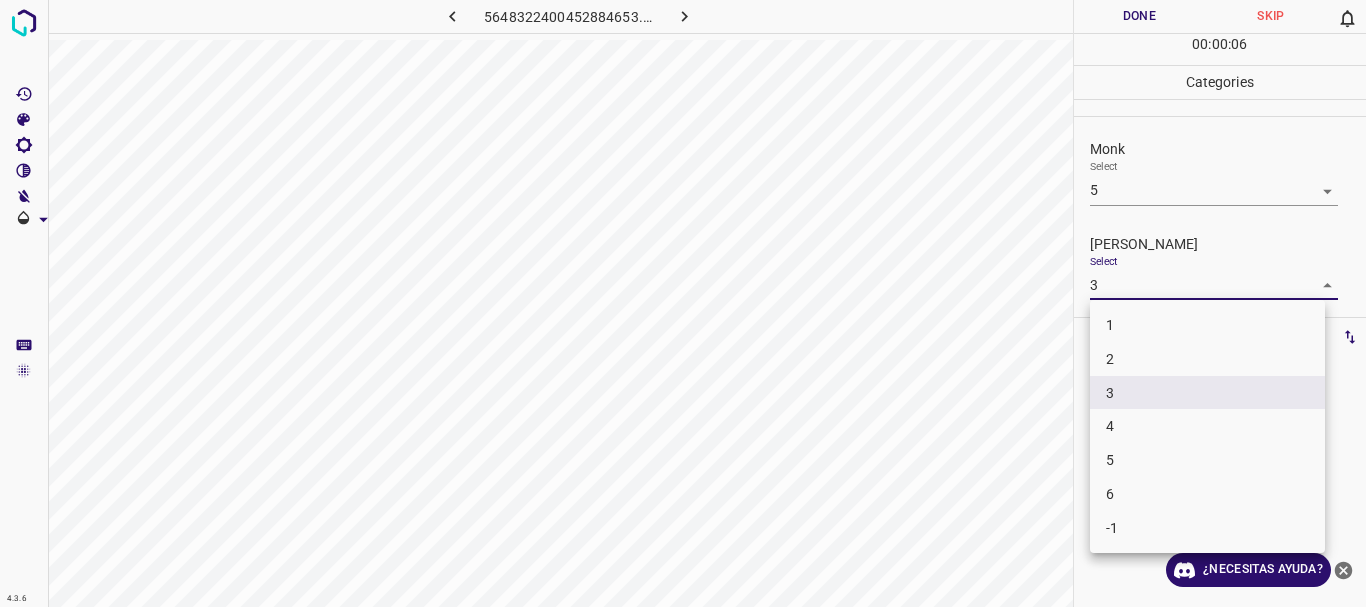click on "4.3.6  5648322400452884653.png Done Skip 0 00   : 00   : 06   Categories Monk   Select 5 5  [PERSON_NAME]   Select 3 3 Labels   0 Categories 1 Monk 2  [PERSON_NAME] Tools Space Change between modes (Draw & Edit) I Auto labeling R Restore zoom M Zoom in N Zoom out Delete Delete selecte label Filters Z Restore filters X Saturation filter C Brightness filter V Contrast filter B Gray scale filter General O Download ¿Necesitas ayuda? Texto original Valora esta traducción Tu opinión servirá para ayudar a mejorar el Traductor de Google - Texto - Esconder - Borrar 1 2 3 4 5 6 -1" at bounding box center (683, 303) 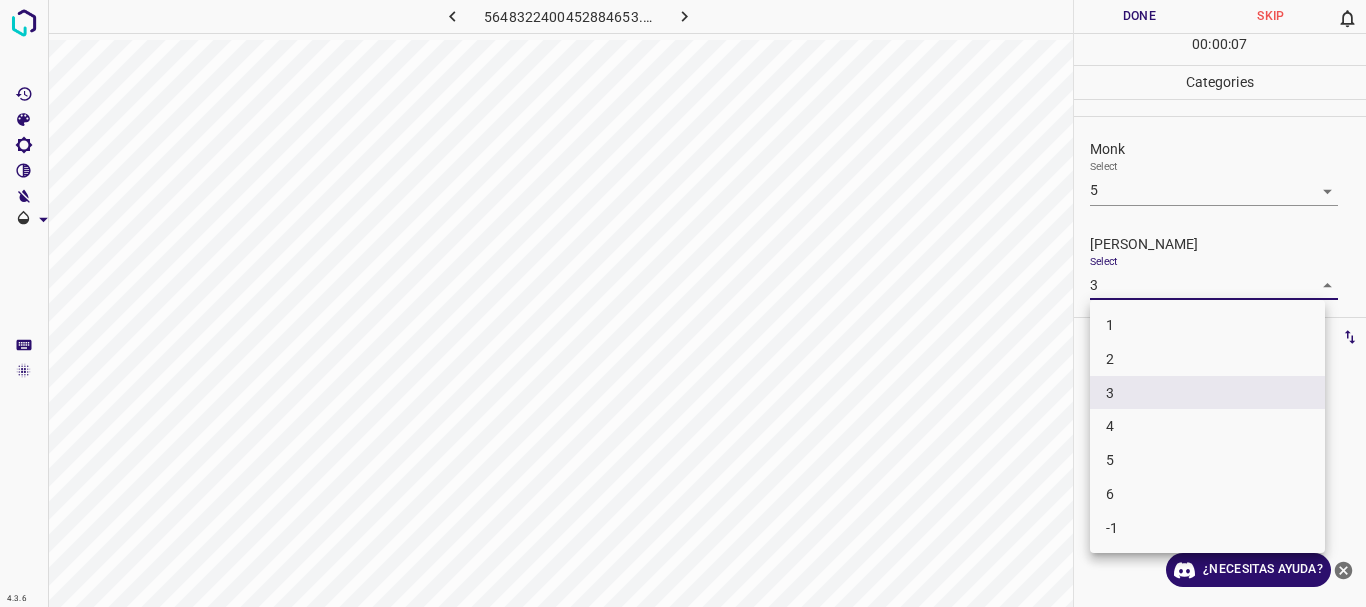 click at bounding box center (683, 303) 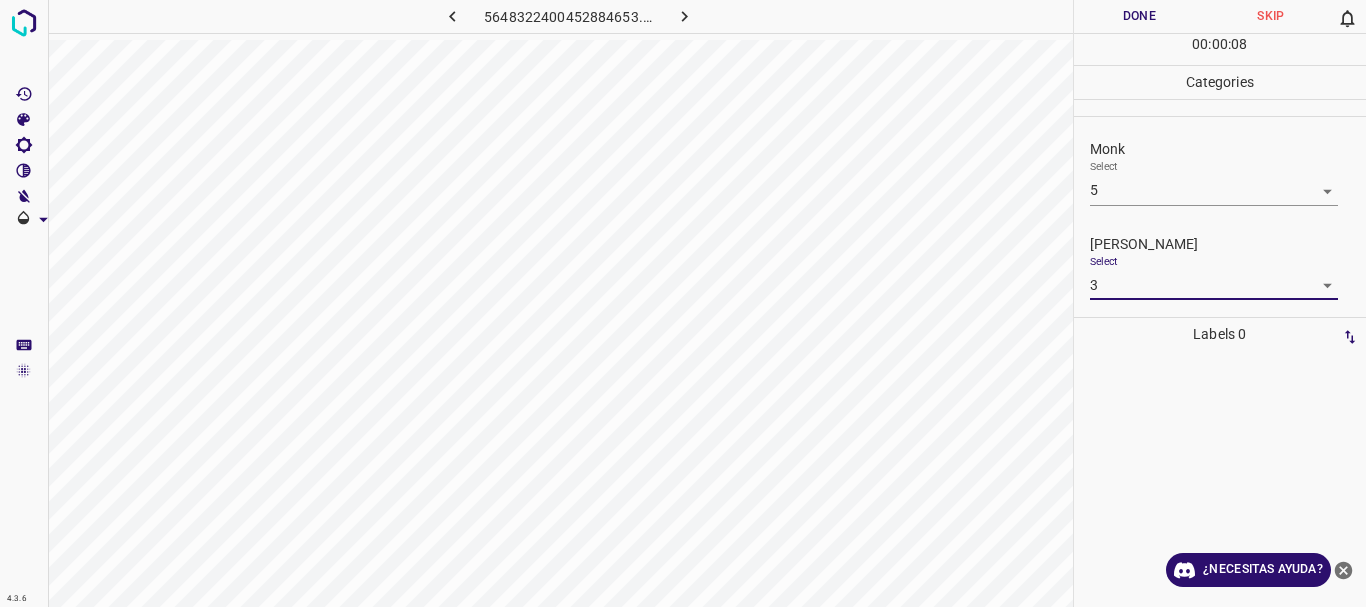 click on "Done" at bounding box center (1140, 16) 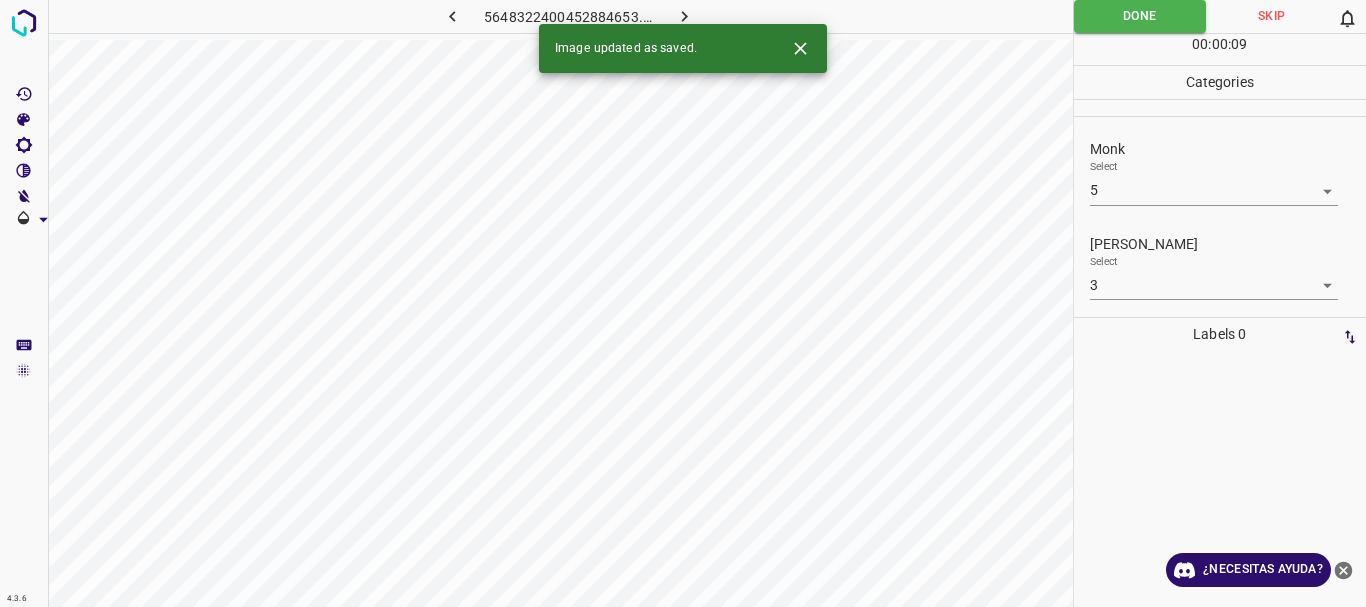 click 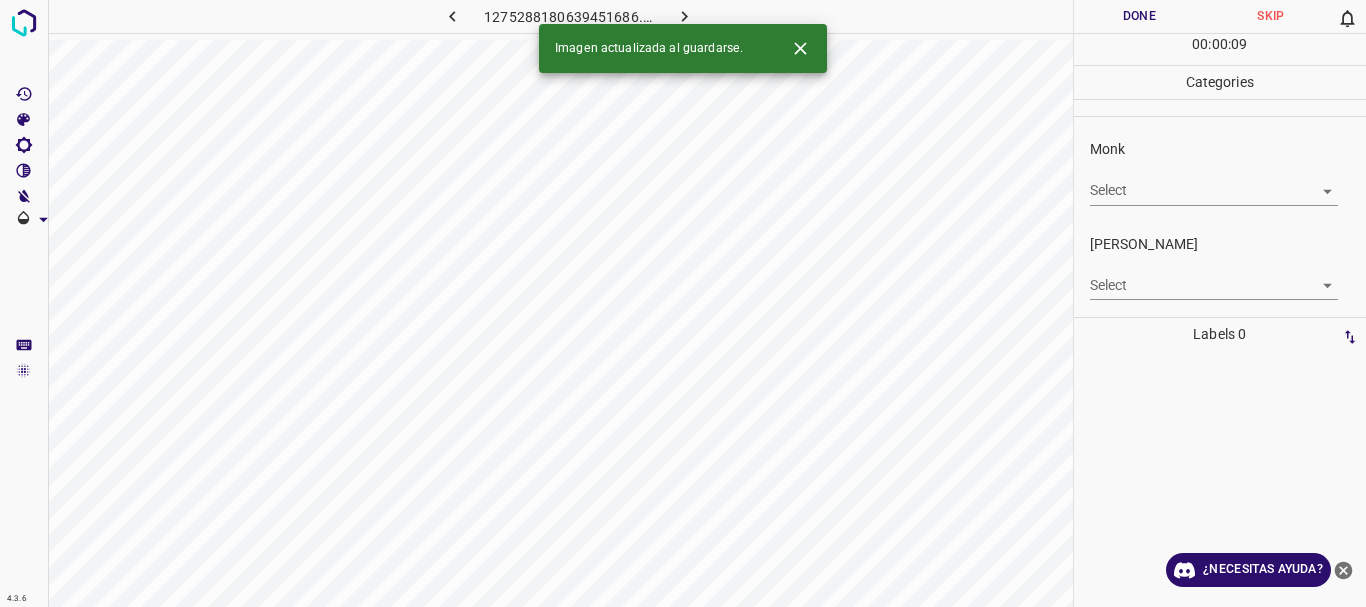 click on "4.3.6  1275288180639451686.png Done Skip 0 00   : 00   : 09   Categories Monk   Select ​  [PERSON_NAME]   Select ​ Labels   0 Categories 1 Monk 2  [PERSON_NAME] Tools Space Change between modes (Draw & Edit) I Auto labeling R Restore zoom M Zoom in N Zoom out Delete Delete selecte label Filters Z Restore filters X Saturation filter C Brightness filter V Contrast filter B Gray scale filter General O Download Imagen actualizada al guardarse. ¿Necesitas ayuda? Texto original Valora esta traducción Tu opinión servirá para ayudar a mejorar el Traductor de Google - Texto - Esconder - Borrar" at bounding box center [683, 303] 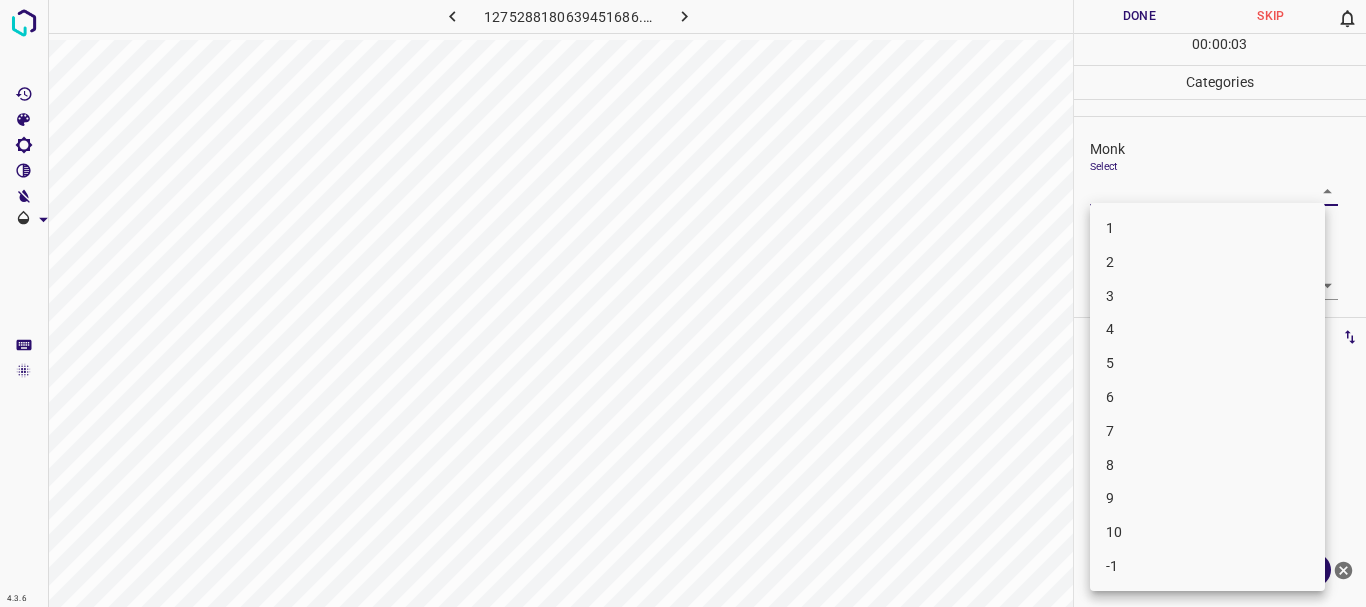 click on "3" at bounding box center [1110, 296] 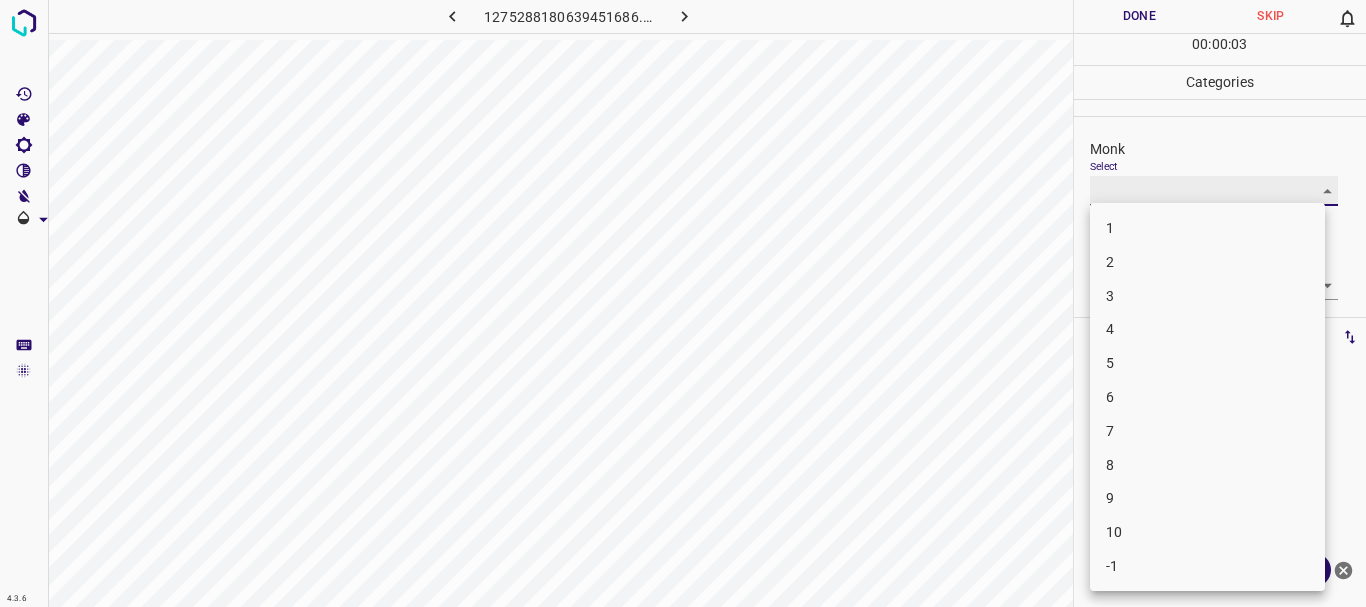 type on "3" 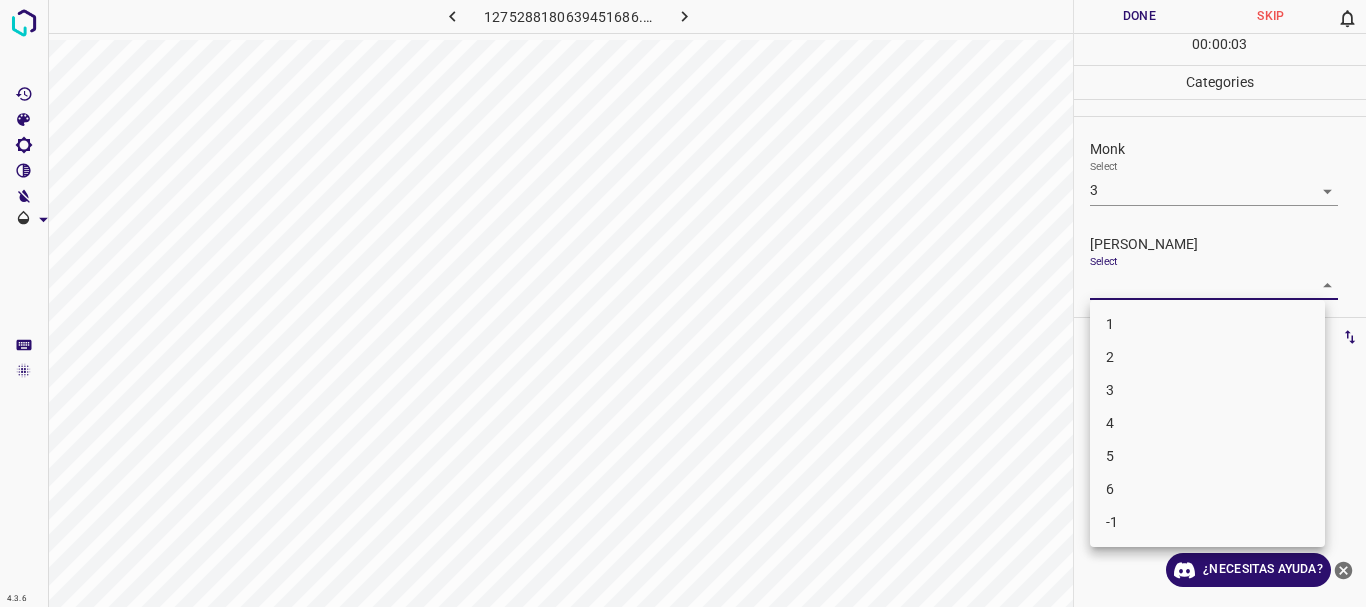 click on "4.3.6  1275288180639451686.png Done Skip 0 00   : 00   : 03   Categories Monk   Select 3 3  [PERSON_NAME]   Select ​ Labels   0 Categories 1 Monk 2  [PERSON_NAME] Tools Space Change between modes (Draw & Edit) I Auto labeling R Restore zoom M Zoom in N Zoom out Delete Delete selecte label Filters Z Restore filters X Saturation filter C Brightness filter V Contrast filter B Gray scale filter General O Download ¿Necesitas ayuda? Texto original Valora esta traducción Tu opinión servirá para ayudar a mejorar el Traductor de Google - Texto - Esconder - Borrar 1 2 3 4 5 6 -1" at bounding box center [683, 303] 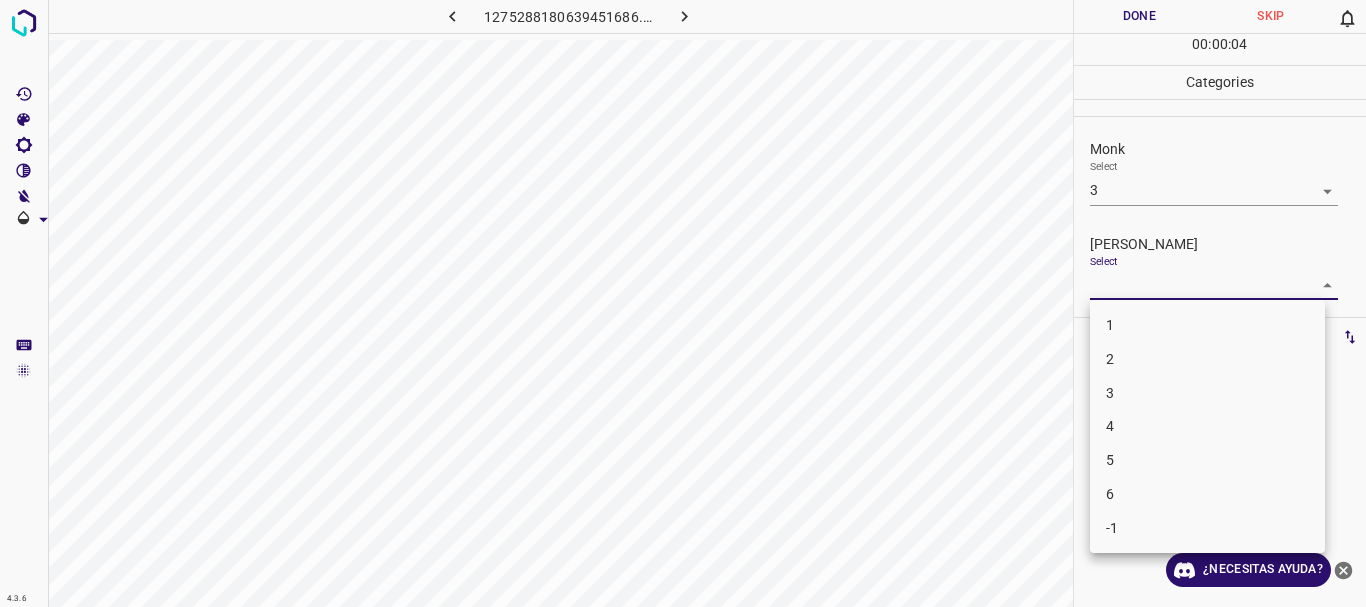 drag, startPoint x: 1133, startPoint y: 352, endPoint x: 1099, endPoint y: 261, distance: 97.144226 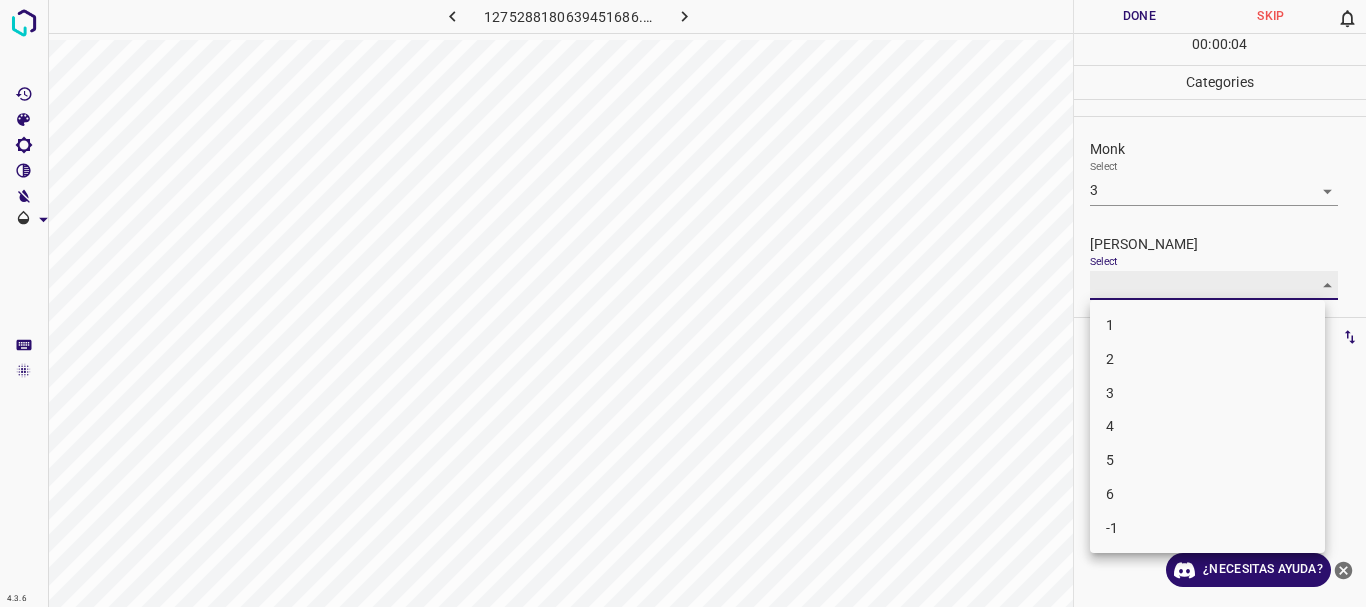 type on "2" 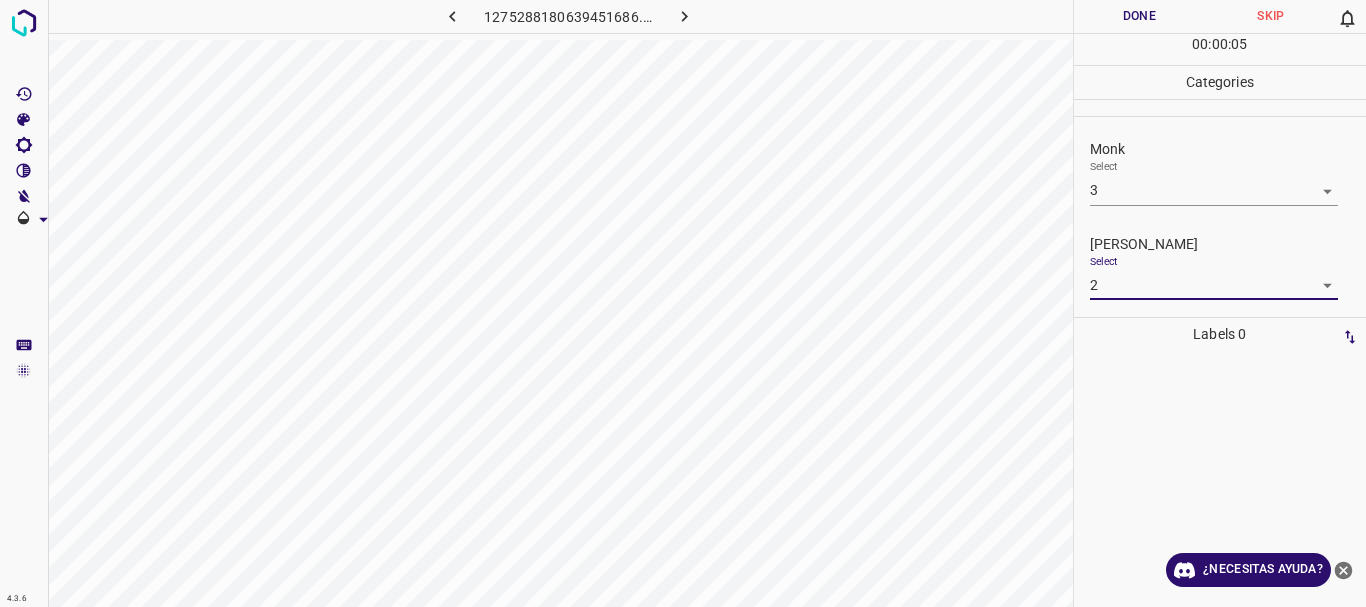 drag, startPoint x: 1139, startPoint y: 11, endPoint x: 1112, endPoint y: 2, distance: 28.460499 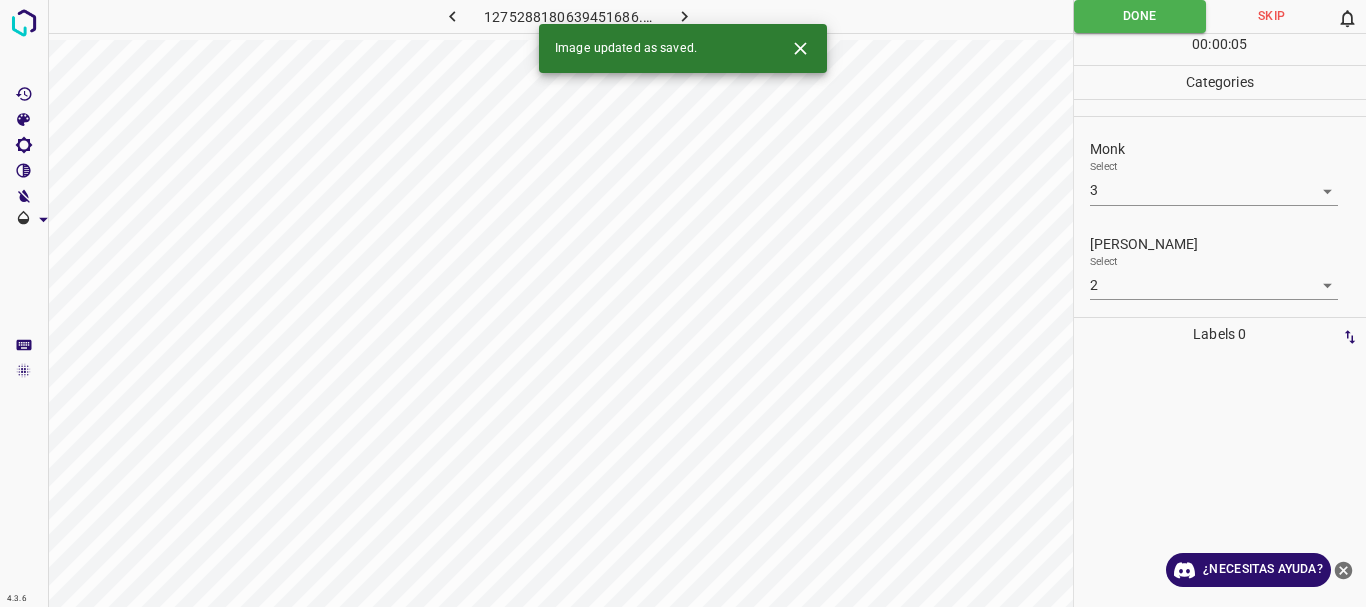 click at bounding box center [684, 16] 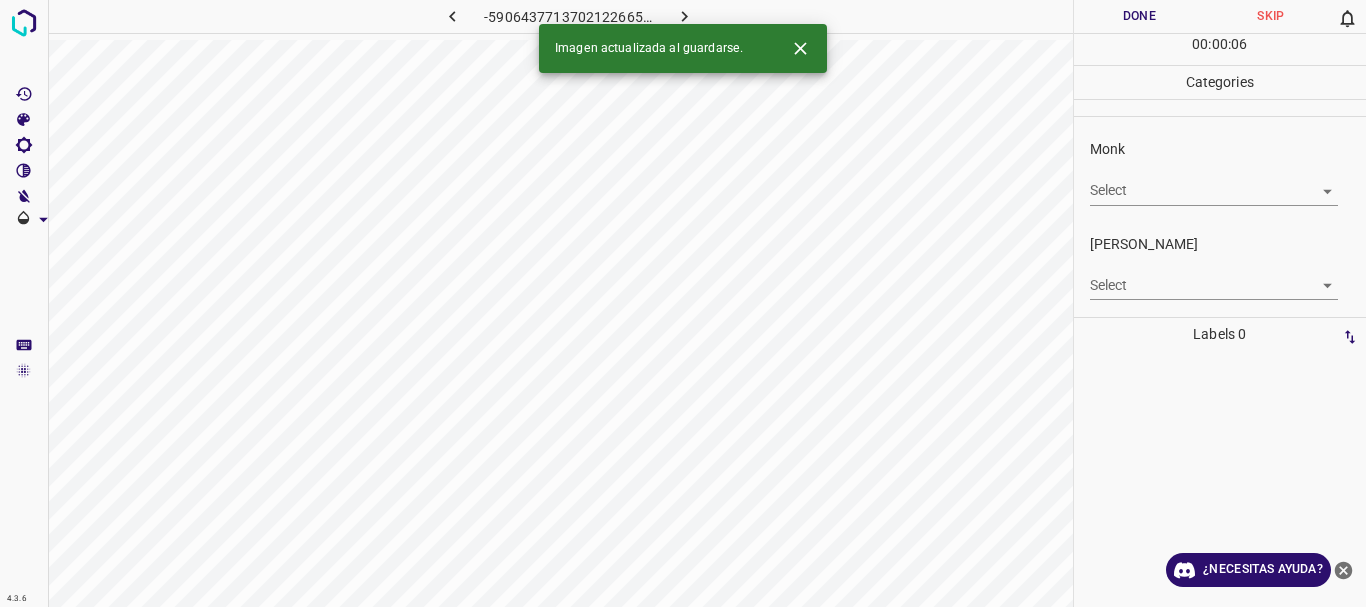 click on "4.3.6  -5906437713702122665.png Done Skip 0 00   : 00   : 06   Categories Monk   Select ​  [PERSON_NAME]   Select ​ Labels   0 Categories 1 Monk 2  [PERSON_NAME] Tools Space Change between modes (Draw & Edit) I Auto labeling R Restore zoom M Zoom in N Zoom out Delete Delete selecte label Filters Z Restore filters X Saturation filter C Brightness filter V Contrast filter B Gray scale filter General O Download Imagen actualizada al guardarse. ¿Necesitas ayuda? Texto original Valora esta traducción Tu opinión servirá para ayudar a mejorar el Traductor de Google - Texto - Esconder - Borrar" at bounding box center (683, 303) 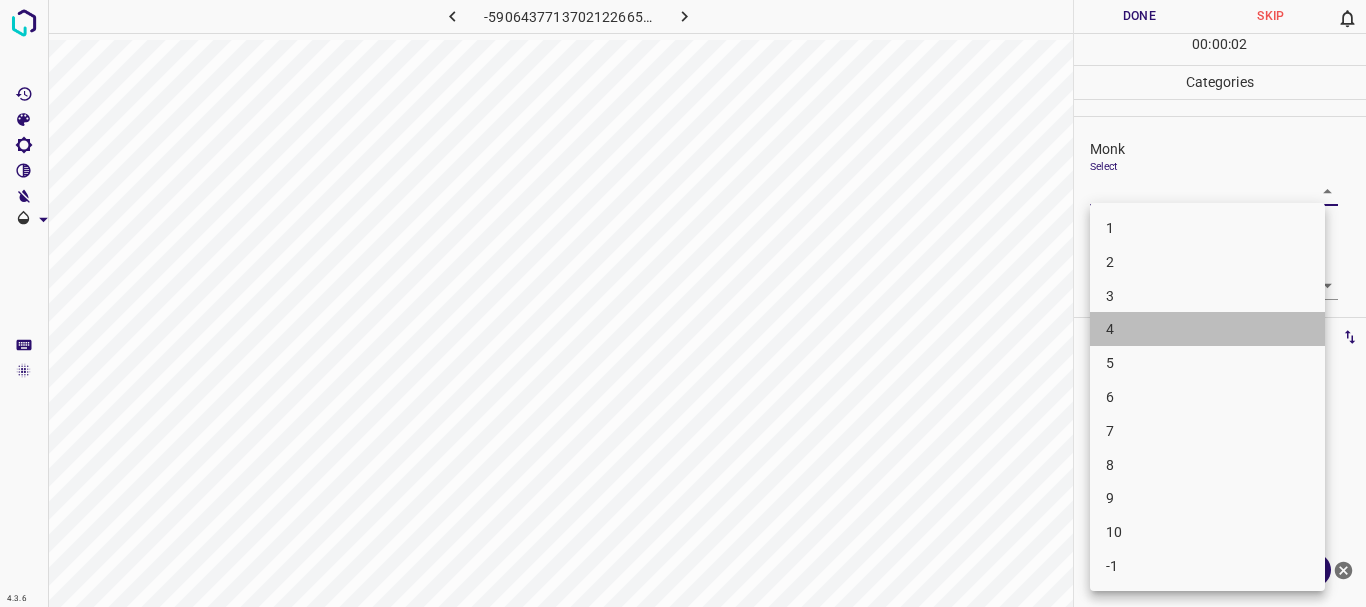 click on "4" at bounding box center (1207, 329) 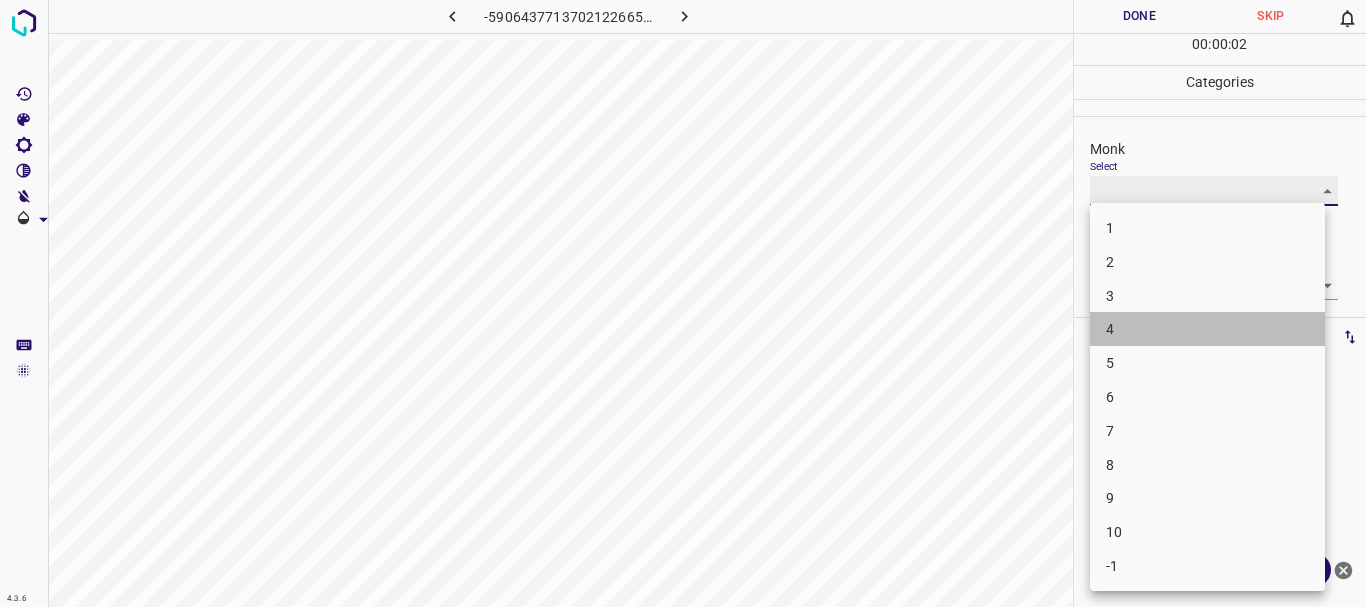 type on "4" 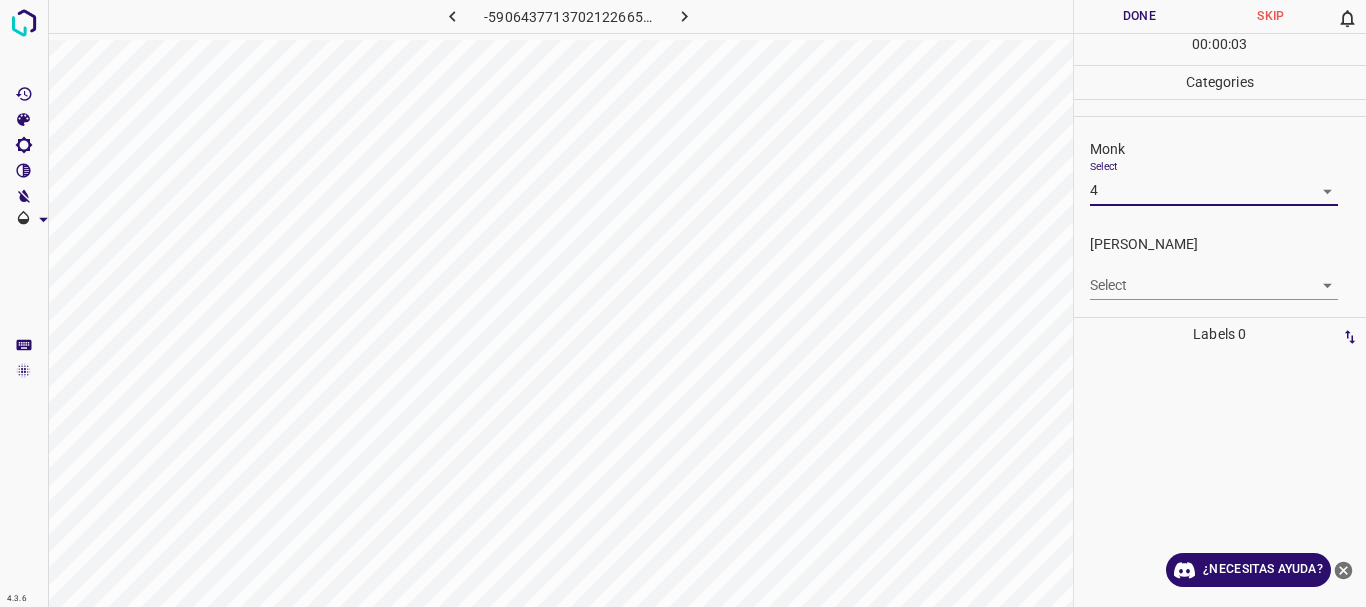 click on "4.3.6  -5906437713702122665.png Done Skip 0 00   : 00   : 03   Categories Monk   Select 4 4  [PERSON_NAME]   Select ​ Labels   0 Categories 1 Monk 2  [PERSON_NAME] Tools Space Change between modes (Draw & Edit) I Auto labeling R Restore zoom M Zoom in N Zoom out Delete Delete selecte label Filters Z Restore filters X Saturation filter C Brightness filter V Contrast filter B Gray scale filter General O Download ¿Necesitas ayuda? Texto original Valora esta traducción Tu opinión servirá para ayudar a mejorar el Traductor de Google - Texto - Esconder - Borrar" at bounding box center (683, 303) 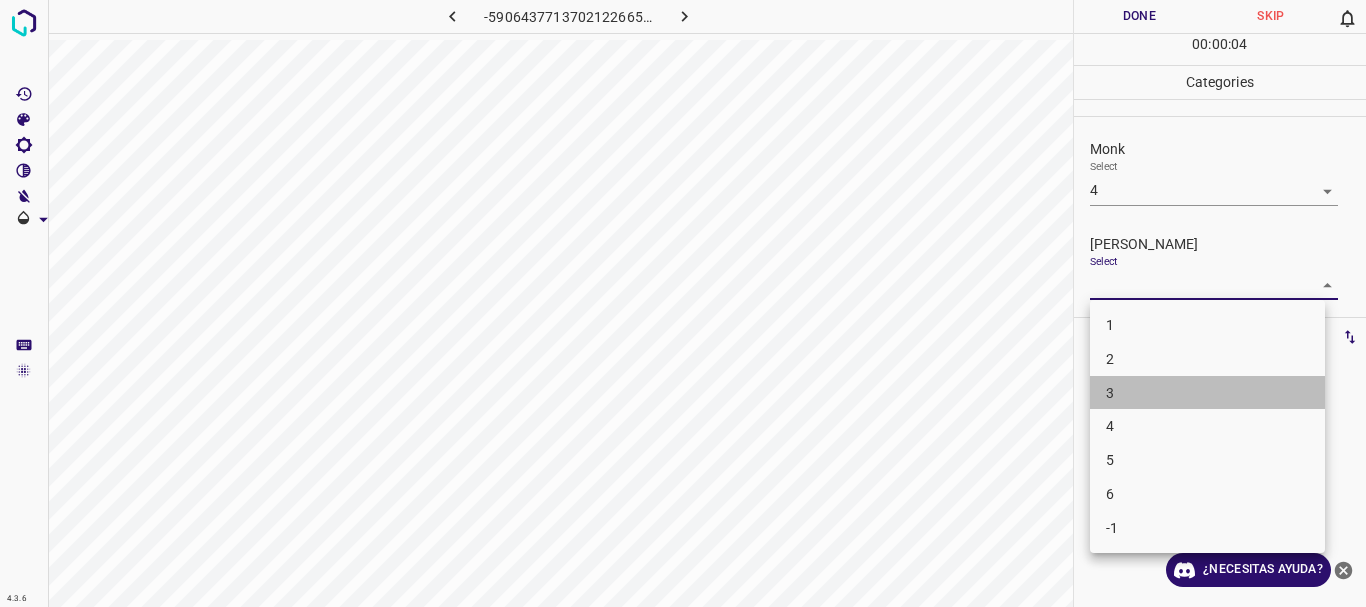 click on "3" at bounding box center (1207, 393) 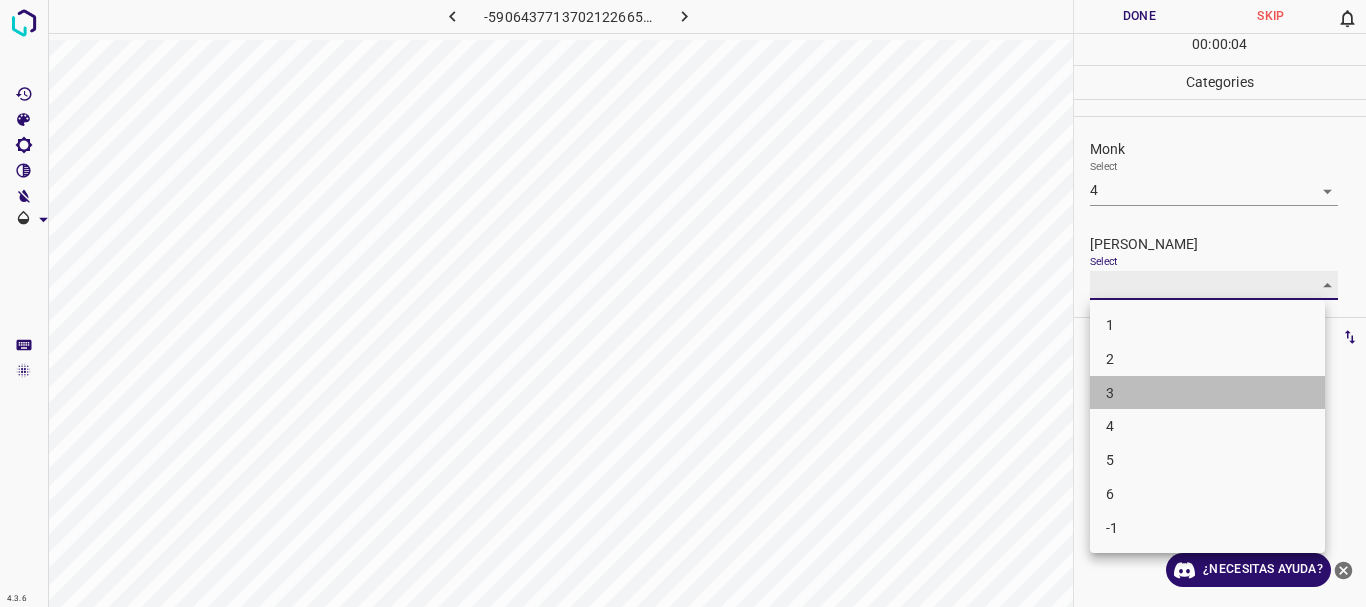type on "3" 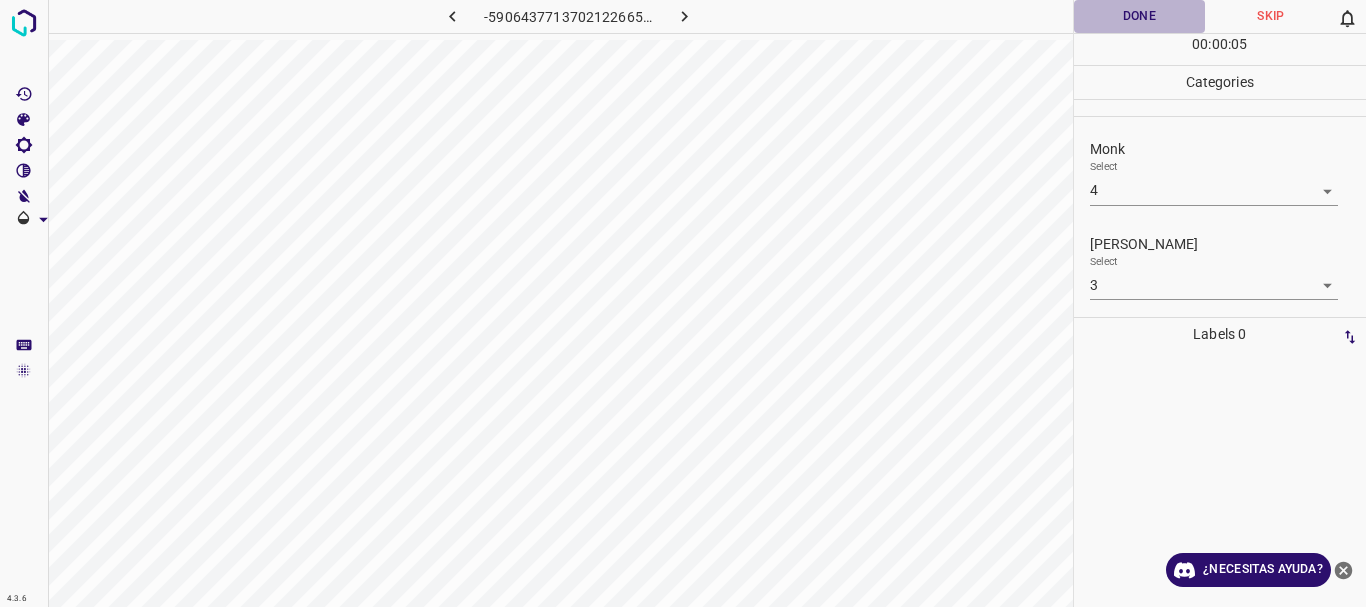 click on "Done" at bounding box center (1140, 16) 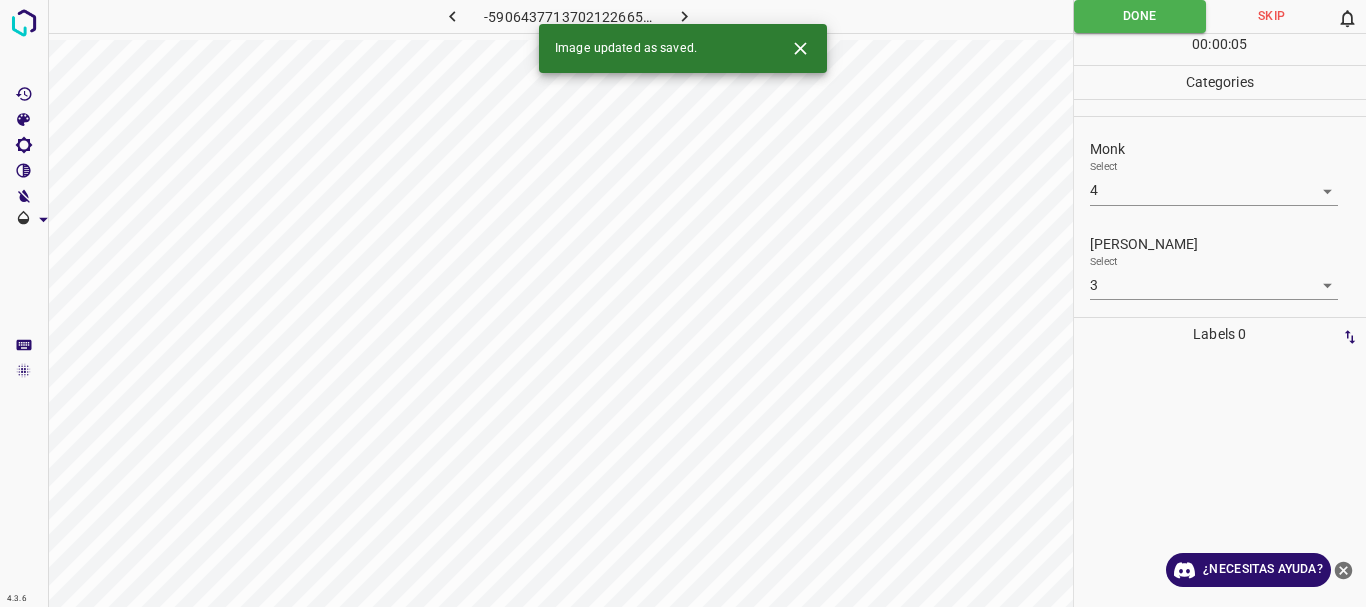click 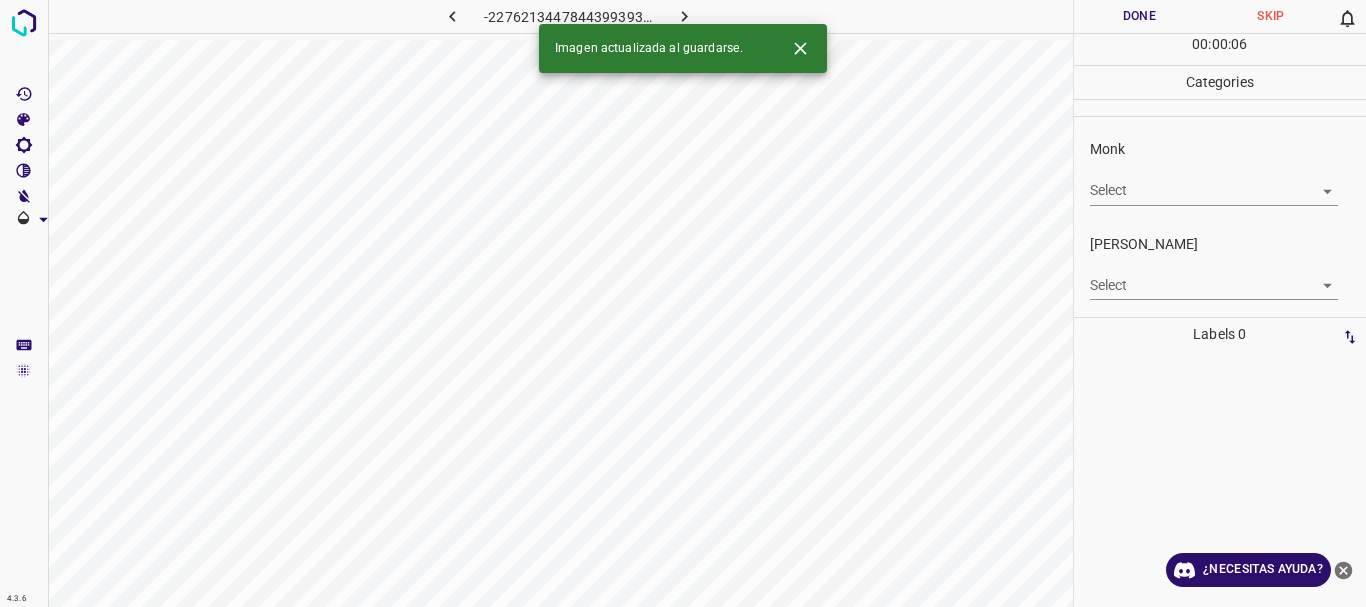 click on "4.3.6  -2276213447844399393.png Done Skip 0 00   : 00   : 06   Categories Monk   Select ​  [PERSON_NAME]   Select ​ Labels   0 Categories 1 Monk 2  [PERSON_NAME] Tools Space Change between modes (Draw & Edit) I Auto labeling R Restore zoom M Zoom in N Zoom out Delete Delete selecte label Filters Z Restore filters X Saturation filter C Brightness filter V Contrast filter B Gray scale filter General O Download Imagen actualizada al guardarse. ¿Necesitas ayuda? Texto original Valora esta traducción Tu opinión servirá para ayudar a mejorar el Traductor de Google - Texto - Esconder - Borrar" at bounding box center [683, 303] 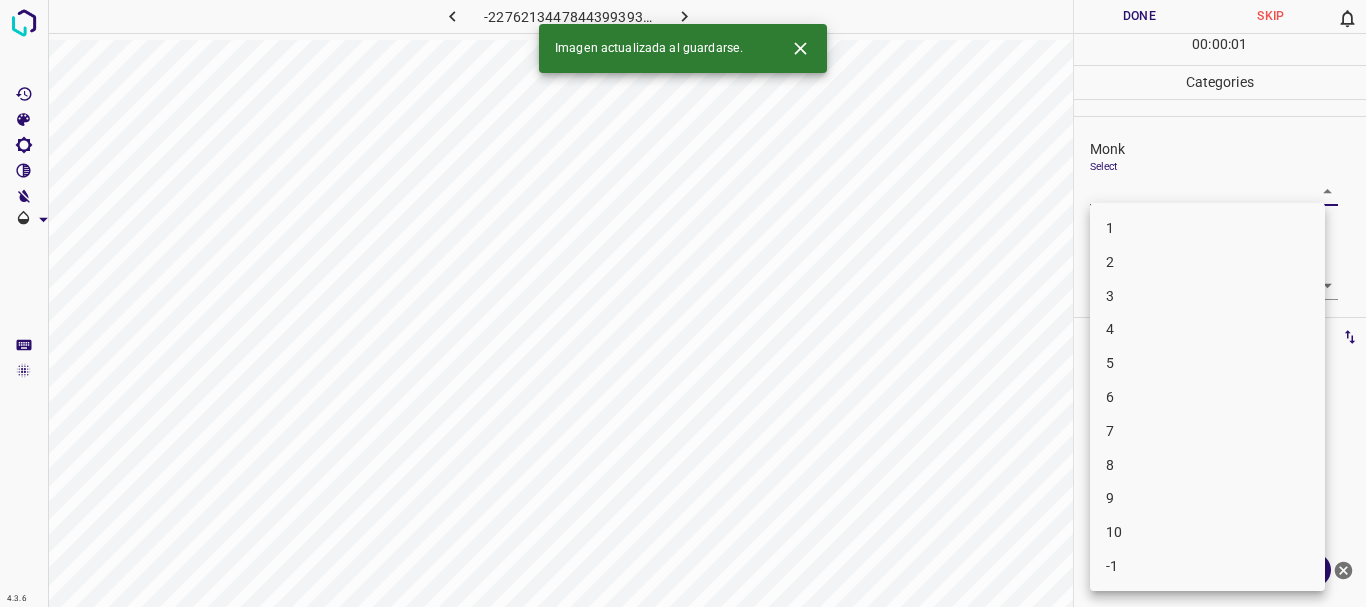 click on "6" at bounding box center [1207, 397] 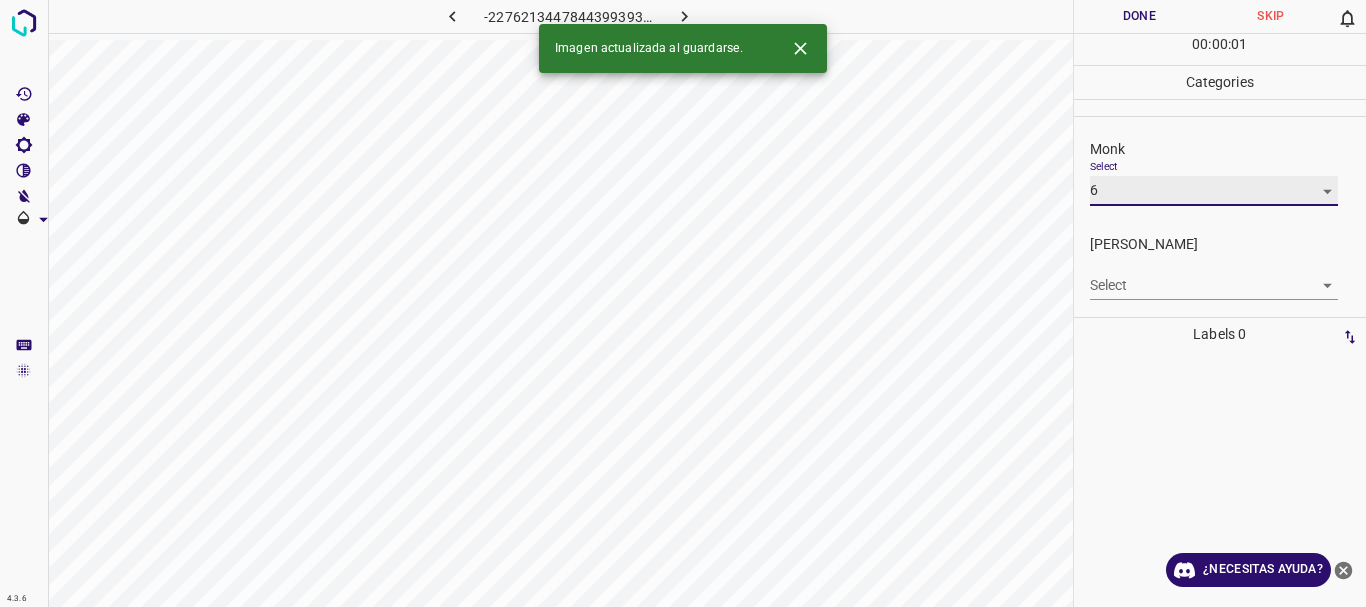 type on "6" 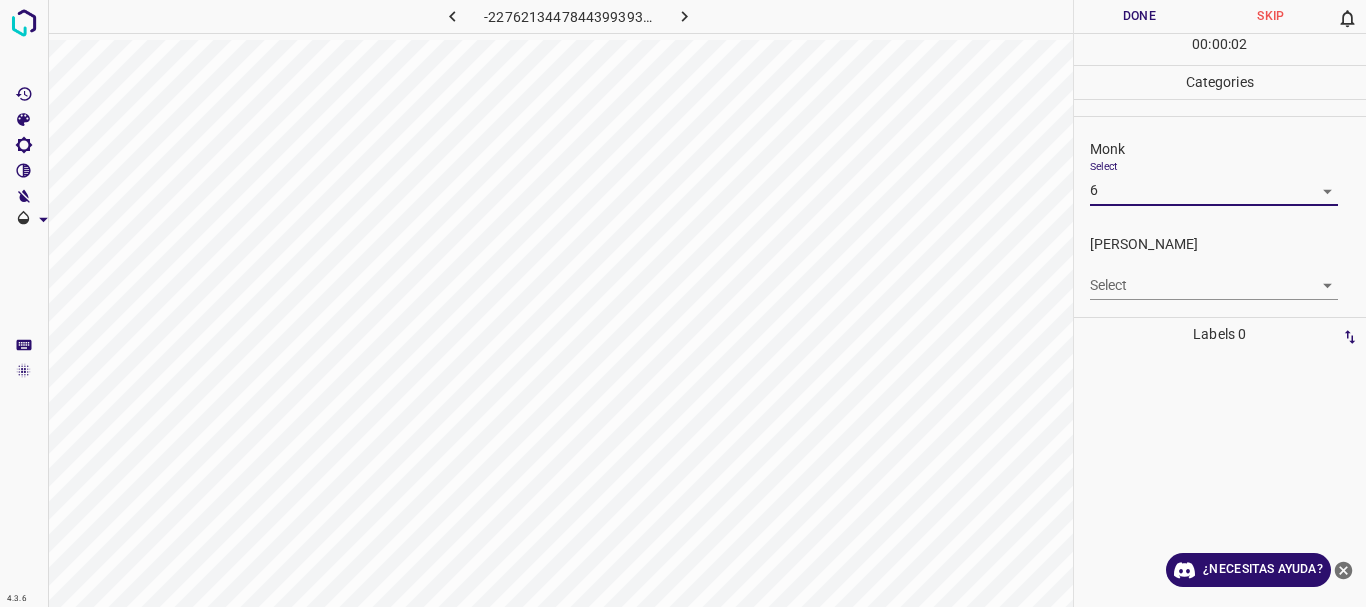 click on "4.3.6  -2276213447844399393.png Done Skip 0 00   : 00   : 02   Categories Monk   Select 6 6  [PERSON_NAME]   Select ​ Labels   0 Categories 1 Monk 2  [PERSON_NAME] Tools Space Change between modes (Draw & Edit) I Auto labeling R Restore zoom M Zoom in N Zoom out Delete Delete selecte label Filters Z Restore filters X Saturation filter C Brightness filter V Contrast filter B Gray scale filter General O Download ¿Necesitas ayuda? Texto original Valora esta traducción Tu opinión servirá para ayudar a mejorar el Traductor de Google - Texto - Esconder - Borrar" at bounding box center [683, 303] 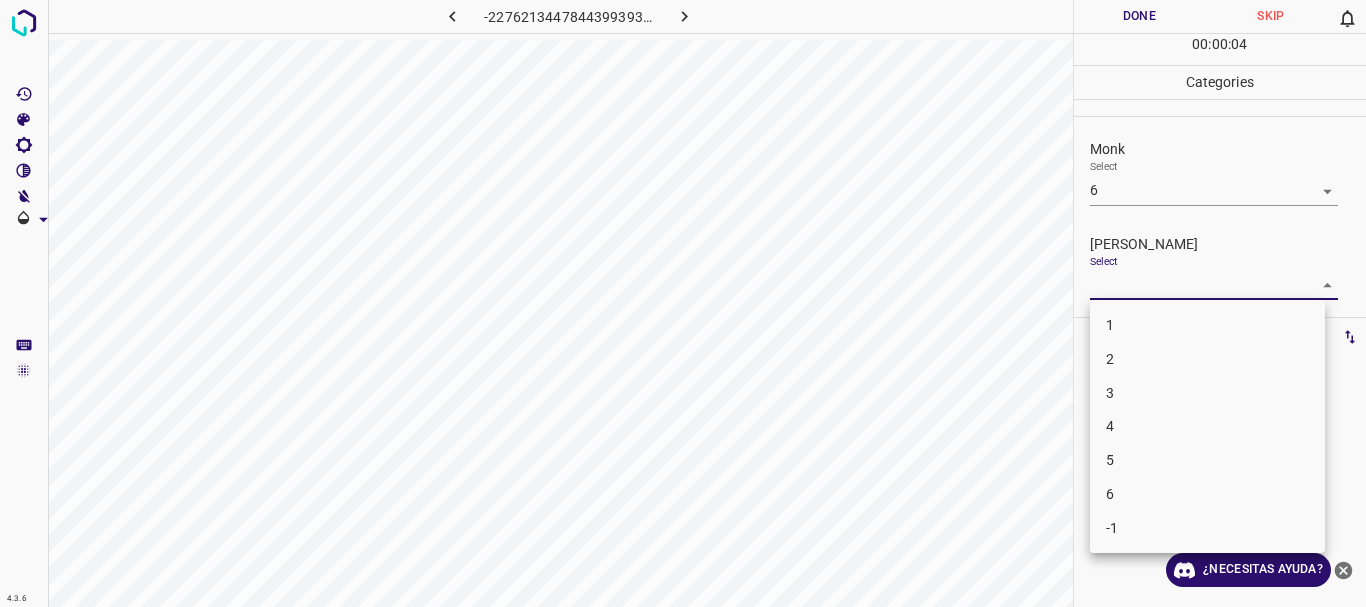 click on "4" at bounding box center (1207, 426) 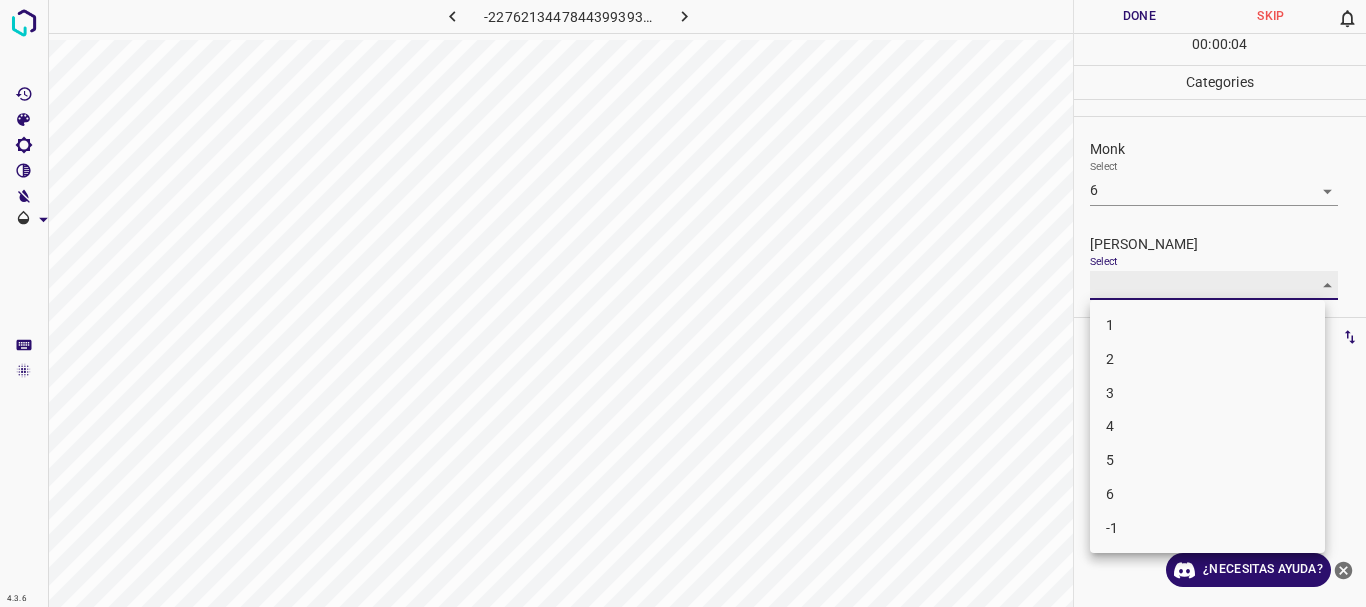 type on "4" 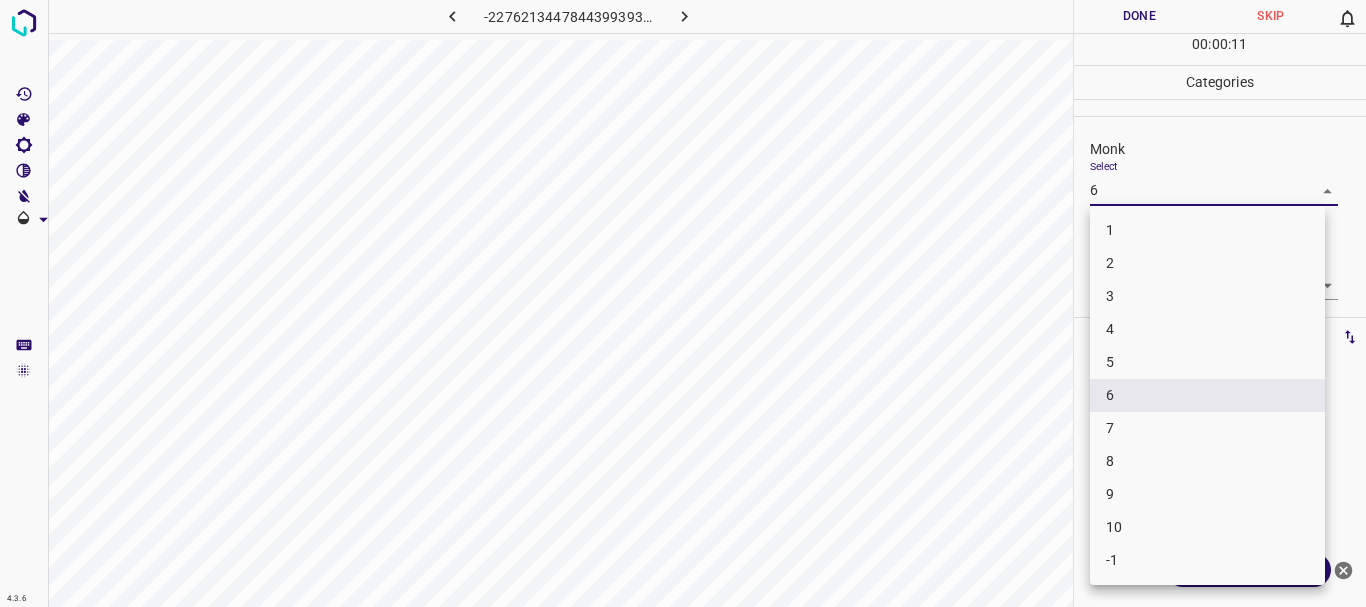 click on "4.3.6  -2276213447844399393.png Done Skip 0 00   : 00   : 11   Categories Monk   Select 6 6  [PERSON_NAME]   Select 4 4 Labels   0 Categories 1 Monk 2  [PERSON_NAME] Tools Space Change between modes (Draw & Edit) I Auto labeling R Restore zoom M Zoom in N Zoom out Delete Delete selecte label Filters Z Restore filters X Saturation filter C Brightness filter V Contrast filter B Gray scale filter General O Download ¿Necesitas ayuda? Texto original Valora esta traducción Tu opinión servirá para ayudar a mejorar el Traductor de Google - Texto - Esconder - Borrar 1 2 3 4 5 6 7 8 9 10 -1" at bounding box center (683, 303) 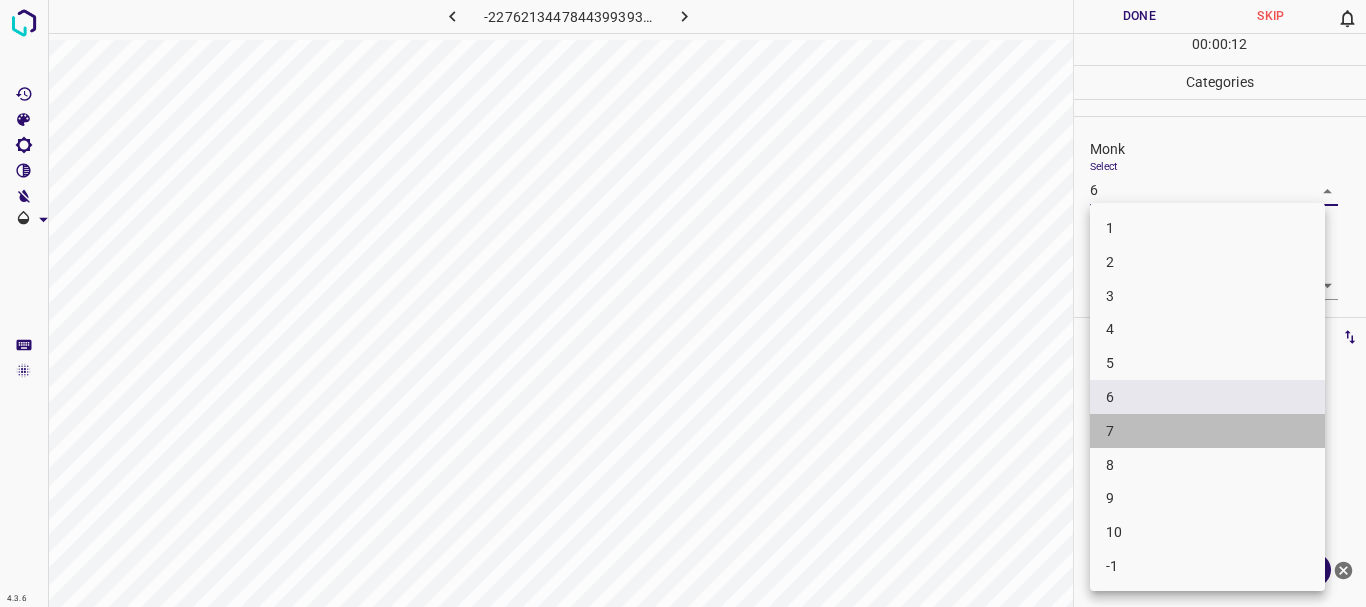 click on "7" at bounding box center (1207, 431) 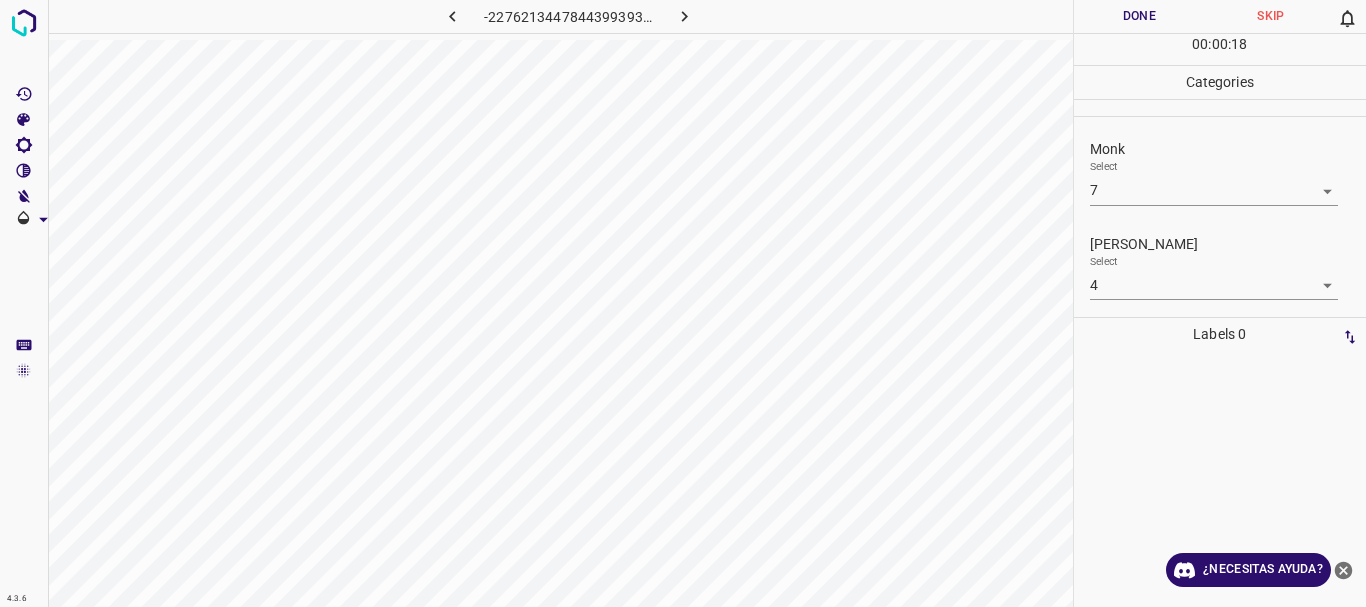 click on "Monk   Select 7 7" at bounding box center (1220, 172) 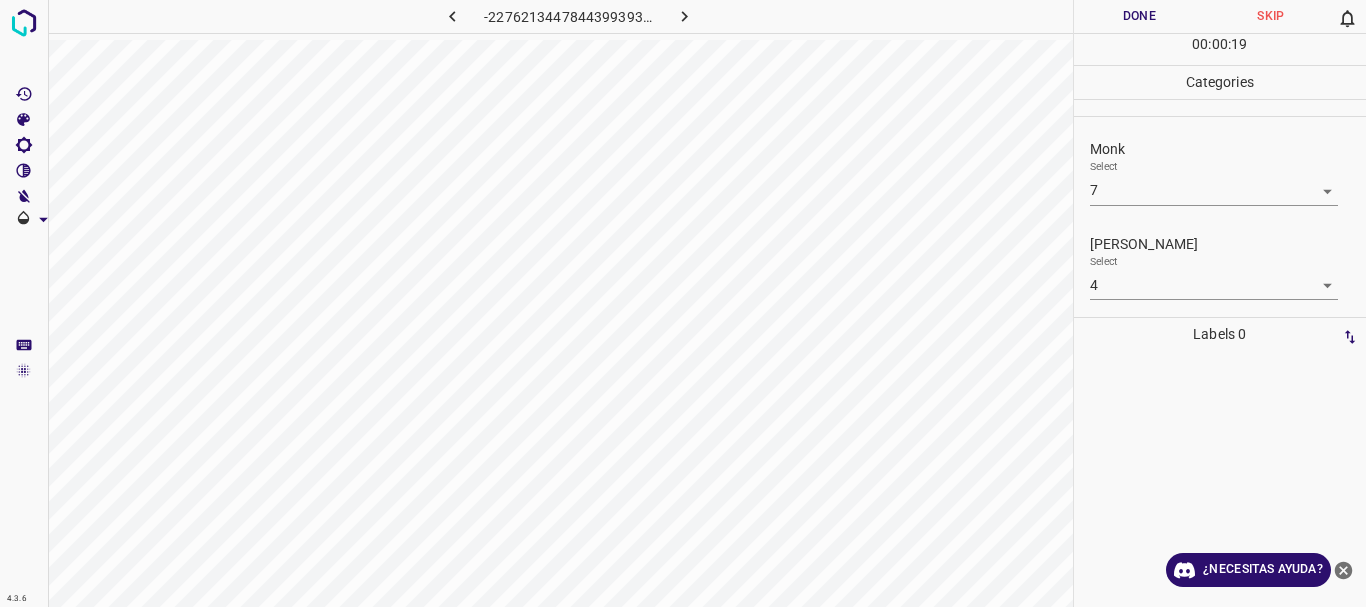 click on "4.3.6  -2276213447844399393.png Done Skip 0 00   : 00   : 19   Categories Monk   Select 7 7  [PERSON_NAME]   Select 4 4 Labels   0 Categories 1 Monk 2  [PERSON_NAME] Tools Space Change between modes (Draw & Edit) I Auto labeling R Restore zoom M Zoom in N Zoom out Delete Delete selecte label Filters Z Restore filters X Saturation filter C Brightness filter V Contrast filter B Gray scale filter General O Download ¿Necesitas ayuda? Texto original Valora esta traducción Tu opinión servirá para ayudar a mejorar el Traductor de Google - Texto - Esconder - Borrar" at bounding box center (683, 303) 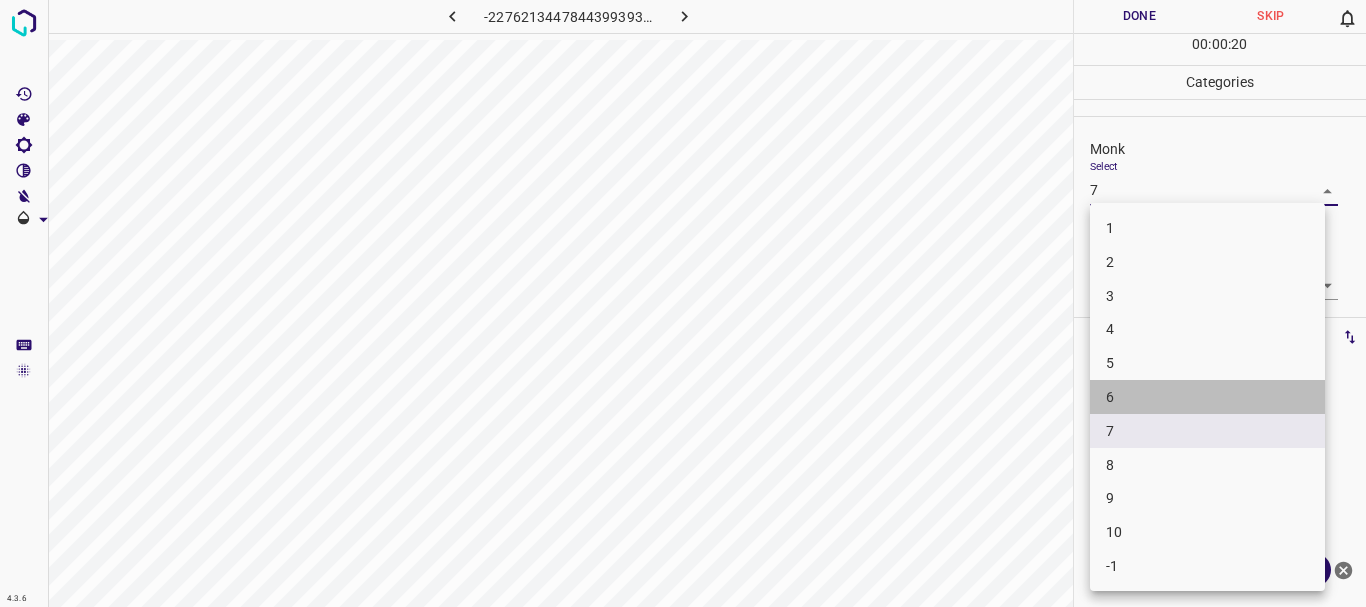 click on "6" at bounding box center [1207, 397] 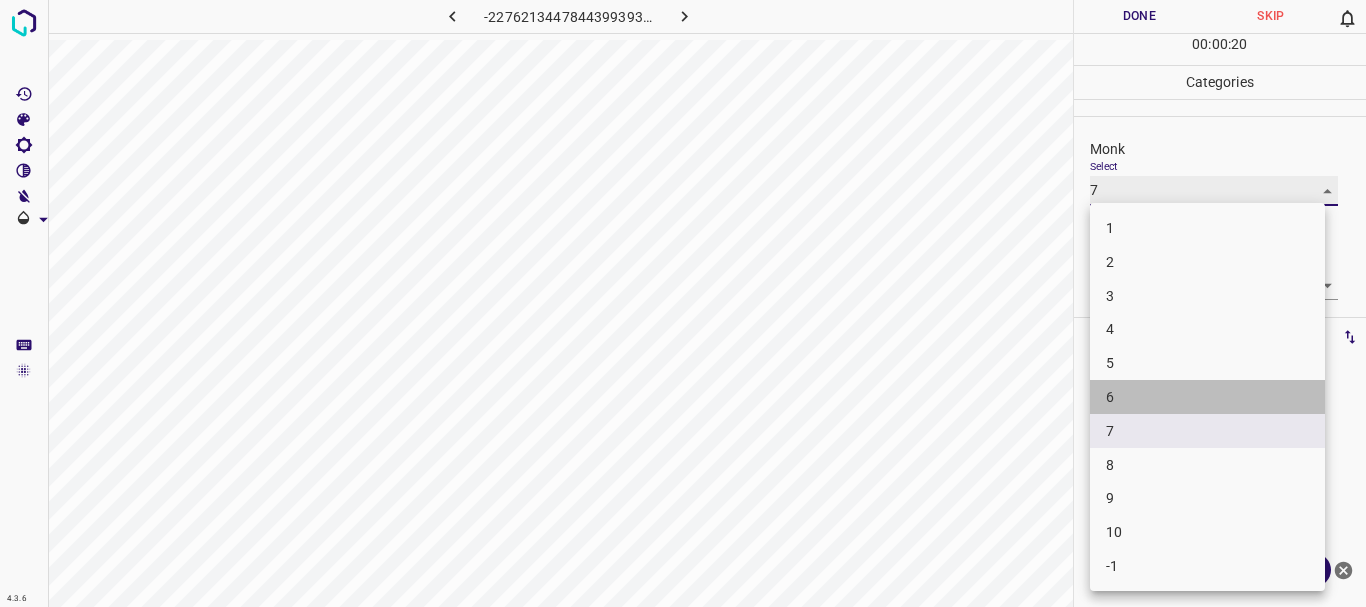 type on "6" 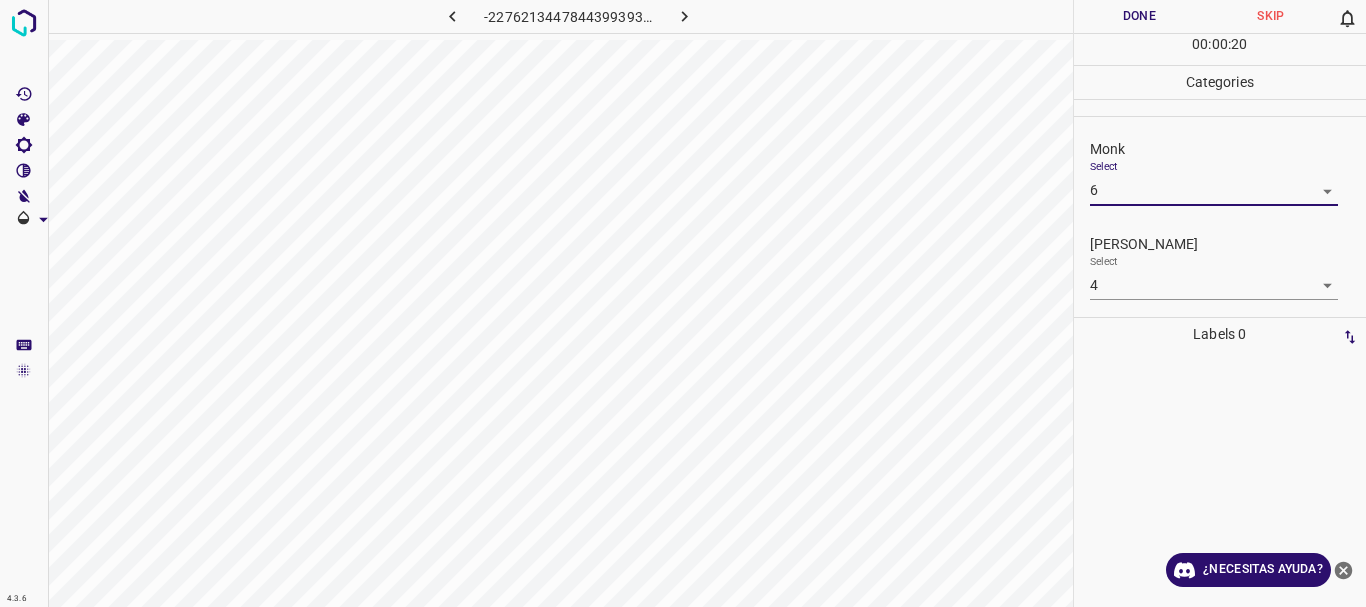 click on "Done" at bounding box center (1140, 16) 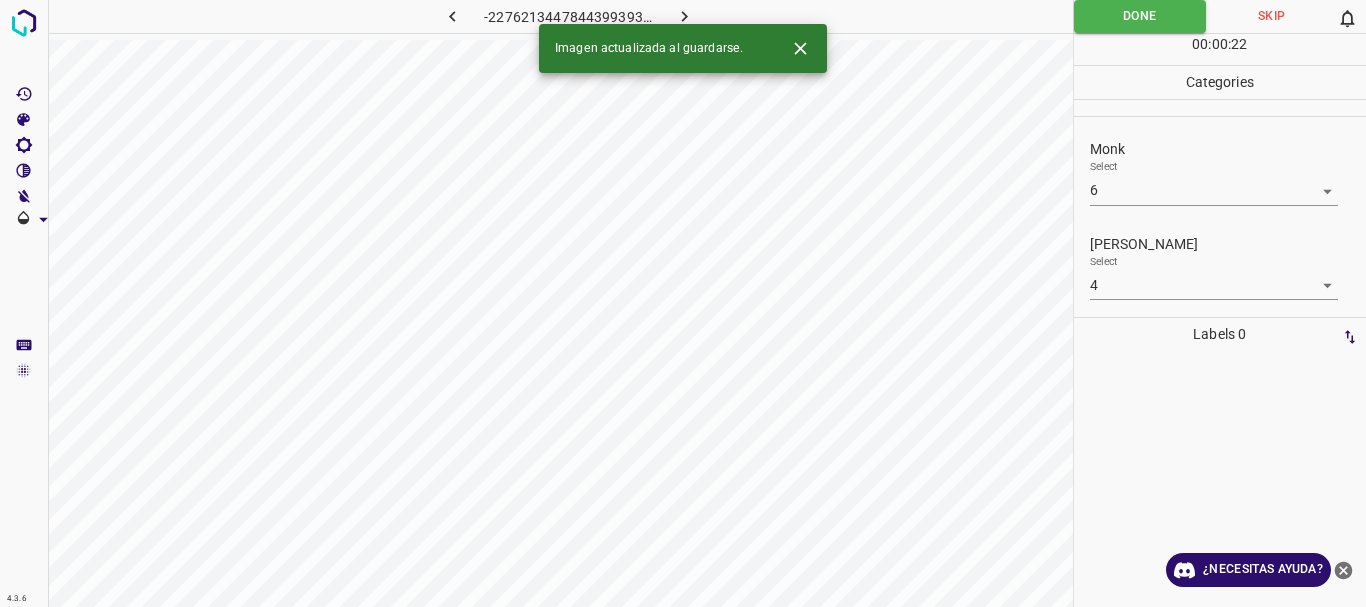 click at bounding box center (684, 16) 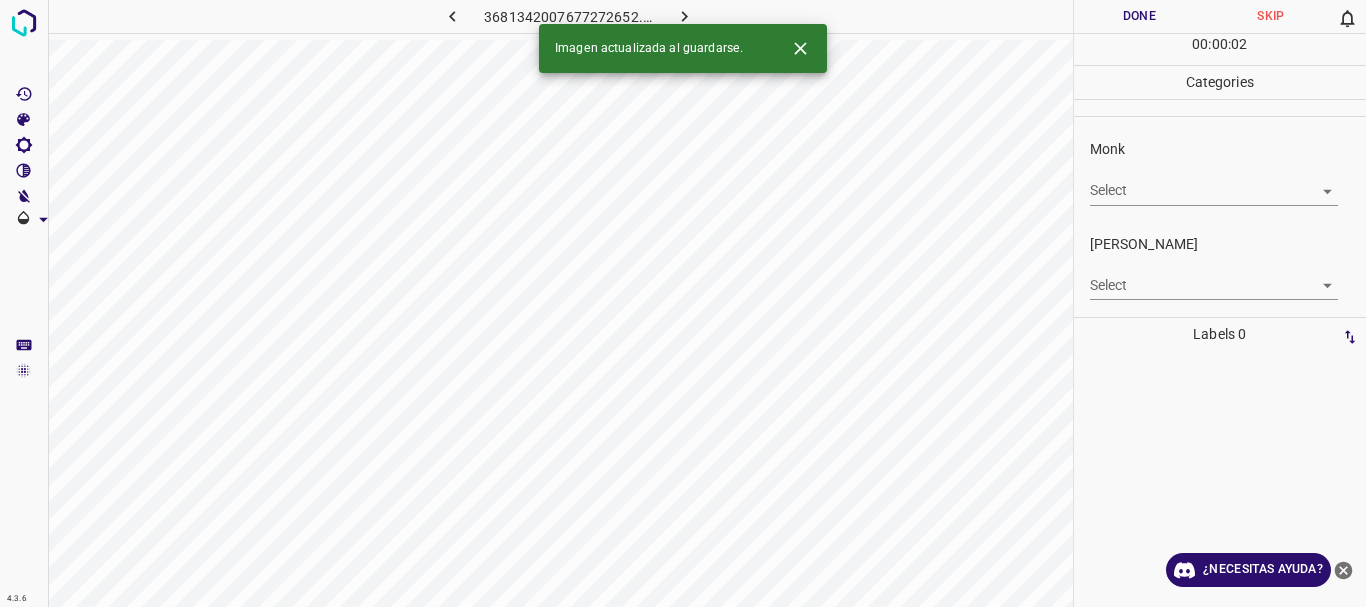 click on "Select ​" at bounding box center [1214, 182] 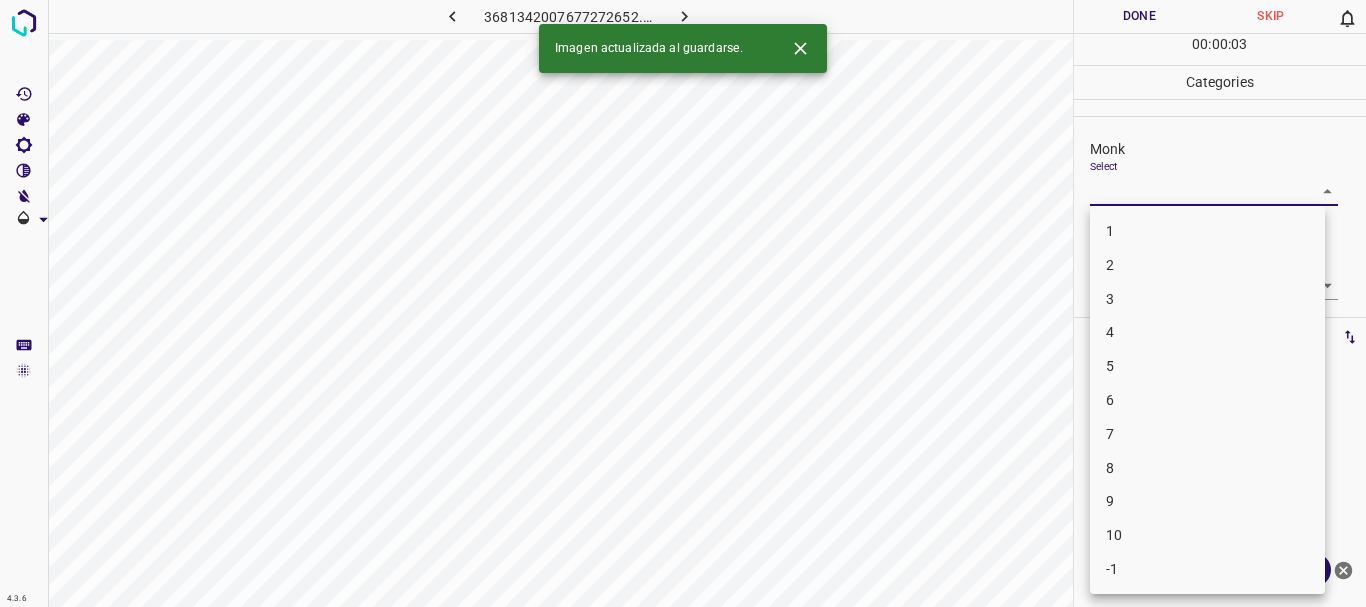 click on "3" at bounding box center [1207, 299] 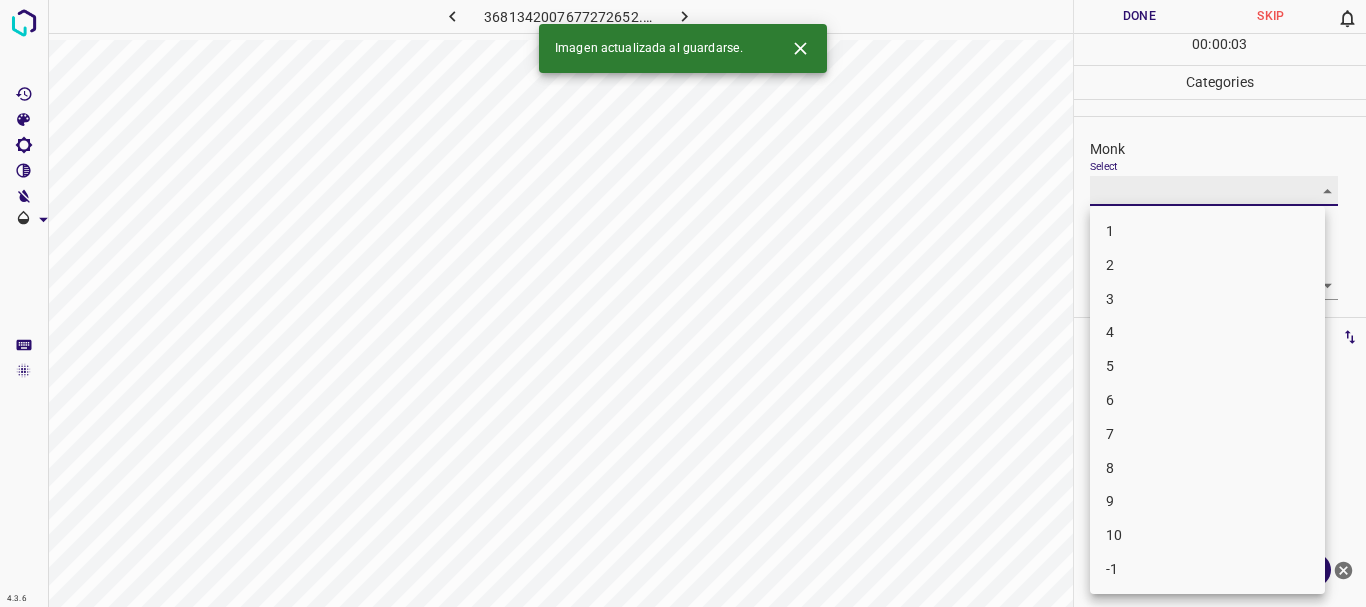 type on "3" 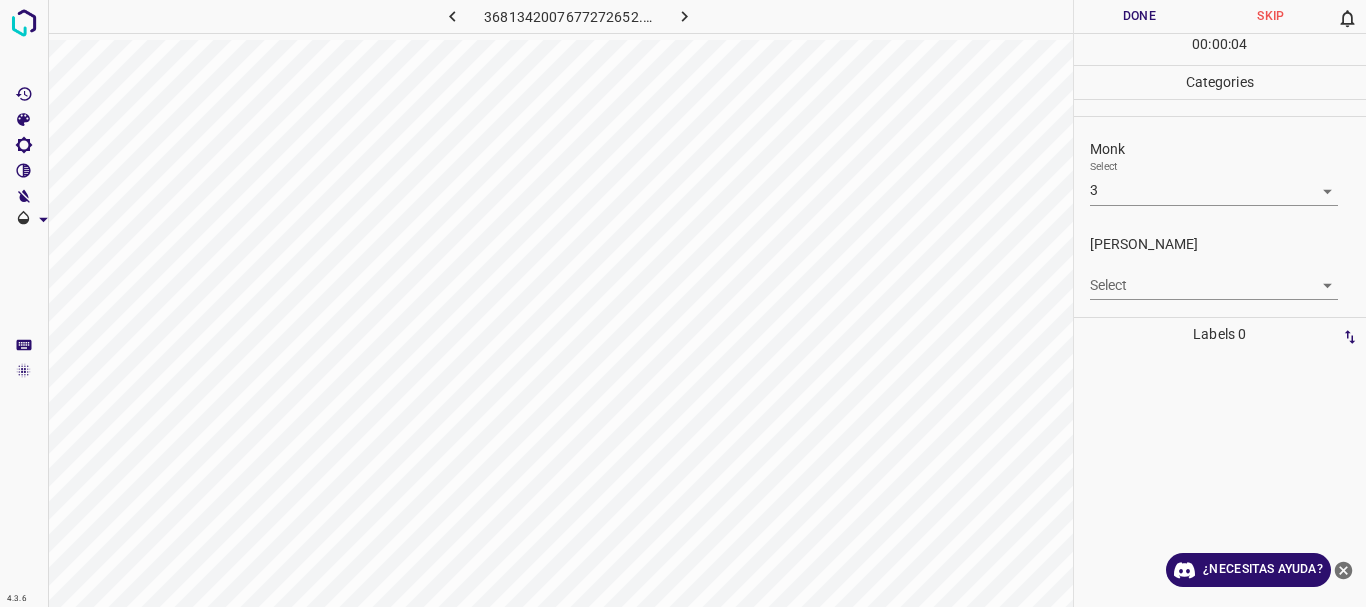 click on "4.3.6  3681342007677272652.png Done Skip 0 00   : 00   : 04   Categories Monk   Select 3 3  [PERSON_NAME]   Select ​ Labels   0 Categories 1 Monk 2  [PERSON_NAME] Tools Space Change between modes (Draw & Edit) I Auto labeling R Restore zoom M Zoom in N Zoom out Delete Delete selecte label Filters Z Restore filters X Saturation filter C Brightness filter V Contrast filter B Gray scale filter General O Download ¿Necesitas ayuda? Texto original Valora esta traducción Tu opinión servirá para ayudar a mejorar el Traductor de Google - Texto - Esconder - Borrar" at bounding box center [683, 303] 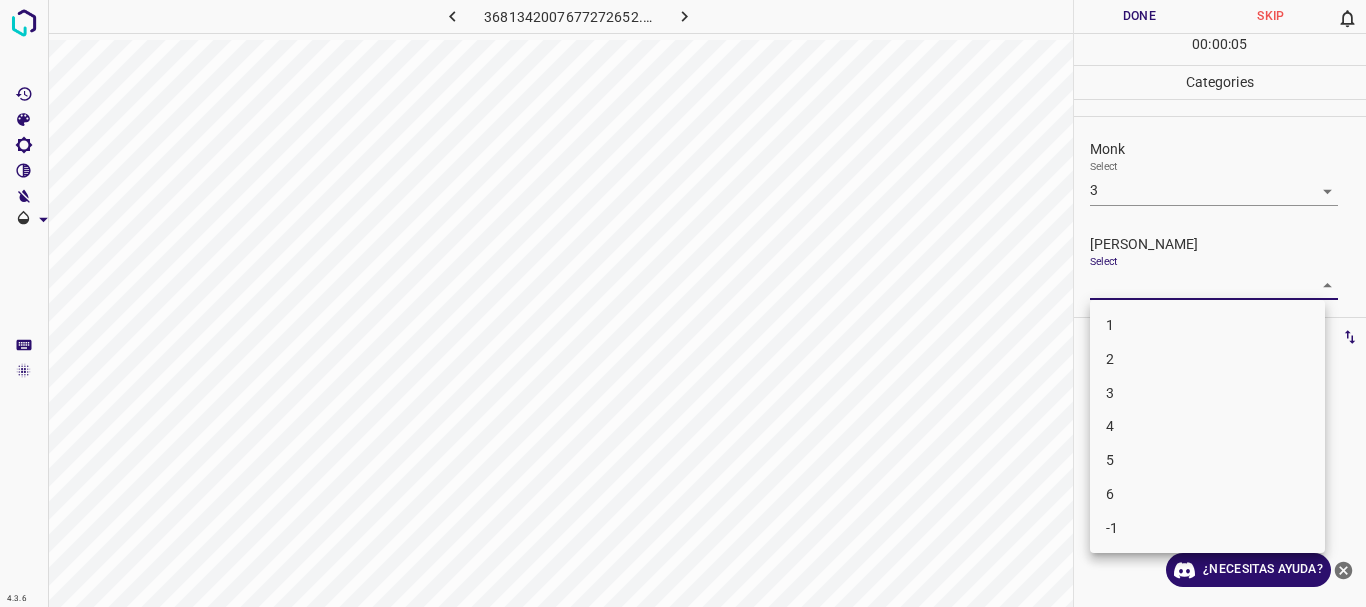 click on "2" at bounding box center [1207, 359] 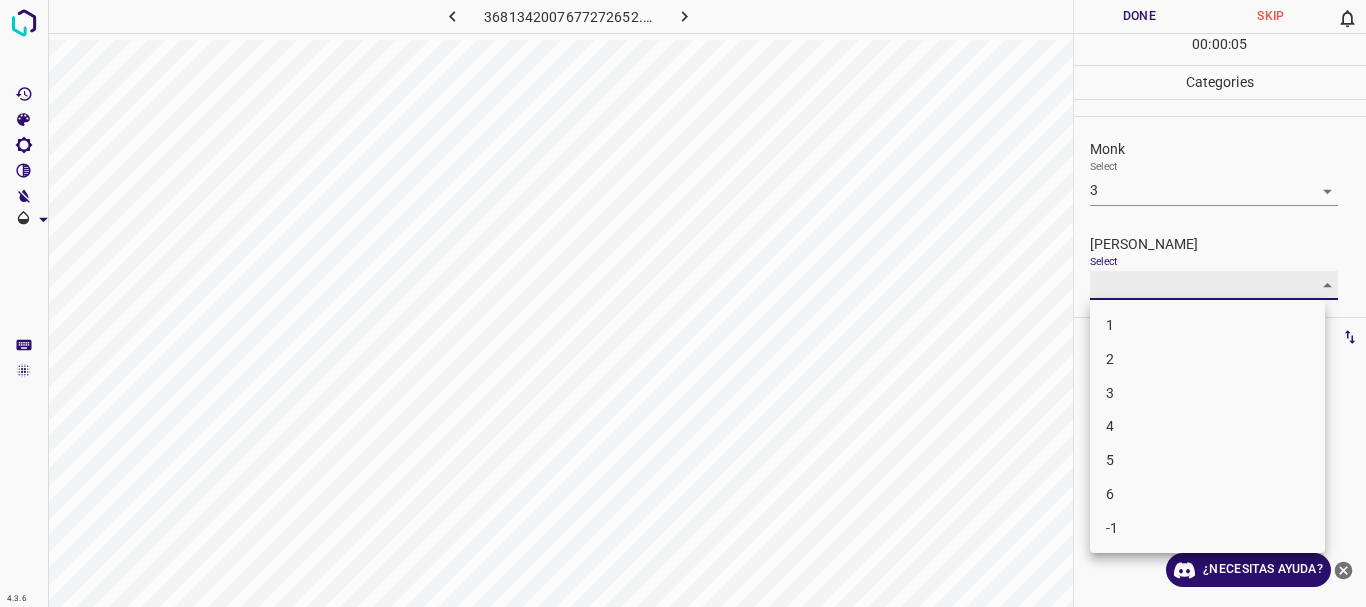 type on "2" 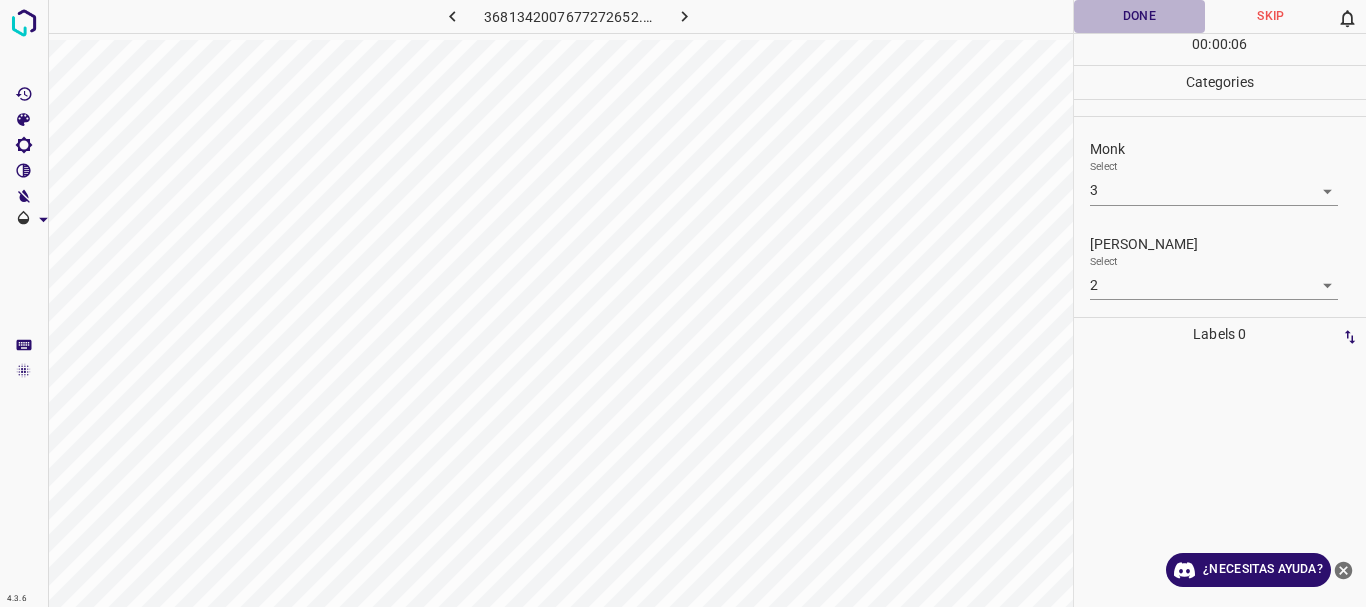 click on "Done" at bounding box center (1140, 16) 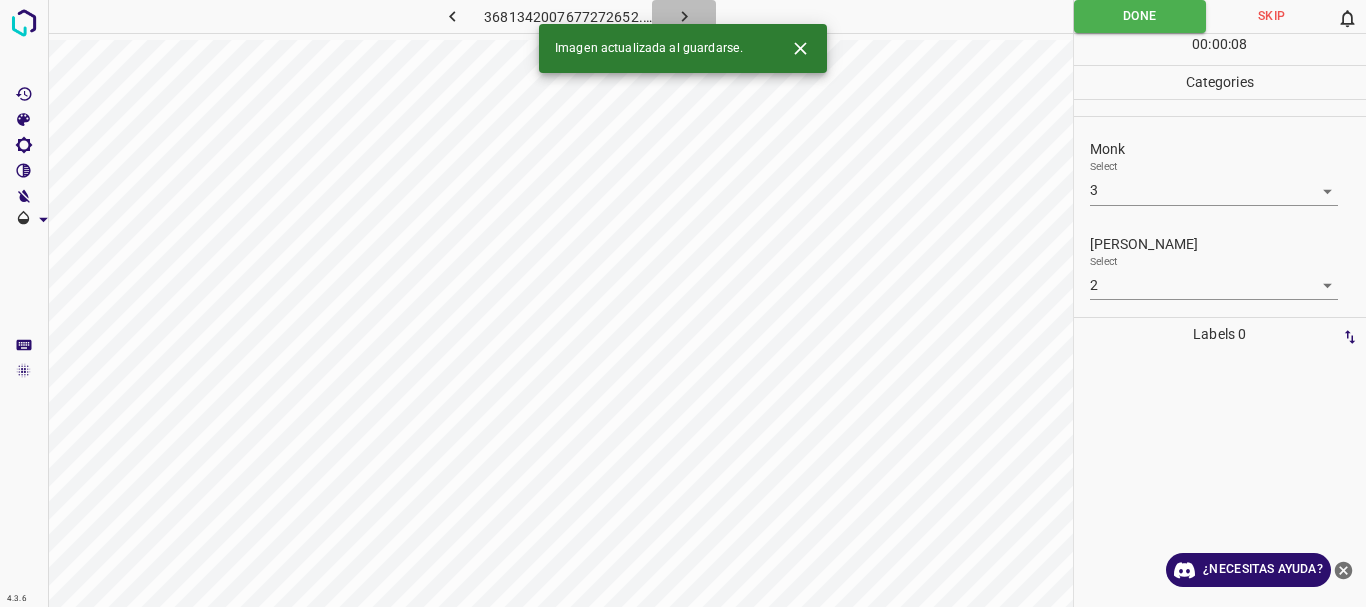 click at bounding box center (684, 16) 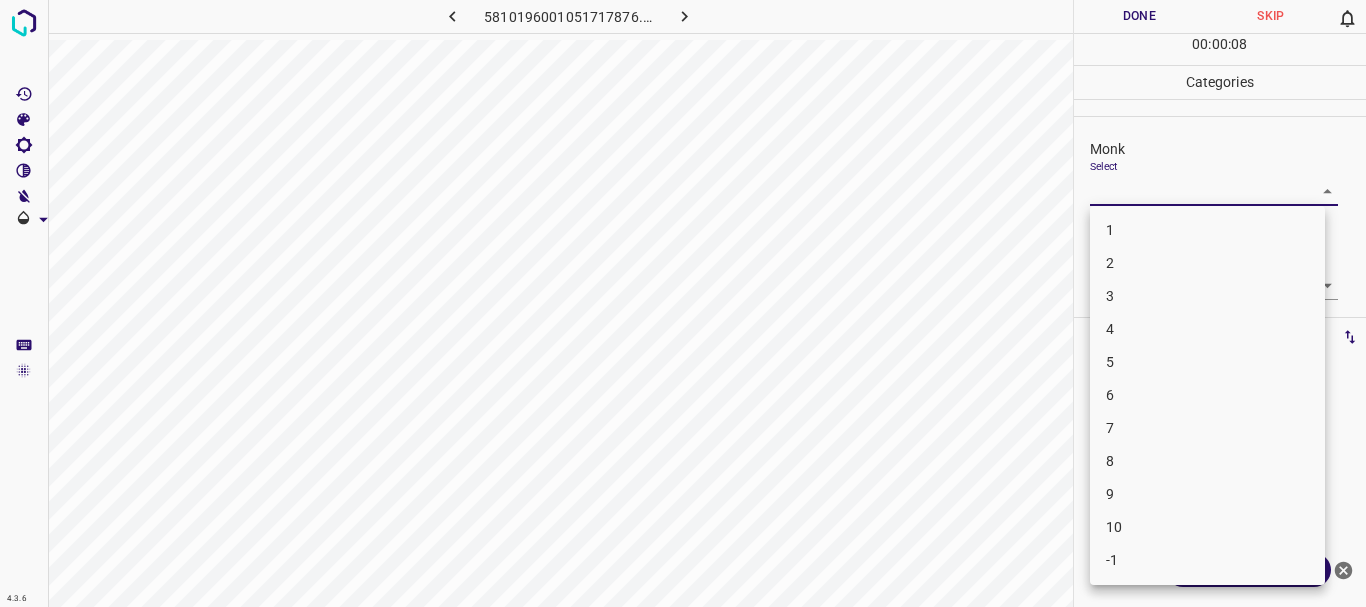 click on "4.3.6  5810196001051717876.png Done Skip 0 00   : 00   : 08   Categories Monk   Select ​  [PERSON_NAME]   Select ​ Labels   0 Categories 1 Monk 2  [PERSON_NAME] Tools Space Change between modes (Draw & Edit) I Auto labeling R Restore zoom M Zoom in N Zoom out Delete Delete selecte label Filters Z Restore filters X Saturation filter C Brightness filter V Contrast filter B Gray scale filter General O Download ¿Necesitas ayuda? Texto original Valora esta traducción Tu opinión servirá para ayudar a mejorar el Traductor de Google - Texto - Esconder - Borrar 1 2 3 4 5 6 7 8 9 10 -1" at bounding box center (683, 303) 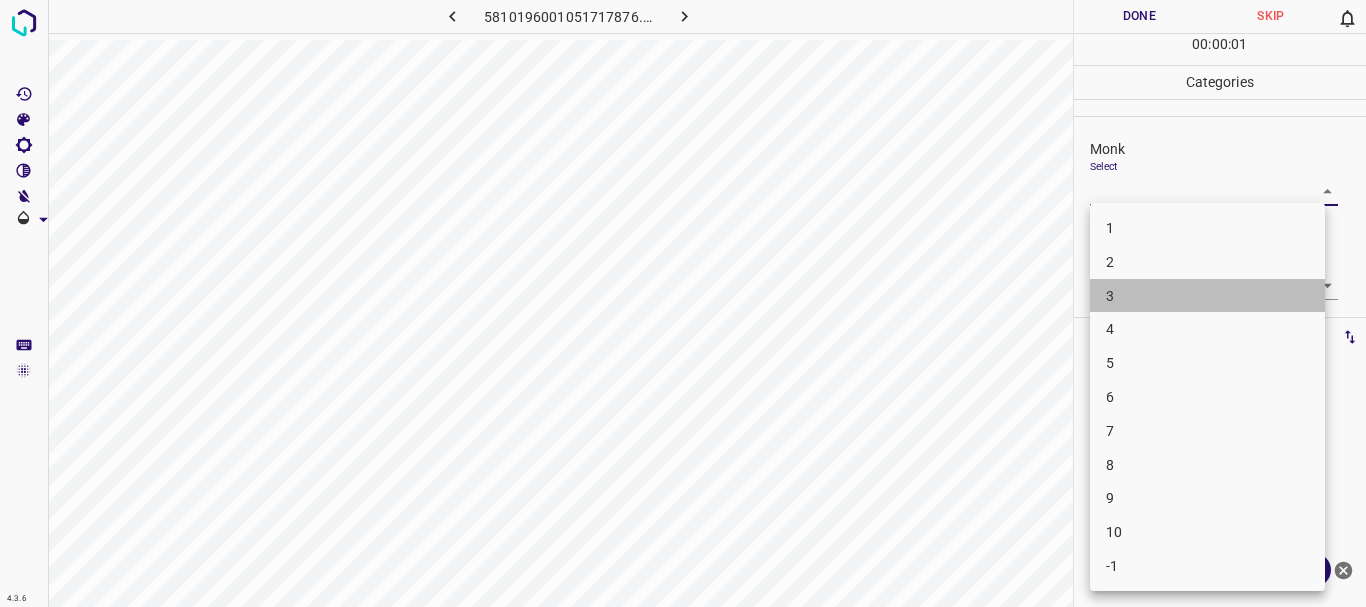 click on "3" at bounding box center (1207, 296) 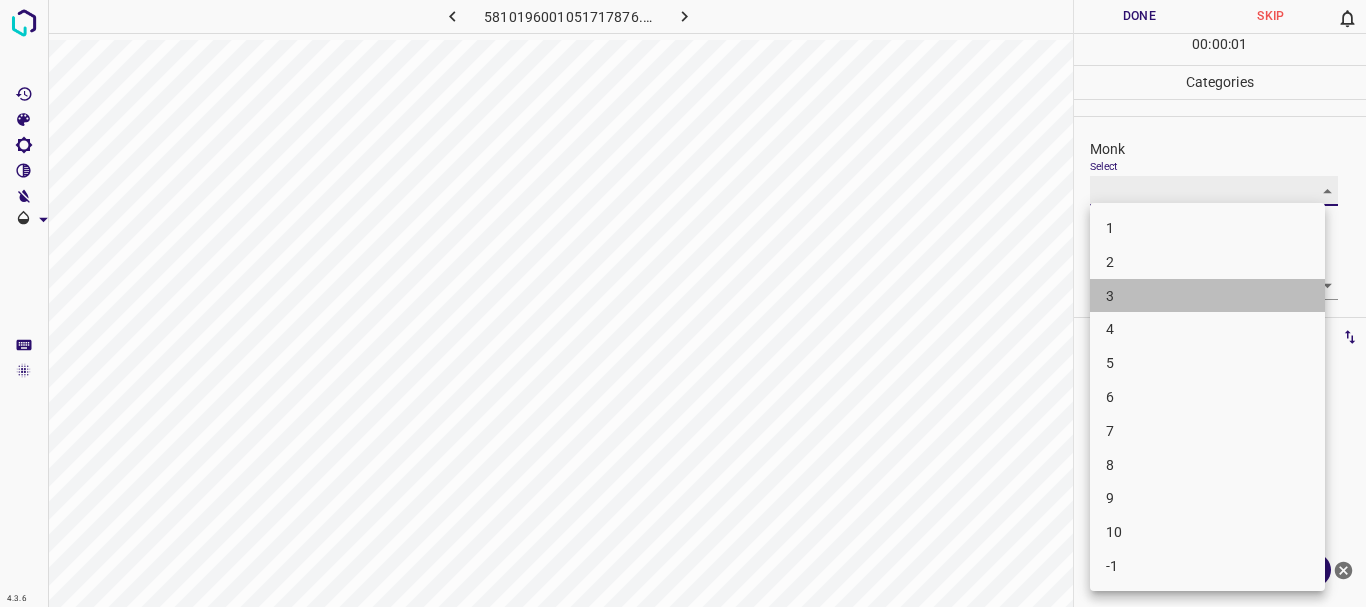 type on "3" 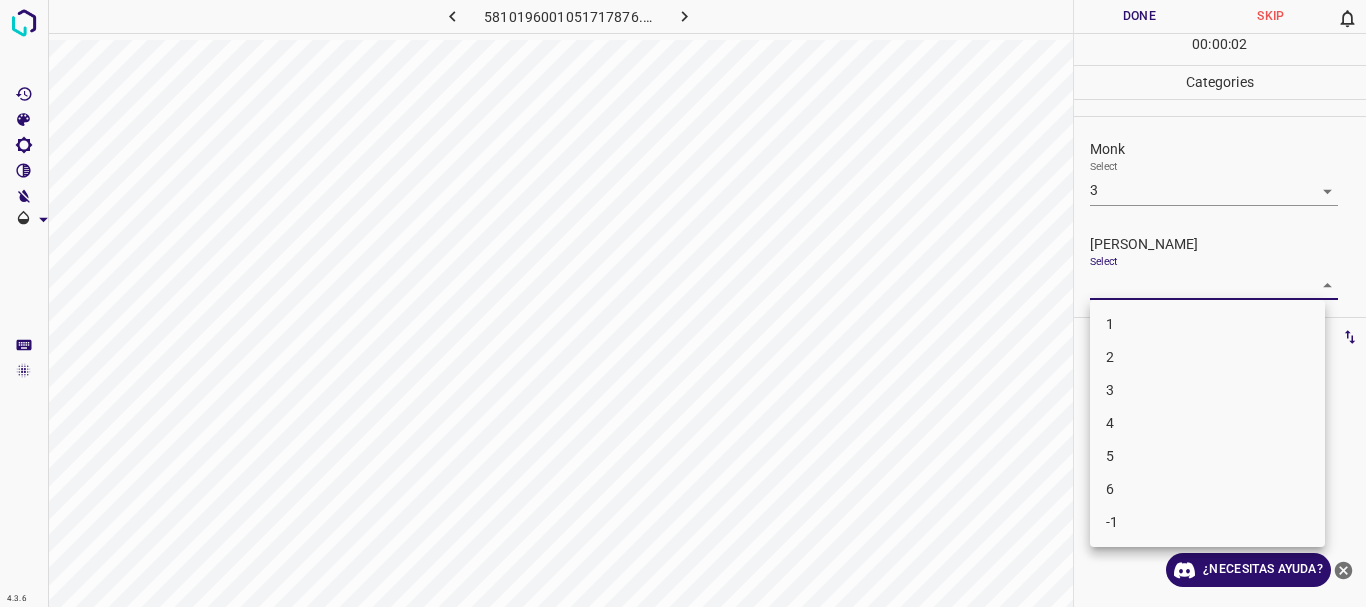 click on "4.3.6  5810196001051717876.png Done Skip 0 00   : 00   : 02   Categories Monk   Select 3 3  [PERSON_NAME]   Select ​ Labels   0 Categories 1 Monk 2  [PERSON_NAME] Tools Space Change between modes (Draw & Edit) I Auto labeling R Restore zoom M Zoom in N Zoom out Delete Delete selecte label Filters Z Restore filters X Saturation filter C Brightness filter V Contrast filter B Gray scale filter General O Download ¿Necesitas ayuda? Texto original Valora esta traducción Tu opinión servirá para ayudar a mejorar el Traductor de Google - Texto - Esconder - Borrar 1 2 3 4 5 6 -1" at bounding box center (683, 303) 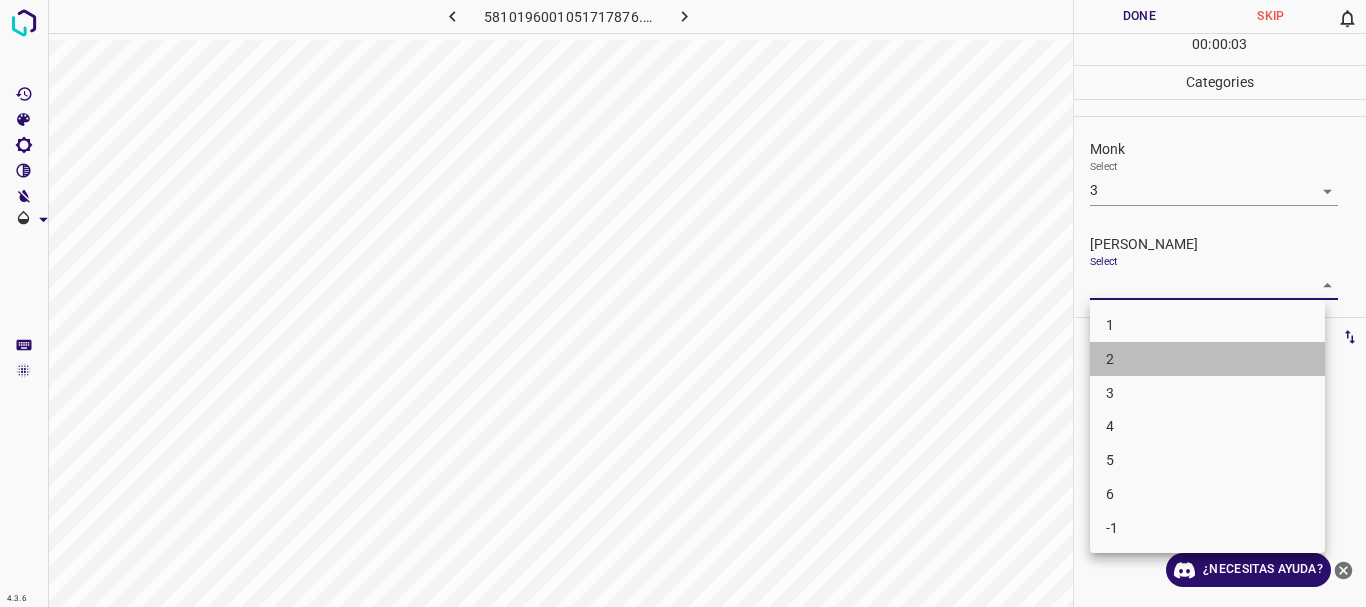 click on "2" at bounding box center (1207, 359) 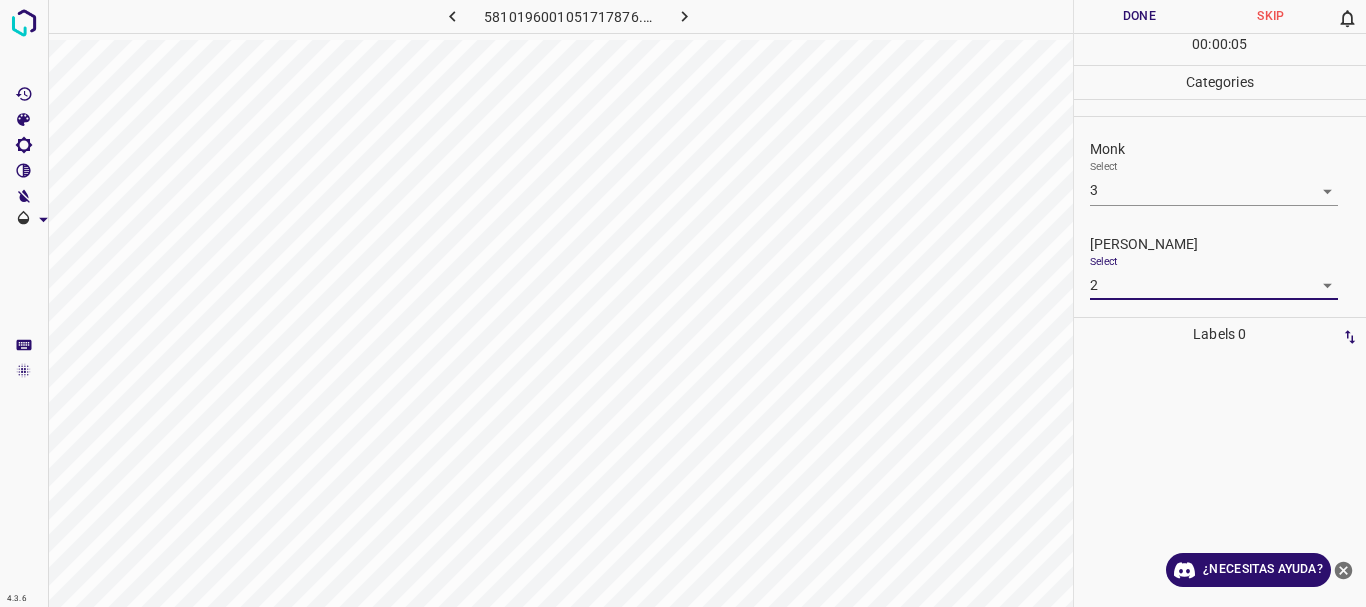click on "4.3.6  5810196001051717876.png Done Skip 0 00   : 00   : 05   Categories Monk   Select 3 3  [PERSON_NAME]   Select 2 2 Labels   0 Categories 1 Monk 2  [PERSON_NAME] Tools Space Change between modes (Draw & Edit) I Auto labeling R Restore zoom M Zoom in N Zoom out Delete Delete selecte label Filters Z Restore filters X Saturation filter C Brightness filter V Contrast filter B Gray scale filter General O Download ¿Necesitas ayuda? Texto original Valora esta traducción Tu opinión servirá para ayudar a mejorar el Traductor de Google - Texto - Esconder - Borrar" at bounding box center (683, 303) 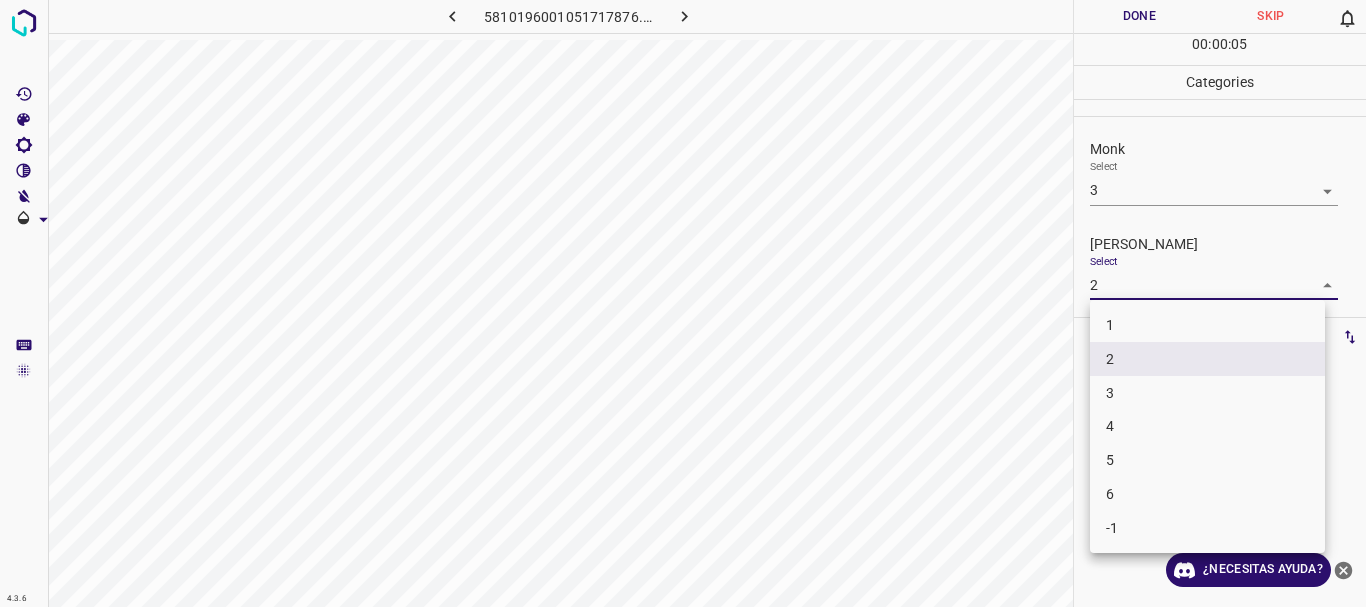 drag, startPoint x: 1140, startPoint y: 392, endPoint x: 1140, endPoint y: 62, distance: 330 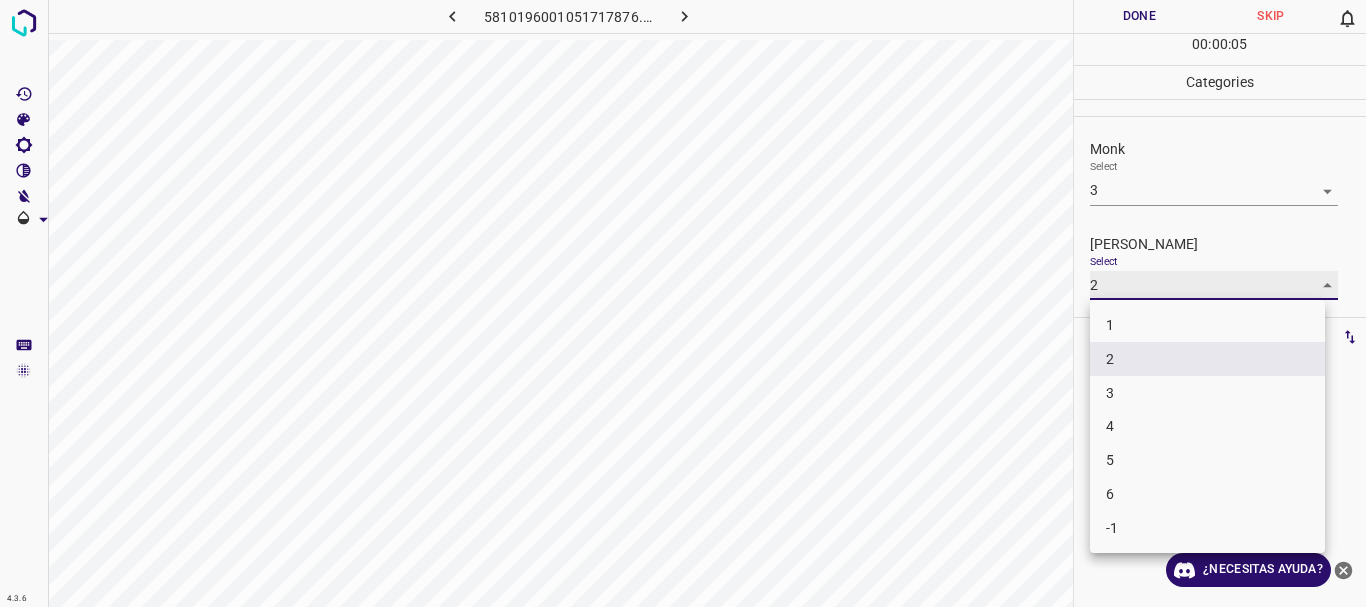 type on "3" 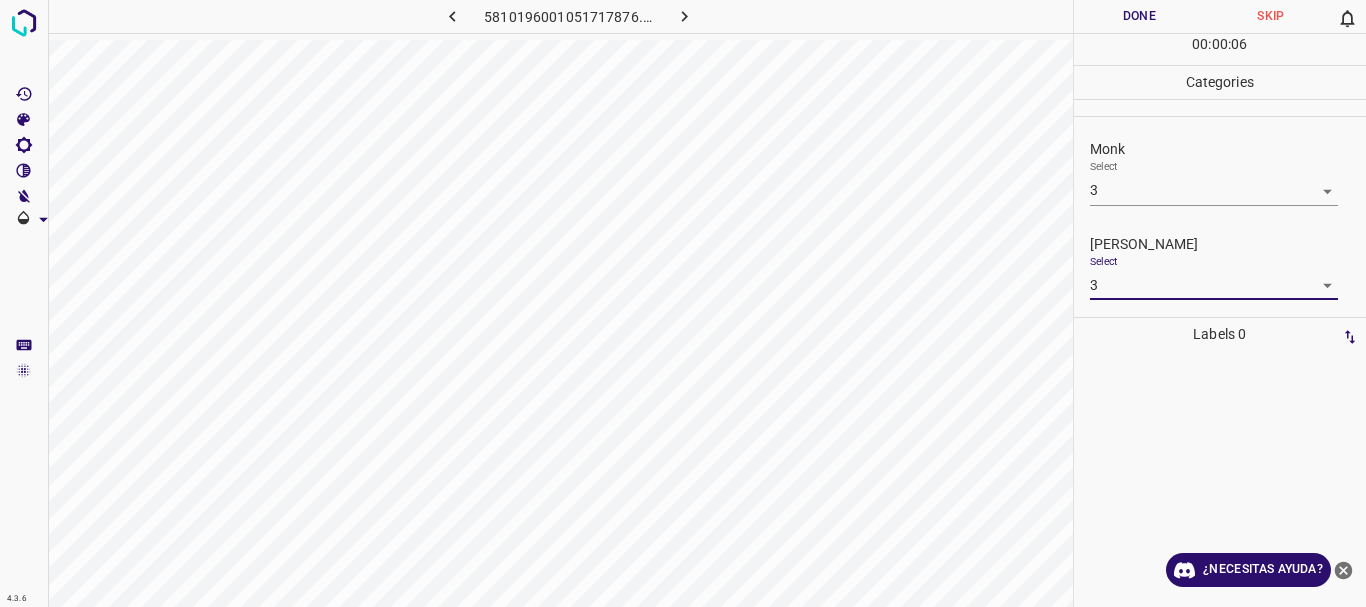 click on "Done" at bounding box center (1140, 16) 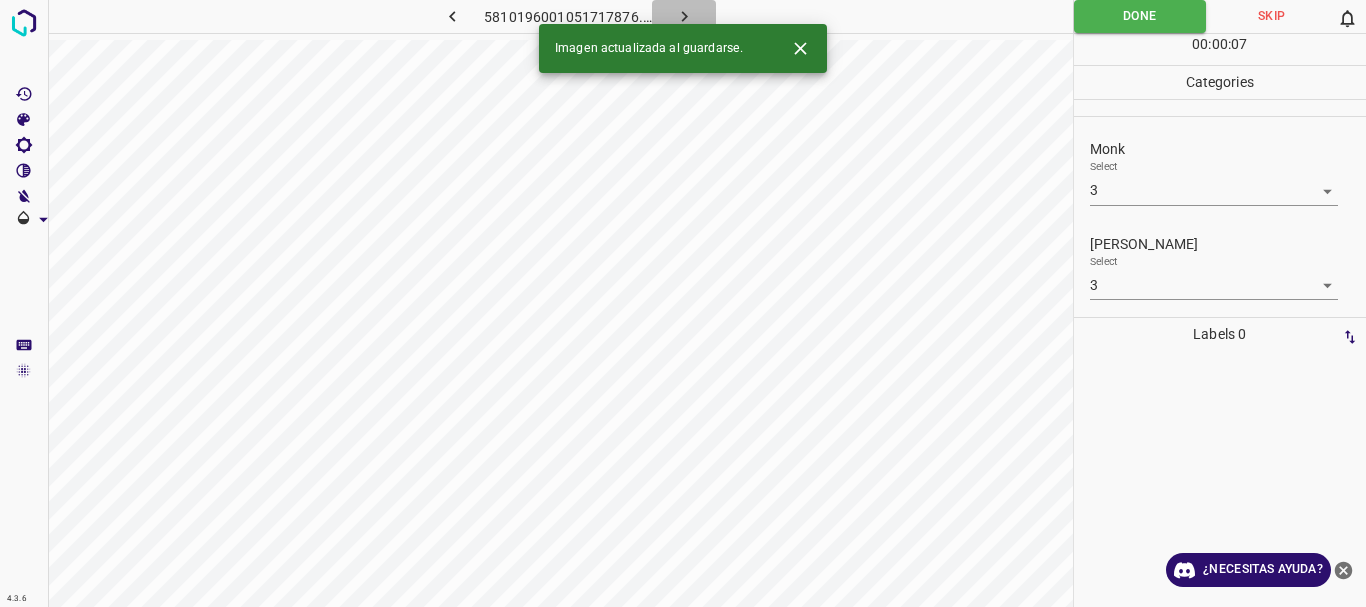 click 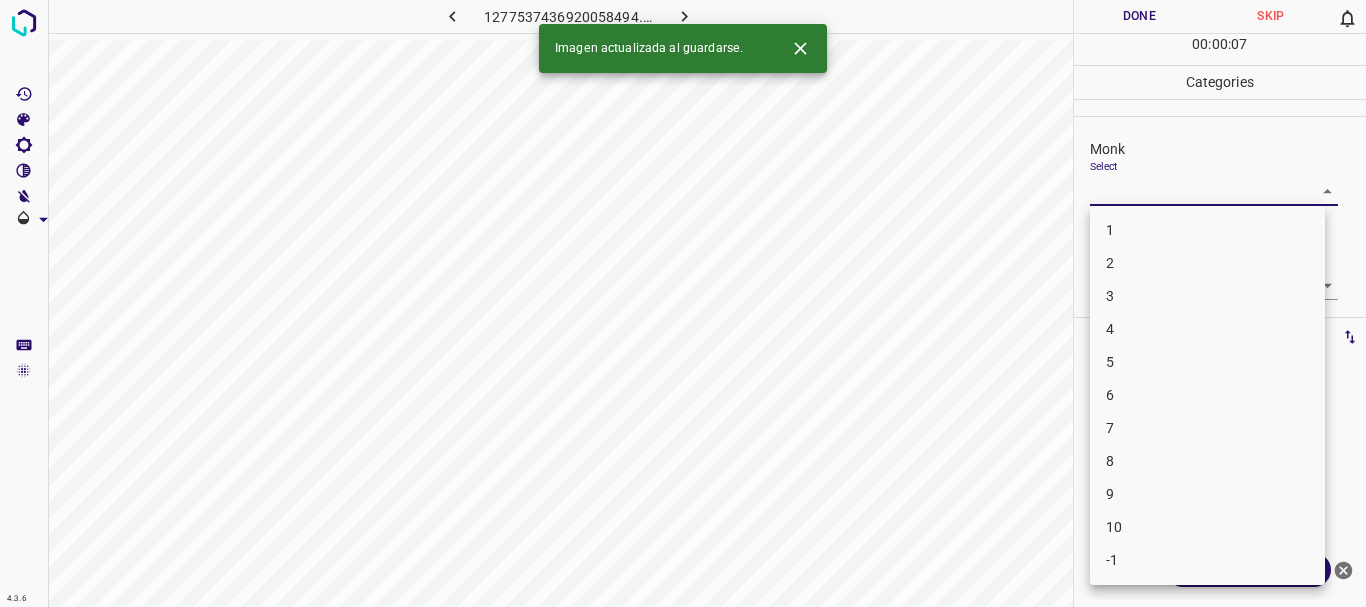click on "4.3.6  1277537436920058494.png Done Skip 0 00   : 00   : 07   Categories Monk   Select ​  [PERSON_NAME]   Select ​ Labels   0 Categories 1 Monk 2  [PERSON_NAME] Tools Space Change between modes (Draw & Edit) I Auto labeling R Restore zoom M Zoom in N Zoom out Delete Delete selecte label Filters Z Restore filters X Saturation filter C Brightness filter V Contrast filter B Gray scale filter General O Download Imagen actualizada al guardarse. ¿Necesitas ayuda? Texto original Valora esta traducción Tu opinión servirá para ayudar a mejorar el Traductor de Google - Texto - Esconder - Borrar 1 2 3 4 5 6 7 8 9 10 -1" at bounding box center (683, 303) 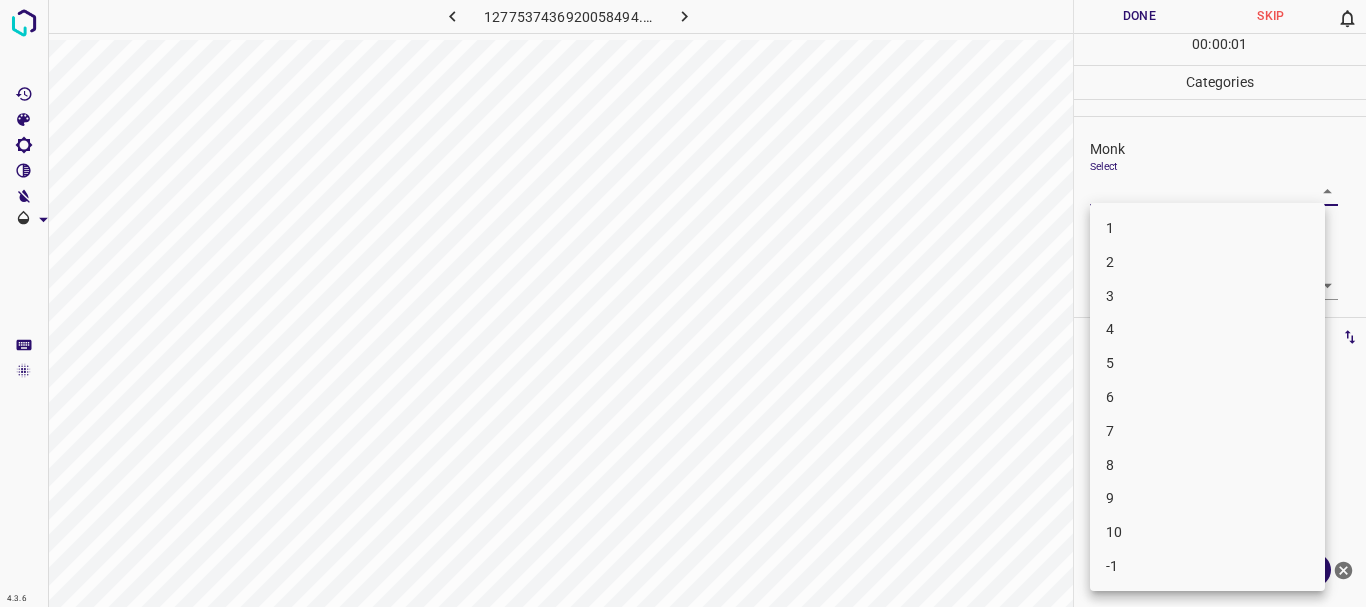 click on "3" at bounding box center [1207, 296] 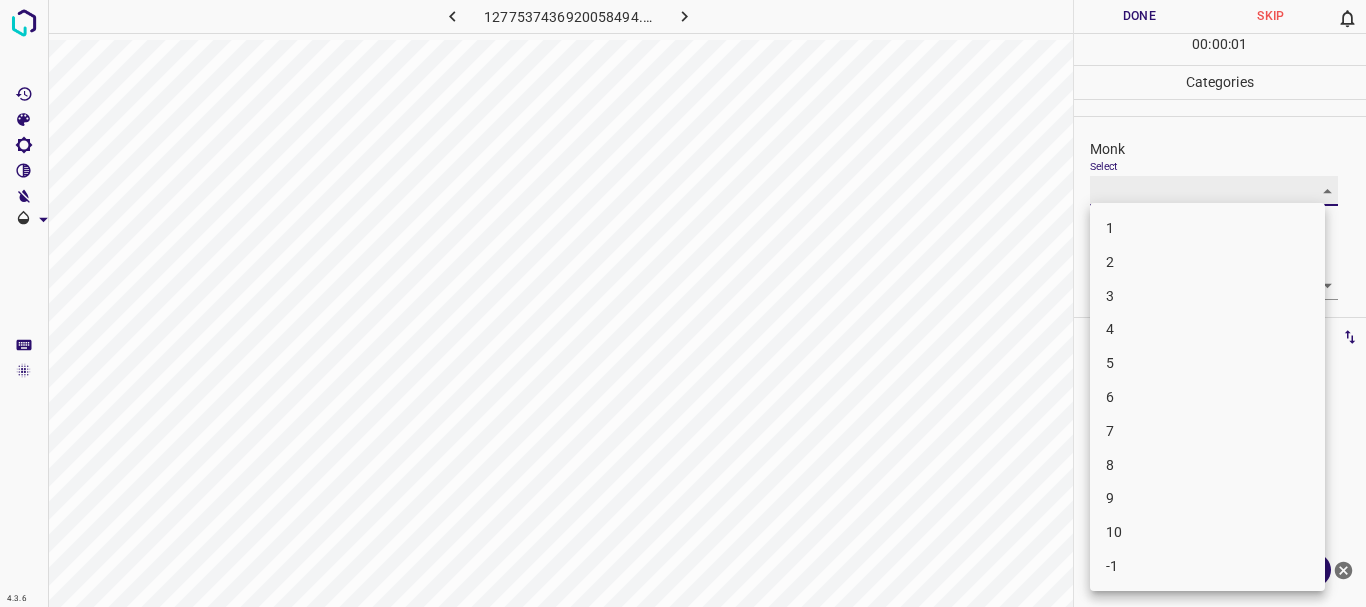 type on "3" 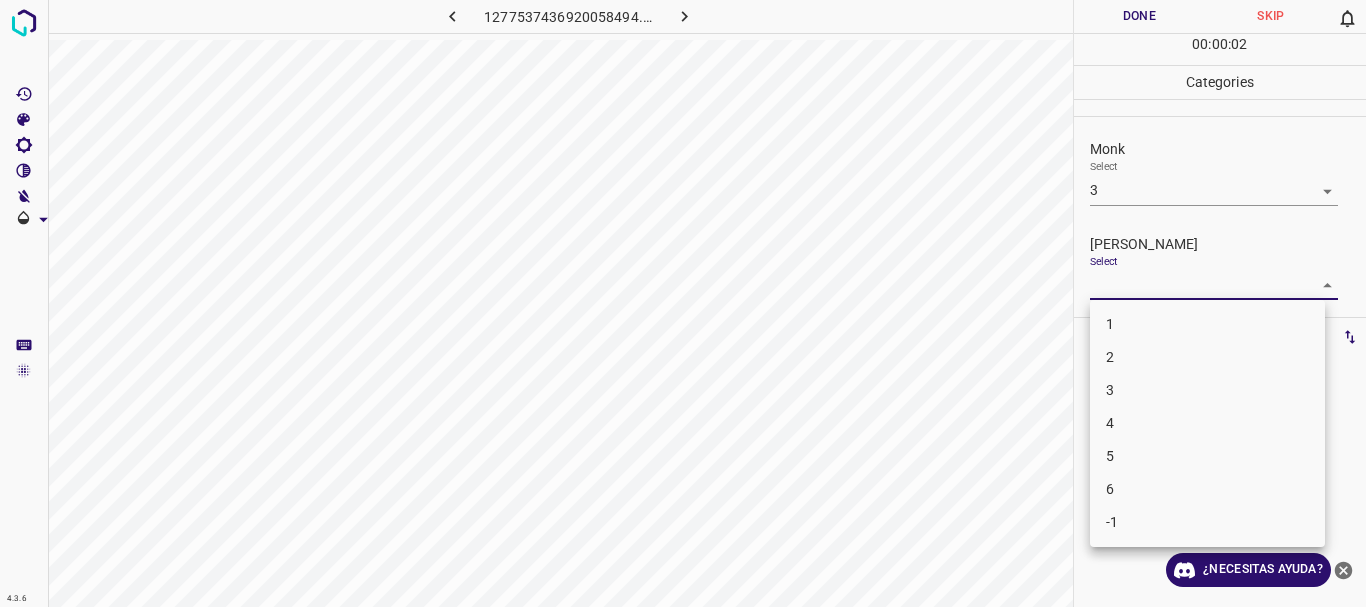 drag, startPoint x: 1162, startPoint y: 290, endPoint x: 1171, endPoint y: 315, distance: 26.57066 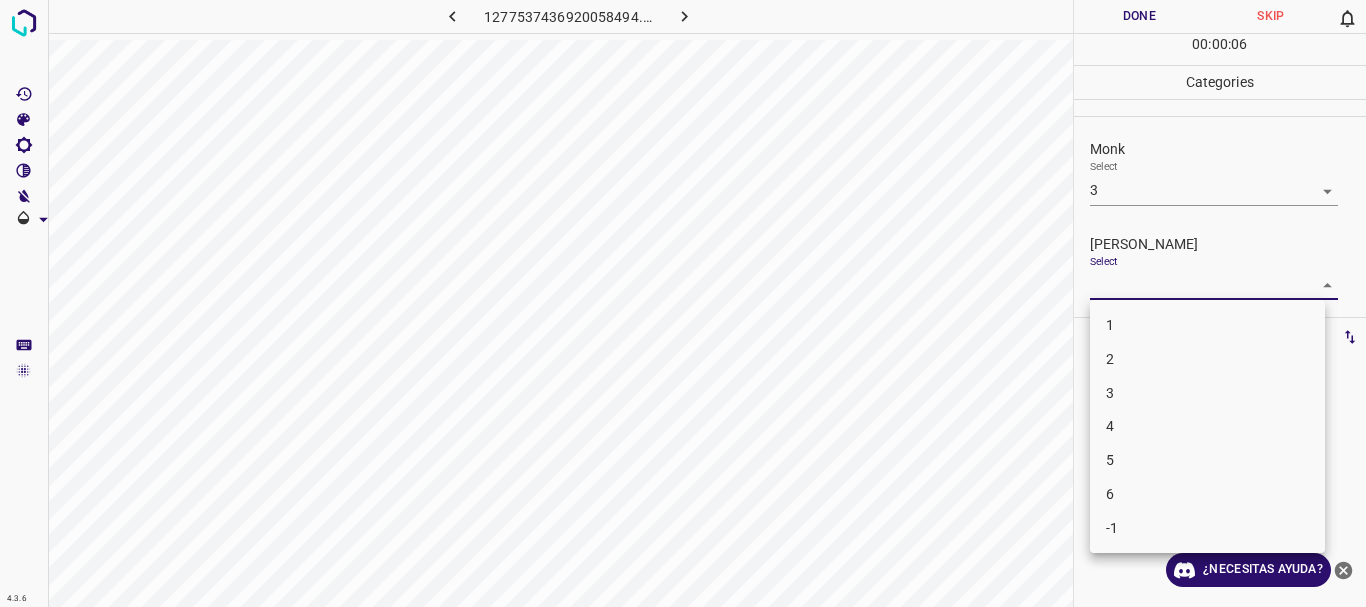 click at bounding box center (683, 303) 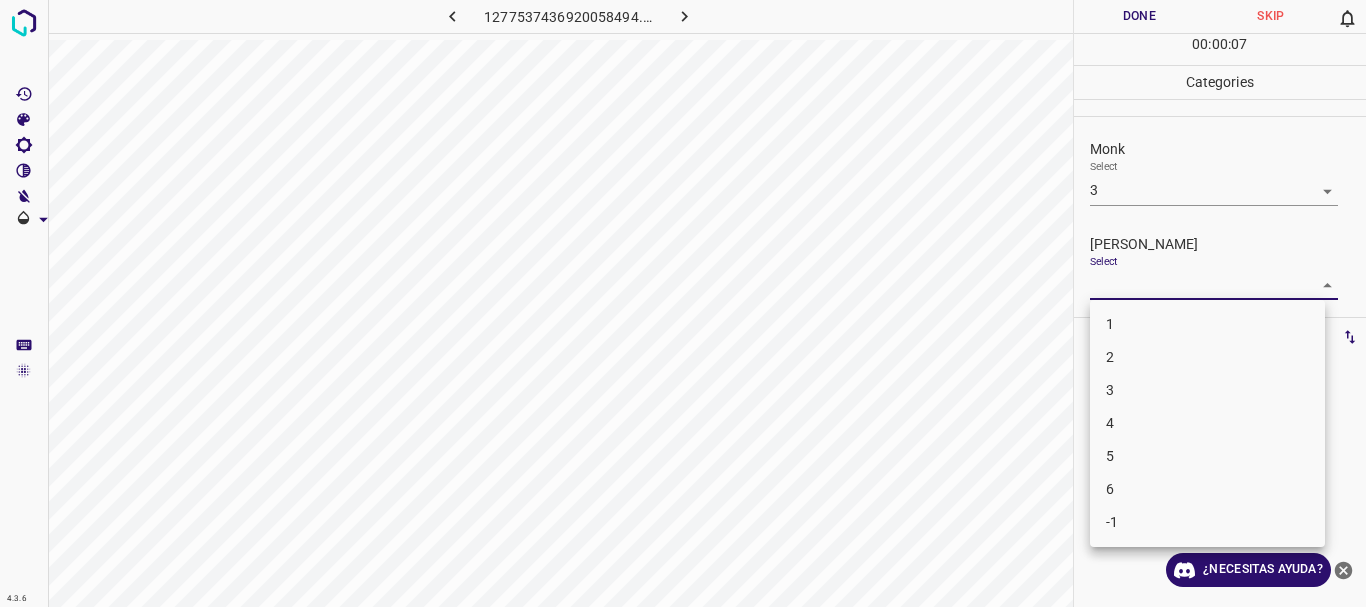 click on "4.3.6  1277537436920058494.png Done Skip 0 00   : 00   : 07   Categories Monk   Select 3 3  [PERSON_NAME]   Select ​ Labels   0 Categories 1 Monk 2  [PERSON_NAME] Tools Space Change between modes (Draw & Edit) I Auto labeling R Restore zoom M Zoom in N Zoom out Delete Delete selecte label Filters Z Restore filters X Saturation filter C Brightness filter V Contrast filter B Gray scale filter General O Download ¿Necesitas ayuda? Texto original Valora esta traducción Tu opinión servirá para ayudar a mejorar el Traductor de Google - Texto - Esconder - Borrar 1 2 3 4 5 6 -1" at bounding box center [683, 303] 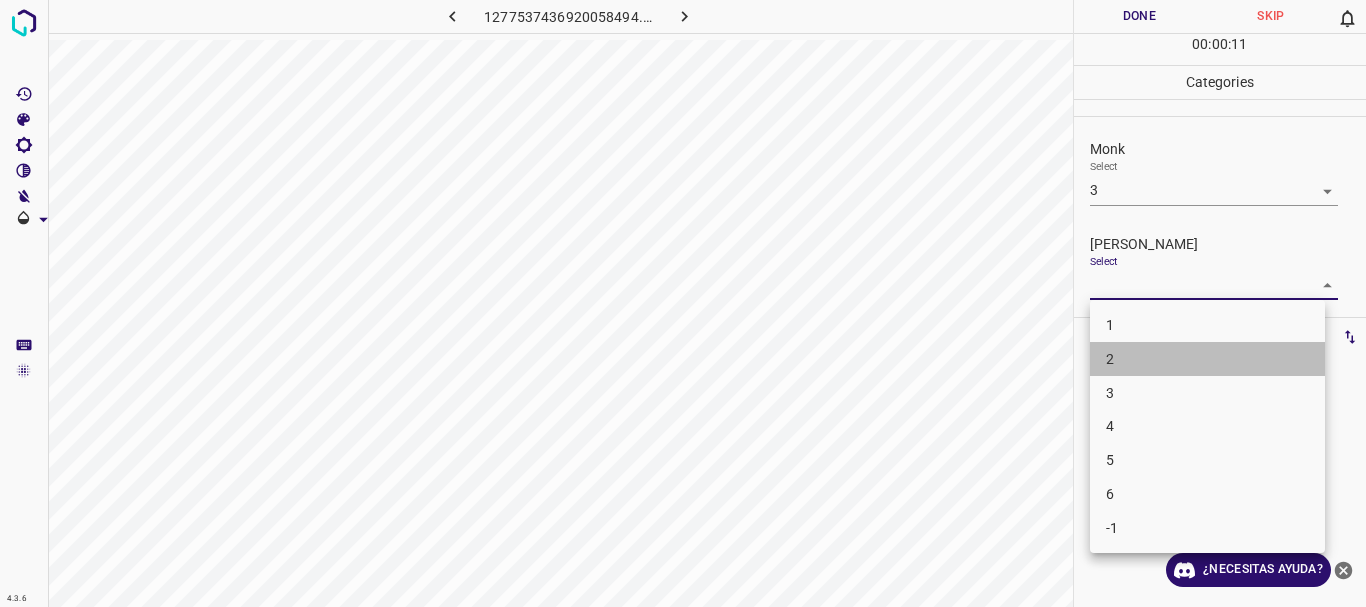 click on "2" at bounding box center [1207, 359] 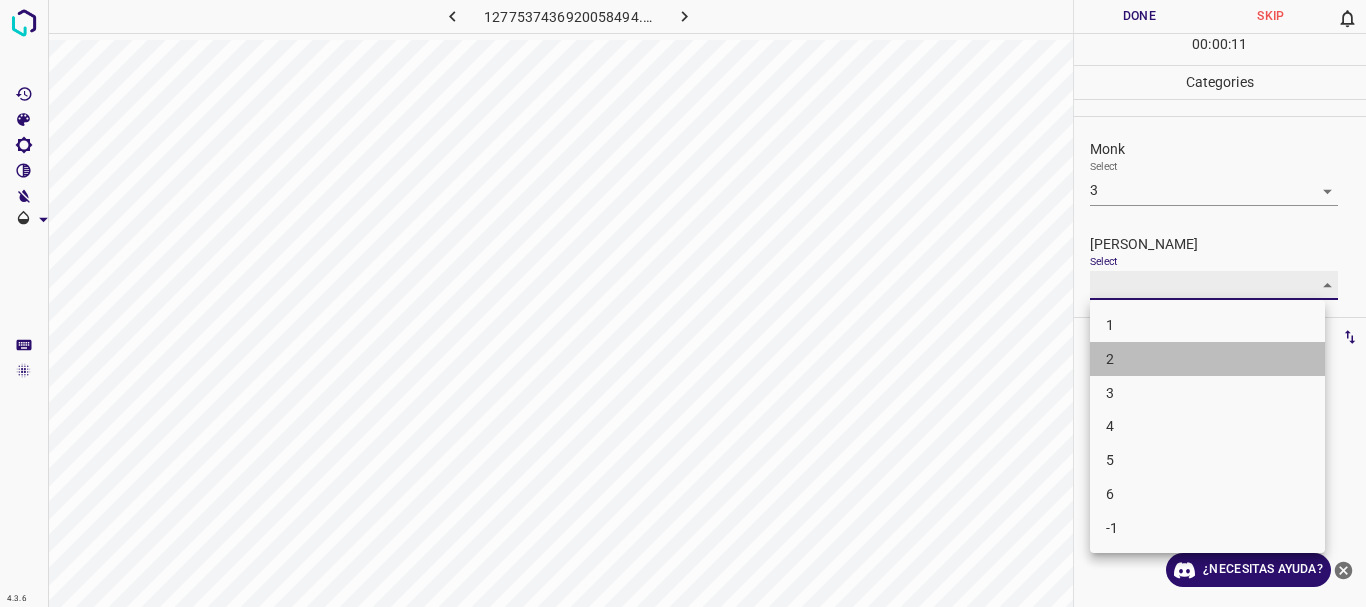 type on "2" 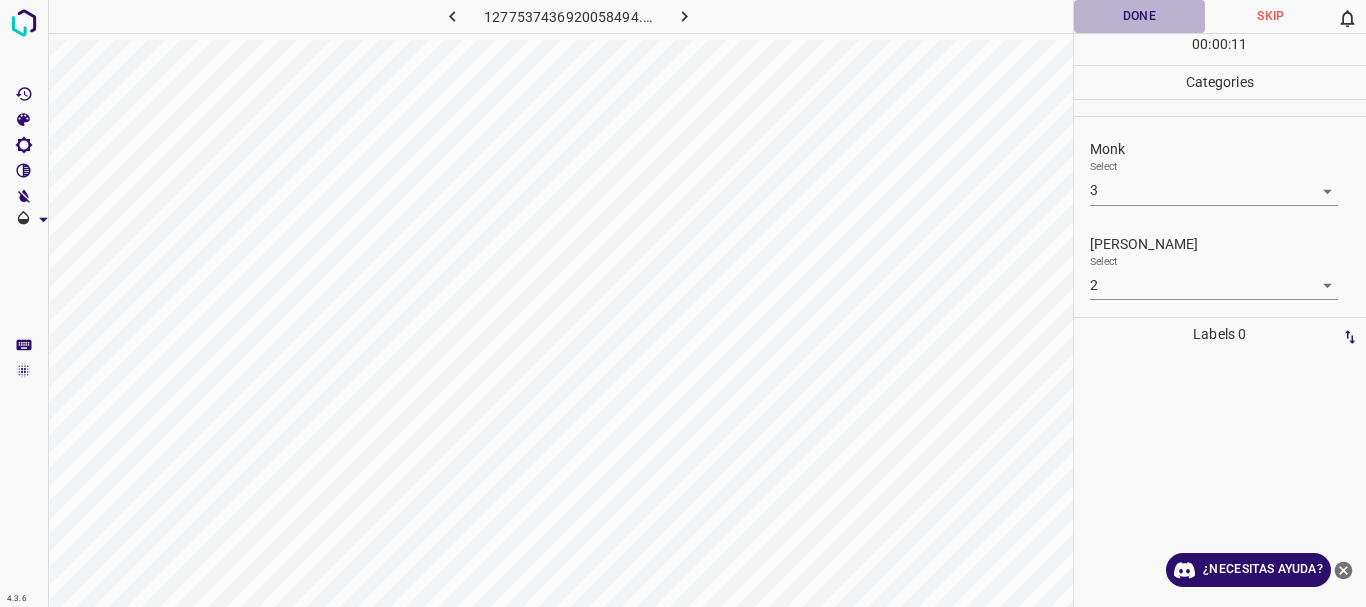 click on "Done" at bounding box center (1140, 16) 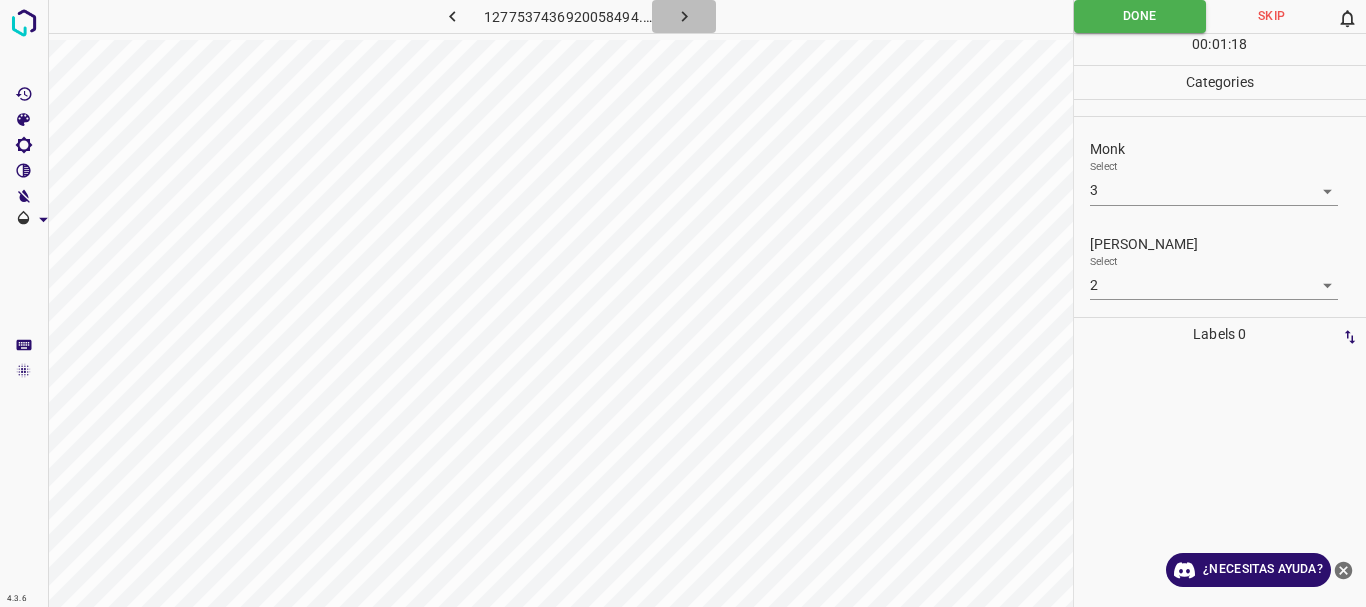 click 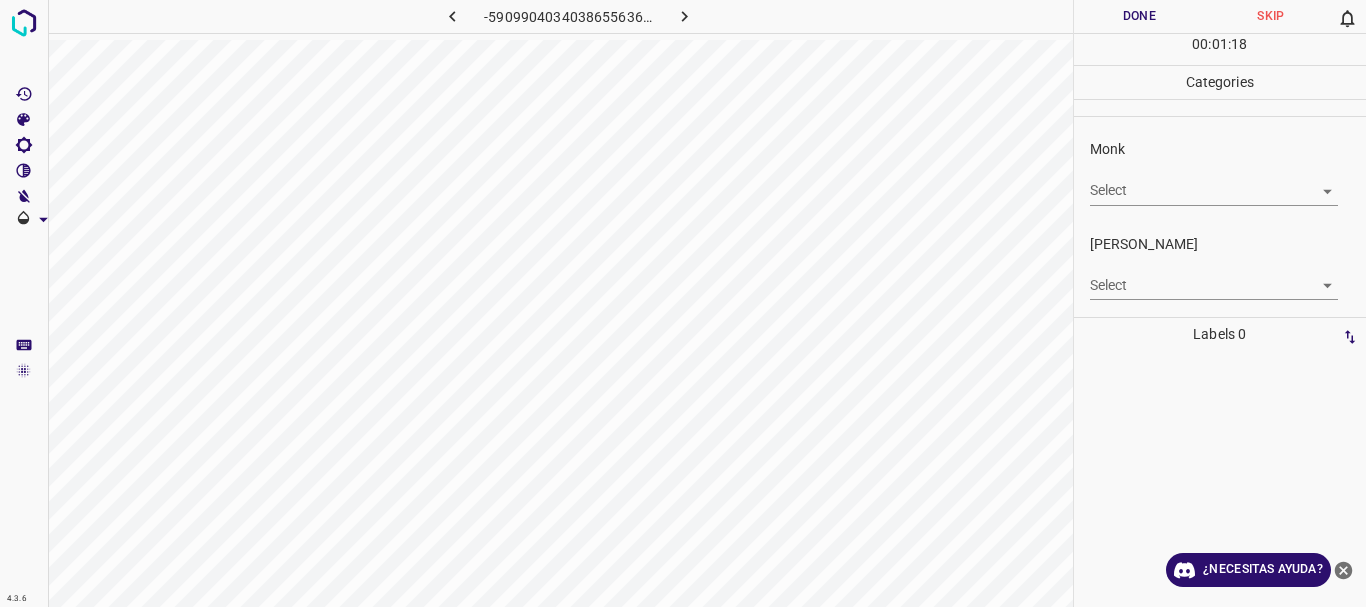 click on "4.3.6  -5909904034038655636.png Done Skip 0 00   : 01   : 18   Categories Monk   Select ​  [PERSON_NAME]   Select ​ Labels   0 Categories 1 Monk 2  [PERSON_NAME] Tools Space Change between modes (Draw & Edit) I Auto labeling R Restore zoom M Zoom in N Zoom out Delete Delete selecte label Filters Z Restore filters X Saturation filter C Brightness filter V Contrast filter B Gray scale filter General O Download ¿Necesitas ayuda? Texto original Valora esta traducción Tu opinión servirá para ayudar a mejorar el Traductor de Google - Texto - Esconder - Borrar" at bounding box center (683, 303) 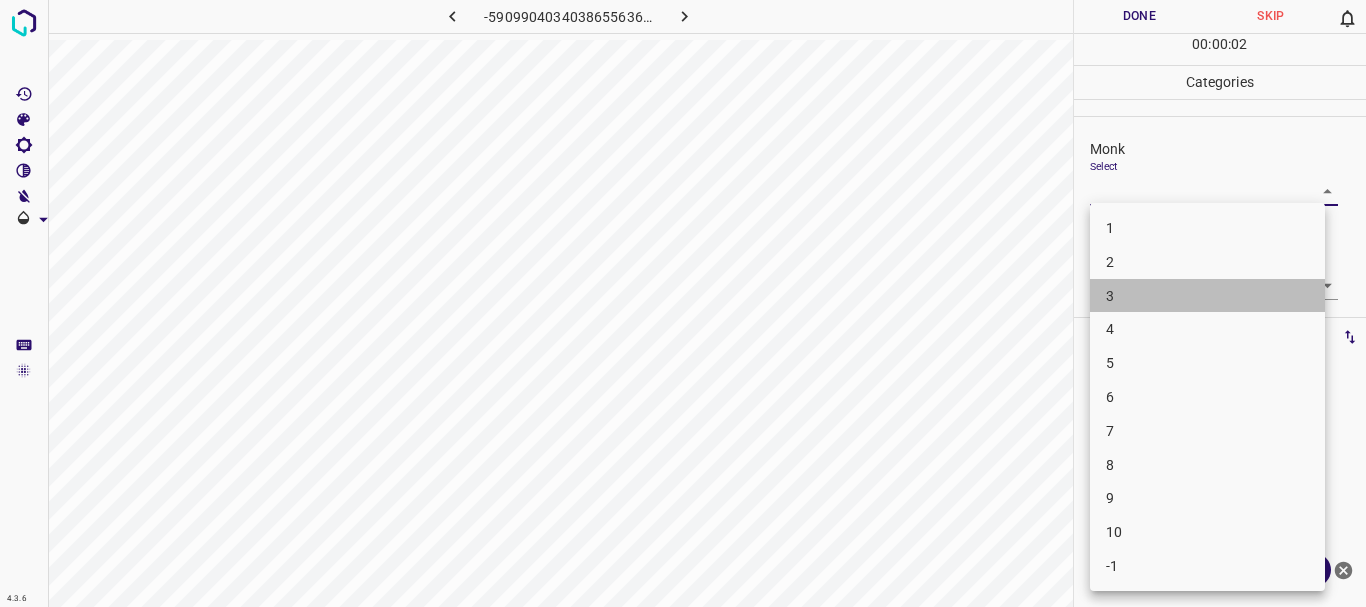 click on "3" at bounding box center [1207, 296] 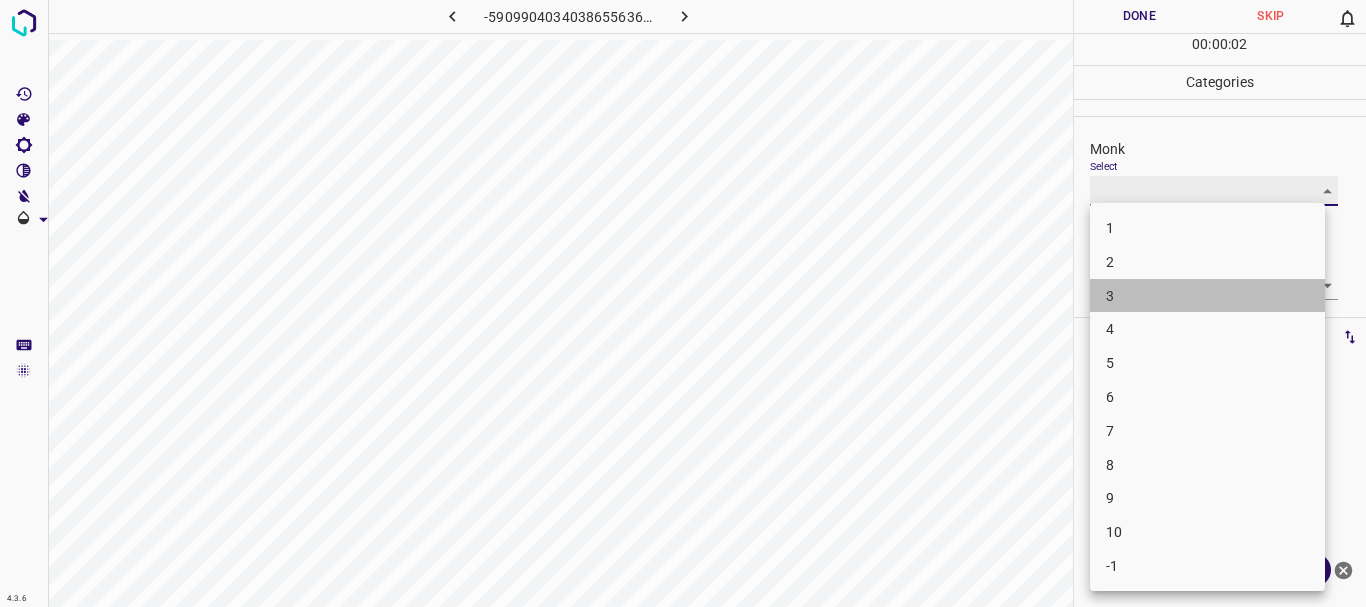 type on "3" 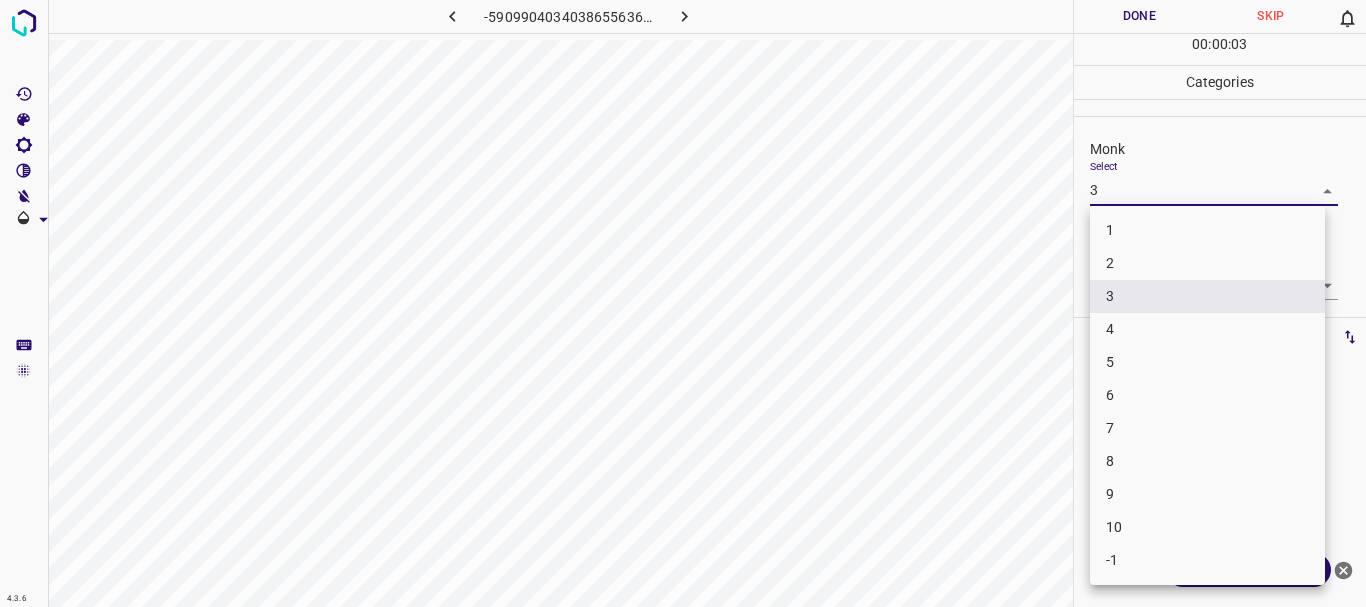 click on "4.3.6  -5909904034038655636.png Done Skip 0 00   : 00   : 03   Categories Monk   Select 3 3  [PERSON_NAME]   Select ​ Labels   0 Categories 1 Monk 2  [PERSON_NAME] Tools Space Change between modes (Draw & Edit) I Auto labeling R Restore zoom M Zoom in N Zoom out Delete Delete selecte label Filters Z Restore filters X Saturation filter C Brightness filter V Contrast filter B Gray scale filter General O Download ¿Necesitas ayuda? Texto original Valora esta traducción Tu opinión servirá para ayudar a mejorar el Traductor de Google - Texto - Esconder - Borrar 1 2 3 4 5 6 7 8 9 10 -1" at bounding box center [683, 303] 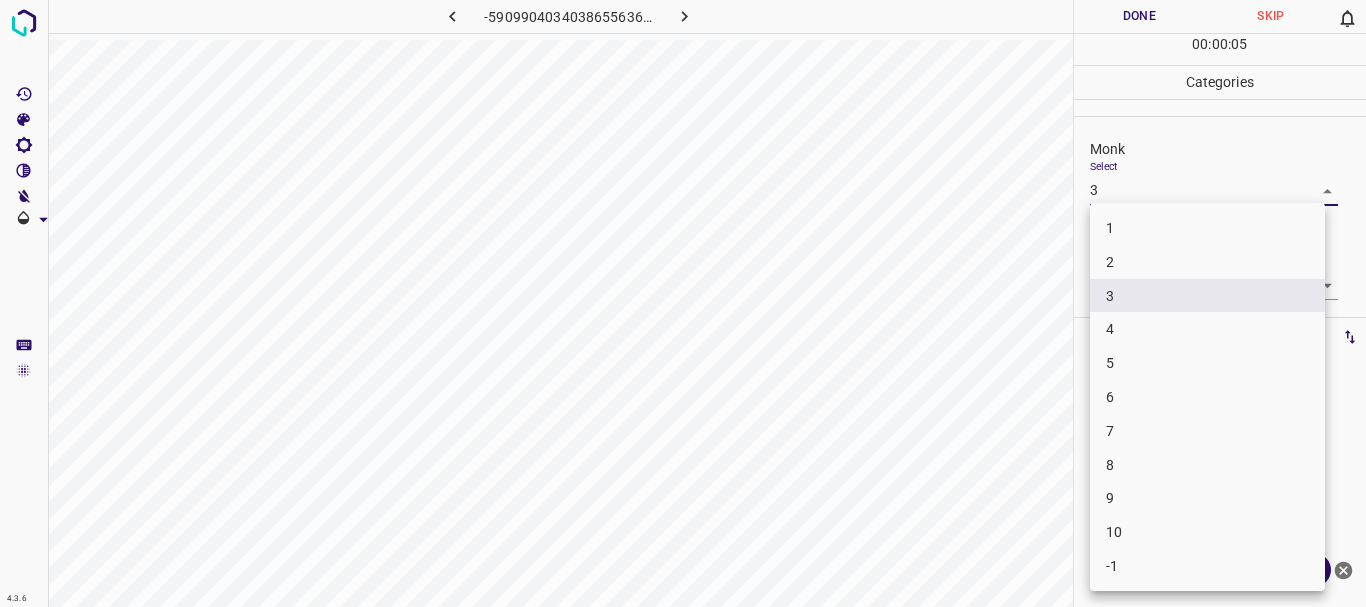 click at bounding box center [683, 303] 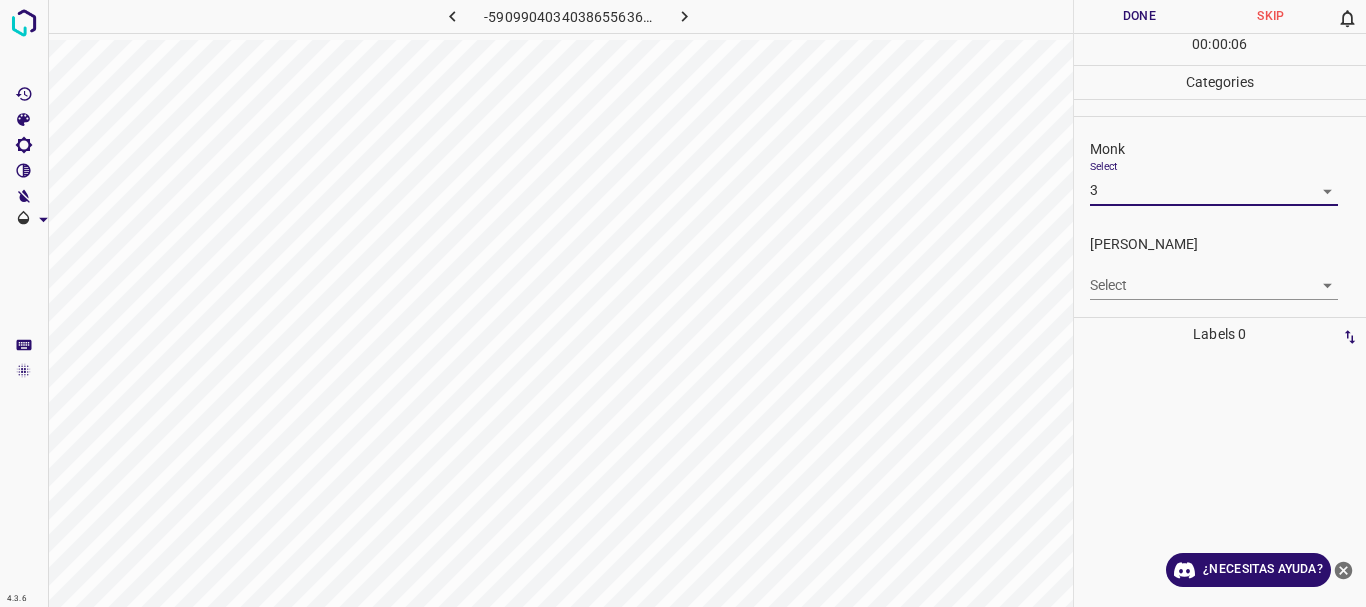 click on "4.3.6  -5909904034038655636.png Done Skip 0 00   : 00   : 06   Categories Monk   Select 3 3  [PERSON_NAME]   Select ​ Labels   0 Categories 1 Monk 2  [PERSON_NAME] Tools Space Change between modes (Draw & Edit) I Auto labeling R Restore zoom M Zoom in N Zoom out Delete Delete selecte label Filters Z Restore filters X Saturation filter C Brightness filter V Contrast filter B Gray scale filter General O Download ¿Necesitas ayuda? Texto original Valora esta traducción Tu opinión servirá para ayudar a mejorar el Traductor de Google - Texto - Esconder - Borrar" at bounding box center [683, 303] 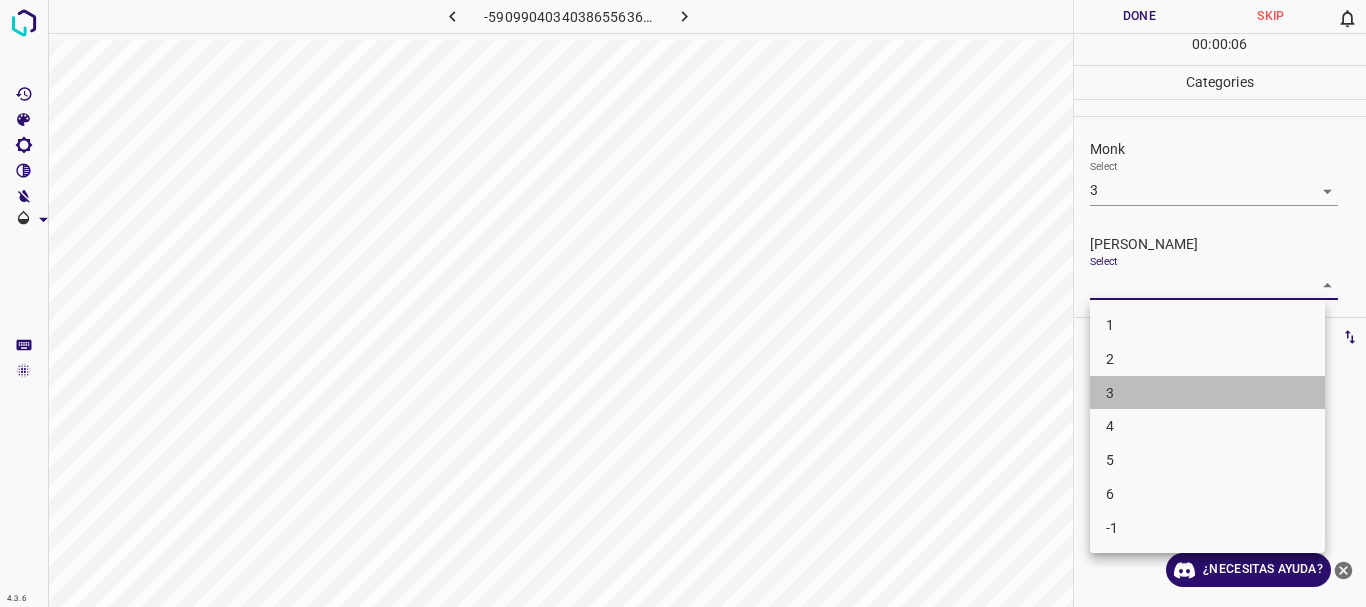click on "3" at bounding box center [1207, 393] 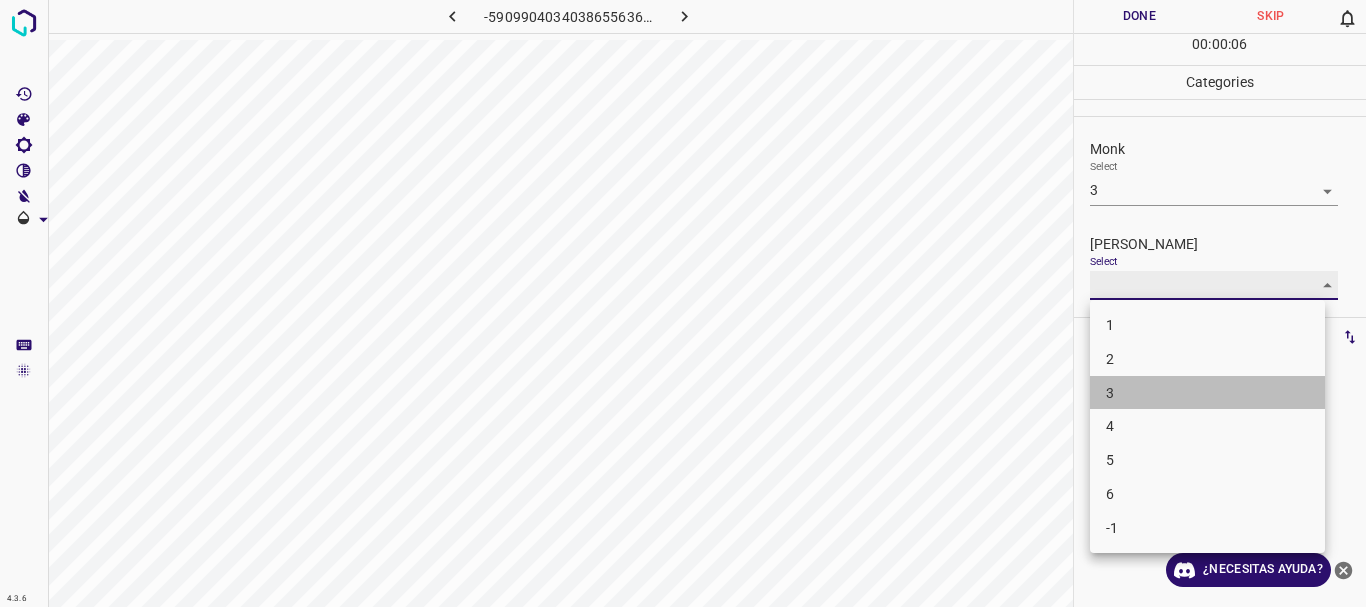 type on "3" 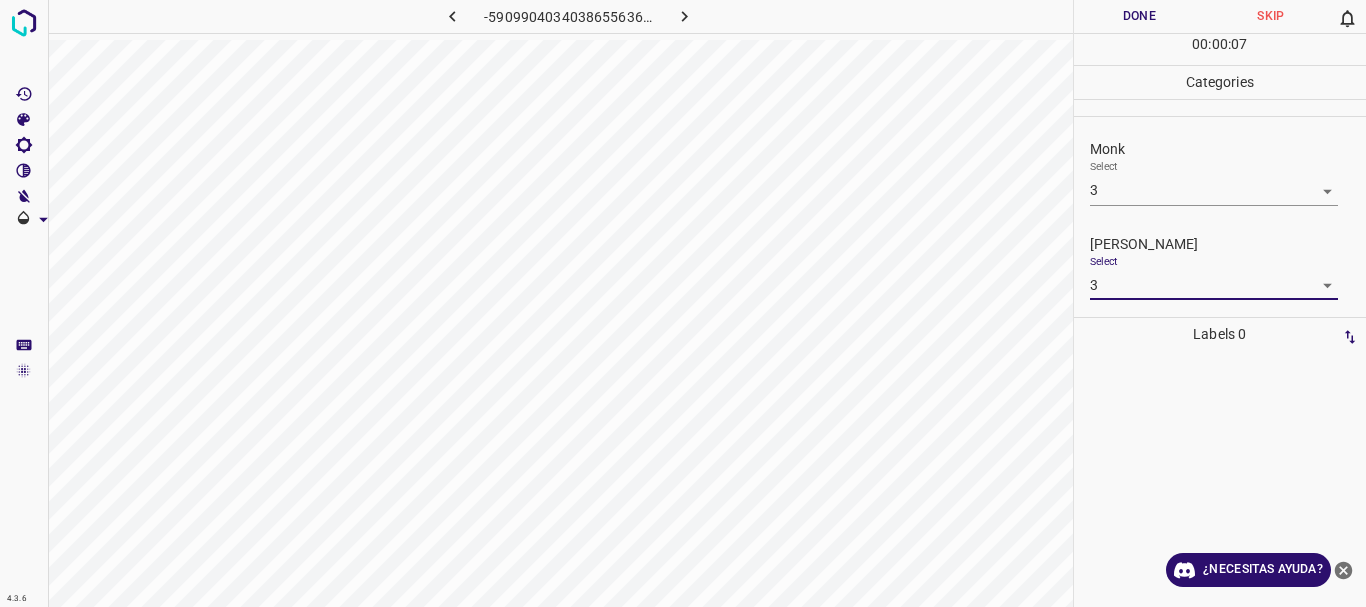 click on "Done" at bounding box center [1140, 16] 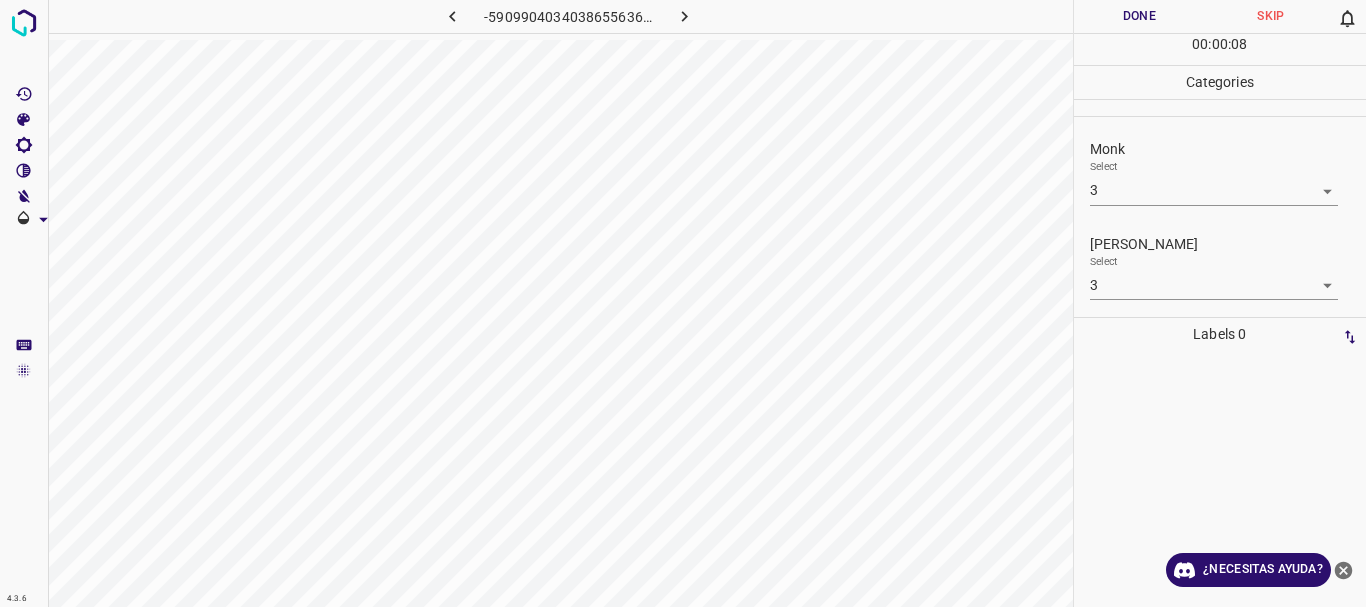 click 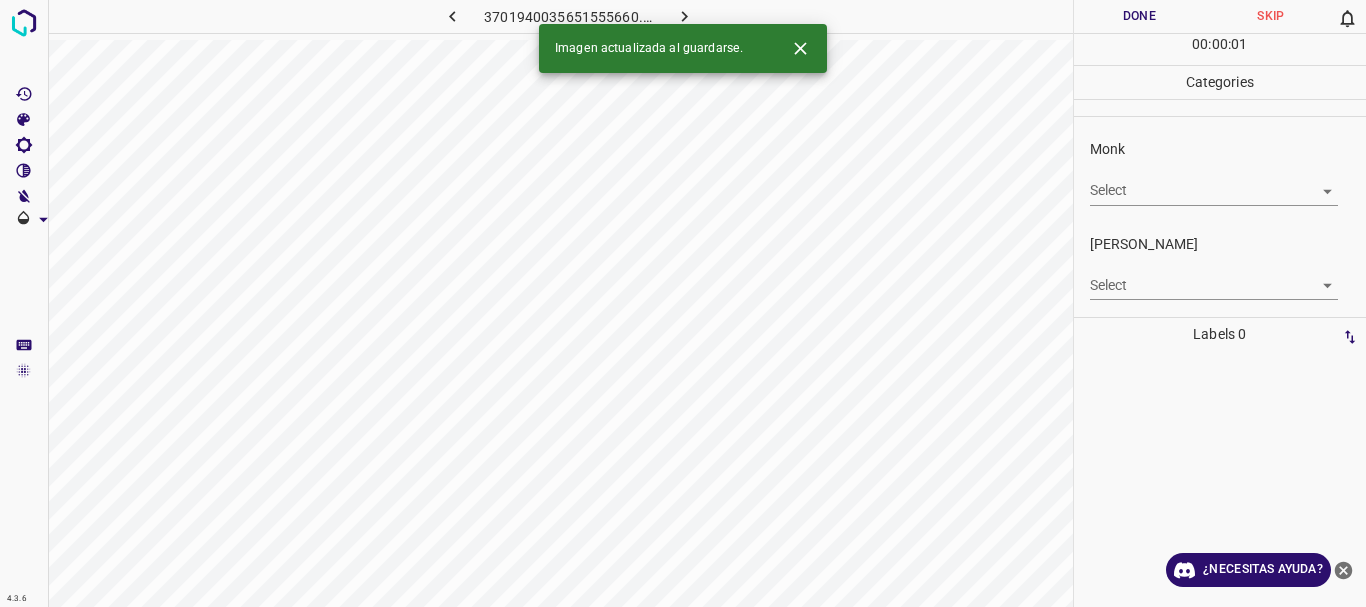 click on "4.3.6  3701940035651555660.png Done Skip 0 00   : 00   : 01   Categories Monk   Select ​  [PERSON_NAME]   Select ​ Labels   0 Categories 1 Monk 2  [PERSON_NAME] Tools Space Change between modes (Draw & Edit) I Auto labeling R Restore zoom M Zoom in N Zoom out Delete Delete selecte label Filters Z Restore filters X Saturation filter C Brightness filter V Contrast filter B Gray scale filter General O Download Imagen actualizada al guardarse. ¿Necesitas ayuda? Texto original Valora esta traducción Tu opinión servirá para ayudar a mejorar el Traductor de Google - Texto - Esconder - Borrar" at bounding box center (683, 303) 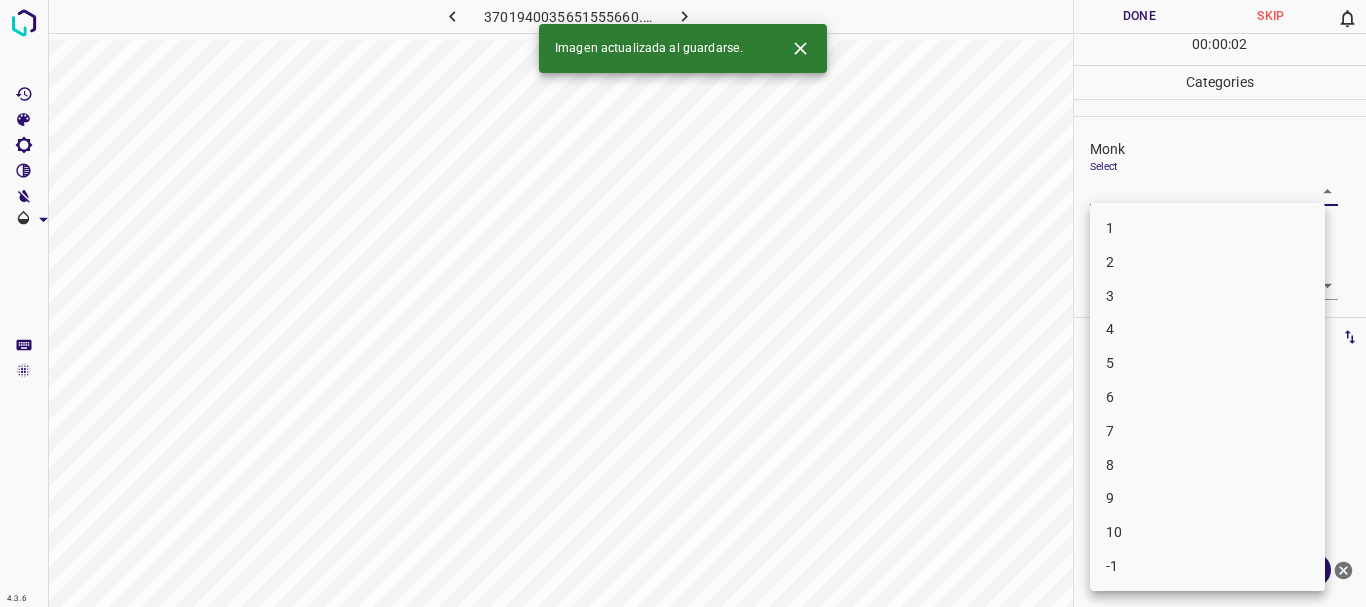 click on "4" at bounding box center [1207, 329] 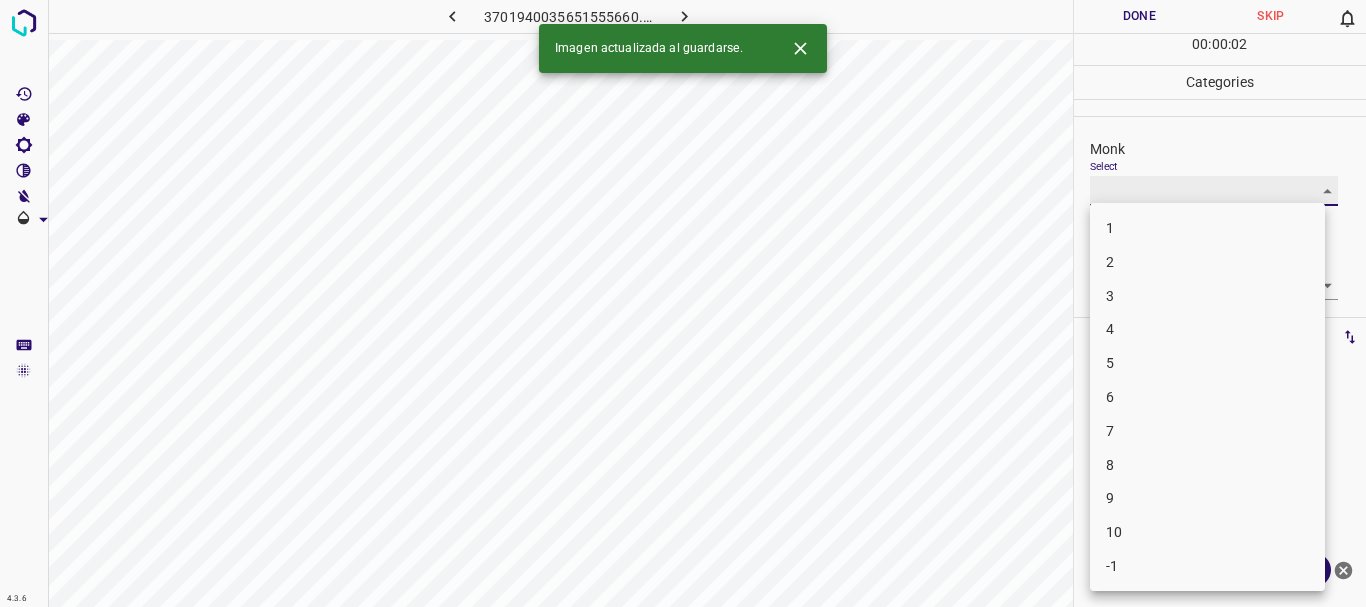 type on "4" 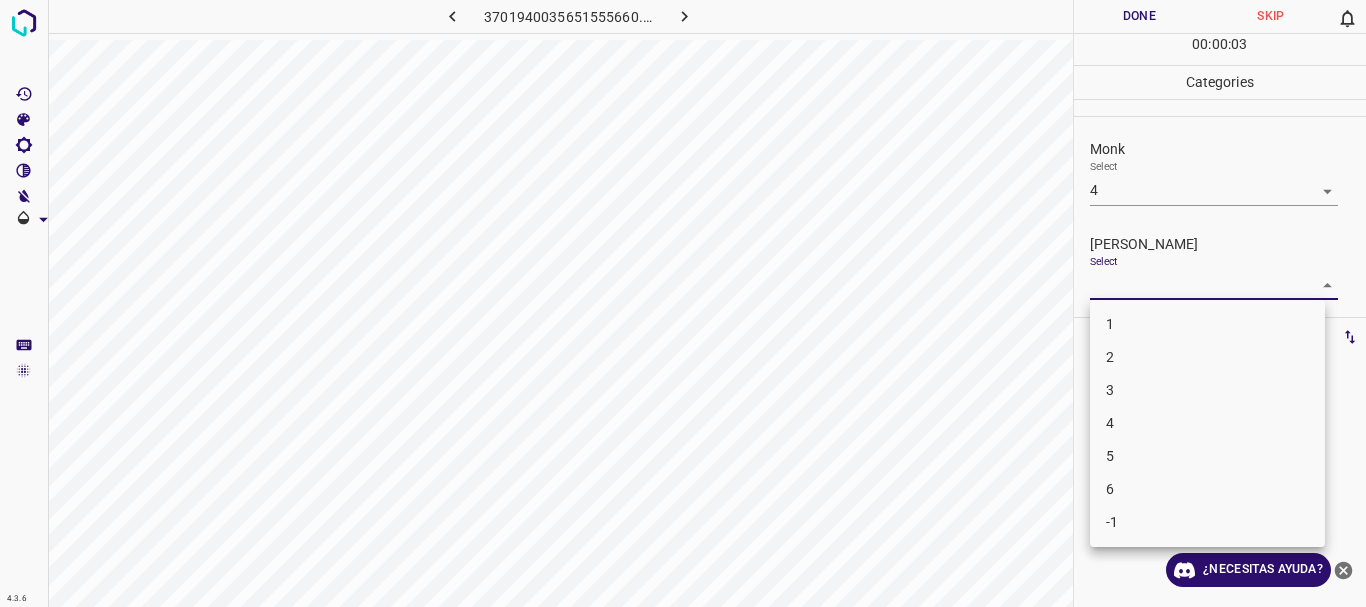 click on "4.3.6  3701940035651555660.png Done Skip 0 00   : 00   : 03   Categories Monk   Select 4 4  [PERSON_NAME]   Select ​ Labels   0 Categories 1 Monk 2  [PERSON_NAME] Tools Space Change between modes (Draw & Edit) I Auto labeling R Restore zoom M Zoom in N Zoom out Delete Delete selecte label Filters Z Restore filters X Saturation filter C Brightness filter V Contrast filter B Gray scale filter General O Download ¿Necesitas ayuda? Texto original Valora esta traducción Tu opinión servirá para ayudar a mejorar el Traductor de Google - Texto - Esconder - Borrar 1 2 3 4 5 6 -1" at bounding box center (683, 303) 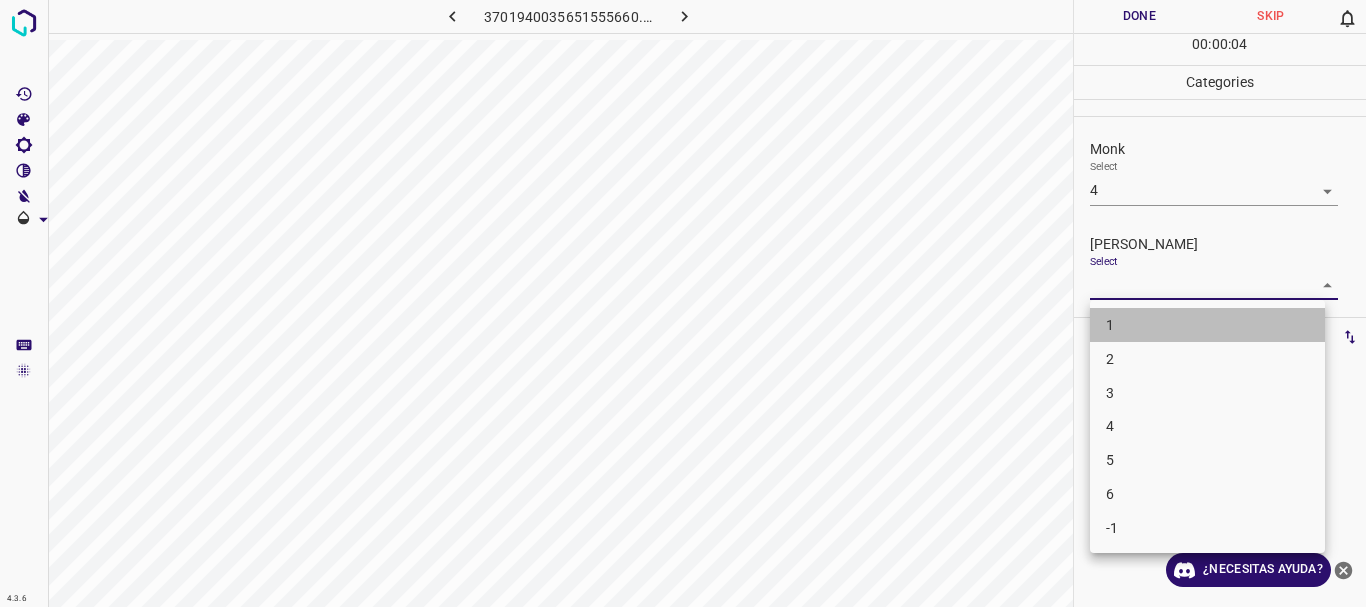 click on "1" at bounding box center (1207, 325) 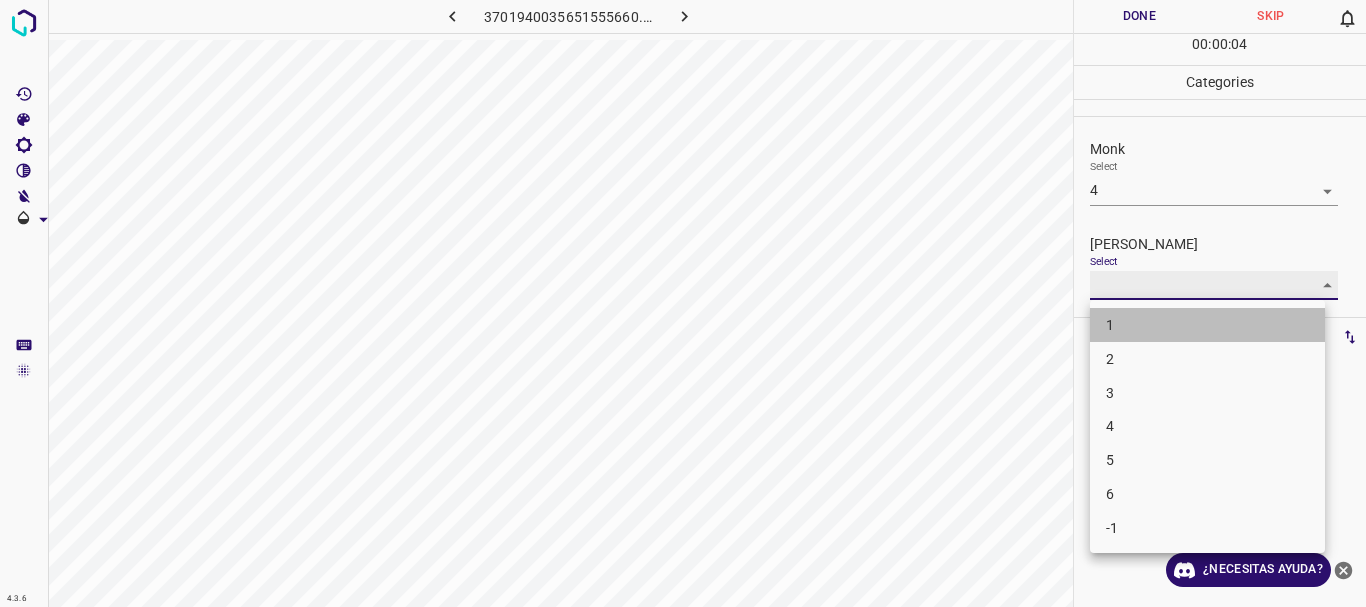 type on "1" 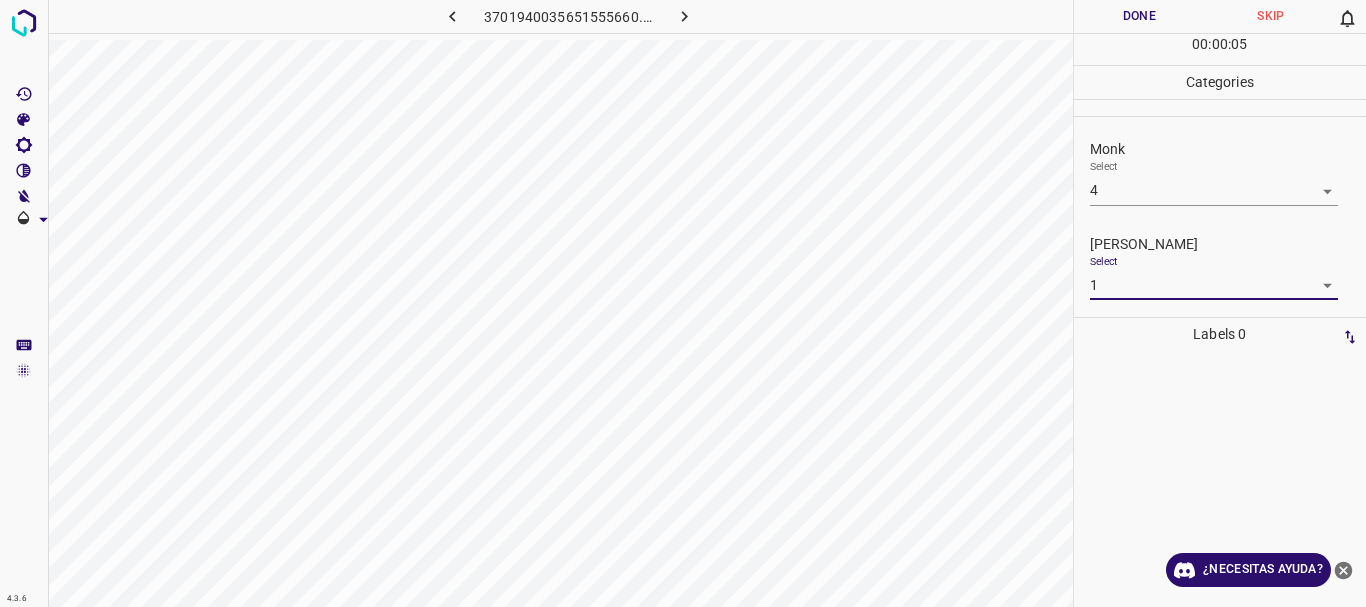 click on "Done" at bounding box center (1140, 16) 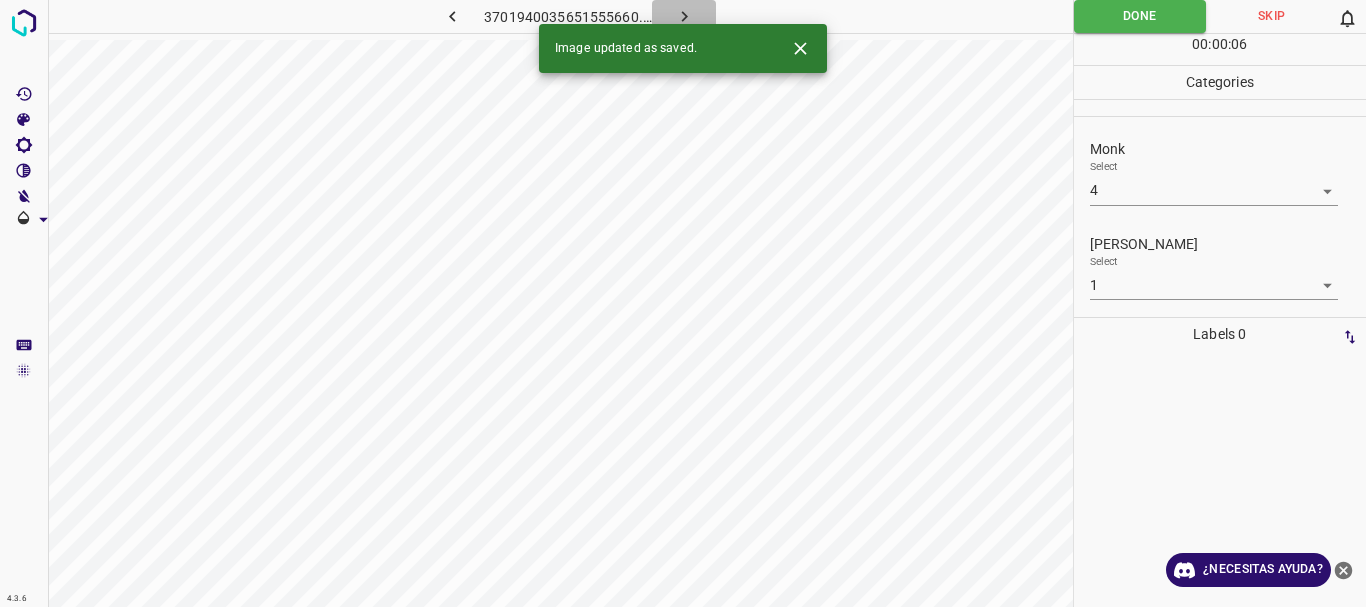 click at bounding box center (684, 16) 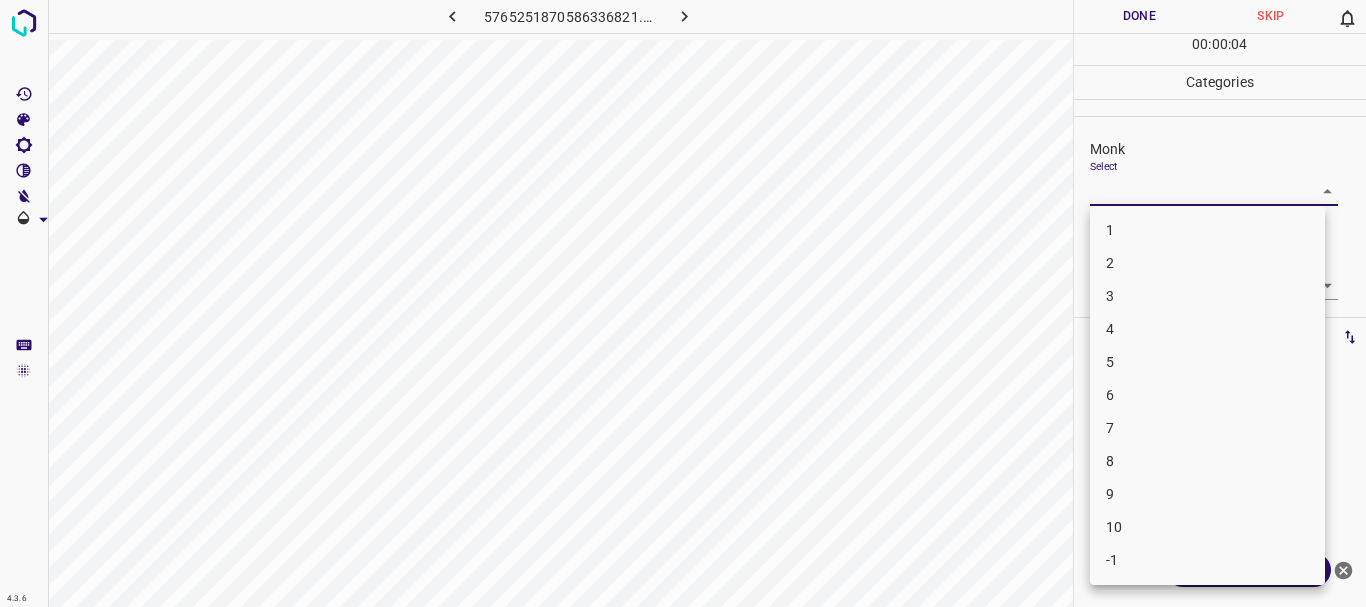 click on "4.3.6  5765251870586336821.png Done Skip 0 00   : 00   : 04   Categories Monk   Select ​  [PERSON_NAME]   Select ​ Labels   0 Categories 1 Monk 2  [PERSON_NAME] Tools Space Change between modes (Draw & Edit) I Auto labeling R Restore zoom M Zoom in N Zoom out Delete Delete selecte label Filters Z Restore filters X Saturation filter C Brightness filter V Contrast filter B Gray scale filter General O Download ¿Necesitas ayuda? Texto original Valora esta traducción Tu opinión servirá para ayudar a mejorar el Traductor de Google - Texto - Esconder - Borrar 1 2 3 4 5 6 7 8 9 10 -1" at bounding box center [683, 303] 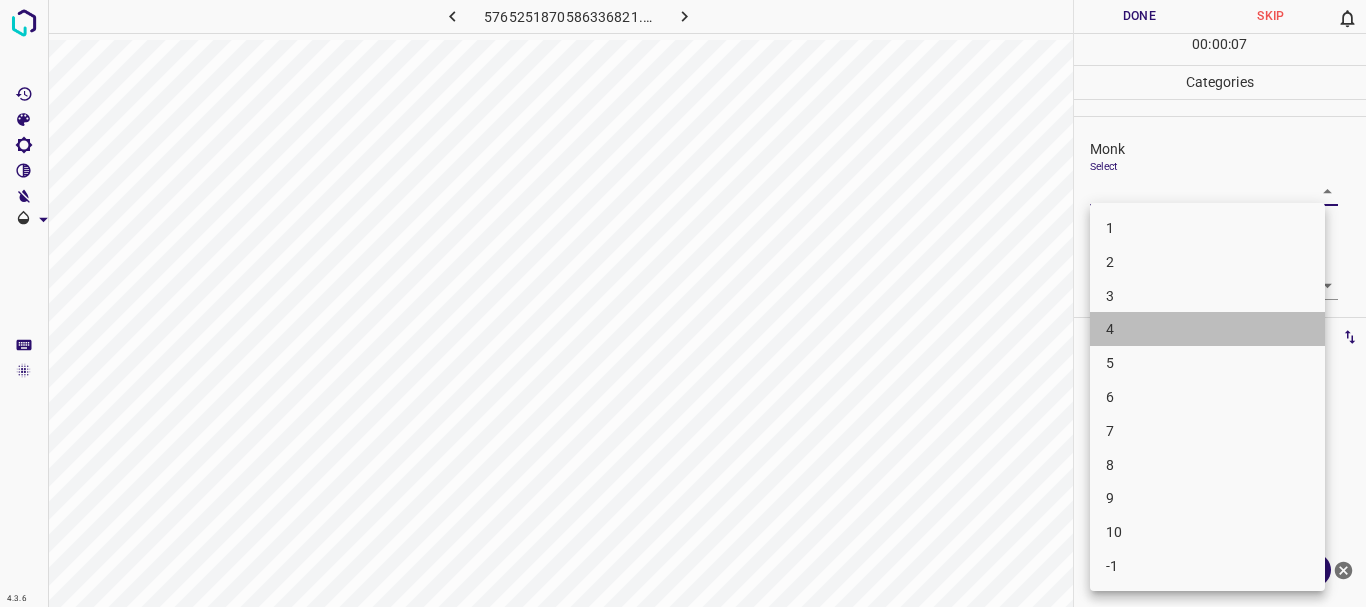 click on "4" at bounding box center (1207, 329) 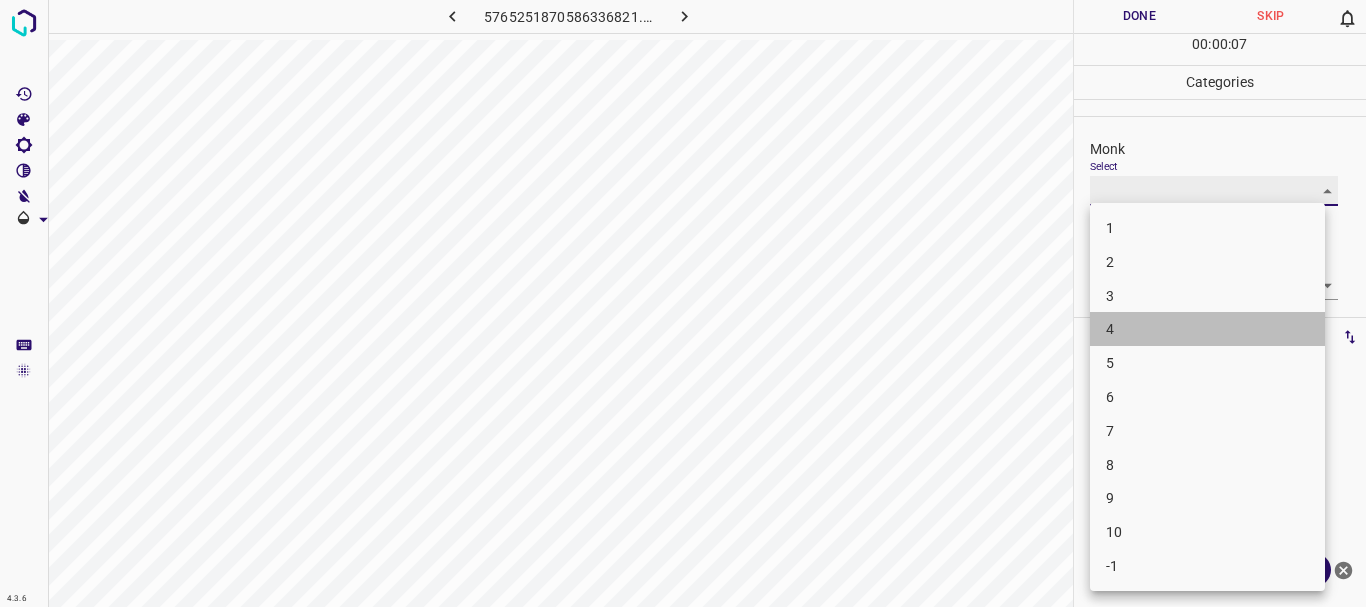 type on "4" 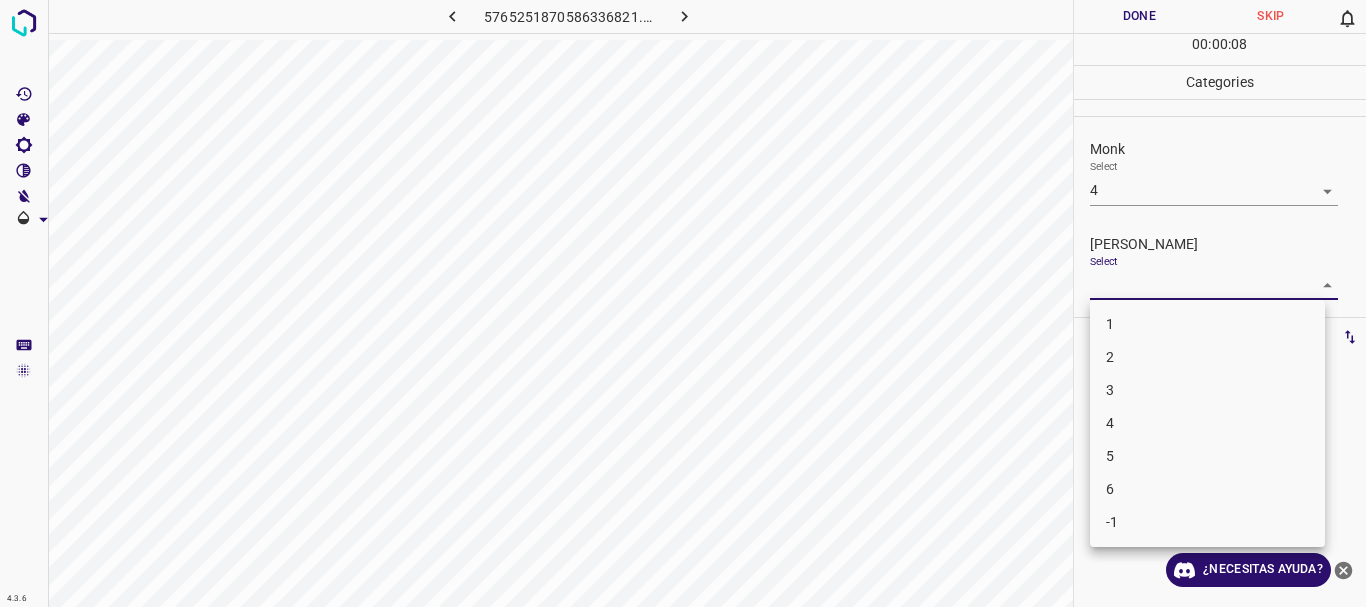click on "4.3.6  5765251870586336821.png Done Skip 0 00   : 00   : 08   Categories Monk   Select 4 4  [PERSON_NAME]   Select ​ Labels   0 Categories 1 Monk 2  [PERSON_NAME] Tools Space Change between modes (Draw & Edit) I Auto labeling R Restore zoom M Zoom in N Zoom out Delete Delete selecte label Filters Z Restore filters X Saturation filter C Brightness filter V Contrast filter B Gray scale filter General O Download ¿Necesitas ayuda? Texto original Valora esta traducción Tu opinión servirá para ayudar a mejorar el Traductor de Google - Texto - Esconder - Borrar 1 2 3 4 5 6 -1" at bounding box center (683, 303) 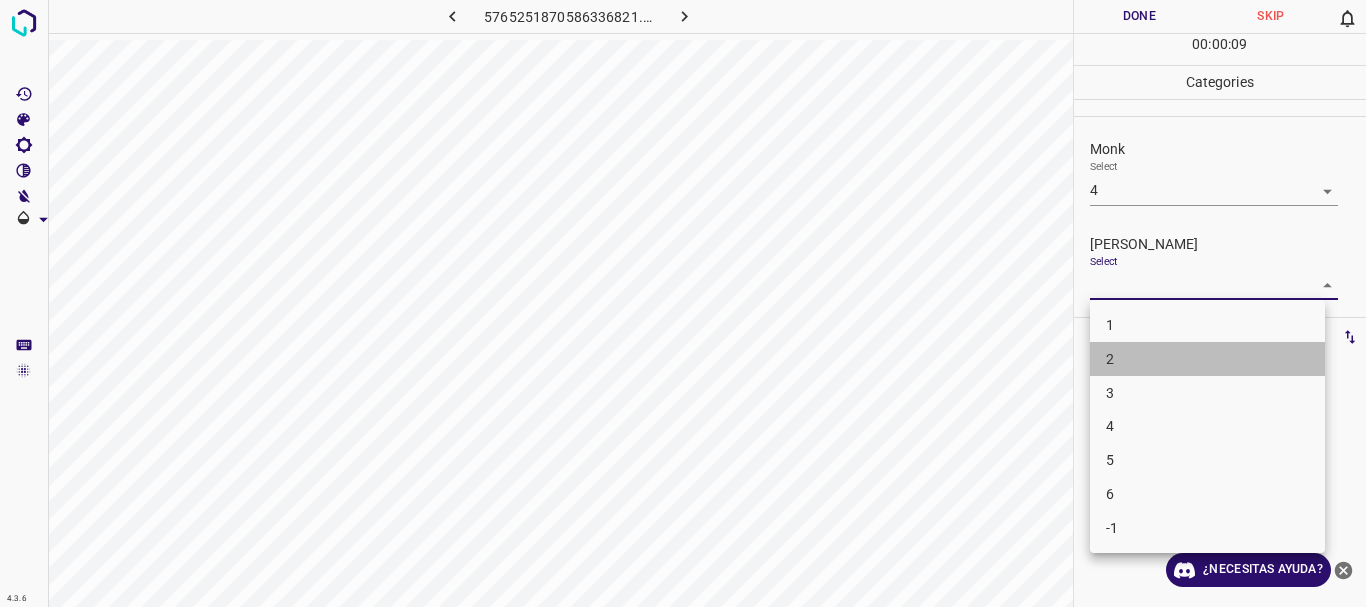 drag, startPoint x: 1110, startPoint y: 363, endPoint x: 1210, endPoint y: 0, distance: 376.52225 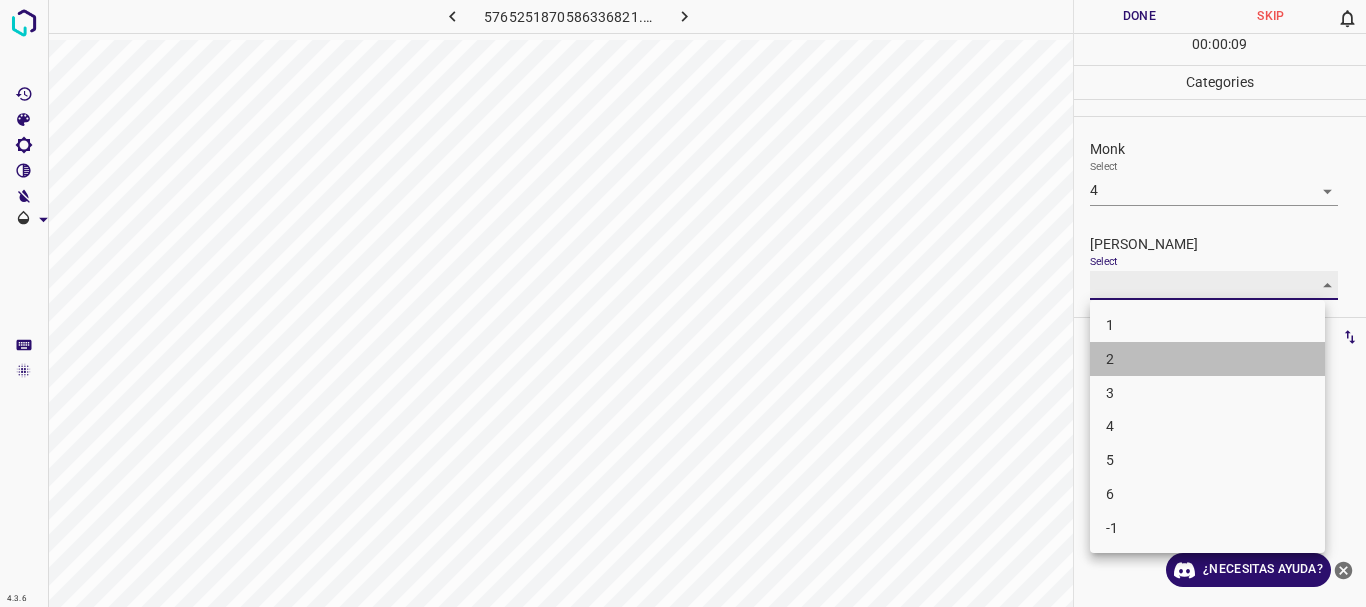 type on "2" 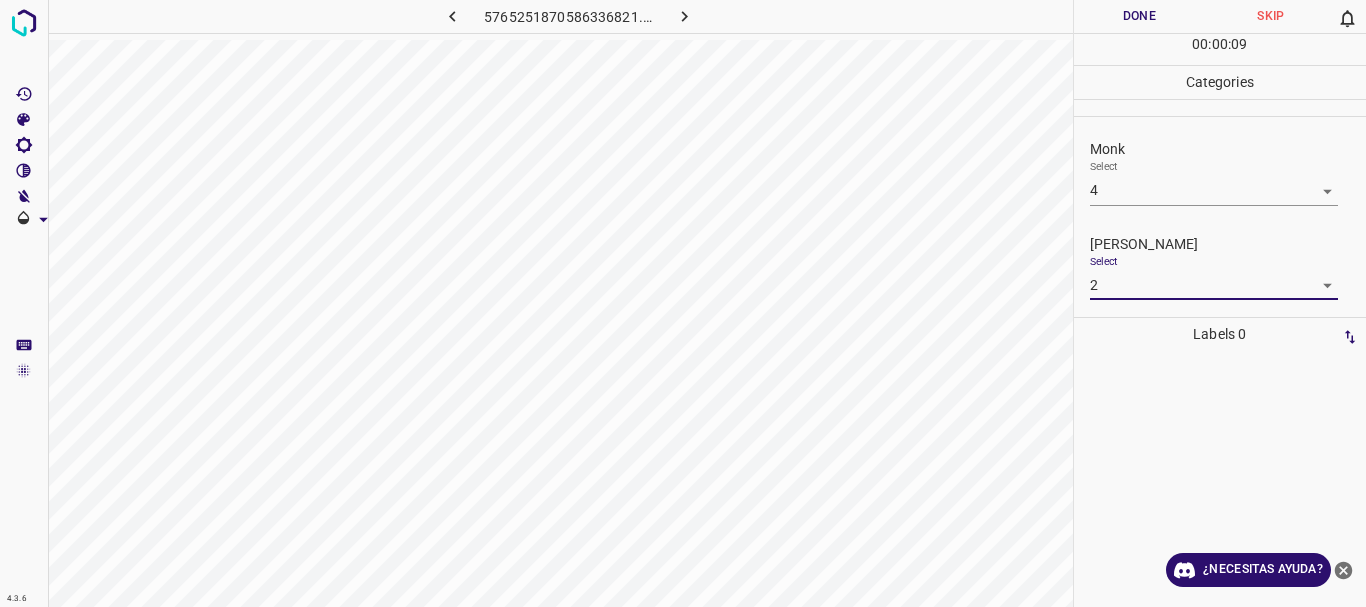 click on "Done" at bounding box center (1140, 16) 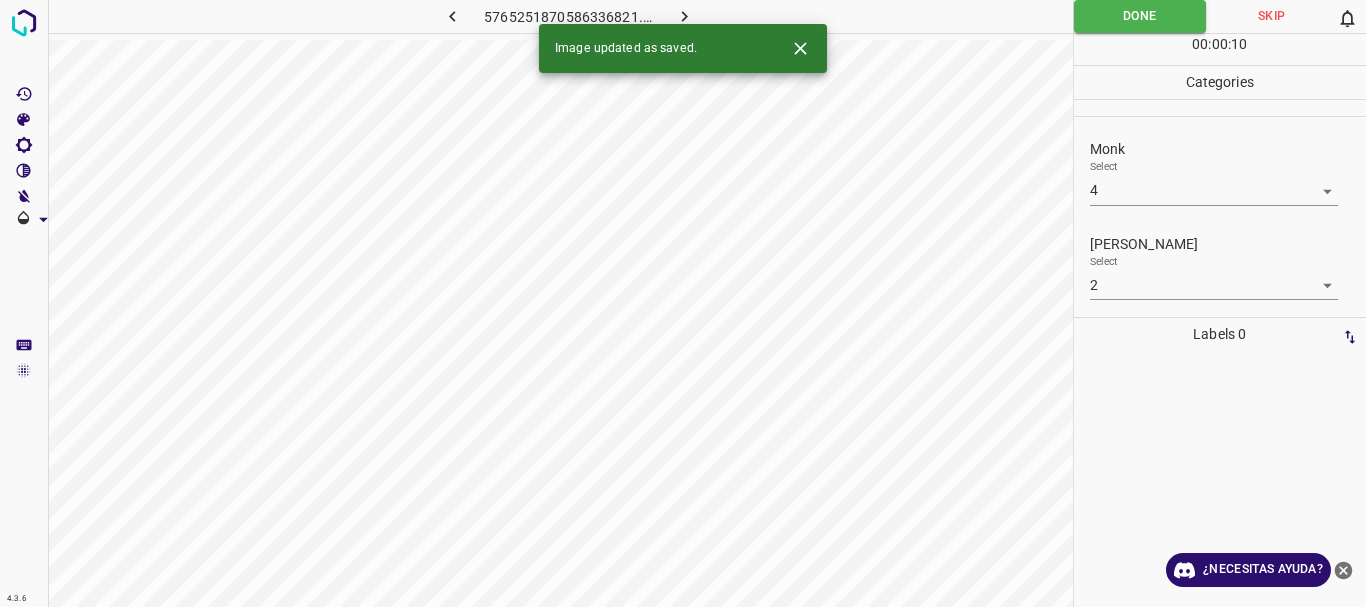 click at bounding box center [684, 16] 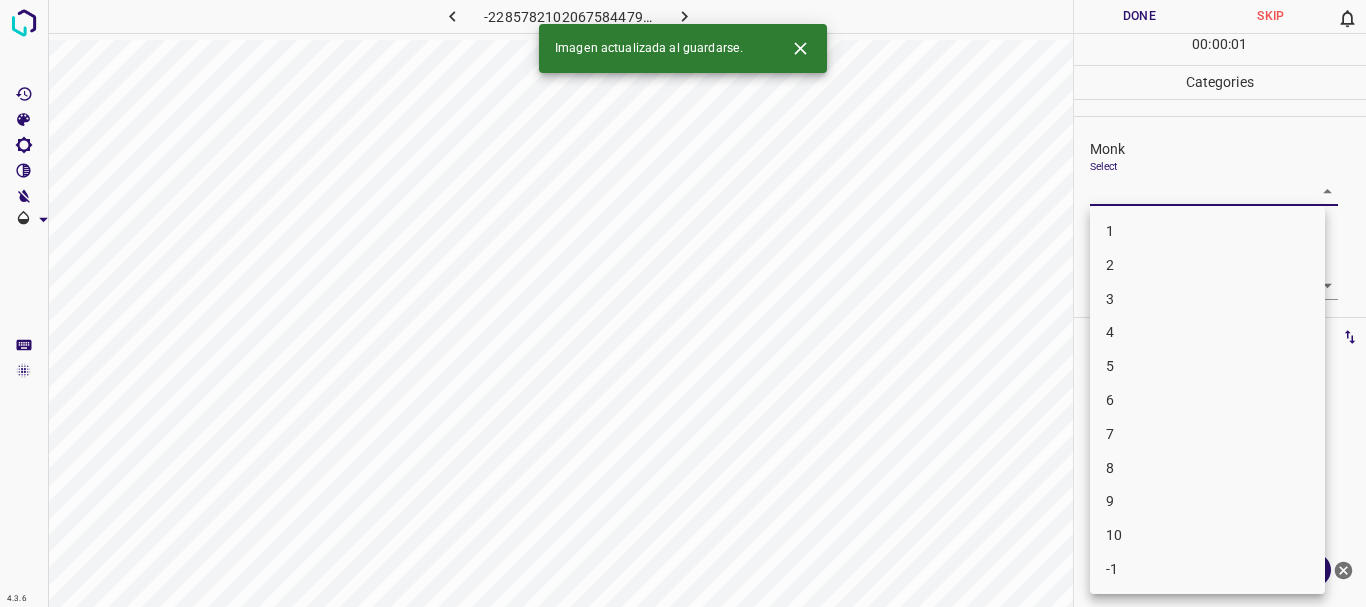 click on "4.3.6  -2285782102067584479.png Done Skip 0 00   : 00   : 01   Categories Monk   Select ​  [PERSON_NAME]   Select ​ Labels   0 Categories 1 Monk 2  [PERSON_NAME] Tools Space Change between modes (Draw & Edit) I Auto labeling R Restore zoom M Zoom in N Zoom out Delete Delete selecte label Filters Z Restore filters X Saturation filter C Brightness filter V Contrast filter B Gray scale filter General O Download Imagen actualizada al guardarse. ¿Necesitas ayuda? Texto original Valora esta traducción Tu opinión servirá para ayudar a mejorar el Traductor de Google - Texto - Esconder - Borrar 1 2 3 4 5 6 7 8 9 10 -1" at bounding box center (683, 303) 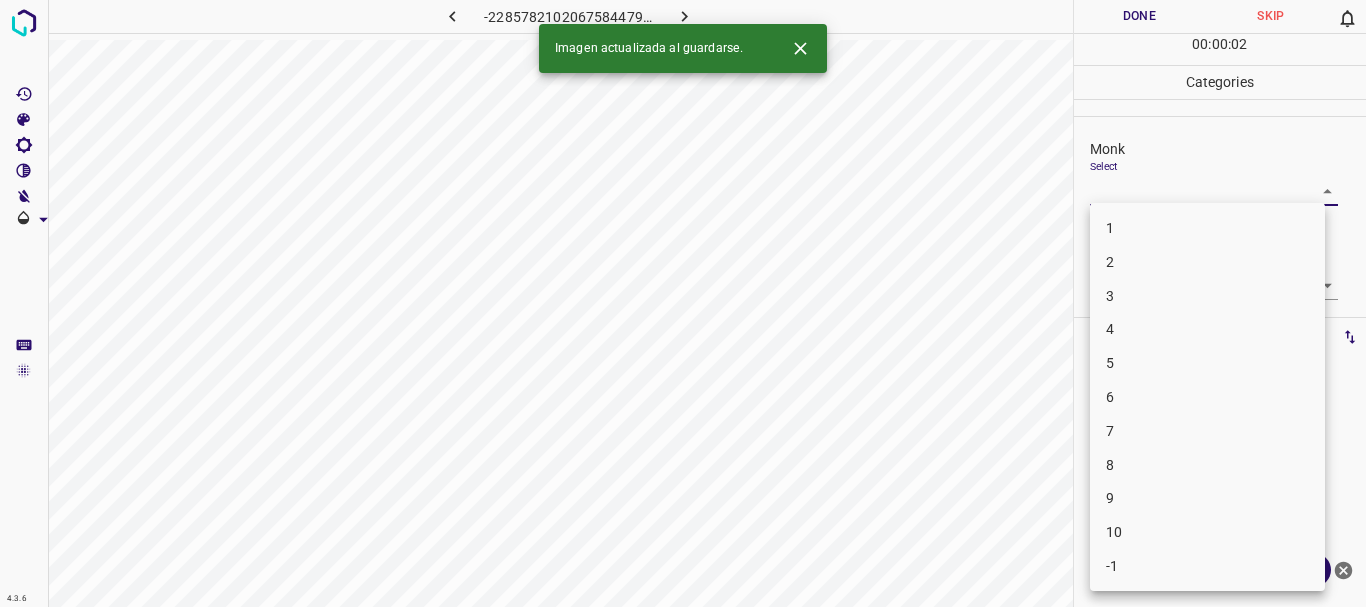 click on "4" at bounding box center [1110, 329] 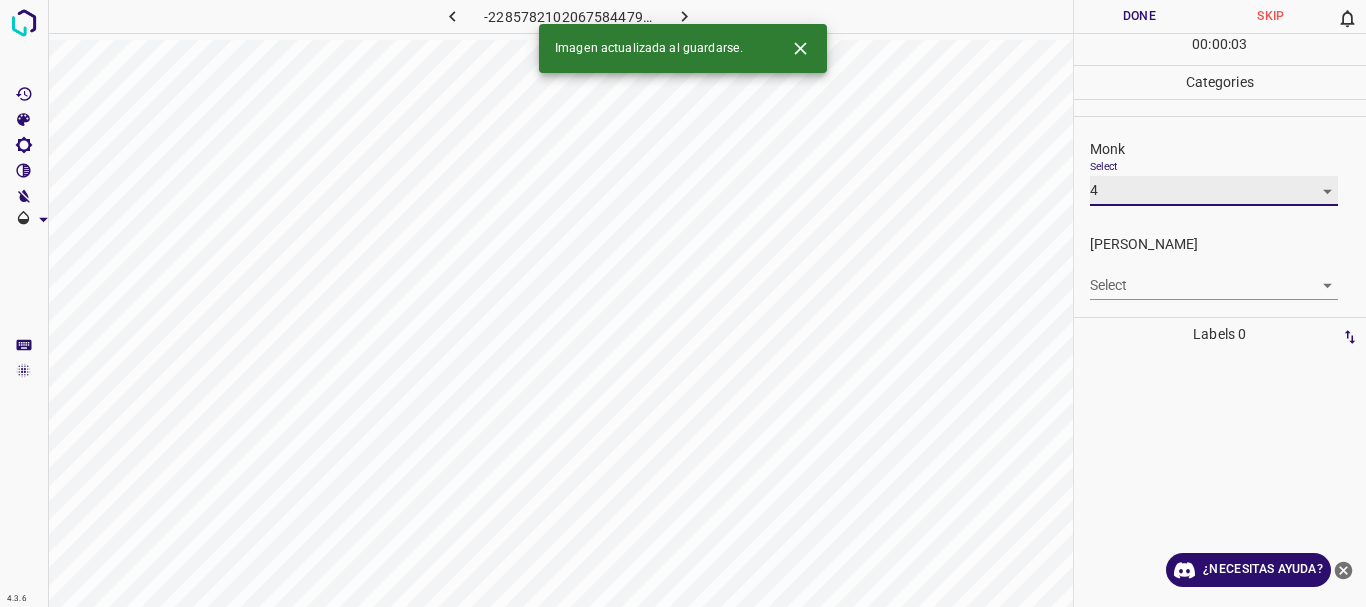 type on "4" 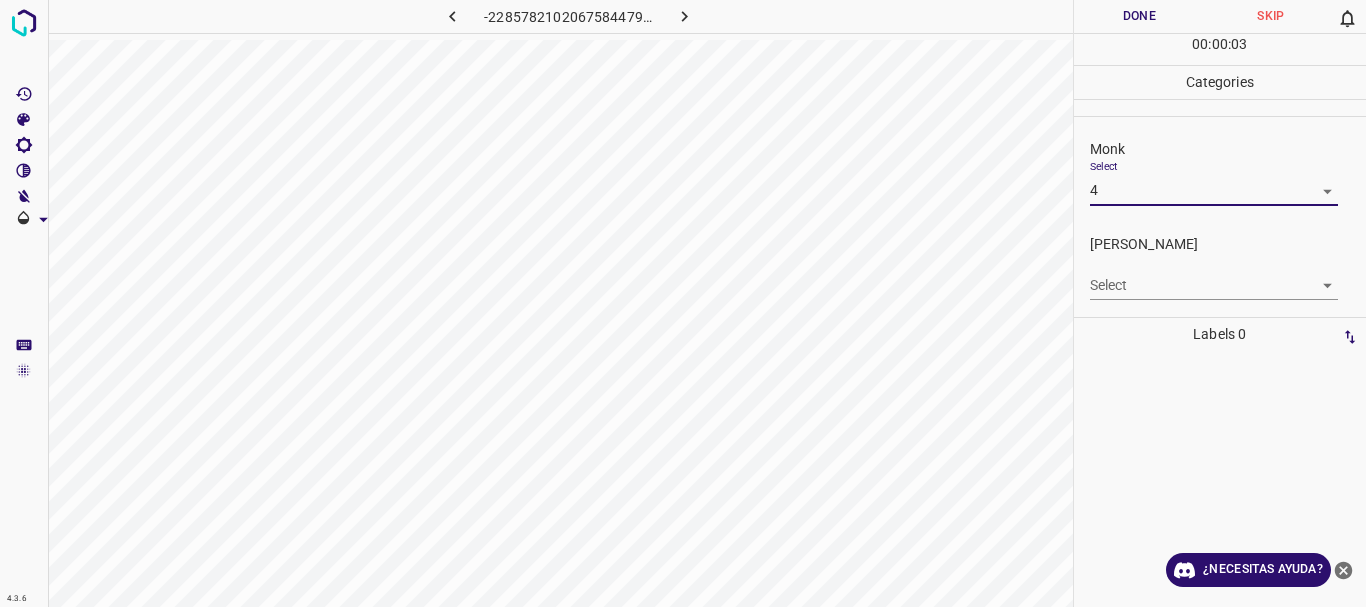 click on "4.3.6  -2285782102067584479.png Done Skip 0 00   : 00   : 03   Categories Monk   Select 4 4  [PERSON_NAME]   Select ​ Labels   0 Categories 1 Monk 2  [PERSON_NAME] Tools Space Change between modes (Draw & Edit) I Auto labeling R Restore zoom M Zoom in N Zoom out Delete Delete selecte label Filters Z Restore filters X Saturation filter C Brightness filter V Contrast filter B Gray scale filter General O Download ¿Necesitas ayuda? Texto original Valora esta traducción Tu opinión servirá para ayudar a mejorar el Traductor de Google - Texto - Esconder - Borrar" at bounding box center (683, 303) 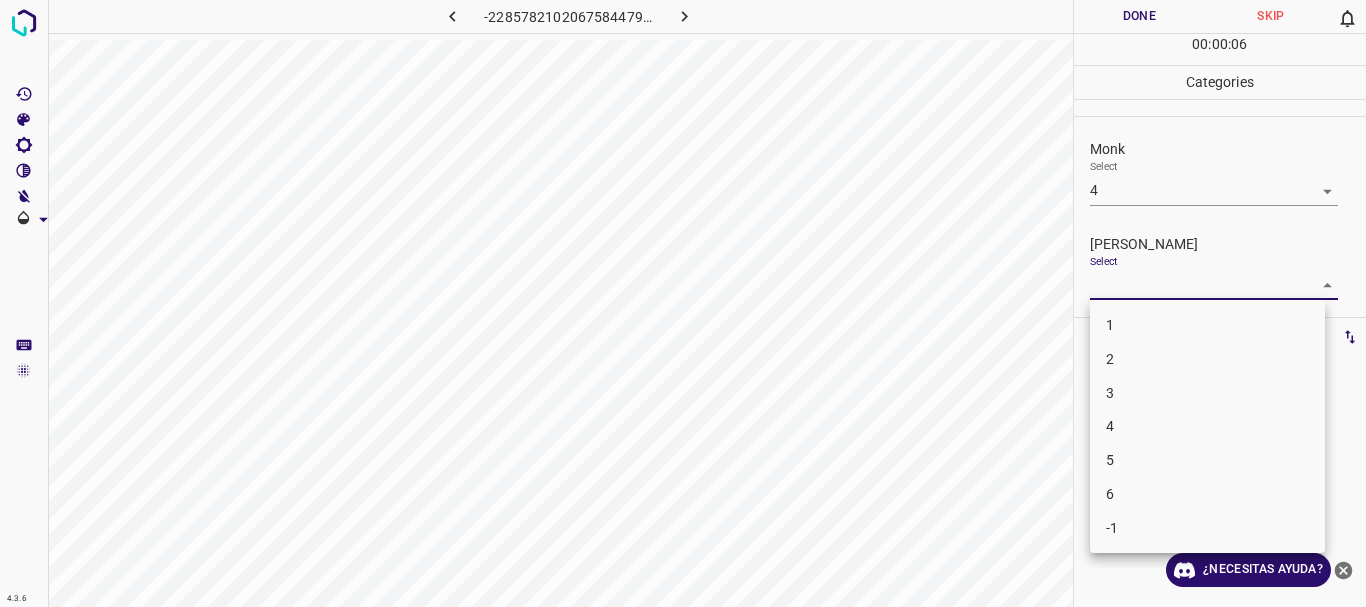 click on "1" at bounding box center [1207, 325] 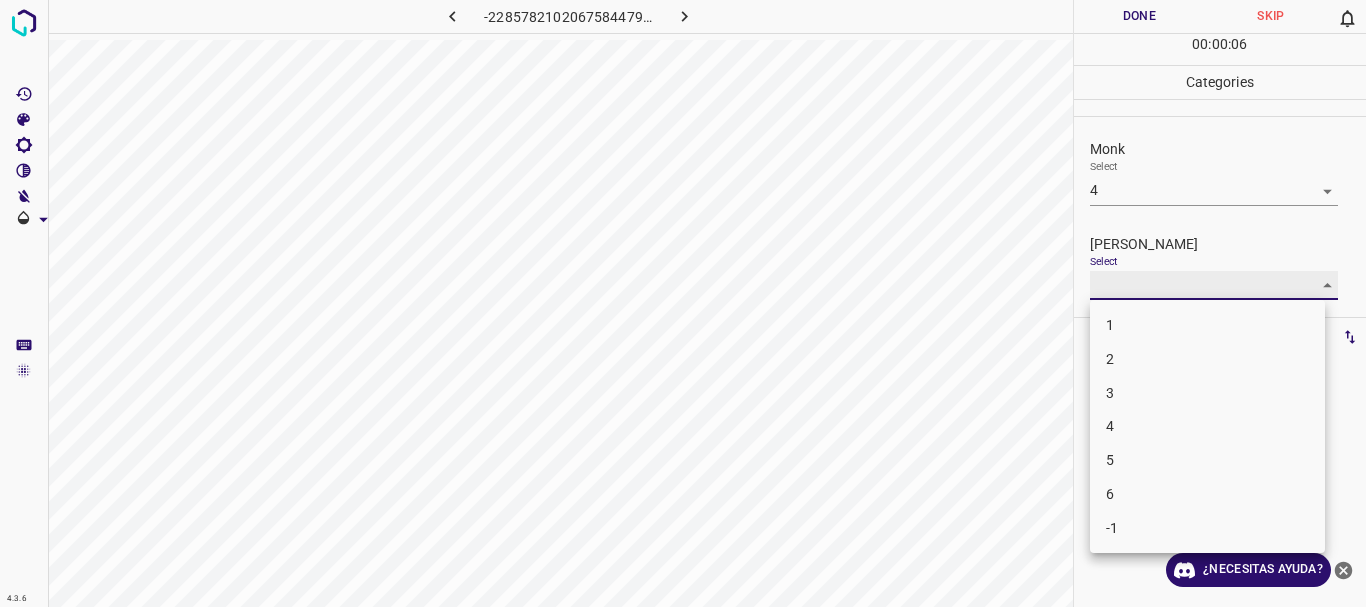 type on "1" 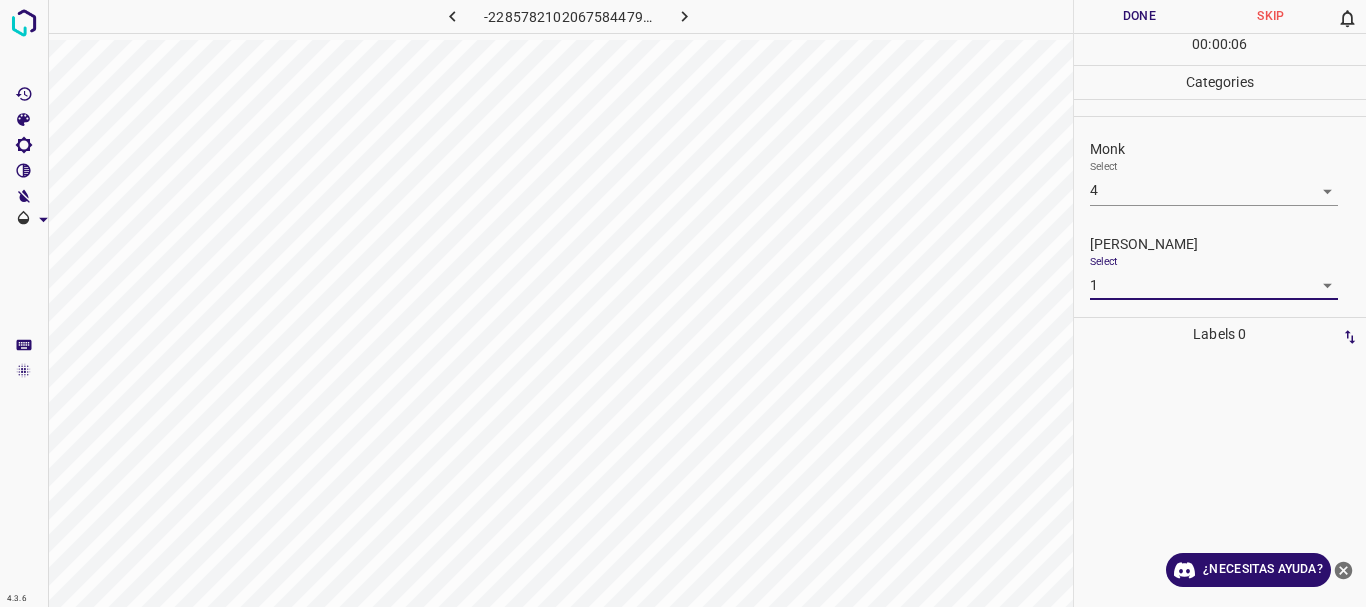 click on "Done" at bounding box center (1140, 16) 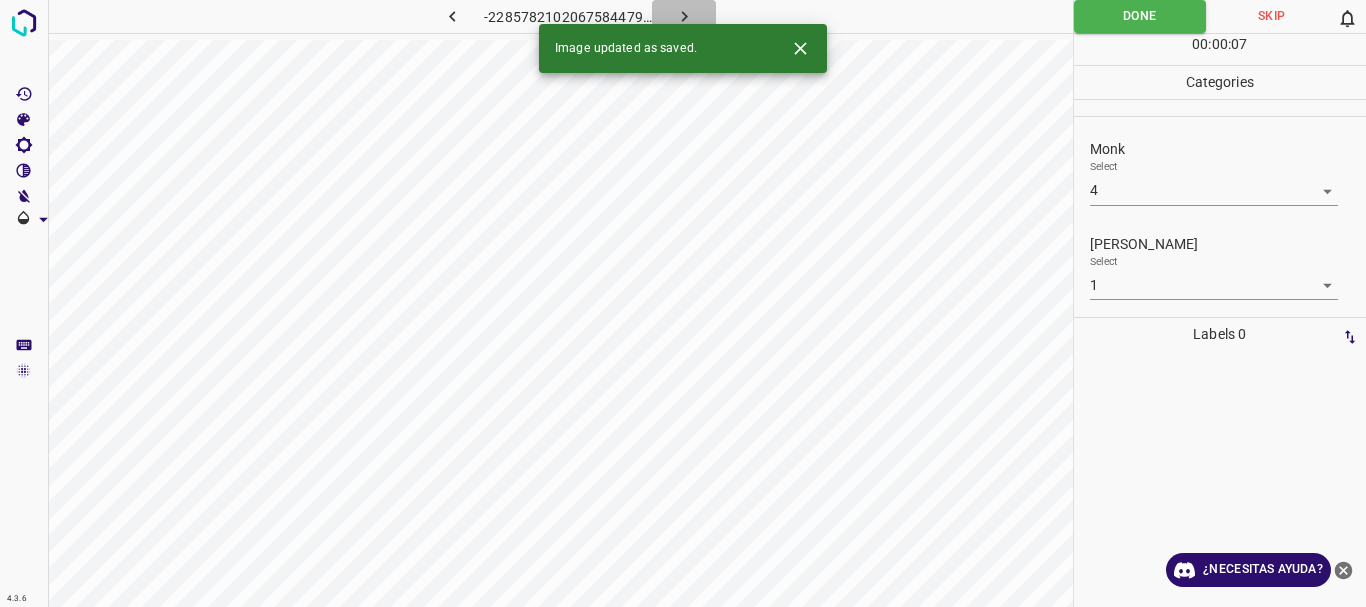 click 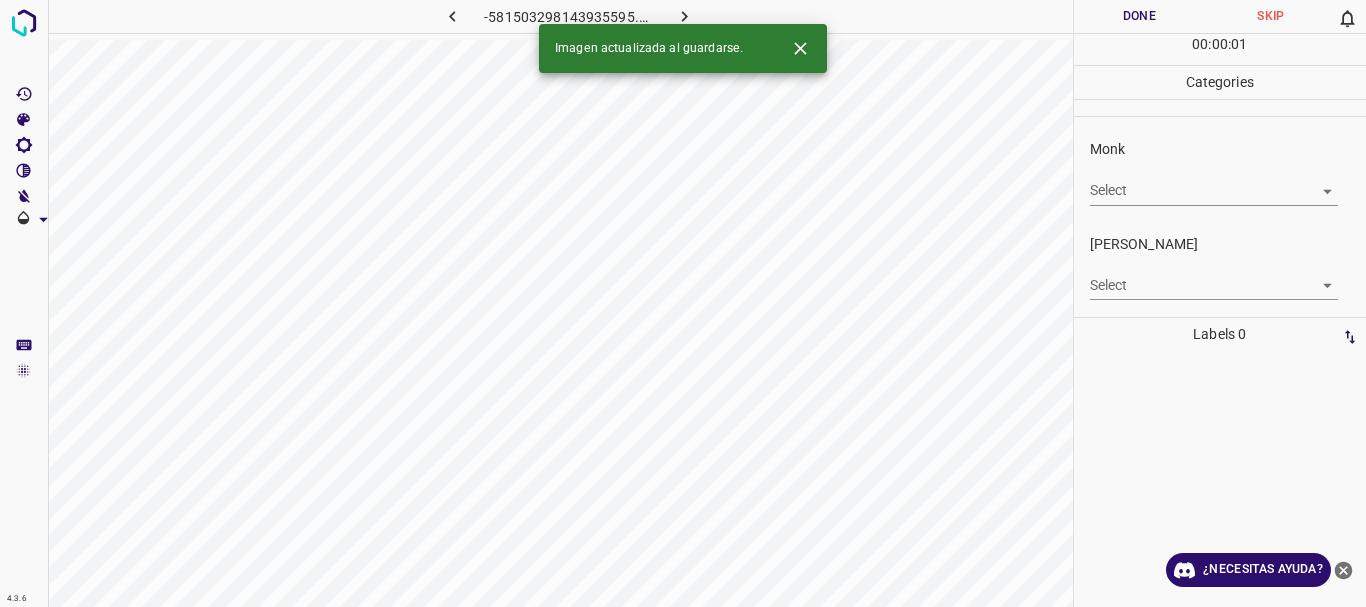click on "4.3.6  -581503298143935595.png Done Skip 0 00   : 00   : 01   Categories Monk   Select ​  [PERSON_NAME]   Select ​ Labels   0 Categories 1 Monk 2  [PERSON_NAME] Tools Space Change between modes (Draw & Edit) I Auto labeling R Restore zoom M Zoom in N Zoom out Delete Delete selecte label Filters Z Restore filters X Saturation filter C Brightness filter V Contrast filter B Gray scale filter General O Download Imagen actualizada al guardarse. ¿Necesitas ayuda? Texto original Valora esta traducción Tu opinión servirá para ayudar a mejorar el Traductor de Google - Texto - Esconder - Borrar" at bounding box center (683, 303) 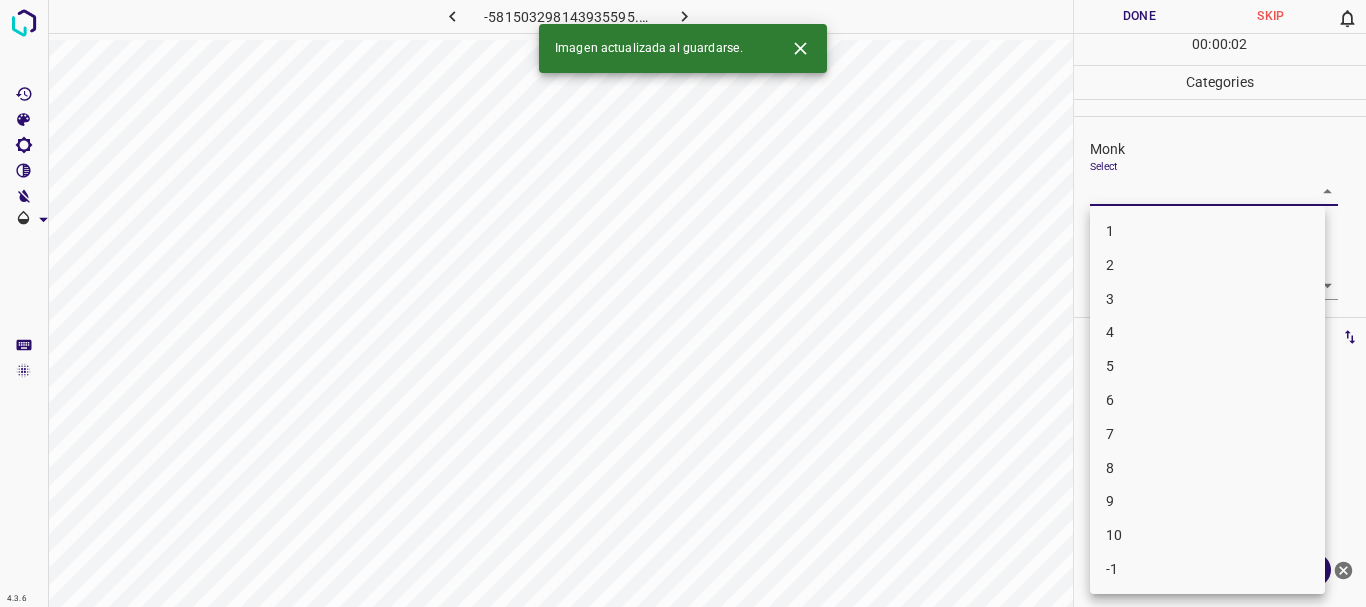 click on "3" at bounding box center [1207, 299] 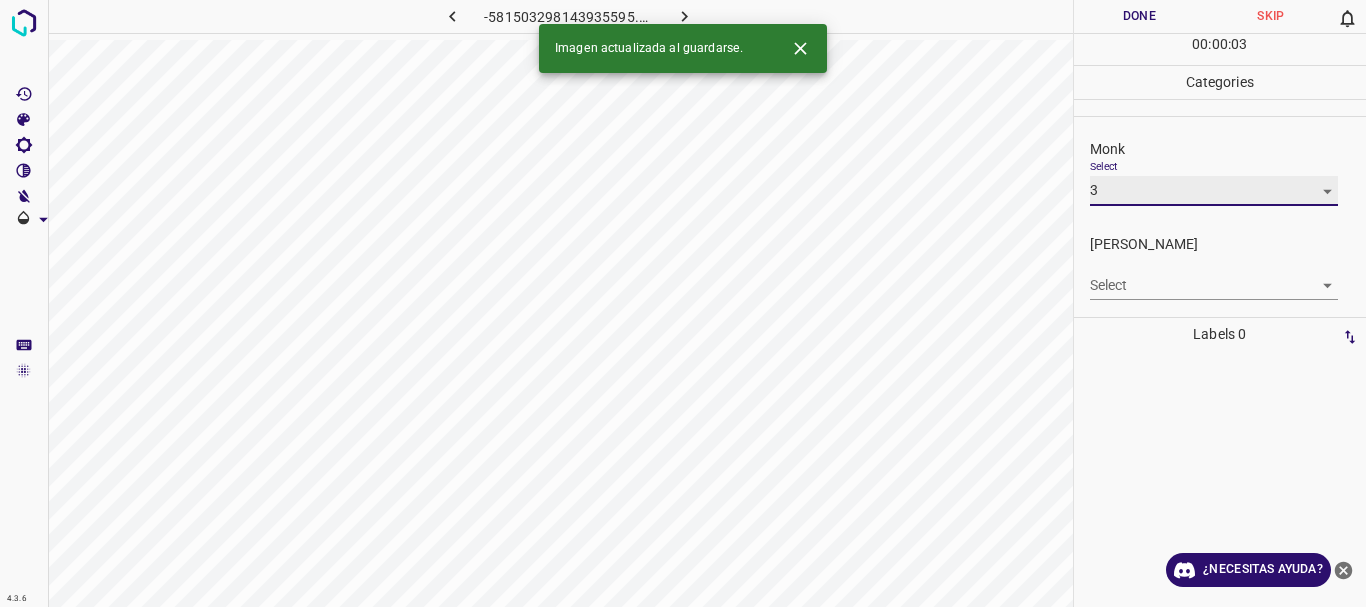type on "3" 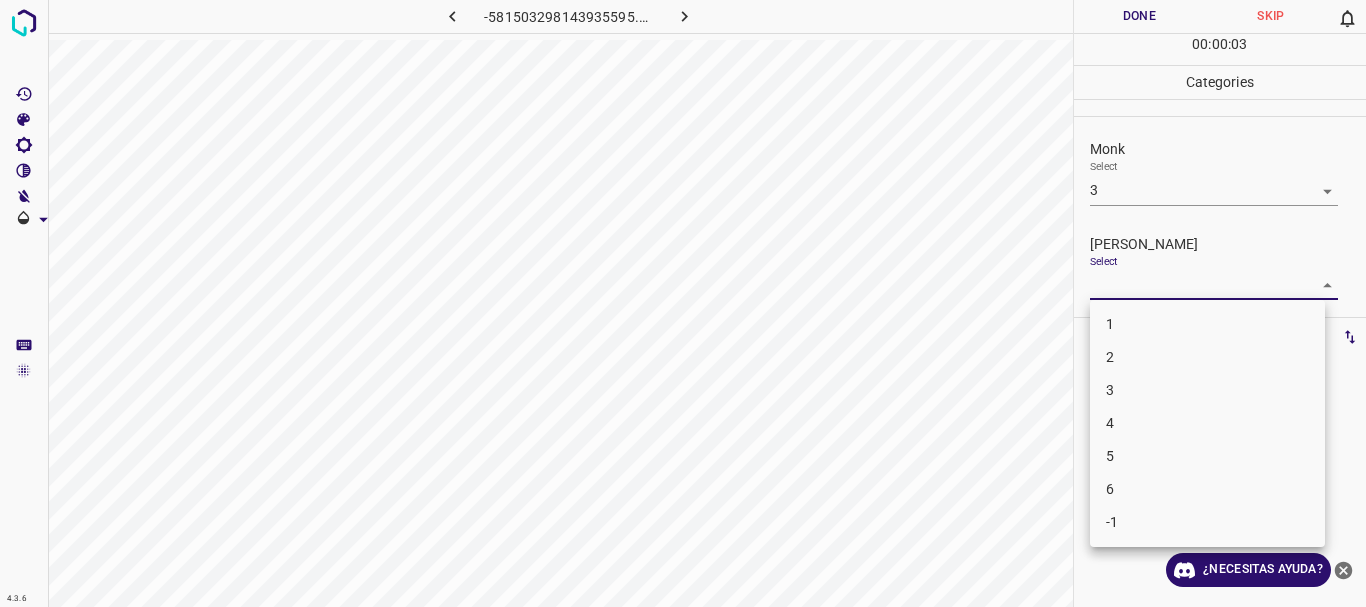 click on "4.3.6  -581503298143935595.png Done Skip 0 00   : 00   : 03   Categories Monk   Select 3 3  [PERSON_NAME]   Select ​ Labels   0 Categories 1 Monk 2  [PERSON_NAME] Tools Space Change between modes (Draw & Edit) I Auto labeling R Restore zoom M Zoom in N Zoom out Delete Delete selecte label Filters Z Restore filters X Saturation filter C Brightness filter V Contrast filter B Gray scale filter General O Download ¿Necesitas ayuda? Texto original Valora esta traducción Tu opinión servirá para ayudar a mejorar el Traductor de Google - Texto - Esconder - Borrar 1 2 3 4 5 6 -1" at bounding box center [683, 303] 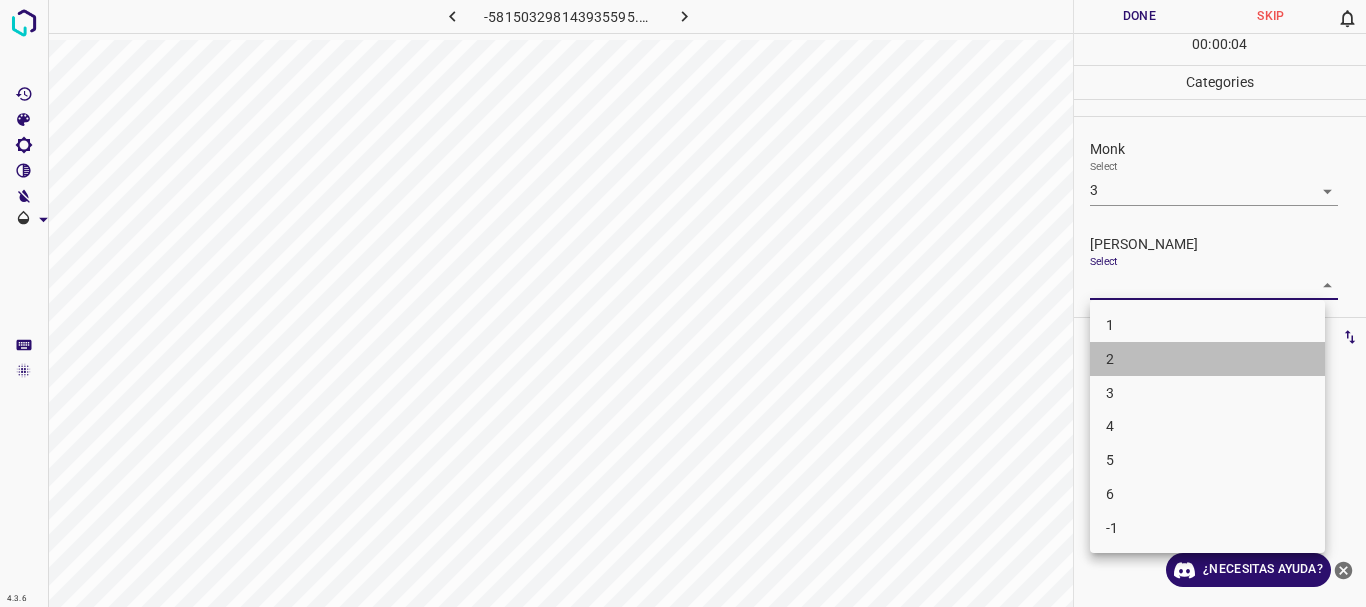 click on "2" at bounding box center [1207, 359] 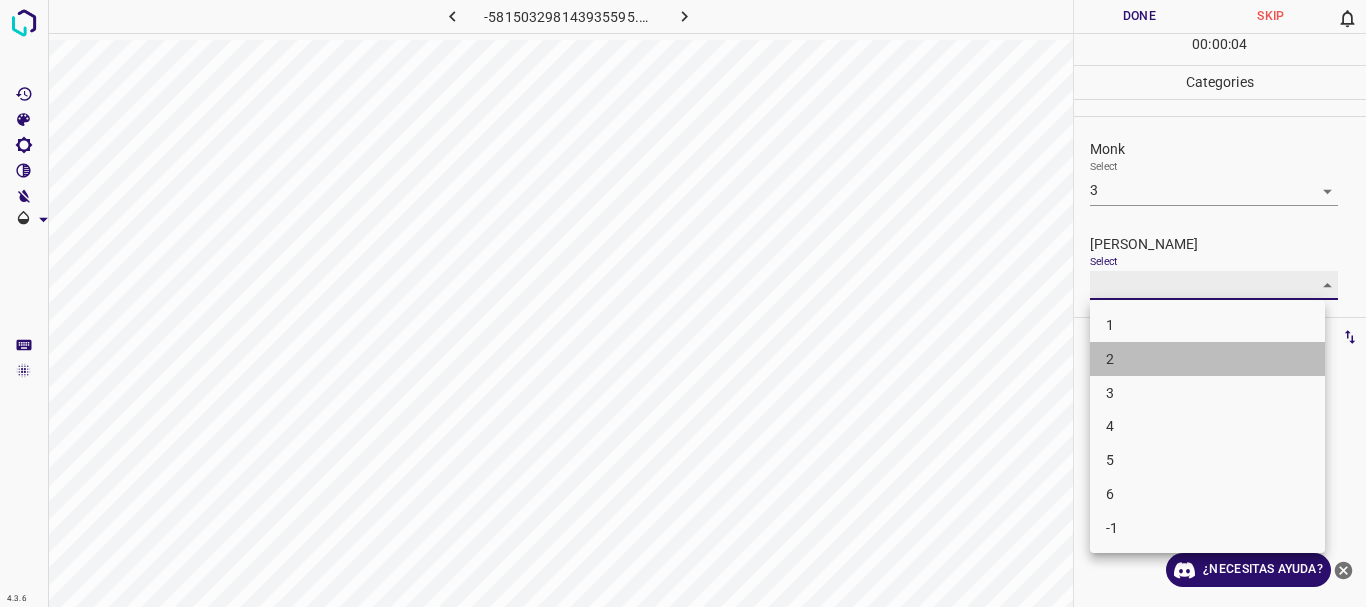 type on "2" 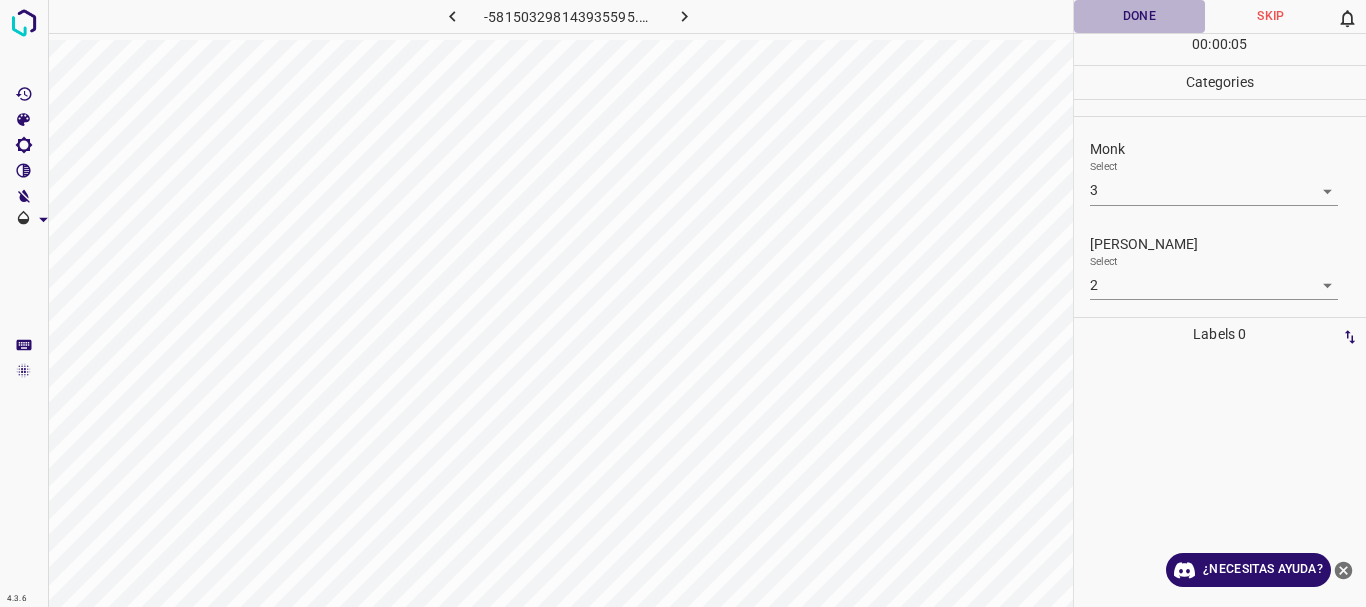 click on "Done" at bounding box center [1140, 16] 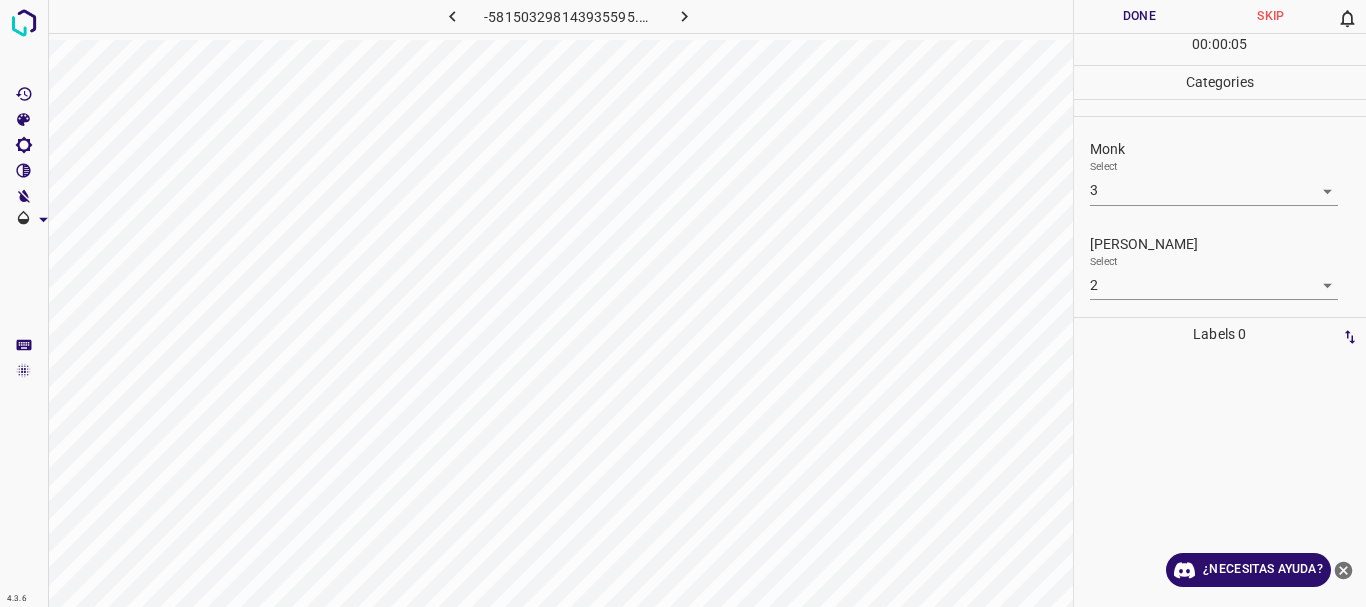click 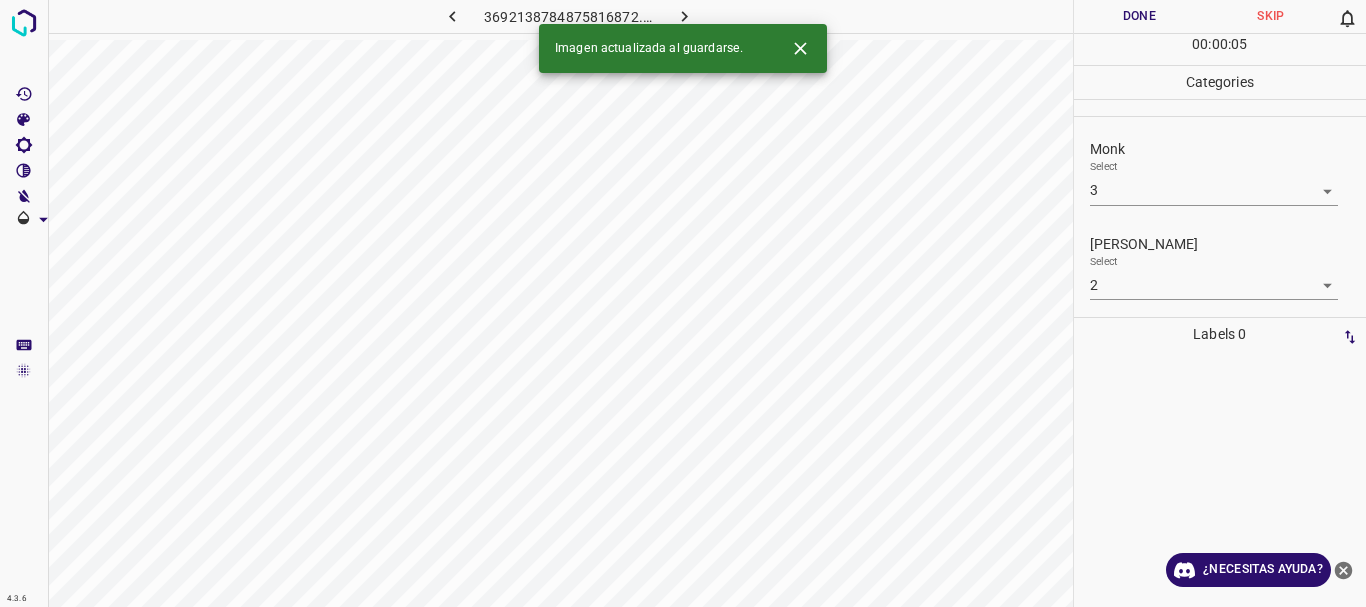 click 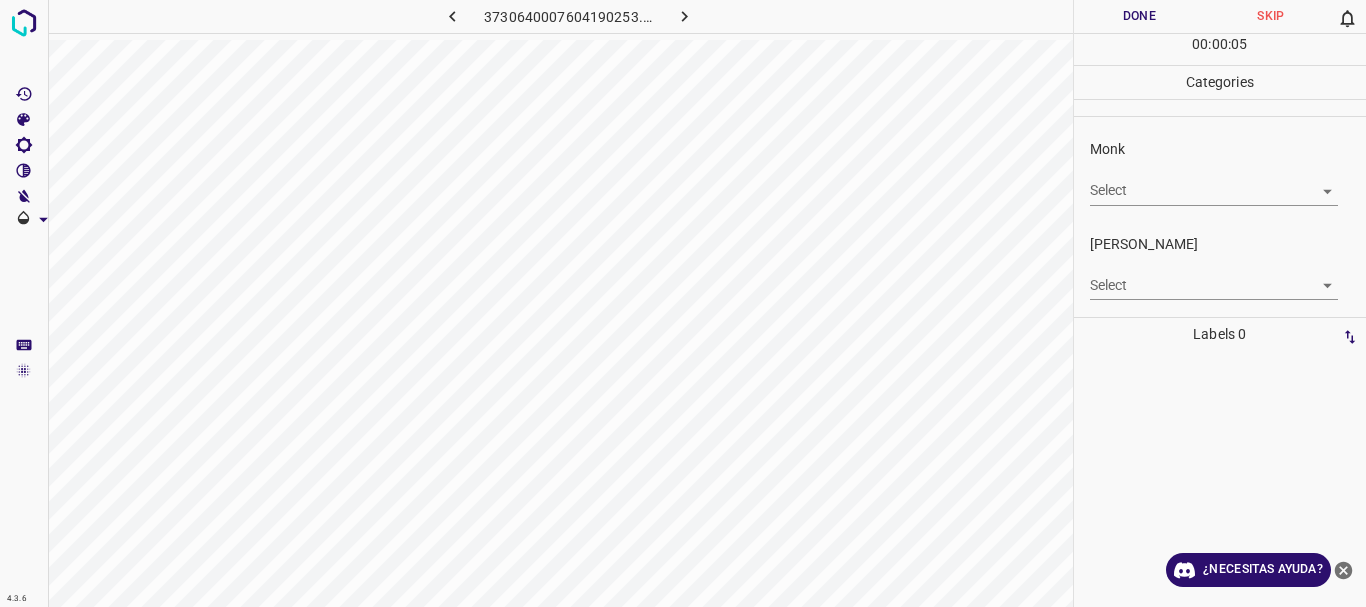 click 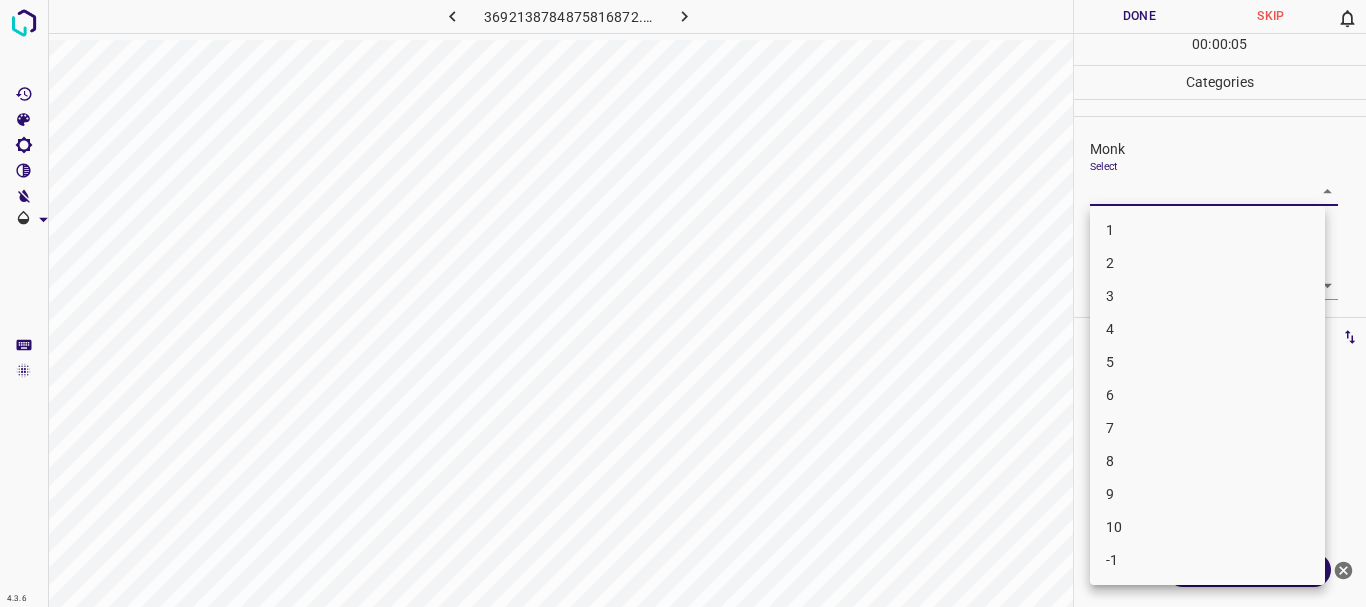 click on "4.3.6  3692138784875816872.png Done Skip 0 00   : 00   : 05   Categories Monk   Select ​  [PERSON_NAME]   Select ​ Labels   0 Categories 1 Monk 2  [PERSON_NAME] Tools Space Change between modes (Draw & Edit) I Auto labeling R Restore zoom M Zoom in N Zoom out Delete Delete selecte label Filters Z Restore filters X Saturation filter C Brightness filter V Contrast filter B Gray scale filter General O Download ¿Necesitas ayuda? Texto original Valora esta traducción Tu opinión servirá para ayudar a mejorar el Traductor de Google - Texto - Esconder - Borrar 1 2 3 4 5 6 7 8 9 10 -1" at bounding box center (683, 303) 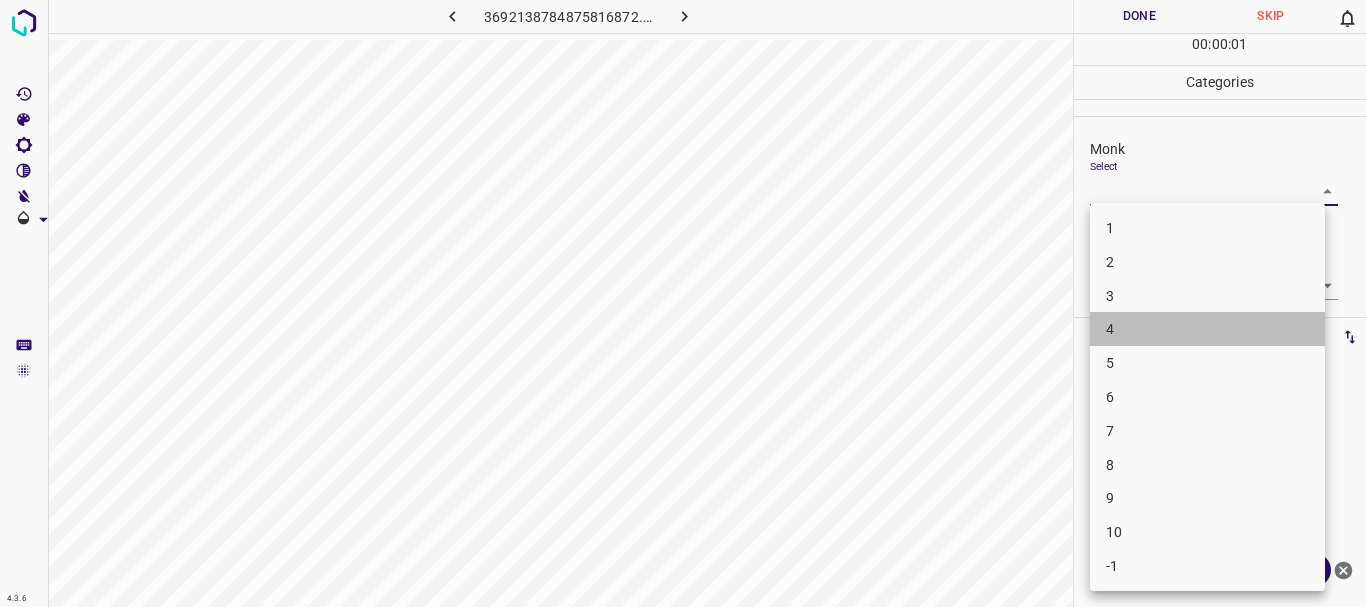 click on "4" at bounding box center [1207, 329] 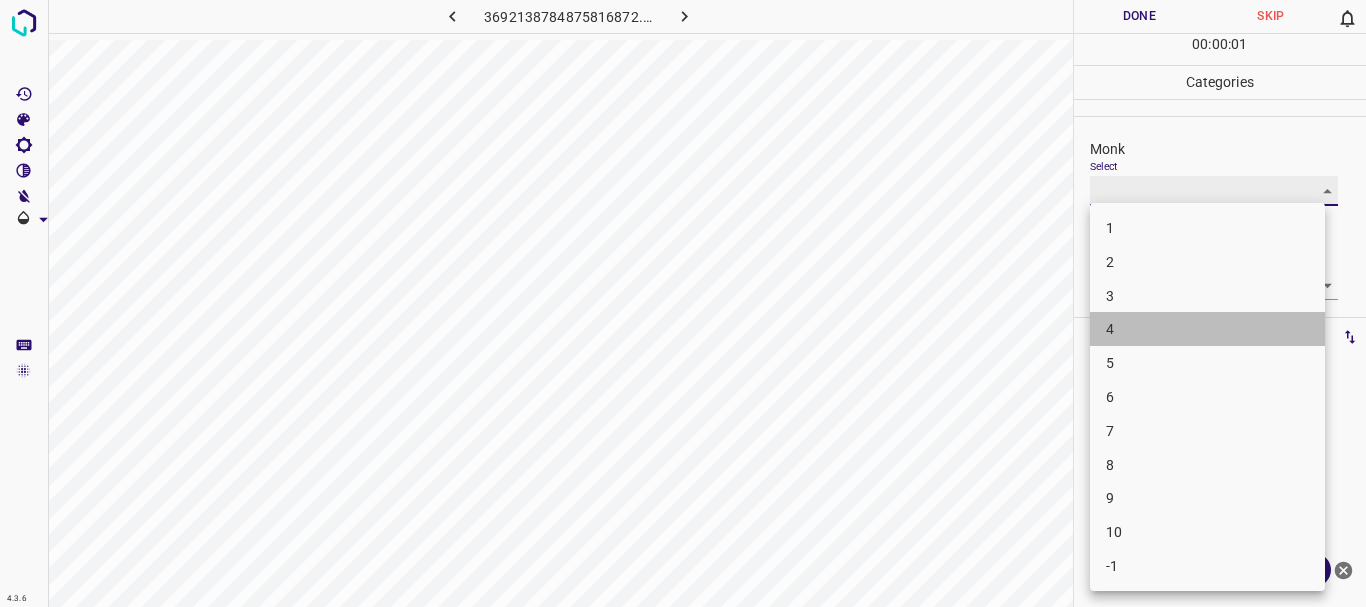 type on "4" 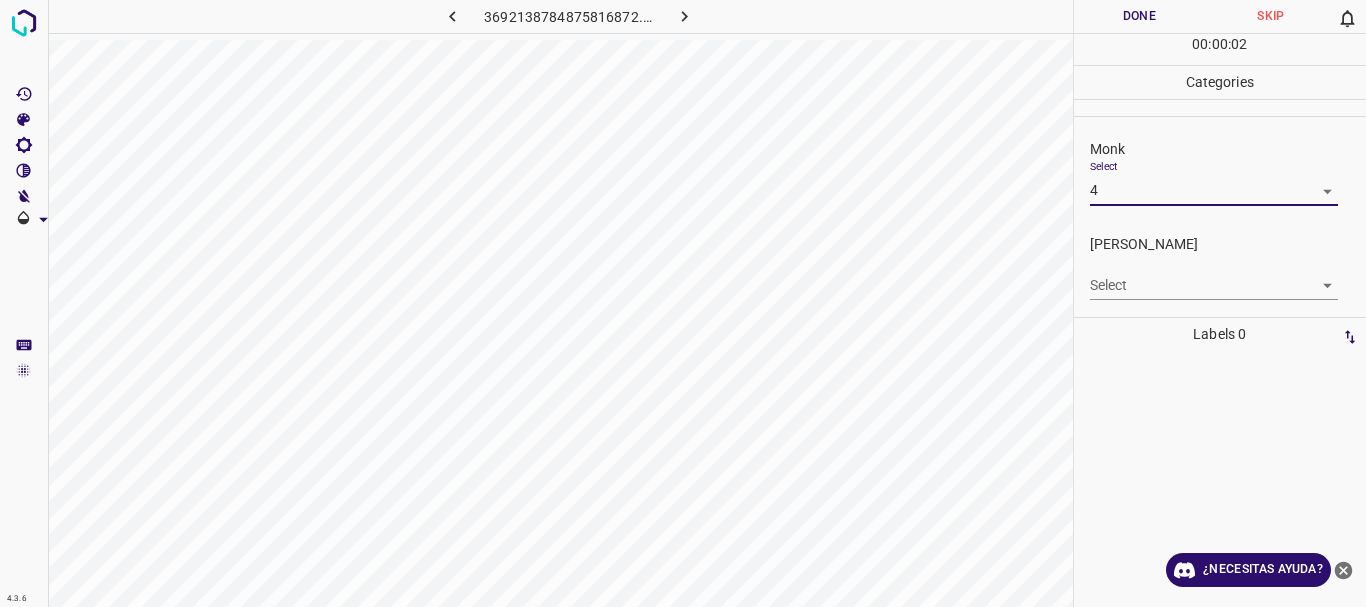 click on "4.3.6  3692138784875816872.png Done Skip 0 00   : 00   : 02   Categories Monk   Select 4 4  [PERSON_NAME]   Select ​ Labels   0 Categories 1 Monk 2  [PERSON_NAME] Tools Space Change between modes (Draw & Edit) I Auto labeling R Restore zoom M Zoom in N Zoom out Delete Delete selecte label Filters Z Restore filters X Saturation filter C Brightness filter V Contrast filter B Gray scale filter General O Download ¿Necesitas ayuda? Texto original Valora esta traducción Tu opinión servirá para ayudar a mejorar el Traductor de Google - Texto - Esconder - Borrar" at bounding box center [683, 303] 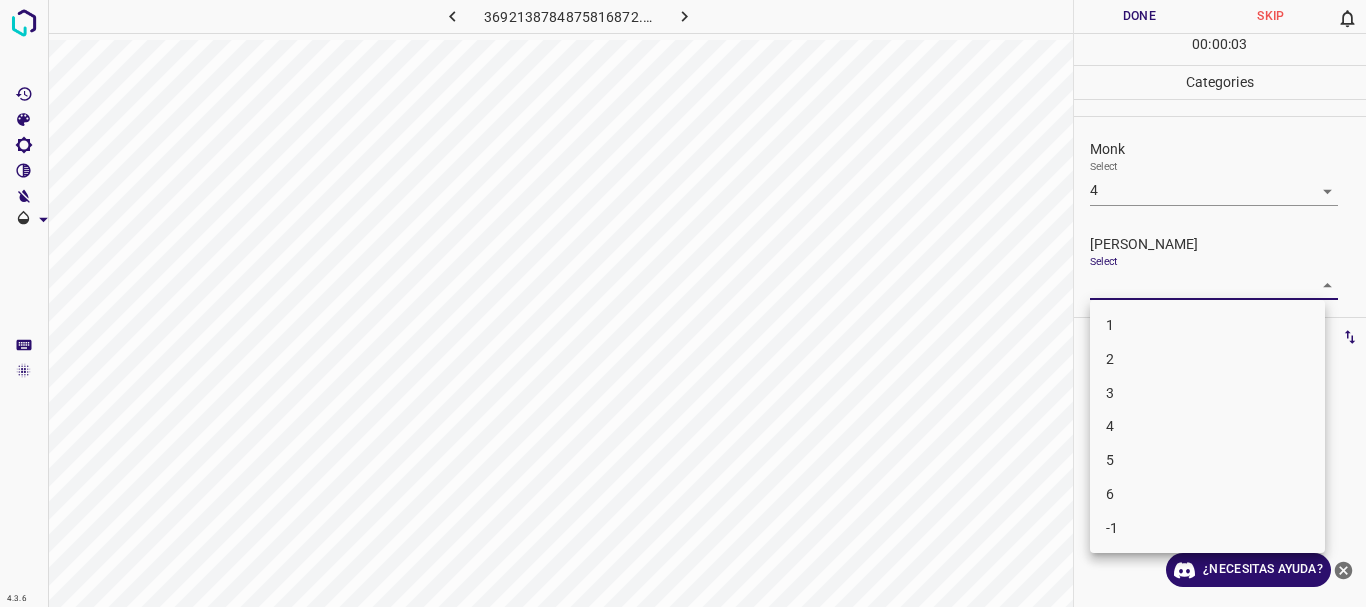 drag, startPoint x: 1138, startPoint y: 388, endPoint x: 1094, endPoint y: 76, distance: 315.08728 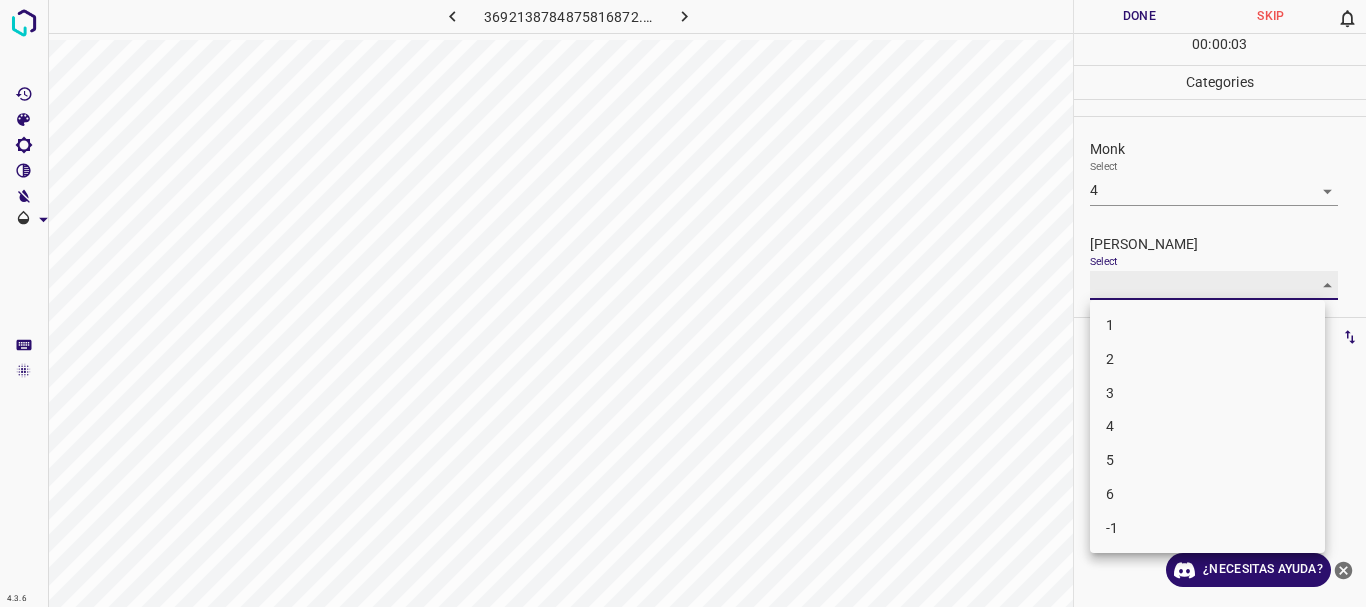 type on "3" 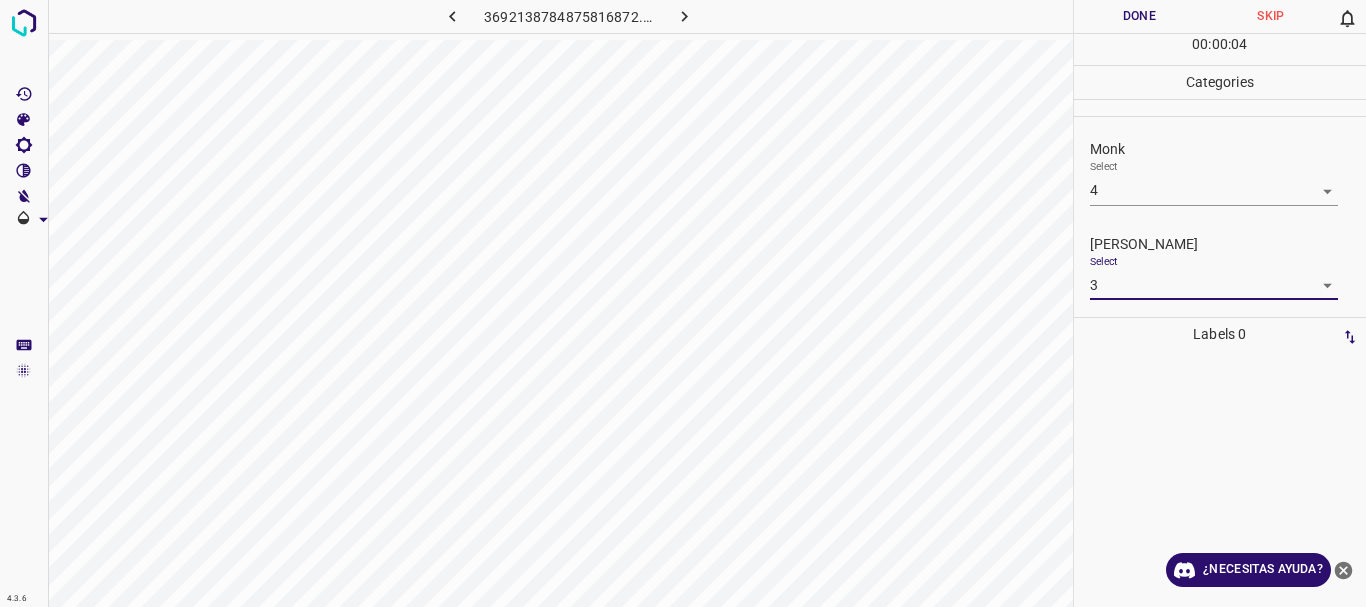 click on "Done" at bounding box center (1140, 16) 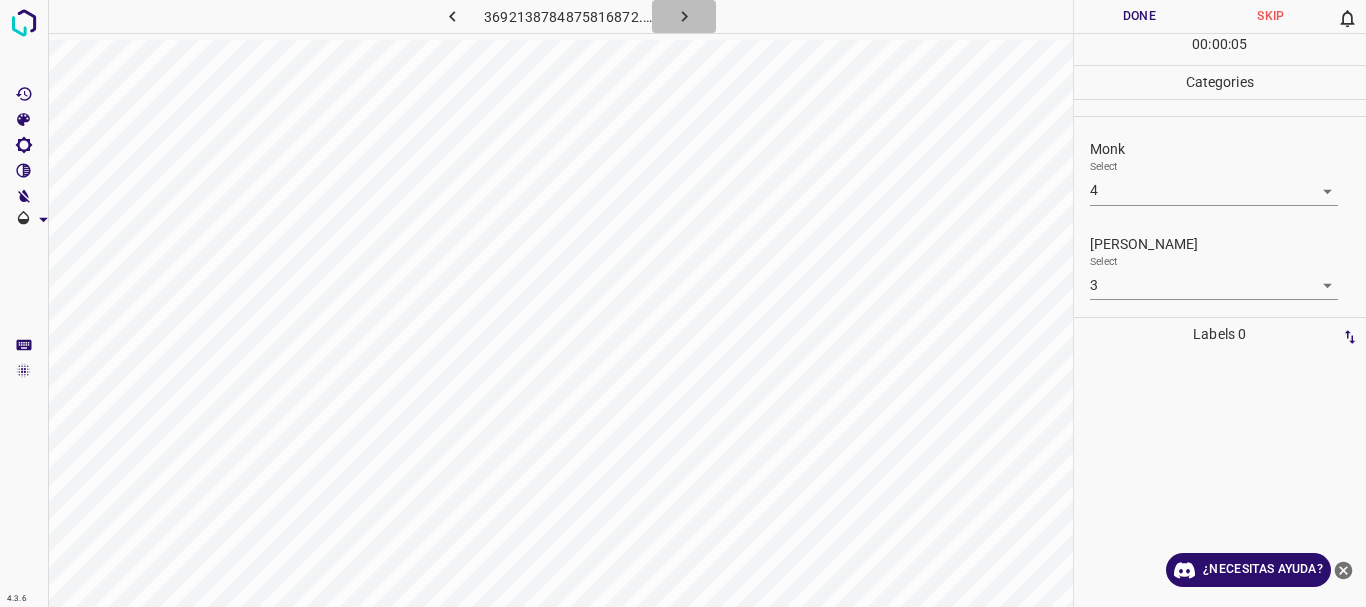 click at bounding box center [684, 16] 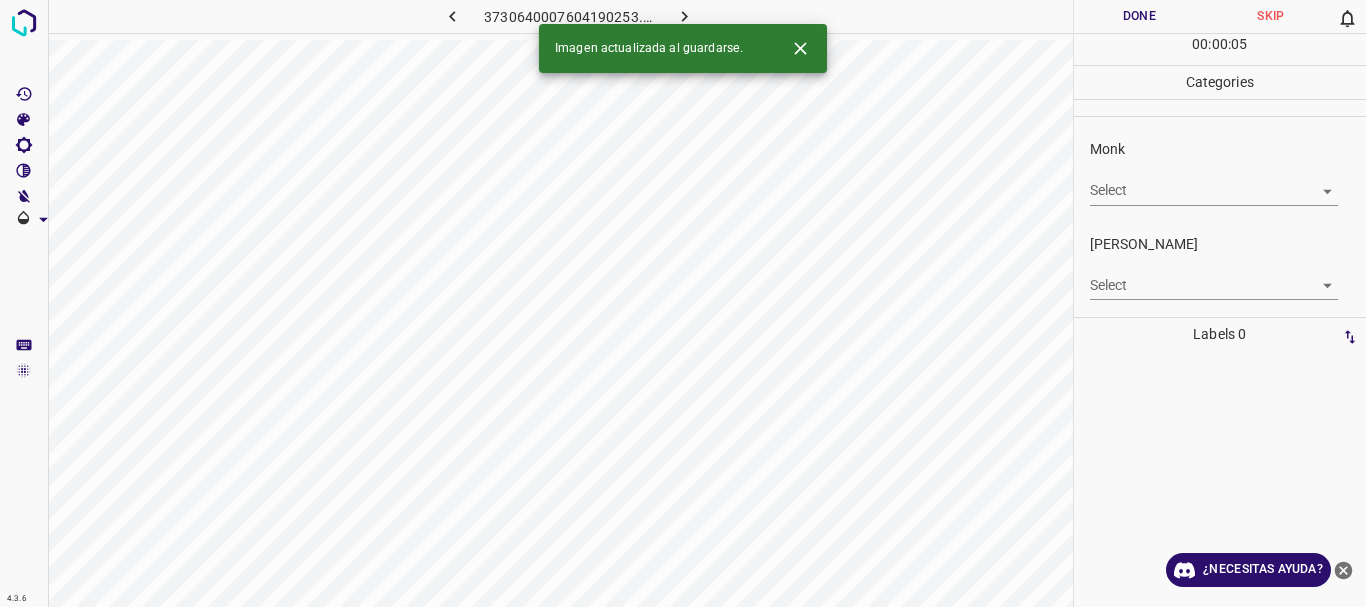 click on "4.3.6  3730640007604190253.png Done Skip 0 00   : 00   : 05   Categories Monk   Select ​  [PERSON_NAME]   Select ​ Labels   0 Categories 1 Monk 2  [PERSON_NAME] Tools Space Change between modes (Draw & Edit) I Auto labeling R Restore zoom M Zoom in N Zoom out Delete Delete selecte label Filters Z Restore filters X Saturation filter C Brightness filter V Contrast filter B Gray scale filter General O Download Imagen actualizada al guardarse. ¿Necesitas ayuda? Texto original Valora esta traducción Tu opinión servirá para ayudar a mejorar el Traductor de Google - Texto - Esconder - Borrar" at bounding box center [683, 303] 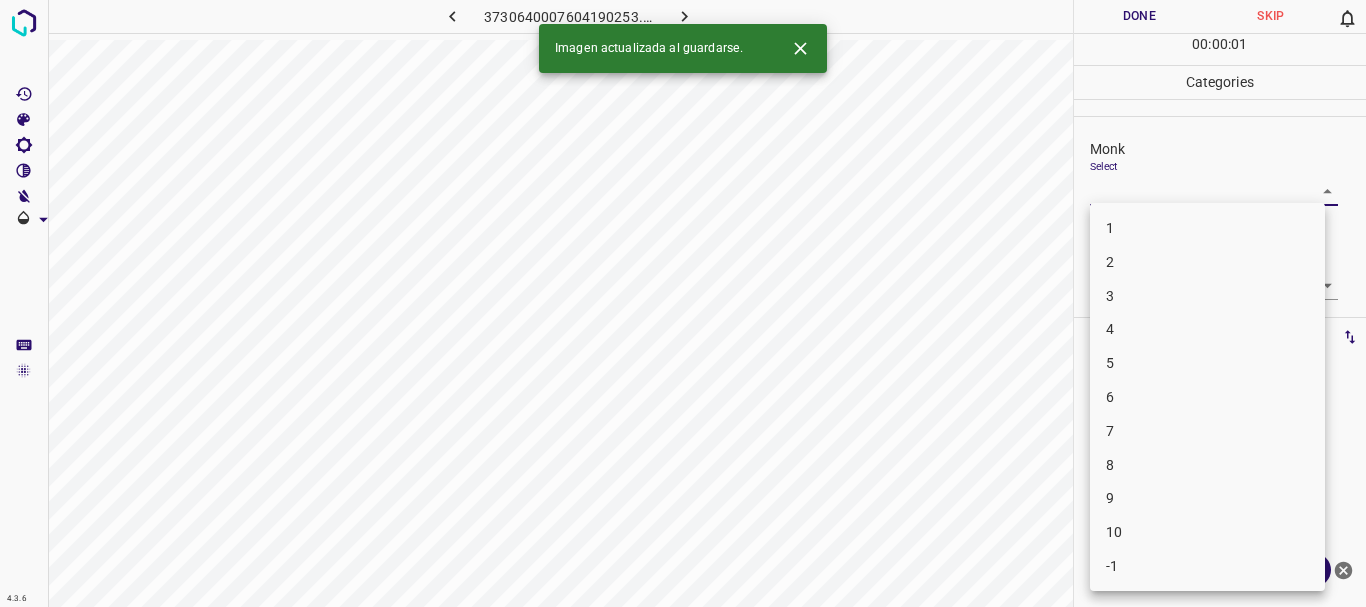 click on "3" at bounding box center (1207, 296) 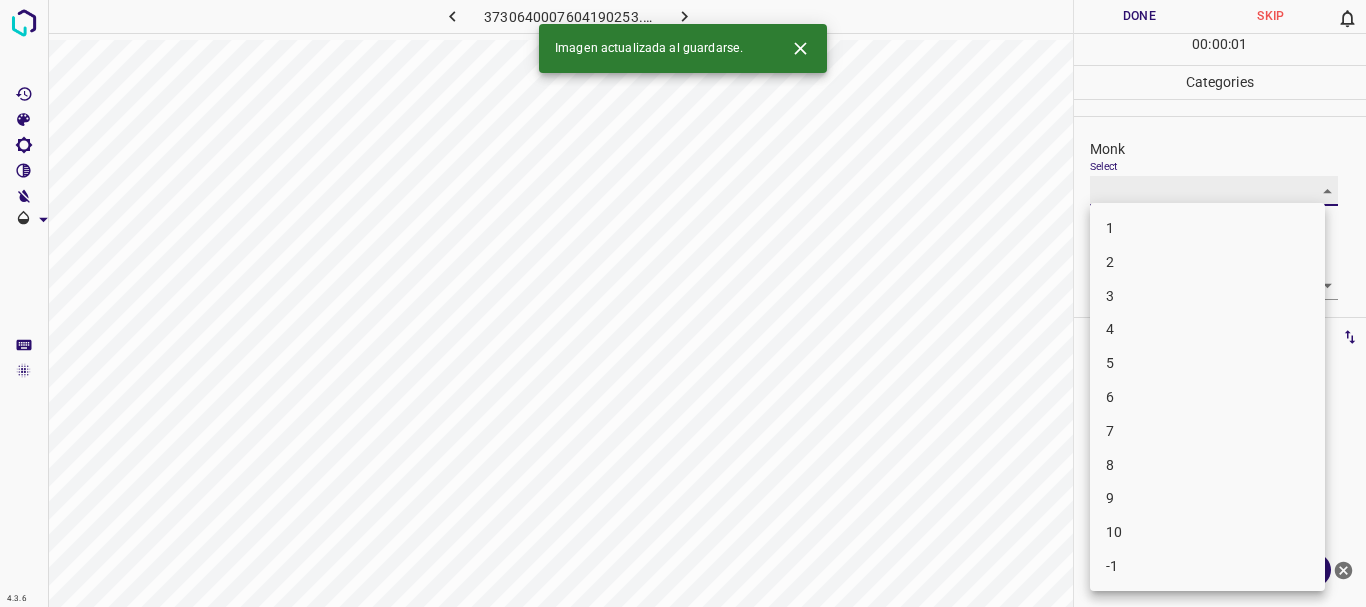 type on "3" 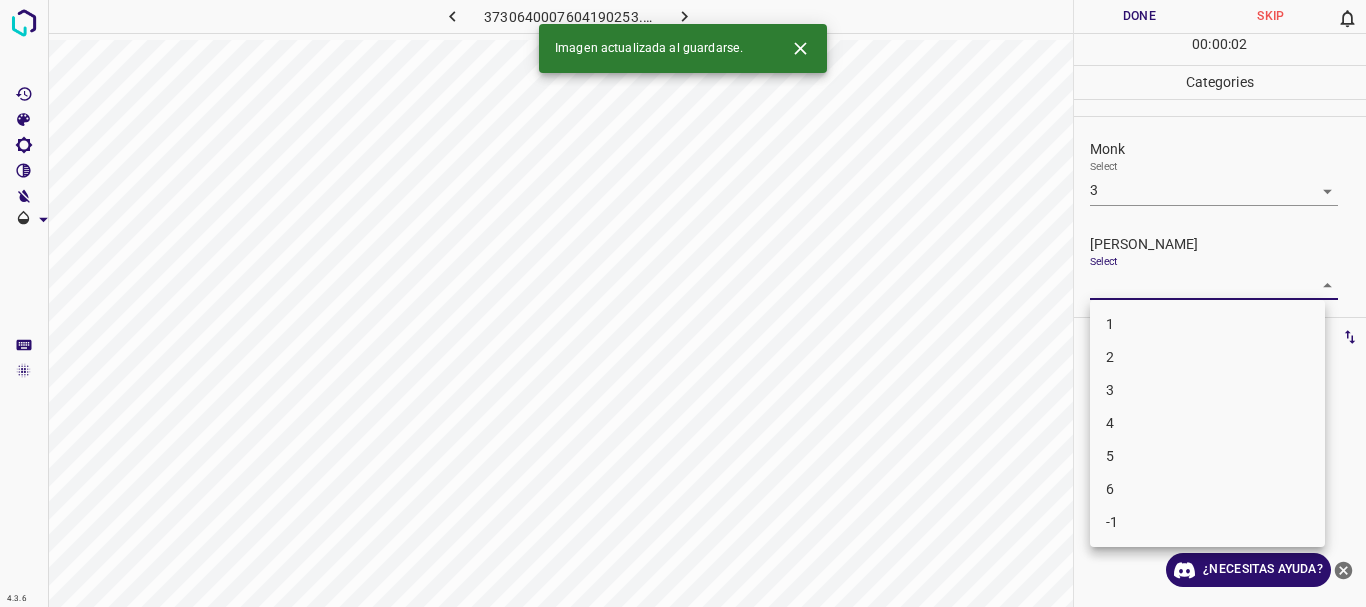 click on "4.3.6  3730640007604190253.png Done Skip 0 00   : 00   : 02   Categories Monk   Select 3 3  [PERSON_NAME]   Select ​ Labels   0 Categories 1 Monk 2  [PERSON_NAME] Tools Space Change between modes (Draw & Edit) I Auto labeling R Restore zoom M Zoom in N Zoom out Delete Delete selecte label Filters Z Restore filters X Saturation filter C Brightness filter V Contrast filter B Gray scale filter General O Download Imagen actualizada al guardarse. ¿Necesitas ayuda? Texto original Valora esta traducción Tu opinión servirá para ayudar a mejorar el Traductor de Google - Texto - Esconder - Borrar 1 2 3 4 5 6 -1" at bounding box center [683, 303] 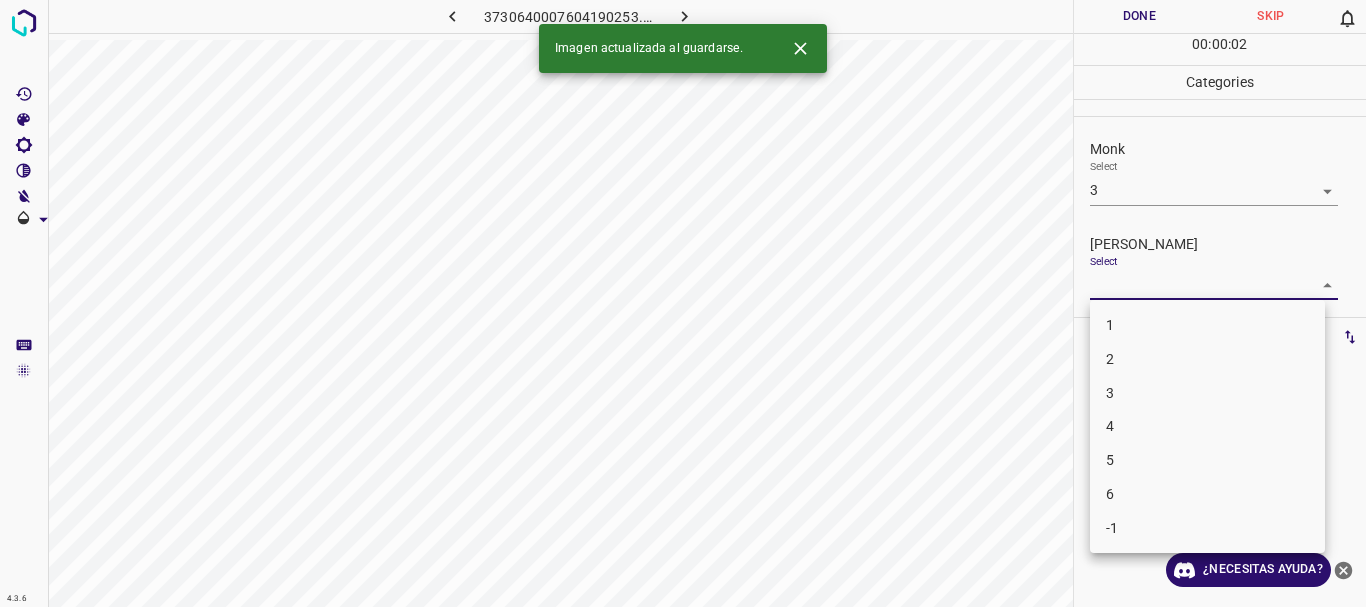 drag, startPoint x: 1143, startPoint y: 393, endPoint x: 1143, endPoint y: 361, distance: 32 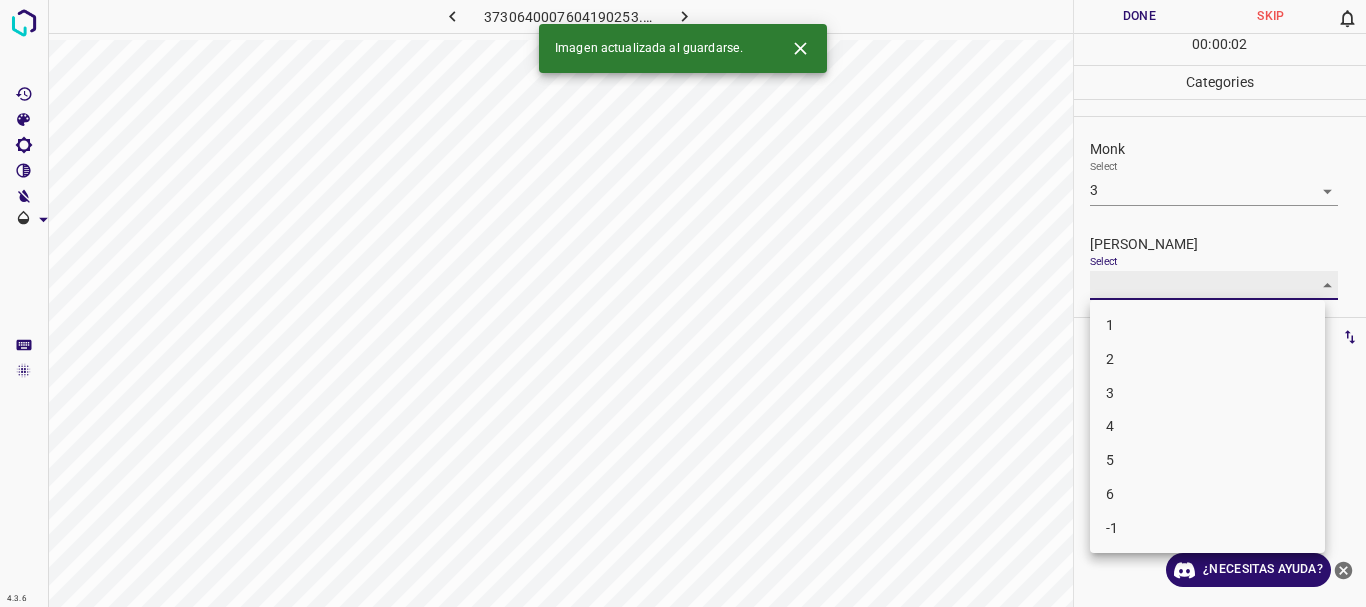 type on "3" 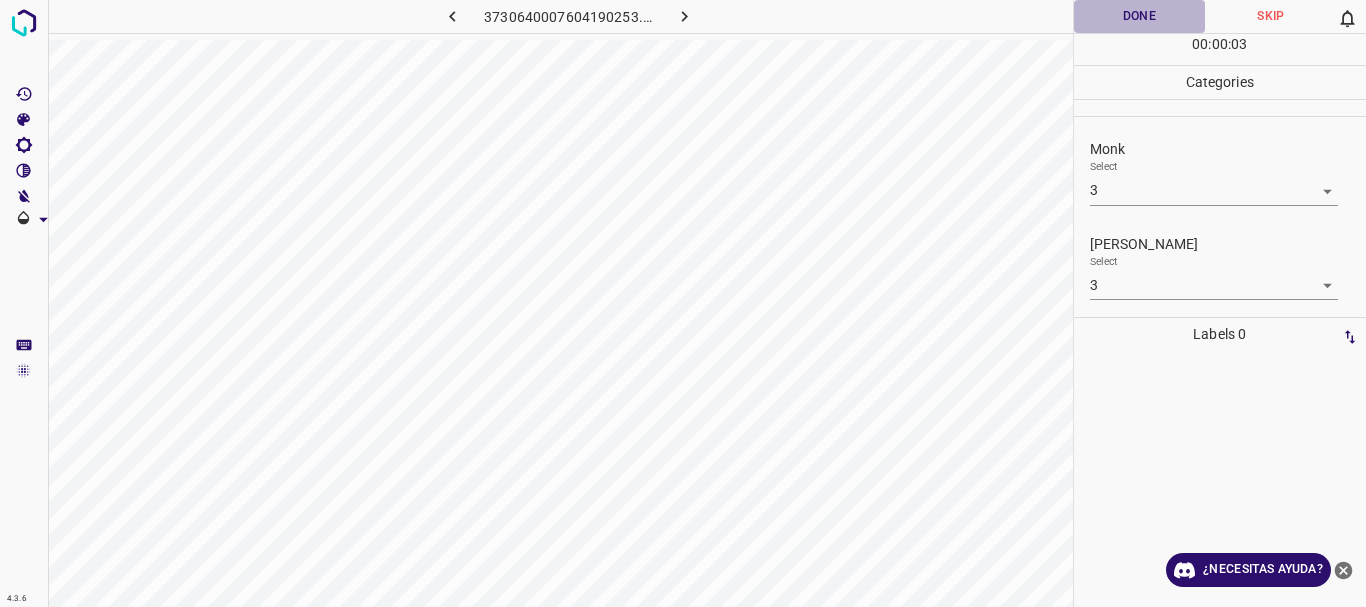 click on "Done" at bounding box center [1140, 16] 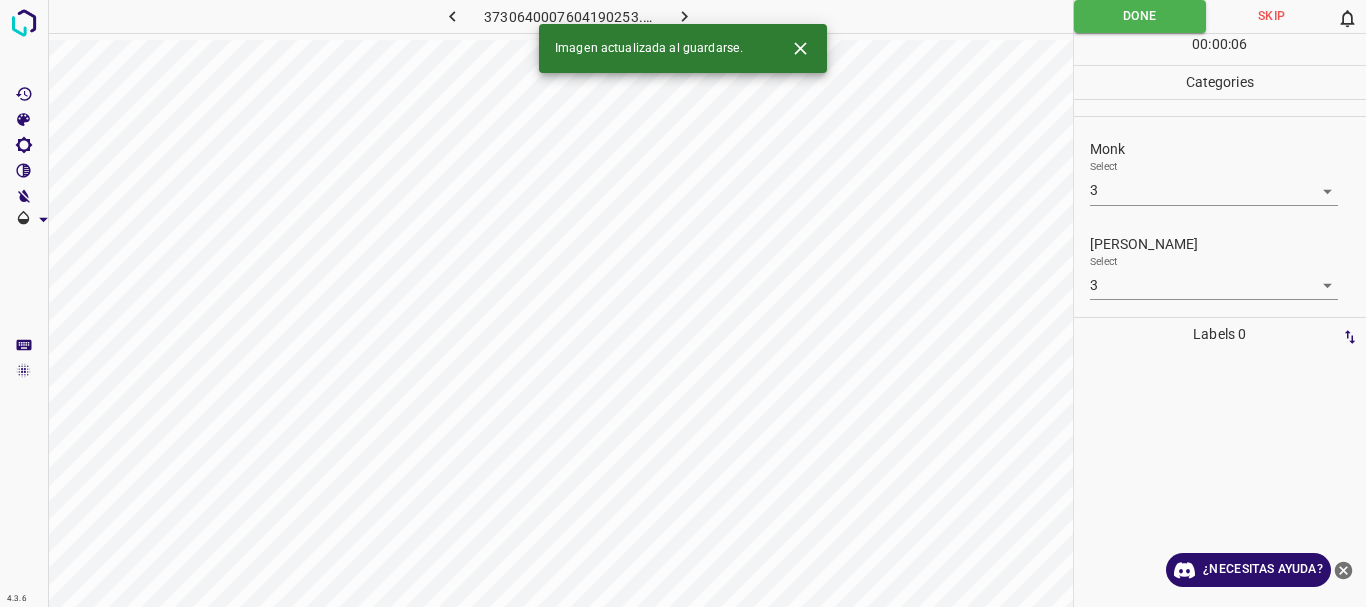 click 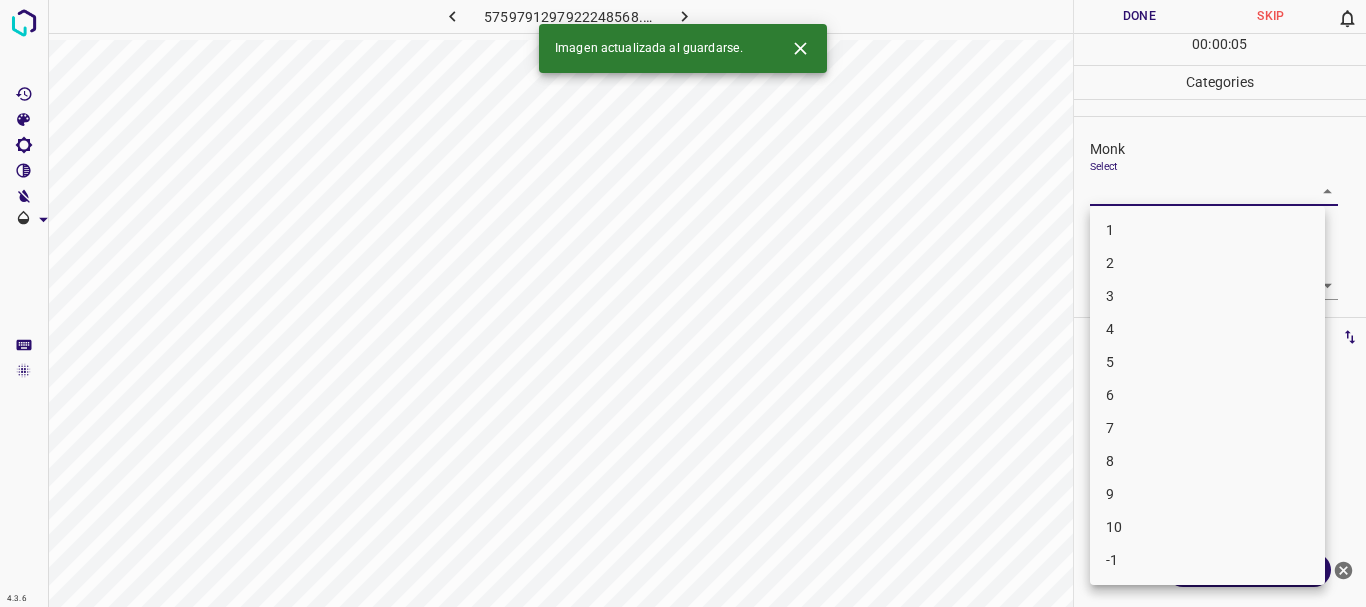 click on "4.3.6  5759791297922248568.png Done Skip 0 00   : 00   : 05   Categories Monk   Select ​  [PERSON_NAME]   Select ​ Labels   0 Categories 1 Monk 2  [PERSON_NAME] Tools Space Change between modes (Draw & Edit) I Auto labeling R Restore zoom M Zoom in N Zoom out Delete Delete selecte label Filters Z Restore filters X Saturation filter C Brightness filter V Contrast filter B Gray scale filter General O Download Imagen actualizada al guardarse. ¿Necesitas ayuda? Texto original Valora esta traducción Tu opinión servirá para ayudar a mejorar el Traductor de Google - Texto - Esconder - Borrar 1 2 3 4 5 6 7 8 9 10 -1" at bounding box center (683, 303) 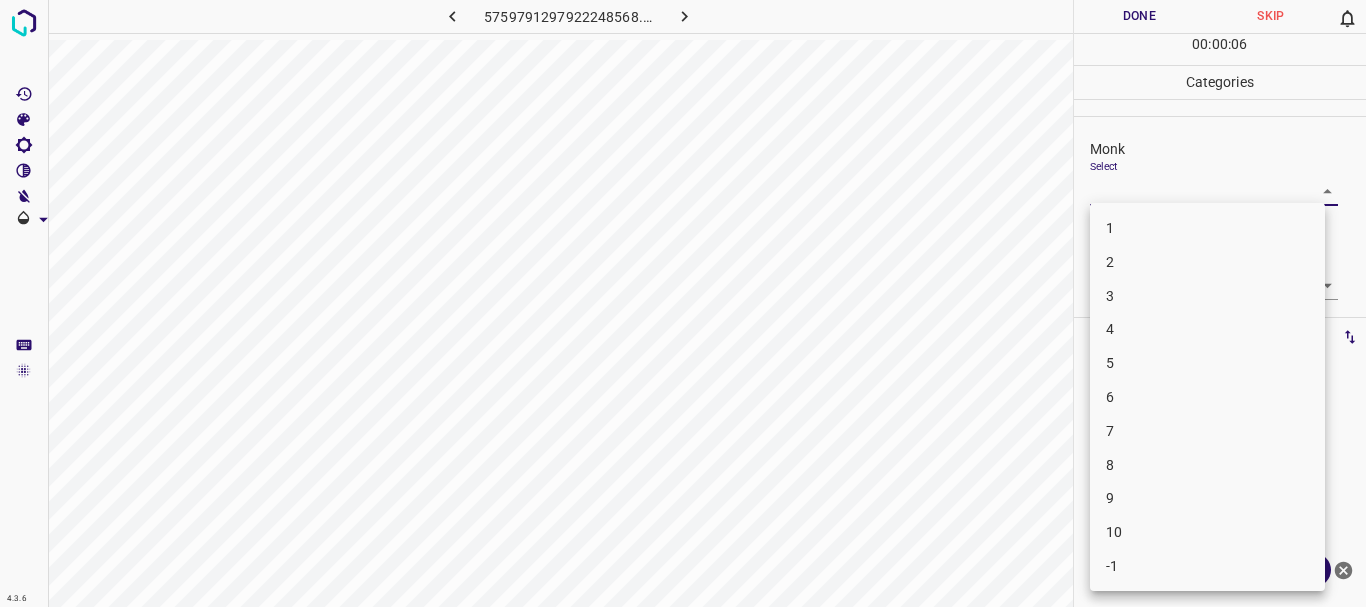 click on "3" at bounding box center (1207, 296) 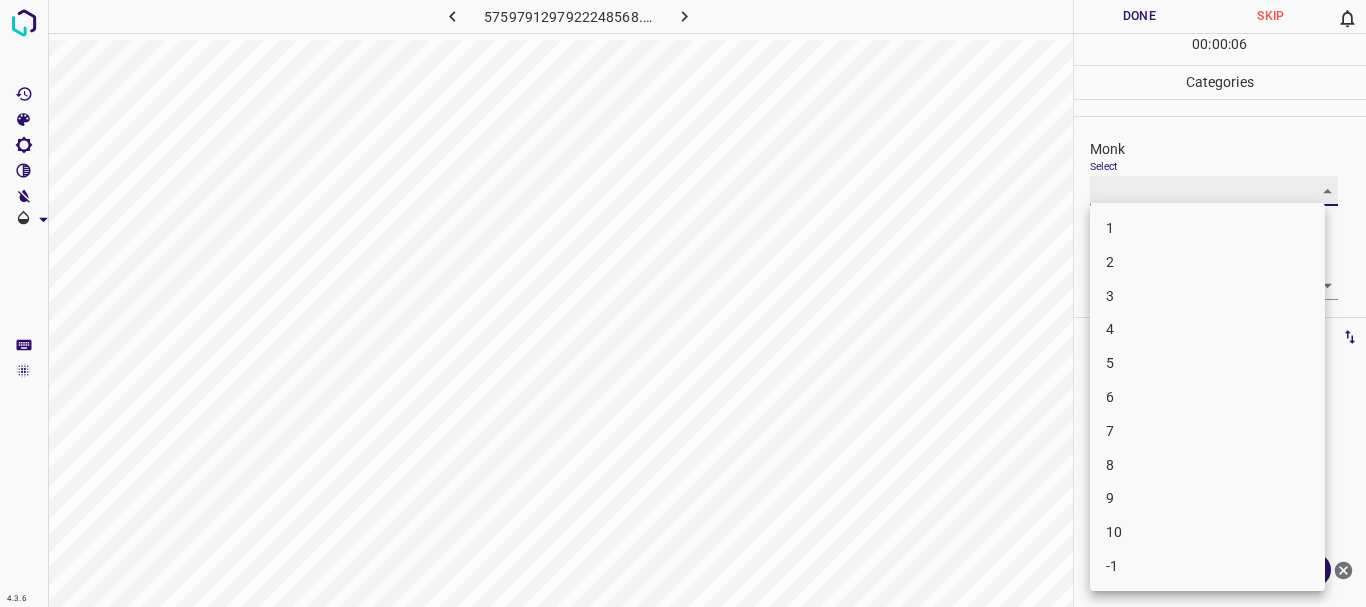 type on "3" 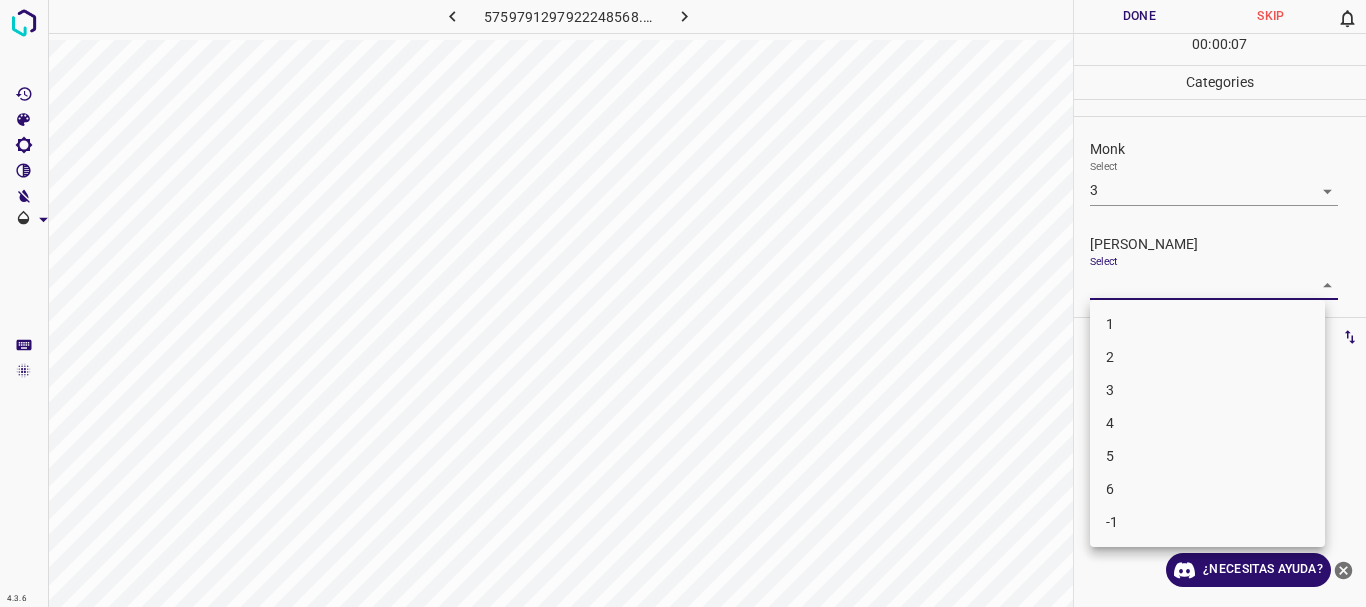 drag, startPoint x: 1129, startPoint y: 289, endPoint x: 1125, endPoint y: 299, distance: 10.770329 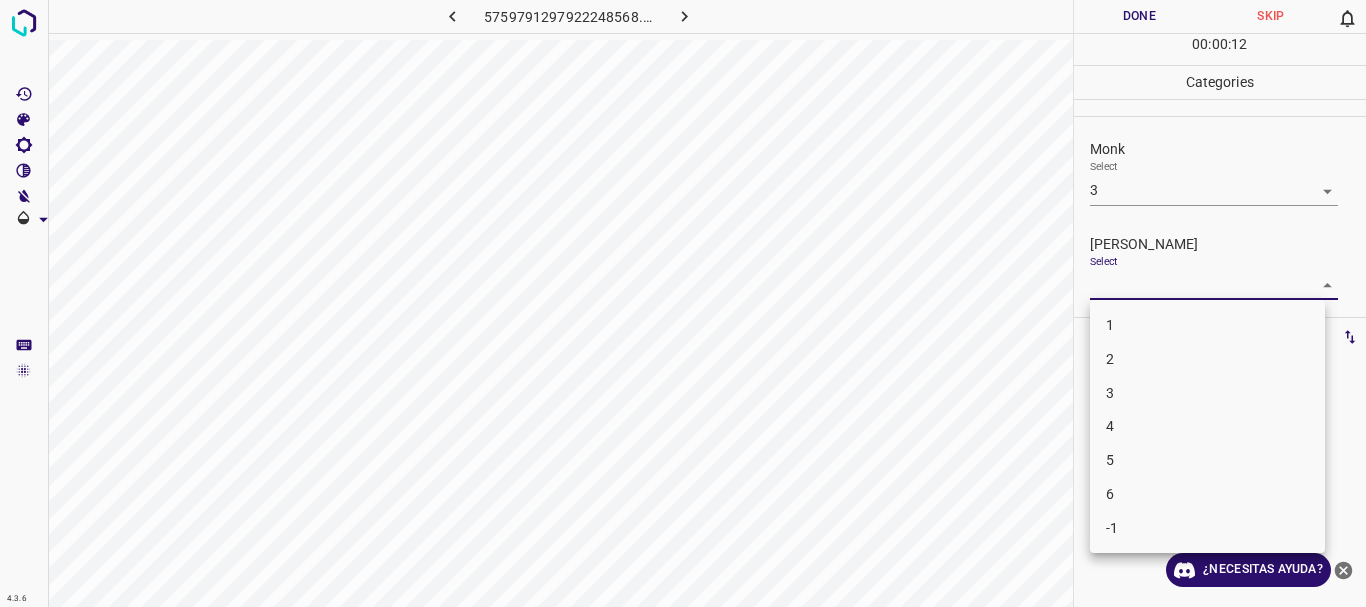 click on "1" at bounding box center [1207, 325] 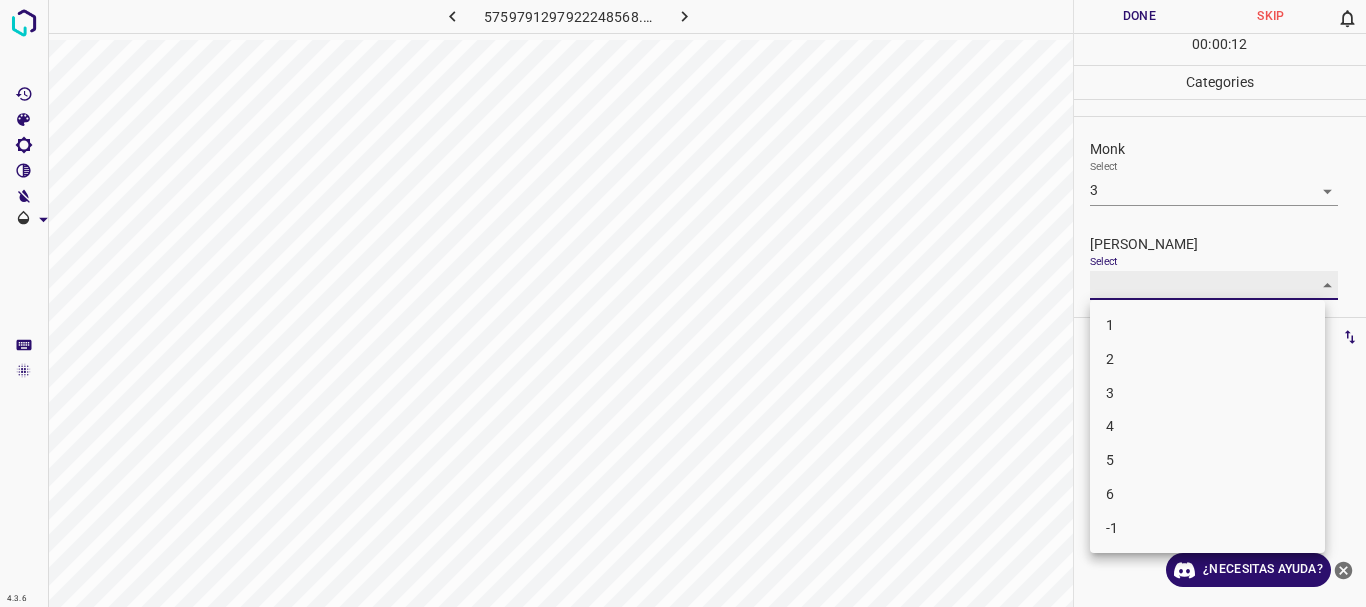 type on "1" 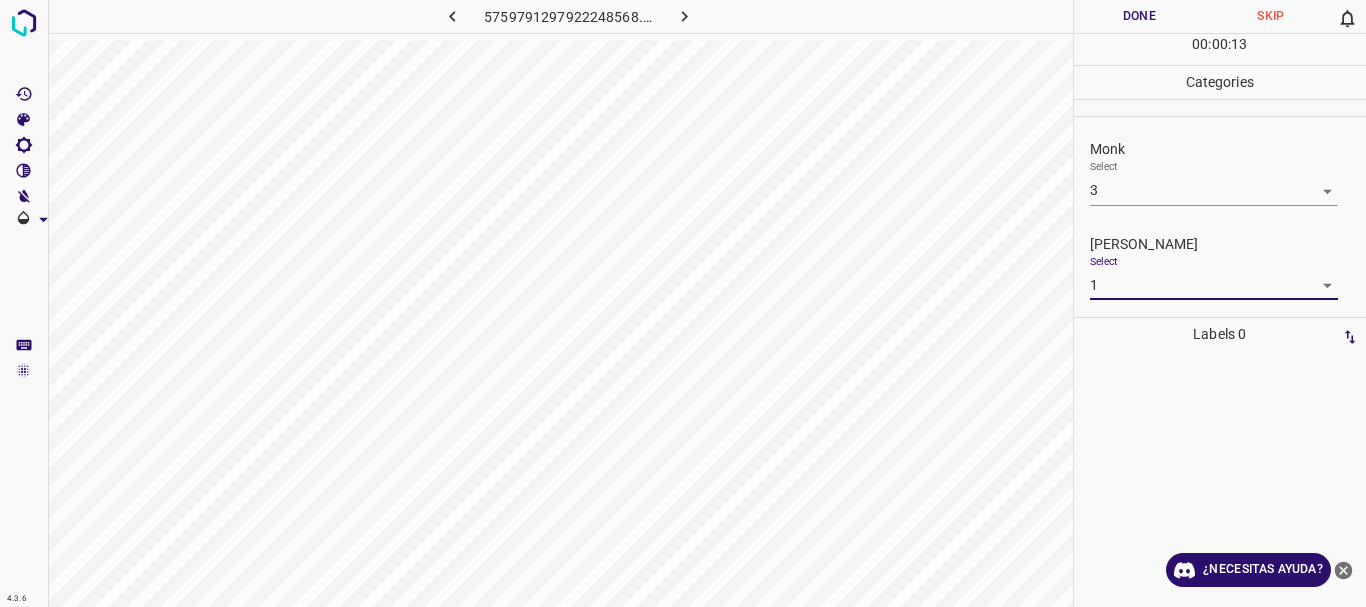 click on "Done" at bounding box center [1140, 16] 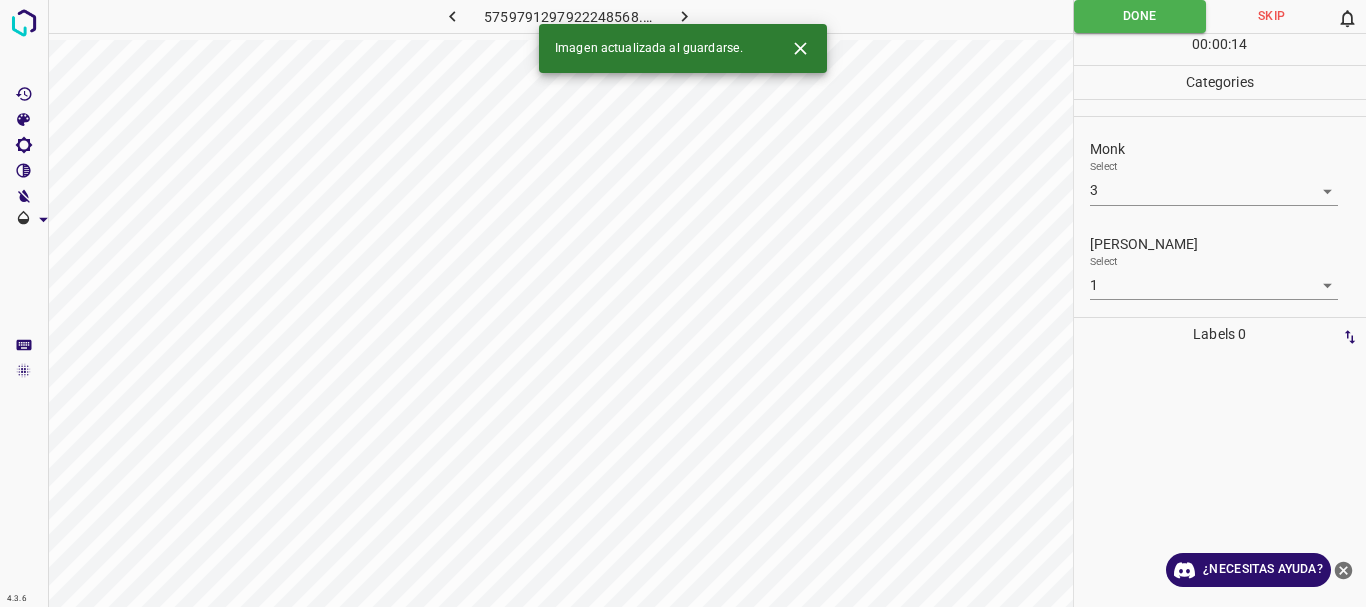 click 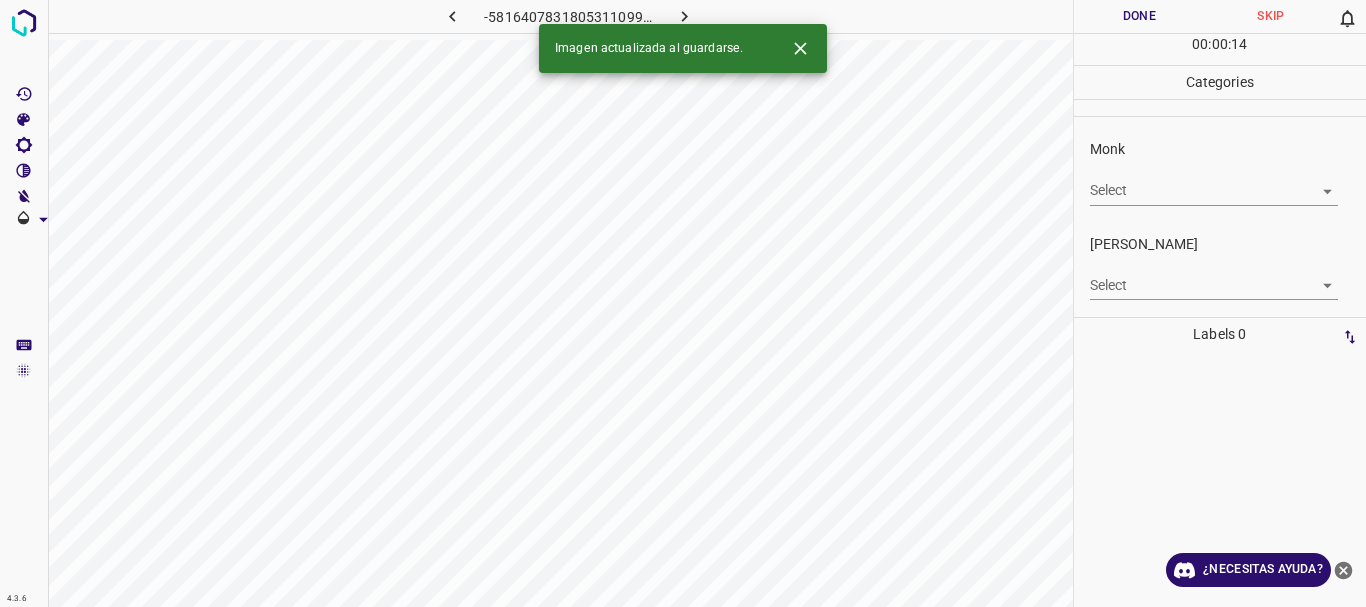 click on "4.3.6  -5816407831805311099.png Done Skip 0 00   : 00   : 14   Categories Monk   Select ​  [PERSON_NAME]   Select ​ Labels   0 Categories 1 Monk 2  [PERSON_NAME] Tools Space Change between modes (Draw & Edit) I Auto labeling R Restore zoom M Zoom in N Zoom out Delete Delete selecte label Filters Z Restore filters X Saturation filter C Brightness filter V Contrast filter B Gray scale filter General O Download Imagen actualizada al guardarse. ¿Necesitas ayuda? Texto original Valora esta traducción Tu opinión servirá para ayudar a mejorar el Traductor de Google - Texto - Esconder - Borrar" at bounding box center (683, 303) 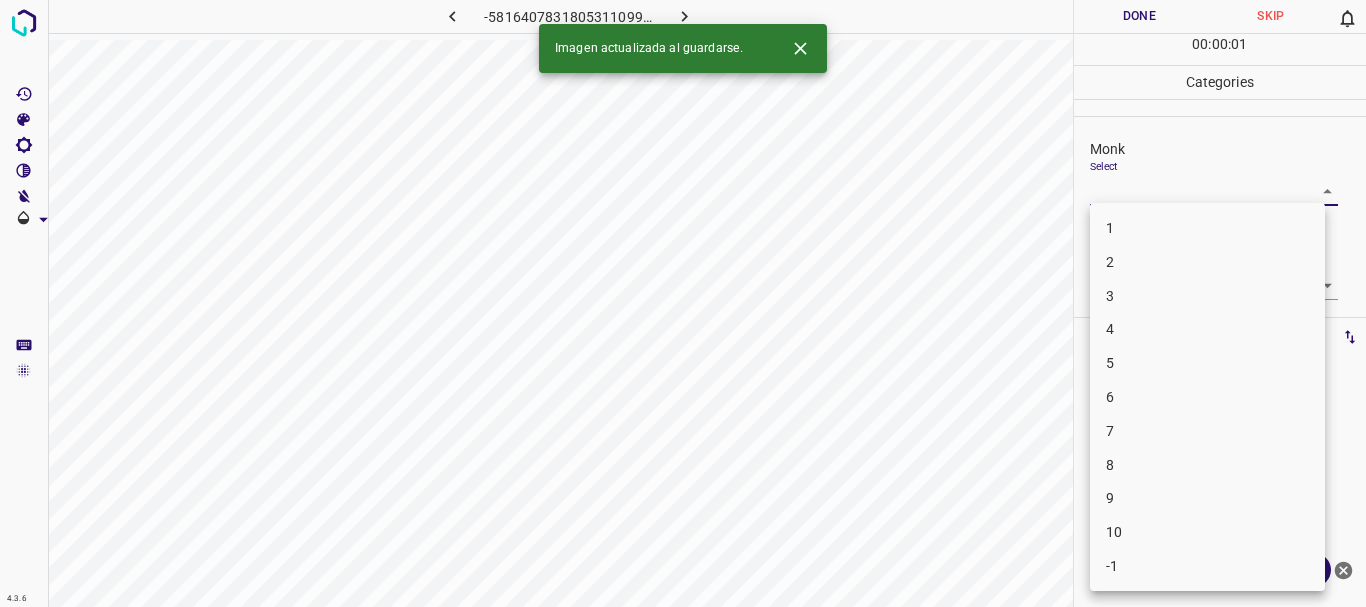 click on "3" at bounding box center [1207, 296] 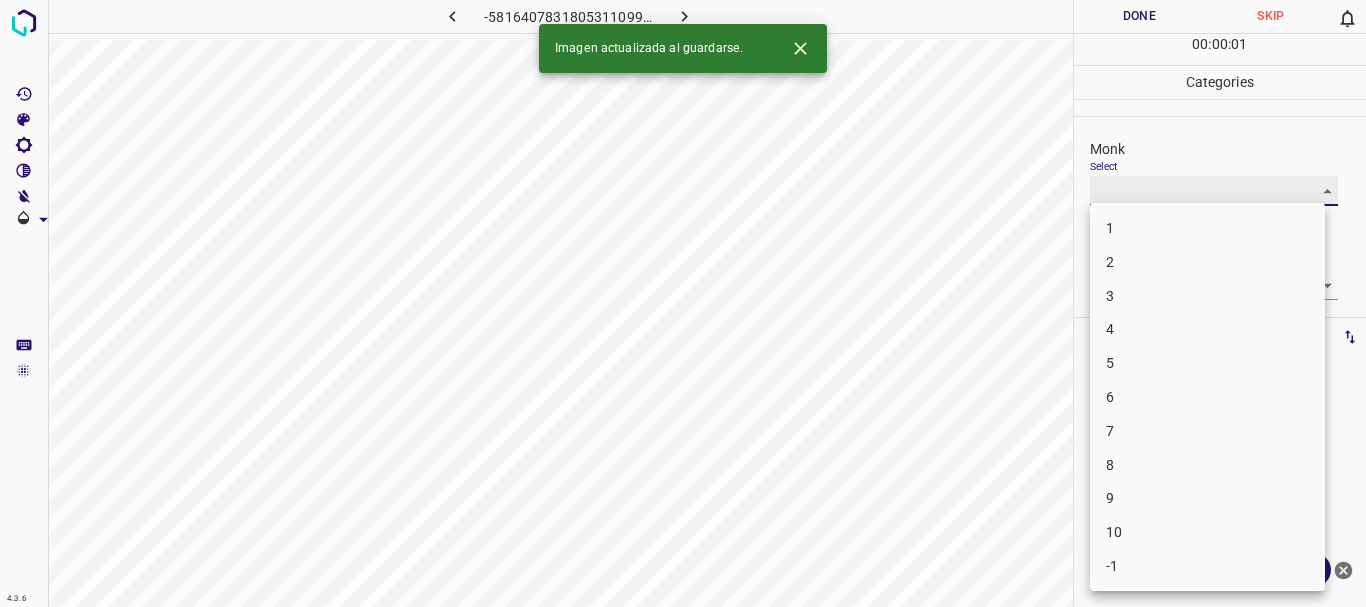 type on "3" 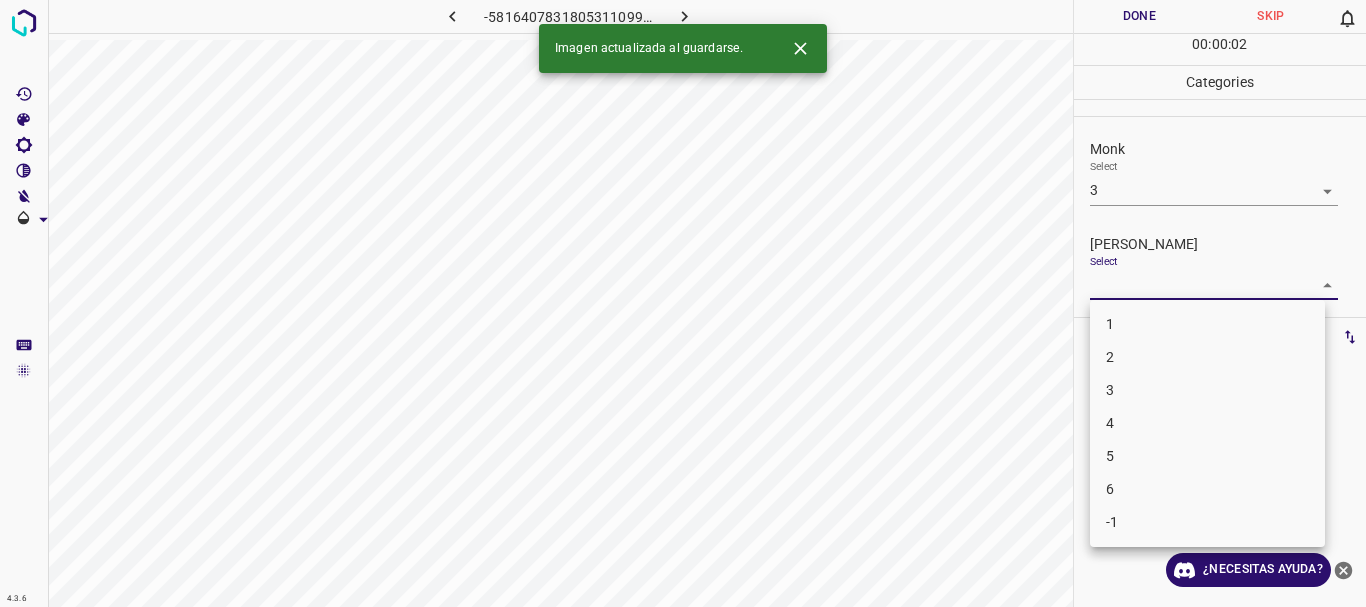 click on "4.3.6  -5816407831805311099.png Done Skip 0 00   : 00   : 02   Categories Monk   Select 3 3  [PERSON_NAME]   Select ​ Labels   0 Categories 1 Monk 2  [PERSON_NAME] Tools Space Change between modes (Draw & Edit) I Auto labeling R Restore zoom M Zoom in N Zoom out Delete Delete selecte label Filters Z Restore filters X Saturation filter C Brightness filter V Contrast filter B Gray scale filter General O Download Imagen actualizada al guardarse. ¿Necesitas ayuda? Texto original Valora esta traducción Tu opinión servirá para ayudar a mejorar el Traductor de Google - Texto - Esconder - Borrar 1 2 3 4 5 6 -1" at bounding box center (683, 303) 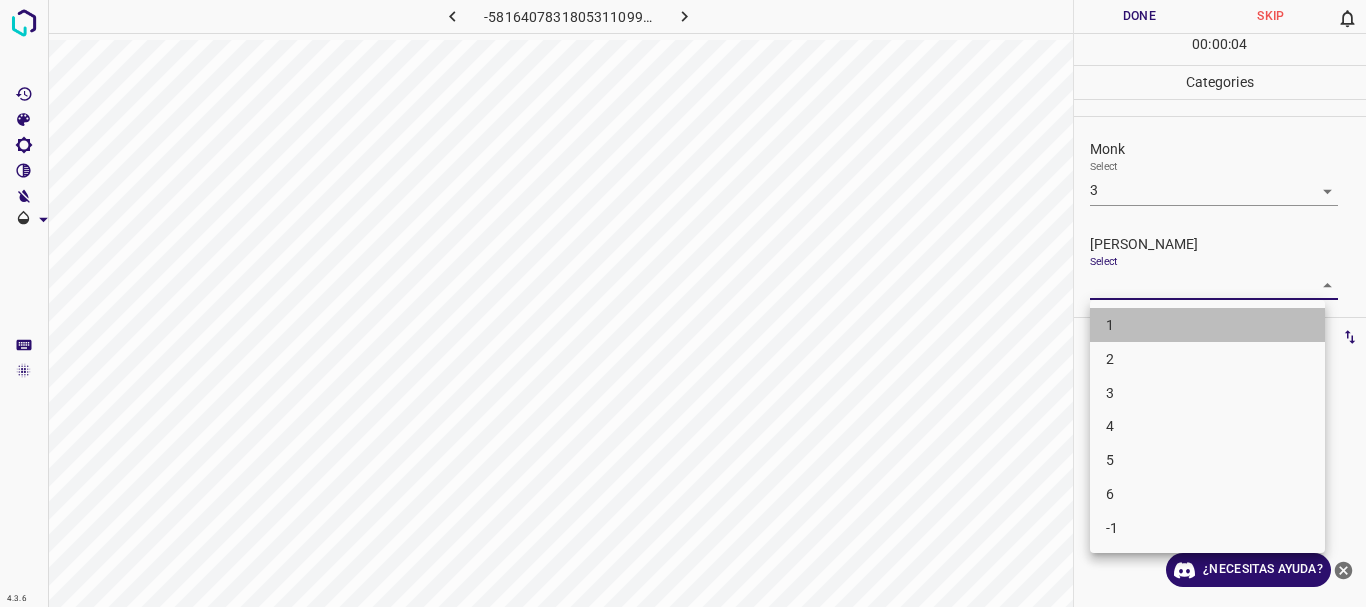click on "1" at bounding box center [1207, 325] 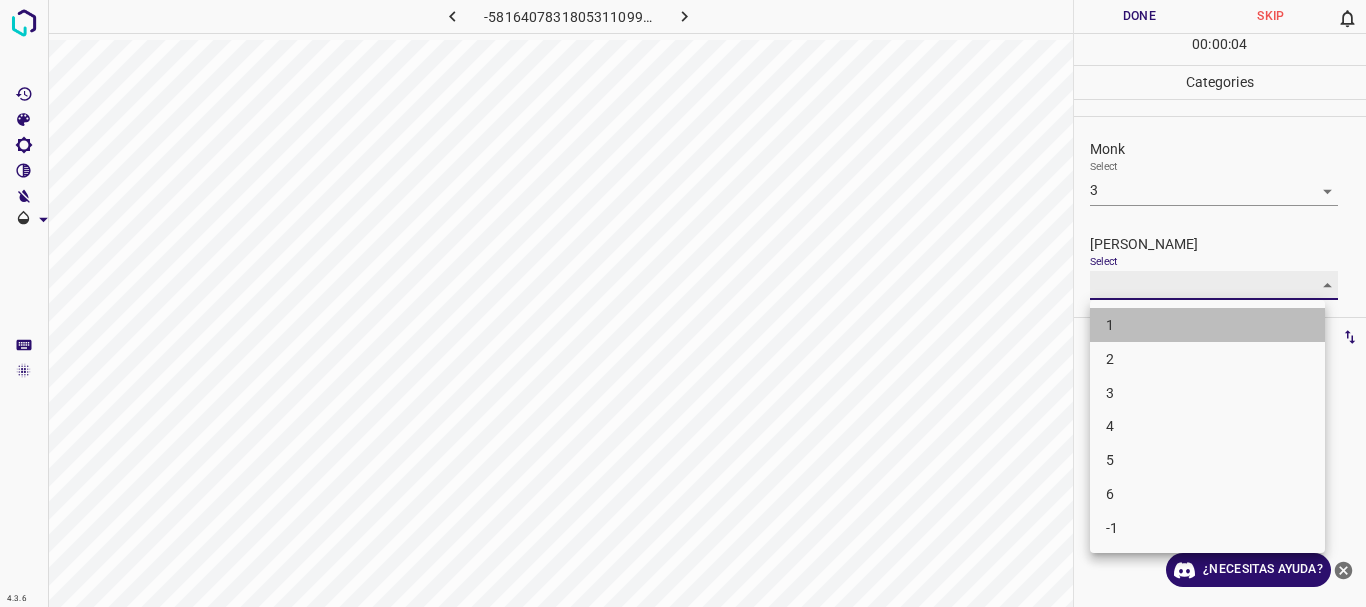 type on "1" 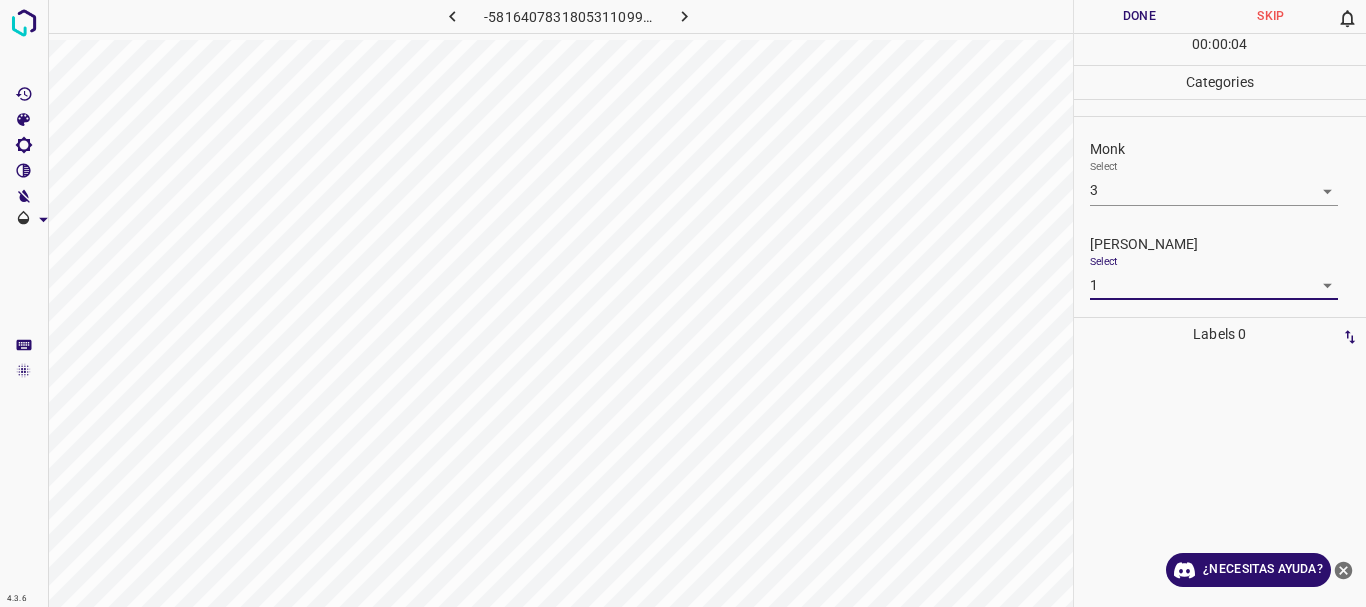 click on "Done" at bounding box center (1140, 16) 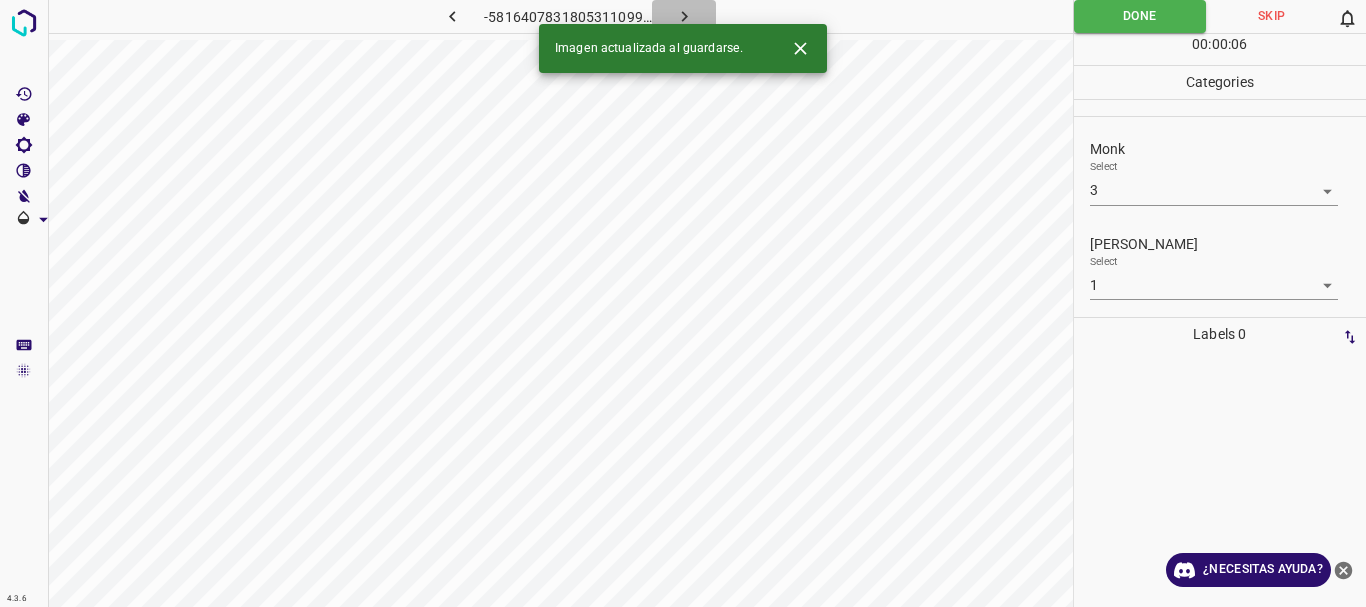click 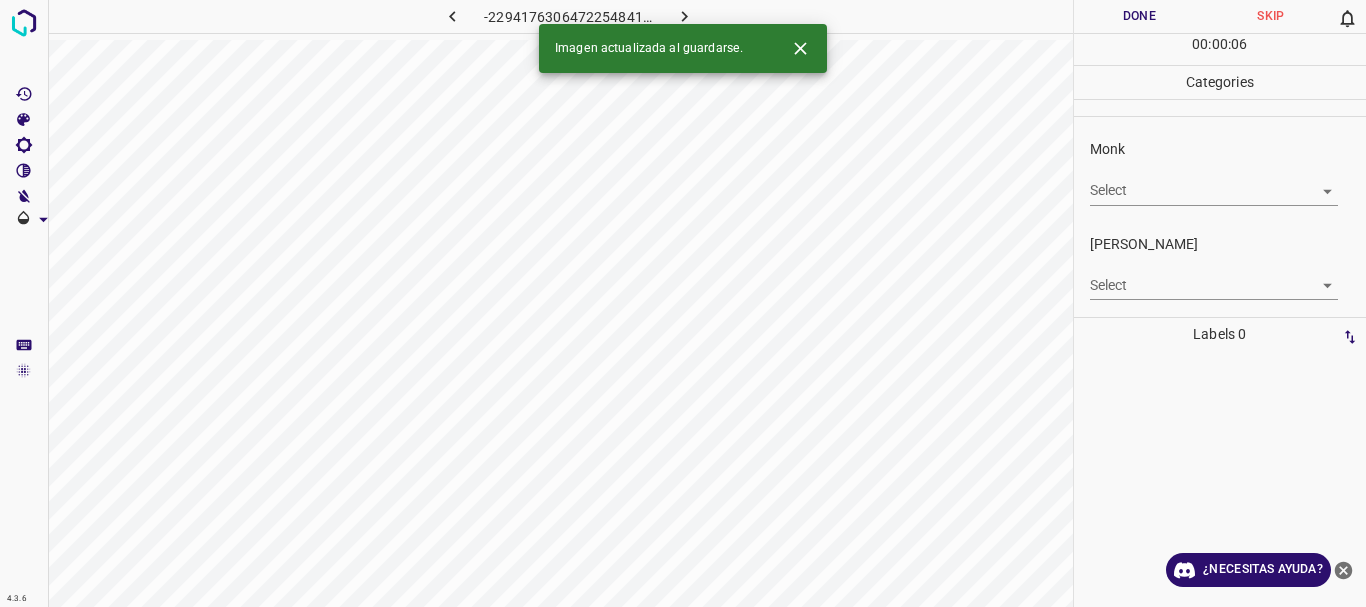 click on "4.3.6  -2294176306472254841.png Done Skip 0 00   : 00   : 06   Categories Monk   Select ​  [PERSON_NAME]   Select ​ Labels   0 Categories 1 Monk 2  [PERSON_NAME] Tools Space Change between modes (Draw & Edit) I Auto labeling R Restore zoom M Zoom in N Zoom out Delete Delete selecte label Filters Z Restore filters X Saturation filter C Brightness filter V Contrast filter B Gray scale filter General O Download Imagen actualizada al guardarse. ¿Necesitas ayuda? Texto original Valora esta traducción Tu opinión servirá para ayudar a mejorar el Traductor de Google - Texto - Esconder - Borrar" at bounding box center (683, 303) 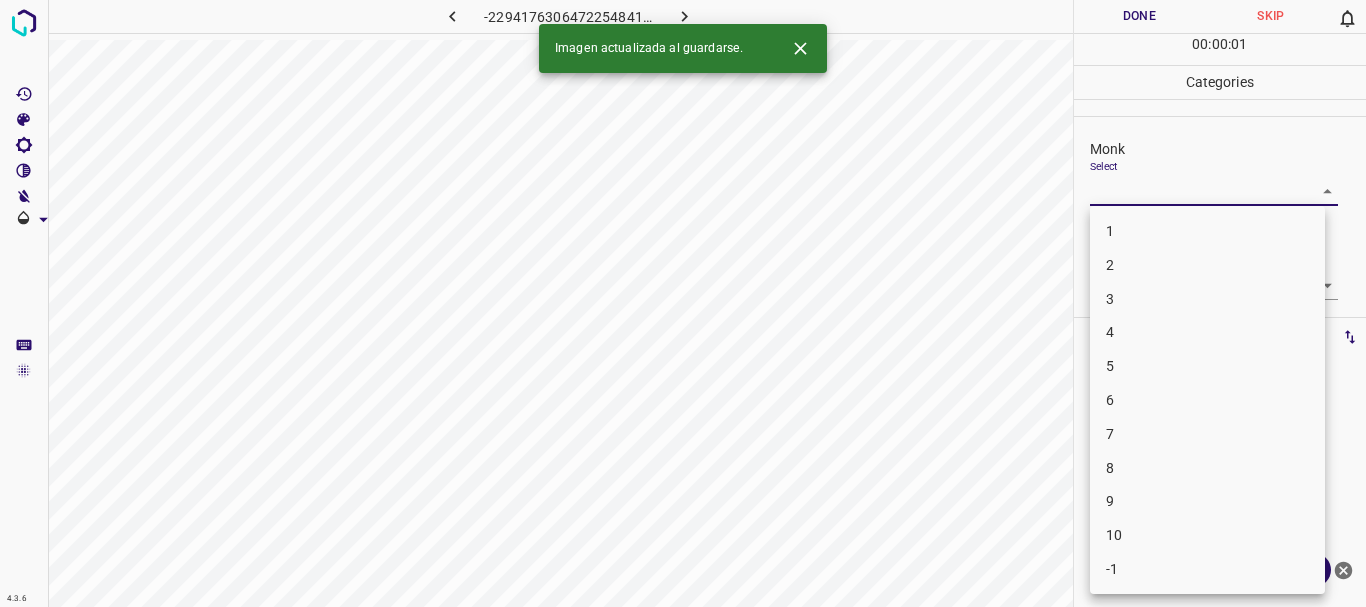 click on "2" at bounding box center [1207, 265] 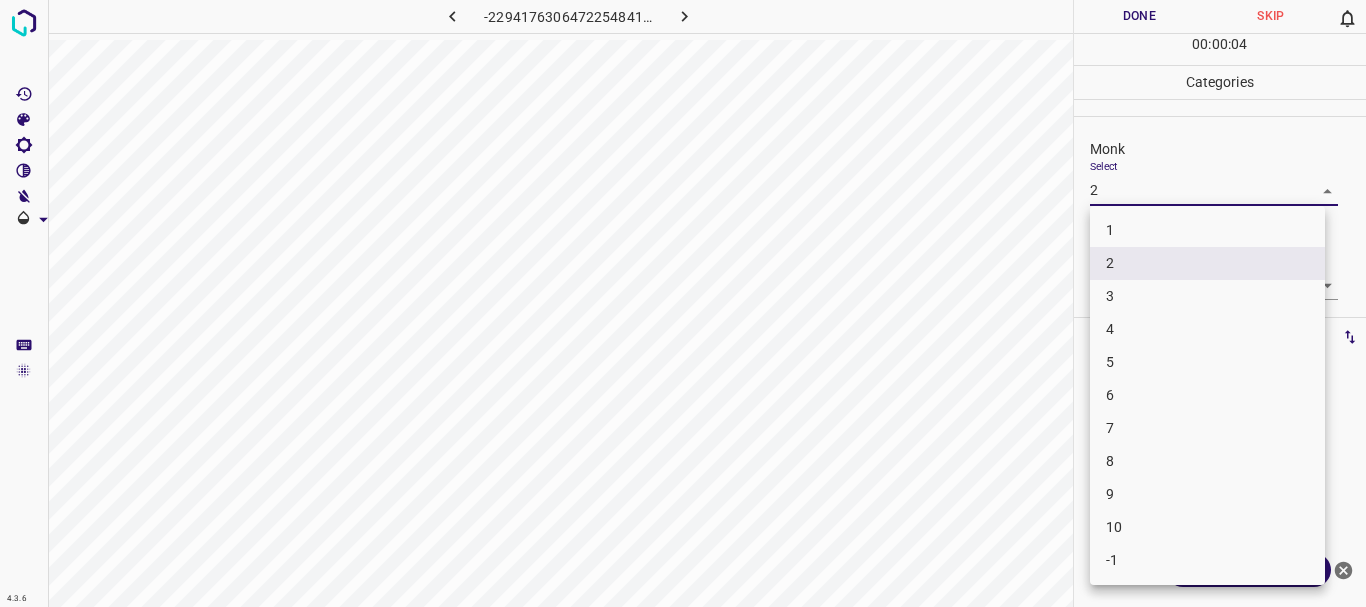 click on "4.3.6  -2294176306472254841.png Done Skip 0 00   : 00   : 04   Categories Monk   Select 2 2  [PERSON_NAME]   Select ​ Labels   0 Categories 1 Monk 2  [PERSON_NAME] Tools Space Change between modes (Draw & Edit) I Auto labeling R Restore zoom M Zoom in N Zoom out Delete Delete selecte label Filters Z Restore filters X Saturation filter C Brightness filter V Contrast filter B Gray scale filter General O Download ¿Necesitas ayuda? Texto original Valora esta traducción Tu opinión servirá para ayudar a mejorar el Traductor de Google - Texto - Esconder - Borrar 1 2 3 4 5 6 7 8 9 10 -1" at bounding box center [683, 303] 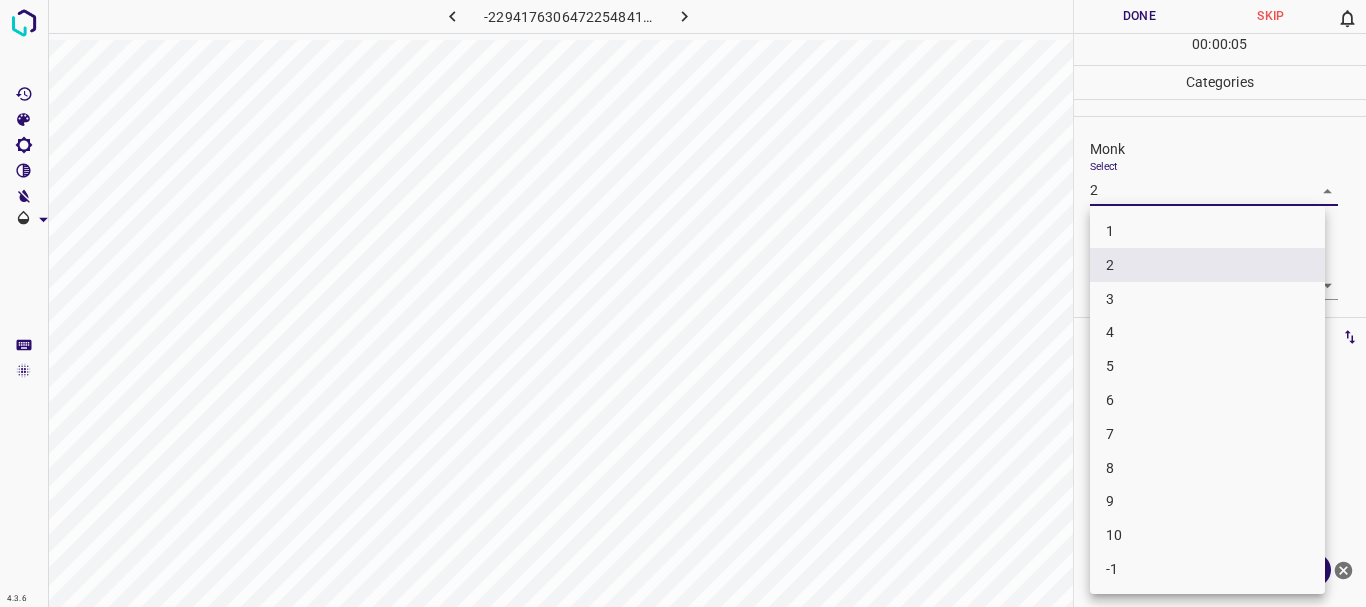 click on "3" at bounding box center [1207, 299] 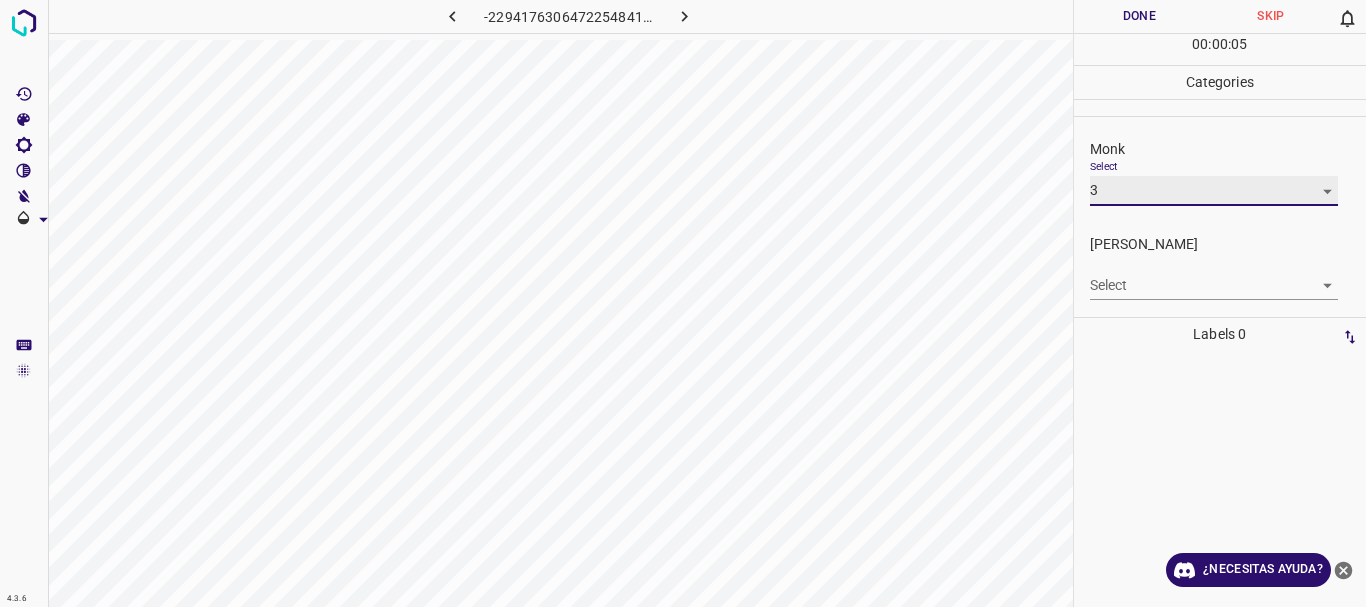 type on "3" 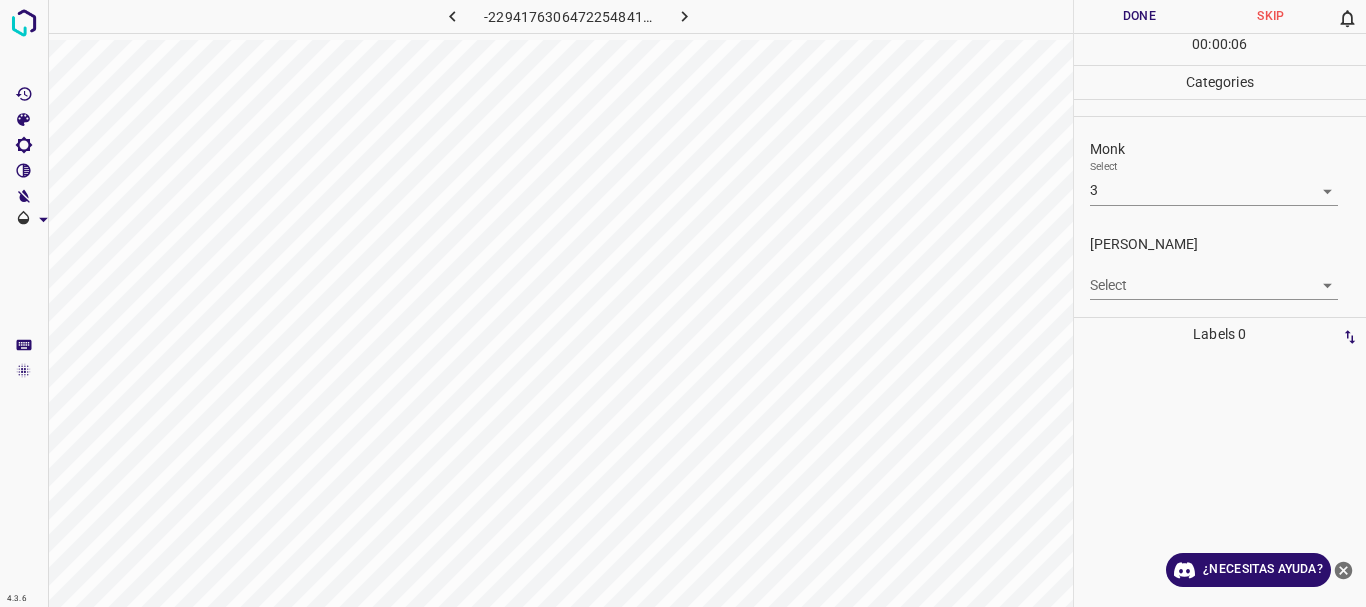 click on "4.3.6  -2294176306472254841.png Done Skip 0 00   : 00   : 06   Categories Monk   Select 3 3  [PERSON_NAME]   Select ​ Labels   0 Categories 1 Monk 2  [PERSON_NAME] Tools Space Change between modes (Draw & Edit) I Auto labeling R Restore zoom M Zoom in N Zoom out Delete Delete selecte label Filters Z Restore filters X Saturation filter C Brightness filter V Contrast filter B Gray scale filter General O Download ¿Necesitas ayuda? Texto original Valora esta traducción Tu opinión servirá para ayudar a mejorar el Traductor de Google - Texto - Esconder - Borrar" at bounding box center [683, 303] 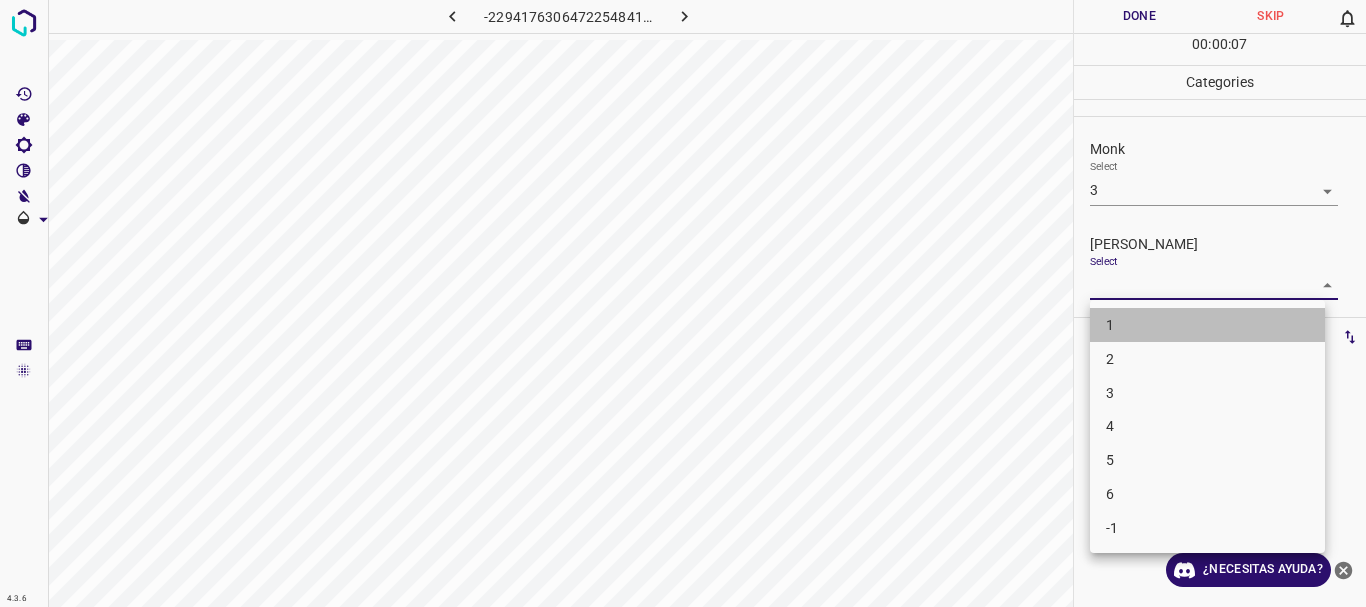 drag, startPoint x: 1126, startPoint y: 320, endPoint x: 1122, endPoint y: 184, distance: 136.0588 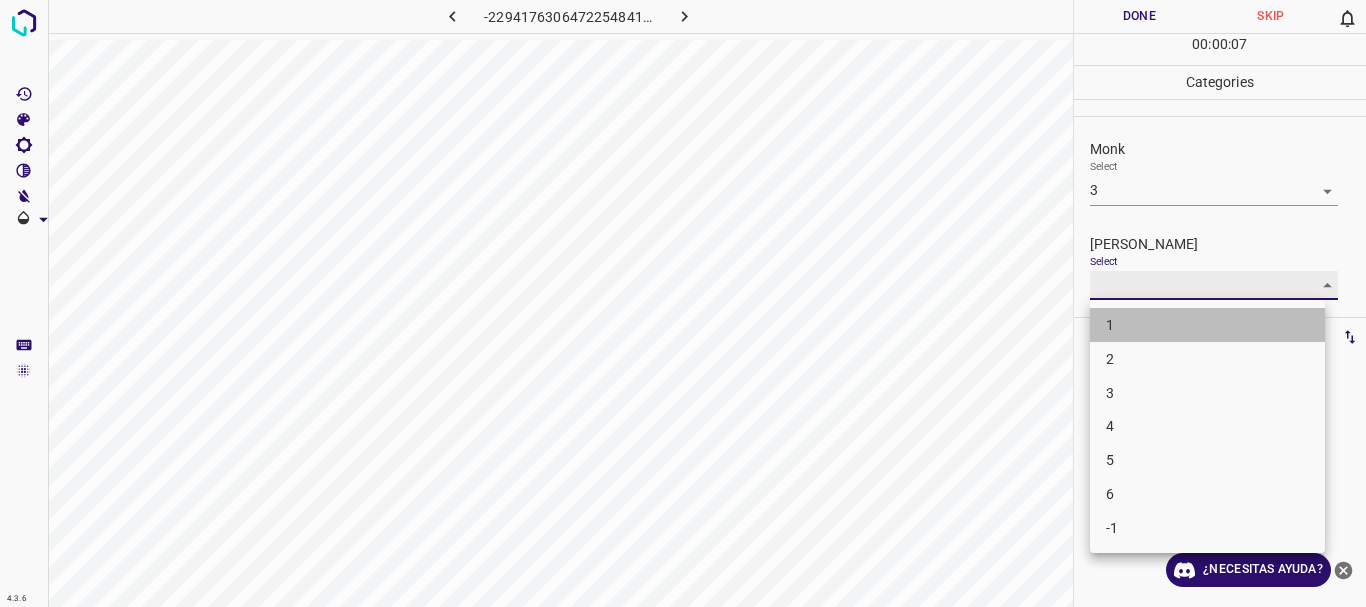 type on "1" 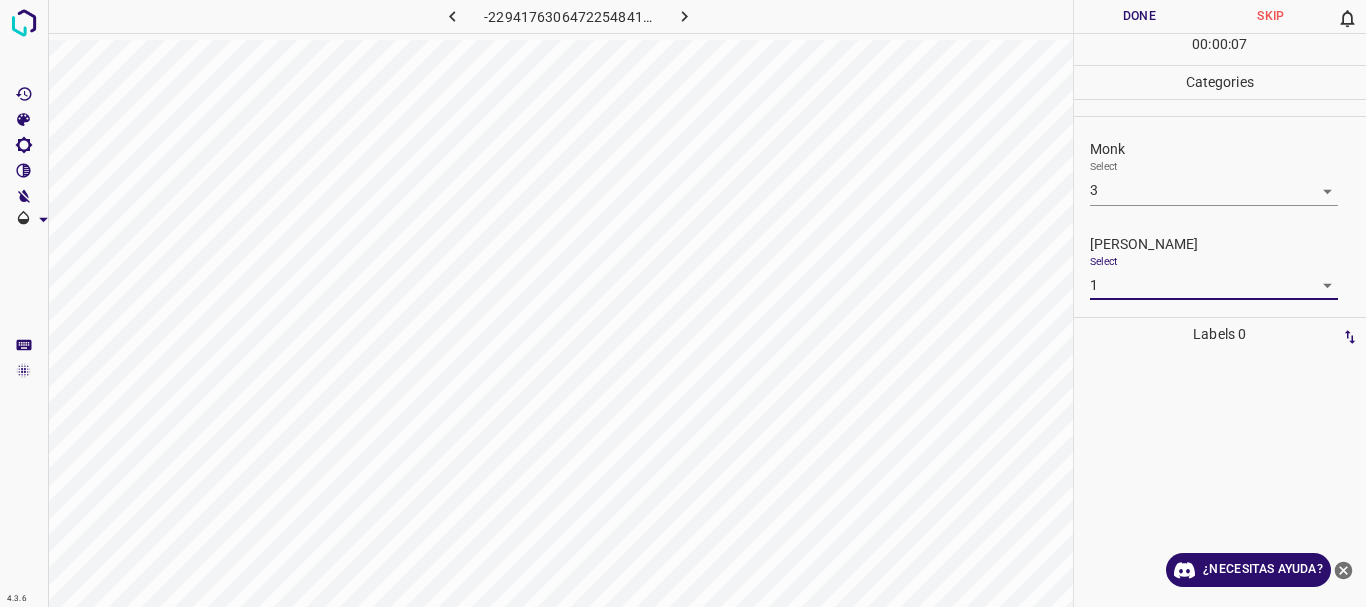 click on "Done" at bounding box center (1140, 16) 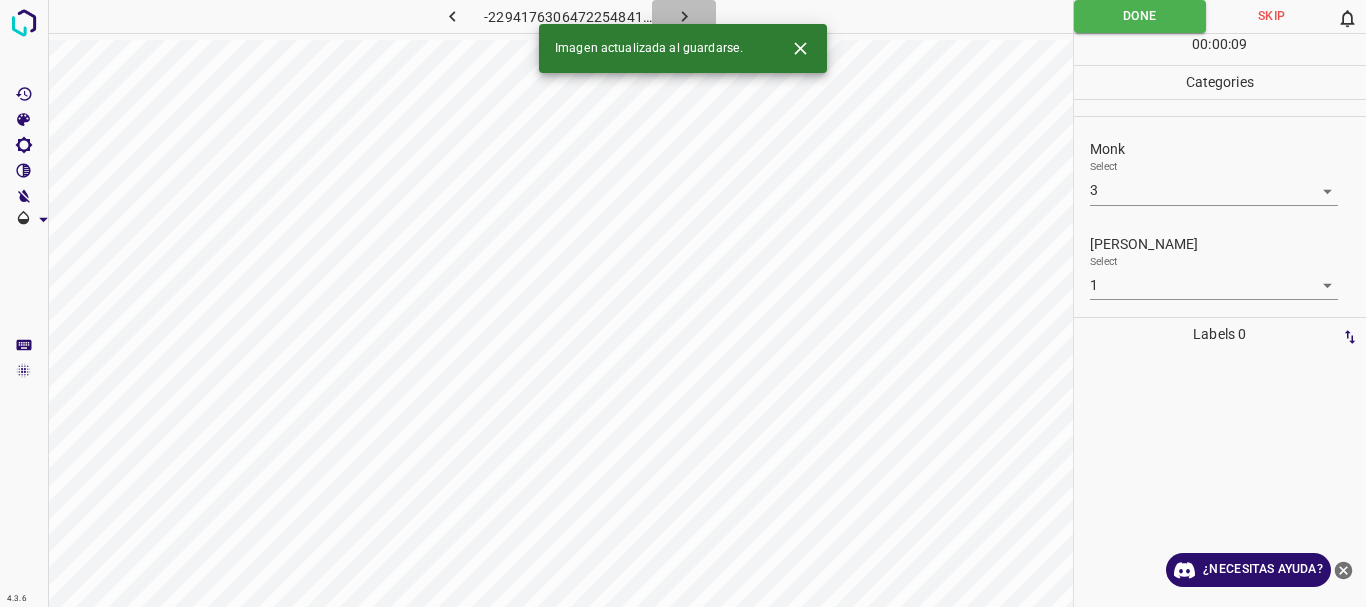 click 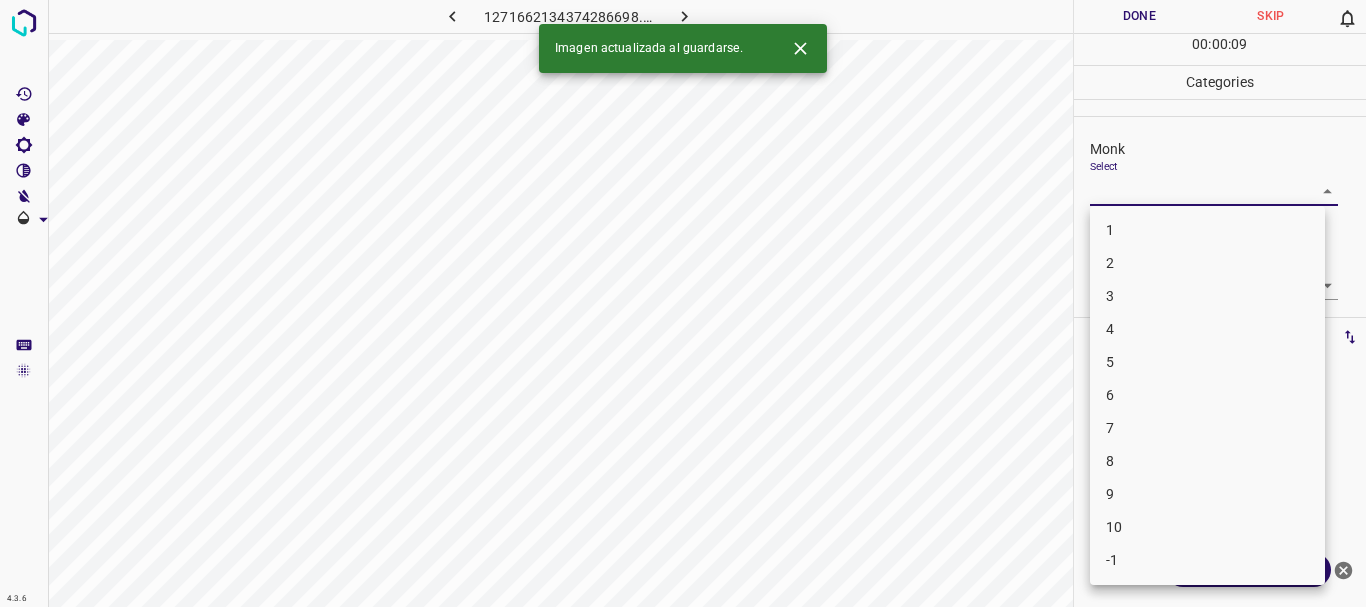 click on "4.3.6  1271662134374286698.png Done Skip 0 00   : 00   : 09   Categories Monk   Select ​  [PERSON_NAME]   Select ​ Labels   0 Categories 1 Monk 2  [PERSON_NAME] Tools Space Change between modes (Draw & Edit) I Auto labeling R Restore zoom M Zoom in N Zoom out Delete Delete selecte label Filters Z Restore filters X Saturation filter C Brightness filter V Contrast filter B Gray scale filter General O Download Imagen actualizada al guardarse. ¿Necesitas ayuda? Texto original Valora esta traducción Tu opinión servirá para ayudar a mejorar el Traductor de Google - Texto - Esconder - Borrar 1 2 3 4 5 6 7 8 9 10 -1" at bounding box center (683, 303) 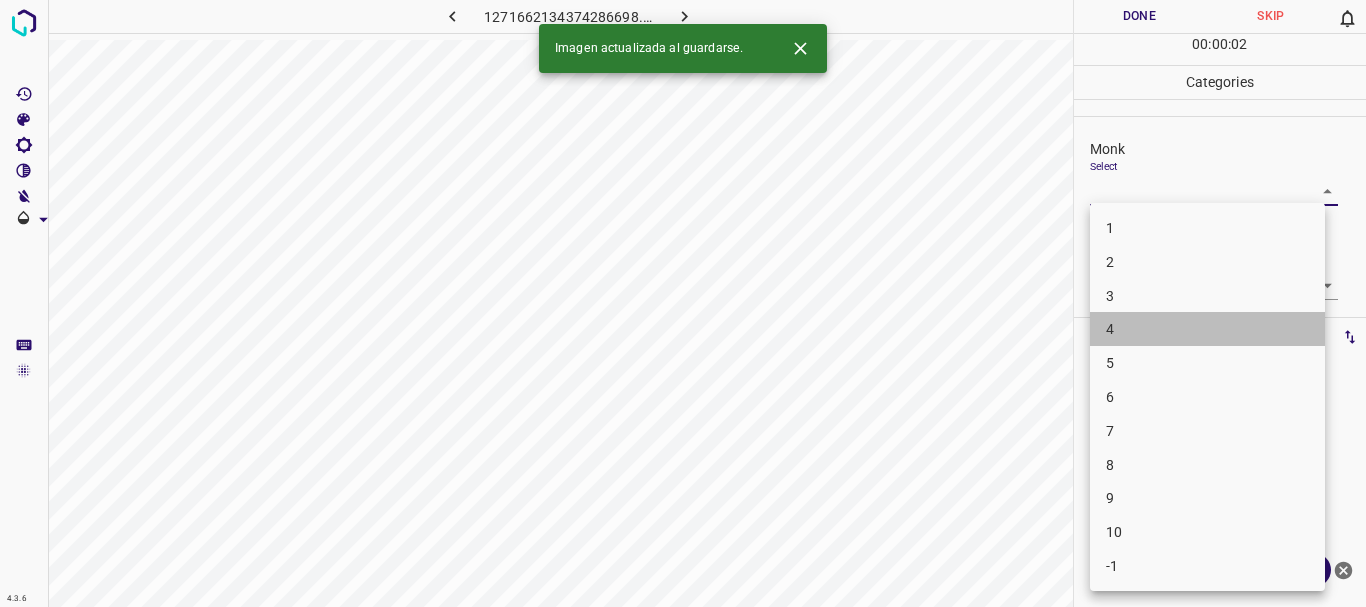 click on "4" at bounding box center [1207, 329] 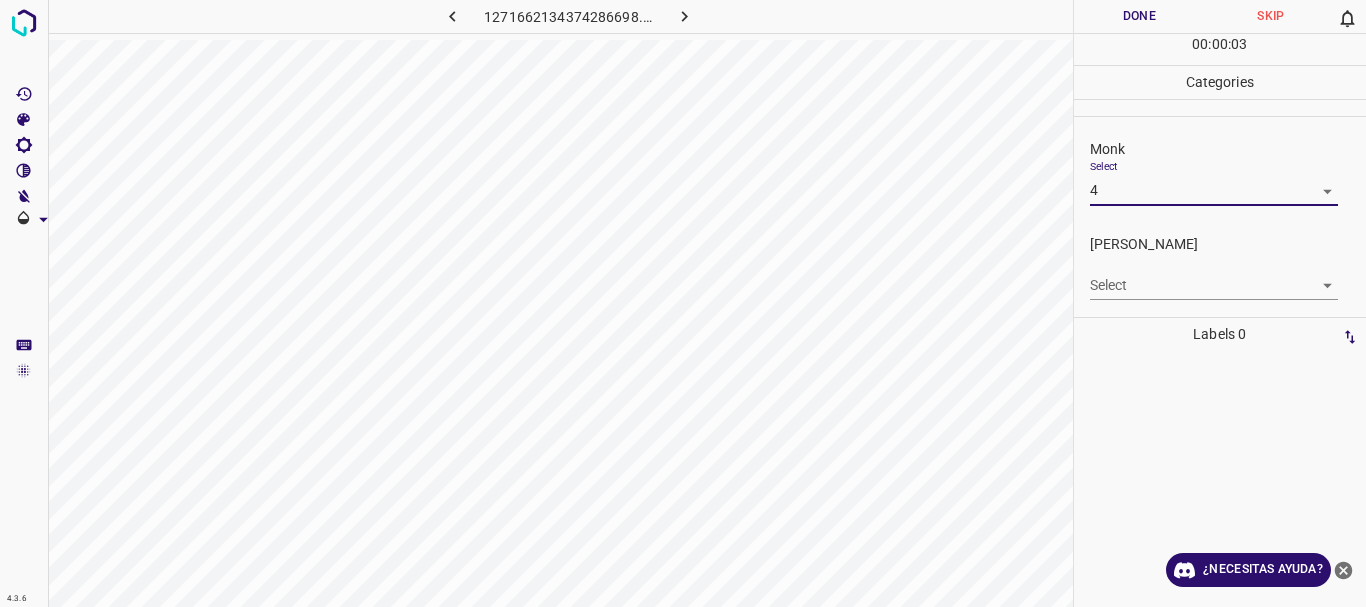 click on "4.3.6  1271662134374286698.png Done Skip 0 00   : 00   : 03   Categories Monk   Select 4 4  [PERSON_NAME]   Select ​ Labels   0 Categories 1 Monk 2  [PERSON_NAME] Tools Space Change between modes (Draw & Edit) I Auto labeling R Restore zoom M Zoom in N Zoom out Delete Delete selecte label Filters Z Restore filters X Saturation filter C Brightness filter V Contrast filter B Gray scale filter General O Download ¿Necesitas ayuda? Texto original Valora esta traducción Tu opinión servirá para ayudar a mejorar el Traductor de Google - Texto - Esconder - Borrar" at bounding box center [683, 303] 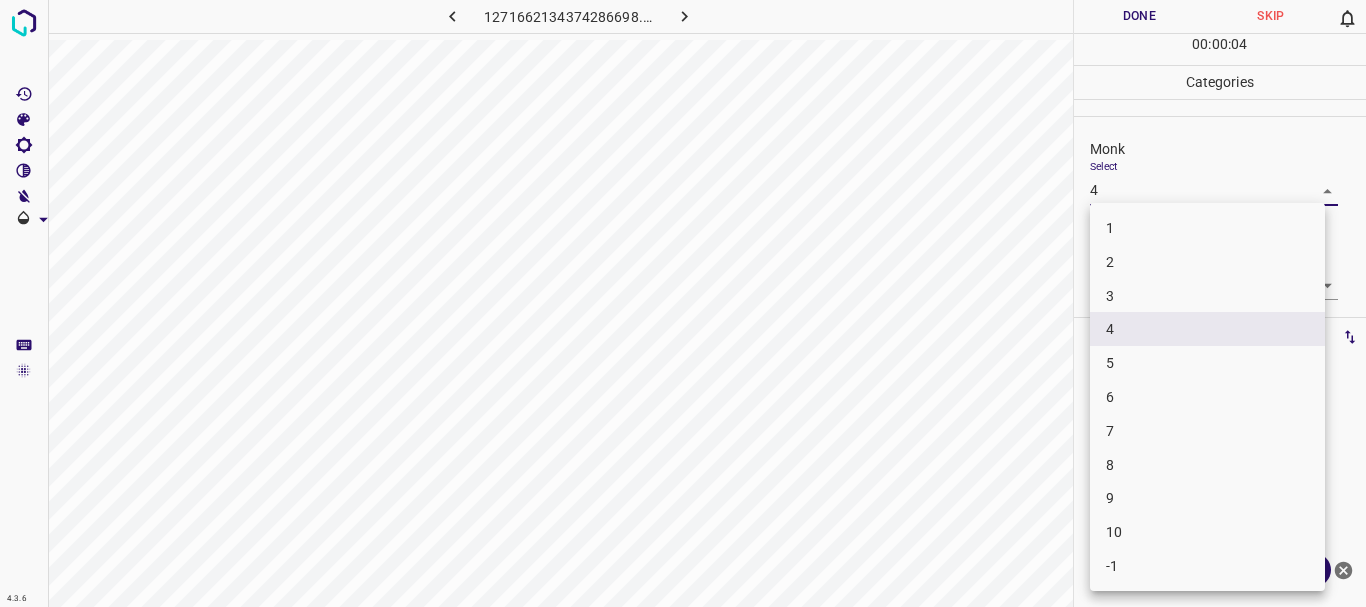 click on "5" at bounding box center (1207, 363) 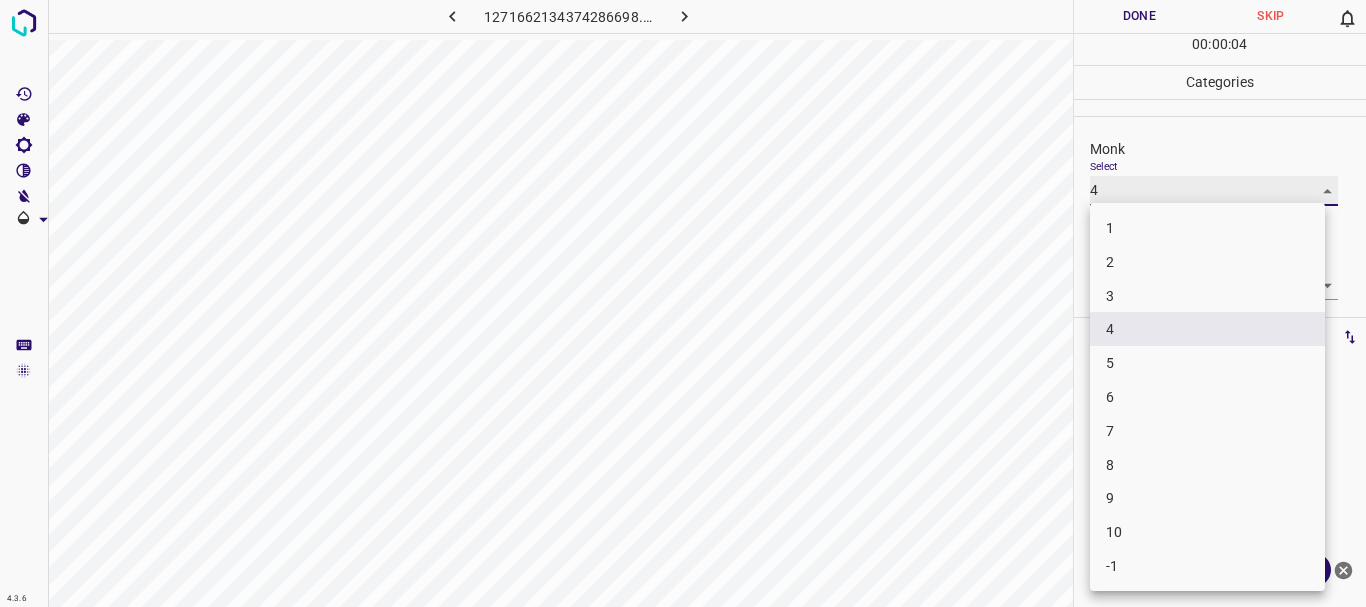 type on "5" 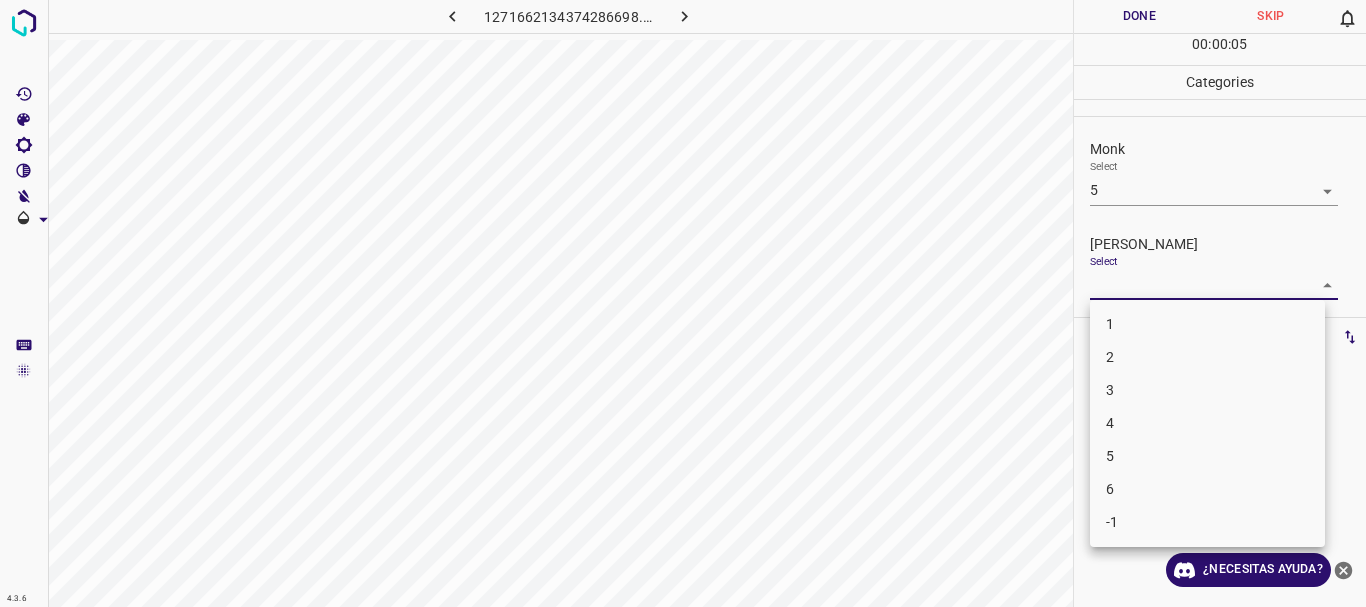 click on "4.3.6  1271662134374286698.png Done Skip 0 00   : 00   : 05   Categories Monk   Select 5 5  [PERSON_NAME]   Select ​ Labels   0 Categories 1 Monk 2  [PERSON_NAME] Tools Space Change between modes (Draw & Edit) I Auto labeling R Restore zoom M Zoom in N Zoom out Delete Delete selecte label Filters Z Restore filters X Saturation filter C Brightness filter V Contrast filter B Gray scale filter General O Download ¿Necesitas ayuda? Texto original Valora esta traducción Tu opinión servirá para ayudar a mejorar el Traductor de Google - Texto - Esconder - Borrar 1 2 3 4 5 6 -1" at bounding box center [683, 303] 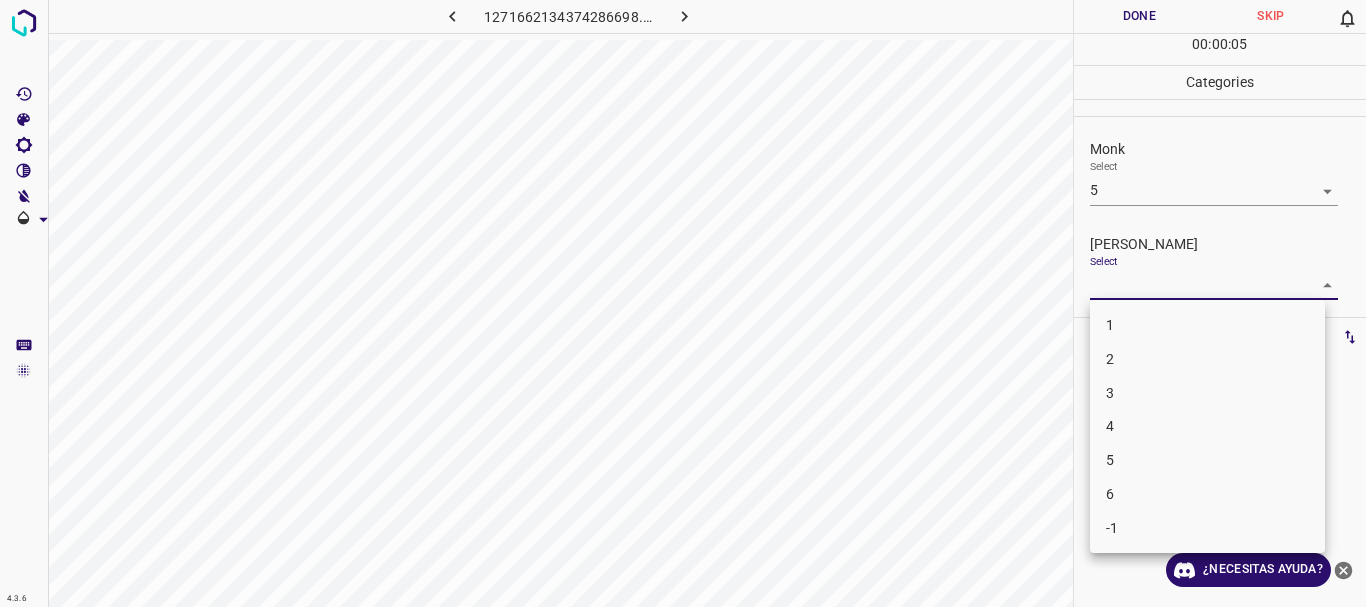 click on "1" at bounding box center [1207, 325] 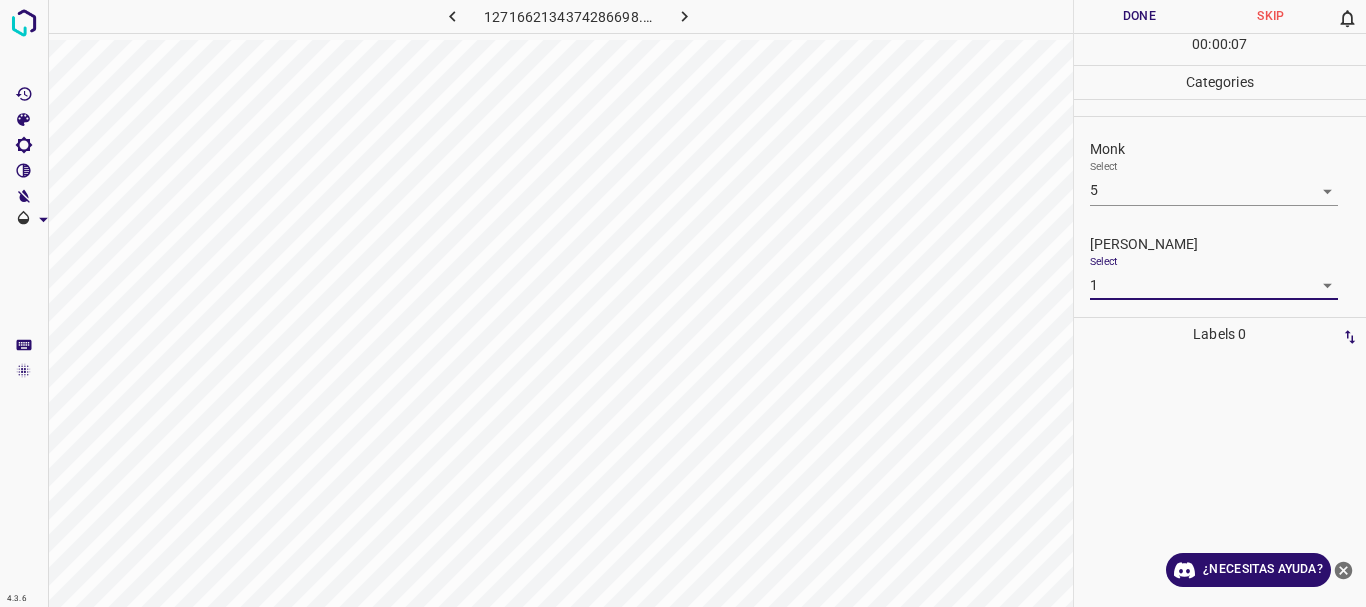 click on "4.3.6  1271662134374286698.png Done Skip 0 00   : 00   : 07   Categories Monk   Select 5 5  [PERSON_NAME]   Select 1 1 Labels   0 Categories 1 Monk 2  [PERSON_NAME] Tools Space Change between modes (Draw & Edit) I Auto labeling R Restore zoom M Zoom in N Zoom out Delete Delete selecte label Filters Z Restore filters X Saturation filter C Brightness filter V Contrast filter B Gray scale filter General O Download ¿Necesitas ayuda? Texto original Valora esta traducción Tu opinión servirá para ayudar a mejorar el Traductor de Google - Texto - Esconder - Borrar" at bounding box center [683, 303] 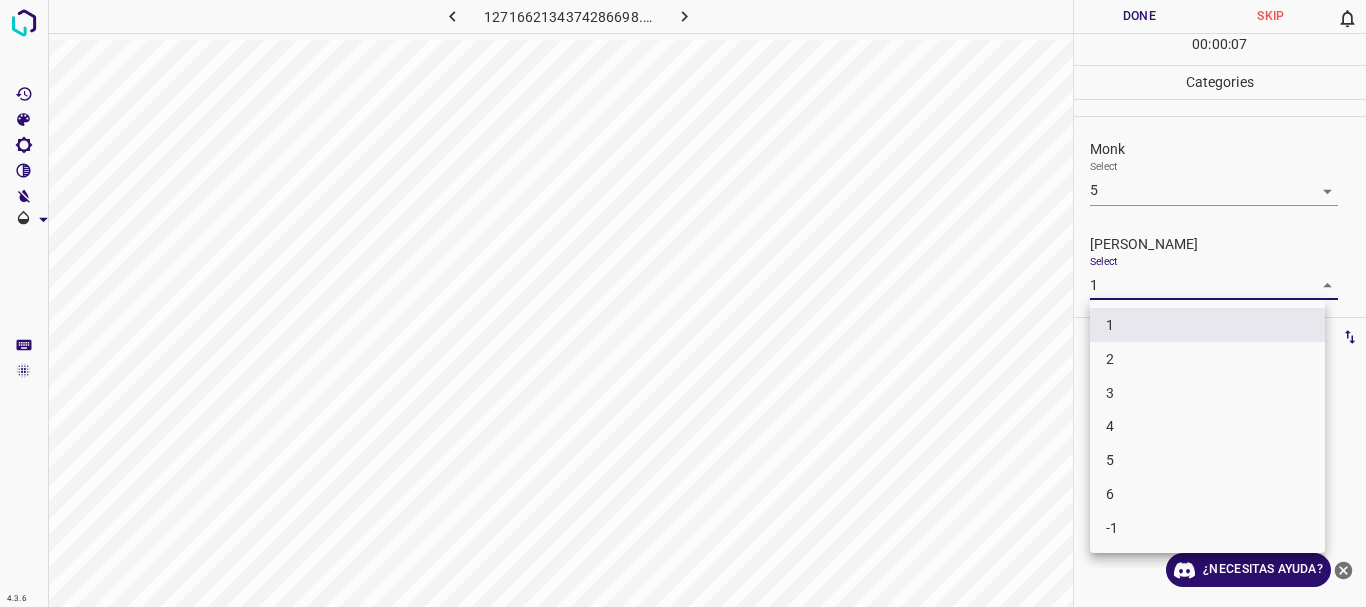 drag, startPoint x: 1137, startPoint y: 392, endPoint x: 1139, endPoint y: 367, distance: 25.079872 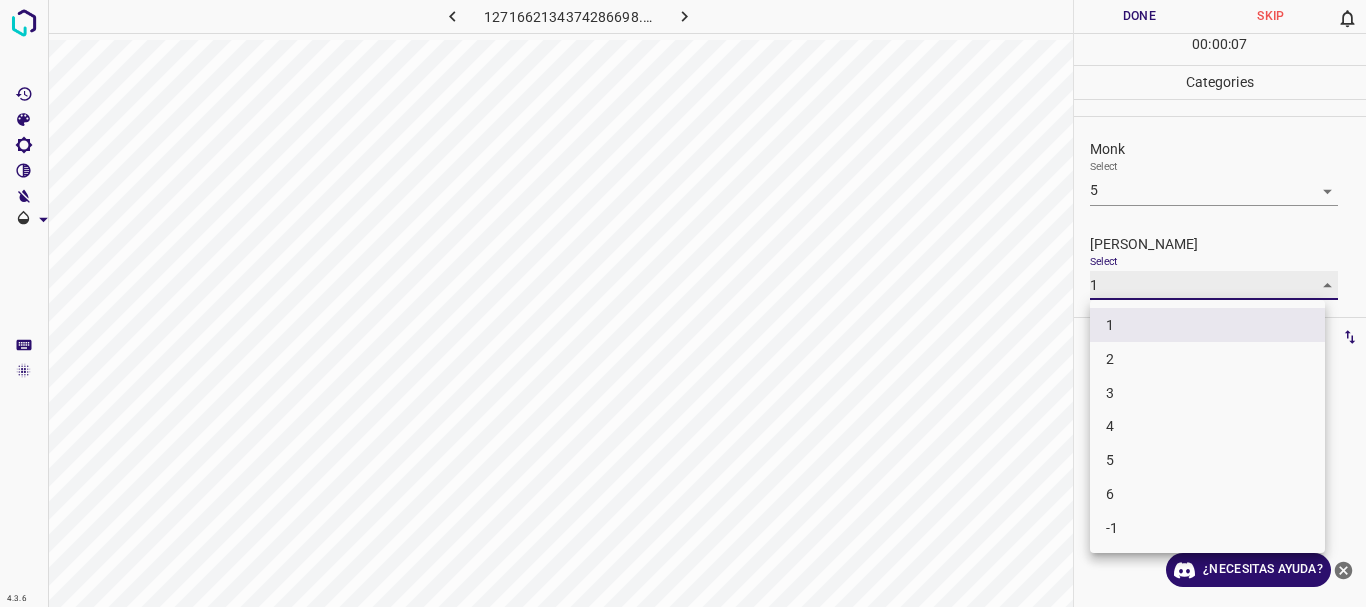 type on "3" 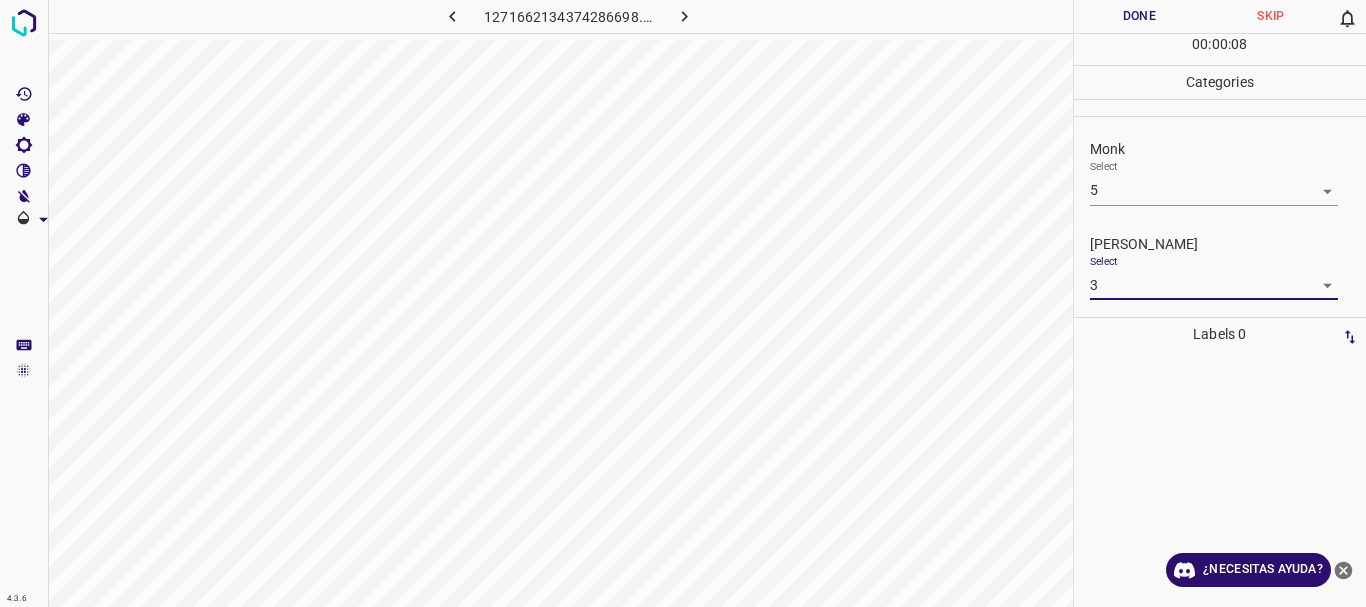 click on "Done" at bounding box center (1140, 16) 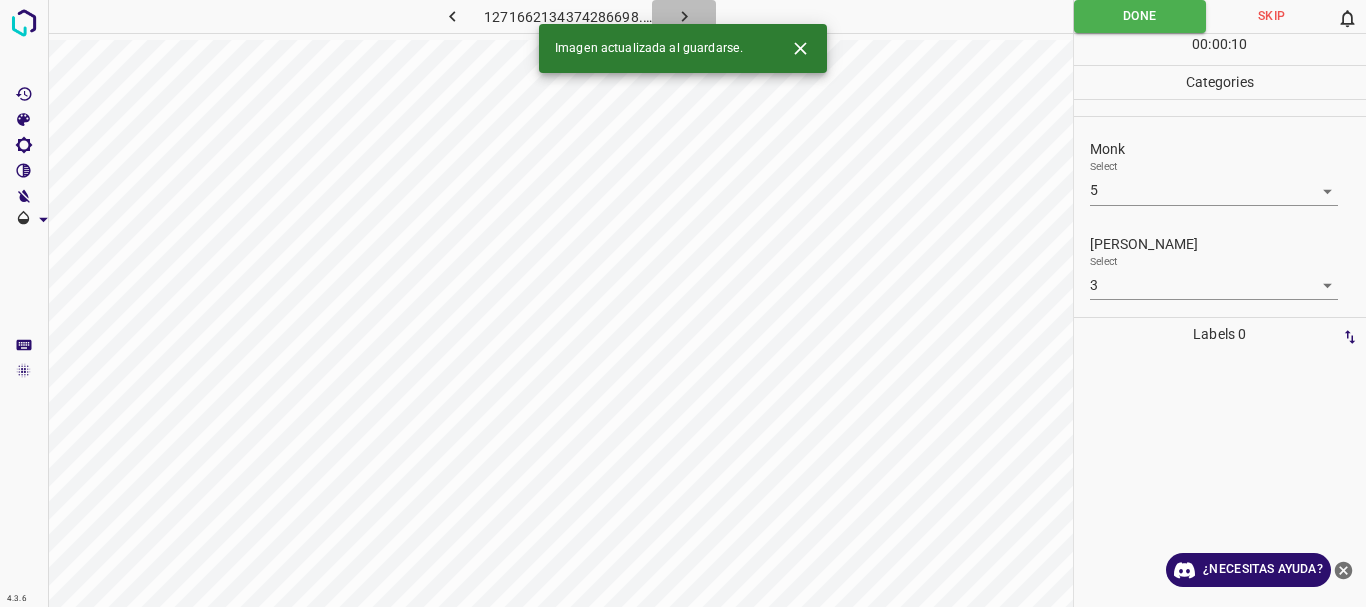 click at bounding box center (684, 16) 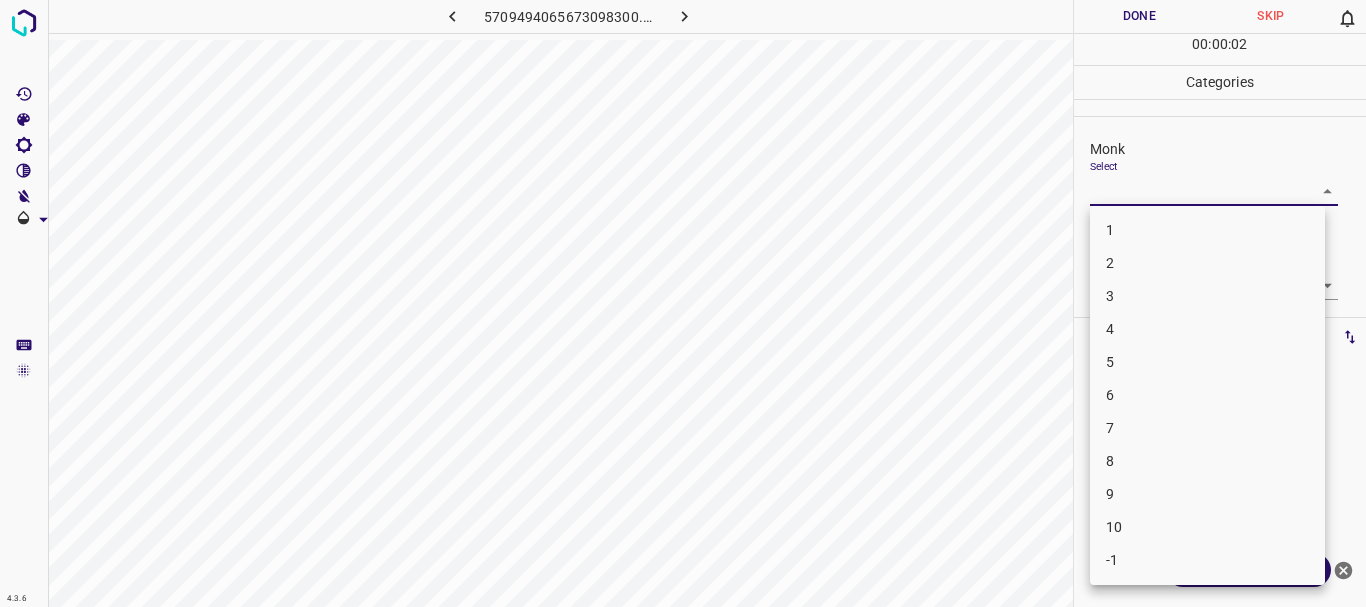 click on "4.3.6  5709494065673098300.png Done Skip 0 00   : 00   : 02   Categories Monk   Select ​  [PERSON_NAME]   Select ​ Labels   0 Categories 1 Monk 2  [PERSON_NAME] Tools Space Change between modes (Draw & Edit) I Auto labeling R Restore zoom M Zoom in N Zoom out Delete Delete selecte label Filters Z Restore filters X Saturation filter C Brightness filter V Contrast filter B Gray scale filter General O Download ¿Necesitas ayuda? Texto original Valora esta traducción Tu opinión servirá para ayudar a mejorar el Traductor de Google - Texto - Esconder - Borrar 1 2 3 4 5 6 7 8 9 10 -1" at bounding box center [683, 303] 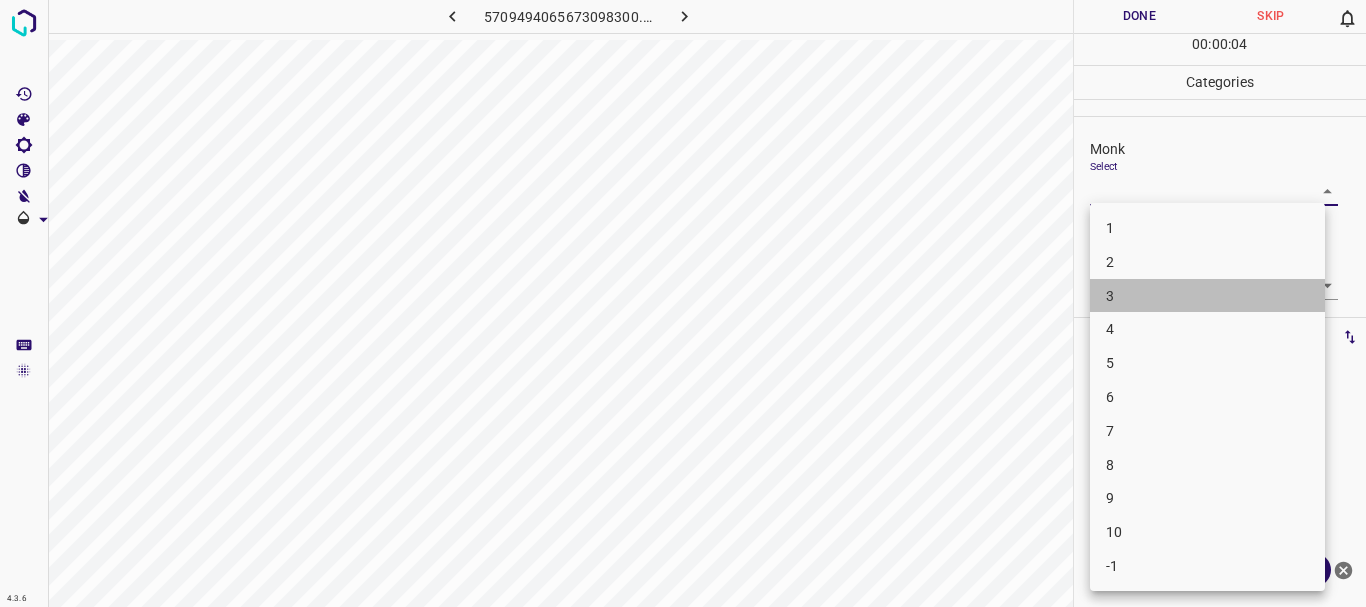 click on "3" at bounding box center (1207, 296) 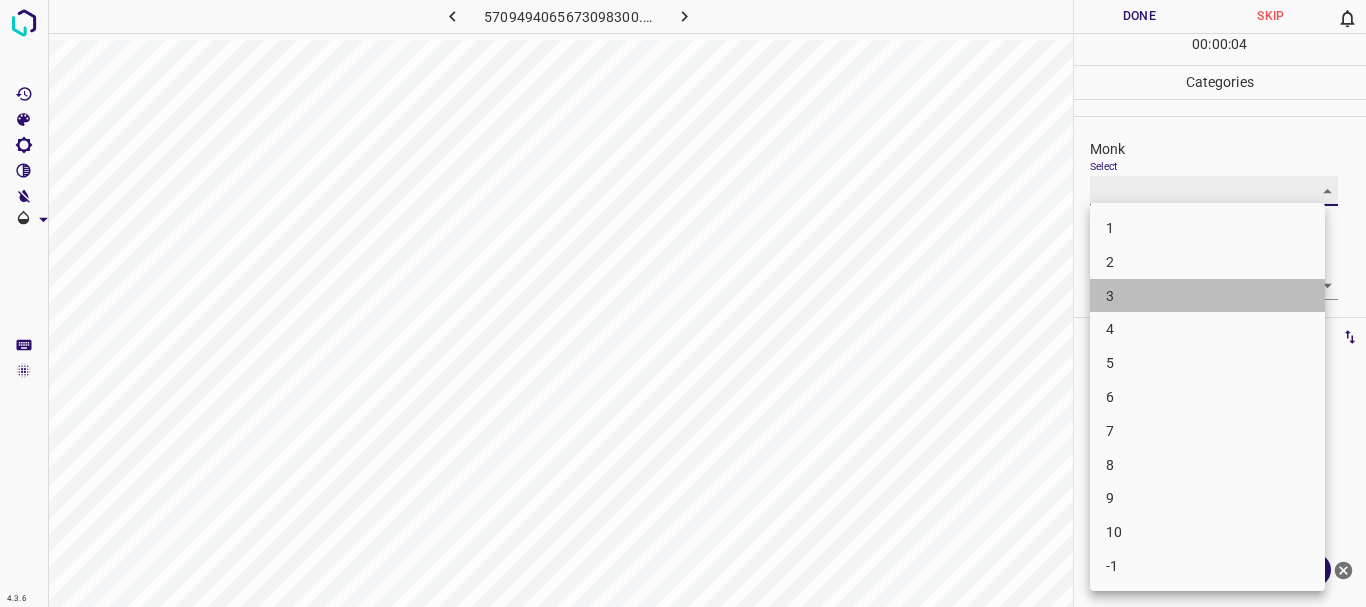 type on "3" 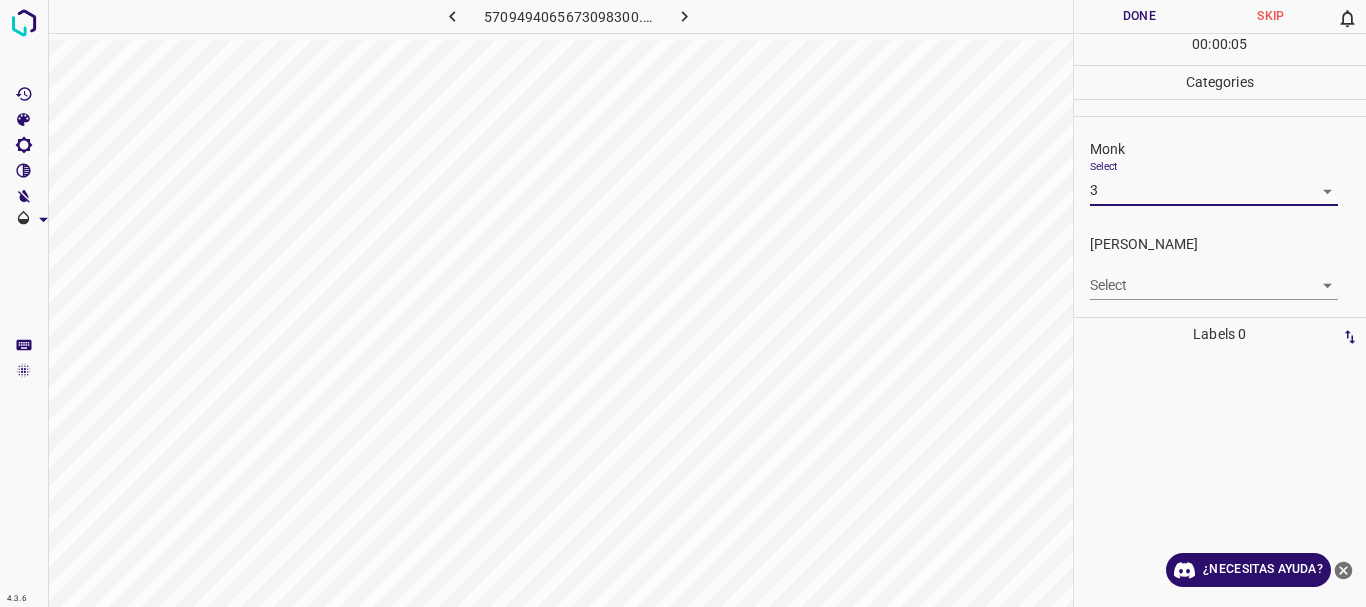 click on "4.3.6  5709494065673098300.png Done Skip 0 00   : 00   : 05   Categories Monk   Select 3 3  [PERSON_NAME]   Select ​ Labels   0 Categories 1 Monk 2  [PERSON_NAME] Tools Space Change between modes (Draw & Edit) I Auto labeling R Restore zoom M Zoom in N Zoom out Delete Delete selecte label Filters Z Restore filters X Saturation filter C Brightness filter V Contrast filter B Gray scale filter General O Download ¿Necesitas ayuda? Texto original Valora esta traducción Tu opinión servirá para ayudar a mejorar el Traductor de Google - Texto - Esconder - Borrar" at bounding box center [683, 303] 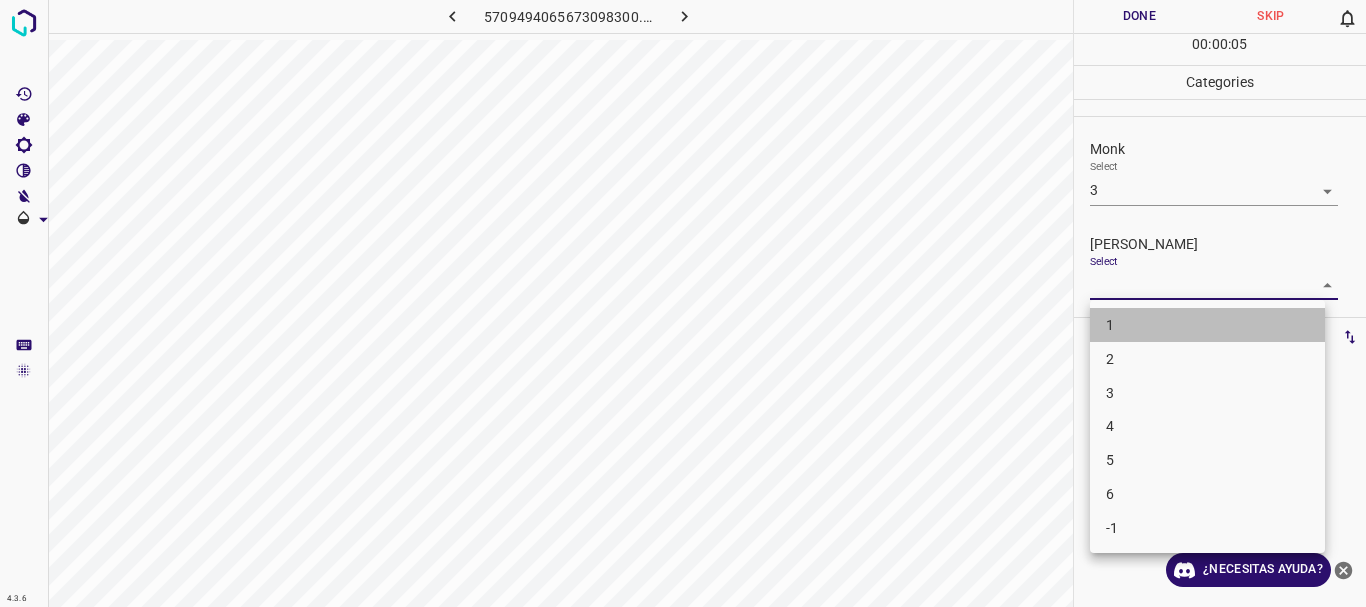 click on "1" at bounding box center (1207, 325) 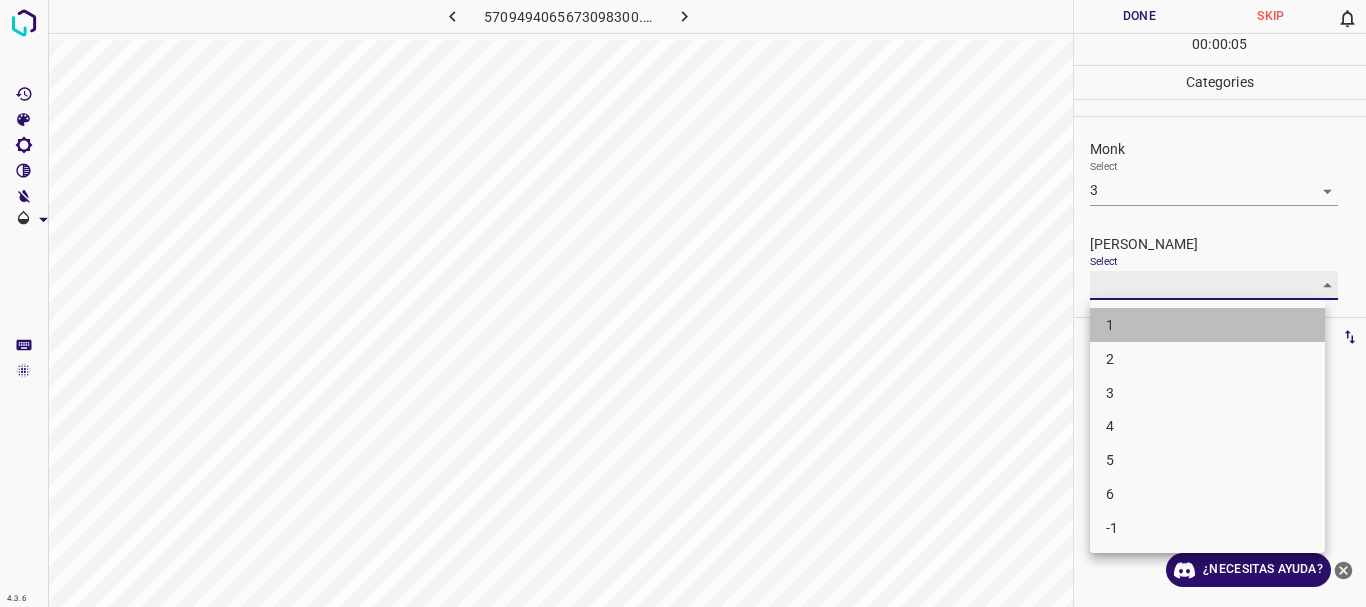 type on "1" 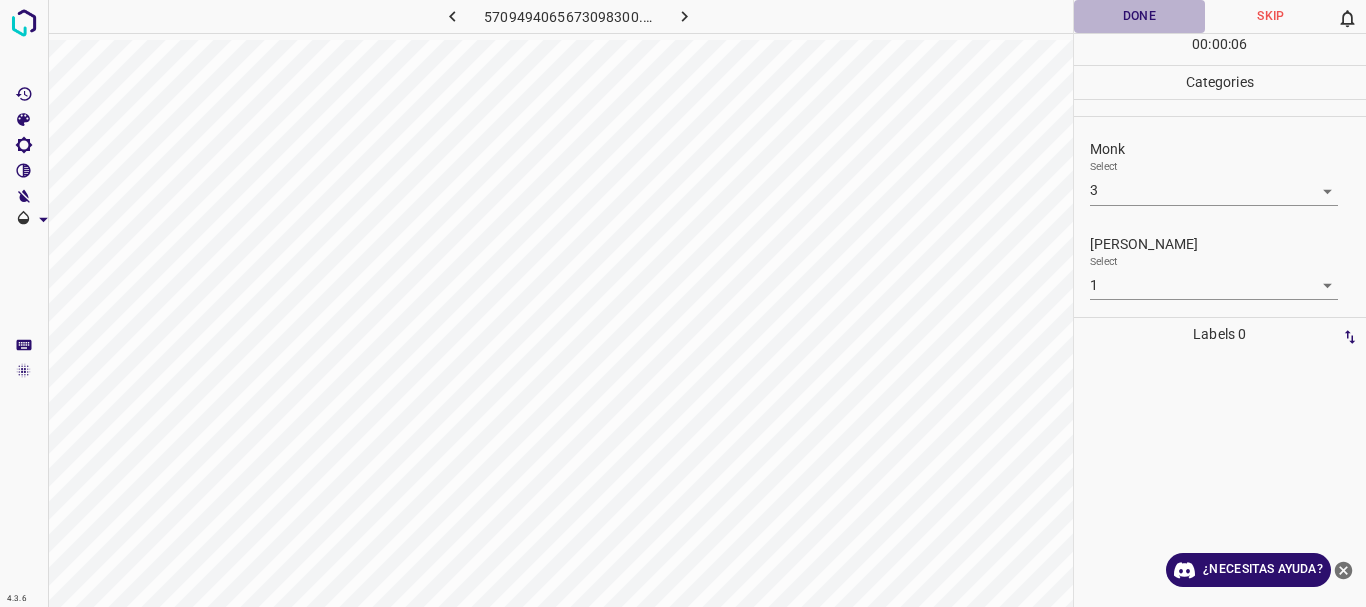 click on "Done" at bounding box center [1140, 16] 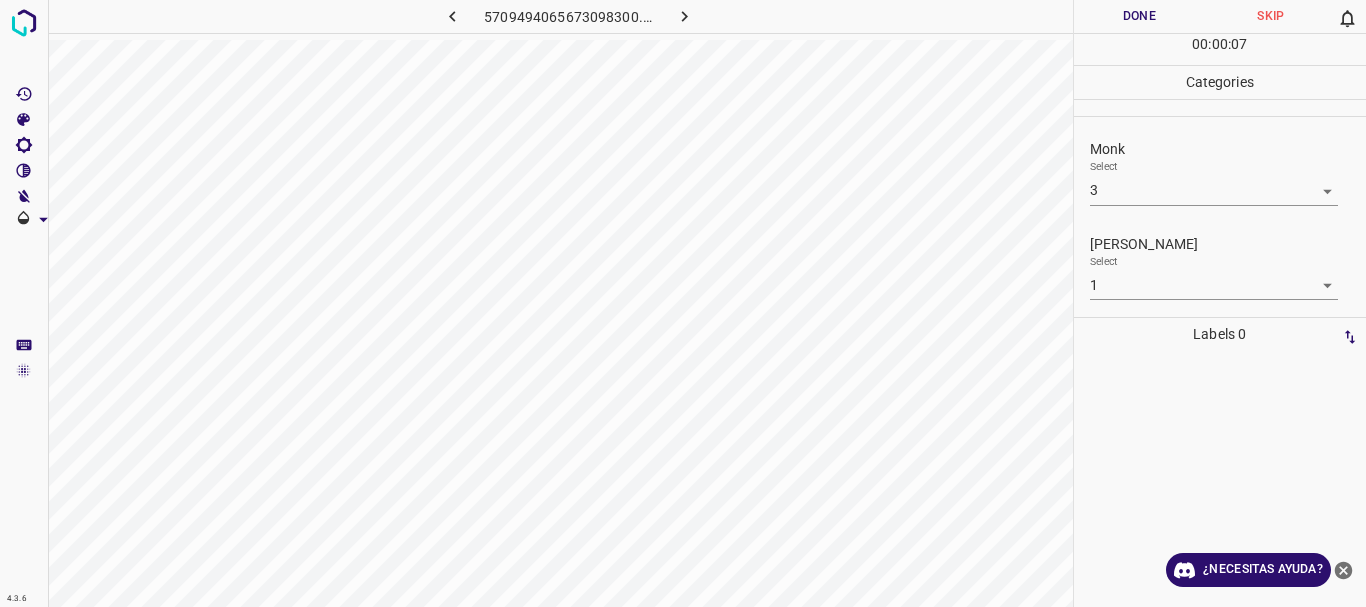 click 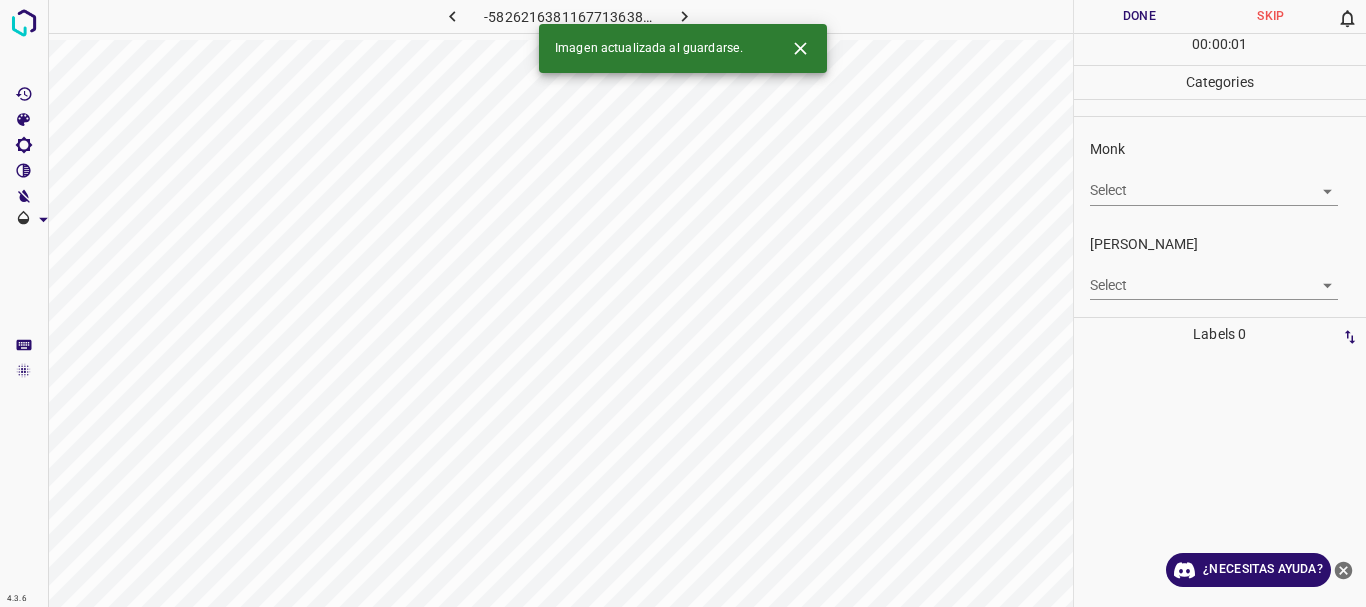 click on "4.3.6  -5826216381167713638.png Done Skip 0 00   : 00   : 01   Categories Monk   Select ​  [PERSON_NAME]   Select ​ Labels   0 Categories 1 Monk 2  [PERSON_NAME] Tools Space Change between modes (Draw & Edit) I Auto labeling R Restore zoom M Zoom in N Zoom out Delete Delete selecte label Filters Z Restore filters X Saturation filter C Brightness filter V Contrast filter B Gray scale filter General O Download Imagen actualizada al guardarse. ¿Necesitas ayuda? Texto original Valora esta traducción Tu opinión servirá para ayudar a mejorar el Traductor de Google - Texto - Esconder - Borrar" at bounding box center (683, 303) 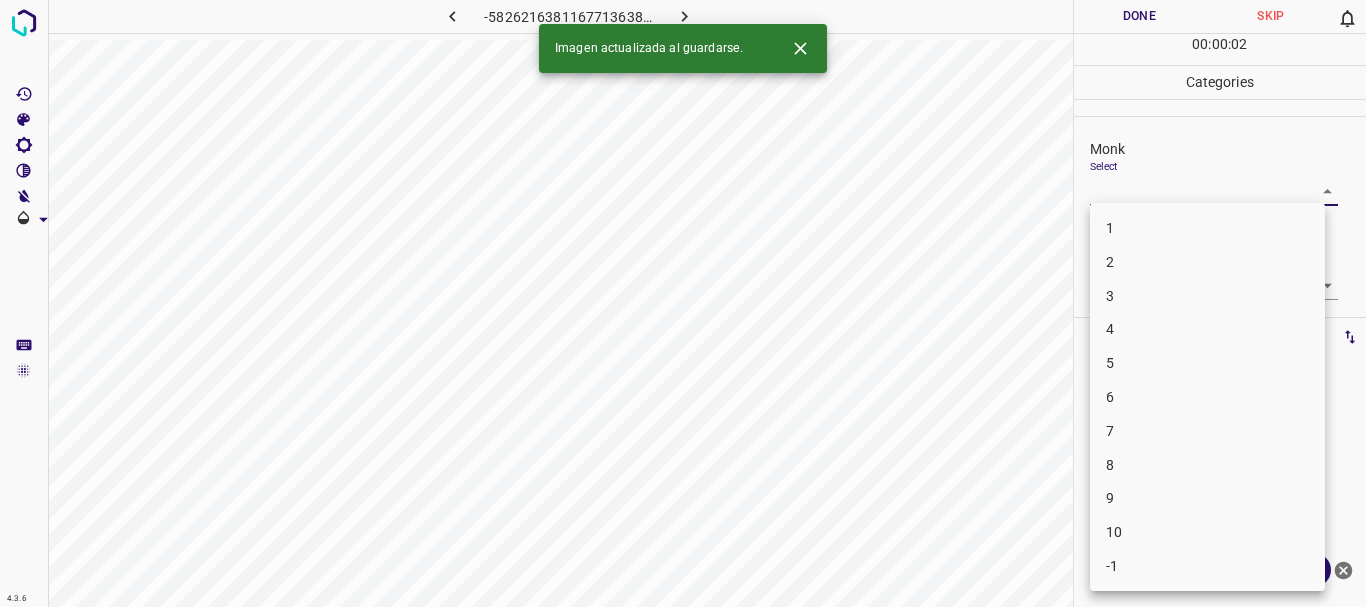 click on "4" at bounding box center (1207, 329) 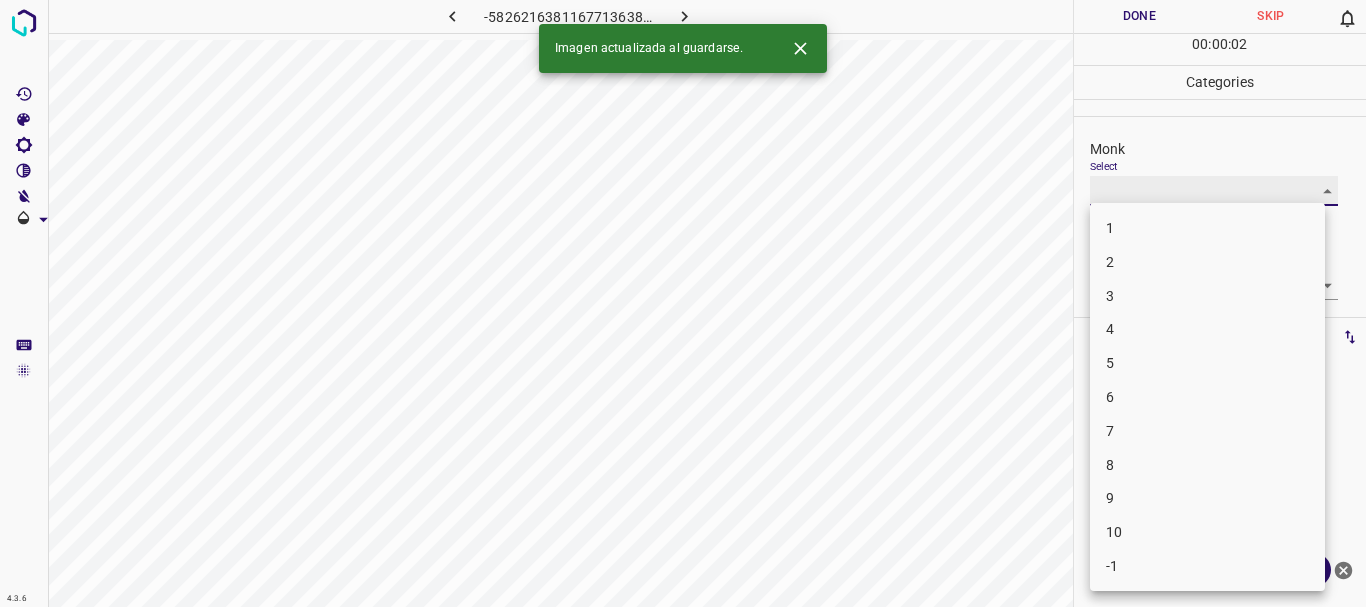 type on "4" 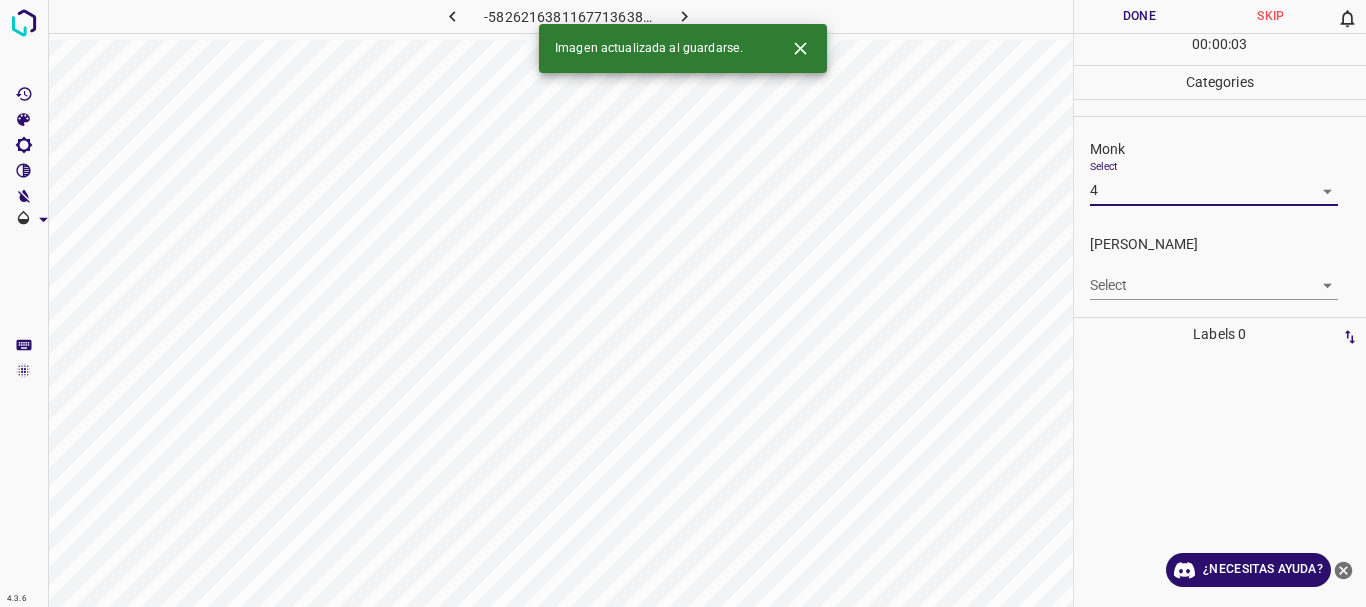 click on "4.3.6  -5826216381167713638.png Done Skip 0 00   : 00   : 03   Categories Monk   Select 4 4  [PERSON_NAME]   Select ​ Labels   0 Categories 1 Monk 2  [PERSON_NAME] Tools Space Change between modes (Draw & Edit) I Auto labeling R Restore zoom M Zoom in N Zoom out Delete Delete selecte label Filters Z Restore filters X Saturation filter C Brightness filter V Contrast filter B Gray scale filter General O Download Imagen actualizada al guardarse. ¿Necesitas ayuda? Texto original Valora esta traducción Tu opinión servirá para ayudar a mejorar el Traductor de Google - Texto - Esconder - Borrar" at bounding box center (683, 303) 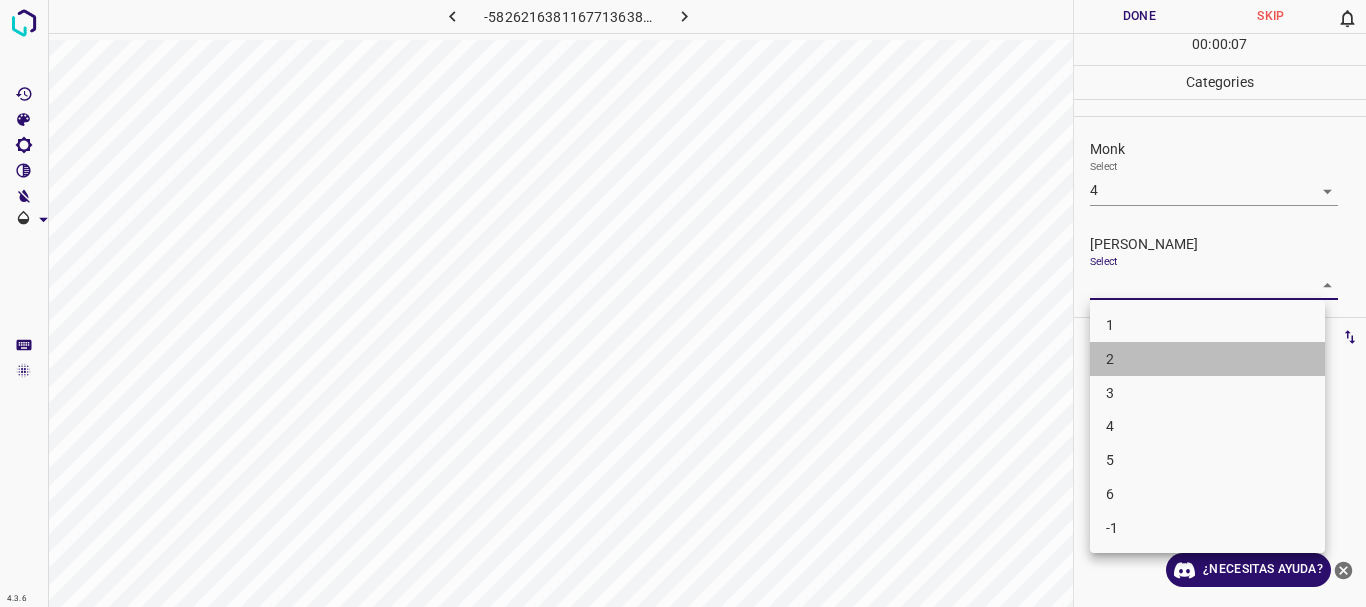 click on "2" at bounding box center (1207, 359) 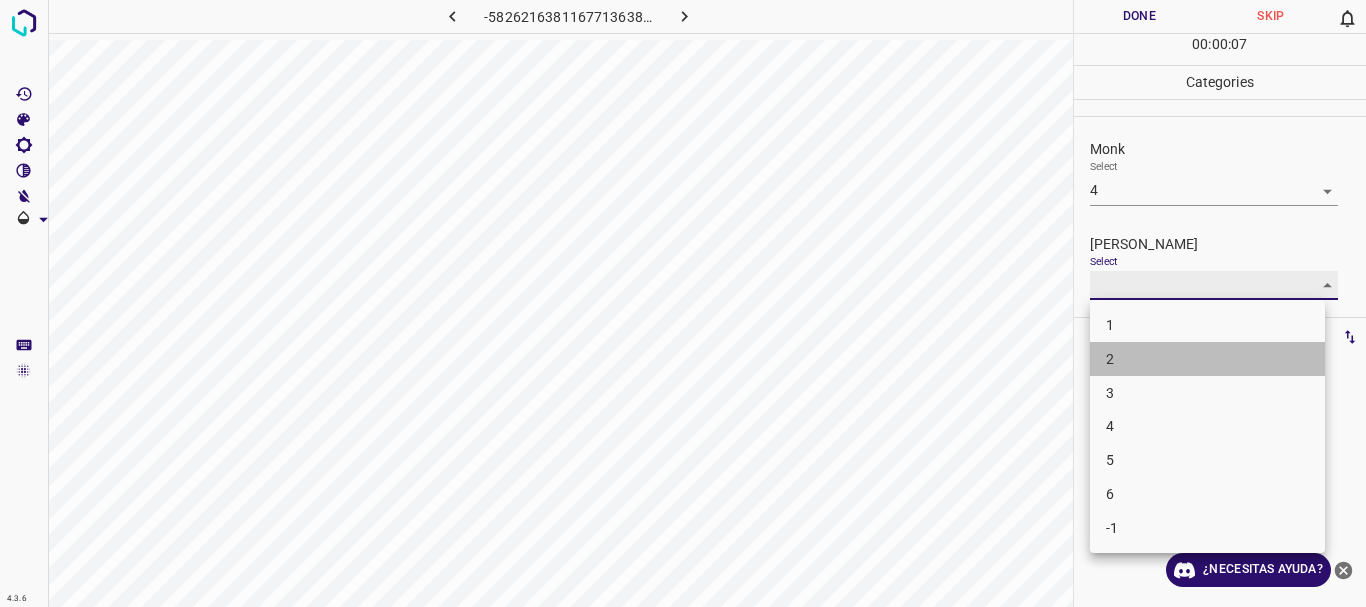 type on "2" 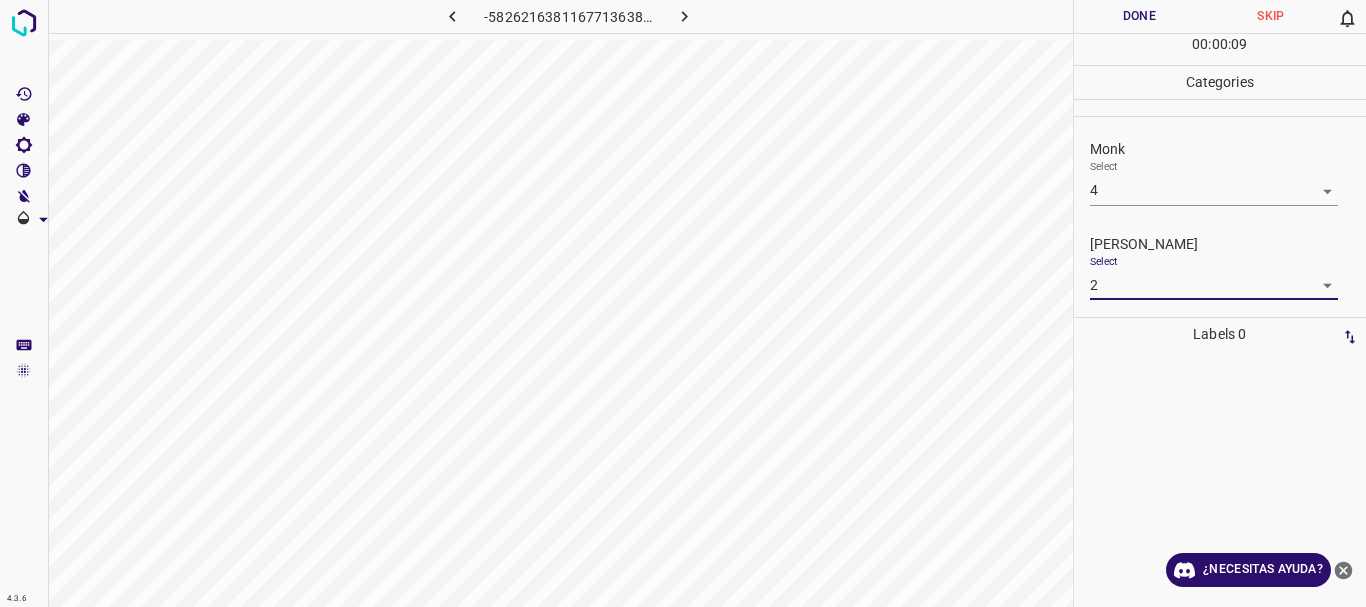 click on "Done" at bounding box center [1140, 16] 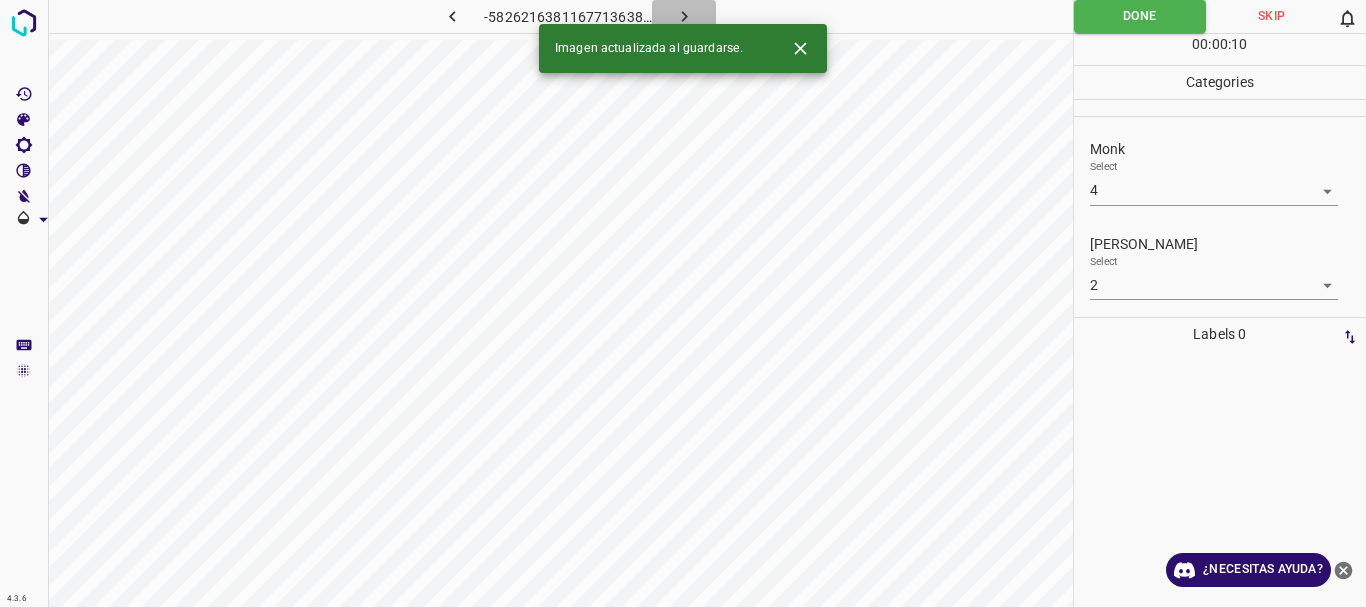 click 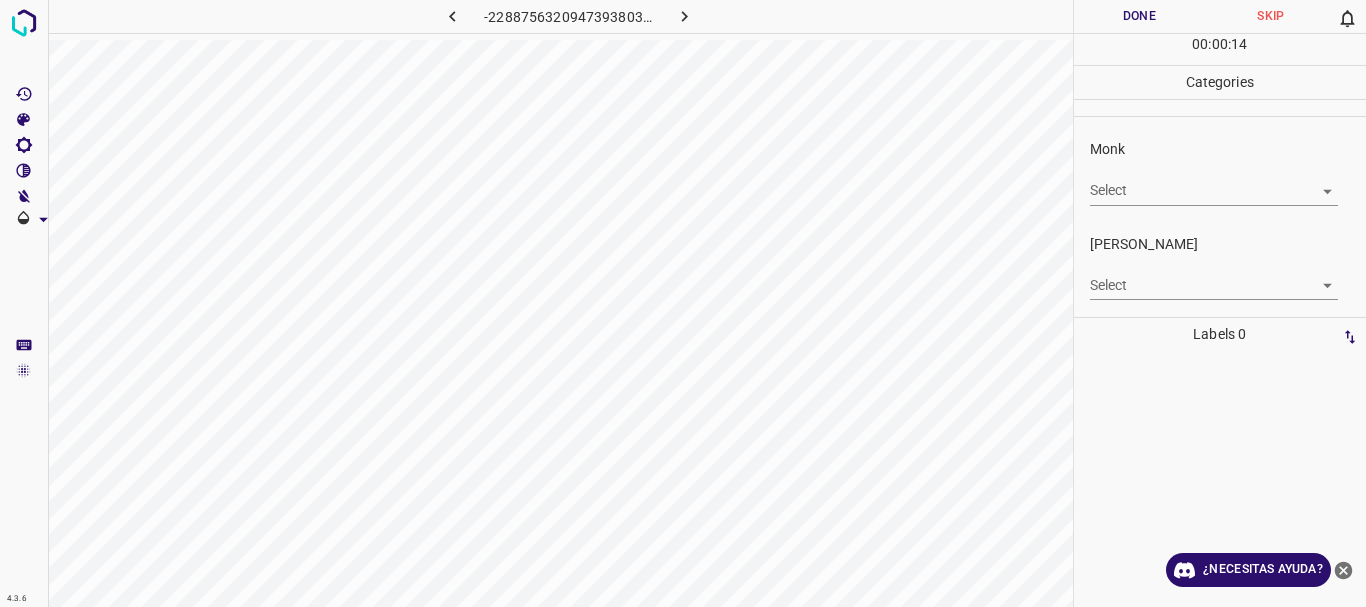 click on "4.3.6  -2288756320947393803.png Done Skip 0 00   : 00   : 14   Categories Monk   Select ​  [PERSON_NAME]   Select ​ Labels   0 Categories 1 Monk 2  [PERSON_NAME] Tools Space Change between modes (Draw & Edit) I Auto labeling R Restore zoom M Zoom in N Zoom out Delete Delete selecte label Filters Z Restore filters X Saturation filter C Brightness filter V Contrast filter B Gray scale filter General O Download ¿Necesitas ayuda? Texto original Valora esta traducción Tu opinión servirá para ayudar a mejorar el Traductor de Google - Texto - Esconder - Borrar" at bounding box center [683, 303] 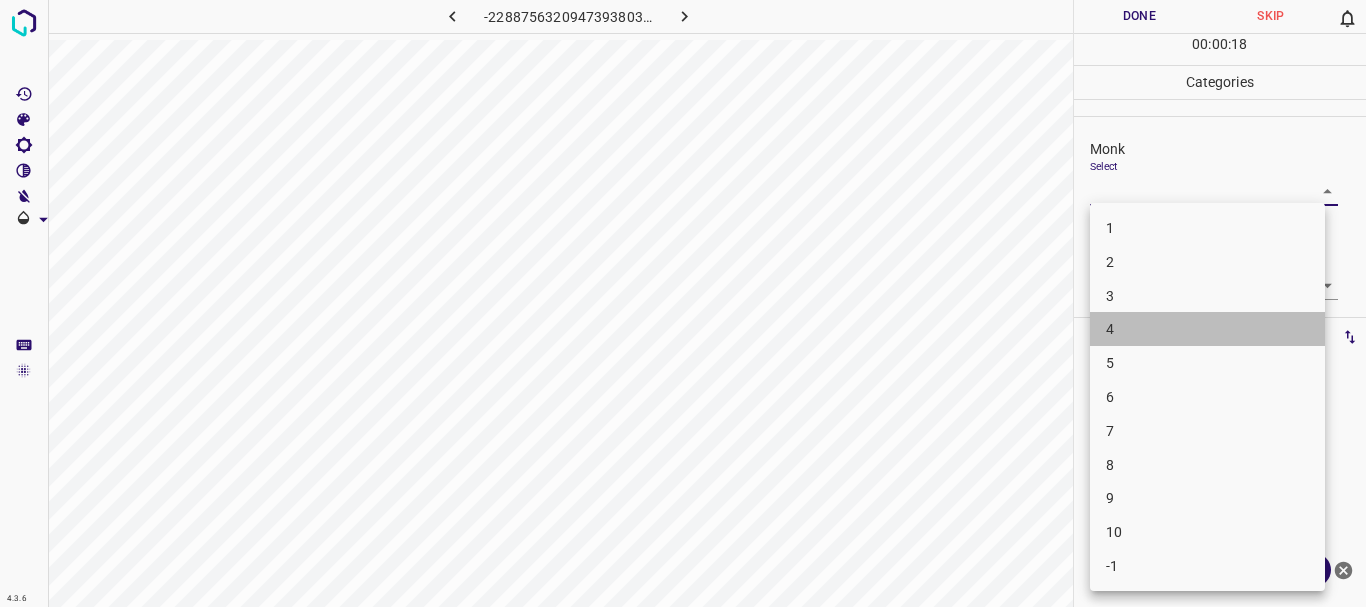 click on "4" at bounding box center (1207, 329) 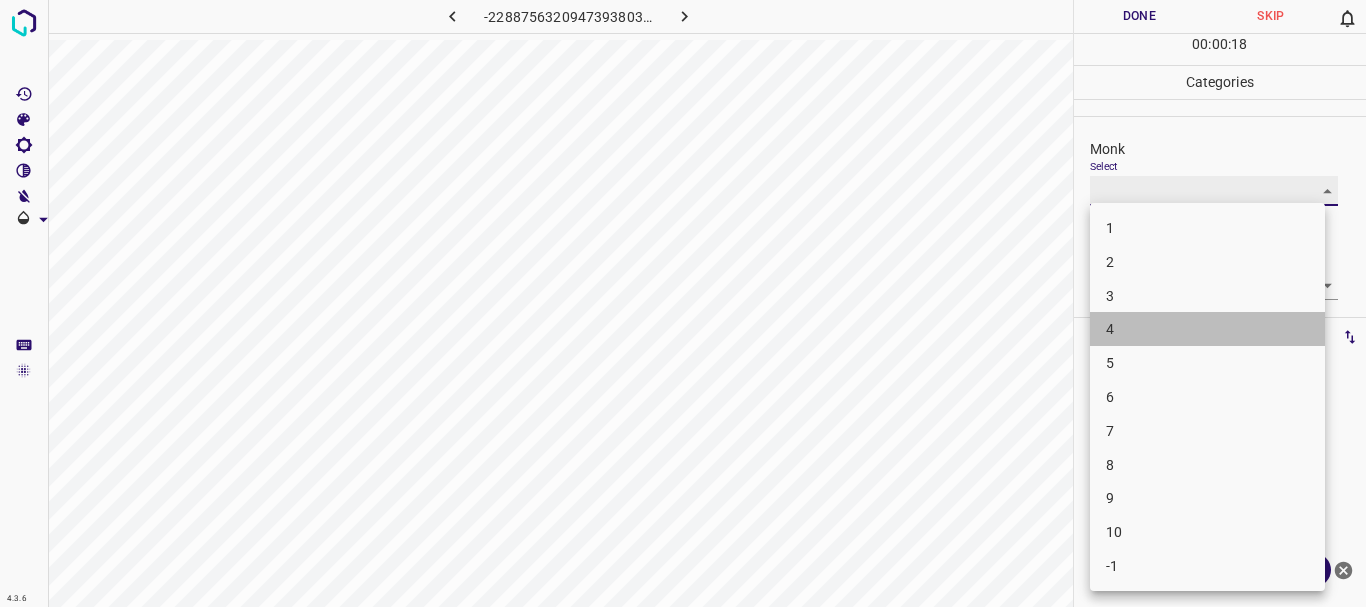 type on "4" 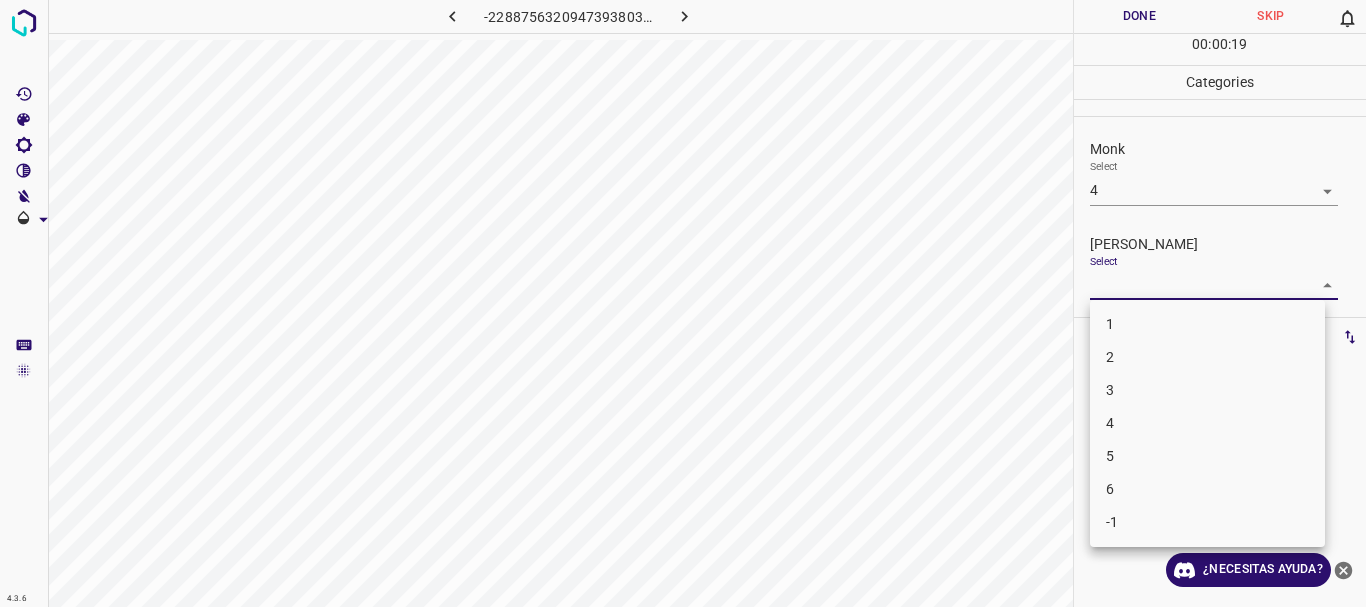 click on "4.3.6  -2288756320947393803.png Done Skip 0 00   : 00   : 19   Categories Monk   Select 4 4  [PERSON_NAME]   Select ​ Labels   0 Categories 1 Monk 2  [PERSON_NAME] Tools Space Change between modes (Draw & Edit) I Auto labeling R Restore zoom M Zoom in N Zoom out Delete Delete selecte label Filters Z Restore filters X Saturation filter C Brightness filter V Contrast filter B Gray scale filter General O Download ¿Necesitas ayuda? Texto original Valora esta traducción Tu opinión servirá para ayudar a mejorar el Traductor de Google - Texto - Esconder - Borrar 1 2 3 4 5 6 -1" at bounding box center [683, 303] 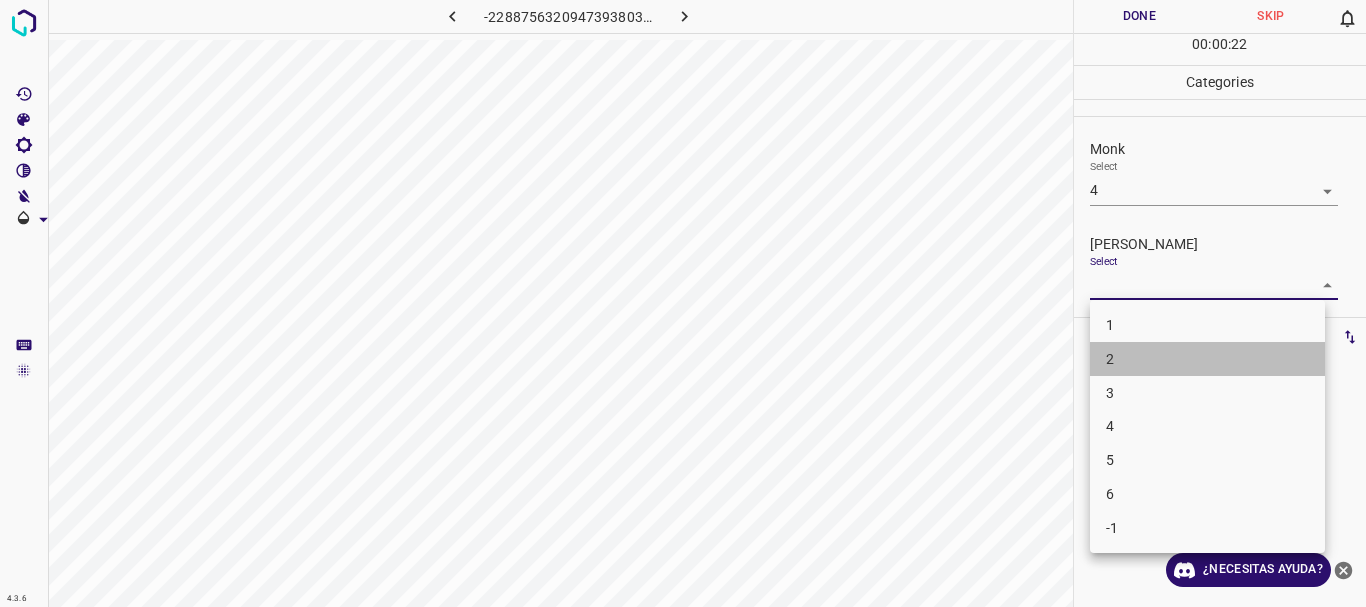 click on "2" at bounding box center (1207, 359) 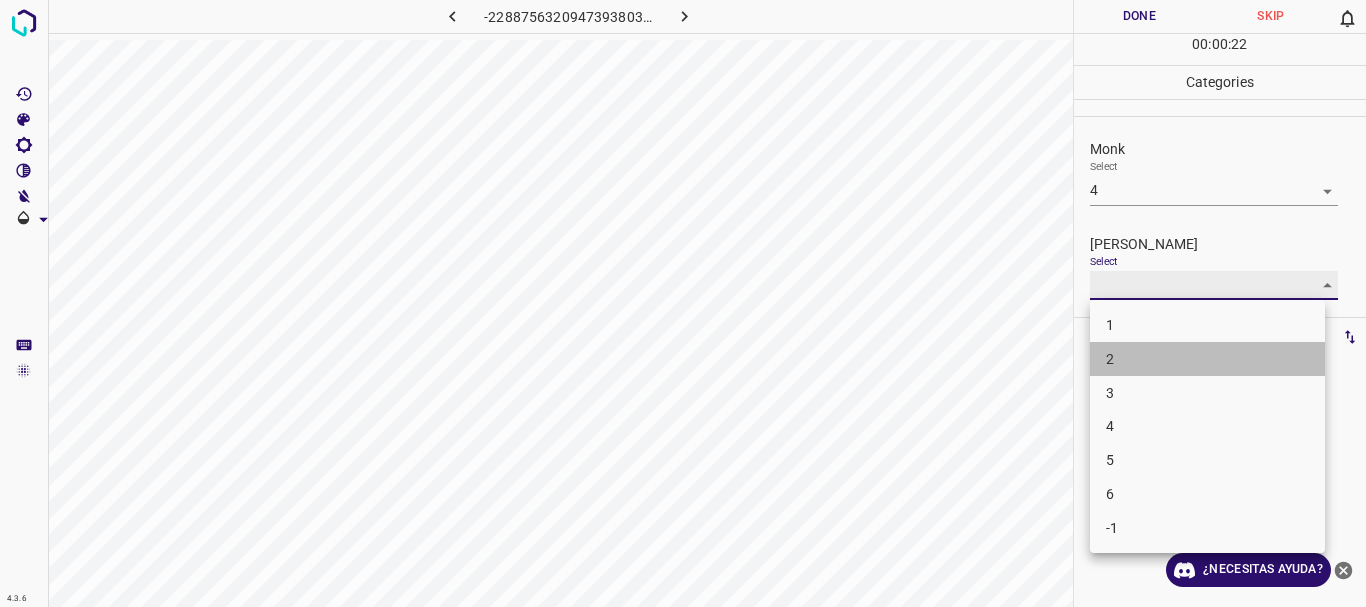 type on "2" 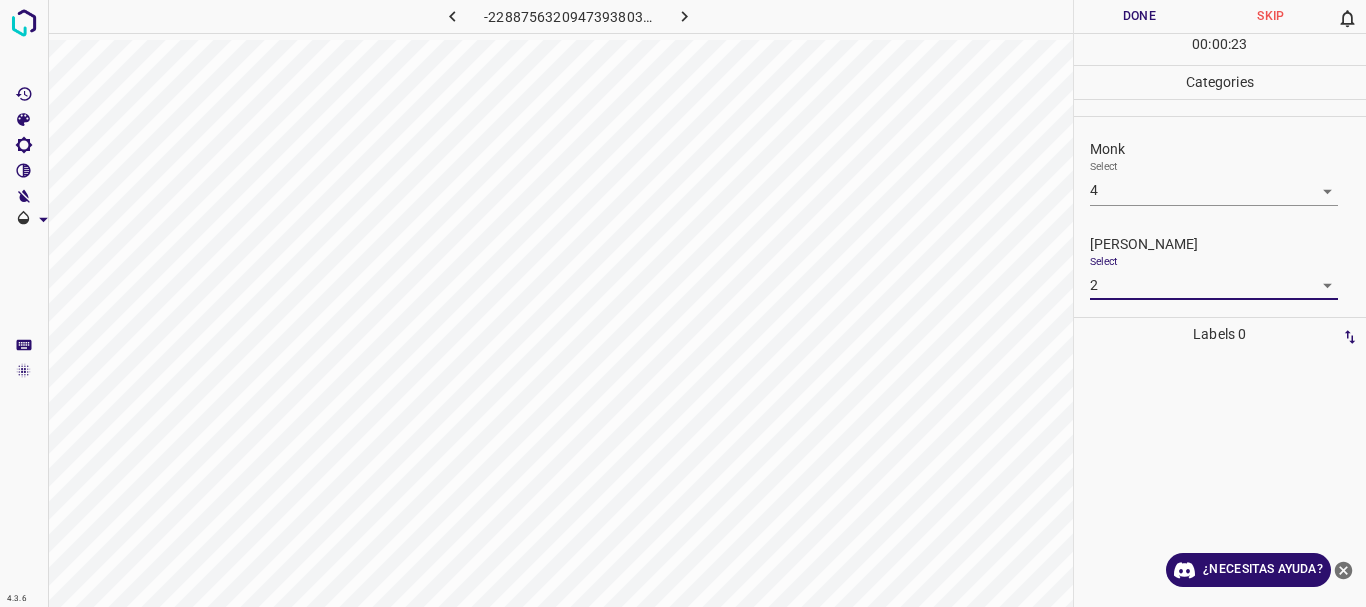 click on "Done" at bounding box center (1140, 16) 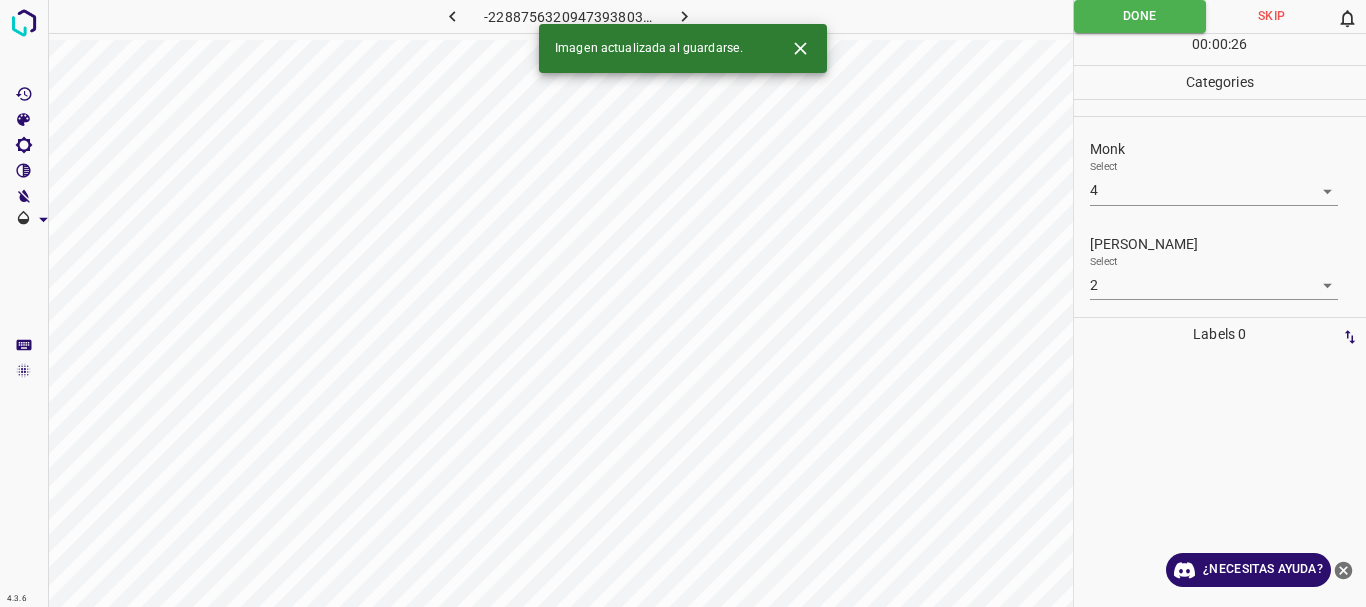click at bounding box center (684, 16) 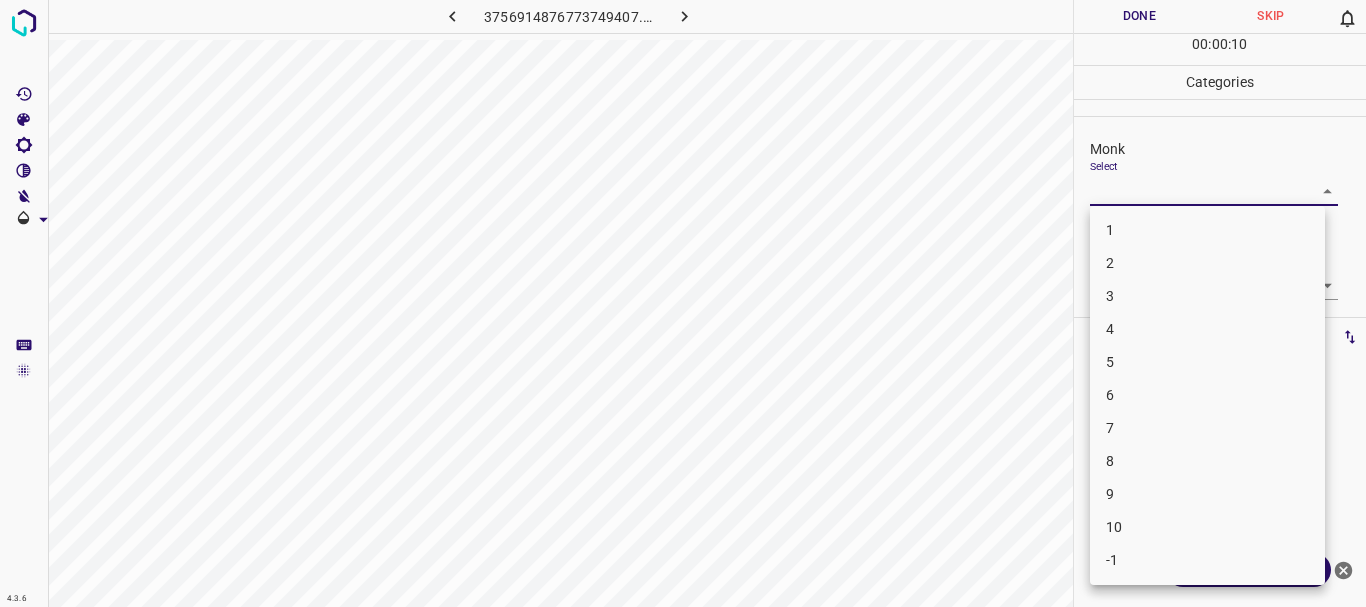 click on "4.3.6  3756914876773749407.png Done Skip 0 00   : 00   : 10   Categories Monk   Select ​  [PERSON_NAME]   Select ​ Labels   0 Categories 1 Monk 2  [PERSON_NAME] Tools Space Change between modes (Draw & Edit) I Auto labeling R Restore zoom M Zoom in N Zoom out Delete Delete selecte label Filters Z Restore filters X Saturation filter C Brightness filter V Contrast filter B Gray scale filter General O Download ¿Necesitas ayuda? Texto original Valora esta traducción Tu opinión servirá para ayudar a mejorar el Traductor de Google - Texto - Esconder - Borrar 1 2 3 4 5 6 7 8 9 10 -1" at bounding box center (683, 303) 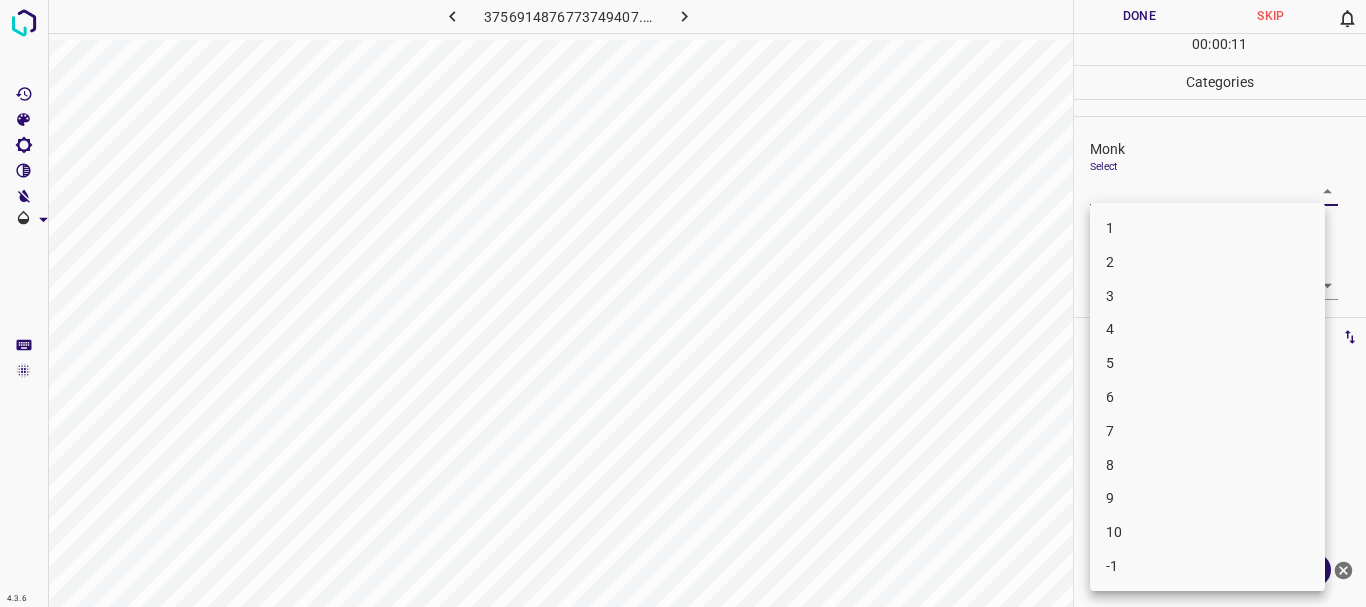 click on "2" at bounding box center (1207, 262) 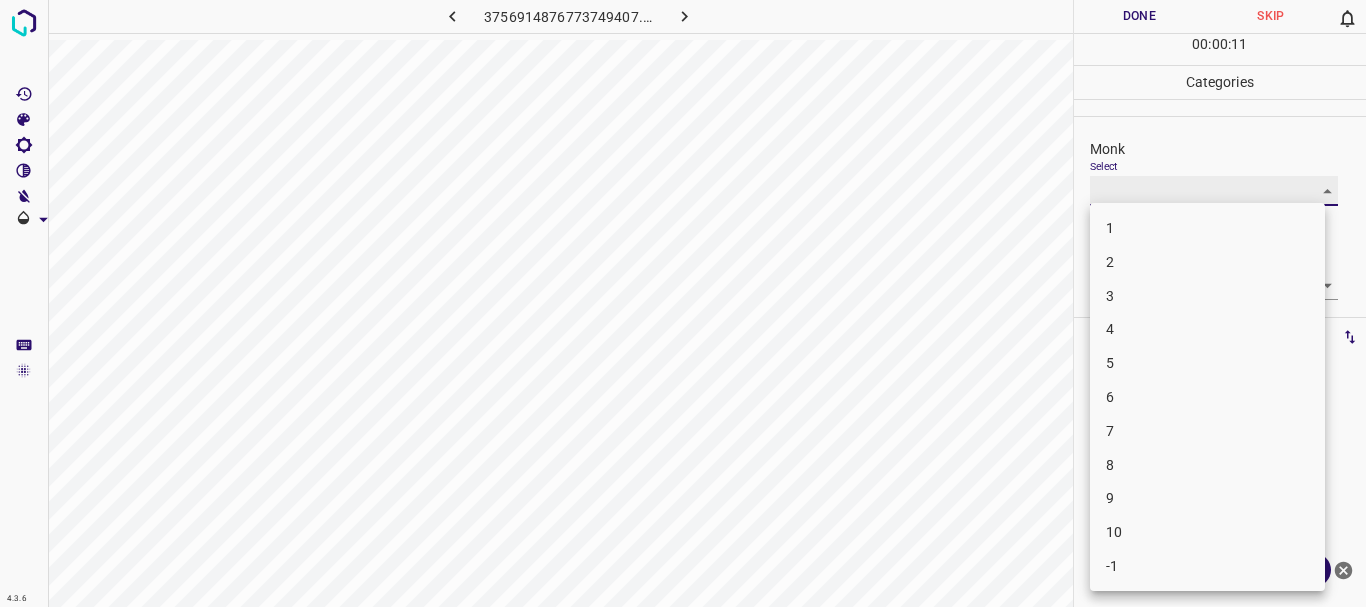 type on "2" 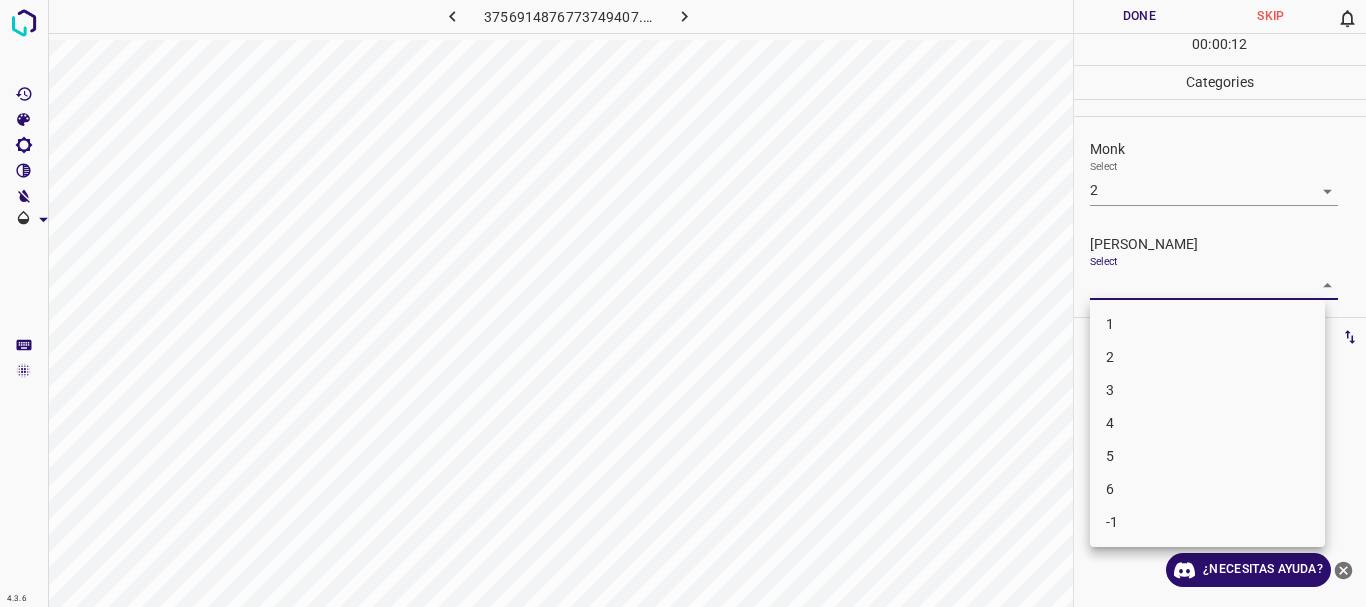 click on "4.3.6  3756914876773749407.png Done Skip 0 00   : 00   : 12   Categories Monk   Select 2 2  [PERSON_NAME]   Select ​ Labels   0 Categories 1 Monk 2  [PERSON_NAME] Tools Space Change between modes (Draw & Edit) I Auto labeling R Restore zoom M Zoom in N Zoom out Delete Delete selecte label Filters Z Restore filters X Saturation filter C Brightness filter V Contrast filter B Gray scale filter General O Download ¿Necesitas ayuda? Texto original Valora esta traducción Tu opinión servirá para ayudar a mejorar el Traductor de Google - Texto - Esconder - Borrar 1 2 3 4 5 6 -1" at bounding box center [683, 303] 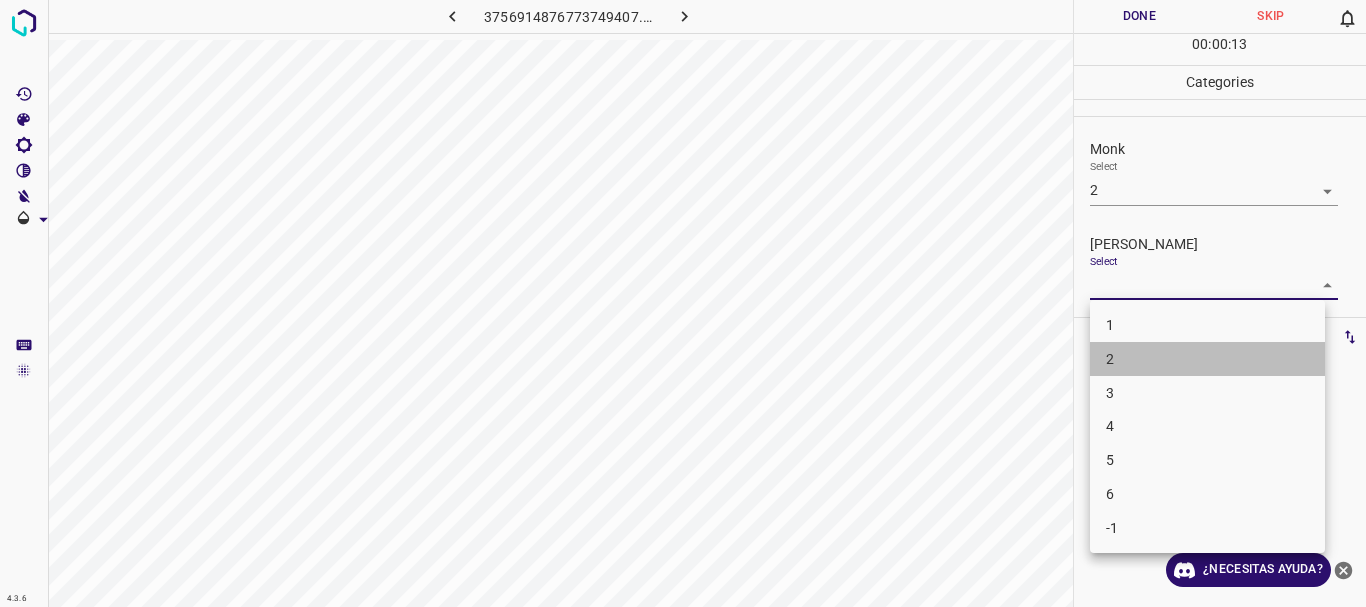 click on "2" at bounding box center [1207, 359] 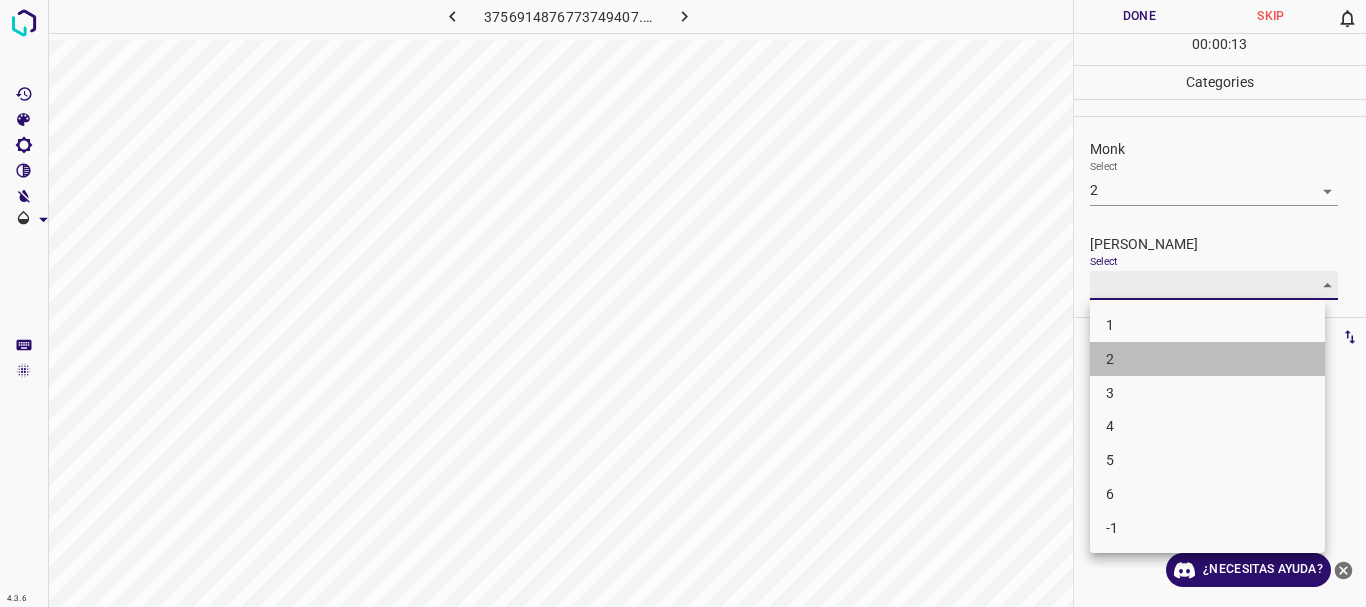 type on "2" 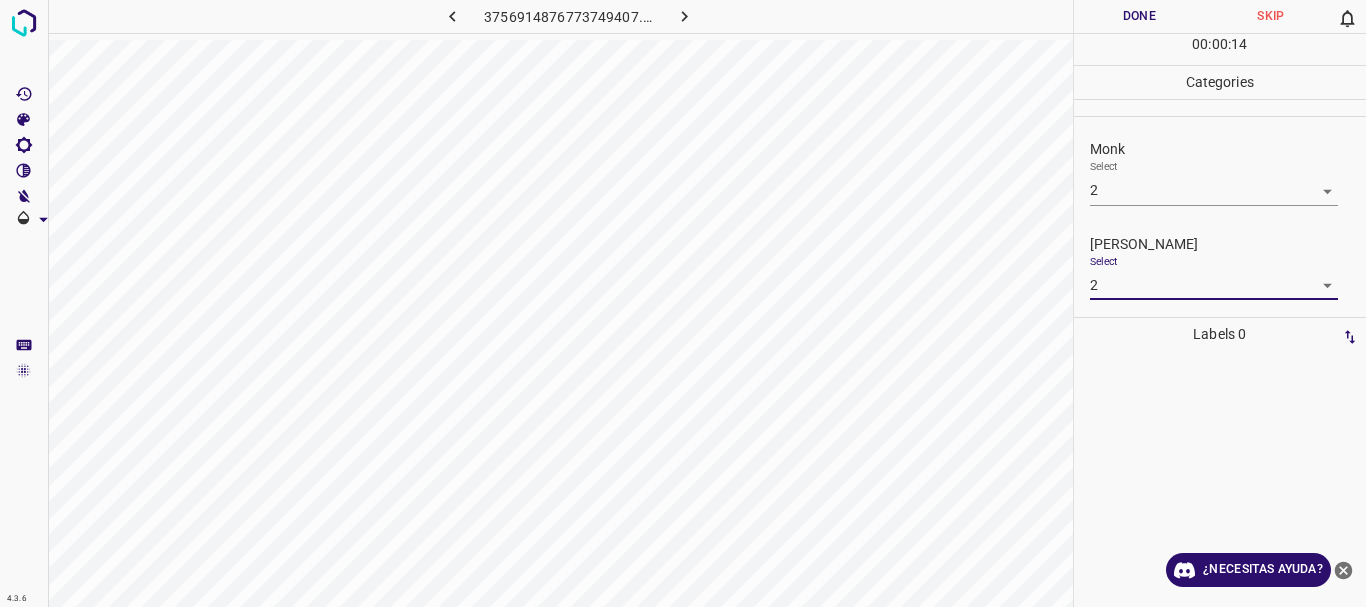 click on "Done" at bounding box center (1140, 16) 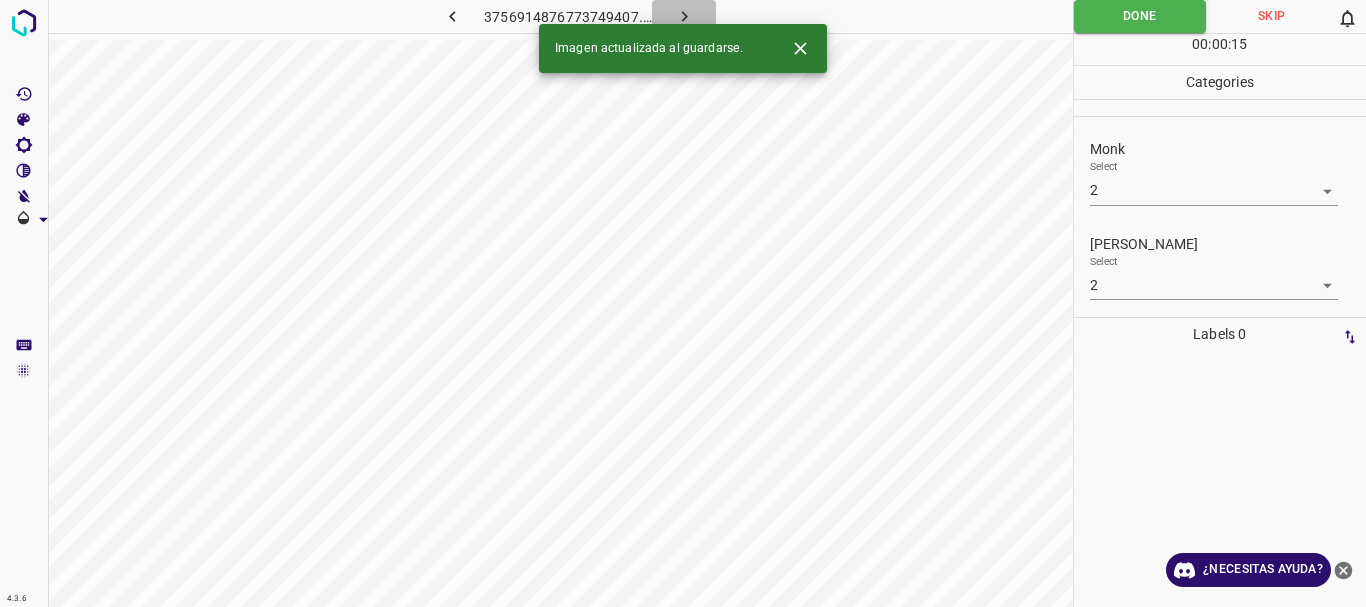 click 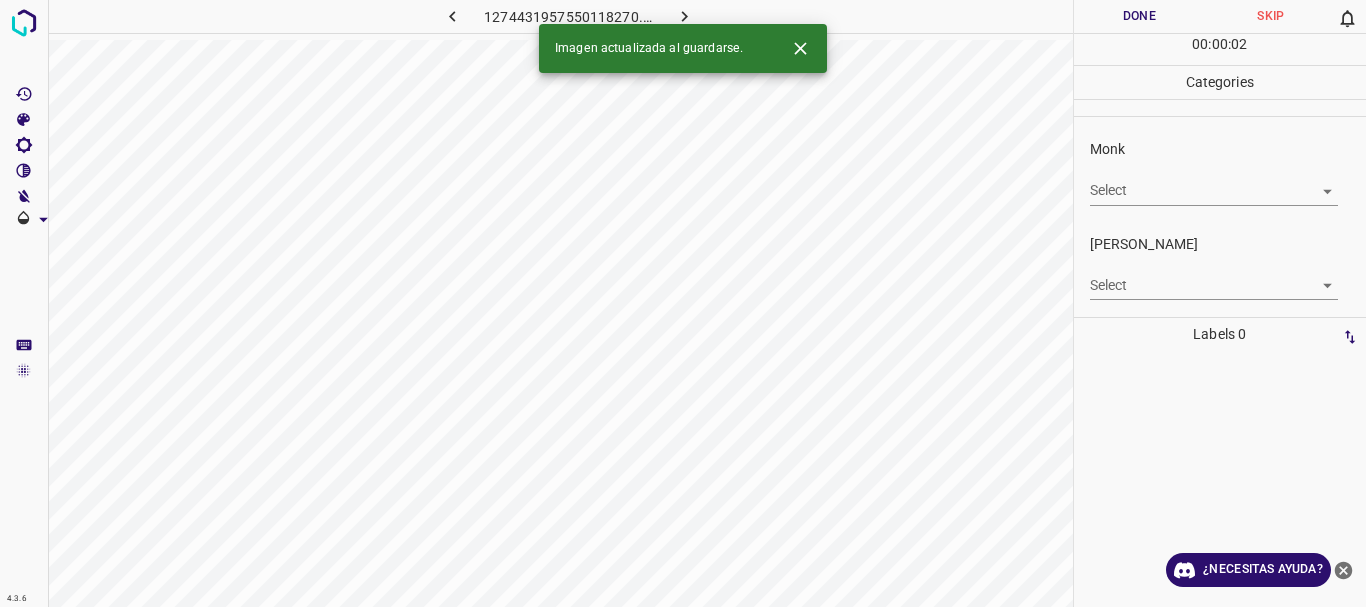 click on "4.3.6  1274431957550118270.png Done Skip 0 00   : 00   : 02   Categories Monk   Select ​  [PERSON_NAME]   Select ​ Labels   0 Categories 1 Monk 2  [PERSON_NAME] Tools Space Change between modes (Draw & Edit) I Auto labeling R Restore zoom M Zoom in N Zoom out Delete Delete selecte label Filters Z Restore filters X Saturation filter C Brightness filter V Contrast filter B Gray scale filter General O Download Imagen actualizada al guardarse. ¿Necesitas ayuda? Texto original Valora esta traducción Tu opinión servirá para ayudar a mejorar el Traductor de Google - Texto - Esconder - Borrar" at bounding box center [683, 303] 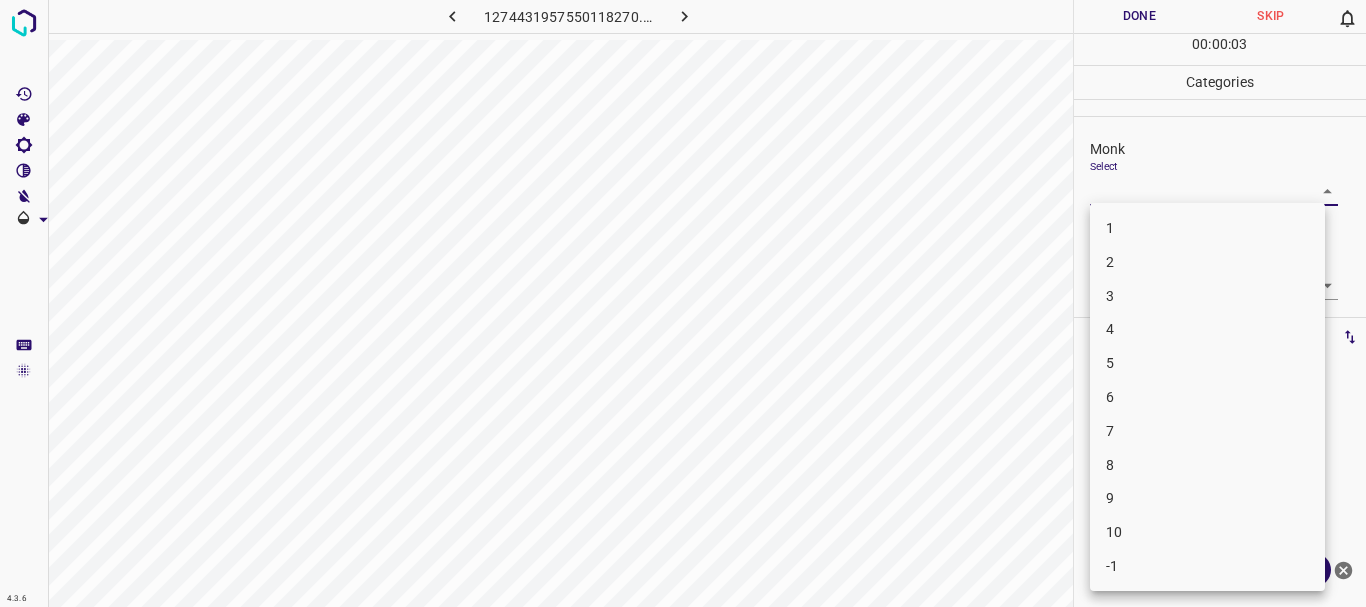 drag, startPoint x: 1152, startPoint y: 307, endPoint x: 1150, endPoint y: 336, distance: 29.068884 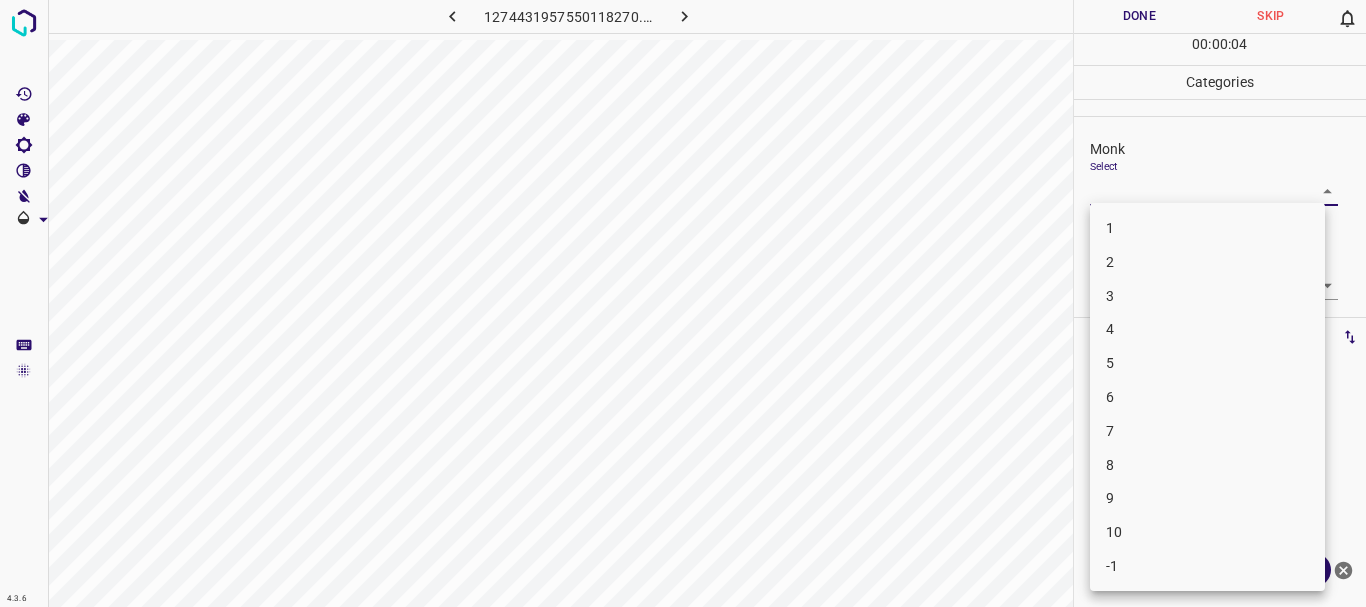 click on "4" at bounding box center [1207, 329] 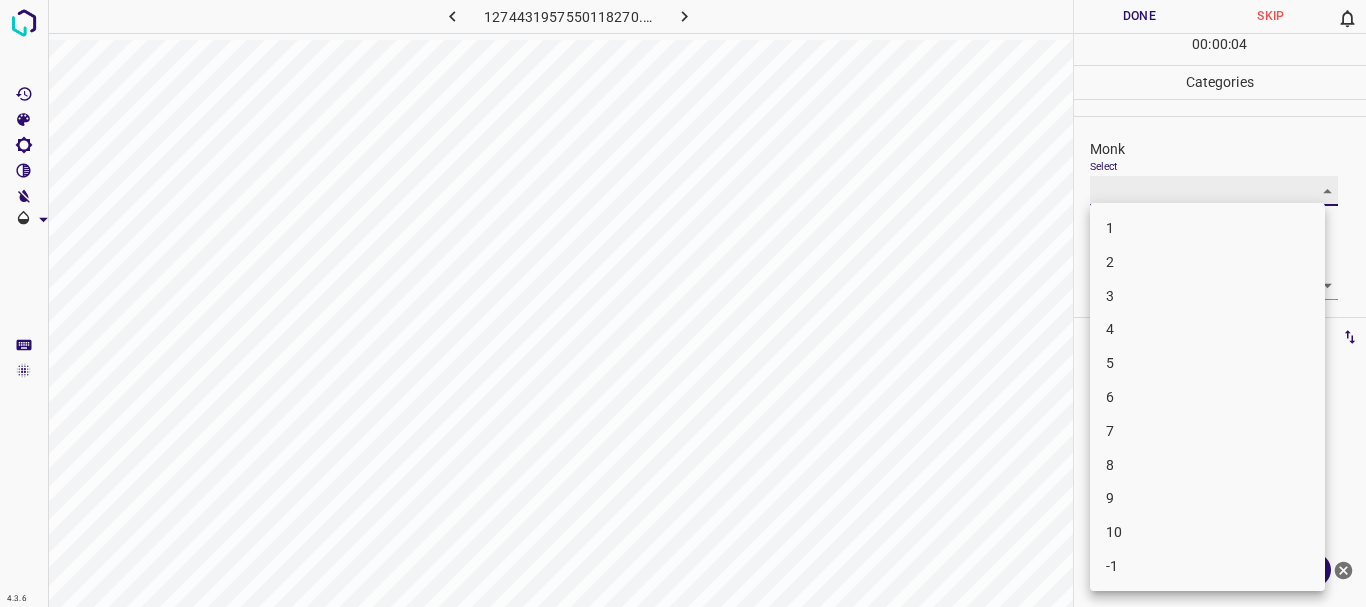 type on "4" 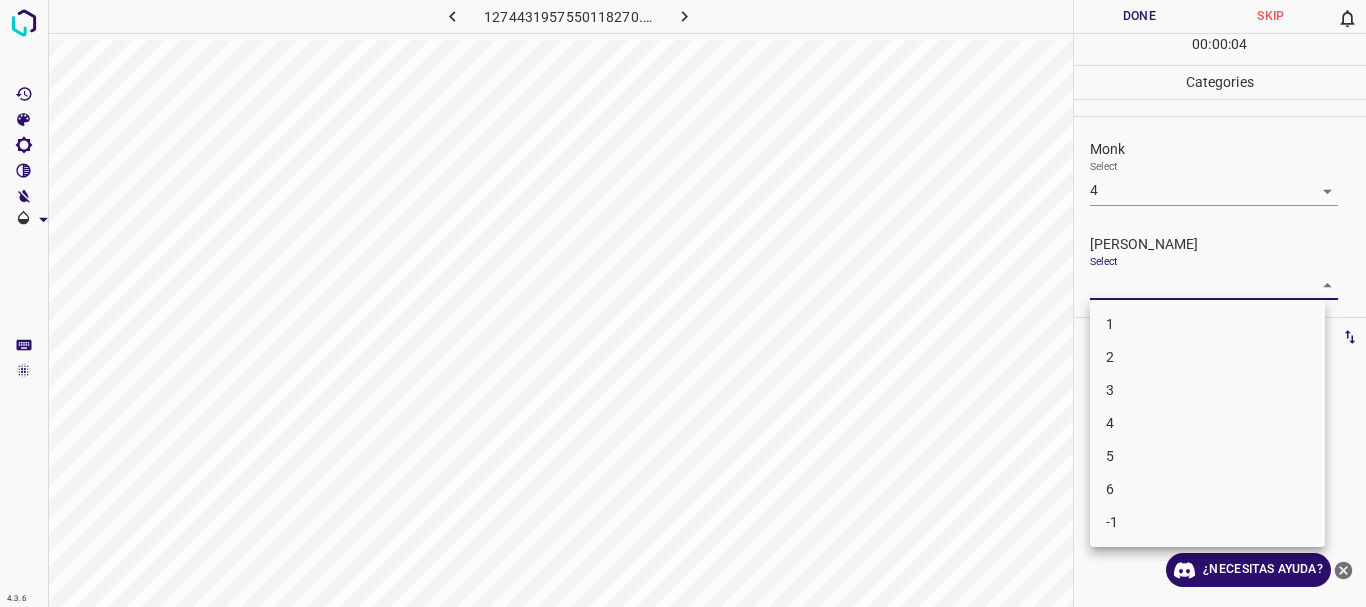 click on "4.3.6  1274431957550118270.png Done Skip 0 00   : 00   : 04   Categories Monk   Select 4 4  [PERSON_NAME]   Select ​ Labels   0 Categories 1 Monk 2  [PERSON_NAME] Tools Space Change between modes (Draw & Edit) I Auto labeling R Restore zoom M Zoom in N Zoom out Delete Delete selecte label Filters Z Restore filters X Saturation filter C Brightness filter V Contrast filter B Gray scale filter General O Download ¿Necesitas ayuda? Texto original Valora esta traducción Tu opinión servirá para ayudar a mejorar el Traductor de Google - Texto - Esconder - Borrar 1 2 3 4 5 6 -1" at bounding box center [683, 303] 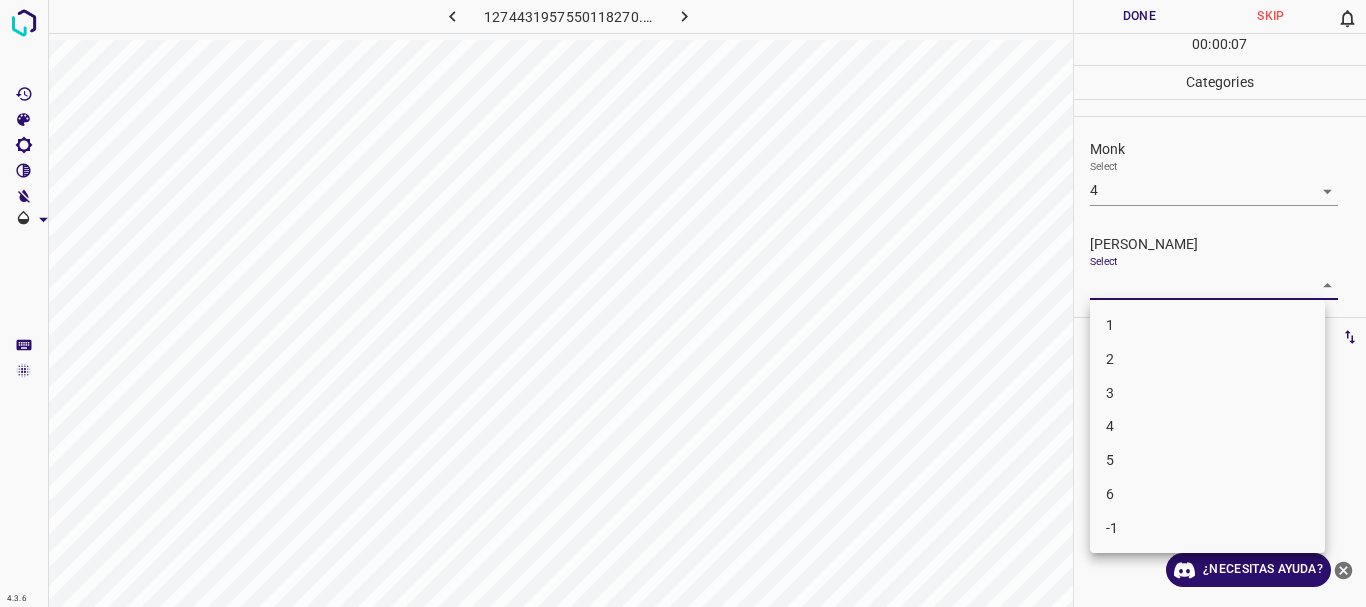 drag, startPoint x: 1128, startPoint y: 323, endPoint x: 1130, endPoint y: 310, distance: 13.152946 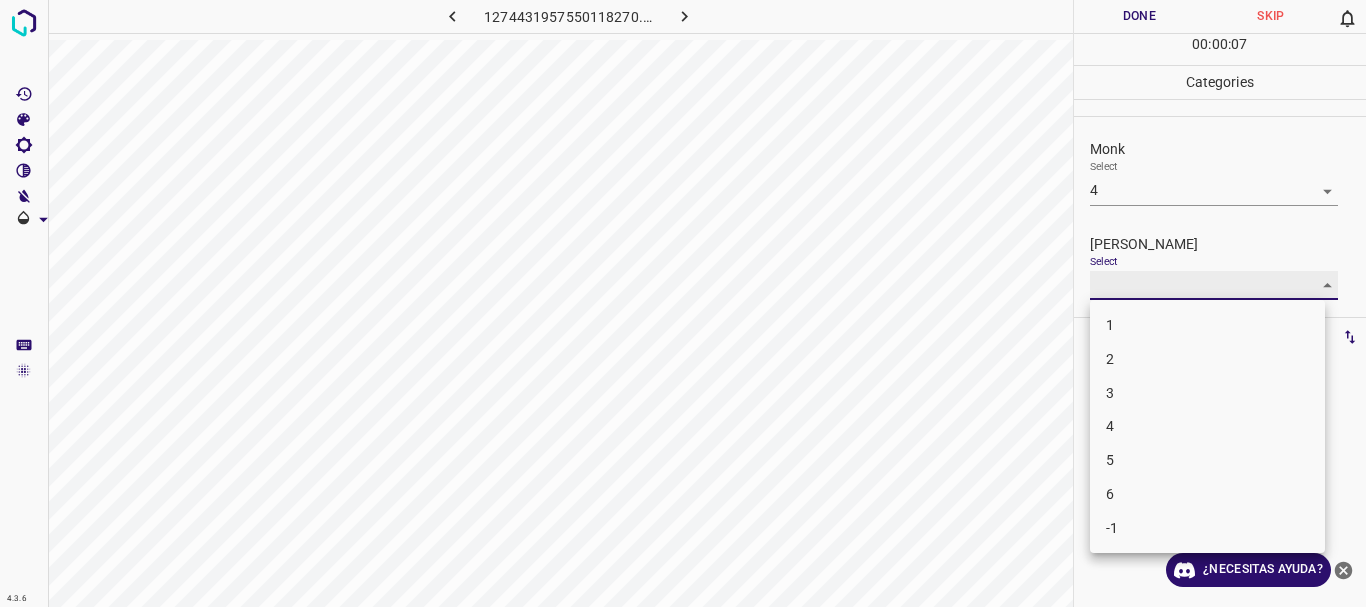 type on "1" 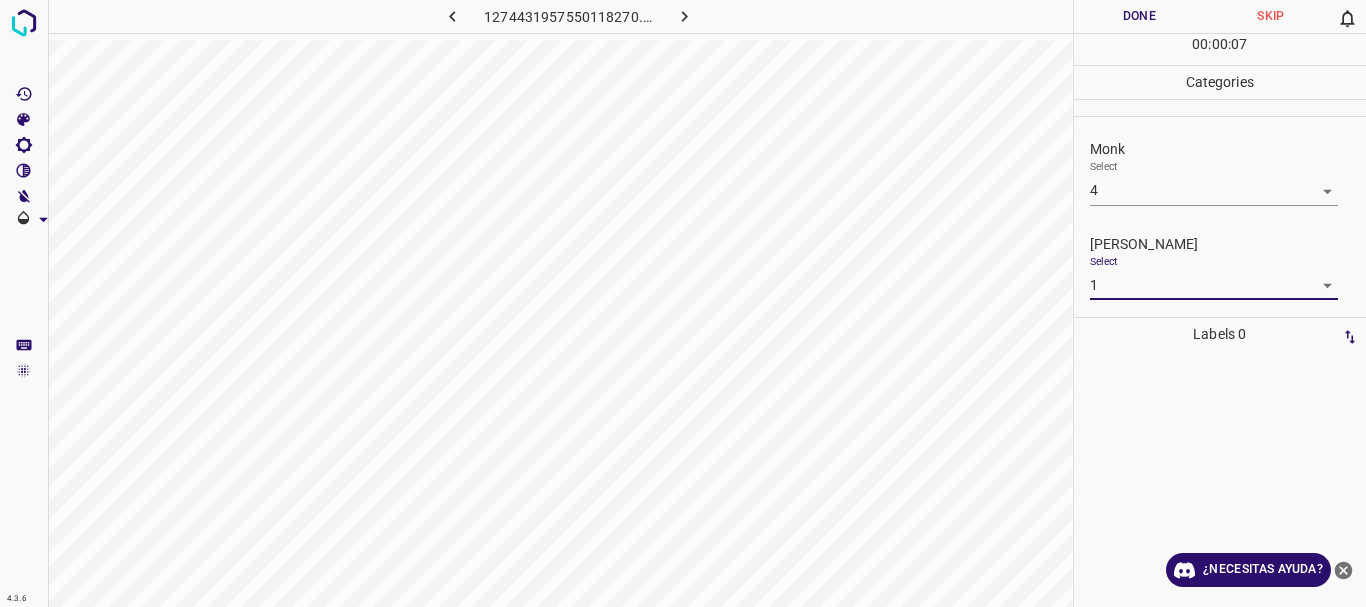 click on "Done" at bounding box center [1140, 16] 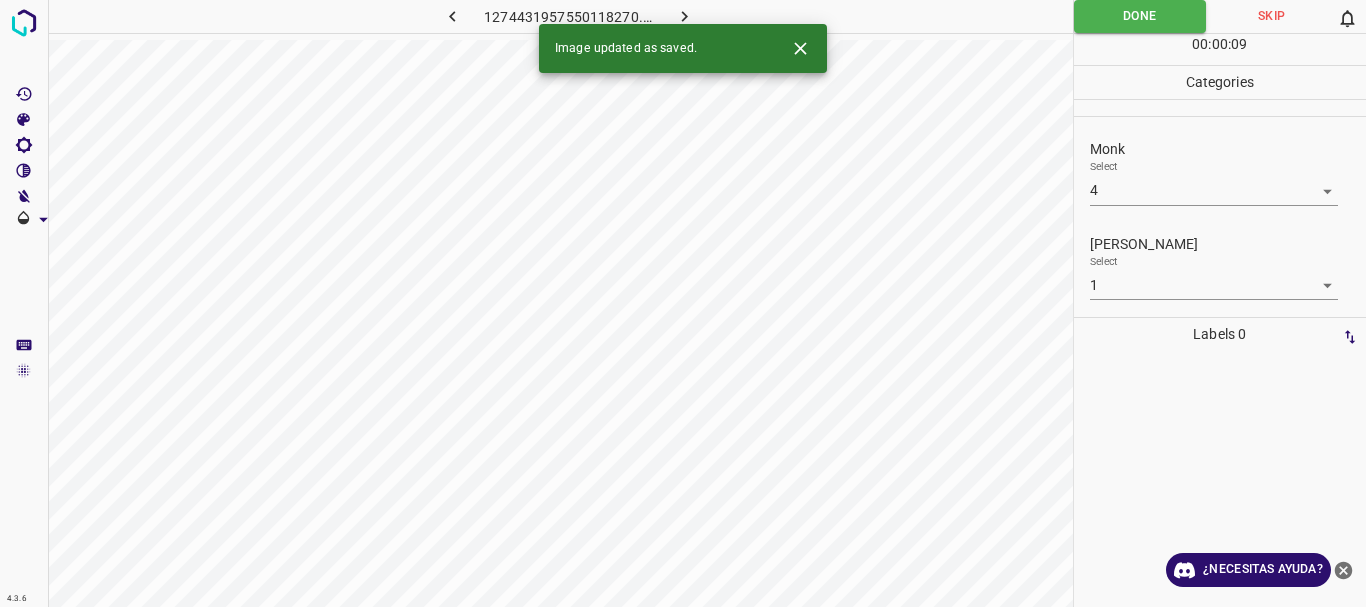 click 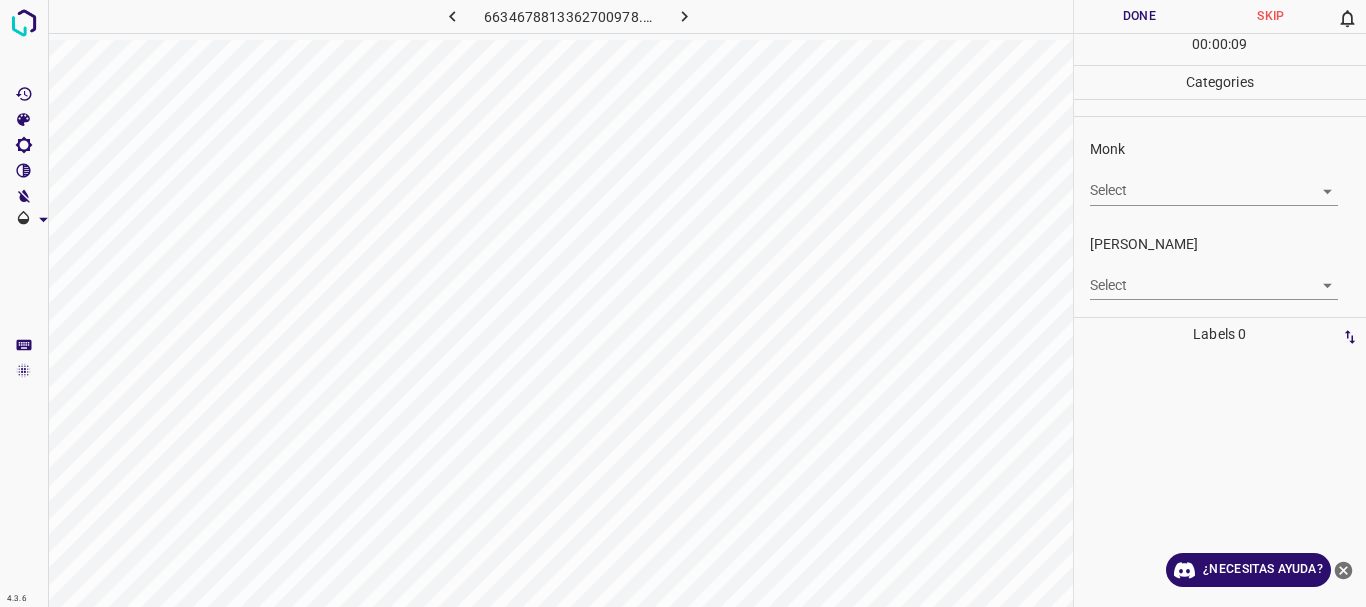click on "4.3.6  6634678813362700978.png Done Skip 0 00   : 00   : 09   Categories Monk   Select ​  [PERSON_NAME]   Select ​ Labels   0 Categories 1 Monk 2  [PERSON_NAME] Tools Space Change between modes (Draw & Edit) I Auto labeling R Restore zoom M Zoom in N Zoom out Delete Delete selecte label Filters Z Restore filters X Saturation filter C Brightness filter V Contrast filter B Gray scale filter General O Download ¿Necesitas ayuda? Texto original Valora esta traducción Tu opinión servirá para ayudar a mejorar el Traductor de Google - Texto - Esconder - Borrar" at bounding box center (683, 303) 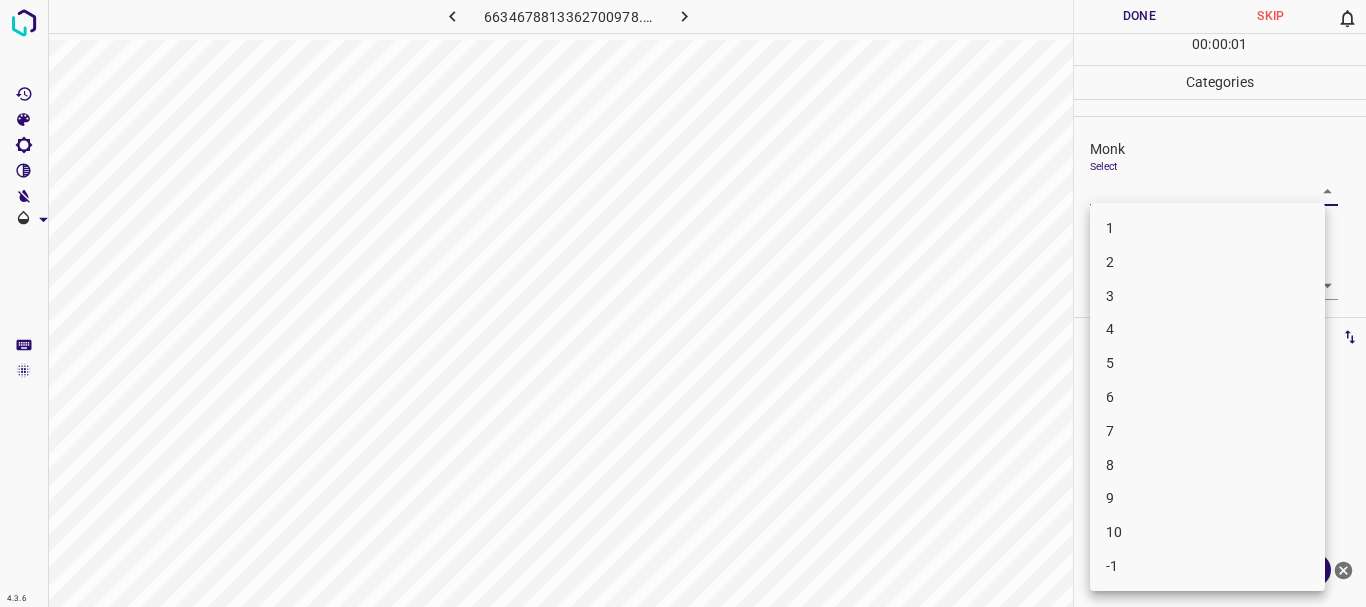 click on "4" at bounding box center [1207, 329] 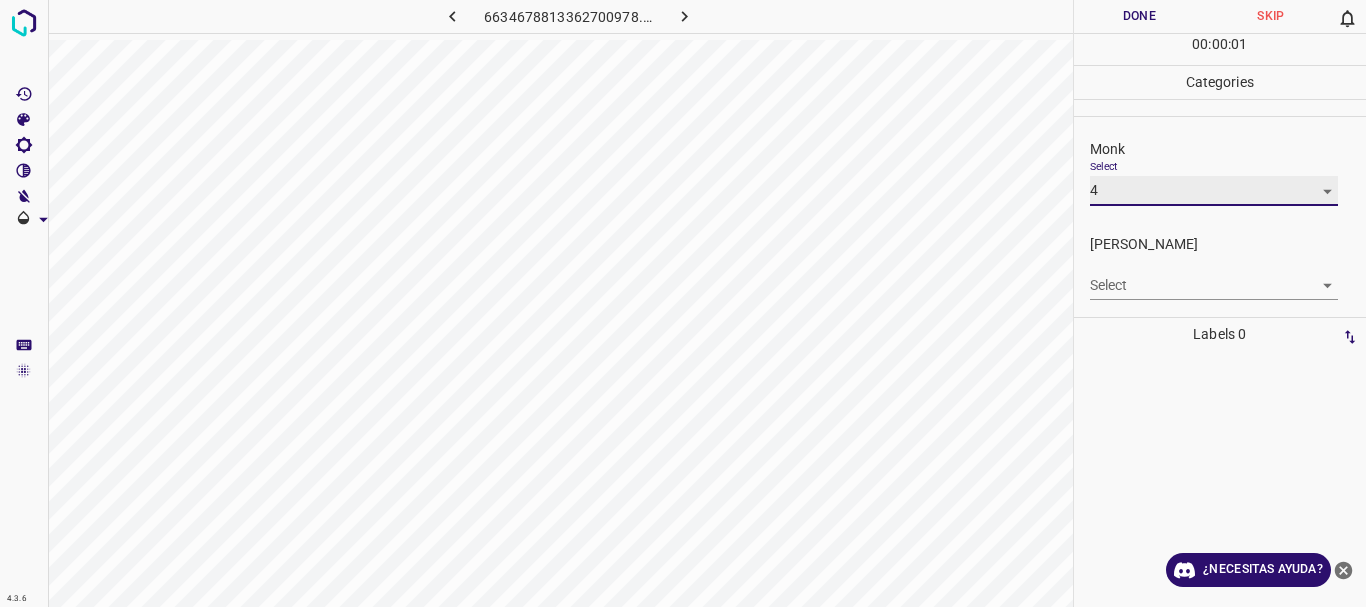 type on "4" 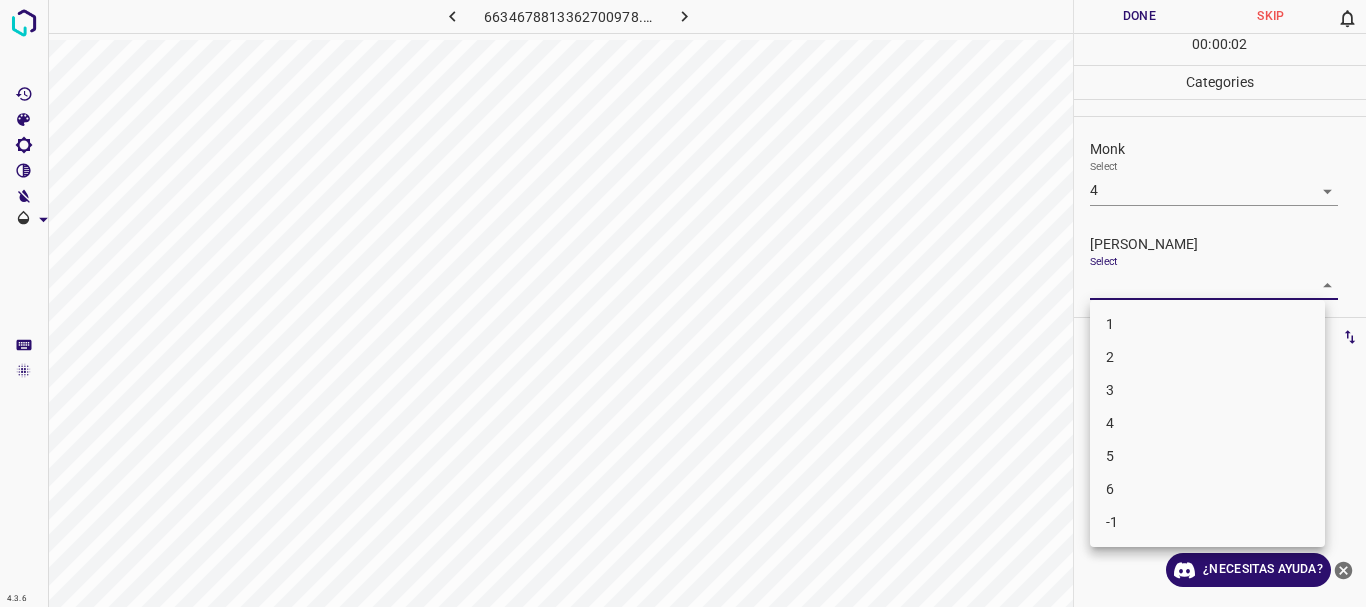 click on "4.3.6  6634678813362700978.png Done Skip 0 00   : 00   : 02   Categories Monk   Select 4 4  [PERSON_NAME]   Select ​ Labels   0 Categories 1 Monk 2  [PERSON_NAME] Tools Space Change between modes (Draw & Edit) I Auto labeling R Restore zoom M Zoom in N Zoom out Delete Delete selecte label Filters Z Restore filters X Saturation filter C Brightness filter V Contrast filter B Gray scale filter General O Download ¿Necesitas ayuda? Texto original Valora esta traducción Tu opinión servirá para ayudar a mejorar el Traductor de Google - Texto - Esconder - Borrar 1 2 3 4 5 6 -1" at bounding box center [683, 303] 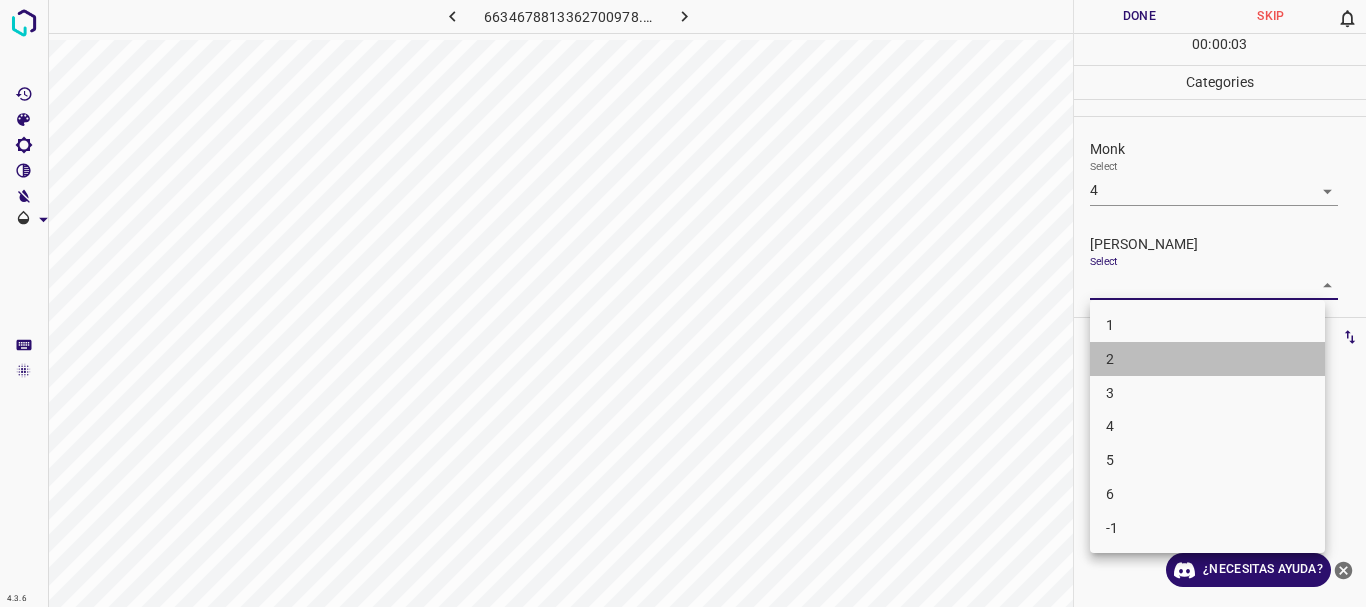 click on "2" at bounding box center (1207, 359) 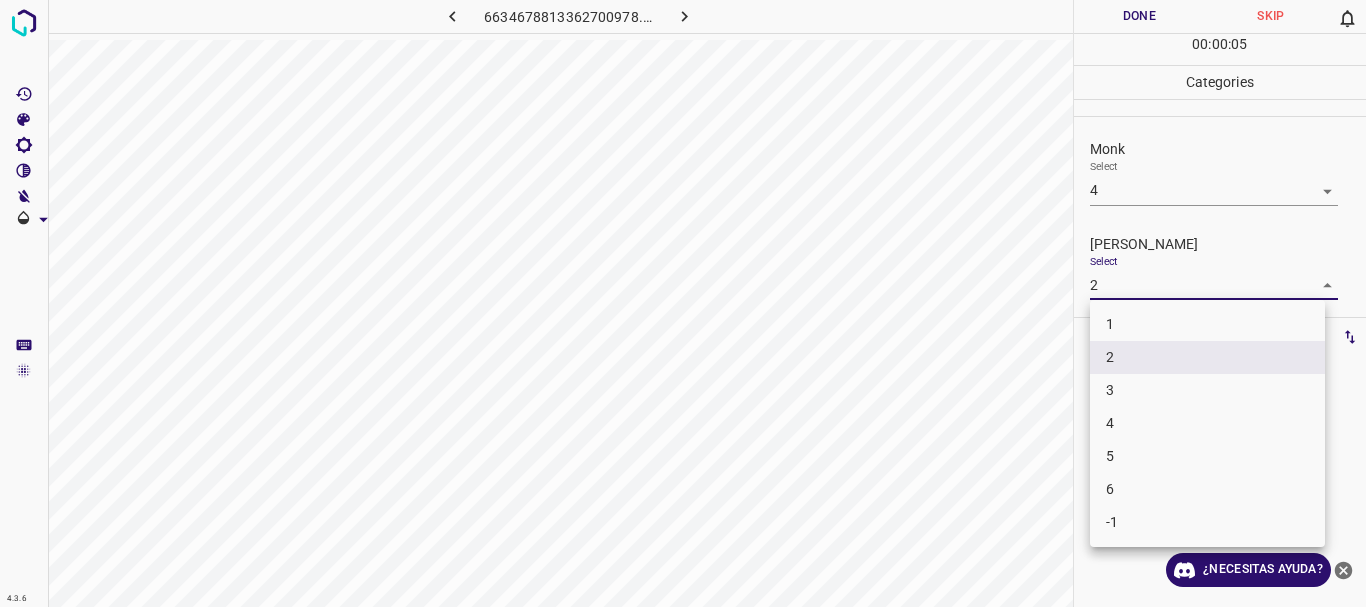 click on "4.3.6  6634678813362700978.png Done Skip 0 00   : 00   : 05   Categories Monk   Select 4 4  [PERSON_NAME]   Select 2 2 Labels   0 Categories 1 Monk 2  [PERSON_NAME] Tools Space Change between modes (Draw & Edit) I Auto labeling R Restore zoom M Zoom in N Zoom out Delete Delete selecte label Filters Z Restore filters X Saturation filter C Brightness filter V Contrast filter B Gray scale filter General O Download ¿Necesitas ayuda? Texto original Valora esta traducción Tu opinión servirá para ayudar a mejorar el Traductor de Google - Texto - Esconder - Borrar 1 2 3 4 5 6 -1" at bounding box center [683, 303] 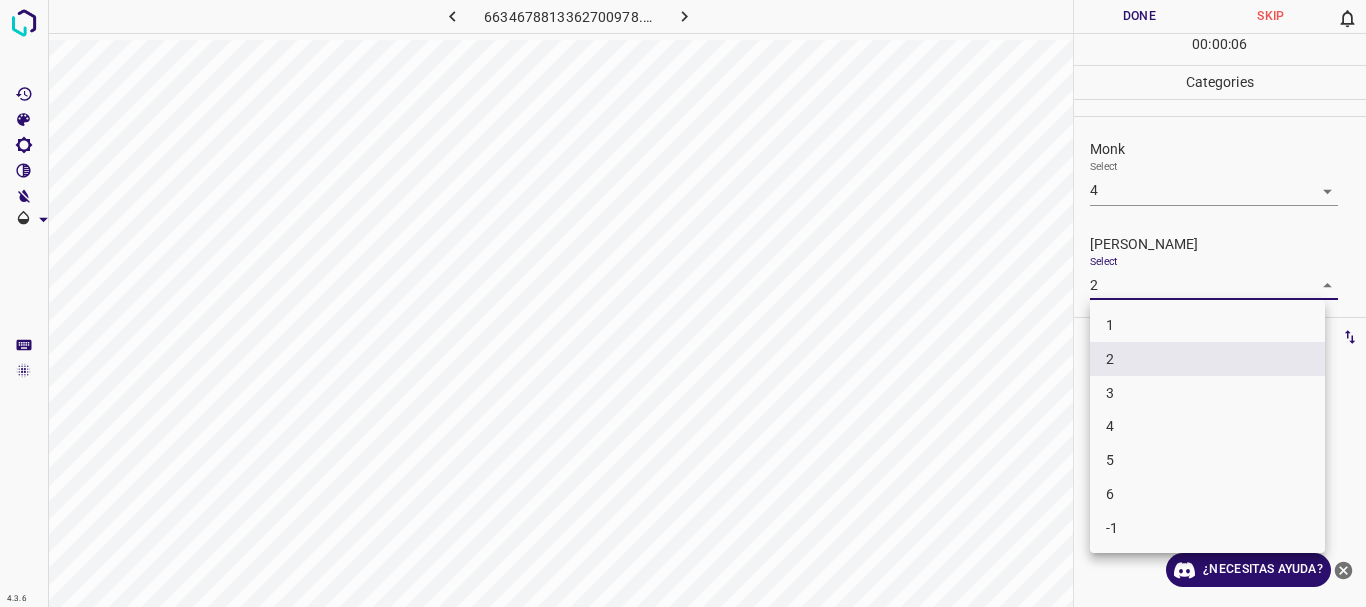 drag, startPoint x: 1143, startPoint y: 399, endPoint x: 1134, endPoint y: 311, distance: 88.45903 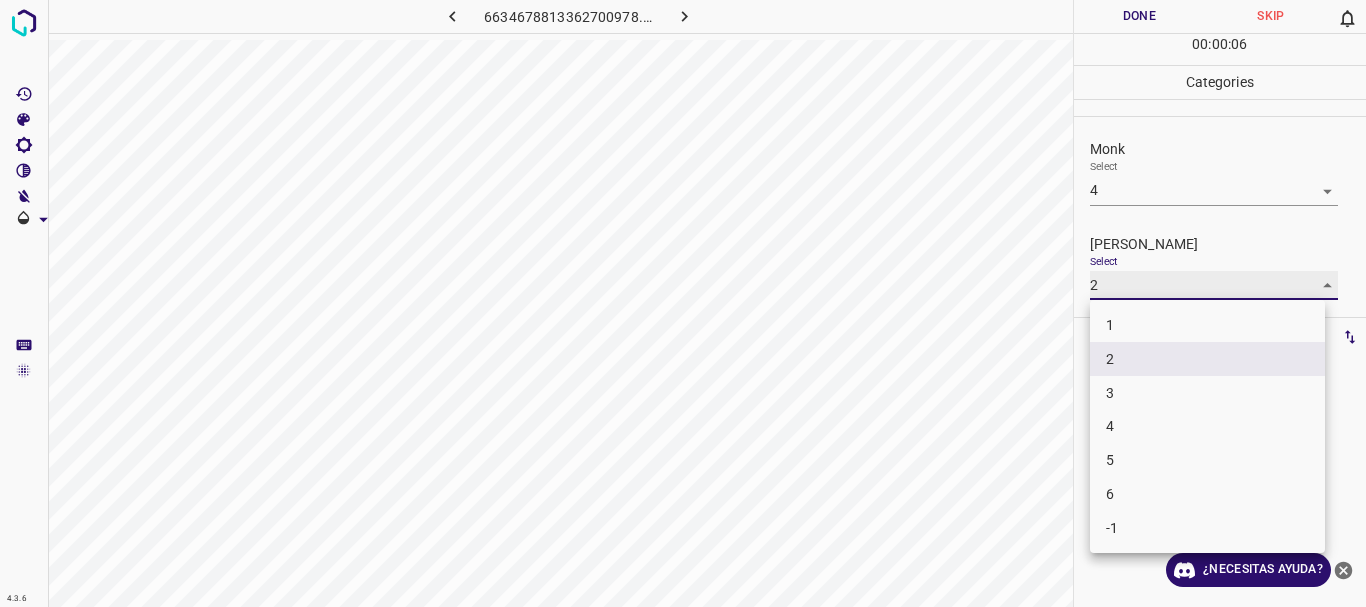 type on "3" 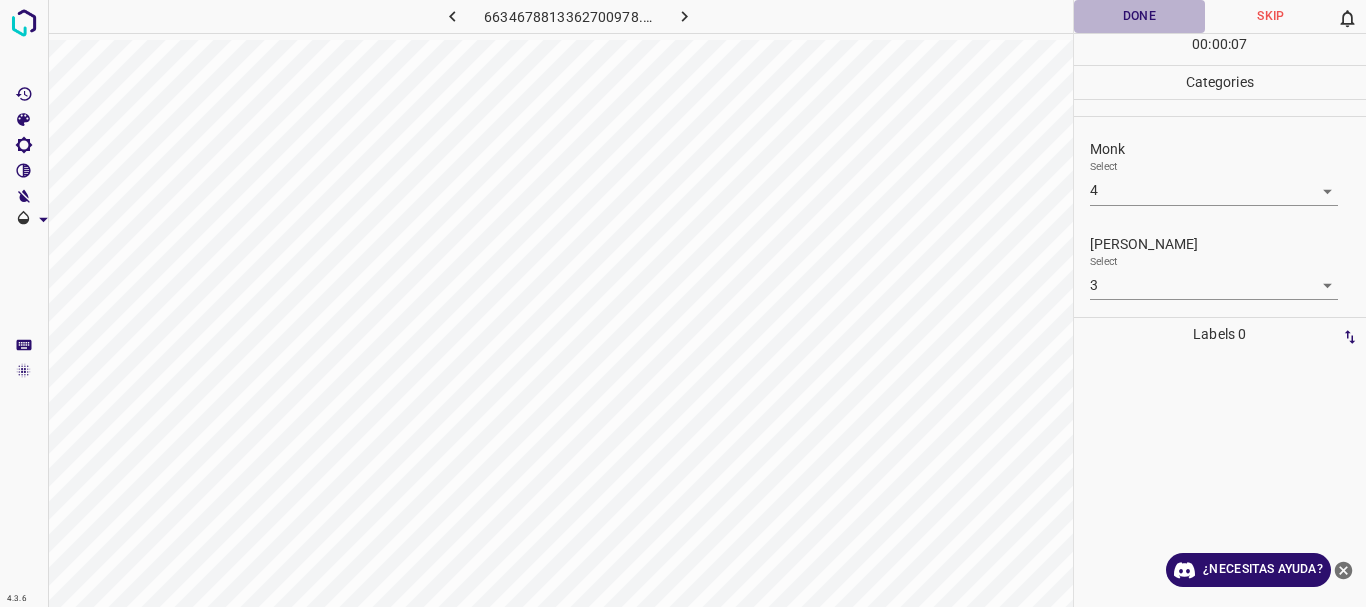 click on "Done" at bounding box center [1140, 16] 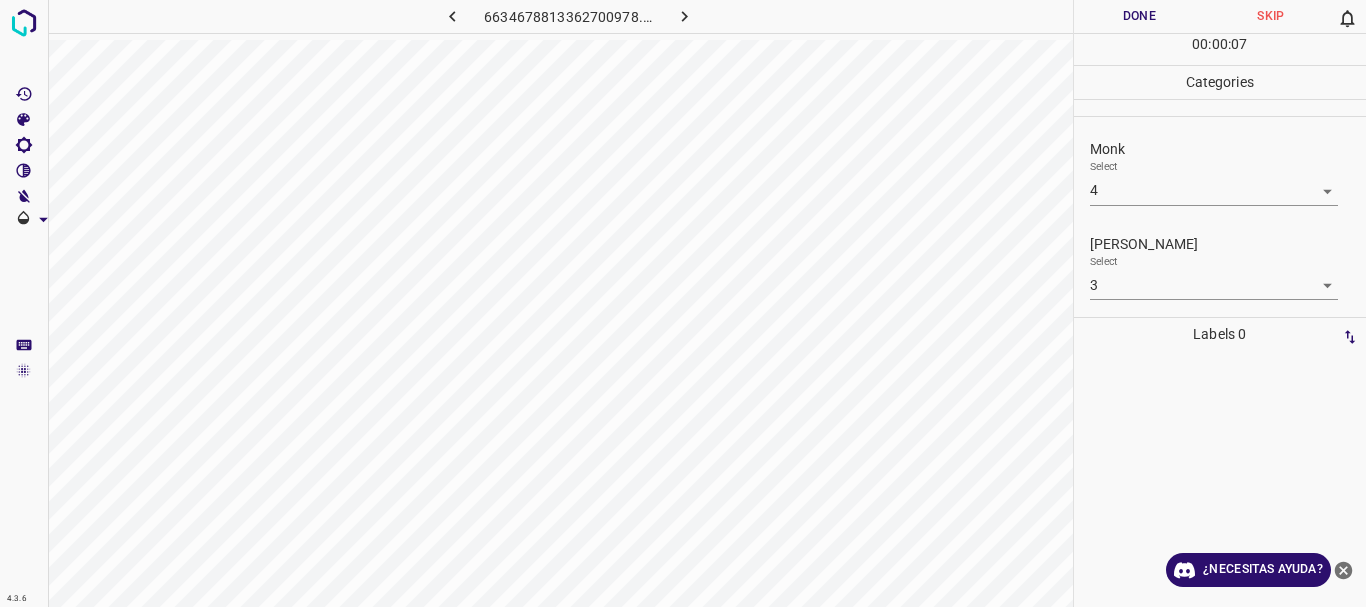 click 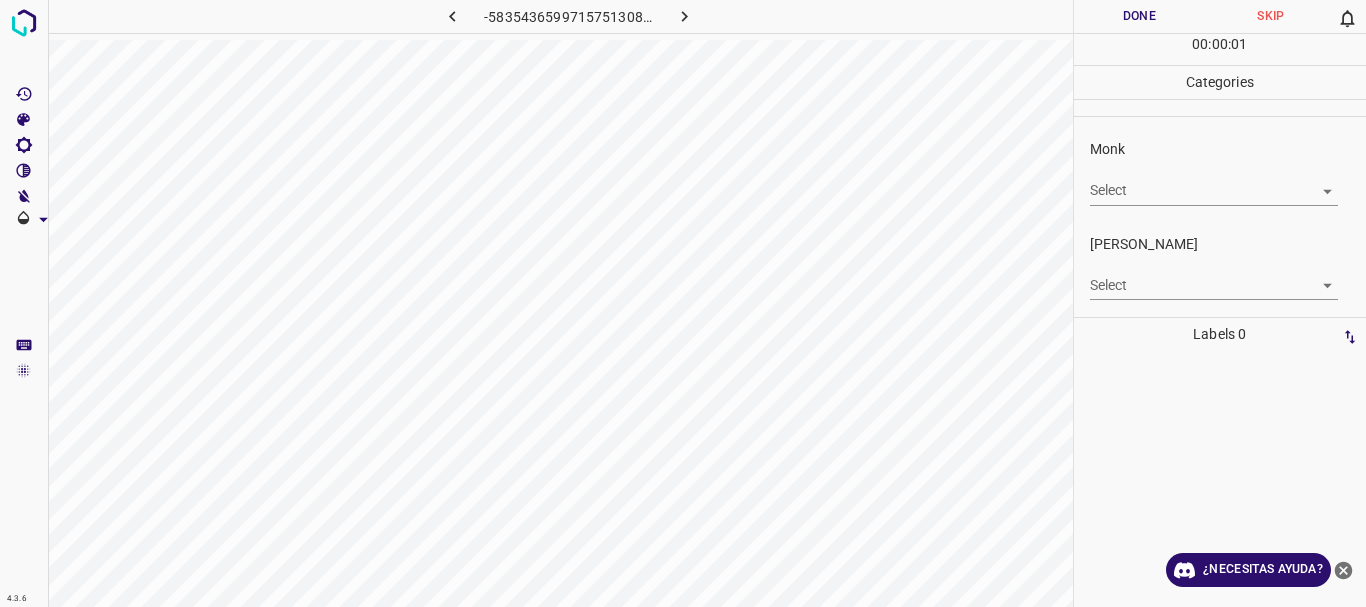 click on "4.3.6  -5835436599715751308.png Done Skip 0 00   : 00   : 01   Categories Monk   Select ​  [PERSON_NAME]   Select ​ Labels   0 Categories 1 Monk 2  [PERSON_NAME] Tools Space Change between modes (Draw & Edit) I Auto labeling R Restore zoom M Zoom in N Zoom out Delete Delete selecte label Filters Z Restore filters X Saturation filter C Brightness filter V Contrast filter B Gray scale filter General O Download ¿Necesitas ayuda? Texto original Valora esta traducción Tu opinión servirá para ayudar a mejorar el Traductor de Google - Texto - Esconder - Borrar" at bounding box center [683, 303] 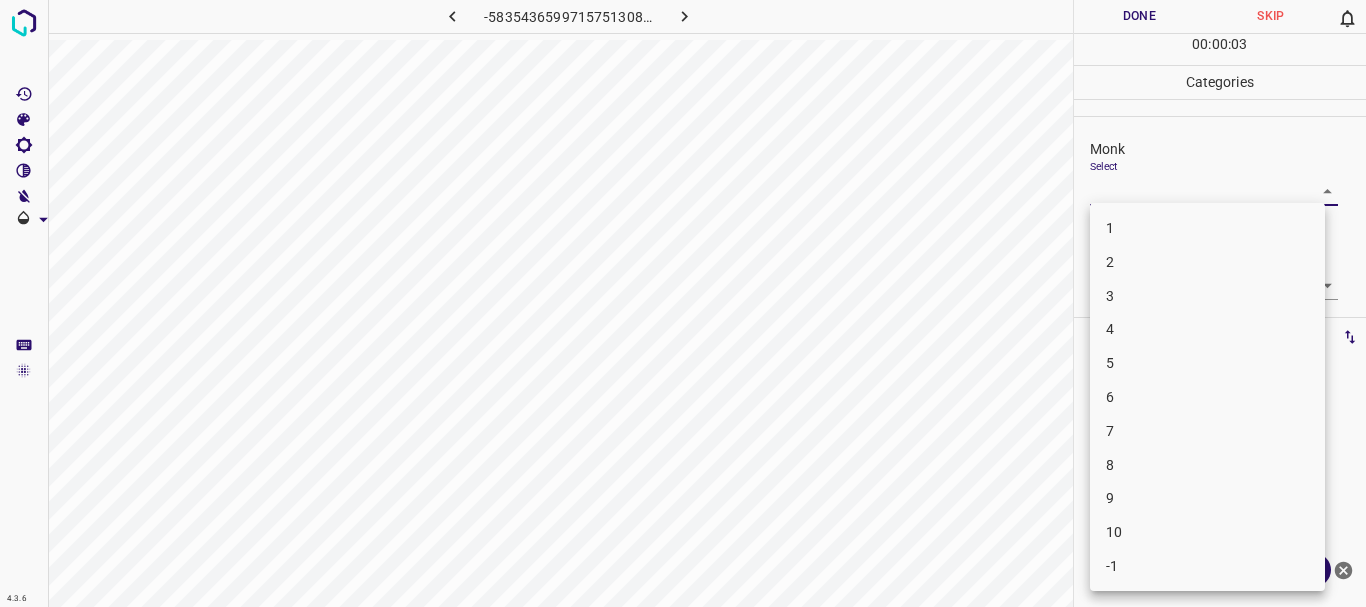 click on "4" at bounding box center (1207, 329) 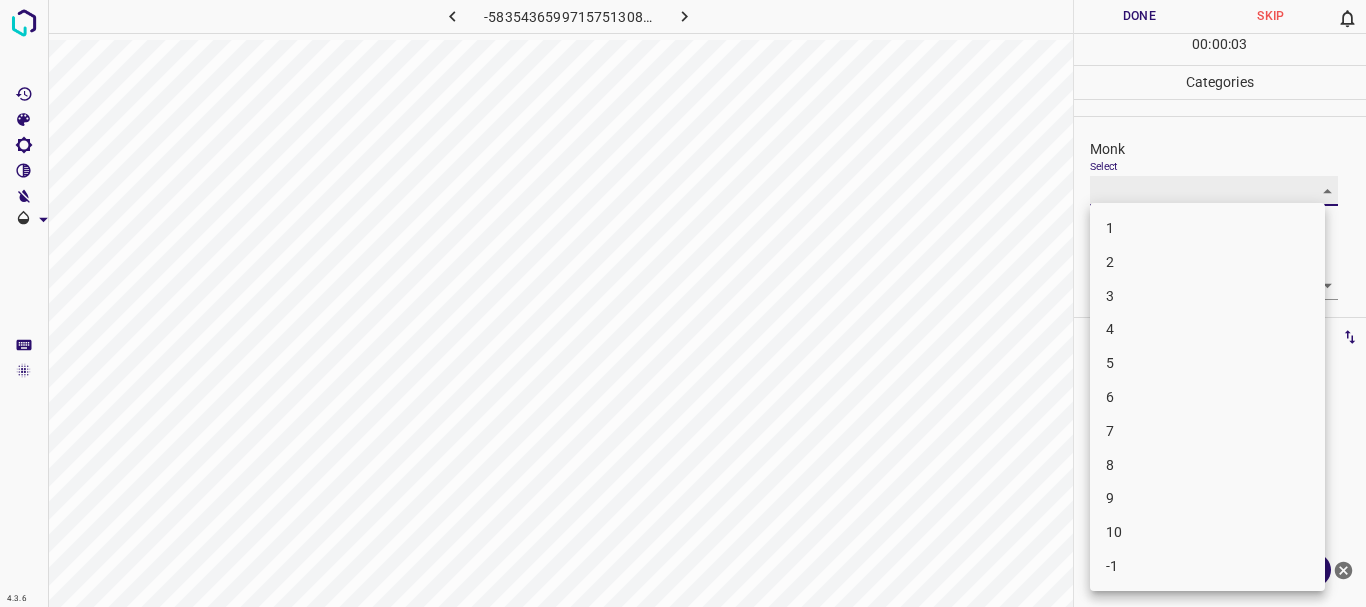 type on "4" 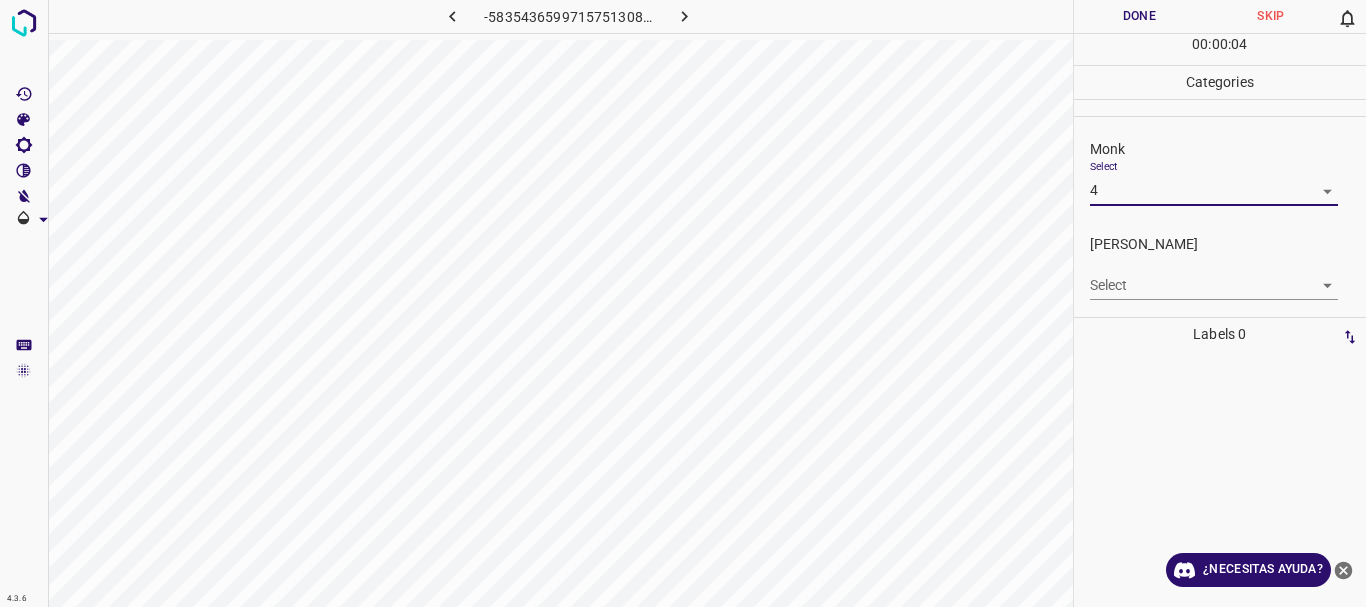 click on "4.3.6  -5835436599715751308.png Done Skip 0 00   : 00   : 04   Categories Monk   Select 4 4  [PERSON_NAME]   Select ​ Labels   0 Categories 1 Monk 2  [PERSON_NAME] Tools Space Change between modes (Draw & Edit) I Auto labeling R Restore zoom M Zoom in N Zoom out Delete Delete selecte label Filters Z Restore filters X Saturation filter C Brightness filter V Contrast filter B Gray scale filter General O Download ¿Necesitas ayuda? Texto original Valora esta traducción Tu opinión servirá para ayudar a mejorar el Traductor de Google - Texto - Esconder - Borrar" at bounding box center [683, 303] 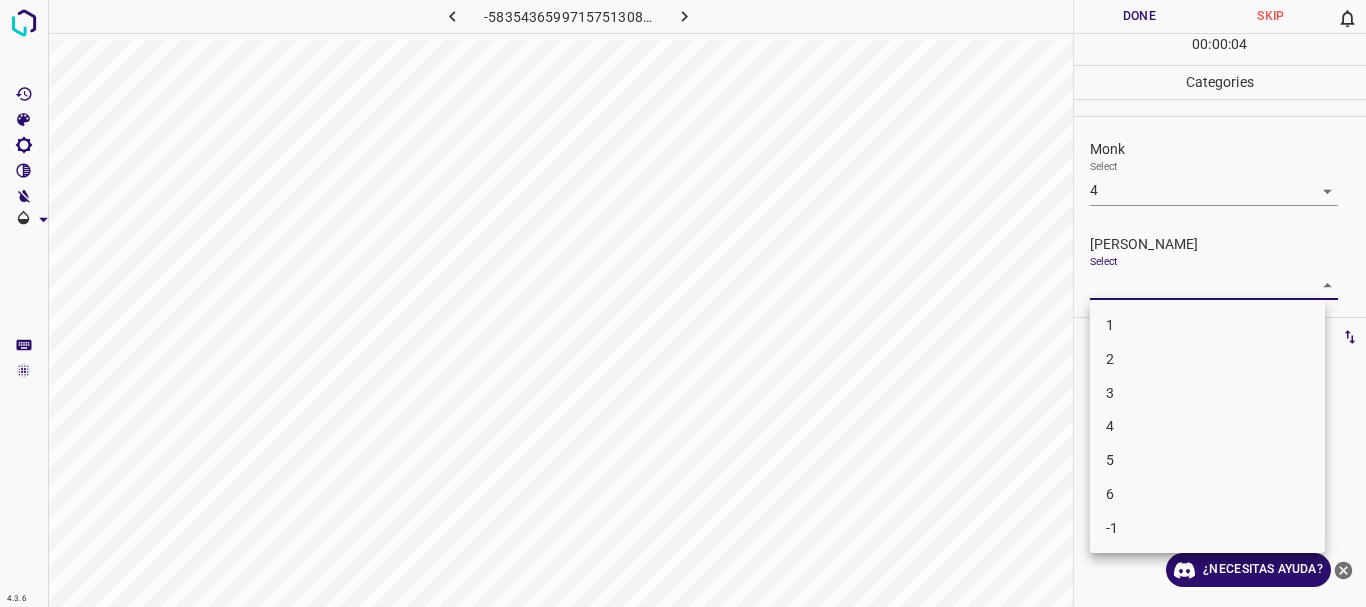 drag, startPoint x: 1124, startPoint y: 326, endPoint x: 1123, endPoint y: 287, distance: 39.012817 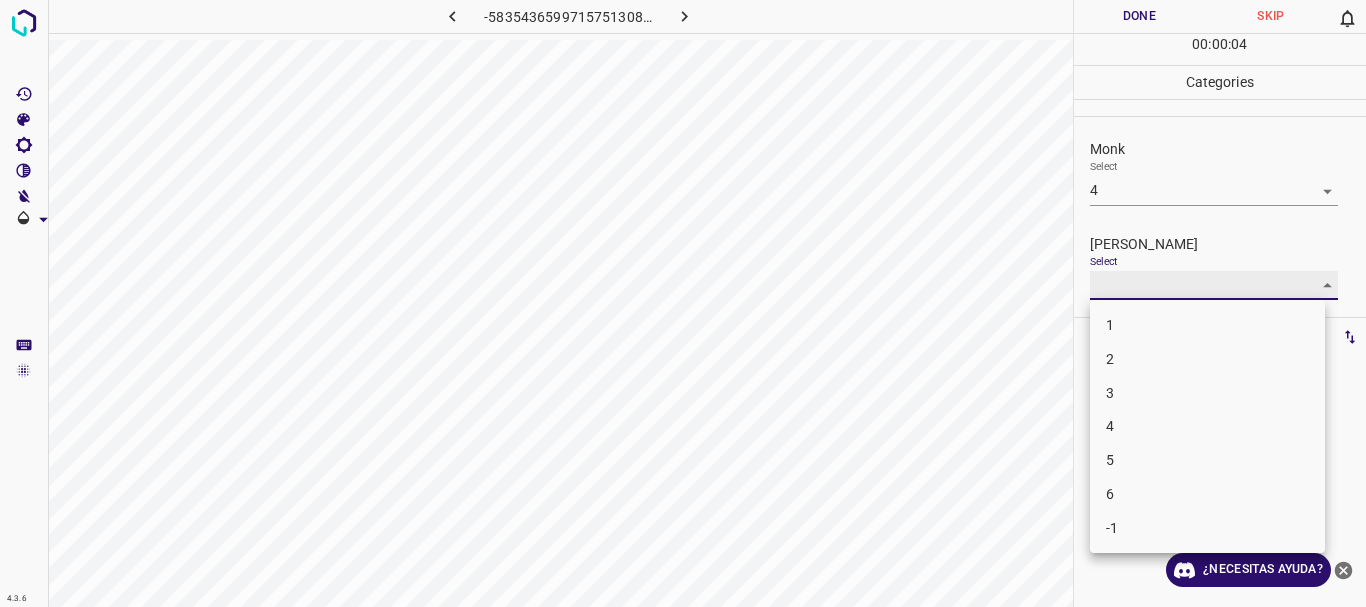 type on "1" 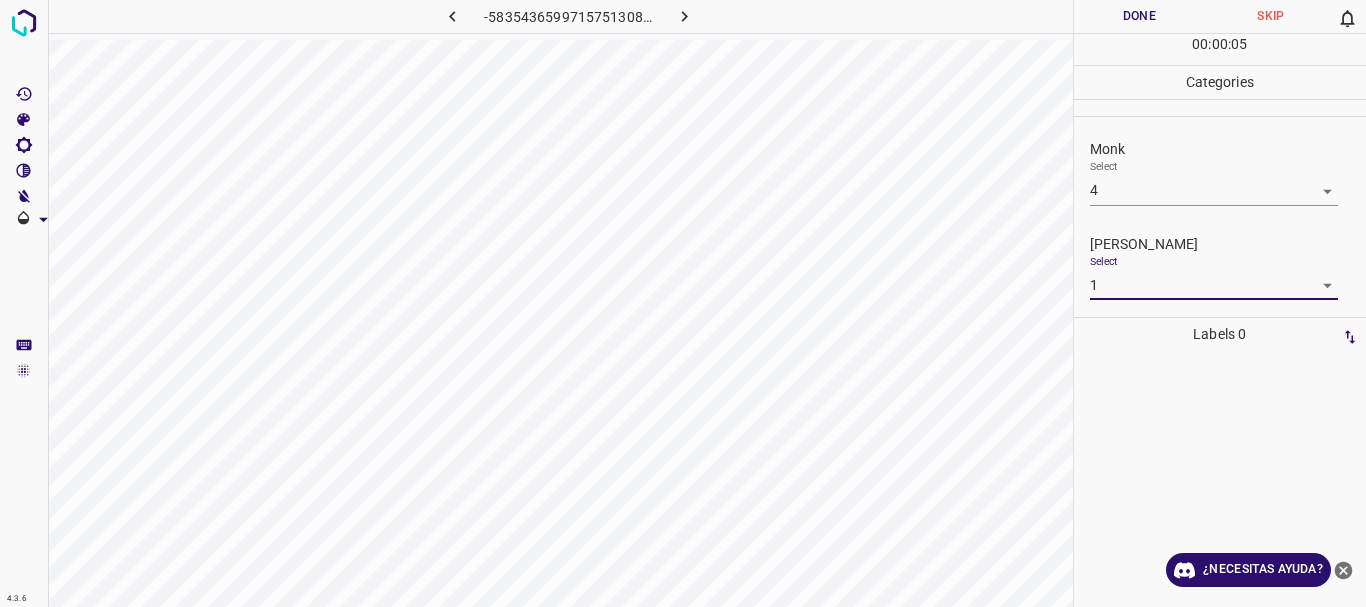 click on "Done" at bounding box center [1140, 16] 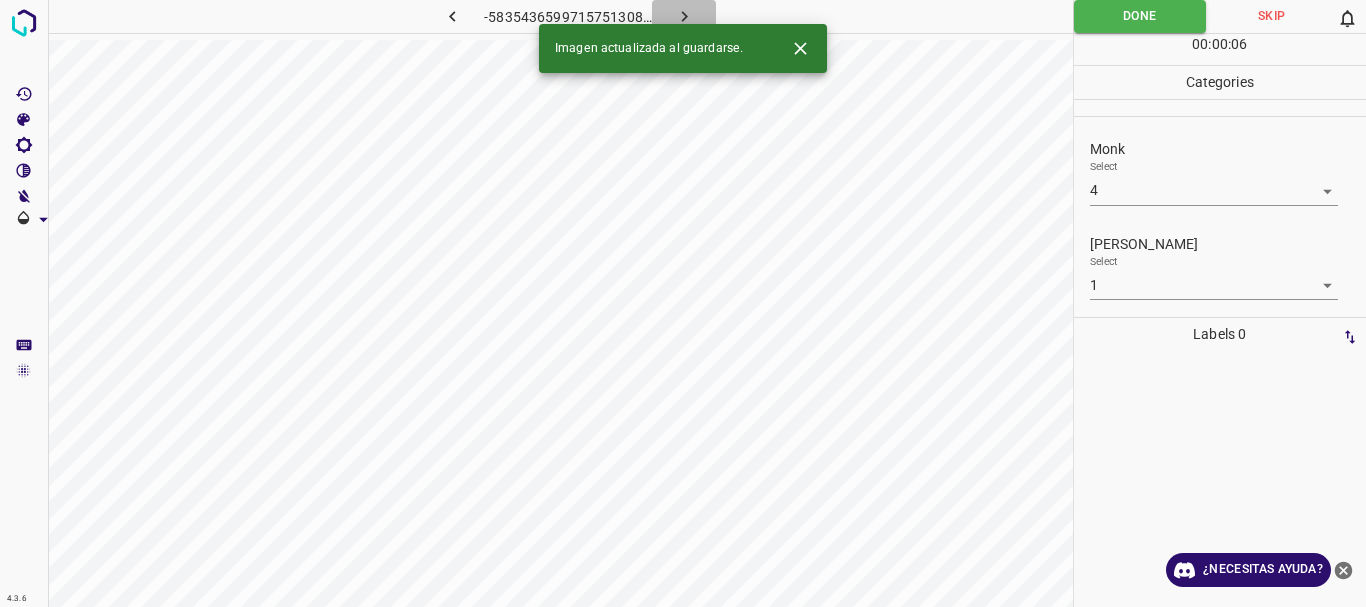 click 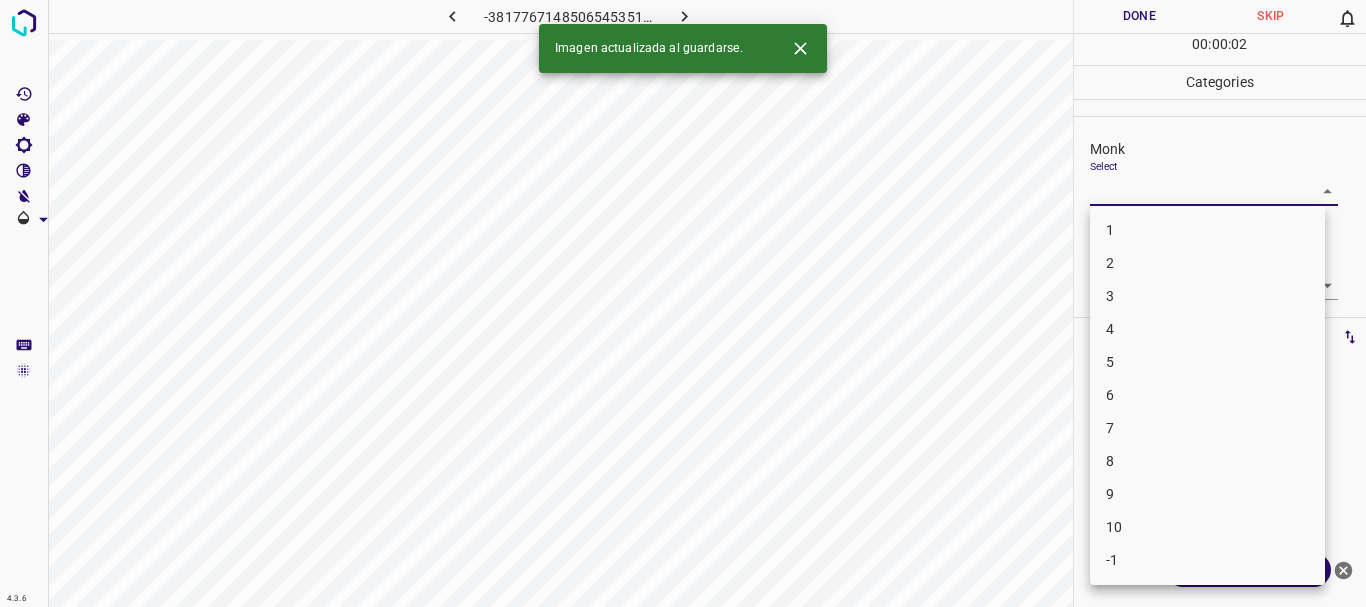 click on "4.3.6  -3817767148506545351.png Done Skip 0 00   : 00   : 02   Categories Monk   Select ​  [PERSON_NAME]   Select ​ Labels   0 Categories 1 Monk 2  [PERSON_NAME] Tools Space Change between modes (Draw & Edit) I Auto labeling R Restore zoom M Zoom in N Zoom out Delete Delete selecte label Filters Z Restore filters X Saturation filter C Brightness filter V Contrast filter B Gray scale filter General O Download Imagen actualizada al guardarse. ¿Necesitas ayuda? Texto original Valora esta traducción Tu opinión servirá para ayudar a mejorar el Traductor de Google - Texto - Esconder - Borrar 1 2 3 4 5 6 7 8 9 10 -1" at bounding box center (683, 303) 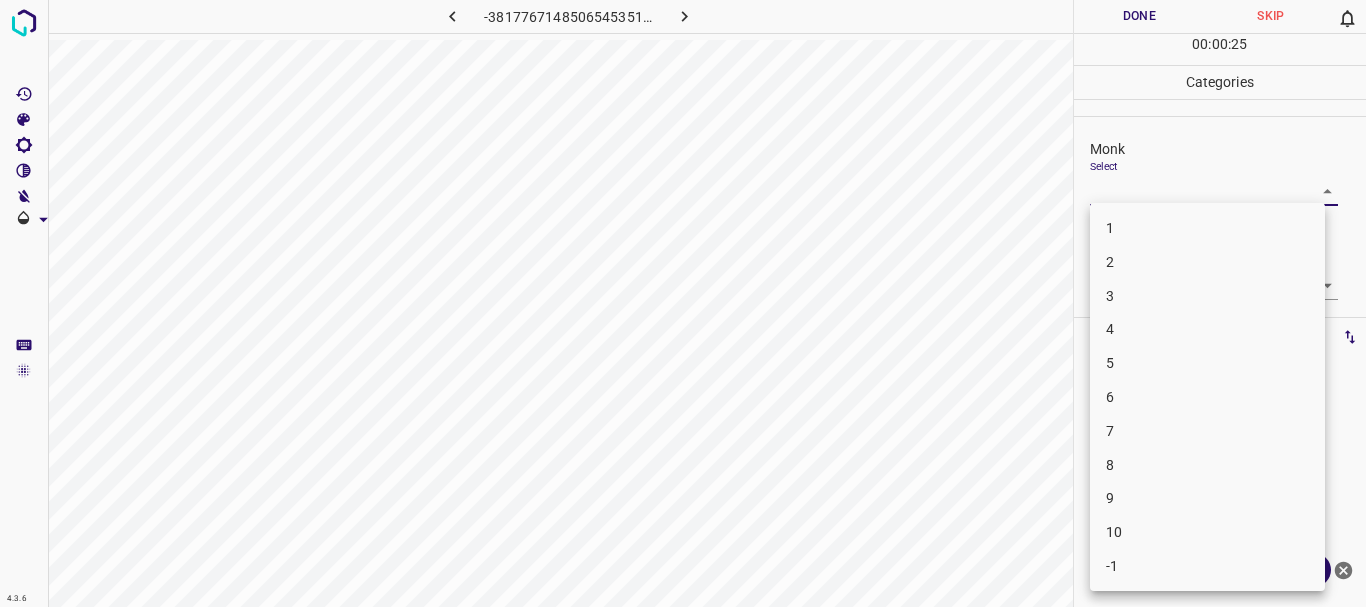 click on "3" at bounding box center [1207, 296] 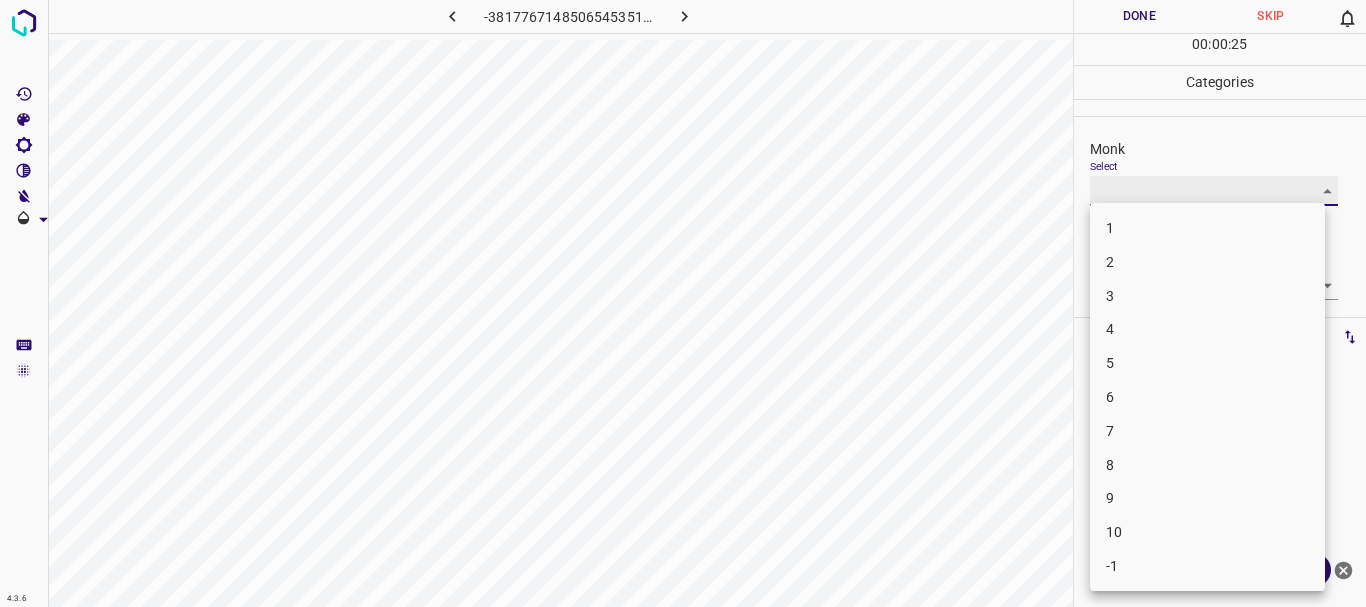 type on "3" 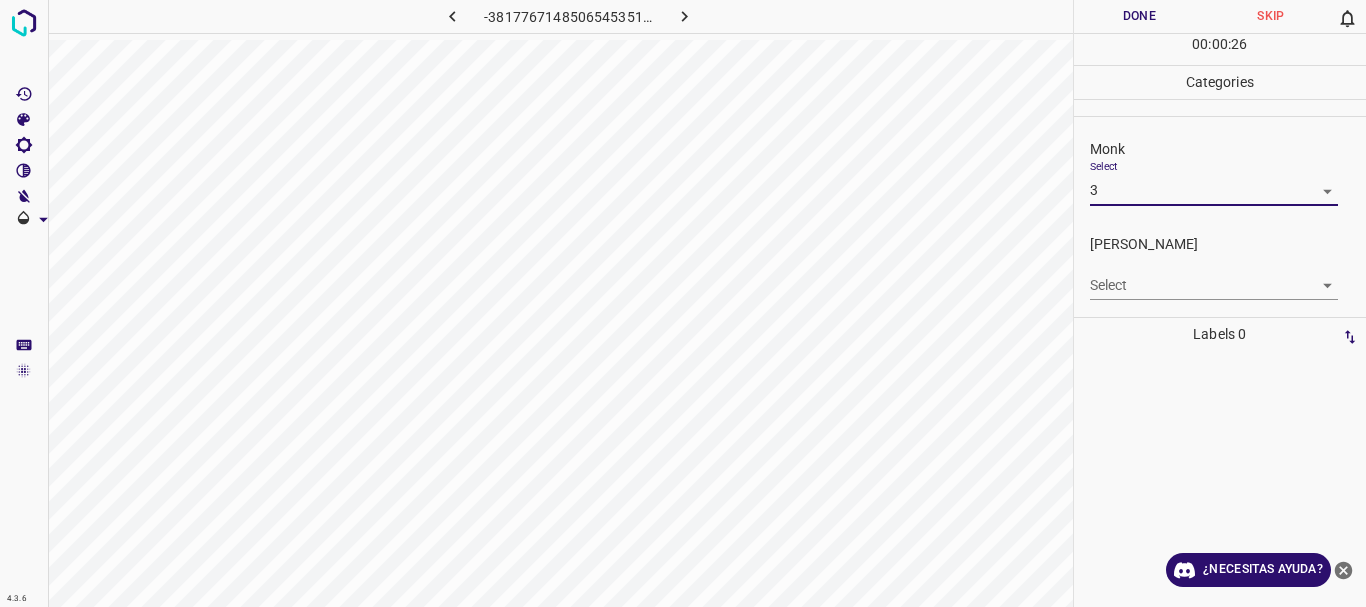 click on "4.3.6  -3817767148506545351.png Done Skip 0 00   : 00   : 26   Categories Monk   Select 3 3  [PERSON_NAME]   Select ​ Labels   0 Categories 1 Monk 2  [PERSON_NAME] Tools Space Change between modes (Draw & Edit) I Auto labeling R Restore zoom M Zoom in N Zoom out Delete Delete selecte label Filters Z Restore filters X Saturation filter C Brightness filter V Contrast filter B Gray scale filter General O Download ¿Necesitas ayuda? Texto original Valora esta traducción Tu opinión servirá para ayudar a mejorar el Traductor de Google - Texto - Esconder - Borrar" at bounding box center (683, 303) 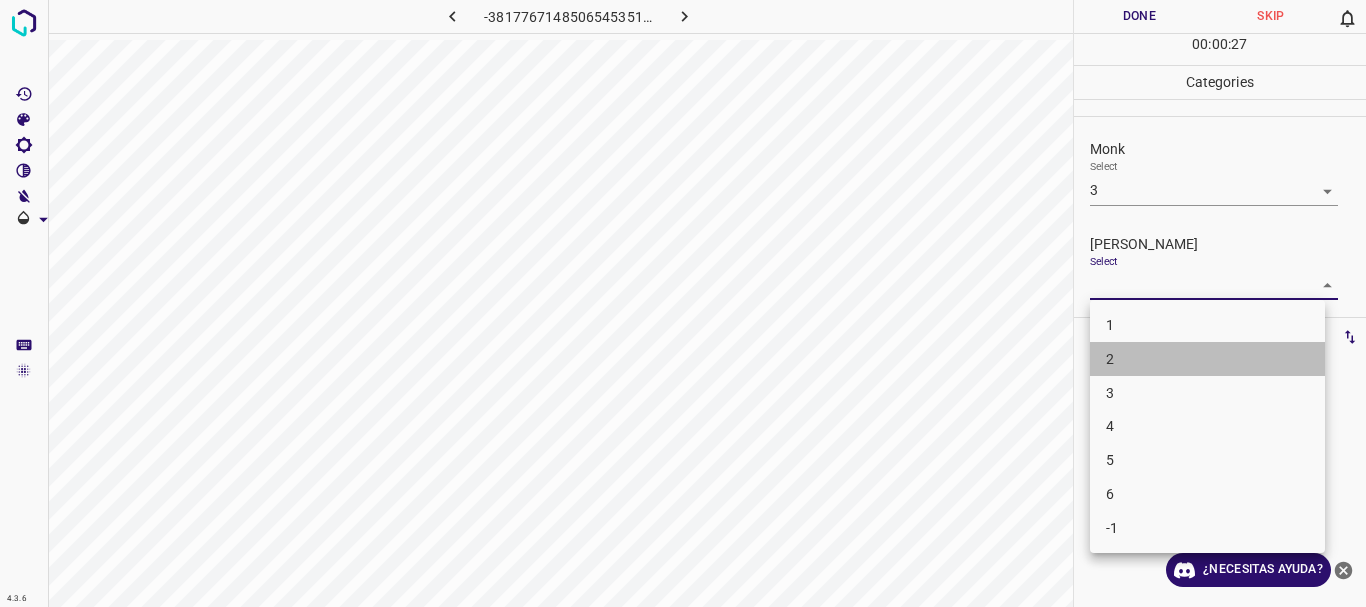 click on "2" at bounding box center (1110, 359) 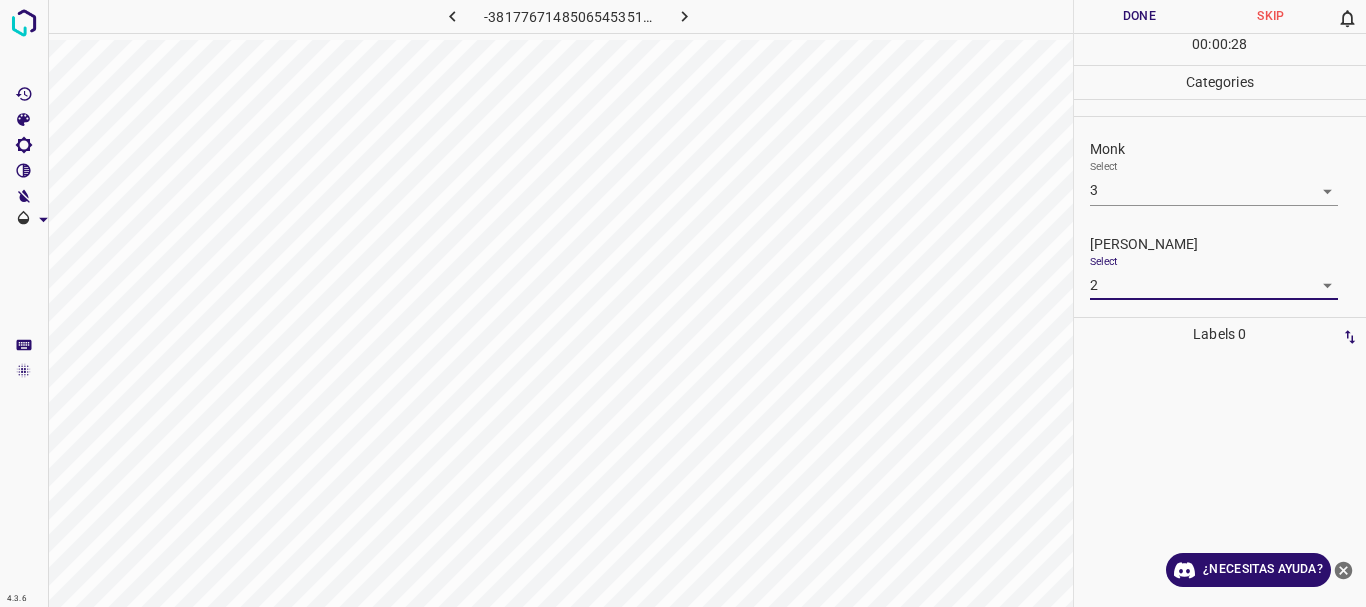 click on "4.3.6  -3817767148506545351.png Done Skip 0 00   : 00   : 28   Categories Monk   Select 3 3  [PERSON_NAME]   Select 2 2 Labels   0 Categories 1 Monk 2  [PERSON_NAME] Tools Space Change between modes (Draw & Edit) I Auto labeling R Restore zoom M Zoom in N Zoom out Delete Delete selecte label Filters Z Restore filters X Saturation filter C Brightness filter V Contrast filter B Gray scale filter General O Download ¿Necesitas ayuda? Texto original Valora esta traducción Tu opinión servirá para ayudar a mejorar el Traductor de Google - Texto - Esconder - Borrar" at bounding box center (683, 303) 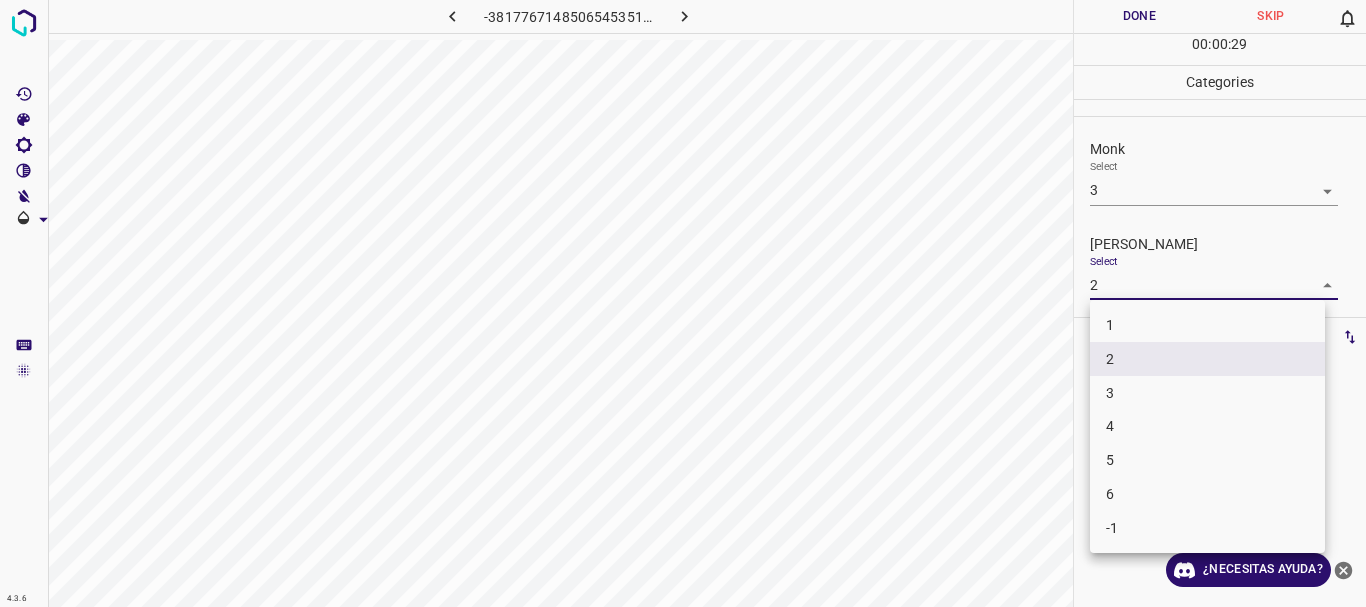 drag, startPoint x: 1128, startPoint y: 407, endPoint x: 1134, endPoint y: 392, distance: 16.155495 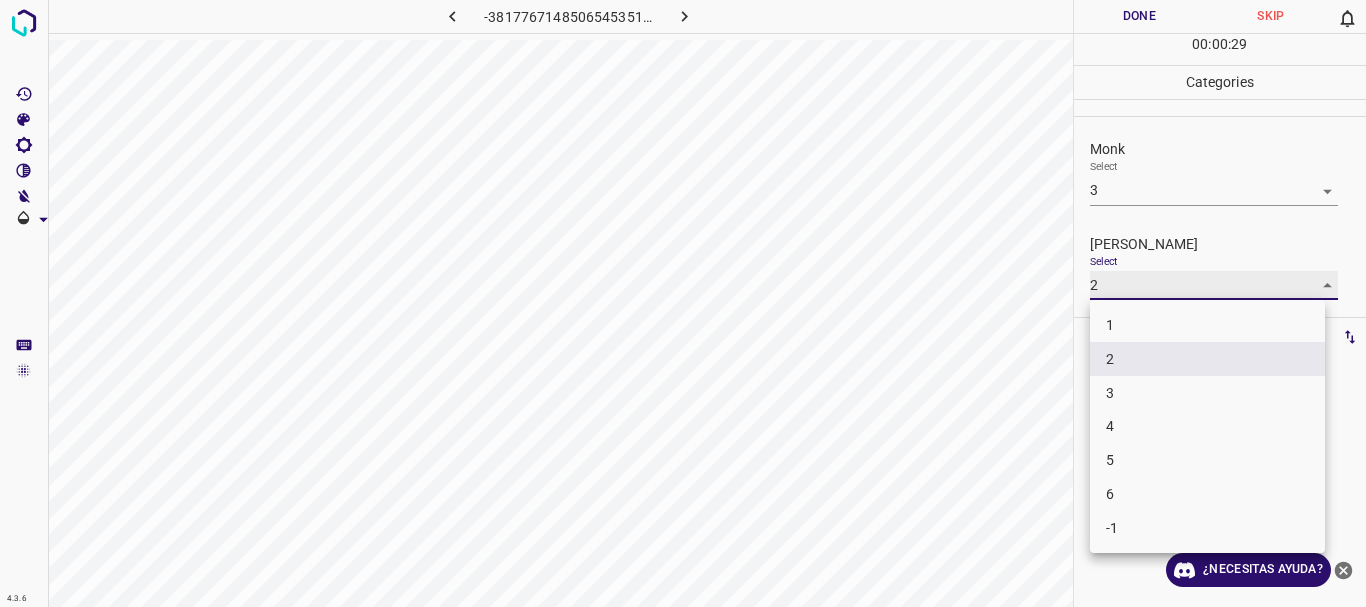 type on "3" 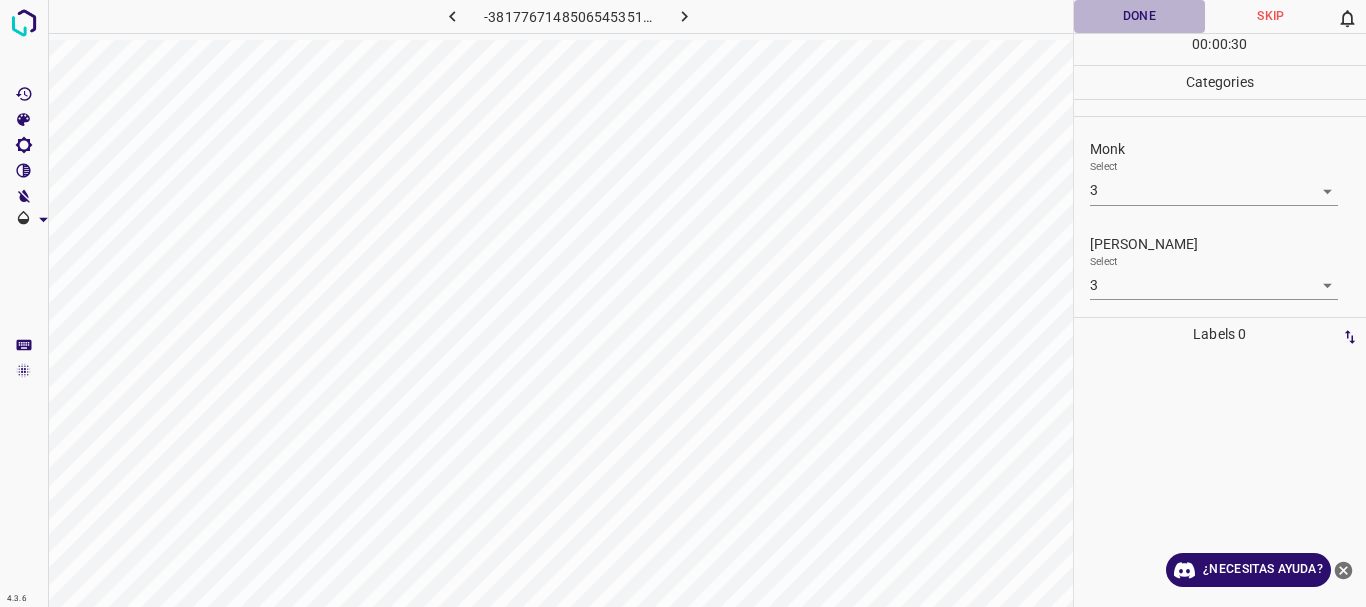 click on "Done" at bounding box center [1140, 16] 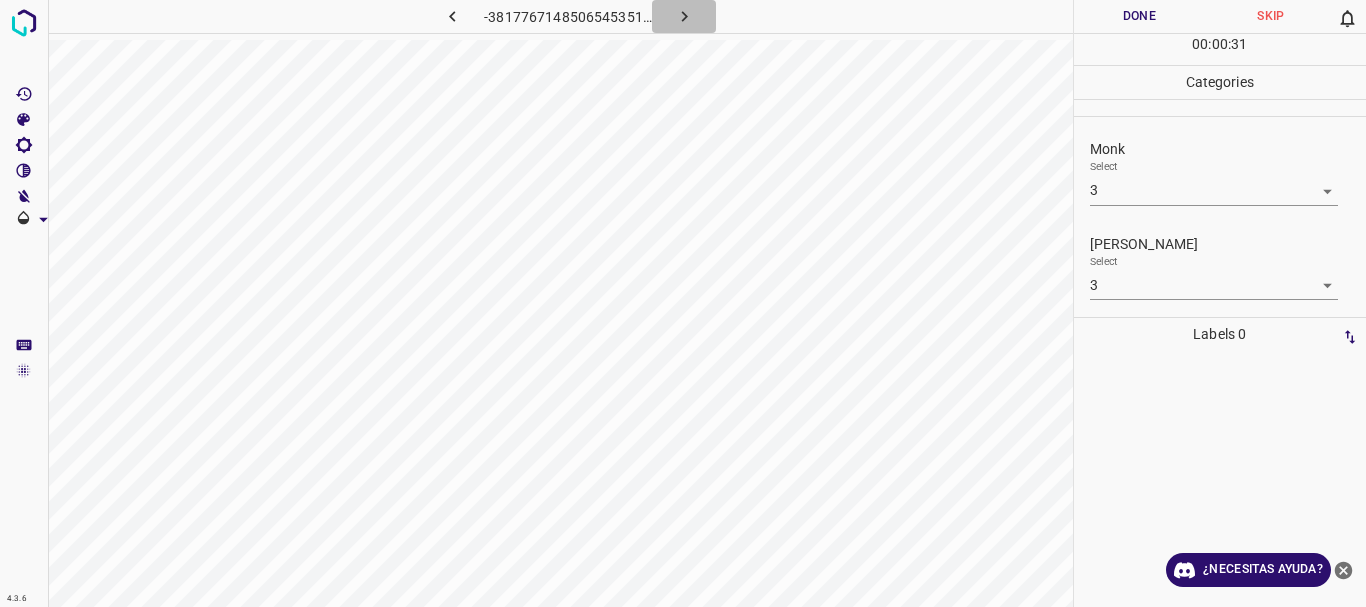 click 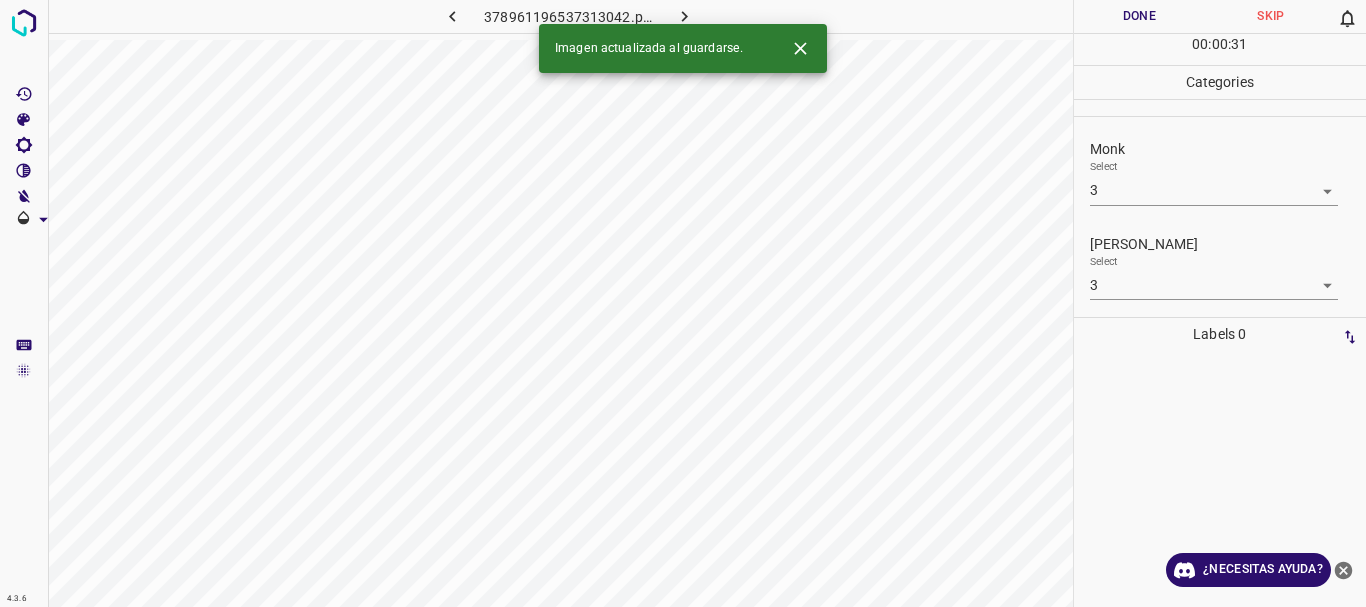 type 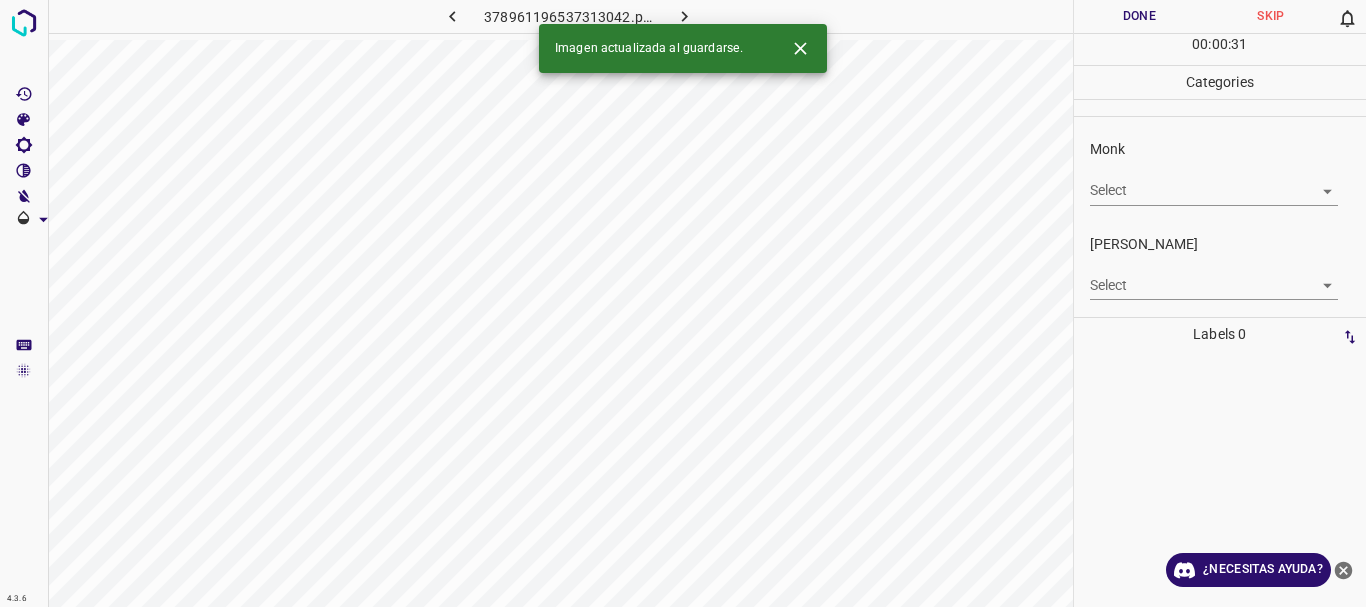 click 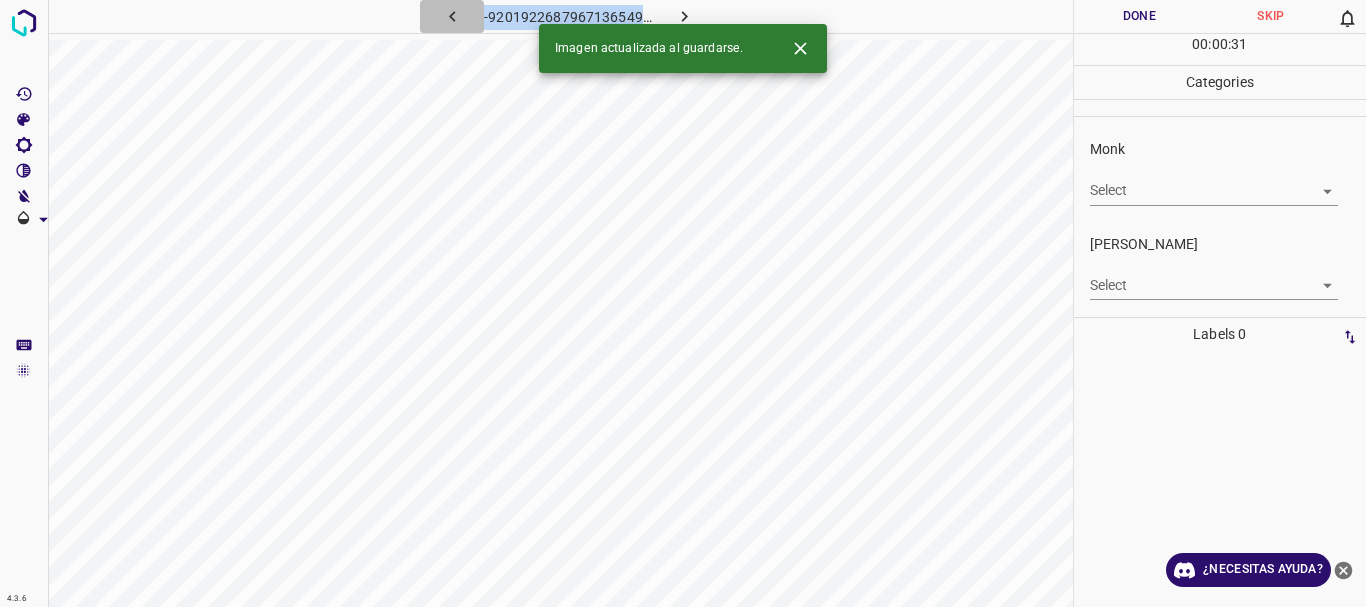 click 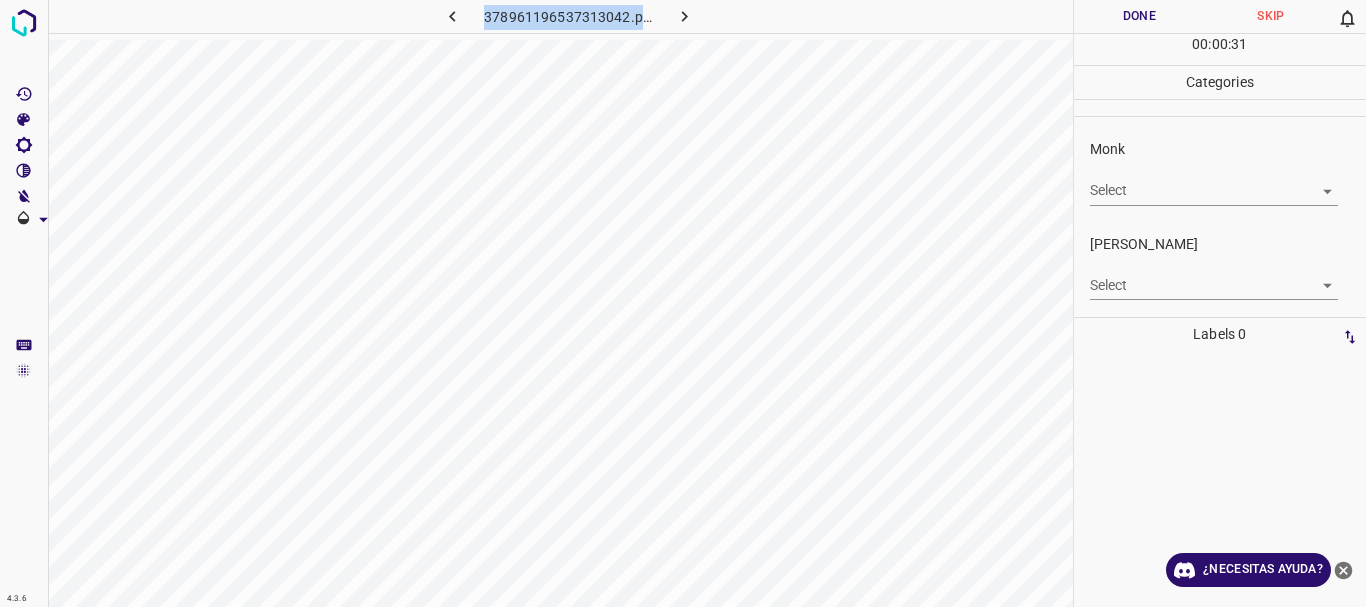 click on "4.3.6  378961196537313042.png Done Skip 0 00   : 00   : 31   Categories Monk   Select ​  [PERSON_NAME]   Select ​ Labels   0 Categories 1 Monk 2  [PERSON_NAME] Tools Space Change between modes (Draw & Edit) I Auto labeling R Restore zoom M Zoom in N Zoom out Delete Delete selecte label Filters Z Restore filters X Saturation filter C Brightness filter V Contrast filter B Gray scale filter General O Download ¿Necesitas ayuda? Texto original Valora esta traducción Tu opinión servirá para ayudar a mejorar el Traductor de Google - Texto - Esconder - Borrar" at bounding box center [683, 303] 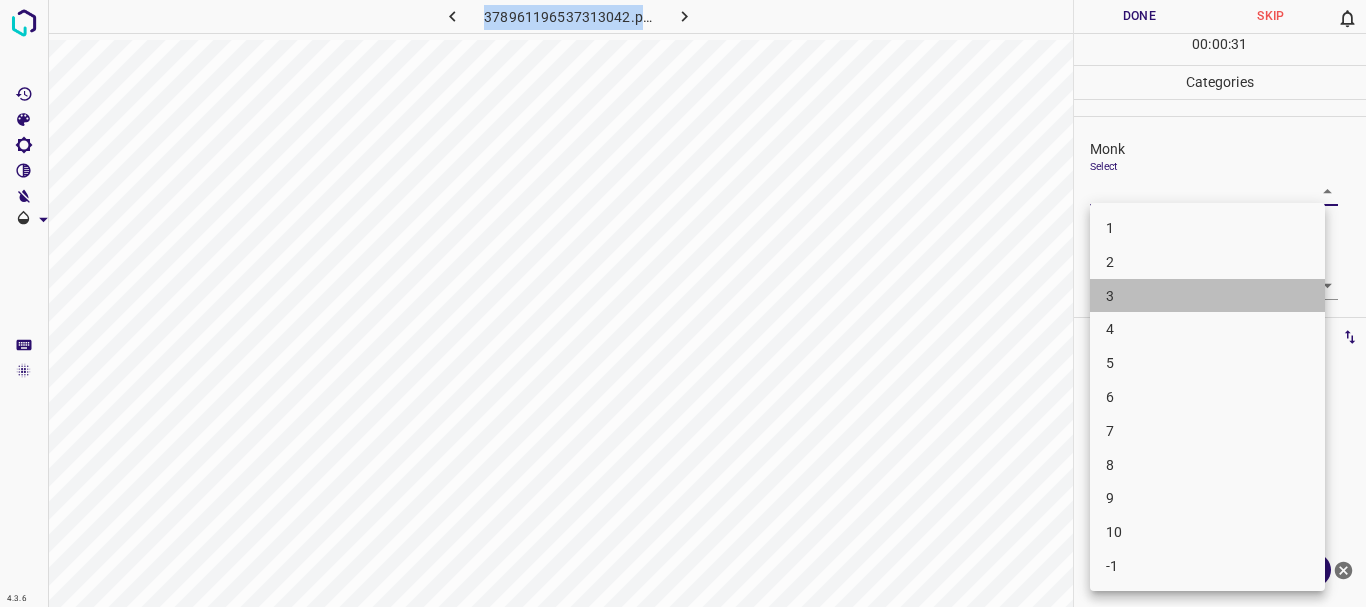 click on "3" at bounding box center [1207, 296] 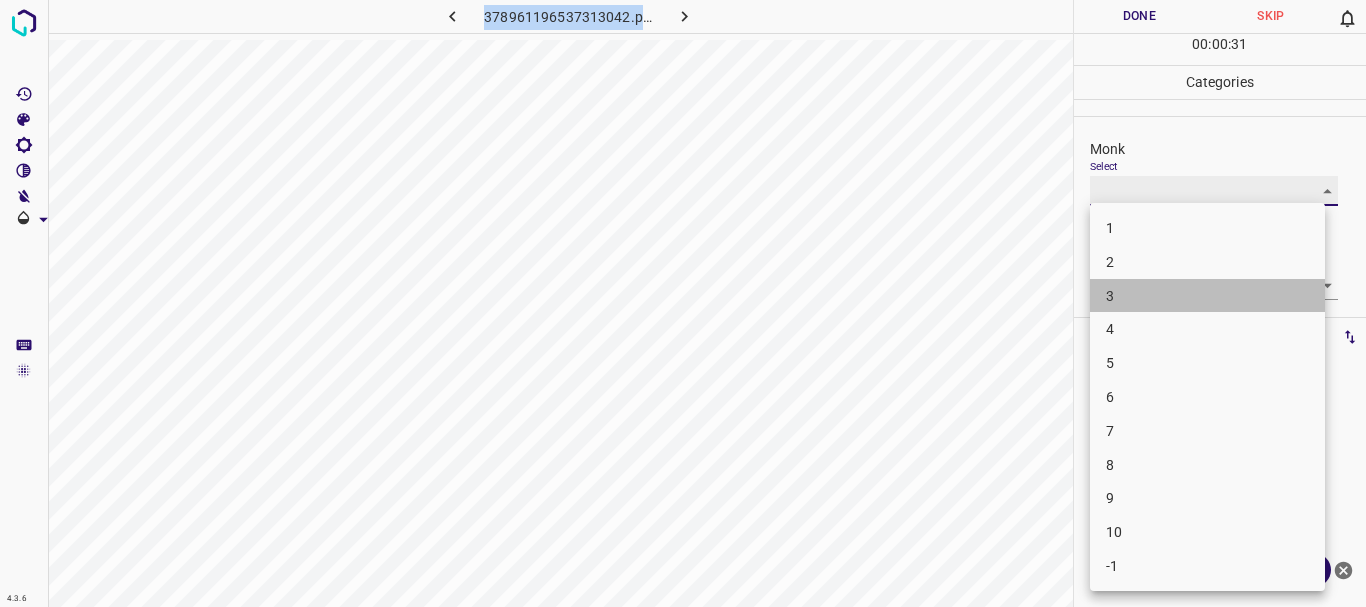 type on "3" 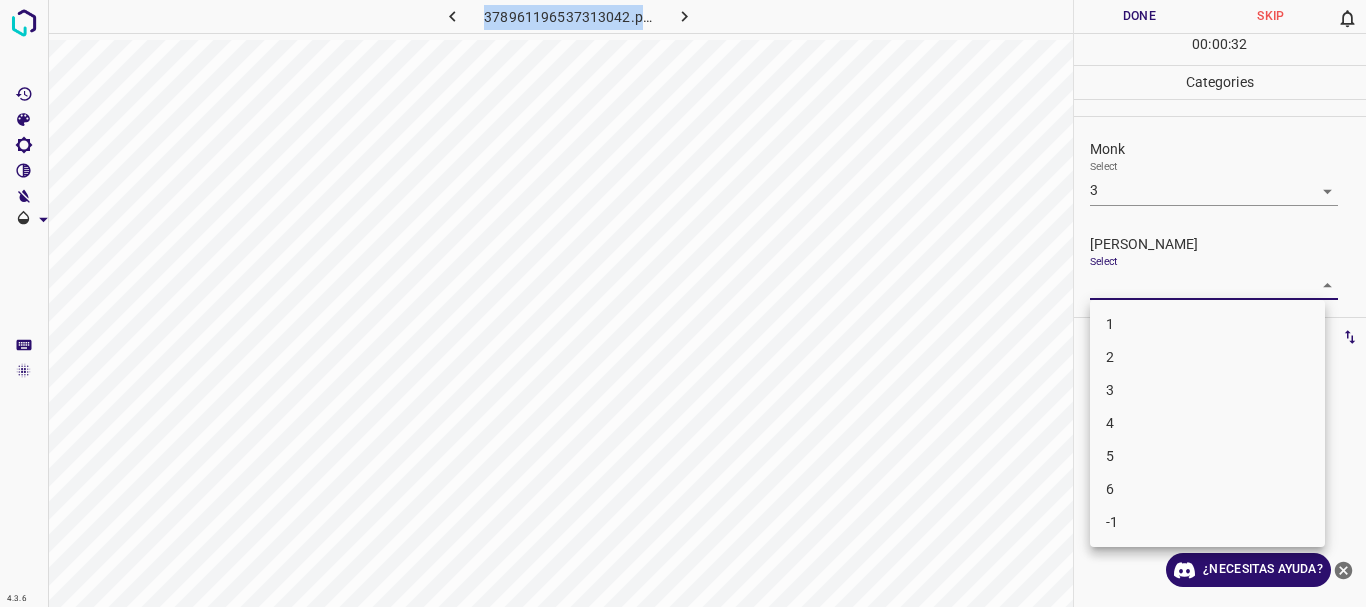 click on "4.3.6  378961196537313042.png Done Skip 0 00   : 00   : 32   Categories Monk   Select 3 3  [PERSON_NAME]   Select ​ Labels   0 Categories 1 Monk 2  [PERSON_NAME] Tools Space Change between modes (Draw & Edit) I Auto labeling R Restore zoom M Zoom in N Zoom out Delete Delete selecte label Filters Z Restore filters X Saturation filter C Brightness filter V Contrast filter B Gray scale filter General O Download ¿Necesitas ayuda? Texto original Valora esta traducción Tu opinión servirá para ayudar a mejorar el Traductor de Google - Texto - Esconder - Borrar 1 2 3 4 5 6 -1" at bounding box center (683, 303) 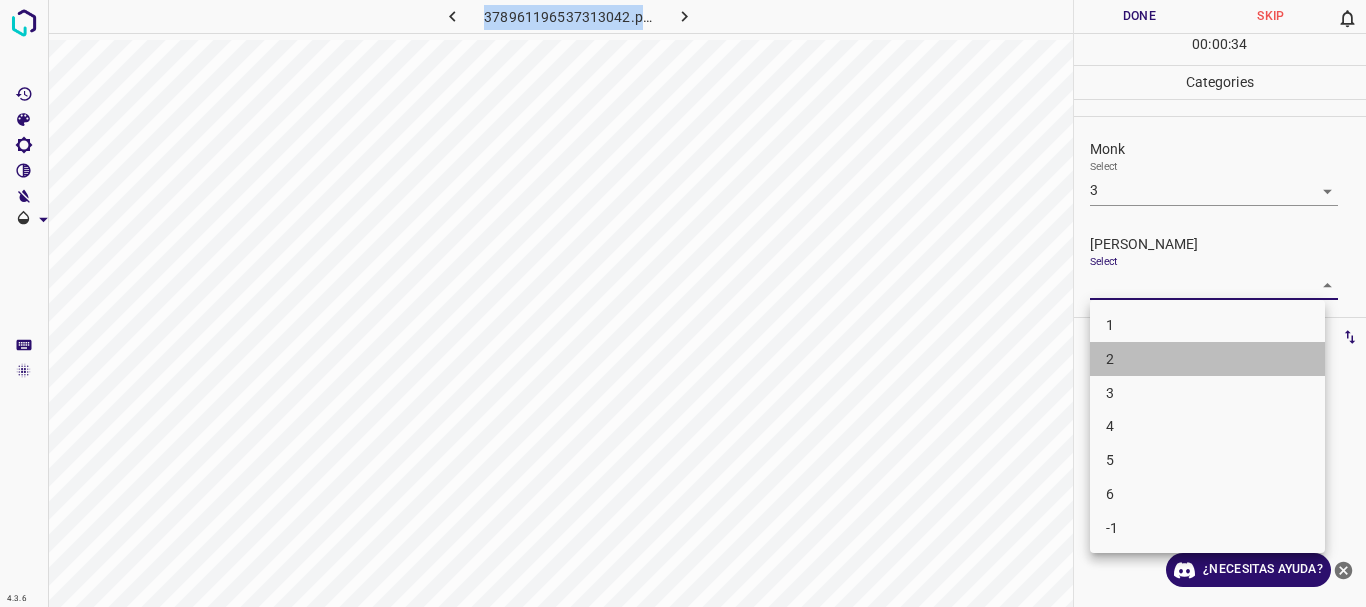 click on "2" at bounding box center (1207, 359) 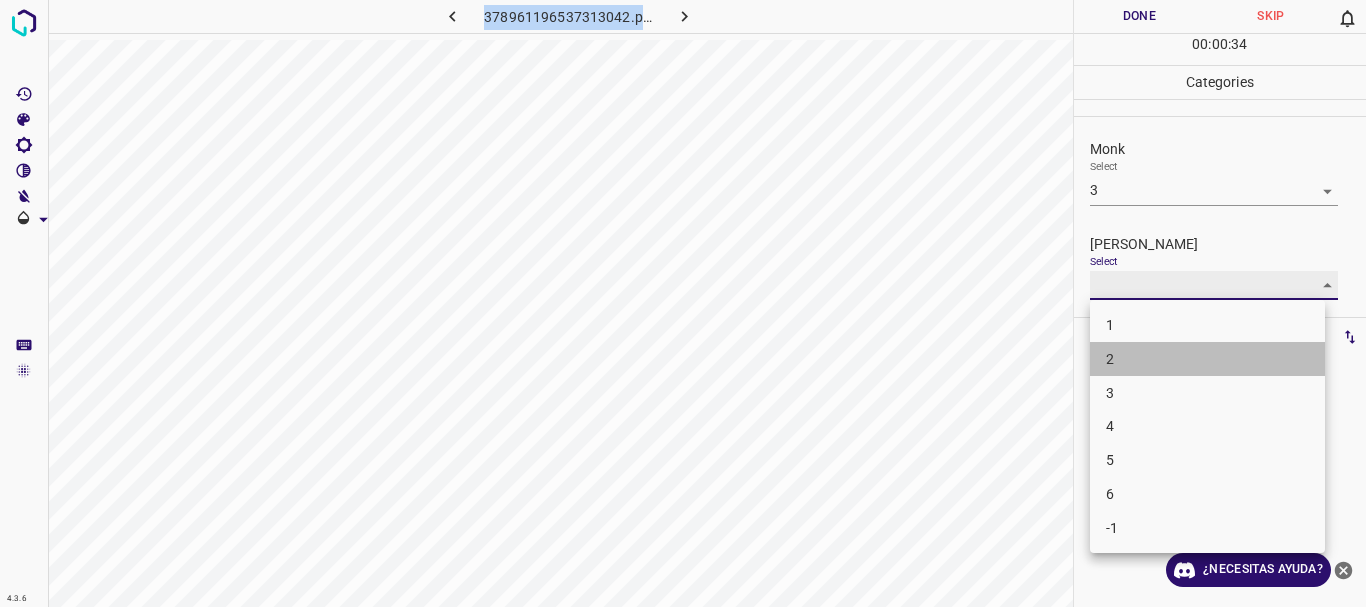 type on "2" 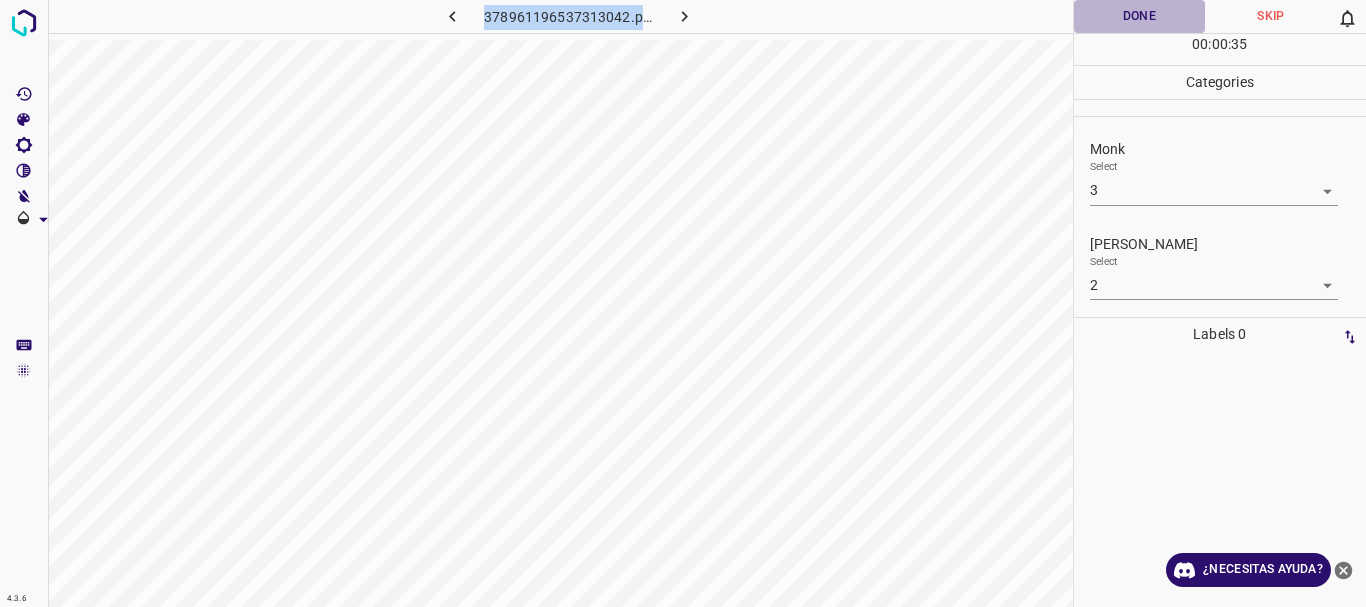 drag, startPoint x: 1148, startPoint y: 16, endPoint x: 793, endPoint y: 26, distance: 355.1408 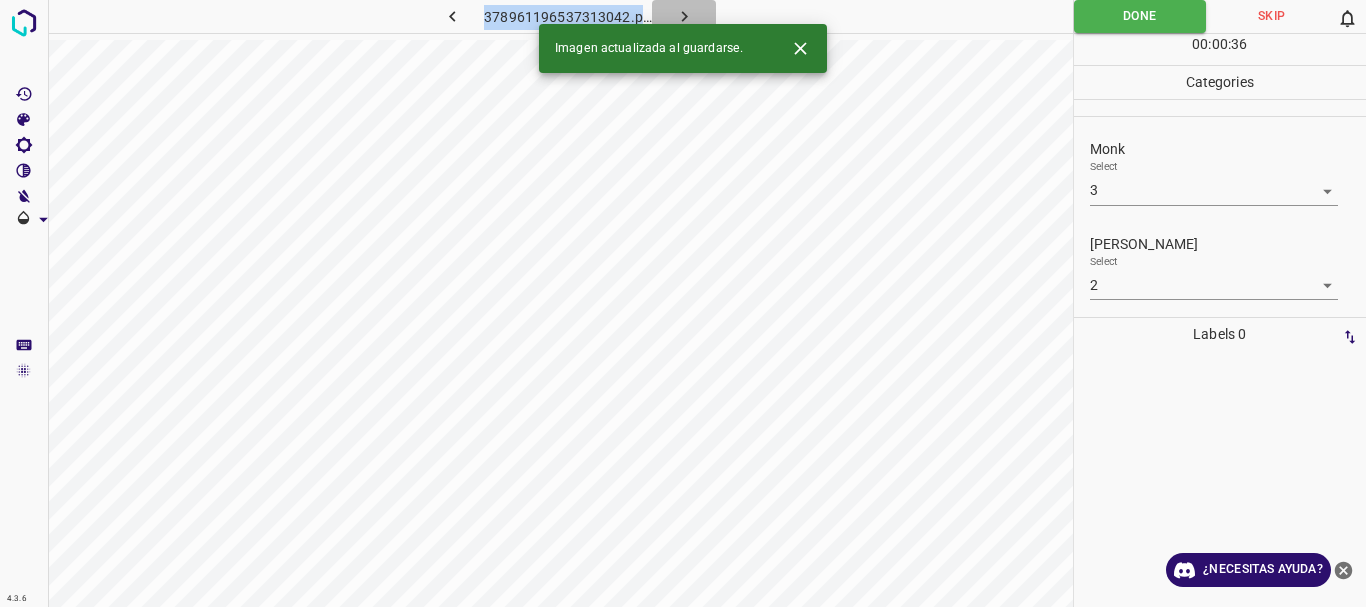 click at bounding box center (684, 16) 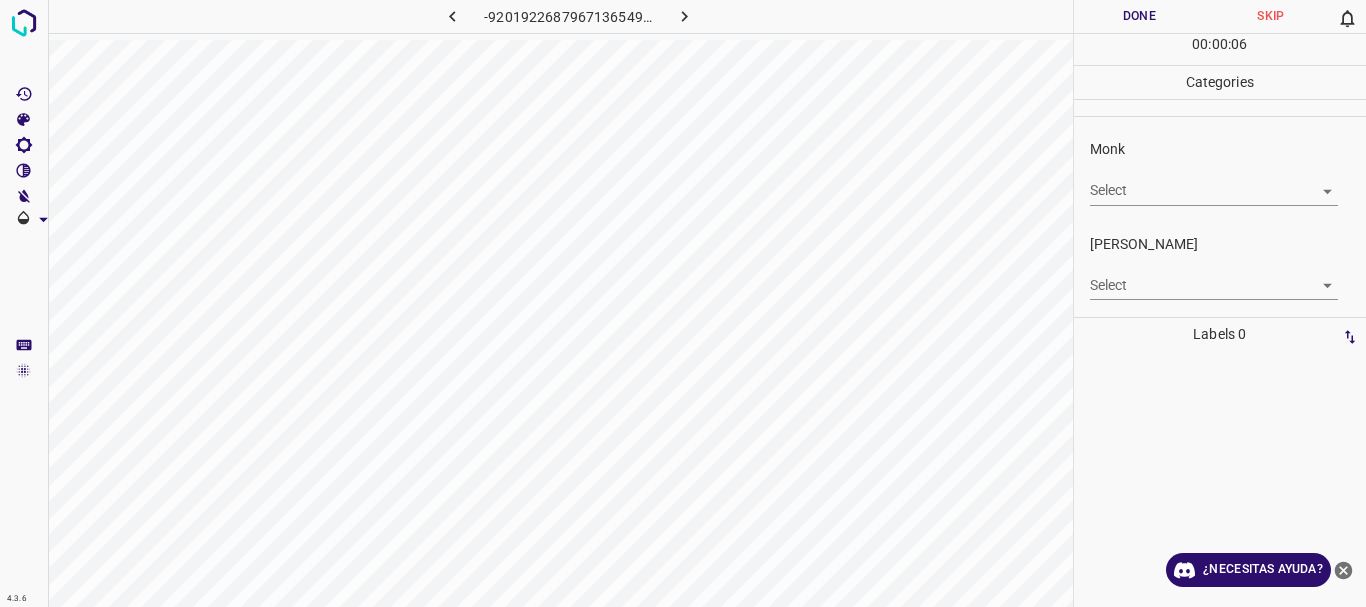 click on "[PERSON_NAME]   Select ​" at bounding box center [1220, 267] 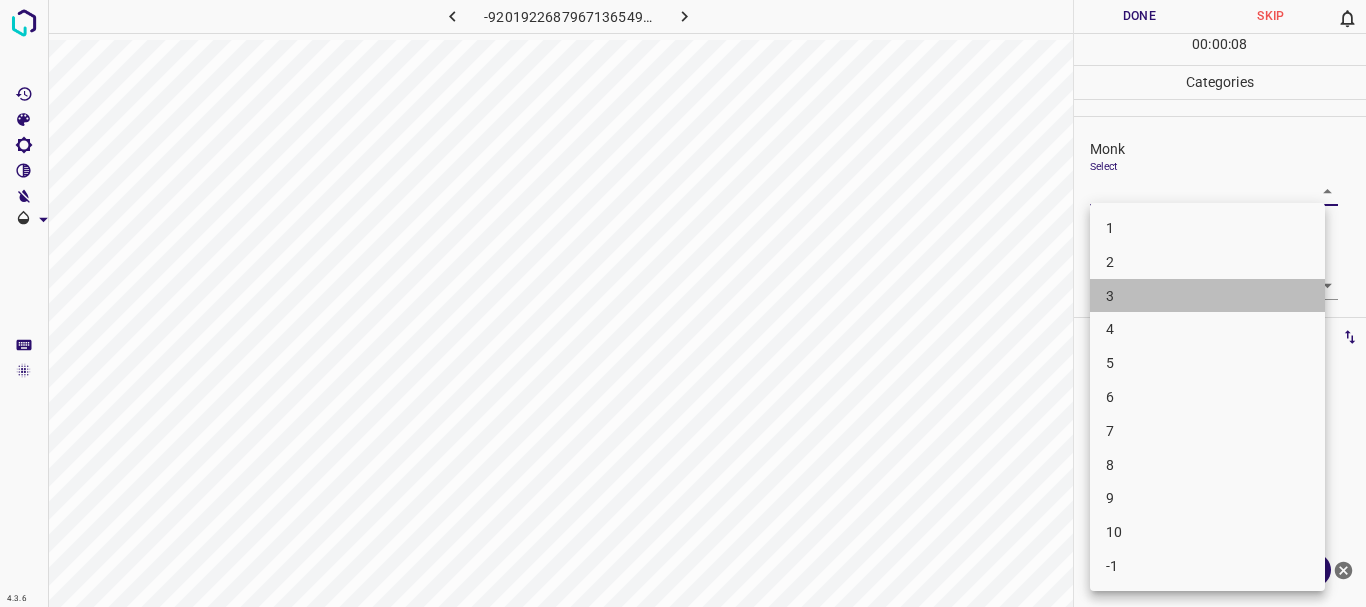 click on "3" at bounding box center [1207, 296] 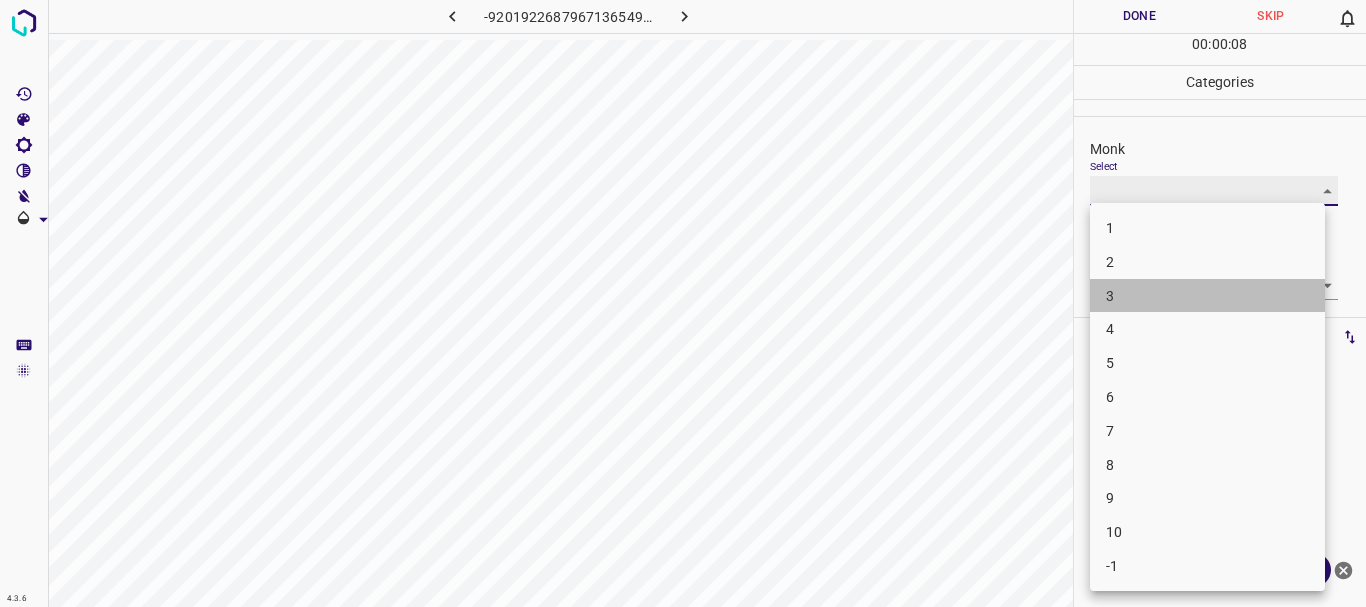 type on "3" 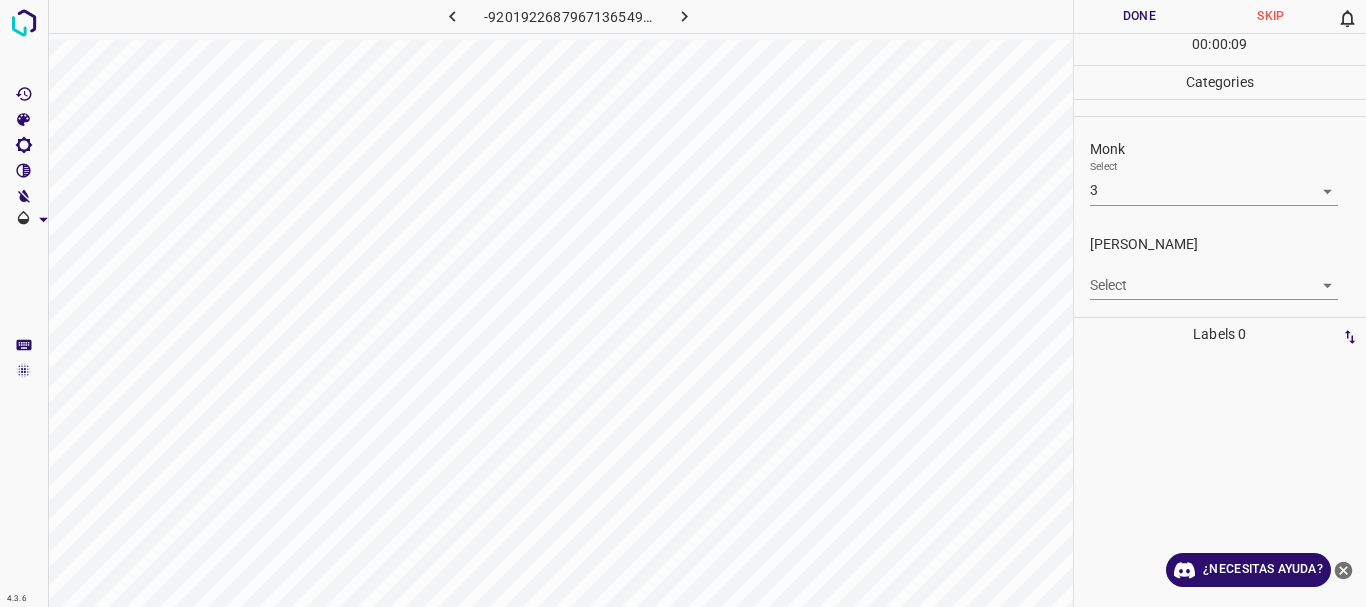 click on "Select ​" at bounding box center (1214, 277) 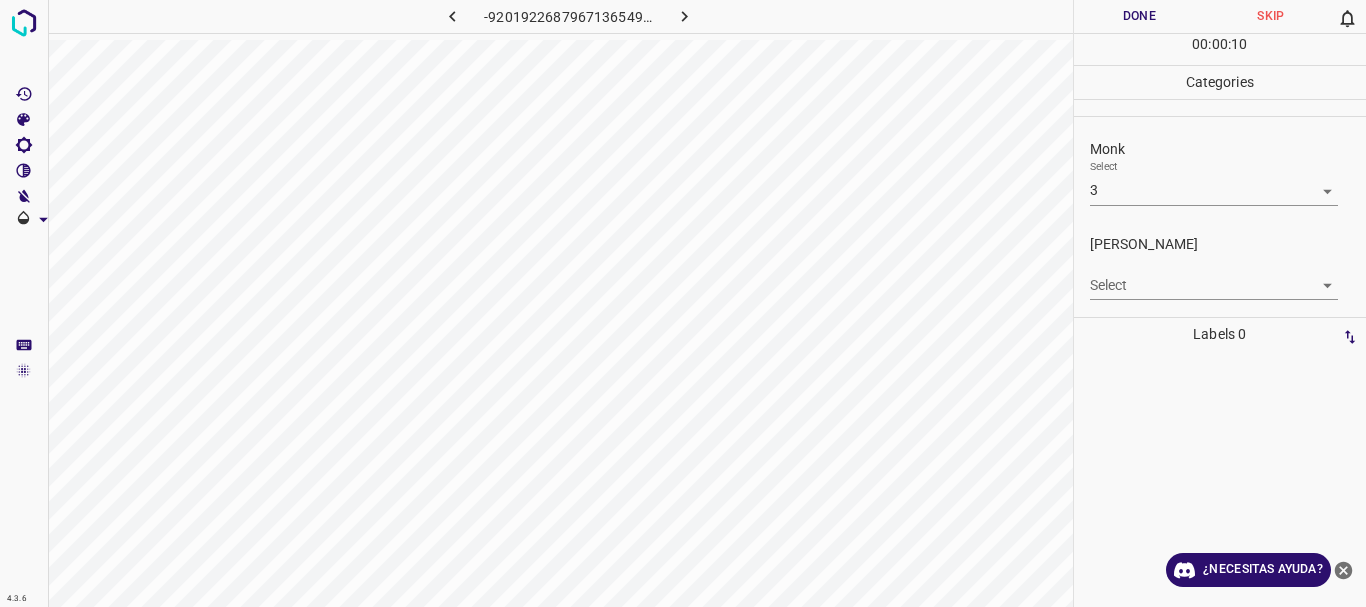 click on "4.3.6  -9201922687967136549.png Done Skip 0 00   : 00   : 10   Categories Monk   Select 3 3  [PERSON_NAME]   Select ​ Labels   0 Categories 1 Monk 2  [PERSON_NAME] Tools Space Change between modes (Draw & Edit) I Auto labeling R Restore zoom M Zoom in N Zoom out Delete Delete selecte label Filters Z Restore filters X Saturation filter C Brightness filter V Contrast filter B Gray scale filter General O Download ¿Necesitas ayuda? Texto original Valora esta traducción Tu opinión servirá para ayudar a mejorar el Traductor de Google - Texto - Esconder - Borrar" at bounding box center [683, 303] 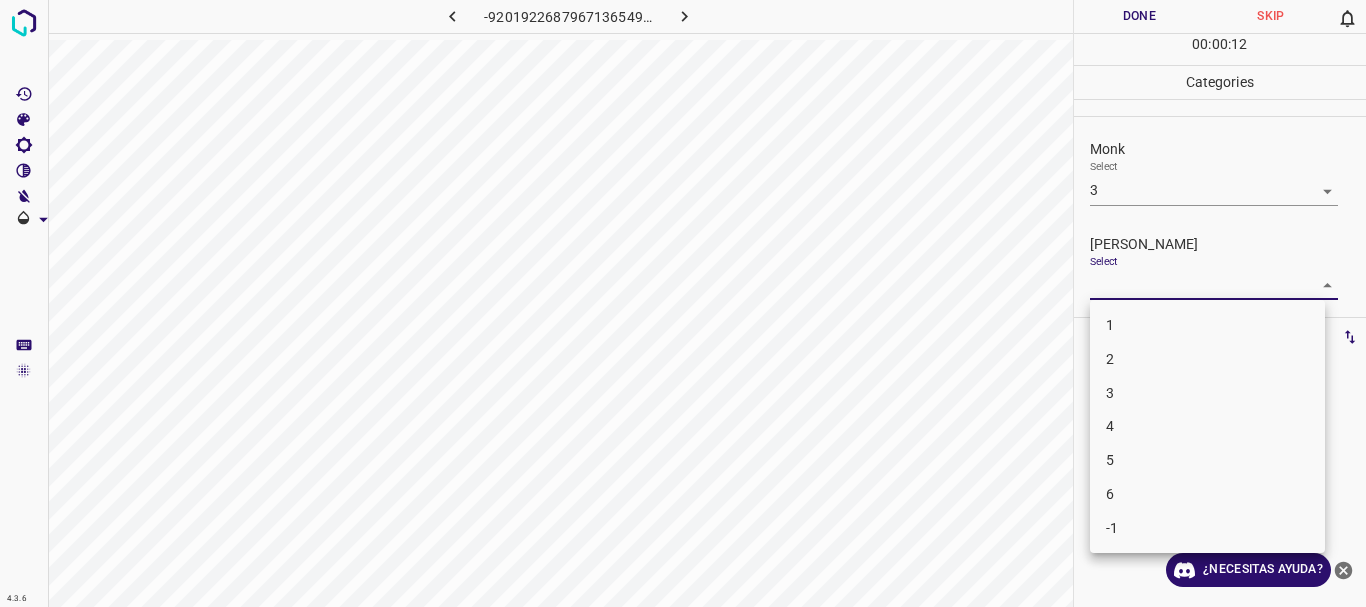 click on "2" at bounding box center (1207, 359) 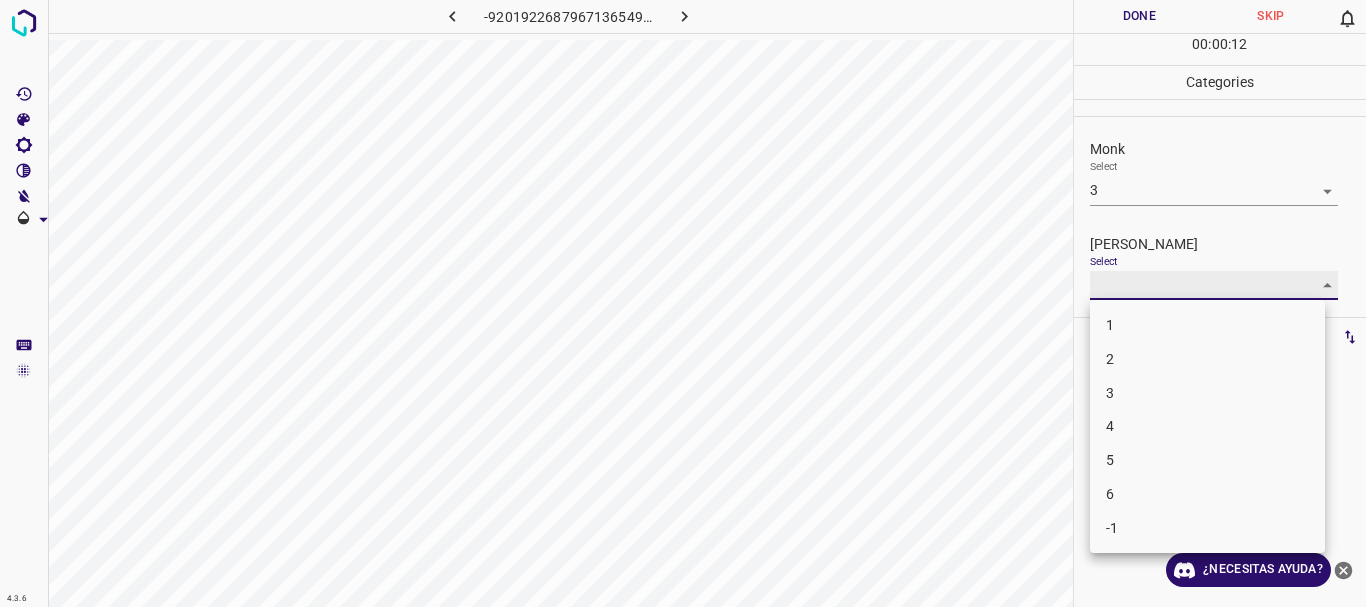 type on "2" 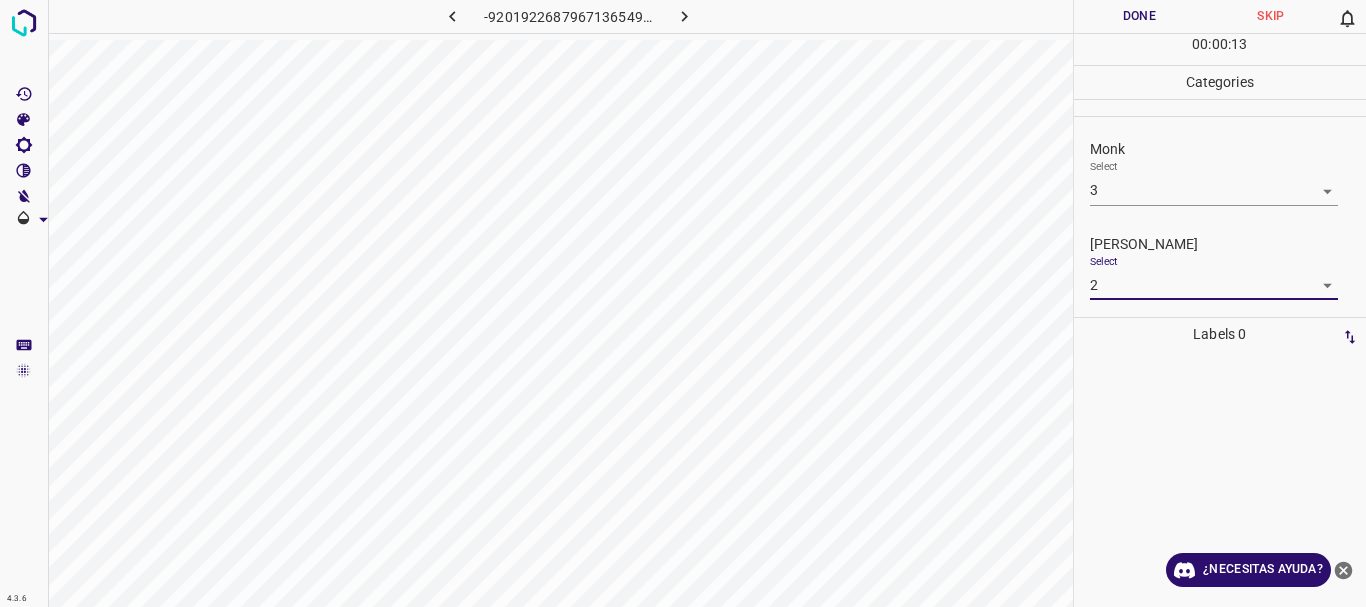click on "Done" at bounding box center (1140, 16) 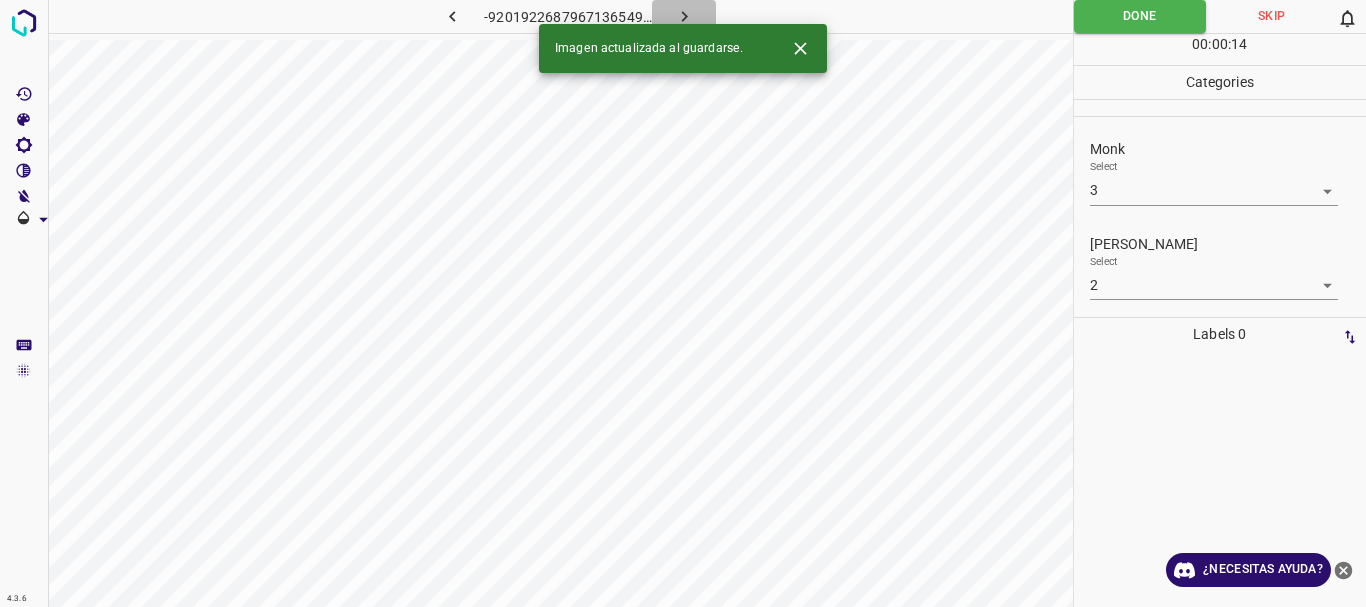 click at bounding box center (684, 16) 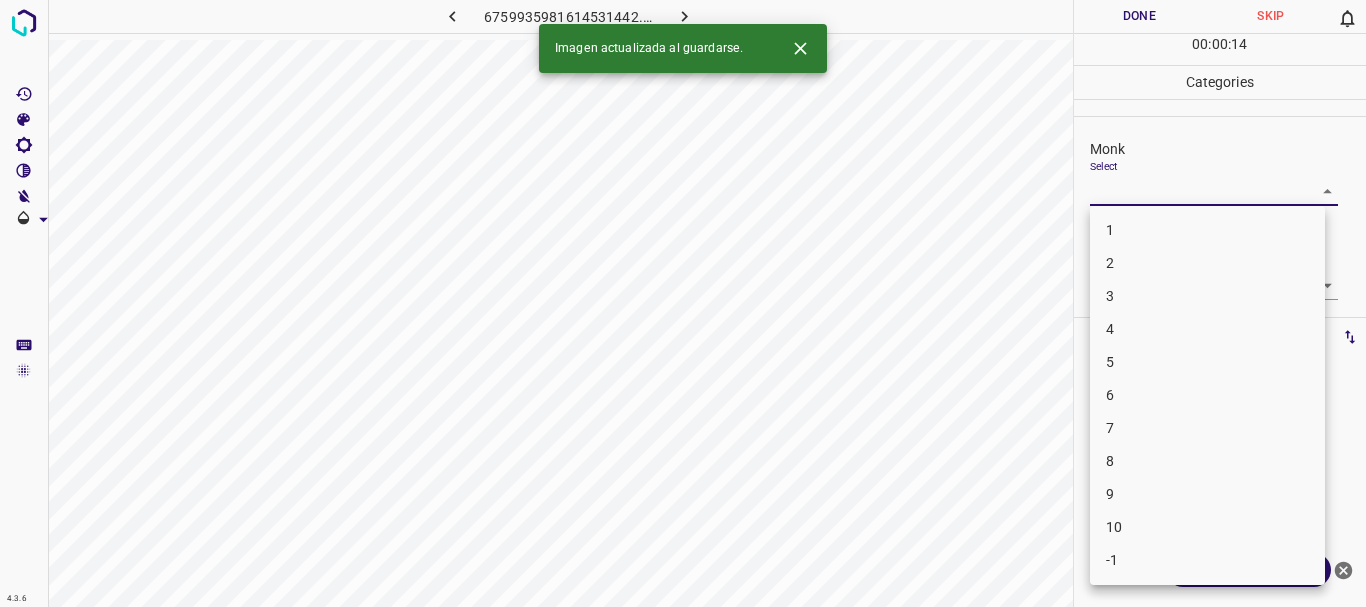 click on "4.3.6  6759935981614531442.png Done Skip 0 00   : 00   : 14   Categories Monk   Select ​  [PERSON_NAME]   Select ​ Labels   0 Categories 1 Monk 2  [PERSON_NAME] Tools Space Change between modes (Draw & Edit) I Auto labeling R Restore zoom M Zoom in N Zoom out Delete Delete selecte label Filters Z Restore filters X Saturation filter C Brightness filter V Contrast filter B Gray scale filter General O Download Imagen actualizada al guardarse. ¿Necesitas ayuda? Texto original Valora esta traducción Tu opinión servirá para ayudar a mejorar el Traductor de Google - Texto - Esconder - Borrar 1 2 3 4 5 6 7 8 9 10 -1" at bounding box center (683, 303) 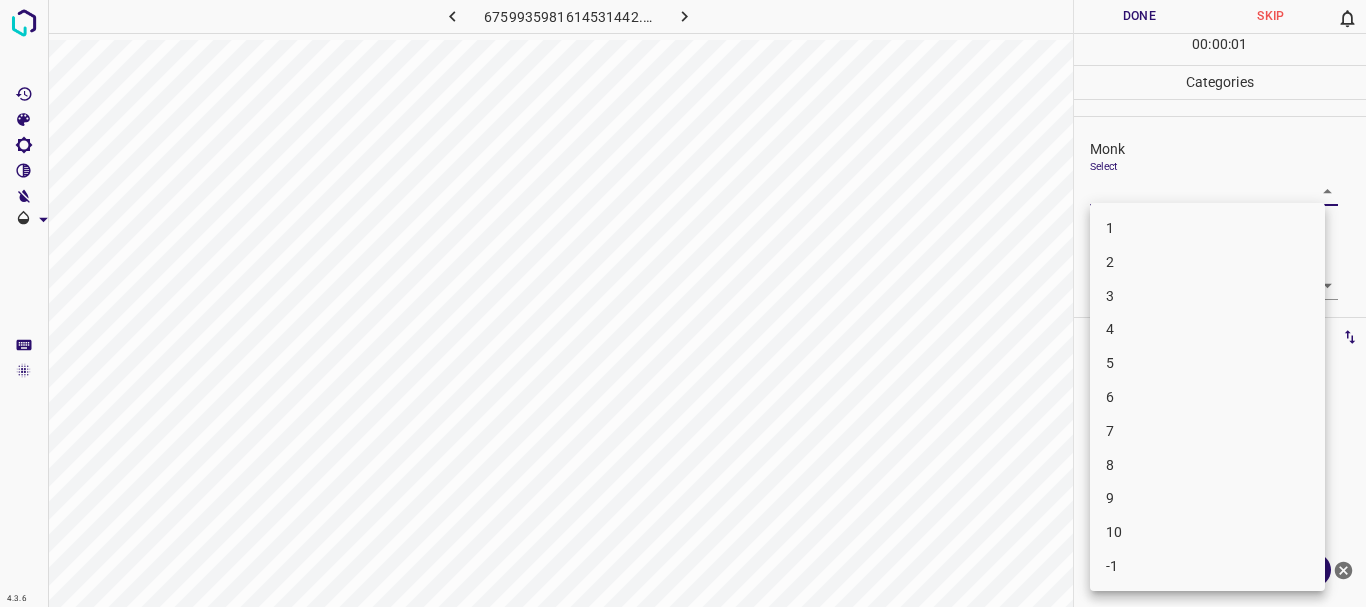 click on "3" at bounding box center [1207, 296] 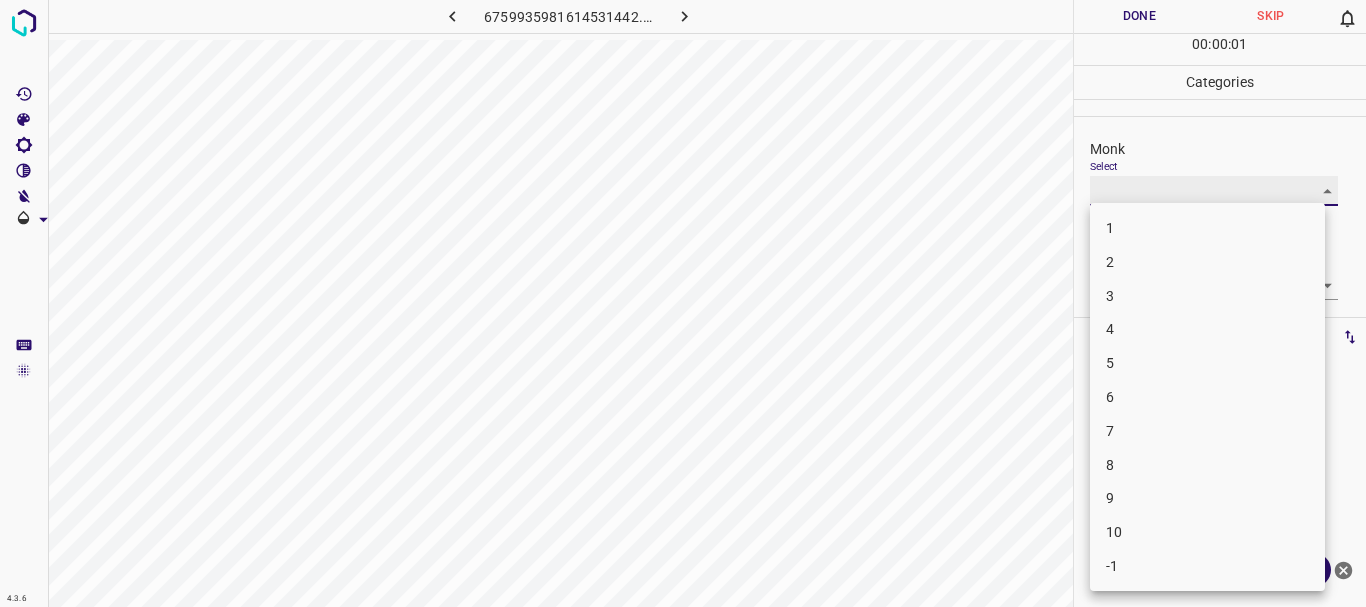 type on "3" 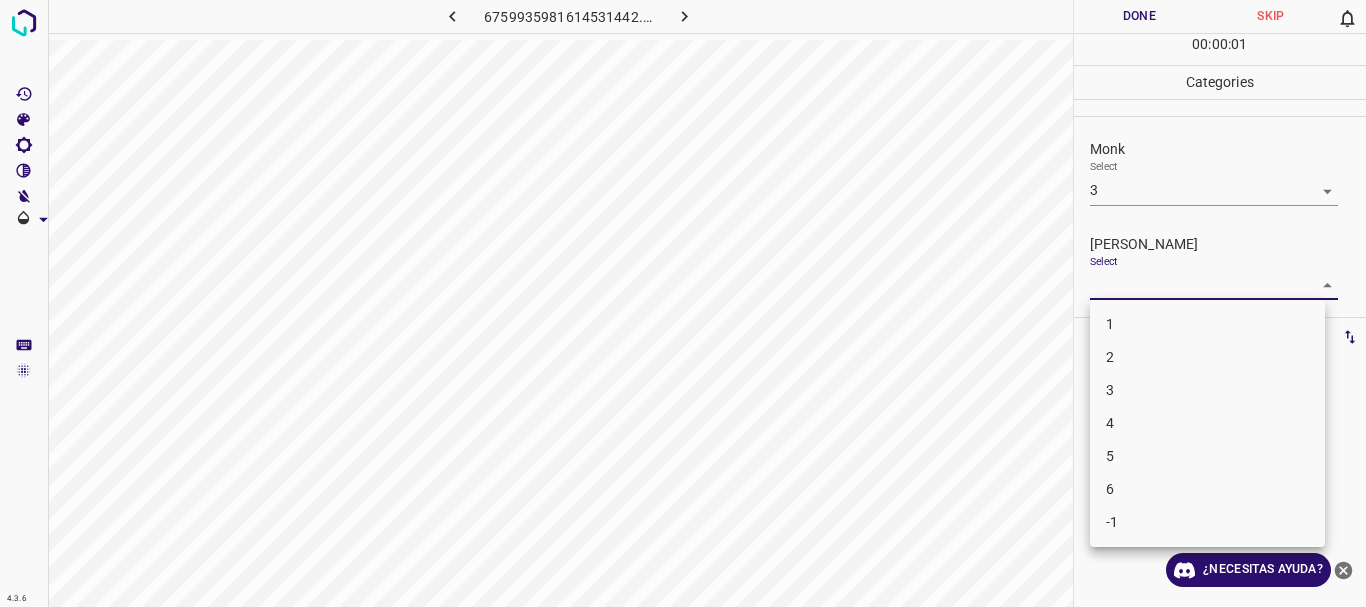 click on "4.3.6  6759935981614531442.png Done Skip 0 00   : 00   : 01   Categories Monk   Select 3 3  [PERSON_NAME]   Select ​ Labels   0 Categories 1 Monk 2  [PERSON_NAME] Tools Space Change between modes (Draw & Edit) I Auto labeling R Restore zoom M Zoom in N Zoom out Delete Delete selecte label Filters Z Restore filters X Saturation filter C Brightness filter V Contrast filter B Gray scale filter General O Download ¿Necesitas ayuda? Texto original Valora esta traducción Tu opinión servirá para ayudar a mejorar el Traductor de Google - Texto - Esconder - Borrar 1 2 3 4 5 6 -1" at bounding box center (683, 303) 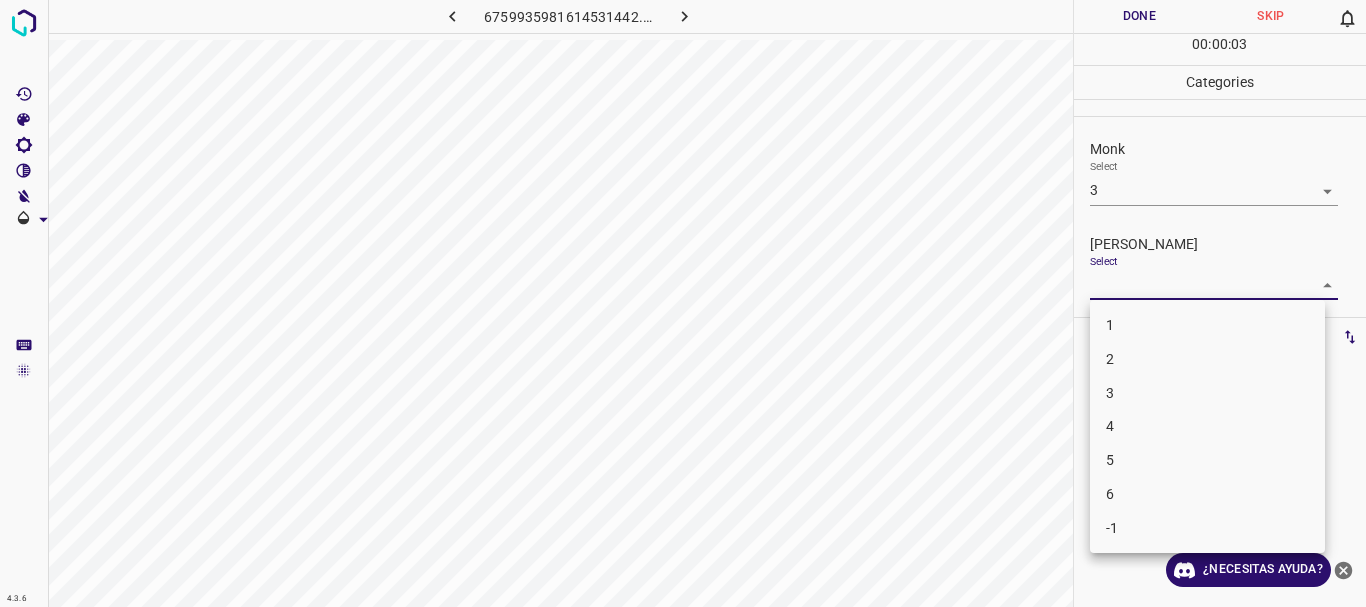 drag, startPoint x: 1158, startPoint y: 371, endPoint x: 1087, endPoint y: 166, distance: 216.94699 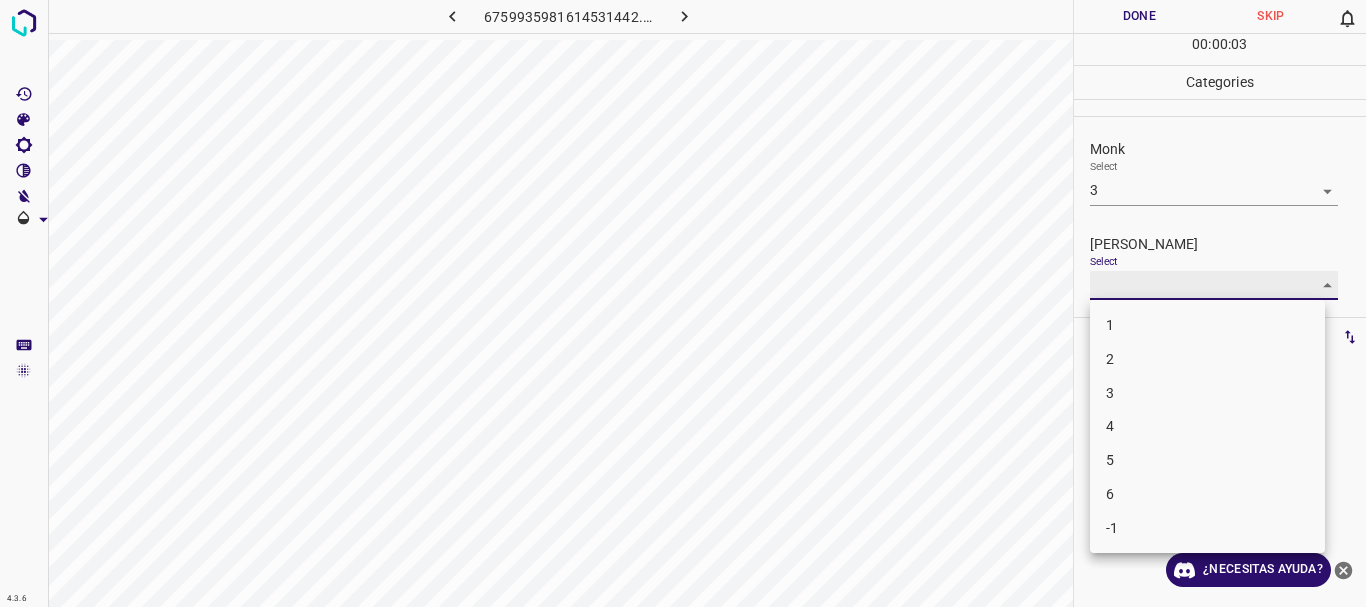 type on "2" 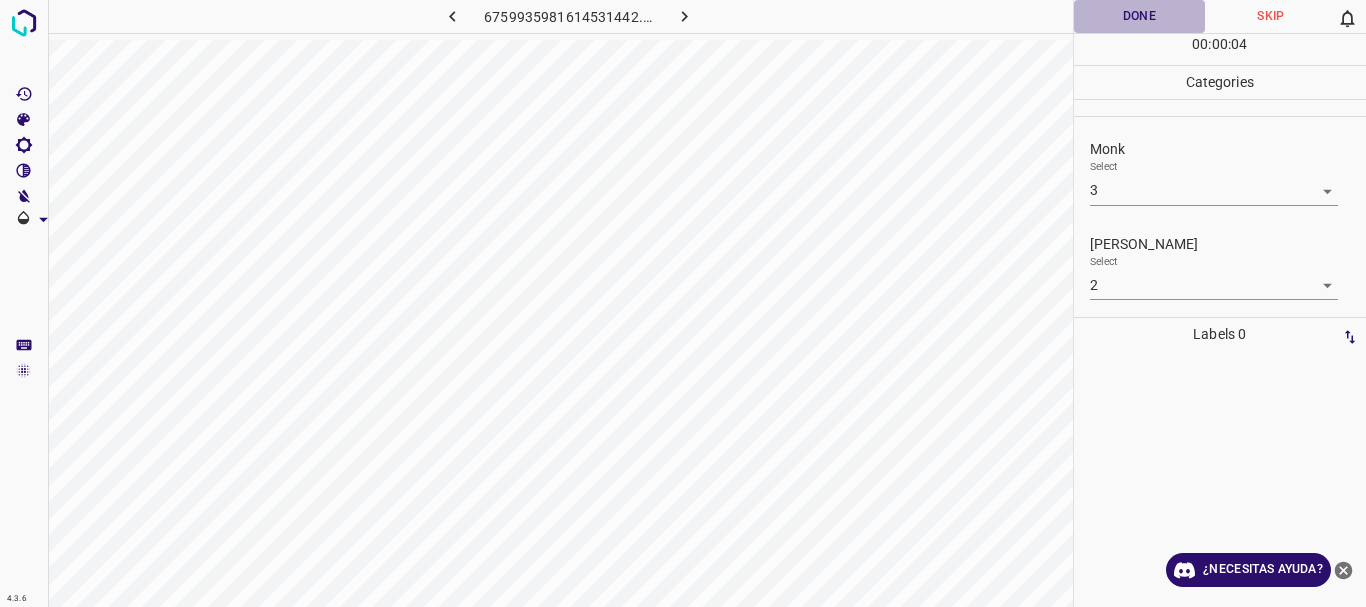 click on "Done" at bounding box center [1140, 16] 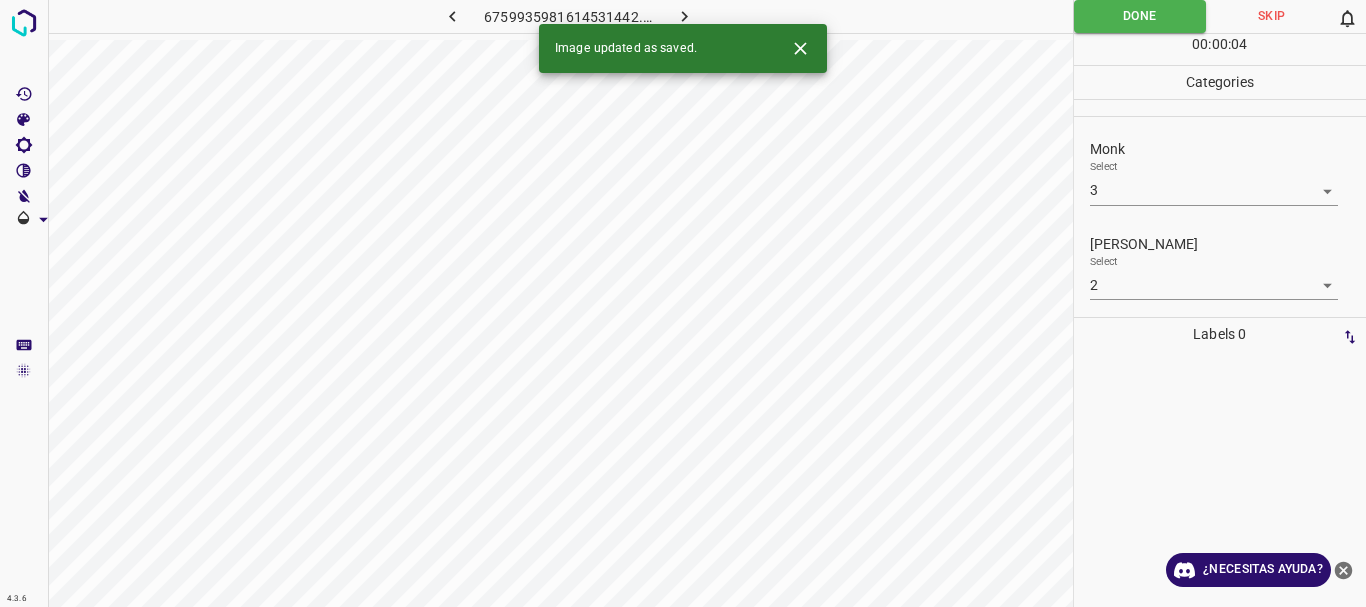 click 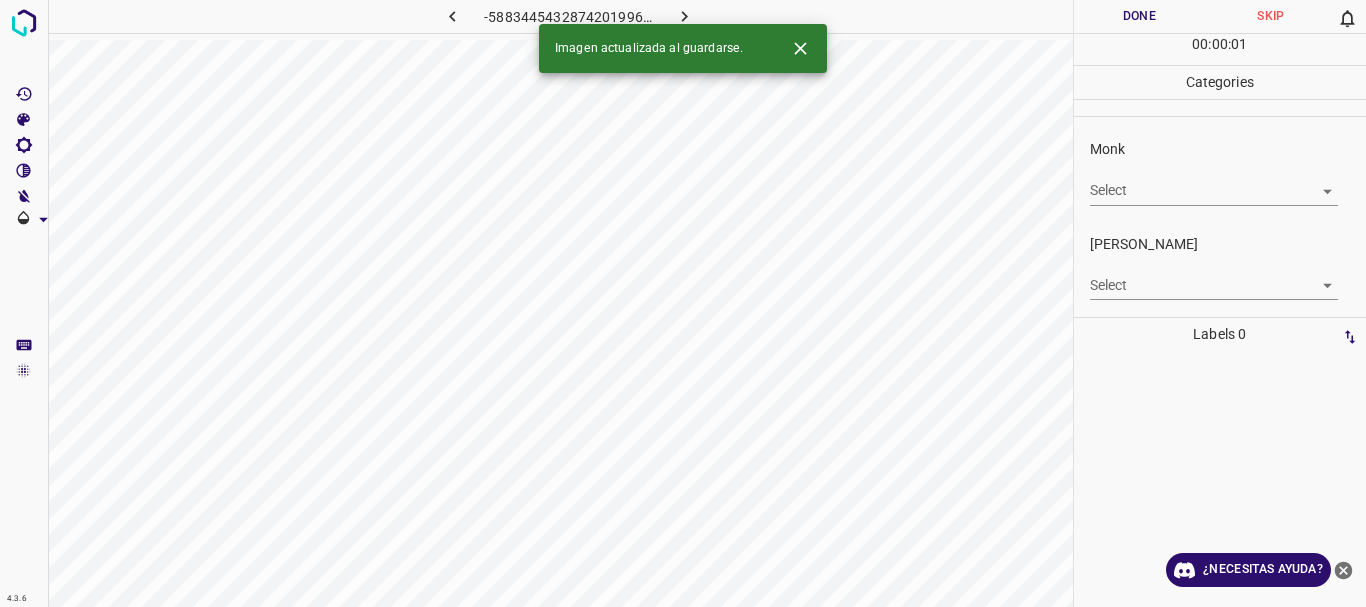 click on "4.3.6  -5883445432874201996.png Done Skip 0 00   : 00   : 01   Categories Monk   Select ​  [PERSON_NAME]   Select ​ Labels   0 Categories 1 Monk 2  [PERSON_NAME] Tools Space Change between modes (Draw & Edit) I Auto labeling R Restore zoom M Zoom in N Zoom out Delete Delete selecte label Filters Z Restore filters X Saturation filter C Brightness filter V Contrast filter B Gray scale filter General O Download Imagen actualizada al guardarse. ¿Necesitas ayuda? Texto original Valora esta traducción Tu opinión servirá para ayudar a mejorar el Traductor de Google - Texto - Esconder - Borrar" at bounding box center [683, 303] 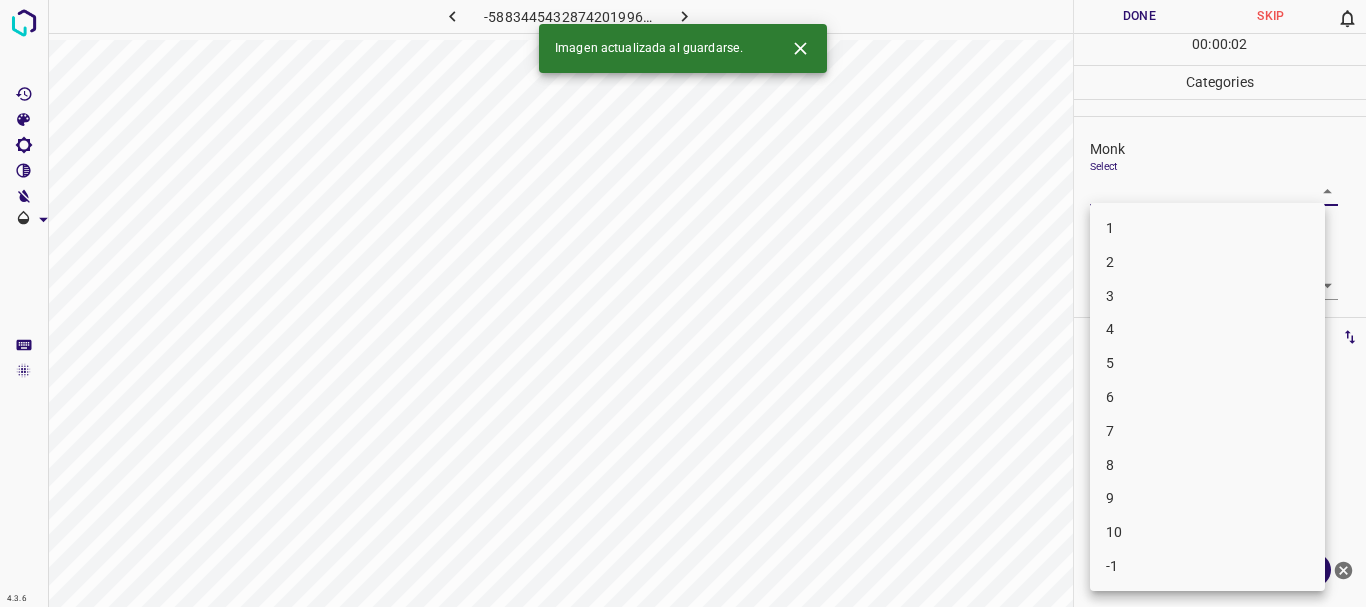 click on "3" at bounding box center (1207, 296) 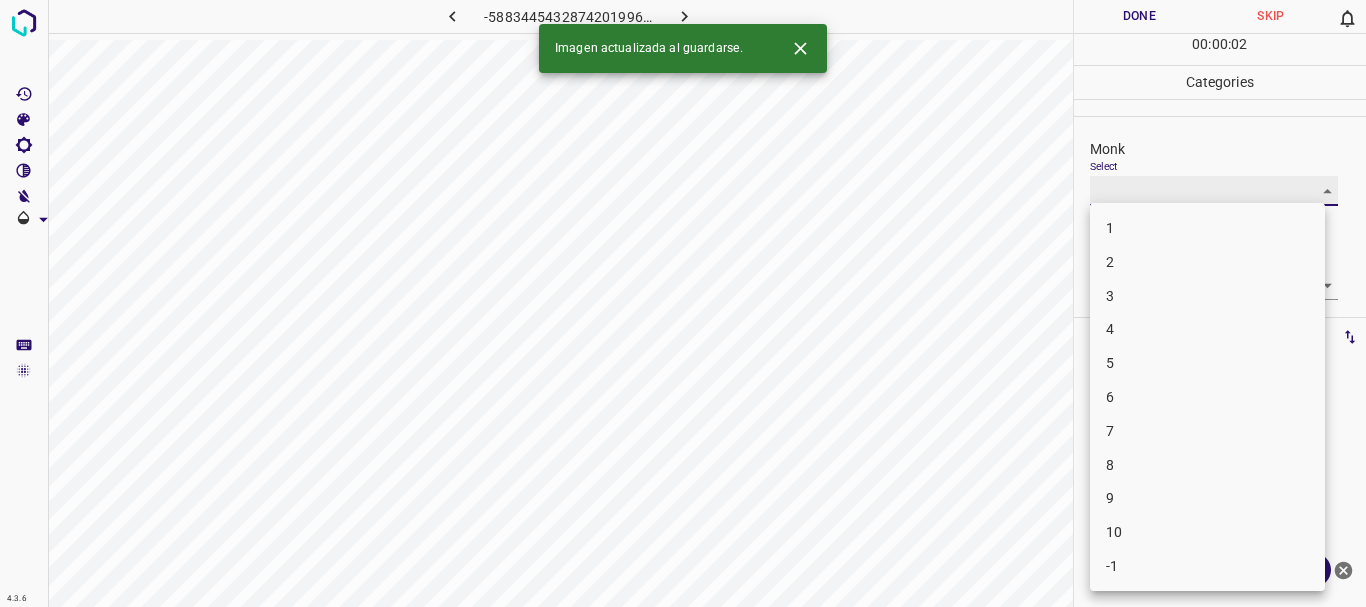 type on "3" 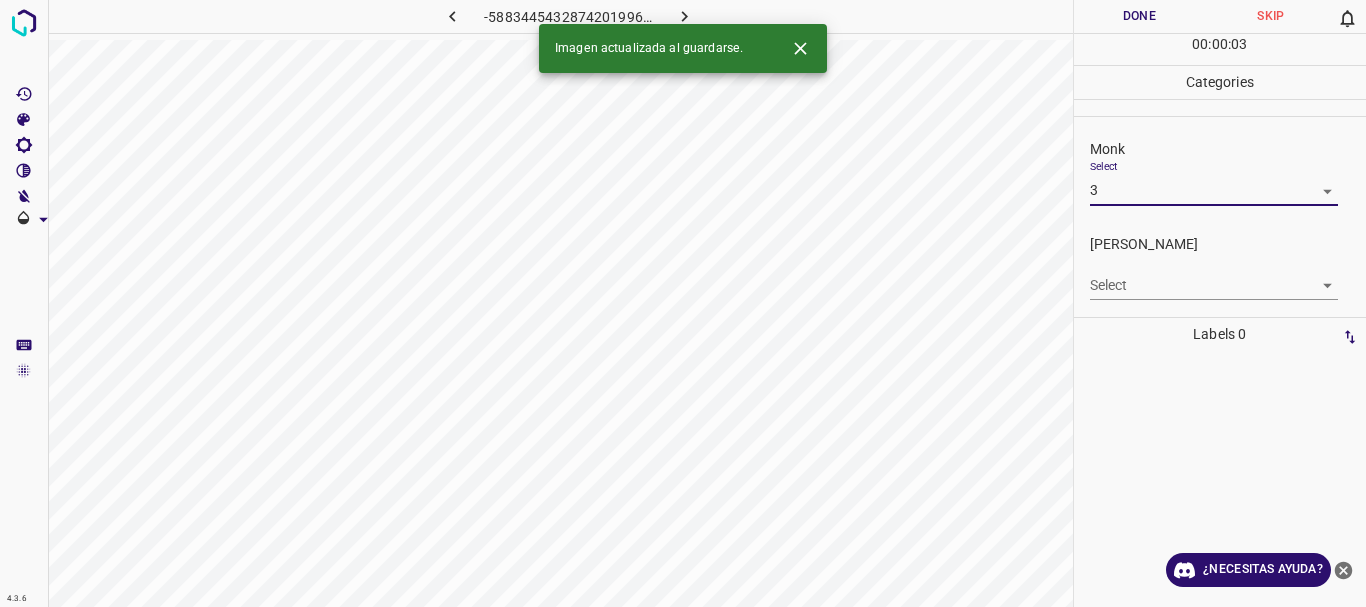 click on "4.3.6  -5883445432874201996.png Done Skip 0 00   : 00   : 03   Categories Monk   Select 3 3  [PERSON_NAME]   Select ​ Labels   0 Categories 1 Monk 2  [PERSON_NAME] Tools Space Change between modes (Draw & Edit) I Auto labeling R Restore zoom M Zoom in N Zoom out Delete Delete selecte label Filters Z Restore filters X Saturation filter C Brightness filter V Contrast filter B Gray scale filter General O Download Imagen actualizada al guardarse. ¿Necesitas ayuda? Texto original Valora esta traducción Tu opinión servirá para ayudar a mejorar el Traductor de Google - Texto - Esconder - Borrar 1 2 3 4 5 6 7 8 9 10 -1" at bounding box center [683, 303] 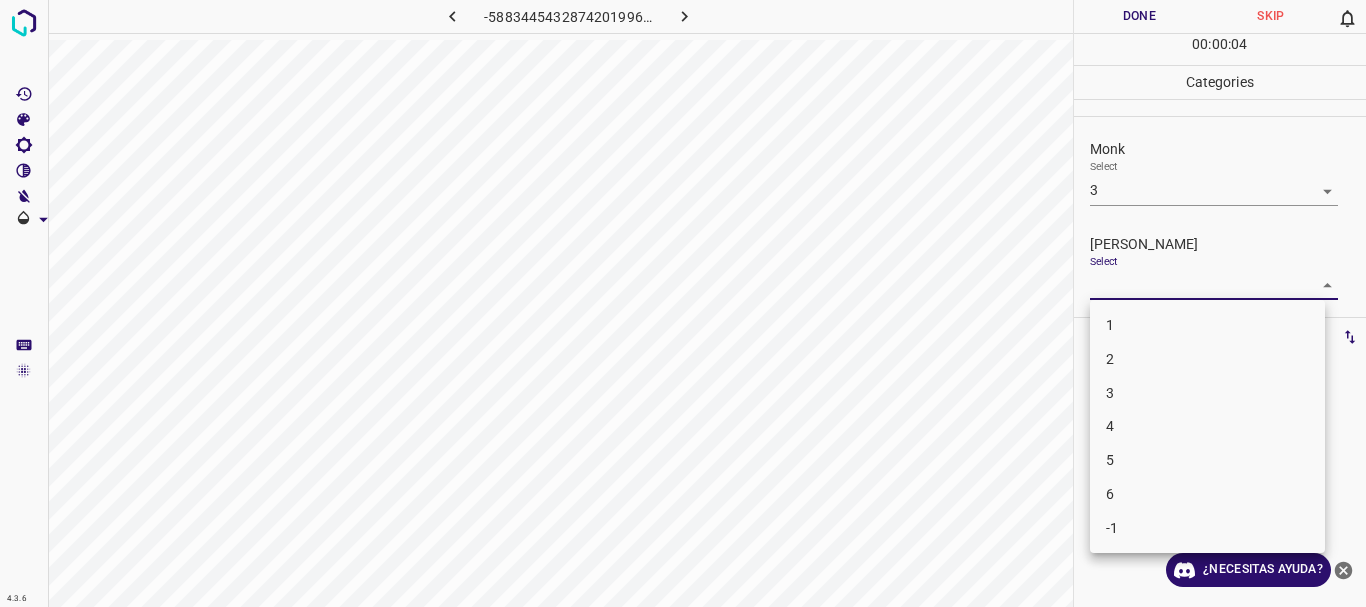 click on "2" at bounding box center (1207, 359) 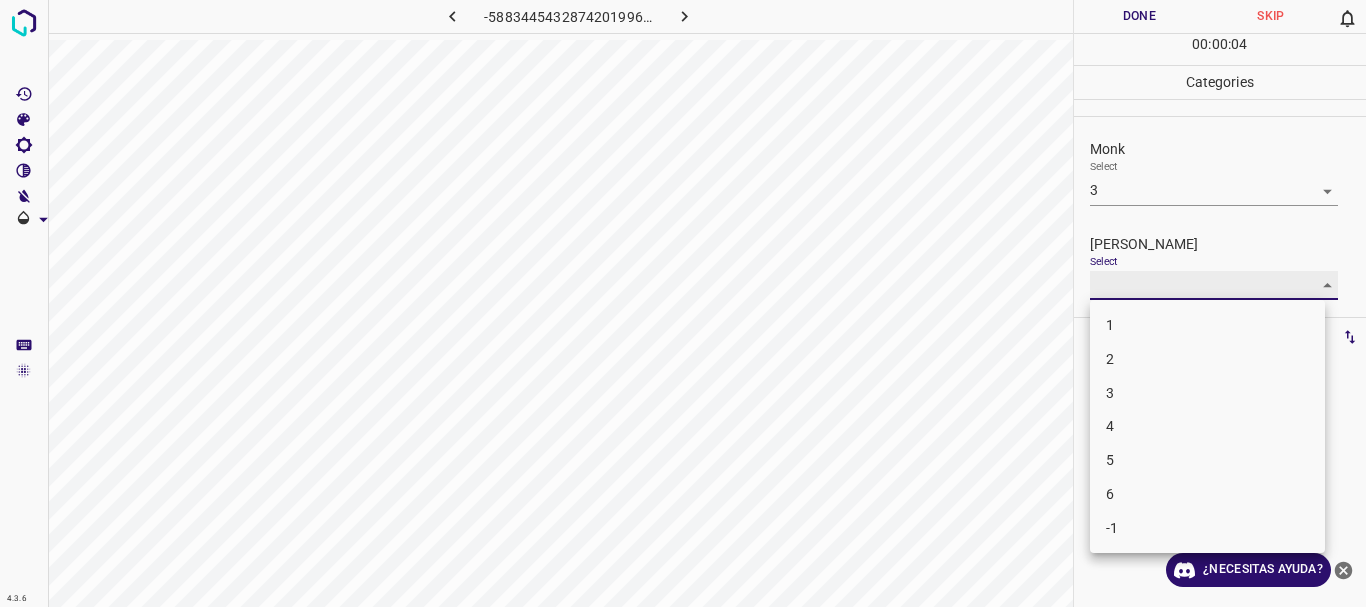type on "2" 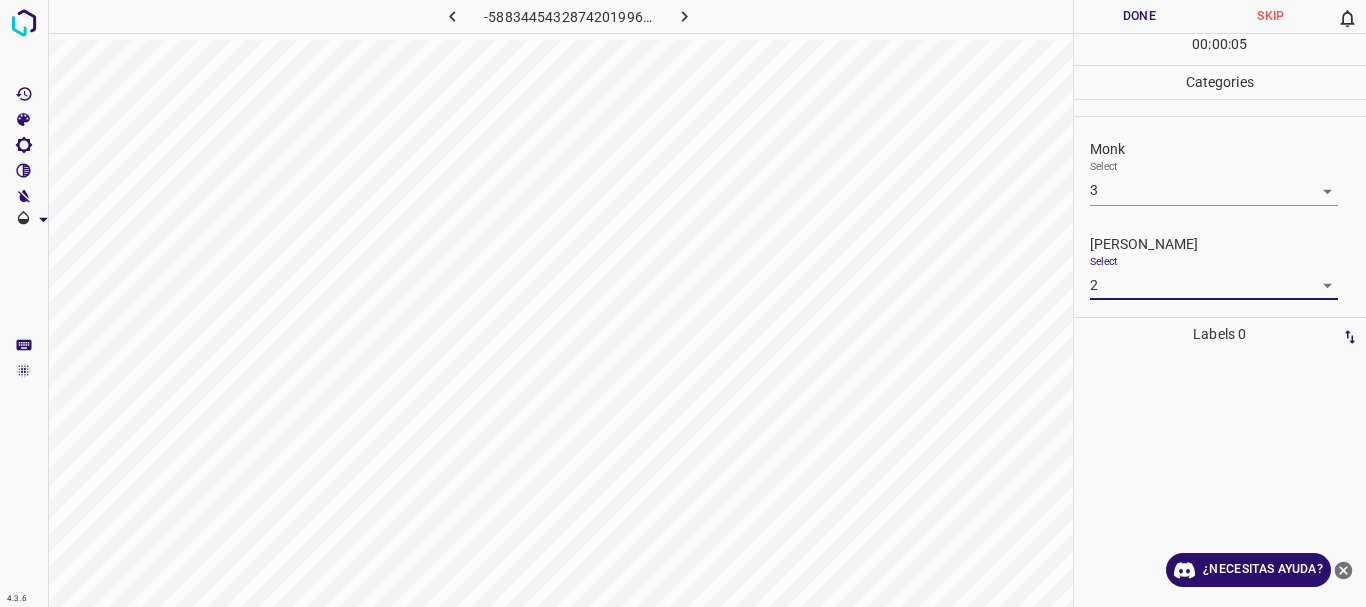 click on "Done" at bounding box center (1140, 16) 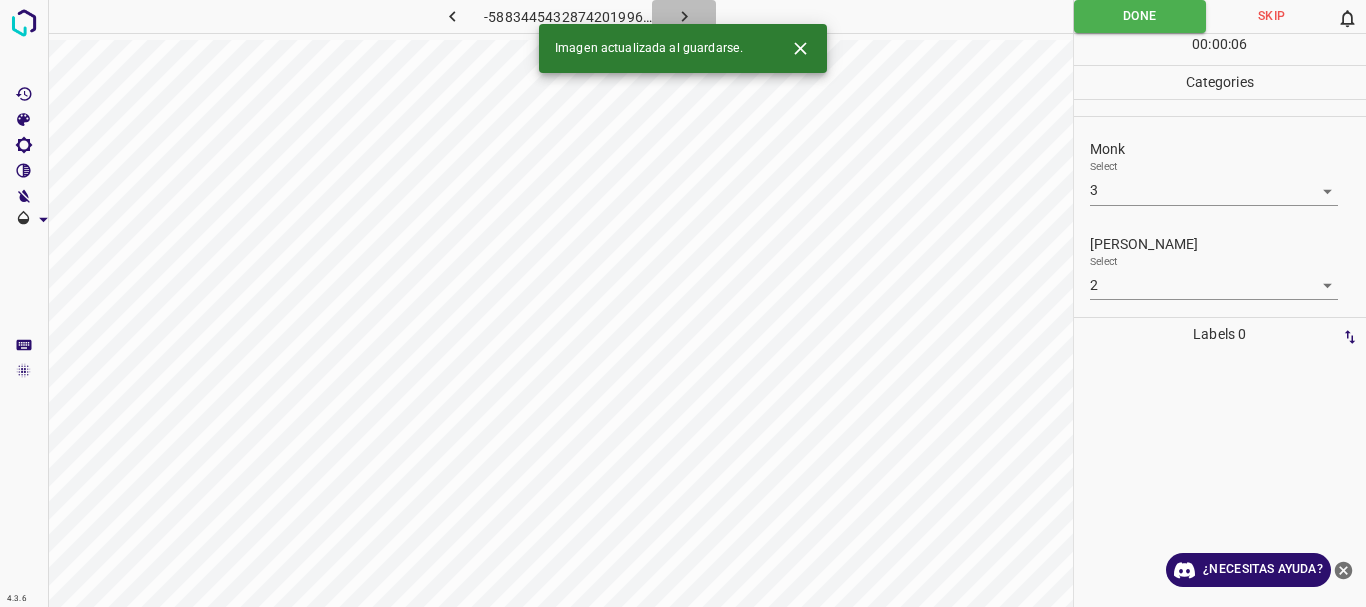 click 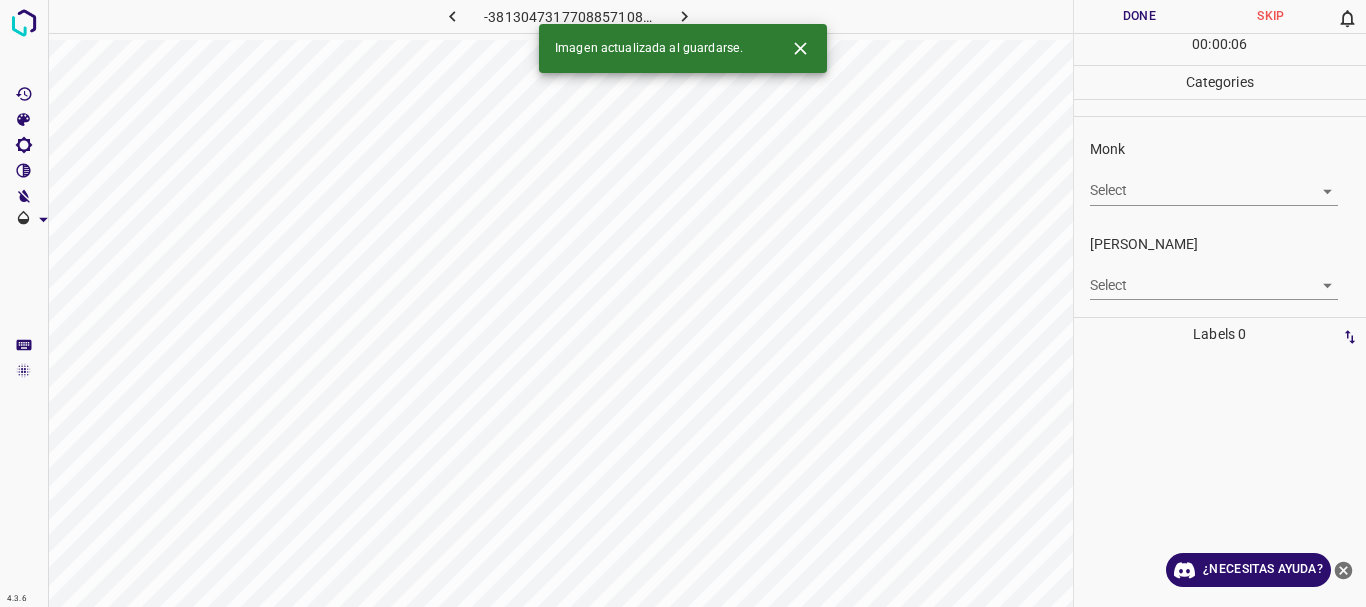 click on "4.3.6  -3813047317708857108.png Done Skip 0 00   : 00   : 06   Categories Monk   Select ​  [PERSON_NAME]   Select ​ Labels   0 Categories 1 Monk 2  [PERSON_NAME] Tools Space Change between modes (Draw & Edit) I Auto labeling R Restore zoom M Zoom in N Zoom out Delete Delete selecte label Filters Z Restore filters X Saturation filter C Brightness filter V Contrast filter B Gray scale filter General O Download Imagen actualizada al guardarse. ¿Necesitas ayuda? Texto original Valora esta traducción Tu opinión servirá para ayudar a mejorar el Traductor de Google - Texto - Esconder - Borrar" at bounding box center [683, 303] 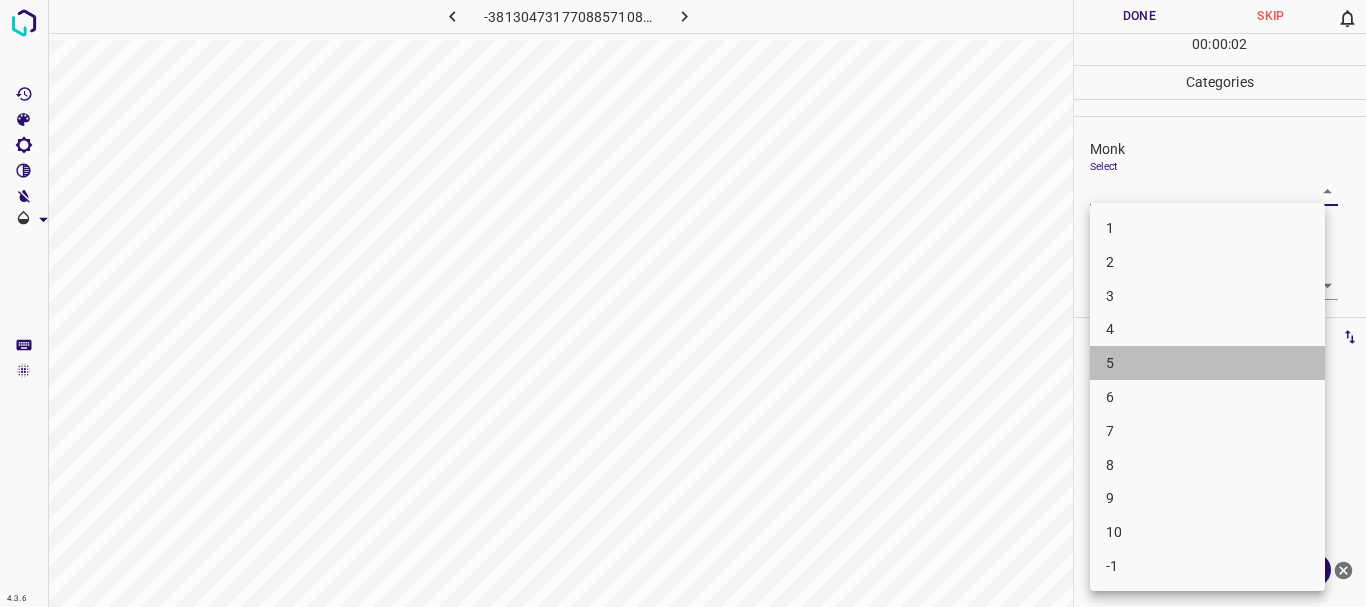 click on "5" at bounding box center (1207, 363) 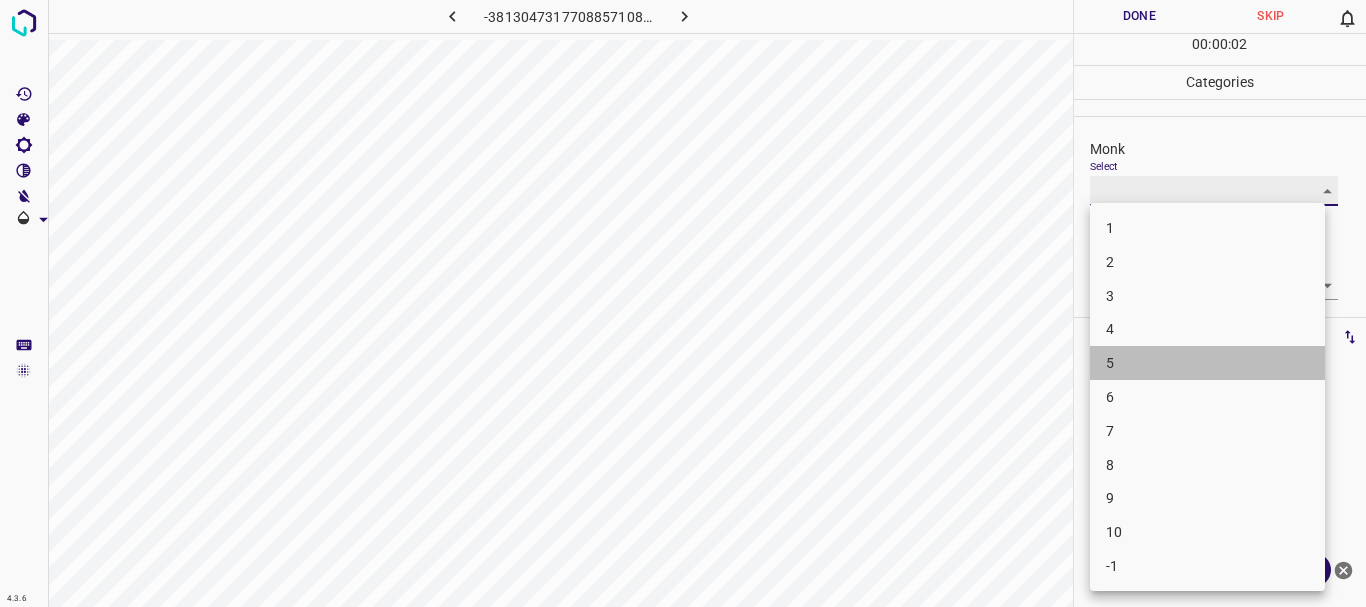 type on "5" 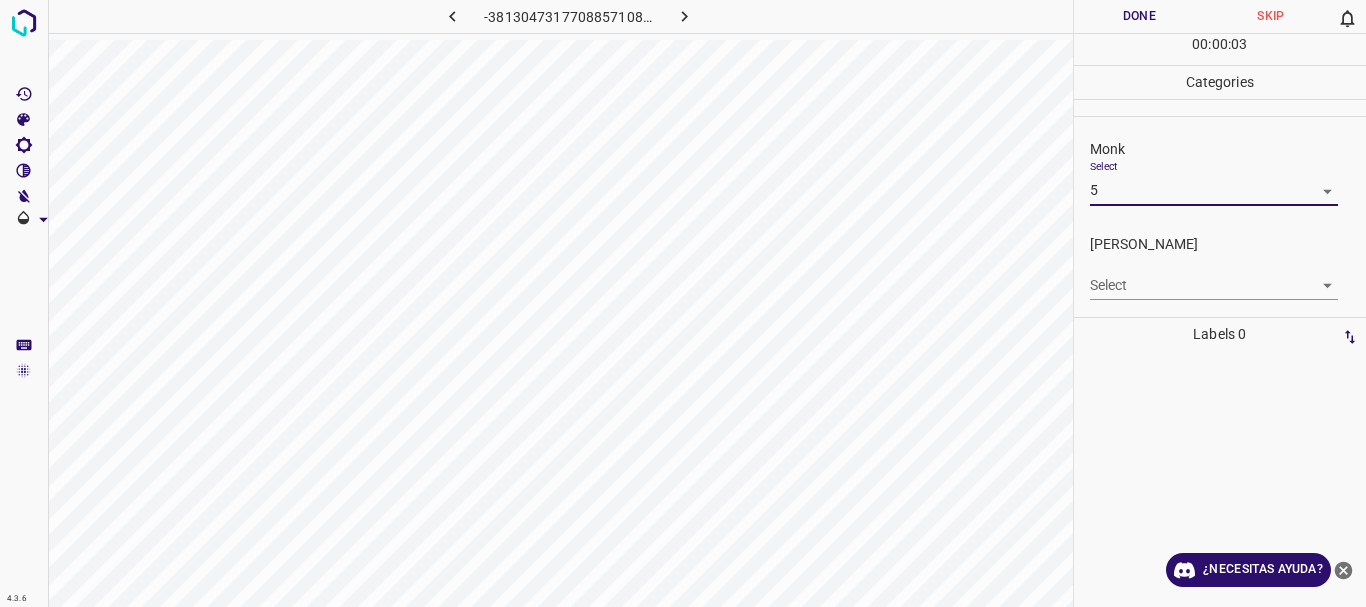 click on "4.3.6  -3813047317708857108.png Done Skip 0 00   : 00   : 03   Categories Monk   Select 5 5  [PERSON_NAME]   Select ​ Labels   0 Categories 1 Monk 2  [PERSON_NAME] Tools Space Change between modes (Draw & Edit) I Auto labeling R Restore zoom M Zoom in N Zoom out Delete Delete selecte label Filters Z Restore filters X Saturation filter C Brightness filter V Contrast filter B Gray scale filter General O Download ¿Necesitas ayuda? Texto original Valora esta traducción Tu opinión servirá para ayudar a mejorar el Traductor de Google - Texto - Esconder - Borrar" at bounding box center [683, 303] 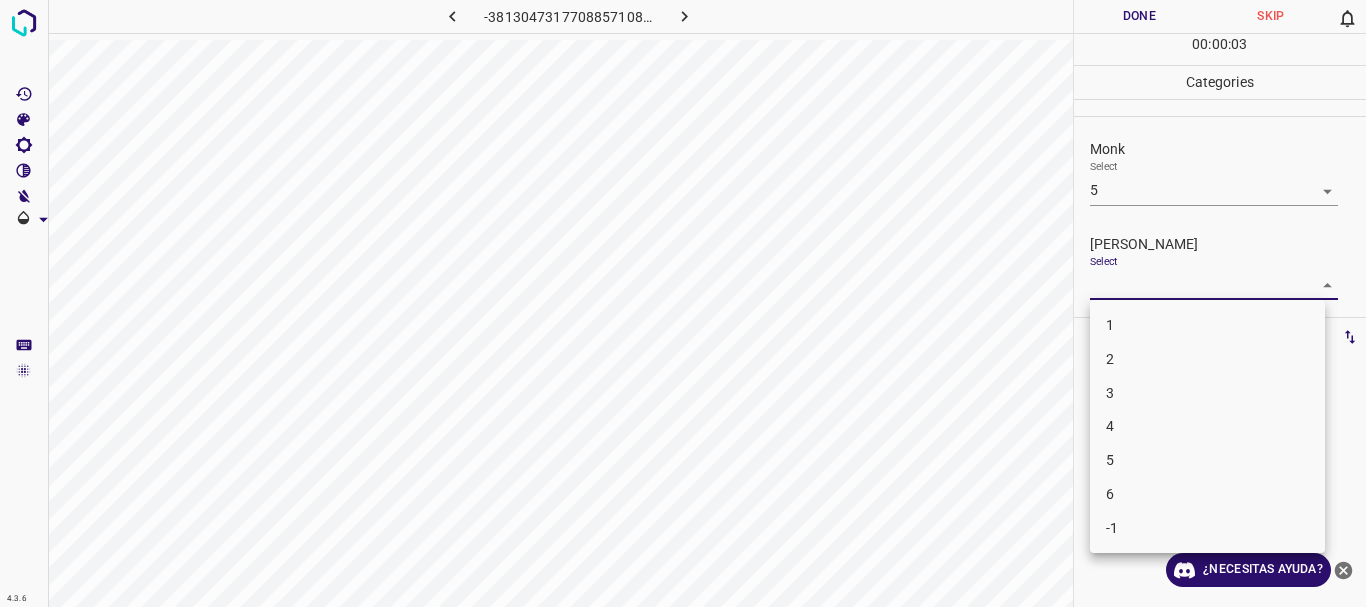 drag, startPoint x: 1121, startPoint y: 386, endPoint x: 1118, endPoint y: 327, distance: 59.07622 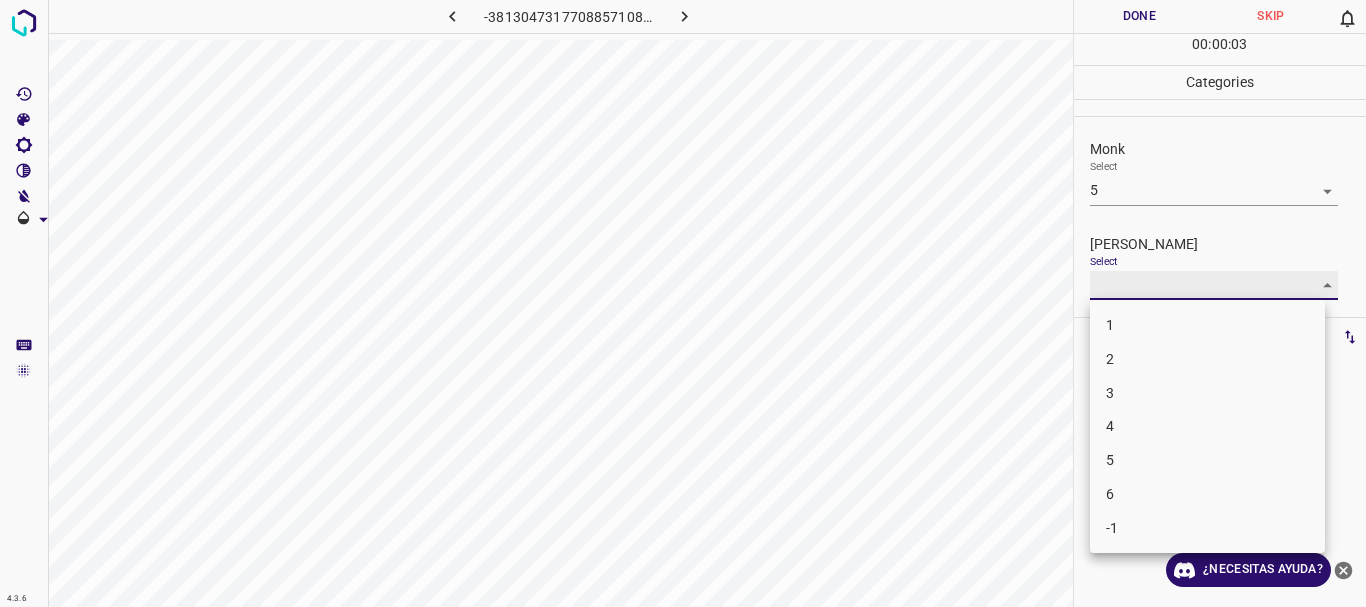 type on "3" 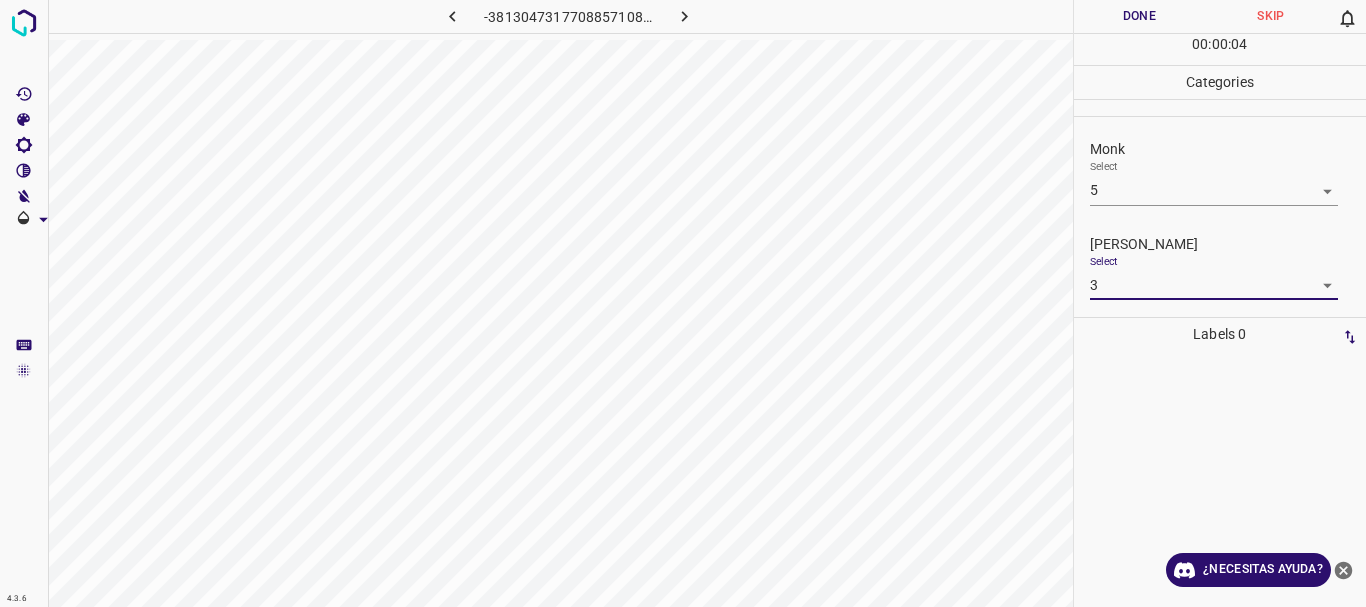 click on "Done" at bounding box center (1140, 16) 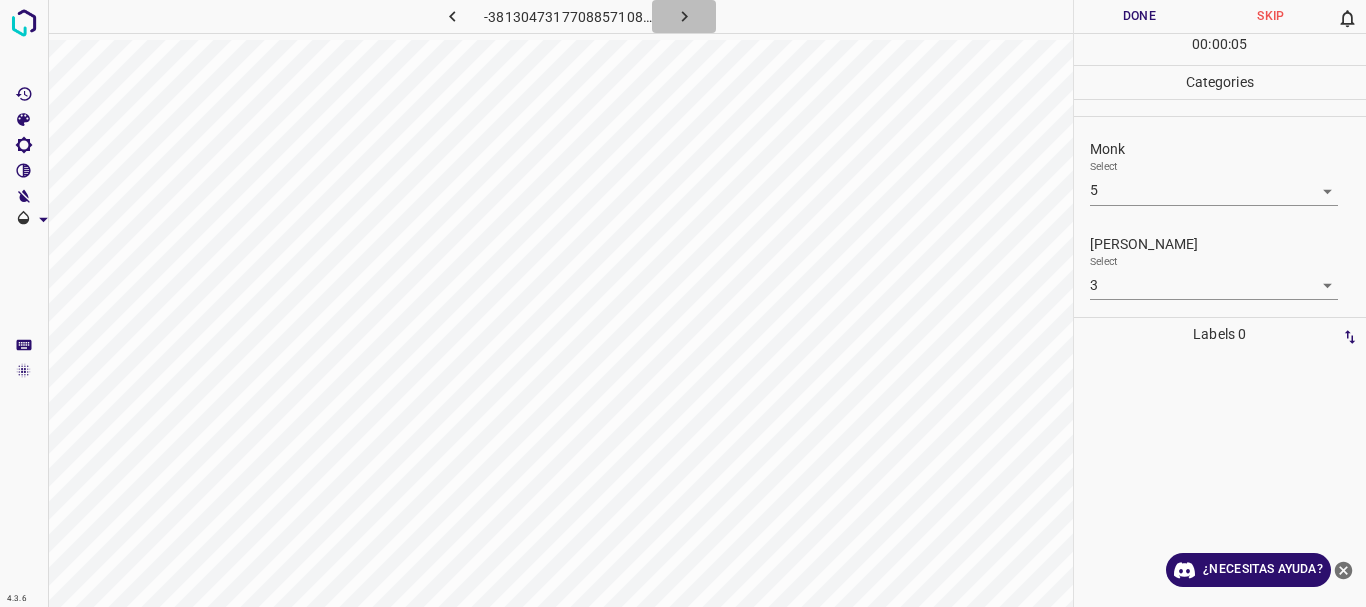 click 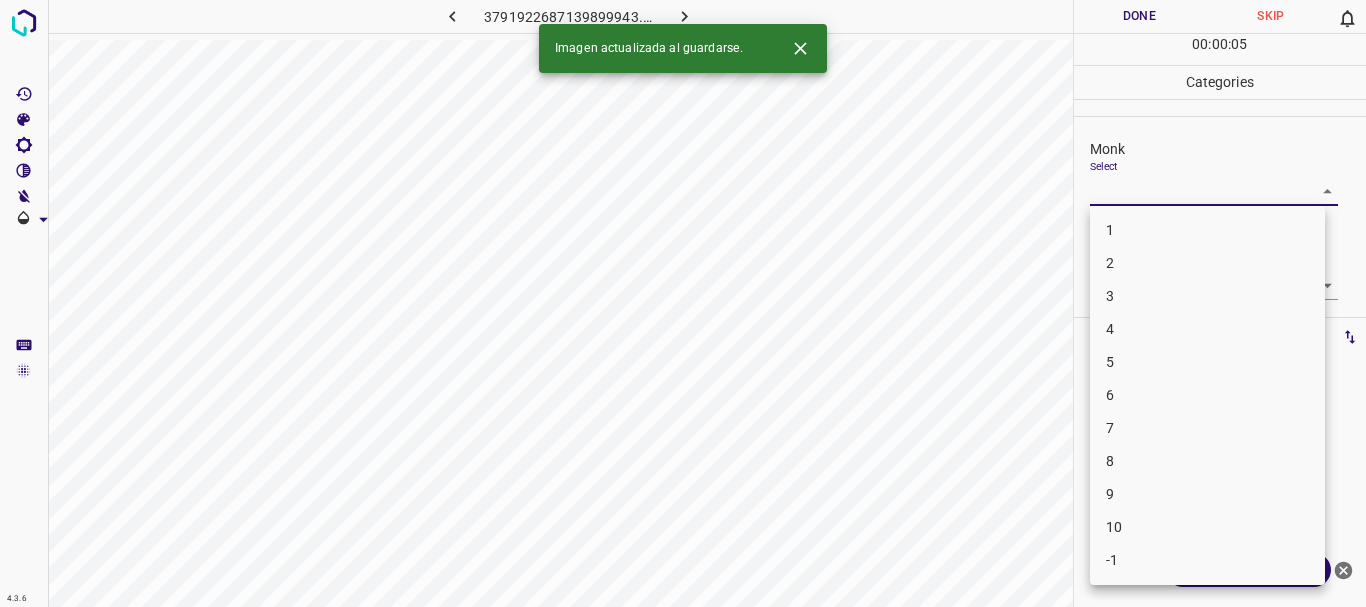 click on "4.3.6  3791922687139899943.png Done Skip 0 00   : 00   : 05   Categories Monk   Select ​  [PERSON_NAME]   Select ​ Labels   0 Categories 1 Monk 2  [PERSON_NAME] Tools Space Change between modes (Draw & Edit) I Auto labeling R Restore zoom M Zoom in N Zoom out Delete Delete selecte label Filters Z Restore filters X Saturation filter C Brightness filter V Contrast filter B Gray scale filter General O Download Imagen actualizada al guardarse. ¿Necesitas ayuda? Texto original Valora esta traducción Tu opinión servirá para ayudar a mejorar el Traductor de Google - Texto - Esconder - Borrar 1 2 3 4 5 6 7 8 9 10 -1" at bounding box center [683, 303] 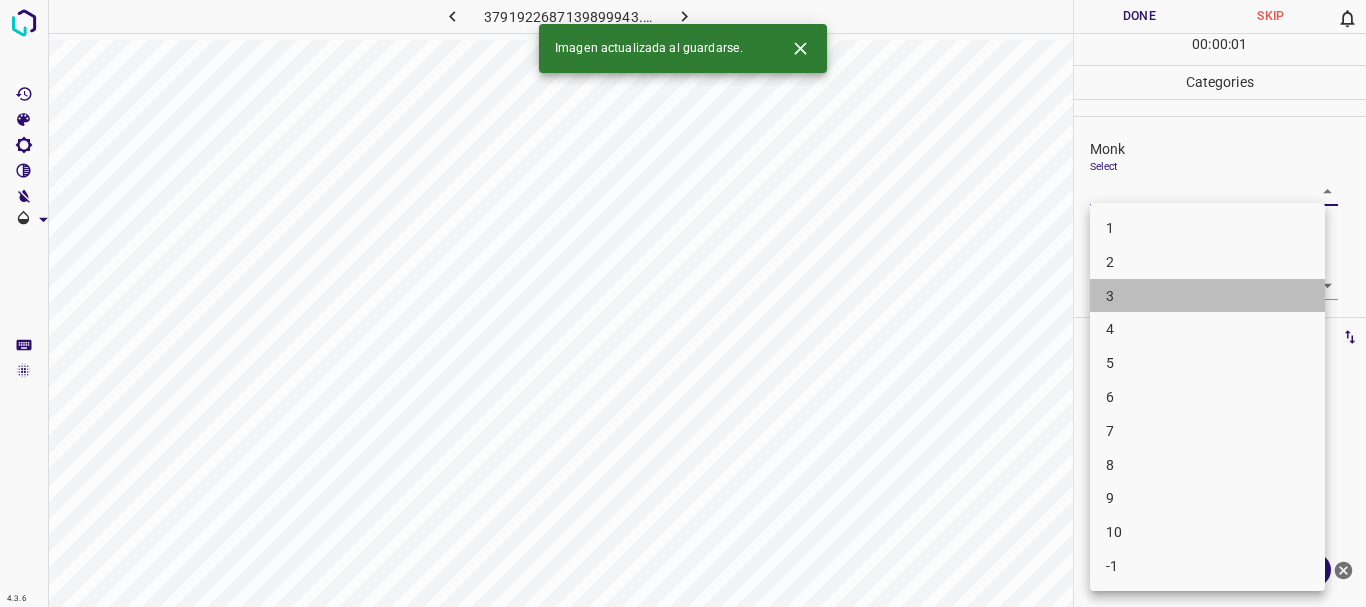 click on "3" at bounding box center [1207, 296] 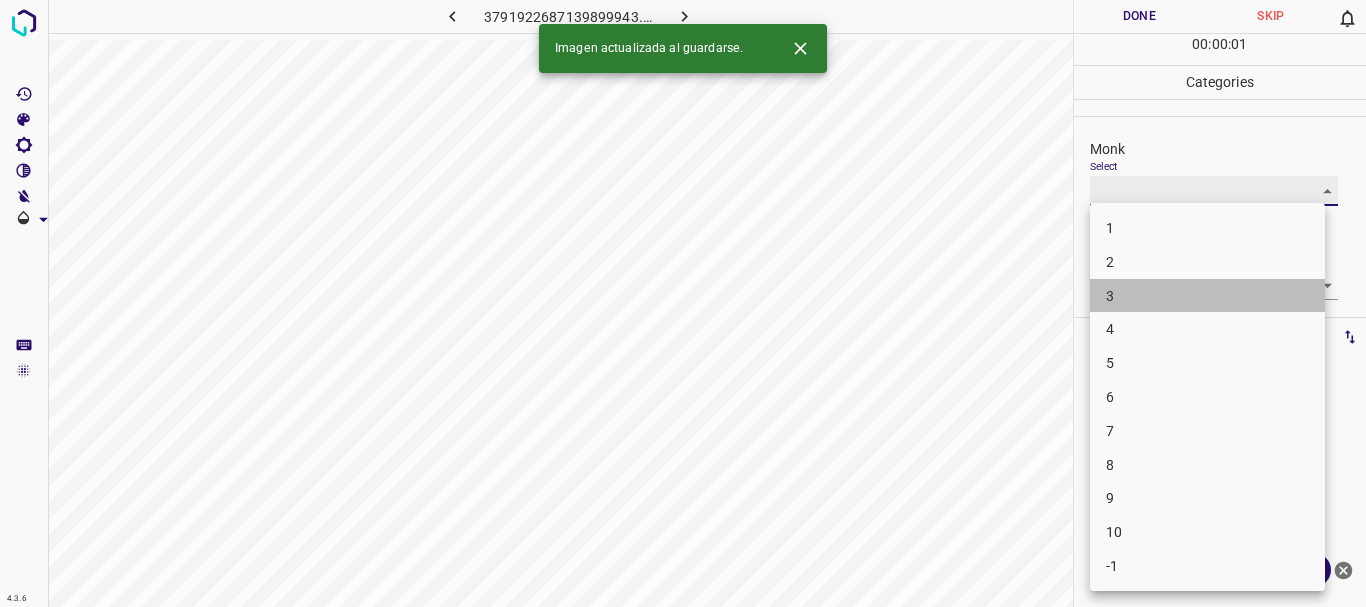 type on "3" 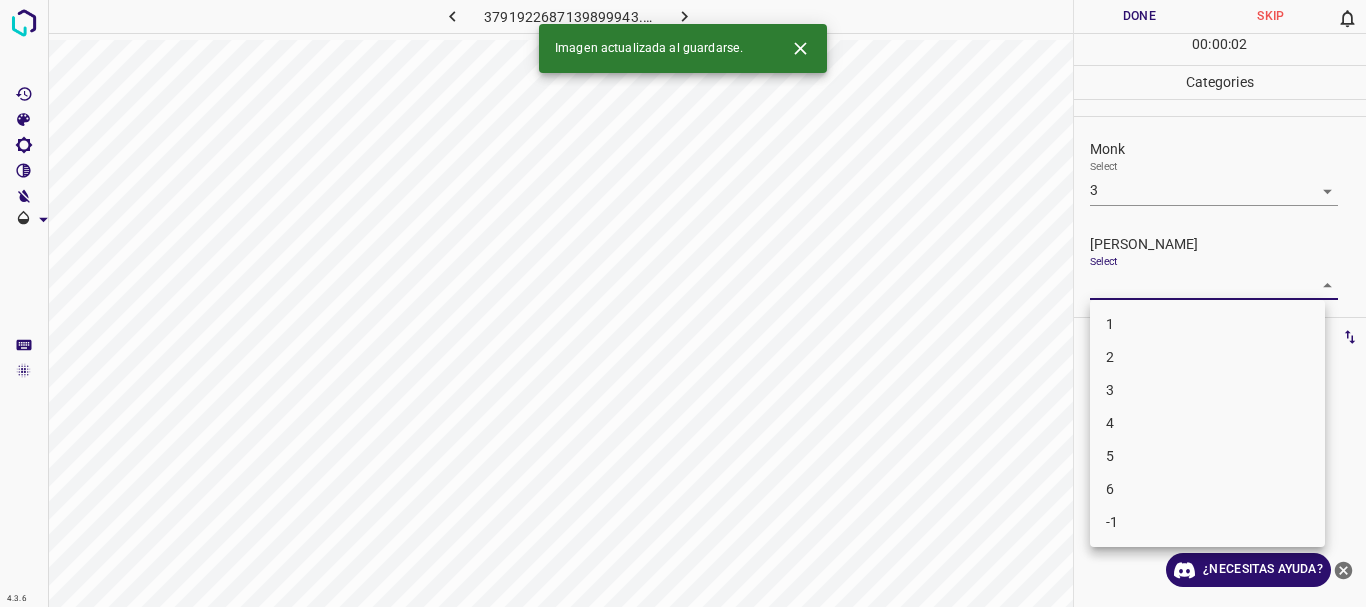 click on "4.3.6  3791922687139899943.png Done Skip 0 00   : 00   : 02   Categories Monk   Select 3 3  [PERSON_NAME]   Select ​ Labels   0 Categories 1 Monk 2  [PERSON_NAME] Tools Space Change between modes (Draw & Edit) I Auto labeling R Restore zoom M Zoom in N Zoom out Delete Delete selecte label Filters Z Restore filters X Saturation filter C Brightness filter V Contrast filter B Gray scale filter General O Download Imagen actualizada al guardarse. ¿Necesitas ayuda? Texto original Valora esta traducción Tu opinión servirá para ayudar a mejorar el Traductor de Google - Texto - Esconder - Borrar 1 2 3 4 5 6 -1" at bounding box center (683, 303) 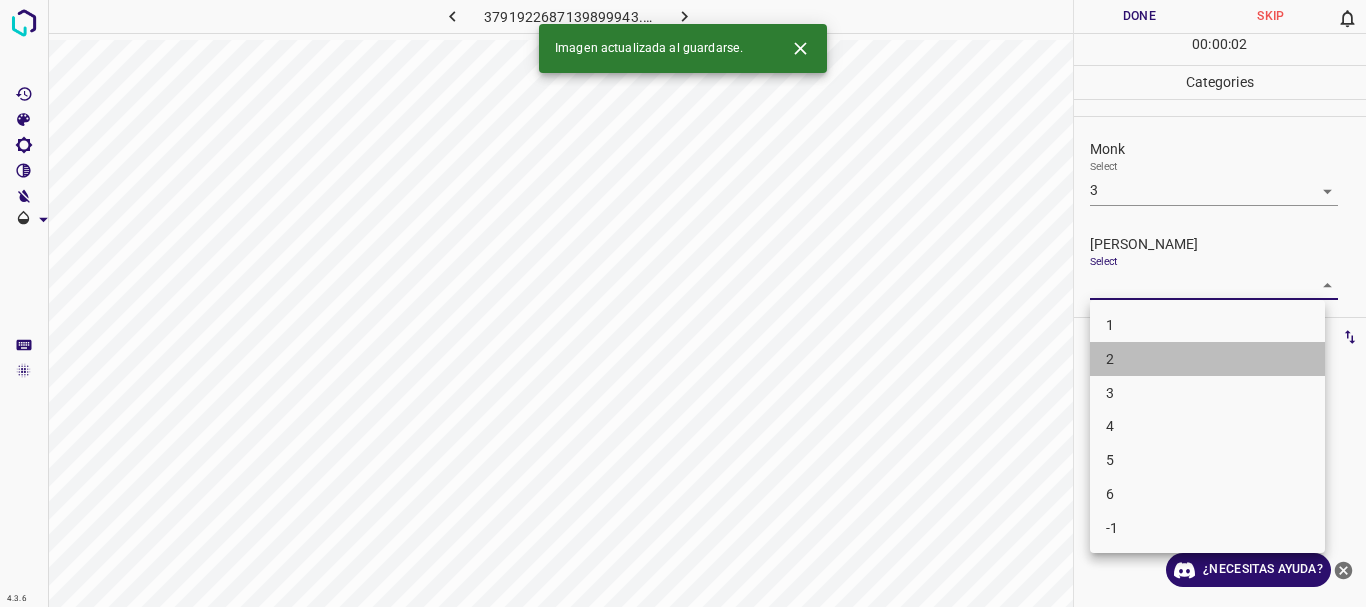 drag, startPoint x: 1129, startPoint y: 362, endPoint x: 1147, endPoint y: 199, distance: 163.99086 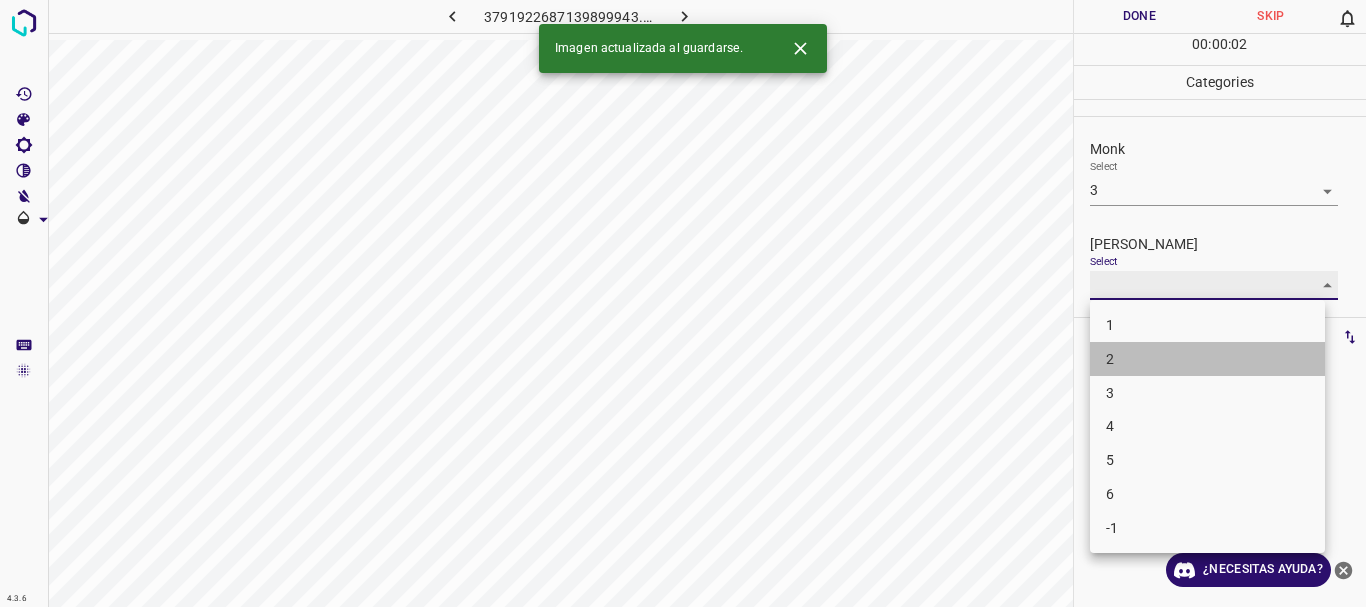 type on "2" 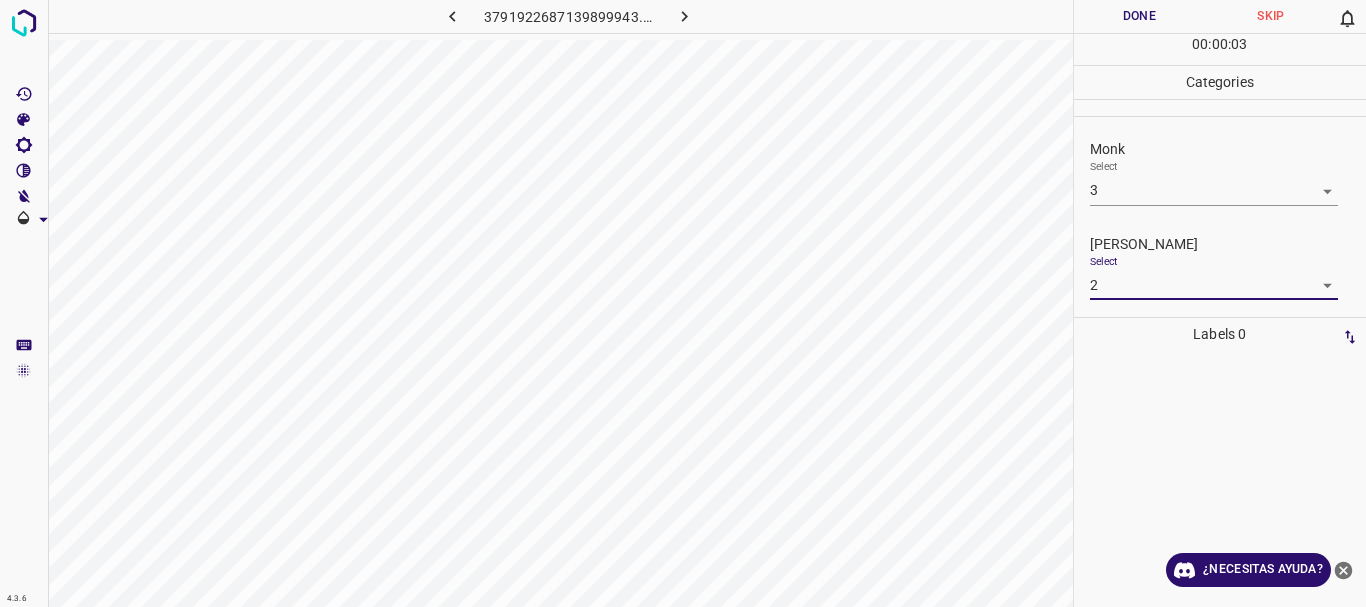 click on "Done" at bounding box center [1140, 16] 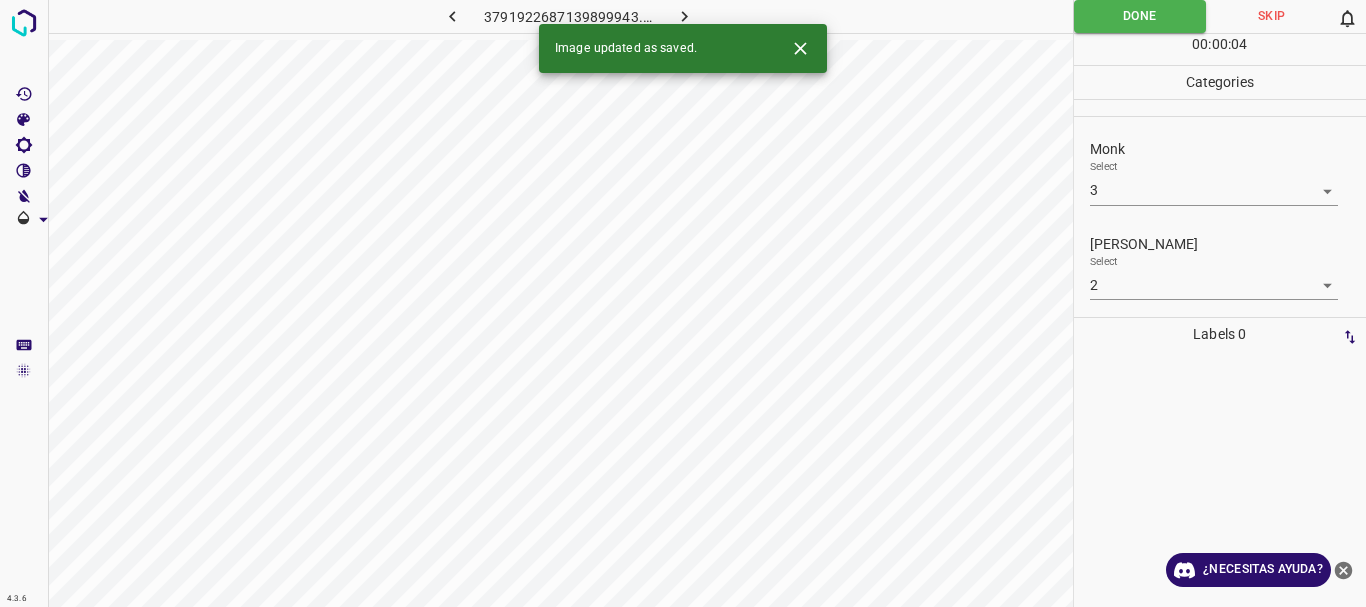 click 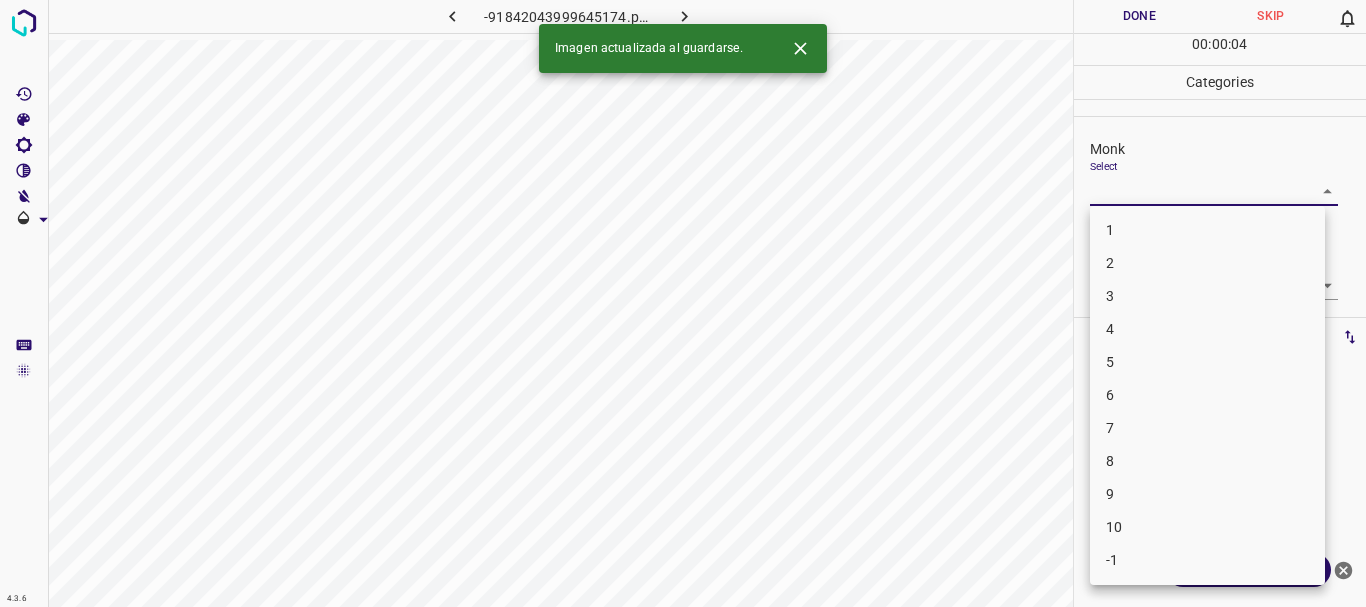 click on "4.3.6  -91842043999645174.png Done Skip 0 00   : 00   : 04   Categories Monk   Select ​  [PERSON_NAME]   Select ​ Labels   0 Categories 1 Monk 2  [PERSON_NAME] Tools Space Change between modes (Draw & Edit) I Auto labeling R Restore zoom M Zoom in N Zoom out Delete Delete selecte label Filters Z Restore filters X Saturation filter C Brightness filter V Contrast filter B Gray scale filter General O Download Imagen actualizada al guardarse. ¿Necesitas ayuda? Texto original Valora esta traducción Tu opinión servirá para ayudar a mejorar el Traductor de Google - Texto - Esconder - Borrar 1 2 3 4 5 6 7 8 9 10 -1" at bounding box center [683, 303] 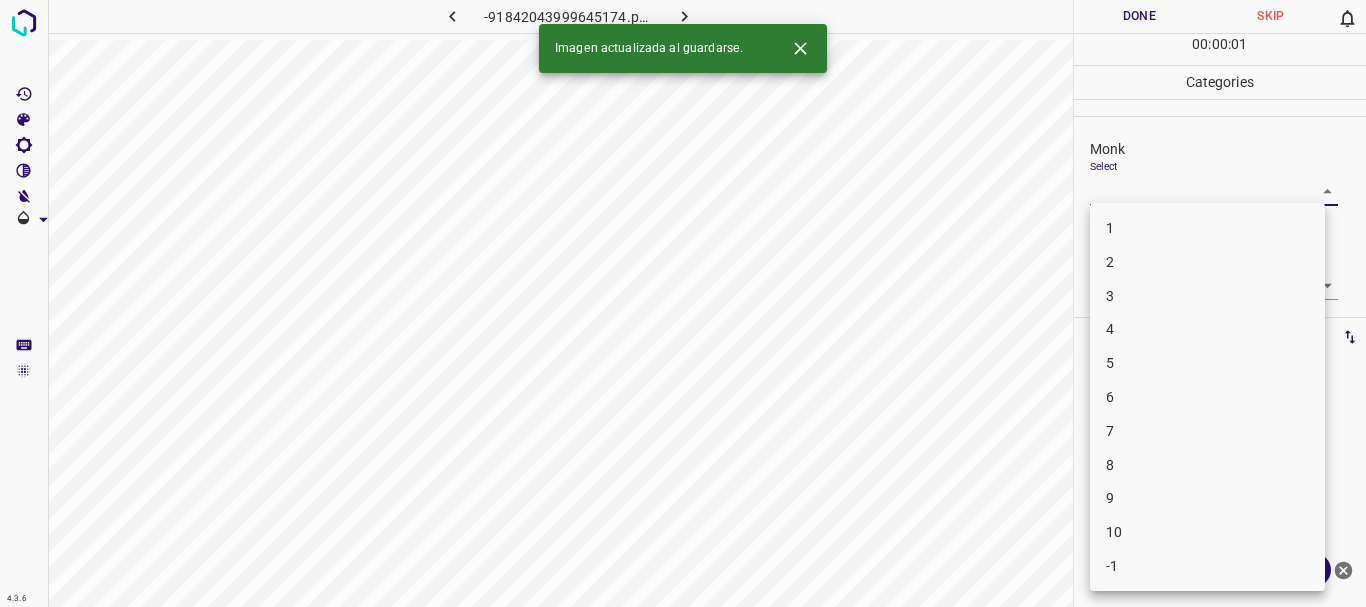 click on "5" at bounding box center (1207, 363) 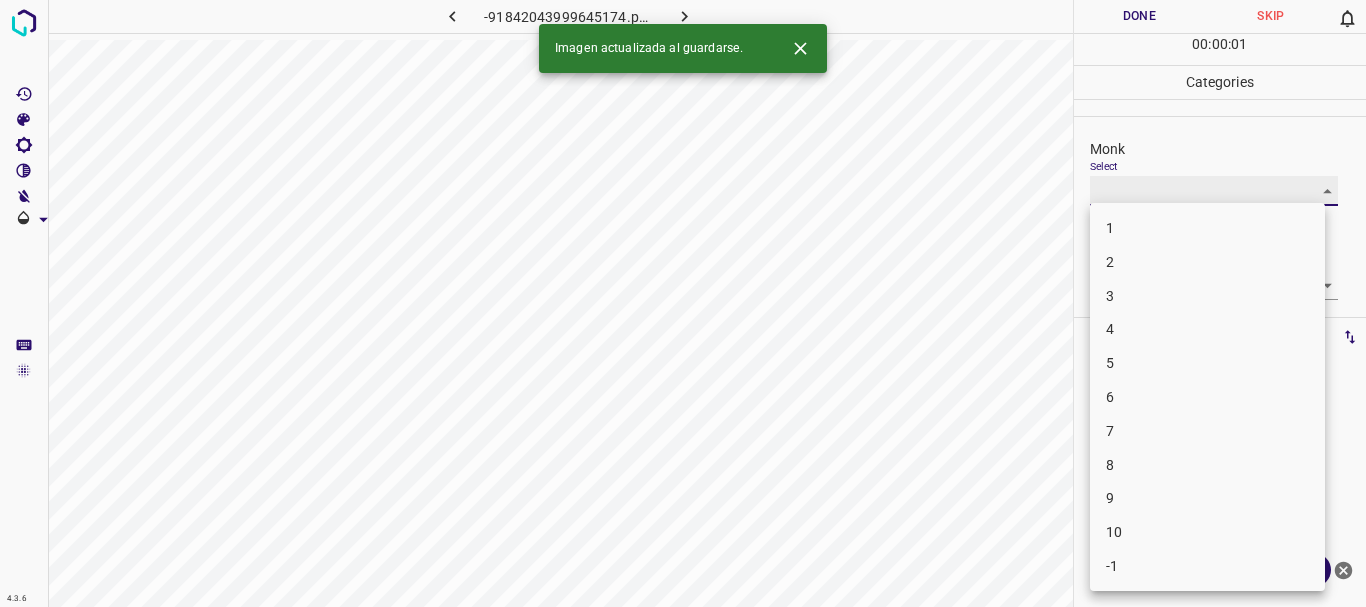 type on "5" 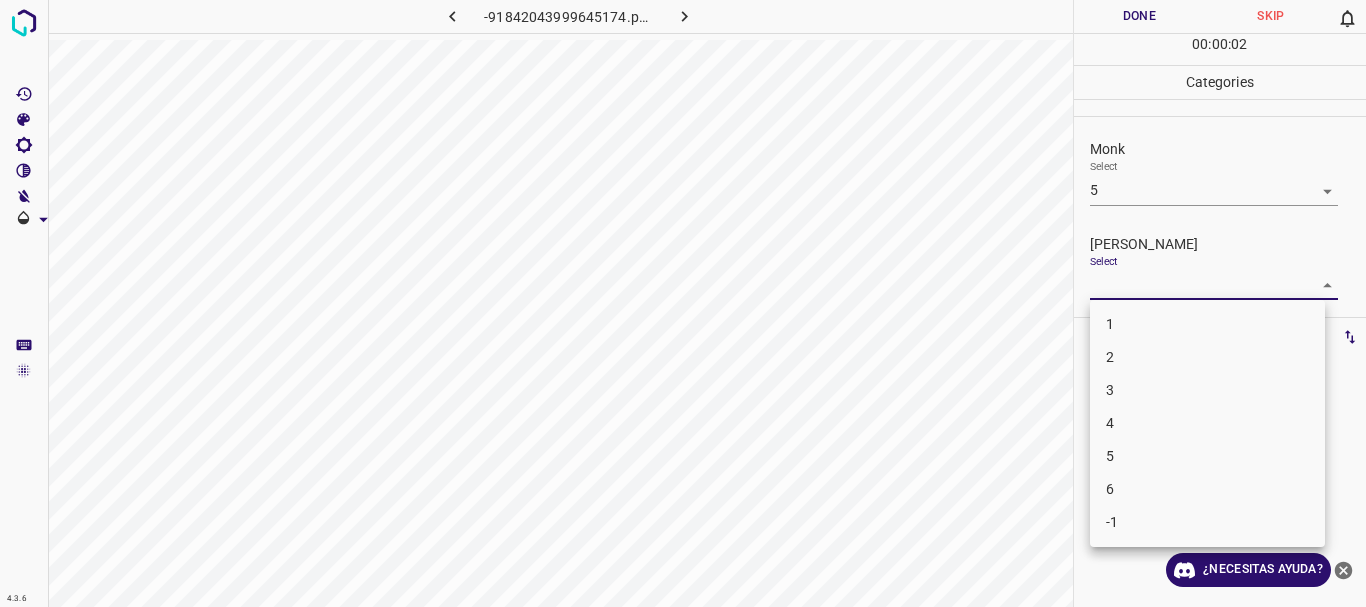 drag, startPoint x: 1165, startPoint y: 294, endPoint x: 1150, endPoint y: 365, distance: 72.56721 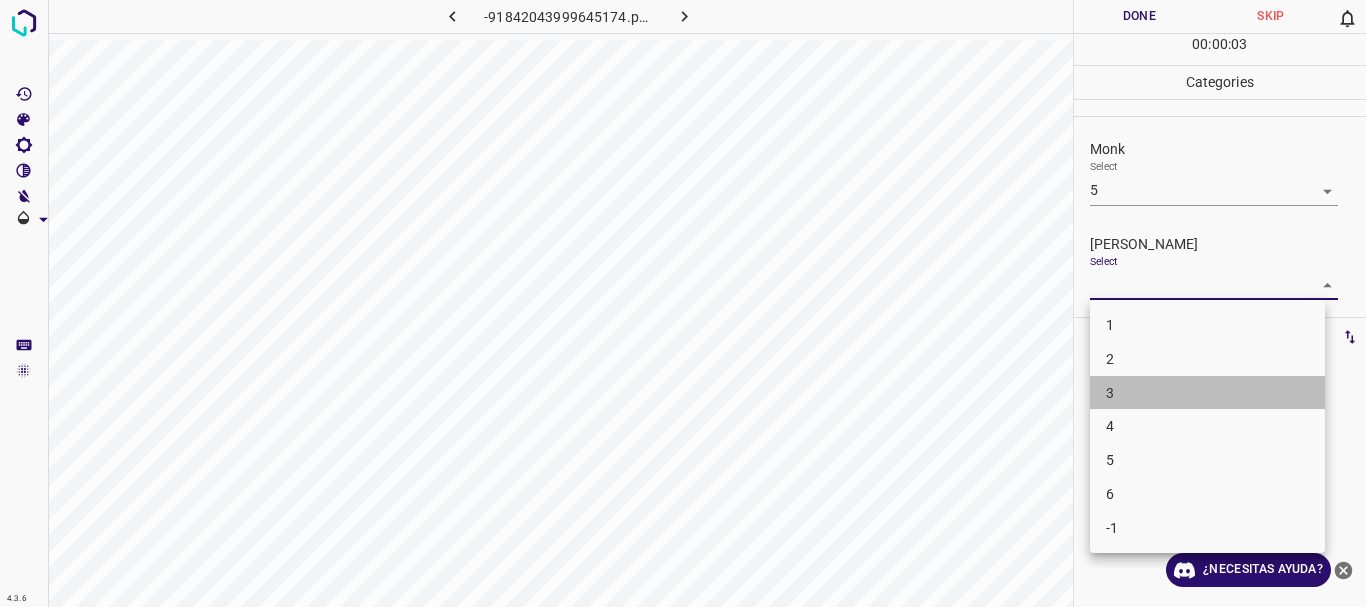 drag, startPoint x: 1146, startPoint y: 381, endPoint x: 1159, endPoint y: 120, distance: 261.32355 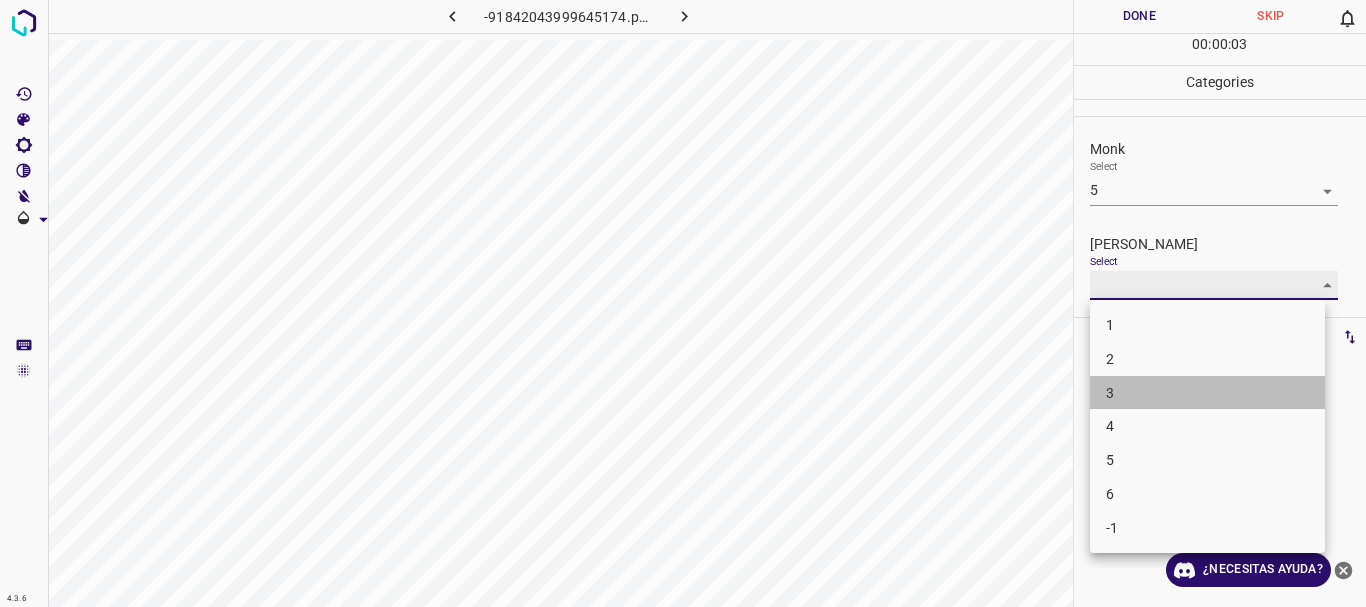 type on "3" 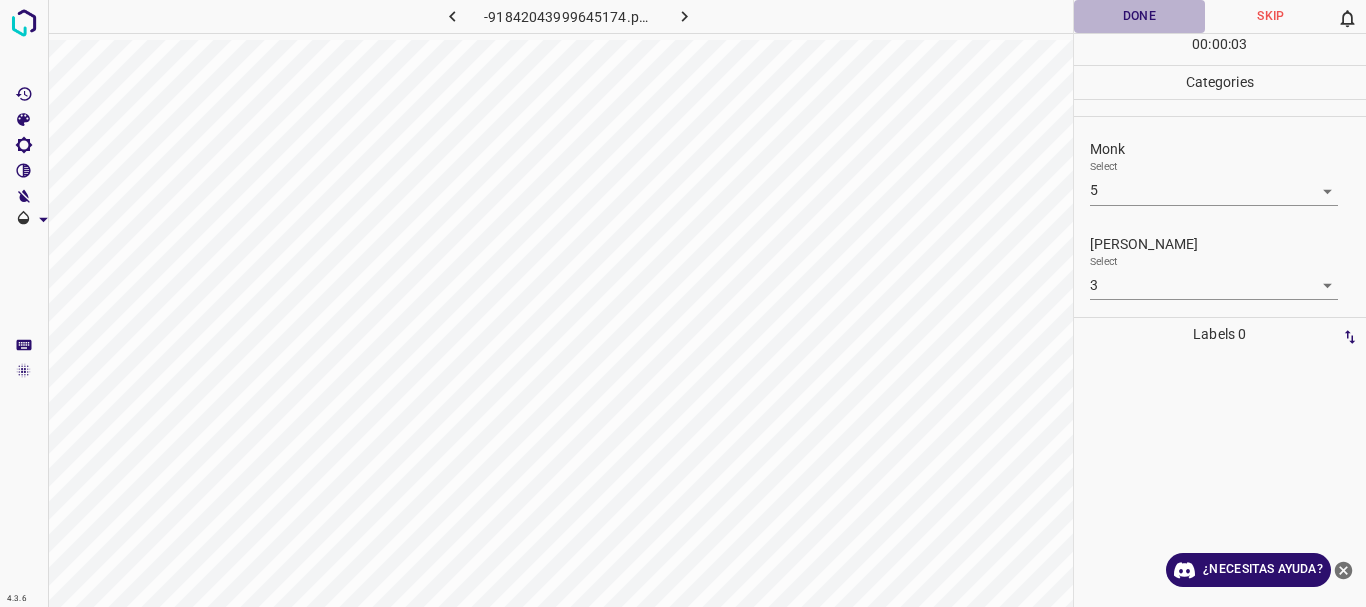click on "Done" at bounding box center [1140, 16] 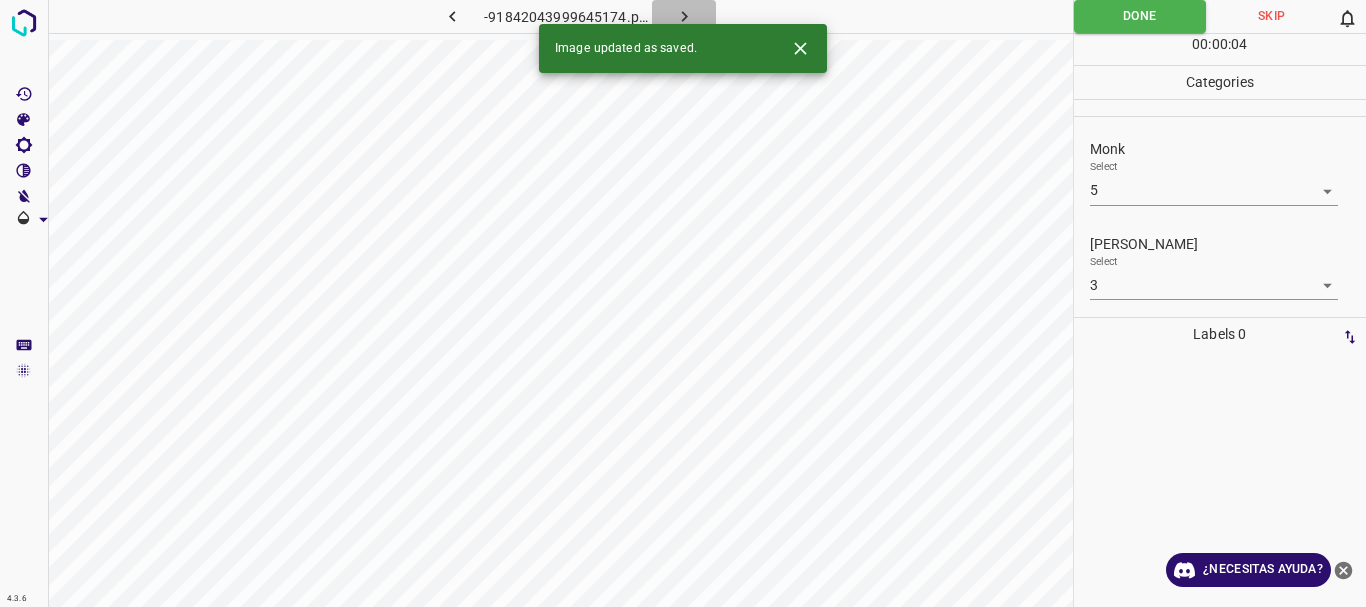 click 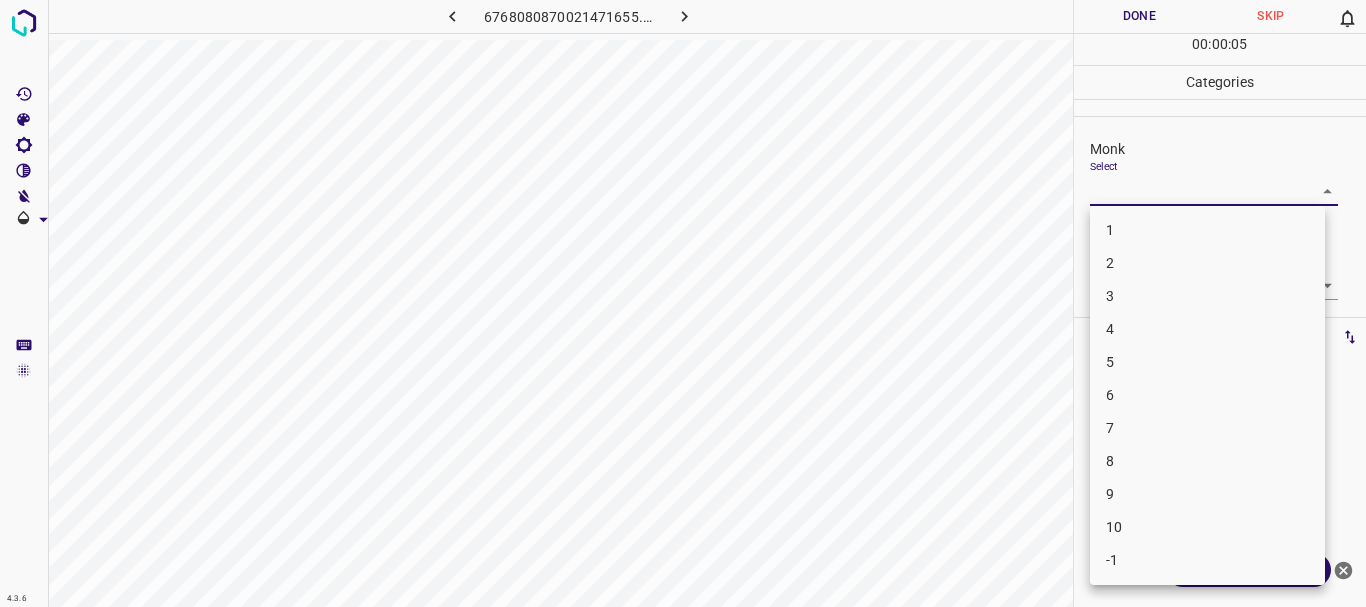 drag, startPoint x: 1136, startPoint y: 186, endPoint x: 1143, endPoint y: 225, distance: 39.623226 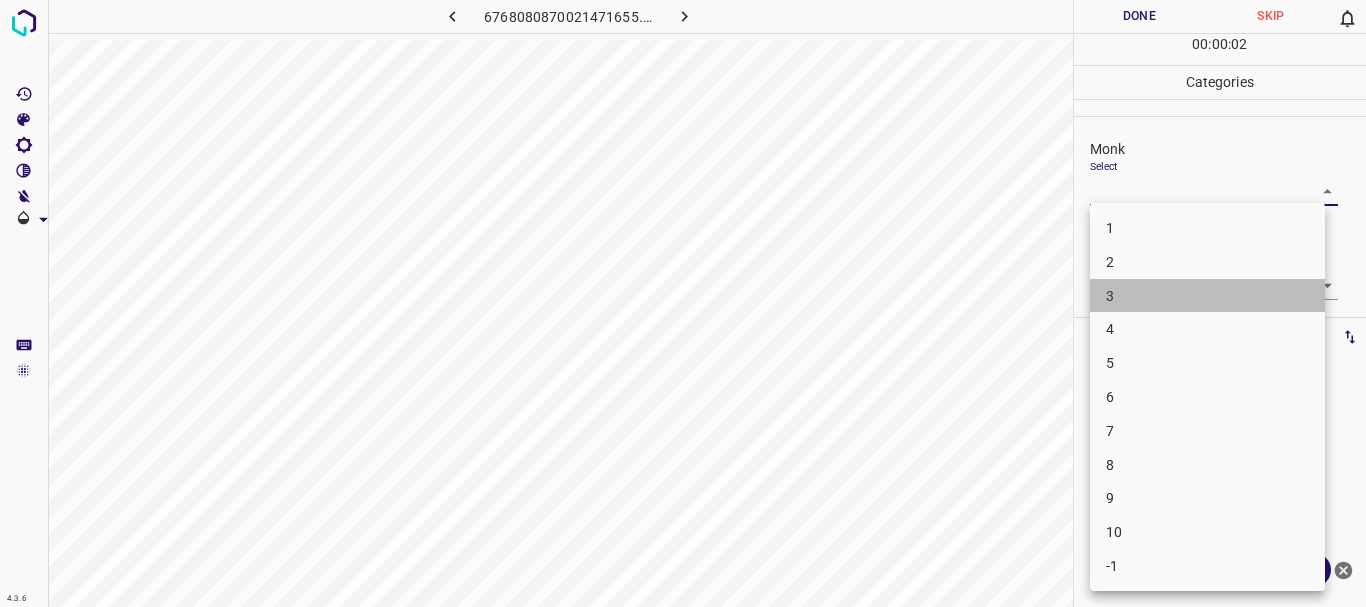 click on "3" at bounding box center (1207, 296) 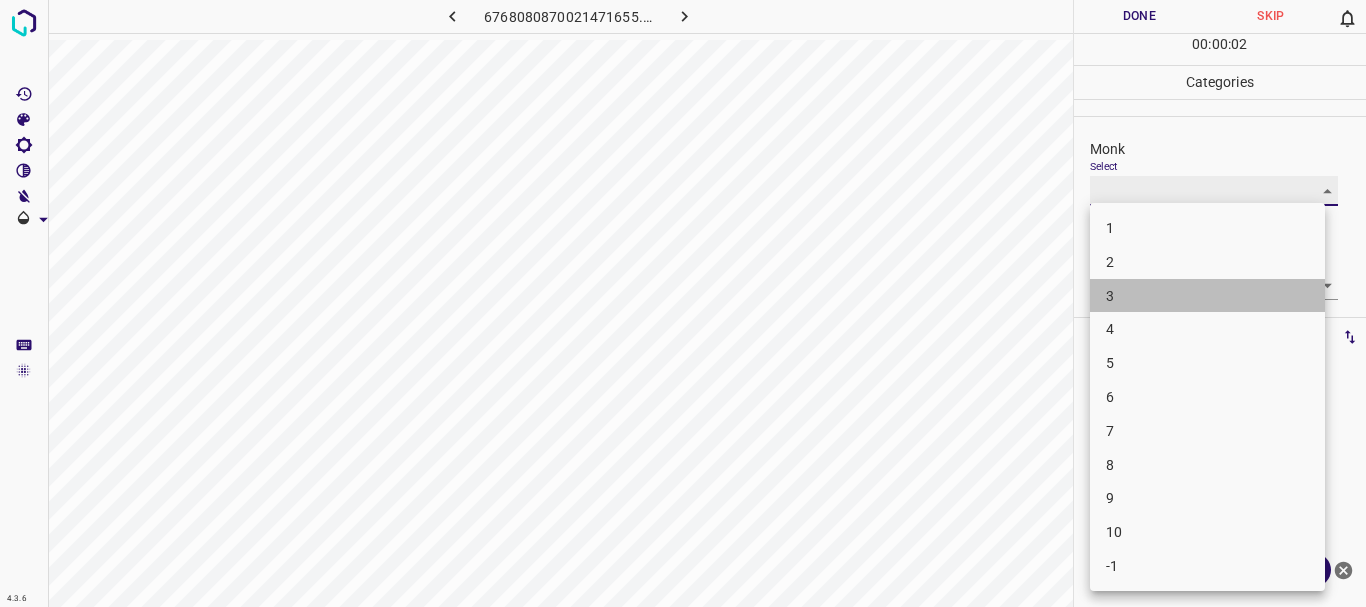 type on "3" 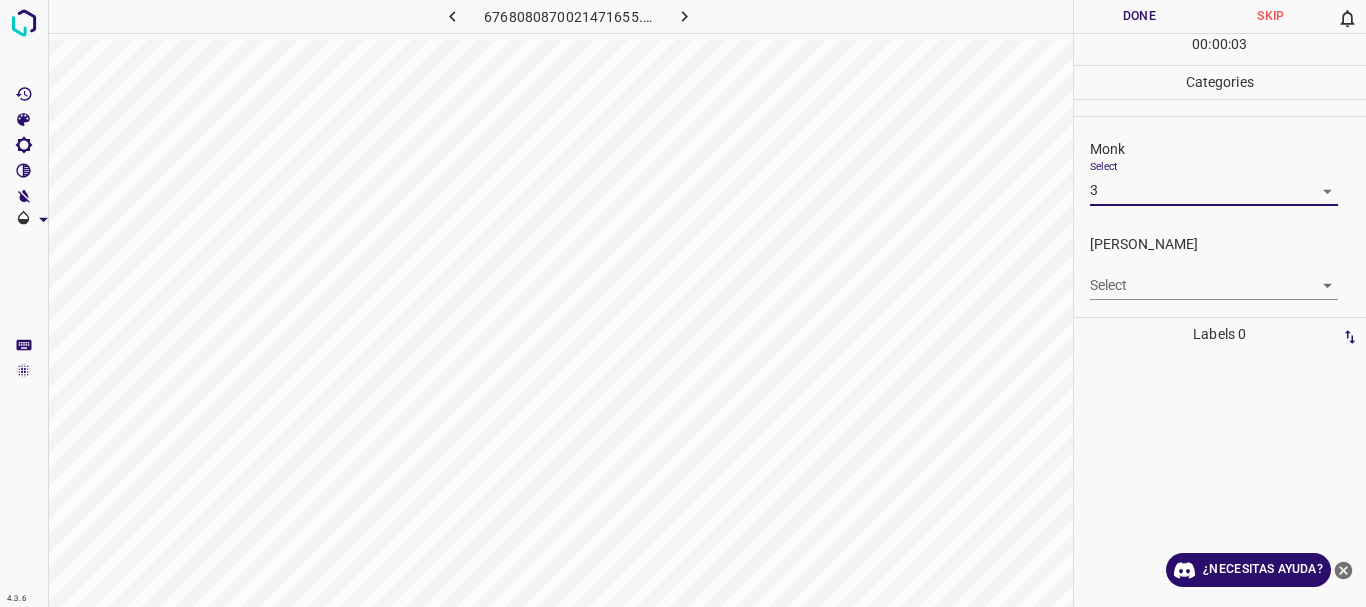 click on "4.3.6  6768080870021471655.png Done Skip 0 00   : 00   : 03   Categories Monk   Select 3 3  [PERSON_NAME]   Select ​ Labels   0 Categories 1 Monk 2  [PERSON_NAME] Tools Space Change between modes (Draw & Edit) I Auto labeling R Restore zoom M Zoom in N Zoom out Delete Delete selecte label Filters Z Restore filters X Saturation filter C Brightness filter V Contrast filter B Gray scale filter General O Download ¿Necesitas ayuda? Texto original Valora esta traducción Tu opinión servirá para ayudar a mejorar el Traductor de Google - Texto - Esconder - Borrar" at bounding box center (683, 303) 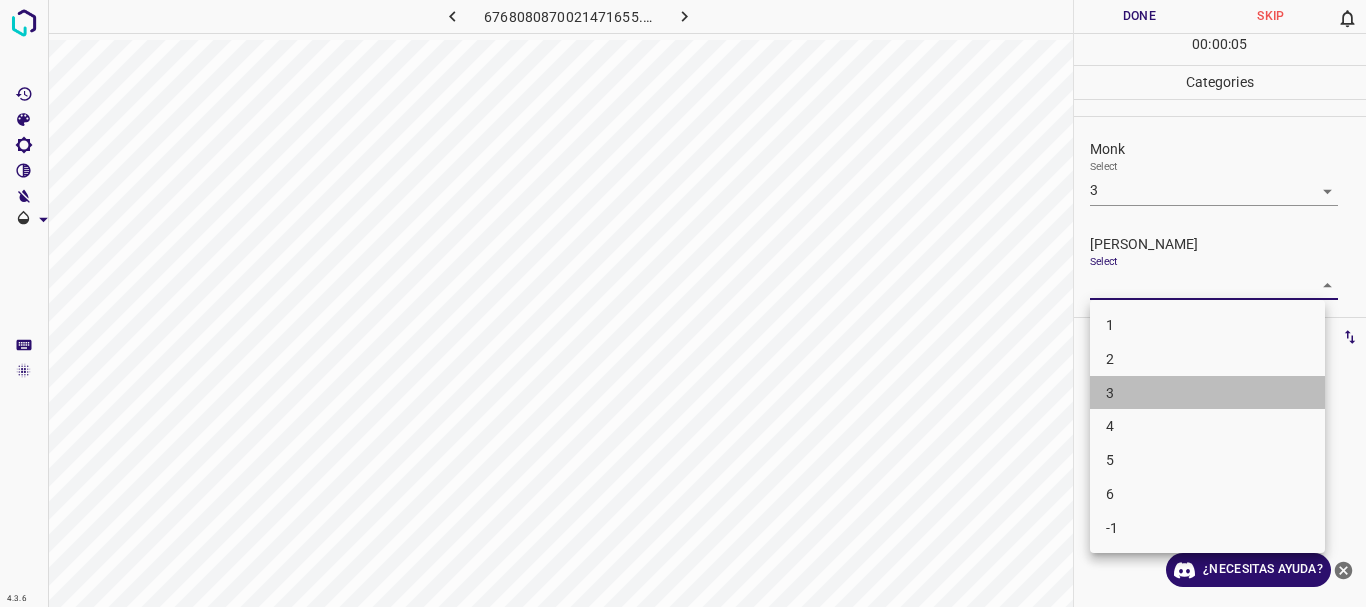 drag, startPoint x: 1142, startPoint y: 391, endPoint x: 1128, endPoint y: 82, distance: 309.317 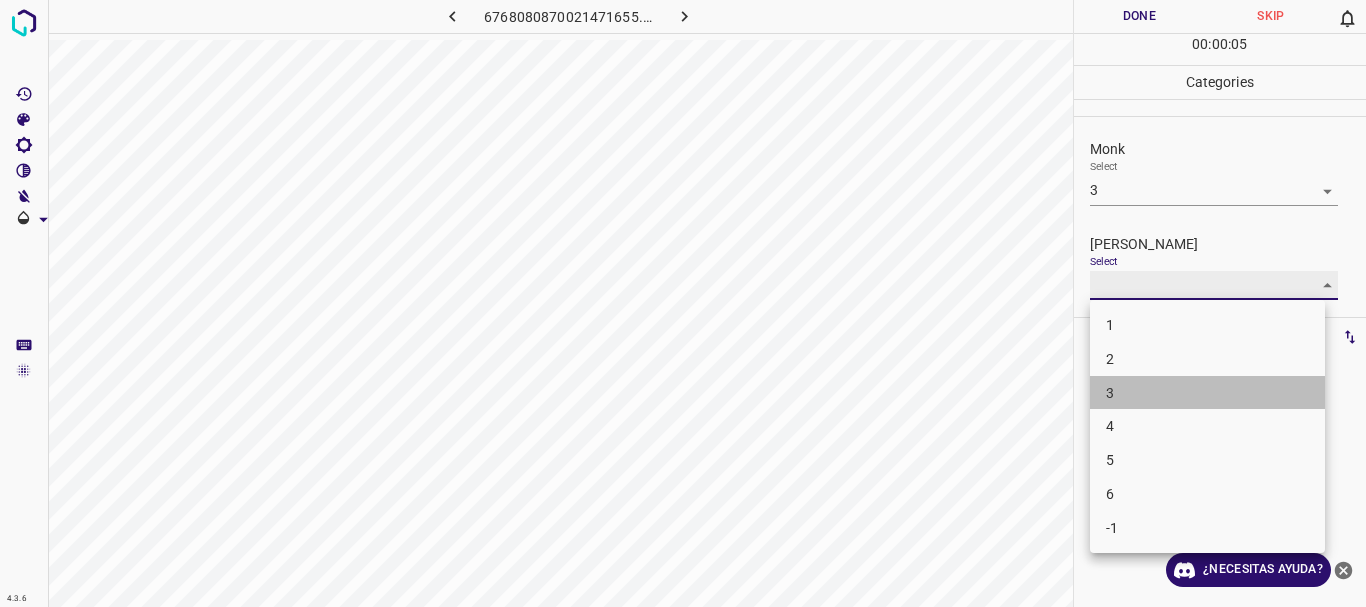 type on "3" 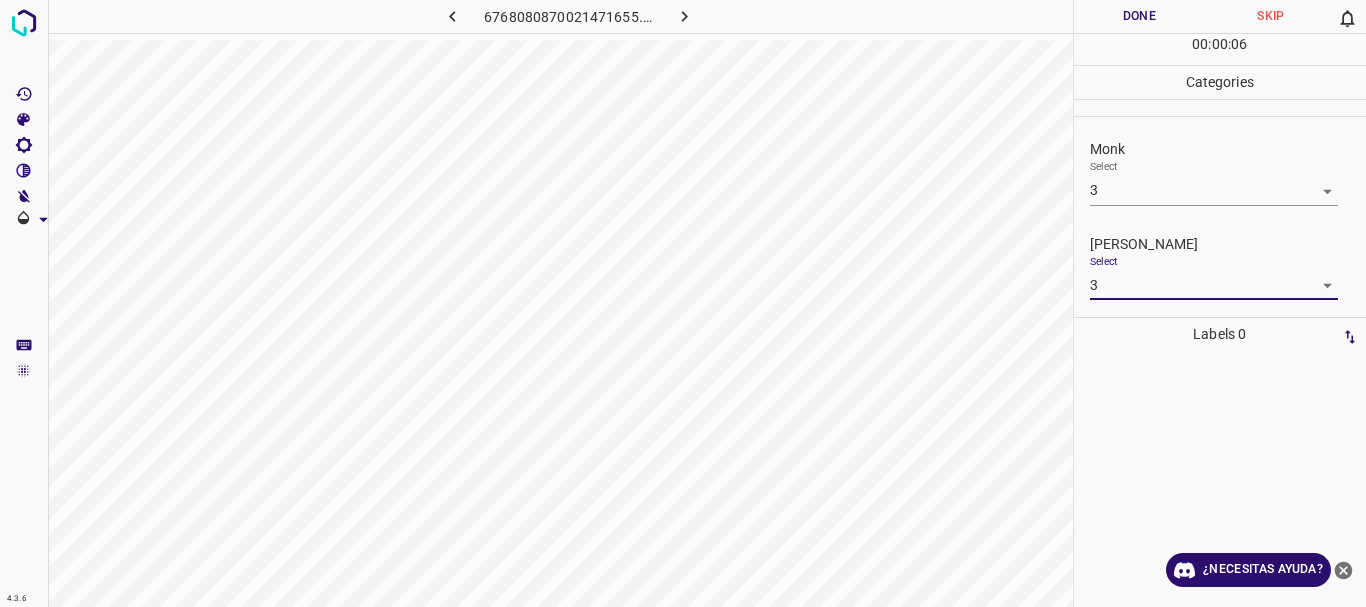 click on "Done" at bounding box center [1140, 16] 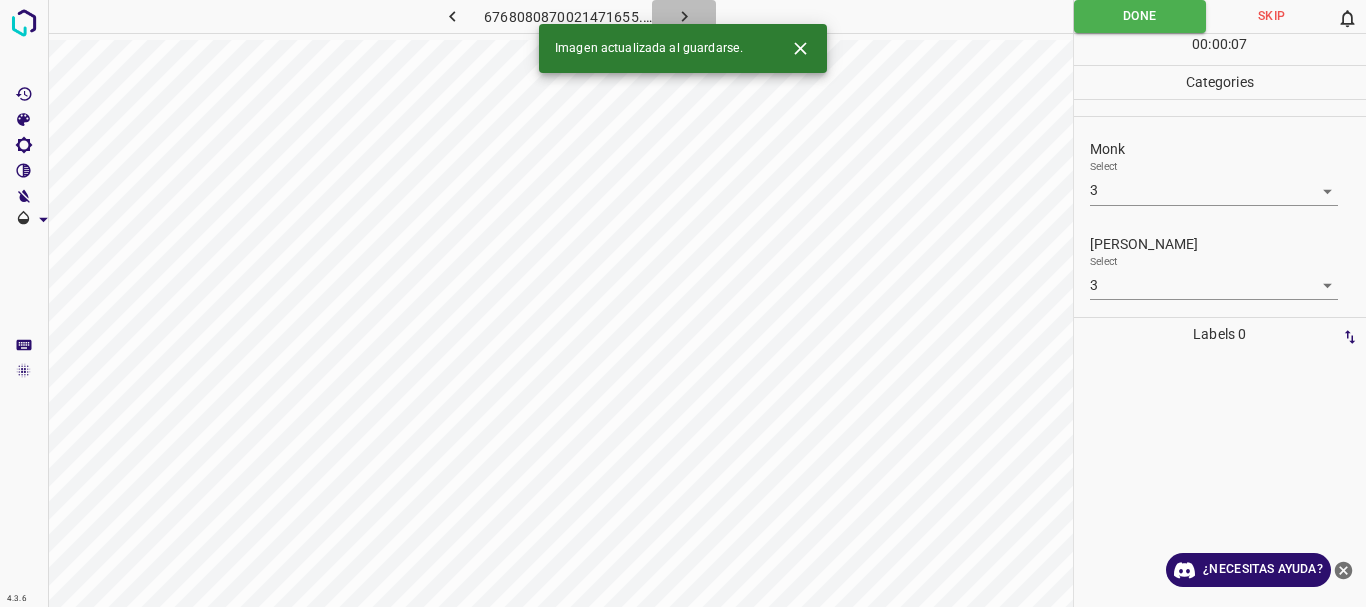 click 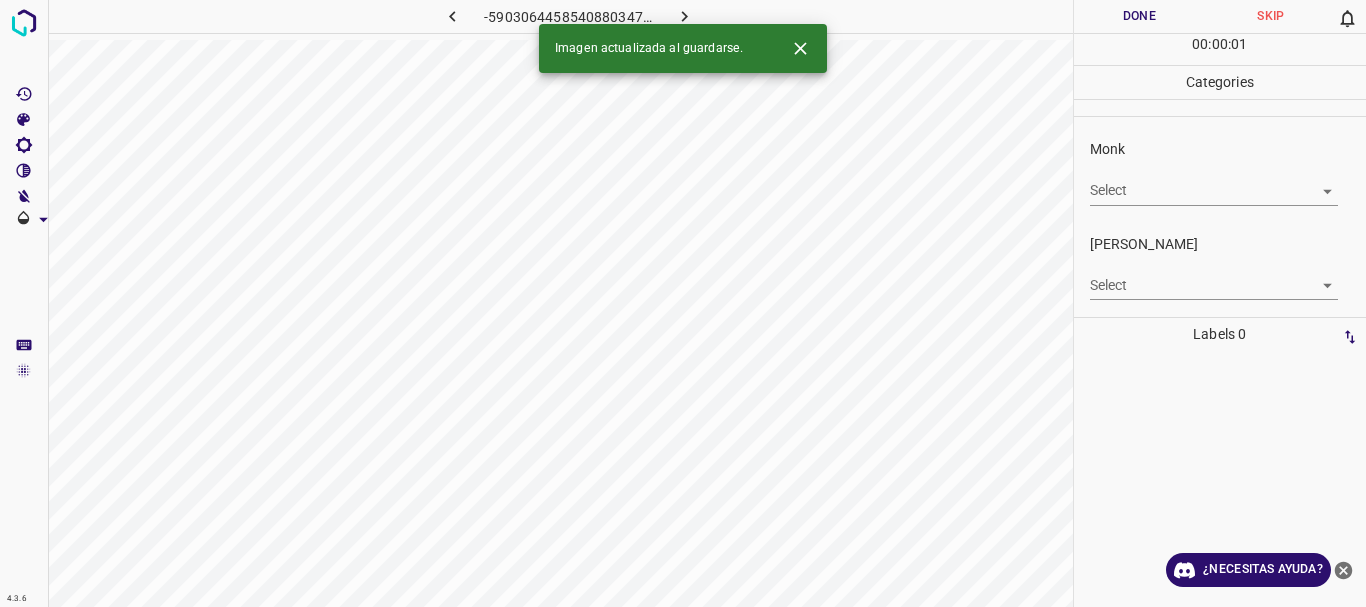 click on "4.3.6  -5903064458540880347.png Done Skip 0 00   : 00   : 01   Categories Monk   Select ​  [PERSON_NAME]   Select ​ Labels   0 Categories 1 Monk 2  [PERSON_NAME] Tools Space Change between modes (Draw & Edit) I Auto labeling R Restore zoom M Zoom in N Zoom out Delete Delete selecte label Filters Z Restore filters X Saturation filter C Brightness filter V Contrast filter B Gray scale filter General O Download Imagen actualizada al guardarse. ¿Necesitas ayuda? Texto original Valora esta traducción Tu opinión servirá para ayudar a mejorar el Traductor de Google - Texto - Esconder - Borrar" at bounding box center [683, 303] 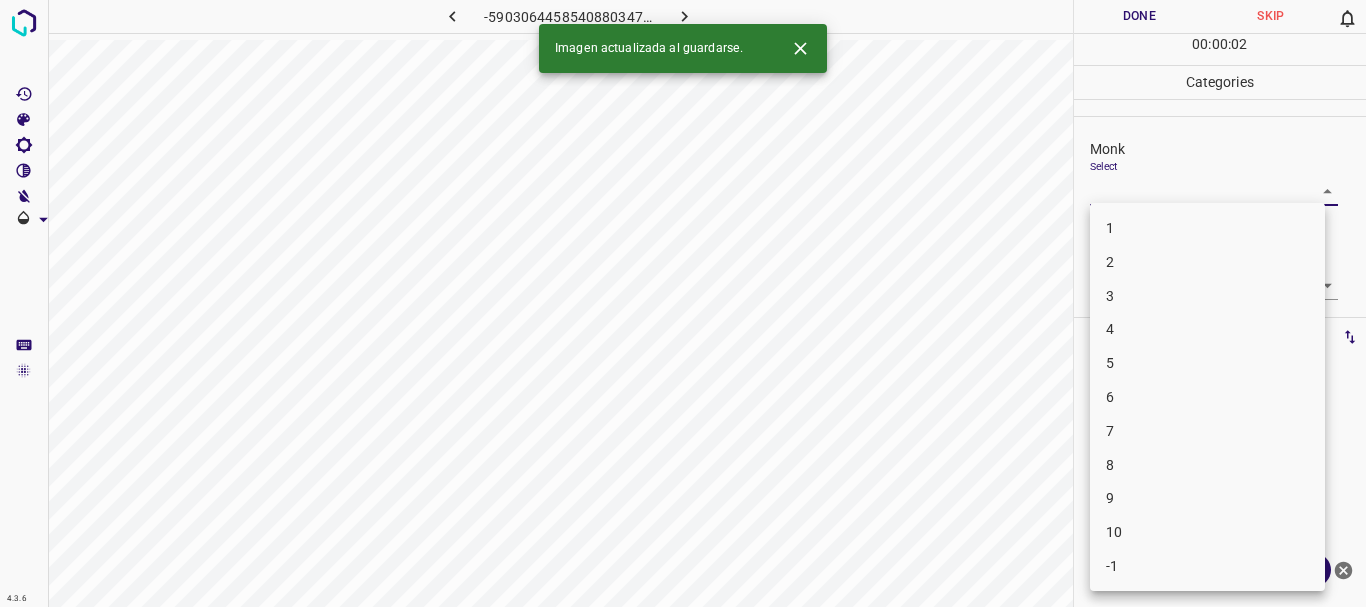 click on "5" at bounding box center (1207, 363) 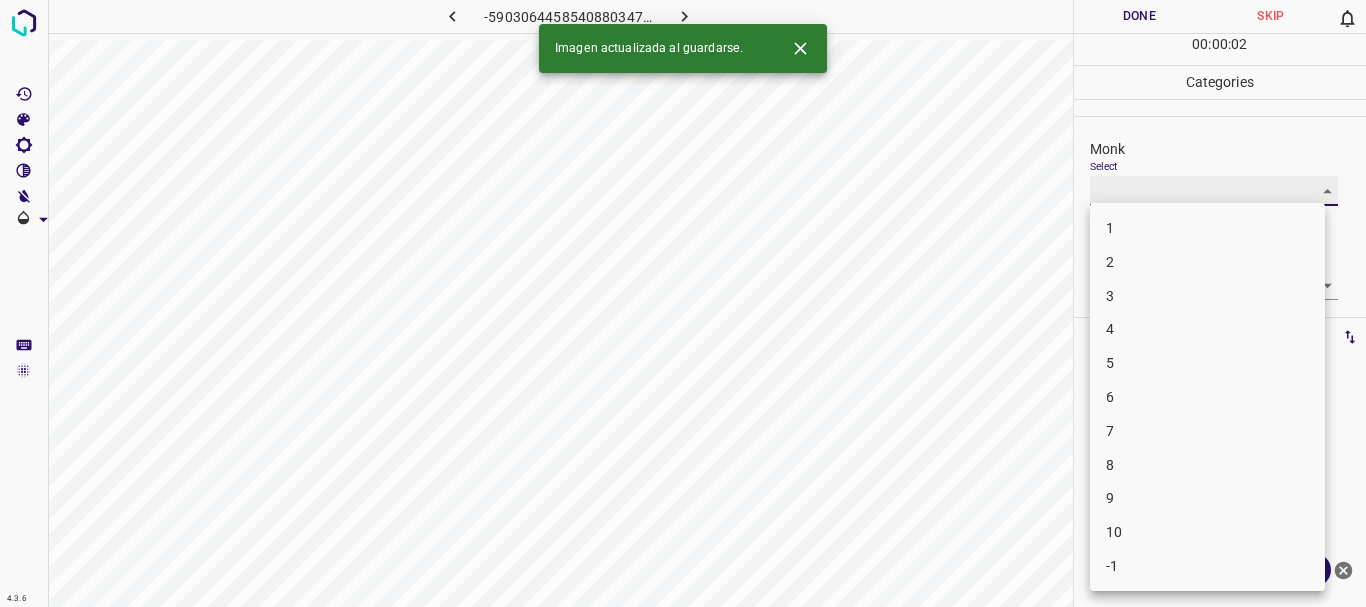 type on "5" 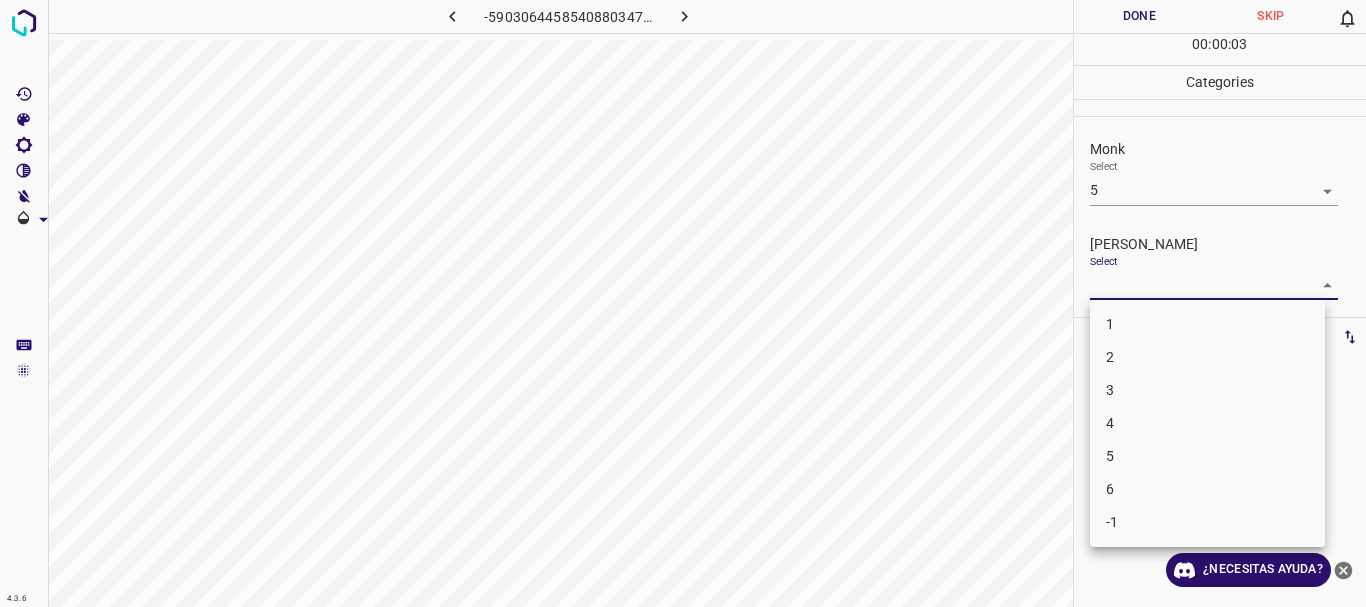 click on "4.3.6  -5903064458540880347.png Done Skip 0 00   : 00   : 03   Categories Monk   Select 5 5  [PERSON_NAME]   Select ​ Labels   0 Categories 1 Monk 2  [PERSON_NAME] Tools Space Change between modes (Draw & Edit) I Auto labeling R Restore zoom M Zoom in N Zoom out Delete Delete selecte label Filters Z Restore filters X Saturation filter C Brightness filter V Contrast filter B Gray scale filter General O Download ¿Necesitas ayuda? Texto original Valora esta traducción Tu opinión servirá para ayudar a mejorar el Traductor de Google - Texto - Esconder - Borrar 1 2 3 4 5 6 -1" at bounding box center (683, 303) 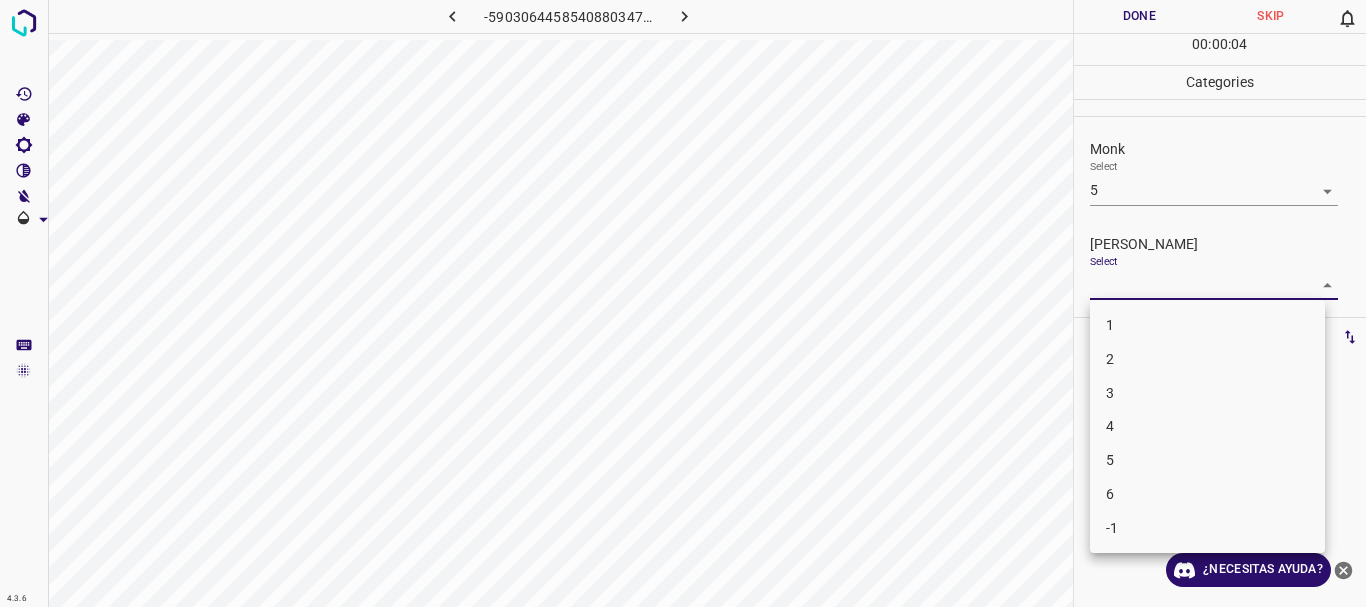 click on "3" at bounding box center (1207, 393) 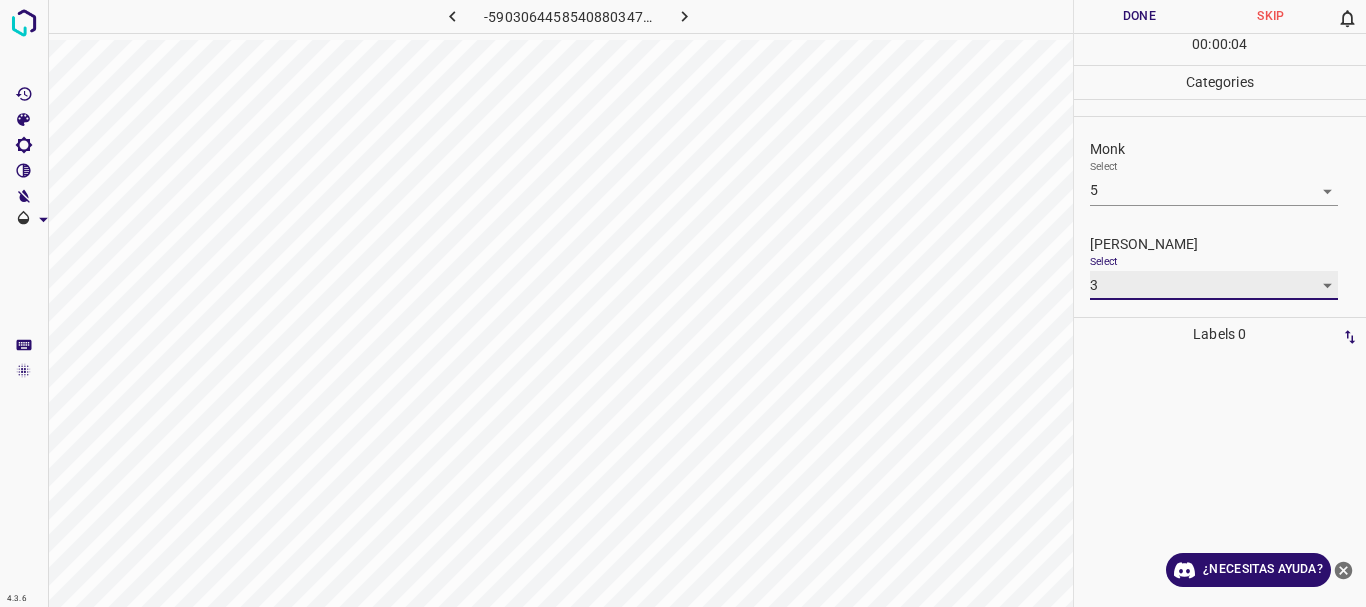 type on "3" 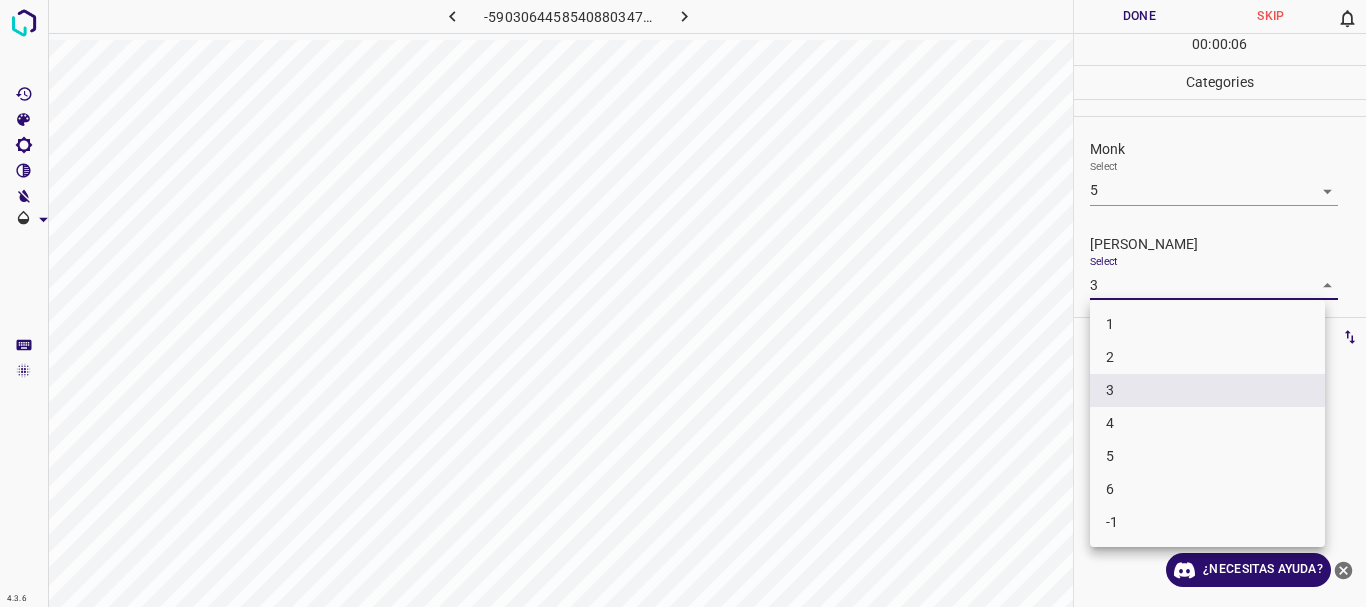 click on "4.3.6  -5903064458540880347.png Done Skip 0 00   : 00   : 06   Categories Monk   Select 5 5  [PERSON_NAME]   Select 3 3 Labels   0 Categories 1 Monk 2  [PERSON_NAME] Tools Space Change between modes (Draw & Edit) I Auto labeling R Restore zoom M Zoom in N Zoom out Delete Delete selecte label Filters Z Restore filters X Saturation filter C Brightness filter V Contrast filter B Gray scale filter General O Download ¿Necesitas ayuda? Texto original Valora esta traducción Tu opinión servirá para ayudar a mejorar el Traductor de Google - Texto - Esconder - Borrar 1 2 3 4 5 6 -1" at bounding box center [683, 303] 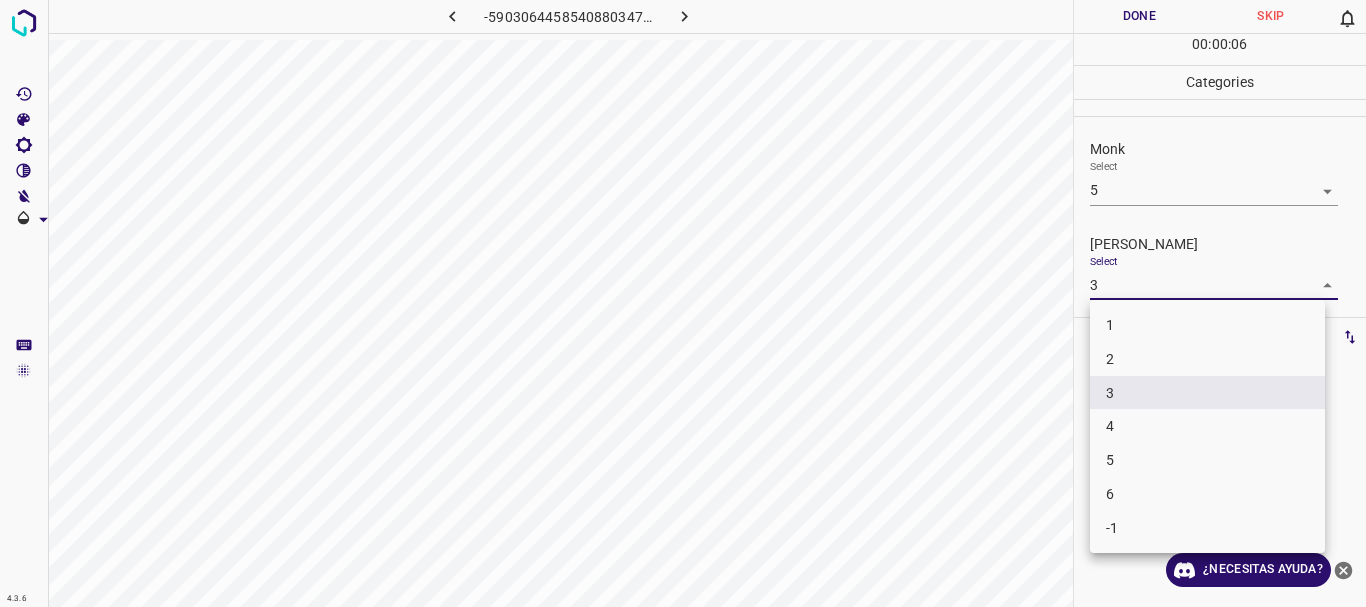 drag, startPoint x: 1137, startPoint y: 431, endPoint x: 1140, endPoint y: 346, distance: 85.052925 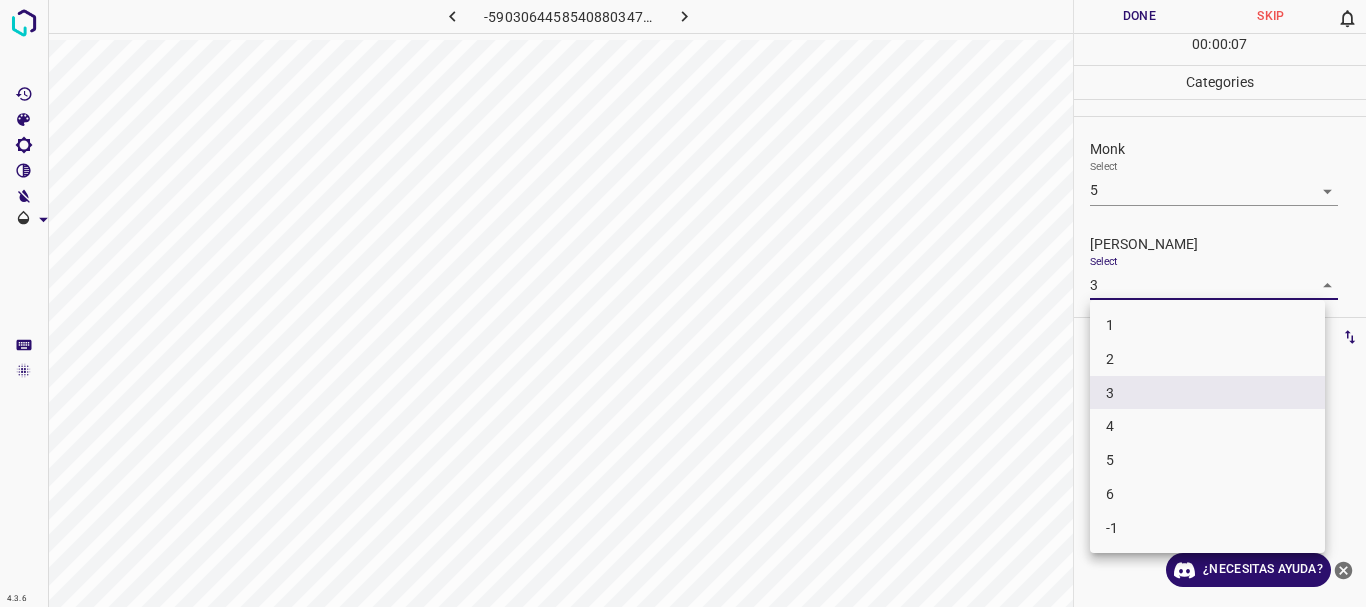 click at bounding box center [683, 303] 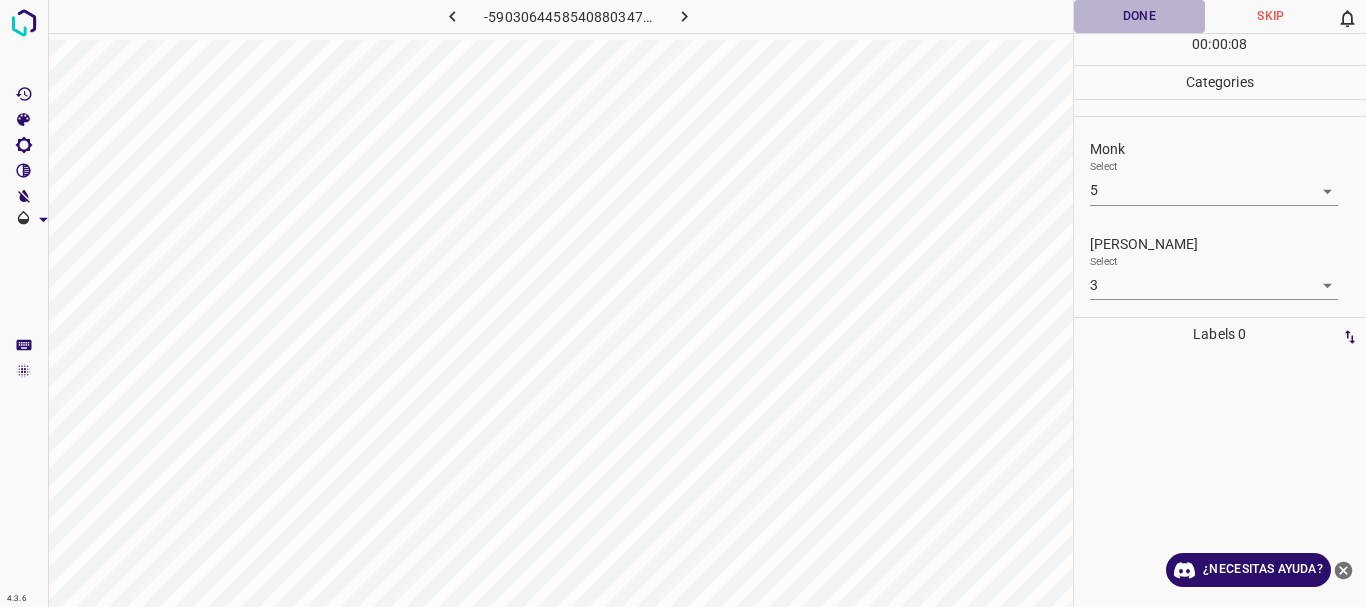 click on "Done" at bounding box center (1140, 16) 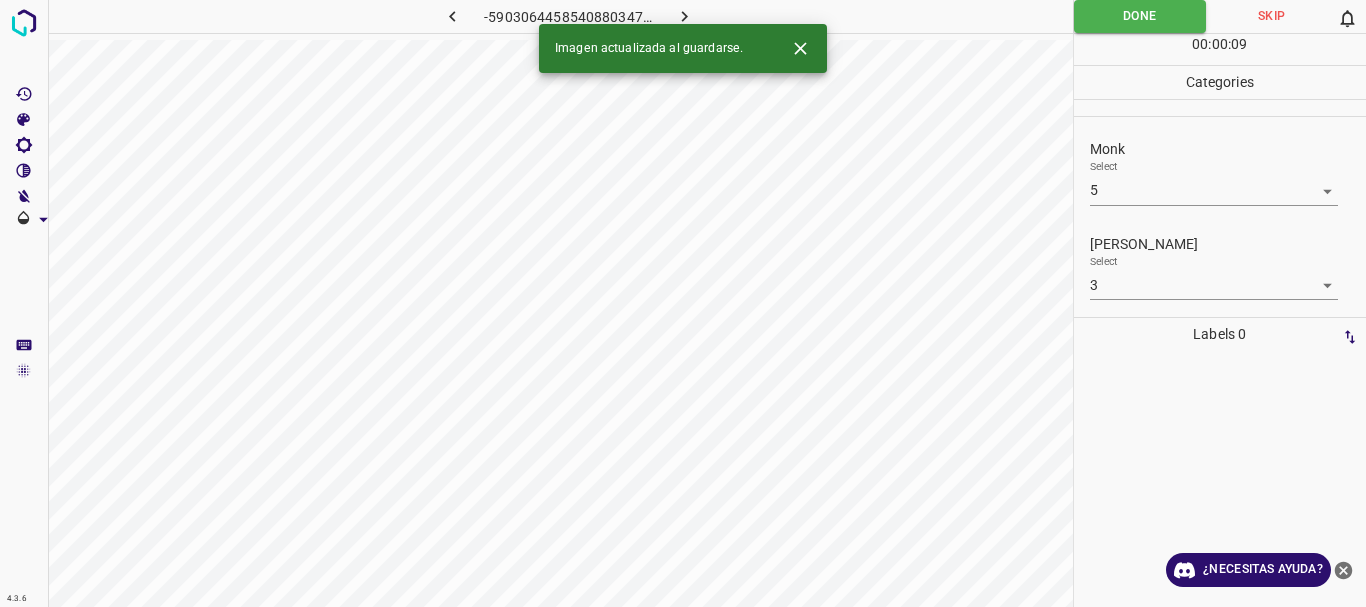 click 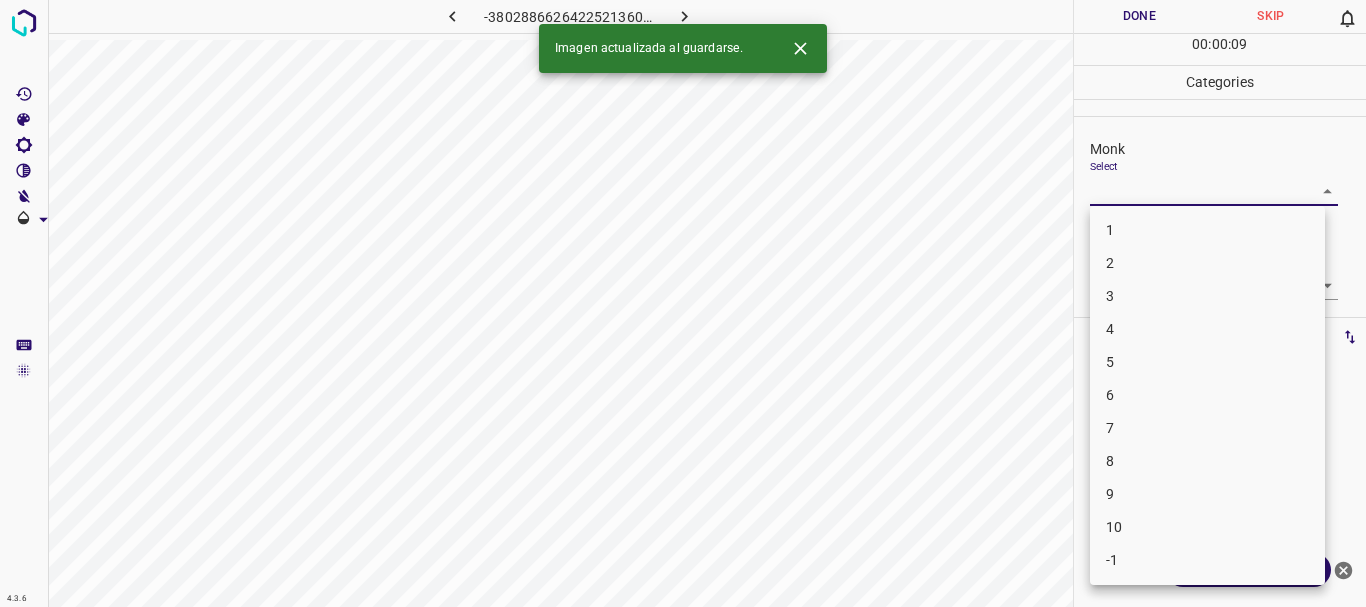 click on "4.3.6  -3802886626422521360.png Done Skip 0 00   : 00   : 09   Categories Monk   Select ​  [PERSON_NAME]   Select ​ Labels   0 Categories 1 Monk 2  [PERSON_NAME] Tools Space Change between modes (Draw & Edit) I Auto labeling R Restore zoom M Zoom in N Zoom out Delete Delete selecte label Filters Z Restore filters X Saturation filter C Brightness filter V Contrast filter B Gray scale filter General O Download Imagen actualizada al guardarse. ¿Necesitas ayuda? Texto original Valora esta traducción Tu opinión servirá para ayudar a mejorar el Traductor de Google - Texto - Esconder - Borrar 1 2 3 4 5 6 7 8 9 10 -1" at bounding box center [683, 303] 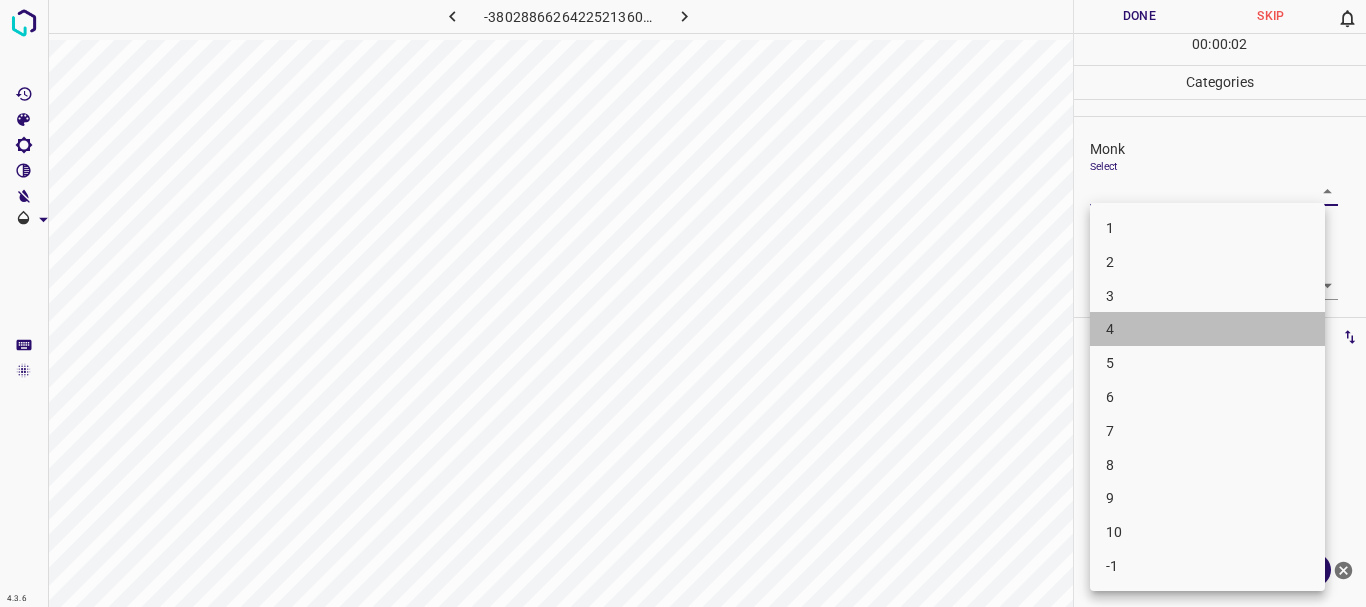 click on "4" at bounding box center [1207, 329] 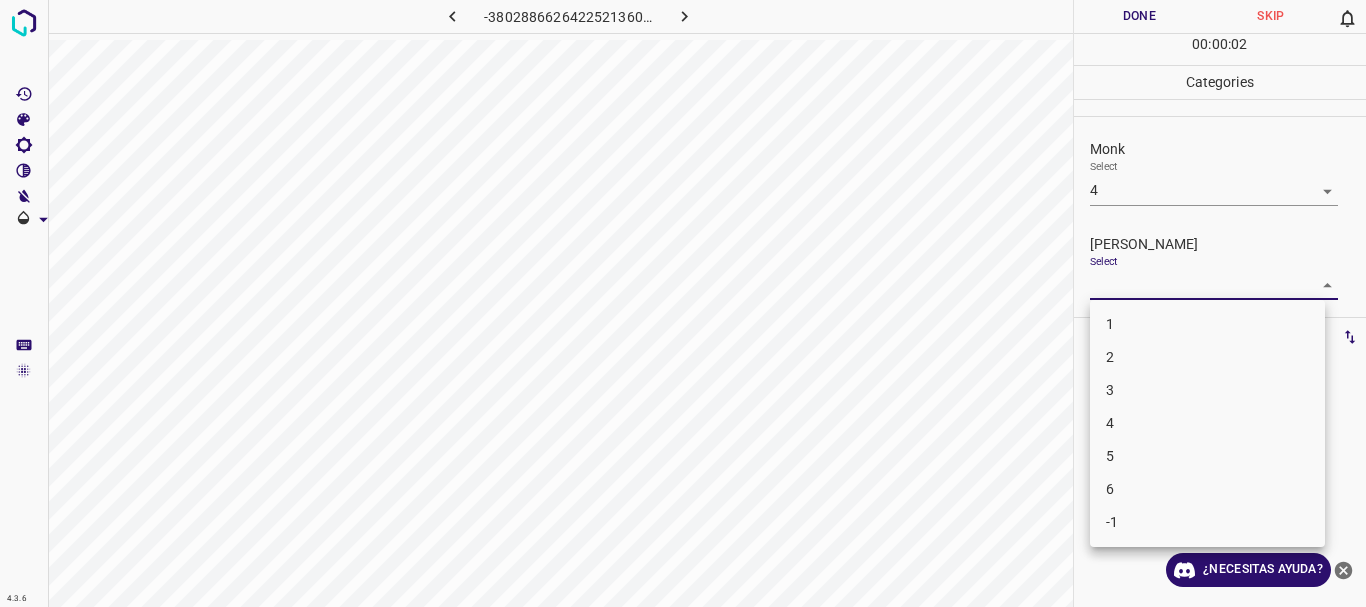 click on "4.3.6  -3802886626422521360.png Done Skip 0 00   : 00   : 02   Categories Monk   Select 4 4  [PERSON_NAME]   Select ​ Labels   0 Categories 1 Monk 2  [PERSON_NAME] Tools Space Change between modes (Draw & Edit) I Auto labeling R Restore zoom M Zoom in N Zoom out Delete Delete selecte label Filters Z Restore filters X Saturation filter C Brightness filter V Contrast filter B Gray scale filter General O Download ¿Necesitas ayuda? Texto original Valora esta traducción Tu opinión servirá para ayudar a mejorar el Traductor de Google - Texto - Esconder - Borrar 1 2 3 4 5 6 -1" at bounding box center (683, 303) 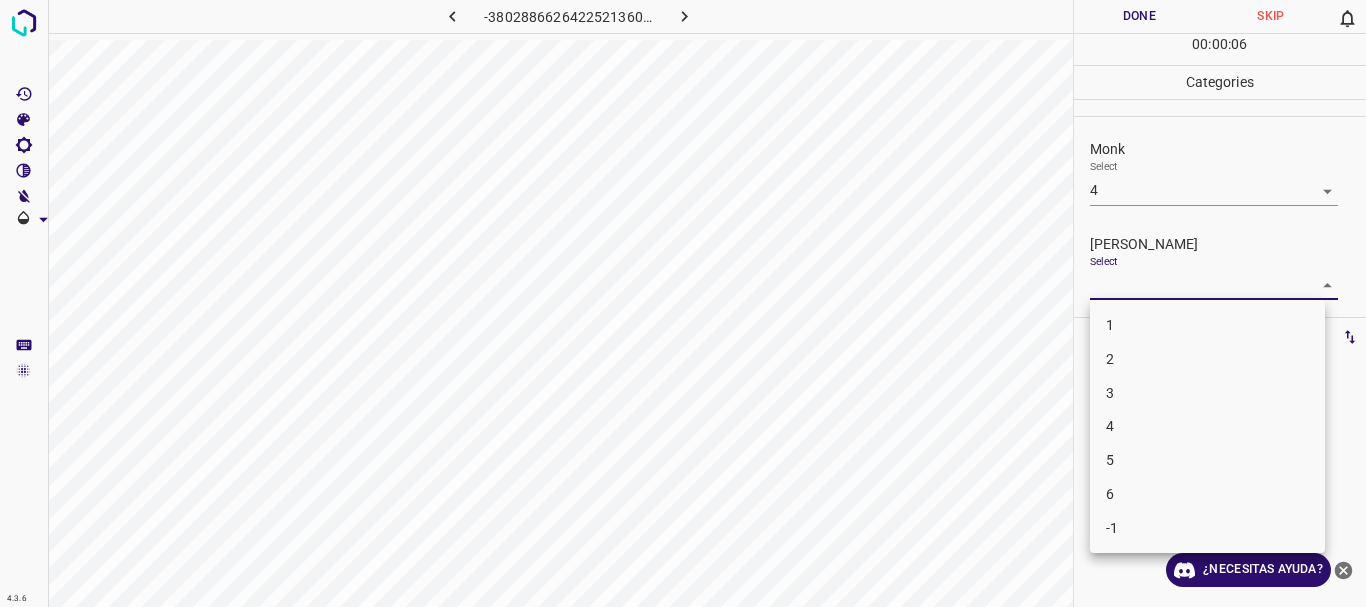 click at bounding box center [683, 303] 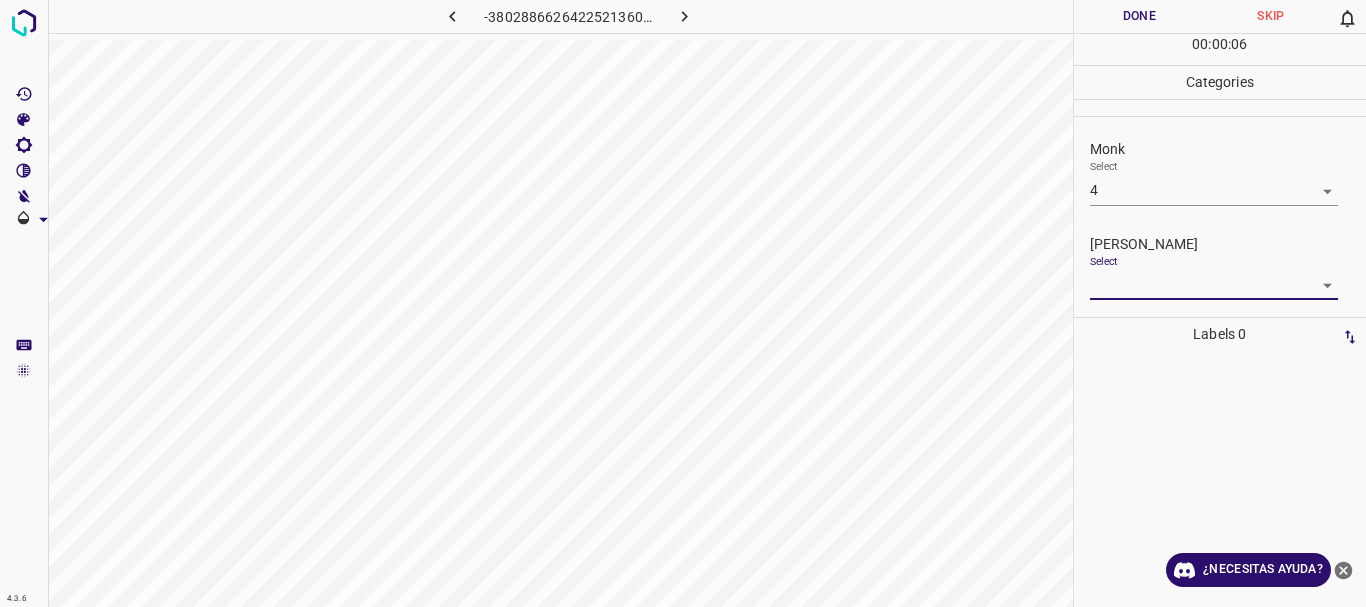 click on "1 2 3 4 5 6 -1" at bounding box center [683, 303] 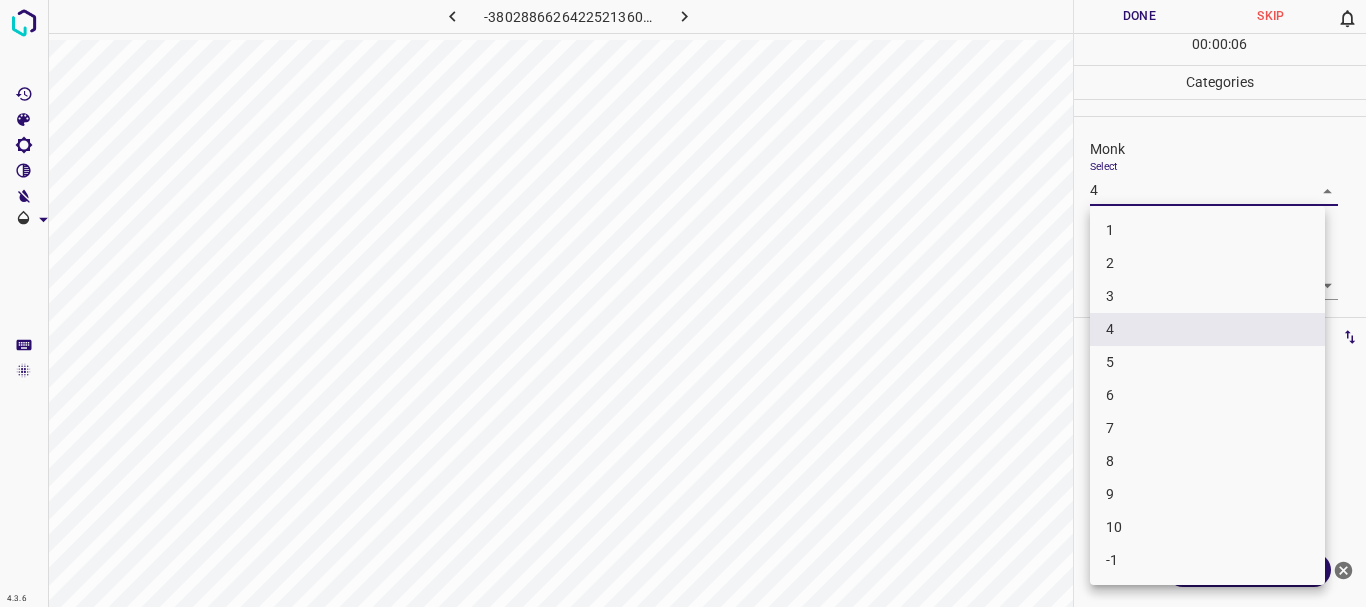 click on "4.3.6  -3802886626422521360.png Done Skip 0 00   : 00   : 06   Categories Monk   Select 4 4  [PERSON_NAME]   Select ​ Labels   0 Categories 1 Monk 2  [PERSON_NAME] Tools Space Change between modes (Draw & Edit) I Auto labeling R Restore zoom M Zoom in N Zoom out Delete Delete selecte label Filters Z Restore filters X Saturation filter C Brightness filter V Contrast filter B Gray scale filter General O Download ¿Necesitas ayuda? Texto original Valora esta traducción Tu opinión servirá para ayudar a mejorar el Traductor de Google - Texto - Esconder - Borrar 1 2 3 4 5 6 7 8 9 10 -1" at bounding box center [683, 303] 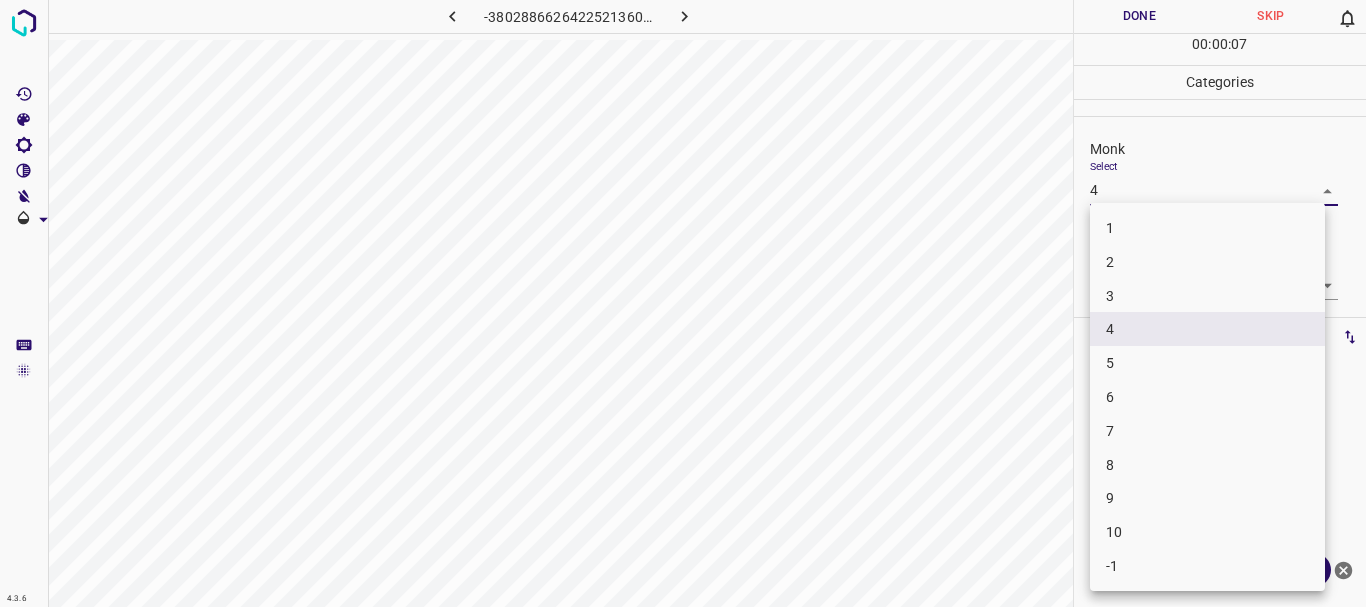 drag, startPoint x: 1131, startPoint y: 365, endPoint x: 1124, endPoint y: 309, distance: 56.435802 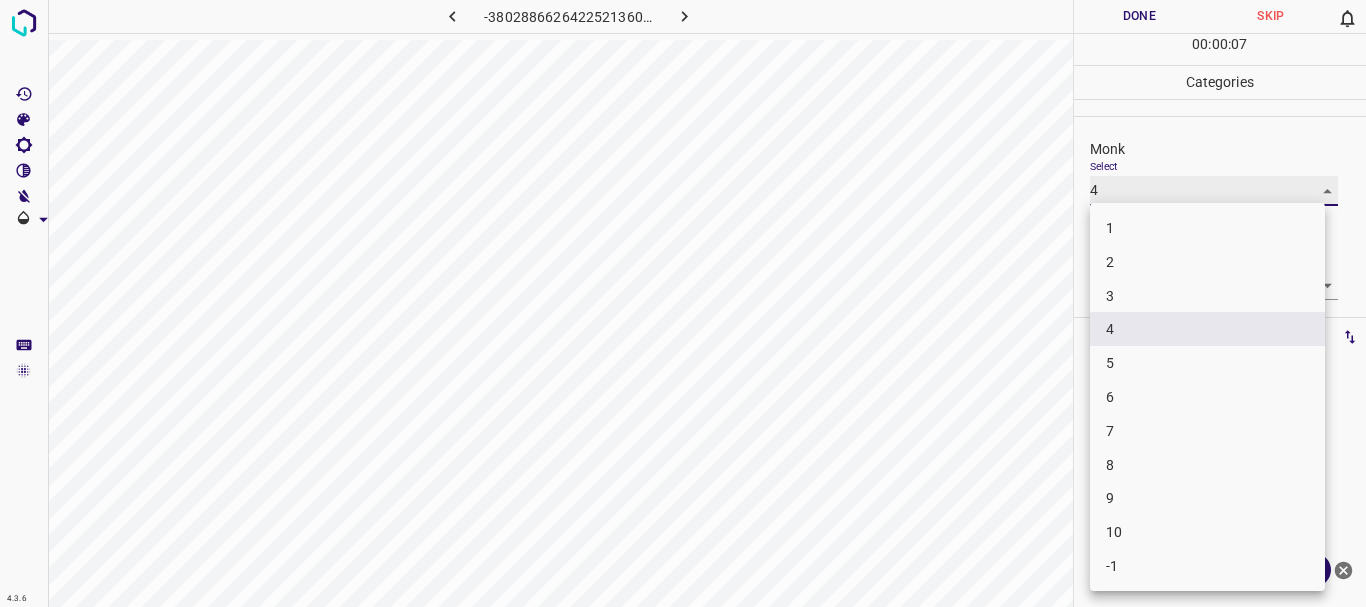 type on "5" 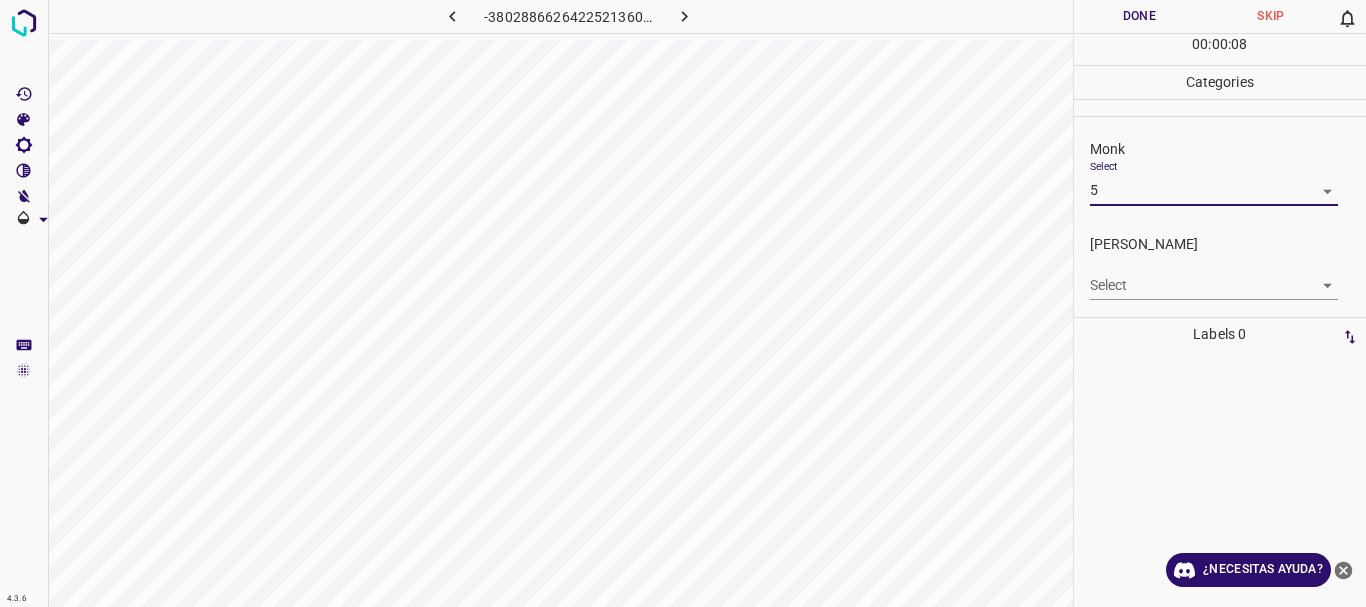 click on "4.3.6  -3802886626422521360.png Done Skip 0 00   : 00   : 08   Categories Monk   Select 5 5  [PERSON_NAME]   Select ​ Labels   0 Categories 1 Monk 2  [PERSON_NAME] Tools Space Change between modes (Draw & Edit) I Auto labeling R Restore zoom M Zoom in N Zoom out Delete Delete selecte label Filters Z Restore filters X Saturation filter C Brightness filter V Contrast filter B Gray scale filter General O Download ¿Necesitas ayuda? Texto original Valora esta traducción Tu opinión servirá para ayudar a mejorar el Traductor de Google - Texto - Esconder - Borrar" at bounding box center (683, 303) 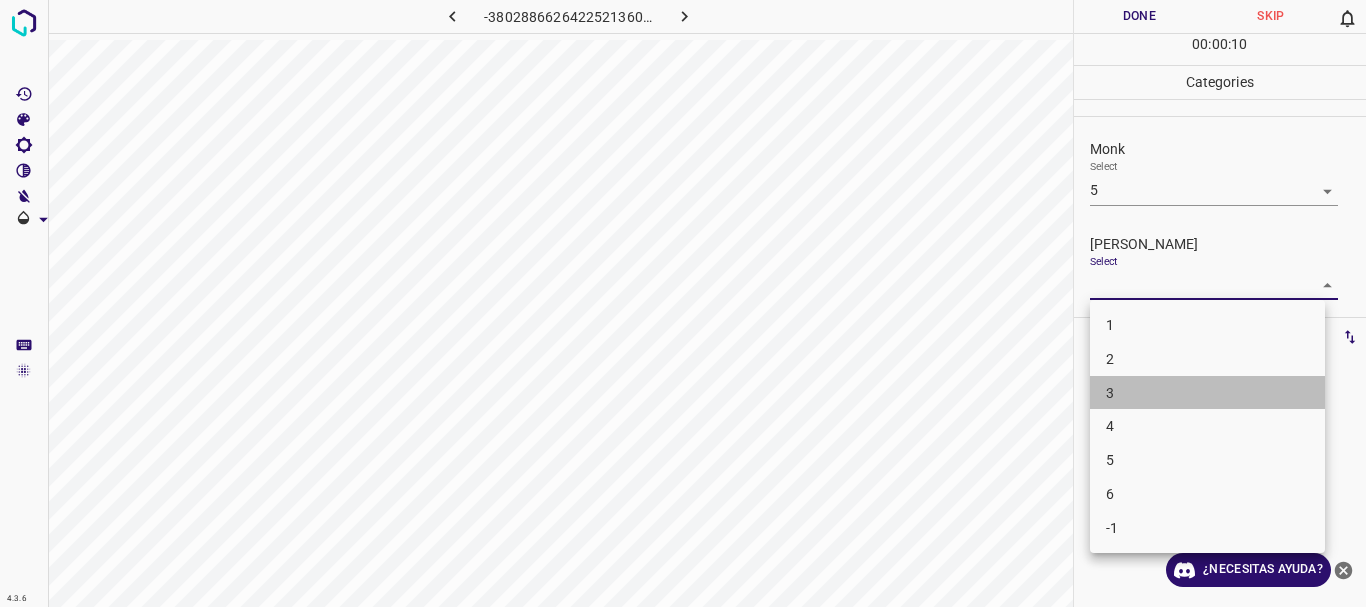 drag, startPoint x: 1129, startPoint y: 395, endPoint x: 1166, endPoint y: 112, distance: 285.40848 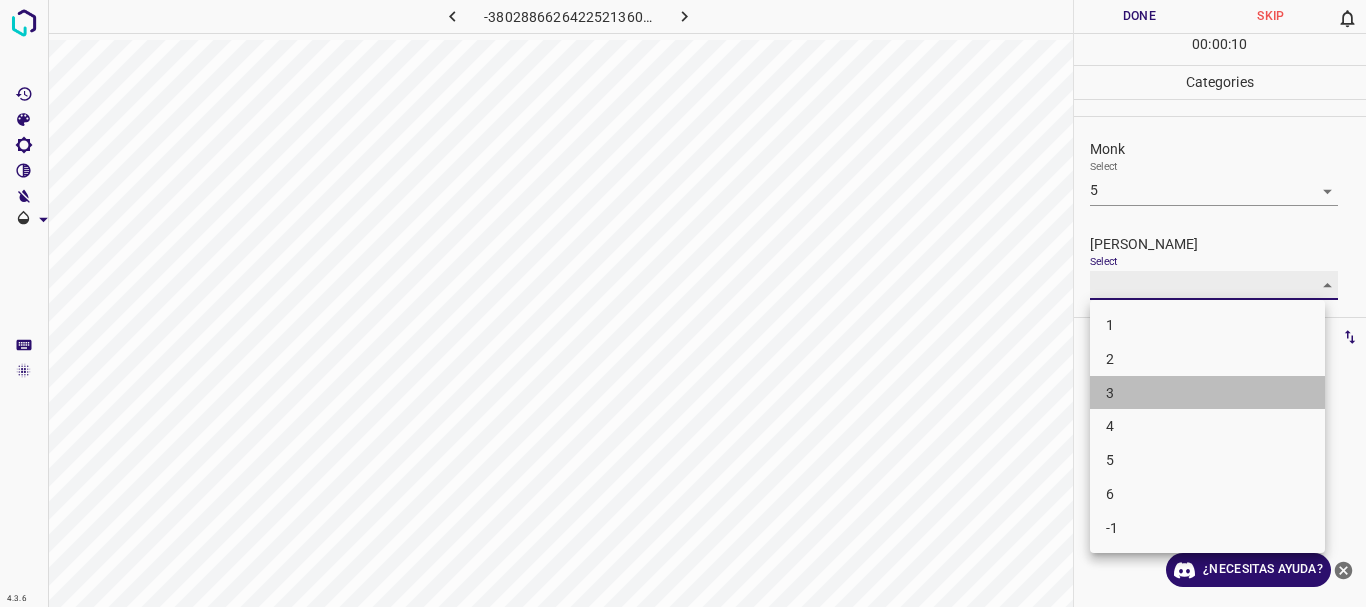 type on "3" 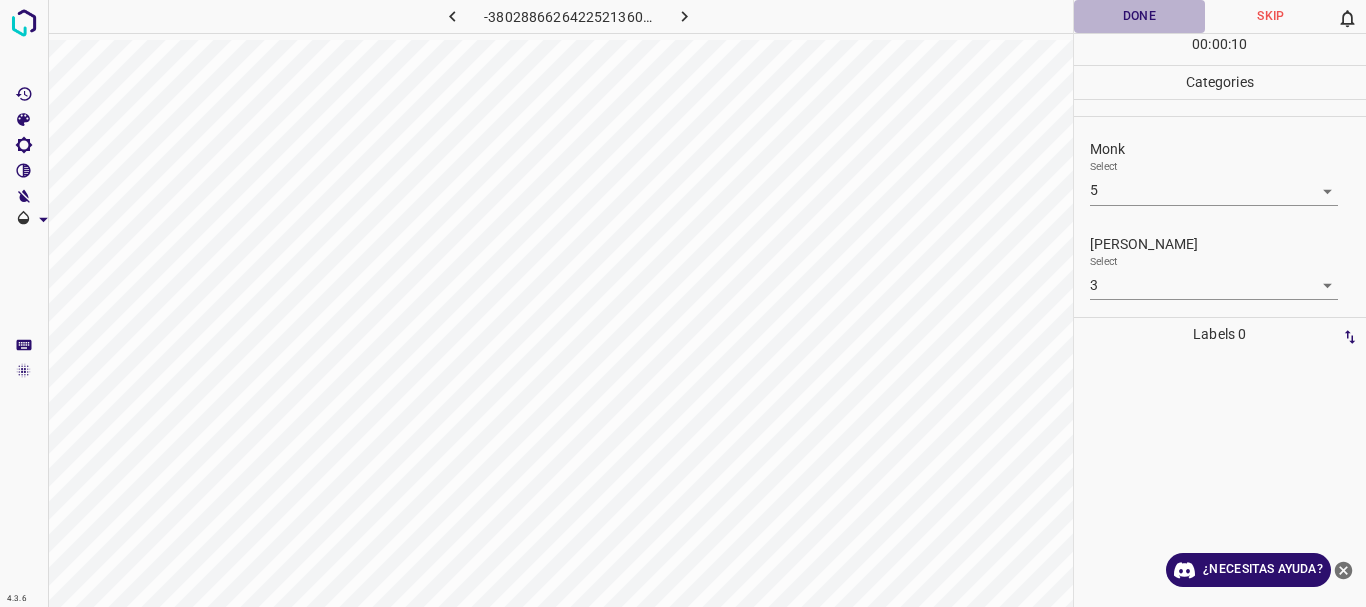 click on "Done" at bounding box center [1140, 16] 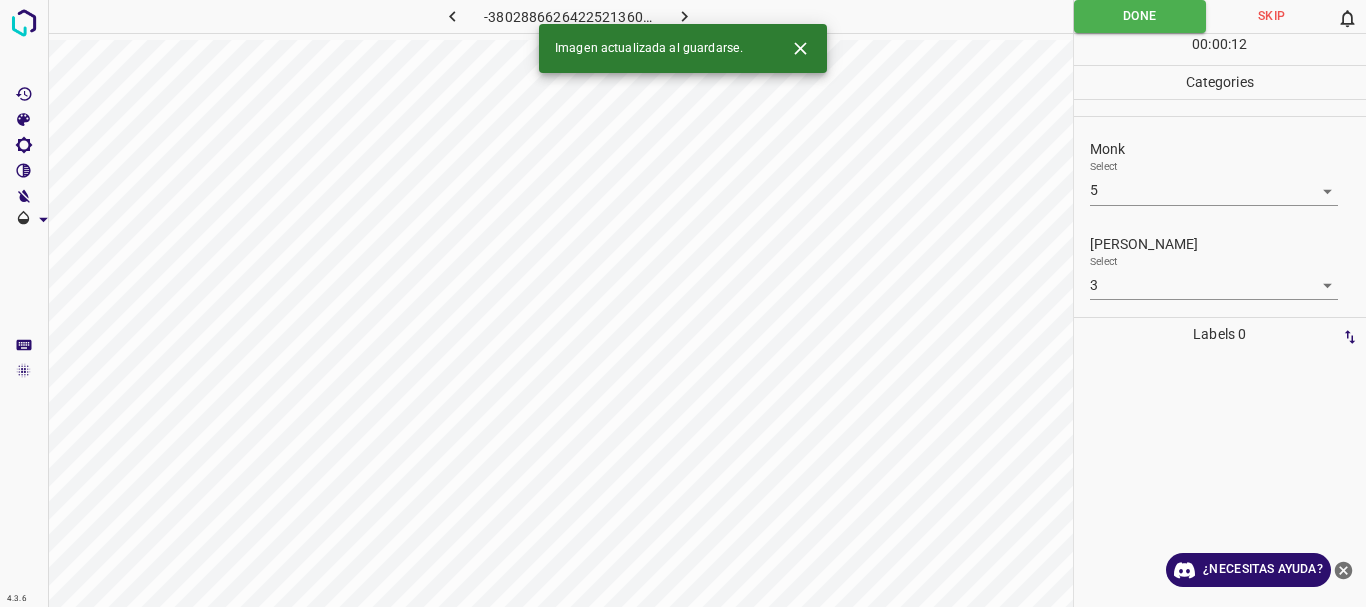 click 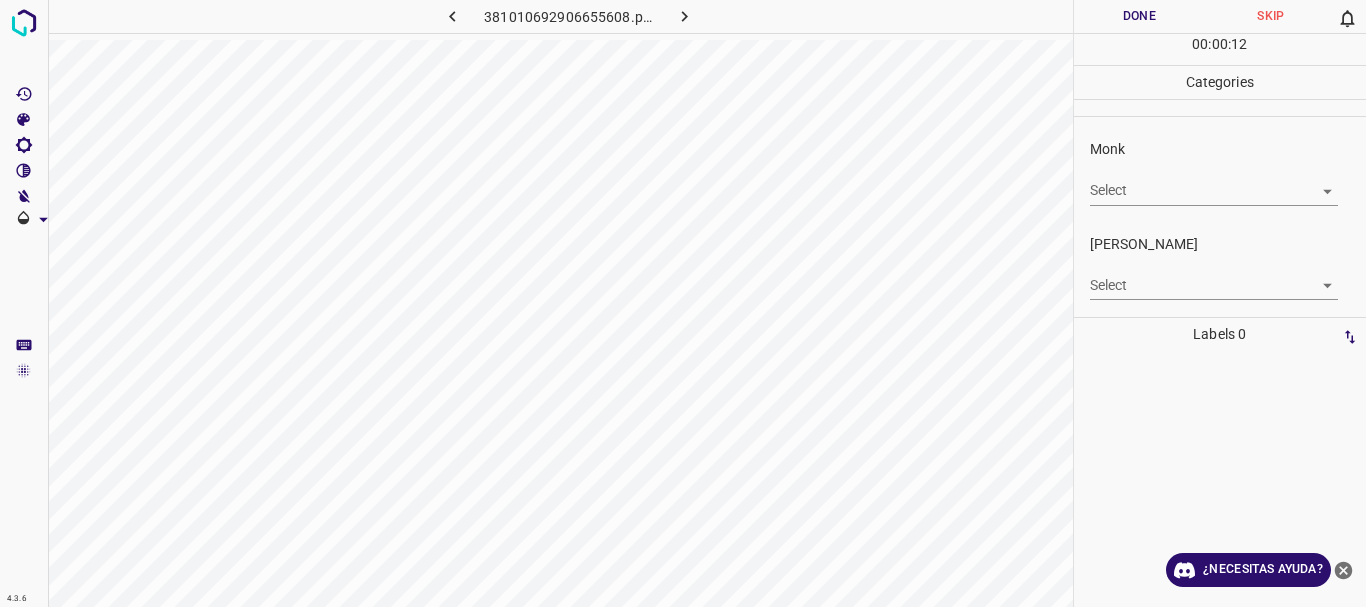 click on "4.3.6  381010692906655608.png Done Skip 0 00   : 00   : 12   Categories Monk   Select ​  [PERSON_NAME]   Select ​ Labels   0 Categories 1 Monk 2  [PERSON_NAME] Tools Space Change between modes (Draw & Edit) I Auto labeling R Restore zoom M Zoom in N Zoom out Delete Delete selecte label Filters Z Restore filters X Saturation filter C Brightness filter V Contrast filter B Gray scale filter General O Download ¿Necesitas ayuda? Texto original Valora esta traducción Tu opinión servirá para ayudar a mejorar el Traductor de Google - Texto - Esconder - Borrar" at bounding box center [683, 303] 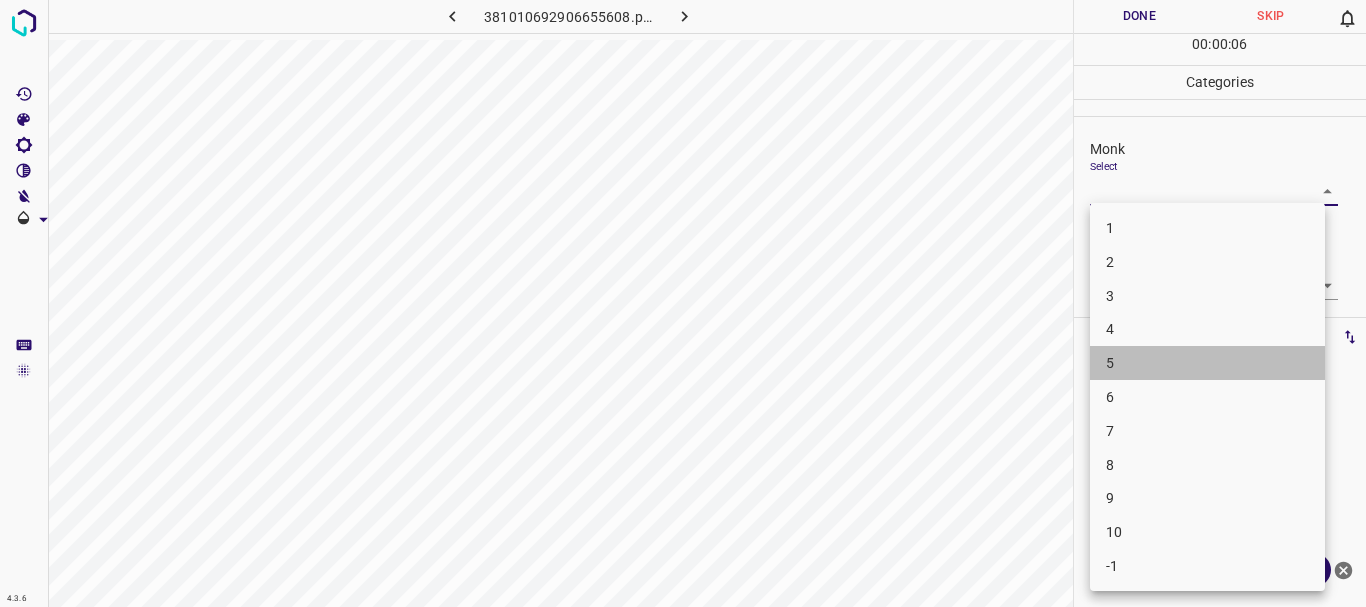 click on "5" at bounding box center [1207, 363] 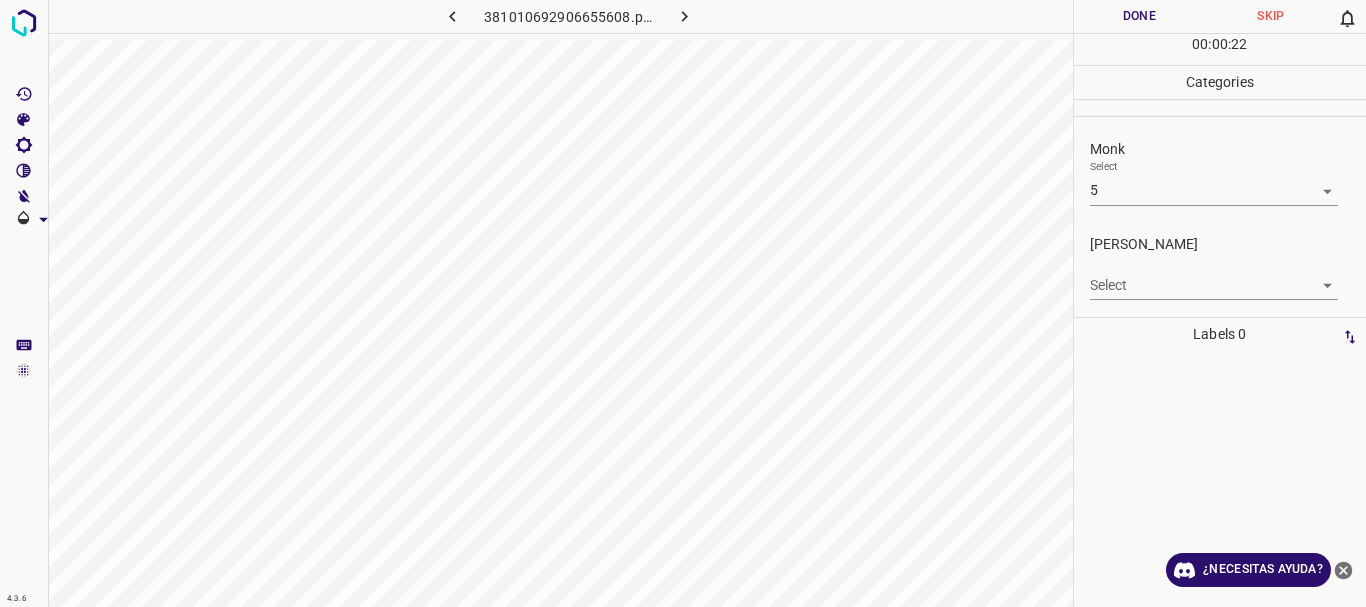 click on "Monk   Select 5 5" at bounding box center (1220, 172) 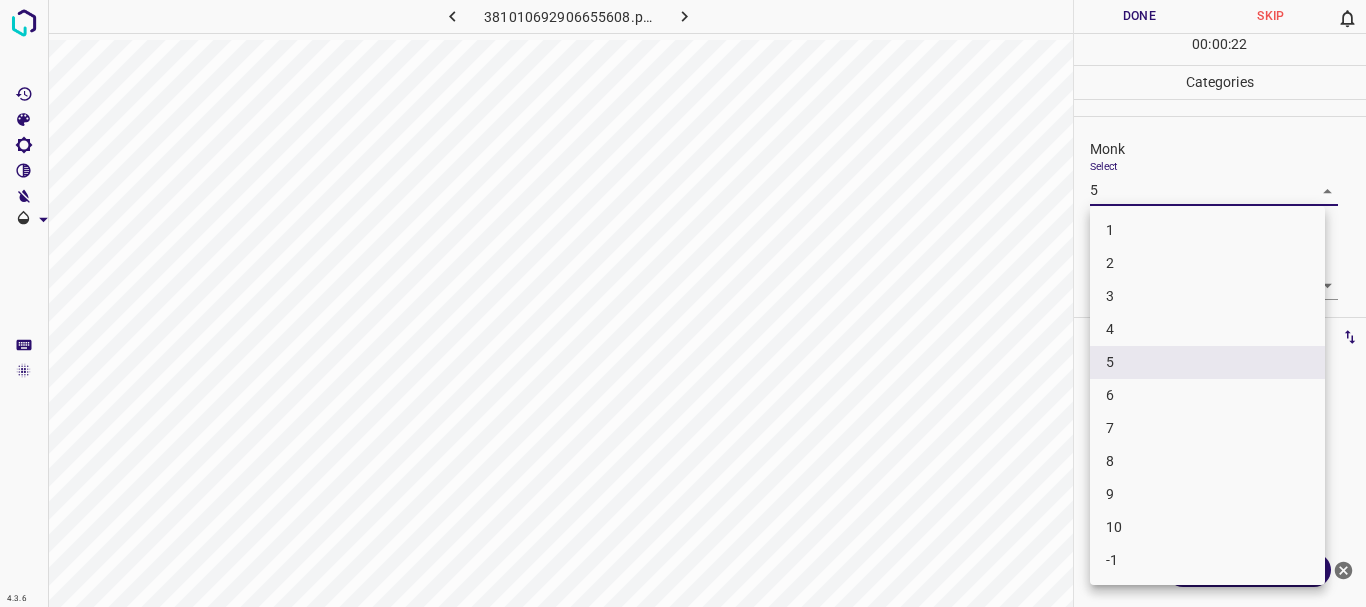 click on "4.3.6  381010692906655608.png Done Skip 0 00   : 00   : 22   Categories Monk   Select 5 5  [PERSON_NAME]   Select ​ Labels   0 Categories 1 Monk 2  [PERSON_NAME] Tools Space Change between modes (Draw & Edit) I Auto labeling R Restore zoom M Zoom in N Zoom out Delete Delete selecte label Filters Z Restore filters X Saturation filter C Brightness filter V Contrast filter B Gray scale filter General O Download ¿Necesitas ayuda? Texto original Valora esta traducción Tu opinión servirá para ayudar a mejorar el Traductor de Google - Texto - Esconder - Borrar 1 2 3 4 5 6 7 8 9 10 -1" at bounding box center (683, 303) 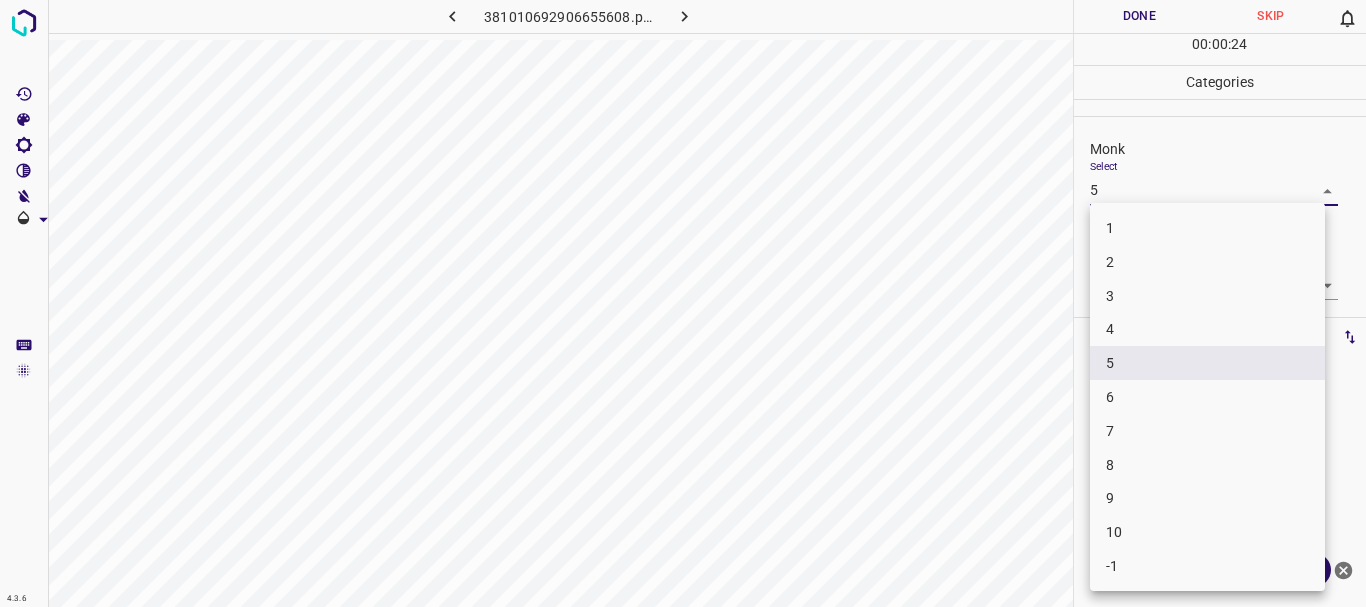 click on "4" at bounding box center (1207, 329) 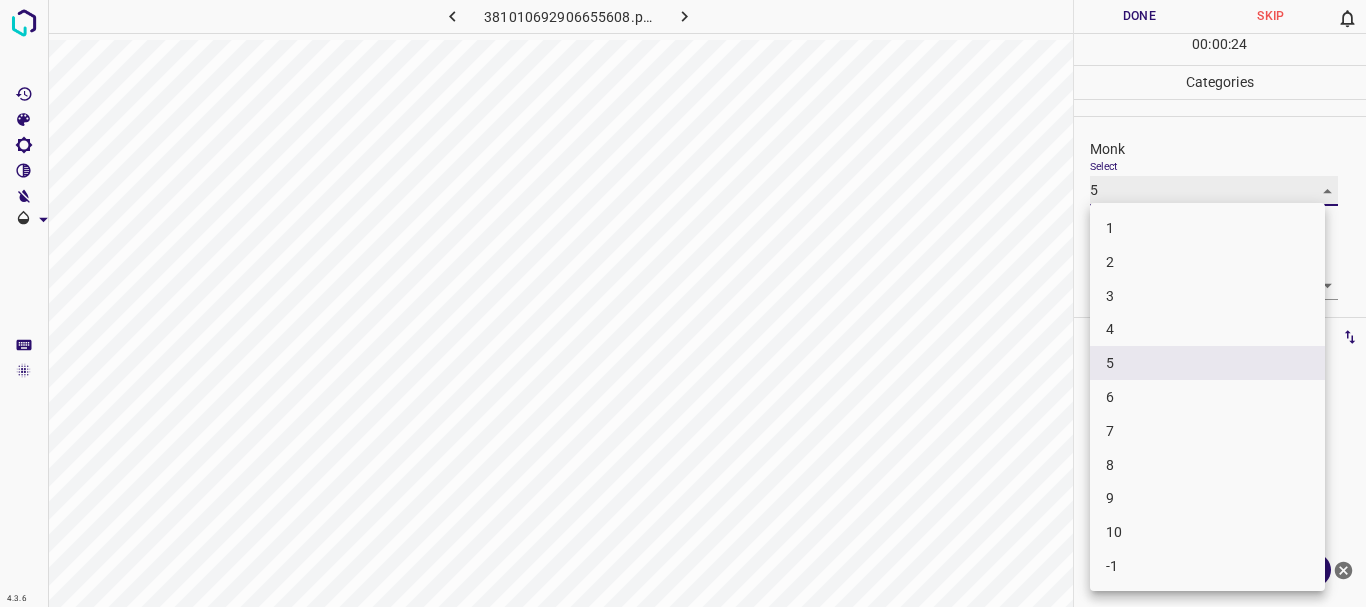 type on "4" 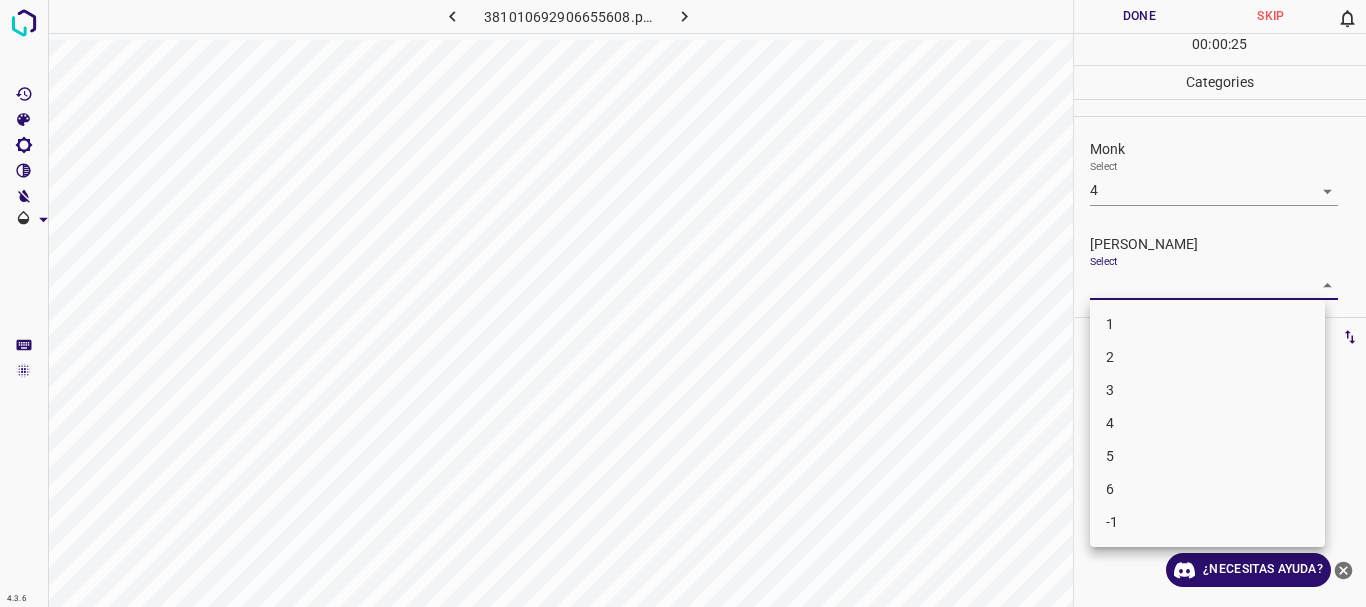 click on "4.3.6  381010692906655608.png Done Skip 0 00   : 00   : 25   Categories Monk   Select 4 4  [PERSON_NAME]   Select ​ Labels   0 Categories 1 Monk 2  [PERSON_NAME] Tools Space Change between modes (Draw & Edit) I Auto labeling R Restore zoom M Zoom in N Zoom out Delete Delete selecte label Filters Z Restore filters X Saturation filter C Brightness filter V Contrast filter B Gray scale filter General O Download ¿Necesitas ayuda? Texto original Valora esta traducción Tu opinión servirá para ayudar a mejorar el Traductor de Google - Texto - Esconder - Borrar 1 2 3 4 5 6 -1" at bounding box center (683, 303) 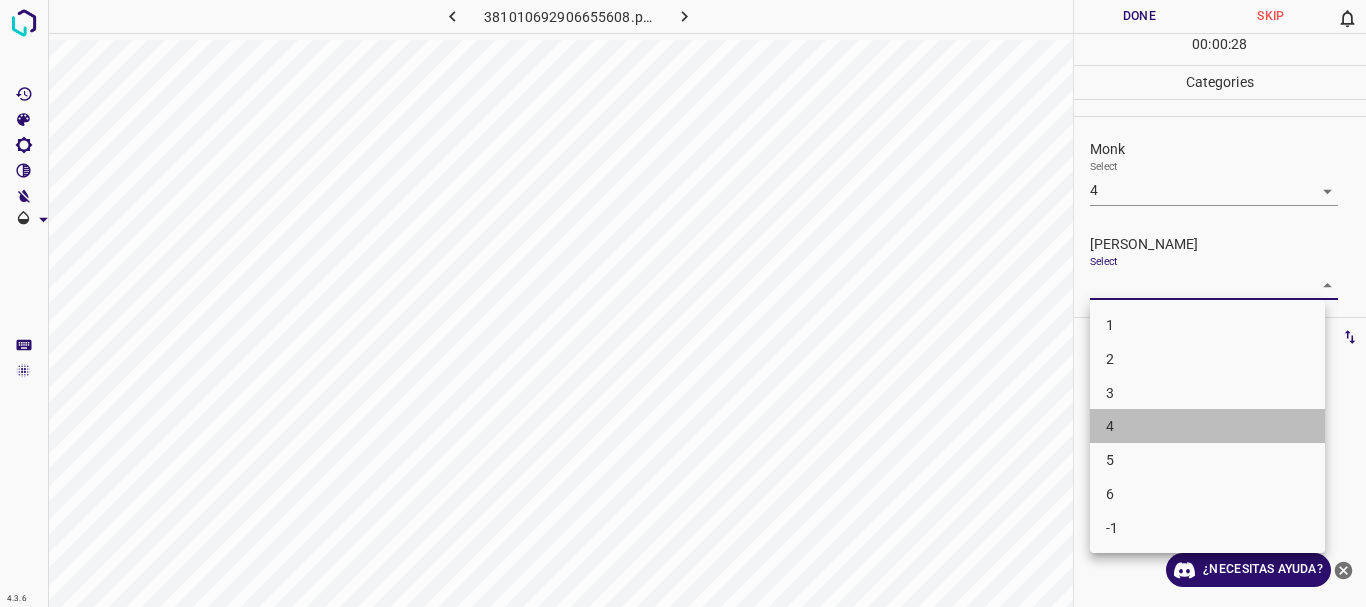 click on "4" at bounding box center (1207, 426) 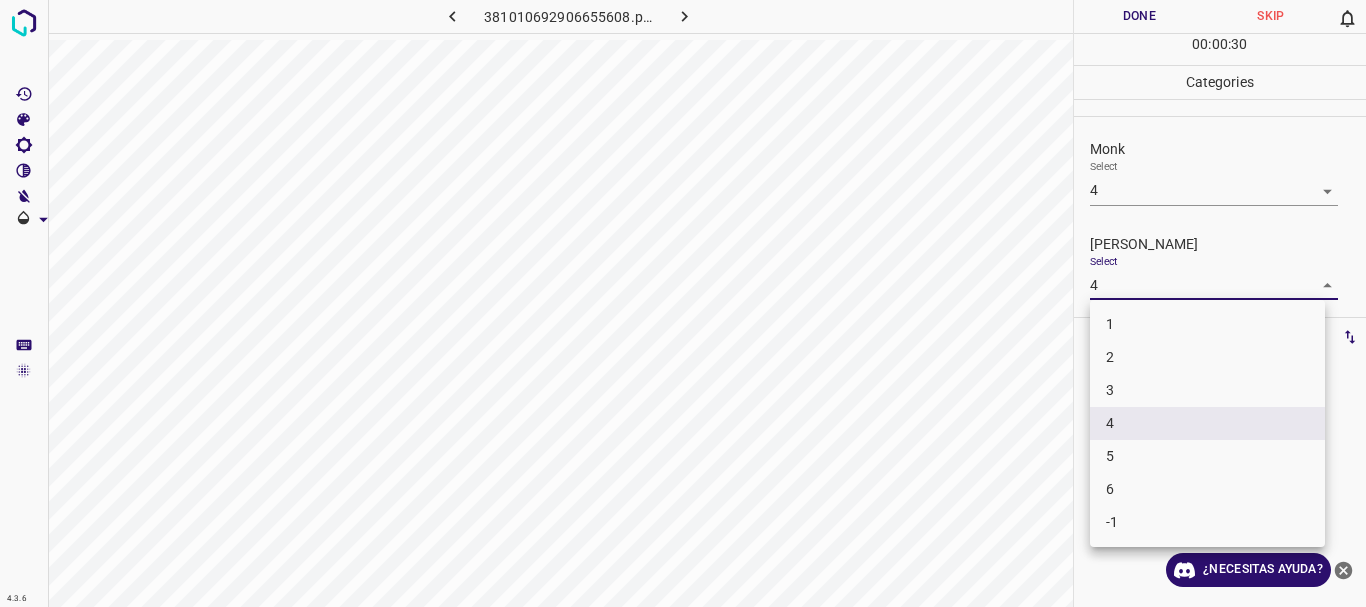 click on "4.3.6  381010692906655608.png Done Skip 0 00   : 00   : 30   Categories Monk   Select 4 4  [PERSON_NAME]   Select 4 4 Labels   0 Categories 1 Monk 2  [PERSON_NAME] Tools Space Change between modes (Draw & Edit) I Auto labeling R Restore zoom M Zoom in N Zoom out Delete Delete selecte label Filters Z Restore filters X Saturation filter C Brightness filter V Contrast filter B Gray scale filter General O Download ¿Necesitas ayuda? Texto original Valora esta traducción Tu opinión servirá para ayudar a mejorar el Traductor de Google - Texto - Esconder - Borrar 1 2 3 4 5 6 -1" at bounding box center [683, 303] 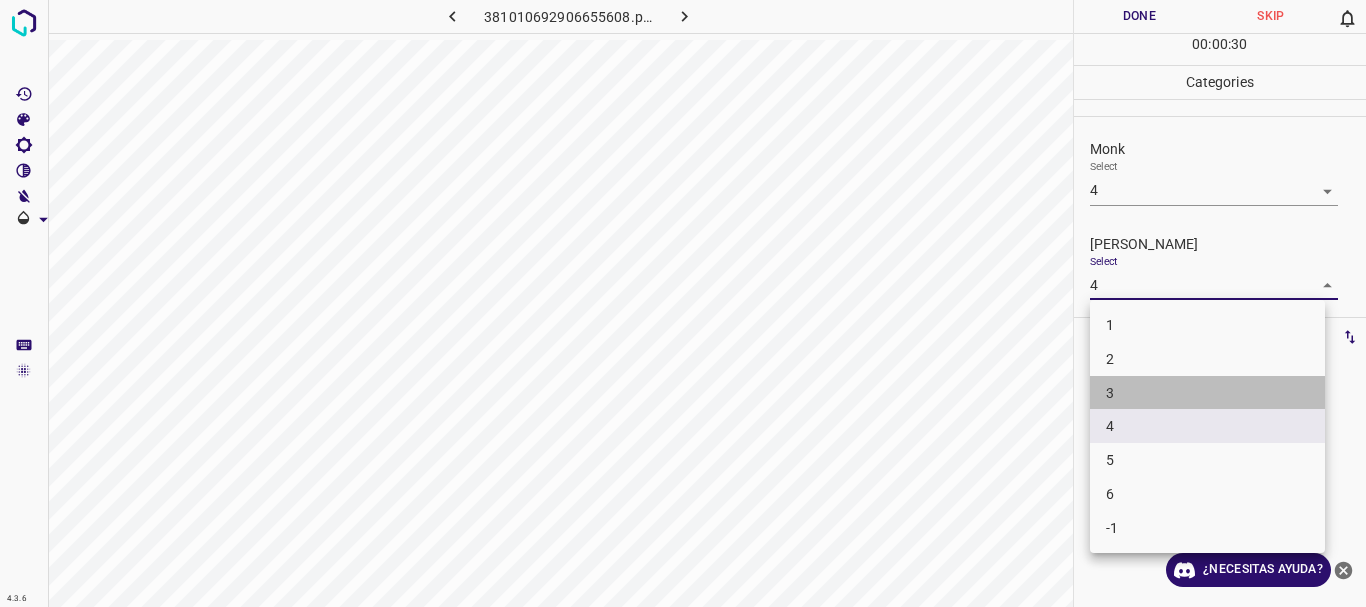 drag, startPoint x: 1136, startPoint y: 390, endPoint x: 1124, endPoint y: 130, distance: 260.27676 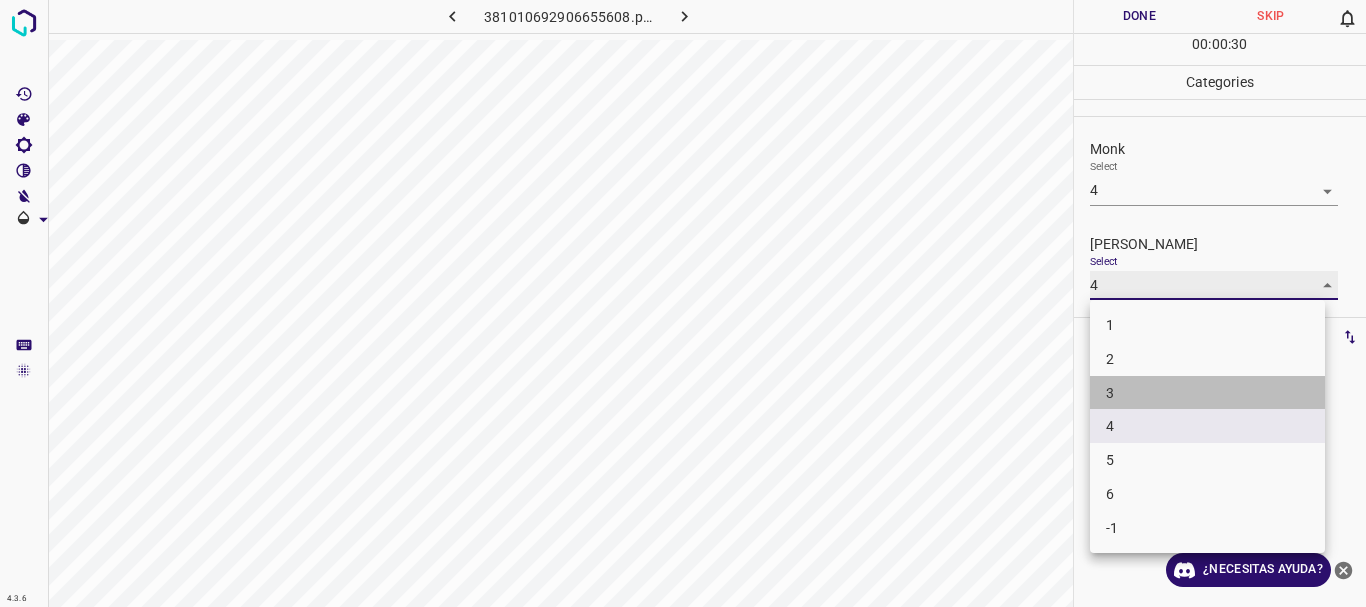type on "3" 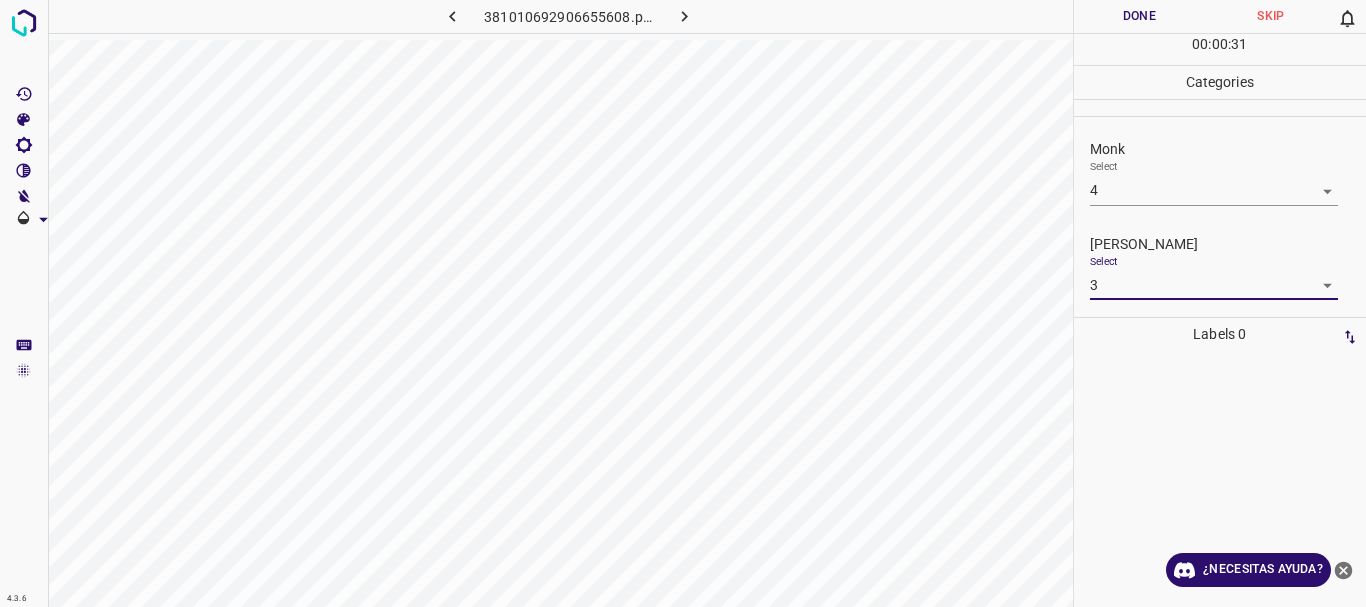 click on "Done" at bounding box center [1140, 16] 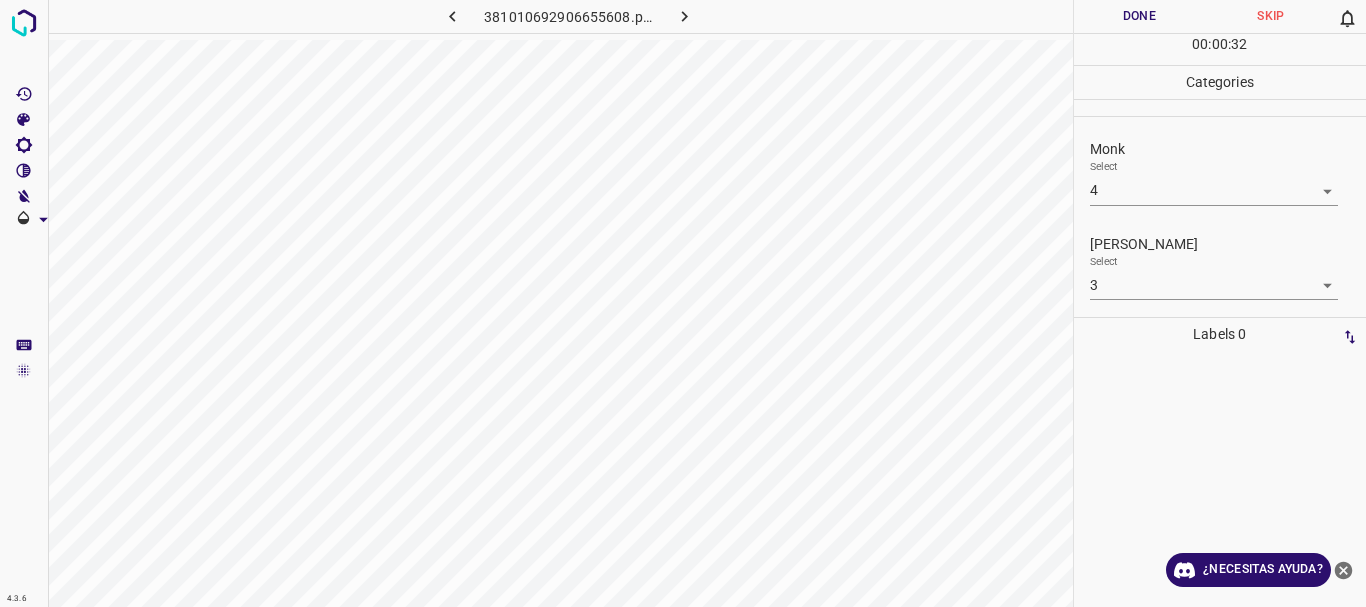 click at bounding box center (684, 16) 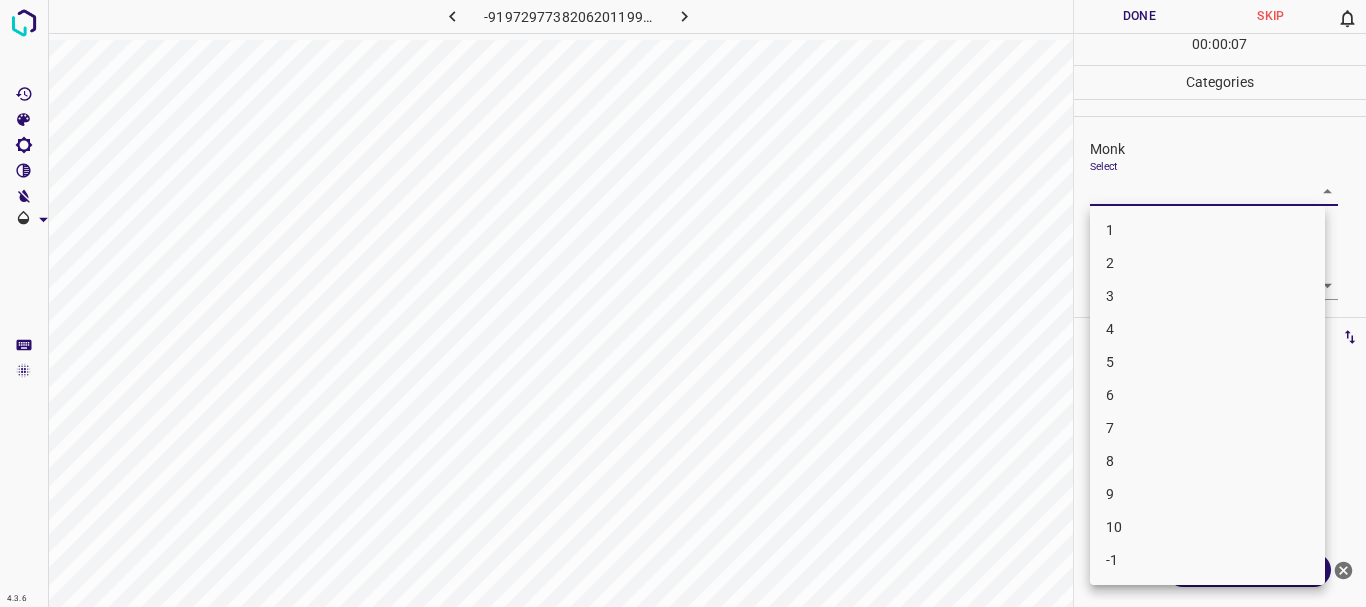 click on "4.3.6  -9197297738206201199.png Done Skip 0 00   : 00   : 07   Categories Monk   Select ​  [PERSON_NAME]   Select ​ Labels   0 Categories 1 Monk 2  [PERSON_NAME] Tools Space Change between modes (Draw & Edit) I Auto labeling R Restore zoom M Zoom in N Zoom out Delete Delete selecte label Filters Z Restore filters X Saturation filter C Brightness filter V Contrast filter B Gray scale filter General O Download ¿Necesitas ayuda? Texto original Valora esta traducción Tu opinión servirá para ayudar a mejorar el Traductor de Google - Texto - Esconder - Borrar 1 2 3 4 5 6 7 8 9 10 -1" at bounding box center [683, 303] 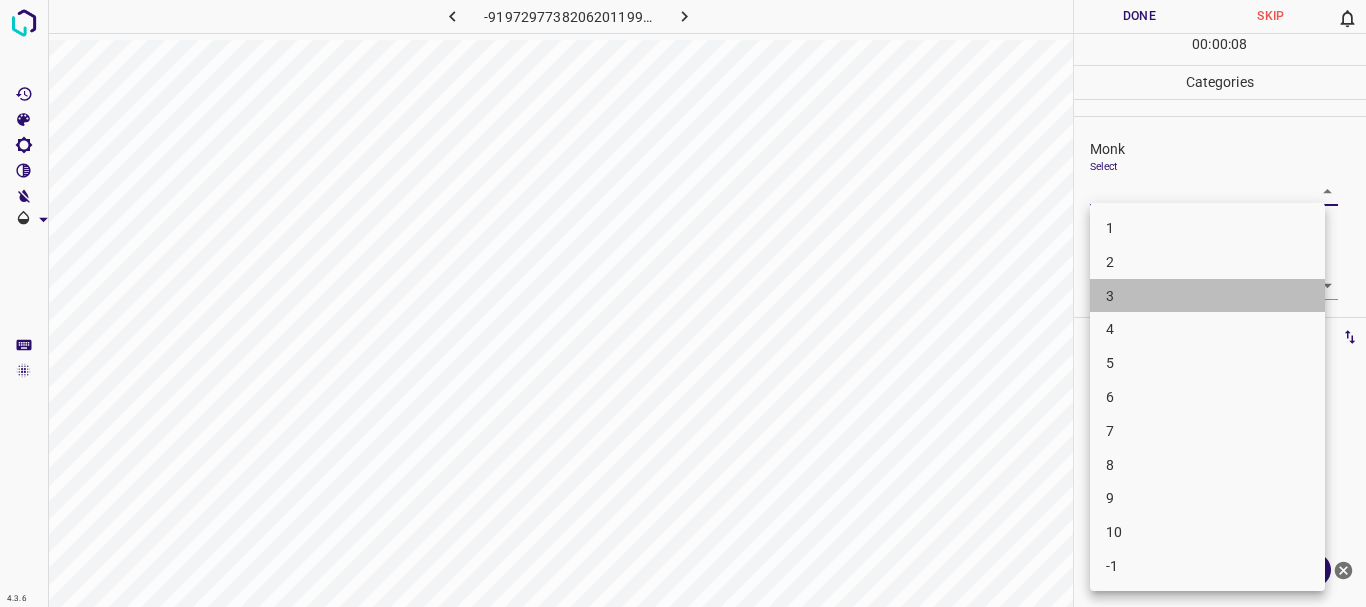 click on "3" at bounding box center [1207, 296] 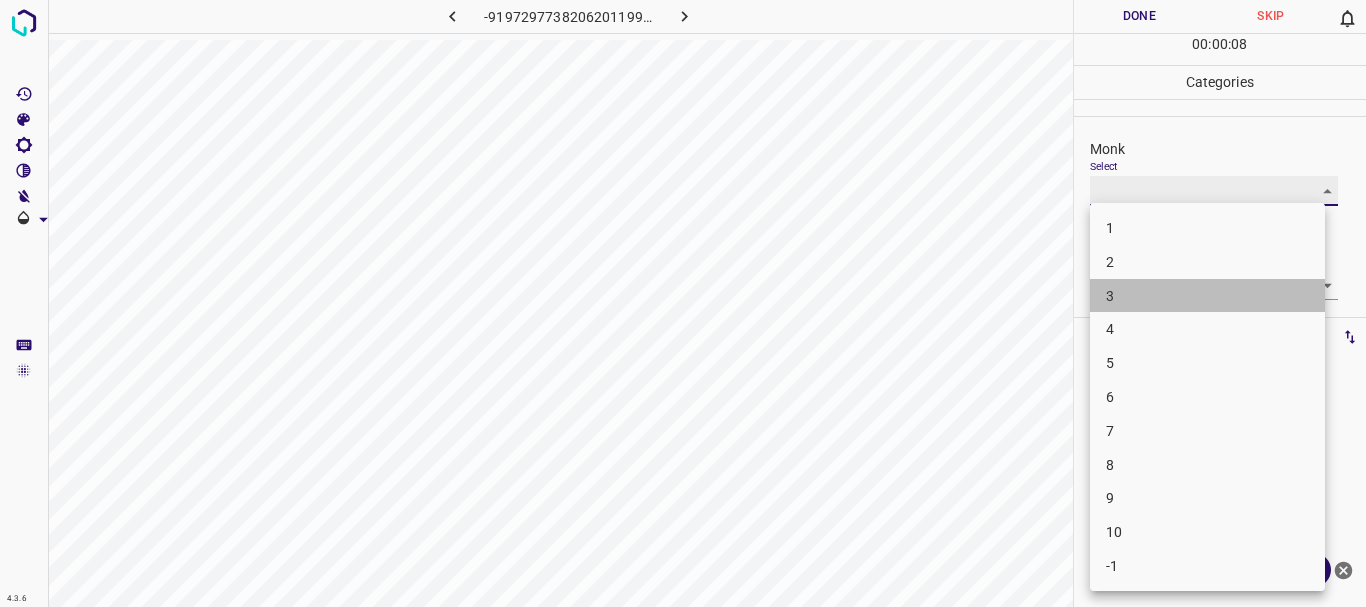 type on "3" 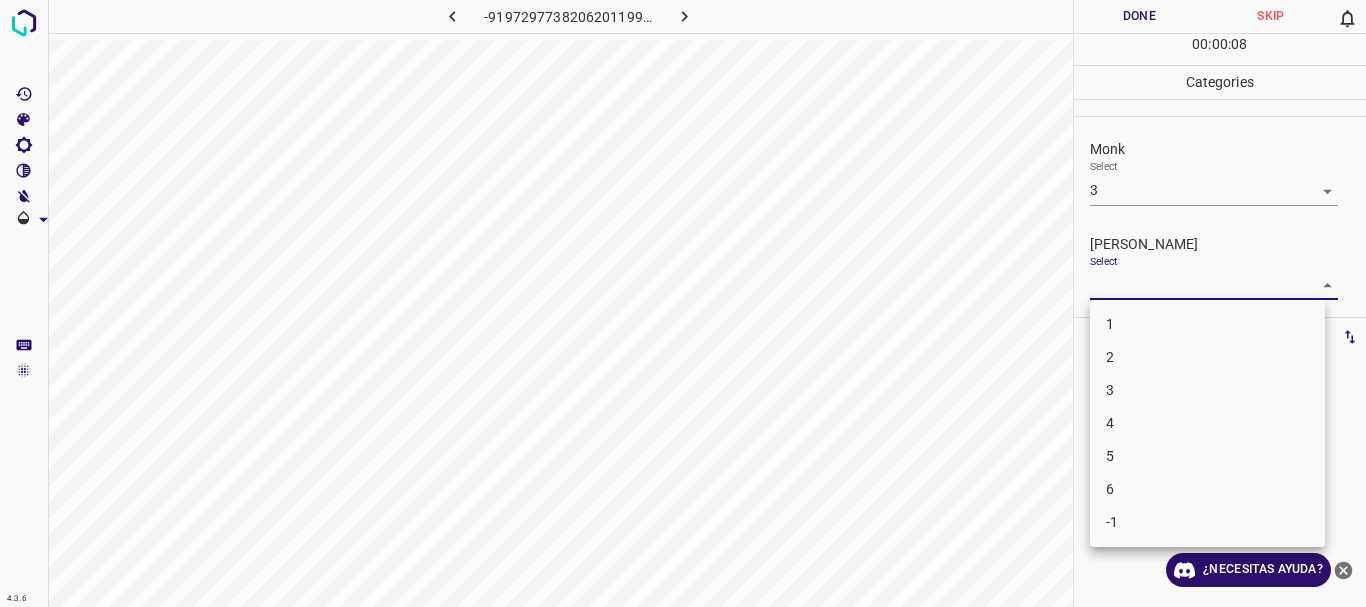 click on "4.3.6  -9197297738206201199.png Done Skip 0 00   : 00   : 08   Categories Monk   Select 3 3  [PERSON_NAME]   Select ​ Labels   0 Categories 1 Monk 2  [PERSON_NAME] Tools Space Change between modes (Draw & Edit) I Auto labeling R Restore zoom M Zoom in N Zoom out Delete Delete selecte label Filters Z Restore filters X Saturation filter C Brightness filter V Contrast filter B Gray scale filter General O Download ¿Necesitas ayuda? Texto original Valora esta traducción Tu opinión servirá para ayudar a mejorar el Traductor de Google - Texto - Esconder - Borrar 1 2 3 4 5 6 -1" at bounding box center [683, 303] 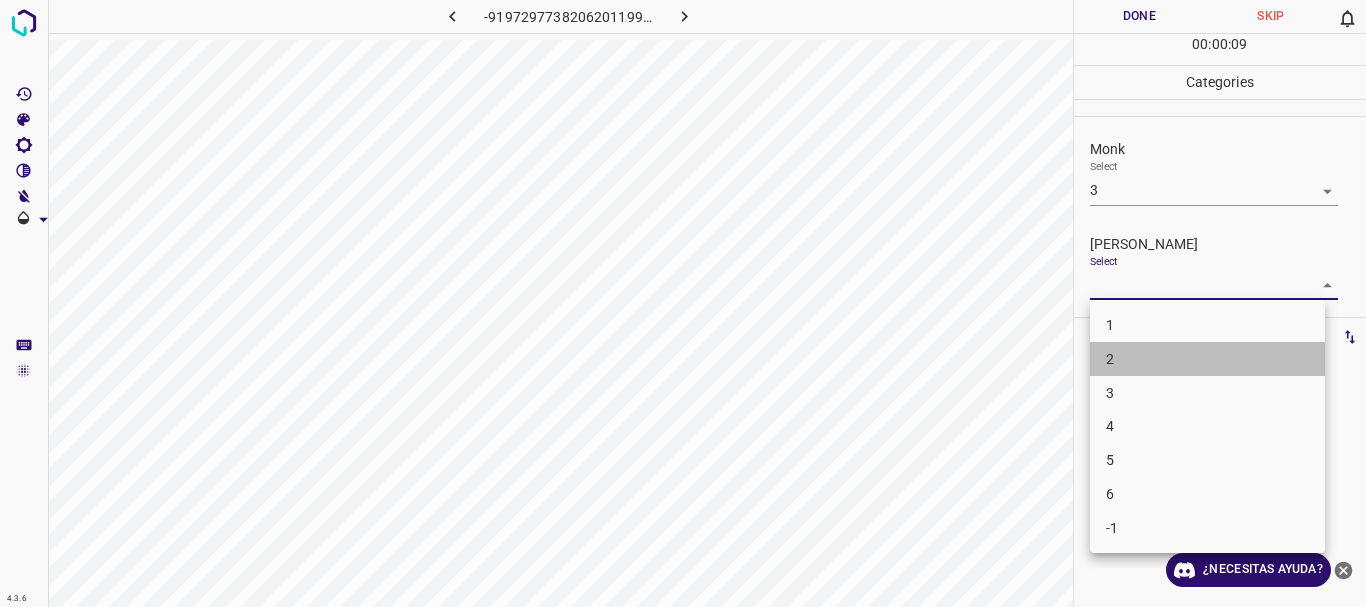 drag, startPoint x: 1131, startPoint y: 355, endPoint x: 1137, endPoint y: 120, distance: 235.07658 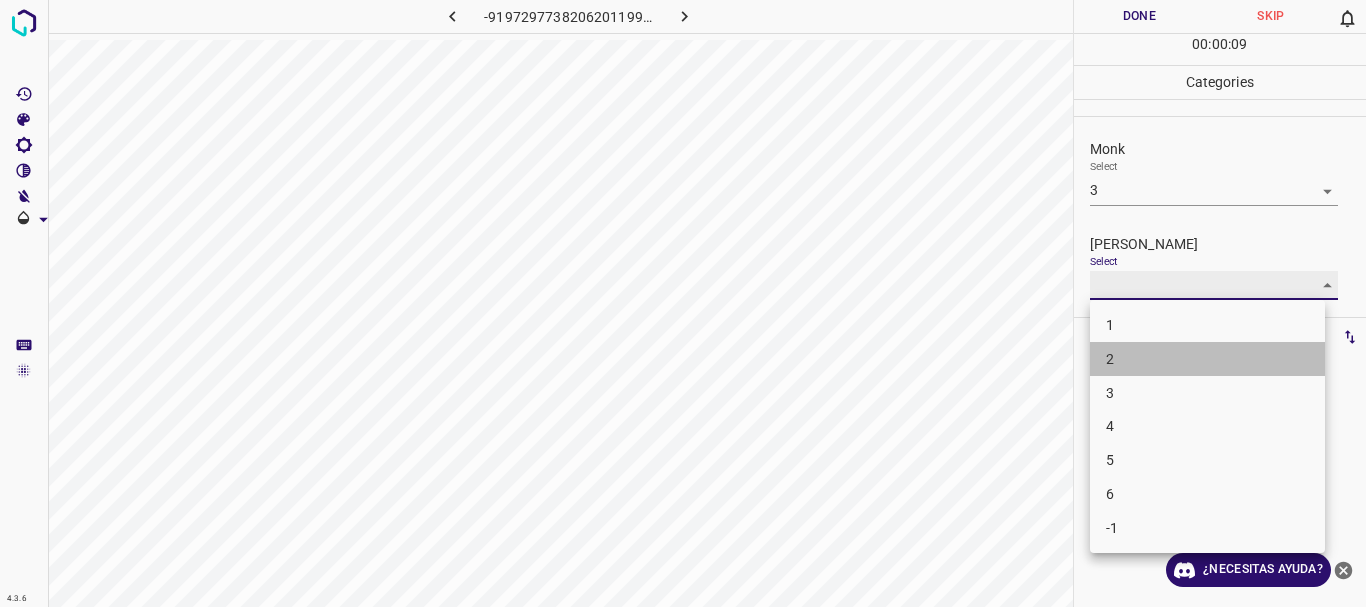 type on "2" 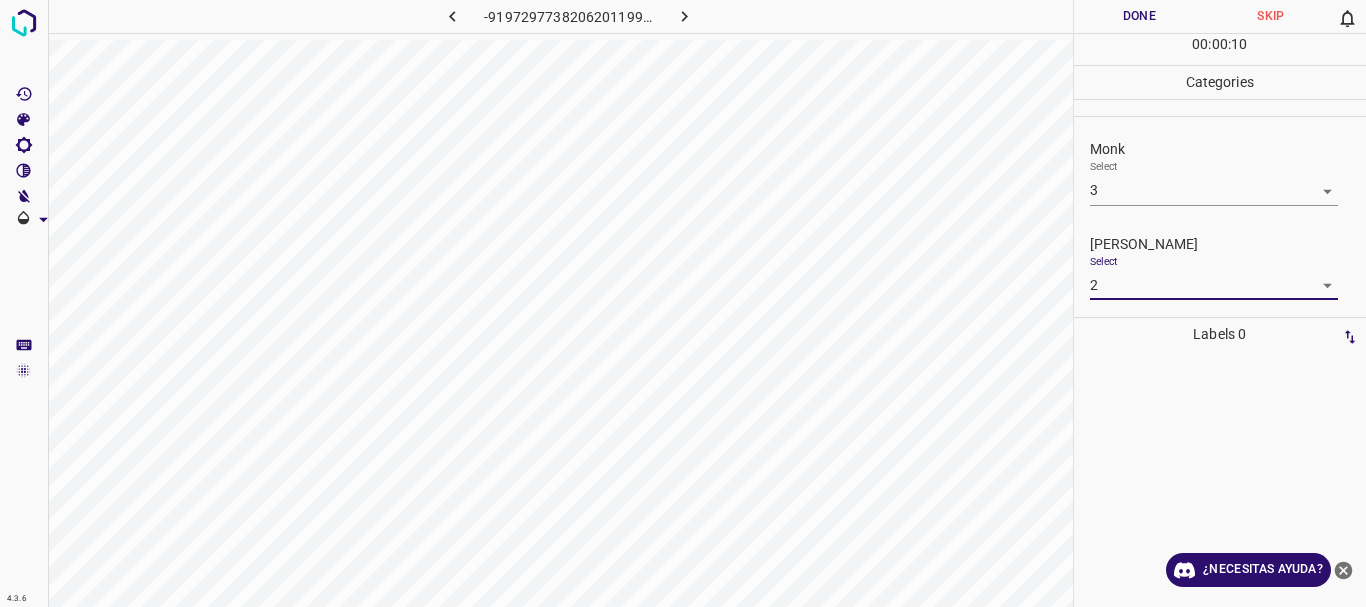click on "Done" at bounding box center (1140, 16) 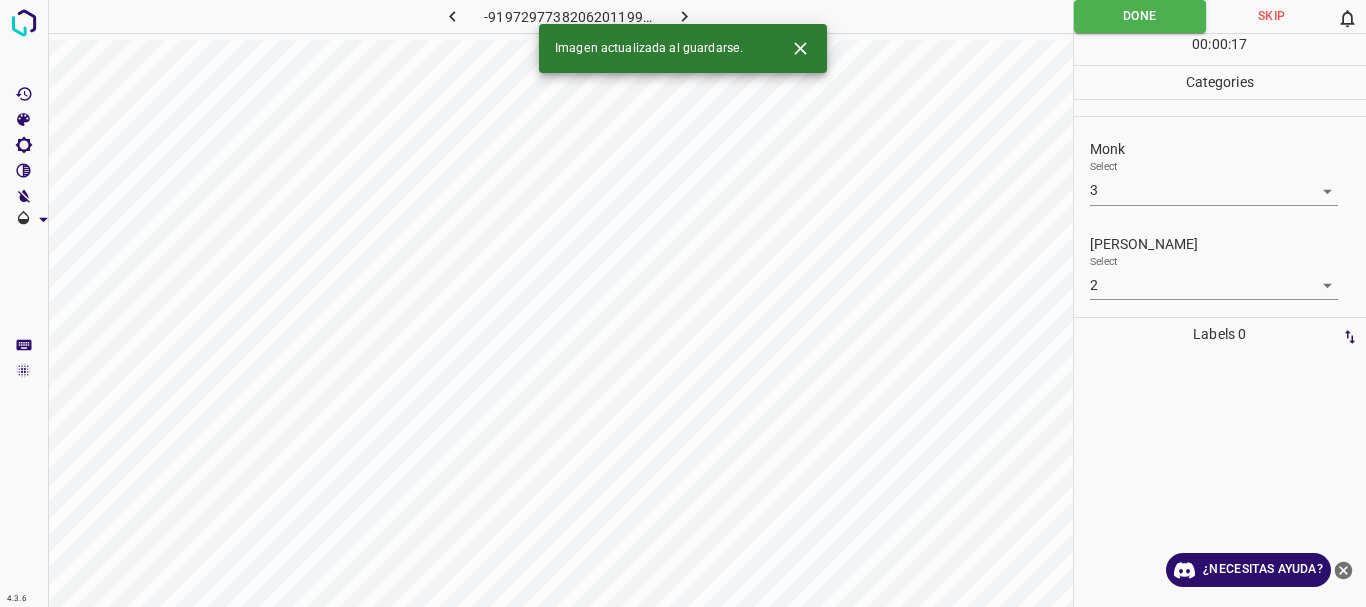 click 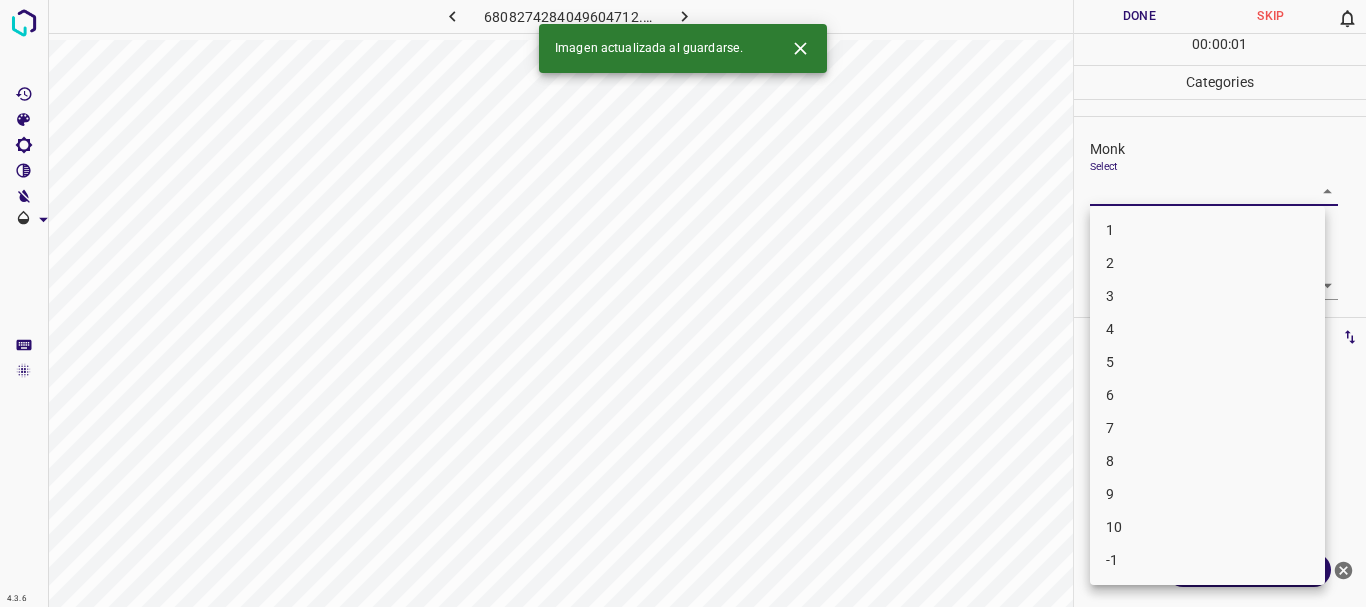 click on "4.3.6  [CREDIT_CARD_NUMBER].png Done Skip 0 00   : 00   : 01   Categories Monk   Select ​  [PERSON_NAME]   Select ​ Labels   0 Categories 1 Monk 2  [PERSON_NAME] Tools Space Change between modes (Draw & Edit) I Auto labeling R Restore zoom M Zoom in N Zoom out Delete Delete selecte label Filters Z Restore filters X Saturation filter C Brightness filter V Contrast filter B Gray scale filter General O Download Imagen actualizada al guardarse. ¿Necesitas ayuda? Texto original Valora esta traducción Tu opinión servirá para ayudar a mejorar el Traductor de Google - Texto - Esconder - Borrar 1 2 3 4 5 6 7 8 9 10 -1" at bounding box center [683, 303] 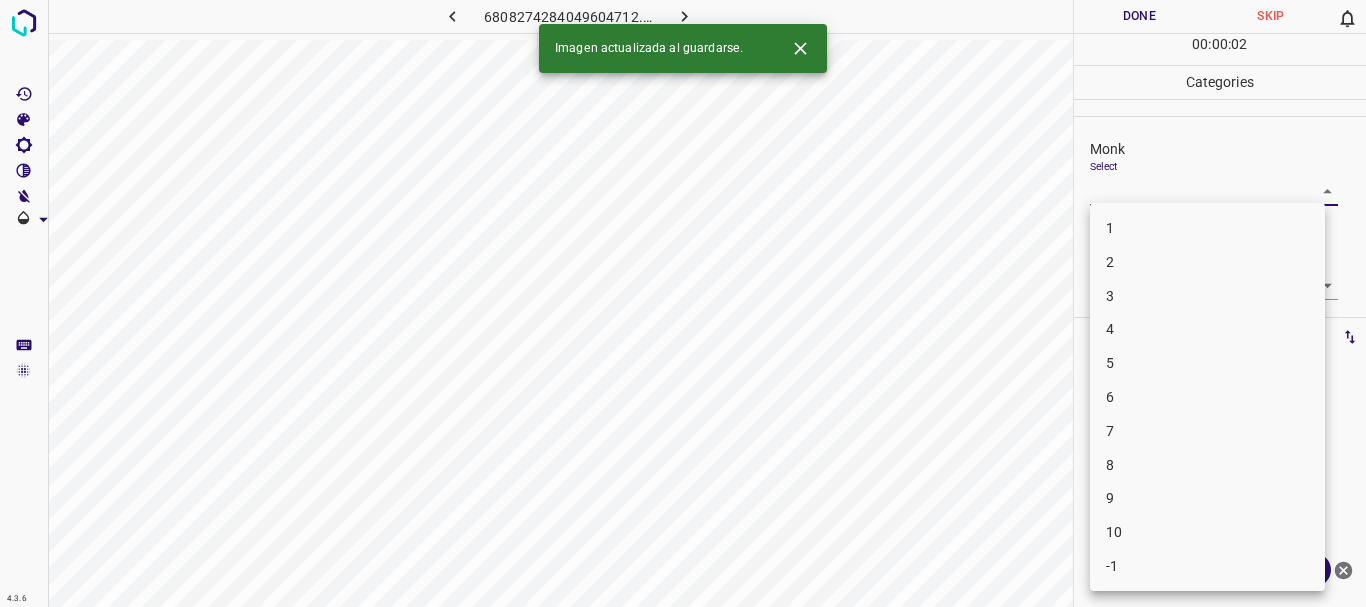 click on "3" at bounding box center [1207, 296] 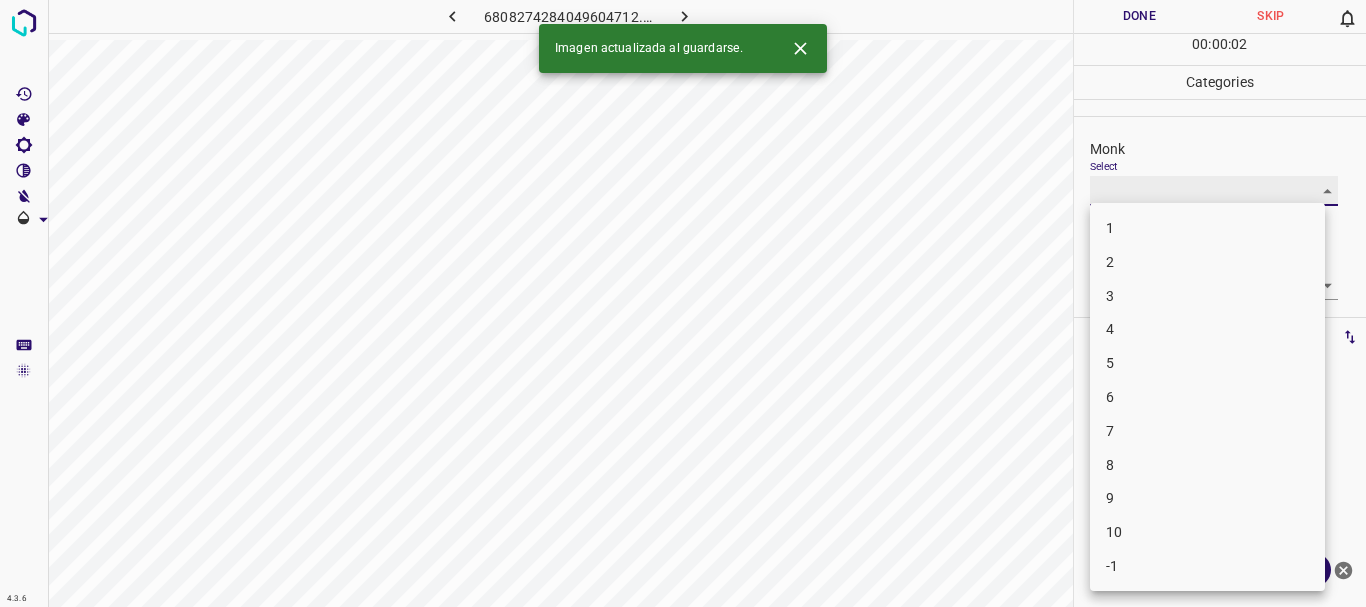 type on "3" 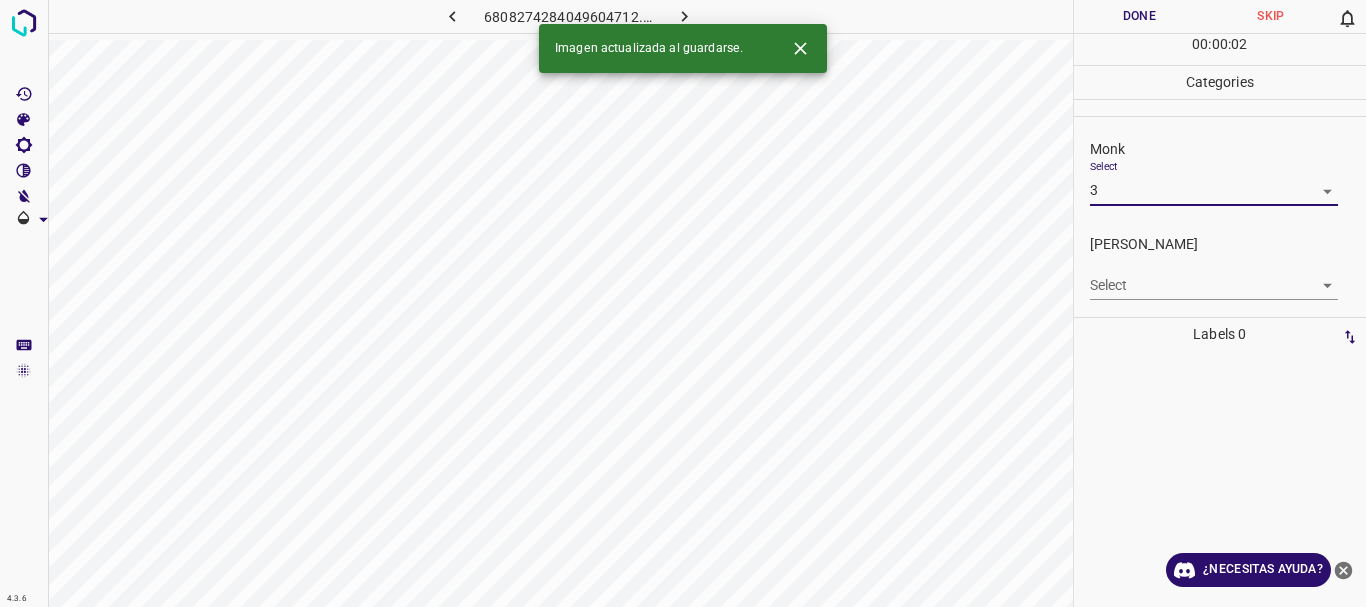 click on "4.3.6  [CREDIT_CARD_NUMBER].png Done Skip 0 00   : 00   : 02   Categories Monk   Select 3 3  [PERSON_NAME]   Select ​ Labels   0 Categories 1 Monk 2  [PERSON_NAME] Tools Space Change between modes (Draw & Edit) I Auto labeling R Restore zoom M Zoom in N Zoom out Delete Delete selecte label Filters Z Restore filters X Saturation filter C Brightness filter V Contrast filter B Gray scale filter General O Download Imagen actualizada al guardarse. ¿Necesitas ayuda? Texto original Valora esta traducción Tu opinión servirá para ayudar a mejorar el Traductor de Google - Texto - Esconder - Borrar 1 2 3 4 5 6 7 8 9 10 -1" at bounding box center (683, 303) 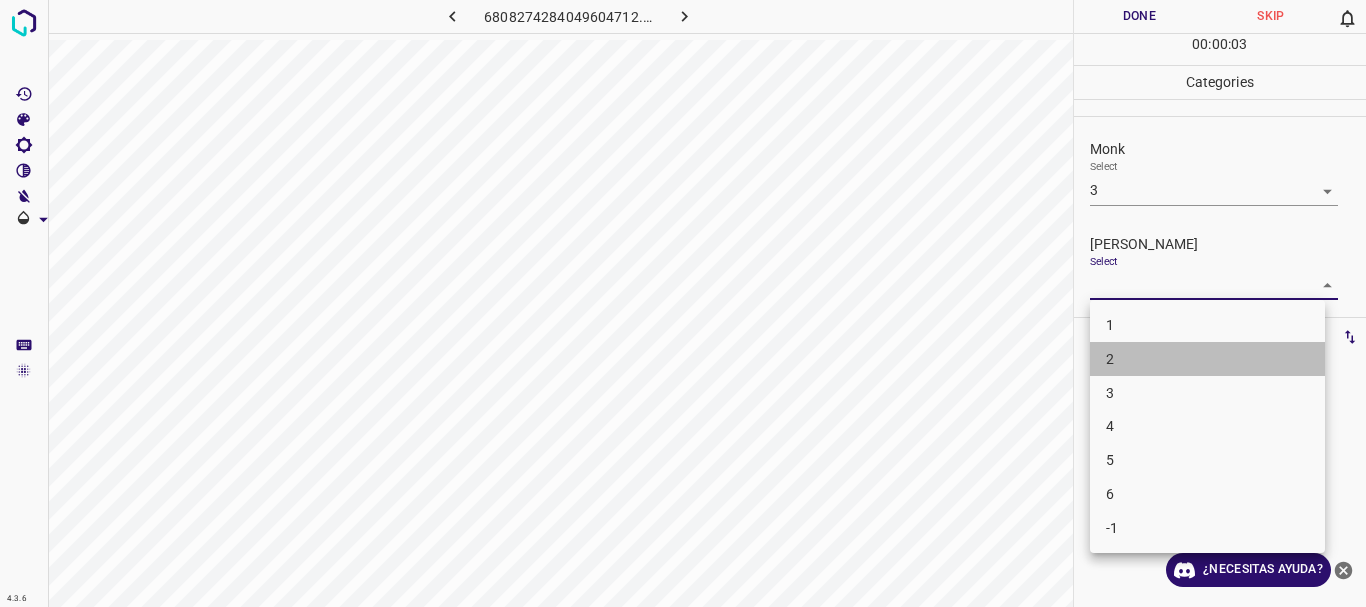drag, startPoint x: 1144, startPoint y: 366, endPoint x: 1139, endPoint y: 172, distance: 194.06442 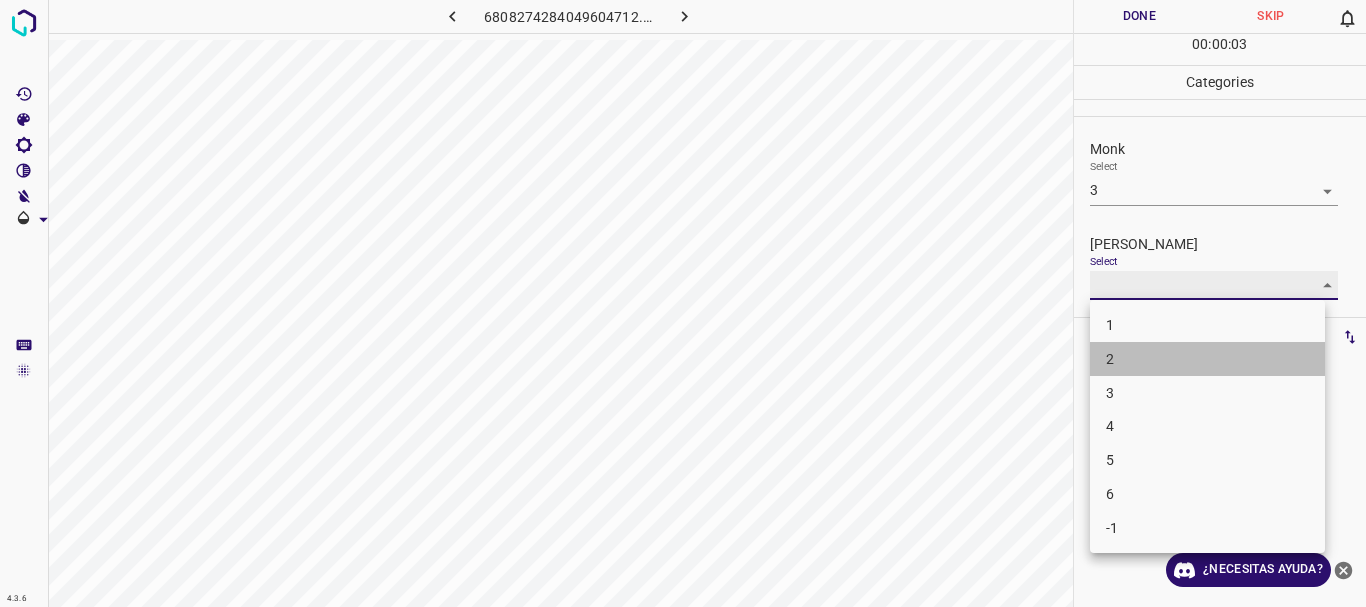 type on "2" 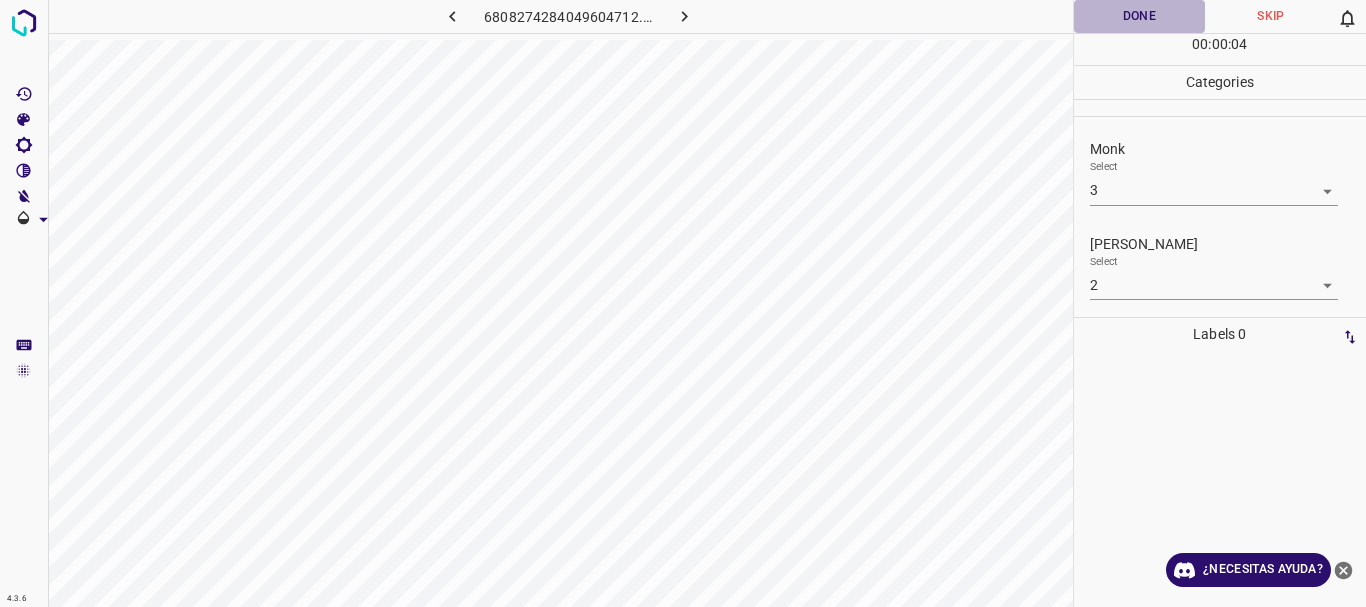 click on "Done" at bounding box center (1140, 16) 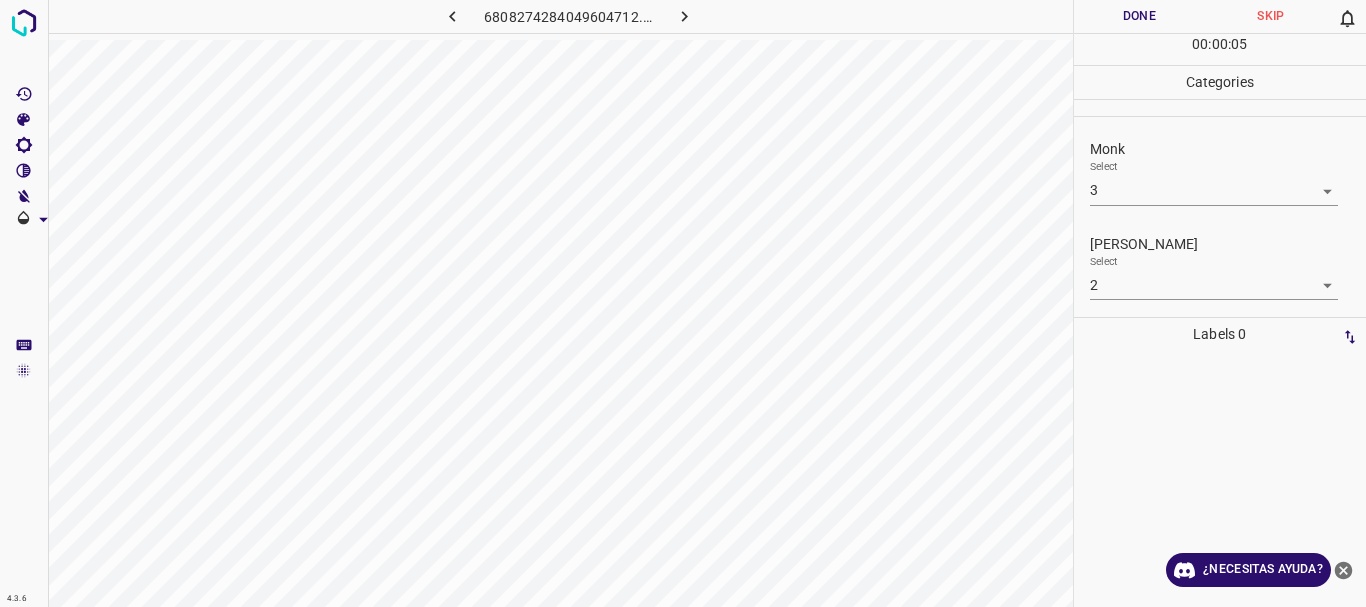click 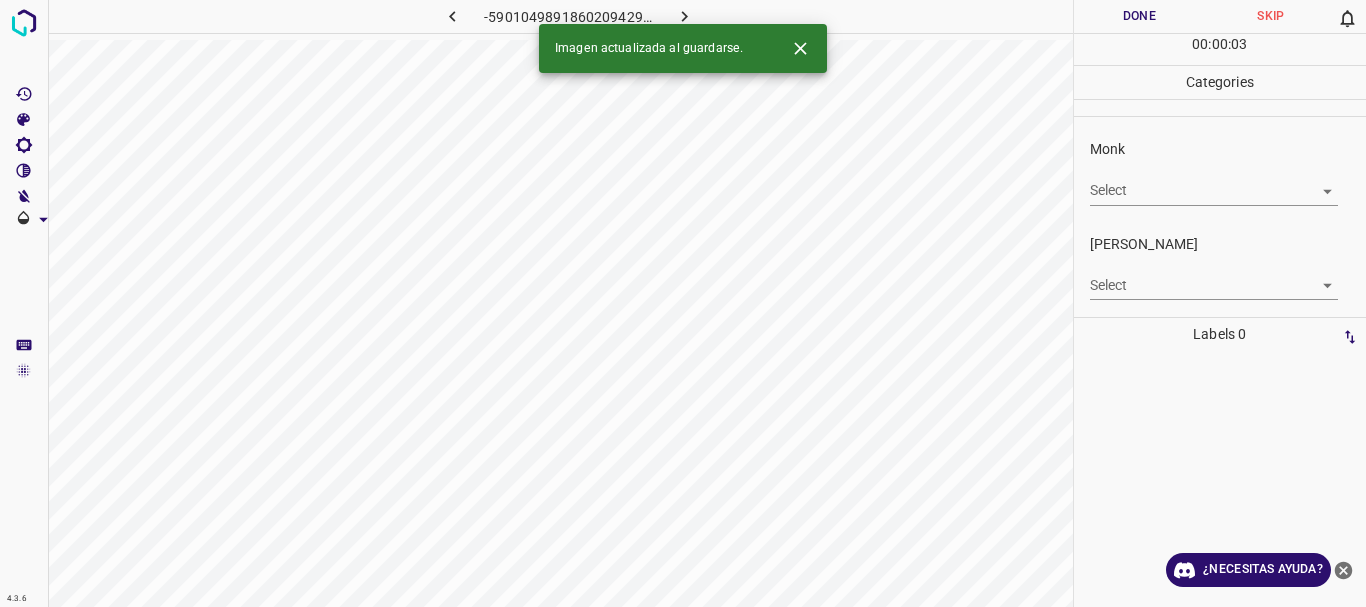 click at bounding box center (684, 16) 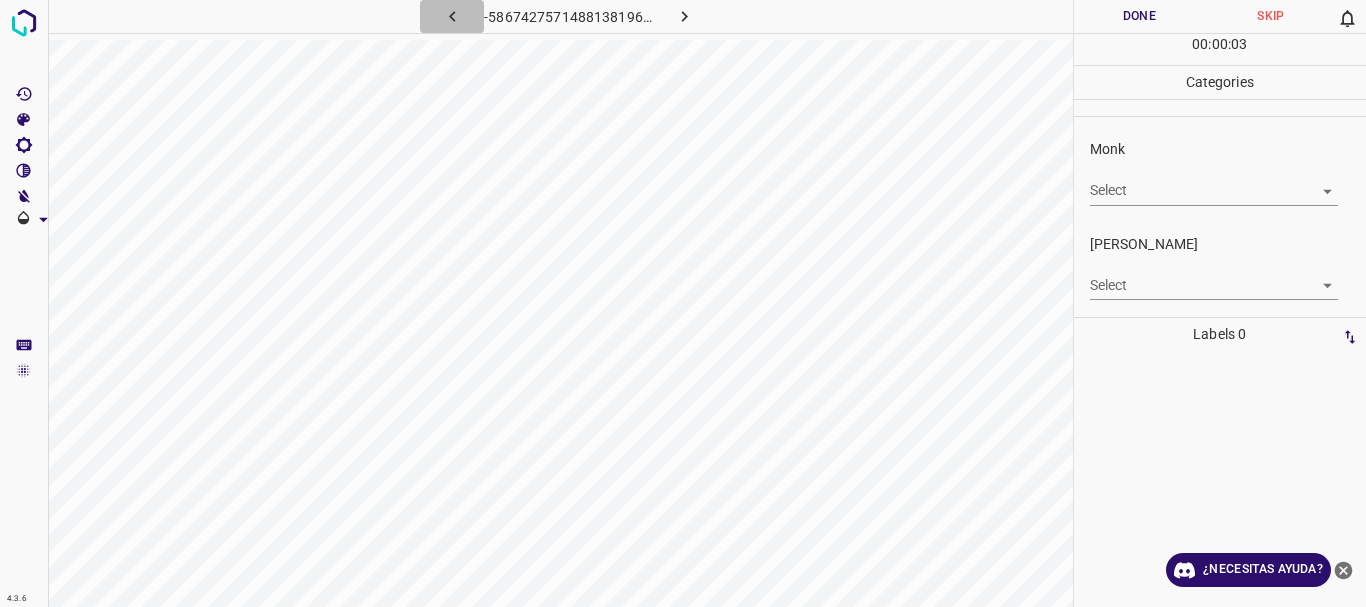 click 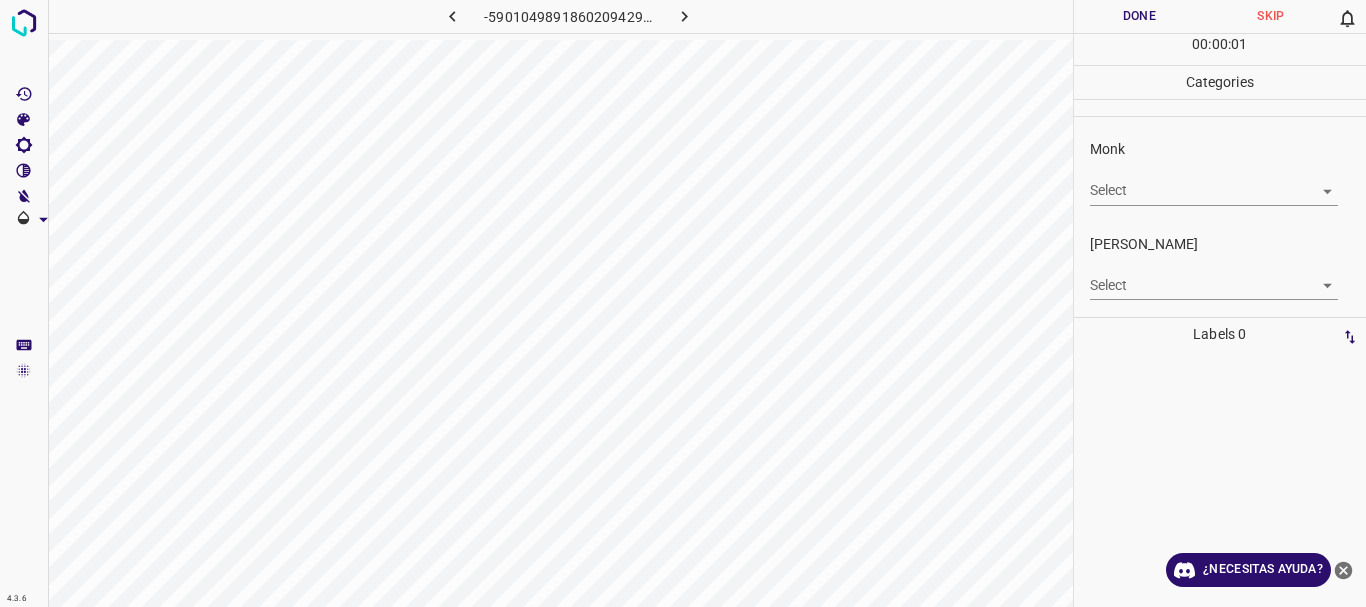 click on "4.3.6  -5901049891860209429.png Done Skip 0 00   : 00   : 01   Categories Monk   Select ​  [PERSON_NAME]   Select ​ Labels   0 Categories 1 Monk 2  [PERSON_NAME] Tools Space Change between modes (Draw & Edit) I Auto labeling R Restore zoom M Zoom in N Zoom out Delete Delete selecte label Filters Z Restore filters X Saturation filter C Brightness filter V Contrast filter B Gray scale filter General O Download ¿Necesitas ayuda? Texto original Valora esta traducción Tu opinión servirá para ayudar a mejorar el Traductor de Google - Texto - Esconder - Borrar" at bounding box center (683, 303) 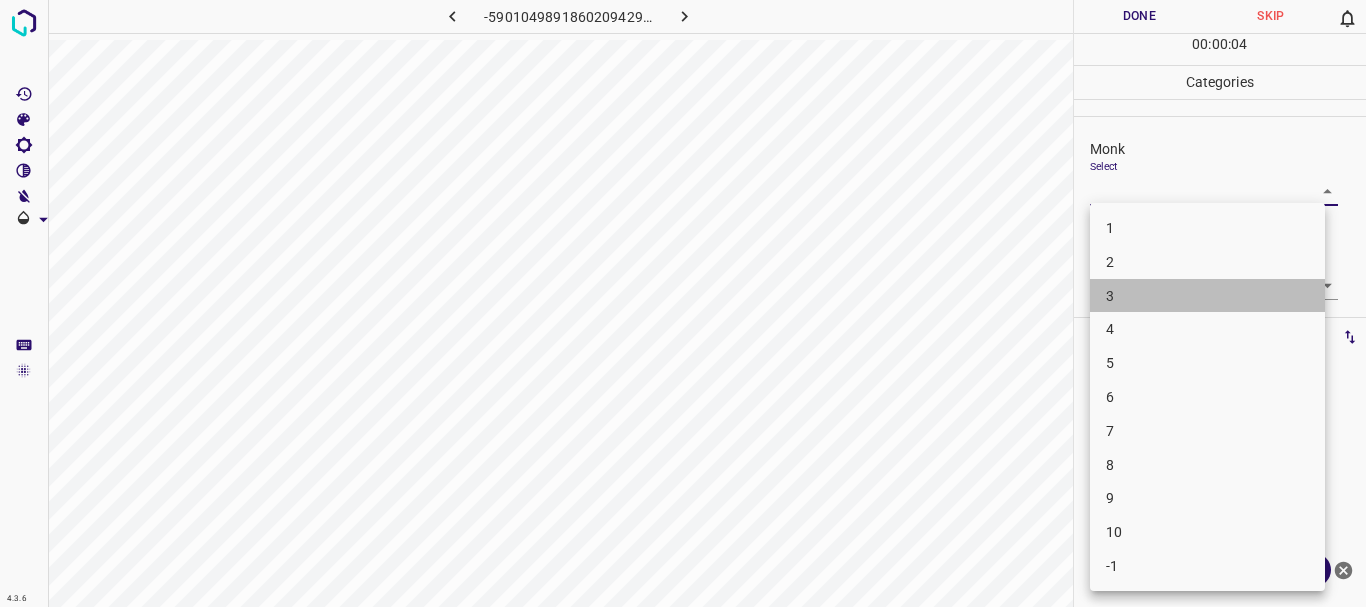 click on "3" at bounding box center [1207, 296] 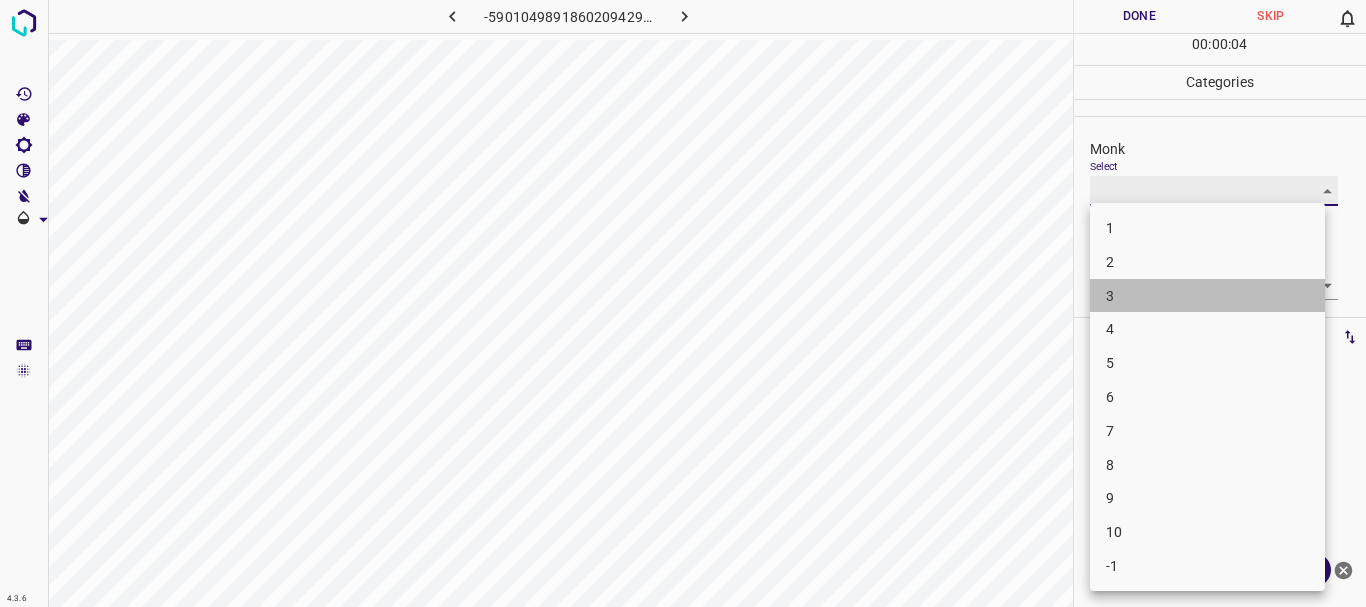type on "3" 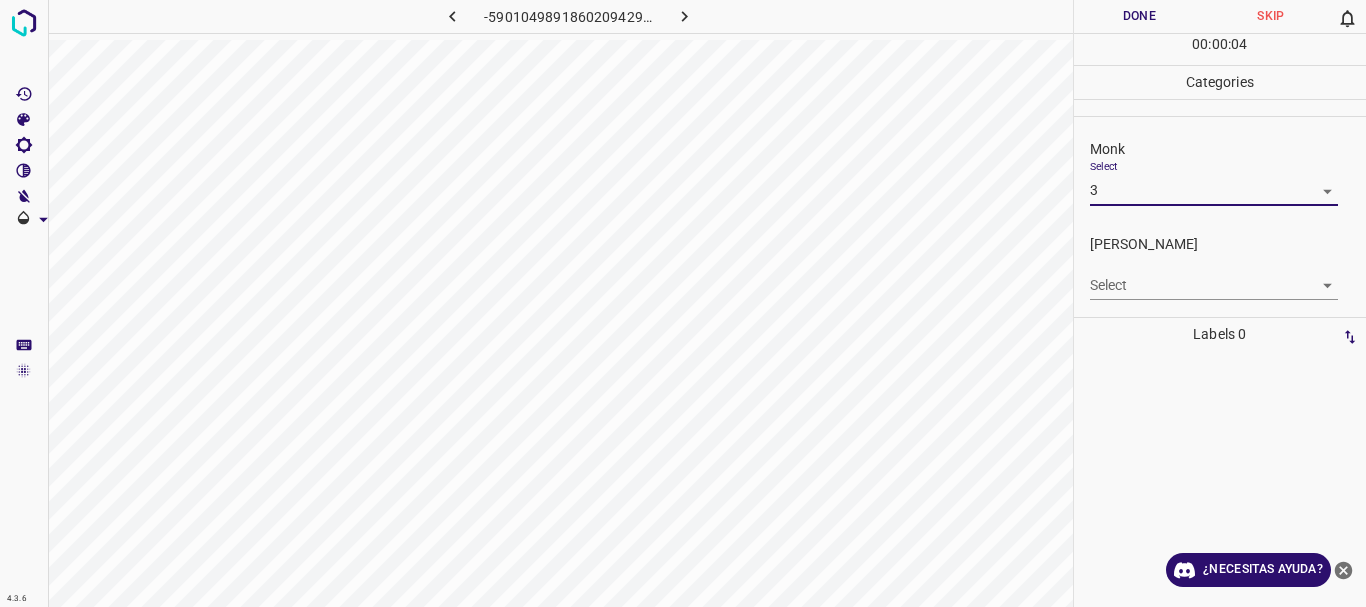 click on "4.3.6  -5901049891860209429.png Done Skip 0 00   : 00   : 04   Categories Monk   Select 3 3  [PERSON_NAME]   Select ​ Labels   0 Categories 1 Monk 2  [PERSON_NAME] Tools Space Change between modes (Draw & Edit) I Auto labeling R Restore zoom M Zoom in N Zoom out Delete Delete selecte label Filters Z Restore filters X Saturation filter C Brightness filter V Contrast filter B Gray scale filter General O Download ¿Necesitas ayuda? Texto original Valora esta traducción Tu opinión servirá para ayudar a mejorar el Traductor de Google - Texto - Esconder - Borrar" at bounding box center (683, 303) 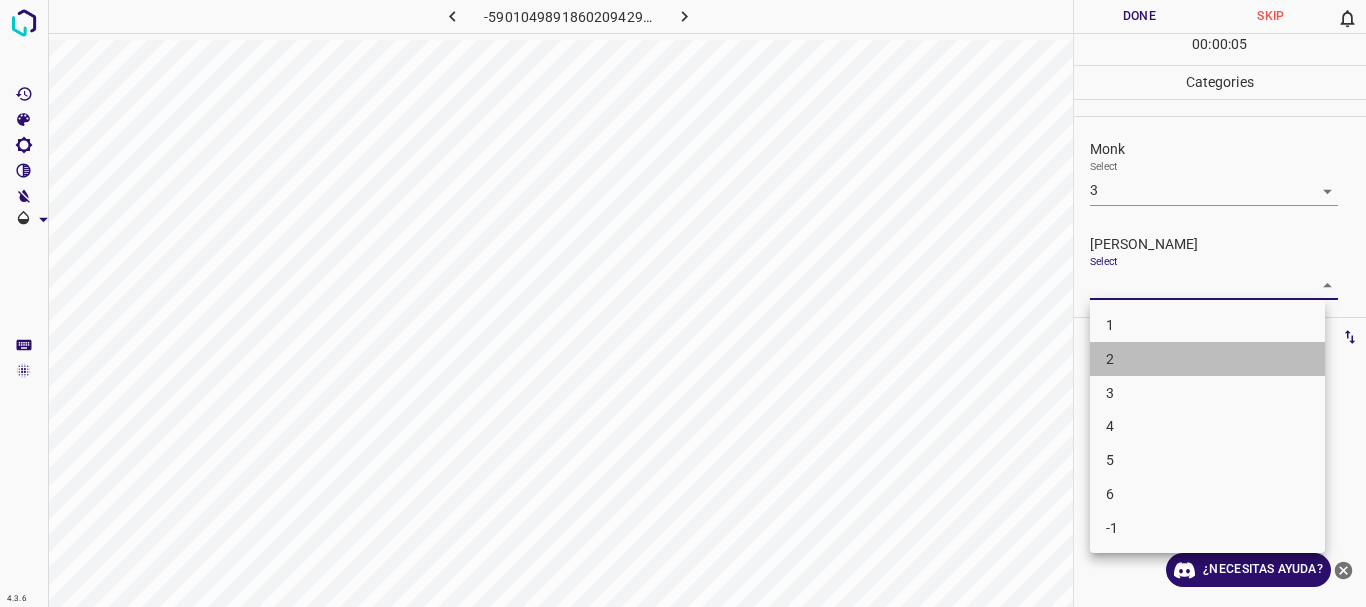click on "2" at bounding box center (1207, 359) 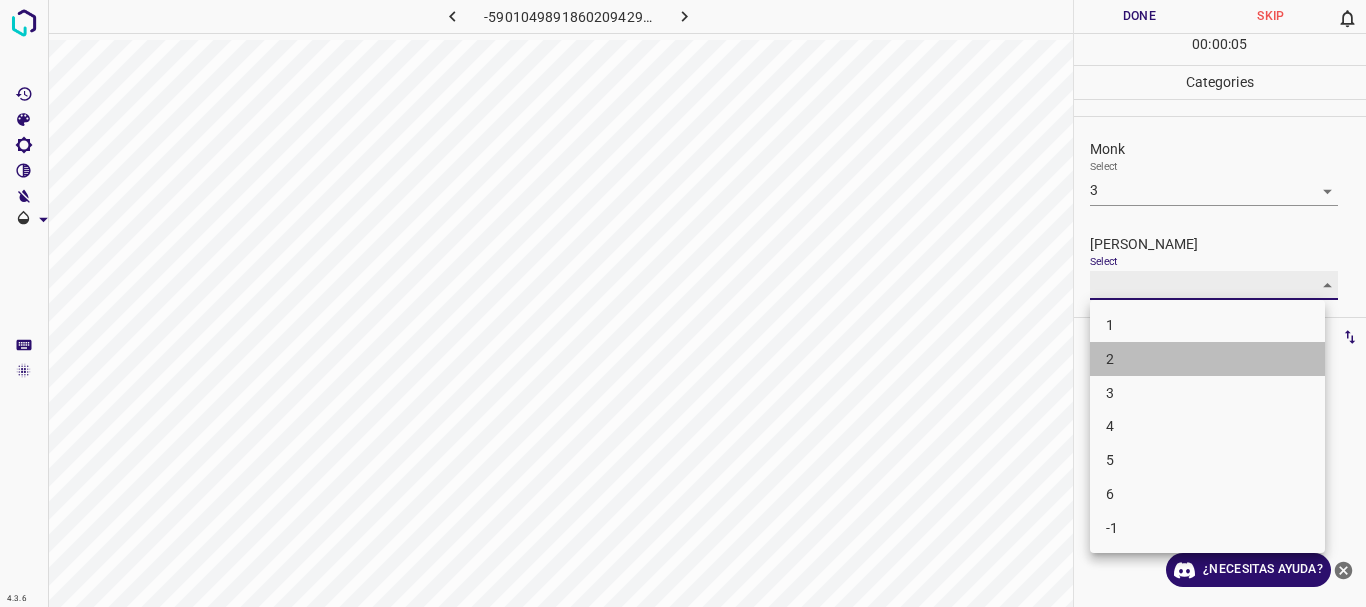 type on "2" 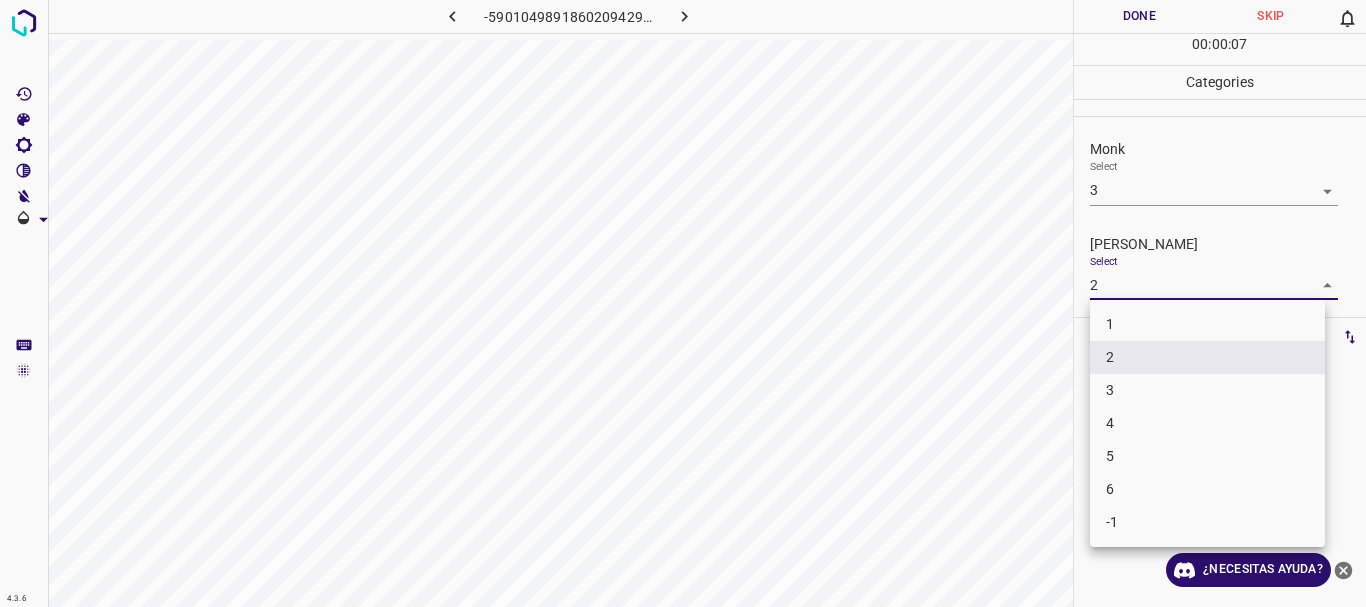 click on "4.3.6  -5901049891860209429.png Done Skip 0 00   : 00   : 07   Categories Monk   Select 3 3  [PERSON_NAME]   Select 2 2 Labels   0 Categories 1 Monk 2  [PERSON_NAME] Tools Space Change between modes (Draw & Edit) I Auto labeling R Restore zoom M Zoom in N Zoom out Delete Delete selecte label Filters Z Restore filters X Saturation filter C Brightness filter V Contrast filter B Gray scale filter General O Download ¿Necesitas ayuda? Texto original Valora esta traducción Tu opinión servirá para ayudar a mejorar el Traductor de Google - Texto - Esconder - Borrar 1 2 3 4 5 6 -1" at bounding box center [683, 303] 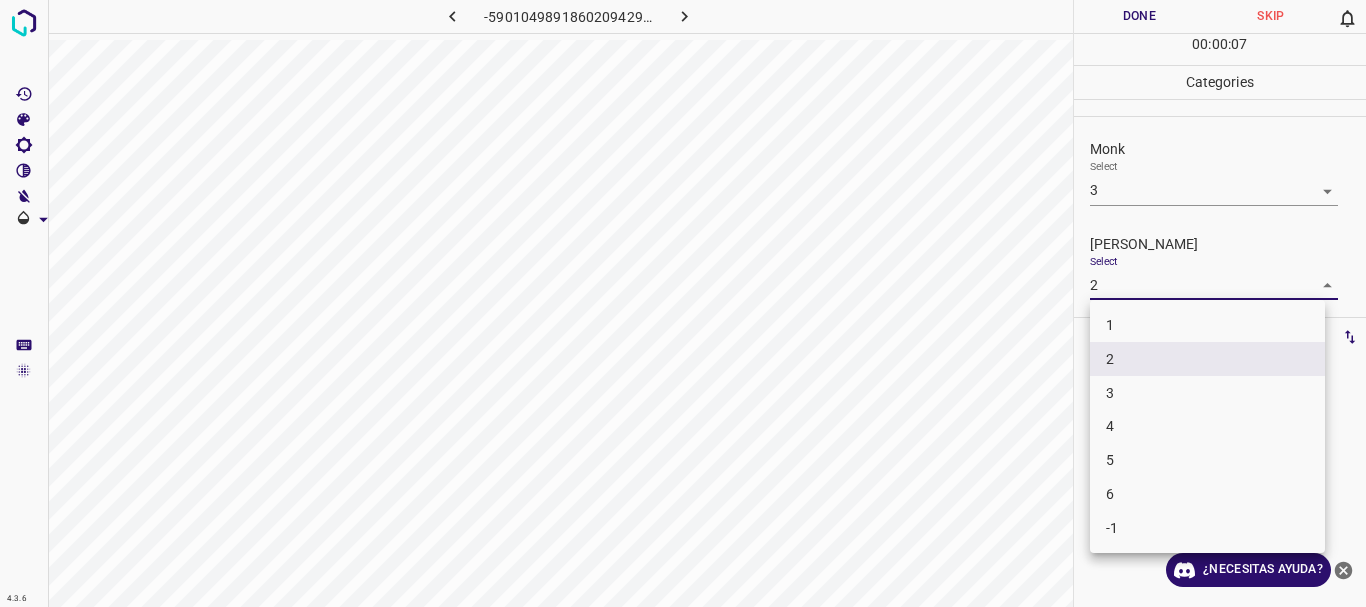 drag, startPoint x: 1122, startPoint y: 324, endPoint x: 1123, endPoint y: 229, distance: 95.005264 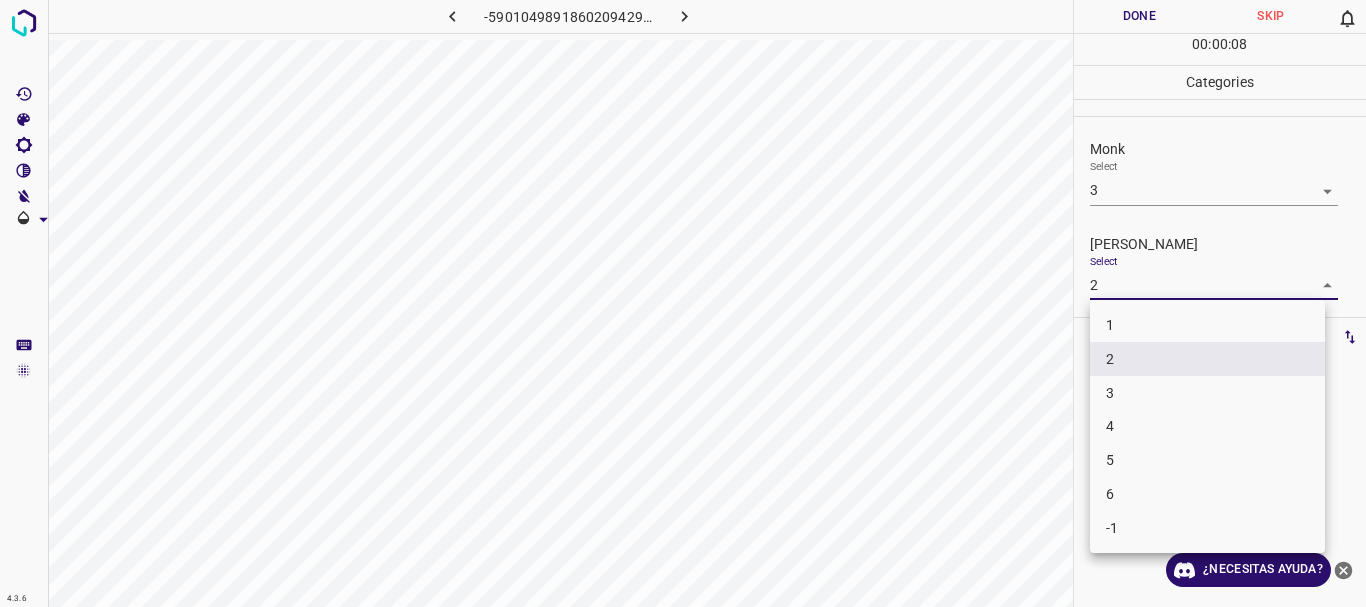 click at bounding box center (683, 303) 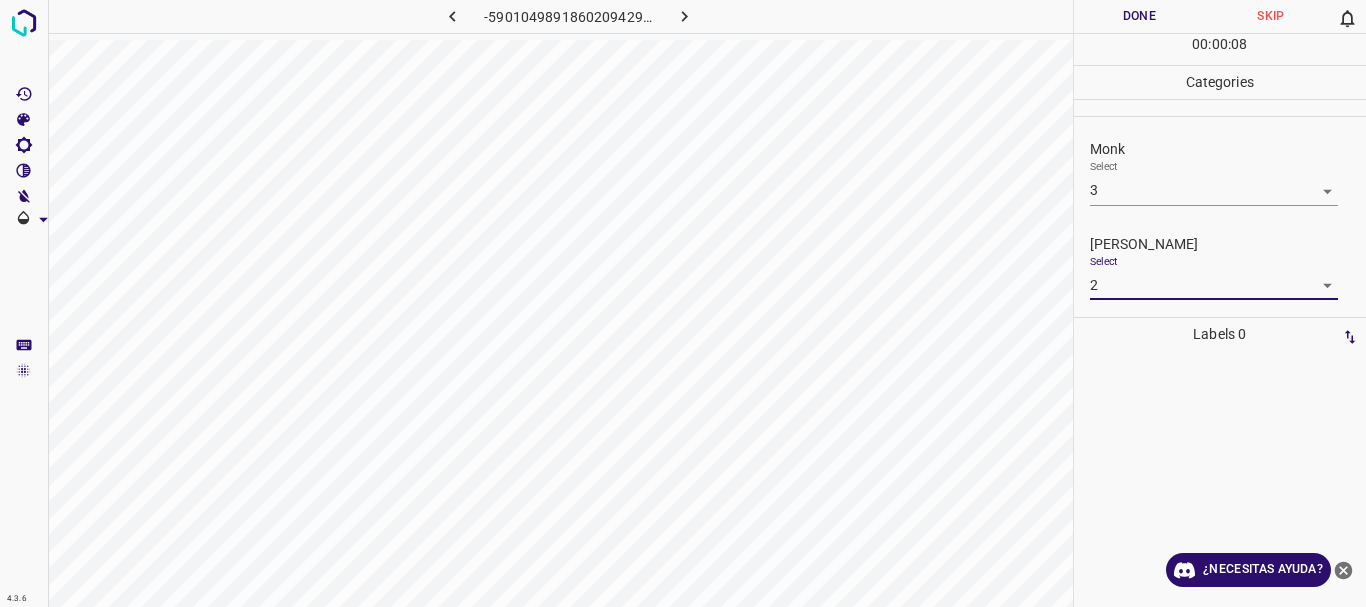 click on "1 2 3 4 5 6 -1" at bounding box center [683, 303] 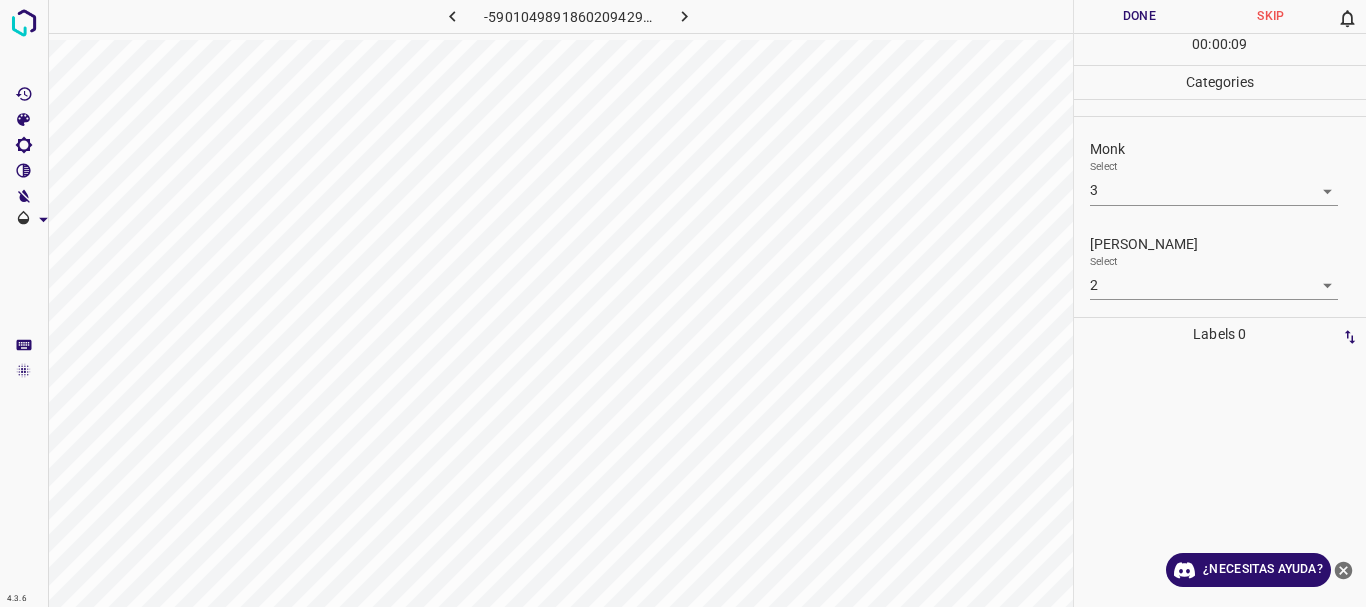 click on "Done" at bounding box center [1140, 16] 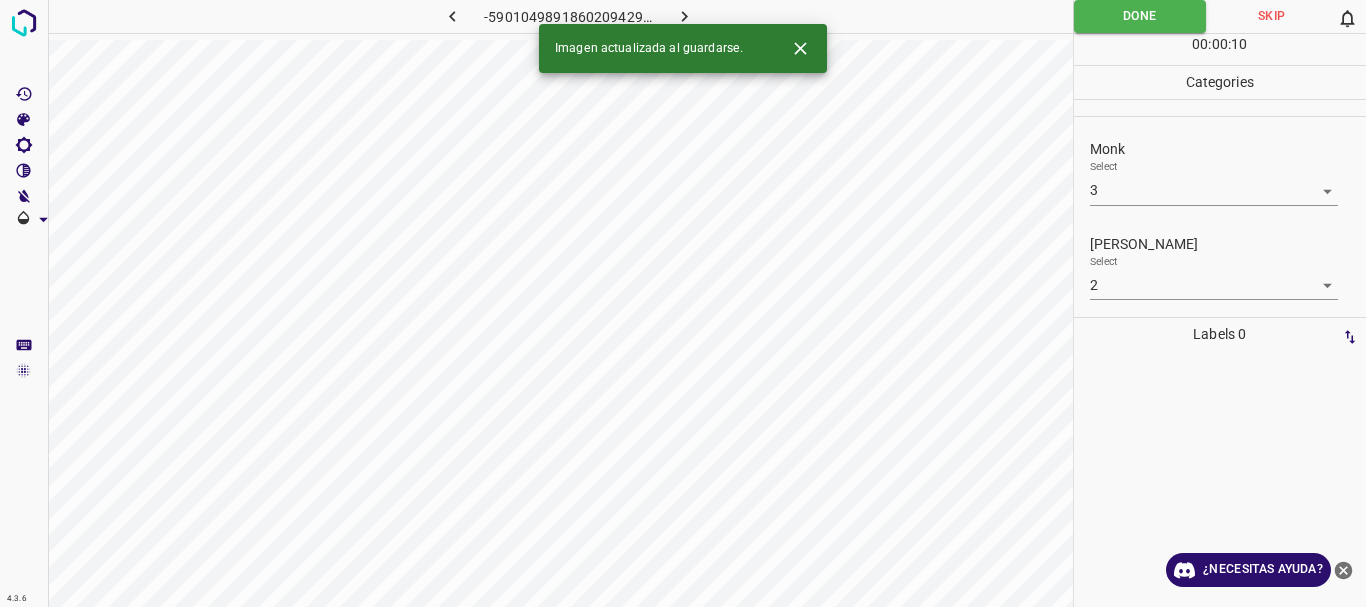 click 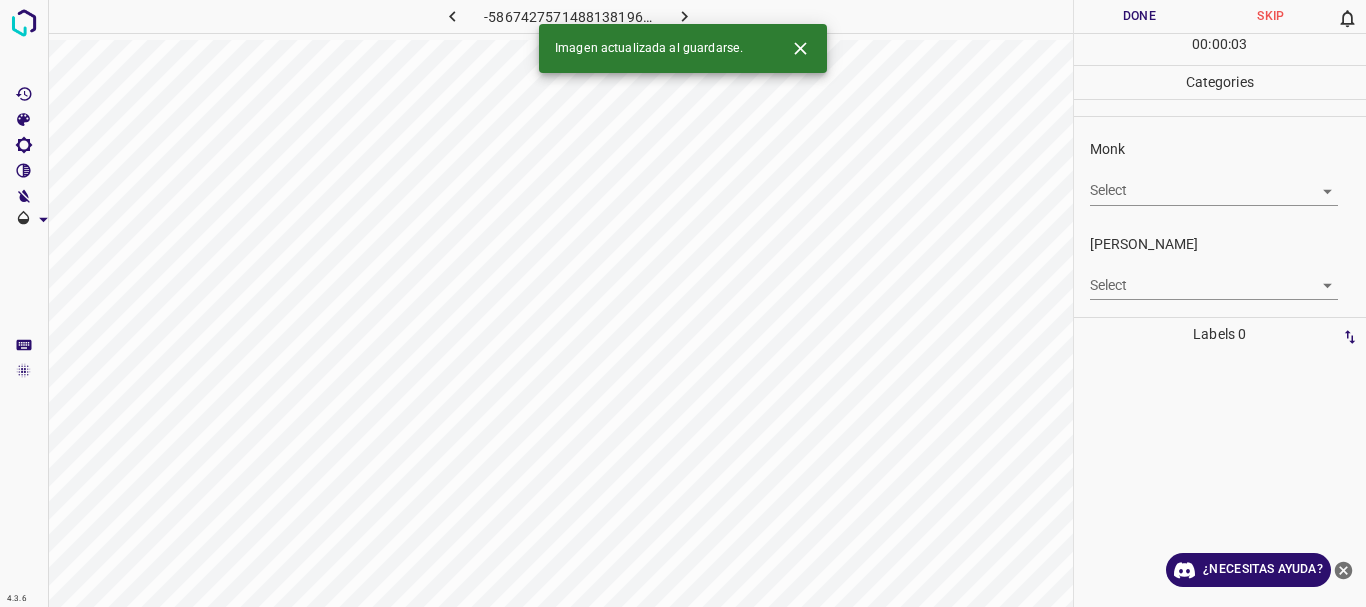 click on "4.3.6  -5867427571488138196.png Done Skip 0 00   : 00   : 03   Categories Monk   Select ​  [PERSON_NAME]   Select ​ Labels   0 Categories 1 Monk 2  [PERSON_NAME] Tools Space Change between modes (Draw & Edit) I Auto labeling R Restore zoom M Zoom in N Zoom out Delete Delete selecte label Filters Z Restore filters X Saturation filter C Brightness filter V Contrast filter B Gray scale filter General O Download Imagen actualizada al guardarse. ¿Necesitas ayuda? Texto original Valora esta traducción Tu opinión servirá para ayudar a mejorar el Traductor de Google - Texto - Esconder - Borrar" at bounding box center (683, 303) 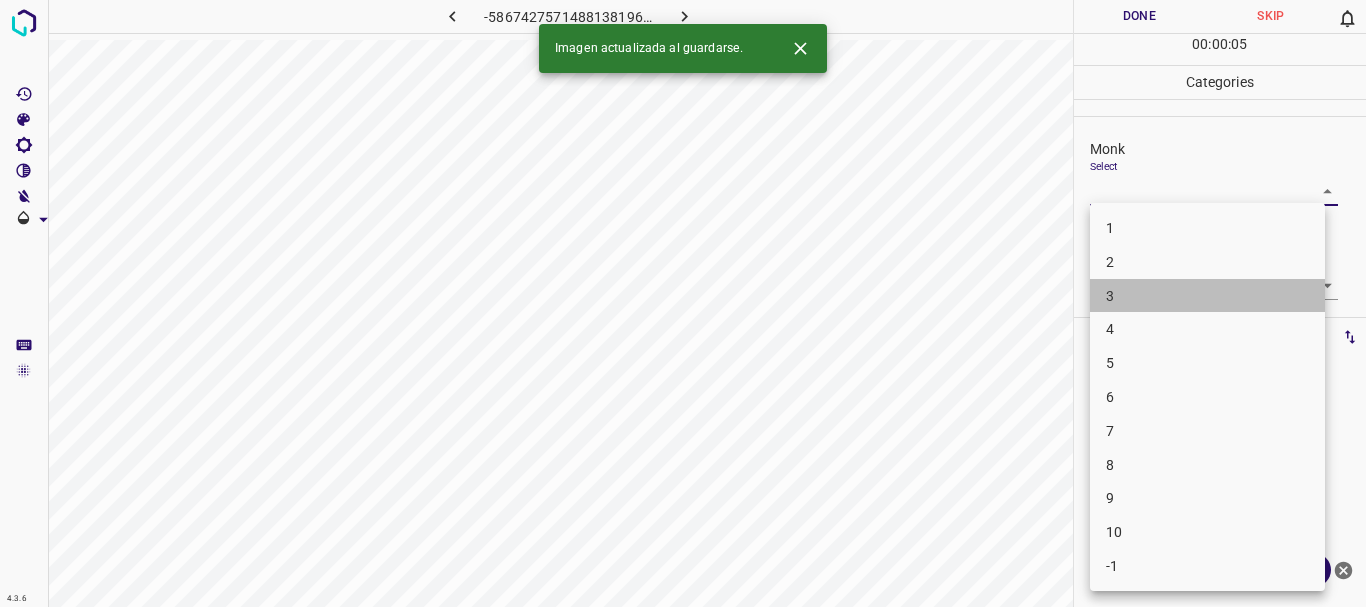 click on "3" at bounding box center [1207, 296] 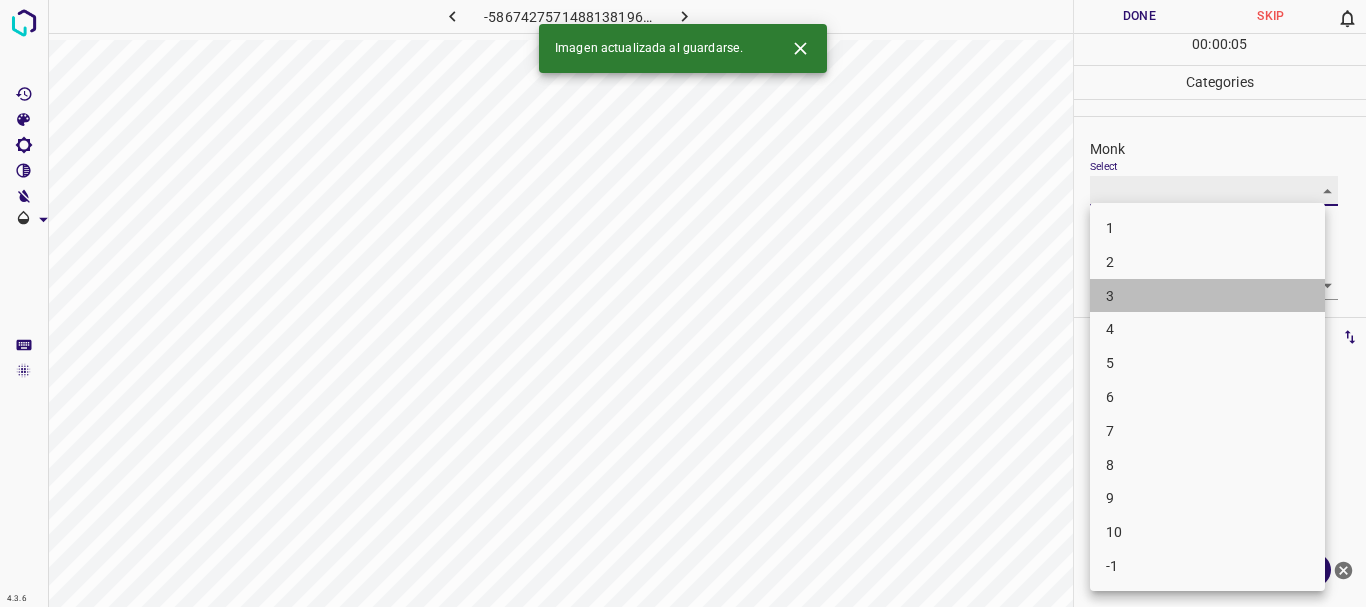 type on "3" 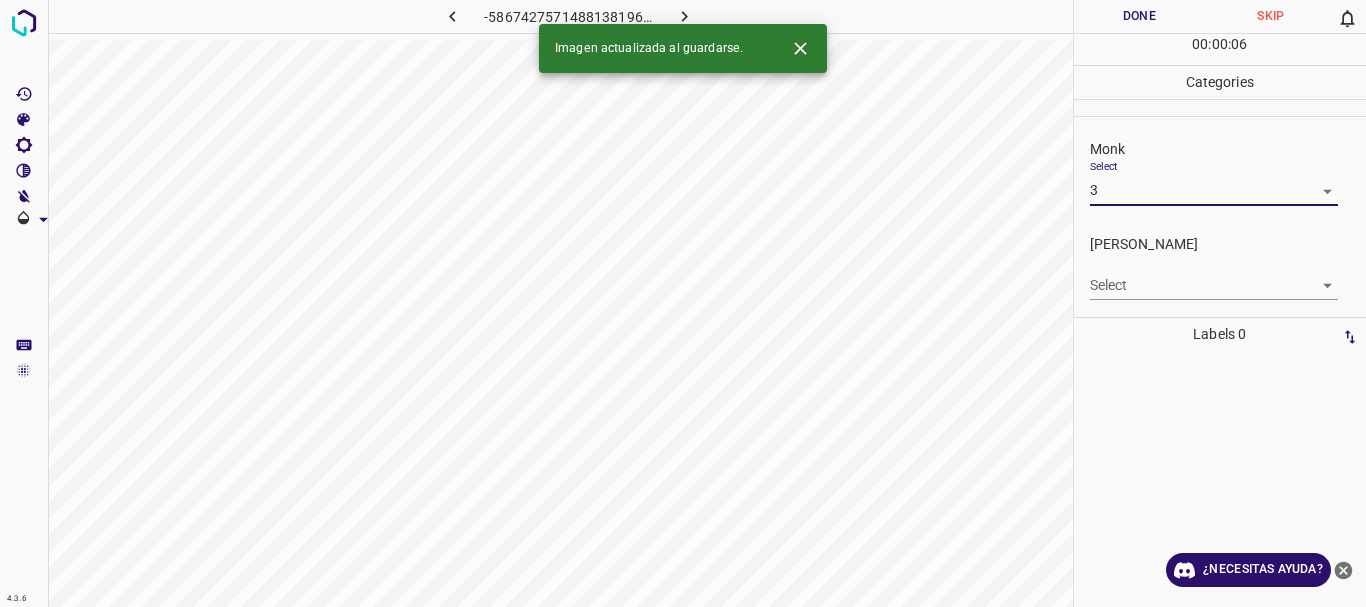 click on "4.3.6  -5867427571488138196.png Done Skip 0 00   : 00   : 06   Categories Monk   Select 3 3  [PERSON_NAME]   Select ​ Labels   0 Categories 1 Monk 2  [PERSON_NAME] Tools Space Change between modes (Draw & Edit) I Auto labeling R Restore zoom M Zoom in N Zoom out Delete Delete selecte label Filters Z Restore filters X Saturation filter C Brightness filter V Contrast filter B Gray scale filter General O Download Imagen actualizada al guardarse. ¿Necesitas ayuda? Texto original Valora esta traducción Tu opinión servirá para ayudar a mejorar el Traductor de Google - Texto - Esconder - Borrar 1 2 3 4 5 6 7 8 9 10 -1" at bounding box center [683, 303] 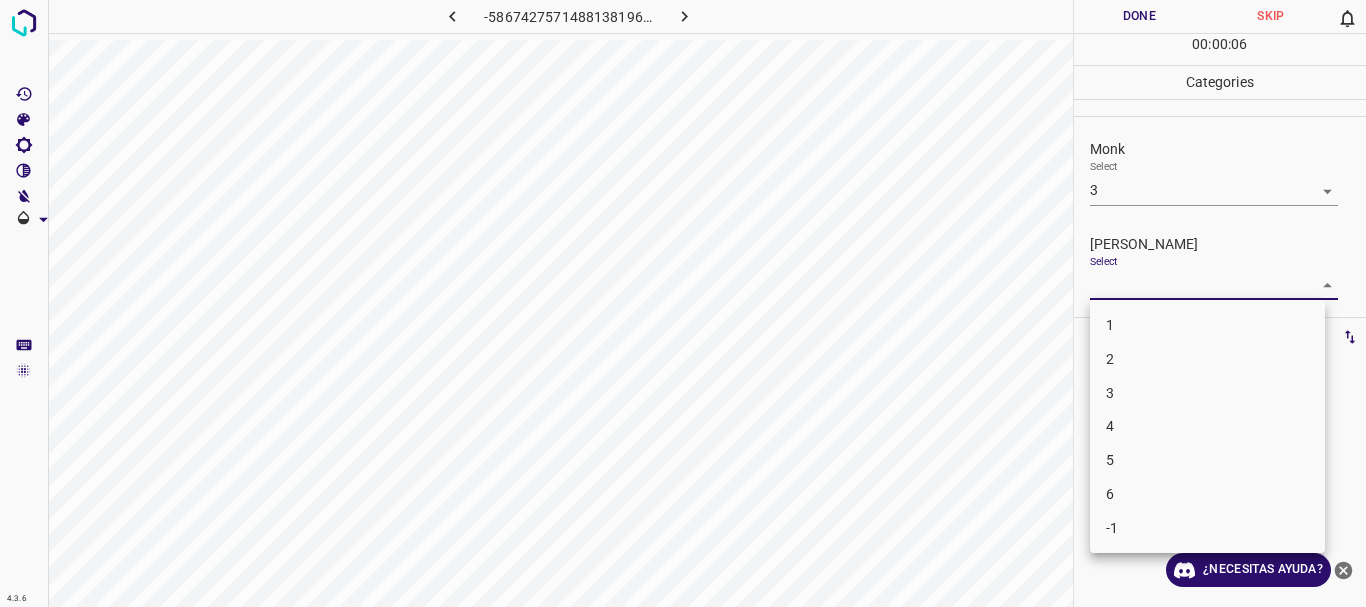 click on "1" at bounding box center [1207, 325] 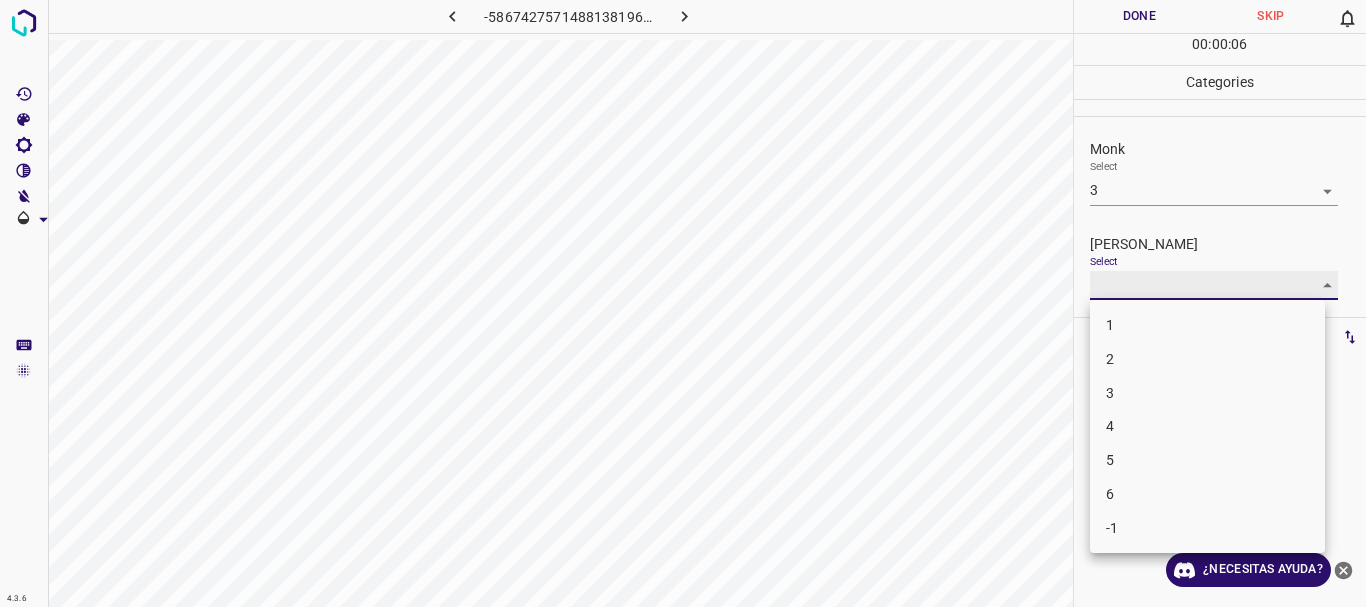 type on "1" 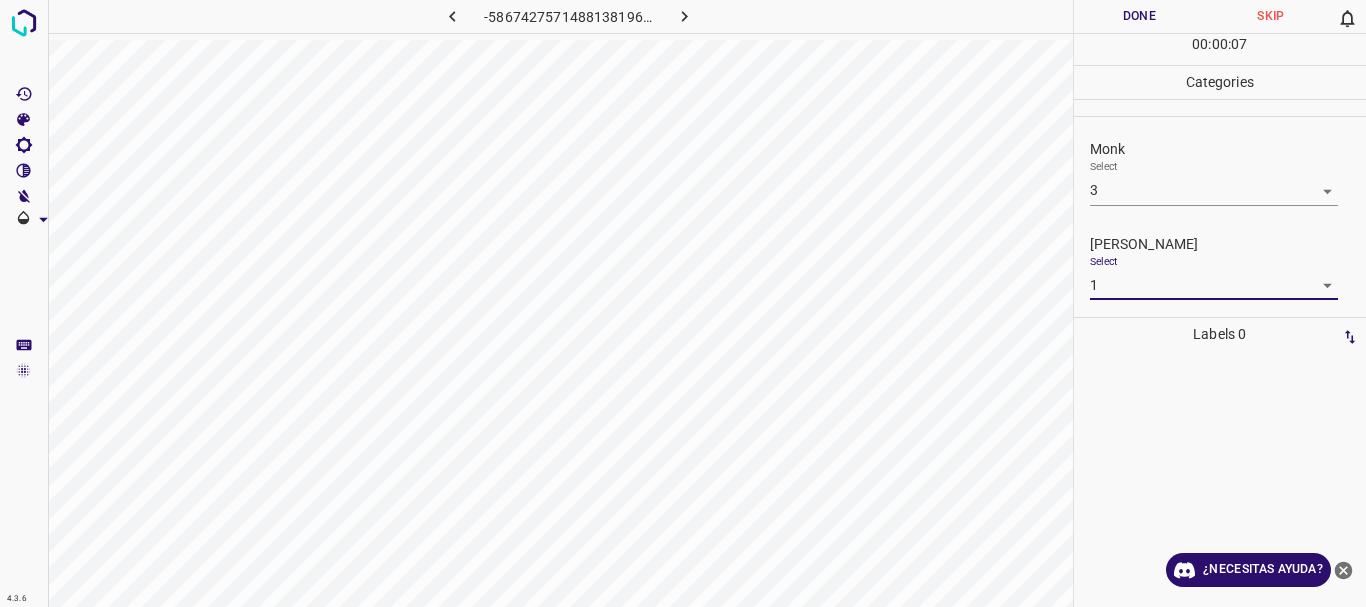 click on "Done" at bounding box center [1140, 16] 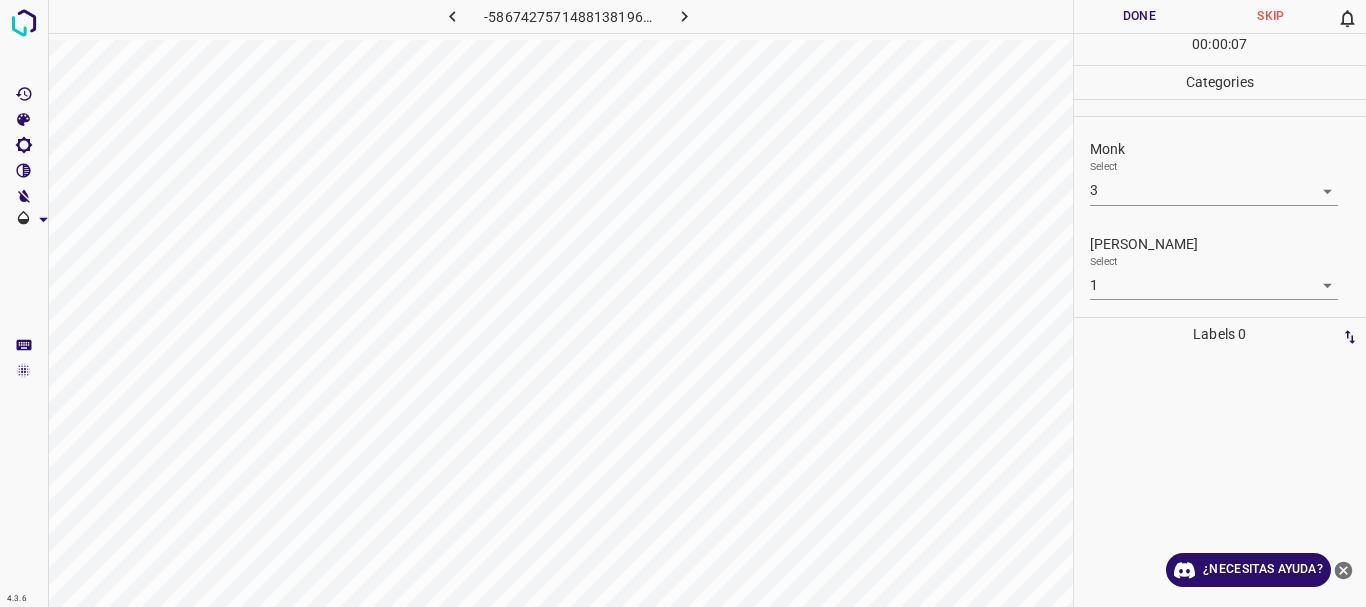 click on "Done" at bounding box center [1140, 16] 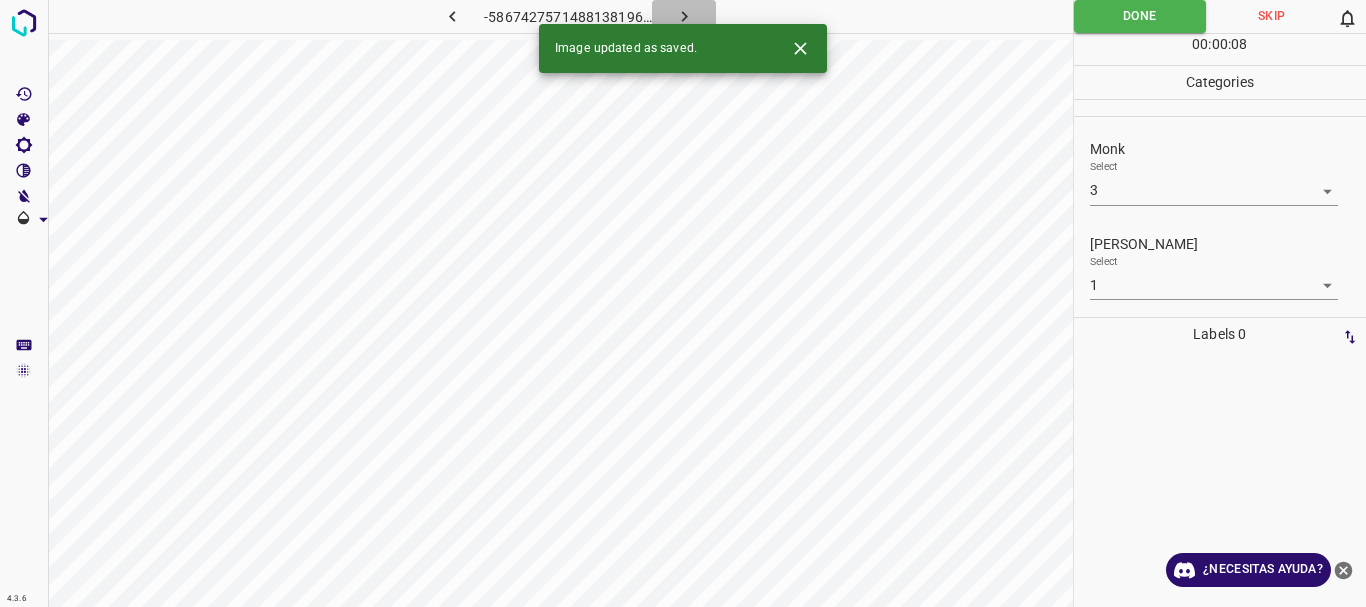 click 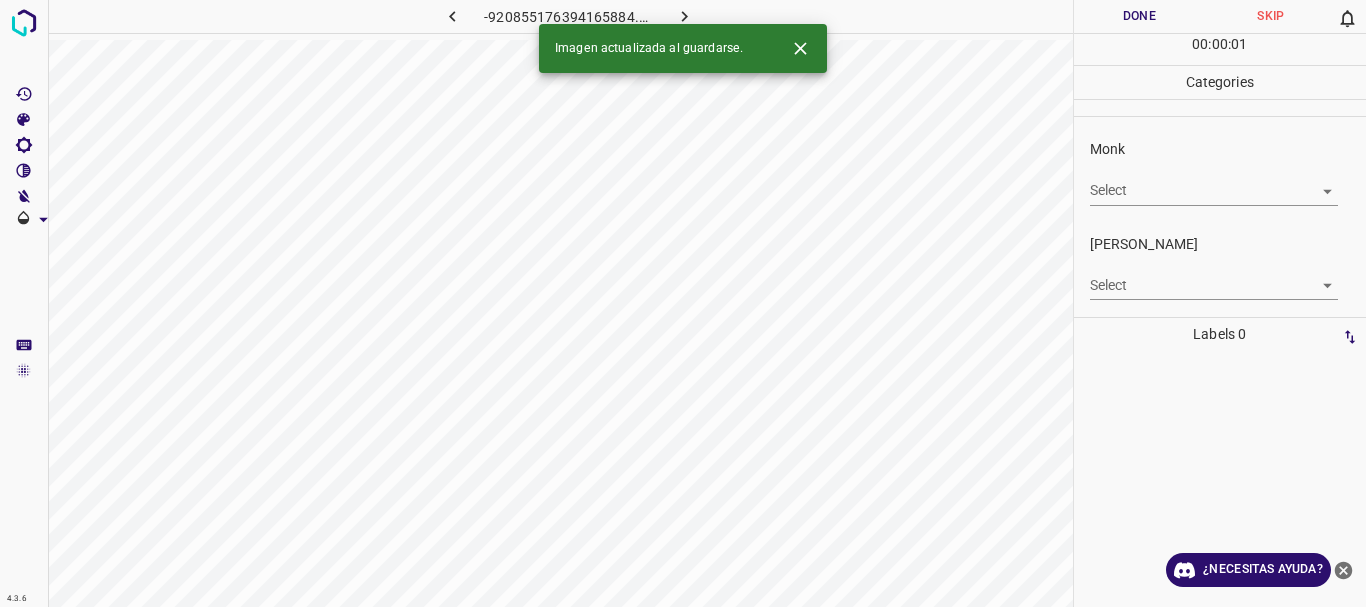 click on "4.3.6  -920855176394165884.png Done Skip 0 00   : 00   : 01   Categories Monk   Select ​  [PERSON_NAME]   Select ​ Labels   0 Categories 1 Monk 2  [PERSON_NAME] Tools Space Change between modes (Draw & Edit) I Auto labeling R Restore zoom M Zoom in N Zoom out Delete Delete selecte label Filters Z Restore filters X Saturation filter C Brightness filter V Contrast filter B Gray scale filter General O Download Imagen actualizada al guardarse. ¿Necesitas ayuda? Texto original Valora esta traducción Tu opinión servirá para ayudar a mejorar el Traductor de Google - Texto - Esconder - Borrar" at bounding box center (683, 303) 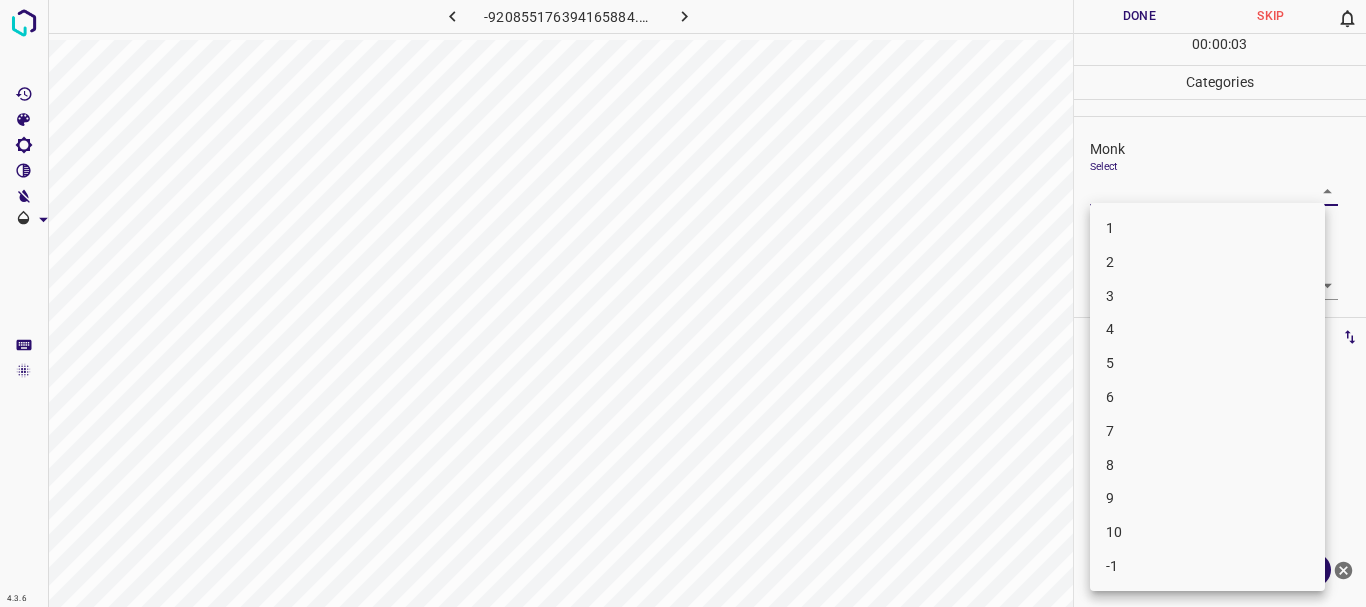 click on "3" at bounding box center [1207, 296] 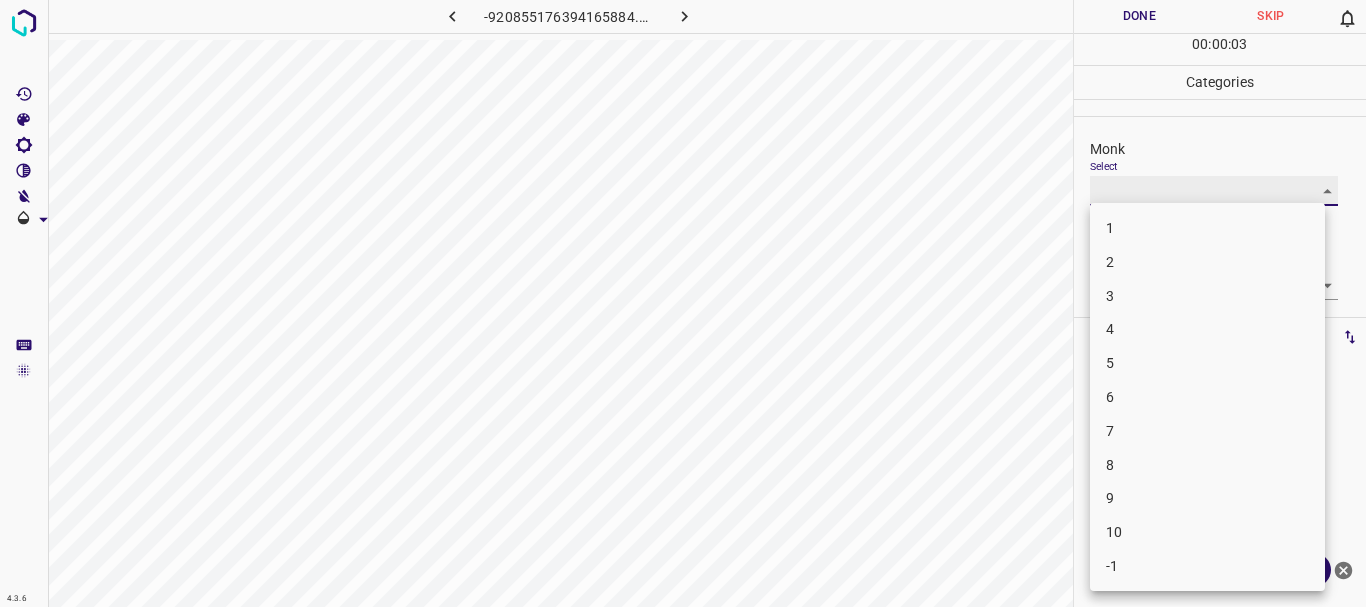 type on "3" 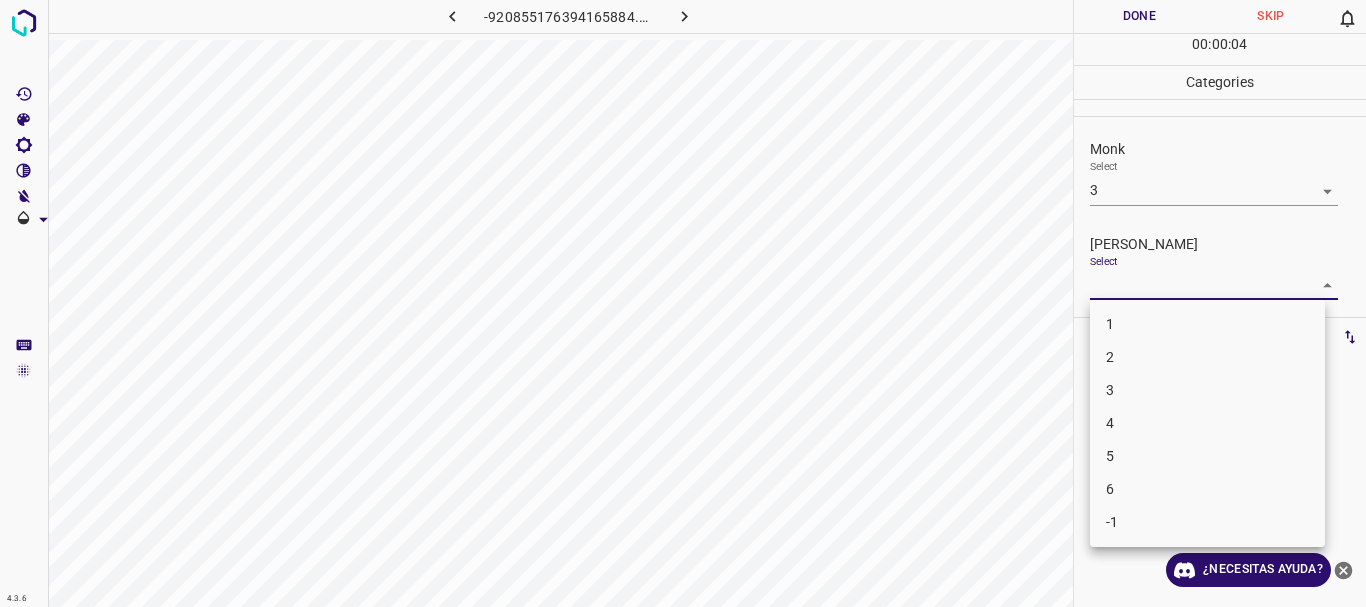 click on "4.3.6  -920855176394165884.png Done Skip 0 00   : 00   : 04   Categories Monk   Select 3 3  [PERSON_NAME]   Select ​ Labels   0 Categories 1 Monk 2  [PERSON_NAME] Tools Space Change between modes (Draw & Edit) I Auto labeling R Restore zoom M Zoom in N Zoom out Delete Delete selecte label Filters Z Restore filters X Saturation filter C Brightness filter V Contrast filter B Gray scale filter General O Download ¿Necesitas ayuda? Texto original Valora esta traducción Tu opinión servirá para ayudar a mejorar el Traductor de Google - Texto - Esconder - Borrar 1 2 3 4 5 6 -1" at bounding box center (683, 303) 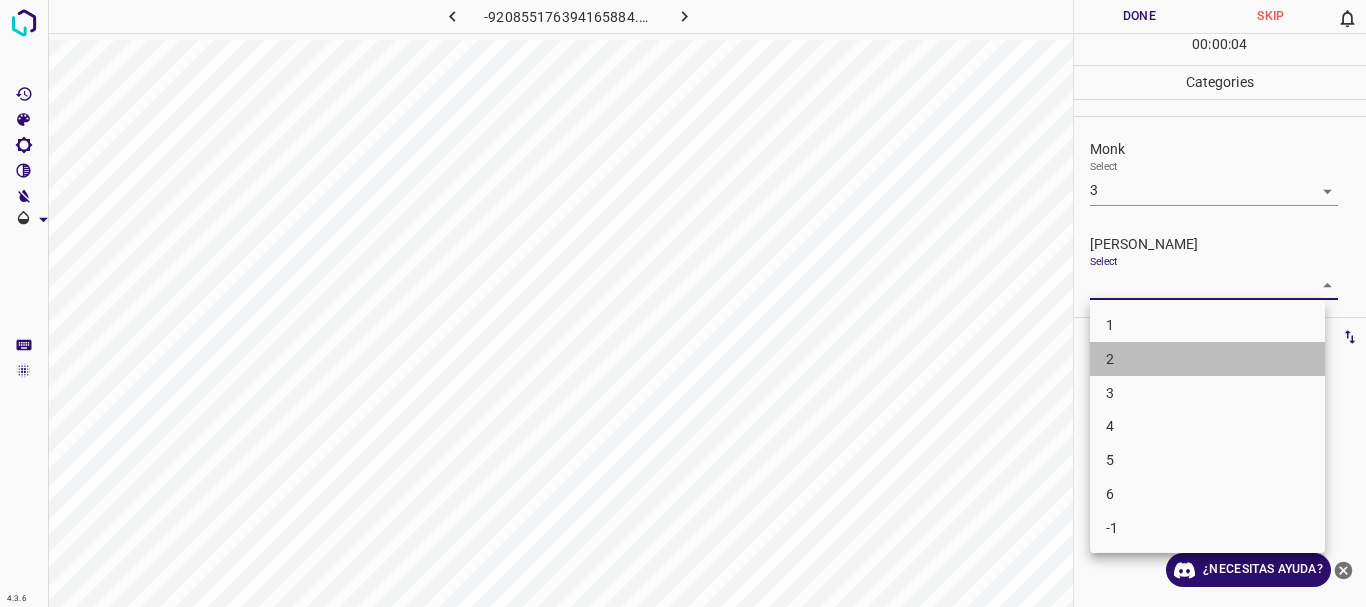 drag, startPoint x: 1128, startPoint y: 353, endPoint x: 1094, endPoint y: 71, distance: 284.04224 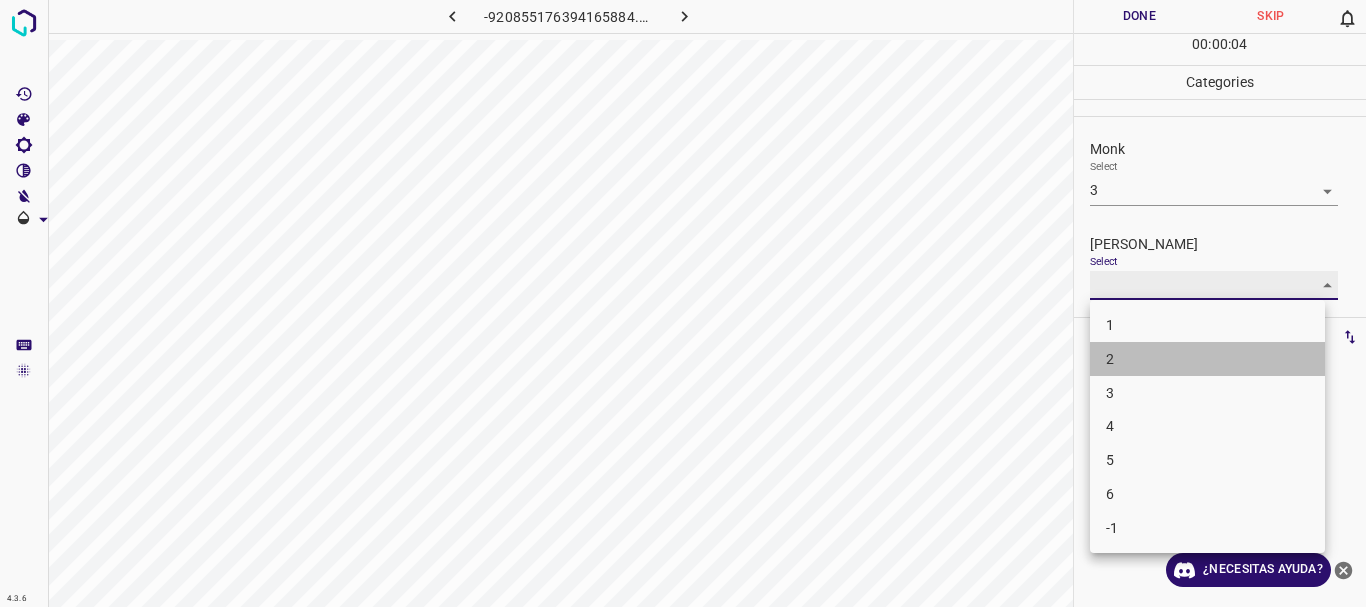 type on "2" 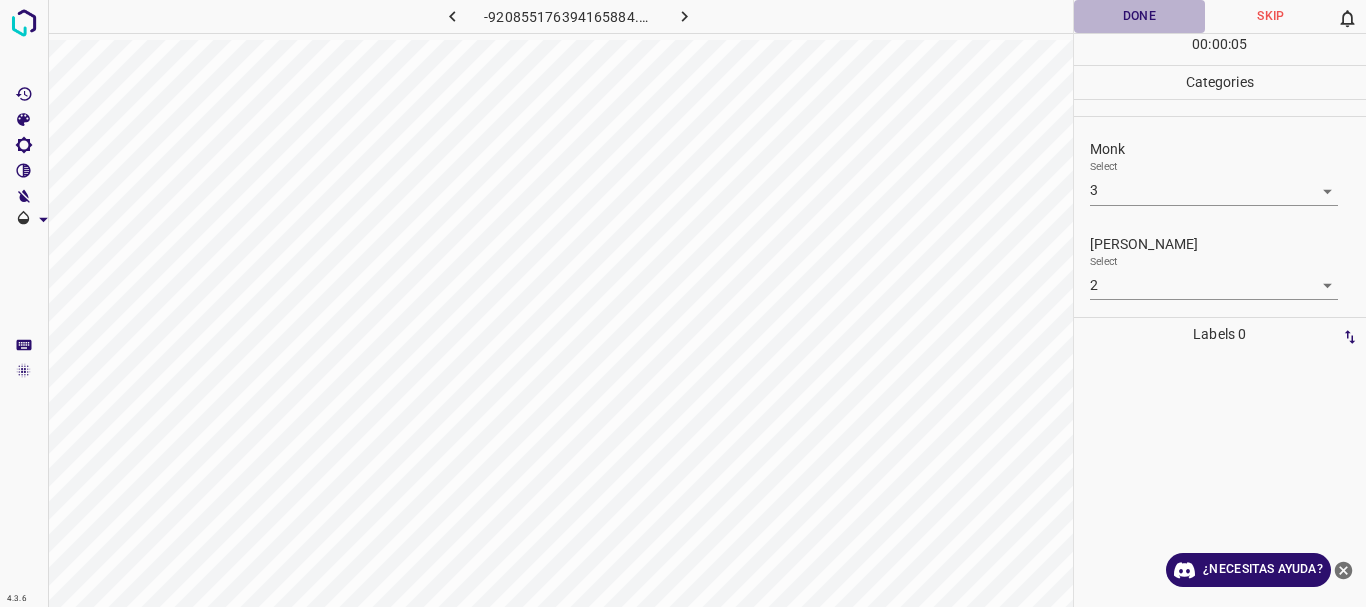 click on "Done" at bounding box center [1140, 16] 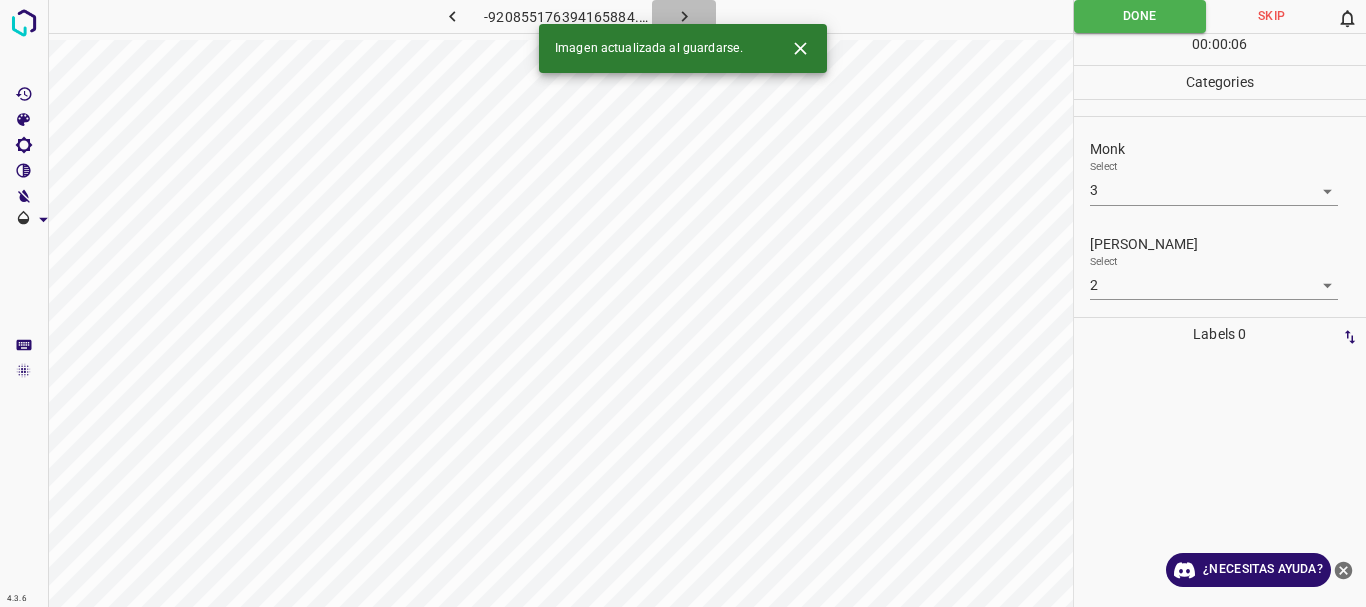 click 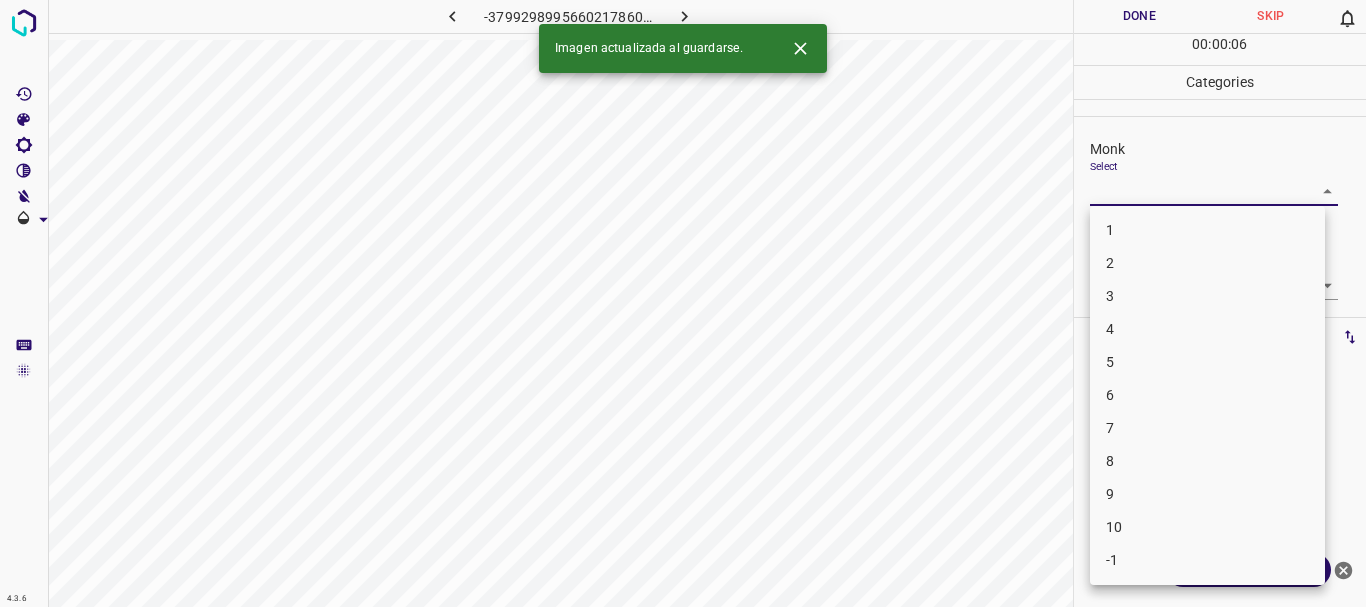 click on "4.3.6  -3799298995660217860.png Done Skip 0 00   : 00   : 06   Categories Monk   Select ​  [PERSON_NAME]   Select ​ Labels   0 Categories 1 Monk 2  [PERSON_NAME] Tools Space Change between modes (Draw & Edit) I Auto labeling R Restore zoom M Zoom in N Zoom out Delete Delete selecte label Filters Z Restore filters X Saturation filter C Brightness filter V Contrast filter B Gray scale filter General O Download Imagen actualizada al guardarse. ¿Necesitas ayuda? Texto original Valora esta traducción Tu opinión servirá para ayudar a mejorar el Traductor de Google - Texto - Esconder - Borrar 1 2 3 4 5 6 7 8 9 10 -1" at bounding box center [683, 303] 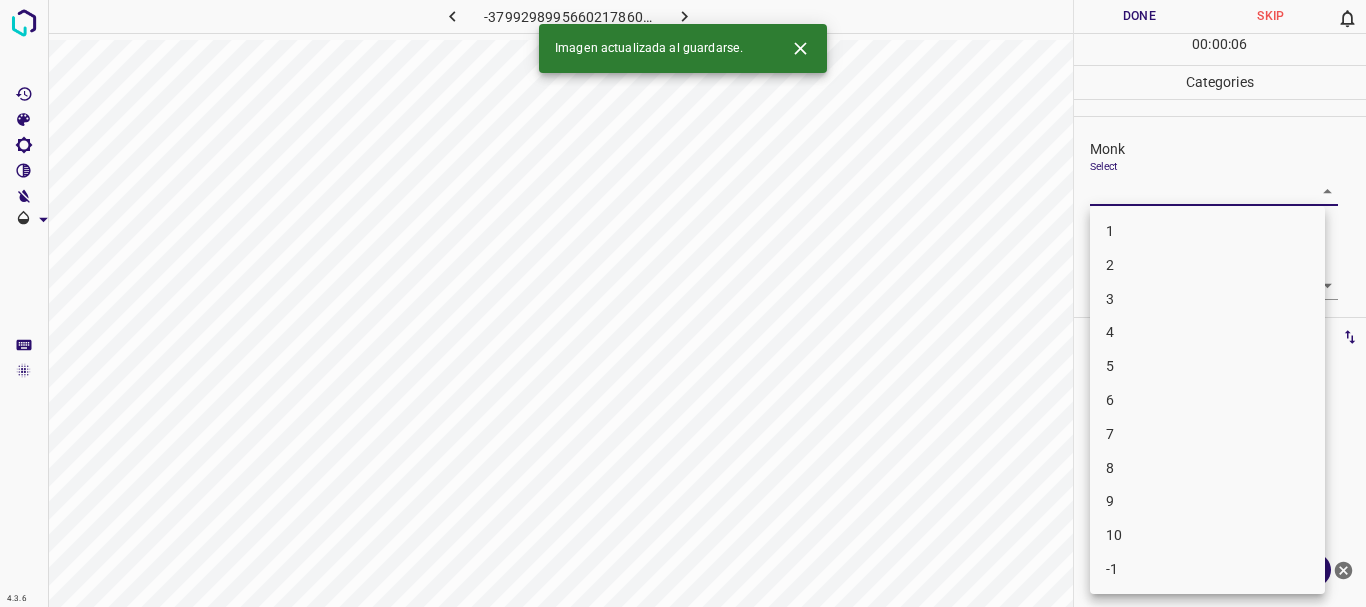 click on "3" at bounding box center [1207, 299] 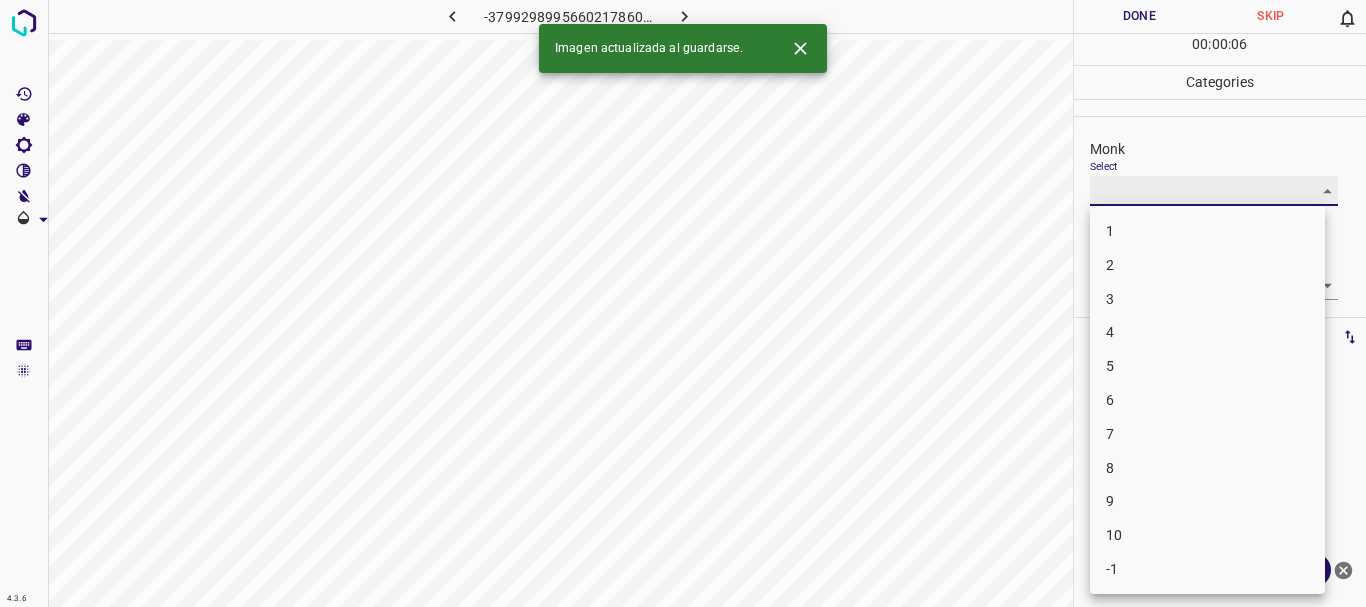 type on "3" 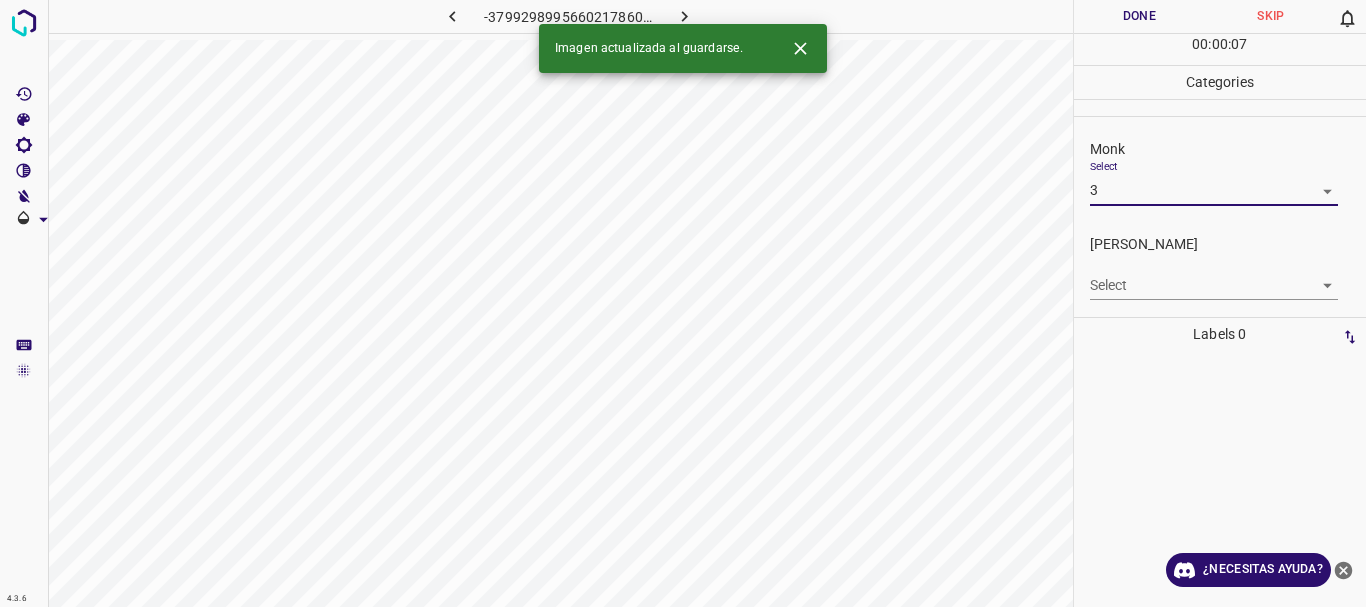 click on "4.3.6  -3799298995660217860.png Done Skip 0 00   : 00   : 07   Categories Monk   Select 3 3  [PERSON_NAME]   Select ​ Labels   0 Categories 1 Monk 2  [PERSON_NAME] Tools Space Change between modes (Draw & Edit) I Auto labeling R Restore zoom M Zoom in N Zoom out Delete Delete selecte label Filters Z Restore filters X Saturation filter C Brightness filter V Contrast filter B Gray scale filter General O Download Imagen actualizada al guardarse. ¿Necesitas ayuda? Texto original Valora esta traducción Tu opinión servirá para ayudar a mejorar el Traductor de Google - Texto - Esconder - Borrar" at bounding box center [683, 303] 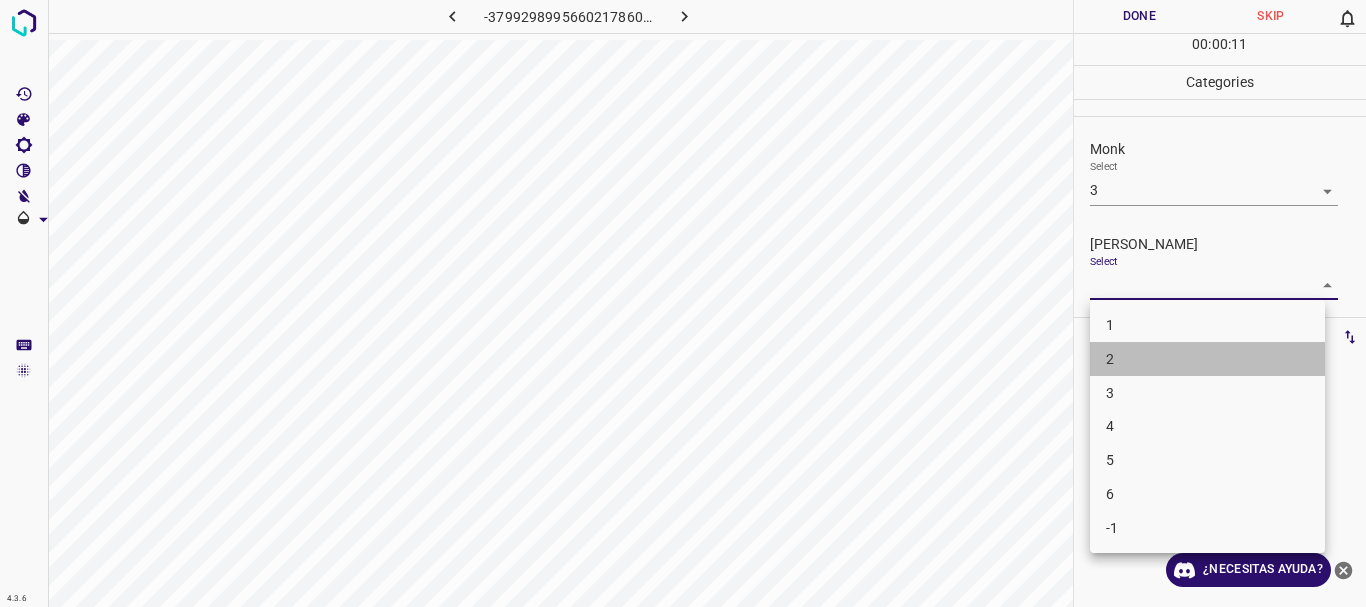 click on "2" at bounding box center (1207, 359) 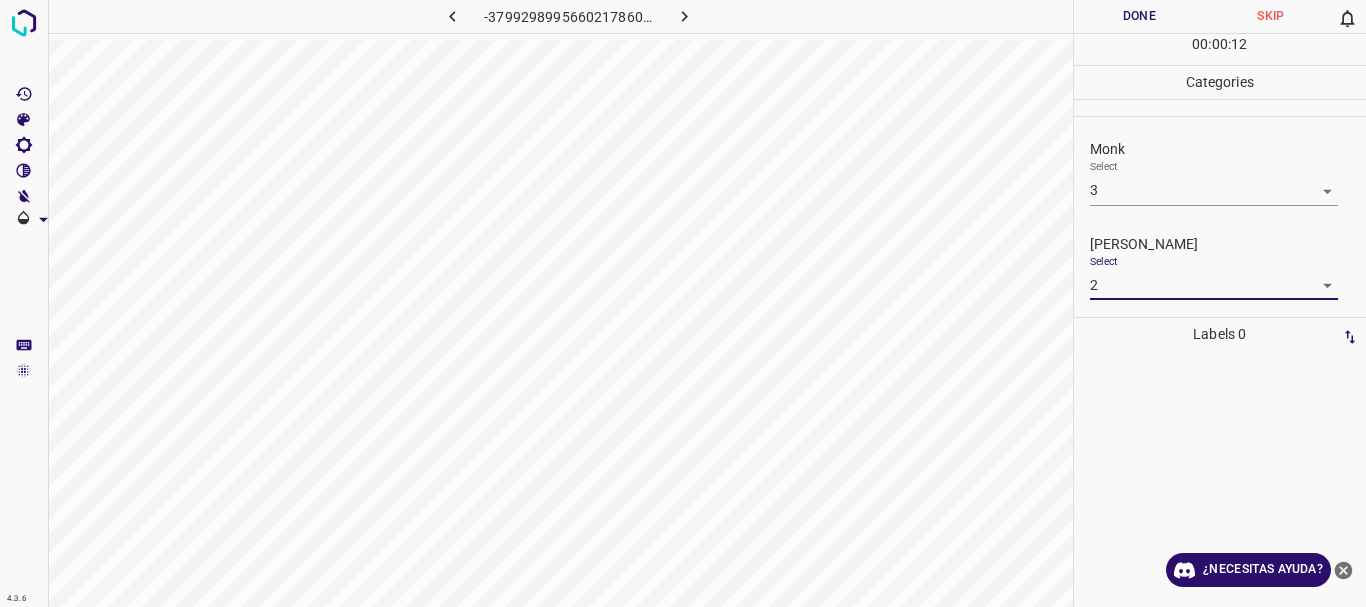 click on "4.3.6  -3799298995660217860.png Done Skip 0 00   : 00   : 12   Categories Monk   Select 3 3  [PERSON_NAME]   Select 2 2 Labels   0 Categories 1 Monk 2  [PERSON_NAME] Tools Space Change between modes (Draw & Edit) I Auto labeling R Restore zoom M Zoom in N Zoom out Delete Delete selecte label Filters Z Restore filters X Saturation filter C Brightness filter V Contrast filter B Gray scale filter General O Download ¿Necesitas ayuda? Texto original Valora esta traducción Tu opinión servirá para ayudar a mejorar el Traductor de Google - Texto - Esconder - Borrar" at bounding box center [683, 303] 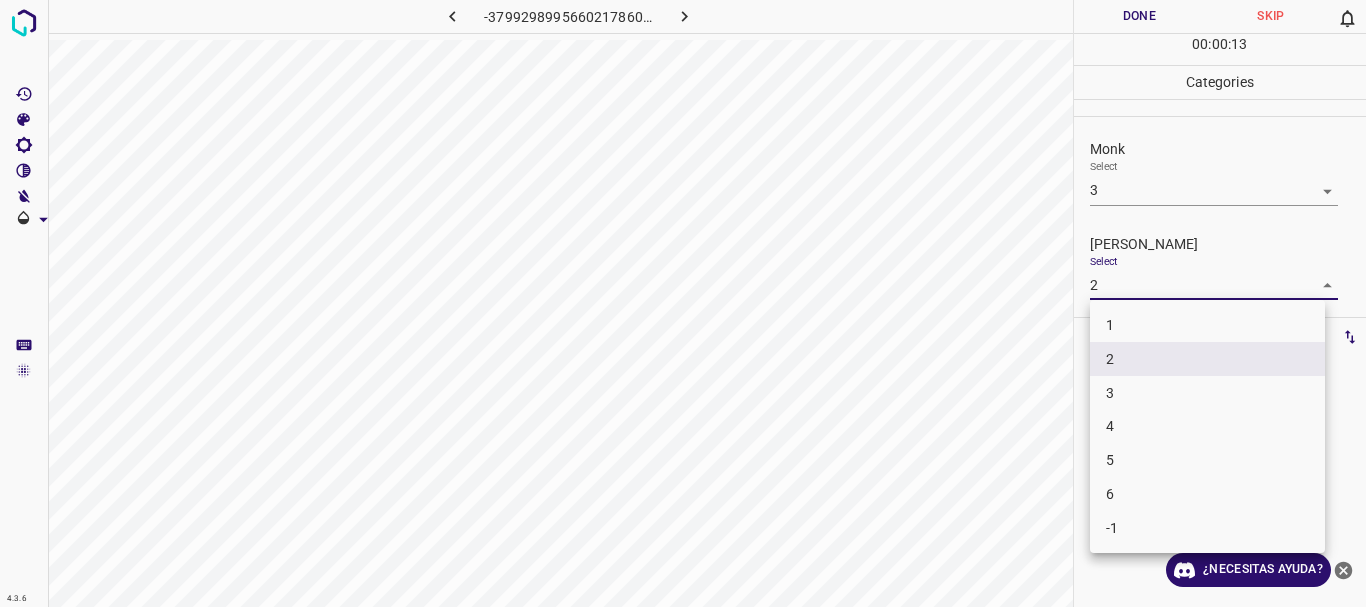 click on "1" at bounding box center (1207, 325) 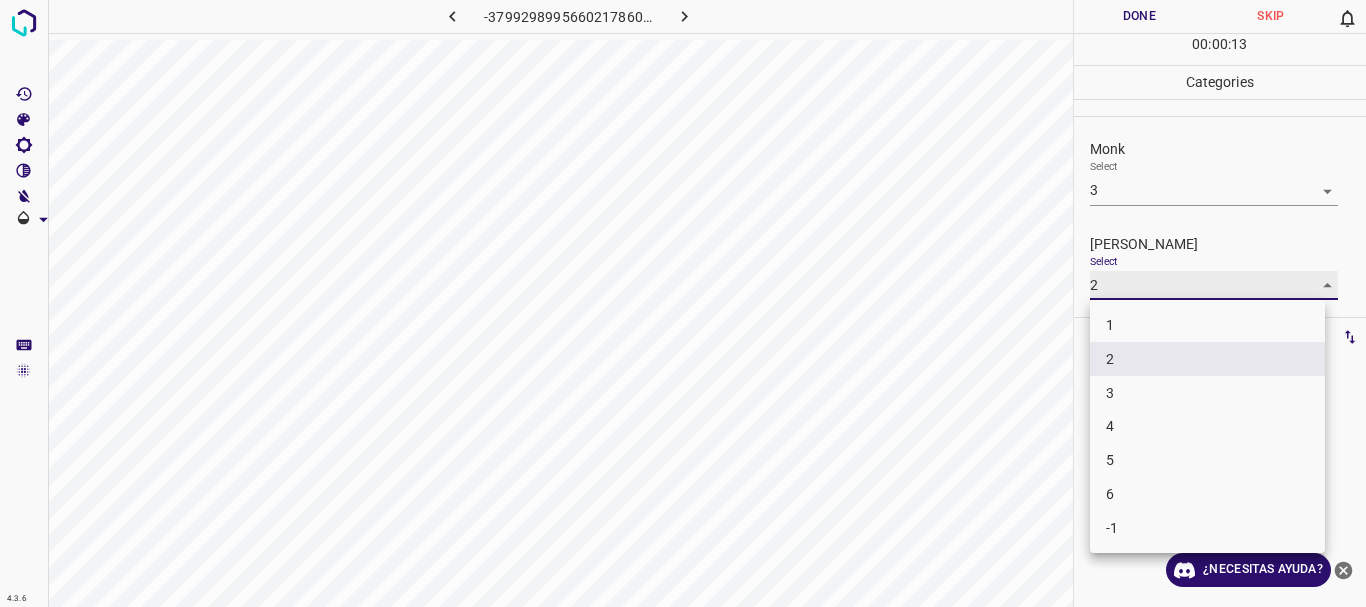 type on "1" 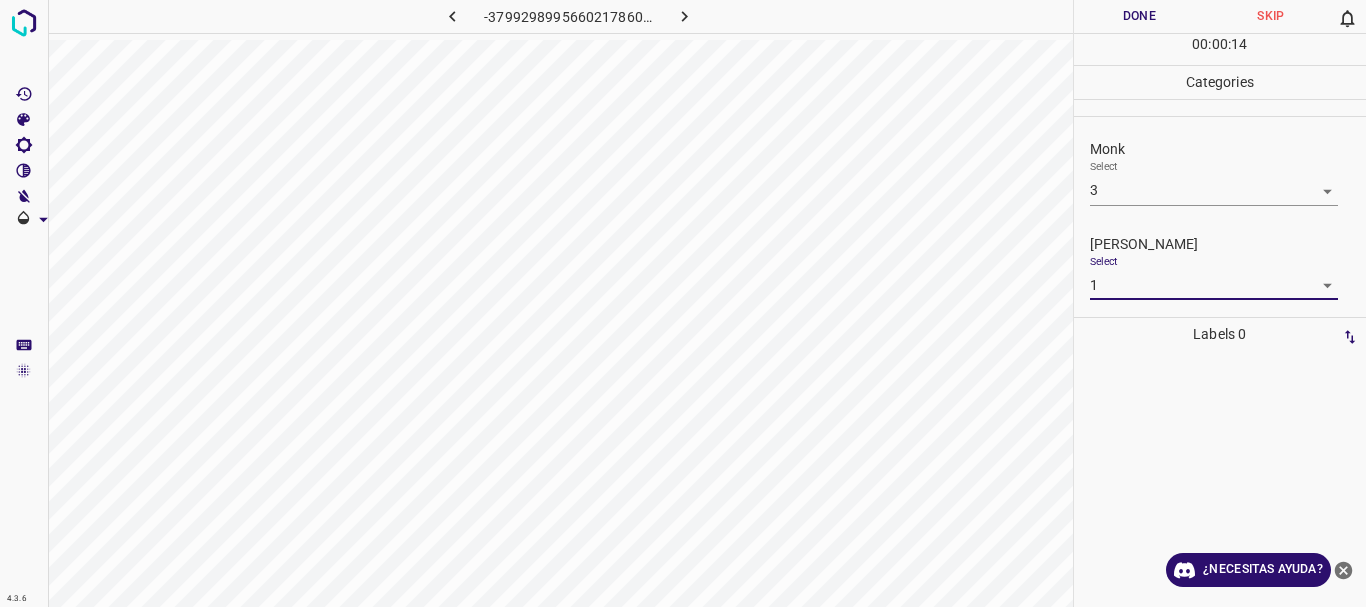 click on "Done" at bounding box center [1140, 16] 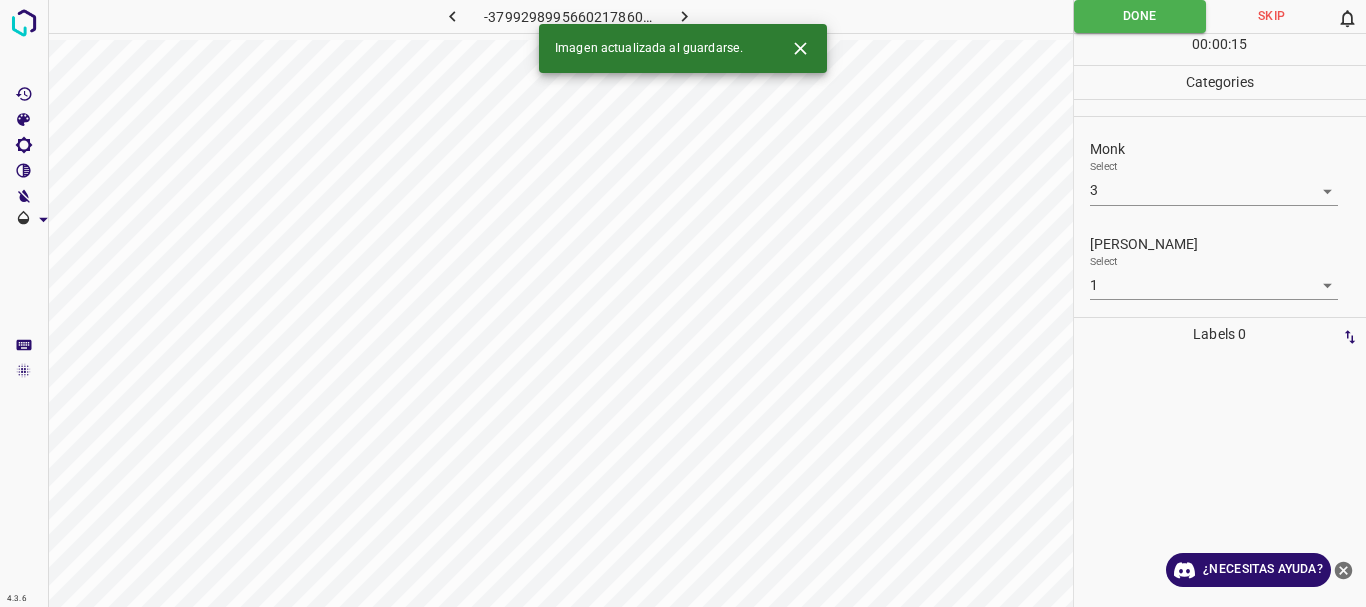 click on "Imagen actualizada al guardarse." at bounding box center (683, 48) 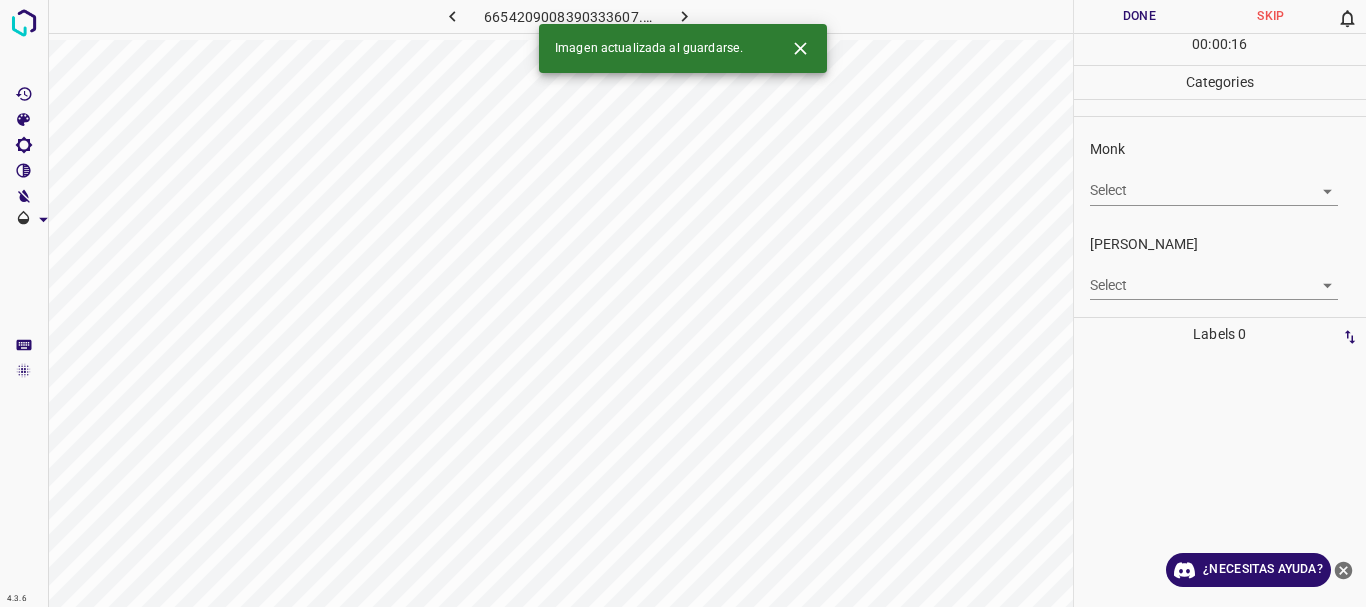 click on "4.3.6  [CREDIT_CARD_NUMBER].png Done Skip 0 00   : 00   : 16   Categories Monk   Select ​  [PERSON_NAME]   Select ​ Labels   0 Categories 1 Monk 2  [PERSON_NAME] Tools Space Change between modes (Draw & Edit) I Auto labeling R Restore zoom M Zoom in N Zoom out Delete Delete selecte label Filters Z Restore filters X Saturation filter C Brightness filter V Contrast filter B Gray scale filter General O Download Imagen actualizada al guardarse. ¿Necesitas ayuda? Texto original Valora esta traducción Tu opinión servirá para ayudar a mejorar el Traductor de Google - Texto - Esconder - Borrar" at bounding box center [683, 303] 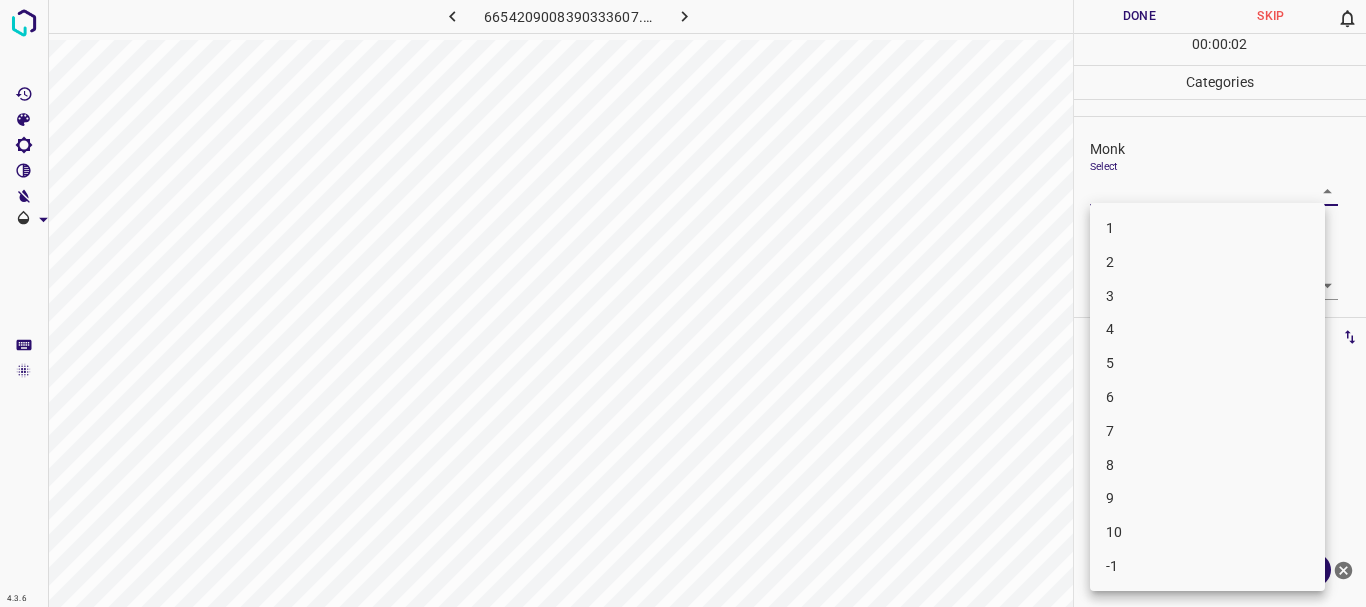 click on "5" at bounding box center [1207, 363] 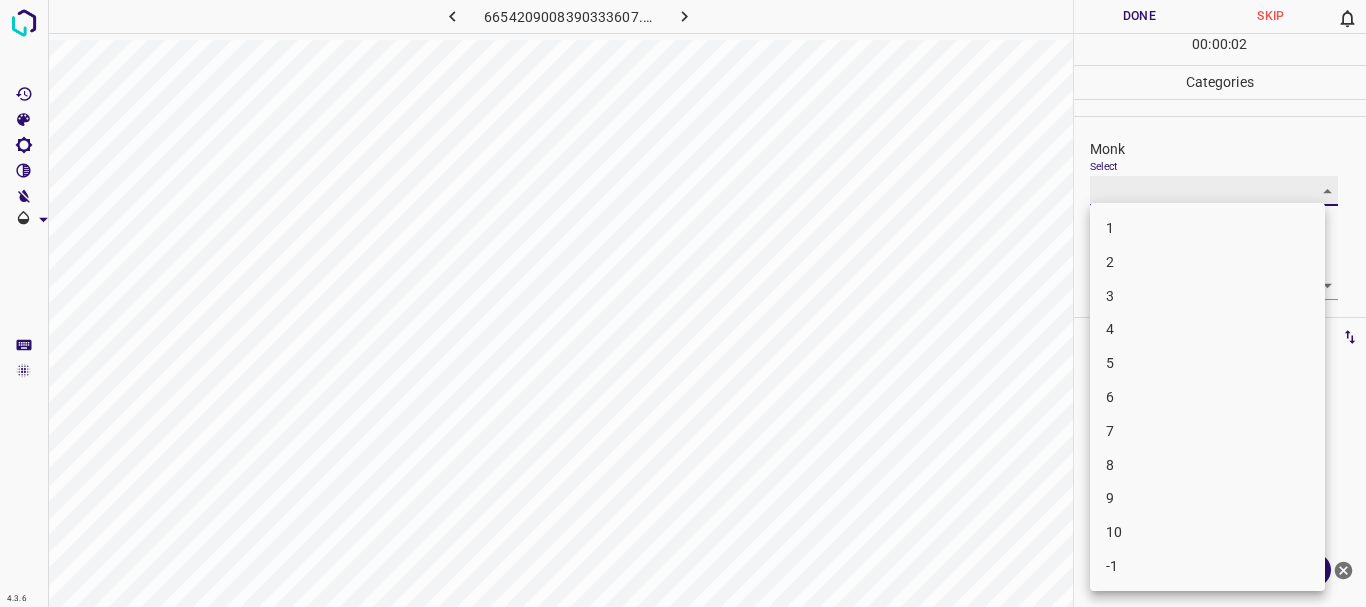 type on "5" 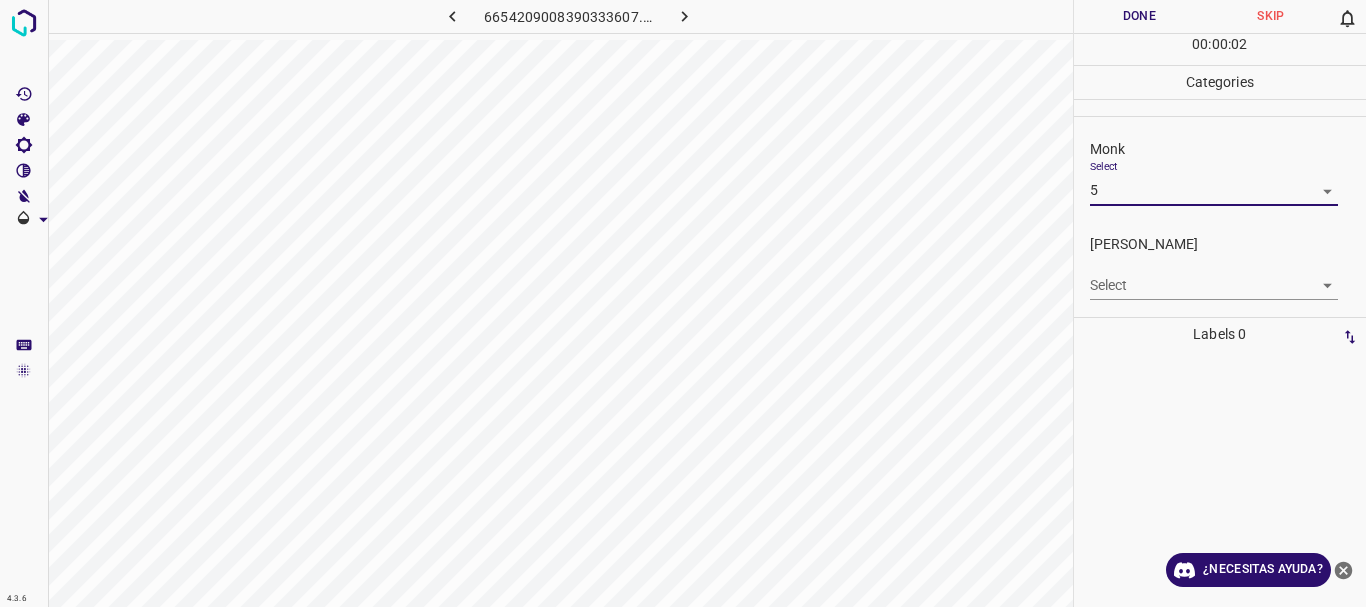 click on "4.3.6  [CREDIT_CARD_NUMBER].png Done Skip 0 00   : 00   : 02   Categories Monk   Select 5 5  [PERSON_NAME]   Select ​ Labels   0 Categories 1 Monk 2  [PERSON_NAME] Tools Space Change between modes (Draw & Edit) I Auto labeling R Restore zoom M Zoom in N Zoom out Delete Delete selecte label Filters Z Restore filters X Saturation filter C Brightness filter V Contrast filter B Gray scale filter General O Download ¿Necesitas ayuda? Texto original Valora esta traducción Tu opinión servirá para ayudar a mejorar el Traductor de Google - Texto - Esconder - Borrar 1 2 3 4 5 6 7 8 9 10 -1" at bounding box center (683, 303) 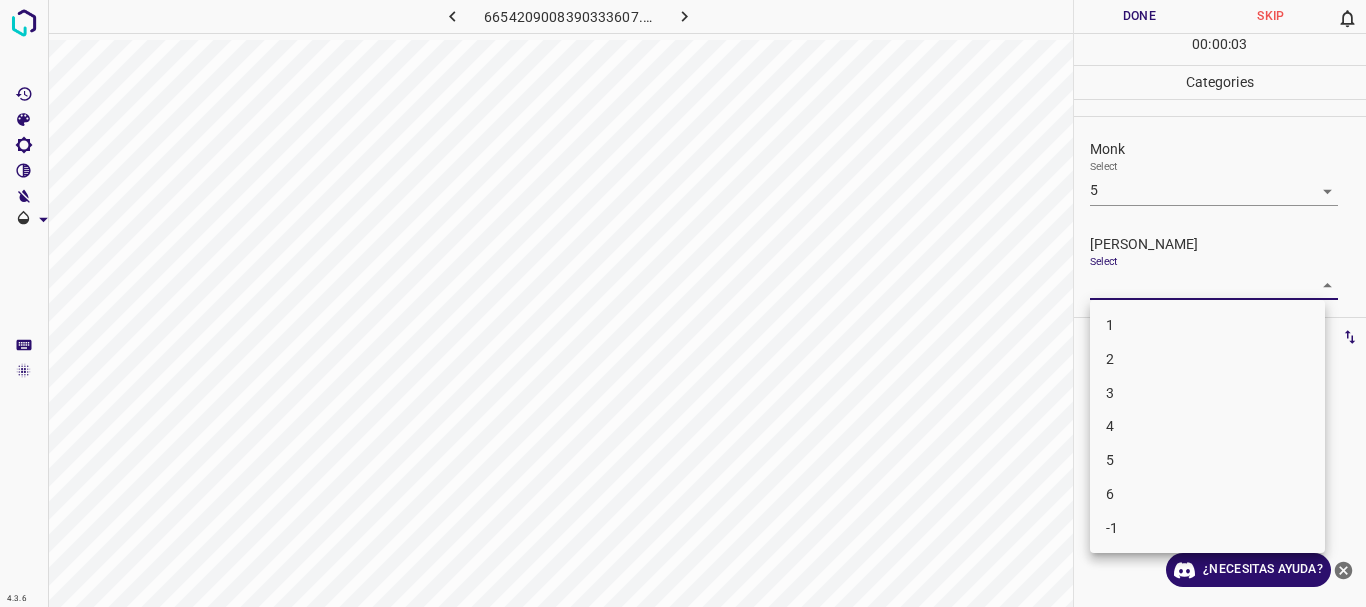 drag, startPoint x: 1139, startPoint y: 392, endPoint x: 1119, endPoint y: 132, distance: 260.7681 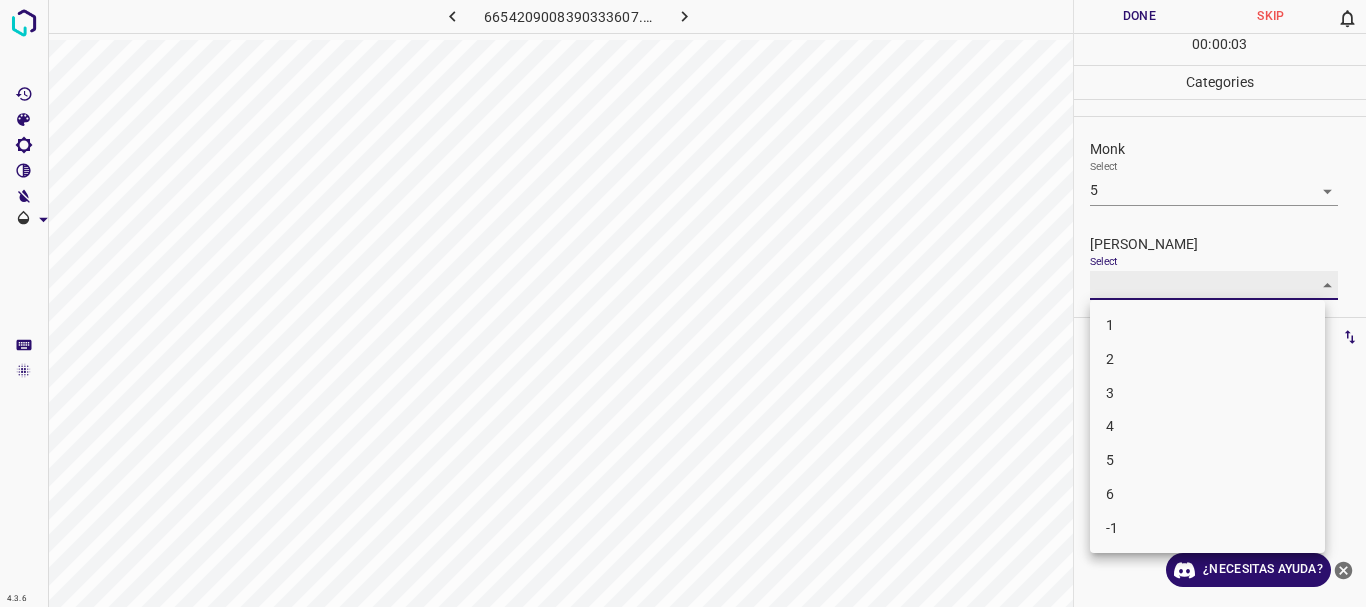 type on "3" 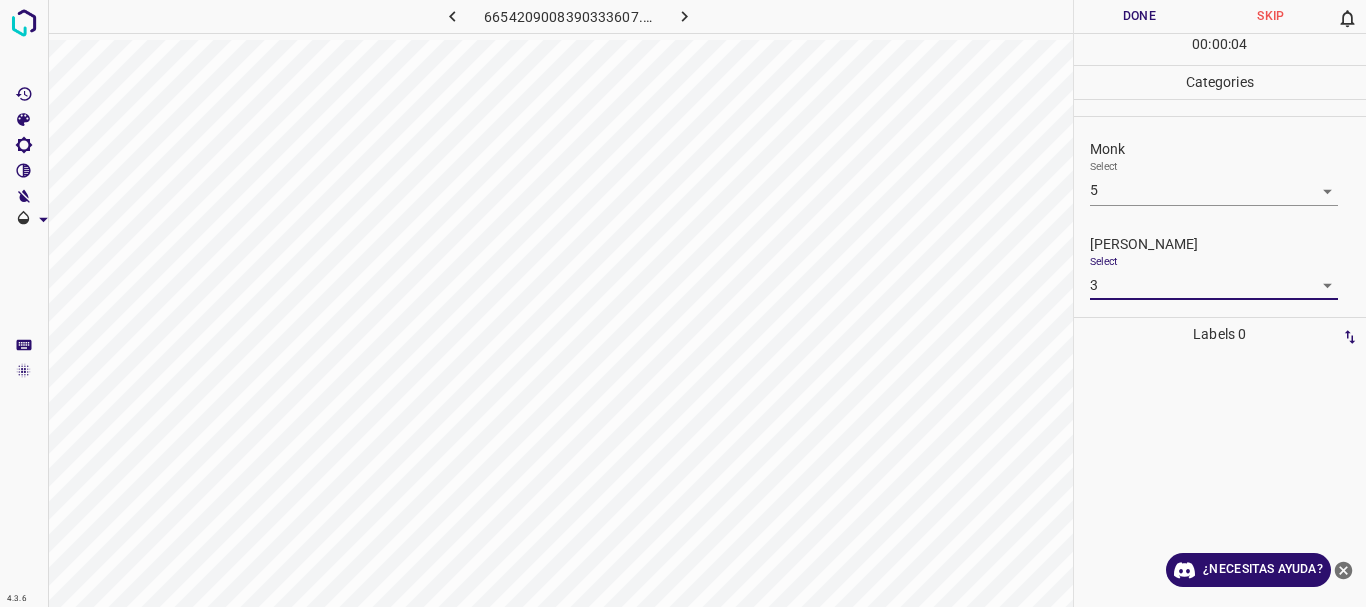 click on "Done" at bounding box center (1140, 16) 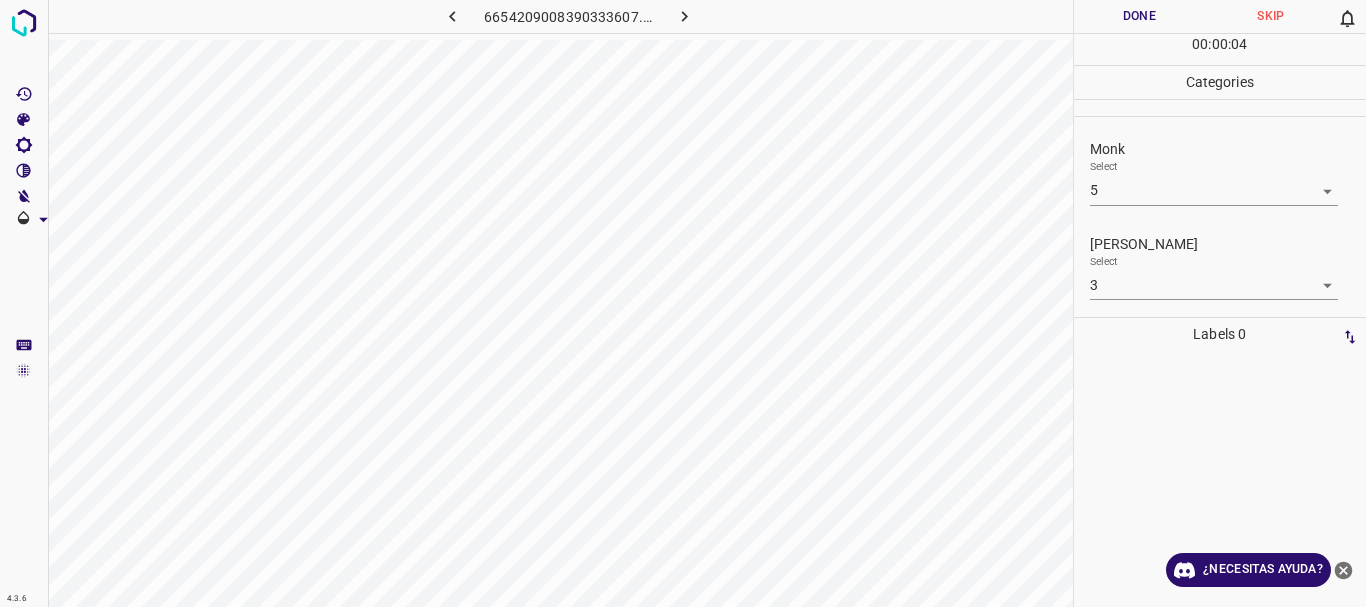 click 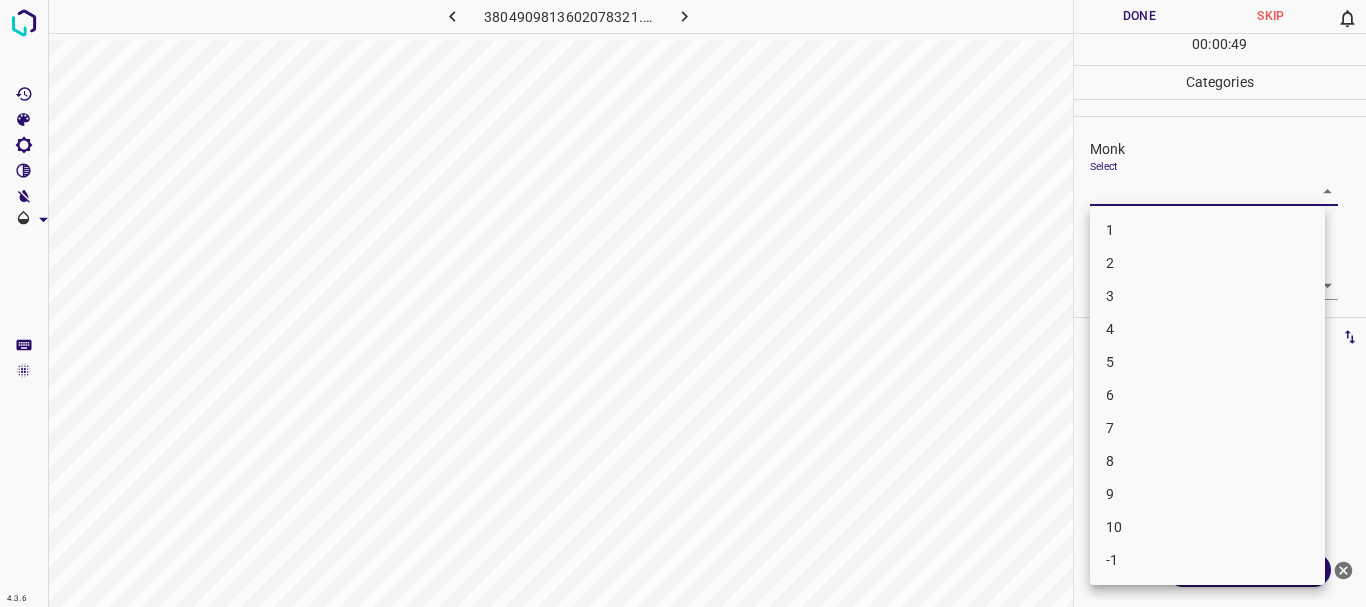 click on "4.3.6  [CREDIT_CARD_NUMBER].png Done Skip 0 00   : 00   : 49   Categories Monk   Select ​  [PERSON_NAME]   Select ​ Labels   0 Categories 1 Monk 2  [PERSON_NAME] Tools Space Change between modes (Draw & Edit) I Auto labeling R Restore zoom M Zoom in N Zoom out Delete Delete selecte label Filters Z Restore filters X Saturation filter C Brightness filter V Contrast filter B Gray scale filter General O Download ¿Necesitas ayuda? Texto original Valora esta traducción Tu opinión servirá para ayudar a mejorar el Traductor de Google - Texto - Esconder - Borrar 1 2 3 4 5 6 7 8 9 10 -1" at bounding box center (683, 303) 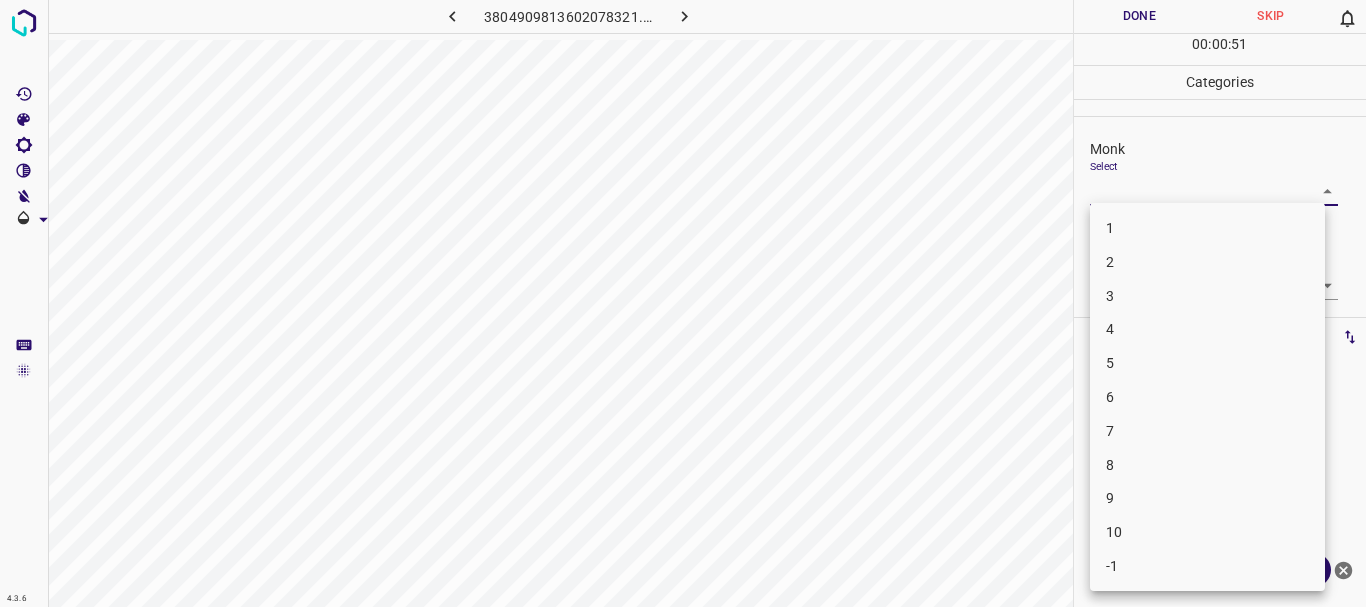 click on "4" at bounding box center (1207, 329) 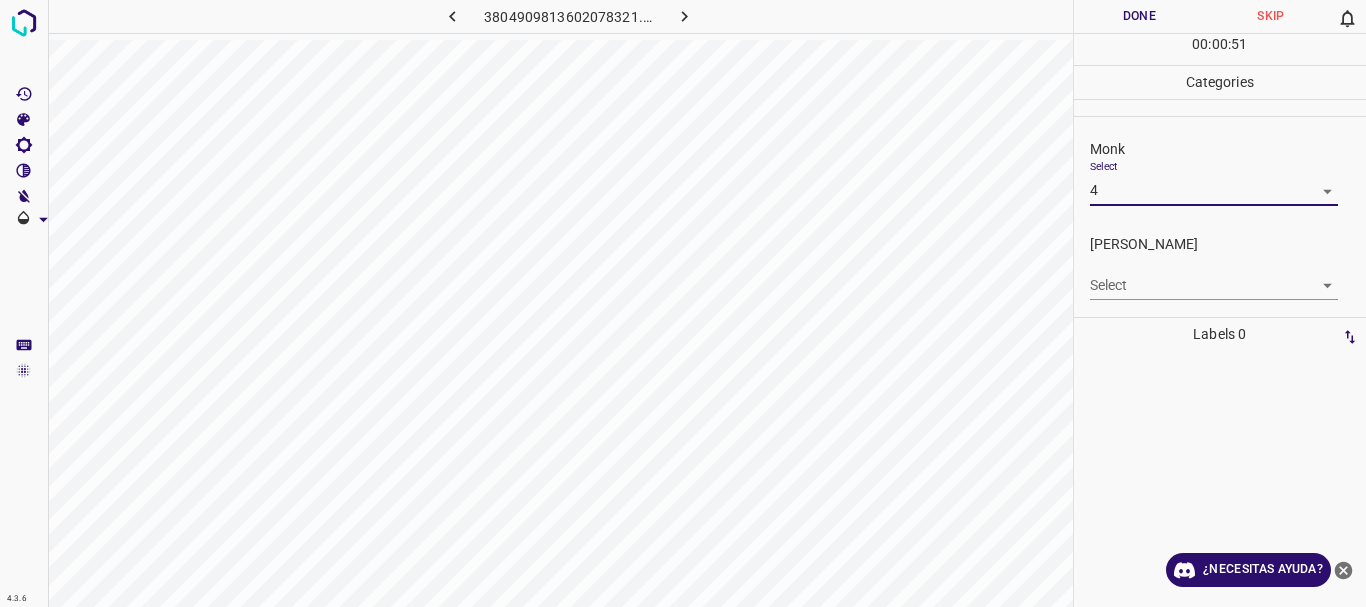 click on "Monk   Select 4 4" at bounding box center (1220, 172) 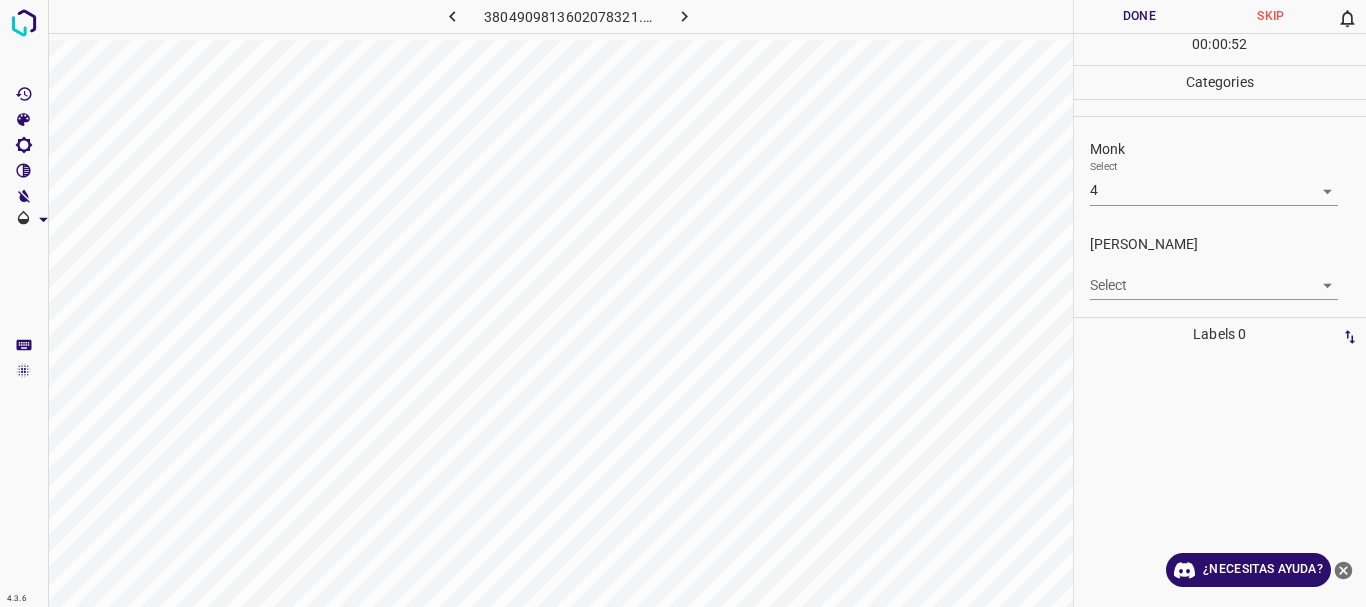 click on "4.3.6  [CREDIT_CARD_NUMBER].png Done Skip 0 00   : 00   : 52   Categories Monk   Select 4 4  [PERSON_NAME]   Select ​ Labels   0 Categories 1 Monk 2  [PERSON_NAME] Tools Space Change between modes (Draw & Edit) I Auto labeling R Restore zoom M Zoom in N Zoom out Delete Delete selecte label Filters Z Restore filters X Saturation filter C Brightness filter V Contrast filter B Gray scale filter General O Download ¿Necesitas ayuda? Texto original Valora esta traducción Tu opinión servirá para ayudar a mejorar el Traductor de Google - Texto - Esconder - Borrar" at bounding box center [683, 303] 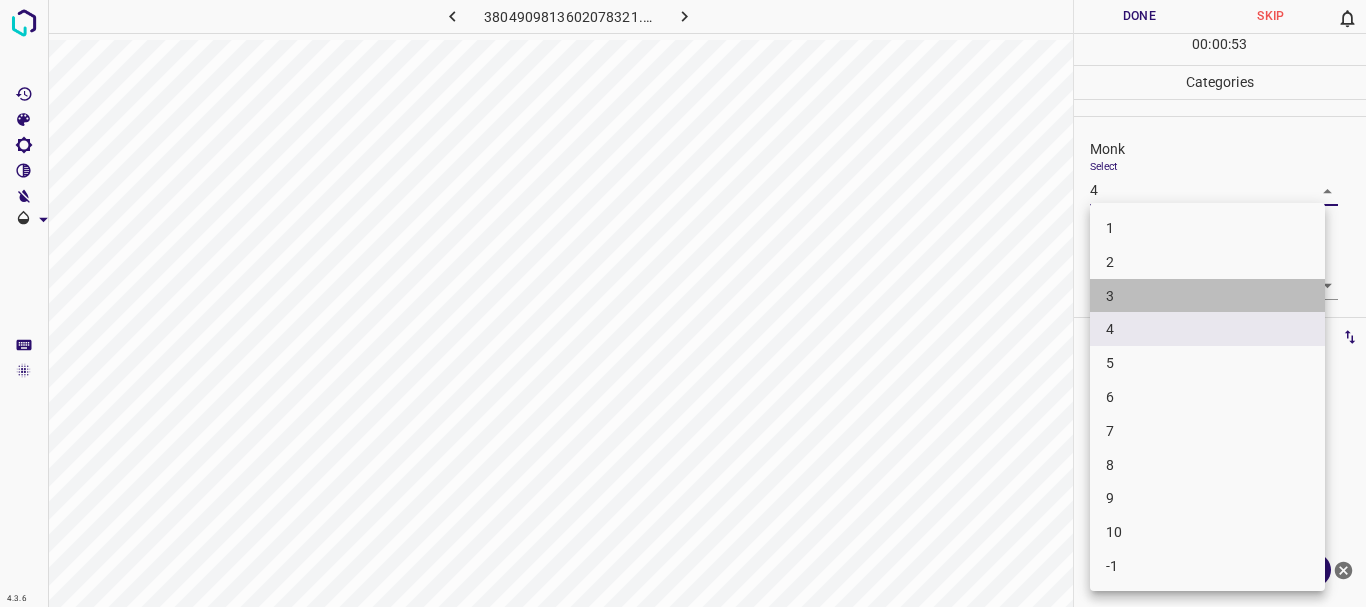 click on "3" at bounding box center (1207, 296) 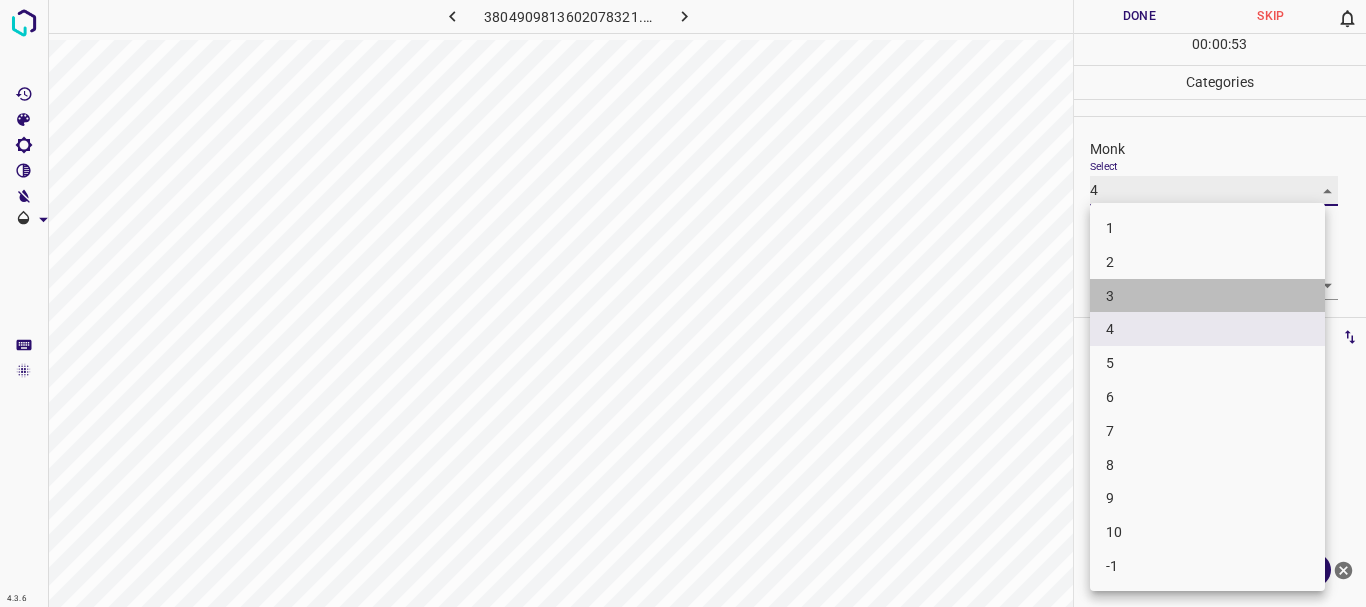 type on "3" 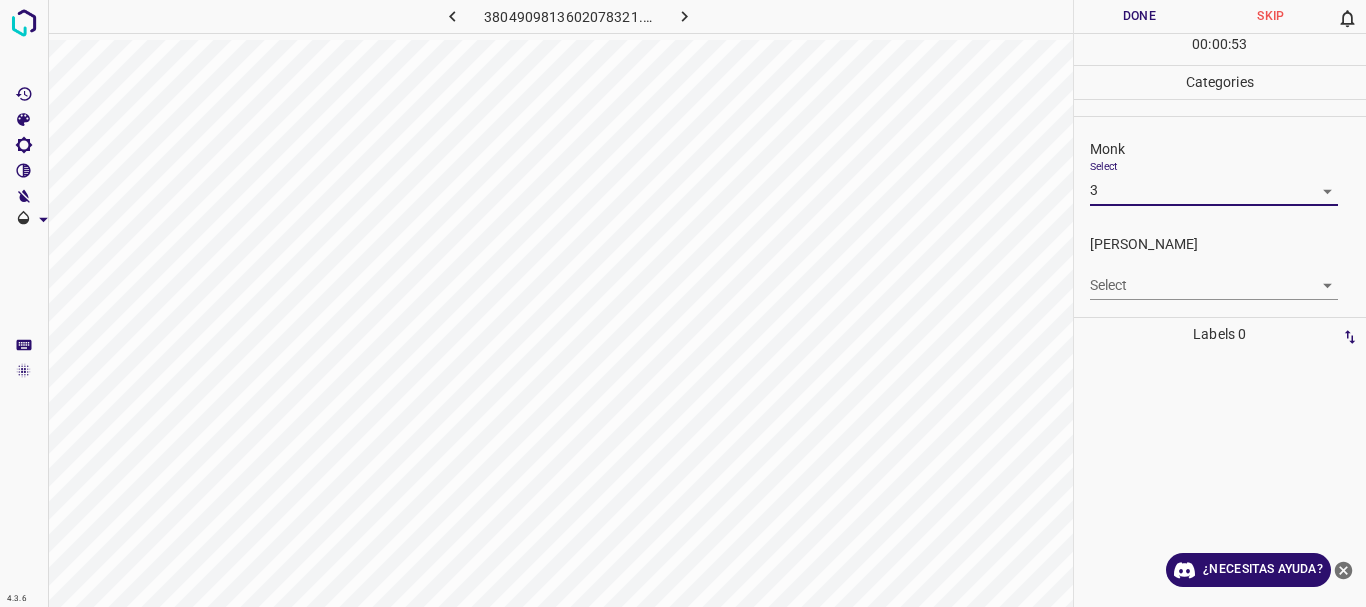 click on "Select ​" at bounding box center (1214, 277) 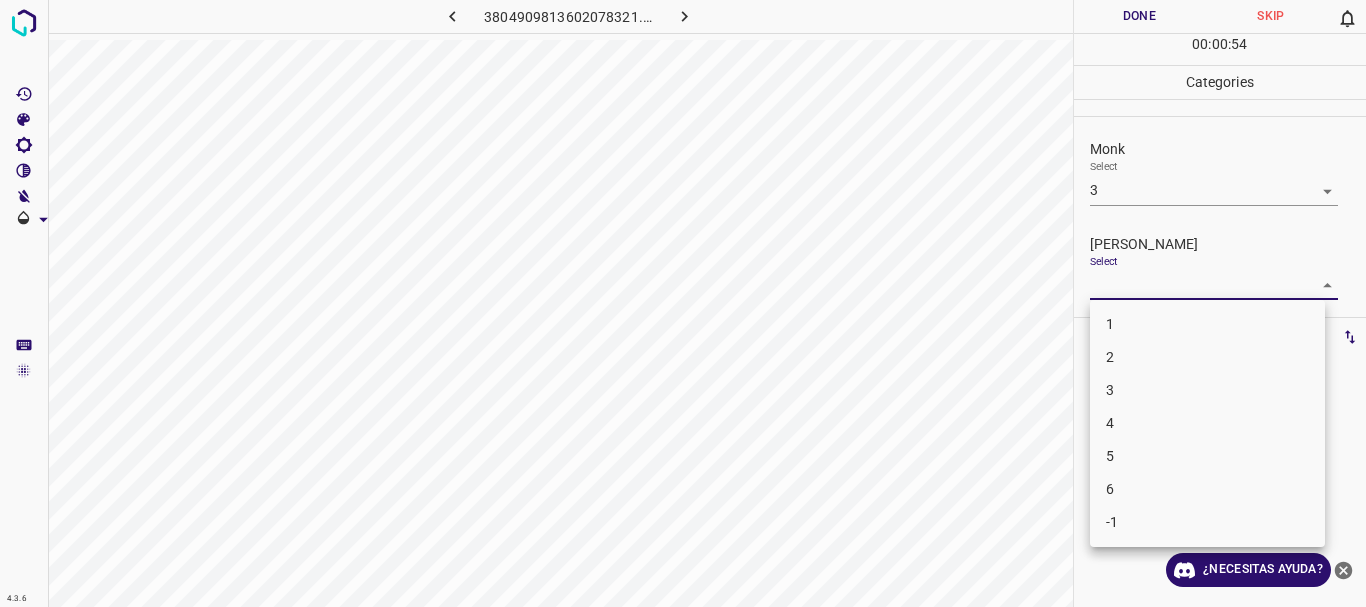 click on "4.3.6  [CREDIT_CARD_NUMBER].png Done Skip 0 00   : 00   : 54   Categories Monk   Select 3 3  [PERSON_NAME]   Select ​ Labels   0 Categories 1 Monk 2  [PERSON_NAME] Tools Space Change between modes (Draw & Edit) I Auto labeling R Restore zoom M Zoom in N Zoom out Delete Delete selecte label Filters Z Restore filters X Saturation filter C Brightness filter V Contrast filter B Gray scale filter General O Download ¿Necesitas ayuda? Texto original Valora esta traducción Tu opinión servirá para ayudar a mejorar el Traductor de Google - Texto - Esconder - Borrar 1 2 3 4 5 6 -1" at bounding box center [683, 303] 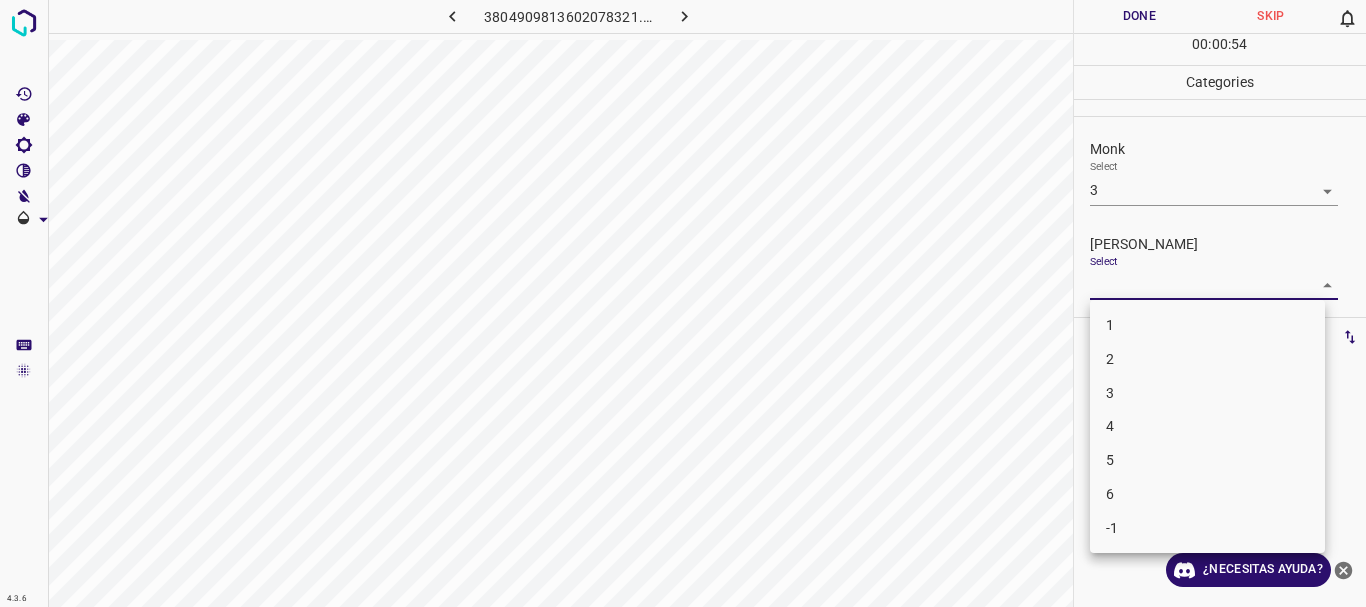 click on "3" at bounding box center [1207, 393] 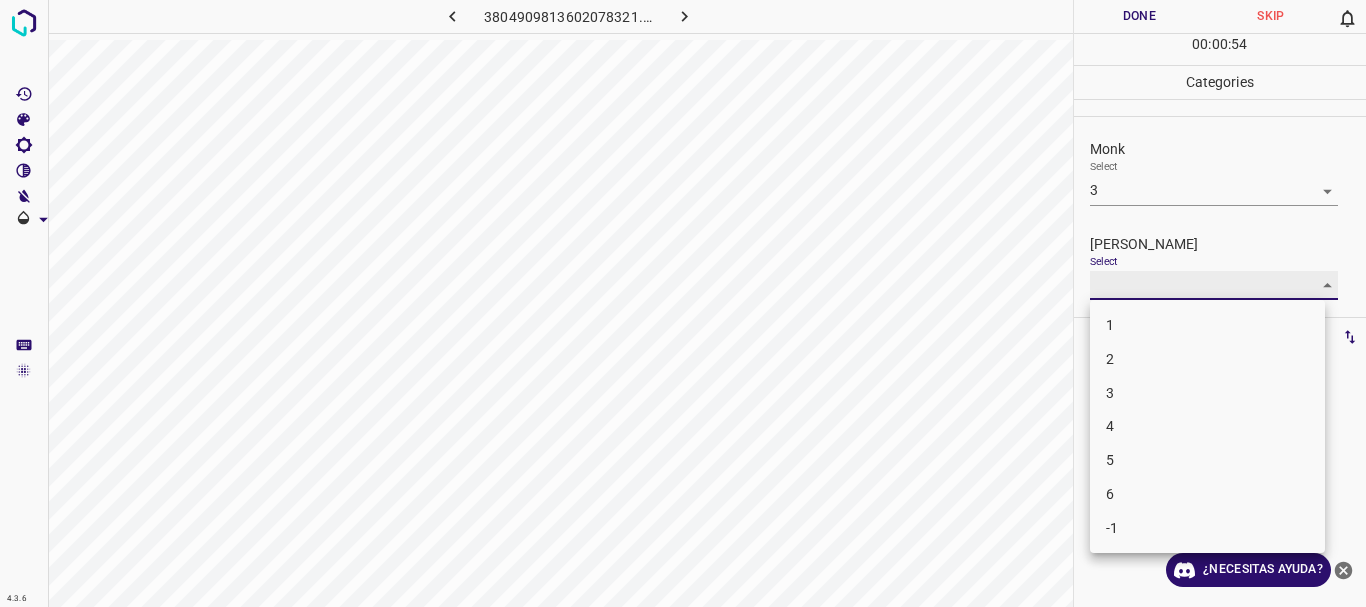 type on "3" 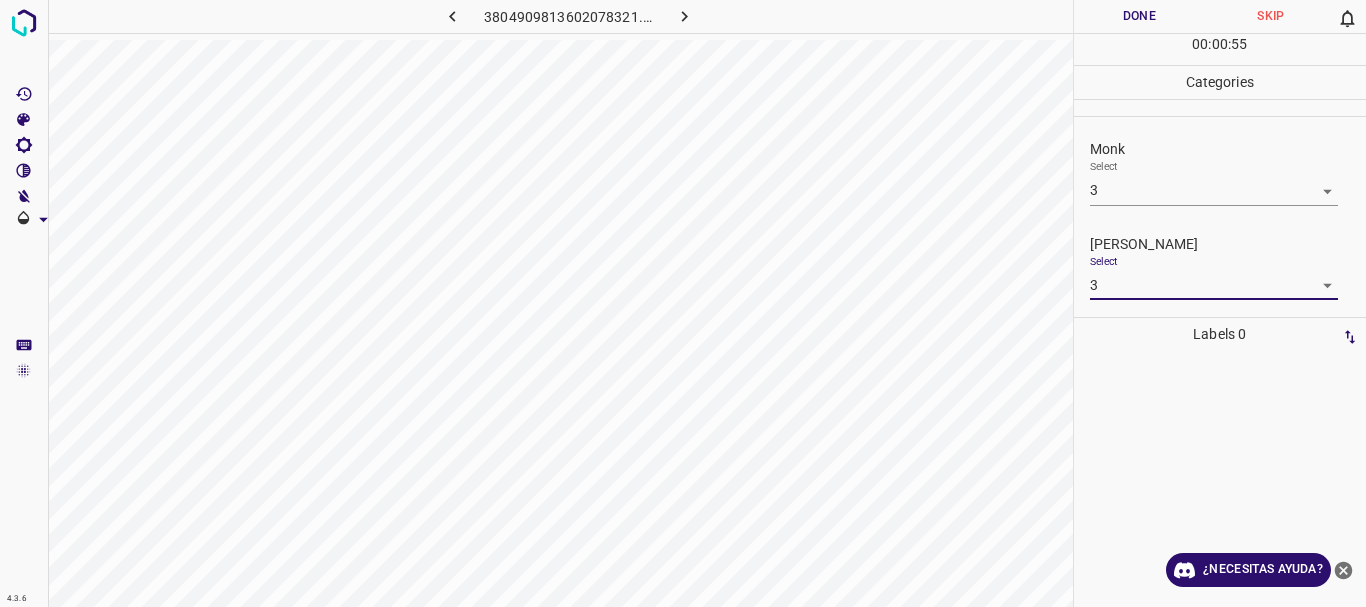 click on "Done" at bounding box center [1140, 16] 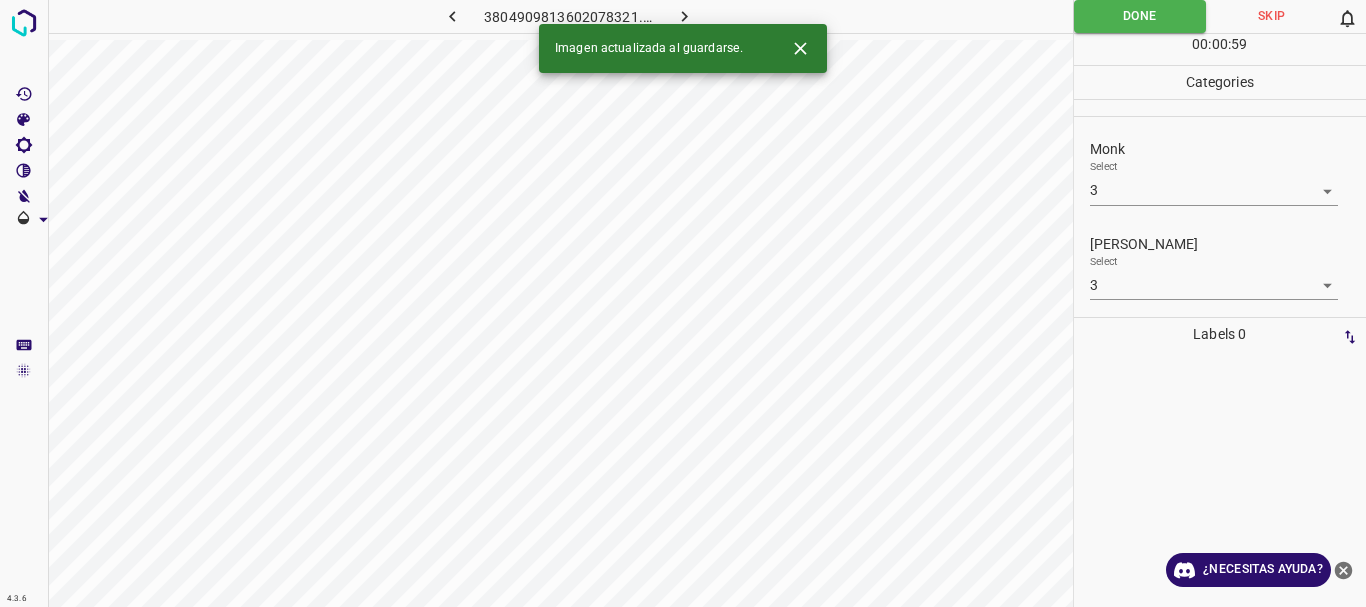 click 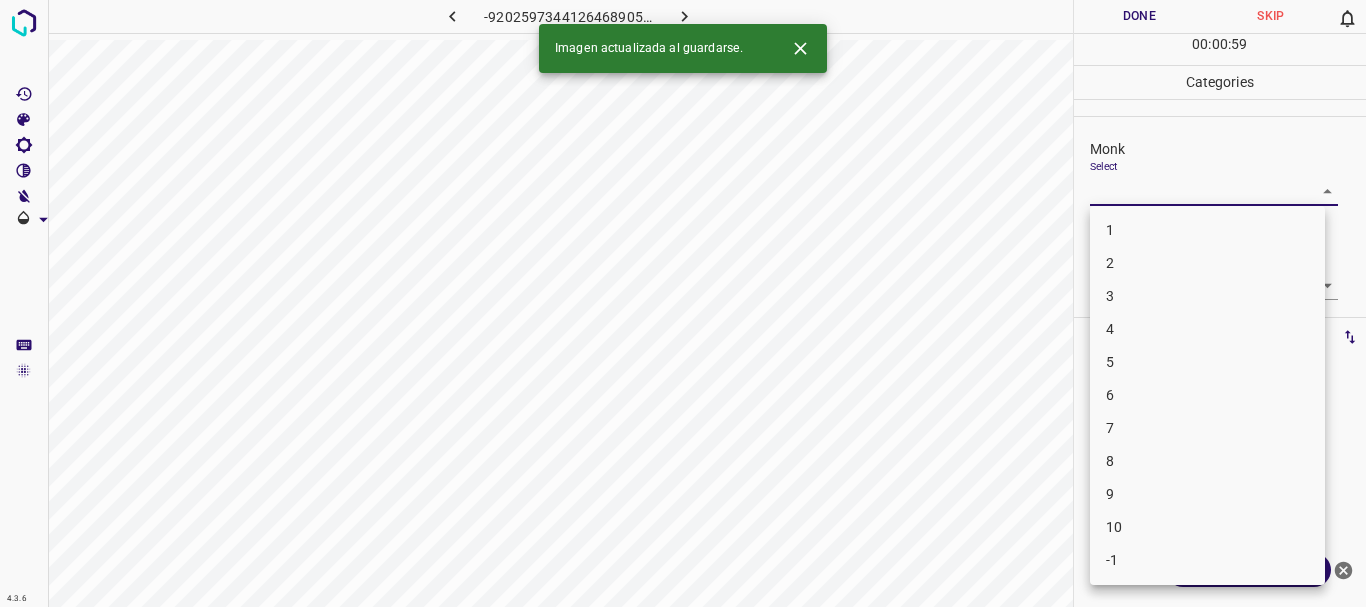 click on "4.3.6  -9202597344126468905.png Done Skip 0 00   : 00   : 59   Categories Monk   Select ​  [PERSON_NAME]   Select ​ Labels   0 Categories 1 Monk 2  [PERSON_NAME] Tools Space Change between modes (Draw & Edit) I Auto labeling R Restore zoom M Zoom in N Zoom out Delete Delete selecte label Filters Z Restore filters X Saturation filter C Brightness filter V Contrast filter B Gray scale filter General O Download Imagen actualizada al guardarse. ¿Necesitas ayuda? Texto original Valora esta traducción Tu opinión servirá para ayudar a mejorar el Traductor de Google - Texto - Esconder - Borrar 1 2 3 4 5 6 7 8 9 10 -1" at bounding box center [683, 303] 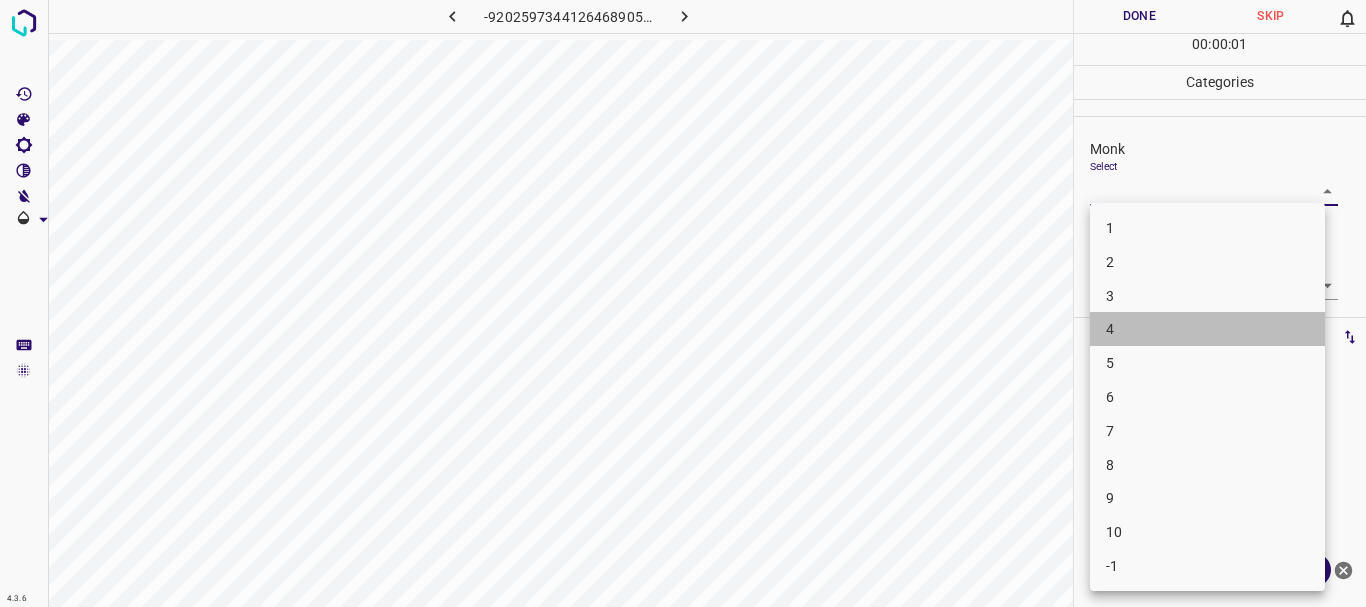 click on "4" at bounding box center (1207, 329) 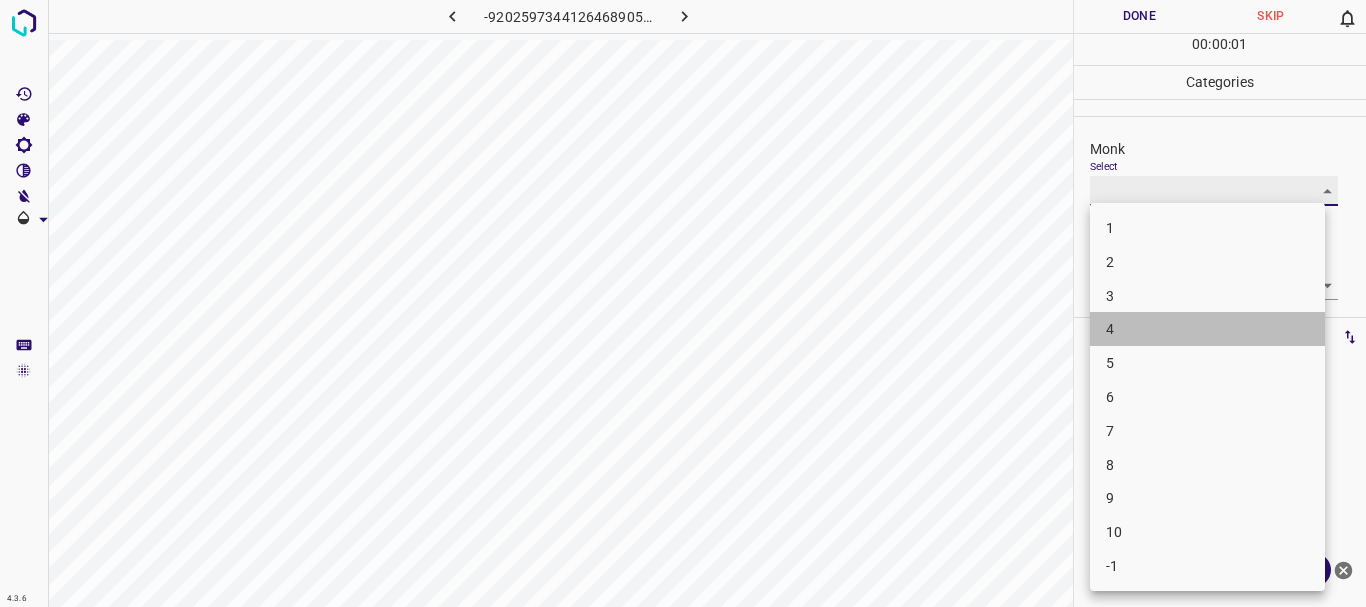 type on "4" 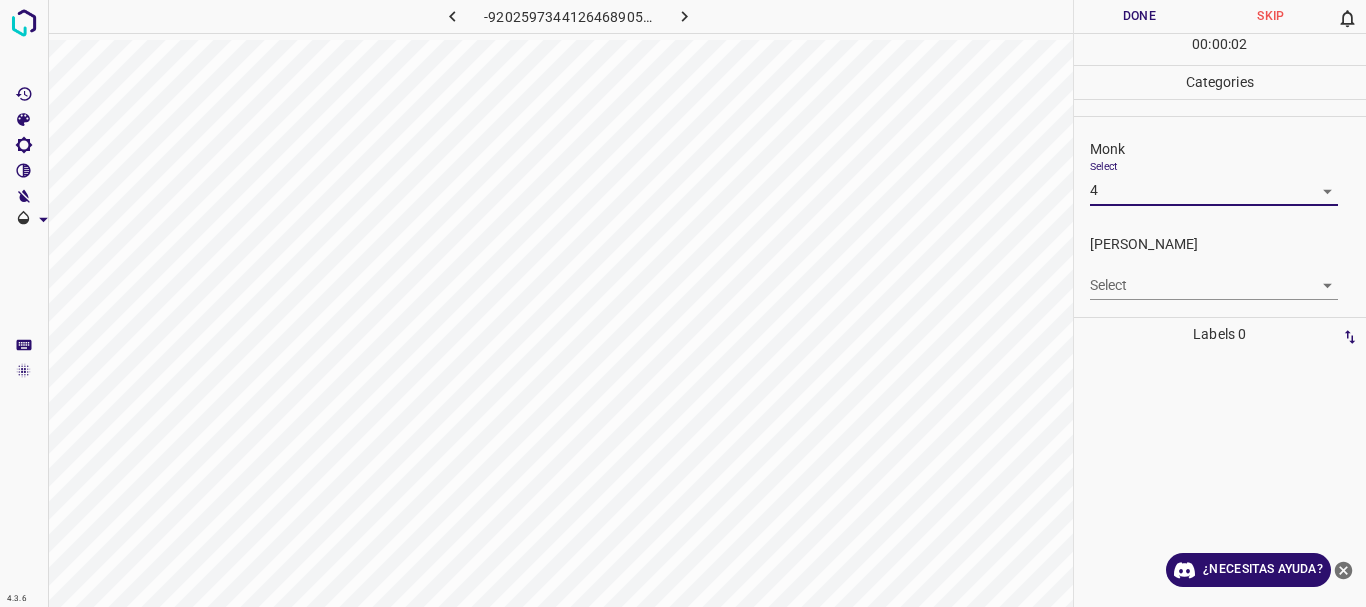click on "4.3.6  -9202597344126468905.png Done Skip 0 00   : 00   : 02   Categories Monk   Select 4 4  [PERSON_NAME]   Select ​ Labels   0 Categories 1 Monk 2  [PERSON_NAME] Tools Space Change between modes (Draw & Edit) I Auto labeling R Restore zoom M Zoom in N Zoom out Delete Delete selecte label Filters Z Restore filters X Saturation filter C Brightness filter V Contrast filter B Gray scale filter General O Download ¿Necesitas ayuda? Texto original Valora esta traducción Tu opinión servirá para ayudar a mejorar el Traductor de Google - Texto - Esconder - Borrar" at bounding box center [683, 303] 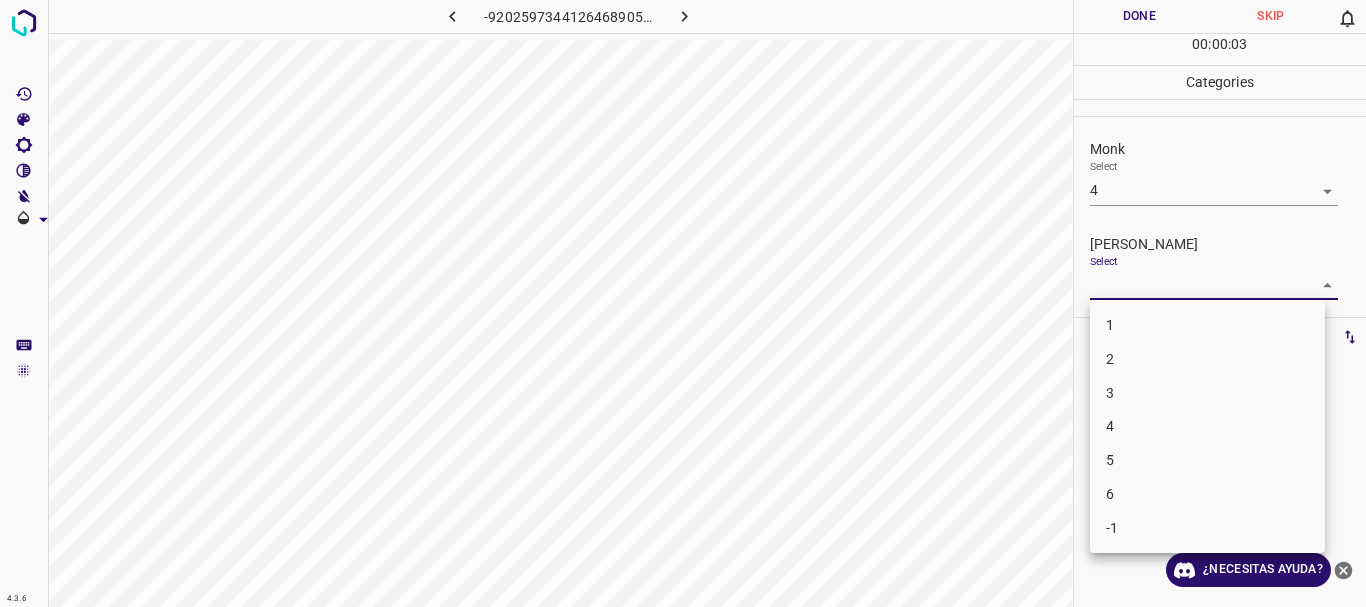 drag, startPoint x: 1137, startPoint y: 397, endPoint x: 1145, endPoint y: 319, distance: 78.40918 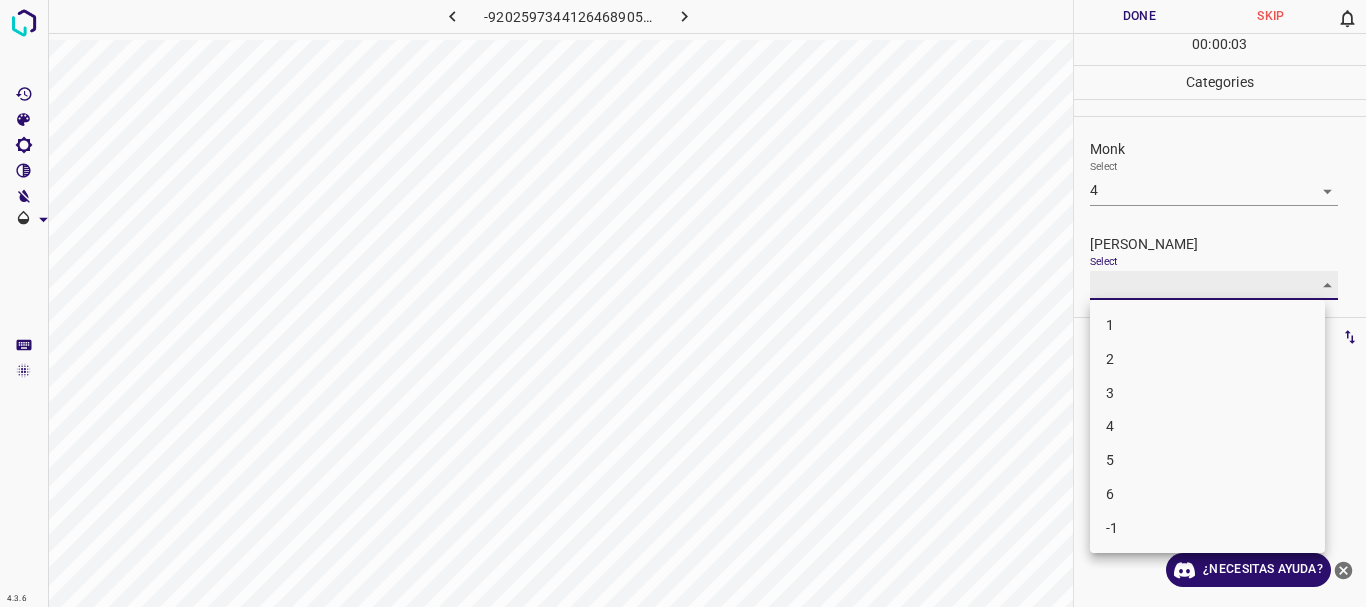 type on "3" 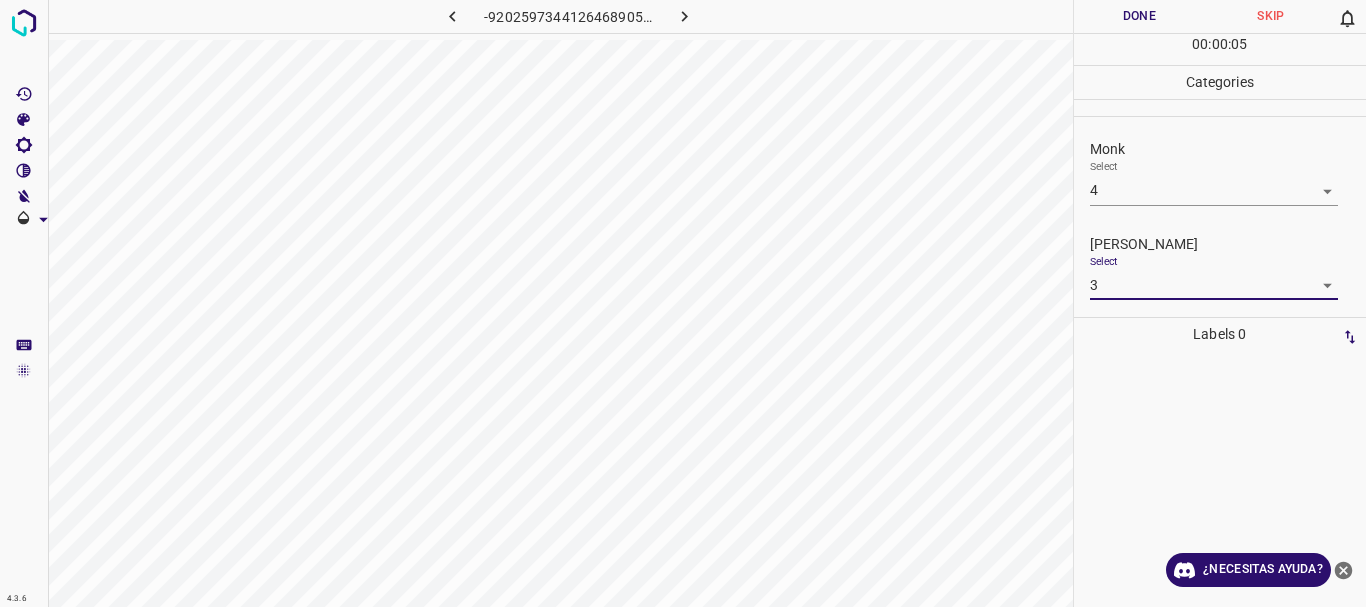 click on "4.3.6  -9202597344126468905.png Done Skip 0 00   : 00   : 05   Categories Monk   Select 4 4  [PERSON_NAME]   Select 3 3 Labels   0 Categories 1 Monk 2  [PERSON_NAME] Tools Space Change between modes (Draw & Edit) I Auto labeling R Restore zoom M Zoom in N Zoom out Delete Delete selecte label Filters Z Restore filters X Saturation filter C Brightness filter V Contrast filter B Gray scale filter General O Download ¿Necesitas ayuda? Texto original Valora esta traducción Tu opinión servirá para ayudar a mejorar el Traductor de Google - Texto - Esconder - Borrar" at bounding box center (683, 303) 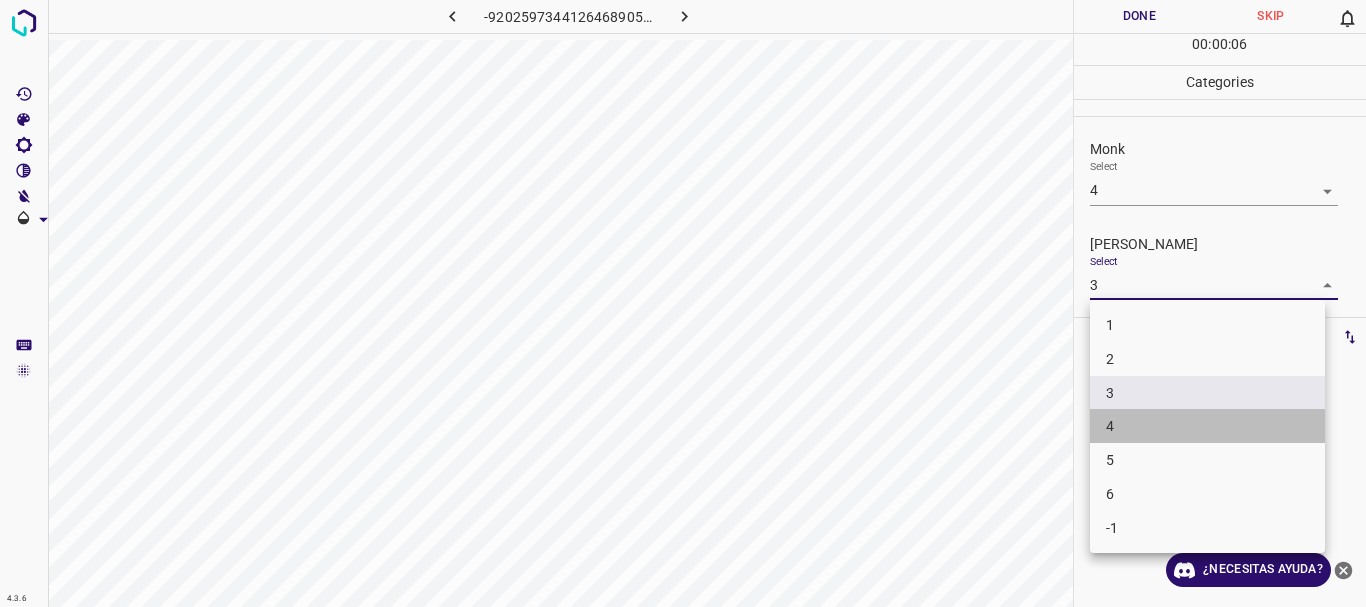 drag, startPoint x: 1133, startPoint y: 420, endPoint x: 1104, endPoint y: 209, distance: 212.98357 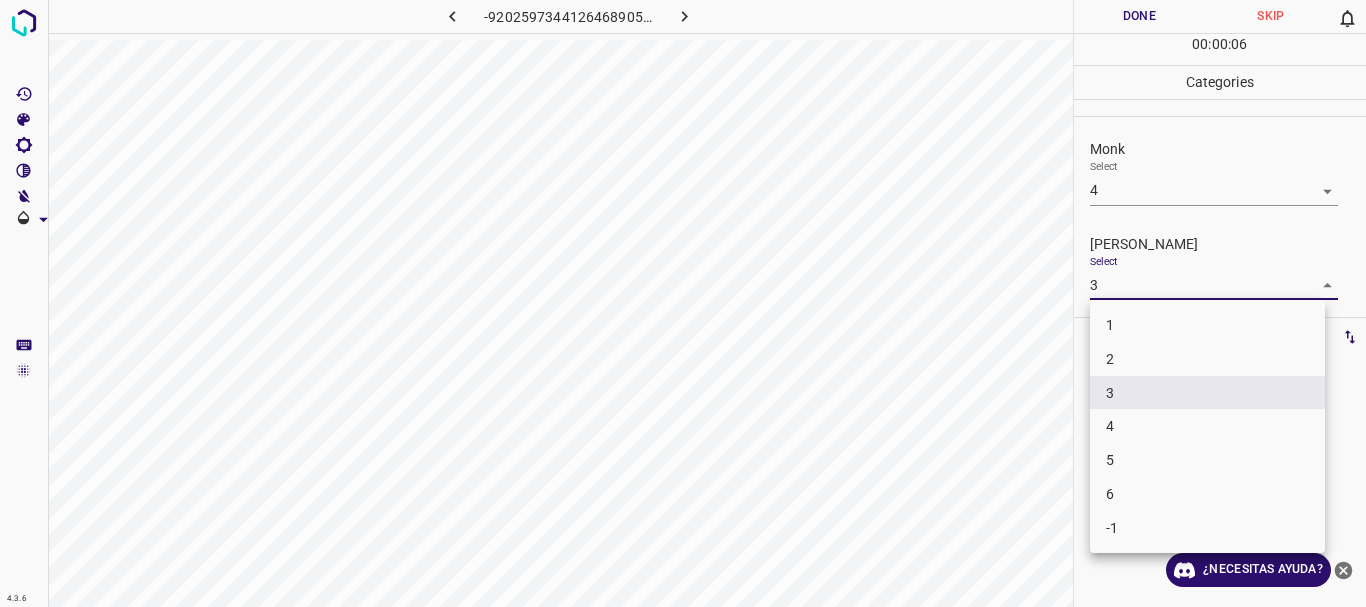 click at bounding box center (683, 303) 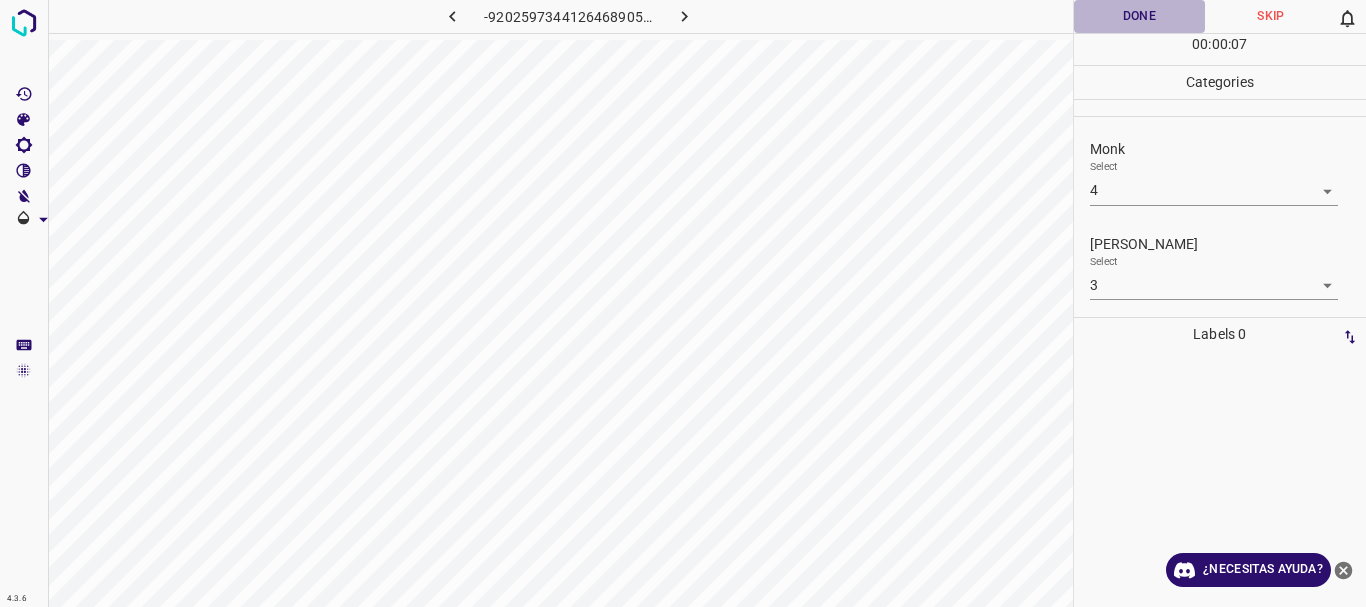 click on "Done" at bounding box center [1140, 16] 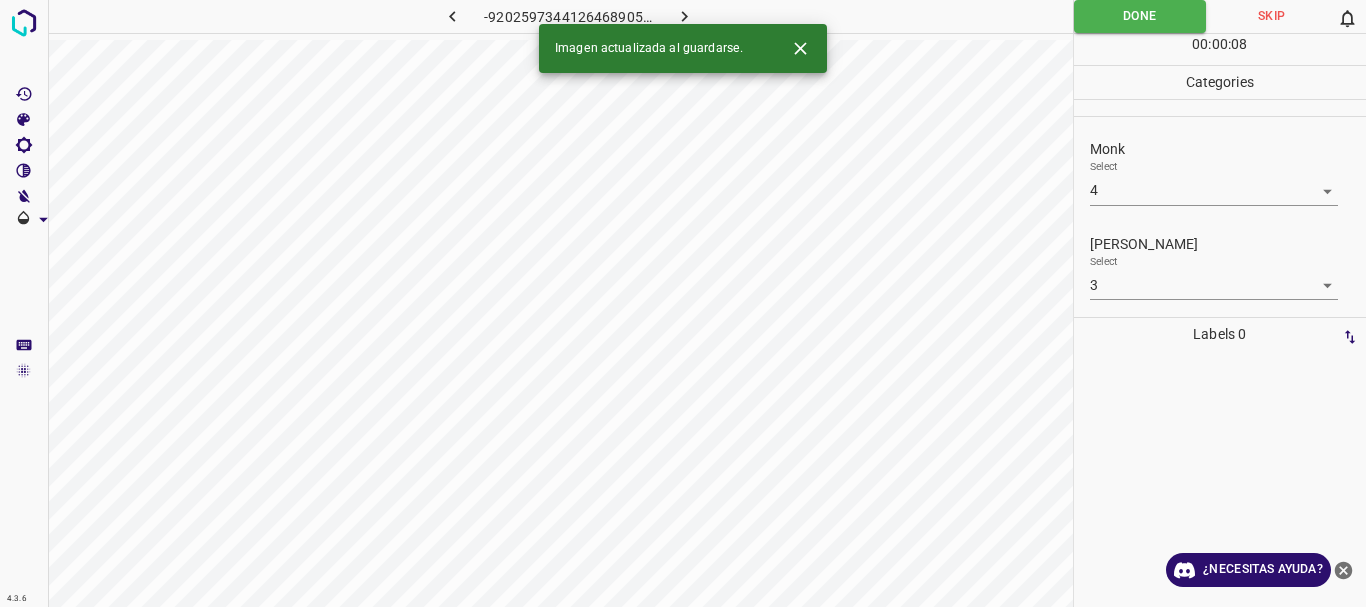 click at bounding box center (684, 16) 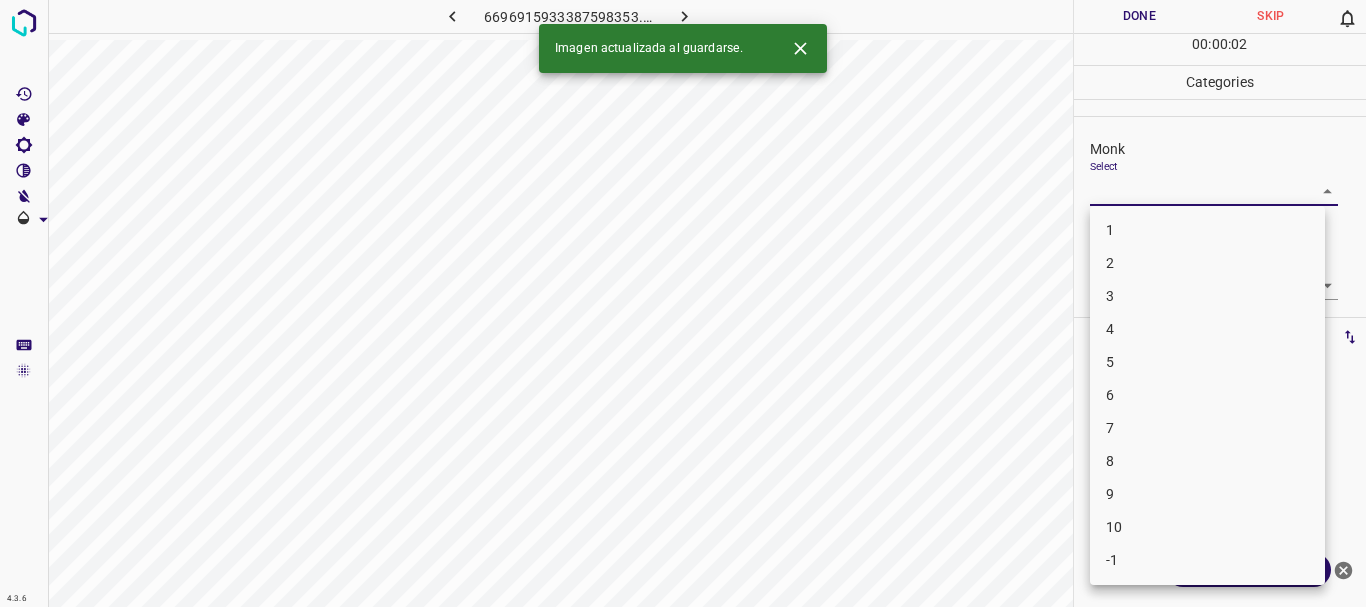 click on "4.3.6  6696915933387598353.png Done Skip 0 00   : 00   : 02   Categories Monk   Select ​  [PERSON_NAME]   Select ​ Labels   0 Categories 1 Monk 2  [PERSON_NAME] Tools Space Change between modes (Draw & Edit) I Auto labeling R Restore zoom M Zoom in N Zoom out Delete Delete selecte label Filters Z Restore filters X Saturation filter C Brightness filter V Contrast filter B Gray scale filter General O Download Imagen actualizada al guardarse. ¿Necesitas ayuda? Texto original Valora esta traducción Tu opinión servirá para ayudar a mejorar el Traductor de Google - Texto - Esconder - Borrar 1 2 3 4 5 6 7 8 9 10 -1" at bounding box center (683, 303) 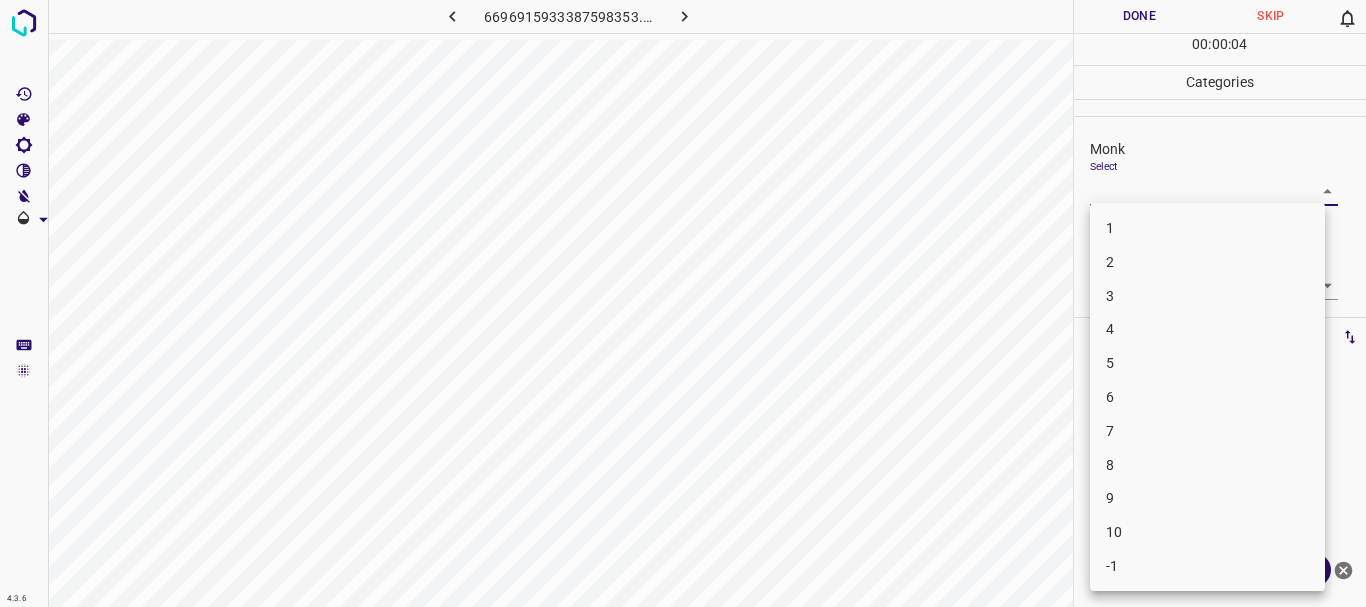 click on "4" at bounding box center (1207, 329) 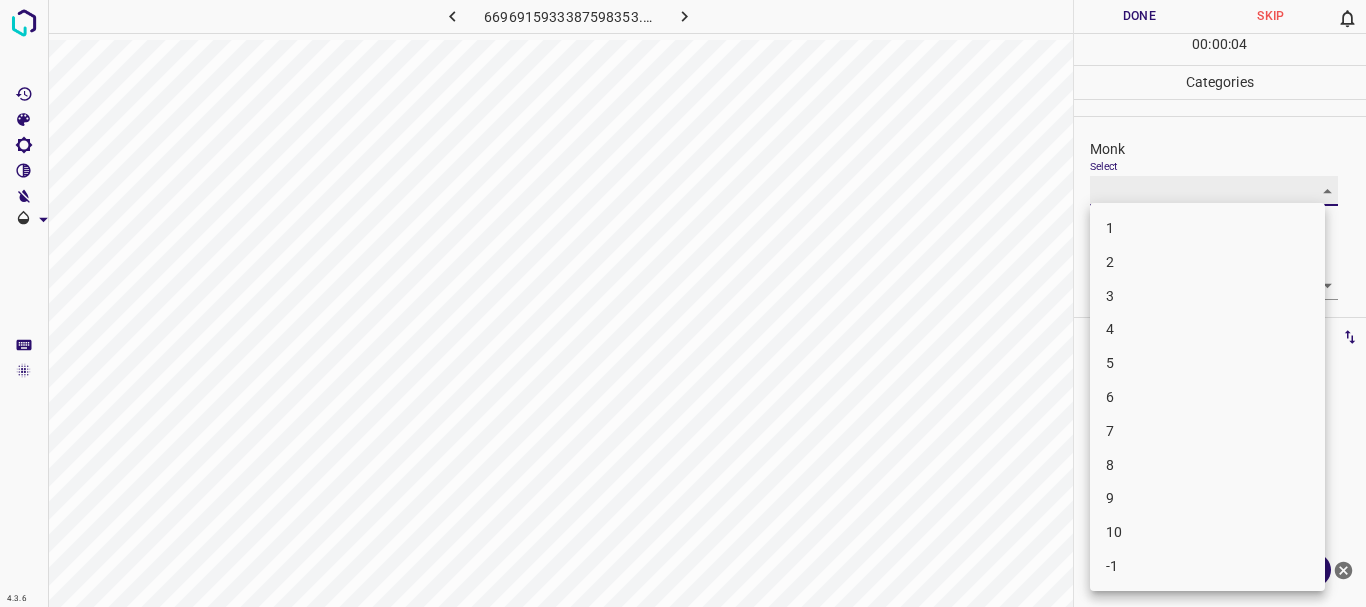 type on "4" 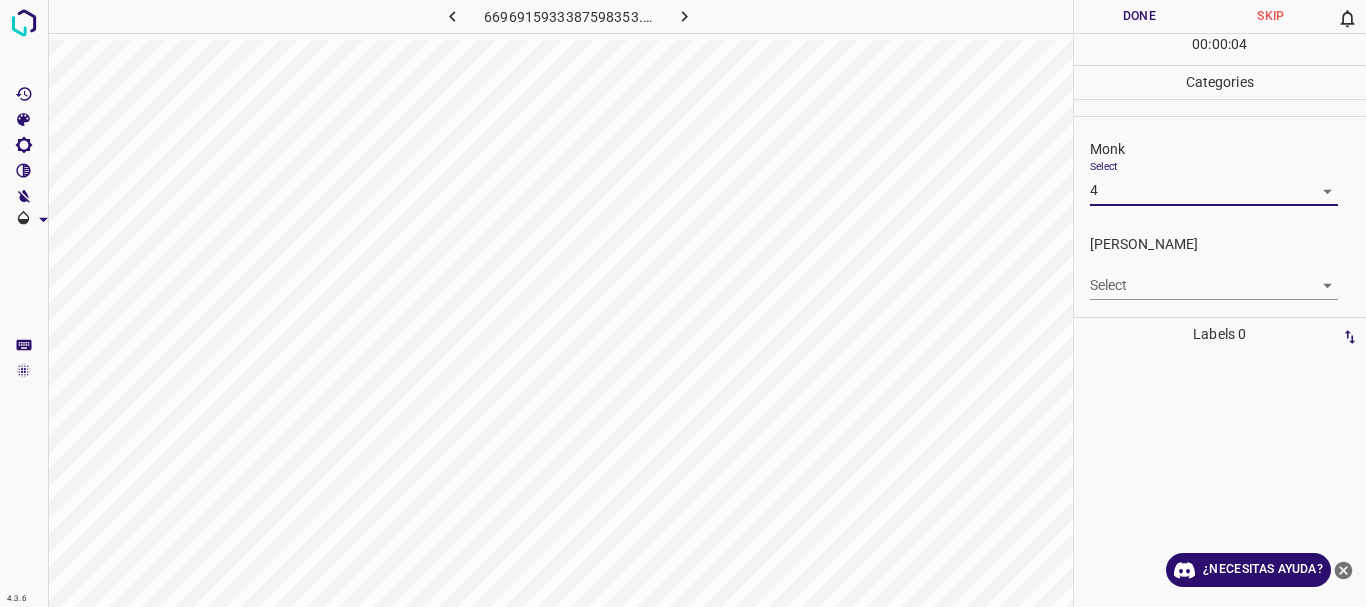 click on "4.3.6  6696915933387598353.png Done Skip 0 00   : 00   : 04   Categories Monk   Select 4 4  [PERSON_NAME]   Select ​ Labels   0 Categories 1 Monk 2  [PERSON_NAME] Tools Space Change between modes (Draw & Edit) I Auto labeling R Restore zoom M Zoom in N Zoom out Delete Delete selecte label Filters Z Restore filters X Saturation filter C Brightness filter V Contrast filter B Gray scale filter General O Download ¿Necesitas ayuda? Texto original Valora esta traducción Tu opinión servirá para ayudar a mejorar el Traductor de Google - Texto - Esconder - Borrar" at bounding box center [683, 303] 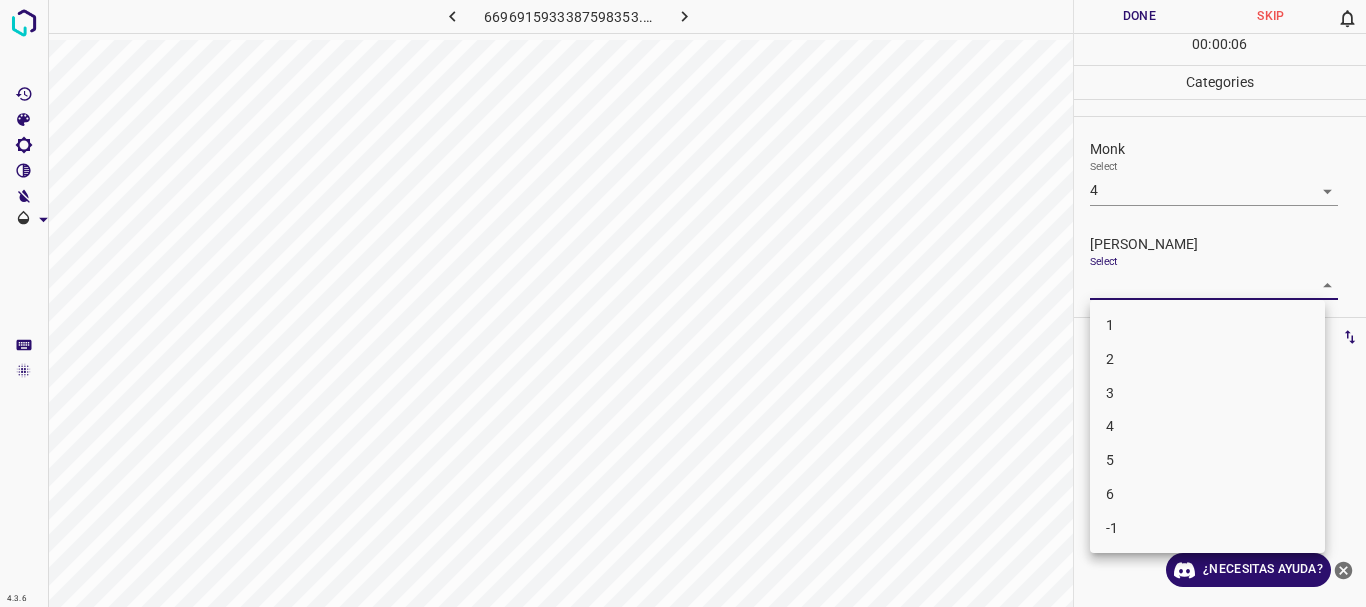 click on "3" at bounding box center [1207, 393] 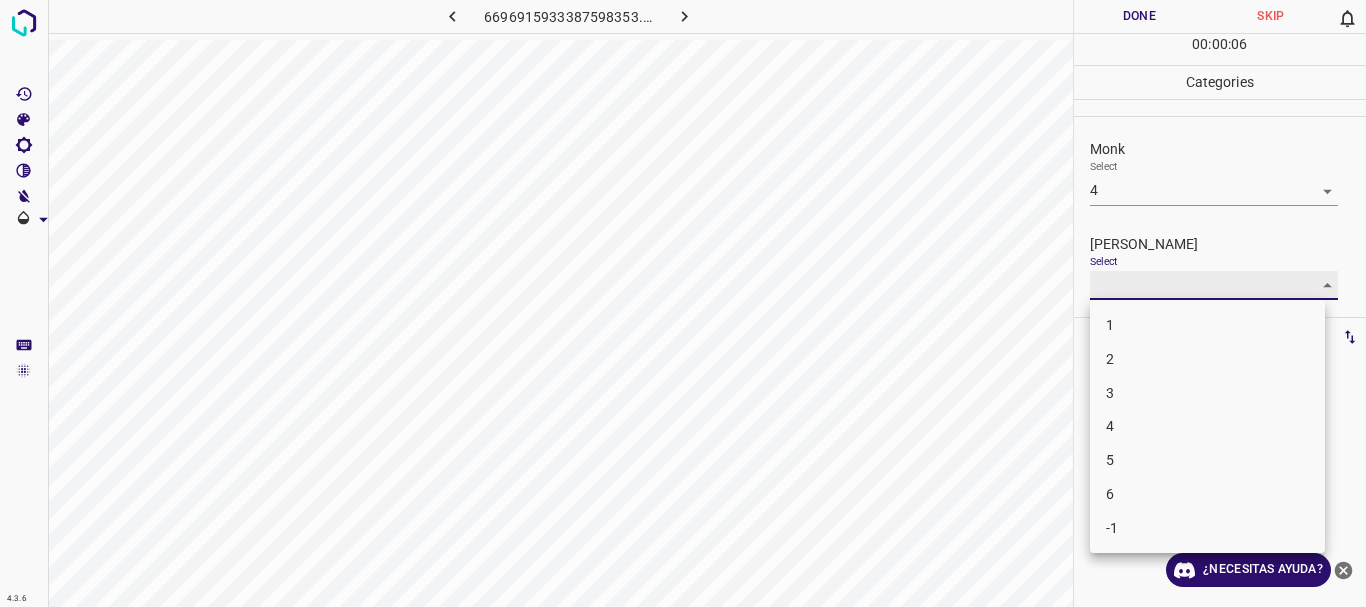 type on "3" 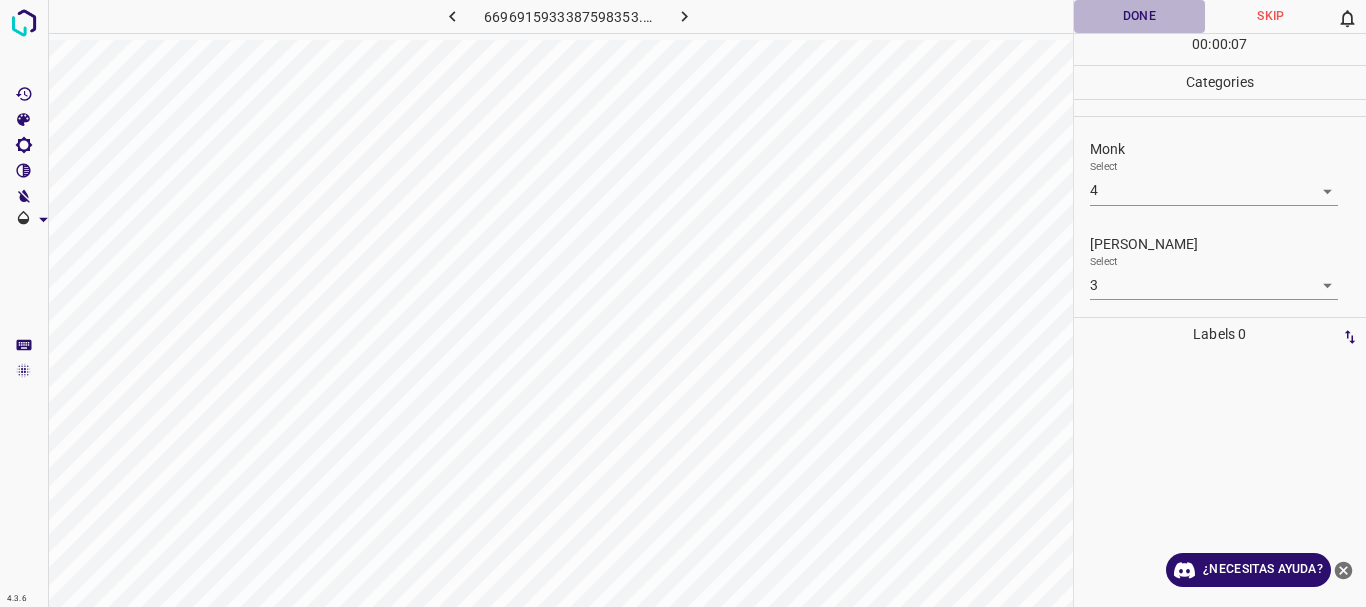 click on "Done" at bounding box center [1140, 16] 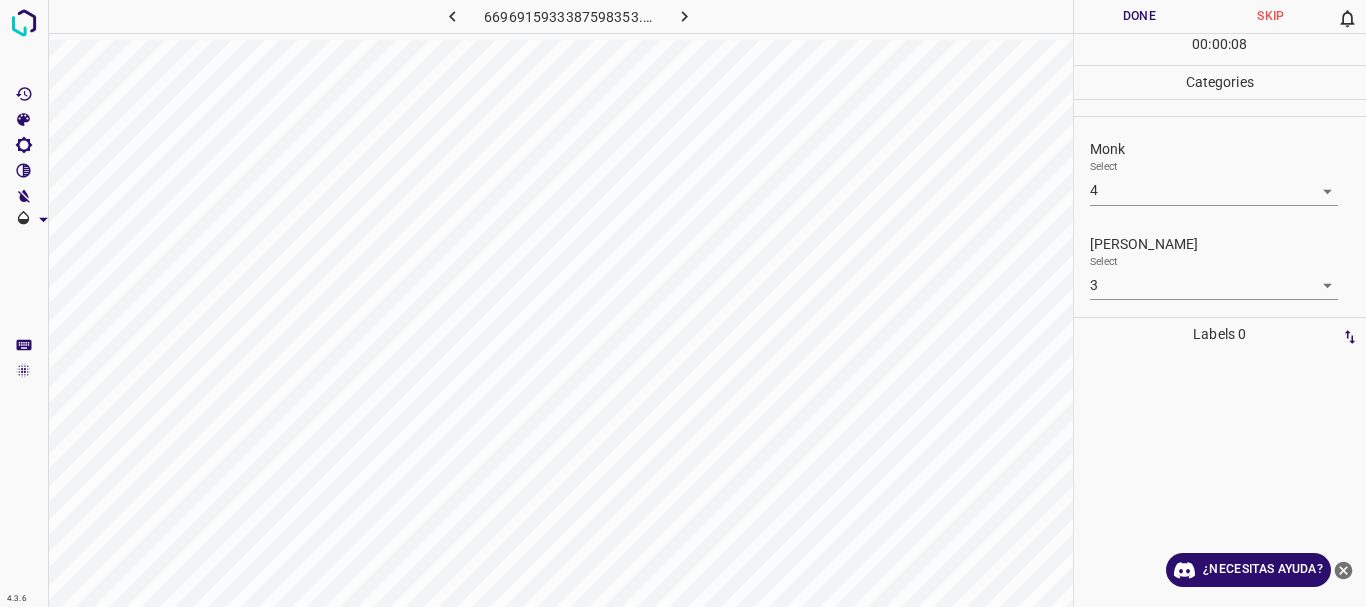 click at bounding box center [684, 16] 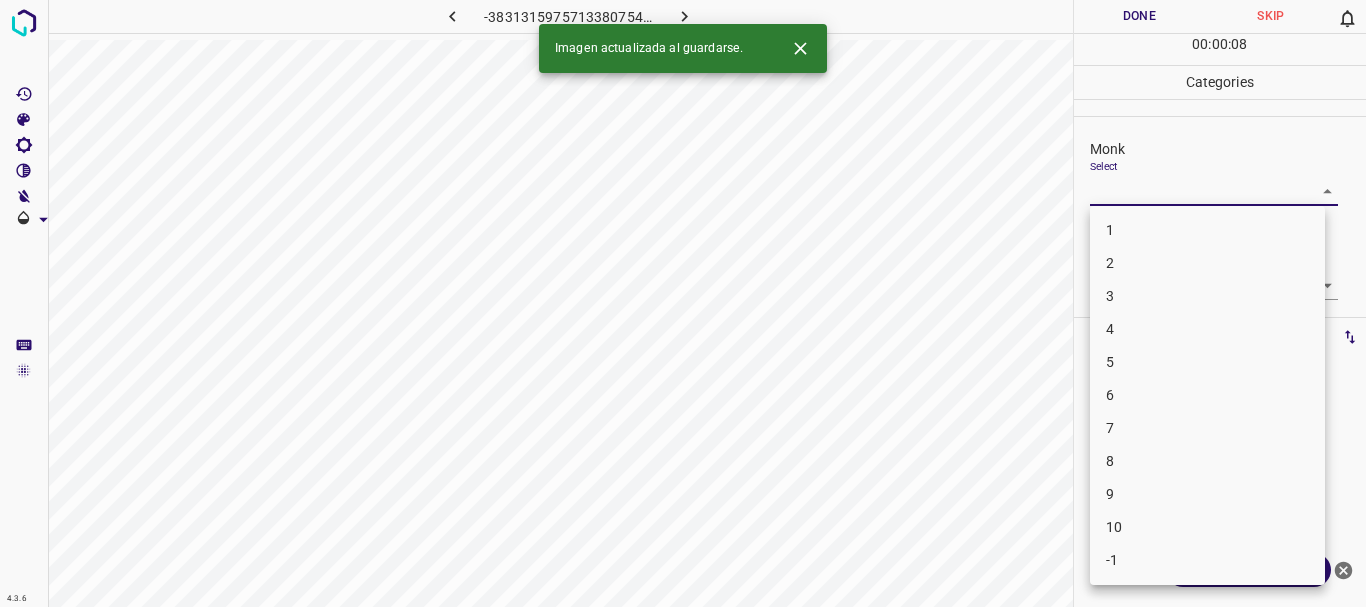 click on "4.3.6  -3831315975713380754.png Done Skip 0 00   : 00   : 08   Categories Monk   Select ​  [PERSON_NAME]   Select ​ Labels   0 Categories 1 Monk 2  [PERSON_NAME] Tools Space Change between modes (Draw & Edit) I Auto labeling R Restore zoom M Zoom in N Zoom out Delete Delete selecte label Filters Z Restore filters X Saturation filter C Brightness filter V Contrast filter B Gray scale filter General O Download Imagen actualizada al guardarse. ¿Necesitas ayuda? Texto original Valora esta traducción Tu opinión servirá para ayudar a mejorar el Traductor de Google - Texto - Esconder - Borrar 1 2 3 4 5 6 7 8 9 10 -1" at bounding box center (683, 303) 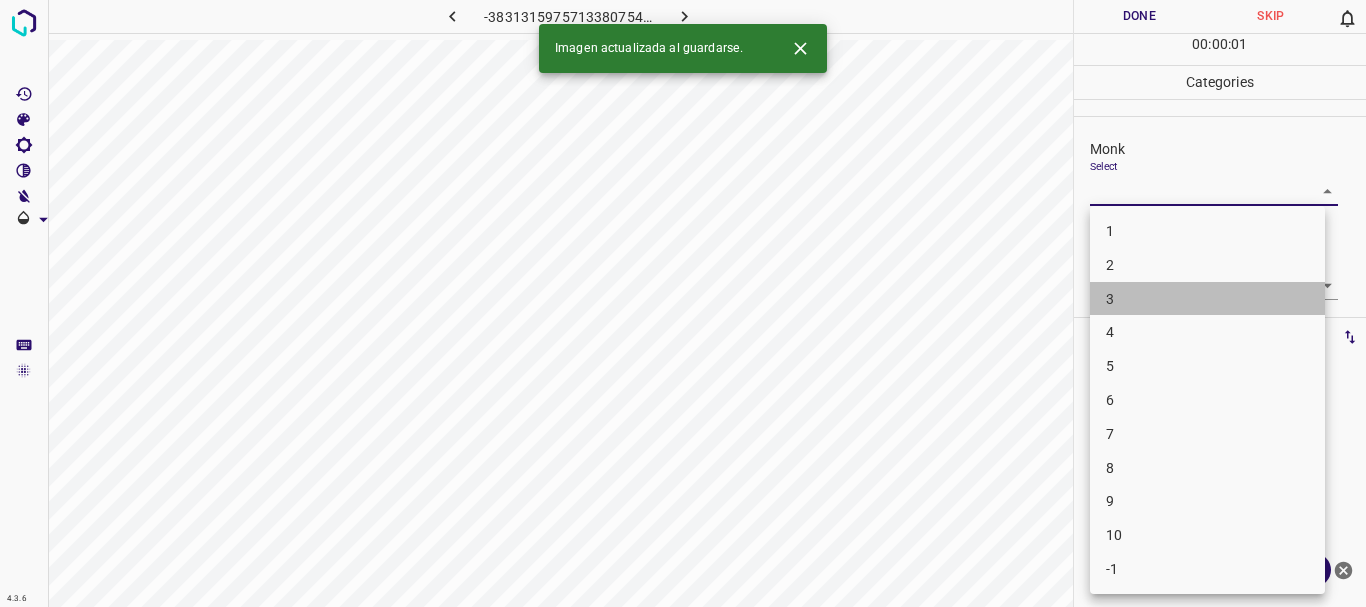 click on "3" at bounding box center (1207, 299) 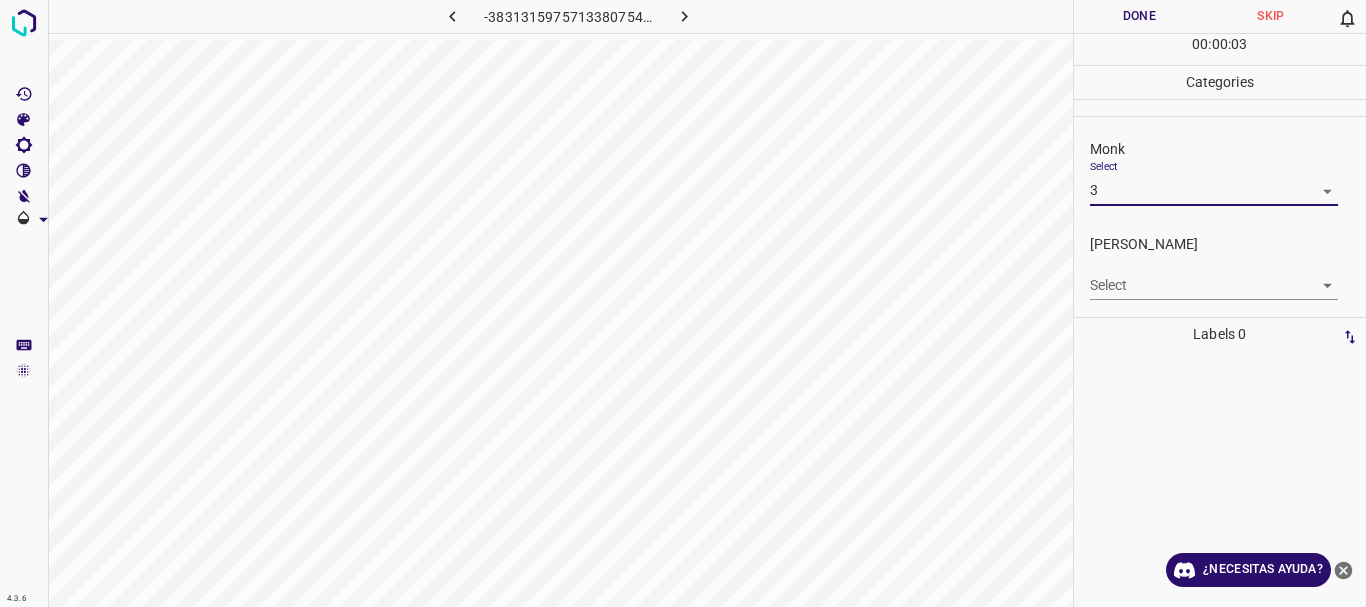 click on "4.3.6  -3831315975713380754.png Done Skip 0 00   : 00   : 03   Categories Monk   Select 3 3  [PERSON_NAME]   Select ​ Labels   0 Categories 1 Monk 2  [PERSON_NAME] Tools Space Change between modes (Draw & Edit) I Auto labeling R Restore zoom M Zoom in N Zoom out Delete Delete selecte label Filters Z Restore filters X Saturation filter C Brightness filter V Contrast filter B Gray scale filter General O Download ¿Necesitas ayuda? Texto original Valora esta traducción Tu opinión servirá para ayudar a mejorar el Traductor de Google - Texto - Esconder - Borrar" at bounding box center (683, 303) 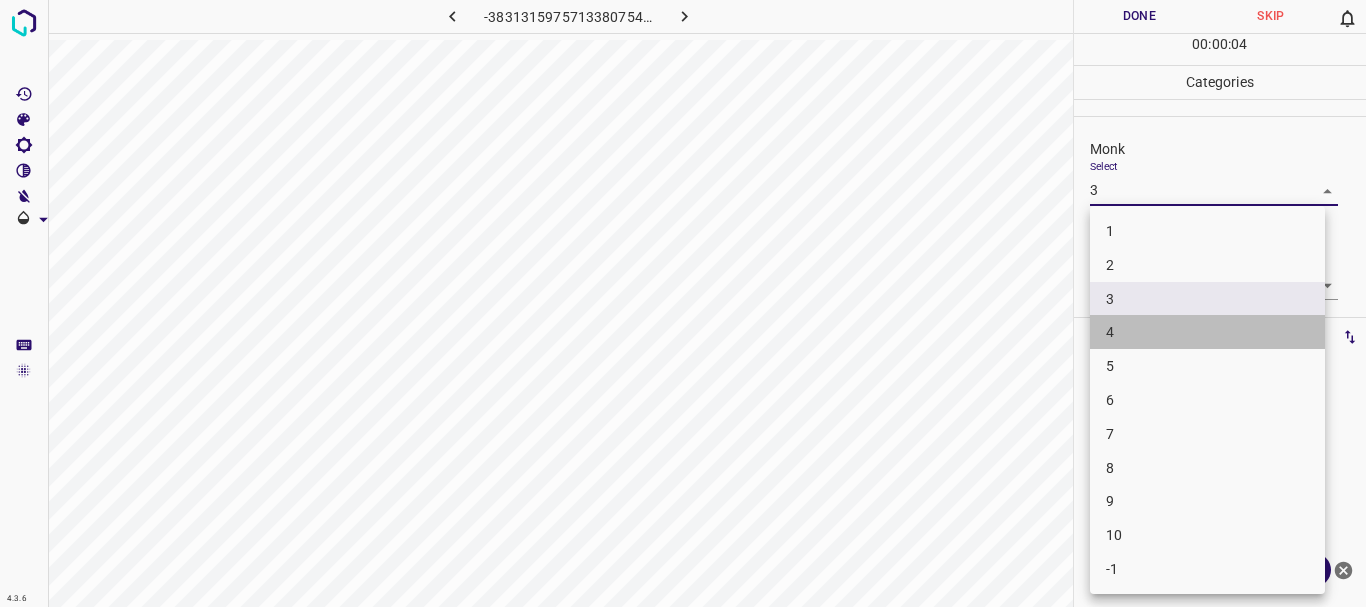 click on "4" at bounding box center (1207, 332) 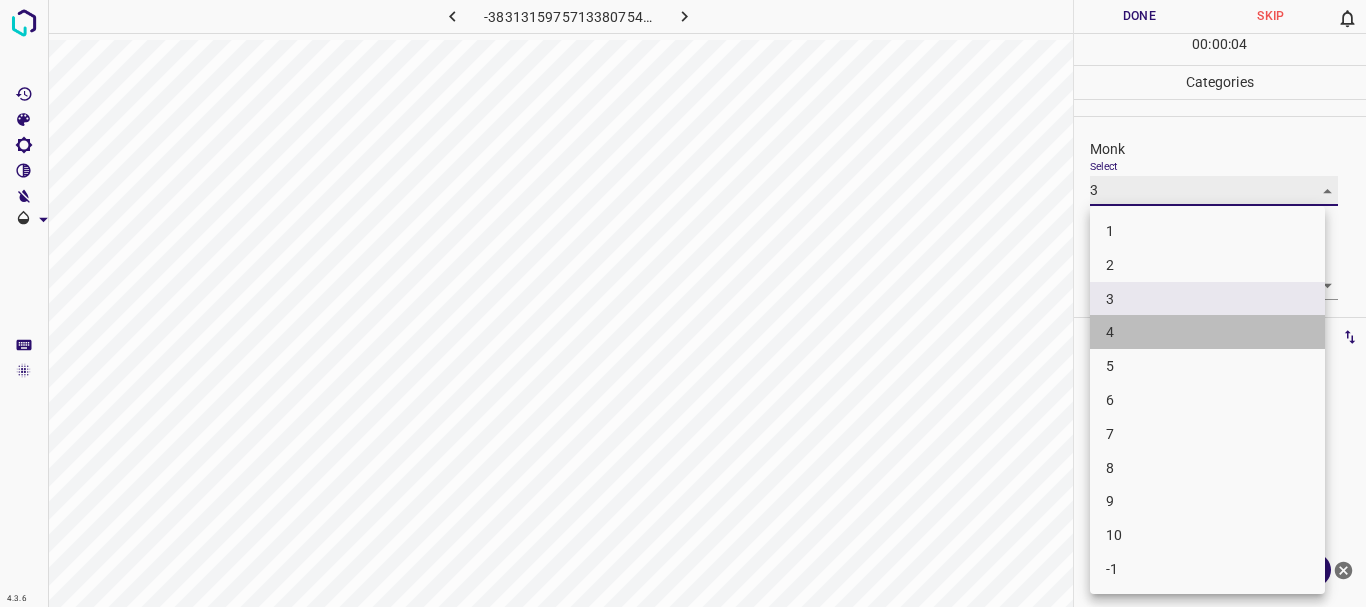 type 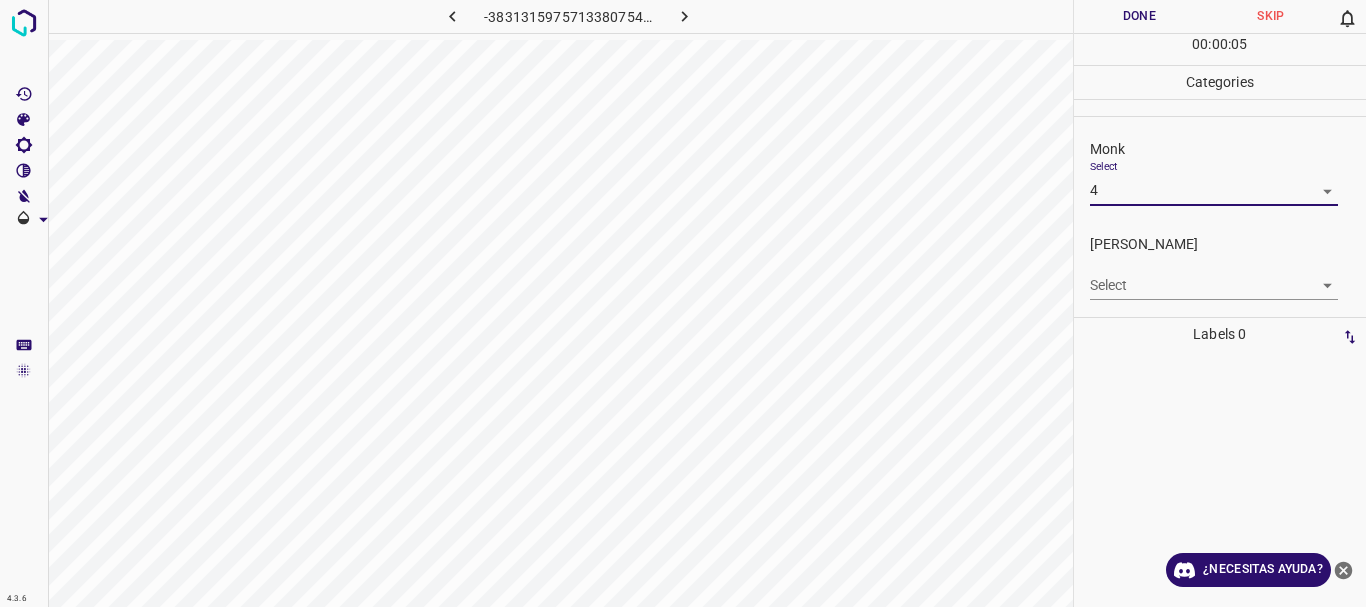 click on "4.3.6  -3831315975713380754.png Done Skip 0 00   : 00   : 05   Categories Monk   Select 4 4  [PERSON_NAME]   Select ​ Labels   0 Categories 1 Monk 2  [PERSON_NAME] Tools Space Change between modes (Draw & Edit) I Auto labeling R Restore zoom M Zoom in N Zoom out Delete Delete selecte label Filters Z Restore filters X Saturation filter C Brightness filter V Contrast filter B Gray scale filter General O Download ¿Necesitas ayuda? Texto original Valora esta traducción Tu opinión servirá para ayudar a mejorar el Traductor de Google - Texto - Esconder - Borrar" at bounding box center (683, 303) 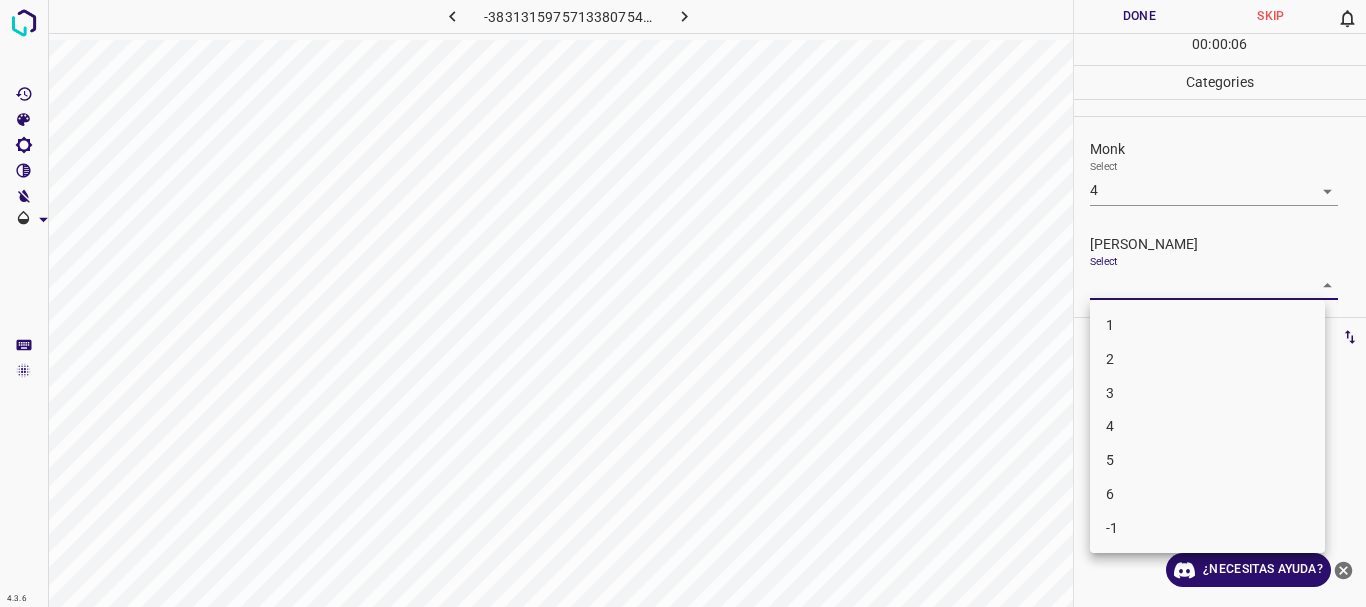 click on "1" at bounding box center [1207, 325] 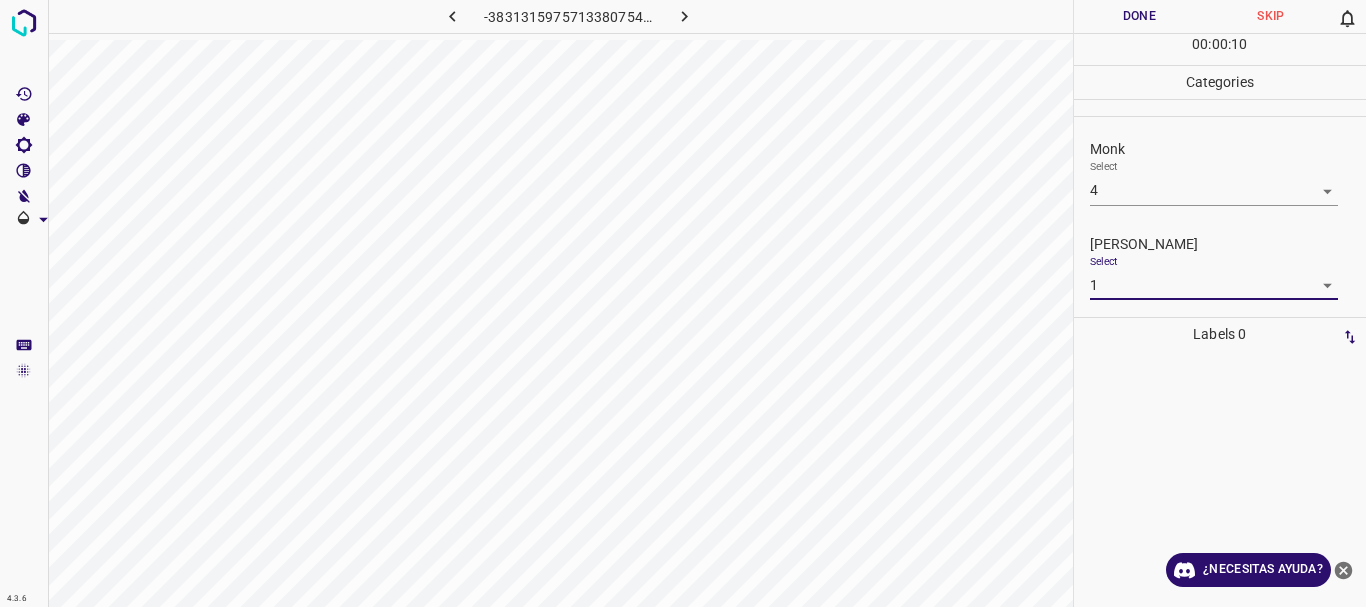 click on "Done" at bounding box center [1140, 16] 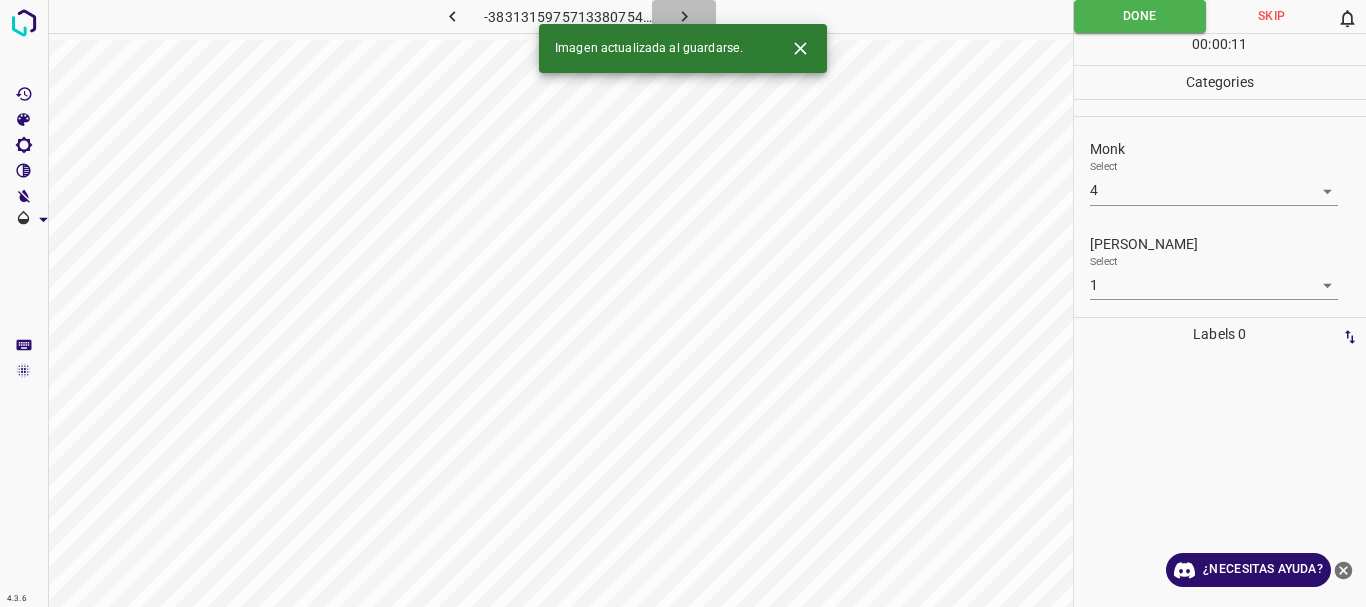 click at bounding box center [684, 16] 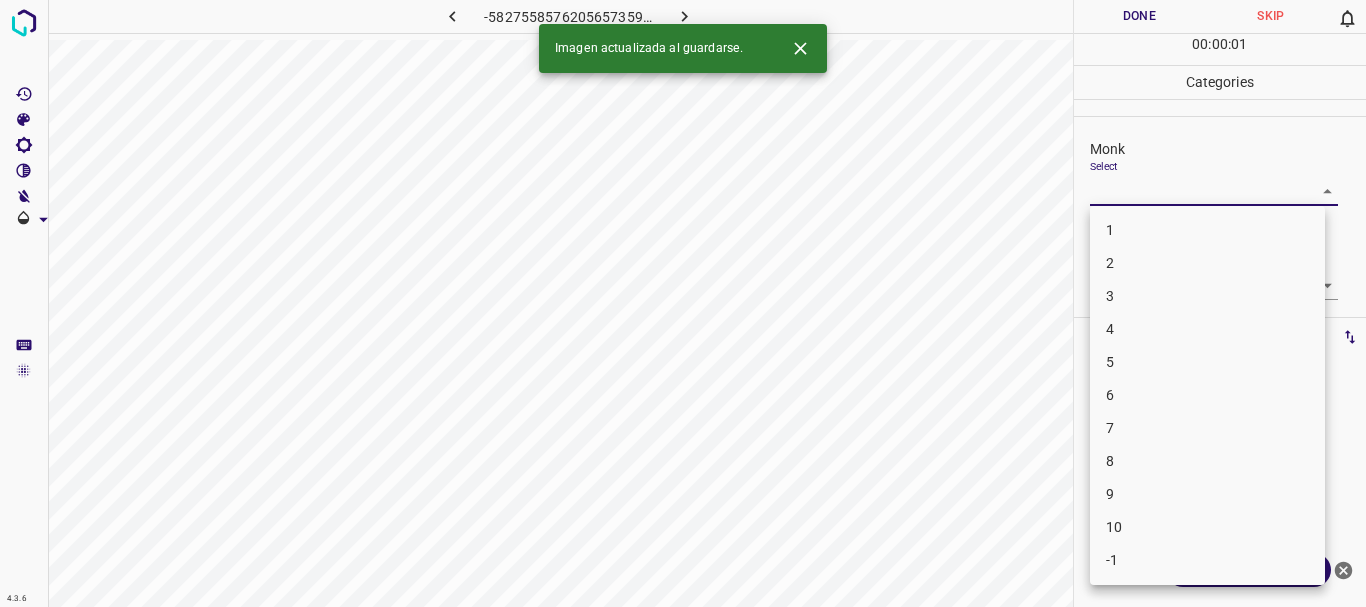 click on "4.3.6  -5827558576205657359.png Done Skip 0 00   : 00   : 01   Categories Monk   Select ​  [PERSON_NAME]   Select ​ Labels   0 Categories 1 Monk 2  [PERSON_NAME] Tools Space Change between modes (Draw & Edit) I Auto labeling R Restore zoom M Zoom in N Zoom out Delete Delete selecte label Filters Z Restore filters X Saturation filter C Brightness filter V Contrast filter B Gray scale filter General O Download Imagen actualizada al guardarse. ¿Necesitas ayuda? Texto original Valora esta traducción Tu opinión servirá para ayudar a mejorar el Traductor de Google - Texto - Esconder - Borrar 1 2 3 4 5 6 7 8 9 10 -1" at bounding box center [683, 303] 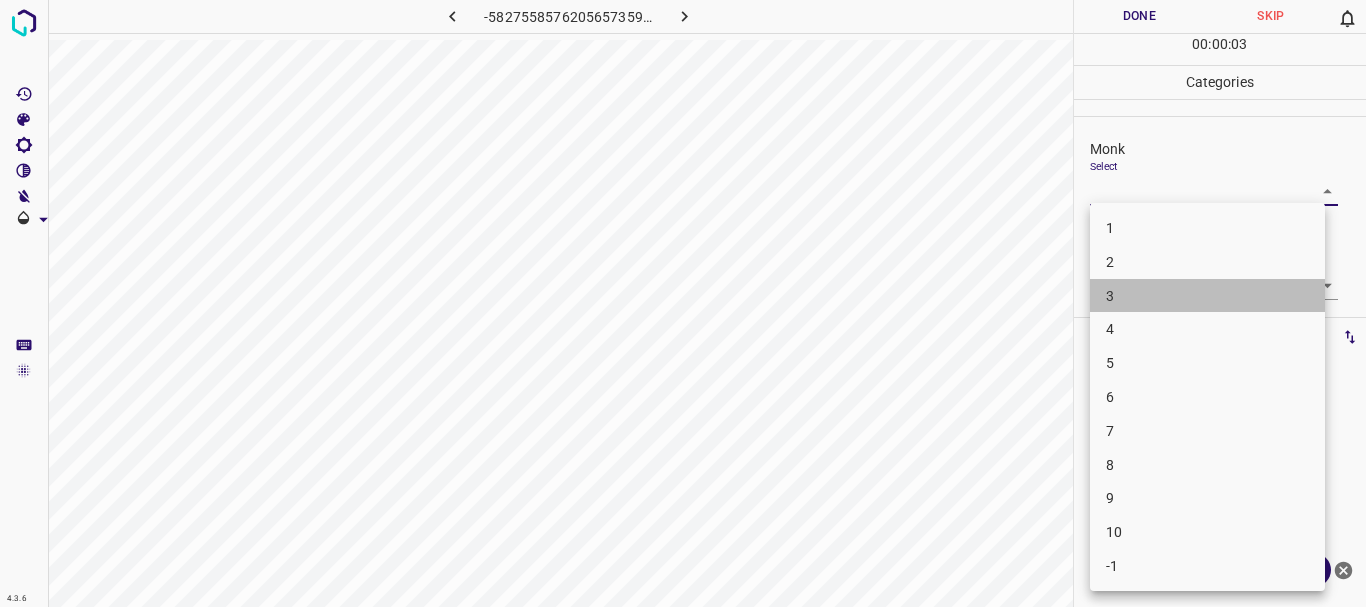 click on "3" at bounding box center [1207, 296] 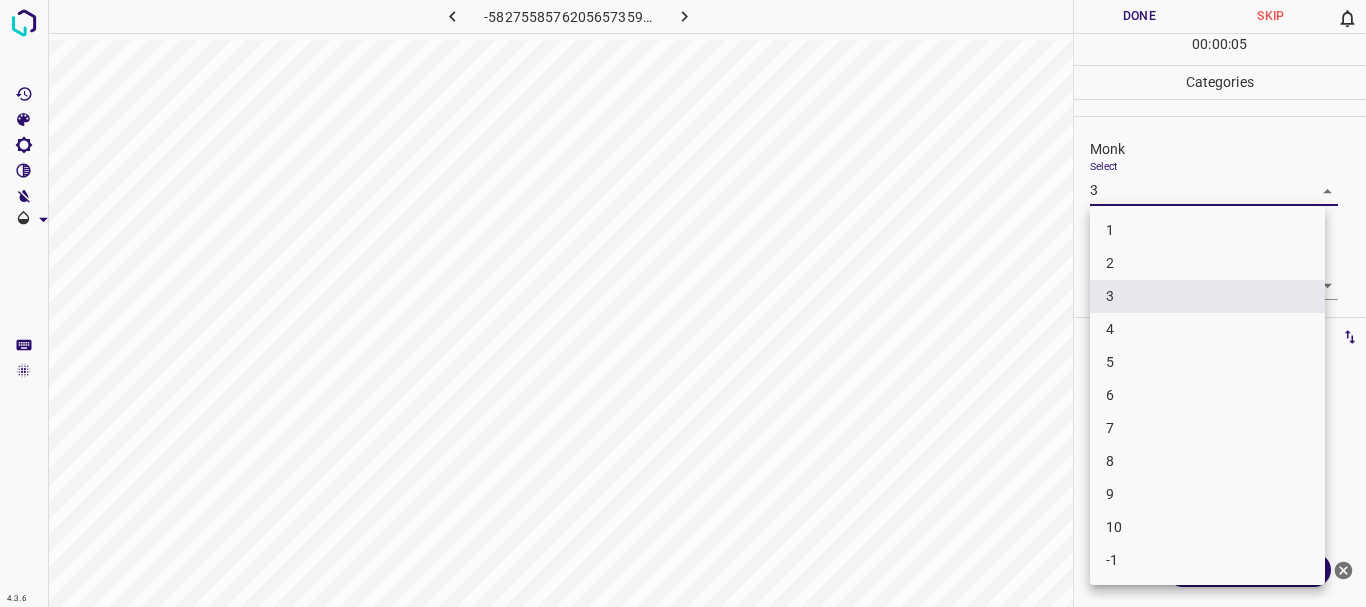 drag, startPoint x: 1162, startPoint y: 194, endPoint x: 1161, endPoint y: 214, distance: 20.024984 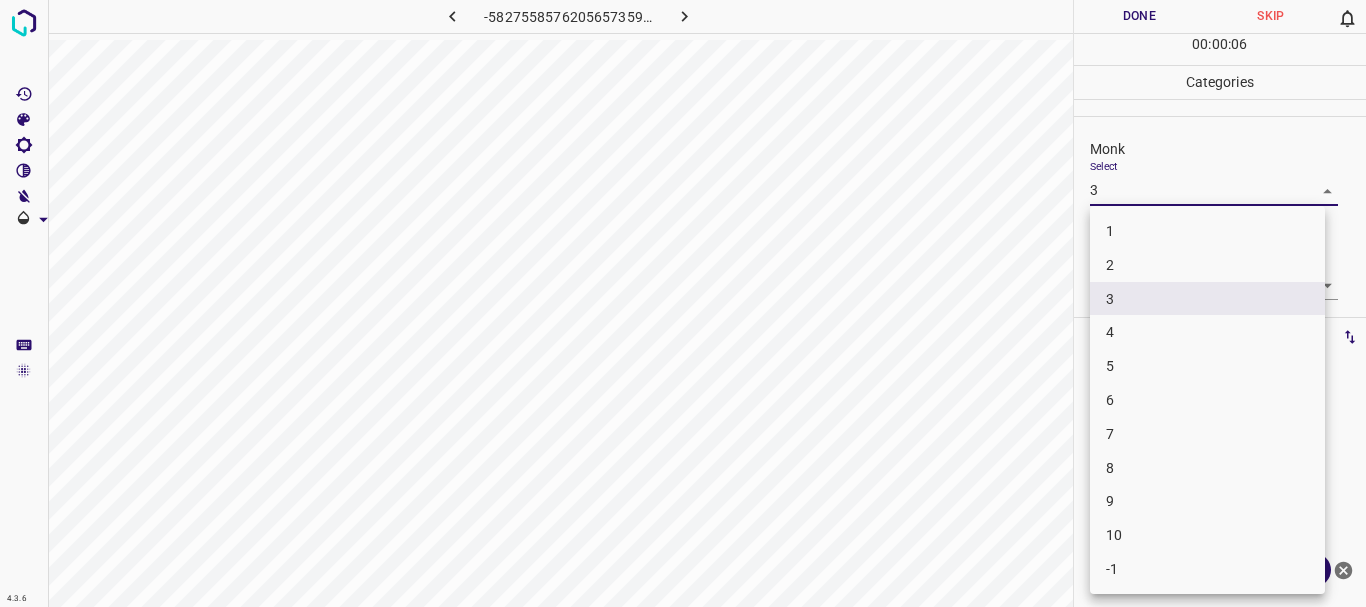 click on "2" at bounding box center (1207, 265) 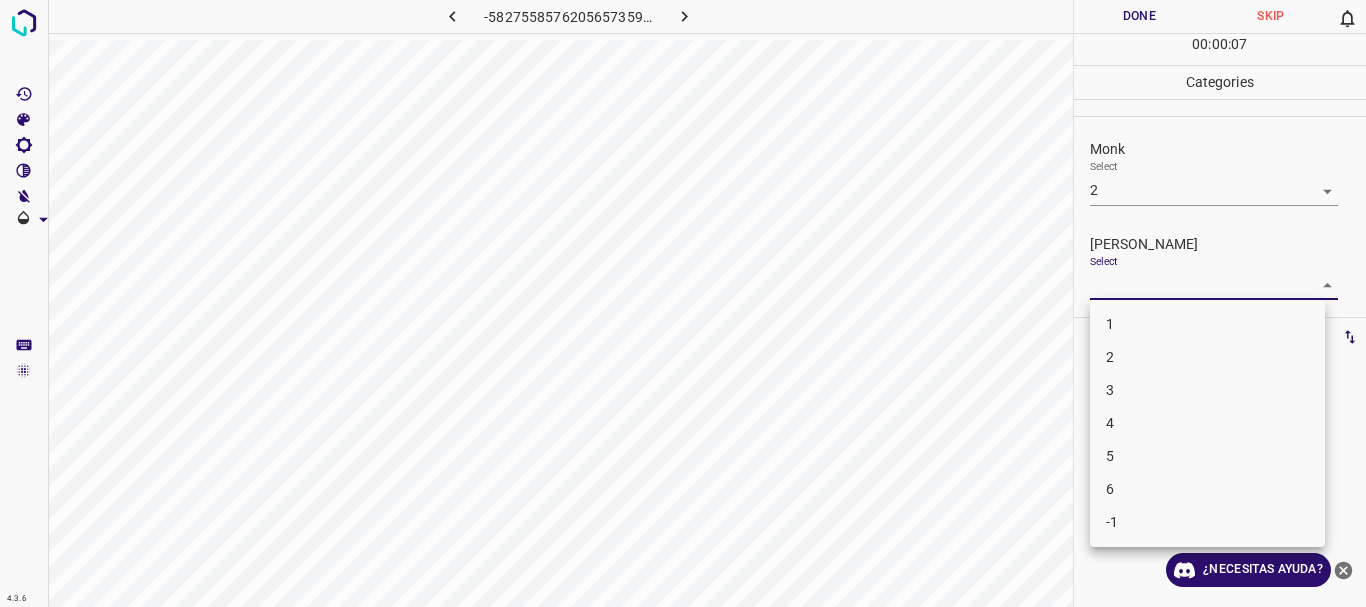 click on "4.3.6  -5827558576205657359.png Done Skip 0 00   : 00   : 07   Categories Monk   Select 2 2  [PERSON_NAME]   Select ​ Labels   0 Categories 1 Monk 2  [PERSON_NAME] Tools Space Change between modes (Draw & Edit) I Auto labeling R Restore zoom M Zoom in N Zoom out Delete Delete selecte label Filters Z Restore filters X Saturation filter C Brightness filter V Contrast filter B Gray scale filter General O Download ¿Necesitas ayuda? Texto original Valora esta traducción Tu opinión servirá para ayudar a mejorar el Traductor de Google - Texto - Esconder - Borrar 1 2 3 4 5 6 -1" at bounding box center [683, 303] 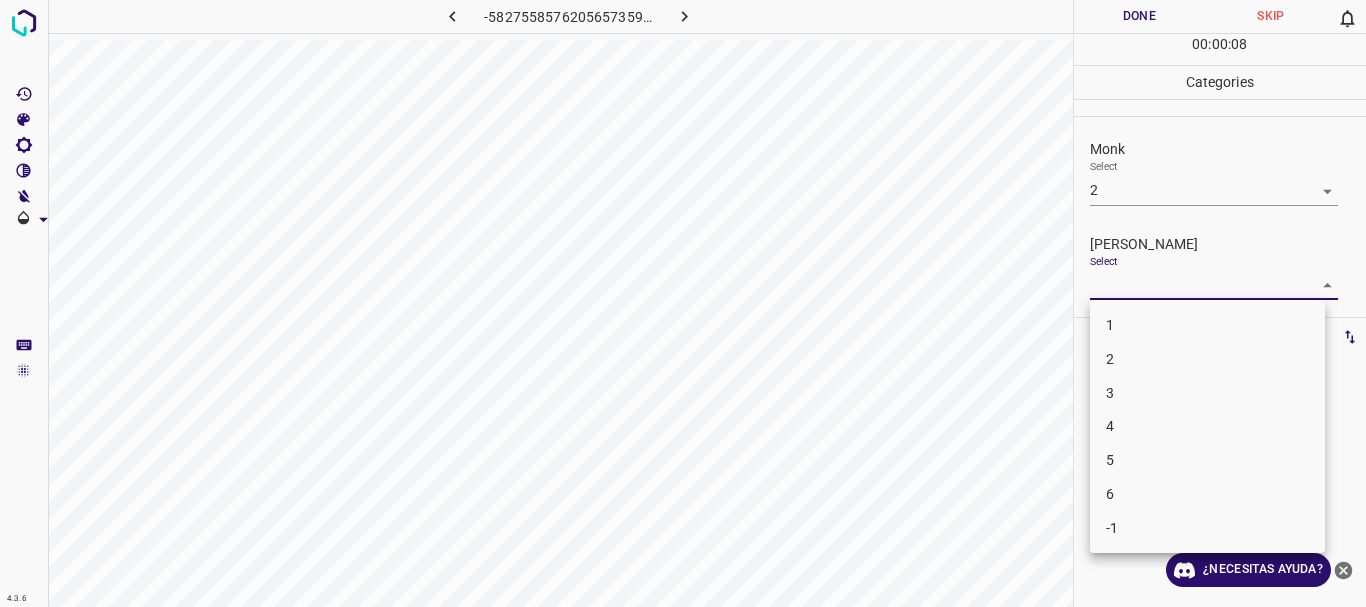 drag, startPoint x: 1138, startPoint y: 357, endPoint x: 1137, endPoint y: 233, distance: 124.004036 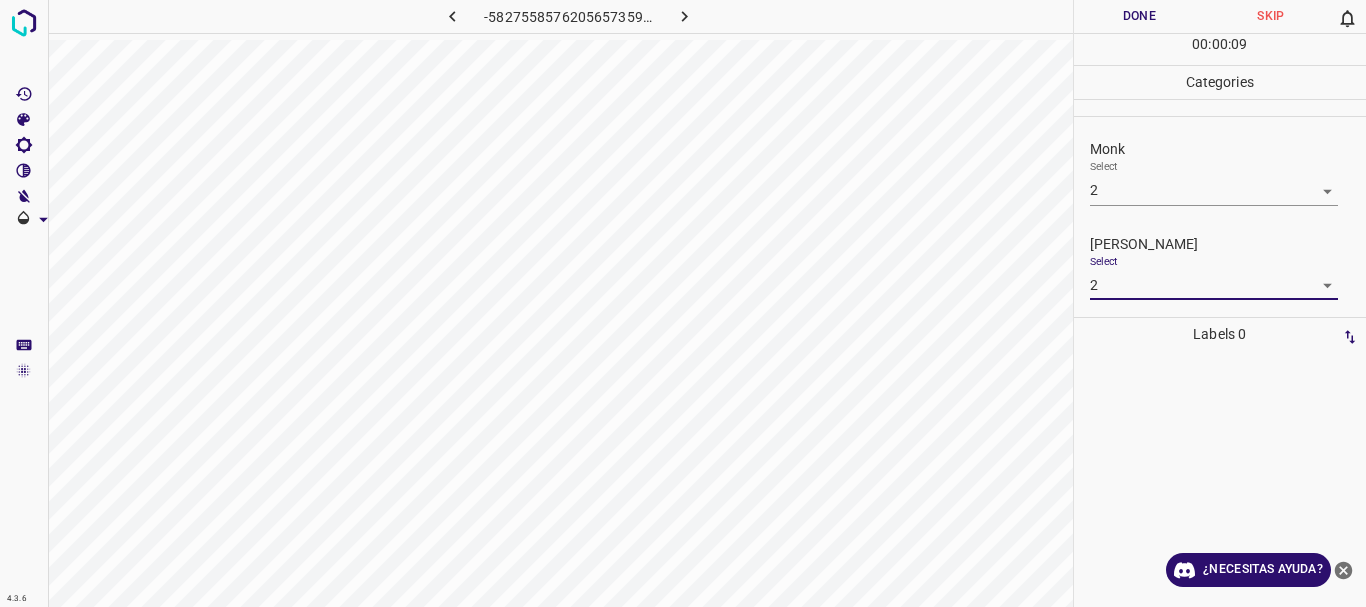 click on "Done" at bounding box center (1140, 16) 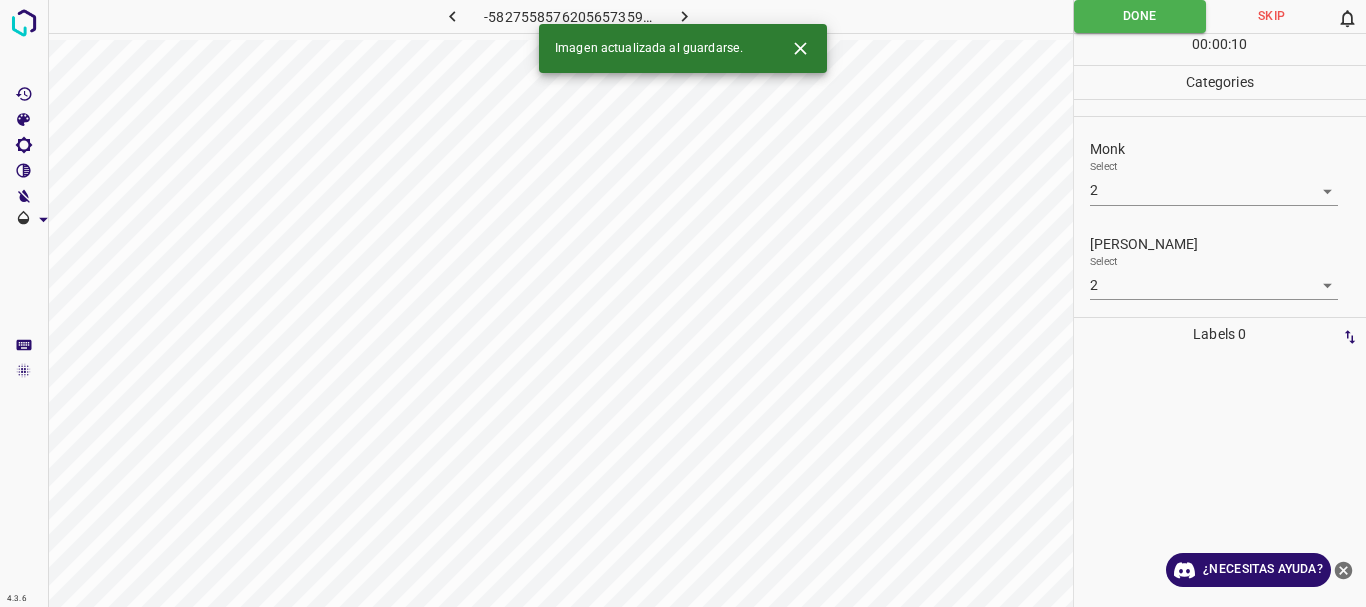 click 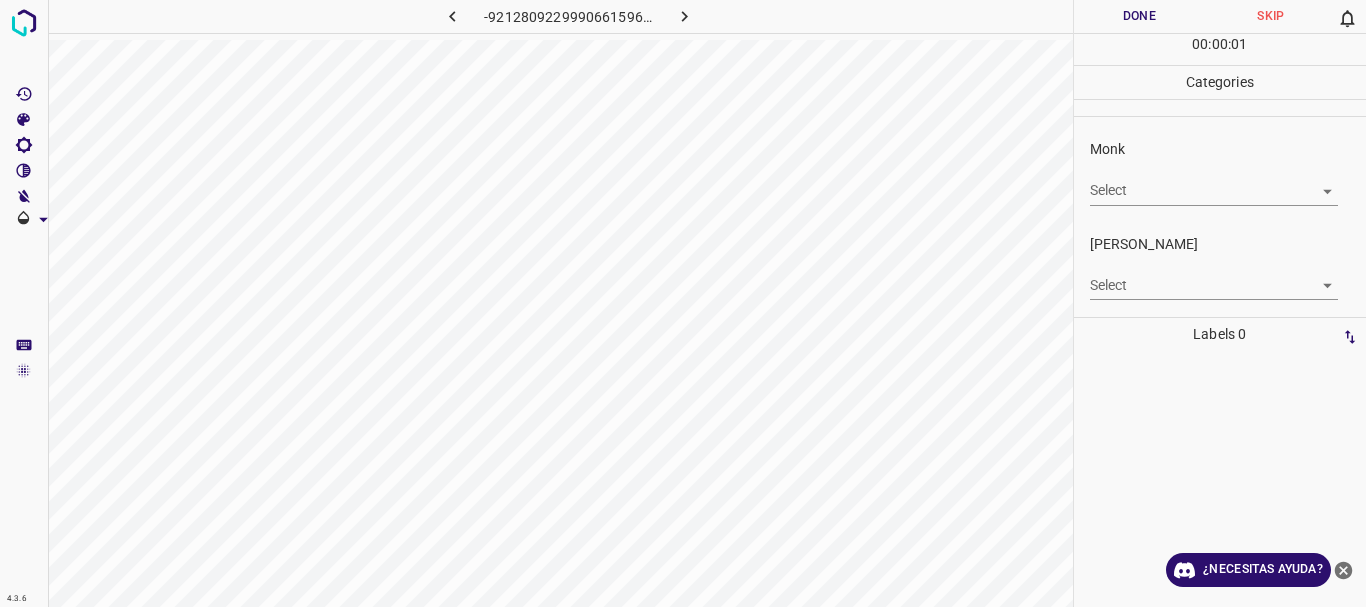 click on "4.3.6  -9212809229990661596.png Done Skip 0 00   : 00   : 01   Categories Monk   Select ​  [PERSON_NAME]   Select ​ Labels   0 Categories 1 Monk 2  [PERSON_NAME] Tools Space Change between modes (Draw & Edit) I Auto labeling R Restore zoom M Zoom in N Zoom out Delete Delete selecte label Filters Z Restore filters X Saturation filter C Brightness filter V Contrast filter B Gray scale filter General O Download ¿Necesitas ayuda? Texto original Valora esta traducción Tu opinión servirá para ayudar a mejorar el Traductor de Google - Texto - Esconder - Borrar" at bounding box center [683, 303] 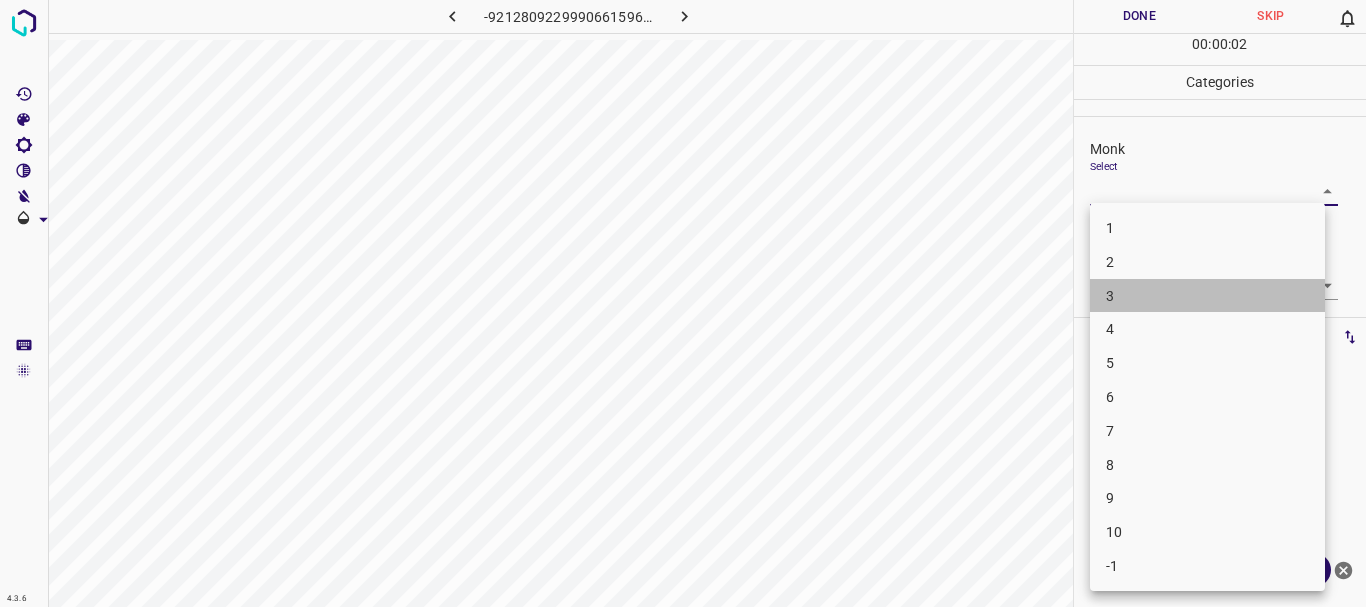 click on "3" at bounding box center (1207, 296) 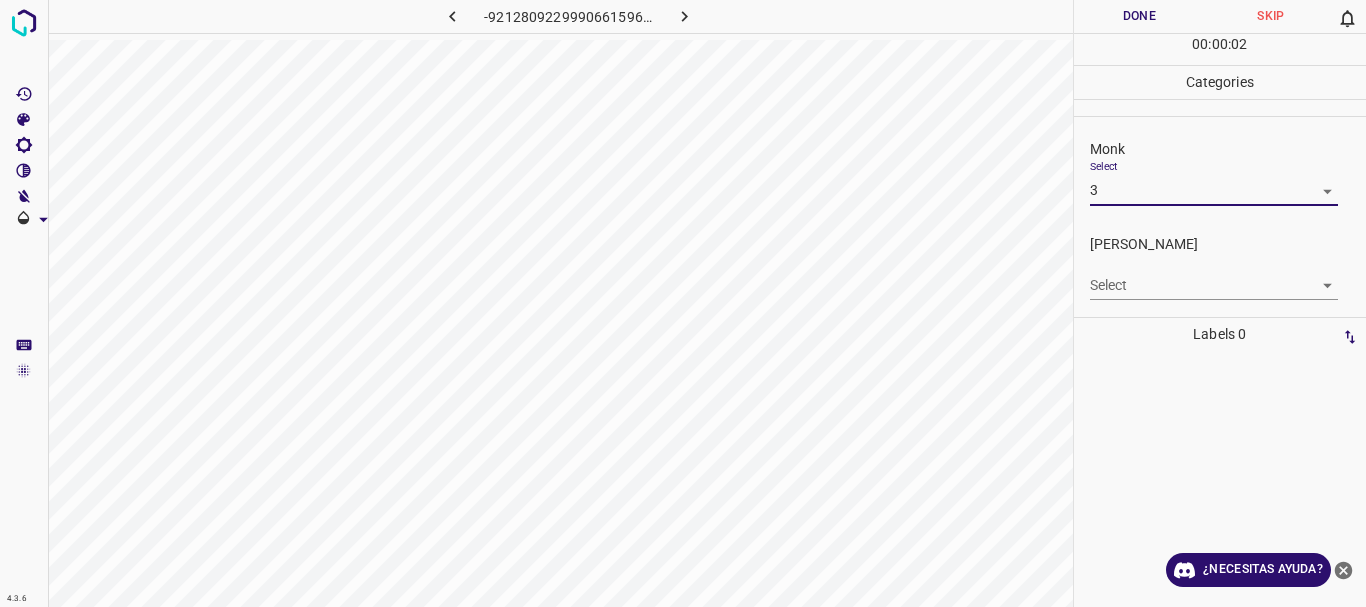 click on "4.3.6  -9212809229990661596.png Done Skip 0 00   : 00   : 02   Categories Monk   Select 3 3  [PERSON_NAME]   Select ​ Labels   0 Categories 1 Monk 2  [PERSON_NAME] Tools Space Change between modes (Draw & Edit) I Auto labeling R Restore zoom M Zoom in N Zoom out Delete Delete selecte label Filters Z Restore filters X Saturation filter C Brightness filter V Contrast filter B Gray scale filter General O Download ¿Necesitas ayuda? Texto original Valora esta traducción Tu opinión servirá para ayudar a mejorar el Traductor de Google - Texto - Esconder - Borrar" at bounding box center [683, 303] 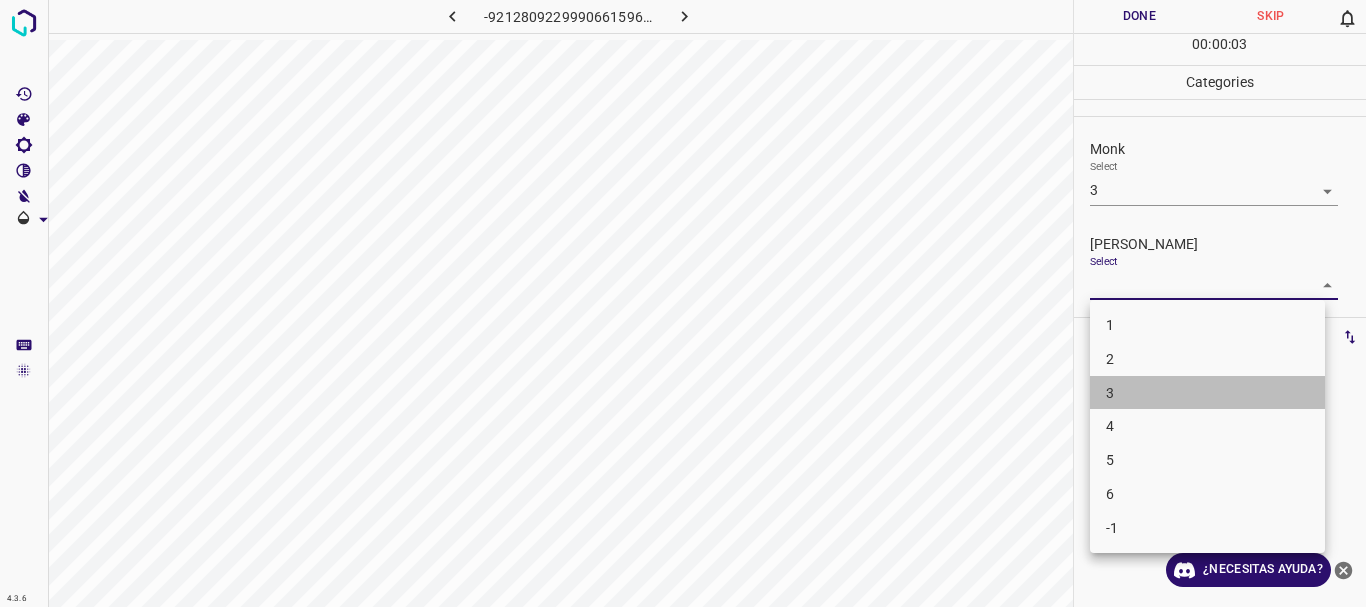 click on "3" at bounding box center (1207, 393) 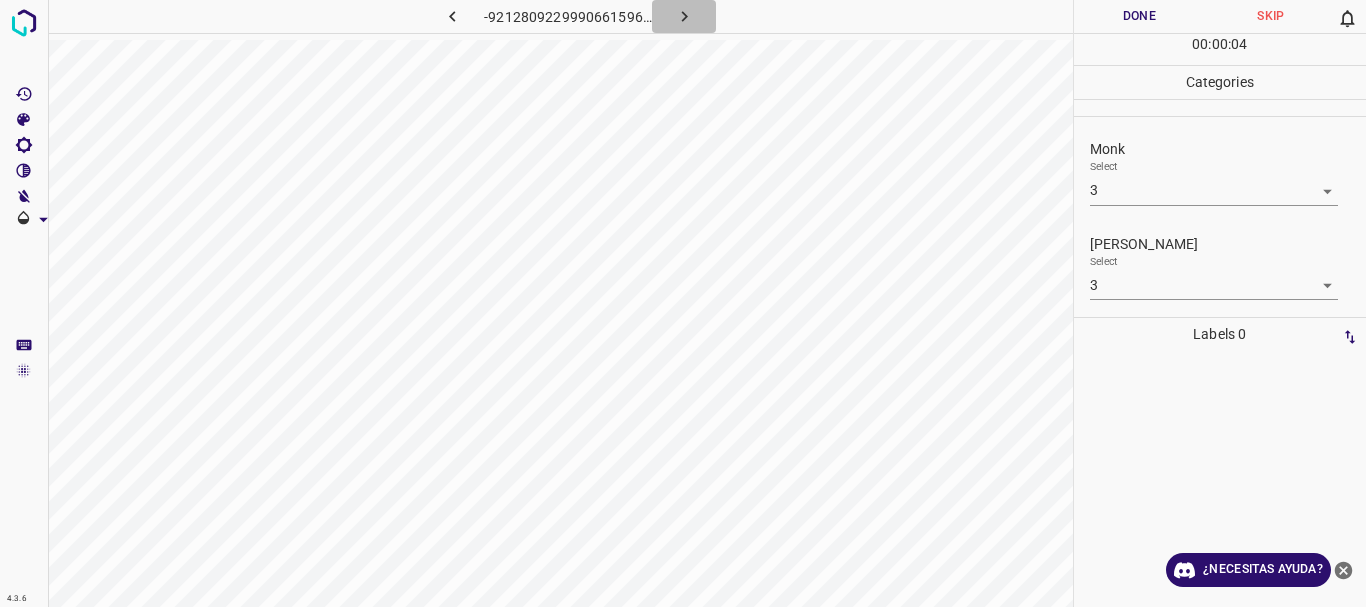 click at bounding box center [684, 16] 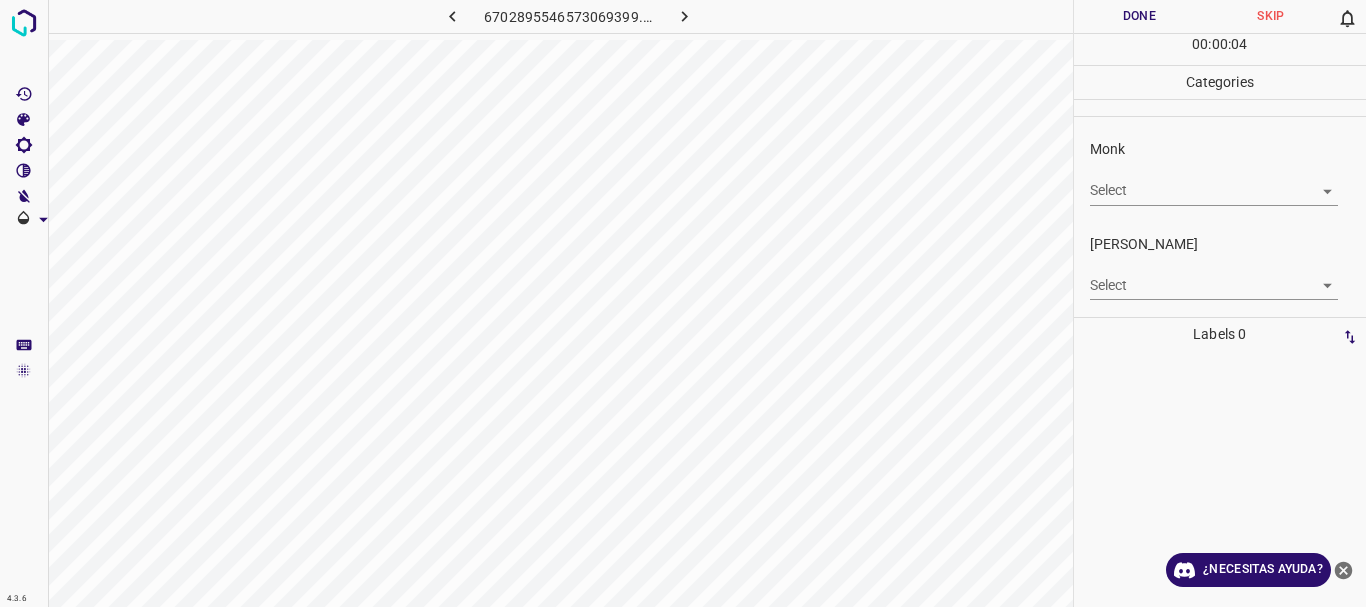click 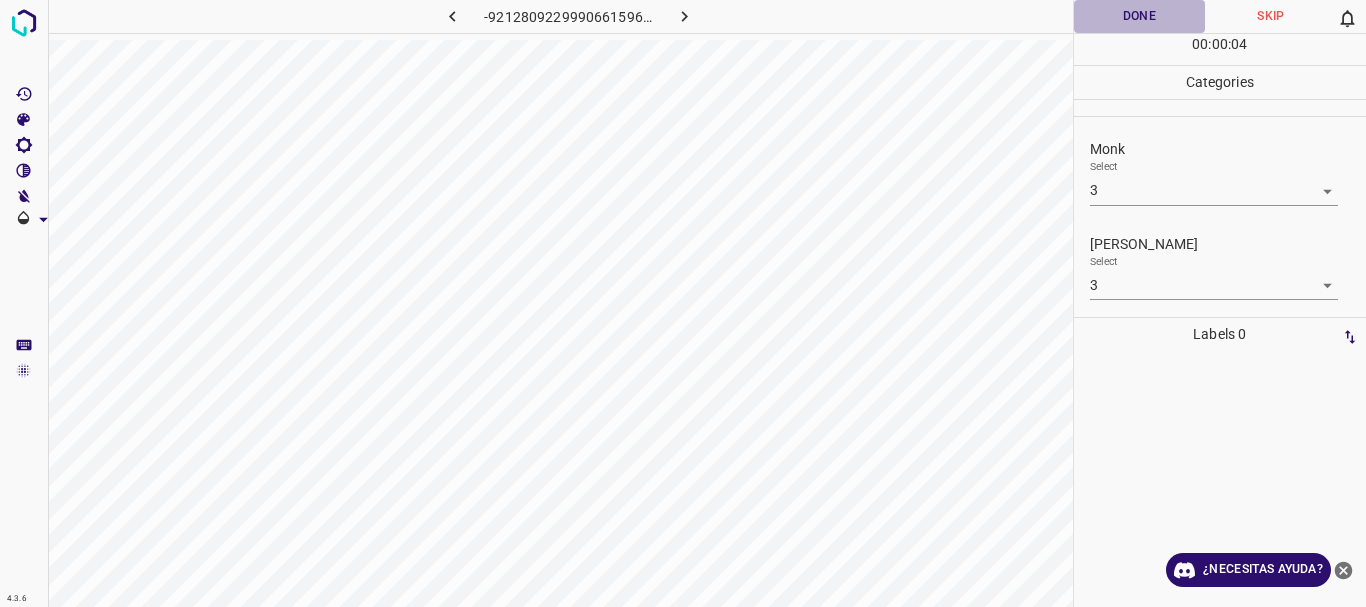 click on "Done" at bounding box center [1140, 16] 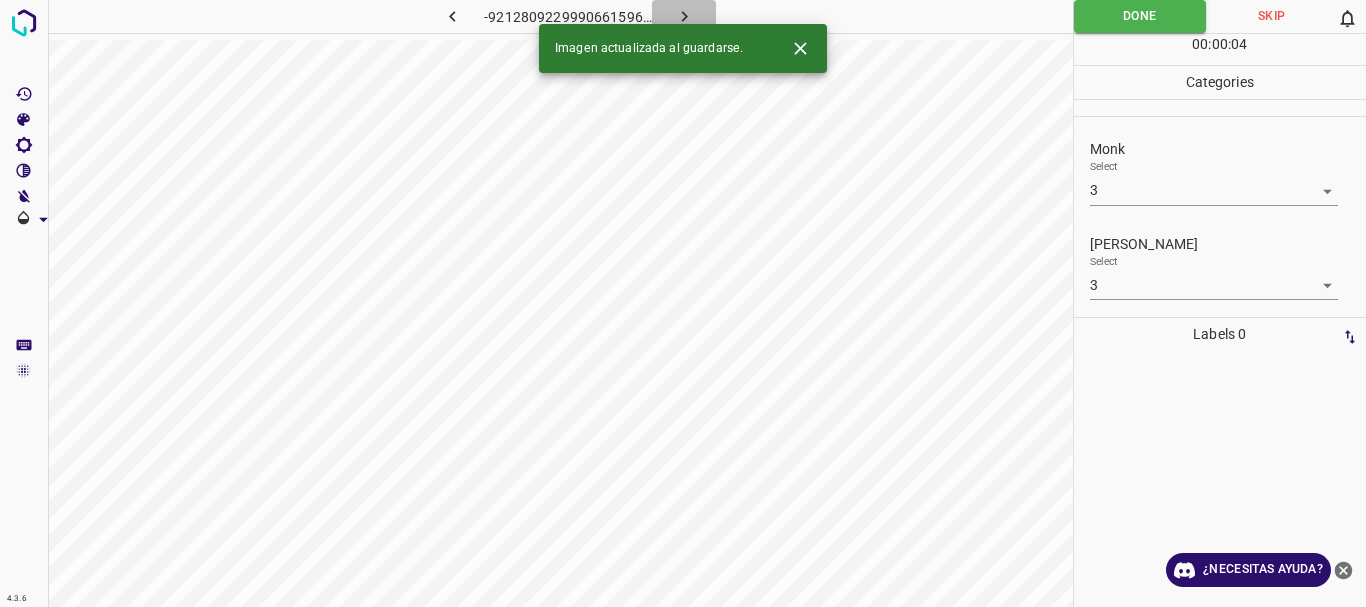 click 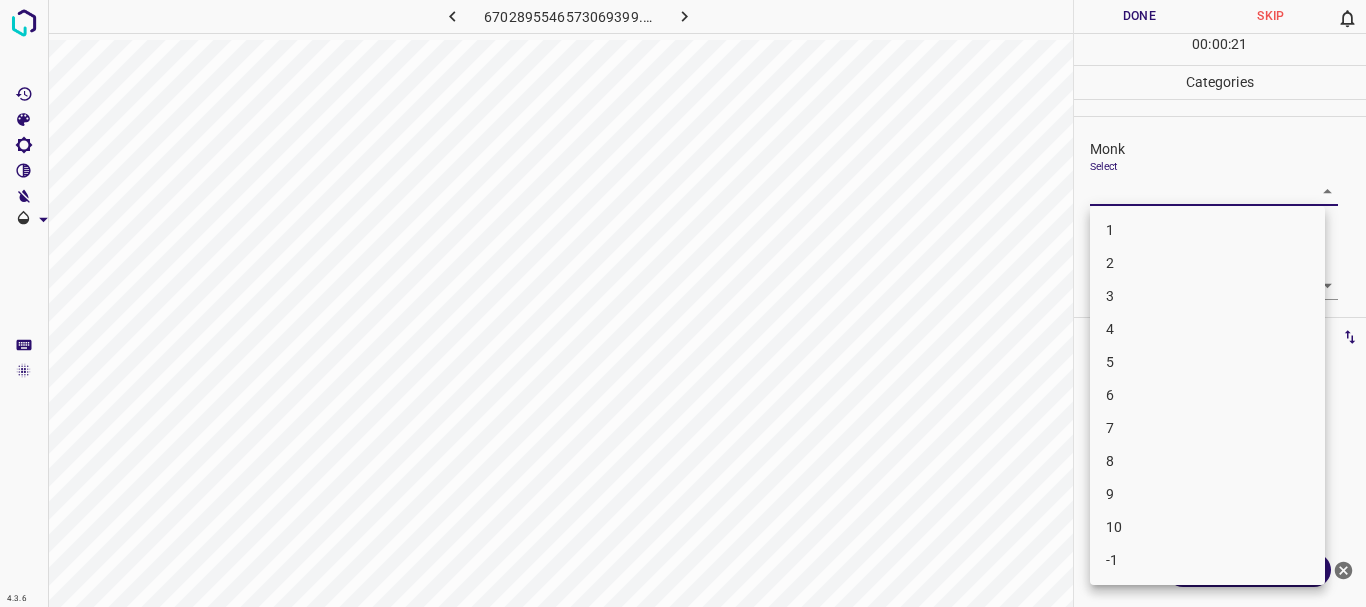 click on "4.3.6  6702895546573069399.png Done Skip 0 00   : 00   : 21   Categories Monk   Select ​  [PERSON_NAME]   Select ​ Labels   0 Categories 1 Monk 2  [PERSON_NAME] Tools Space Change between modes (Draw & Edit) I Auto labeling R Restore zoom M Zoom in N Zoom out Delete Delete selecte label Filters Z Restore filters X Saturation filter C Brightness filter V Contrast filter B Gray scale filter General O Download ¿Necesitas ayuda? Texto original Valora esta traducción Tu opinión servirá para ayudar a mejorar el Traductor de Google - Texto - Esconder - Borrar 1 2 3 4 5 6 7 8 9 10 -1" at bounding box center [683, 303] 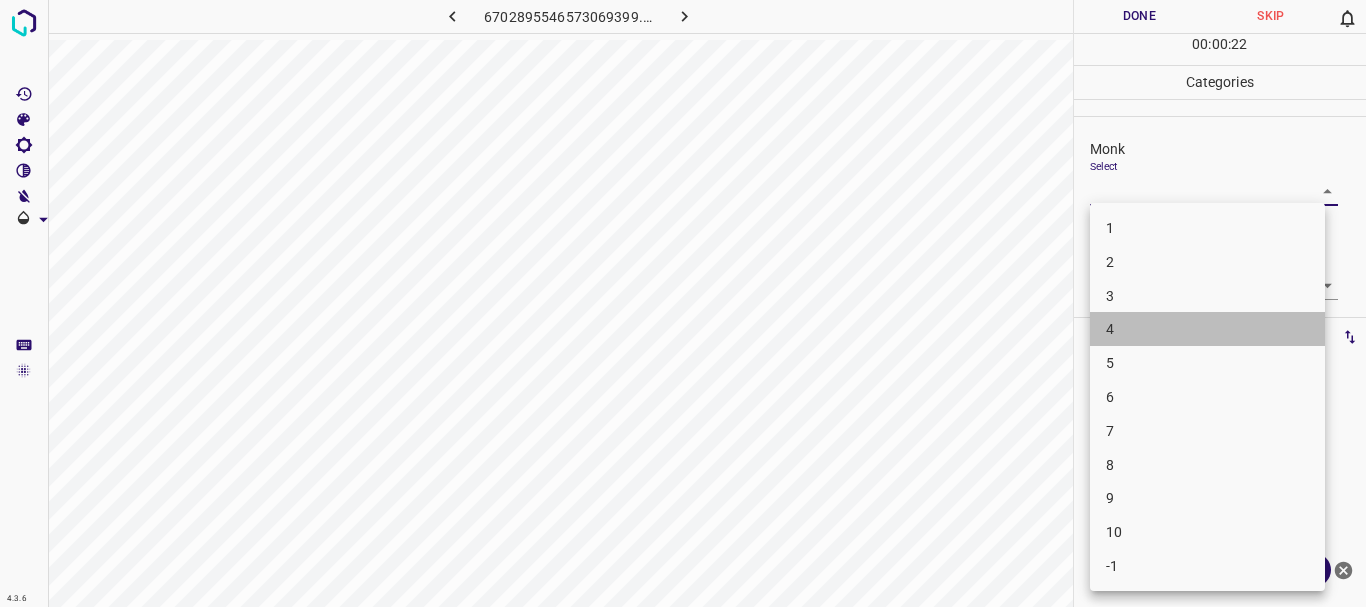 click on "4" at bounding box center [1207, 329] 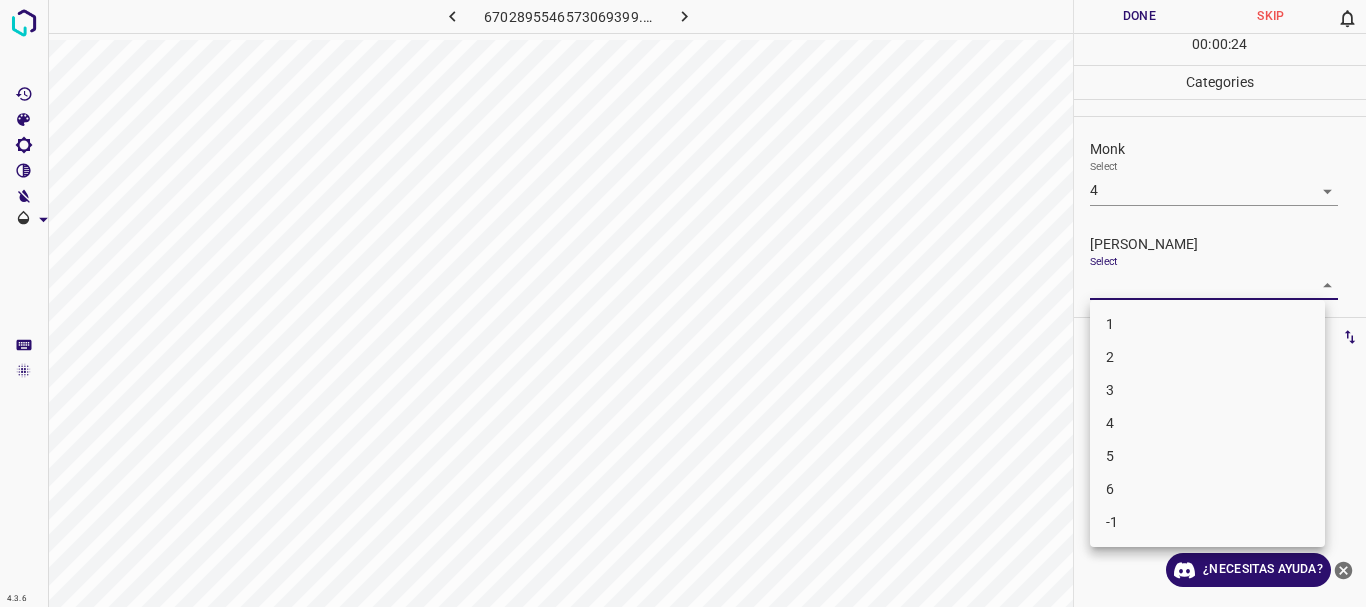 click on "4.3.6  6702895546573069399.png Done Skip 0 00   : 00   : 24   Categories Monk   Select 4 4  [PERSON_NAME]   Select ​ Labels   0 Categories 1 Monk 2  [PERSON_NAME] Tools Space Change between modes (Draw & Edit) I Auto labeling R Restore zoom M Zoom in N Zoom out Delete Delete selecte label Filters Z Restore filters X Saturation filter C Brightness filter V Contrast filter B Gray scale filter General O Download ¿Necesitas ayuda? Texto original Valora esta traducción Tu opinión servirá para ayudar a mejorar el Traductor de Google - Texto - Esconder - Borrar 1 2 3 4 5 6 -1" at bounding box center [683, 303] 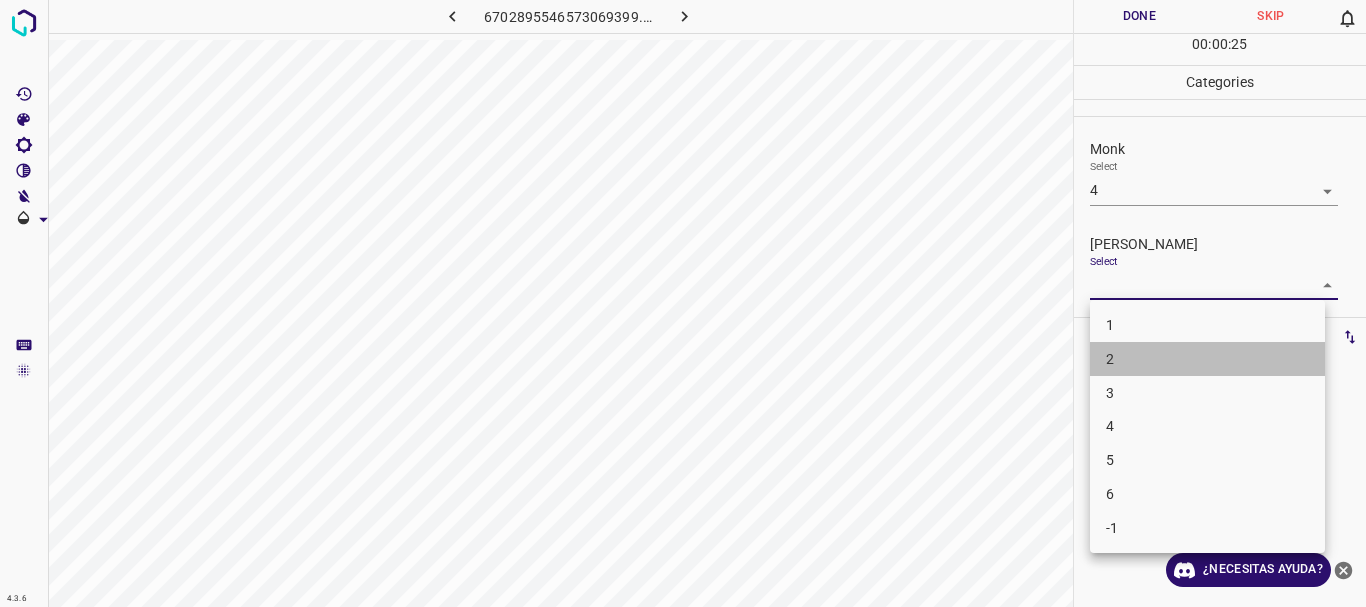 click on "2" at bounding box center (1207, 359) 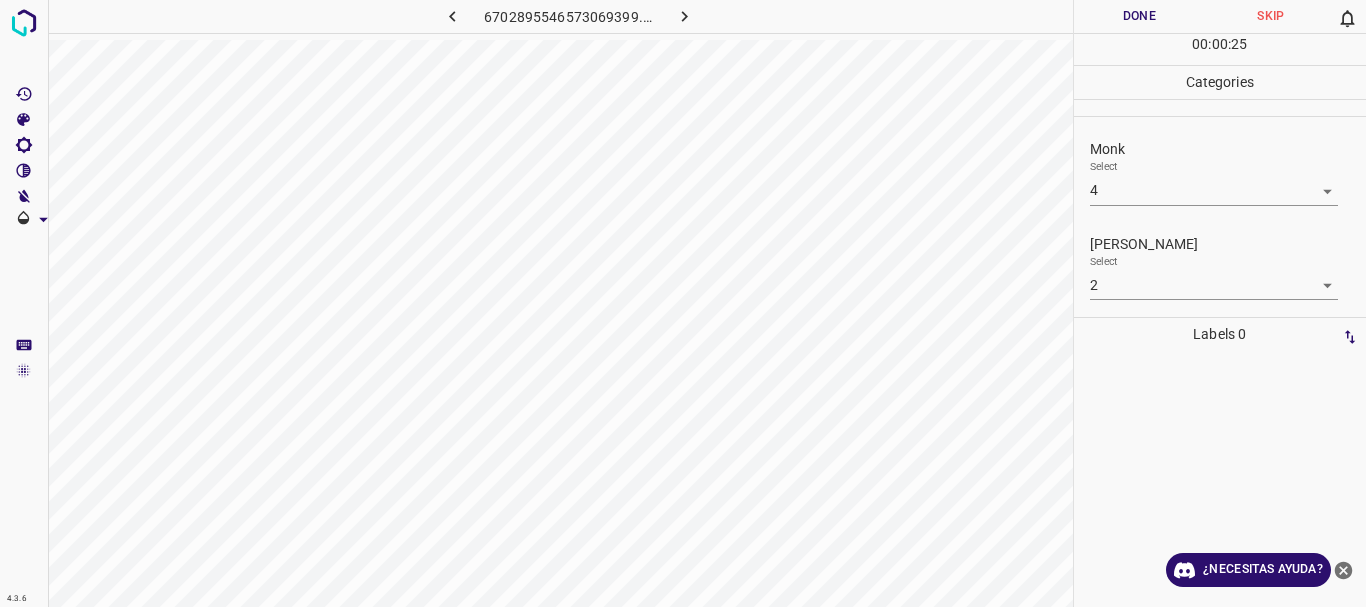 drag, startPoint x: 1155, startPoint y: 356, endPoint x: 1152, endPoint y: 371, distance: 15.297058 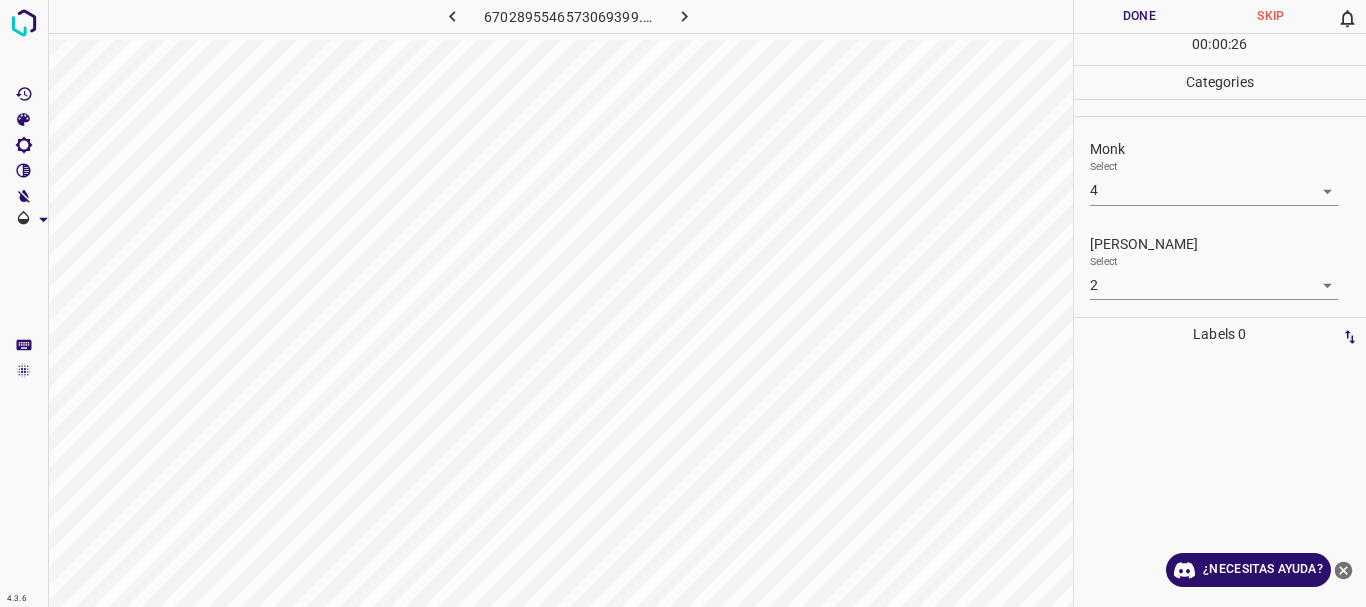 click on "4.3.6  6702895546573069399.png Done Skip 0 00   : 00   : 26   Categories Monk   Select 4 4  [PERSON_NAME]   Select 2 2 Labels   0 Categories 1 Monk 2  [PERSON_NAME] Tools Space Change between modes (Draw & Edit) I Auto labeling R Restore zoom M Zoom in N Zoom out Delete Delete selecte label Filters Z Restore filters X Saturation filter C Brightness filter V Contrast filter B Gray scale filter General O Download ¿Necesitas ayuda? Texto original Valora esta traducción Tu opinión servirá para ayudar a mejorar el Traductor de Google - Texto - Esconder - Borrar" at bounding box center [683, 303] 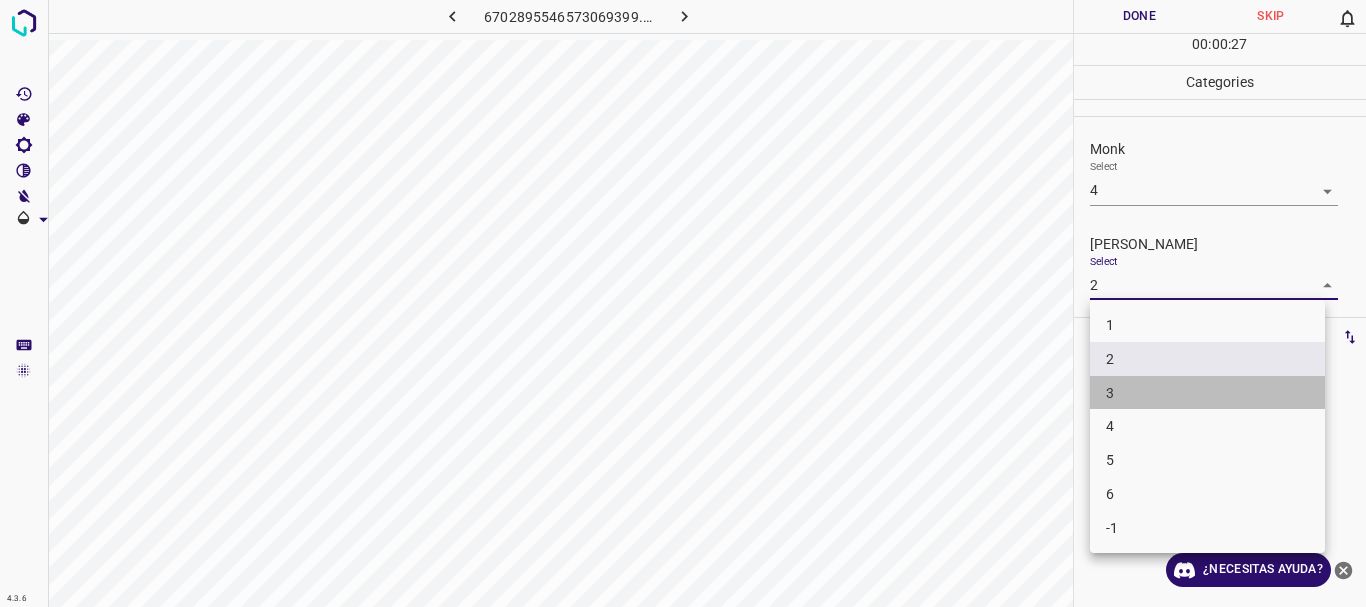 drag, startPoint x: 1131, startPoint y: 399, endPoint x: 1137, endPoint y: 92, distance: 307.05862 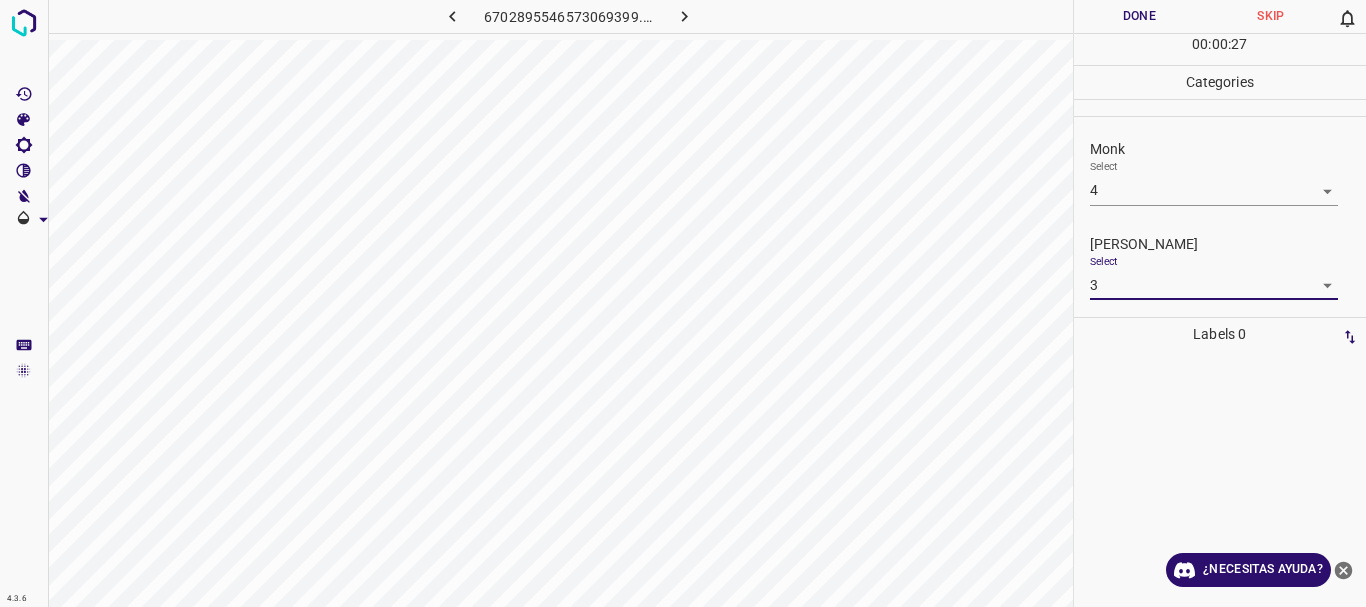 click on "Done" at bounding box center [1140, 16] 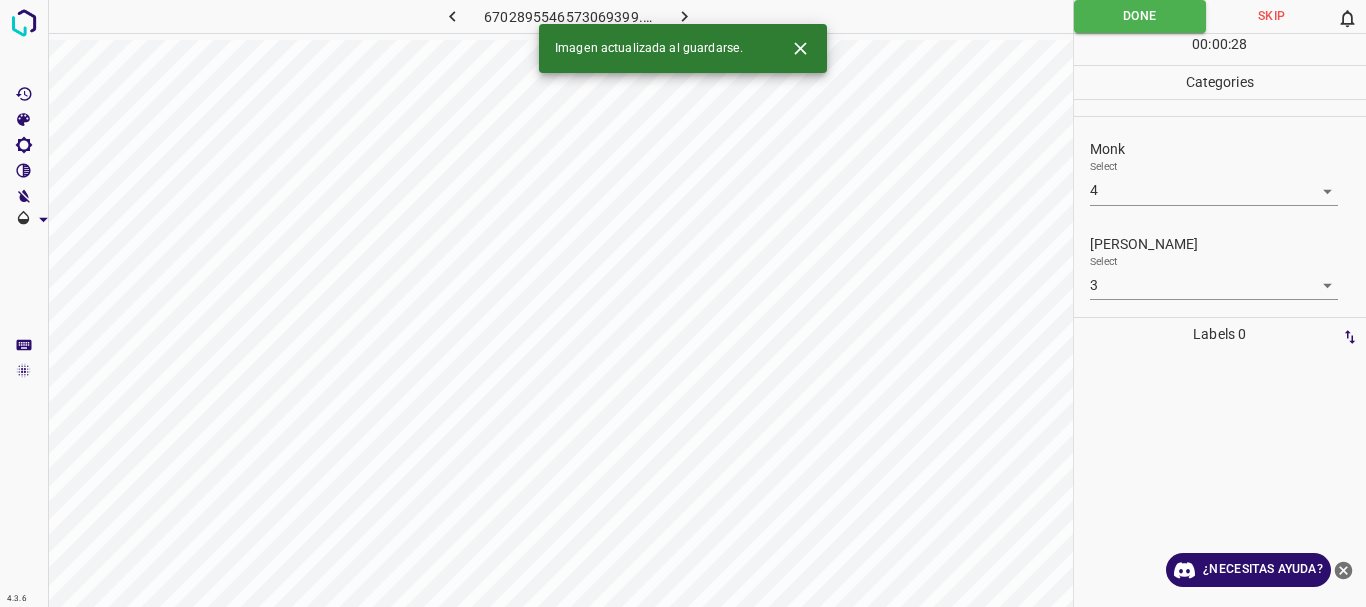 click 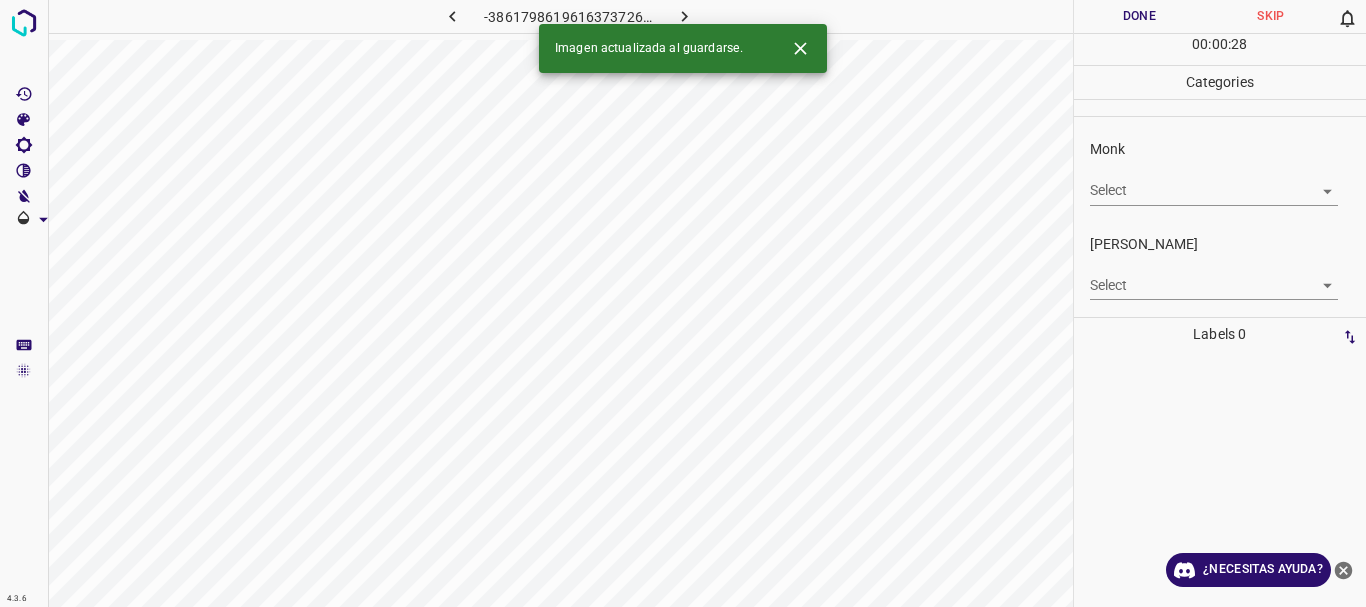click on "4.3.6  -3861798619616373726.png Done Skip 0 00   : 00   : 28   Categories Monk   Select ​  [PERSON_NAME]   Select ​ Labels   0 Categories 1 Monk 2  [PERSON_NAME] Tools Space Change between modes (Draw & Edit) I Auto labeling R Restore zoom M Zoom in N Zoom out Delete Delete selecte label Filters Z Restore filters X Saturation filter C Brightness filter V Contrast filter B Gray scale filter General O Download Imagen actualizada al guardarse. ¿Necesitas ayuda? Texto original Valora esta traducción Tu opinión servirá para ayudar a mejorar el Traductor de Google - Texto - Esconder - Borrar" at bounding box center (683, 303) 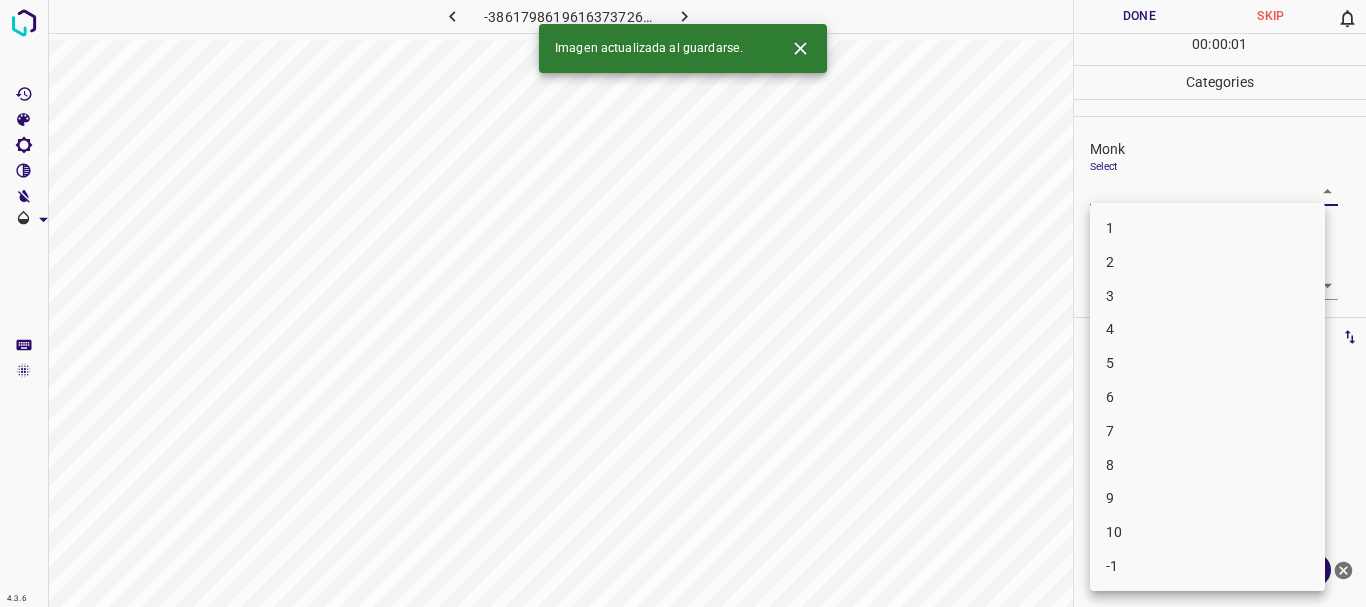 click on "3" at bounding box center [1207, 296] 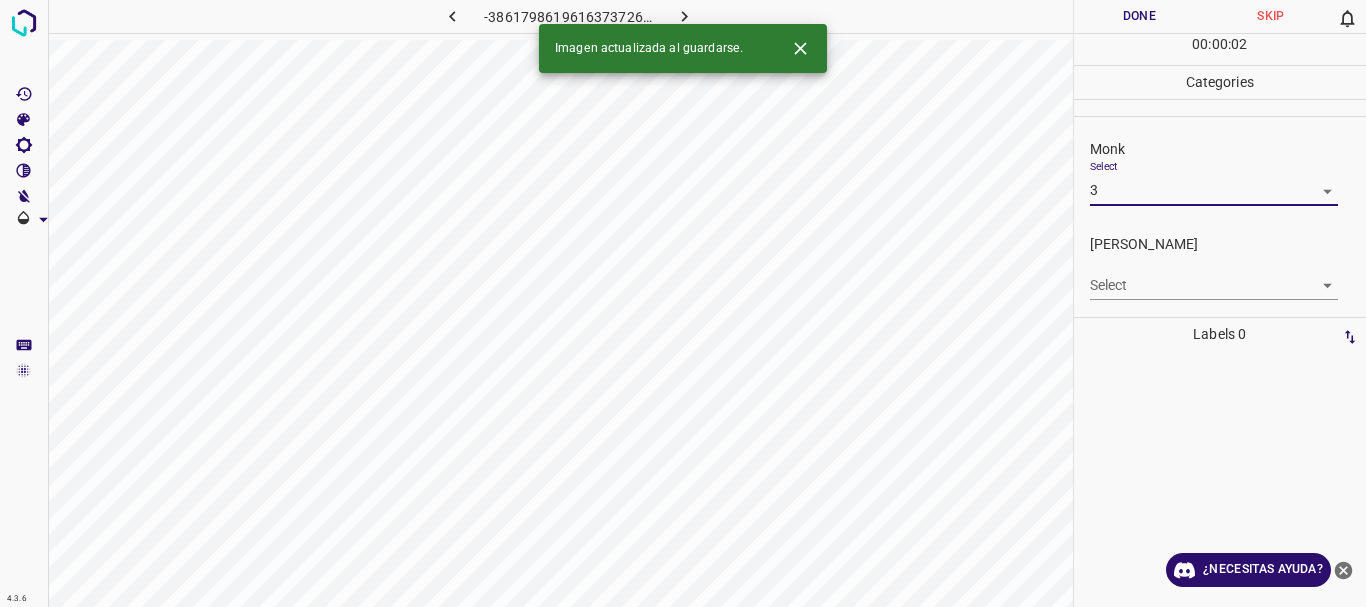 click on "4.3.6  -3861798619616373726.png Done Skip 0 00   : 00   : 02   Categories Monk   Select 3 3  [PERSON_NAME]   Select ​ Labels   0 Categories 1 Monk 2  [PERSON_NAME] Tools Space Change between modes (Draw & Edit) I Auto labeling R Restore zoom M Zoom in N Zoom out Delete Delete selecte label Filters Z Restore filters X Saturation filter C Brightness filter V Contrast filter B Gray scale filter General O Download Imagen actualizada al guardarse. ¿Necesitas ayuda? Texto original Valora esta traducción Tu opinión servirá para ayudar a mejorar el Traductor de Google - Texto - Esconder - Borrar" at bounding box center [683, 303] 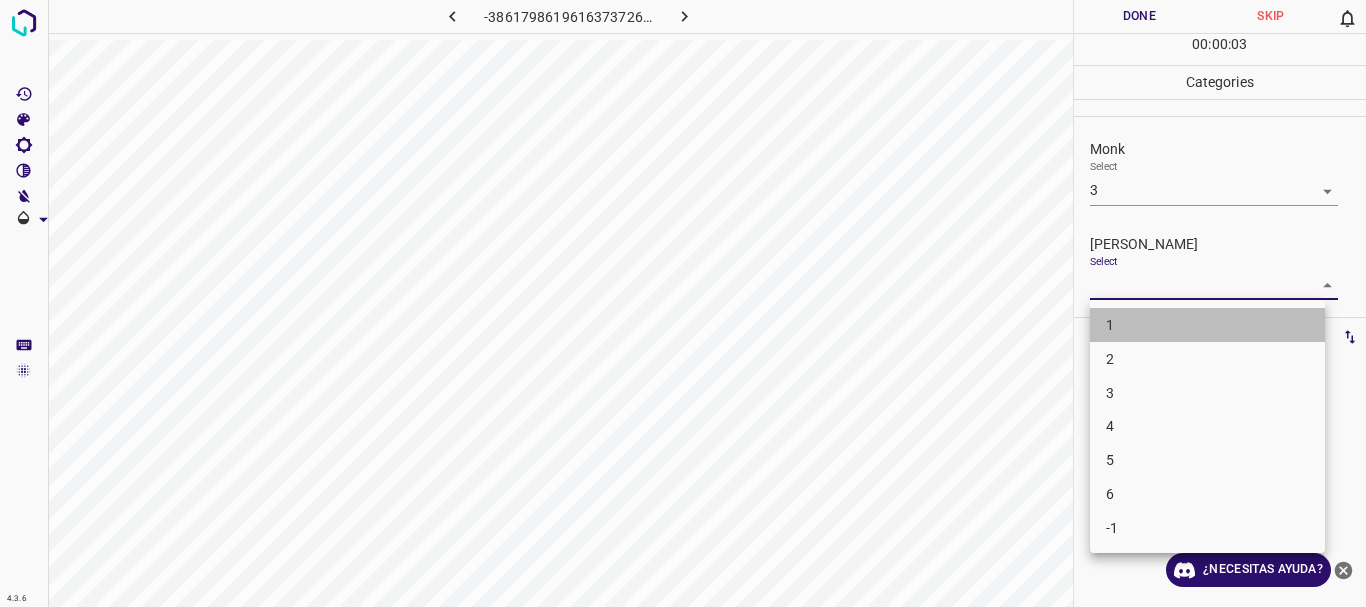drag, startPoint x: 1121, startPoint y: 327, endPoint x: 1152, endPoint y: 111, distance: 218.2132 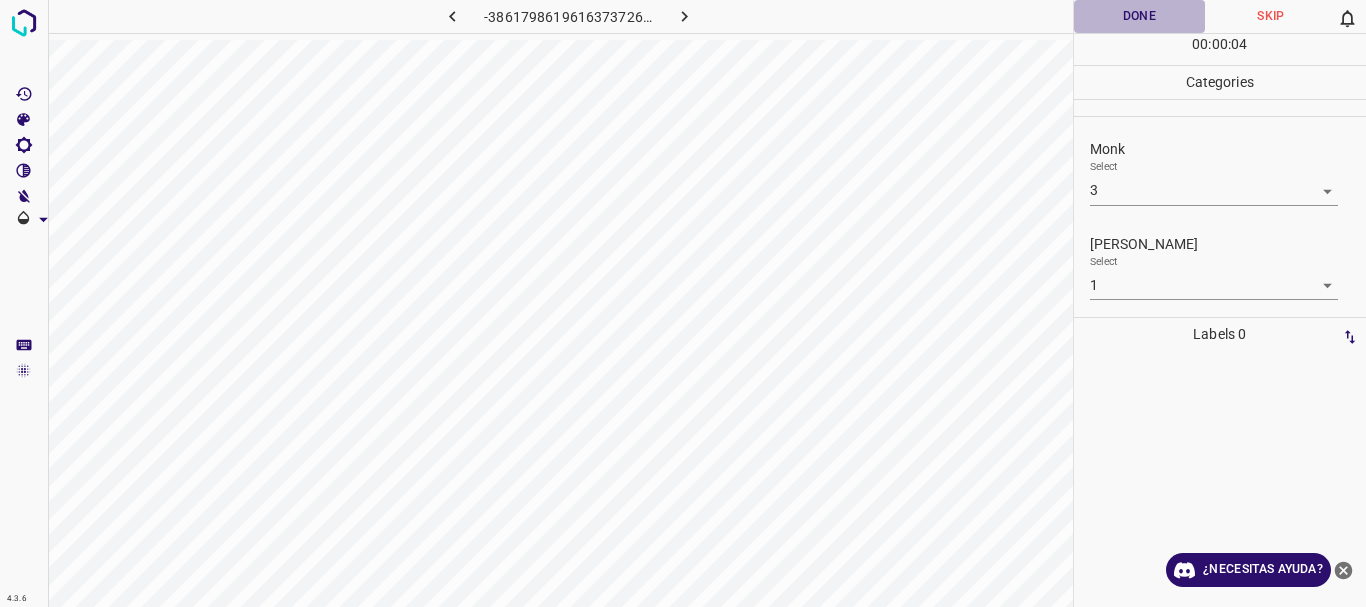 drag, startPoint x: 1136, startPoint y: 20, endPoint x: 1081, endPoint y: 12, distance: 55.578773 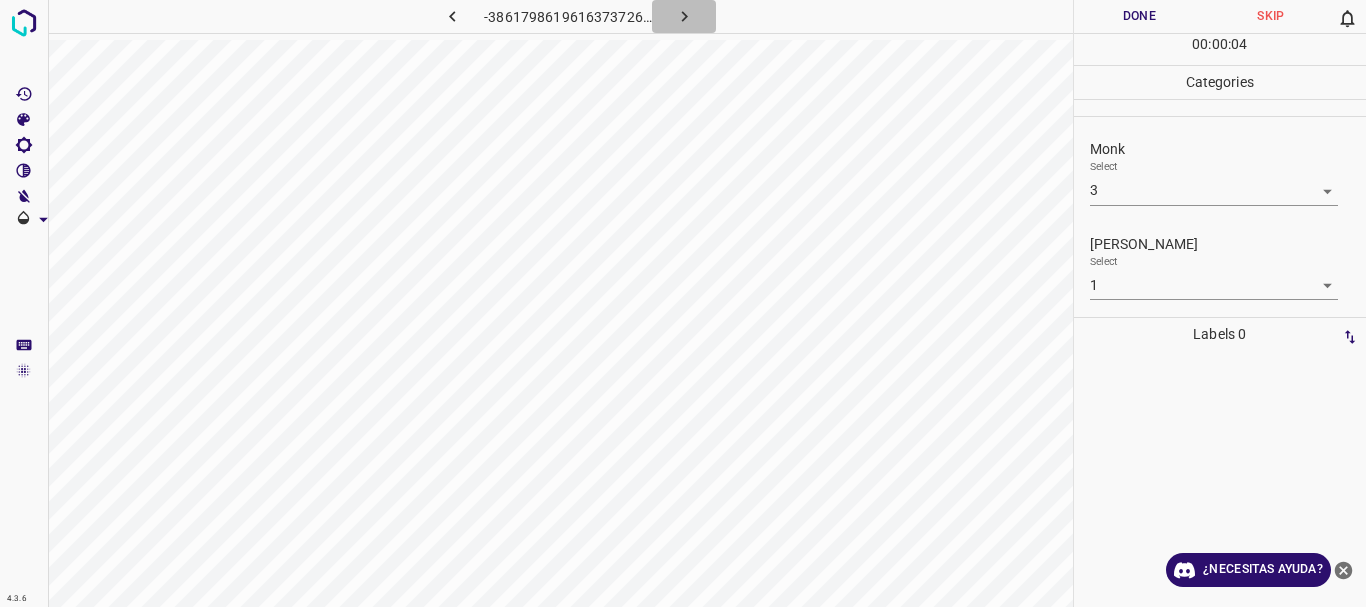 click 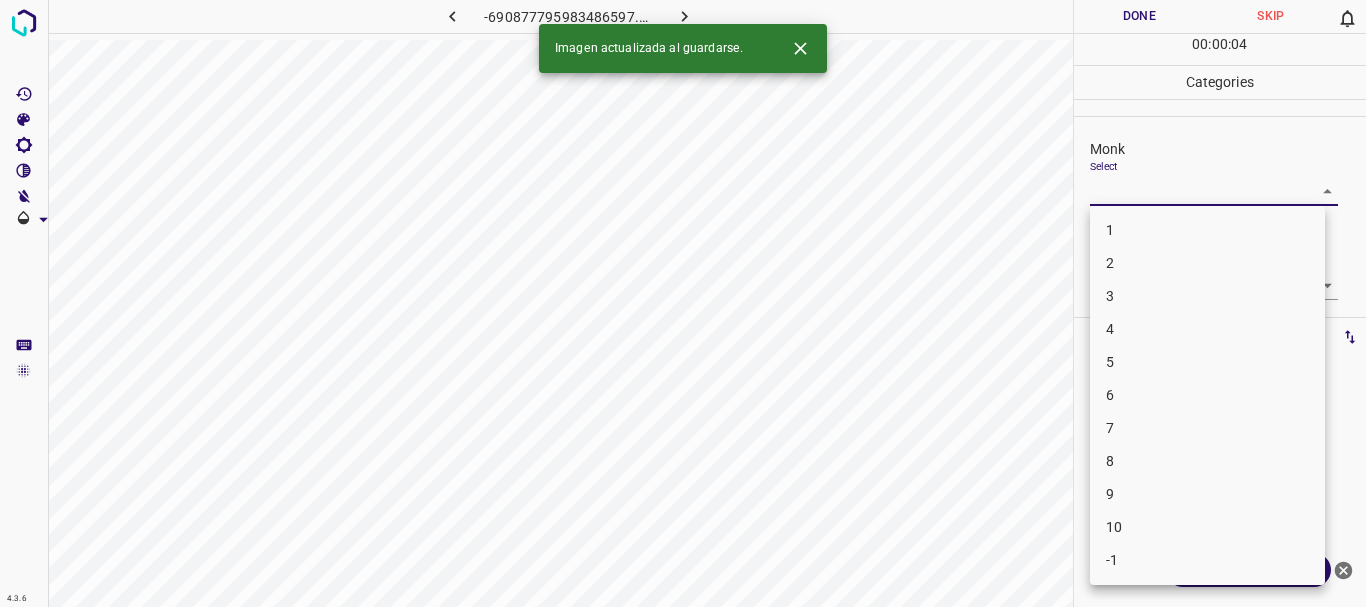 click on "4.3.6  -690877795983486597.png Done Skip 0 00   : 00   : 04   Categories Monk   Select ​  [PERSON_NAME]   Select ​ Labels   0 Categories 1 Monk 2  [PERSON_NAME] Tools Space Change between modes (Draw & Edit) I Auto labeling R Restore zoom M Zoom in N Zoom out Delete Delete selecte label Filters Z Restore filters X Saturation filter C Brightness filter V Contrast filter B Gray scale filter General O Download Imagen actualizada al guardarse. ¿Necesitas ayuda? Texto original Valora esta traducción Tu opinión servirá para ayudar a mejorar el Traductor de Google - Texto - Esconder - Borrar 1 2 3 4 5 6 7 8 9 10 -1" at bounding box center (683, 303) 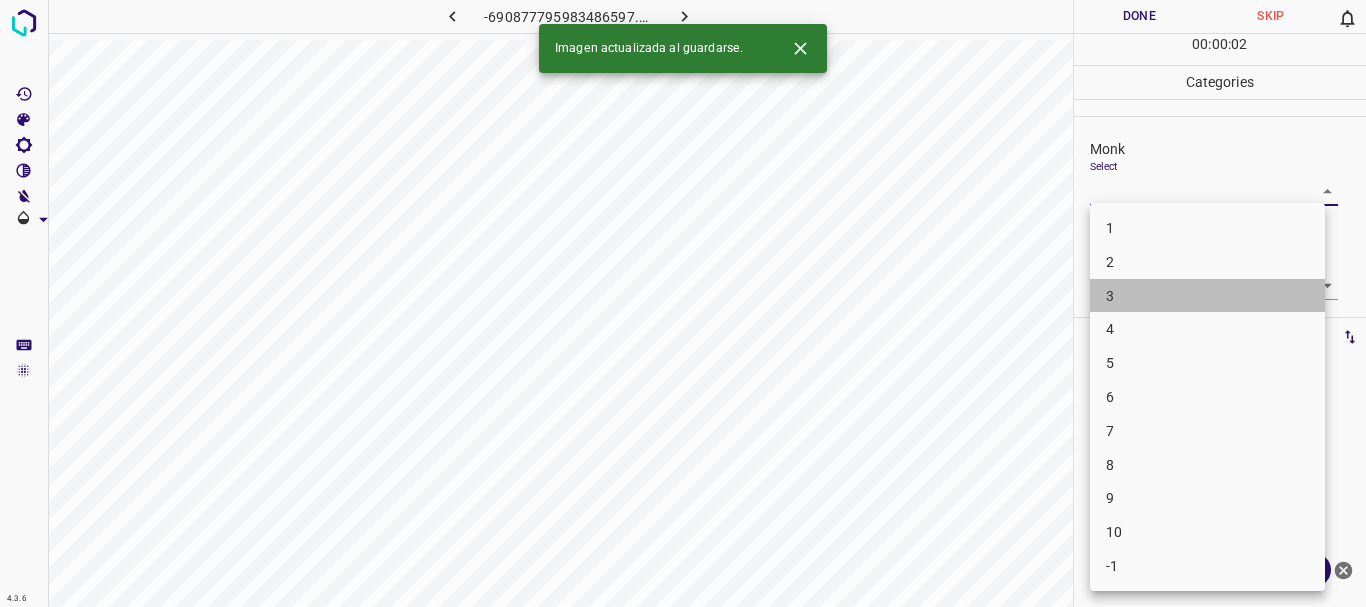 click on "3" at bounding box center (1207, 296) 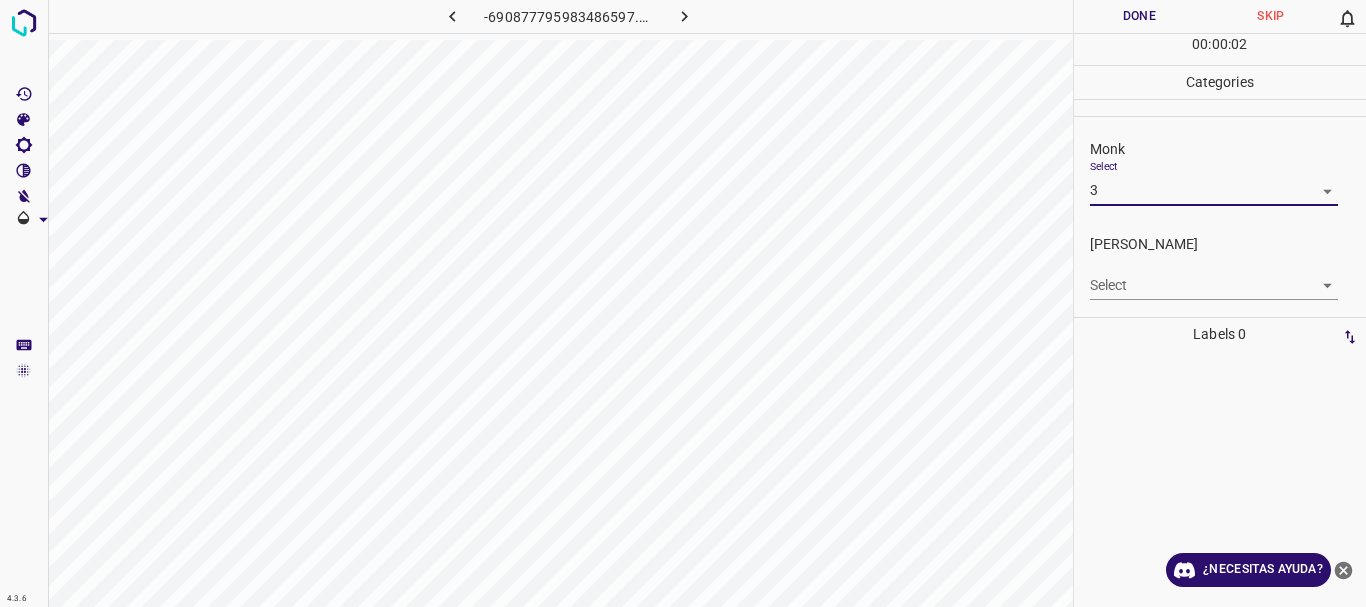 click on "4.3.6  -690877795983486597.png Done Skip 0 00   : 00   : 02   Categories Monk   Select 3 3  [PERSON_NAME]   Select ​ Labels   0 Categories 1 Monk 2  [PERSON_NAME] Tools Space Change between modes (Draw & Edit) I Auto labeling R Restore zoom M Zoom in N Zoom out Delete Delete selecte label Filters Z Restore filters X Saturation filter C Brightness filter V Contrast filter B Gray scale filter General O Download ¿Necesitas ayuda? Texto original Valora esta traducción Tu opinión servirá para ayudar a mejorar el Traductor de Google - Texto - Esconder - Borrar" at bounding box center [683, 303] 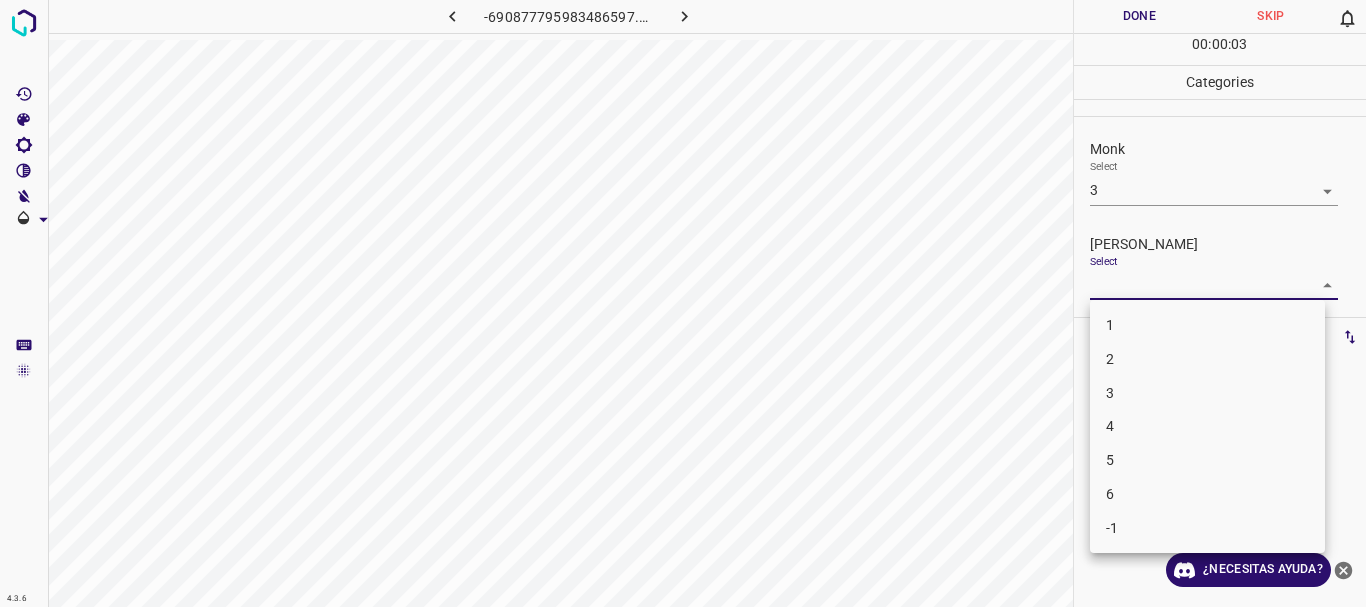 drag, startPoint x: 1153, startPoint y: 368, endPoint x: 1130, endPoint y: 227, distance: 142.86357 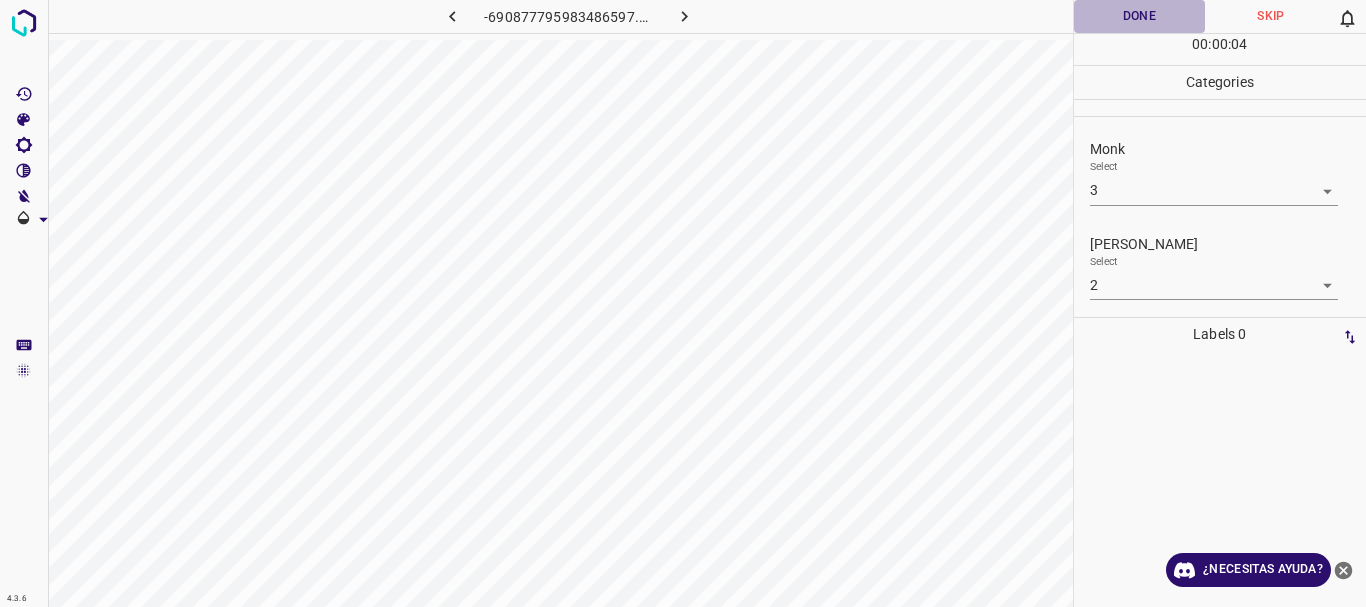 click on "Done" at bounding box center (1140, 16) 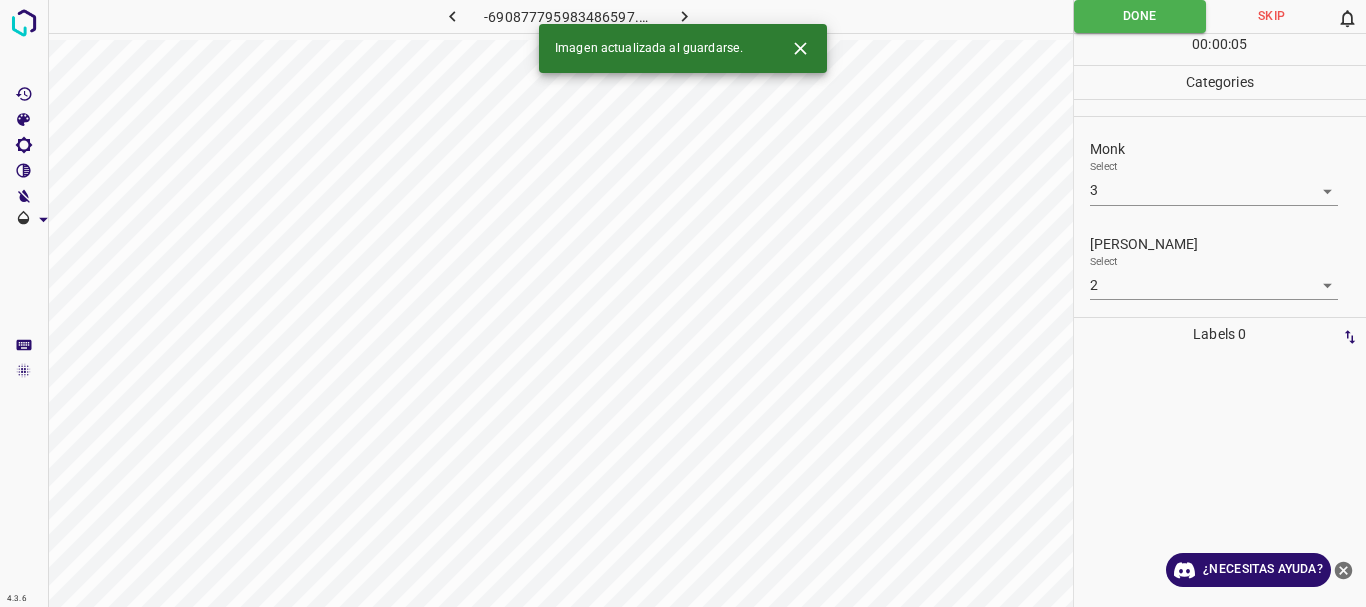 click 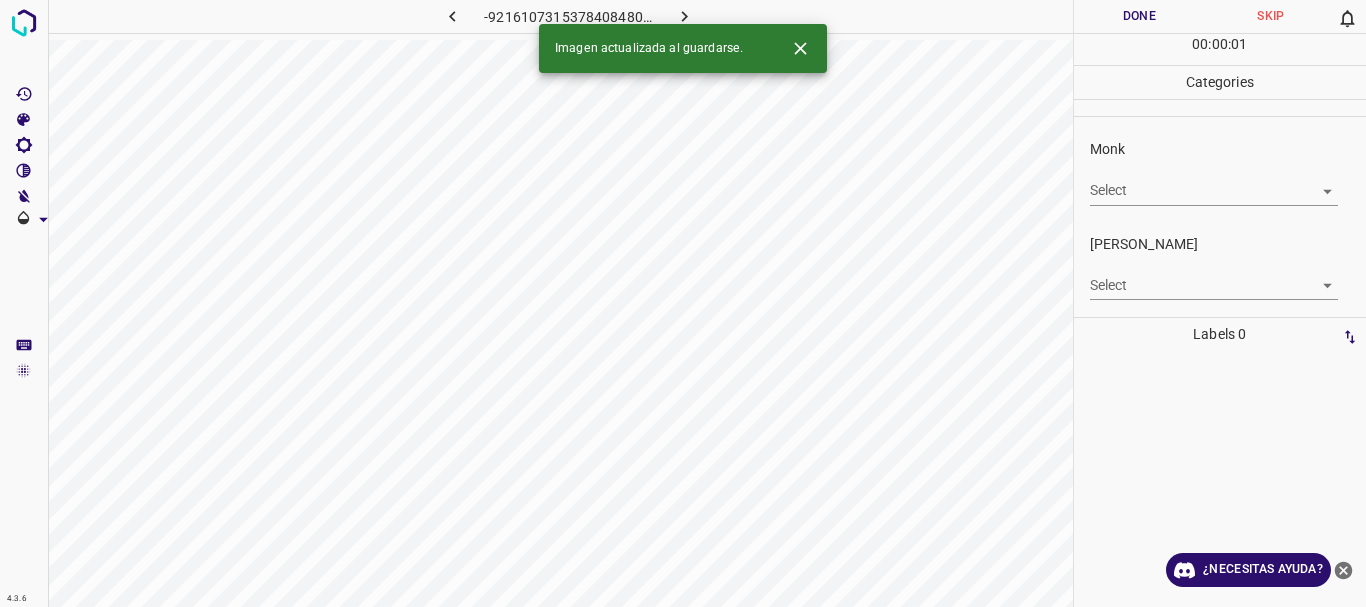 click on "4.3.6  -9216107315378408480.png Done Skip 0 00   : 00   : 01   Categories Monk   Select ​  [PERSON_NAME]   Select ​ Labels   0 Categories 1 Monk 2  [PERSON_NAME] Tools Space Change between modes (Draw & Edit) I Auto labeling R Restore zoom M Zoom in N Zoom out Delete Delete selecte label Filters Z Restore filters X Saturation filter C Brightness filter V Contrast filter B Gray scale filter General O Download Imagen actualizada al guardarse. ¿Necesitas ayuda? Texto original Valora esta traducción Tu opinión servirá para ayudar a mejorar el Traductor de Google - Texto - Esconder - Borrar" at bounding box center [683, 303] 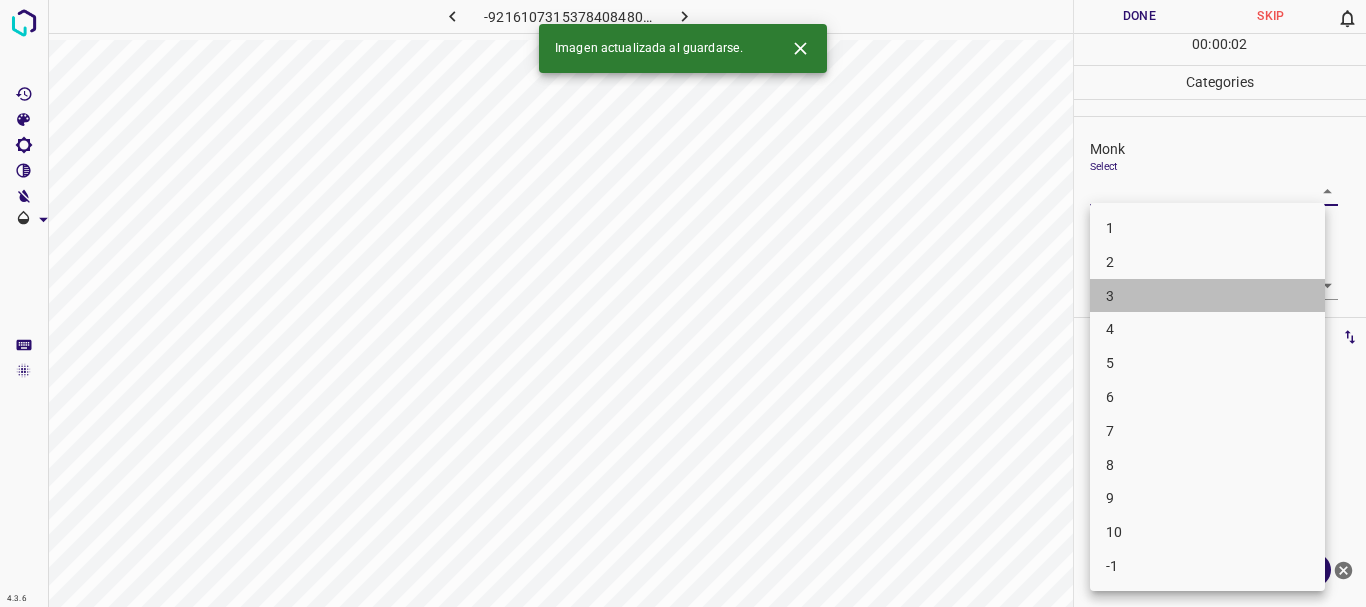 click on "3" at bounding box center (1207, 296) 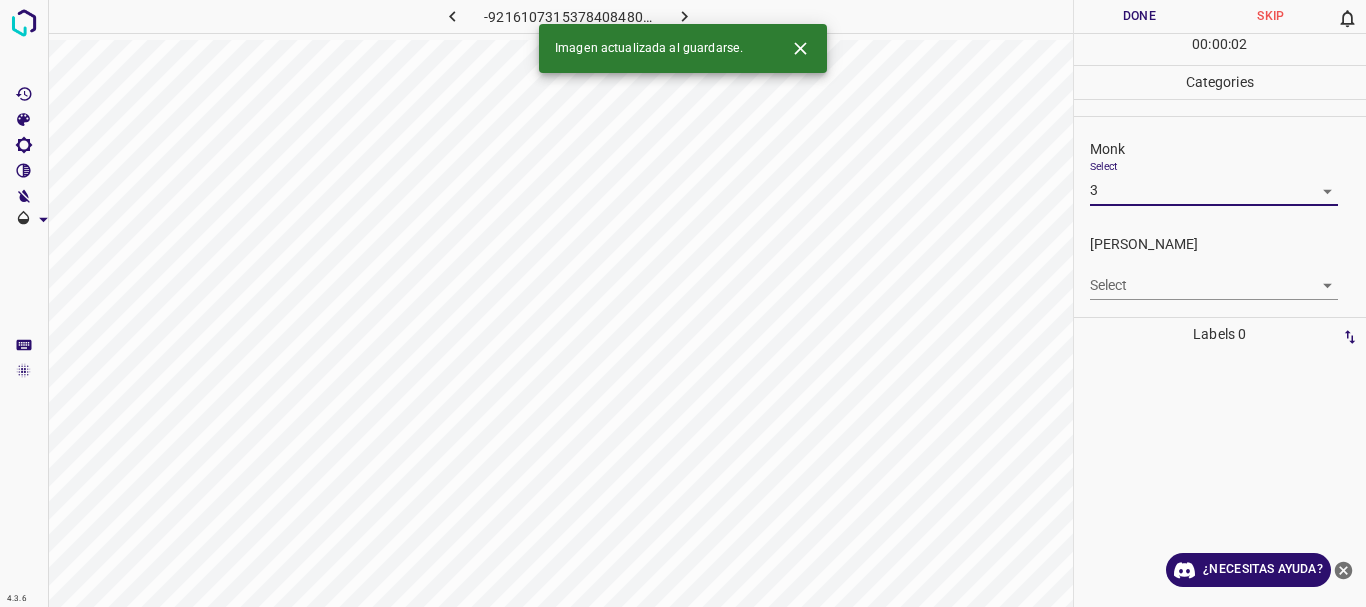 click on "4.3.6  -9216107315378408480.png Done Skip 0 00   : 00   : 02   Categories Monk   Select 3 3  [PERSON_NAME]   Select ​ Labels   0 Categories 1 Monk 2  [PERSON_NAME] Tools Space Change between modes (Draw & Edit) I Auto labeling R Restore zoom M Zoom in N Zoom out Delete Delete selecte label Filters Z Restore filters X Saturation filter C Brightness filter V Contrast filter B Gray scale filter General O Download Imagen actualizada al guardarse. ¿Necesitas ayuda? Texto original Valora esta traducción Tu opinión servirá para ayudar a mejorar el Traductor de Google - Texto - Esconder - Borrar" at bounding box center [683, 303] 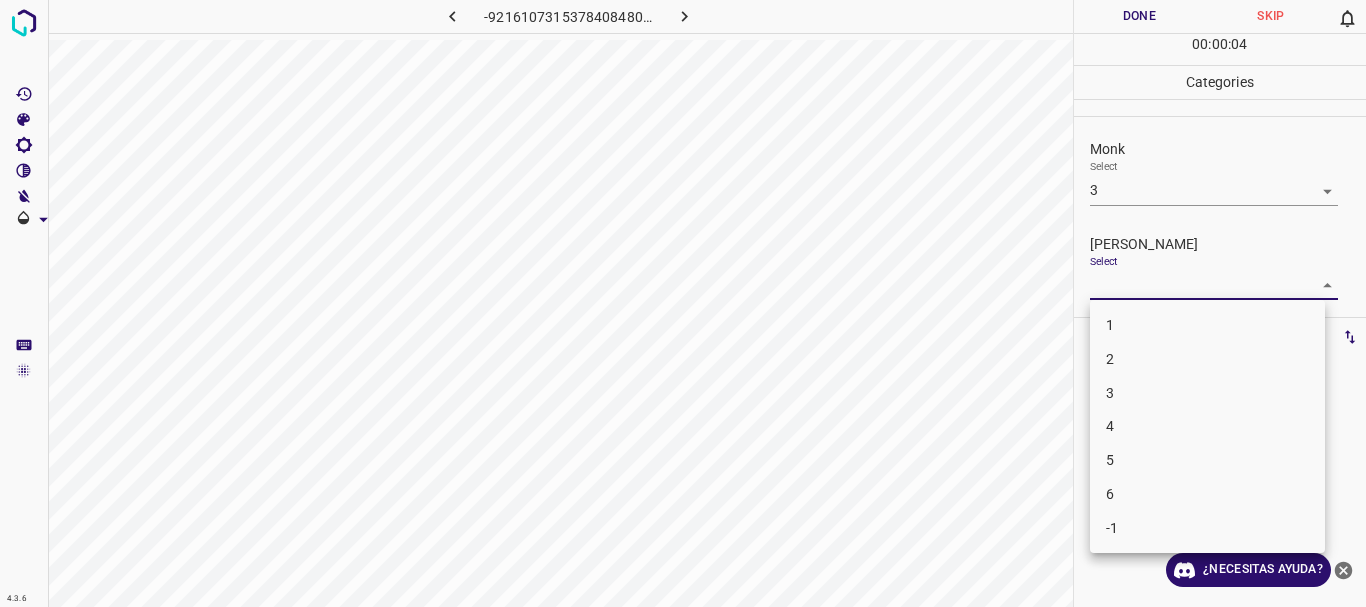 drag, startPoint x: 1123, startPoint y: 355, endPoint x: 1137, endPoint y: 196, distance: 159.61516 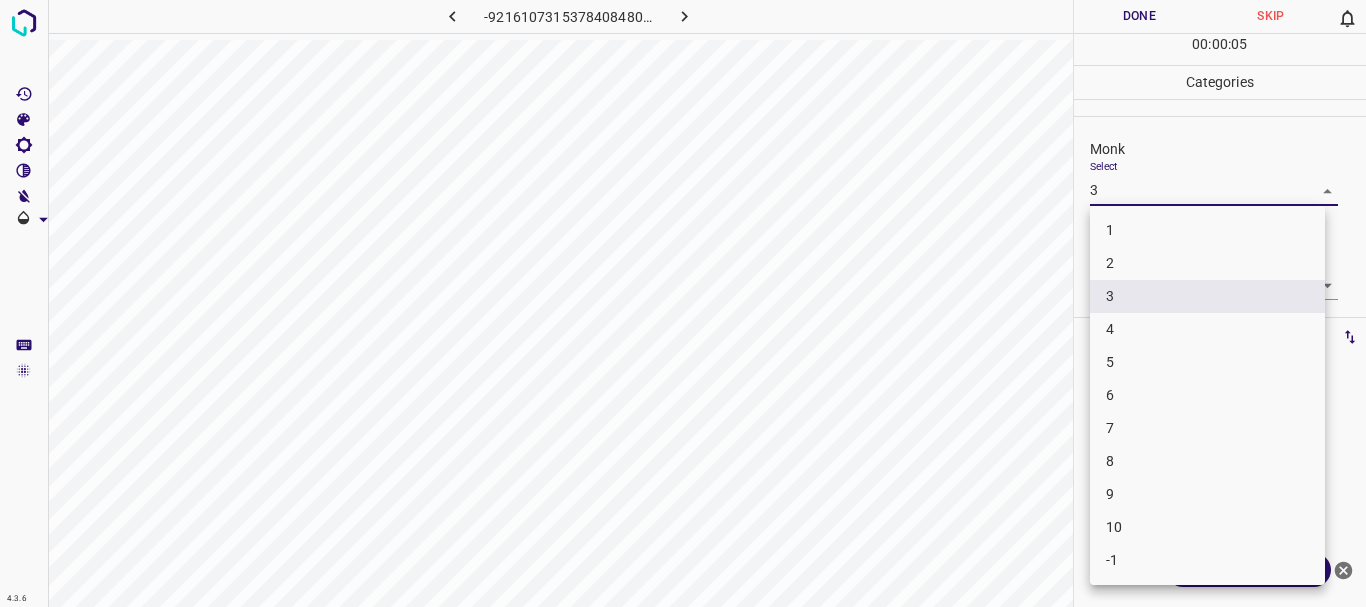 click on "4.3.6  -9216107315378408480.png Done Skip 0 00   : 00   : 05   Categories Monk   Select 3 3  [PERSON_NAME]   Select 2 2 Labels   0 Categories 1 Monk 2  [PERSON_NAME] Tools Space Change between modes (Draw & Edit) I Auto labeling R Restore zoom M Zoom in N Zoom out Delete Delete selecte label Filters Z Restore filters X Saturation filter C Brightness filter V Contrast filter B Gray scale filter General O Download ¿Necesitas ayuda? Texto original Valora esta traducción Tu opinión servirá para ayudar a mejorar el Traductor de Google - Texto - Esconder - Borrar 1 2 3 4 5 6 7 8 9 10 -1" at bounding box center (683, 303) 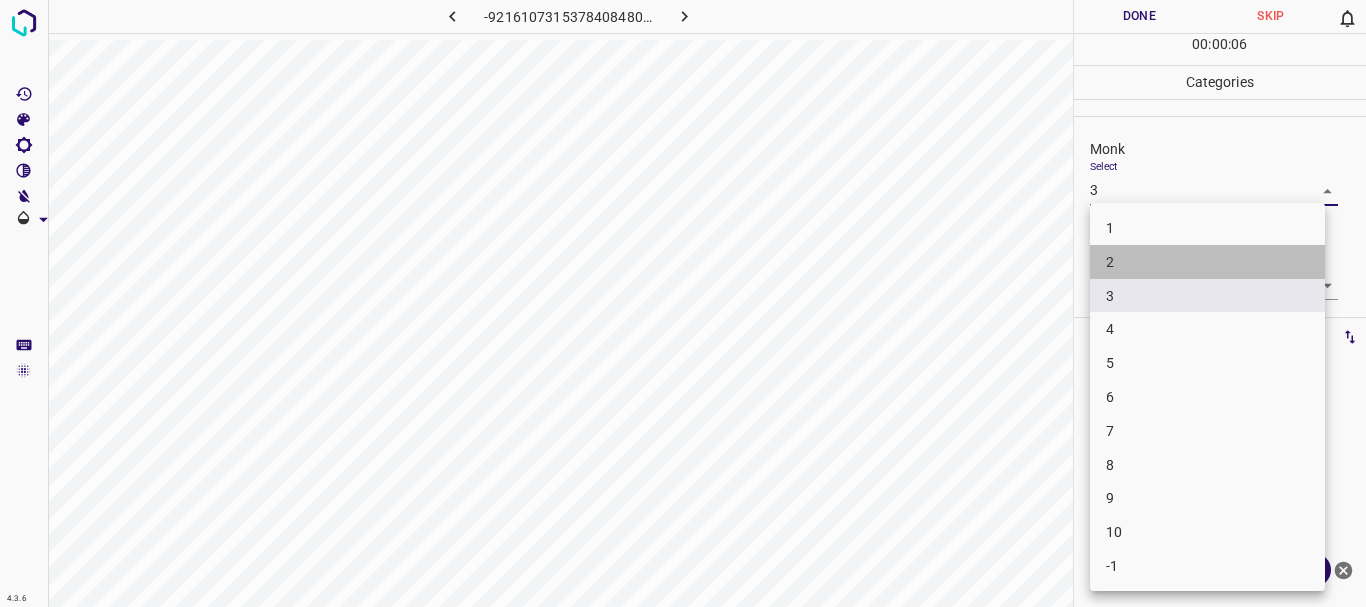 click on "2" at bounding box center [1207, 262] 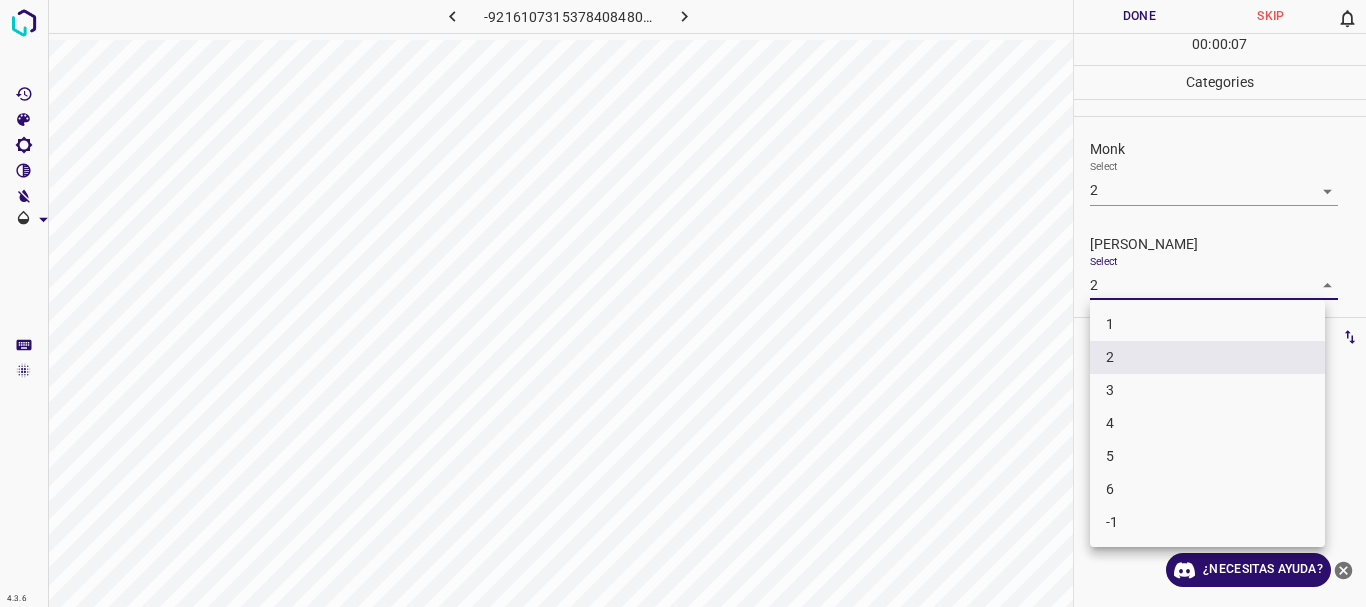 click on "4.3.6  -9216107315378408480.png Done Skip 0 00   : 00   : 07   Categories Monk   Select 2 2  [PERSON_NAME]   Select 2 2 Labels   0 Categories 1 Monk 2  [PERSON_NAME] Tools Space Change between modes (Draw & Edit) I Auto labeling R Restore zoom M Zoom in N Zoom out Delete Delete selecte label Filters Z Restore filters X Saturation filter C Brightness filter V Contrast filter B Gray scale filter General O Download ¿Necesitas ayuda? Texto original Valora esta traducción Tu opinión servirá para ayudar a mejorar el Traductor de Google - Texto - Esconder - Borrar 1 2 3 4 5 6 -1" at bounding box center (683, 303) 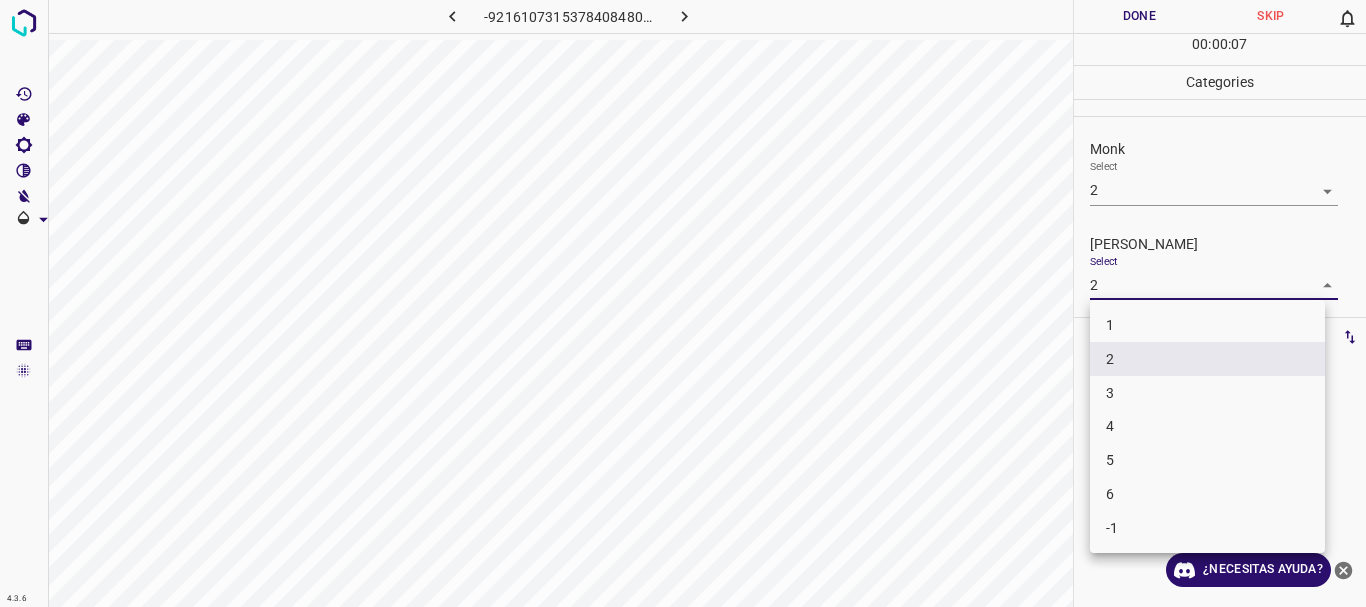 drag, startPoint x: 1143, startPoint y: 391, endPoint x: 1143, endPoint y: 178, distance: 213 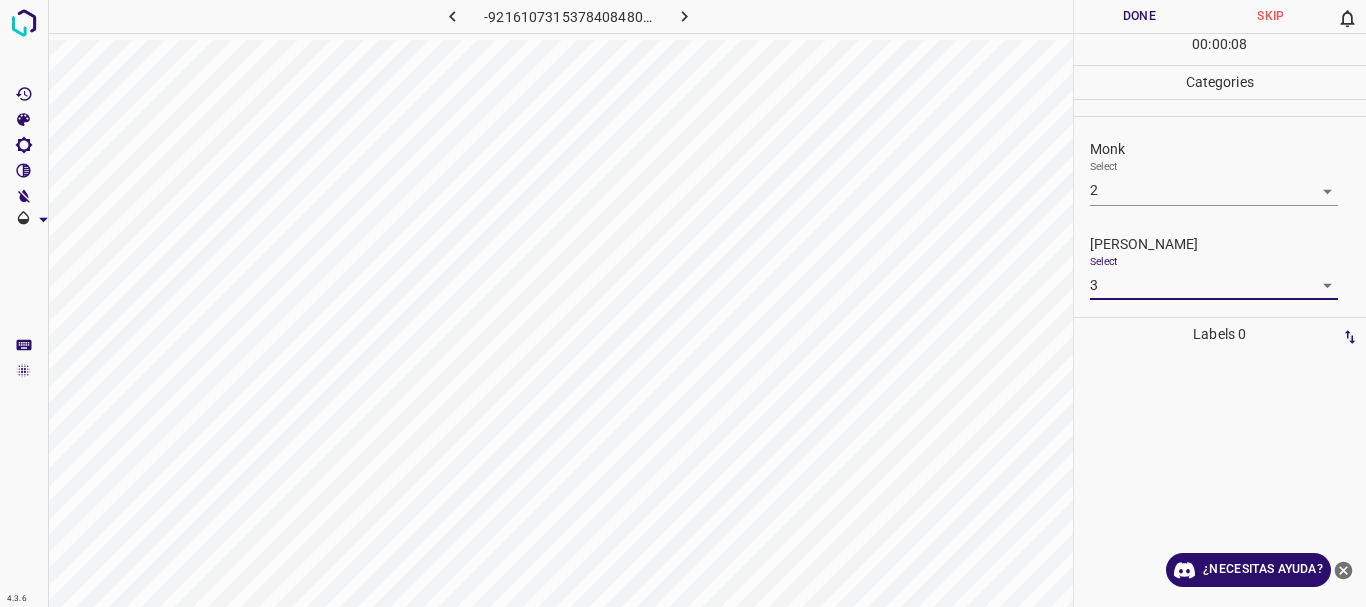 click on "Done" at bounding box center (1140, 16) 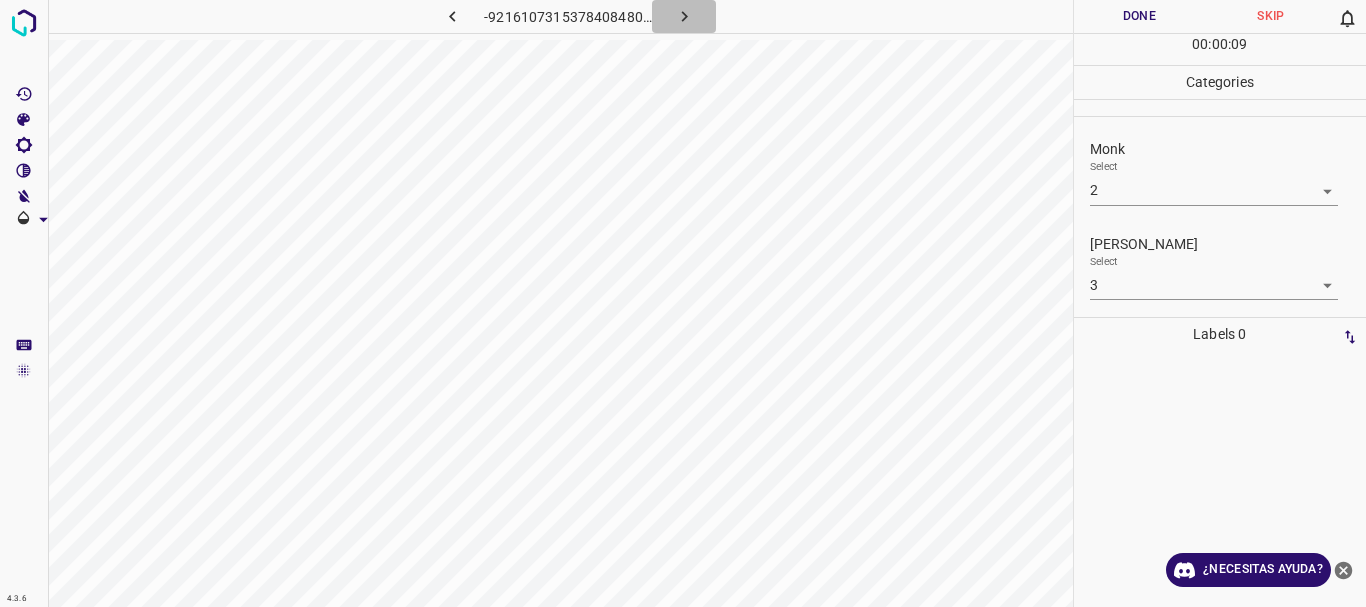 click 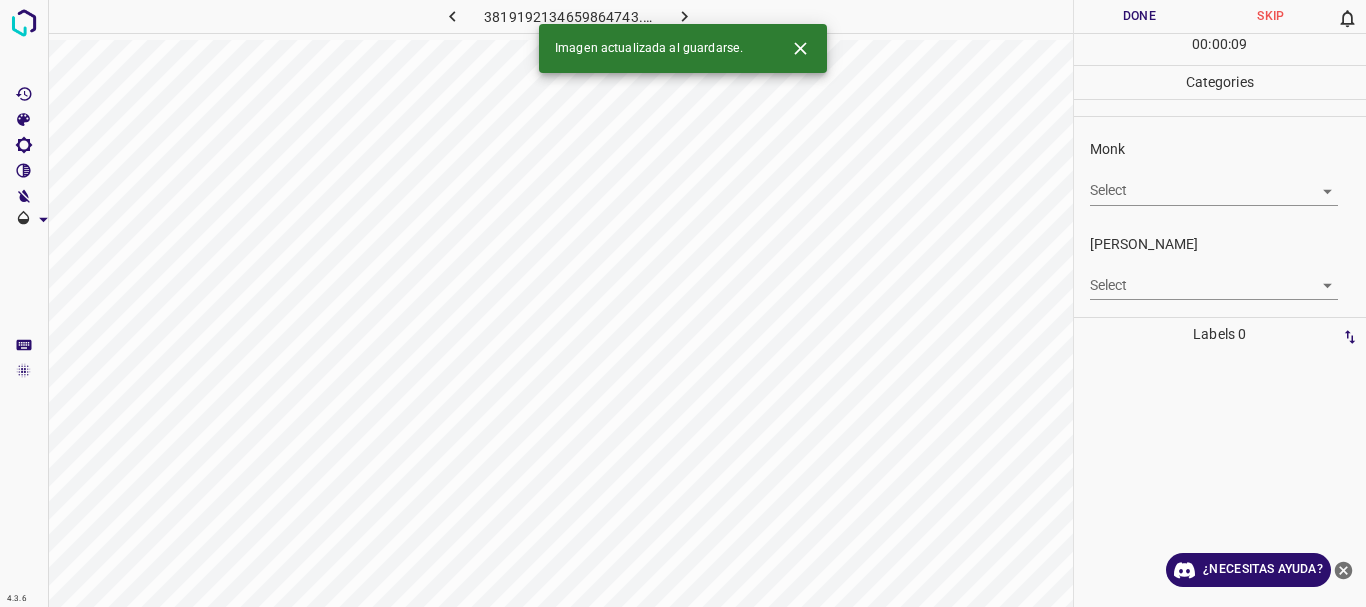 click at bounding box center (684, 16) 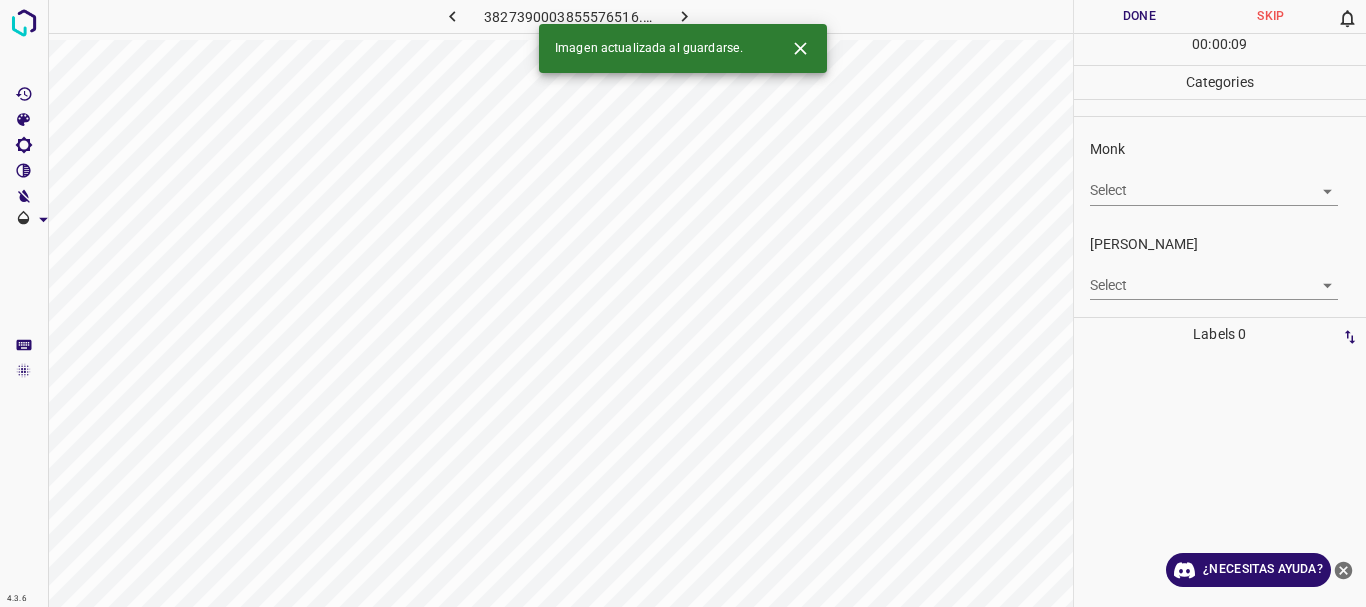click 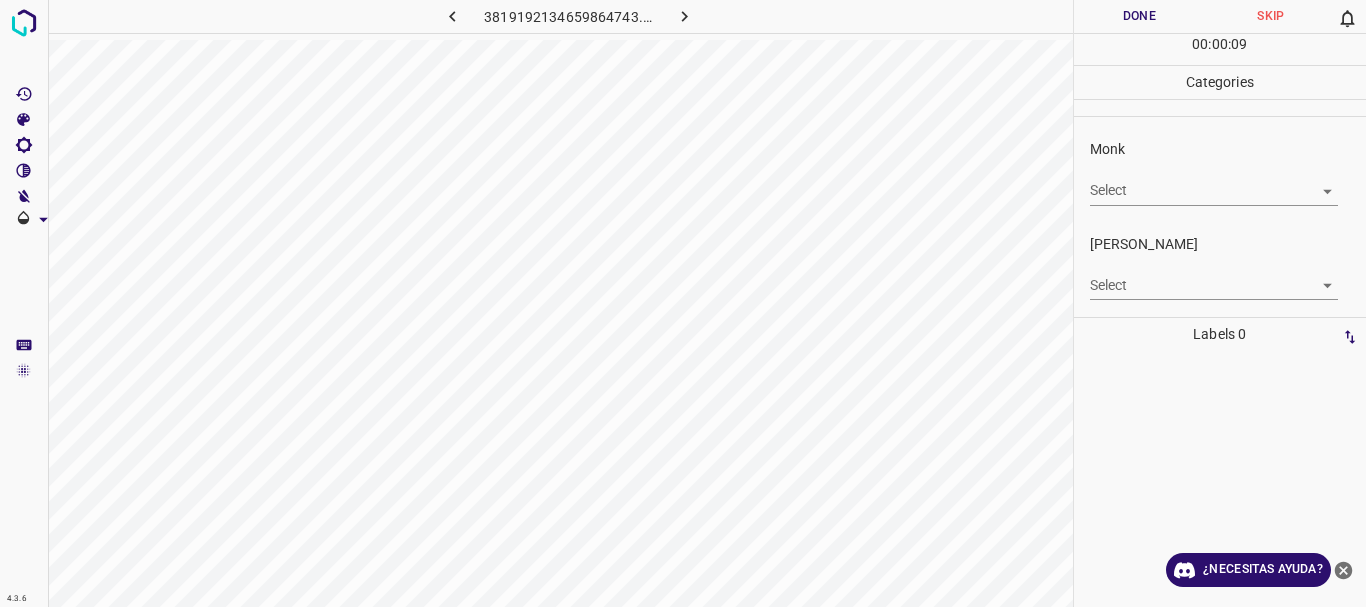 click on "4.3.6  [CREDIT_CARD_NUMBER].png Done Skip 0 00   : 00   : 09   Categories Monk   Select ​  [PERSON_NAME]   Select ​ Labels   0 Categories 1 Monk 2  [PERSON_NAME] Tools Space Change between modes (Draw & Edit) I Auto labeling R Restore zoom M Zoom in N Zoom out Delete Delete selecte label Filters Z Restore filters X Saturation filter C Brightness filter V Contrast filter B Gray scale filter General O Download ¿Necesitas ayuda? Texto original Valora esta traducción Tu opinión servirá para ayudar a mejorar el Traductor de Google - Texto - Esconder - Borrar" at bounding box center [683, 303] 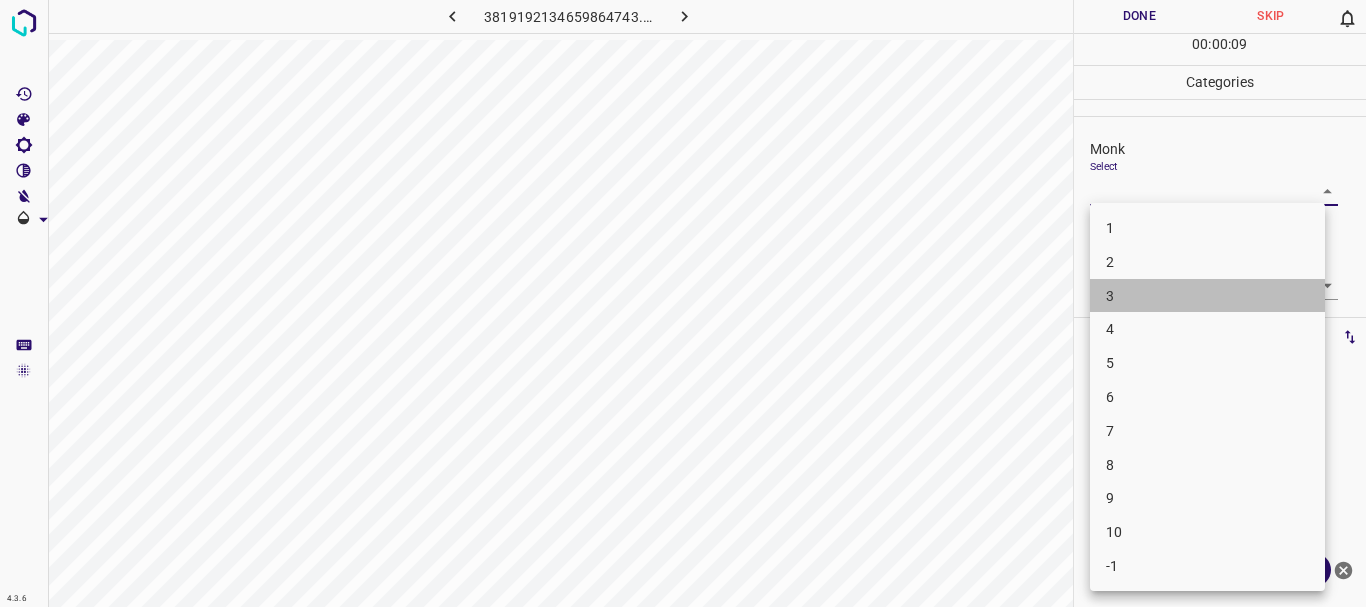 click on "3" at bounding box center (1207, 296) 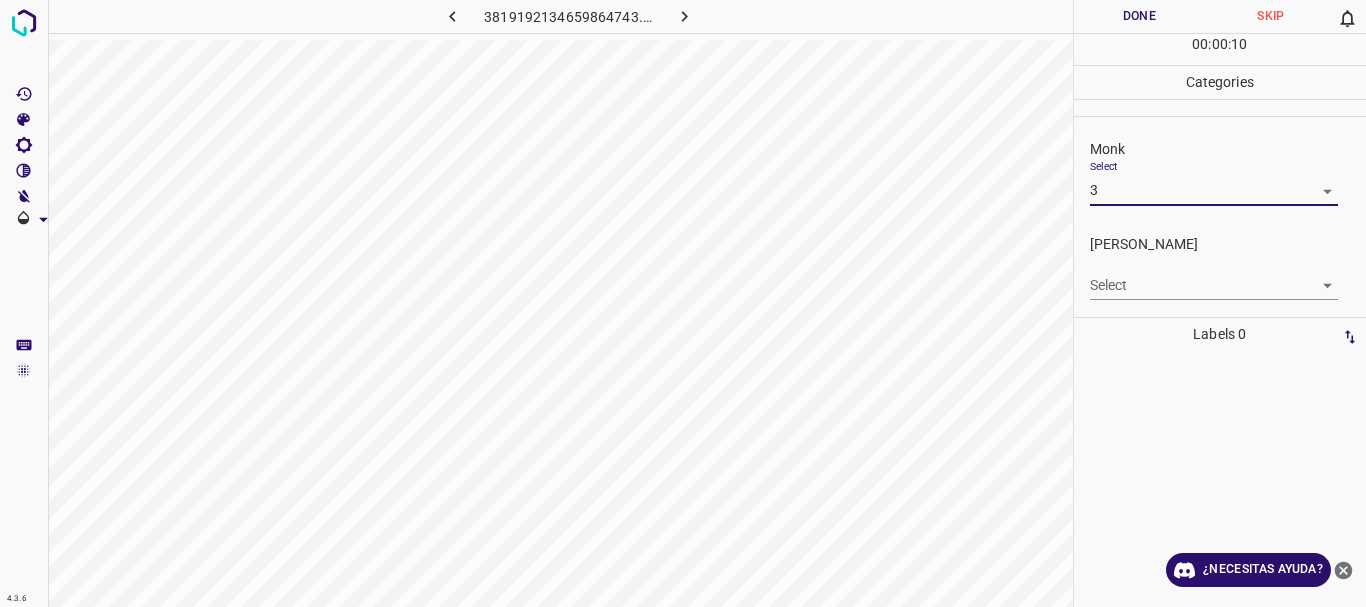 click on "4.3.6  [CREDIT_CARD_NUMBER].png Done Skip 0 00   : 00   : 10   Categories Monk   Select 3 3  [PERSON_NAME]   Select ​ Labels   0 Categories 1 Monk 2  [PERSON_NAME] Tools Space Change between modes (Draw & Edit) I Auto labeling R Restore zoom M Zoom in N Zoom out Delete Delete selecte label Filters Z Restore filters X Saturation filter C Brightness filter V Contrast filter B Gray scale filter General O Download ¿Necesitas ayuda? Texto original Valora esta traducción Tu opinión servirá para ayudar a mejorar el Traductor de Google - Texto - Esconder - Borrar" at bounding box center [683, 303] 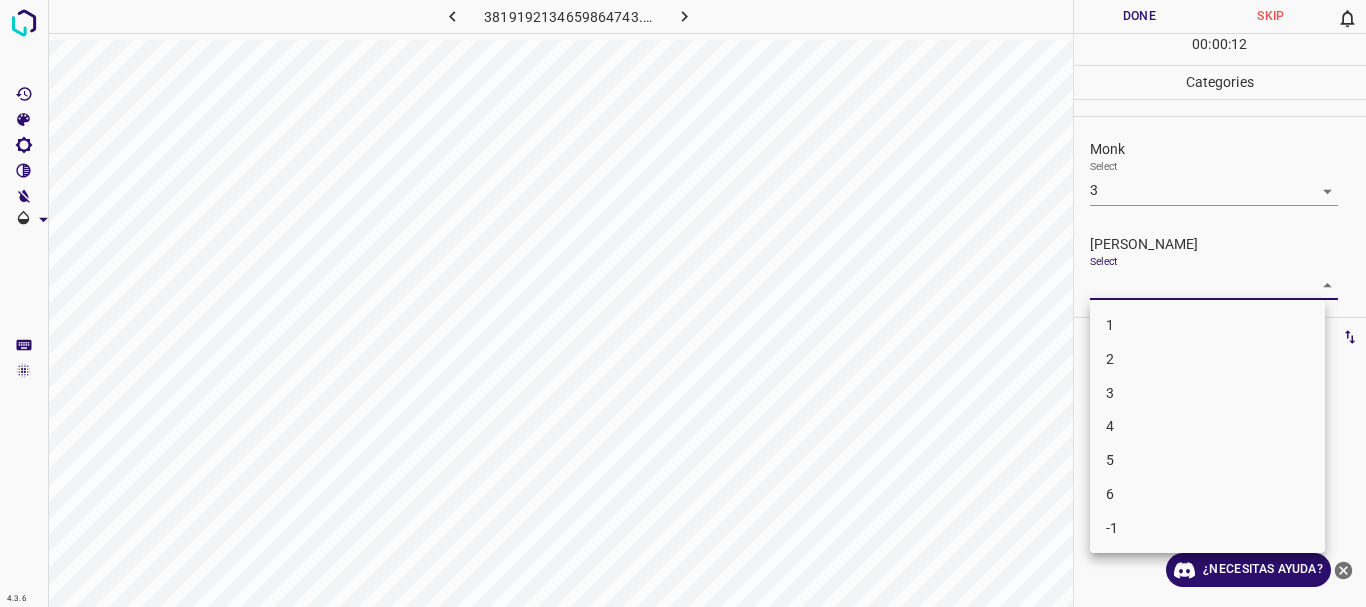 drag, startPoint x: 1160, startPoint y: 375, endPoint x: 1143, endPoint y: 237, distance: 139.04315 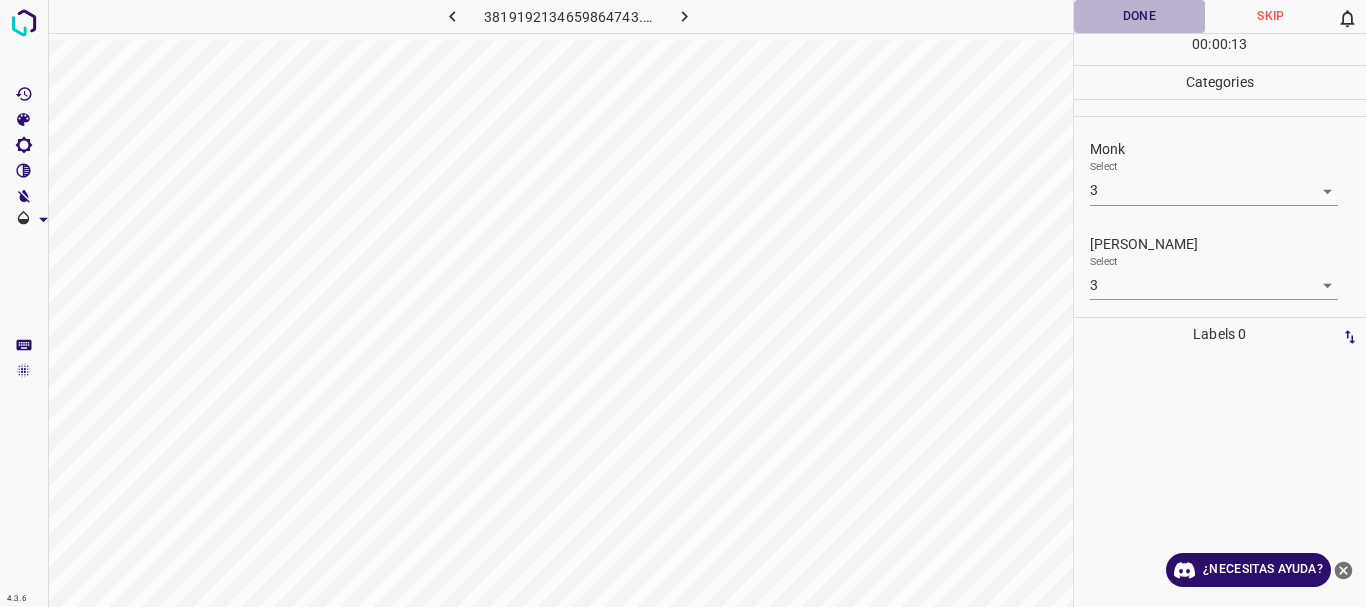 click on "Done" at bounding box center [1140, 16] 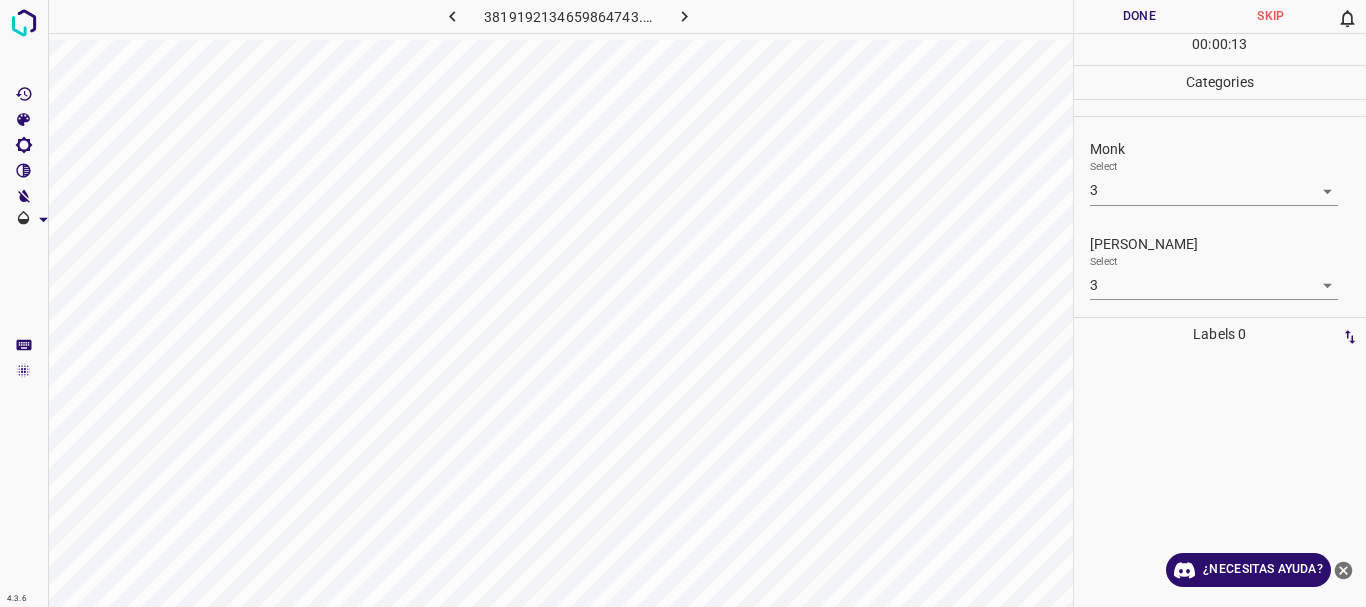 click 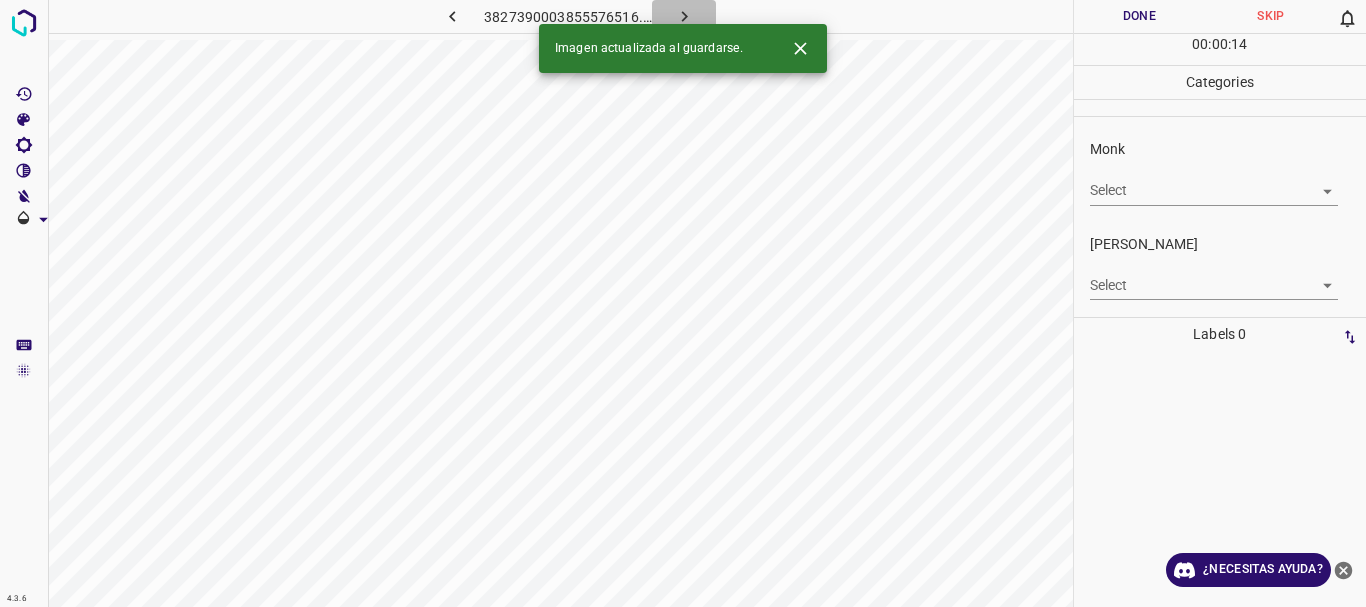 click at bounding box center (684, 16) 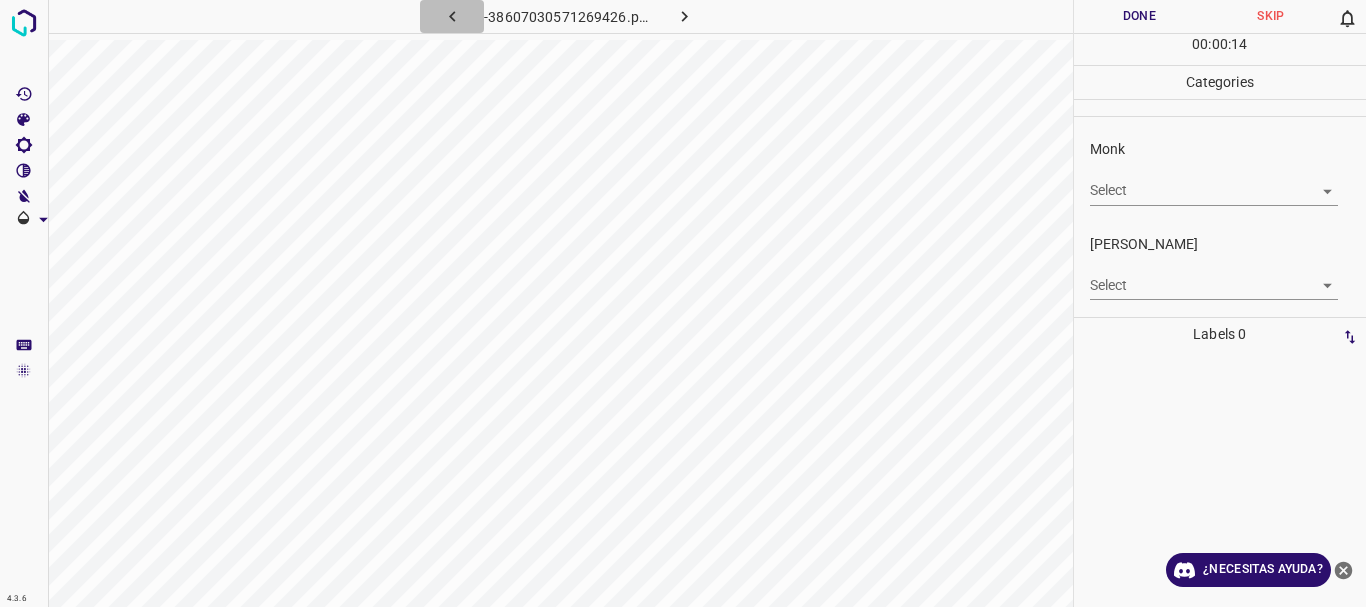 click 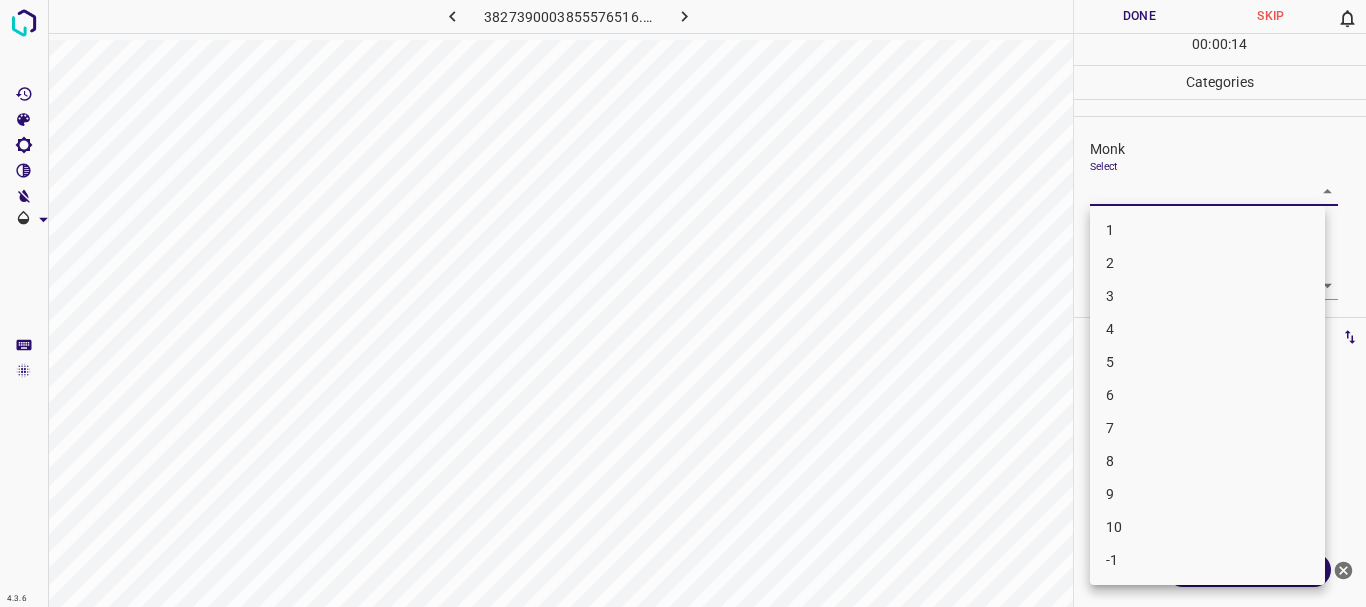 click on "4.3.6  3827390003855576516.png Done Skip 0 00   : 00   : 14   Categories Monk   Select ​  [PERSON_NAME]   Select ​ Labels   0 Categories 1 Monk 2  [PERSON_NAME] Tools Space Change between modes (Draw & Edit) I Auto labeling R Restore zoom M Zoom in N Zoom out Delete Delete selecte label Filters Z Restore filters X Saturation filter C Brightness filter V Contrast filter B Gray scale filter General O Download ¿Necesitas ayuda? Texto original Valora esta traducción Tu opinión servirá para ayudar a mejorar el Traductor de Google - Texto - Esconder - Borrar 1 2 3 4 5 6 7 8 9 10 -1" at bounding box center (683, 303) 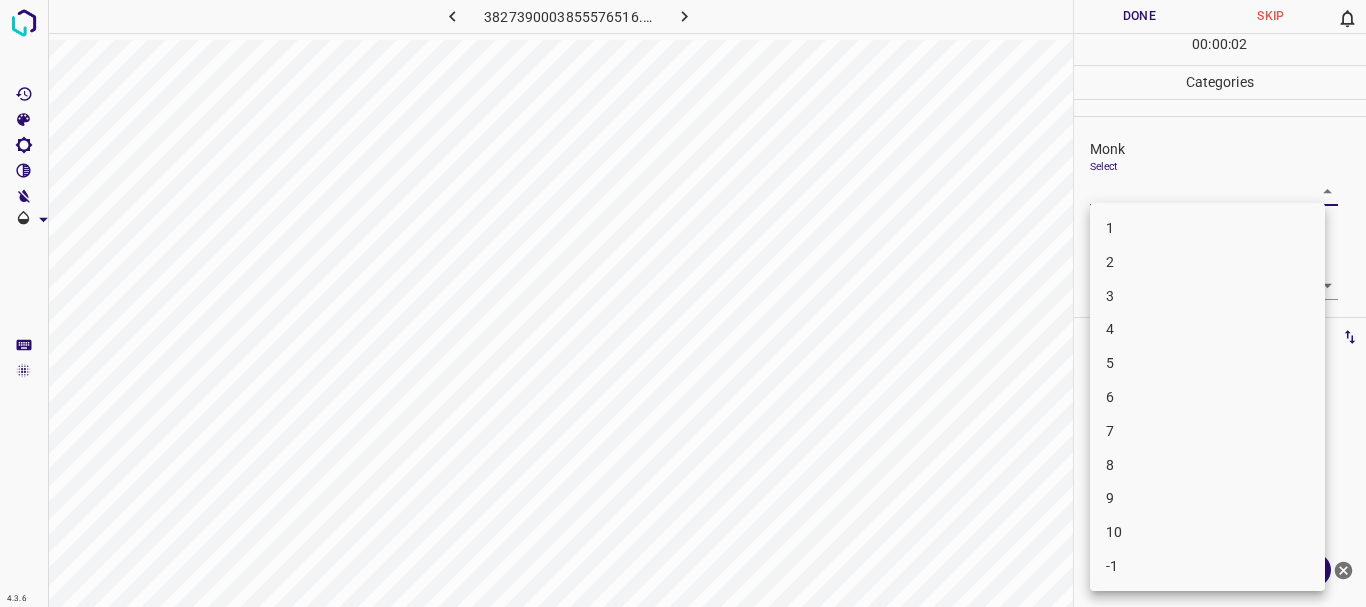 click on "3" at bounding box center [1207, 296] 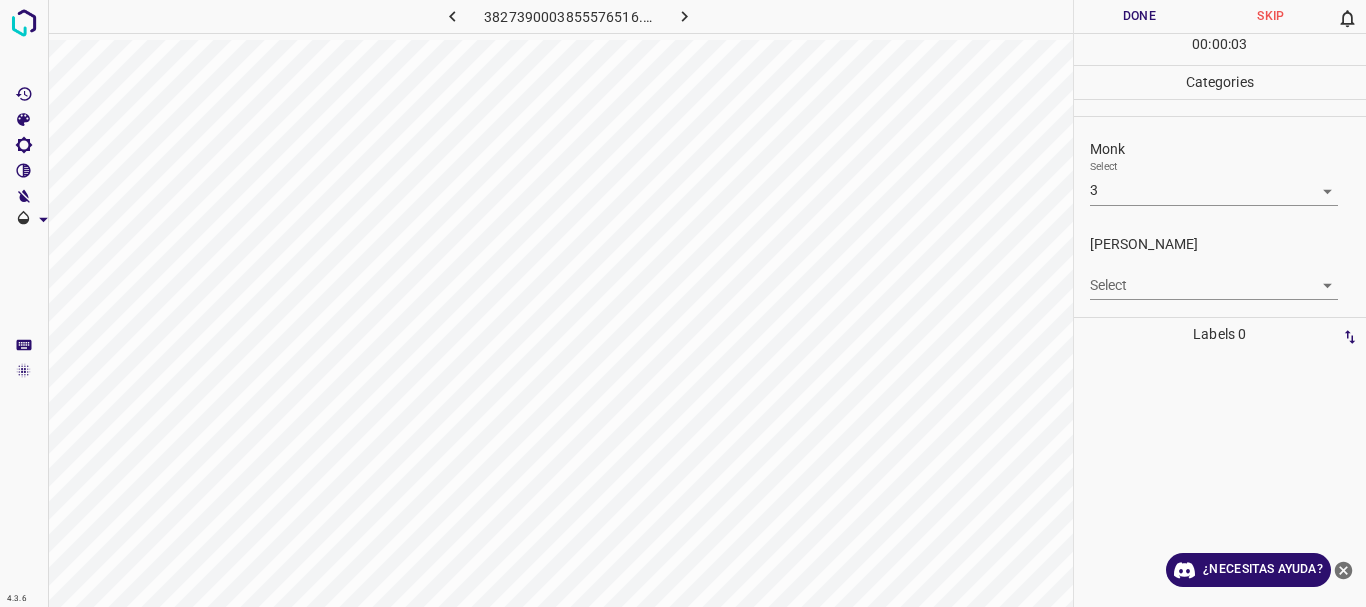 click on "Select ​" at bounding box center (1214, 277) 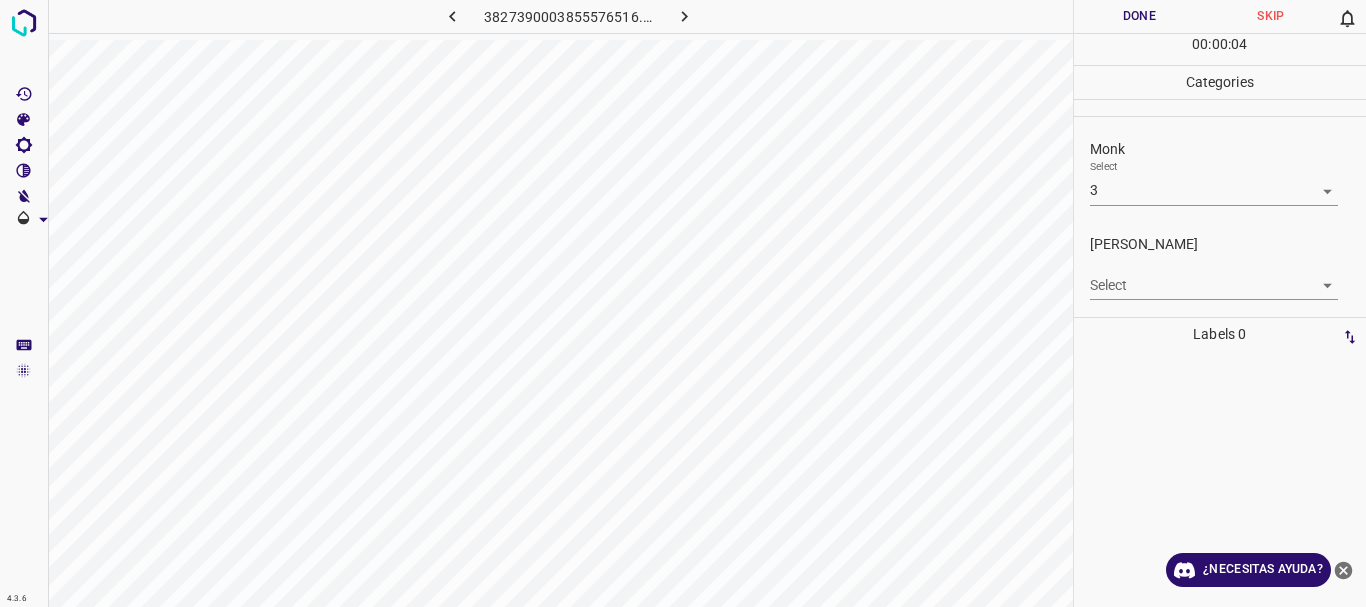 click on "4.3.6  3827390003855576516.png Done Skip 0 00   : 00   : 04   Categories Monk   Select 3 3  [PERSON_NAME]   Select ​ Labels   0 Categories 1 Monk 2  [PERSON_NAME] Tools Space Change between modes (Draw & Edit) I Auto labeling R Restore zoom M Zoom in N Zoom out Delete Delete selecte label Filters Z Restore filters X Saturation filter C Brightness filter V Contrast filter B Gray scale filter General O Download ¿Necesitas ayuda? Texto original Valora esta traducción Tu opinión servirá para ayudar a mejorar el Traductor de Google - Texto - Esconder - Borrar" at bounding box center [683, 303] 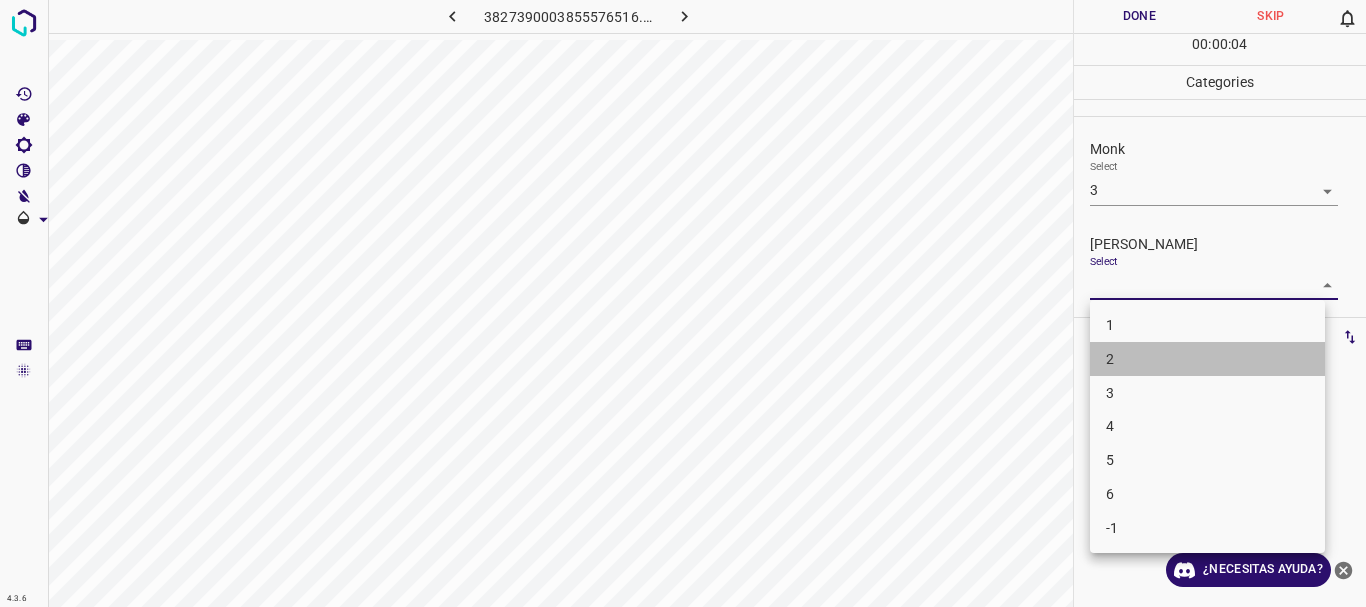 drag, startPoint x: 1121, startPoint y: 368, endPoint x: 1142, endPoint y: 131, distance: 237.92856 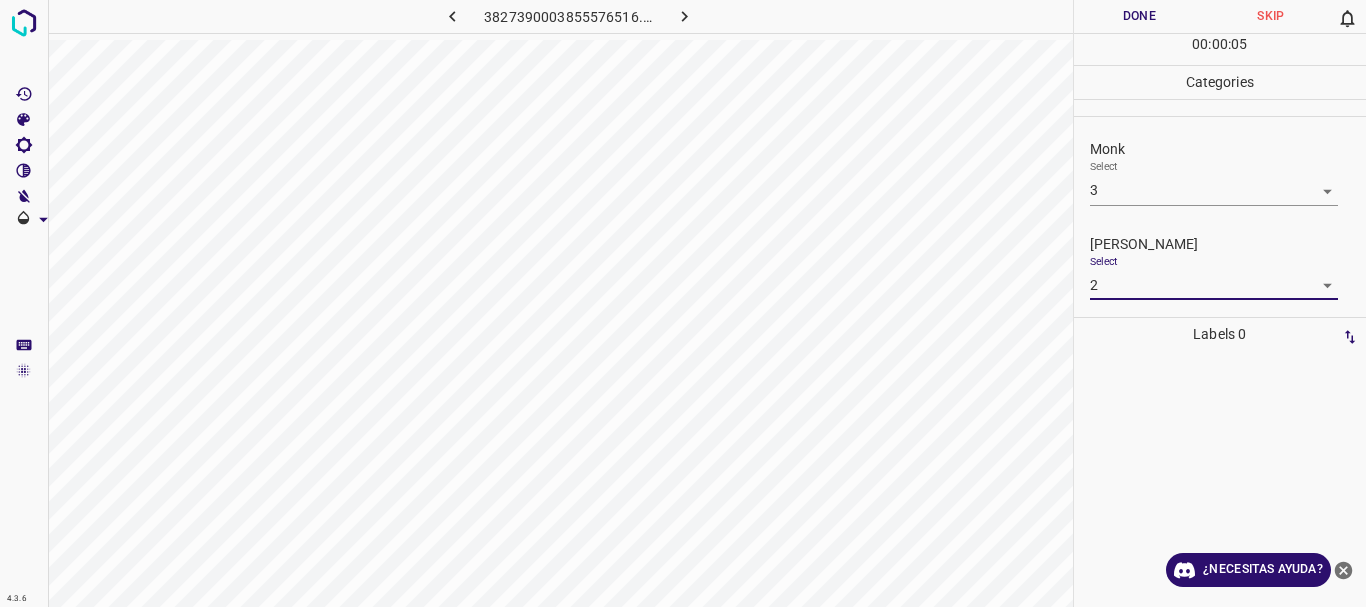 click on "Done" at bounding box center [1140, 16] 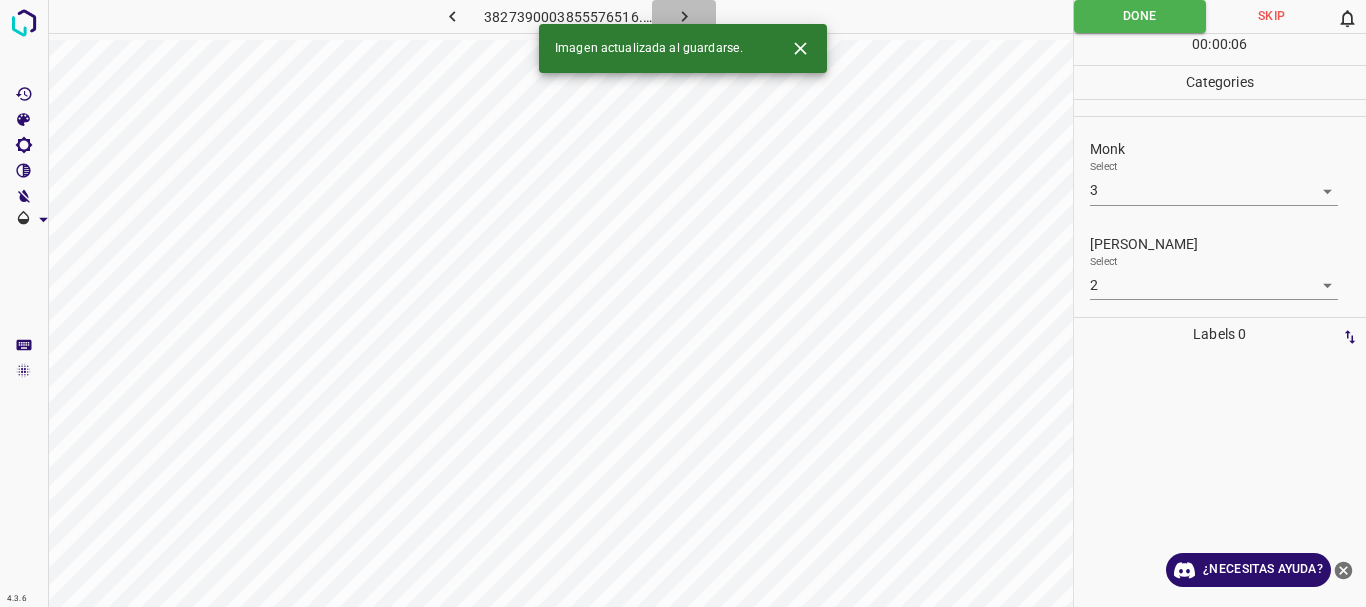click 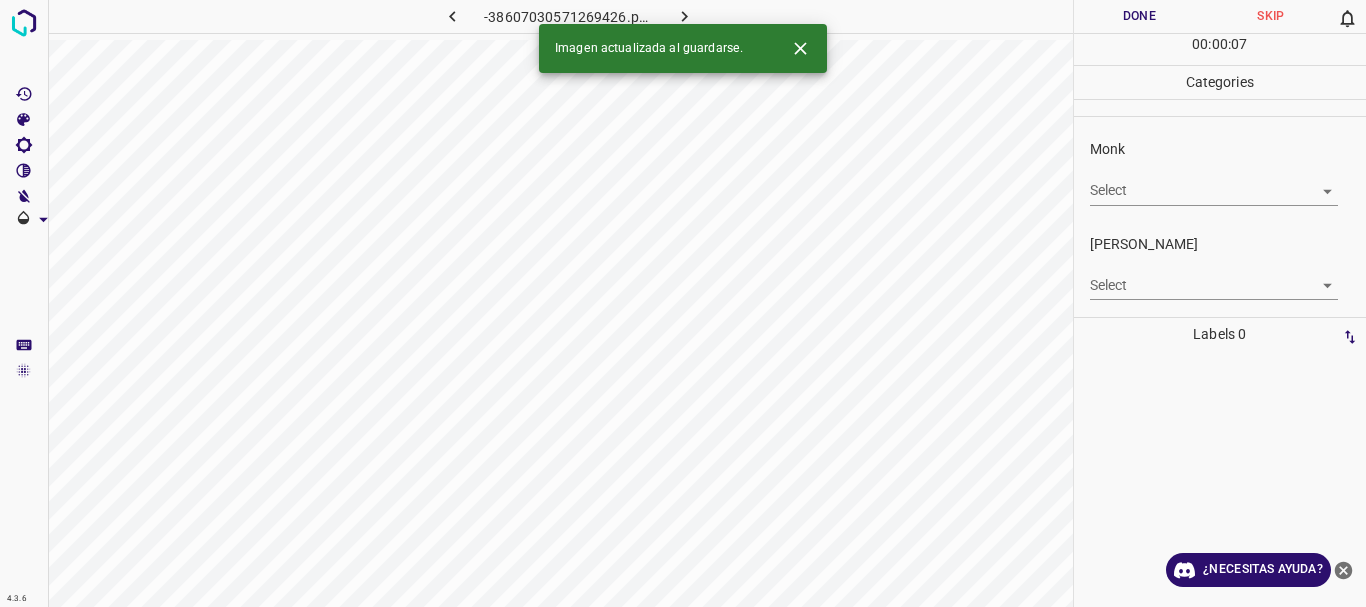 click on "4.3.6  -38607030571269426.png Done Skip 0 00   : 00   : 07   Categories Monk   Select ​  [PERSON_NAME]   Select ​ Labels   0 Categories 1 Monk 2  [PERSON_NAME] Tools Space Change between modes (Draw & Edit) I Auto labeling R Restore zoom M Zoom in N Zoom out Delete Delete selecte label Filters Z Restore filters X Saturation filter C Brightness filter V Contrast filter B Gray scale filter General O Download Imagen actualizada al guardarse. ¿Necesitas ayuda? Texto original Valora esta traducción Tu opinión servirá para ayudar a mejorar el Traductor de Google - Texto - Esconder - Borrar" at bounding box center [683, 303] 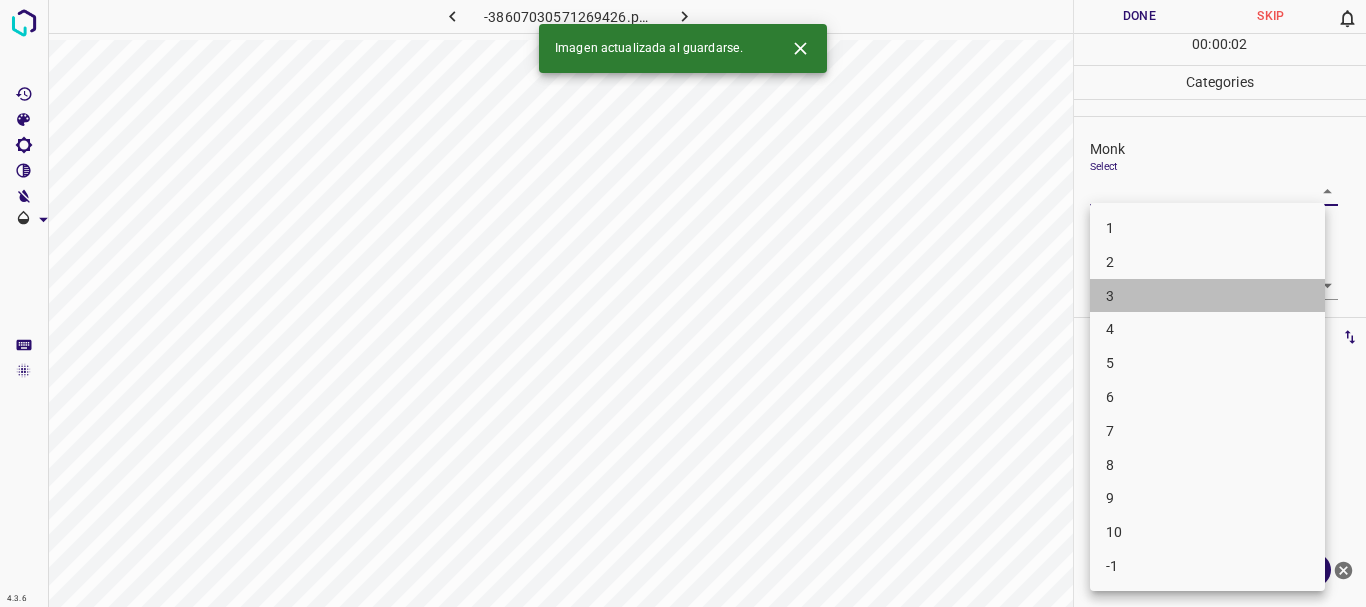 click on "3" at bounding box center [1207, 296] 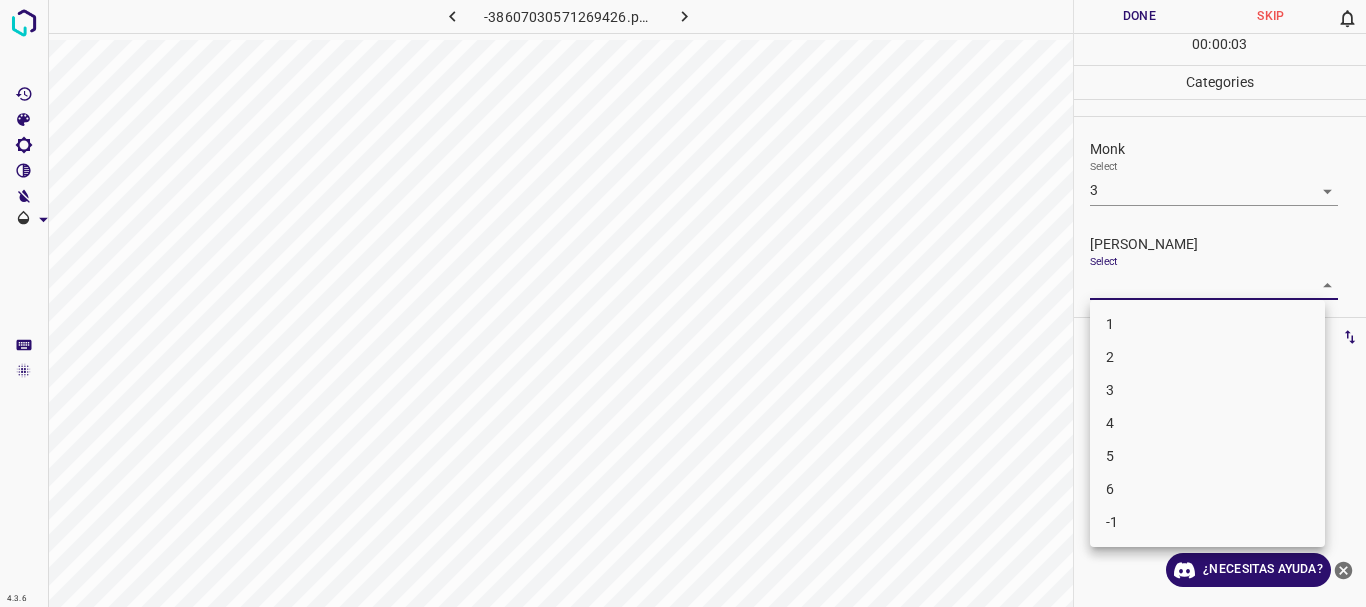 click on "4.3.6  -38607030571269426.png Done Skip 0 00   : 00   : 03   Categories Monk   Select 3 3  [PERSON_NAME]   Select ​ Labels   0 Categories 1 Monk 2  [PERSON_NAME] Tools Space Change between modes (Draw & Edit) I Auto labeling R Restore zoom M Zoom in N Zoom out Delete Delete selecte label Filters Z Restore filters X Saturation filter C Brightness filter V Contrast filter B Gray scale filter General O Download ¿Necesitas ayuda? Texto original Valora esta traducción Tu opinión servirá para ayudar a mejorar el Traductor de Google - Texto - Esconder - Borrar 1 2 3 4 5 6 -1" at bounding box center [683, 303] 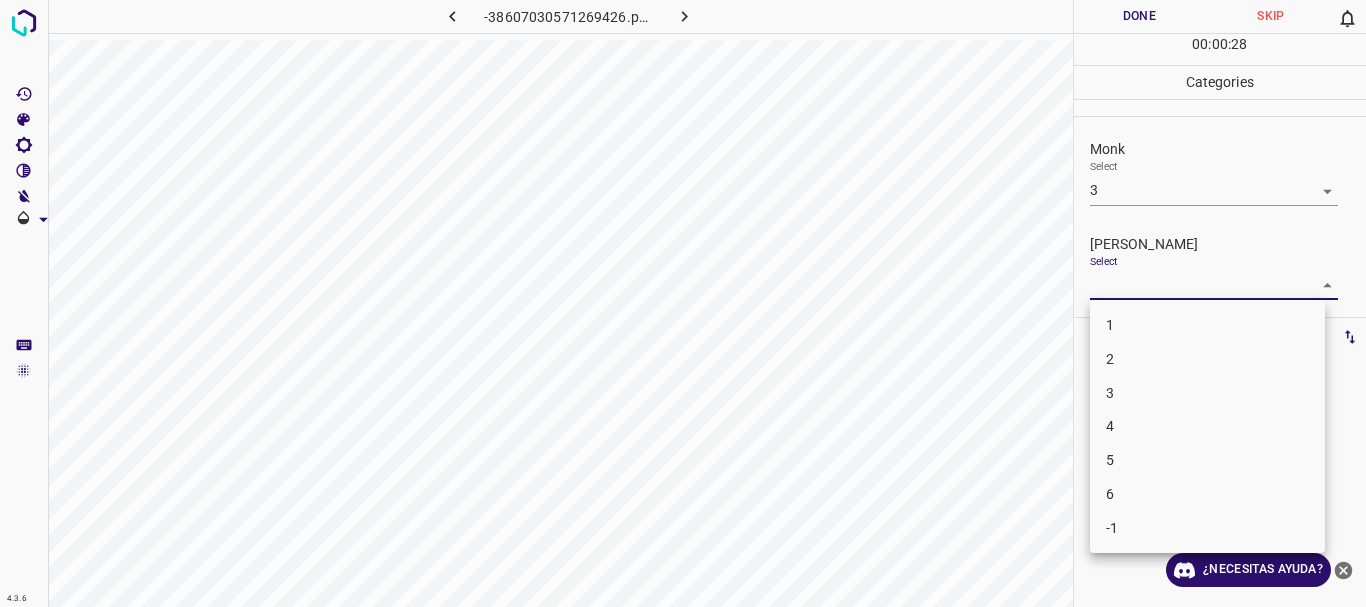 click on "2" at bounding box center (1207, 359) 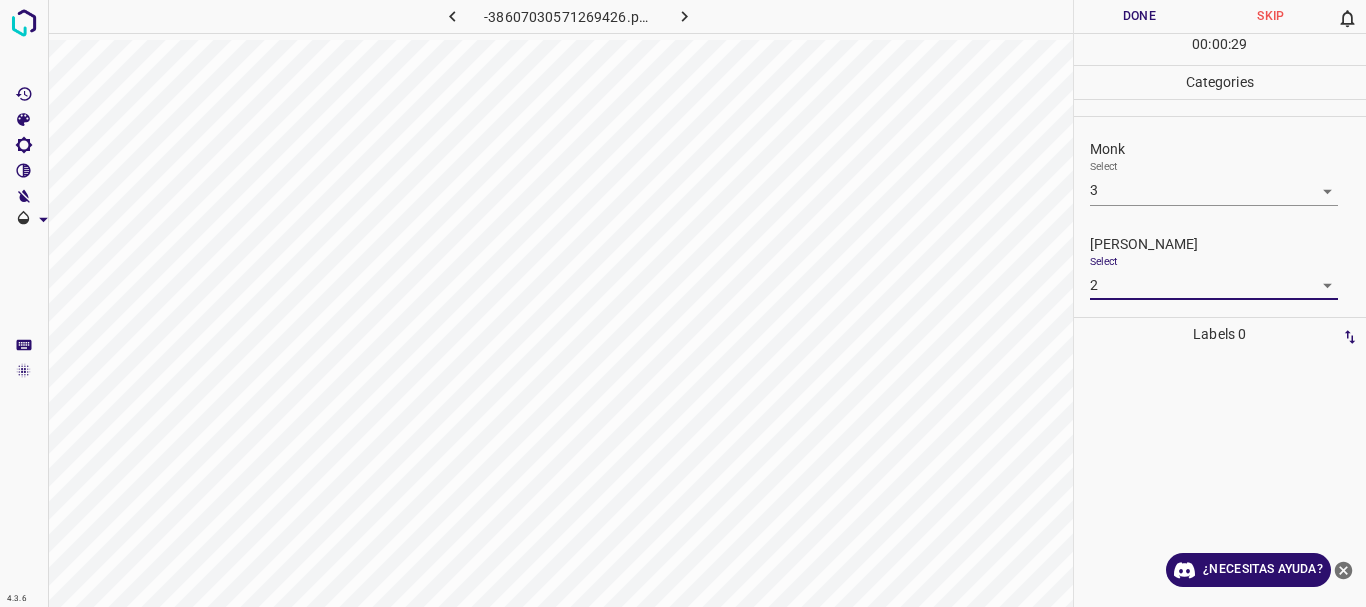 click on "Done" at bounding box center (1140, 16) 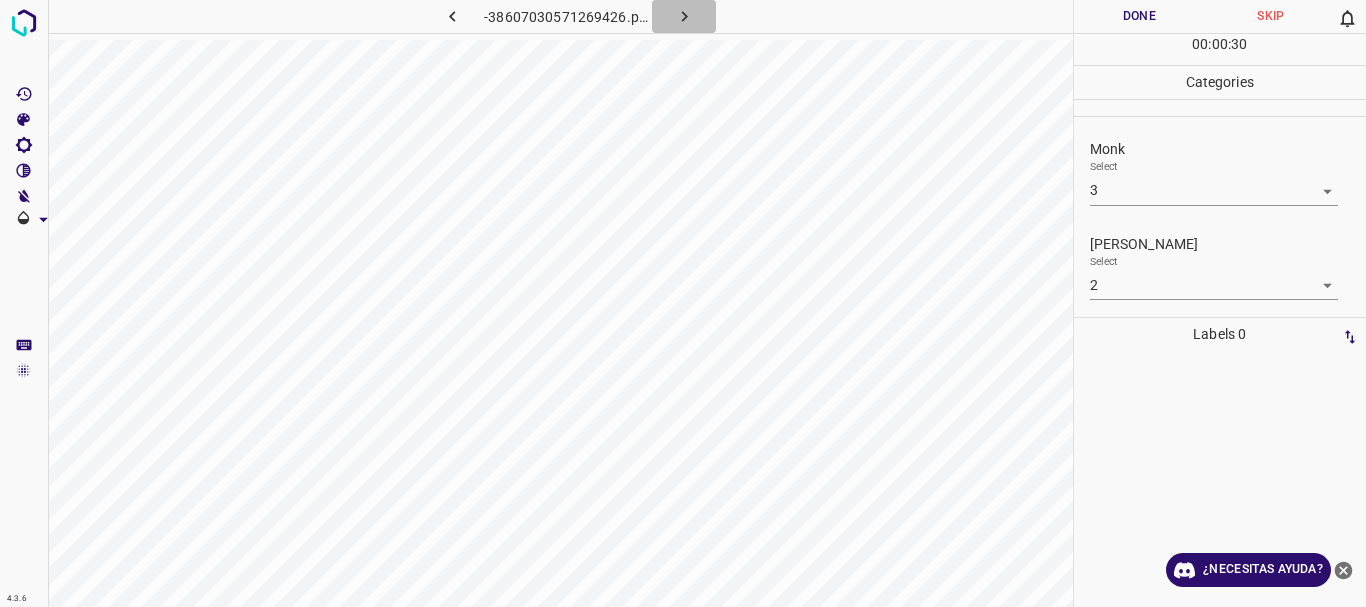 click 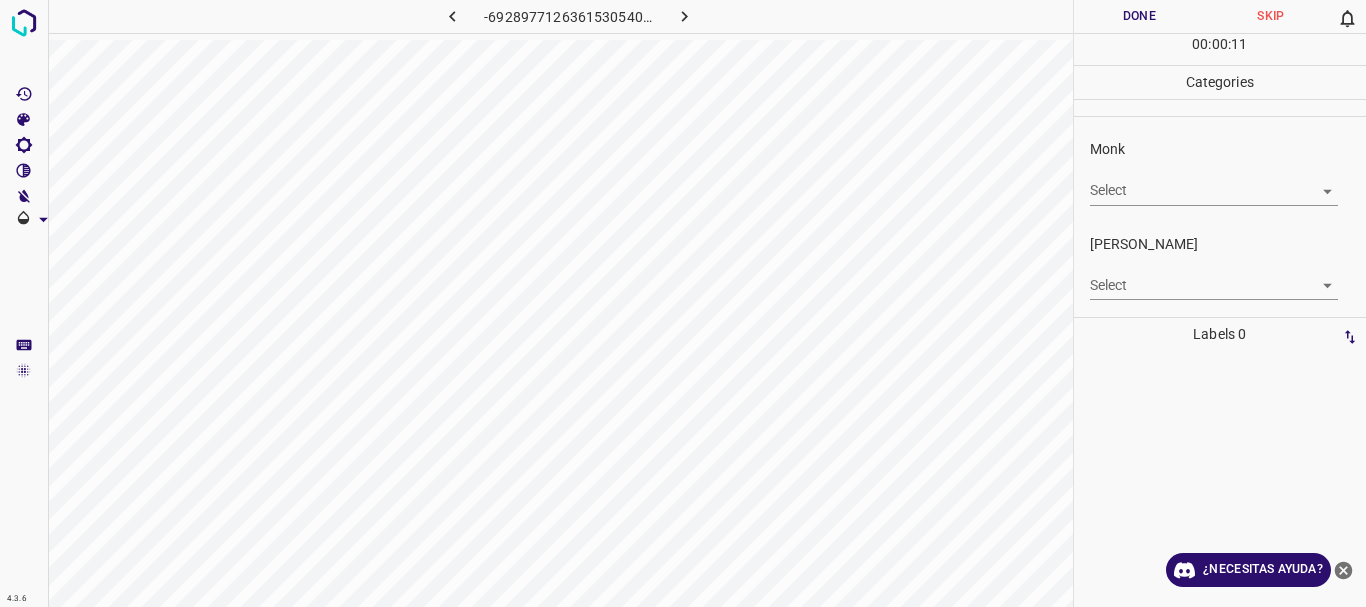 click at bounding box center (684, 16) 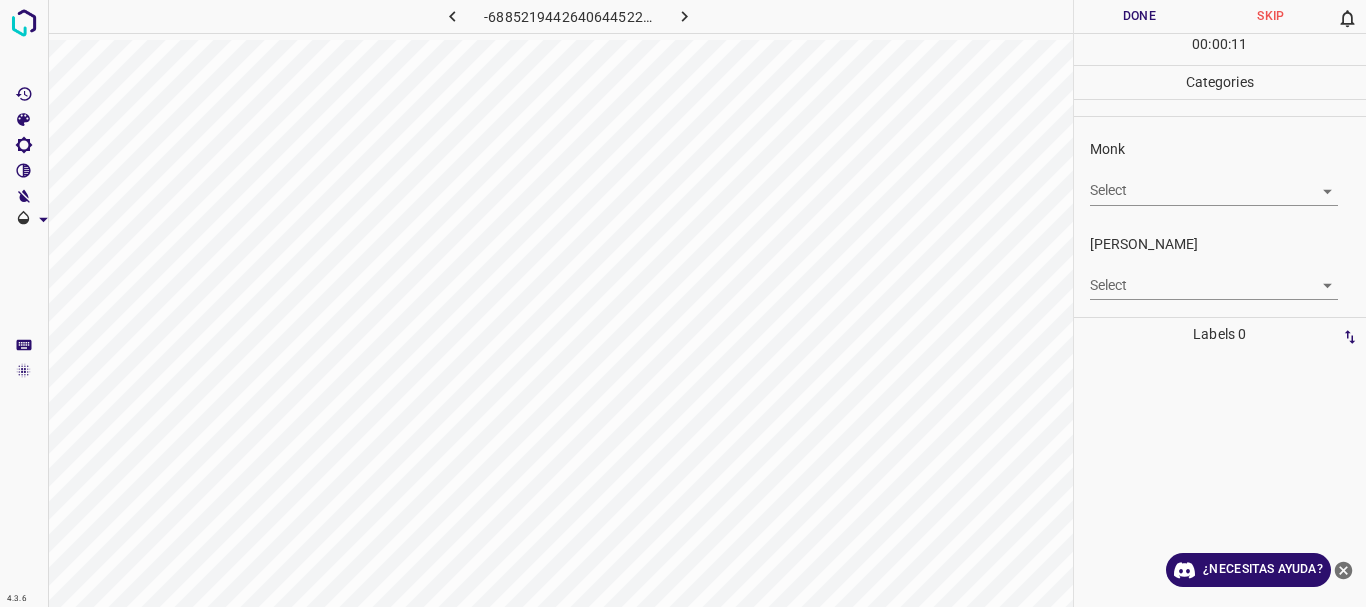 click 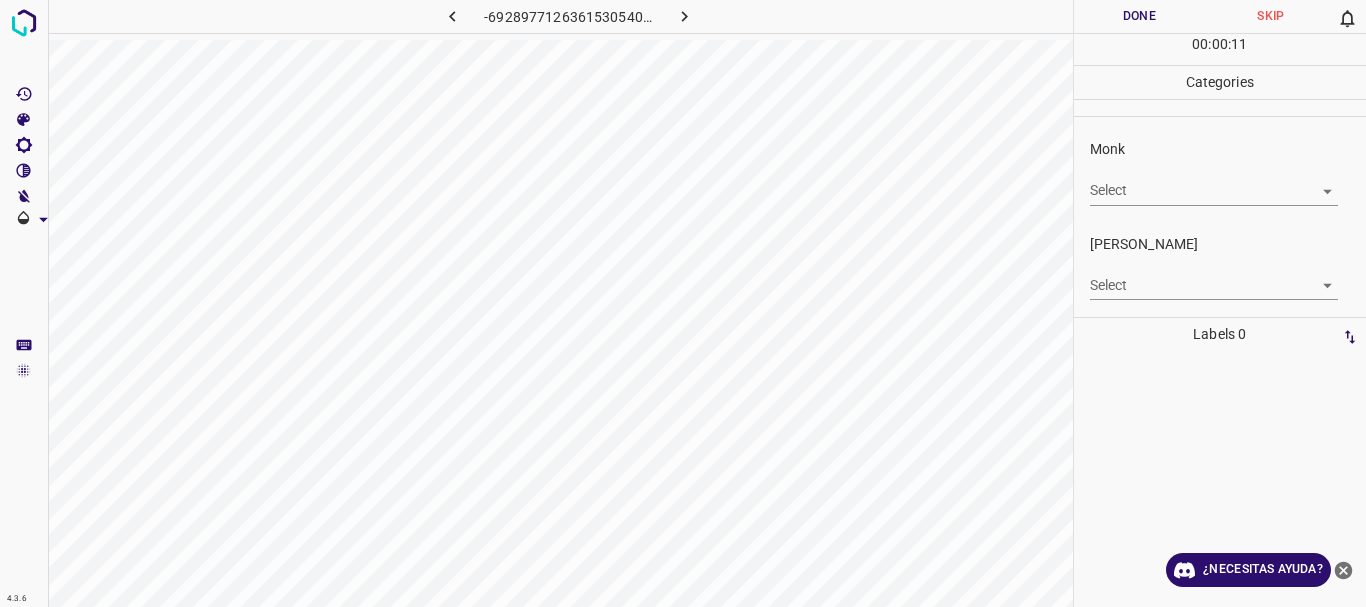 click on "4.3.6  -6928977126361530540.png Done Skip 0 00   : 00   : 11   Categories Monk   Select ​  [PERSON_NAME]   Select ​ Labels   0 Categories 1 Monk 2  [PERSON_NAME] Tools Space Change between modes (Draw & Edit) I Auto labeling R Restore zoom M Zoom in N Zoom out Delete Delete selecte label Filters Z Restore filters X Saturation filter C Brightness filter V Contrast filter B Gray scale filter General O Download ¿Necesitas ayuda? Texto original Valora esta traducción Tu opinión servirá para ayudar a mejorar el Traductor de Google - Texto - Esconder - Borrar" at bounding box center (683, 303) 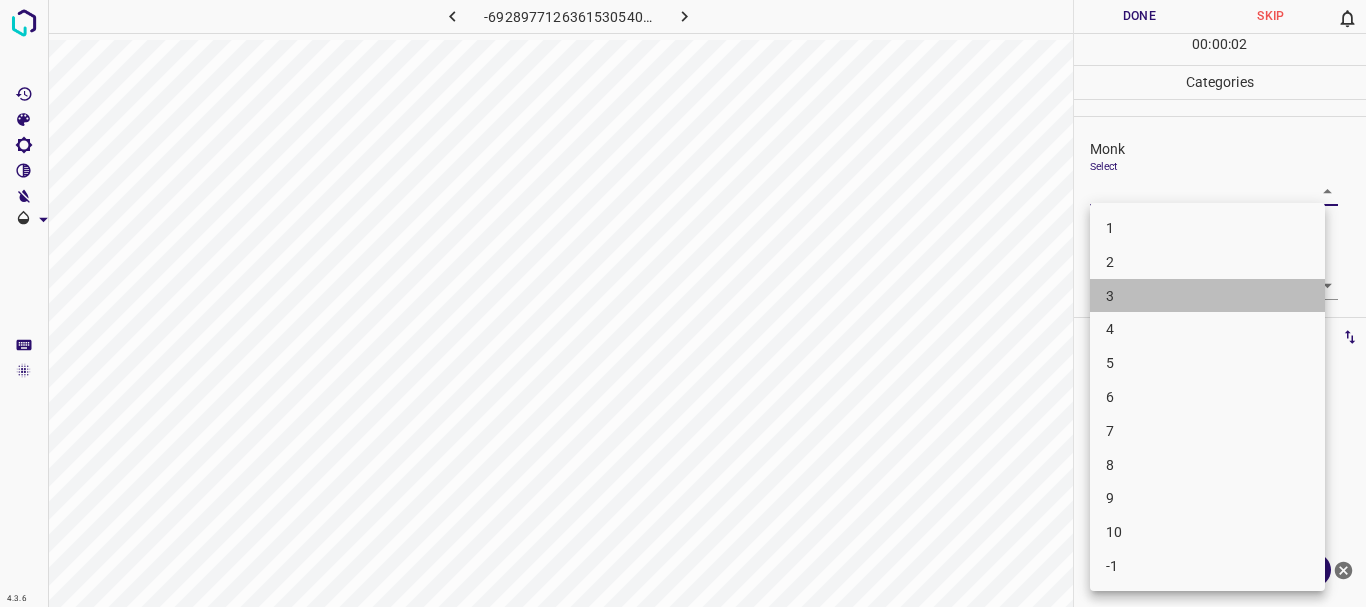 click on "3" at bounding box center (1207, 296) 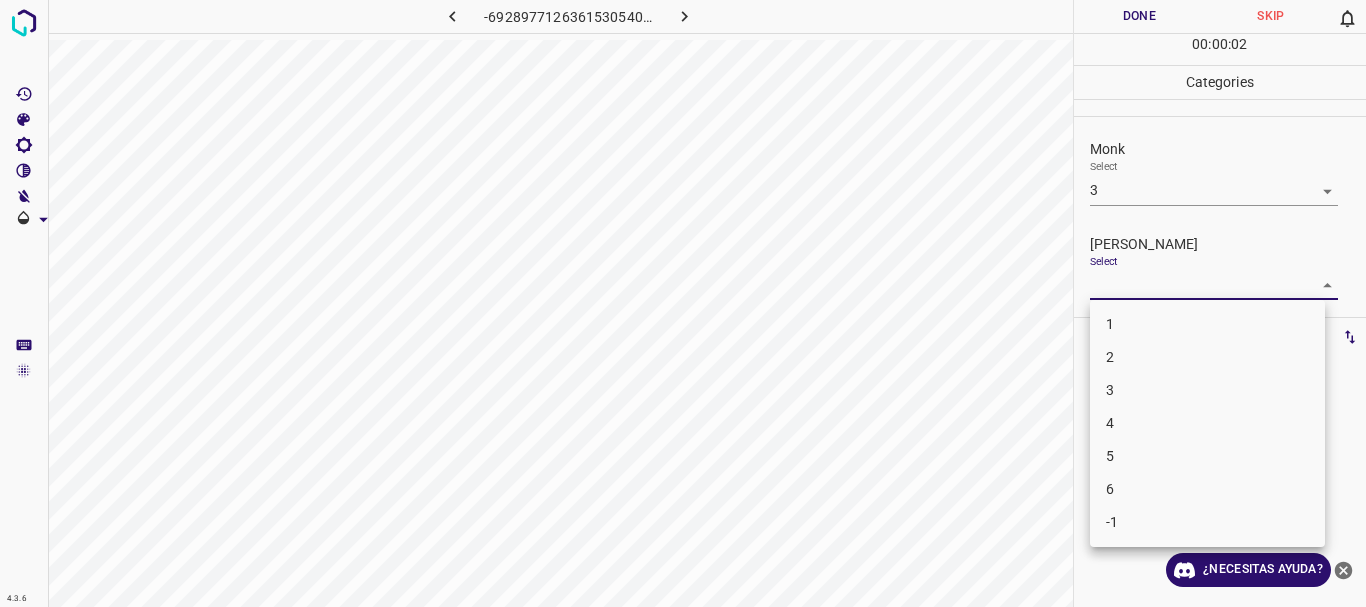 click on "4.3.6  -6928977126361530540.png Done Skip 0 00   : 00   : 02   Categories Monk   Select 3 3  [PERSON_NAME]   Select ​ Labels   0 Categories 1 Monk 2  [PERSON_NAME] Tools Space Change between modes (Draw & Edit) I Auto labeling R Restore zoom M Zoom in N Zoom out Delete Delete selecte label Filters Z Restore filters X Saturation filter C Brightness filter V Contrast filter B Gray scale filter General O Download ¿Necesitas ayuda? Texto original Valora esta traducción Tu opinión servirá para ayudar a mejorar el Traductor de Google - Texto - Esconder - Borrar 1 2 3 4 5 6 -1" at bounding box center [683, 303] 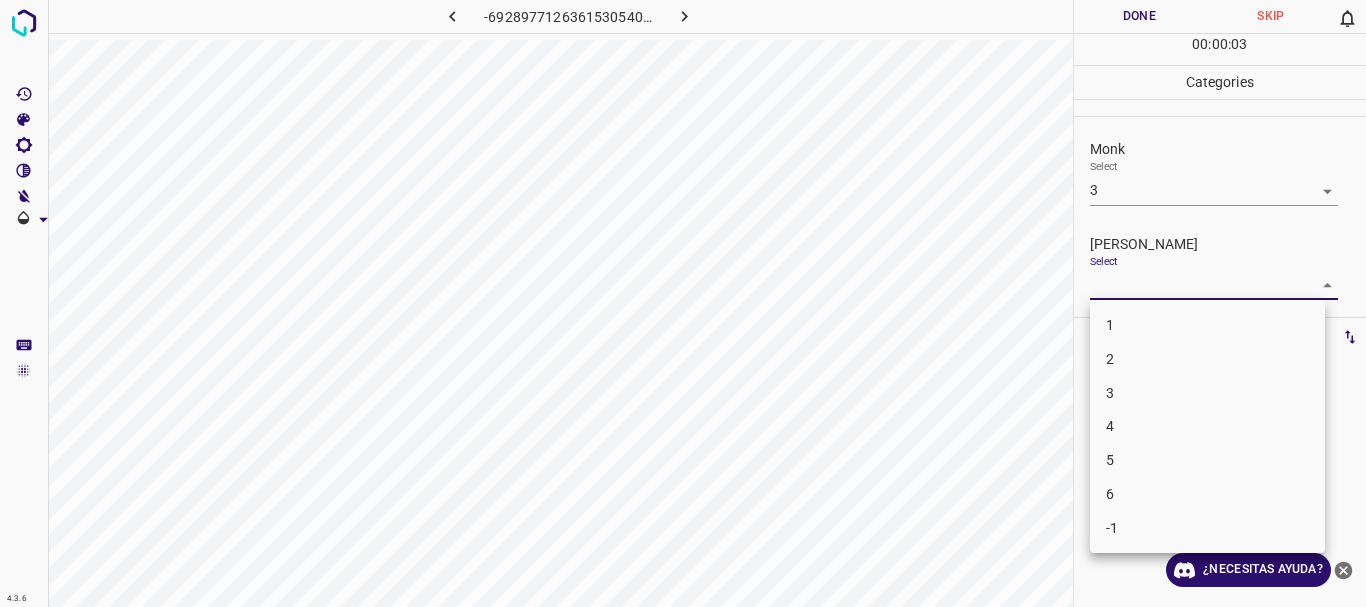 click on "2" at bounding box center (1207, 359) 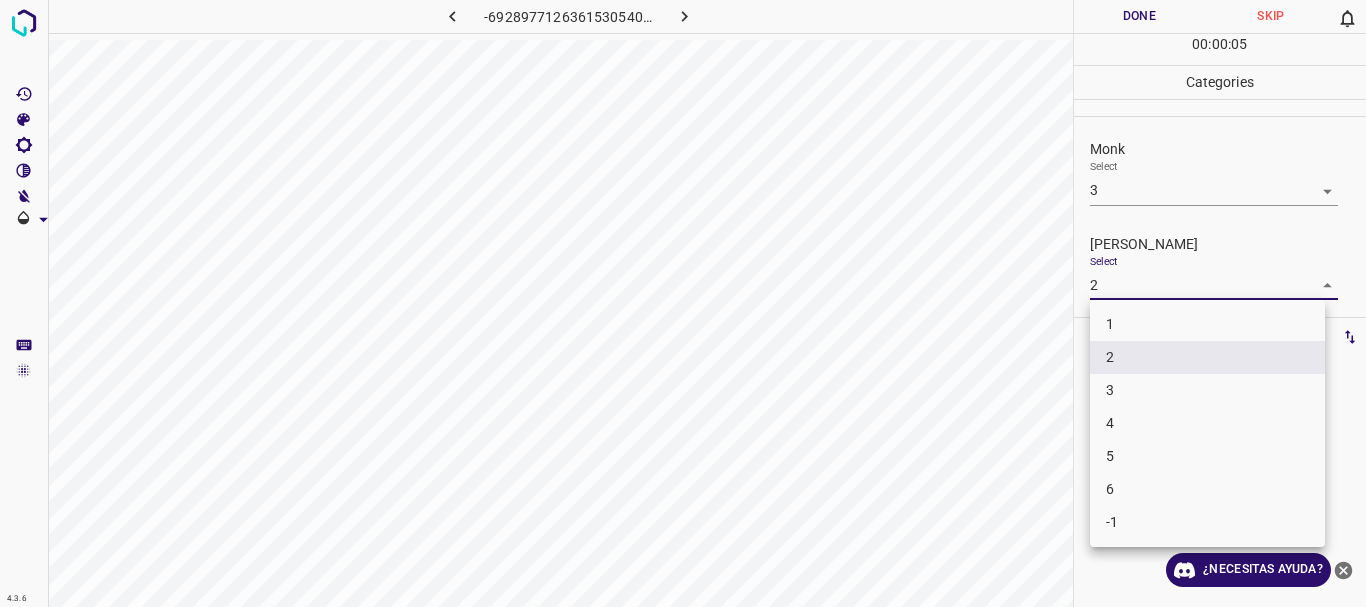 drag, startPoint x: 1101, startPoint y: 286, endPoint x: 1114, endPoint y: 323, distance: 39.217342 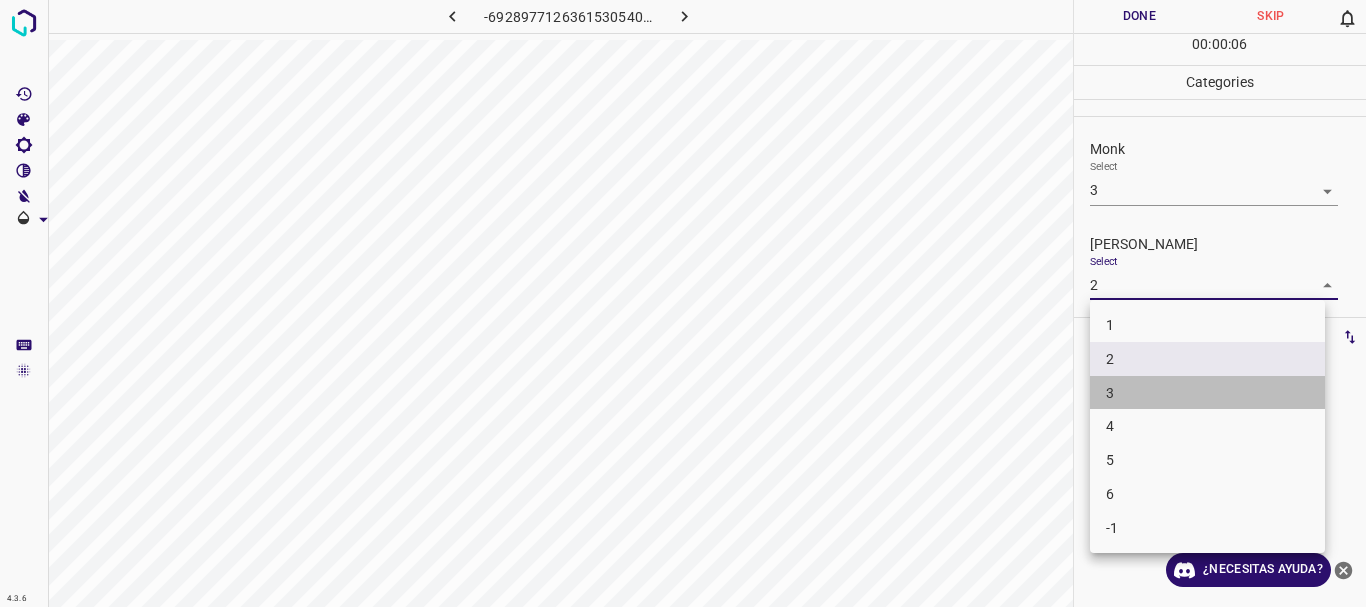 drag, startPoint x: 1129, startPoint y: 387, endPoint x: 1082, endPoint y: 76, distance: 314.5314 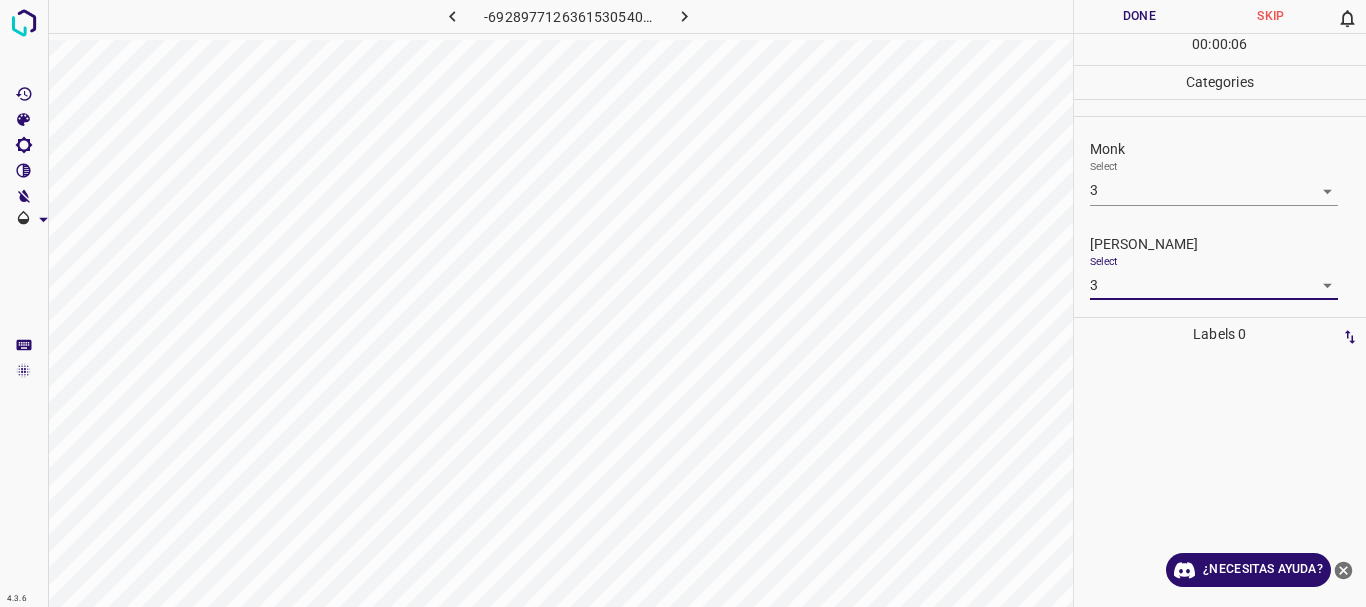 click on "Done" at bounding box center (1140, 16) 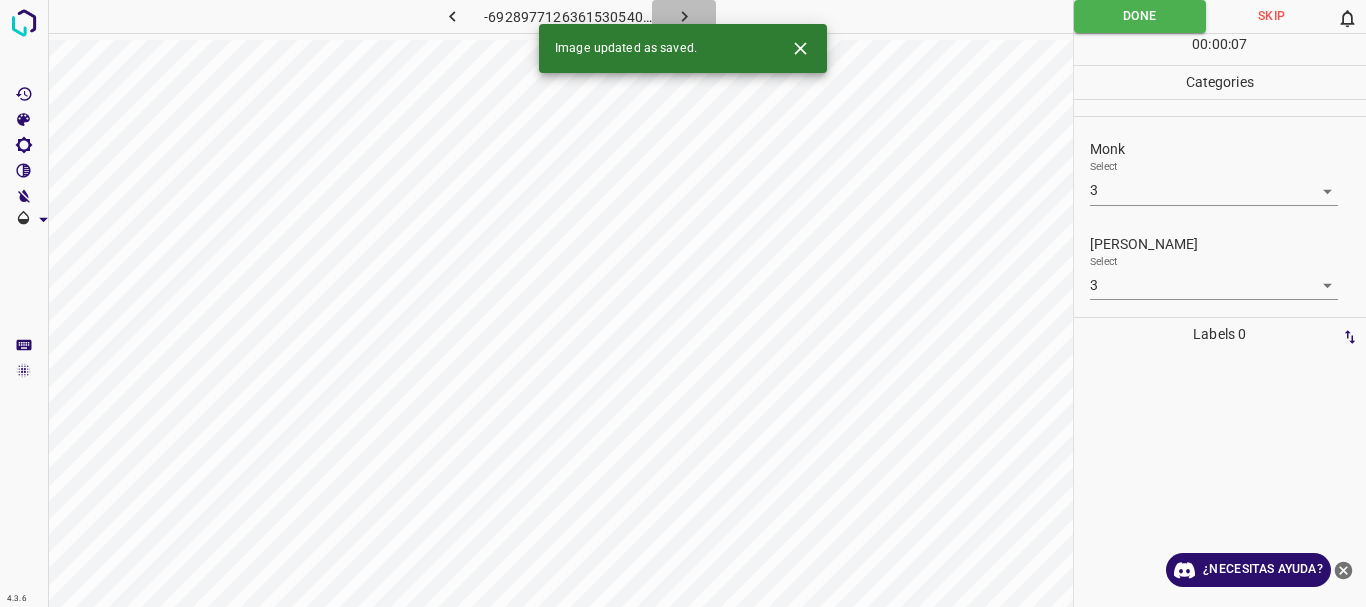 click 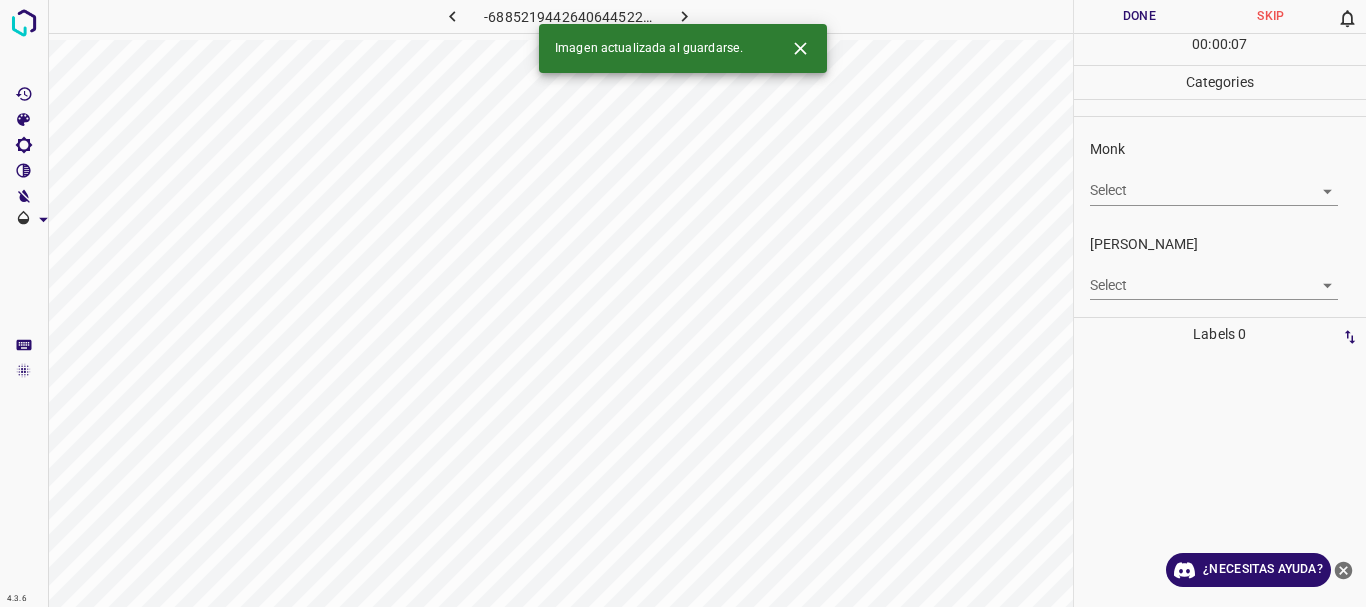 click on "4.3.6  -6885219442640644522.png Done Skip 0 00   : 00   : 07   Categories Monk   Select ​  [PERSON_NAME]   Select ​ Labels   0 Categories 1 Monk 2  [PERSON_NAME] Tools Space Change between modes (Draw & Edit) I Auto labeling R Restore zoom M Zoom in N Zoom out Delete Delete selecte label Filters Z Restore filters X Saturation filter C Brightness filter V Contrast filter B Gray scale filter General O Download Imagen actualizada al guardarse. ¿Necesitas ayuda? Texto original Valora esta traducción Tu opinión servirá para ayudar a mejorar el Traductor de Google - Texto - Esconder - Borrar" at bounding box center (683, 303) 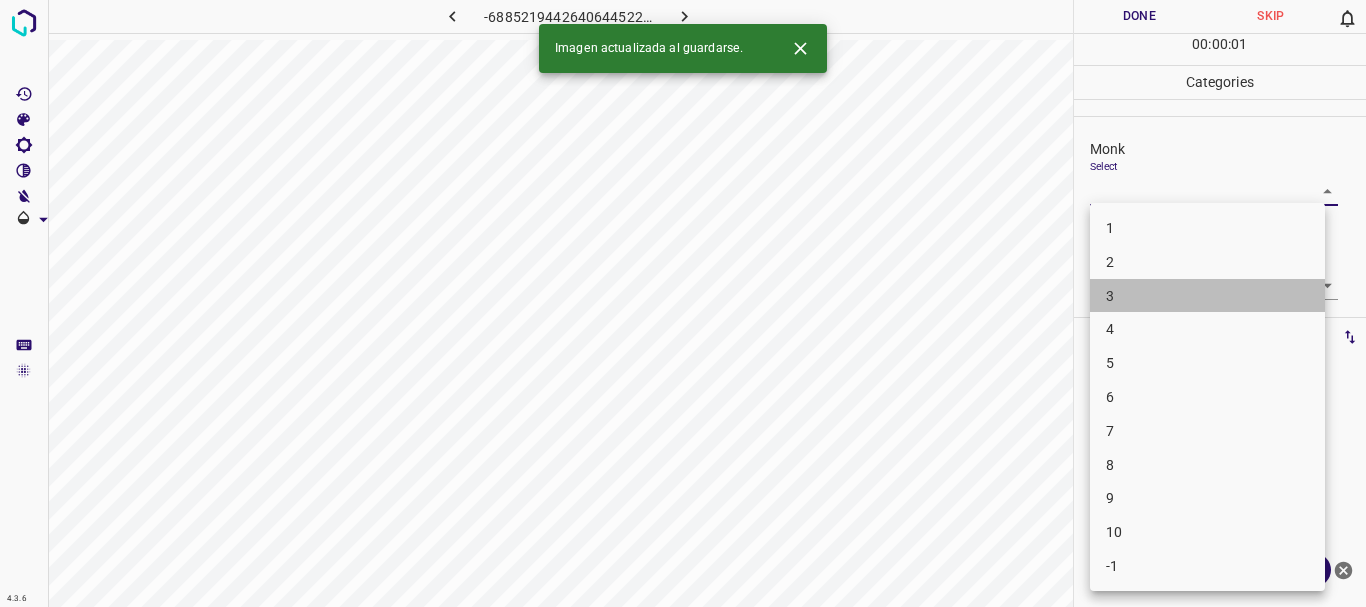 click on "3" at bounding box center [1207, 296] 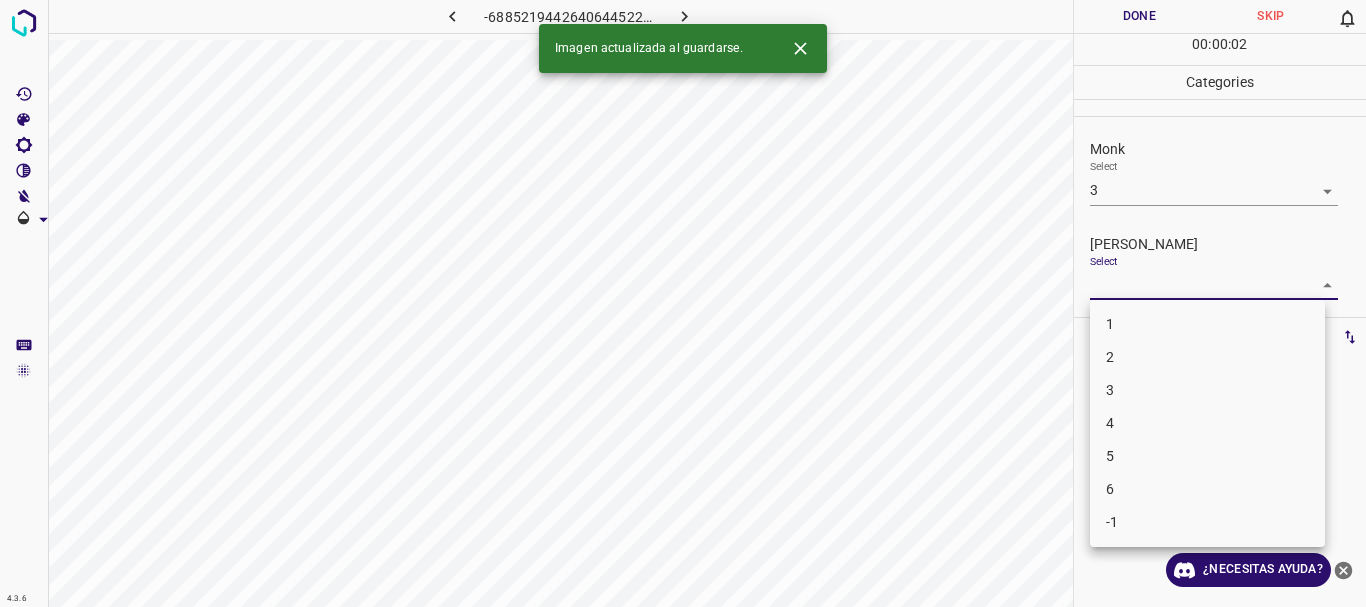 click on "4.3.6  -6885219442640644522.png Done Skip 0 00   : 00   : 02   Categories Monk   Select 3 3  [PERSON_NAME]   Select ​ Labels   0 Categories 1 Monk 2  [PERSON_NAME] Tools Space Change between modes (Draw & Edit) I Auto labeling R Restore zoom M Zoom in N Zoom out Delete Delete selecte label Filters Z Restore filters X Saturation filter C Brightness filter V Contrast filter B Gray scale filter General O Download Imagen actualizada al guardarse. ¿Necesitas ayuda? Texto original Valora esta traducción Tu opinión servirá para ayudar a mejorar el Traductor de Google - Texto - Esconder - Borrar 1 2 3 4 5 6 -1" at bounding box center [683, 303] 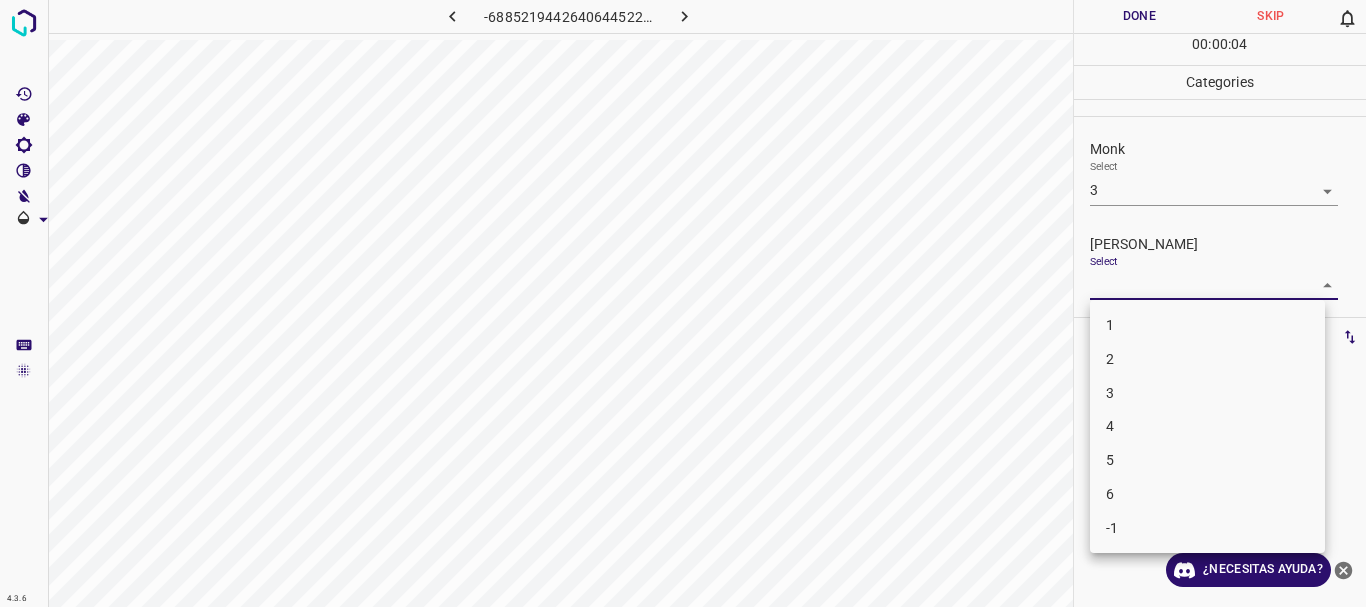 click on "2" at bounding box center [1207, 359] 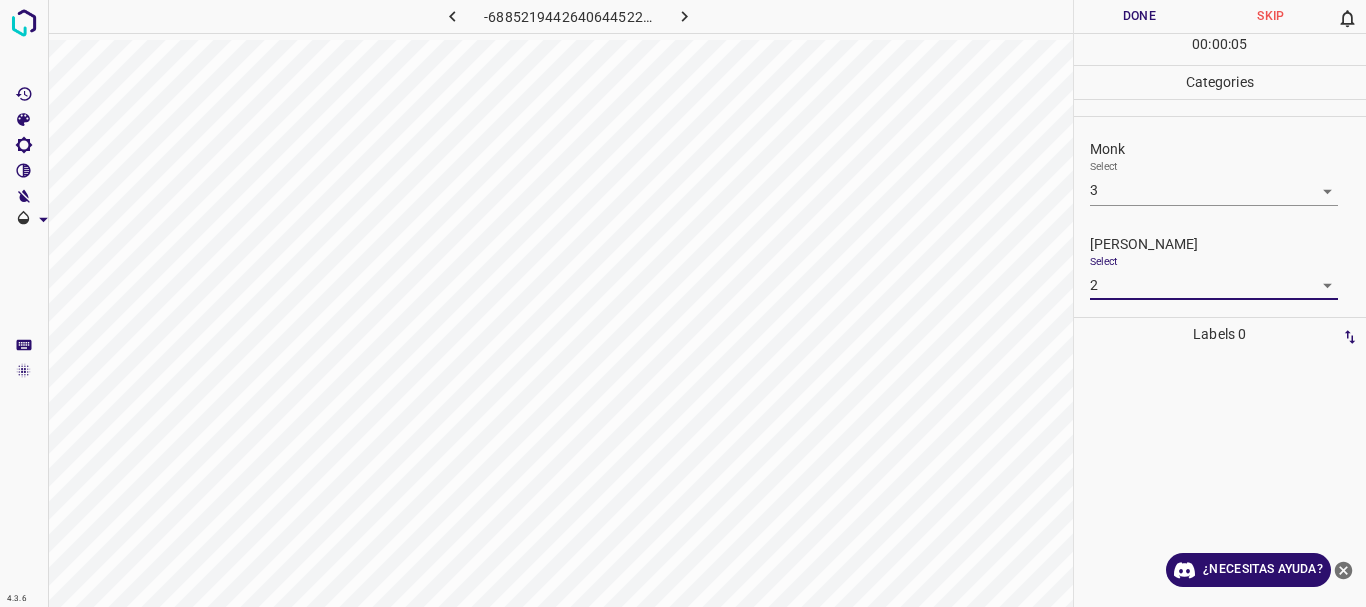 drag, startPoint x: 1156, startPoint y: 12, endPoint x: 1092, endPoint y: 4, distance: 64.49806 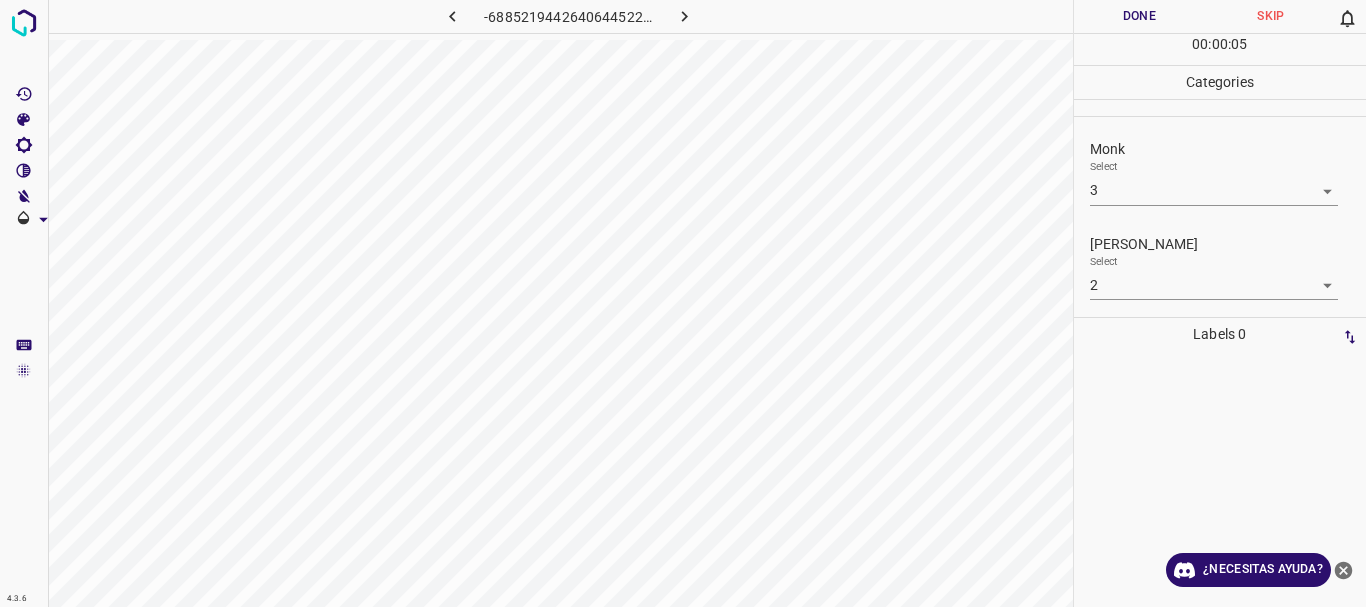 click 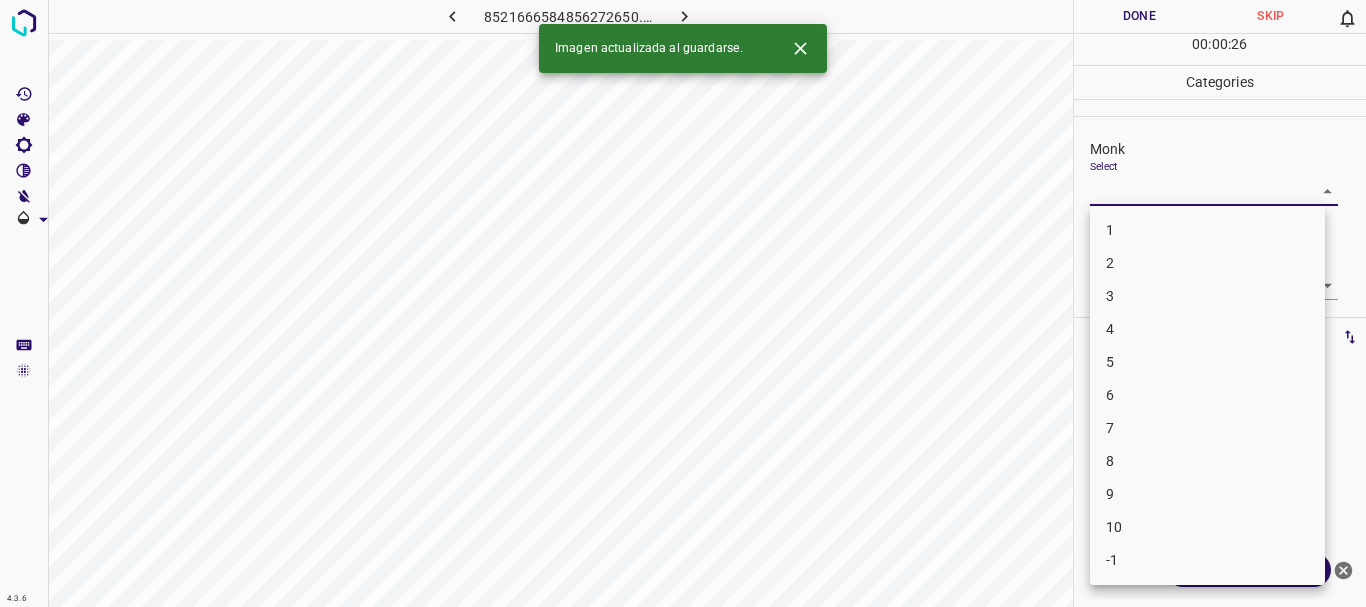 click on "4.3.6  8521666584856272650.png Done Skip 0 00   : 00   : 26   Categories Monk   Select ​  [PERSON_NAME]   Select ​ Labels   0 Categories 1 Monk 2  [PERSON_NAME] Tools Space Change between modes (Draw & Edit) I Auto labeling R Restore zoom M Zoom in N Zoom out Delete Delete selecte label Filters Z Restore filters X Saturation filter C Brightness filter V Contrast filter B Gray scale filter General O Download Imagen actualizada al guardarse. ¿Necesitas ayuda? Texto original Valora esta traducción Tu opinión servirá para ayudar a mejorar el Traductor de Google - Texto - Esconder - Borrar 1 2 3 4 5 6 7 8 9 10 -1" at bounding box center (683, 303) 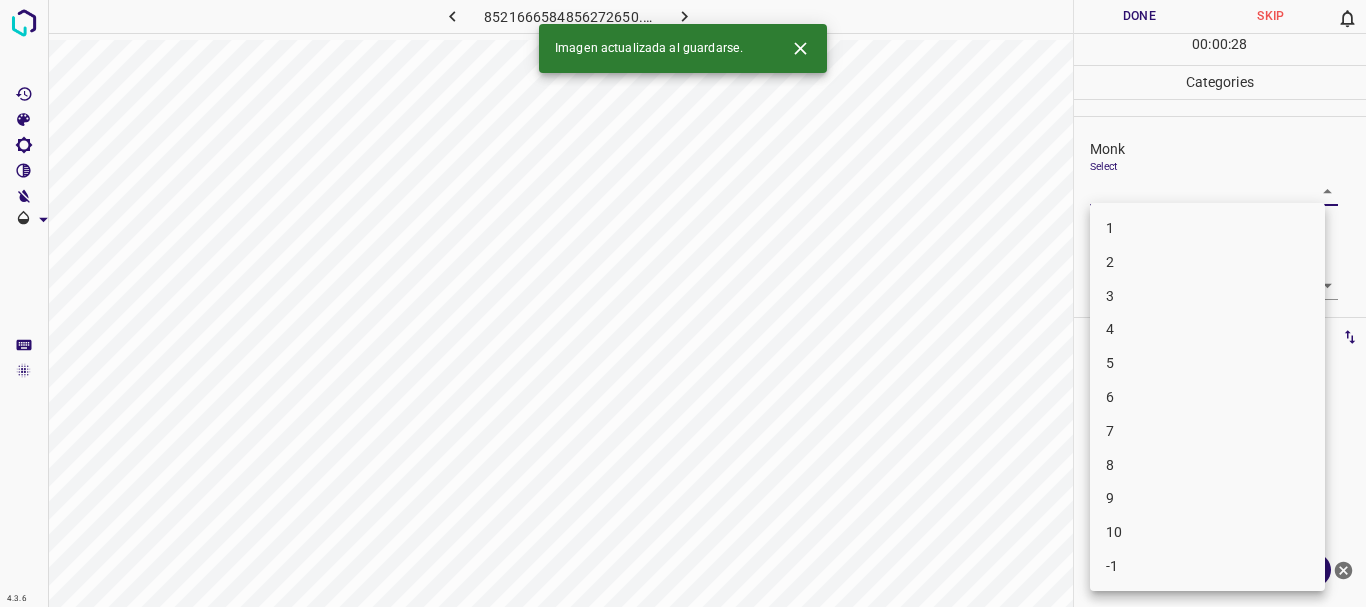 click at bounding box center (683, 303) 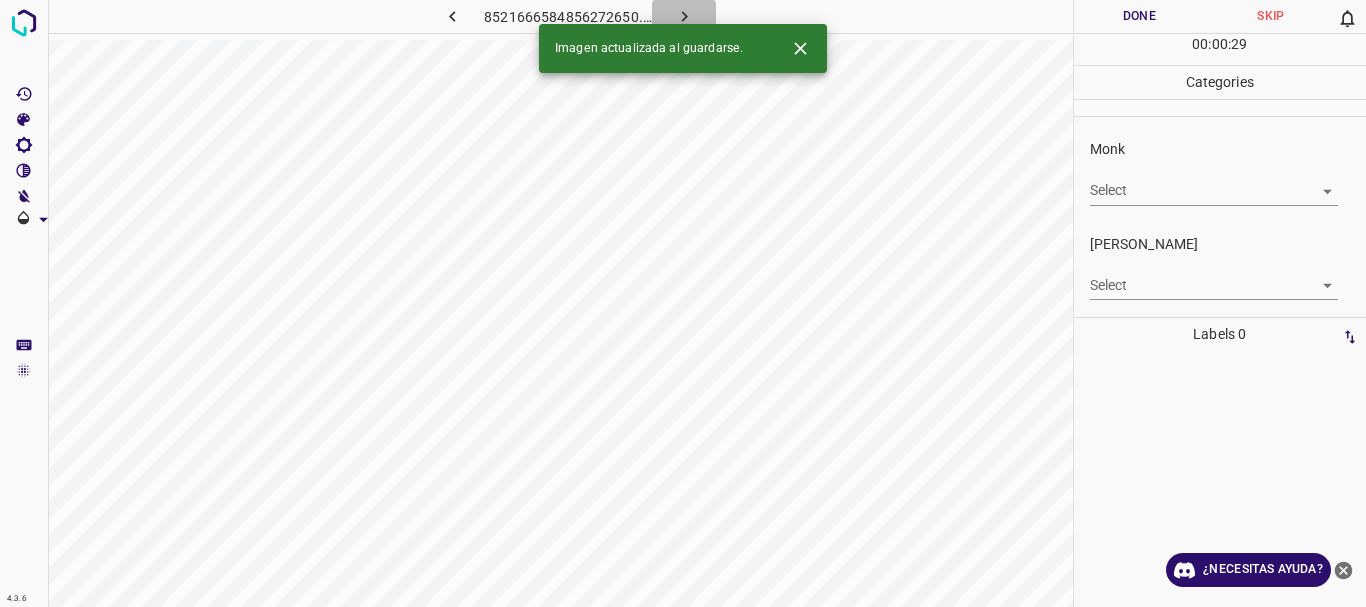 click 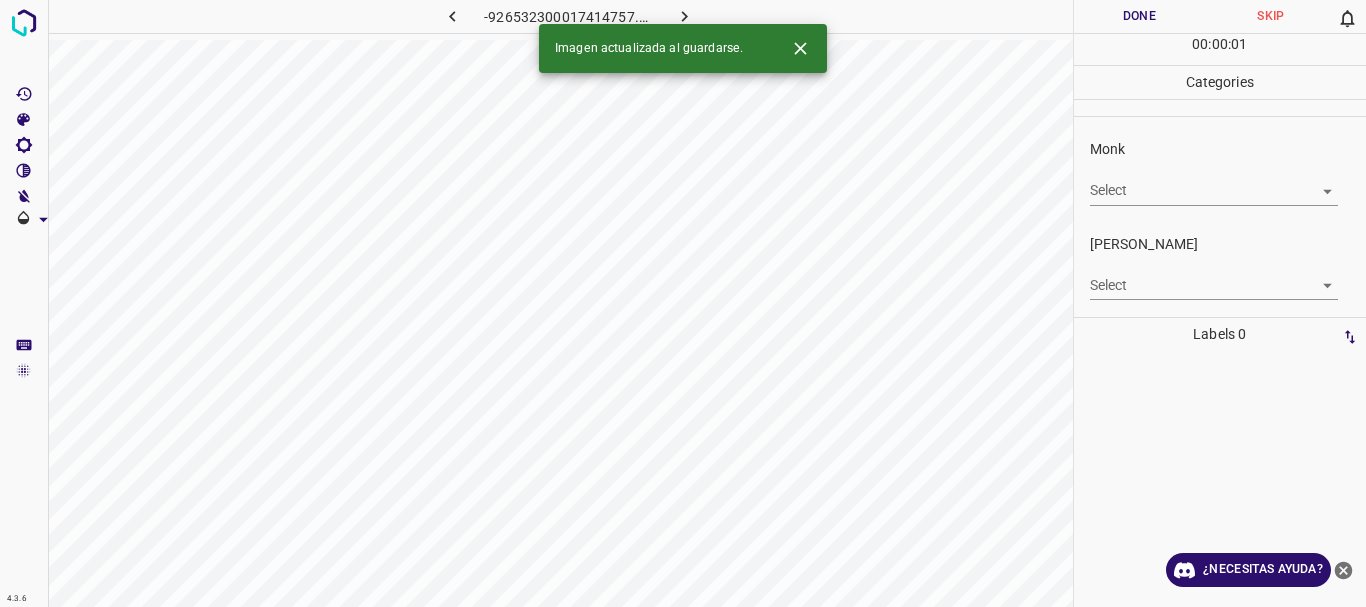 click at bounding box center (452, 16) 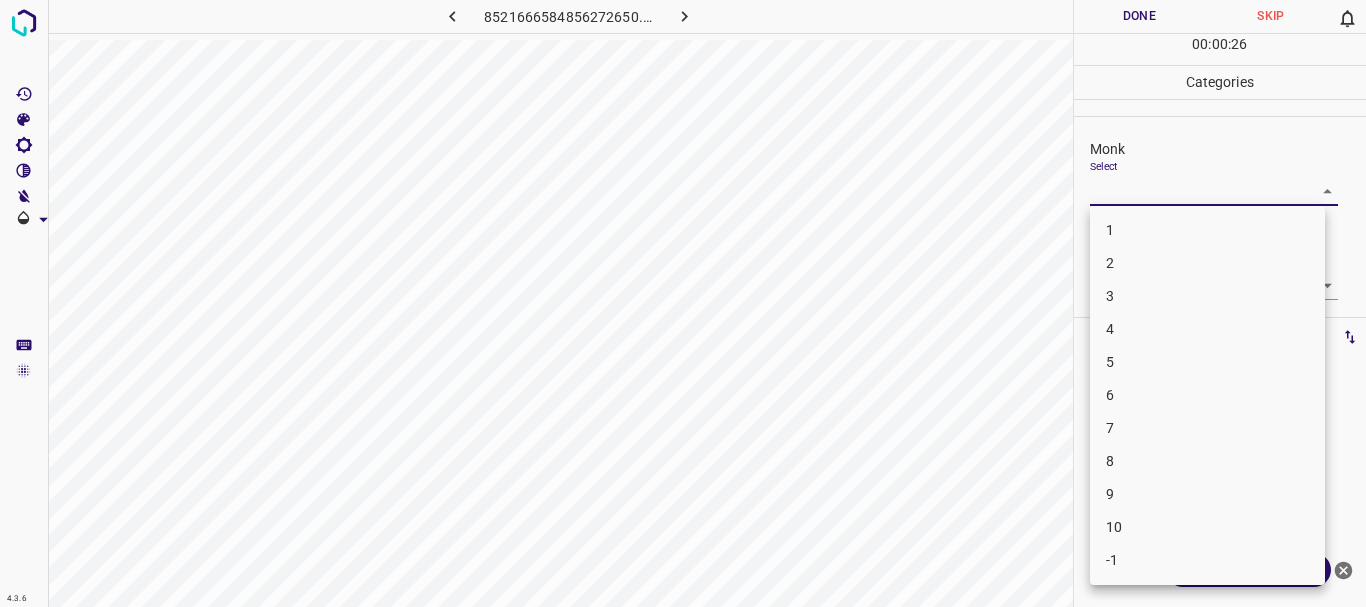 click on "4.3.6  8521666584856272650.png Done Skip 0 00   : 00   : 26   Categories Monk   Select ​  [PERSON_NAME]   Select ​ Labels   0 Categories 1 Monk 2  [PERSON_NAME] Tools Space Change between modes (Draw & Edit) I Auto labeling R Restore zoom M Zoom in N Zoom out Delete Delete selecte label Filters Z Restore filters X Saturation filter C Brightness filter V Contrast filter B Gray scale filter General O Download ¿Necesitas ayuda? Texto original Valora esta traducción Tu opinión servirá para ayudar a mejorar el Traductor de Google - Texto - Esconder - Borrar 1 2 3 4 5 6 7 8 9 10 -1" at bounding box center (683, 303) 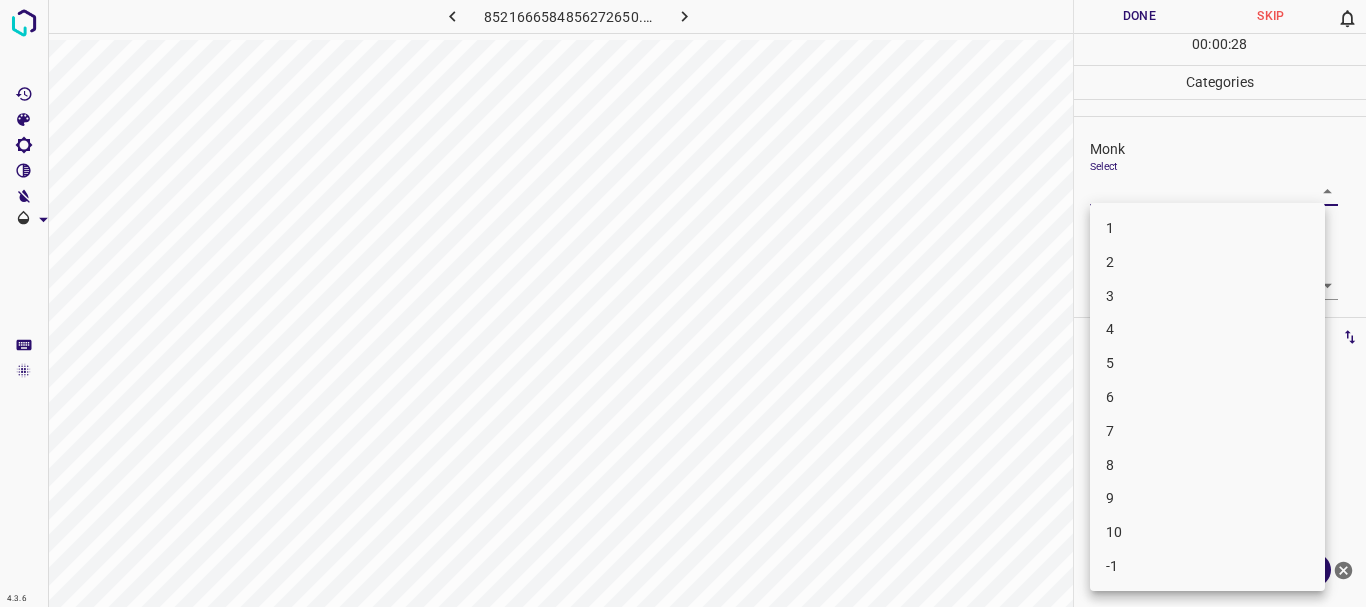 click on "4" at bounding box center (1207, 329) 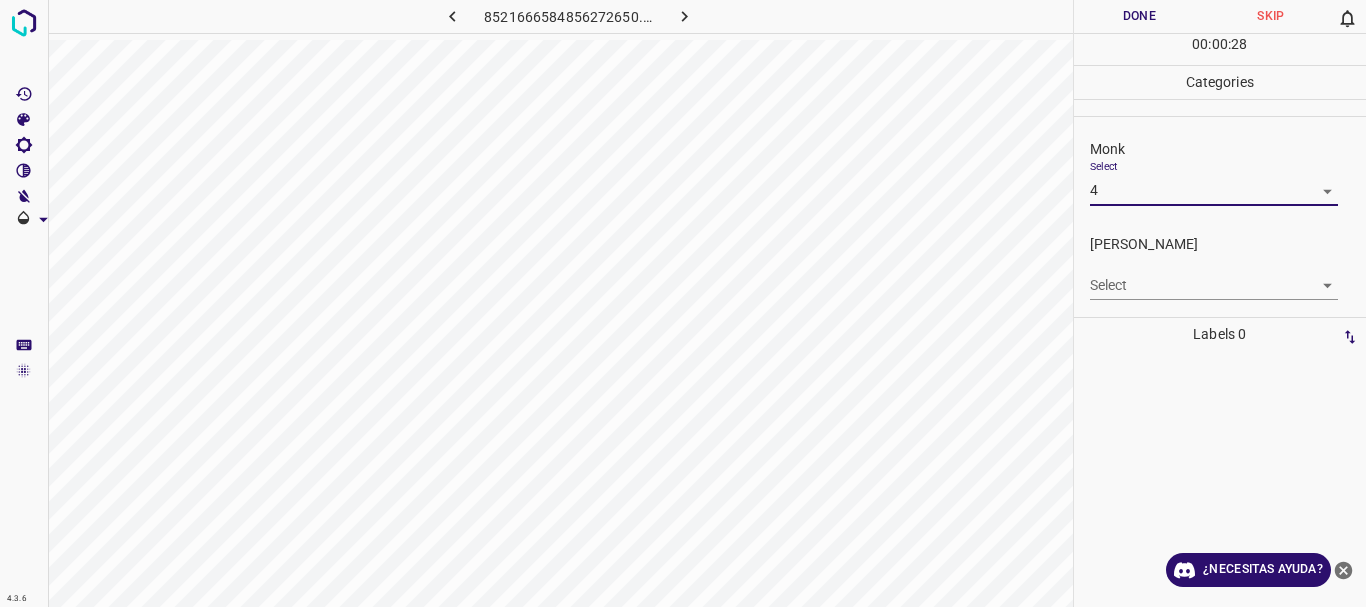 click on "4.3.6  8521666584856272650.png Done Skip 0 00   : 00   : 28   Categories Monk   Select 4 4  [PERSON_NAME]   Select ​ Labels   0 Categories 1 Monk 2  [PERSON_NAME] Tools Space Change between modes (Draw & Edit) I Auto labeling R Restore zoom M Zoom in N Zoom out Delete Delete selecte label Filters Z Restore filters X Saturation filter C Brightness filter V Contrast filter B Gray scale filter General O Download ¿Necesitas ayuda? Texto original Valora esta traducción Tu opinión servirá para ayudar a mejorar el Traductor de Google - Texto - Esconder - Borrar" at bounding box center [683, 303] 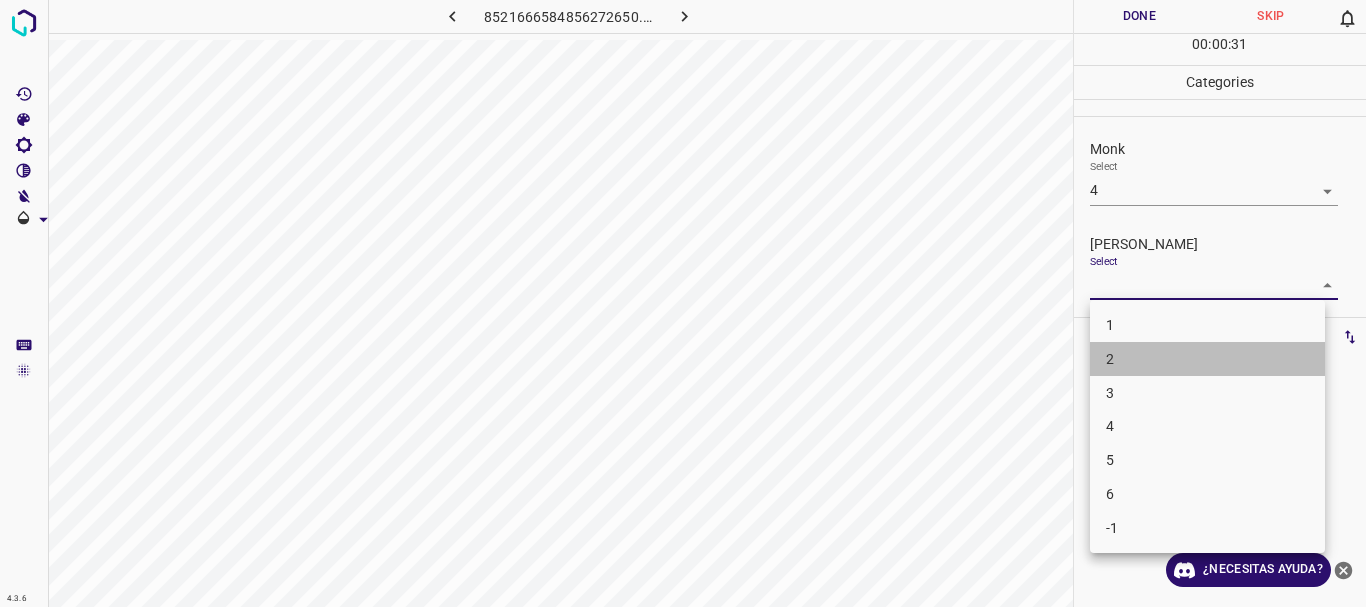 click on "2" at bounding box center (1207, 359) 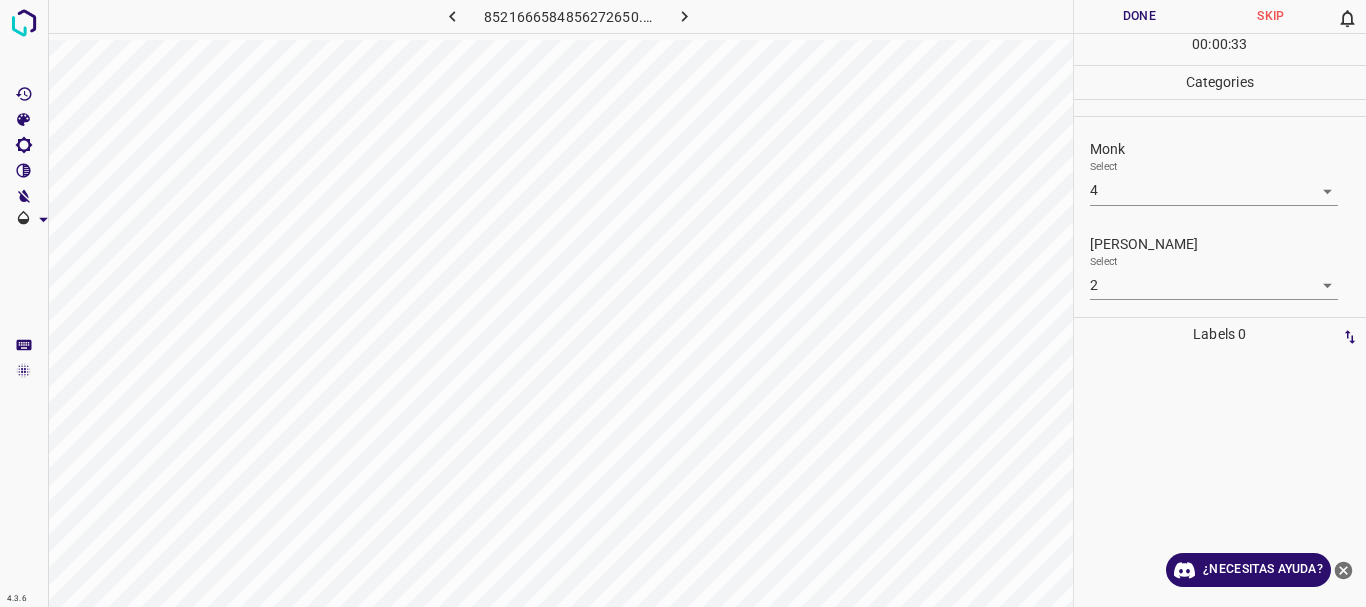 drag, startPoint x: 1139, startPoint y: 17, endPoint x: 1121, endPoint y: 17, distance: 18 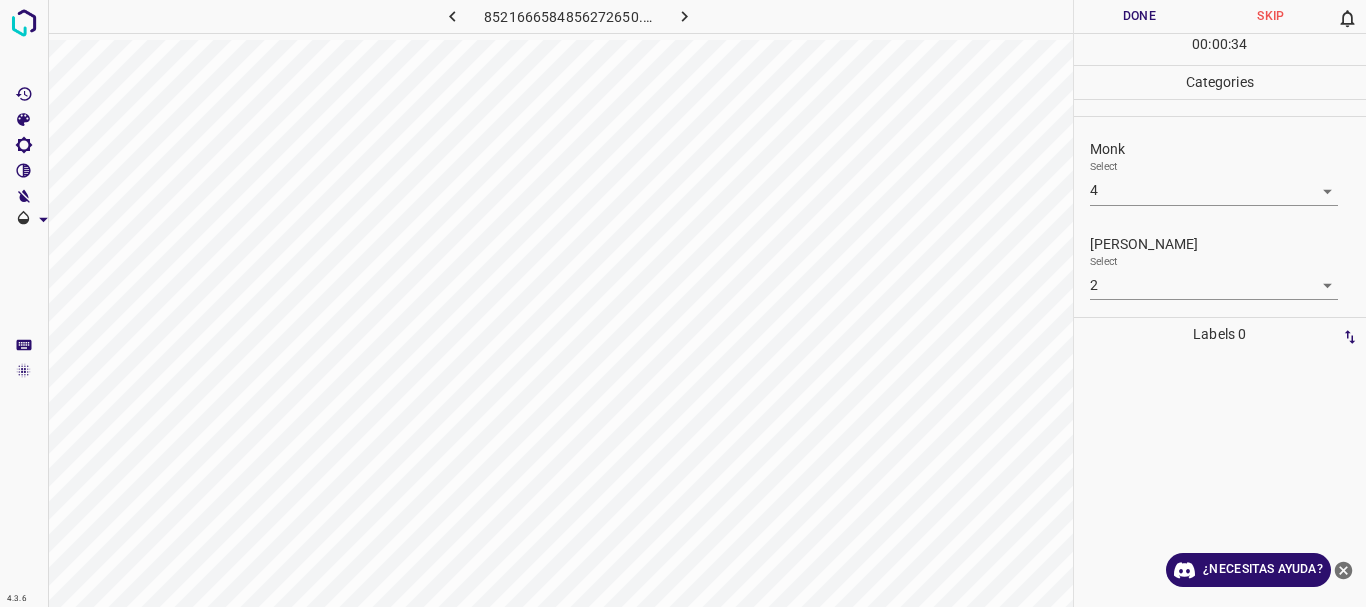 click 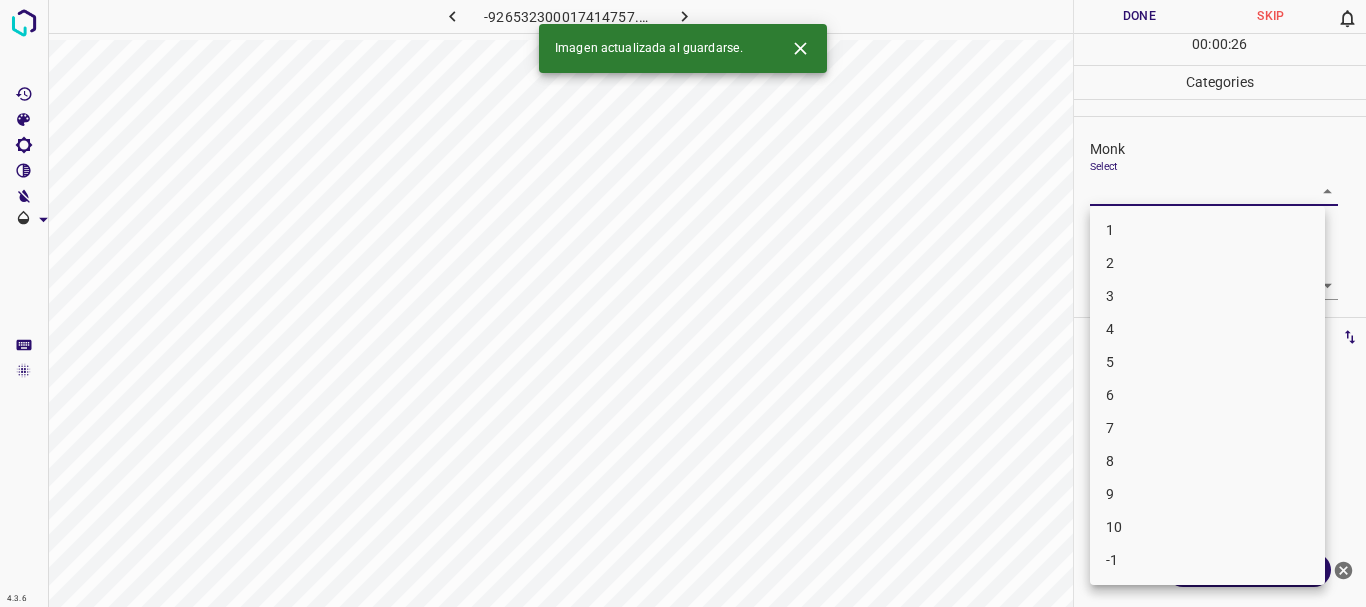 click on "4.3.6  -926532300017414757.png Done Skip 0 00   : 00   : 26   Categories Monk   Select ​  [PERSON_NAME]   Select ​ Labels   0 Categories 1 Monk 2  [PERSON_NAME] Tools Space Change between modes (Draw & Edit) I Auto labeling R Restore zoom M Zoom in N Zoom out Delete Delete selecte label Filters Z Restore filters X Saturation filter C Brightness filter V Contrast filter B Gray scale filter General O Download Imagen actualizada al guardarse. ¿Necesitas ayuda? Texto original Valora esta traducción Tu opinión servirá para ayudar a mejorar el Traductor de Google - Texto - Esconder - Borrar 1 2 3 4 5 6 7 8 9 10 -1" at bounding box center (683, 303) 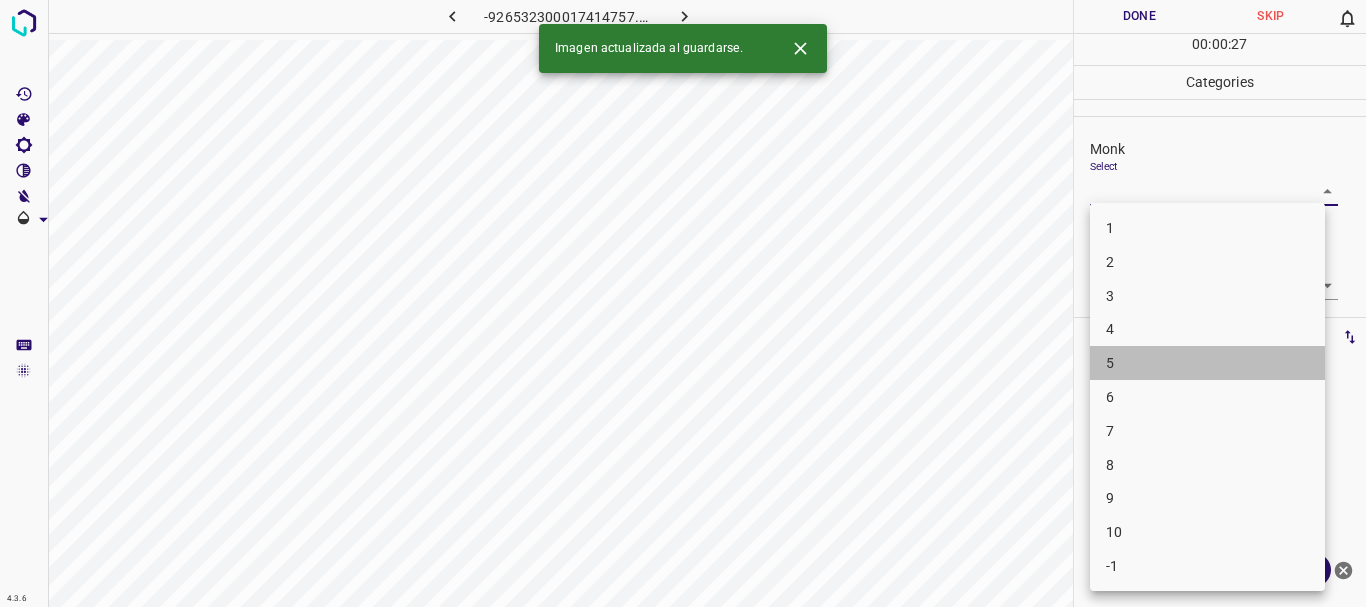 click on "5" at bounding box center [1207, 363] 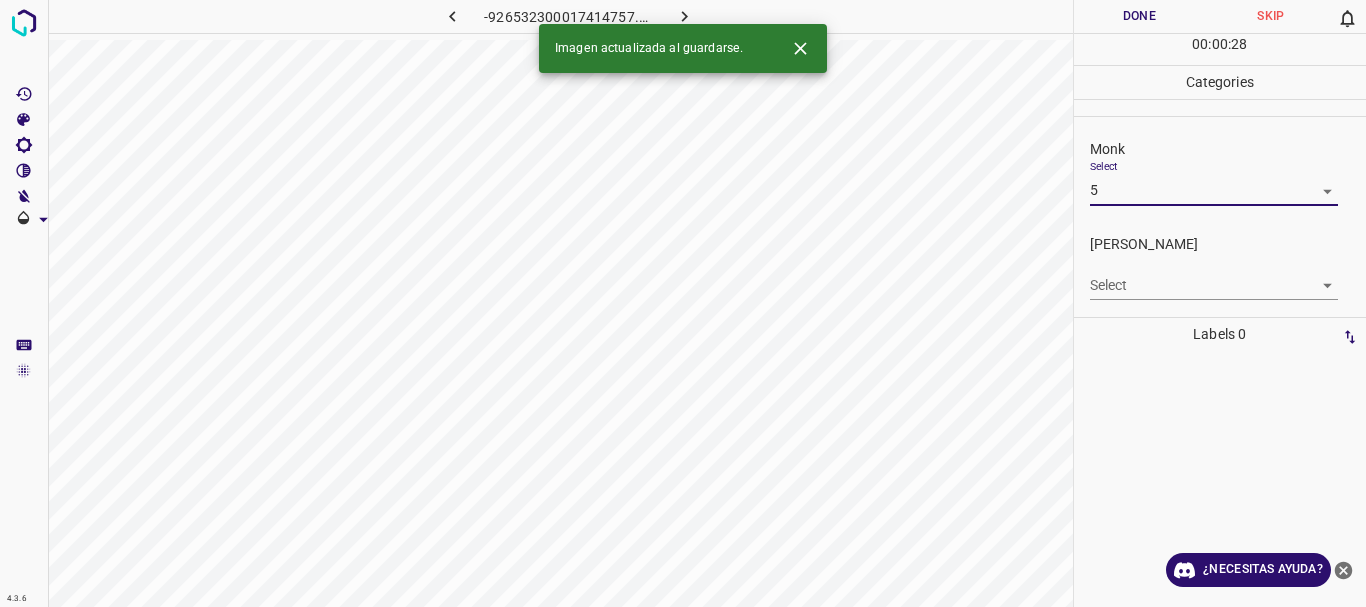 click on "4.3.6  -926532300017414757.png Done Skip 0 00   : 00   : 28   Categories Monk   Select 5 5  [PERSON_NAME]   Select ​ Labels   0 Categories 1 Monk 2  [PERSON_NAME] Tools Space Change between modes (Draw & Edit) I Auto labeling R Restore zoom M Zoom in N Zoom out Delete Delete selecte label Filters Z Restore filters X Saturation filter C Brightness filter V Contrast filter B Gray scale filter General O Download Imagen actualizada al guardarse. ¿Necesitas ayuda? Texto original Valora esta traducción Tu opinión servirá para ayudar a mejorar el Traductor de Google - Texto - Esconder - Borrar" at bounding box center (683, 303) 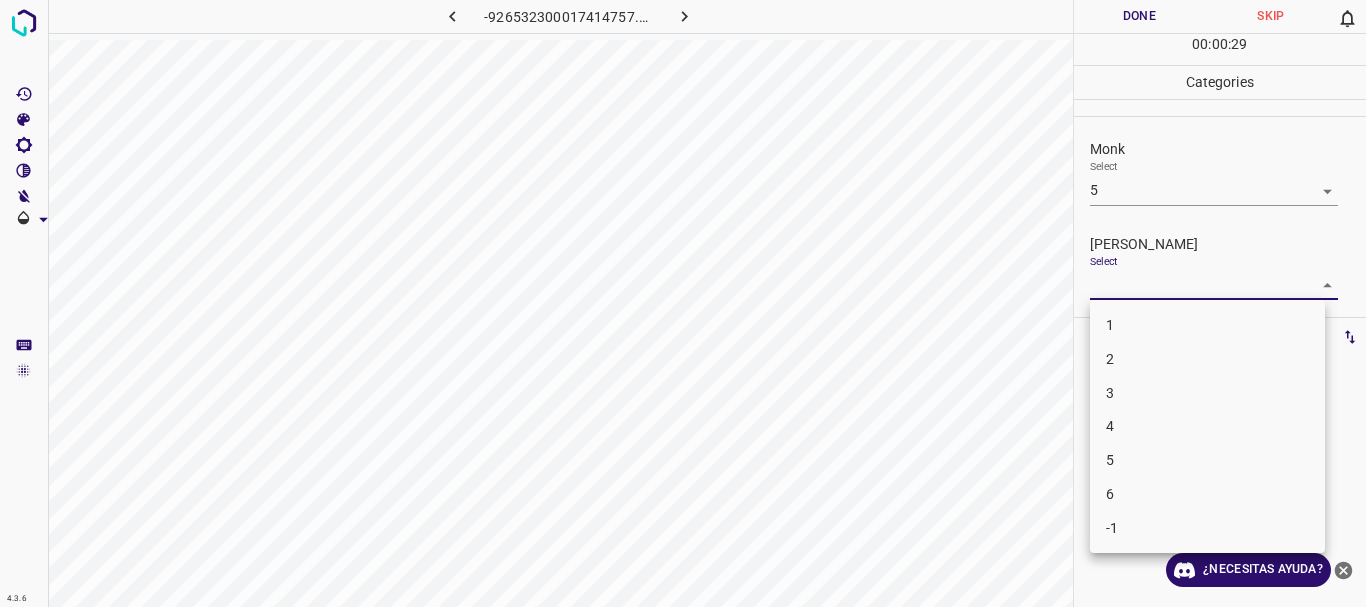 drag, startPoint x: 1120, startPoint y: 403, endPoint x: 1129, endPoint y: 273, distance: 130.31117 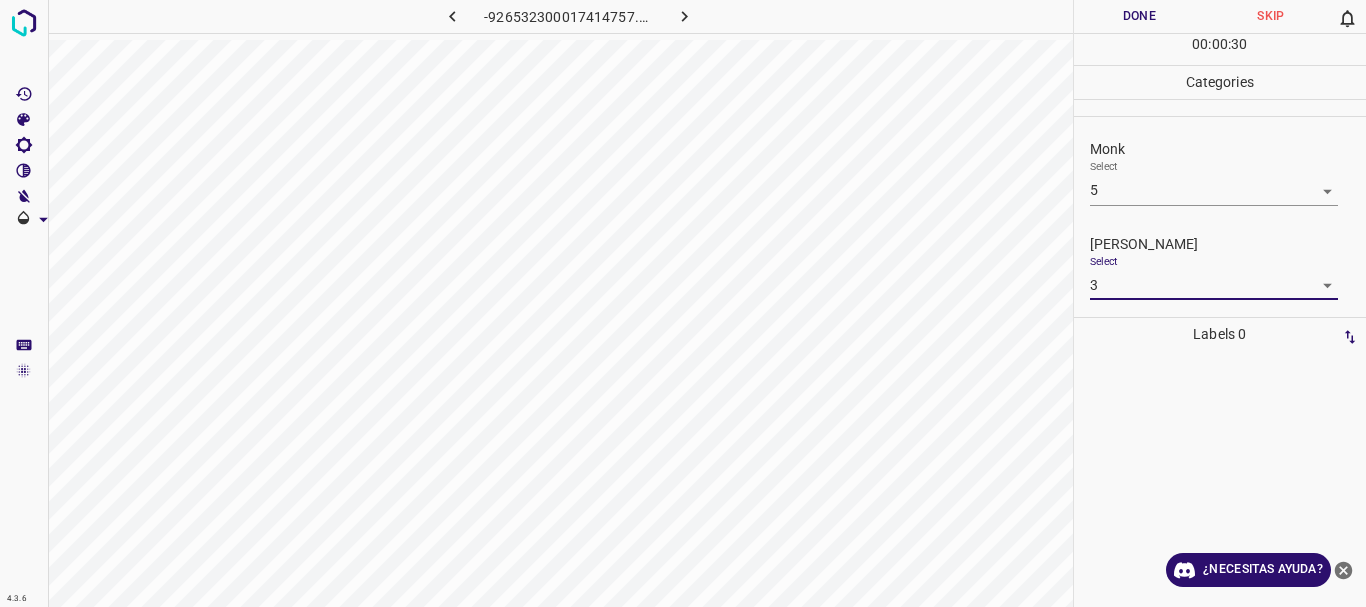 click on "Done" at bounding box center (1140, 16) 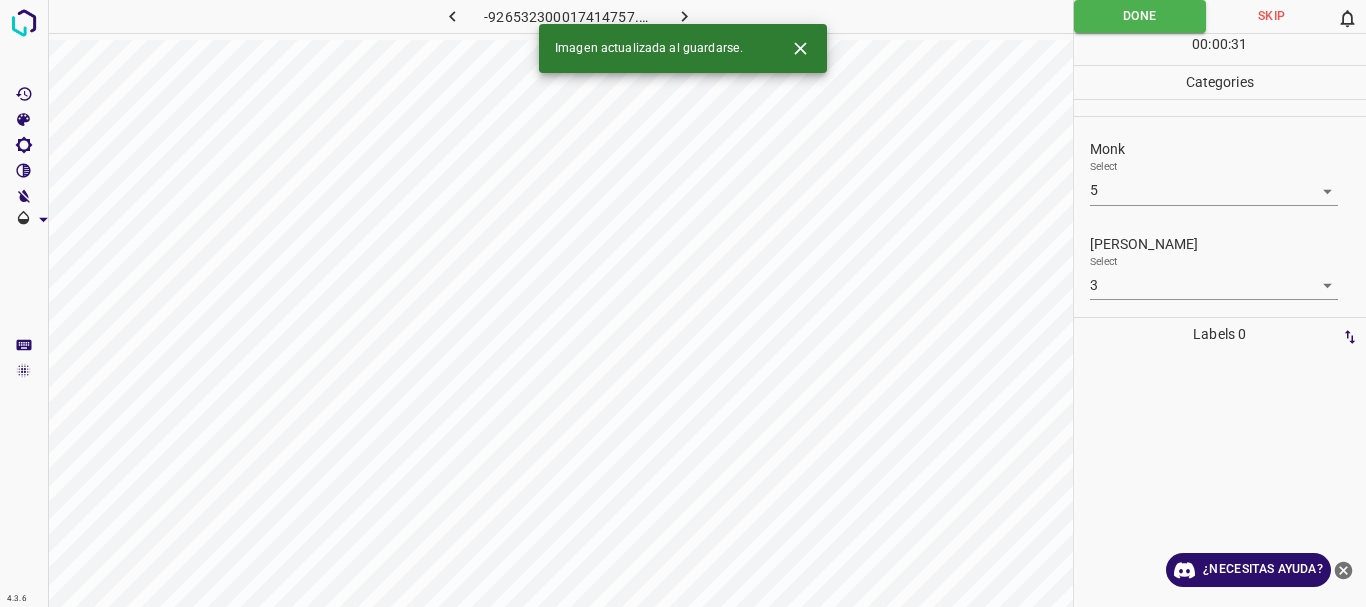 click at bounding box center [684, 16] 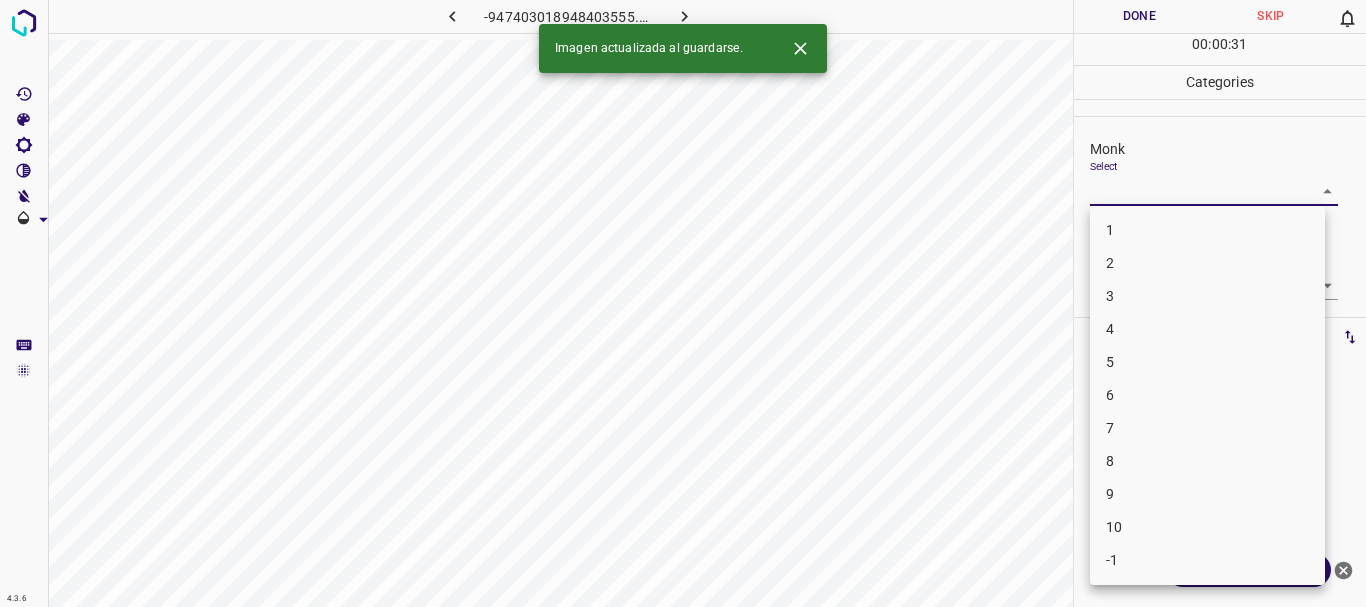 click on "4.3.6  -947403018948403555.png Done Skip 0 00   : 00   : 31   Categories Monk   Select ​  [PERSON_NAME]   Select ​ Labels   0 Categories 1 Monk 2  [PERSON_NAME] Tools Space Change between modes (Draw & Edit) I Auto labeling R Restore zoom M Zoom in N Zoom out Delete Delete selecte label Filters Z Restore filters X Saturation filter C Brightness filter V Contrast filter B Gray scale filter General O Download Imagen actualizada al guardarse. ¿Necesitas ayuda? Texto original Valora esta traducción Tu opinión servirá para ayudar a mejorar el Traductor de Google - Texto - Esconder - Borrar 1 2 3 4 5 6 7 8 9 10 -1" at bounding box center [683, 303] 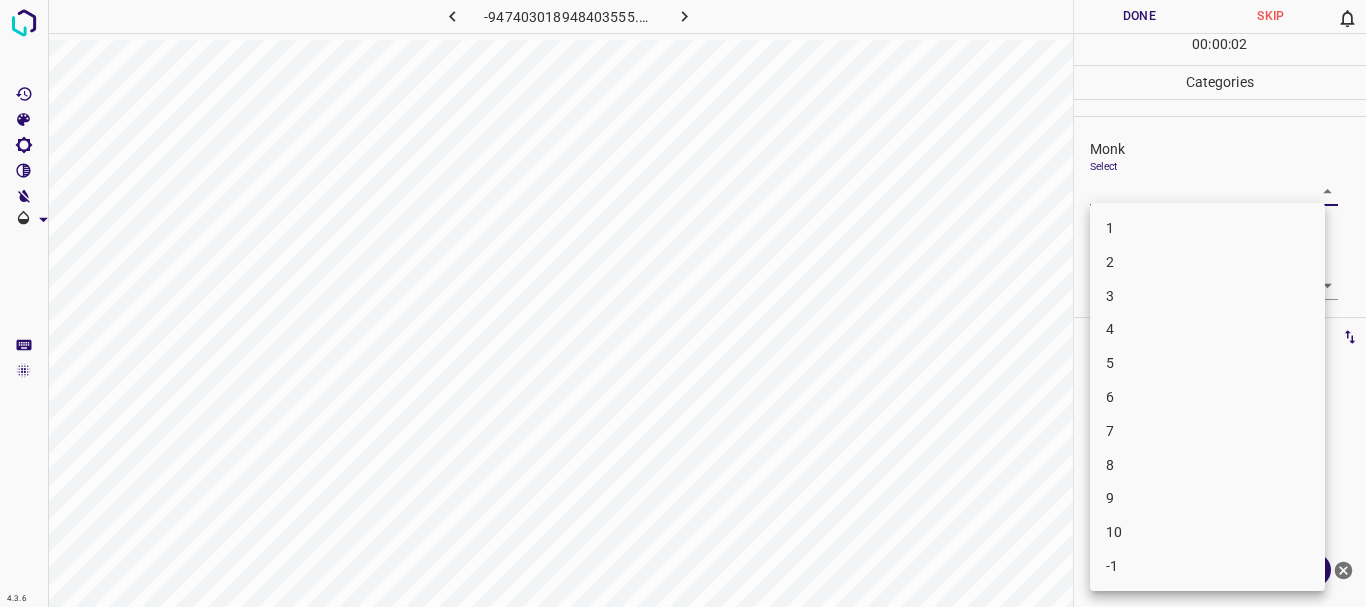 click on "3" at bounding box center [1207, 296] 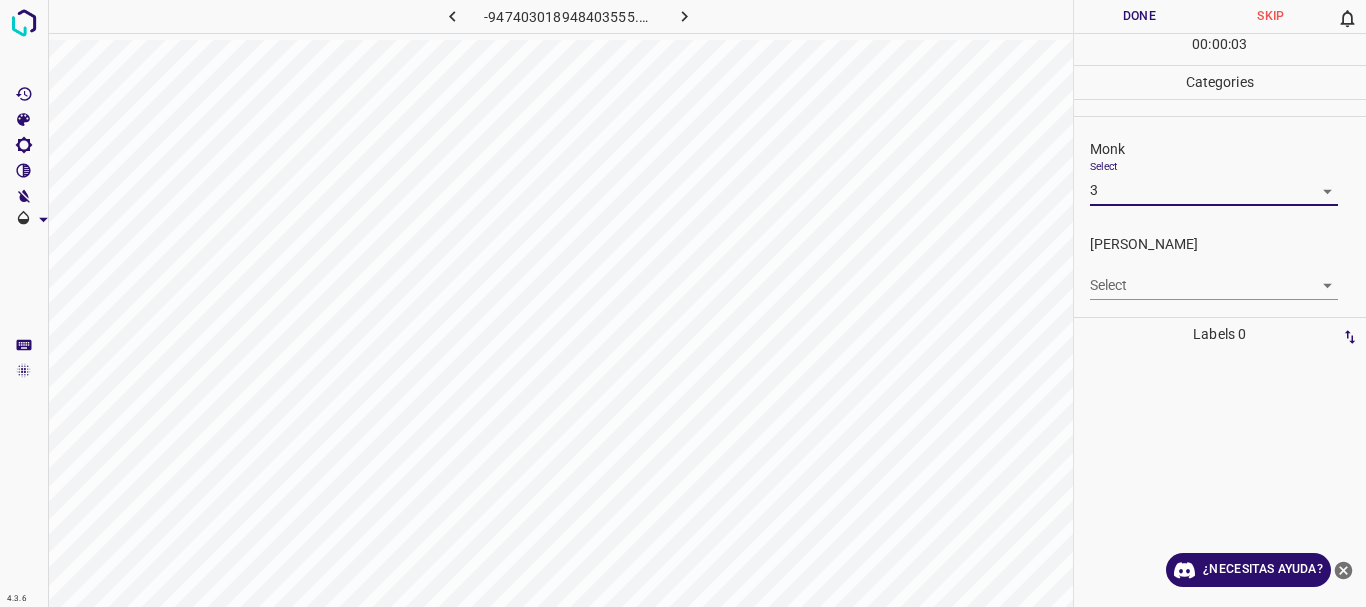 click on "4.3.6  -947403018948403555.png Done Skip 0 00   : 00   : 03   Categories Monk   Select 3 3  [PERSON_NAME]   Select ​ Labels   0 Categories 1 Monk 2  [PERSON_NAME] Tools Space Change between modes (Draw & Edit) I Auto labeling R Restore zoom M Zoom in N Zoom out Delete Delete selecte label Filters Z Restore filters X Saturation filter C Brightness filter V Contrast filter B Gray scale filter General O Download ¿Necesitas ayuda? Texto original Valora esta traducción Tu opinión servirá para ayudar a mejorar el Traductor de Google - Texto - Esconder - Borrar" at bounding box center (683, 303) 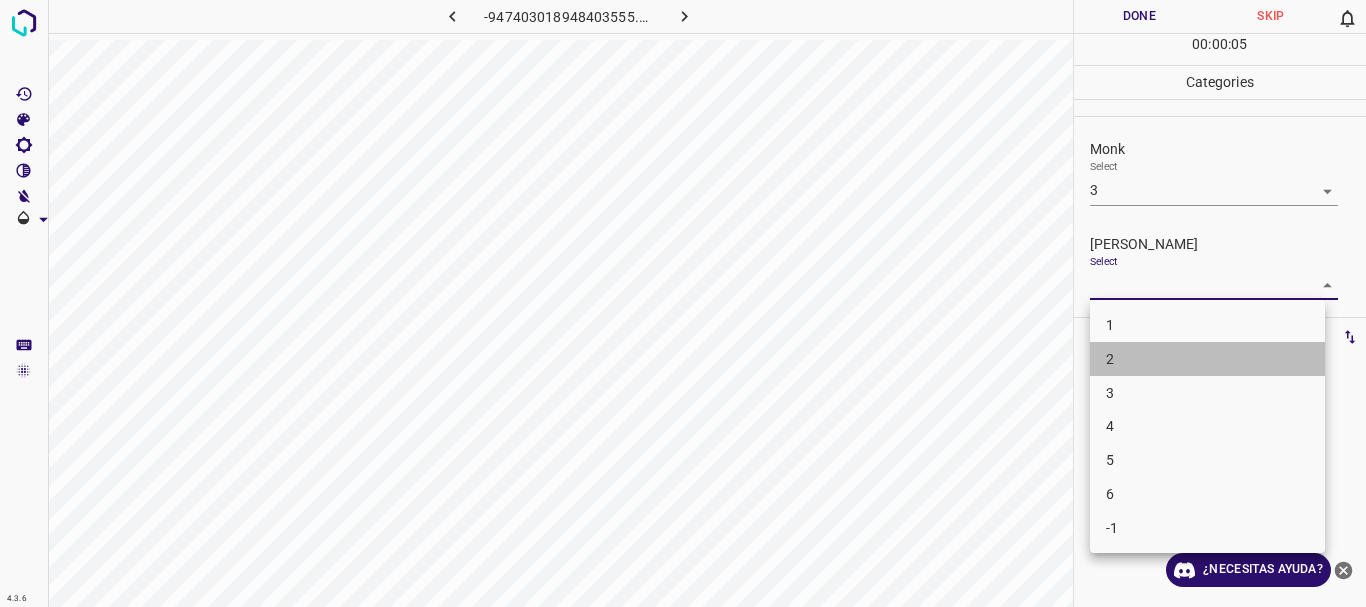 drag, startPoint x: 1125, startPoint y: 359, endPoint x: 1127, endPoint y: 346, distance: 13.152946 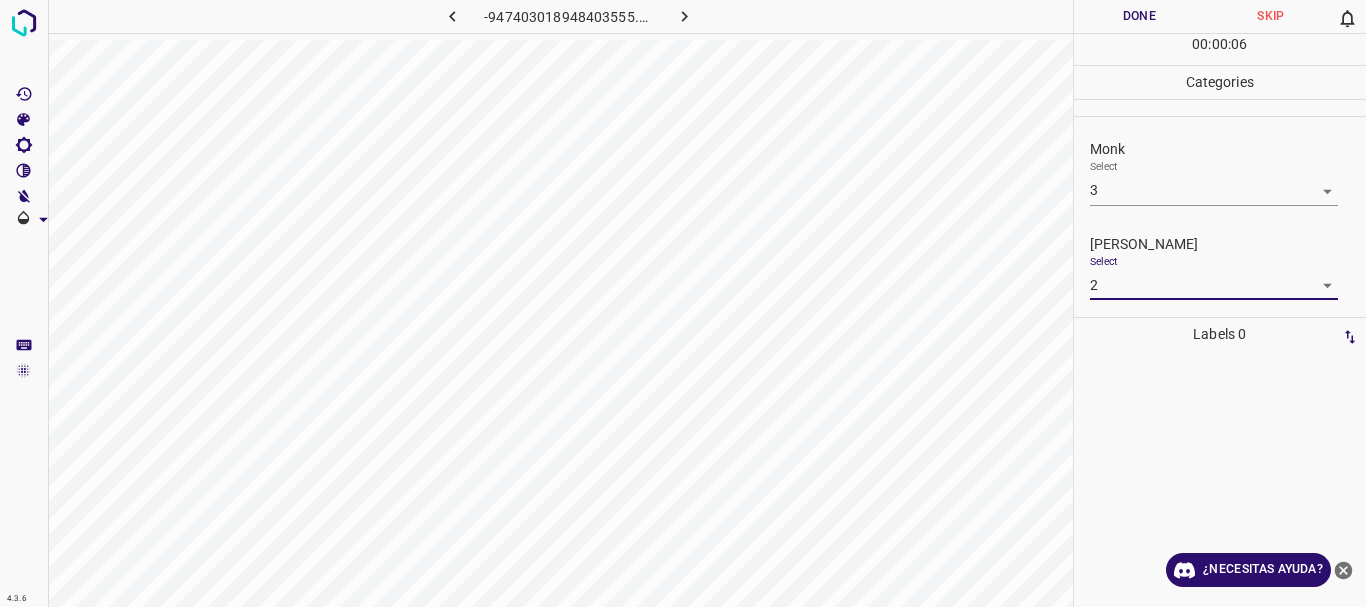 click on "Done" at bounding box center [1140, 16] 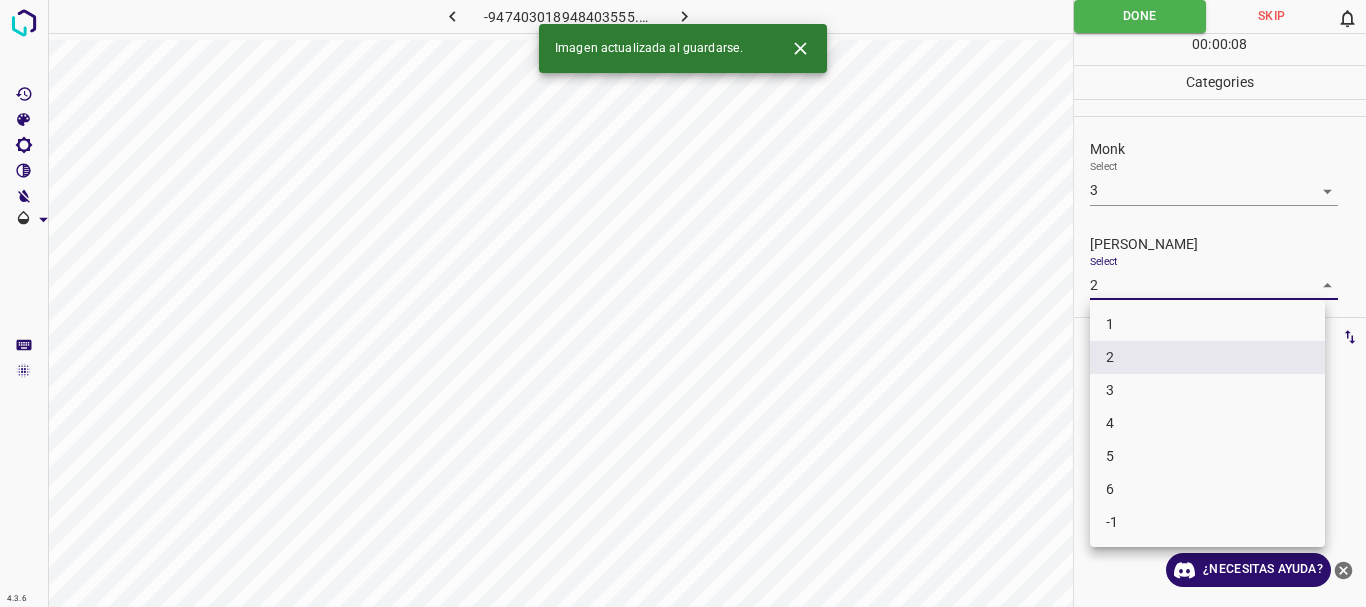 click on "4.3.6  -947403018948403555.png Done Skip 0 00   : 00   : 08   Categories Monk   Select 3 3  [PERSON_NAME]   Select 2 2 Labels   0 Categories 1 Monk 2  [PERSON_NAME] Tools Space Change between modes (Draw & Edit) I Auto labeling R Restore zoom M Zoom in N Zoom out Delete Delete selecte label Filters Z Restore filters X Saturation filter C Brightness filter V Contrast filter B Gray scale filter General O Download Imagen actualizada al guardarse. ¿Necesitas ayuda? Texto original Valora esta traducción Tu opinión servirá para ayudar a mejorar el Traductor de Google - Texto - Esconder - Borrar 1 2 3 4 5 6 -1" at bounding box center [683, 303] 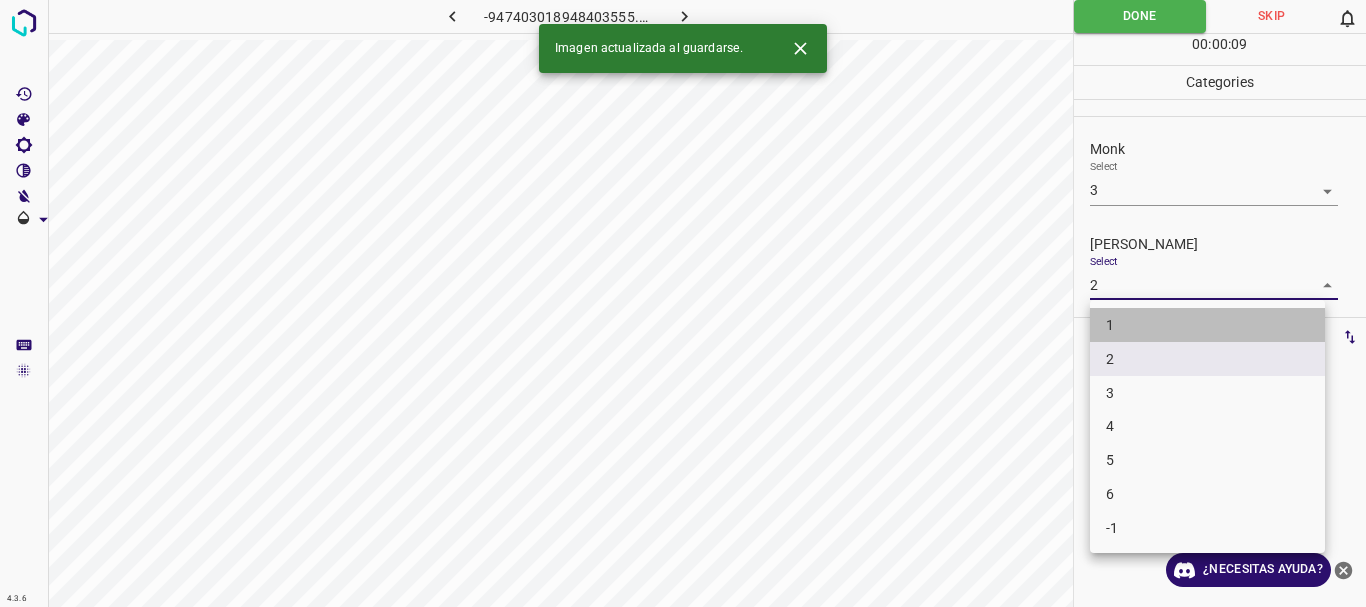 drag, startPoint x: 1118, startPoint y: 322, endPoint x: 1174, endPoint y: 14, distance: 313.04953 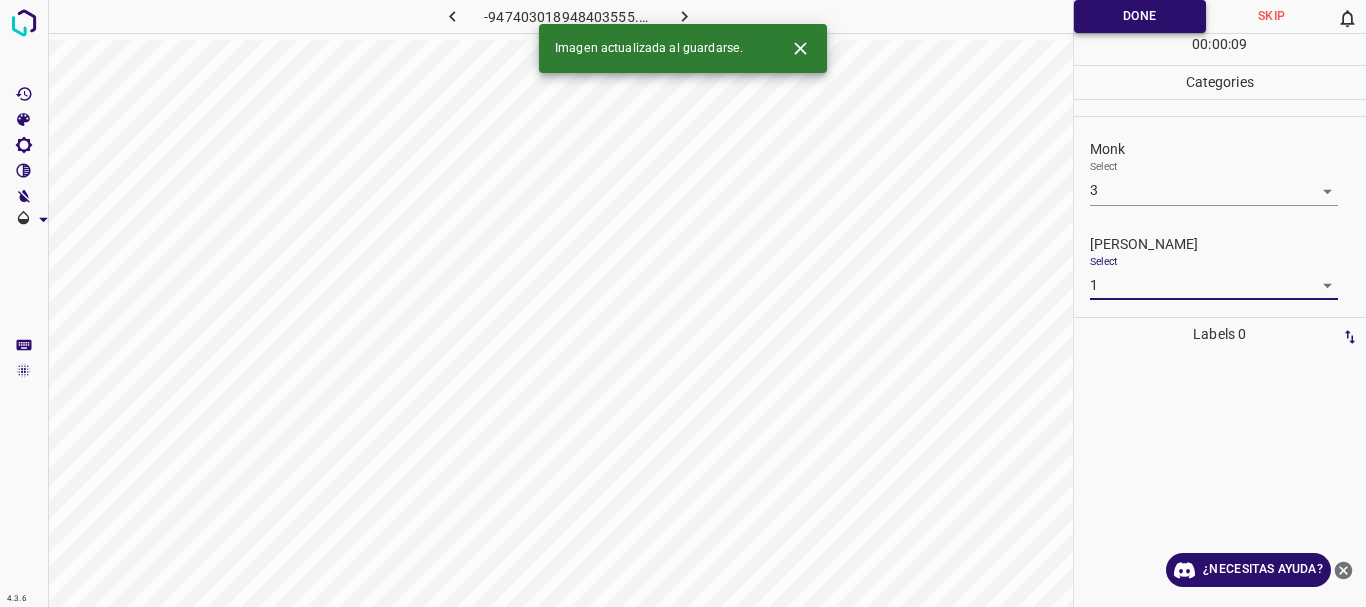 click on "Done" at bounding box center [1140, 16] 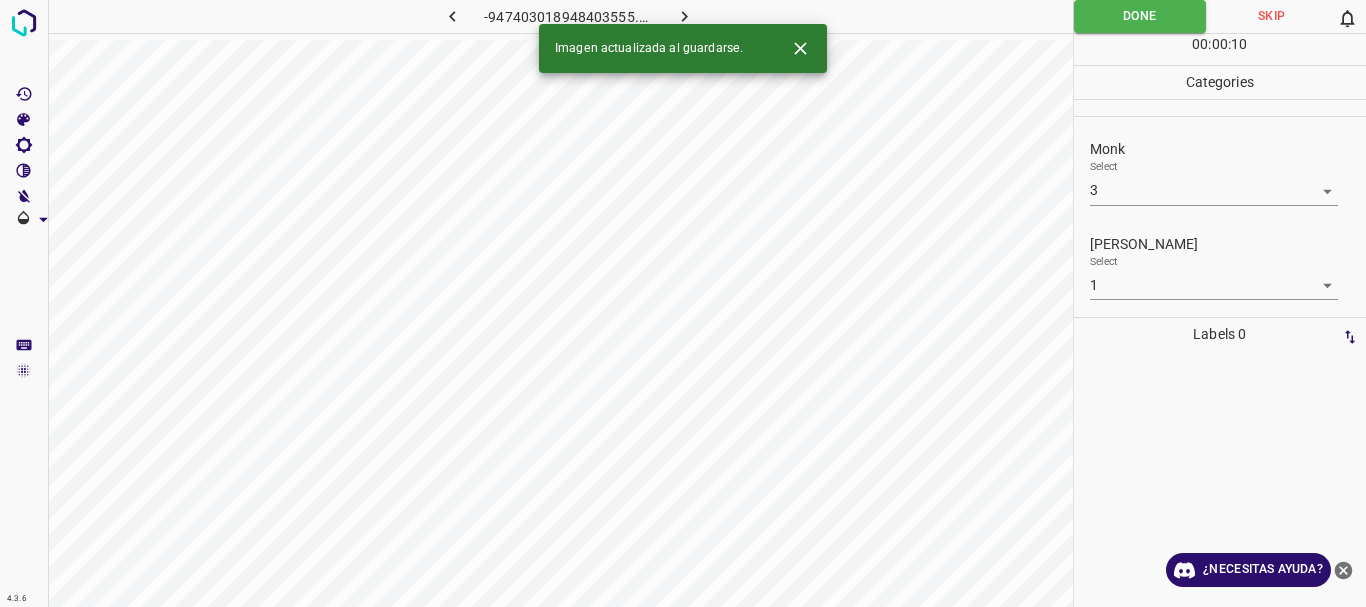 click 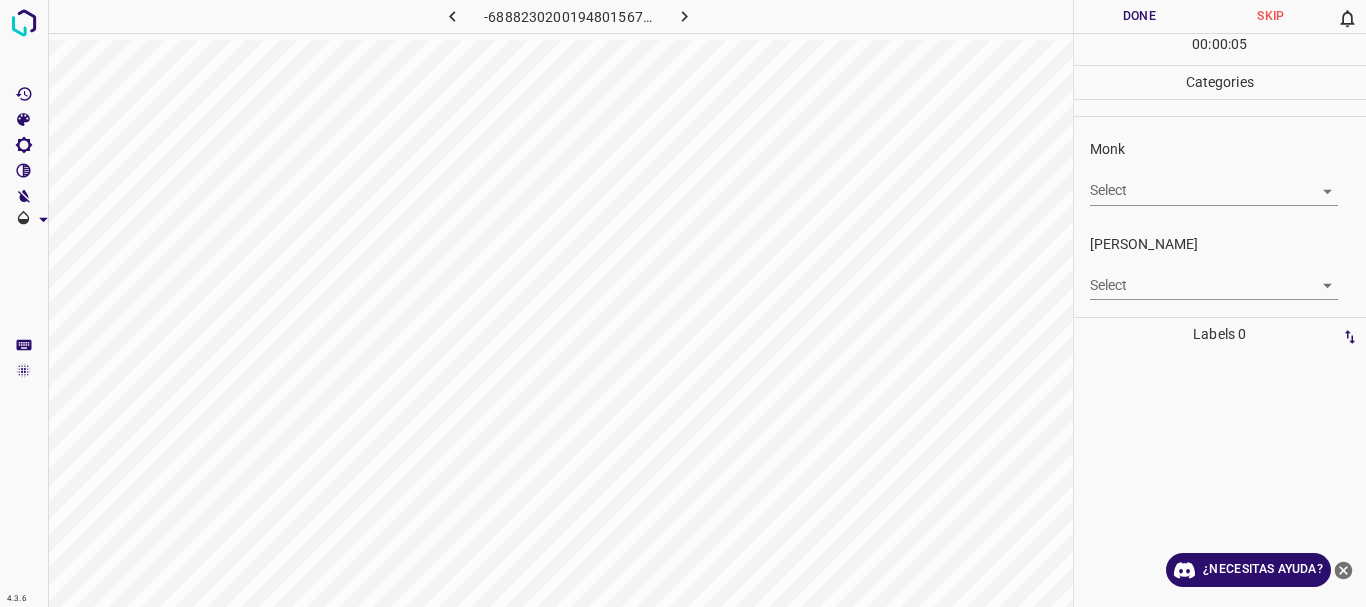 click on "4.3.6  -6888230200194801567.png Done Skip 0 00   : 00   : 05   Categories Monk   Select ​  [PERSON_NAME]   Select ​ Labels   0 Categories 1 Monk 2  [PERSON_NAME] Tools Space Change between modes (Draw & Edit) I Auto labeling R Restore zoom M Zoom in N Zoom out Delete Delete selecte label Filters Z Restore filters X Saturation filter C Brightness filter V Contrast filter B Gray scale filter General O Download ¿Necesitas ayuda? Texto original Valora esta traducción Tu opinión servirá para ayudar a mejorar el Traductor de Google - Texto - Esconder - Borrar" at bounding box center [683, 303] 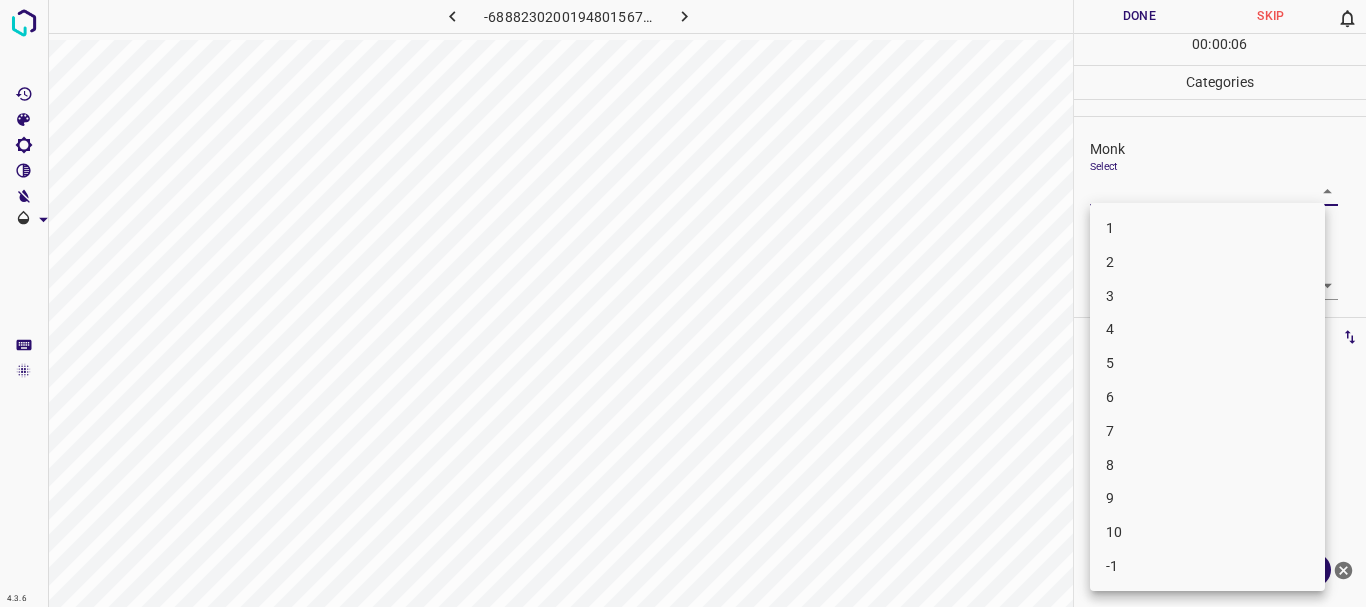 click on "3" at bounding box center (1207, 296) 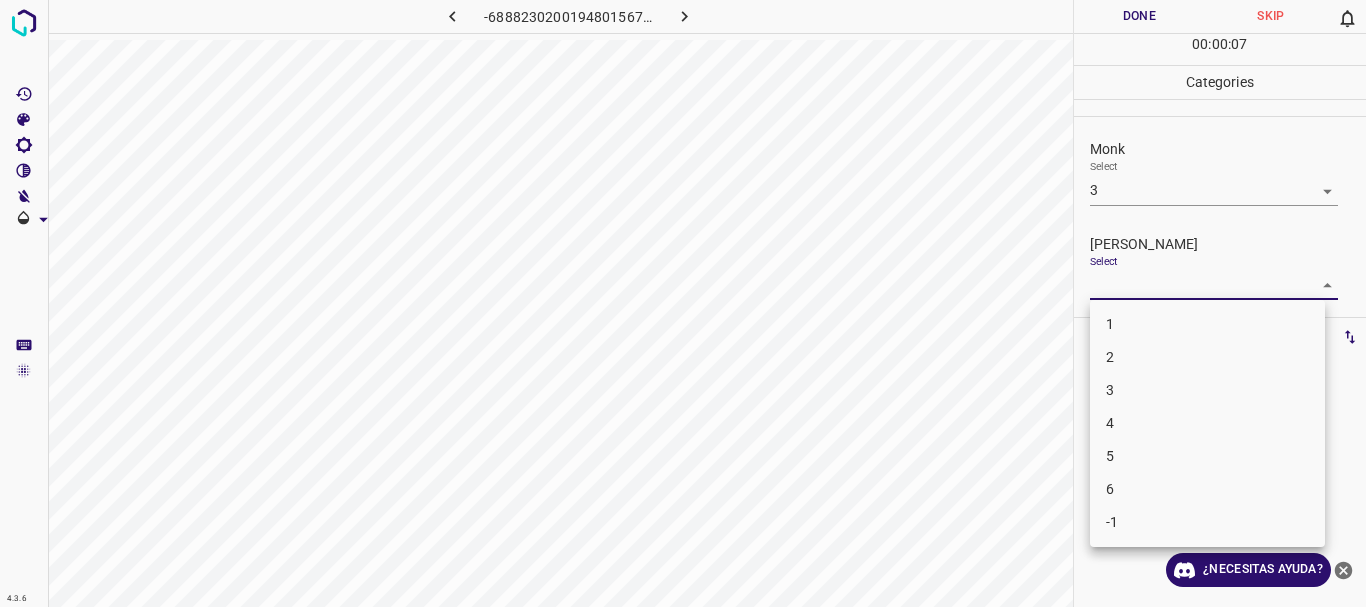 click on "4.3.6  -6888230200194801567.png Done Skip 0 00   : 00   : 07   Categories Monk   Select 3 3  [PERSON_NAME]   Select ​ Labels   0 Categories 1 Monk 2  [PERSON_NAME] Tools Space Change between modes (Draw & Edit) I Auto labeling R Restore zoom M Zoom in N Zoom out Delete Delete selecte label Filters Z Restore filters X Saturation filter C Brightness filter V Contrast filter B Gray scale filter General O Download ¿Necesitas ayuda? Texto original Valora esta traducción Tu opinión servirá para ayudar a mejorar el Traductor de Google - Texto - Esconder - Borrar 1 2 3 4 5 6 -1" at bounding box center (683, 303) 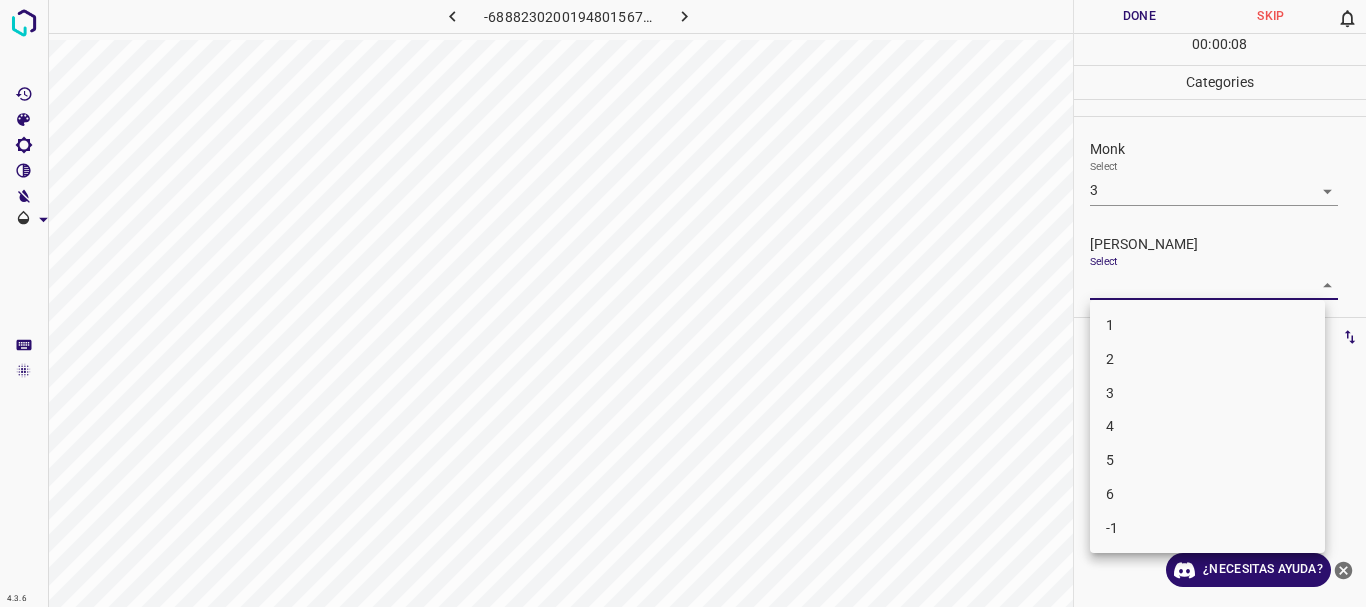 click on "2" at bounding box center (1207, 359) 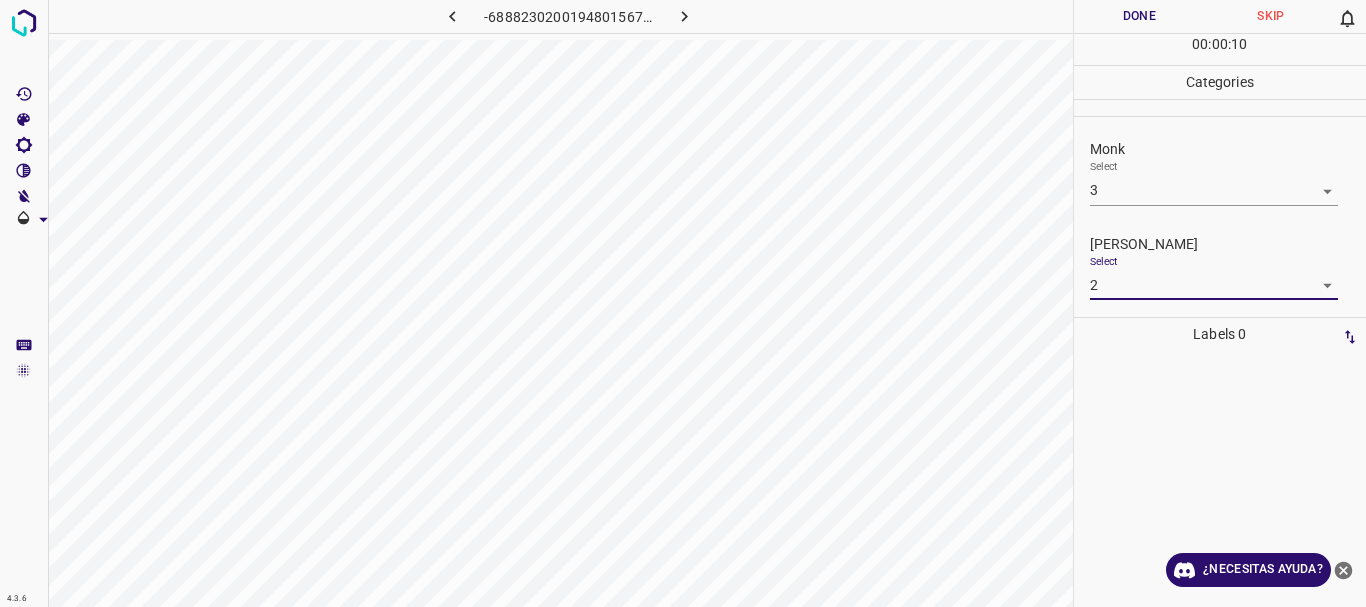 click on "Done" at bounding box center [1140, 16] 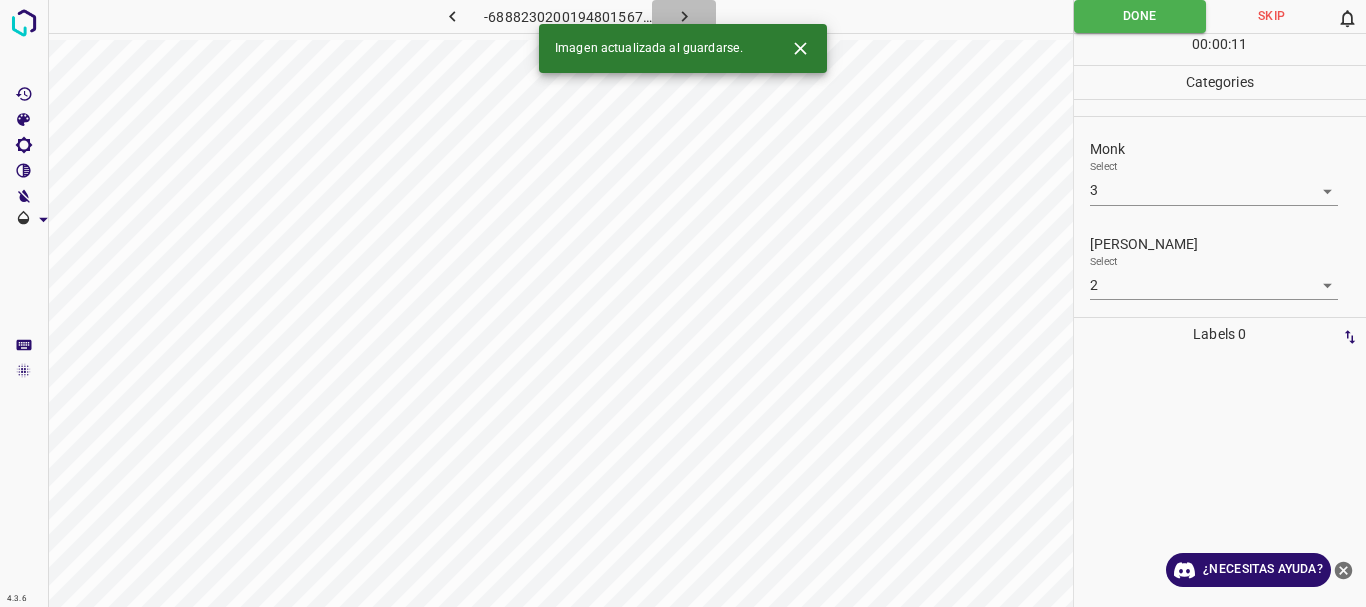click at bounding box center [684, 16] 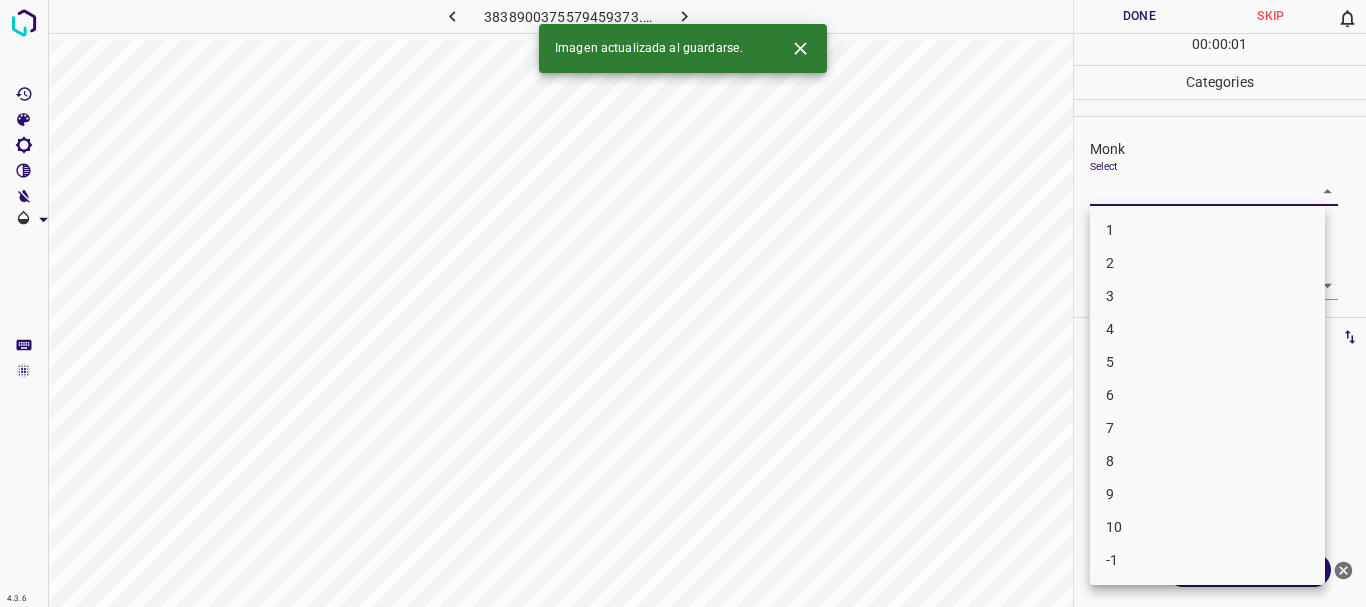 click on "4.3.6  3838900375579459373.png Done Skip 0 00   : 00   : 01   Categories Monk   Select ​  [PERSON_NAME]   Select ​ Labels   0 Categories 1 Monk 2  [PERSON_NAME] Tools Space Change between modes (Draw & Edit) I Auto labeling R Restore zoom M Zoom in N Zoom out Delete Delete selecte label Filters Z Restore filters X Saturation filter C Brightness filter V Contrast filter B Gray scale filter General O Download Imagen actualizada al guardarse. ¿Necesitas ayuda? Texto original Valora esta traducción Tu opinión servirá para ayudar a mejorar el Traductor de Google - Texto - Esconder - Borrar 1 2 3 4 5 6 7 8 9 10 -1" at bounding box center [683, 303] 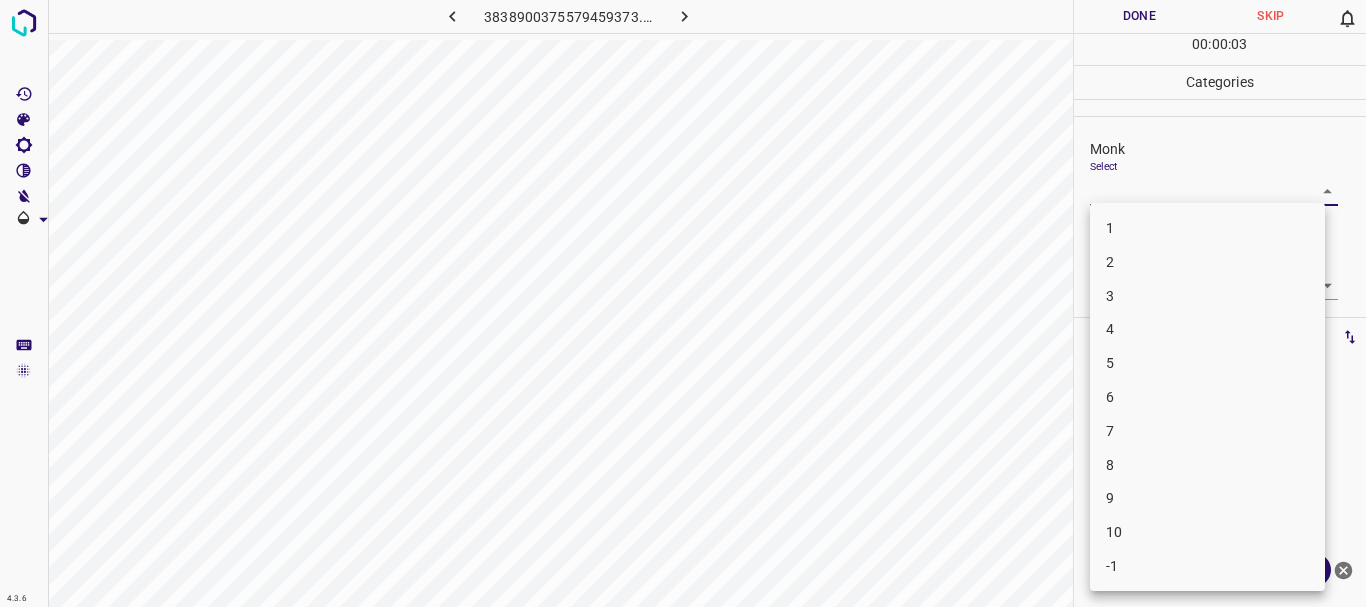 click on "3" at bounding box center [1207, 296] 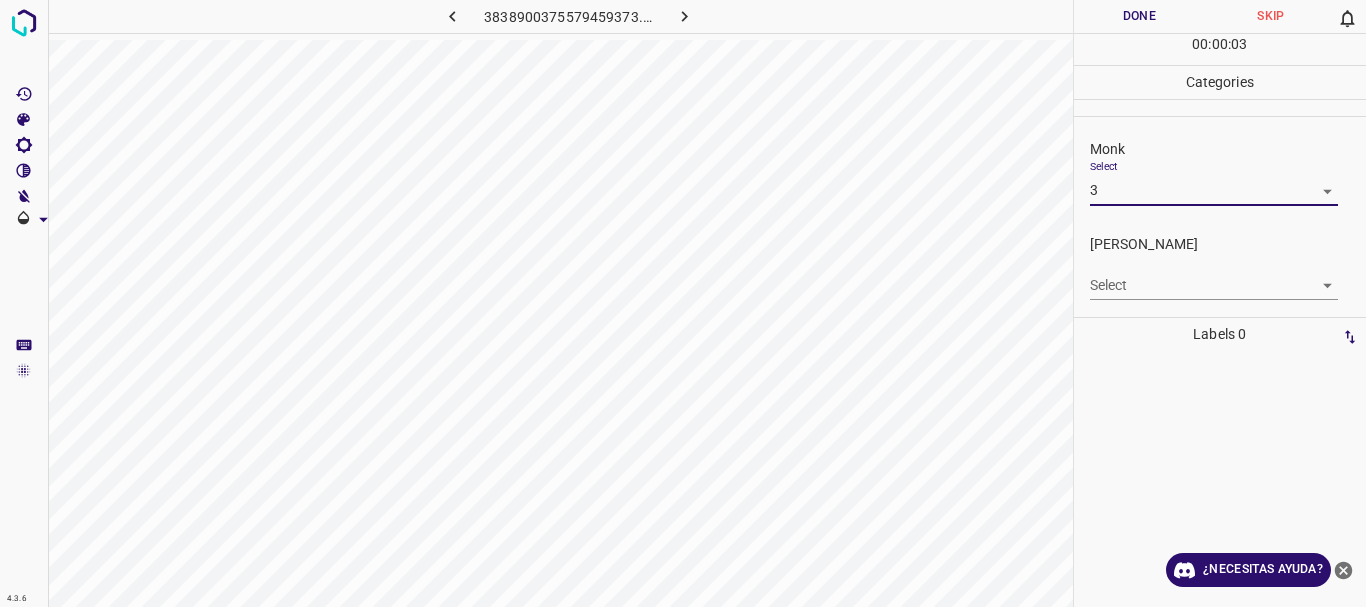 click on "4.3.6  3838900375579459373.png Done Skip 0 00   : 00   : 03   Categories Monk   Select 3 3  [PERSON_NAME]   Select ​ Labels   0 Categories 1 Monk 2  [PERSON_NAME] Tools Space Change between modes (Draw & Edit) I Auto labeling R Restore zoom M Zoom in N Zoom out Delete Delete selecte label Filters Z Restore filters X Saturation filter C Brightness filter V Contrast filter B Gray scale filter General O Download ¿Necesitas ayuda? Texto original Valora esta traducción Tu opinión servirá para ayudar a mejorar el Traductor de Google - Texto - Esconder - Borrar" at bounding box center [683, 303] 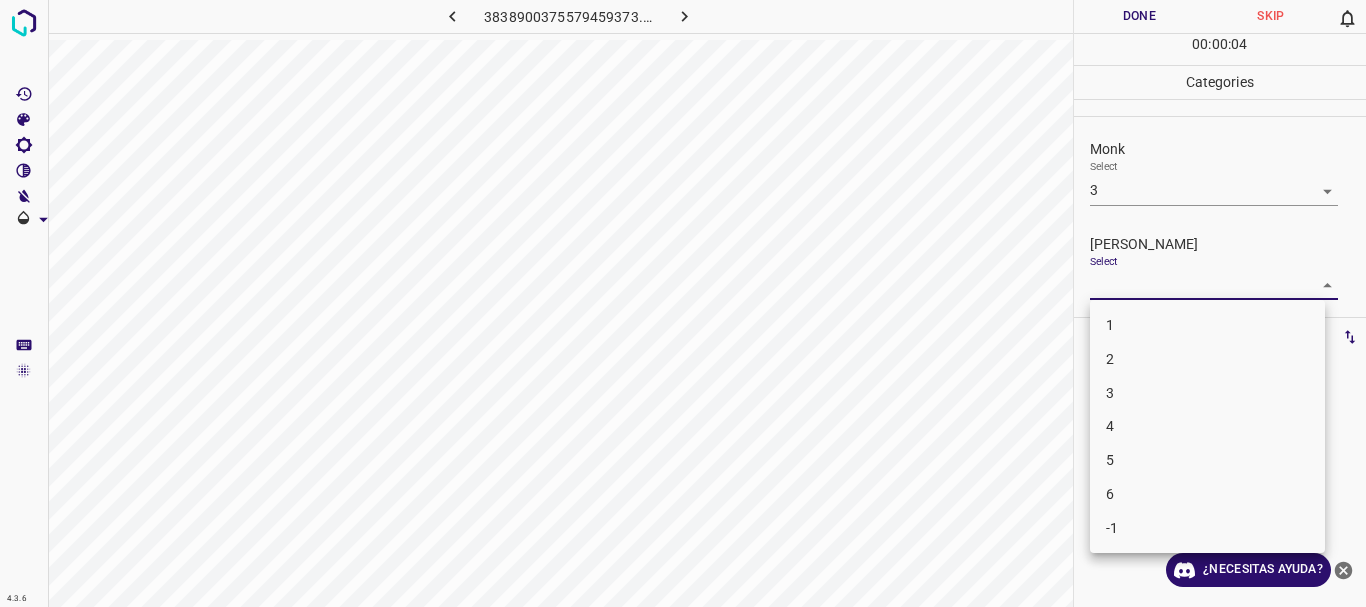 click on "1" at bounding box center [1207, 325] 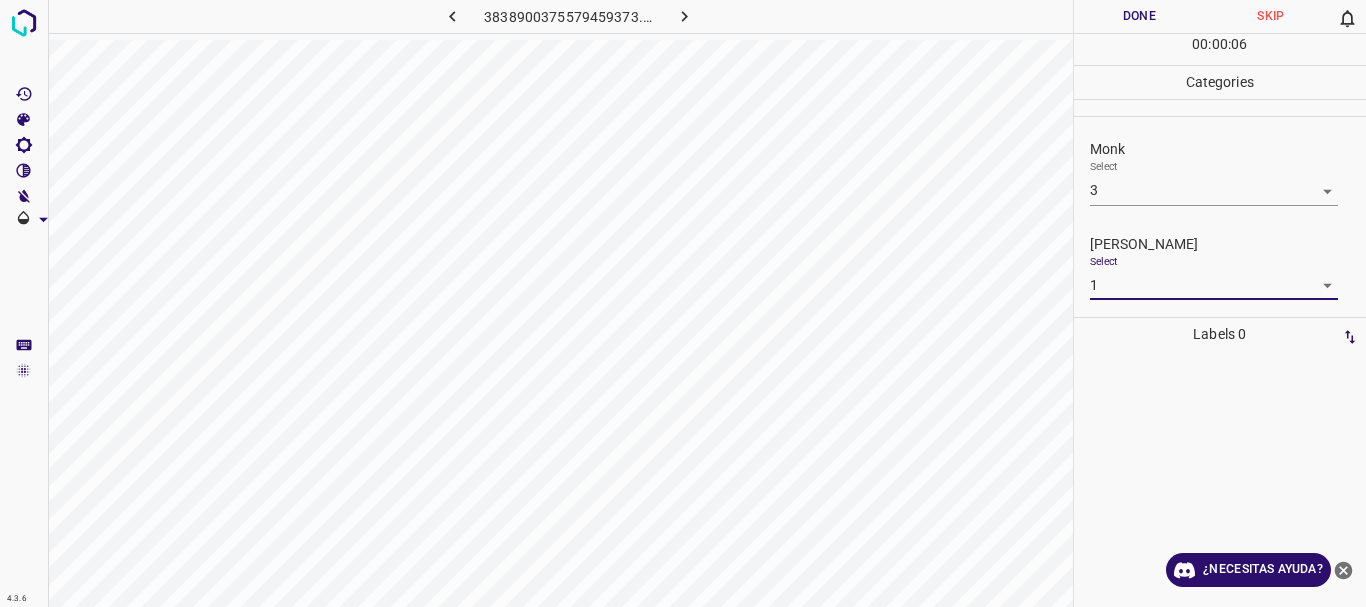 click on "4.3.6  3838900375579459373.png Done Skip 0 00   : 00   : 06   Categories Monk   Select 3 3  [PERSON_NAME]   Select 1 1 Labels   0 Categories 1 Monk 2  [PERSON_NAME] Tools Space Change between modes (Draw & Edit) I Auto labeling R Restore zoom M Zoom in N Zoom out Delete Delete selecte label Filters Z Restore filters X Saturation filter C Brightness filter V Contrast filter B Gray scale filter General O Download ¿Necesitas ayuda? Texto original Valora esta traducción Tu opinión servirá para ayudar a mejorar el Traductor de Google - Texto - Esconder - Borrar" at bounding box center (683, 303) 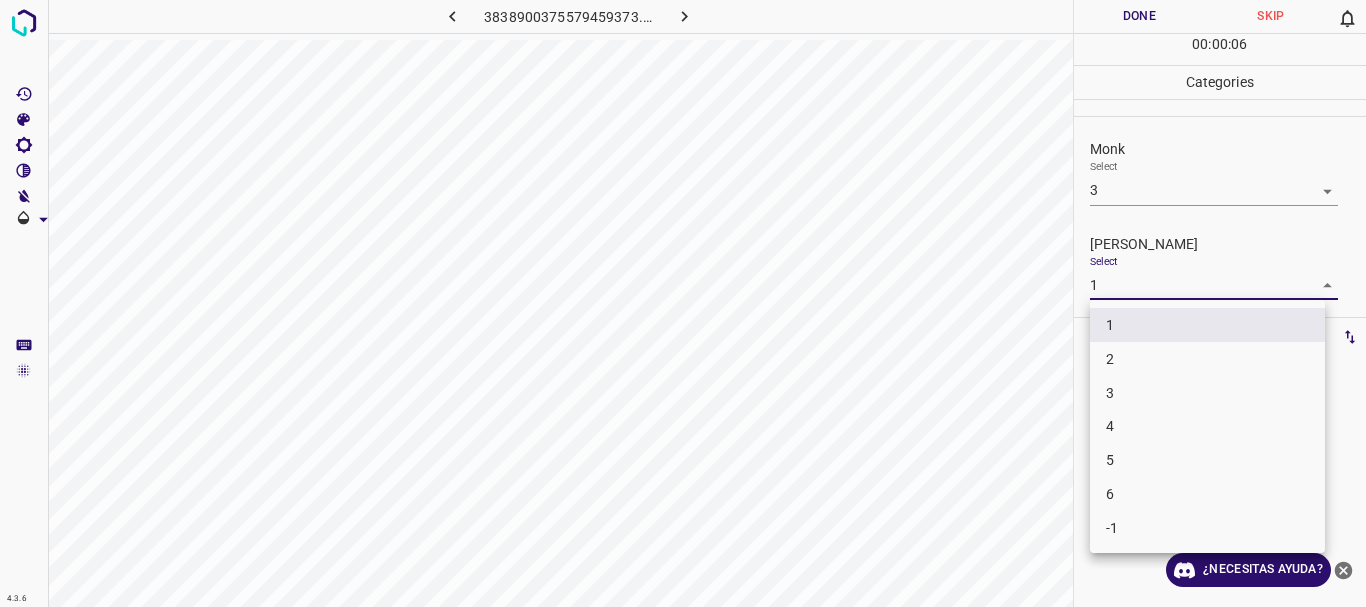 drag, startPoint x: 1141, startPoint y: 351, endPoint x: 1126, endPoint y: 158, distance: 193.58203 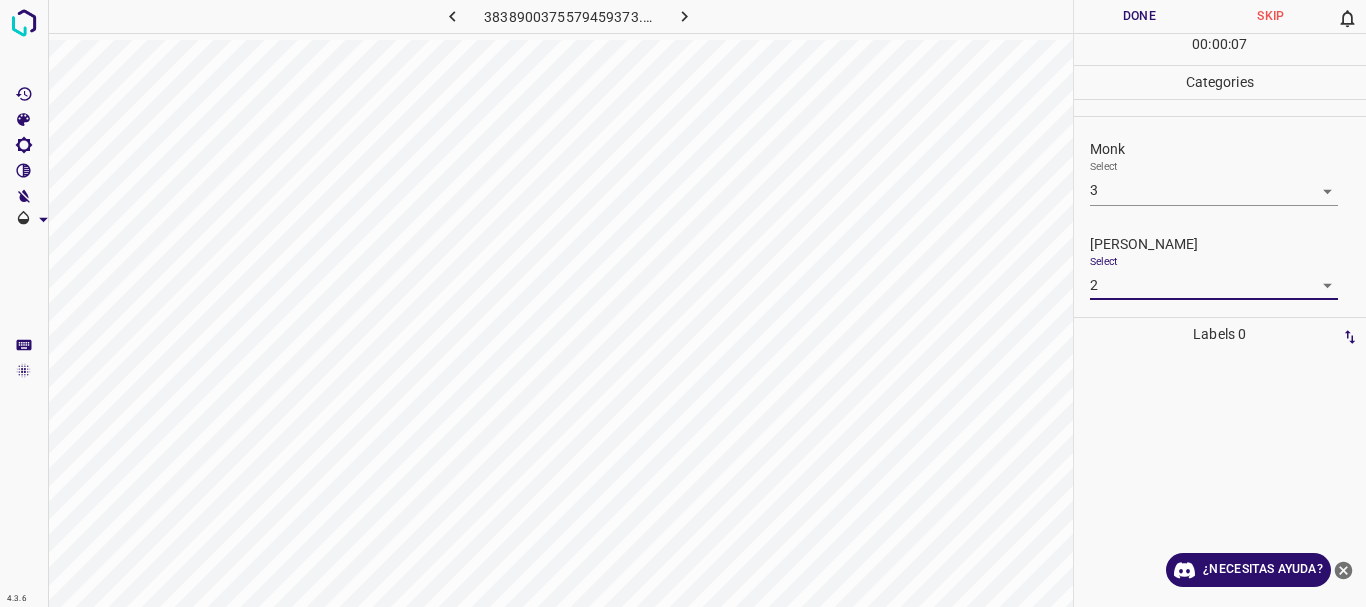 click on "Done" at bounding box center [1140, 16] 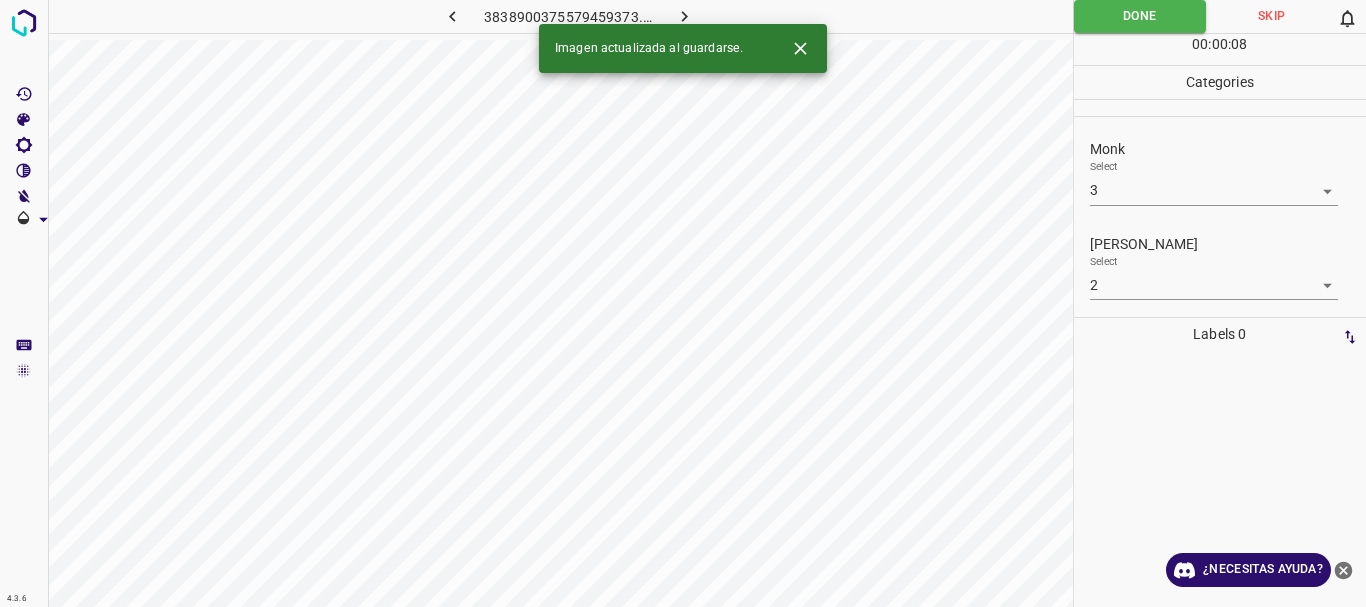 click 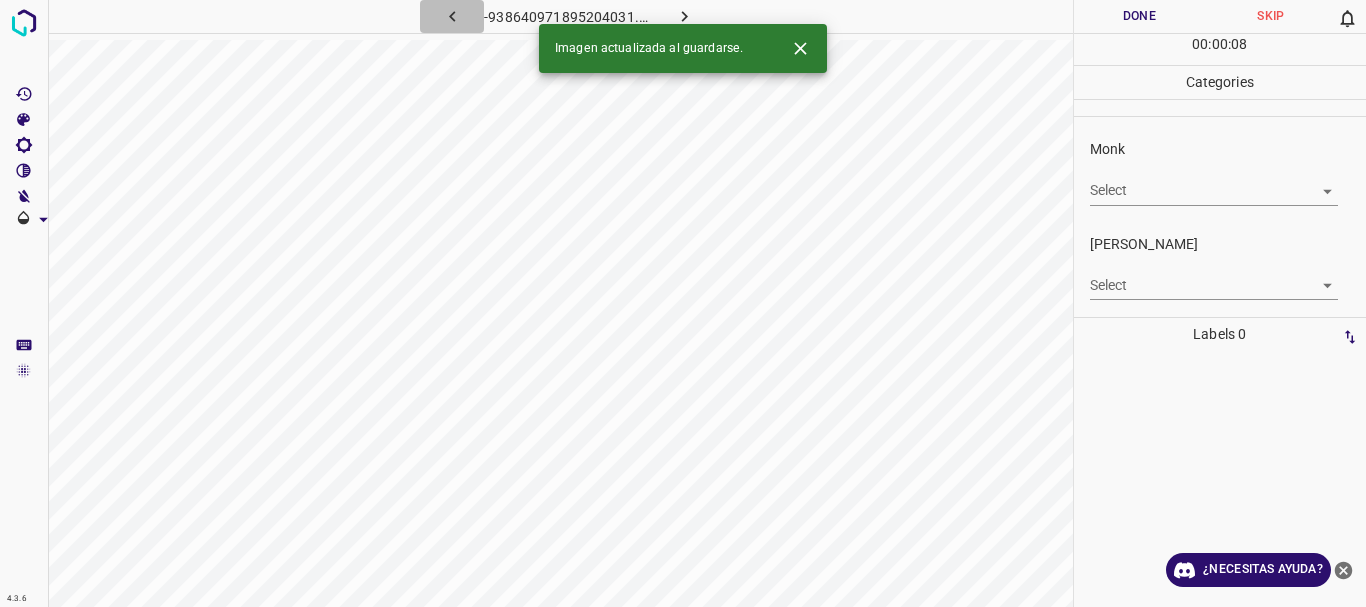 click 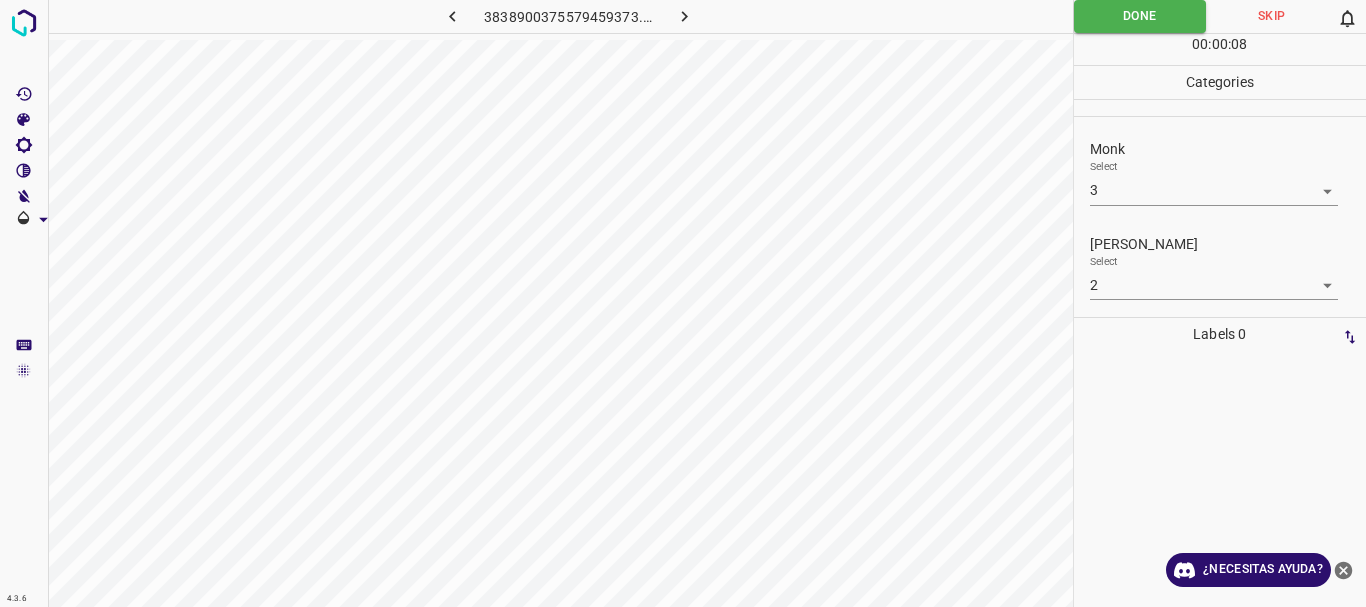 click on "4.3.6  3838900375579459373.png Done Skip 0 00   : 00   : 08   Categories Monk   Select 3 3  [PERSON_NAME]   Select 2 2 Labels   0 Categories 1 Monk 2  [PERSON_NAME] Tools Space Change between modes (Draw & Edit) I Auto labeling R Restore zoom M Zoom in N Zoom out Delete Delete selecte label Filters Z Restore filters X Saturation filter C Brightness filter V Contrast filter B Gray scale filter General O Download ¿Necesitas ayuda? Texto original Valora esta traducción Tu opinión servirá para ayudar a mejorar el Traductor de Google - Texto - Esconder - Borrar" at bounding box center [683, 303] 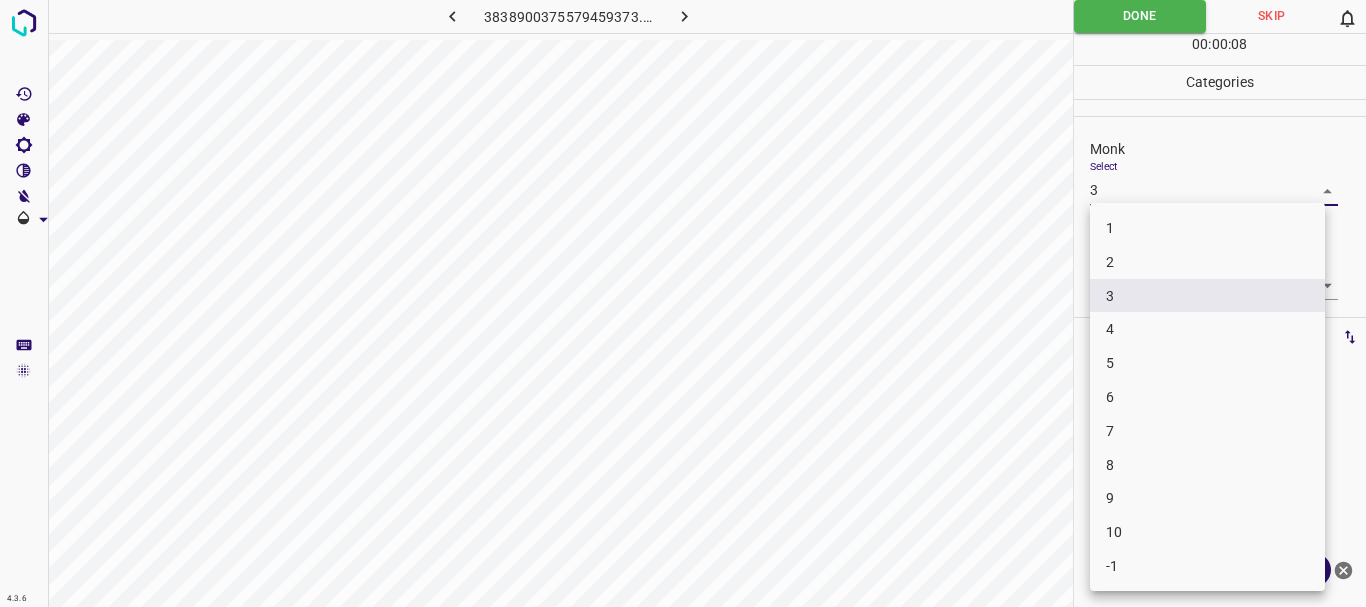 click on "2" at bounding box center (1207, 262) 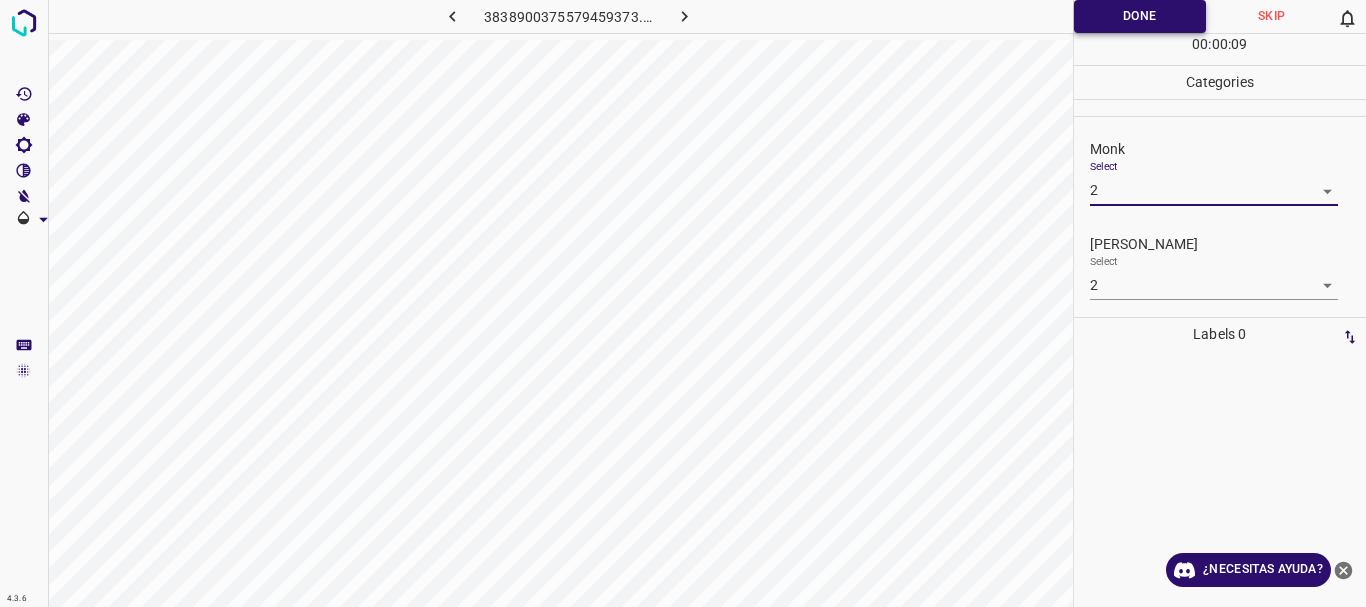 click on "Done" at bounding box center (1140, 16) 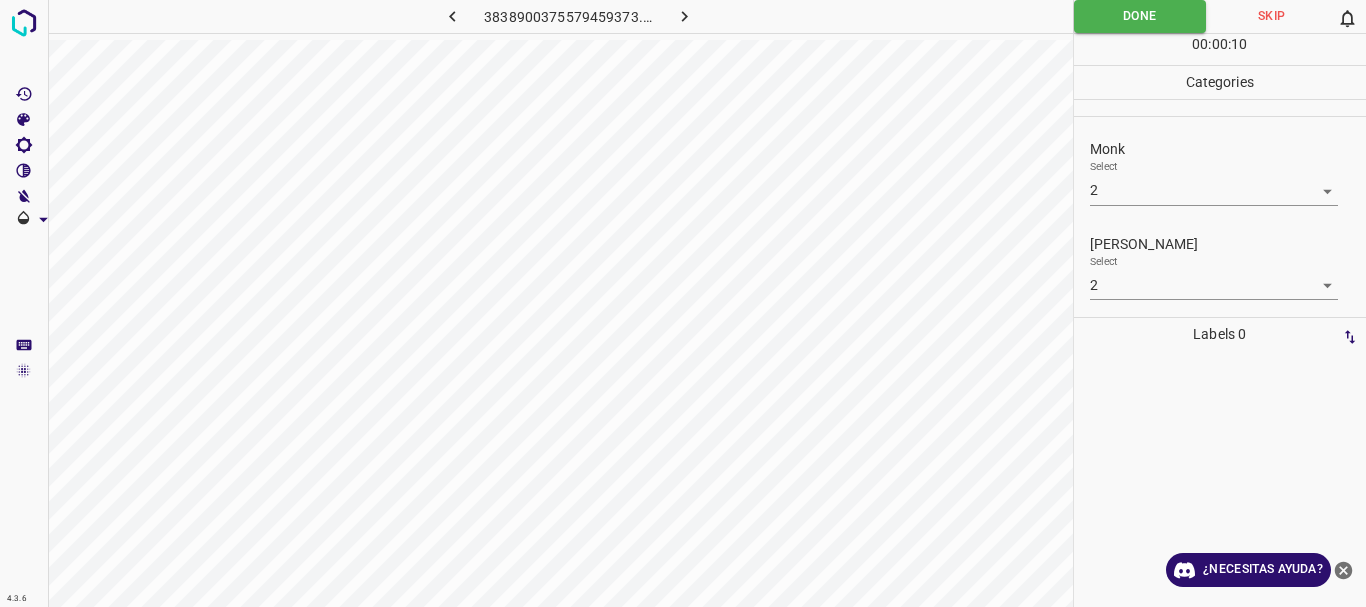 click 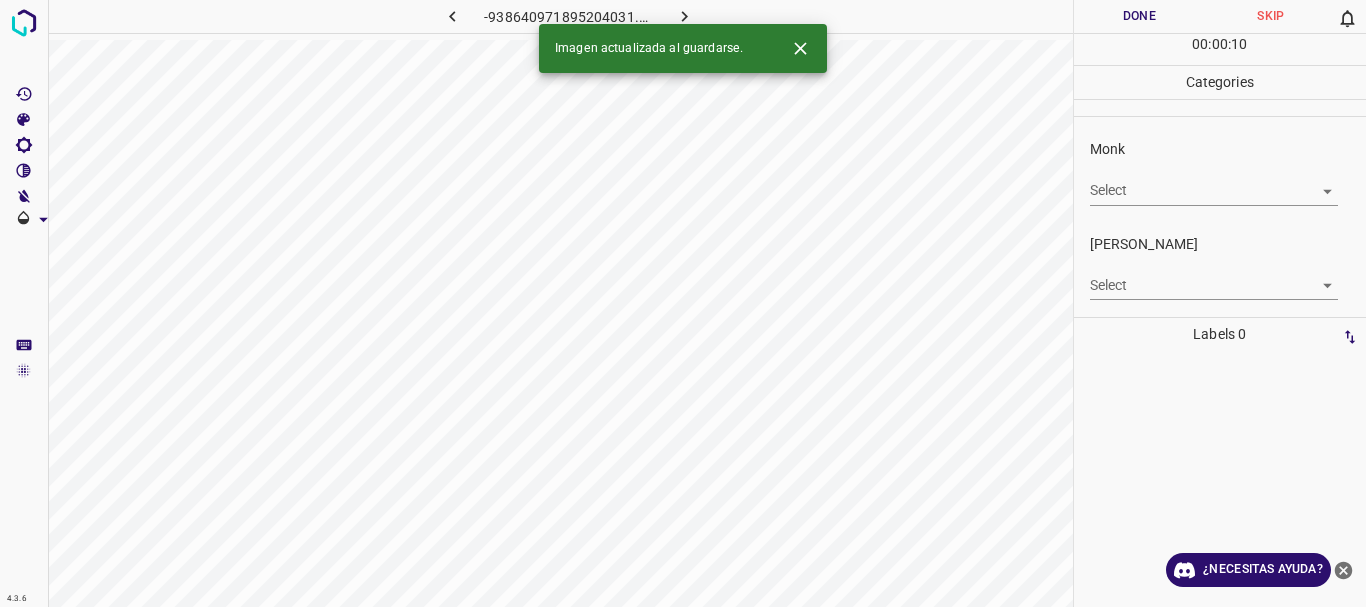 click on "4.3.6  -938640971895204031.png Done Skip 0 00   : 00   : 10   Categories Monk   Select ​  [PERSON_NAME]   Select ​ Labels   0 Categories 1 Monk 2  [PERSON_NAME] Tools Space Change between modes (Draw & Edit) I Auto labeling R Restore zoom M Zoom in N Zoom out Delete Delete selecte label Filters Z Restore filters X Saturation filter C Brightness filter V Contrast filter B Gray scale filter General O Download Imagen actualizada al guardarse. ¿Necesitas ayuda? Texto original Valora esta traducción Tu opinión servirá para ayudar a mejorar el Traductor de Google - Texto - Esconder - Borrar" at bounding box center (683, 303) 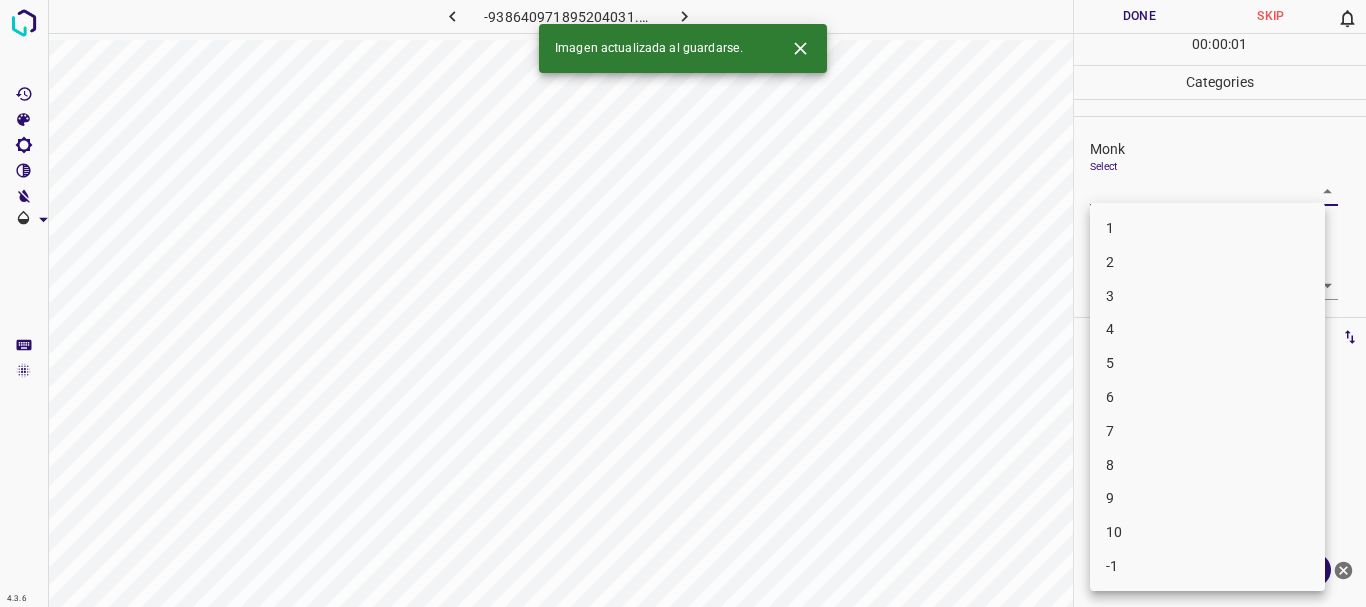 click on "2" at bounding box center (1207, 262) 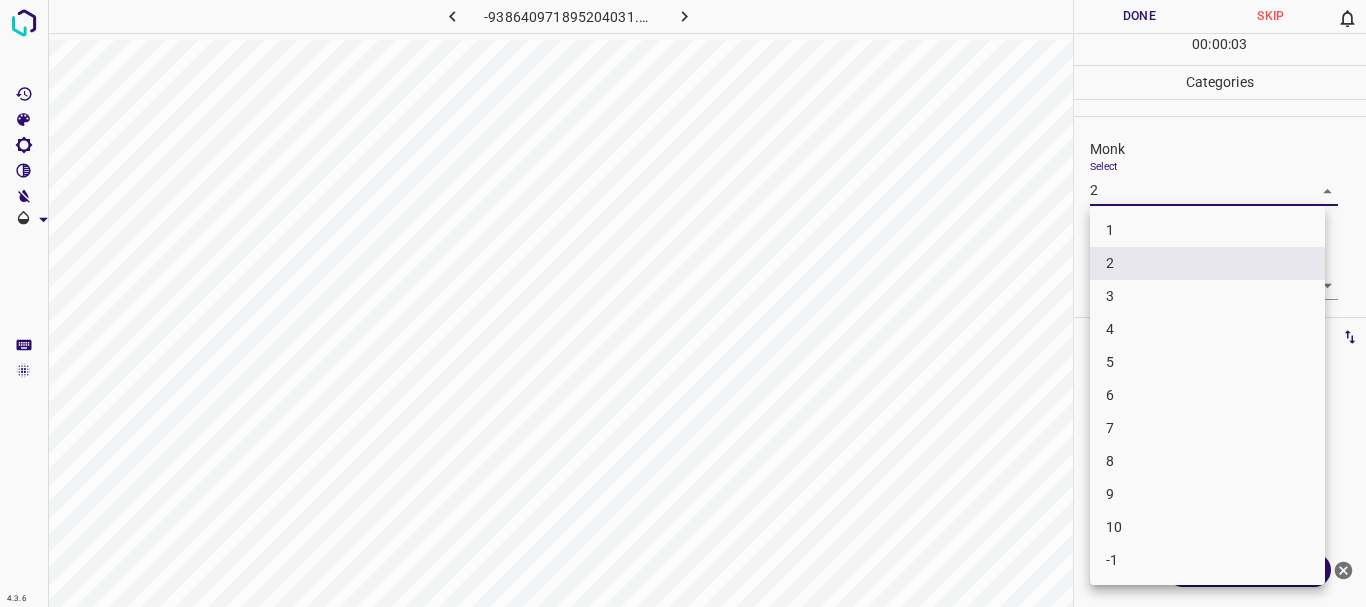 click on "4.3.6  -938640971895204031.png Done Skip 0 00   : 00   : 03   Categories Monk   Select 2 2  [PERSON_NAME]   Select ​ Labels   0 Categories 1 Monk 2  [PERSON_NAME] Tools Space Change between modes (Draw & Edit) I Auto labeling R Restore zoom M Zoom in N Zoom out Delete Delete selecte label Filters Z Restore filters X Saturation filter C Brightness filter V Contrast filter B Gray scale filter General O Download ¿Necesitas ayuda? Texto original Valora esta traducción Tu opinión servirá para ayudar a mejorar el Traductor de Google - Texto - Esconder - Borrar 1 2 3 4 5 6 7 8 9 10 -1" at bounding box center (683, 303) 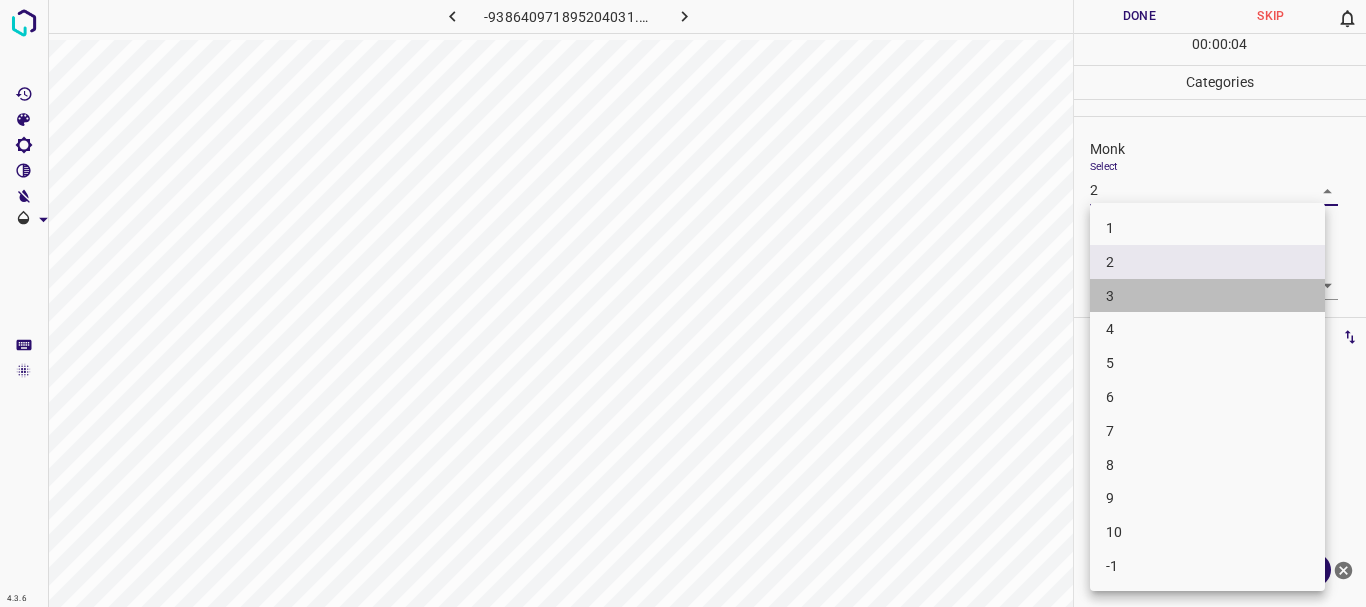click on "3" at bounding box center [1207, 296] 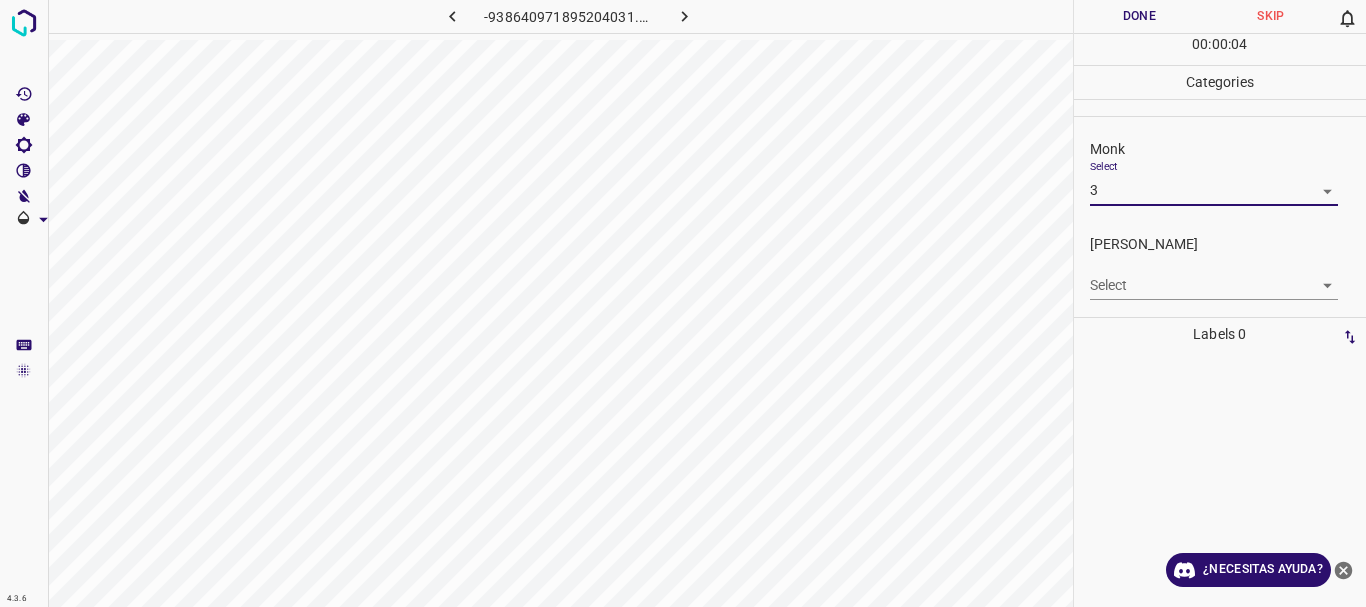 click on "4.3.6  -938640971895204031.png Done Skip 0 00   : 00   : 04   Categories Monk   Select 3 3  [PERSON_NAME]   Select ​ Labels   0 Categories 1 Monk 2  [PERSON_NAME] Tools Space Change between modes (Draw & Edit) I Auto labeling R Restore zoom M Zoom in N Zoom out Delete Delete selecte label Filters Z Restore filters X Saturation filter C Brightness filter V Contrast filter B Gray scale filter General O Download ¿Necesitas ayuda? Texto original Valora esta traducción Tu opinión servirá para ayudar a mejorar el Traductor de Google - Texto - Esconder - Borrar" at bounding box center [683, 303] 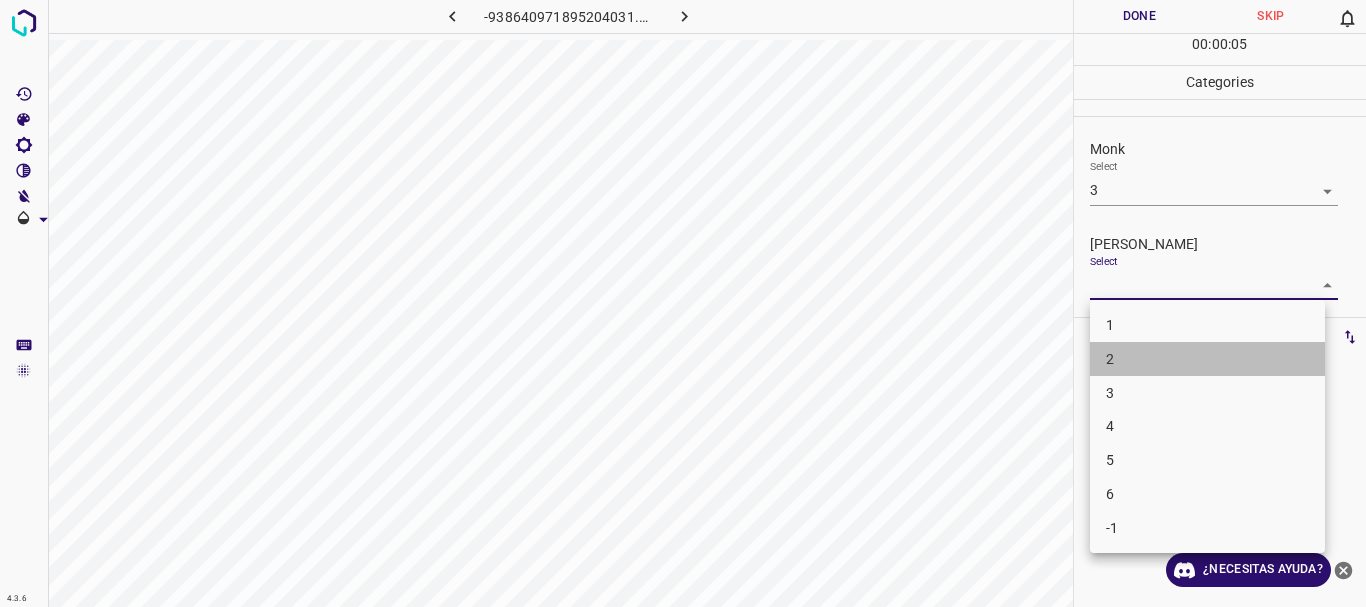 drag, startPoint x: 1135, startPoint y: 361, endPoint x: 1138, endPoint y: 190, distance: 171.0263 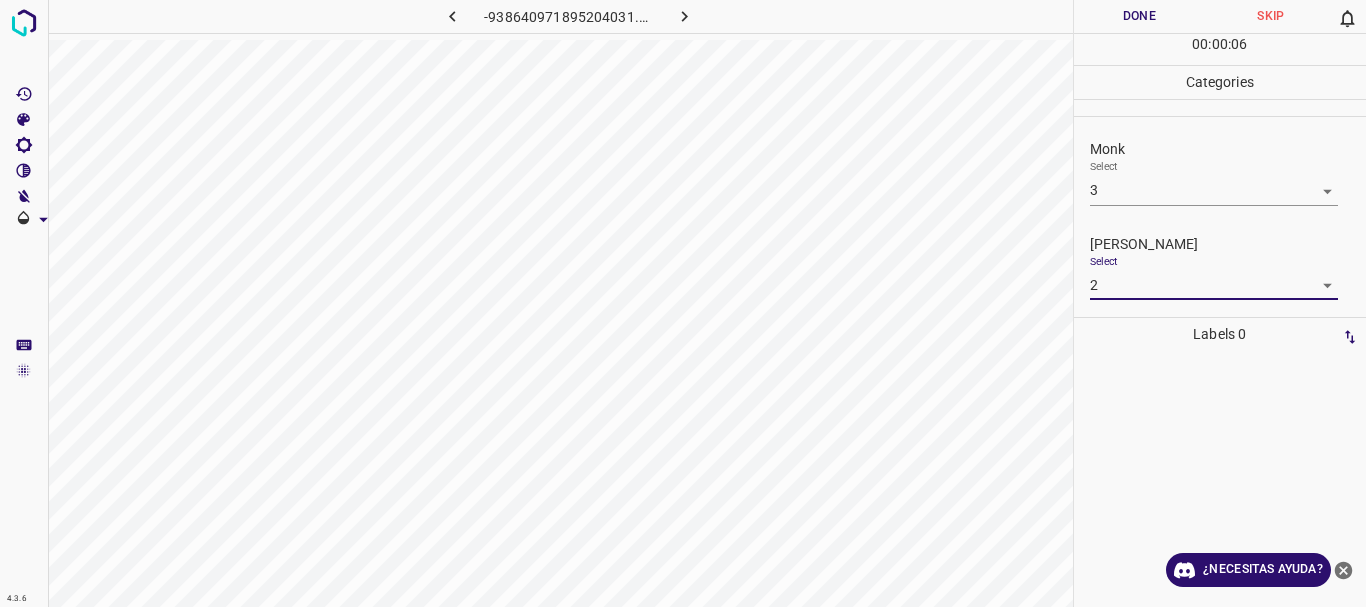 drag, startPoint x: 1142, startPoint y: 12, endPoint x: 1091, endPoint y: 9, distance: 51.088158 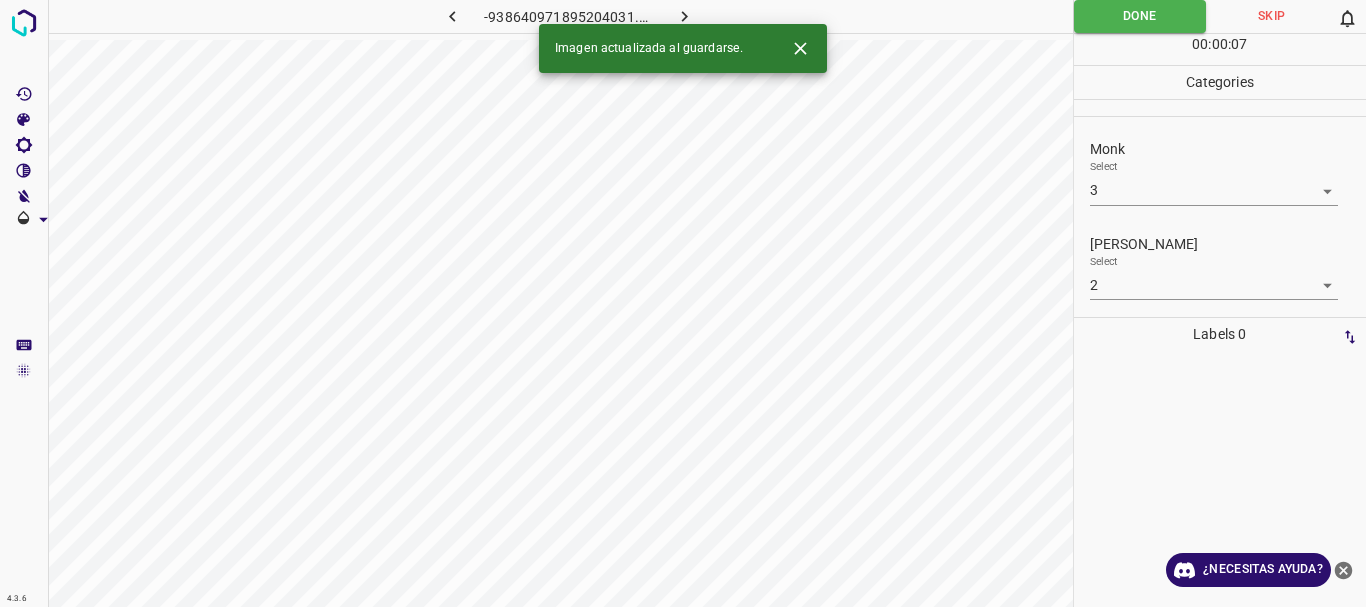 click at bounding box center [684, 16] 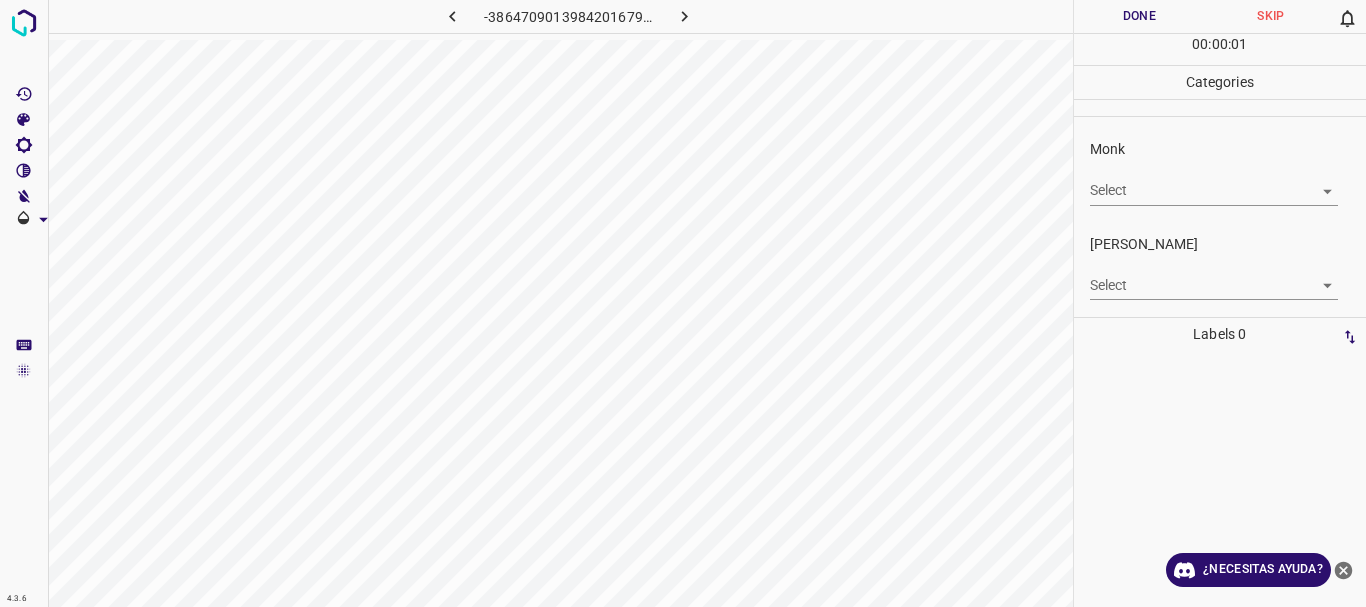 click on "4.3.6  -3864709013984201679.png Done Skip 0 00   : 00   : 01   Categories Monk   Select ​  [PERSON_NAME]   Select ​ Labels   0 Categories 1 Monk 2  [PERSON_NAME] Tools Space Change between modes (Draw & Edit) I Auto labeling R Restore zoom M Zoom in N Zoom out Delete Delete selecte label Filters Z Restore filters X Saturation filter C Brightness filter V Contrast filter B Gray scale filter General O Download ¿Necesitas ayuda? Texto original Valora esta traducción Tu opinión servirá para ayudar a mejorar el Traductor de Google - Texto - Esconder - Borrar" at bounding box center [683, 303] 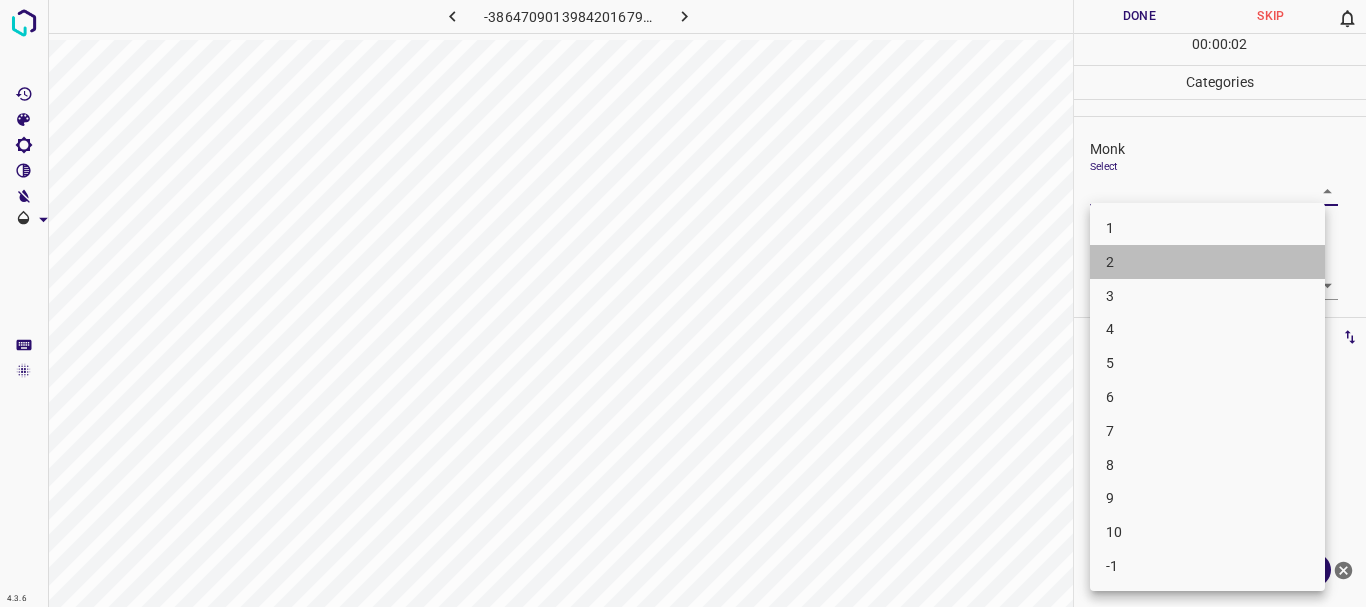 click on "2" at bounding box center [1207, 262] 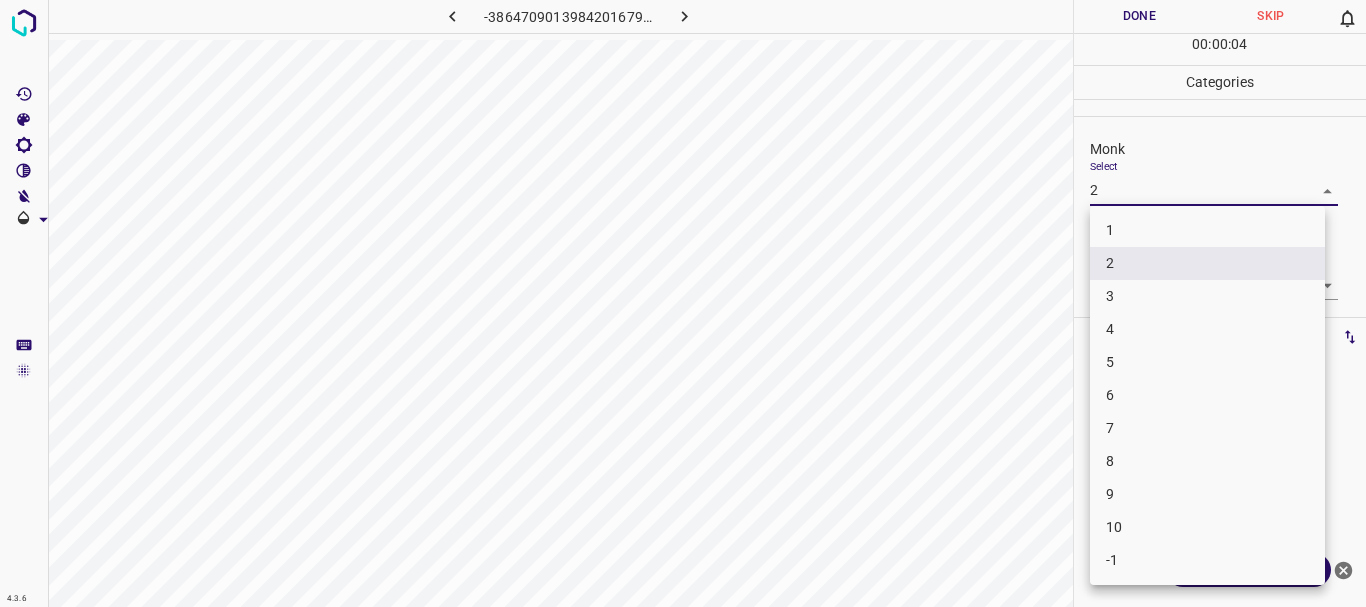 click on "4.3.6  -3864709013984201679.png Done Skip 0 00   : 00   : 04   Categories Monk   Select 2 2  [PERSON_NAME]   Select ​ Labels   0 Categories 1 Monk 2  [PERSON_NAME] Tools Space Change between modes (Draw & Edit) I Auto labeling R Restore zoom M Zoom in N Zoom out Delete Delete selecte label Filters Z Restore filters X Saturation filter C Brightness filter V Contrast filter B Gray scale filter General O Download ¿Necesitas ayuda? Texto original Valora esta traducción Tu opinión servirá para ayudar a mejorar el Traductor de Google - Texto - Esconder - Borrar 1 2 3 4 5 6 7 8 9 10 -1" at bounding box center (683, 303) 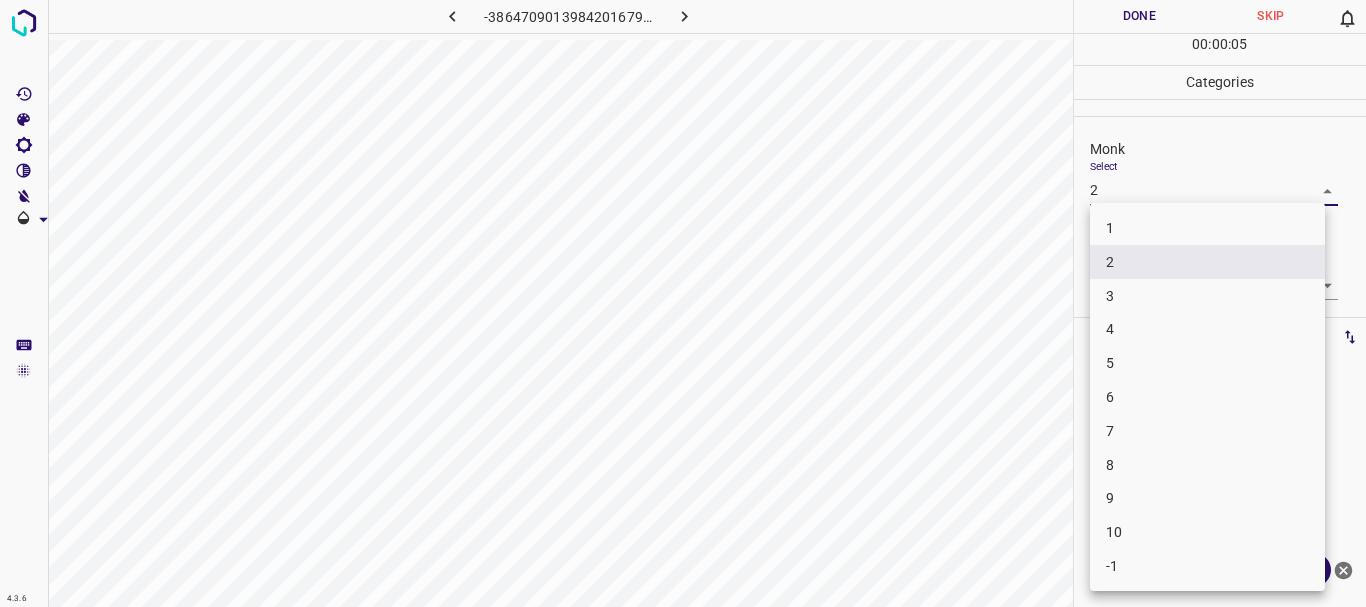 drag, startPoint x: 1126, startPoint y: 295, endPoint x: 1118, endPoint y: 274, distance: 22.472204 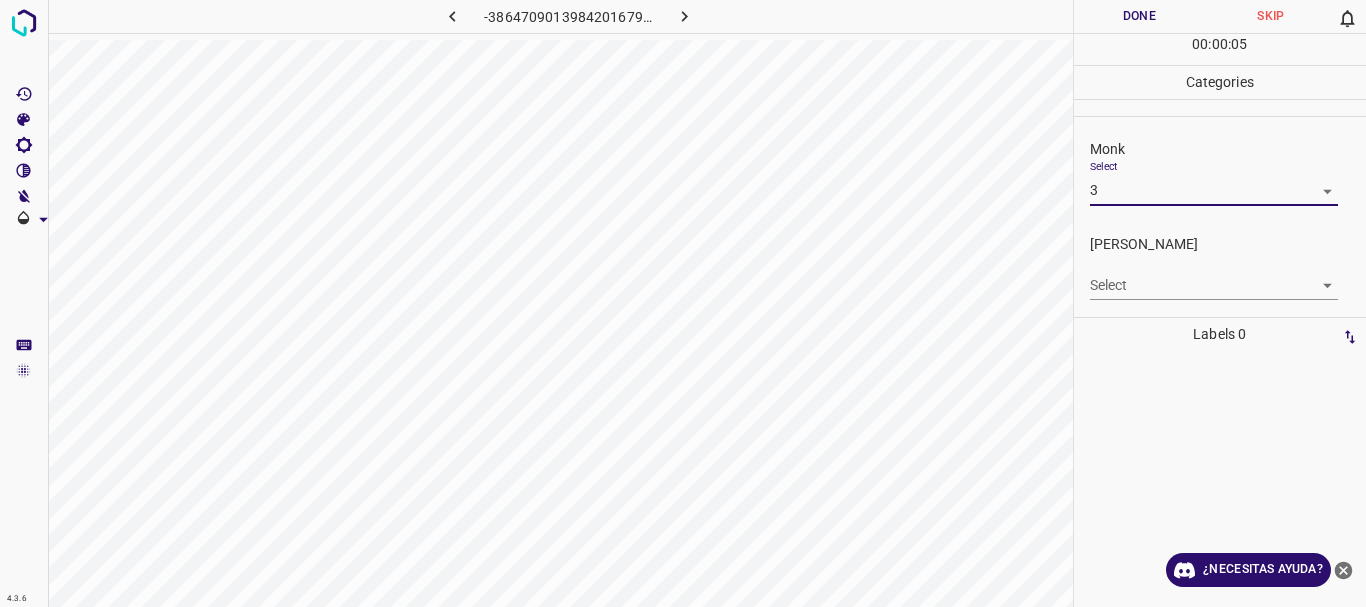 click on "4.3.6  -3864709013984201679.png Done Skip 0 00   : 00   : 05   Categories Monk   Select 3 3  [PERSON_NAME]   Select ​ Labels   0 Categories 1 Monk 2  [PERSON_NAME] Tools Space Change between modes (Draw & Edit) I Auto labeling R Restore zoom M Zoom in N Zoom out Delete Delete selecte label Filters Z Restore filters X Saturation filter C Brightness filter V Contrast filter B Gray scale filter General O Download ¿Necesitas ayuda? Texto original Valora esta traducción Tu opinión servirá para ayudar a mejorar el Traductor de Google - Texto - Esconder - Borrar" at bounding box center [683, 303] 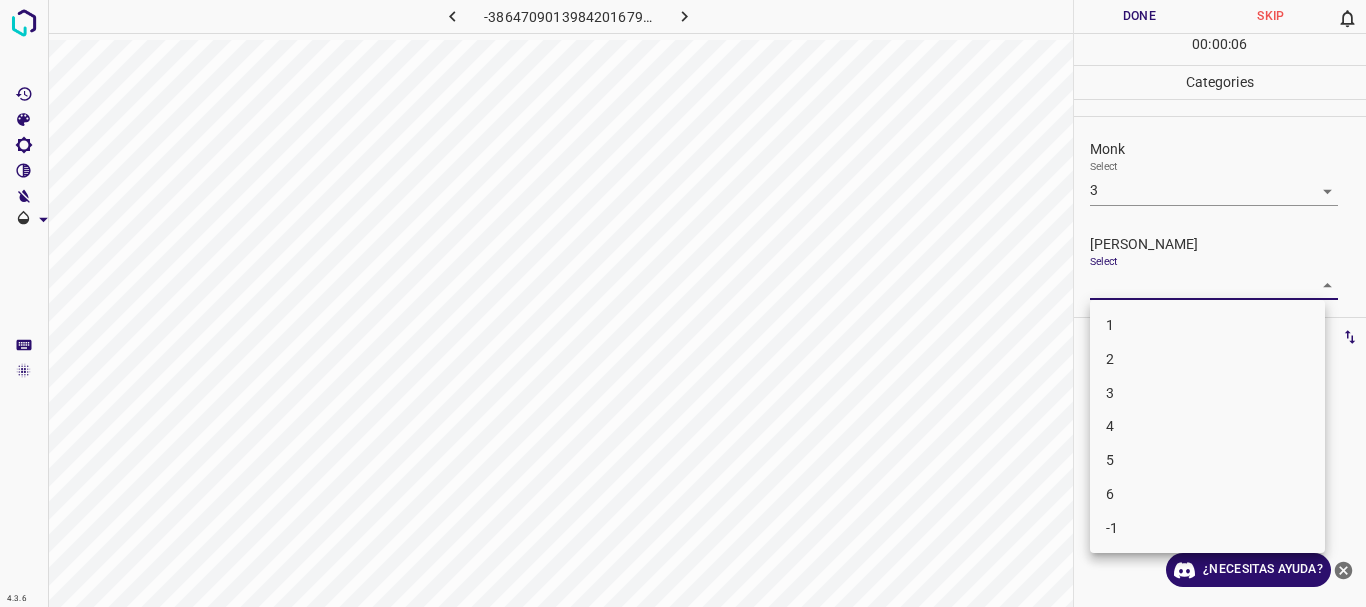 click on "1" at bounding box center (1110, 325) 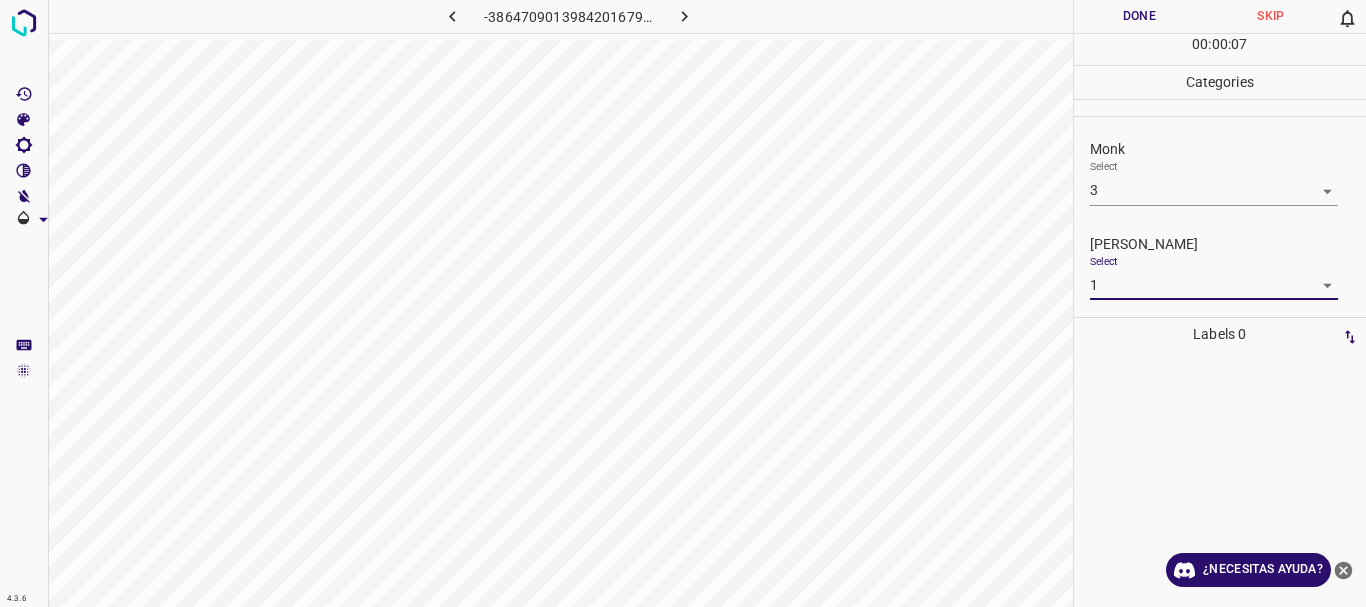 drag, startPoint x: 1140, startPoint y: 11, endPoint x: 1128, endPoint y: 9, distance: 12.165525 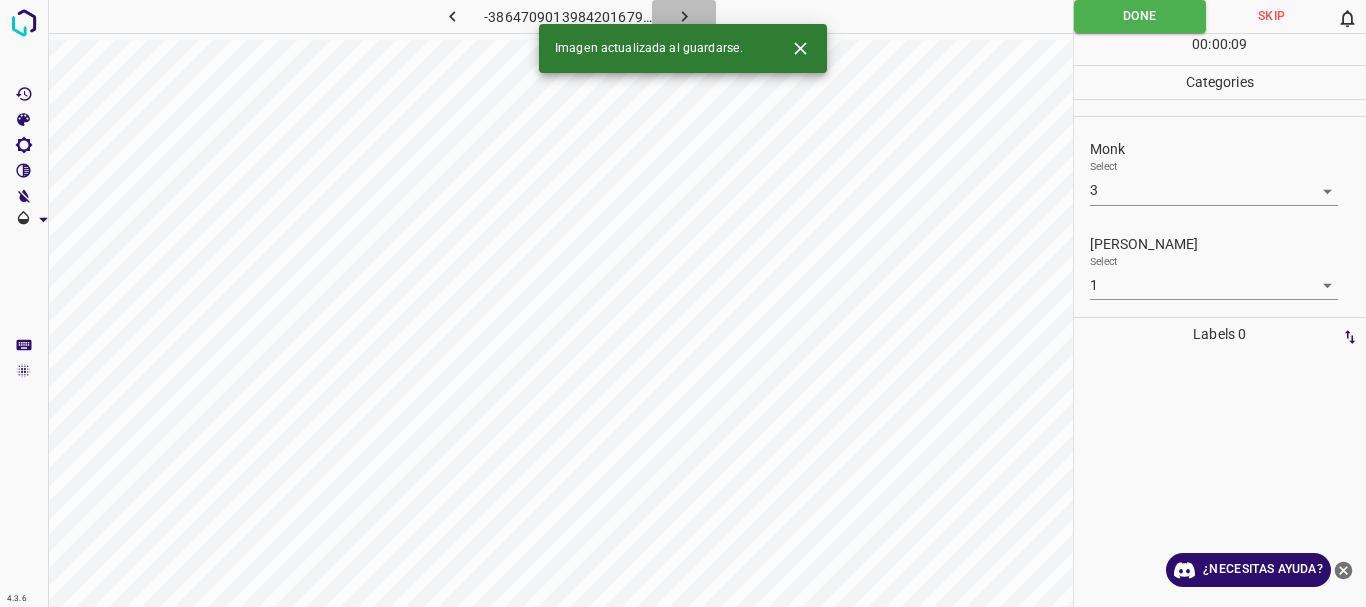 click 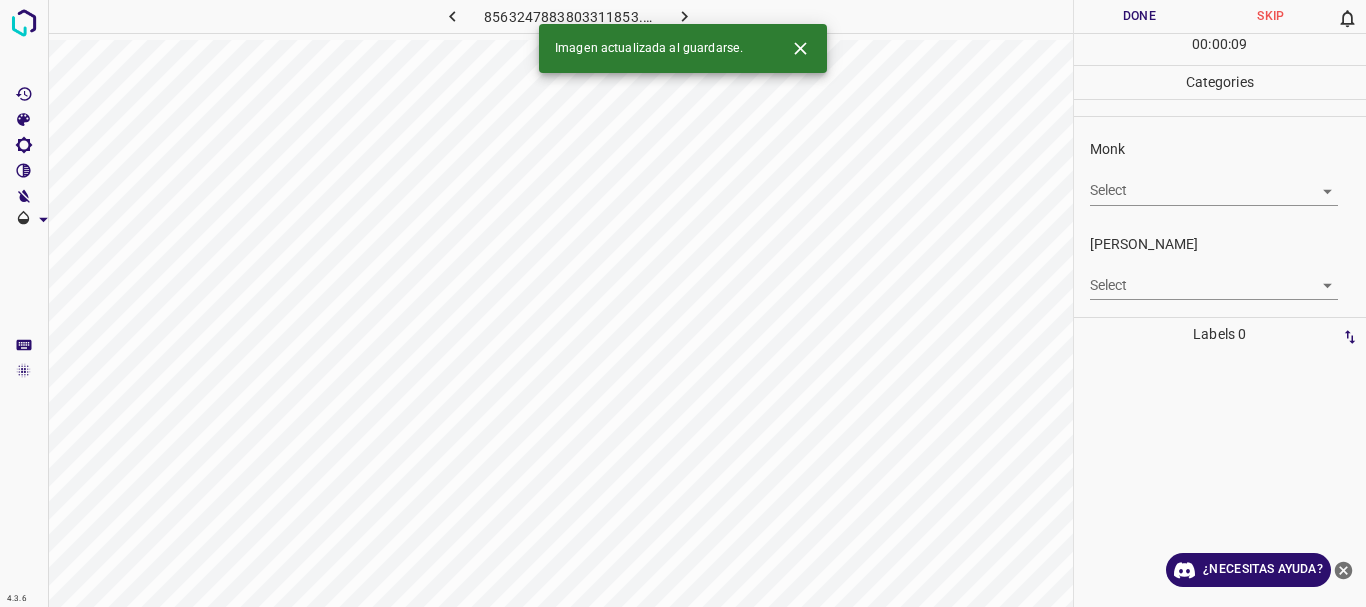 click on "4.3.6  8563247883803311853.png Done Skip 0 00   : 00   : 09   Categories Monk   Select ​  [PERSON_NAME]   Select ​ Labels   0 Categories 1 Monk 2  [PERSON_NAME] Tools Space Change between modes (Draw & Edit) I Auto labeling R Restore zoom M Zoom in N Zoom out Delete Delete selecte label Filters Z Restore filters X Saturation filter C Brightness filter V Contrast filter B Gray scale filter General O Download Imagen actualizada al guardarse. ¿Necesitas ayuda? Texto original Valora esta traducción Tu opinión servirá para ayudar a mejorar el Traductor de Google - Texto - Esconder - Borrar" at bounding box center (683, 303) 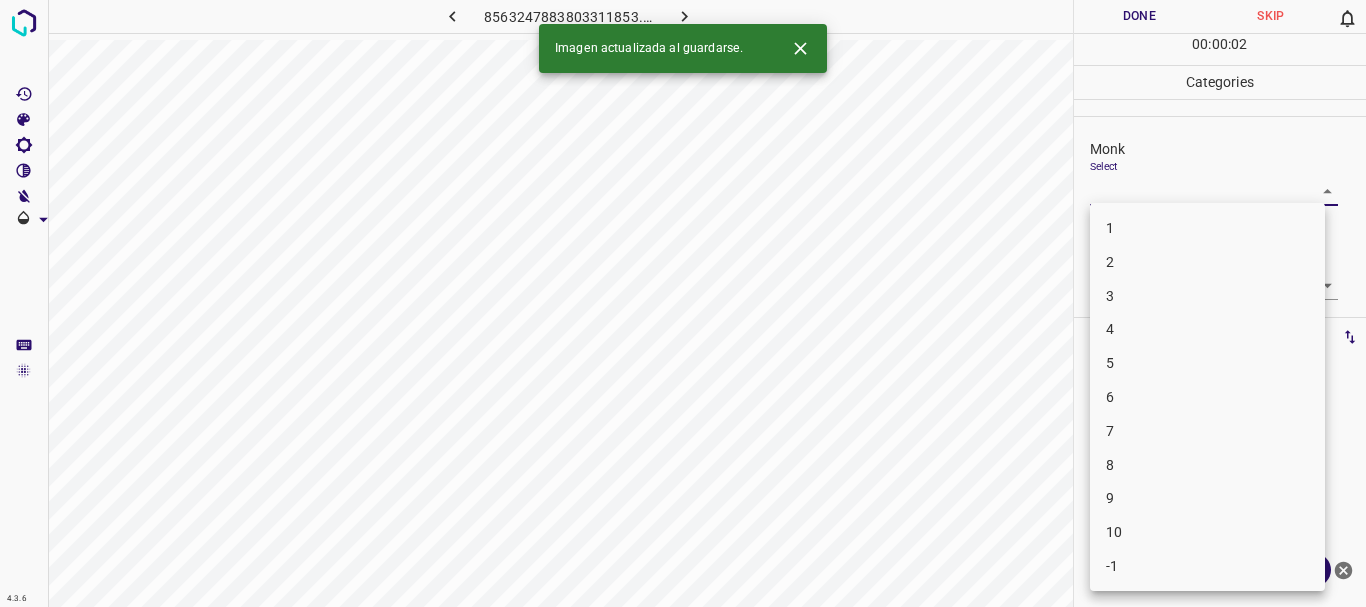 click on "4" at bounding box center (1207, 329) 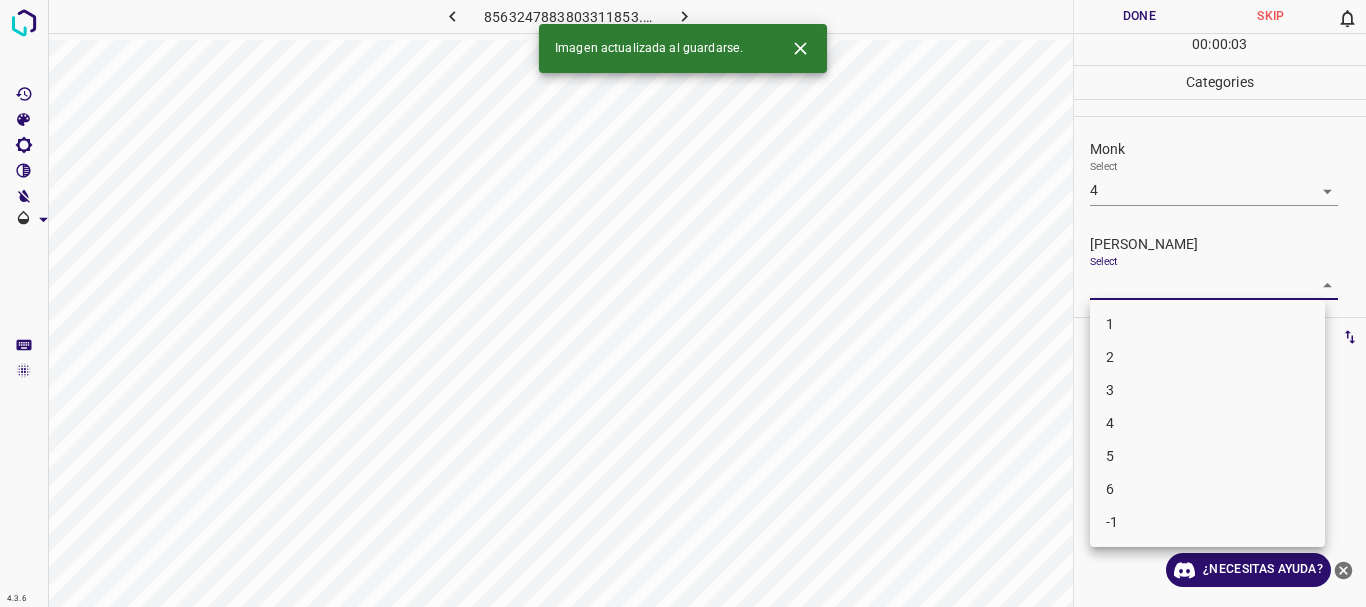 click on "4.3.6  8563247883803311853.png Done Skip 0 00   : 00   : 03   Categories Monk   Select 4 4  [PERSON_NAME]   Select ​ Labels   0 Categories 1 Monk 2  [PERSON_NAME] Tools Space Change between modes (Draw & Edit) I Auto labeling R Restore zoom M Zoom in N Zoom out Delete Delete selecte label Filters Z Restore filters X Saturation filter C Brightness filter V Contrast filter B Gray scale filter General O Download Imagen actualizada al guardarse. ¿Necesitas ayuda? Texto original Valora esta traducción Tu opinión servirá para ayudar a mejorar el Traductor de Google - Texto - Esconder - Borrar 1 2 3 4 5 6 -1" at bounding box center [683, 303] 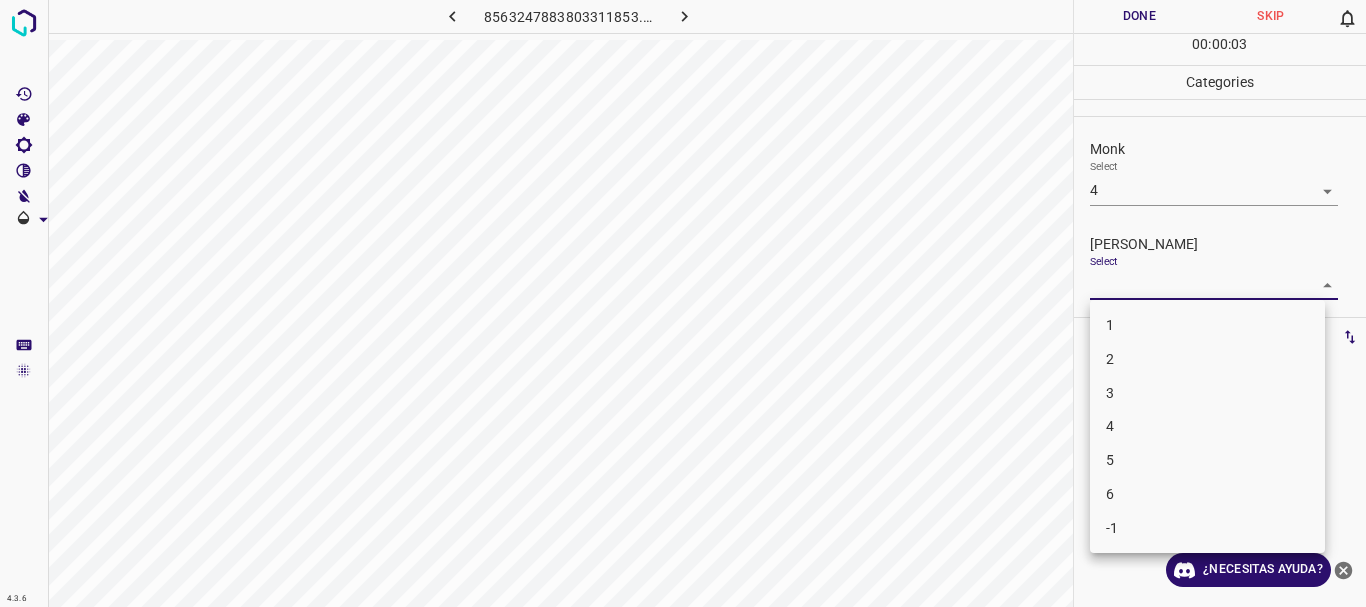 click on "1" at bounding box center [1207, 325] 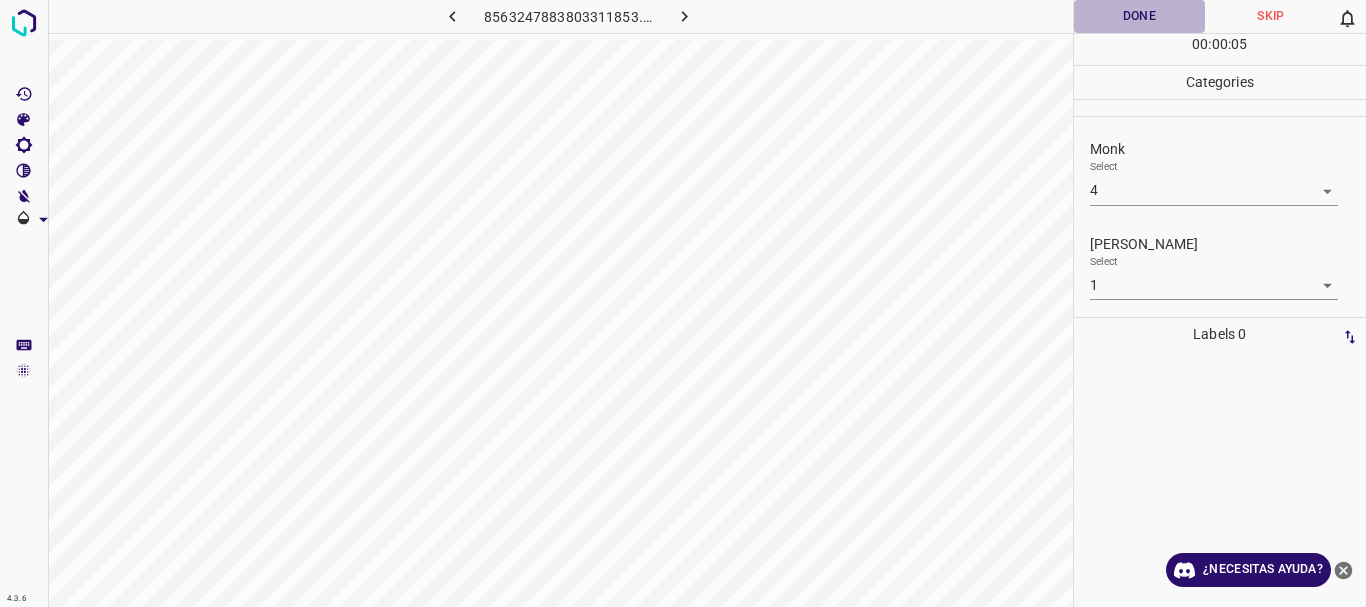 click on "Done" at bounding box center [1140, 16] 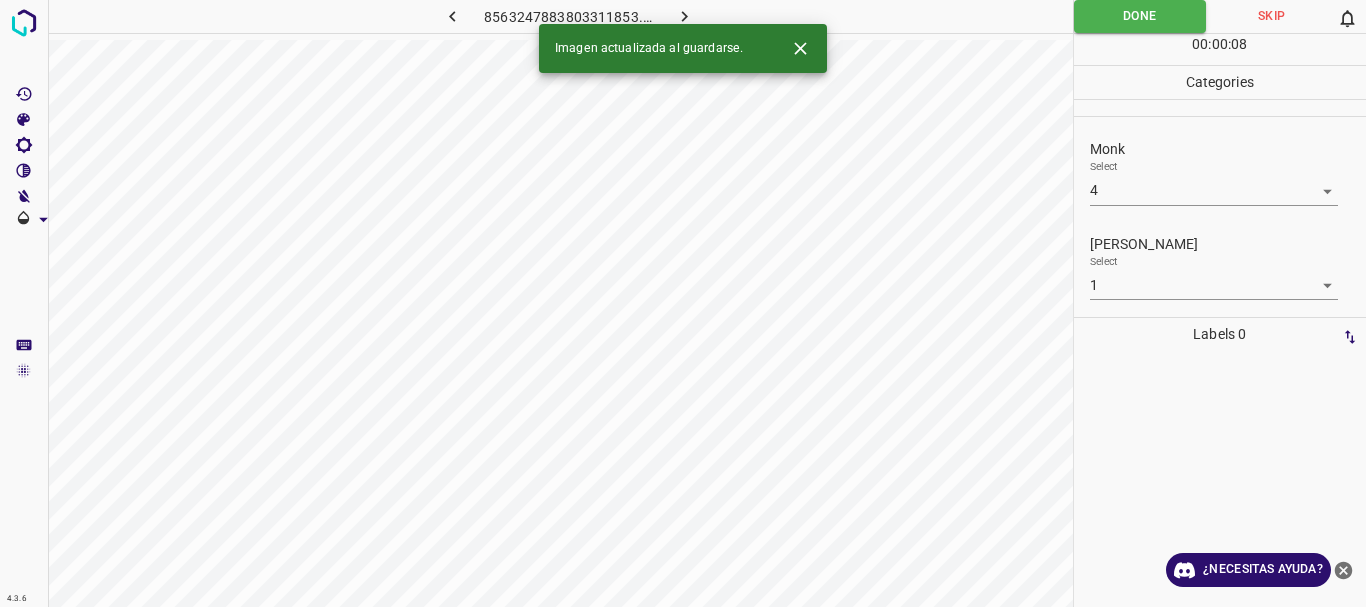 click on "4.3.6  8563247883803311853.png Done Skip 0 00   : 00   : 08   Categories Monk   Select 4 4  [PERSON_NAME]   Select 1 1 Labels   0 Categories 1 Monk 2  [PERSON_NAME] Tools Space Change between modes (Draw & Edit) I Auto labeling R Restore zoom M Zoom in N Zoom out Delete Delete selecte label Filters Z Restore filters X Saturation filter C Brightness filter V Contrast filter B Gray scale filter General O Download Imagen actualizada al guardarse. ¿Necesitas ayuda? Texto original Valora esta traducción Tu opinión servirá para ayudar a mejorar el Traductor de Google - Texto - Esconder - Borrar" at bounding box center [683, 303] 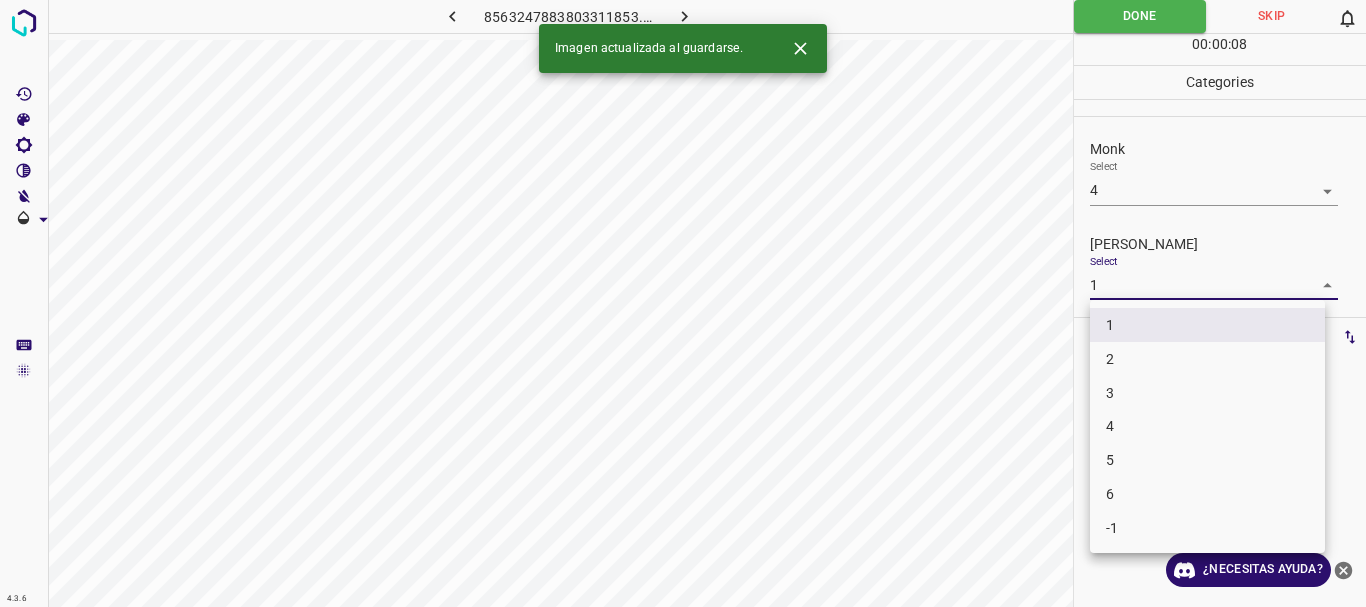 click on "2" at bounding box center [1207, 359] 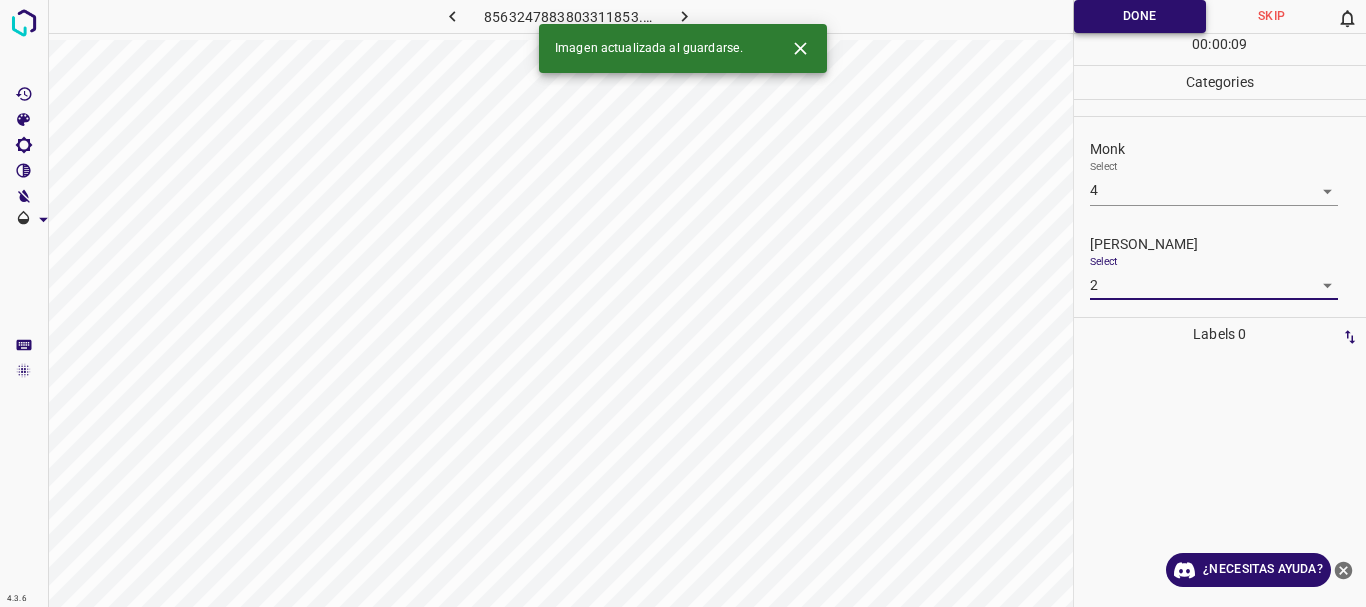 click on "Done" at bounding box center (1140, 16) 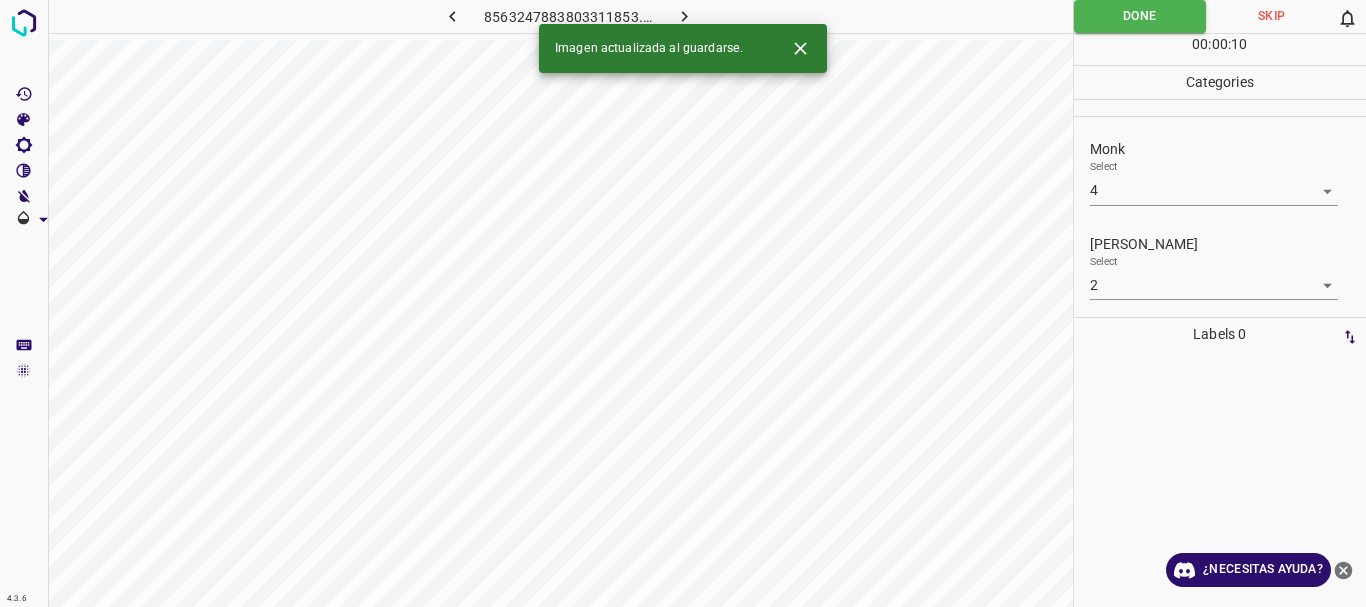 click 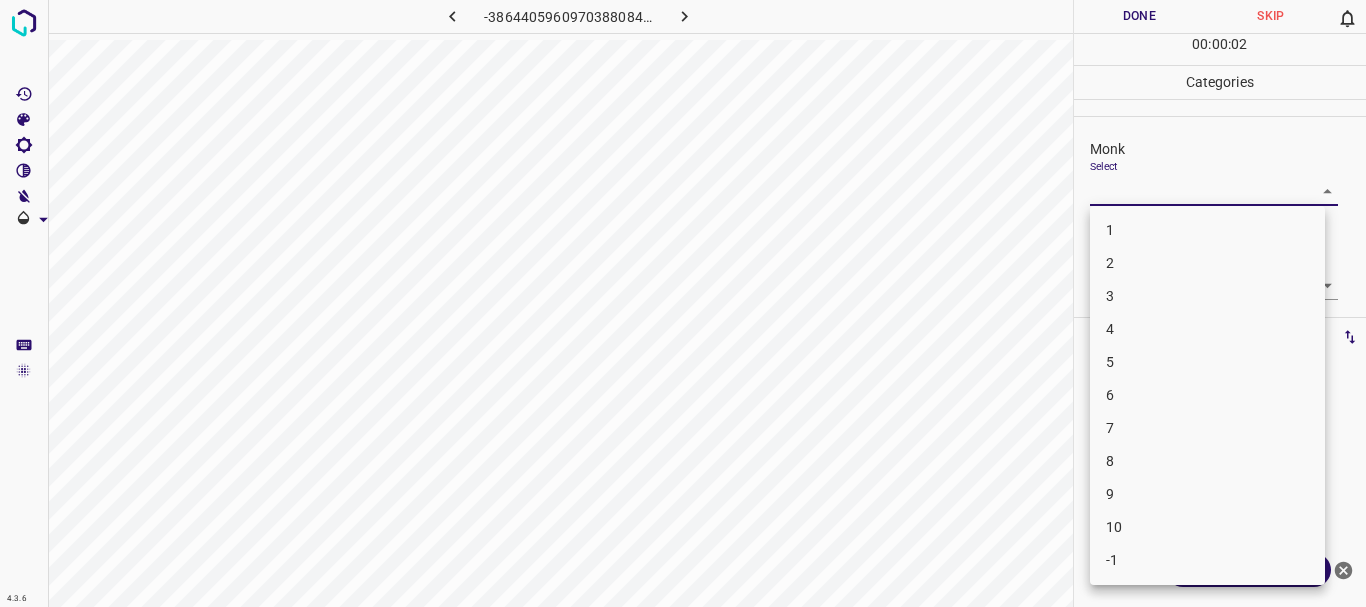 click on "4.3.6  -3864405960970388084.png Done Skip 0 00   : 00   : 02   Categories Monk   Select ​  [PERSON_NAME]   Select ​ Labels   0 Categories 1 Monk 2  [PERSON_NAME] Tools Space Change between modes (Draw & Edit) I Auto labeling R Restore zoom M Zoom in N Zoom out Delete Delete selecte label Filters Z Restore filters X Saturation filter C Brightness filter V Contrast filter B Gray scale filter General O Download ¿Necesitas ayuda? Texto original Valora esta traducción Tu opinión servirá para ayudar a mejorar el Traductor de Google - Texto - Esconder - Borrar 1 2 3 4 5 6 7 8 9 10 -1" at bounding box center [683, 303] 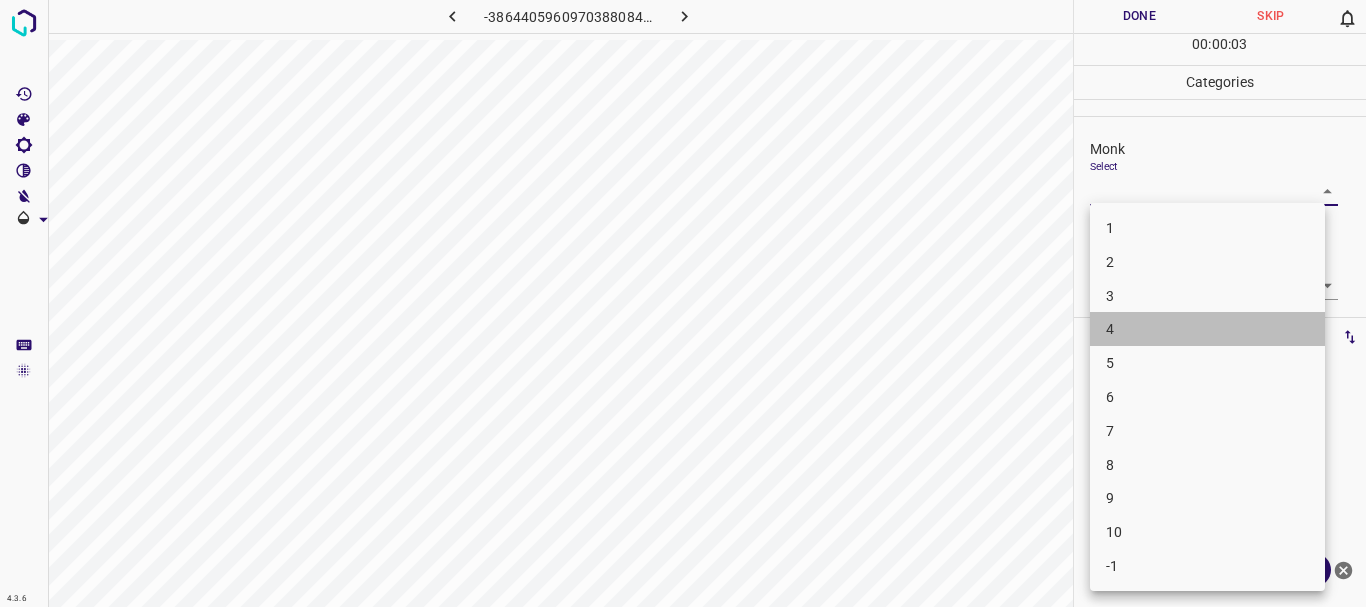 click on "4" at bounding box center (1207, 329) 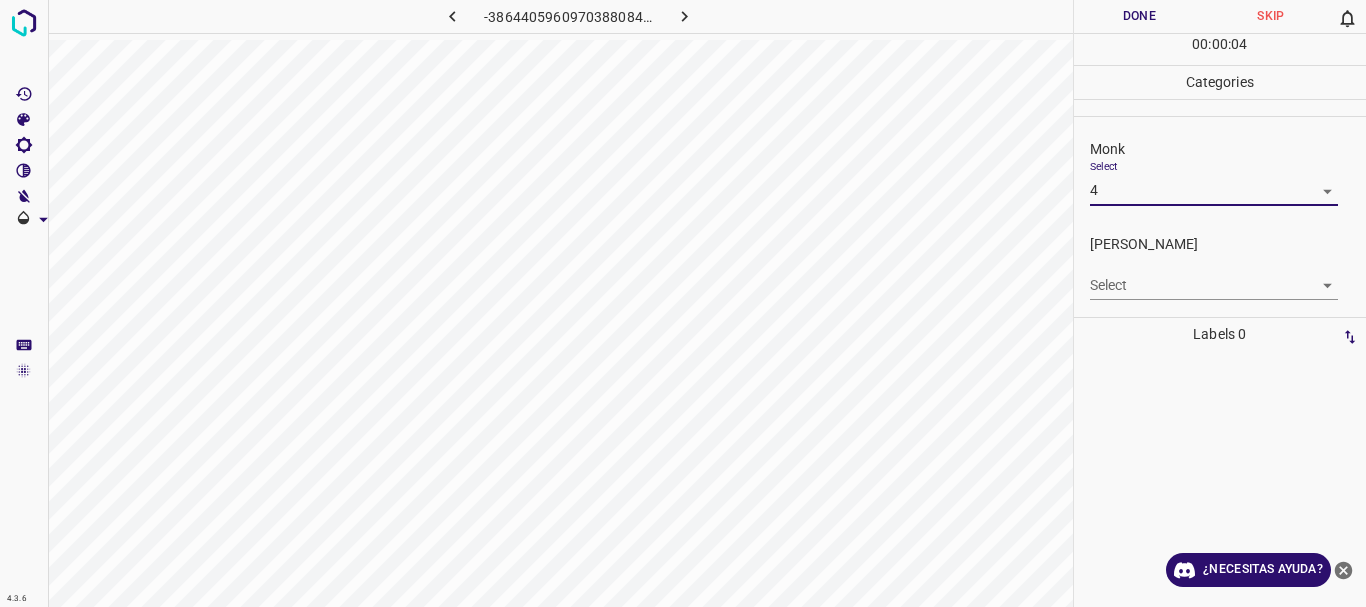 click on "4.3.6  -3864405960970388084.png Done Skip 0 00   : 00   : 04   Categories Monk   Select 4 4  [PERSON_NAME]   Select ​ Labels   0 Categories 1 Monk 2  [PERSON_NAME] Tools Space Change between modes (Draw & Edit) I Auto labeling R Restore zoom M Zoom in N Zoom out Delete Delete selecte label Filters Z Restore filters X Saturation filter C Brightness filter V Contrast filter B Gray scale filter General O Download ¿Necesitas ayuda? Texto original Valora esta traducción Tu opinión servirá para ayudar a mejorar el Traductor de Google - Texto - Esconder - Borrar" at bounding box center (683, 303) 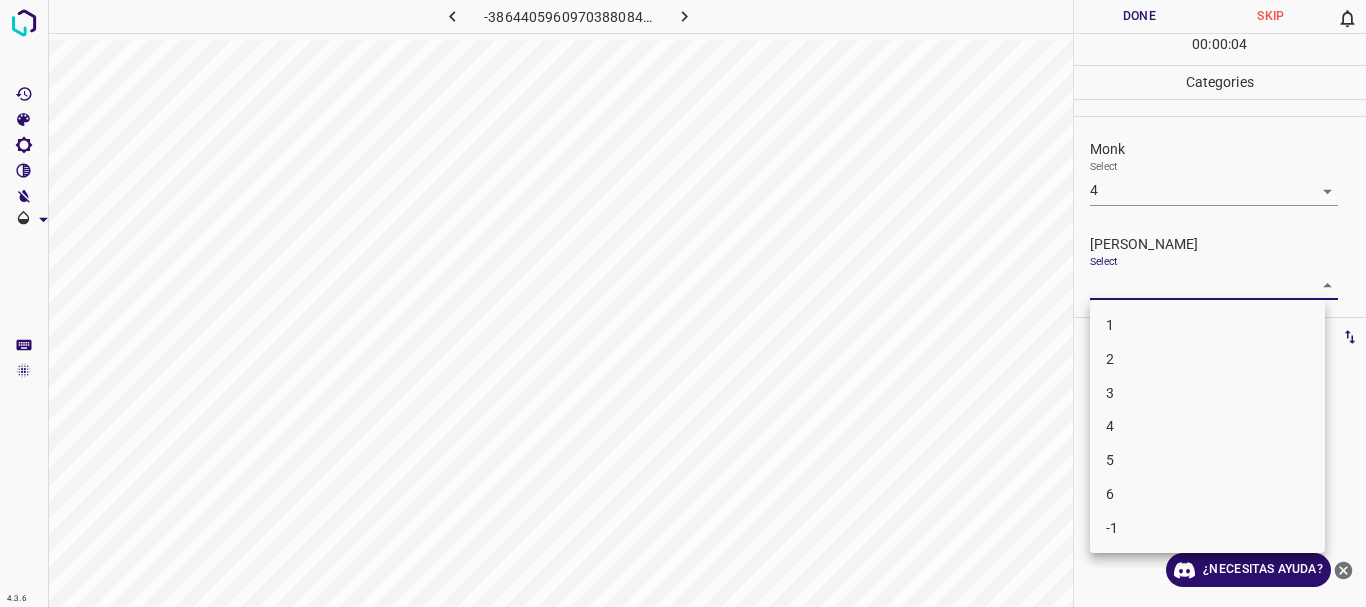 drag, startPoint x: 1129, startPoint y: 362, endPoint x: 1134, endPoint y: 125, distance: 237.05273 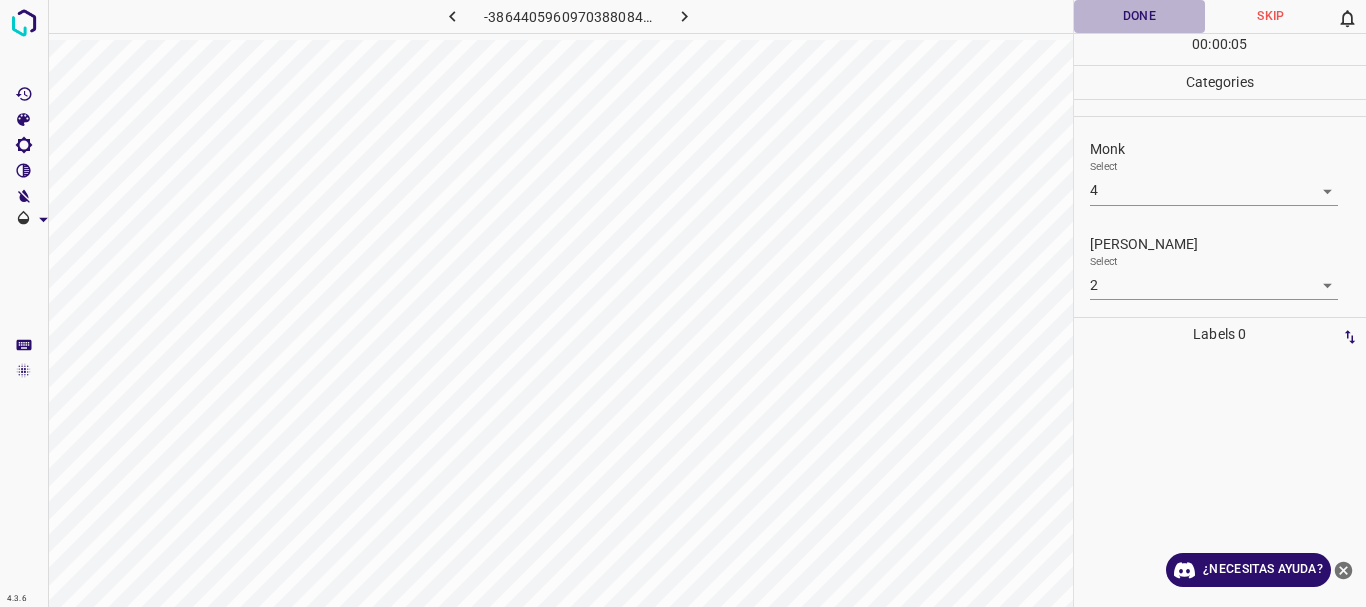 click on "Done" at bounding box center [1140, 16] 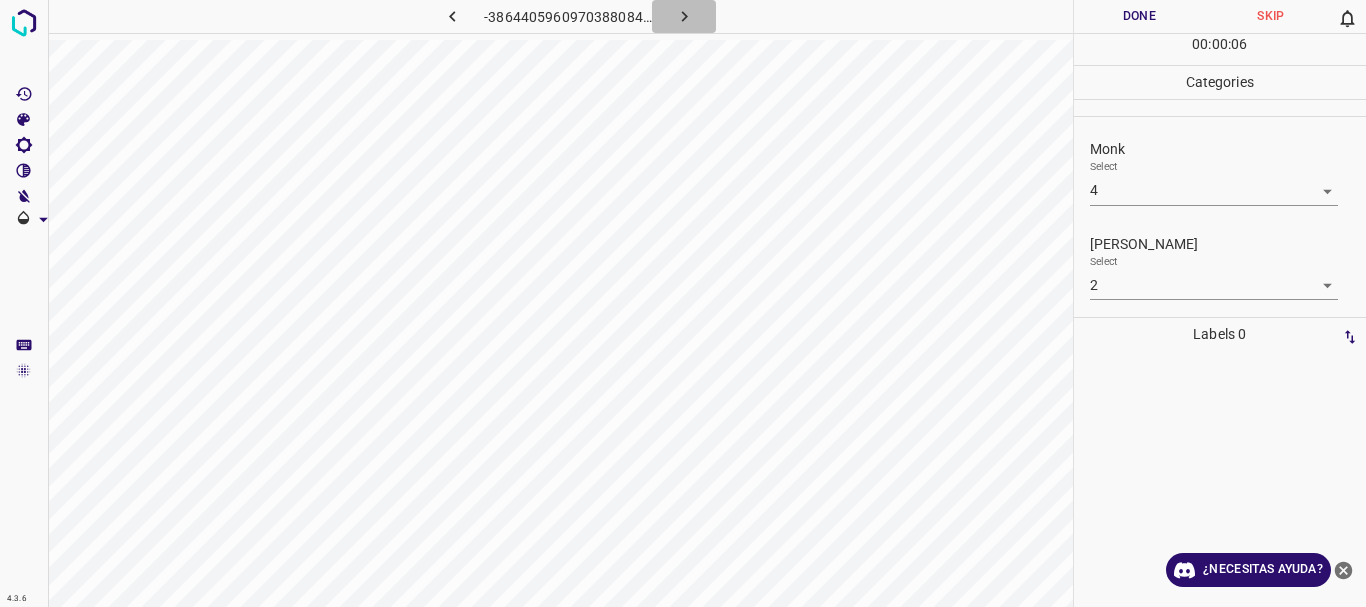 click 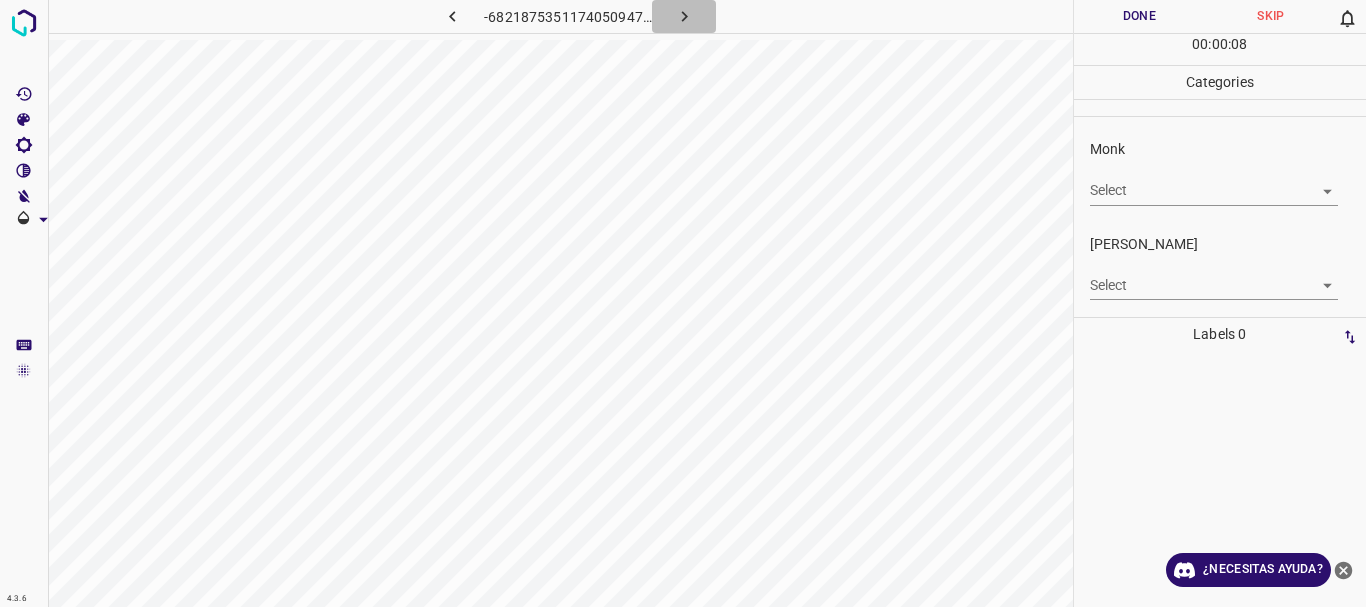click 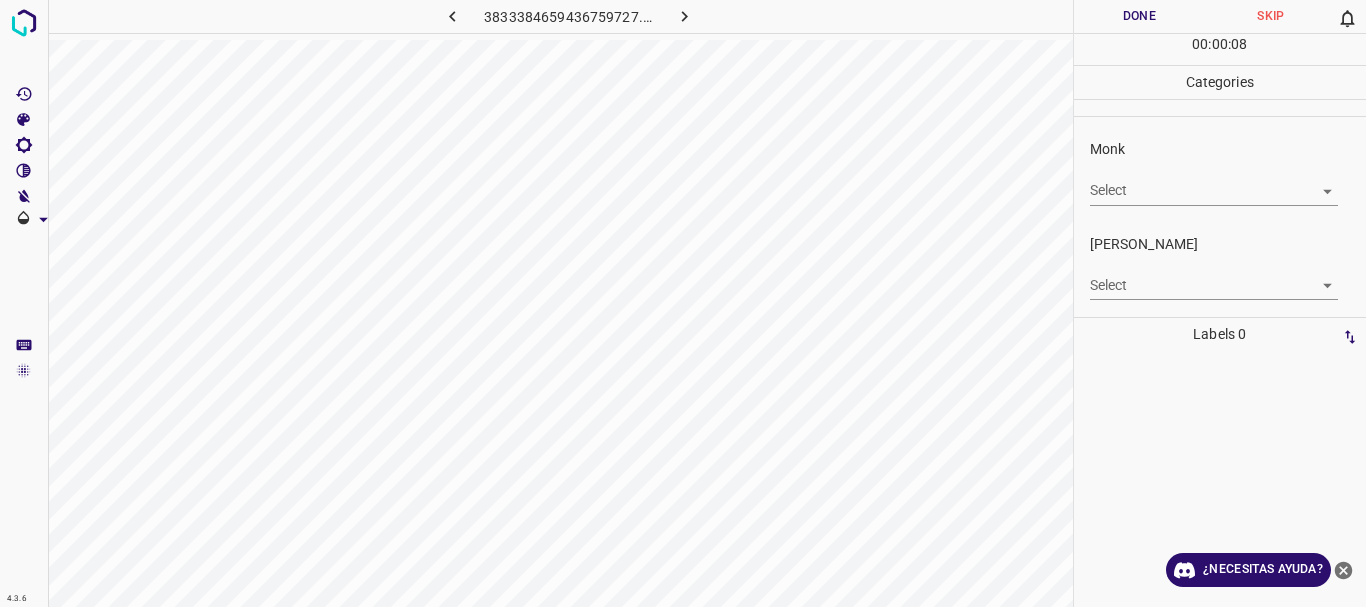 click 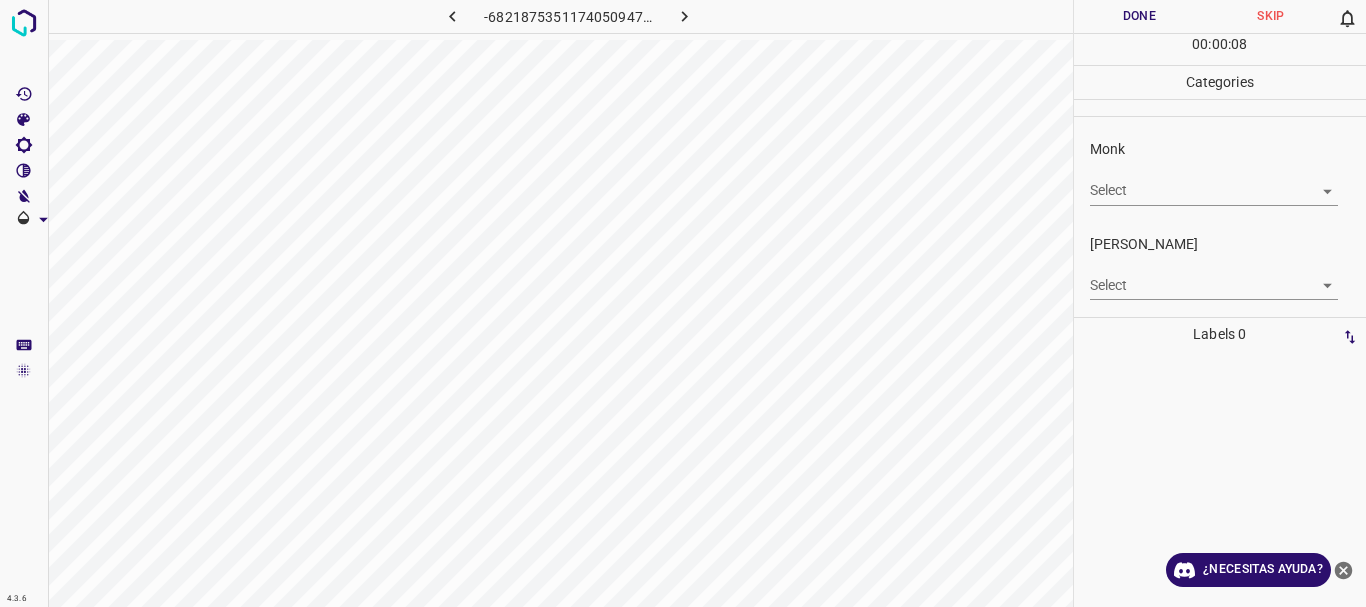click on "4.3.6  -6821875351174050947.png Done Skip 0 00   : 00   : 08   Categories Monk   Select ​  [PERSON_NAME]   Select ​ Labels   0 Categories 1 Monk 2  [PERSON_NAME] Tools Space Change between modes (Draw & Edit) I Auto labeling R Restore zoom M Zoom in N Zoom out Delete Delete selecte label Filters Z Restore filters X Saturation filter C Brightness filter V Contrast filter B Gray scale filter General O Download ¿Necesitas ayuda? Texto original Valora esta traducción Tu opinión servirá para ayudar a mejorar el Traductor de Google - Texto - Esconder - Borrar" at bounding box center [683, 303] 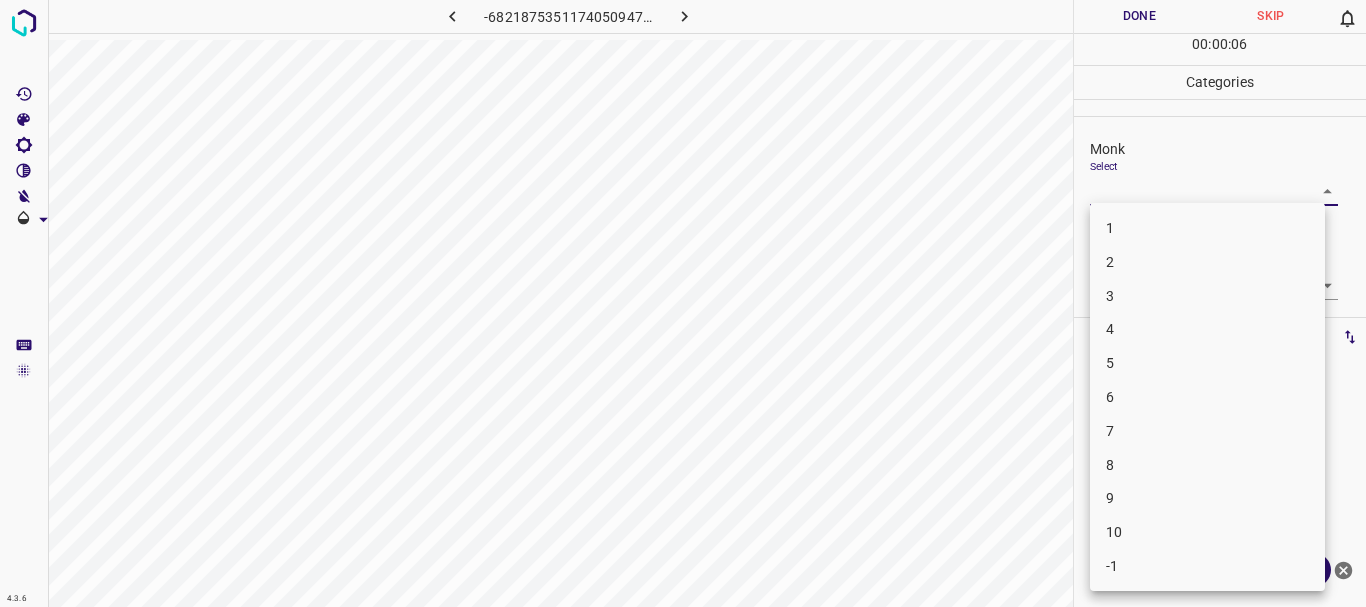 click on "4" at bounding box center [1207, 329] 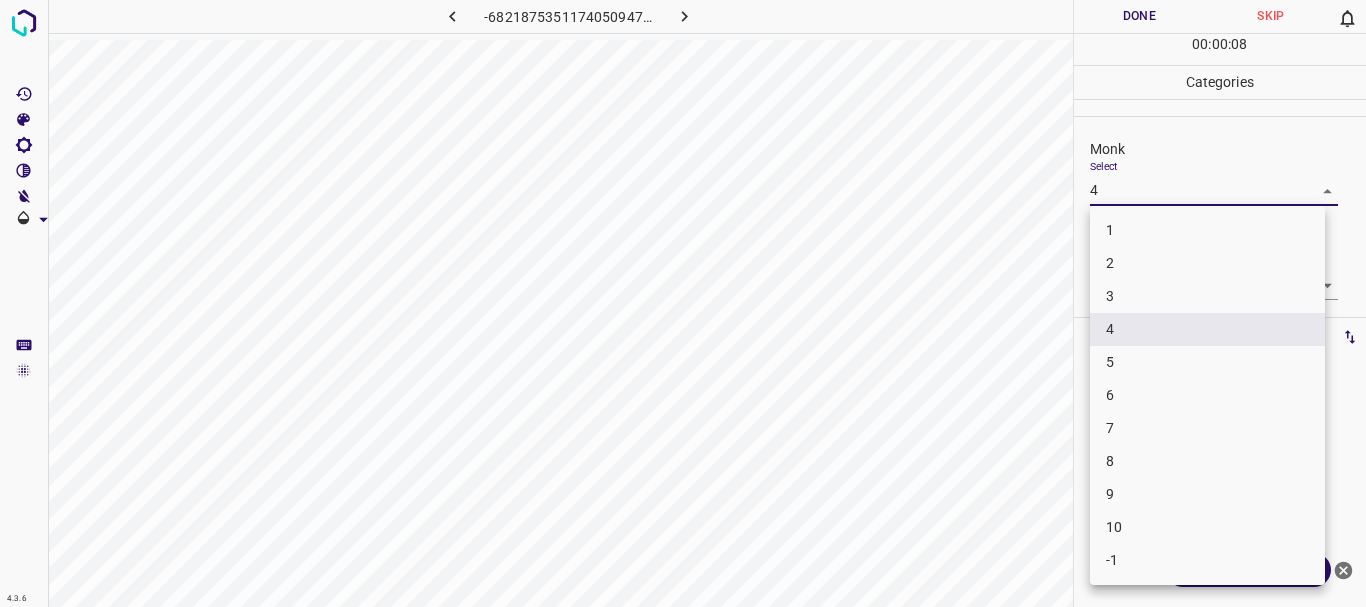 click on "4.3.6  -6821875351174050947.png Done Skip 0 00   : 00   : 08   Categories Monk   Select 4 4  [PERSON_NAME]   Select ​ Labels   0 Categories 1 Monk 2  [PERSON_NAME] Tools Space Change between modes (Draw & Edit) I Auto labeling R Restore zoom M Zoom in N Zoom out Delete Delete selecte label Filters Z Restore filters X Saturation filter C Brightness filter V Contrast filter B Gray scale filter General O Download ¿Necesitas ayuda? Texto original Valora esta traducción Tu opinión servirá para ayudar a mejorar el Traductor de Google - Texto - Esconder - Borrar 1 2 3 4 5 6 7 8 9 10 -1" at bounding box center [683, 303] 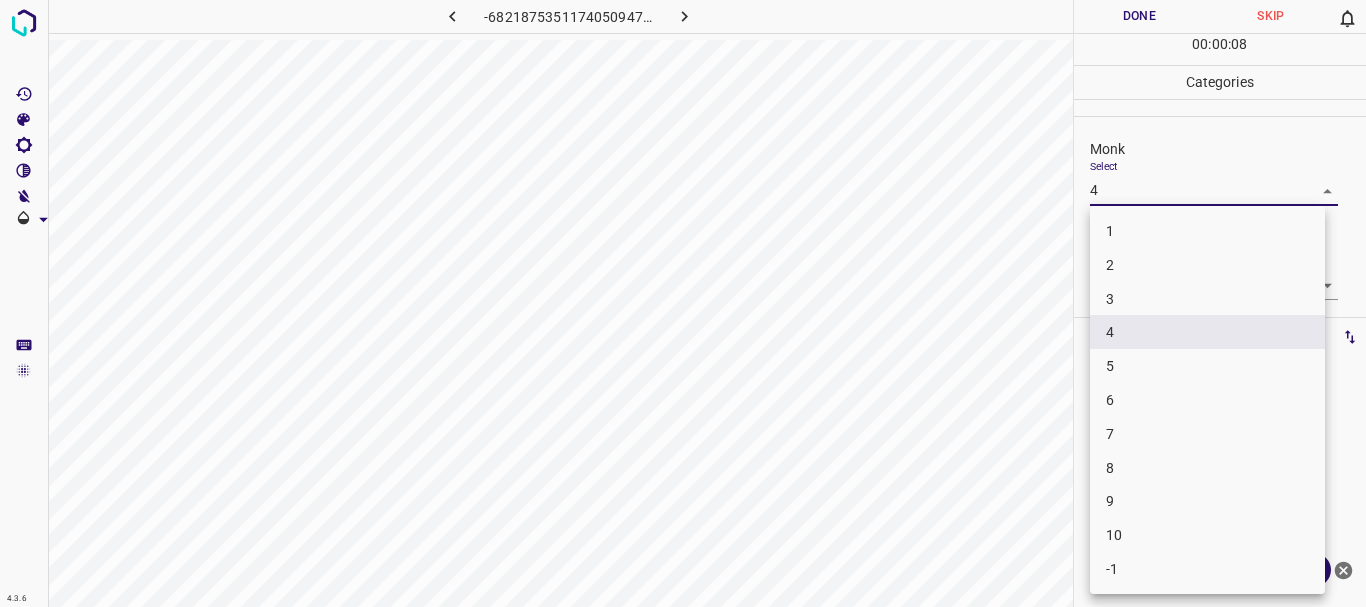 click at bounding box center (683, 303) 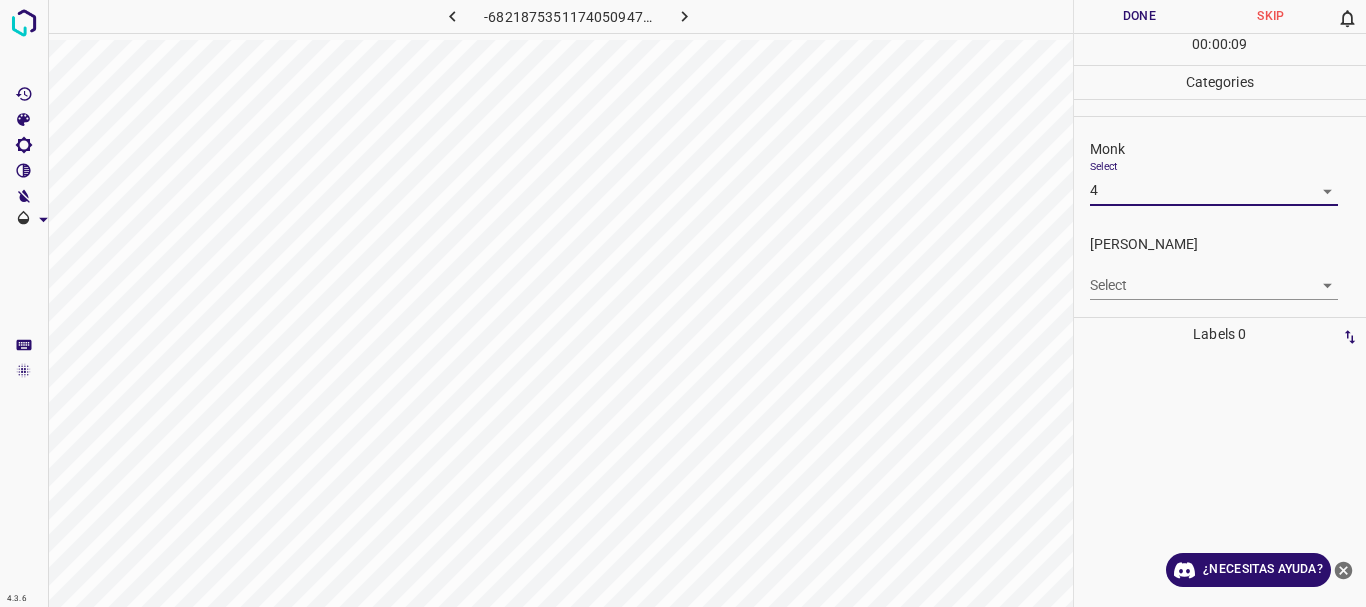click on "4.3.6  -6821875351174050947.png Done Skip 0 00   : 00   : 09   Categories Monk   Select 4 4  [PERSON_NAME]   Select ​ Labels   0 Categories 1 Monk 2  [PERSON_NAME] Tools Space Change between modes (Draw & Edit) I Auto labeling R Restore zoom M Zoom in N Zoom out Delete Delete selecte label Filters Z Restore filters X Saturation filter C Brightness filter V Contrast filter B Gray scale filter General O Download ¿Necesitas ayuda? Texto original Valora esta traducción Tu opinión servirá para ayudar a mejorar el Traductor de Google - Texto - Esconder - Borrar" at bounding box center [683, 303] 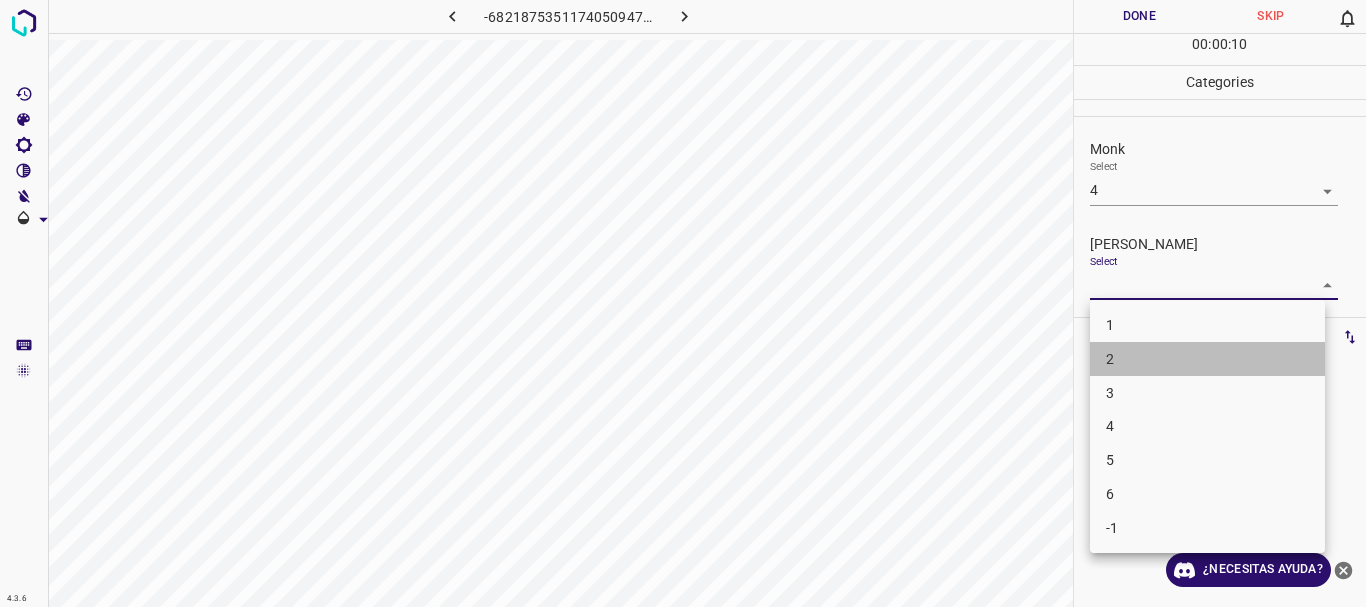 click on "2" at bounding box center [1110, 359] 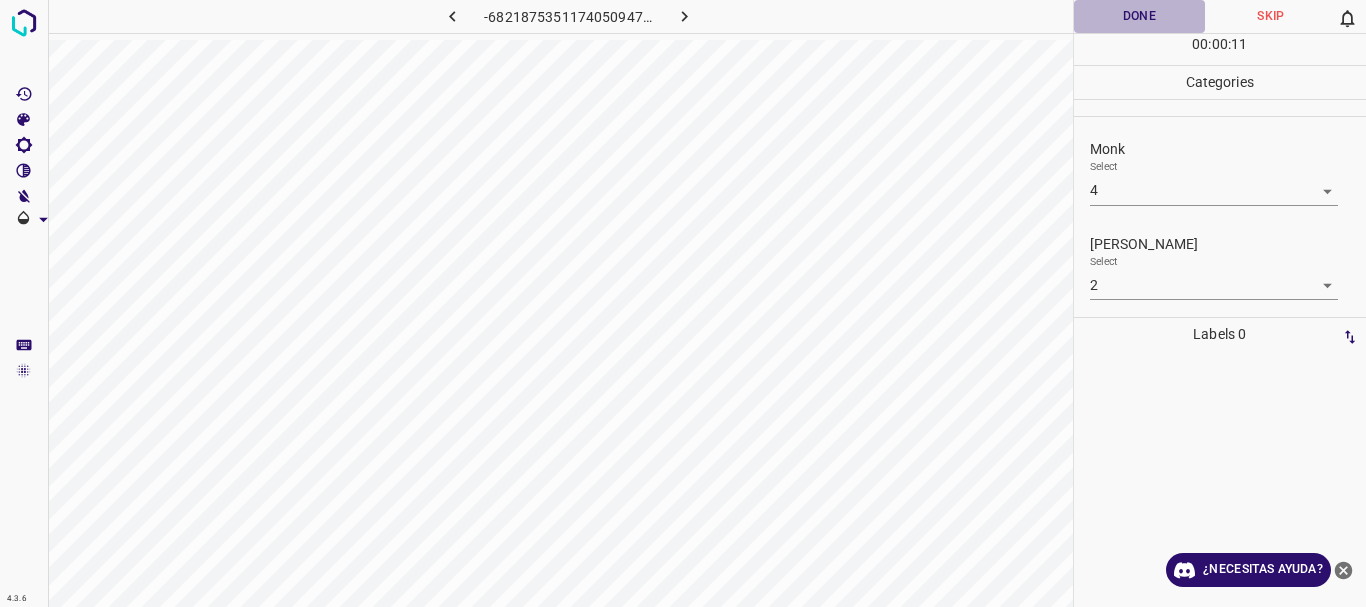 click on "Done" at bounding box center (1140, 16) 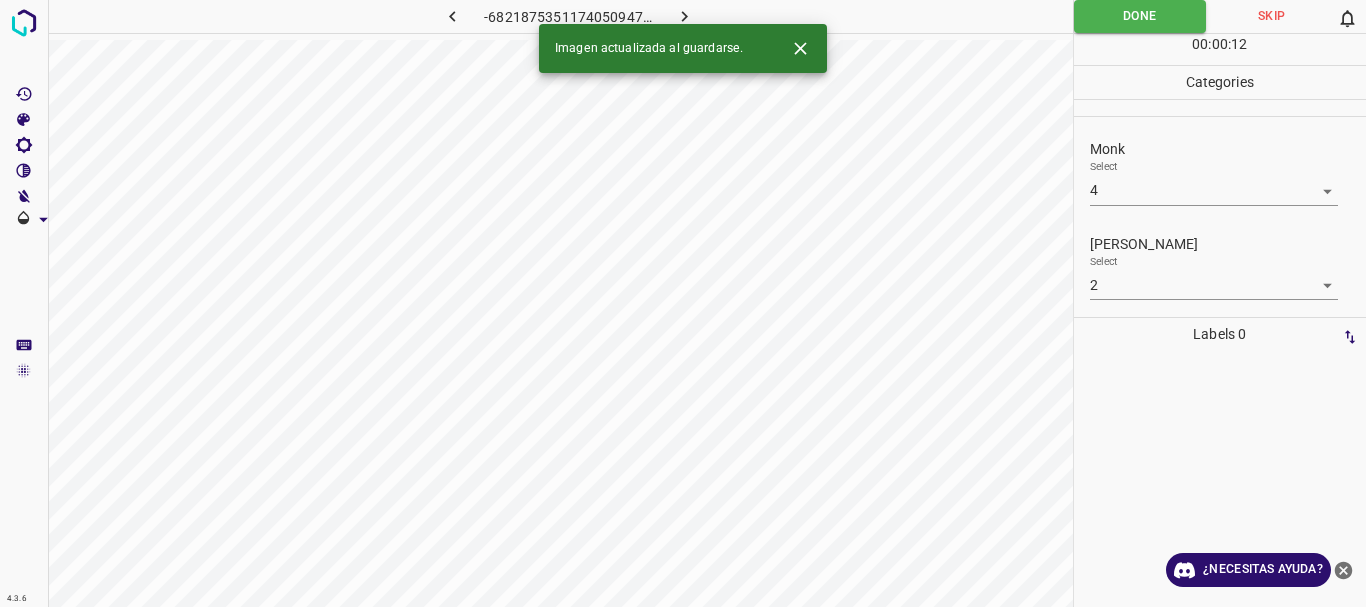 click 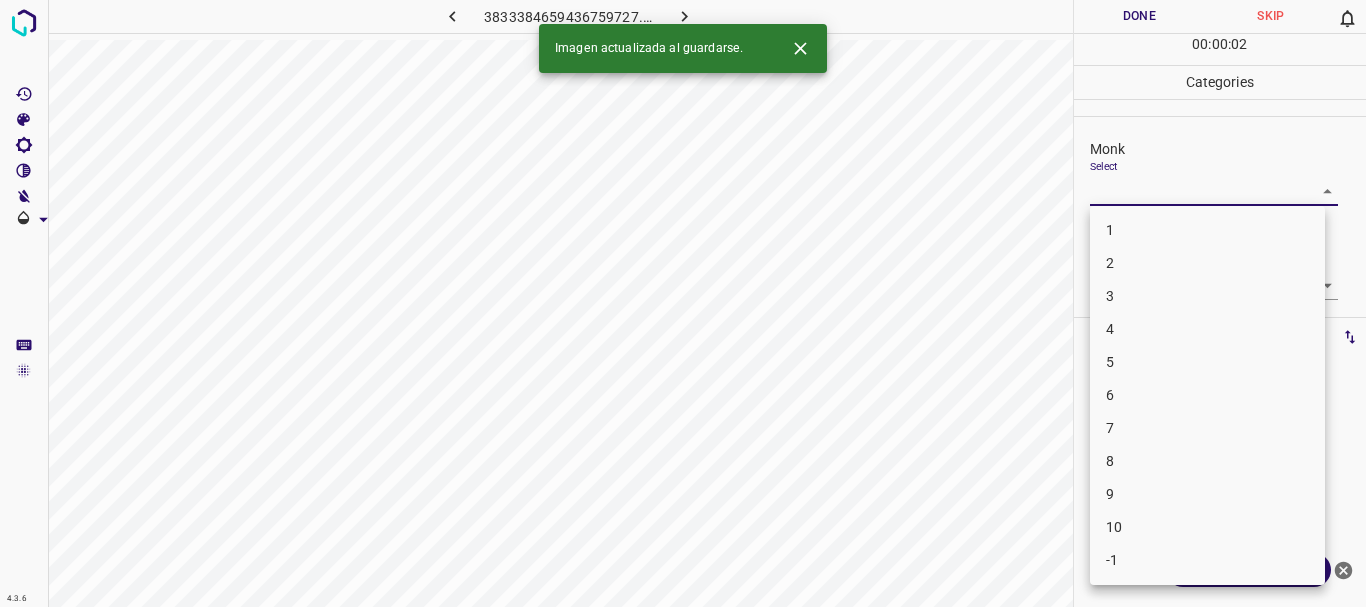 click on "4.3.6  3833384659436759727.png Done Skip 0 00   : 00   : 02   Categories Monk   Select ​  [PERSON_NAME]   Select ​ Labels   0 Categories 1 Monk 2  [PERSON_NAME] Tools Space Change between modes (Draw & Edit) I Auto labeling R Restore zoom M Zoom in N Zoom out Delete Delete selecte label Filters Z Restore filters X Saturation filter C Brightness filter V Contrast filter B Gray scale filter General O Download Imagen actualizada al guardarse. ¿Necesitas ayuda? Texto original Valora esta traducción Tu opinión servirá para ayudar a mejorar el Traductor de Google - Texto - Esconder - Borrar 1 2 3 4 5 6 7 8 9 10 -1" at bounding box center (683, 303) 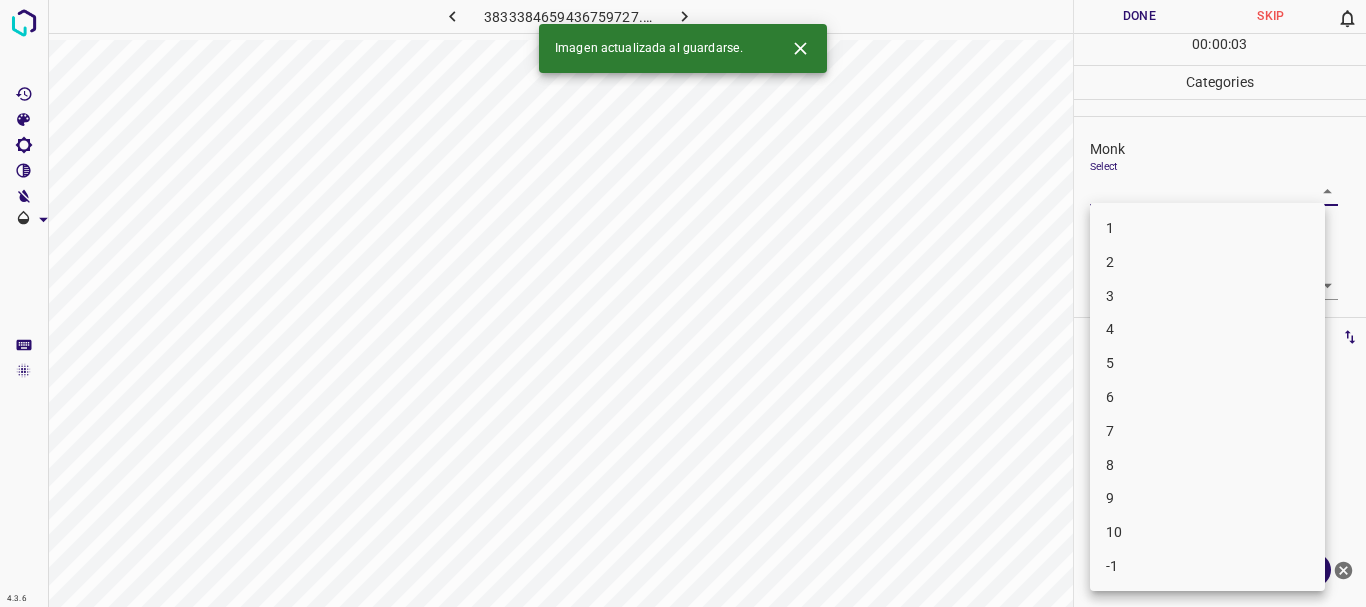click on "4" at bounding box center [1207, 329] 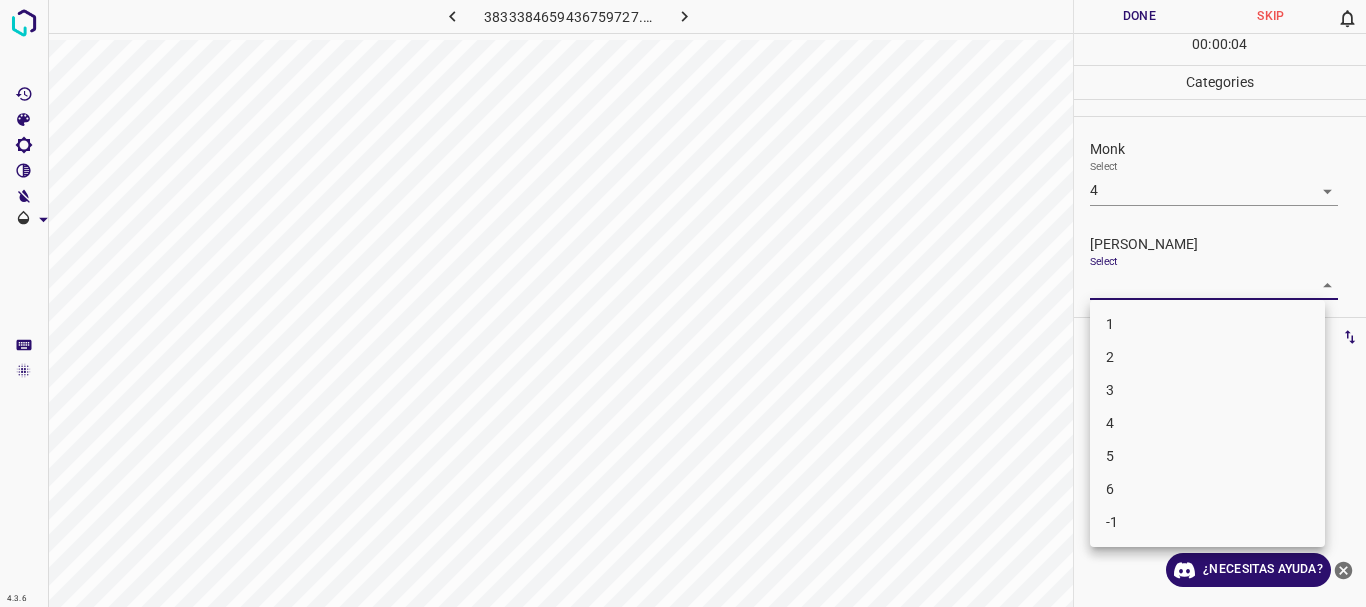 click on "4.3.6  3833384659436759727.png Done Skip 0 00   : 00   : 04   Categories Monk   Select 4 4  [PERSON_NAME]   Select ​ Labels   0 Categories 1 Monk 2  [PERSON_NAME] Tools Space Change between modes (Draw & Edit) I Auto labeling R Restore zoom M Zoom in N Zoom out Delete Delete selecte label Filters Z Restore filters X Saturation filter C Brightness filter V Contrast filter B Gray scale filter General O Download ¿Necesitas ayuda? Texto original Valora esta traducción Tu opinión servirá para ayudar a mejorar el Traductor de Google - Texto - Esconder - Borrar 1 2 3 4 5 6 -1" at bounding box center (683, 303) 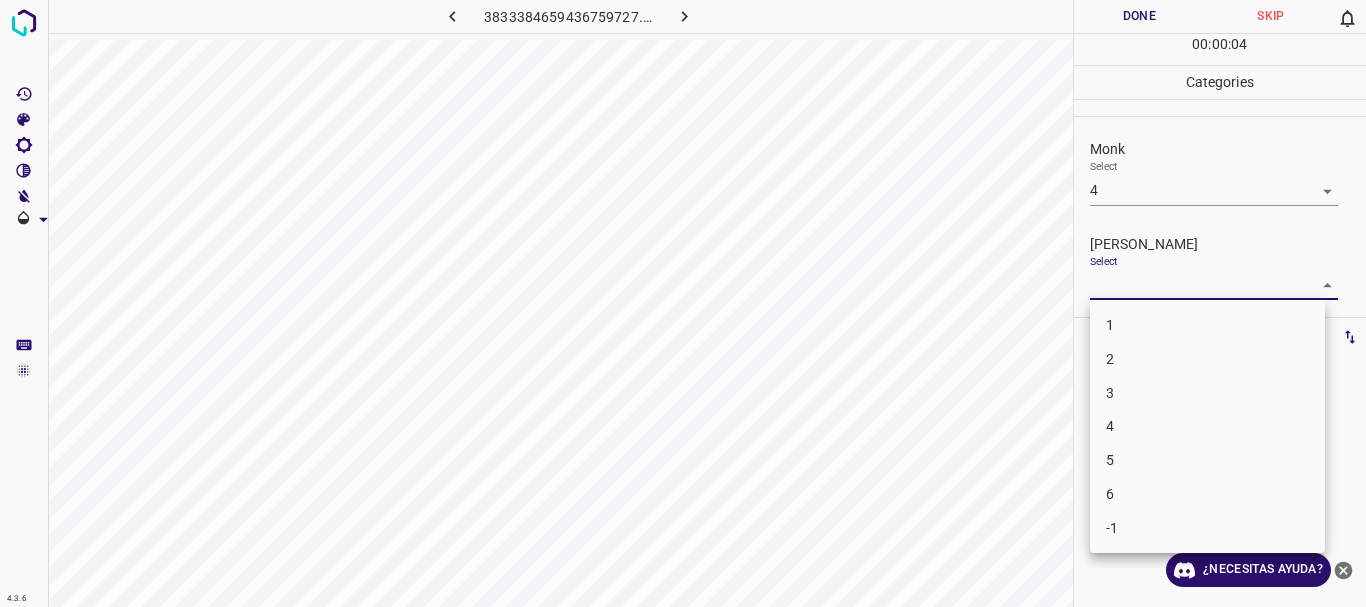 drag, startPoint x: 1125, startPoint y: 367, endPoint x: 1132, endPoint y: 248, distance: 119.2057 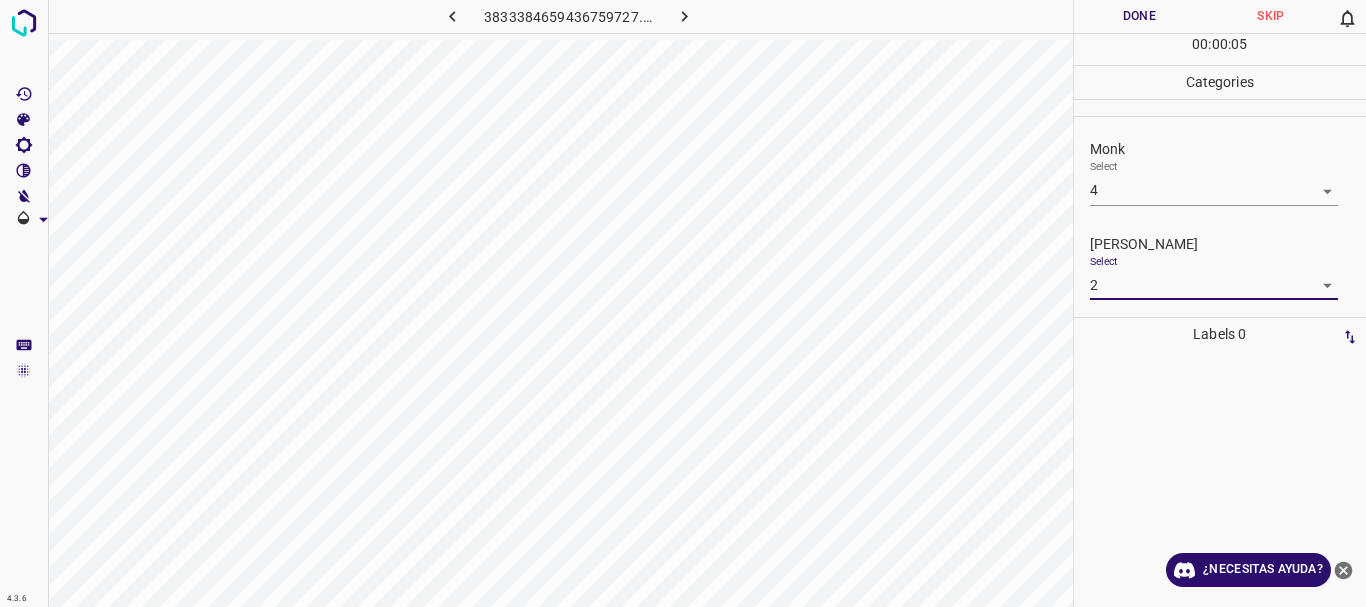 click on "Done" at bounding box center [1140, 16] 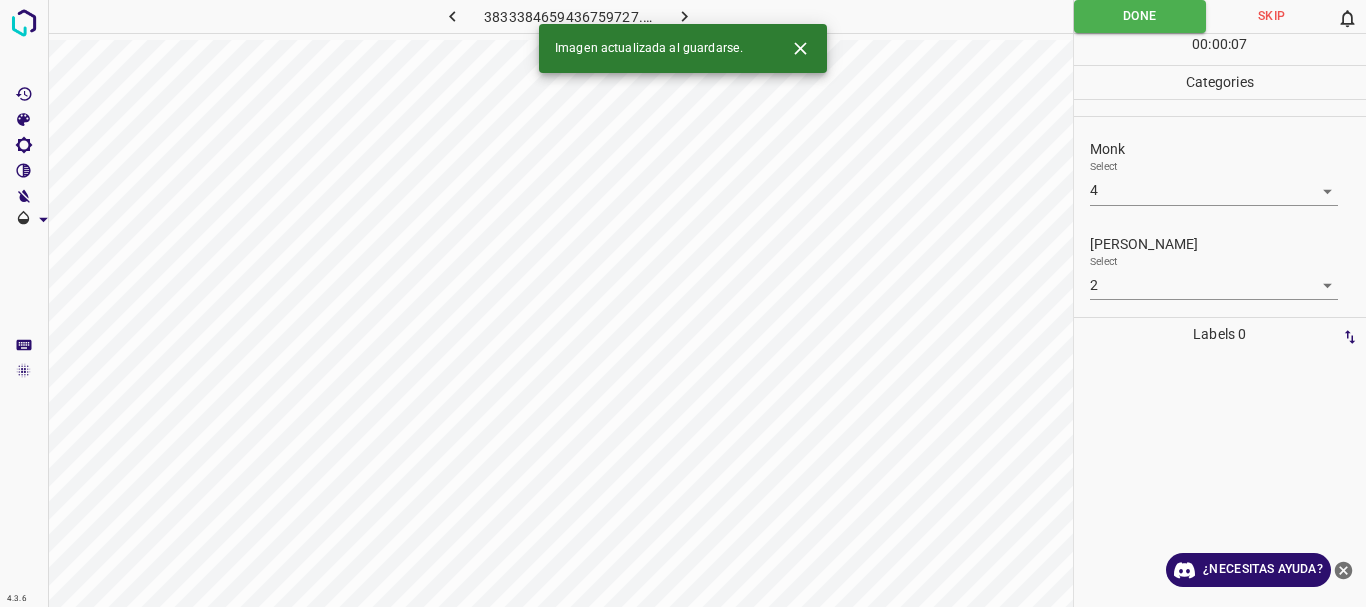 click 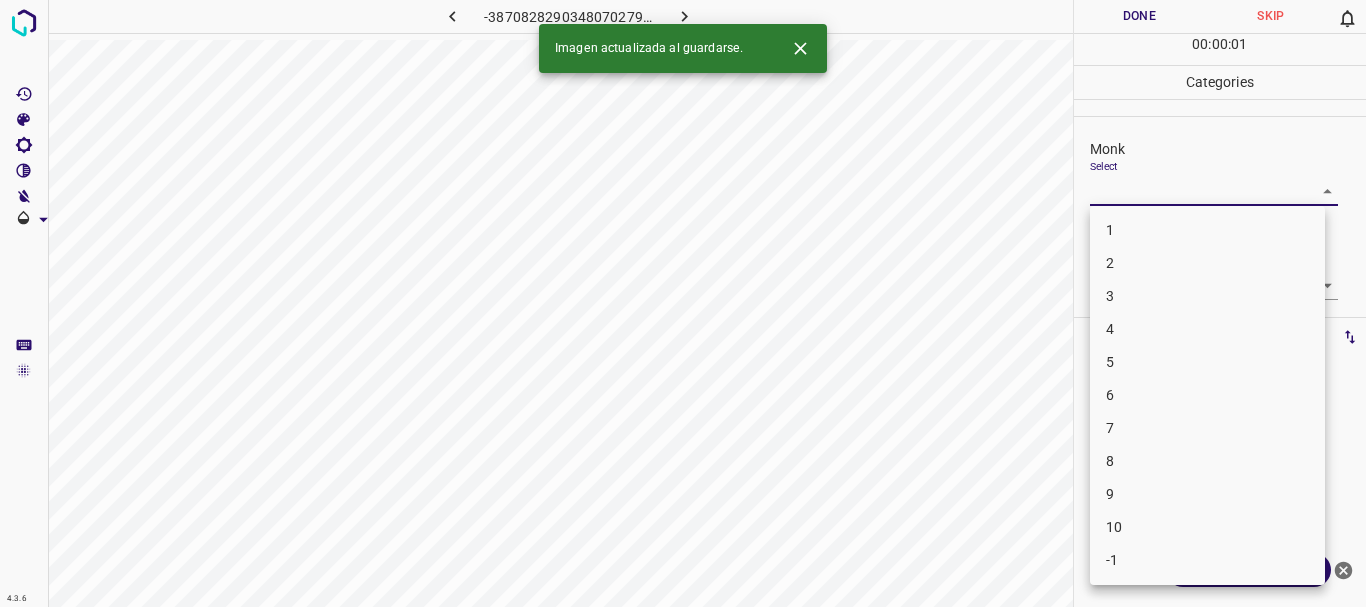 click on "4.3.6  -3870828290348070279.png Done Skip 0 00   : 00   : 01   Categories Monk   Select ​  [PERSON_NAME]   Select ​ Labels   0 Categories 1 Monk 2  [PERSON_NAME] Tools Space Change between modes (Draw & Edit) I Auto labeling R Restore zoom M Zoom in N Zoom out Delete Delete selecte label Filters Z Restore filters X Saturation filter C Brightness filter V Contrast filter B Gray scale filter General O Download Imagen actualizada al guardarse. ¿Necesitas ayuda? Texto original Valora esta traducción Tu opinión servirá para ayudar a mejorar el Traductor de Google - Texto - Esconder - Borrar 1 2 3 4 5 6 7 8 9 10 -1" at bounding box center (683, 303) 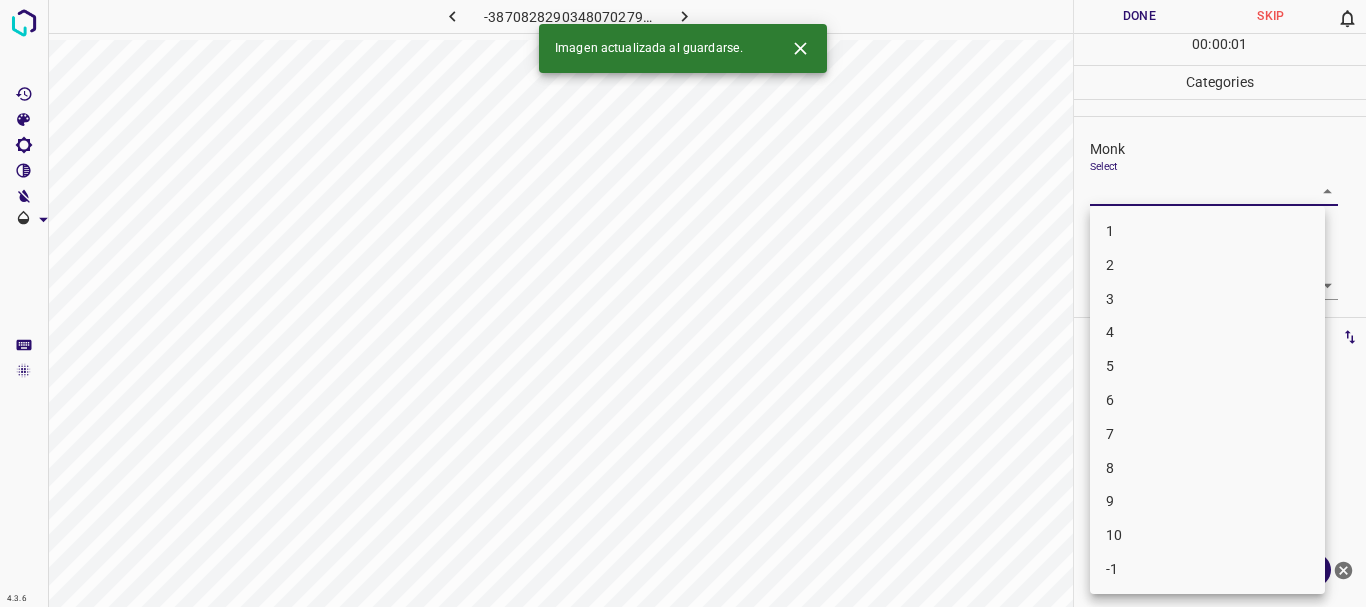 click on "3" at bounding box center (1207, 299) 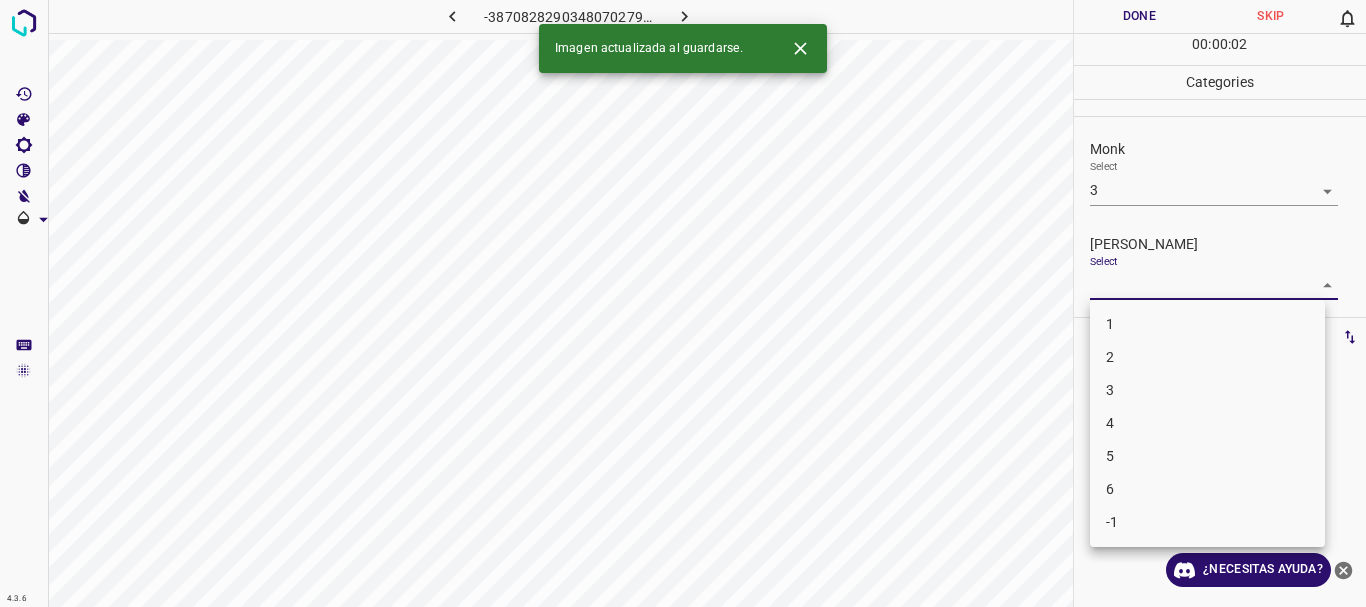 click on "4.3.6  -3870828290348070279.png Done Skip 0 00   : 00   : 02   Categories Monk   Select 3 3  [PERSON_NAME]   Select ​ Labels   0 Categories 1 Monk 2  [PERSON_NAME] Tools Space Change between modes (Draw & Edit) I Auto labeling R Restore zoom M Zoom in N Zoom out Delete Delete selecte label Filters Z Restore filters X Saturation filter C Brightness filter V Contrast filter B Gray scale filter General O Download Imagen actualizada al guardarse. ¿Necesitas ayuda? Texto original Valora esta traducción Tu opinión servirá para ayudar a mejorar el Traductor de Google - Texto - Esconder - Borrar 1 2 3 4 5 6 -1" at bounding box center [683, 303] 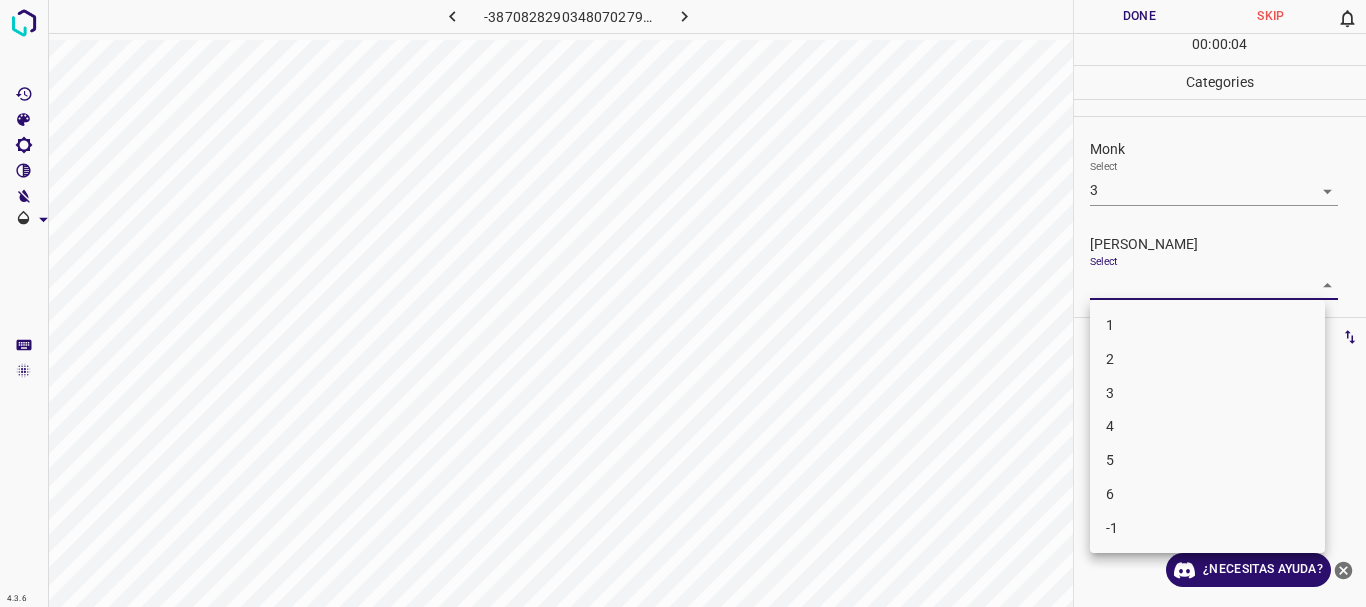 click on "2" at bounding box center (1207, 359) 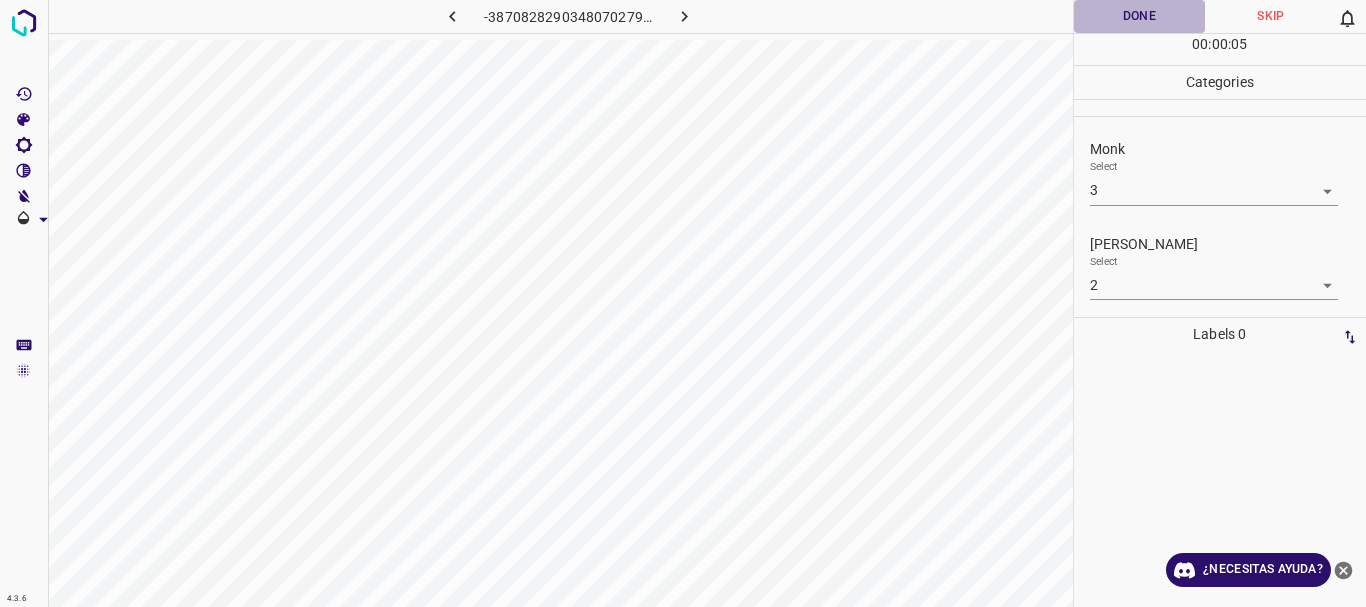 click on "Done" at bounding box center (1140, 16) 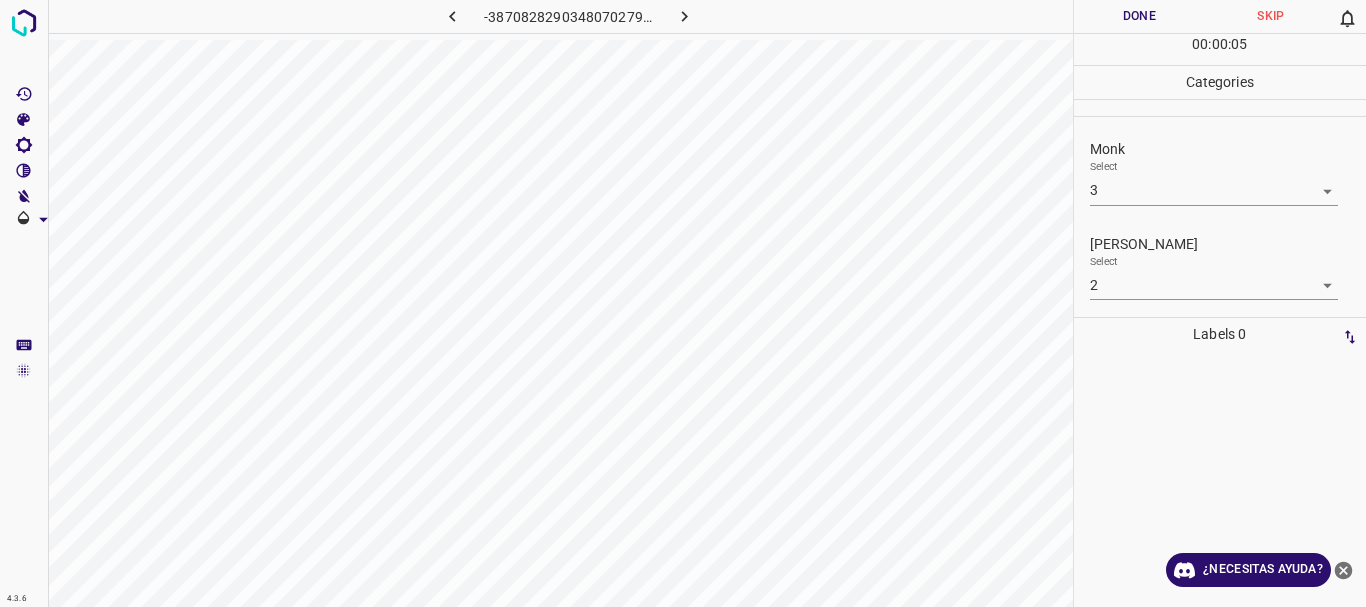 click 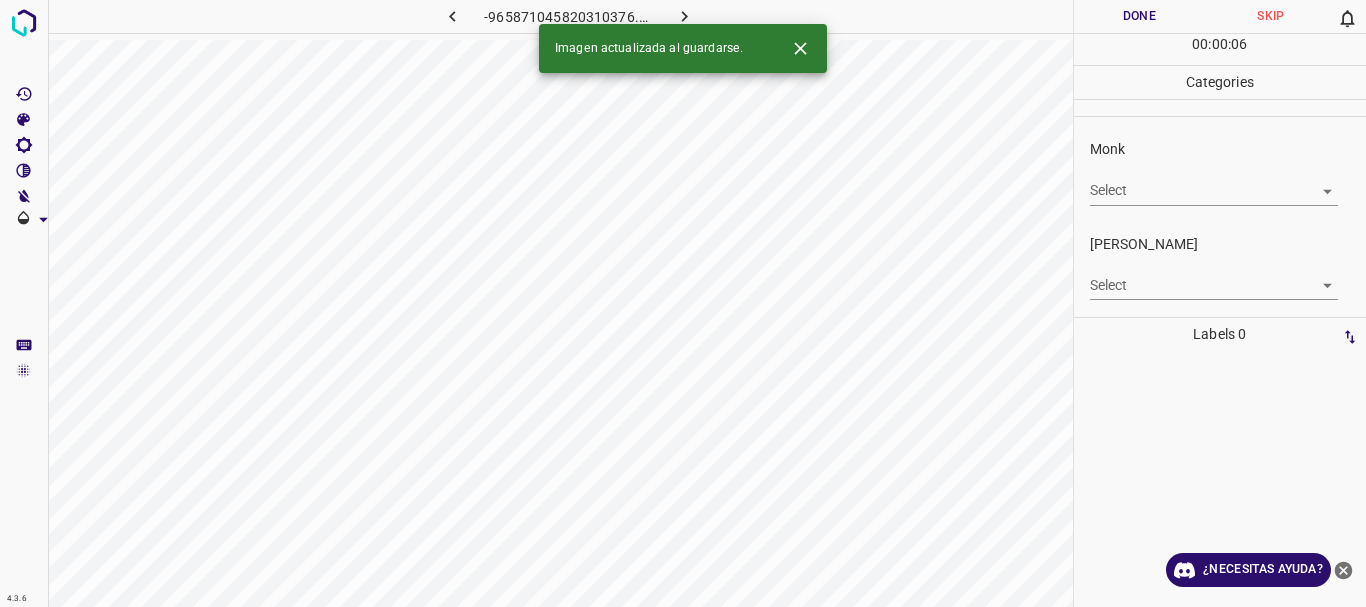 click at bounding box center (684, 16) 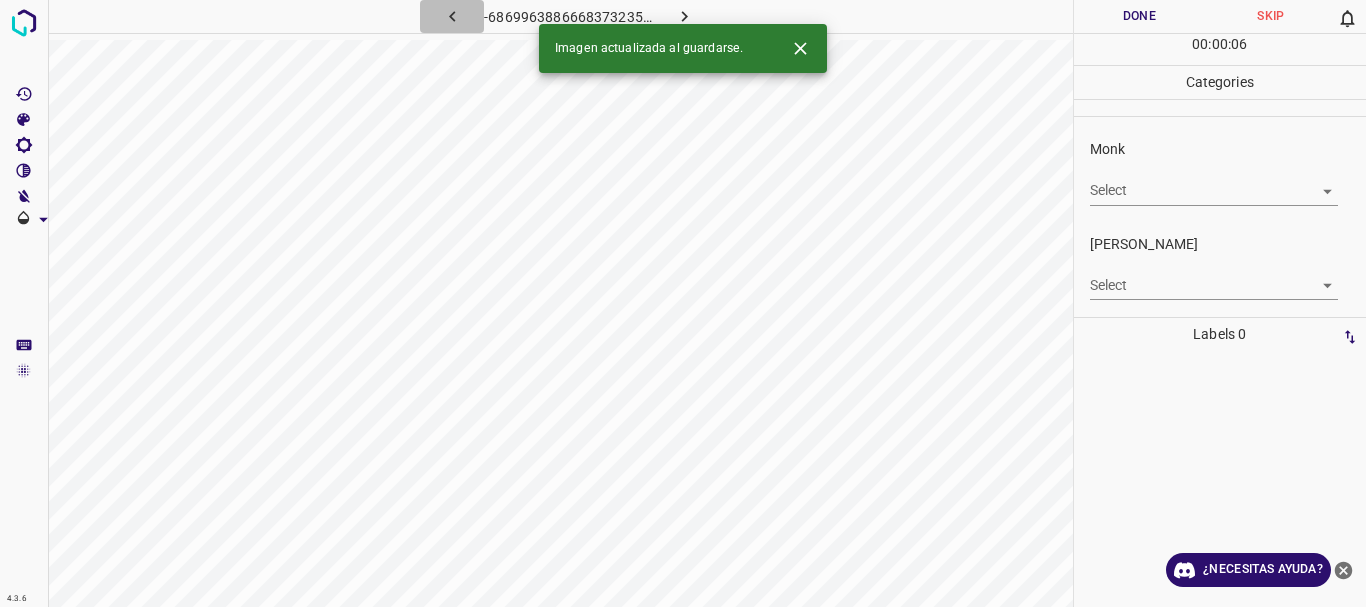 click 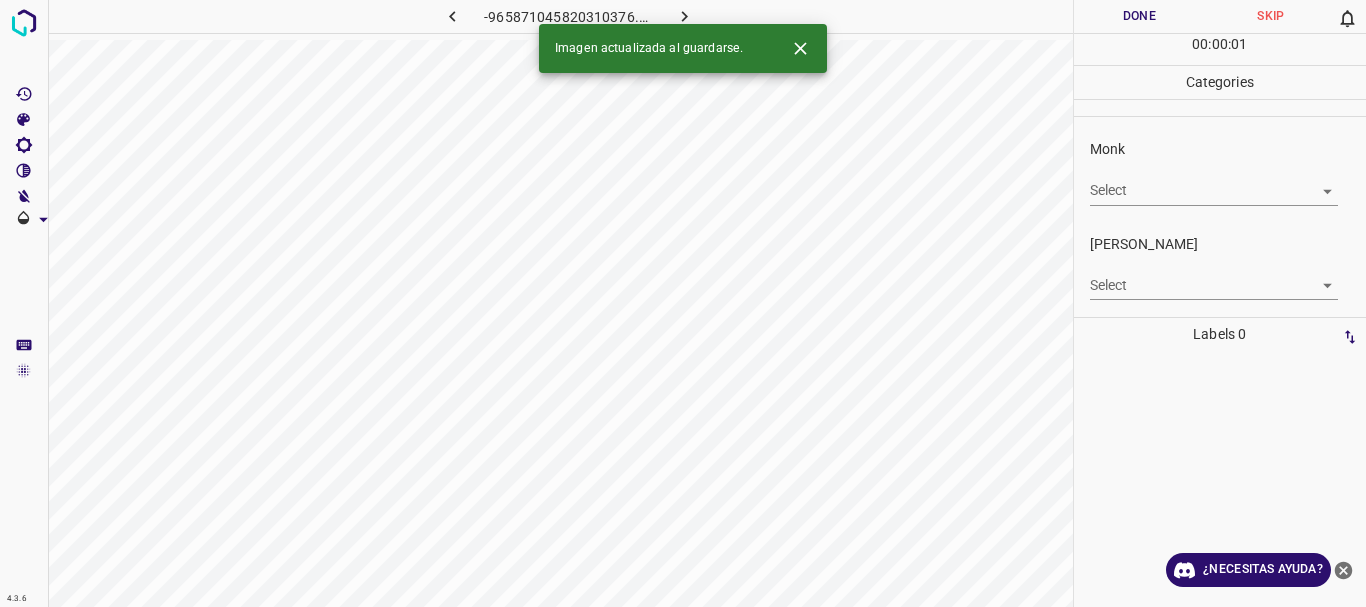 click on "4.3.6  -965871045820310376.png Done Skip 0 00   : 00   : 01   Categories Monk   Select ​  [PERSON_NAME]   Select ​ Labels   0 Categories 1 Monk 2  [PERSON_NAME] Tools Space Change between modes (Draw & Edit) I Auto labeling R Restore zoom M Zoom in N Zoom out Delete Delete selecte label Filters Z Restore filters X Saturation filter C Brightness filter V Contrast filter B Gray scale filter General O Download Imagen actualizada al guardarse. ¿Necesitas ayuda? Texto original Valora esta traducción Tu opinión servirá para ayudar a mejorar el Traductor de Google - Texto - Esconder - Borrar" at bounding box center [683, 303] 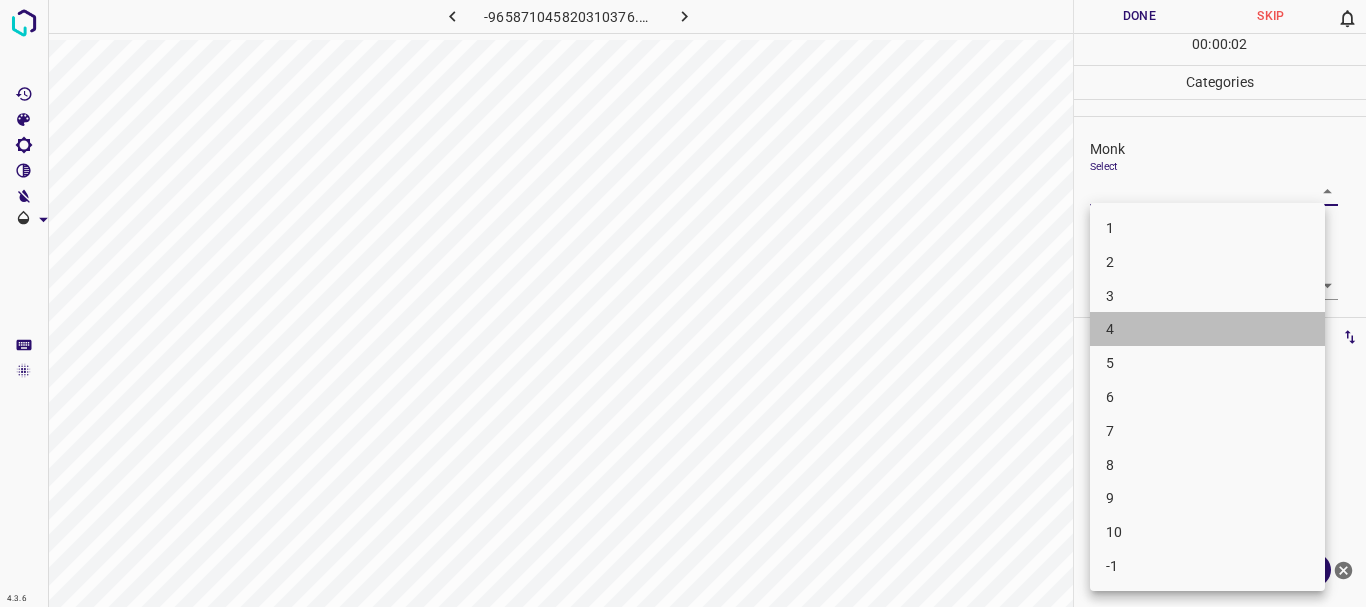 click on "4" at bounding box center [1207, 329] 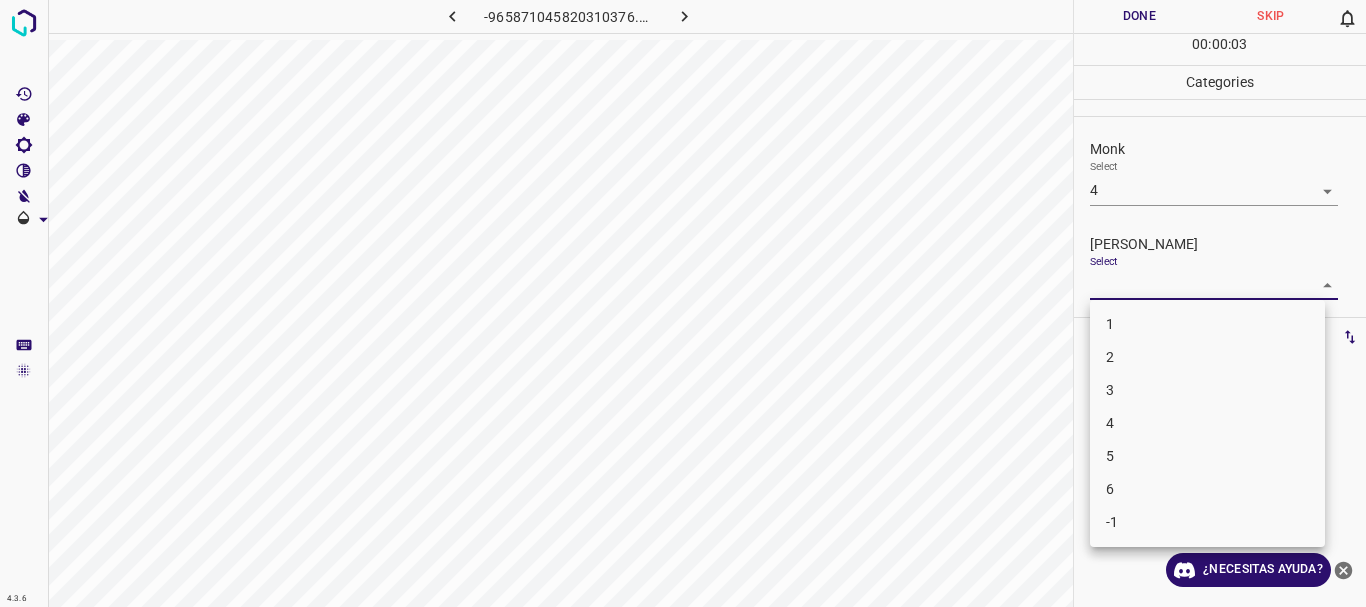 click on "4.3.6  -965871045820310376.png Done Skip 0 00   : 00   : 03   Categories Monk   Select 4 4  [PERSON_NAME]   Select ​ Labels   0 Categories 1 Monk 2  [PERSON_NAME] Tools Space Change between modes (Draw & Edit) I Auto labeling R Restore zoom M Zoom in N Zoom out Delete Delete selecte label Filters Z Restore filters X Saturation filter C Brightness filter V Contrast filter B Gray scale filter General O Download ¿Necesitas ayuda? Texto original Valora esta traducción Tu opinión servirá para ayudar a mejorar el Traductor de Google - Texto - Esconder - Borrar 1 2 3 4 5 6 -1" at bounding box center (683, 303) 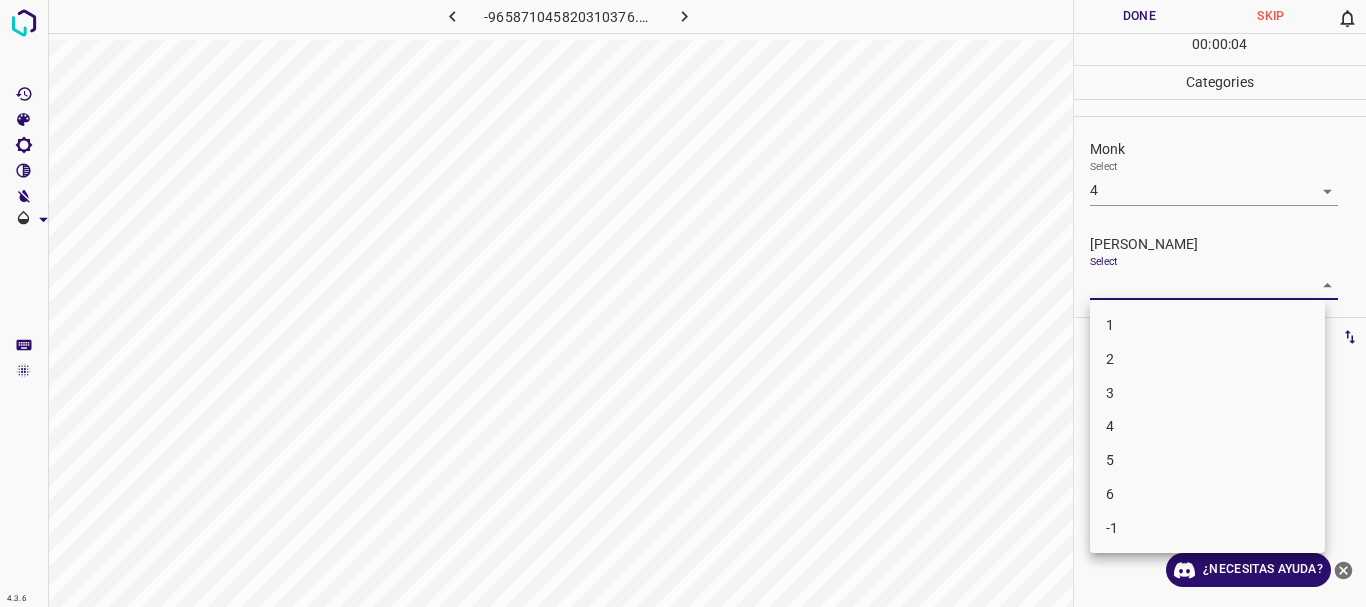 drag, startPoint x: 1151, startPoint y: 385, endPoint x: 1151, endPoint y: 358, distance: 27 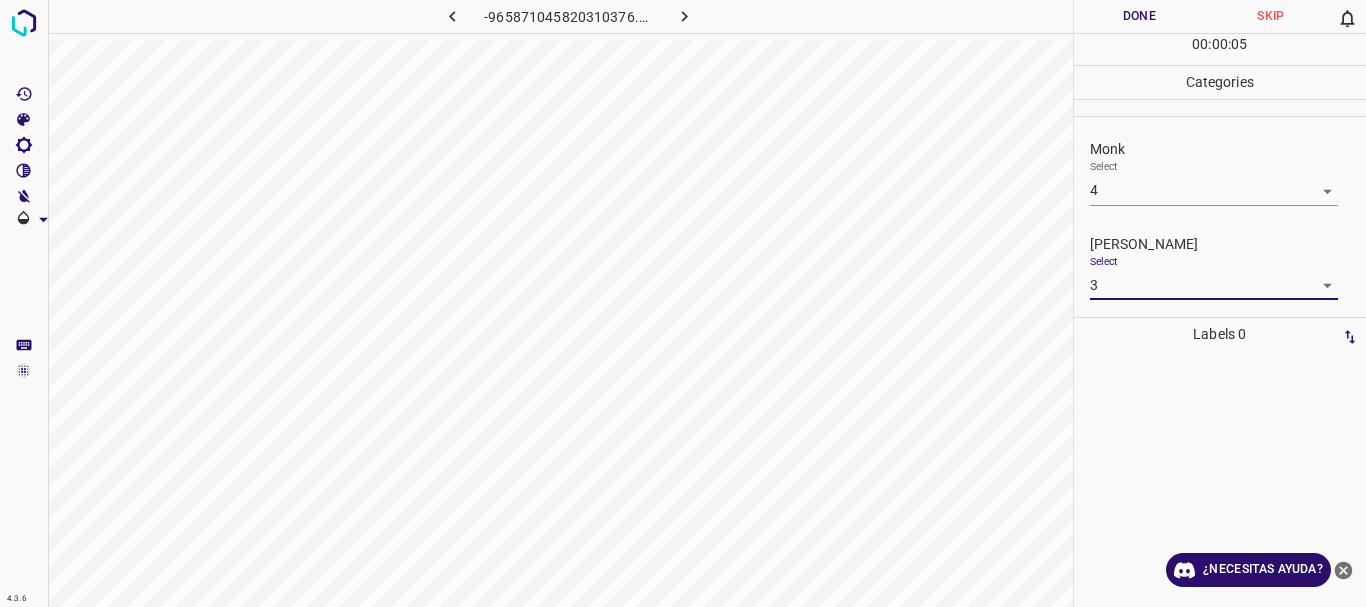 click on "Done" at bounding box center (1140, 16) 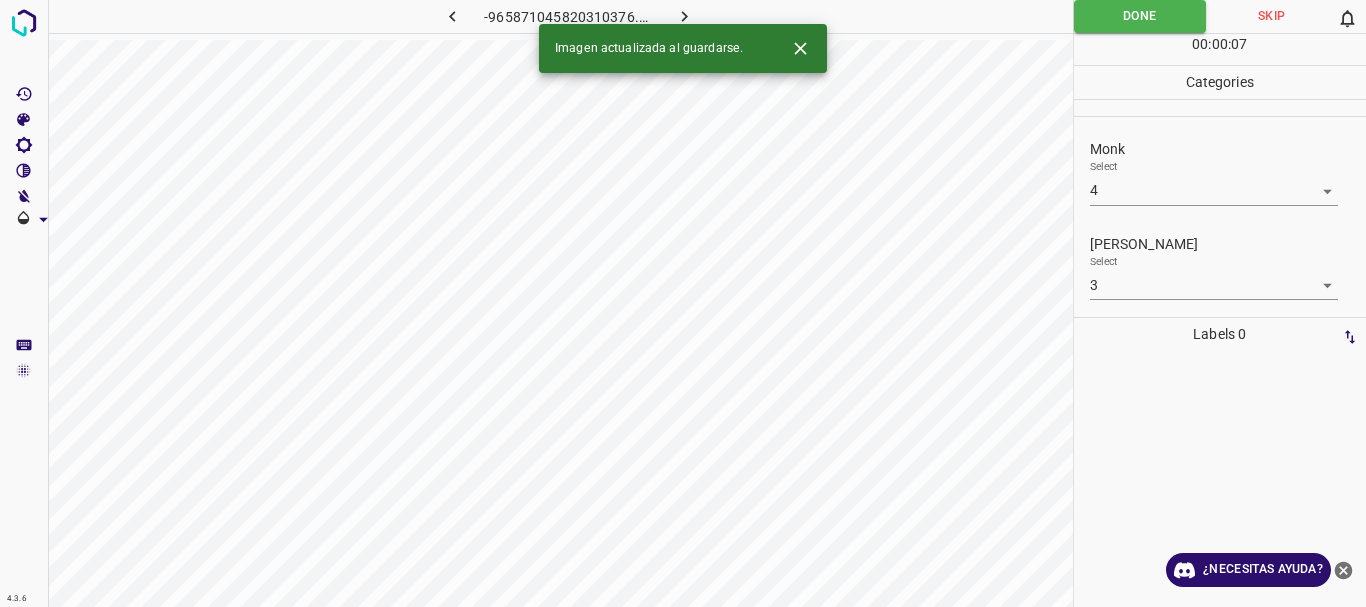click at bounding box center [684, 16] 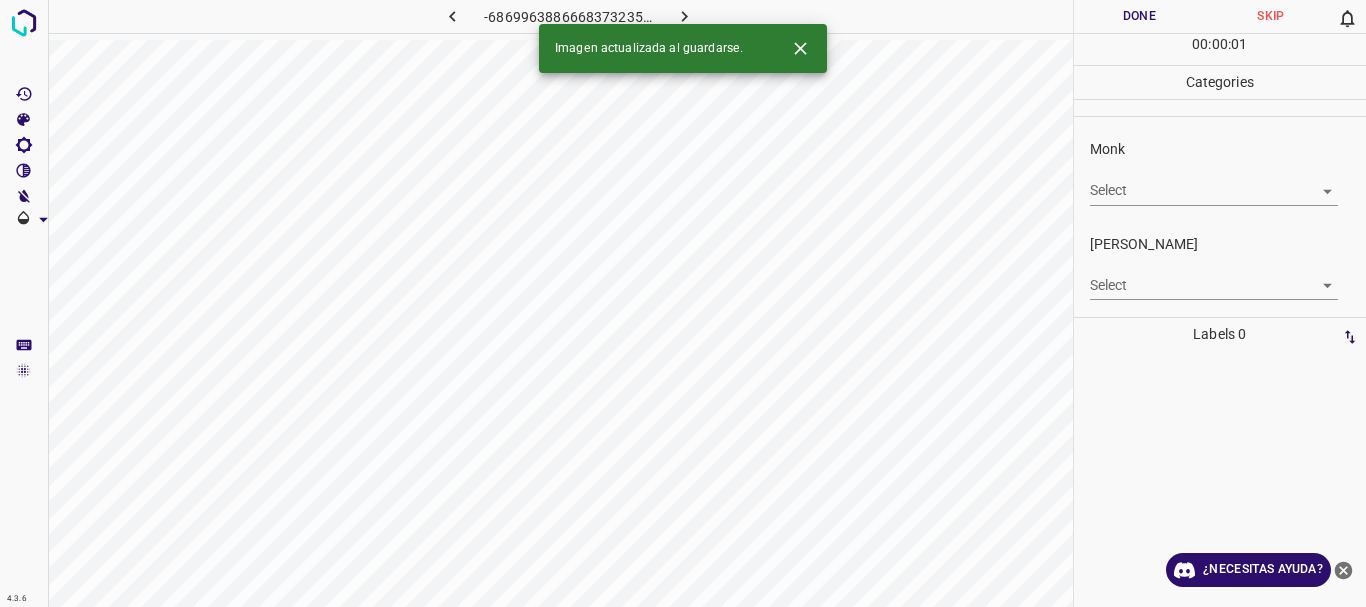 click on "4.3.6  -6869963886668373235.png Done Skip 0 00   : 00   : 01   Categories Monk   Select ​  [PERSON_NAME]   Select ​ Labels   0 Categories 1 Monk 2  [PERSON_NAME] Tools Space Change between modes (Draw & Edit) I Auto labeling R Restore zoom M Zoom in N Zoom out Delete Delete selecte label Filters Z Restore filters X Saturation filter C Brightness filter V Contrast filter B Gray scale filter General O Download Imagen actualizada al guardarse. ¿Necesitas ayuda? Texto original Valora esta traducción Tu opinión servirá para ayudar a mejorar el Traductor de Google - Texto - Esconder - Borrar" at bounding box center (683, 303) 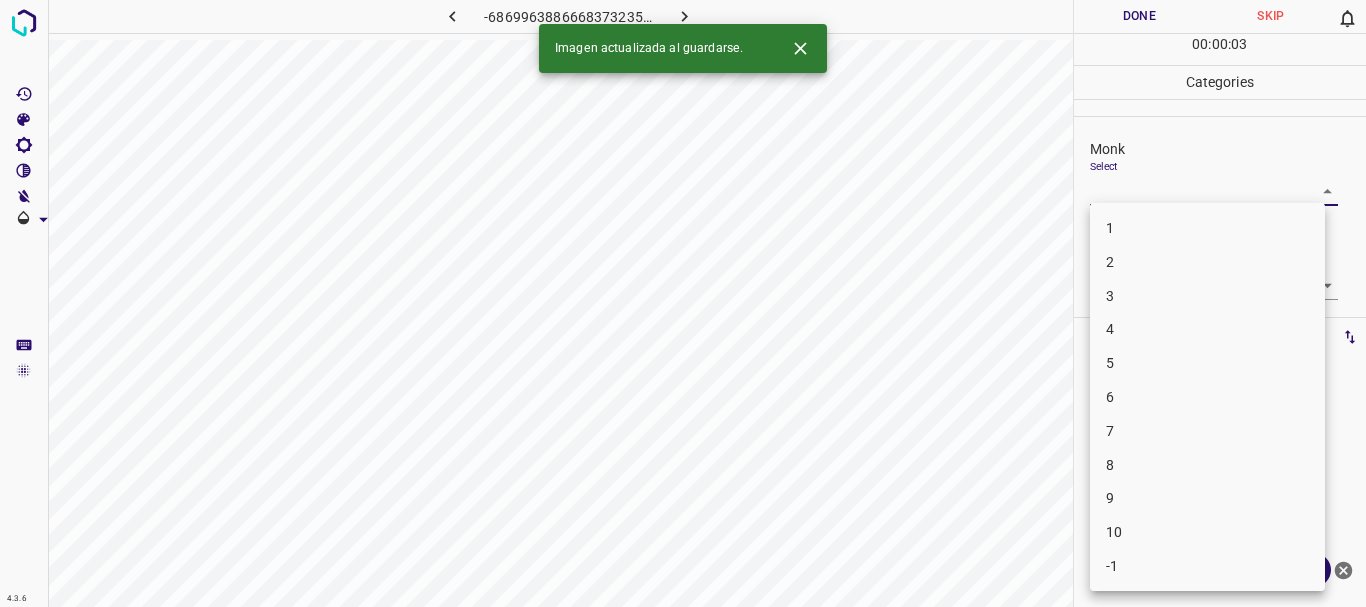 drag, startPoint x: 1137, startPoint y: 432, endPoint x: 1136, endPoint y: 422, distance: 10.049875 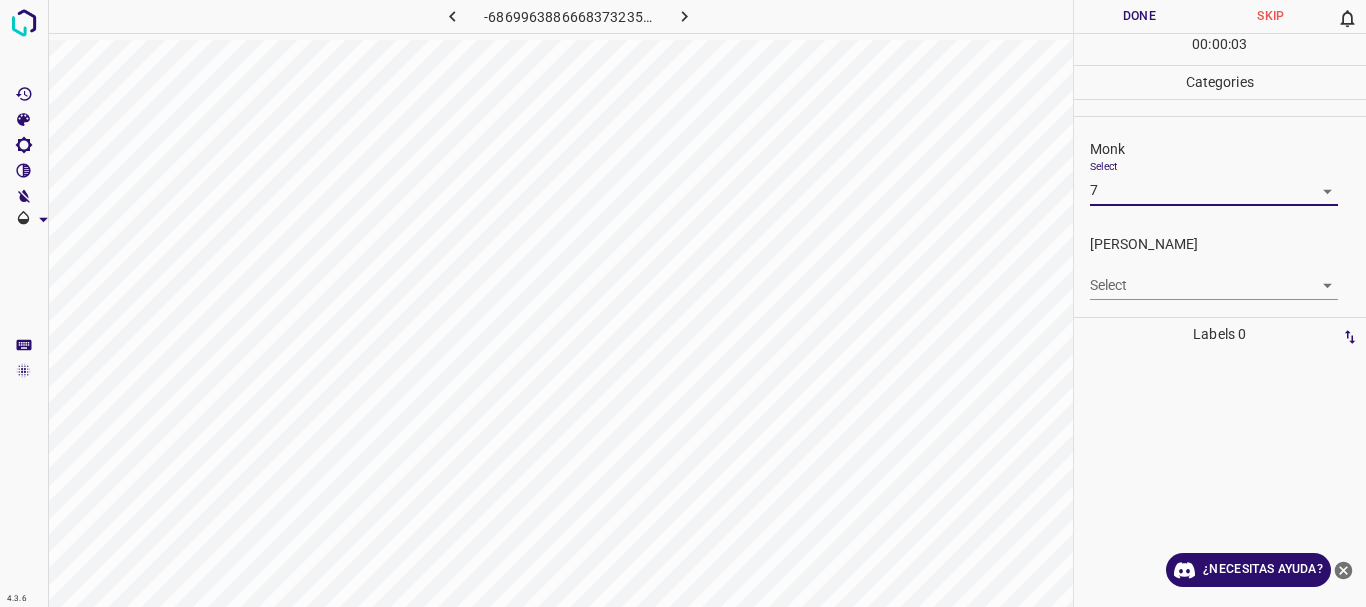 click on "4.3.6  -6869963886668373235.png Done Skip 0 00   : 00   : 03   Categories Monk   Select 7 7  [PERSON_NAME]   Select ​ Labels   0 Categories 1 Monk 2  [PERSON_NAME] Tools Space Change between modes (Draw & Edit) I Auto labeling R Restore zoom M Zoom in N Zoom out Delete Delete selecte label Filters Z Restore filters X Saturation filter C Brightness filter V Contrast filter B Gray scale filter General O Download ¿Necesitas ayuda? Texto original Valora esta traducción Tu opinión servirá para ayudar a mejorar el Traductor de Google - Texto - Esconder - Borrar 1 2 3 4 5 6 7 8 9 10 -1" at bounding box center [683, 303] 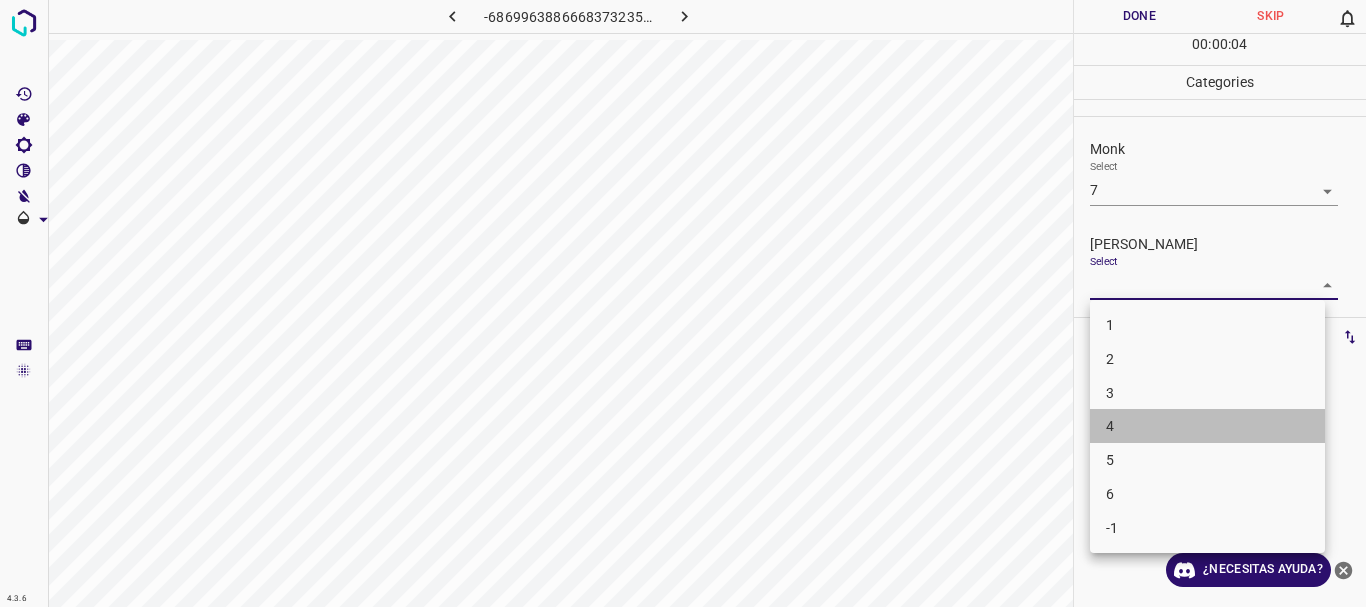 click on "4" at bounding box center (1207, 426) 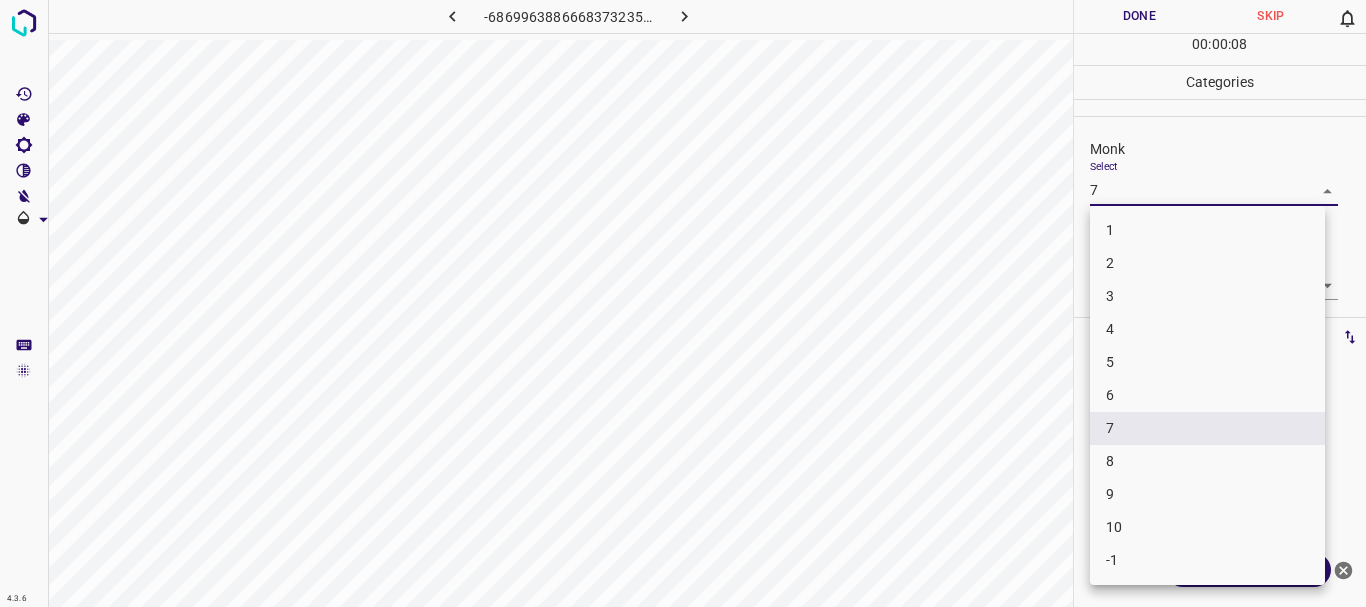 click on "4.3.6  -6869963886668373235.png Done Skip 0 00   : 00   : 08   Categories Monk   Select 7 7  [PERSON_NAME]   Select 4 4 Labels   0 Categories 1 Monk 2  [PERSON_NAME] Tools Space Change between modes (Draw & Edit) I Auto labeling R Restore zoom M Zoom in N Zoom out Delete Delete selecte label Filters Z Restore filters X Saturation filter C Brightness filter V Contrast filter B Gray scale filter General O Download ¿Necesitas ayuda? Texto original Valora esta traducción Tu opinión servirá para ayudar a mejorar el Traductor de Google - Texto - Esconder - Borrar 1 2 3 4 5 6 7 8 9 10 -1" at bounding box center (683, 303) 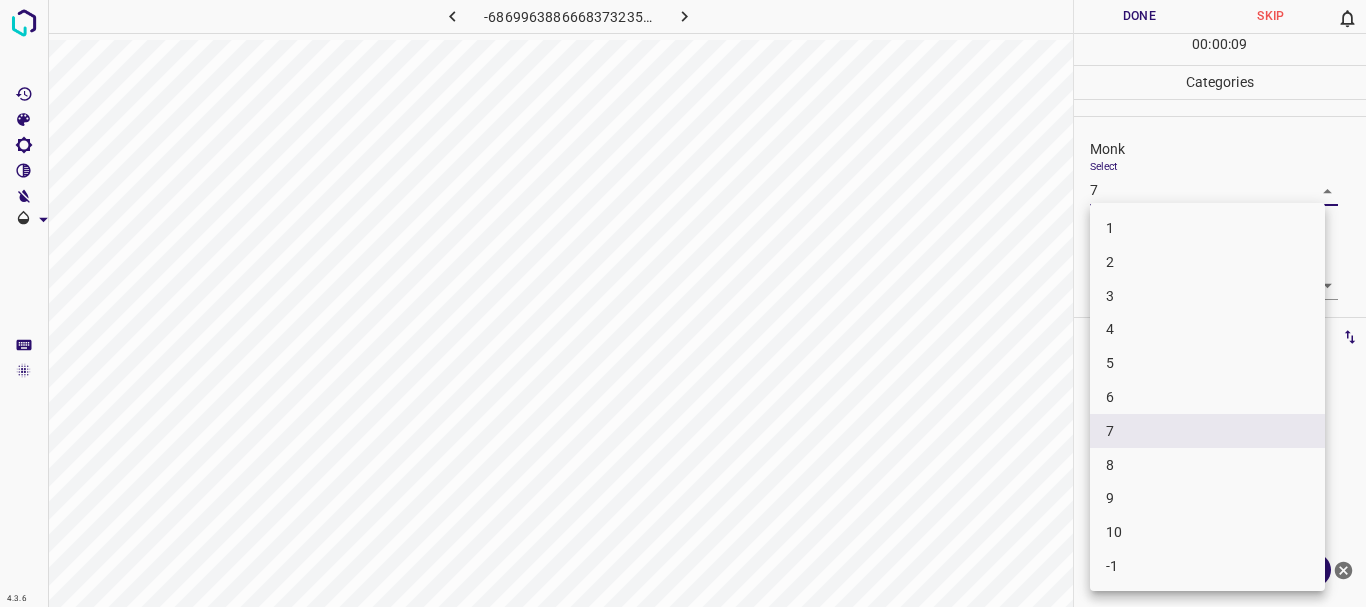 drag, startPoint x: 1117, startPoint y: 389, endPoint x: 1120, endPoint y: 376, distance: 13.341664 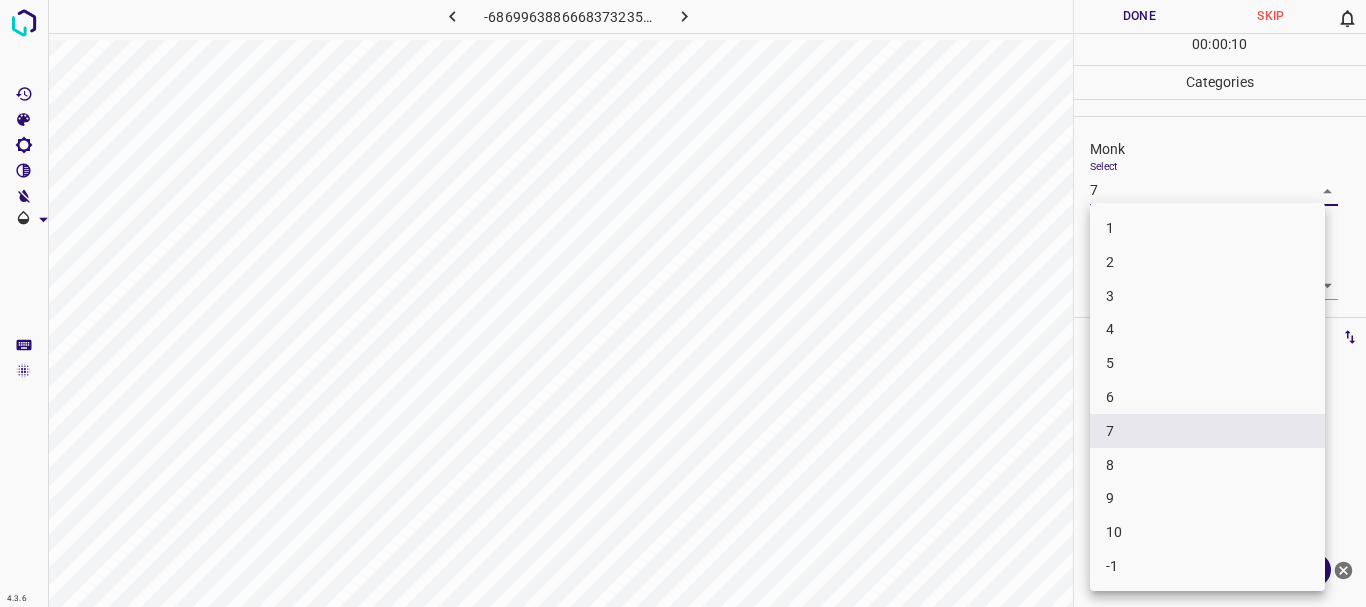 click at bounding box center [683, 303] 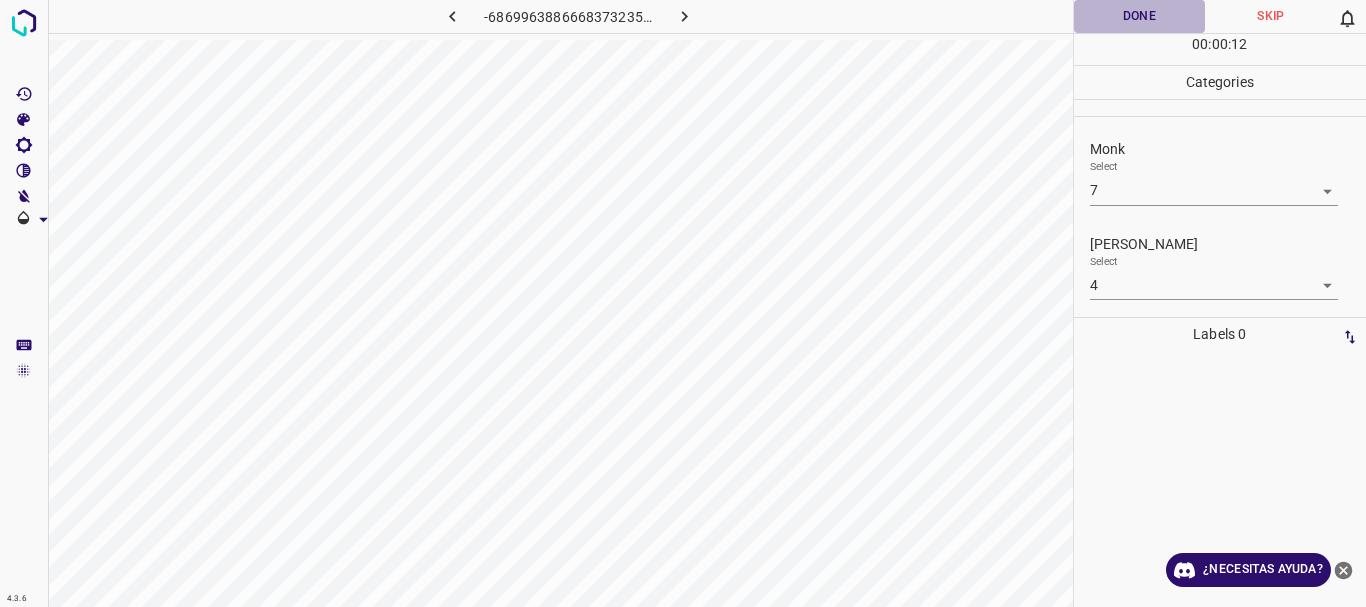 click on "Done" at bounding box center [1140, 16] 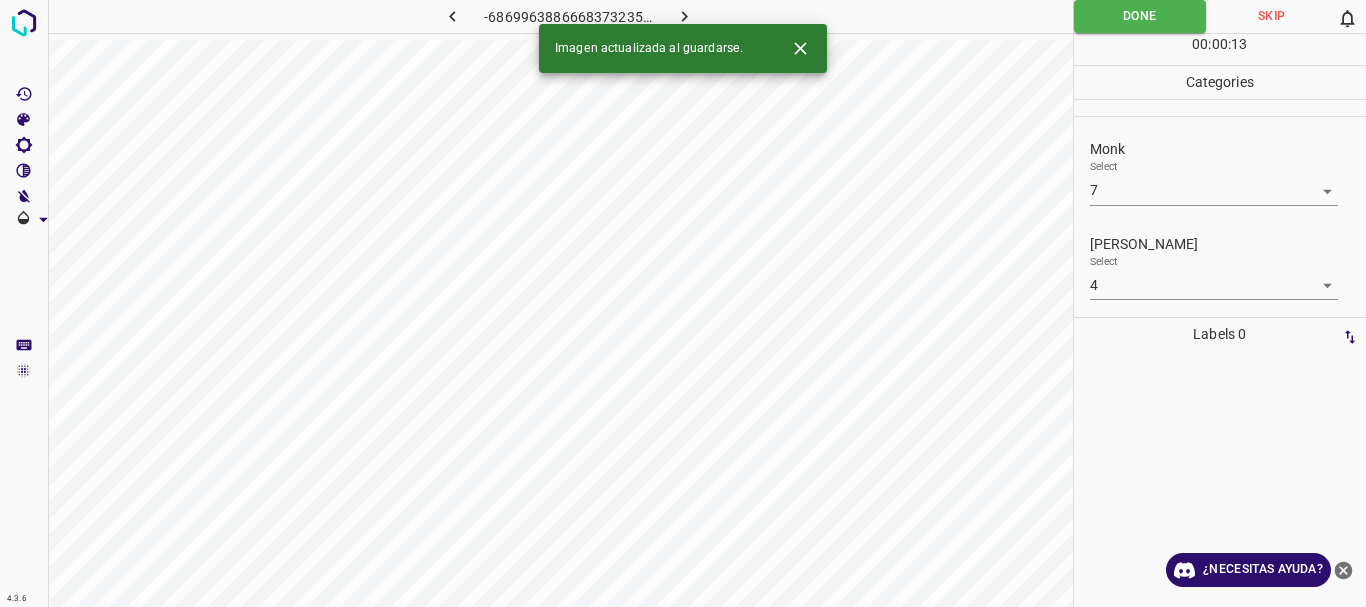 click 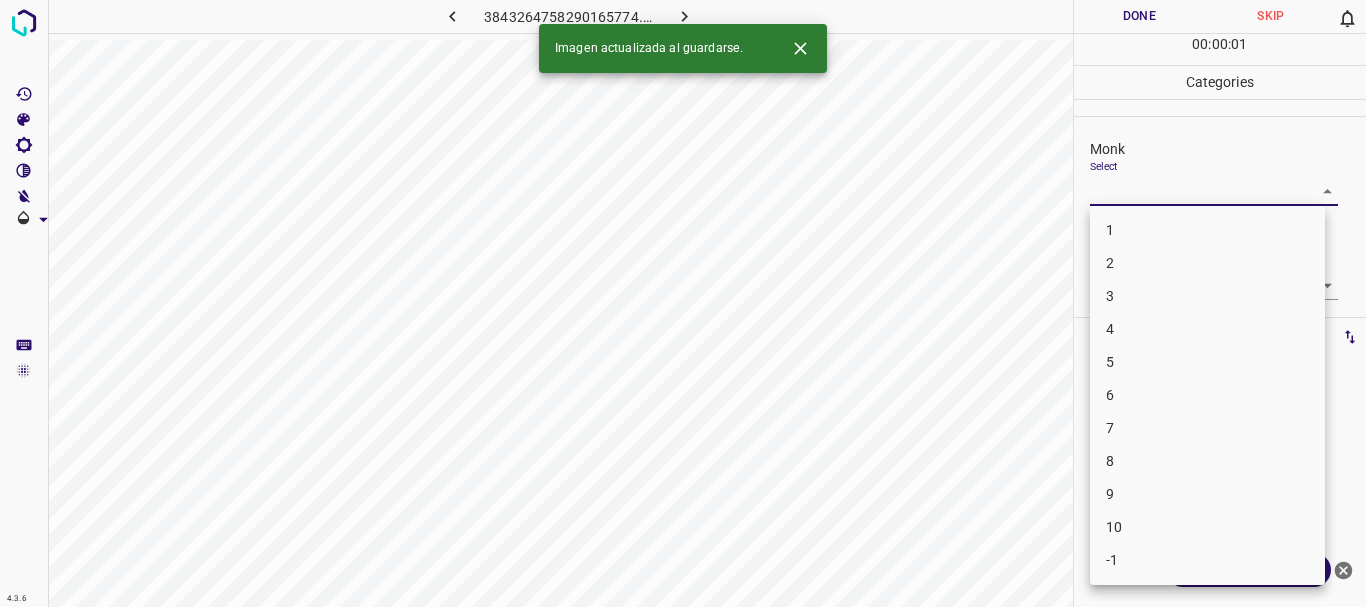 click on "4.3.6  3843264758290165774.png Done Skip 0 00   : 00   : 01   Categories Monk   Select ​  [PERSON_NAME]   Select ​ Labels   0 Categories 1 Monk 2  [PERSON_NAME] Tools Space Change between modes (Draw & Edit) I Auto labeling R Restore zoom M Zoom in N Zoom out Delete Delete selecte label Filters Z Restore filters X Saturation filter C Brightness filter V Contrast filter B Gray scale filter General O Download Imagen actualizada al guardarse. ¿Necesitas ayuda? Texto original Valora esta traducción Tu opinión servirá para ayudar a mejorar el Traductor de Google - Texto - Esconder - Borrar 1 2 3 4 5 6 7 8 9 10 -1" at bounding box center [683, 303] 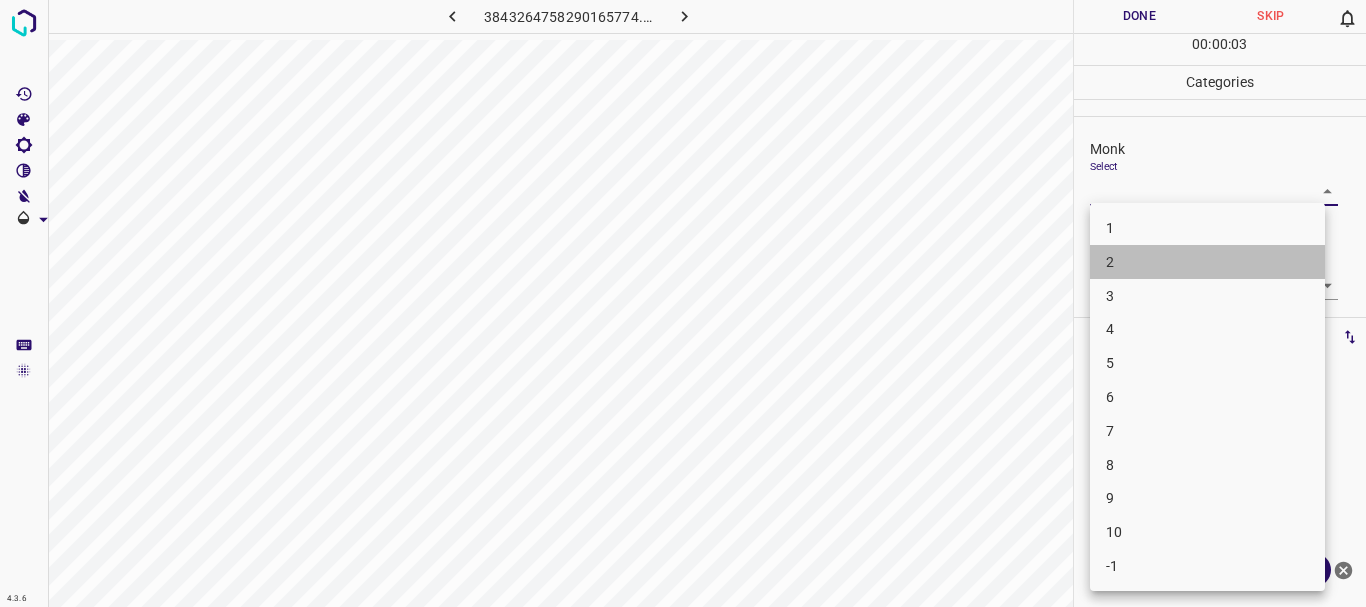 click on "2" at bounding box center [1207, 262] 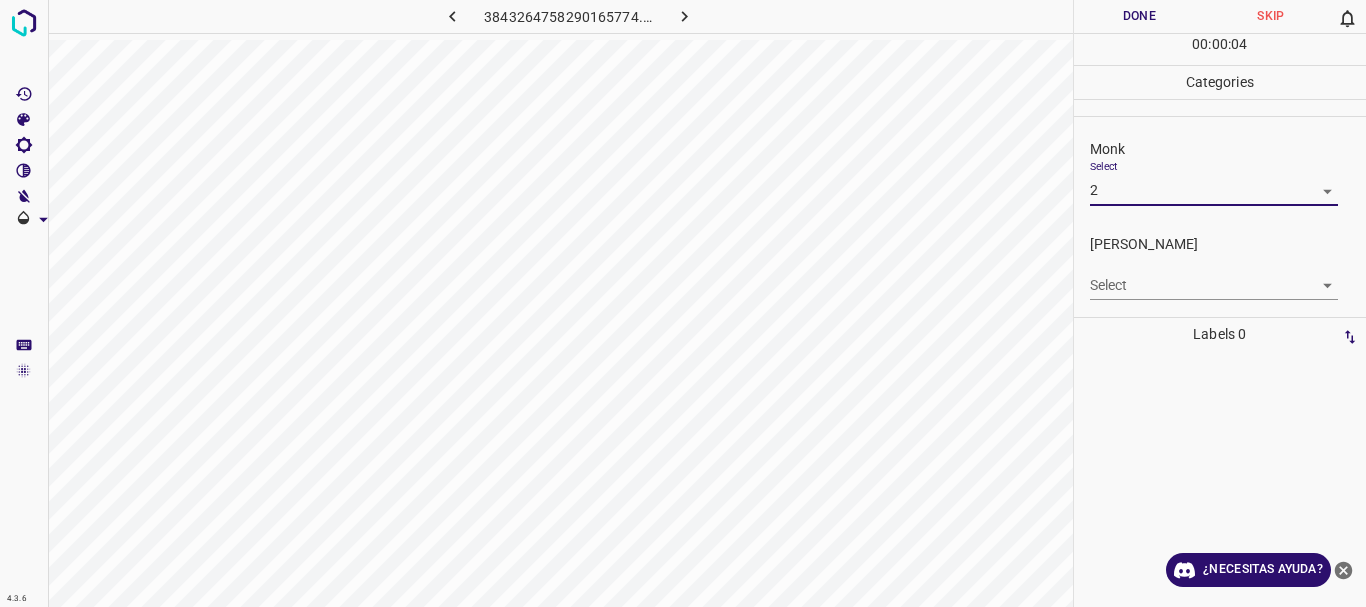 click on "4.3.6  3843264758290165774.png Done Skip 0 00   : 00   : 04   Categories Monk   Select 2 2  [PERSON_NAME]   Select ​ Labels   0 Categories 1 Monk 2  [PERSON_NAME] Tools Space Change between modes (Draw & Edit) I Auto labeling R Restore zoom M Zoom in N Zoom out Delete Delete selecte label Filters Z Restore filters X Saturation filter C Brightness filter V Contrast filter B Gray scale filter General O Download ¿Necesitas ayuda? Texto original Valora esta traducción Tu opinión servirá para ayudar a mejorar el Traductor de Google - Texto - Esconder - Borrar" at bounding box center (683, 303) 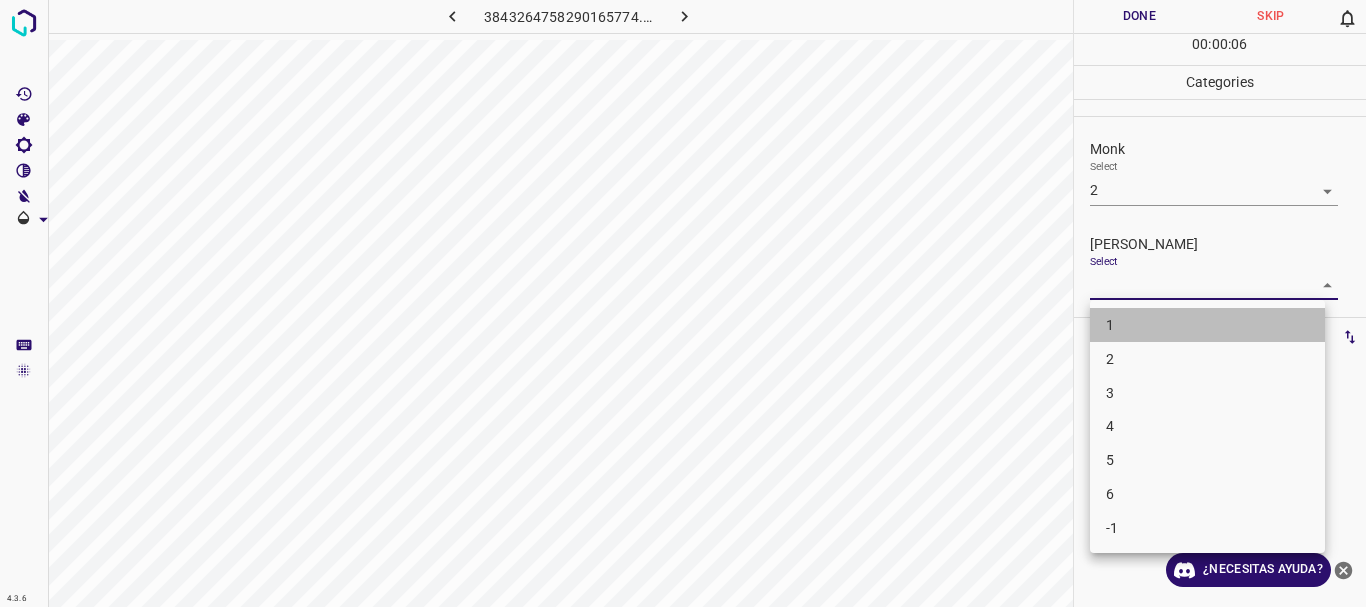 click on "1" at bounding box center [1207, 325] 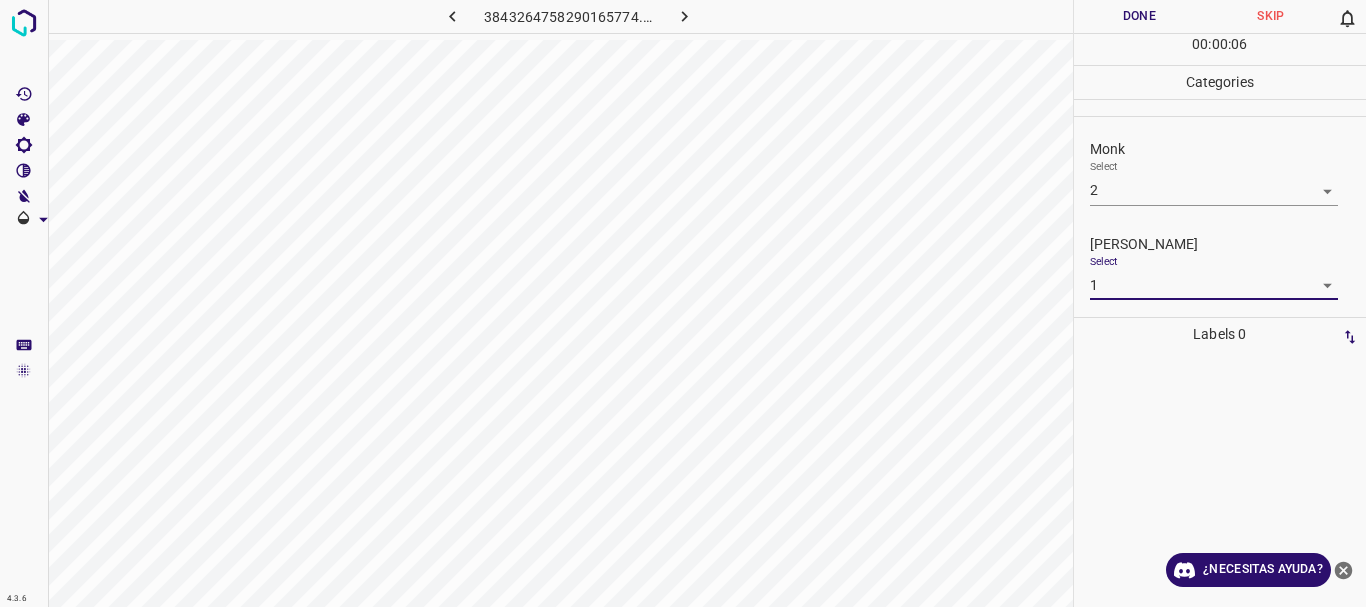 click on "Done" at bounding box center [1140, 16] 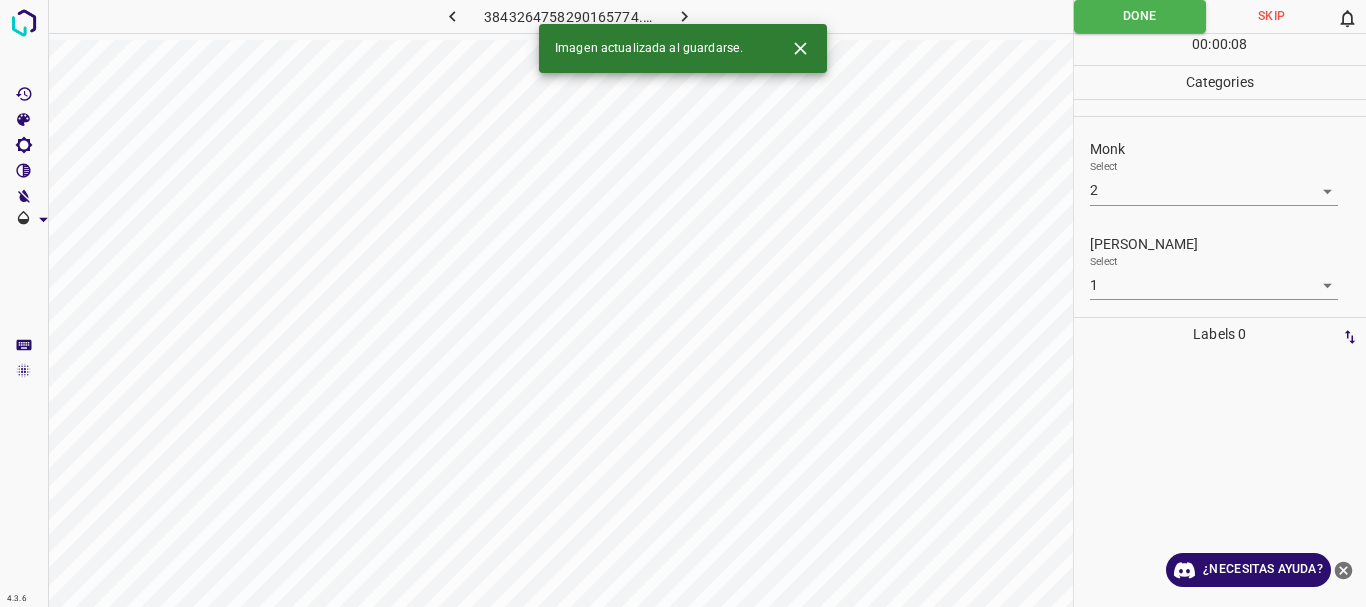 click 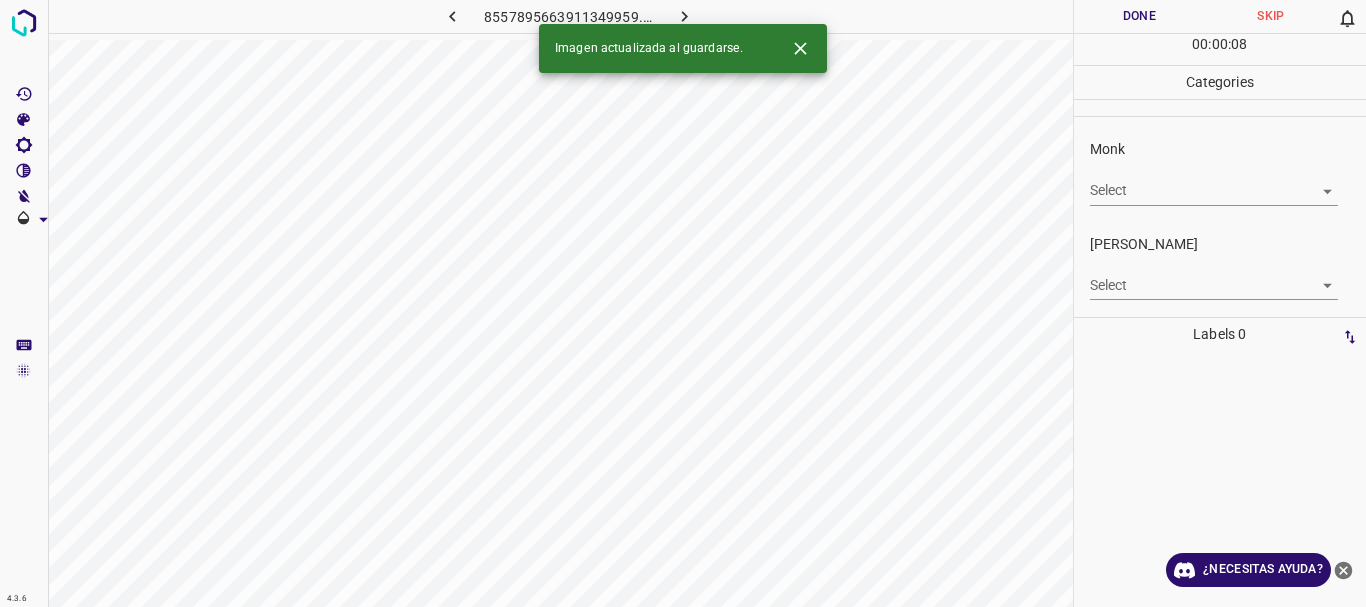 click on "4.3.6  8557895663911349959.png Done Skip 0 00   : 00   : 08   Categories Monk   Select ​  [PERSON_NAME]   Select ​ Labels   0 Categories 1 Monk 2  [PERSON_NAME] Tools Space Change between modes (Draw & Edit) I Auto labeling R Restore zoom M Zoom in N Zoom out Delete Delete selecte label Filters Z Restore filters X Saturation filter C Brightness filter V Contrast filter B Gray scale filter General O Download Imagen actualizada al guardarse. ¿Necesitas ayuda? Texto original Valora esta traducción Tu opinión servirá para ayudar a mejorar el Traductor de Google - Texto - Esconder - Borrar" at bounding box center (683, 303) 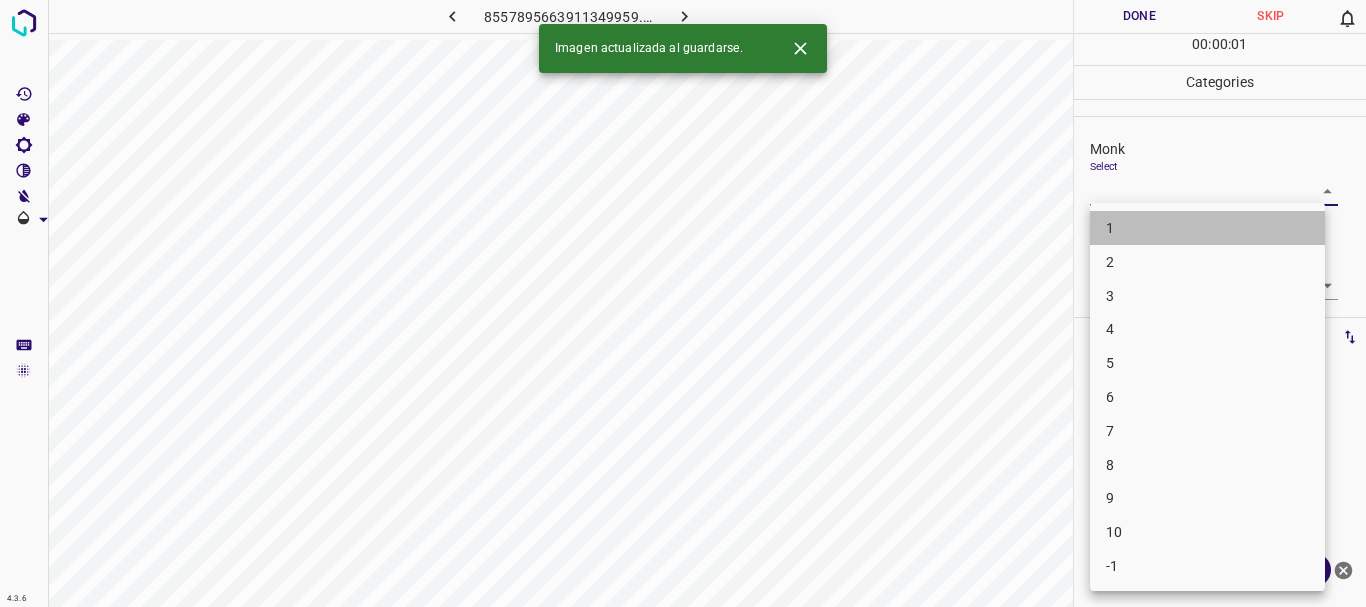 click on "1" at bounding box center [1207, 228] 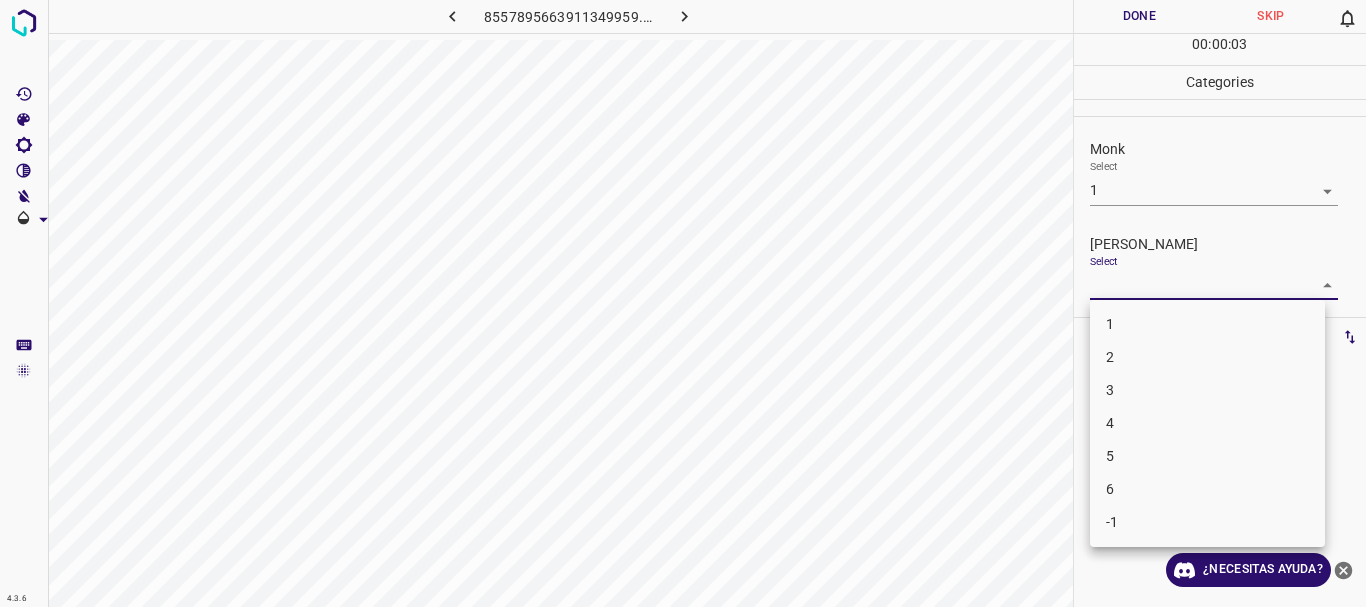 click on "4.3.6  8557895663911349959.png Done Skip 0 00   : 00   : 03   Categories Monk   Select 1 1  [PERSON_NAME]   Select ​ Labels   0 Categories 1 Monk 2  [PERSON_NAME] Tools Space Change between modes (Draw & Edit) I Auto labeling R Restore zoom M Zoom in N Zoom out Delete Delete selecte label Filters Z Restore filters X Saturation filter C Brightness filter V Contrast filter B Gray scale filter General O Download ¿Necesitas ayuda? Texto original Valora esta traducción Tu opinión servirá para ayudar a mejorar el Traductor de Google - Texto - Esconder - Borrar 1 2 3 4 5 6 -1" at bounding box center (683, 303) 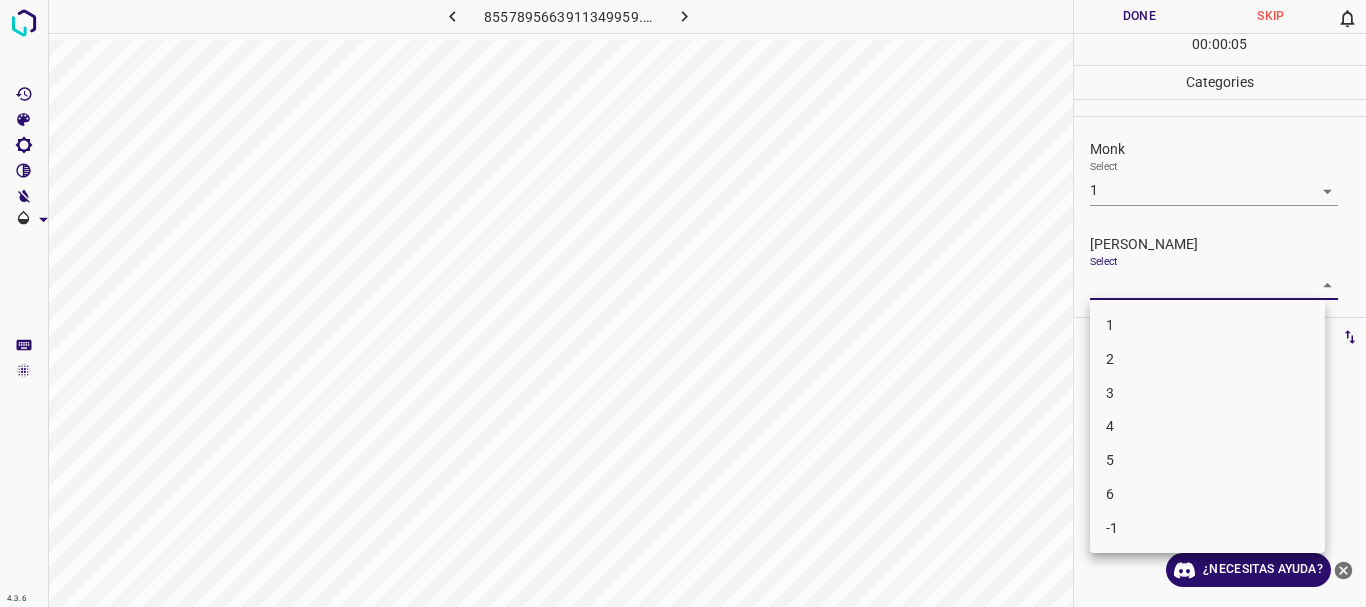 drag, startPoint x: 1165, startPoint y: 161, endPoint x: 1162, endPoint y: 176, distance: 15.297058 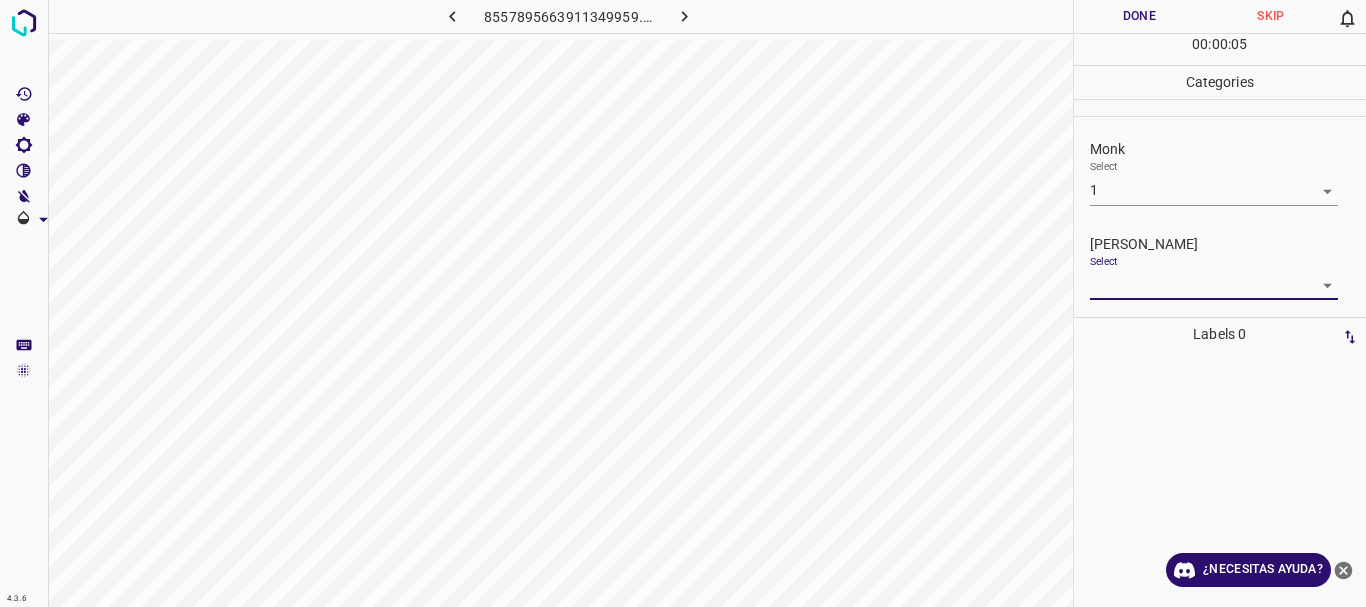 click on "1 2 3 4 5 6 -1" at bounding box center [683, 303] 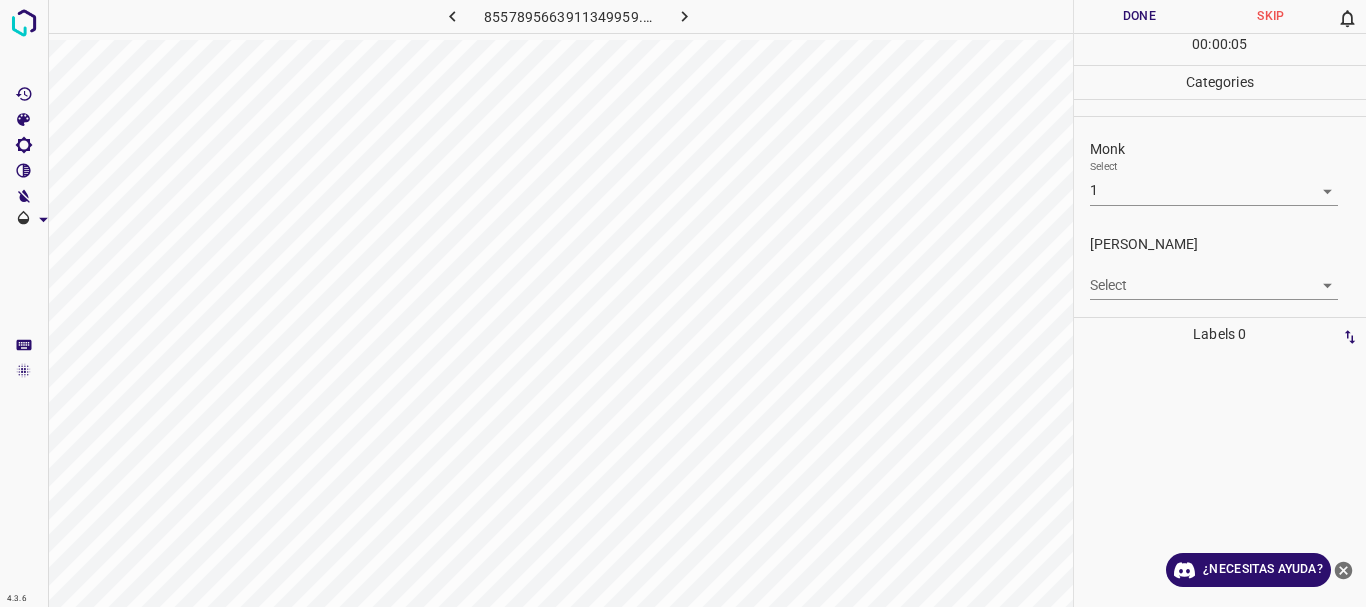 click on "4.3.6  8557895663911349959.png Done Skip 0 00   : 00   : 05   Categories Monk   Select 1 1  [PERSON_NAME]   Select ​ Labels   0 Categories 1 Monk 2  [PERSON_NAME] Tools Space Change between modes (Draw & Edit) I Auto labeling R Restore zoom M Zoom in N Zoom out Delete Delete selecte label Filters Z Restore filters X Saturation filter C Brightness filter V Contrast filter B Gray scale filter General O Download ¿Necesitas ayuda? Texto original Valora esta traducción Tu opinión servirá para ayudar a mejorar el Traductor de Google - Texto - Esconder - Borrar" at bounding box center [683, 303] 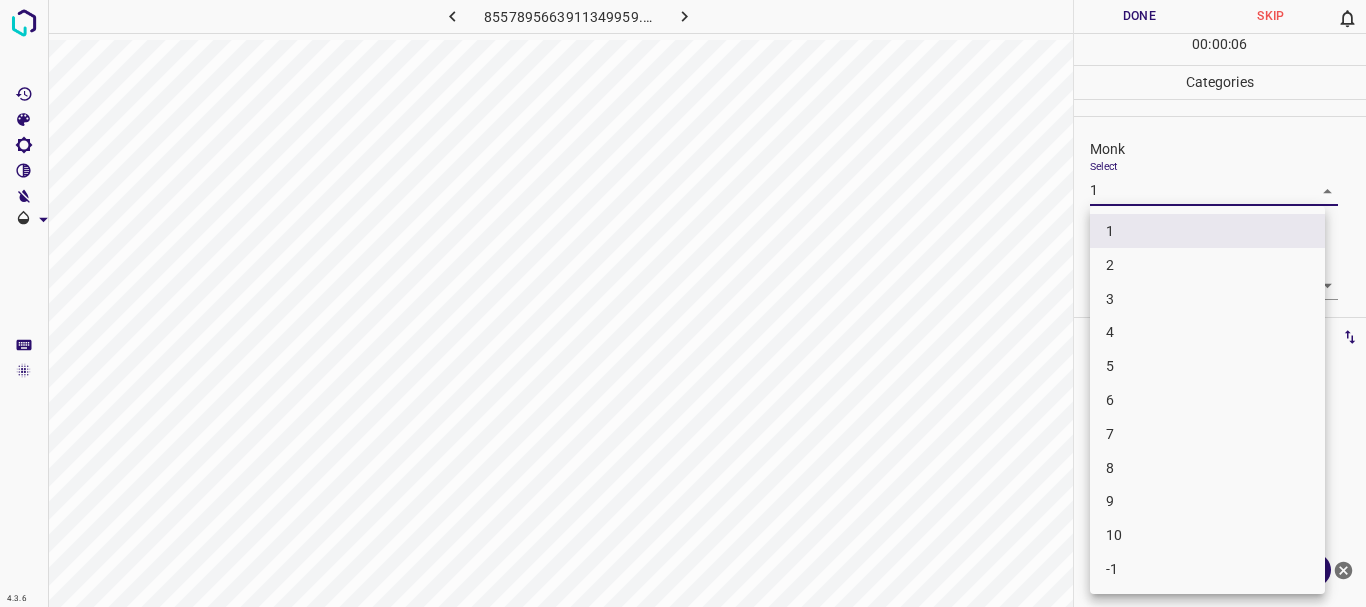 click on "3" at bounding box center [1207, 299] 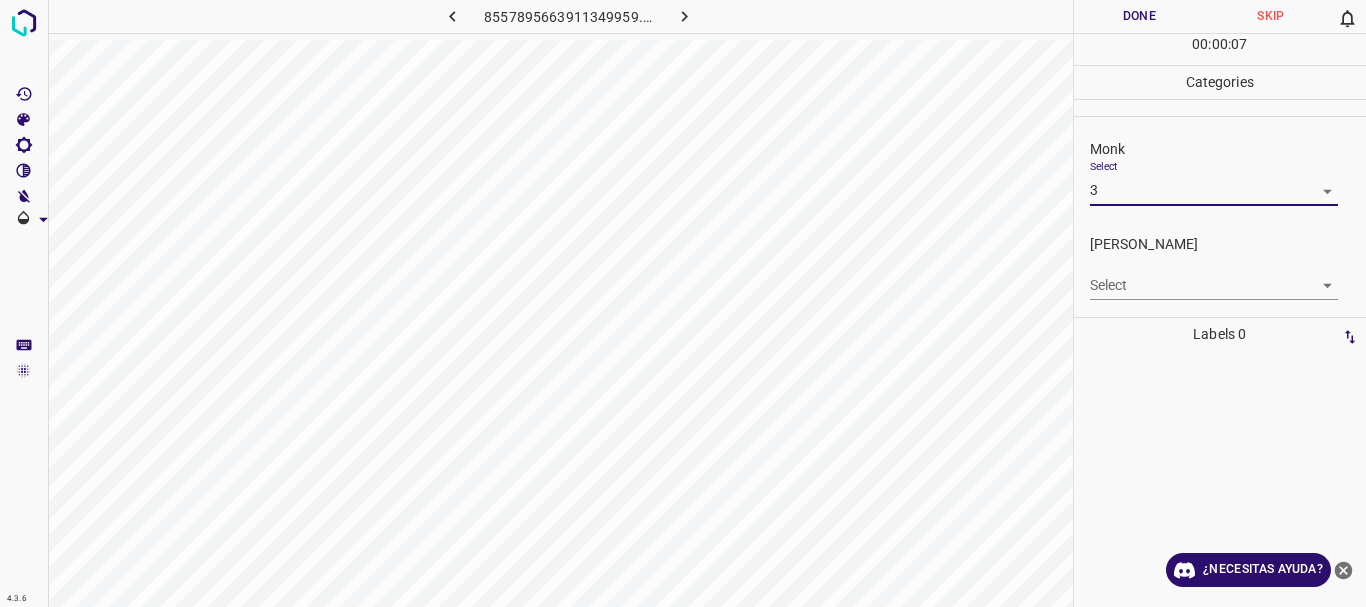 click on "4.3.6  8557895663911349959.png Done Skip 0 00   : 00   : 07   Categories Monk   Select 3 3  [PERSON_NAME]   Select ​ Labels   0 Categories 1 Monk 2  [PERSON_NAME] Tools Space Change between modes (Draw & Edit) I Auto labeling R Restore zoom M Zoom in N Zoom out Delete Delete selecte label Filters Z Restore filters X Saturation filter C Brightness filter V Contrast filter B Gray scale filter General O Download ¿Necesitas ayuda? Texto original Valora esta traducción Tu opinión servirá para ayudar a mejorar el Traductor de Google - Texto - Esconder - Borrar" at bounding box center (683, 303) 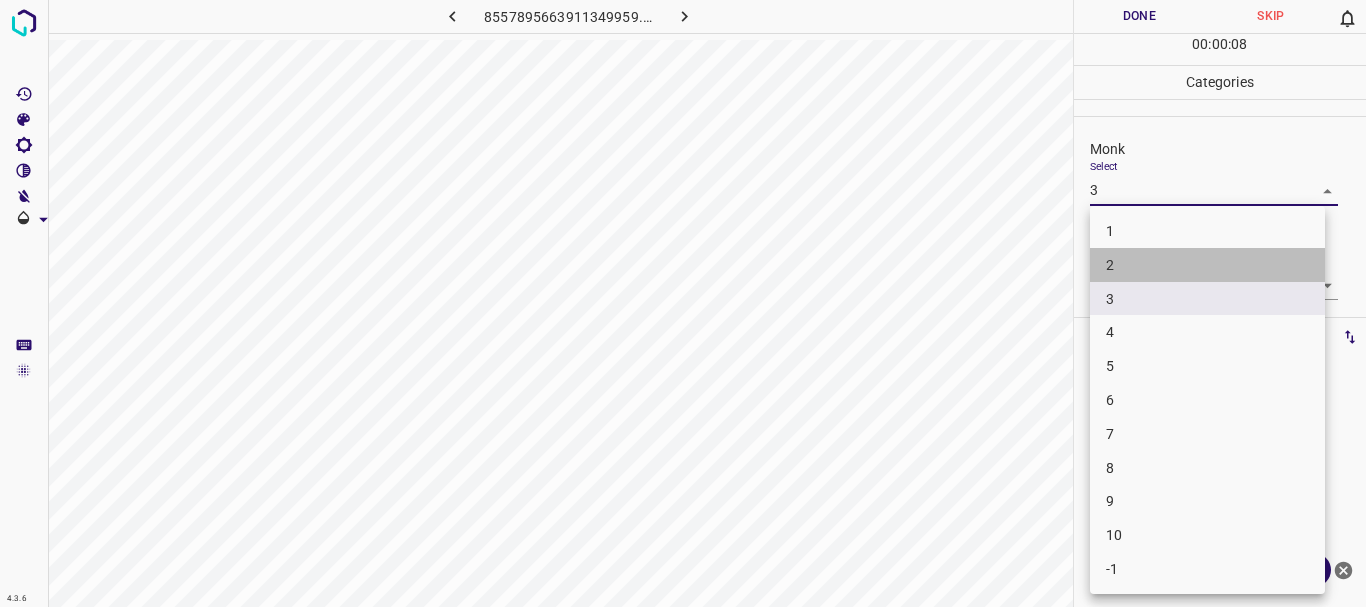 click on "2" at bounding box center [1207, 265] 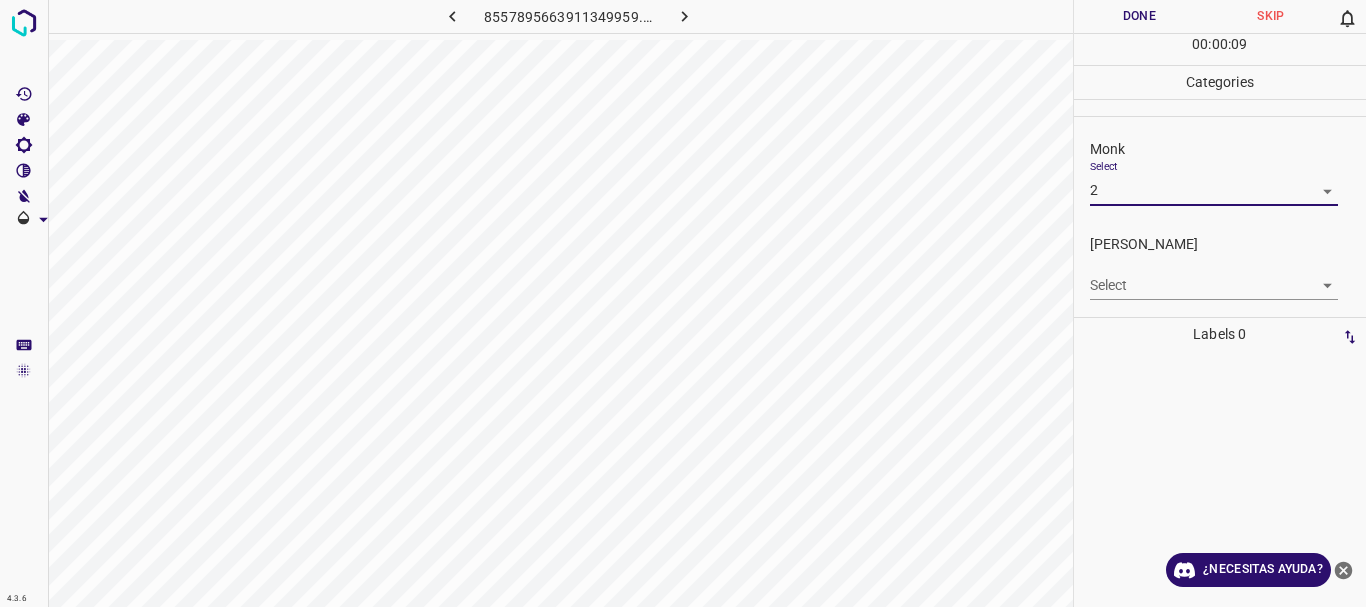 click on "4.3.6  8557895663911349959.png Done Skip 0 00   : 00   : 09   Categories Monk   Select 2 2  [PERSON_NAME]   Select ​ Labels   0 Categories 1 Monk 2  [PERSON_NAME] Tools Space Change between modes (Draw & Edit) I Auto labeling R Restore zoom M Zoom in N Zoom out Delete Delete selecte label Filters Z Restore filters X Saturation filter C Brightness filter V Contrast filter B Gray scale filter General O Download ¿Necesitas ayuda? Texto original Valora esta traducción Tu opinión servirá para ayudar a mejorar el Traductor de Google - Texto - Esconder - Borrar" at bounding box center (683, 303) 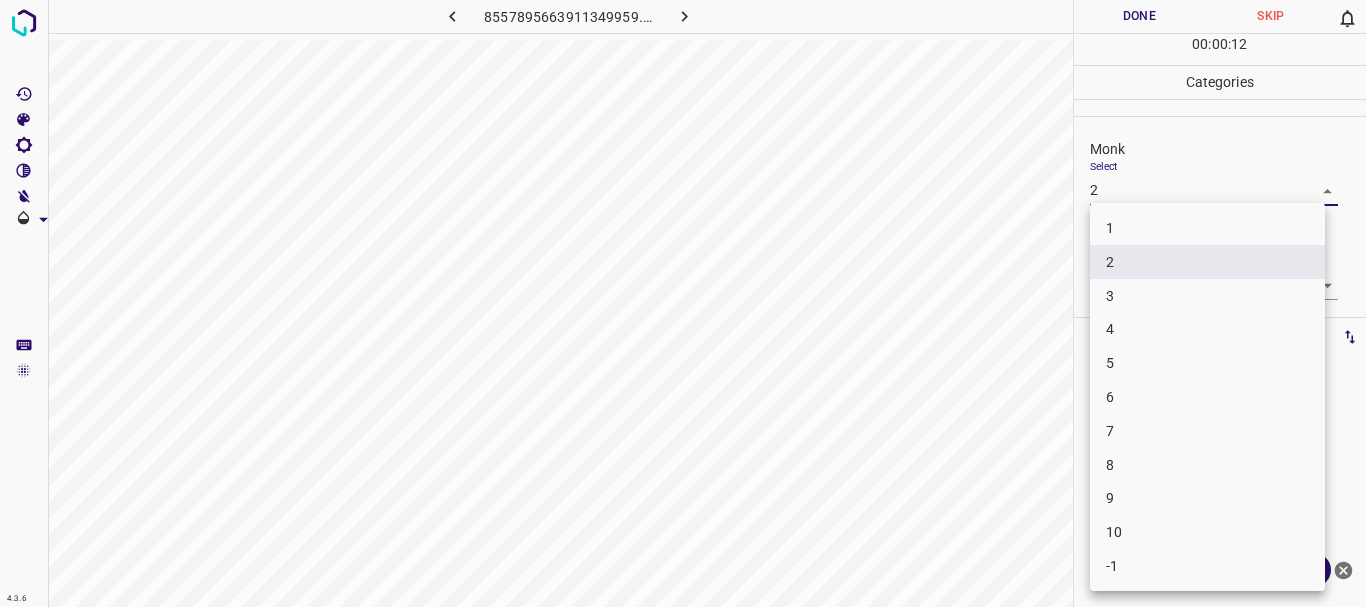click on "3" at bounding box center [1207, 296] 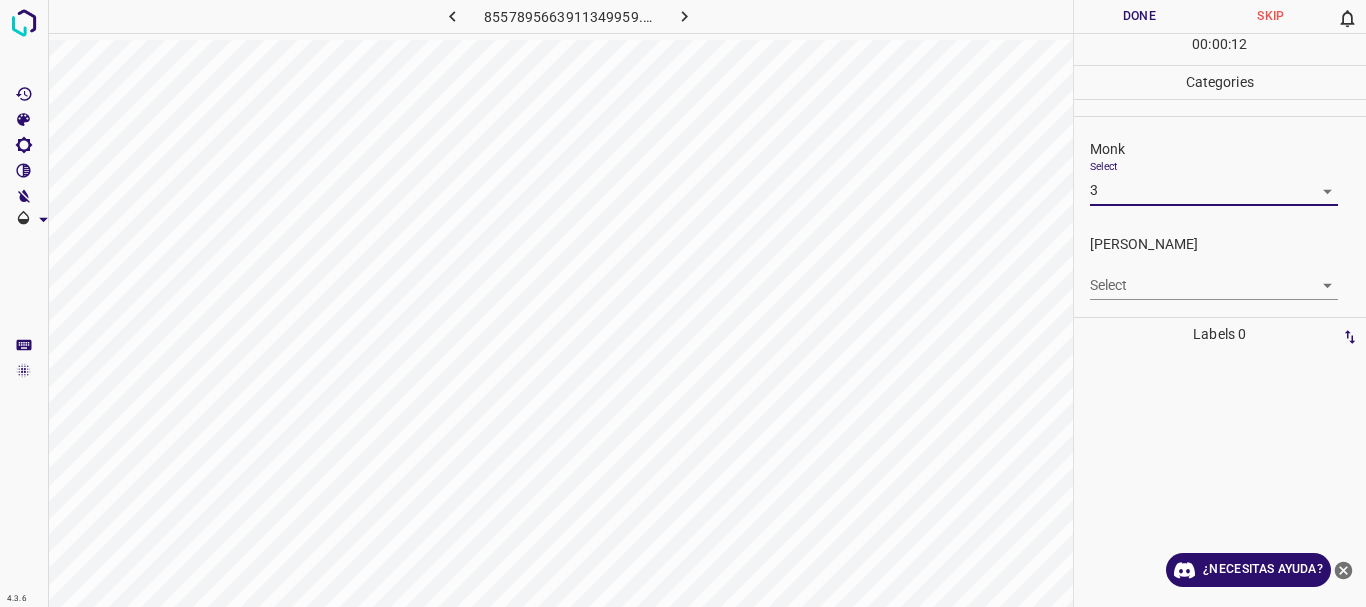 click on "4.3.6  8557895663911349959.png Done Skip 0 00   : 00   : 12   Categories Monk   Select 3 3  [PERSON_NAME]   Select ​ Labels   0 Categories 1 Monk 2  [PERSON_NAME] Tools Space Change between modes (Draw & Edit) I Auto labeling R Restore zoom M Zoom in N Zoom out Delete Delete selecte label Filters Z Restore filters X Saturation filter C Brightness filter V Contrast filter B Gray scale filter General O Download ¿Necesitas ayuda? Texto original Valora esta traducción Tu opinión servirá para ayudar a mejorar el Traductor de Google - Texto - Esconder - Borrar 1 2 3 4 5 6 7 8 9 10 -1" at bounding box center (683, 303) 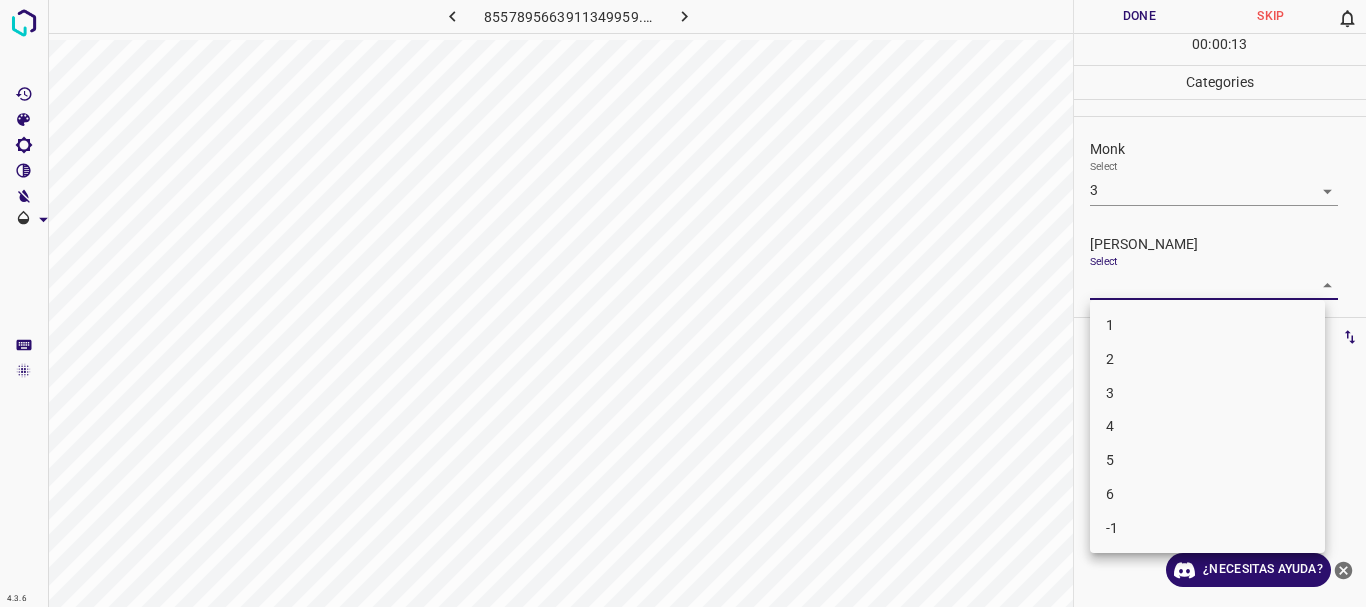 click on "2" at bounding box center (1207, 359) 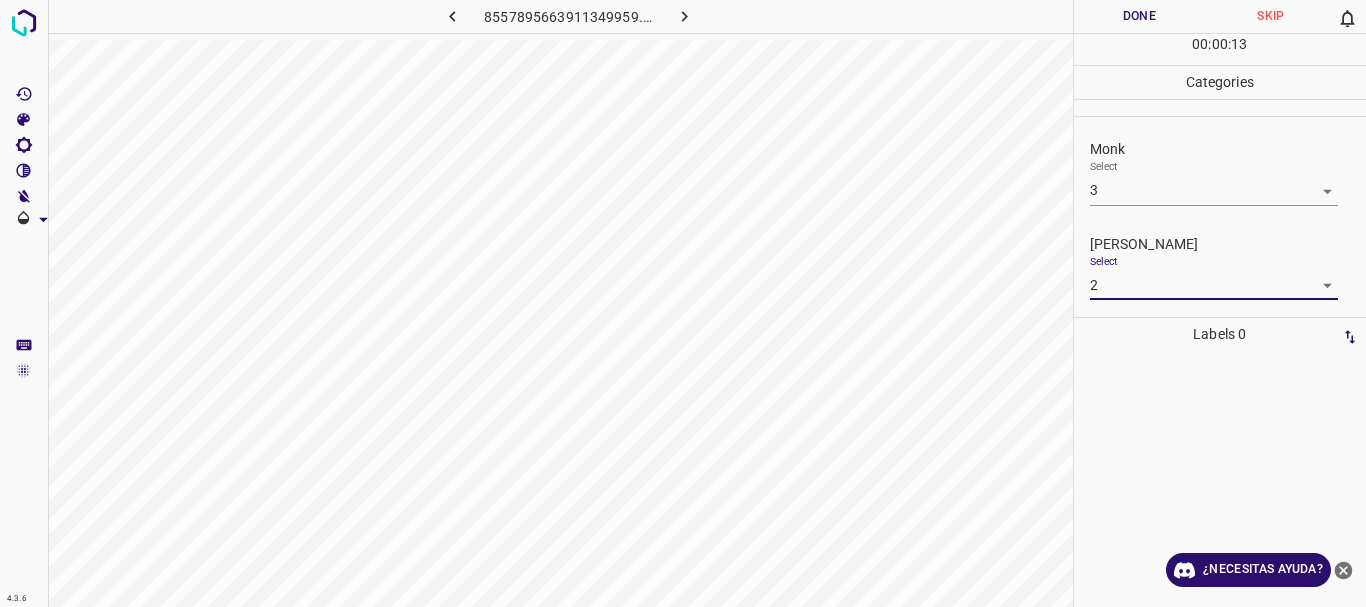 click on "Done" at bounding box center [1140, 16] 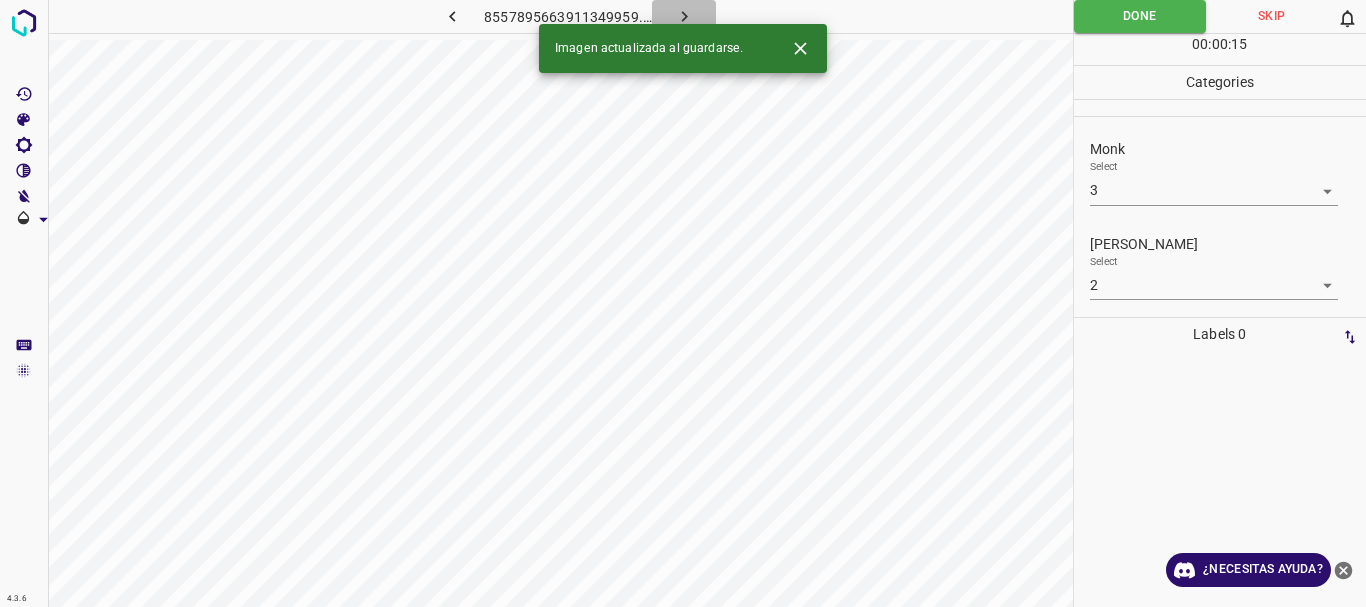 click at bounding box center [684, 16] 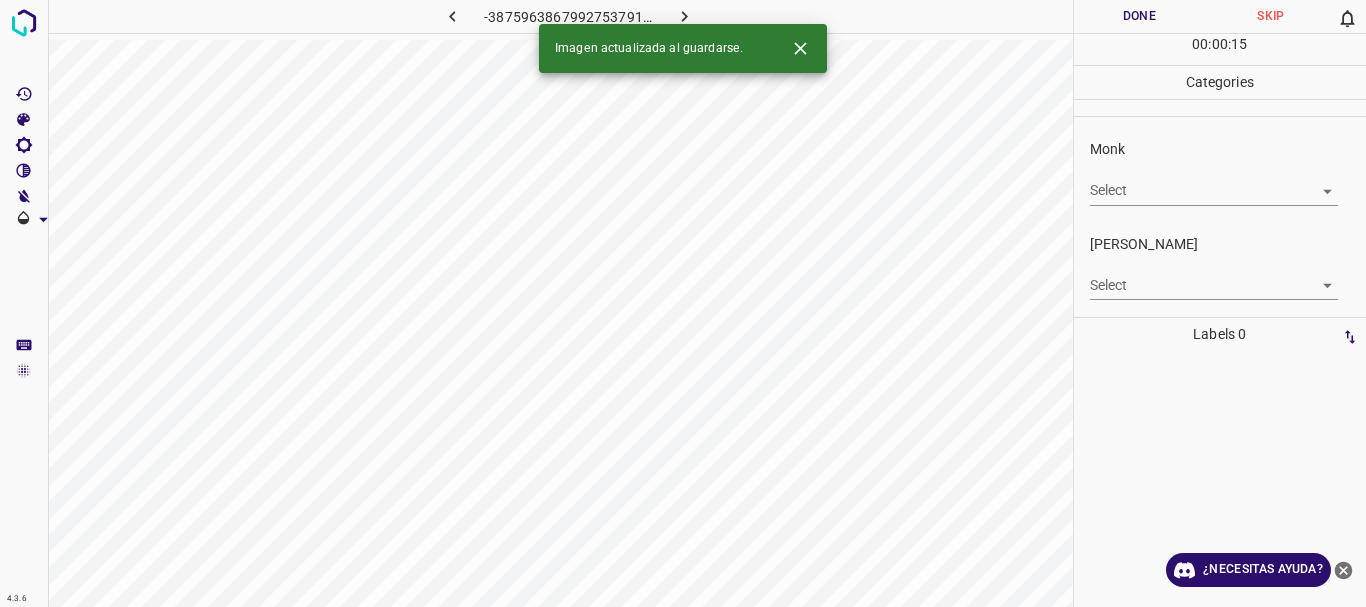 click on "4.3.6  -3875963867992753791.png Done Skip 0 00   : 00   : 15   Categories Monk   Select ​  [PERSON_NAME]   Select ​ Labels   0 Categories 1 Monk 2  [PERSON_NAME] Tools Space Change between modes (Draw & Edit) I Auto labeling R Restore zoom M Zoom in N Zoom out Delete Delete selecte label Filters Z Restore filters X Saturation filter C Brightness filter V Contrast filter B Gray scale filter General O Download Imagen actualizada al guardarse. ¿Necesitas ayuda? Texto original Valora esta traducción Tu opinión servirá para ayudar a mejorar el Traductor de Google - Texto - Esconder - Borrar" at bounding box center (683, 303) 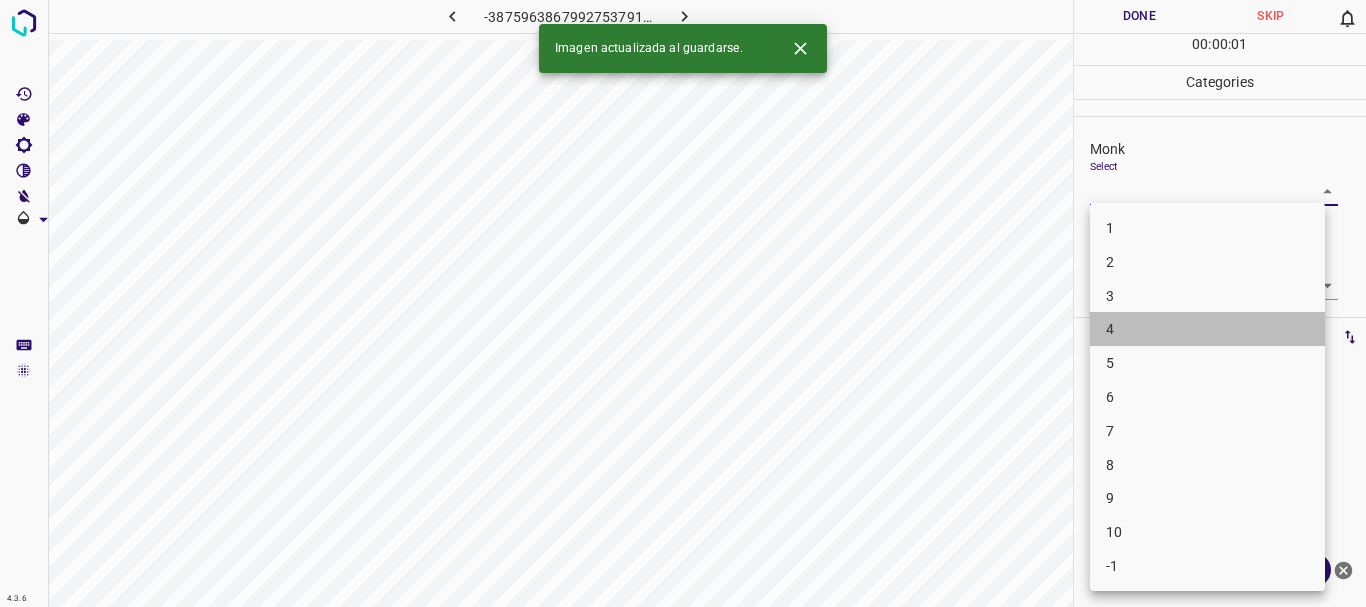click on "4" at bounding box center [1207, 329] 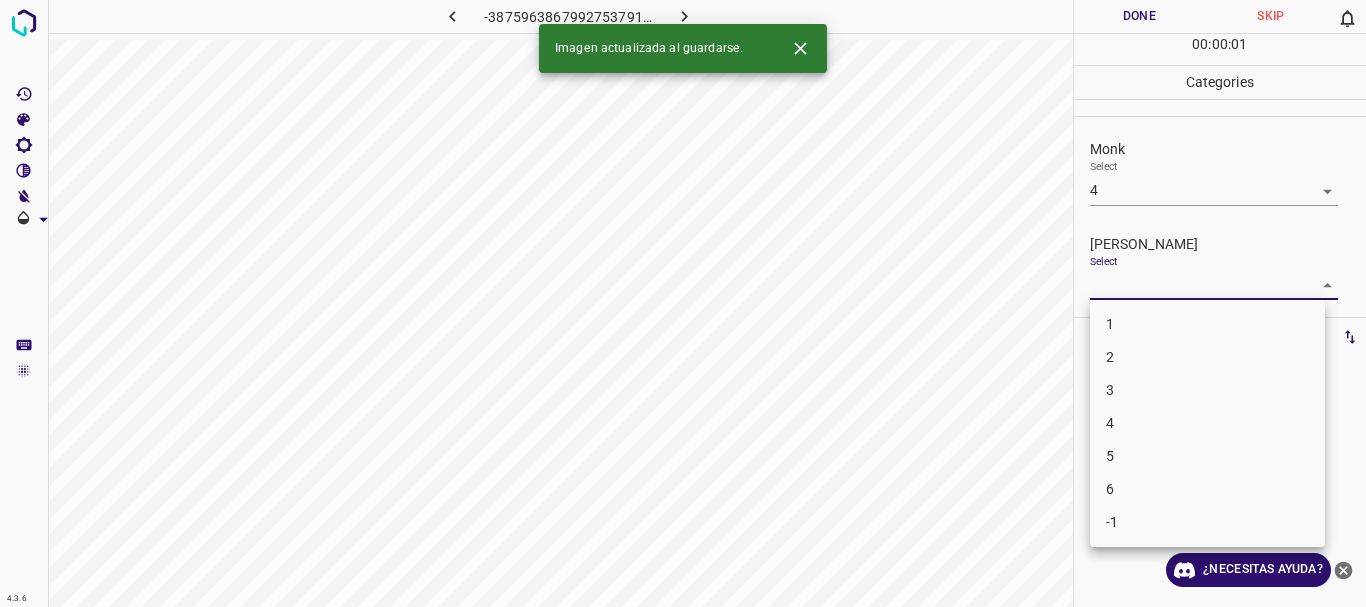 click on "4.3.6  -3875963867992753791.png Done Skip 0 00   : 00   : 01   Categories Monk   Select 4 4  [PERSON_NAME]   Select ​ Labels   0 Categories 1 Monk 2  [PERSON_NAME] Tools Space Change between modes (Draw & Edit) I Auto labeling R Restore zoom M Zoom in N Zoom out Delete Delete selecte label Filters Z Restore filters X Saturation filter C Brightness filter V Contrast filter B Gray scale filter General O Download Imagen actualizada al guardarse. ¿Necesitas ayuda? Texto original Valora esta traducción Tu opinión servirá para ayudar a mejorar el Traductor de Google - Texto - Esconder - Borrar 1 2 3 4 5 6 -1" at bounding box center [683, 303] 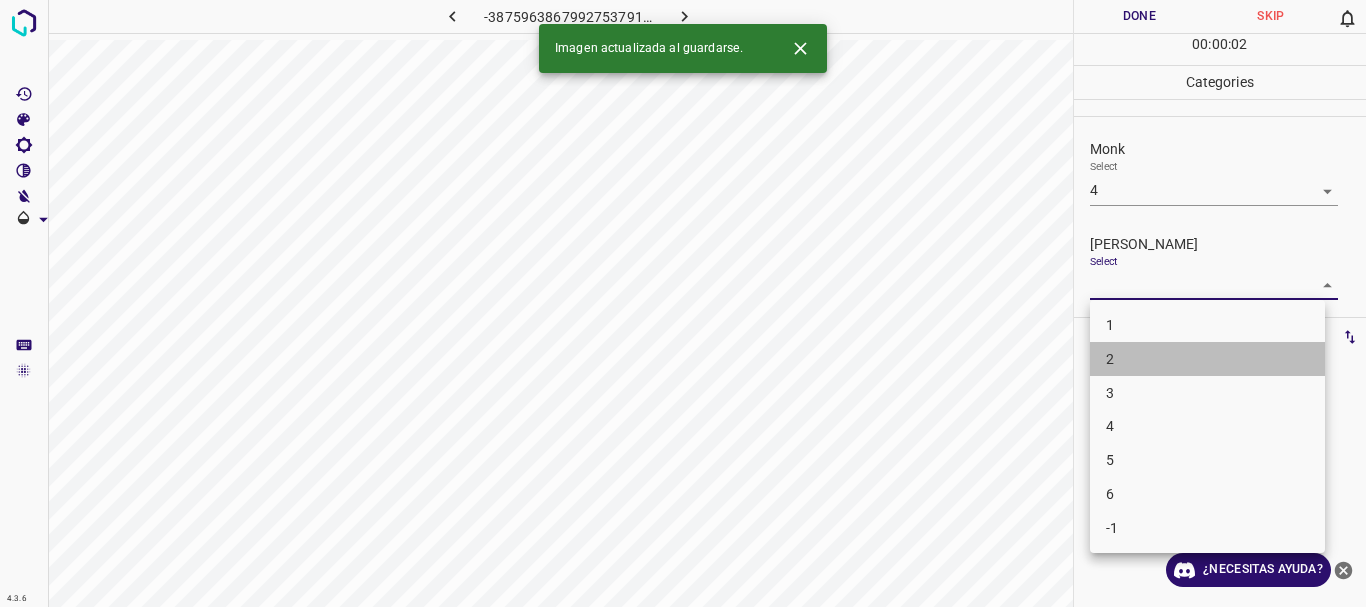 drag, startPoint x: 1146, startPoint y: 362, endPoint x: 1151, endPoint y: 211, distance: 151.08276 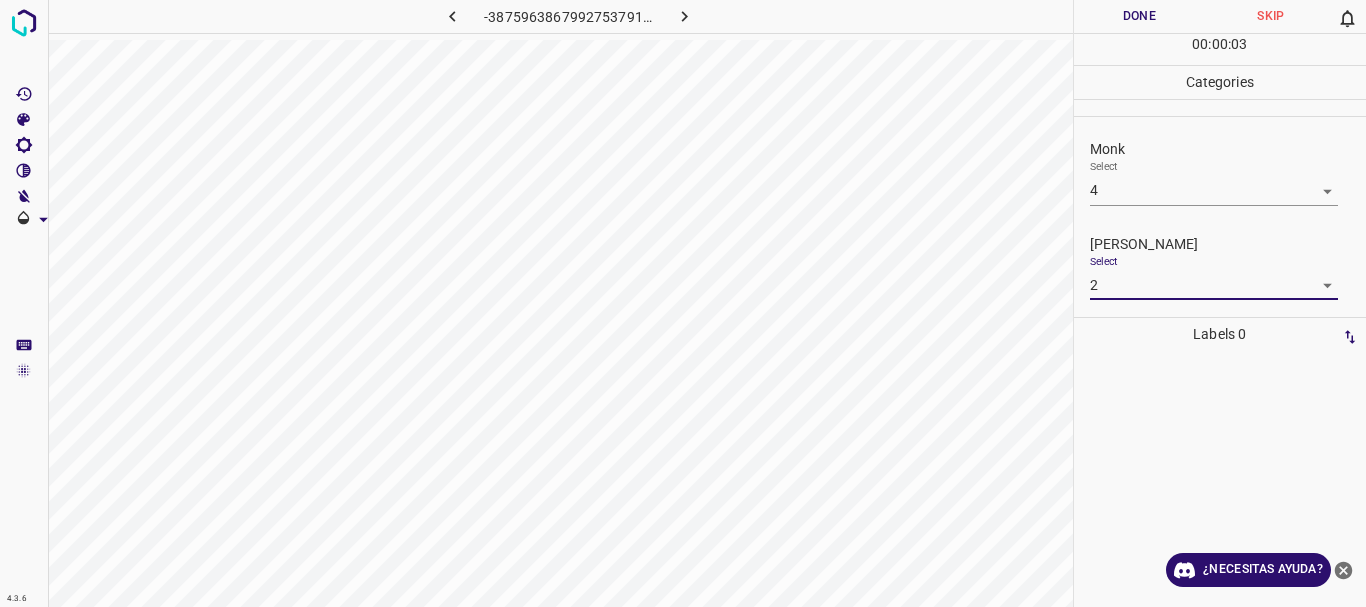 click on "Done" at bounding box center [1140, 16] 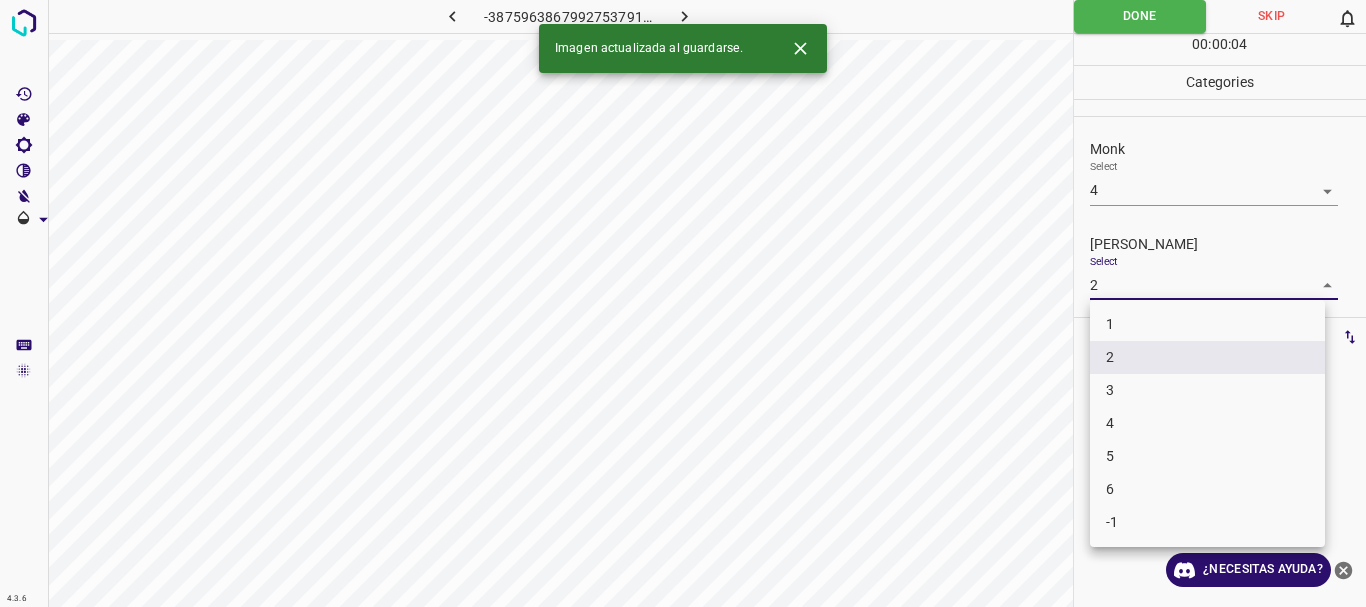 click on "4.3.6  -3875963867992753791.png Done Skip 0 00   : 00   : 04   Categories Monk   Select 4 4  [PERSON_NAME]   Select 2 2 Labels   0 Categories 1 Monk 2  [PERSON_NAME] Tools Space Change between modes (Draw & Edit) I Auto labeling R Restore zoom M Zoom in N Zoom out Delete Delete selecte label Filters Z Restore filters X Saturation filter C Brightness filter V Contrast filter B Gray scale filter General O Download Imagen actualizada al guardarse. ¿Necesitas ayuda? Texto original Valora esta traducción Tu opinión servirá para ayudar a mejorar el Traductor de Google - Texto - Esconder - Borrar 1 2 3 4 5 6 -1" at bounding box center [683, 303] 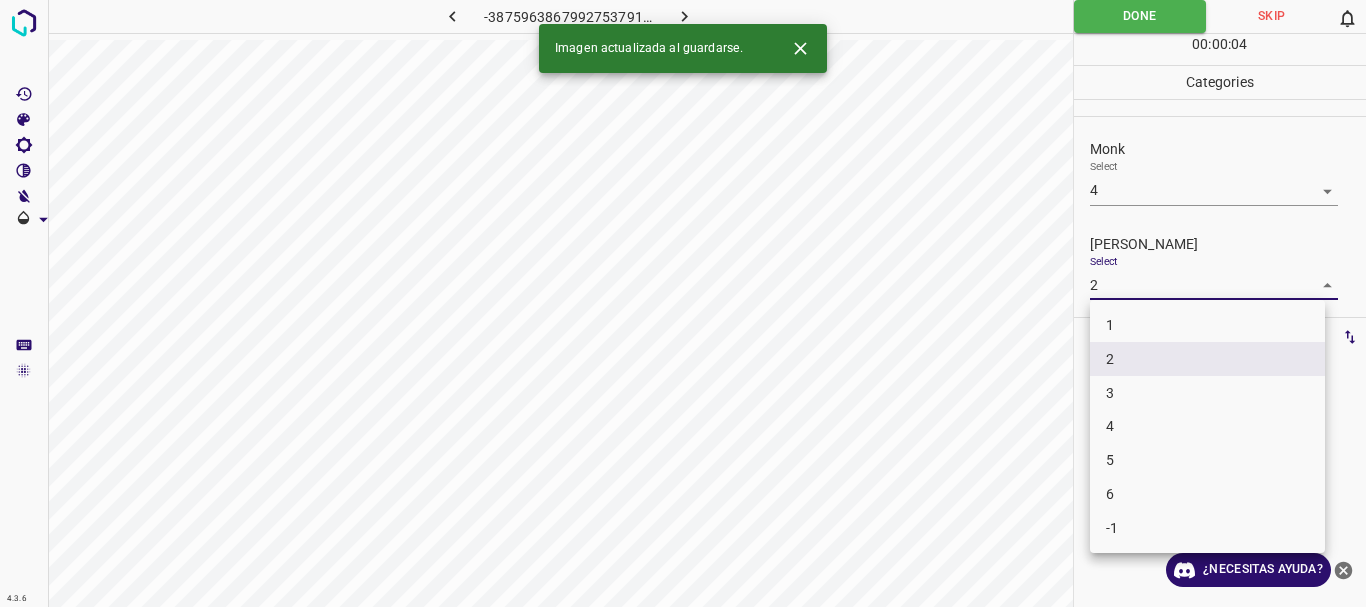 drag, startPoint x: 1138, startPoint y: 321, endPoint x: 1142, endPoint y: 290, distance: 31.257 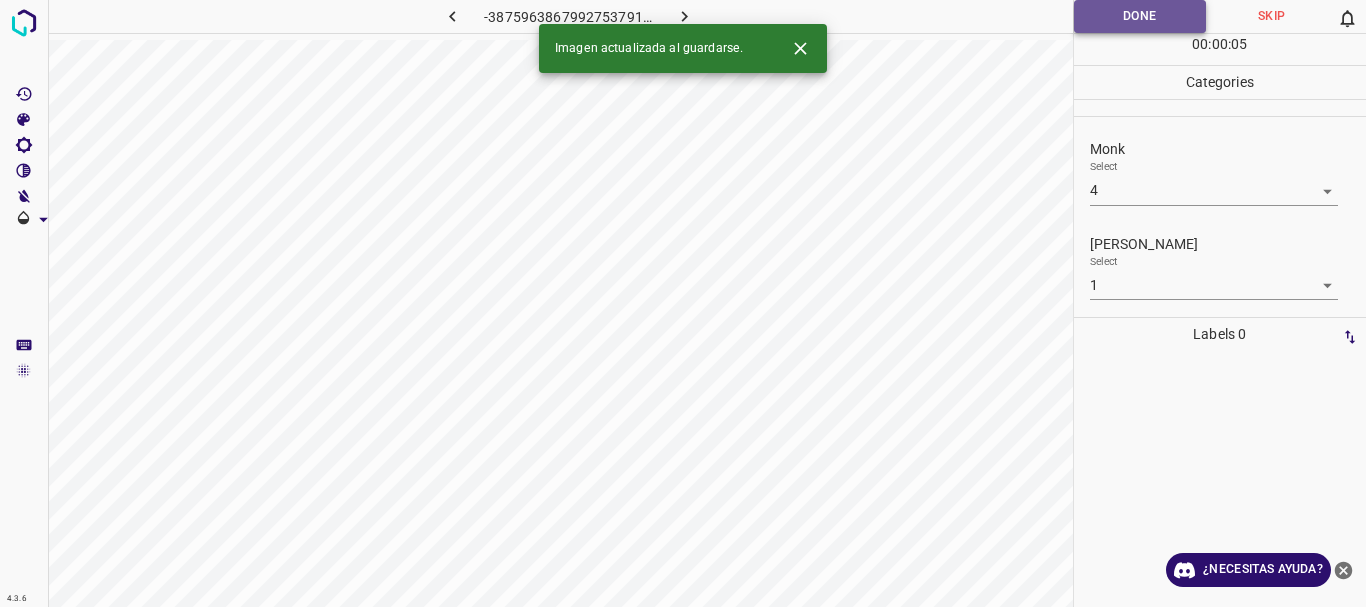 click on "Done" at bounding box center [1140, 16] 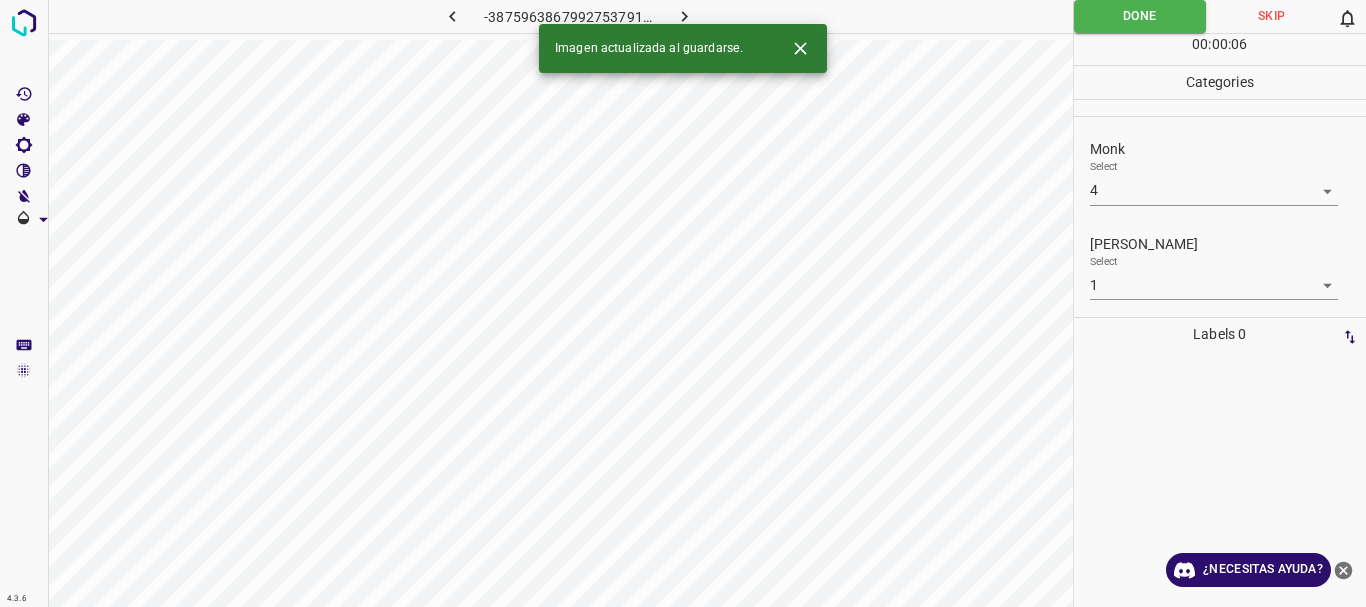 click 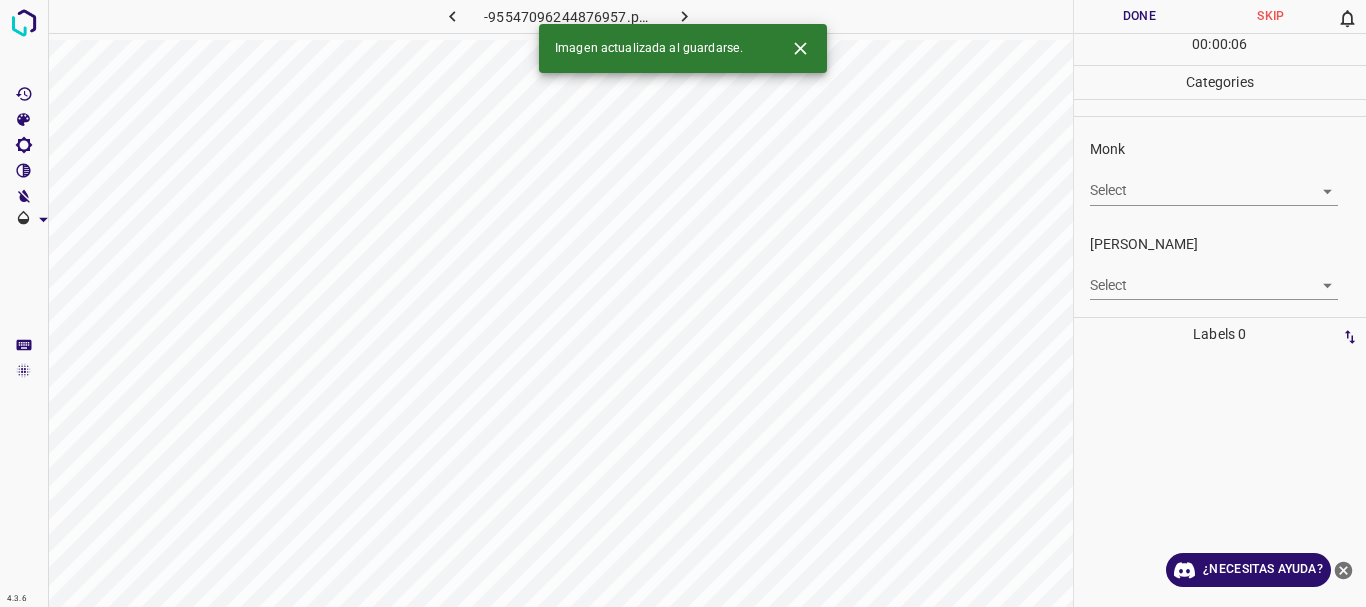 click on "4.3.6  -95547096244876957.png Done Skip 0 00   : 00   : 06   Categories Monk   Select ​  [PERSON_NAME]   Select ​ Labels   0 Categories 1 Monk 2  [PERSON_NAME] Tools Space Change between modes (Draw & Edit) I Auto labeling R Restore zoom M Zoom in N Zoom out Delete Delete selecte label Filters Z Restore filters X Saturation filter C Brightness filter V Contrast filter B Gray scale filter General O Download Imagen actualizada al guardarse. ¿Necesitas ayuda? Texto original Valora esta traducción Tu opinión servirá para ayudar a mejorar el Traductor de Google - Texto - Esconder - Borrar" at bounding box center (683, 303) 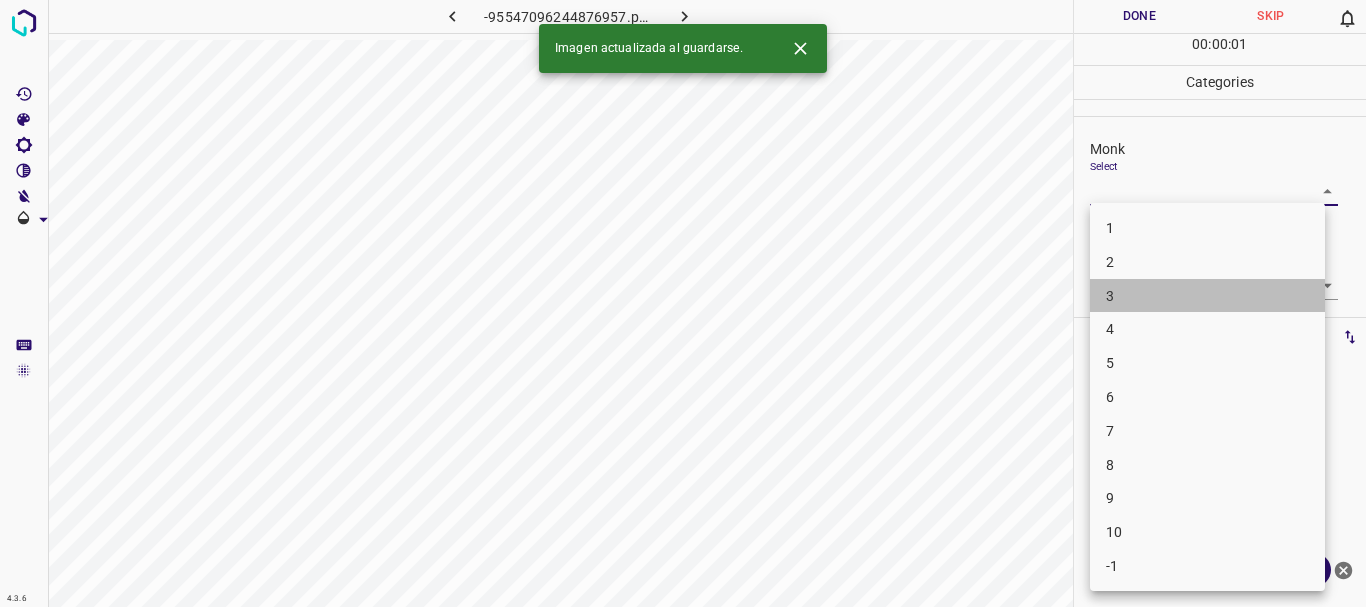 click on "3" at bounding box center [1207, 296] 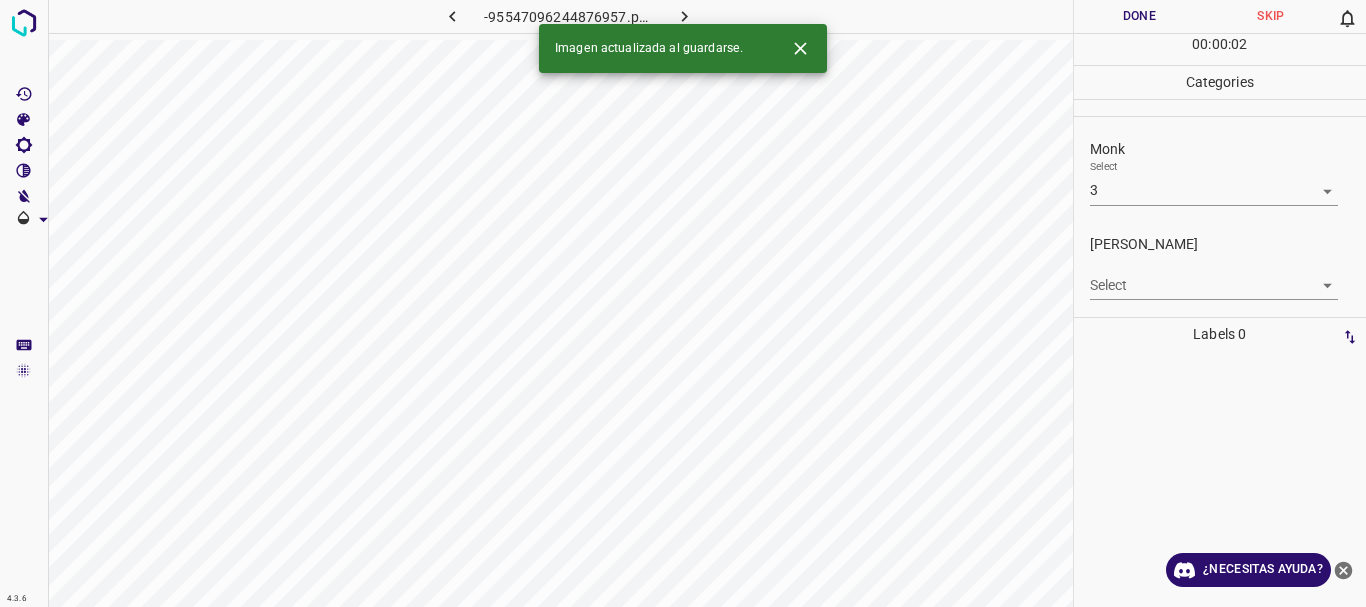 click on "4.3.6  -95547096244876957.png Done Skip 0 00   : 00   : 02   Categories Monk   Select 3 3  [PERSON_NAME]   Select ​ Labels   0 Categories 1 Monk 2  [PERSON_NAME] Tools Space Change between modes (Draw & Edit) I Auto labeling R Restore zoom M Zoom in N Zoom out Delete Delete selecte label Filters Z Restore filters X Saturation filter C Brightness filter V Contrast filter B Gray scale filter General O Download Imagen actualizada al guardarse. ¿Necesitas ayuda? Texto original Valora esta traducción Tu opinión servirá para ayudar a mejorar el Traductor de Google - Texto - Esconder - Borrar" at bounding box center (683, 303) 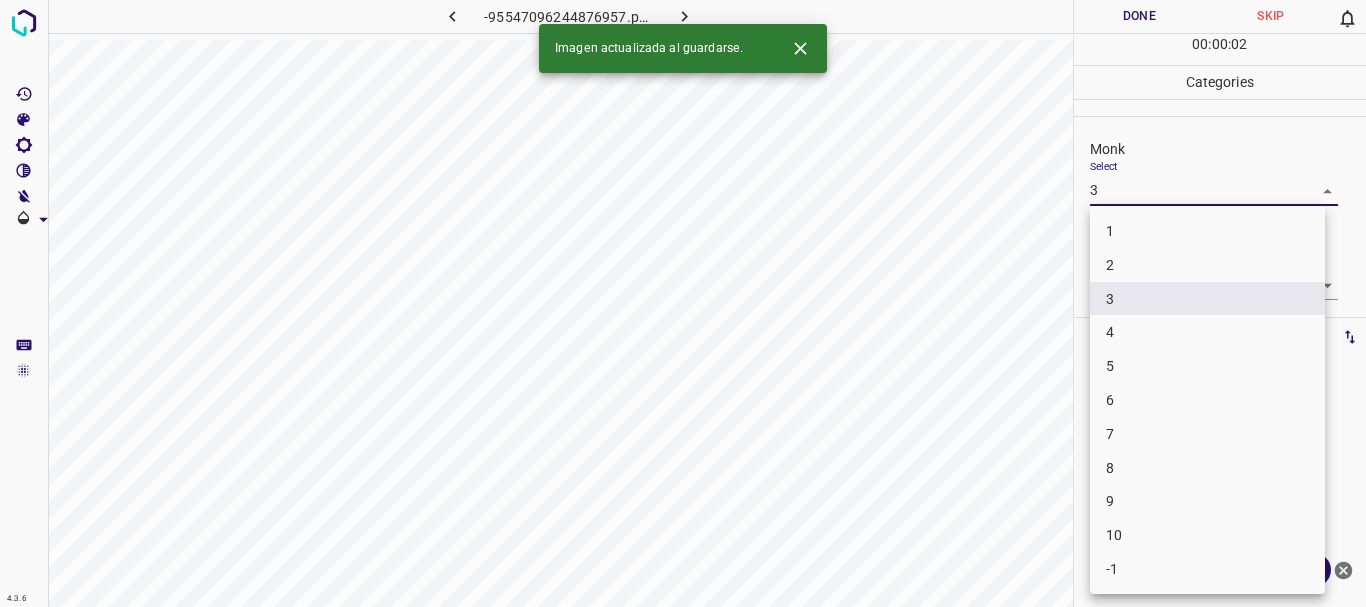 click on "3" at bounding box center [1207, 299] 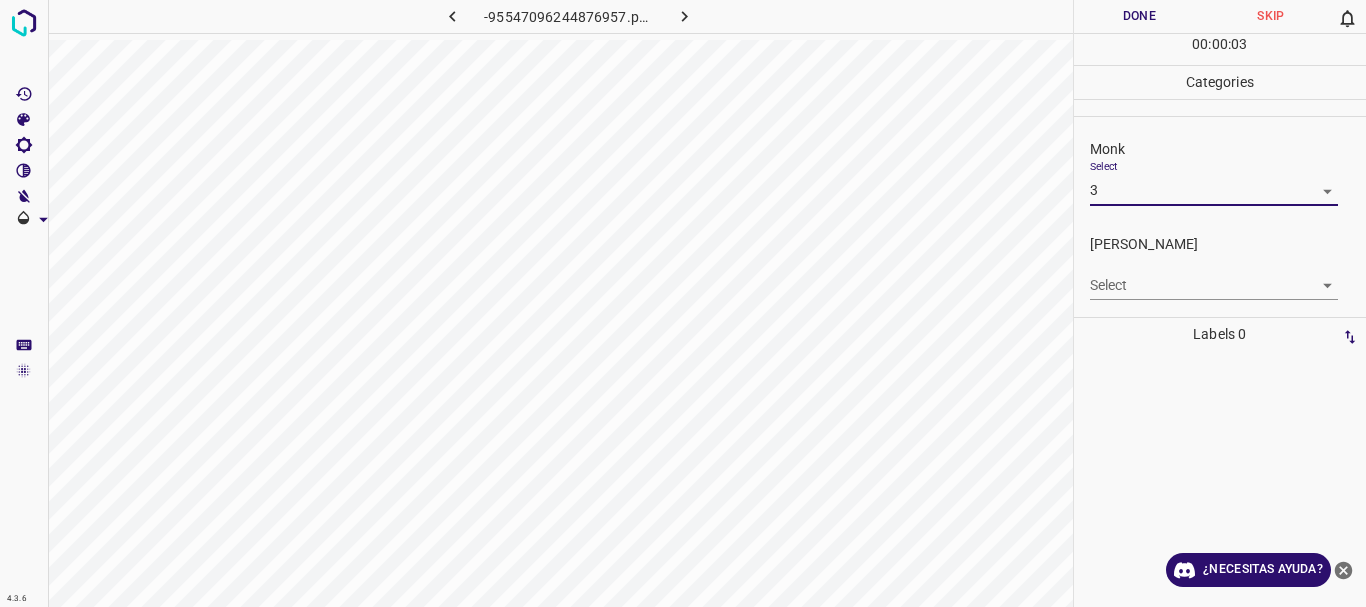 click on "4.3.6  -95547096244876957.png Done Skip 0 00   : 00   : 03   Categories Monk   Select 3 3  [PERSON_NAME]   Select ​ Labels   0 Categories 1 Monk 2  [PERSON_NAME] Tools Space Change between modes (Draw & Edit) I Auto labeling R Restore zoom M Zoom in N Zoom out Delete Delete selecte label Filters Z Restore filters X Saturation filter C Brightness filter V Contrast filter B Gray scale filter General O Download ¿Necesitas ayuda? Texto original Valora esta traducción Tu opinión servirá para ayudar a mejorar el Traductor de Google - Texto - Esconder - Borrar" at bounding box center [683, 303] 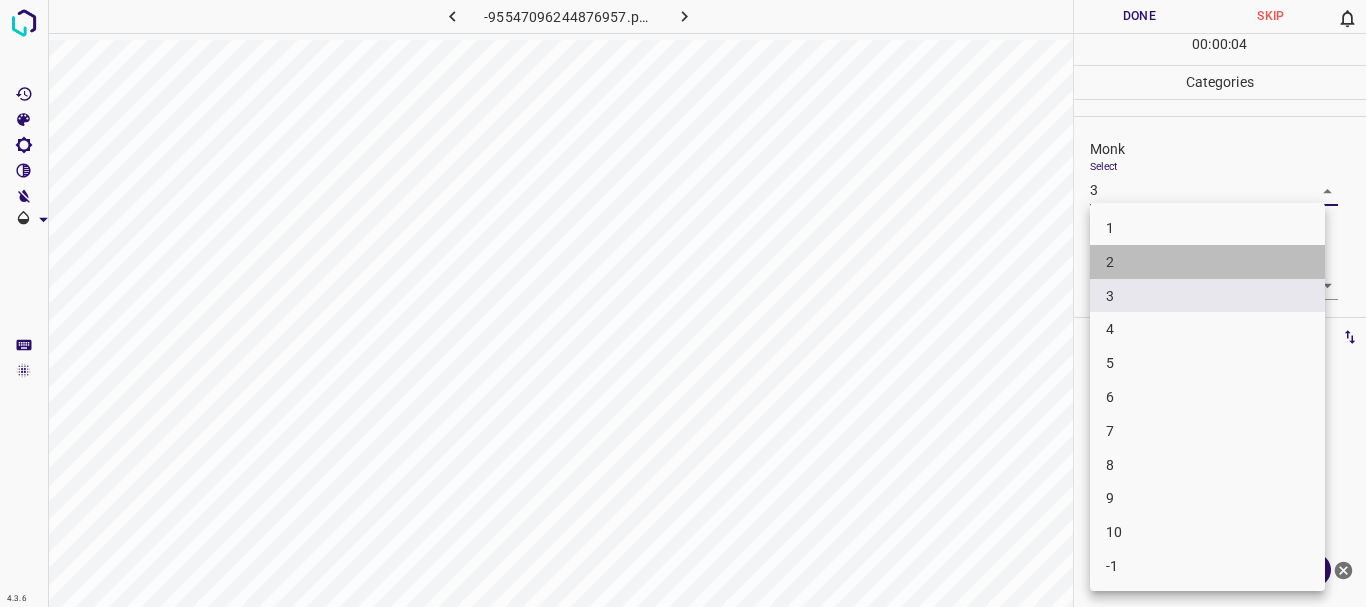 click on "2" at bounding box center [1207, 262] 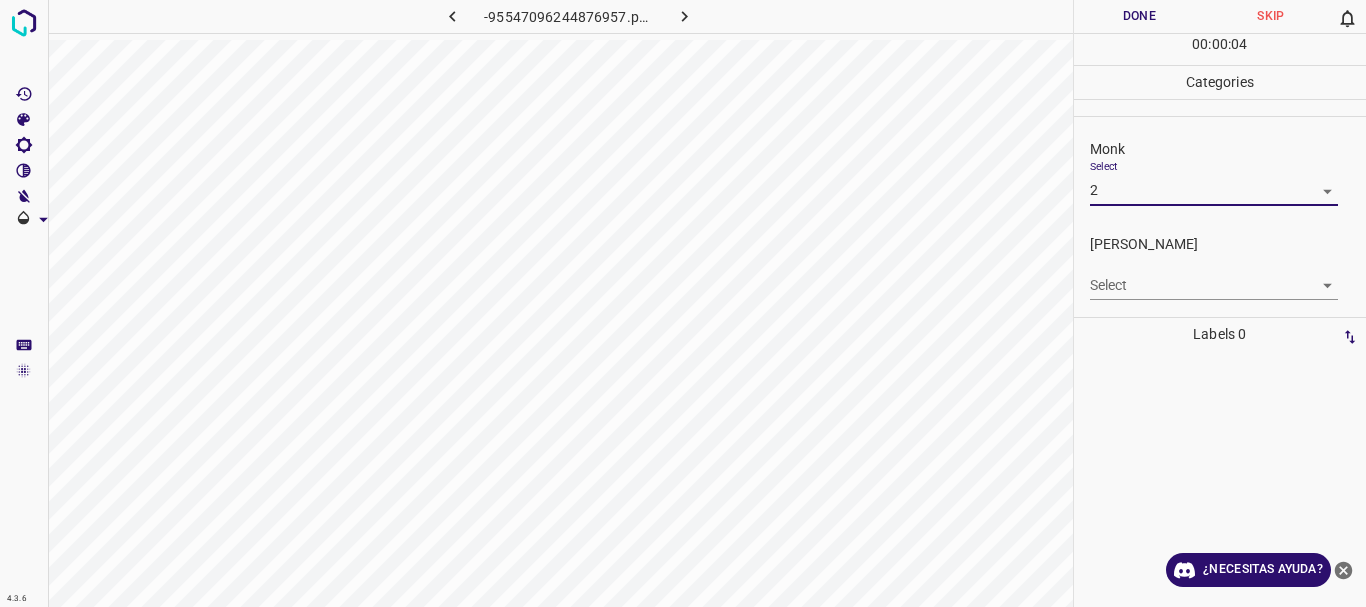 click on "4.3.6  -95547096244876957.png Done Skip 0 00   : 00   : 04   Categories Monk   Select 2 2  [PERSON_NAME]   Select ​ Labels   0 Categories 1 Monk 2  [PERSON_NAME] Tools Space Change between modes (Draw & Edit) I Auto labeling R Restore zoom M Zoom in N Zoom out Delete Delete selecte label Filters Z Restore filters X Saturation filter C Brightness filter V Contrast filter B Gray scale filter General O Download ¿Necesitas ayuda? Texto original Valora esta traducción Tu opinión servirá para ayudar a mejorar el Traductor de Google - Texto - Esconder - Borrar" at bounding box center [683, 303] 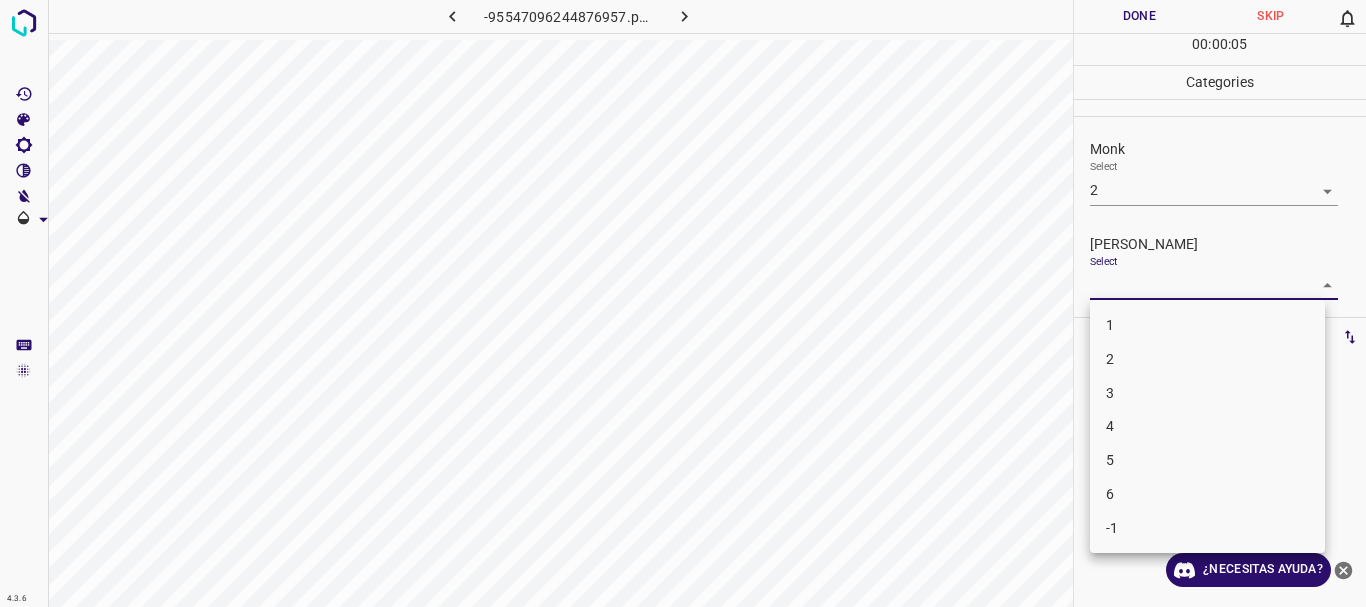 click on "1" at bounding box center [1207, 325] 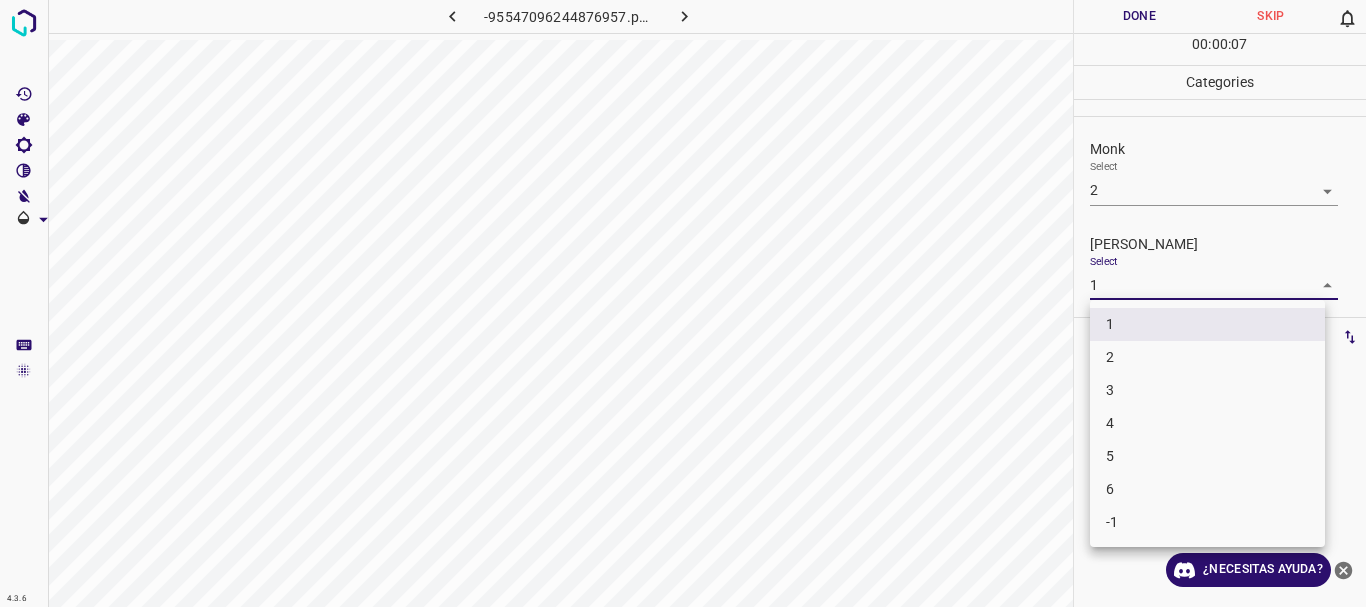 click on "4.3.6  -95547096244876957.png Done Skip 0 00   : 00   : 07   Categories Monk   Select 2 2  [PERSON_NAME]   Select 1 1 Labels   0 Categories 1 Monk 2  [PERSON_NAME] Tools Space Change between modes (Draw & Edit) I Auto labeling R Restore zoom M Zoom in N Zoom out Delete Delete selecte label Filters Z Restore filters X Saturation filter C Brightness filter V Contrast filter B Gray scale filter General O Download ¿Necesitas ayuda? Texto original Valora esta traducción Tu opinión servirá para ayudar a mejorar el Traductor de Google - Texto - Esconder - Borrar 1 2 3 4 5 6 -1" at bounding box center [683, 303] 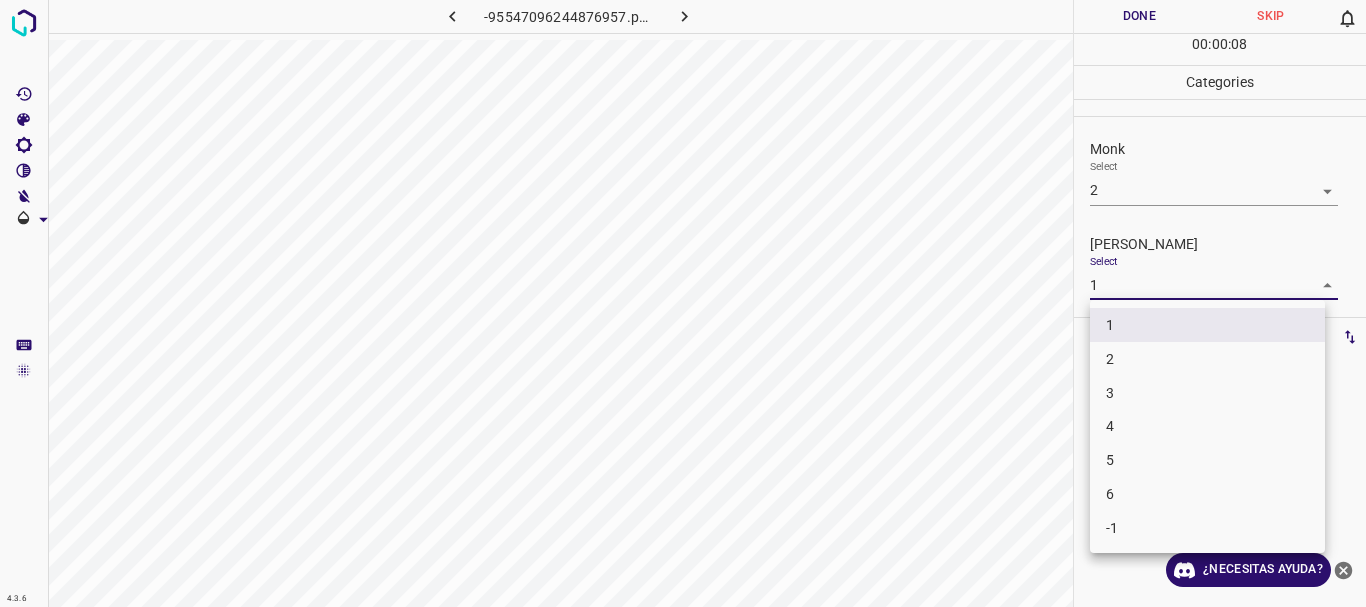 drag, startPoint x: 1135, startPoint y: 356, endPoint x: 1131, endPoint y: 224, distance: 132.0606 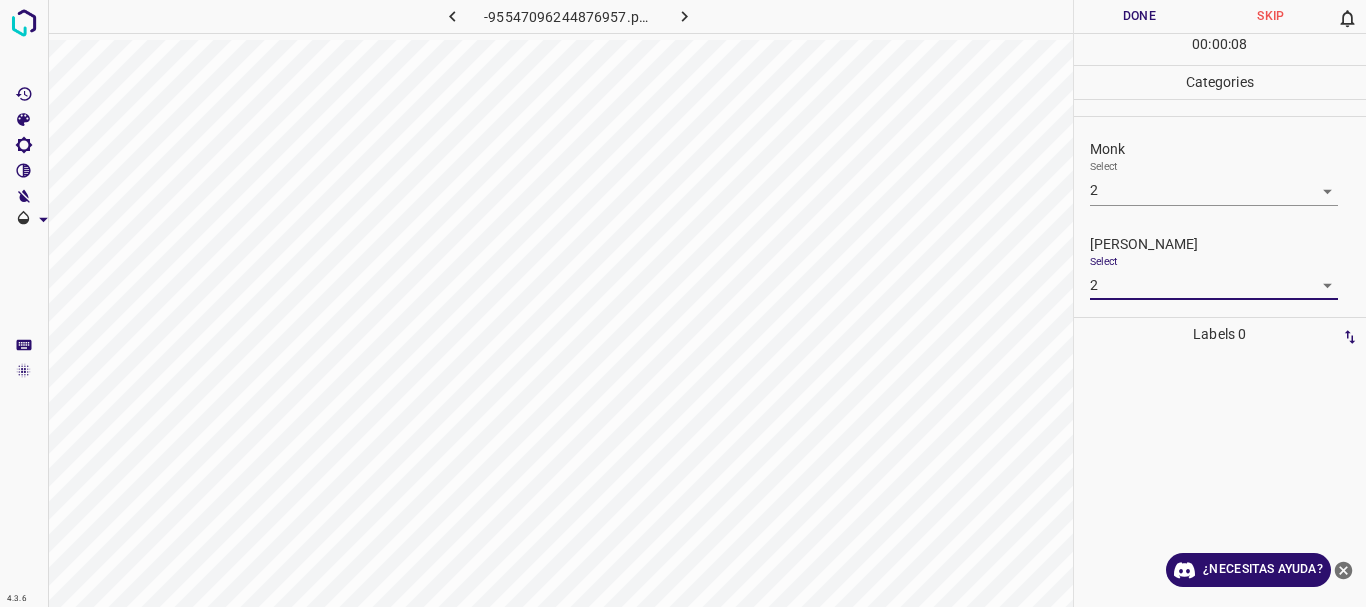 click on "Done" at bounding box center [1140, 16] 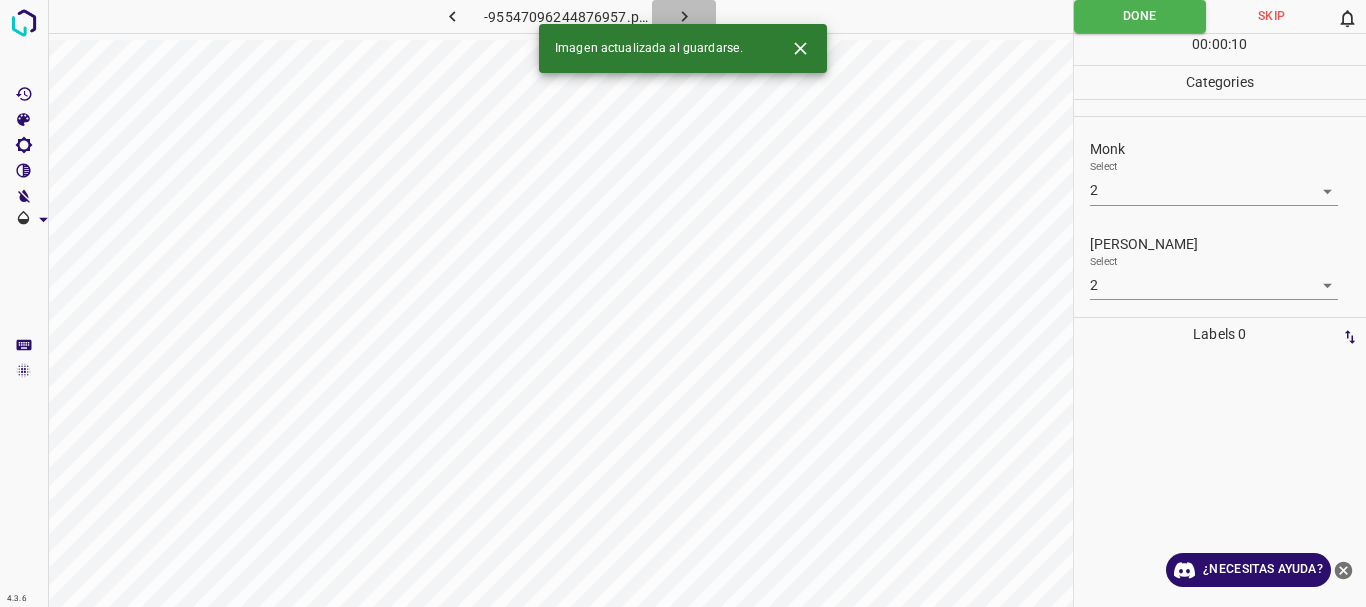 click at bounding box center (684, 16) 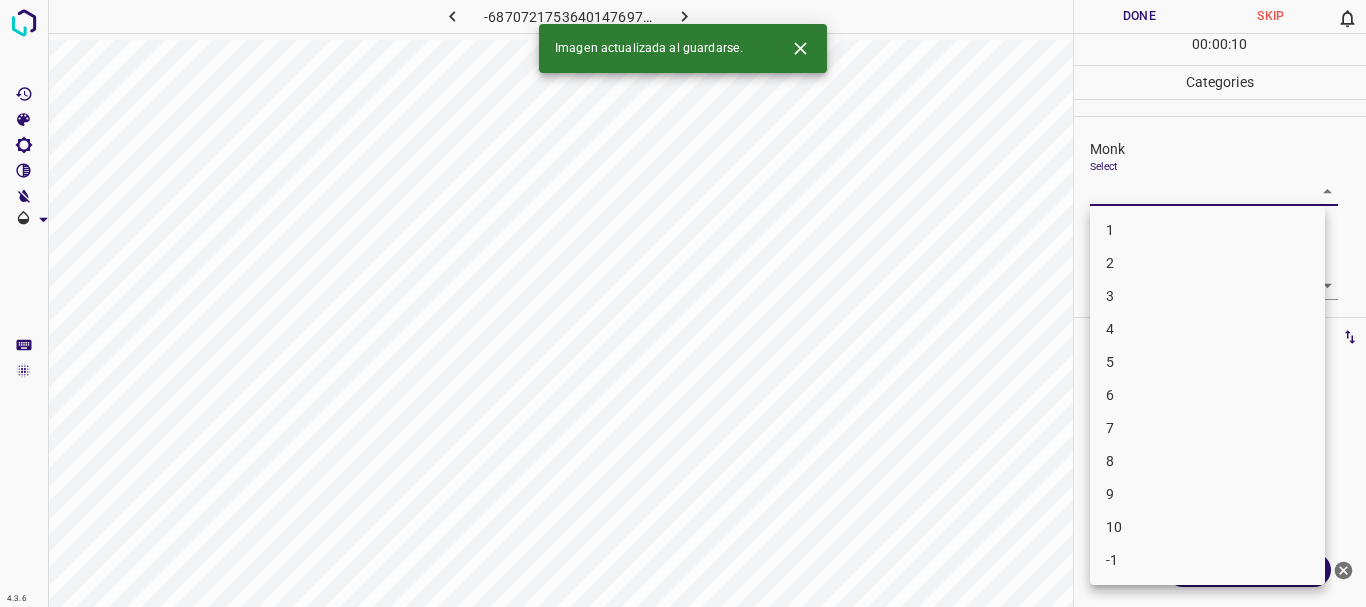 click on "4.3.6  -6870721753640147697.png Done Skip 0 00   : 00   : 10   Categories Monk   Select ​  [PERSON_NAME]   Select ​ Labels   0 Categories 1 Monk 2  [PERSON_NAME] Tools Space Change between modes (Draw & Edit) I Auto labeling R Restore zoom M Zoom in N Zoom out Delete Delete selecte label Filters Z Restore filters X Saturation filter C Brightness filter V Contrast filter B Gray scale filter General O Download Imagen actualizada al guardarse. ¿Necesitas ayuda? Texto original Valora esta traducción Tu opinión servirá para ayudar a mejorar el Traductor de Google - Texto - Esconder - Borrar 1 2 3 4 5 6 7 8 9 10 -1" at bounding box center [683, 303] 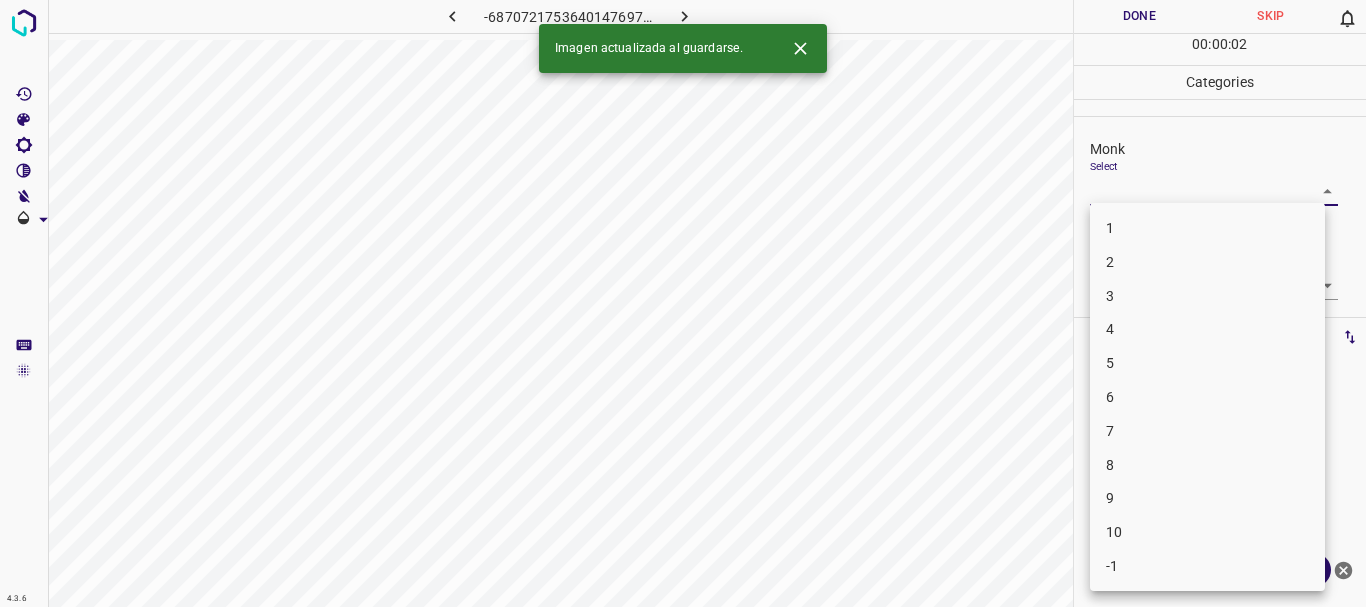 click on "2" at bounding box center (1207, 262) 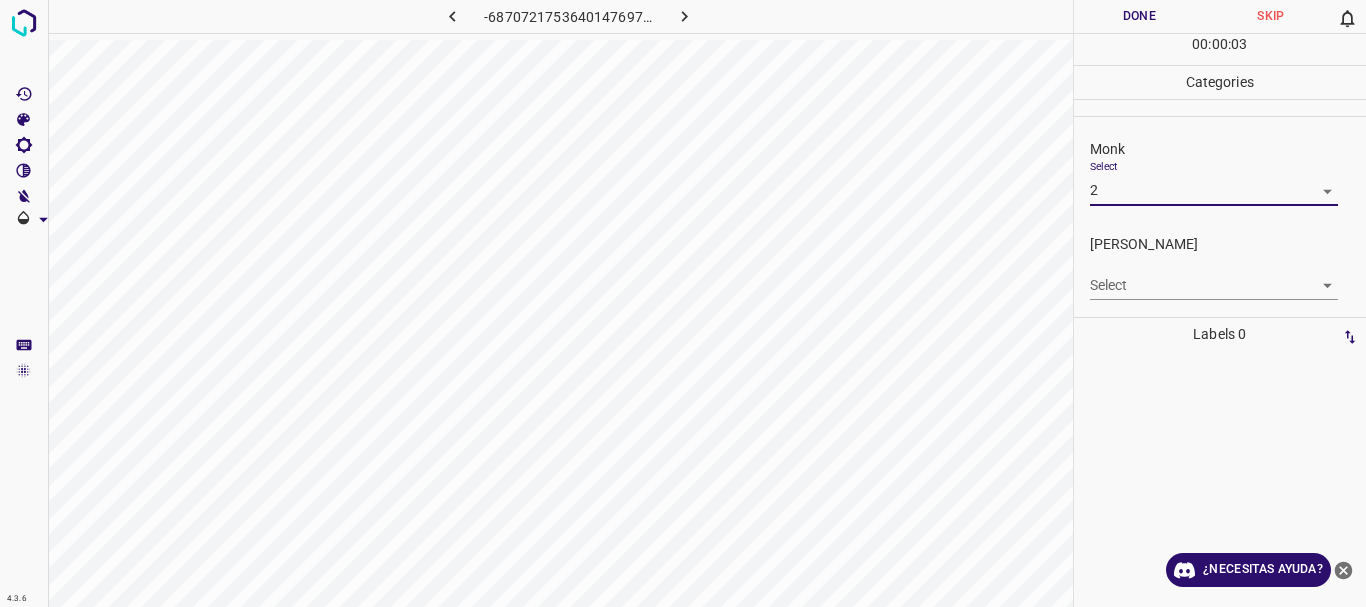 click on "4.3.6  -6870721753640147697.png Done Skip 0 00   : 00   : 03   Categories Monk   Select 2 2  [PERSON_NAME]   Select ​ Labels   0 Categories 1 Monk 2  [PERSON_NAME] Tools Space Change between modes (Draw & Edit) I Auto labeling R Restore zoom M Zoom in N Zoom out Delete Delete selecte label Filters Z Restore filters X Saturation filter C Brightness filter V Contrast filter B Gray scale filter General O Download ¿Necesitas ayuda? Texto original Valora esta traducción Tu opinión servirá para ayudar a mejorar el Traductor de Google - Texto - Esconder - Borrar" at bounding box center [683, 303] 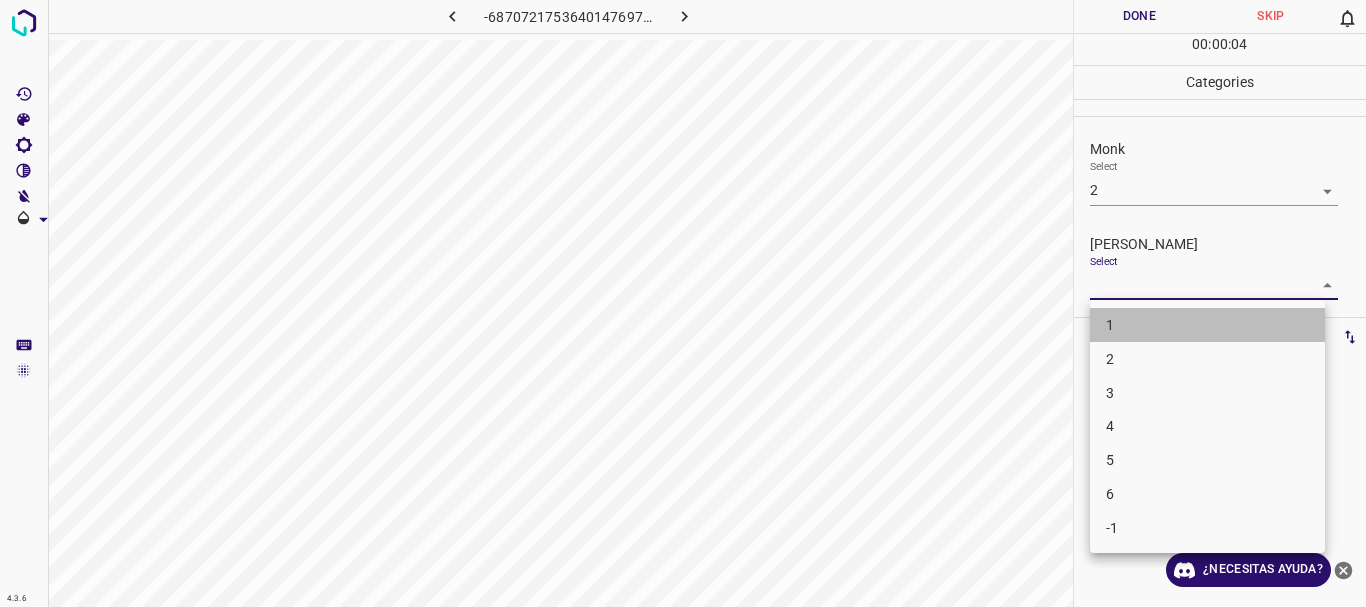 click on "1" at bounding box center [1207, 325] 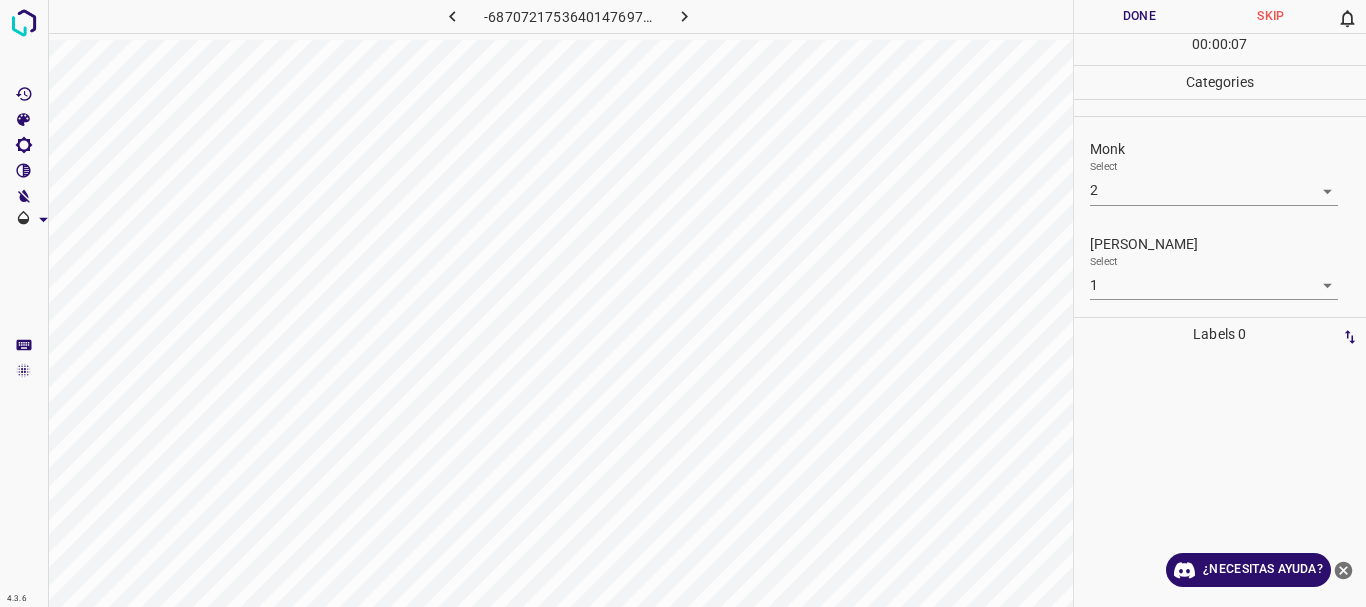 click on "Select 2 2" at bounding box center [1214, 182] 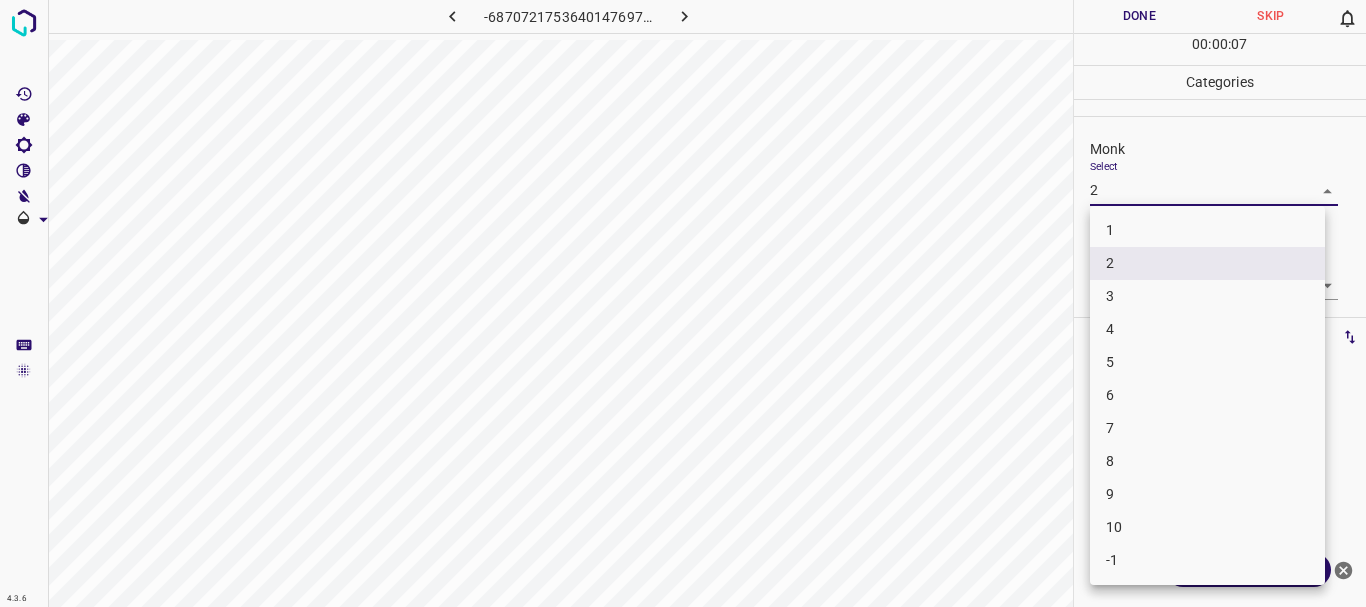 click on "4.3.6  -6870721753640147697.png Done Skip 0 00   : 00   : 07   Categories Monk   Select 2 2  [PERSON_NAME]   Select 1 1 Labels   0 Categories 1 Monk 2  [PERSON_NAME] Tools Space Change between modes (Draw & Edit) I Auto labeling R Restore zoom M Zoom in N Zoom out Delete Delete selecte label Filters Z Restore filters X Saturation filter C Brightness filter V Contrast filter B Gray scale filter General O Download ¿Necesitas ayuda? Texto original Valora esta traducción Tu opinión servirá para ayudar a mejorar el Traductor de Google - Texto - Esconder - Borrar 1 2 3 4 5 6 7 8 9 10 -1" at bounding box center [683, 303] 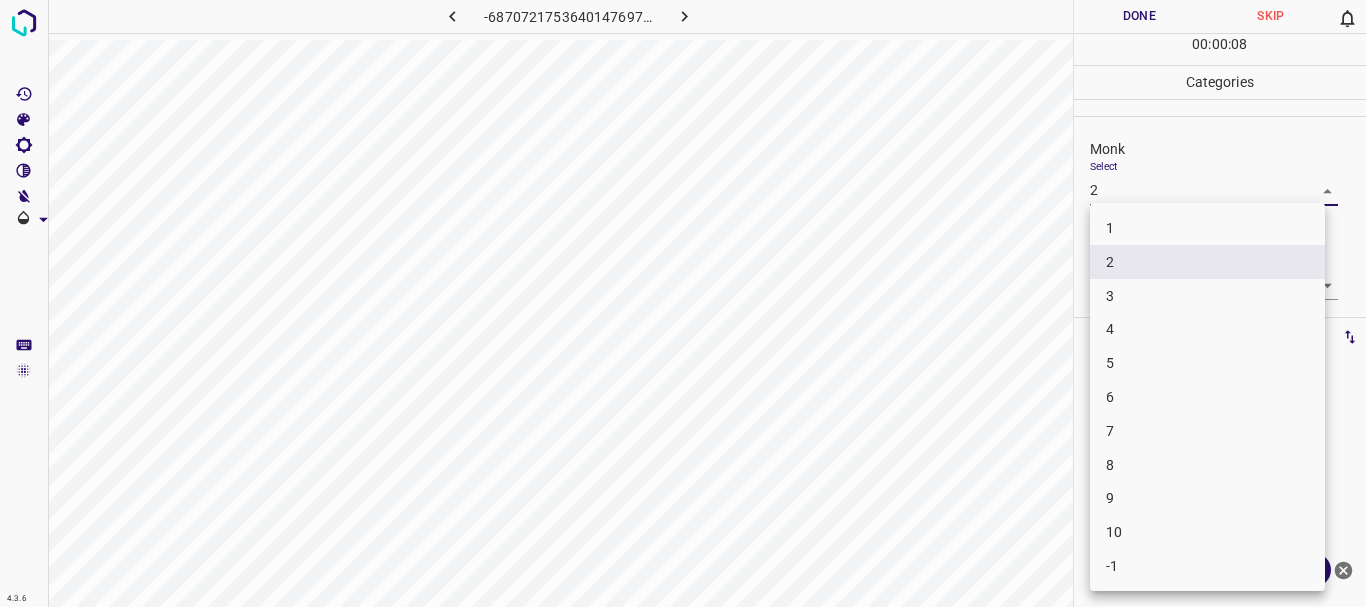 click on "3" at bounding box center (1207, 296) 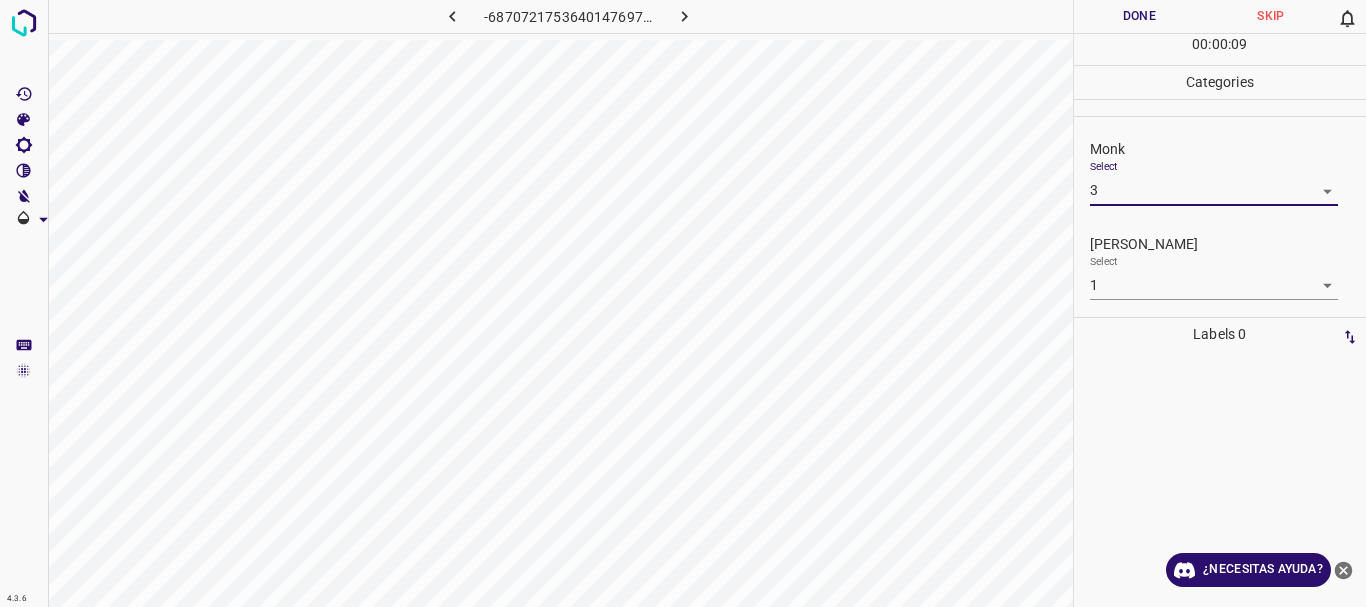 click on "Done" at bounding box center [1140, 16] 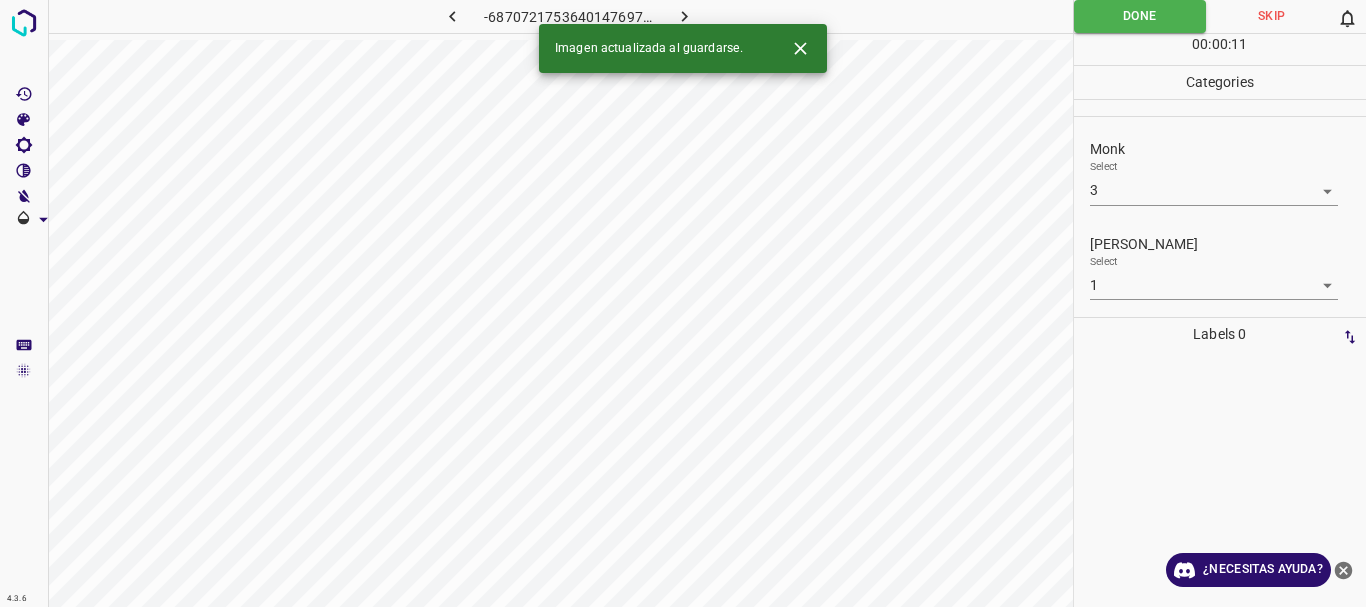 click 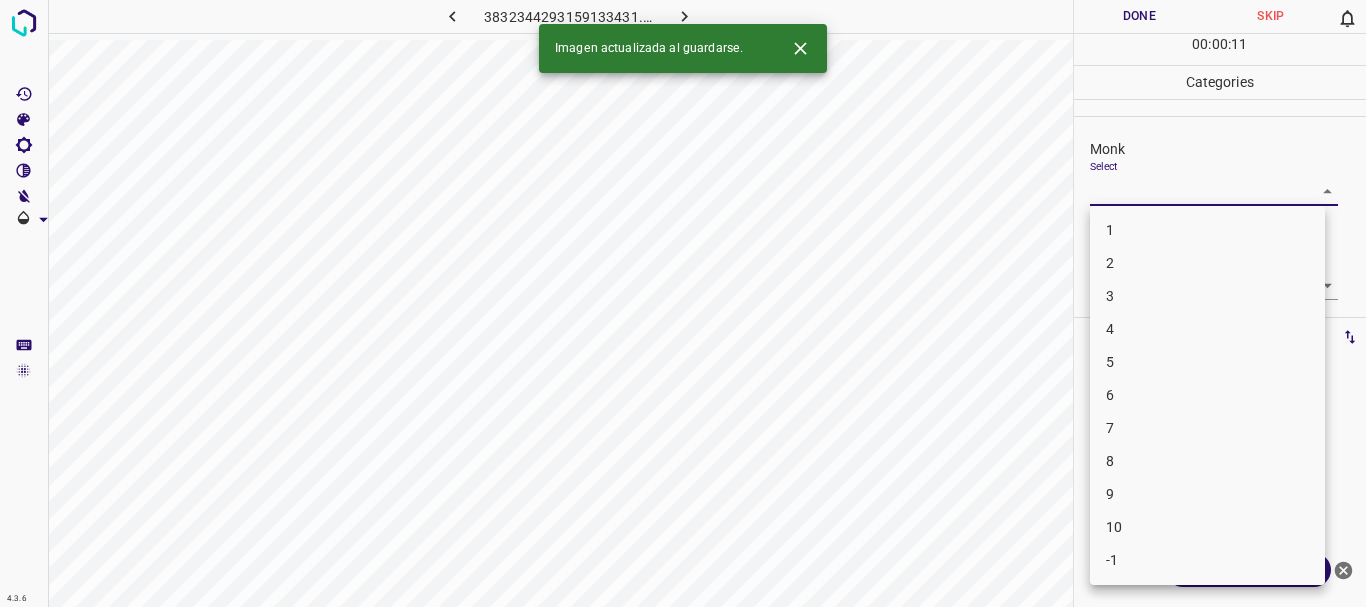 click on "4.3.6  3832344293159133431.png Done Skip 0 00   : 00   : 11   Categories Monk   Select ​  [PERSON_NAME]   Select ​ Labels   0 Categories 1 Monk 2  [PERSON_NAME] Tools Space Change between modes (Draw & Edit) I Auto labeling R Restore zoom M Zoom in N Zoom out Delete Delete selecte label Filters Z Restore filters X Saturation filter C Brightness filter V Contrast filter B Gray scale filter General O Download Imagen actualizada al guardarse. ¿Necesitas ayuda? Texto original Valora esta traducción Tu opinión servirá para ayudar a mejorar el Traductor de Google - Texto - Esconder - Borrar 1 2 3 4 5 6 7 8 9 10 -1" at bounding box center [683, 303] 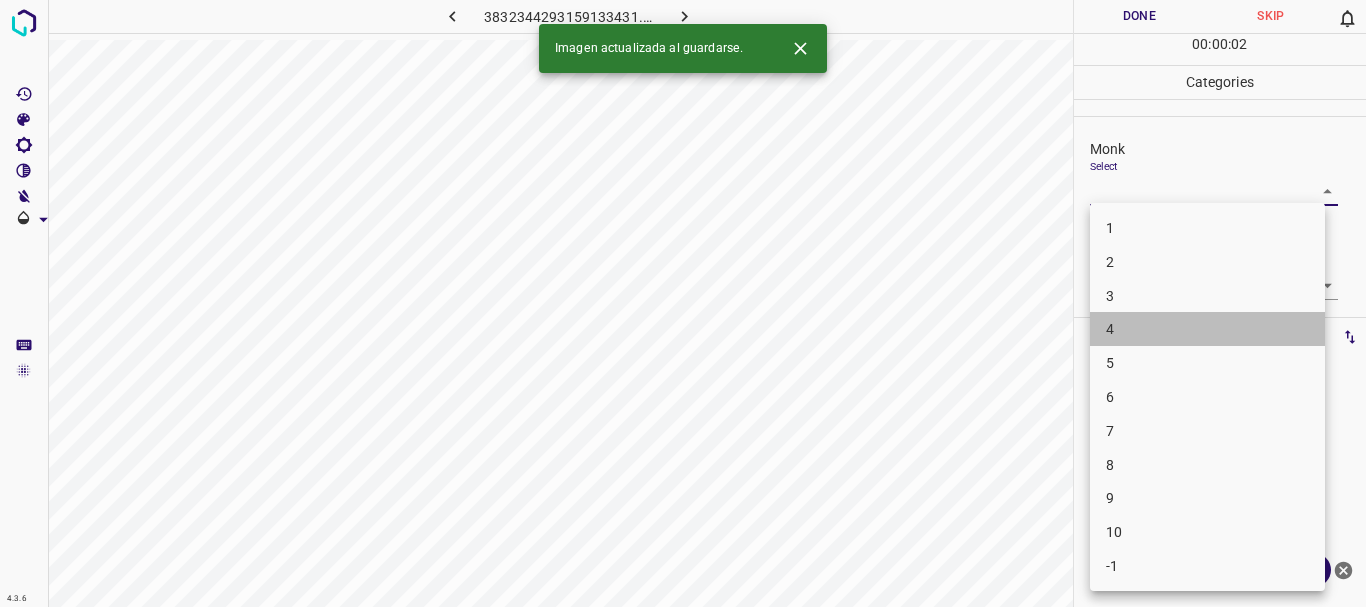 drag, startPoint x: 1163, startPoint y: 339, endPoint x: 1163, endPoint y: 310, distance: 29 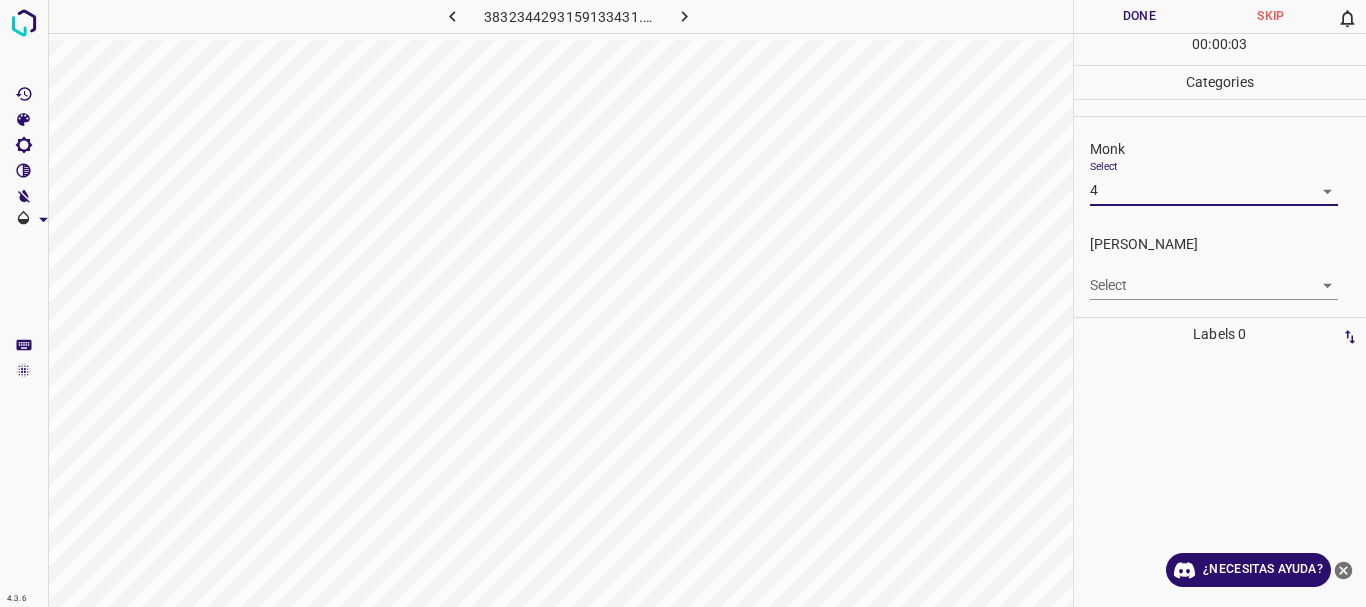 click on "4.3.6  3832344293159133431.png Done Skip 0 00   : 00   : 03   Categories Monk   Select 4 4  [PERSON_NAME]   Select ​ Labels   0 Categories 1 Monk 2  [PERSON_NAME] Tools Space Change between modes (Draw & Edit) I Auto labeling R Restore zoom M Zoom in N Zoom out Delete Delete selecte label Filters Z Restore filters X Saturation filter C Brightness filter V Contrast filter B Gray scale filter General O Download ¿Necesitas ayuda? Texto original Valora esta traducción Tu opinión servirá para ayudar a mejorar el Traductor de Google - Texto - Esconder - Borrar" at bounding box center [683, 303] 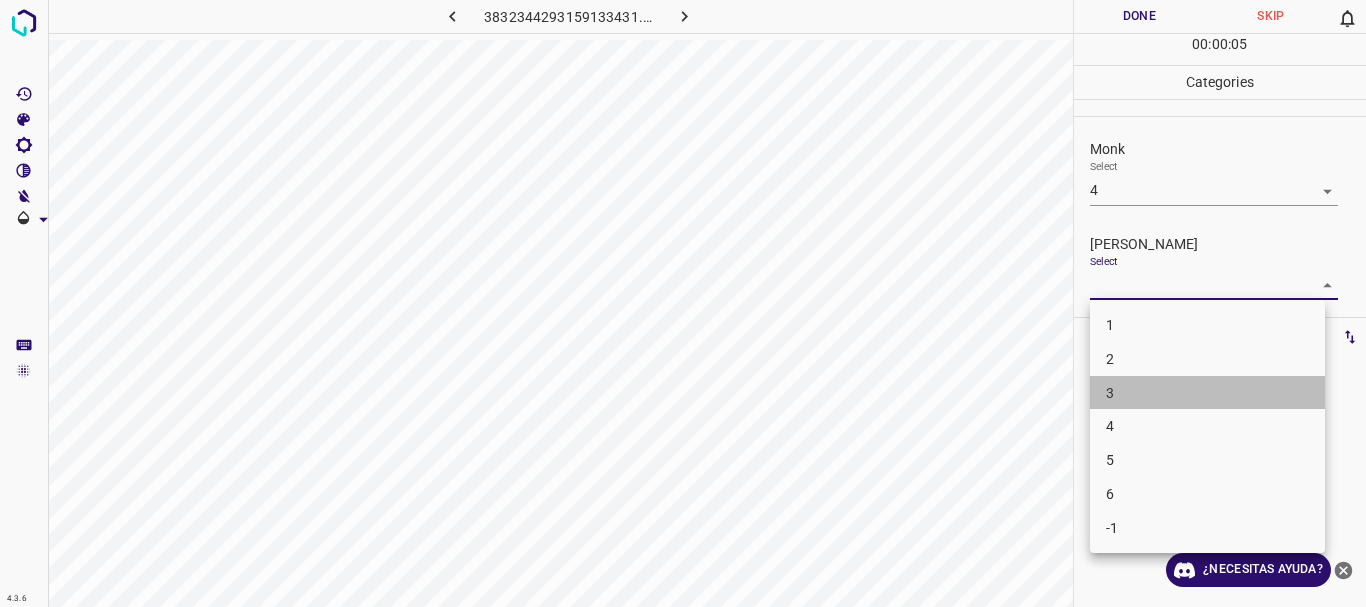 drag, startPoint x: 1143, startPoint y: 395, endPoint x: 1139, endPoint y: 117, distance: 278.02878 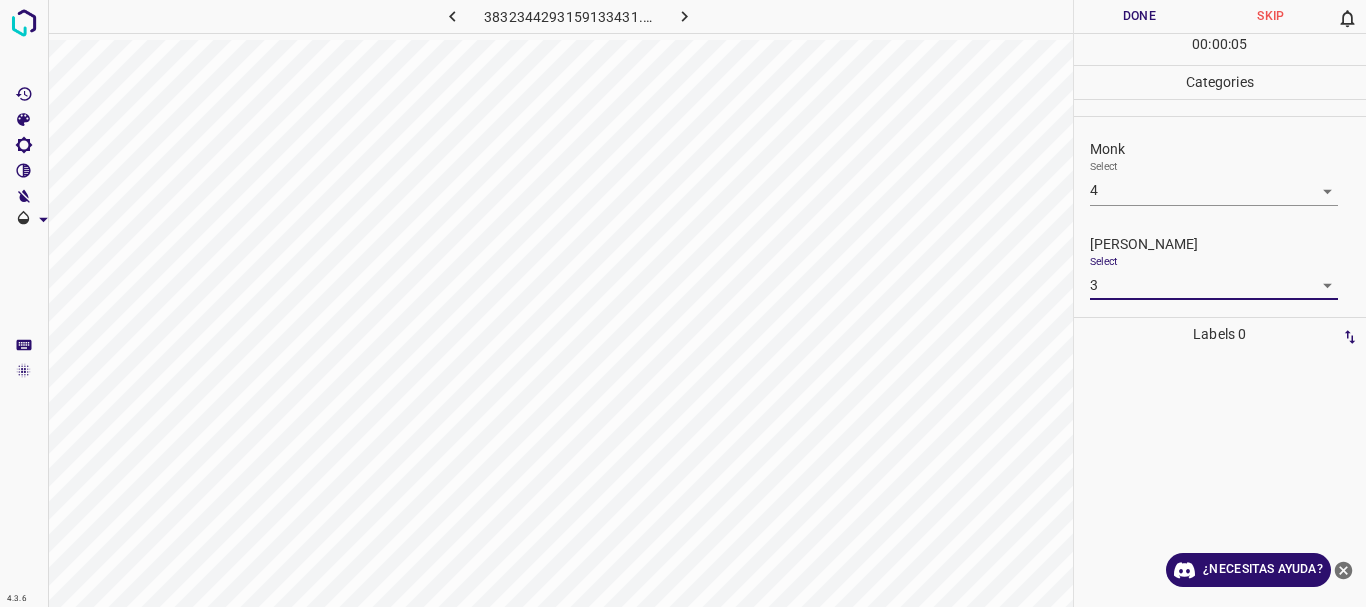 click on "Done" at bounding box center (1140, 16) 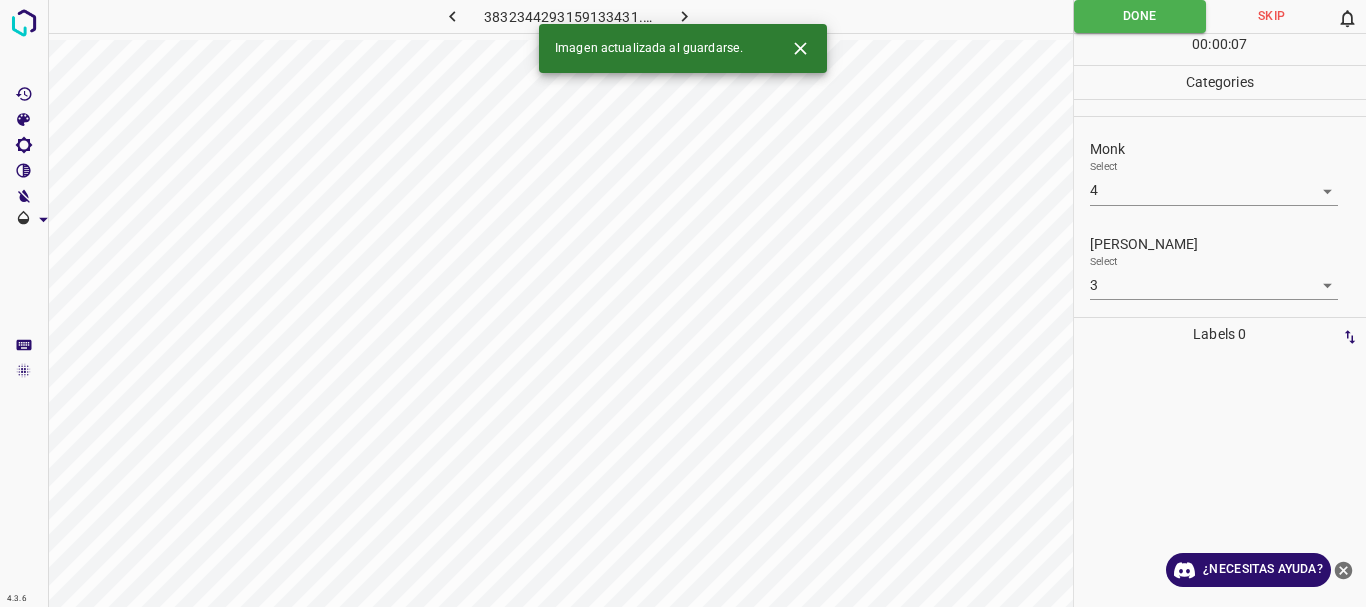 click 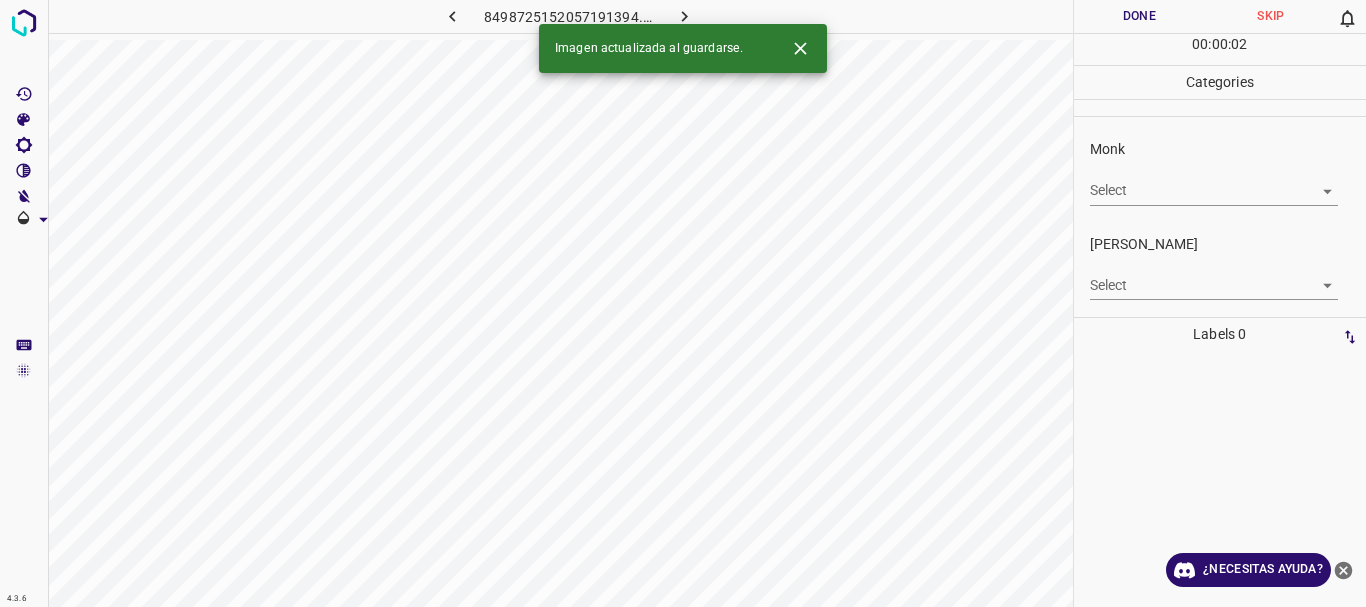 click on "4.3.6  8498725152057191394.png Done Skip 0 00   : 00   : 02   Categories Monk   Select ​  [PERSON_NAME]   Select ​ Labels   0 Categories 1 Monk 2  [PERSON_NAME] Tools Space Change between modes (Draw & Edit) I Auto labeling R Restore zoom M Zoom in N Zoom out Delete Delete selecte label Filters Z Restore filters X Saturation filter C Brightness filter V Contrast filter B Gray scale filter General O Download Imagen actualizada al guardarse. ¿Necesitas ayuda? Texto original Valora esta traducción Tu opinión servirá para ayudar a mejorar el Traductor de Google - Texto - Esconder - Borrar" at bounding box center (683, 303) 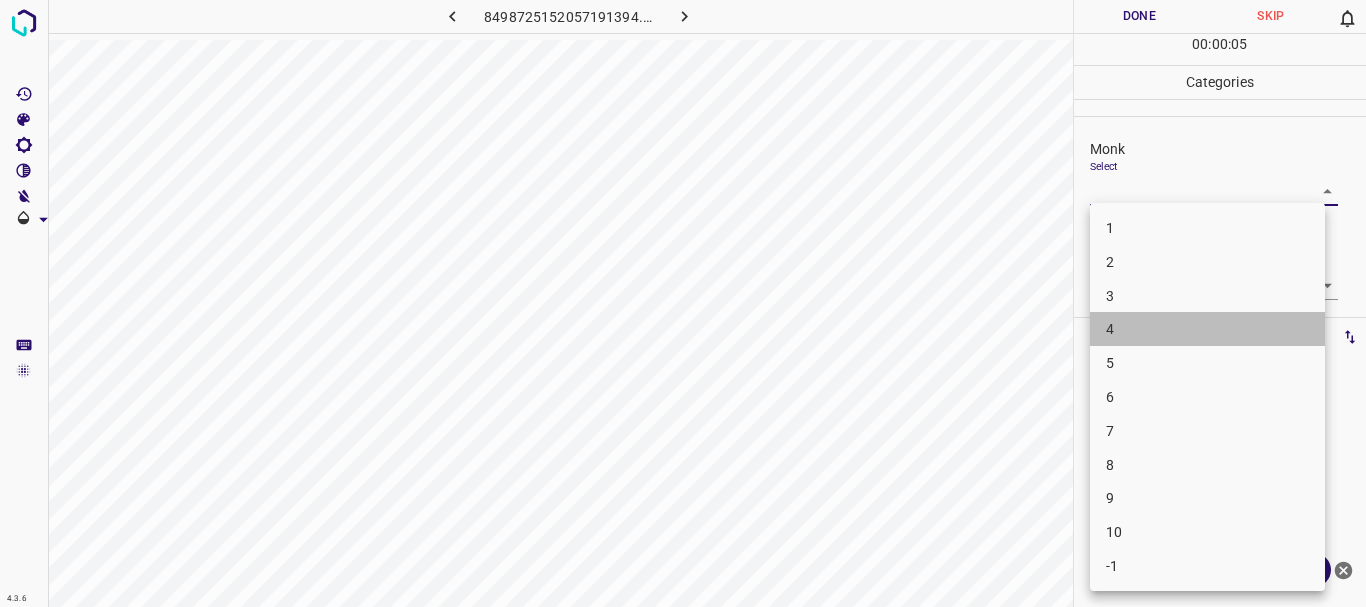 click on "4" at bounding box center [1207, 329] 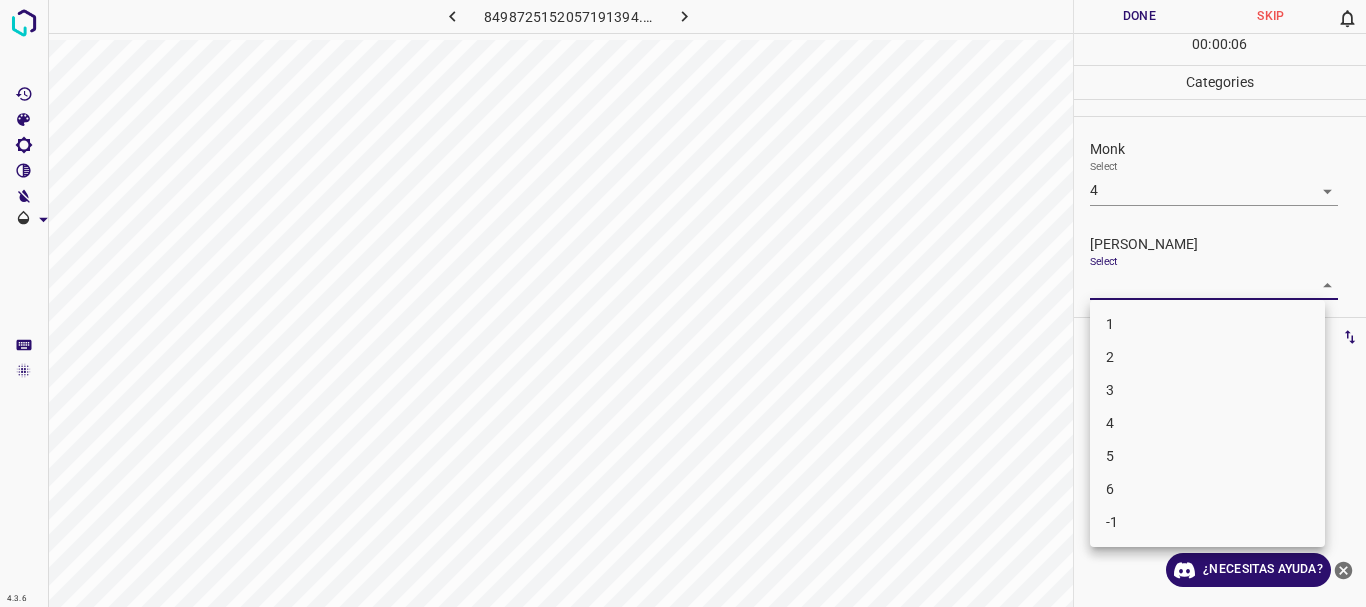 click on "4.3.6  8498725152057191394.png Done Skip 0 00   : 00   : 06   Categories Monk   Select 4 4  [PERSON_NAME]   Select ​ Labels   0 Categories 1 Monk 2  [PERSON_NAME] Tools Space Change between modes (Draw & Edit) I Auto labeling R Restore zoom M Zoom in N Zoom out Delete Delete selecte label Filters Z Restore filters X Saturation filter C Brightness filter V Contrast filter B Gray scale filter General O Download ¿Necesitas ayuda? Texto original Valora esta traducción Tu opinión servirá para ayudar a mejorar el Traductor de Google - Texto - Esconder - Borrar 1 2 3 4 5 6 -1" at bounding box center (683, 303) 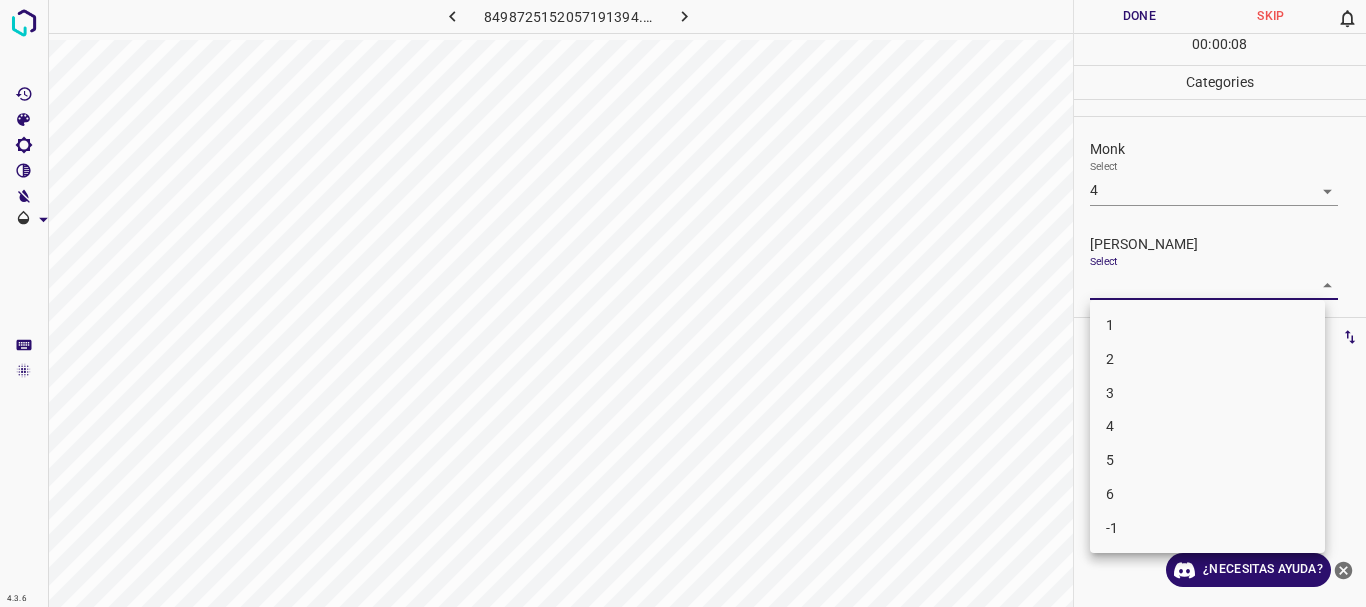 click on "3" at bounding box center [1207, 393] 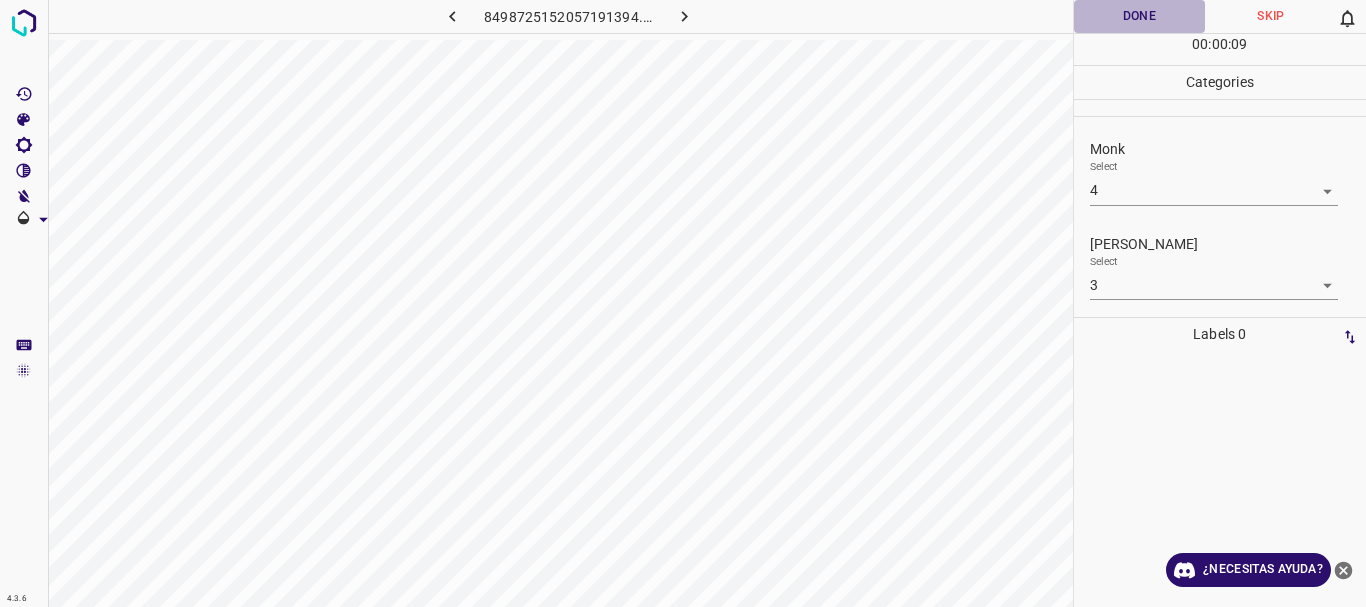 click on "Done" at bounding box center (1140, 16) 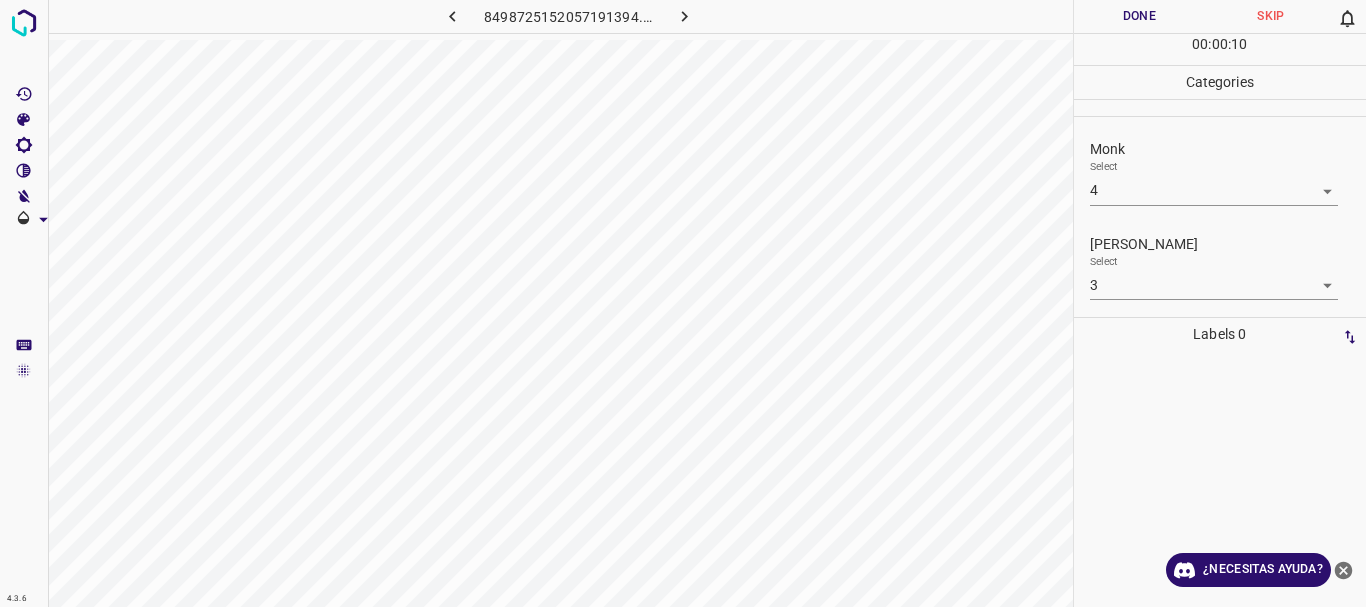 click 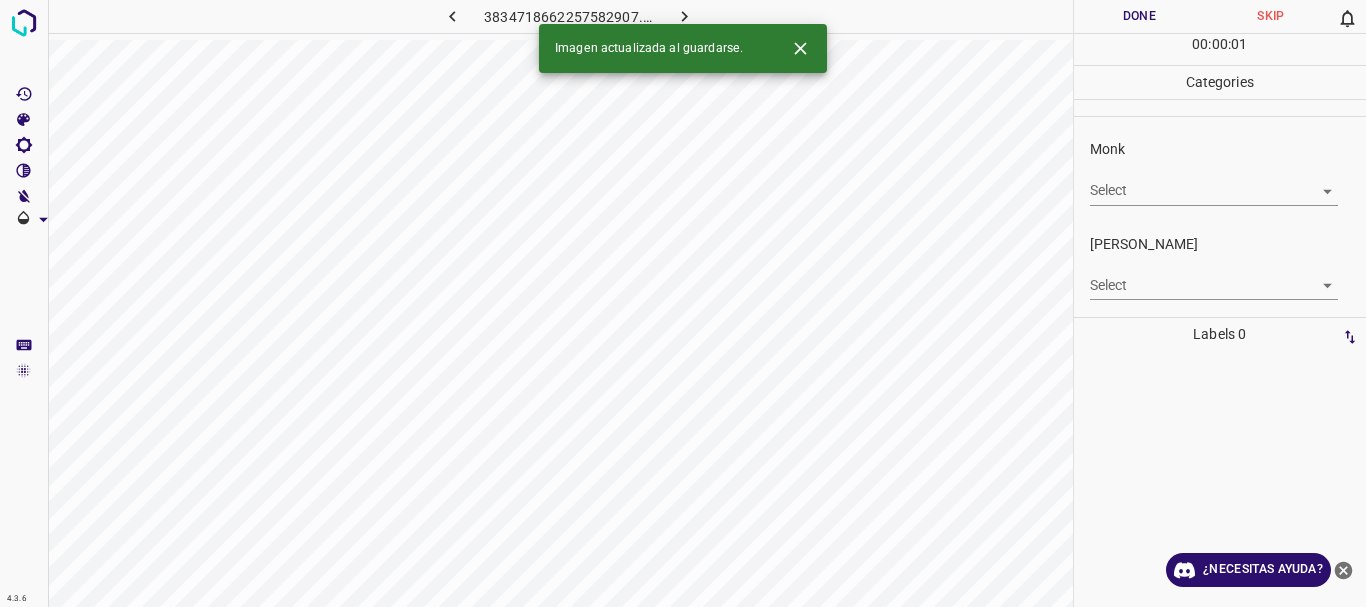 click on "4.3.6  [CREDIT_CARD_NUMBER].png Done Skip 0 00   : 00   : 01   Categories Monk   Select ​  [PERSON_NAME]   Select ​ Labels   0 Categories 1 Monk 2  [PERSON_NAME] Tools Space Change between modes (Draw & Edit) I Auto labeling R Restore zoom M Zoom in N Zoom out Delete Delete selecte label Filters Z Restore filters X Saturation filter C Brightness filter V Contrast filter B Gray scale filter General O Download Imagen actualizada al guardarse. ¿Necesitas ayuda? Texto original Valora esta traducción Tu opinión servirá para ayudar a mejorar el Traductor de Google - Texto - Esconder - Borrar" at bounding box center (683, 303) 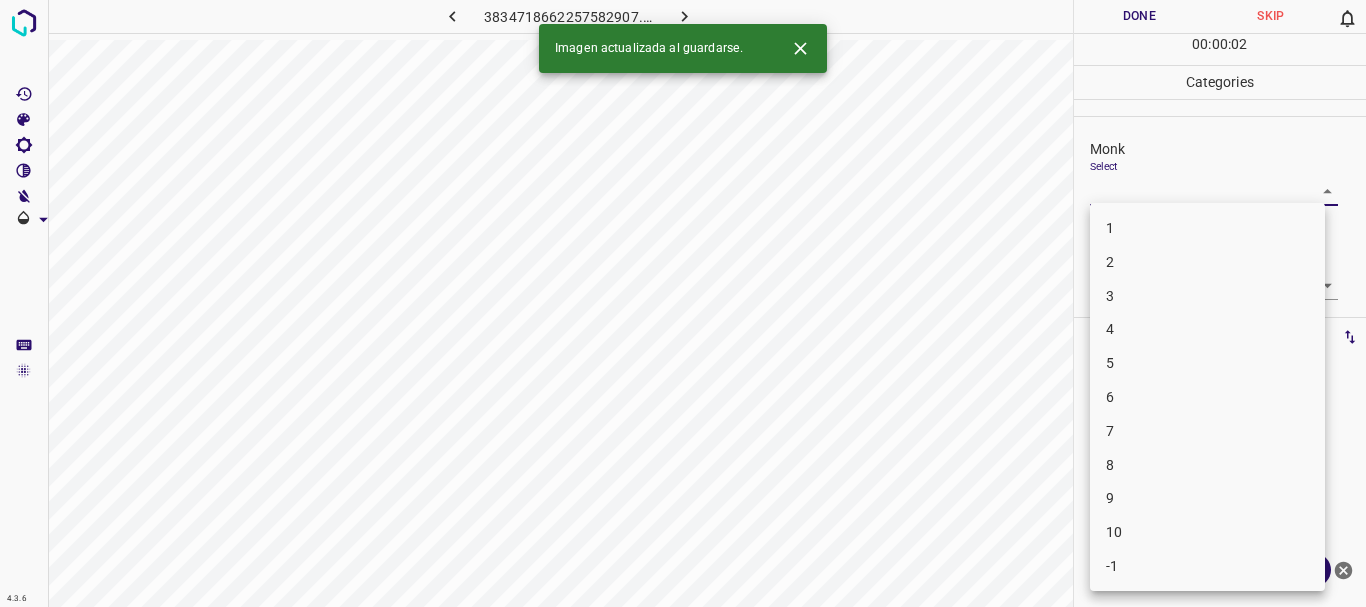click on "3" at bounding box center (1207, 296) 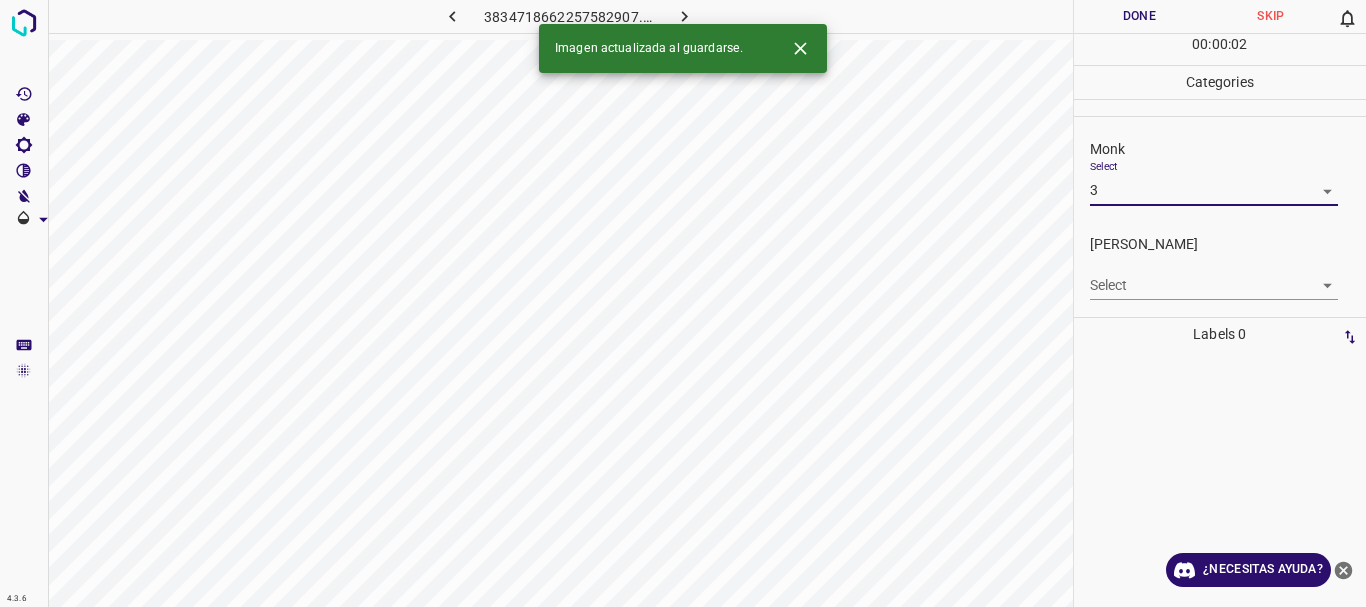 click on "4.3.6  [CREDIT_CARD_NUMBER].png Done Skip 0 00   : 00   : 02   Categories Monk   Select 3 3  [PERSON_NAME]   Select ​ Labels   0 Categories 1 Monk 2  [PERSON_NAME] Tools Space Change between modes (Draw & Edit) I Auto labeling R Restore zoom M Zoom in N Zoom out Delete Delete selecte label Filters Z Restore filters X Saturation filter C Brightness filter V Contrast filter B Gray scale filter General O Download Imagen actualizada al guardarse. ¿Necesitas ayuda? Texto original Valora esta traducción Tu opinión servirá para ayudar a mejorar el Traductor de Google - Texto - Esconder - Borrar" at bounding box center (683, 303) 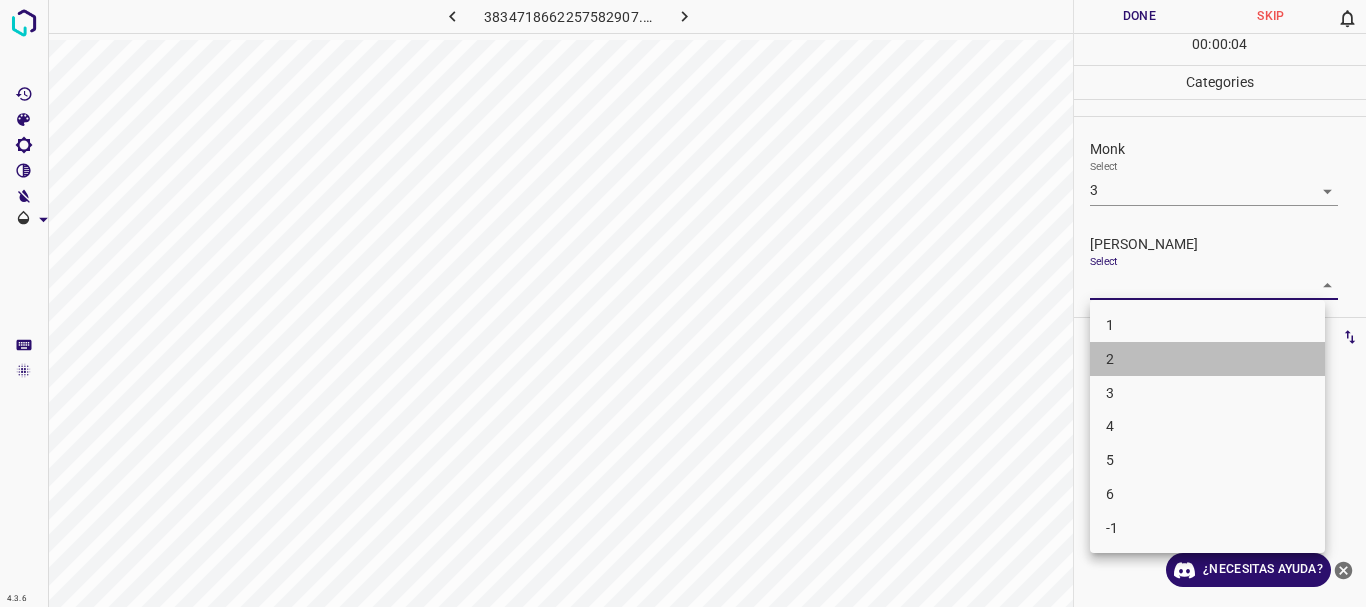 click on "2" at bounding box center [1207, 359] 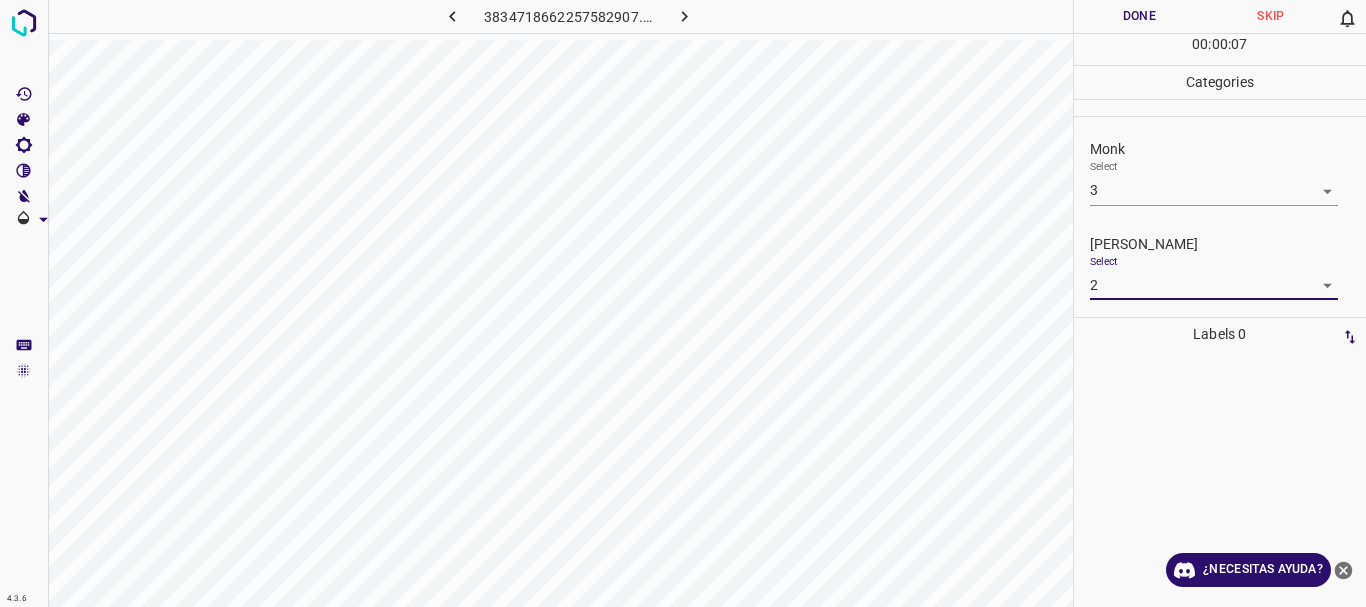 click on "Done" at bounding box center [1140, 16] 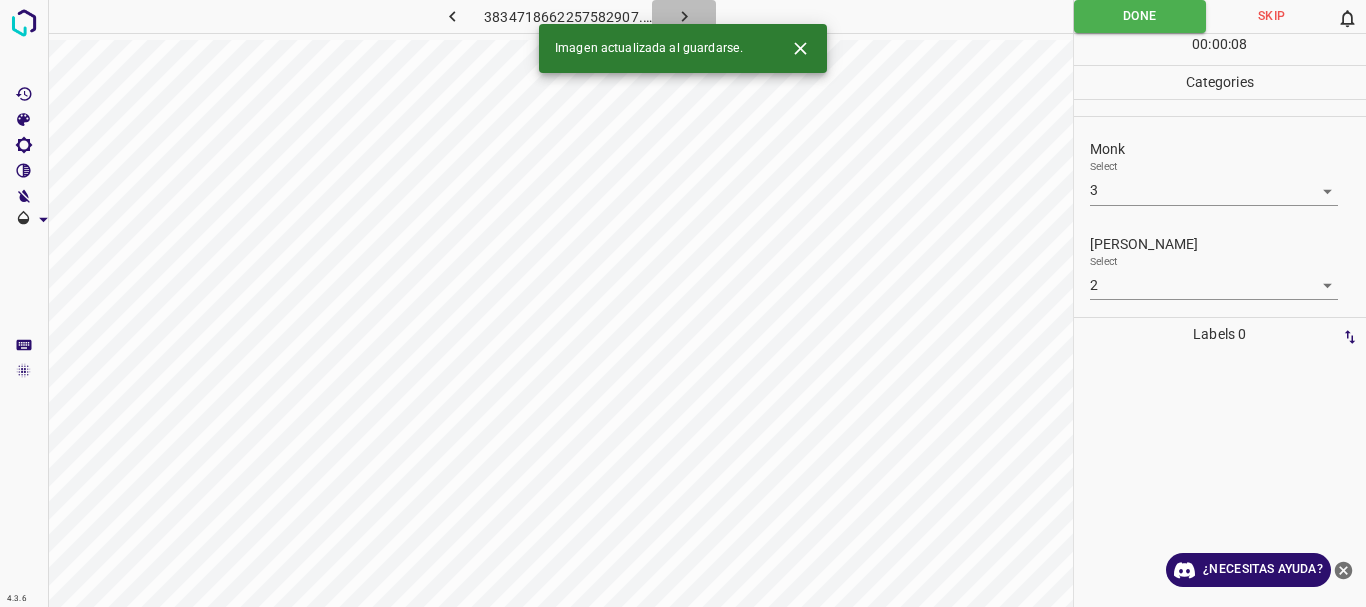 click at bounding box center (684, 16) 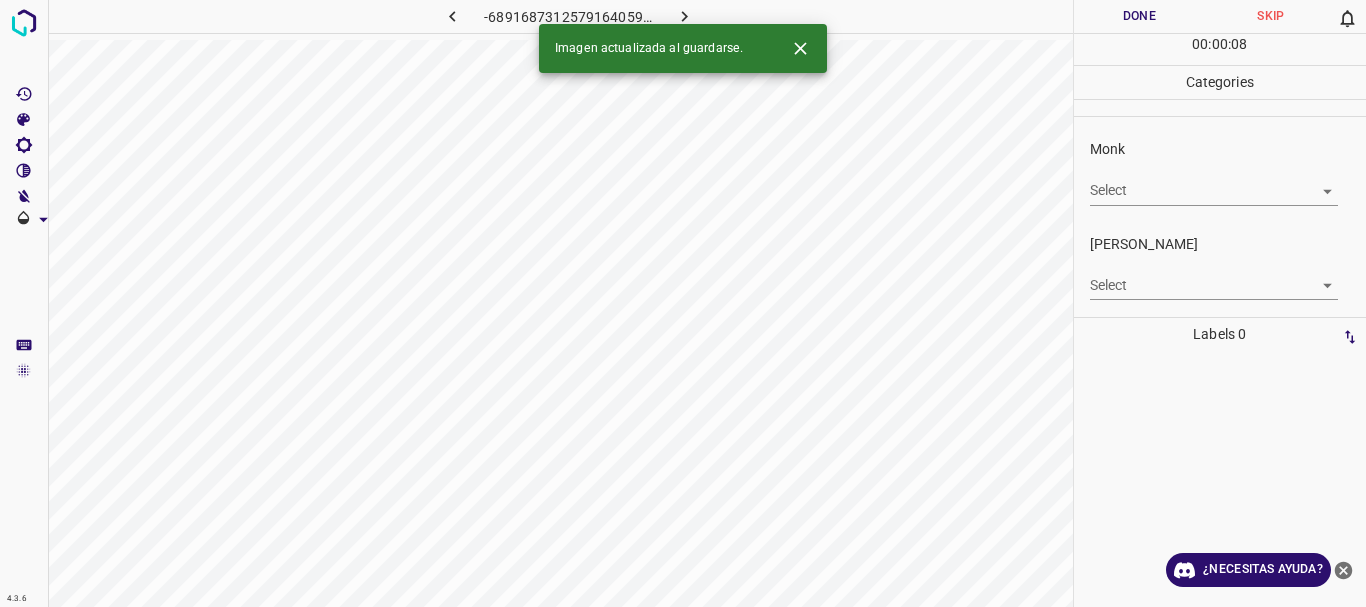 click on "4.3.6  -6891687312579164059.png Done Skip 0 00   : 00   : 08   Categories Monk   Select ​  [PERSON_NAME]   Select ​ Labels   0 Categories 1 Monk 2  [PERSON_NAME] Tools Space Change between modes (Draw & Edit) I Auto labeling R Restore zoom M Zoom in N Zoom out Delete Delete selecte label Filters Z Restore filters X Saturation filter C Brightness filter V Contrast filter B Gray scale filter General O Download Imagen actualizada al guardarse. ¿Necesitas ayuda? Texto original Valora esta traducción Tu opinión servirá para ayudar a mejorar el Traductor de Google - Texto - Esconder - Borrar" at bounding box center [683, 303] 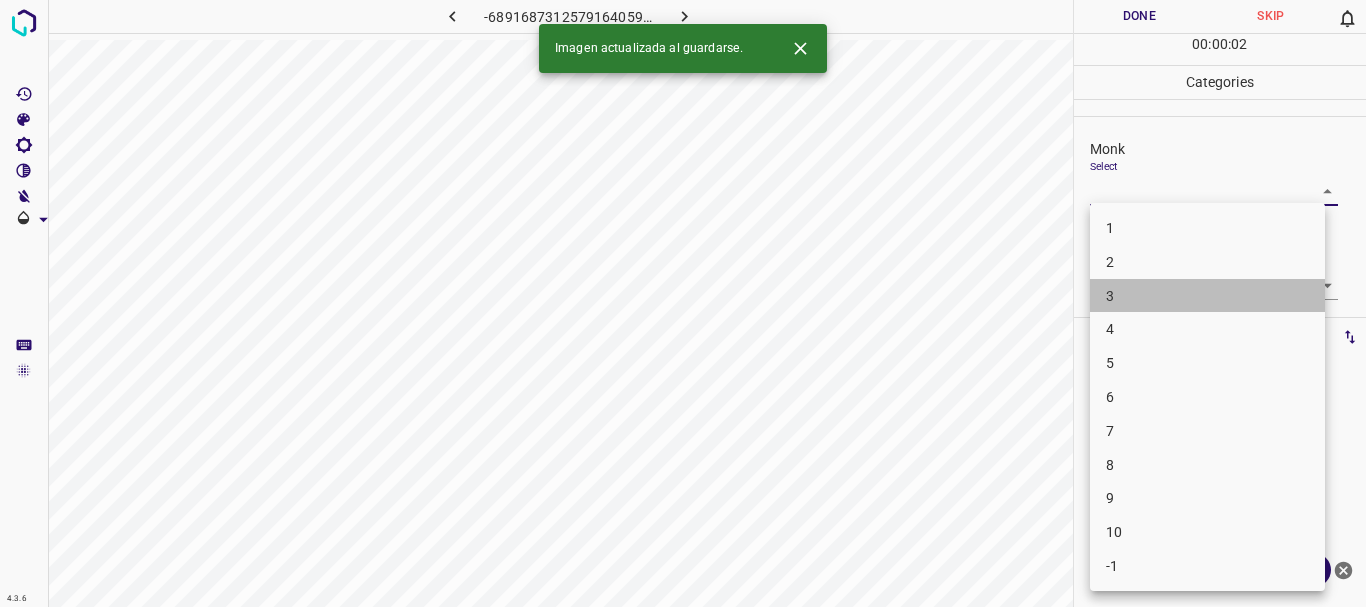 click on "3" at bounding box center (1207, 296) 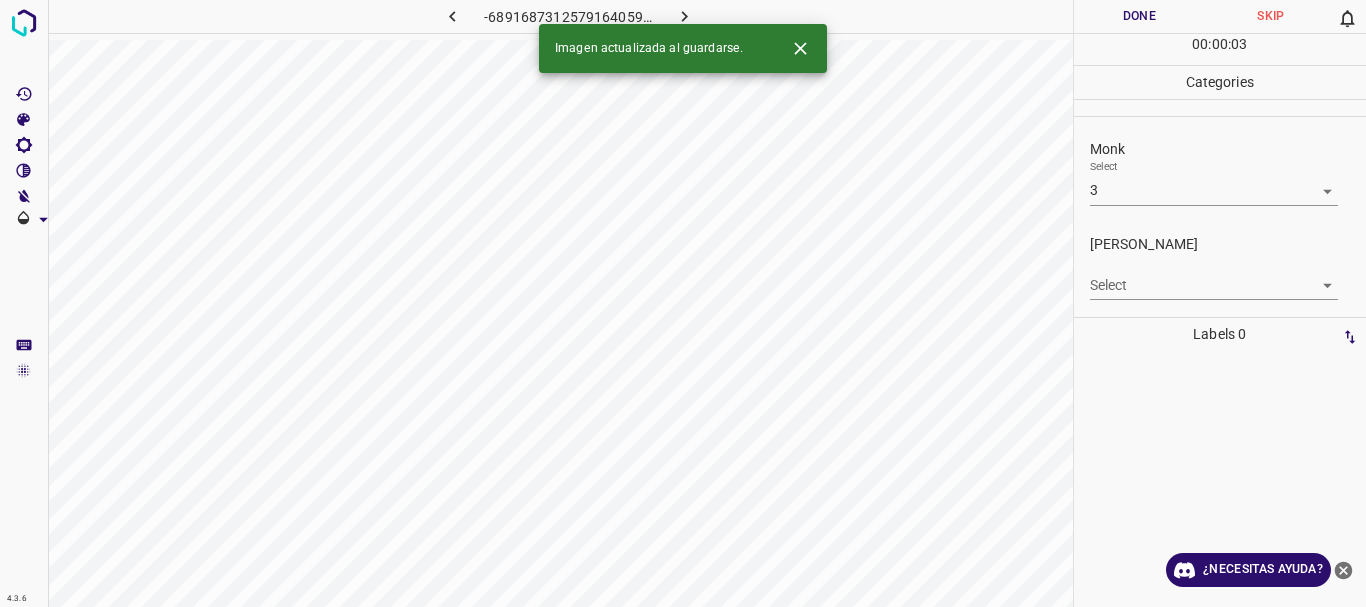 click on "[PERSON_NAME]   Select ​" at bounding box center (1220, 267) 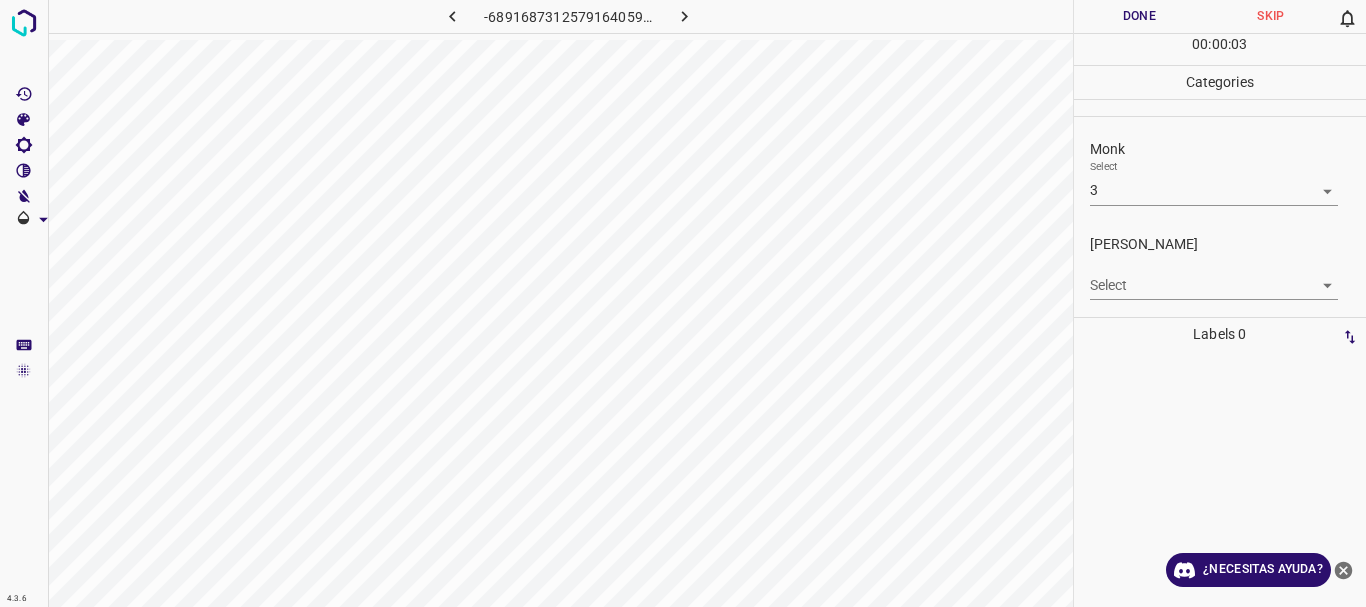click on "4.3.6  -6891687312579164059.png Done Skip 0 00   : 00   : 03   Categories Monk   Select 3 3  [PERSON_NAME]   Select ​ Labels   0 Categories 1 Monk 2  [PERSON_NAME] Tools Space Change between modes (Draw & Edit) I Auto labeling R Restore zoom M Zoom in N Zoom out Delete Delete selecte label Filters Z Restore filters X Saturation filter C Brightness filter V Contrast filter B Gray scale filter General O Download ¿Necesitas ayuda? Texto original Valora esta traducción Tu opinión servirá para ayudar a mejorar el Traductor de Google - Texto - Esconder - Borrar" at bounding box center (683, 303) 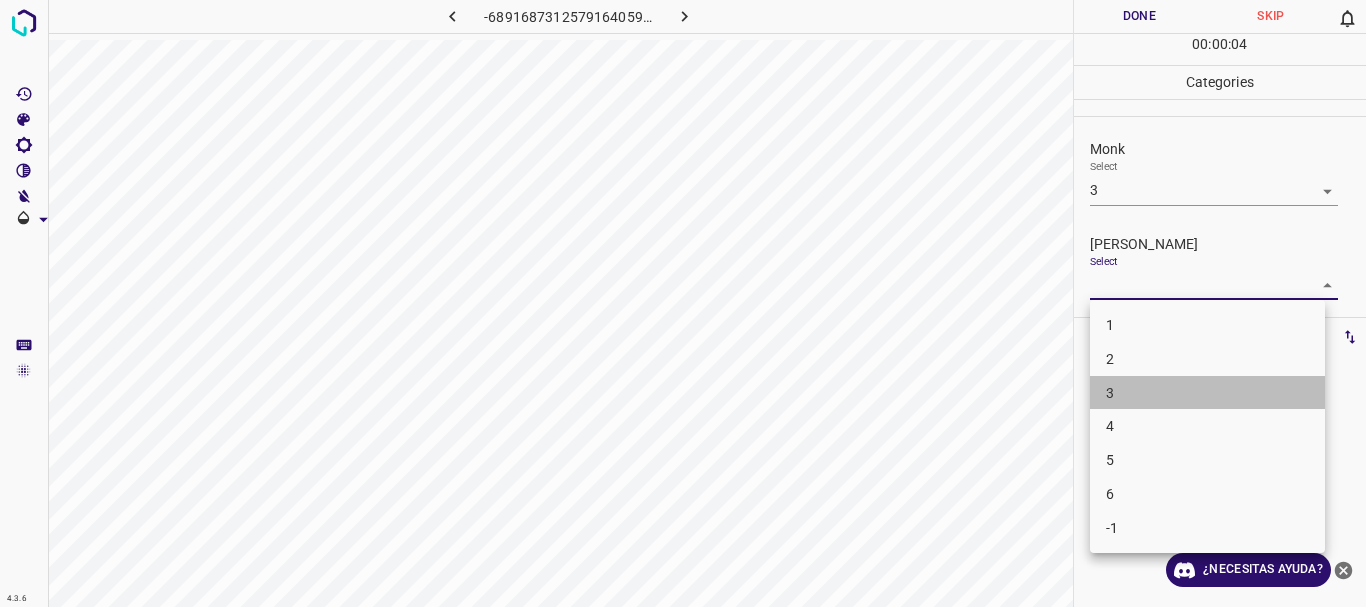 click on "3" at bounding box center [1207, 393] 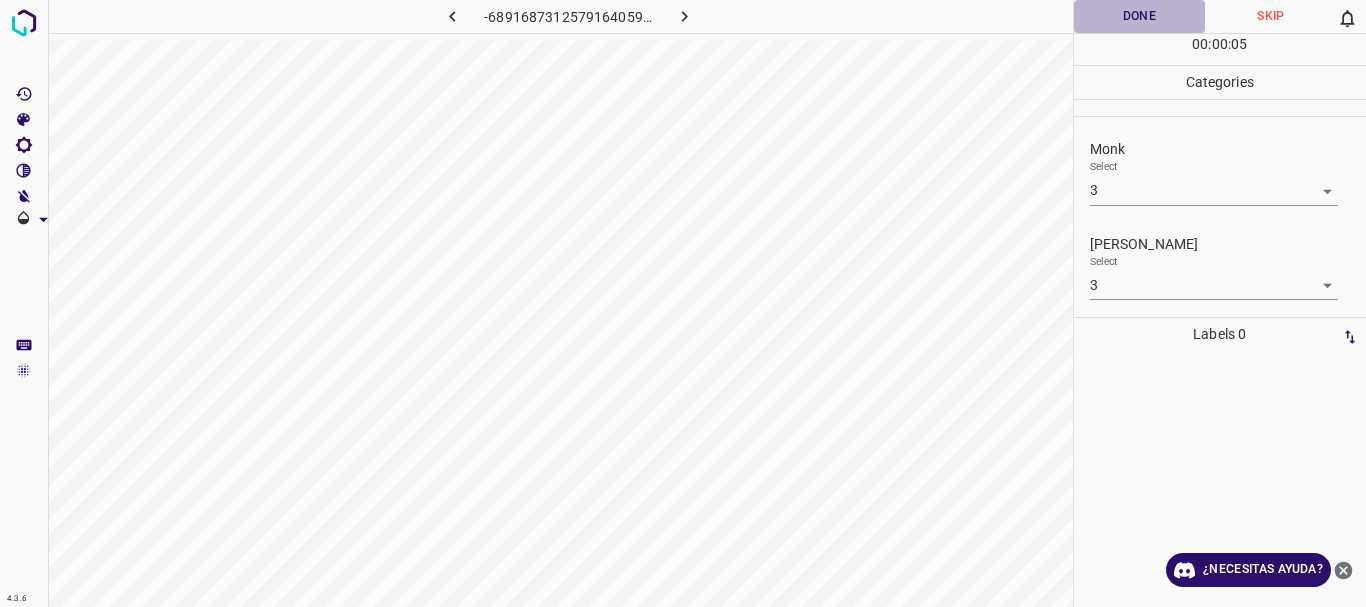 click on "Done" at bounding box center (1140, 16) 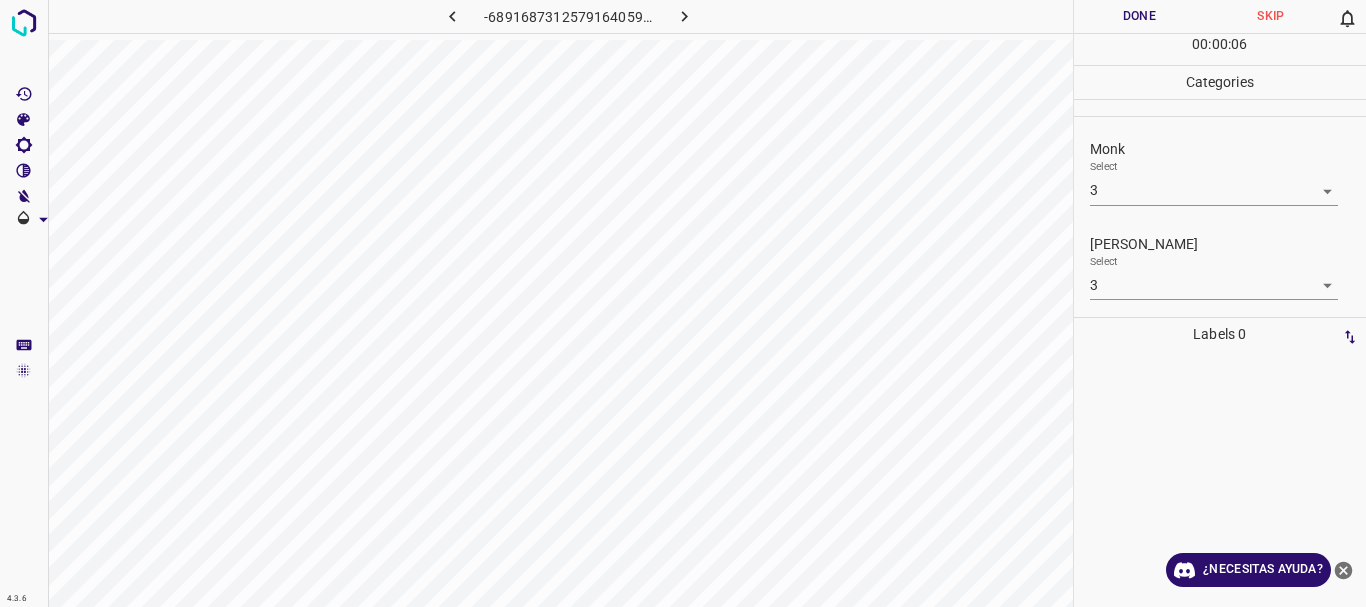 click 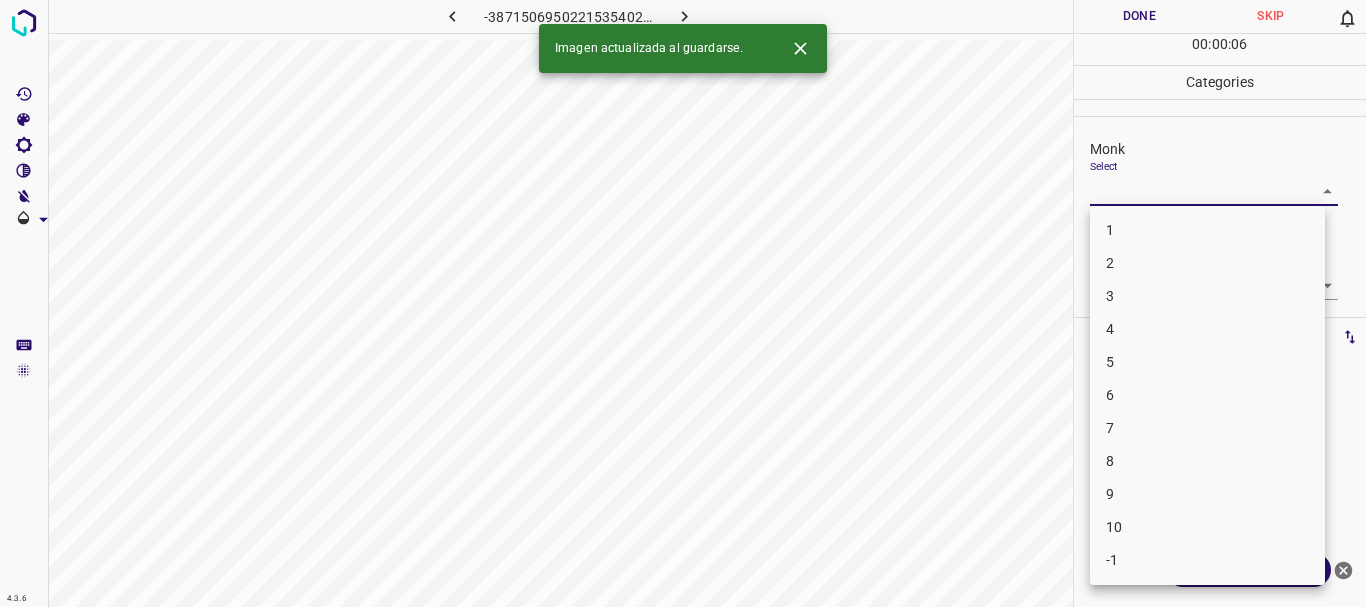 click on "4.3.6  -3871506950221535402.png Done Skip 0 00   : 00   : 06   Categories Monk   Select ​  [PERSON_NAME]   Select ​ Labels   0 Categories 1 Monk 2  [PERSON_NAME] Tools Space Change between modes (Draw & Edit) I Auto labeling R Restore zoom M Zoom in N Zoom out Delete Delete selecte label Filters Z Restore filters X Saturation filter C Brightness filter V Contrast filter B Gray scale filter General O Download Imagen actualizada al guardarse. ¿Necesitas ayuda? Texto original Valora esta traducción Tu opinión servirá para ayudar a mejorar el Traductor de Google - Texto - Esconder - Borrar 1 2 3 4 5 6 7 8 9 10 -1" at bounding box center (683, 303) 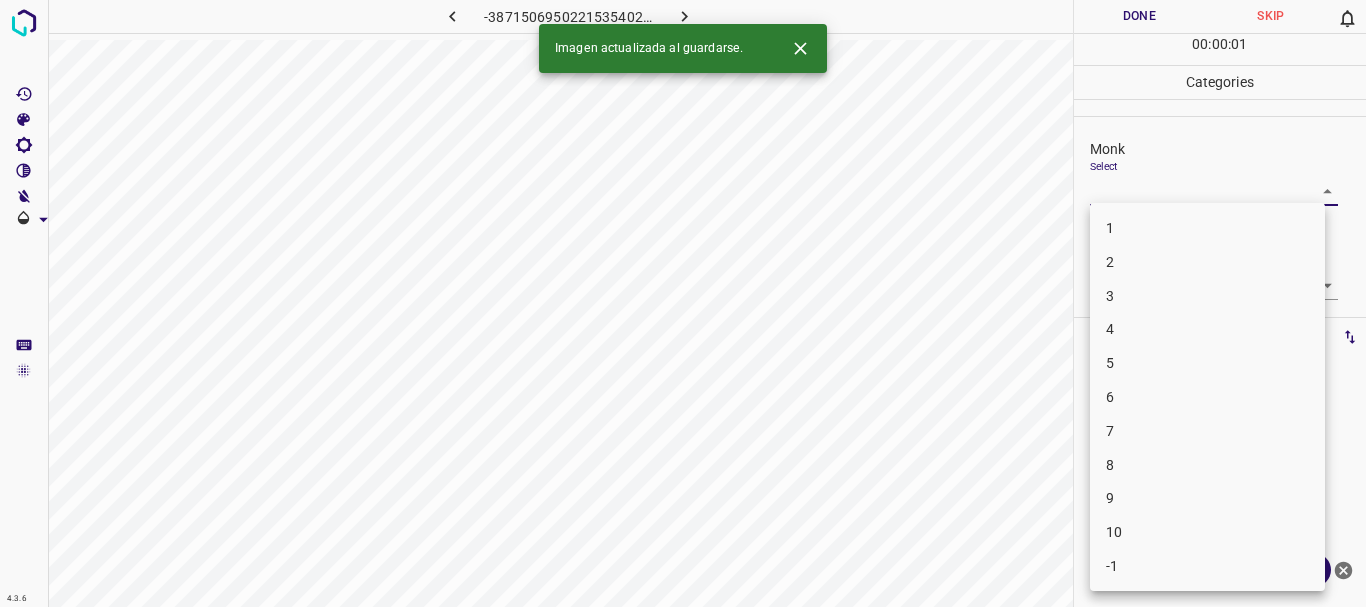 click on "5" at bounding box center (1207, 363) 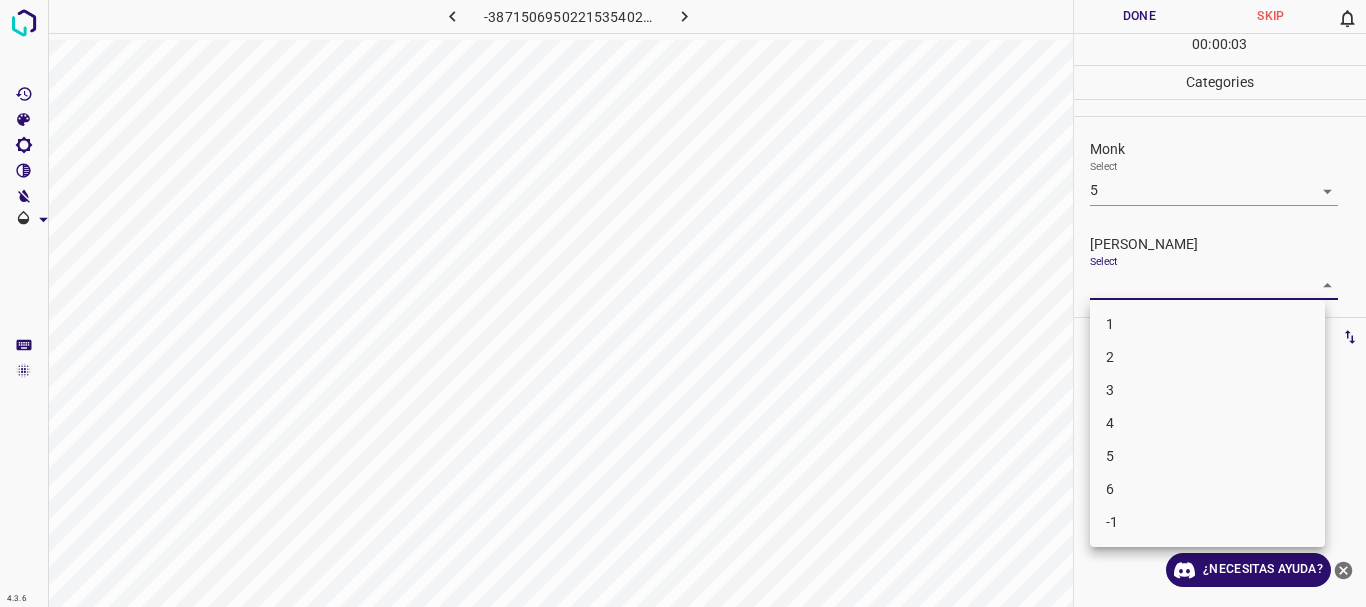 click on "4.3.6  -3871506950221535402.png Done Skip 0 00   : 00   : 03   Categories Monk   Select 5 5  [PERSON_NAME]   Select ​ Labels   0 Categories 1 Monk 2  [PERSON_NAME] Tools Space Change between modes (Draw & Edit) I Auto labeling R Restore zoom M Zoom in N Zoom out Delete Delete selecte label Filters Z Restore filters X Saturation filter C Brightness filter V Contrast filter B Gray scale filter General O Download ¿Necesitas ayuda? Texto original Valora esta traducción Tu opinión servirá para ayudar a mejorar el Traductor de Google - Texto - Esconder - Borrar 1 2 3 4 5 6 -1" at bounding box center [683, 303] 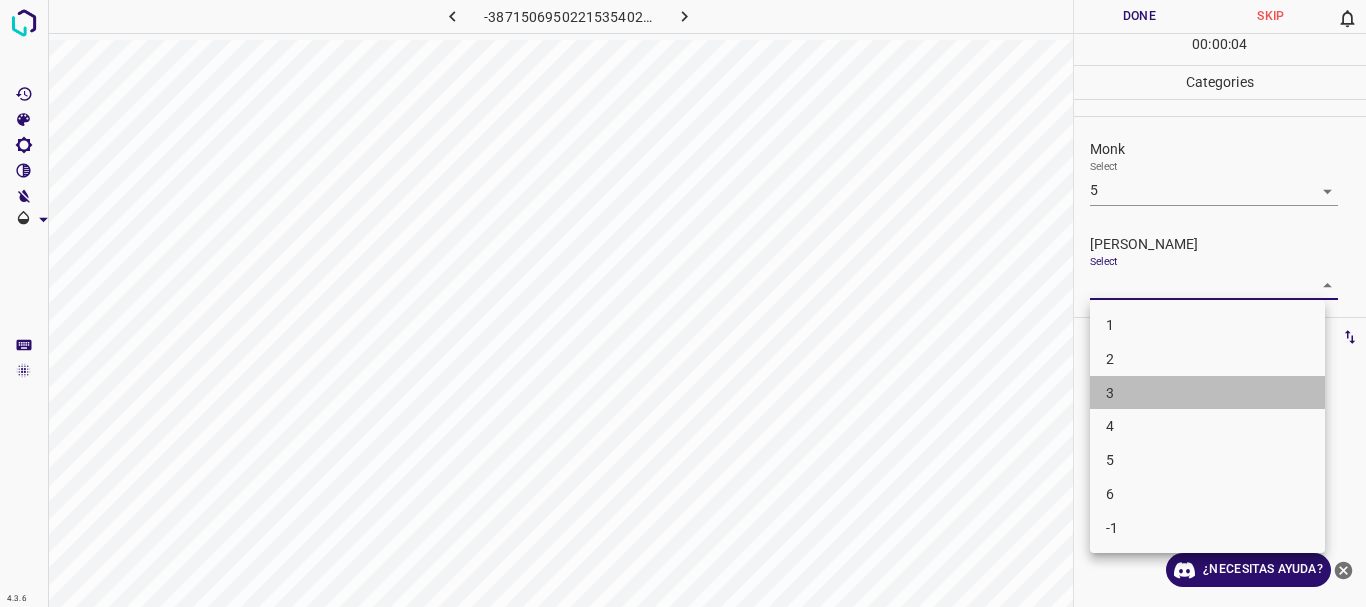 click on "3" at bounding box center [1207, 393] 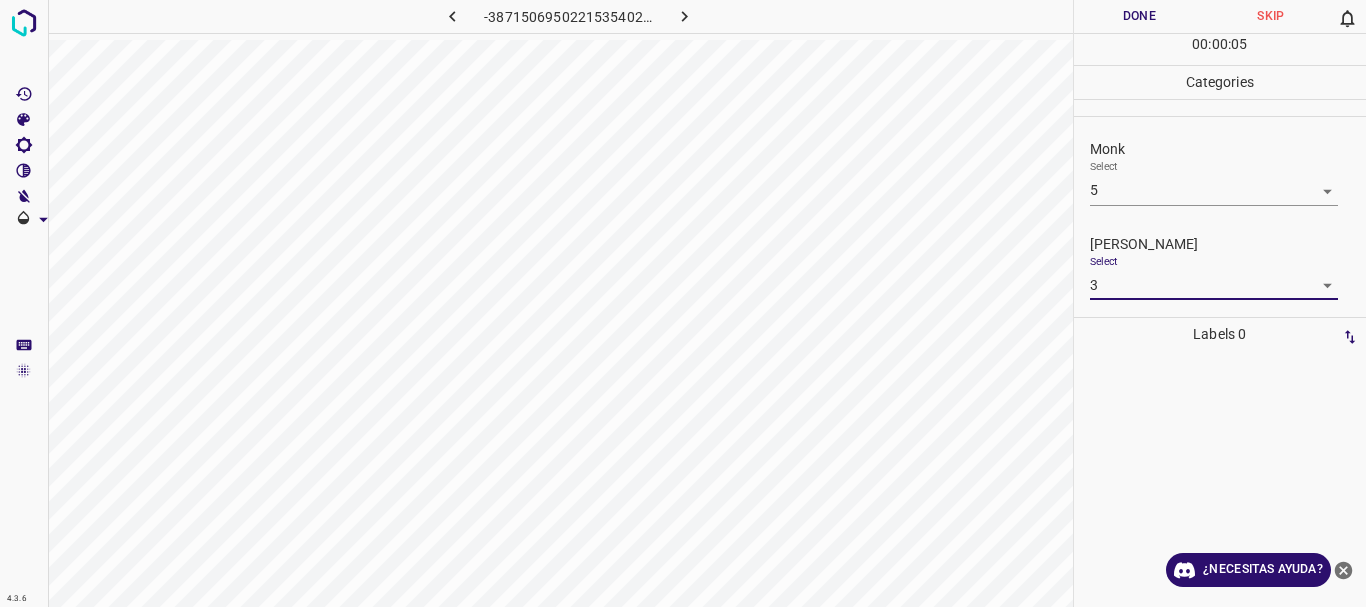click on "Done" at bounding box center (1140, 16) 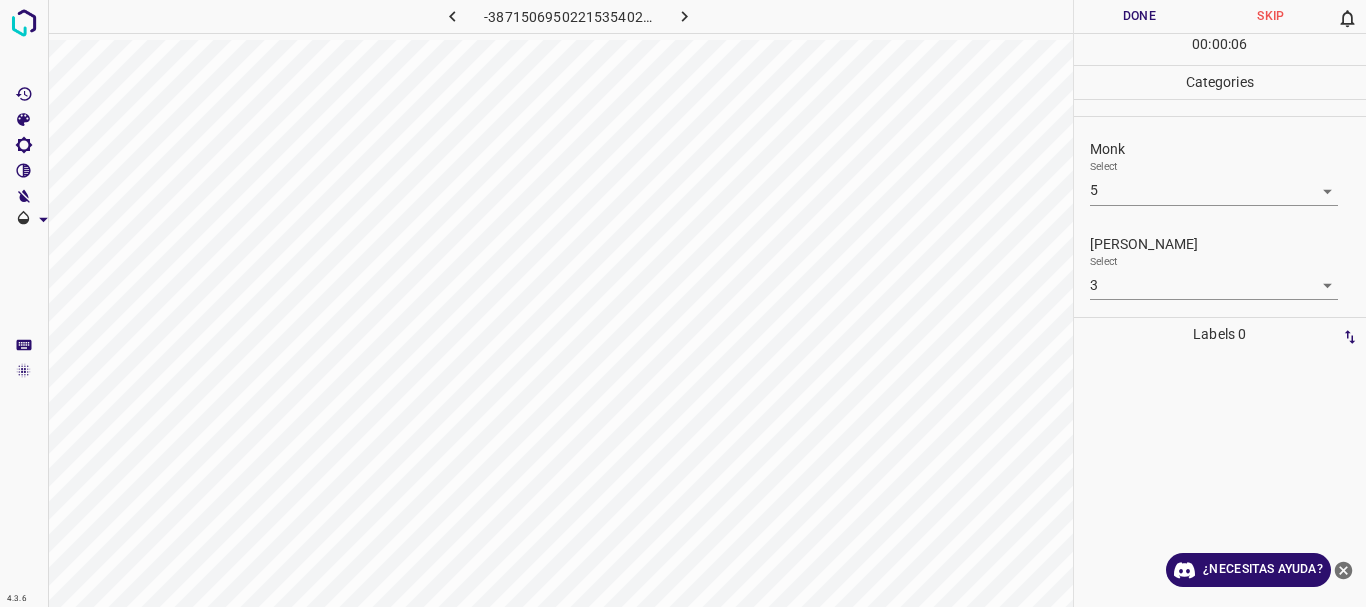 click 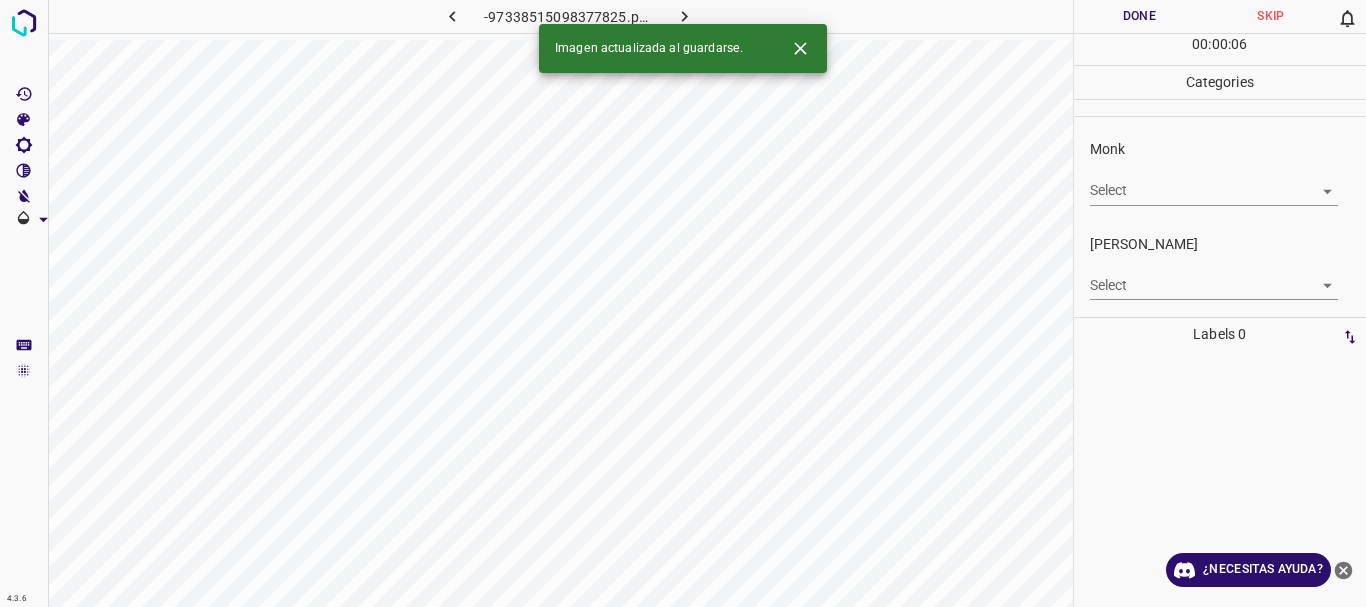 click 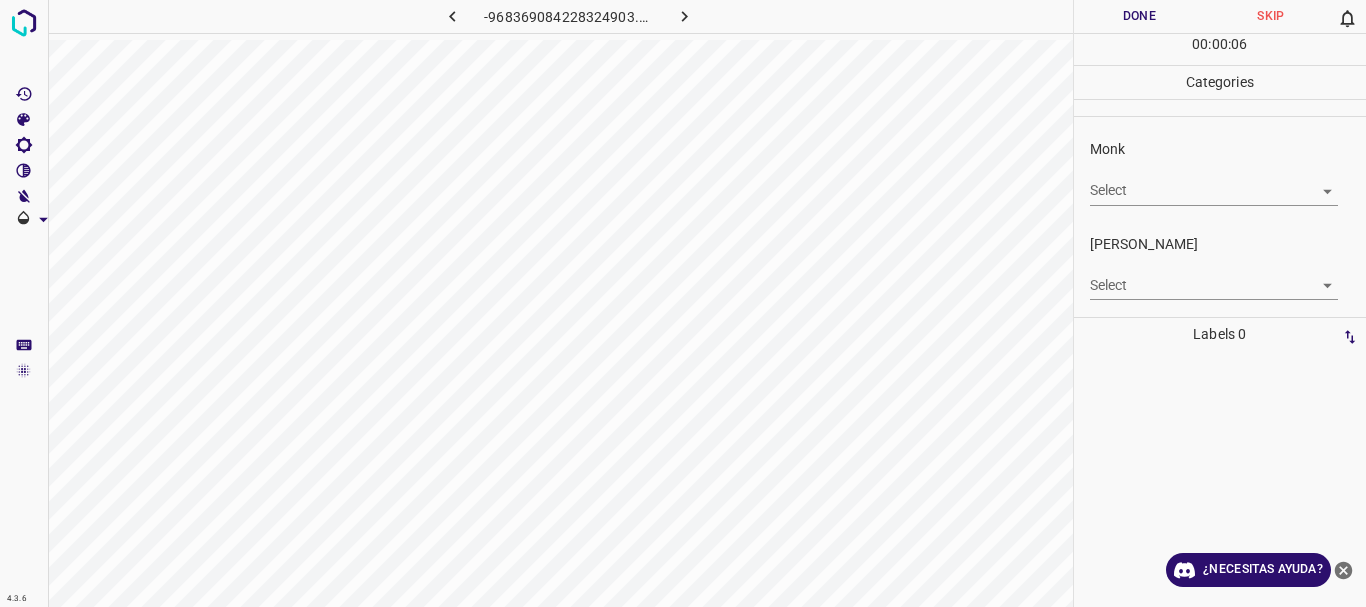 click 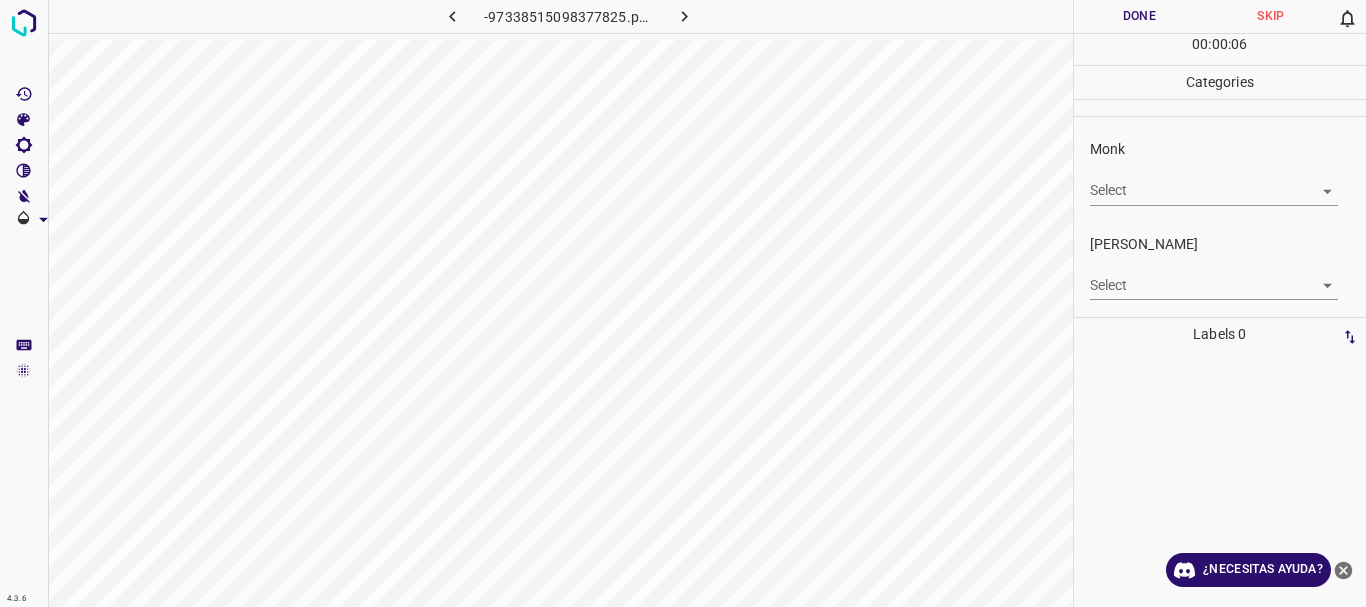 click on "4.3.6  -97338515098377825.png Done Skip 0 00   : 00   : 06   Categories Monk   Select ​  [PERSON_NAME]   Select ​ Labels   0 Categories 1 Monk 2  [PERSON_NAME] Tools Space Change between modes (Draw & Edit) I Auto labeling R Restore zoom M Zoom in N Zoom out Delete Delete selecte label Filters Z Restore filters X Saturation filter C Brightness filter V Contrast filter B Gray scale filter General O Download ¿Necesitas ayuda? Texto original Valora esta traducción Tu opinión servirá para ayudar a mejorar el Traductor de Google - Texto - Esconder - Borrar" at bounding box center [683, 303] 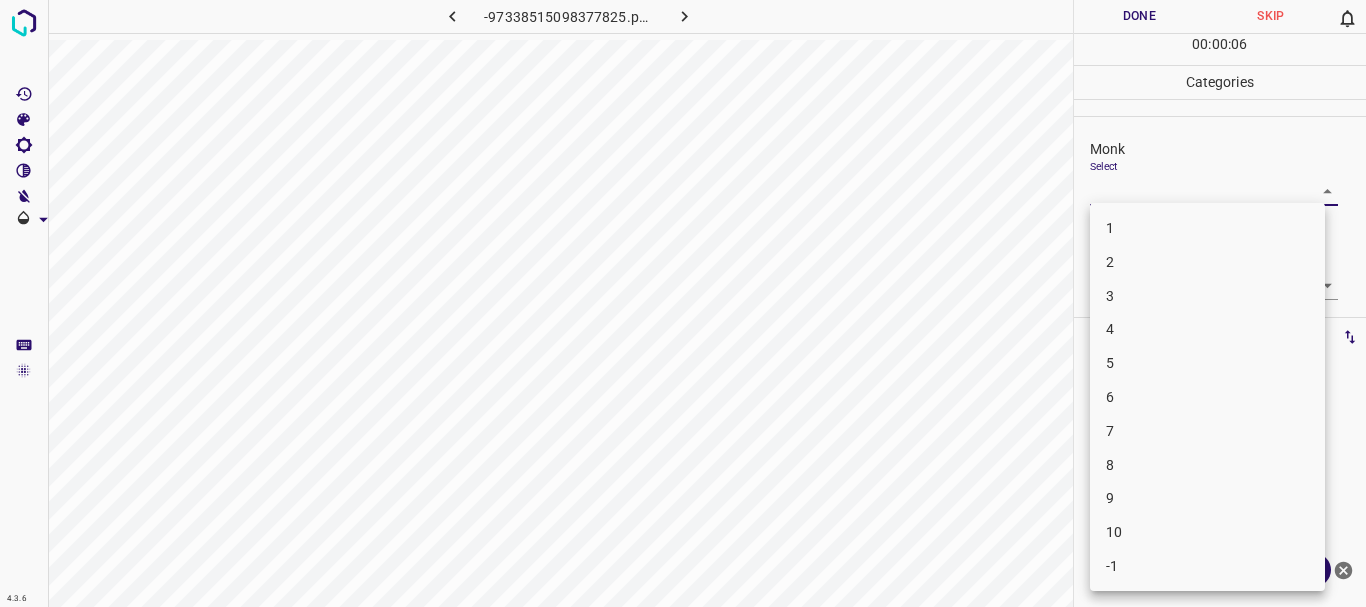 click on "4" at bounding box center (1207, 329) 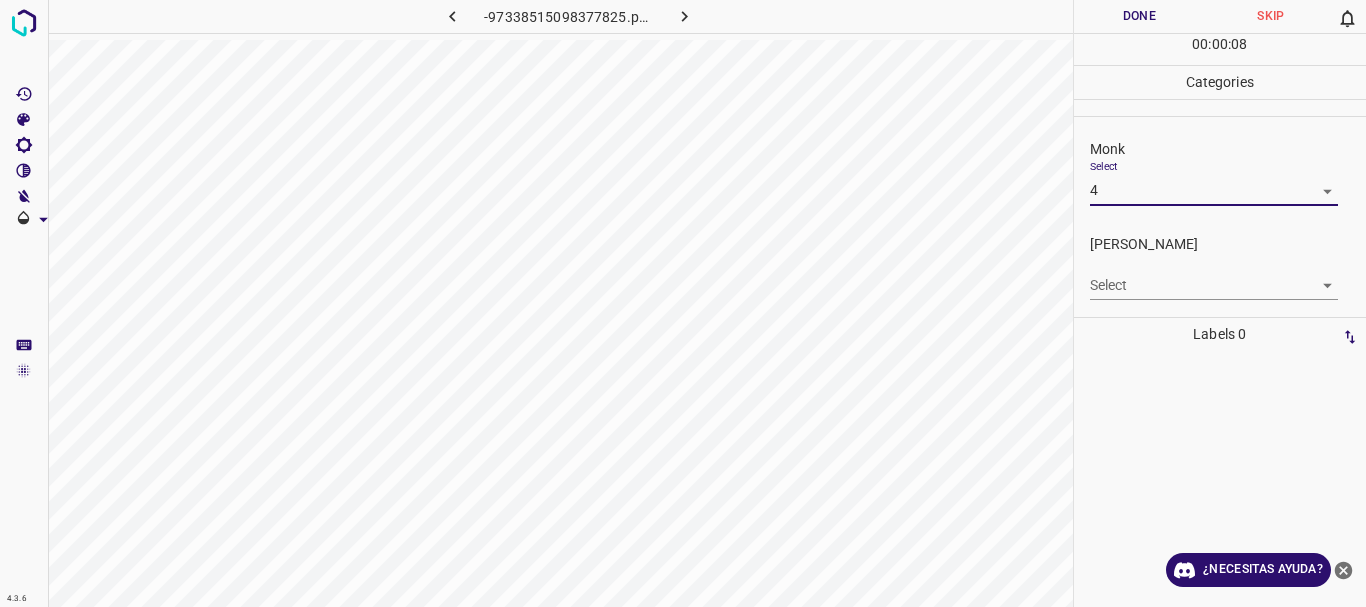 click on "4.3.6  -97338515098377825.png Done Skip 0 00   : 00   : 08   Categories Monk   Select 4 4  [PERSON_NAME]   Select ​ Labels   0 Categories 1 Monk 2  [PERSON_NAME] Tools Space Change between modes (Draw & Edit) I Auto labeling R Restore zoom M Zoom in N Zoom out Delete Delete selecte label Filters Z Restore filters X Saturation filter C Brightness filter V Contrast filter B Gray scale filter General O Download ¿Necesitas ayuda? Texto original Valora esta traducción Tu opinión servirá para ayudar a mejorar el Traductor de Google - Texto - Esconder - Borrar" at bounding box center (683, 303) 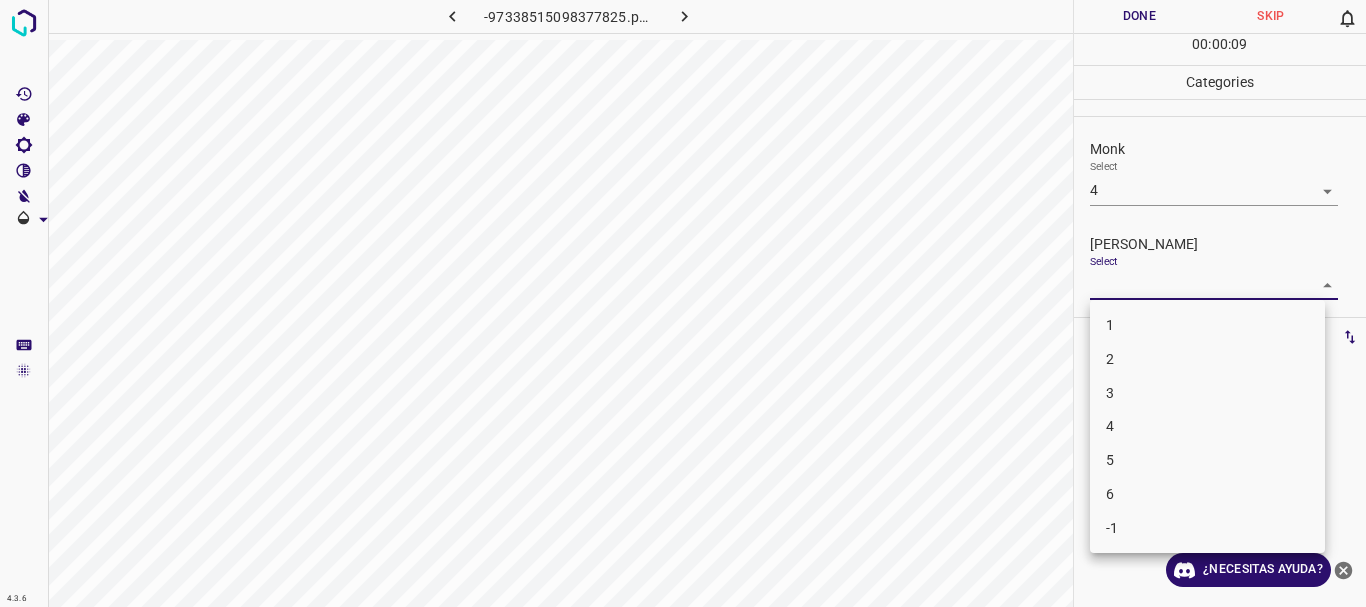 click on "1" at bounding box center (1207, 325) 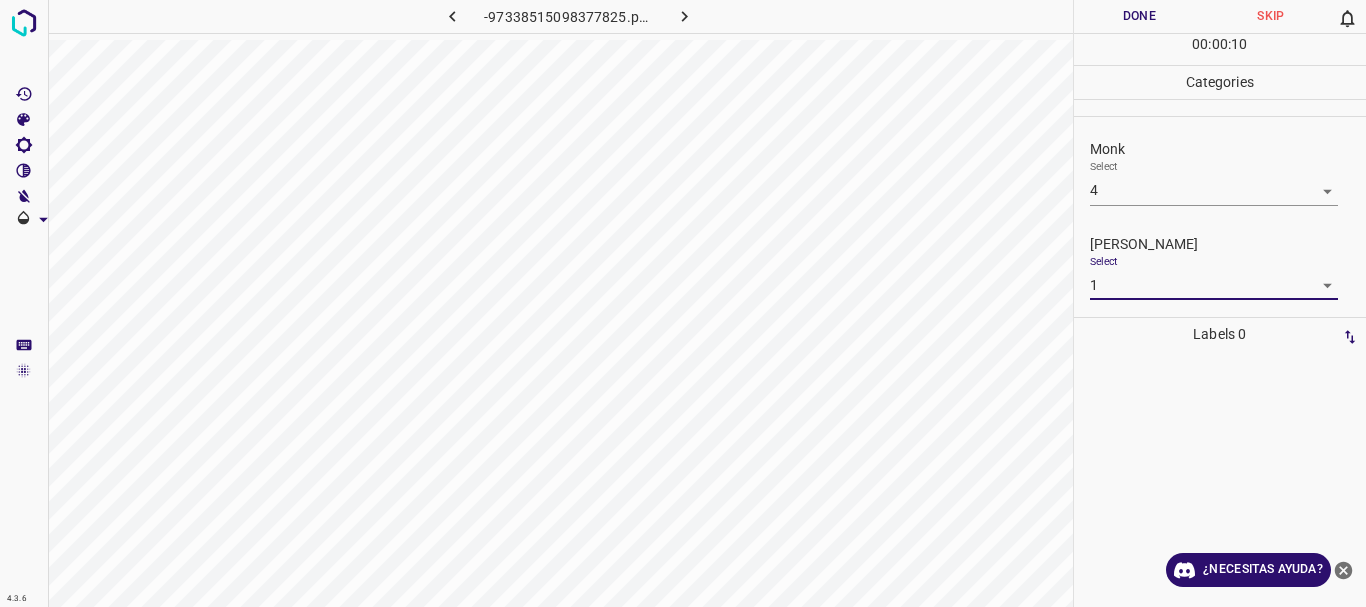 click on "Done" at bounding box center [1140, 16] 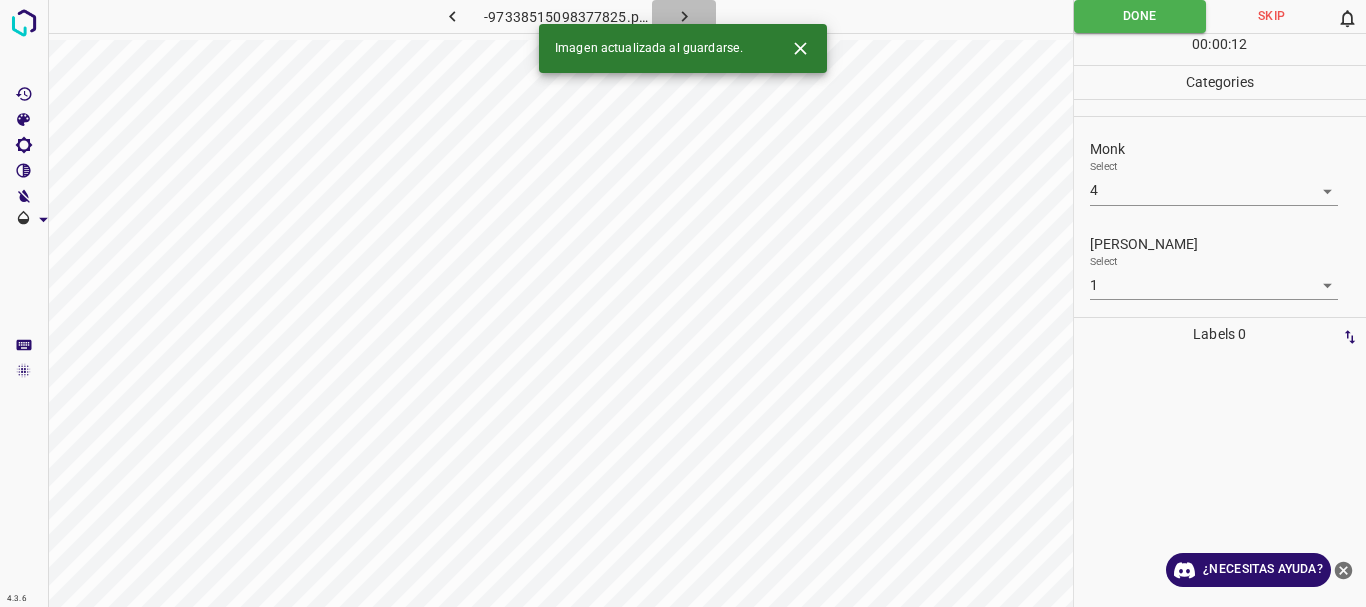 click at bounding box center [684, 16] 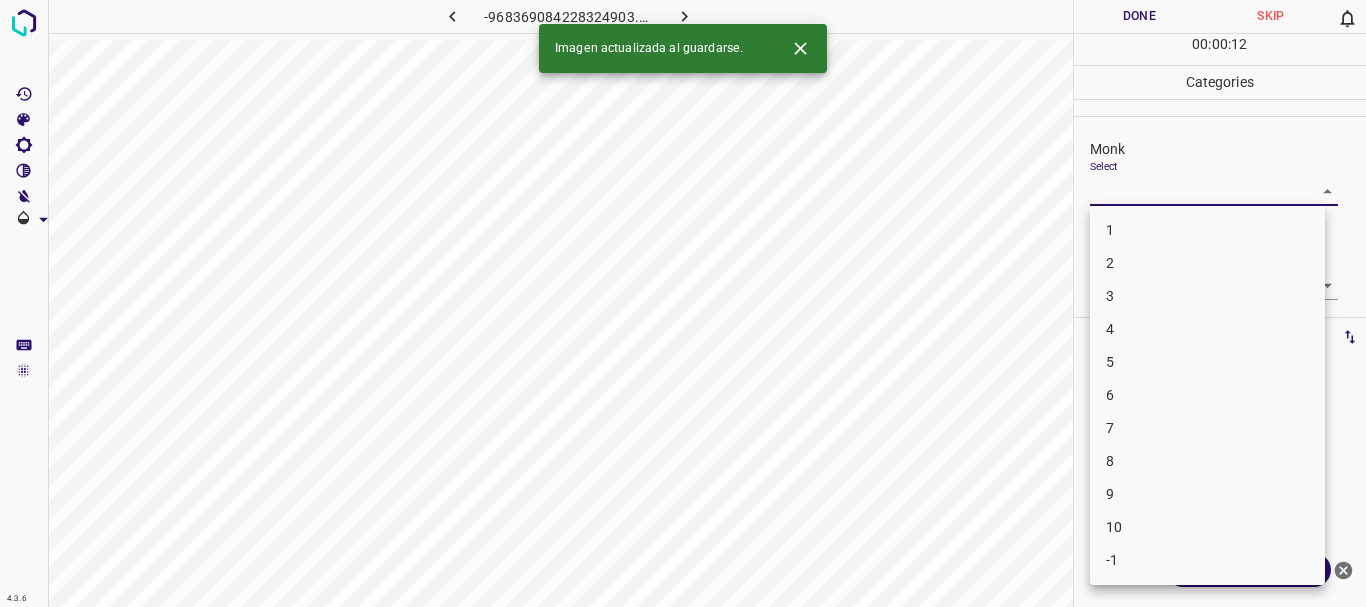 click on "4.3.6  -968369084228324903.png Done Skip 0 00   : 00   : 12   Categories Monk   Select ​  [PERSON_NAME]   Select ​ Labels   0 Categories 1 Monk 2  [PERSON_NAME] Tools Space Change between modes (Draw & Edit) I Auto labeling R Restore zoom M Zoom in N Zoom out Delete Delete selecte label Filters Z Restore filters X Saturation filter C Brightness filter V Contrast filter B Gray scale filter General O Download Imagen actualizada al guardarse. ¿Necesitas ayuda? Texto original Valora esta traducción Tu opinión servirá para ayudar a mejorar el Traductor de Google - Texto - Esconder - Borrar 1 2 3 4 5 6 7 8 9 10 -1" at bounding box center [683, 303] 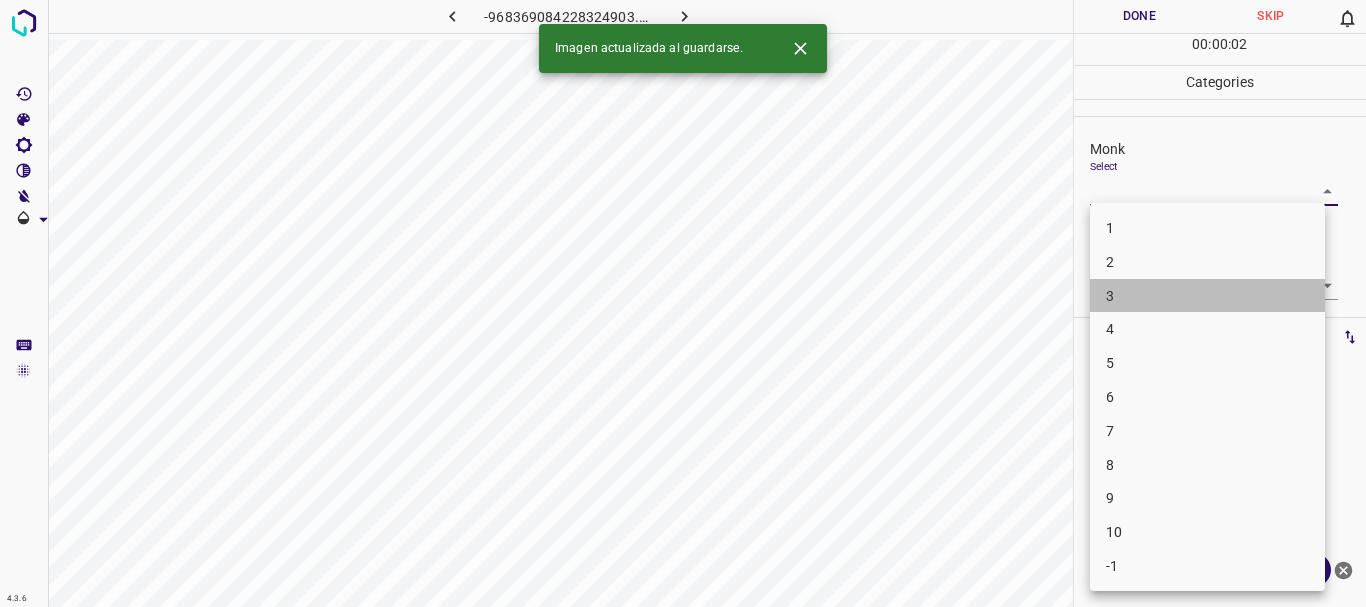 click on "3" at bounding box center [1207, 296] 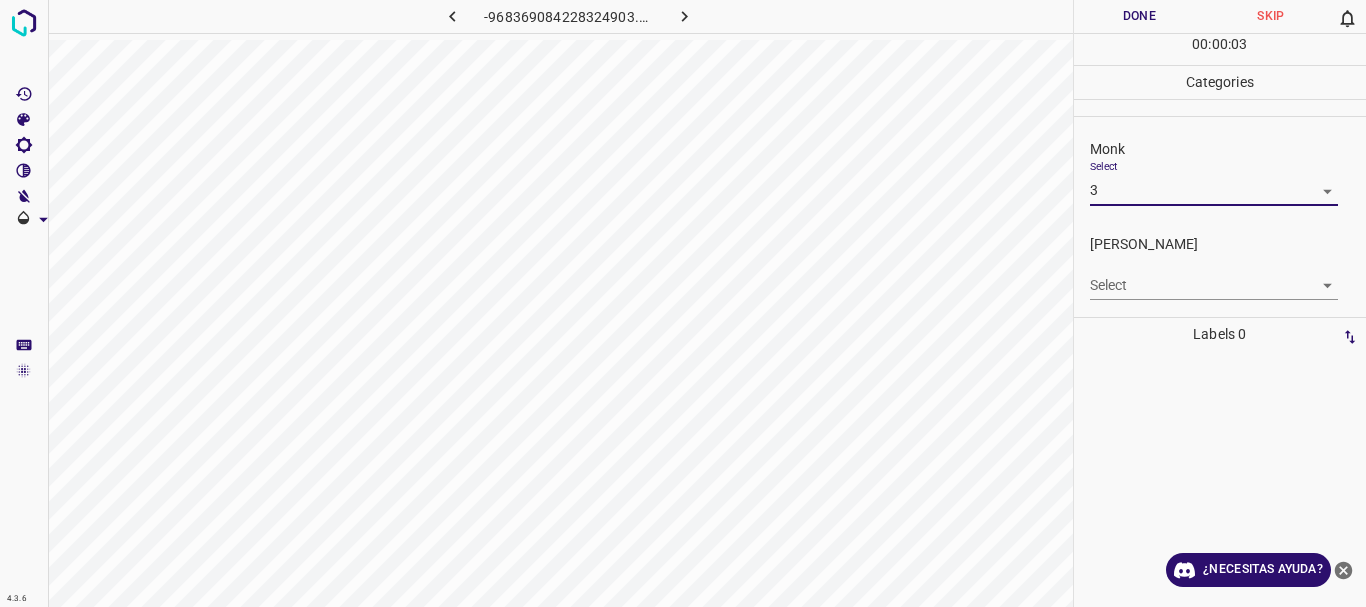 click on "4.3.6  -968369084228324903.png Done Skip 0 00   : 00   : 03   Categories Monk   Select 3 3  [PERSON_NAME]   Select ​ Labels   0 Categories 1 Monk 2  [PERSON_NAME] Tools Space Change between modes (Draw & Edit) I Auto labeling R Restore zoom M Zoom in N Zoom out Delete Delete selecte label Filters Z Restore filters X Saturation filter C Brightness filter V Contrast filter B Gray scale filter General O Download ¿Necesitas ayuda? Texto original Valora esta traducción Tu opinión servirá para ayudar a mejorar el Traductor de Google - Texto - Esconder - Borrar" at bounding box center (683, 303) 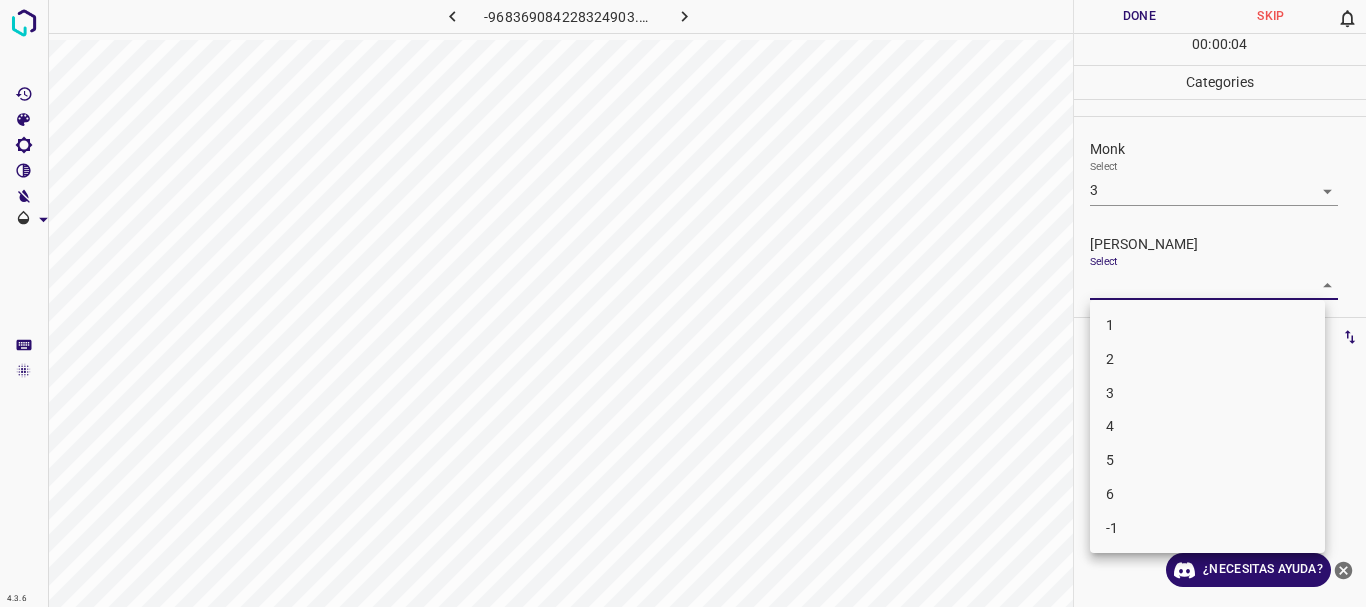 click on "1" at bounding box center (1207, 325) 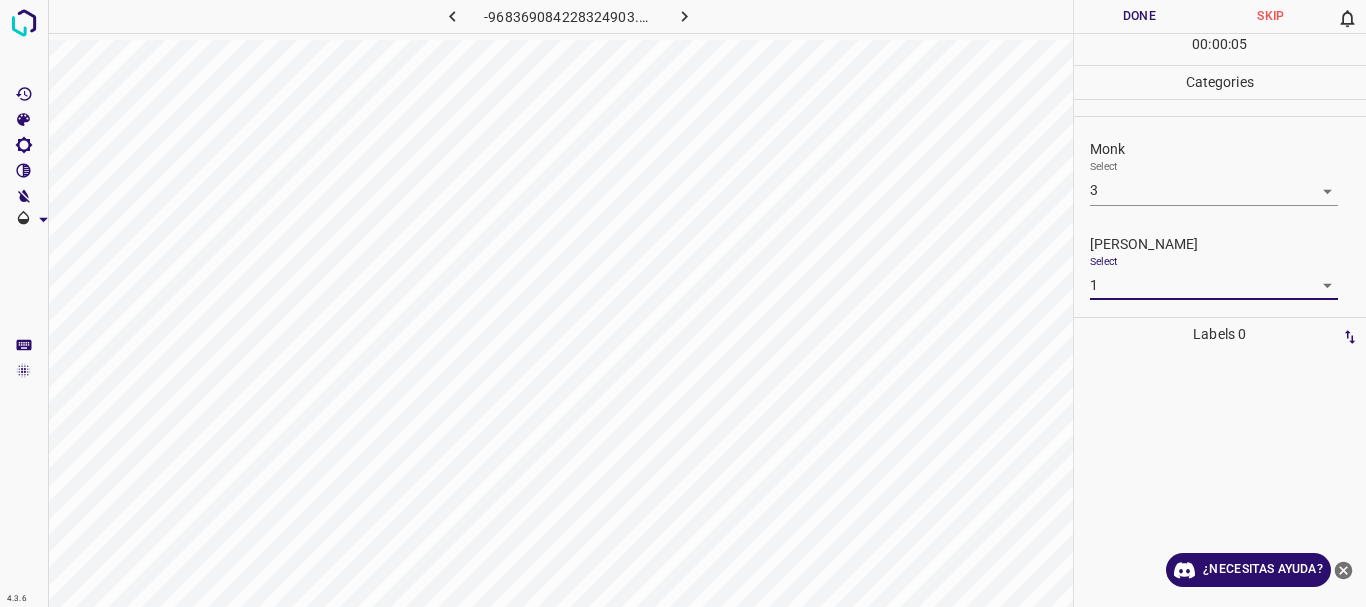 click on "Done" at bounding box center (1140, 16) 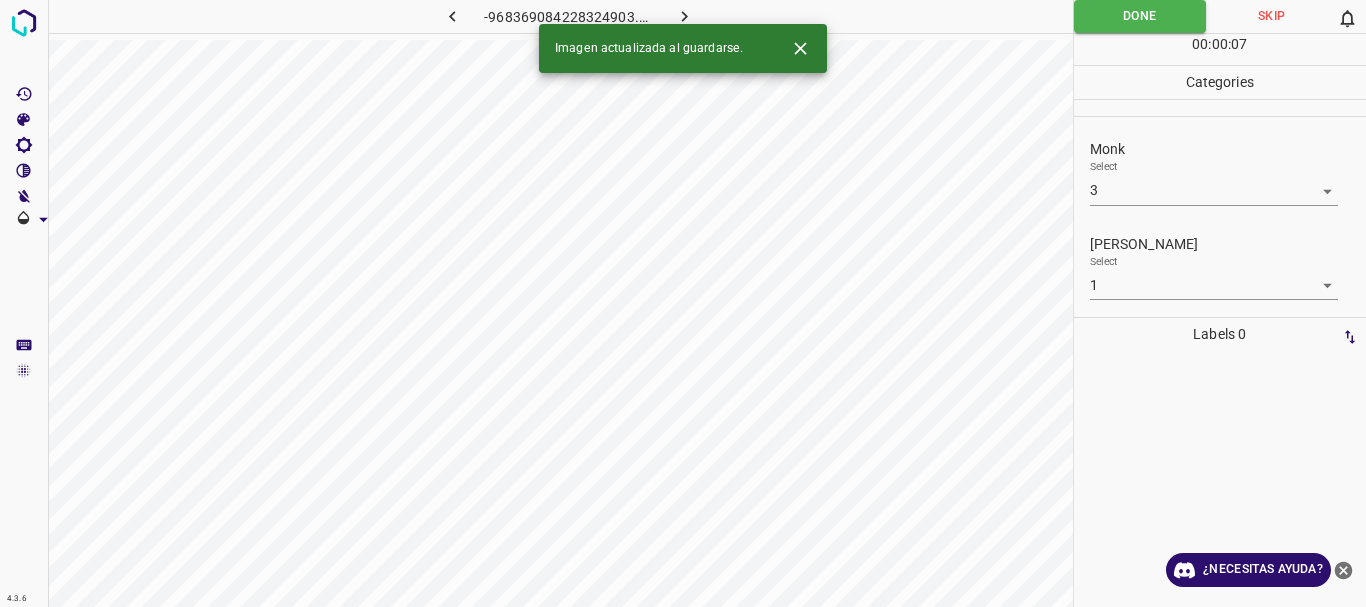 click on "4.3.6  -968369084228324903.png Done Skip 0 00   : 00   : 07   Categories Monk   Select 3 3  [PERSON_NAME]   Select 1 1 Labels   0 Categories 1 Monk 2  [PERSON_NAME] Tools Space Change between modes (Draw & Edit) I Auto labeling R Restore zoom M Zoom in N Zoom out Delete Delete selecte label Filters Z Restore filters X Saturation filter C Brightness filter V Contrast filter B Gray scale filter General O Download Imagen actualizada al guardarse. ¿Necesitas ayuda? Texto original Valora esta traducción Tu opinión servirá para ayudar a mejorar el Traductor de Google - Texto - Esconder - Borrar" at bounding box center [683, 303] 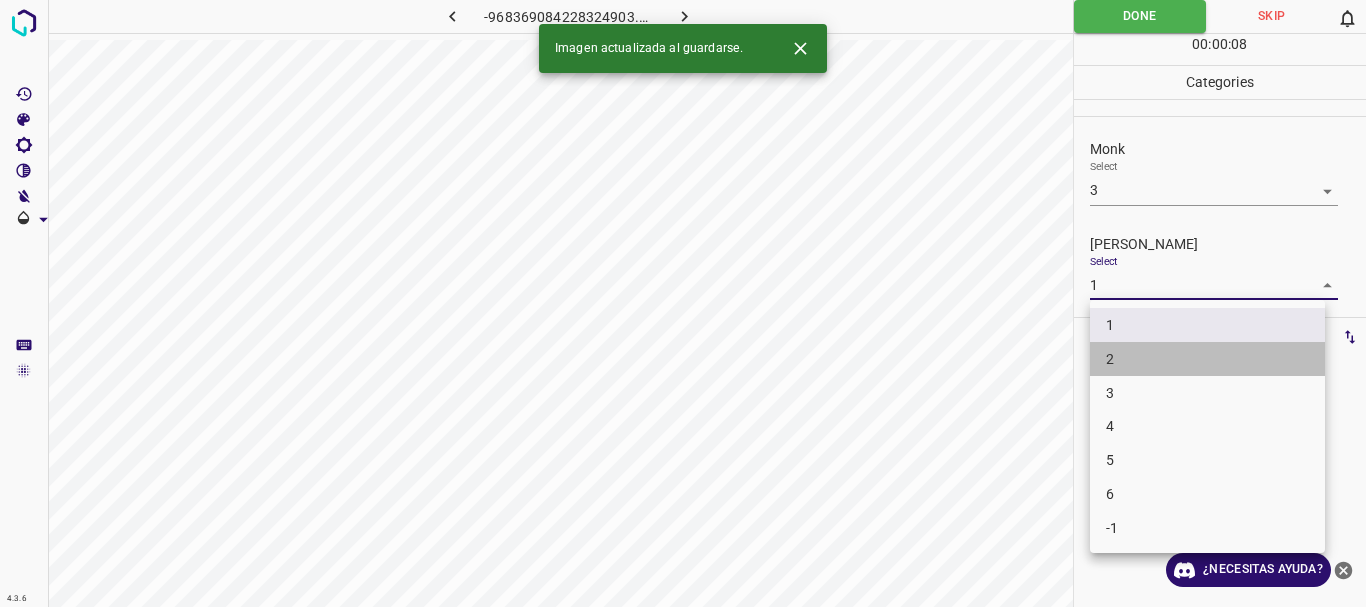 drag, startPoint x: 1109, startPoint y: 368, endPoint x: 1117, endPoint y: 260, distance: 108.29589 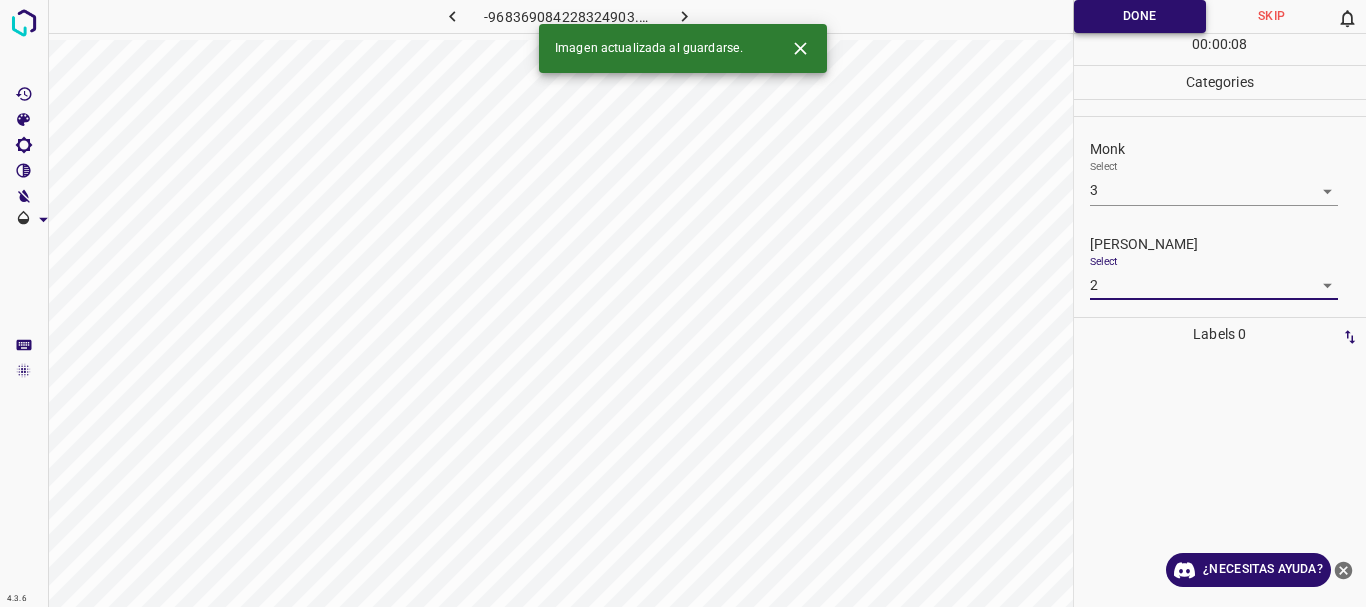 click on "Done" at bounding box center [1140, 16] 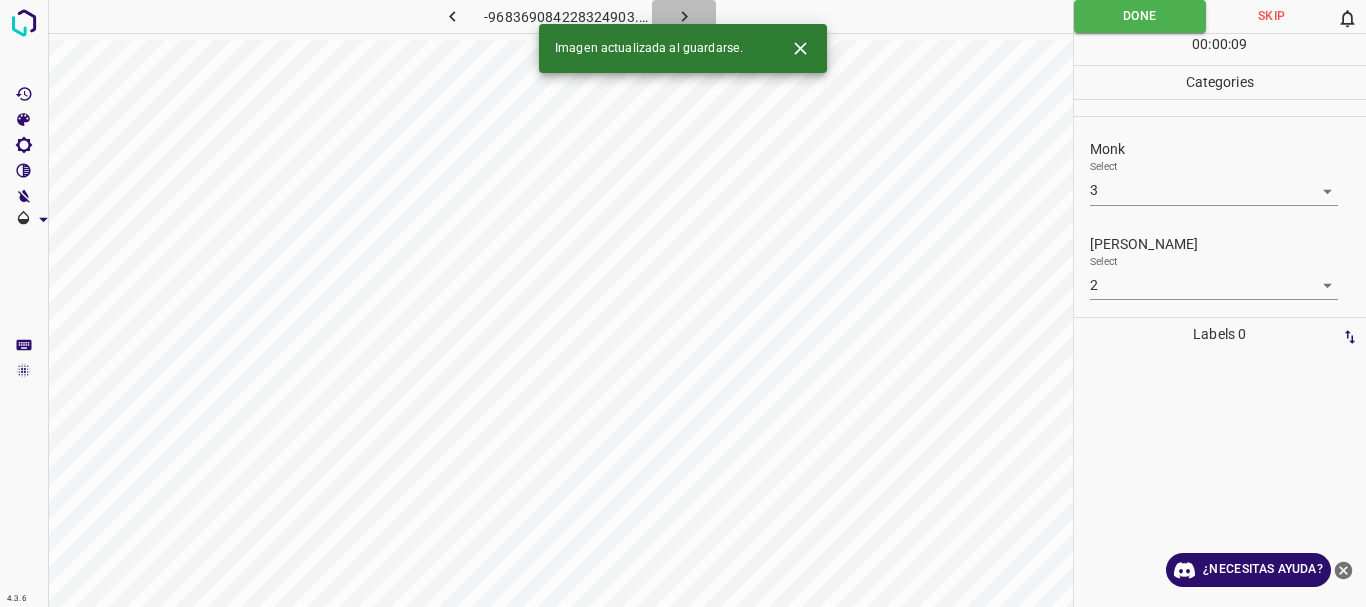 click at bounding box center (684, 16) 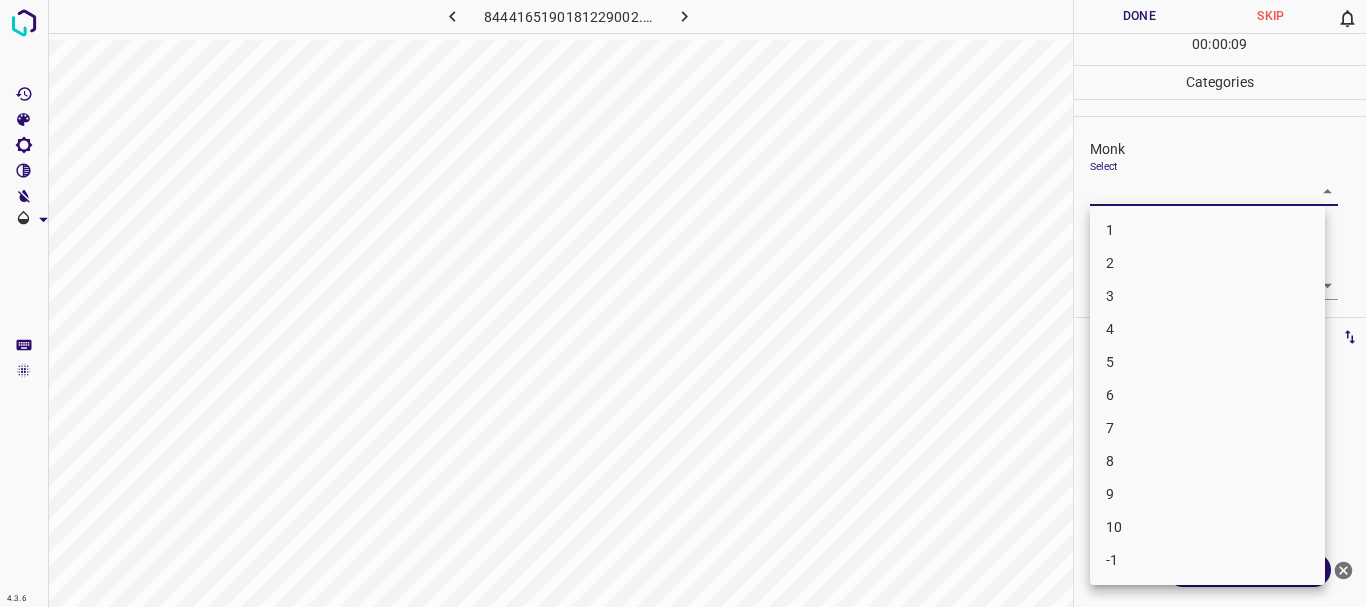 click on "4.3.6  8444165190181229002.png Done Skip 0 00   : 00   : 09   Categories Monk   Select ​  [PERSON_NAME]   Select ​ Labels   0 Categories 1 Monk 2  [PERSON_NAME] Tools Space Change between modes (Draw & Edit) I Auto labeling R Restore zoom M Zoom in N Zoom out Delete Delete selecte label Filters Z Restore filters X Saturation filter C Brightness filter V Contrast filter B Gray scale filter General O Download ¿Necesitas ayuda? Texto original Valora esta traducción Tu opinión servirá para ayudar a mejorar el Traductor de Google - Texto - Esconder - Borrar 1 2 3 4 5 6 7 8 9 10 -1" at bounding box center (683, 303) 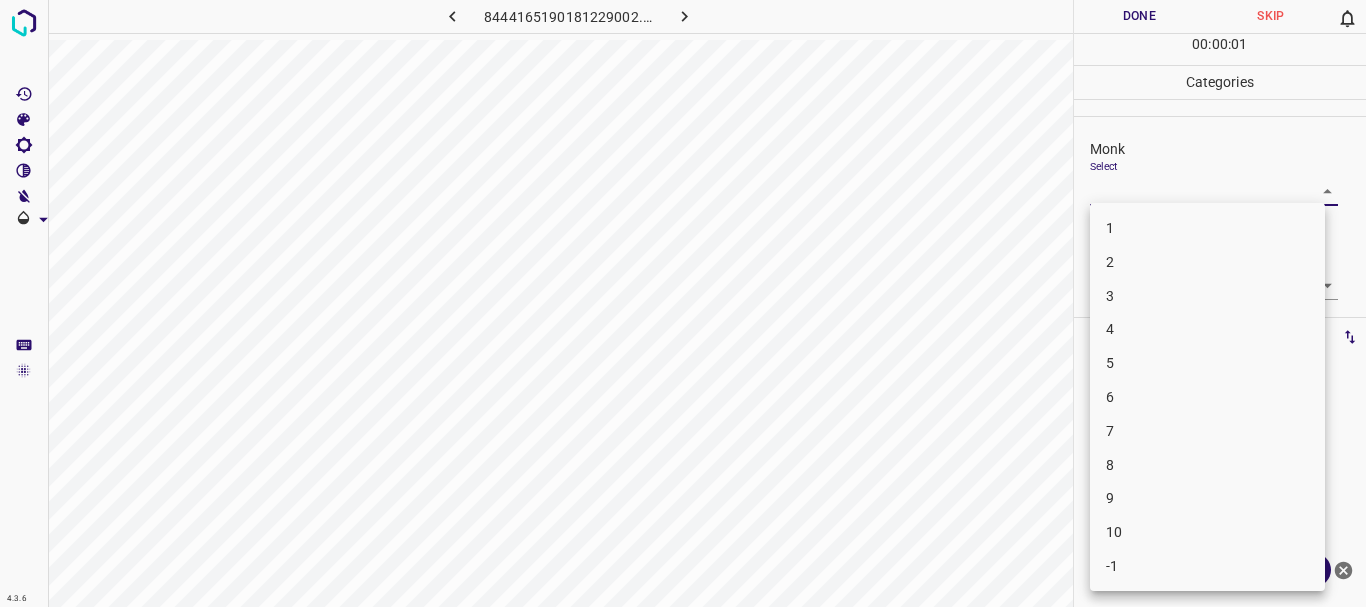 click on "3" at bounding box center (1207, 296) 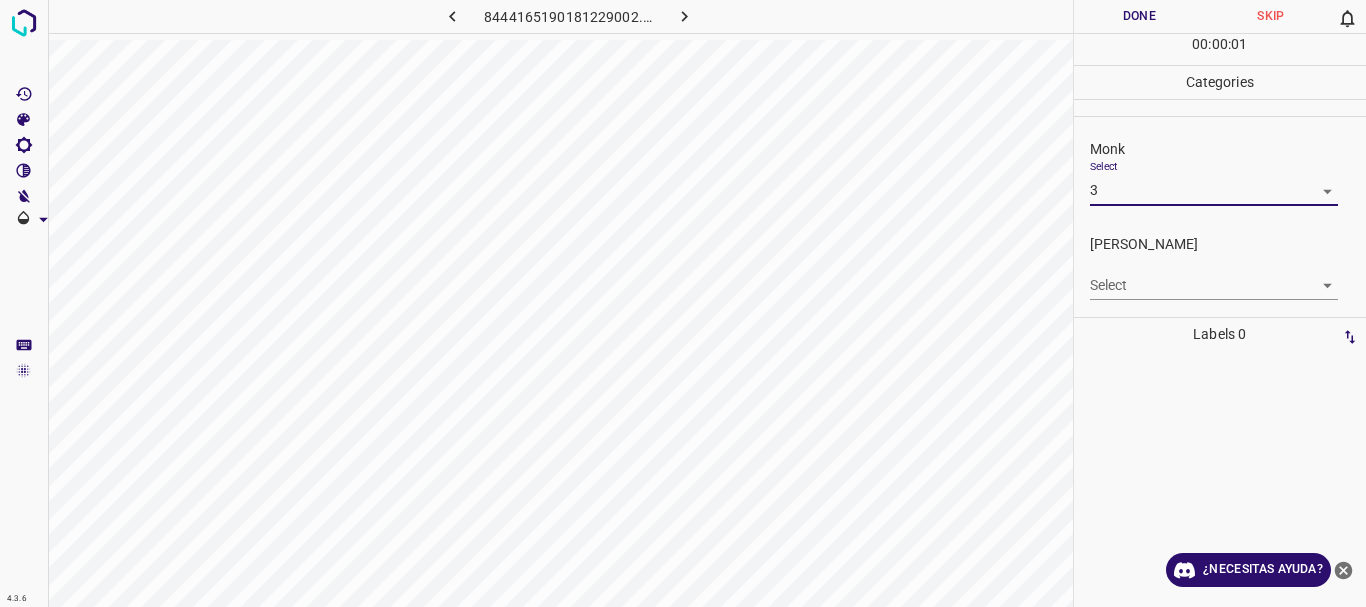 click on "4.3.6  8444165190181229002.png Done Skip 0 00   : 00   : 01   Categories Monk   Select 3 3  [PERSON_NAME]   Select ​ Labels   0 Categories 1 Monk 2  [PERSON_NAME] Tools Space Change between modes (Draw & Edit) I Auto labeling R Restore zoom M Zoom in N Zoom out Delete Delete selecte label Filters Z Restore filters X Saturation filter C Brightness filter V Contrast filter B Gray scale filter General O Download ¿Necesitas ayuda? Texto original Valora esta traducción Tu opinión servirá para ayudar a mejorar el Traductor de Google - Texto - Esconder - Borrar" at bounding box center (683, 303) 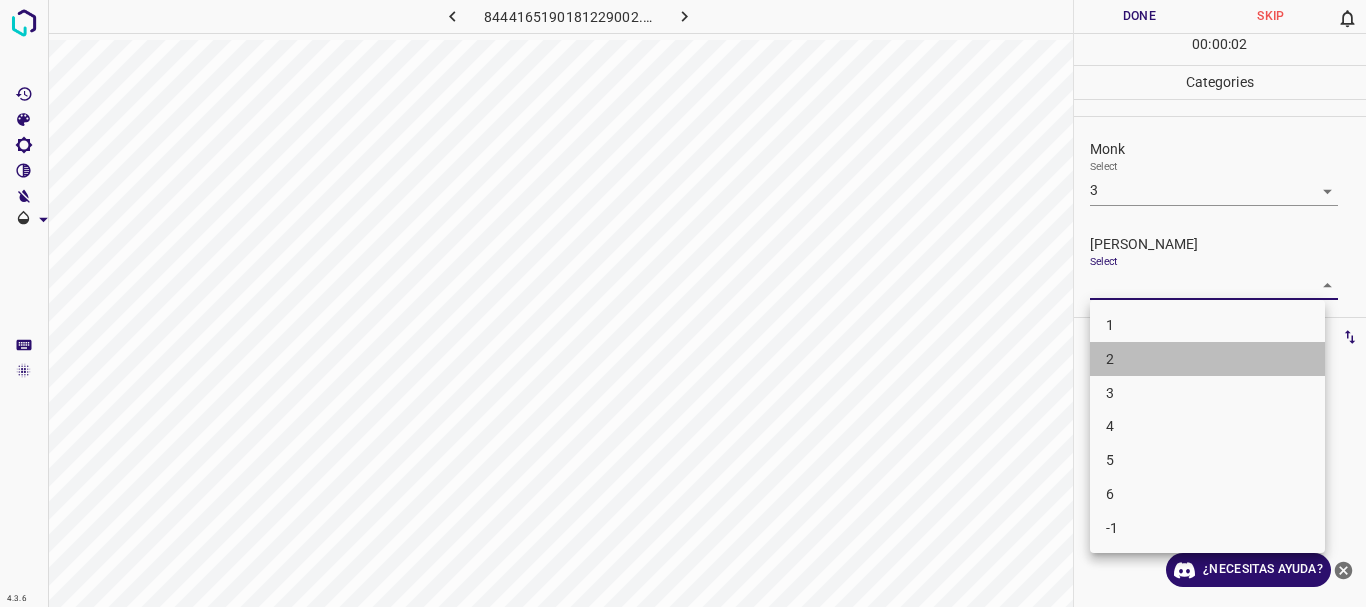 click on "2" at bounding box center [1207, 359] 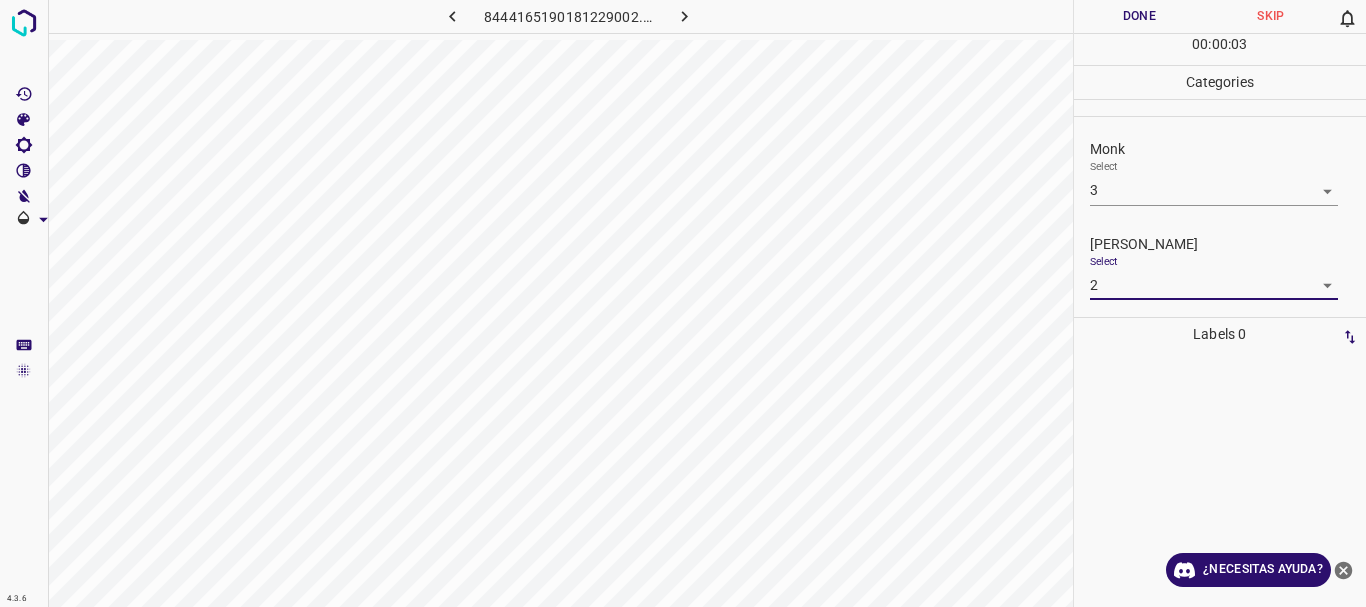 click on "Done" at bounding box center [1140, 16] 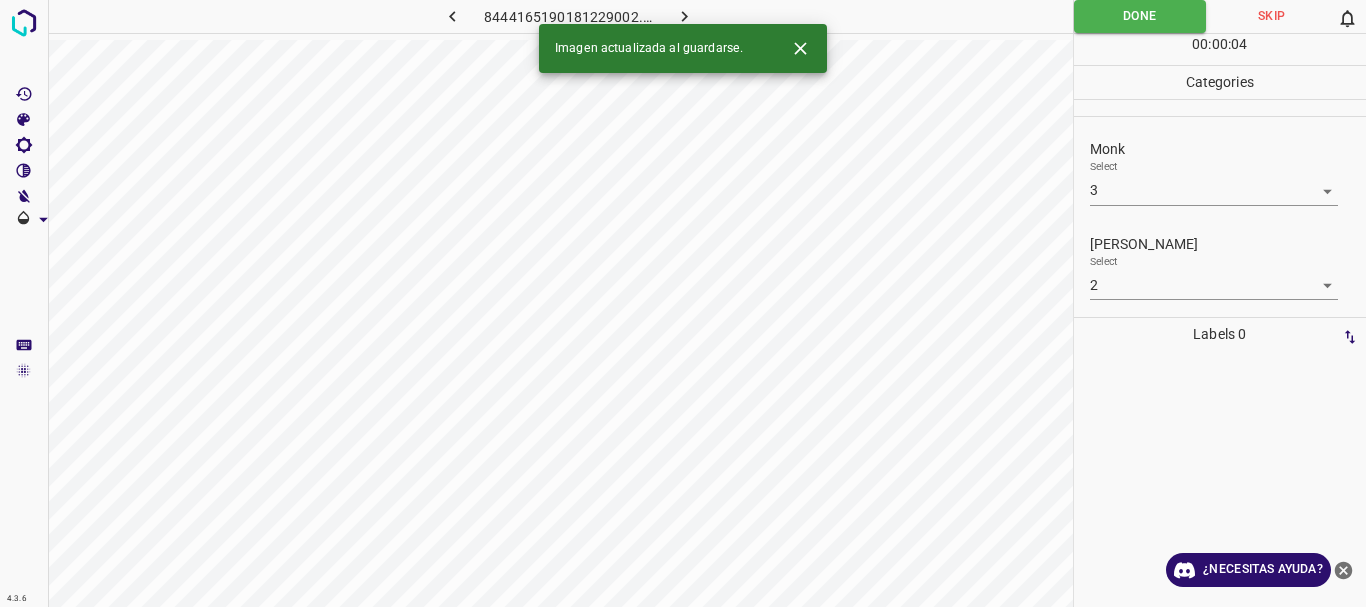 click at bounding box center [684, 16] 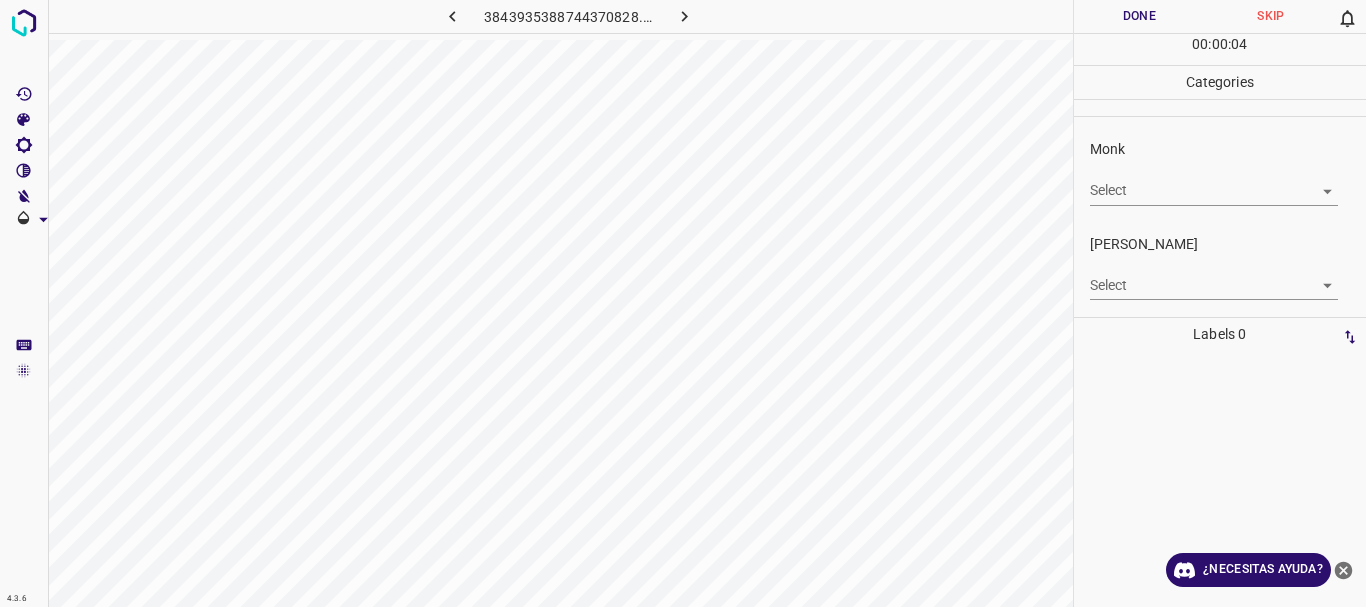 click on "Monk   Select ​" at bounding box center [1220, 172] 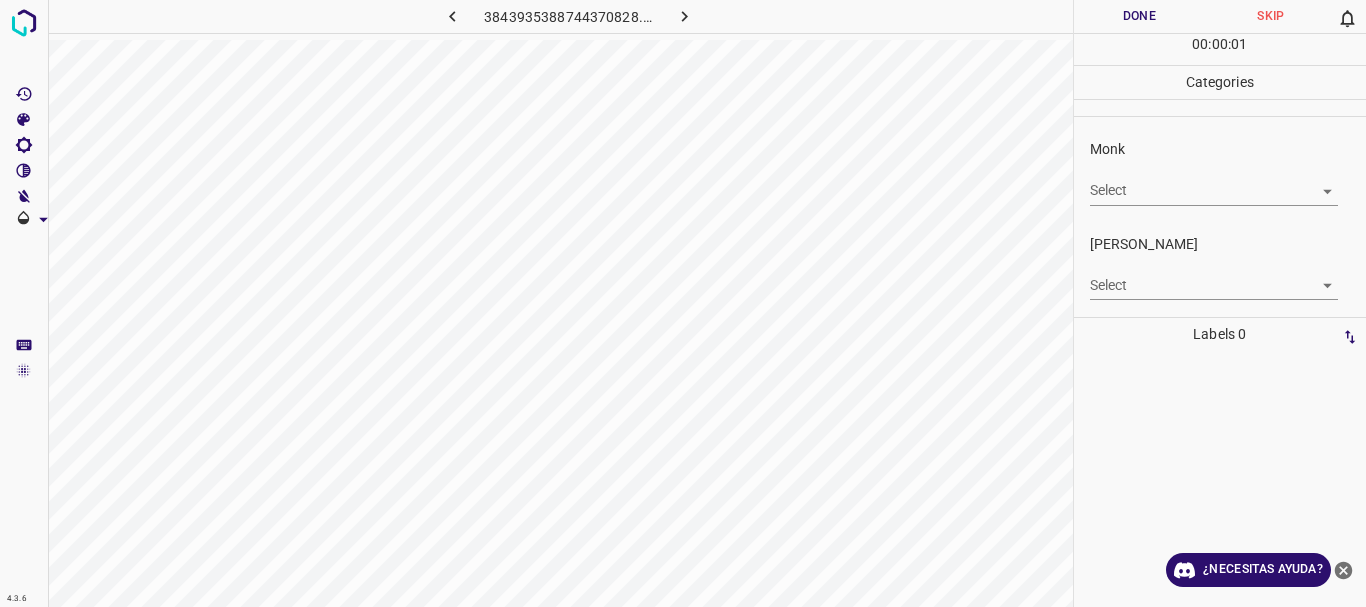 click on "4.3.6  3843935388744370828.png Done Skip 0 00   : 00   : 01   Categories Monk   Select ​  [PERSON_NAME]   Select ​ Labels   0 Categories 1 Monk 2  [PERSON_NAME] Tools Space Change between modes (Draw & Edit) I Auto labeling R Restore zoom M Zoom in N Zoom out Delete Delete selecte label Filters Z Restore filters X Saturation filter C Brightness filter V Contrast filter B Gray scale filter General O Download ¿Necesitas ayuda? Texto original Valora esta traducción Tu opinión servirá para ayudar a mejorar el Traductor de Google - Texto - Esconder - Borrar" at bounding box center (683, 303) 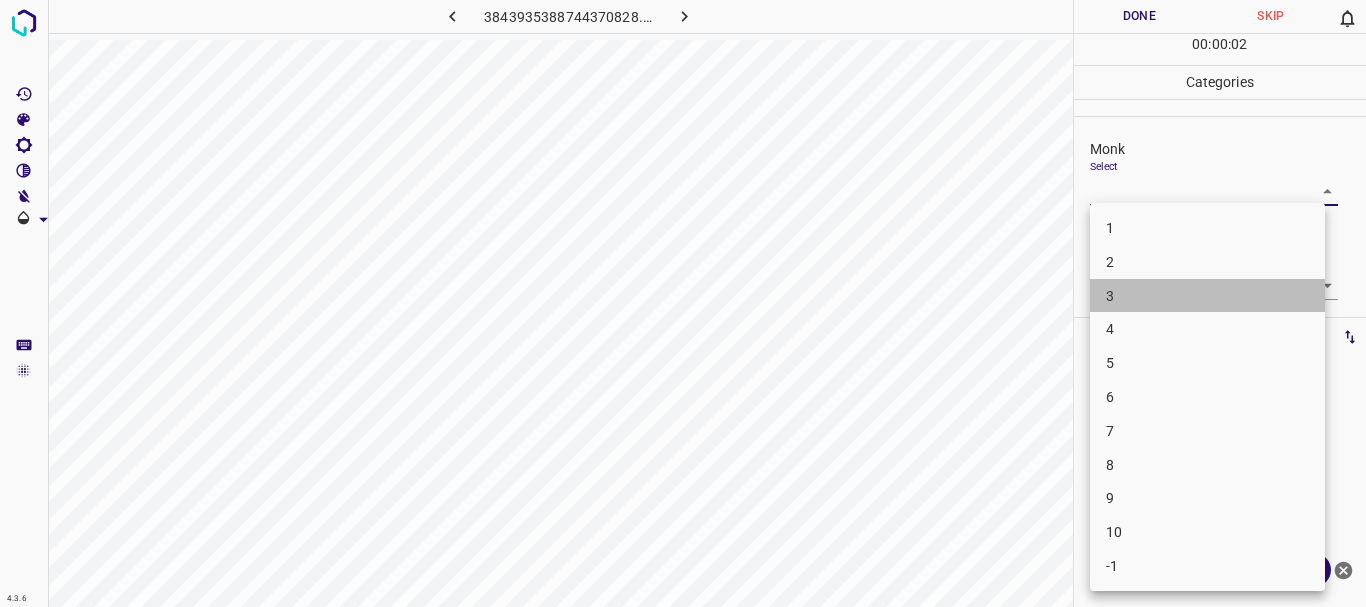 click on "3" at bounding box center (1207, 296) 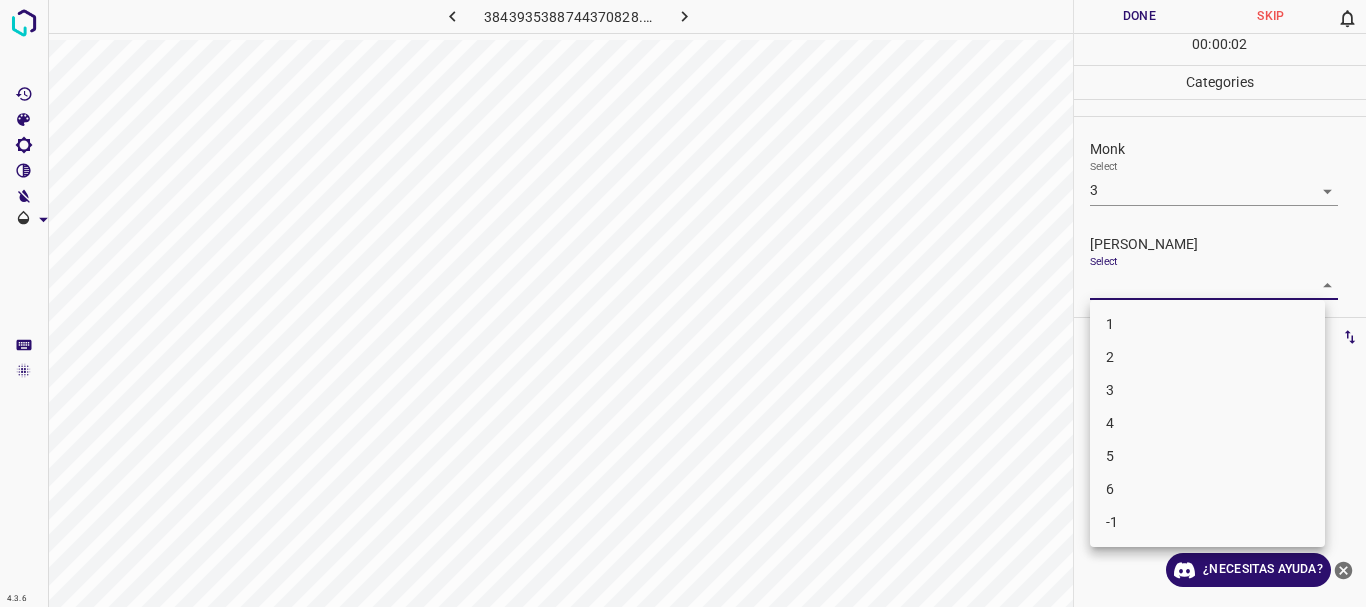 click on "4.3.6  3843935388744370828.png Done Skip 0 00   : 00   : 02   Categories Monk   Select 3 3  [PERSON_NAME]   Select ​ Labels   0 Categories 1 Monk 2  [PERSON_NAME] Tools Space Change between modes (Draw & Edit) I Auto labeling R Restore zoom M Zoom in N Zoom out Delete Delete selecte label Filters Z Restore filters X Saturation filter C Brightness filter V Contrast filter B Gray scale filter General O Download ¿Necesitas ayuda? Texto original Valora esta traducción Tu opinión servirá para ayudar a mejorar el Traductor de Google - Texto - Esconder - Borrar 1 2 3 4 5 6 -1" at bounding box center [683, 303] 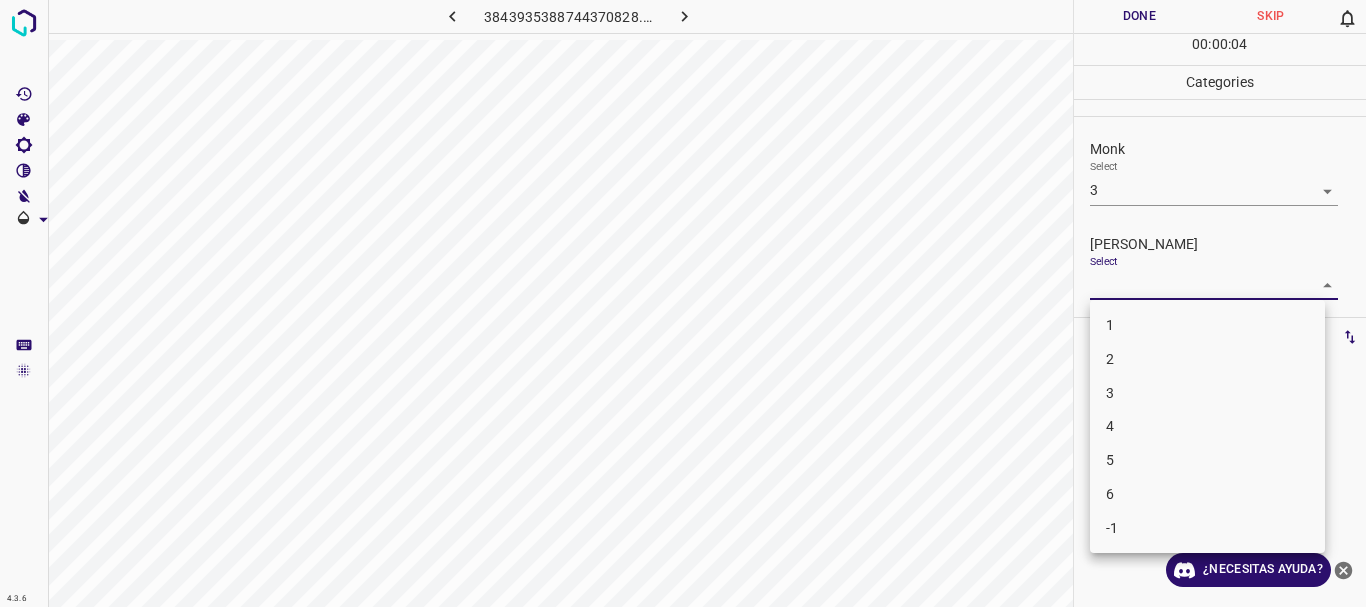 click on "3" at bounding box center (1207, 393) 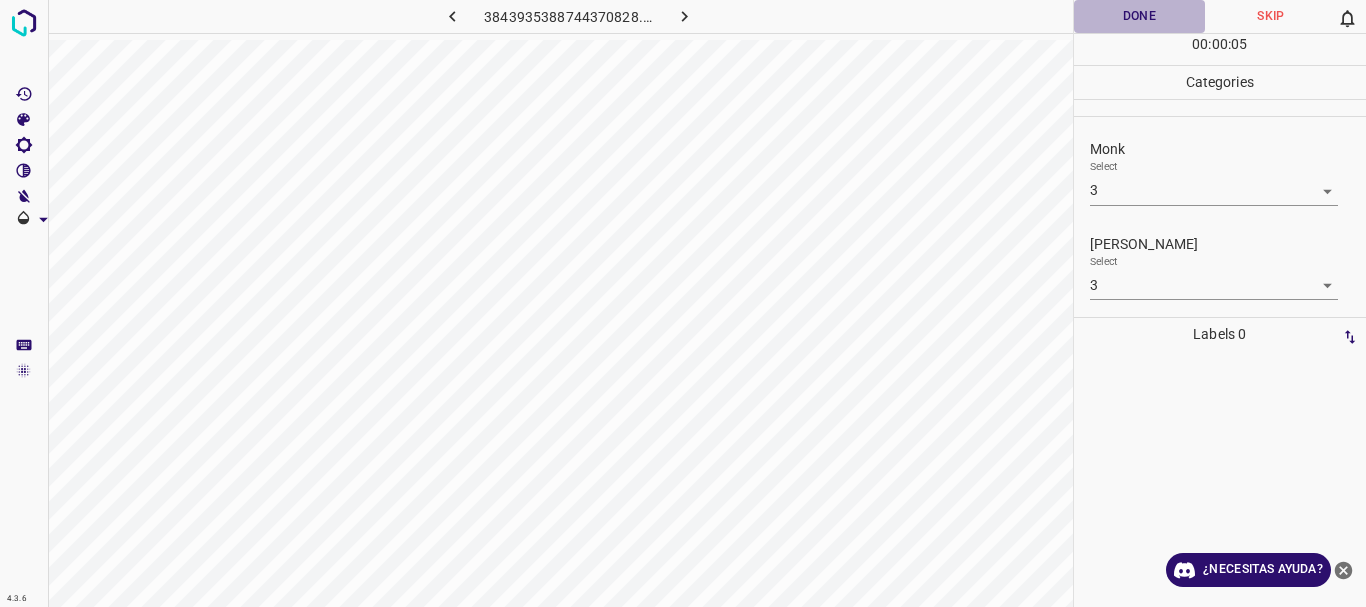 click on "Done" at bounding box center (1140, 16) 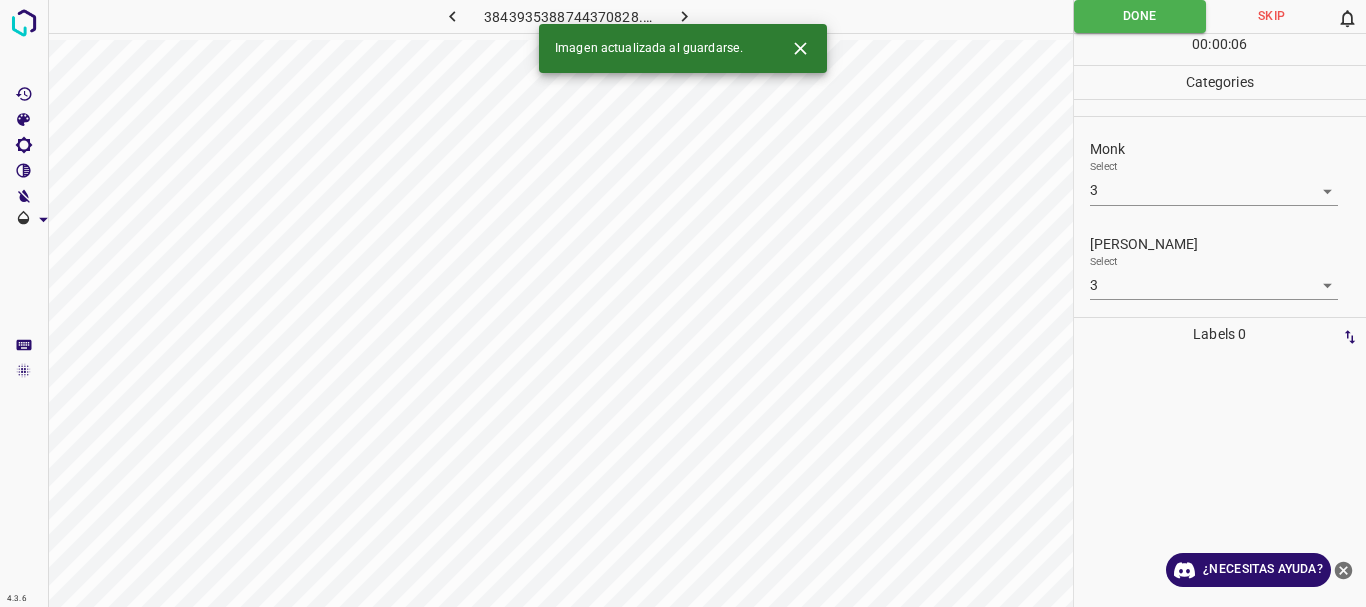 click at bounding box center (684, 16) 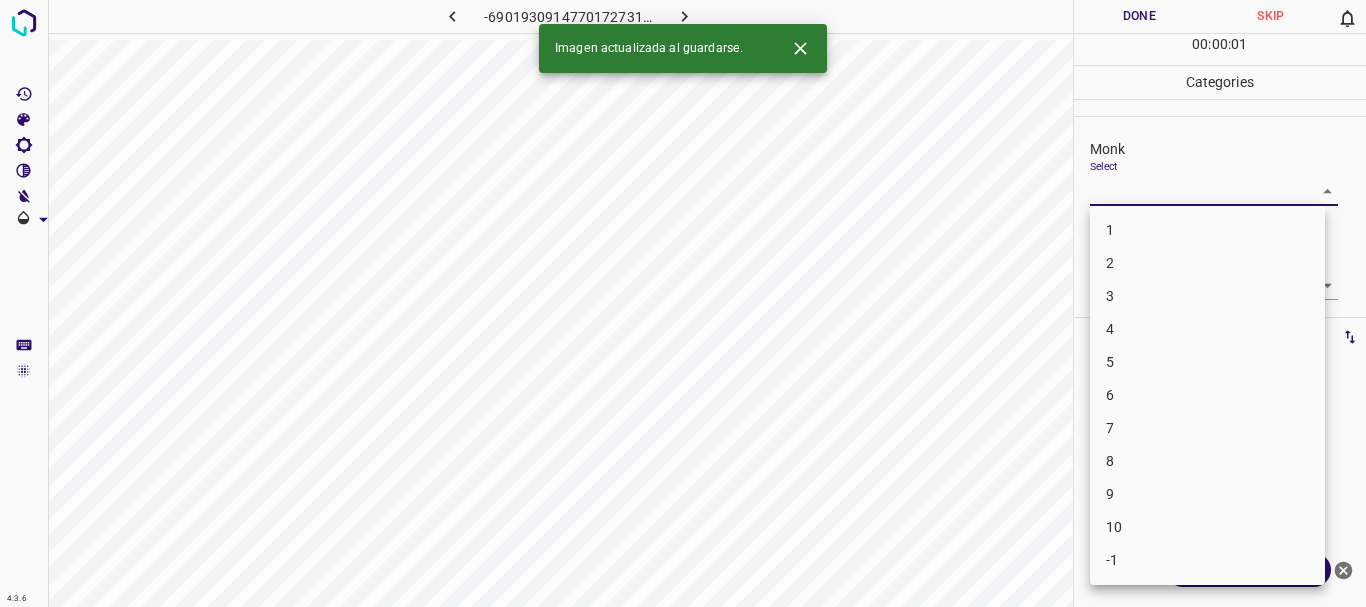 click on "4.3.6  -6901930914770172731.png Done Skip 0 00   : 00   : 01   Categories Monk   Select ​  [PERSON_NAME]   Select ​ Labels   0 Categories 1 Monk 2  [PERSON_NAME] Tools Space Change between modes (Draw & Edit) I Auto labeling R Restore zoom M Zoom in N Zoom out Delete Delete selecte label Filters Z Restore filters X Saturation filter C Brightness filter V Contrast filter B Gray scale filter General O Download Imagen actualizada al guardarse. ¿Necesitas ayuda? Texto original Valora esta traducción Tu opinión servirá para ayudar a mejorar el Traductor de Google - Texto - Esconder - Borrar 1 2 3 4 5 6 7 8 9 10 -1" at bounding box center (683, 303) 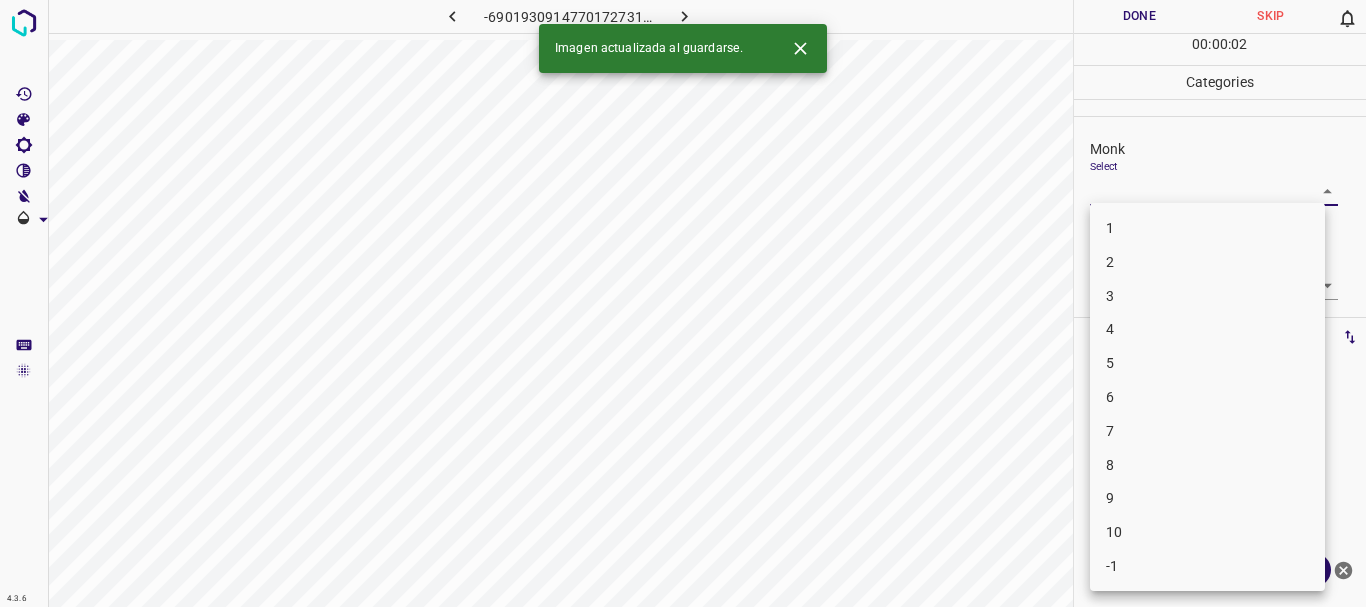 click on "3" at bounding box center (1207, 296) 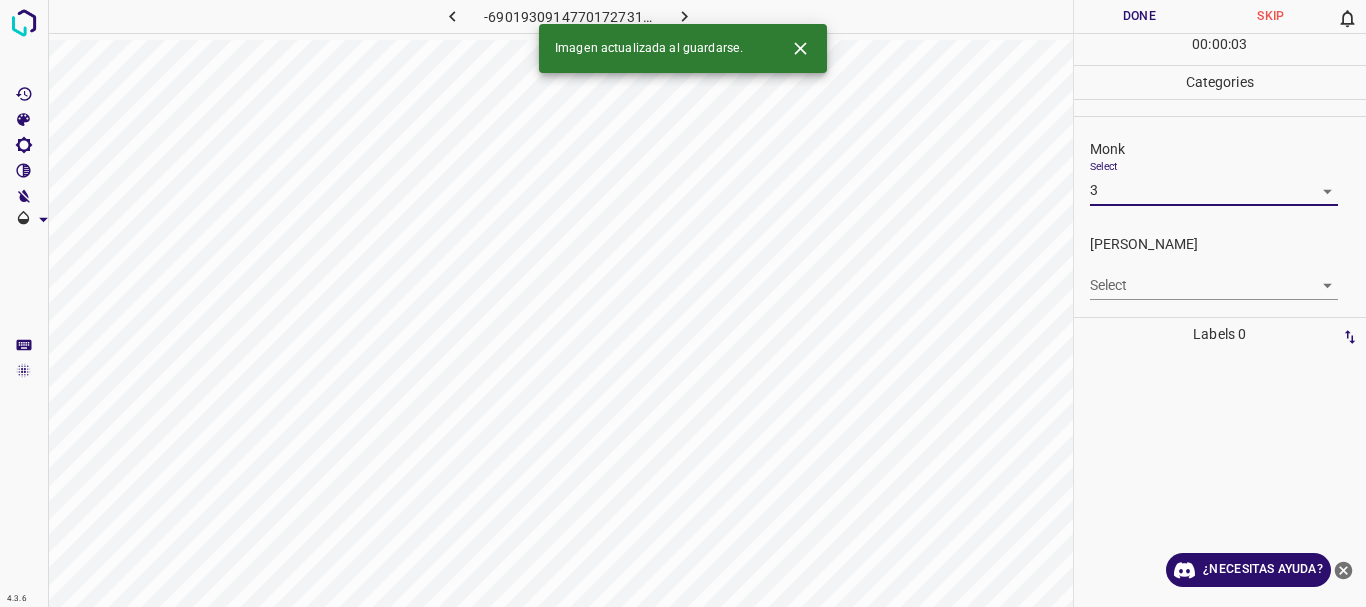 click on "4.3.6  -6901930914770172731.png Done Skip 0 00   : 00   : 03   Categories Monk   Select 3 3  [PERSON_NAME]   Select ​ Labels   0 Categories 1 Monk 2  [PERSON_NAME] Tools Space Change between modes (Draw & Edit) I Auto labeling R Restore zoom M Zoom in N Zoom out Delete Delete selecte label Filters Z Restore filters X Saturation filter C Brightness filter V Contrast filter B Gray scale filter General O Download Imagen actualizada al guardarse. ¿Necesitas ayuda? Texto original Valora esta traducción Tu opinión servirá para ayudar a mejorar el Traductor de Google - Texto - Esconder - Borrar 1 2 3 4 5 6 7 8 9 10 -1" at bounding box center [683, 303] 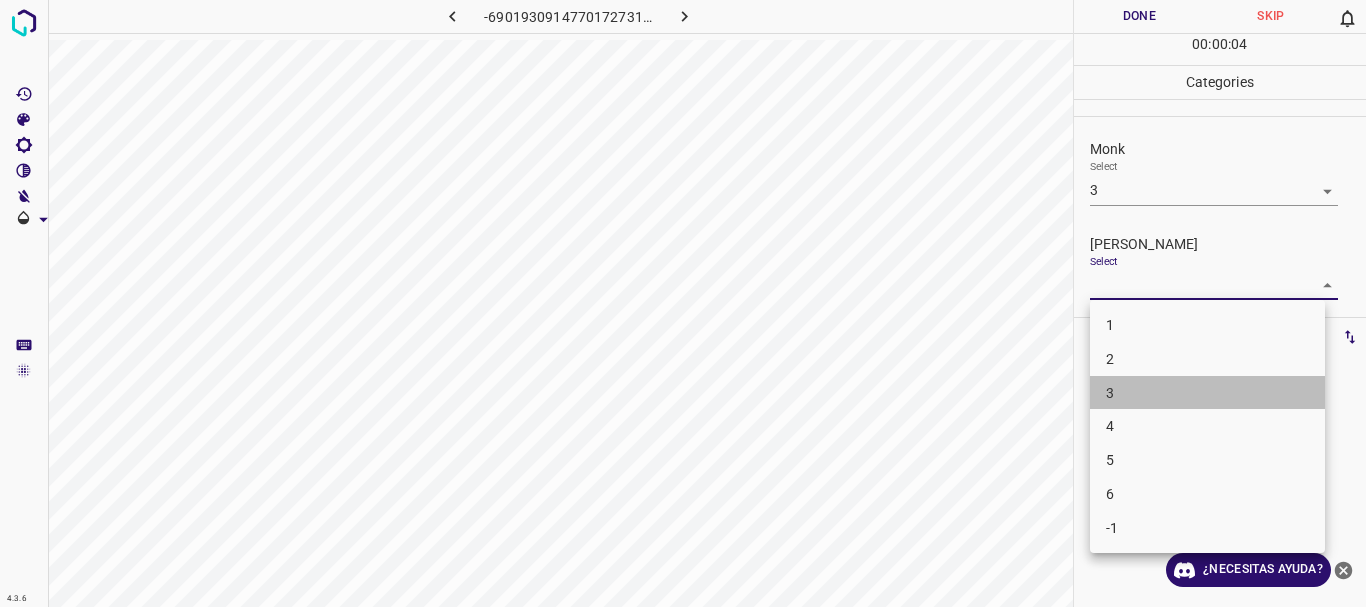 click on "3" at bounding box center (1207, 393) 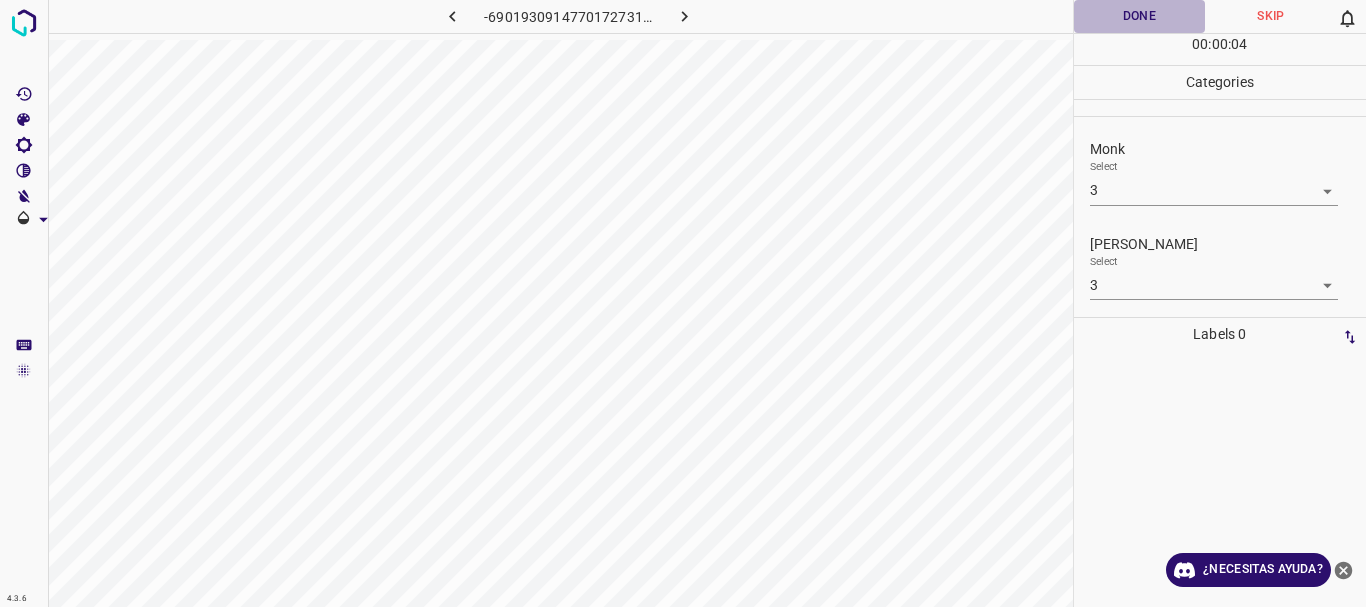 click on "Done" at bounding box center [1140, 16] 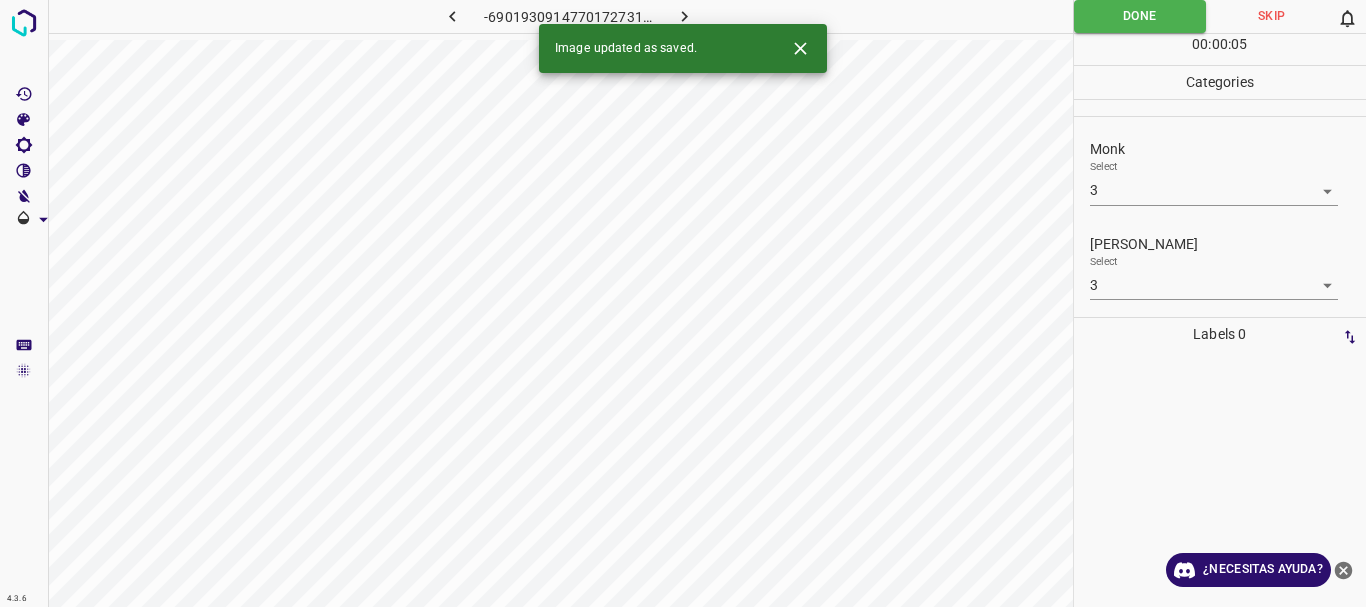 click 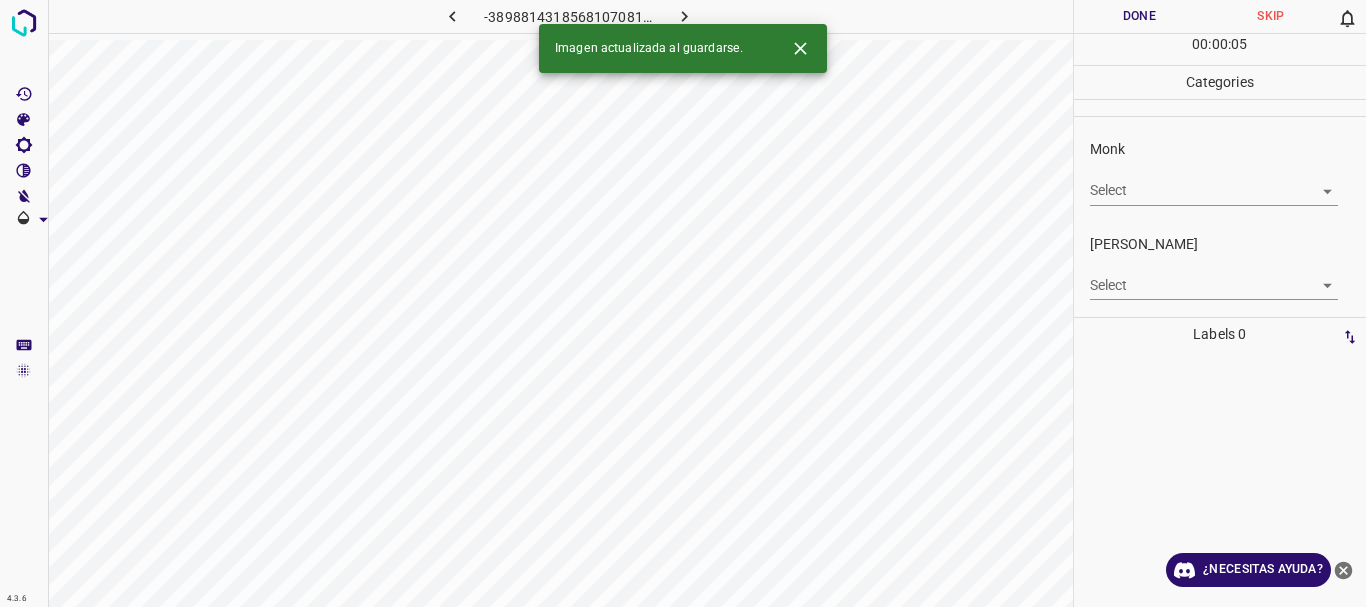 click on "4.3.6  -3898814318568107081.png Done Skip 0 00   : 00   : 05   Categories Monk   Select ​  [PERSON_NAME]   Select ​ Labels   0 Categories 1 Monk 2  [PERSON_NAME] Tools Space Change between modes (Draw & Edit) I Auto labeling R Restore zoom M Zoom in N Zoom out Delete Delete selecte label Filters Z Restore filters X Saturation filter C Brightness filter V Contrast filter B Gray scale filter General O Download Imagen actualizada al guardarse. ¿Necesitas ayuda? Texto original Valora esta traducción Tu opinión servirá para ayudar a mejorar el Traductor de Google - Texto - Esconder - Borrar" at bounding box center [683, 303] 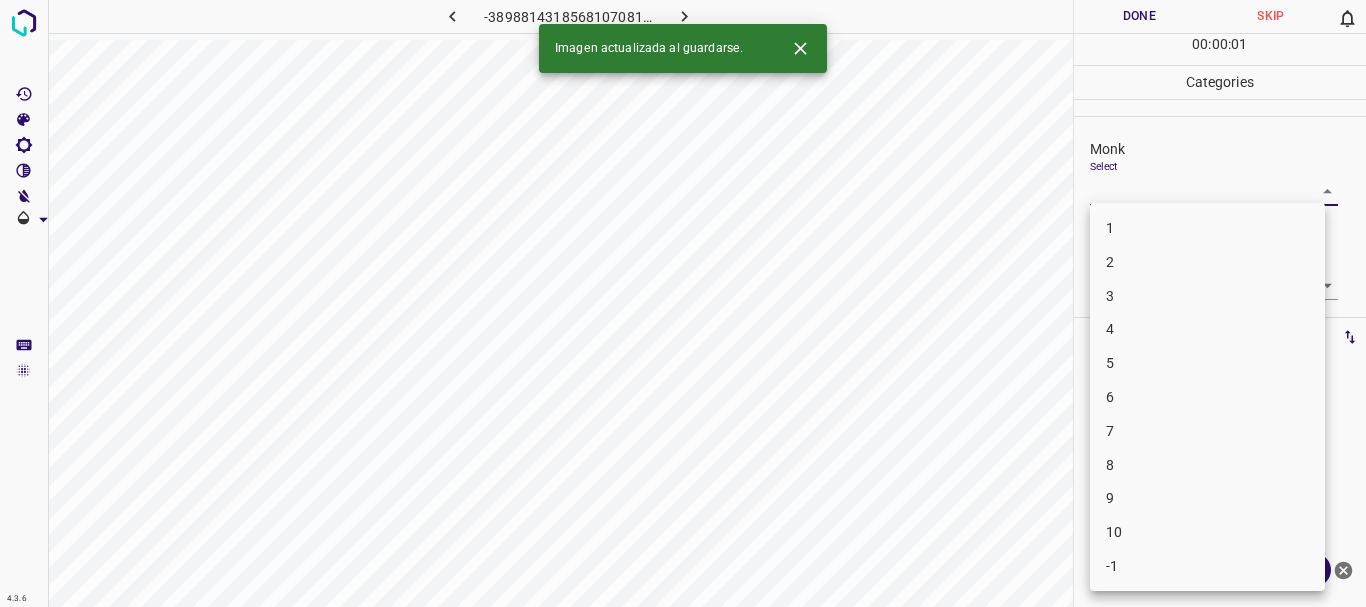click on "4" at bounding box center (1207, 329) 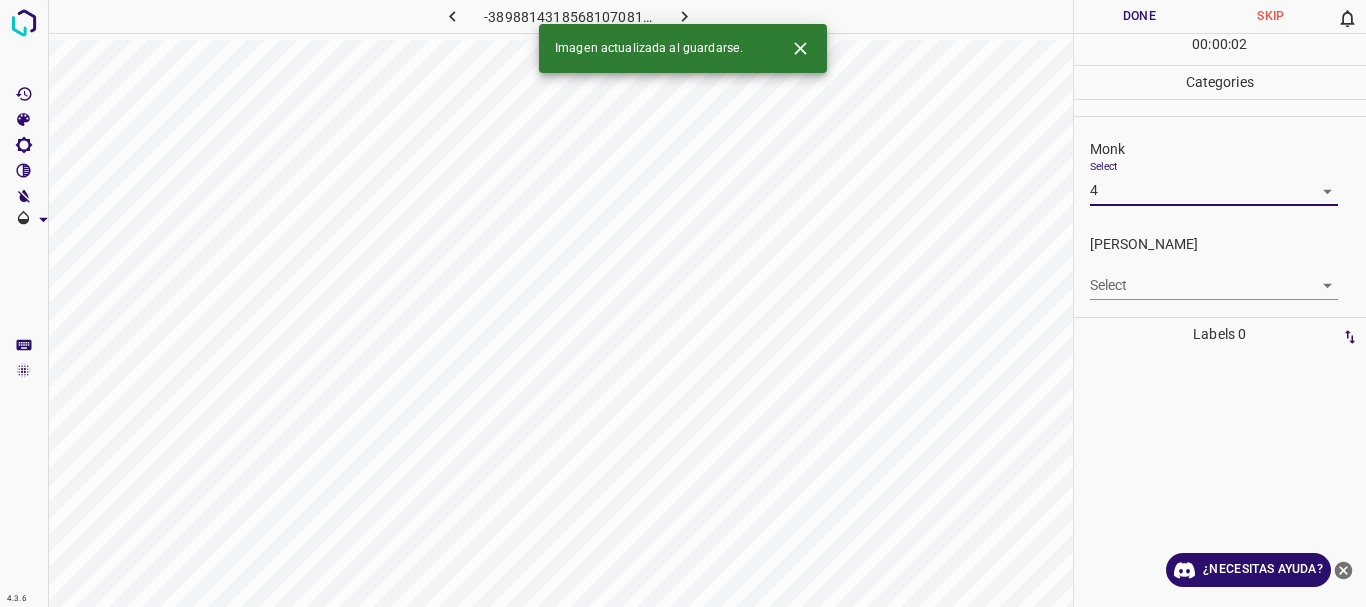 click on "4.3.6  -3898814318568107081.png Done Skip 0 00   : 00   : 02   Categories Monk   Select 4 4  [PERSON_NAME]   Select ​ Labels   0 Categories 1 Monk 2  [PERSON_NAME] Tools Space Change between modes (Draw & Edit) I Auto labeling R Restore zoom M Zoom in N Zoom out Delete Delete selecte label Filters Z Restore filters X Saturation filter C Brightness filter V Contrast filter B Gray scale filter General O Download Imagen actualizada al guardarse. ¿Necesitas ayuda? Texto original Valora esta traducción Tu opinión servirá para ayudar a mejorar el Traductor de Google - Texto - Esconder - Borrar" at bounding box center [683, 303] 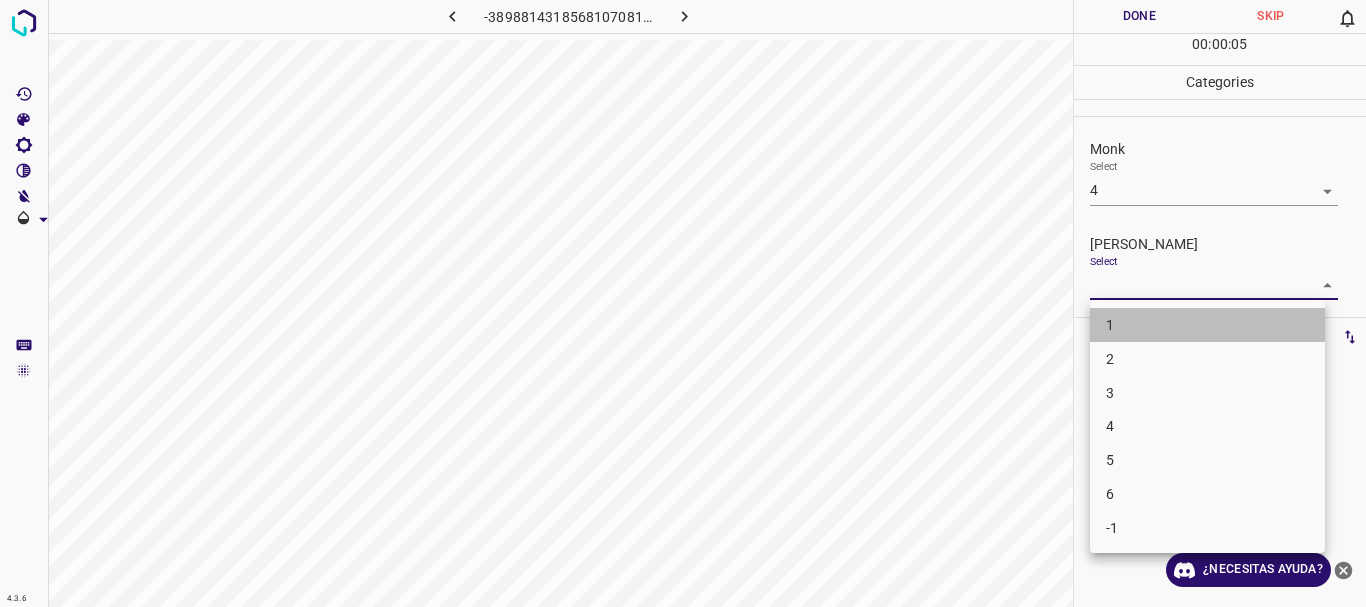 click on "1" at bounding box center [1207, 325] 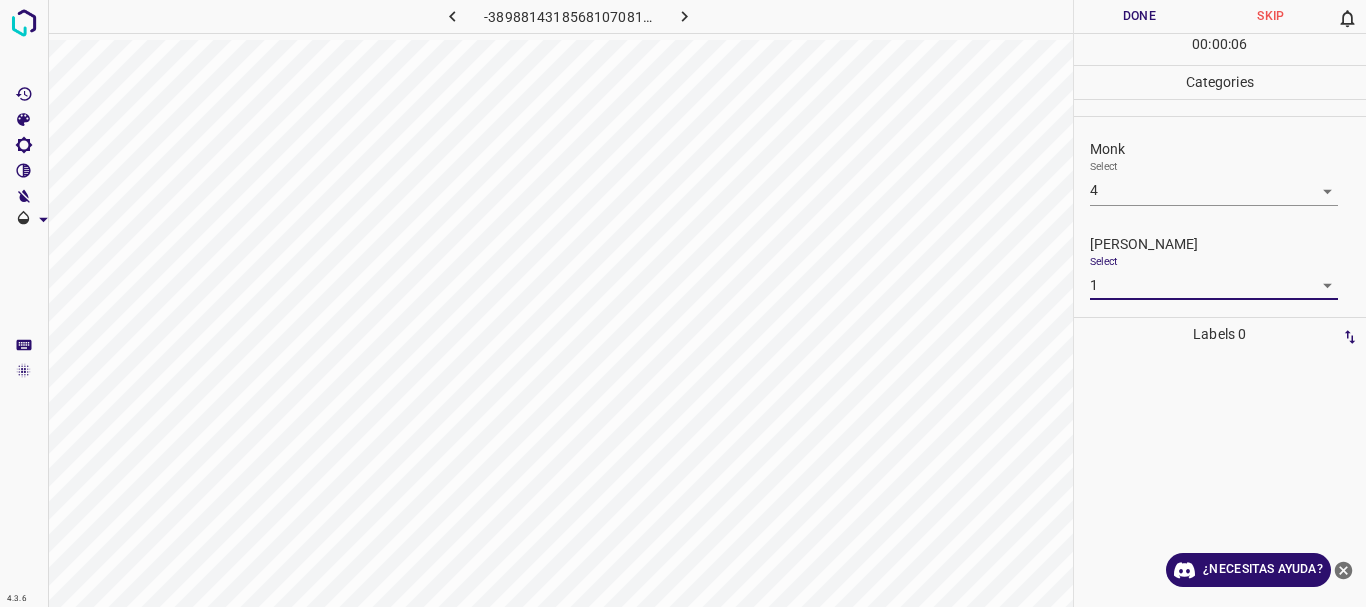 click on "4.3.6  -3898814318568107081.png Done Skip 0 00   : 00   : 06   Categories Monk   Select 4 4  [PERSON_NAME]   Select 1 1 Labels   0 Categories 1 Monk 2  [PERSON_NAME] Tools Space Change between modes (Draw & Edit) I Auto labeling R Restore zoom M Zoom in N Zoom out Delete Delete selecte label Filters Z Restore filters X Saturation filter C Brightness filter V Contrast filter B Gray scale filter General O Download ¿Necesitas ayuda? Texto original Valora esta traducción Tu opinión servirá para ayudar a mejorar el Traductor de Google - Texto - Esconder - Borrar" at bounding box center (683, 303) 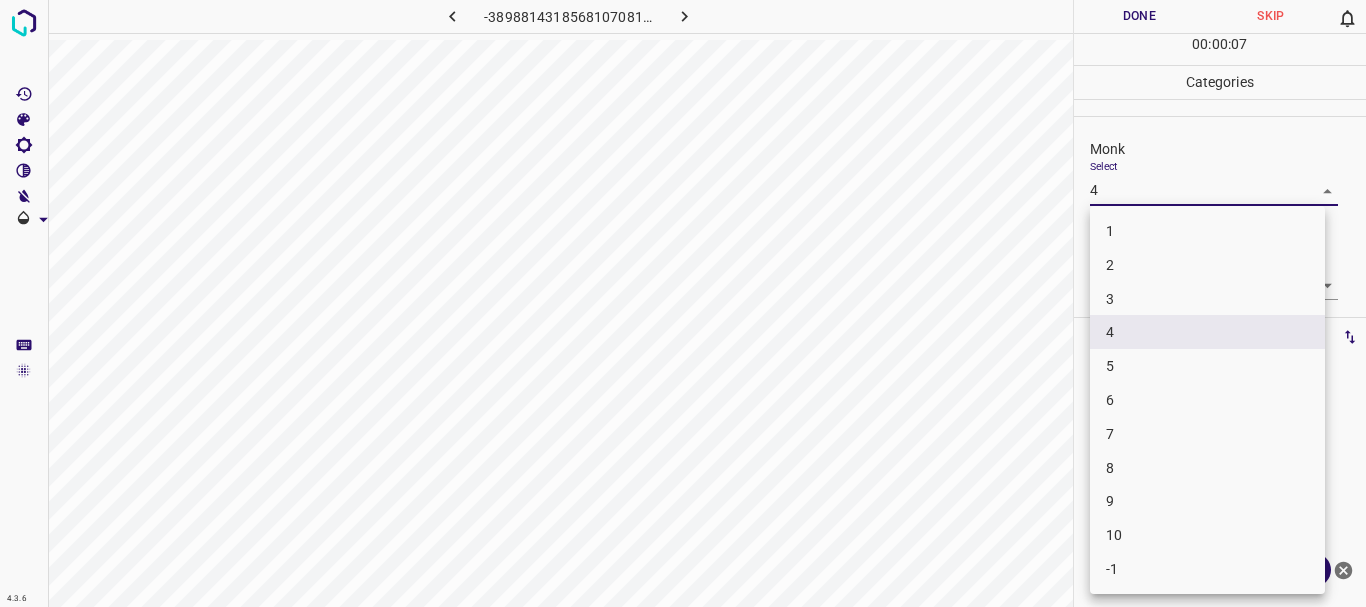 click on "3" at bounding box center (1207, 299) 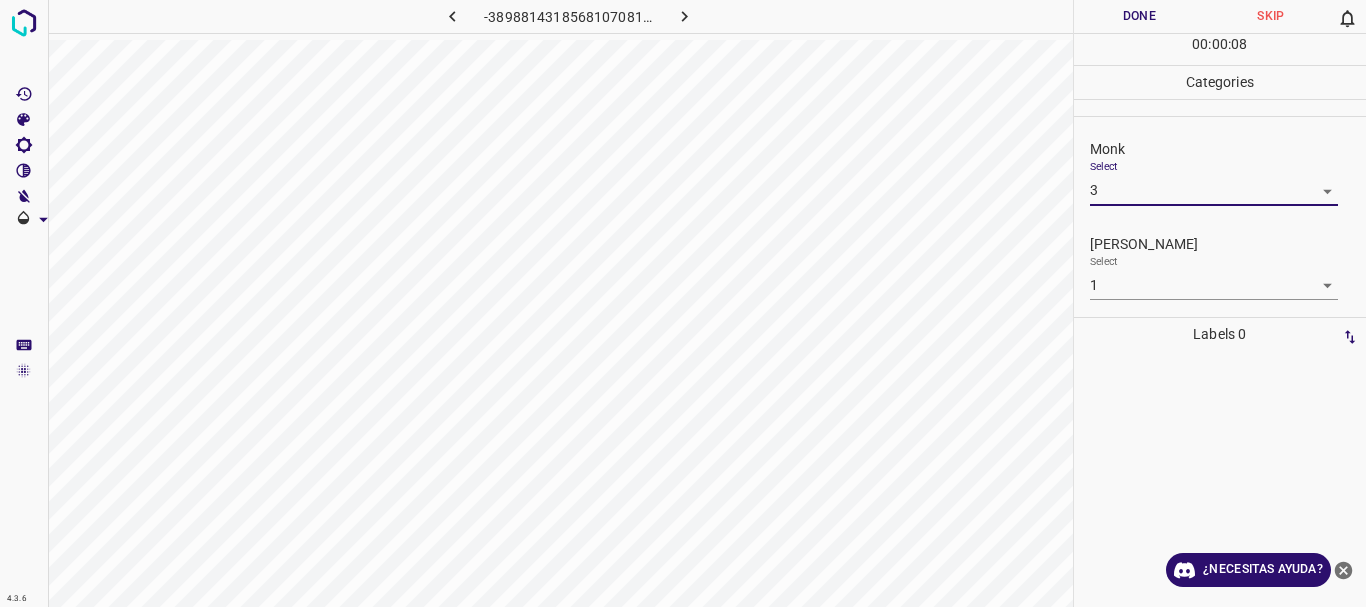 click on "4.3.6  -3898814318568107081.png Done Skip 0 00   : 00   : 08   Categories Monk   Select 3 3  [PERSON_NAME]   Select 1 1 Labels   0 Categories 1 Monk 2  [PERSON_NAME] Tools Space Change between modes (Draw & Edit) I Auto labeling R Restore zoom M Zoom in N Zoom out Delete Delete selecte label Filters Z Restore filters X Saturation filter C Brightness filter V Contrast filter B Gray scale filter General O Download ¿Necesitas ayuda? Texto original Valora esta traducción Tu opinión servirá para ayudar a mejorar el Traductor de Google - Texto - Esconder - Borrar" at bounding box center (683, 303) 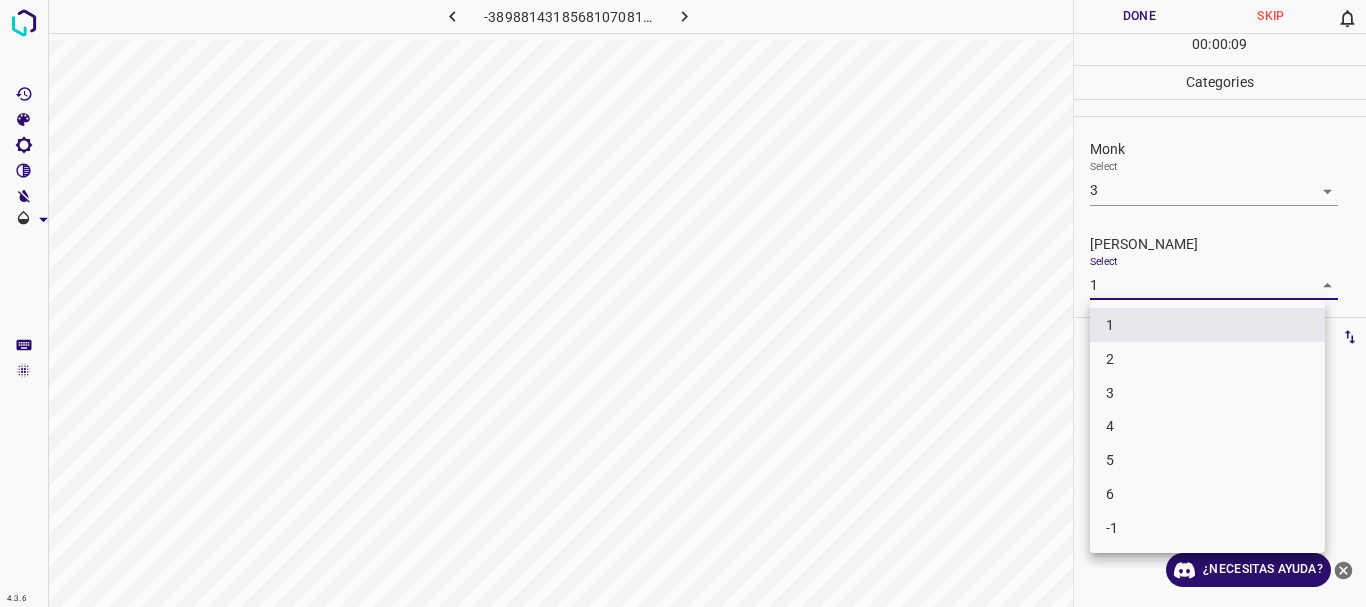 drag, startPoint x: 1137, startPoint y: 415, endPoint x: 1140, endPoint y: 354, distance: 61.073727 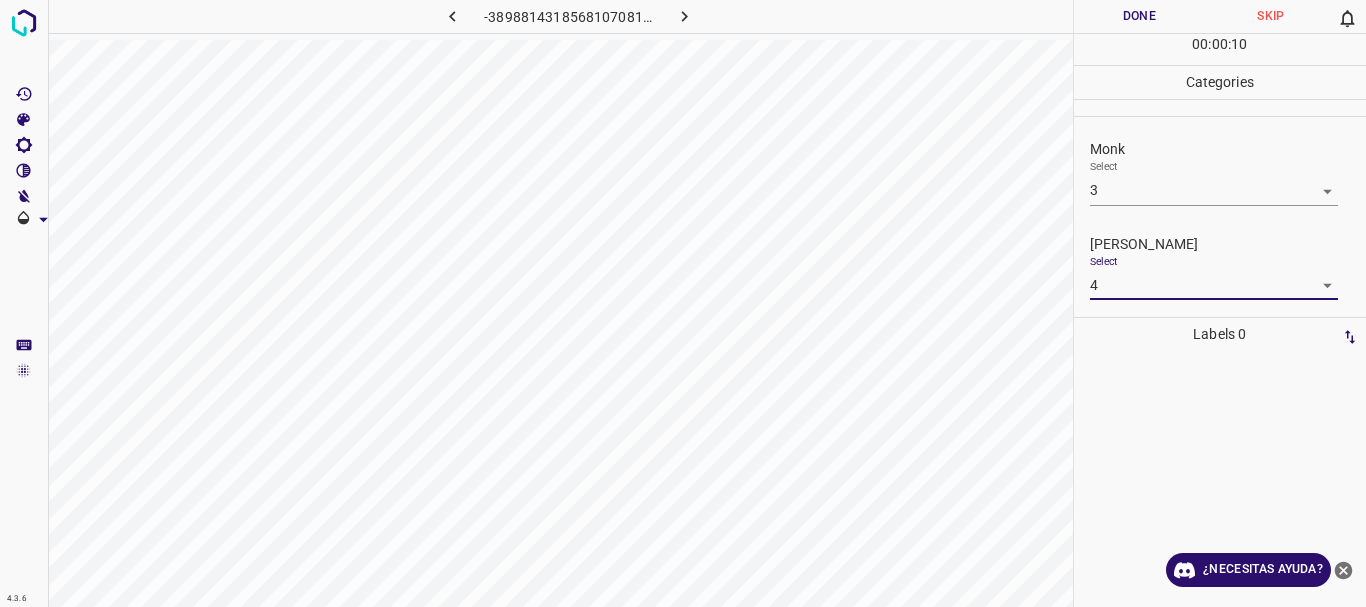 click on "Done" at bounding box center (1140, 16) 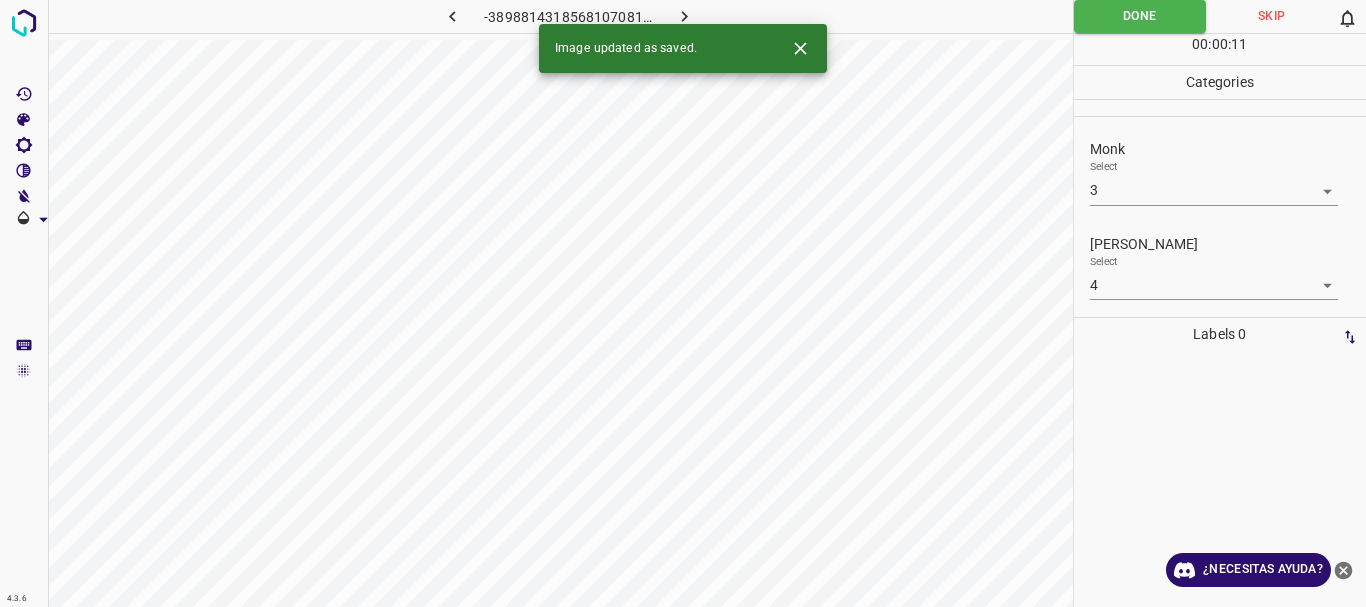 click at bounding box center [684, 16] 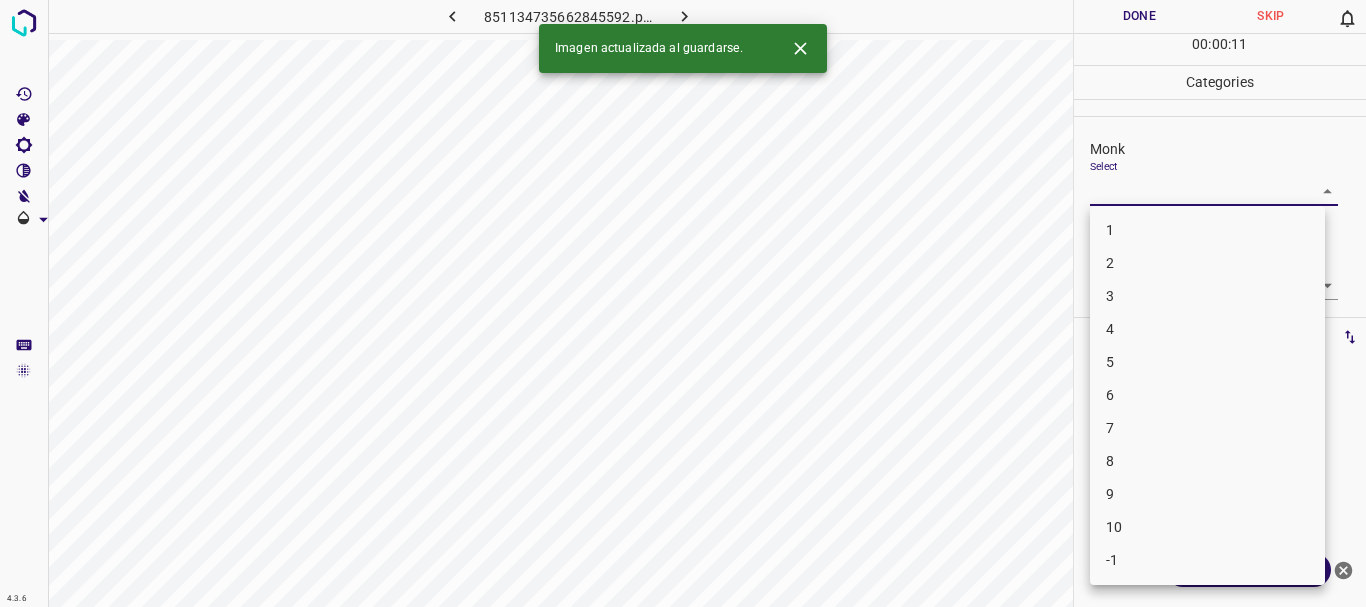click on "4.3.6  851134735662845592.png Done Skip 0 00   : 00   : 11   Categories Monk   Select ​  [PERSON_NAME]   Select ​ Labels   0 Categories 1 Monk 2  [PERSON_NAME] Tools Space Change between modes (Draw & Edit) I Auto labeling R Restore zoom M Zoom in N Zoom out Delete Delete selecte label Filters Z Restore filters X Saturation filter C Brightness filter V Contrast filter B Gray scale filter General O Download Imagen actualizada al guardarse. ¿Necesitas ayuda? Texto original Valora esta traducción Tu opinión servirá para ayudar a mejorar el Traductor de Google - Texto - Esconder - Borrar 1 2 3 4 5 6 7 8 9 10 -1" at bounding box center [683, 303] 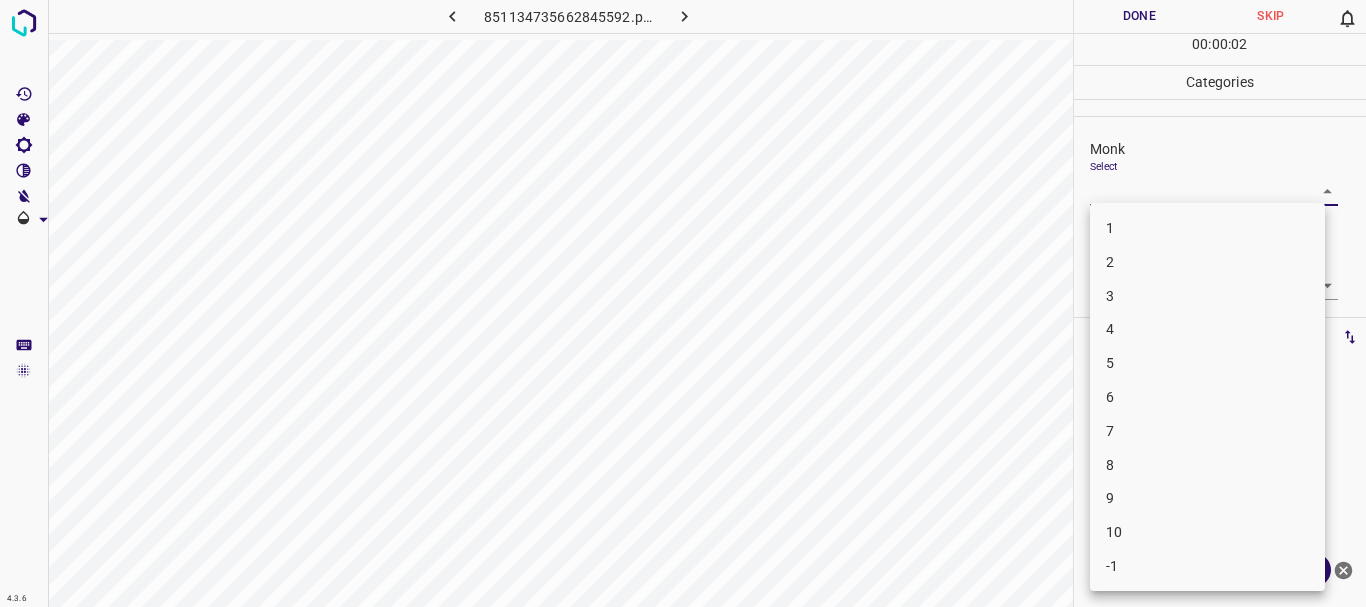 click on "3" at bounding box center [1207, 296] 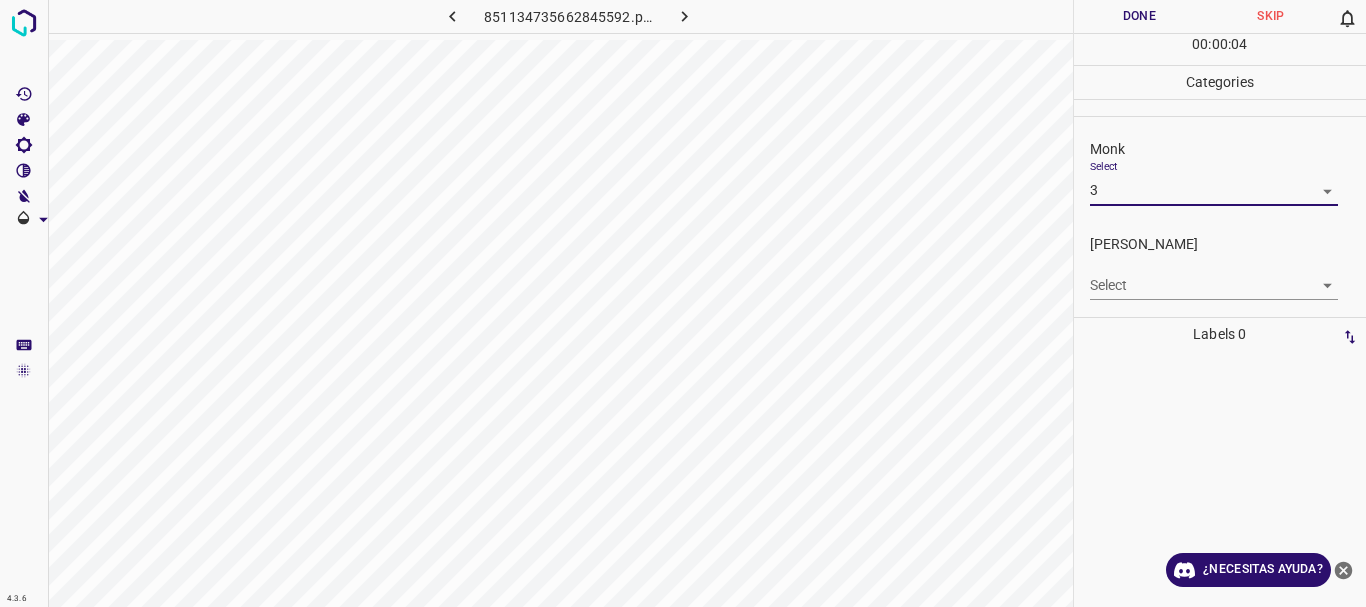 click on "4.3.6  851134735662845592.png Done Skip 0 00   : 00   : 04   Categories Monk   Select 3 3  [PERSON_NAME]   Select ​ Labels   0 Categories 1 Monk 2  [PERSON_NAME] Tools Space Change between modes (Draw & Edit) I Auto labeling R Restore zoom M Zoom in N Zoom out Delete Delete selecte label Filters Z Restore filters X Saturation filter C Brightness filter V Contrast filter B Gray scale filter General O Download ¿Necesitas ayuda? Texto original Valora esta traducción Tu opinión servirá para ayudar a mejorar el Traductor de Google - Texto - Esconder - Borrar" at bounding box center (683, 303) 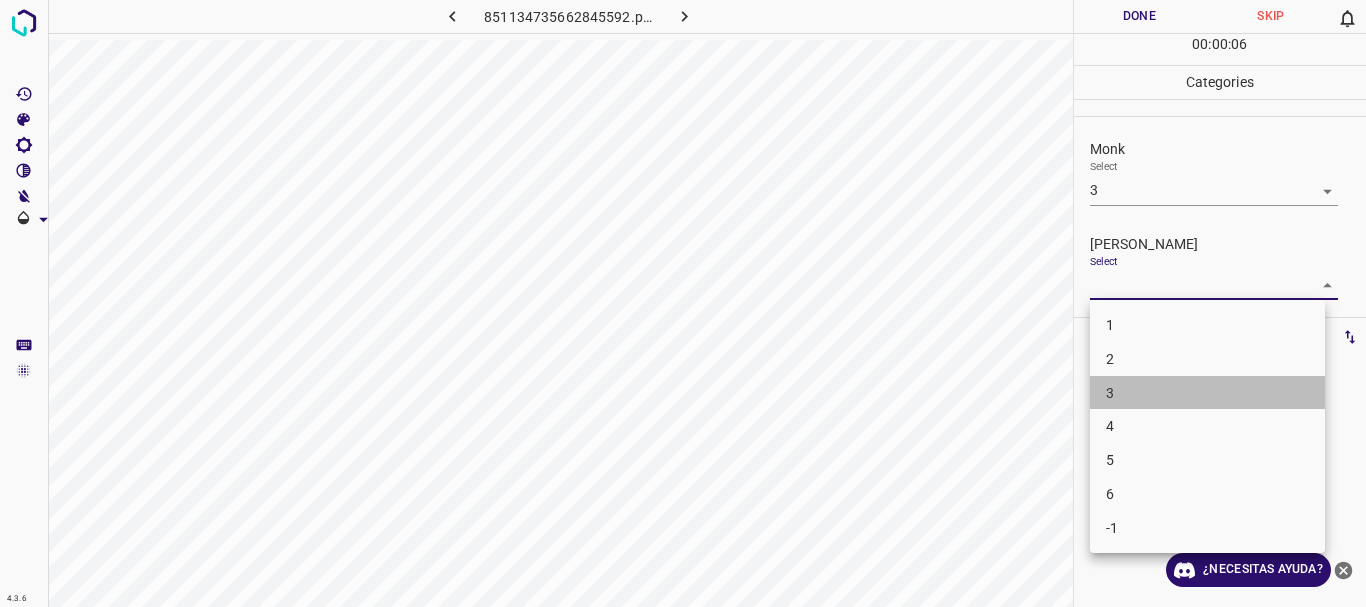 click on "3" at bounding box center (1207, 393) 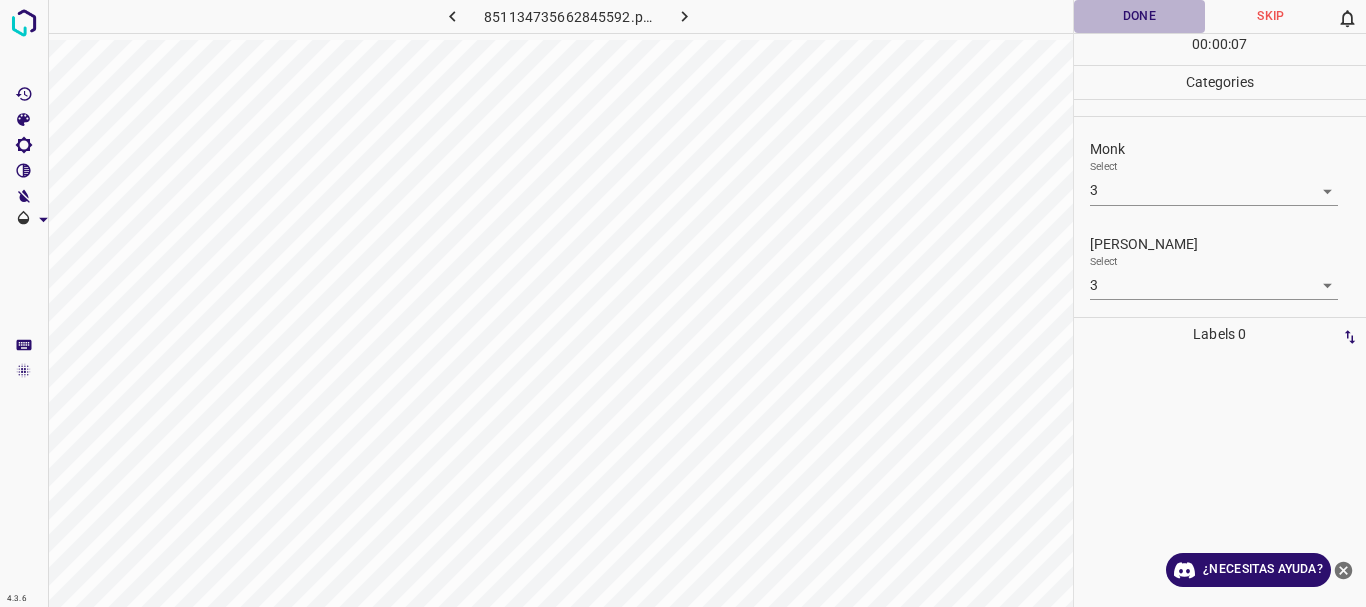 click on "Done" at bounding box center (1140, 16) 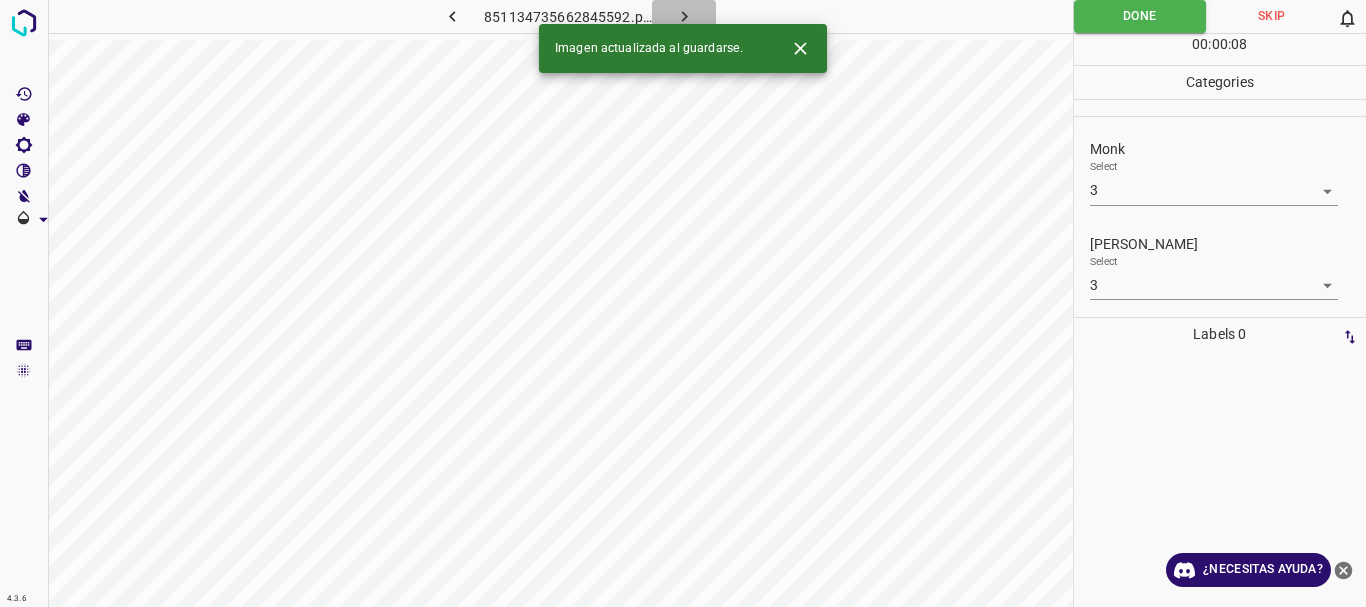 click at bounding box center [684, 16] 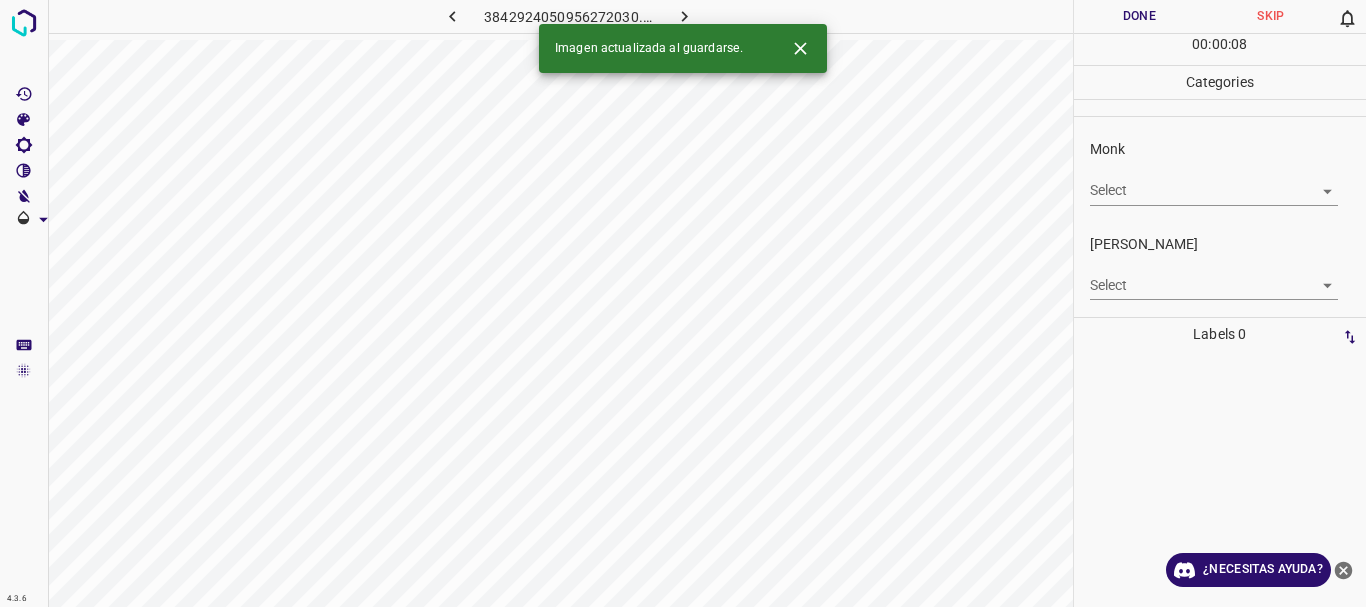 click on "4.3.6  3842924050956272030.png Done Skip 0 00   : 00   : 08   Categories Monk   Select ​  [PERSON_NAME]   Select ​ Labels   0 Categories 1 Monk 2  [PERSON_NAME] Tools Space Change between modes (Draw & Edit) I Auto labeling R Restore zoom M Zoom in N Zoom out Delete Delete selecte label Filters Z Restore filters X Saturation filter C Brightness filter V Contrast filter B Gray scale filter General O Download Imagen actualizada al guardarse. ¿Necesitas ayuda? Texto original Valora esta traducción Tu opinión servirá para ayudar a mejorar el Traductor de Google - Texto - Esconder - Borrar" at bounding box center [683, 303] 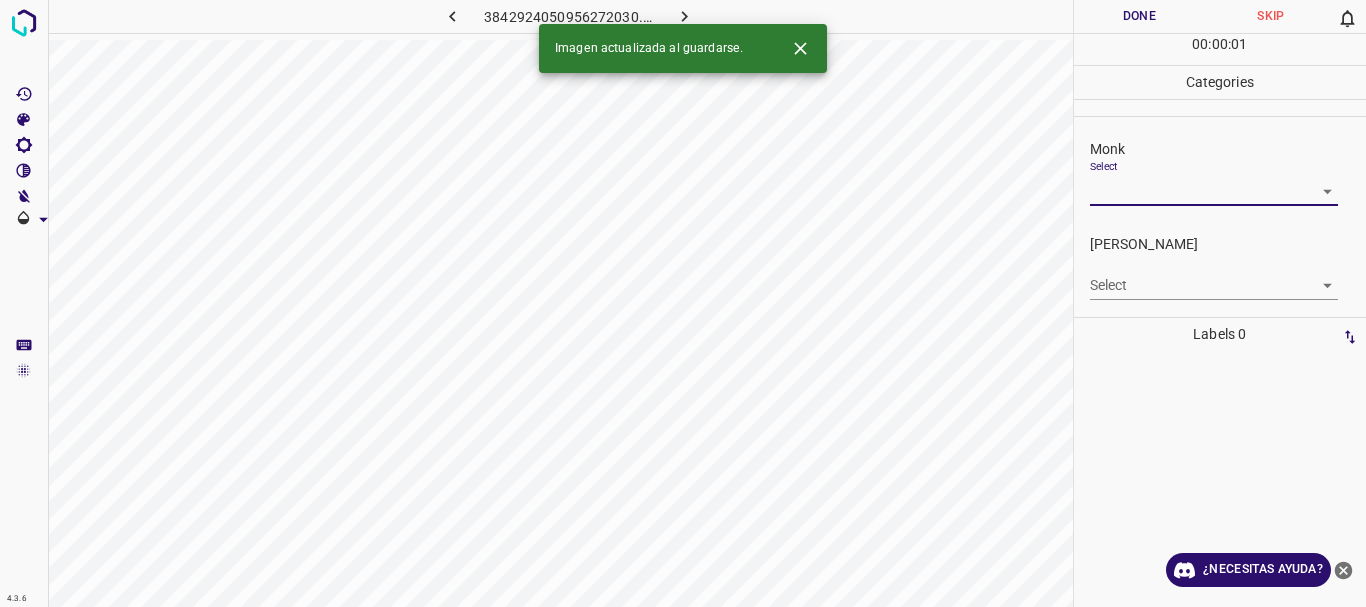 click on "4.3.6  3842924050956272030.png Done Skip 0 00   : 00   : 01   Categories Monk   Select ​  [PERSON_NAME]   Select ​ Labels   0 Categories 1 Monk 2  [PERSON_NAME] Tools Space Change between modes (Draw & Edit) I Auto labeling R Restore zoom M Zoom in N Zoom out Delete Delete selecte label Filters Z Restore filters X Saturation filter C Brightness filter V Contrast filter B Gray scale filter General O Download Imagen actualizada al guardarse. ¿Necesitas ayuda? Texto original Valora esta traducción Tu opinión servirá para ayudar a mejorar el Traductor de Google - Texto - Esconder - Borrar" at bounding box center [683, 303] 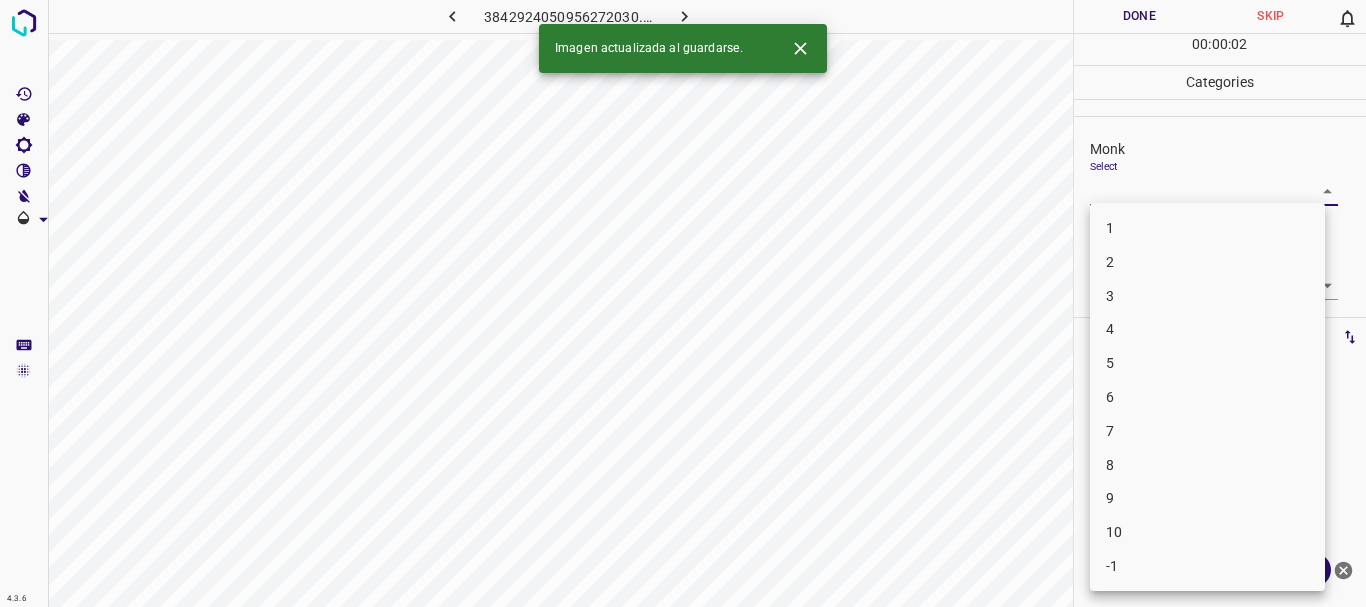 click on "3" at bounding box center [1207, 296] 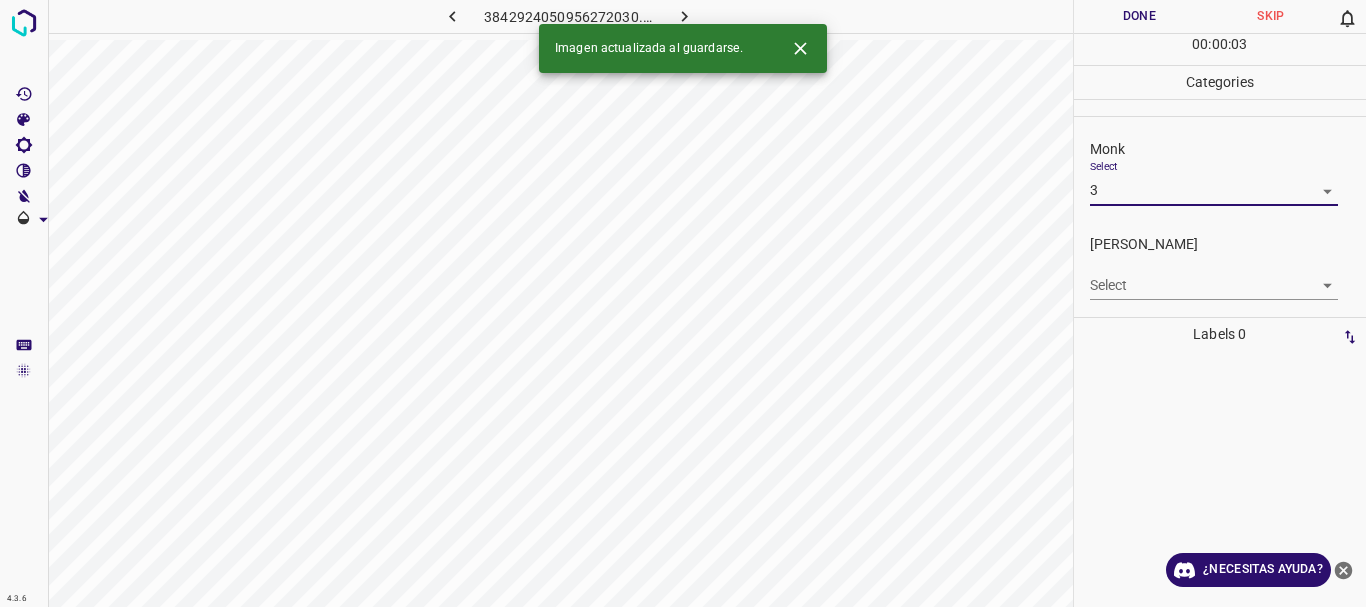 click on "4.3.6  3842924050956272030.png Done Skip 0 00   : 00   : 03   Categories Monk   Select 3 3  [PERSON_NAME]   Select ​ Labels   0 Categories 1 Monk 2  [PERSON_NAME] Tools Space Change between modes (Draw & Edit) I Auto labeling R Restore zoom M Zoom in N Zoom out Delete Delete selecte label Filters Z Restore filters X Saturation filter C Brightness filter V Contrast filter B Gray scale filter General O Download Imagen actualizada al guardarse. ¿Necesitas ayuda? Texto original Valora esta traducción Tu opinión servirá para ayudar a mejorar el Traductor de Google - Texto - Esconder - Borrar 1 2 3 4 5 6 7 8 9 10 -1" at bounding box center [683, 303] 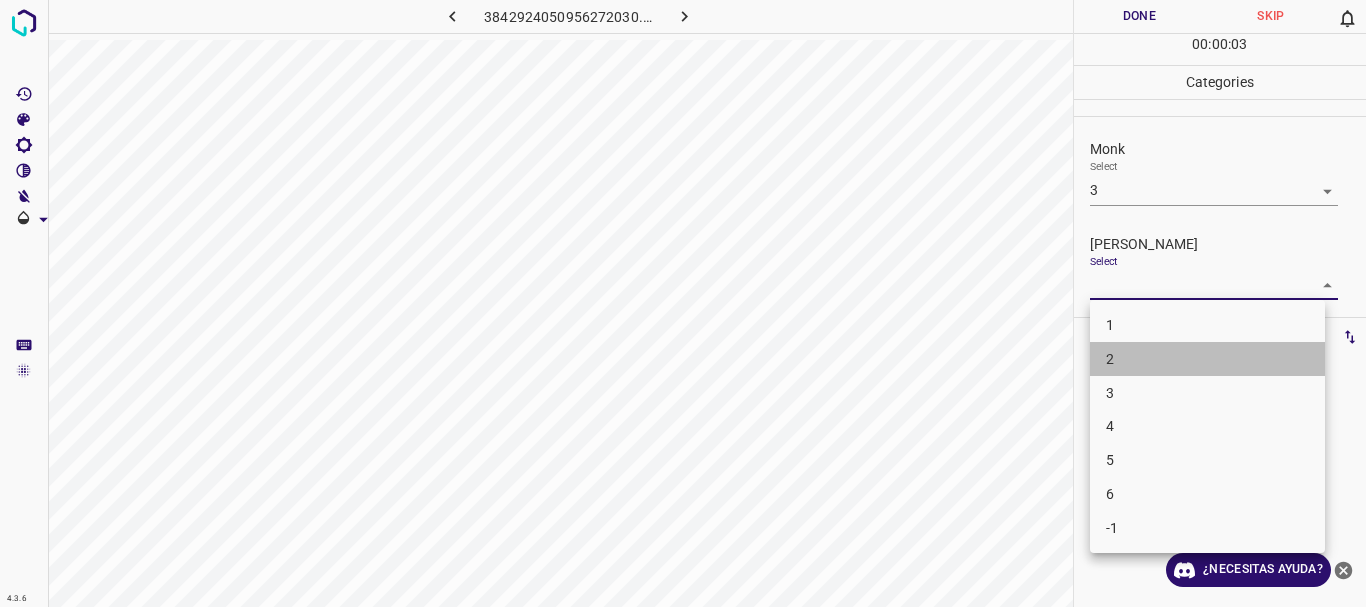 drag, startPoint x: 1139, startPoint y: 362, endPoint x: 1146, endPoint y: 322, distance: 40.60788 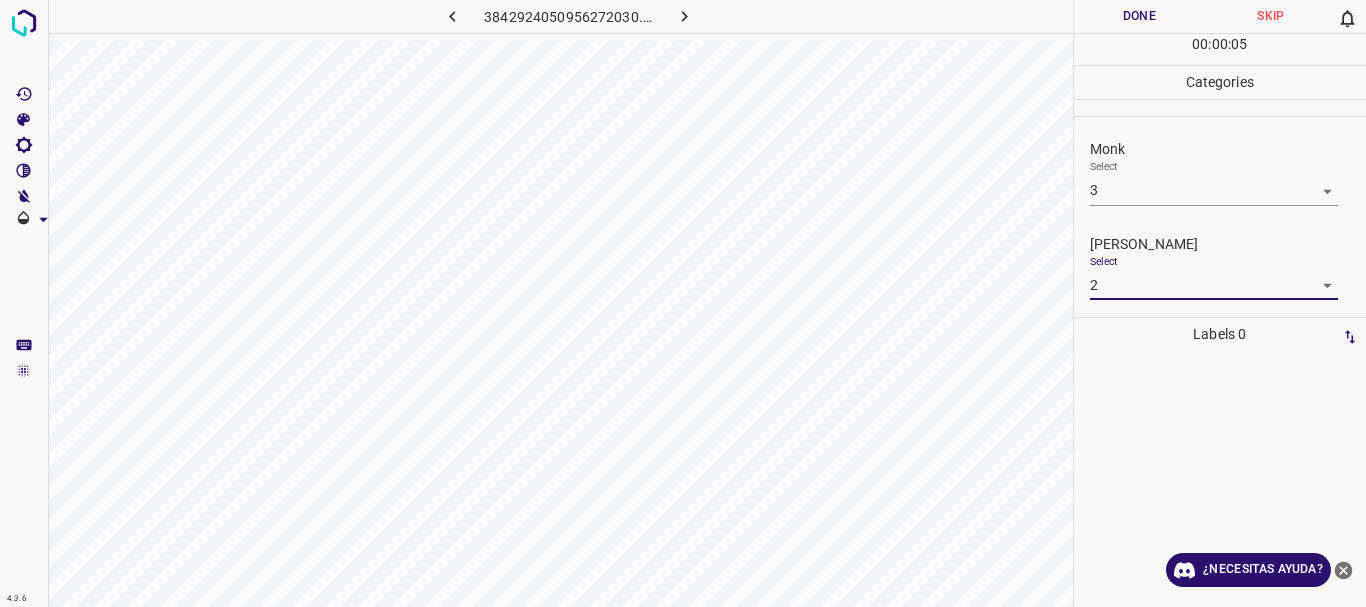click on "Done" at bounding box center [1140, 16] 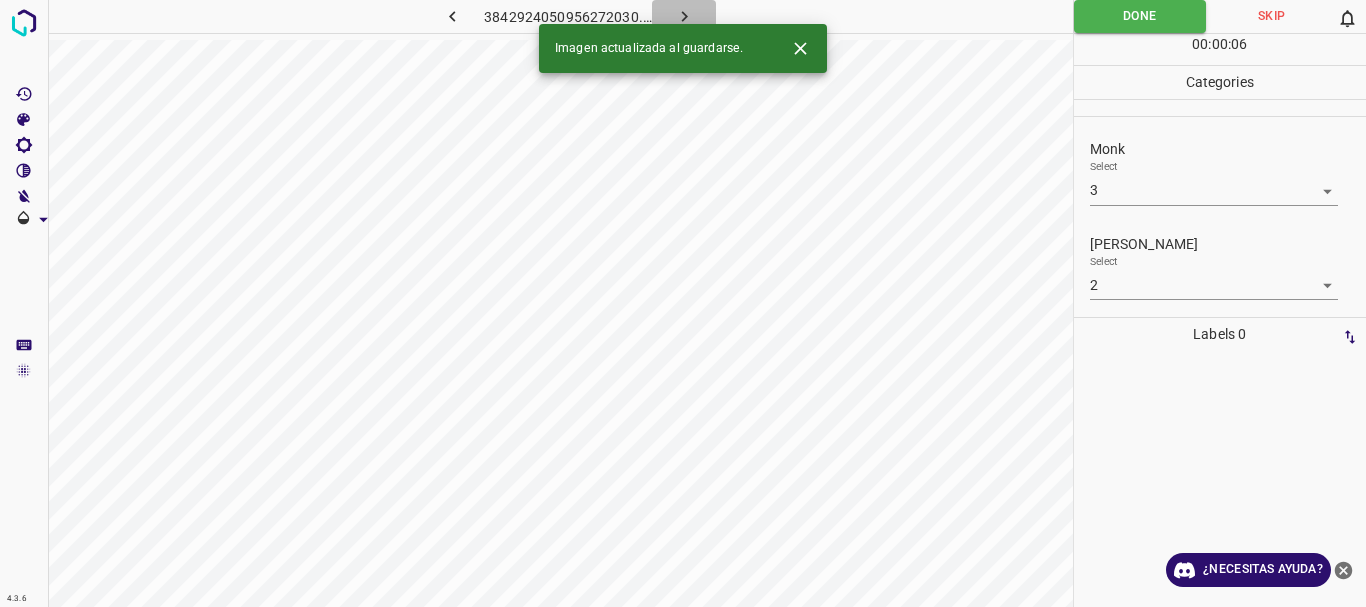 click 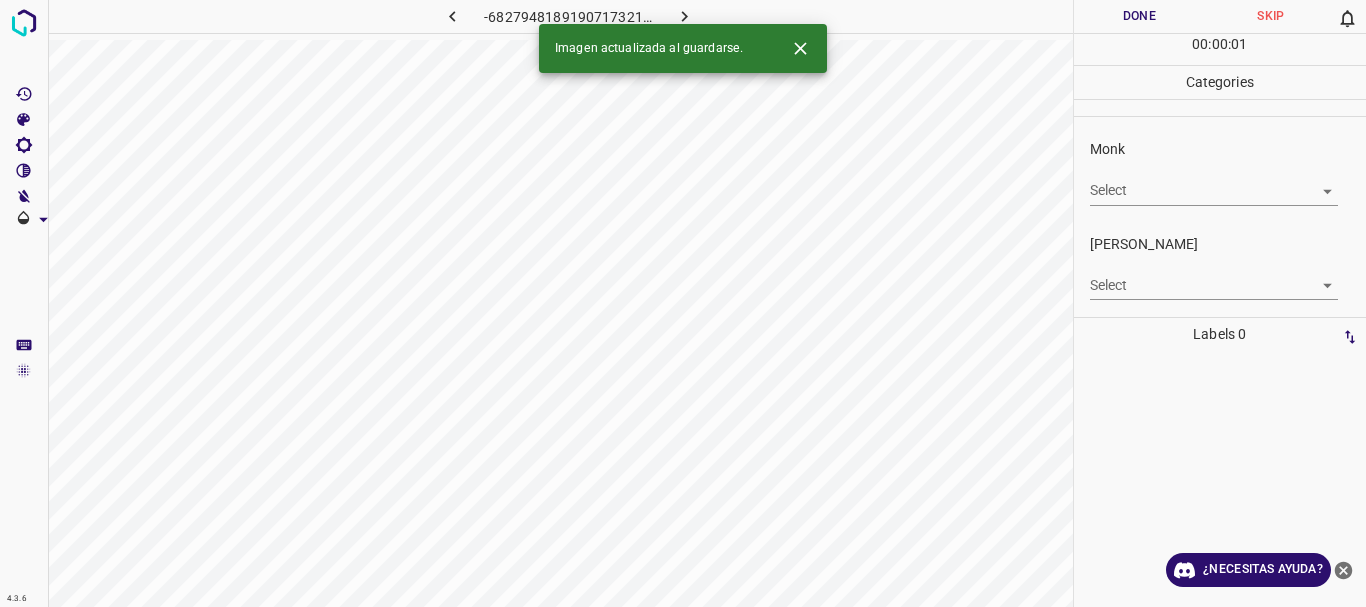 click on "4.3.6  -6827948189190717321.png Done Skip 0 00   : 00   : 01   Categories Monk   Select ​  [PERSON_NAME]   Select ​ Labels   0 Categories 1 Monk 2  [PERSON_NAME] Tools Space Change between modes (Draw & Edit) I Auto labeling R Restore zoom M Zoom in N Zoom out Delete Delete selecte label Filters Z Restore filters X Saturation filter C Brightness filter V Contrast filter B Gray scale filter General O Download Imagen actualizada al guardarse. ¿Necesitas ayuda? Texto original Valora esta traducción Tu opinión servirá para ayudar a mejorar el Traductor de Google - Texto - Esconder - Borrar" at bounding box center (683, 303) 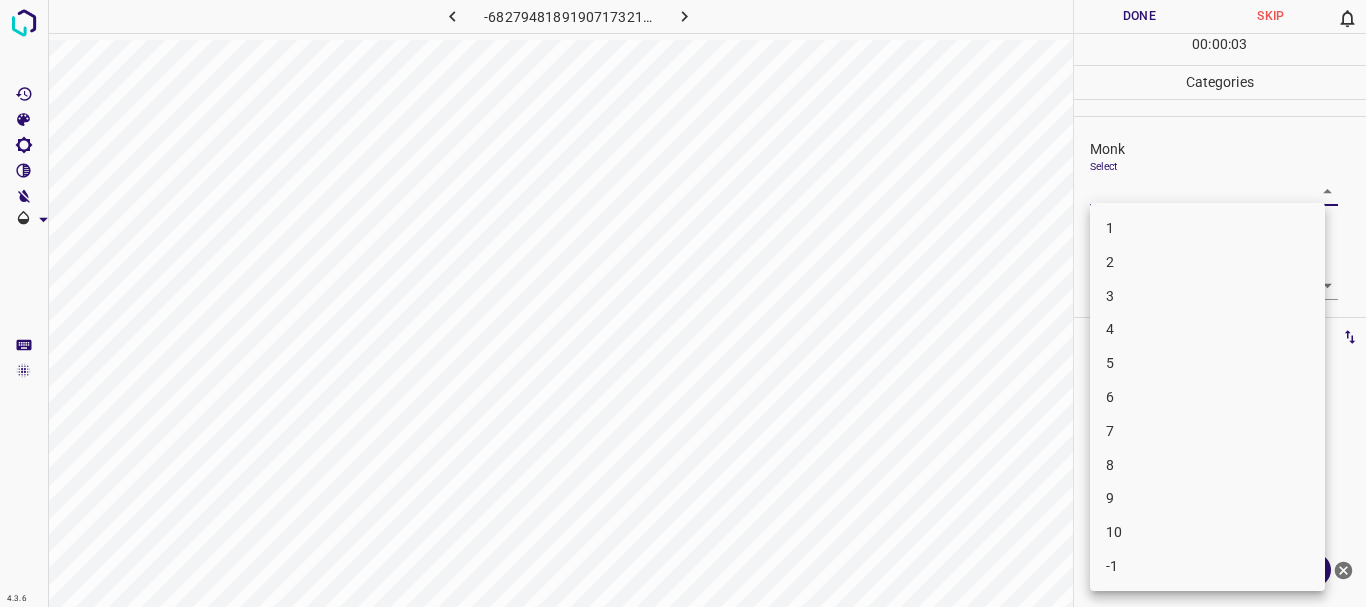 click on "3" at bounding box center (1207, 296) 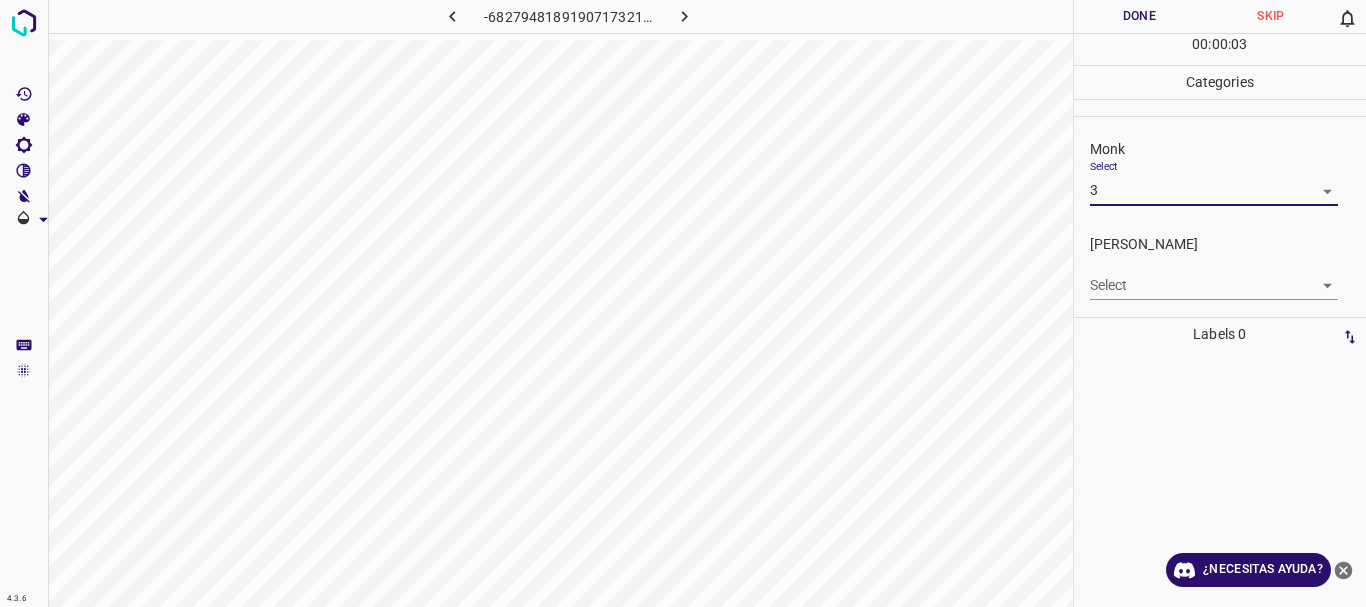 click on "4.3.6  -6827948189190717321.png Done Skip 0 00   : 00   : 03   Categories Monk   Select 3 3  [PERSON_NAME]   Select ​ Labels   0 Categories 1 Monk 2  [PERSON_NAME] Tools Space Change between modes (Draw & Edit) I Auto labeling R Restore zoom M Zoom in N Zoom out Delete Delete selecte label Filters Z Restore filters X Saturation filter C Brightness filter V Contrast filter B Gray scale filter General O Download ¿Necesitas ayuda? Texto original Valora esta traducción Tu opinión servirá para ayudar a mejorar el Traductor de Google - Texto - Esconder - Borrar 1 2 3 4 5 6 7 8 9 10 -1" at bounding box center (683, 303) 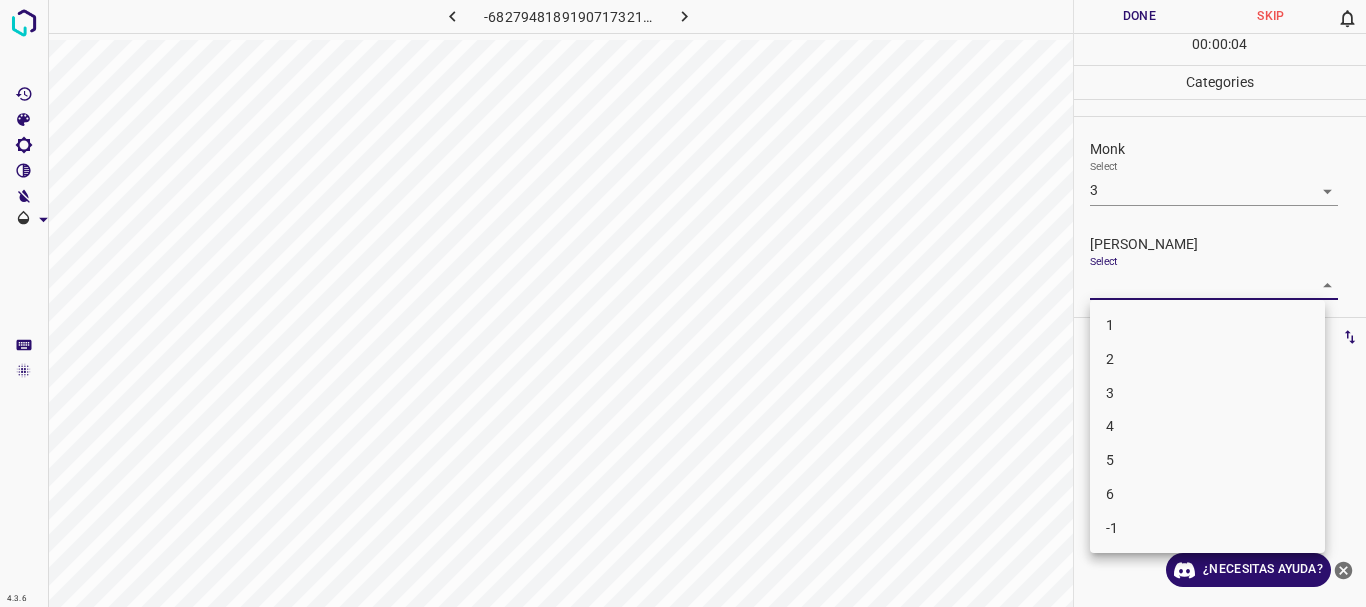 drag, startPoint x: 1117, startPoint y: 406, endPoint x: 1129, endPoint y: 348, distance: 59.22837 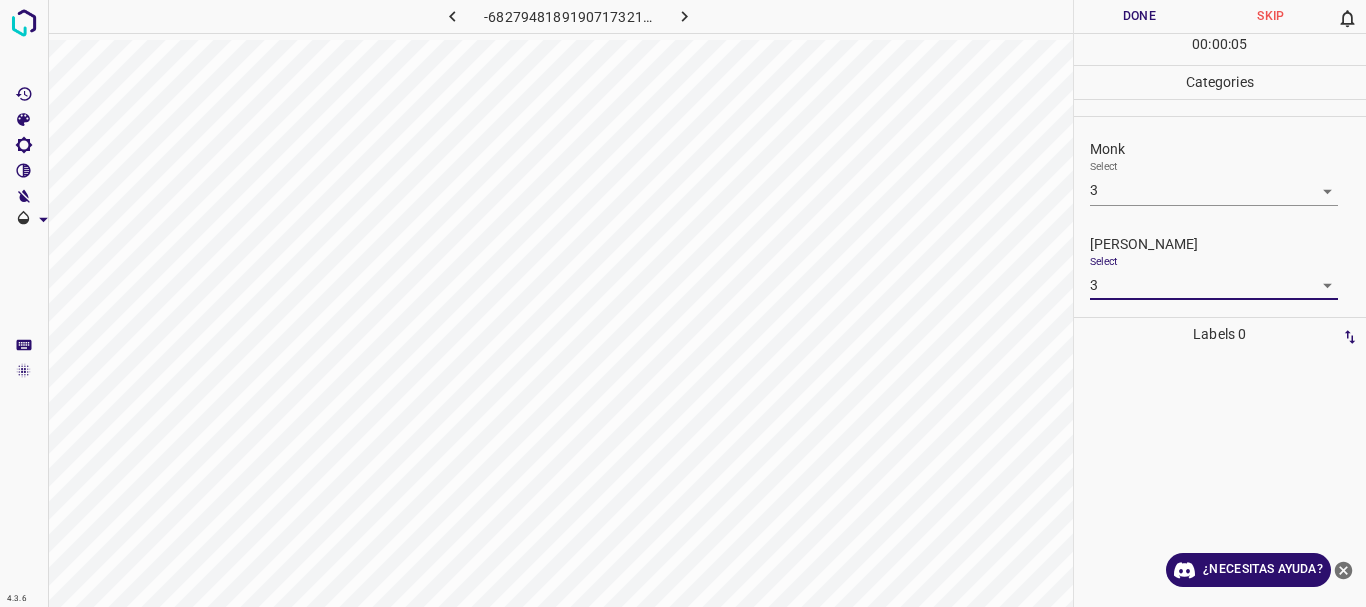 click on "Done" at bounding box center (1140, 16) 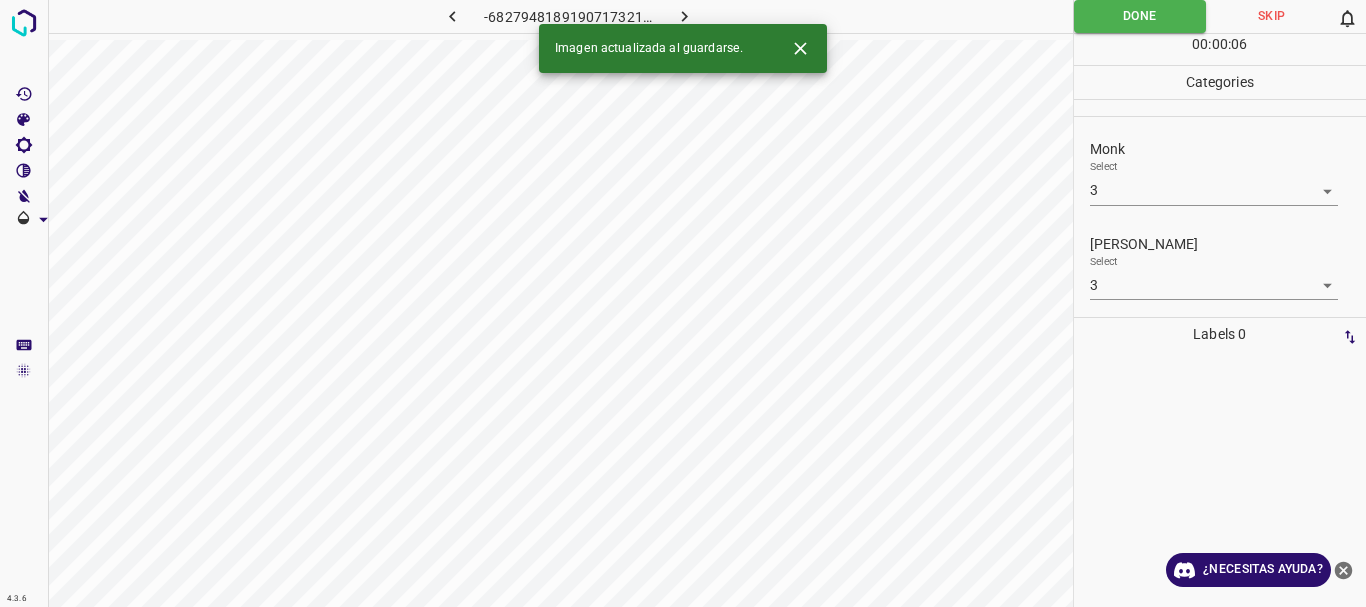 click at bounding box center (684, 16) 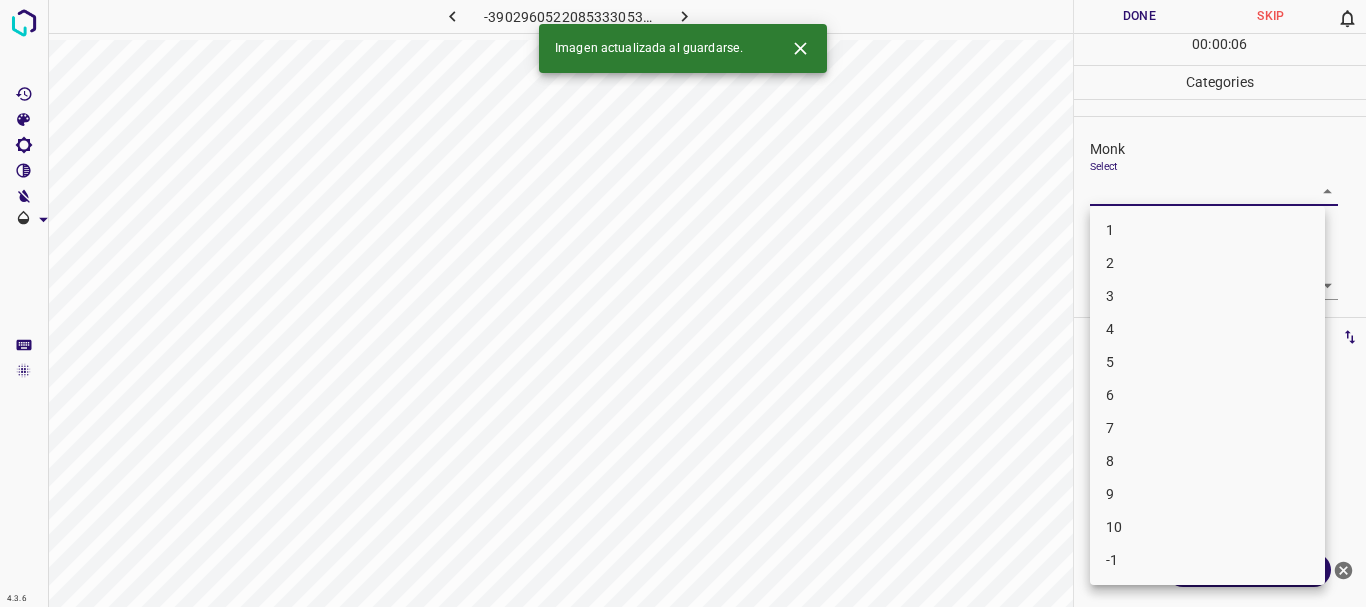 click on "4.3.6  -3902960522085333053.png Done Skip 0 00   : 00   : 06   Categories Monk   Select ​  [PERSON_NAME]   Select ​ Labels   0 Categories 1 Monk 2  [PERSON_NAME] Tools Space Change between modes (Draw & Edit) I Auto labeling R Restore zoom M Zoom in N Zoom out Delete Delete selecte label Filters Z Restore filters X Saturation filter C Brightness filter V Contrast filter B Gray scale filter General O Download Imagen actualizada al guardarse. ¿Necesitas ayuda? Texto original Valora esta traducción Tu opinión servirá para ayudar a mejorar el Traductor de Google - Texto - Esconder - Borrar 1 2 3 4 5 6 7 8 9 10 -1" at bounding box center (683, 303) 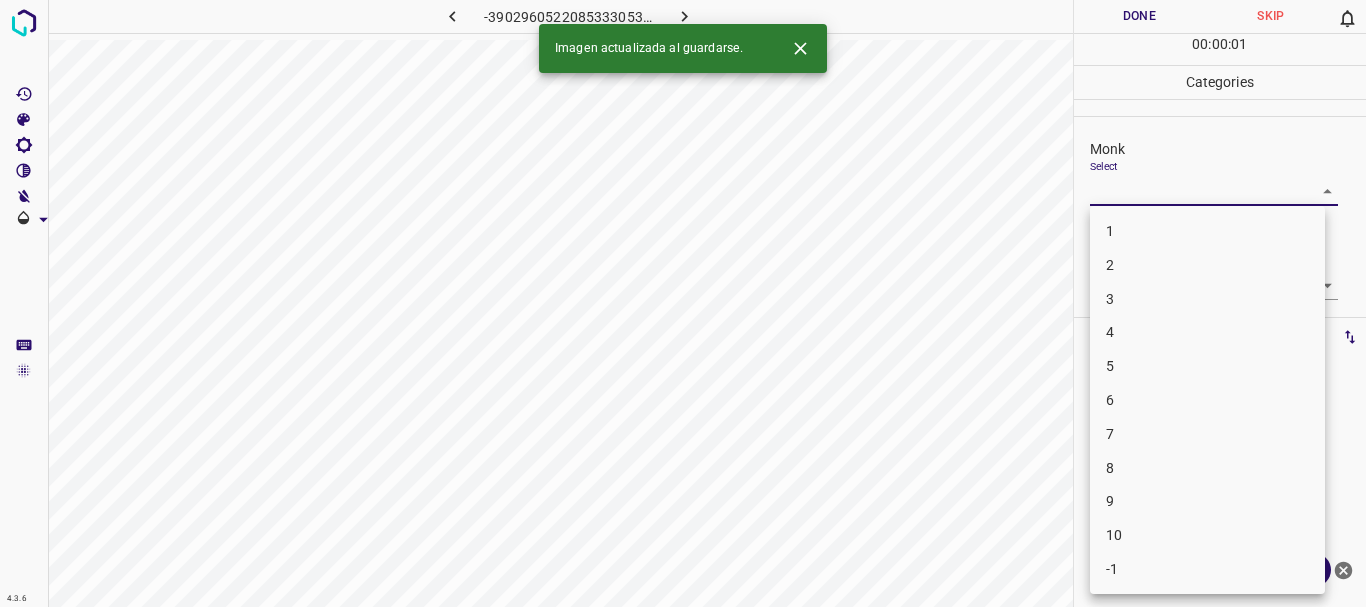 click on "4" at bounding box center [1207, 332] 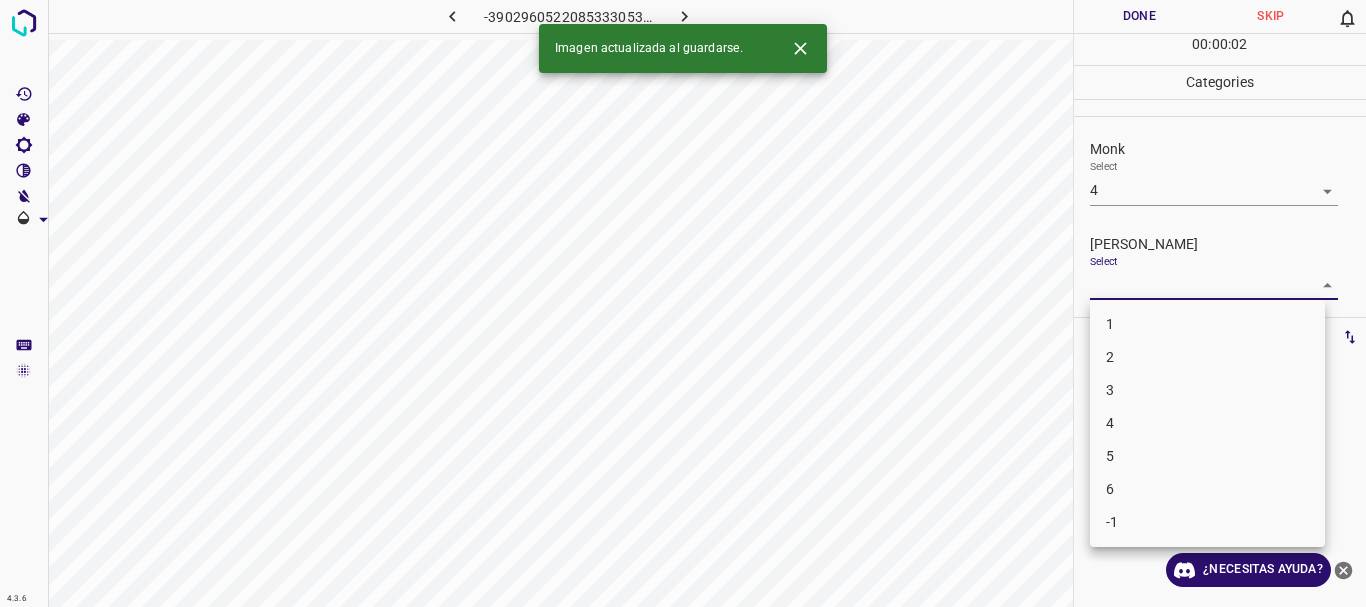 click on "4.3.6  -3902960522085333053.png Done Skip 0 00   : 00   : 02   Categories Monk   Select 4 4  [PERSON_NAME]   Select ​ Labels   0 Categories 1 Monk 2  [PERSON_NAME] Tools Space Change between modes (Draw & Edit) I Auto labeling R Restore zoom M Zoom in N Zoom out Delete Delete selecte label Filters Z Restore filters X Saturation filter C Brightness filter V Contrast filter B Gray scale filter General O Download Imagen actualizada al guardarse. ¿Necesitas ayuda? Texto original Valora esta traducción Tu opinión servirá para ayudar a mejorar el Traductor de Google - Texto - Esconder - Borrar 1 2 3 4 5 6 -1" at bounding box center (683, 303) 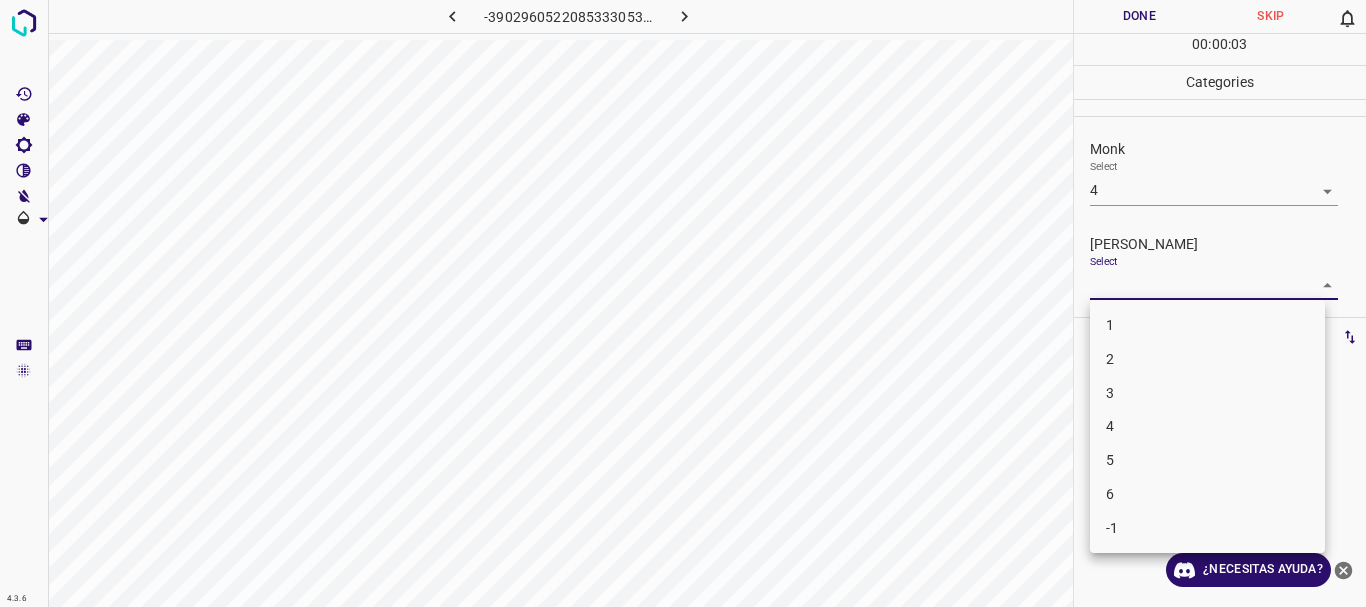 drag, startPoint x: 1139, startPoint y: 322, endPoint x: 1141, endPoint y: 290, distance: 32.06244 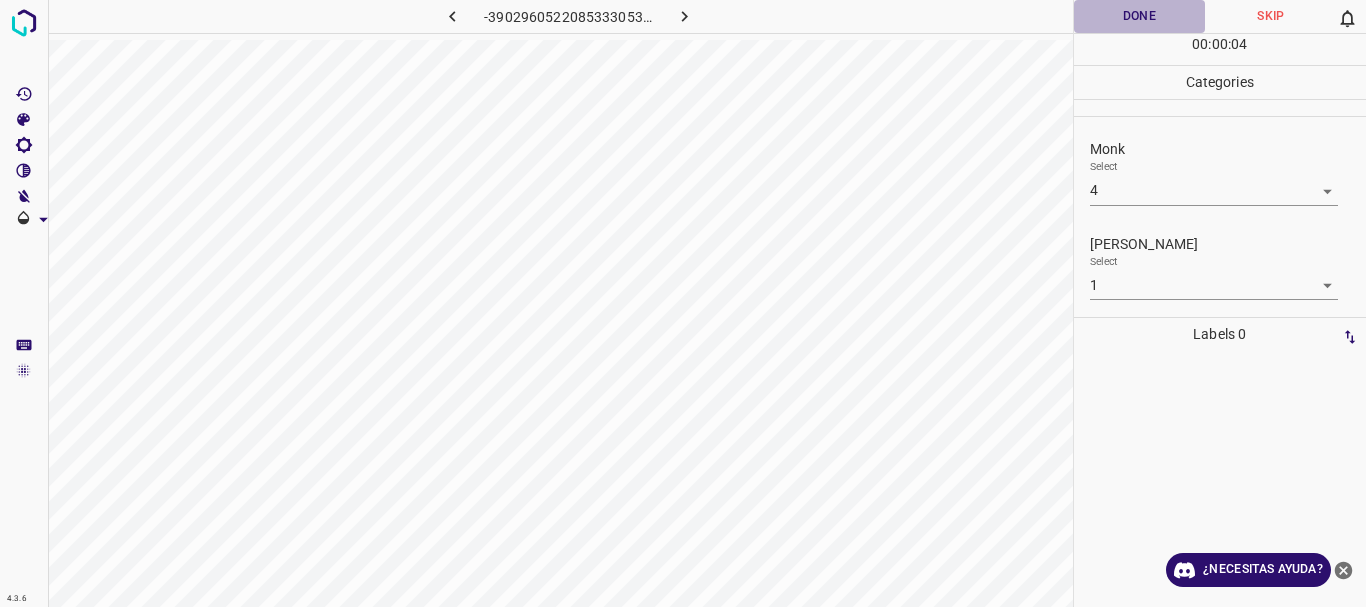 click on "Done" at bounding box center [1140, 16] 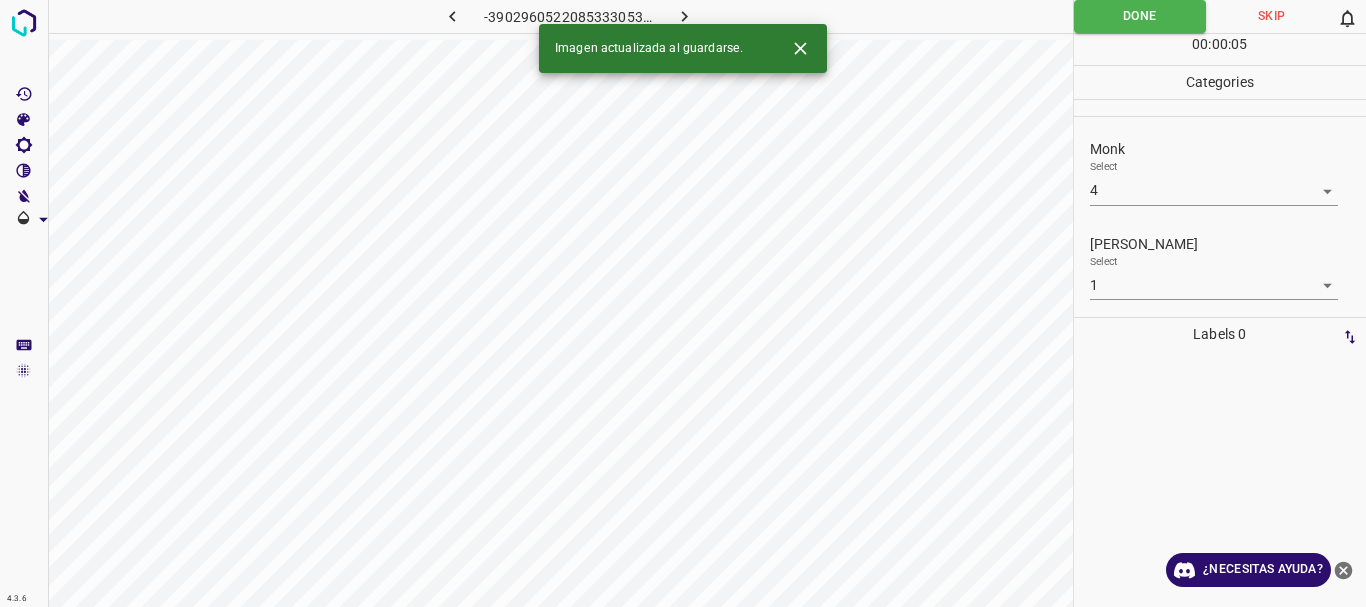 click 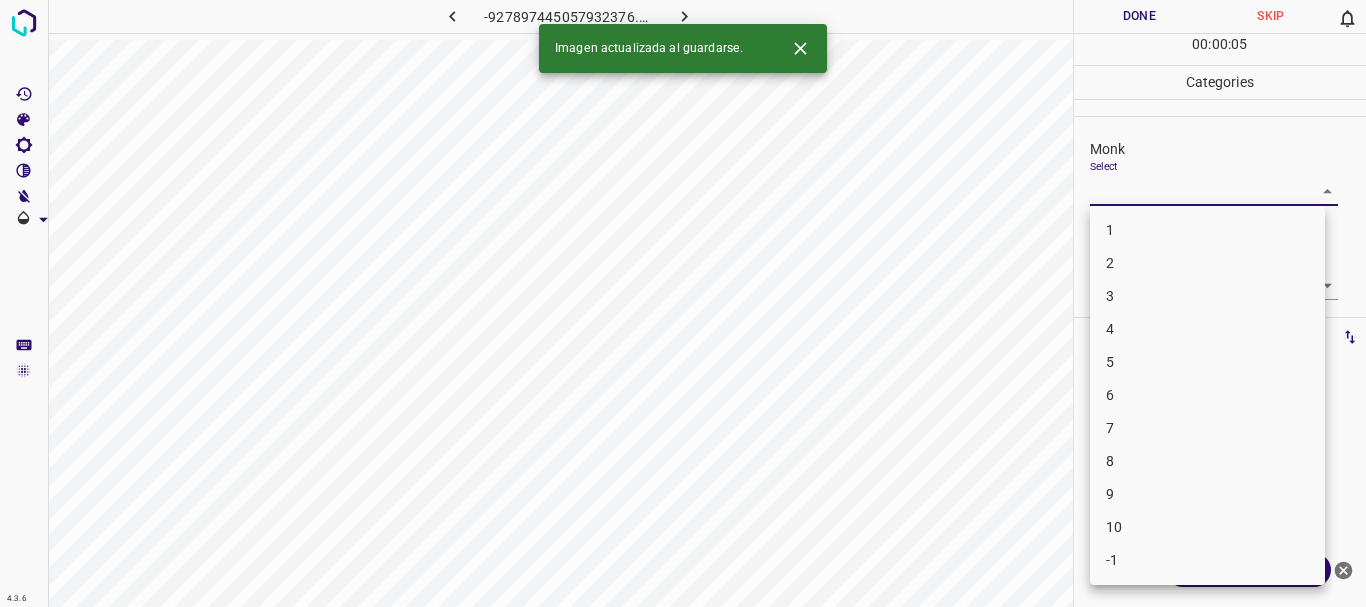click on "4.3.6  -927897445057932376.png Done Skip 0 00   : 00   : 05   Categories Monk   Select ​  [PERSON_NAME]   Select ​ Labels   0 Categories 1 Monk 2  [PERSON_NAME] Tools Space Change between modes (Draw & Edit) I Auto labeling R Restore zoom M Zoom in N Zoom out Delete Delete selecte label Filters Z Restore filters X Saturation filter C Brightness filter V Contrast filter B Gray scale filter General O Download Imagen actualizada al guardarse. ¿Necesitas ayuda? Texto original Valora esta traducción Tu opinión servirá para ayudar a mejorar el Traductor de Google - Texto - Esconder - Borrar 1 2 3 4 5 6 7 8 9 10 -1" at bounding box center [683, 303] 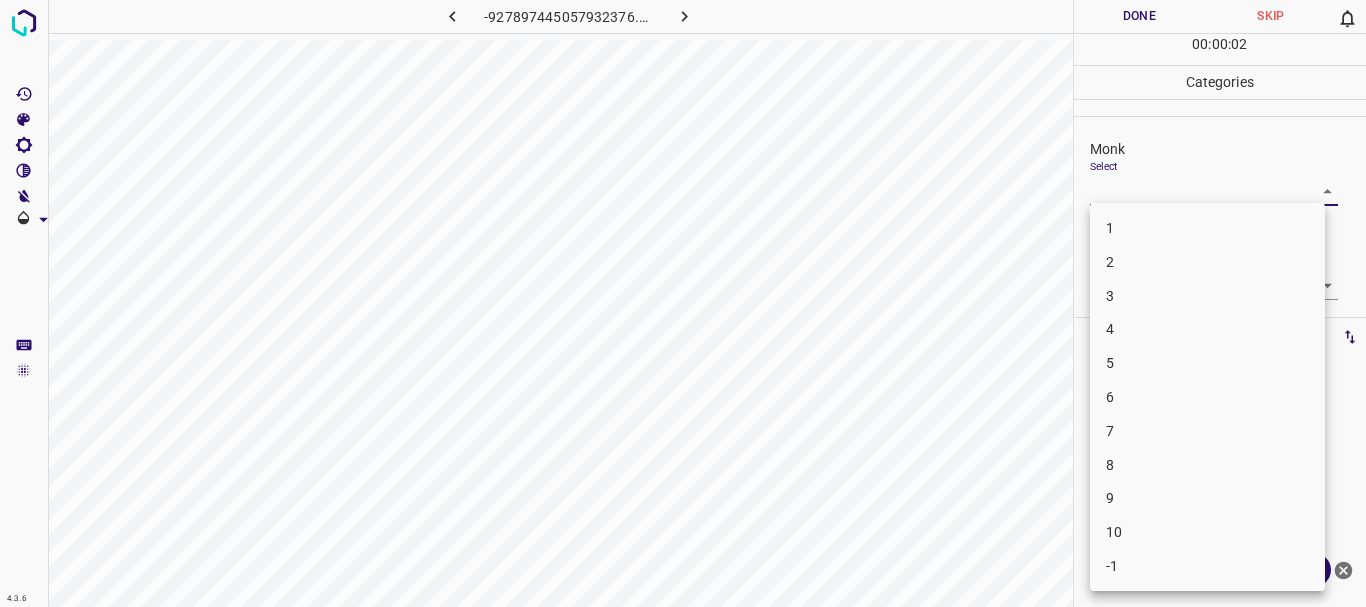 click on "3" at bounding box center [1207, 296] 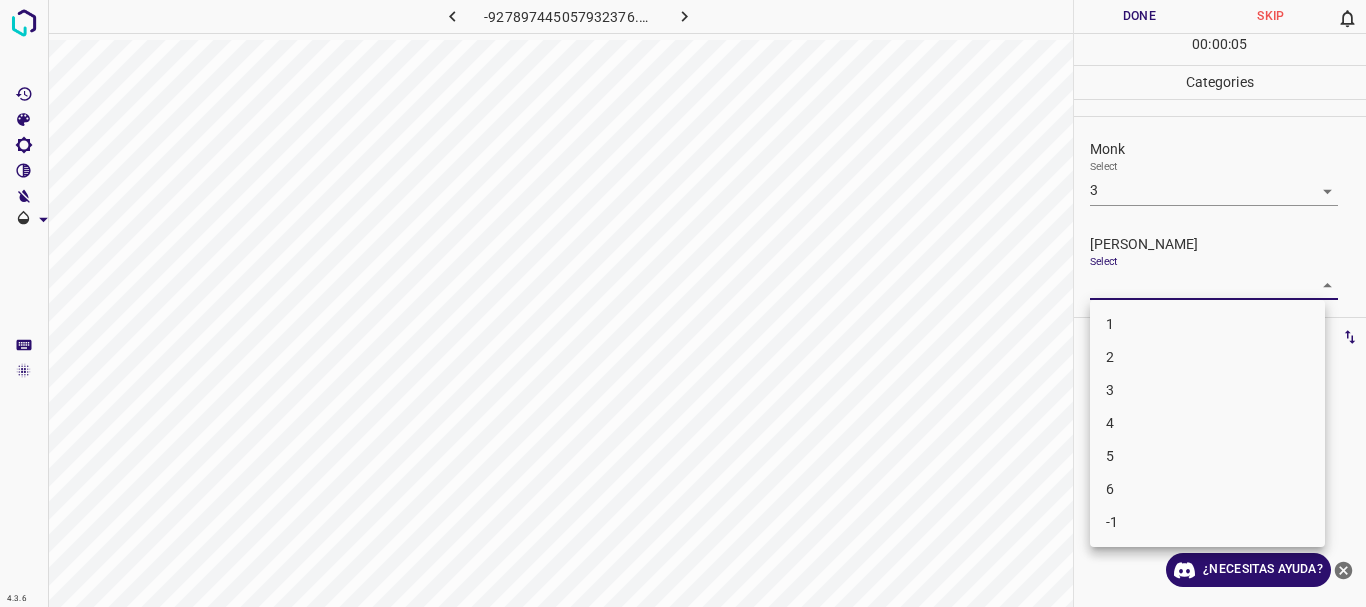 click on "4.3.6  -927897445057932376.png Done Skip 0 00   : 00   : 05   Categories Monk   Select 3 3  [PERSON_NAME]   Select ​ Labels   0 Categories 1 Monk 2  [PERSON_NAME] Tools Space Change between modes (Draw & Edit) I Auto labeling R Restore zoom M Zoom in N Zoom out Delete Delete selecte label Filters Z Restore filters X Saturation filter C Brightness filter V Contrast filter B Gray scale filter General O Download ¿Necesitas ayuda? Texto original Valora esta traducción Tu opinión servirá para ayudar a mejorar el Traductor de Google - Texto - Esconder - Borrar 1 2 3 4 5 6 -1" at bounding box center [683, 303] 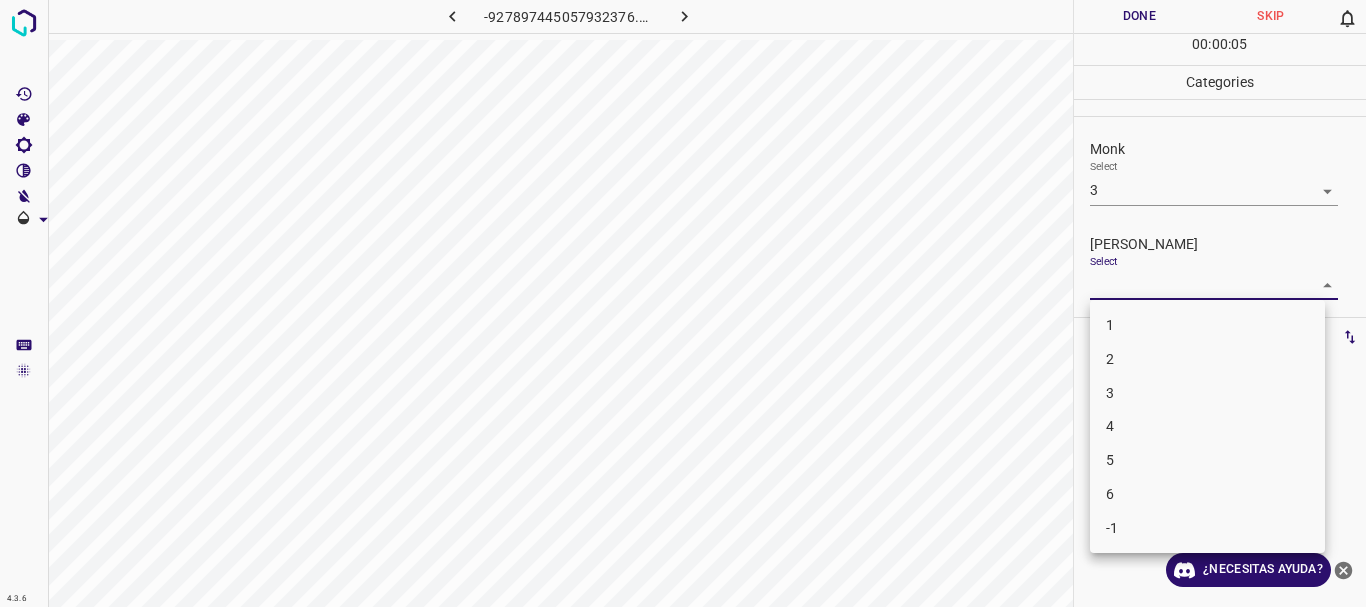 drag, startPoint x: 1143, startPoint y: 390, endPoint x: 1127, endPoint y: 191, distance: 199.64218 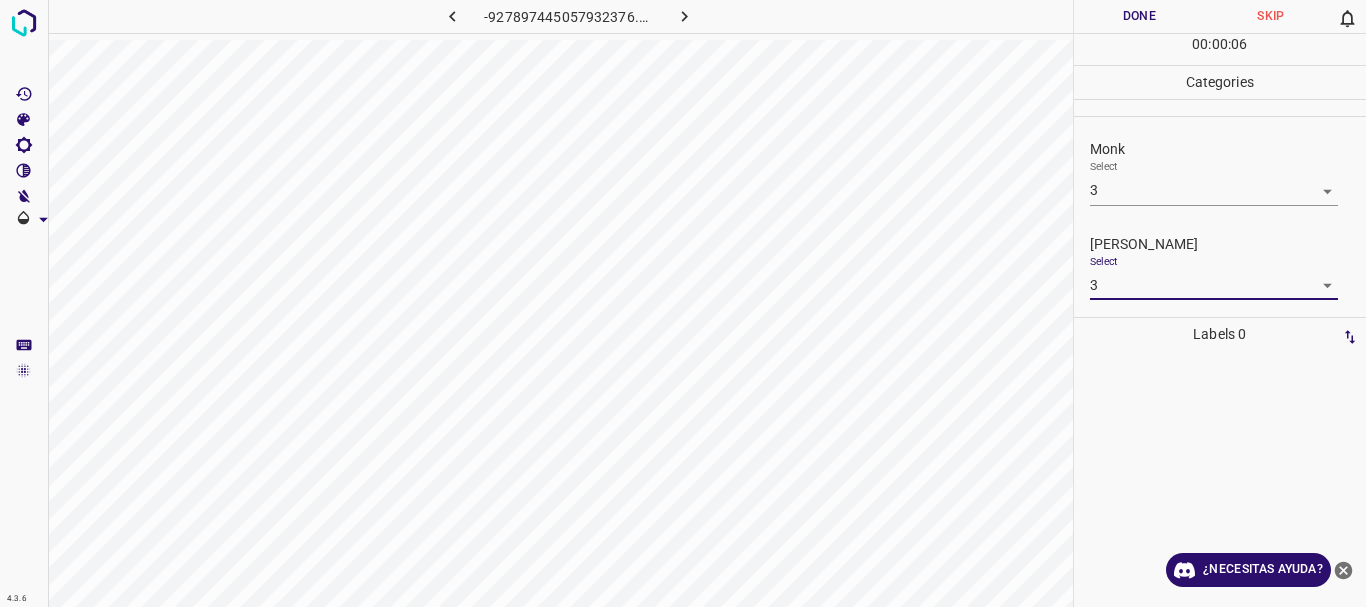 click on "Done" at bounding box center (1140, 16) 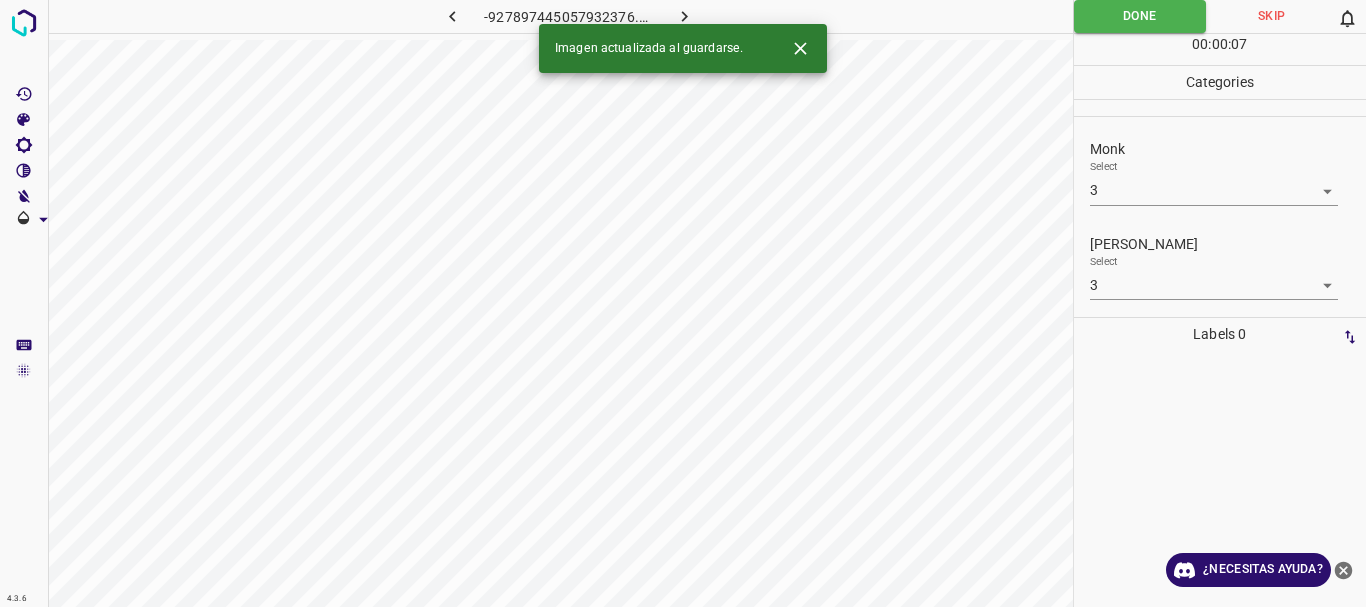 click 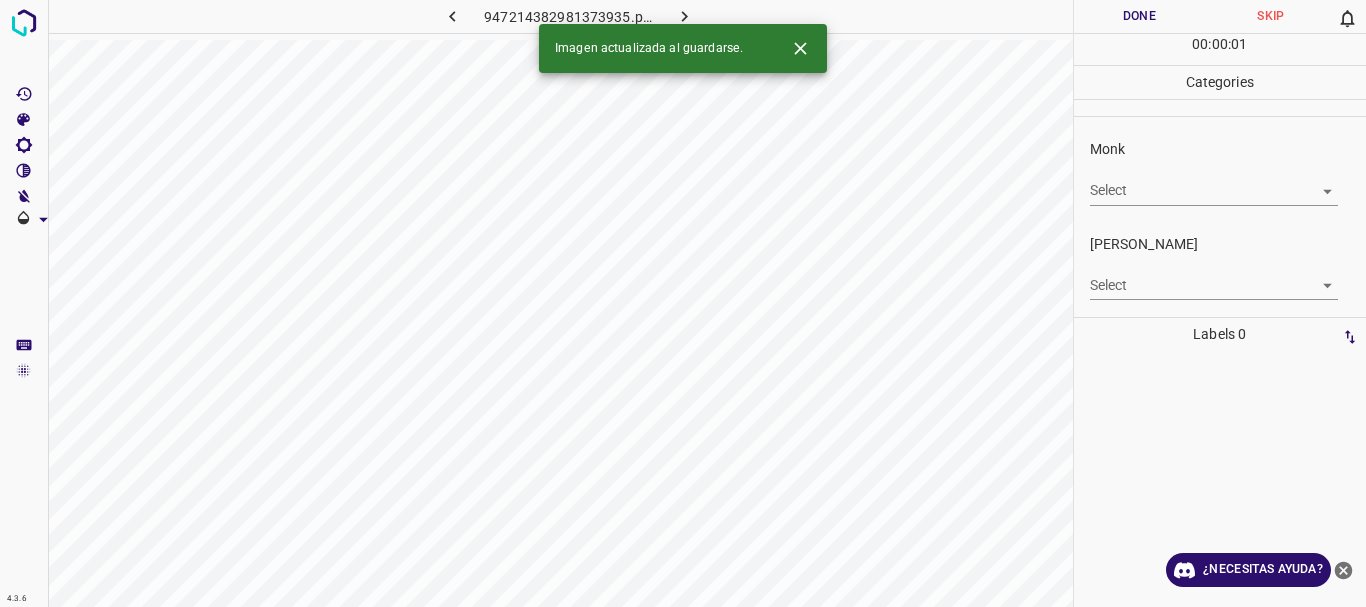 click on "4.3.6  947214382981373935.png Done Skip 0 00   : 00   : 01   Categories Monk   Select ​  [PERSON_NAME]   Select ​ Labels   0 Categories 1 Monk 2  [PERSON_NAME] Tools Space Change between modes (Draw & Edit) I Auto labeling R Restore zoom M Zoom in N Zoom out Delete Delete selecte label Filters Z Restore filters X Saturation filter C Brightness filter V Contrast filter B Gray scale filter General O Download Imagen actualizada al guardarse. ¿Necesitas ayuda? Texto original Valora esta traducción Tu opinión servirá para ayudar a mejorar el Traductor de Google - Texto - Esconder - Borrar" at bounding box center [683, 303] 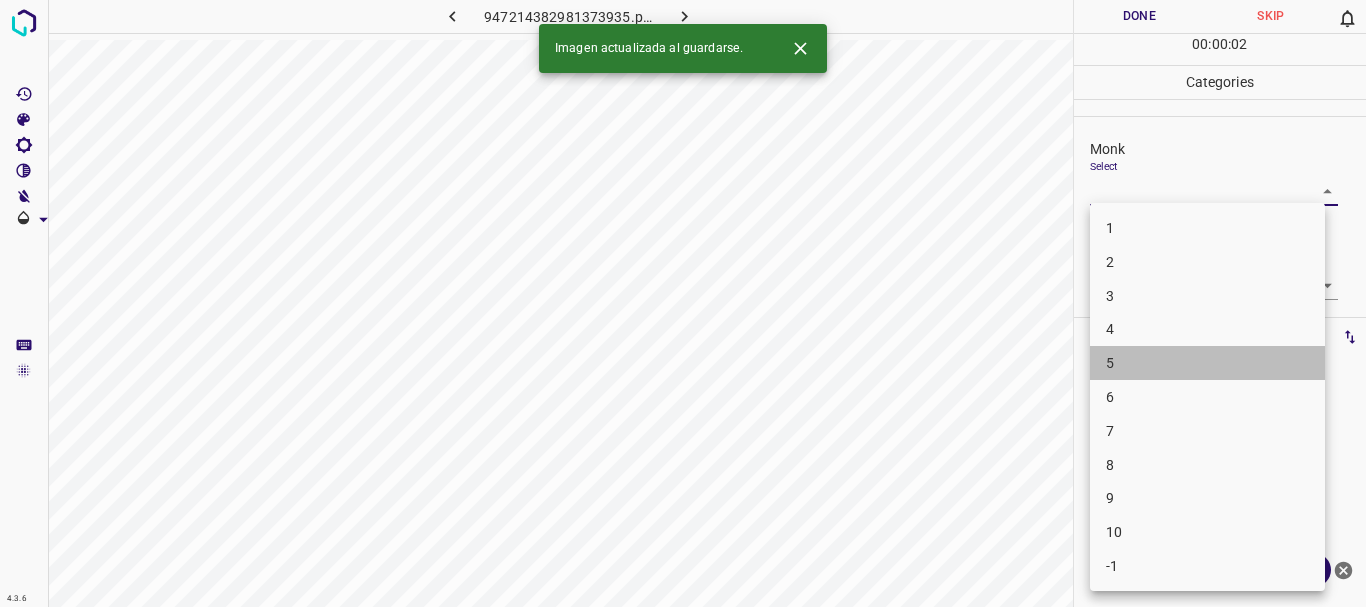 drag, startPoint x: 1155, startPoint y: 359, endPoint x: 1139, endPoint y: 292, distance: 68.88396 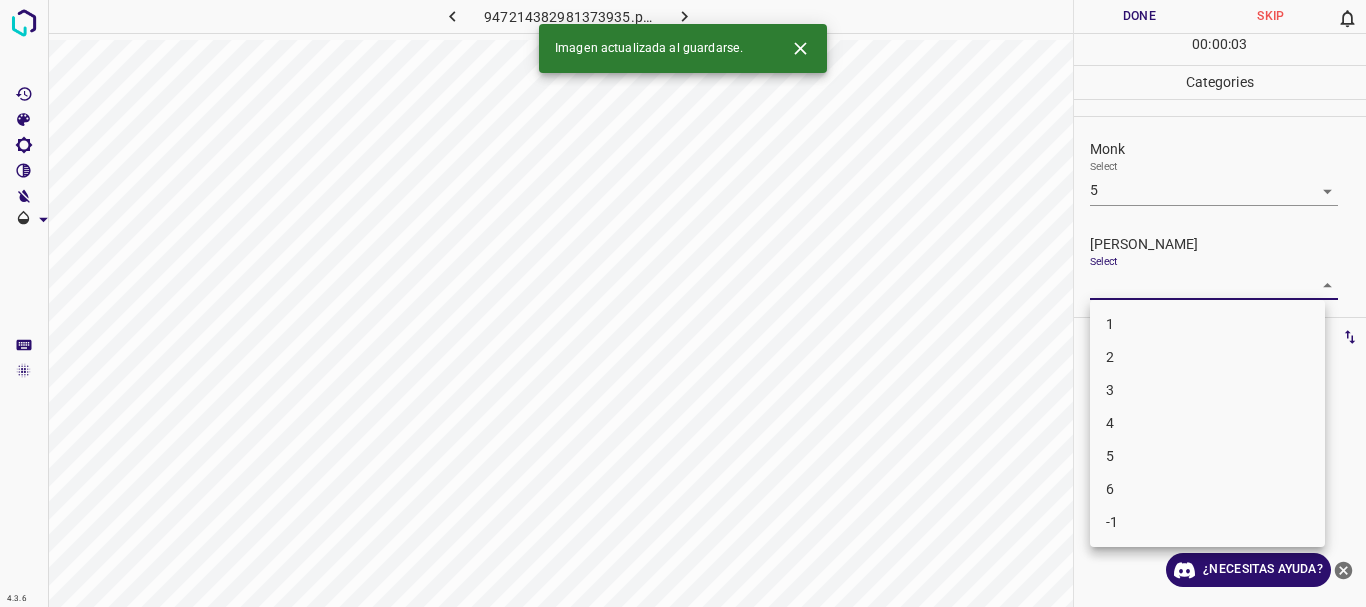 click on "4.3.6  947214382981373935.png Done Skip 0 00   : 00   : 03   Categories Monk   Select 5 5  [PERSON_NAME]   Select ​ Labels   0 Categories 1 Monk 2  [PERSON_NAME] Tools Space Change between modes (Draw & Edit) I Auto labeling R Restore zoom M Zoom in N Zoom out Delete Delete selecte label Filters Z Restore filters X Saturation filter C Brightness filter V Contrast filter B Gray scale filter General O Download Imagen actualizada al guardarse. ¿Necesitas ayuda? Texto original Valora esta traducción Tu opinión servirá para ayudar a mejorar el Traductor de Google - Texto - Esconder - Borrar 1 2 3 4 5 6 -1" at bounding box center (683, 303) 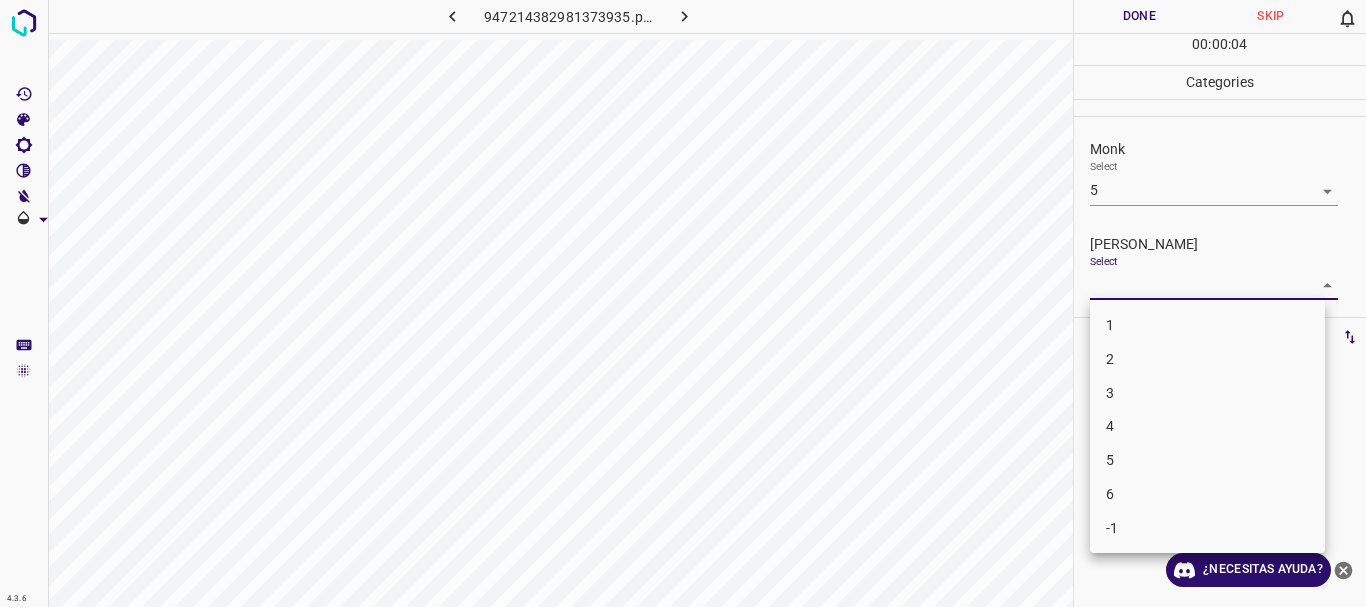 drag, startPoint x: 1124, startPoint y: 391, endPoint x: 1133, endPoint y: 316, distance: 75.53807 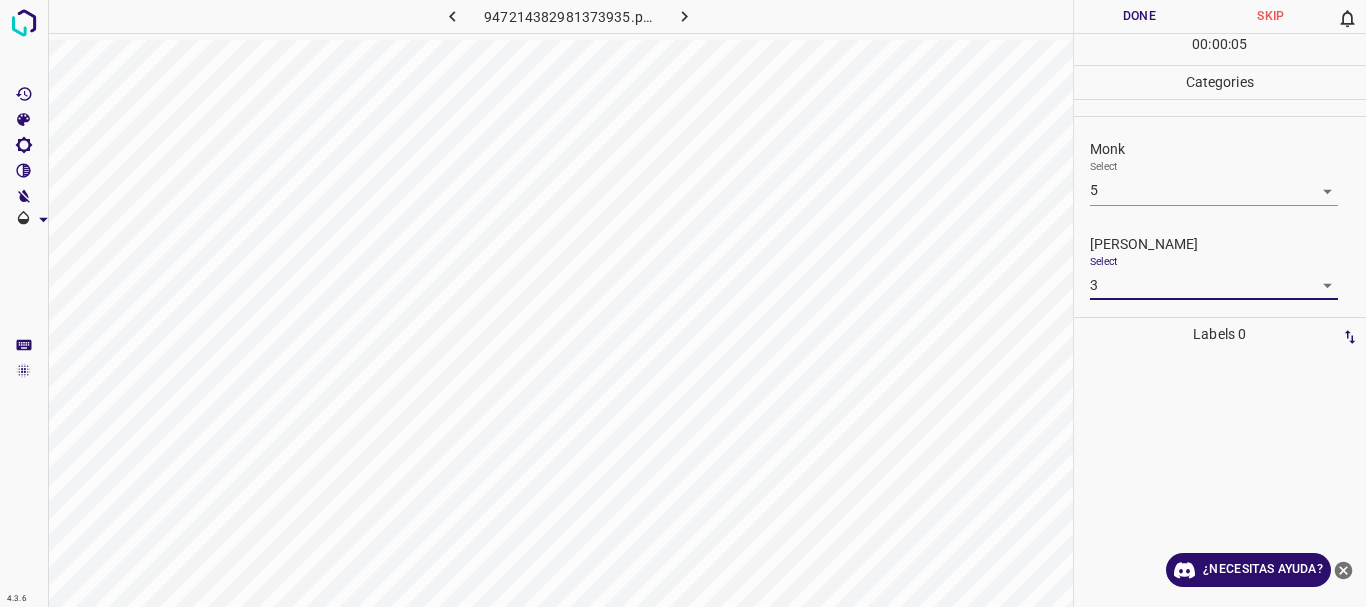 click on "Done" at bounding box center (1140, 16) 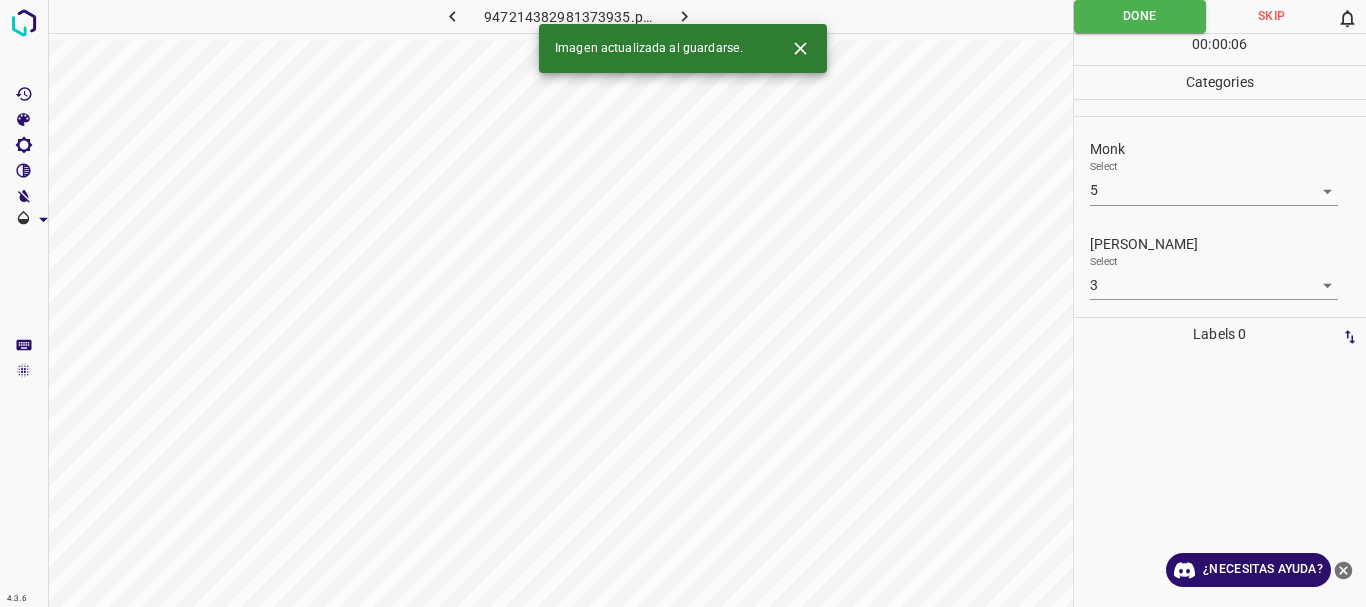 click 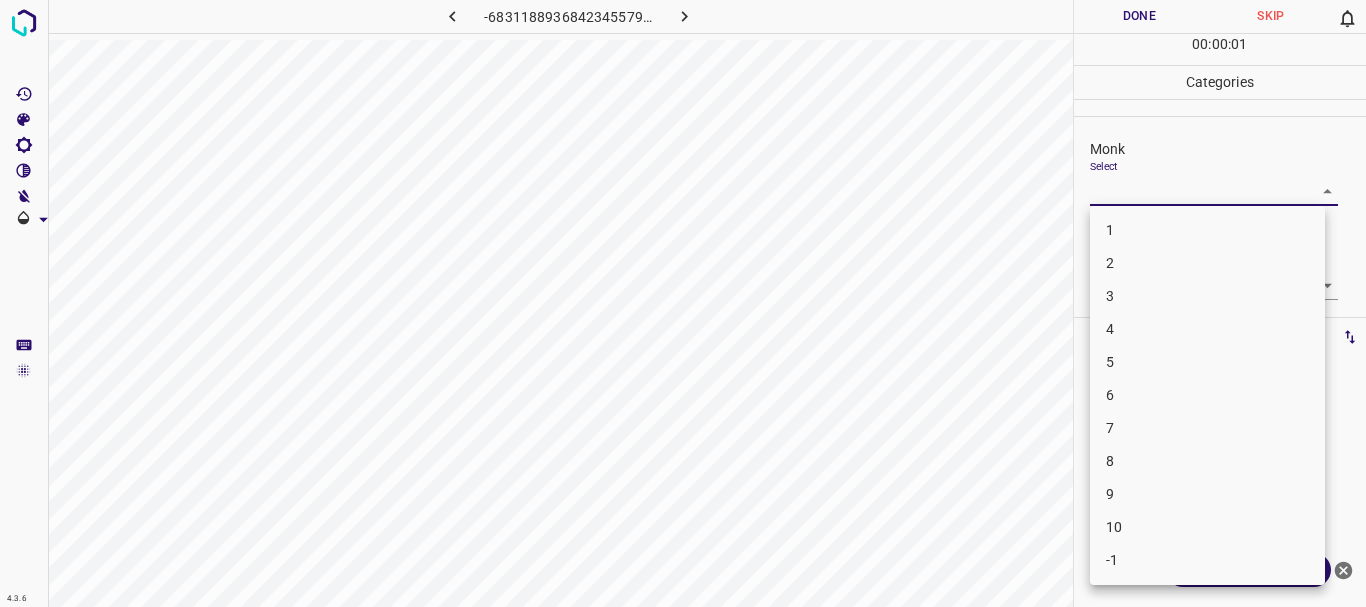 click on "4.3.6  -6831188936842345579.png Done Skip 0 00   : 00   : 01   Categories Monk   Select ​  [PERSON_NAME]   Select ​ Labels   0 Categories 1 Monk 2  [PERSON_NAME] Tools Space Change between modes (Draw & Edit) I Auto labeling R Restore zoom M Zoom in N Zoom out Delete Delete selecte label Filters Z Restore filters X Saturation filter C Brightness filter V Contrast filter B Gray scale filter General O Download ¿Necesitas ayuda? Texto original Valora esta traducción Tu opinión servirá para ayudar a mejorar el Traductor de Google - Texto - Esconder - Borrar 1 2 3 4 5 6 7 8 9 10 -1" at bounding box center [683, 303] 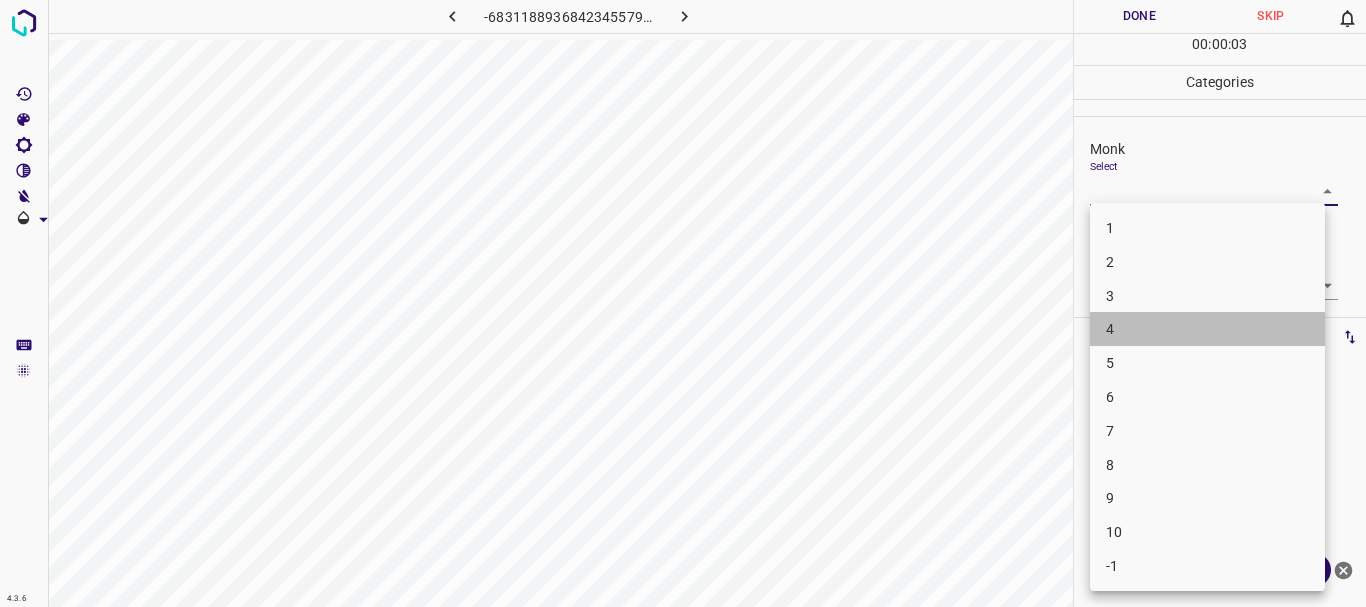 click on "4" at bounding box center [1207, 329] 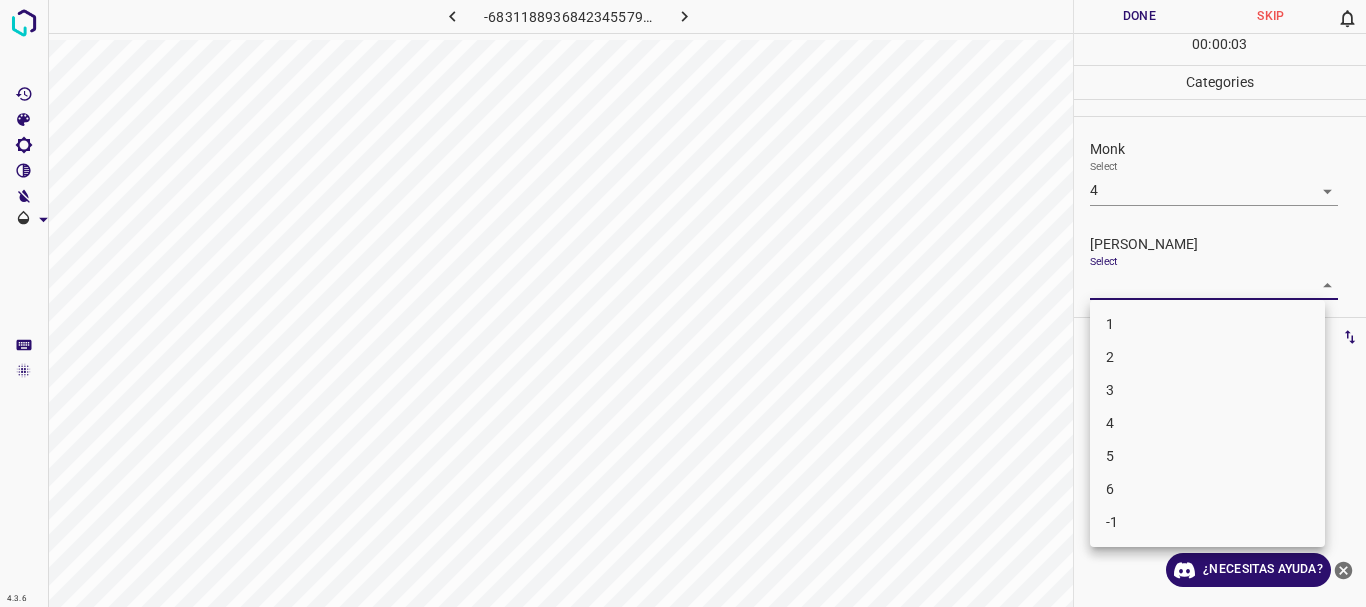 click on "4.3.6  -6831188936842345579.png Done Skip 0 00   : 00   : 03   Categories Monk   Select 4 4  [PERSON_NAME]   Select ​ Labels   0 Categories 1 Monk 2  [PERSON_NAME] Tools Space Change between modes (Draw & Edit) I Auto labeling R Restore zoom M Zoom in N Zoom out Delete Delete selecte label Filters Z Restore filters X Saturation filter C Brightness filter V Contrast filter B Gray scale filter General O Download ¿Necesitas ayuda? Texto original Valora esta traducción Tu opinión servirá para ayudar a mejorar el Traductor de Google - Texto - Esconder - Borrar 1 2 3 4 5 6 -1" at bounding box center (683, 303) 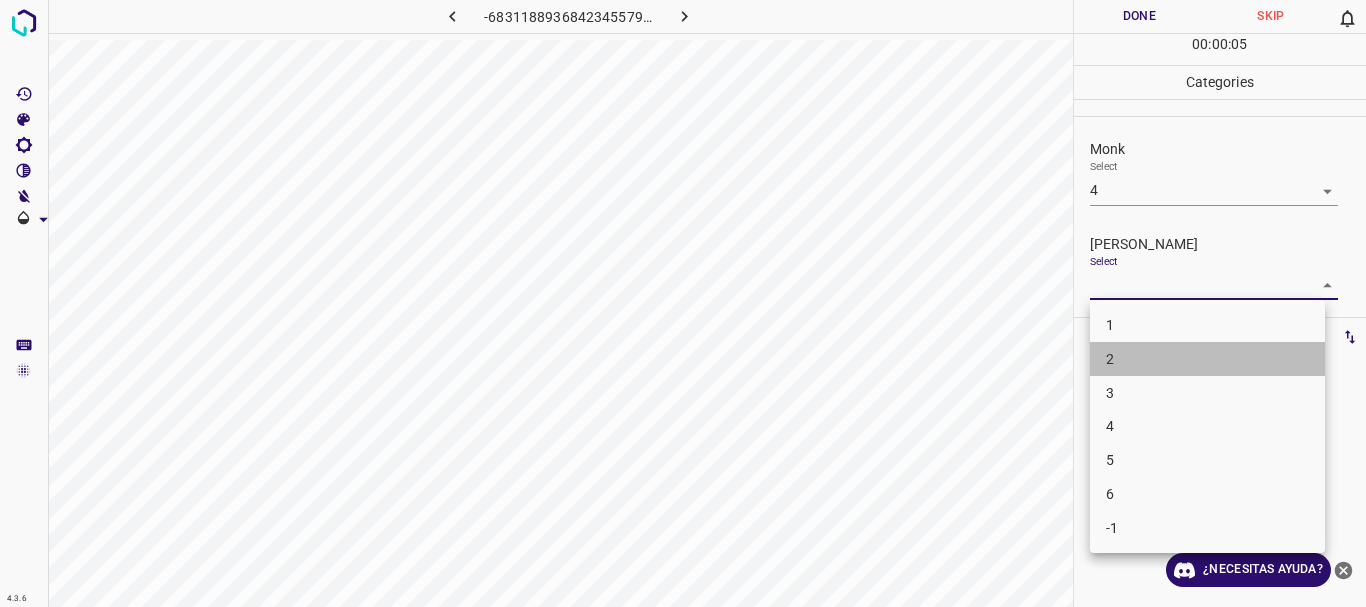 drag, startPoint x: 1139, startPoint y: 363, endPoint x: 1121, endPoint y: 129, distance: 234.69128 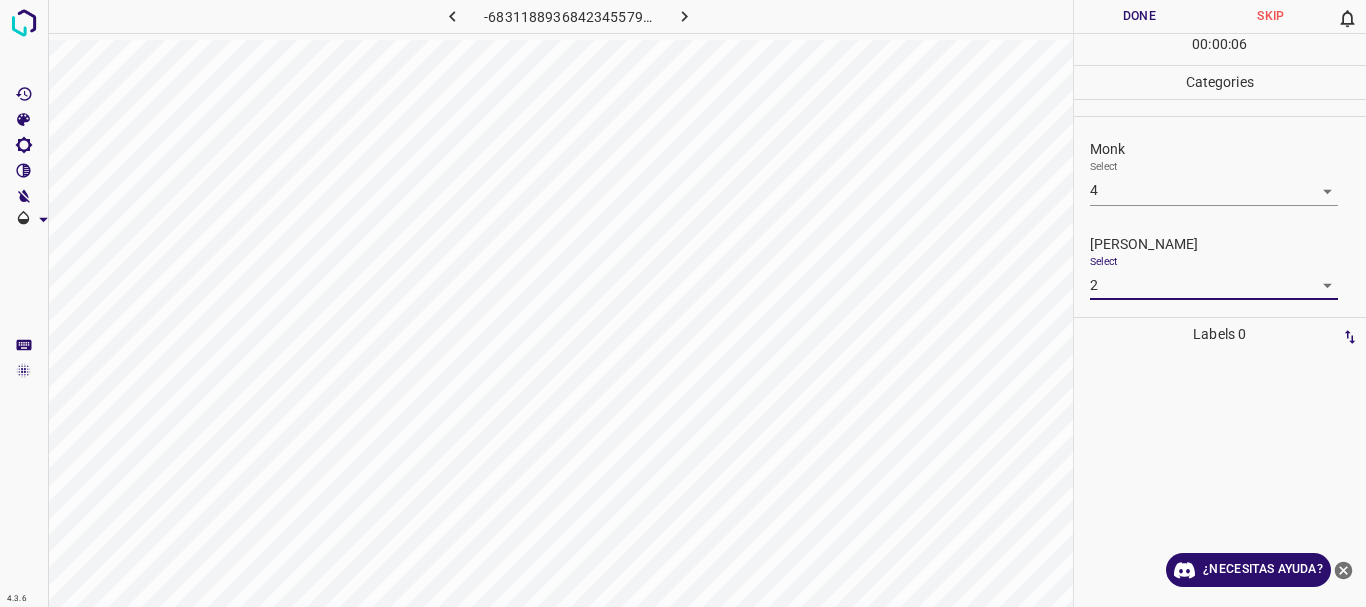 click on "Done" at bounding box center (1140, 16) 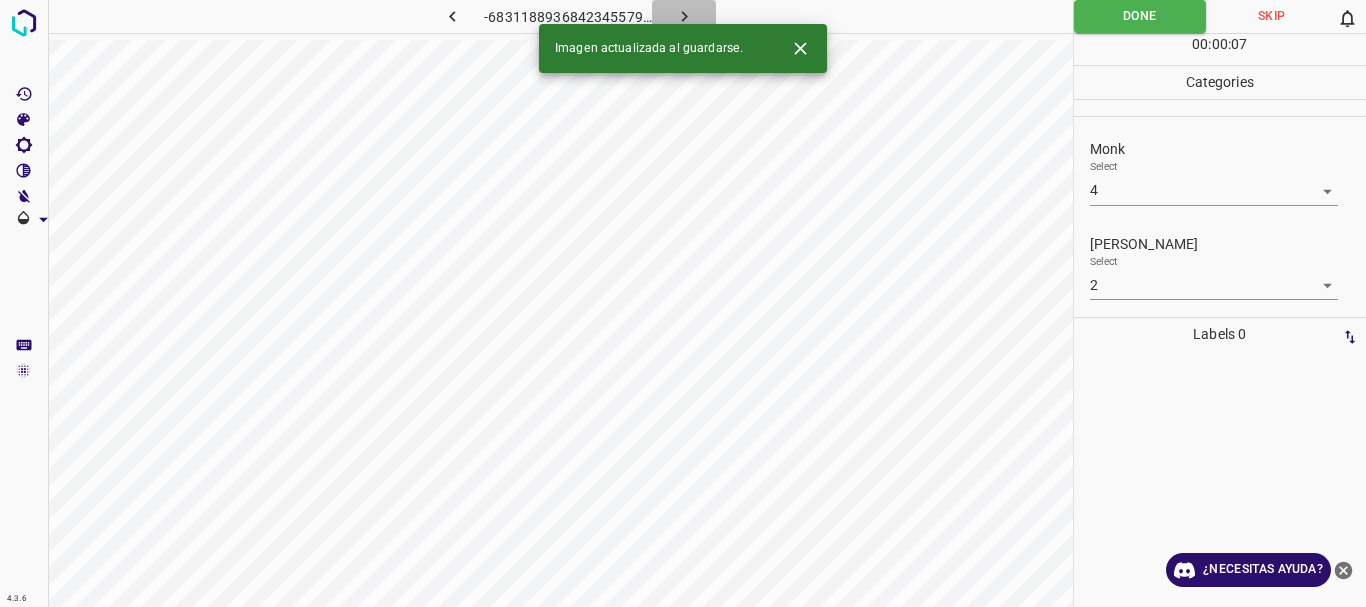 click 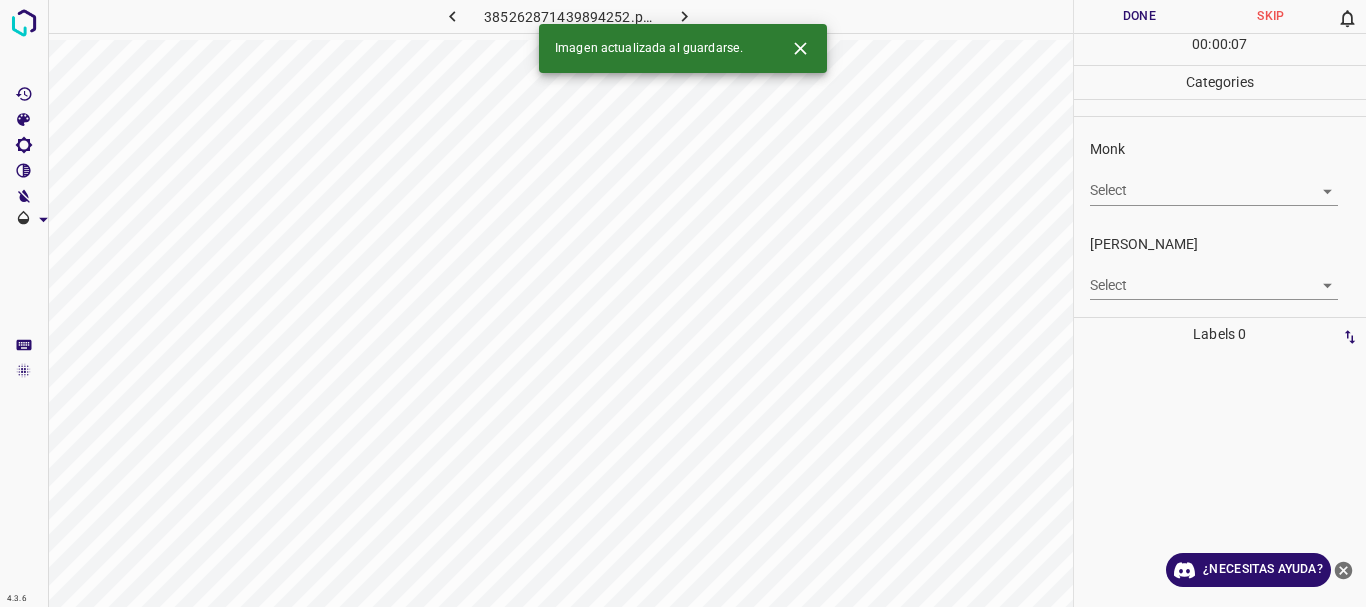 click on "4.3.6  385262871439894252.png Done Skip 0 00   : 00   : 07   Categories Monk   Select ​  [PERSON_NAME]   Select ​ Labels   0 Categories 1 Monk 2  [PERSON_NAME] Tools Space Change between modes (Draw & Edit) I Auto labeling R Restore zoom M Zoom in N Zoom out Delete Delete selecte label Filters Z Restore filters X Saturation filter C Brightness filter V Contrast filter B Gray scale filter General O Download Imagen actualizada al guardarse. ¿Necesitas ayuda? Texto original Valora esta traducción Tu opinión servirá para ayudar a mejorar el Traductor de Google - Texto - Esconder - Borrar" at bounding box center (683, 303) 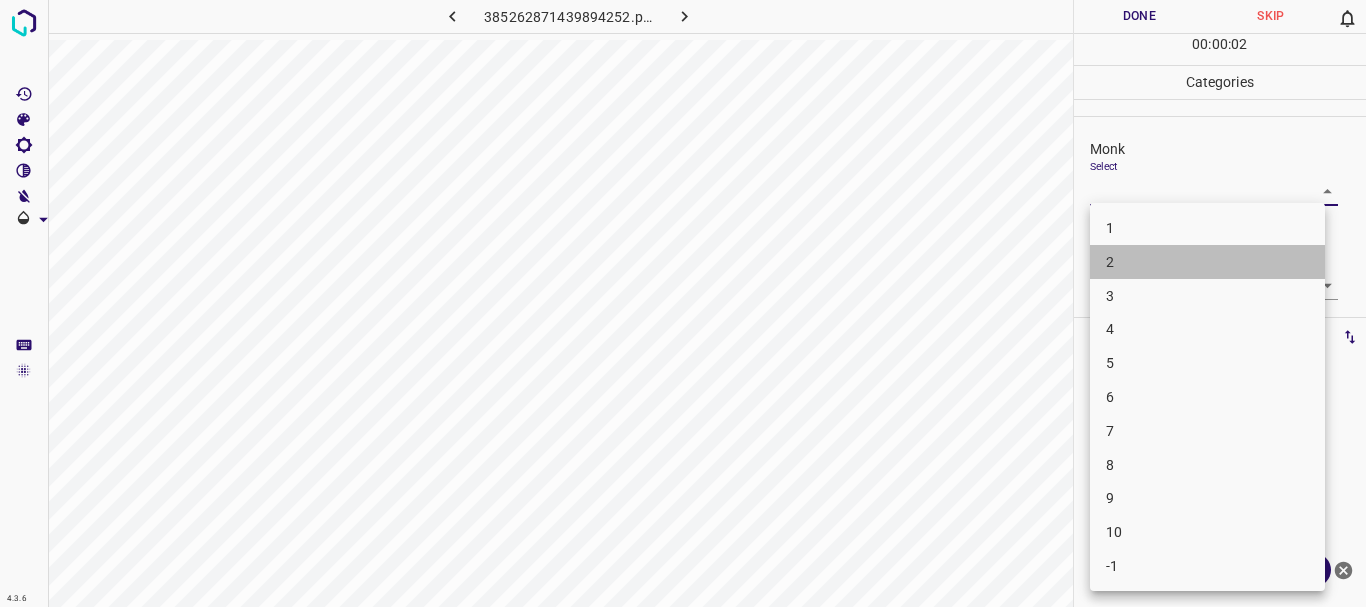 click on "2" at bounding box center (1207, 262) 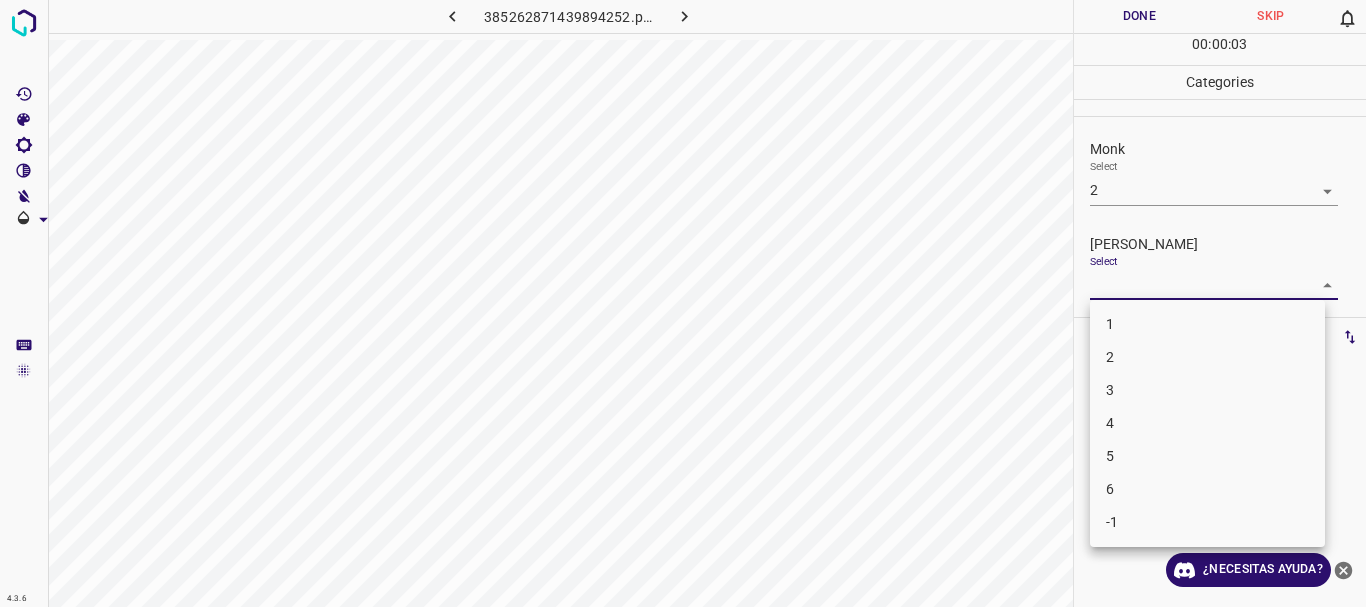 click on "4.3.6  385262871439894252.png Done Skip 0 00   : 00   : 03   Categories Monk   Select 2 2  [PERSON_NAME]   Select ​ Labels   0 Categories 1 Monk 2  [PERSON_NAME] Tools Space Change between modes (Draw & Edit) I Auto labeling R Restore zoom M Zoom in N Zoom out Delete Delete selecte label Filters Z Restore filters X Saturation filter C Brightness filter V Contrast filter B Gray scale filter General O Download ¿Necesitas ayuda? Texto original Valora esta traducción Tu opinión servirá para ayudar a mejorar el Traductor de Google - Texto - Esconder - Borrar 1 2 3 4 5 6 -1" at bounding box center (683, 303) 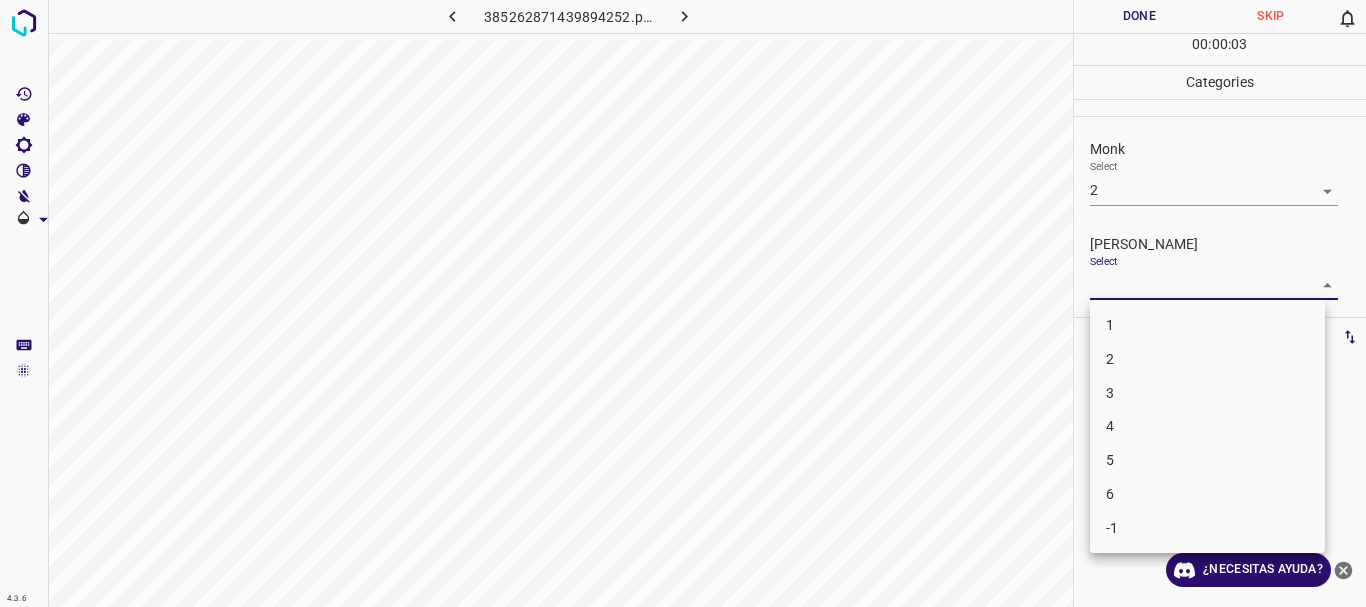click on "3" at bounding box center (1207, 393) 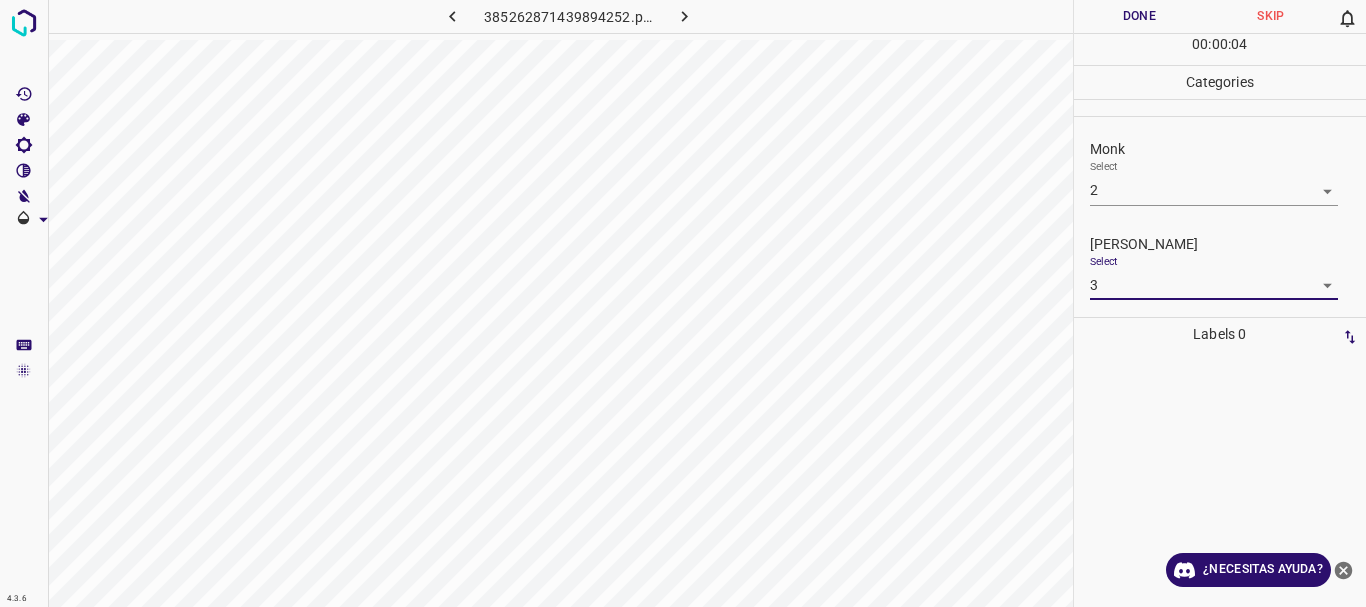 click on "Done" at bounding box center (1140, 16) 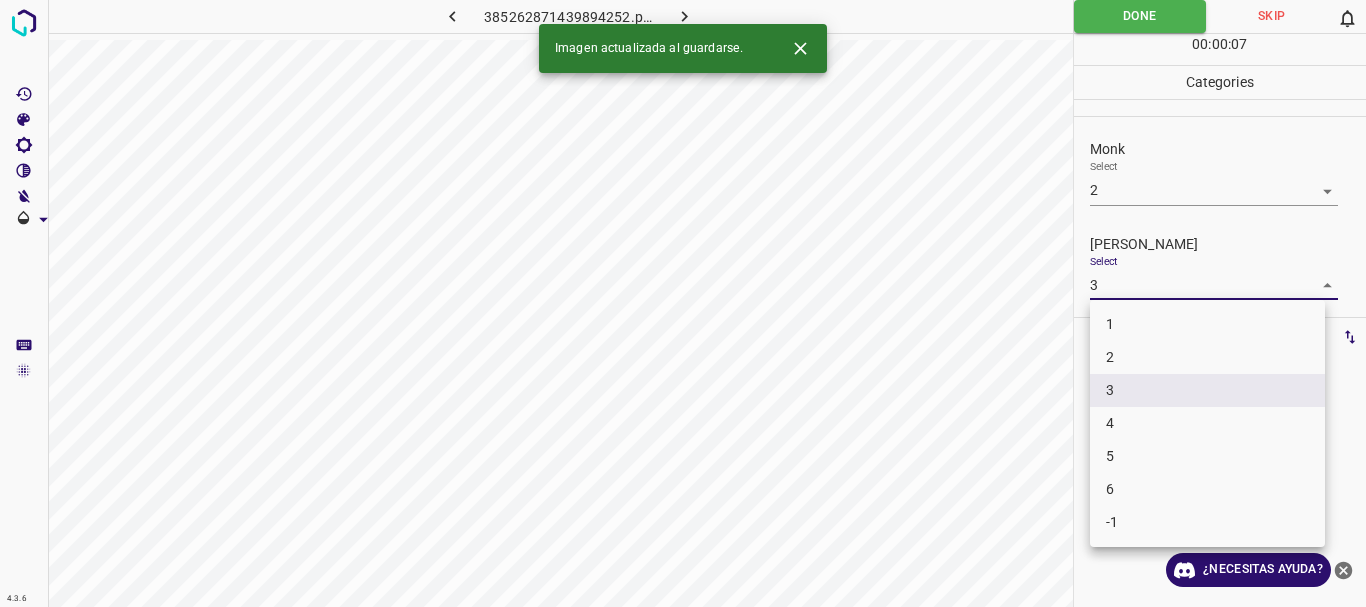 click on "4.3.6  385262871439894252.png Done Skip 0 00   : 00   : 07   Categories Monk   Select 2 2  [PERSON_NAME]   Select 3 3 Labels   0 Categories 1 Monk 2  [PERSON_NAME] Tools Space Change between modes (Draw & Edit) I Auto labeling R Restore zoom M Zoom in N Zoom out Delete Delete selecte label Filters Z Restore filters X Saturation filter C Brightness filter V Contrast filter B Gray scale filter General O Download Imagen actualizada al guardarse. ¿Necesitas ayuda? Texto original Valora esta traducción Tu opinión servirá para ayudar a mejorar el Traductor de Google - Texto - Esconder - Borrar 1 2 3 4 5 6 -1" at bounding box center [683, 303] 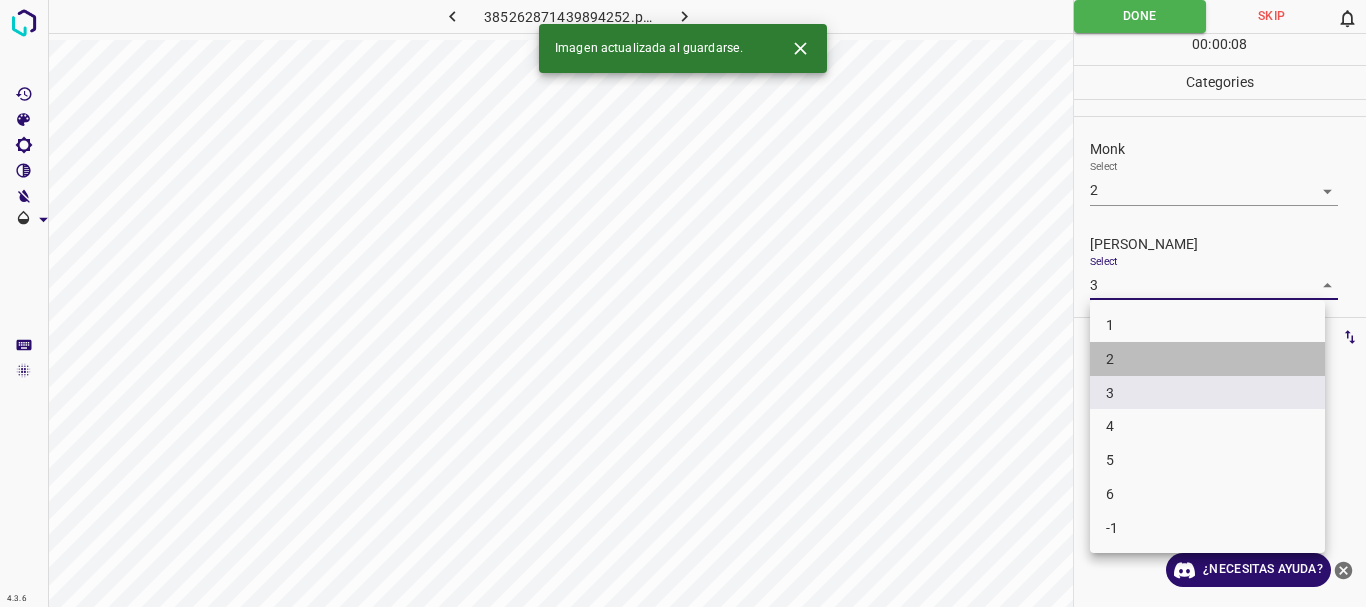drag, startPoint x: 1127, startPoint y: 358, endPoint x: 1132, endPoint y: 201, distance: 157.0796 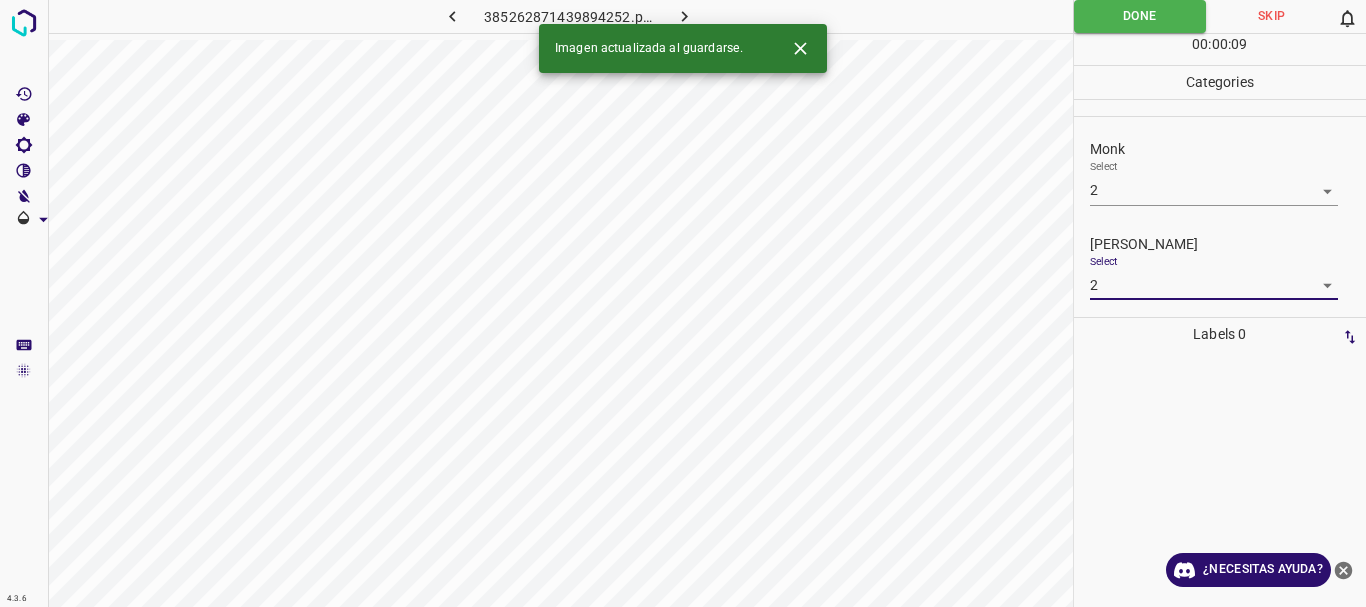 drag, startPoint x: 1132, startPoint y: 20, endPoint x: 815, endPoint y: 1, distance: 317.56888 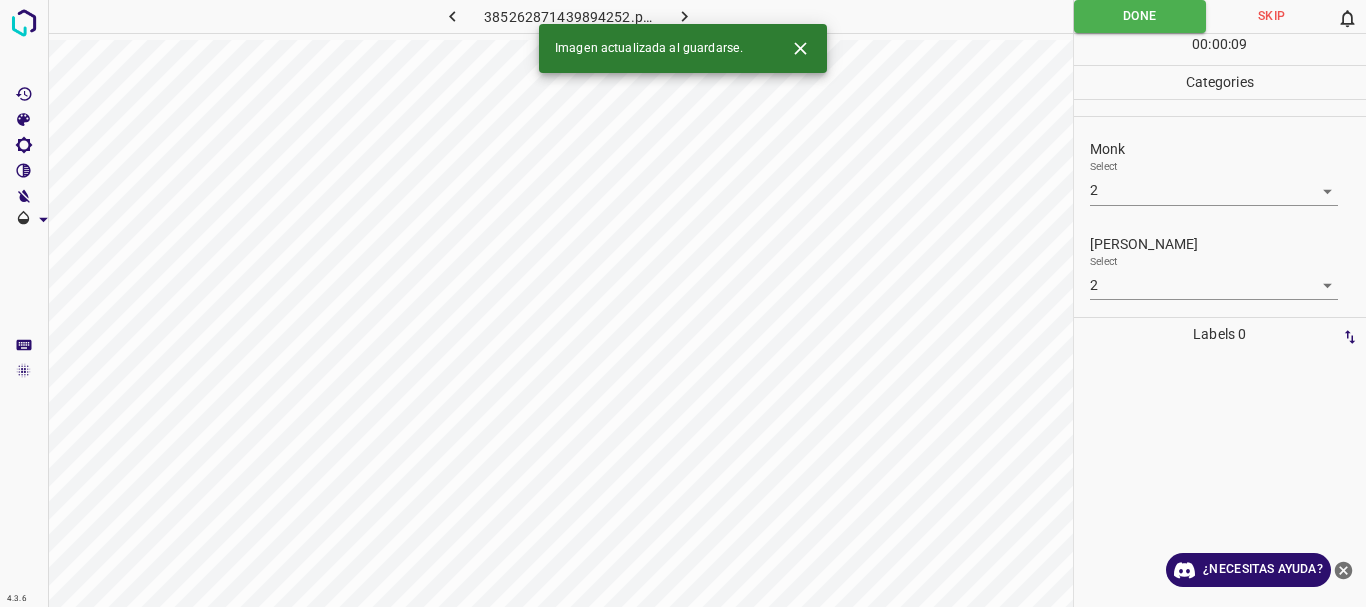 click 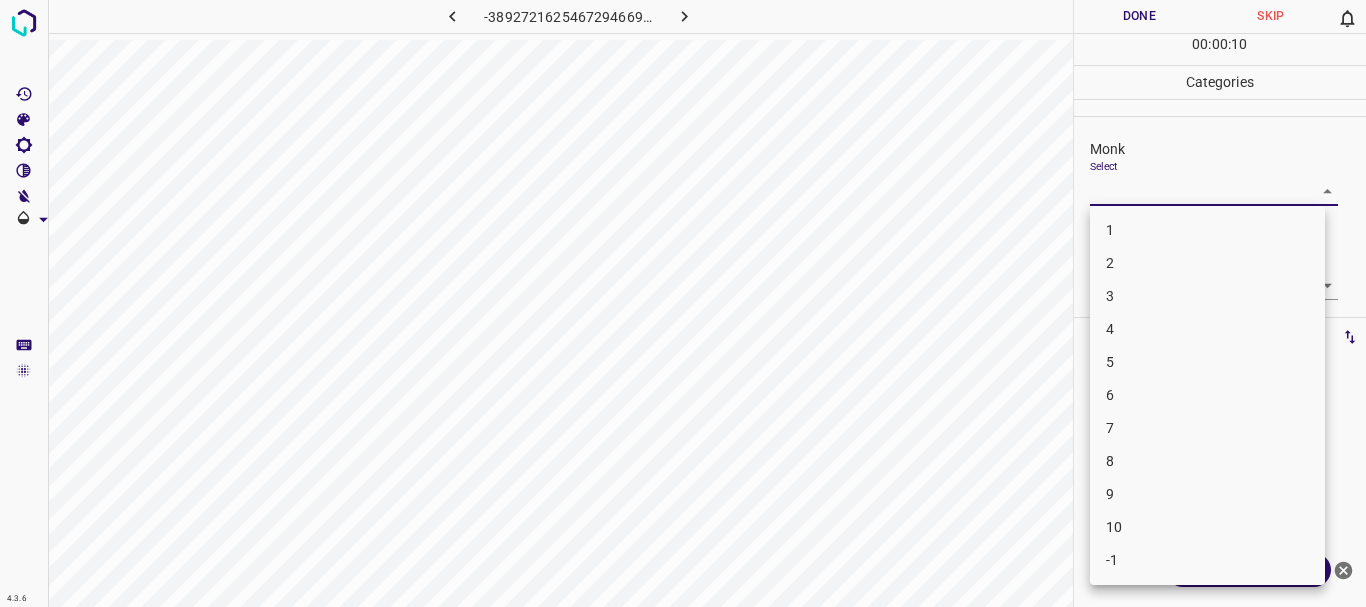 click on "4.3.6  -3892721625467294669.png Done Skip 0 00   : 00   : 10   Categories Monk   Select ​  [PERSON_NAME]   Select ​ Labels   0 Categories 1 Monk 2  [PERSON_NAME] Tools Space Change between modes (Draw & Edit) I Auto labeling R Restore zoom M Zoom in N Zoom out Delete Delete selecte label Filters Z Restore filters X Saturation filter C Brightness filter V Contrast filter B Gray scale filter General O Download ¿Necesitas ayuda? Texto original Valora esta traducción Tu opinión servirá para ayudar a mejorar el Traductor de Google - Texto - Esconder - Borrar 1 2 3 4 5 6 7 8 9 10 -1" at bounding box center (683, 303) 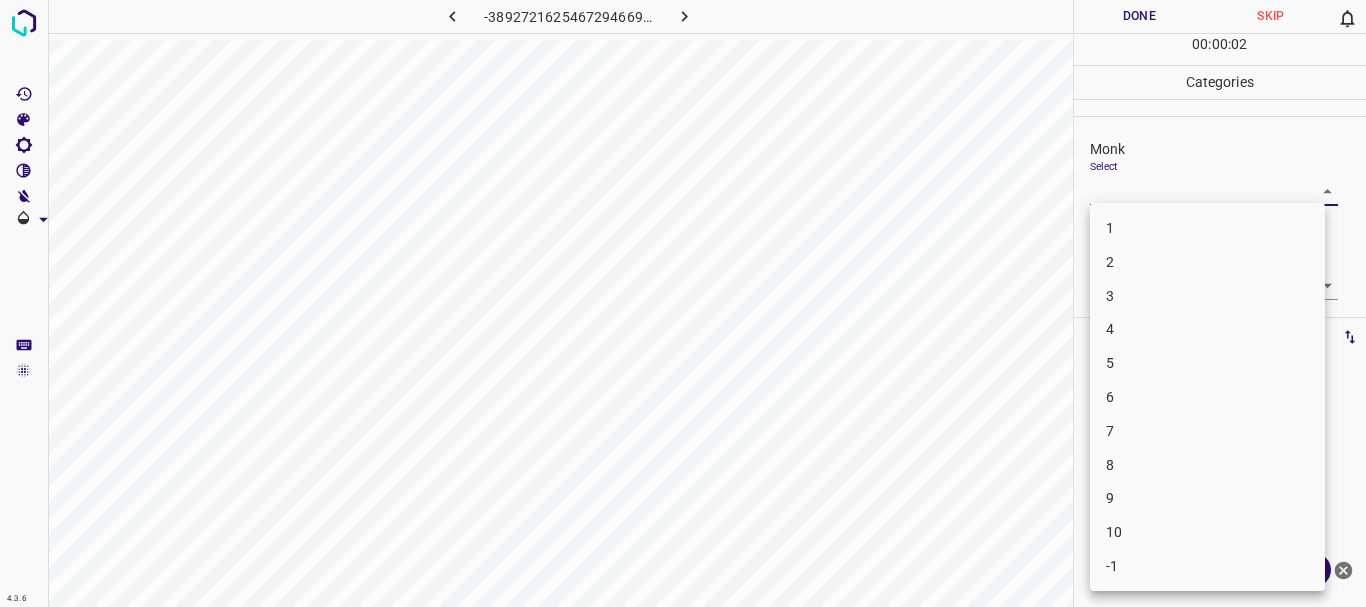 click on "2" at bounding box center (1207, 262) 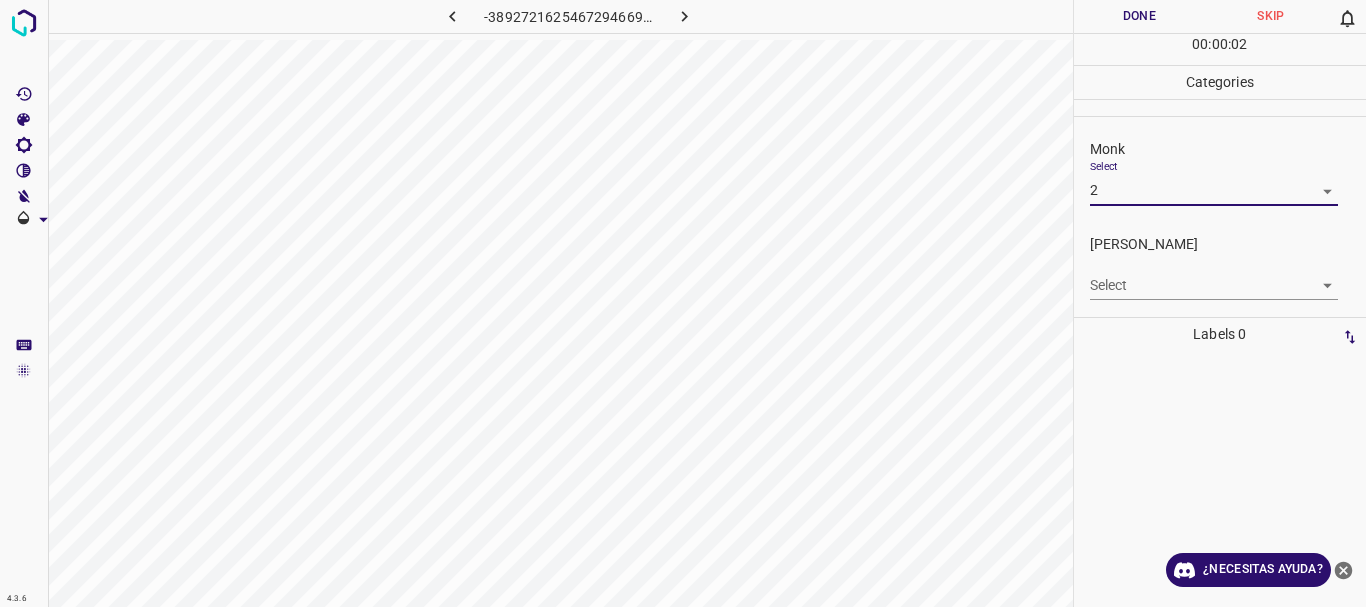click on "4.3.6  -3892721625467294669.png Done Skip 0 00   : 00   : 02   Categories Monk   Select 2 2  [PERSON_NAME]   Select ​ Labels   0 Categories 1 Monk 2  [PERSON_NAME] Tools Space Change between modes (Draw & Edit) I Auto labeling R Restore zoom M Zoom in N Zoom out Delete Delete selecte label Filters Z Restore filters X Saturation filter C Brightness filter V Contrast filter B Gray scale filter General O Download ¿Necesitas ayuda? Texto original Valora esta traducción Tu opinión servirá para ayudar a mejorar el Traductor de Google - Texto - Esconder - Borrar" at bounding box center (683, 303) 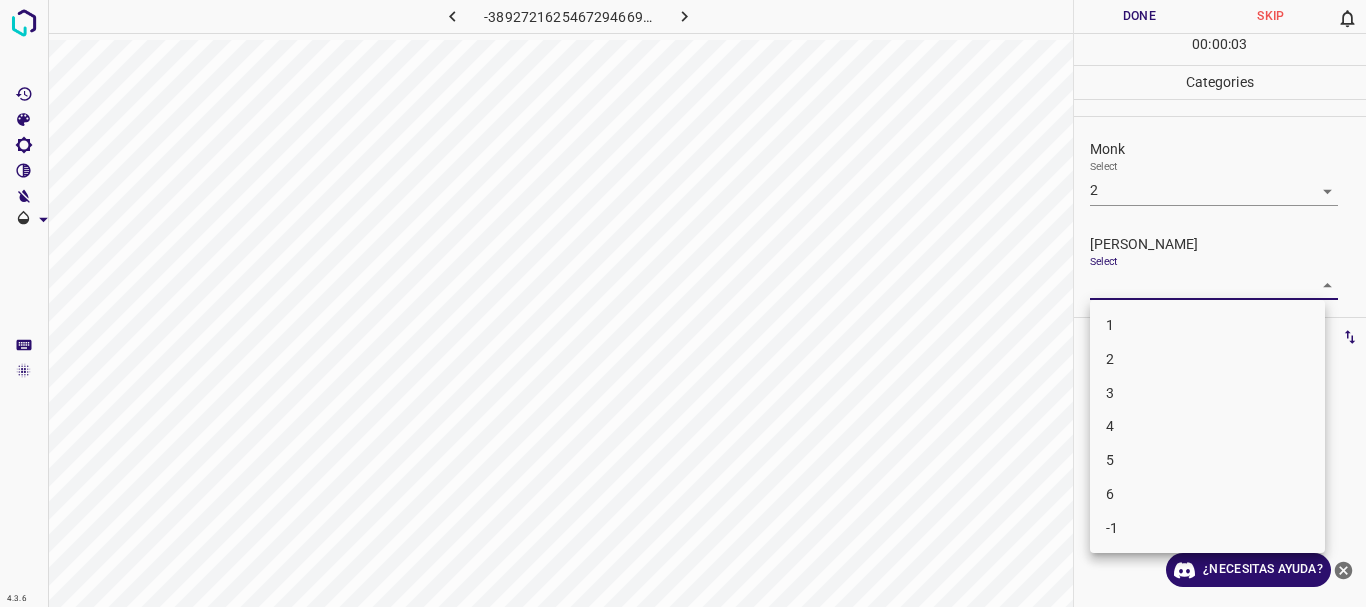 drag, startPoint x: 1122, startPoint y: 312, endPoint x: 1122, endPoint y: 295, distance: 17 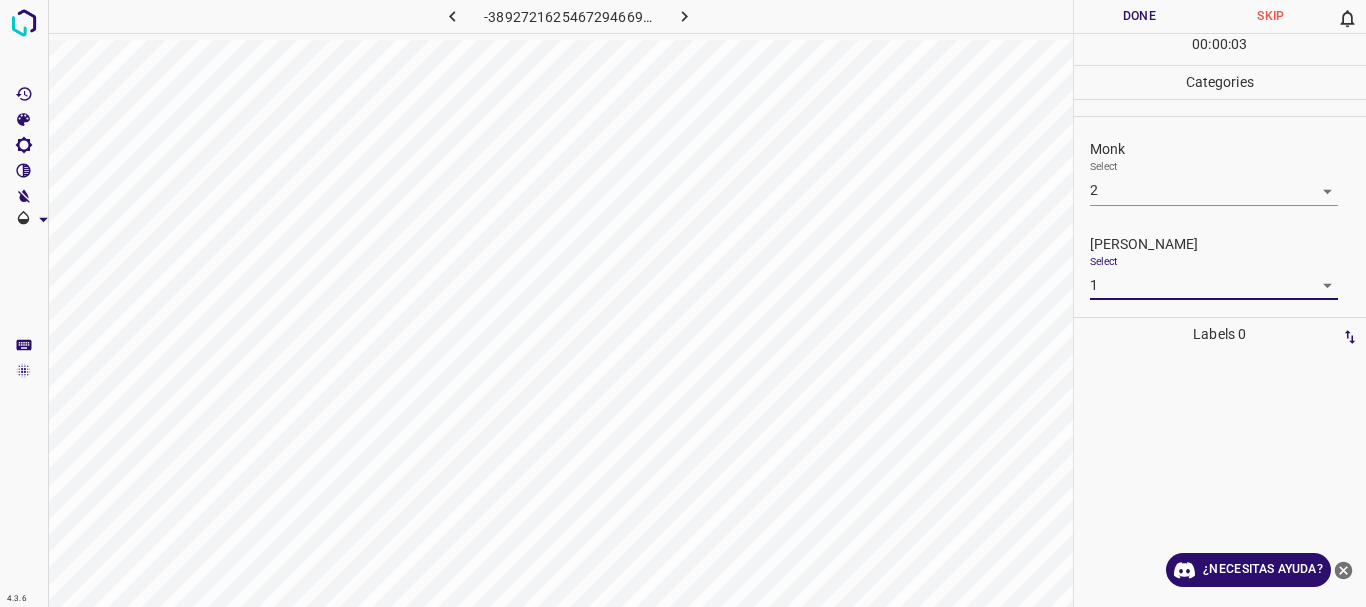 click on "Done" at bounding box center (1140, 16) 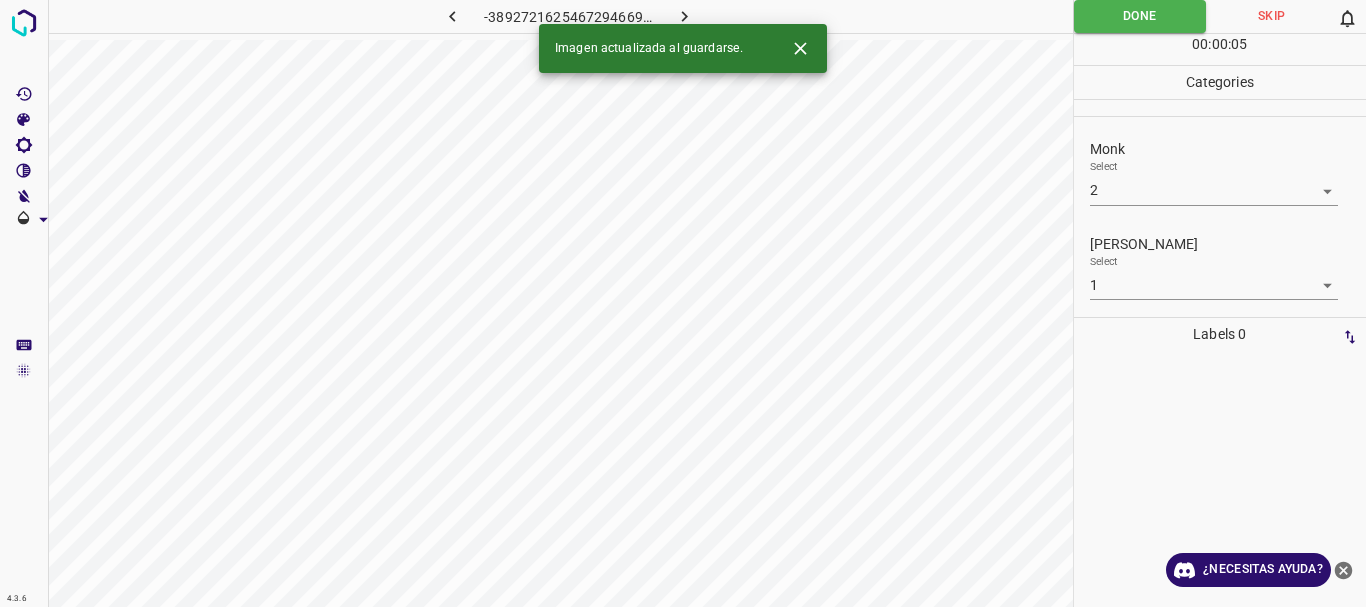 click 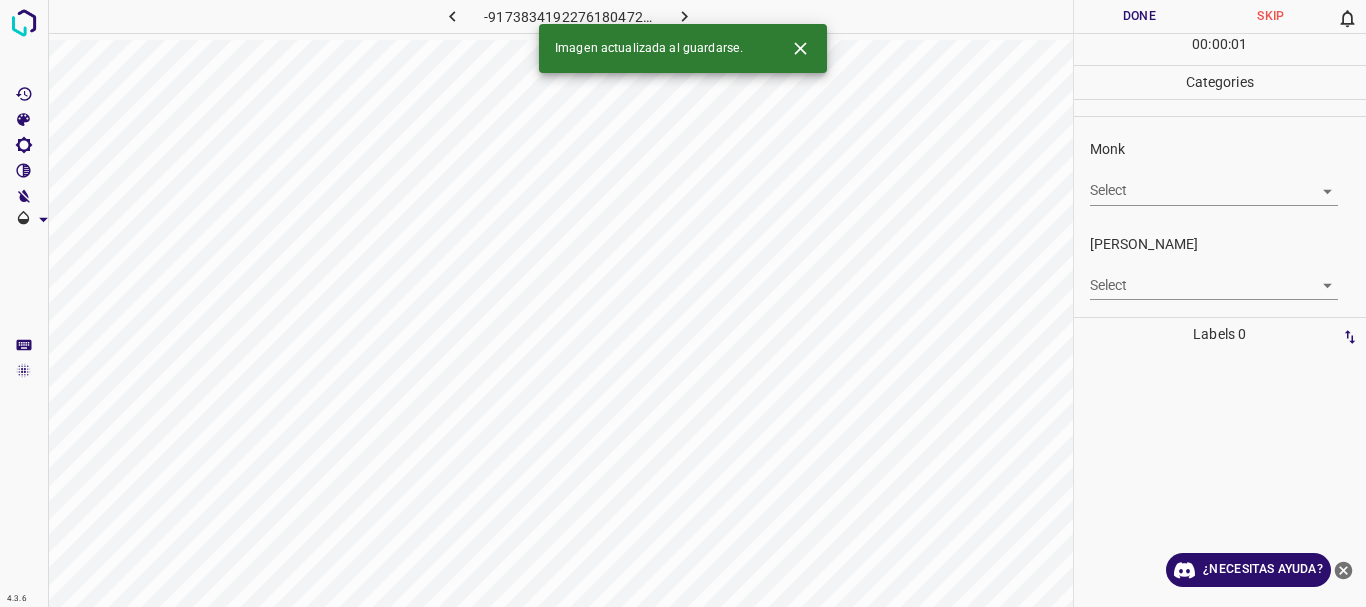 click on "4.3.6  -9173834192276180472.png Done Skip 0 00   : 00   : 01   Categories Monk   Select ​  [PERSON_NAME]   Select ​ Labels   0 Categories 1 Monk 2  [PERSON_NAME] Tools Space Change between modes (Draw & Edit) I Auto labeling R Restore zoom M Zoom in N Zoom out Delete Delete selecte label Filters Z Restore filters X Saturation filter C Brightness filter V Contrast filter B Gray scale filter General O Download Imagen actualizada al guardarse. ¿Necesitas ayuda? Texto original Valora esta traducción Tu opinión servirá para ayudar a mejorar el Traductor de Google - Texto - Esconder - Borrar" at bounding box center [683, 303] 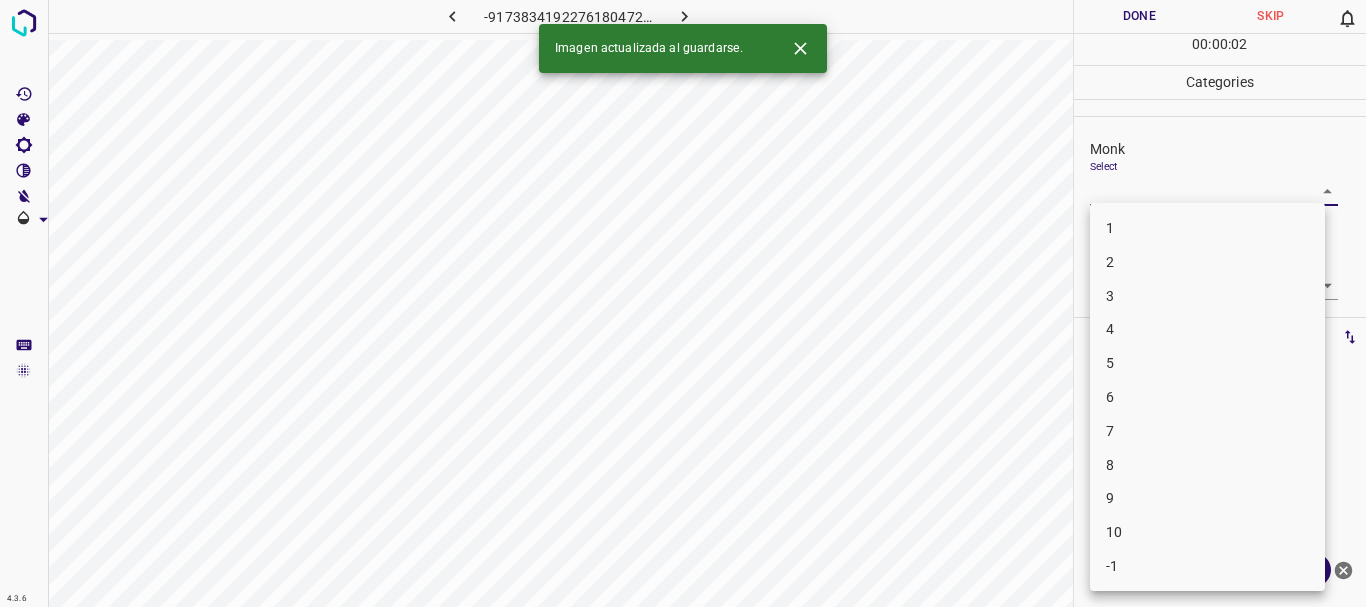 click on "5" at bounding box center (1207, 363) 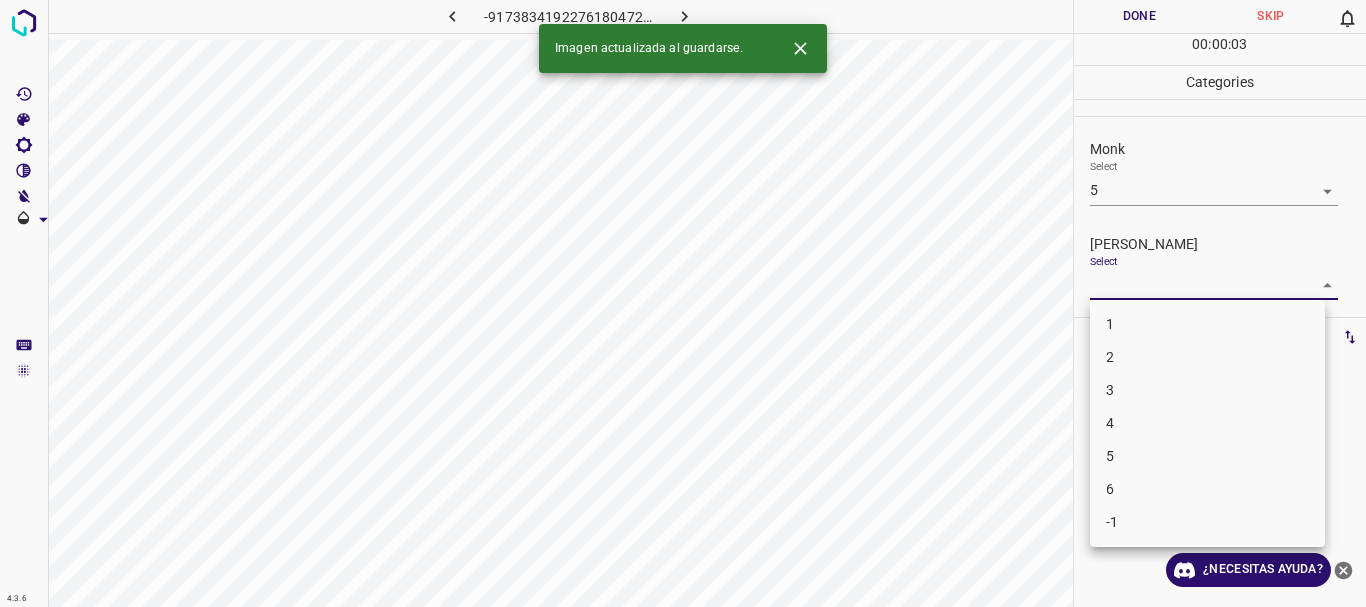 click on "4.3.6  -9173834192276180472.png Done Skip 0 00   : 00   : 03   Categories Monk   Select 5 5  [PERSON_NAME]   Select ​ Labels   0 Categories 1 Monk 2  [PERSON_NAME] Tools Space Change between modes (Draw & Edit) I Auto labeling R Restore zoom M Zoom in N Zoom out Delete Delete selecte label Filters Z Restore filters X Saturation filter C Brightness filter V Contrast filter B Gray scale filter General O Download Imagen actualizada al guardarse. ¿Necesitas ayuda? Texto original Valora esta traducción Tu opinión servirá para ayudar a mejorar el Traductor de Google - Texto - Esconder - Borrar 1 2 3 4 5 6 -1" at bounding box center [683, 303] 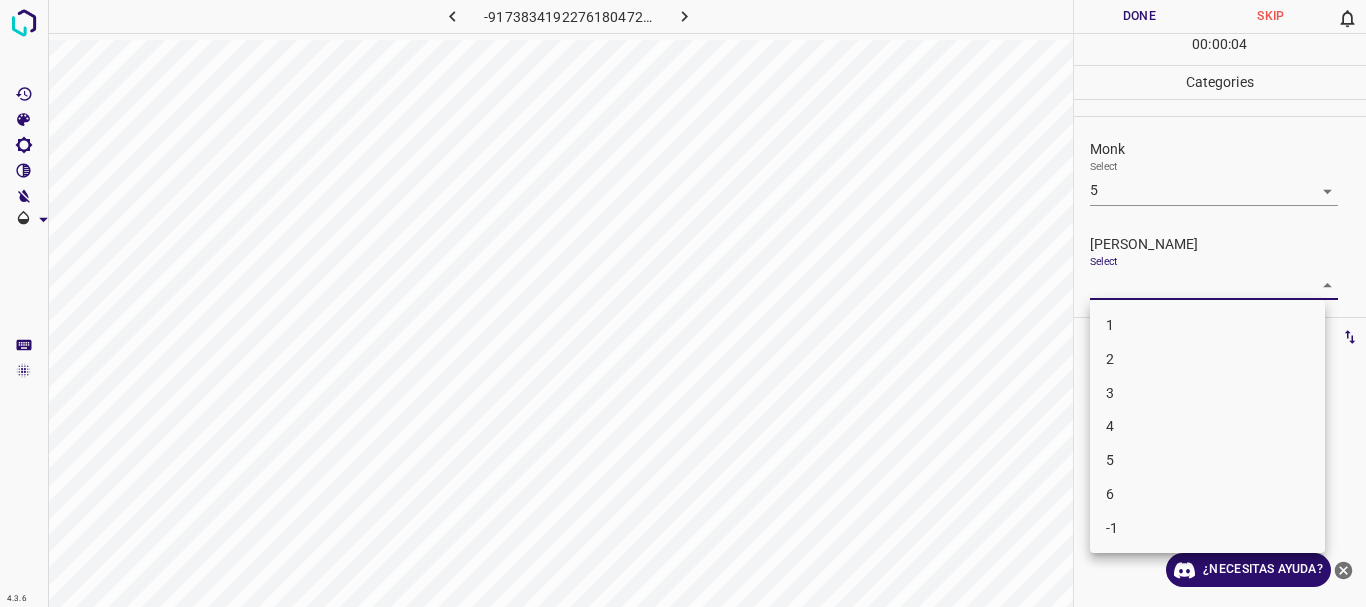 click on "4" at bounding box center [1207, 426] 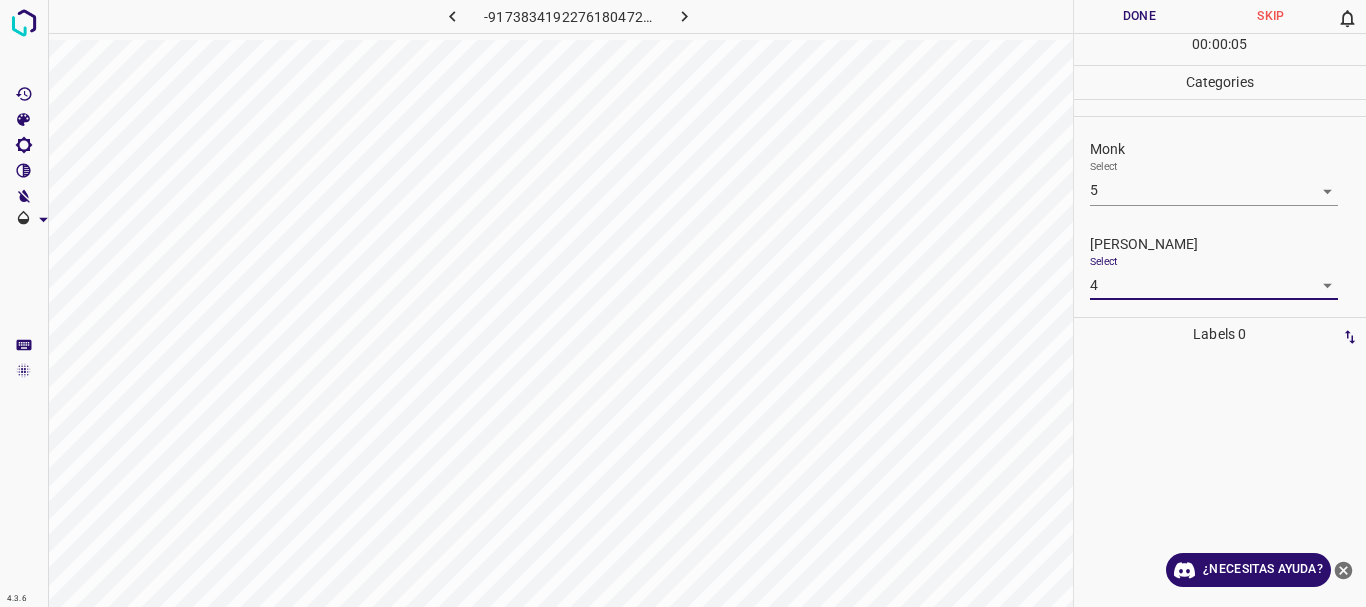 click on "4.3.6  -9173834192276180472.png Done Skip 0 00   : 00   : 05   Categories Monk   Select 5 5  [PERSON_NAME]   Select 4 4 Labels   0 Categories 1 Monk 2  [PERSON_NAME] Tools Space Change between modes (Draw & Edit) I Auto labeling R Restore zoom M Zoom in N Zoom out Delete Delete selecte label Filters Z Restore filters X Saturation filter C Brightness filter V Contrast filter B Gray scale filter General O Download ¿Necesitas ayuda? Texto original Valora esta traducción Tu opinión servirá para ayudar a mejorar el Traductor de Google - Texto - Esconder - Borrar" at bounding box center [683, 303] 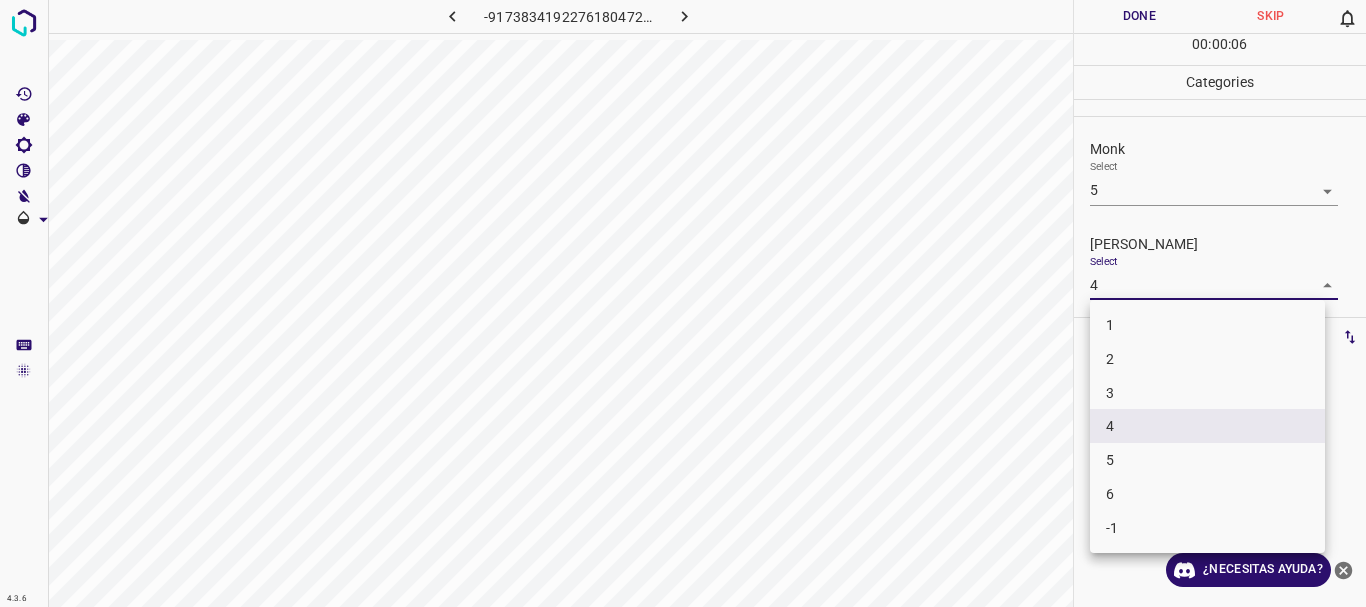 drag, startPoint x: 1134, startPoint y: 392, endPoint x: 1105, endPoint y: 169, distance: 224.87775 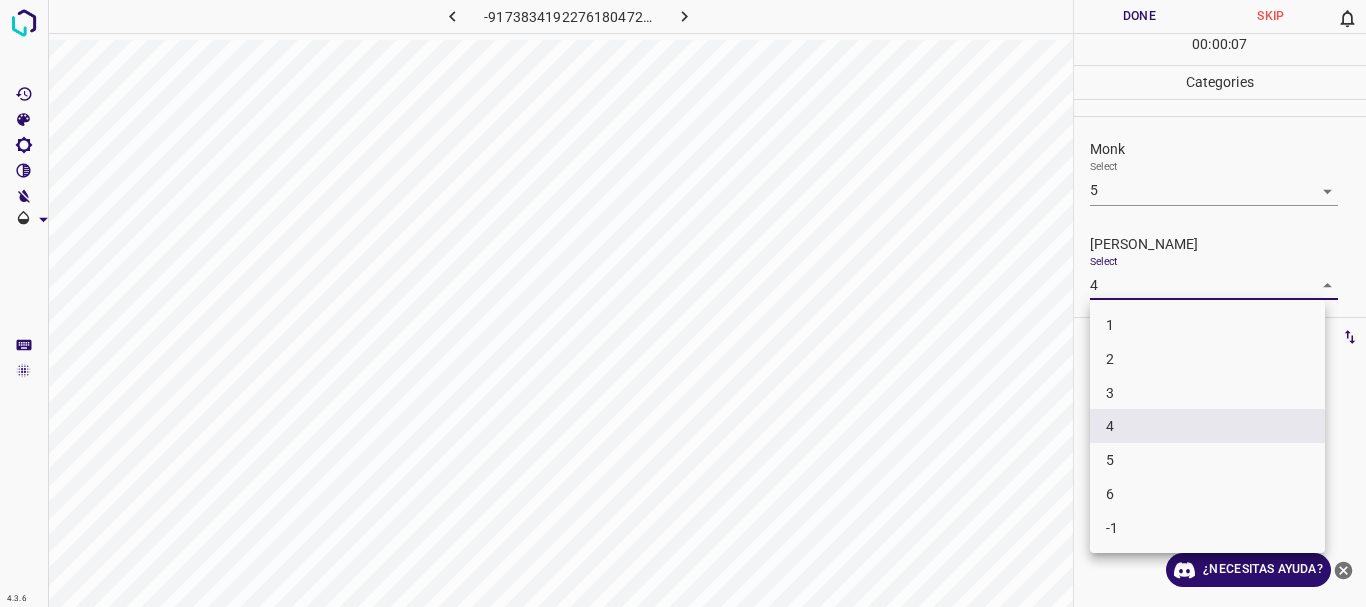 click at bounding box center (683, 303) 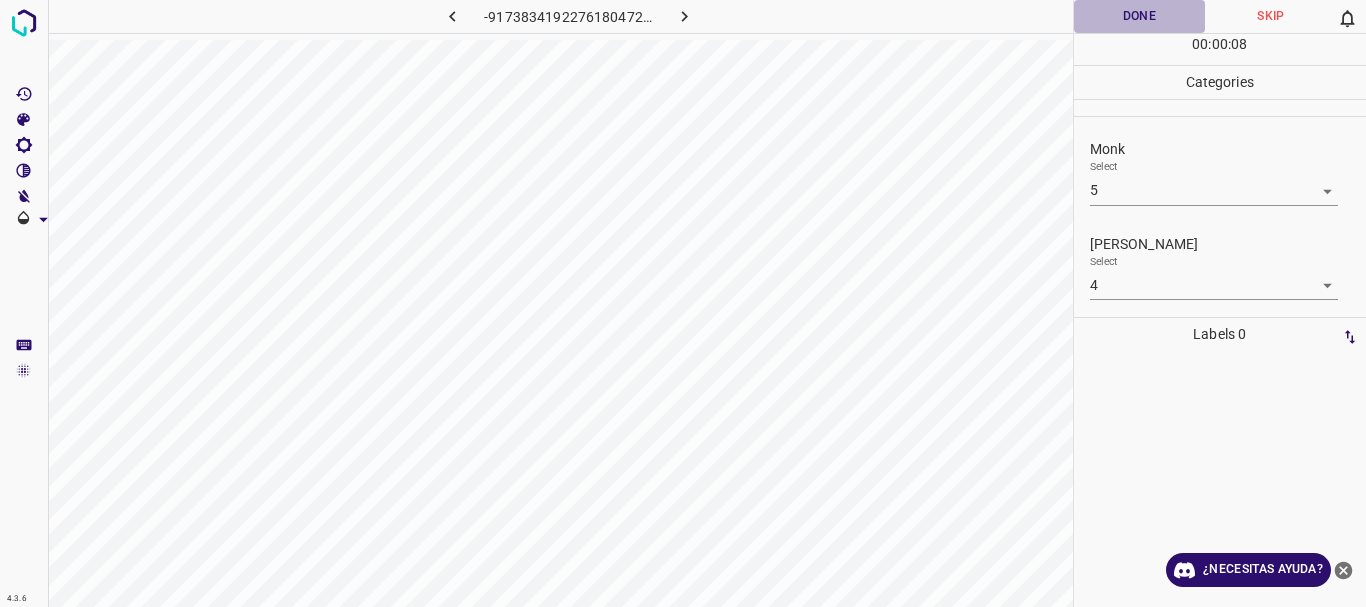 click on "Done" at bounding box center (1140, 16) 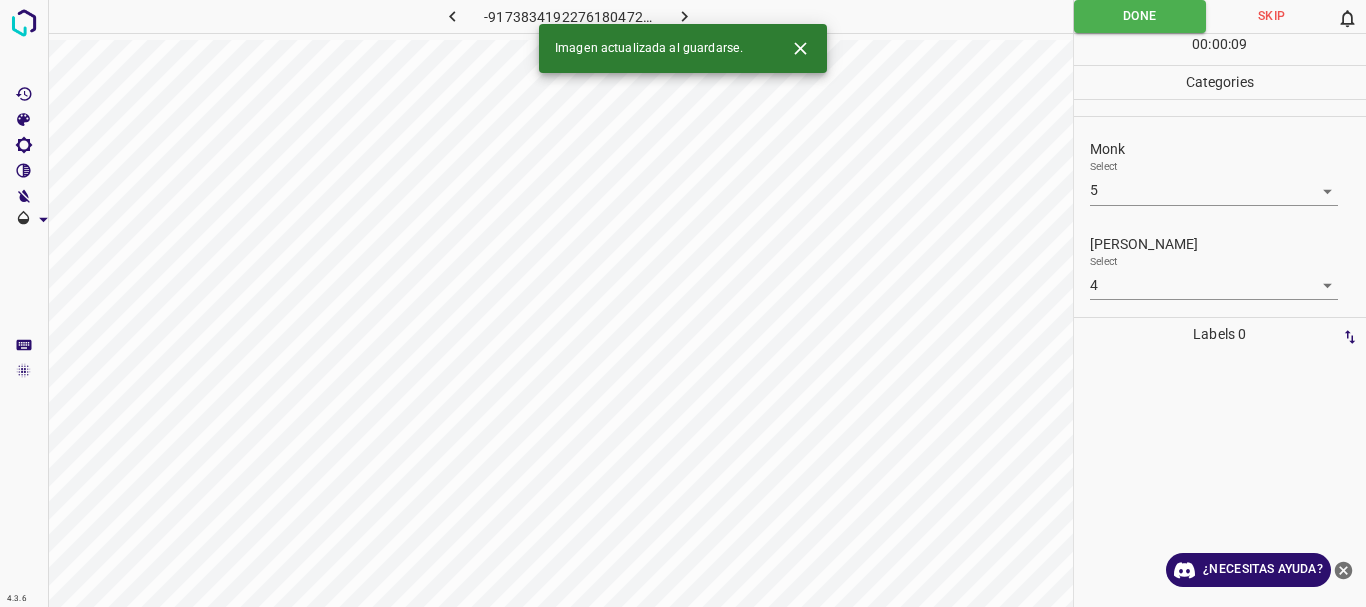 click on "4.3.6  -9173834192276180472.png Done Skip 0 00   : 00   : 09   Categories Monk   Select 5 5  [PERSON_NAME]   Select 4 4 Labels   0 Categories 1 Monk 2  [PERSON_NAME] Tools Space Change between modes (Draw & Edit) I Auto labeling R Restore zoom M Zoom in N Zoom out Delete Delete selecte label Filters Z Restore filters X Saturation filter C Brightness filter V Contrast filter B Gray scale filter General O Download Imagen actualizada al guardarse. ¿Necesitas ayuda? Texto original Valora esta traducción Tu opinión servirá para ayudar a mejorar el Traductor de Google - Texto - Esconder - Borrar" at bounding box center [683, 303] 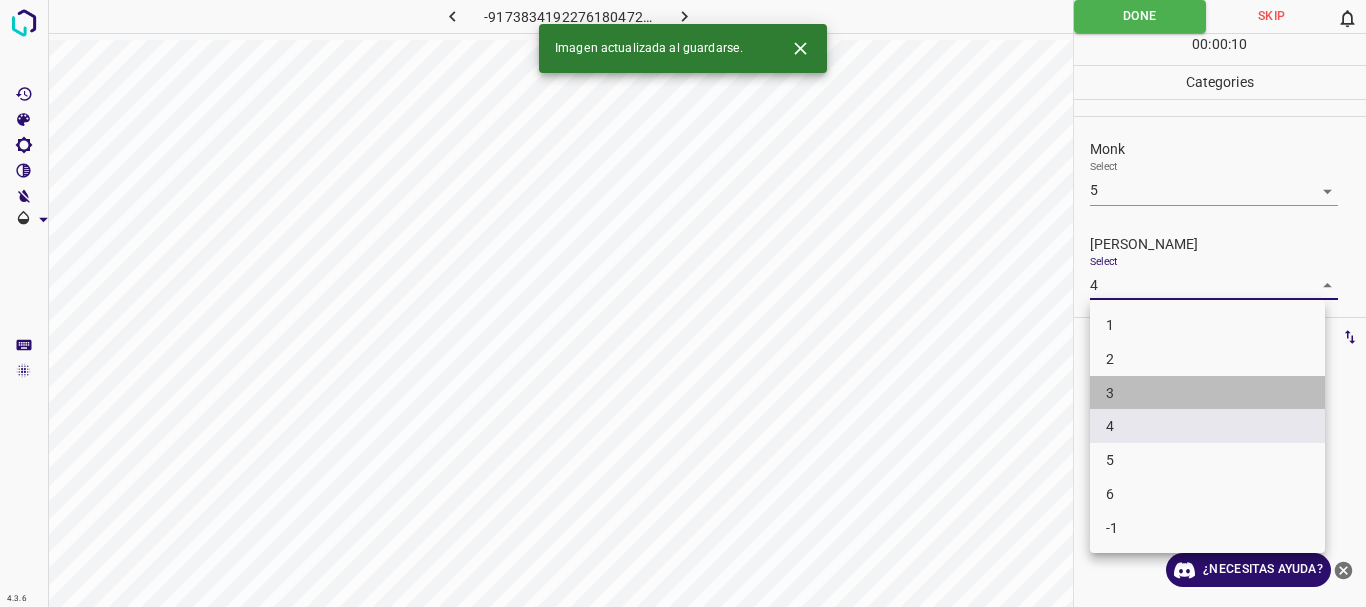 drag, startPoint x: 1120, startPoint y: 380, endPoint x: 1125, endPoint y: 156, distance: 224.0558 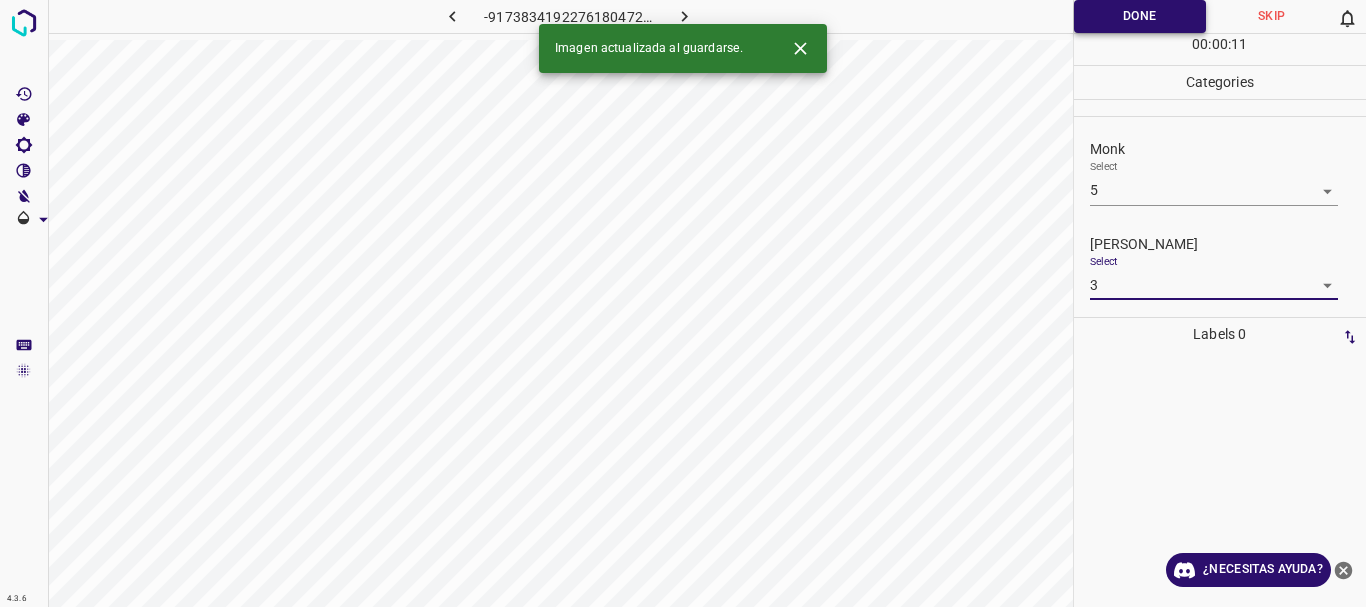 click on "Done" at bounding box center (1140, 16) 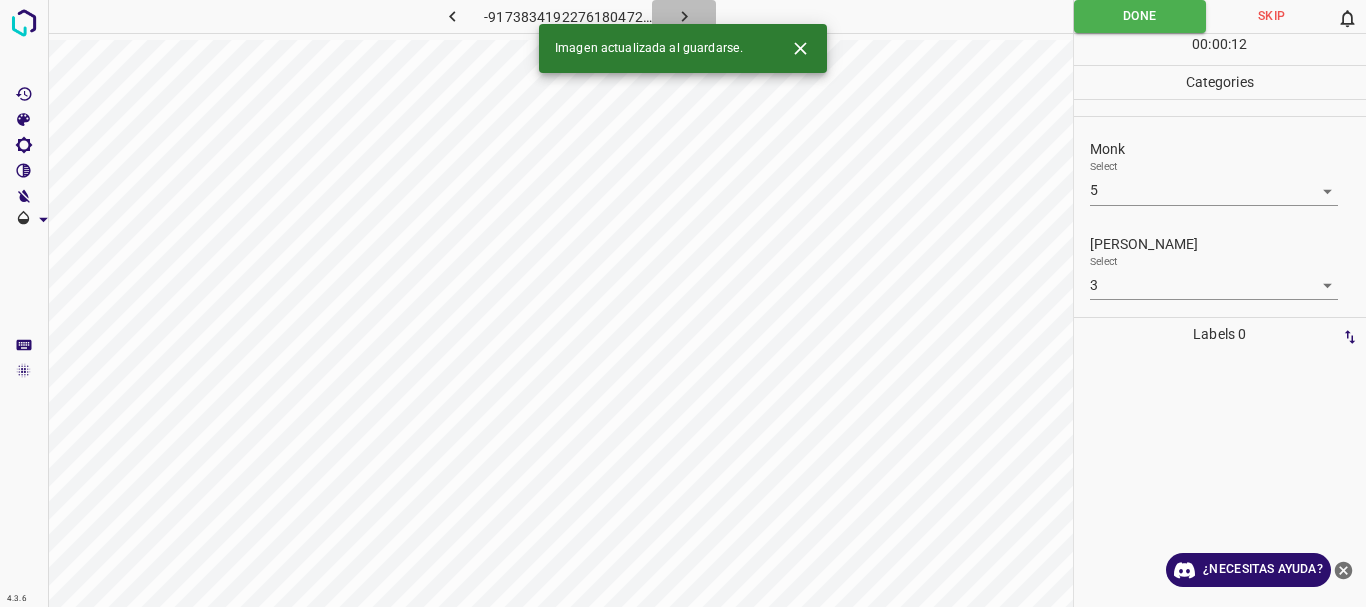click at bounding box center [684, 16] 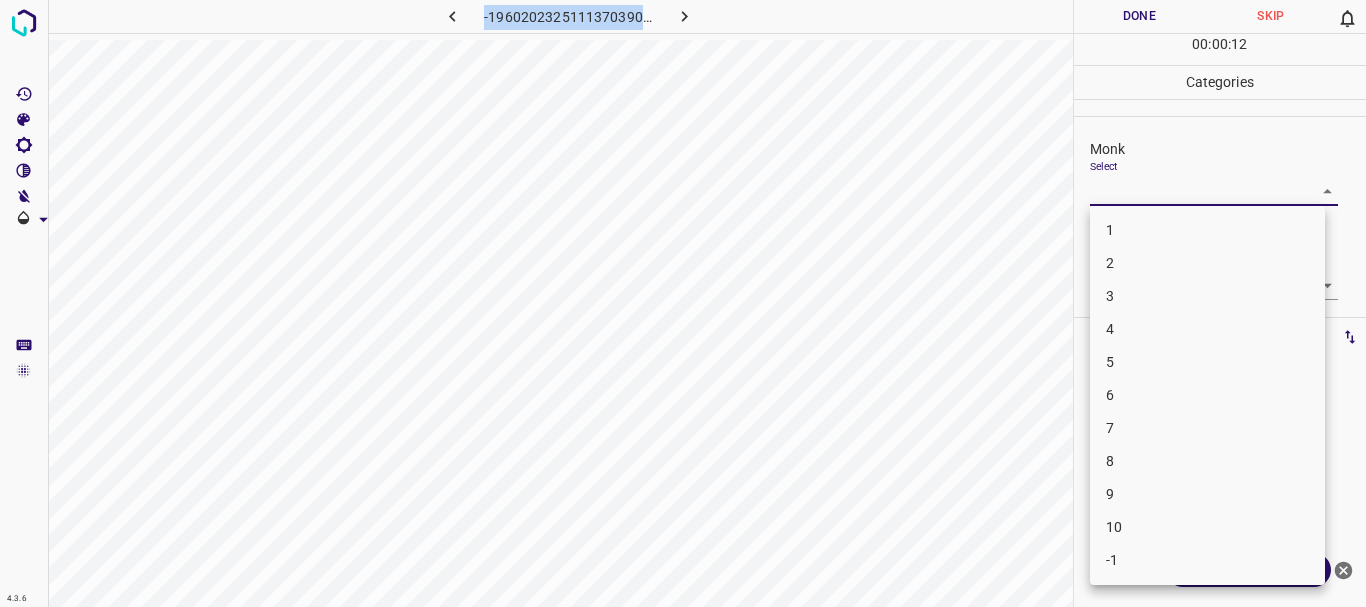 click on "4.3.6  -1960202325111370390.png Done Skip 0 00   : 00   : 12   Categories Monk   Select ​  [PERSON_NAME]   Select ​ Labels   0 Categories 1 Monk 2  [PERSON_NAME] Tools Space Change between modes (Draw & Edit) I Auto labeling R Restore zoom M Zoom in N Zoom out Delete Delete selecte label Filters Z Restore filters X Saturation filter C Brightness filter V Contrast filter B Gray scale filter General O Download ¿Necesitas ayuda? Texto original Valora esta traducción Tu opinión servirá para ayudar a mejorar el Traductor de Google - Texto - Esconder - Borrar 1 2 3 4 5 6 7 8 9 10 -1" at bounding box center [683, 303] 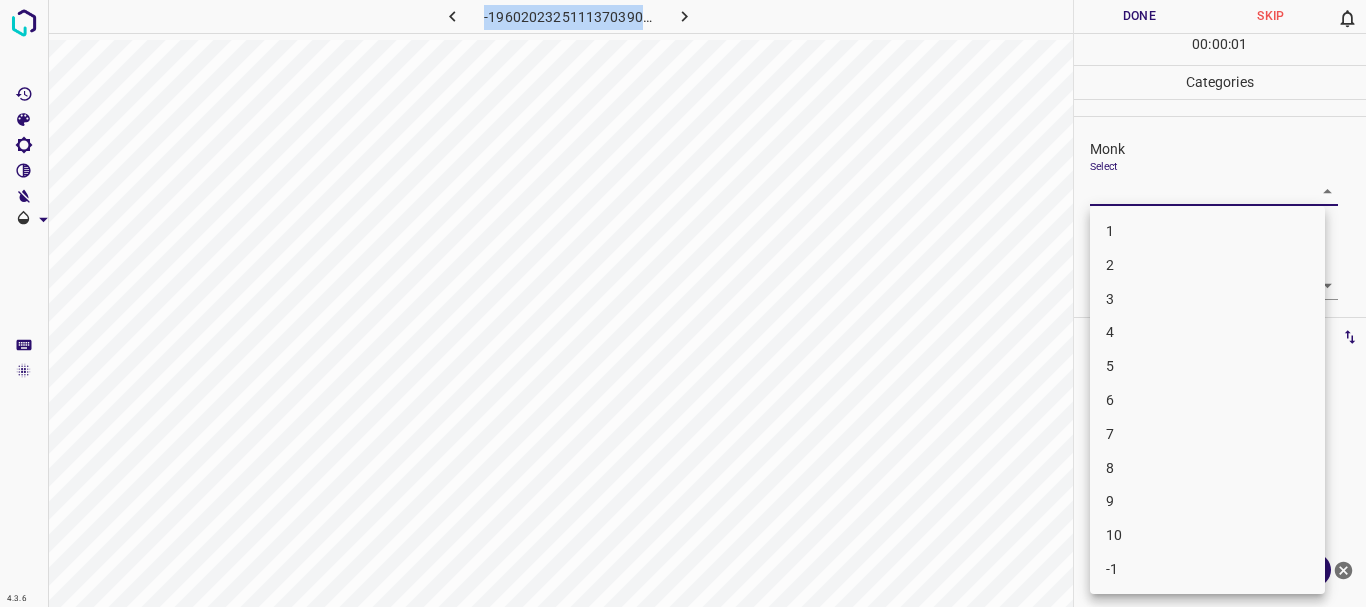click on "3" at bounding box center (1207, 299) 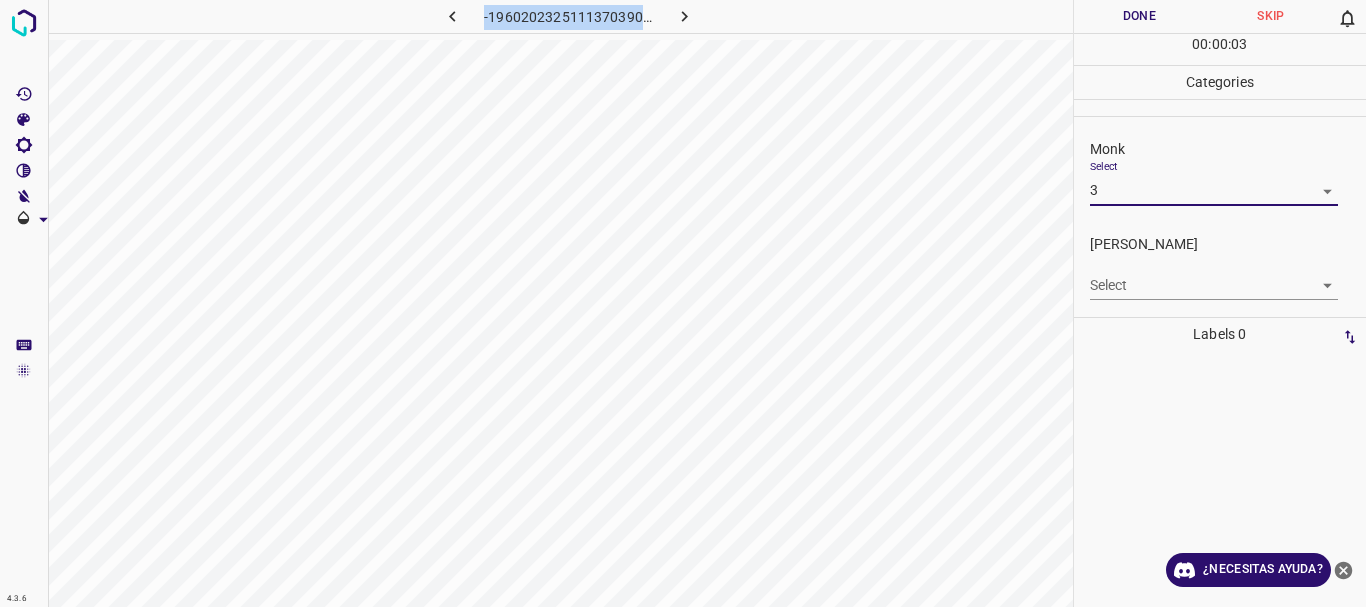 click on "4.3.6  -1960202325111370390.png Done Skip 0 00   : 00   : 03   Categories Monk   Select 3 3  [PERSON_NAME]   Select ​ Labels   0 Categories 1 Monk 2  [PERSON_NAME] Tools Space Change between modes (Draw & Edit) I Auto labeling R Restore zoom M Zoom in N Zoom out Delete Delete selecte label Filters Z Restore filters X Saturation filter C Brightness filter V Contrast filter B Gray scale filter General O Download ¿Necesitas ayuda? Texto original Valora esta traducción Tu opinión servirá para ayudar a mejorar el Traductor de Google - Texto - Esconder - Borrar" at bounding box center (683, 303) 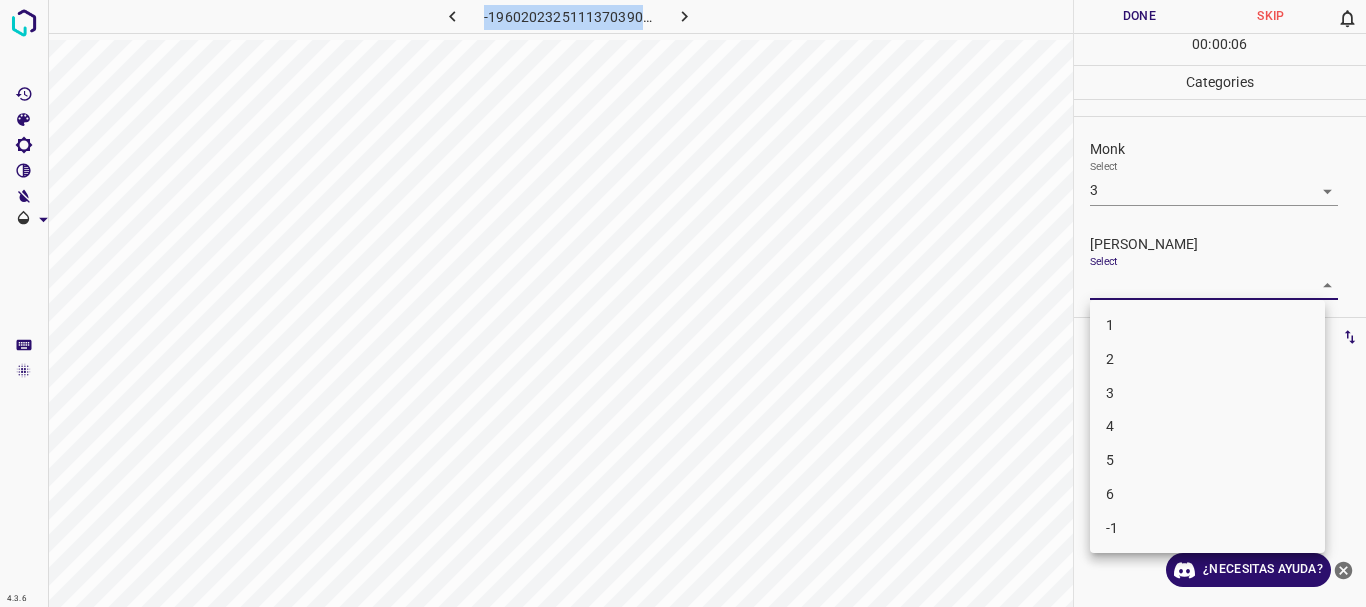 drag, startPoint x: 1136, startPoint y: 325, endPoint x: 1132, endPoint y: 296, distance: 29.274563 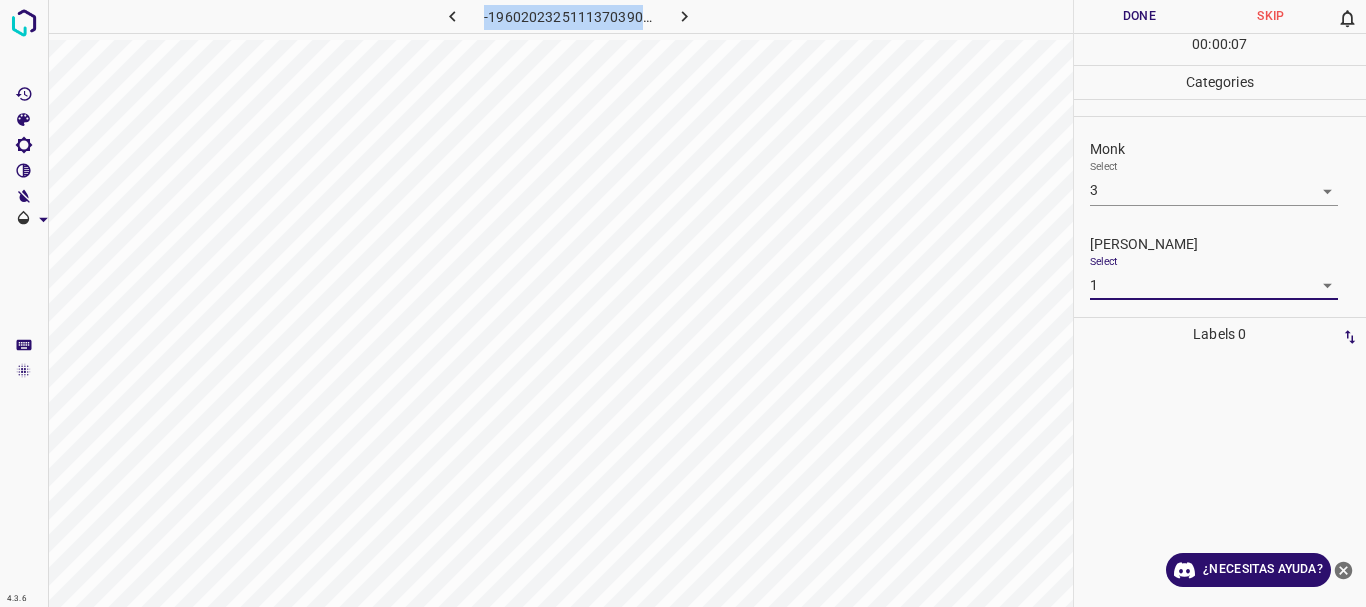 drag, startPoint x: 1145, startPoint y: 9, endPoint x: 1083, endPoint y: 6, distance: 62.072536 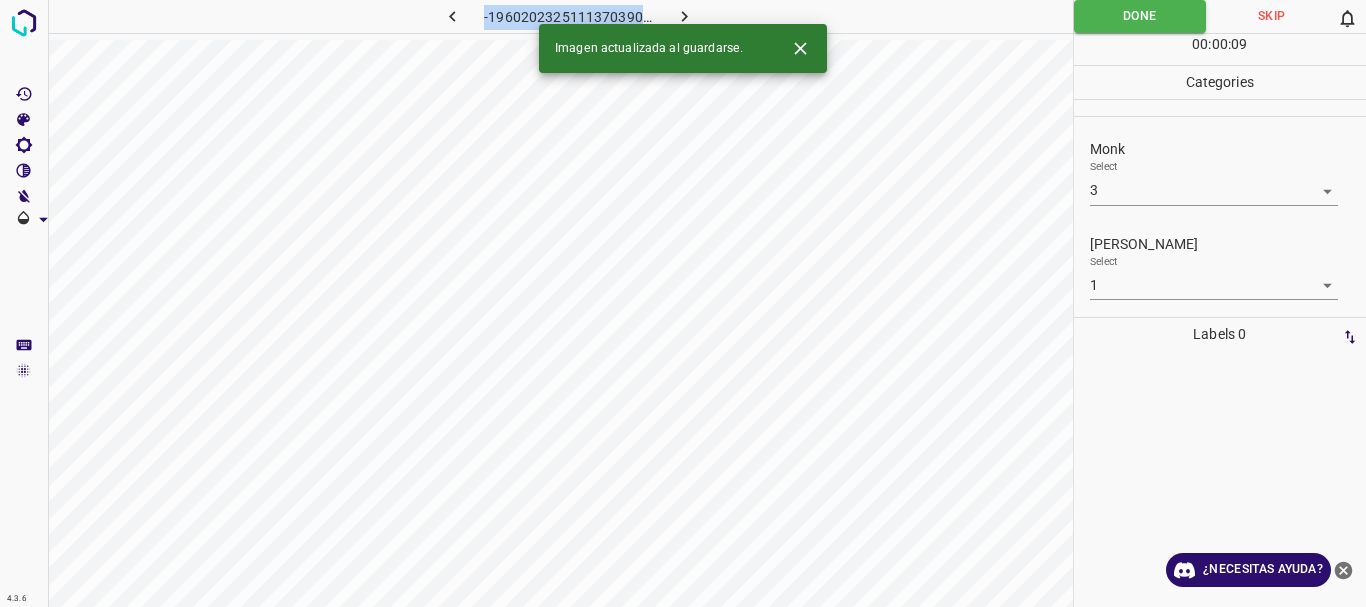 click 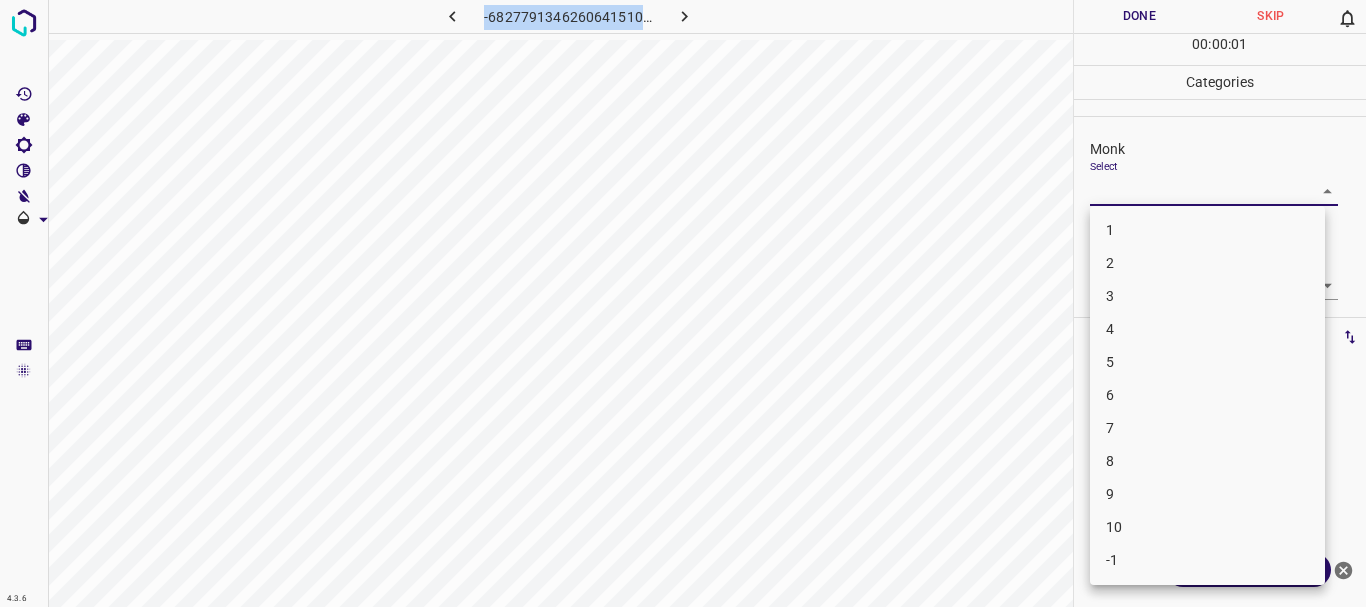 click on "4.3.6  -6827791346260641510.png Done Skip 0 00   : 00   : 01   Categories Monk   Select ​  [PERSON_NAME]   Select ​ Labels   0 Categories 1 Monk 2  [PERSON_NAME] Tools Space Change between modes (Draw & Edit) I Auto labeling R Restore zoom M Zoom in N Zoom out Delete Delete selecte label Filters Z Restore filters X Saturation filter C Brightness filter V Contrast filter B Gray scale filter General O Download ¿Necesitas ayuda? Texto original Valora esta traducción Tu opinión servirá para ayudar a mejorar el Traductor de Google - Texto - Esconder - Borrar 1 2 3 4 5 6 7 8 9 10 -1" at bounding box center (683, 303) 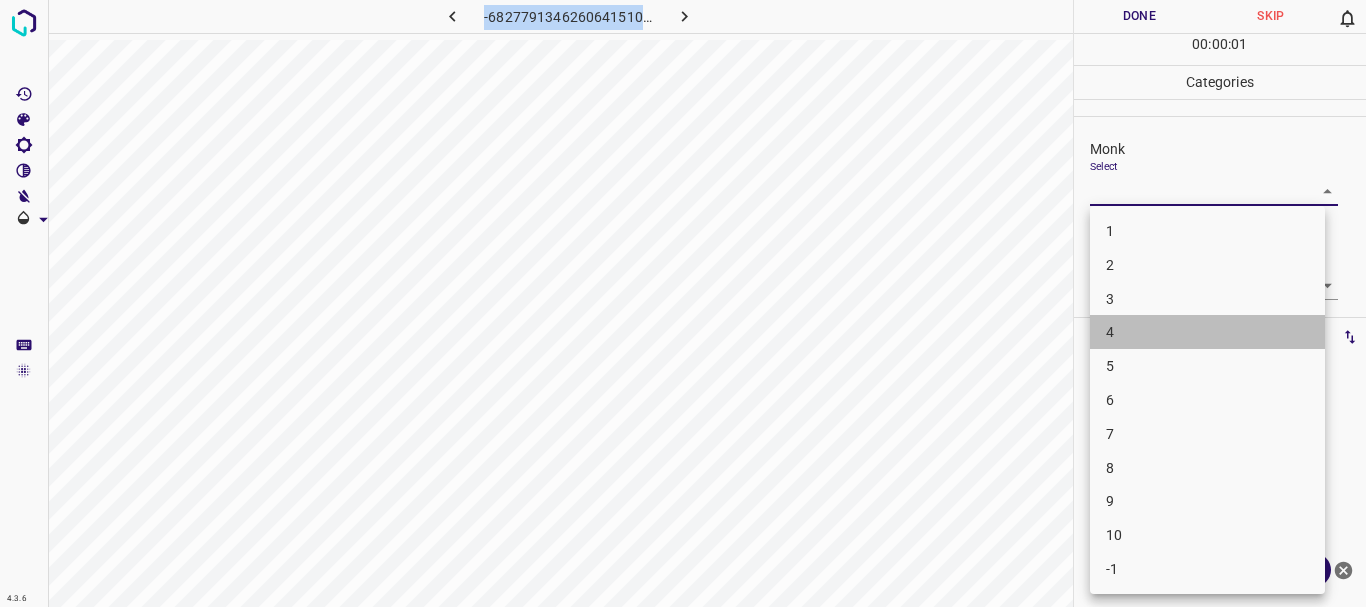click on "4" at bounding box center (1207, 332) 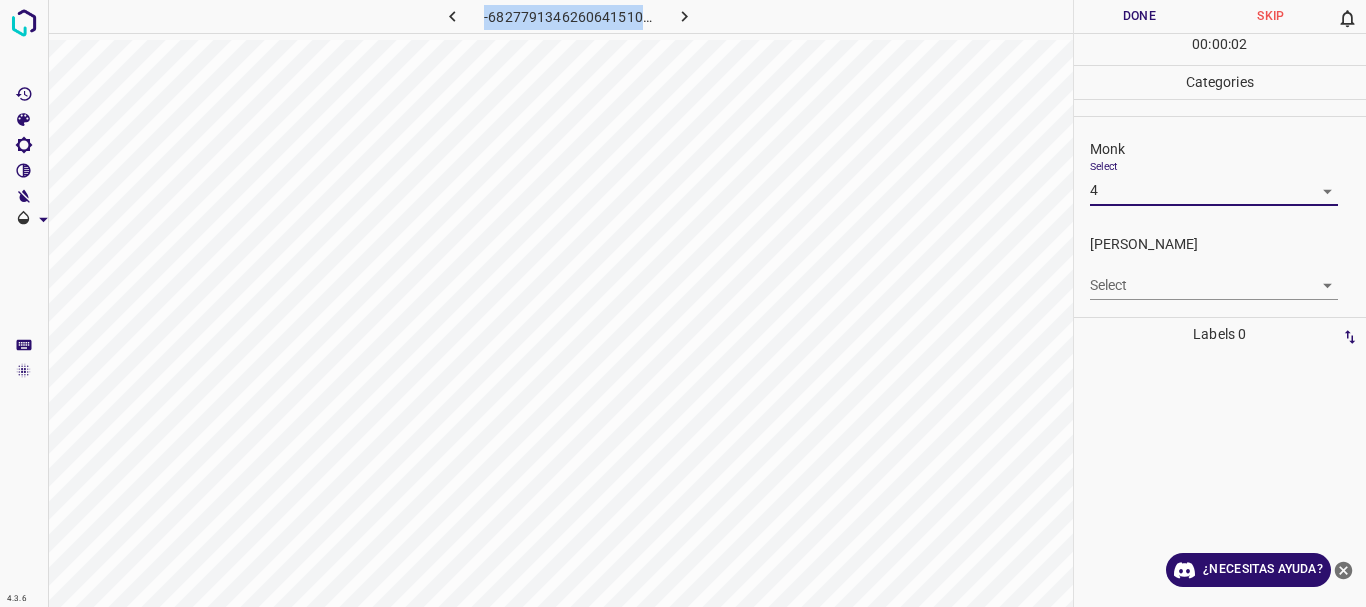 click on "4.3.6  -6827791346260641510.png Done Skip 0 00   : 00   : 02   Categories Monk   Select 4 4  [PERSON_NAME]   Select ​ Labels   0 Categories 1 Monk 2  [PERSON_NAME] Tools Space Change between modes (Draw & Edit) I Auto labeling R Restore zoom M Zoom in N Zoom out Delete Delete selecte label Filters Z Restore filters X Saturation filter C Brightness filter V Contrast filter B Gray scale filter General O Download ¿Necesitas ayuda? Texto original Valora esta traducción Tu opinión servirá para ayudar a mejorar el Traductor de Google - Texto - Esconder - Borrar" at bounding box center (683, 303) 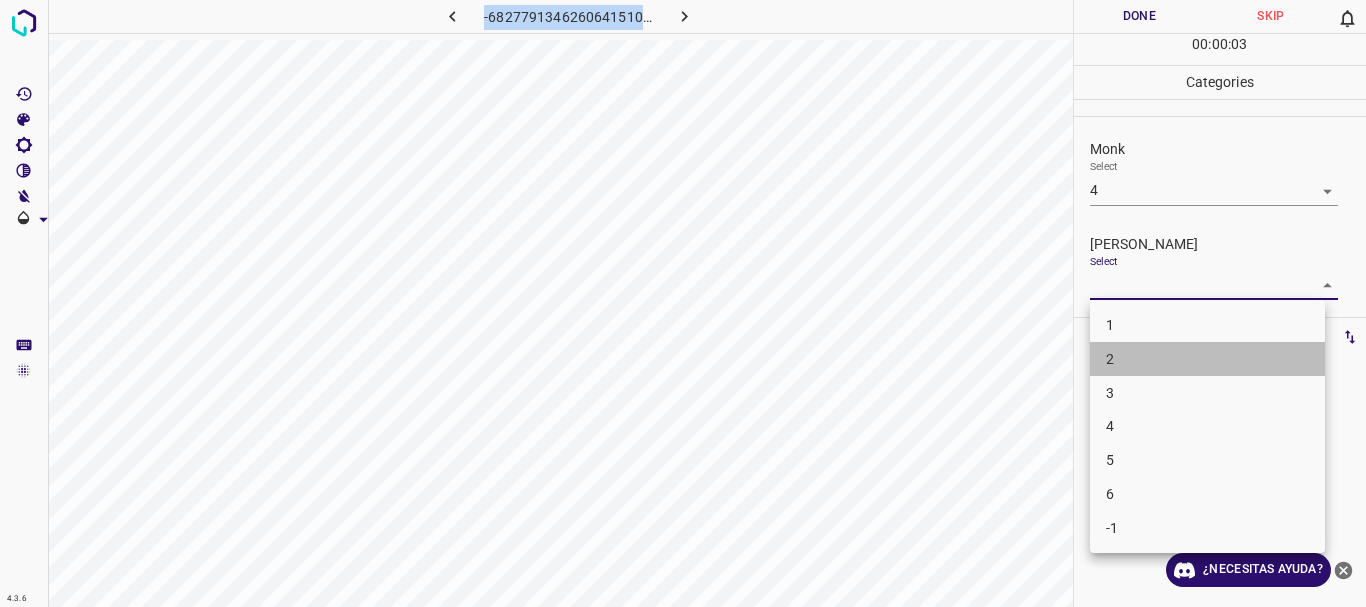 drag, startPoint x: 1123, startPoint y: 353, endPoint x: 1123, endPoint y: 325, distance: 28 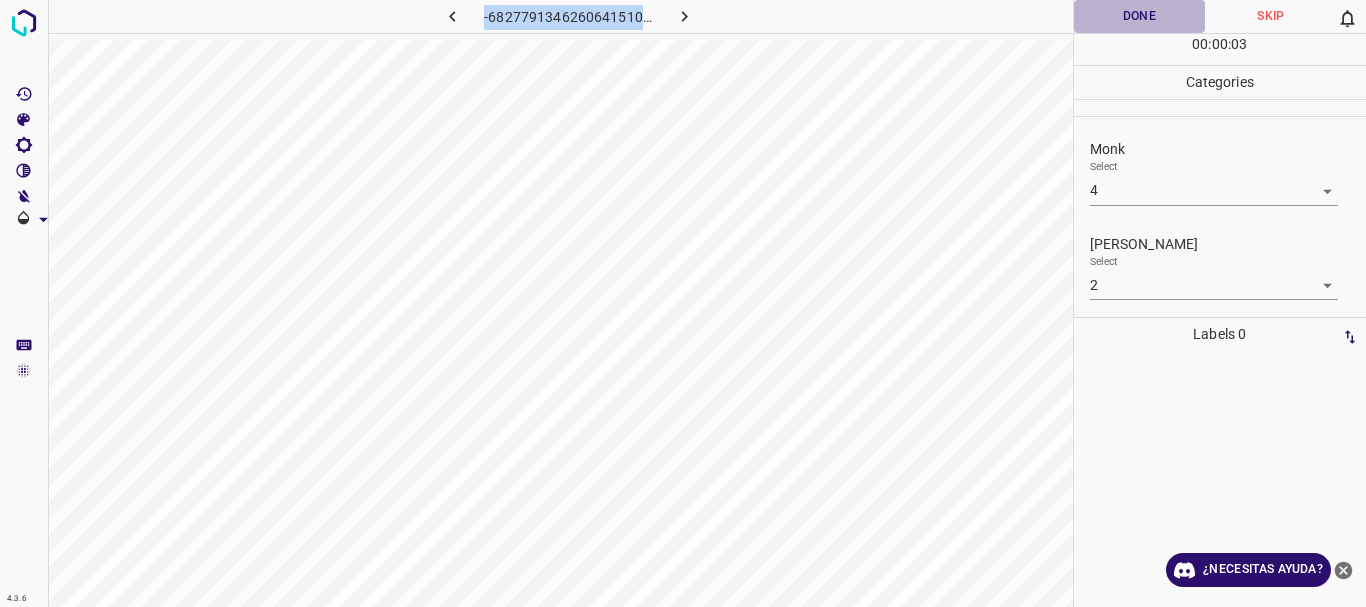 click on "Done" at bounding box center [1140, 16] 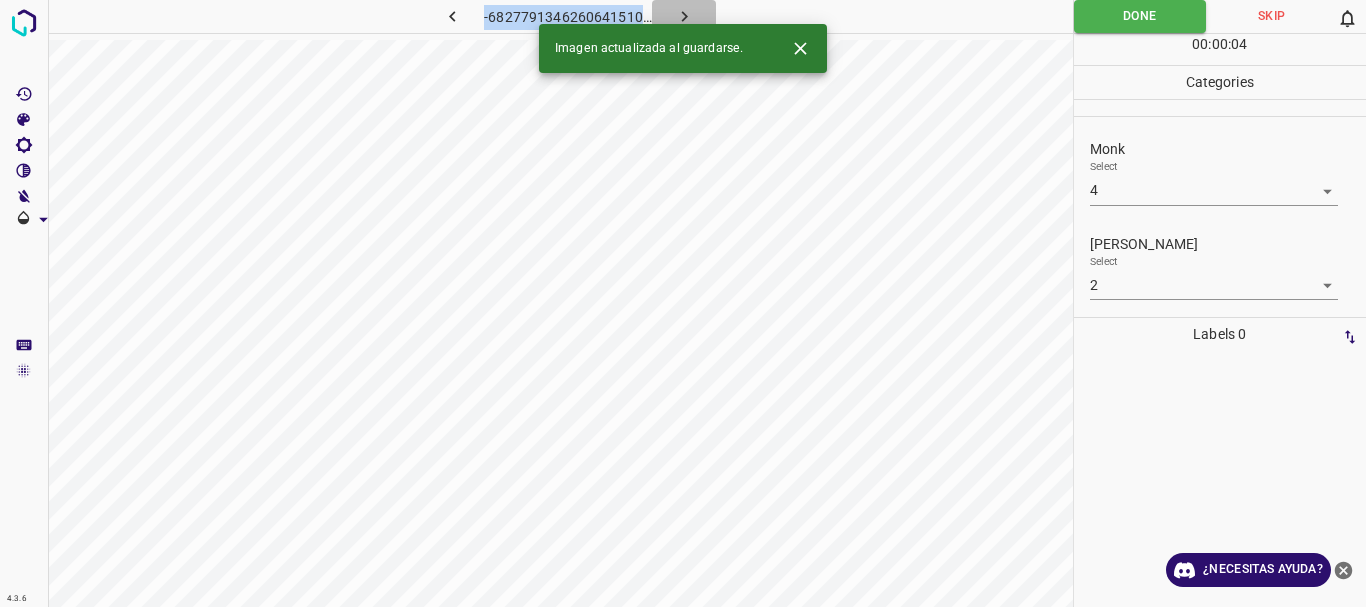 click 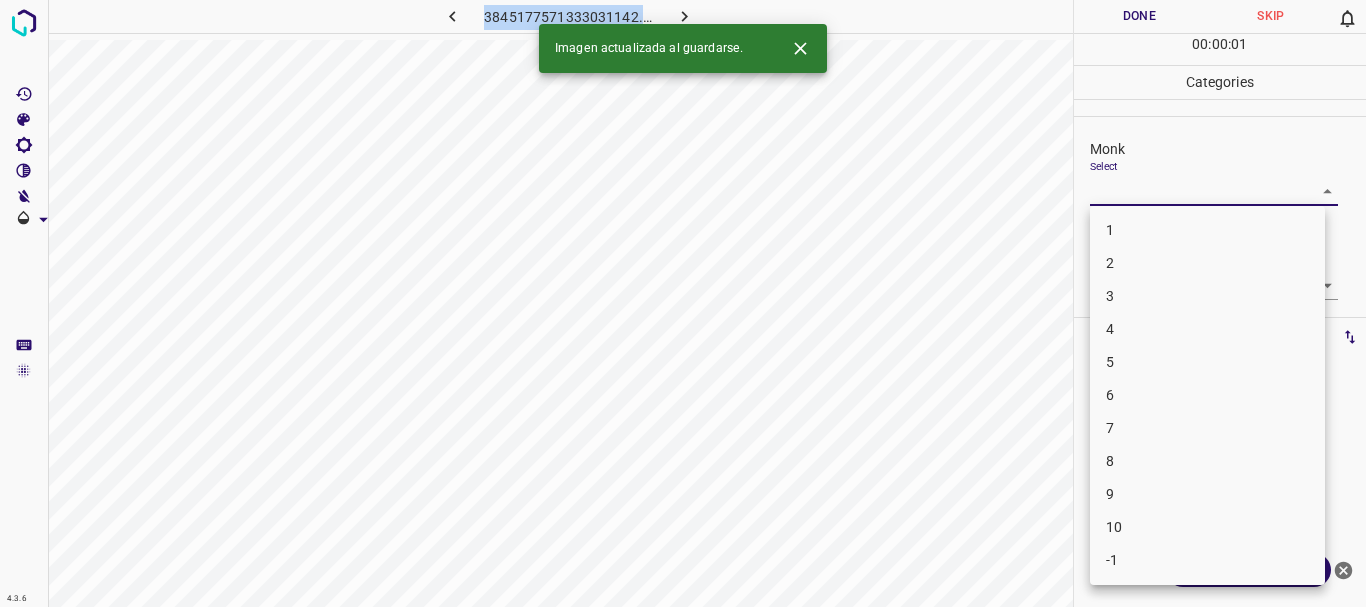 click on "4.3.6  3845177571333031142.png Done Skip 0 00   : 00   : 01   Categories Monk   Select ​  [PERSON_NAME]   Select ​ Labels   0 Categories 1 Monk 2  [PERSON_NAME] Tools Space Change between modes (Draw & Edit) I Auto labeling R Restore zoom M Zoom in N Zoom out Delete Delete selecte label Filters Z Restore filters X Saturation filter C Brightness filter V Contrast filter B Gray scale filter General O Download Imagen actualizada al guardarse. ¿Necesitas ayuda? Texto original Valora esta traducción Tu opinión servirá para ayudar a mejorar el Traductor de Google - Texto - Esconder - Borrar 1 2 3 4 5 6 7 8 9 10 -1" at bounding box center [683, 303] 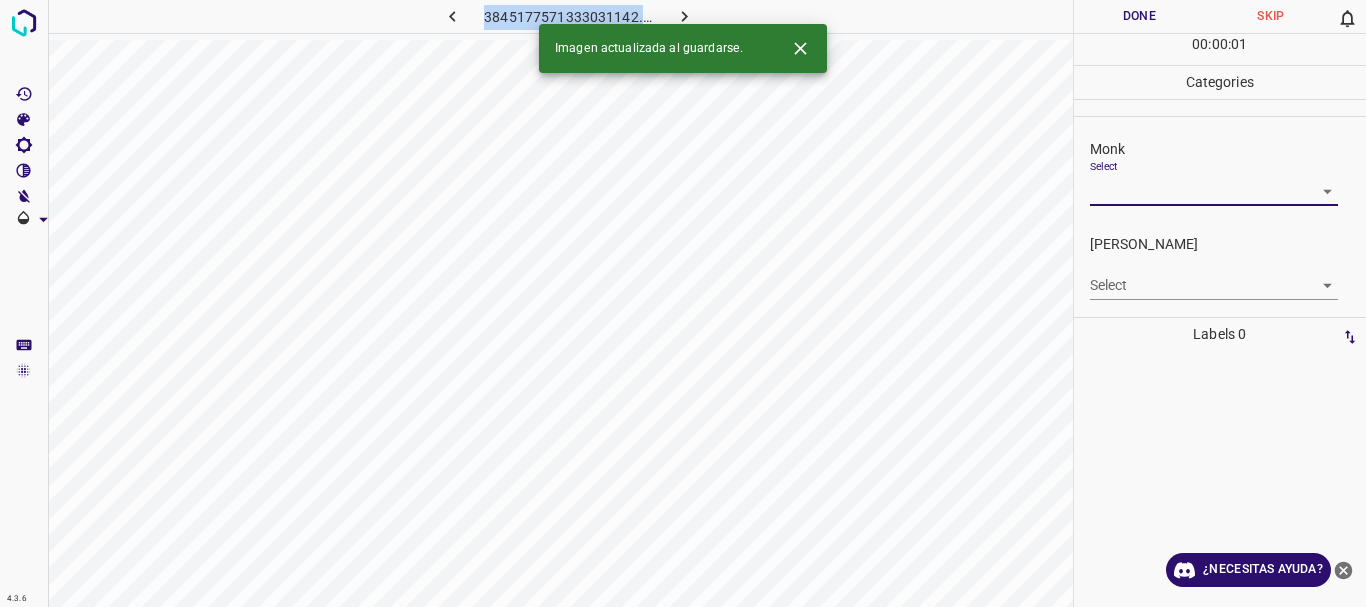 click on "4.3.6  3845177571333031142.png Done Skip 0 00   : 00   : 01   Categories Monk   Select ​  [PERSON_NAME]   Select ​ Labels   0 Categories 1 Monk 2  [PERSON_NAME] Tools Space Change between modes (Draw & Edit) I Auto labeling R Restore zoom M Zoom in N Zoom out Delete Delete selecte label Filters Z Restore filters X Saturation filter C Brightness filter V Contrast filter B Gray scale filter General O Download Imagen actualizada al guardarse. ¿Necesitas ayuda? Texto original Valora esta traducción Tu opinión servirá para ayudar a mejorar el Traductor de Google - Texto - Esconder - Borrar" at bounding box center (683, 303) 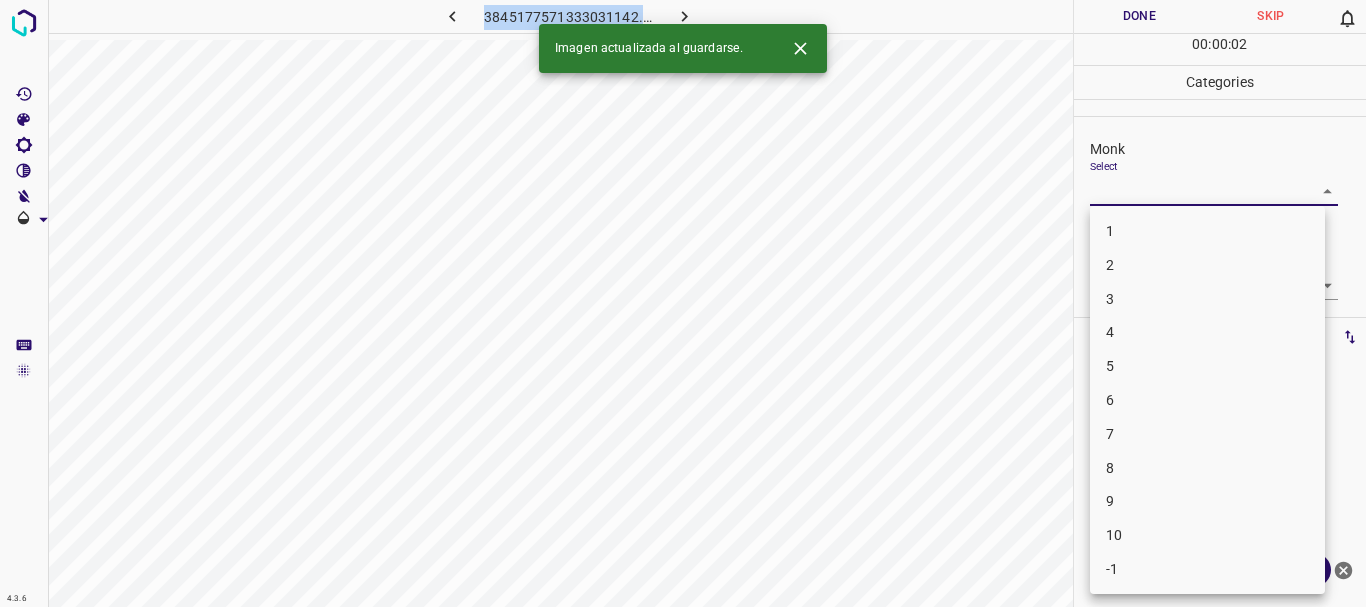 click at bounding box center [683, 303] 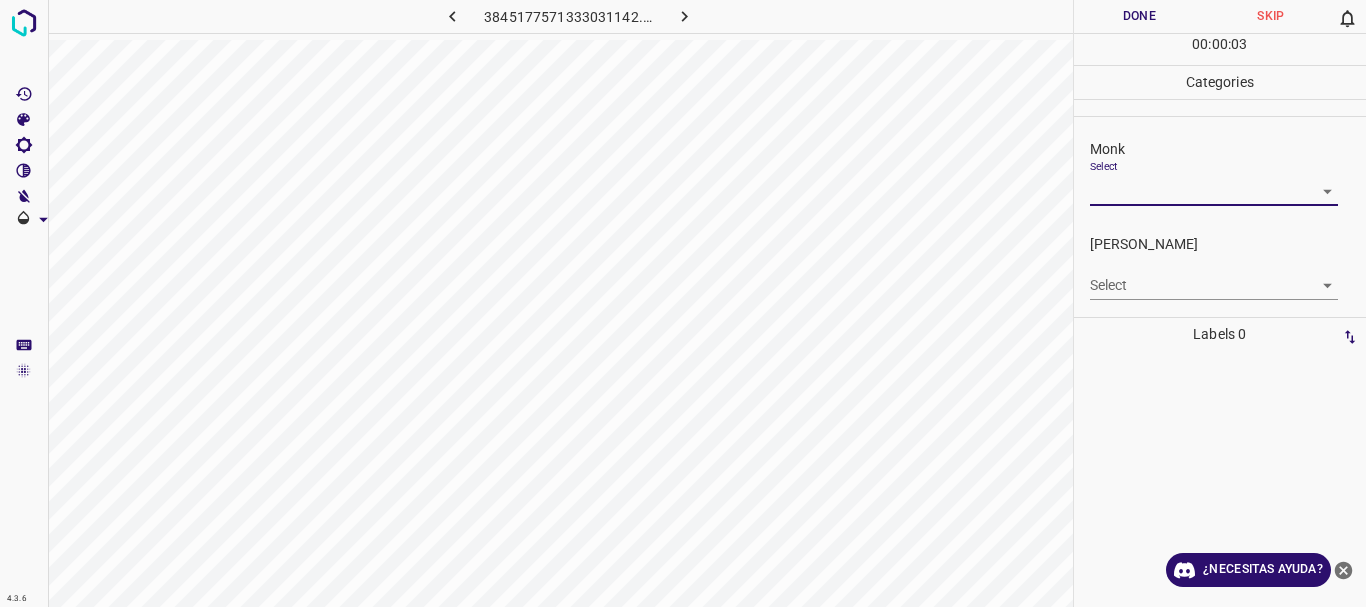 click on "4.3.6  3845177571333031142.png Done Skip 0 00   : 00   : 03   Categories Monk   Select ​  [PERSON_NAME]   Select ​ Labels   0 Categories 1 Monk 2  [PERSON_NAME] Tools Space Change between modes (Draw & Edit) I Auto labeling R Restore zoom M Zoom in N Zoom out Delete Delete selecte label Filters Z Restore filters X Saturation filter C Brightness filter V Contrast filter B Gray scale filter General O Download ¿Necesitas ayuda? Texto original Valora esta traducción Tu opinión servirá para ayudar a mejorar el Traductor de Google - Texto - Esconder - Borrar" at bounding box center (683, 303) 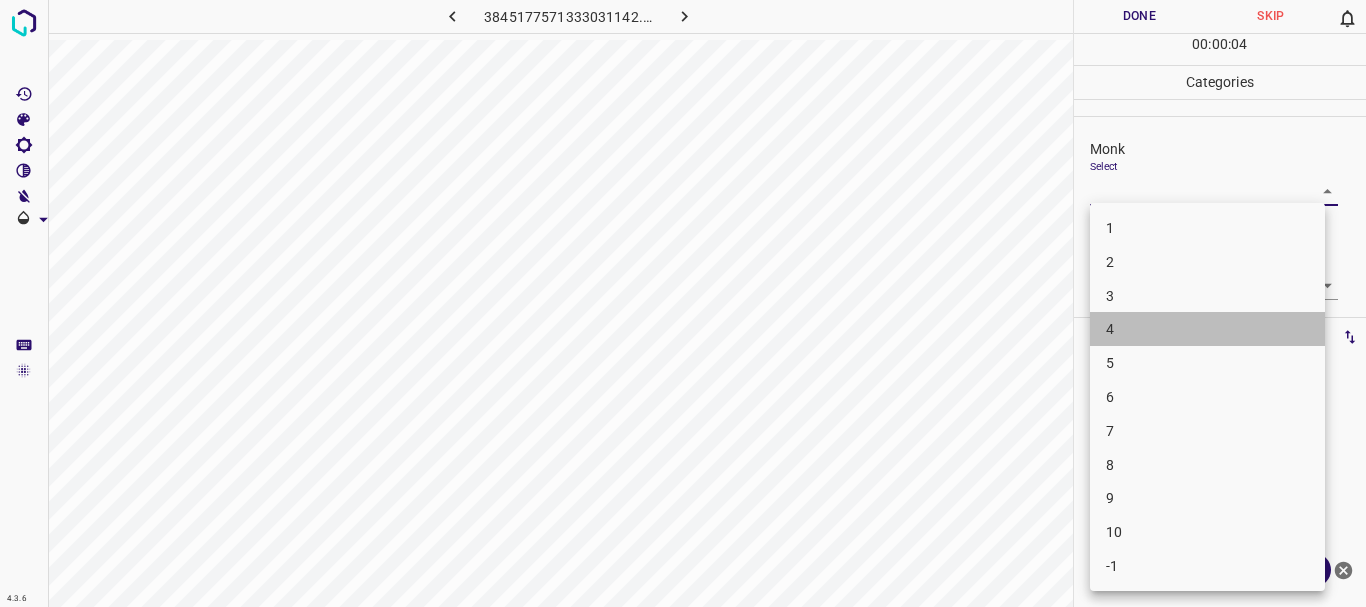 click on "4" at bounding box center (1207, 329) 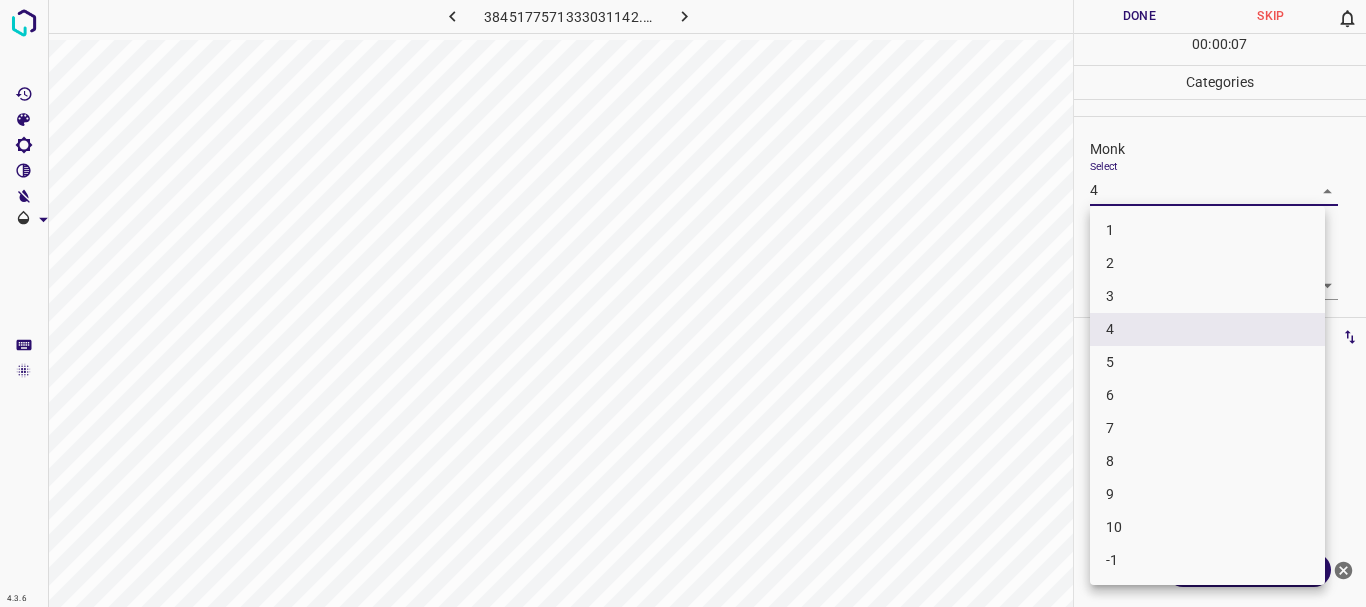 click on "4.3.6  3845177571333031142.png Done Skip 0 00   : 00   : 07   Categories Monk   Select 4 4  [PERSON_NAME]   Select ​ Labels   0 Categories 1 Monk 2  [PERSON_NAME] Tools Space Change between modes (Draw & Edit) I Auto labeling R Restore zoom M Zoom in N Zoom out Delete Delete selecte label Filters Z Restore filters X Saturation filter C Brightness filter V Contrast filter B Gray scale filter General O Download ¿Necesitas ayuda? Texto original Valora esta traducción Tu opinión servirá para ayudar a mejorar el Traductor de Google - Texto - Esconder - Borrar 1 2 3 4 5 6 7 8 9 10 -1" at bounding box center (683, 303) 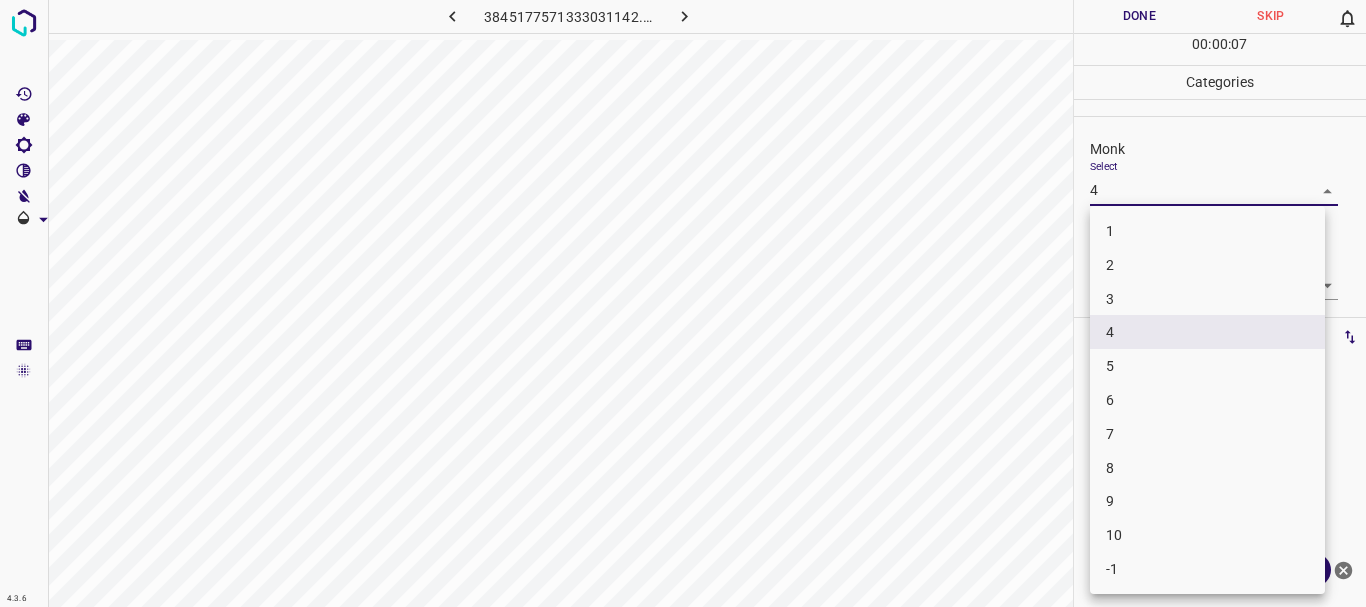drag, startPoint x: 1109, startPoint y: 361, endPoint x: 1117, endPoint y: 317, distance: 44.72136 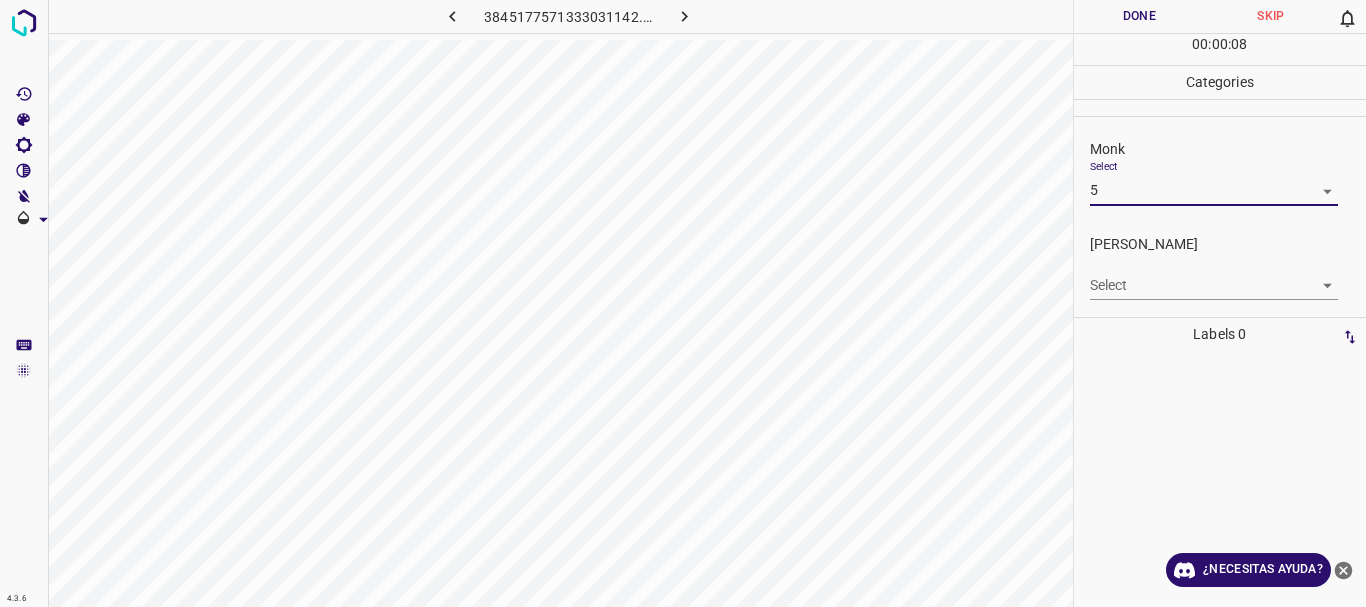 click on "4.3.6  3845177571333031142.png Done Skip 0 00   : 00   : 08   Categories Monk   Select 5 5  [PERSON_NAME]   Select ​ Labels   0 Categories 1 Monk 2  [PERSON_NAME] Tools Space Change between modes (Draw & Edit) I Auto labeling R Restore zoom M Zoom in N Zoom out Delete Delete selecte label Filters Z Restore filters X Saturation filter C Brightness filter V Contrast filter B Gray scale filter General O Download ¿Necesitas ayuda? Texto original Valora esta traducción Tu opinión servirá para ayudar a mejorar el Traductor de Google - Texto - Esconder - Borrar" at bounding box center (683, 303) 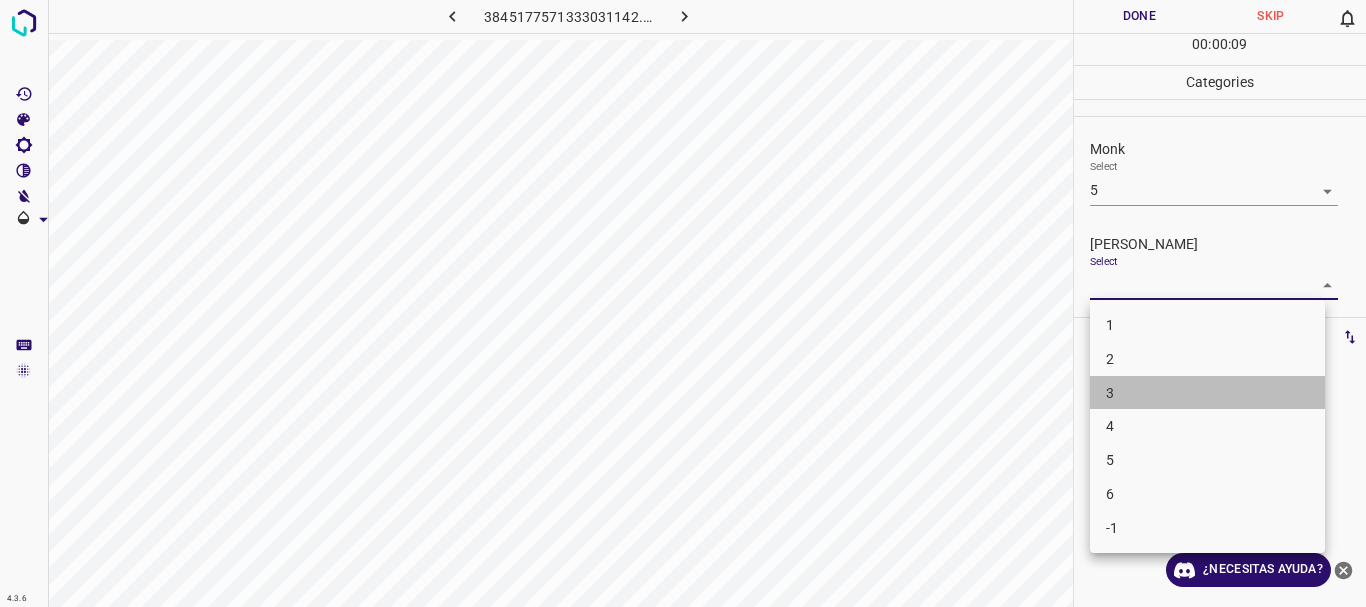 drag, startPoint x: 1129, startPoint y: 385, endPoint x: 1129, endPoint y: 290, distance: 95 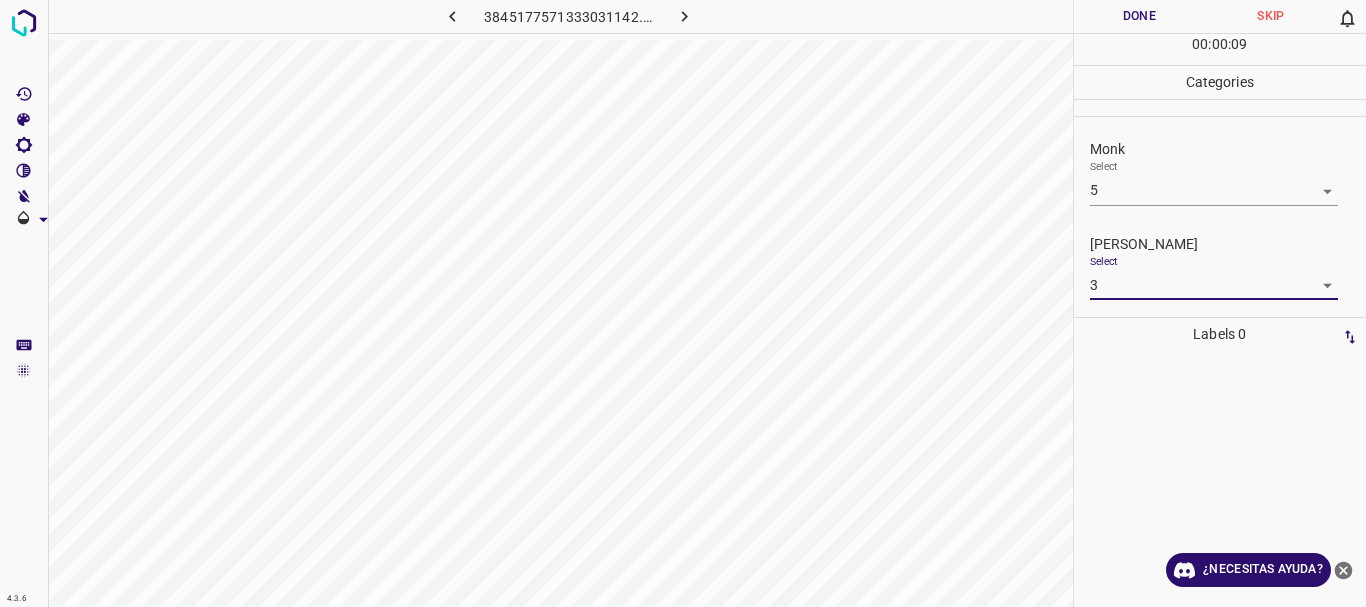 click on "Done" at bounding box center (1140, 16) 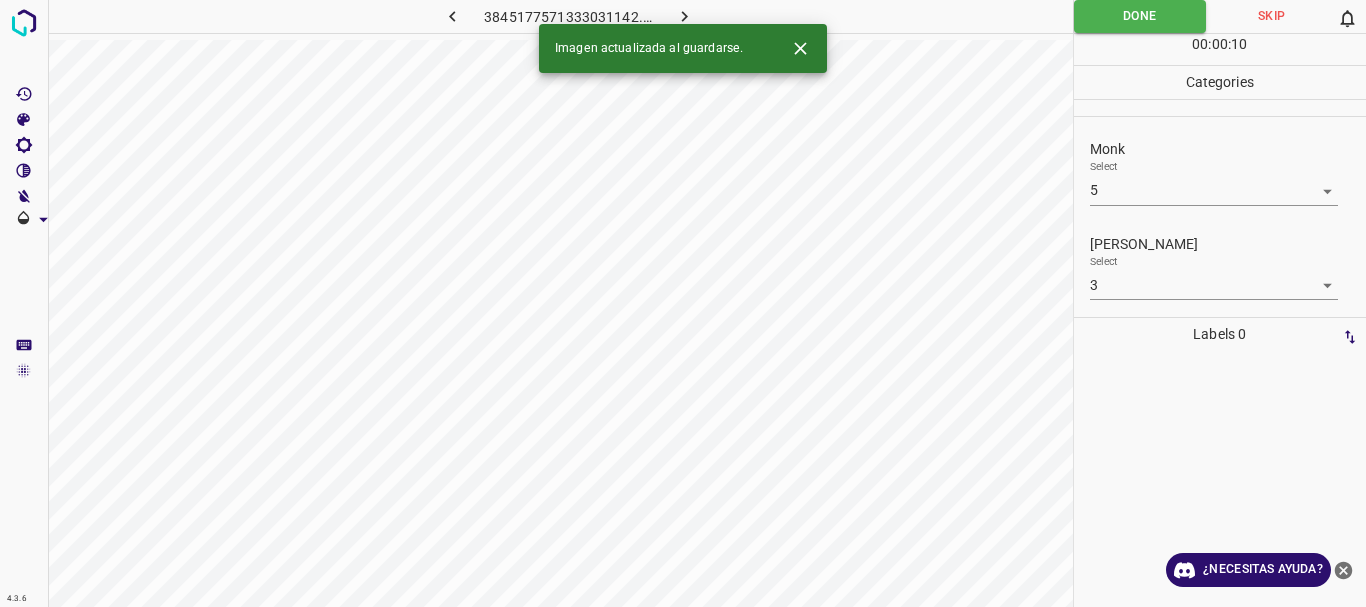 click 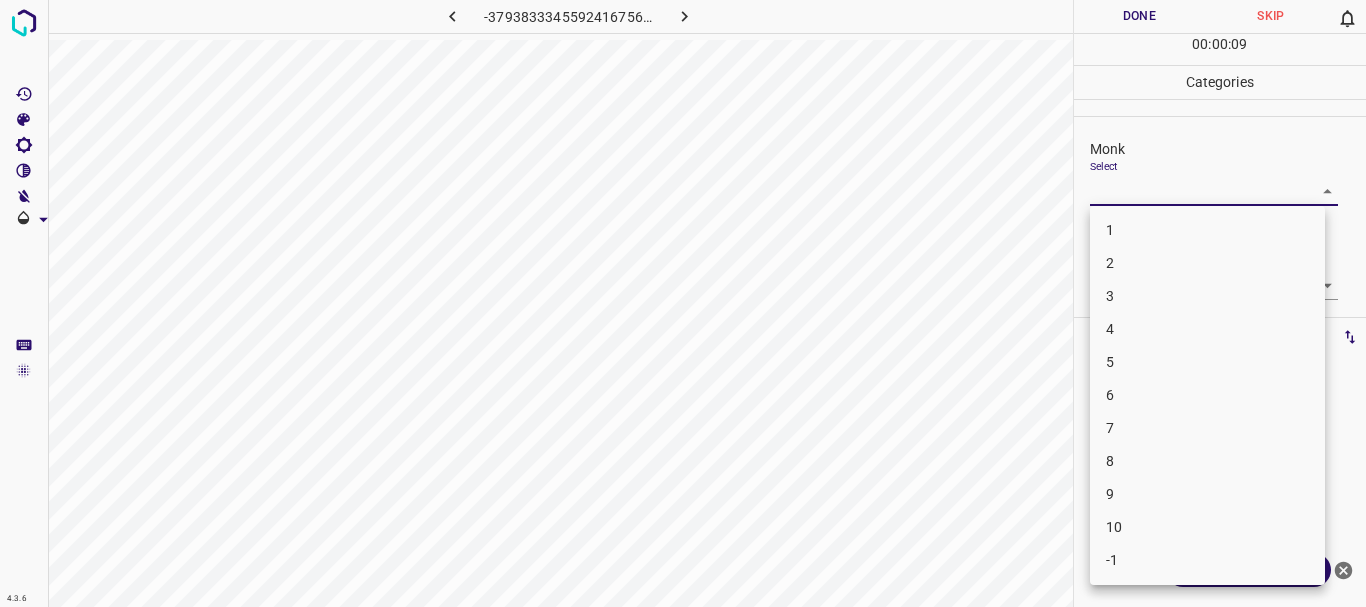 click on "4.3.6  -3793833345592416756.png Done Skip 0 00   : 00   : 09   Categories Monk   Select ​  [PERSON_NAME]   Select ​ Labels   0 Categories 1 Monk 2  [PERSON_NAME] Tools Space Change between modes (Draw & Edit) I Auto labeling R Restore zoom M Zoom in N Zoom out Delete Delete selecte label Filters Z Restore filters X Saturation filter C Brightness filter V Contrast filter B Gray scale filter General O Download ¿Necesitas ayuda? Texto original Valora esta traducción Tu opinión servirá para ayudar a mejorar el Traductor de Google - Texto - Esconder - Borrar 1 2 3 4 5 6 7 8 9 10 -1" at bounding box center [683, 303] 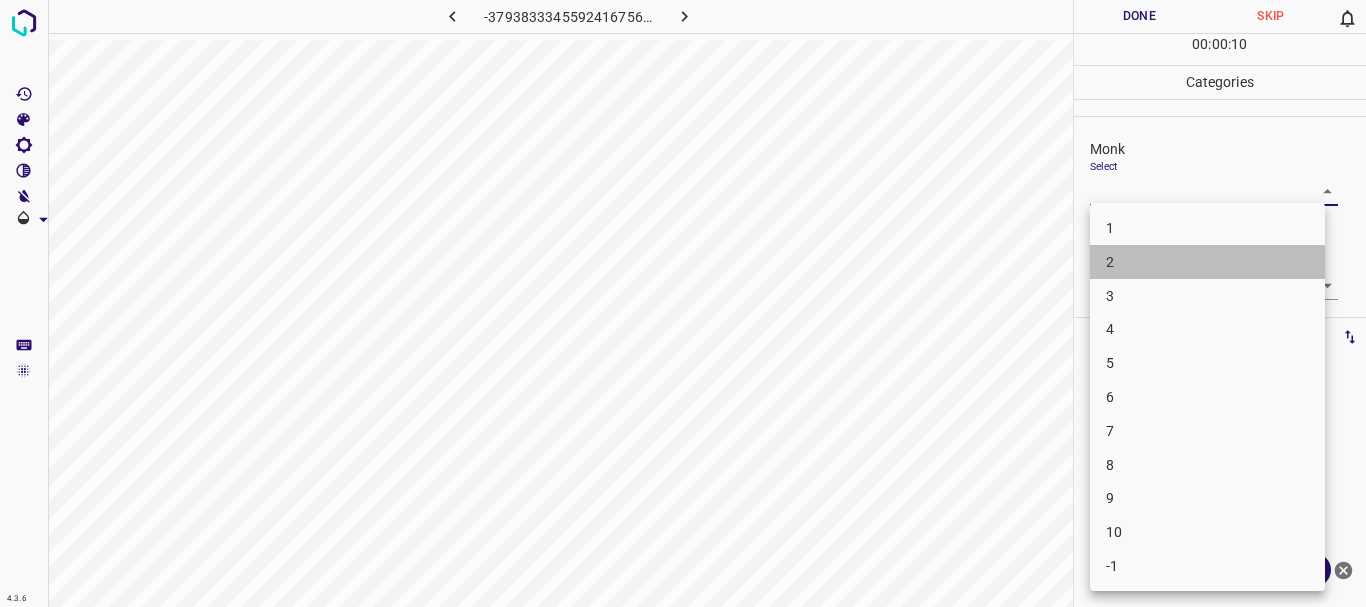 click on "2" at bounding box center (1207, 262) 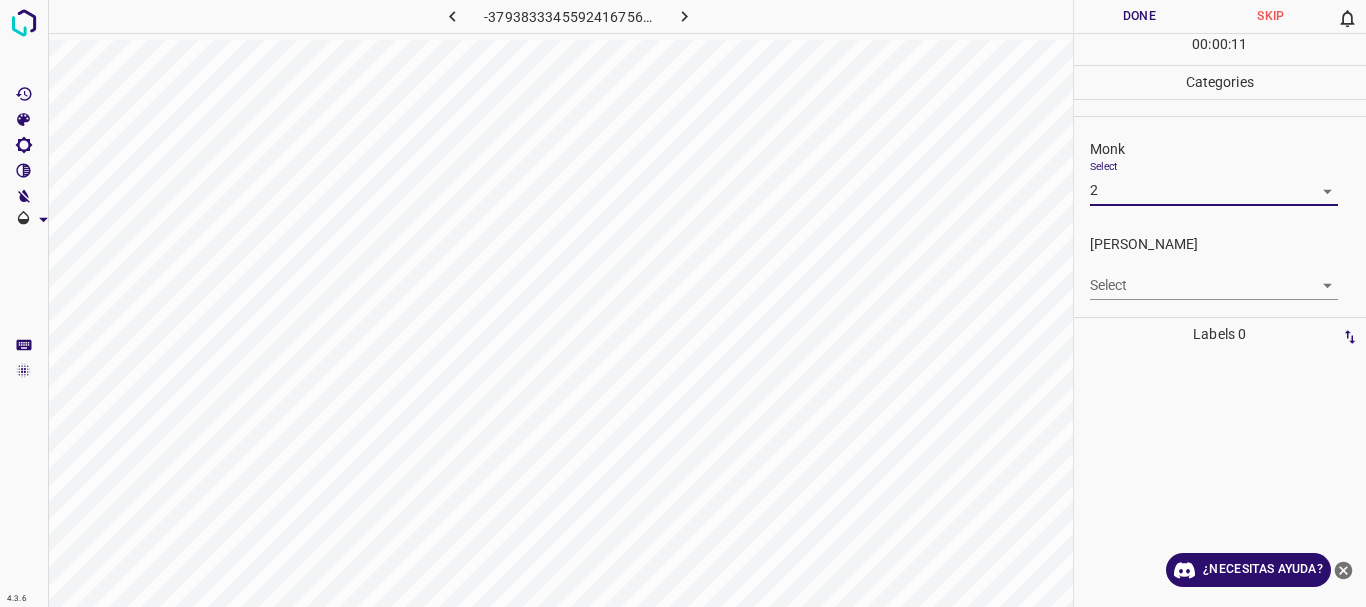 click on "4.3.6  -3793833345592416756.png Done Skip 0 00   : 00   : 11   Categories Monk   Select 2 2  [PERSON_NAME]   Select ​ Labels   0 Categories 1 Monk 2  [PERSON_NAME] Tools Space Change between modes (Draw & Edit) I Auto labeling R Restore zoom M Zoom in N Zoom out Delete Delete selecte label Filters Z Restore filters X Saturation filter C Brightness filter V Contrast filter B Gray scale filter General O Download ¿Necesitas ayuda? Texto original Valora esta traducción Tu opinión servirá para ayudar a mejorar el Traductor de Google - Texto - Esconder - Borrar" at bounding box center [683, 303] 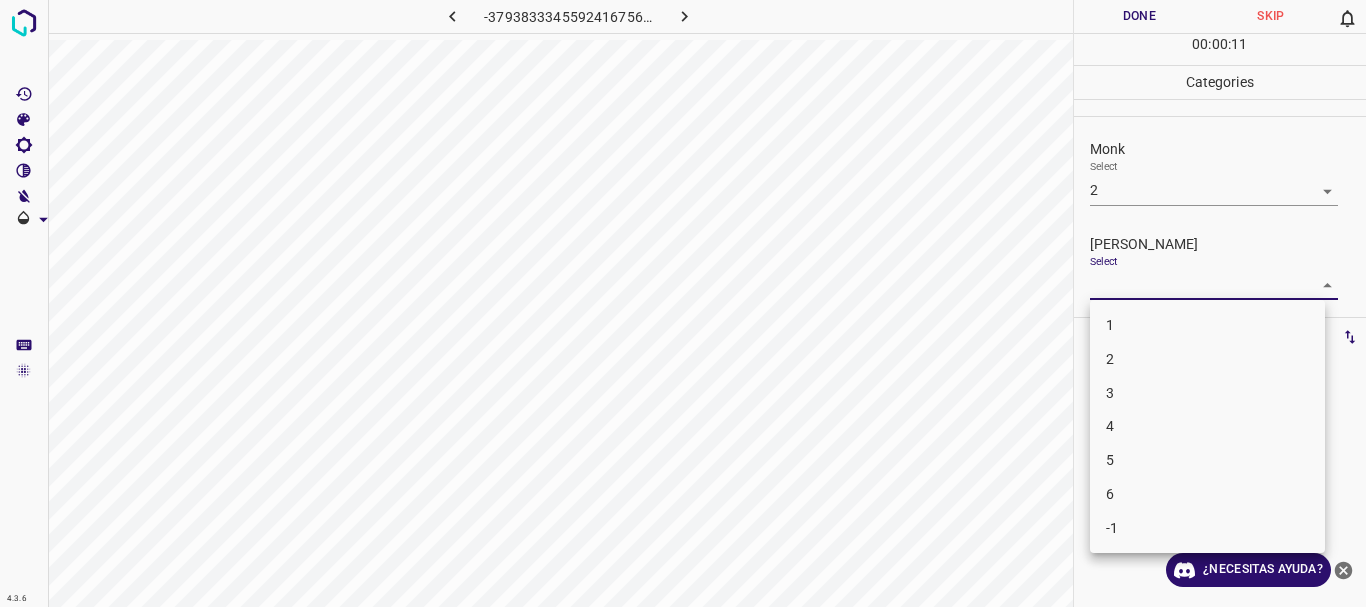 drag, startPoint x: 1146, startPoint y: 320, endPoint x: 1143, endPoint y: 246, distance: 74.06078 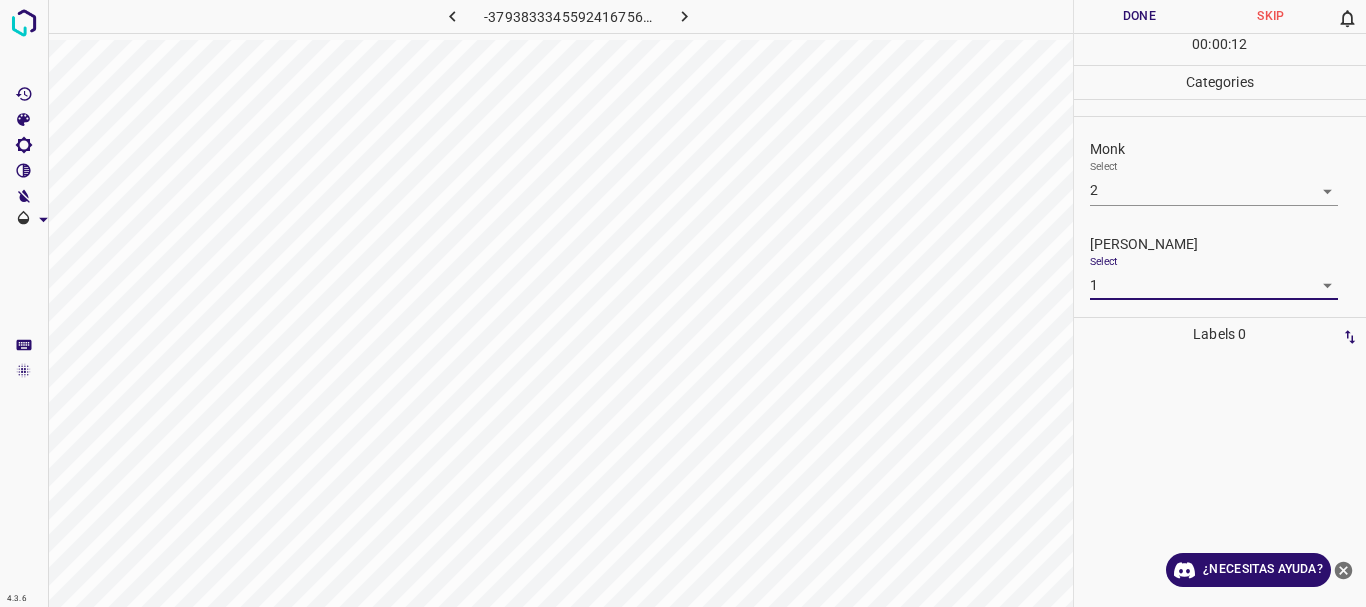 click on "Done" at bounding box center (1140, 16) 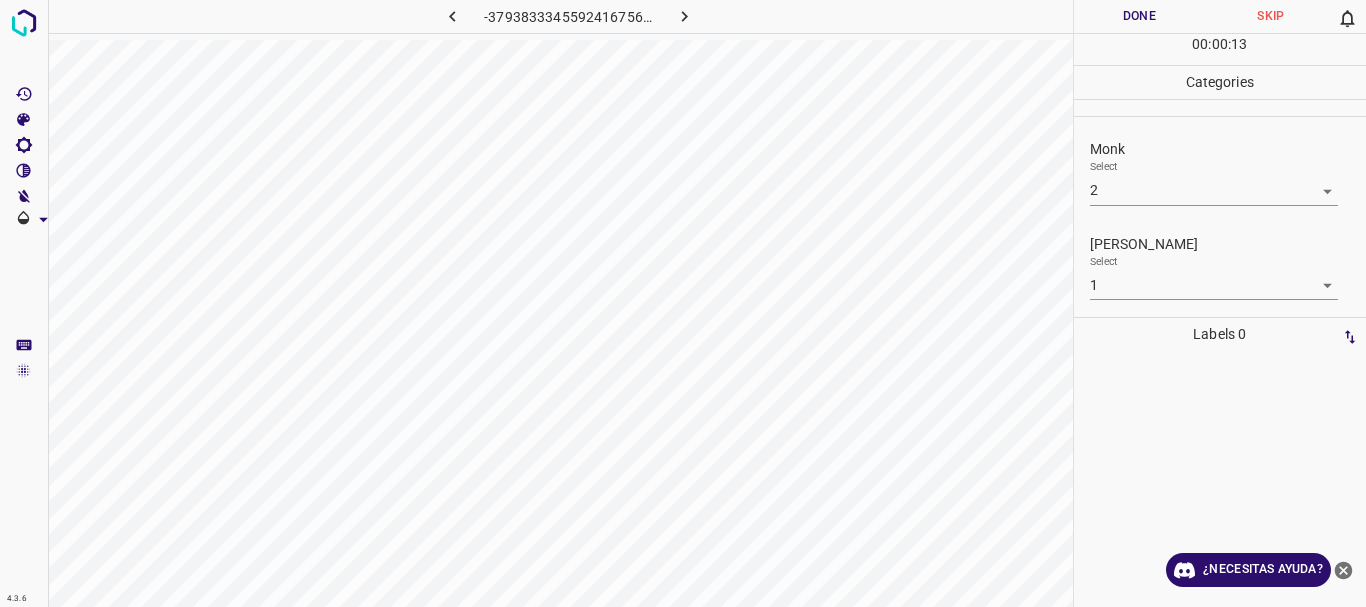 click 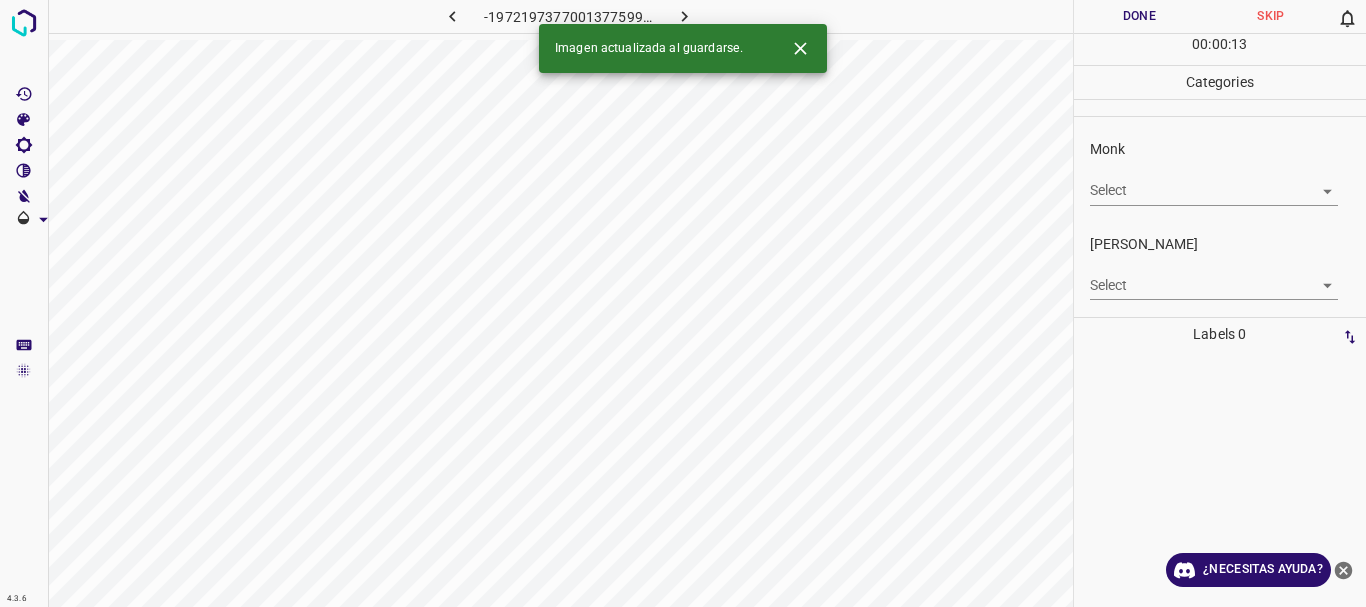click 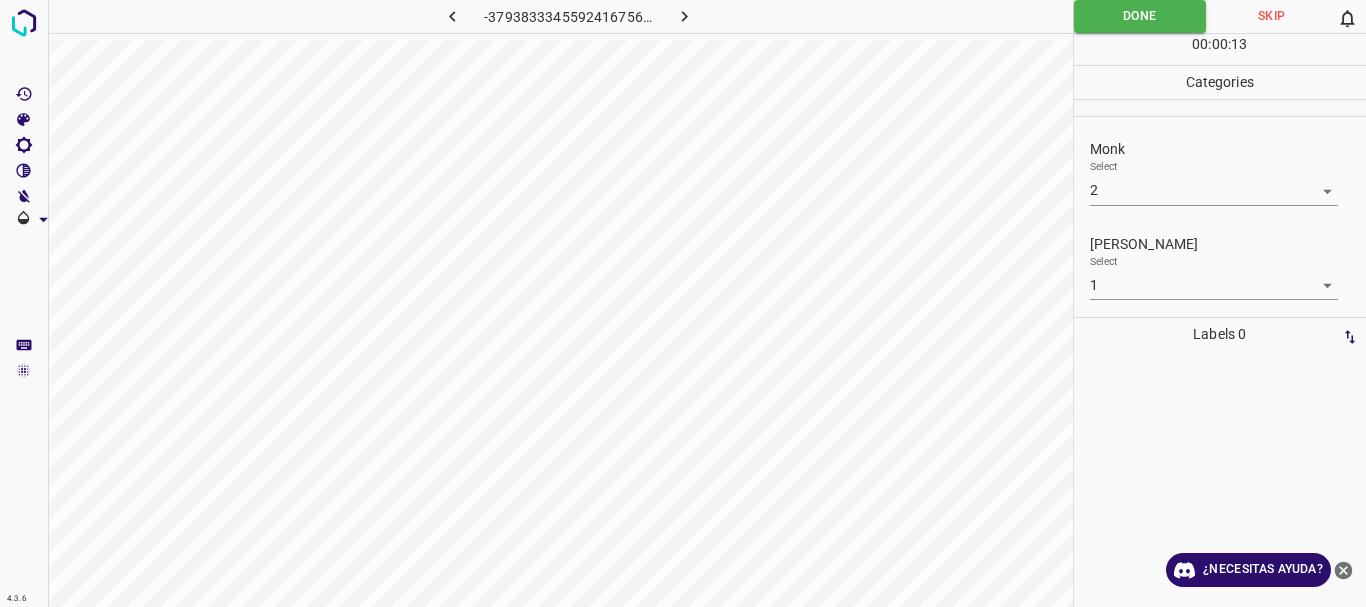 click on "4.3.6  -3793833345592416756.png Done Skip 0 00   : 00   : 13   Categories Monk   Select 2 2  [PERSON_NAME]   Select 1 1 Labels   0 Categories 1 Monk 2  [PERSON_NAME] Tools Space Change between modes (Draw & Edit) I Auto labeling R Restore zoom M Zoom in N Zoom out Delete Delete selecte label Filters Z Restore filters X Saturation filter C Brightness filter V Contrast filter B Gray scale filter General O Download ¿Necesitas ayuda? Texto original Valora esta traducción Tu opinión servirá para ayudar a mejorar el Traductor de Google - Texto - Esconder - Borrar" at bounding box center [683, 303] 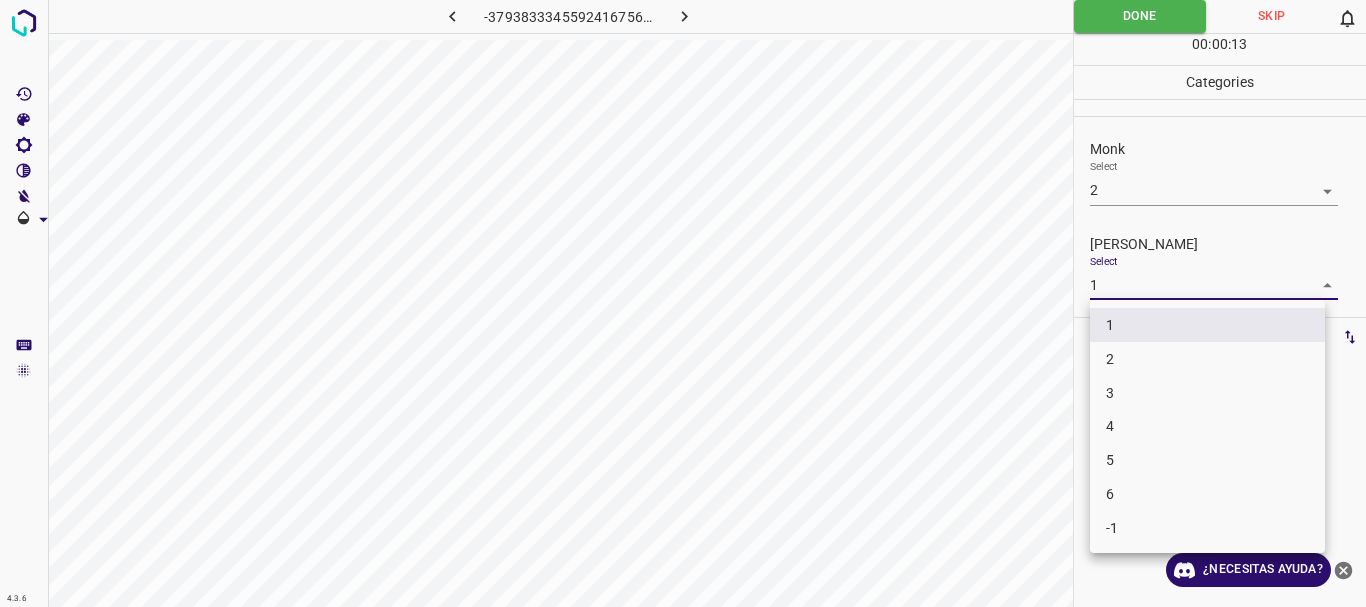 drag, startPoint x: 1138, startPoint y: 377, endPoint x: 1144, endPoint y: 365, distance: 13.416408 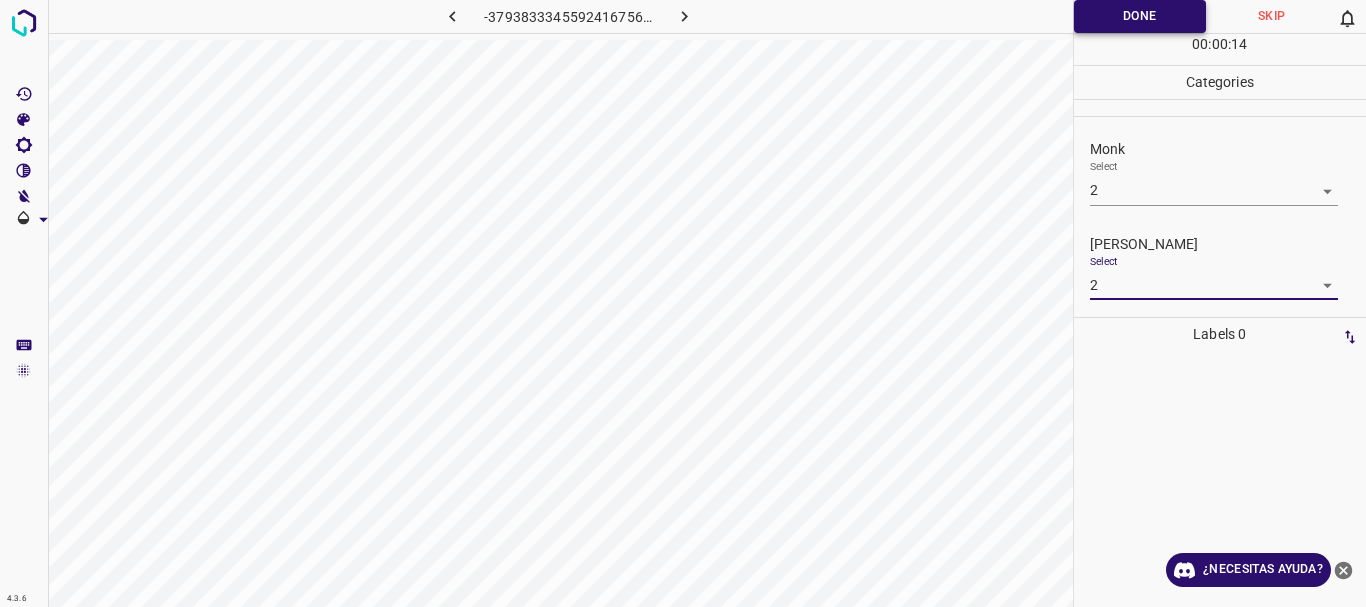 click on "Done" at bounding box center (1140, 16) 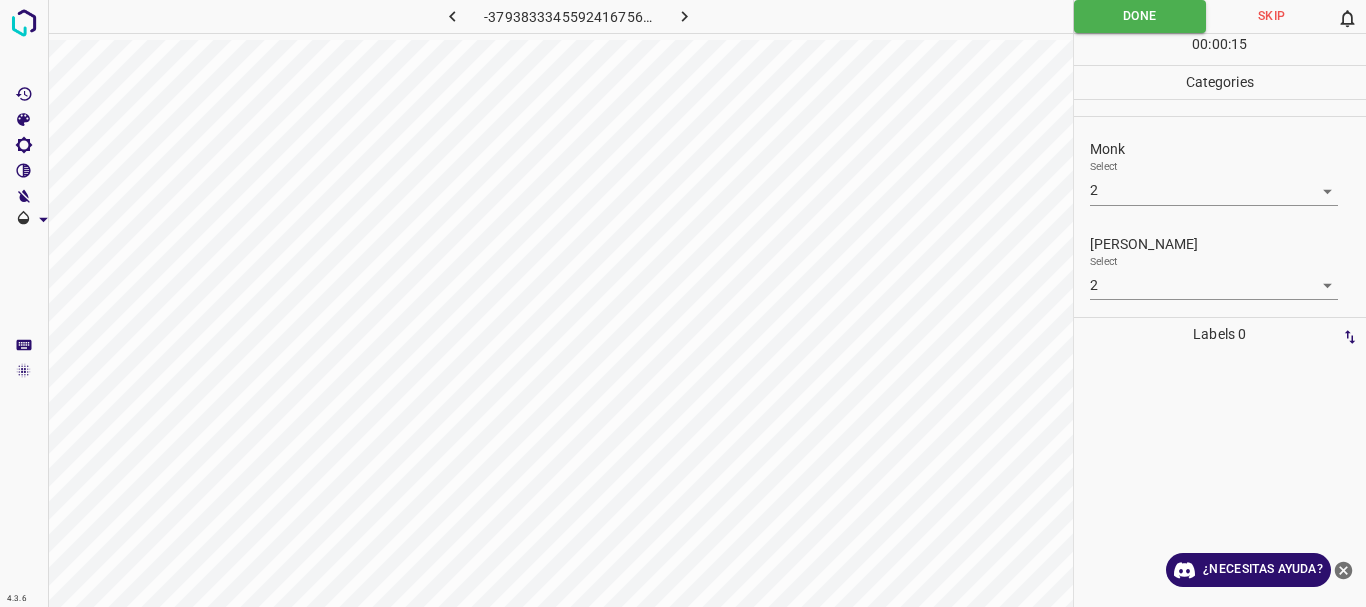 click at bounding box center (684, 16) 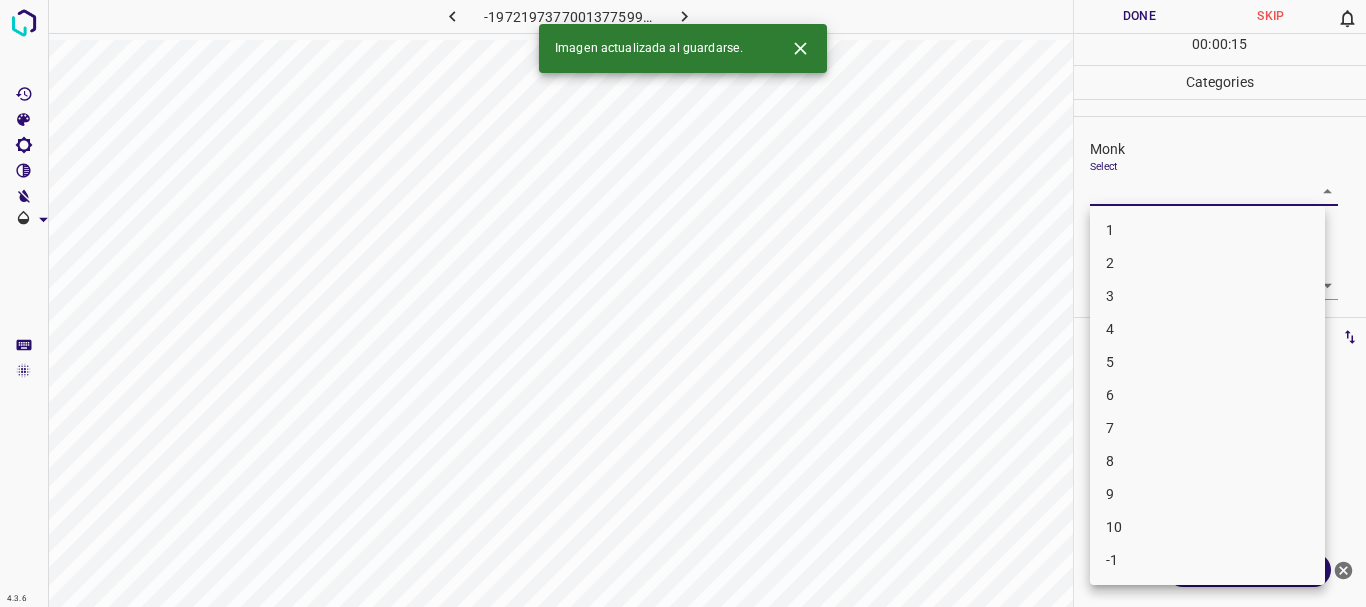 click on "4.3.6  -1972197377001377599.png Done Skip 0 00   : 00   : 15   Categories Monk   Select ​  [PERSON_NAME]   Select ​ Labels   0 Categories 1 Monk 2  [PERSON_NAME] Tools Space Change between modes (Draw & Edit) I Auto labeling R Restore zoom M Zoom in N Zoom out Delete Delete selecte label Filters Z Restore filters X Saturation filter C Brightness filter V Contrast filter B Gray scale filter General O Download Imagen actualizada al guardarse. ¿Necesitas ayuda? Texto original Valora esta traducción Tu opinión servirá para ayudar a mejorar el Traductor de Google - Texto - Esconder - Borrar 1 2 3 4 5 6 7 8 9 10 -1" at bounding box center [683, 303] 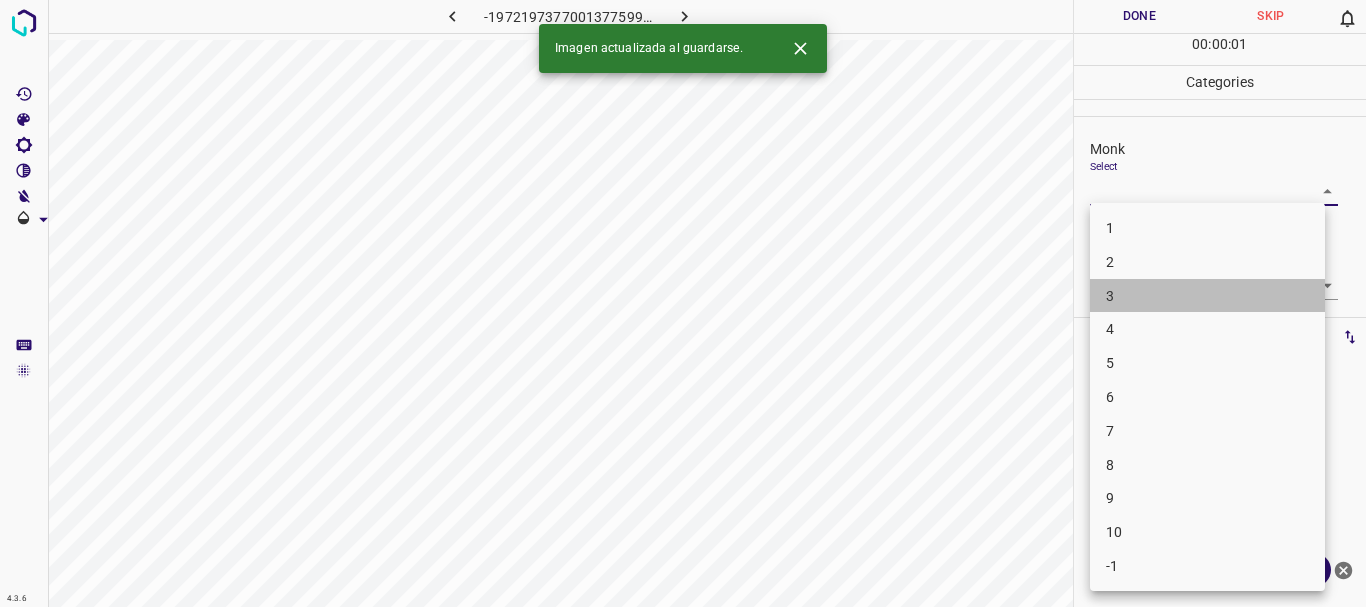 click on "3" at bounding box center (1207, 296) 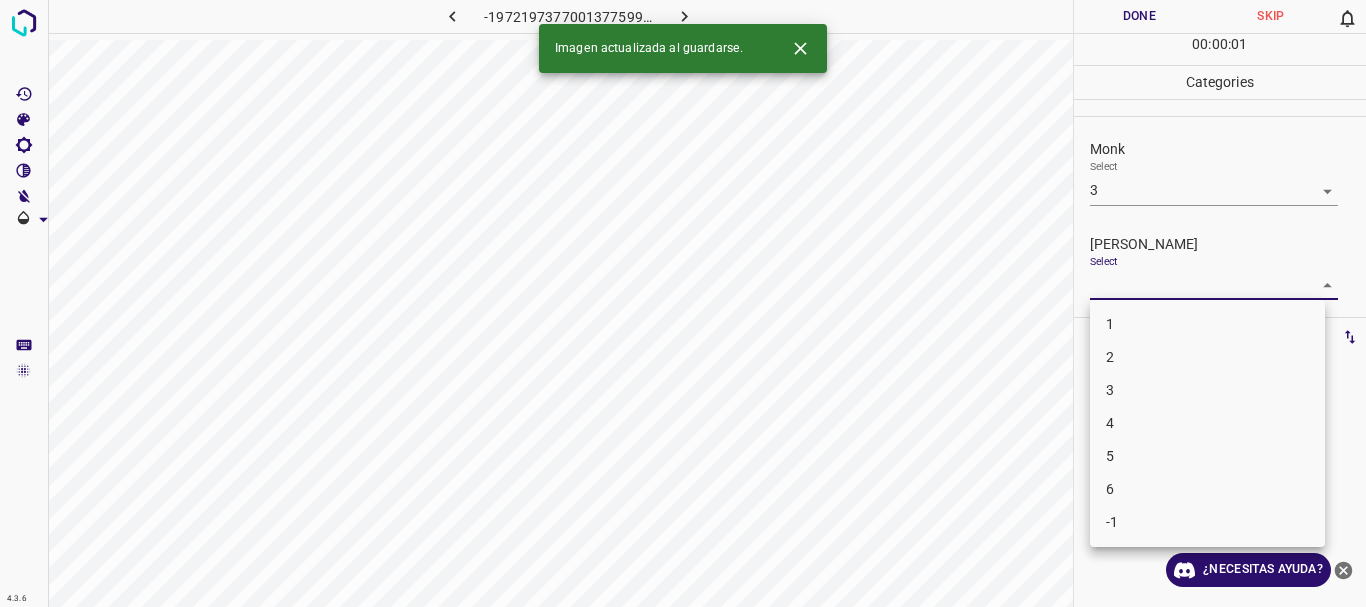 click on "4.3.6  -1972197377001377599.png Done Skip 0 00   : 00   : 01   Categories Monk   Select 3 3  [PERSON_NAME]   Select ​ Labels   0 Categories 1 Monk 2  [PERSON_NAME] Tools Space Change between modes (Draw & Edit) I Auto labeling R Restore zoom M Zoom in N Zoom out Delete Delete selecte label Filters Z Restore filters X Saturation filter C Brightness filter V Contrast filter B Gray scale filter General O Download Imagen actualizada al guardarse. ¿Necesitas ayuda? Texto original Valora esta traducción Tu opinión servirá para ayudar a mejorar el Traductor de Google - Texto - Esconder - Borrar 1 2 3 4 5 6 -1" at bounding box center [683, 303] 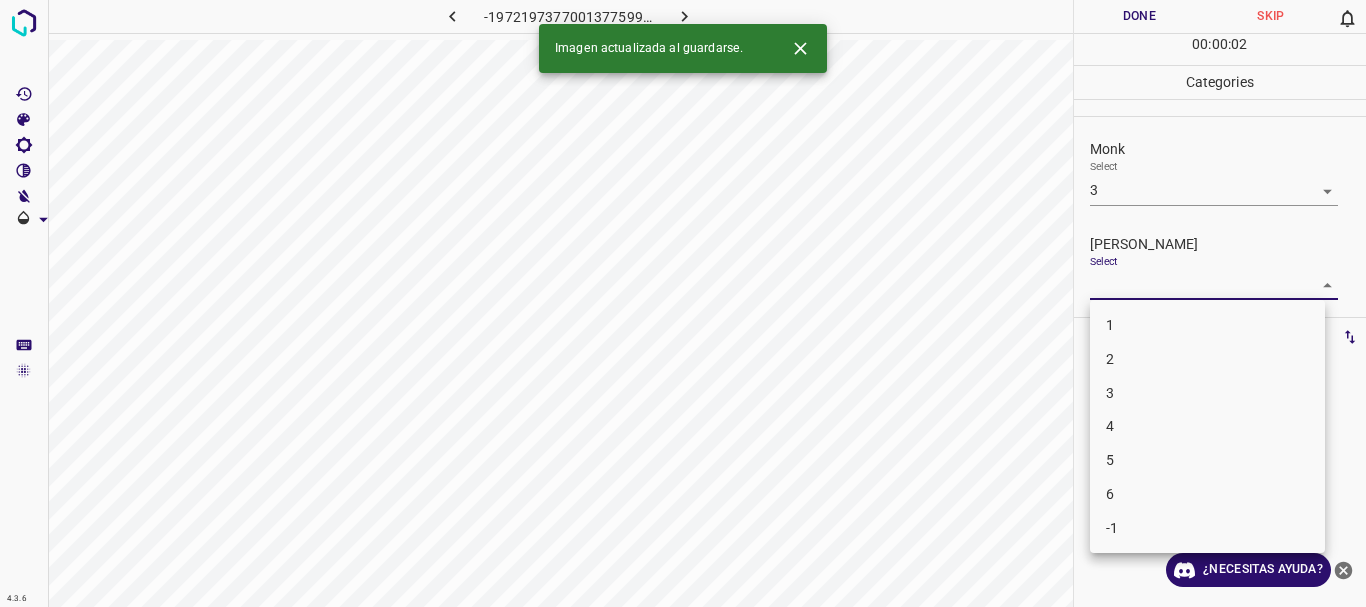 click on "2" at bounding box center [1207, 359] 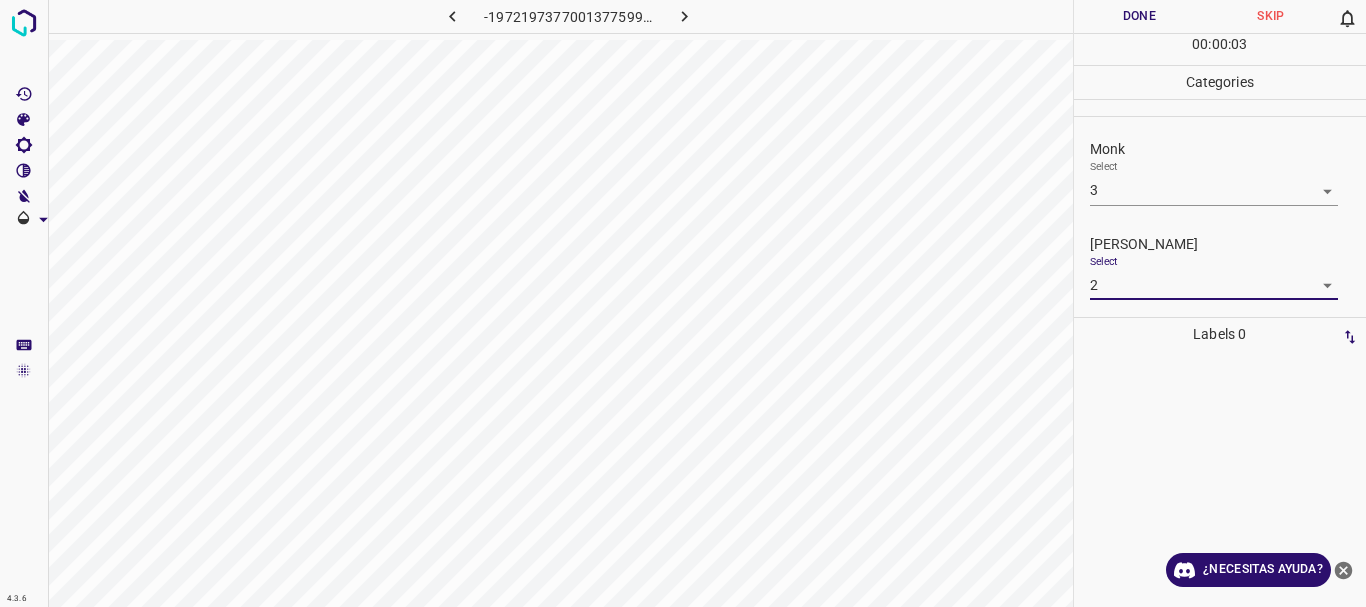 click on "Done" at bounding box center (1140, 16) 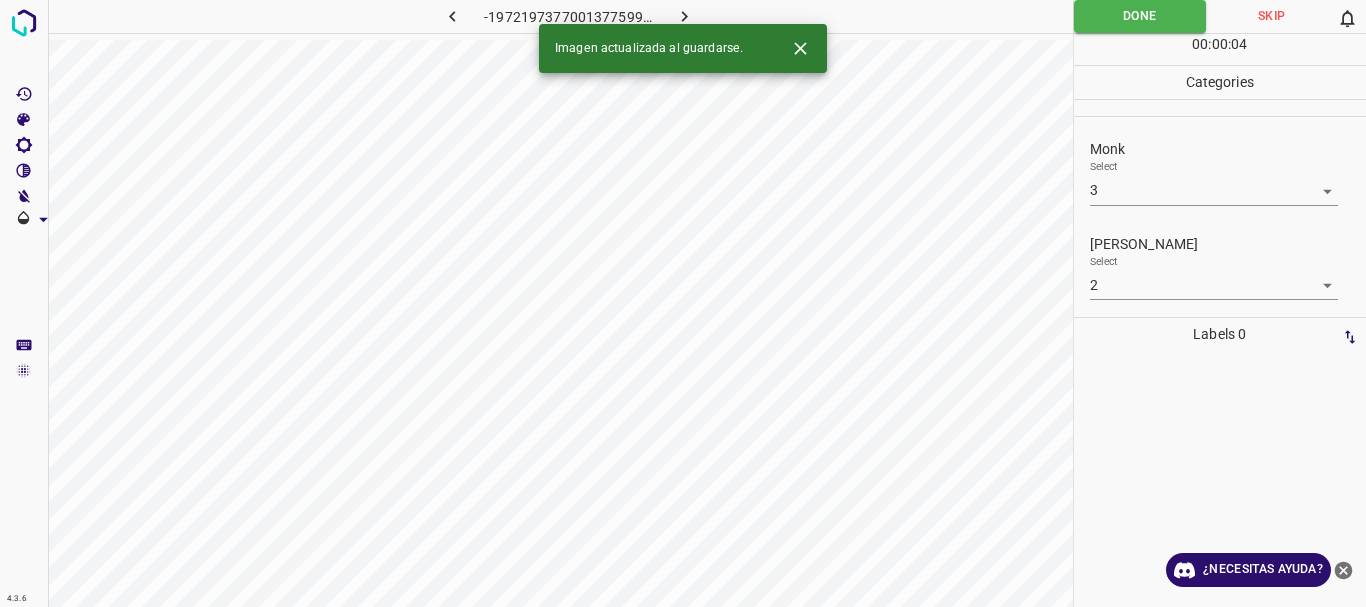 click 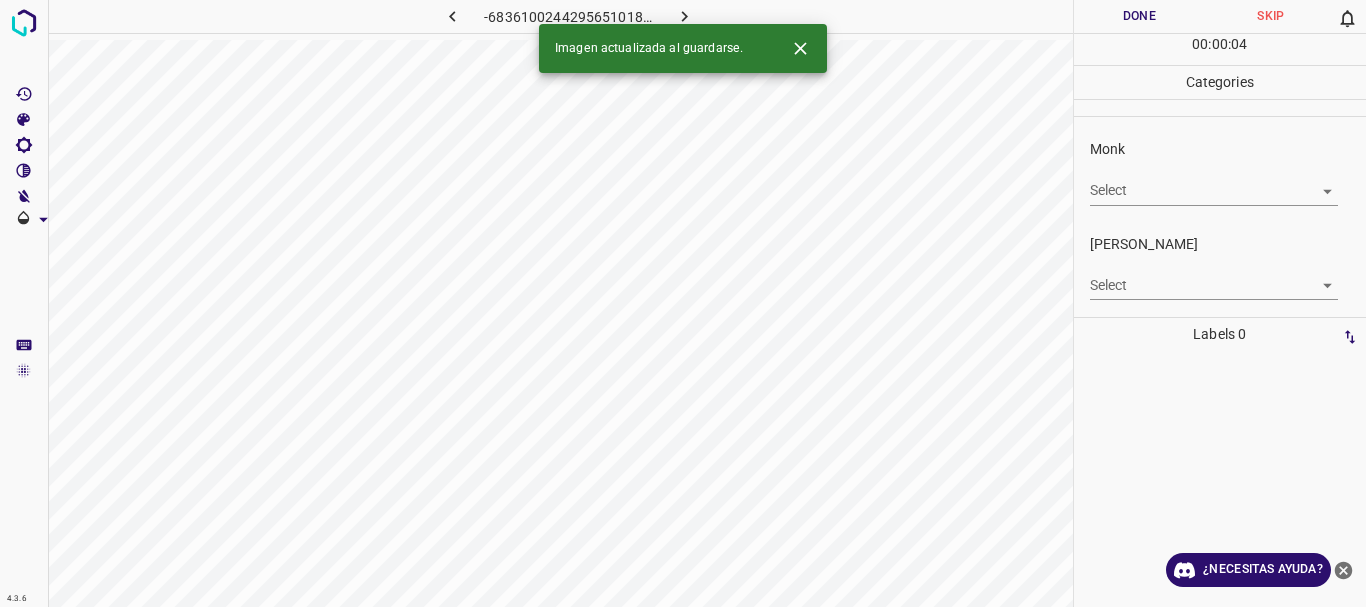 click on "4.3.6  -6836100244295651018.png Done Skip 0 00   : 00   : 04   Categories Monk   Select ​  [PERSON_NAME]   Select ​ Labels   0 Categories 1 Monk 2  [PERSON_NAME] Tools Space Change between modes (Draw & Edit) I Auto labeling R Restore zoom M Zoom in N Zoom out Delete Delete selecte label Filters Z Restore filters X Saturation filter C Brightness filter V Contrast filter B Gray scale filter General O Download Imagen actualizada al guardarse. ¿Necesitas ayuda? Texto original Valora esta traducción Tu opinión servirá para ayudar a mejorar el Traductor de Google - Texto - Esconder - Borrar" at bounding box center [683, 303] 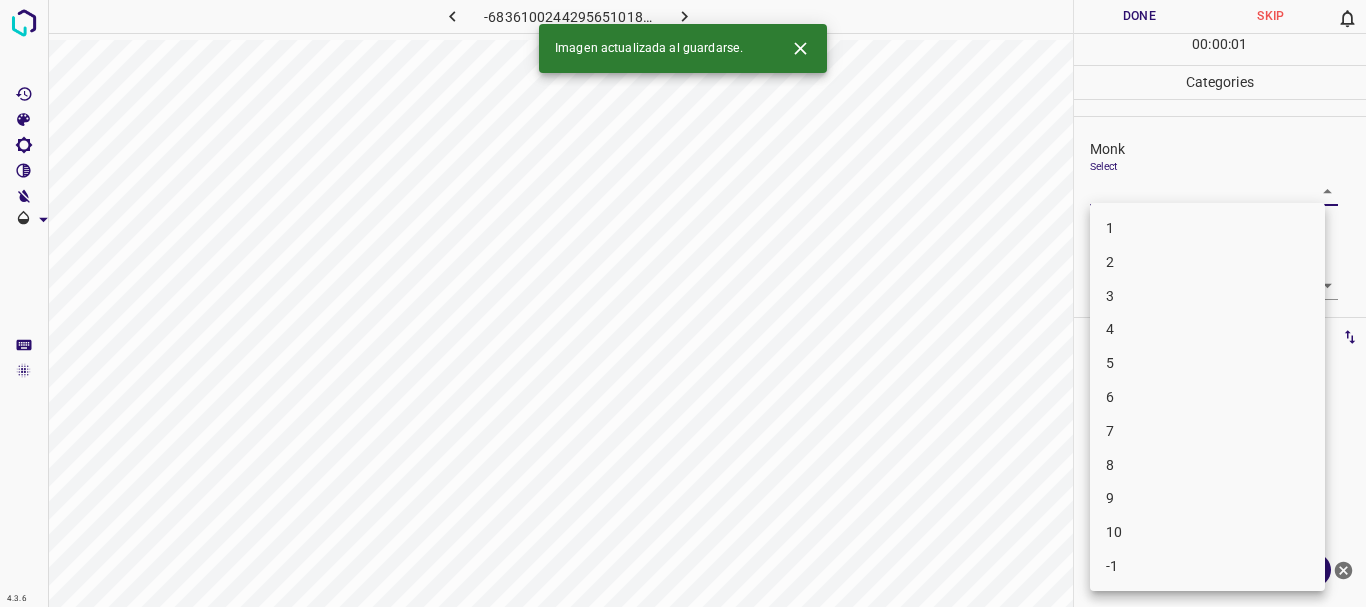 click on "3" at bounding box center [1207, 296] 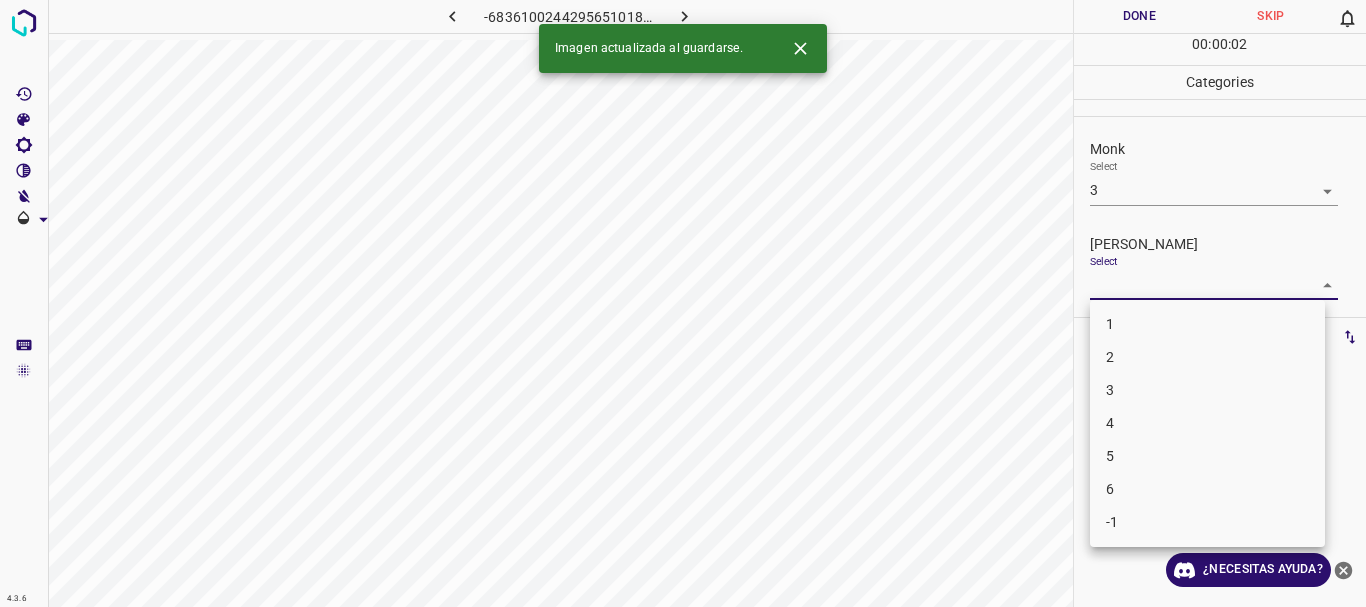 click on "4.3.6  -6836100244295651018.png Done Skip 0 00   : 00   : 02   Categories Monk   Select 3 3  [PERSON_NAME]   Select ​ Labels   0 Categories 1 Monk 2  [PERSON_NAME] Tools Space Change between modes (Draw & Edit) I Auto labeling R Restore zoom M Zoom in N Zoom out Delete Delete selecte label Filters Z Restore filters X Saturation filter C Brightness filter V Contrast filter B Gray scale filter General O Download Imagen actualizada al guardarse. ¿Necesitas ayuda? Texto original Valora esta traducción Tu opinión servirá para ayudar a mejorar el Traductor de Google - Texto - Esconder - Borrar 1 2 3 4 5 6 -1" at bounding box center (683, 303) 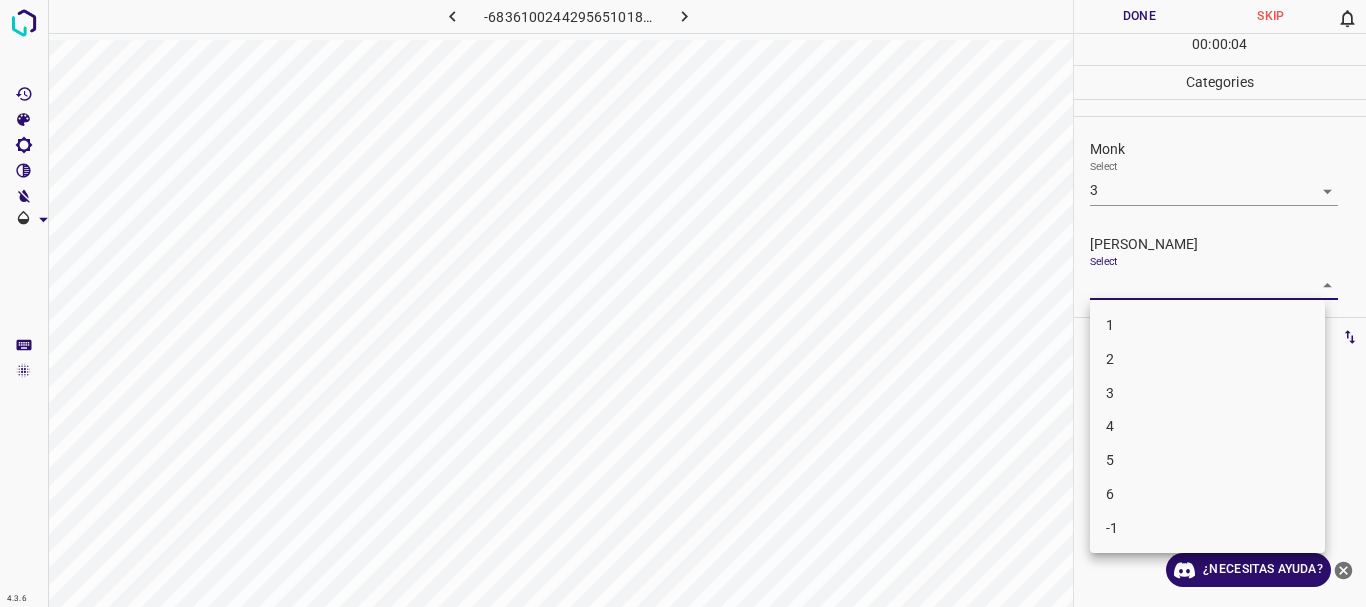 click on "2" at bounding box center (1207, 359) 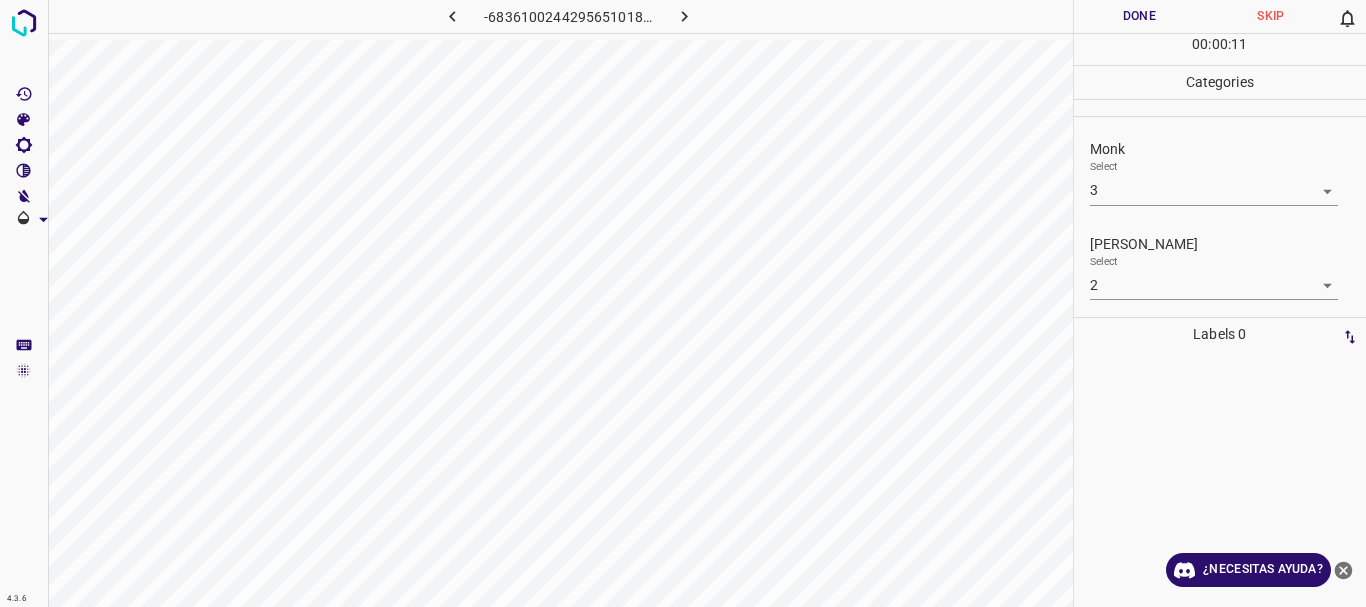 click on "00   : 00   : 11" at bounding box center [1220, 49] 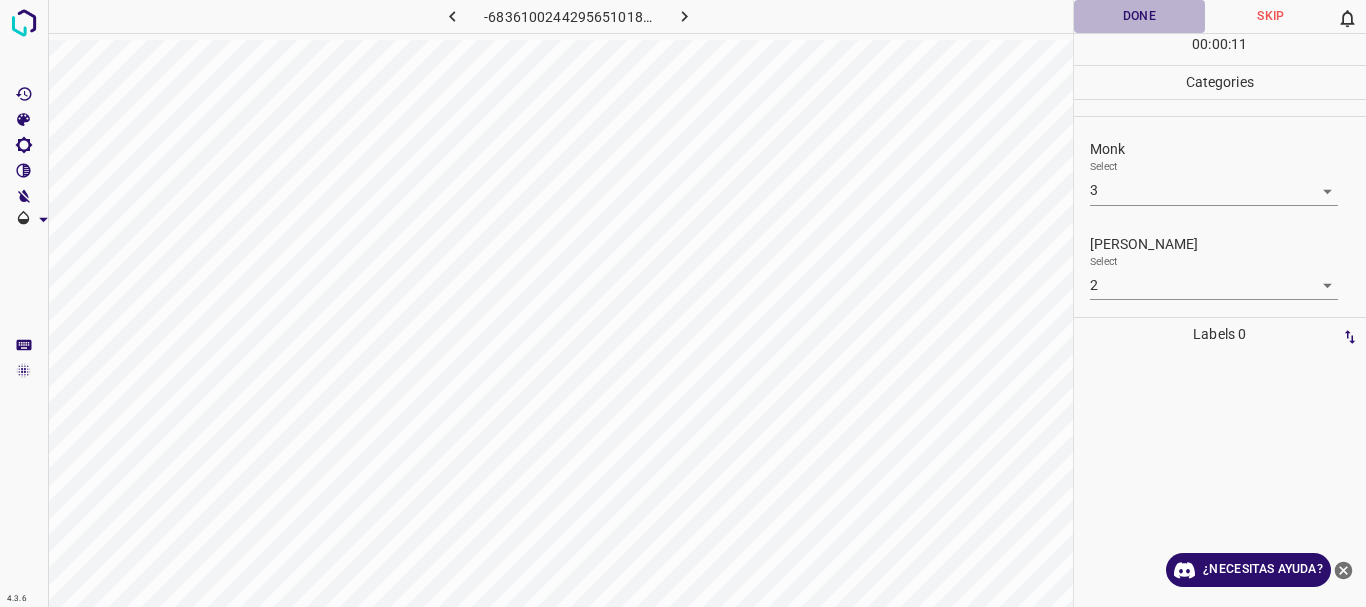 click on "Done" at bounding box center [1140, 16] 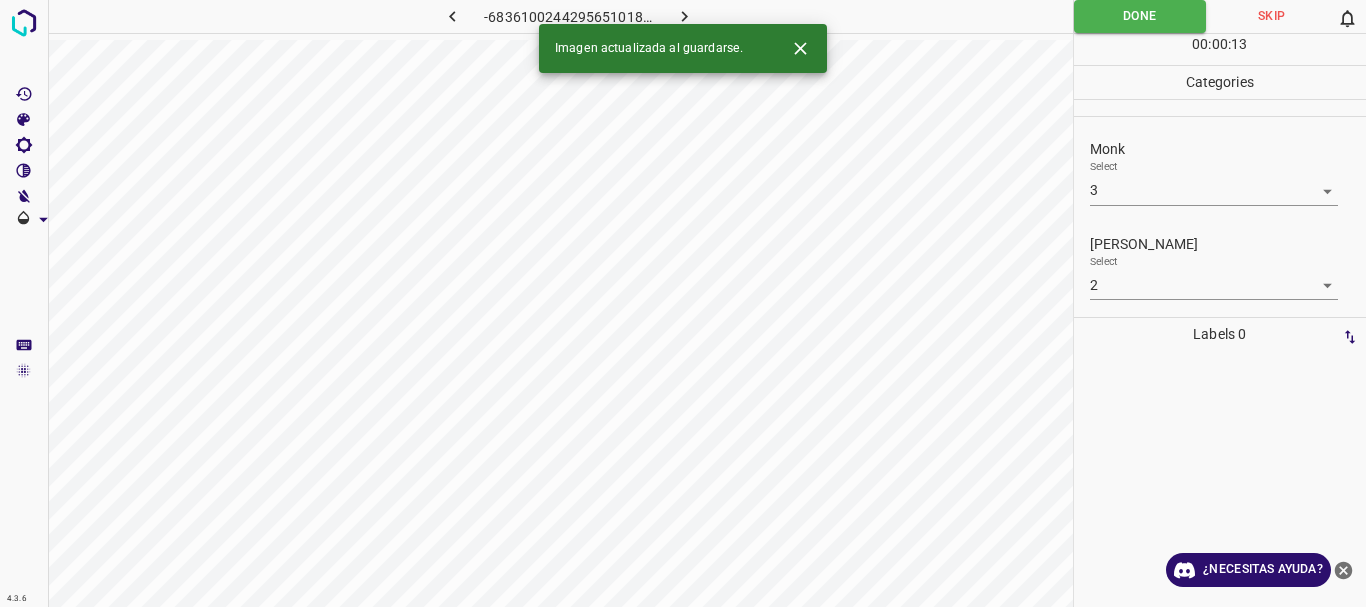 click 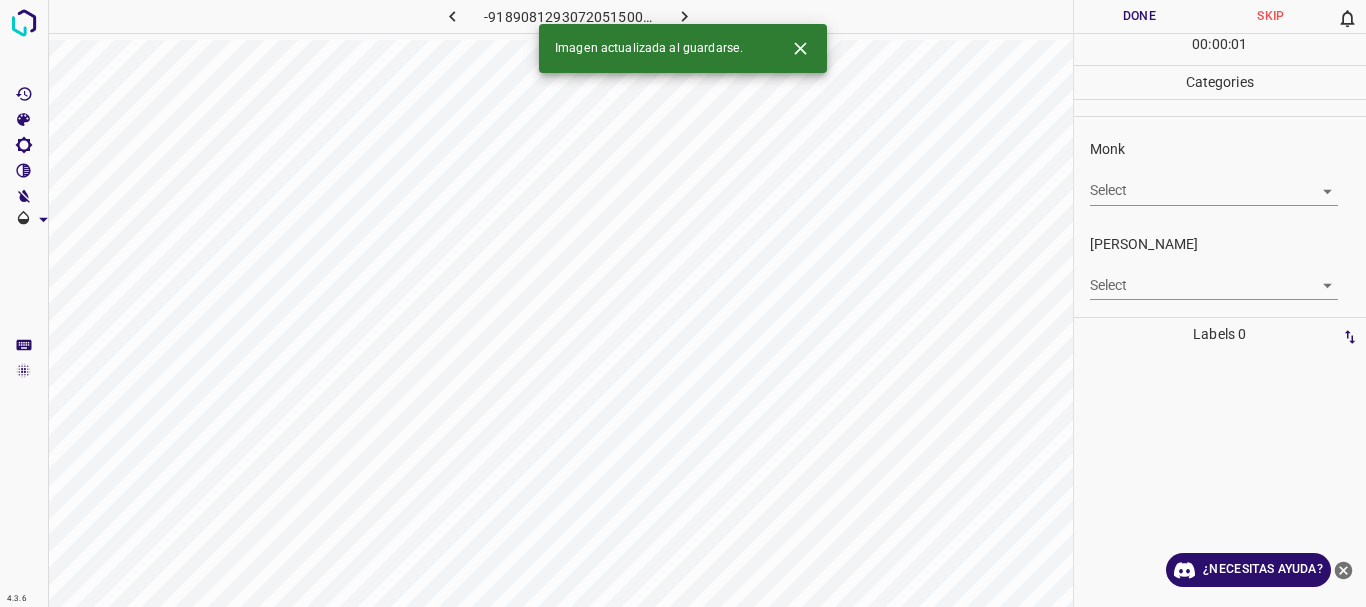 click on "Monk   Select ​" at bounding box center [1220, 172] 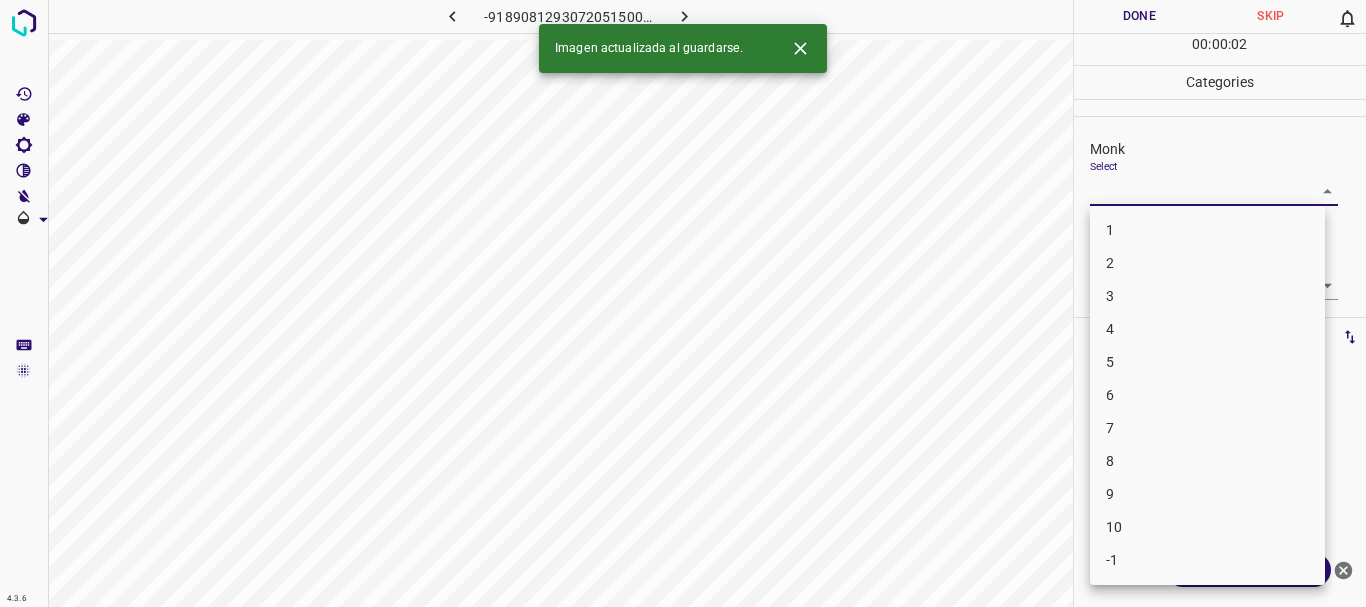 click on "4.3.6  -9189081293072051500.png Done Skip 0 00   : 00   : 02   Categories Monk   Select ​  [PERSON_NAME]   Select ​ Labels   0 Categories 1 Monk 2  [PERSON_NAME] Tools Space Change between modes (Draw & Edit) I Auto labeling R Restore zoom M Zoom in N Zoom out Delete Delete selecte label Filters Z Restore filters X Saturation filter C Brightness filter V Contrast filter B Gray scale filter General O Download Imagen actualizada al guardarse. ¿Necesitas ayuda? Texto original Valora esta traducción Tu opinión servirá para ayudar a mejorar el Traductor de Google - Texto - Esconder - Borrar 1 2 3 4 5 6 7 8 9 10 -1" at bounding box center [683, 303] 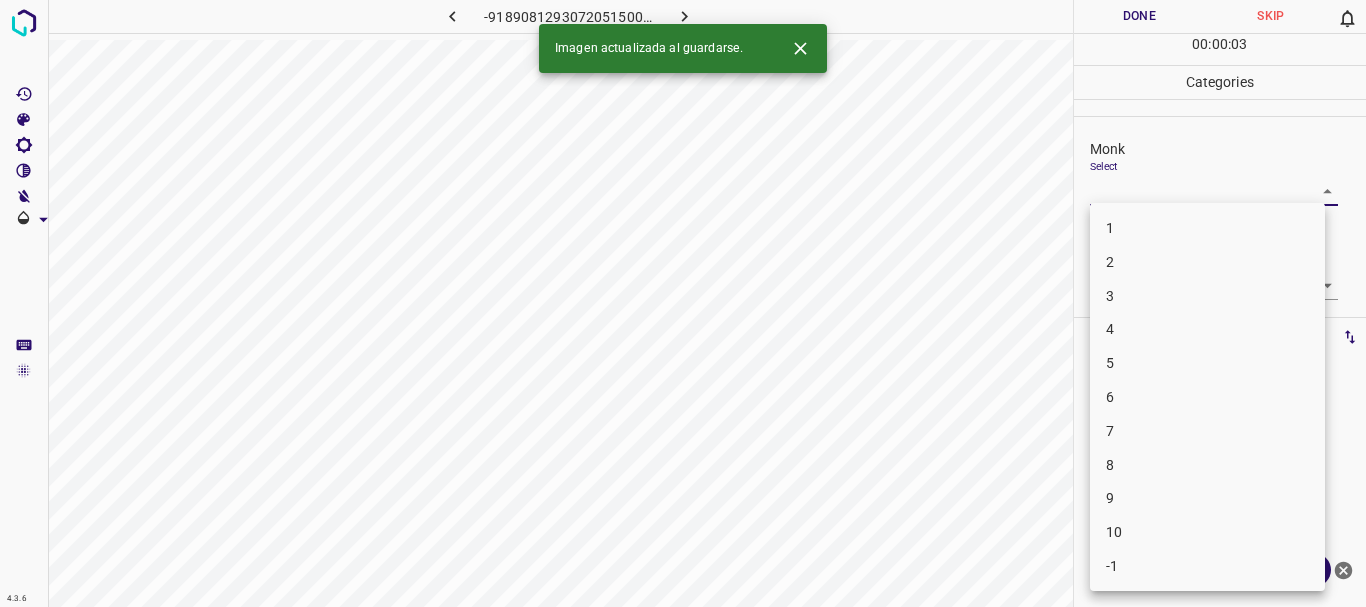 click on "6" at bounding box center [1207, 397] 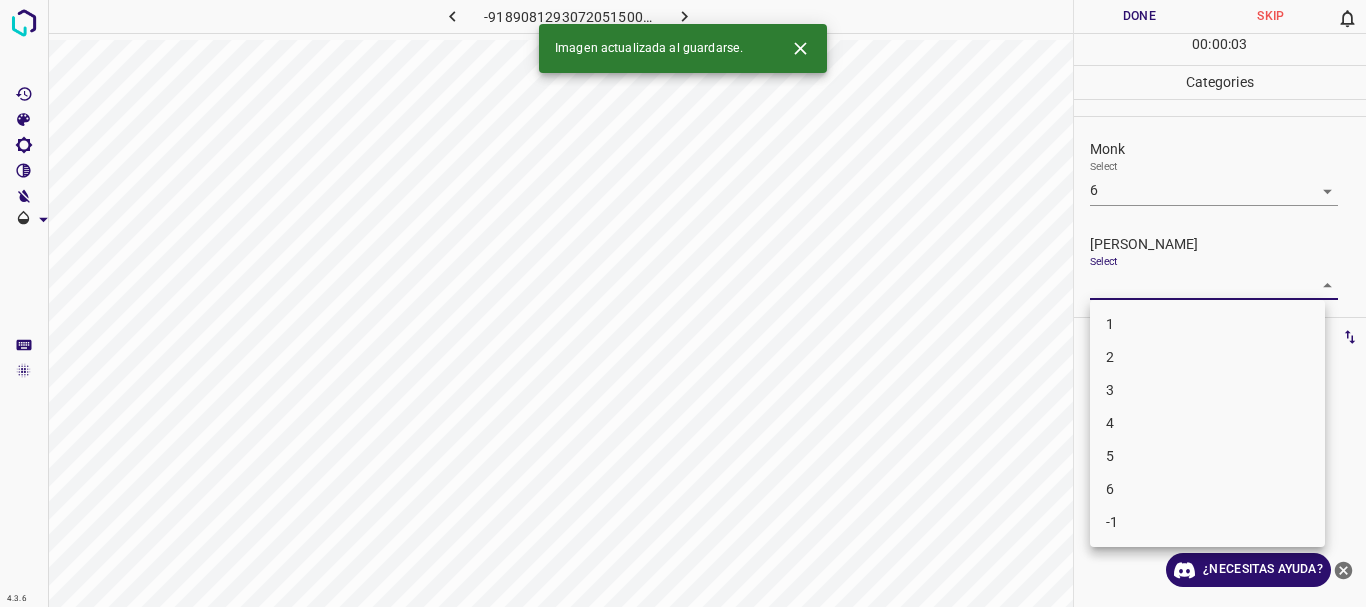 click on "4.3.6  -9189081293072051500.png Done Skip 0 00   : 00   : 03   Categories Monk   Select 6 6  [PERSON_NAME]   Select ​ Labels   0 Categories 1 Monk 2  [PERSON_NAME] Tools Space Change between modes (Draw & Edit) I Auto labeling R Restore zoom M Zoom in N Zoom out Delete Delete selecte label Filters Z Restore filters X Saturation filter C Brightness filter V Contrast filter B Gray scale filter General O Download Imagen actualizada al guardarse. ¿Necesitas ayuda? Texto original Valora esta traducción Tu opinión servirá para ayudar a mejorar el Traductor de Google - Texto - Esconder - Borrar 1 2 3 4 5 6 -1" at bounding box center [683, 303] 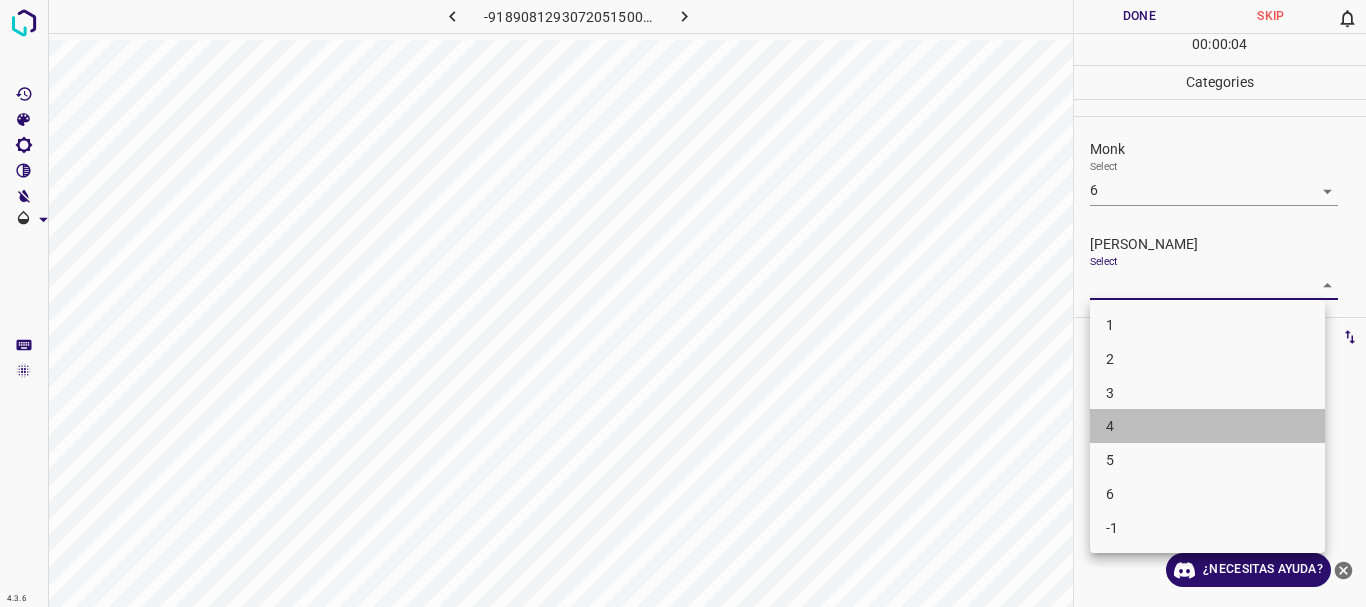click on "4" at bounding box center (1207, 426) 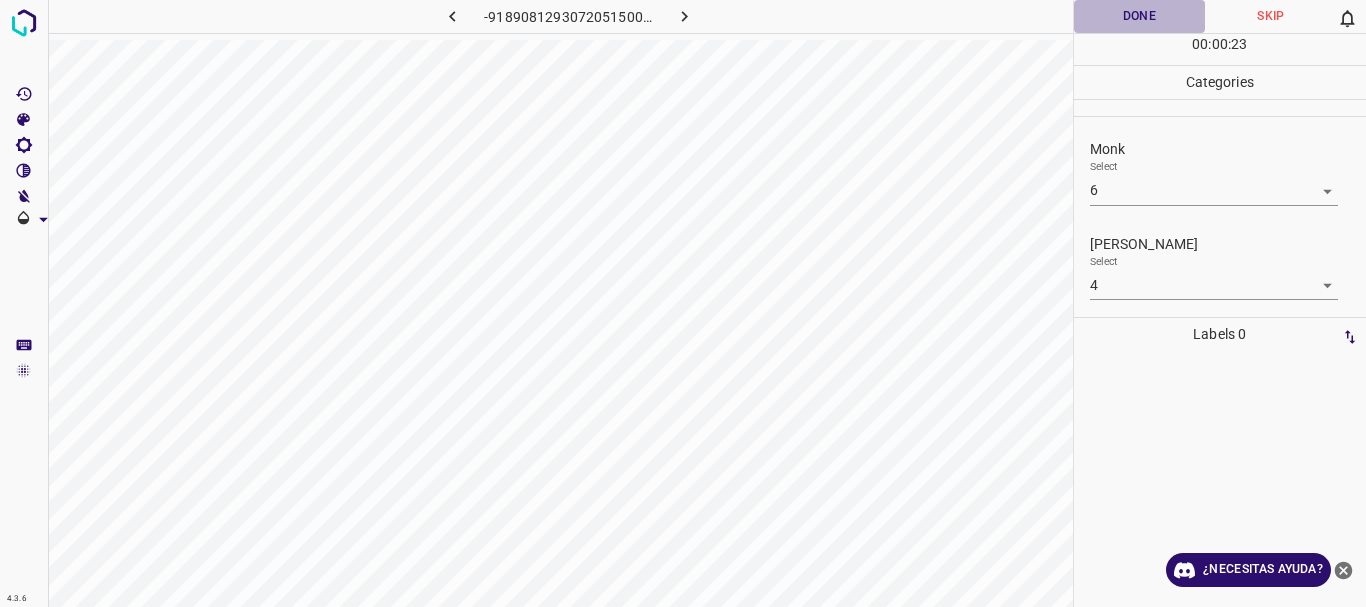 click on "Done" at bounding box center (1140, 16) 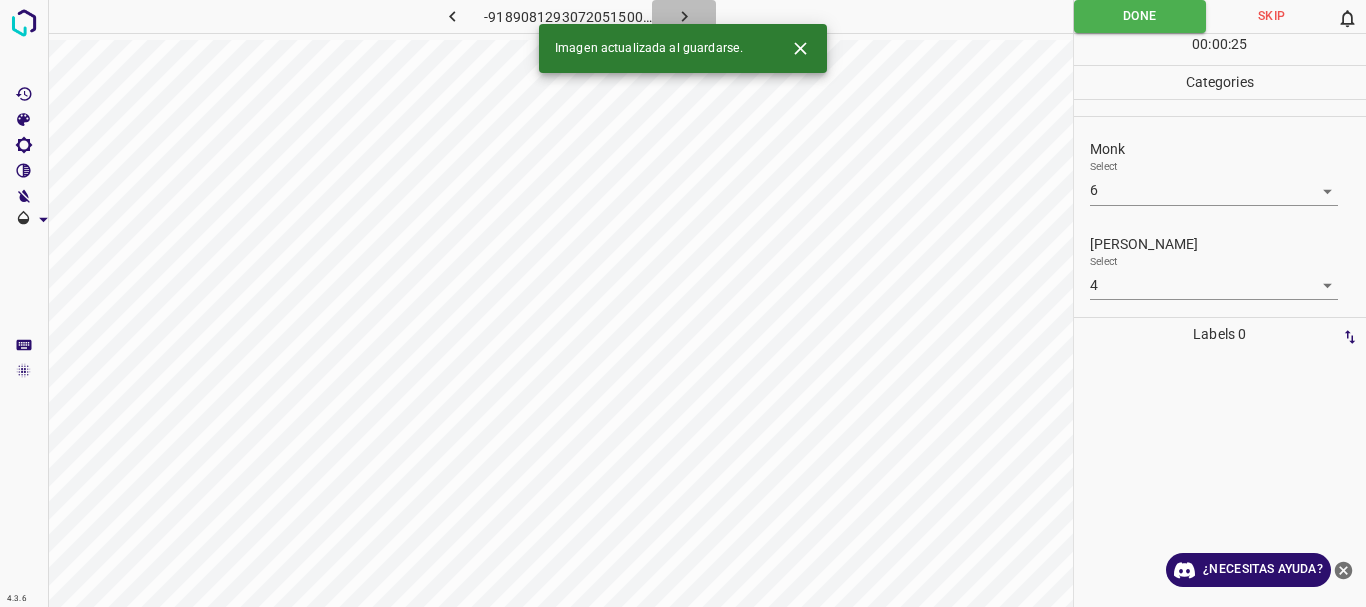 click 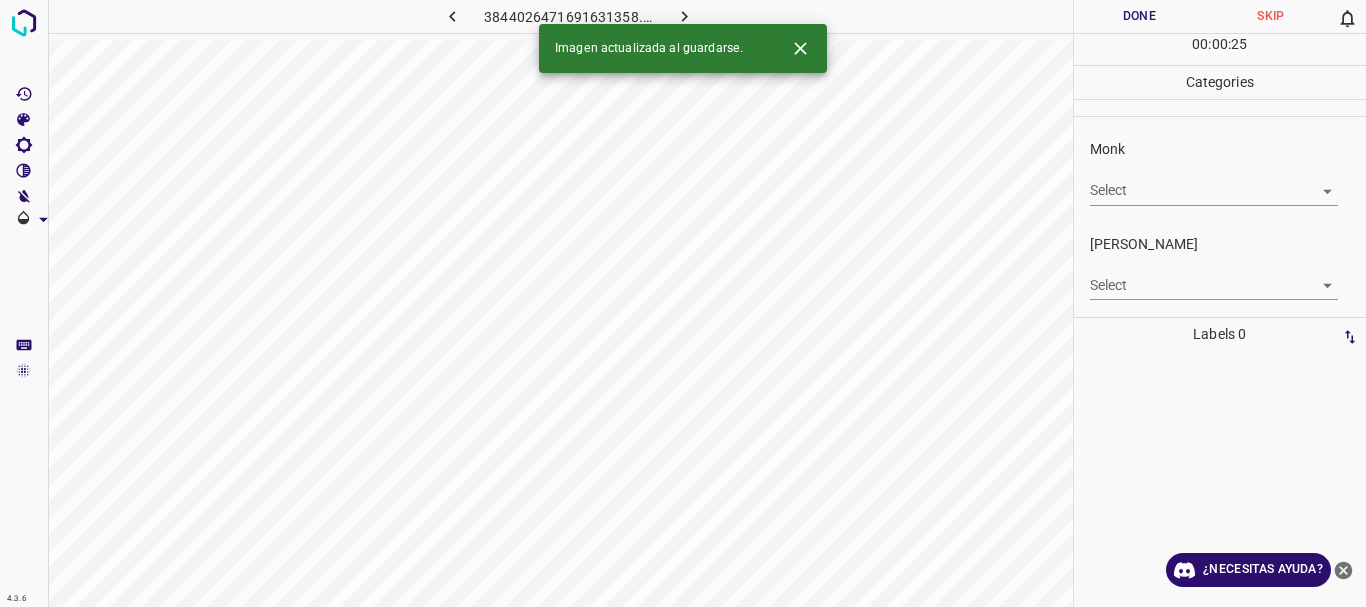 click on "4.3.6  3844026471691631358.png Done Skip 0 00   : 00   : 25   Categories Monk   Select ​  [PERSON_NAME]   Select ​ Labels   0 Categories 1 Monk 2  [PERSON_NAME] Tools Space Change between modes (Draw & Edit) I Auto labeling R Restore zoom M Zoom in N Zoom out Delete Delete selecte label Filters Z Restore filters X Saturation filter C Brightness filter V Contrast filter B Gray scale filter General O Download Imagen actualizada al guardarse. ¿Necesitas ayuda? Texto original Valora esta traducción Tu opinión servirá para ayudar a mejorar el Traductor de Google - Texto - Esconder - Borrar" at bounding box center [683, 303] 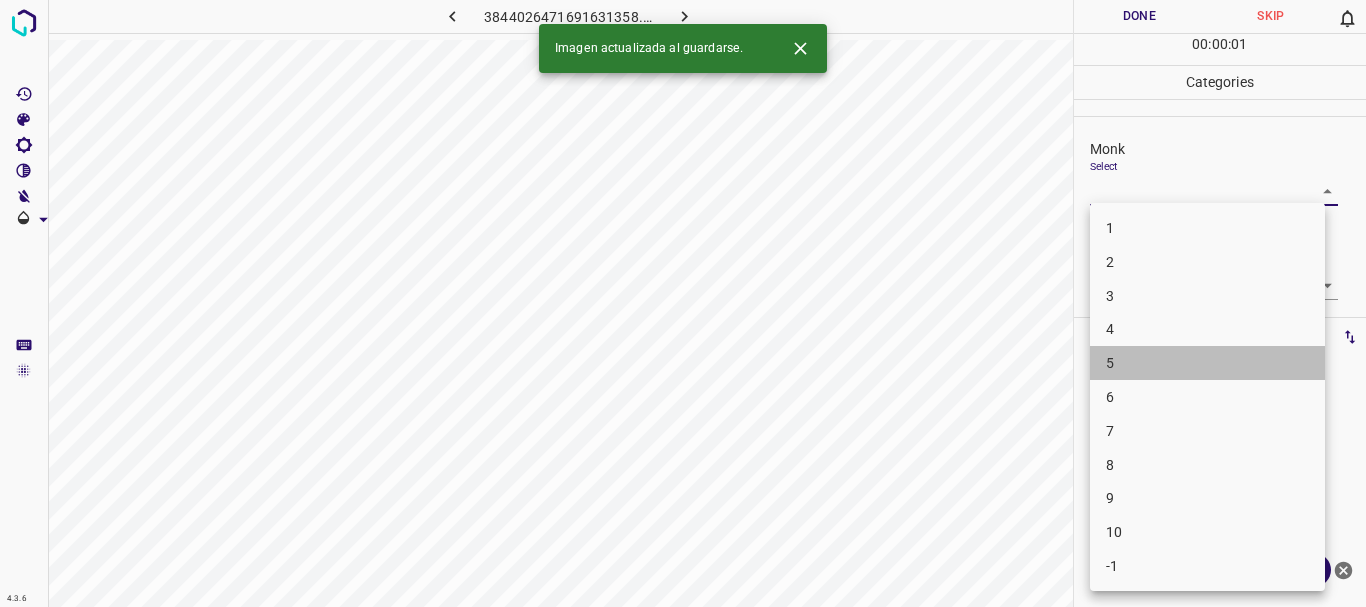 click on "5" at bounding box center [1207, 363] 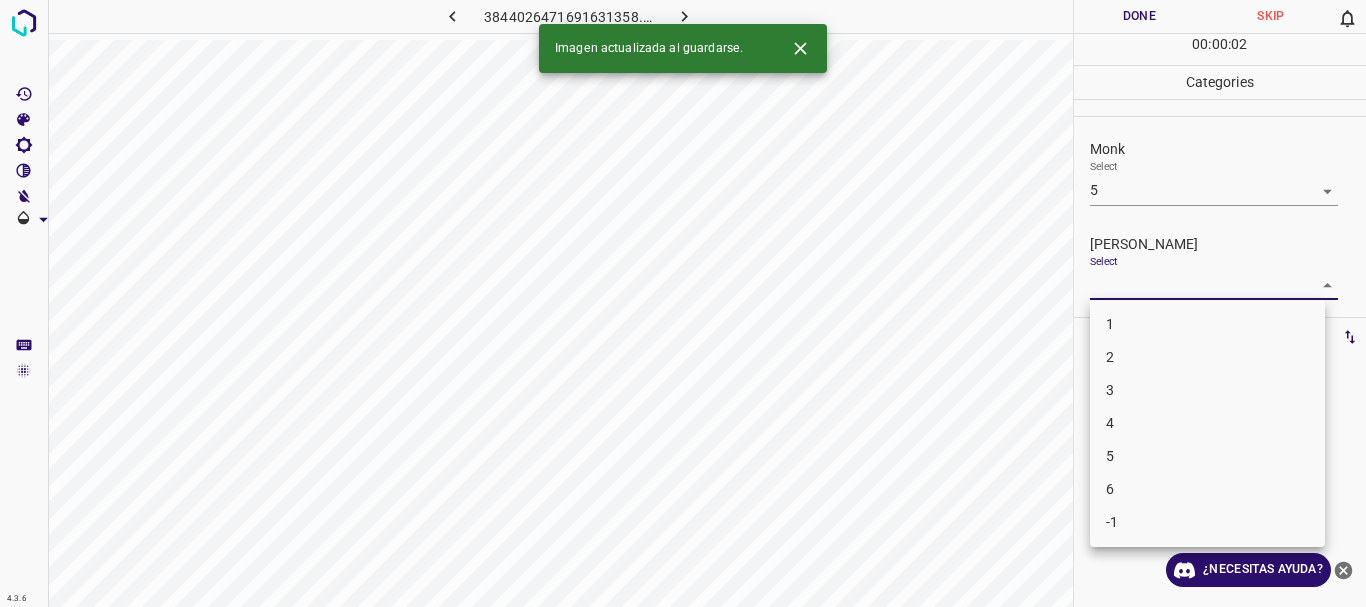 click on "4.3.6  3844026471691631358.png Done Skip 0 00   : 00   : 02   Categories Monk   Select 5 5  [PERSON_NAME]   Select ​ Labels   0 Categories 1 Monk 2  [PERSON_NAME] Tools Space Change between modes (Draw & Edit) I Auto labeling R Restore zoom M Zoom in N Zoom out Delete Delete selecte label Filters Z Restore filters X Saturation filter C Brightness filter V Contrast filter B Gray scale filter General O Download Imagen actualizada al guardarse. ¿Necesitas ayuda? Texto original Valora esta traducción Tu opinión servirá para ayudar a mejorar el Traductor de Google - Texto - Esconder - Borrar 1 2 3 4 5 6 -1" at bounding box center [683, 303] 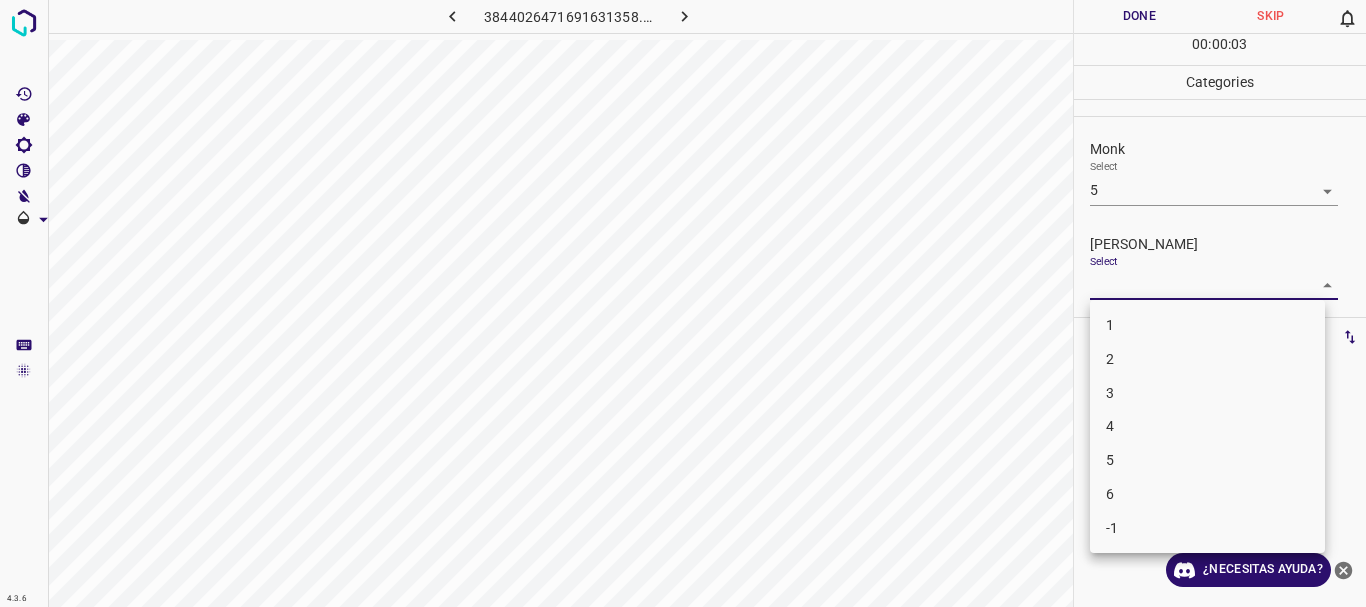 drag, startPoint x: 1139, startPoint y: 422, endPoint x: 1161, endPoint y: 372, distance: 54.626 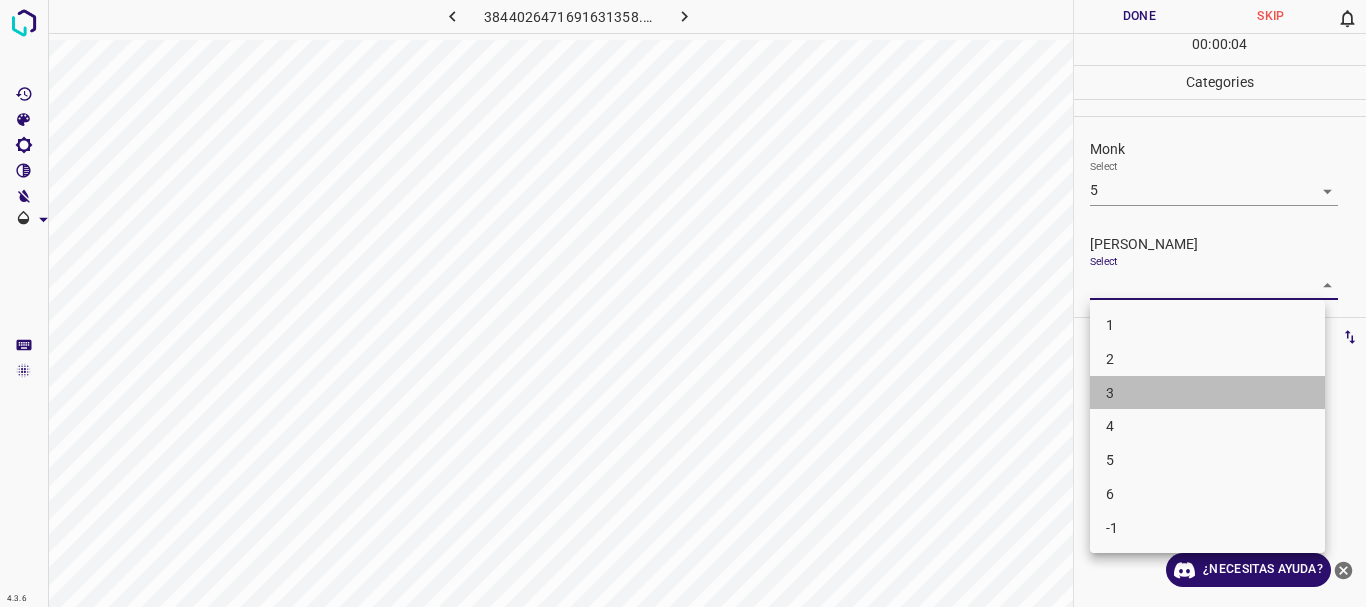 click on "3" at bounding box center (1207, 393) 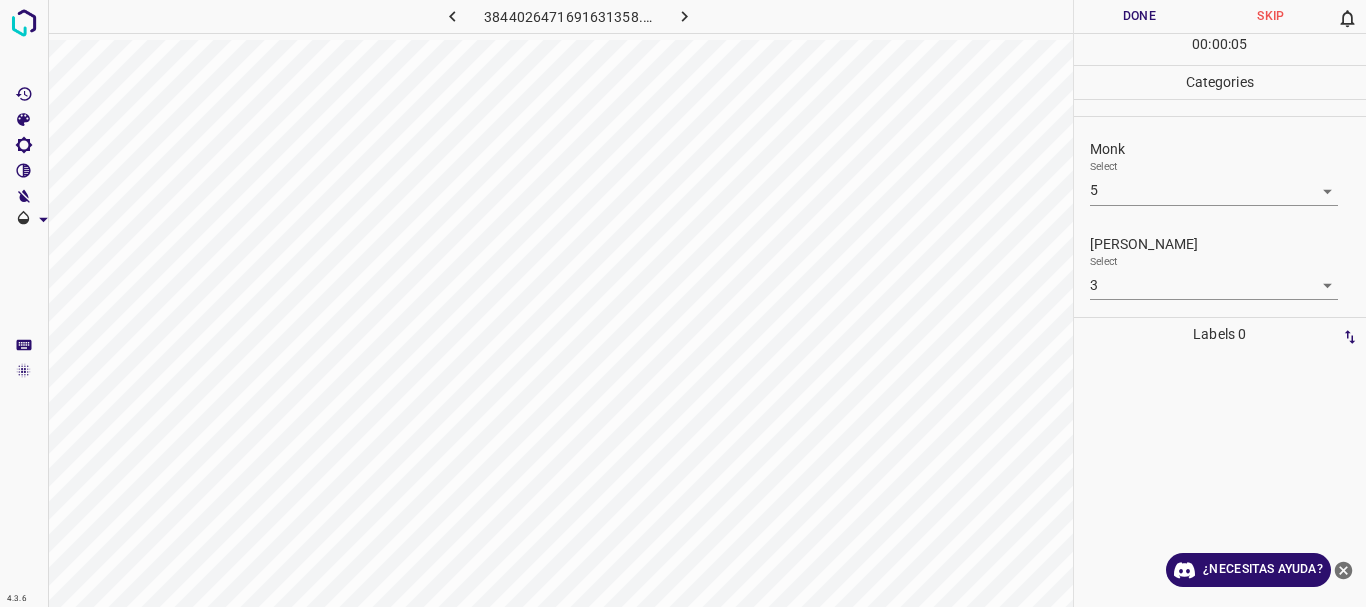 click on "Done" at bounding box center [1140, 16] 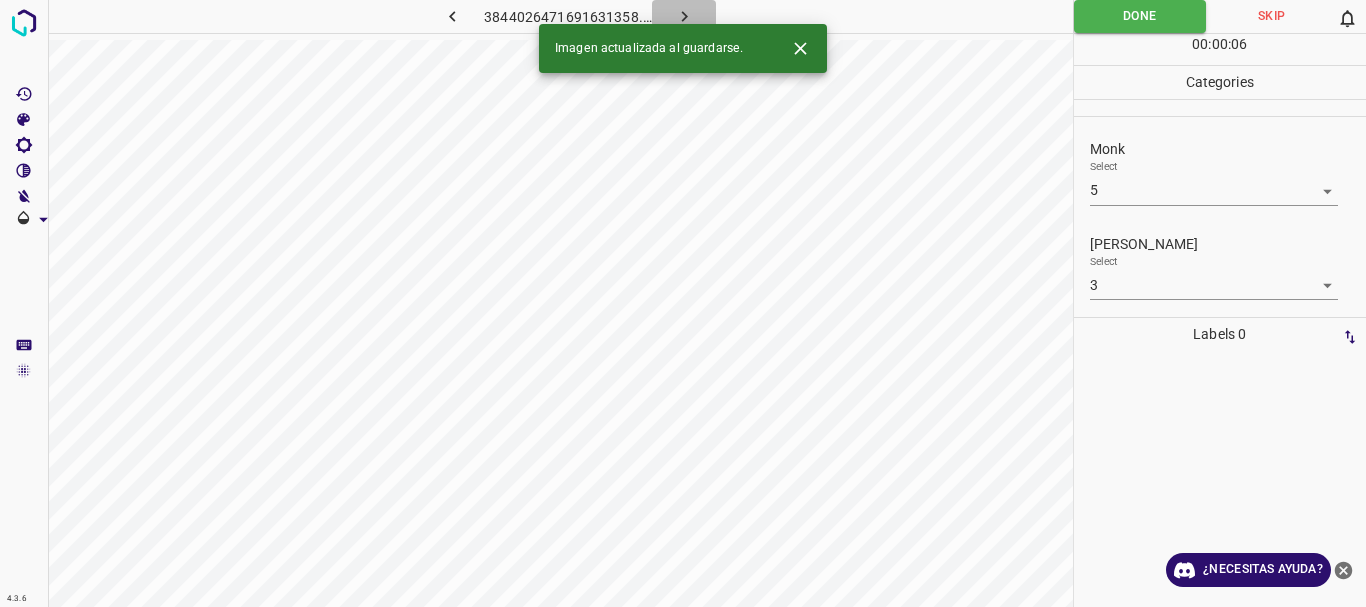 click 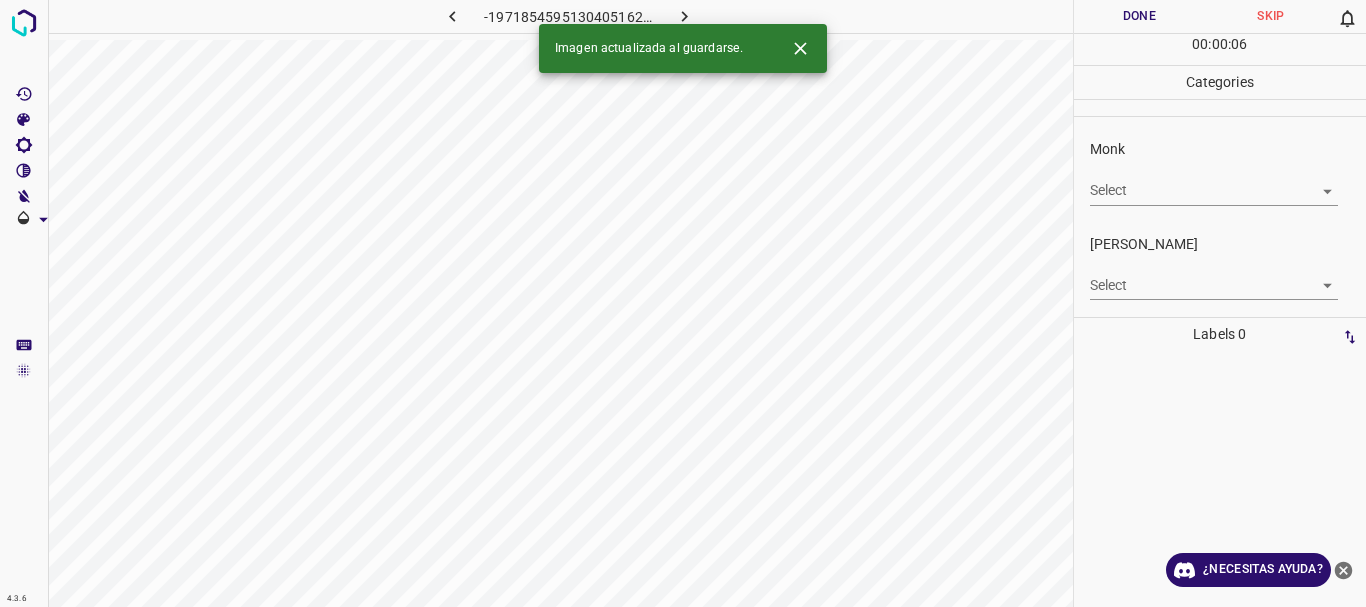 click on "4.3.6  -1971854595130405162.png Done Skip 0 00   : 00   : 06   Categories Monk   Select ​  [PERSON_NAME]   Select ​ Labels   0 Categories 1 Monk 2  [PERSON_NAME] Tools Space Change between modes (Draw & Edit) I Auto labeling R Restore zoom M Zoom in N Zoom out Delete Delete selecte label Filters Z Restore filters X Saturation filter C Brightness filter V Contrast filter B Gray scale filter General O Download Imagen actualizada al guardarse. ¿Necesitas ayuda? Texto original Valora esta traducción Tu opinión servirá para ayudar a mejorar el Traductor de Google - Texto - Esconder - Borrar" at bounding box center [683, 303] 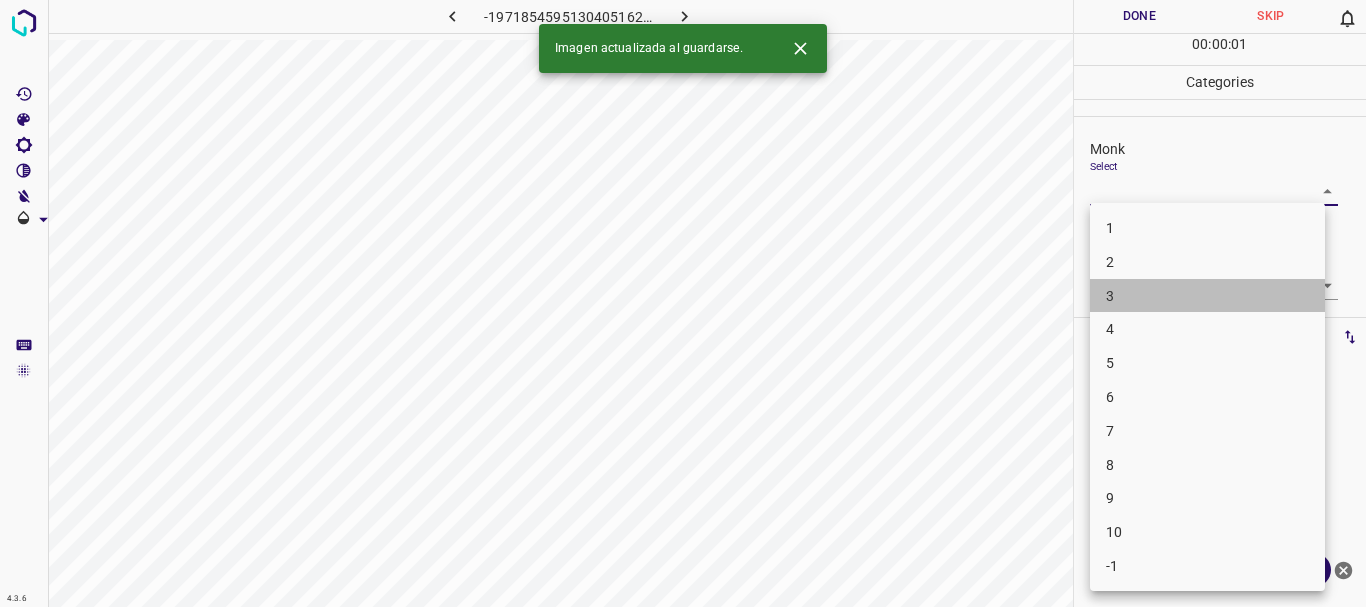 click on "3" at bounding box center [1207, 296] 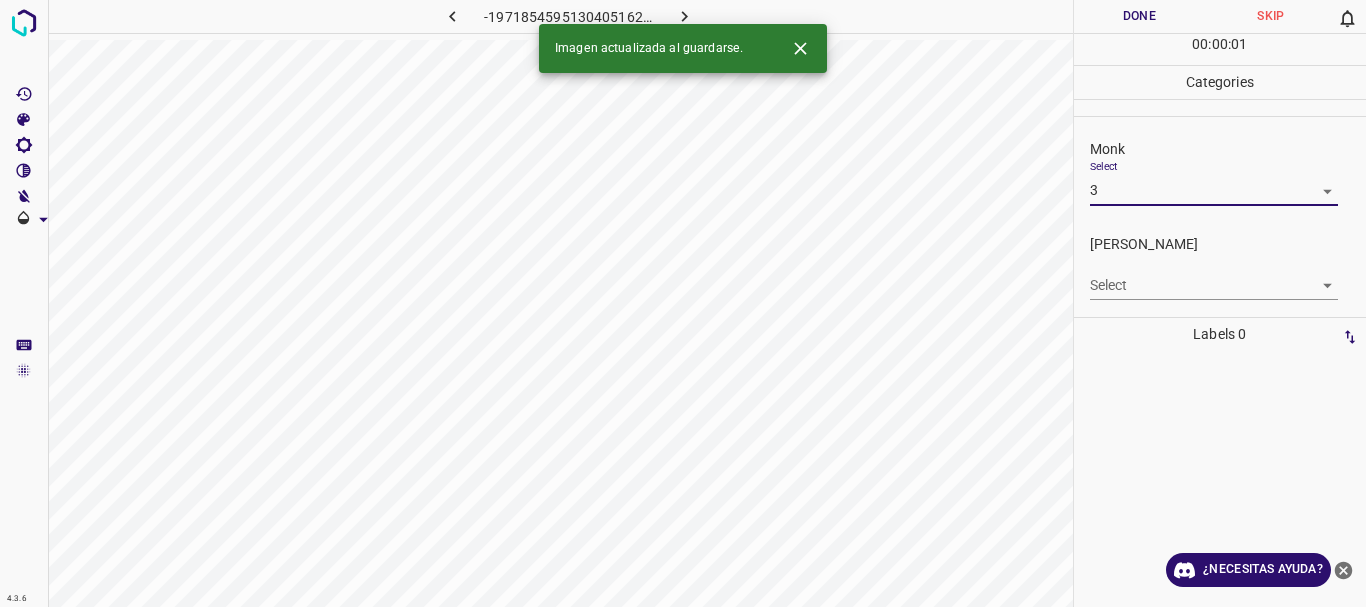 click on "4.3.6  -1971854595130405162.png Done Skip 0 00   : 00   : 01   Categories Monk   Select 3 3  [PERSON_NAME]   Select ​ Labels   0 Categories 1 Monk 2  [PERSON_NAME] Tools Space Change between modes (Draw & Edit) I Auto labeling R Restore zoom M Zoom in N Zoom out Delete Delete selecte label Filters Z Restore filters X Saturation filter C Brightness filter V Contrast filter B Gray scale filter General O Download Imagen actualizada al guardarse. ¿Necesitas ayuda? Texto original Valora esta traducción Tu opinión servirá para ayudar a mejorar el Traductor de Google - Texto - Esconder - Borrar" at bounding box center (683, 303) 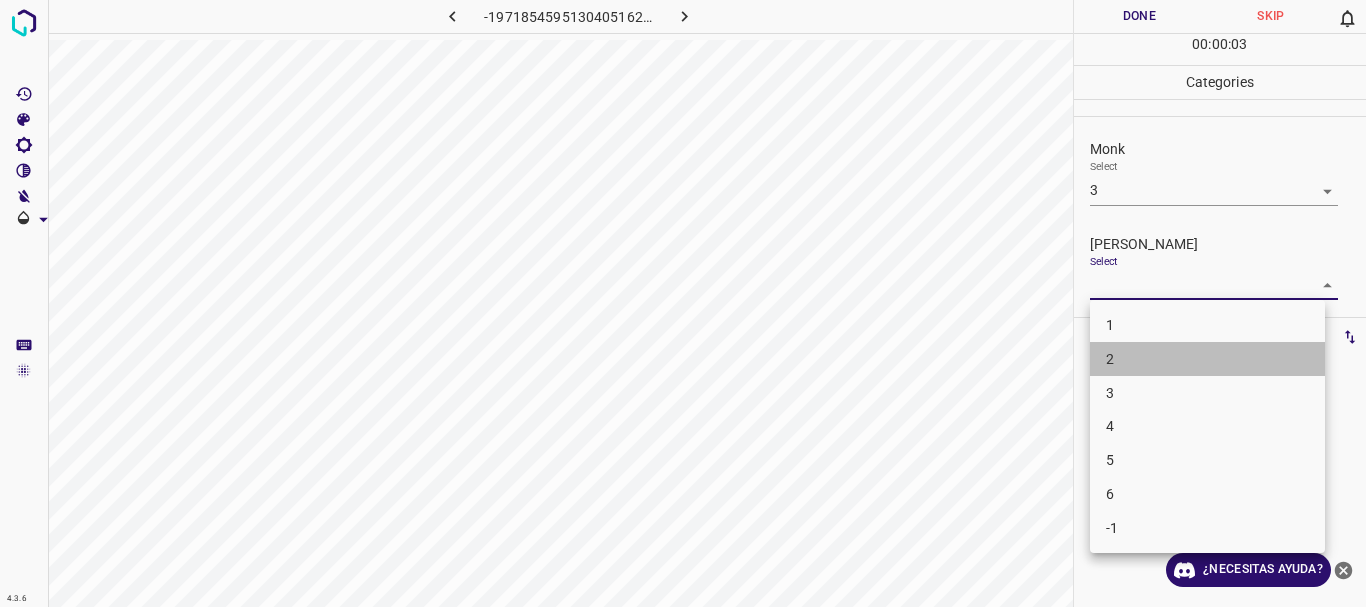 drag, startPoint x: 1154, startPoint y: 362, endPoint x: 1172, endPoint y: 183, distance: 179.90276 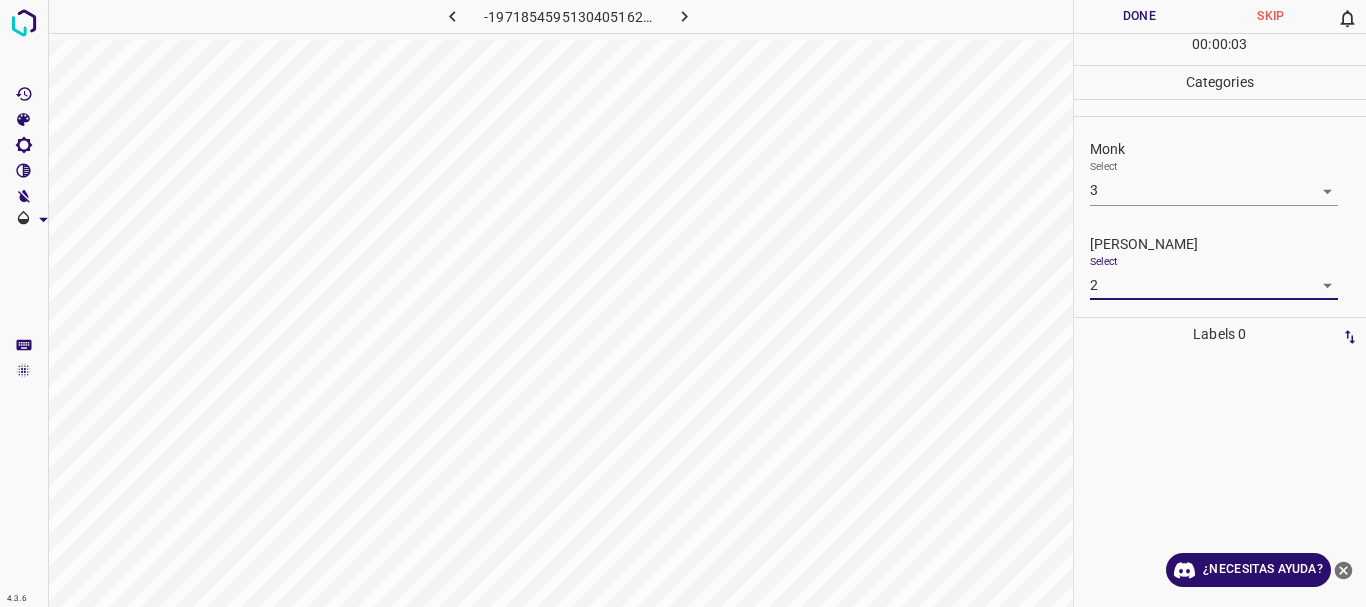 click on "Done" at bounding box center (1140, 16) 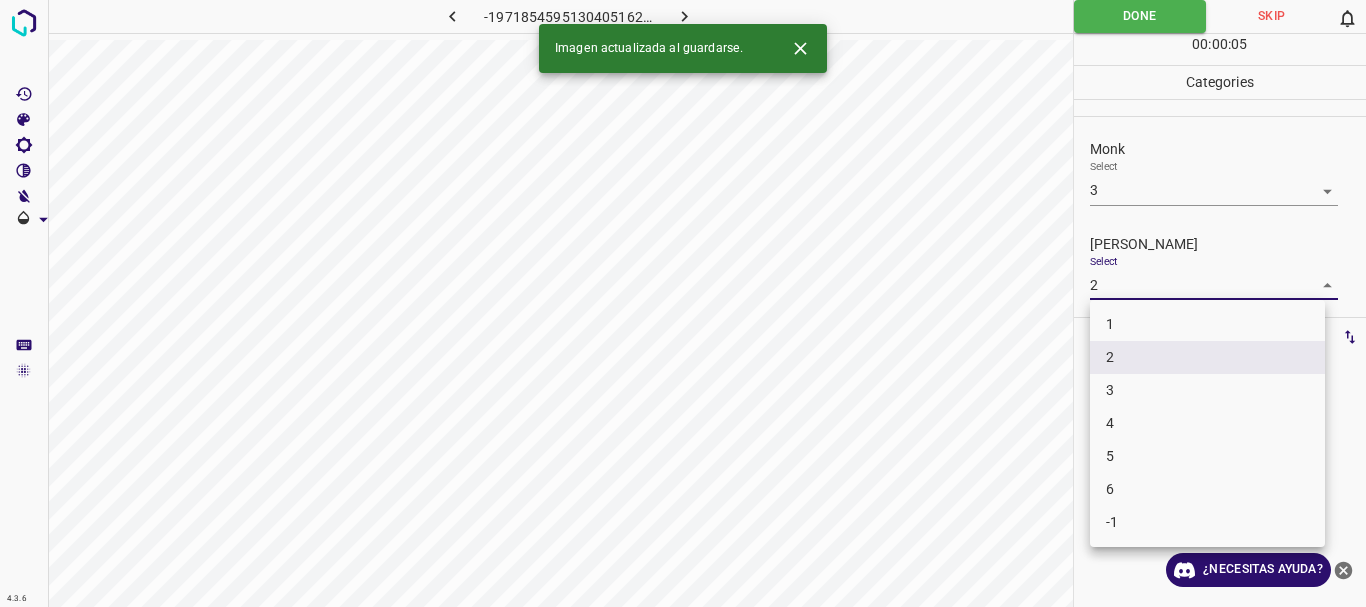 click on "4.3.6  -1971854595130405162.png Done Skip 0 00   : 00   : 05   Categories Monk   Select 3 3  [PERSON_NAME]   Select 2 2 Labels   0 Categories 1 Monk 2  [PERSON_NAME] Tools Space Change between modes (Draw & Edit) I Auto labeling R Restore zoom M Zoom in N Zoom out Delete Delete selecte label Filters Z Restore filters X Saturation filter C Brightness filter V Contrast filter B Gray scale filter General O Download Imagen actualizada al guardarse. ¿Necesitas ayuda? Texto original Valora esta traducción Tu opinión servirá para ayudar a mejorar el Traductor de Google - Texto - Esconder - Borrar 1 2 3 4 5 6 -1" at bounding box center [683, 303] 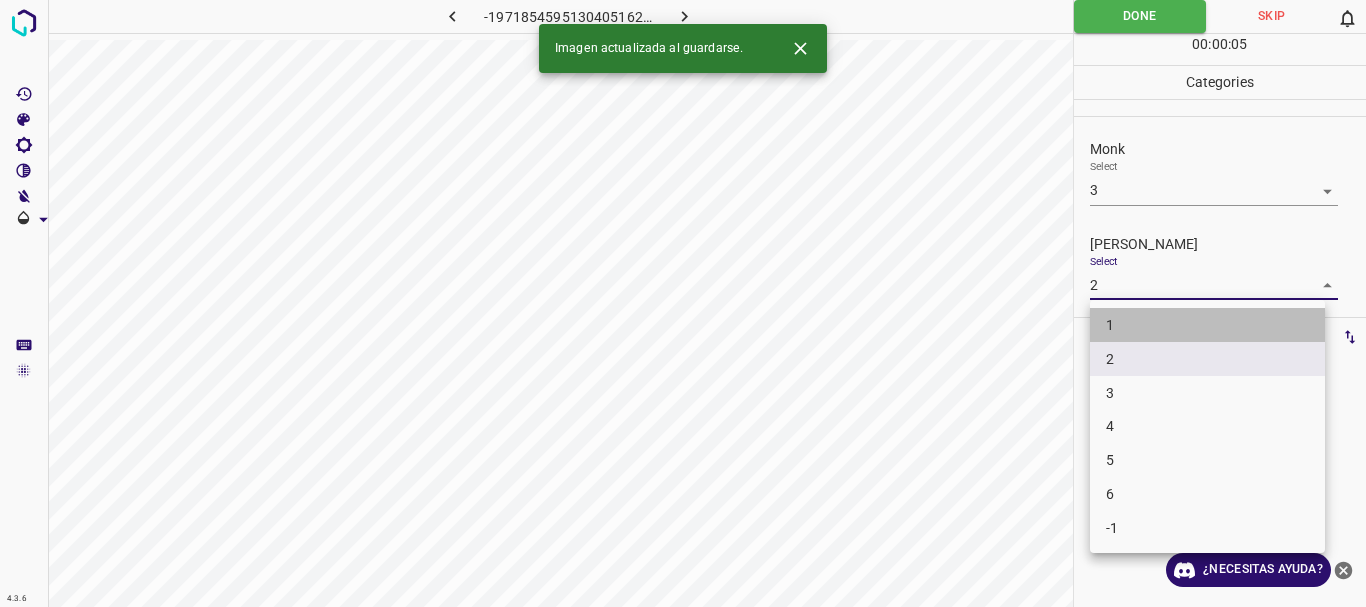 drag, startPoint x: 1116, startPoint y: 331, endPoint x: 1128, endPoint y: 198, distance: 133.54025 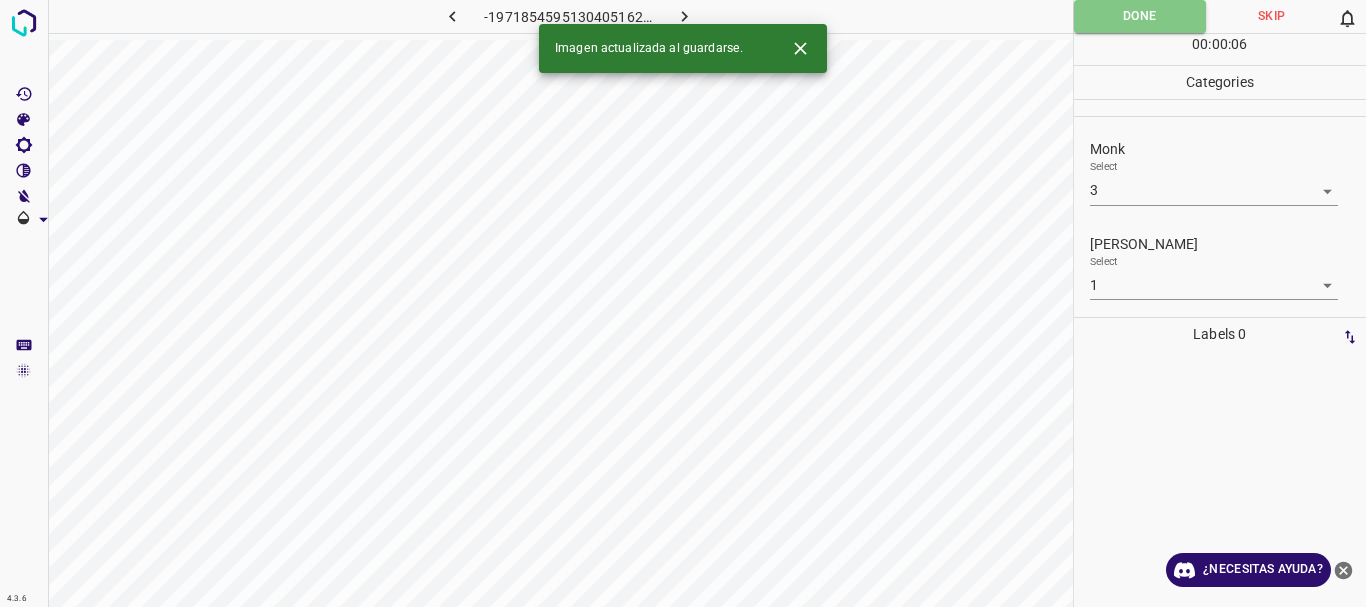 drag, startPoint x: 1136, startPoint y: 8, endPoint x: 611, endPoint y: 29, distance: 525.41986 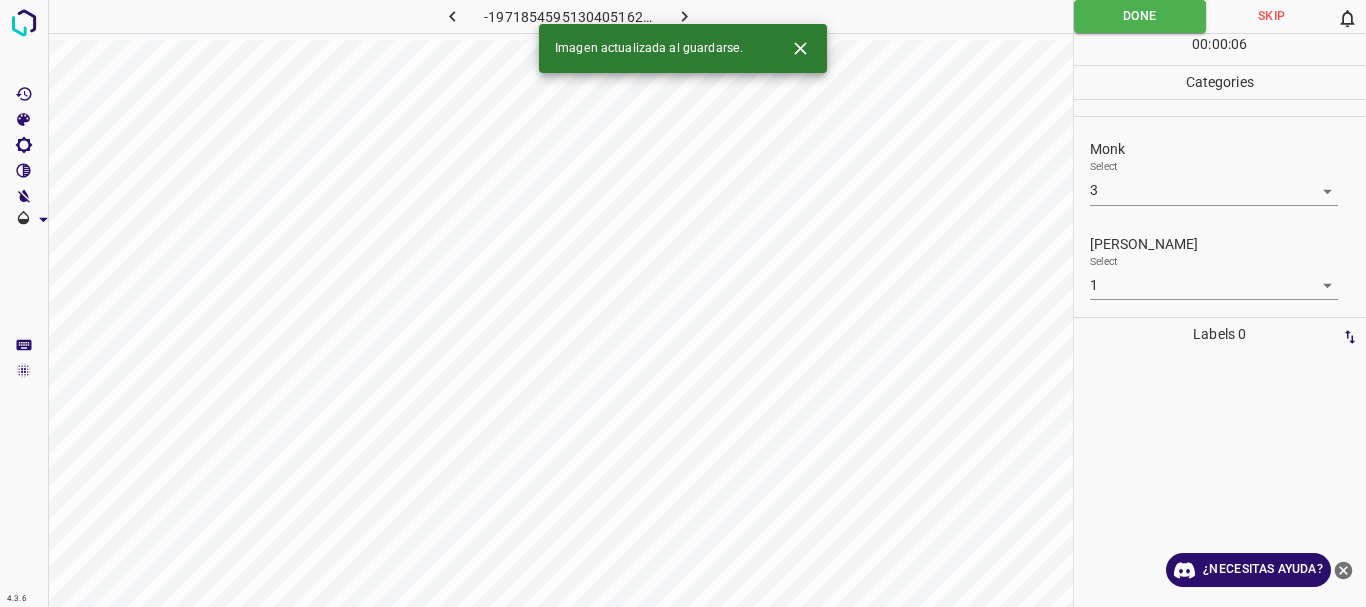click 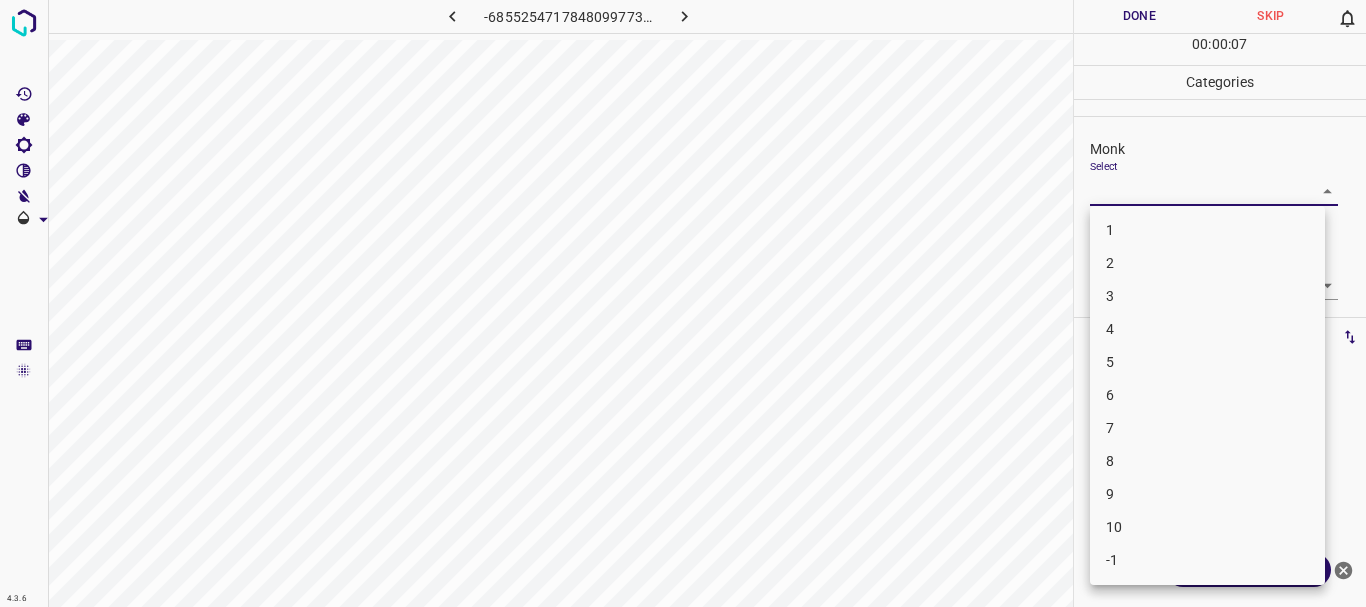 click on "4.3.6  -6855254717848099773.png Done Skip 0 00   : 00   : 07   Categories Monk   Select ​  [PERSON_NAME]   Select ​ Labels   0 Categories 1 Monk 2  [PERSON_NAME] Tools Space Change between modes (Draw & Edit) I Auto labeling R Restore zoom M Zoom in N Zoom out Delete Delete selecte label Filters Z Restore filters X Saturation filter C Brightness filter V Contrast filter B Gray scale filter General O Download ¿Necesitas ayuda? Texto original Valora esta traducción Tu opinión servirá para ayudar a mejorar el Traductor de Google - Texto - Esconder - Borrar 1 2 3 4 5 6 7 8 9 10 -1" at bounding box center [683, 303] 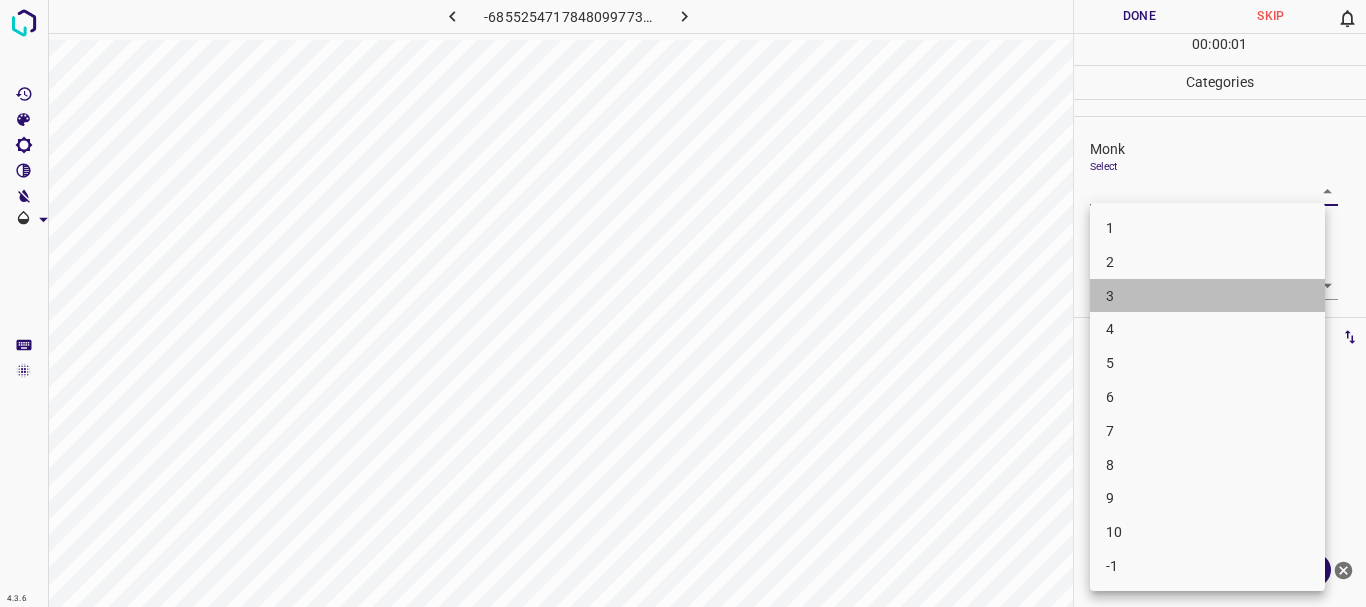 click on "3" at bounding box center (1207, 296) 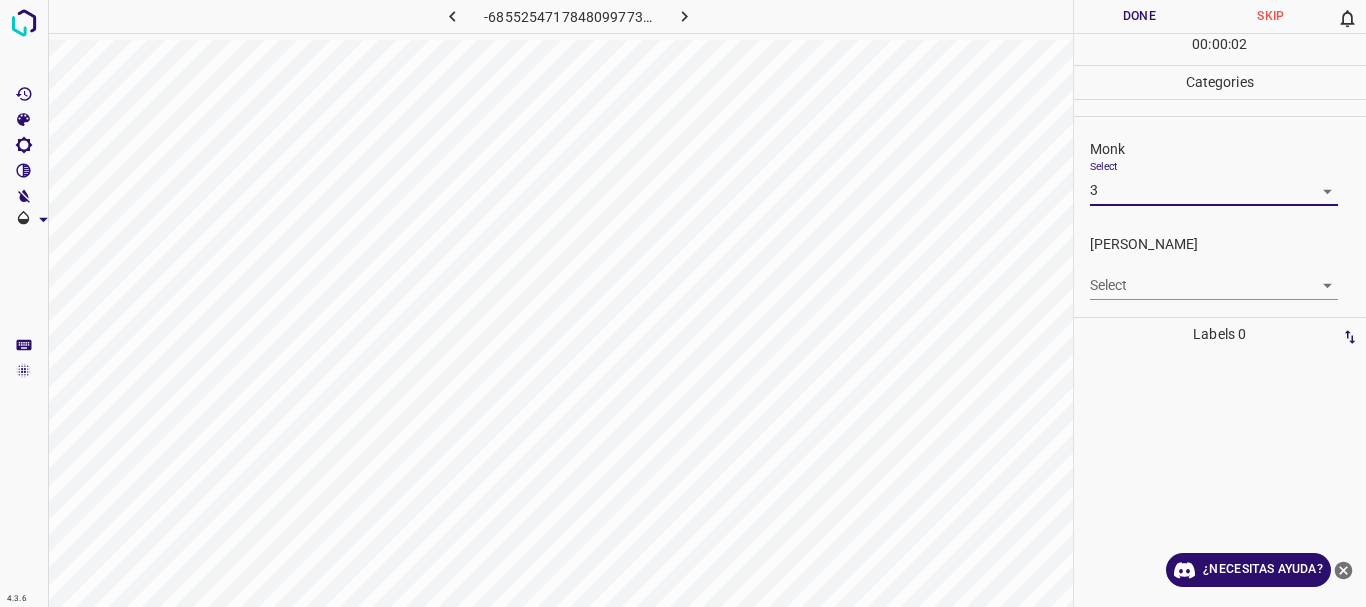 click on "4.3.6  -6855254717848099773.png Done Skip 0 00   : 00   : 02   Categories Monk   Select 3 3  [PERSON_NAME]   Select ​ Labels   0 Categories 1 Monk 2  [PERSON_NAME] Tools Space Change between modes (Draw & Edit) I Auto labeling R Restore zoom M Zoom in N Zoom out Delete Delete selecte label Filters Z Restore filters X Saturation filter C Brightness filter V Contrast filter B Gray scale filter General O Download ¿Necesitas ayuda? Texto original Valora esta traducción Tu opinión servirá para ayudar a mejorar el Traductor de Google - Texto - Esconder - Borrar" at bounding box center (683, 303) 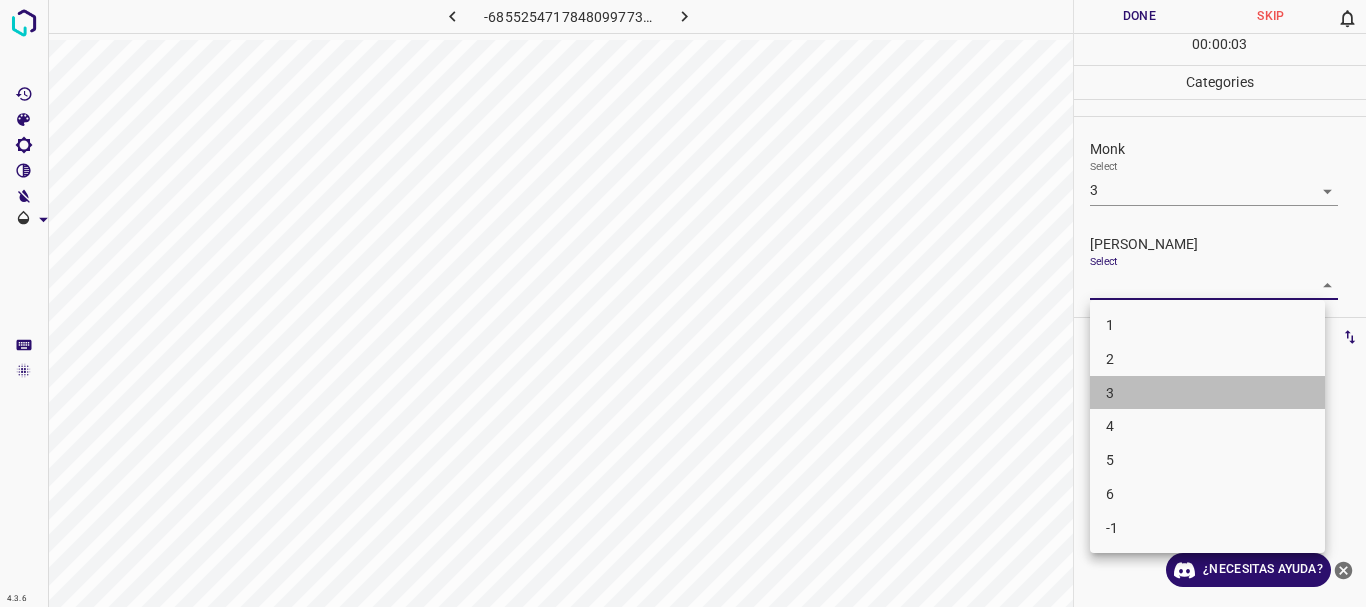 click on "3" at bounding box center [1207, 393] 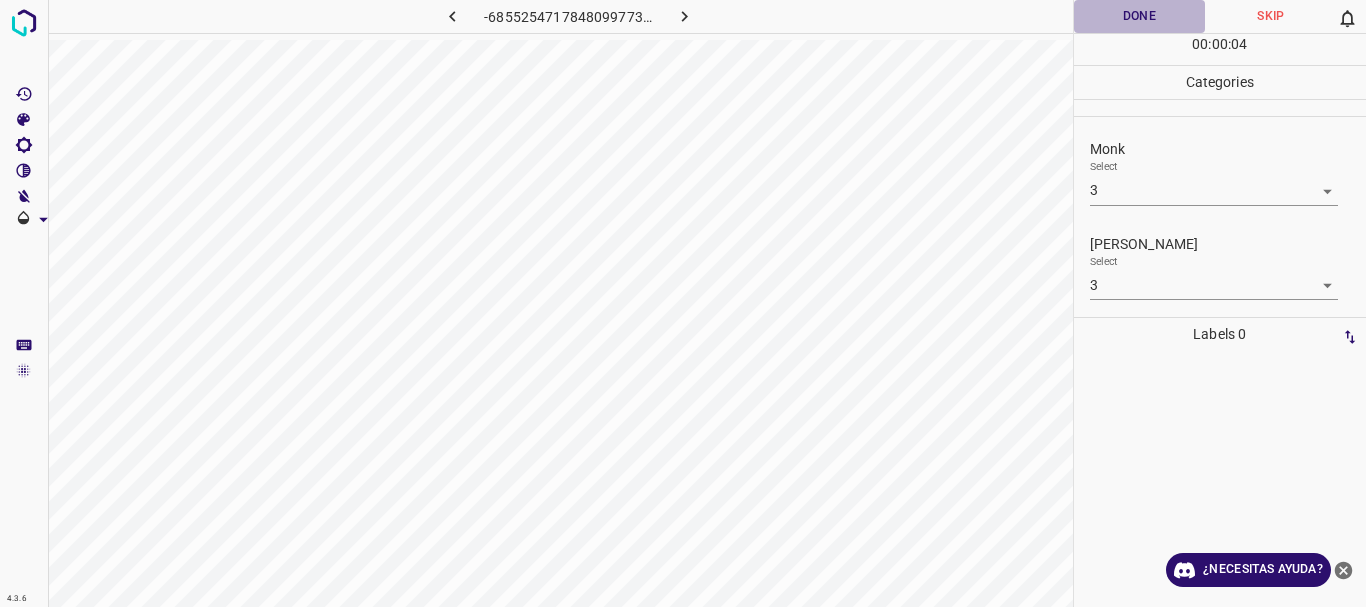 click on "Done" at bounding box center [1140, 16] 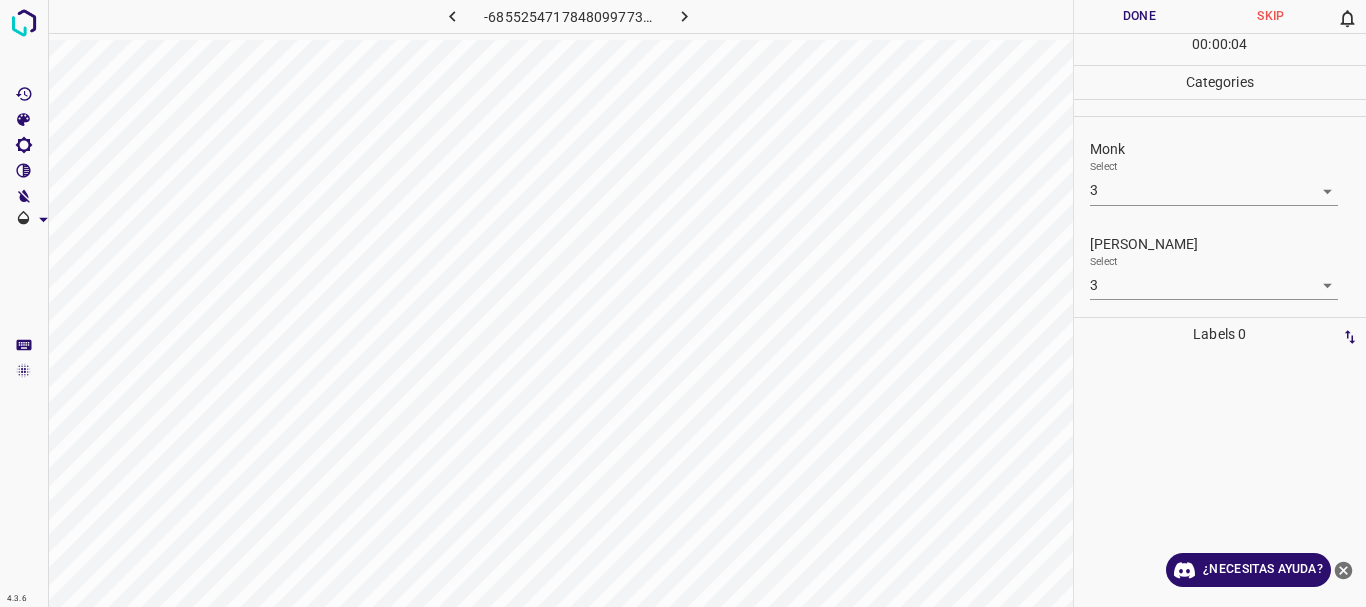 click 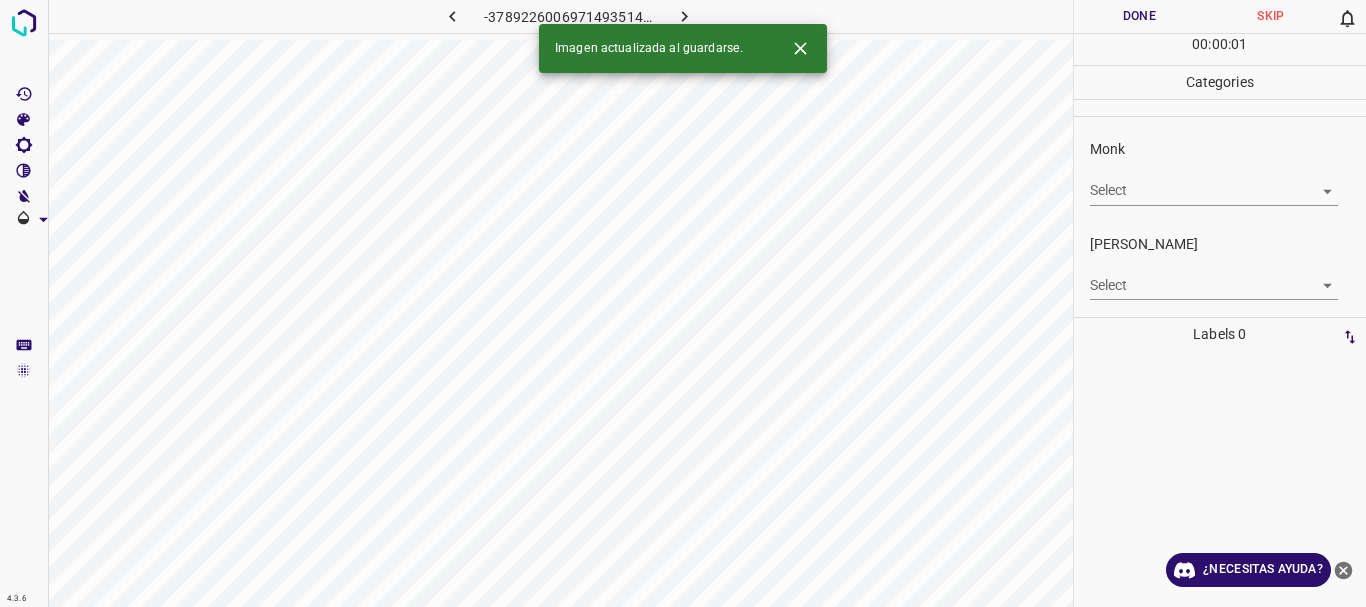 click 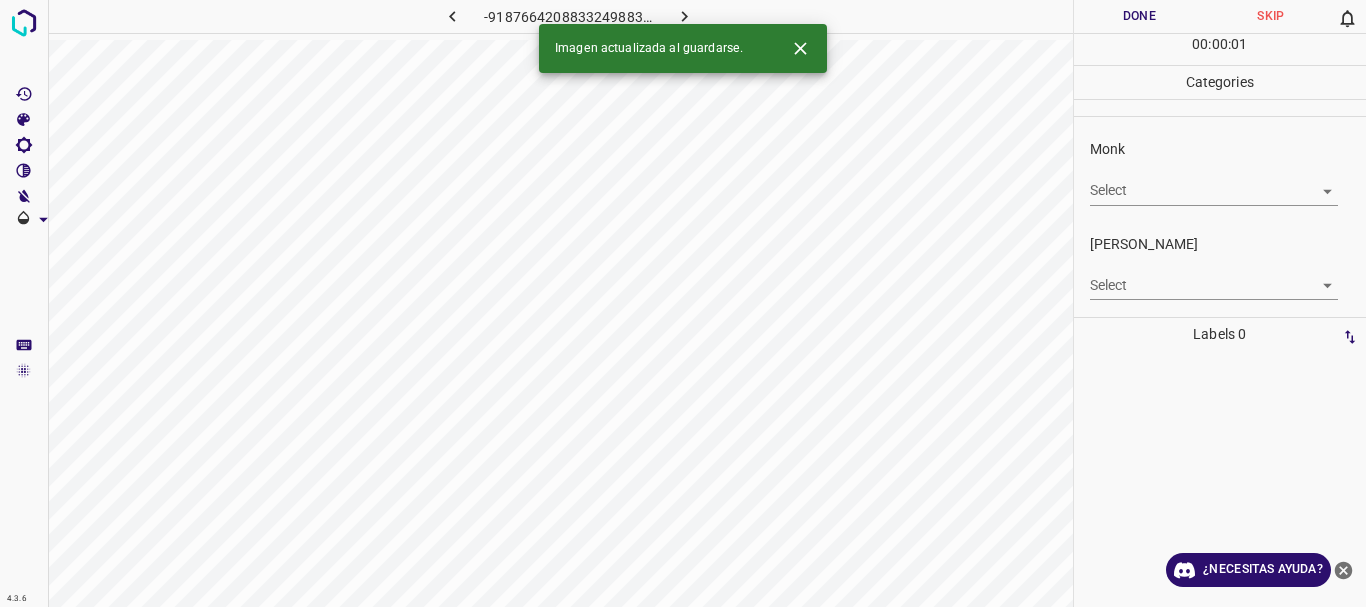 click 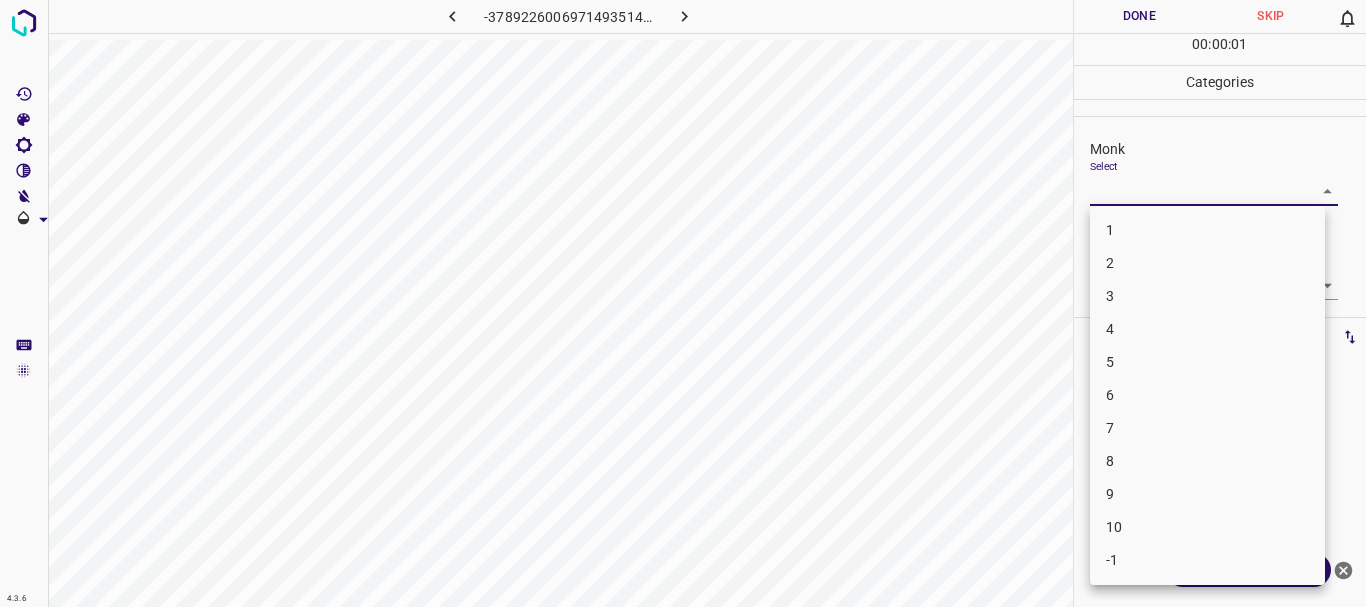 click on "4.3.6  -3789226006971493514.png Done Skip 0 00   : 00   : 01   Categories Monk   Select ​  [PERSON_NAME]   Select ​ Labels   0 Categories 1 Monk 2  [PERSON_NAME] Tools Space Change between modes (Draw & Edit) I Auto labeling R Restore zoom M Zoom in N Zoom out Delete Delete selecte label Filters Z Restore filters X Saturation filter C Brightness filter V Contrast filter B Gray scale filter General O Download ¿Necesitas ayuda? Texto original Valora esta traducción Tu opinión servirá para ayudar a mejorar el Traductor de Google - Texto - Esconder - Borrar 1 2 3 4 5 6 7 8 9 10 -1" at bounding box center [683, 303] 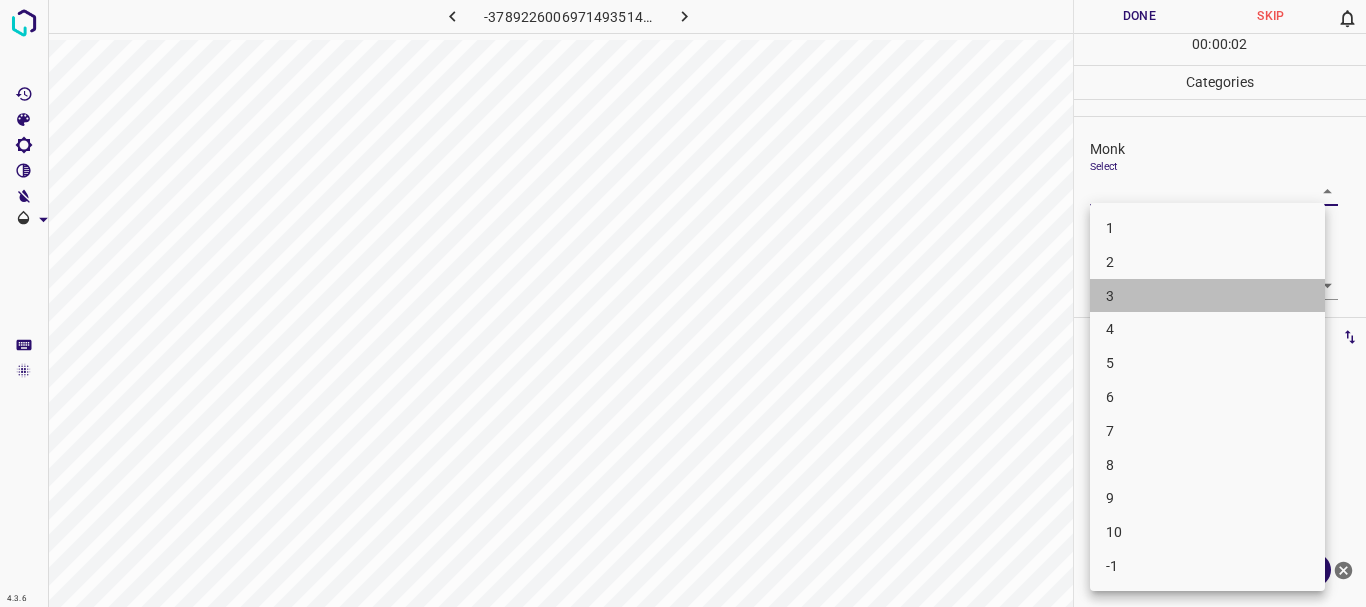 click on "3" at bounding box center (1207, 296) 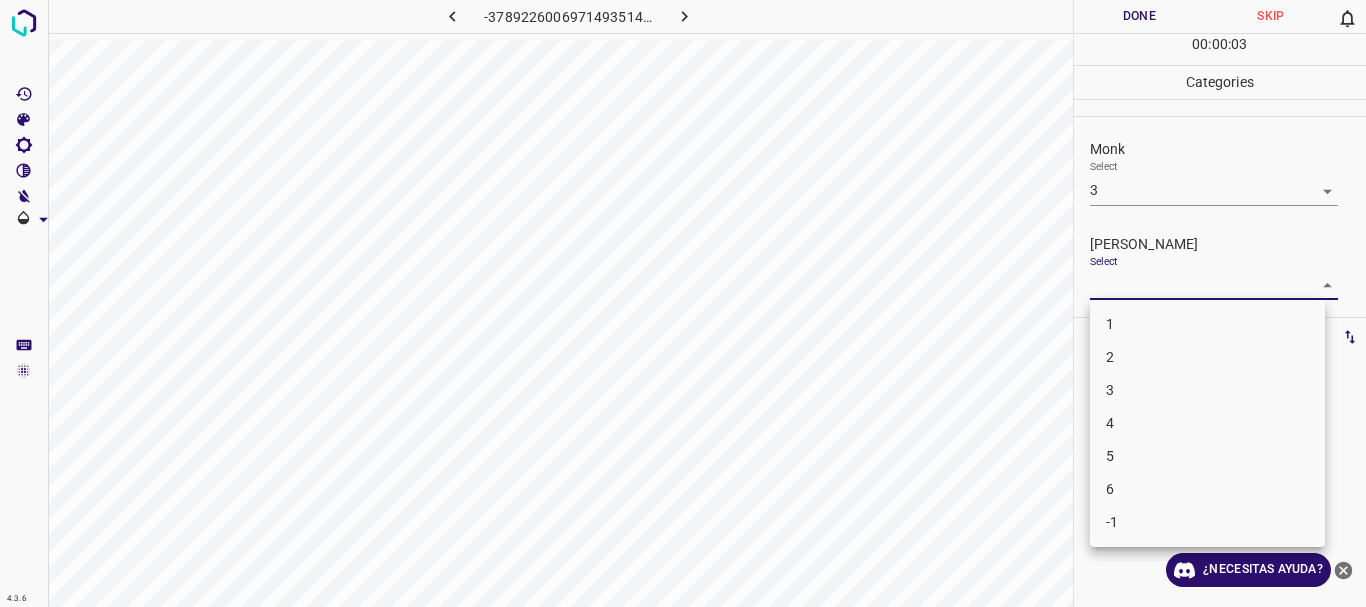 click on "4.3.6  -3789226006971493514.png Done Skip 0 00   : 00   : 03   Categories Monk   Select 3 3  [PERSON_NAME]   Select ​ Labels   0 Categories 1 Monk 2  [PERSON_NAME] Tools Space Change between modes (Draw & Edit) I Auto labeling R Restore zoom M Zoom in N Zoom out Delete Delete selecte label Filters Z Restore filters X Saturation filter C Brightness filter V Contrast filter B Gray scale filter General O Download ¿Necesitas ayuda? Texto original Valora esta traducción Tu opinión servirá para ayudar a mejorar el Traductor de Google - Texto - Esconder - Borrar 1 2 3 4 5 6 -1" at bounding box center [683, 303] 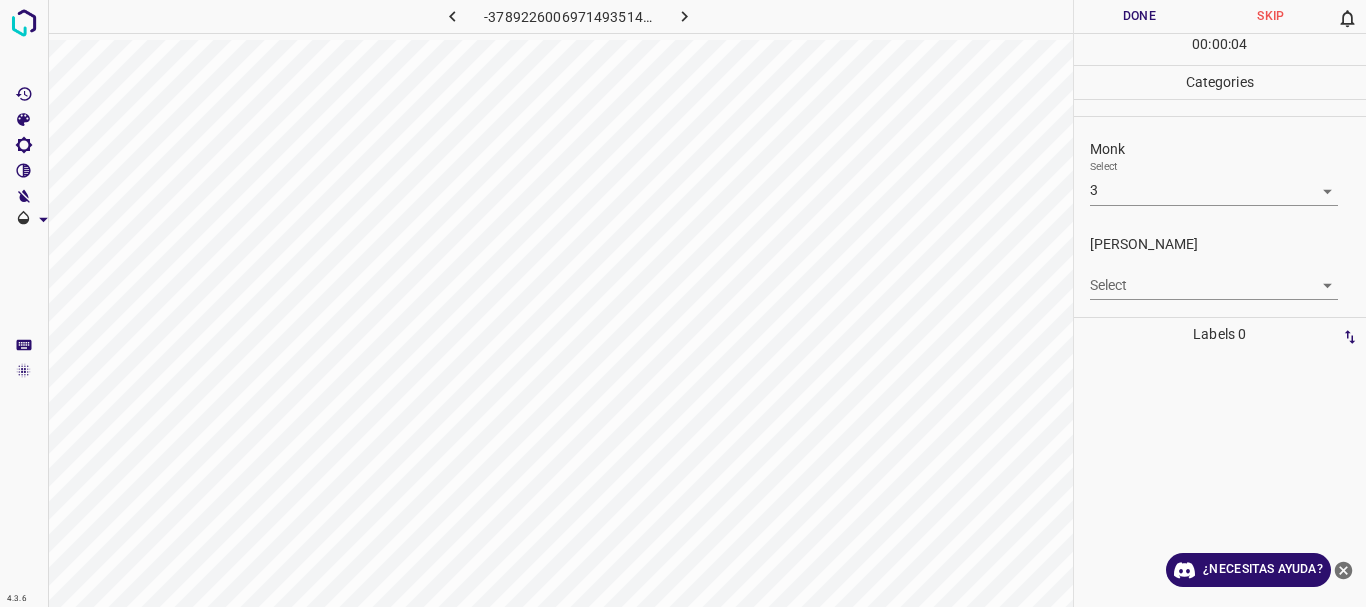 click on "[PERSON_NAME]   Select ​" at bounding box center (1220, 267) 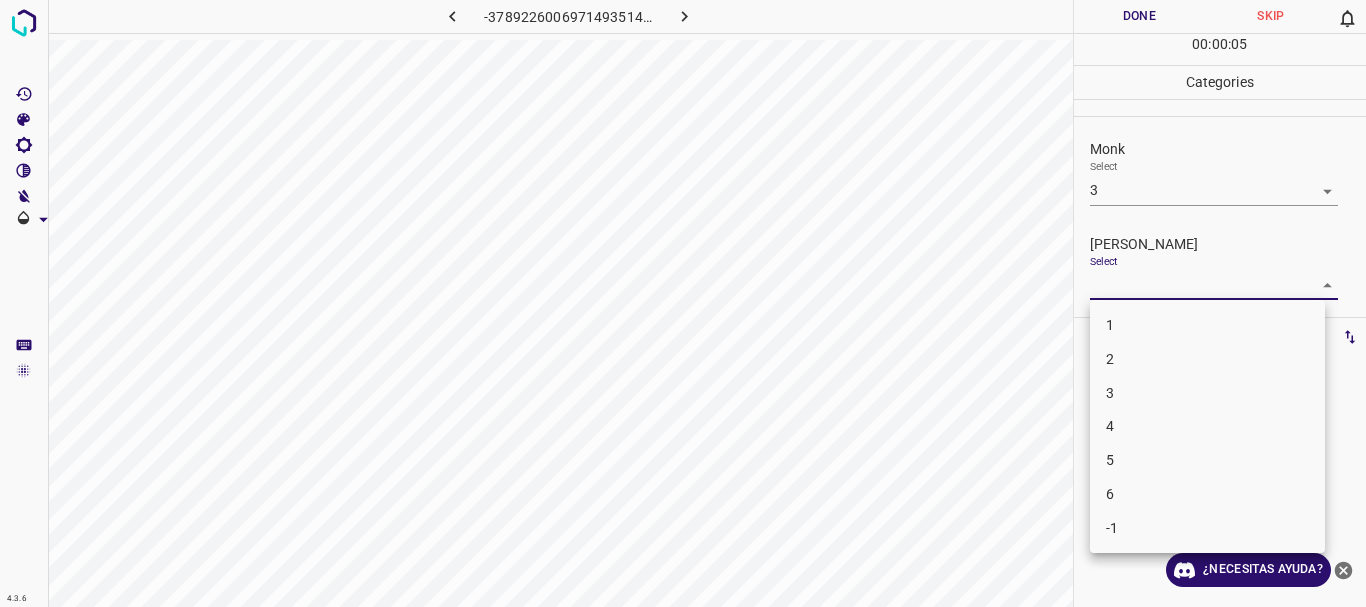 drag, startPoint x: 1117, startPoint y: 324, endPoint x: 1118, endPoint y: 294, distance: 30.016663 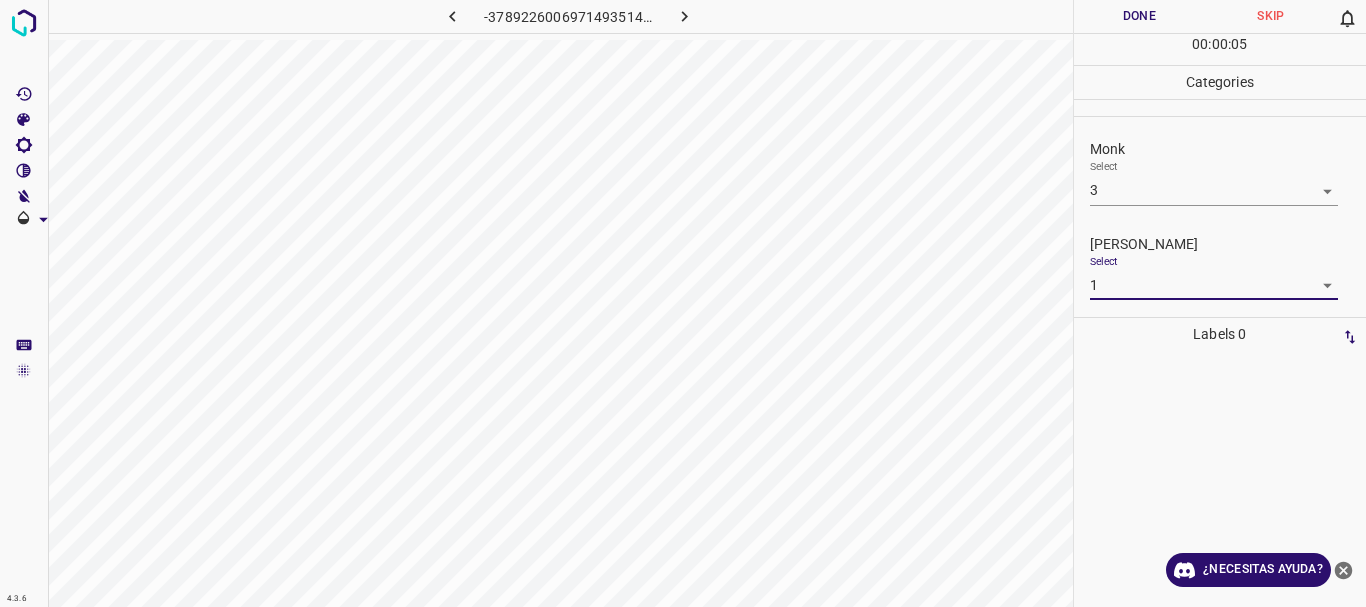click on "Done" at bounding box center [1140, 16] 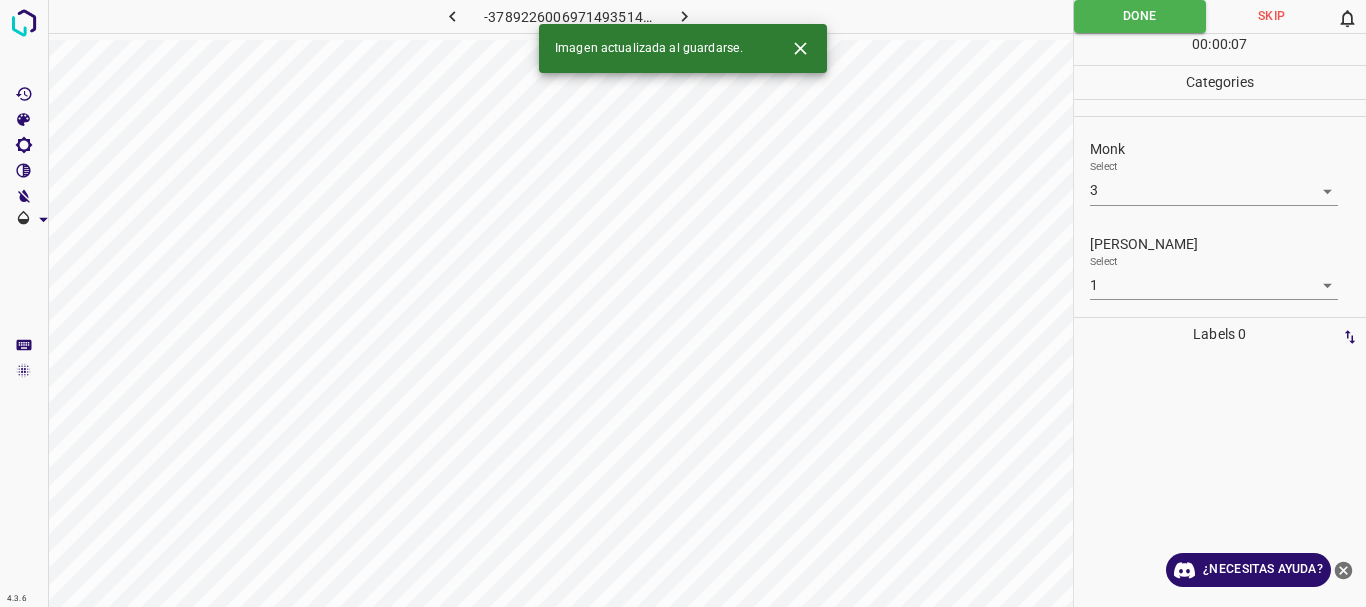click 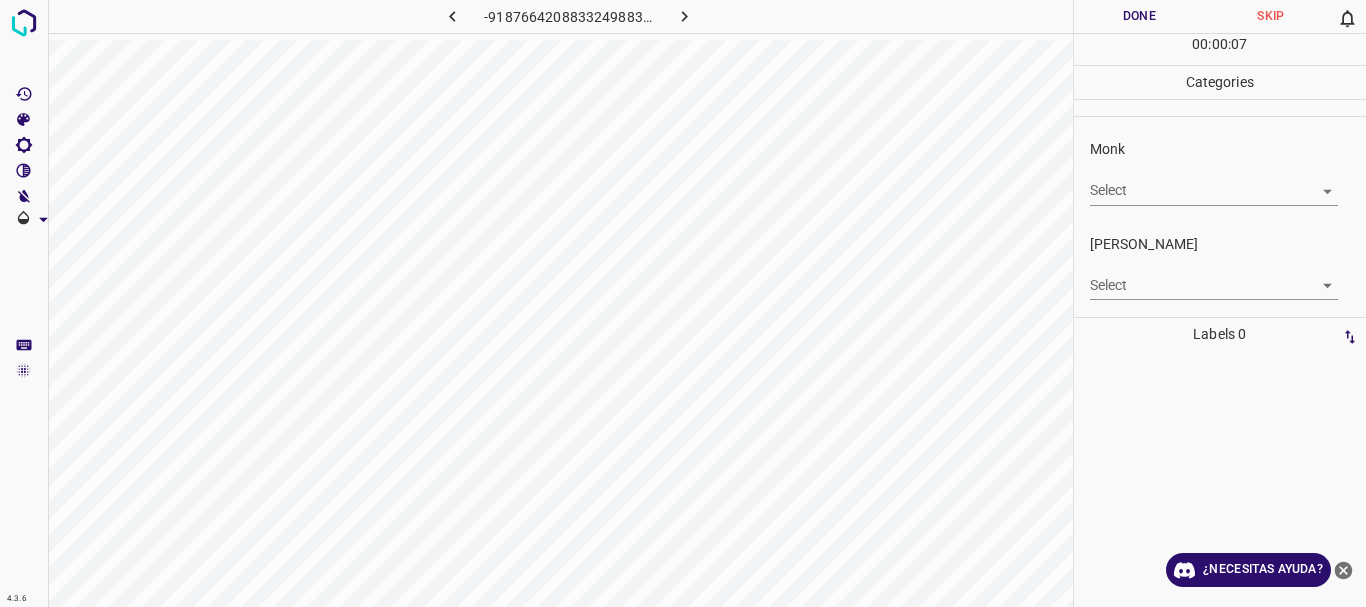 click on "4.3.6  -9187664208833249883.png Done Skip 0 00   : 00   : 07   Categories Monk   Select ​  [PERSON_NAME]   Select ​ Labels   0 Categories 1 Monk 2  [PERSON_NAME] Tools Space Change between modes (Draw & Edit) I Auto labeling R Restore zoom M Zoom in N Zoom out Delete Delete selecte label Filters Z Restore filters X Saturation filter C Brightness filter V Contrast filter B Gray scale filter General O Download ¿Necesitas ayuda? Texto original Valora esta traducción Tu opinión servirá para ayudar a mejorar el Traductor de Google - Texto - Esconder - Borrar" at bounding box center [683, 303] 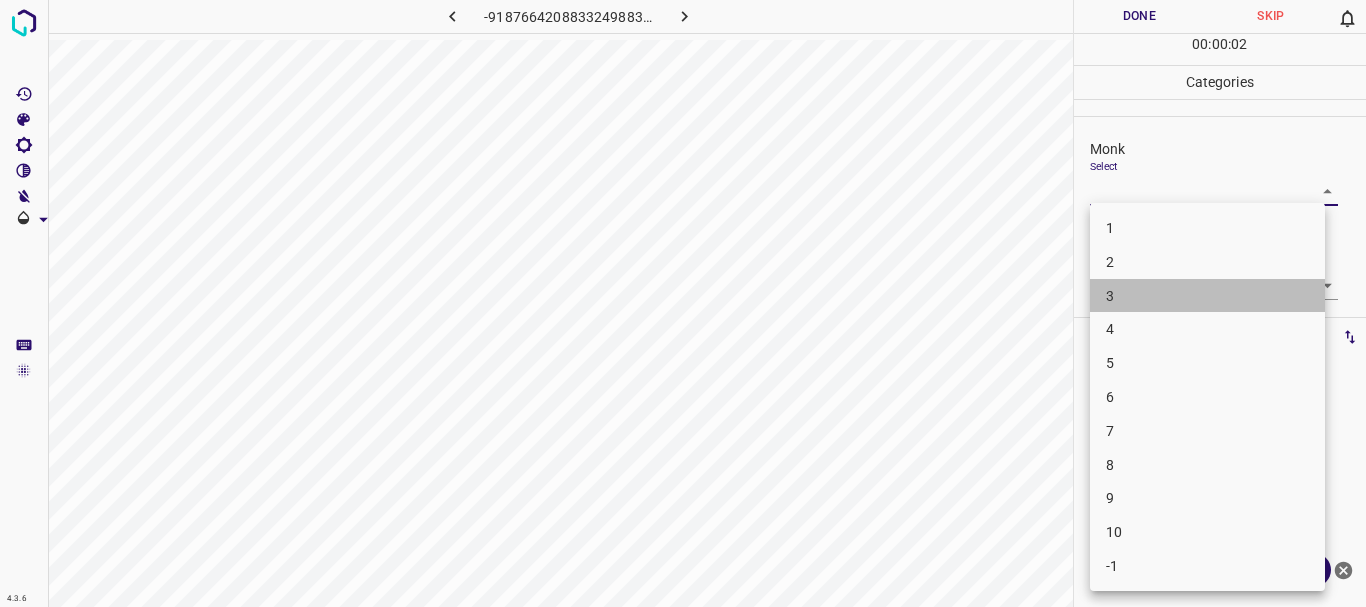 click on "3" at bounding box center (1207, 296) 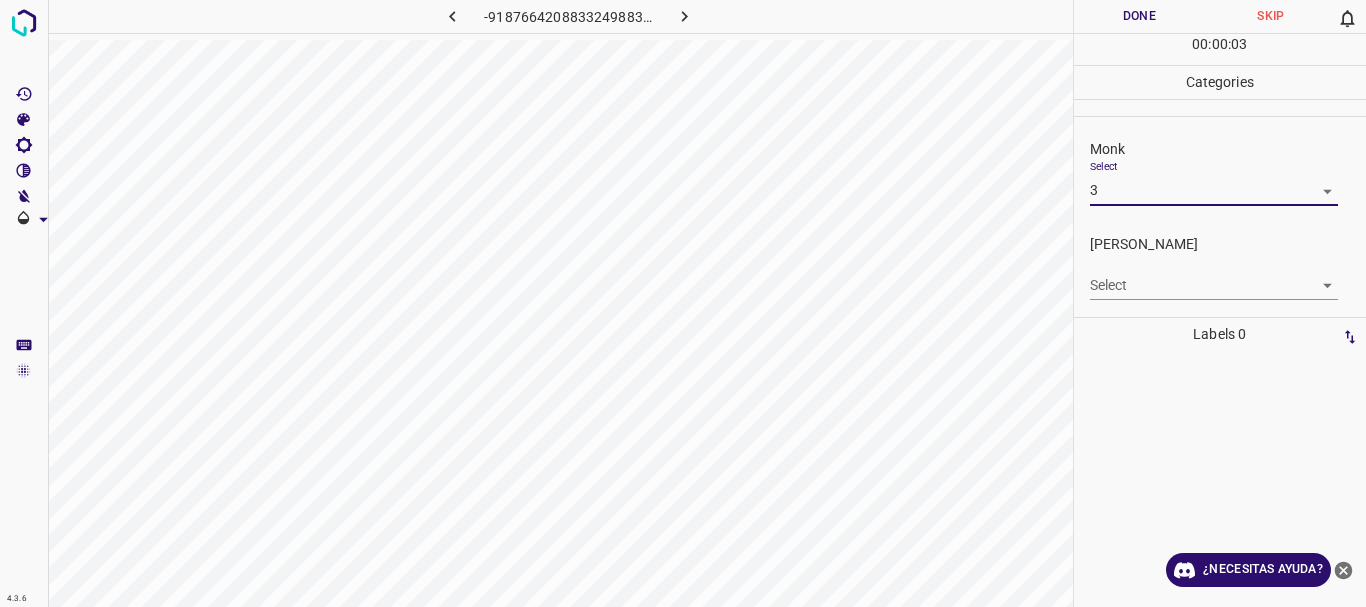 click on "4.3.6  -9187664208833249883.png Done Skip 0 00   : 00   : 03   Categories Monk   Select 3 3  [PERSON_NAME]   Select ​ Labels   0 Categories 1 Monk 2  [PERSON_NAME] Tools Space Change between modes (Draw & Edit) I Auto labeling R Restore zoom M Zoom in N Zoom out Delete Delete selecte label Filters Z Restore filters X Saturation filter C Brightness filter V Contrast filter B Gray scale filter General O Download ¿Necesitas ayuda? Texto original Valora esta traducción Tu opinión servirá para ayudar a mejorar el Traductor de Google - Texto - Esconder - Borrar" at bounding box center (683, 303) 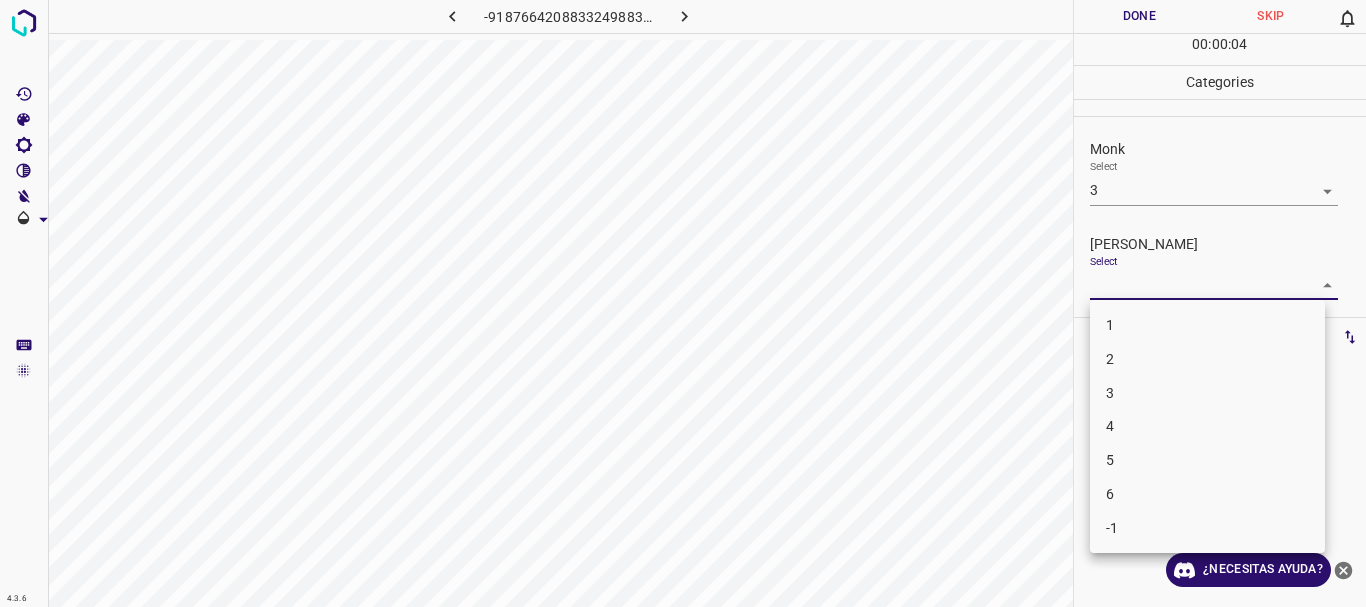 click on "2" at bounding box center [1207, 359] 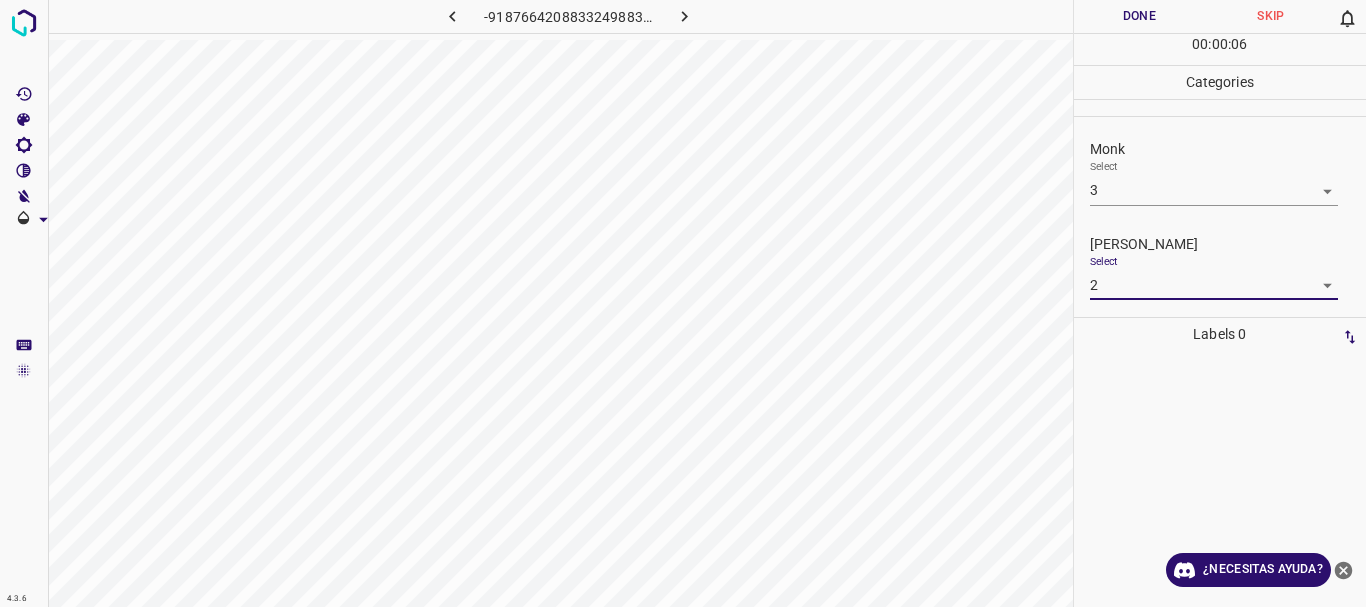 click on "Done" at bounding box center (1140, 16) 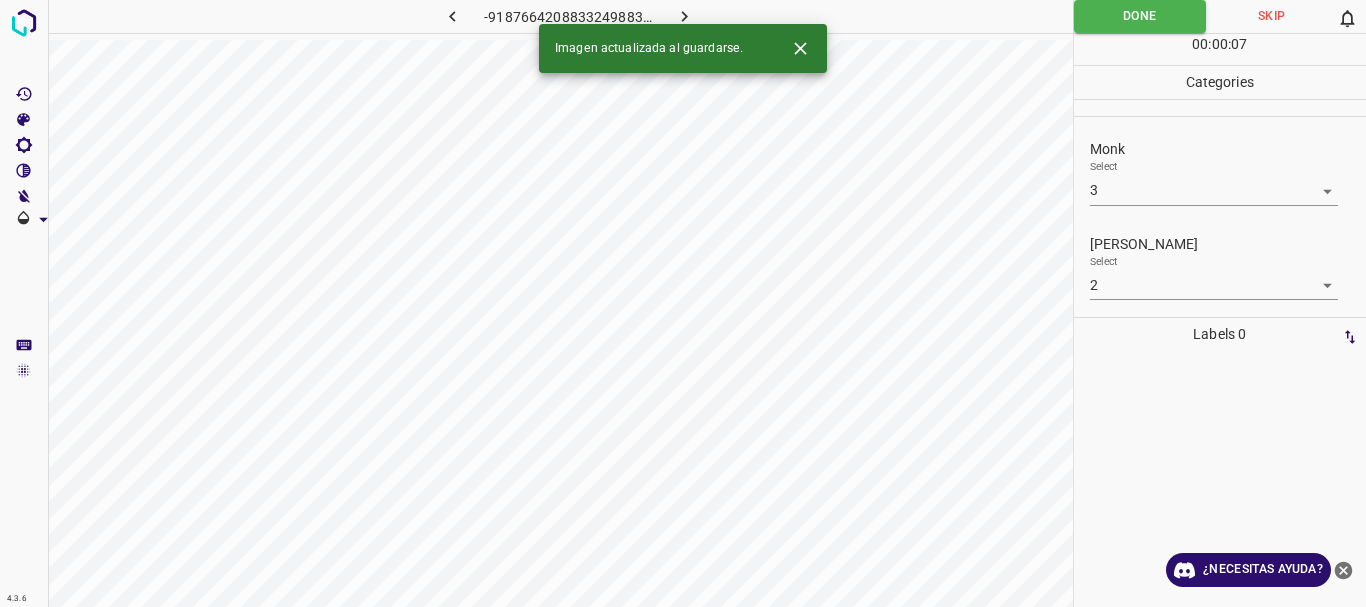 click 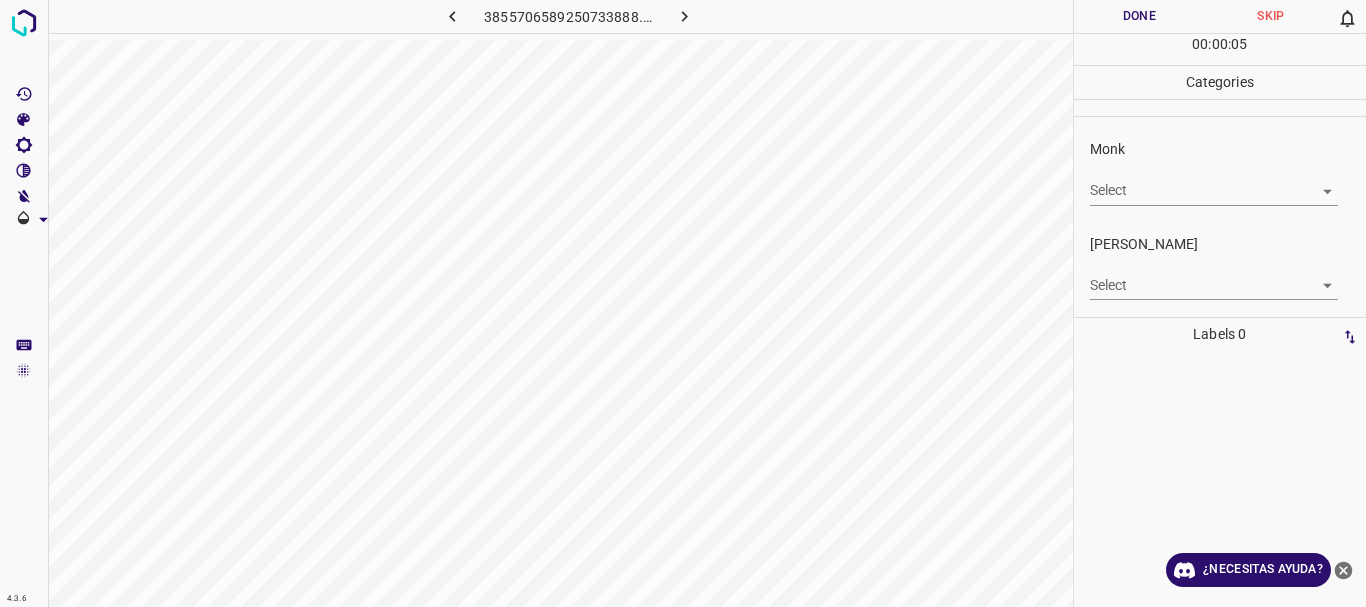 click on "4.3.6  3855706589250733888.png Done Skip 0 00   : 00   : 05   Categories Monk   Select ​  [PERSON_NAME]   Select ​ Labels   0 Categories 1 Monk 2  [PERSON_NAME] Tools Space Change between modes (Draw & Edit) I Auto labeling R Restore zoom M Zoom in N Zoom out Delete Delete selecte label Filters Z Restore filters X Saturation filter C Brightness filter V Contrast filter B Gray scale filter General O Download ¿Necesitas ayuda? Texto original Valora esta traducción Tu opinión servirá para ayudar a mejorar el Traductor de Google - Texto - Esconder - Borrar" at bounding box center [683, 303] 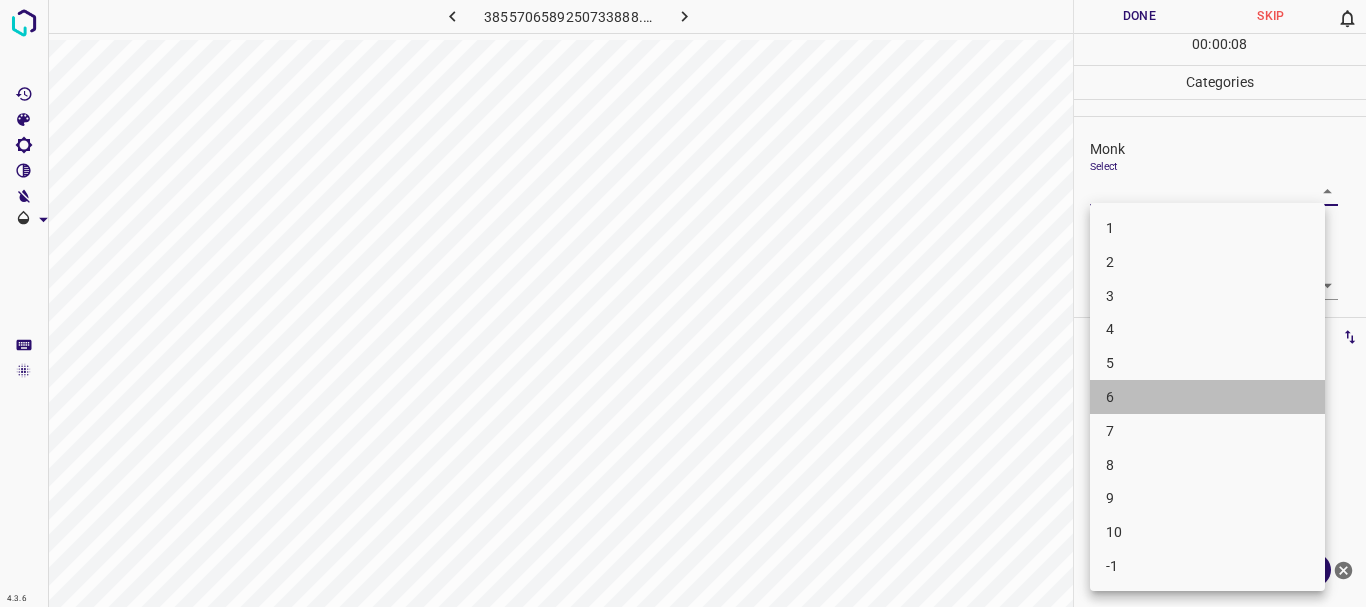 click on "6" at bounding box center [1207, 397] 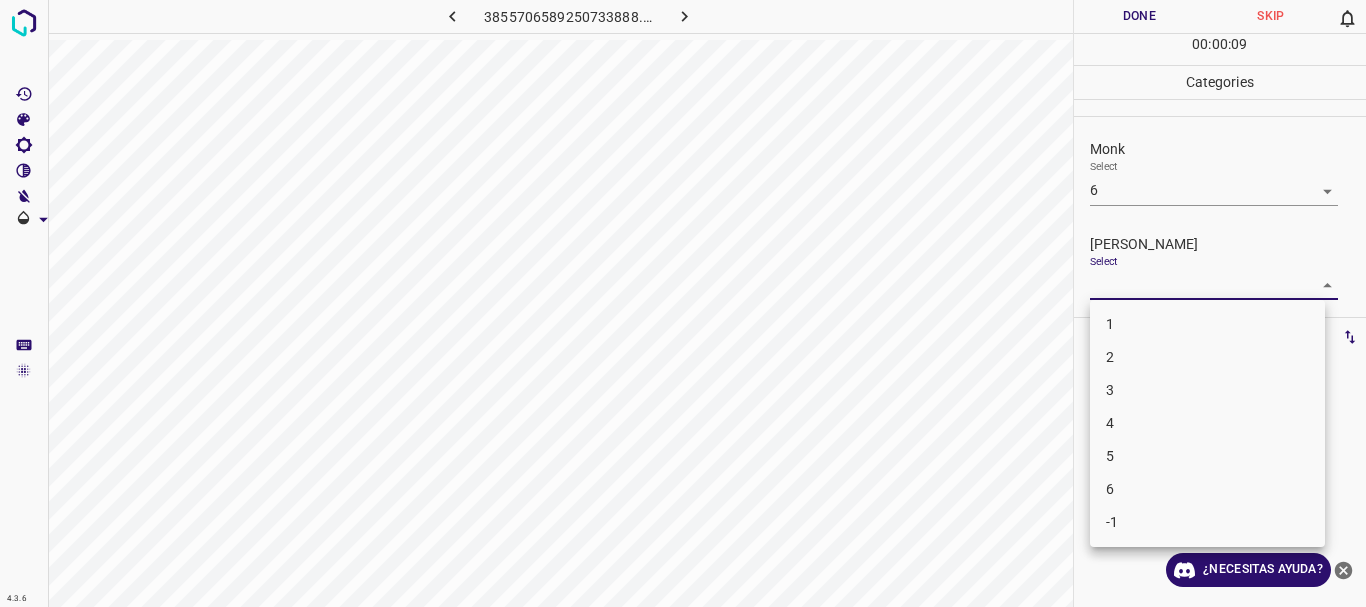 click on "4.3.6  3855706589250733888.png Done Skip 0 00   : 00   : 09   Categories Monk   Select 6 6  [PERSON_NAME]   Select ​ Labels   0 Categories 1 Monk 2  [PERSON_NAME] Tools Space Change between modes (Draw & Edit) I Auto labeling R Restore zoom M Zoom in N Zoom out Delete Delete selecte label Filters Z Restore filters X Saturation filter C Brightness filter V Contrast filter B Gray scale filter General O Download ¿Necesitas ayuda? Texto original Valora esta traducción Tu opinión servirá para ayudar a mejorar el Traductor de Google - Texto - Esconder - Borrar 1 2 3 4 5 6 -1" at bounding box center [683, 303] 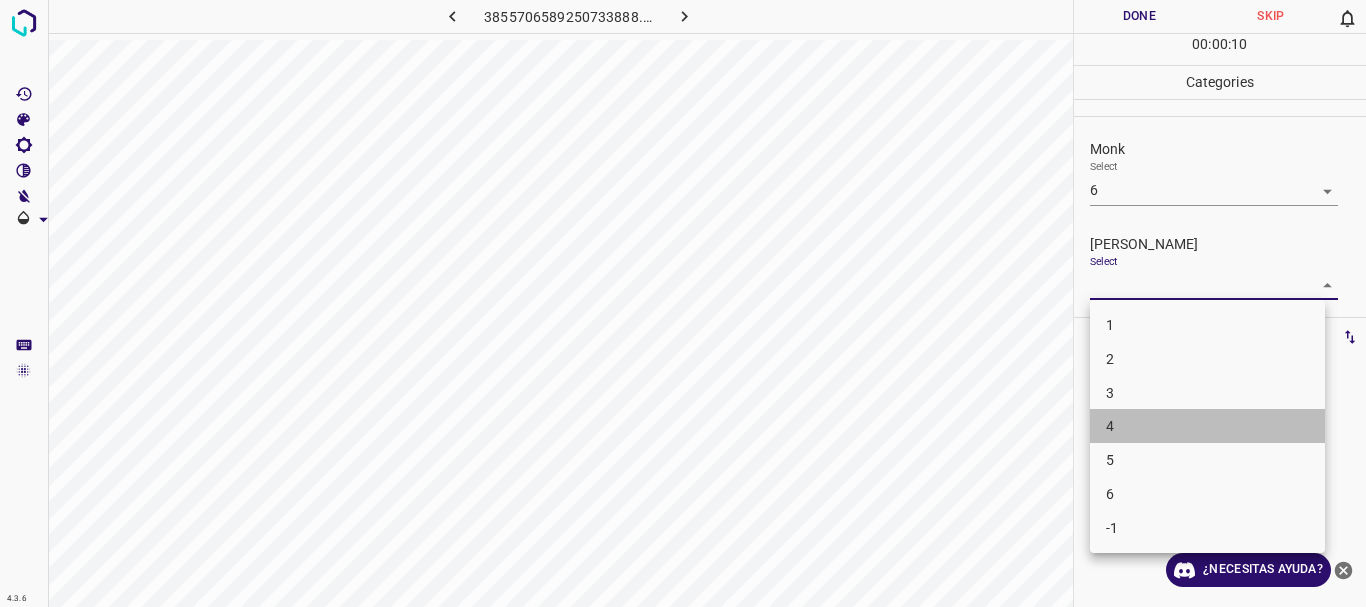 click on "4" at bounding box center [1207, 426] 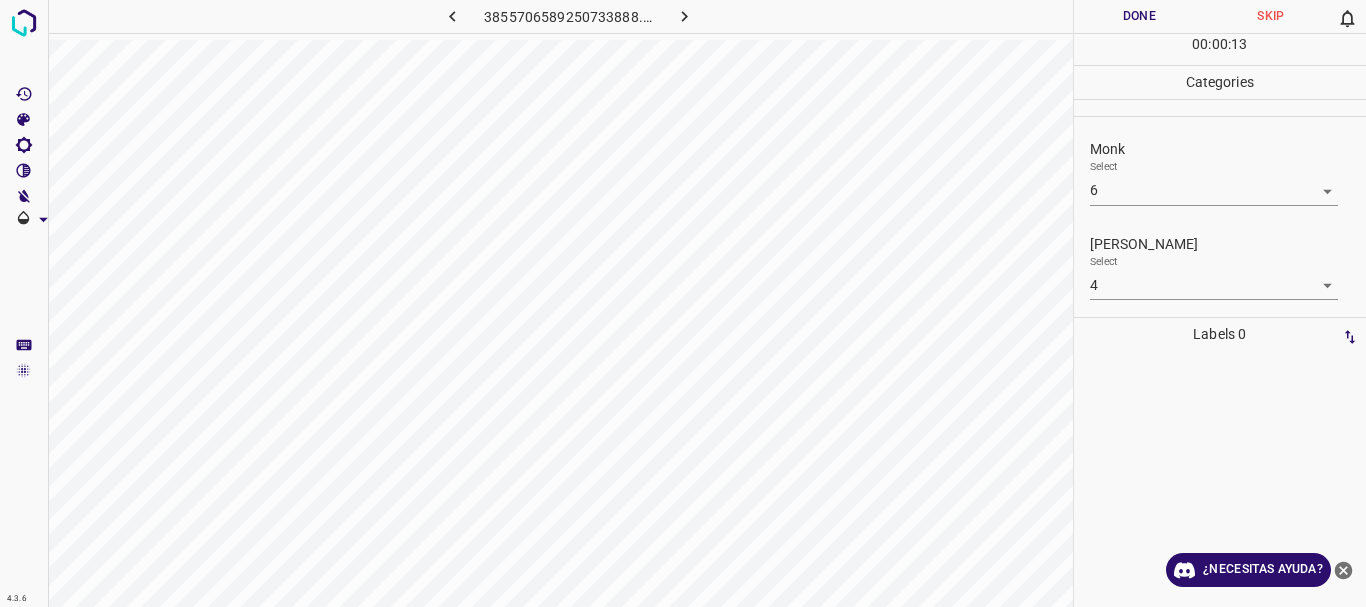 click on "Done" at bounding box center [1140, 16] 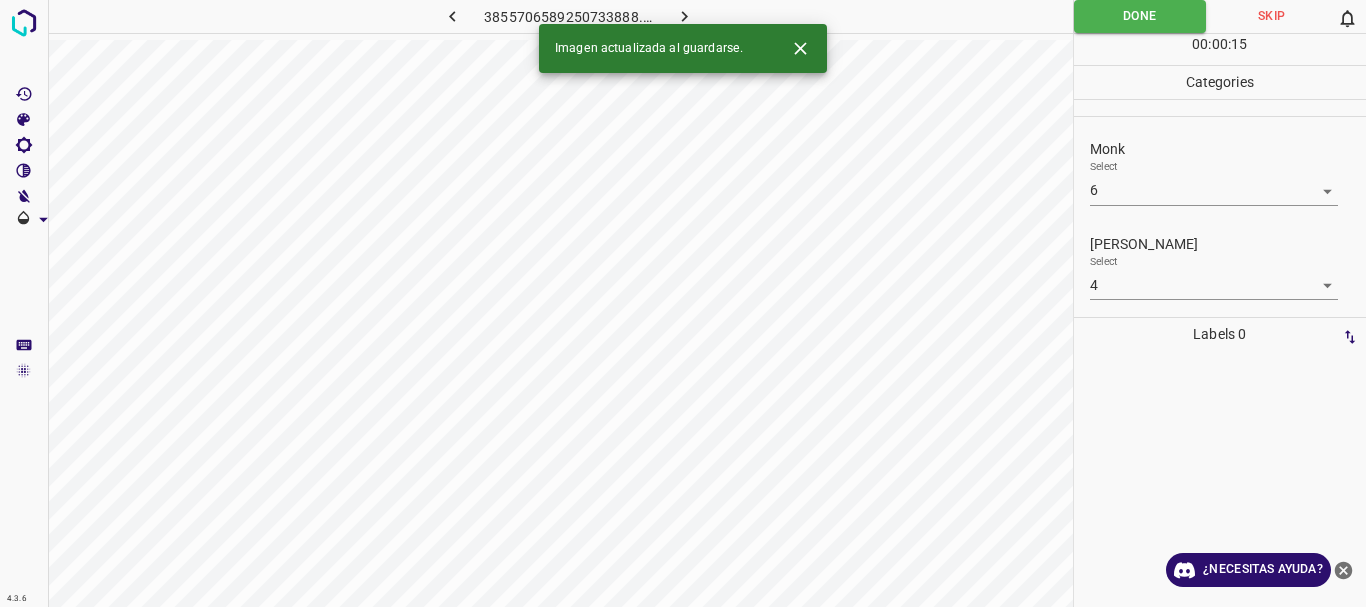 click 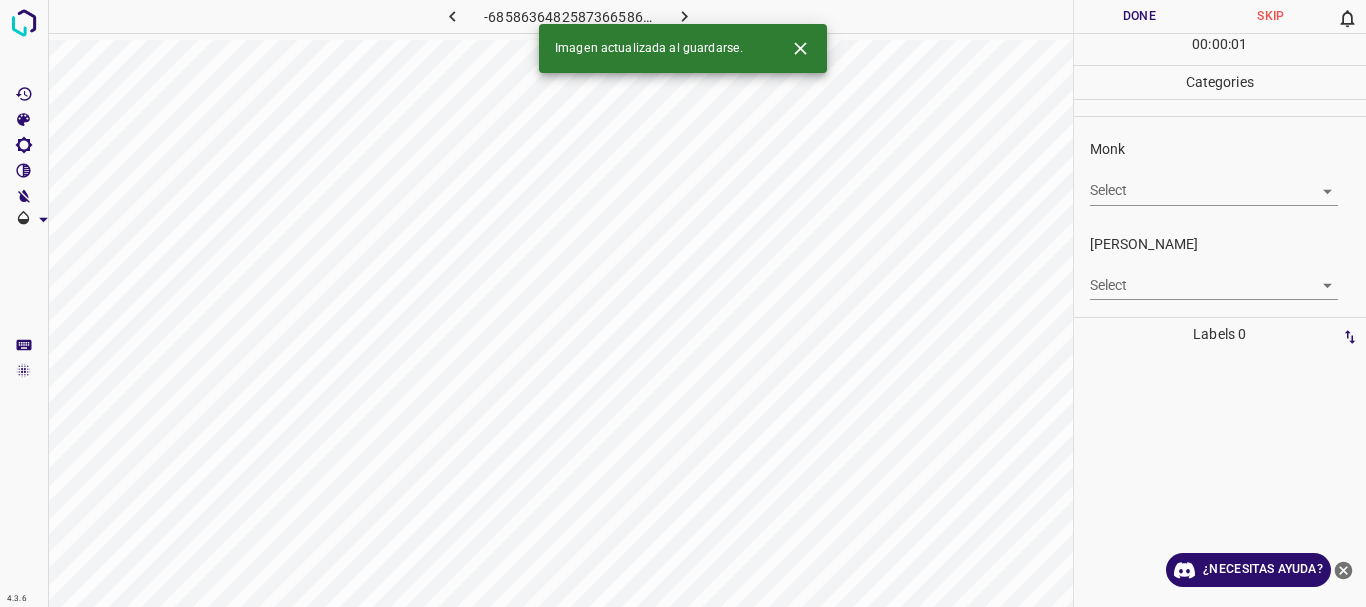 click on "4.3.6  -6858636482587366586.png Done Skip 0 00   : 00   : 01   Categories Monk   Select ​  [PERSON_NAME]   Select ​ Labels   0 Categories 1 Monk 2  [PERSON_NAME] Tools Space Change between modes (Draw & Edit) I Auto labeling R Restore zoom M Zoom in N Zoom out Delete Delete selecte label Filters Z Restore filters X Saturation filter C Brightness filter V Contrast filter B Gray scale filter General O Download Imagen actualizada al guardarse. ¿Necesitas ayuda? Texto original Valora esta traducción Tu opinión servirá para ayudar a mejorar el Traductor de Google - Texto - Esconder - Borrar" at bounding box center [683, 303] 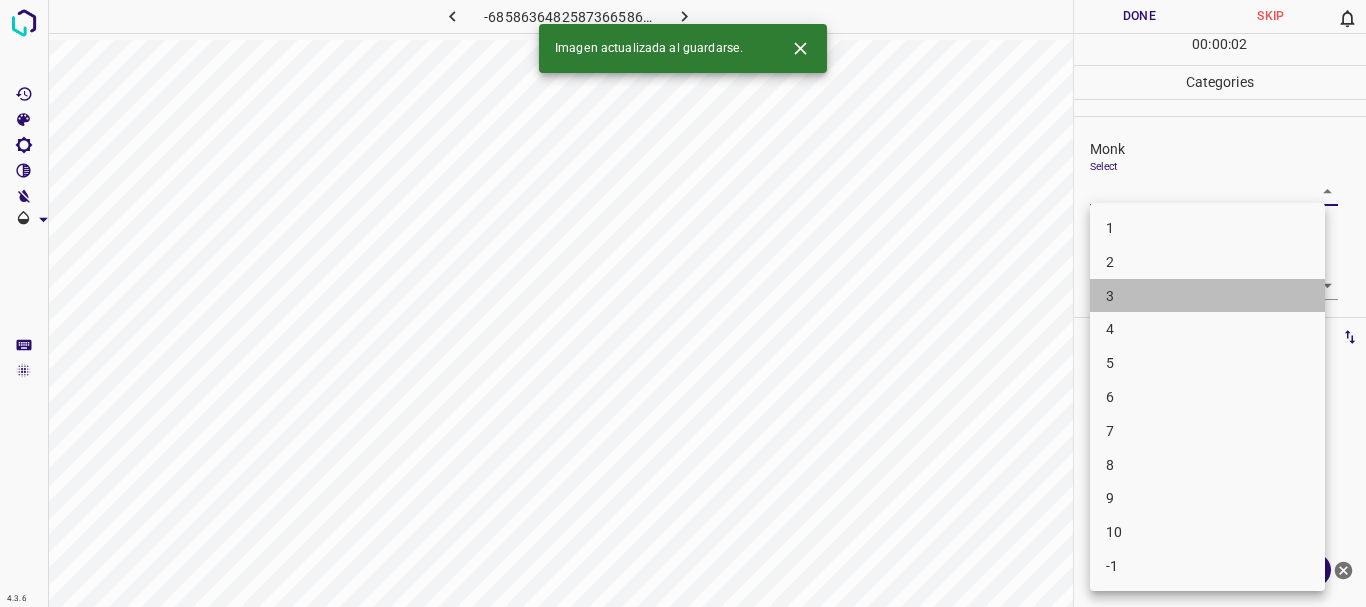 click on "3" at bounding box center [1207, 296] 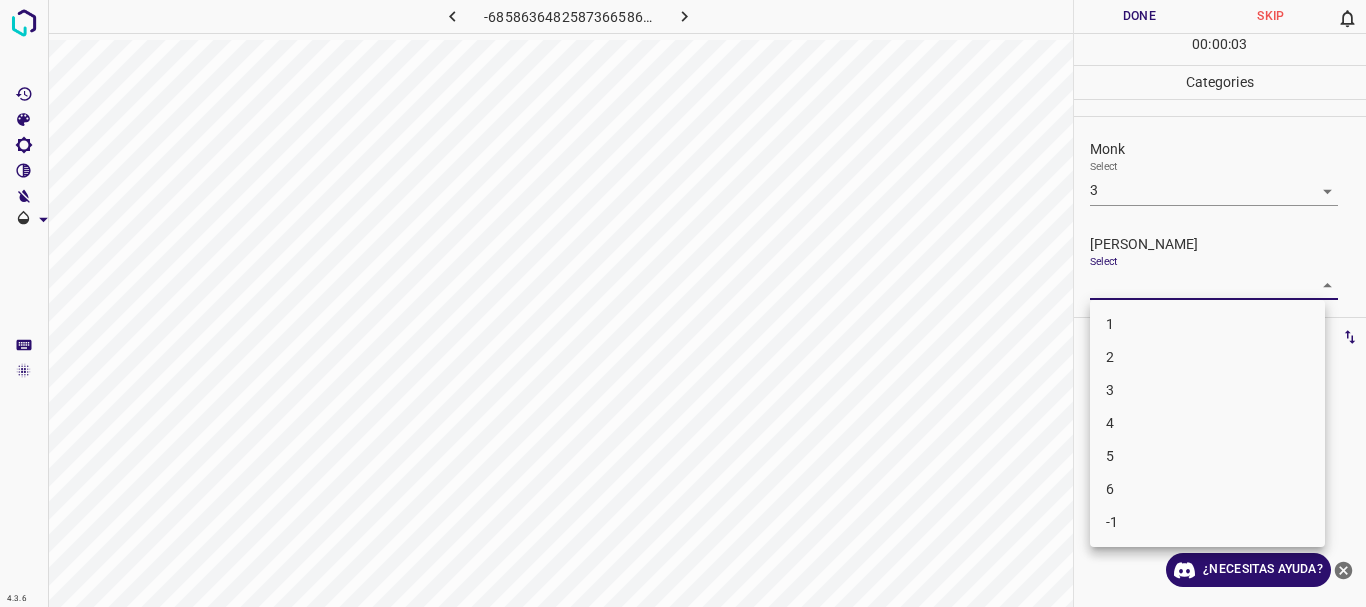 click on "4.3.6  -6858636482587366586.png Done Skip 0 00   : 00   : 03   Categories Monk   Select 3 3  [PERSON_NAME]   Select ​ Labels   0 Categories 1 Monk 2  [PERSON_NAME] Tools Space Change between modes (Draw & Edit) I Auto labeling R Restore zoom M Zoom in N Zoom out Delete Delete selecte label Filters Z Restore filters X Saturation filter C Brightness filter V Contrast filter B Gray scale filter General O Download ¿Necesitas ayuda? Texto original Valora esta traducción Tu opinión servirá para ayudar a mejorar el Traductor de Google - Texto - Esconder - Borrar 1 2 3 4 5 6 -1" at bounding box center (683, 303) 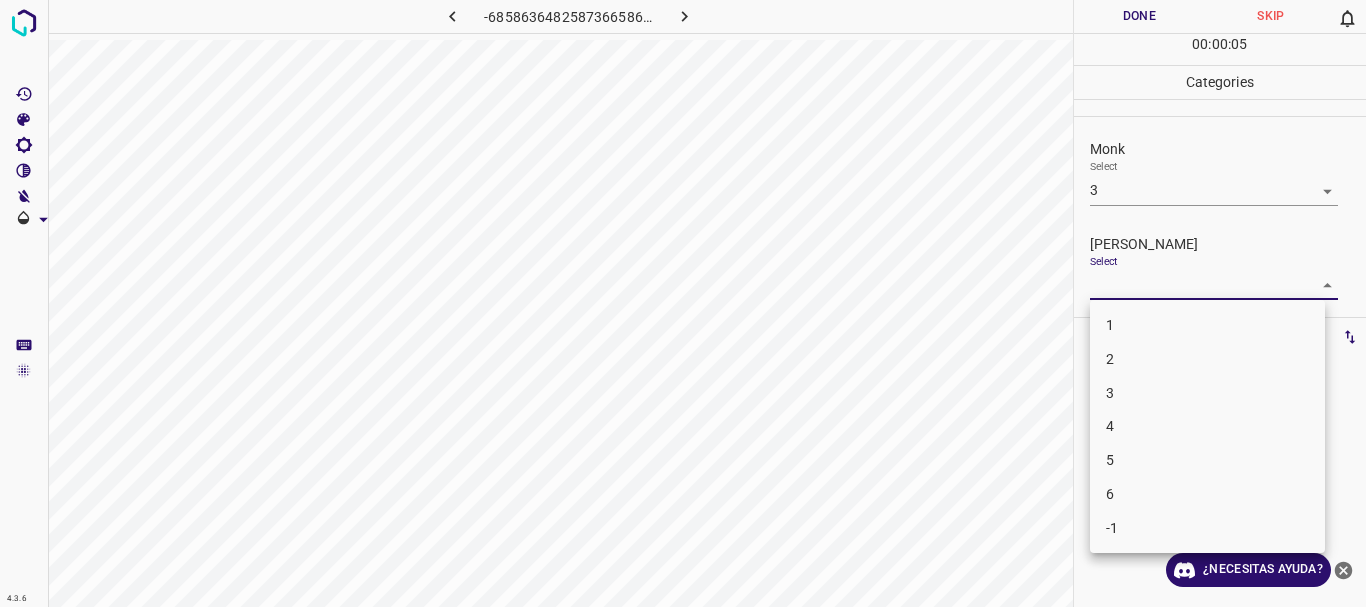 click on "2" at bounding box center (1207, 359) 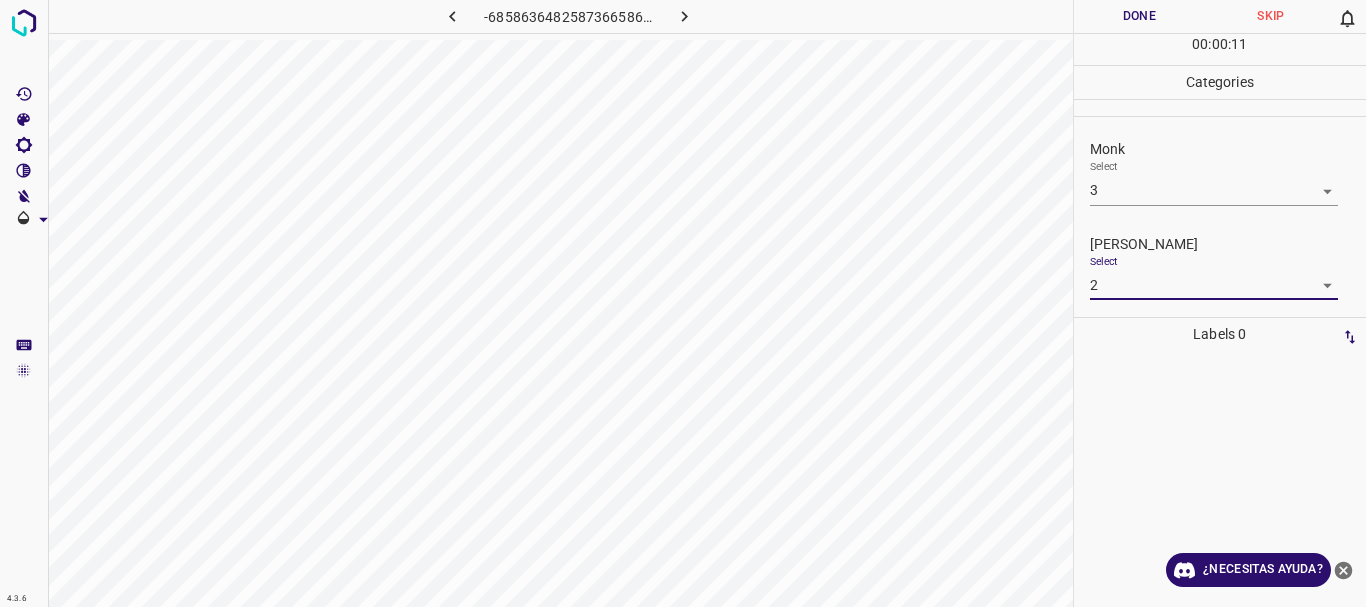 click on "Done" at bounding box center (1140, 16) 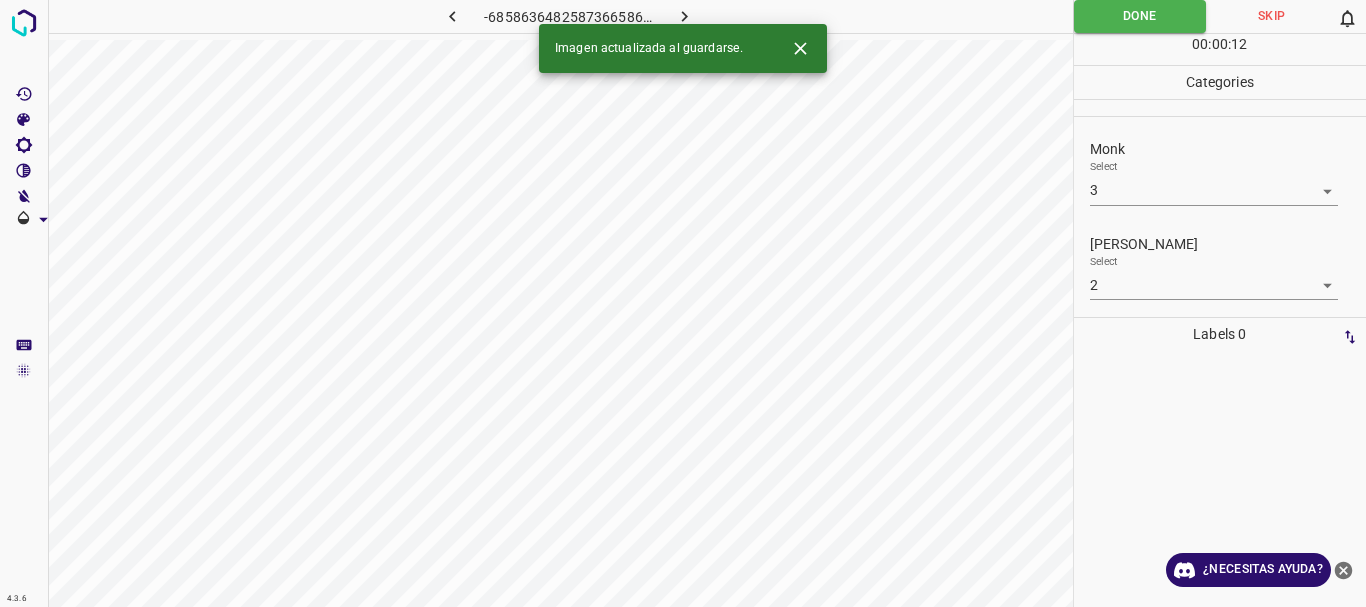 click 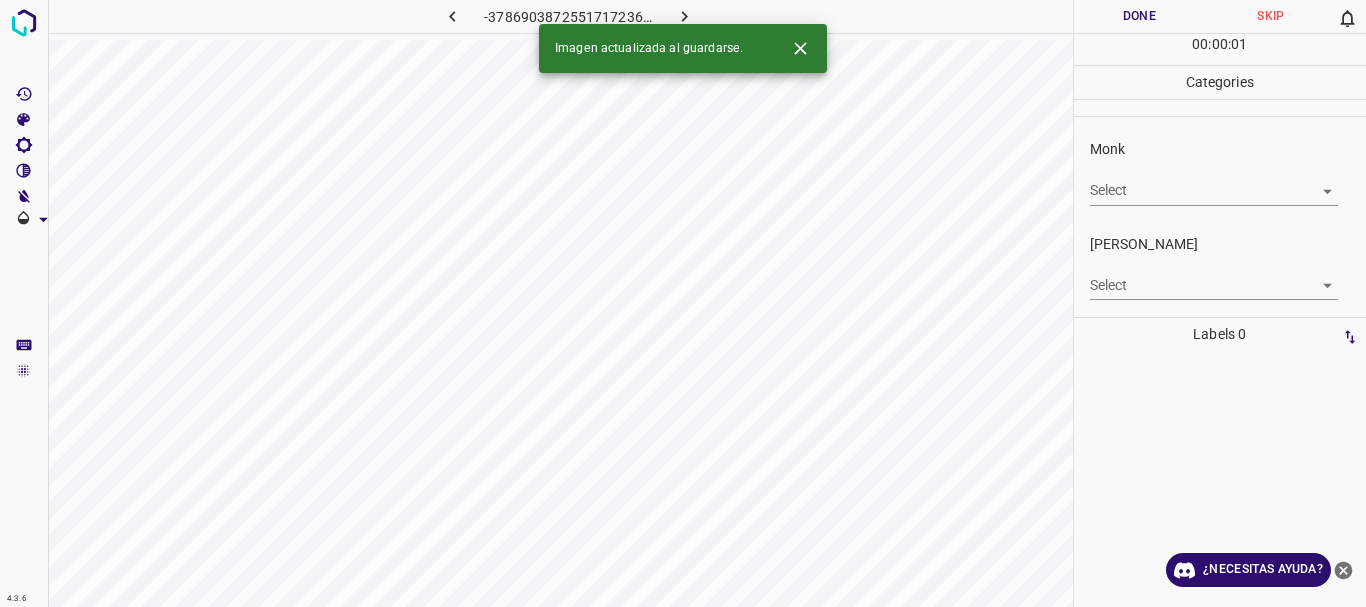 click on "4.3.6  -3786903872551717236.png Done Skip 0 00   : 00   : 01   Categories Monk   Select ​  [PERSON_NAME]   Select ​ Labels   0 Categories 1 Monk 2  [PERSON_NAME] Tools Space Change between modes (Draw & Edit) I Auto labeling R Restore zoom M Zoom in N Zoom out Delete Delete selecte label Filters Z Restore filters X Saturation filter C Brightness filter V Contrast filter B Gray scale filter General O Download Imagen actualizada al guardarse. ¿Necesitas ayuda? Texto original Valora esta traducción Tu opinión servirá para ayudar a mejorar el Traductor de Google - Texto - Esconder - Borrar" at bounding box center (683, 303) 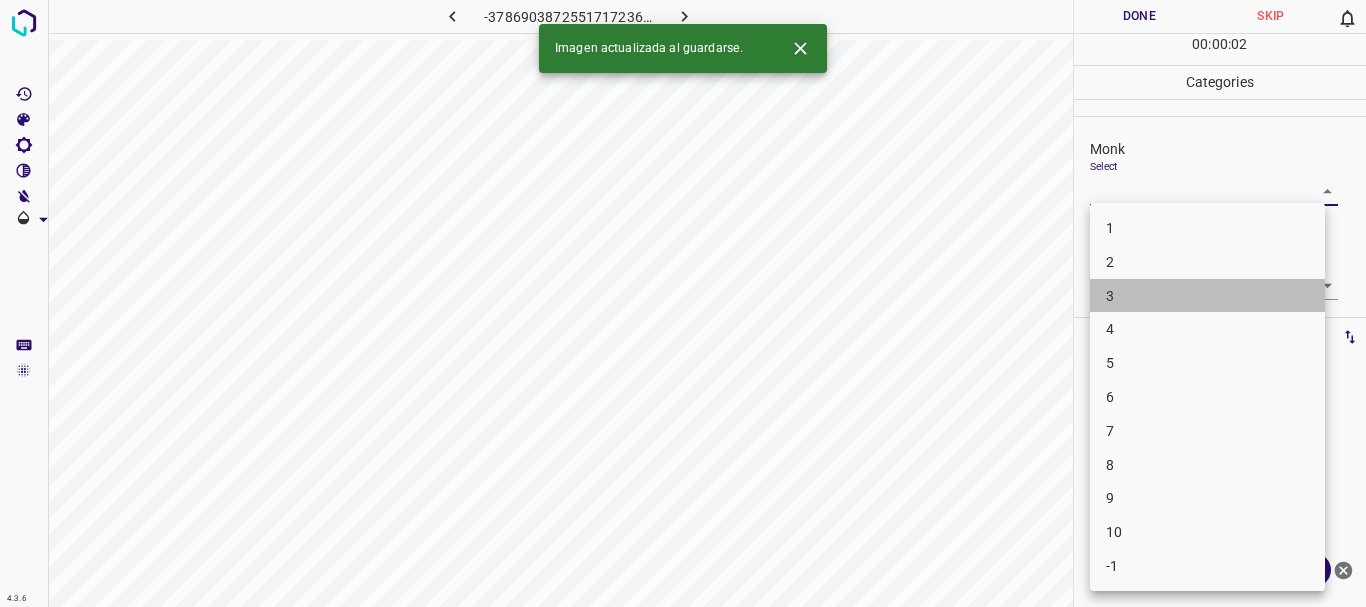 click on "3" at bounding box center [1207, 296] 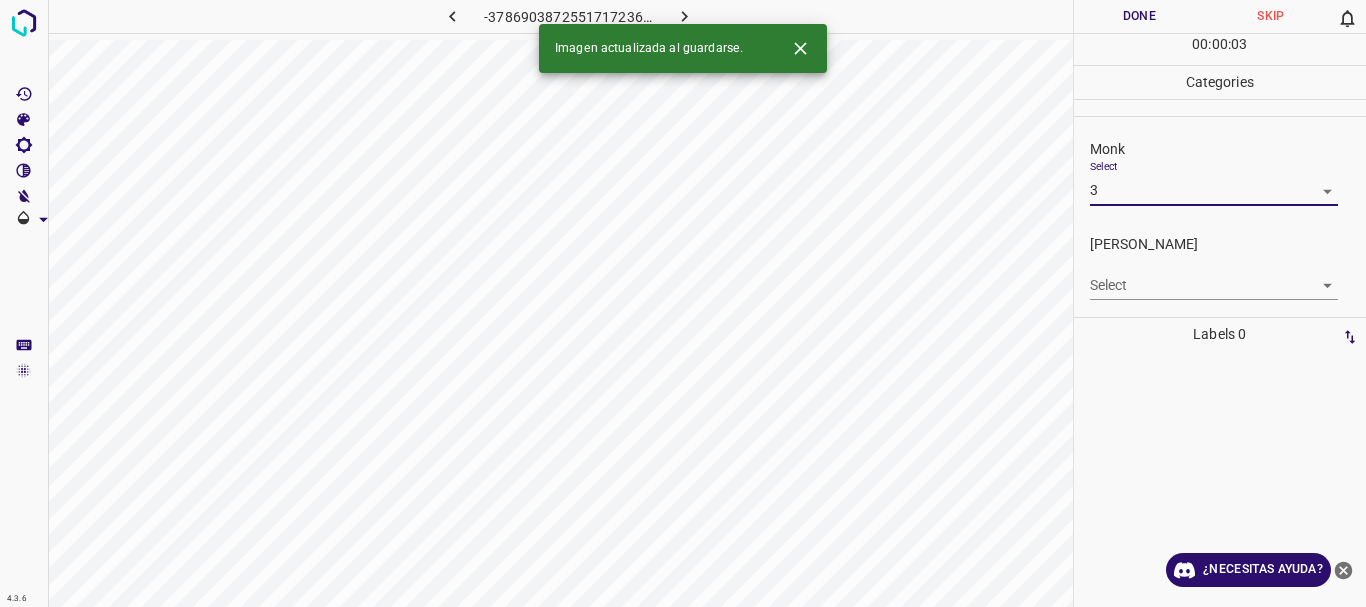 click on "4.3.6  -3786903872551717236.png Done Skip 0 00   : 00   : 03   Categories Monk   Select 3 3  [PERSON_NAME]   Select ​ Labels   0 Categories 1 Monk 2  [PERSON_NAME] Tools Space Change between modes (Draw & Edit) I Auto labeling R Restore zoom M Zoom in N Zoom out Delete Delete selecte label Filters Z Restore filters X Saturation filter C Brightness filter V Contrast filter B Gray scale filter General O Download Imagen actualizada al guardarse. ¿Necesitas ayuda? Texto original Valora esta traducción Tu opinión servirá para ayudar a mejorar el Traductor de Google - Texto - Esconder - Borrar" at bounding box center [683, 303] 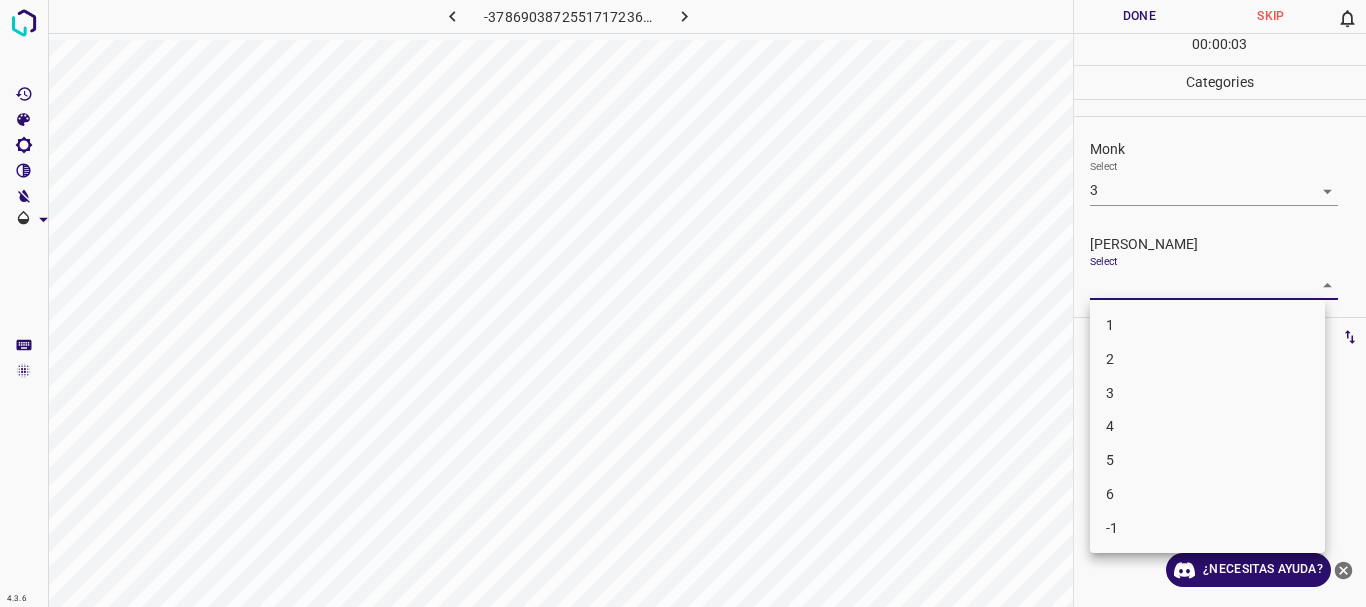 click on "3" at bounding box center [1207, 393] 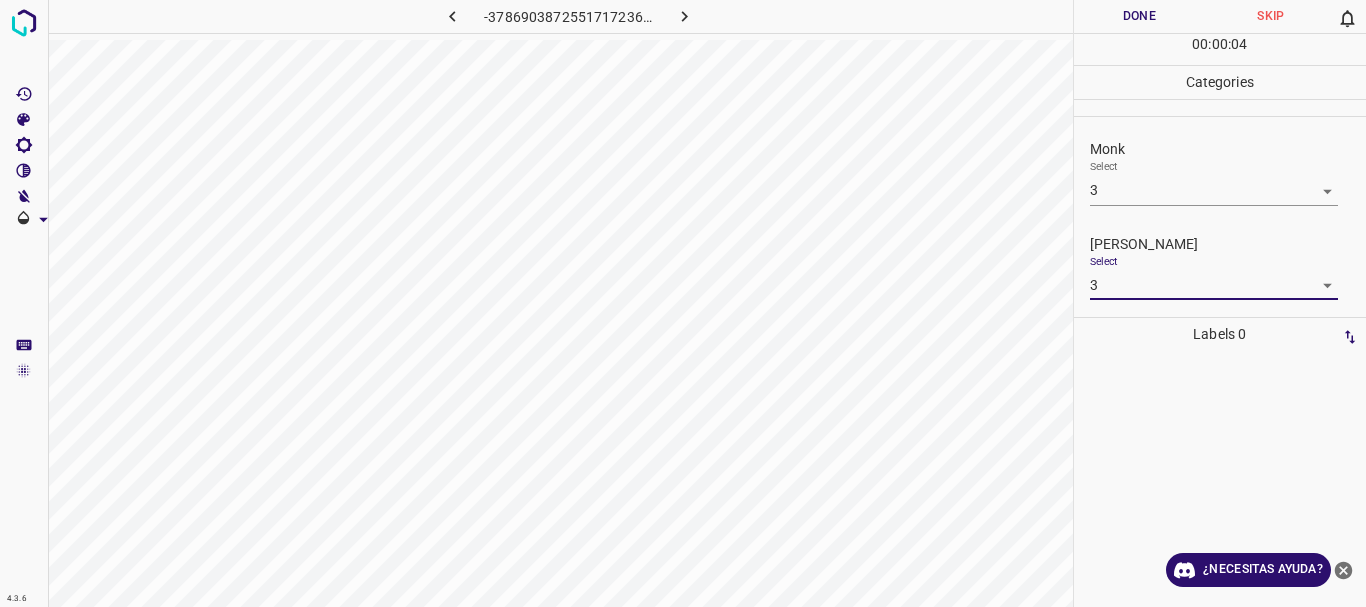 click on "Done" at bounding box center [1140, 16] 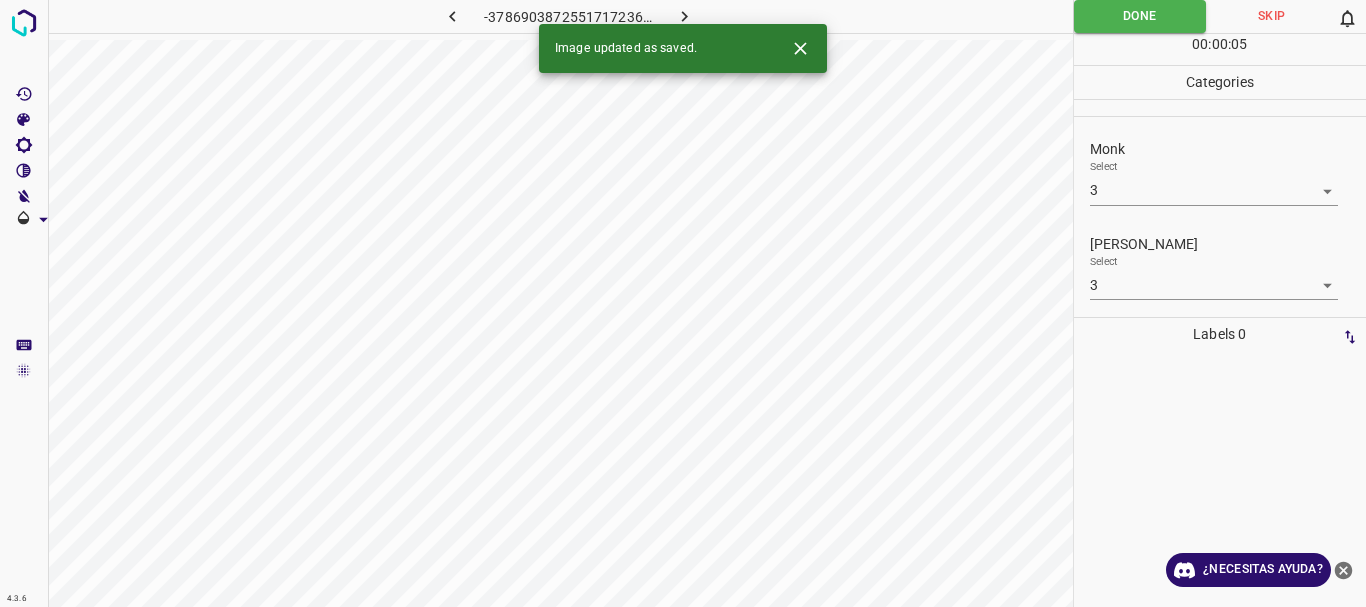 click 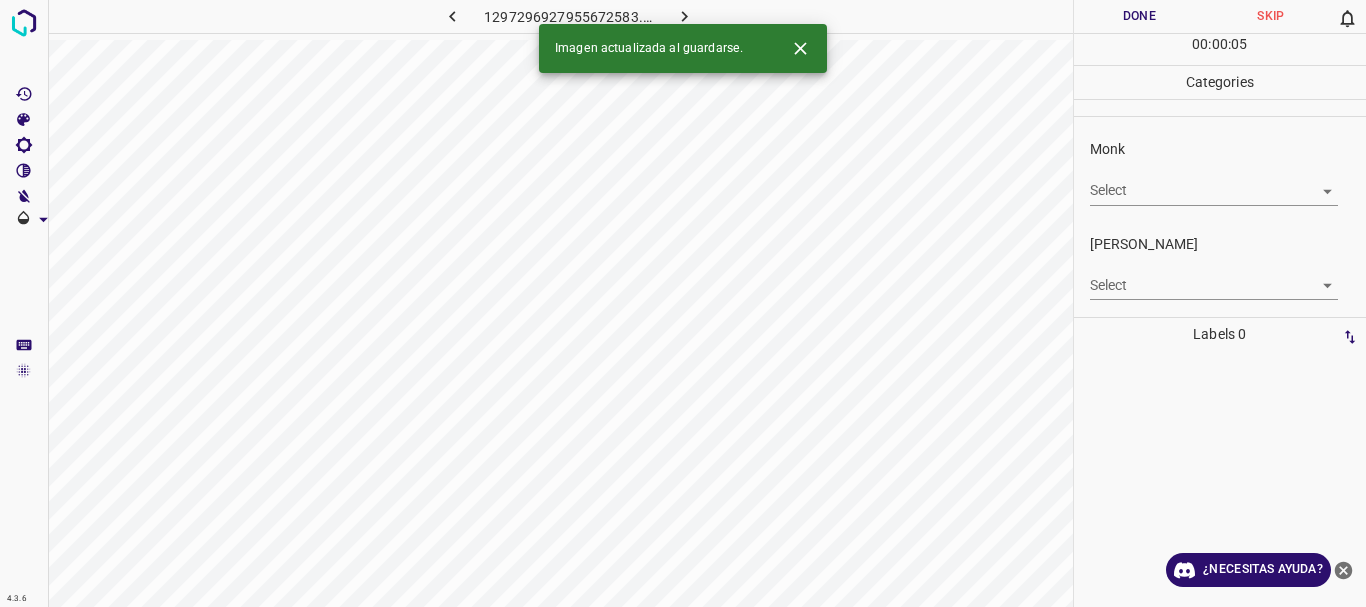 click on "4.3.6  1297296927955672583.png Done Skip 0 00   : 00   : 05   Categories Monk   Select ​  [PERSON_NAME]   Select ​ Labels   0 Categories 1 Monk 2  [PERSON_NAME] Tools Space Change between modes (Draw & Edit) I Auto labeling R Restore zoom M Zoom in N Zoom out Delete Delete selecte label Filters Z Restore filters X Saturation filter C Brightness filter V Contrast filter B Gray scale filter General O Download Imagen actualizada al guardarse. ¿Necesitas ayuda? Texto original Valora esta traducción Tu opinión servirá para ayudar a mejorar el Traductor de Google - Texto - Esconder - Borrar" at bounding box center (683, 303) 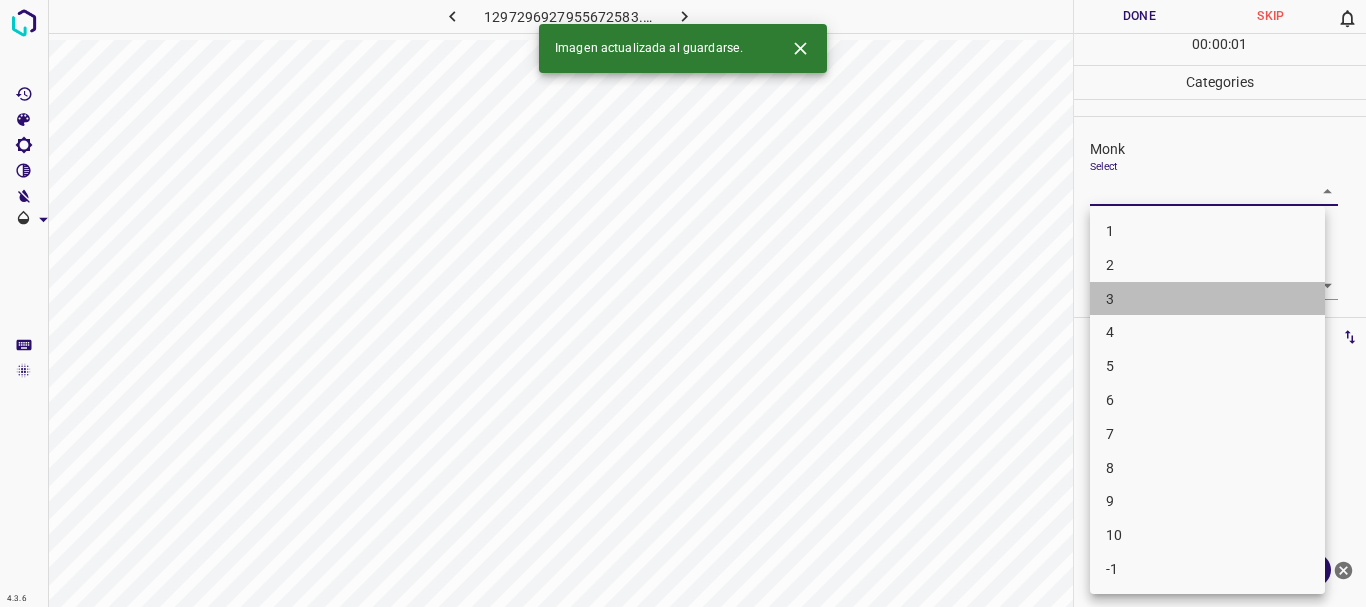 click on "3" at bounding box center (1207, 299) 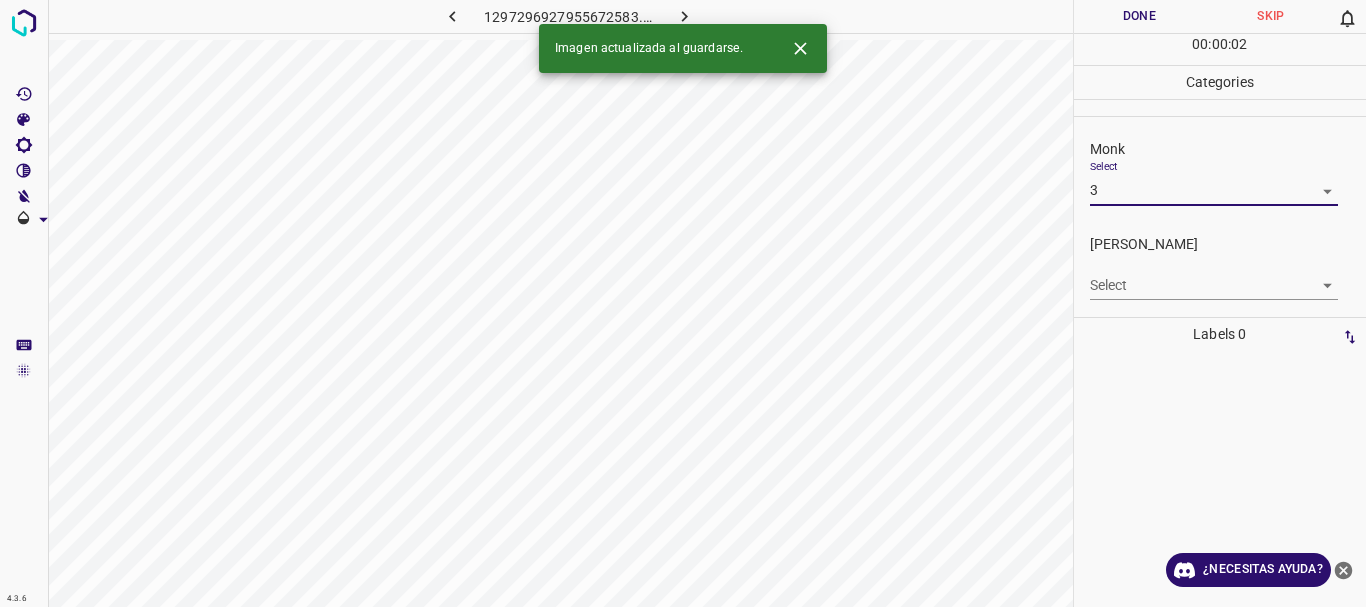 click on "4.3.6  1297296927955672583.png Done Skip 0 00   : 00   : 02   Categories Monk   Select 3 3  [PERSON_NAME]   Select ​ Labels   0 Categories 1 Monk 2  [PERSON_NAME] Tools Space Change between modes (Draw & Edit) I Auto labeling R Restore zoom M Zoom in N Zoom out Delete Delete selecte label Filters Z Restore filters X Saturation filter C Brightness filter V Contrast filter B Gray scale filter General O Download Imagen actualizada al guardarse. ¿Necesitas ayuda? Texto original Valora esta traducción Tu opinión servirá para ayudar a mejorar el Traductor de Google - Texto - Esconder - Borrar" at bounding box center (683, 303) 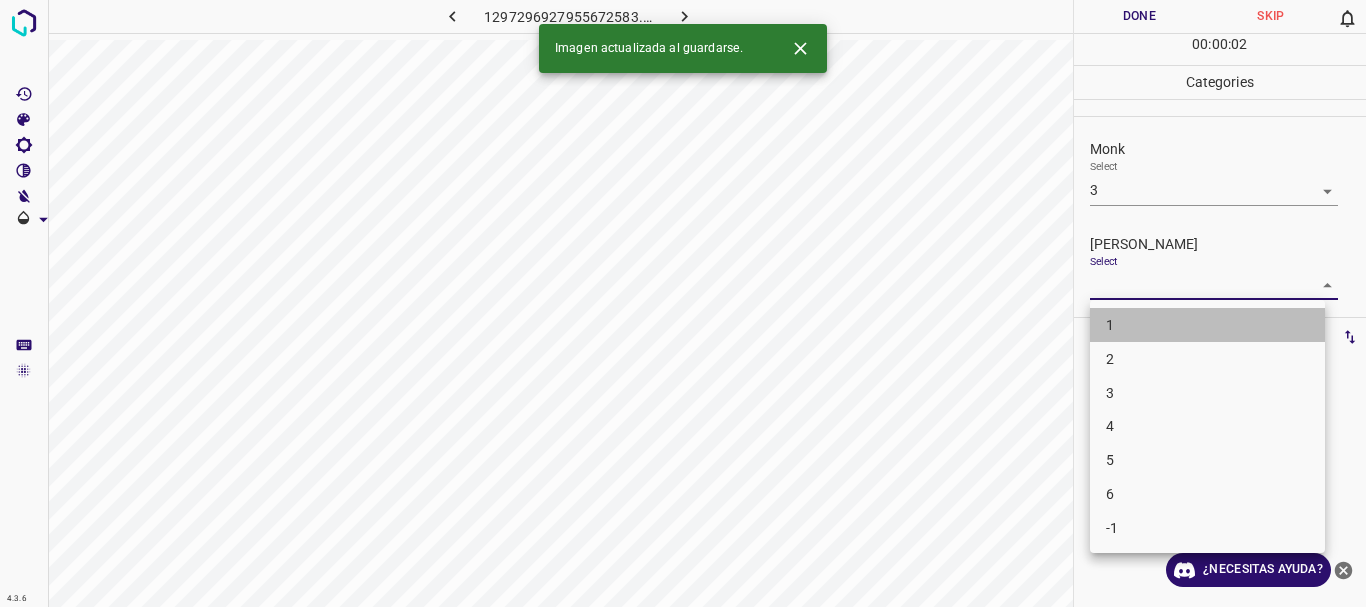 drag, startPoint x: 1129, startPoint y: 329, endPoint x: 1135, endPoint y: 101, distance: 228.07893 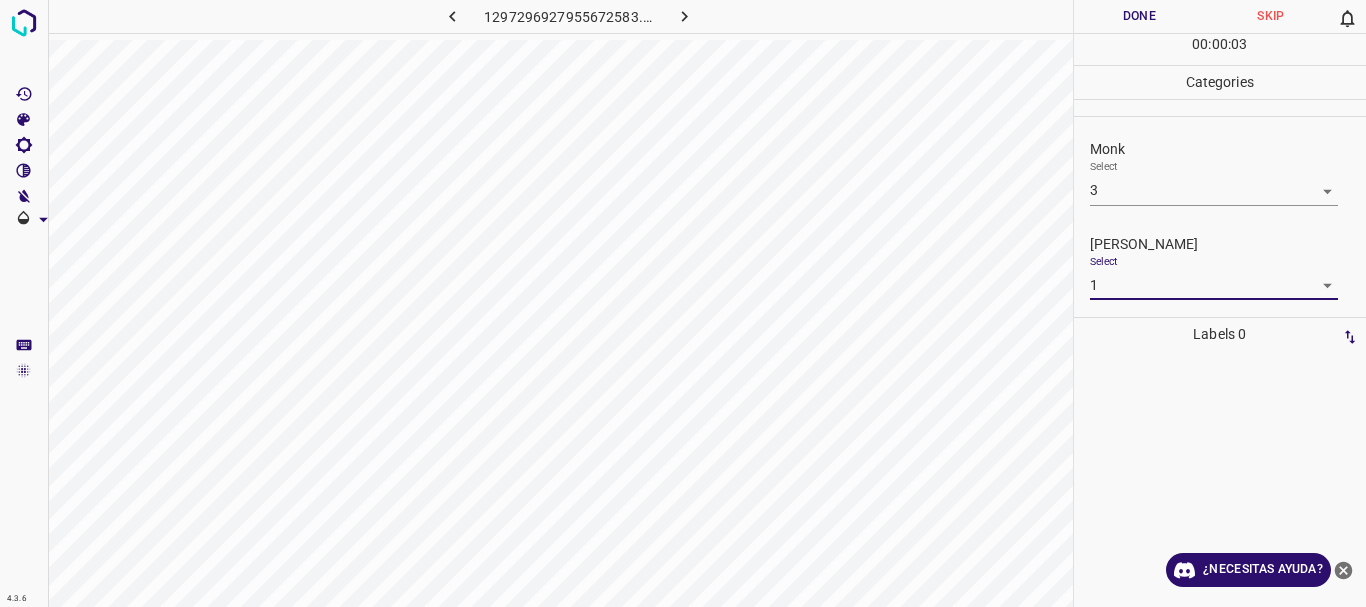 click on "Done" at bounding box center [1140, 16] 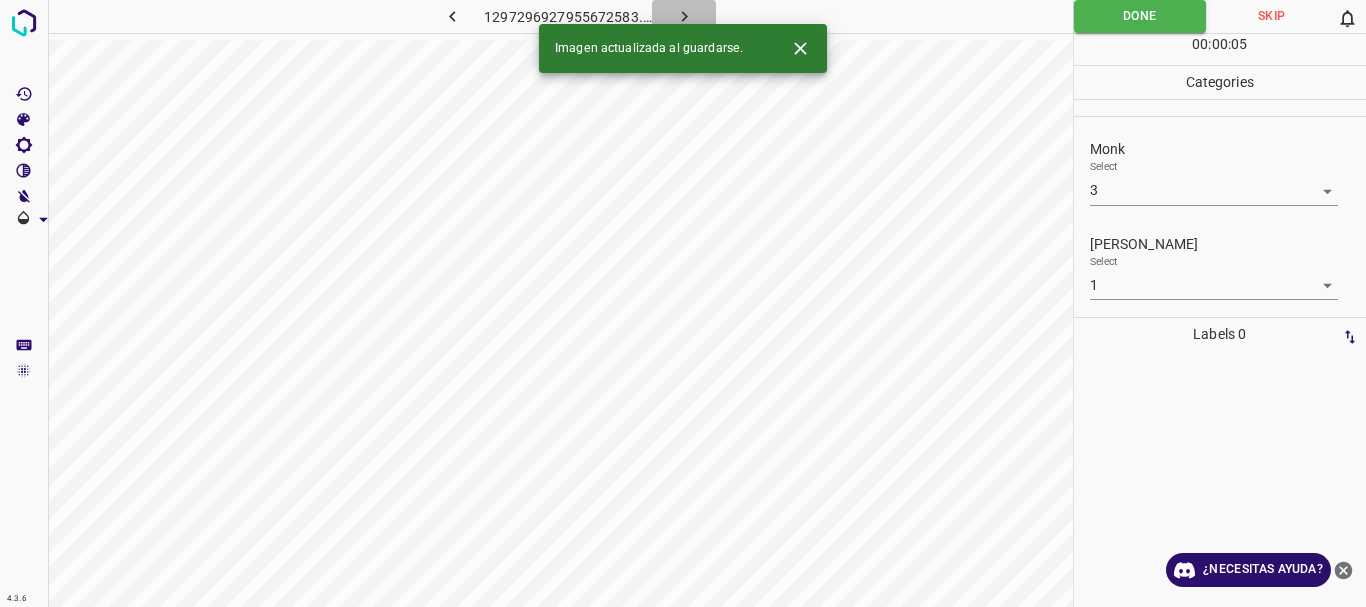 click 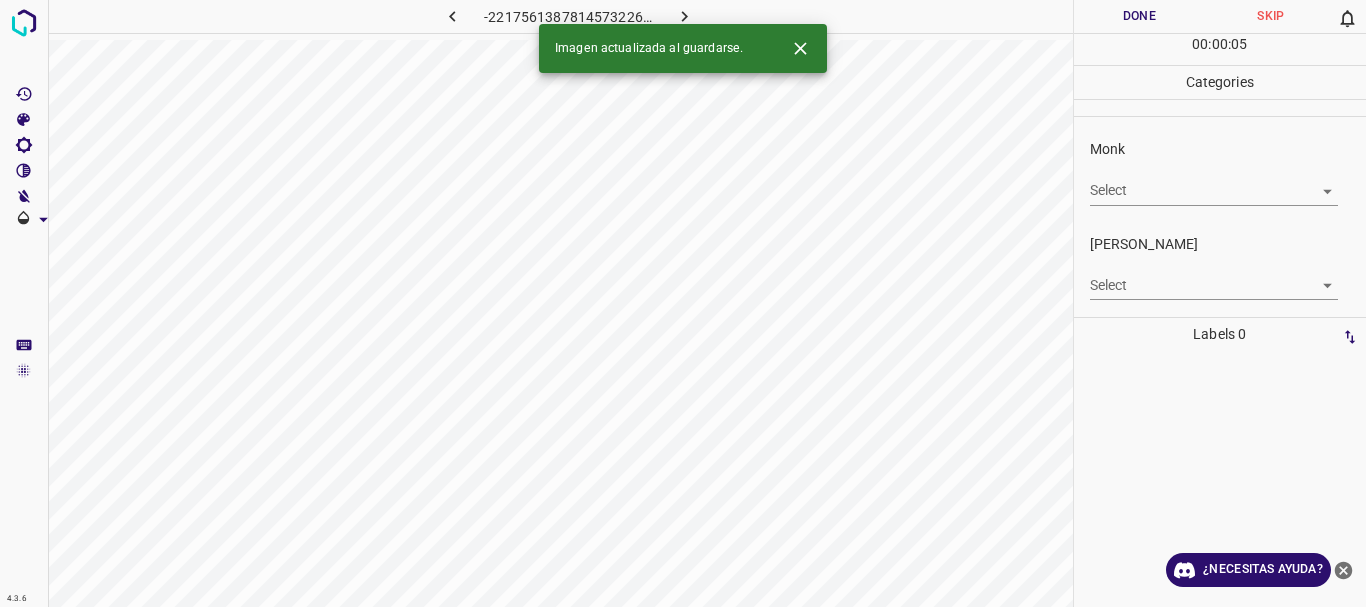 click on "4.3.6  -2217561387814573226.png Done Skip 0 00   : 00   : 05   Categories Monk   Select ​  [PERSON_NAME]   Select ​ Labels   0 Categories 1 Monk 2  [PERSON_NAME] Tools Space Change between modes (Draw & Edit) I Auto labeling R Restore zoom M Zoom in N Zoom out Delete Delete selecte label Filters Z Restore filters X Saturation filter C Brightness filter V Contrast filter B Gray scale filter General O Download Imagen actualizada al guardarse. ¿Necesitas ayuda? Texto original Valora esta traducción Tu opinión servirá para ayudar a mejorar el Traductor de Google - Texto - Esconder - Borrar" at bounding box center (683, 303) 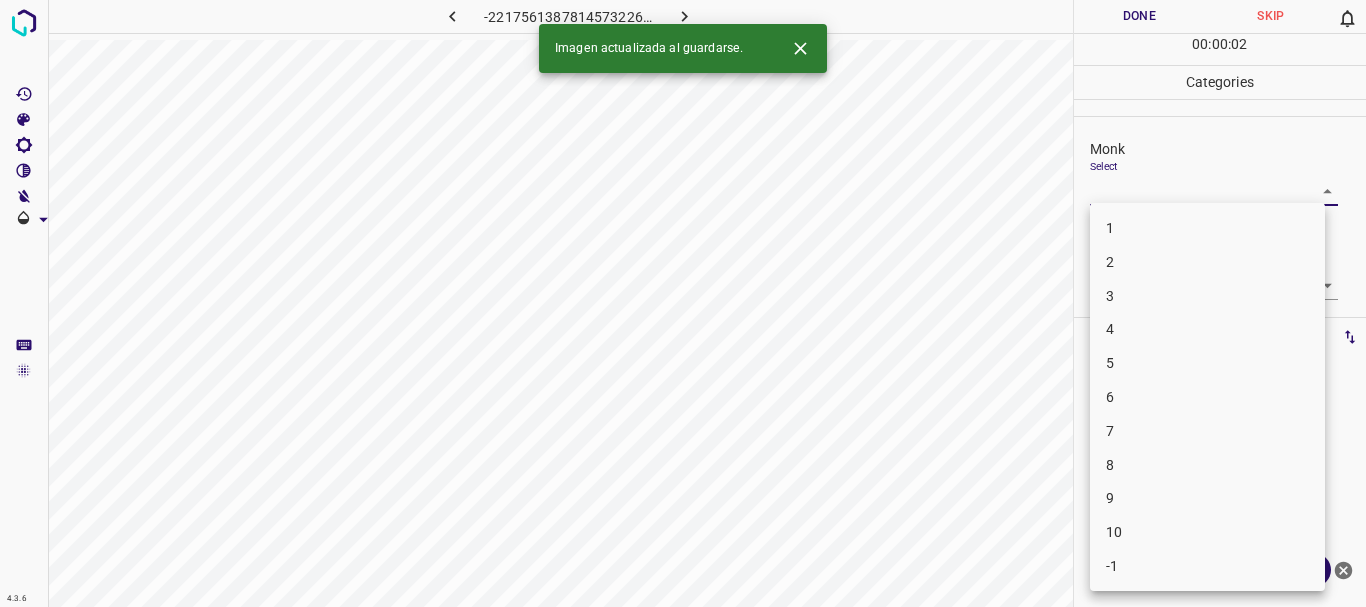 click on "4" at bounding box center [1207, 329] 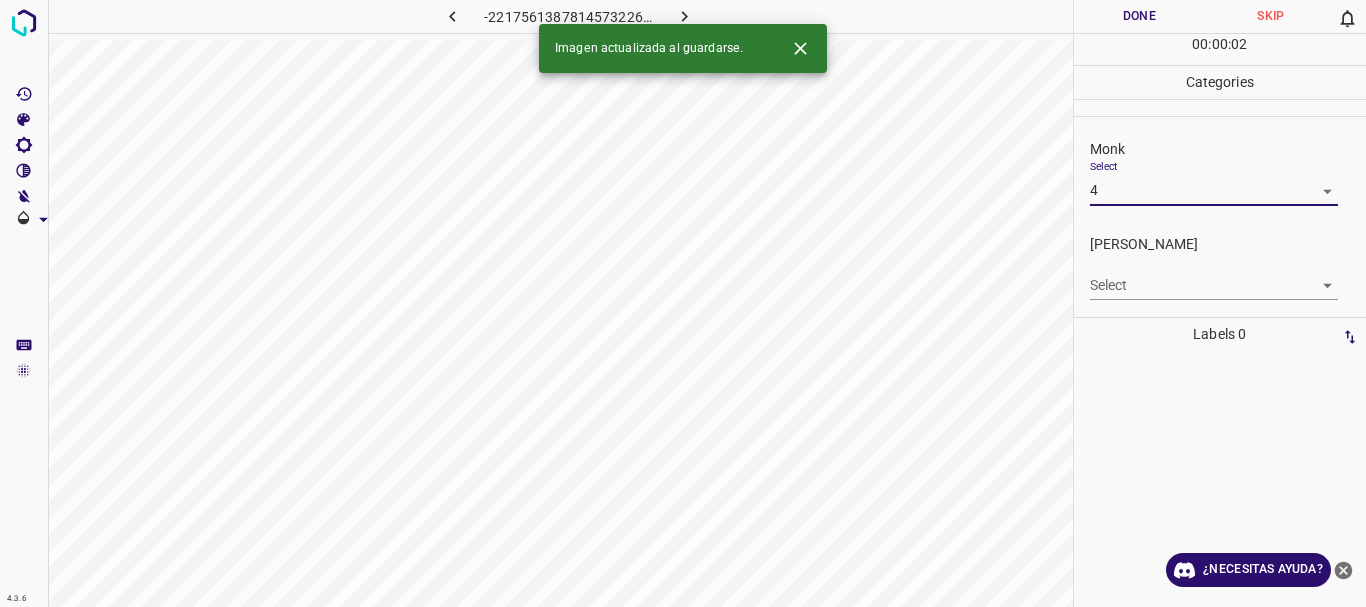 click on "4.3.6  -2217561387814573226.png Done Skip 0 00   : 00   : 02   Categories Monk   Select 4 4  [PERSON_NAME]   Select ​ Labels   0 Categories 1 Monk 2  [PERSON_NAME] Tools Space Change between modes (Draw & Edit) I Auto labeling R Restore zoom M Zoom in N Zoom out Delete Delete selecte label Filters Z Restore filters X Saturation filter C Brightness filter V Contrast filter B Gray scale filter General O Download Imagen actualizada al guardarse. ¿Necesitas ayuda? Texto original Valora esta traducción Tu opinión servirá para ayudar a mejorar el Traductor de Google - Texto - Esconder - Borrar" at bounding box center (683, 303) 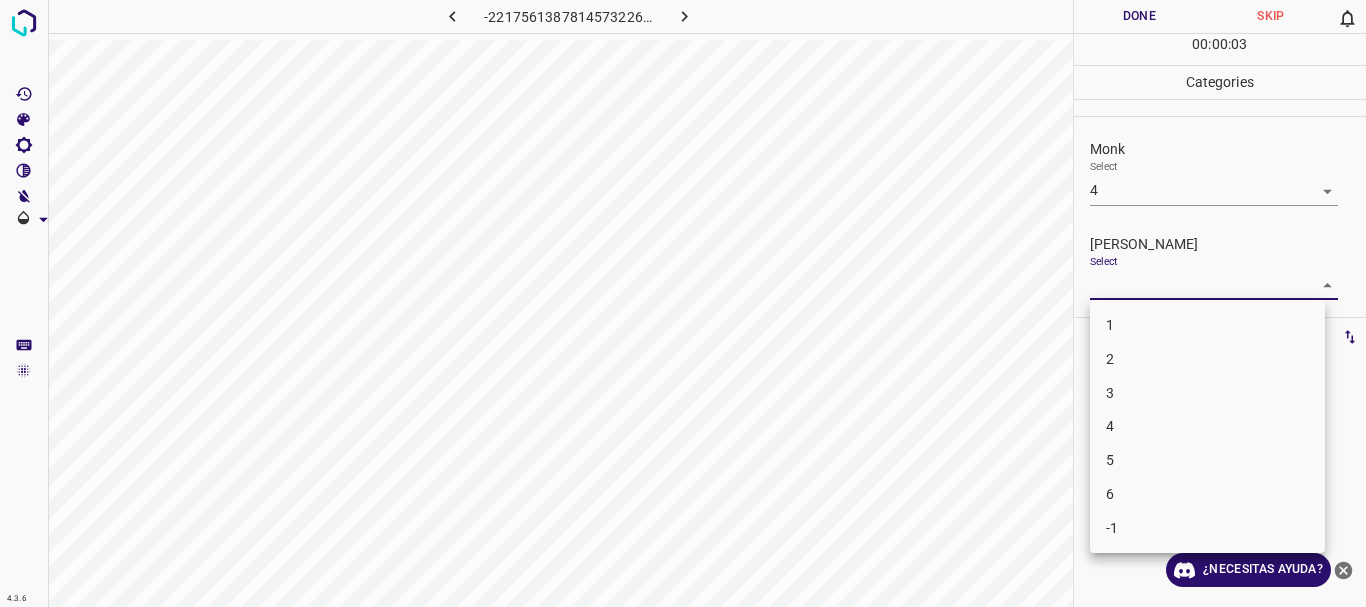drag, startPoint x: 1134, startPoint y: 369, endPoint x: 1136, endPoint y: 253, distance: 116.01724 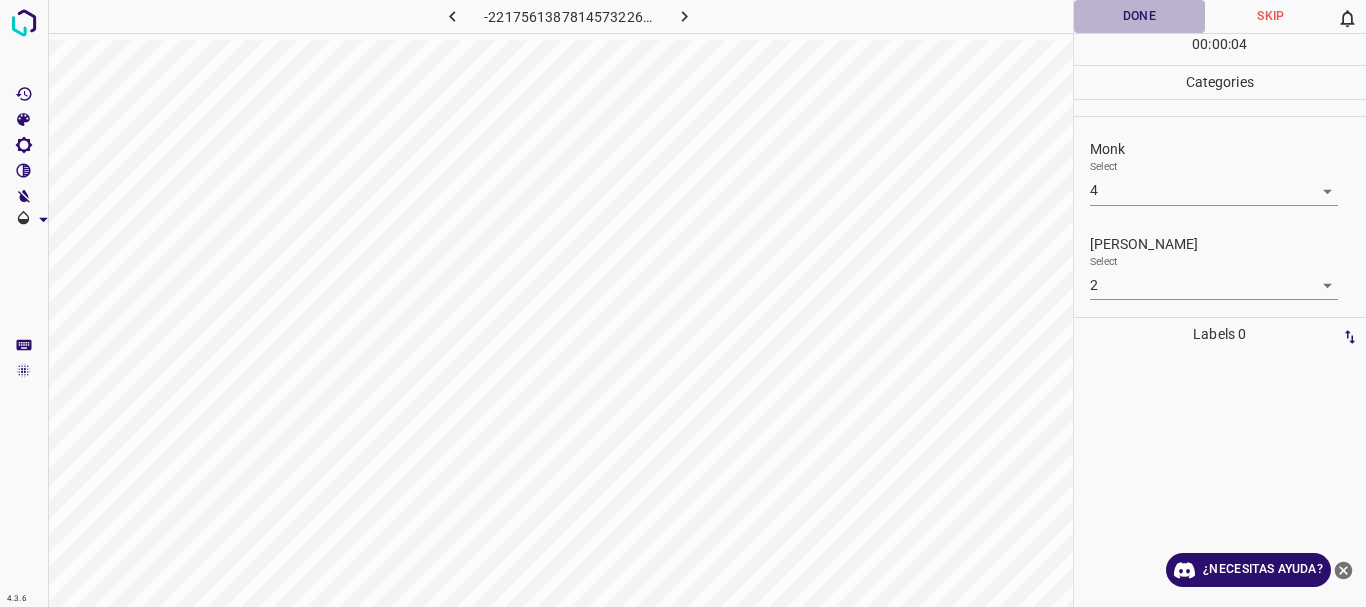 click on "Done" at bounding box center (1140, 16) 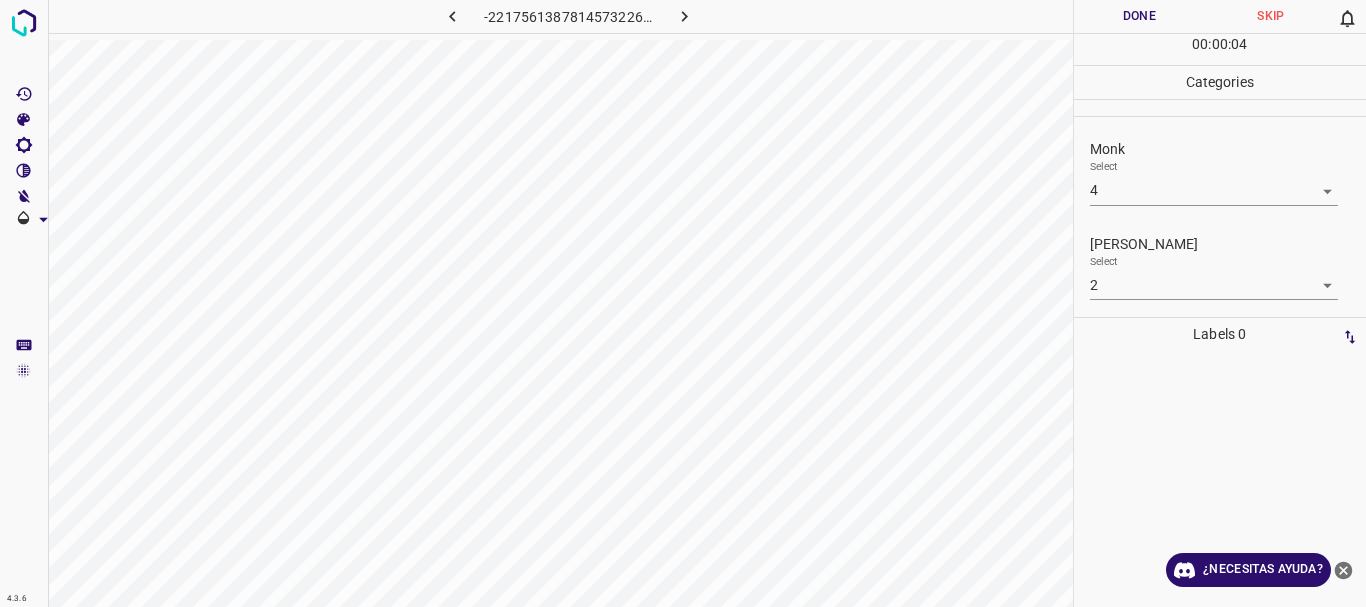 click 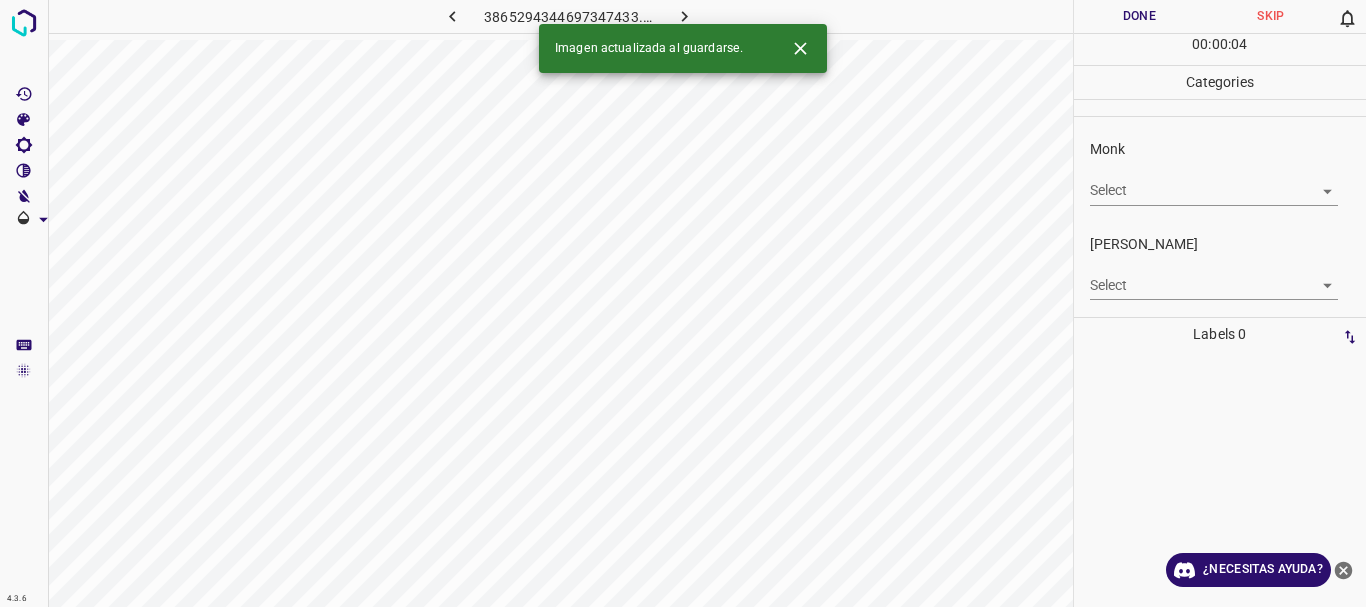click 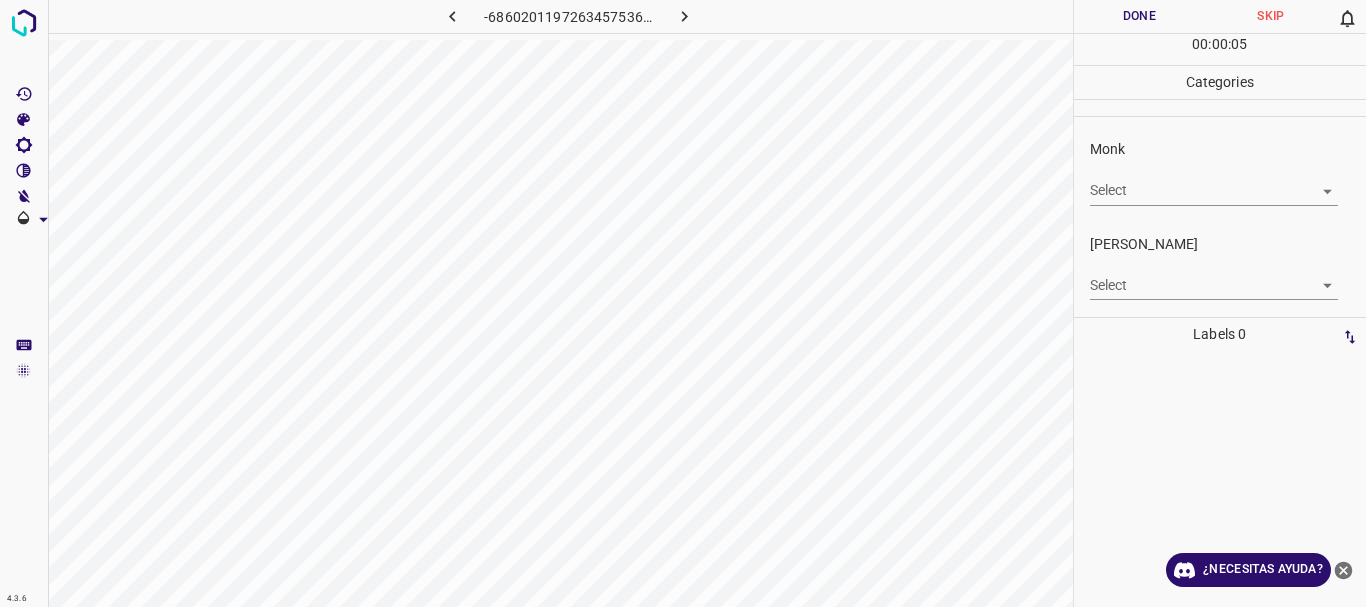 click 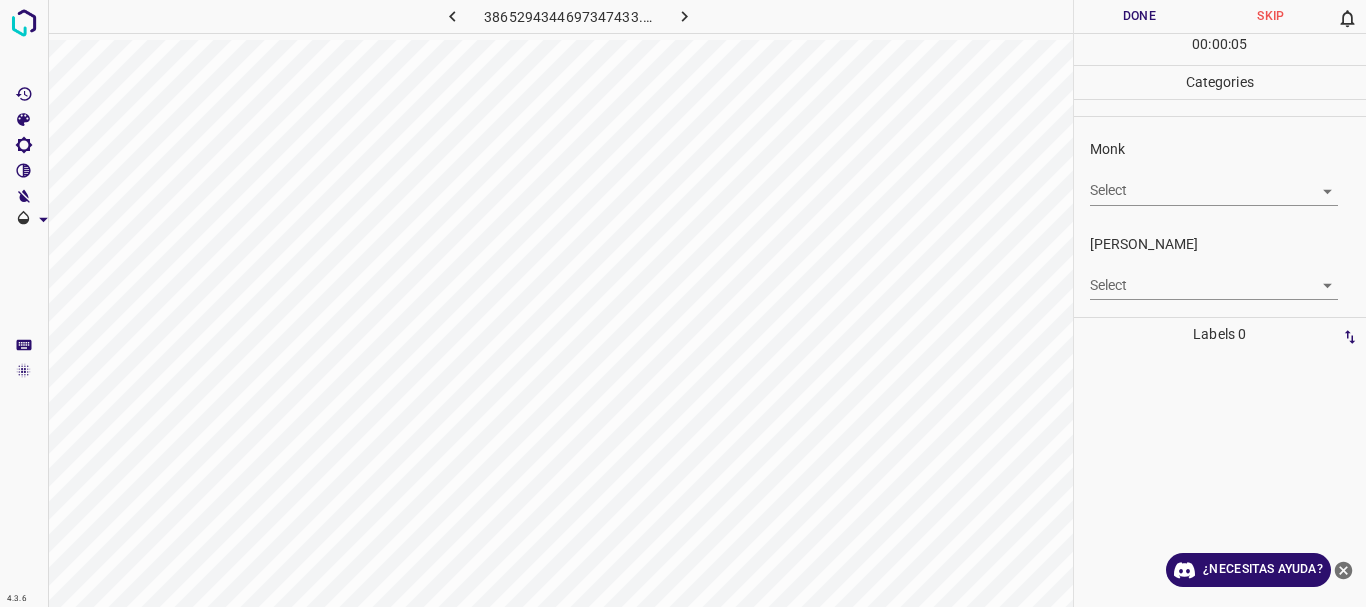 click on "4.3.6  [CREDIT_CARD_NUMBER].png Done Skip 0 00   : 00   : 05   Categories Monk   Select ​  [PERSON_NAME]   Select ​ Labels   0 Categories 1 Monk 2  [PERSON_NAME] Tools Space Change between modes (Draw & Edit) I Auto labeling R Restore zoom M Zoom in N Zoom out Delete Delete selecte label Filters Z Restore filters X Saturation filter C Brightness filter V Contrast filter B Gray scale filter General O Download ¿Necesitas ayuda? Texto original Valora esta traducción Tu opinión servirá para ayudar a mejorar el Traductor de Google - Texto - Esconder - Borrar" at bounding box center (683, 303) 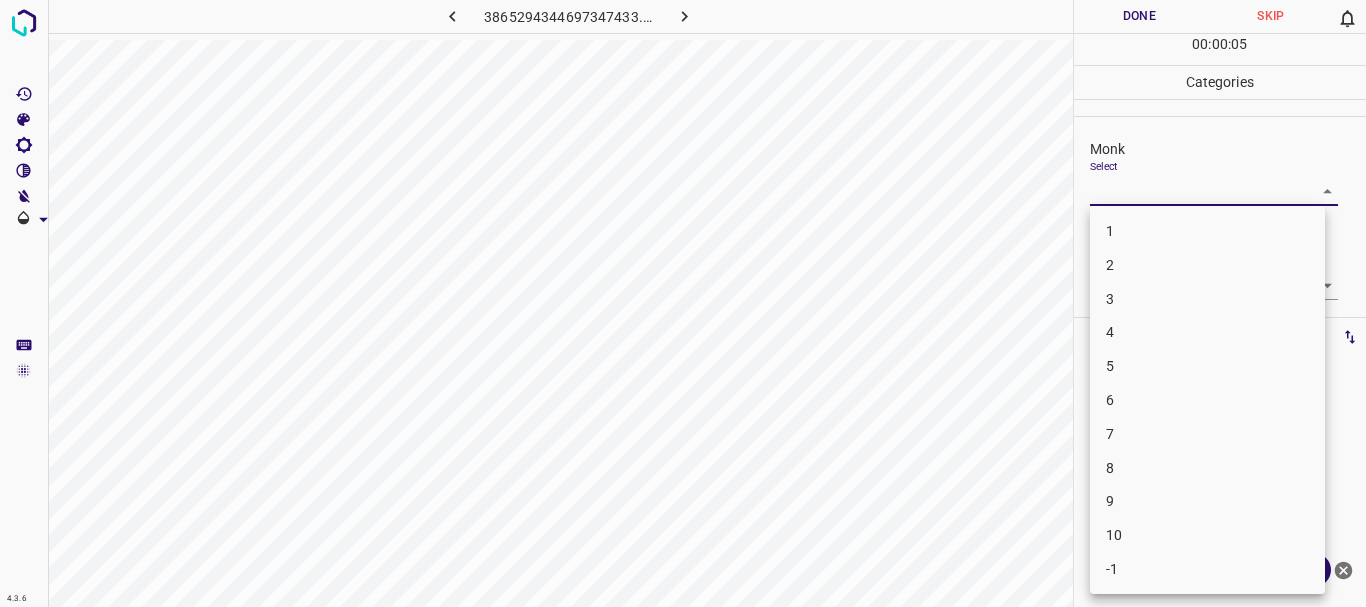 click on "3" at bounding box center (1207, 299) 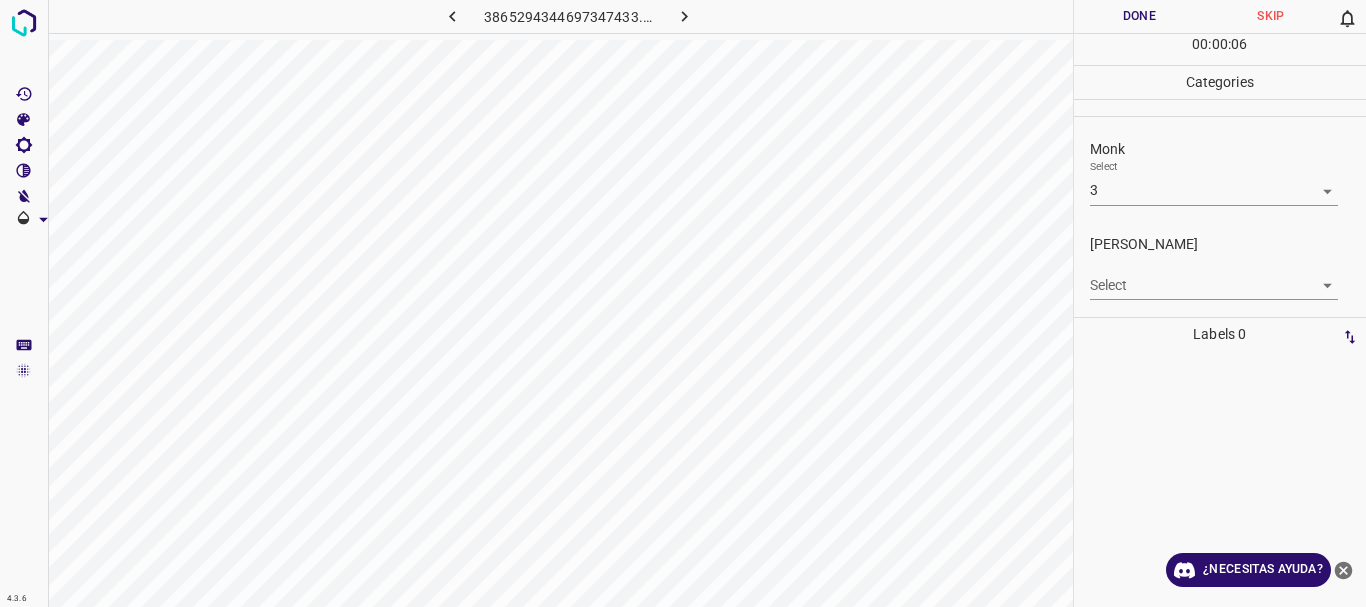 click on "4.3.6  [CREDIT_CARD_NUMBER].png Done Skip 0 00   : 00   : 06   Categories Monk   Select 3 3  [PERSON_NAME]   Select ​ Labels   0 Categories 1 Monk 2  [PERSON_NAME] Tools Space Change between modes (Draw & Edit) I Auto labeling R Restore zoom M Zoom in N Zoom out Delete Delete selecte label Filters Z Restore filters X Saturation filter C Brightness filter V Contrast filter B Gray scale filter General O Download ¿Necesitas ayuda? Texto original Valora esta traducción Tu opinión servirá para ayudar a mejorar el Traductor de Google - Texto - Esconder - Borrar" at bounding box center (683, 303) 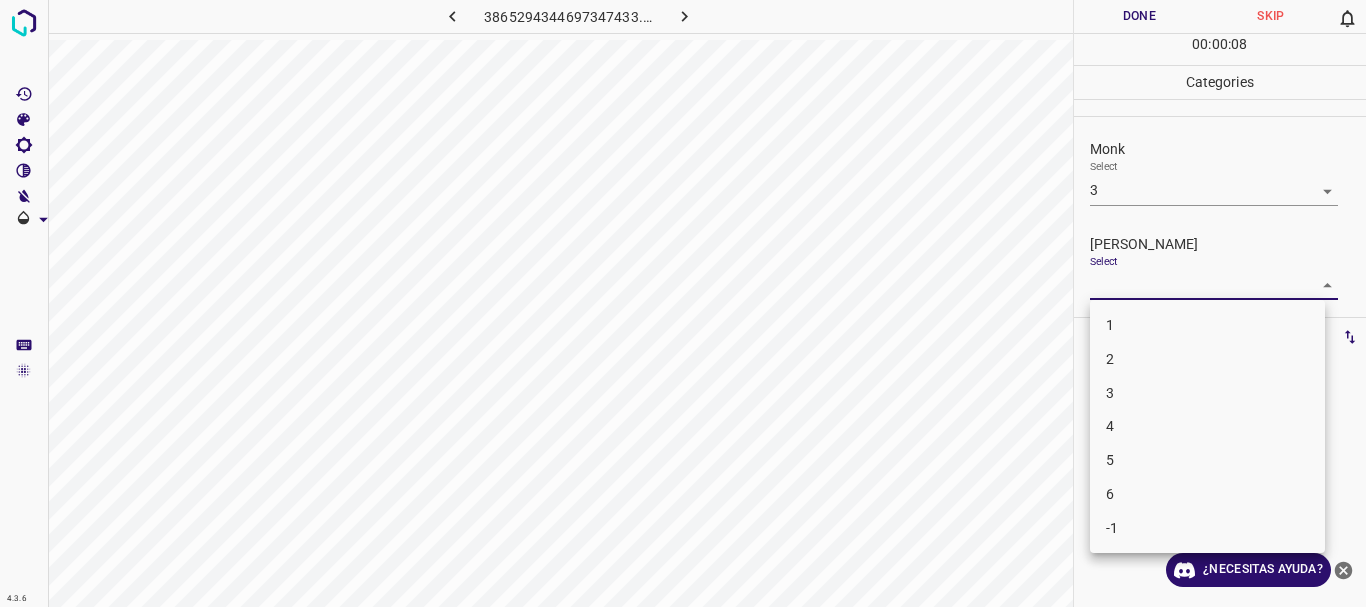 click on "2" at bounding box center (1207, 359) 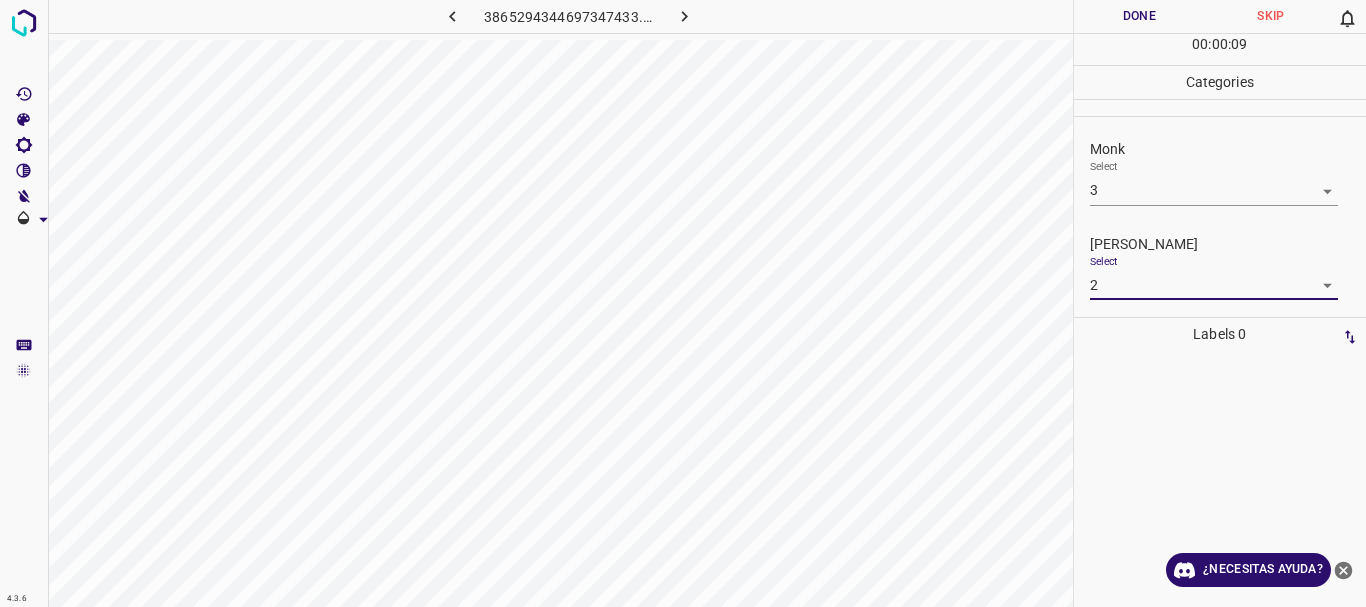 click on "Done" at bounding box center [1140, 16] 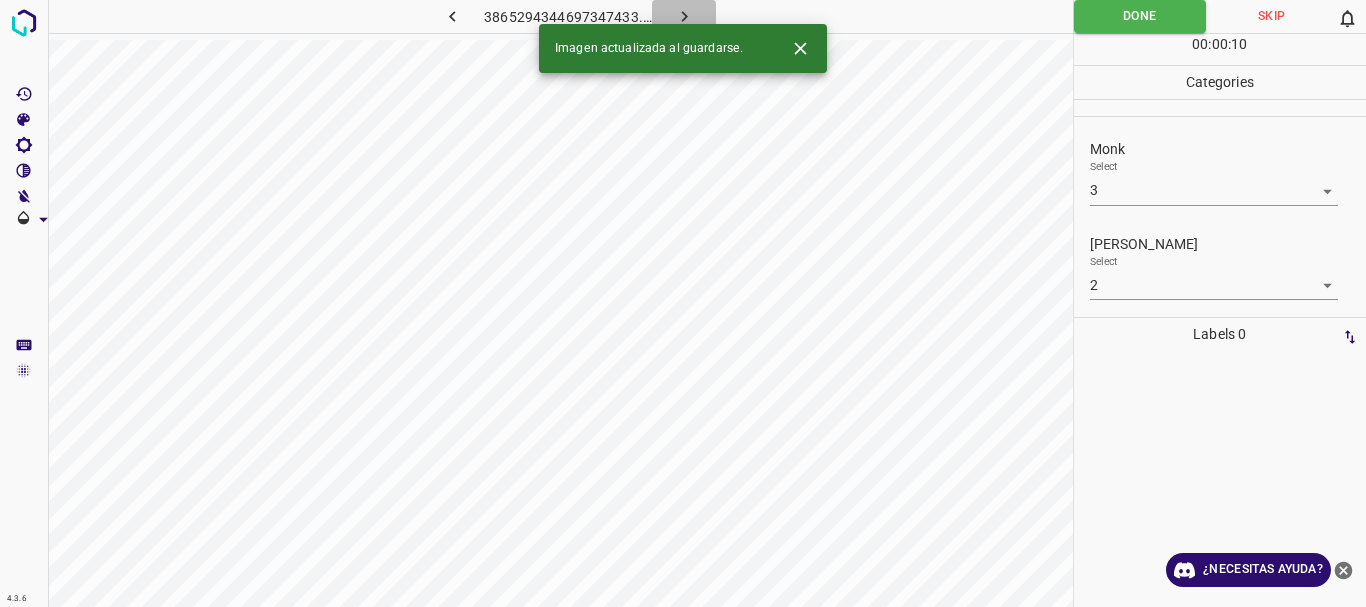 click at bounding box center [684, 16] 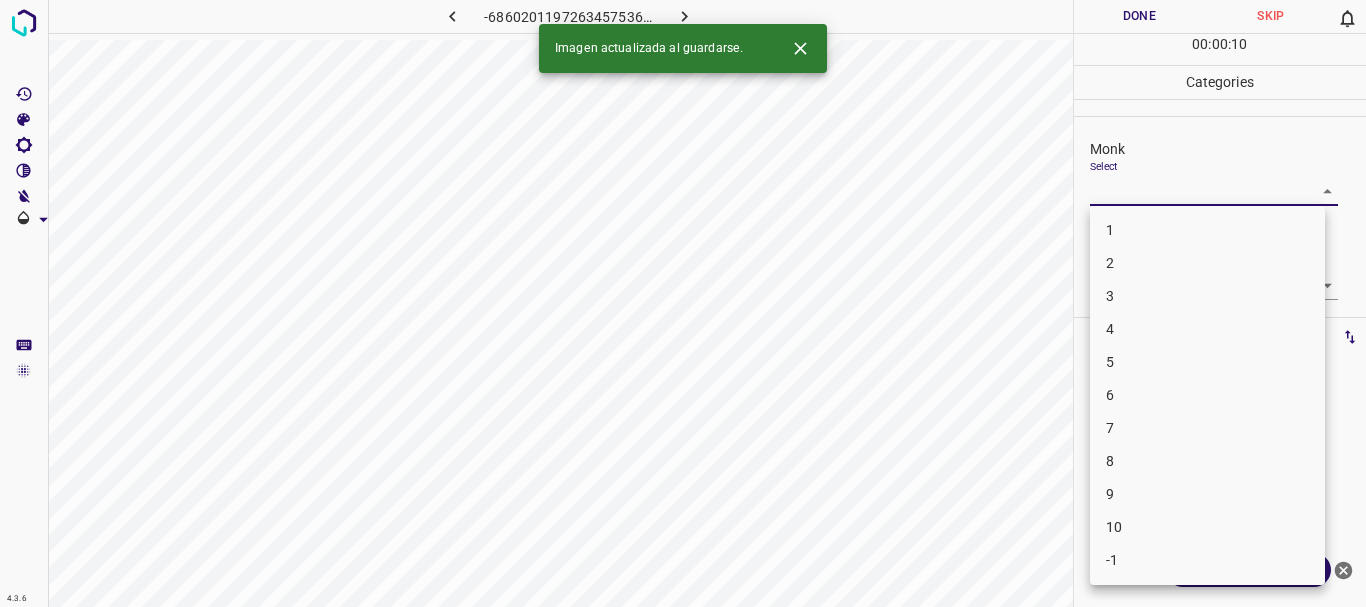 click on "4.3.6  -6860201197263457536.png Done Skip 0 00   : 00   : 10   Categories Monk   Select ​  [PERSON_NAME]   Select ​ Labels   0 Categories 1 Monk 2  [PERSON_NAME] Tools Space Change between modes (Draw & Edit) I Auto labeling R Restore zoom M Zoom in N Zoom out Delete Delete selecte label Filters Z Restore filters X Saturation filter C Brightness filter V Contrast filter B Gray scale filter General O Download Imagen actualizada al guardarse. ¿Necesitas ayuda? Texto original Valora esta traducción Tu opinión servirá para ayudar a mejorar el Traductor de Google - Texto - Esconder - Borrar 1 2 3 4 5 6 7 8 9 10 -1" at bounding box center [683, 303] 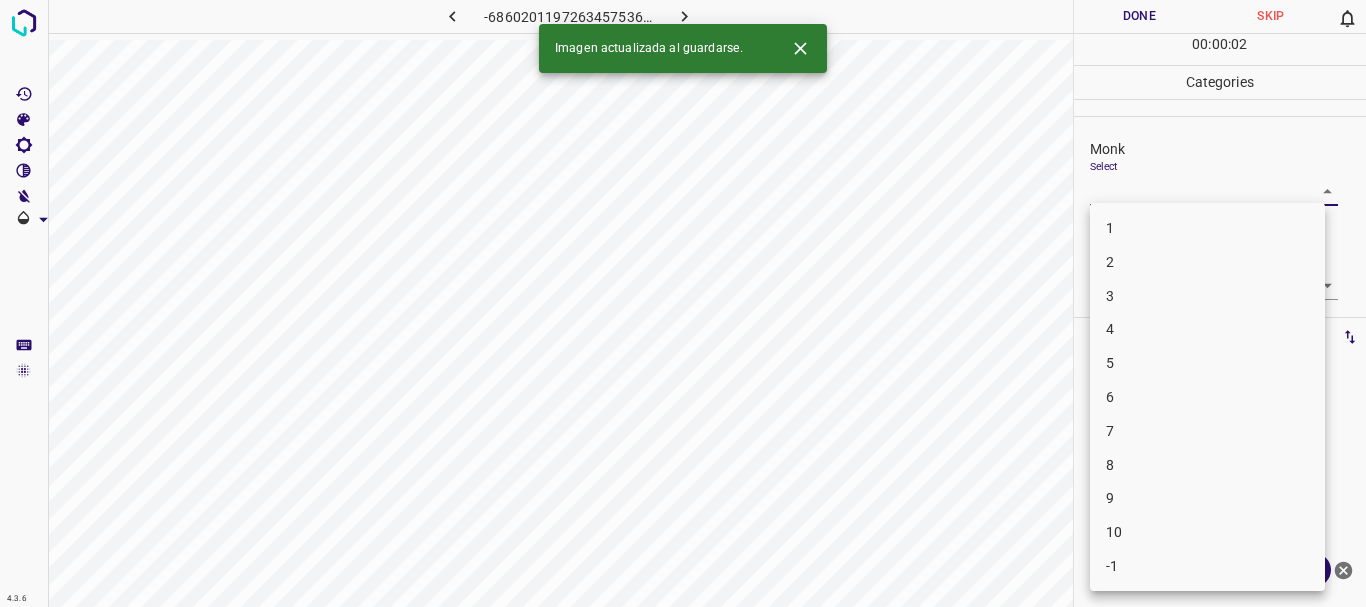 click on "3" at bounding box center (1207, 296) 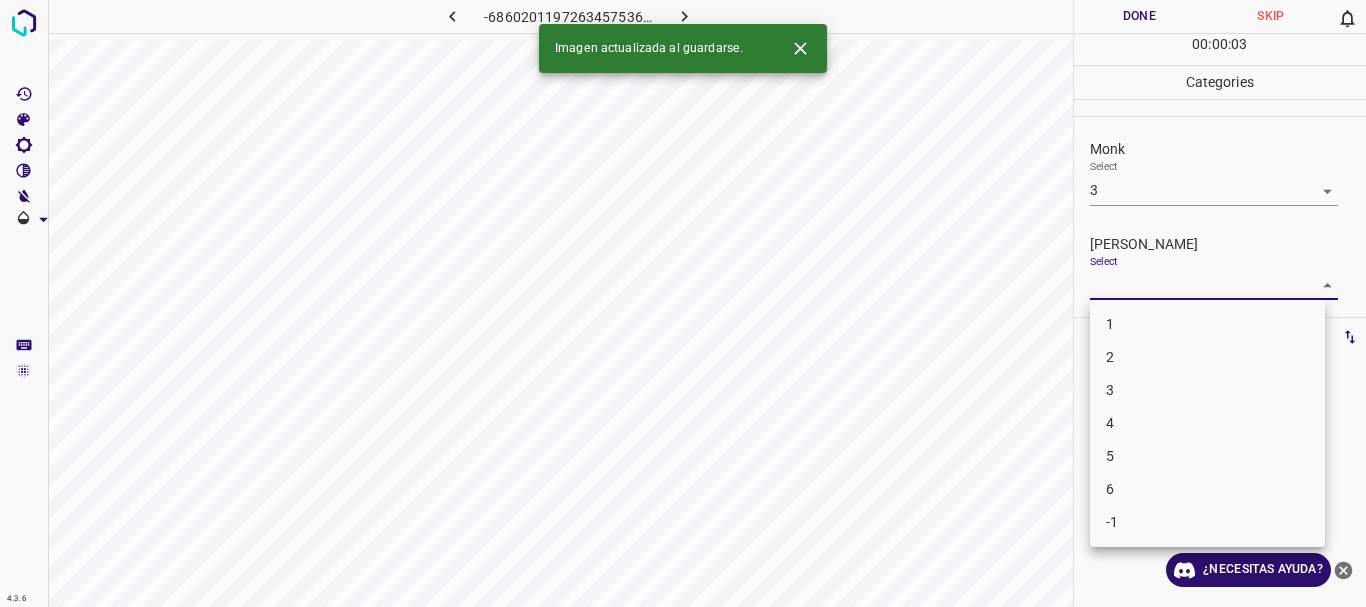click on "4.3.6  -6860201197263457536.png Done Skip 0 00   : 00   : 03   Categories Monk   Select 3 3  [PERSON_NAME]   Select ​ Labels   0 Categories 1 Monk 2  [PERSON_NAME] Tools Space Change between modes (Draw & Edit) I Auto labeling R Restore zoom M Zoom in N Zoom out Delete Delete selecte label Filters Z Restore filters X Saturation filter C Brightness filter V Contrast filter B Gray scale filter General O Download Imagen actualizada al guardarse. ¿Necesitas ayuda? Texto original Valora esta traducción Tu opinión servirá para ayudar a mejorar el Traductor de Google - Texto - Esconder - Borrar 1 2 3 4 5 6 -1" at bounding box center (683, 303) 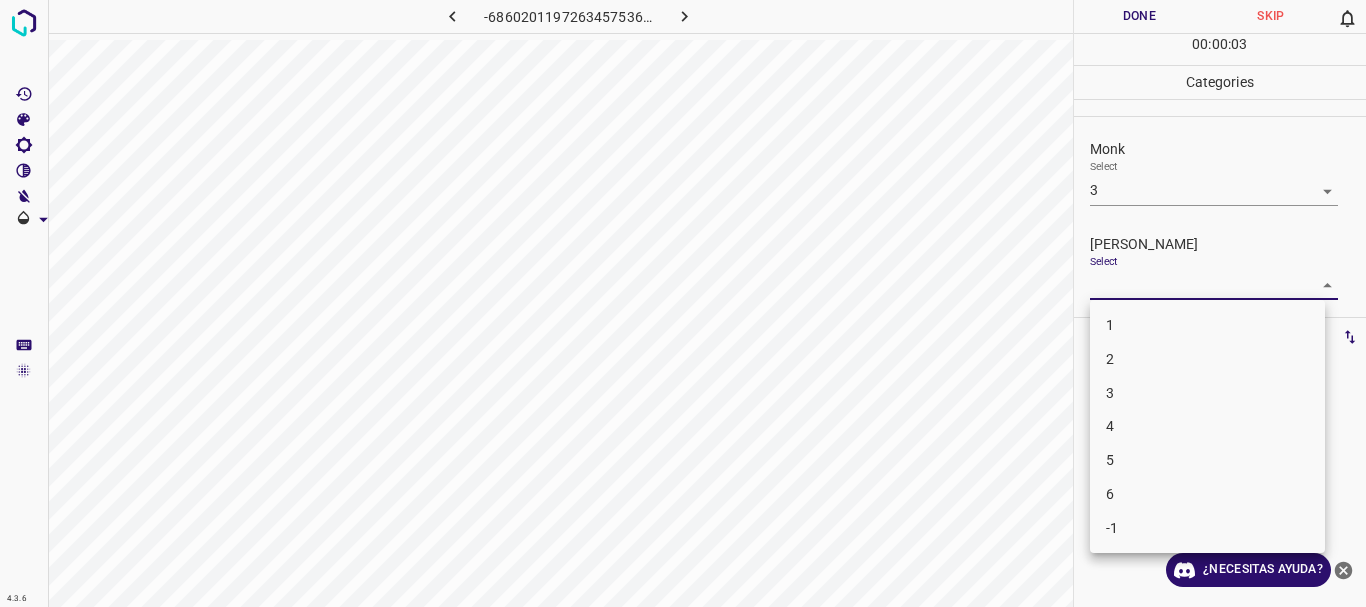 click on "2" at bounding box center (1207, 359) 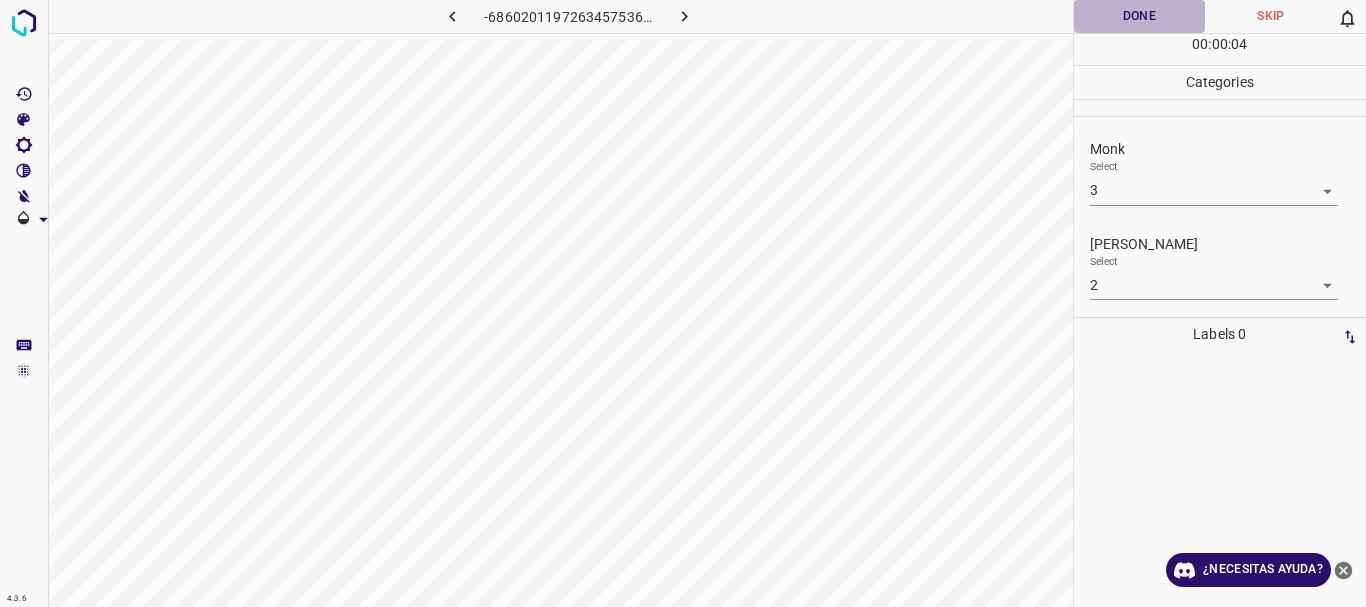 click on "Done" at bounding box center (1140, 16) 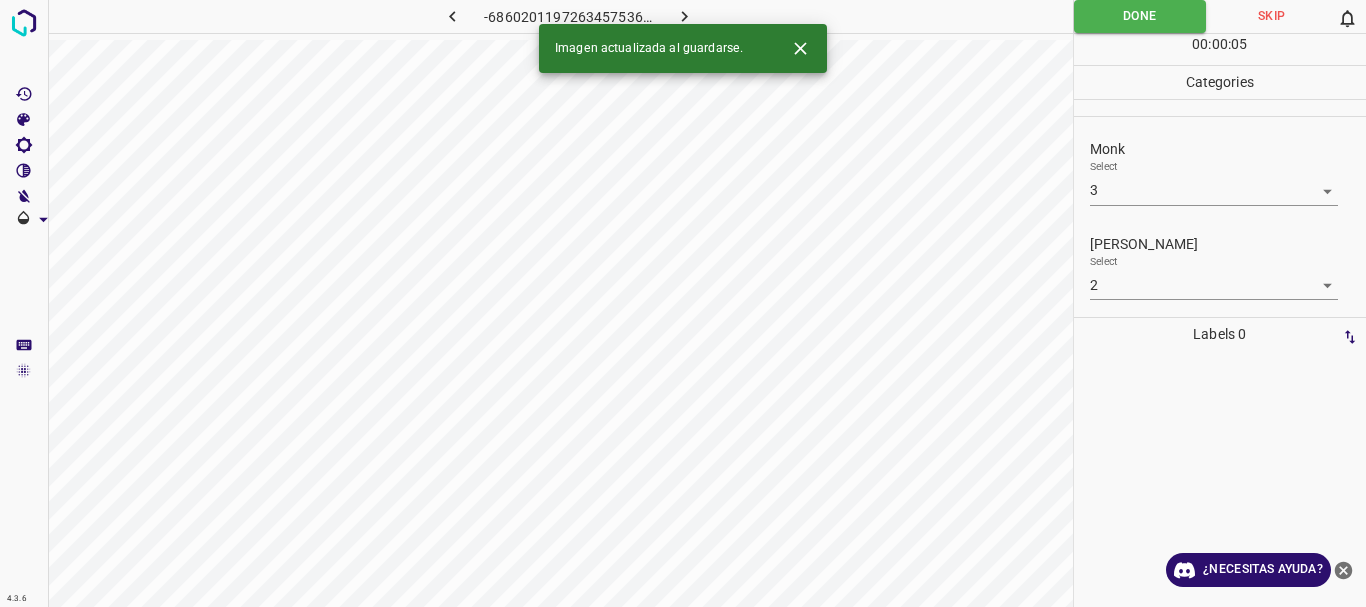 click on "Imagen actualizada al guardarse." at bounding box center (683, 48) 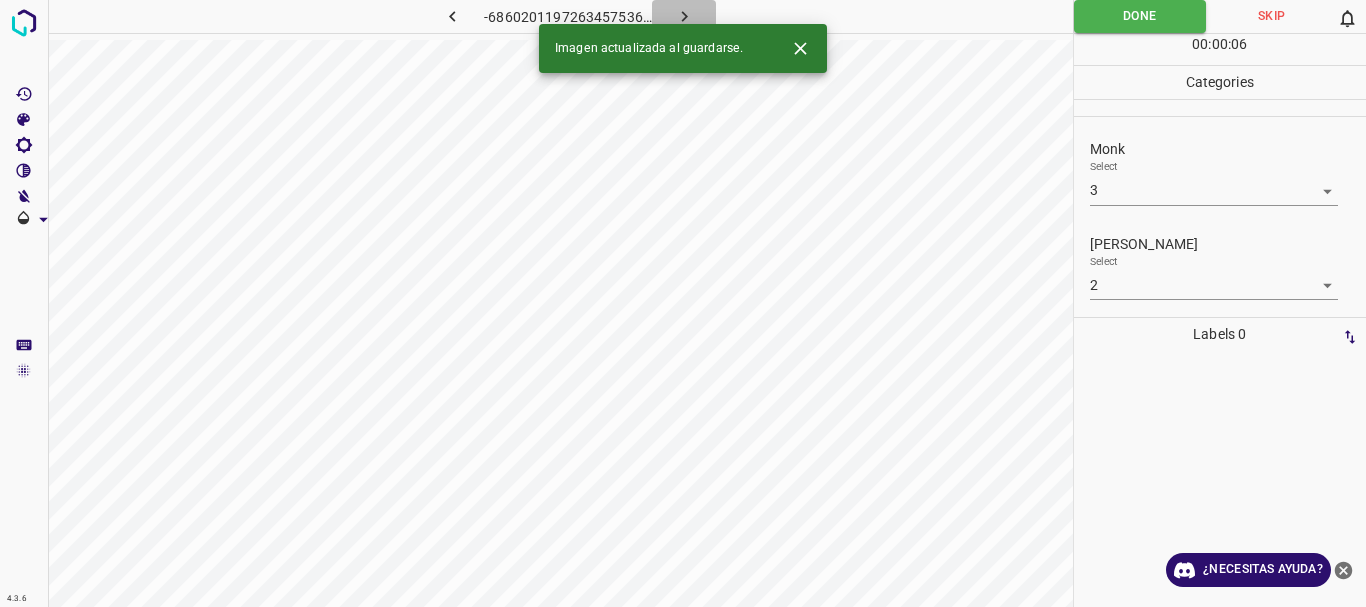 click at bounding box center (684, 16) 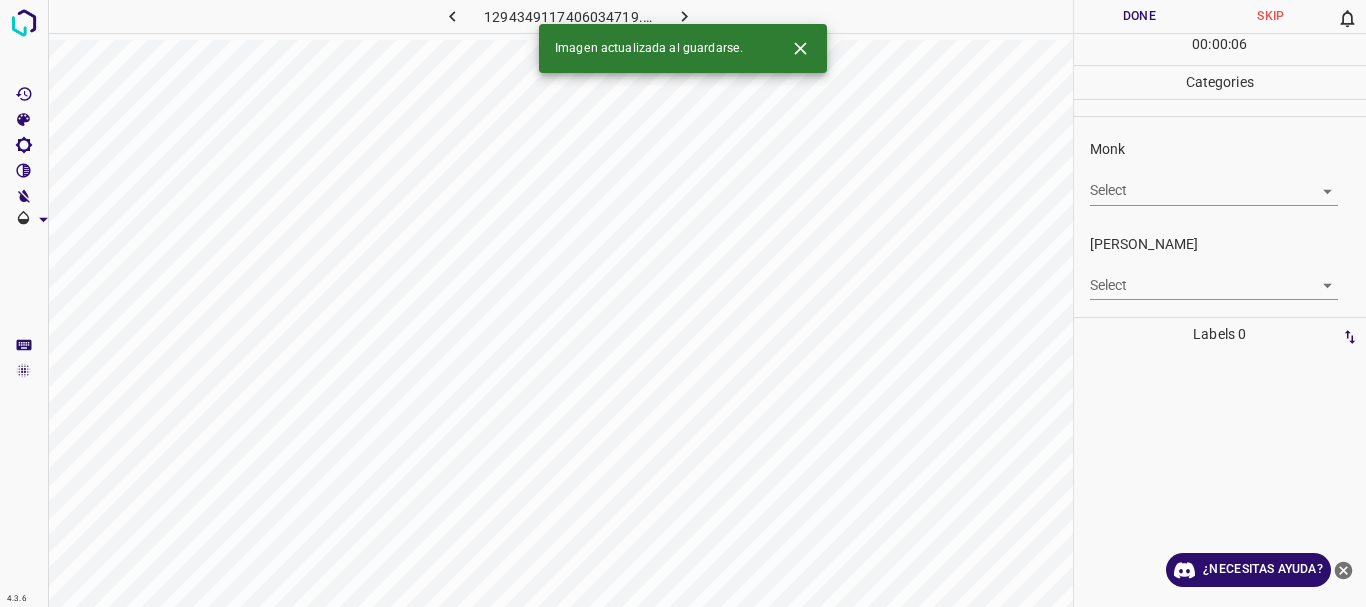 click on "Select ​" at bounding box center (1214, 182) 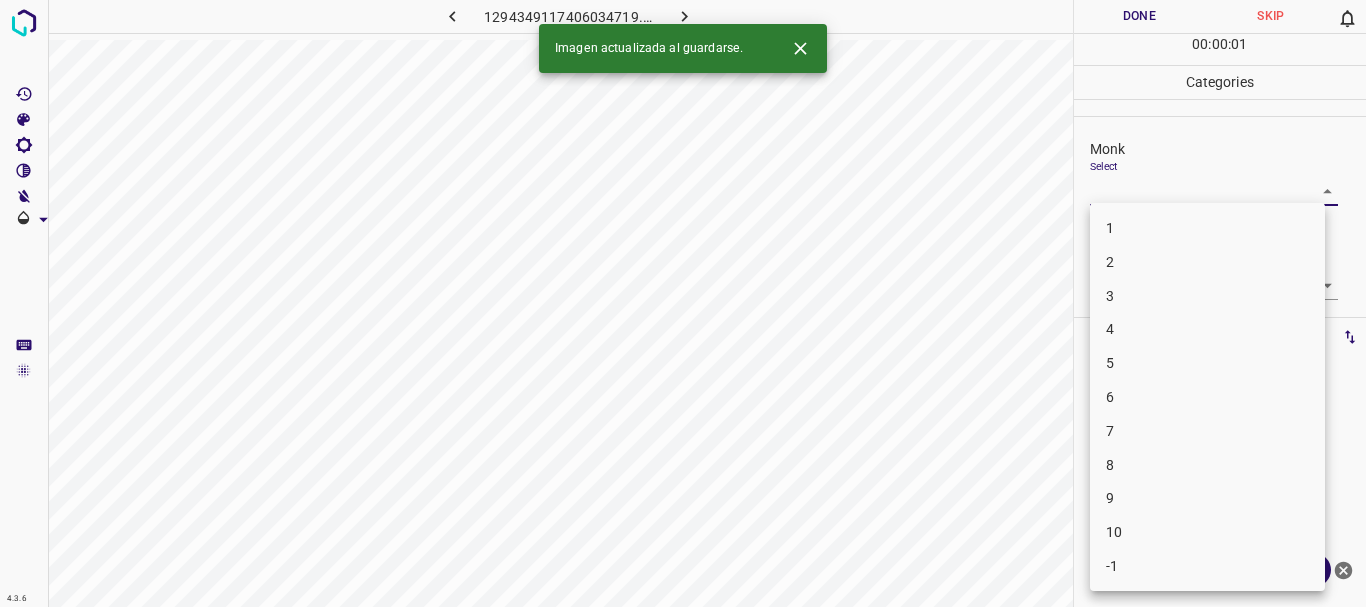 click on "2" at bounding box center (1207, 262) 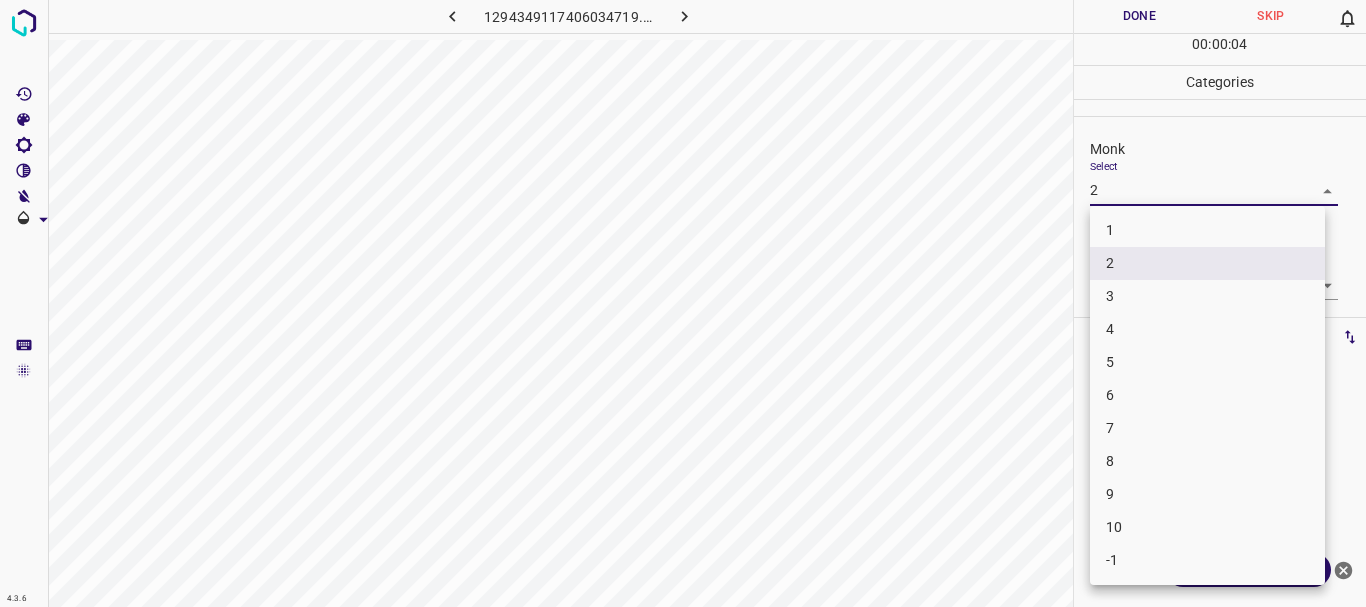 click on "4.3.6  1294349117406034719.png Done Skip 0 00   : 00   : 04   Categories Monk   Select 2 2  [PERSON_NAME]   Select ​ Labels   0 Categories 1 Monk 2  [PERSON_NAME] Tools Space Change between modes (Draw & Edit) I Auto labeling R Restore zoom M Zoom in N Zoom out Delete Delete selecte label Filters Z Restore filters X Saturation filter C Brightness filter V Contrast filter B Gray scale filter General O Download ¿Necesitas ayuda? Texto original Valora esta traducción Tu opinión servirá para ayudar a mejorar el Traductor de Google - Texto - Esconder - Borrar 1 2 3 4 5 6 7 8 9 10 -1" at bounding box center (683, 303) 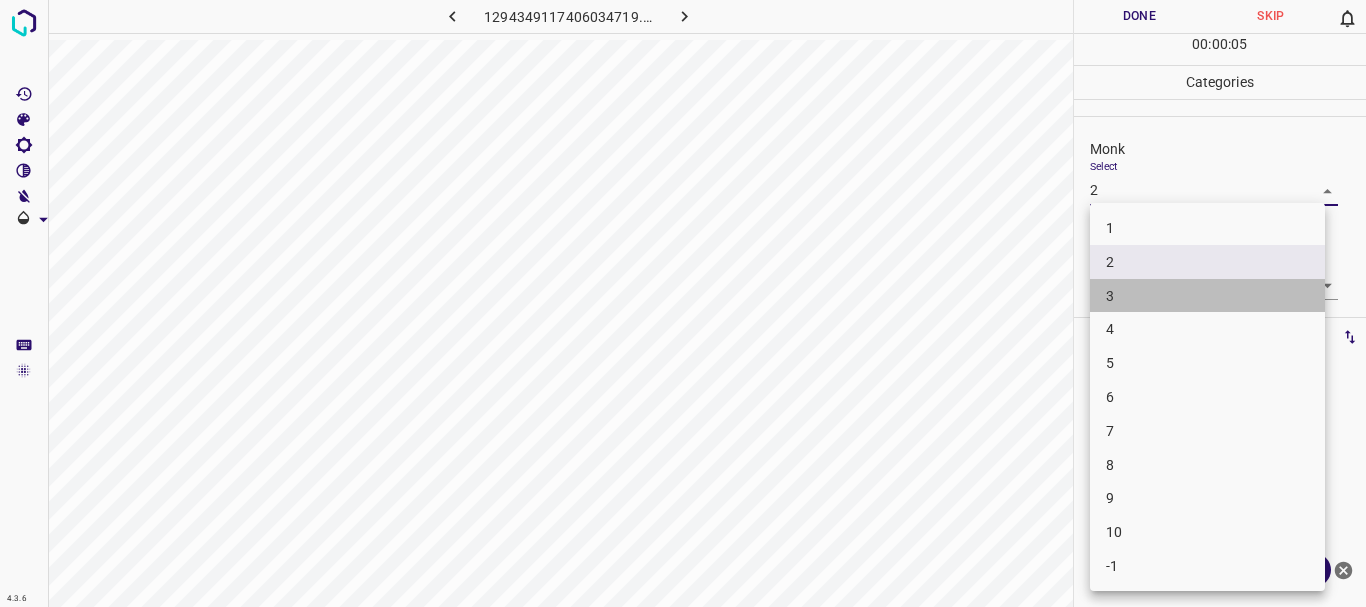 click on "3" at bounding box center (1207, 296) 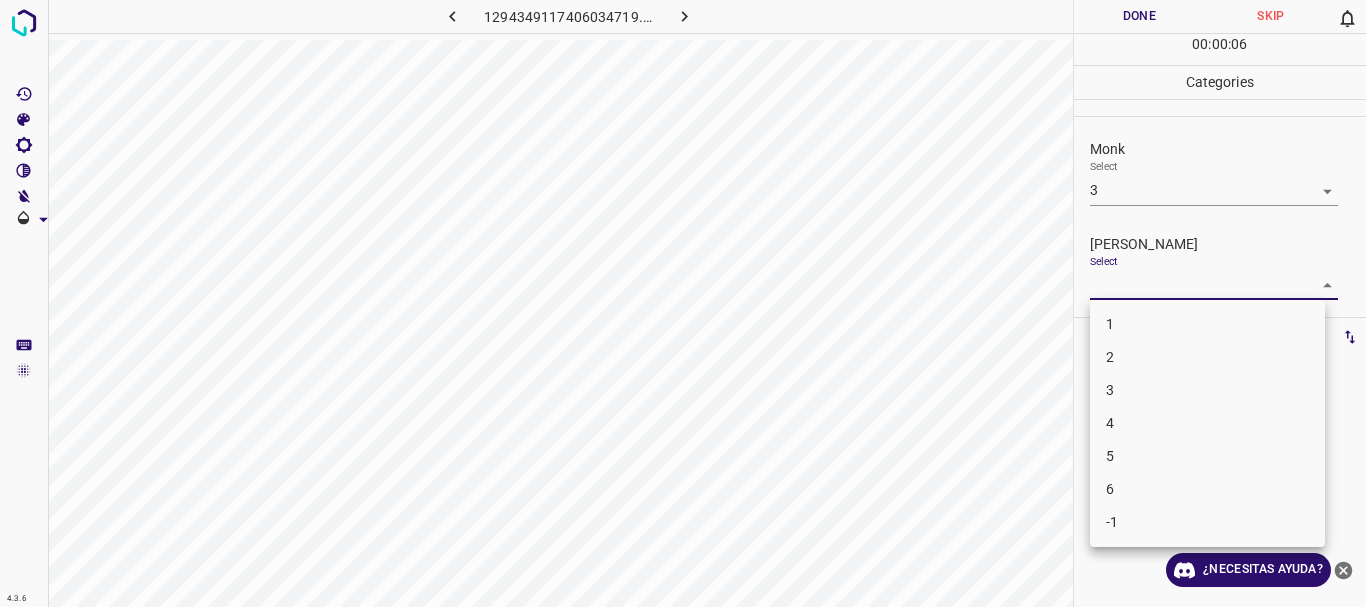 click on "4.3.6  1294349117406034719.png Done Skip 0 00   : 00   : 06   Categories Monk   Select 3 3  [PERSON_NAME]   Select ​ Labels   0 Categories 1 Monk 2  [PERSON_NAME] Tools Space Change between modes (Draw & Edit) I Auto labeling R Restore zoom M Zoom in N Zoom out Delete Delete selecte label Filters Z Restore filters X Saturation filter C Brightness filter V Contrast filter B Gray scale filter General O Download ¿Necesitas ayuda? Texto original Valora esta traducción Tu opinión servirá para ayudar a mejorar el Traductor de Google - Texto - Esconder - Borrar 1 2 3 4 5 6 -1" at bounding box center [683, 303] 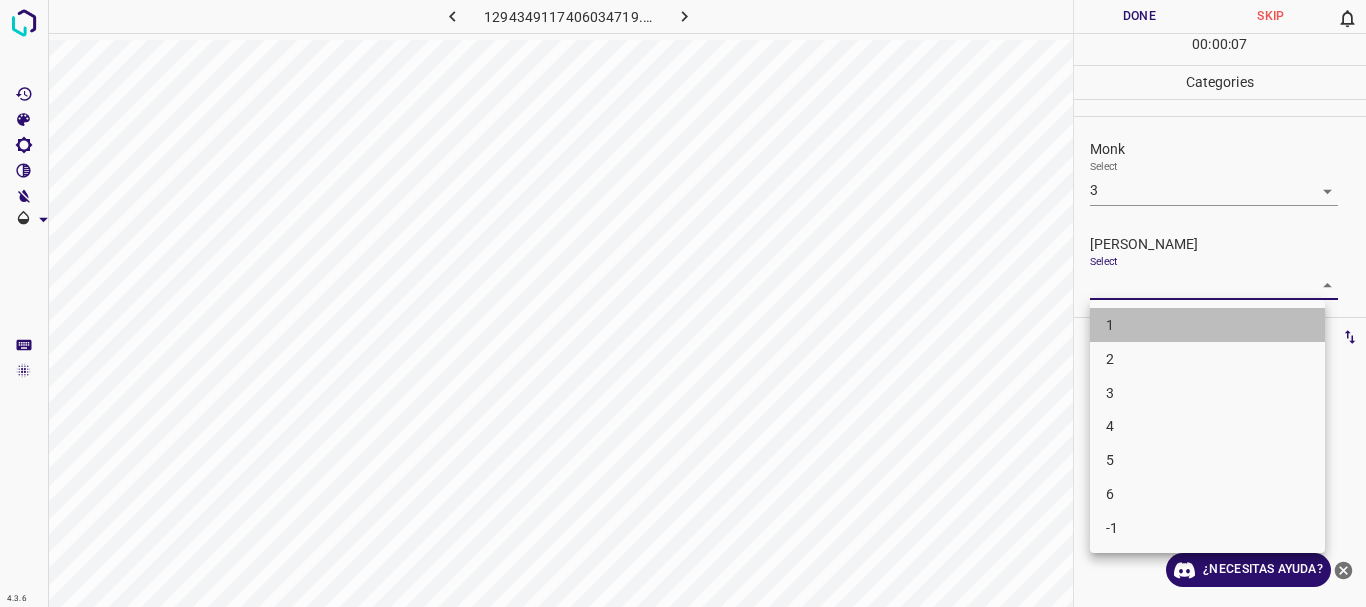 drag, startPoint x: 1131, startPoint y: 323, endPoint x: 1090, endPoint y: 79, distance: 247.4207 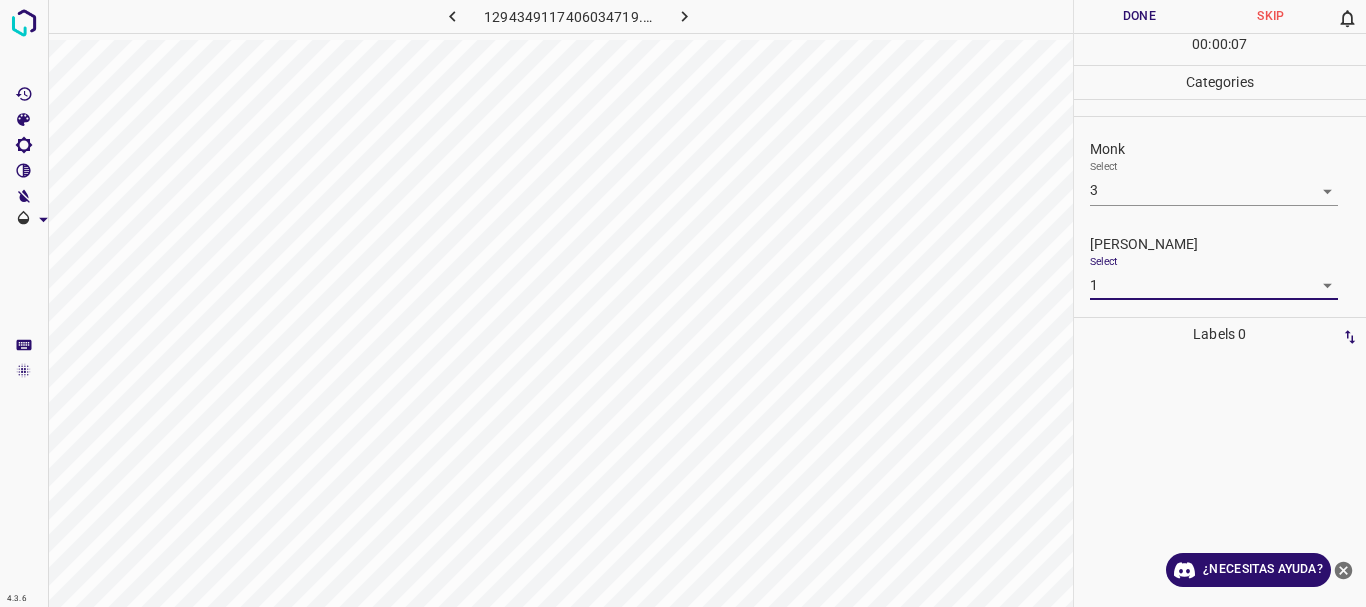 drag, startPoint x: 1136, startPoint y: 19, endPoint x: 1043, endPoint y: 11, distance: 93.34345 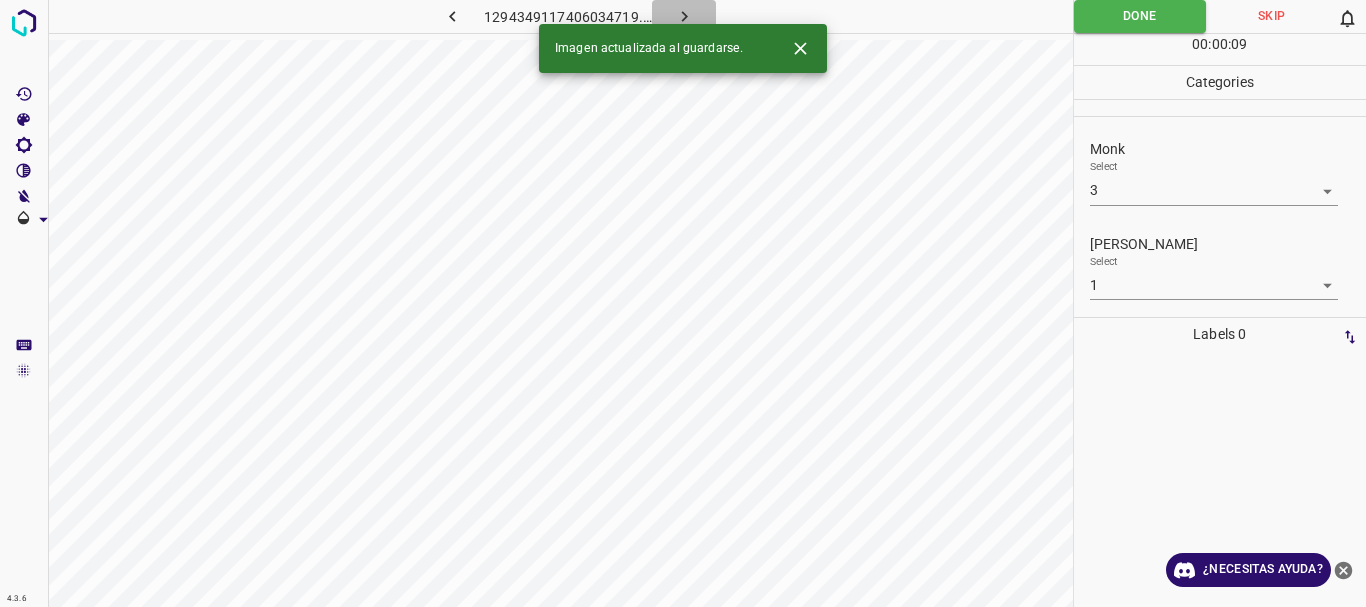 click 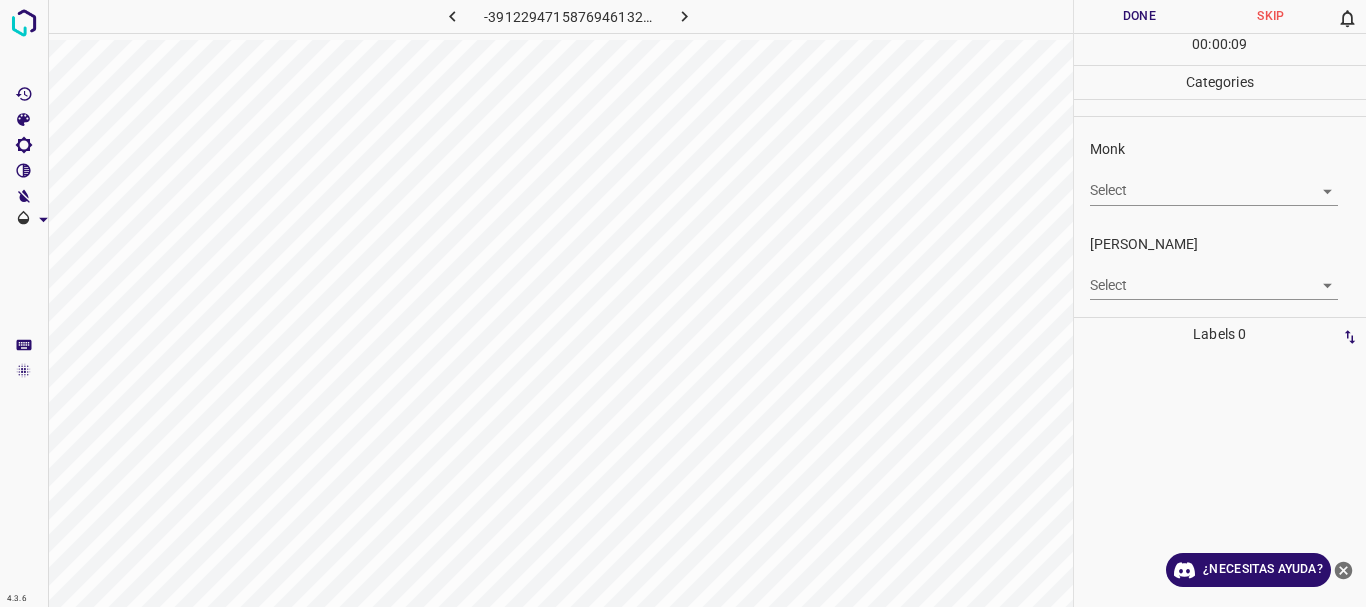 click on "4.3.6  -3912294715876946132.png Done Skip 0 00   : 00   : 09   Categories Monk   Select ​  [PERSON_NAME]   Select ​ Labels   0 Categories 1 Monk 2  [PERSON_NAME] Tools Space Change between modes (Draw & Edit) I Auto labeling R Restore zoom M Zoom in N Zoom out Delete Delete selecte label Filters Z Restore filters X Saturation filter C Brightness filter V Contrast filter B Gray scale filter General O Download ¿Necesitas ayuda? Texto original Valora esta traducción Tu opinión servirá para ayudar a mejorar el Traductor de Google - Texto - Esconder - Borrar" at bounding box center (683, 303) 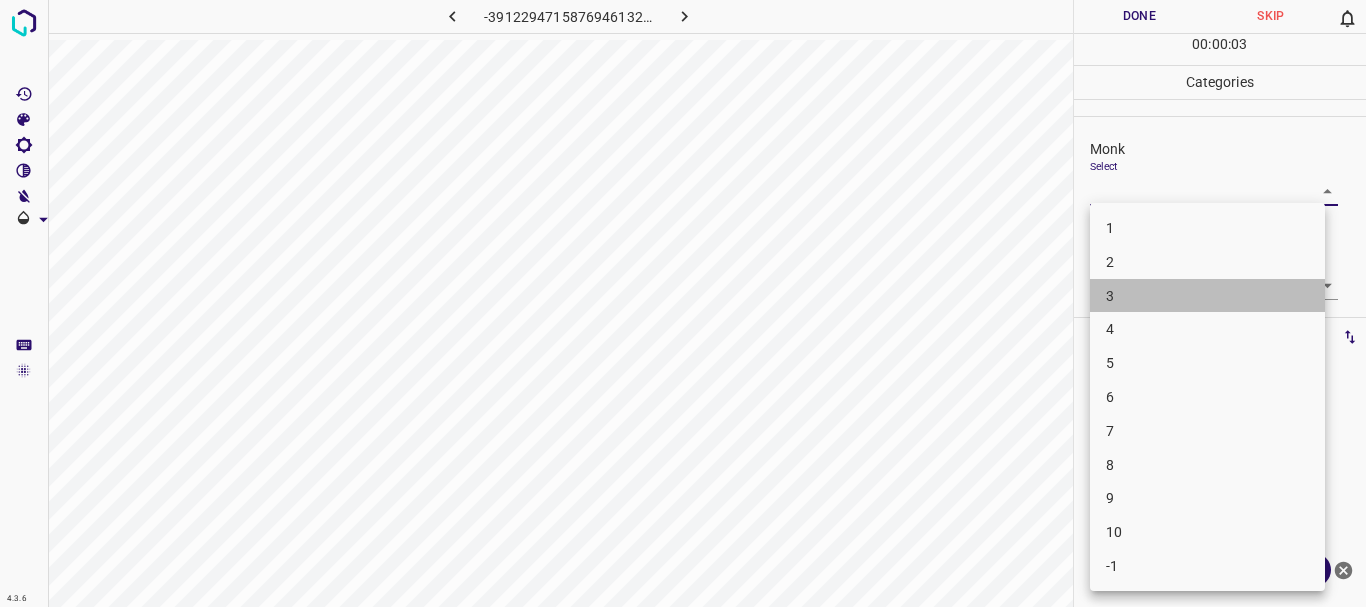 click on "3" at bounding box center (1207, 296) 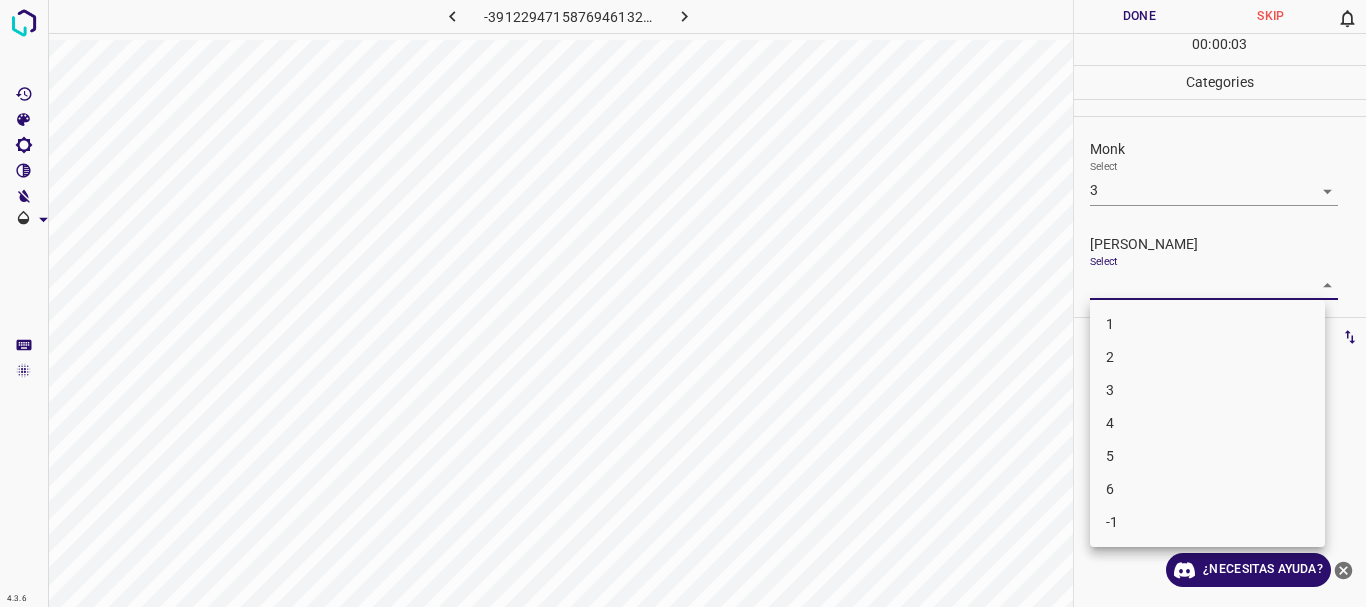 click on "4.3.6  -3912294715876946132.png Done Skip 0 00   : 00   : 03   Categories Monk   Select 3 3  [PERSON_NAME]   Select ​ Labels   0 Categories 1 Monk 2  [PERSON_NAME] Tools Space Change between modes (Draw & Edit) I Auto labeling R Restore zoom M Zoom in N Zoom out Delete Delete selecte label Filters Z Restore filters X Saturation filter C Brightness filter V Contrast filter B Gray scale filter General O Download ¿Necesitas ayuda? Texto original Valora esta traducción Tu opinión servirá para ayudar a mejorar el Traductor de Google - Texto - Esconder - Borrar 1 2 3 4 5 6 -1" at bounding box center (683, 303) 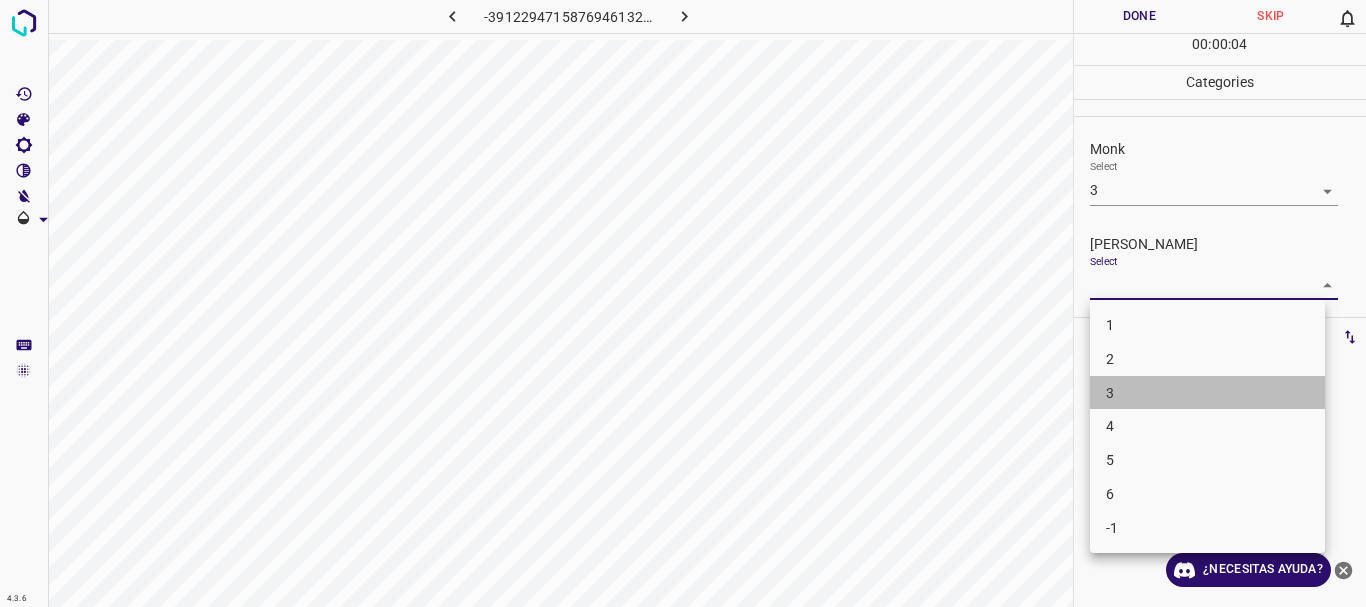 click on "3" at bounding box center [1207, 393] 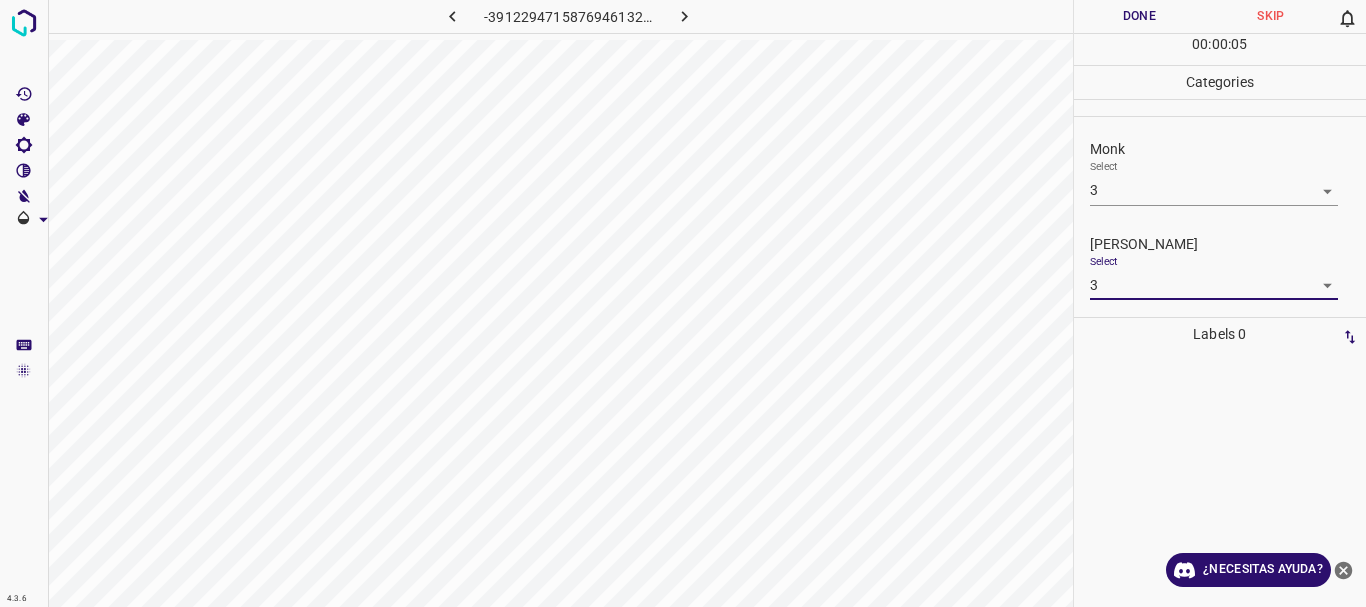click on "Done" at bounding box center [1140, 16] 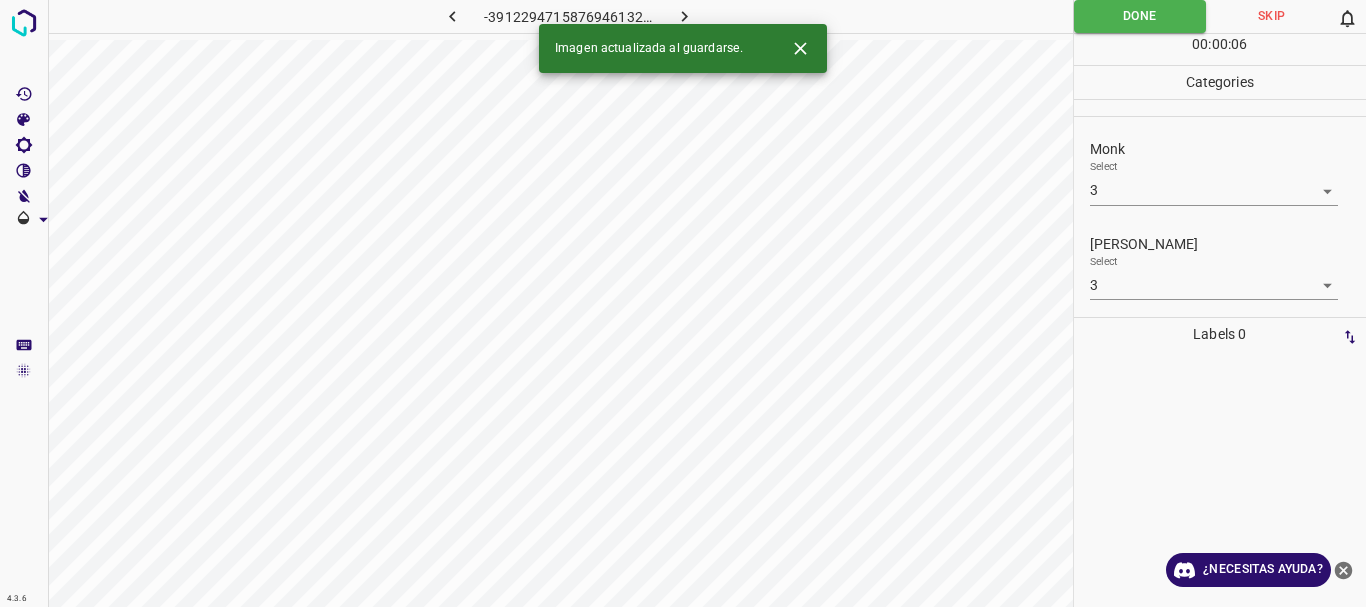 click 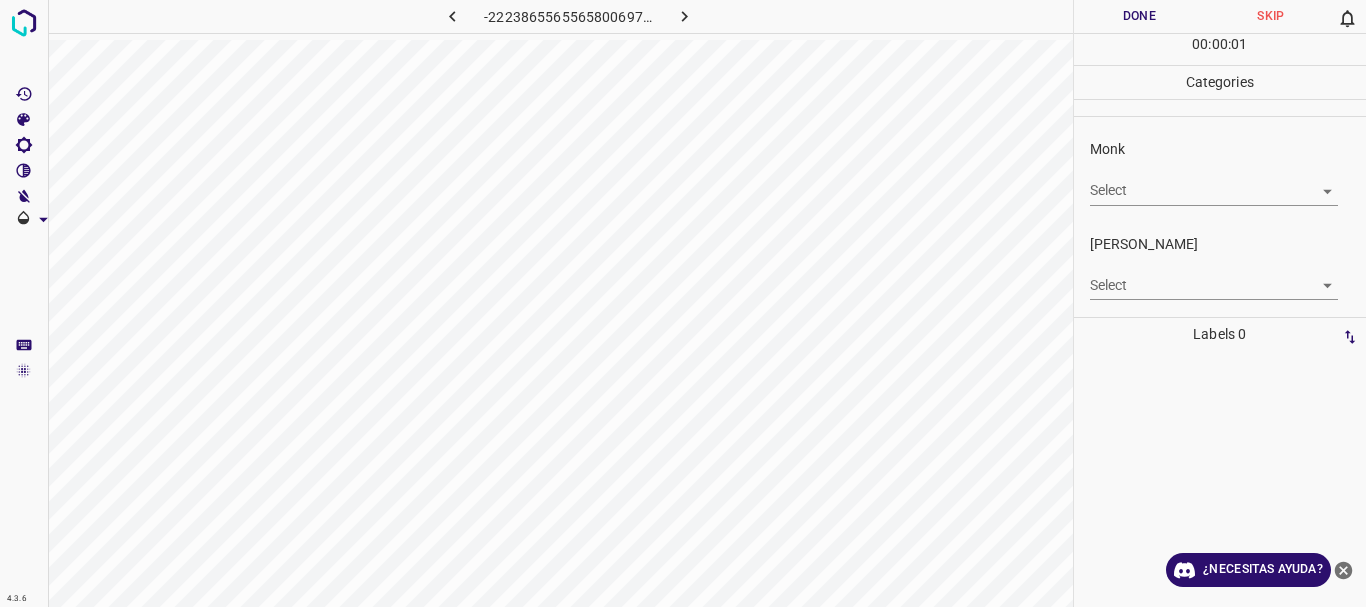 click on "4.3.6  -2223865565565800697.png Done Skip 0 00   : 00   : 01   Categories Monk   Select ​  [PERSON_NAME]   Select ​ Labels   0 Categories 1 Monk 2  [PERSON_NAME] Tools Space Change between modes (Draw & Edit) I Auto labeling R Restore zoom M Zoom in N Zoom out Delete Delete selecte label Filters Z Restore filters X Saturation filter C Brightness filter V Contrast filter B Gray scale filter General O Download ¿Necesitas ayuda? Texto original Valora esta traducción Tu opinión servirá para ayudar a mejorar el Traductor de Google - Texto - Esconder - Borrar" at bounding box center (683, 303) 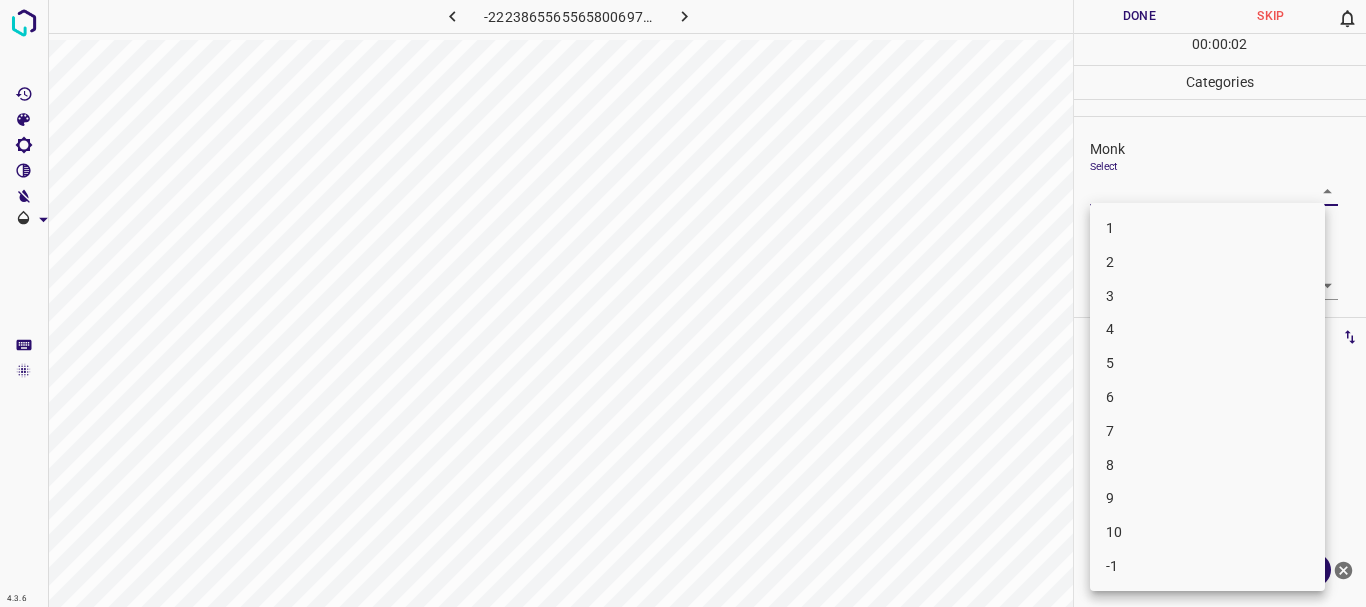 click on "4" at bounding box center (1207, 329) 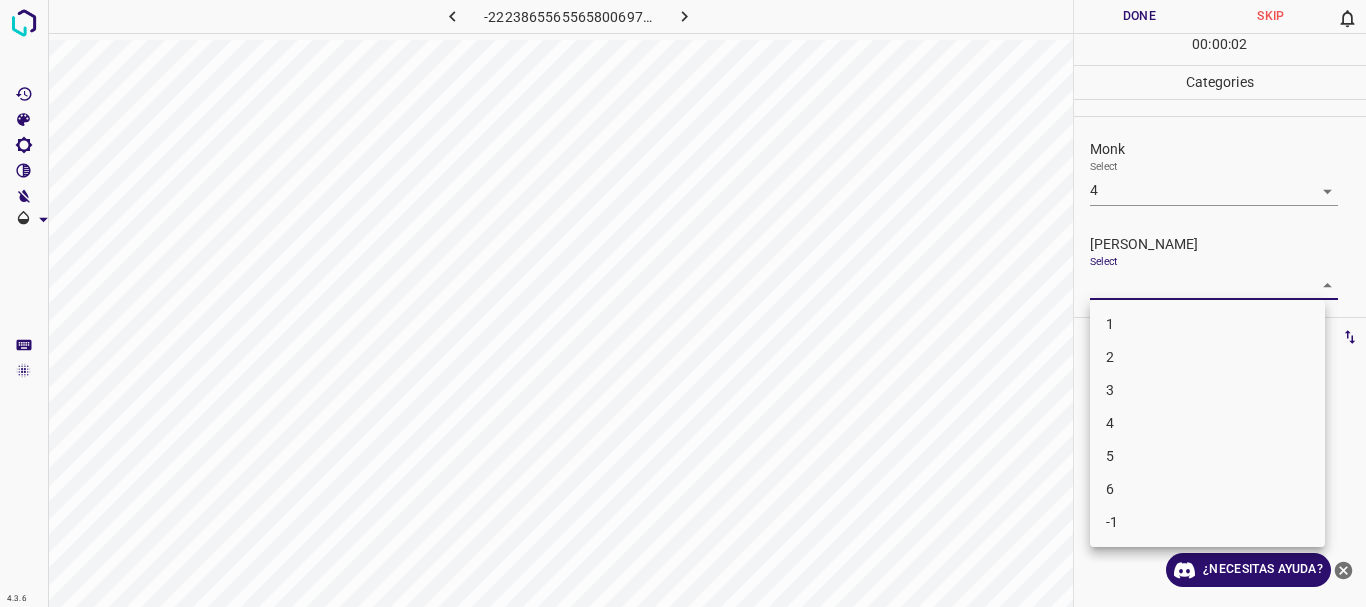 click on "4.3.6  -2223865565565800697.png Done Skip 0 00   : 00   : 02   Categories Monk   Select 4 4  [PERSON_NAME]   Select ​ Labels   0 Categories 1 Monk 2  [PERSON_NAME] Tools Space Change between modes (Draw & Edit) I Auto labeling R Restore zoom M Zoom in N Zoom out Delete Delete selecte label Filters Z Restore filters X Saturation filter C Brightness filter V Contrast filter B Gray scale filter General O Download ¿Necesitas ayuda? Texto original Valora esta traducción Tu opinión servirá para ayudar a mejorar el Traductor de Google - Texto - Esconder - Borrar 1 2 3 4 5 6 -1" at bounding box center [683, 303] 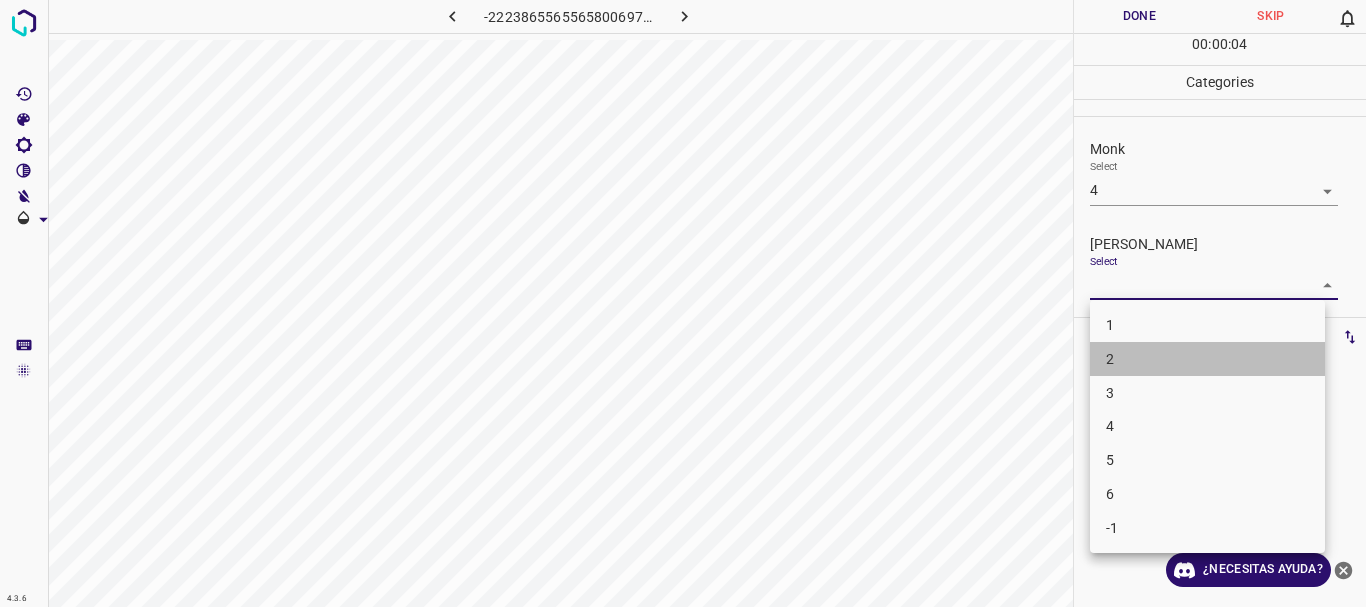 click on "2" at bounding box center (1207, 359) 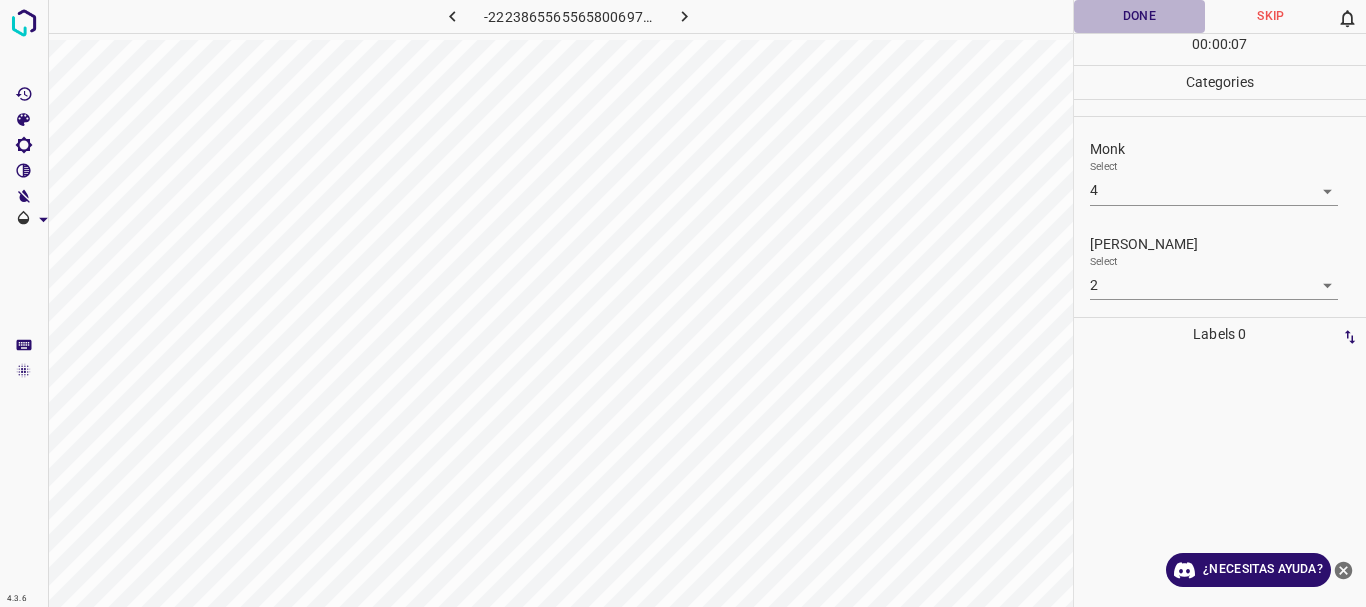 click on "Done" at bounding box center (1140, 16) 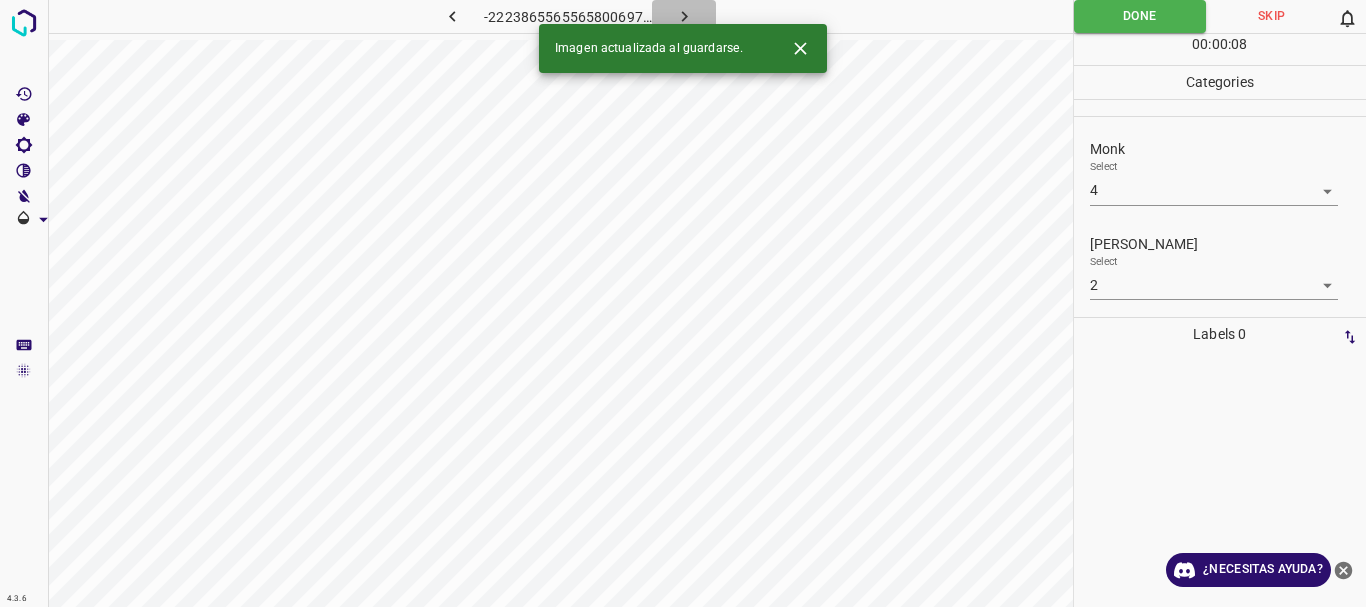 click 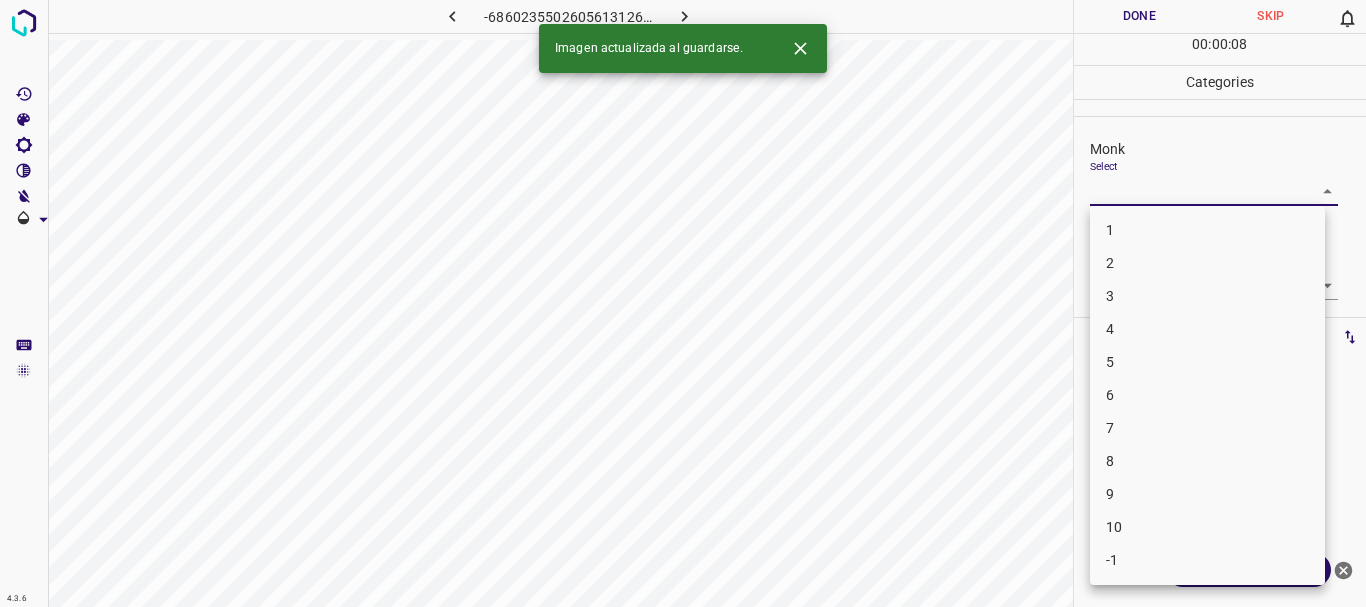 click on "4.3.6  -6860235502605613126.png Done Skip 0 00   : 00   : 08   Categories Monk   Select ​  [PERSON_NAME]   Select ​ Labels   0 Categories 1 Monk 2  [PERSON_NAME] Tools Space Change between modes (Draw & Edit) I Auto labeling R Restore zoom M Zoom in N Zoom out Delete Delete selecte label Filters Z Restore filters X Saturation filter C Brightness filter V Contrast filter B Gray scale filter General O Download Imagen actualizada al guardarse. ¿Necesitas ayuda? Texto original Valora esta traducción Tu opinión servirá para ayudar a mejorar el Traductor de Google - Texto - Esconder - Borrar 1 2 3 4 5 6 7 8 9 10 -1" at bounding box center (683, 303) 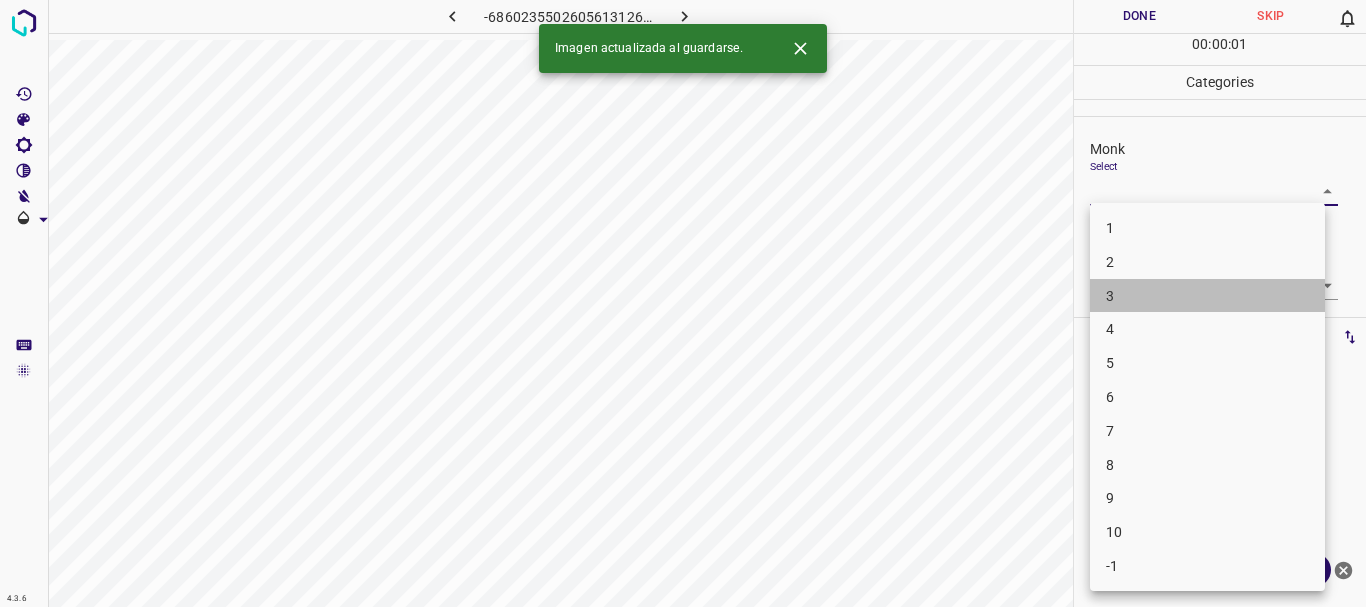 click on "3" at bounding box center [1207, 296] 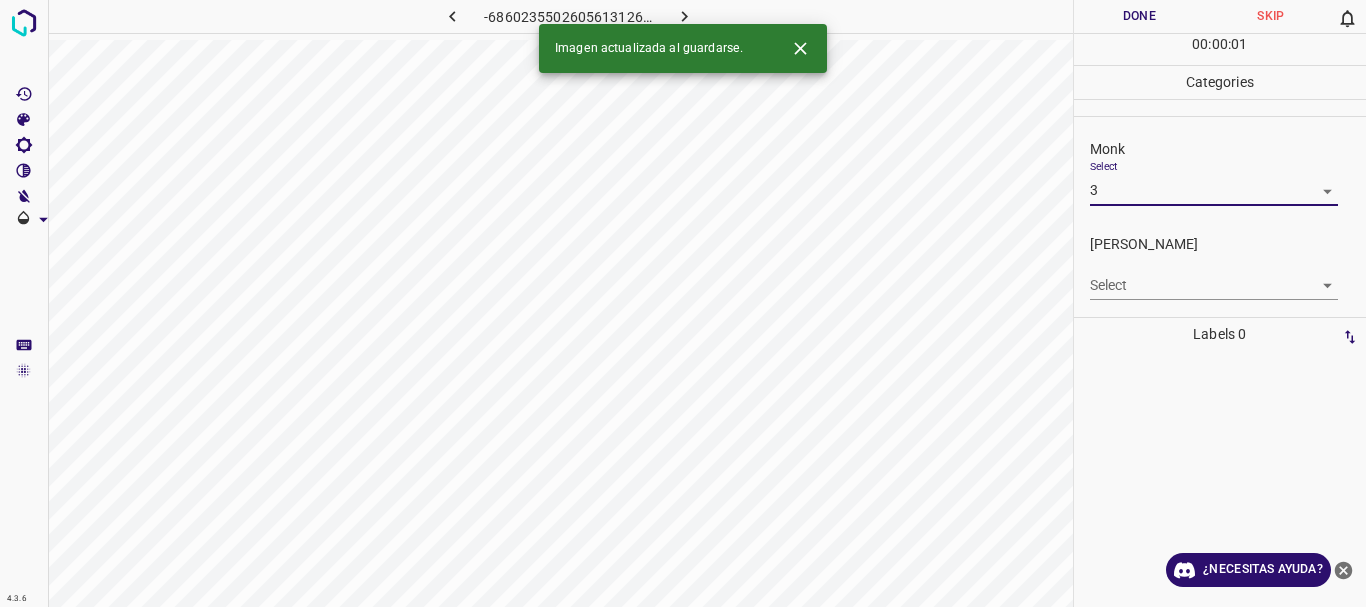 click on "4.3.6  -6860235502605613126.png Done Skip 0 00   : 00   : 01   Categories Monk   Select 3 3  [PERSON_NAME]   Select ​ Labels   0 Categories 1 Monk 2  [PERSON_NAME] Tools Space Change between modes (Draw & Edit) I Auto labeling R Restore zoom M Zoom in N Zoom out Delete Delete selecte label Filters Z Restore filters X Saturation filter C Brightness filter V Contrast filter B Gray scale filter General O Download Imagen actualizada al guardarse. ¿Necesitas ayuda? Texto original Valora esta traducción Tu opinión servirá para ayudar a mejorar el Traductor de Google - Texto - Esconder - Borrar" at bounding box center (683, 303) 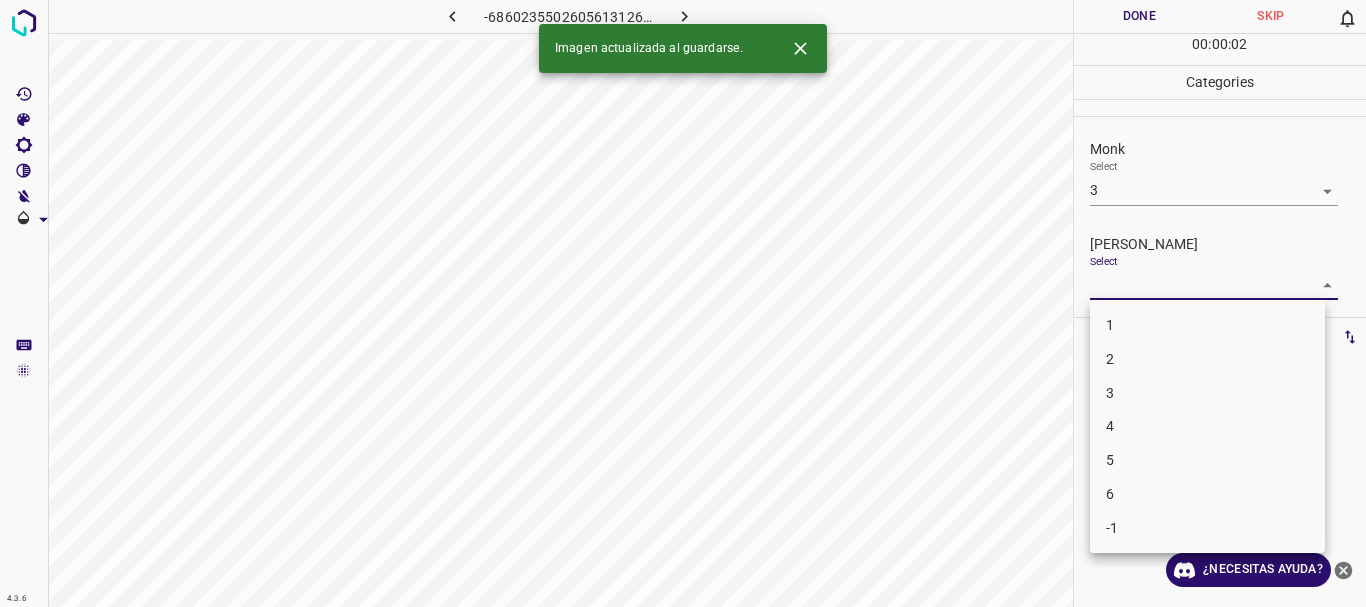 drag, startPoint x: 1125, startPoint y: 365, endPoint x: 1112, endPoint y: 123, distance: 242.34892 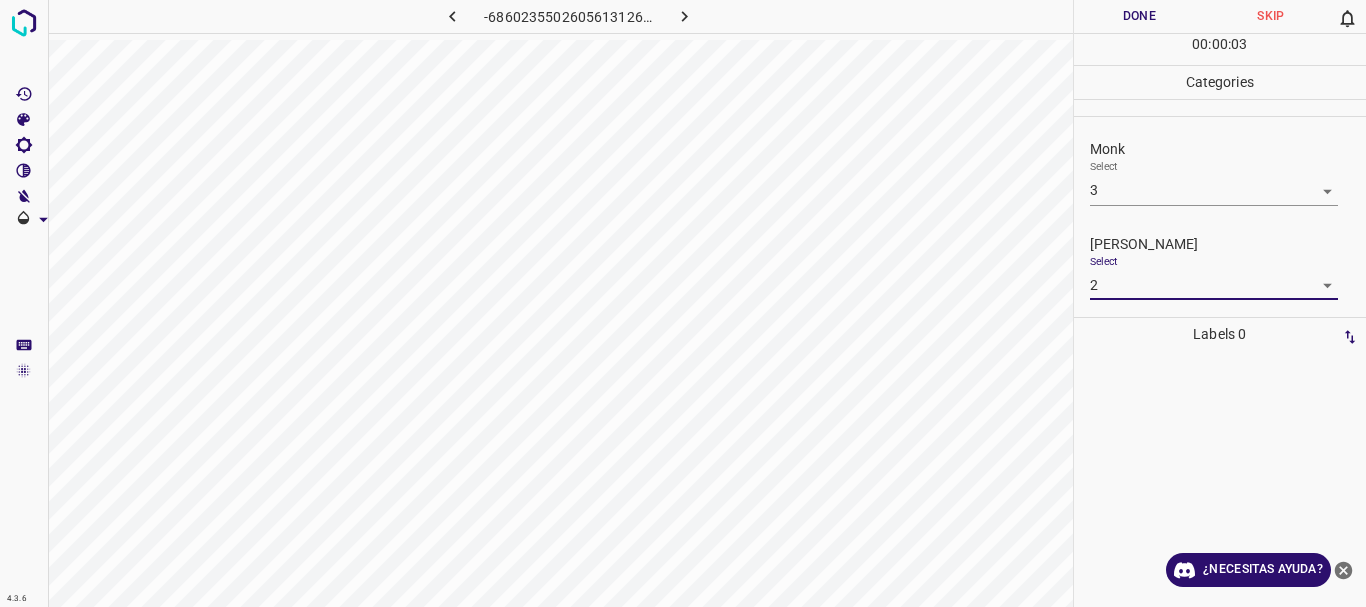 click 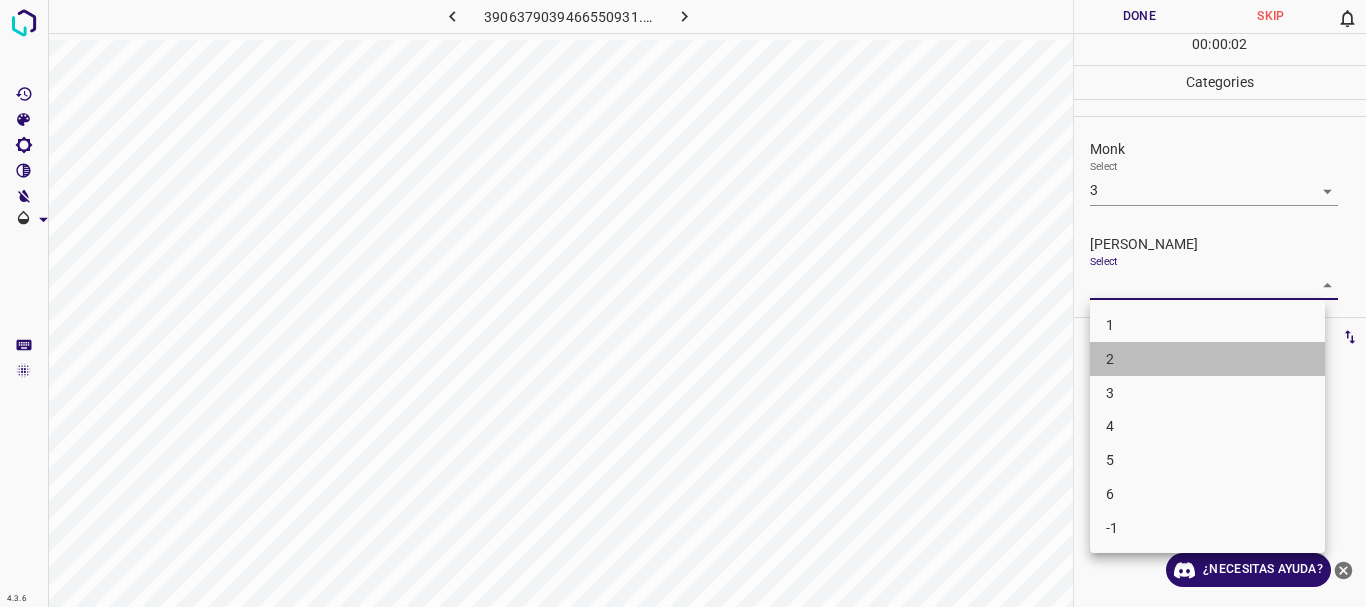 drag, startPoint x: 1121, startPoint y: 354, endPoint x: 1123, endPoint y: 77, distance: 277.00723 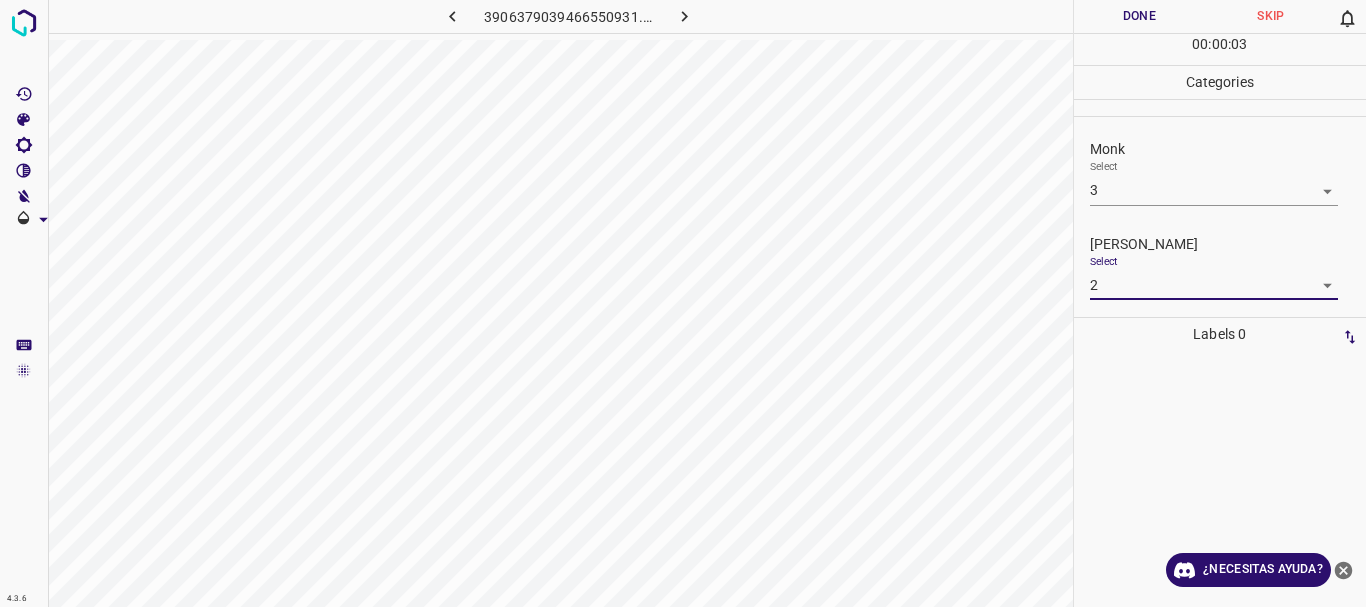drag, startPoint x: 1154, startPoint y: 18, endPoint x: 1114, endPoint y: 9, distance: 41 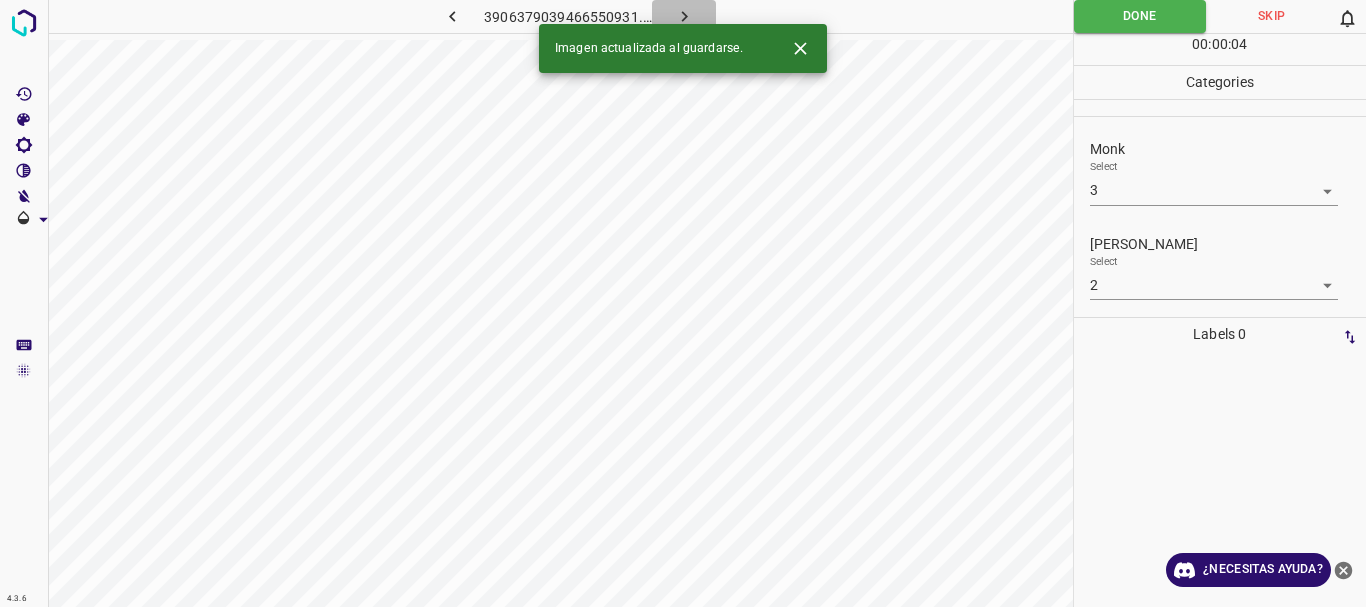 click 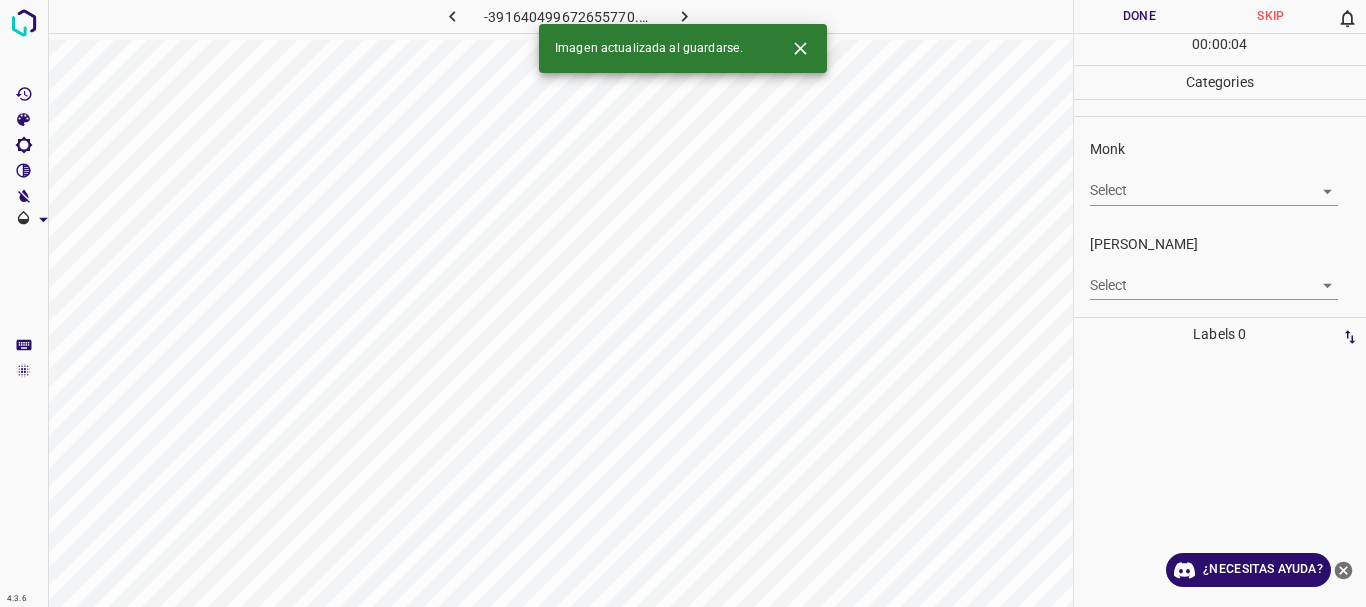 click on "4.3.6  -391640499672655770.png Done Skip 0 00   : 00   : 04   Categories Monk   Select ​  [PERSON_NAME]   Select ​ Labels   0 Categories 1 Monk 2  [PERSON_NAME] Tools Space Change between modes (Draw & Edit) I Auto labeling R Restore zoom M Zoom in N Zoom out Delete Delete selecte label Filters Z Restore filters X Saturation filter C Brightness filter V Contrast filter B Gray scale filter General O Download Imagen actualizada al guardarse. ¿Necesitas ayuda? Texto original Valora esta traducción Tu opinión servirá para ayudar a mejorar el Traductor de Google - Texto - Esconder - Borrar" at bounding box center (683, 303) 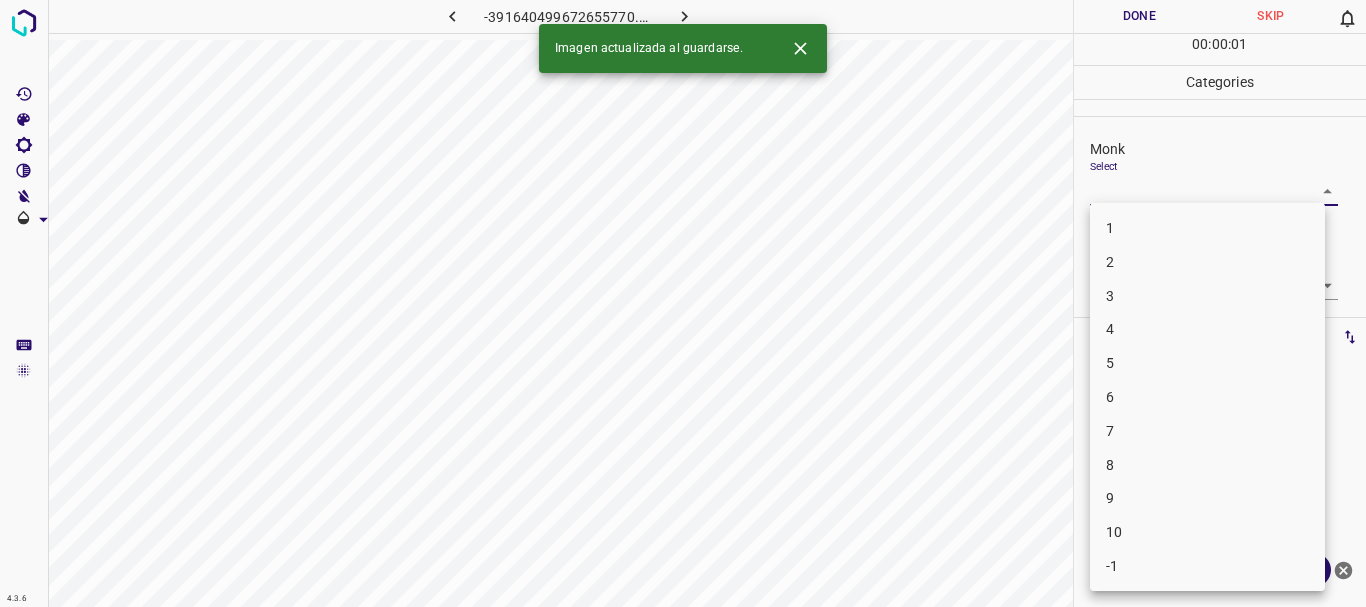 click on "3" at bounding box center (1207, 296) 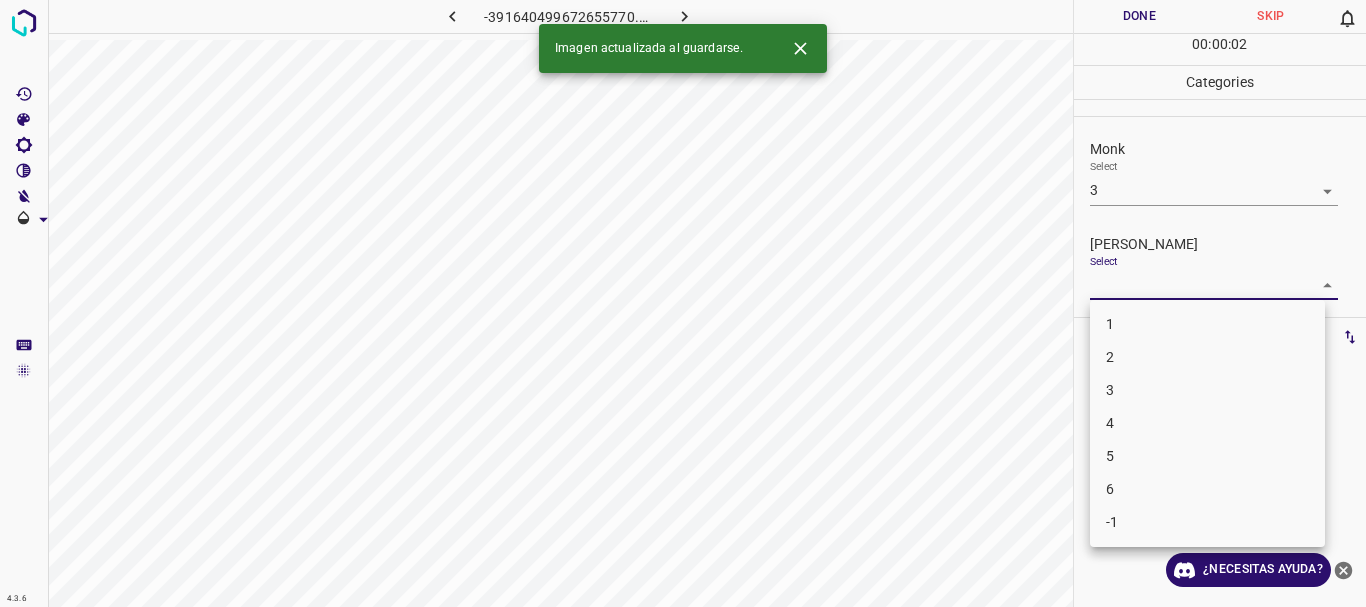 click on "4.3.6  -391640499672655770.png Done Skip 0 00   : 00   : 02   Categories Monk   Select 3 3  [PERSON_NAME]   Select ​ Labels   0 Categories 1 Monk 2  [PERSON_NAME] Tools Space Change between modes (Draw & Edit) I Auto labeling R Restore zoom M Zoom in N Zoom out Delete Delete selecte label Filters Z Restore filters X Saturation filter C Brightness filter V Contrast filter B Gray scale filter General O Download Imagen actualizada al guardarse. ¿Necesitas ayuda? Texto original Valora esta traducción Tu opinión servirá para ayudar a mejorar el Traductor de Google - Texto - Esconder - Borrar 1 2 3 4 5 6 -1" at bounding box center [683, 303] 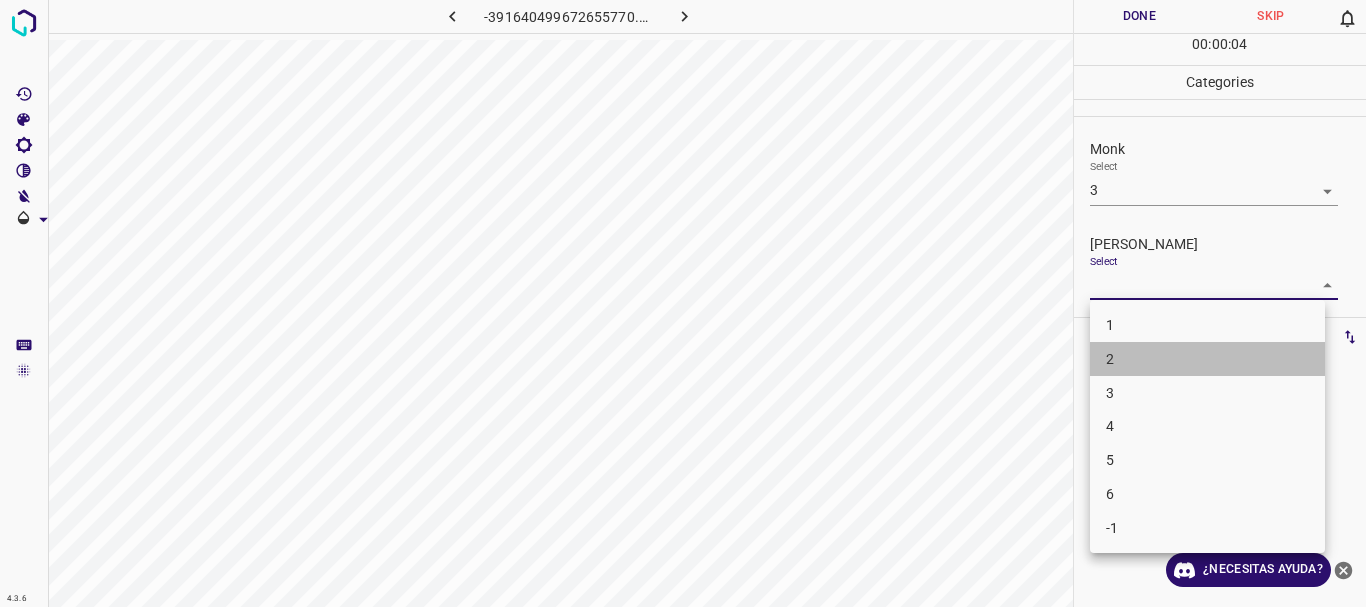 click on "2" at bounding box center [1207, 359] 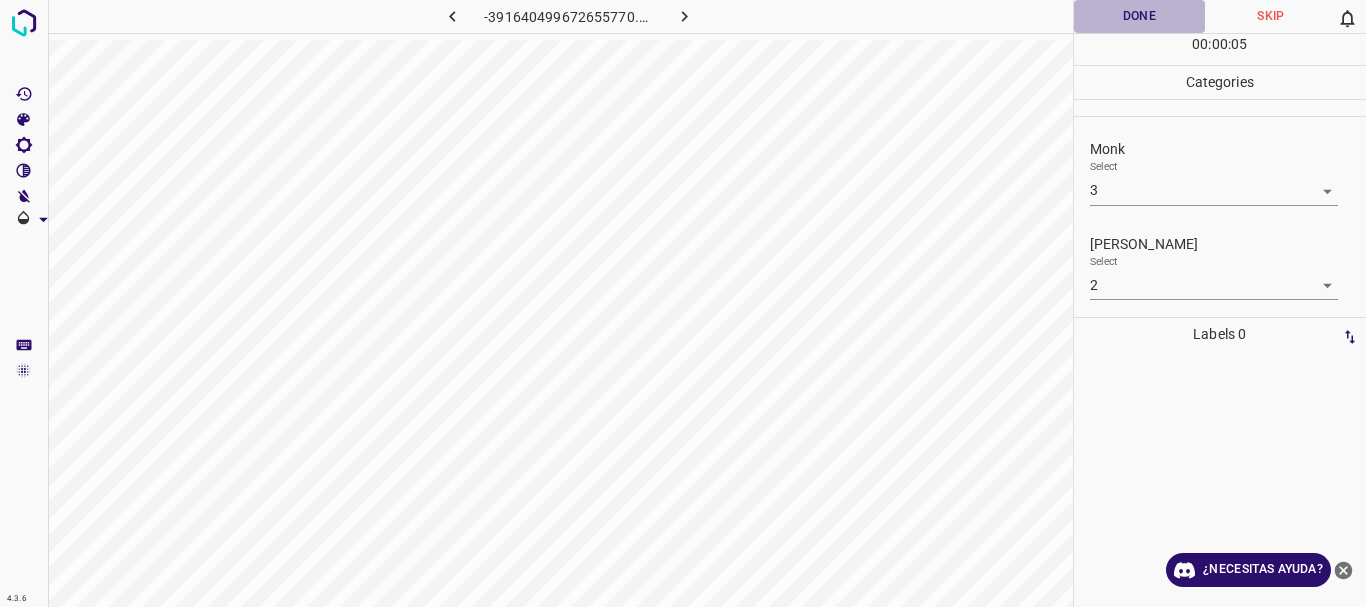 click on "Done" at bounding box center (1140, 16) 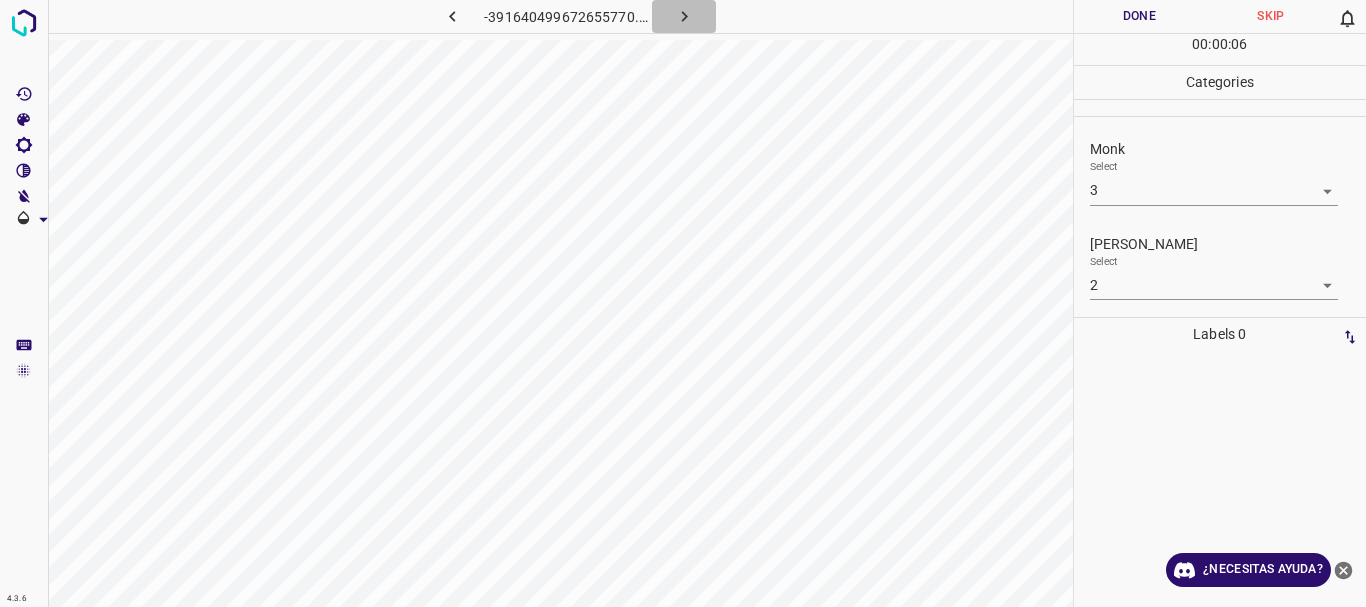 click 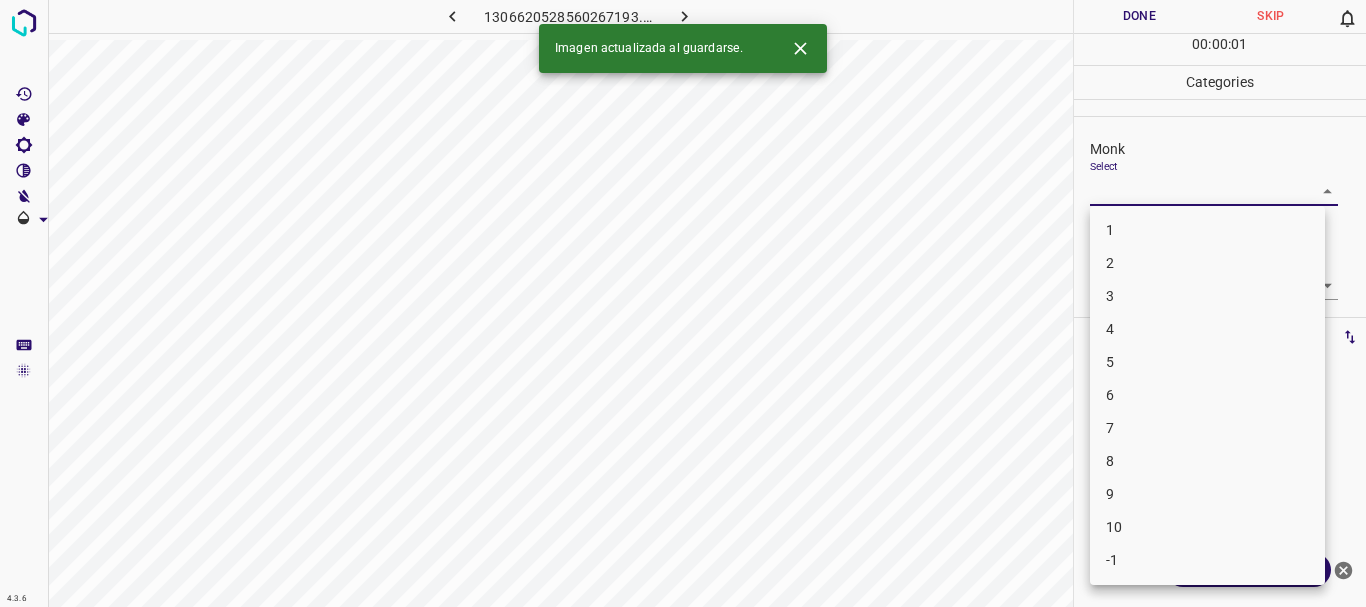 click on "4.3.6  1306620528560267193.png Done Skip 0 00   : 00   : 01   Categories Monk   Select ​  [PERSON_NAME]   Select ​ Labels   0 Categories 1 Monk 2  [PERSON_NAME] Tools Space Change between modes (Draw & Edit) I Auto labeling R Restore zoom M Zoom in N Zoom out Delete Delete selecte label Filters Z Restore filters X Saturation filter C Brightness filter V Contrast filter B Gray scale filter General O Download Imagen actualizada al guardarse. ¿Necesitas ayuda? Texto original Valora esta traducción Tu opinión servirá para ayudar a mejorar el Traductor de Google - Texto - Esconder - Borrar 1 2 3 4 5 6 7 8 9 10 -1" at bounding box center [683, 303] 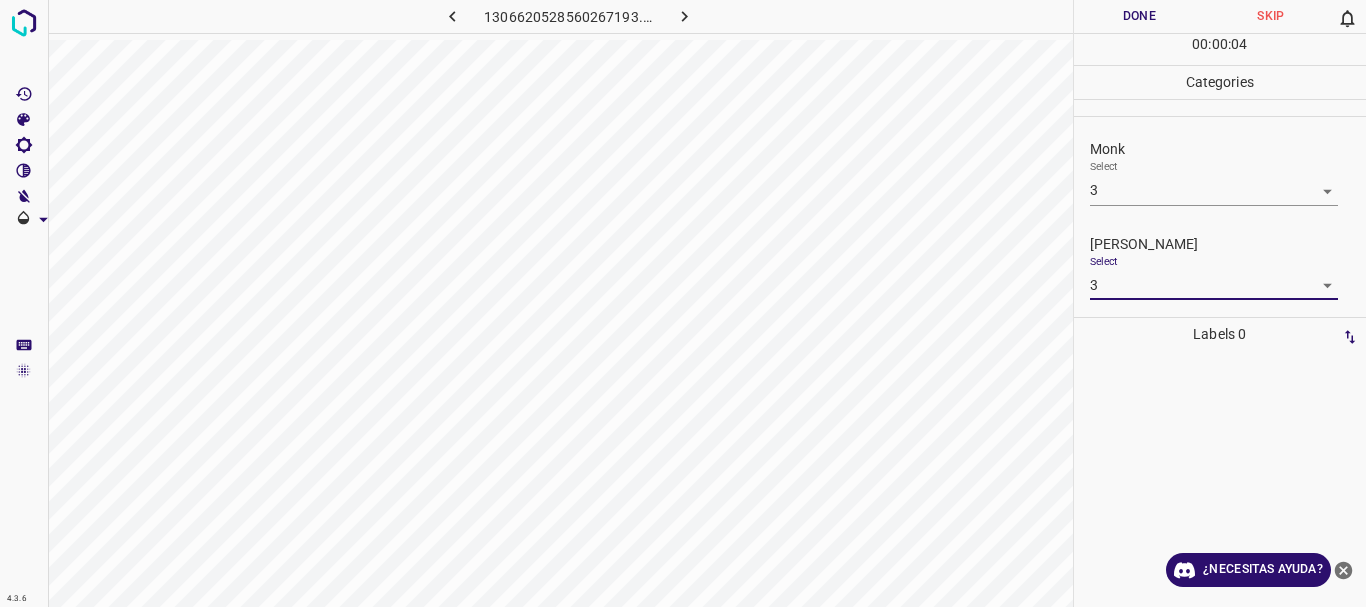 drag, startPoint x: 1142, startPoint y: 14, endPoint x: 792, endPoint y: 16, distance: 350.0057 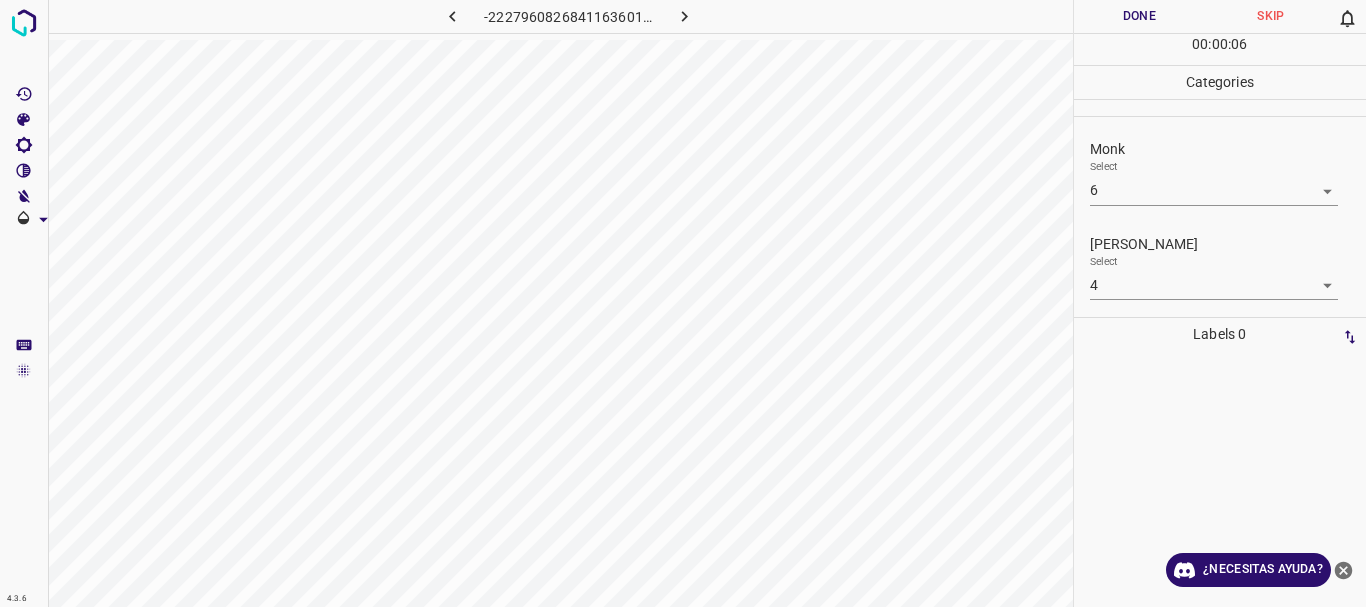 drag, startPoint x: 1163, startPoint y: 8, endPoint x: 922, endPoint y: 33, distance: 242.29321 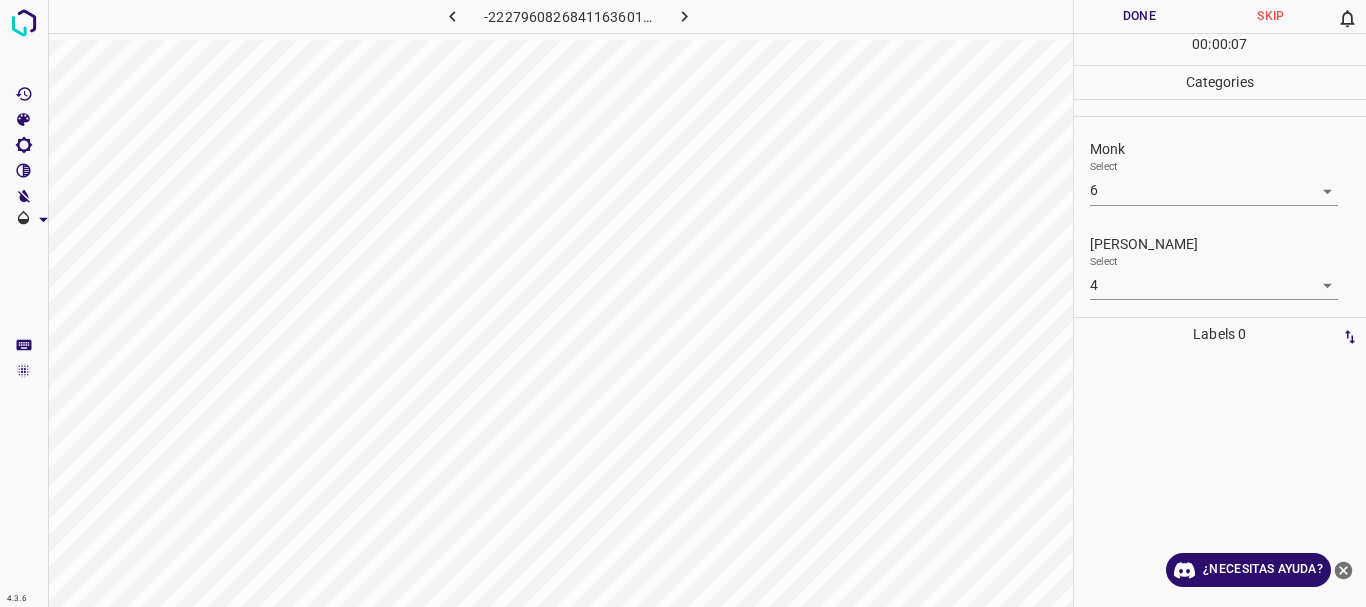 click 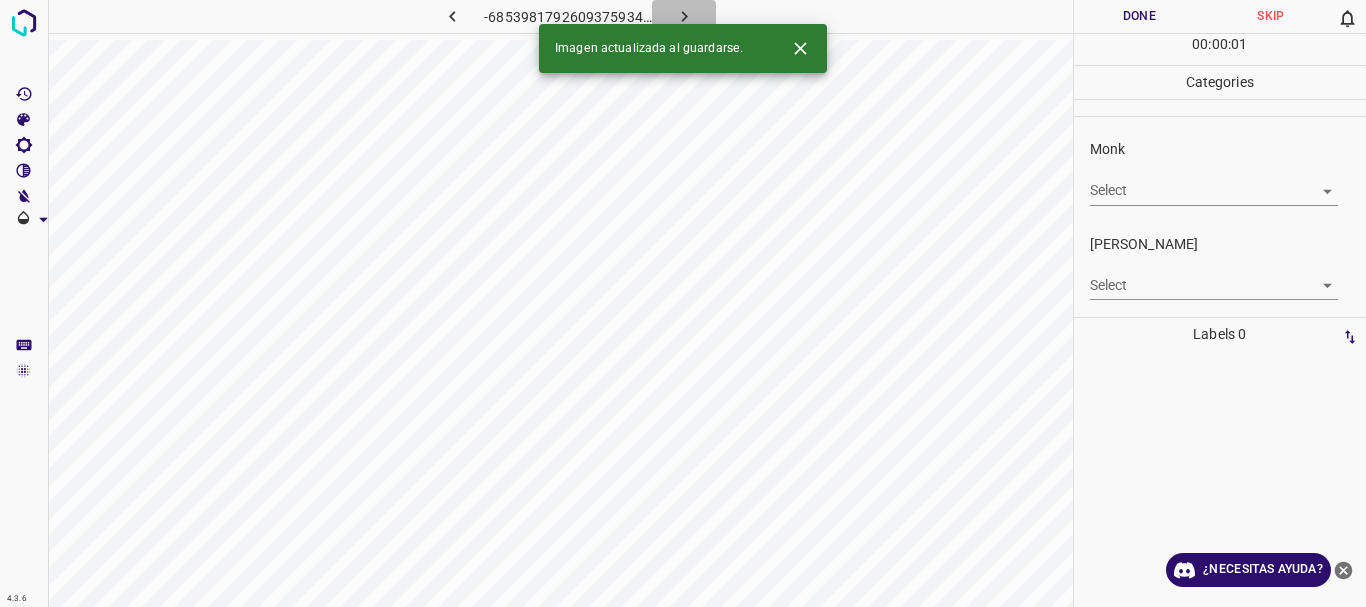 click 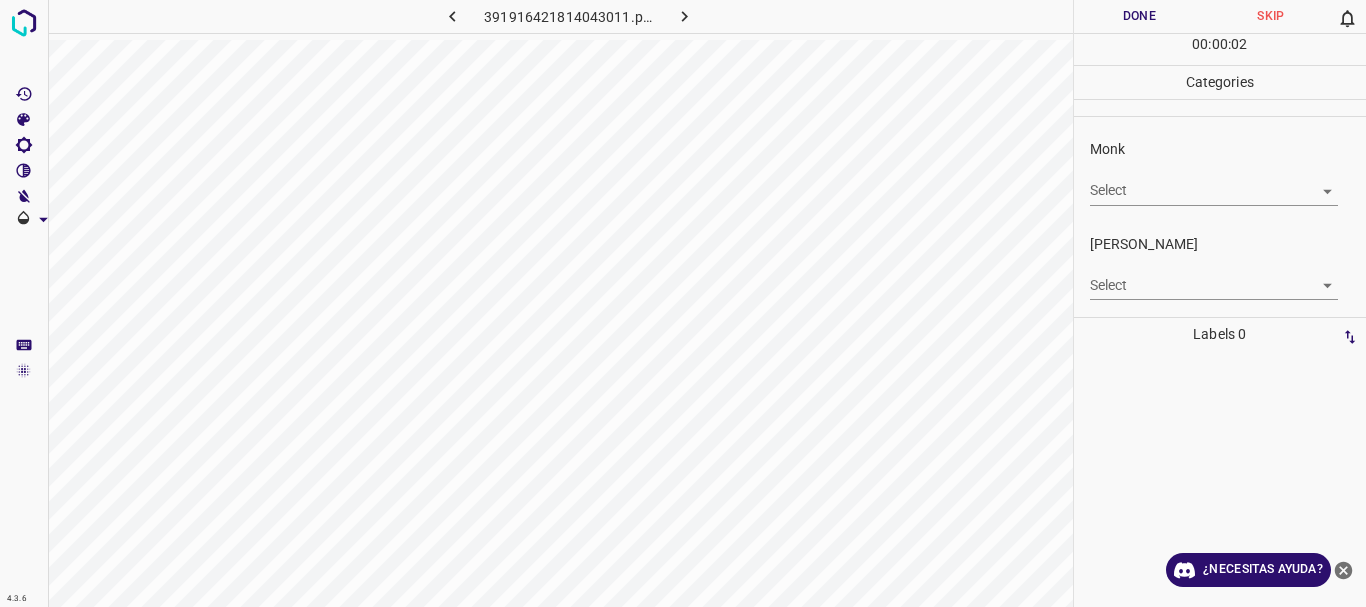 click 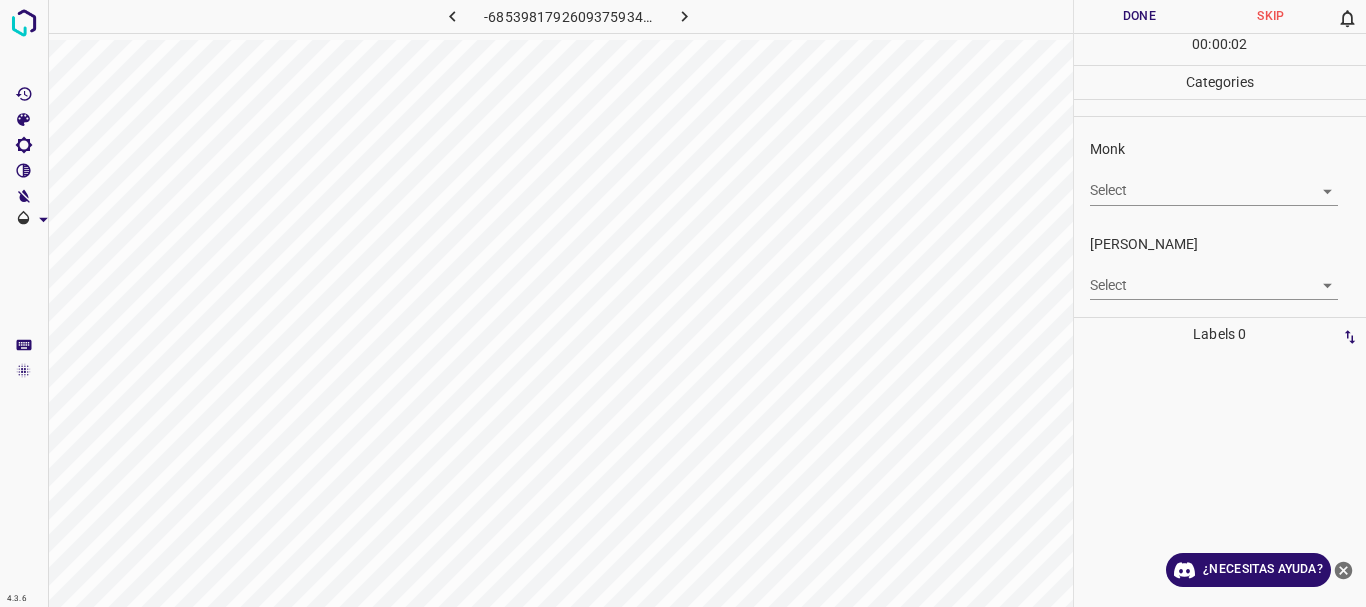 click on "4.3.6  -6853981792609375934.png Done Skip 0 00   : 00   : 02   Categories Monk   Select ​  [PERSON_NAME]   Select ​ Labels   0 Categories 1 Monk 2  [PERSON_NAME] Tools Space Change between modes (Draw & Edit) I Auto labeling R Restore zoom M Zoom in N Zoom out Delete Delete selecte label Filters Z Restore filters X Saturation filter C Brightness filter V Contrast filter B Gray scale filter General O Download ¿Necesitas ayuda? Texto original Valora esta traducción Tu opinión servirá para ayudar a mejorar el Traductor de Google - Texto - Esconder - Borrar" at bounding box center [683, 303] 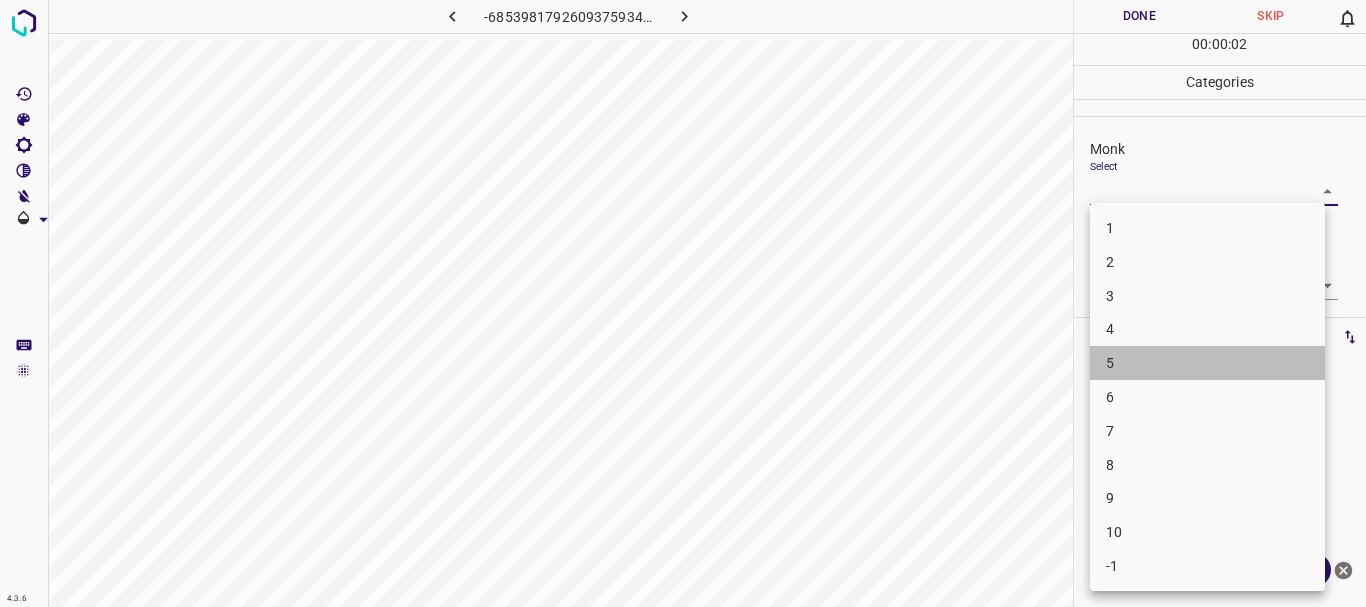 click on "5" at bounding box center (1207, 363) 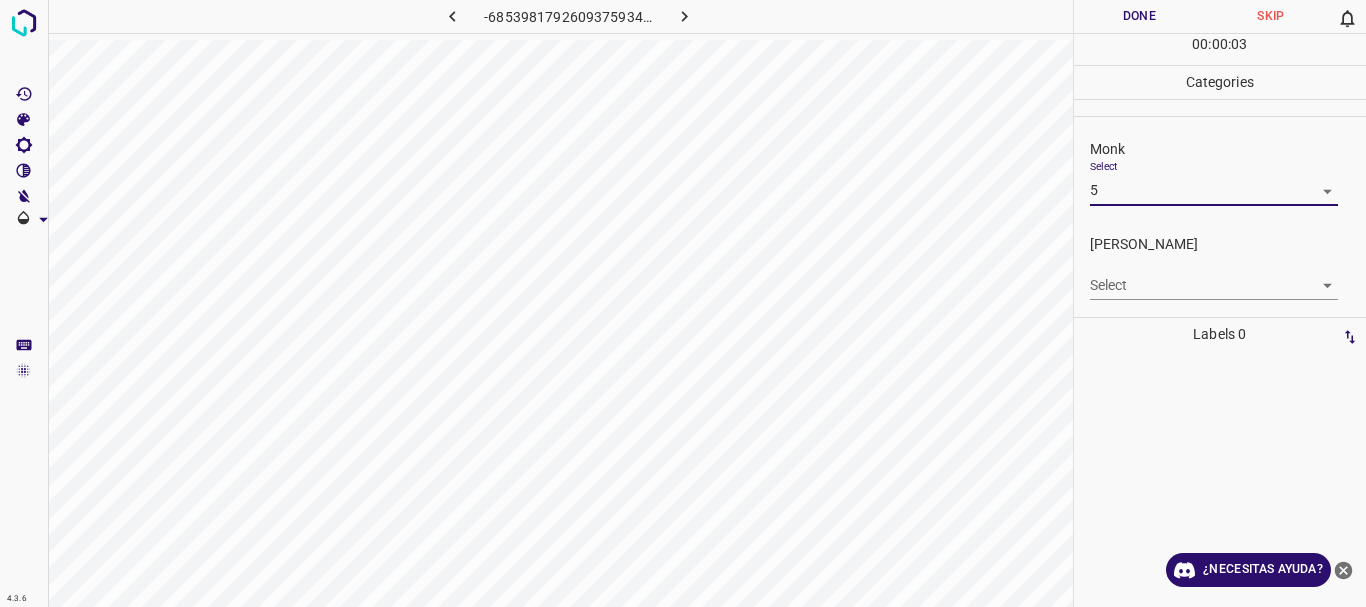 click on "4.3.6  -6853981792609375934.png Done Skip 0 00   : 00   : 03   Categories Monk   Select 5 5  [PERSON_NAME]   Select ​ Labels   0 Categories 1 Monk 2  [PERSON_NAME] Tools Space Change between modes (Draw & Edit) I Auto labeling R Restore zoom M Zoom in N Zoom out Delete Delete selecte label Filters Z Restore filters X Saturation filter C Brightness filter V Contrast filter B Gray scale filter General O Download ¿Necesitas ayuda? Texto original Valora esta traducción Tu opinión servirá para ayudar a mejorar el Traductor de Google - Texto - Esconder - Borrar" at bounding box center (683, 303) 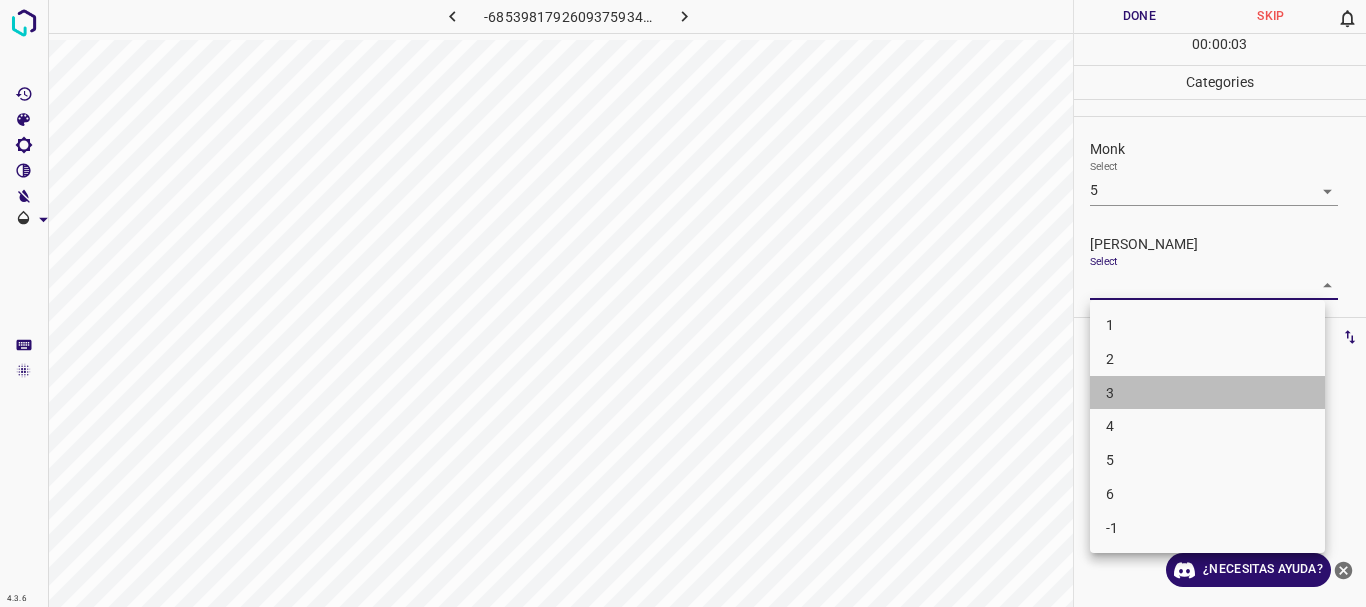 click on "3" at bounding box center [1207, 393] 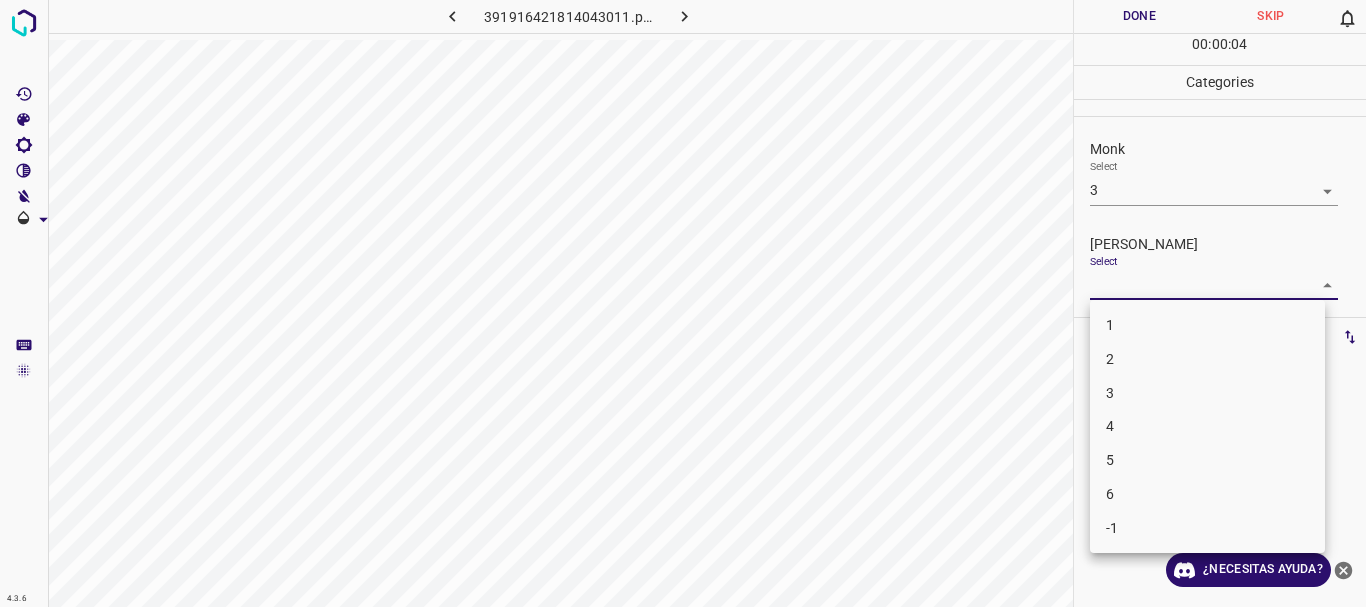 drag, startPoint x: 1136, startPoint y: 353, endPoint x: 1142, endPoint y: 313, distance: 40.4475 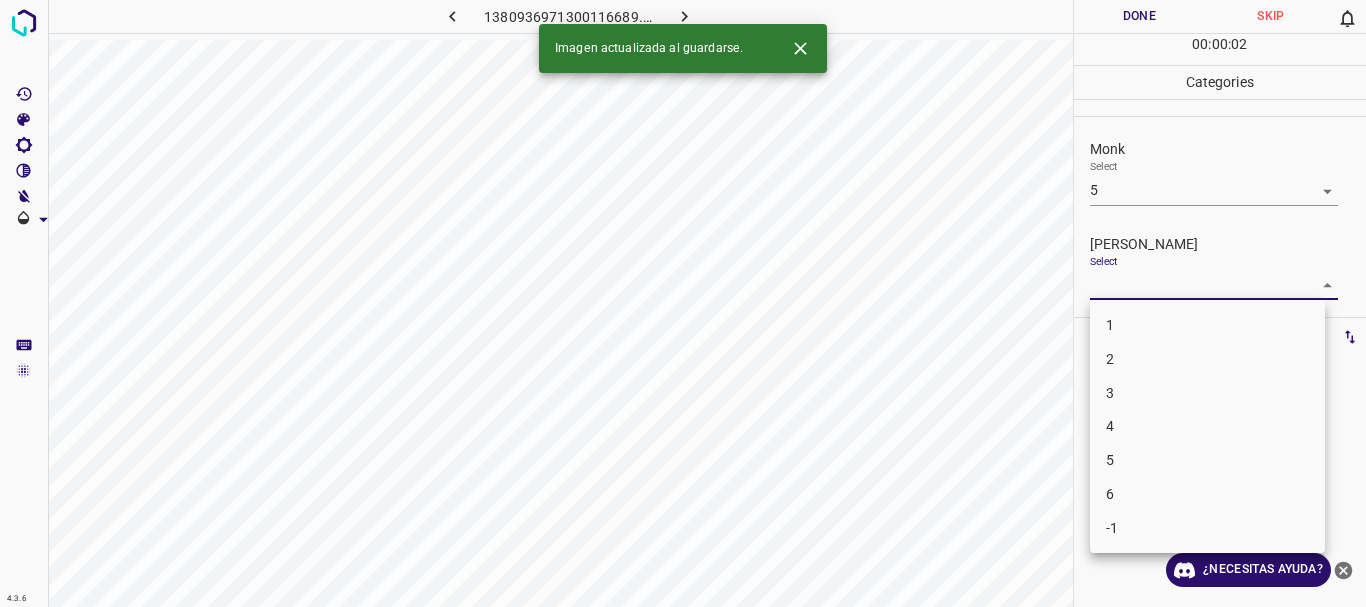 drag, startPoint x: 1141, startPoint y: 400, endPoint x: 1142, endPoint y: 286, distance: 114.00439 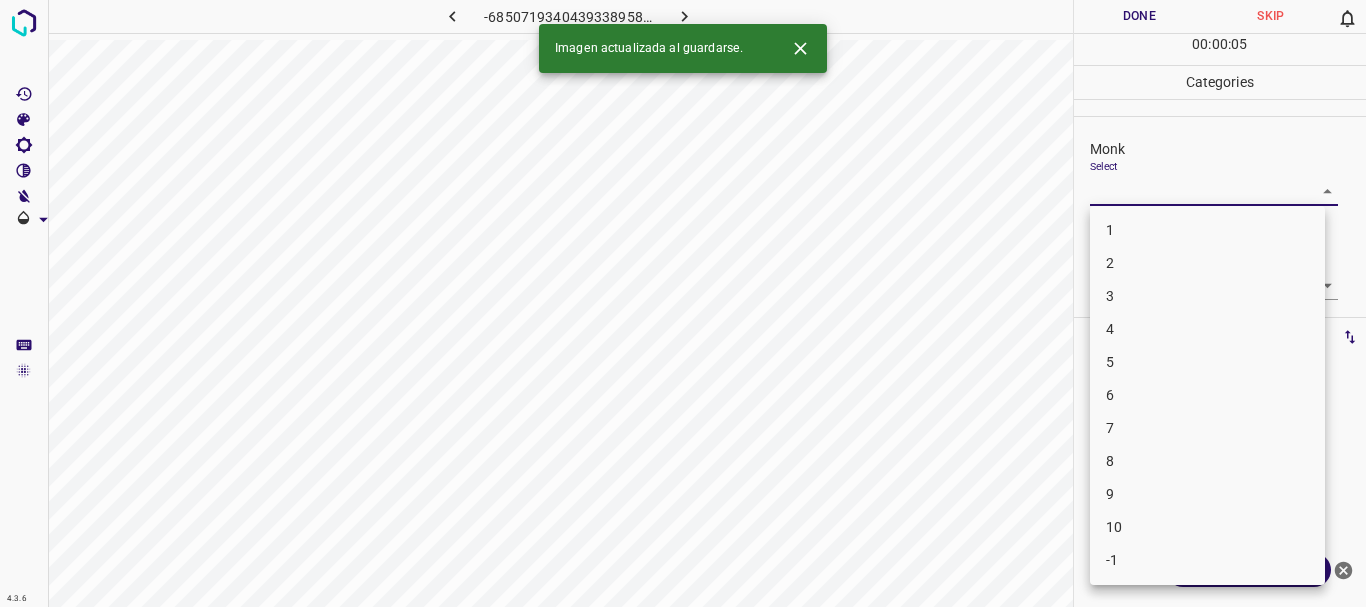 click on "4.3.6  -6850719340439338958.png Done Skip 0 00   : 00   : 05   Categories Monk   Select ​  [PERSON_NAME]   Select ​ Labels   0 Categories 1 Monk 2  [PERSON_NAME] Tools Space Change between modes (Draw & Edit) I Auto labeling R Restore zoom M Zoom in N Zoom out Delete Delete selecte label Filters Z Restore filters X Saturation filter C Brightness filter V Contrast filter B Gray scale filter General O Download Imagen actualizada al guardarse. ¿Necesitas ayuda? Texto original Valora esta traducción Tu opinión servirá para ayudar a mejorar el Traductor de Google - Texto - Esconder - Borrar 1 2 3 4 5 6 7 8 9 10 -1" at bounding box center (683, 303) 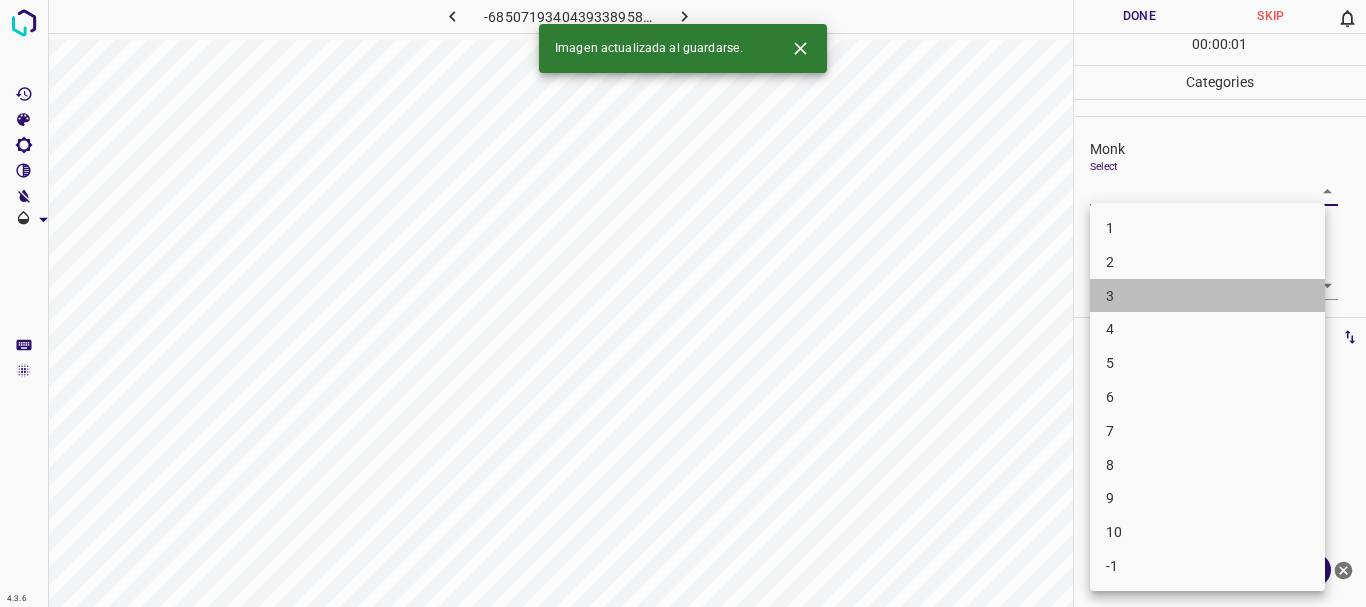click on "3" at bounding box center (1207, 296) 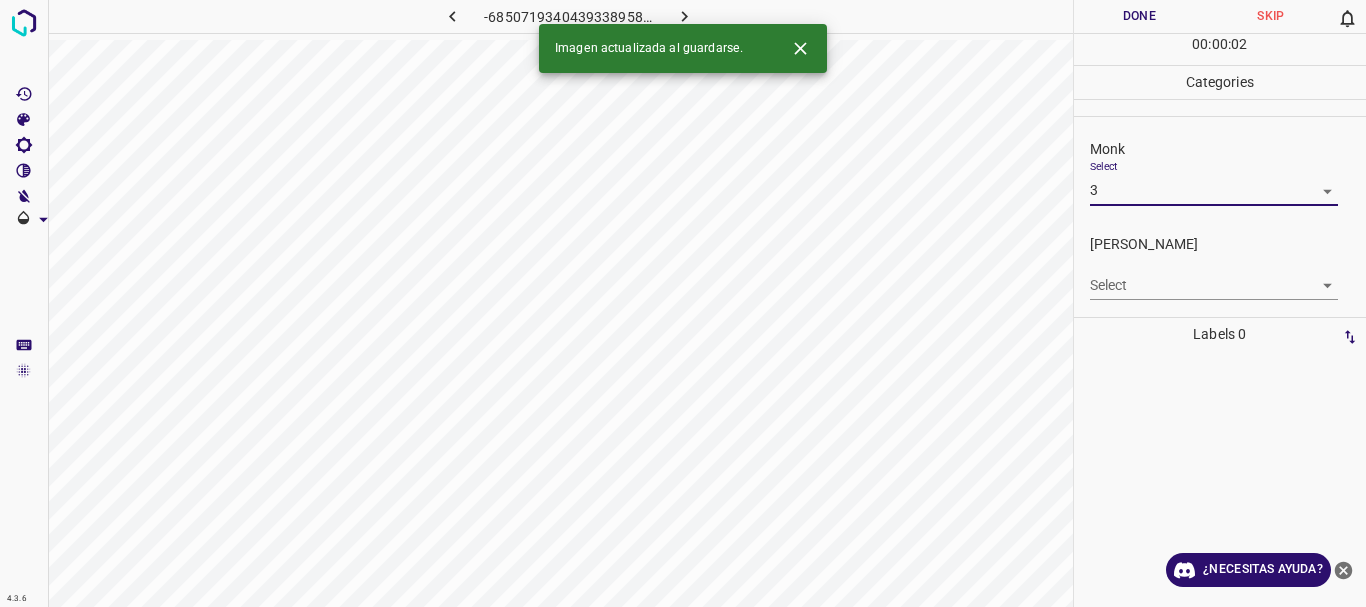 click on "4.3.6  -6850719340439338958.png Done Skip 0 00   : 00   : 02   Categories Monk   Select 3 3  [PERSON_NAME]   Select ​ Labels   0 Categories 1 Monk 2  [PERSON_NAME] Tools Space Change between modes (Draw & Edit) I Auto labeling R Restore zoom M Zoom in N Zoom out Delete Delete selecte label Filters Z Restore filters X Saturation filter C Brightness filter V Contrast filter B Gray scale filter General O Download Imagen actualizada al guardarse. ¿Necesitas ayuda? Texto original Valora esta traducción Tu opinión servirá para ayudar a mejorar el Traductor de Google - Texto - Esconder - Borrar" at bounding box center (683, 303) 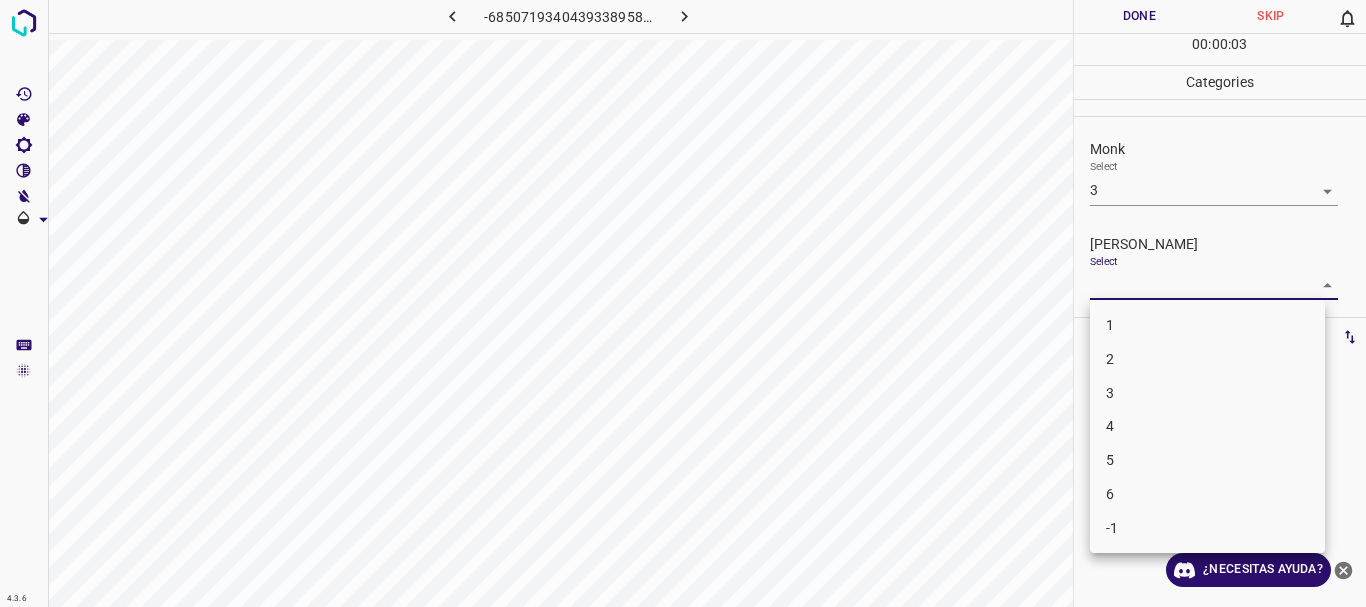 drag, startPoint x: 1131, startPoint y: 379, endPoint x: 1144, endPoint y: 358, distance: 24.698177 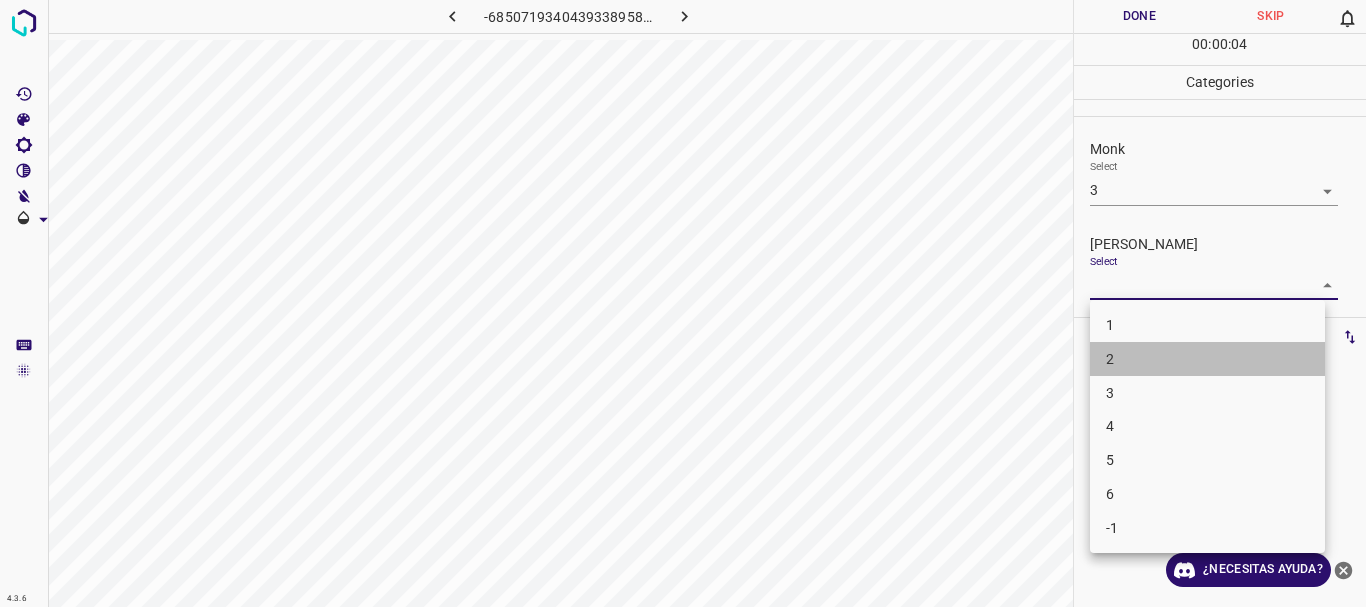 click on "2" at bounding box center [1207, 359] 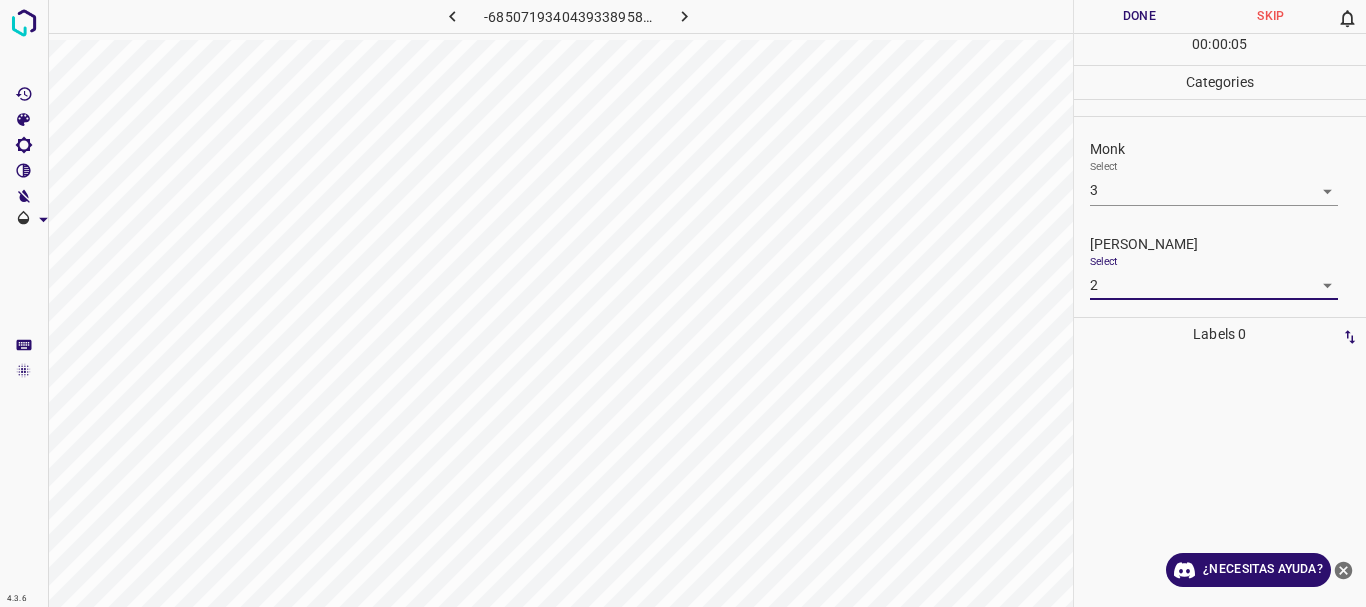 click on "Done" at bounding box center (1140, 16) 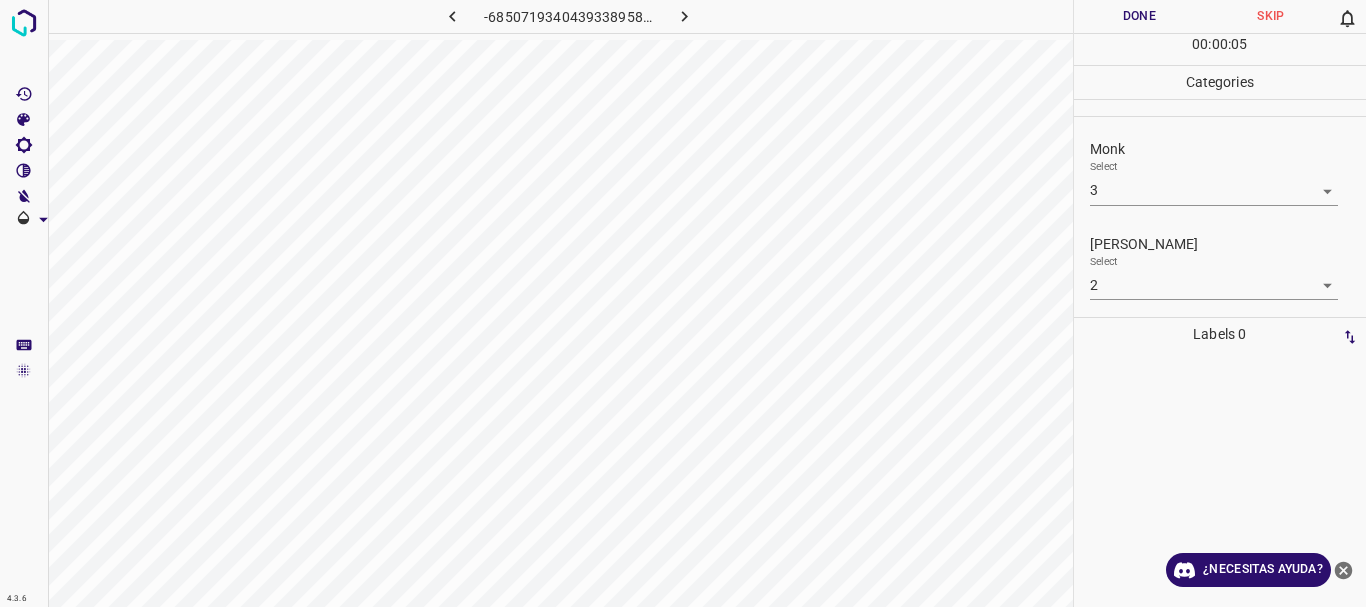 click 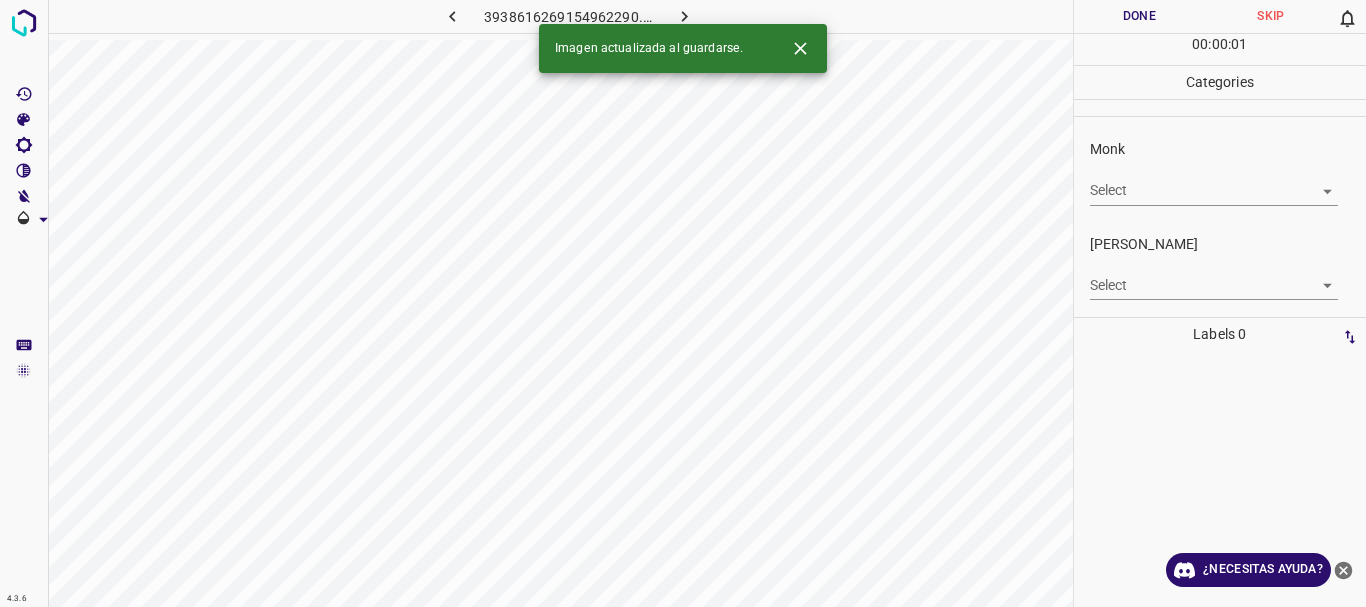 click on "4.3.6  3938616269154962290.png Done Skip 0 00   : 00   : 01   Categories Monk   Select ​  [PERSON_NAME]   Select ​ Labels   0 Categories 1 Monk 2  [PERSON_NAME] Tools Space Change between modes (Draw & Edit) I Auto labeling R Restore zoom M Zoom in N Zoom out Delete Delete selecte label Filters Z Restore filters X Saturation filter C Brightness filter V Contrast filter B Gray scale filter General O Download Imagen actualizada al guardarse. ¿Necesitas ayuda? Texto original Valora esta traducción Tu opinión servirá para ayudar a mejorar el Traductor de Google - Texto - Esconder - Borrar" at bounding box center (683, 303) 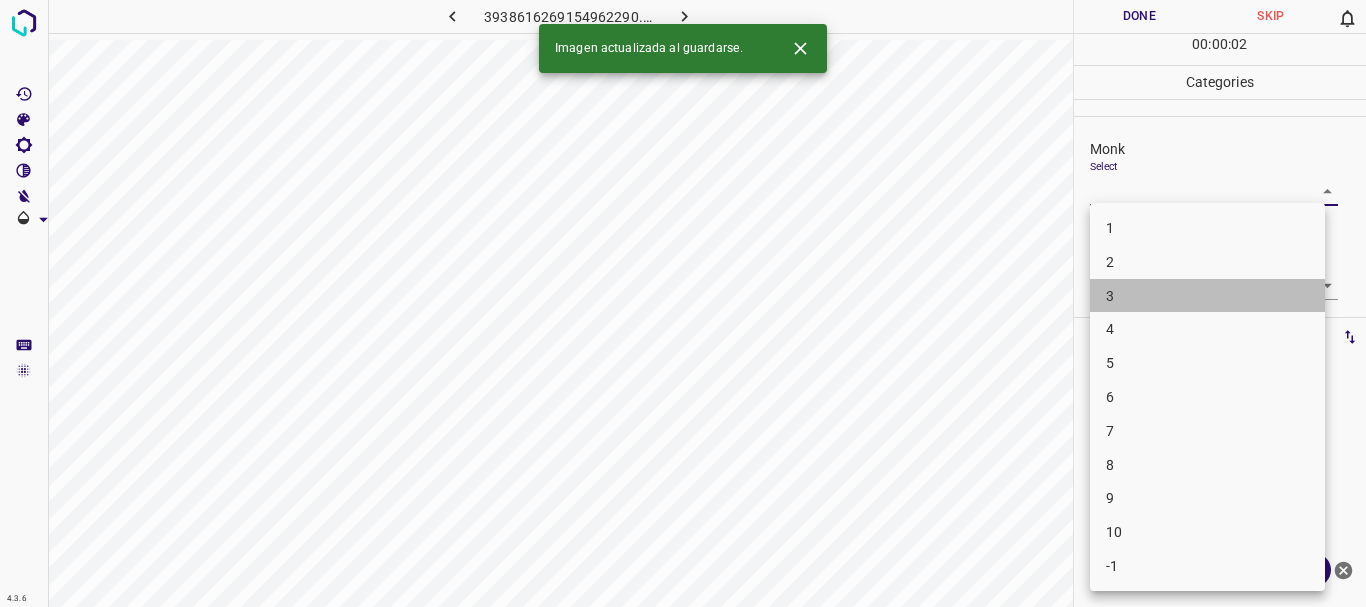click on "3" at bounding box center [1207, 296] 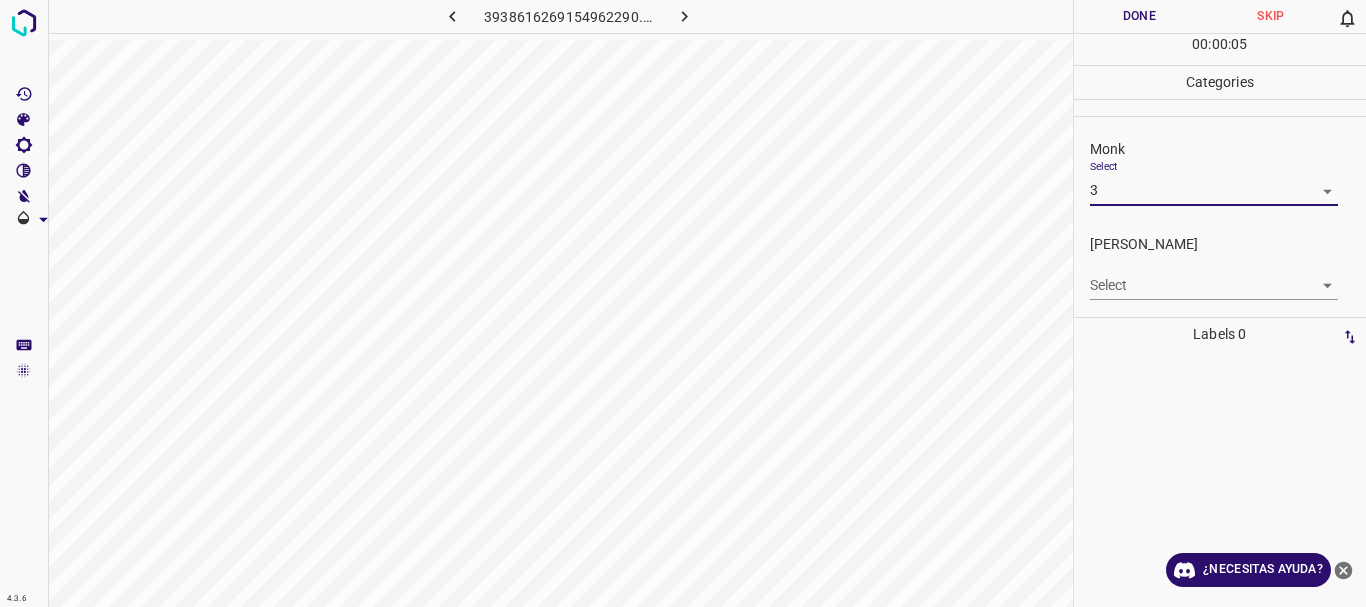 click on "4.3.6  3938616269154962290.png Done Skip 0 00   : 00   : 05   Categories Monk   Select 3 3  [PERSON_NAME]   Select ​ Labels   0 Categories 1 Monk 2  [PERSON_NAME] Tools Space Change between modes (Draw & Edit) I Auto labeling R Restore zoom M Zoom in N Zoom out Delete Delete selecte label Filters Z Restore filters X Saturation filter C Brightness filter V Contrast filter B Gray scale filter General O Download ¿Necesitas ayuda? Texto original Valora esta traducción Tu opinión servirá para ayudar a mejorar el Traductor de Google - Texto - Esconder - Borrar" at bounding box center (683, 303) 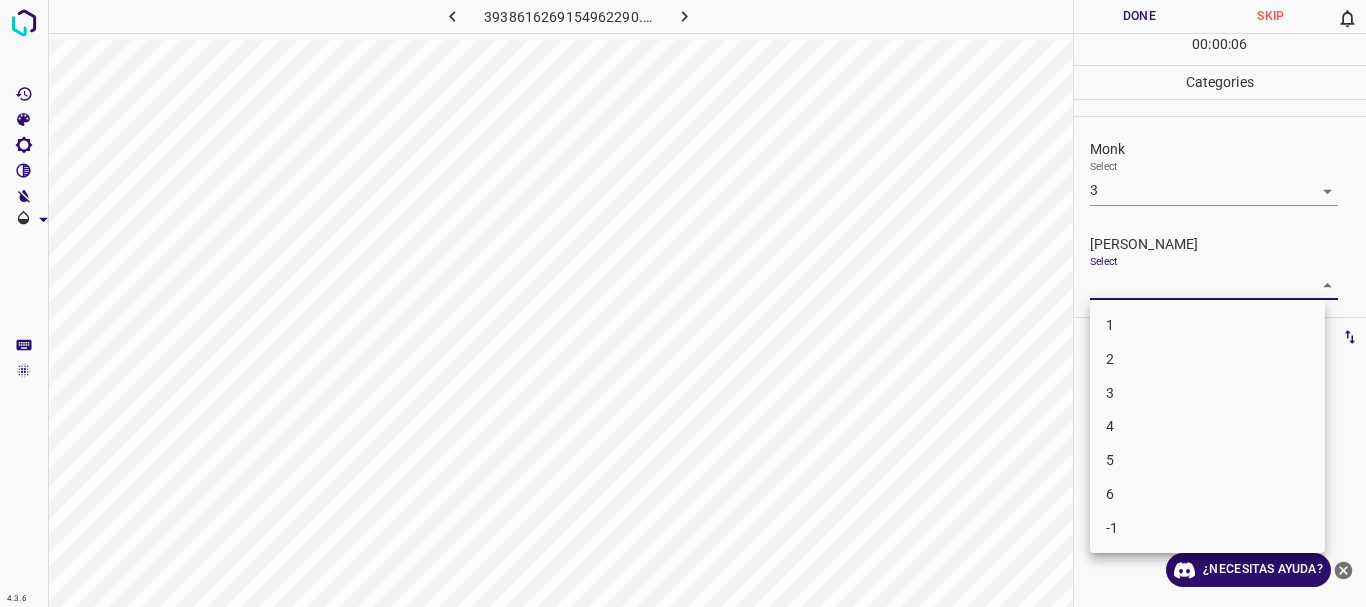 drag, startPoint x: 1123, startPoint y: 406, endPoint x: 1138, endPoint y: 288, distance: 118.94957 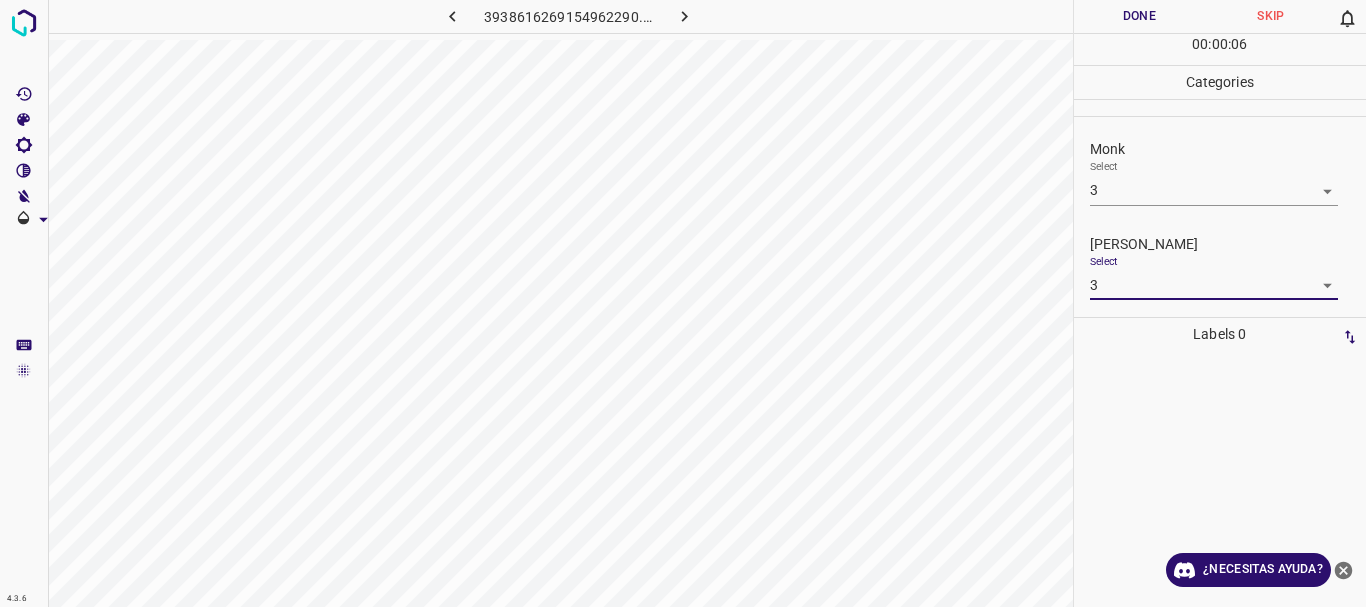 click on "Done" at bounding box center [1140, 16] 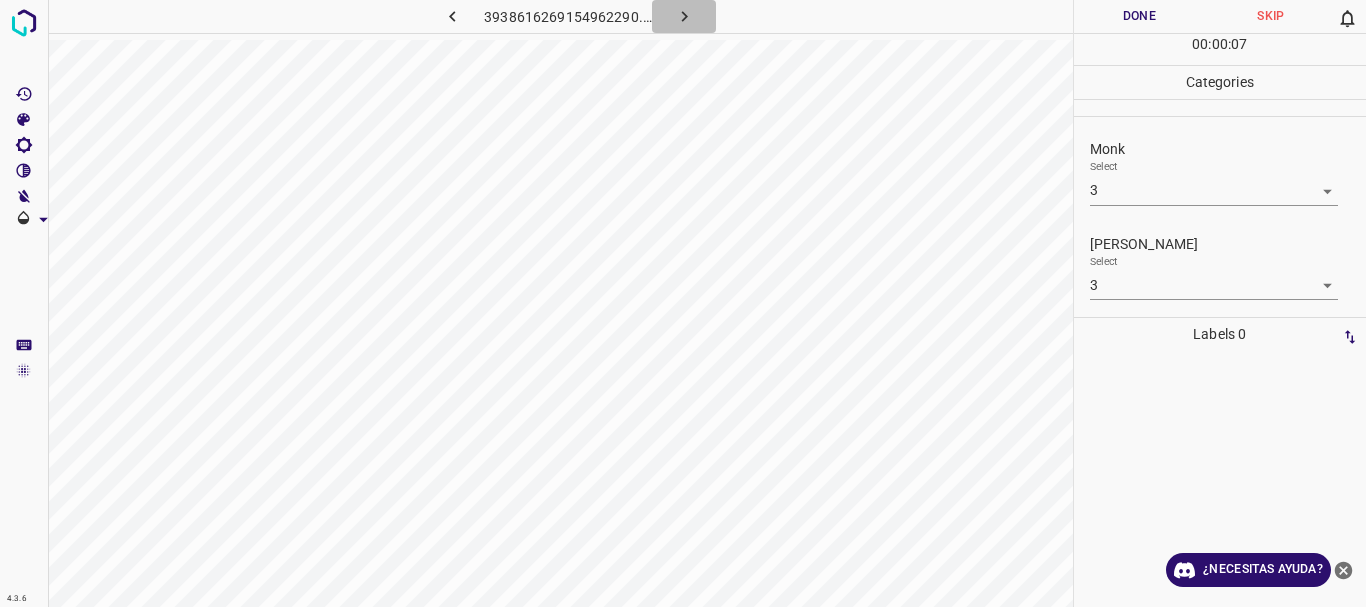 click 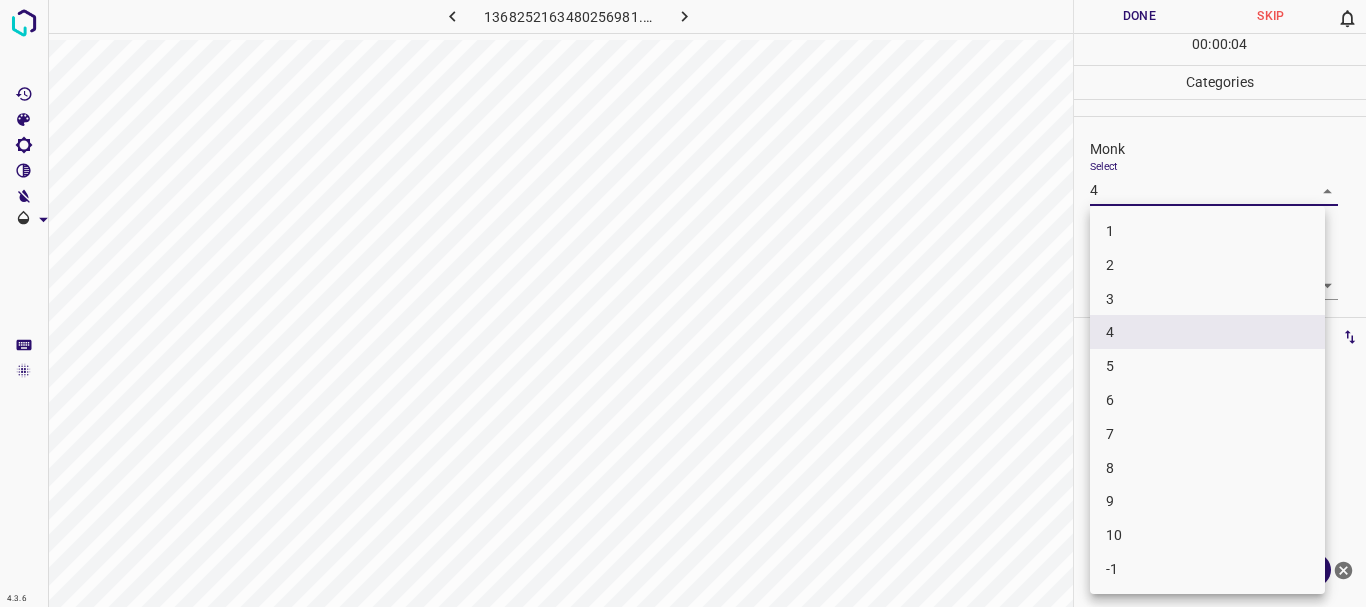drag, startPoint x: 1156, startPoint y: 365, endPoint x: 1156, endPoint y: 350, distance: 15 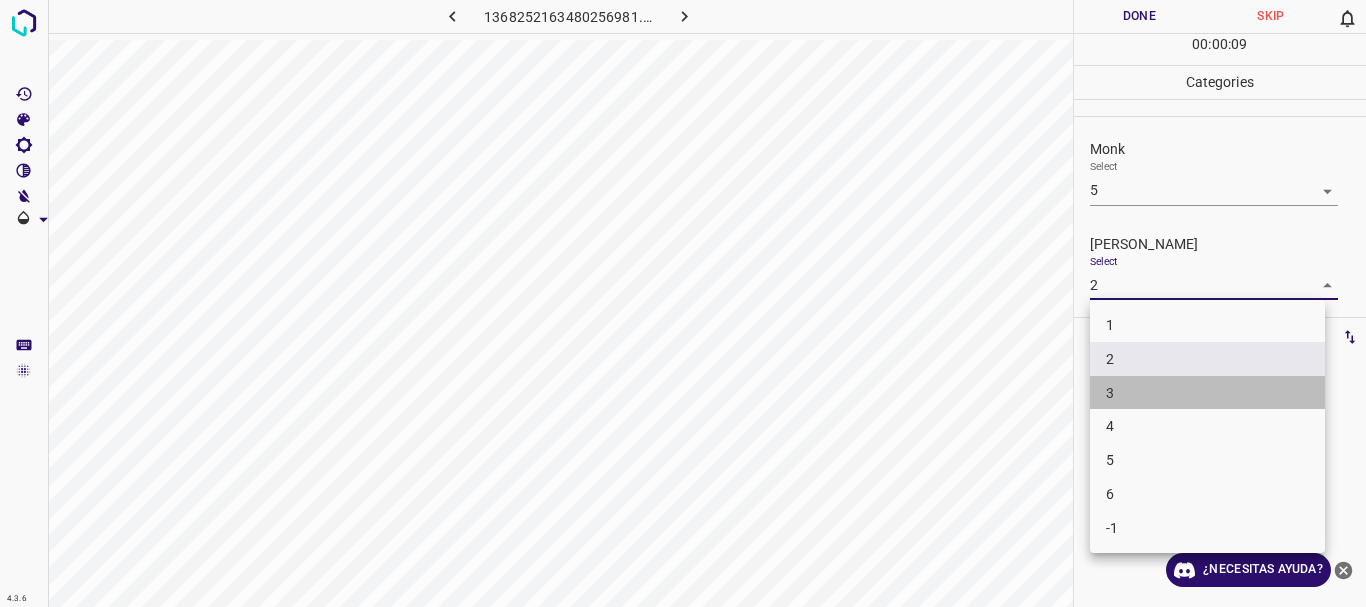 drag, startPoint x: 1148, startPoint y: 405, endPoint x: 1153, endPoint y: 331, distance: 74.168724 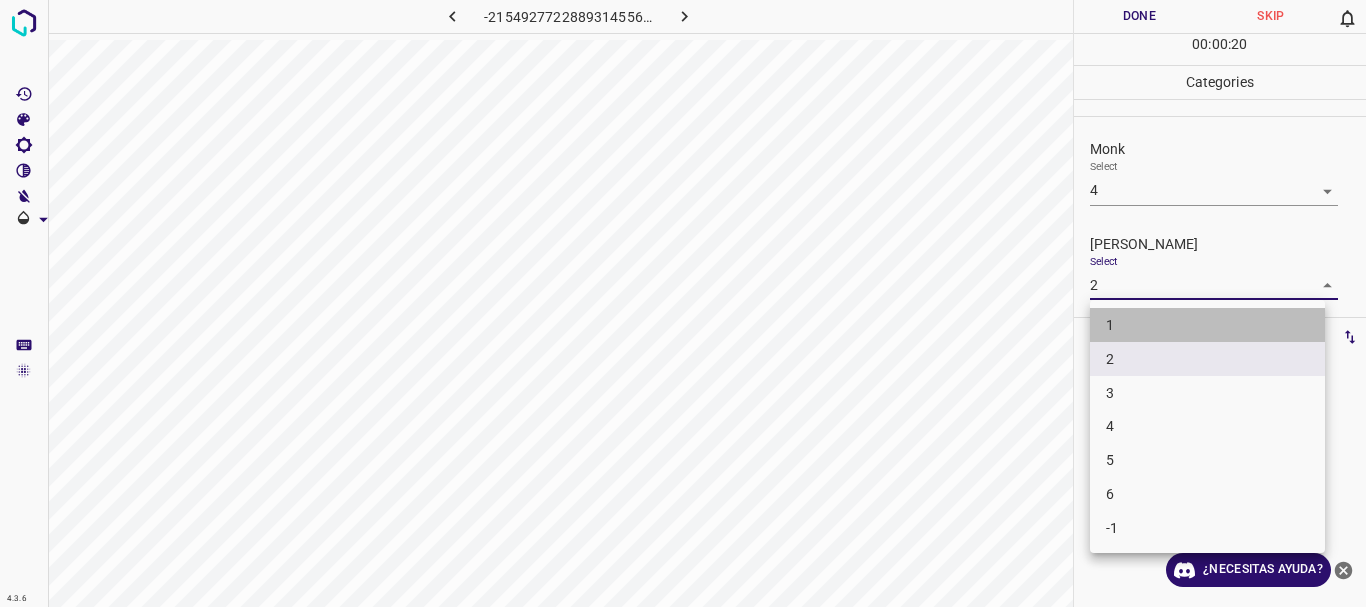 drag, startPoint x: 1122, startPoint y: 319, endPoint x: 1124, endPoint y: 300, distance: 19.104973 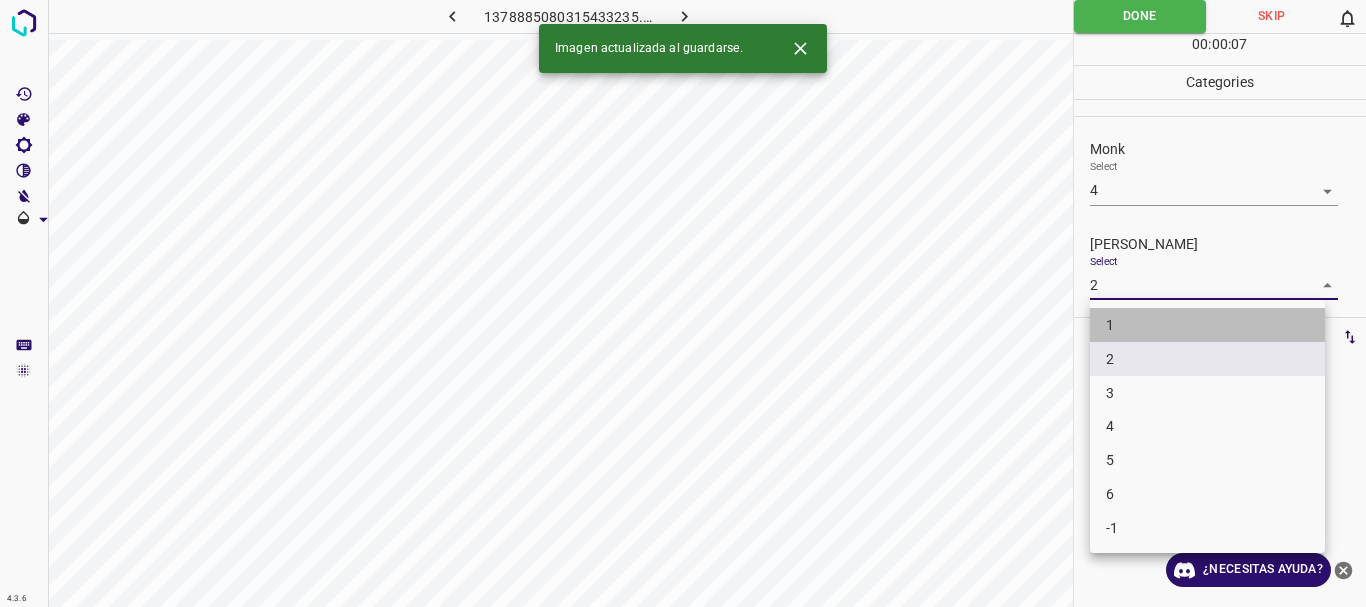 drag, startPoint x: 1124, startPoint y: 320, endPoint x: 1137, endPoint y: 198, distance: 122.69067 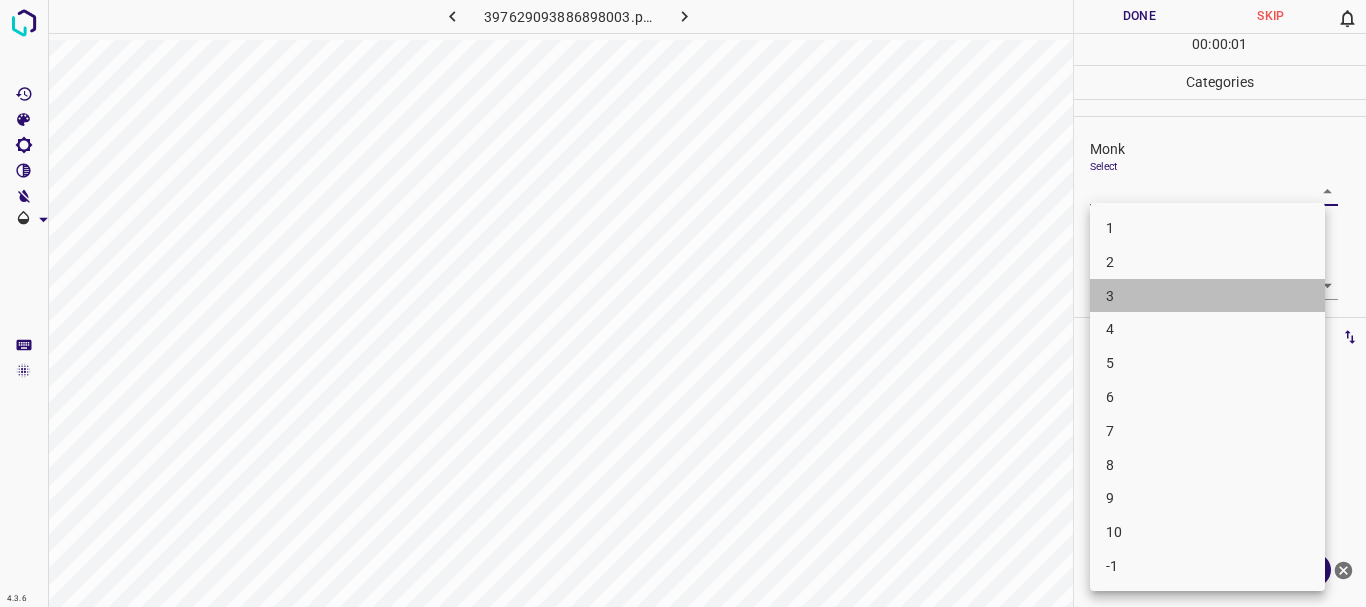 drag, startPoint x: 1131, startPoint y: 302, endPoint x: 1117, endPoint y: 262, distance: 42.379242 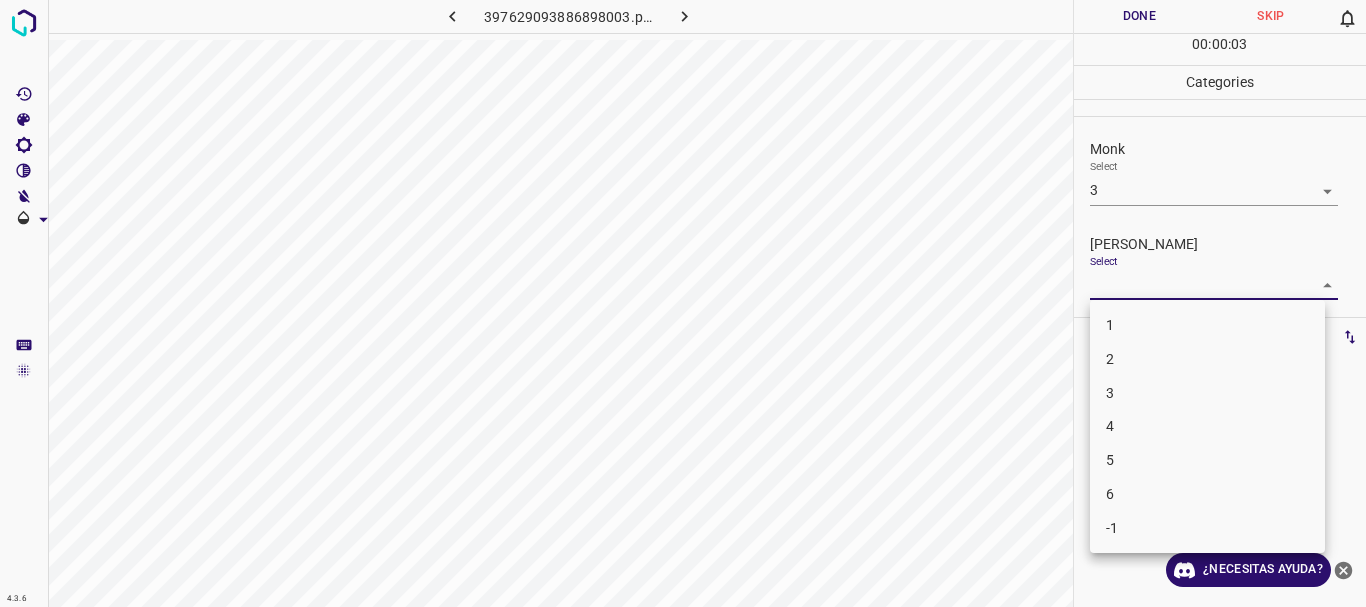 drag, startPoint x: 1138, startPoint y: 398, endPoint x: 1149, endPoint y: 126, distance: 272.22232 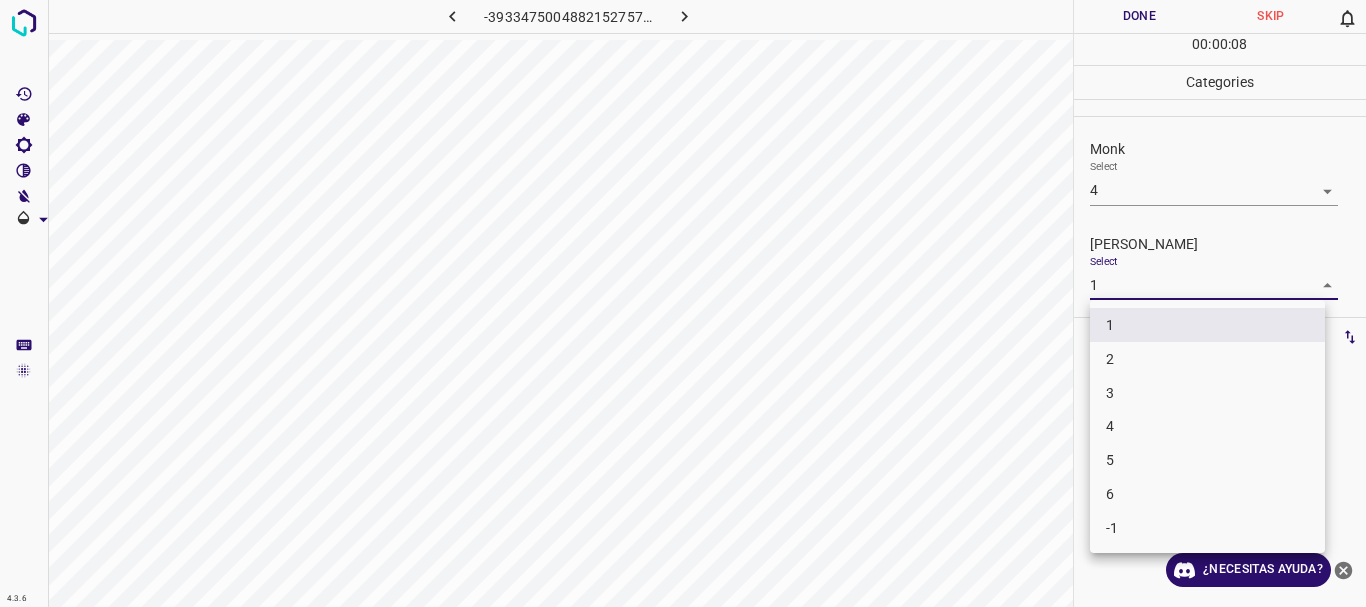 drag, startPoint x: 1125, startPoint y: 360, endPoint x: 1134, endPoint y: 118, distance: 242.1673 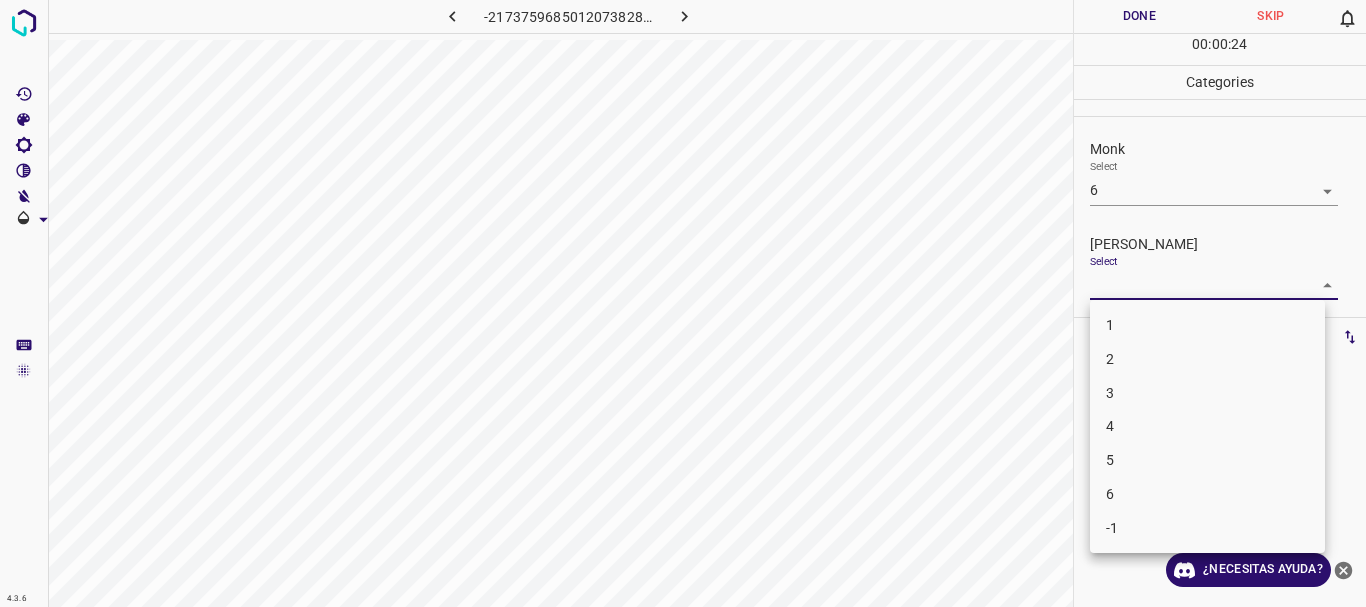 drag, startPoint x: 1159, startPoint y: 437, endPoint x: 1171, endPoint y: 422, distance: 19.209373 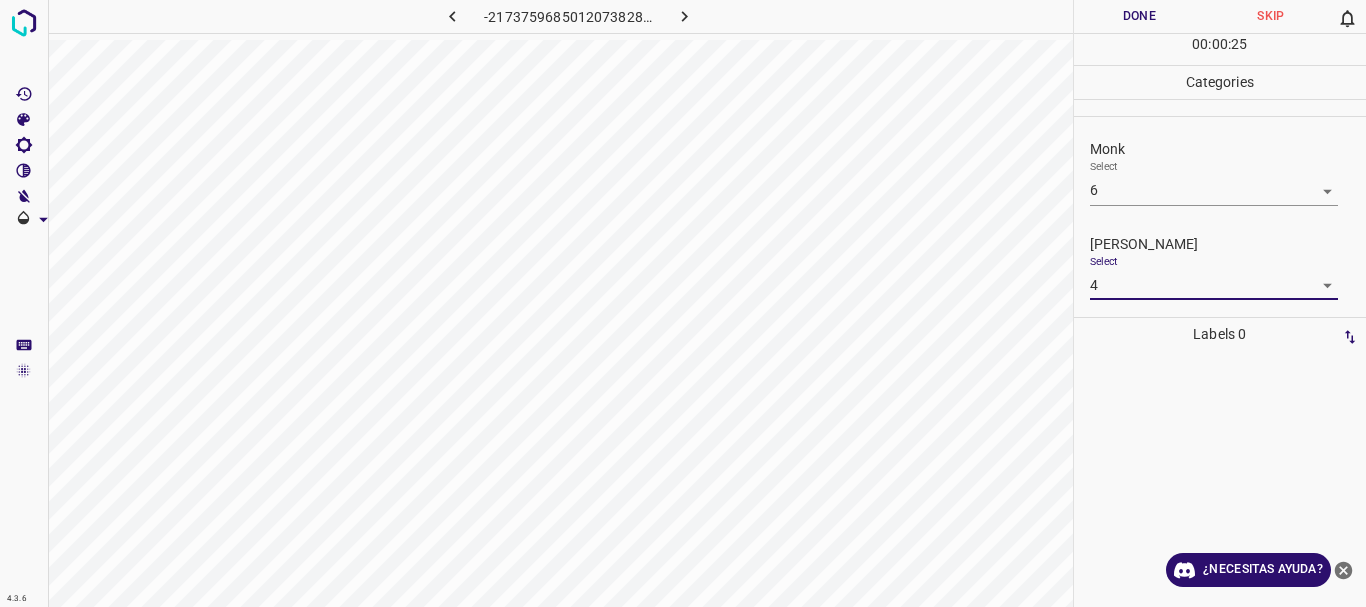 drag, startPoint x: 1156, startPoint y: 25, endPoint x: 1147, endPoint y: 17, distance: 12.0415945 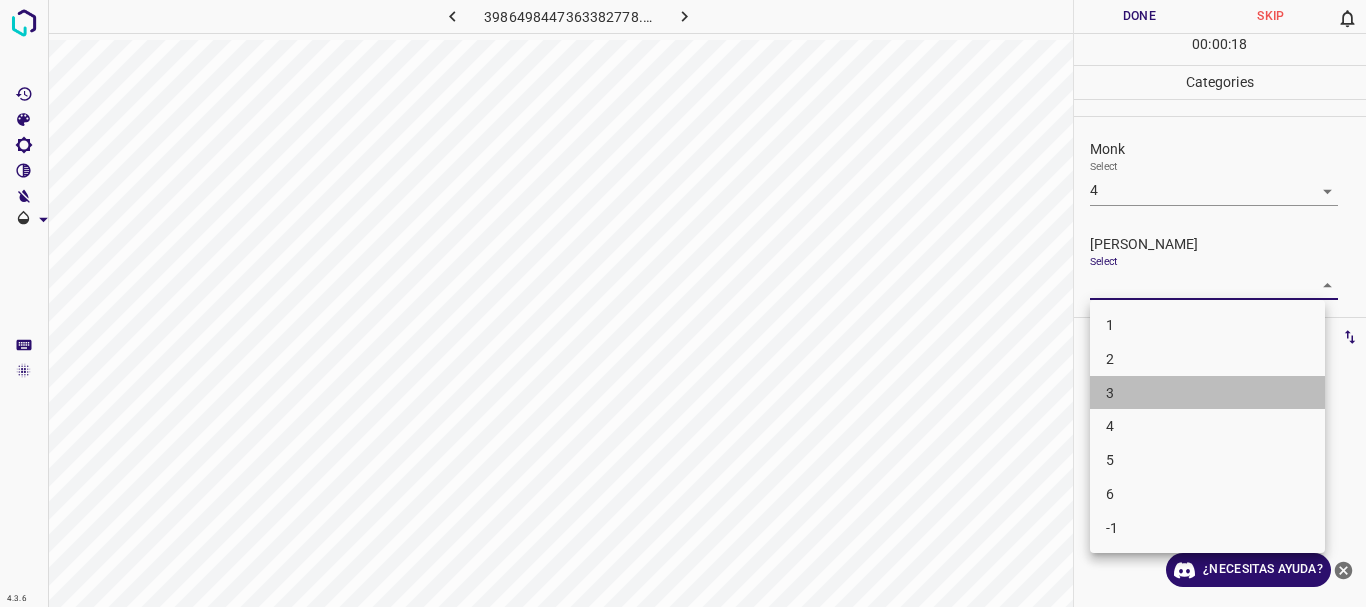 drag, startPoint x: 1141, startPoint y: 408, endPoint x: 1253, endPoint y: 3, distance: 420.20114 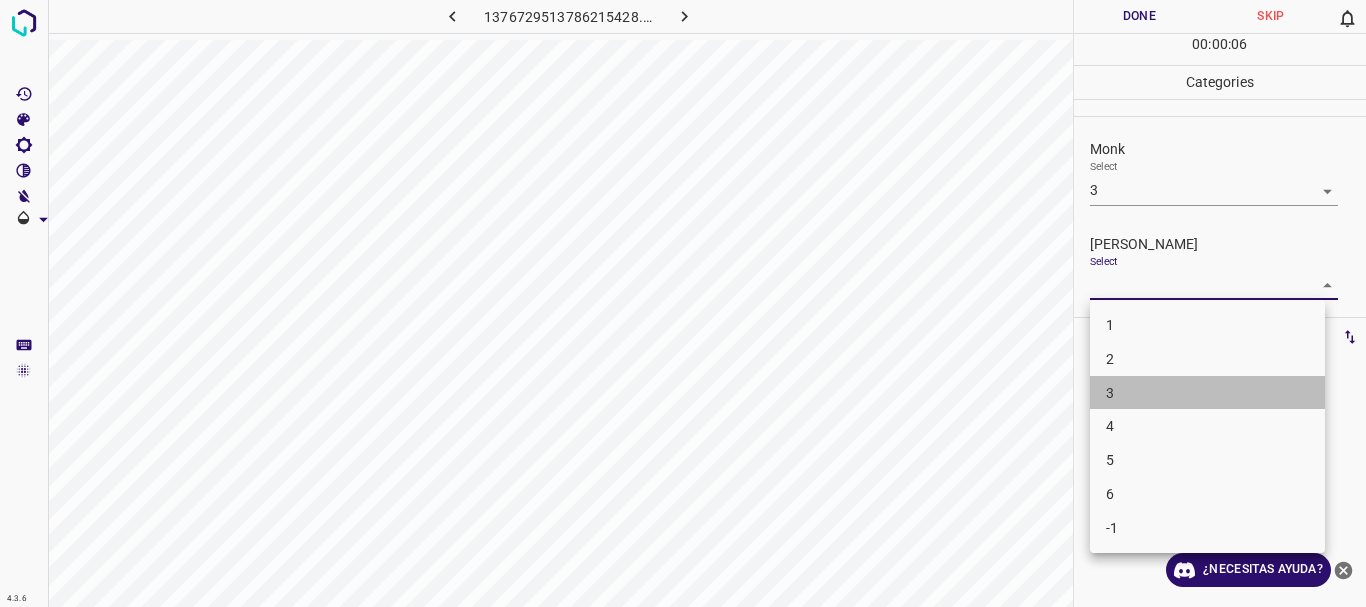 drag, startPoint x: 1134, startPoint y: 396, endPoint x: 1176, endPoint y: 32, distance: 366.41507 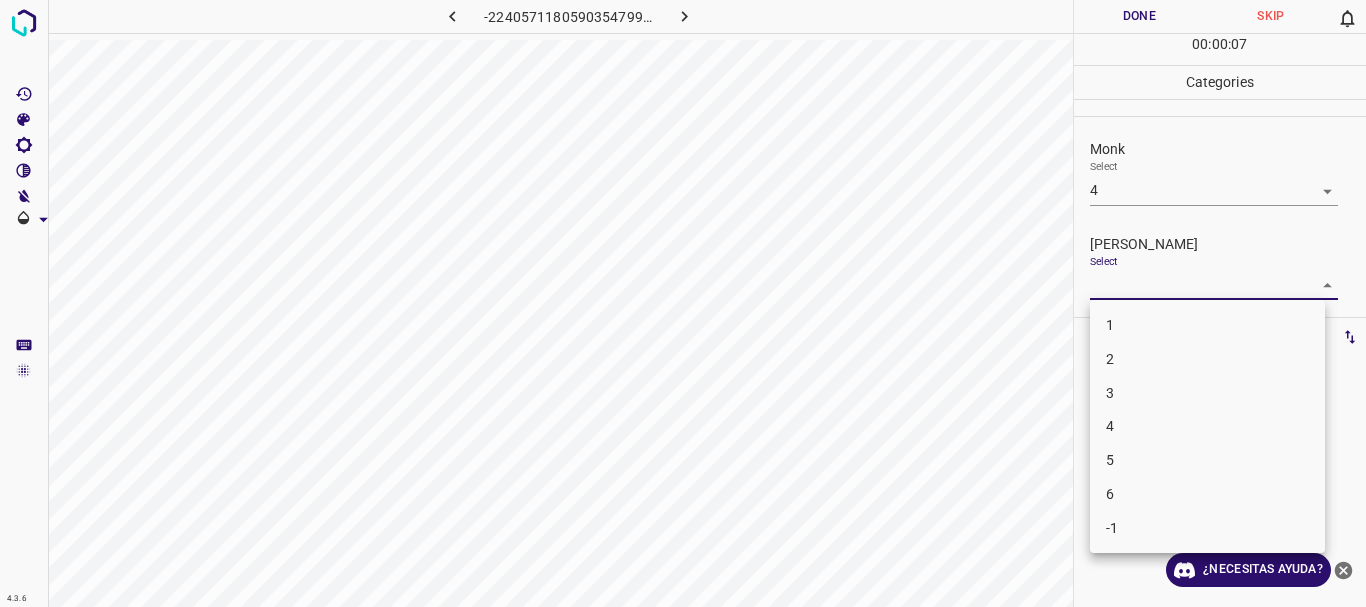 drag, startPoint x: 1149, startPoint y: 365, endPoint x: 1150, endPoint y: 330, distance: 35.014282 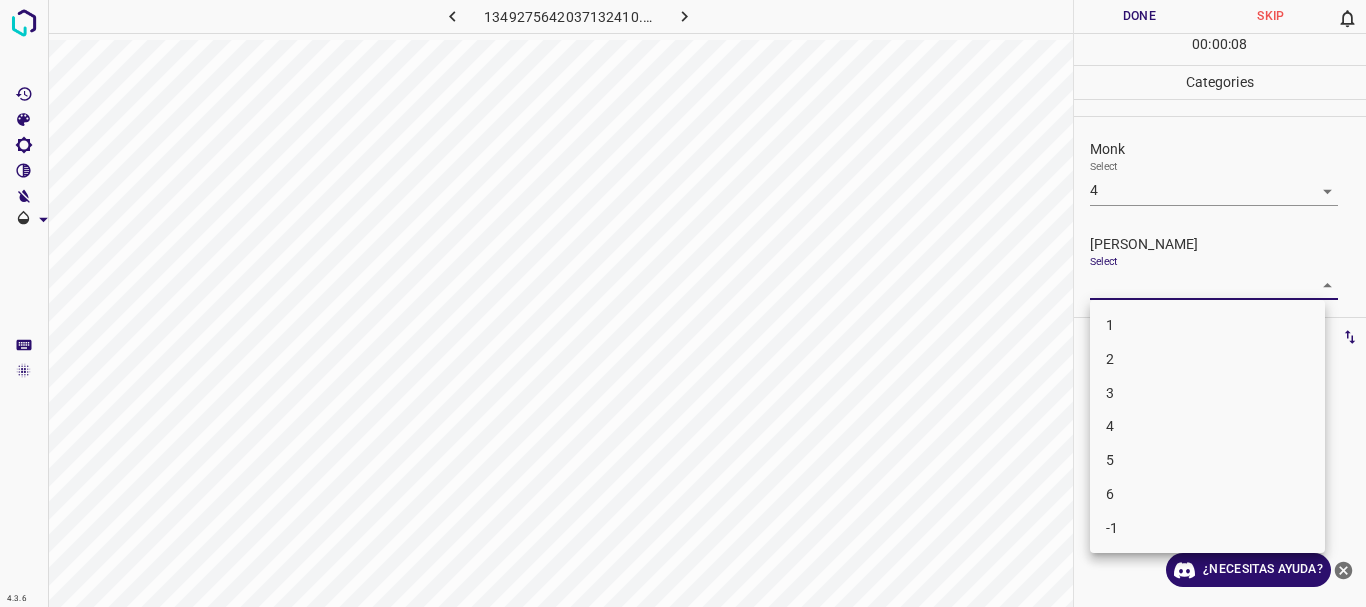 drag, startPoint x: 1136, startPoint y: 350, endPoint x: 1145, endPoint y: 298, distance: 52.773098 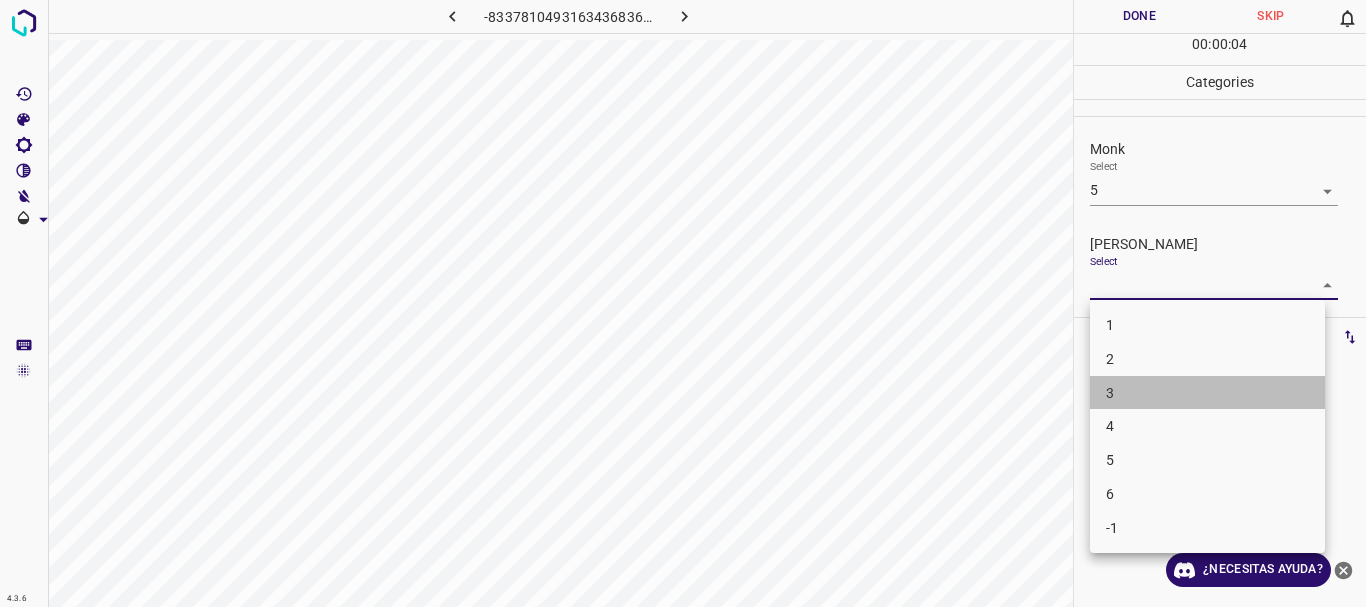 drag, startPoint x: 1128, startPoint y: 391, endPoint x: 1131, endPoint y: 381, distance: 10.440307 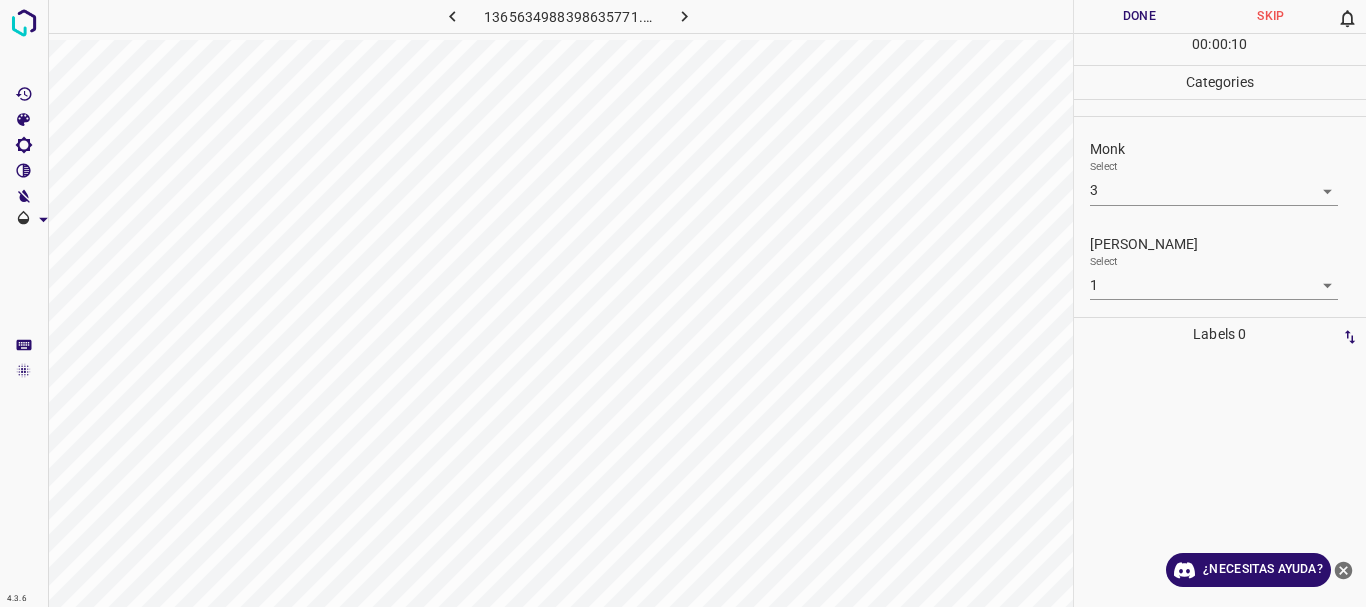 drag, startPoint x: 1157, startPoint y: 19, endPoint x: 985, endPoint y: 35, distance: 172.74258 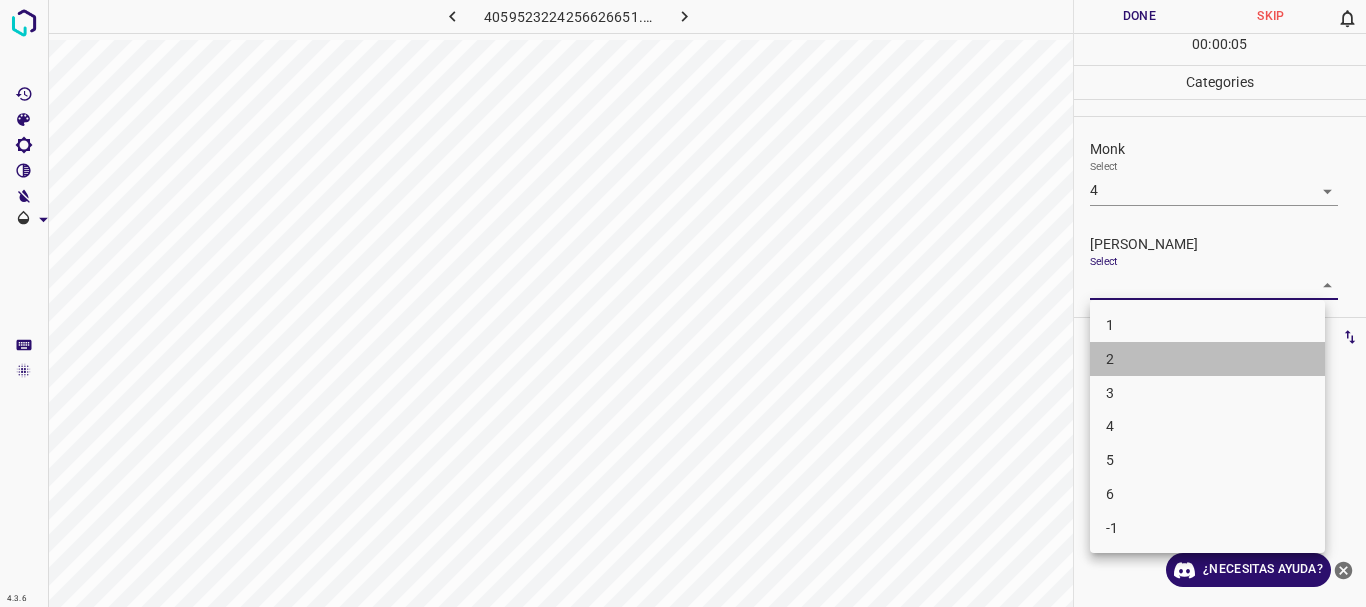 drag, startPoint x: 1142, startPoint y: 356, endPoint x: 1079, endPoint y: 54, distance: 308.50122 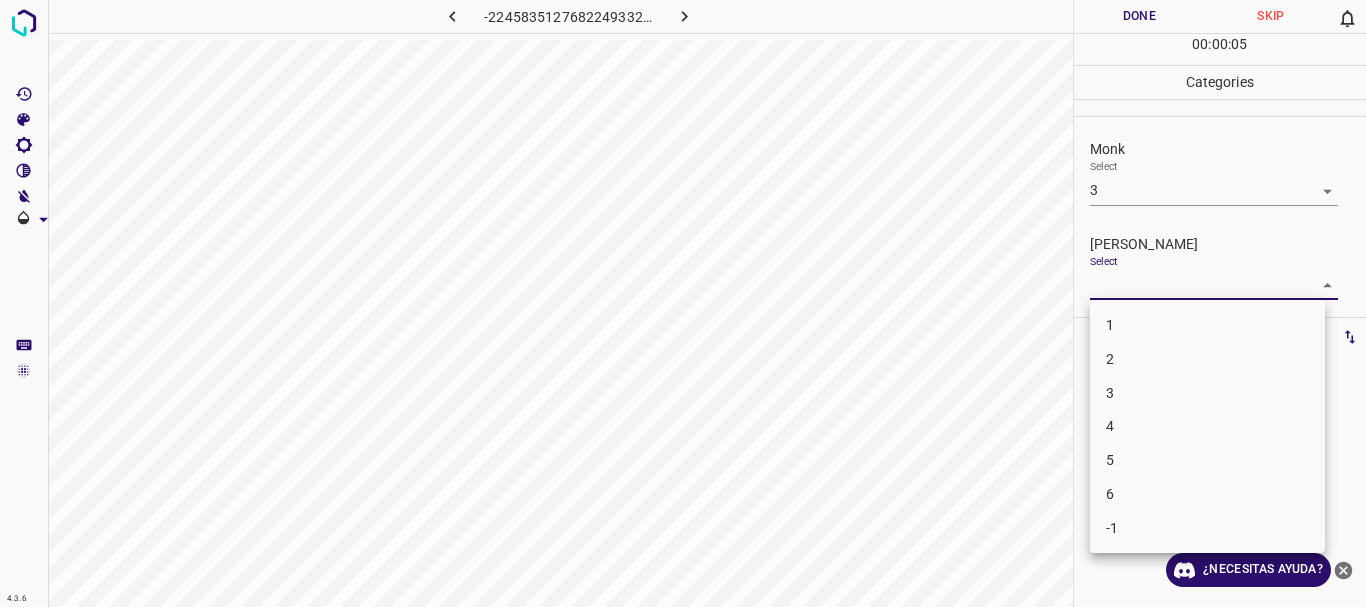 drag, startPoint x: 1139, startPoint y: 335, endPoint x: 1144, endPoint y: 355, distance: 20.615528 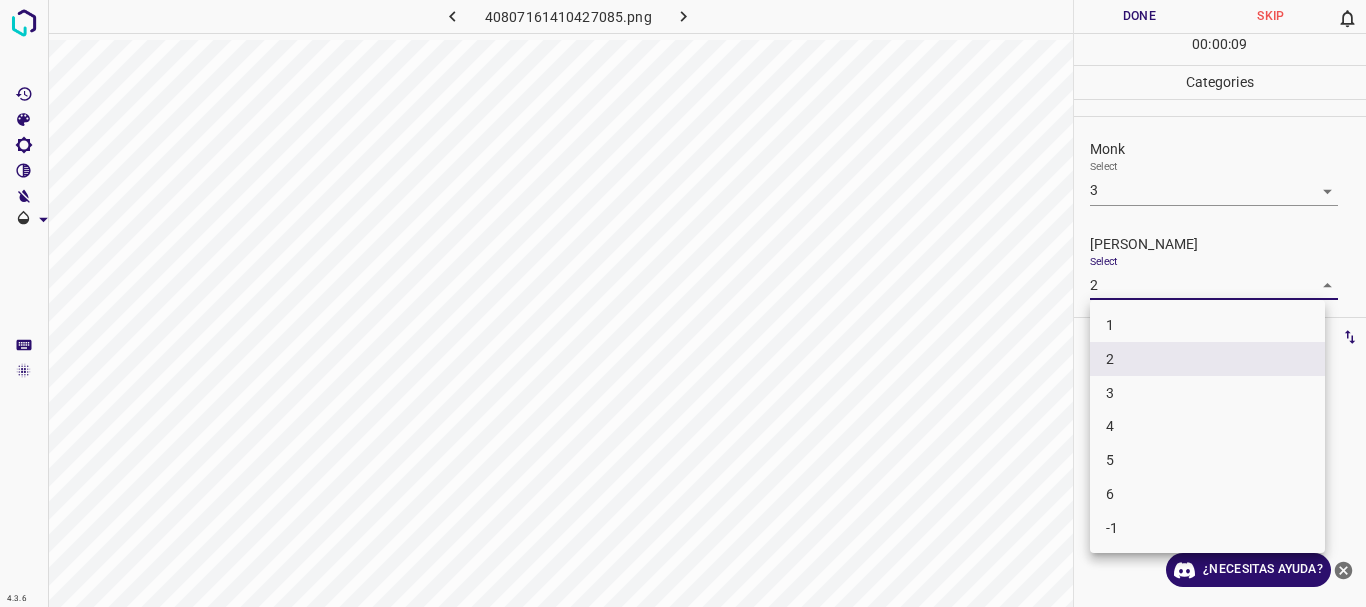 drag, startPoint x: 1130, startPoint y: 326, endPoint x: 1132, endPoint y: 313, distance: 13.152946 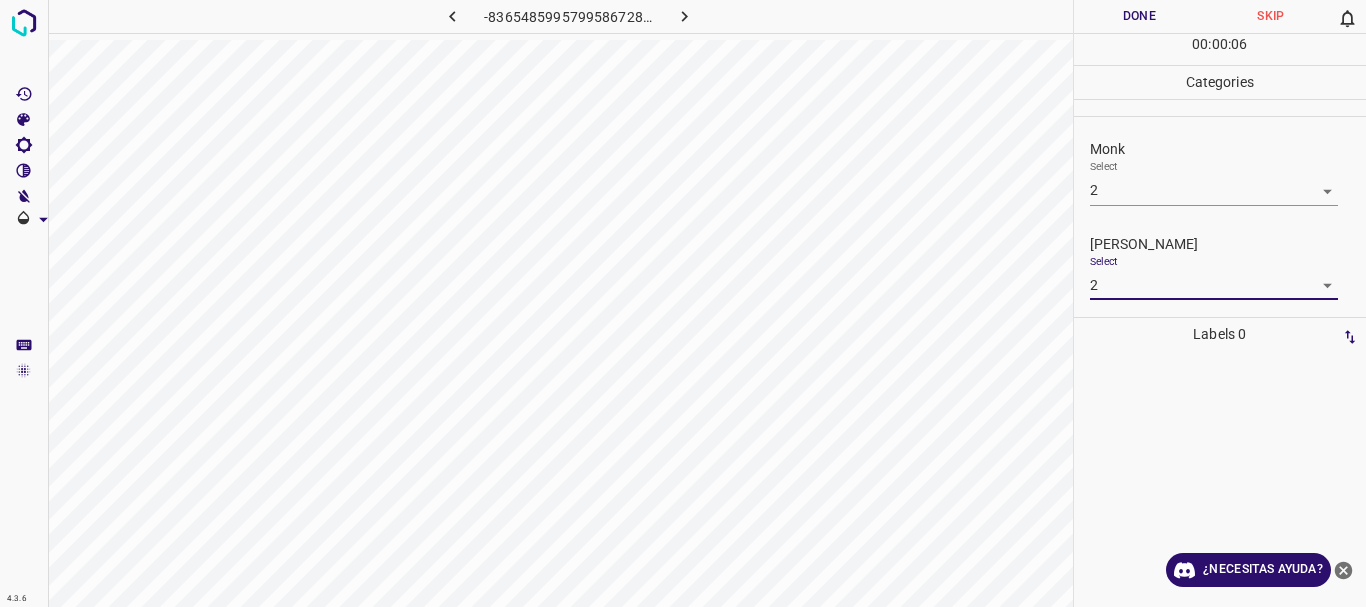 drag, startPoint x: 1139, startPoint y: 11, endPoint x: 1120, endPoint y: 11, distance: 19 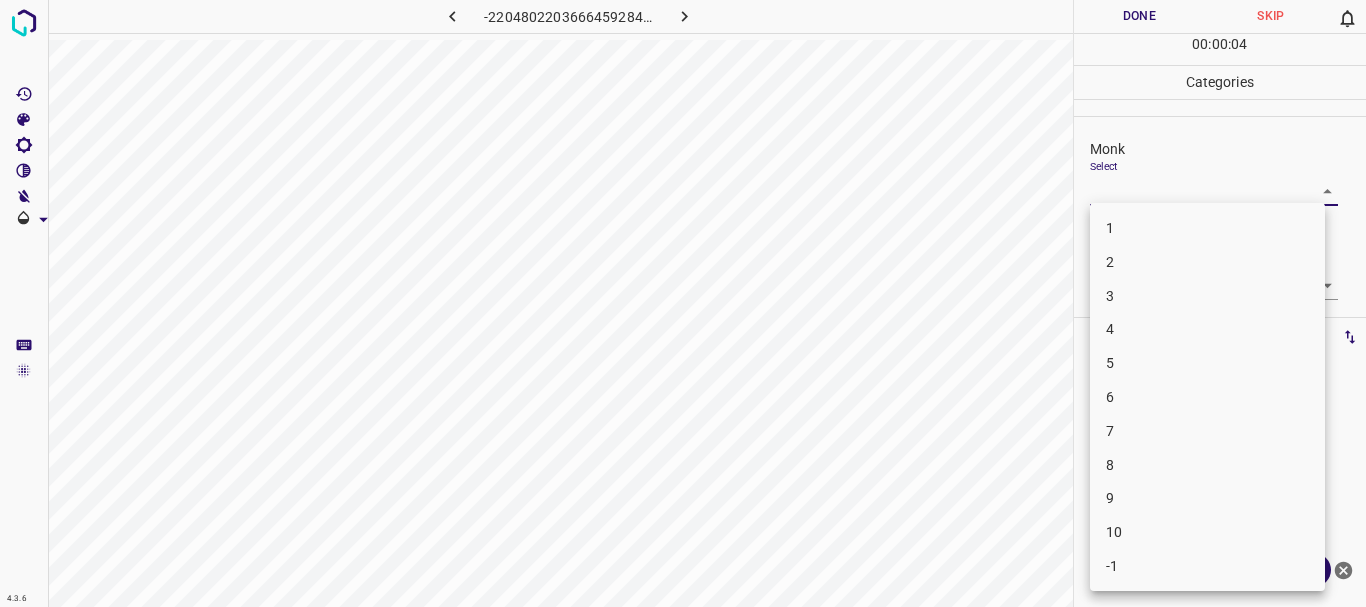 drag, startPoint x: 1136, startPoint y: 384, endPoint x: 1108, endPoint y: 244, distance: 142.77255 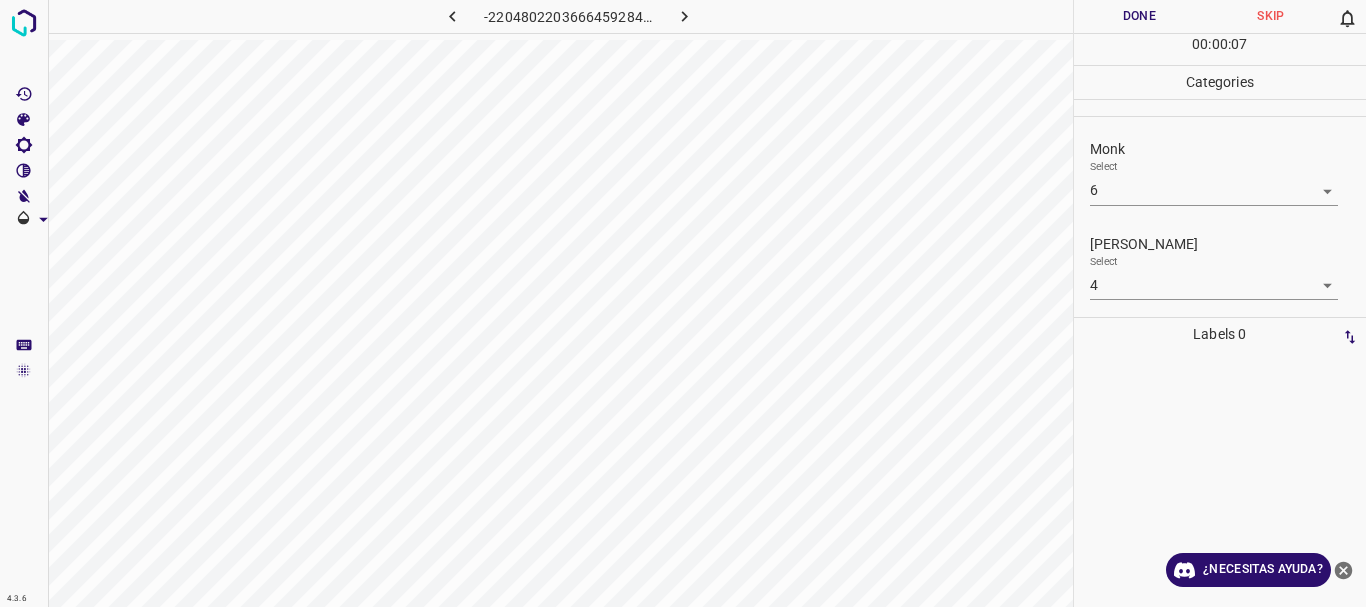 scroll, scrollTop: 0, scrollLeft: 0, axis: both 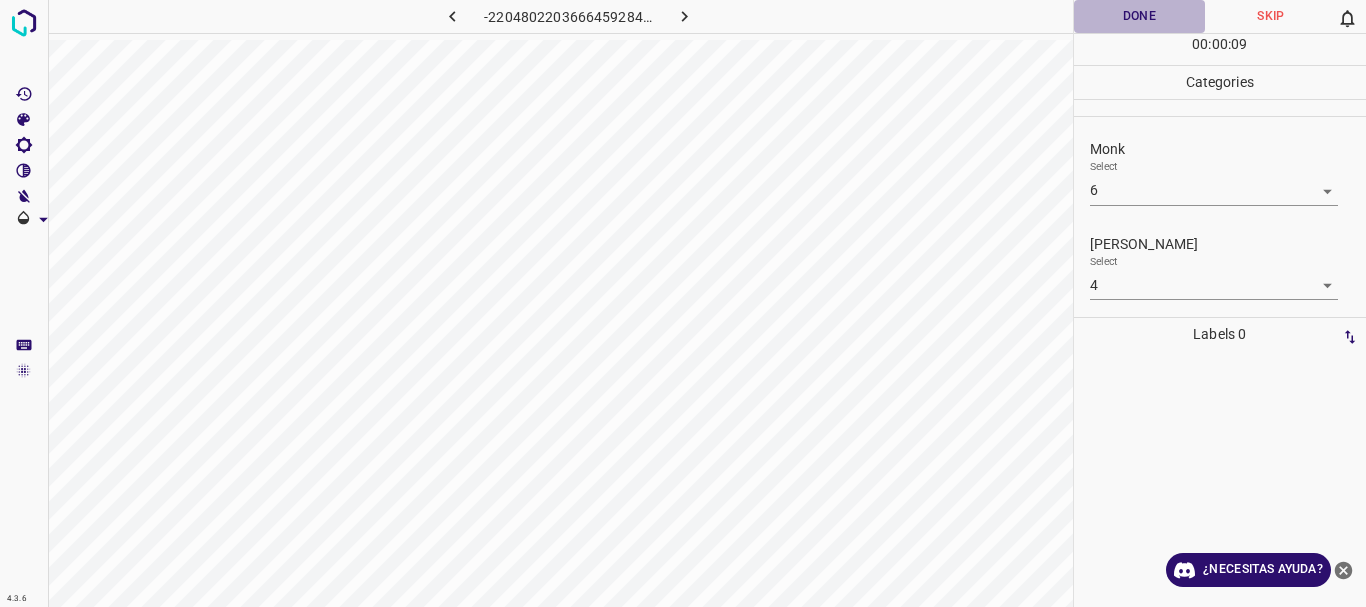 click on "Done" at bounding box center [1140, 16] 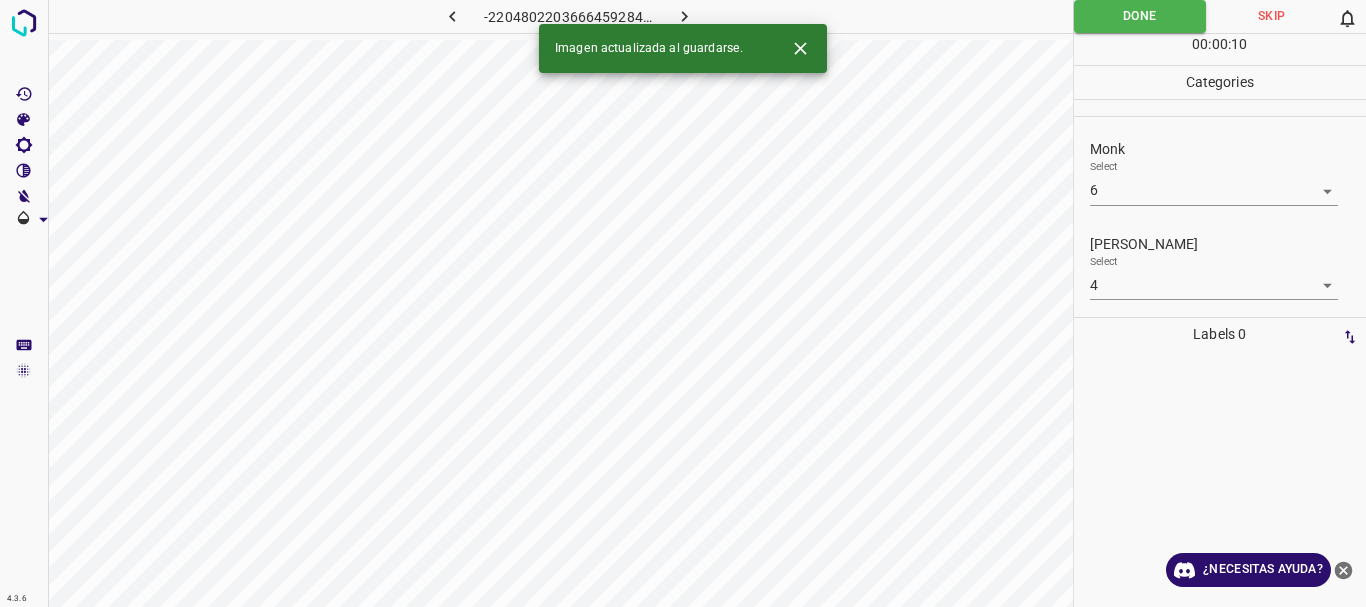 click at bounding box center [684, 16] 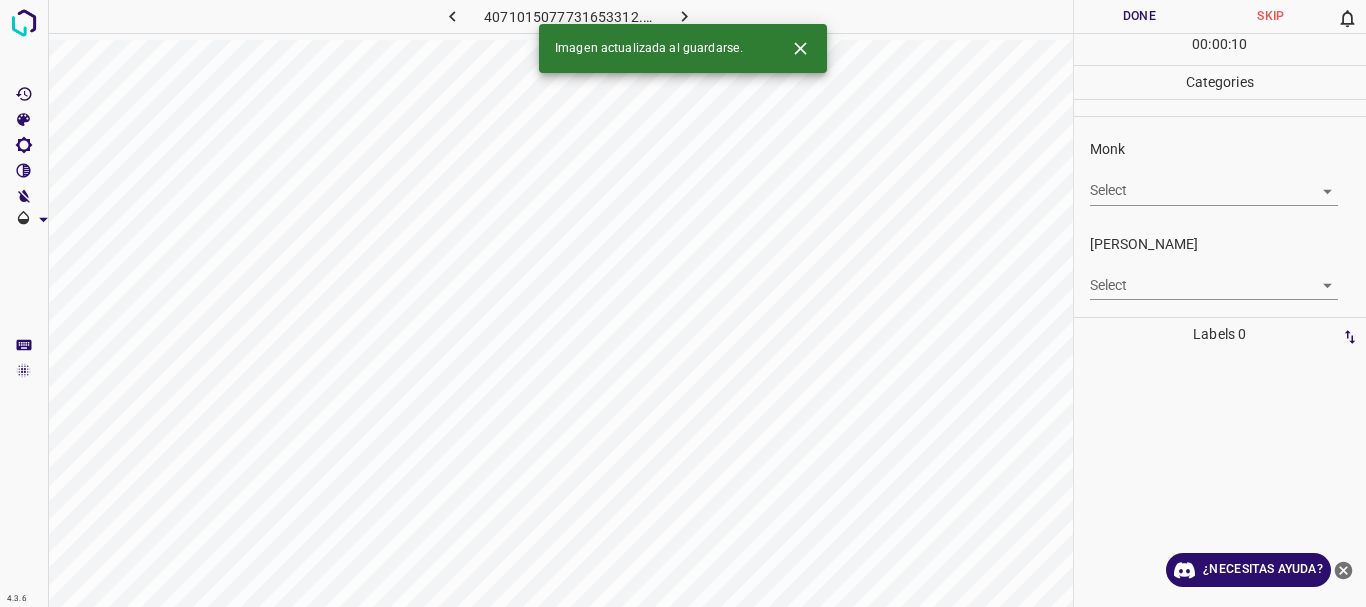 click on "4.3.6  4071015077731653312.png Done Skip 0 00   : 00   : 10   Categories Monk   Select ​  Fitzpatrick   Select ​ Labels   0 Categories 1 Monk 2  Fitzpatrick Tools Space Change between modes (Draw & Edit) I Auto labeling R Restore zoom M Zoom in N Zoom out Delete Delete selecte label Filters Z Restore filters X Saturation filter C Brightness filter V Contrast filter B Gray scale filter General O Download Imagen actualizada al guardarse. ¿Necesitas ayuda? Texto original Valora esta traducción Tu opinión servirá para ayudar a mejorar el Traductor de Google - Texto - Esconder - Borrar" at bounding box center (683, 303) 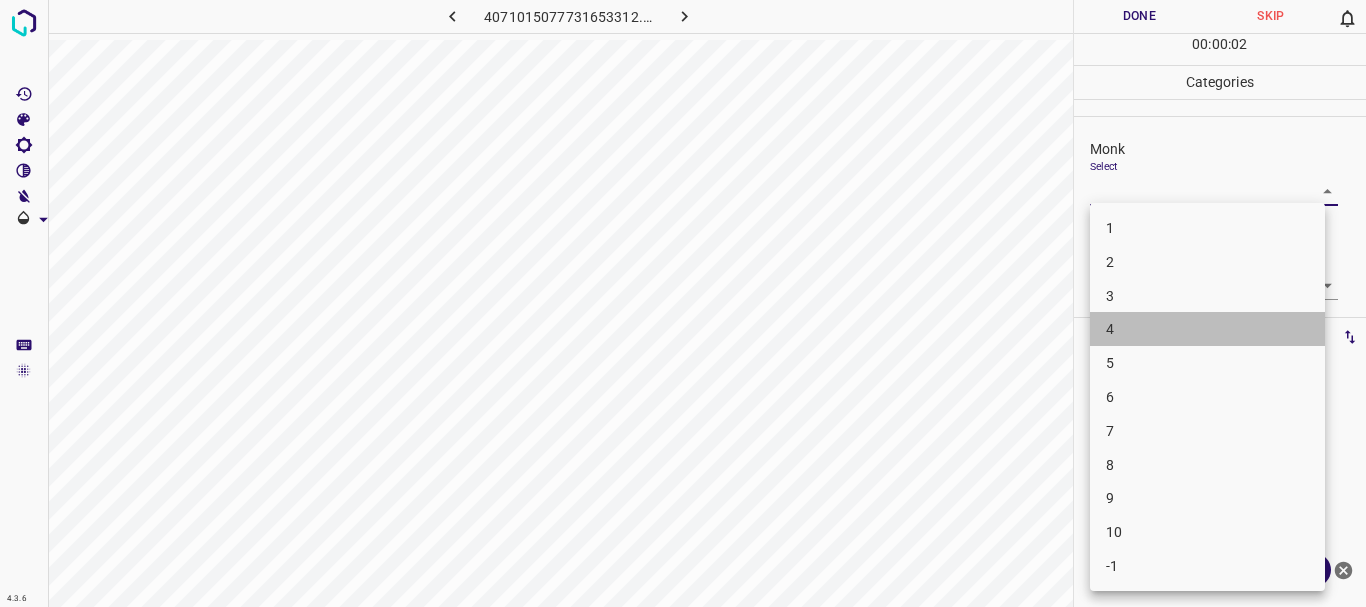 click on "4" at bounding box center (1207, 329) 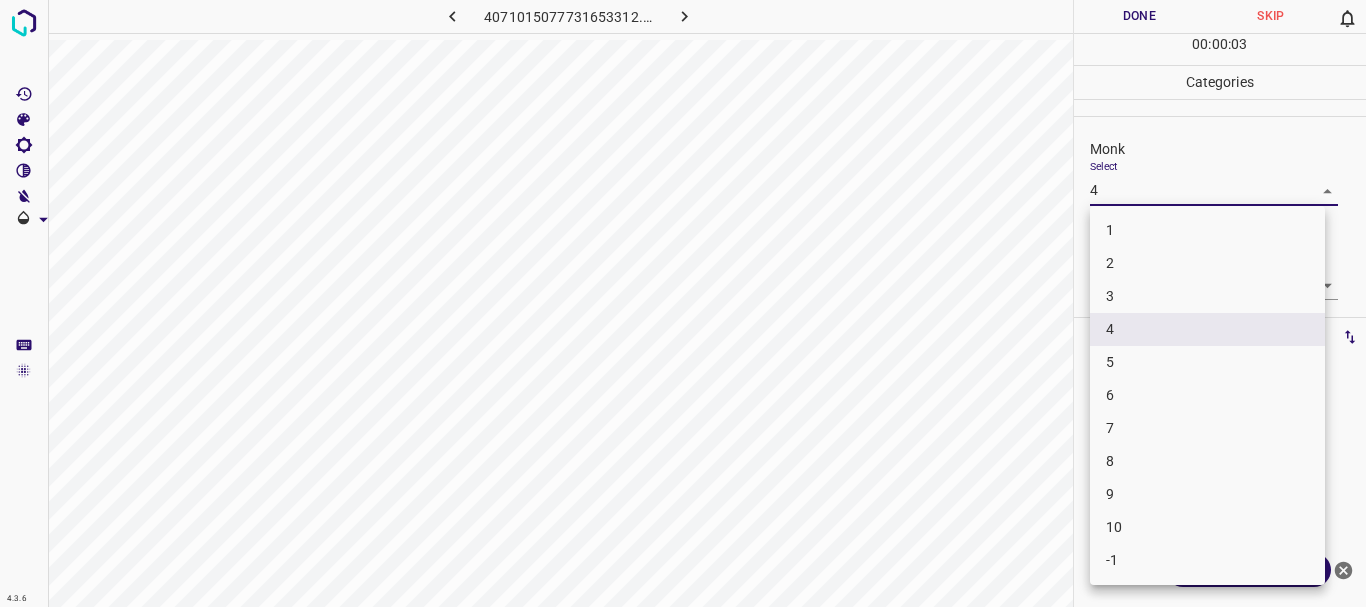 click on "4.3.6  4071015077731653312.png Done Skip 0 00   : 00   : 03   Categories Monk   Select 4 4  Fitzpatrick   Select ​ Labels   0 Categories 1 Monk 2  Fitzpatrick Tools Space Change between modes (Draw & Edit) I Auto labeling R Restore zoom M Zoom in N Zoom out Delete Delete selecte label Filters Z Restore filters X Saturation filter C Brightness filter V Contrast filter B Gray scale filter General O Download ¿Necesitas ayuda? Texto original Valora esta traducción Tu opinión servirá para ayudar a mejorar el Traductor de Google - Texto - Esconder - Borrar 1 2 3 4 5 6 7 8 9 10 -1" at bounding box center (683, 303) 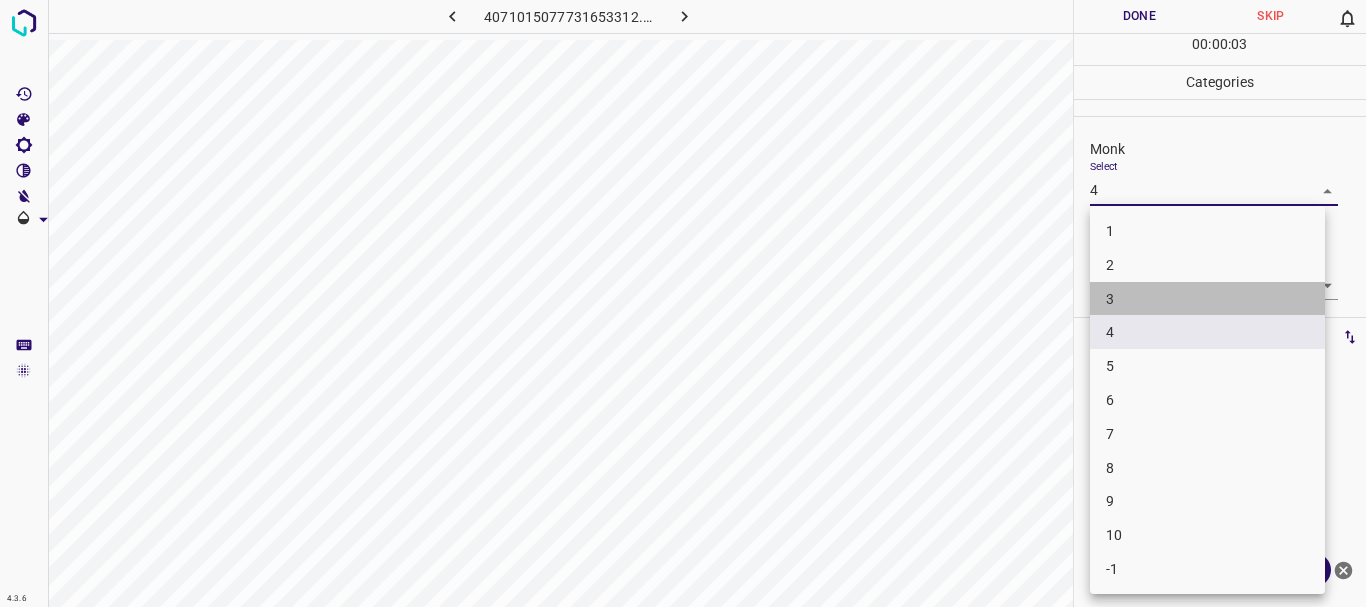 click on "3" at bounding box center (1207, 299) 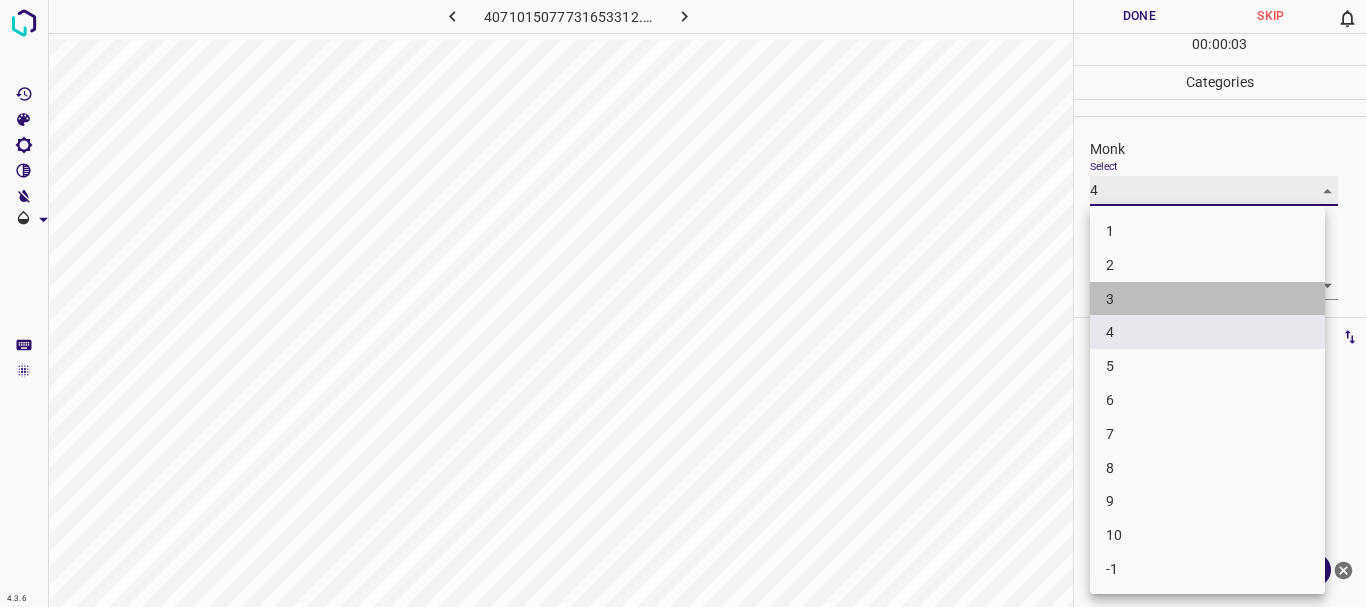 type on "3" 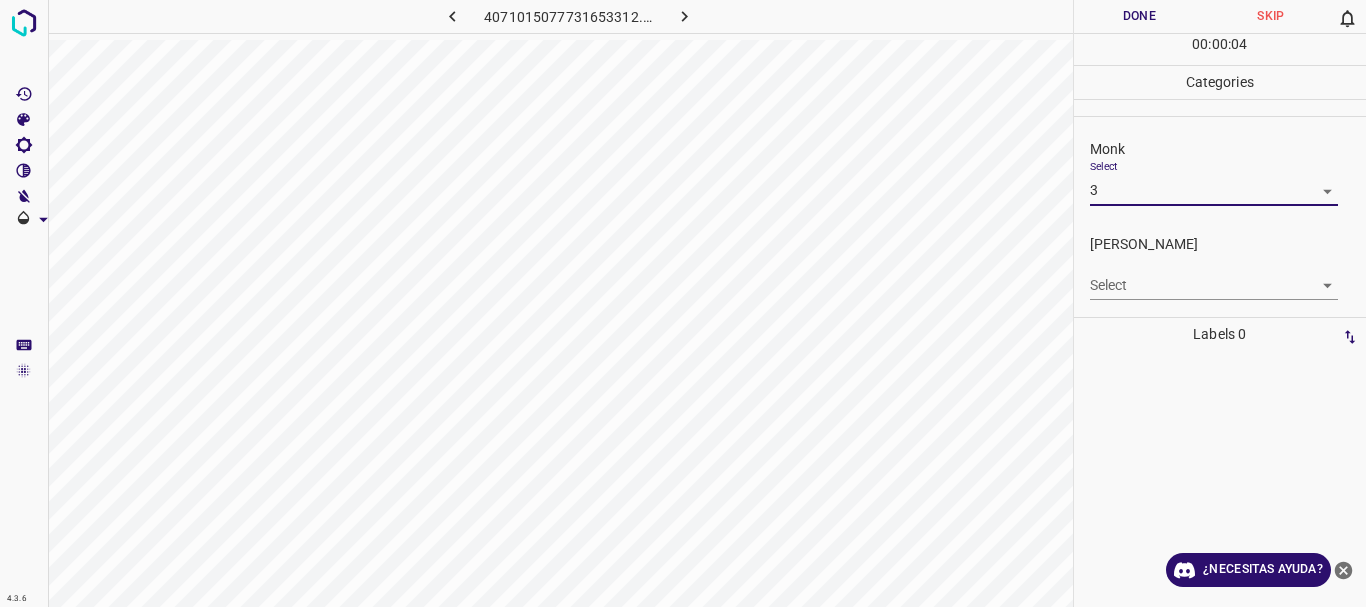 click on "4.3.6  4071015077731653312.png Done Skip 0 00   : 00   : 04   Categories Monk   Select 3 3  Fitzpatrick   Select ​ Labels   0 Categories 1 Monk 2  Fitzpatrick Tools Space Change between modes (Draw & Edit) I Auto labeling R Restore zoom M Zoom in N Zoom out Delete Delete selecte label Filters Z Restore filters X Saturation filter C Brightness filter V Contrast filter B Gray scale filter General O Download ¿Necesitas ayuda? Texto original Valora esta traducción Tu opinión servirá para ayudar a mejorar el Traductor de Google - Texto - Esconder - Borrar" at bounding box center (683, 303) 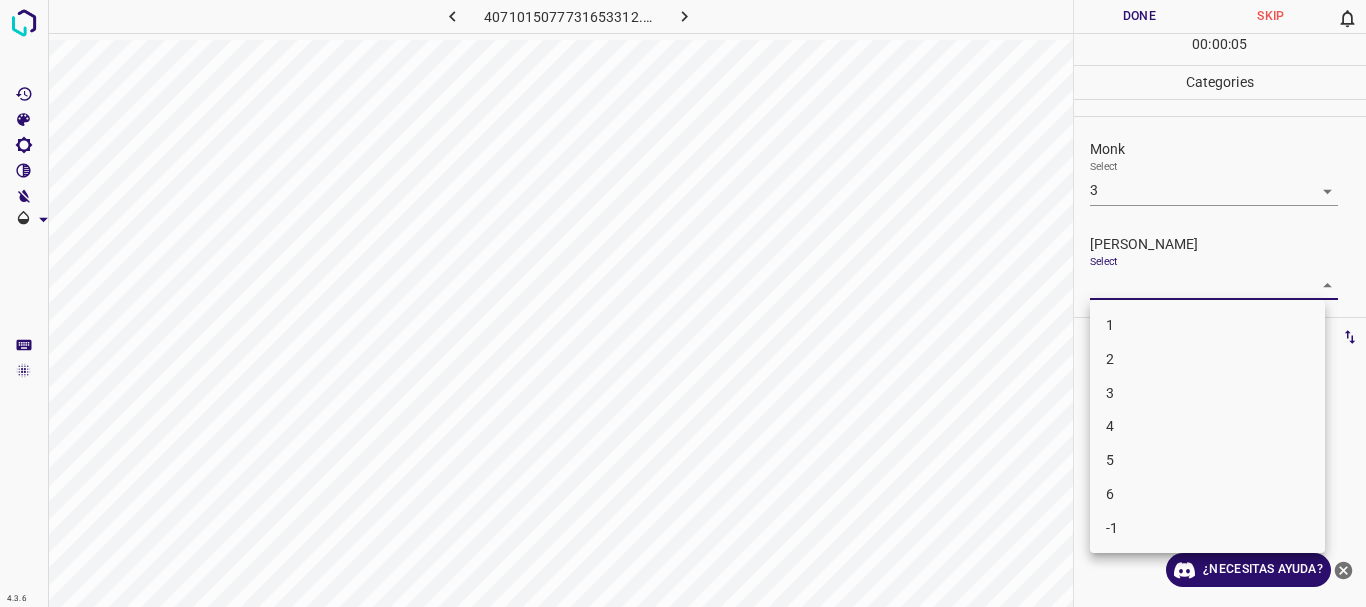 drag, startPoint x: 1148, startPoint y: 350, endPoint x: 1119, endPoint y: 148, distance: 204.07106 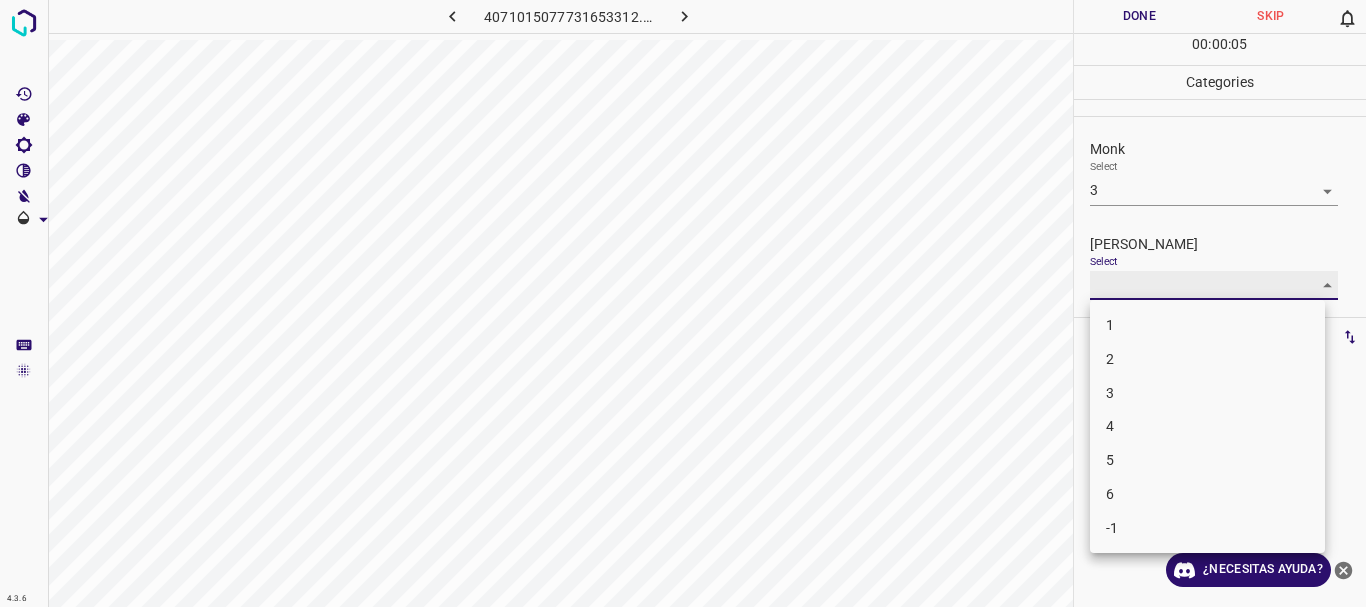 type on "2" 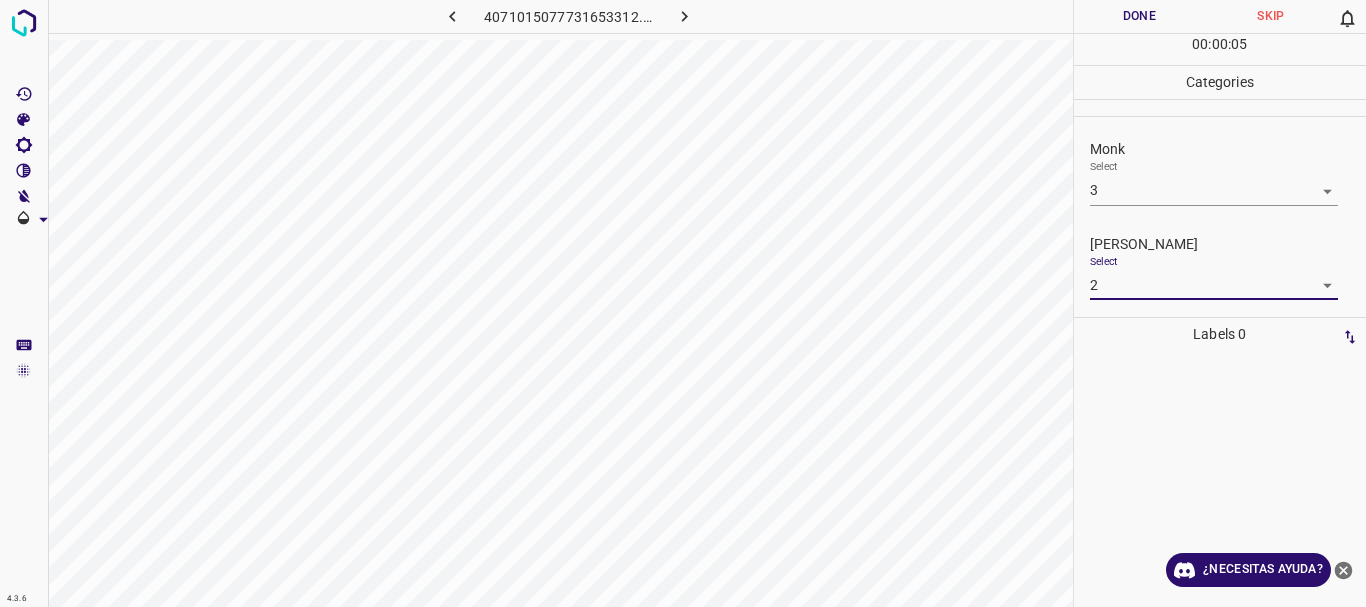 click on "Done" at bounding box center [1140, 16] 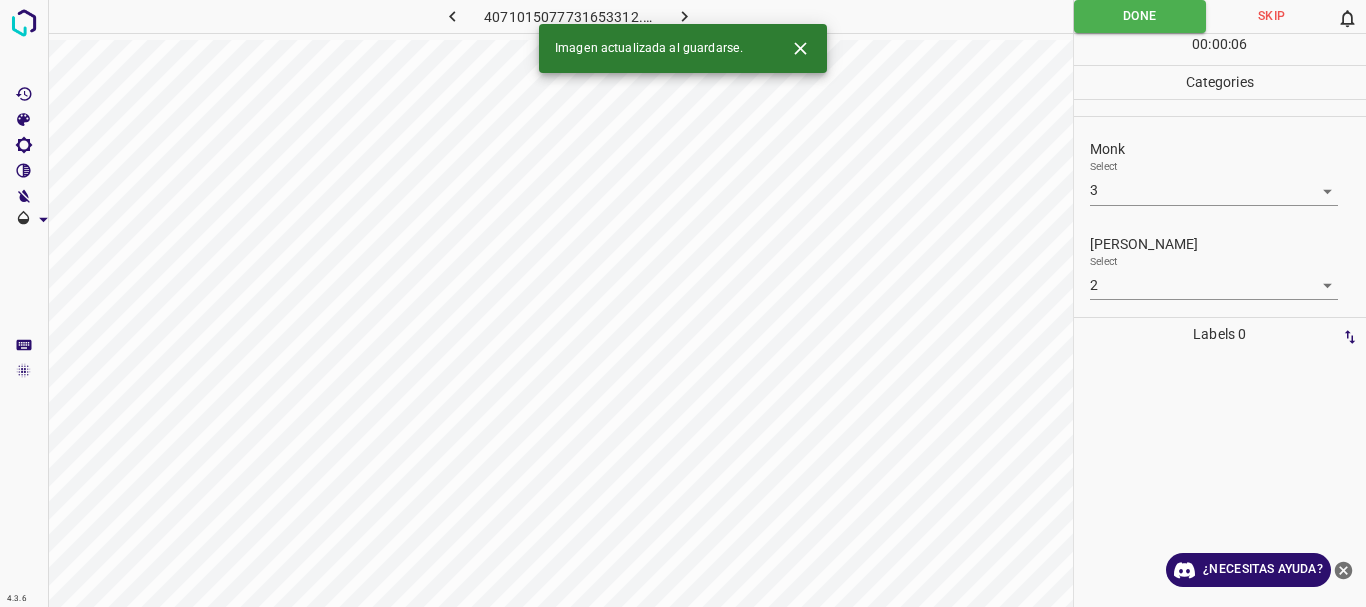 click at bounding box center [684, 16] 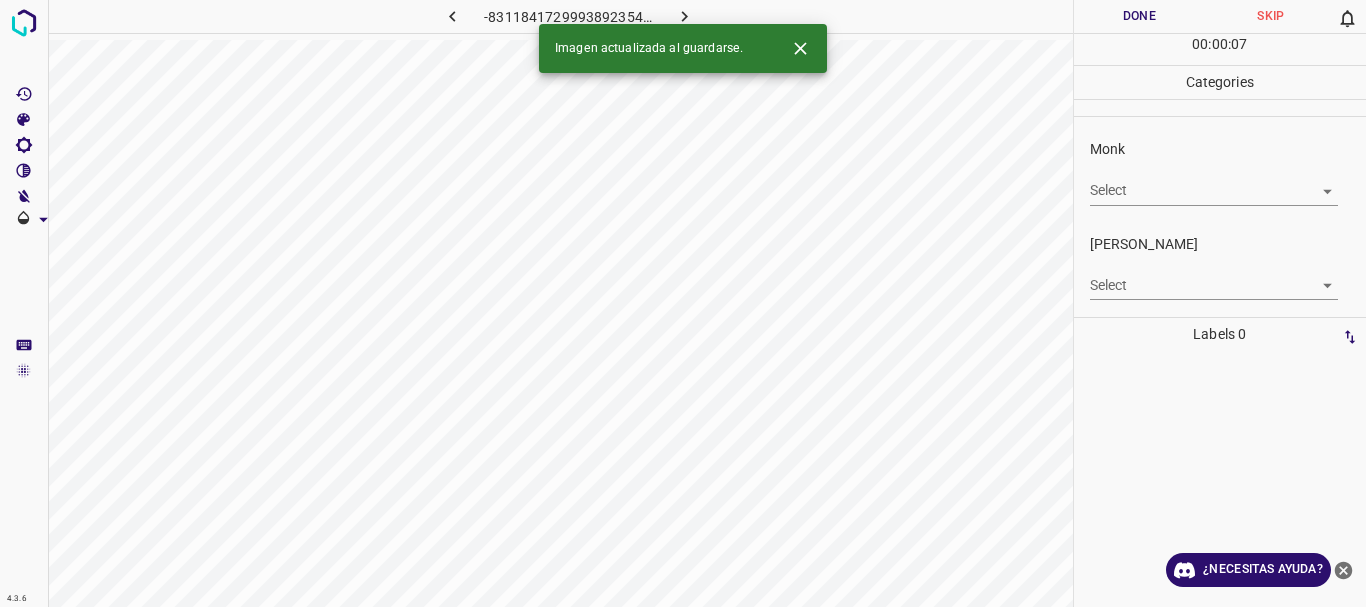 click on "4.3.6  -8311841729993892354.png Done Skip 0 00   : 00   : 07   Categories Monk   Select ​  Fitzpatrick   Select ​ Labels   0 Categories 1 Monk 2  Fitzpatrick Tools Space Change between modes (Draw & Edit) I Auto labeling R Restore zoom M Zoom in N Zoom out Delete Delete selecte label Filters Z Restore filters X Saturation filter C Brightness filter V Contrast filter B Gray scale filter General O Download Imagen actualizada al guardarse. ¿Necesitas ayuda? Texto original Valora esta traducción Tu opinión servirá para ayudar a mejorar el Traductor de Google - Texto - Esconder - Borrar" at bounding box center (683, 303) 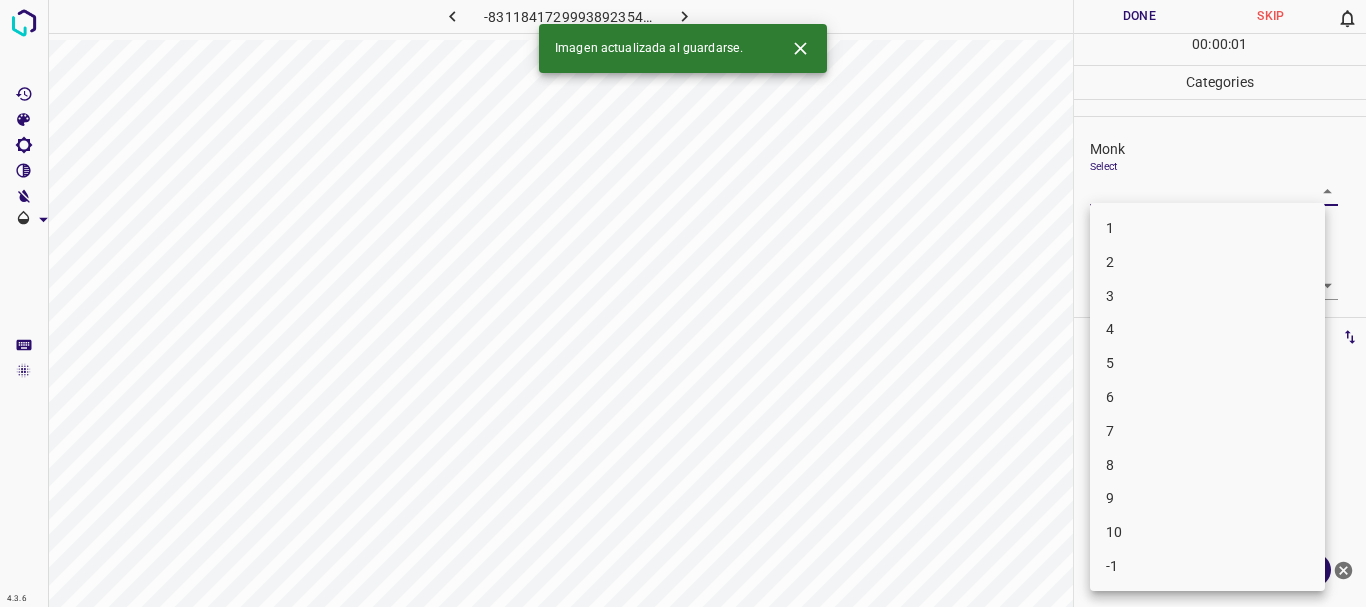 click on "4" at bounding box center (1207, 329) 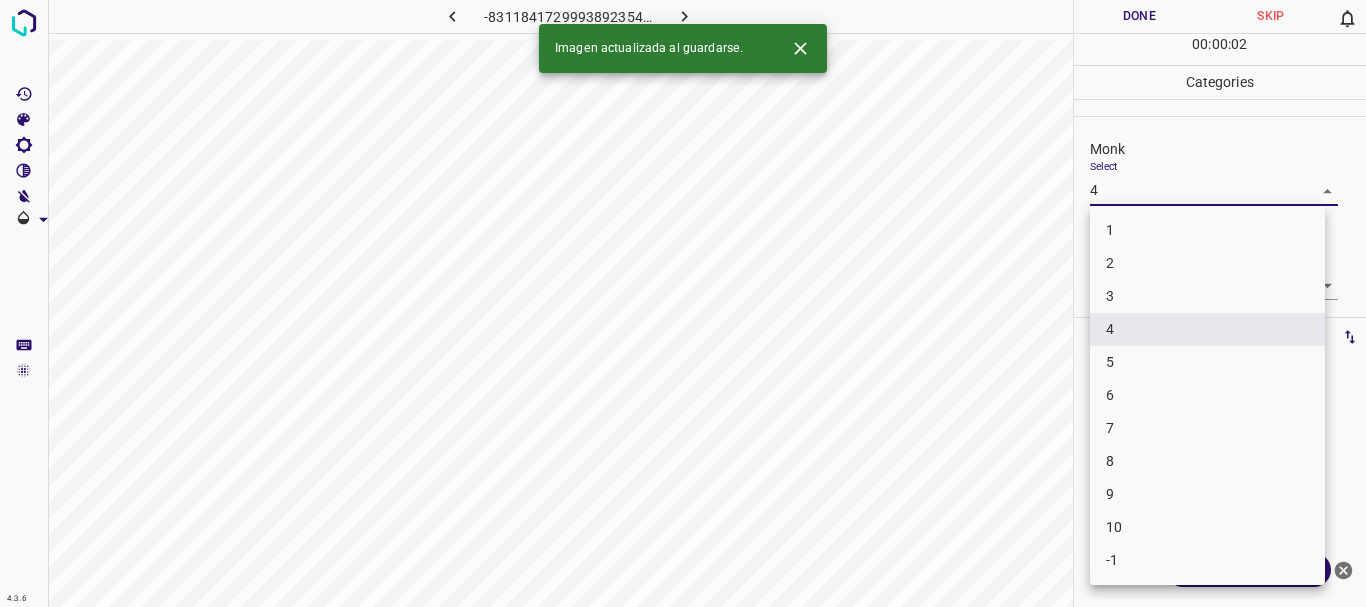 click on "4.3.6  -8311841729993892354.png Done Skip 0 00   : 00   : 02   Categories Monk   Select 4 4  Fitzpatrick   Select ​ Labels   0 Categories 1 Monk 2  Fitzpatrick Tools Space Change between modes (Draw & Edit) I Auto labeling R Restore zoom M Zoom in N Zoom out Delete Delete selecte label Filters Z Restore filters X Saturation filter C Brightness filter V Contrast filter B Gray scale filter General O Download Imagen actualizada al guardarse. ¿Necesitas ayuda? Texto original Valora esta traducción Tu opinión servirá para ayudar a mejorar el Traductor de Google - Texto - Esconder - Borrar 1 2 3 4 5 6 7 8 9 10 -1" at bounding box center (683, 303) 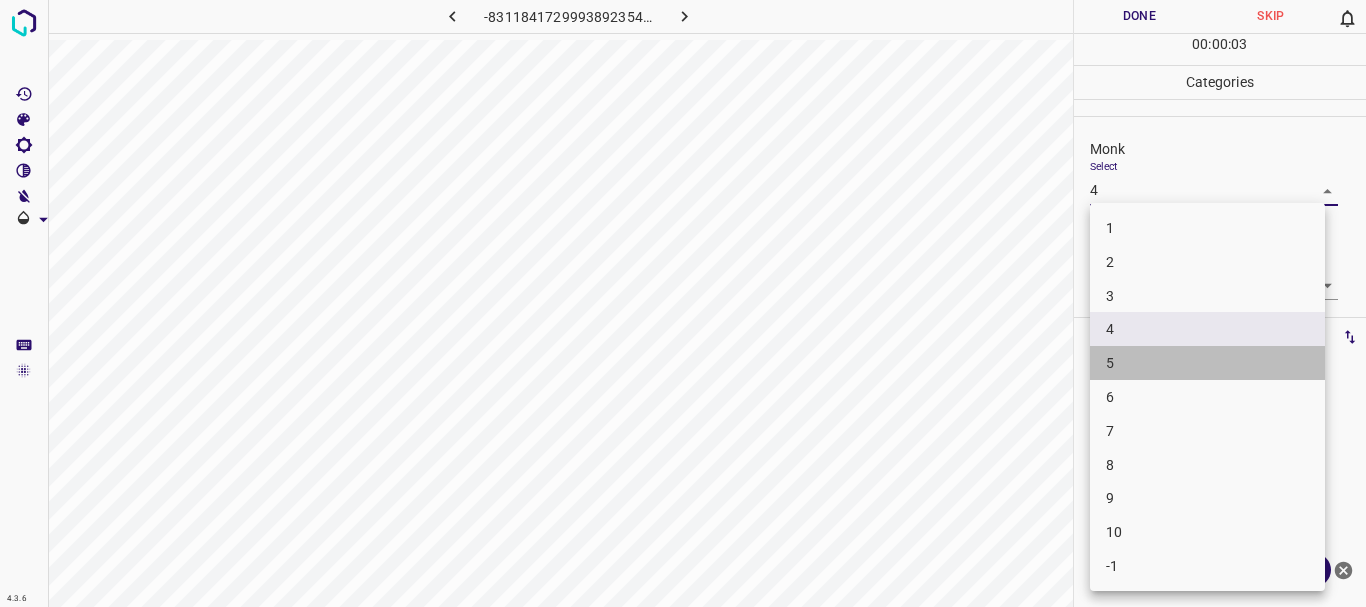 click on "5" at bounding box center (1207, 363) 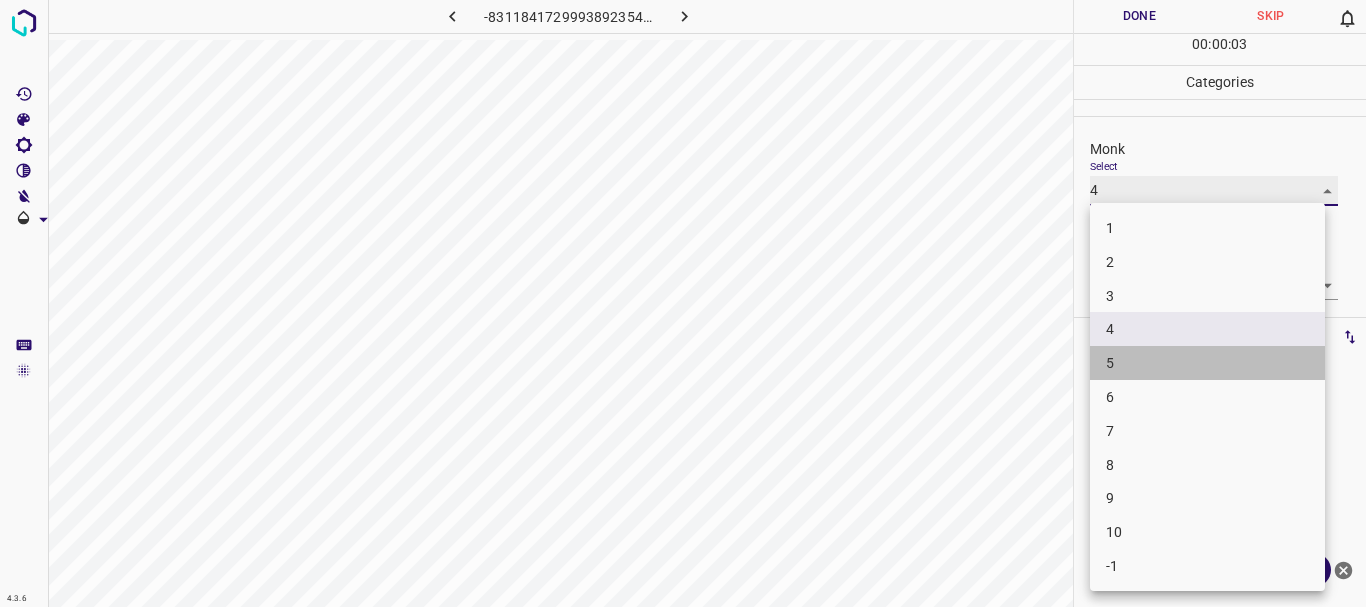 type on "5" 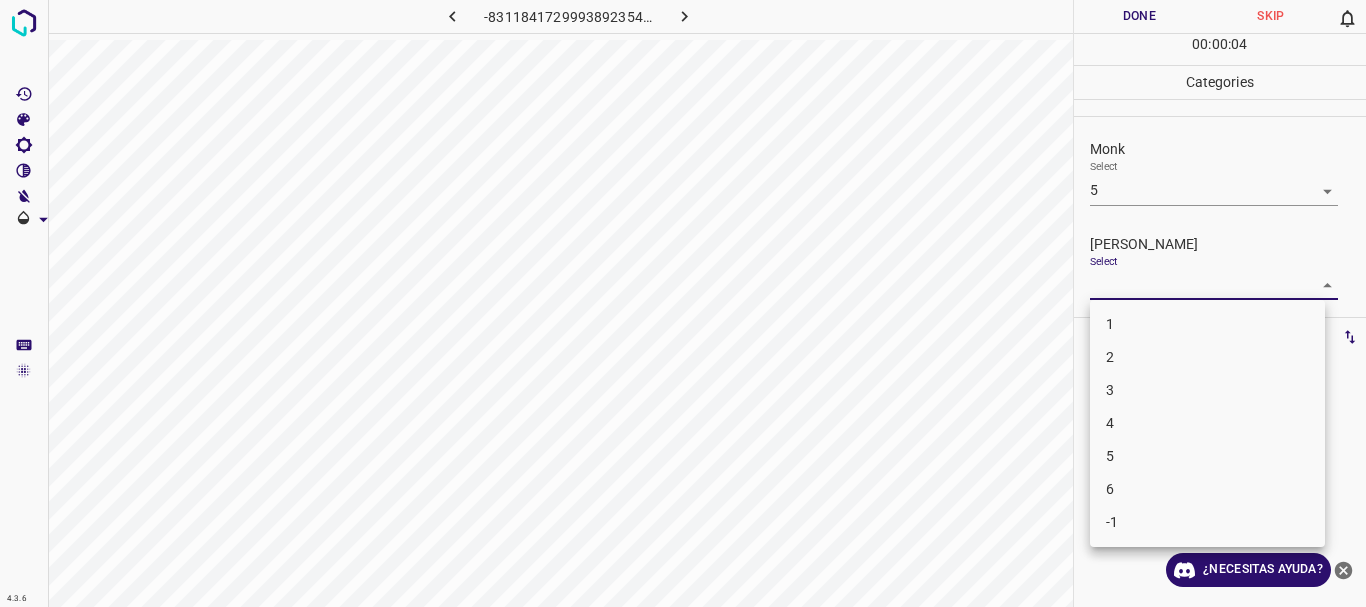 click on "4.3.6  -8311841729993892354.png Done Skip 0 00   : 00   : 04   Categories Monk   Select 5 5  Fitzpatrick   Select ​ Labels   0 Categories 1 Monk 2  Fitzpatrick Tools Space Change between modes (Draw & Edit) I Auto labeling R Restore zoom M Zoom in N Zoom out Delete Delete selecte label Filters Z Restore filters X Saturation filter C Brightness filter V Contrast filter B Gray scale filter General O Download ¿Necesitas ayuda? Texto original Valora esta traducción Tu opinión servirá para ayudar a mejorar el Traductor de Google - Texto - Esconder - Borrar 1 2 3 4 5 6 -1" at bounding box center (683, 303) 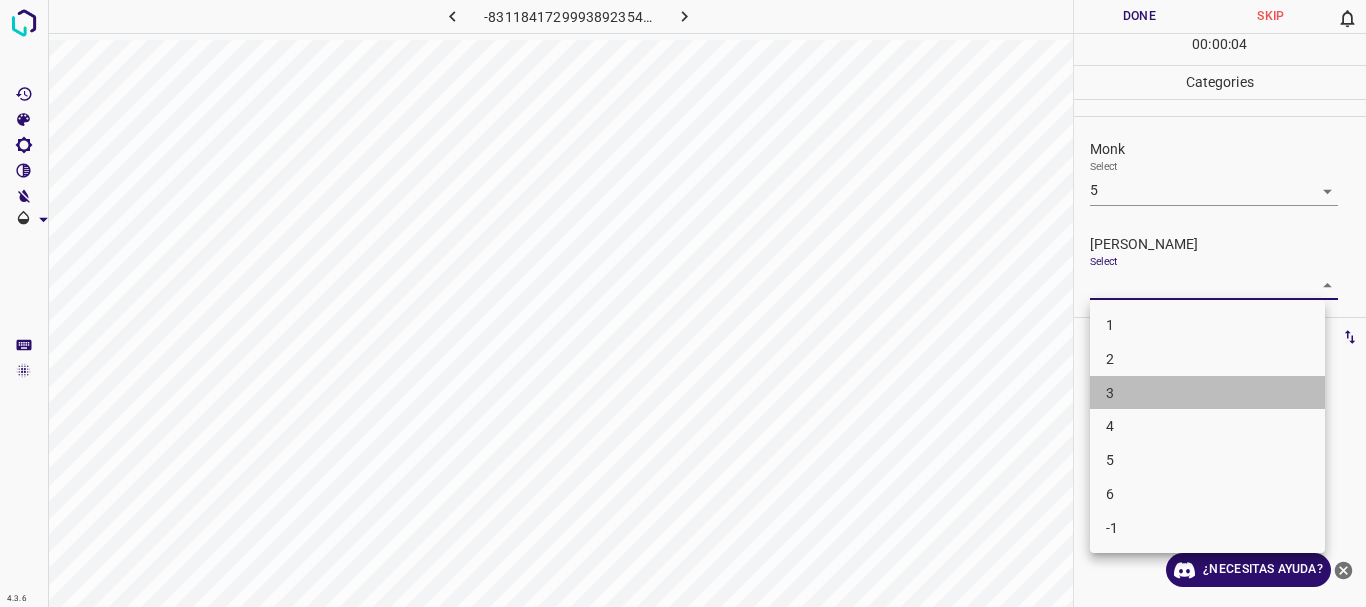 drag, startPoint x: 1151, startPoint y: 387, endPoint x: 1107, endPoint y: 111, distance: 279.48523 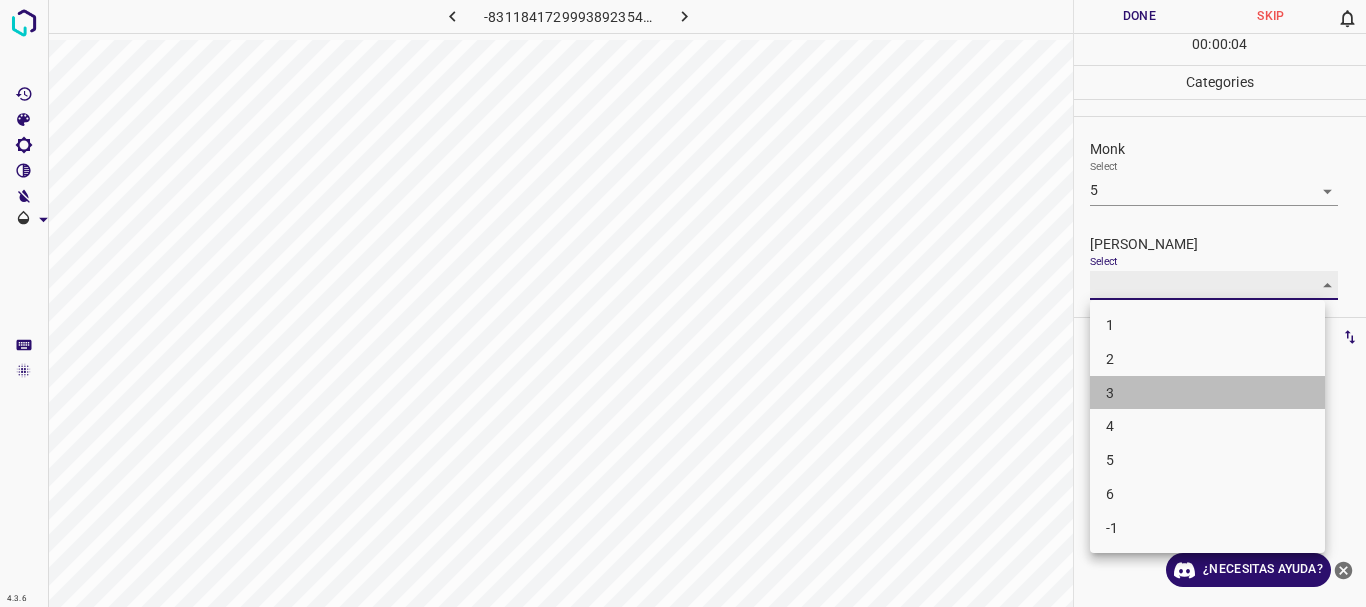 type on "3" 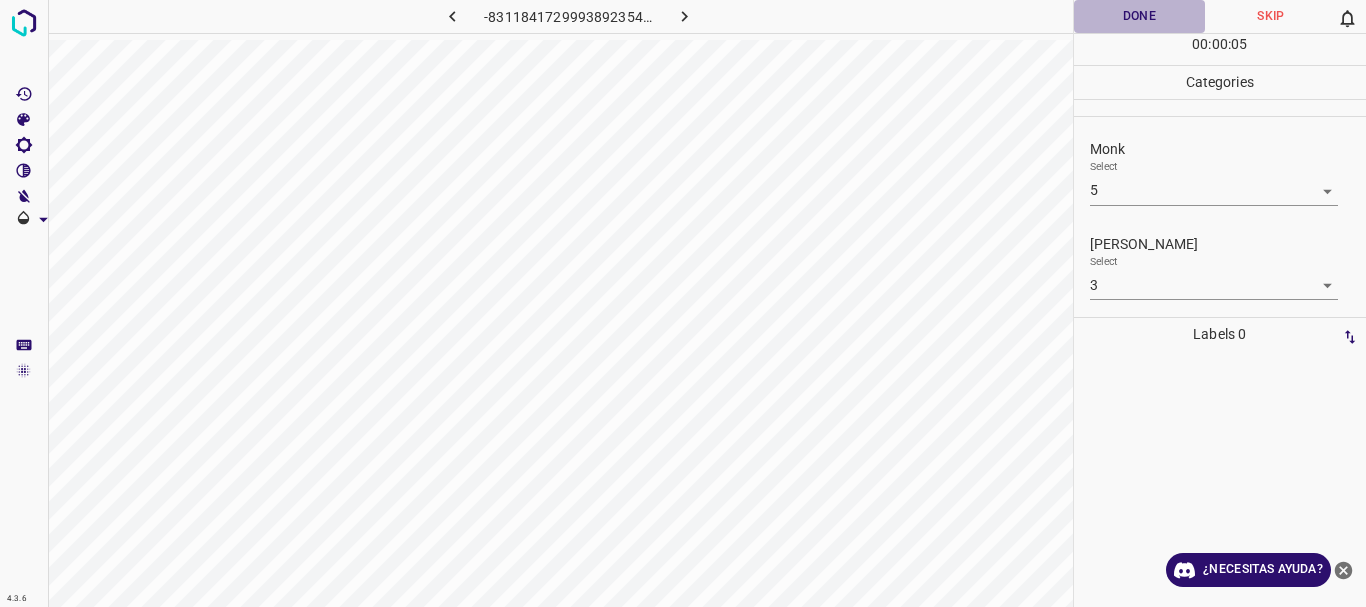 click on "Done" at bounding box center (1140, 16) 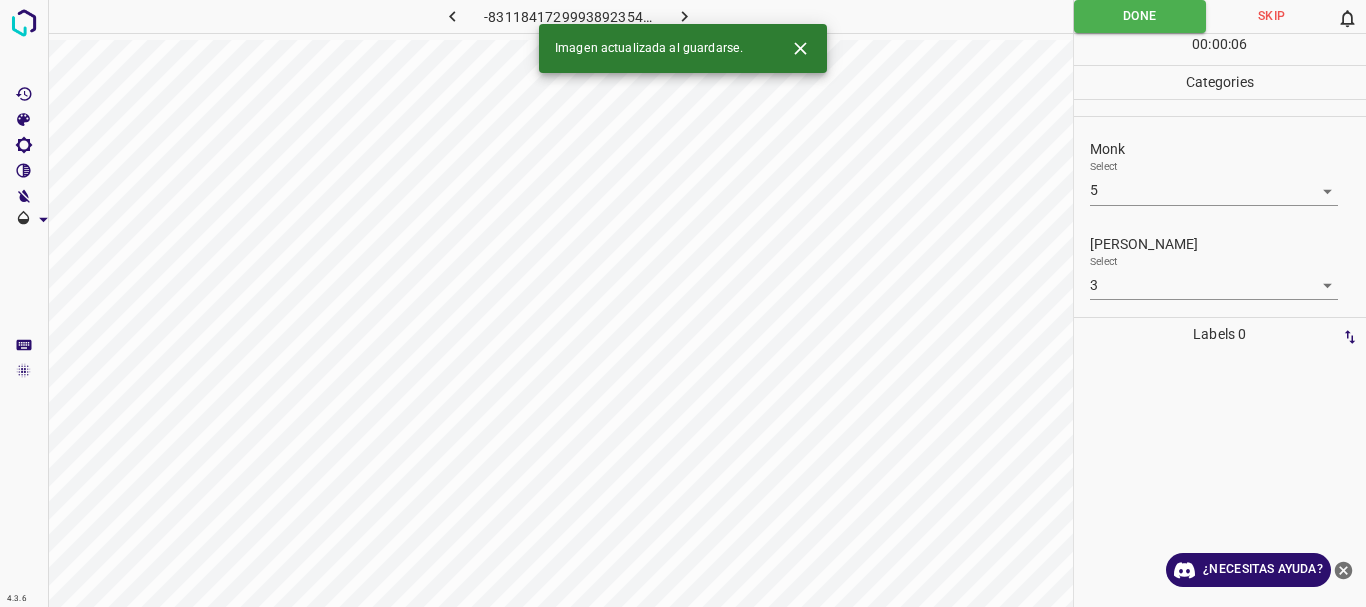click on "Imagen actualizada al guardarse." at bounding box center (683, 48) 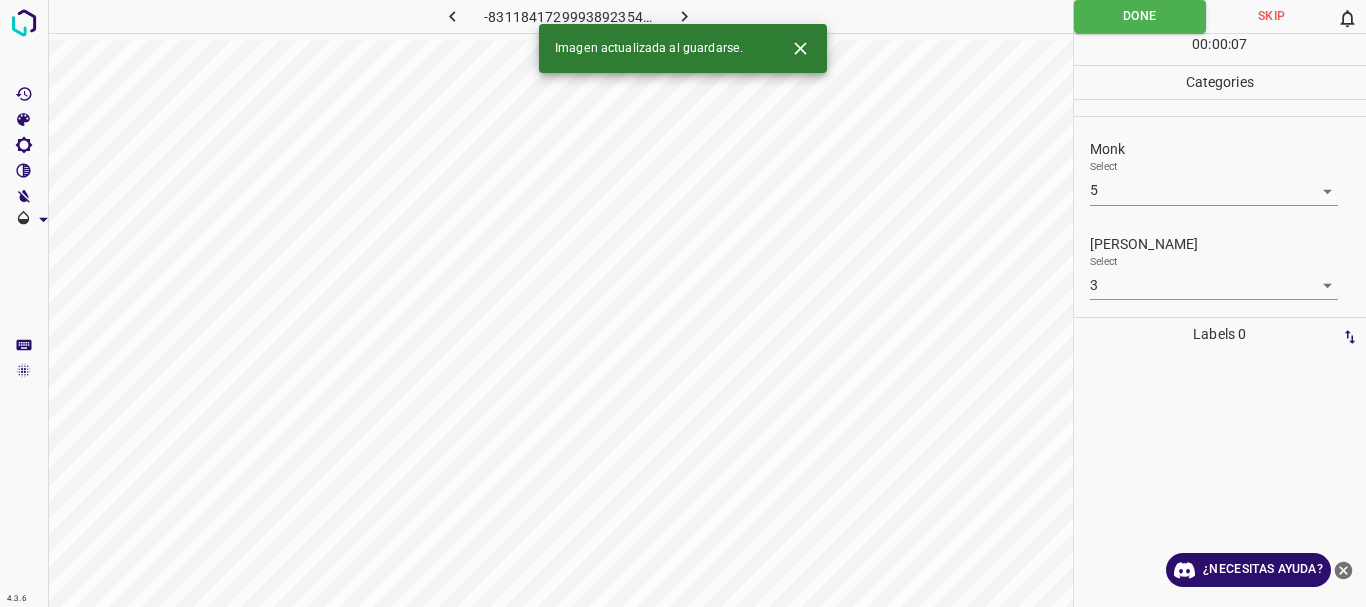 click at bounding box center (684, 16) 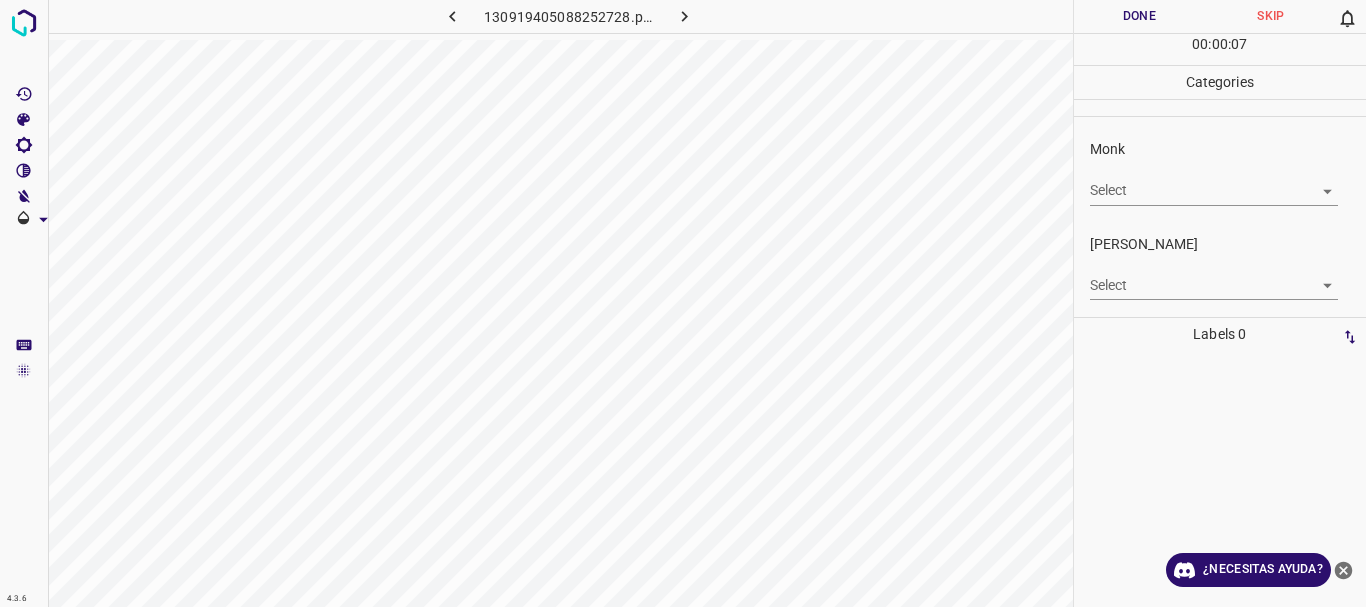 click on "4.3.6  130919405088252728.png Done Skip 0 00   : 00   : 07   Categories Monk   Select ​  Fitzpatrick   Select ​ Labels   0 Categories 1 Monk 2  Fitzpatrick Tools Space Change between modes (Draw & Edit) I Auto labeling R Restore zoom M Zoom in N Zoom out Delete Delete selecte label Filters Z Restore filters X Saturation filter C Brightness filter V Contrast filter B Gray scale filter General O Download ¿Necesitas ayuda? Texto original Valora esta traducción Tu opinión servirá para ayudar a mejorar el Traductor de Google - Texto - Esconder - Borrar" at bounding box center (683, 303) 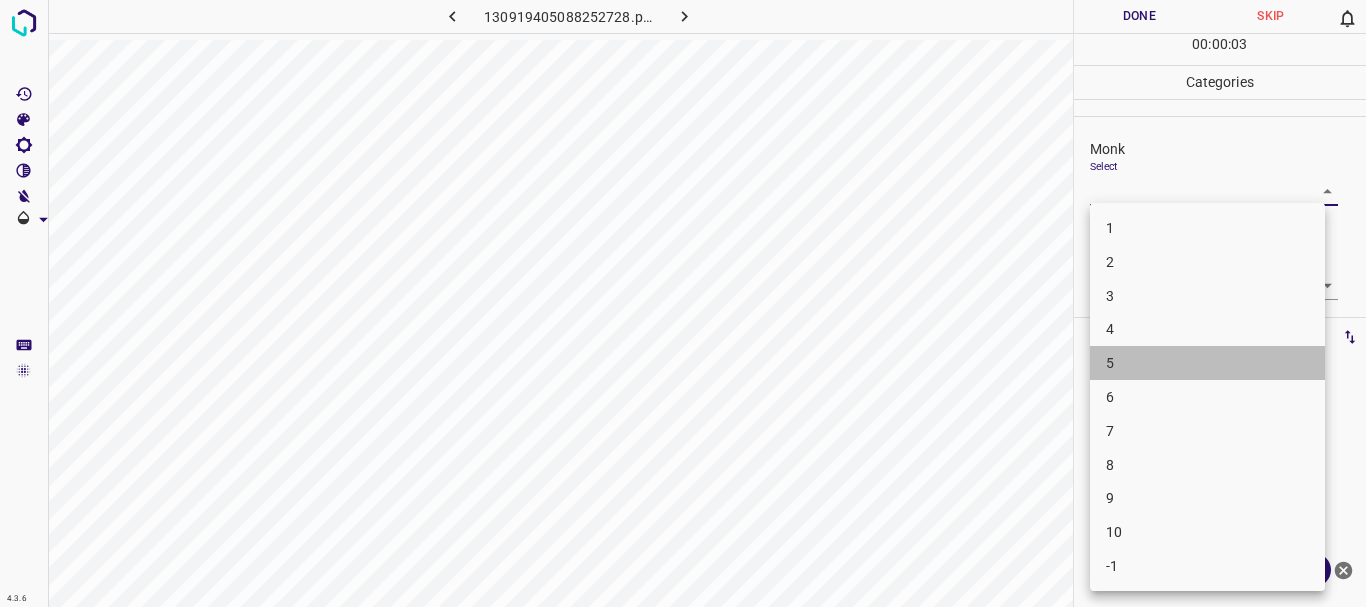 click on "5" at bounding box center [1207, 363] 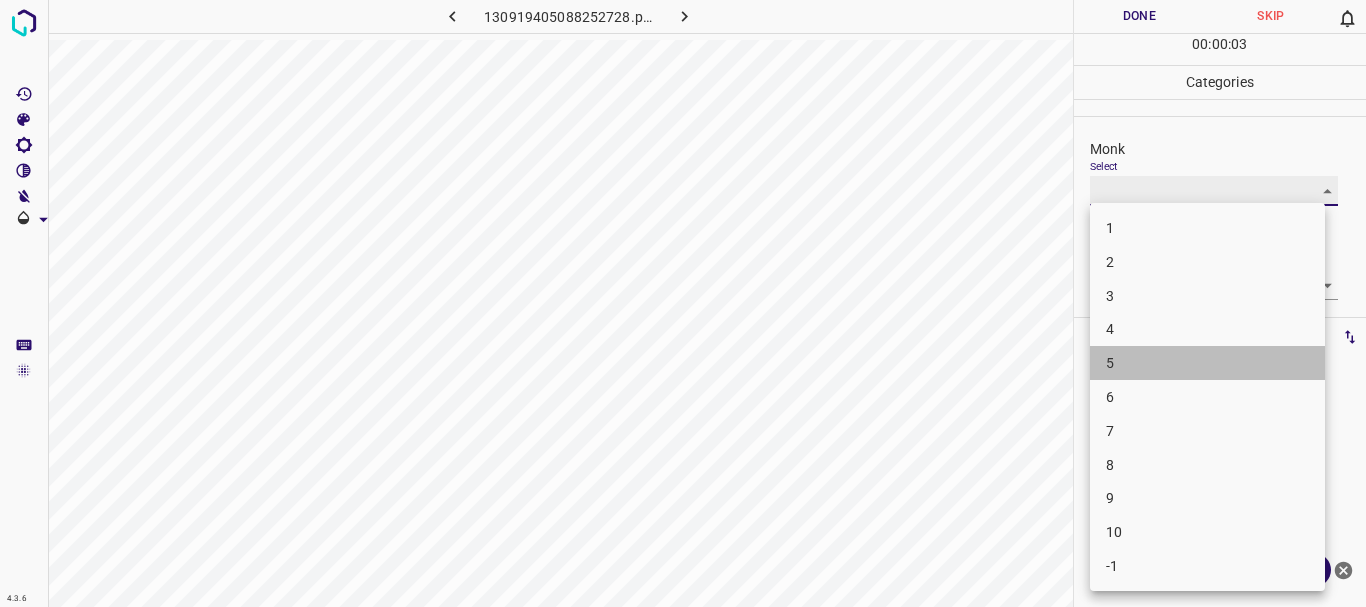 type on "5" 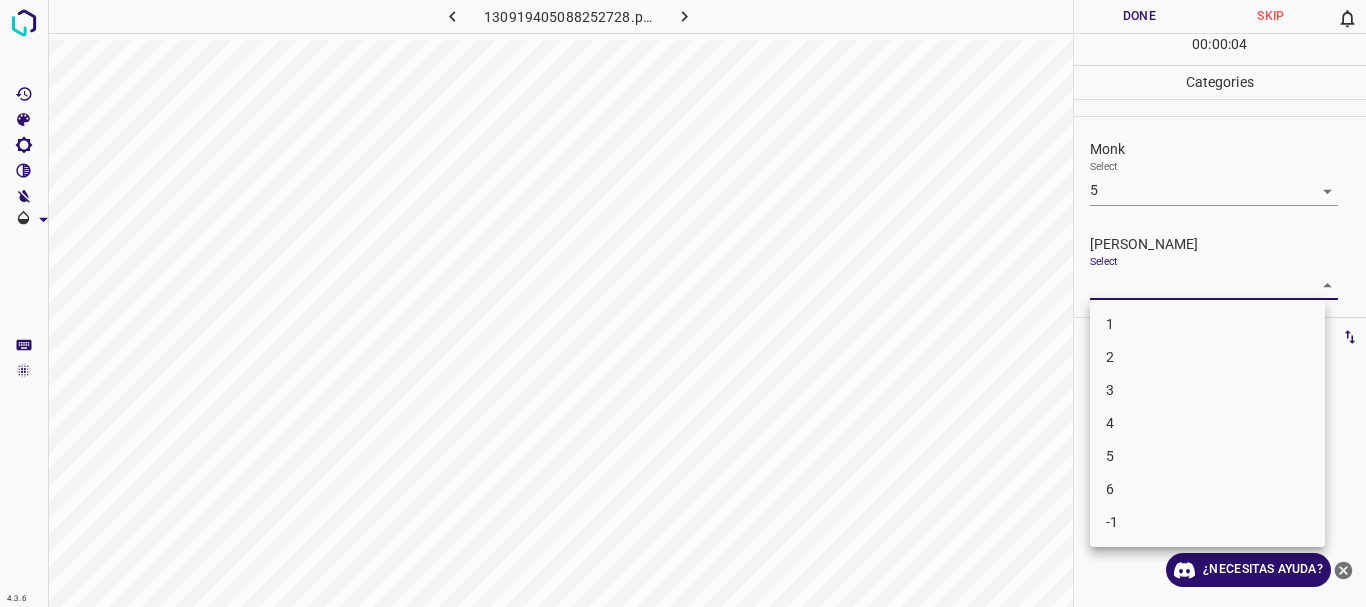 click on "4.3.6  130919405088252728.png Done Skip 0 00   : 00   : 04   Categories Monk   Select 5 5  Fitzpatrick   Select ​ Labels   0 Categories 1 Monk 2  Fitzpatrick Tools Space Change between modes (Draw & Edit) I Auto labeling R Restore zoom M Zoom in N Zoom out Delete Delete selecte label Filters Z Restore filters X Saturation filter C Brightness filter V Contrast filter B Gray scale filter General O Download ¿Necesitas ayuda? Texto original Valora esta traducción Tu opinión servirá para ayudar a mejorar el Traductor de Google - Texto - Esconder - Borrar 1 2 3 4 5 6 -1" at bounding box center [683, 303] 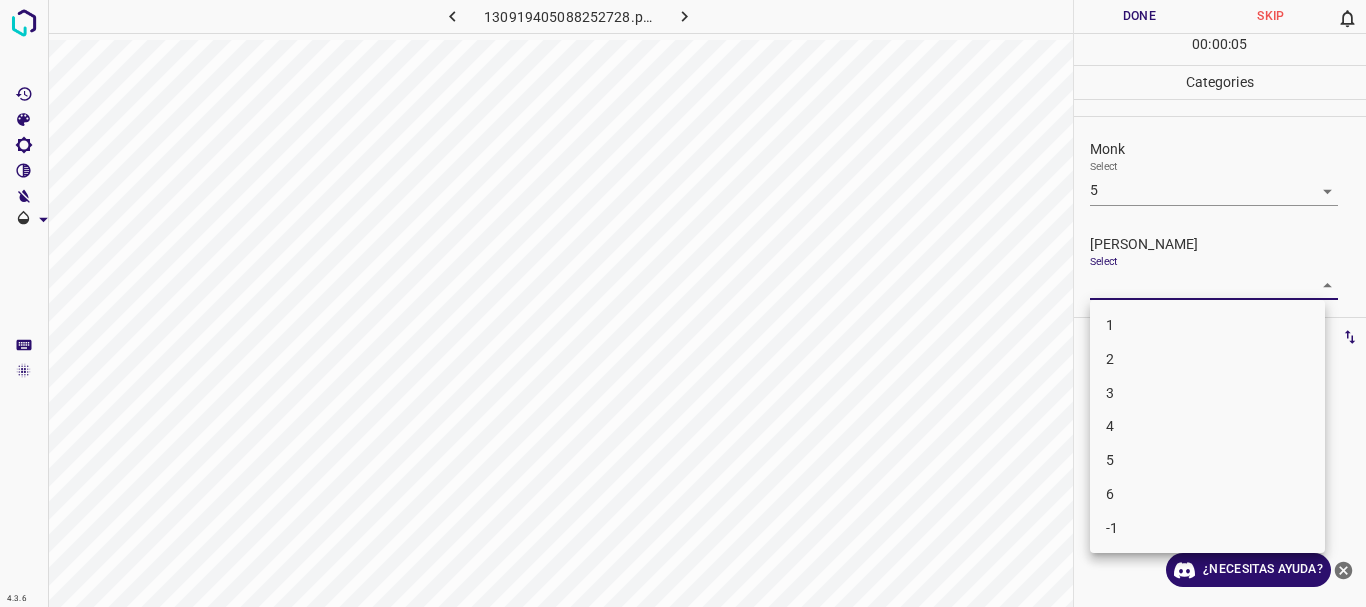 drag, startPoint x: 1141, startPoint y: 389, endPoint x: 1135, endPoint y: 307, distance: 82.219215 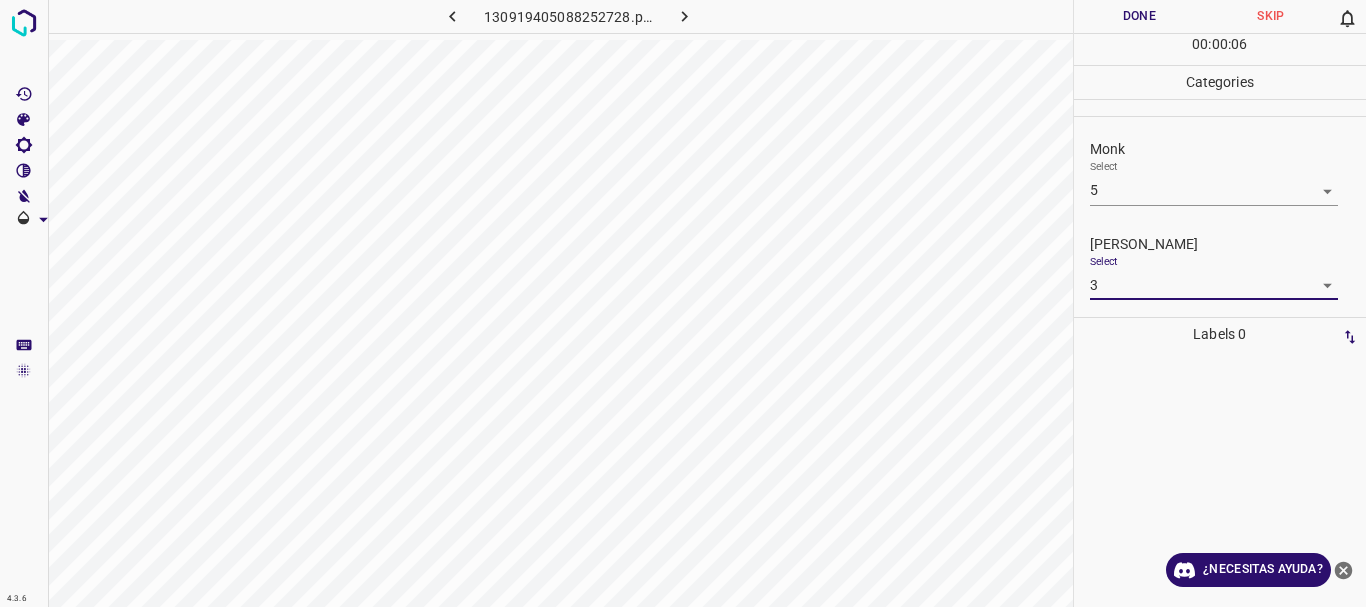 click on "4.3.6  130919405088252728.png Done Skip 0 00   : 00   : 06   Categories Monk   Select 5 5  Fitzpatrick   Select 3 3 Labels   0 Categories 1 Monk 2  Fitzpatrick Tools Space Change between modes (Draw & Edit) I Auto labeling R Restore zoom M Zoom in N Zoom out Delete Delete selecte label Filters Z Restore filters X Saturation filter C Brightness filter V Contrast filter B Gray scale filter General O Download ¿Necesitas ayuda? Texto original Valora esta traducción Tu opinión servirá para ayudar a mejorar el Traductor de Google - Texto - Esconder - Borrar" at bounding box center [683, 303] 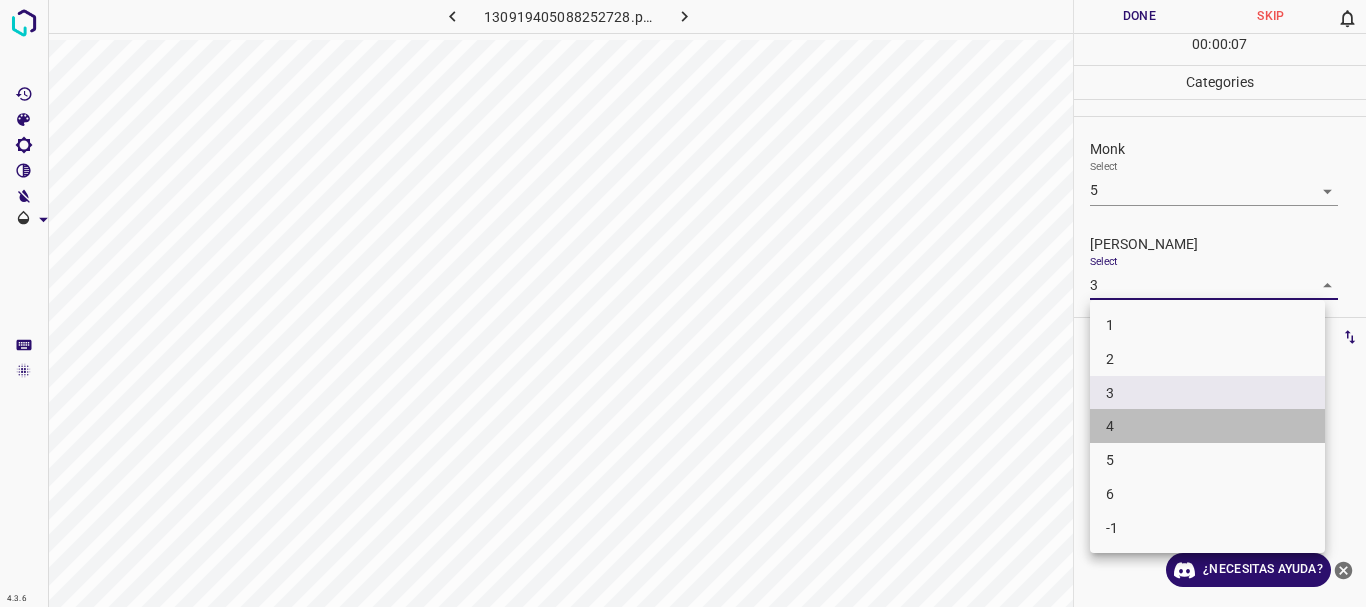 drag, startPoint x: 1127, startPoint y: 422, endPoint x: 1116, endPoint y: 170, distance: 252.23996 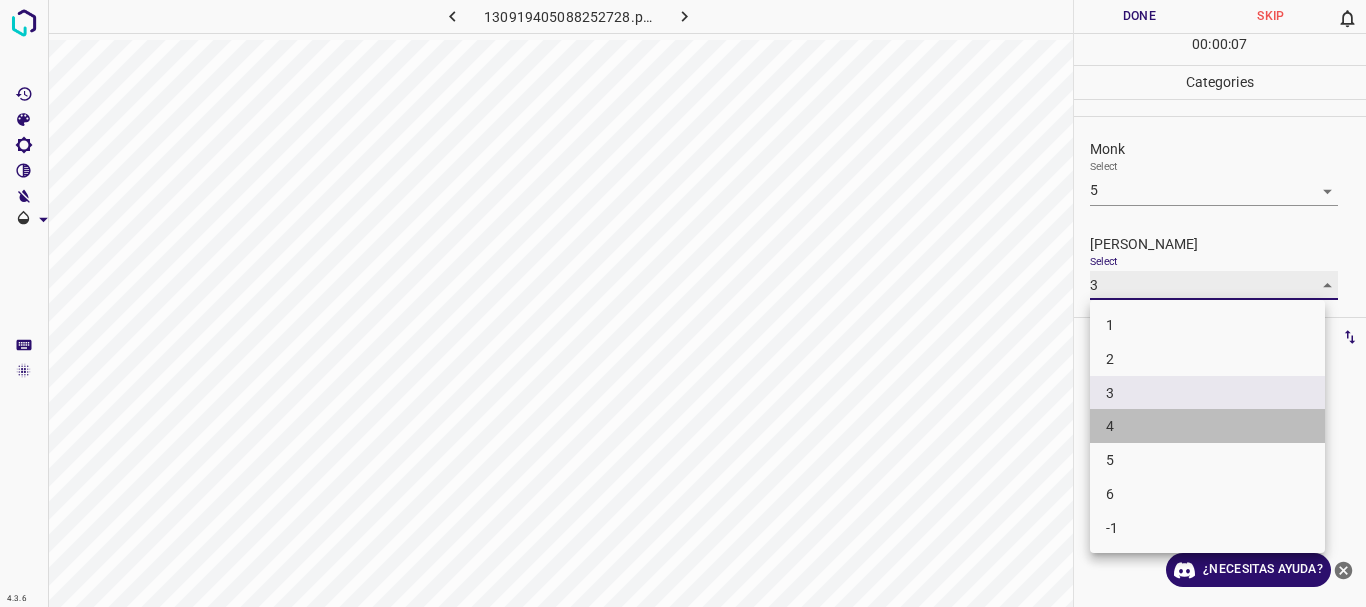 type on "4" 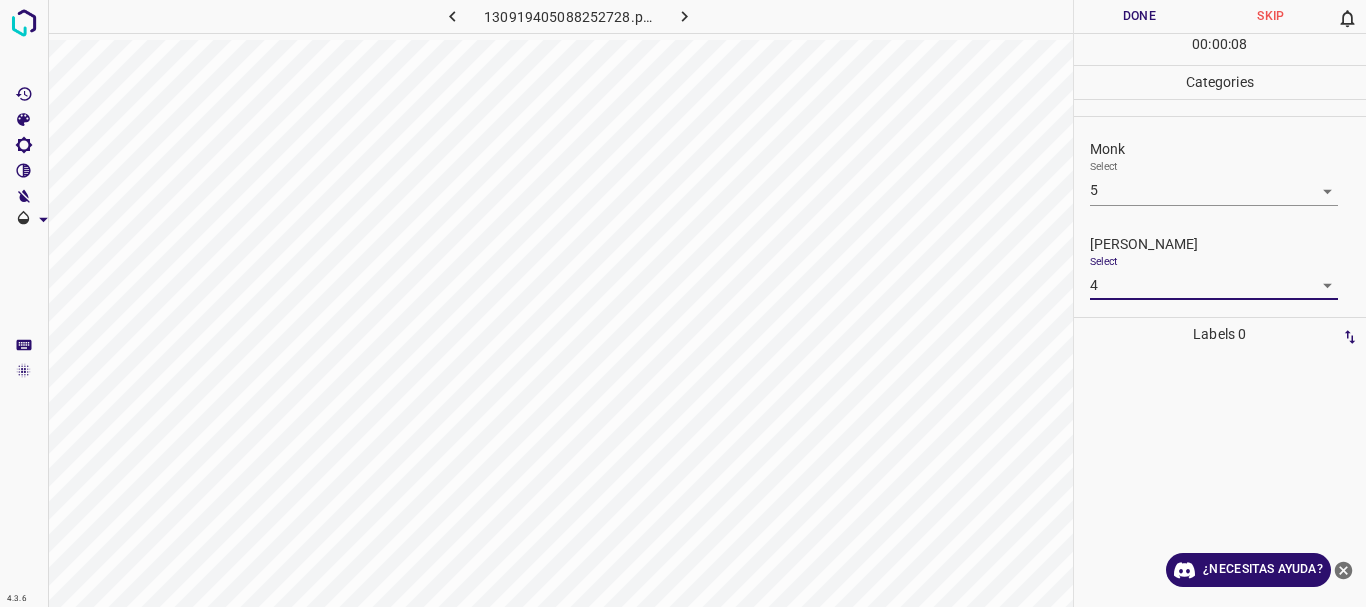 click on "Done" at bounding box center (1140, 16) 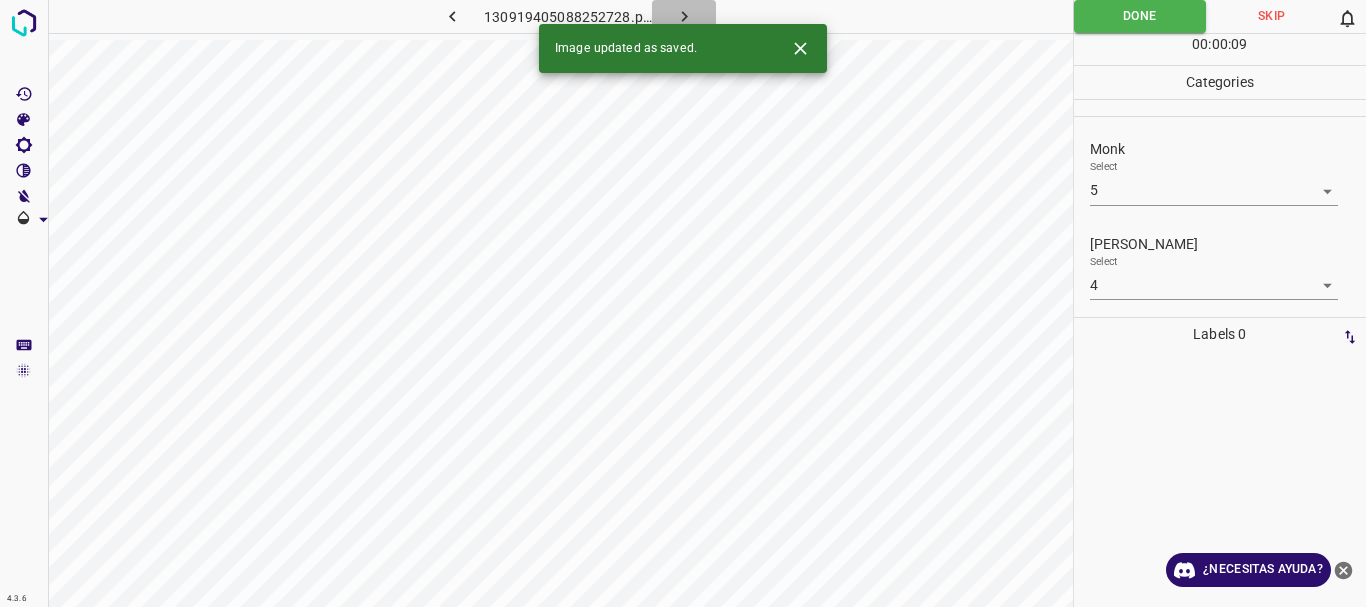 click 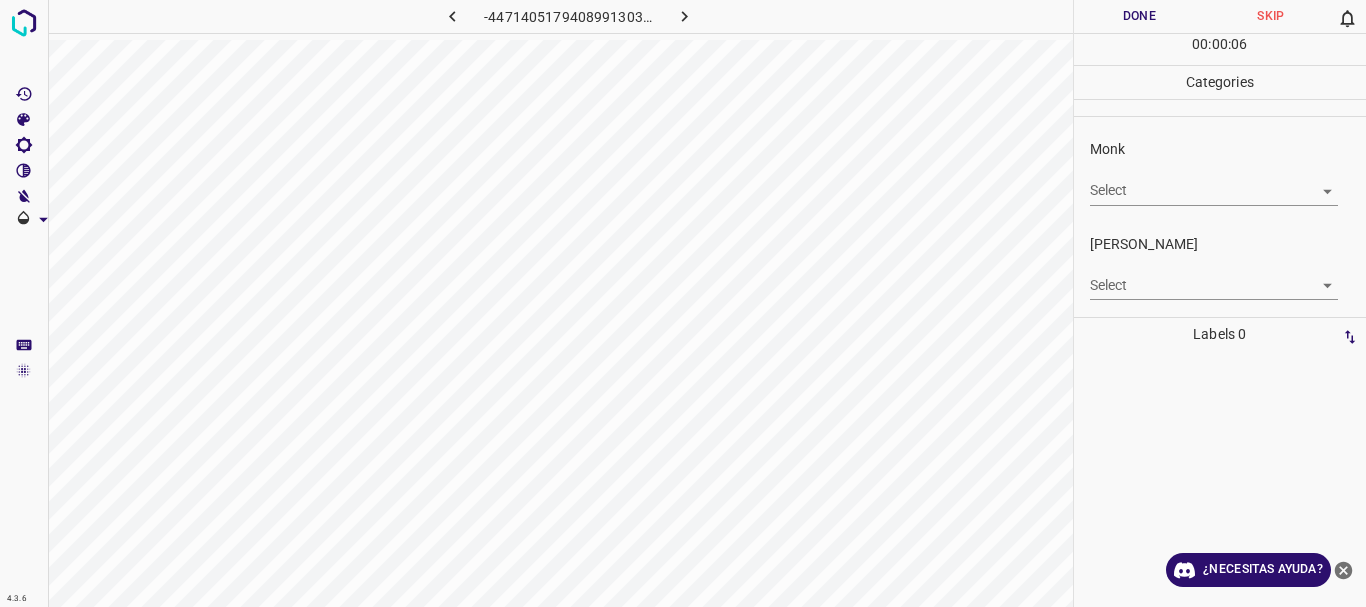 click on "4.3.6  -4471405179408991303.png Done Skip 0 00   : 00   : 06   Categories Monk   Select ​  Fitzpatrick   Select ​ Labels   0 Categories 1 Monk 2  Fitzpatrick Tools Space Change between modes (Draw & Edit) I Auto labeling R Restore zoom M Zoom in N Zoom out Delete Delete selecte label Filters Z Restore filters X Saturation filter C Brightness filter V Contrast filter B Gray scale filter General O Download ¿Necesitas ayuda? Texto original Valora esta traducción Tu opinión servirá para ayudar a mejorar el Traductor de Google - Texto - Esconder - Borrar" at bounding box center (683, 303) 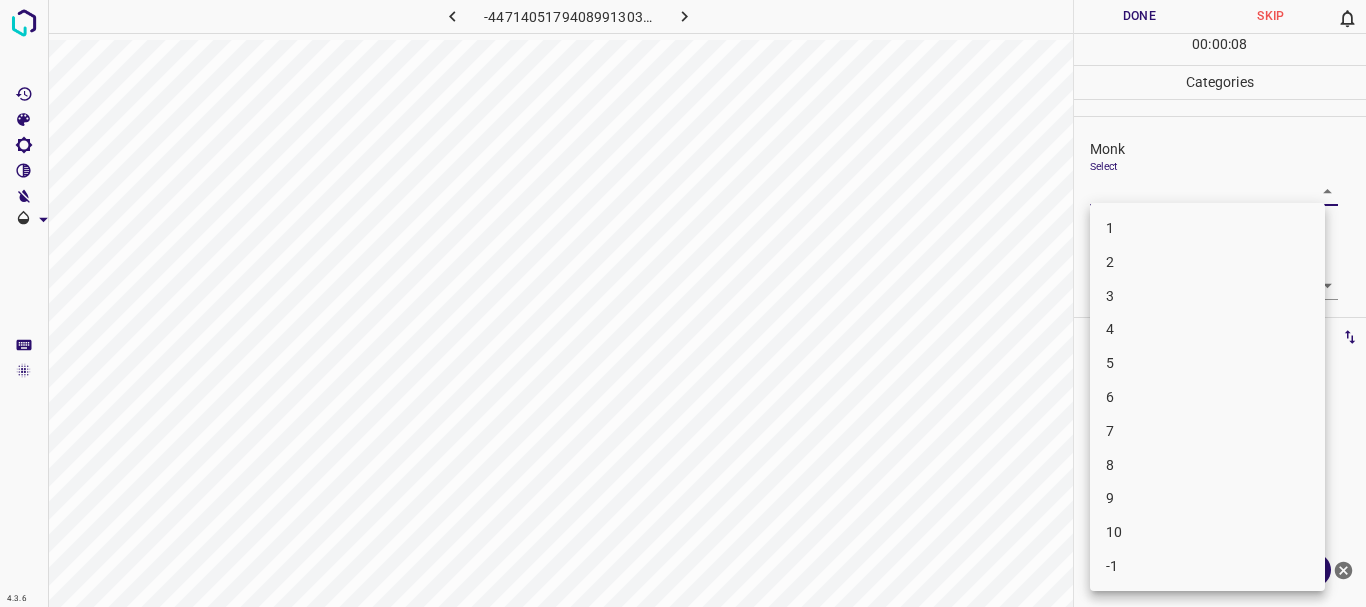 click on "3" at bounding box center (1207, 296) 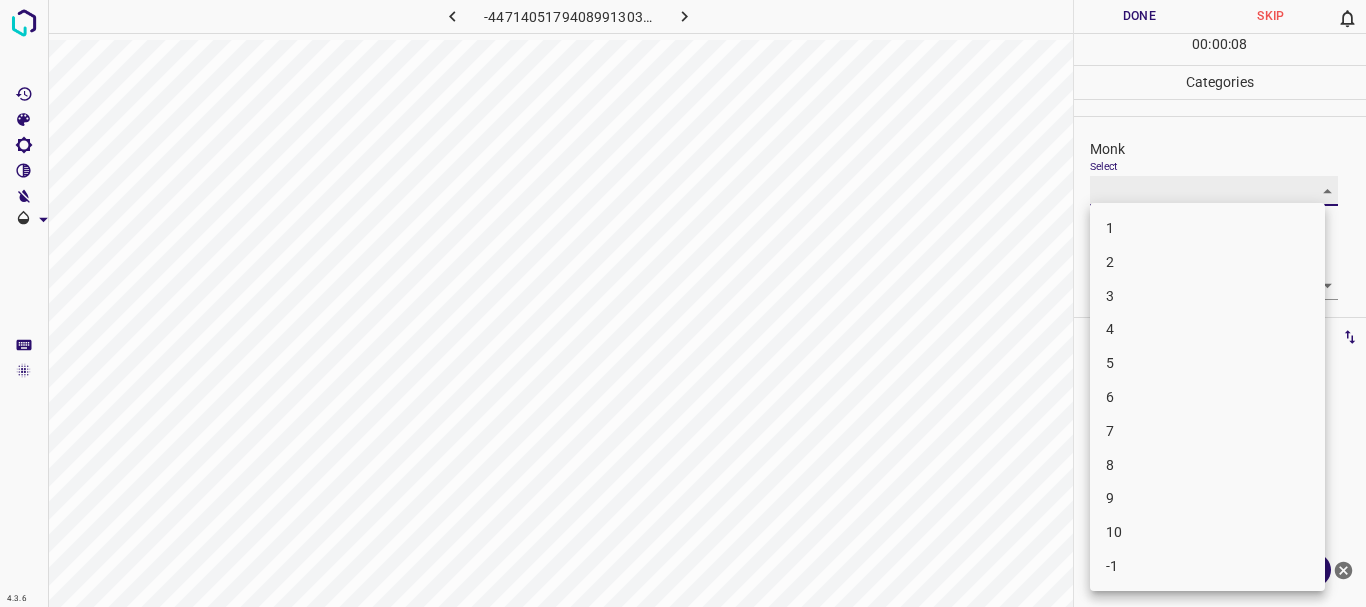 type on "3" 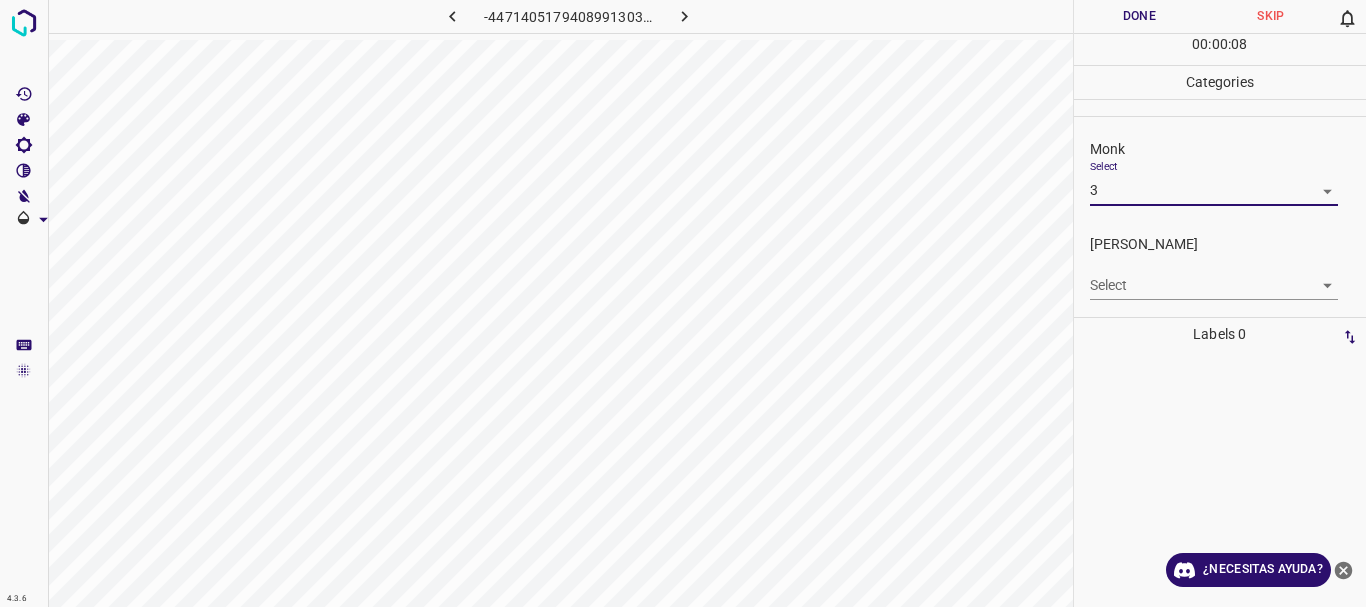 click on "4.3.6  -4471405179408991303.png Done Skip 0 00   : 00   : 08   Categories Monk   Select 3 3  Fitzpatrick   Select ​ Labels   0 Categories 1 Monk 2  Fitzpatrick Tools Space Change between modes (Draw & Edit) I Auto labeling R Restore zoom M Zoom in N Zoom out Delete Delete selecte label Filters Z Restore filters X Saturation filter C Brightness filter V Contrast filter B Gray scale filter General O Download ¿Necesitas ayuda? Texto original Valora esta traducción Tu opinión servirá para ayudar a mejorar el Traductor de Google - Texto - Esconder - Borrar" at bounding box center [683, 303] 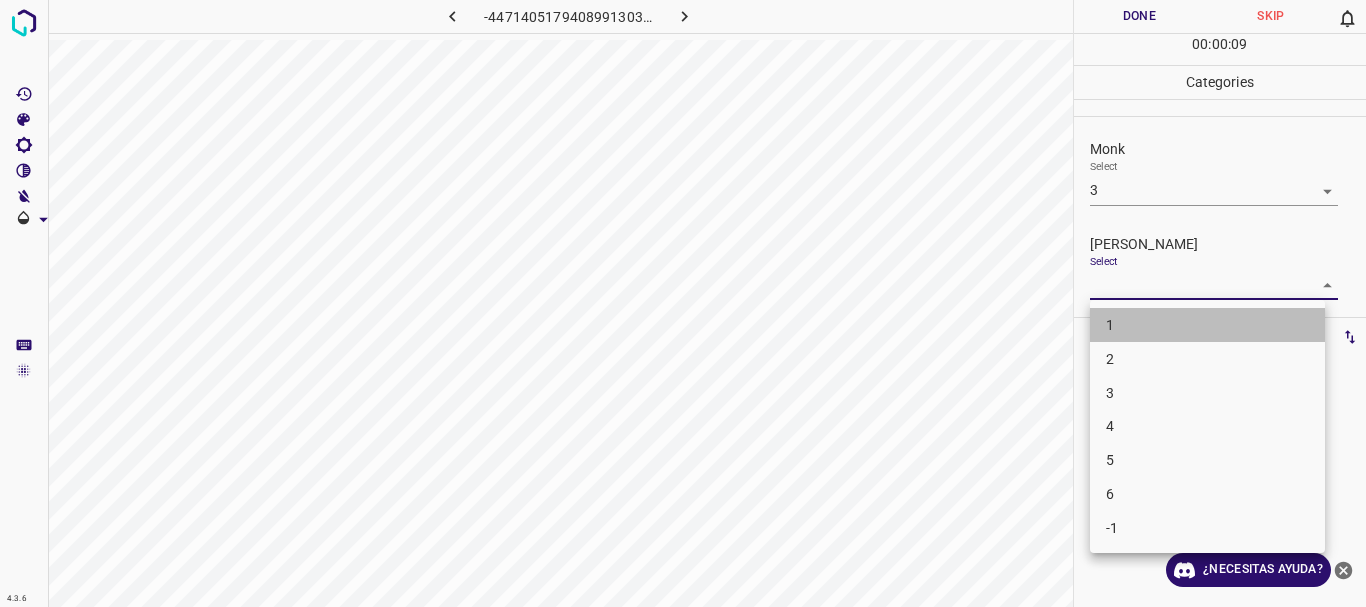 drag, startPoint x: 1142, startPoint y: 325, endPoint x: 1219, endPoint y: 10, distance: 324.27457 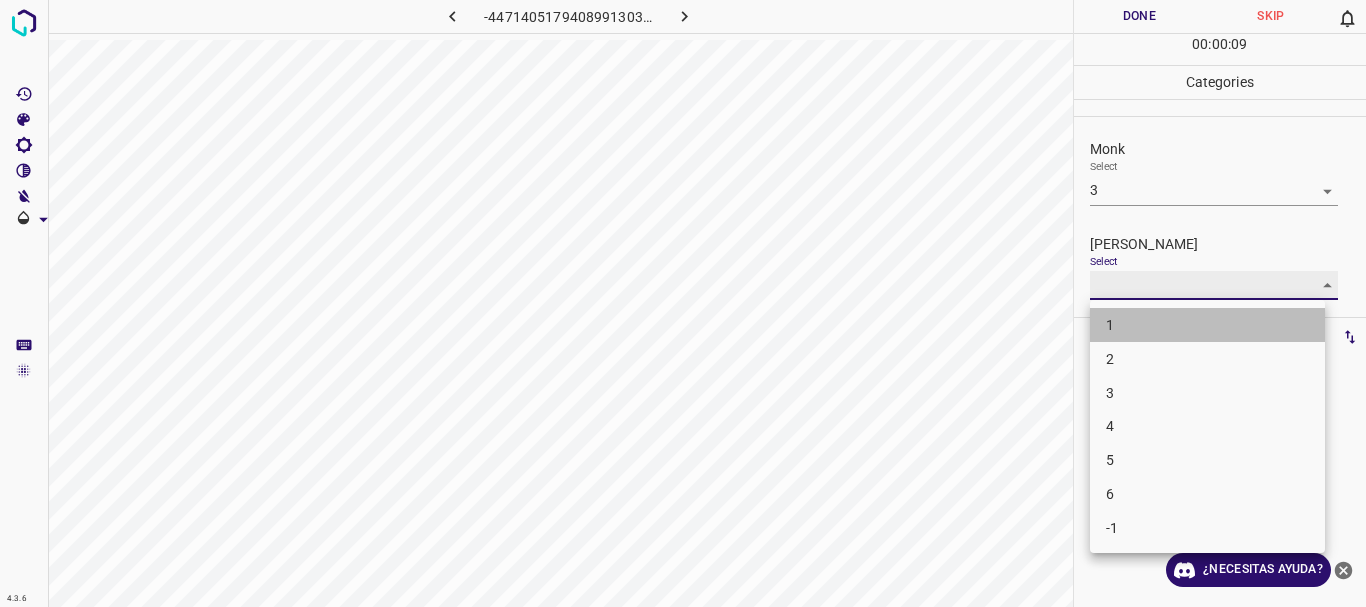 type on "1" 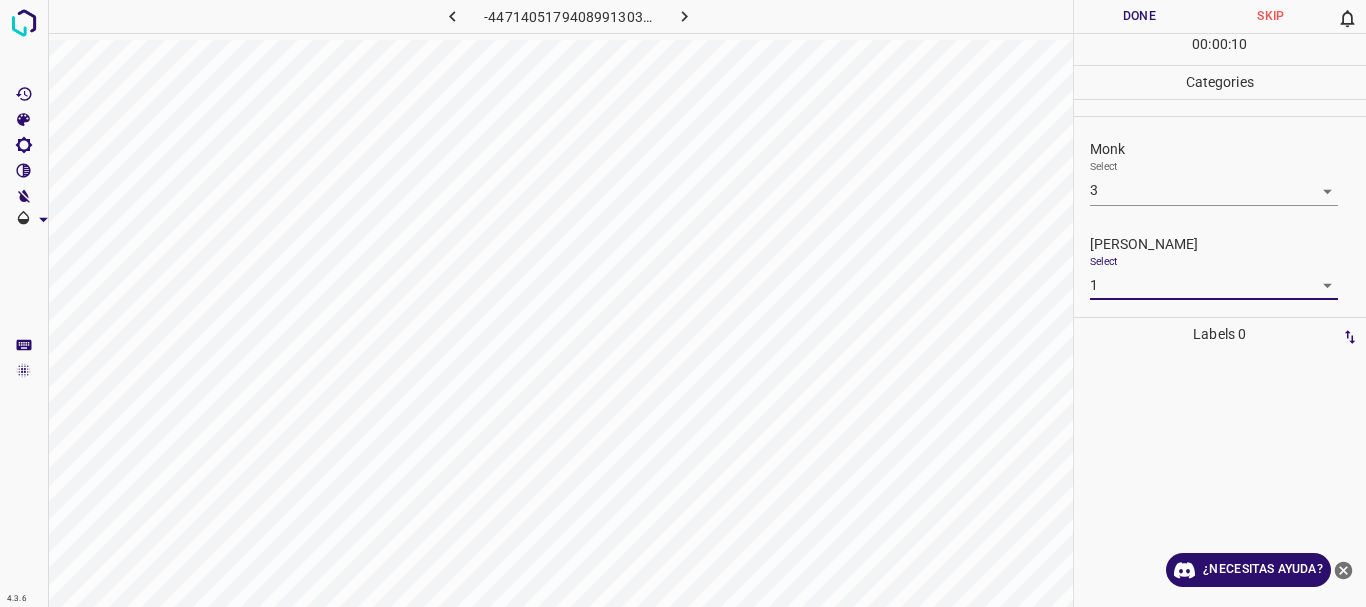 click on "Done" at bounding box center (1140, 16) 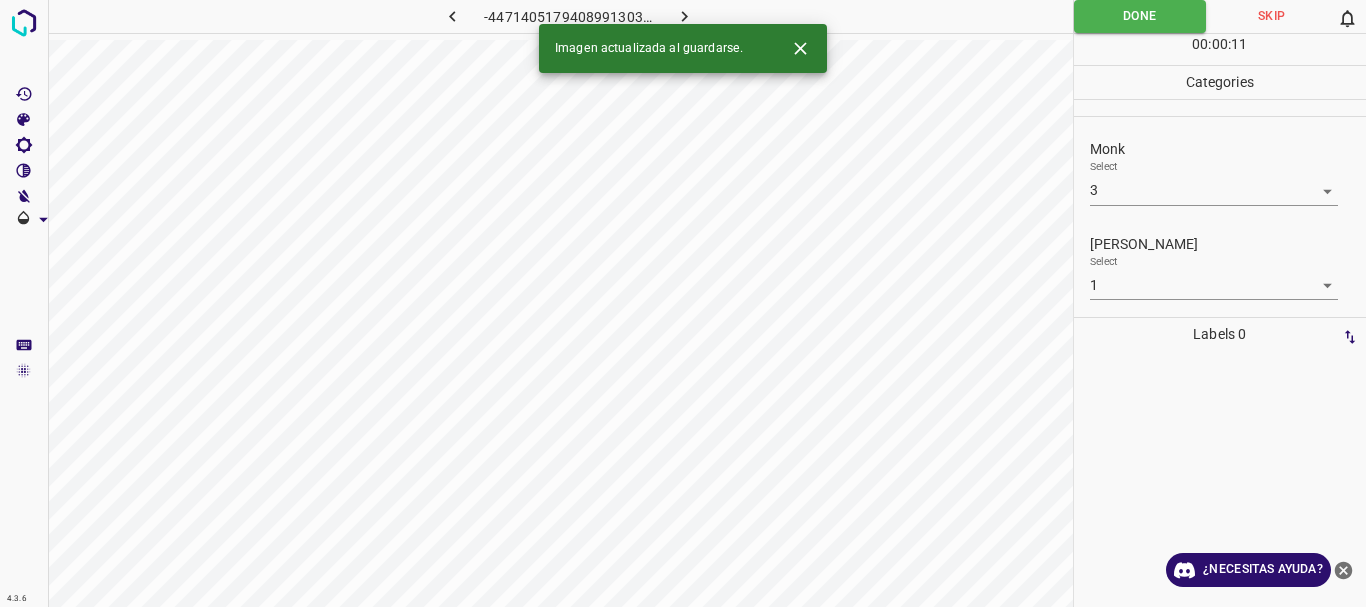 click 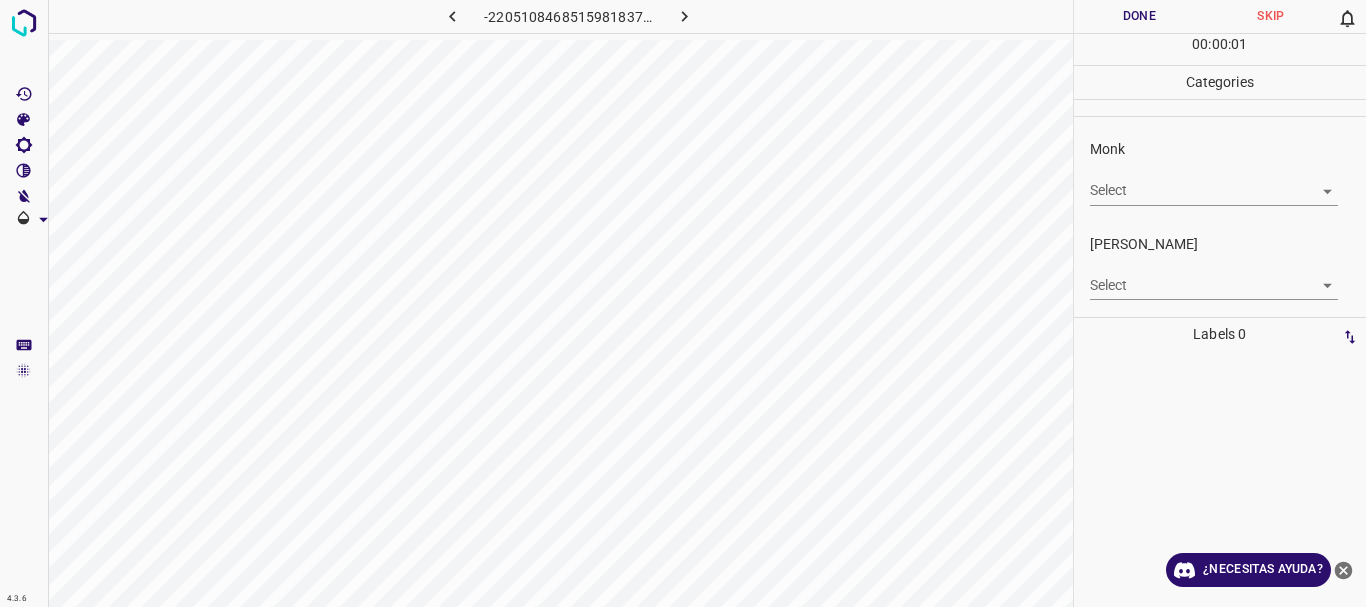 click on "4.3.6  -2205108468515981837.png Done Skip 0 00   : 00   : 01   Categories Monk   Select ​  Fitzpatrick   Select ​ Labels   0 Categories 1 Monk 2  Fitzpatrick Tools Space Change between modes (Draw & Edit) I Auto labeling R Restore zoom M Zoom in N Zoom out Delete Delete selecte label Filters Z Restore filters X Saturation filter C Brightness filter V Contrast filter B Gray scale filter General O Download ¿Necesitas ayuda? Texto original Valora esta traducción Tu opinión servirá para ayudar a mejorar el Traductor de Google - Texto - Esconder - Borrar" at bounding box center [683, 303] 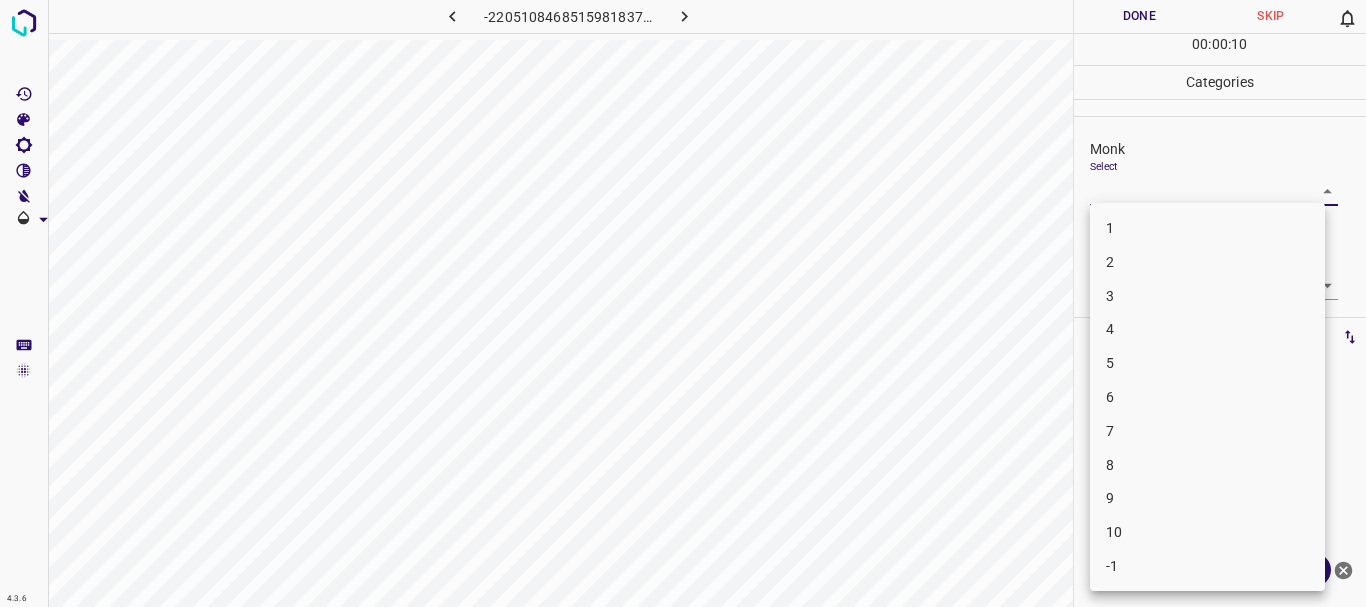 drag, startPoint x: 1193, startPoint y: 304, endPoint x: 1182, endPoint y: 321, distance: 20.248457 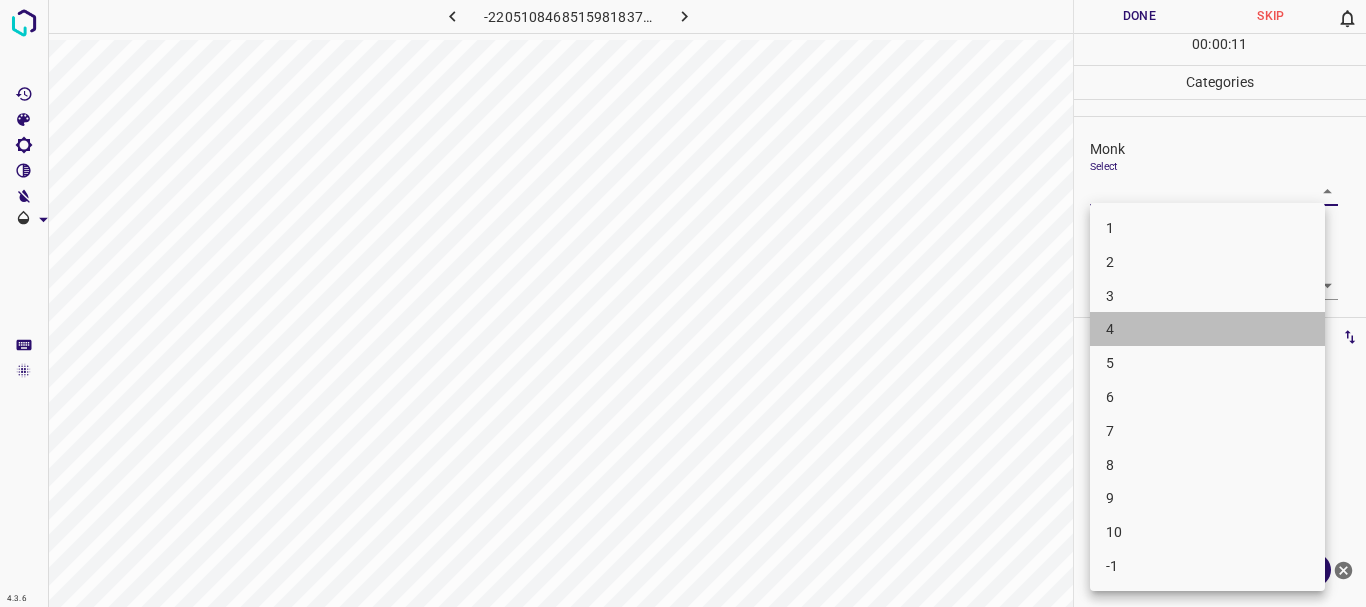 click on "4" at bounding box center (1207, 329) 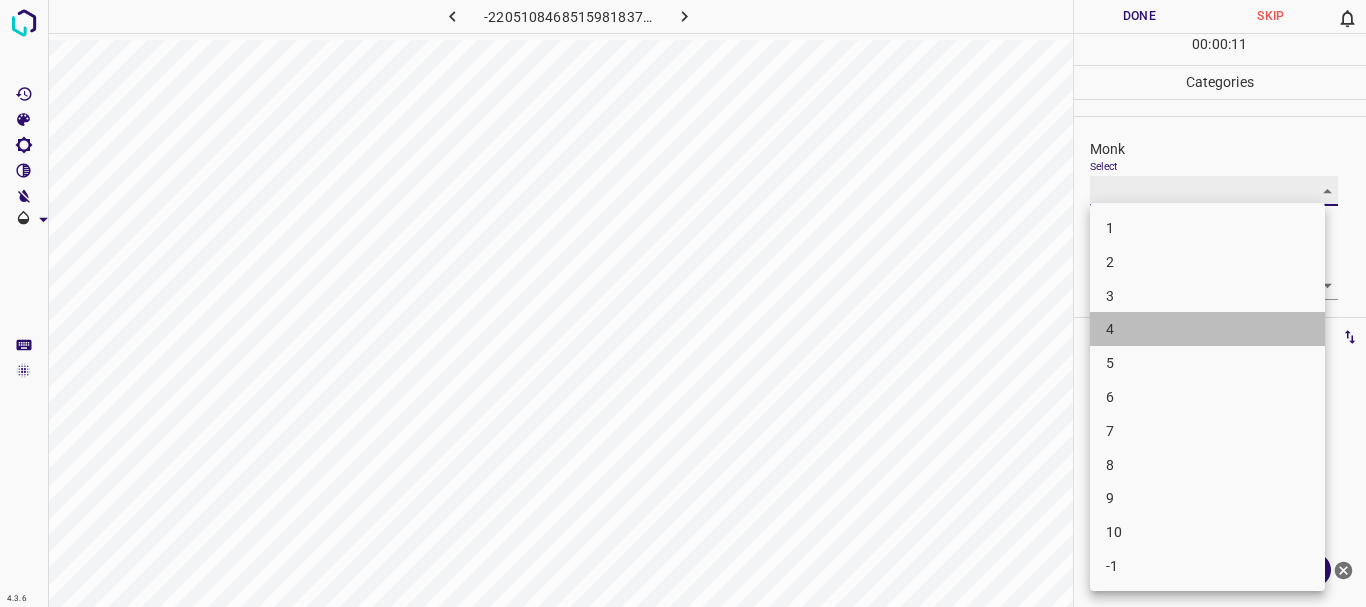 type on "4" 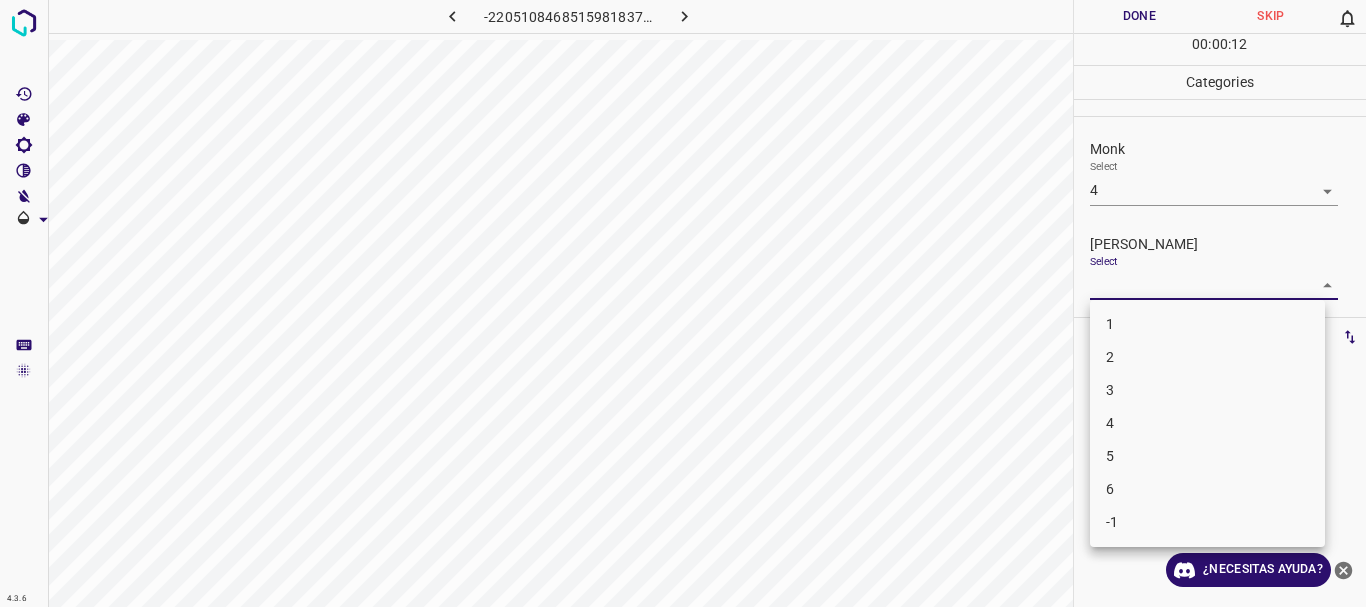 click on "4.3.6  -2205108468515981837.png Done Skip 0 00   : 00   : 12   Categories Monk   Select 4 4  Fitzpatrick   Select ​ Labels   0 Categories 1 Monk 2  Fitzpatrick Tools Space Change between modes (Draw & Edit) I Auto labeling R Restore zoom M Zoom in N Zoom out Delete Delete selecte label Filters Z Restore filters X Saturation filter C Brightness filter V Contrast filter B Gray scale filter General O Download ¿Necesitas ayuda? Texto original Valora esta traducción Tu opinión servirá para ayudar a mejorar el Traductor de Google - Texto - Esconder - Borrar 1 2 3 4 5 6 -1" at bounding box center [683, 303] 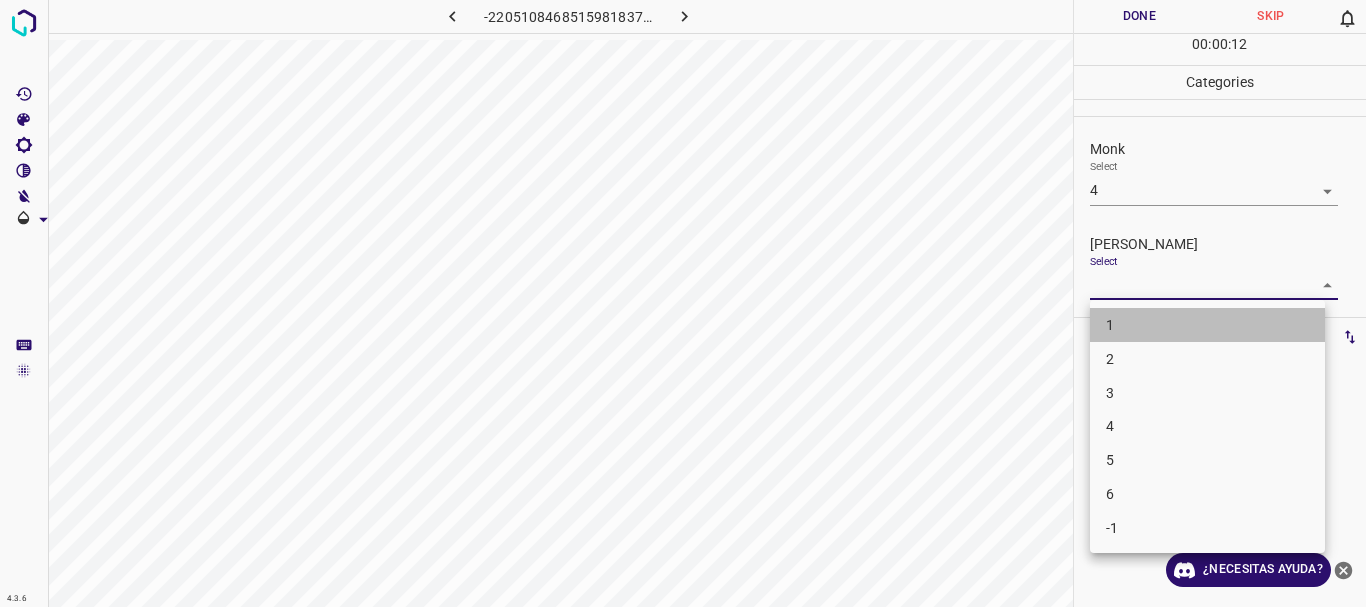 drag, startPoint x: 1136, startPoint y: 317, endPoint x: 1141, endPoint y: 158, distance: 159.0786 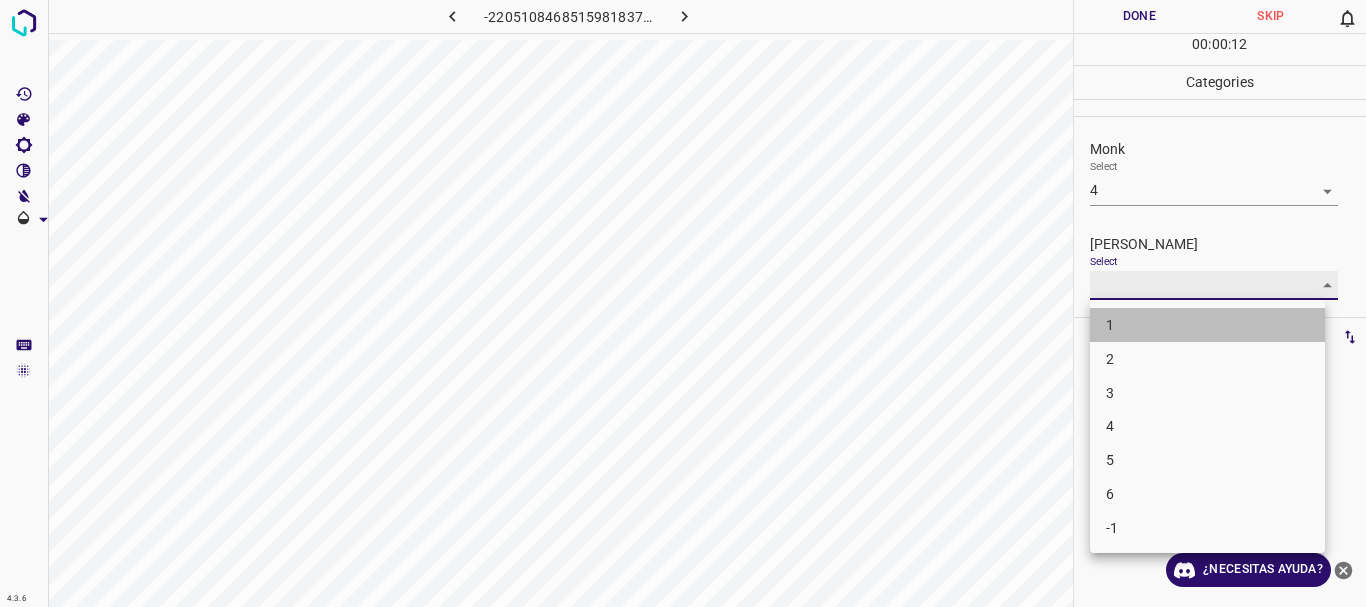 type on "1" 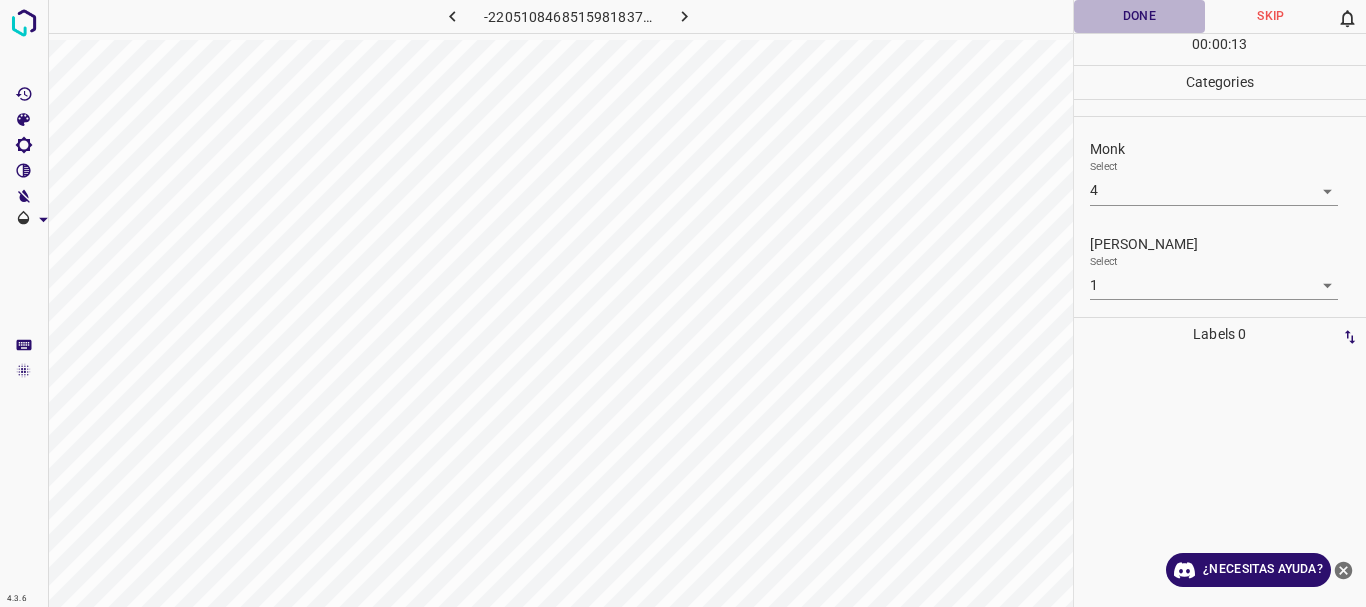 click on "Done" at bounding box center (1140, 16) 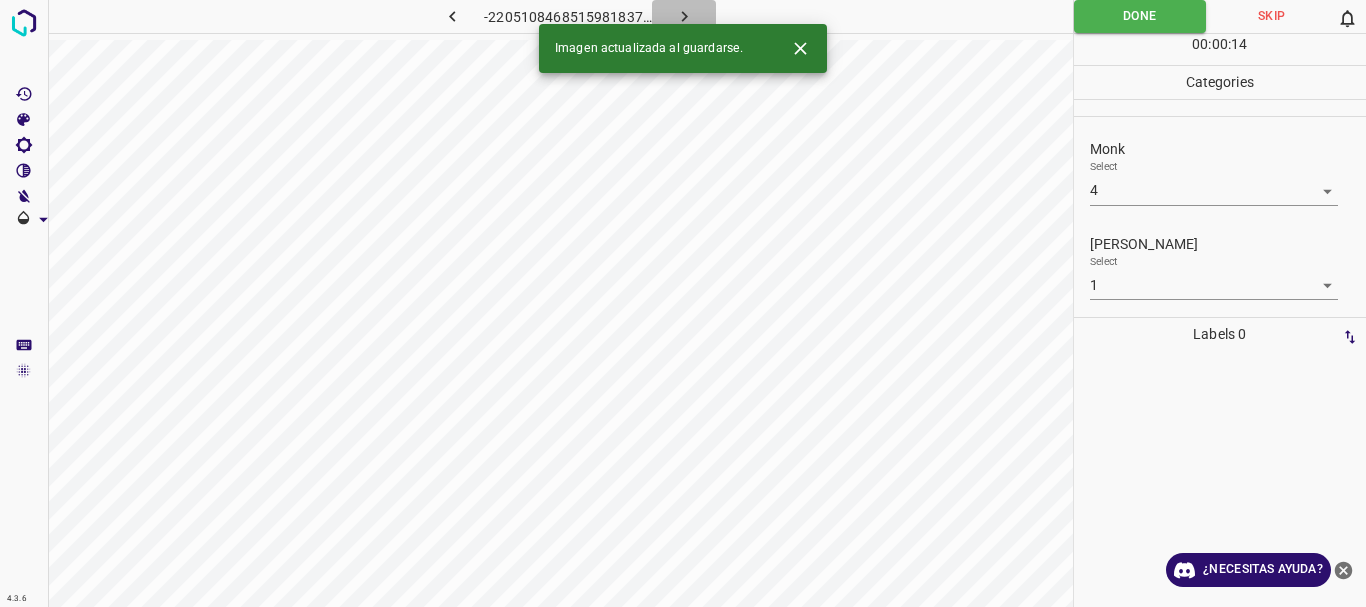 click 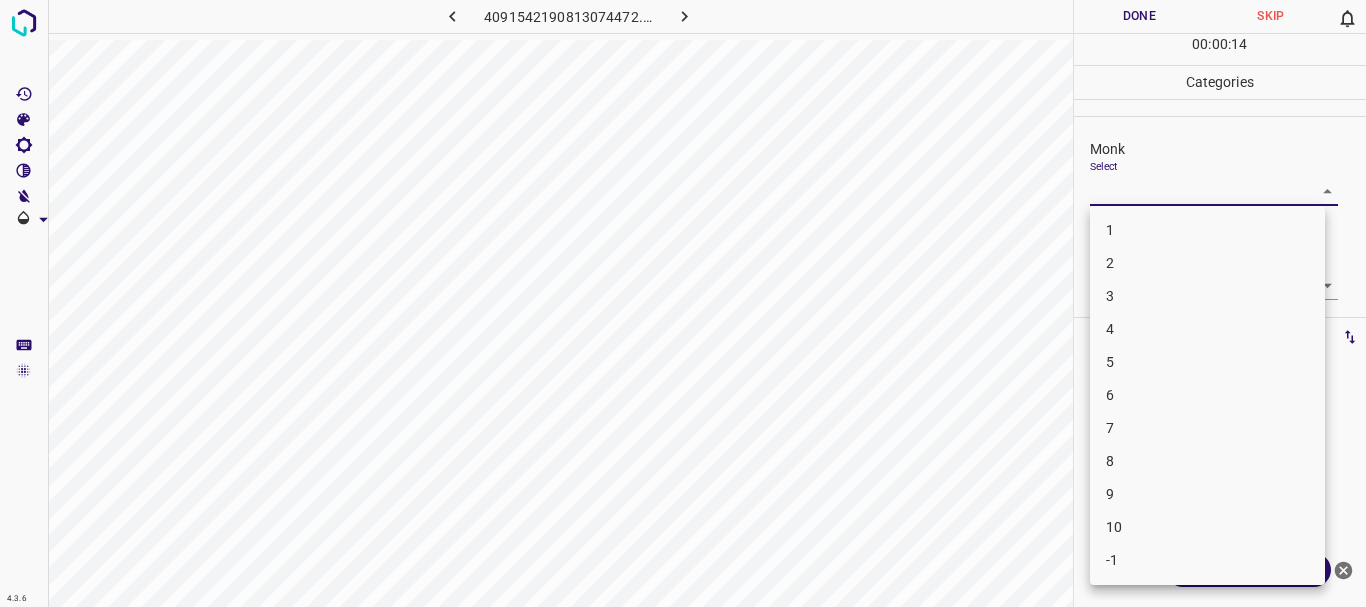 click on "4.3.6  4091542190813074472.png Done Skip 0 00   : 00   : 14   Categories Monk   Select ​  Fitzpatrick   Select ​ Labels   0 Categories 1 Monk 2  Fitzpatrick Tools Space Change between modes (Draw & Edit) I Auto labeling R Restore zoom M Zoom in N Zoom out Delete Delete selecte label Filters Z Restore filters X Saturation filter C Brightness filter V Contrast filter B Gray scale filter General O Download ¿Necesitas ayuda? Texto original Valora esta traducción Tu opinión servirá para ayudar a mejorar el Traductor de Google - Texto - Esconder - Borrar 1 2 3 4 5 6 7 8 9 10 -1" at bounding box center (683, 303) 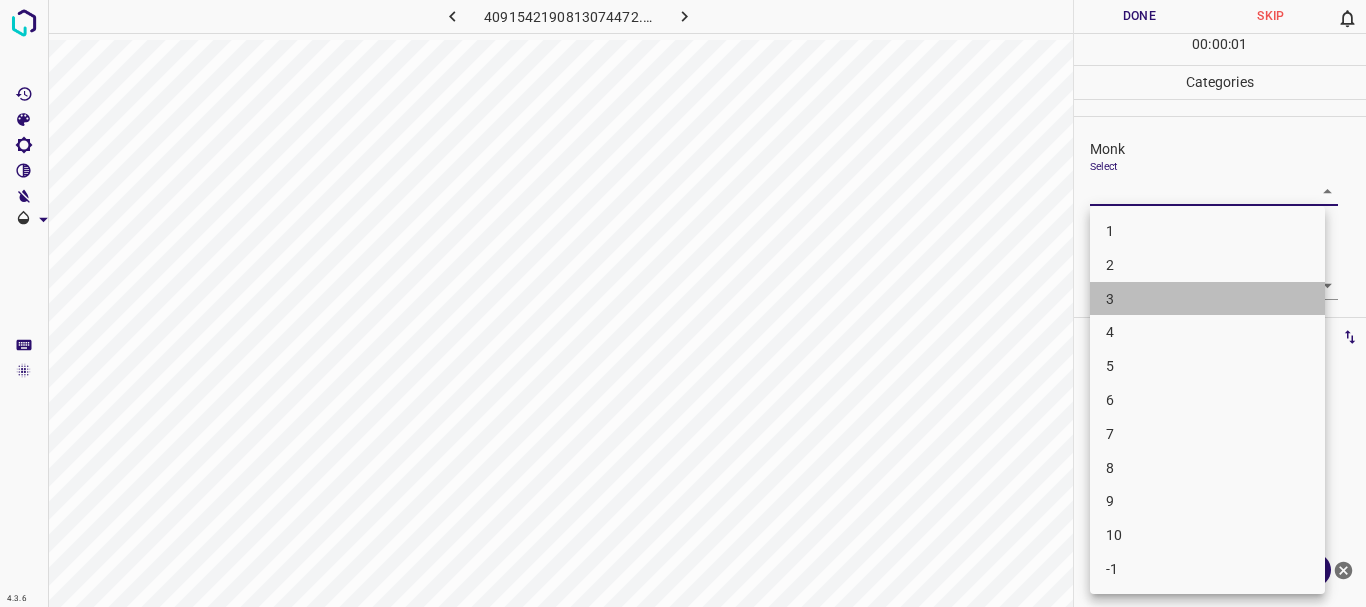 click on "3" at bounding box center [1207, 299] 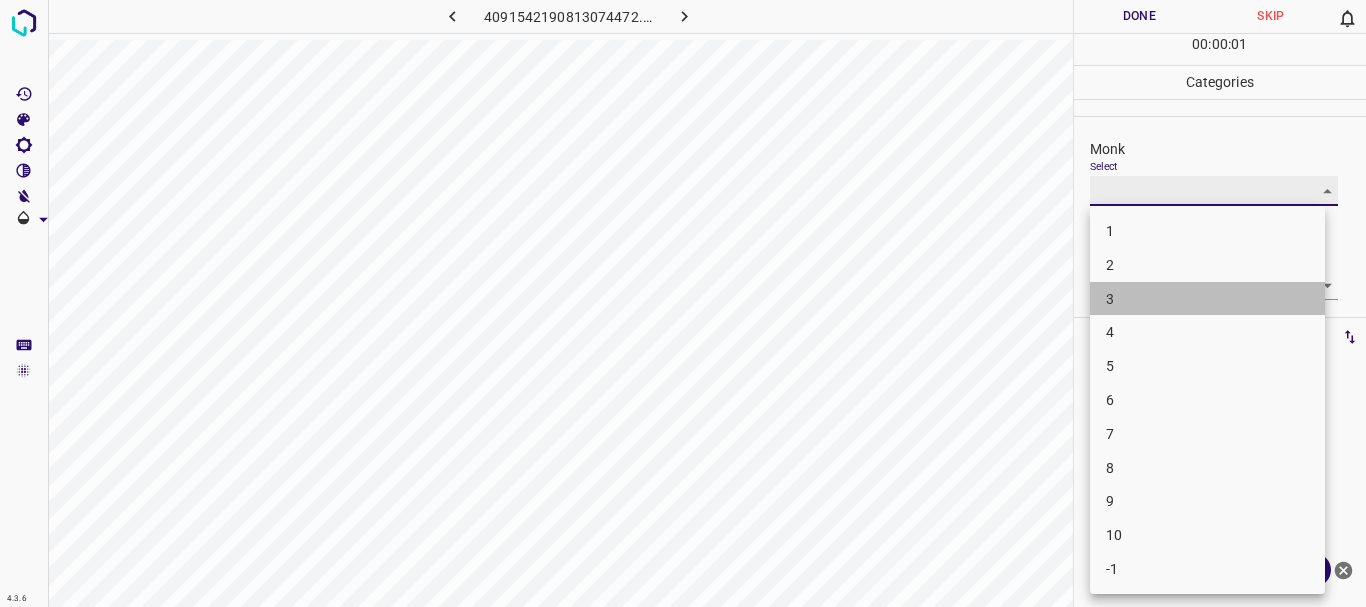 type on "3" 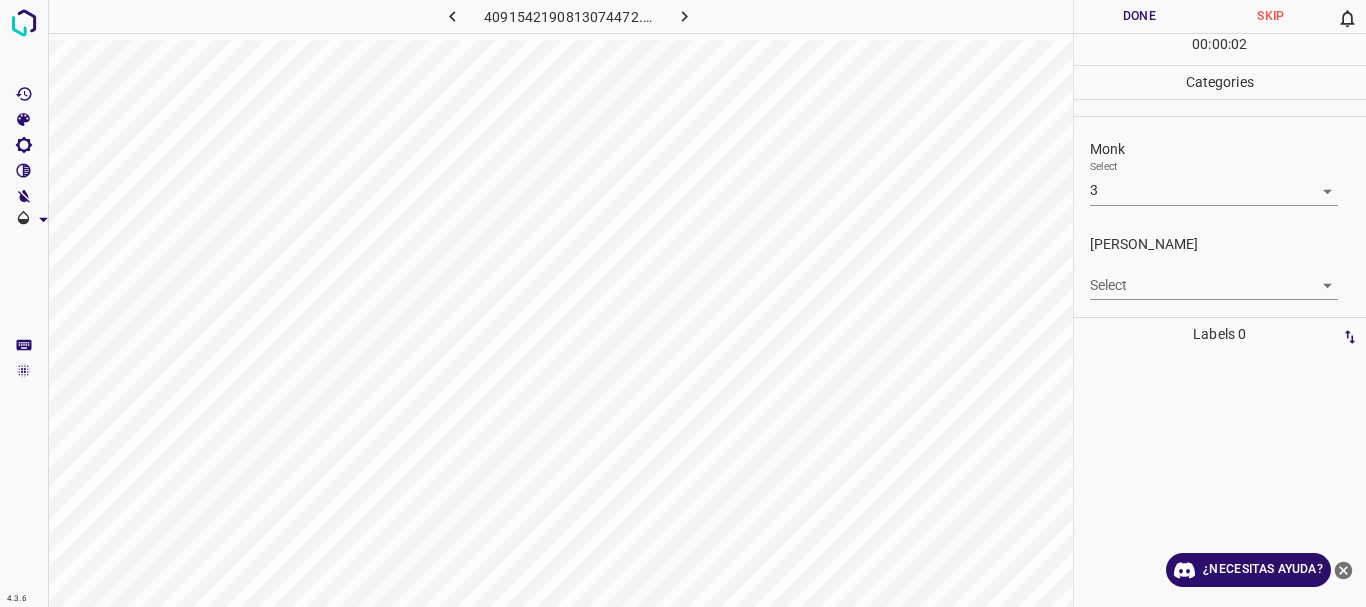 click on "4.3.6  4091542190813074472.png Done Skip 0 00   : 00   : 02   Categories Monk   Select 3 3  Fitzpatrick   Select ​ Labels   0 Categories 1 Monk 2  Fitzpatrick Tools Space Change between modes (Draw & Edit) I Auto labeling R Restore zoom M Zoom in N Zoom out Delete Delete selecte label Filters Z Restore filters X Saturation filter C Brightness filter V Contrast filter B Gray scale filter General O Download ¿Necesitas ayuda? Texto original Valora esta traducción Tu opinión servirá para ayudar a mejorar el Traductor de Google - Texto - Esconder - Borrar" at bounding box center [683, 303] 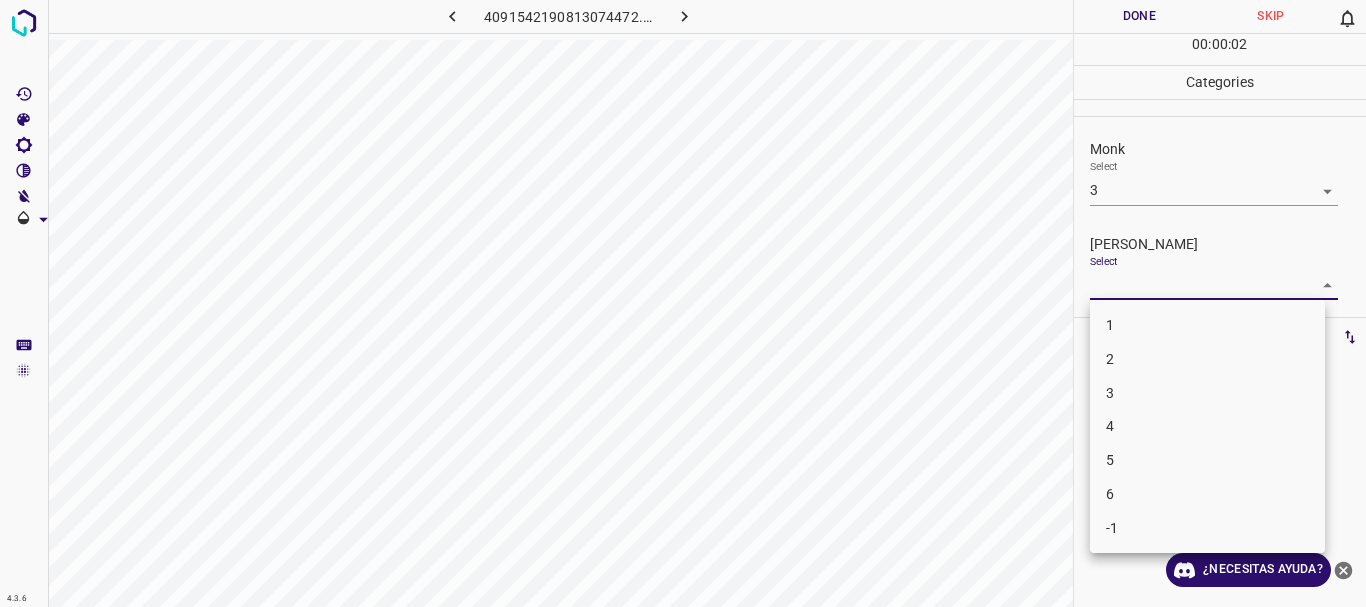 drag, startPoint x: 1128, startPoint y: 347, endPoint x: 1180, endPoint y: 177, distance: 177.77515 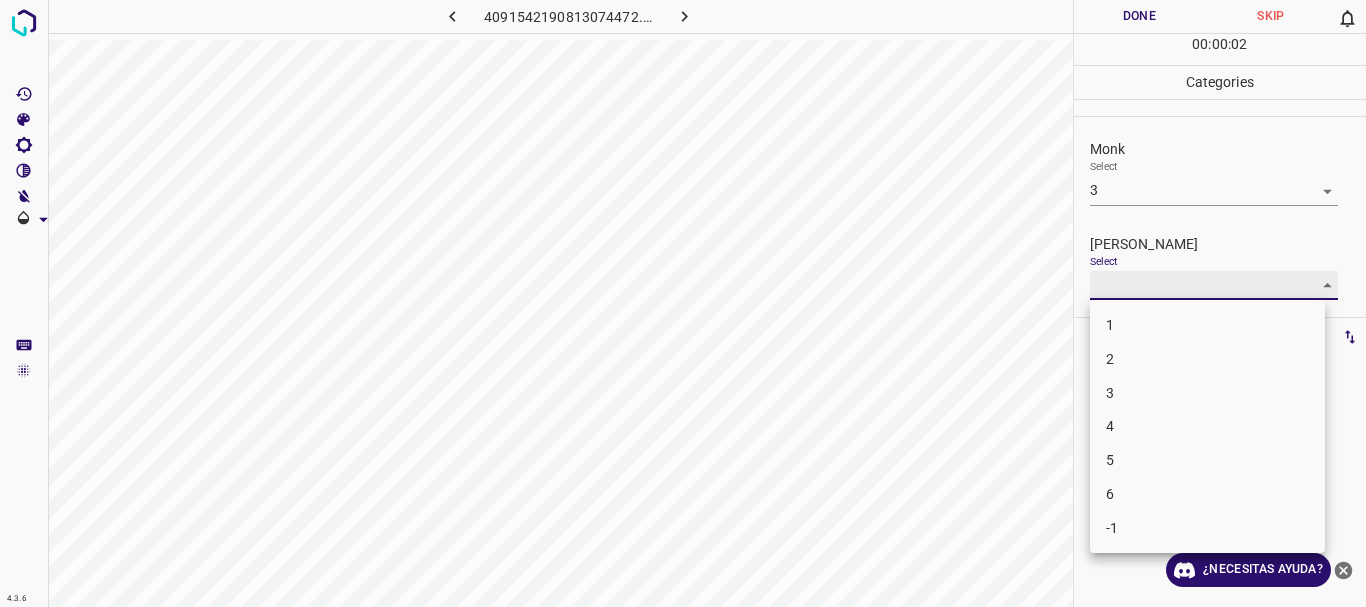 type on "2" 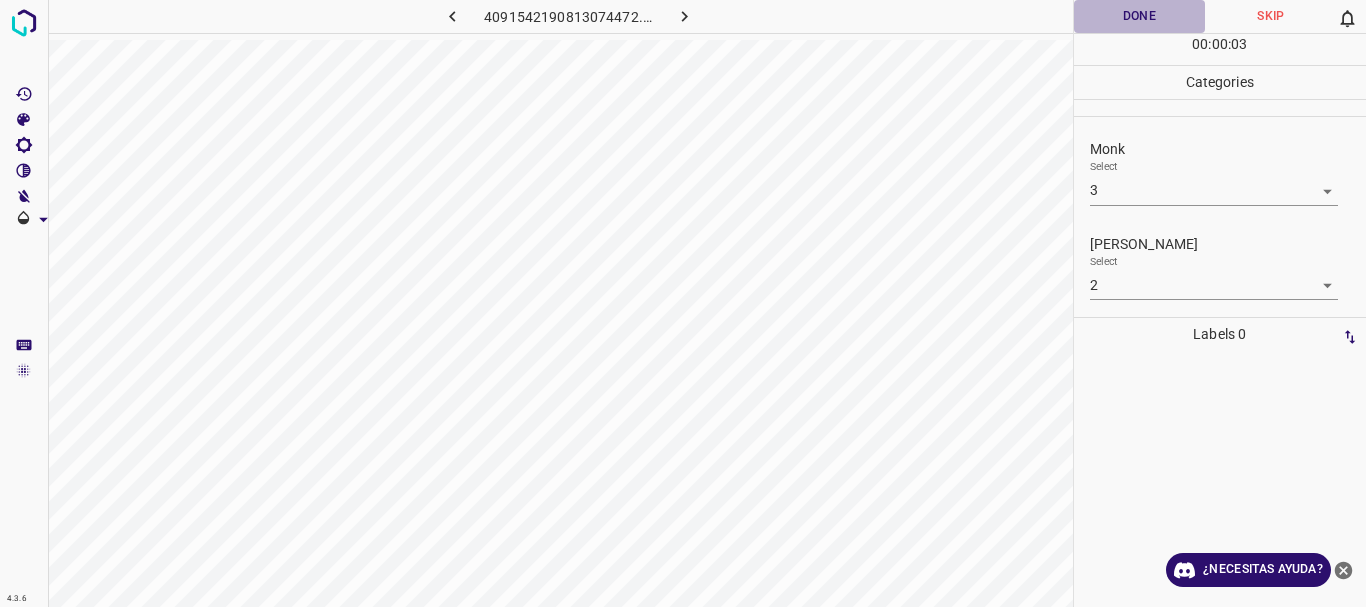 click on "Done" at bounding box center [1140, 16] 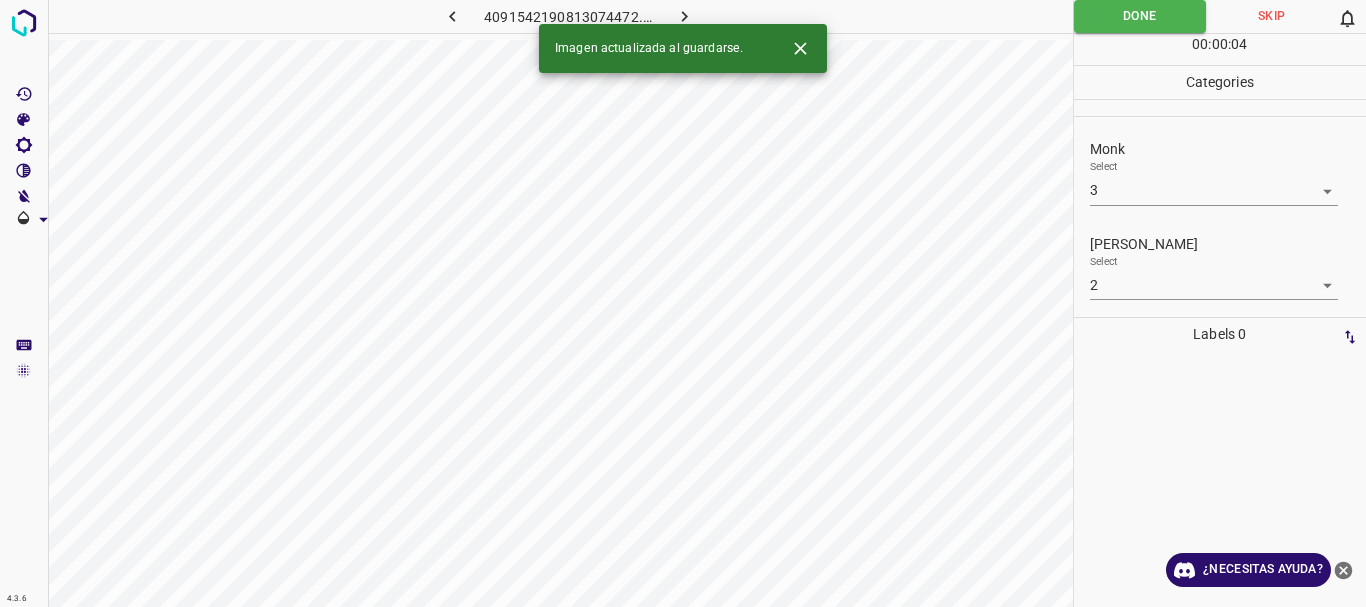 click at bounding box center [684, 16] 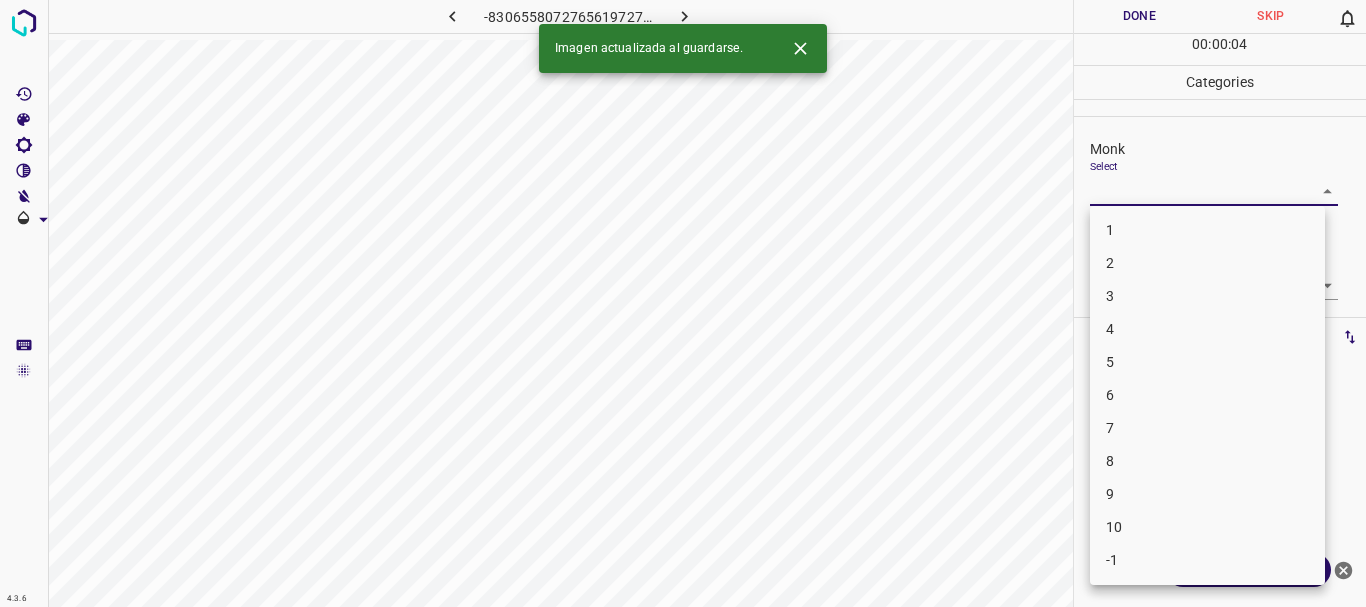 click on "4.3.6  -8306558072765619727.png Done Skip 0 00   : 00   : 04   Categories Monk   Select ​  Fitzpatrick   Select ​ Labels   0 Categories 1 Monk 2  Fitzpatrick Tools Space Change between modes (Draw & Edit) I Auto labeling R Restore zoom M Zoom in N Zoom out Delete Delete selecte label Filters Z Restore filters X Saturation filter C Brightness filter V Contrast filter B Gray scale filter General O Download Imagen actualizada al guardarse. ¿Necesitas ayuda? Texto original Valora esta traducción Tu opinión servirá para ayudar a mejorar el Traductor de Google - Texto - Esconder - Borrar 1 2 3 4 5 6 7 8 9 10 -1" at bounding box center (683, 303) 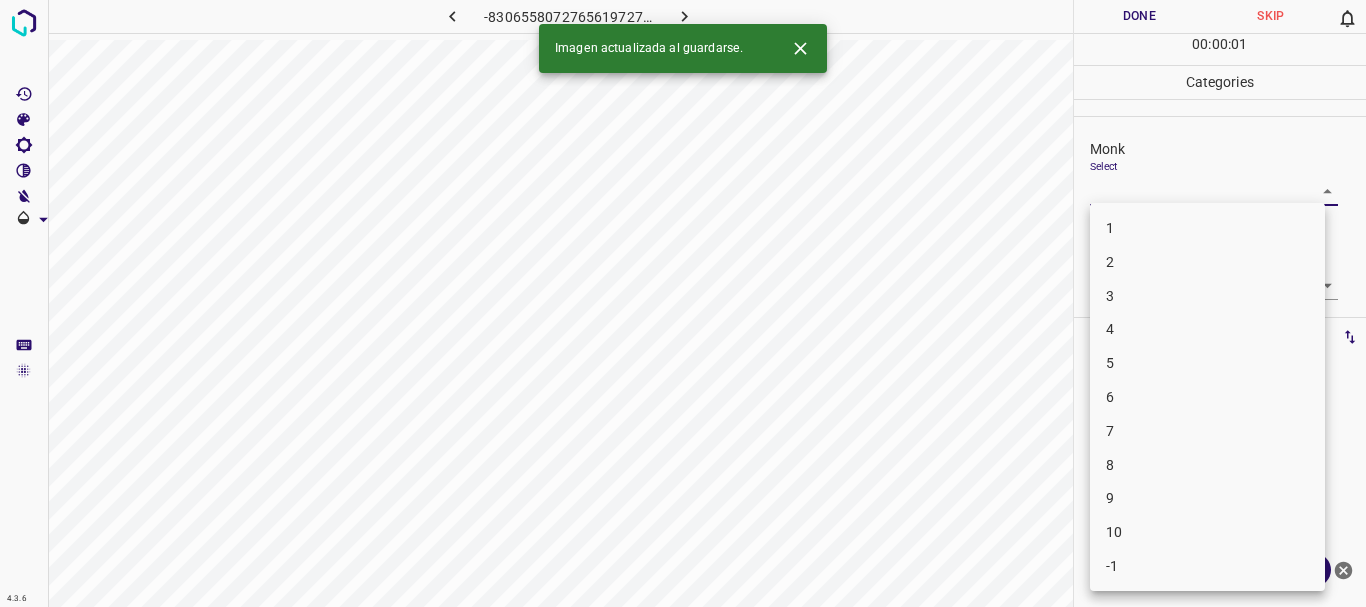 click on "3" at bounding box center [1207, 296] 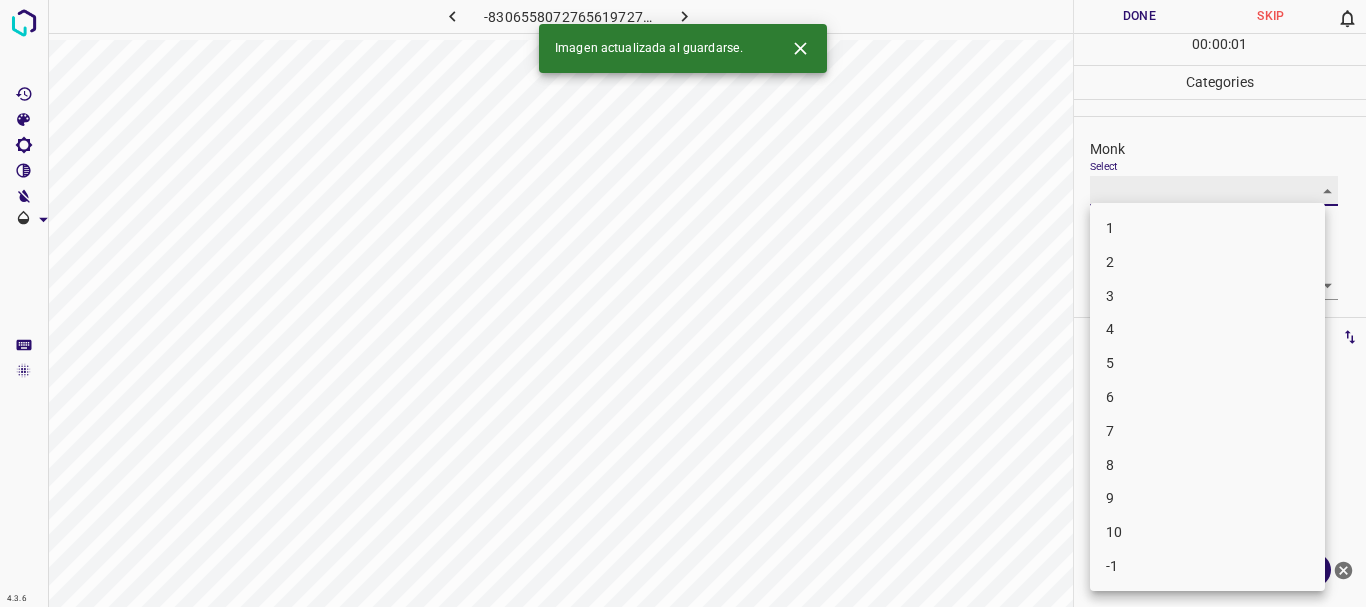 type on "3" 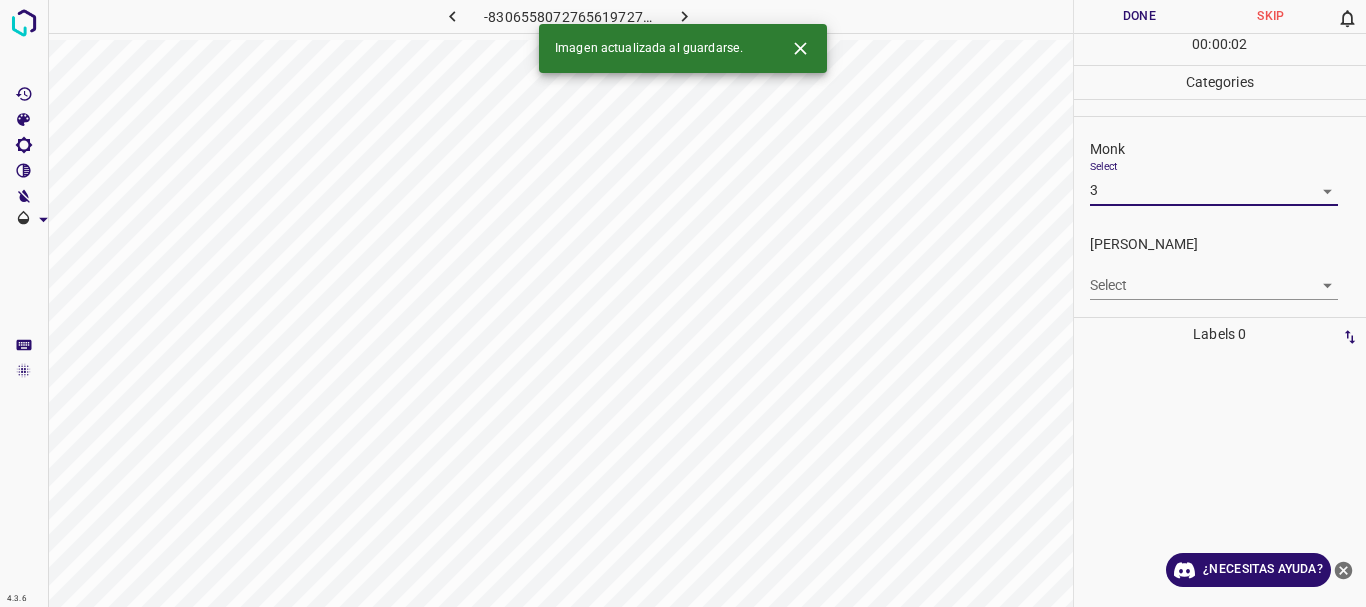 click on "4.3.6  -8306558072765619727.png Done Skip 0 00   : 00   : 02   Categories Monk   Select 3 3  Fitzpatrick   Select ​ Labels   0 Categories 1 Monk 2  Fitzpatrick Tools Space Change between modes (Draw & Edit) I Auto labeling R Restore zoom M Zoom in N Zoom out Delete Delete selecte label Filters Z Restore filters X Saturation filter C Brightness filter V Contrast filter B Gray scale filter General O Download Imagen actualizada al guardarse. ¿Necesitas ayuda? Texto original Valora esta traducción Tu opinión servirá para ayudar a mejorar el Traductor de Google - Texto - Esconder - Borrar" at bounding box center (683, 303) 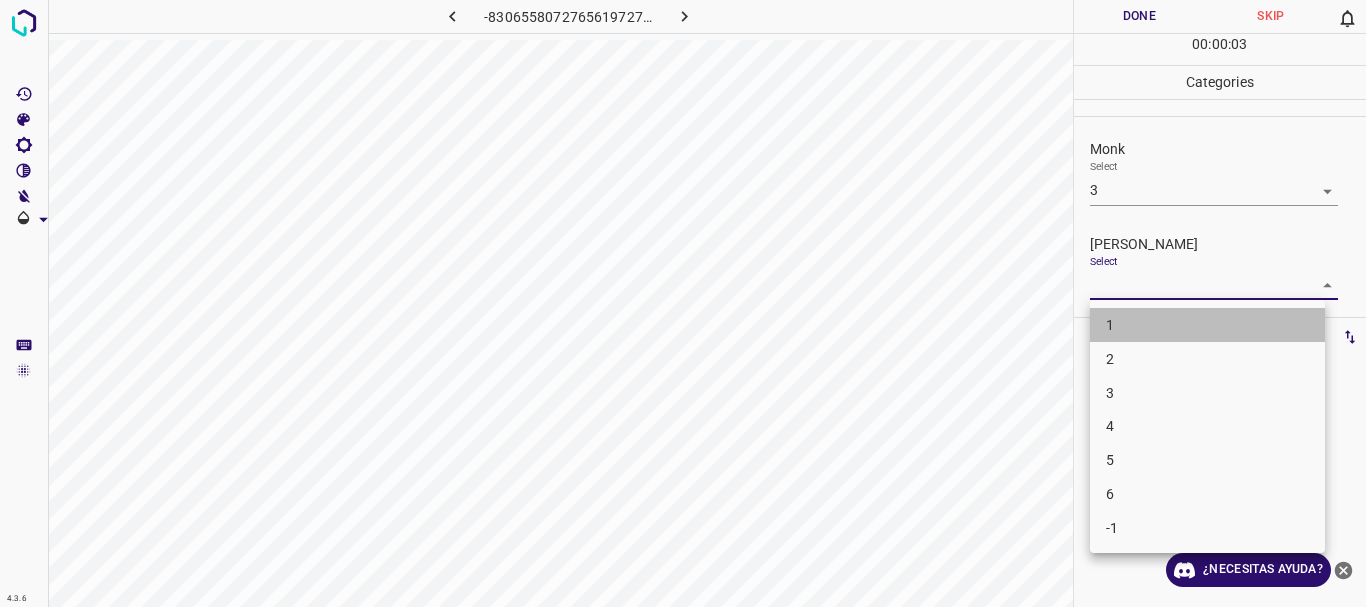 click on "1" at bounding box center [1207, 325] 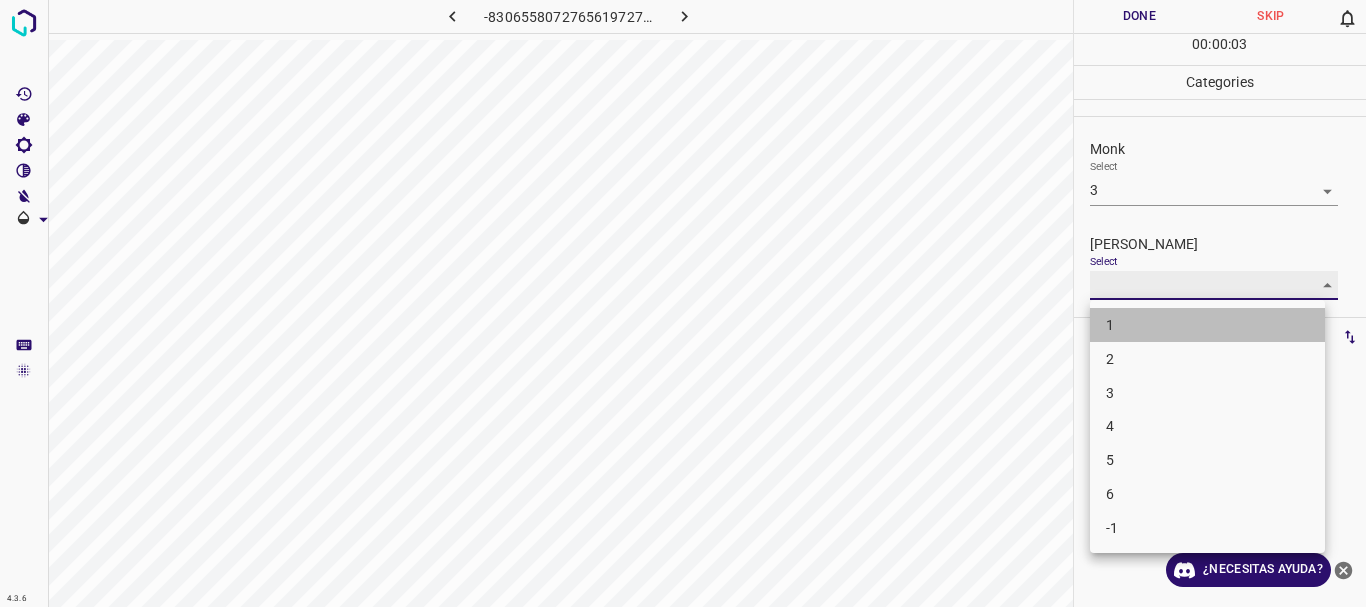 type on "1" 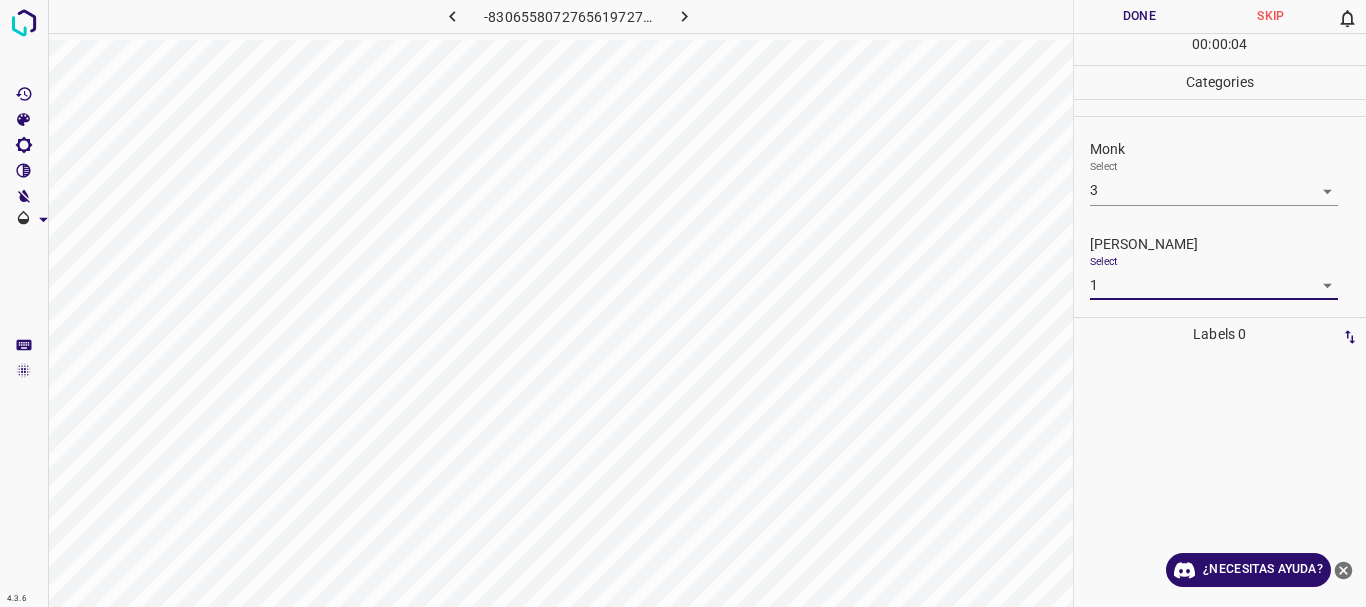 click on "Done" at bounding box center (1140, 16) 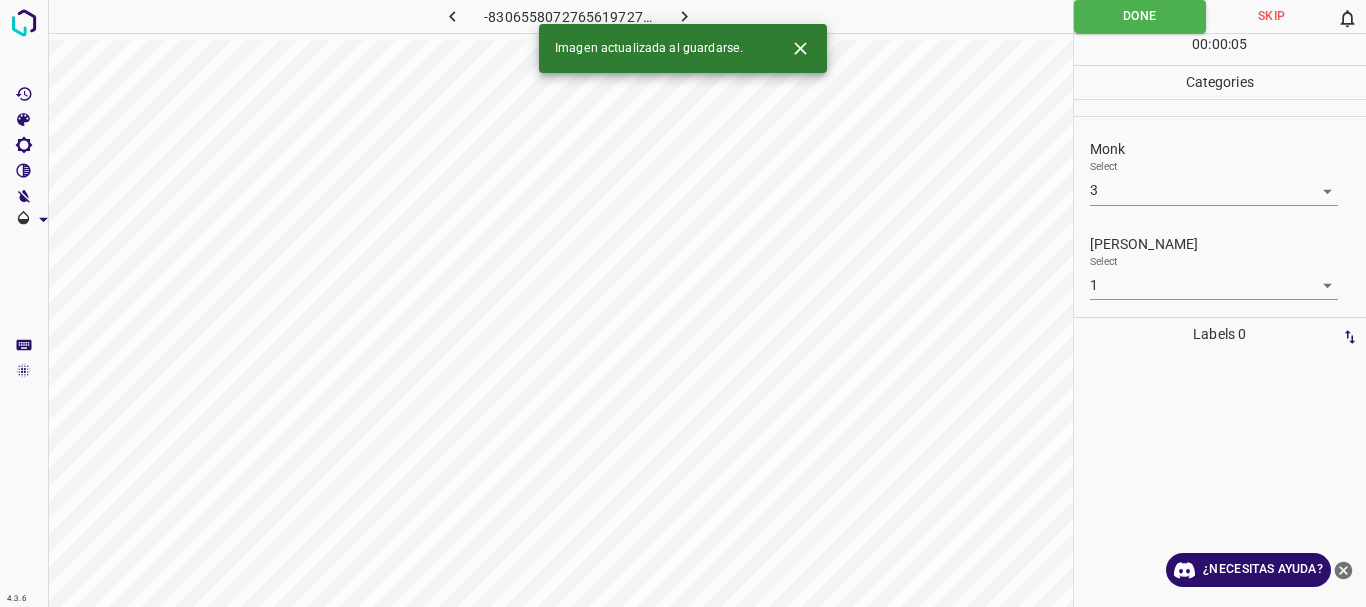 click 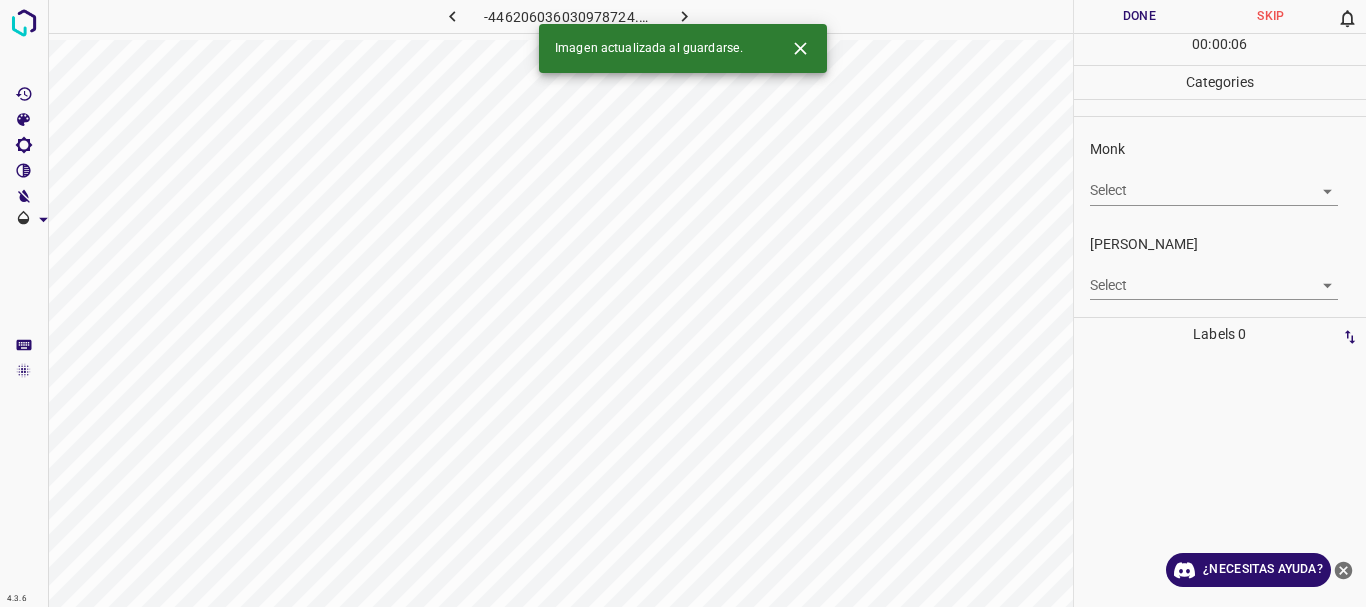 click on "4.3.6  -446206036030978724.png Done Skip 0 00   : 00   : 06   Categories Monk   Select ​  Fitzpatrick   Select ​ Labels   0 Categories 1 Monk 2  Fitzpatrick Tools Space Change between modes (Draw & Edit) I Auto labeling R Restore zoom M Zoom in N Zoom out Delete Delete selecte label Filters Z Restore filters X Saturation filter C Brightness filter V Contrast filter B Gray scale filter General O Download Imagen actualizada al guardarse. ¿Necesitas ayuda? Texto original Valora esta traducción Tu opinión servirá para ayudar a mejorar el Traductor de Google - Texto - Esconder - Borrar" at bounding box center [683, 303] 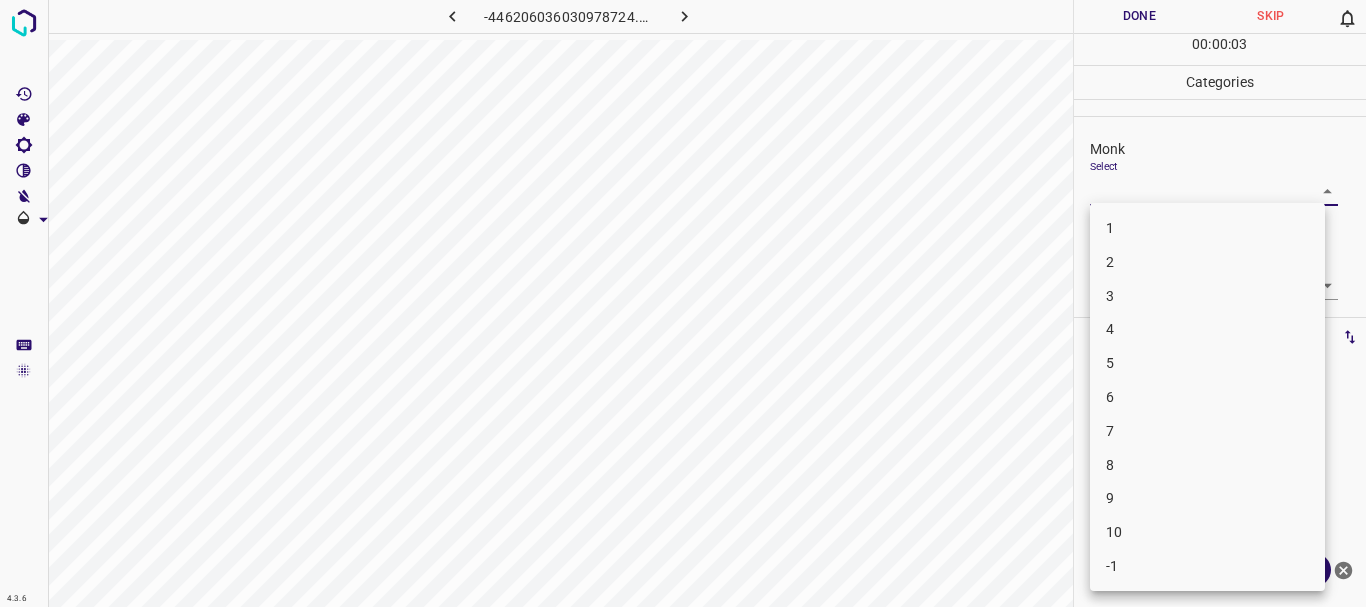 drag, startPoint x: 1168, startPoint y: 322, endPoint x: 1154, endPoint y: 287, distance: 37.696156 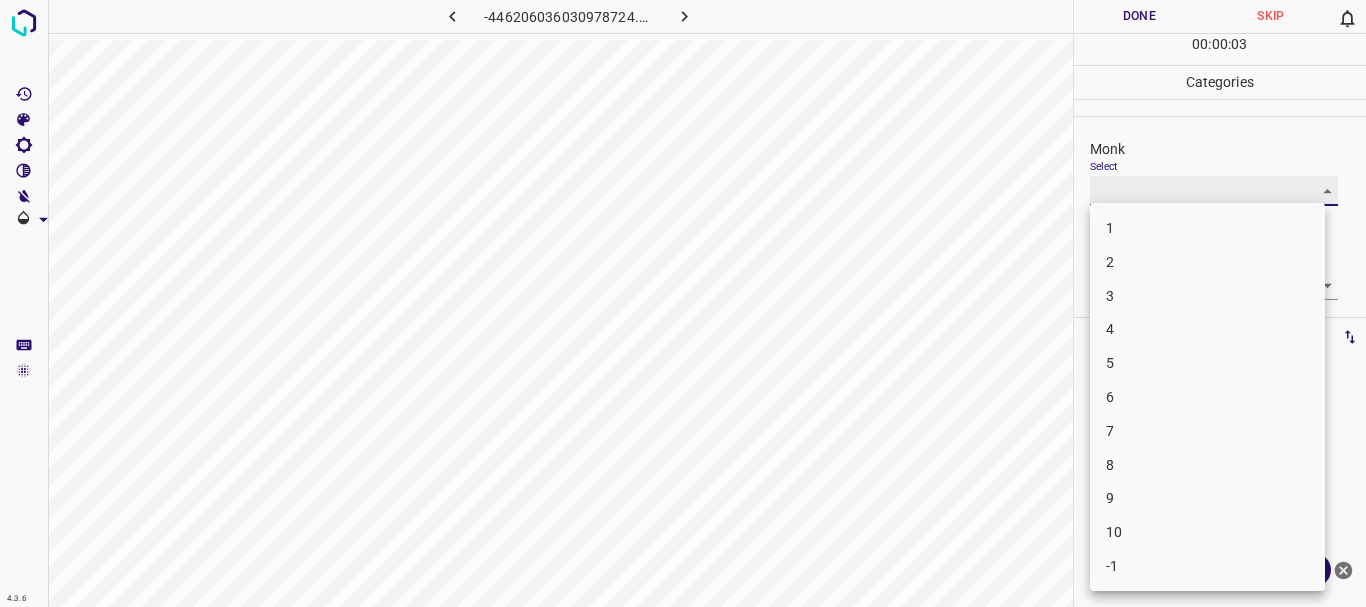 type on "4" 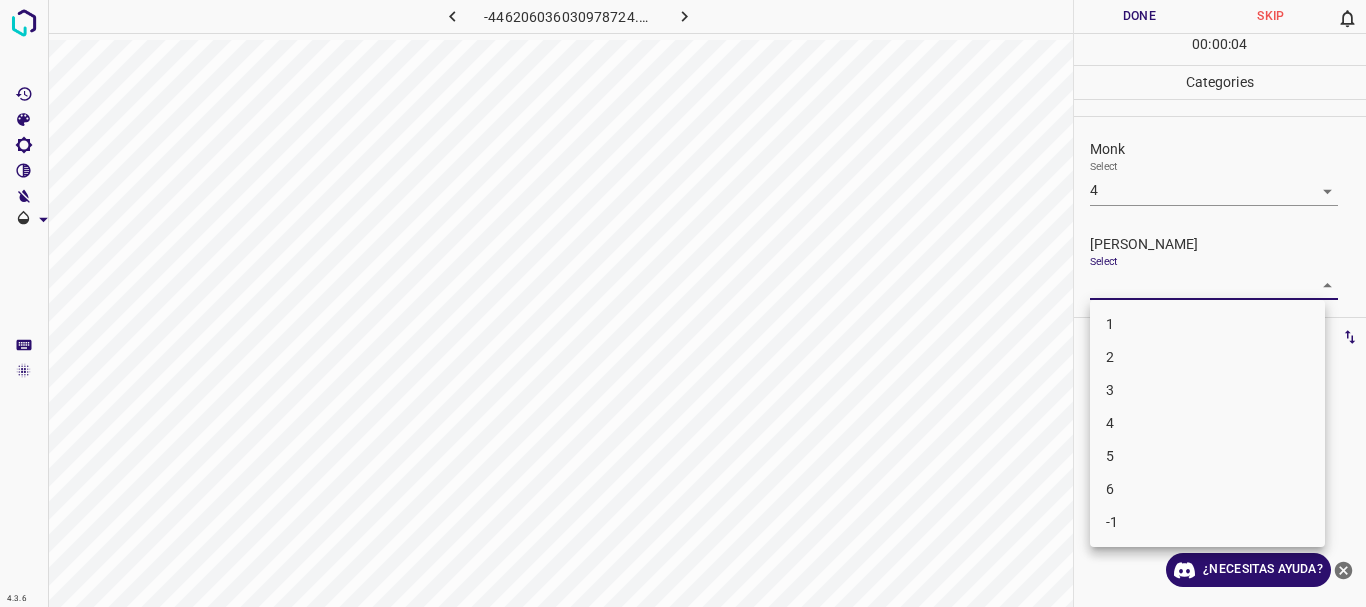 click on "4.3.6  -446206036030978724.png Done Skip 0 00   : 00   : 04   Categories Monk   Select 4 4  Fitzpatrick   Select ​ Labels   0 Categories 1 Monk 2  Fitzpatrick Tools Space Change between modes (Draw & Edit) I Auto labeling R Restore zoom M Zoom in N Zoom out Delete Delete selecte label Filters Z Restore filters X Saturation filter C Brightness filter V Contrast filter B Gray scale filter General O Download ¿Necesitas ayuda? Texto original Valora esta traducción Tu opinión servirá para ayudar a mejorar el Traductor de Google - Texto - Esconder - Borrar 1 2 3 4 5 6 -1" at bounding box center (683, 303) 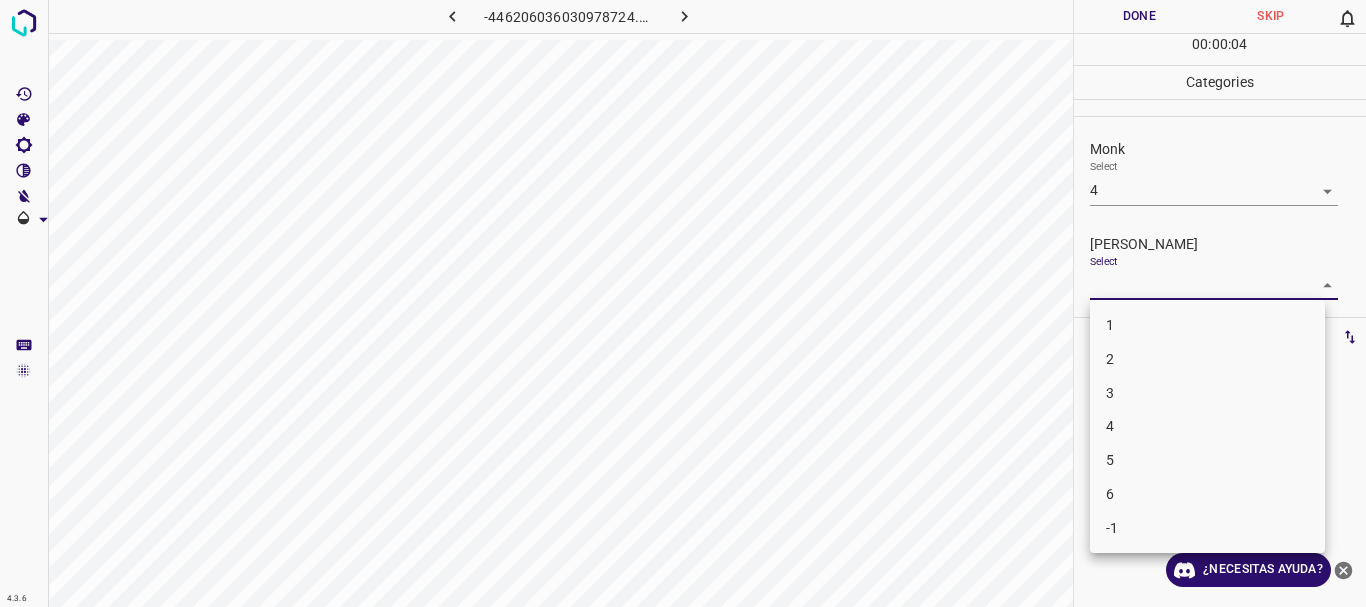 drag, startPoint x: 1109, startPoint y: 329, endPoint x: 1151, endPoint y: 111, distance: 222.009 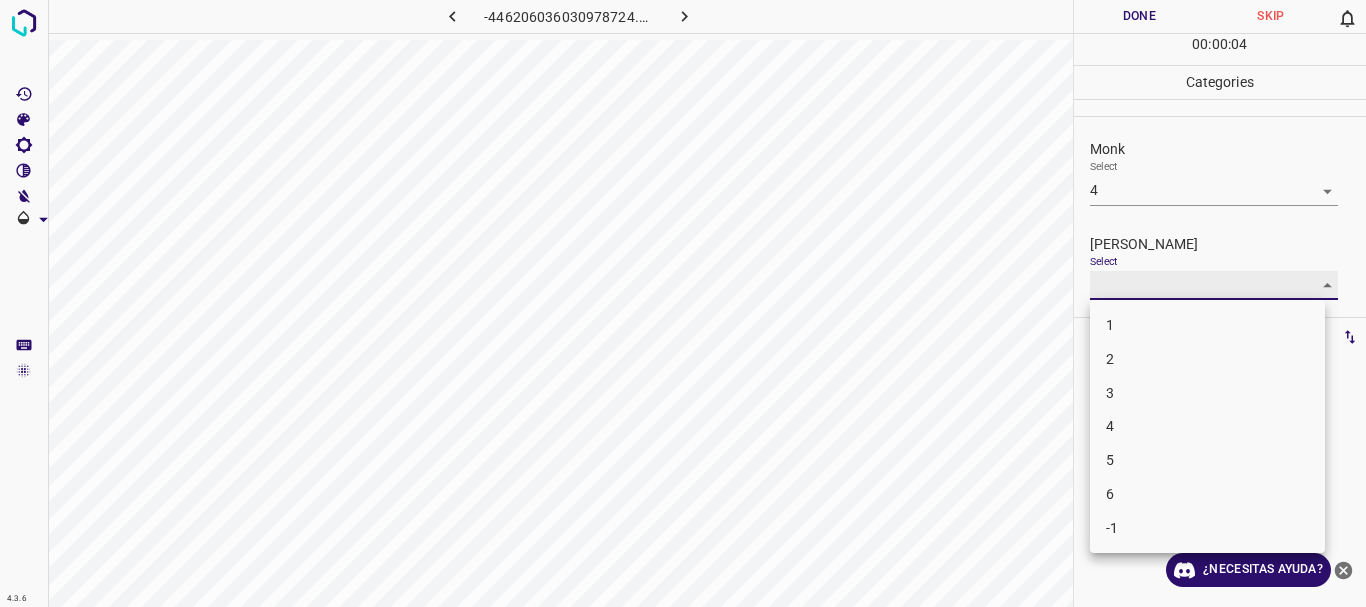 type on "1" 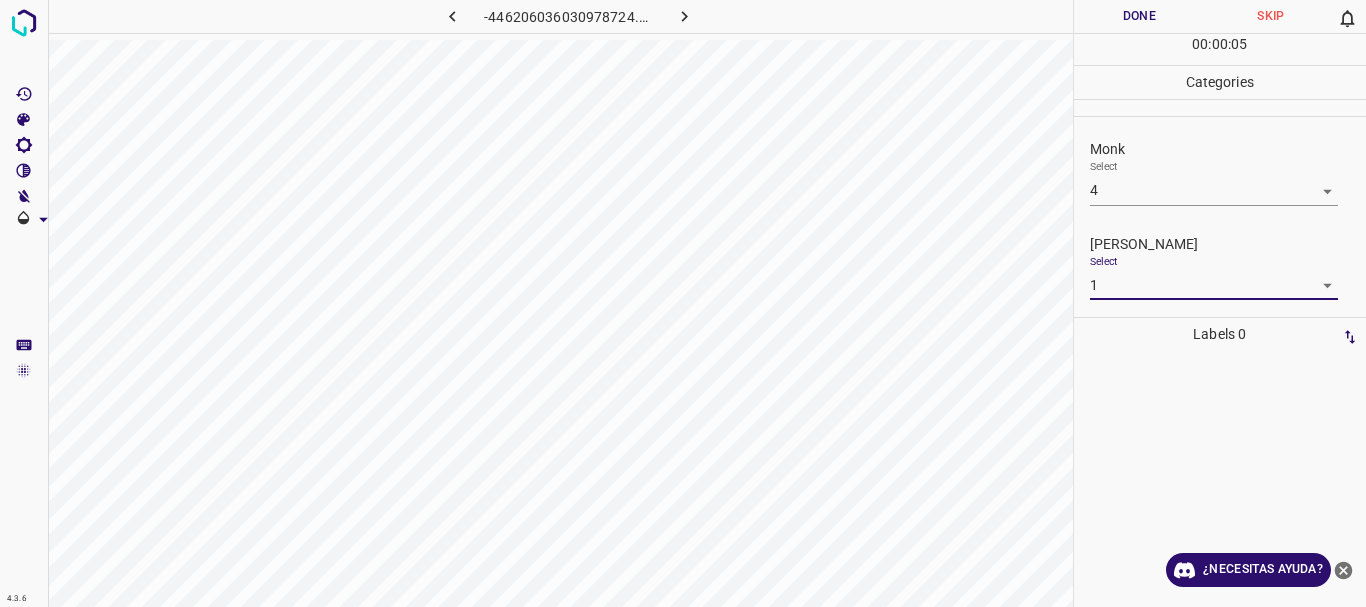drag, startPoint x: 1133, startPoint y: 21, endPoint x: 1111, endPoint y: 19, distance: 22.090721 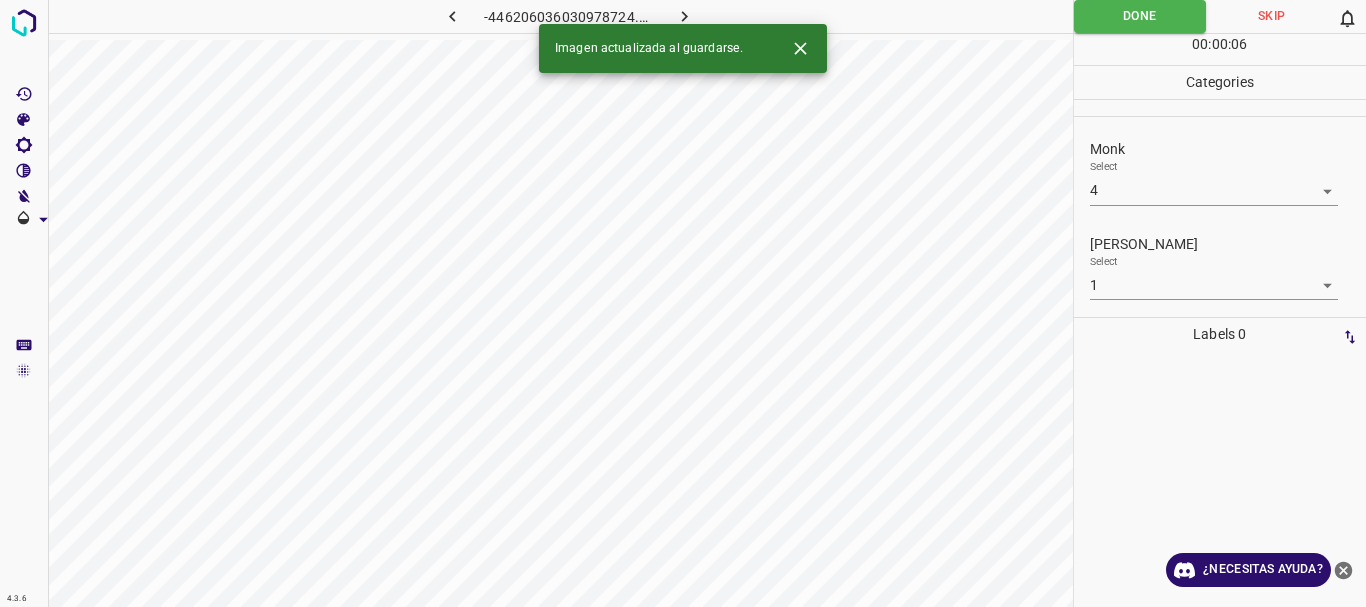click 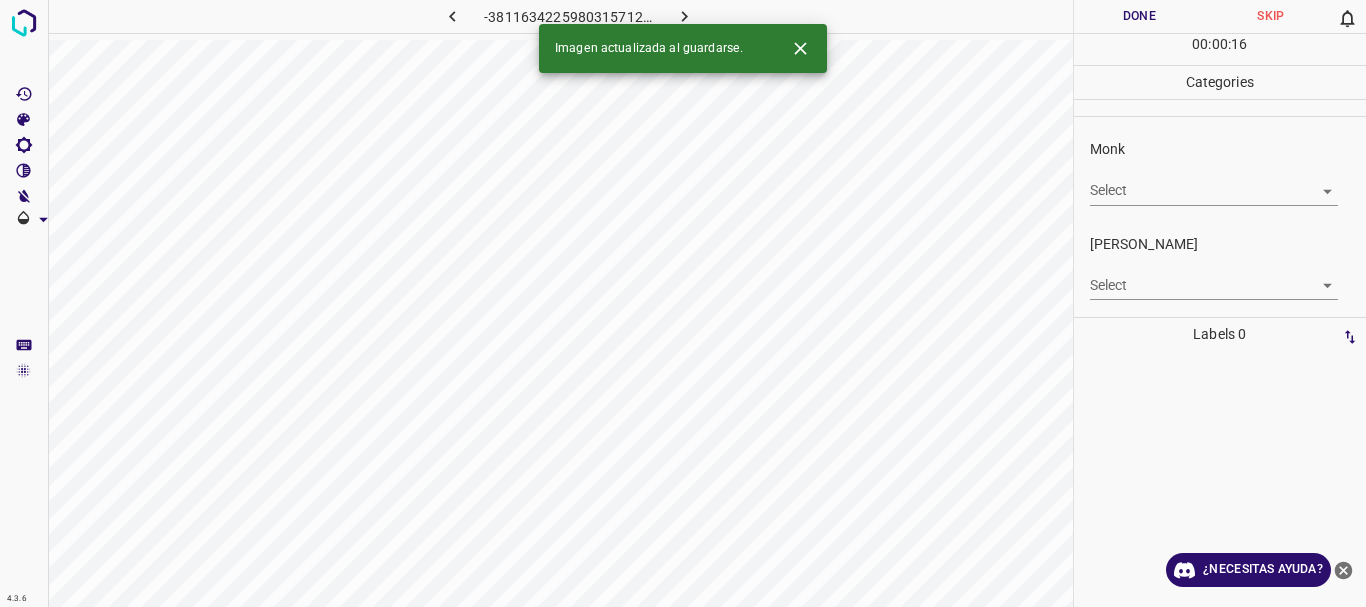 click on "4.3.6  -3811634225980315712.png Done Skip 0 00   : 00   : 16   Categories Monk   Select ​  Fitzpatrick   Select ​ Labels   0 Categories 1 Monk 2  Fitzpatrick Tools Space Change between modes (Draw & Edit) I Auto labeling R Restore zoom M Zoom in N Zoom out Delete Delete selecte label Filters Z Restore filters X Saturation filter C Brightness filter V Contrast filter B Gray scale filter General O Download Imagen actualizada al guardarse. ¿Necesitas ayuda? Texto original Valora esta traducción Tu opinión servirá para ayudar a mejorar el Traductor de Google - Texto - Esconder - Borrar" at bounding box center (683, 303) 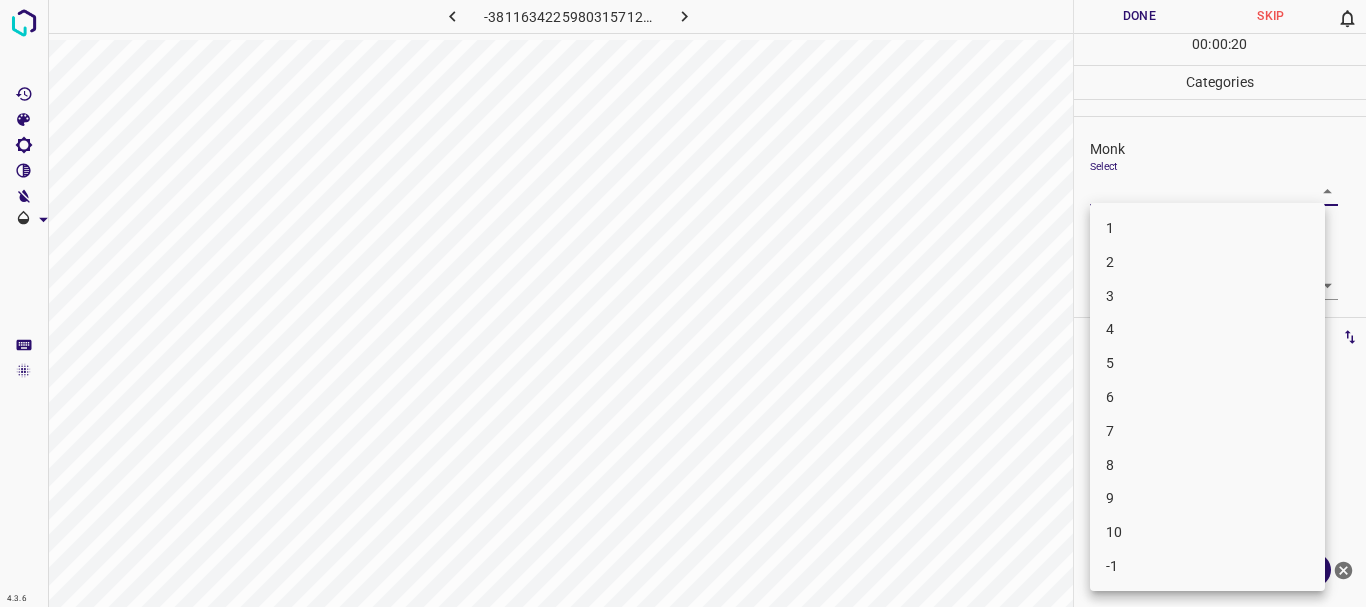 click on "3" at bounding box center [1207, 296] 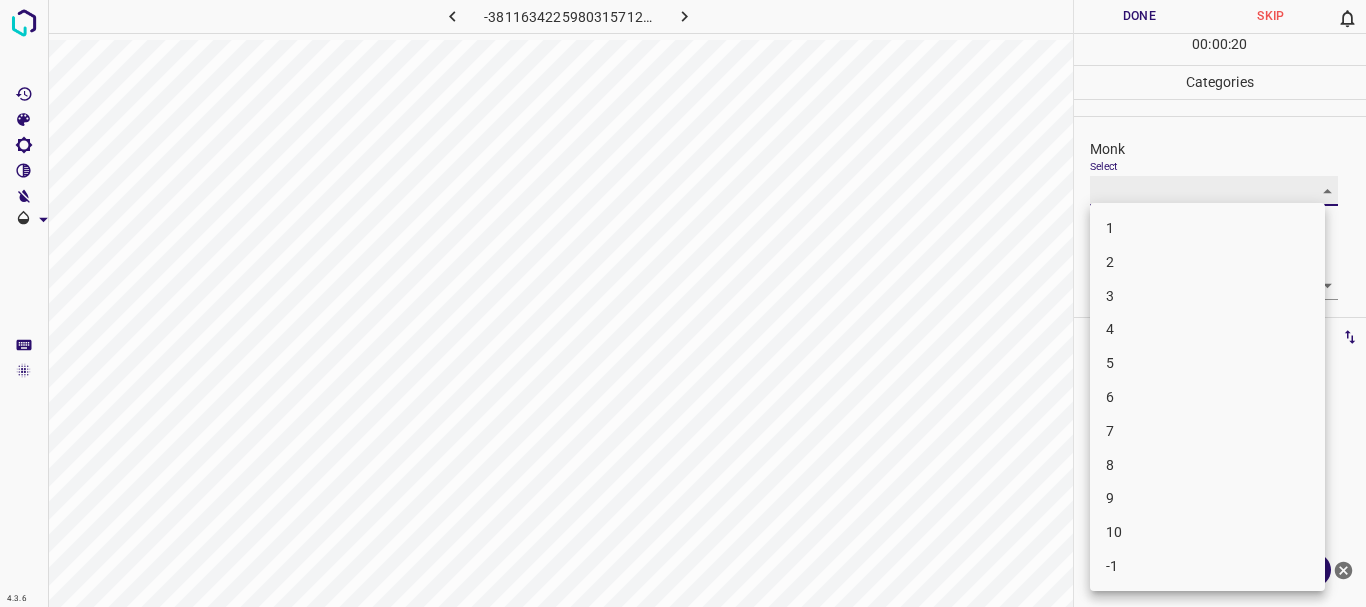 type on "3" 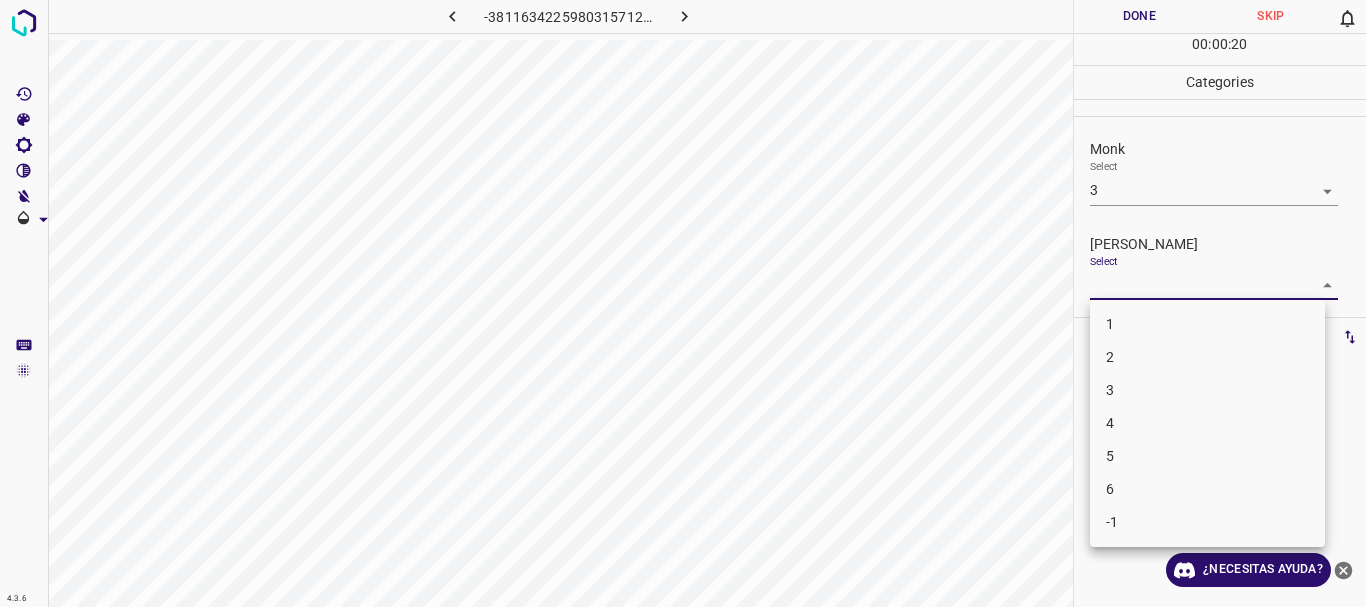 click on "4.3.6  -3811634225980315712.png Done Skip 0 00   : 00   : 20   Categories Monk   Select 3 3  Fitzpatrick   Select ​ Labels   0 Categories 1 Monk 2  Fitzpatrick Tools Space Change between modes (Draw & Edit) I Auto labeling R Restore zoom M Zoom in N Zoom out Delete Delete selecte label Filters Z Restore filters X Saturation filter C Brightness filter V Contrast filter B Gray scale filter General O Download ¿Necesitas ayuda? Texto original Valora esta traducción Tu opinión servirá para ayudar a mejorar el Traductor de Google - Texto - Esconder - Borrar 1 2 3 4 5 6 -1" at bounding box center (683, 303) 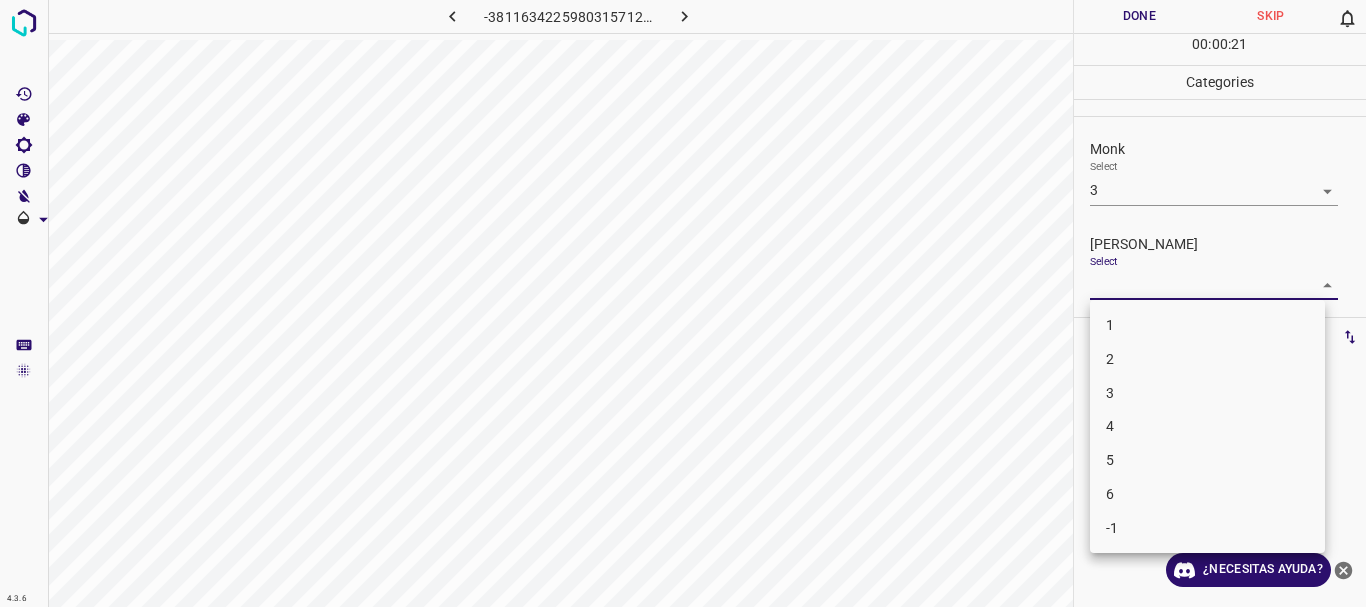 click on "1" at bounding box center [1207, 325] 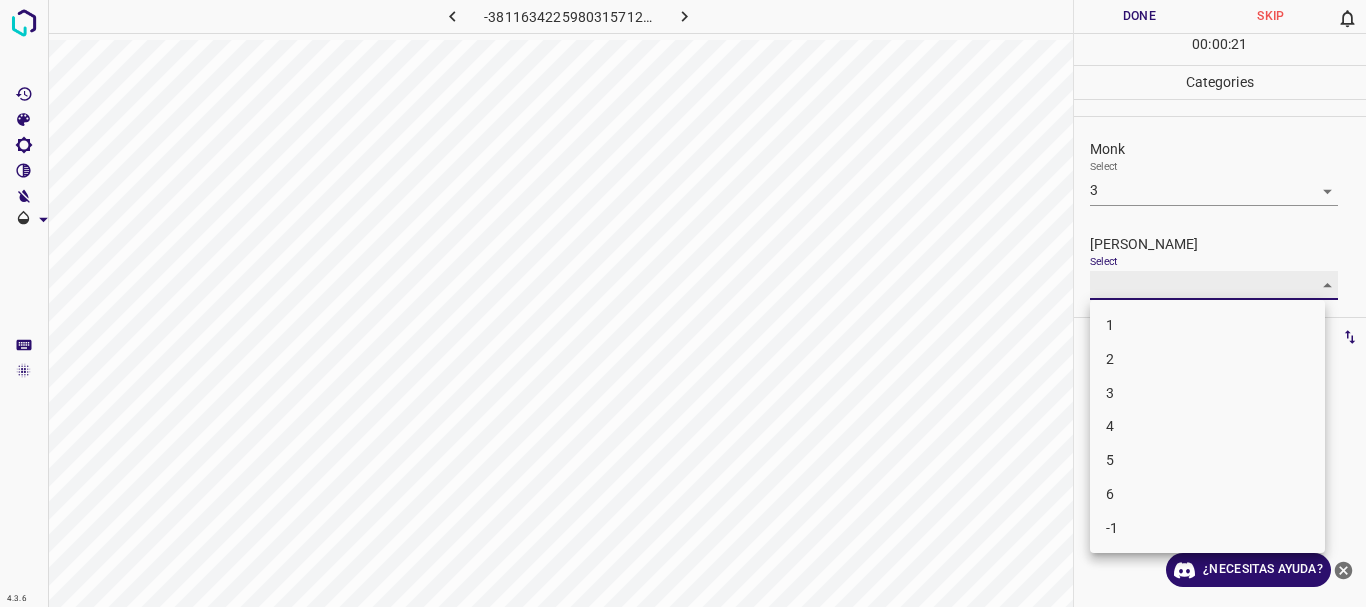 type on "1" 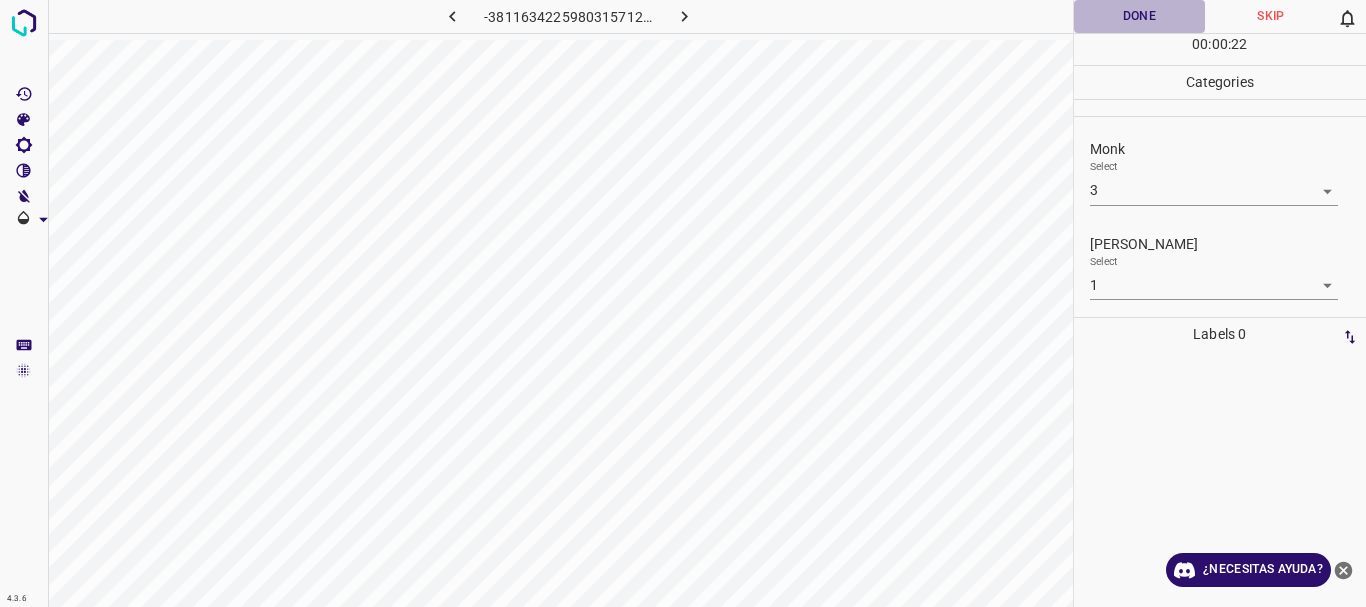 click on "Done" at bounding box center [1140, 16] 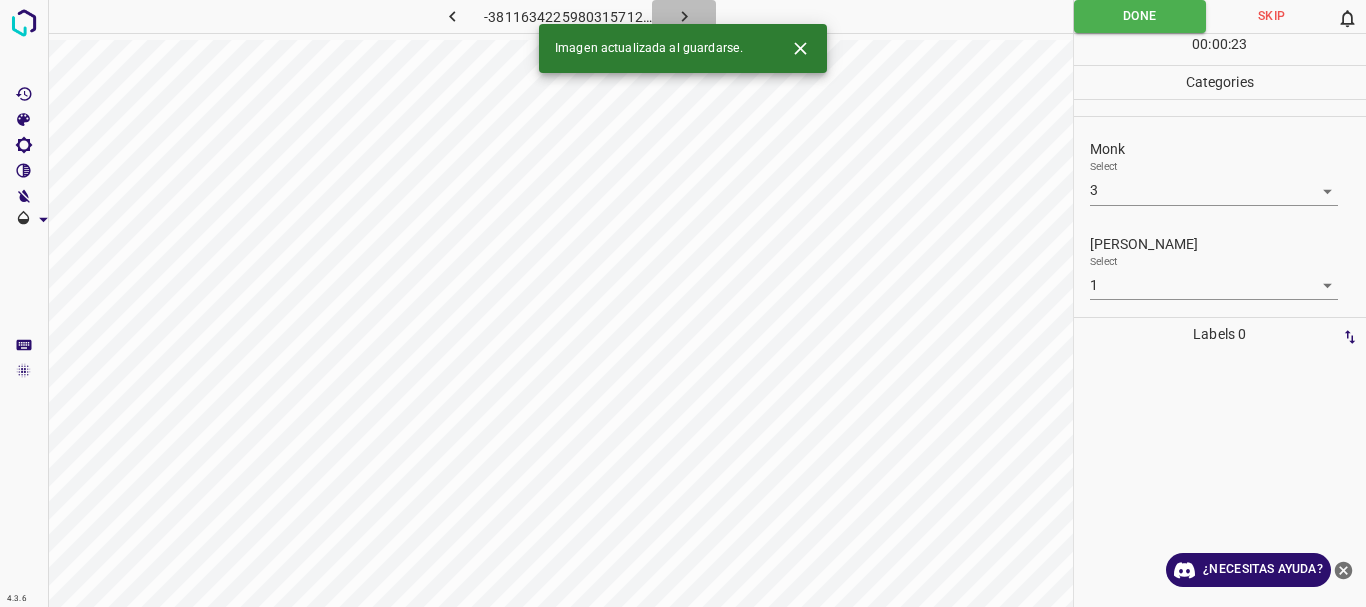 click 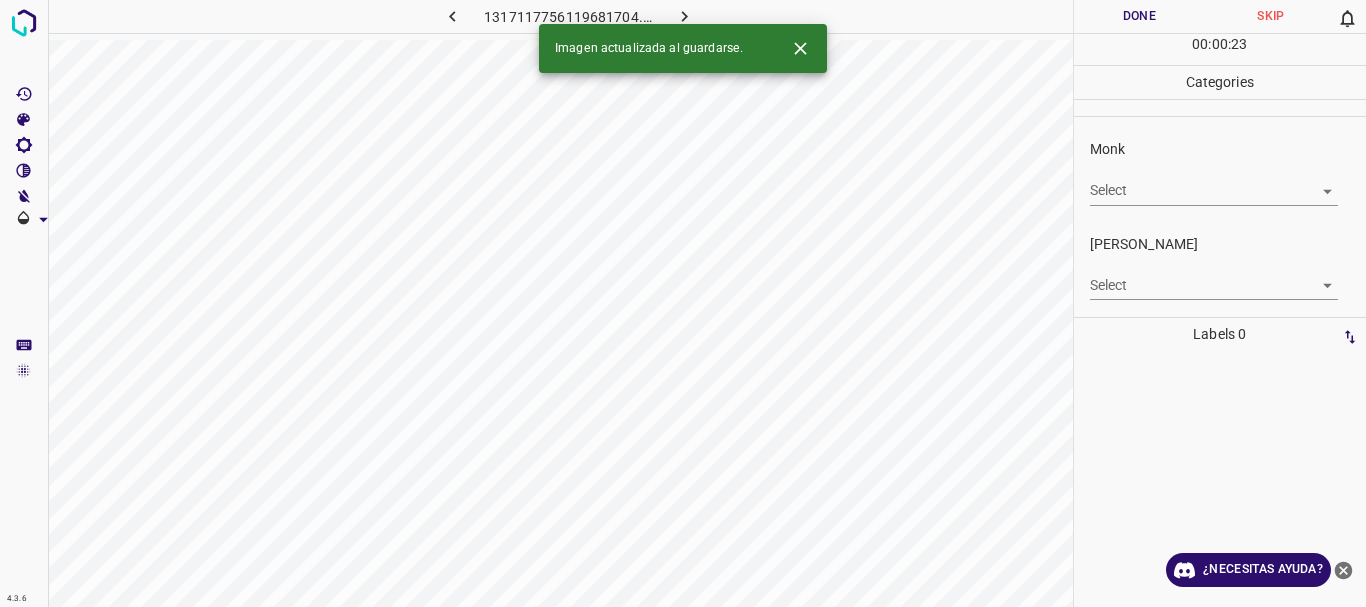 click on "4.3.6  1317117756119681704.png Done Skip 0 00   : 00   : 23   Categories Monk   Select ​  Fitzpatrick   Select ​ Labels   0 Categories 1 Monk 2  Fitzpatrick Tools Space Change between modes (Draw & Edit) I Auto labeling R Restore zoom M Zoom in N Zoom out Delete Delete selecte label Filters Z Restore filters X Saturation filter C Brightness filter V Contrast filter B Gray scale filter General O Download Imagen actualizada al guardarse. ¿Necesitas ayuda? Texto original Valora esta traducción Tu opinión servirá para ayudar a mejorar el Traductor de Google - Texto - Esconder - Borrar" at bounding box center [683, 303] 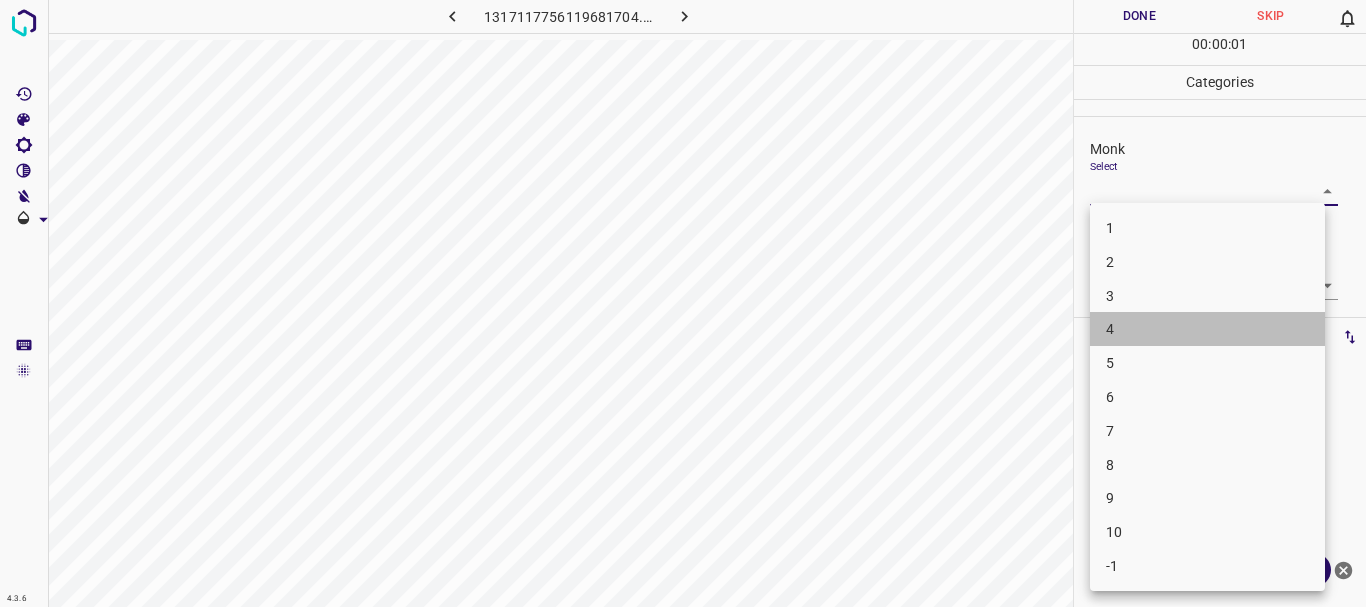 drag, startPoint x: 1119, startPoint y: 317, endPoint x: 1127, endPoint y: 289, distance: 29.12044 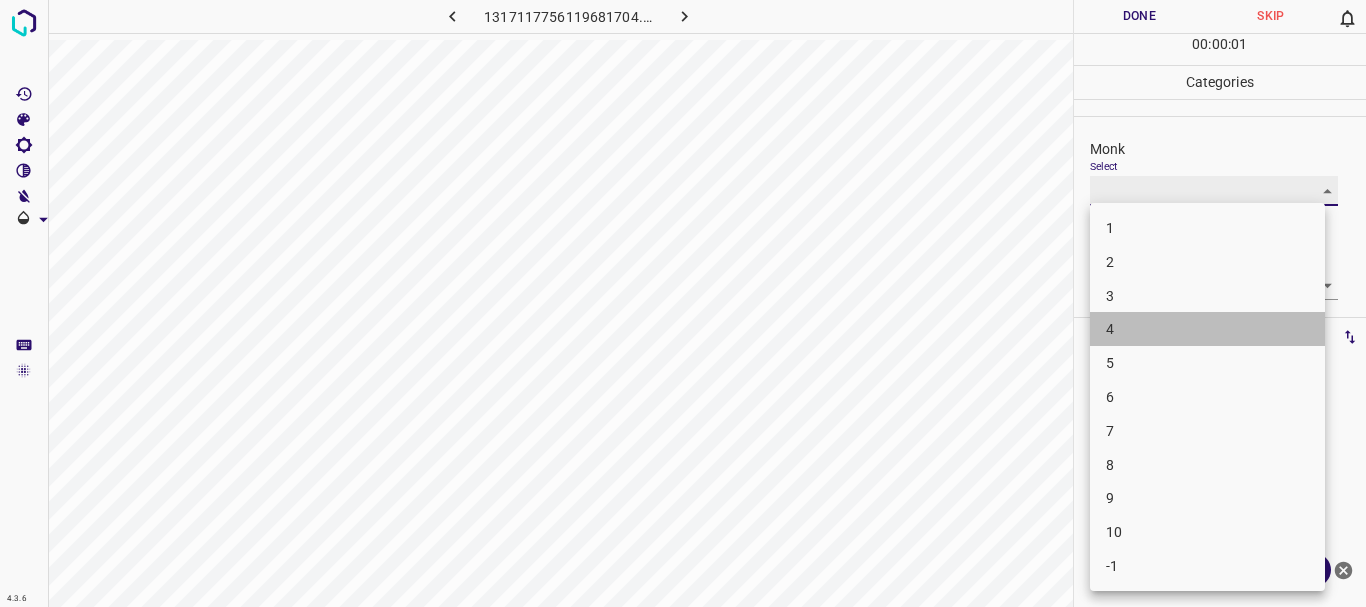 type on "4" 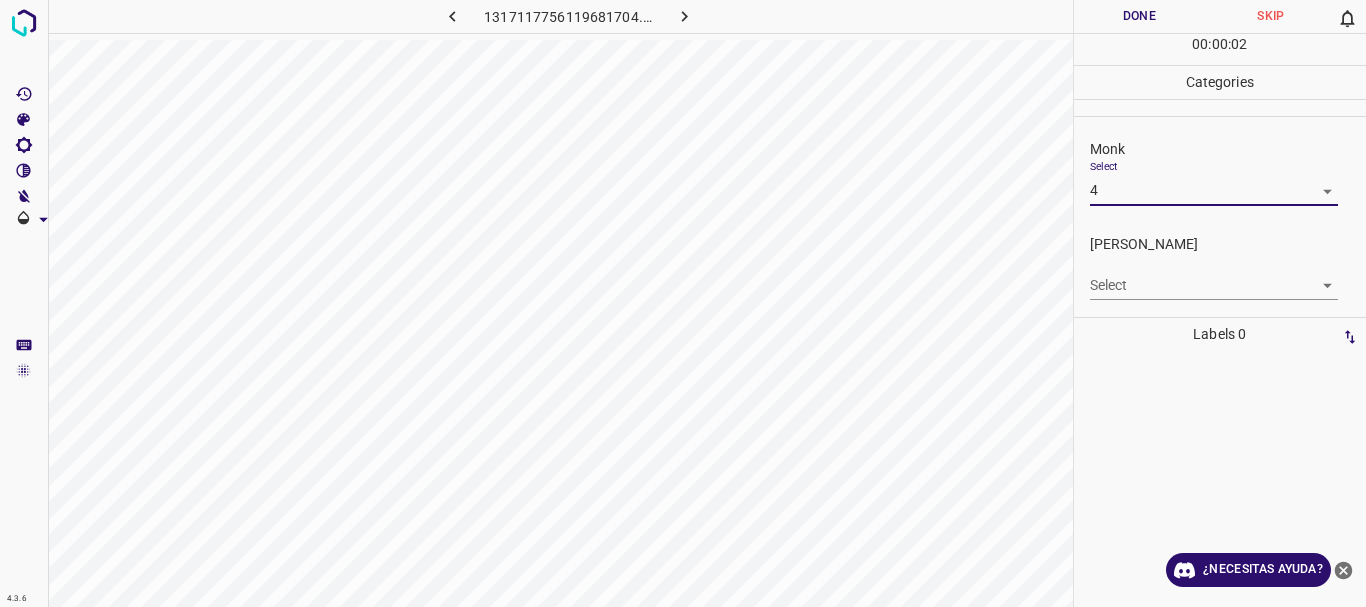 click on "4.3.6  1317117756119681704.png Done Skip 0 00   : 00   : 02   Categories Monk   Select 4 4  Fitzpatrick   Select ​ Labels   0 Categories 1 Monk 2  Fitzpatrick Tools Space Change between modes (Draw & Edit) I Auto labeling R Restore zoom M Zoom in N Zoom out Delete Delete selecte label Filters Z Restore filters X Saturation filter C Brightness filter V Contrast filter B Gray scale filter General O Download ¿Necesitas ayuda? Texto original Valora esta traducción Tu opinión servirá para ayudar a mejorar el Traductor de Google - Texto - Esconder - Borrar" at bounding box center [683, 303] 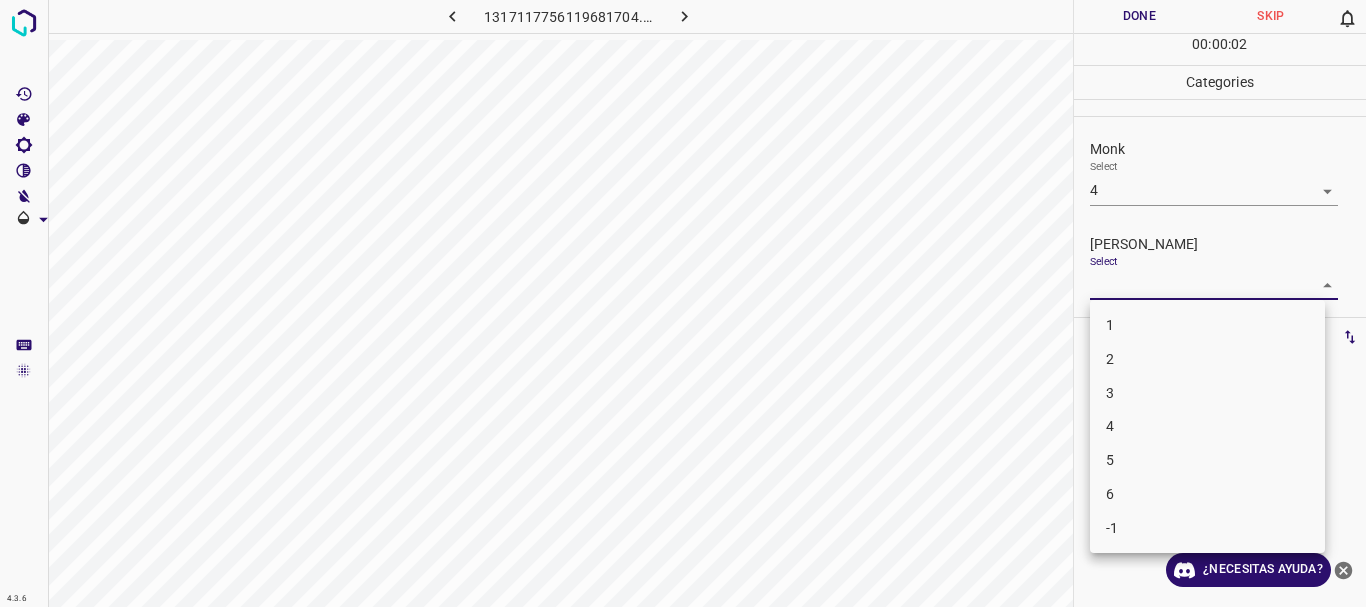 drag, startPoint x: 1128, startPoint y: 327, endPoint x: 1134, endPoint y: 240, distance: 87.20665 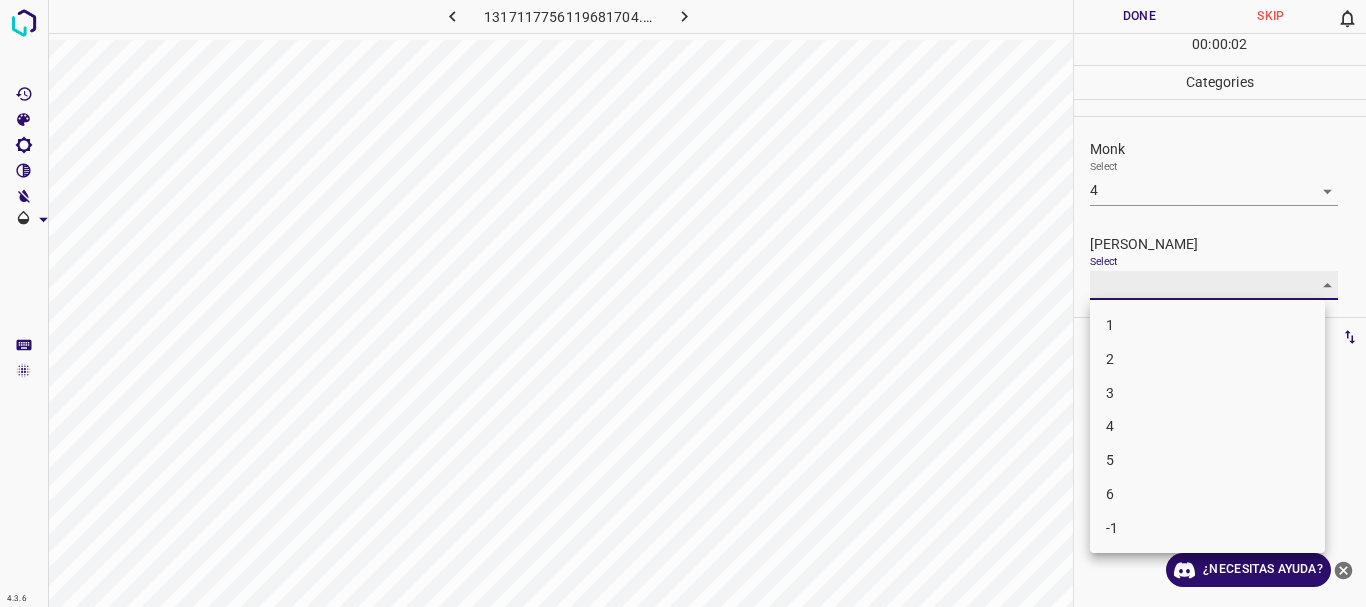 type on "1" 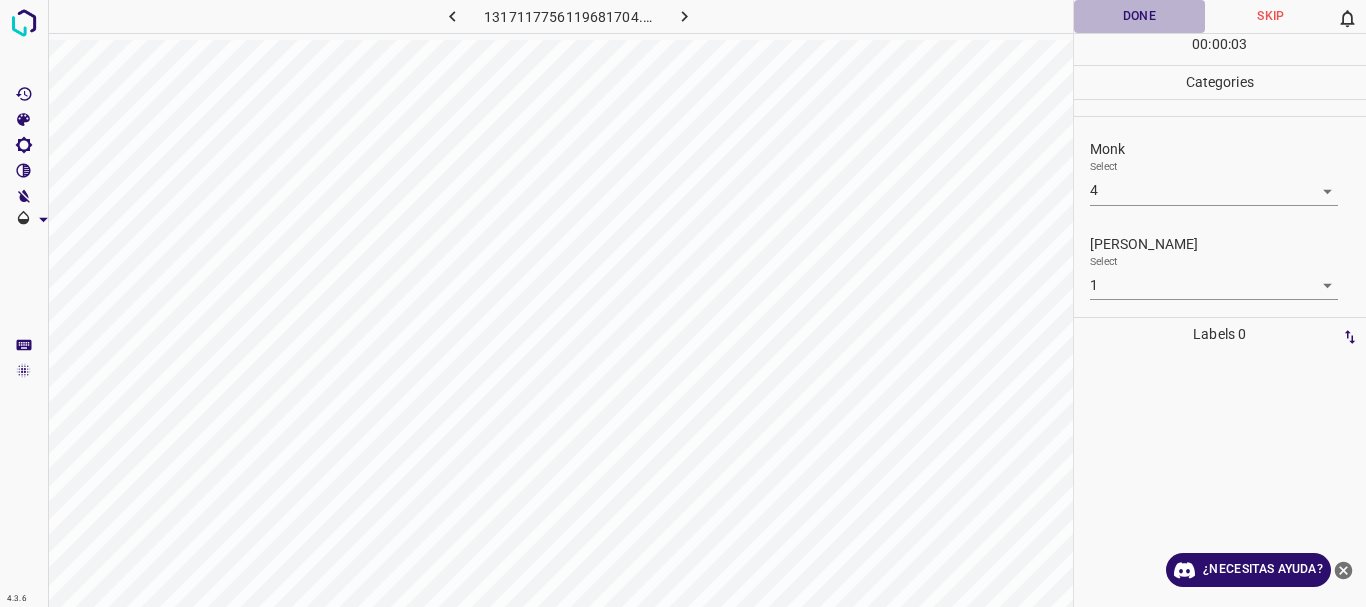 click on "Done" at bounding box center (1140, 16) 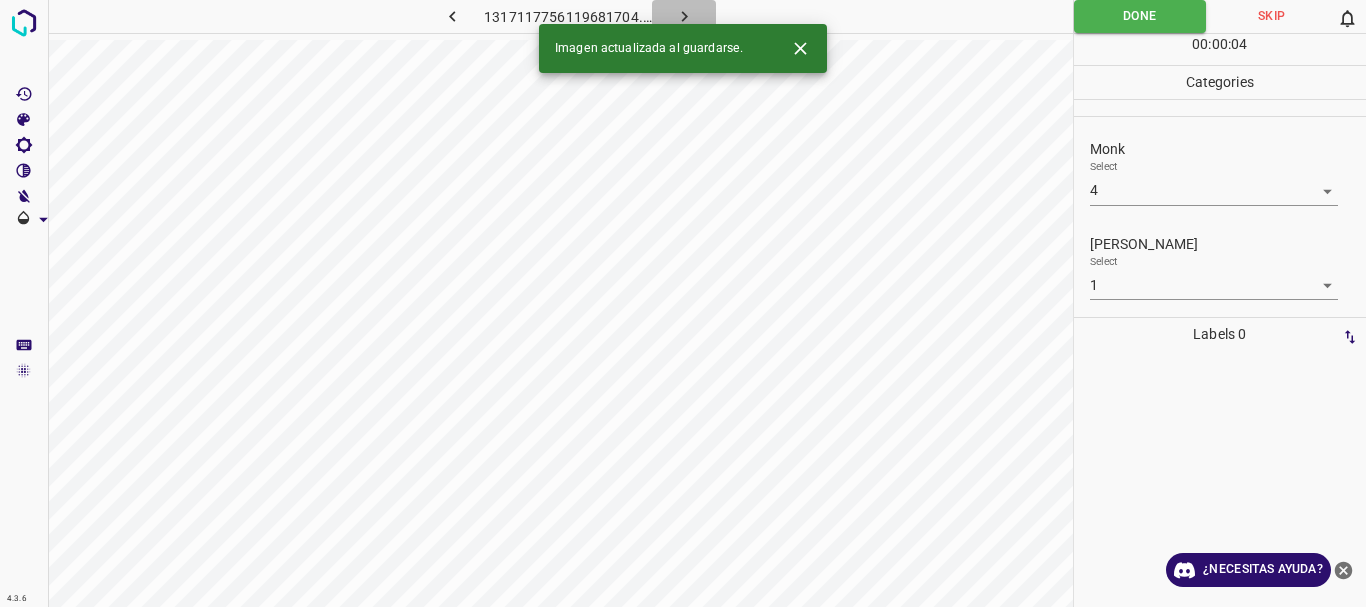 click 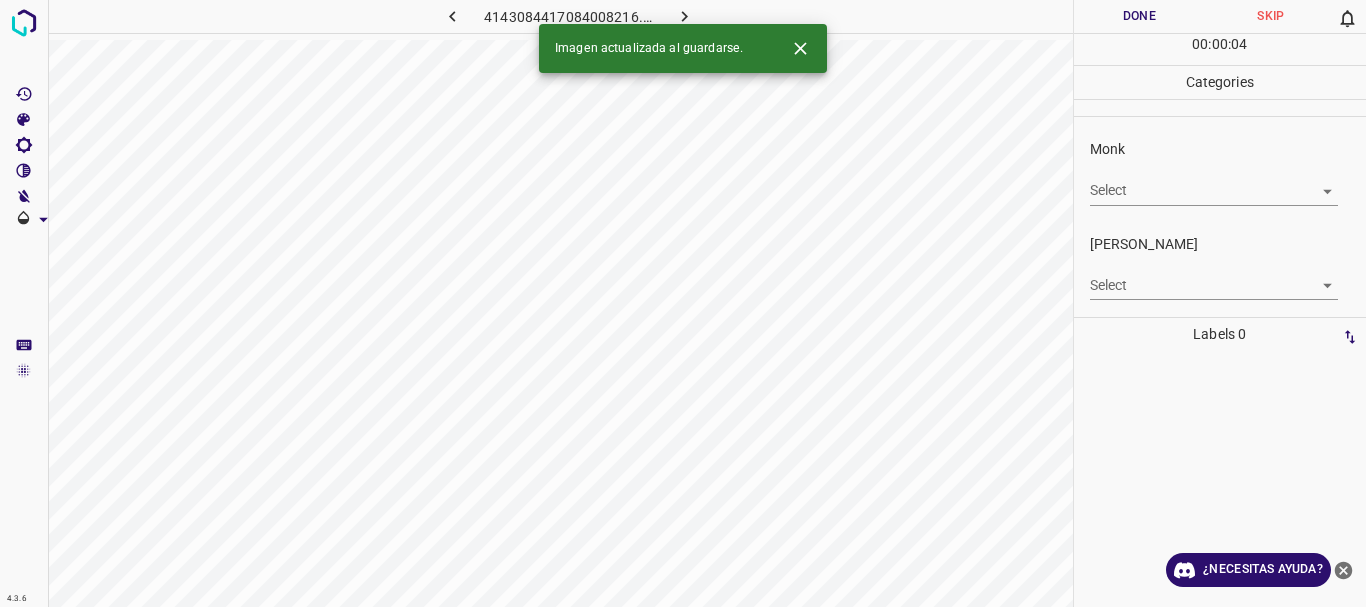click on "4.3.6  4143084417084008216.png Done Skip 0 00   : 00   : 04   Categories Monk   Select ​  Fitzpatrick   Select ​ Labels   0 Categories 1 Monk 2  Fitzpatrick Tools Space Change between modes (Draw & Edit) I Auto labeling R Restore zoom M Zoom in N Zoom out Delete Delete selecte label Filters Z Restore filters X Saturation filter C Brightness filter V Contrast filter B Gray scale filter General O Download Imagen actualizada al guardarse. ¿Necesitas ayuda? Texto original Valora esta traducción Tu opinión servirá para ayudar a mejorar el Traductor de Google - Texto - Esconder - Borrar" at bounding box center (683, 303) 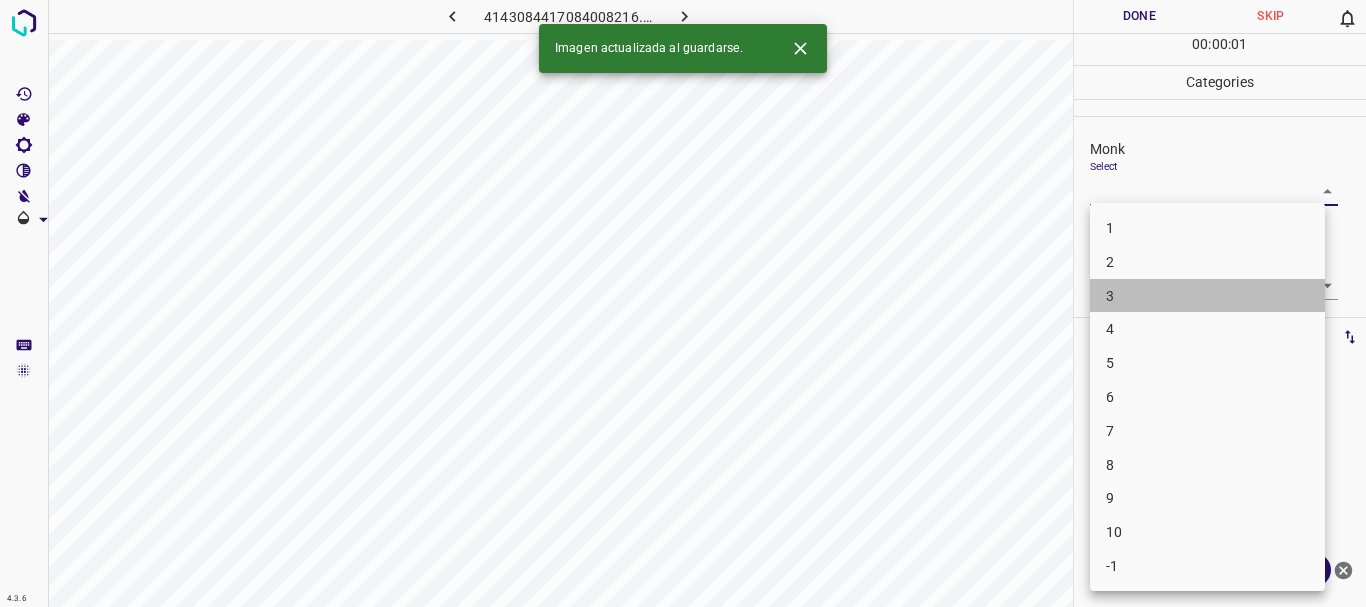 click on "3" at bounding box center [1207, 296] 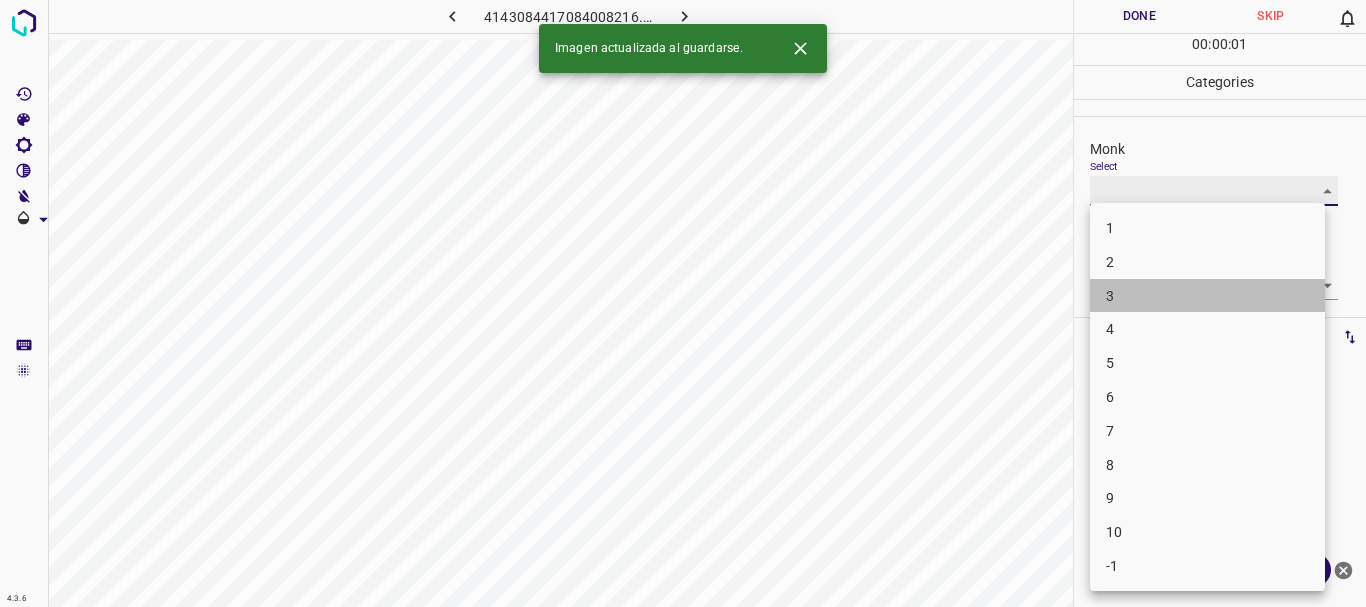 type on "3" 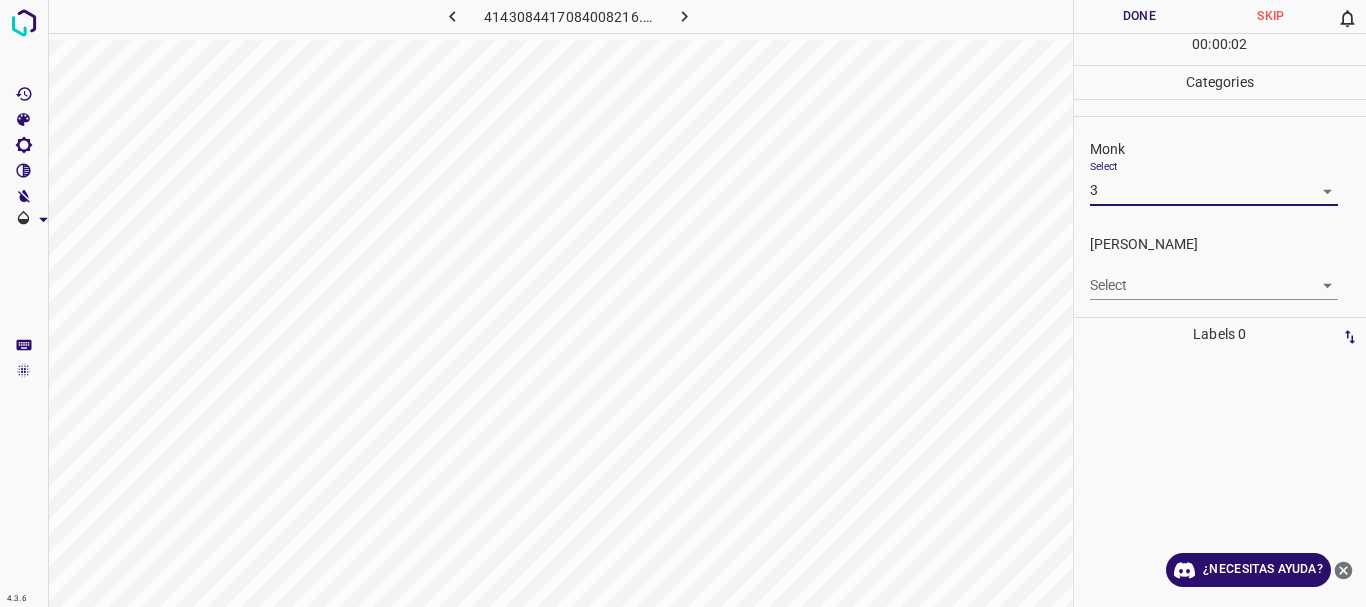 click on "4.3.6  4143084417084008216.png Done Skip 0 00   : 00   : 02   Categories Monk   Select 3 3  Fitzpatrick   Select ​ Labels   0 Categories 1 Monk 2  Fitzpatrick Tools Space Change between modes (Draw & Edit) I Auto labeling R Restore zoom M Zoom in N Zoom out Delete Delete selecte label Filters Z Restore filters X Saturation filter C Brightness filter V Contrast filter B Gray scale filter General O Download ¿Necesitas ayuda? Texto original Valora esta traducción Tu opinión servirá para ayudar a mejorar el Traductor de Google - Texto - Esconder - Borrar" at bounding box center (683, 303) 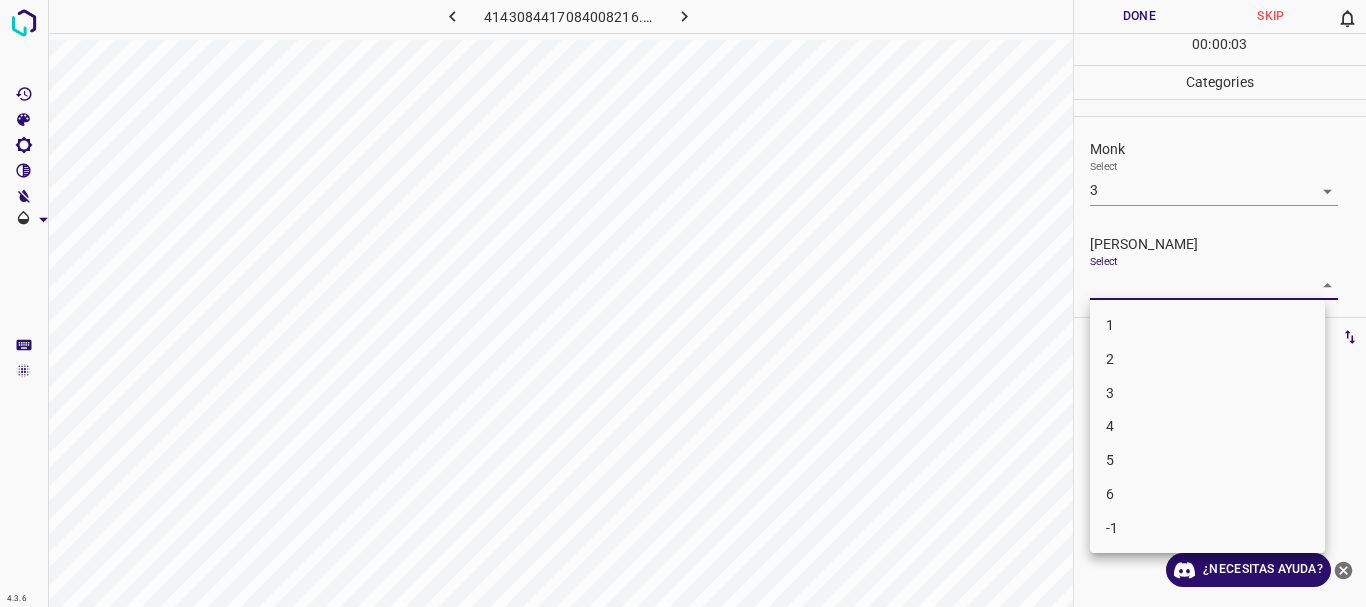 click on "3" at bounding box center [1207, 393] 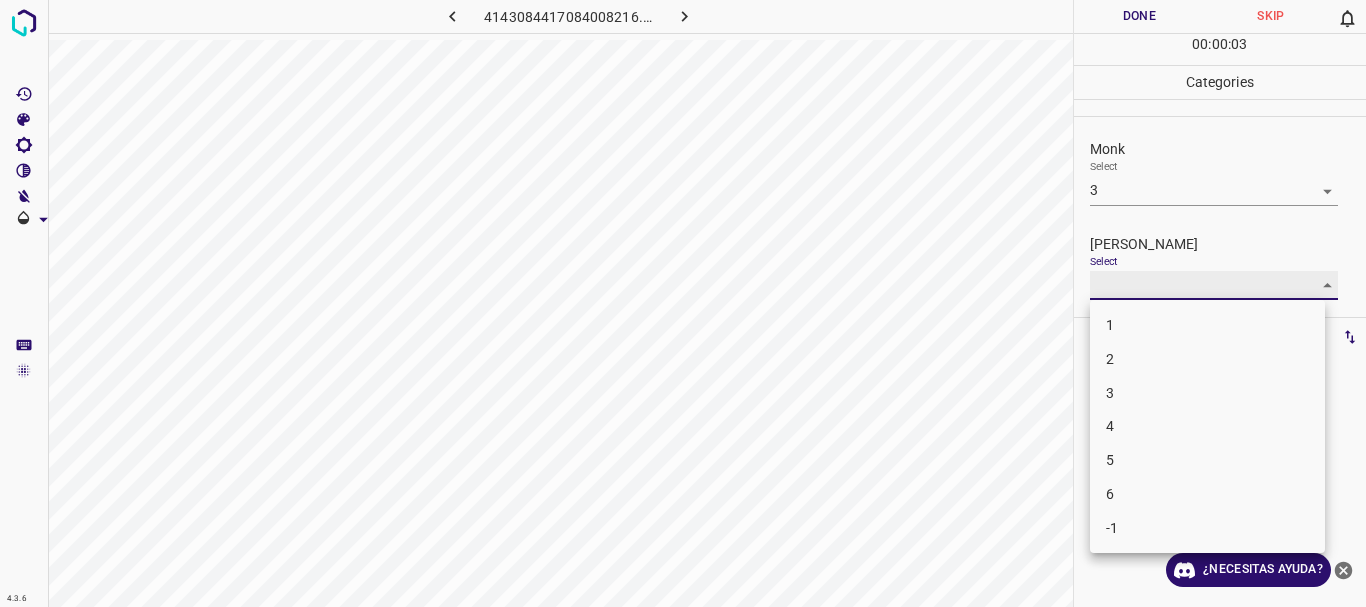 type on "3" 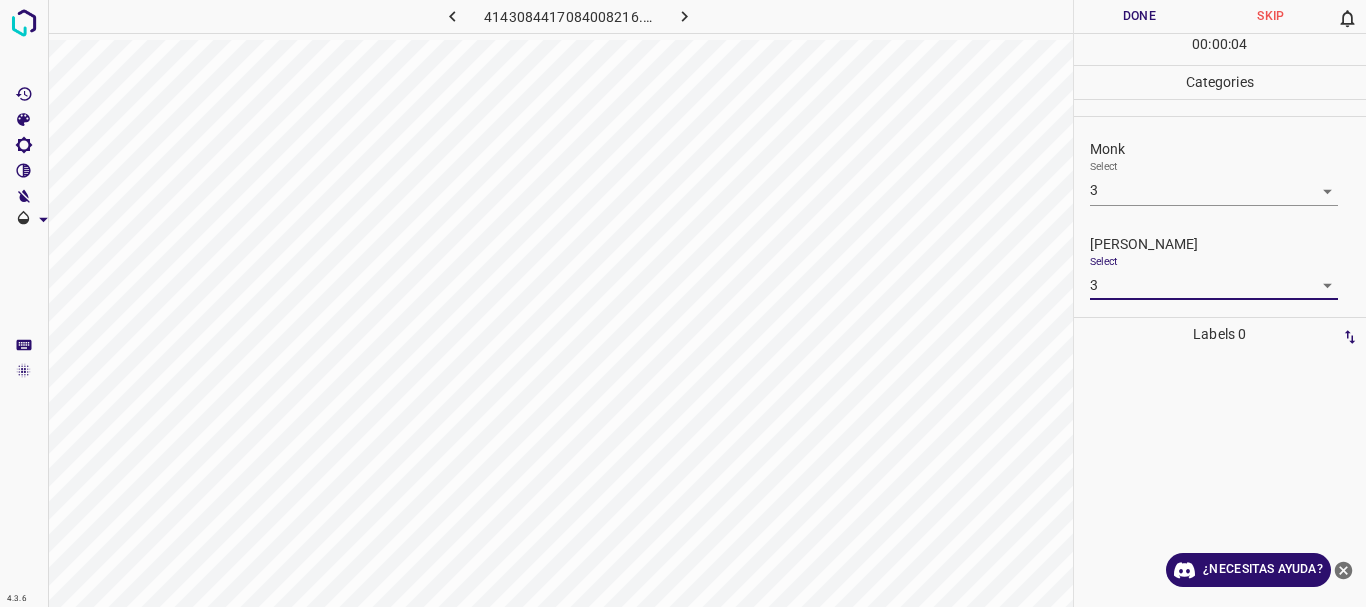 click on "Done" at bounding box center (1140, 16) 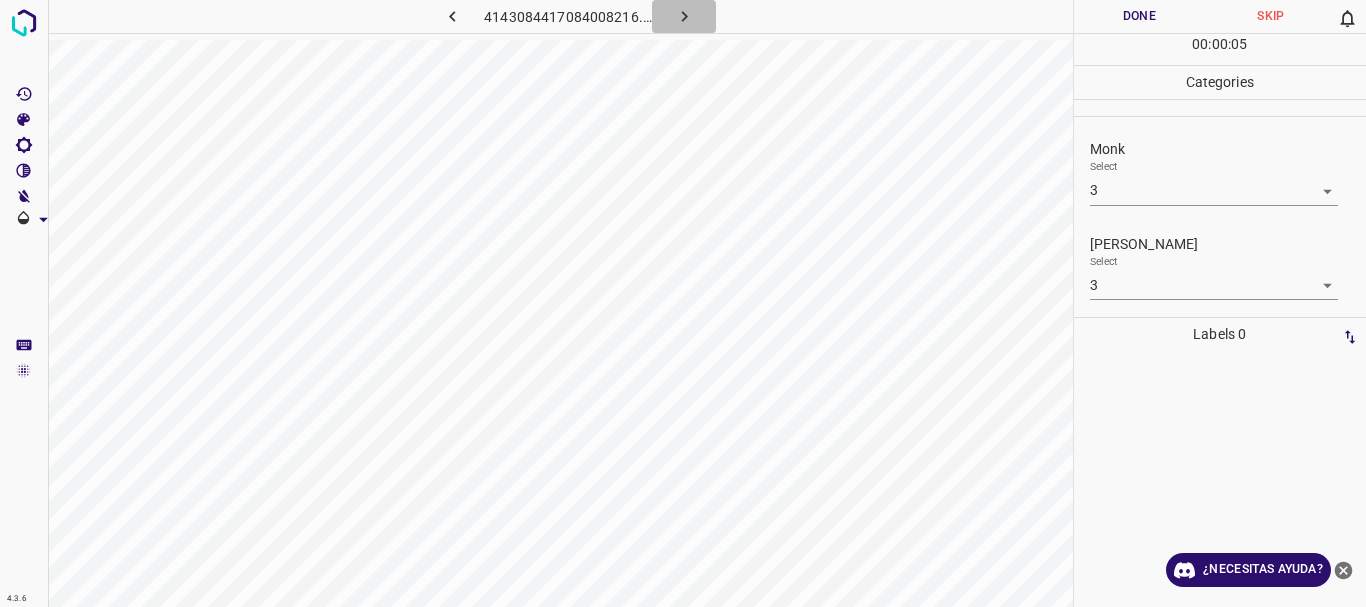 click at bounding box center (684, 16) 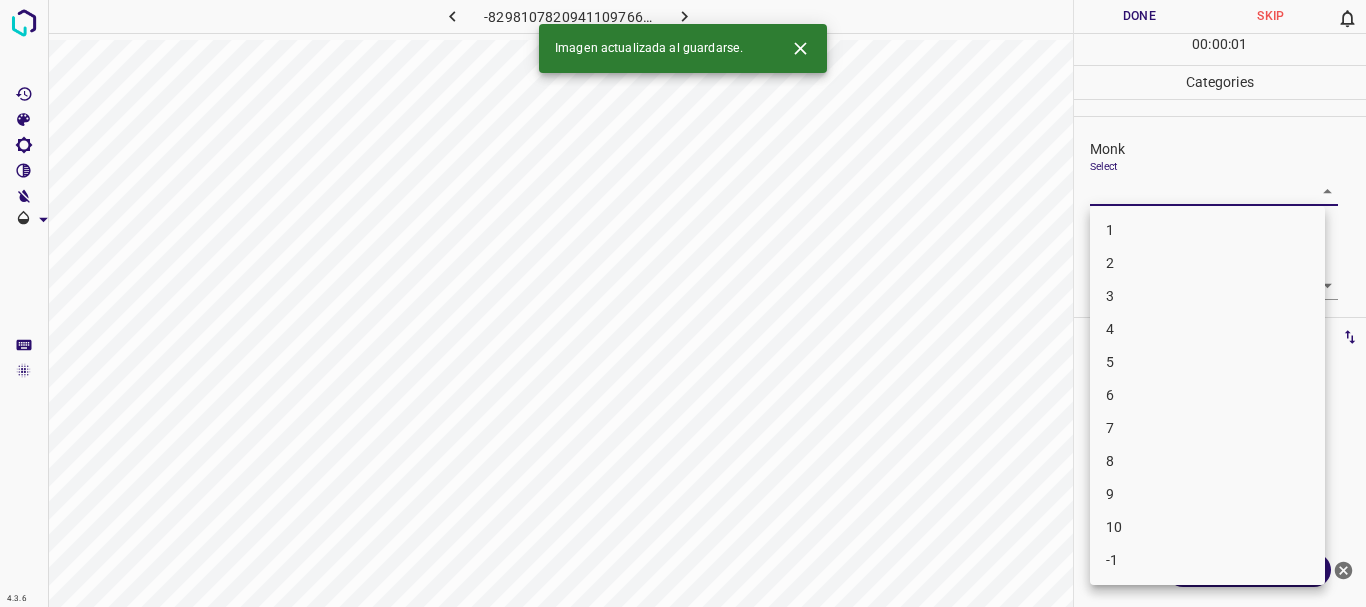 click on "4.3.6  -8298107820941109766.png Done Skip 0 00   : 00   : 01   Categories Monk   Select ​  Fitzpatrick   Select ​ Labels   0 Categories 1 Monk 2  Fitzpatrick Tools Space Change between modes (Draw & Edit) I Auto labeling R Restore zoom M Zoom in N Zoom out Delete Delete selecte label Filters Z Restore filters X Saturation filter C Brightness filter V Contrast filter B Gray scale filter General O Download Imagen actualizada al guardarse. ¿Necesitas ayuda? Texto original Valora esta traducción Tu opinión servirá para ayudar a mejorar el Traductor de Google - Texto - Esconder - Borrar 1 2 3 4 5 6 7 8 9 10 -1" at bounding box center (683, 303) 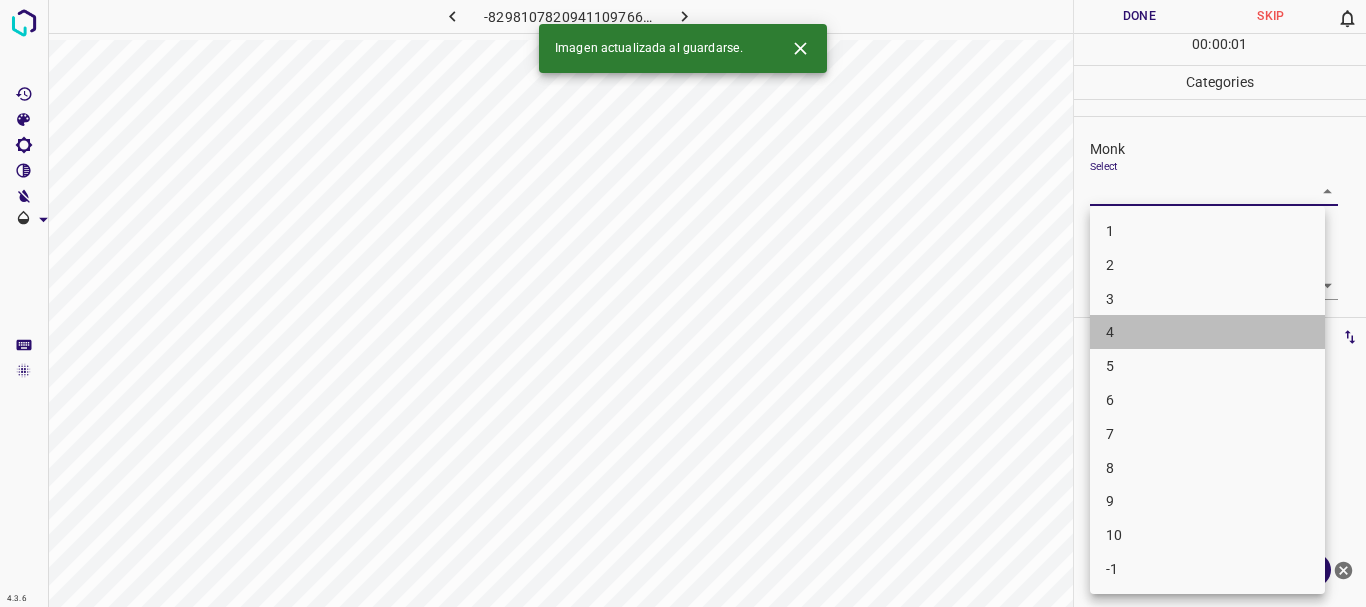 click on "4" at bounding box center [1207, 332] 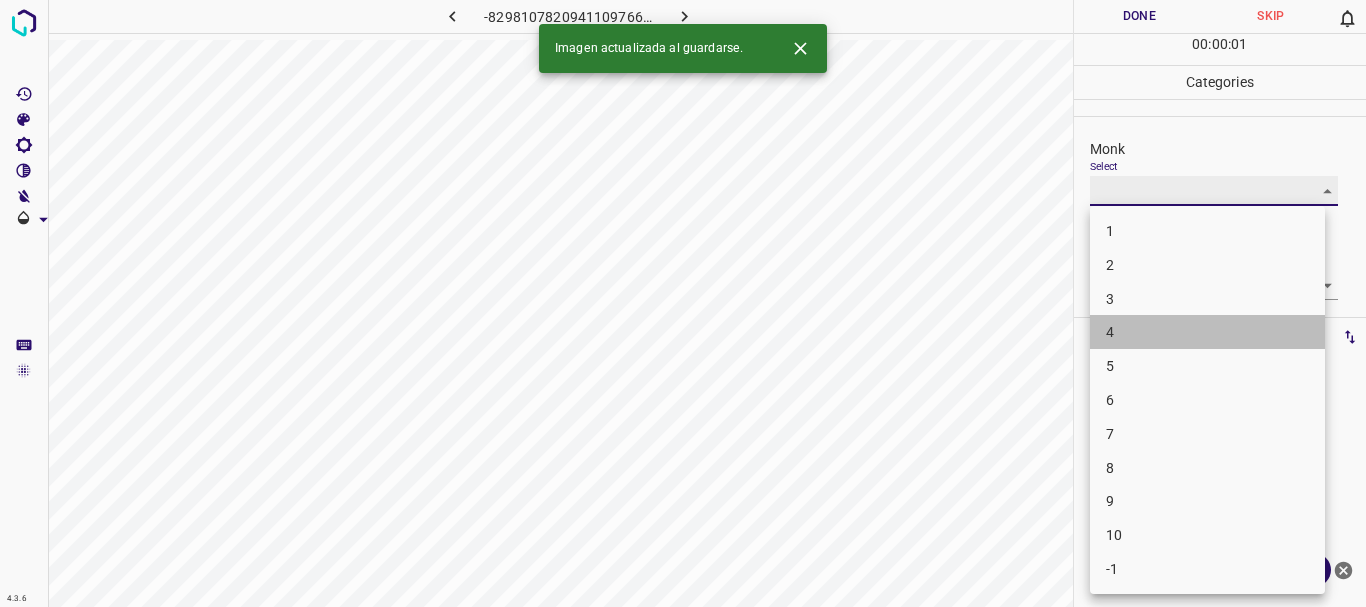 type on "4" 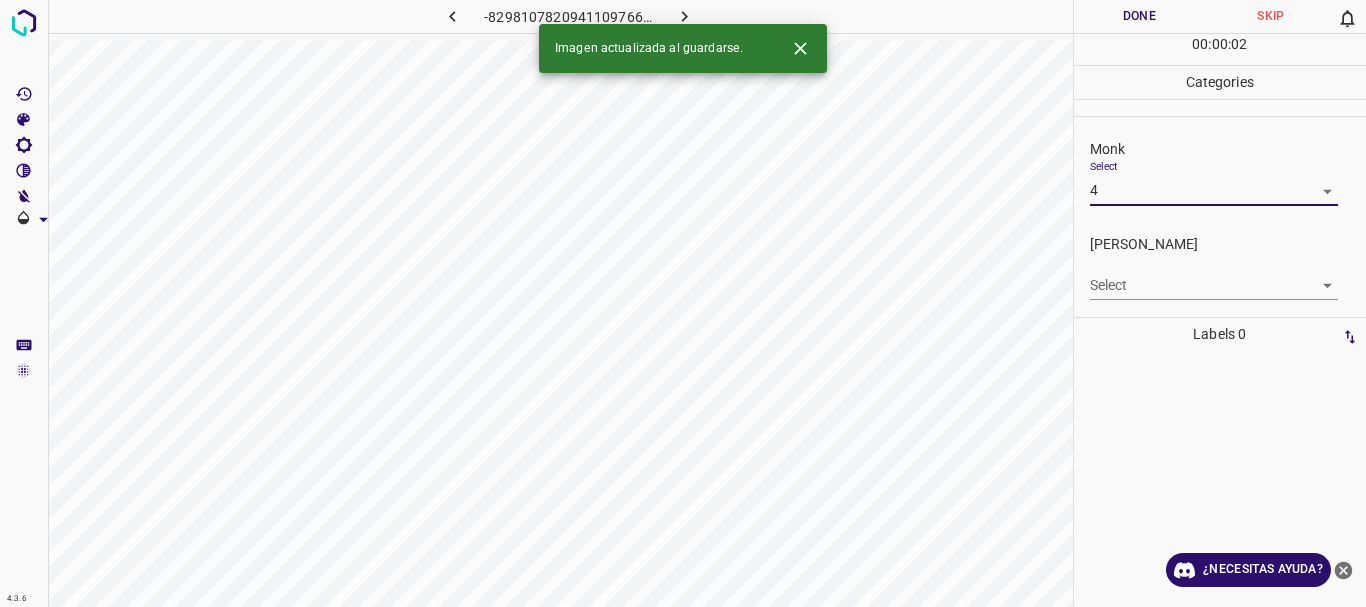 click on "4.3.6  -8298107820941109766.png Done Skip 0 00   : 00   : 02   Categories Monk   Select 4 4  Fitzpatrick   Select ​ Labels   0 Categories 1 Monk 2  Fitzpatrick Tools Space Change between modes (Draw & Edit) I Auto labeling R Restore zoom M Zoom in N Zoom out Delete Delete selecte label Filters Z Restore filters X Saturation filter C Brightness filter V Contrast filter B Gray scale filter General O Download Imagen actualizada al guardarse. ¿Necesitas ayuda? Texto original Valora esta traducción Tu opinión servirá para ayudar a mejorar el Traductor de Google - Texto - Esconder - Borrar" at bounding box center (683, 303) 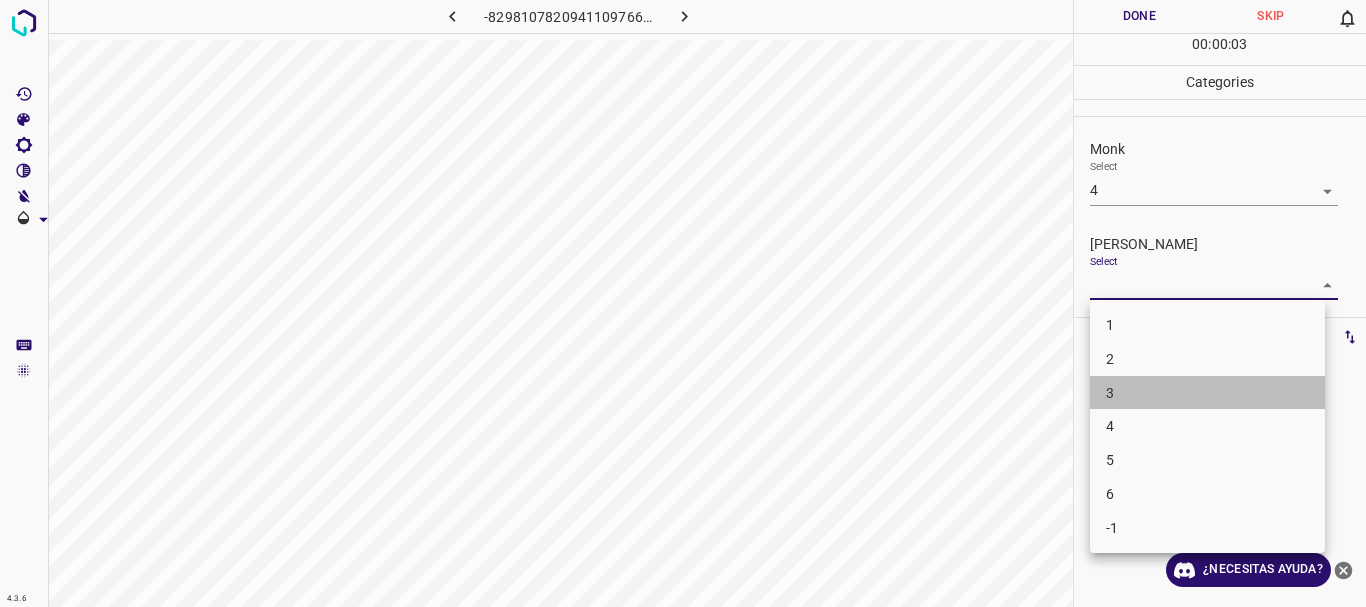 click on "3" at bounding box center (1207, 393) 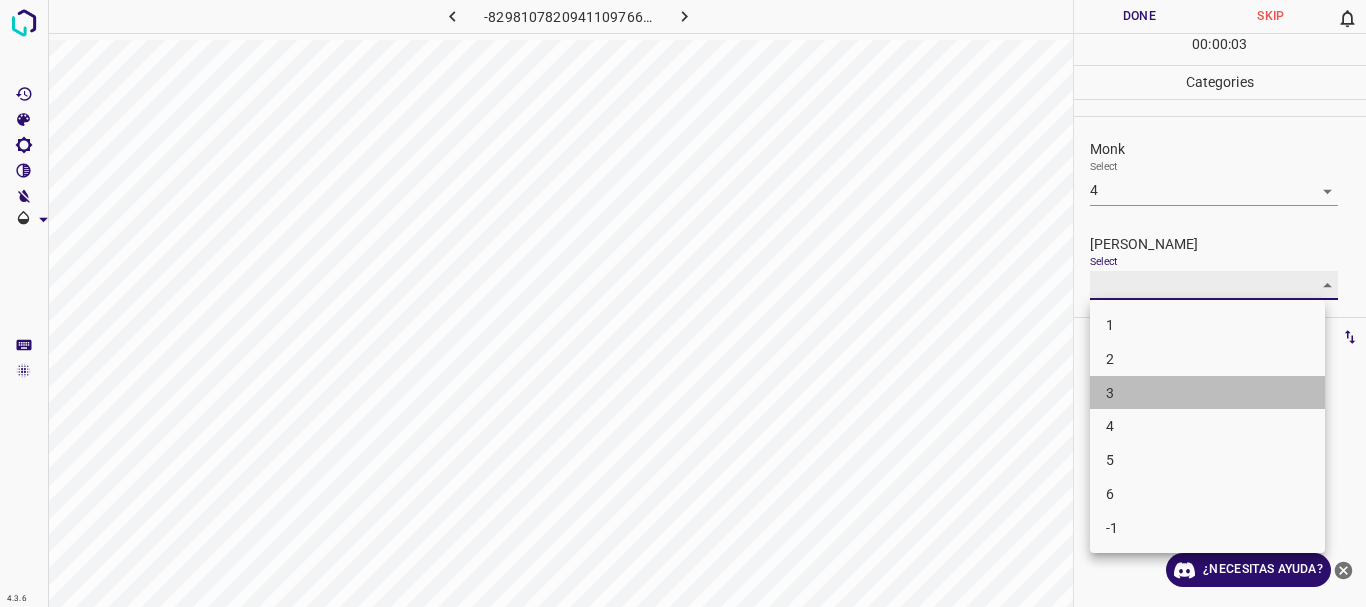 type on "3" 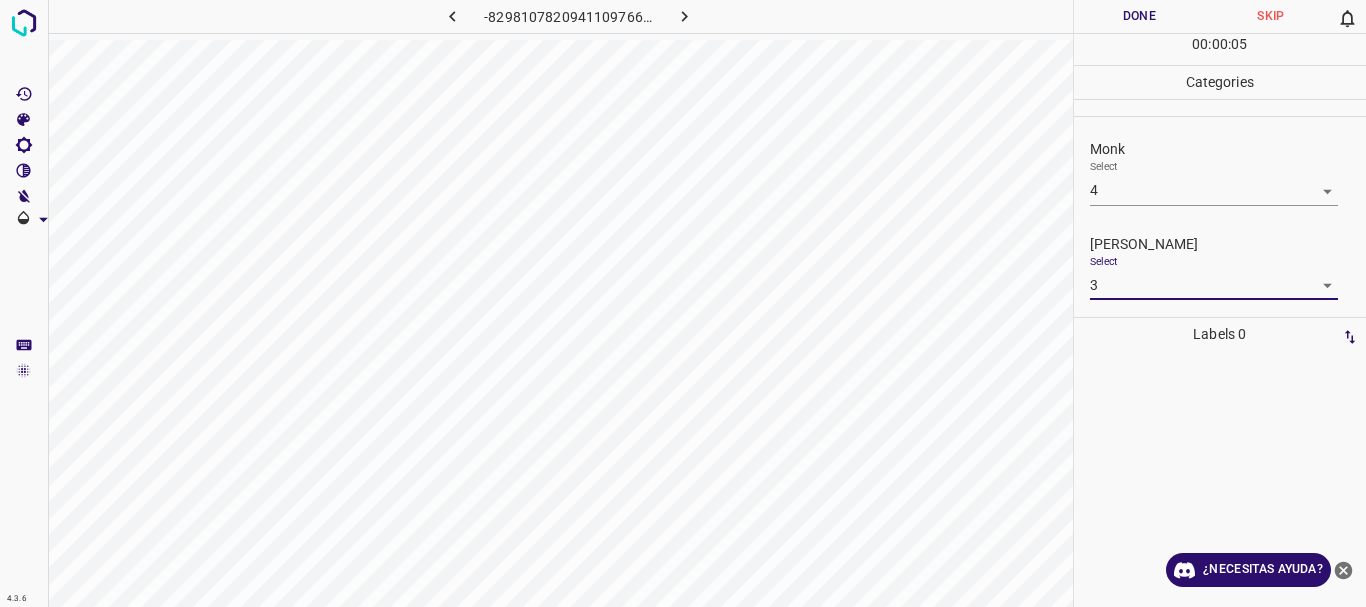 click on "4.3.6  -8298107820941109766.png Done Skip 0 00   : 00   : 05   Categories Monk   Select 4 4  Fitzpatrick   Select 3 3 Labels   0 Categories 1 Monk 2  Fitzpatrick Tools Space Change between modes (Draw & Edit) I Auto labeling R Restore zoom M Zoom in N Zoom out Delete Delete selecte label Filters Z Restore filters X Saturation filter C Brightness filter V Contrast filter B Gray scale filter General O Download ¿Necesitas ayuda? Texto original Valora esta traducción Tu opinión servirá para ayudar a mejorar el Traductor de Google - Texto - Esconder - Borrar" at bounding box center (683, 303) 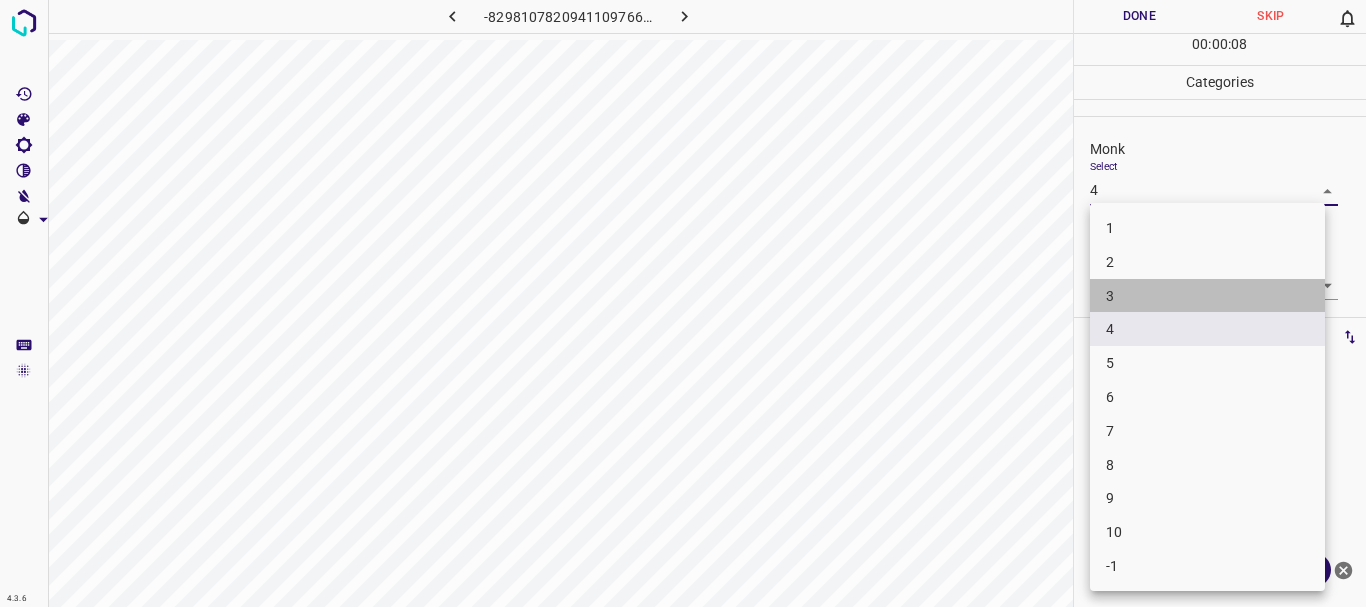 click on "3" at bounding box center (1207, 296) 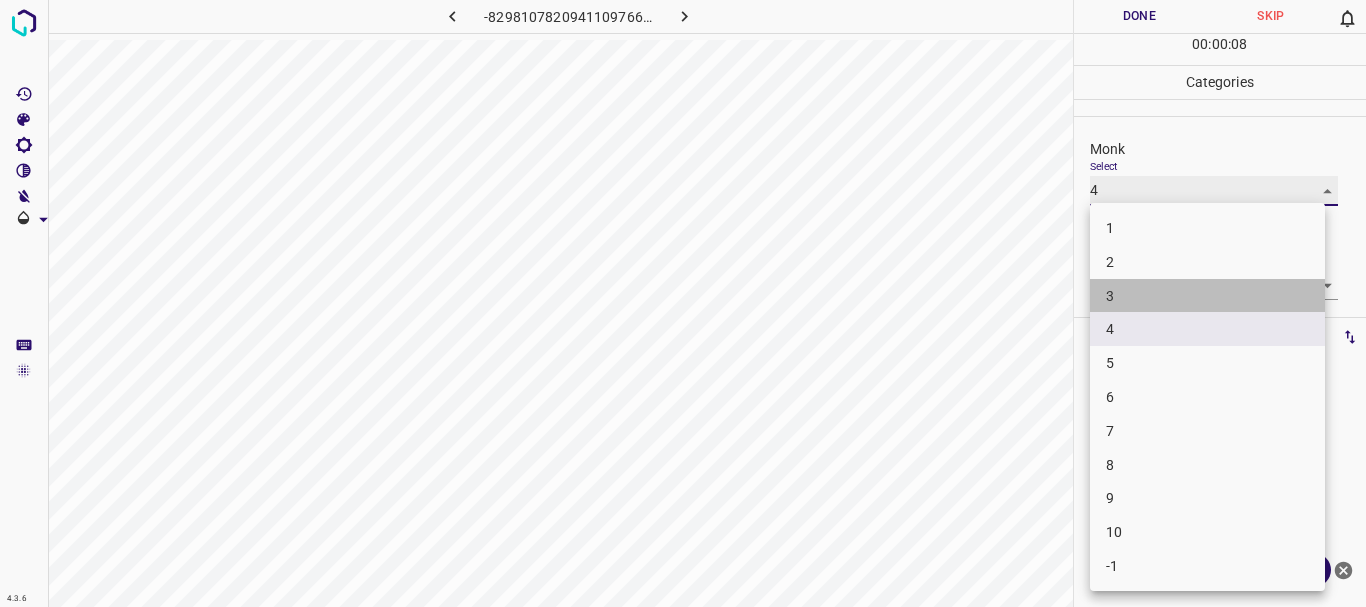 type on "3" 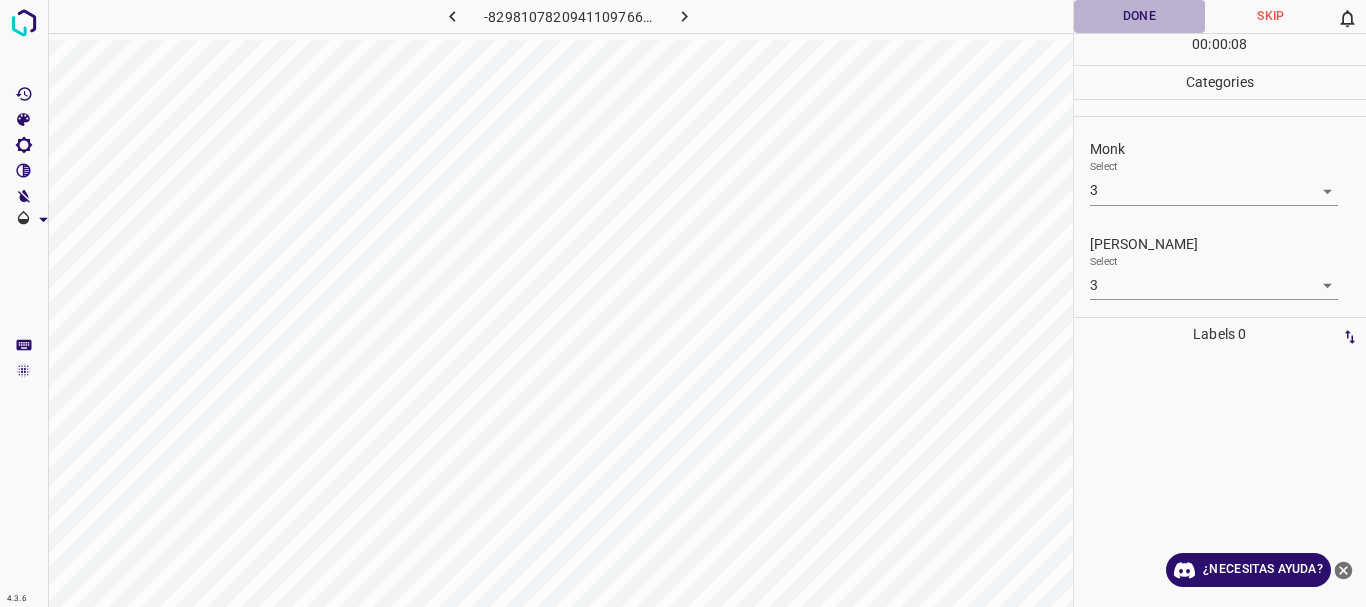 click on "Done" at bounding box center [1140, 16] 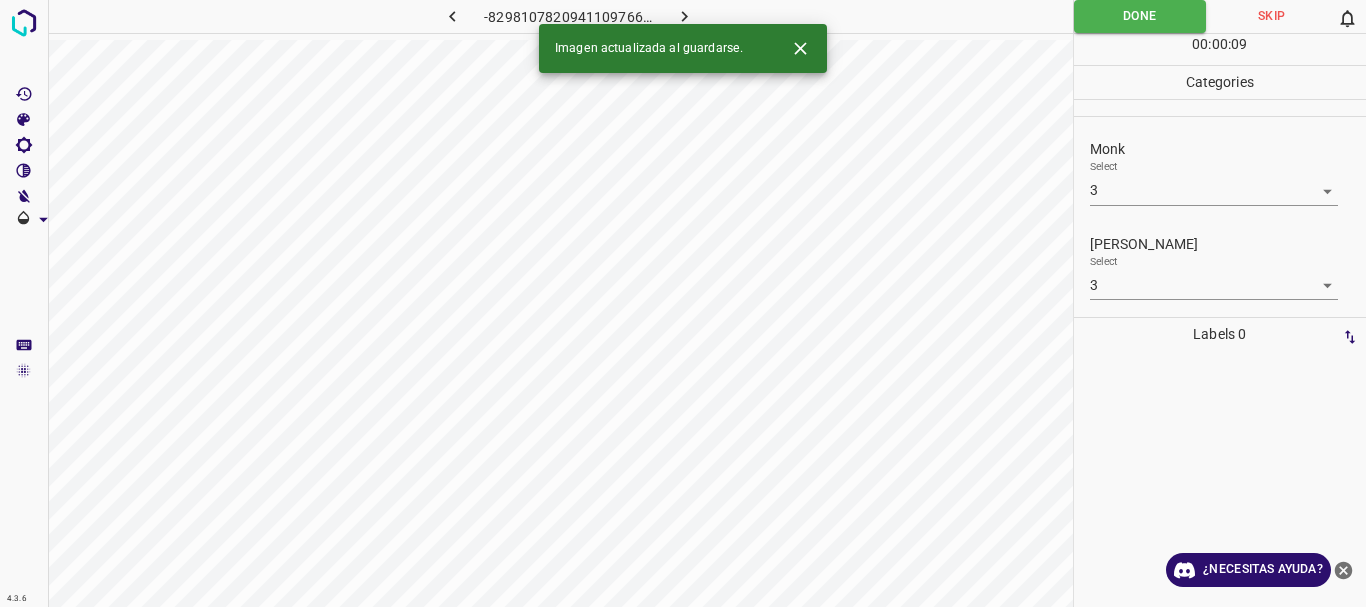 click 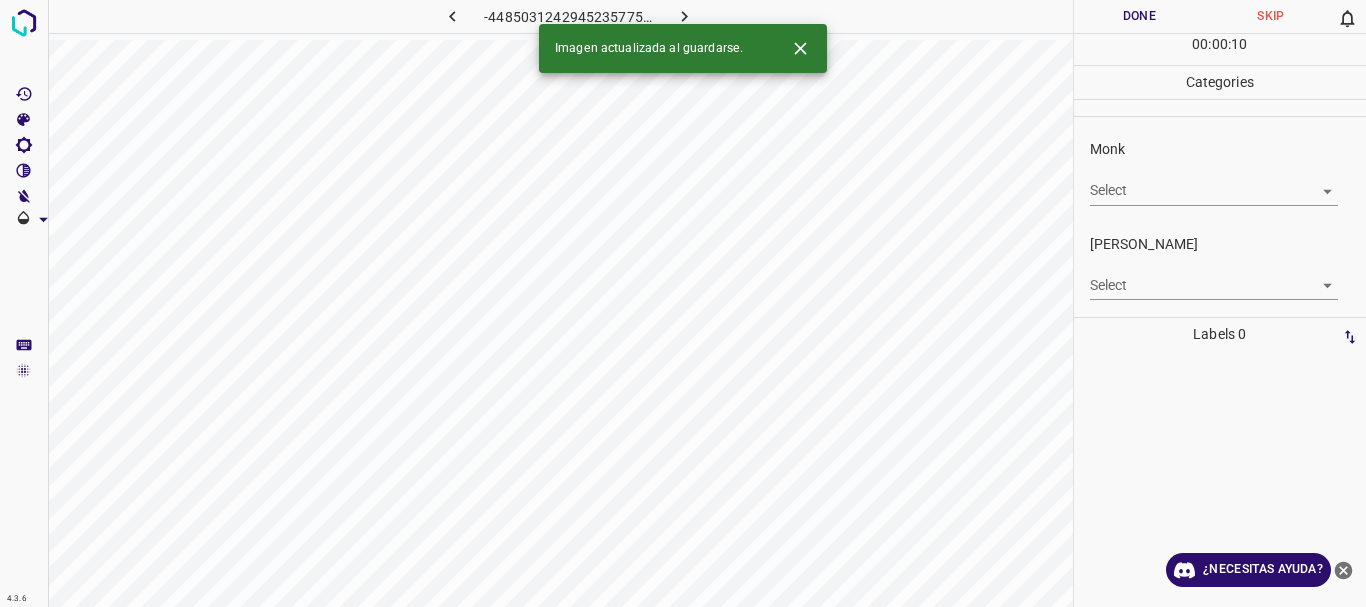 click on "4.3.6  -4485031242945235775.png Done Skip 0 00   : 00   : 10   Categories Monk   Select ​  Fitzpatrick   Select ​ Labels   0 Categories 1 Monk 2  Fitzpatrick Tools Space Change between modes (Draw & Edit) I Auto labeling R Restore zoom M Zoom in N Zoom out Delete Delete selecte label Filters Z Restore filters X Saturation filter C Brightness filter V Contrast filter B Gray scale filter General O Download Imagen actualizada al guardarse. ¿Necesitas ayuda? Texto original Valora esta traducción Tu opinión servirá para ayudar a mejorar el Traductor de Google - Texto - Esconder - Borrar" at bounding box center [683, 303] 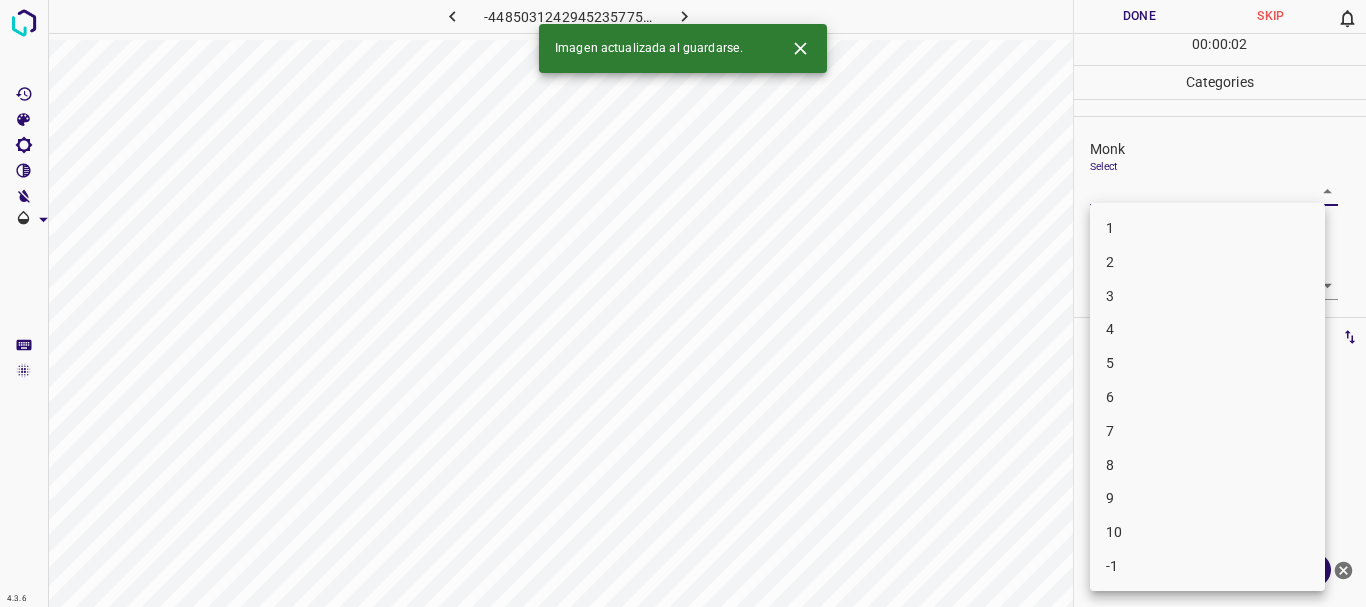 click on "3" at bounding box center [1207, 296] 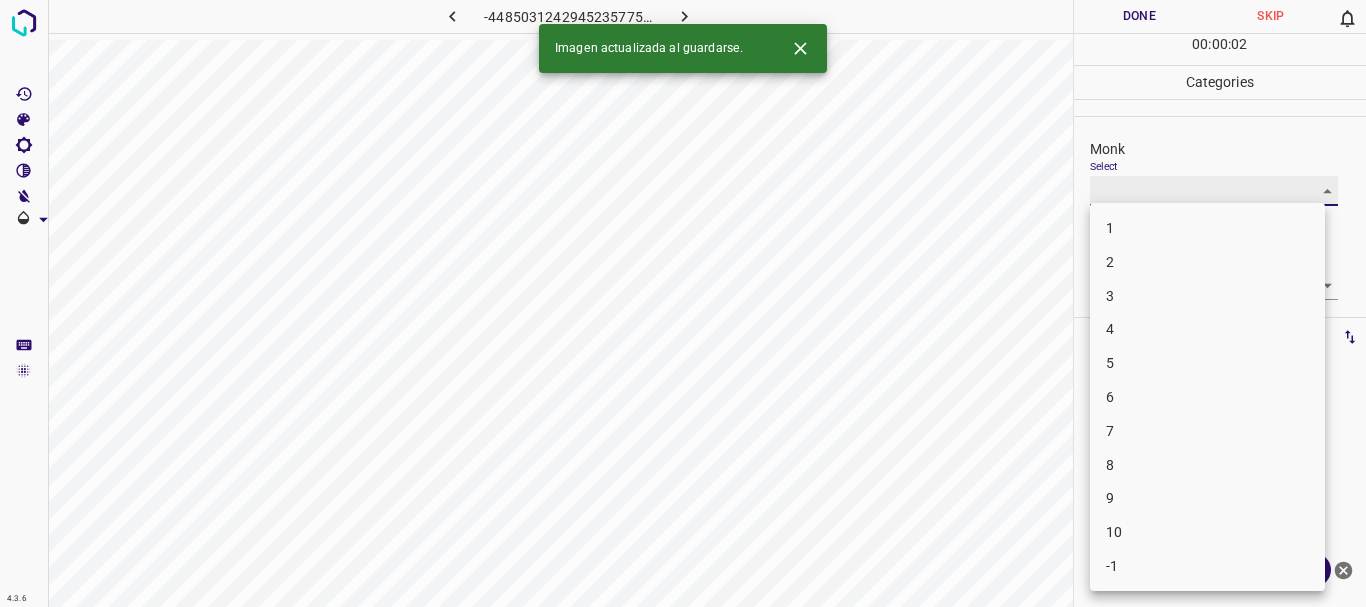 type on "3" 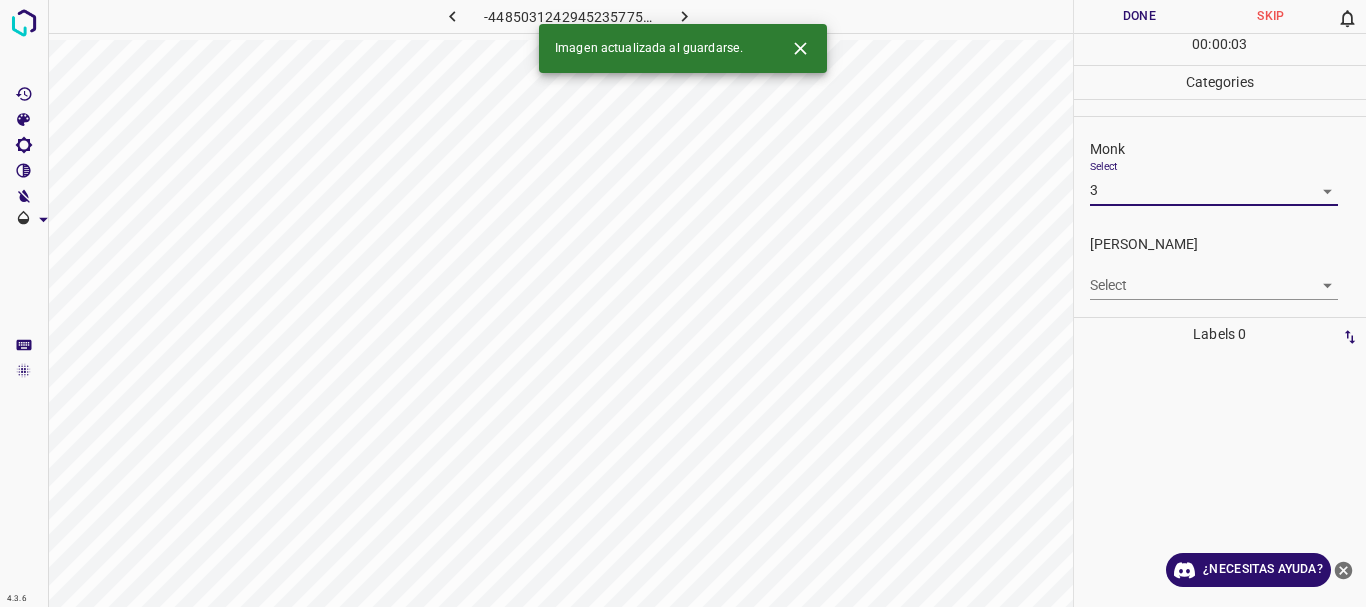 click on "4.3.6  -4485031242945235775.png Done Skip 0 00   : 00   : 03   Categories Monk   Select 3 3  Fitzpatrick   Select ​ Labels   0 Categories 1 Monk 2  Fitzpatrick Tools Space Change between modes (Draw & Edit) I Auto labeling R Restore zoom M Zoom in N Zoom out Delete Delete selecte label Filters Z Restore filters X Saturation filter C Brightness filter V Contrast filter B Gray scale filter General O Download Imagen actualizada al guardarse. ¿Necesitas ayuda? Texto original Valora esta traducción Tu opinión servirá para ayudar a mejorar el Traductor de Google - Texto - Esconder - Borrar" at bounding box center (683, 303) 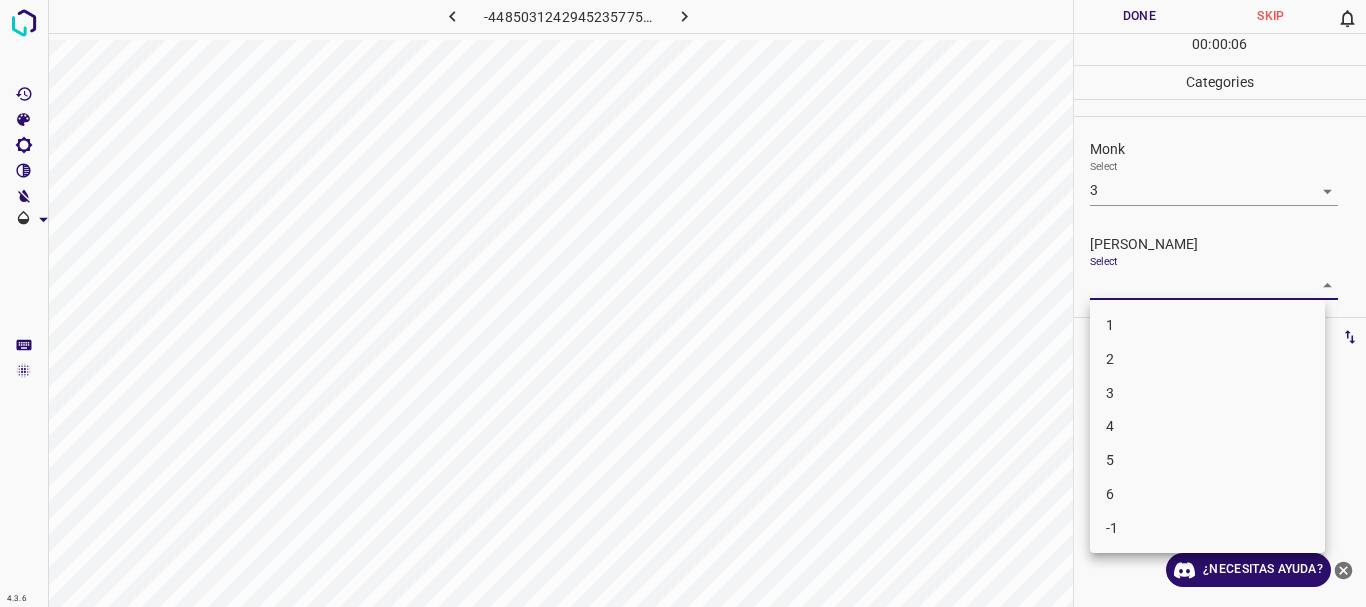 drag, startPoint x: 1130, startPoint y: 361, endPoint x: 1151, endPoint y: 315, distance: 50.566788 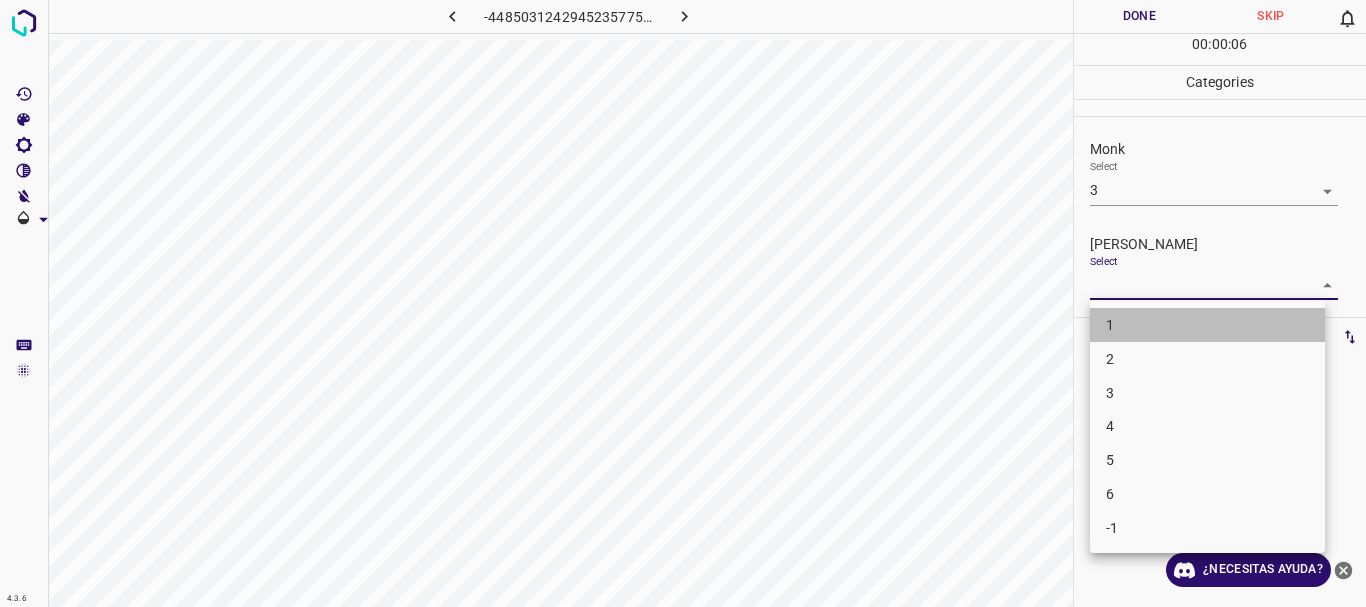 click on "1" at bounding box center (1207, 325) 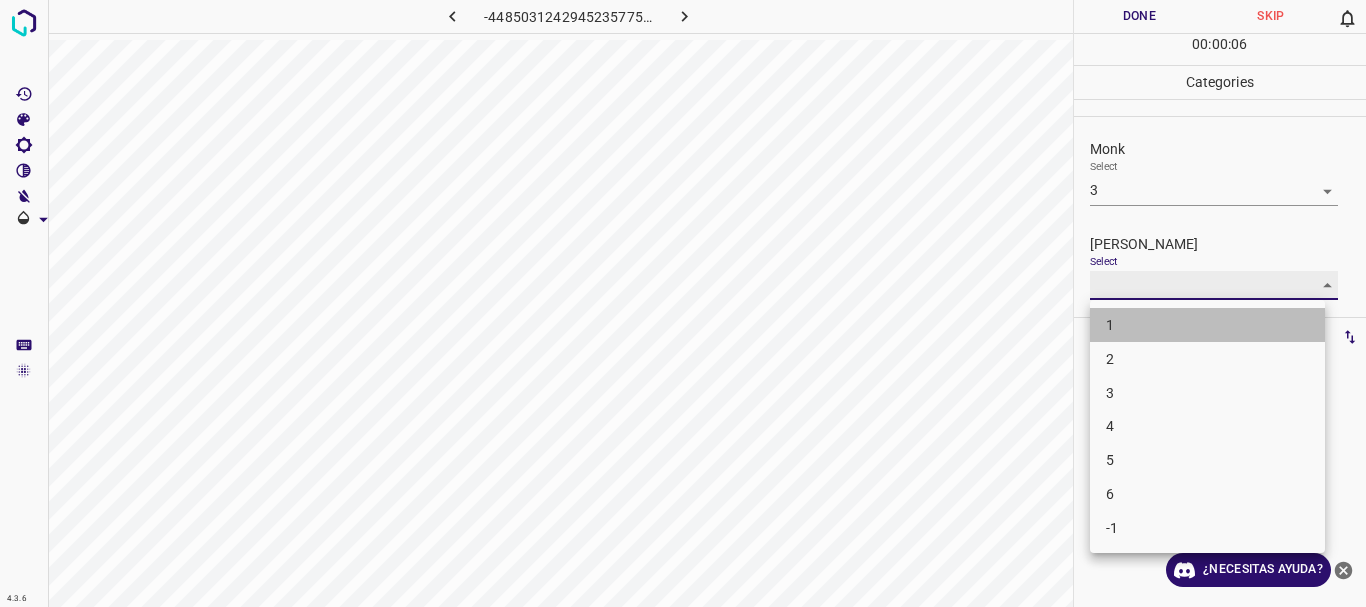 type on "1" 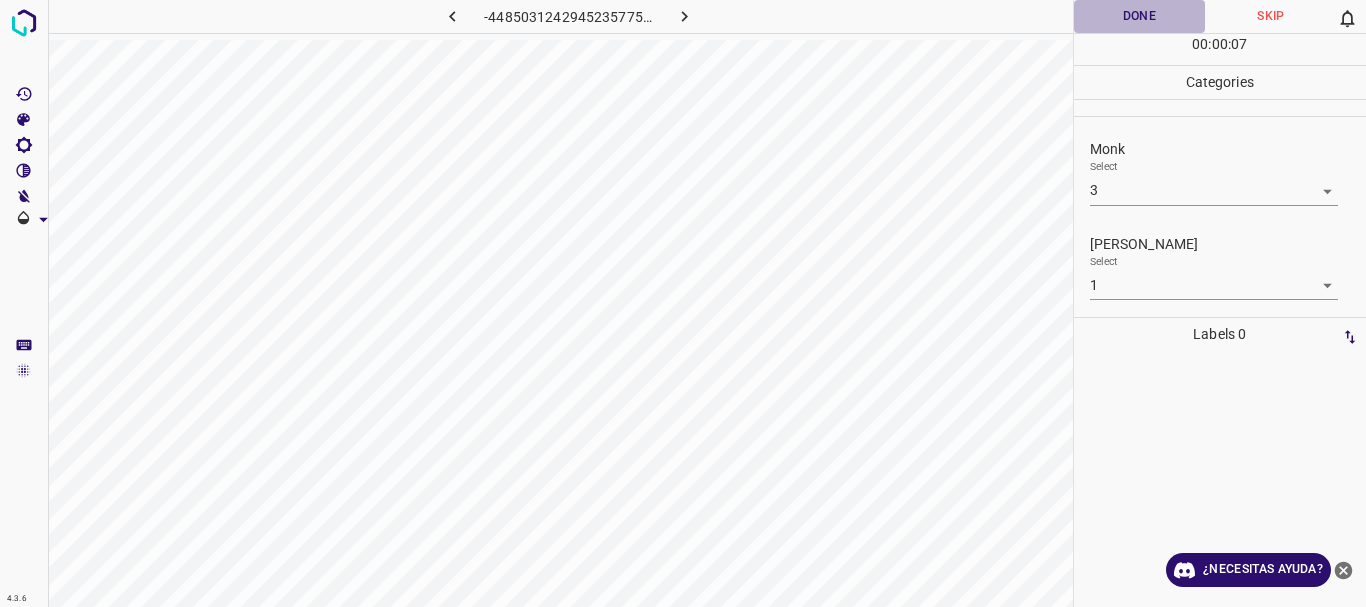 click on "Done" at bounding box center [1140, 16] 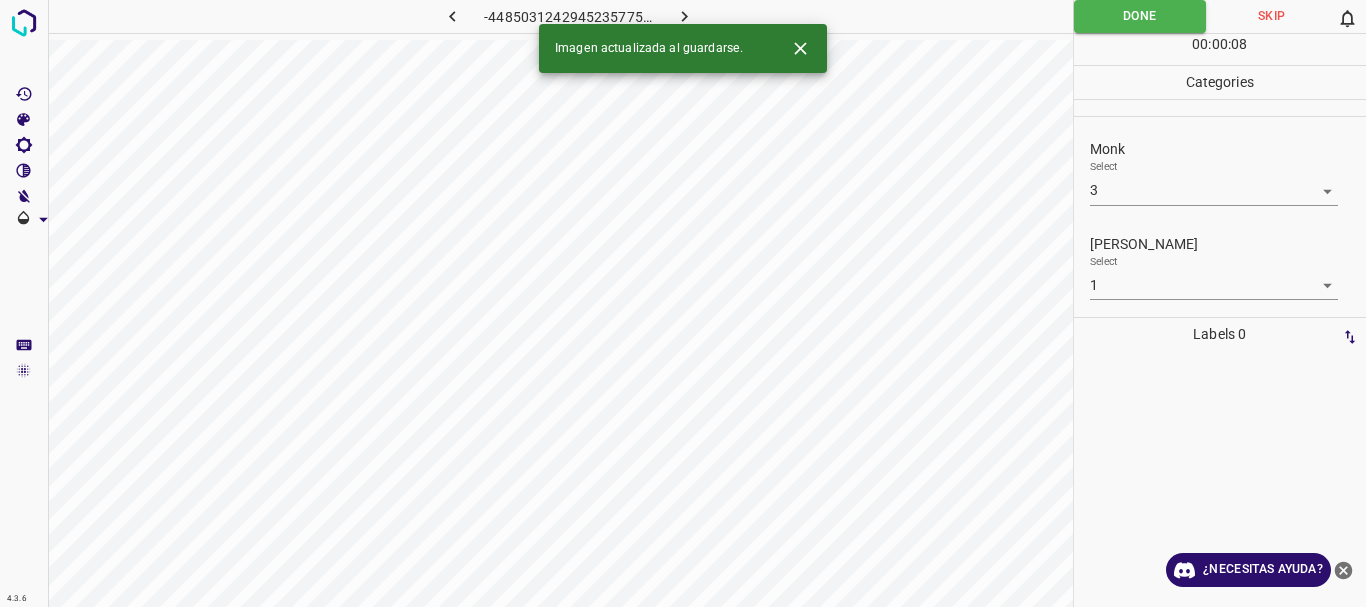 click 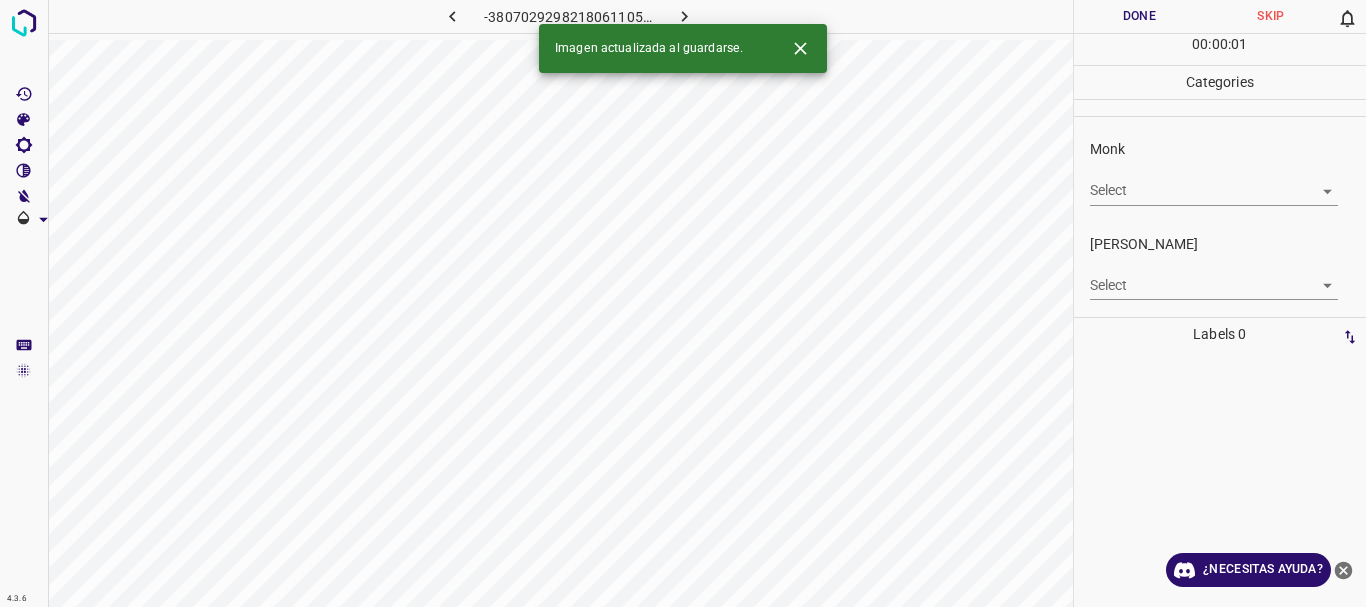 click on "4.3.6  -3807029298218061105.png Done Skip 0 00   : 00   : 01   Categories Monk   Select ​  Fitzpatrick   Select ​ Labels   0 Categories 1 Monk 2  Fitzpatrick Tools Space Change between modes (Draw & Edit) I Auto labeling R Restore zoom M Zoom in N Zoom out Delete Delete selecte label Filters Z Restore filters X Saturation filter C Brightness filter V Contrast filter B Gray scale filter General O Download Imagen actualizada al guardarse. ¿Necesitas ayuda? Texto original Valora esta traducción Tu opinión servirá para ayudar a mejorar el Traductor de Google - Texto - Esconder - Borrar" at bounding box center (683, 303) 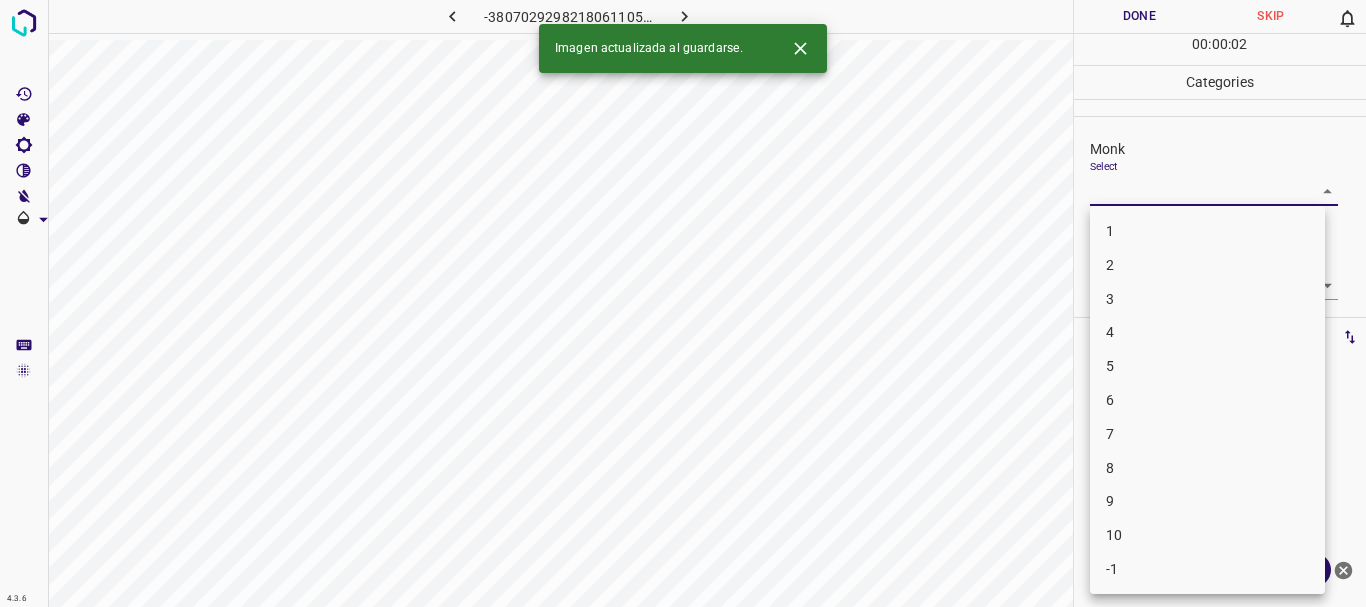 click on "3" at bounding box center (1207, 299) 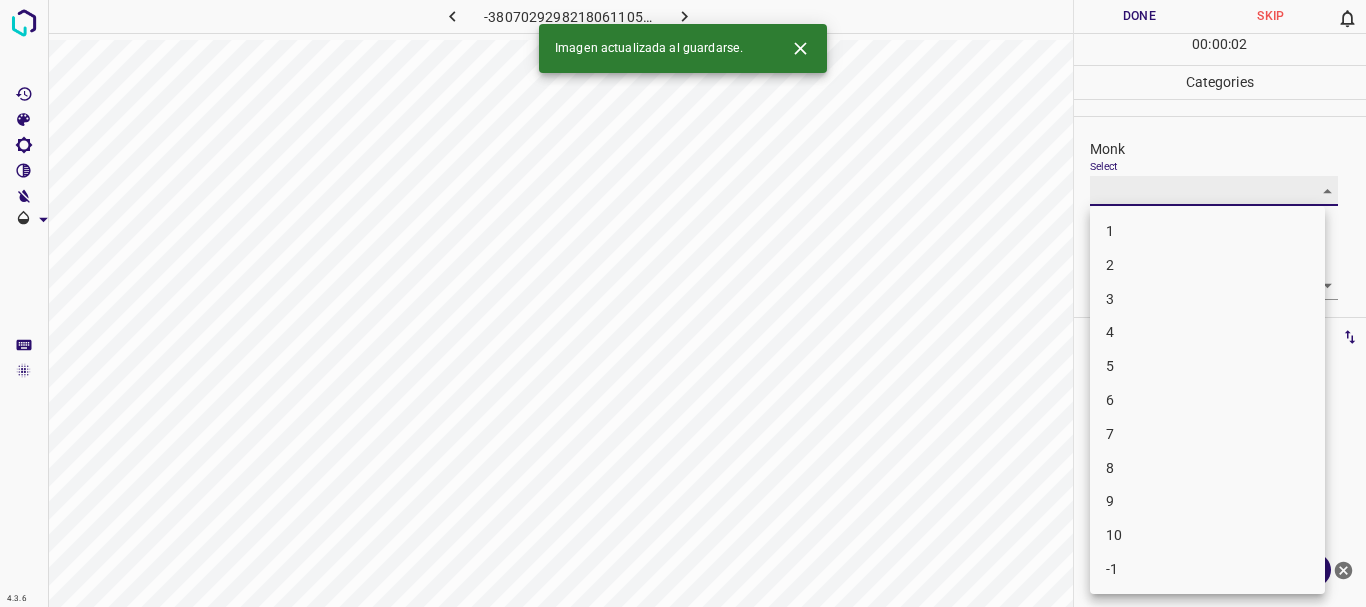 type on "3" 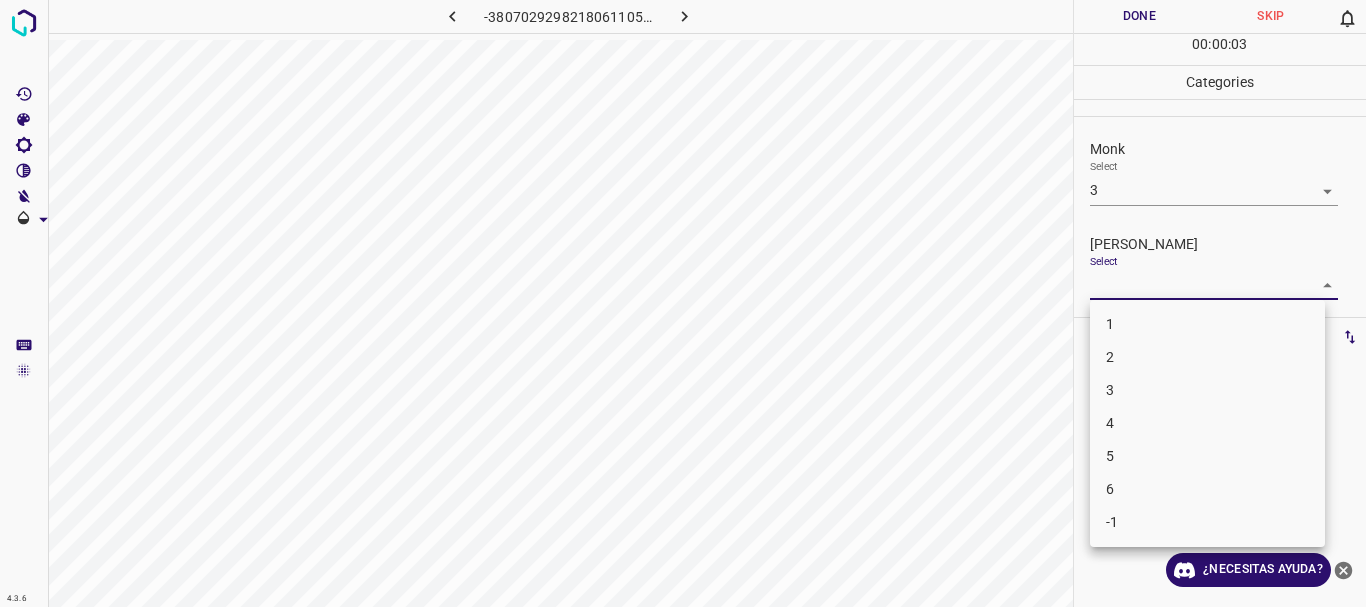 click on "4.3.6  -3807029298218061105.png Done Skip 0 00   : 00   : 03   Categories Monk   Select 3 3  Fitzpatrick   Select ​ Labels   0 Categories 1 Monk 2  Fitzpatrick Tools Space Change between modes (Draw & Edit) I Auto labeling R Restore zoom M Zoom in N Zoom out Delete Delete selecte label Filters Z Restore filters X Saturation filter C Brightness filter V Contrast filter B Gray scale filter General O Download ¿Necesitas ayuda? Texto original Valora esta traducción Tu opinión servirá para ayudar a mejorar el Traductor de Google - Texto - Esconder - Borrar 1 2 3 4 5 6 -1" at bounding box center (683, 303) 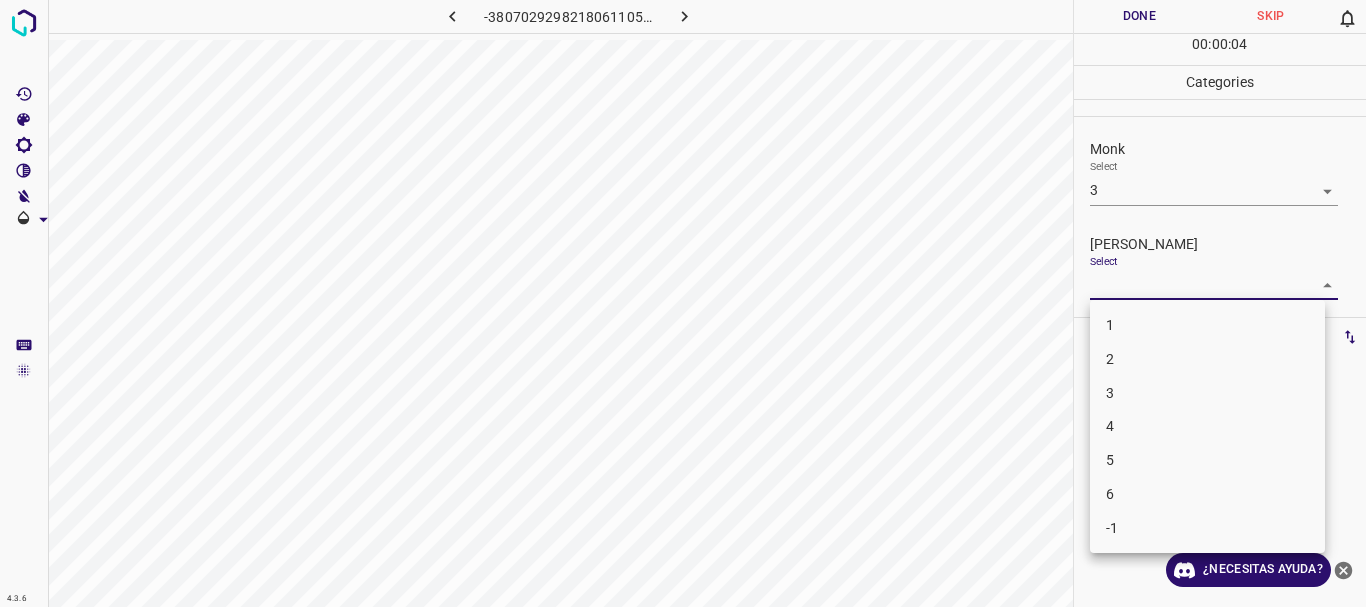 drag, startPoint x: 1127, startPoint y: 369, endPoint x: 1131, endPoint y: 388, distance: 19.416489 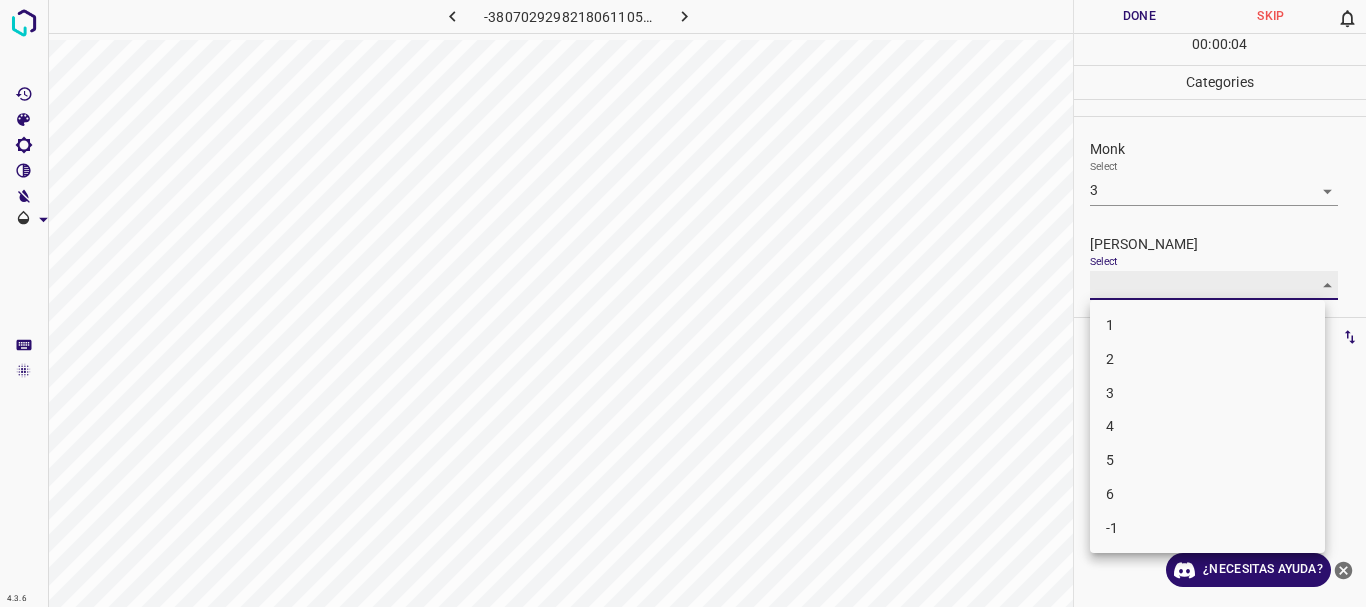 type on "3" 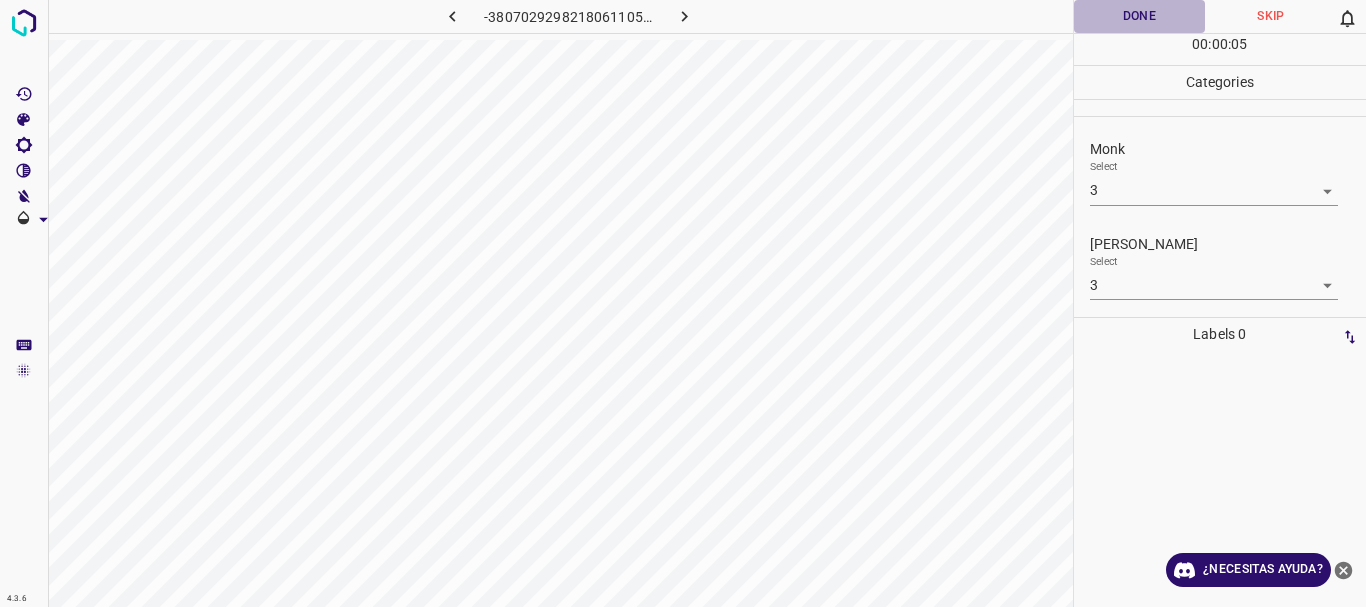 click on "Done" at bounding box center (1140, 16) 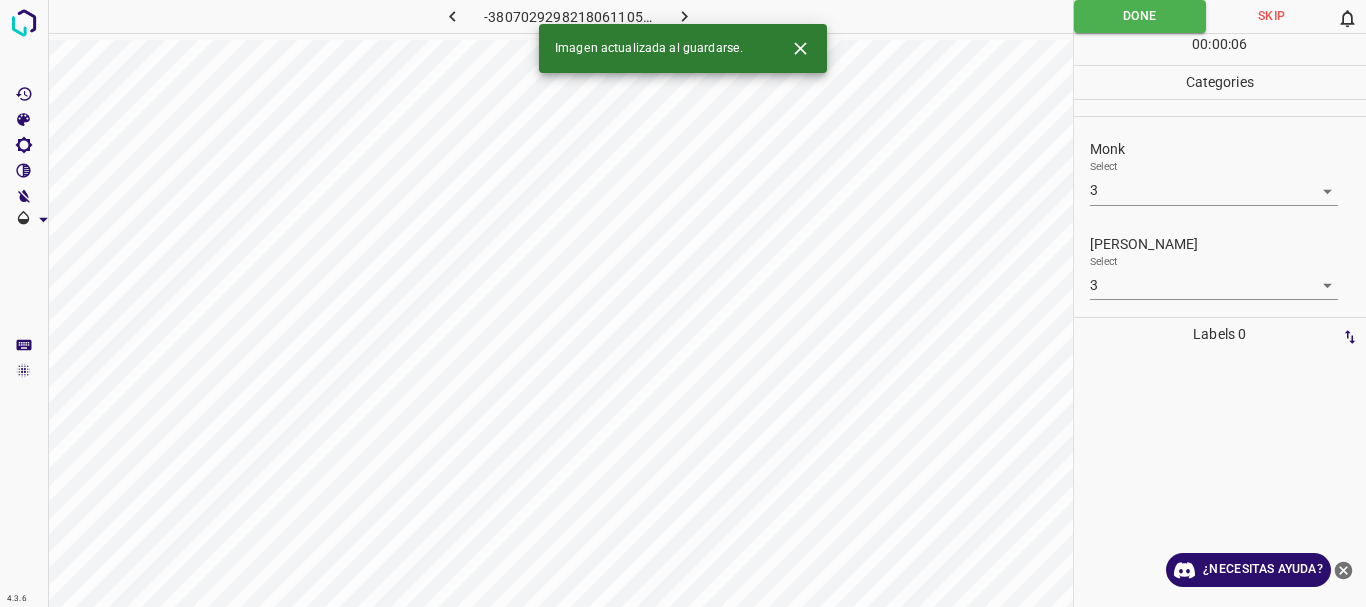 click 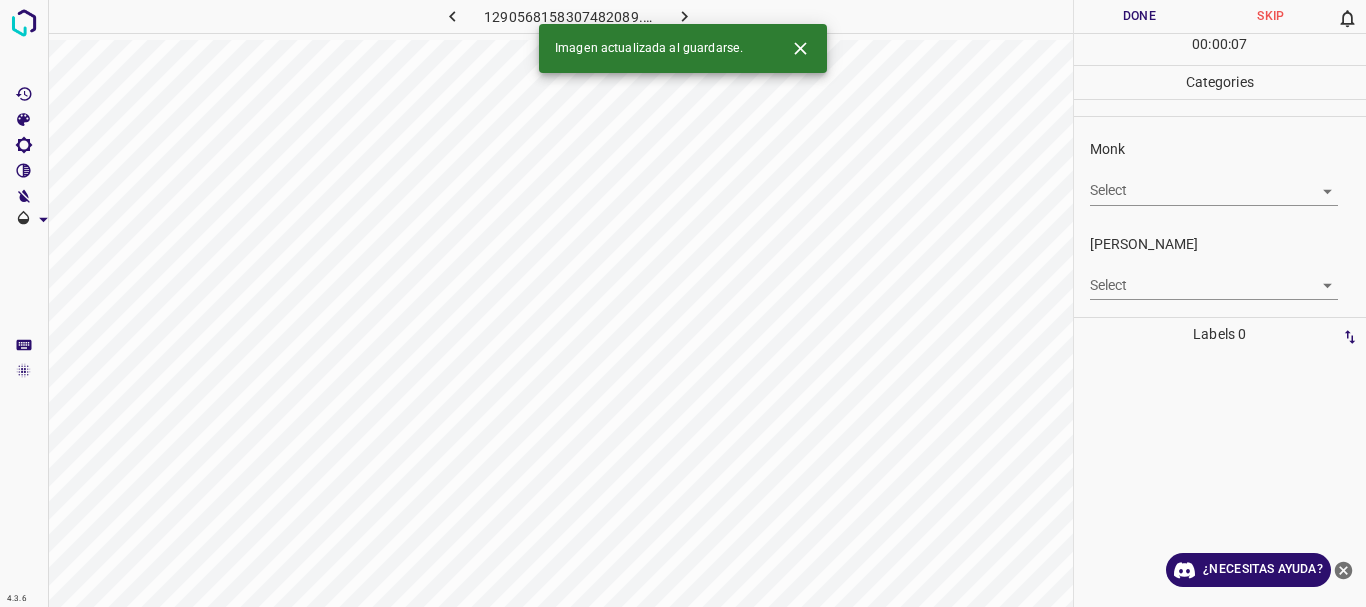 click on "4.3.6  1290568158307482089.png Done Skip 0 00   : 00   : 07   Categories Monk   Select ​  Fitzpatrick   Select ​ Labels   0 Categories 1 Monk 2  Fitzpatrick Tools Space Change between modes (Draw & Edit) I Auto labeling R Restore zoom M Zoom in N Zoom out Delete Delete selecte label Filters Z Restore filters X Saturation filter C Brightness filter V Contrast filter B Gray scale filter General O Download Imagen actualizada al guardarse. ¿Necesitas ayuda? Texto original Valora esta traducción Tu opinión servirá para ayudar a mejorar el Traductor de Google - Texto - Esconder - Borrar" at bounding box center (683, 303) 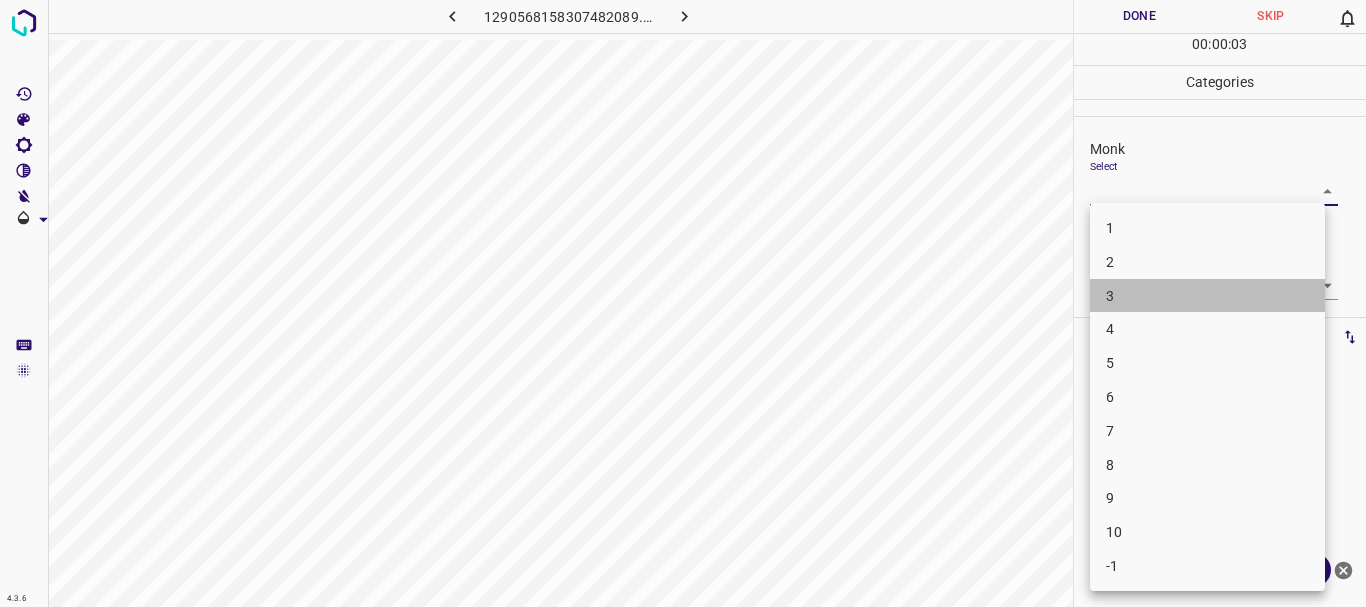 click on "3" at bounding box center [1207, 296] 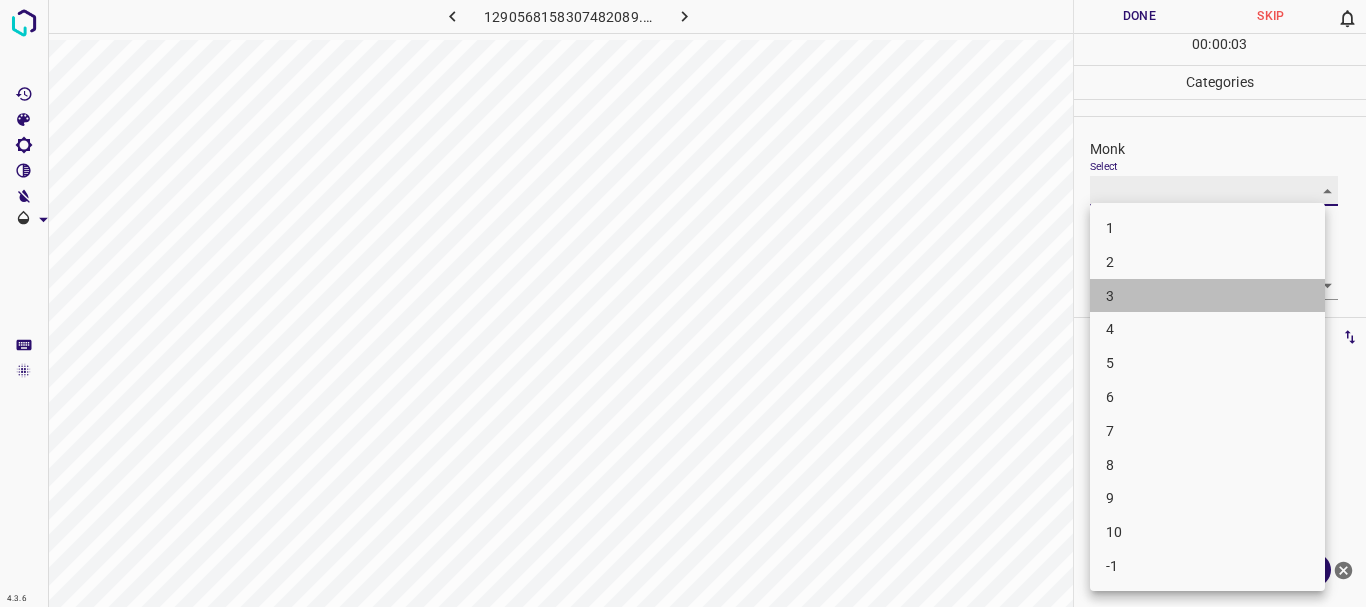 type on "3" 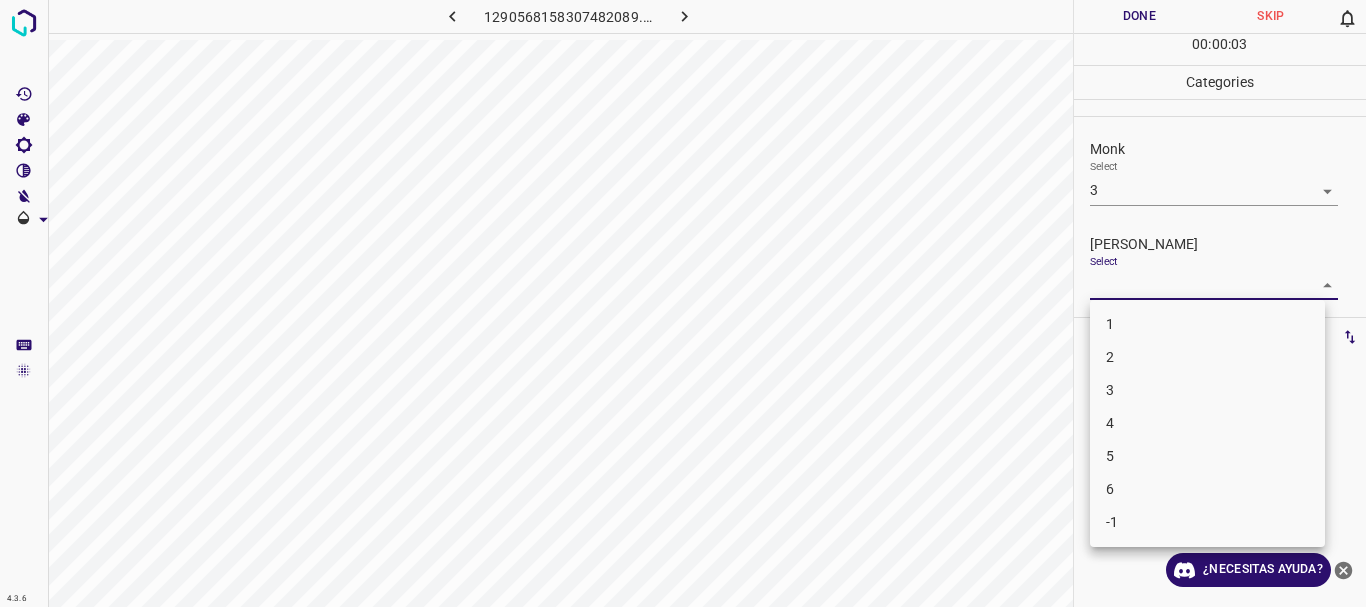 click on "4.3.6  1290568158307482089.png Done Skip 0 00   : 00   : 03   Categories Monk   Select 3 3  Fitzpatrick   Select ​ Labels   0 Categories 1 Monk 2  Fitzpatrick Tools Space Change between modes (Draw & Edit) I Auto labeling R Restore zoom M Zoom in N Zoom out Delete Delete selecte label Filters Z Restore filters X Saturation filter C Brightness filter V Contrast filter B Gray scale filter General O Download ¿Necesitas ayuda? Texto original Valora esta traducción Tu opinión servirá para ayudar a mejorar el Traductor de Google - Texto - Esconder - Borrar 1 2 3 4 5 6 -1" at bounding box center [683, 303] 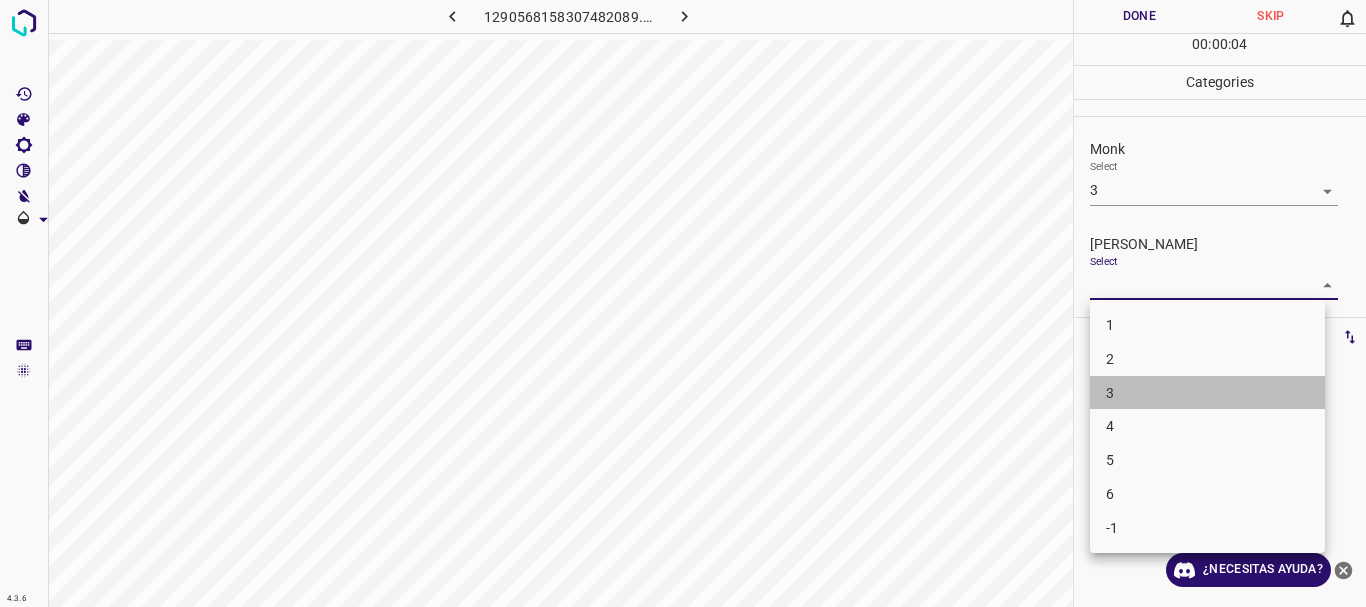 click on "3" at bounding box center (1207, 393) 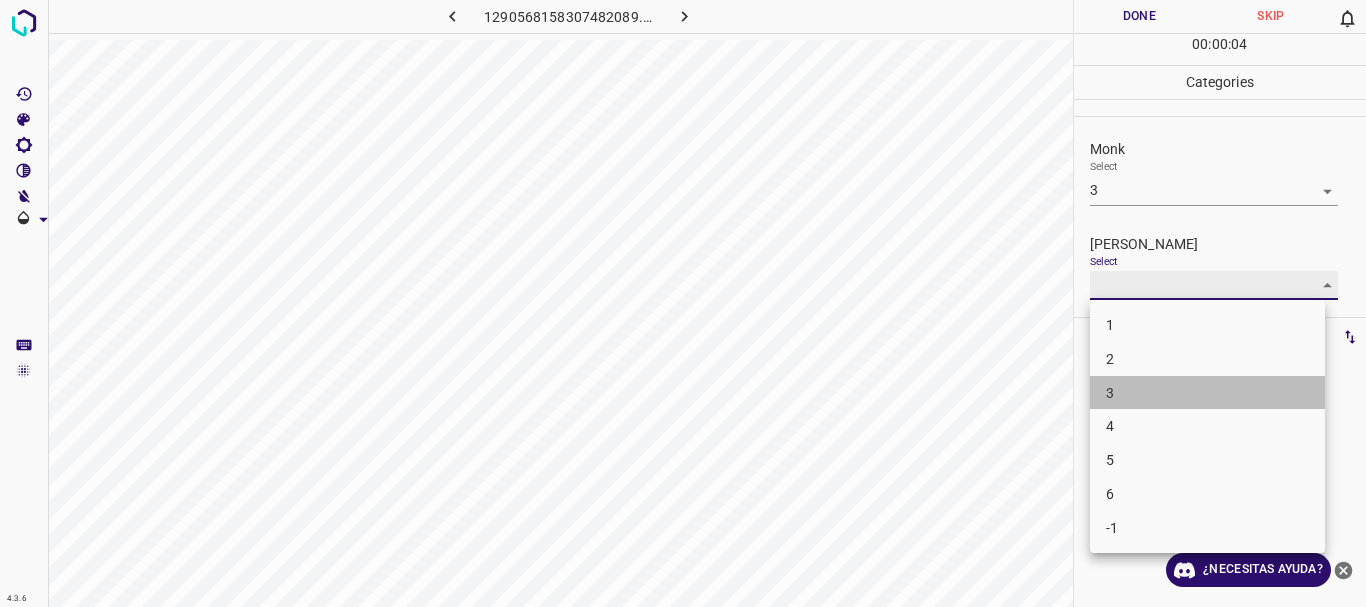 type on "3" 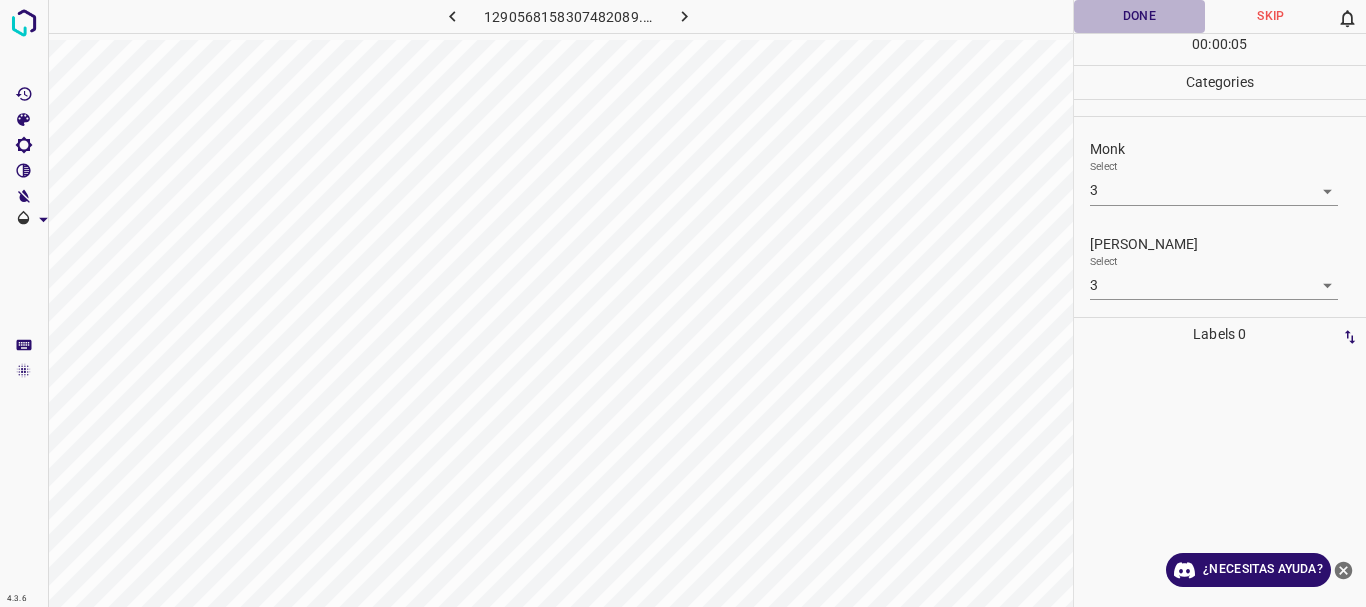 click on "Done" at bounding box center (1140, 16) 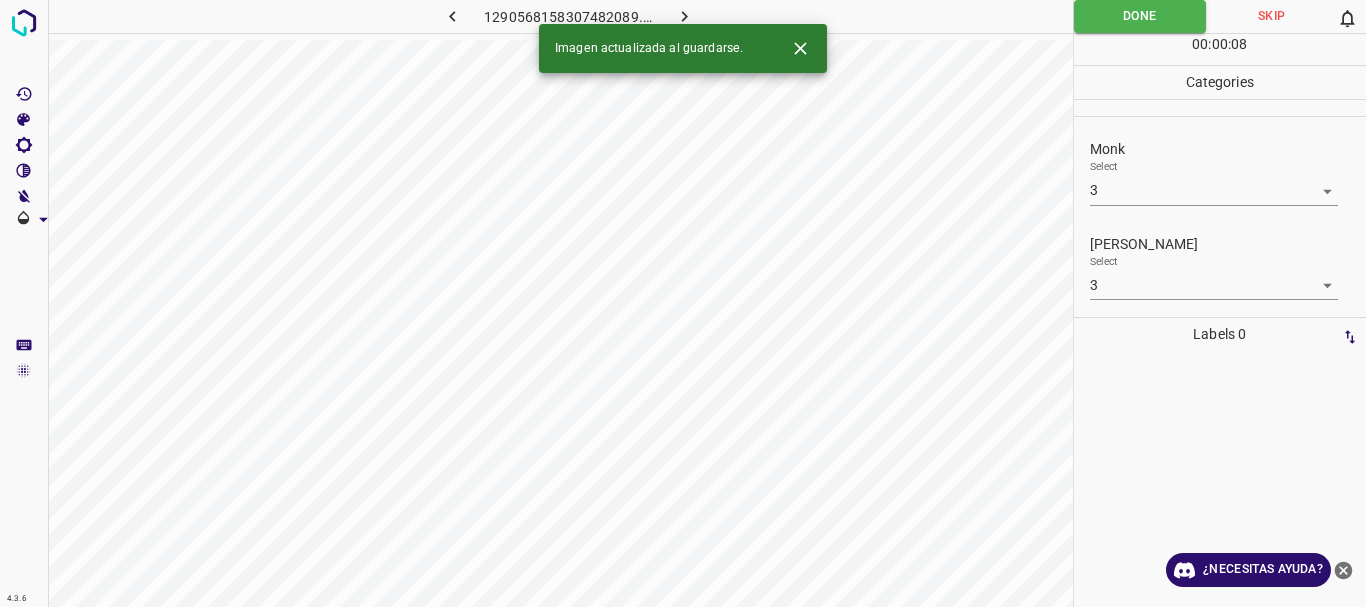 click at bounding box center (684, 16) 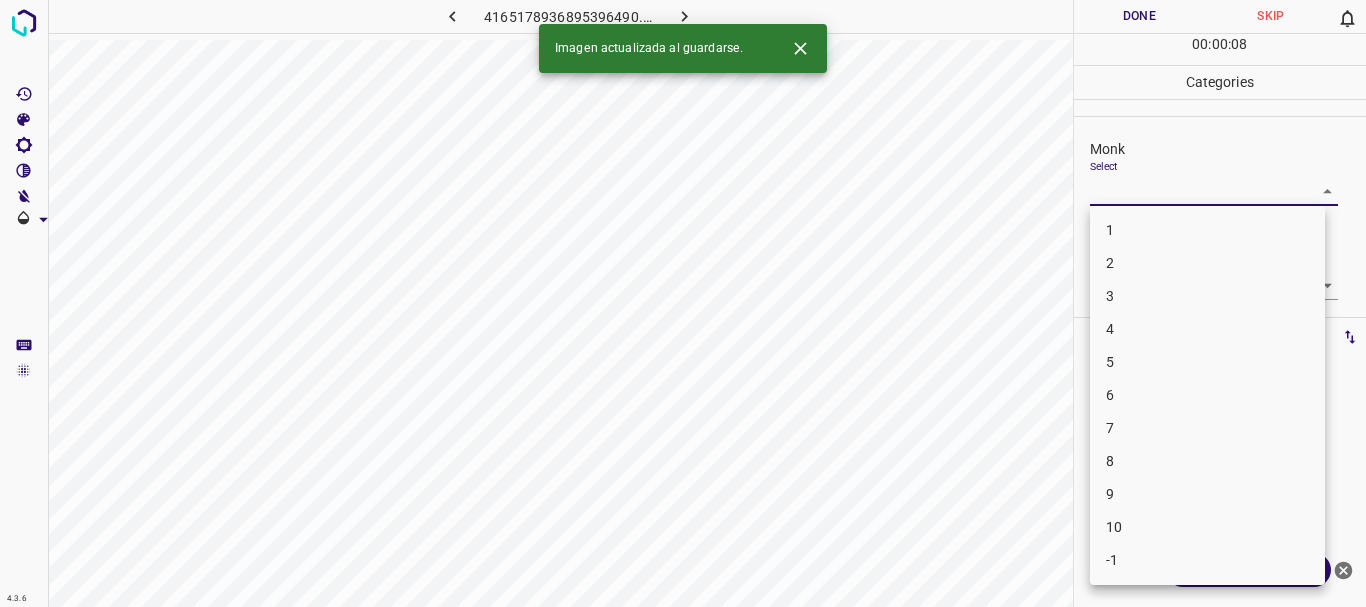 click on "4.3.6  4165178936895396490.png Done Skip 0 00   : 00   : 08   Categories Monk   Select ​  Fitzpatrick   Select ​ Labels   0 Categories 1 Monk 2  Fitzpatrick Tools Space Change between modes (Draw & Edit) I Auto labeling R Restore zoom M Zoom in N Zoom out Delete Delete selecte label Filters Z Restore filters X Saturation filter C Brightness filter V Contrast filter B Gray scale filter General O Download Imagen actualizada al guardarse. ¿Necesitas ayuda? Texto original Valora esta traducción Tu opinión servirá para ayudar a mejorar el Traductor de Google - Texto - Esconder - Borrar 1 2 3 4 5 6 7 8 9 10 -1" at bounding box center (683, 303) 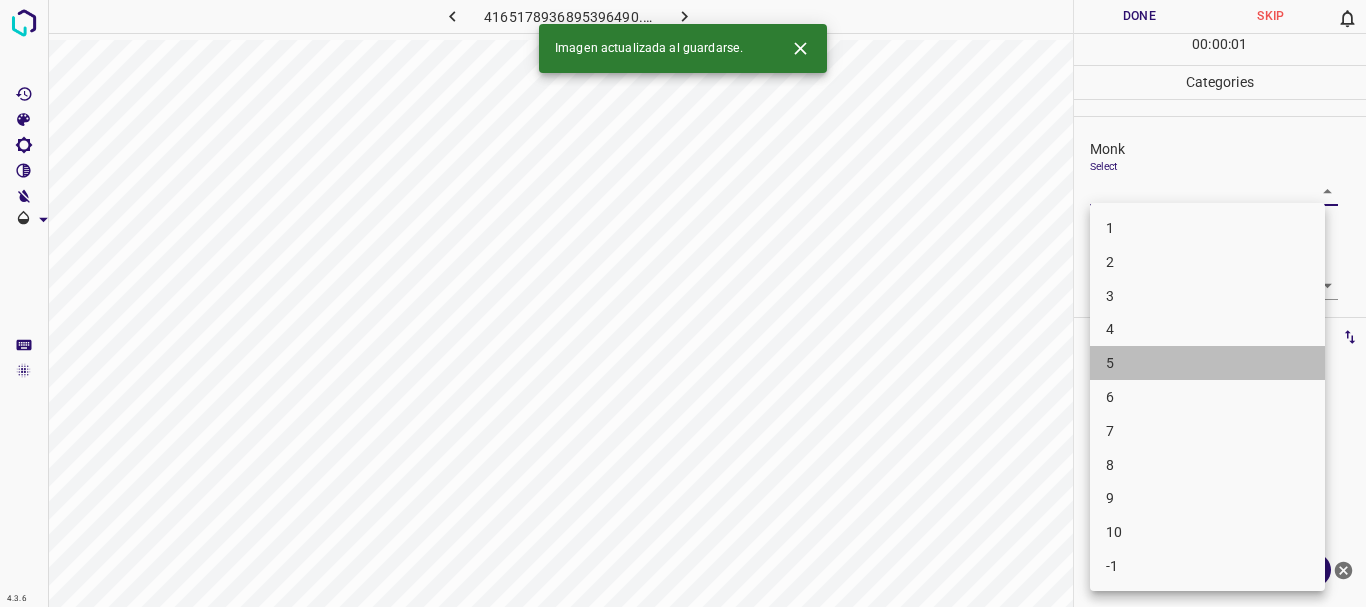 click on "5" at bounding box center [1207, 363] 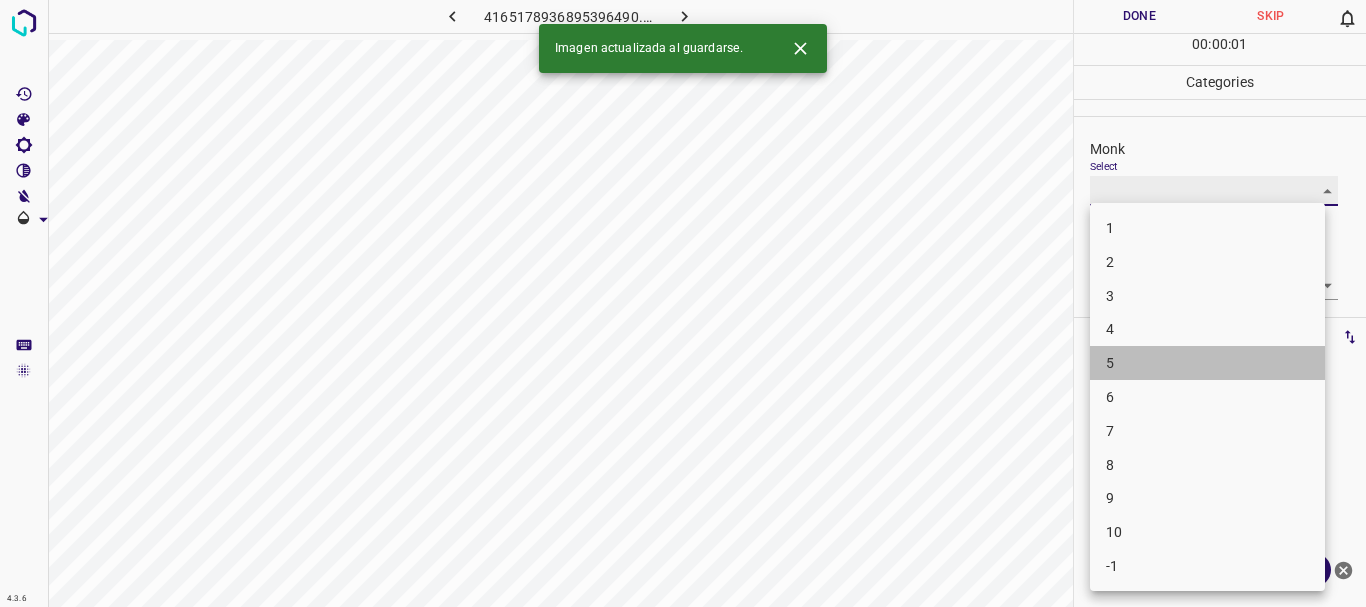 type on "5" 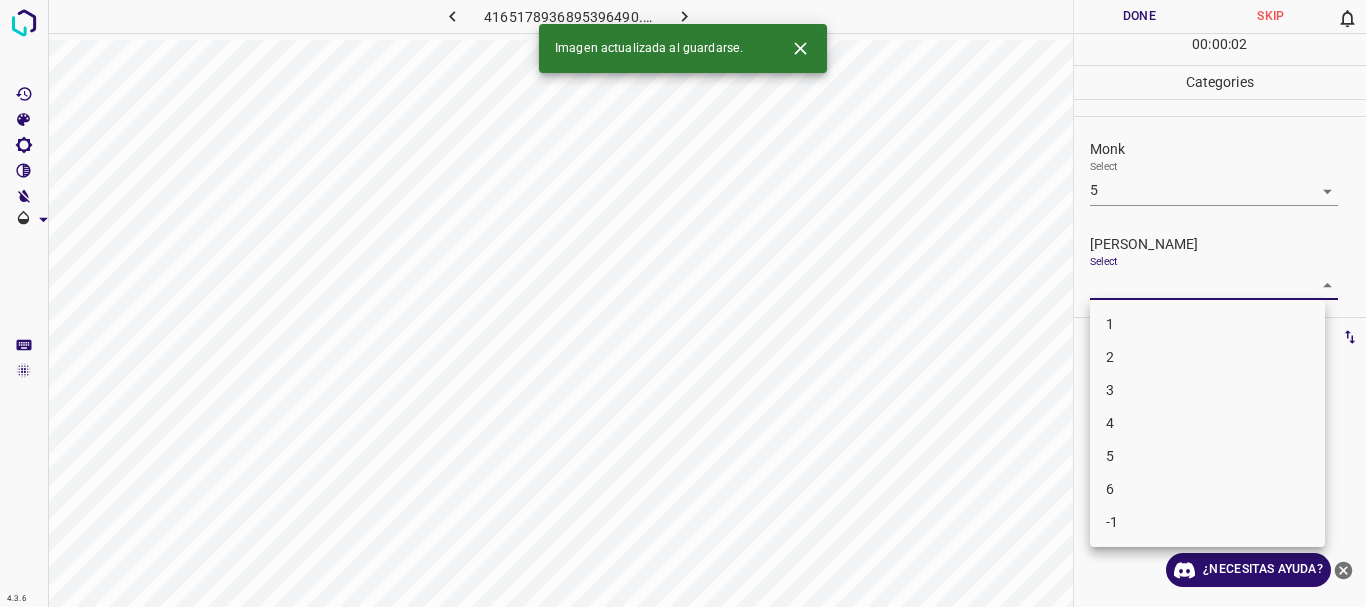 click on "4.3.6  4165178936895396490.png Done Skip 0 00   : 00   : 02   Categories Monk   Select 5 5  Fitzpatrick   Select ​ Labels   0 Categories 1 Monk 2  Fitzpatrick Tools Space Change between modes (Draw & Edit) I Auto labeling R Restore zoom M Zoom in N Zoom out Delete Delete selecte label Filters Z Restore filters X Saturation filter C Brightness filter V Contrast filter B Gray scale filter General O Download Imagen actualizada al guardarse. ¿Necesitas ayuda? Texto original Valora esta traducción Tu opinión servirá para ayudar a mejorar el Traductor de Google - Texto - Esconder - Borrar 1 2 3 4 5 6 -1" at bounding box center [683, 303] 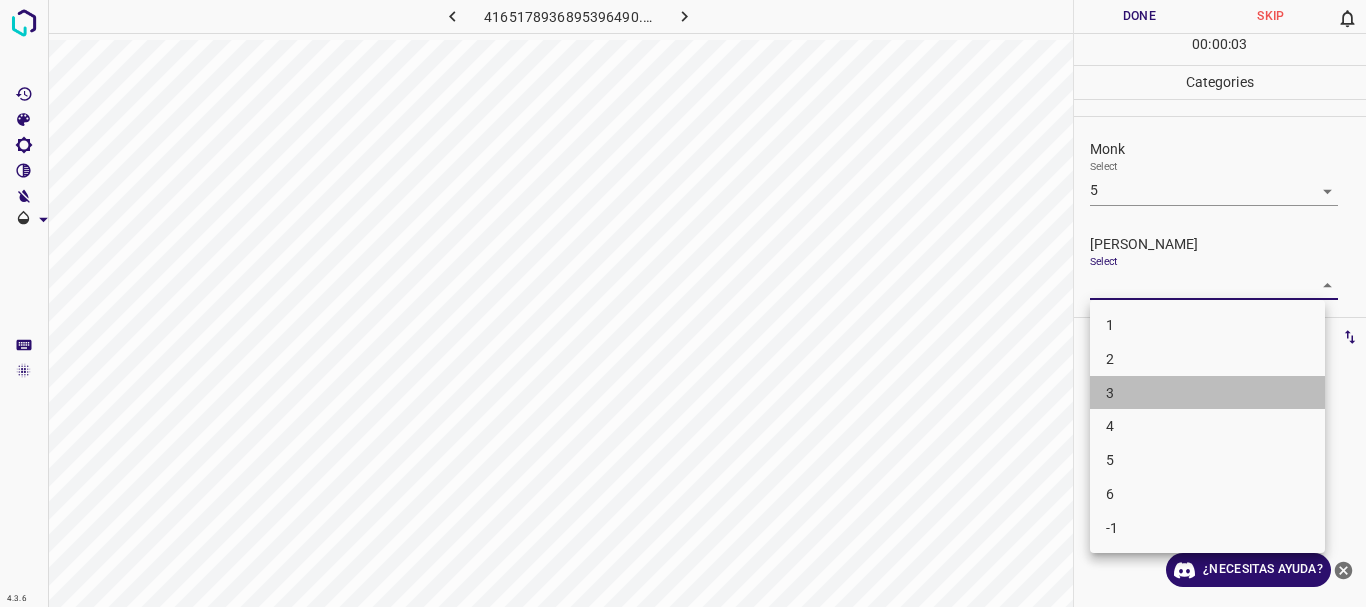 click on "3" at bounding box center [1207, 393] 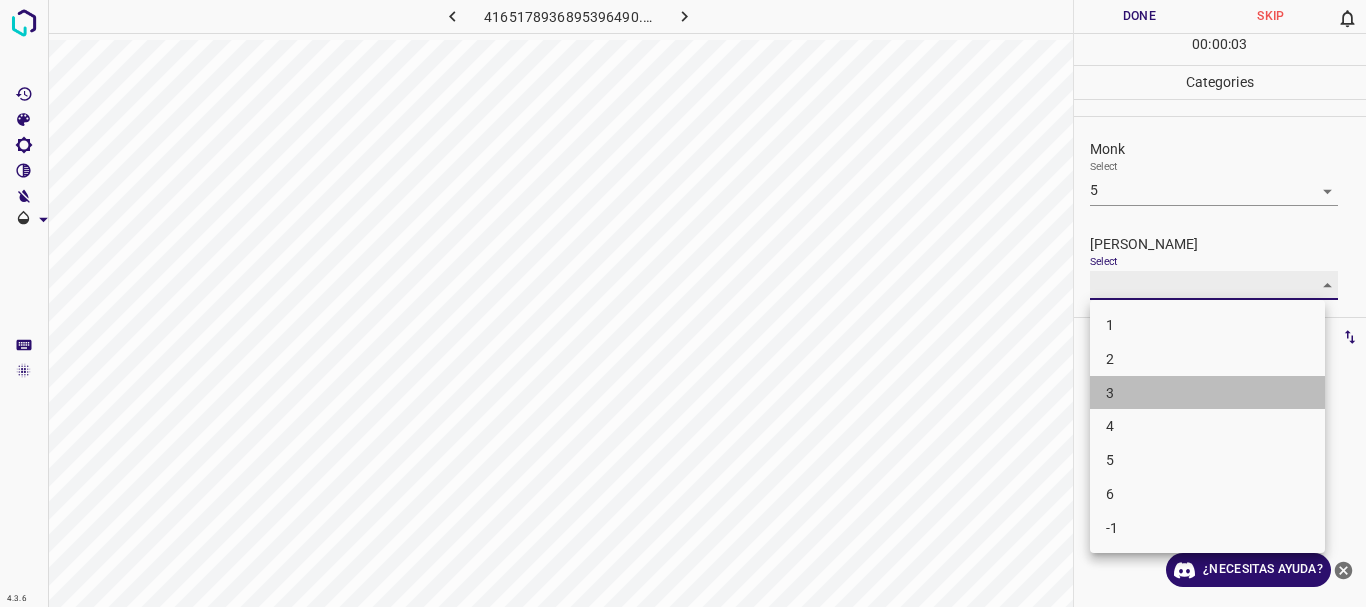 type on "3" 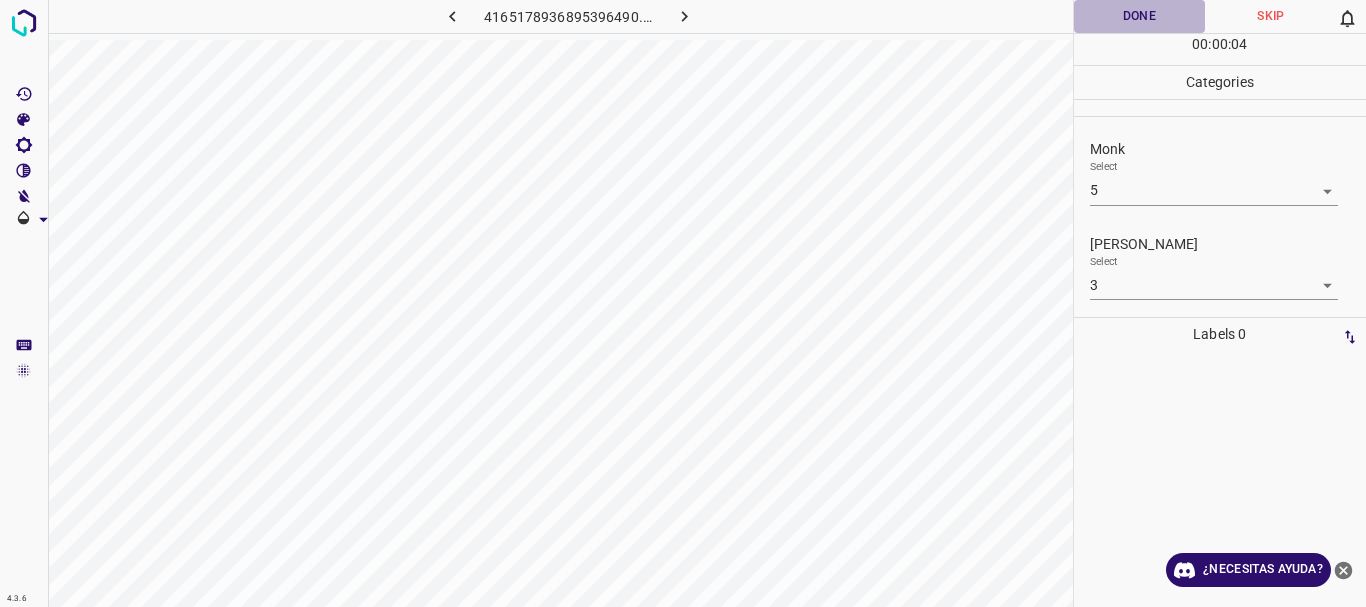 click on "Done" at bounding box center (1140, 16) 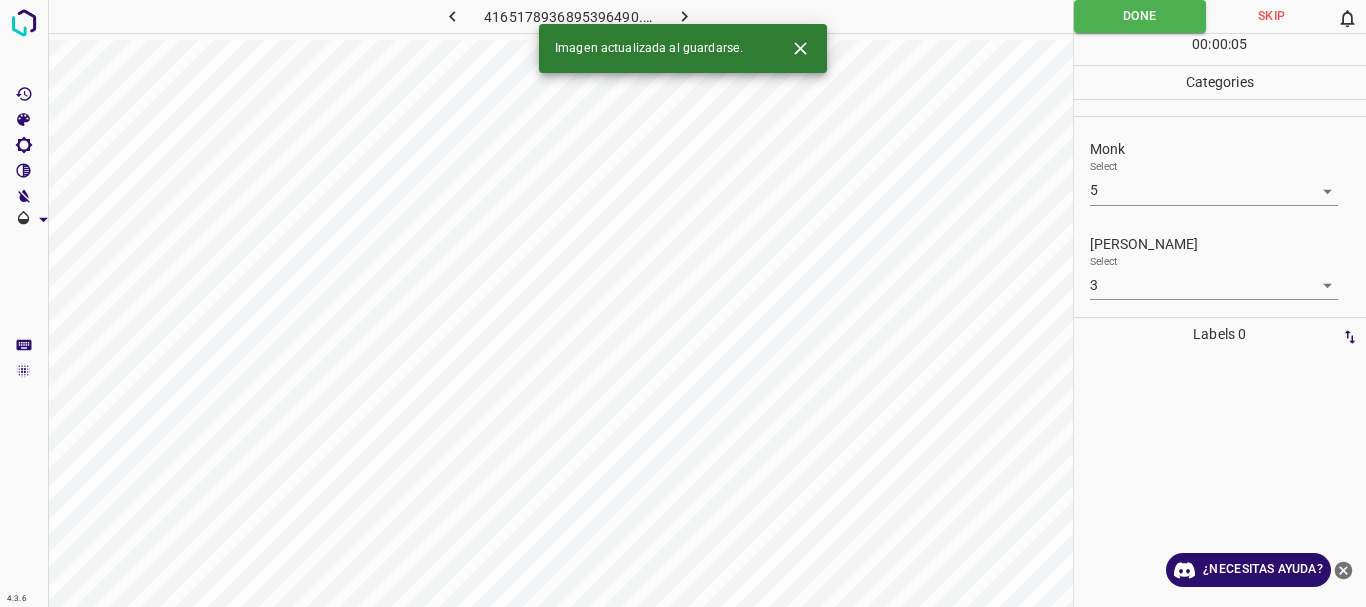 click at bounding box center (684, 16) 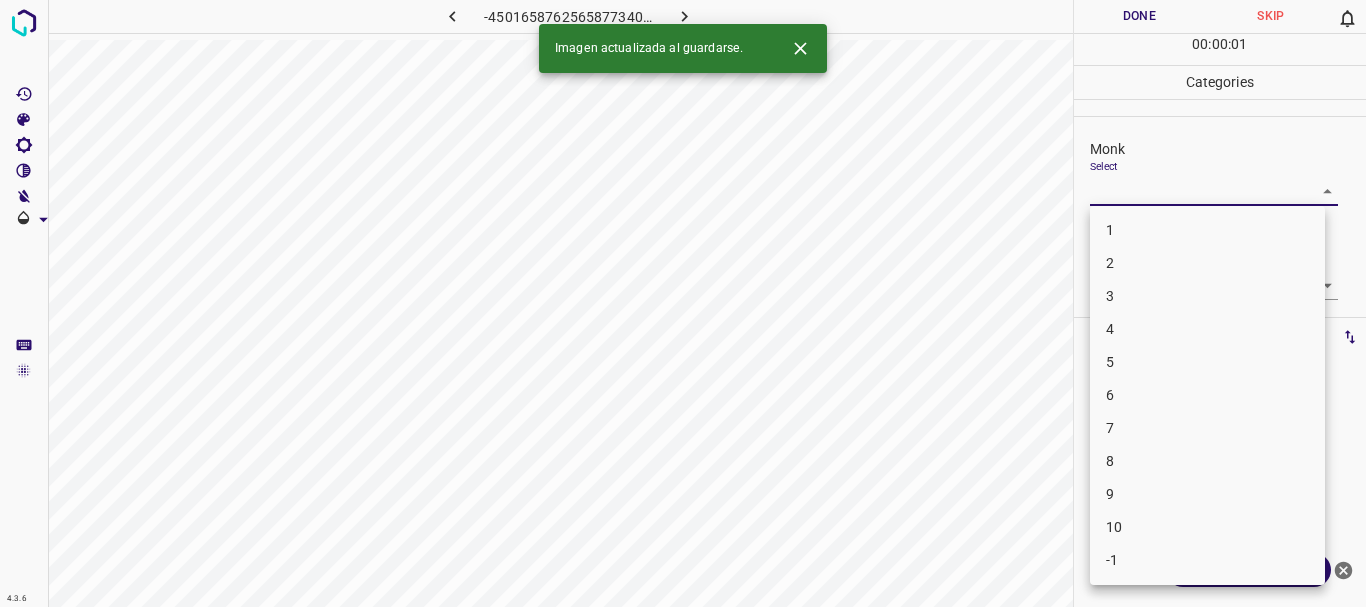 click on "4.3.6  -4501658762565877340.png Done Skip 0 00   : 00   : 01   Categories Monk   Select ​  Fitzpatrick   Select ​ Labels   0 Categories 1 Monk 2  Fitzpatrick Tools Space Change between modes (Draw & Edit) I Auto labeling R Restore zoom M Zoom in N Zoom out Delete Delete selecte label Filters Z Restore filters X Saturation filter C Brightness filter V Contrast filter B Gray scale filter General O Download Imagen actualizada al guardarse. ¿Necesitas ayuda? Texto original Valora esta traducción Tu opinión servirá para ayudar a mejorar el Traductor de Google - Texto - Esconder - Borrar 1 2 3 4 5 6 7 8 9 10 -1" at bounding box center [683, 303] 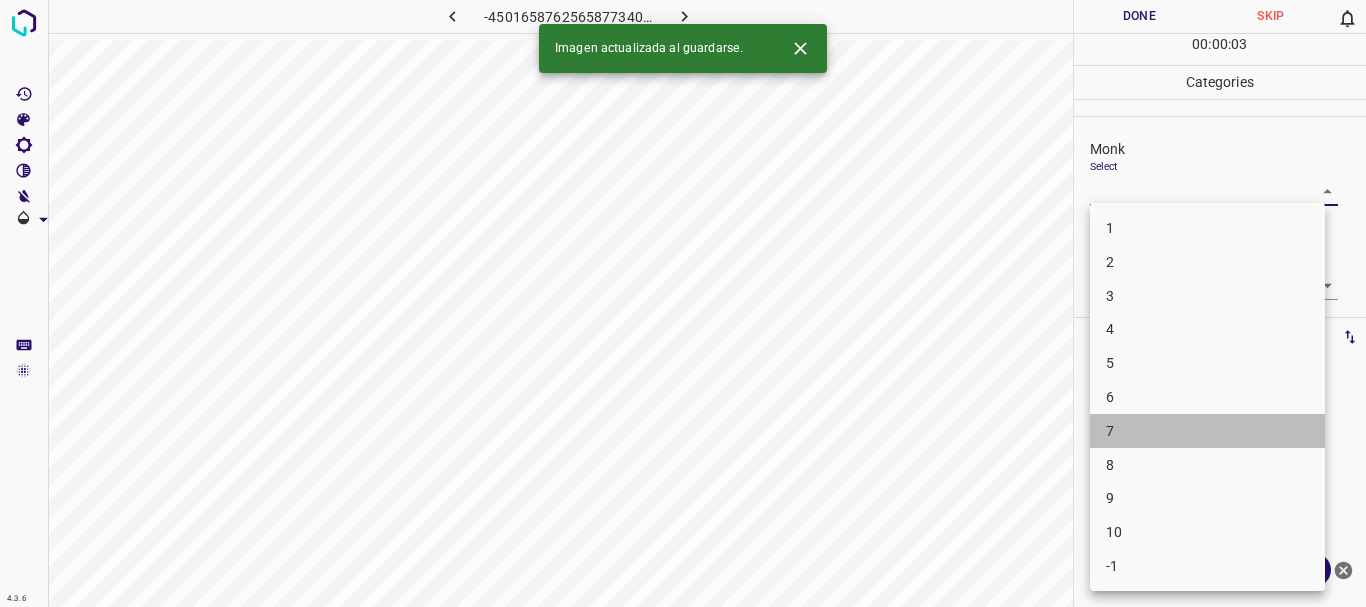 click on "7" at bounding box center (1207, 431) 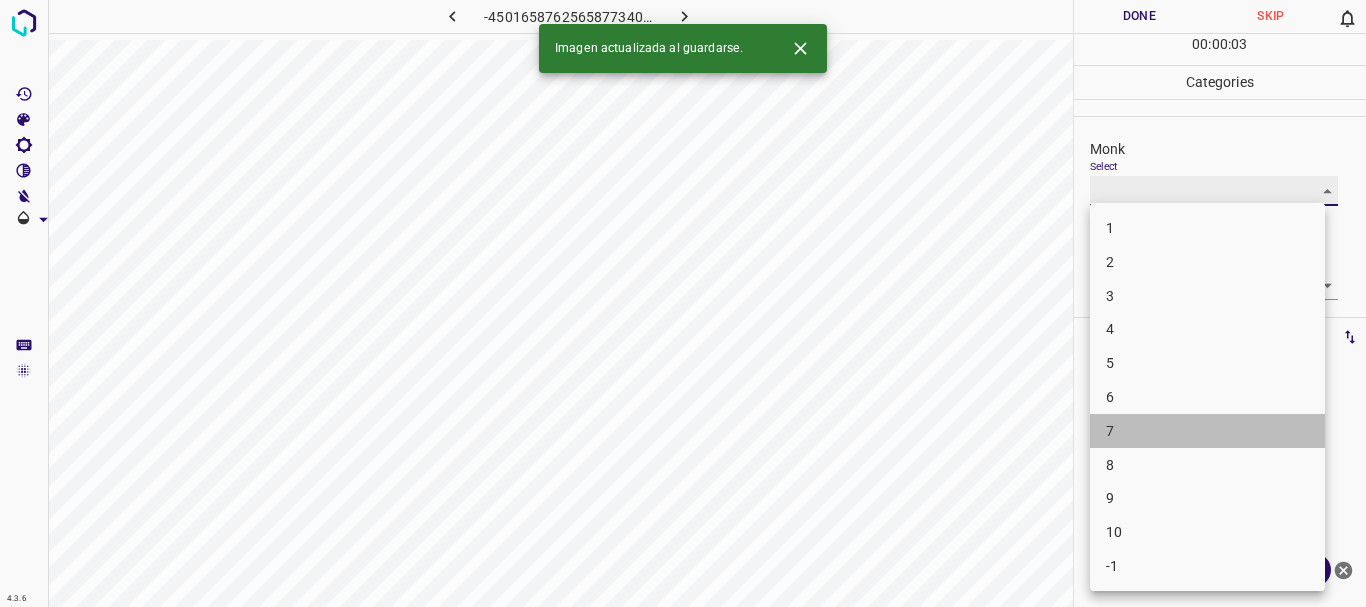 type on "7" 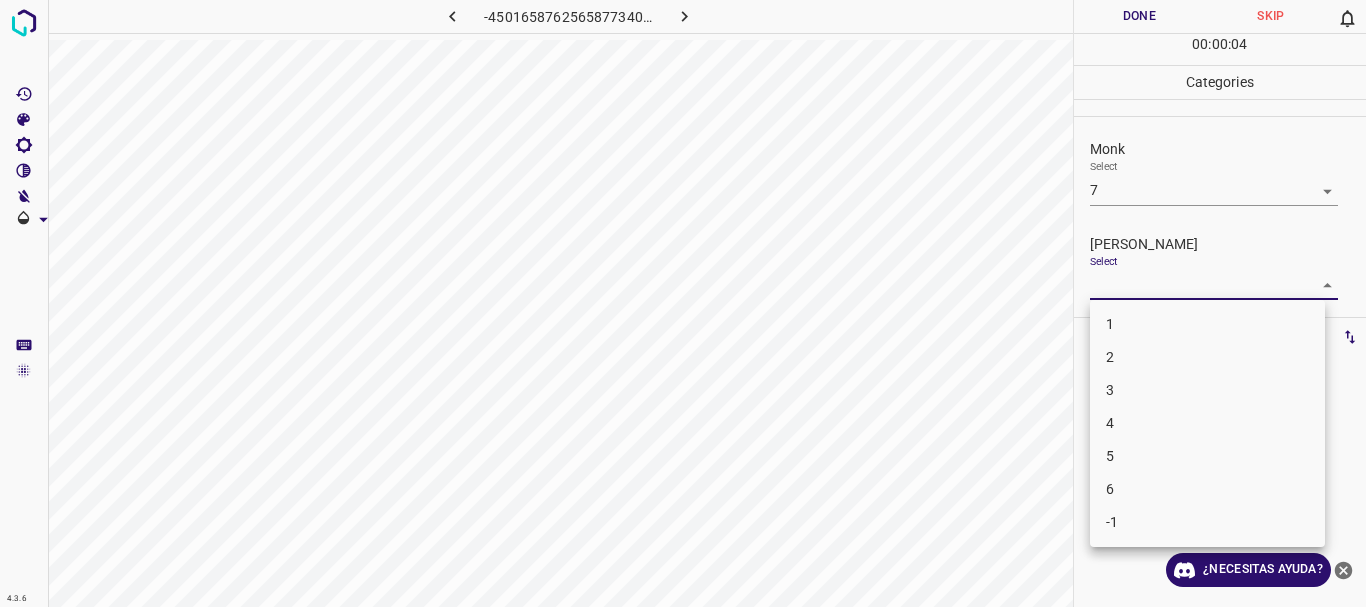 click on "4.3.6  -4501658762565877340.png Done Skip 0 00   : 00   : 04   Categories Monk   Select 7 7  Fitzpatrick   Select ​ Labels   0 Categories 1 Monk 2  Fitzpatrick Tools Space Change between modes (Draw & Edit) I Auto labeling R Restore zoom M Zoom in N Zoom out Delete Delete selecte label Filters Z Restore filters X Saturation filter C Brightness filter V Contrast filter B Gray scale filter General O Download ¿Necesitas ayuda? Texto original Valora esta traducción Tu opinión servirá para ayudar a mejorar el Traductor de Google - Texto - Esconder - Borrar 1 2 3 4 5 6 -1" at bounding box center [683, 303] 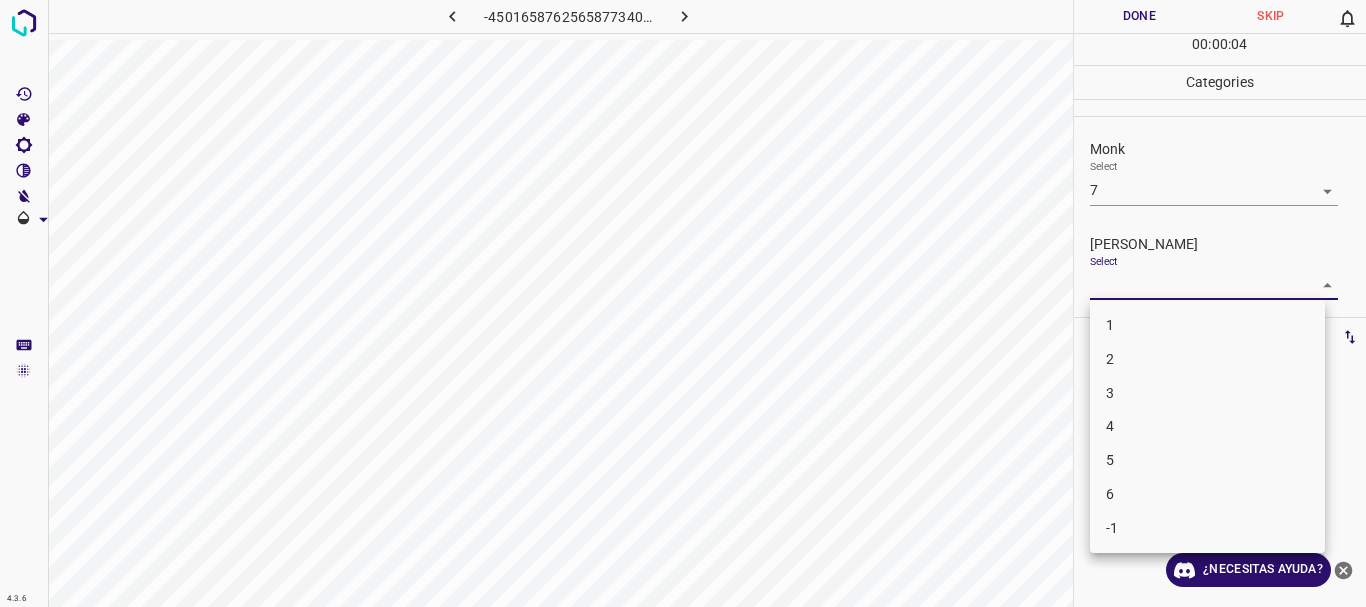 click on "4" at bounding box center (1207, 426) 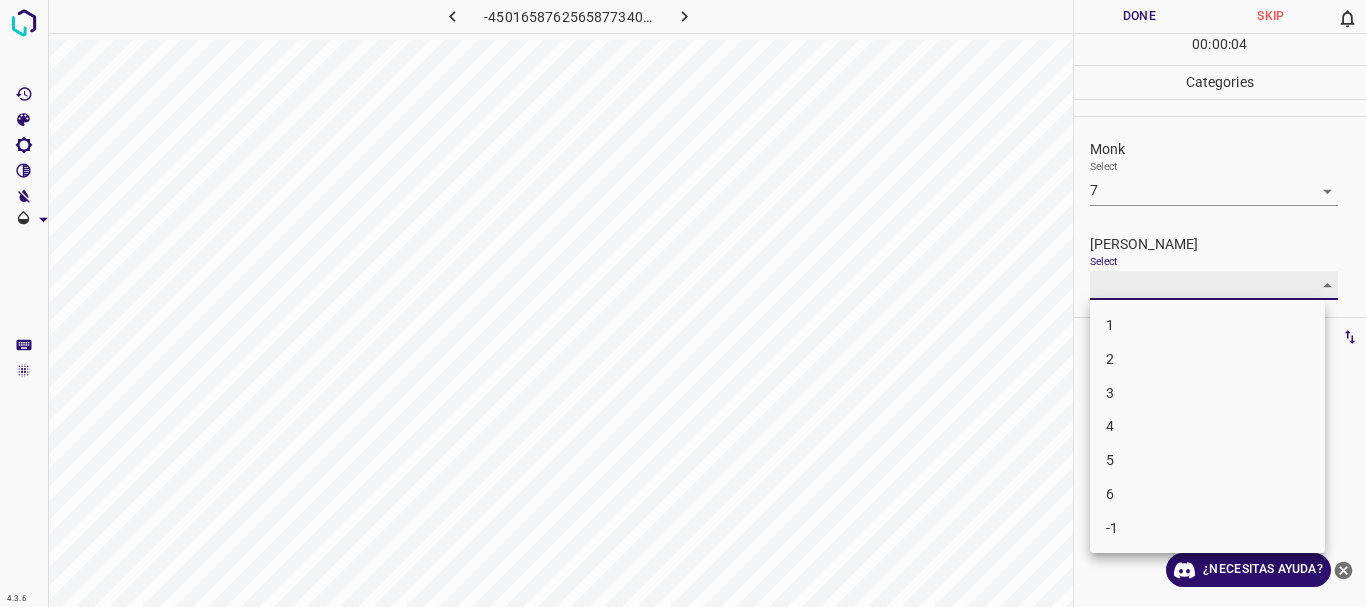 type on "4" 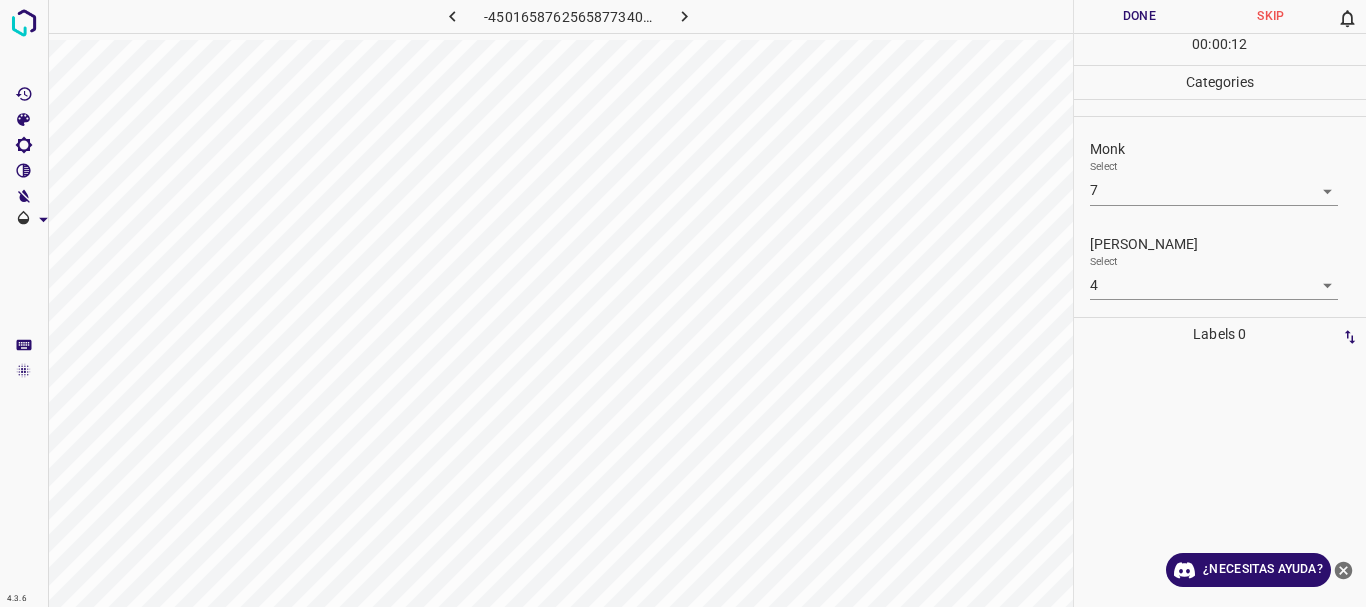 drag, startPoint x: 1139, startPoint y: 10, endPoint x: 1119, endPoint y: 13, distance: 20.22375 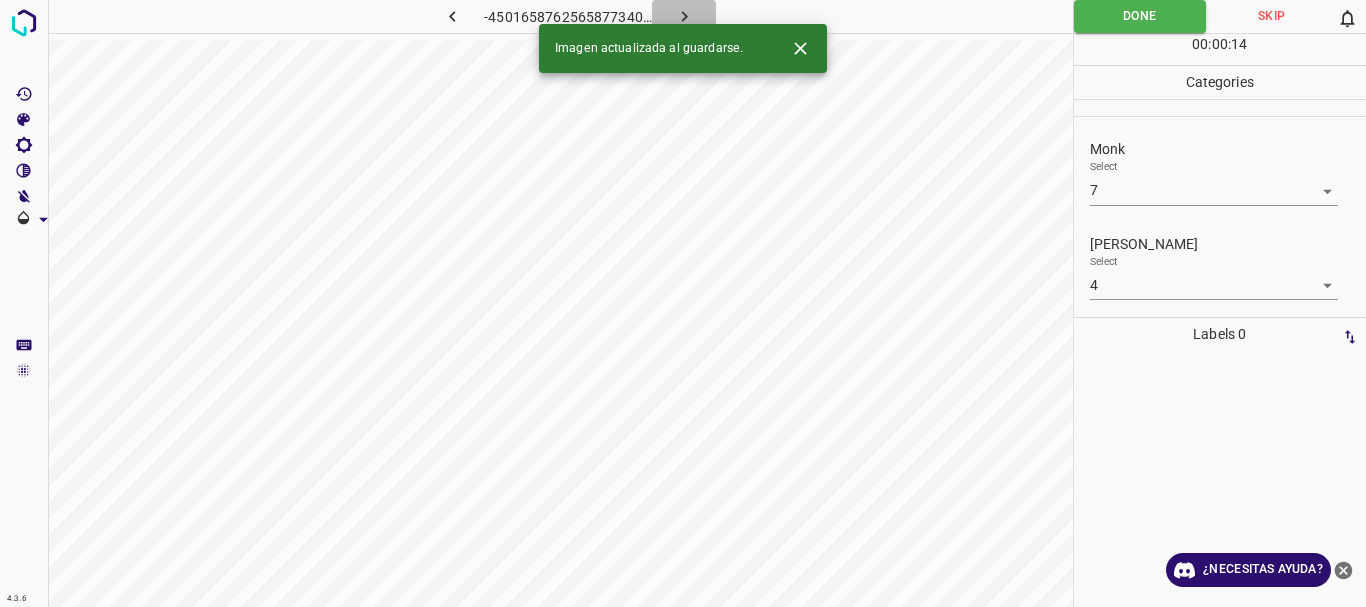 click 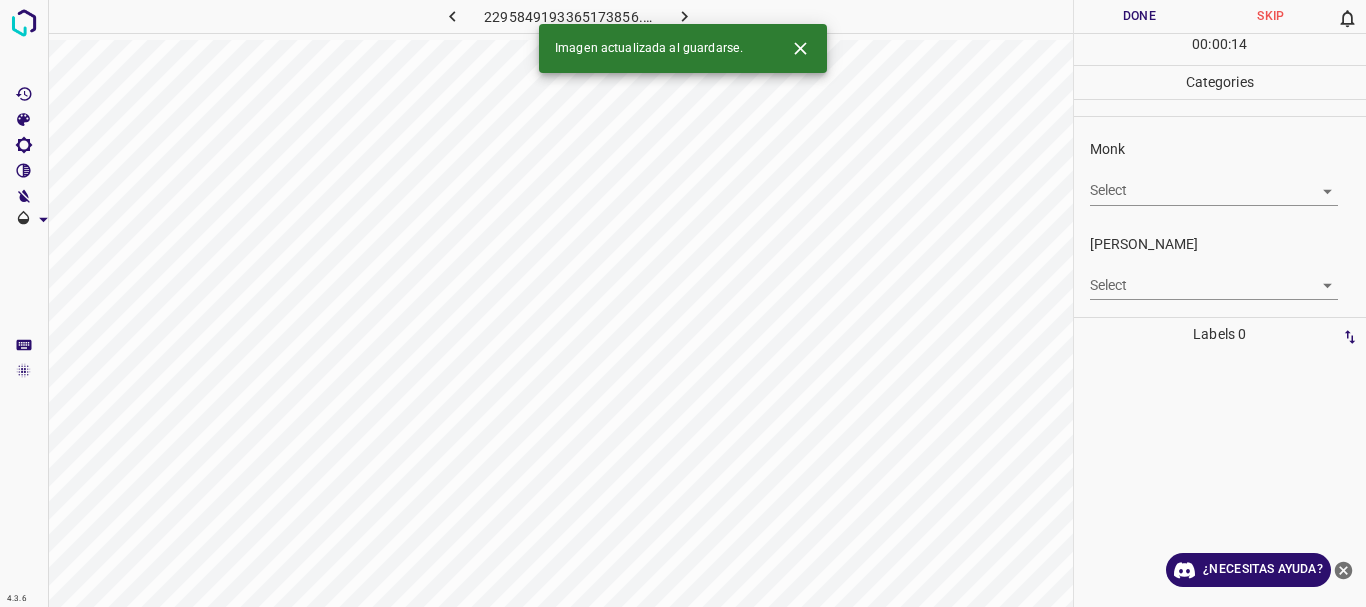 click on "4.3.6  2295849193365173856.png Done Skip 0 00   : 00   : 14   Categories Monk   Select ​  Fitzpatrick   Select ​ Labels   0 Categories 1 Monk 2  Fitzpatrick Tools Space Change between modes (Draw & Edit) I Auto labeling R Restore zoom M Zoom in N Zoom out Delete Delete selecte label Filters Z Restore filters X Saturation filter C Brightness filter V Contrast filter B Gray scale filter General O Download Imagen actualizada al guardarse. ¿Necesitas ayuda? Texto original Valora esta traducción Tu opinión servirá para ayudar a mejorar el Traductor de Google - Texto - Esconder - Borrar" at bounding box center (683, 303) 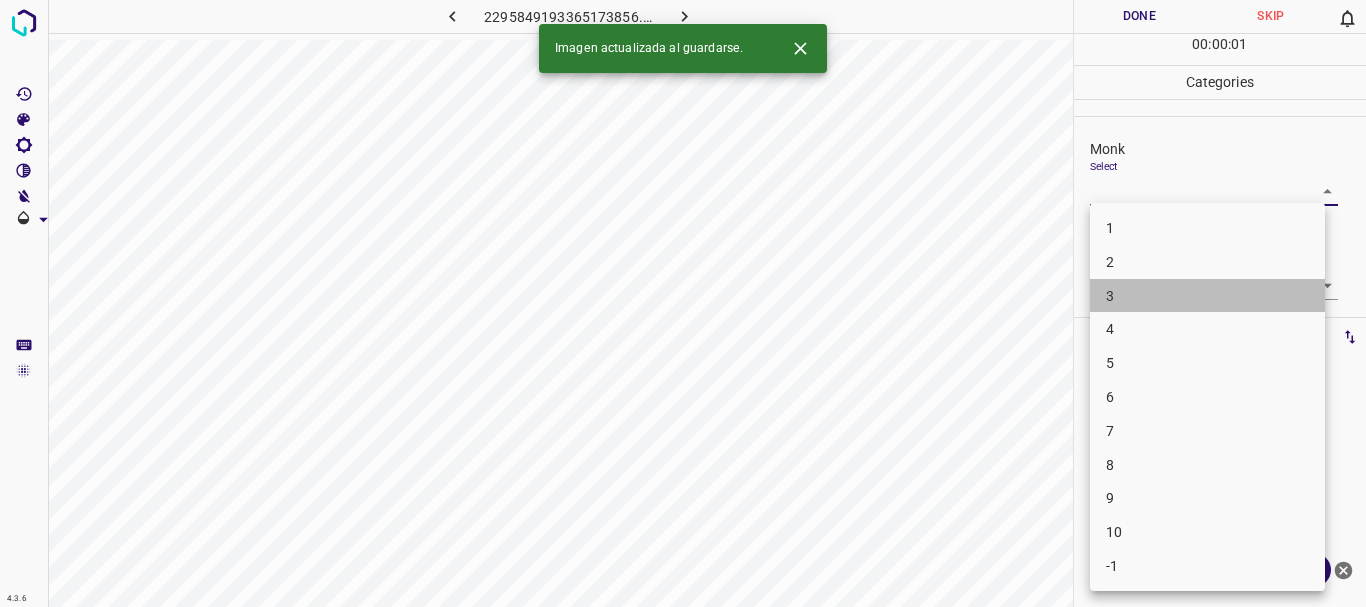 click on "3" at bounding box center (1207, 296) 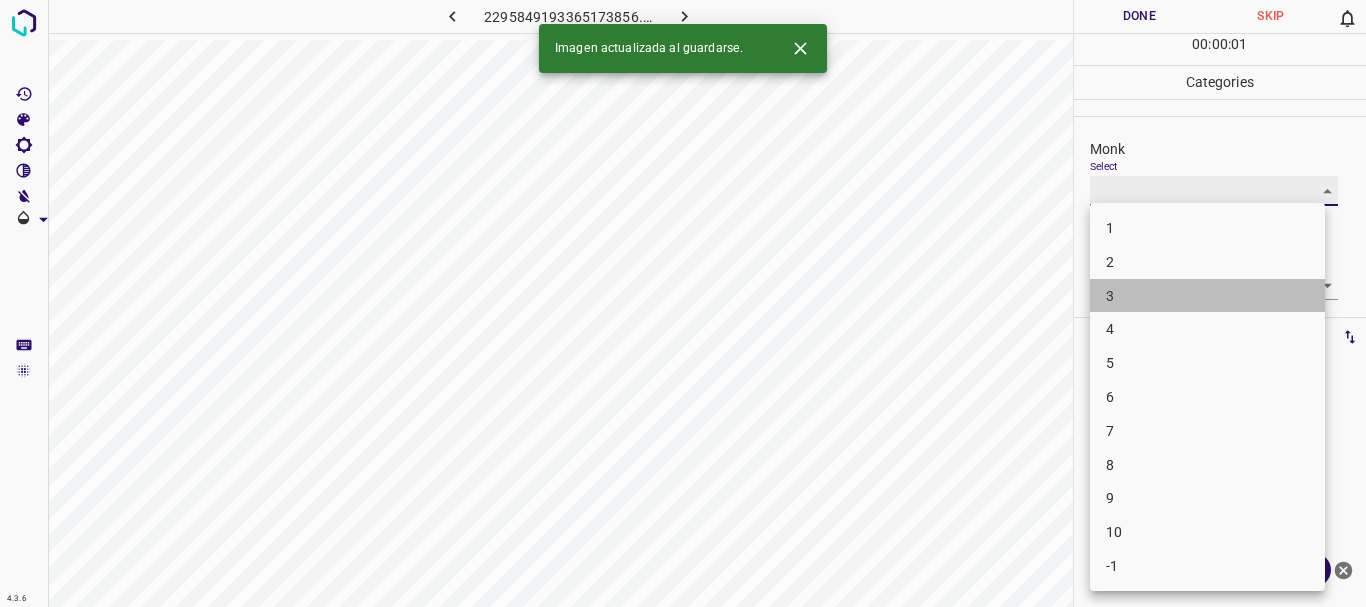 type on "3" 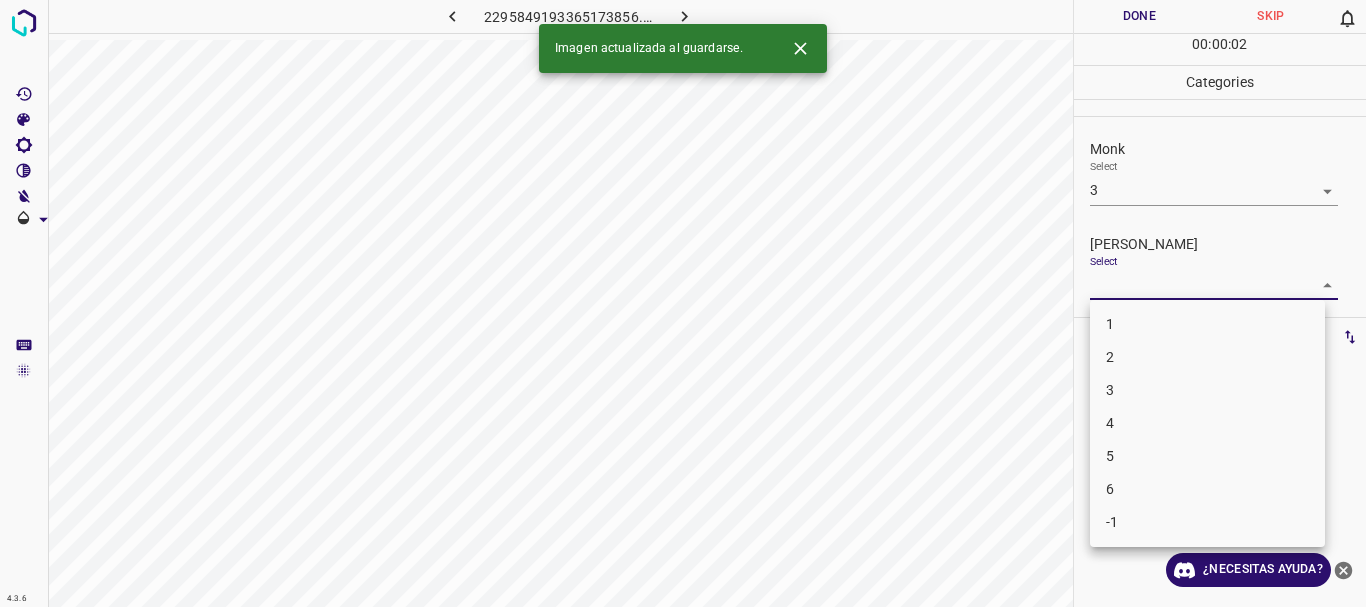 click on "4.3.6  2295849193365173856.png Done Skip 0 00   : 00   : 02   Categories Monk   Select 3 3  Fitzpatrick   Select ​ Labels   0 Categories 1 Monk 2  Fitzpatrick Tools Space Change between modes (Draw & Edit) I Auto labeling R Restore zoom M Zoom in N Zoom out Delete Delete selecte label Filters Z Restore filters X Saturation filter C Brightness filter V Contrast filter B Gray scale filter General O Download Imagen actualizada al guardarse. ¿Necesitas ayuda? Texto original Valora esta traducción Tu opinión servirá para ayudar a mejorar el Traductor de Google - Texto - Esconder - Borrar 1 2 3 4 5 6 -1" at bounding box center (683, 303) 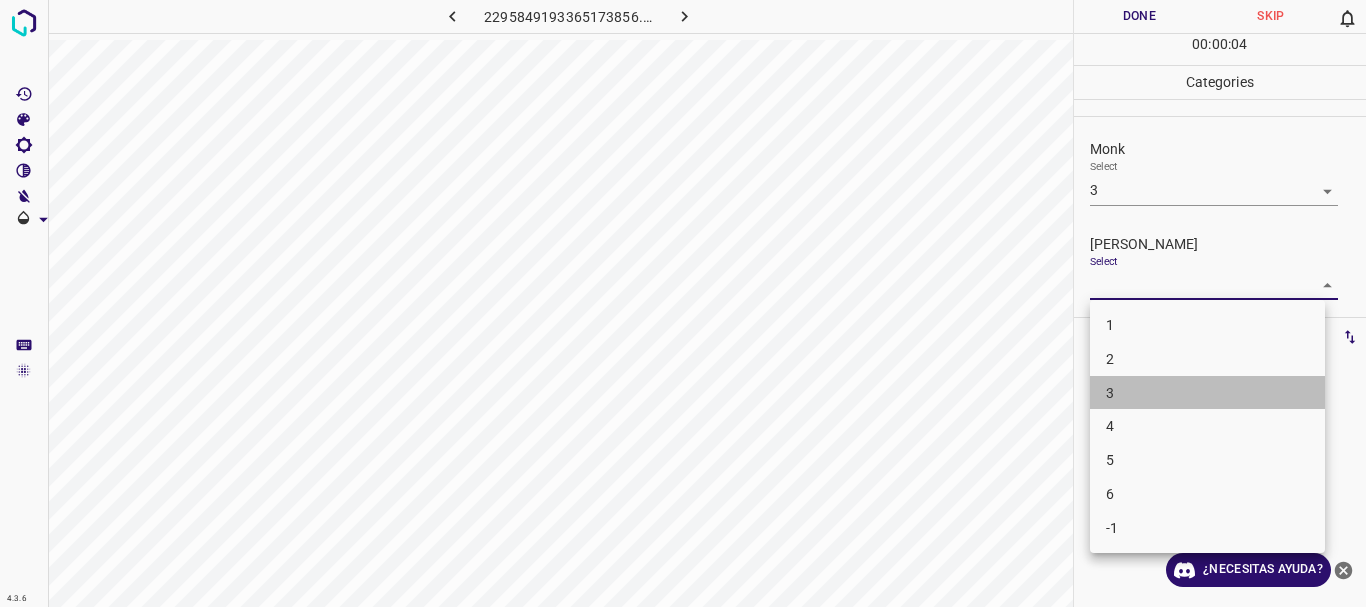 click on "3" at bounding box center (1207, 393) 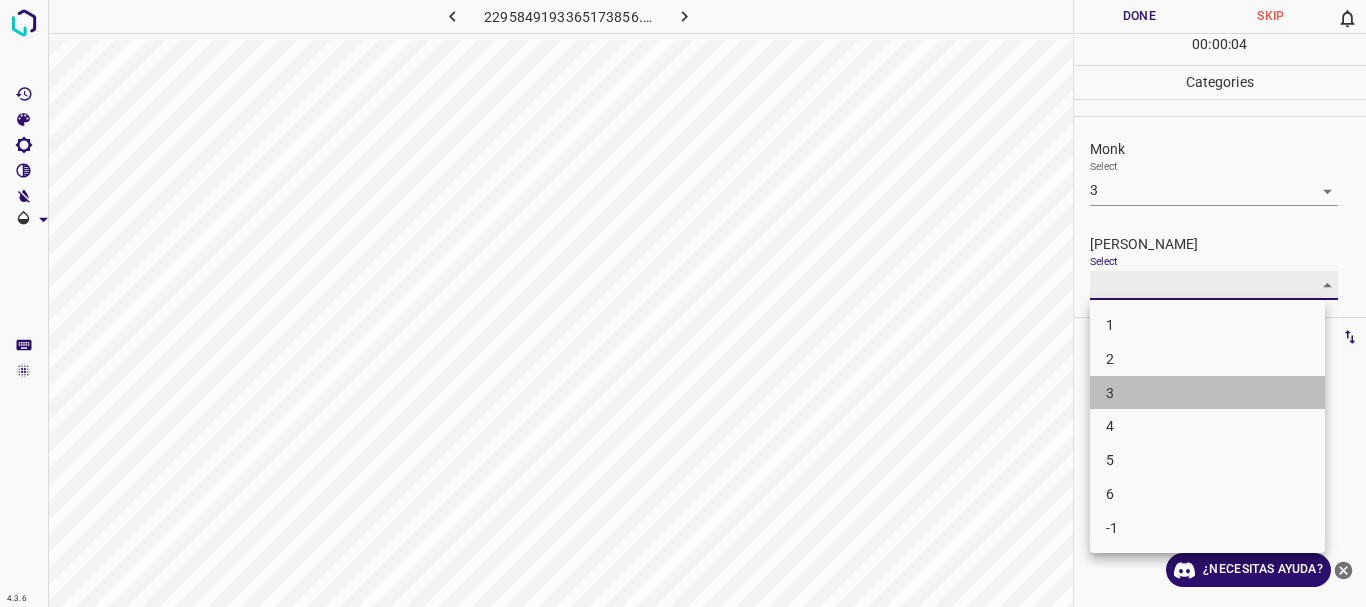 type on "3" 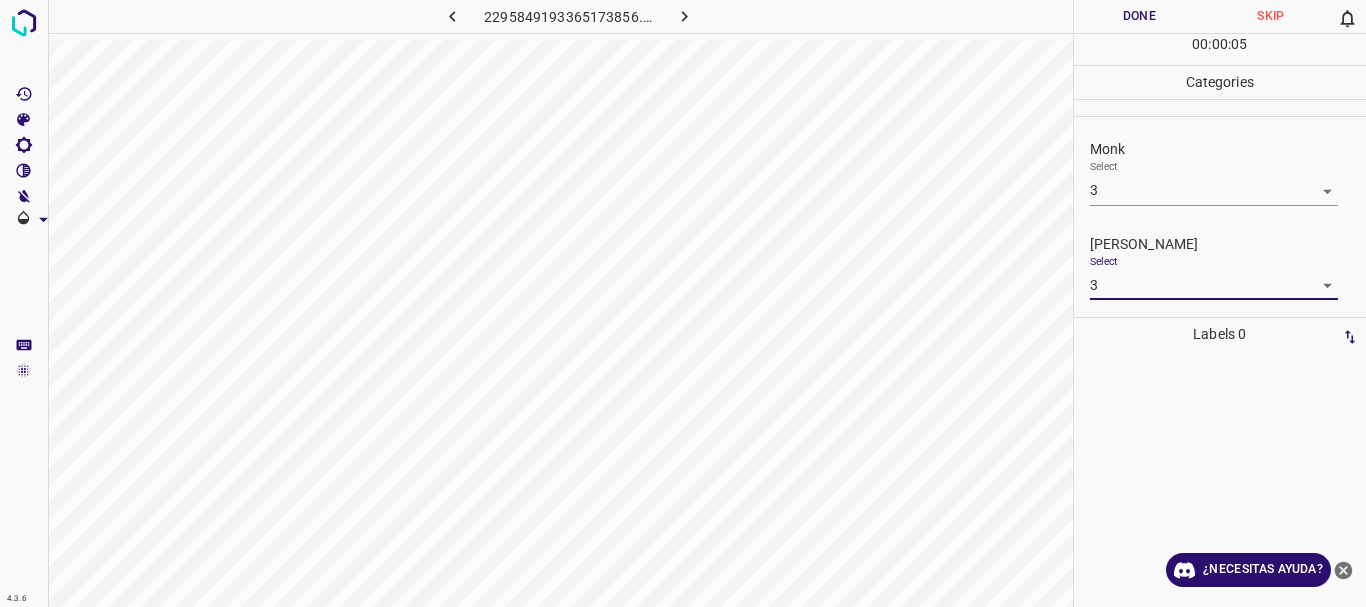 click on "Done" at bounding box center [1140, 16] 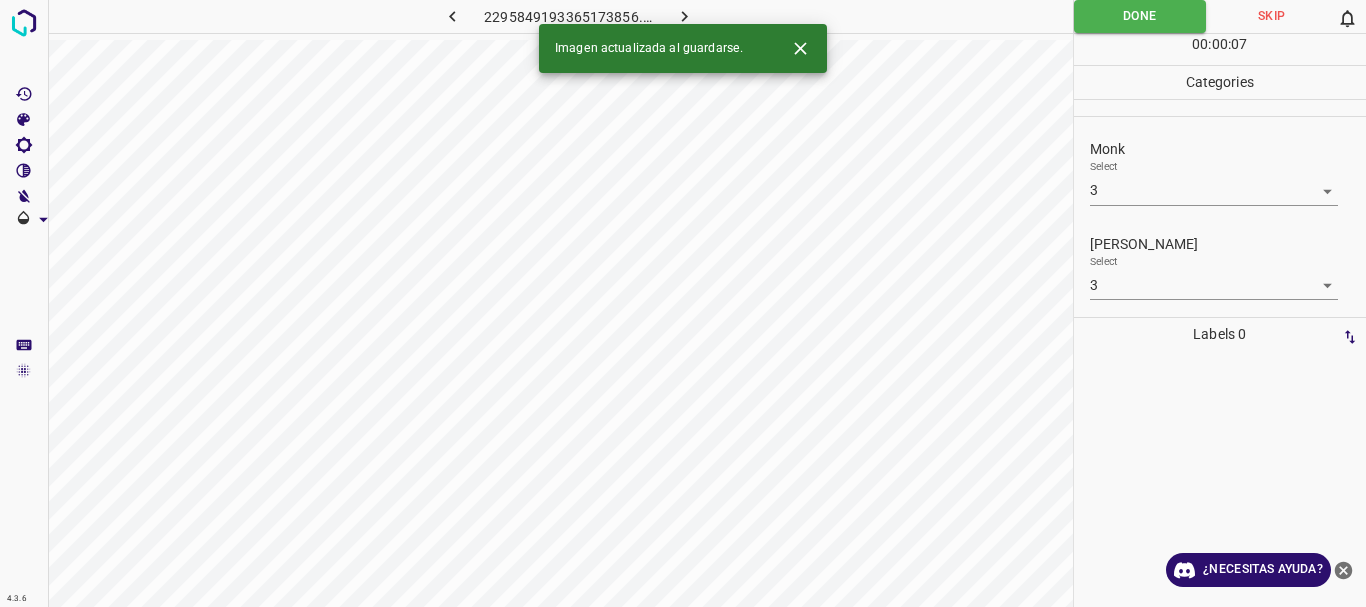 click 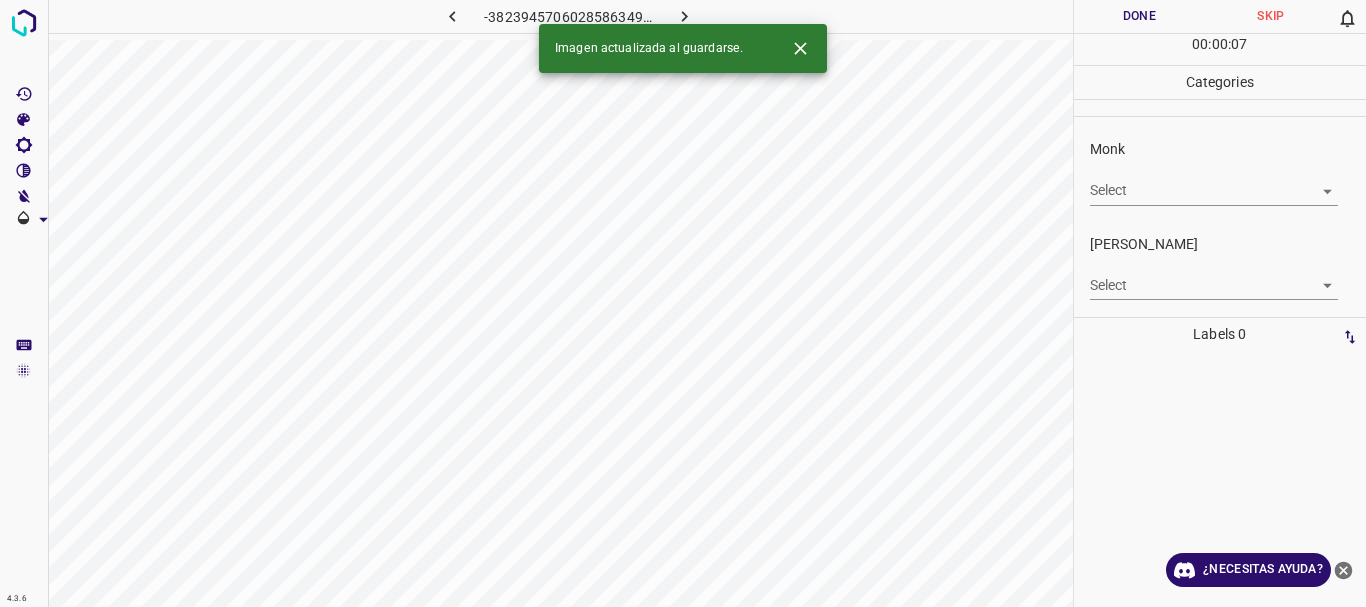 click on "4.3.6  -3823945706028586349.png Done Skip 0 00   : 00   : 07   Categories Monk   Select ​  Fitzpatrick   Select ​ Labels   0 Categories 1 Monk 2  Fitzpatrick Tools Space Change between modes (Draw & Edit) I Auto labeling R Restore zoom M Zoom in N Zoom out Delete Delete selecte label Filters Z Restore filters X Saturation filter C Brightness filter V Contrast filter B Gray scale filter General O Download Imagen actualizada al guardarse. ¿Necesitas ayuda? Texto original Valora esta traducción Tu opinión servirá para ayudar a mejorar el Traductor de Google - Texto - Esconder - Borrar" at bounding box center (683, 303) 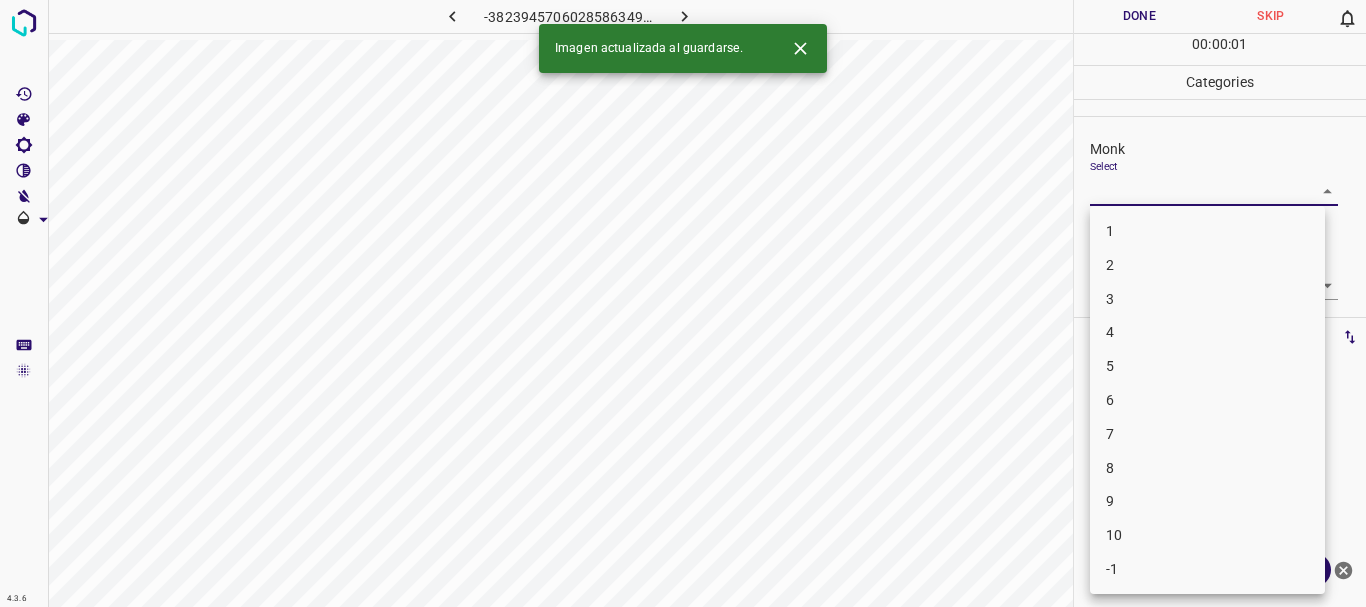 click on "3" at bounding box center (1207, 299) 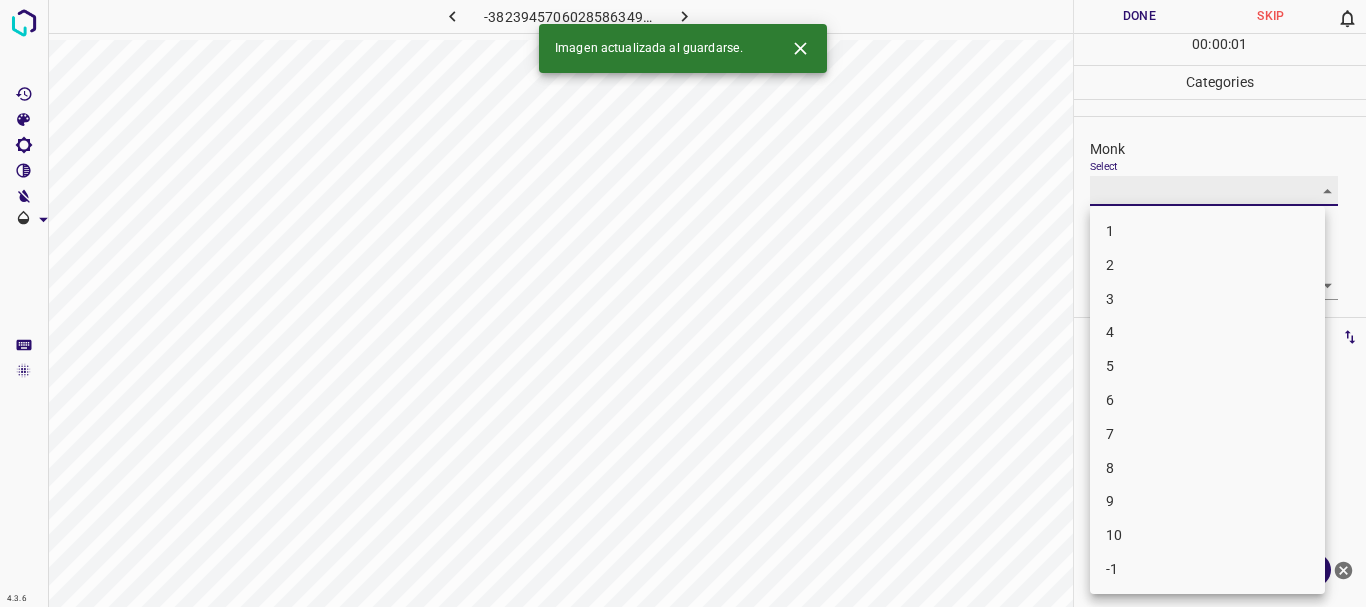 type on "3" 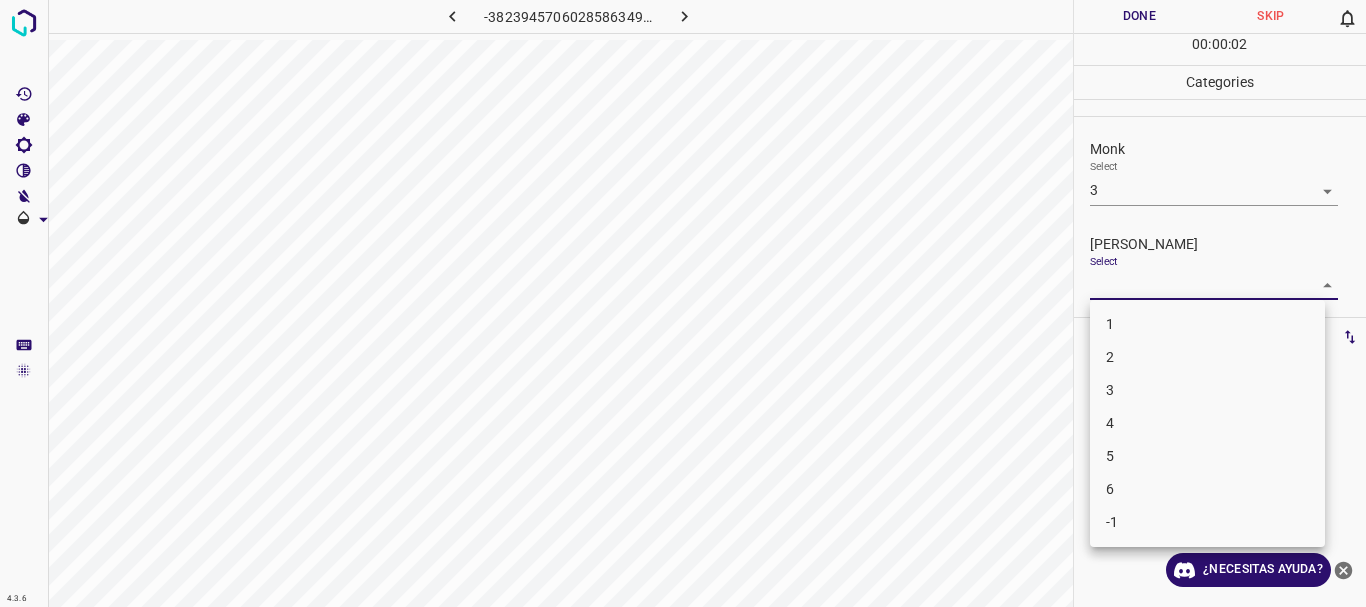 click on "4.3.6  -3823945706028586349.png Done Skip 0 00   : 00   : 02   Categories Monk   Select 3 3  Fitzpatrick   Select ​ Labels   0 Categories 1 Monk 2  Fitzpatrick Tools Space Change between modes (Draw & Edit) I Auto labeling R Restore zoom M Zoom in N Zoom out Delete Delete selecte label Filters Z Restore filters X Saturation filter C Brightness filter V Contrast filter B Gray scale filter General O Download ¿Necesitas ayuda? Texto original Valora esta traducción Tu opinión servirá para ayudar a mejorar el Traductor de Google - Texto - Esconder - Borrar 1 2 3 4 5 6 -1" at bounding box center (683, 303) 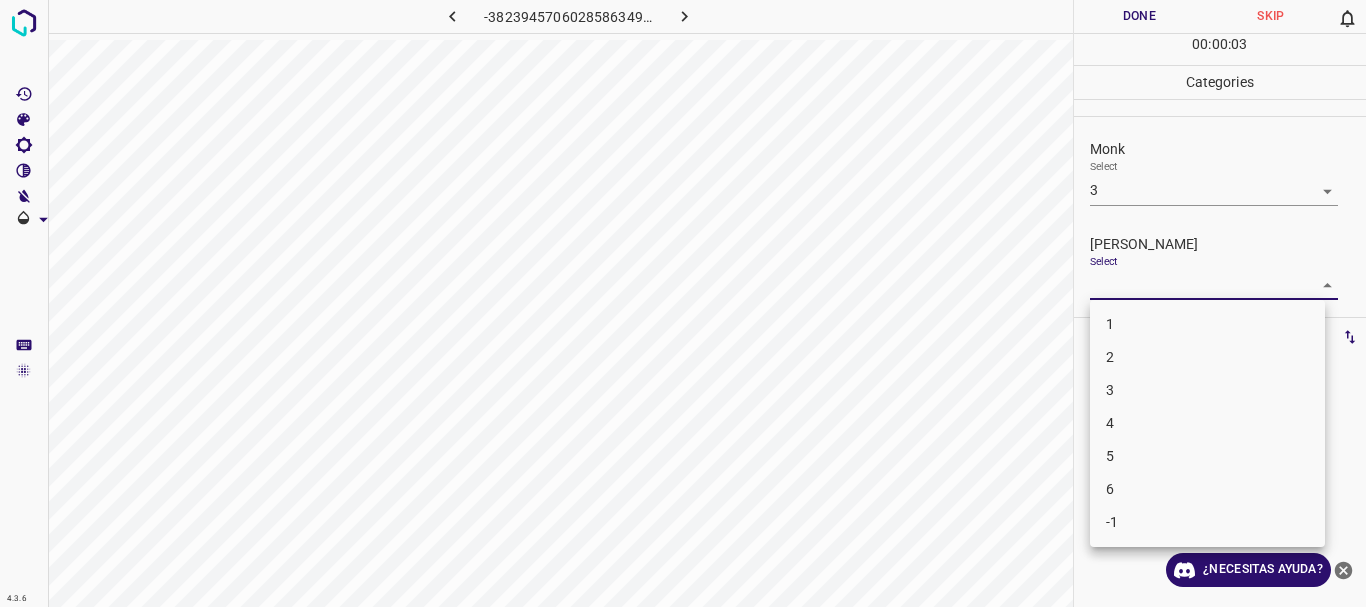 click on "4.3.6  -3823945706028586349.png Done Skip 0 00   : 00   : 03   Categories Monk   Select 3 3  Fitzpatrick   Select ​ Labels   0 Categories 1 Monk 2  Fitzpatrick Tools Space Change between modes (Draw & Edit) I Auto labeling R Restore zoom M Zoom in N Zoom out Delete Delete selecte label Filters Z Restore filters X Saturation filter C Brightness filter V Contrast filter B Gray scale filter General O Download ¿Necesitas ayuda? Texto original Valora esta traducción Tu opinión servirá para ayudar a mejorar el Traductor de Google - Texto - Esconder - Borrar 1 2 3 4 5 6 -1" at bounding box center [683, 303] 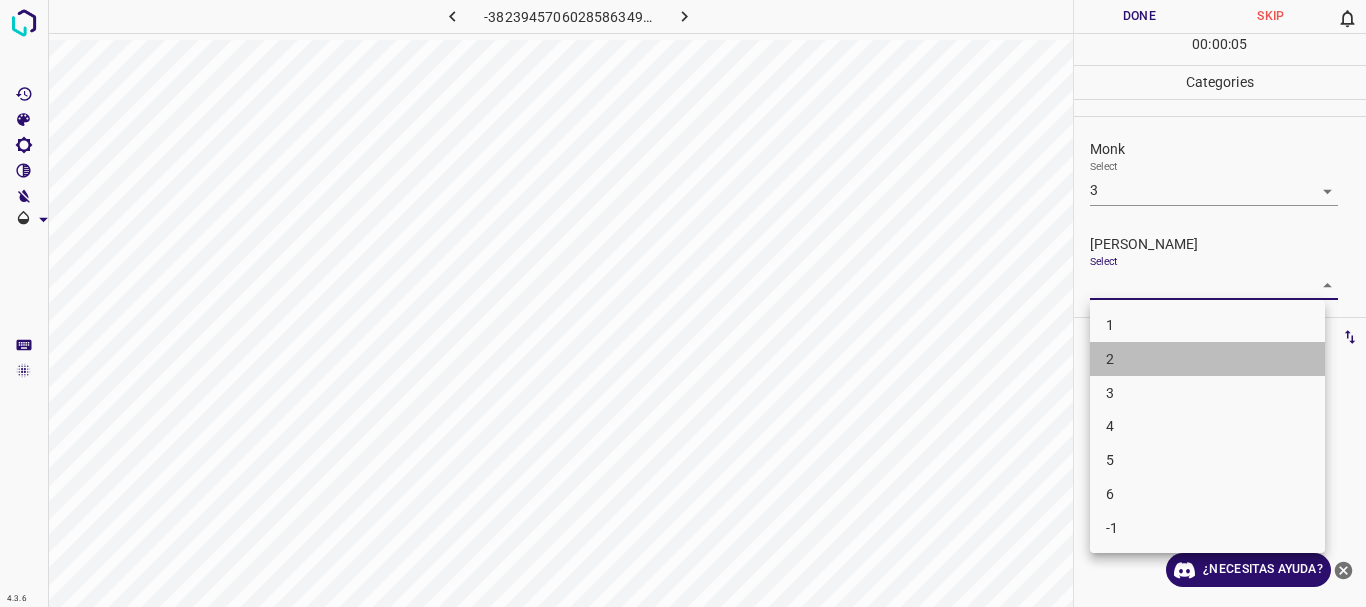 click on "2" at bounding box center (1207, 359) 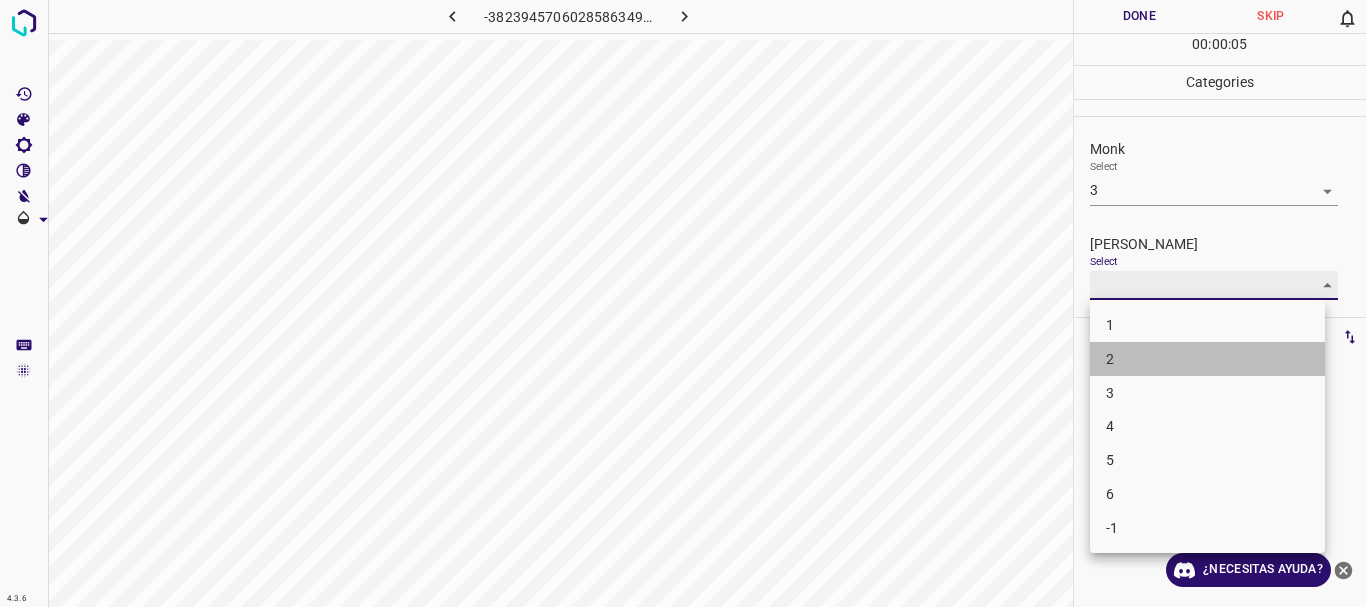 type on "2" 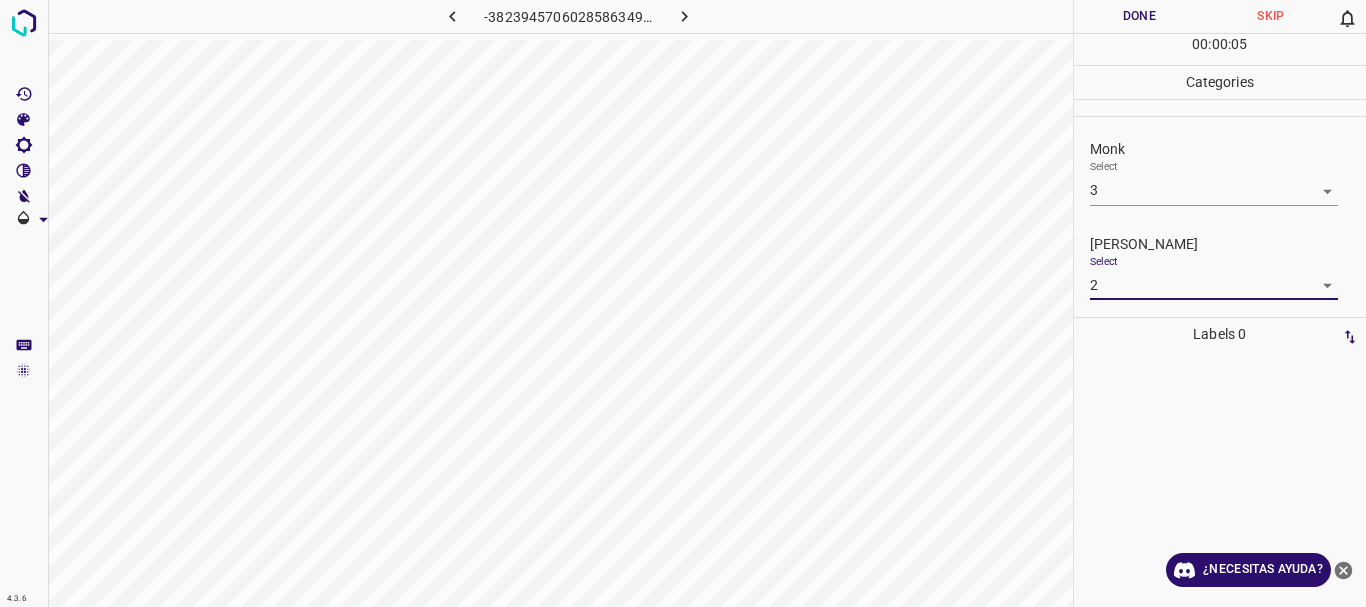click on "4.3.6  -3823945706028586349.png Done Skip 0 00   : 00   : 05   Categories Monk   Select 3 3  Fitzpatrick   Select 2 2 Labels   0 Categories 1 Monk 2  Fitzpatrick Tools Space Change between modes (Draw & Edit) I Auto labeling R Restore zoom M Zoom in N Zoom out Delete Delete selecte label Filters Z Restore filters X Saturation filter C Brightness filter V Contrast filter B Gray scale filter General O Download ¿Necesitas ayuda? Texto original Valora esta traducción Tu opinión servirá para ayudar a mejorar el Traductor de Google - Texto - Esconder - Borrar" at bounding box center [683, 303] 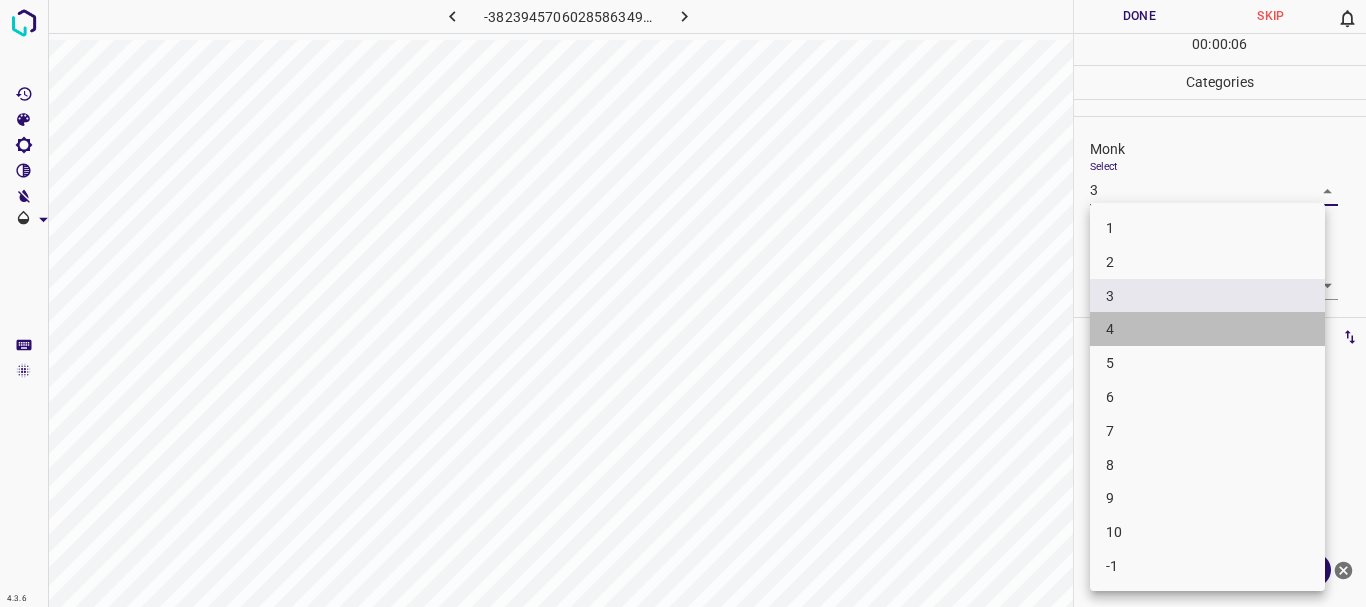 click on "4" at bounding box center [1207, 329] 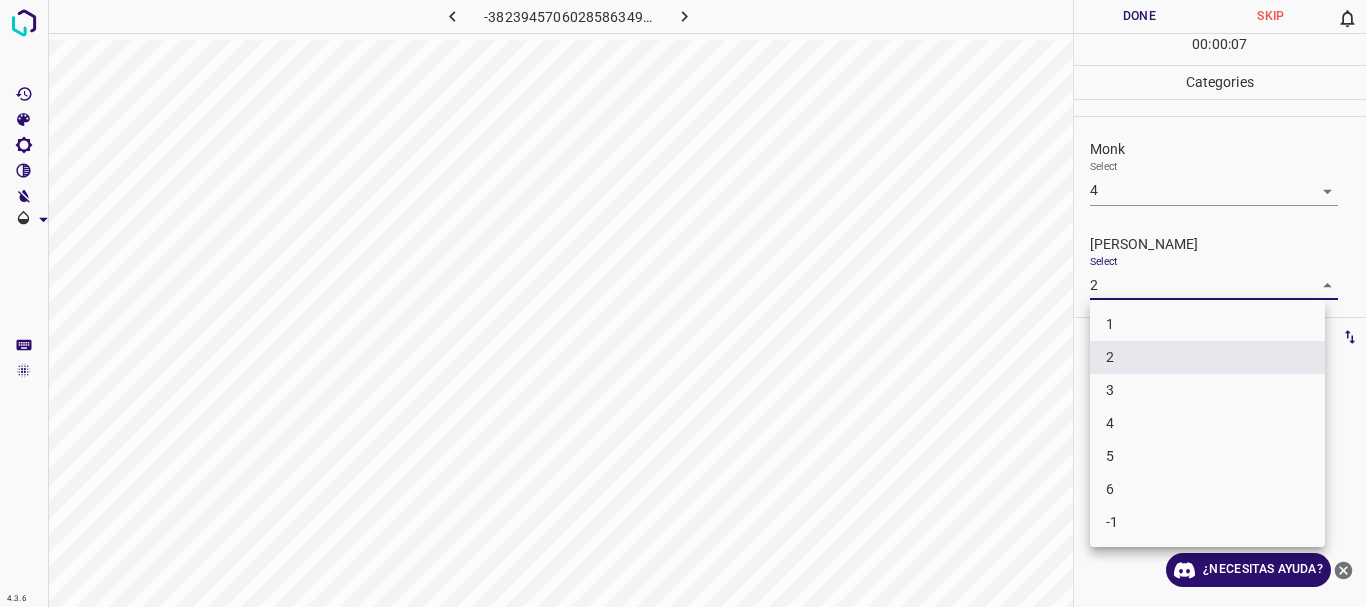 click on "4.3.6  -3823945706028586349.png Done Skip 0 00   : 00   : 07   Categories Monk   Select 4 4  Fitzpatrick   Select 2 2 Labels   0 Categories 1 Monk 2  Fitzpatrick Tools Space Change between modes (Draw & Edit) I Auto labeling R Restore zoom M Zoom in N Zoom out Delete Delete selecte label Filters Z Restore filters X Saturation filter C Brightness filter V Contrast filter B Gray scale filter General O Download ¿Necesitas ayuda? Texto original Valora esta traducción Tu opinión servirá para ayudar a mejorar el Traductor de Google - Texto - Esconder - Borrar 1 2 3 4 5 6 -1" at bounding box center (683, 303) 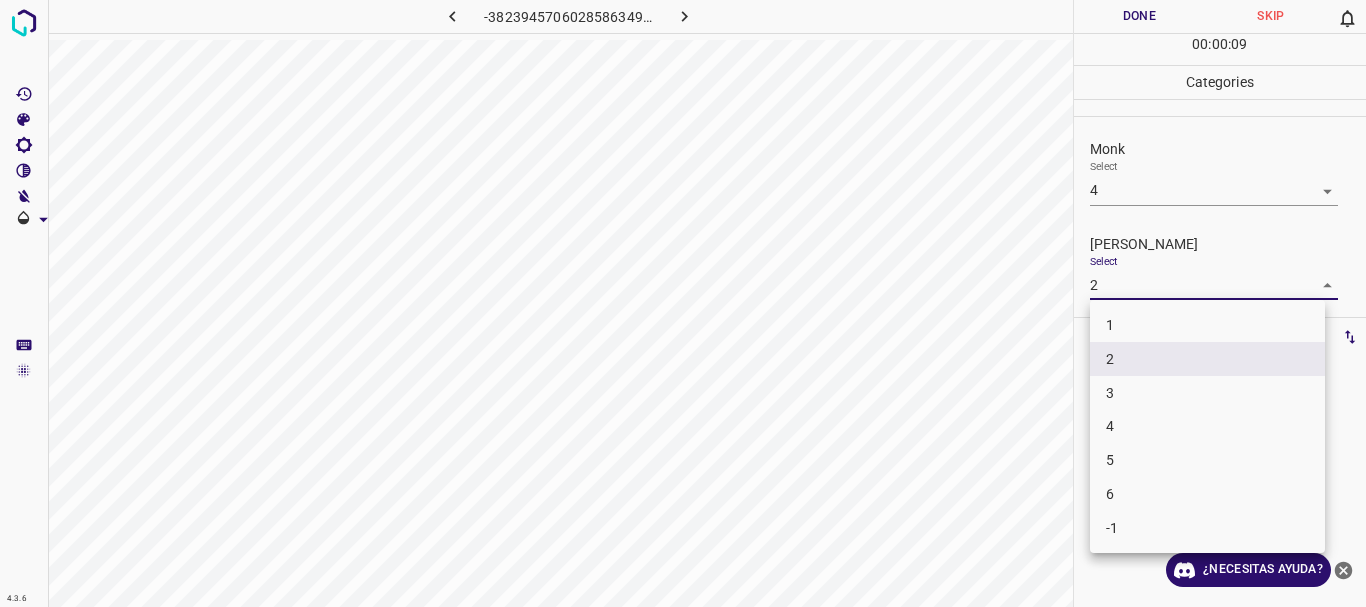 click at bounding box center (683, 303) 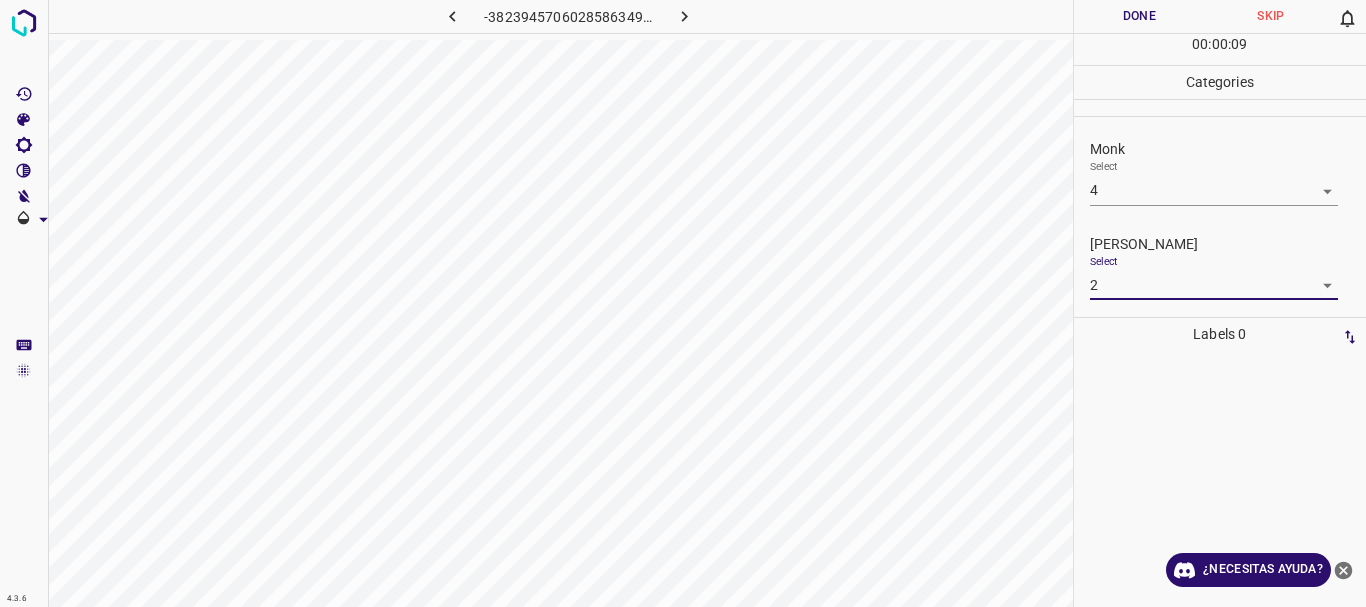 click on "1 2 3 4 5 6 -1" at bounding box center (683, 303) 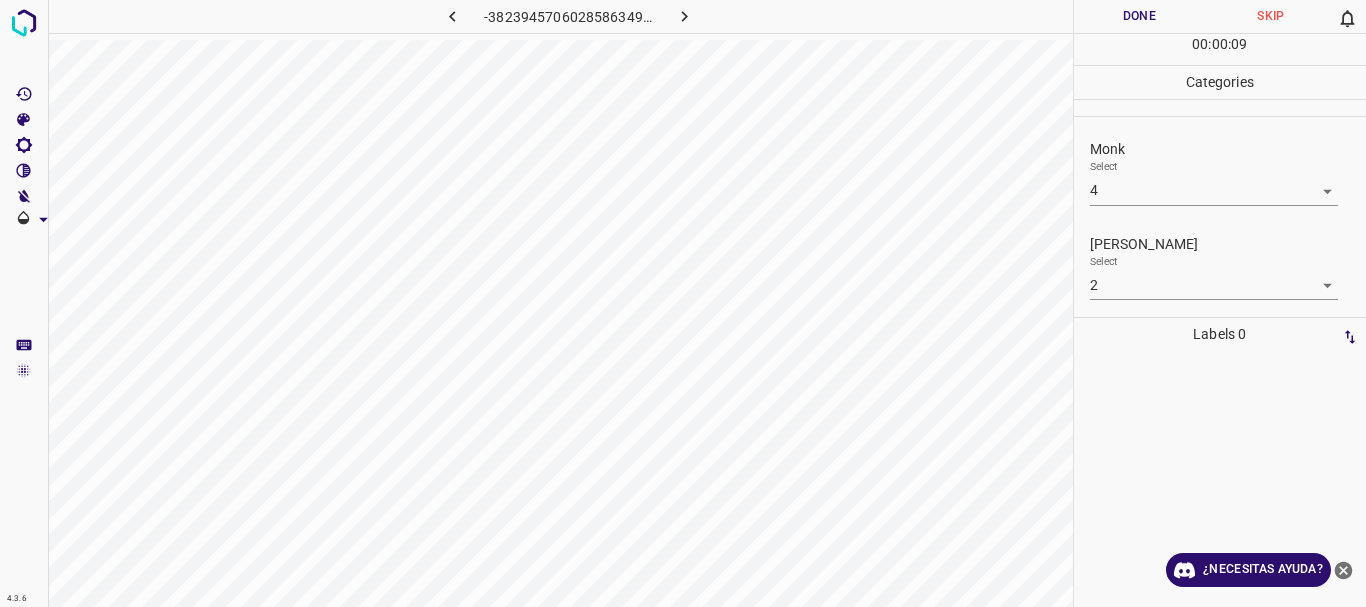 click on "4.3.6  -3823945706028586349.png Done Skip 0 00   : 00   : 09   Categories Monk   Select 4 4  Fitzpatrick   Select 2 2 Labels   0 Categories 1 Monk 2  Fitzpatrick Tools Space Change between modes (Draw & Edit) I Auto labeling R Restore zoom M Zoom in N Zoom out Delete Delete selecte label Filters Z Restore filters X Saturation filter C Brightness filter V Contrast filter B Gray scale filter General O Download ¿Necesitas ayuda? Texto original Valora esta traducción Tu opinión servirá para ayudar a mejorar el Traductor de Google - Texto - Esconder - Borrar" at bounding box center [683, 303] 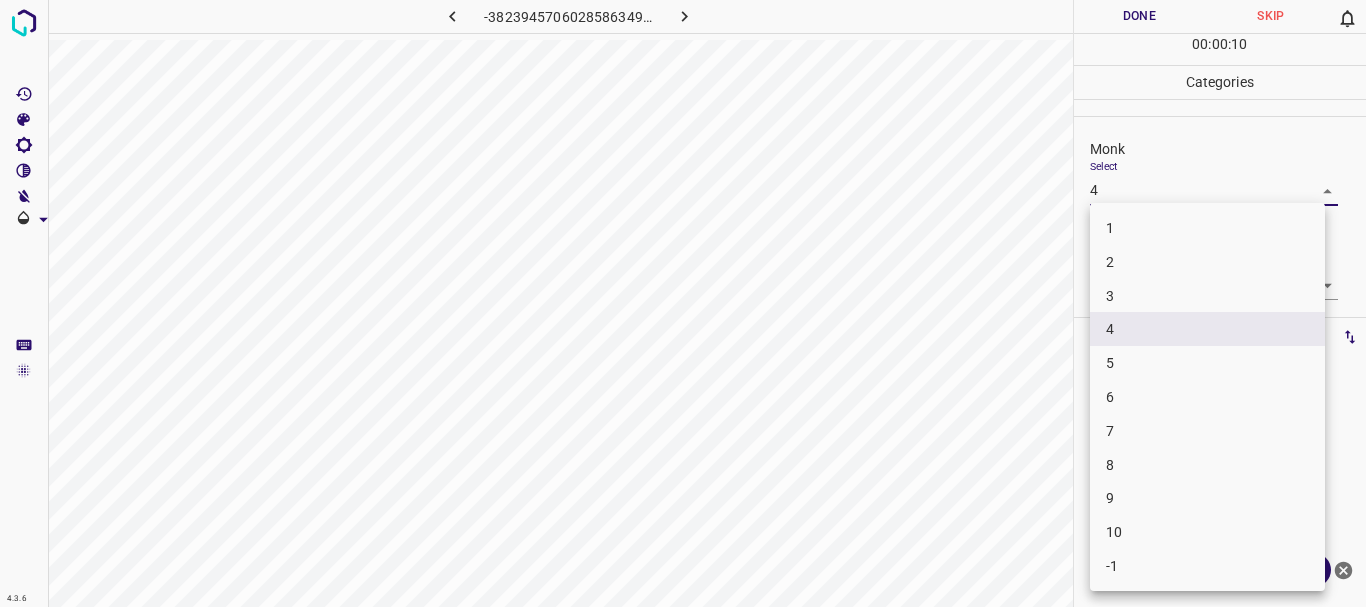 drag, startPoint x: 1146, startPoint y: 292, endPoint x: 1127, endPoint y: 62, distance: 230.78345 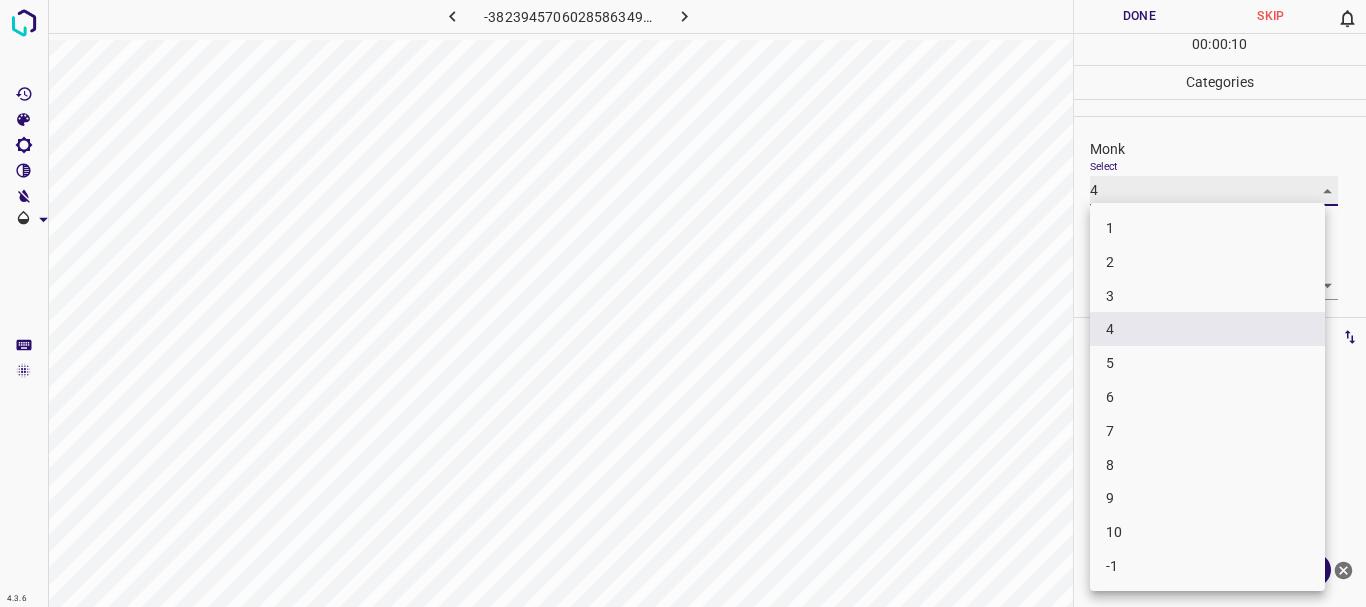 type on "3" 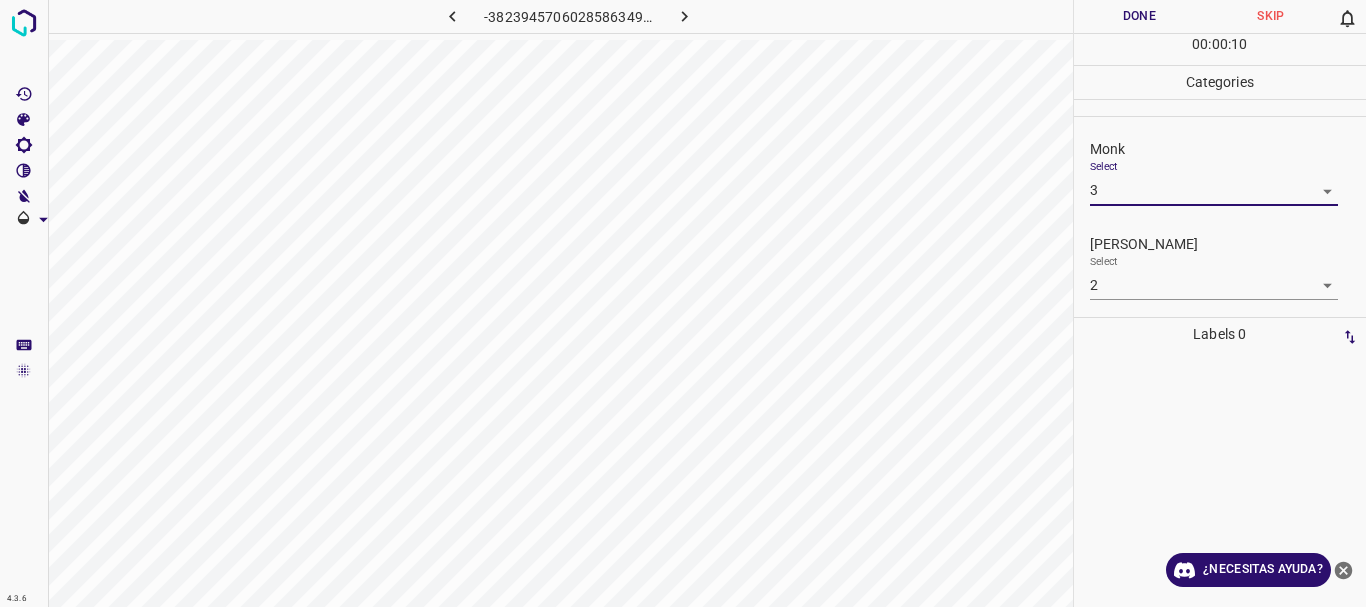 click on "Done" at bounding box center [1140, 16] 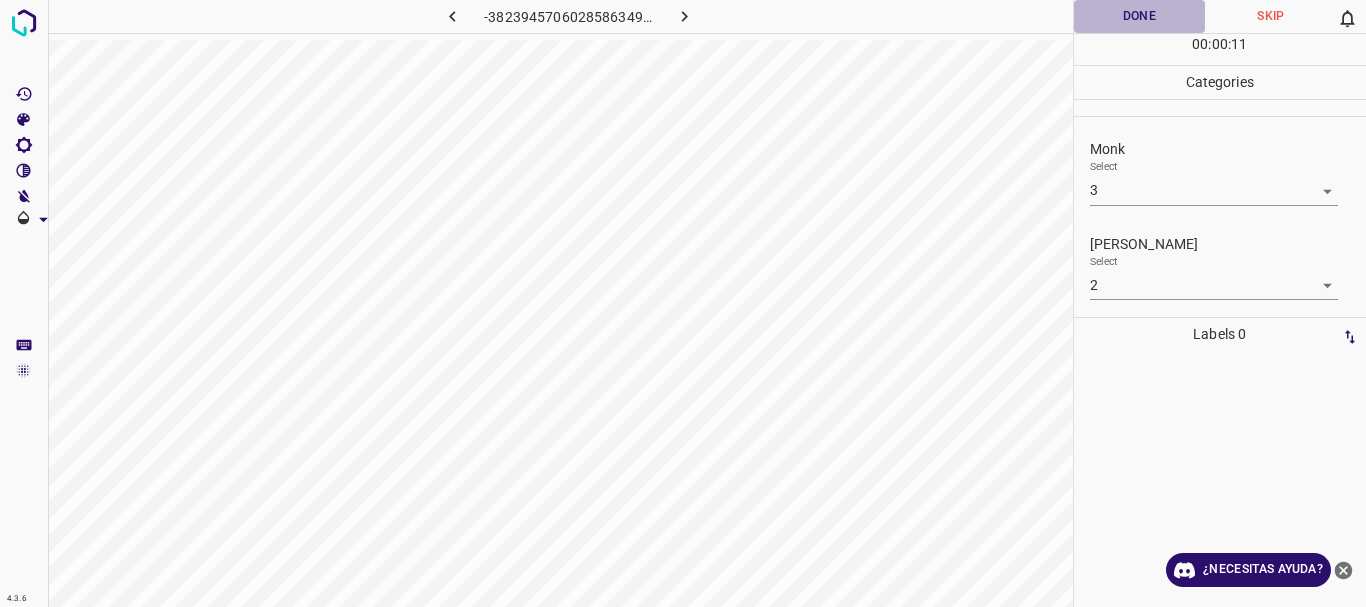 click on "Done" at bounding box center (1140, 16) 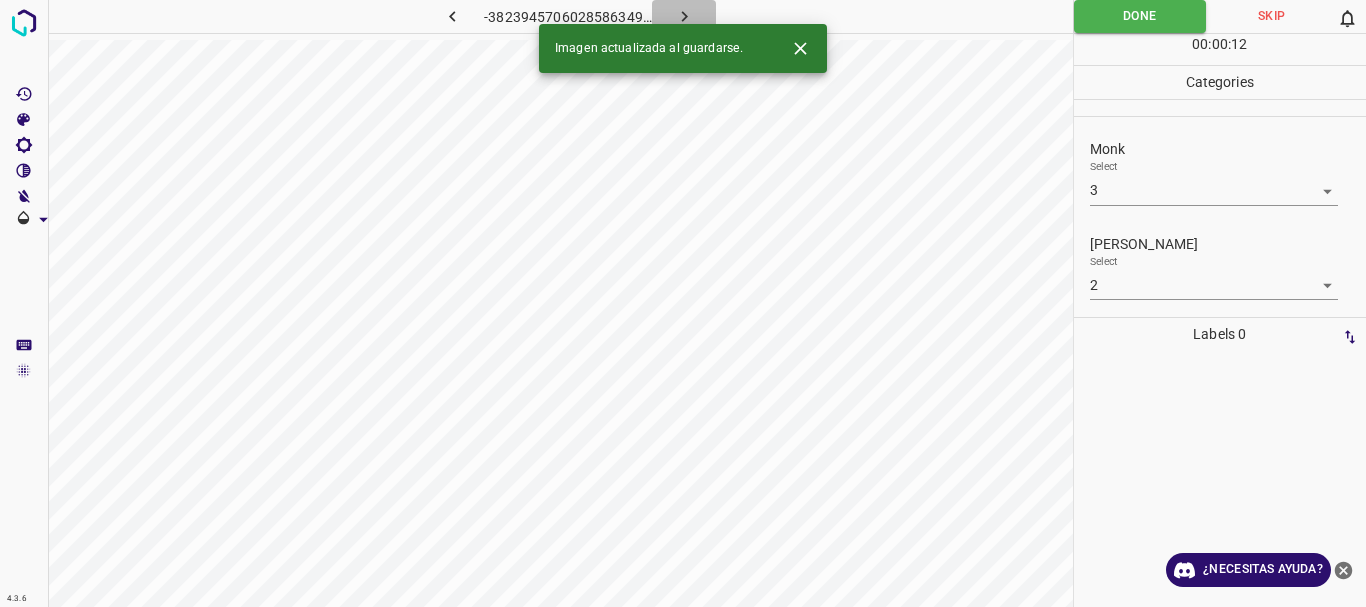 click 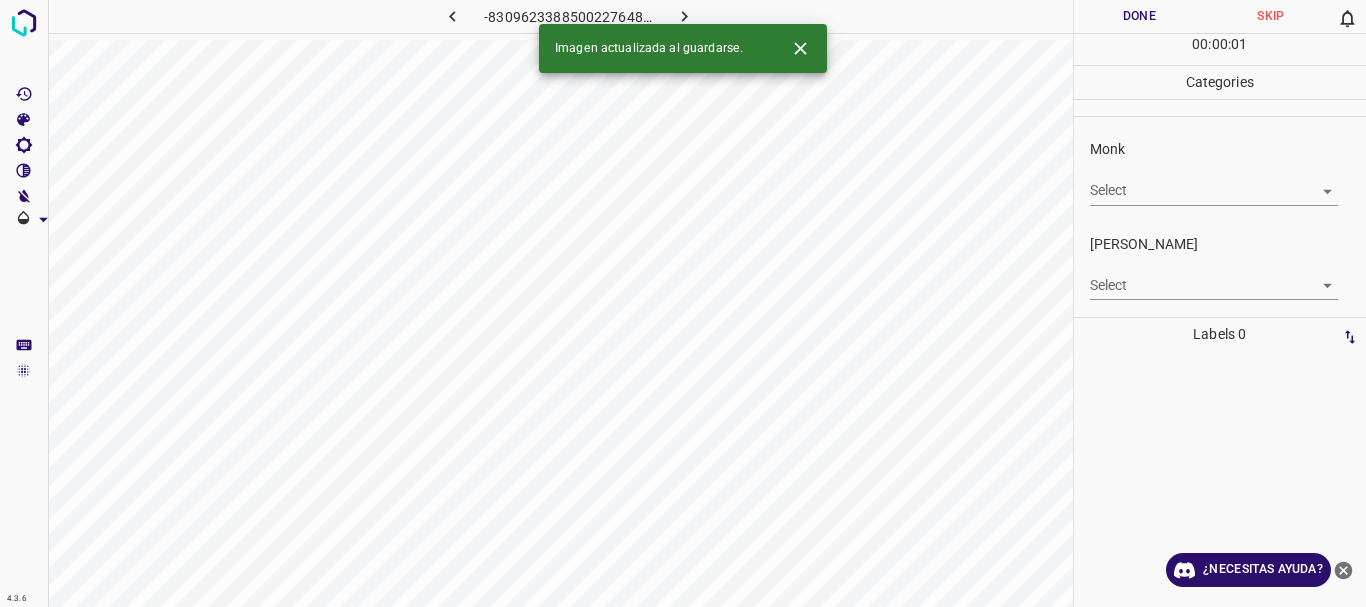 click on "4.3.6  -8309623388500227648.png Done Skip 0 00   : 00   : 01   Categories Monk   Select ​  Fitzpatrick   Select ​ Labels   0 Categories 1 Monk 2  Fitzpatrick Tools Space Change between modes (Draw & Edit) I Auto labeling R Restore zoom M Zoom in N Zoom out Delete Delete selecte label Filters Z Restore filters X Saturation filter C Brightness filter V Contrast filter B Gray scale filter General O Download Imagen actualizada al guardarse. ¿Necesitas ayuda? Texto original Valora esta traducción Tu opinión servirá para ayudar a mejorar el Traductor de Google - Texto - Esconder - Borrar" at bounding box center (683, 303) 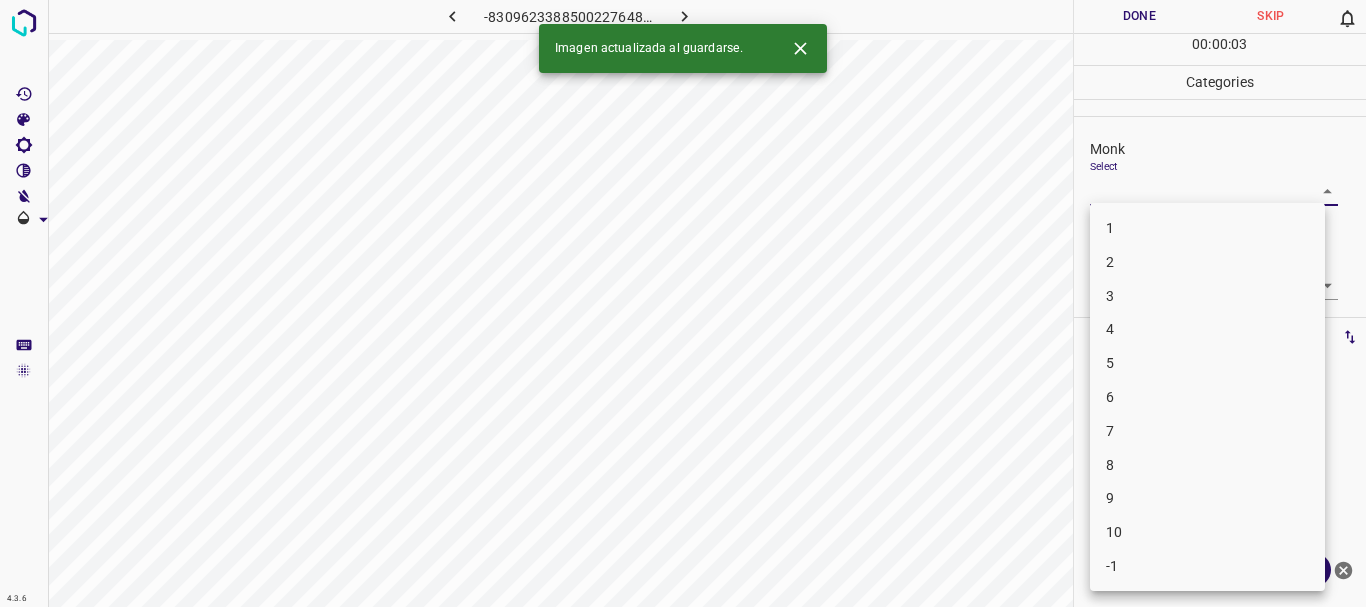 click on "3" at bounding box center (1207, 296) 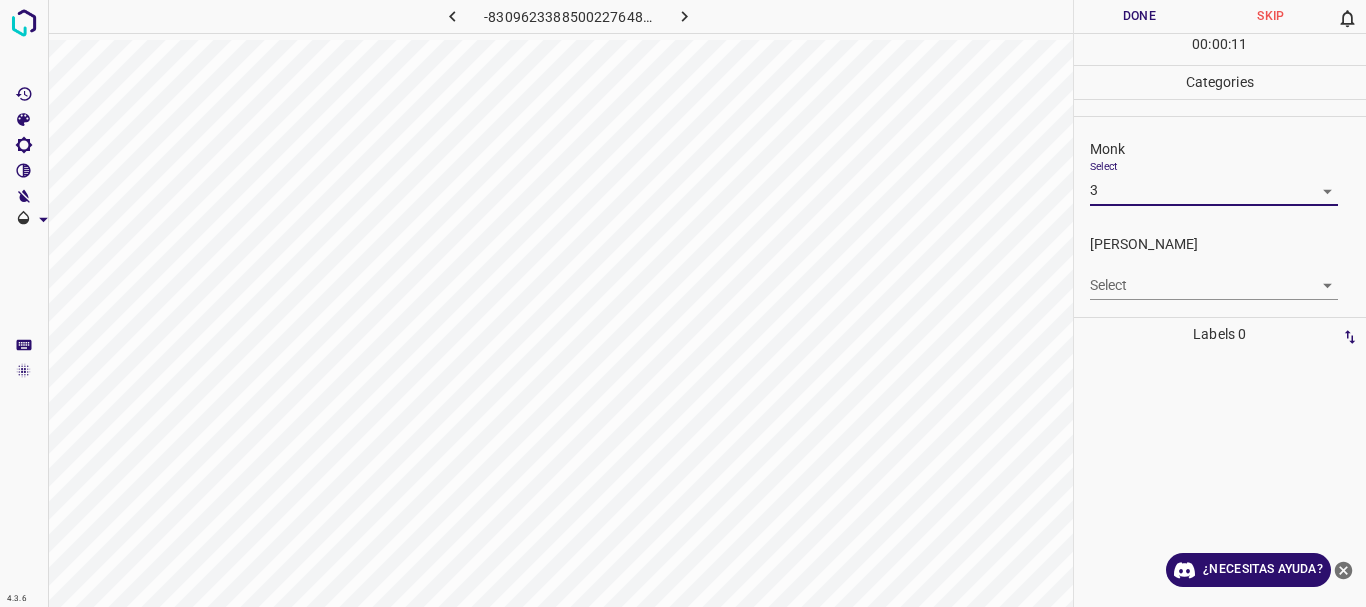 click on "4.3.6  -8309623388500227648.png Done Skip 0 00   : 00   : 11   Categories Monk   Select 3 3  Fitzpatrick   Select ​ Labels   0 Categories 1 Monk 2  Fitzpatrick Tools Space Change between modes (Draw & Edit) I Auto labeling R Restore zoom M Zoom in N Zoom out Delete Delete selecte label Filters Z Restore filters X Saturation filter C Brightness filter V Contrast filter B Gray scale filter General O Download ¿Necesitas ayuda? Texto original Valora esta traducción Tu opinión servirá para ayudar a mejorar el Traductor de Google - Texto - Esconder - Borrar" at bounding box center (683, 303) 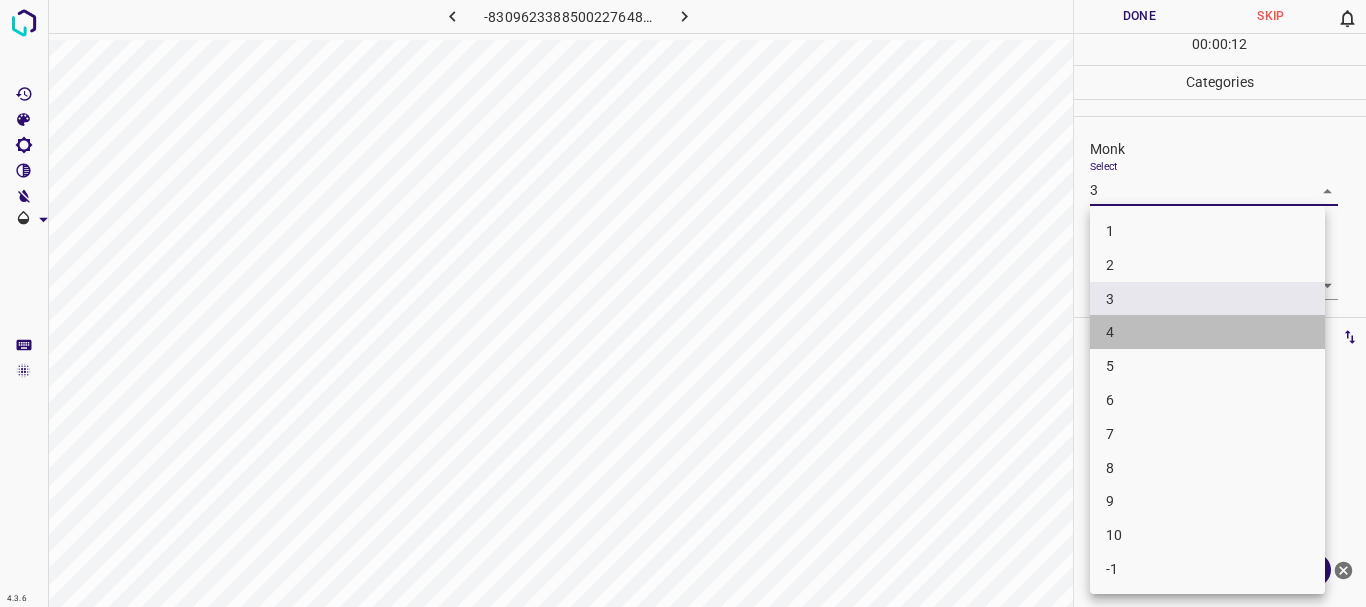 click on "4" at bounding box center (1207, 332) 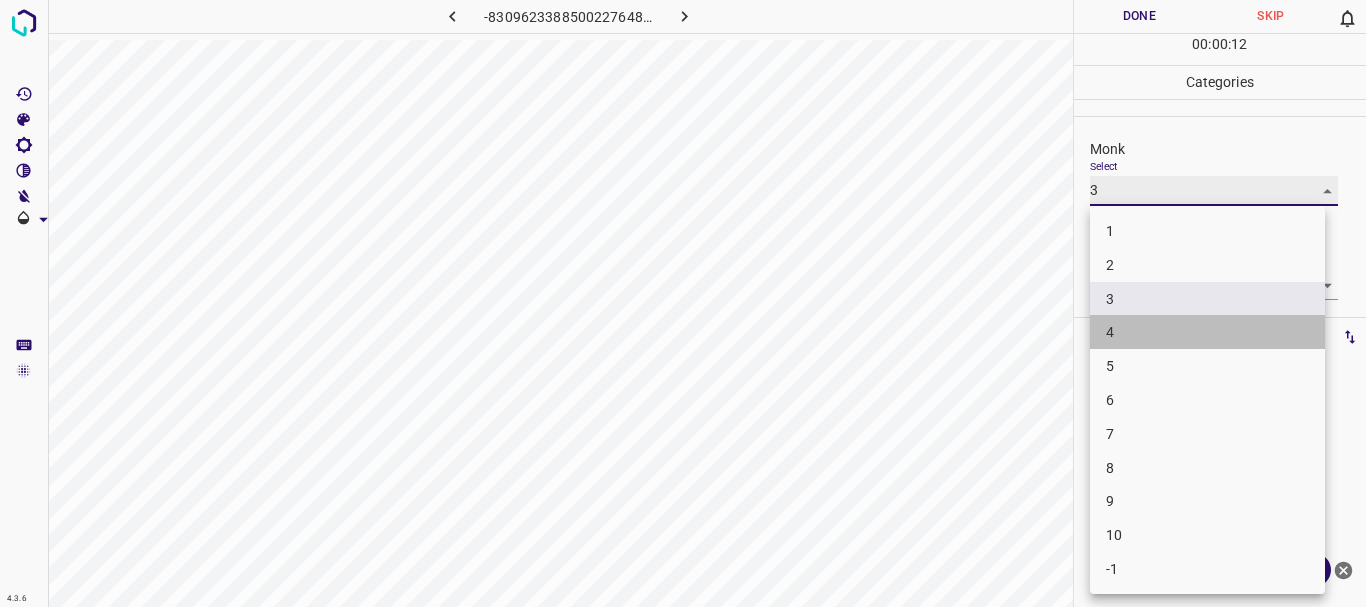 type on "4" 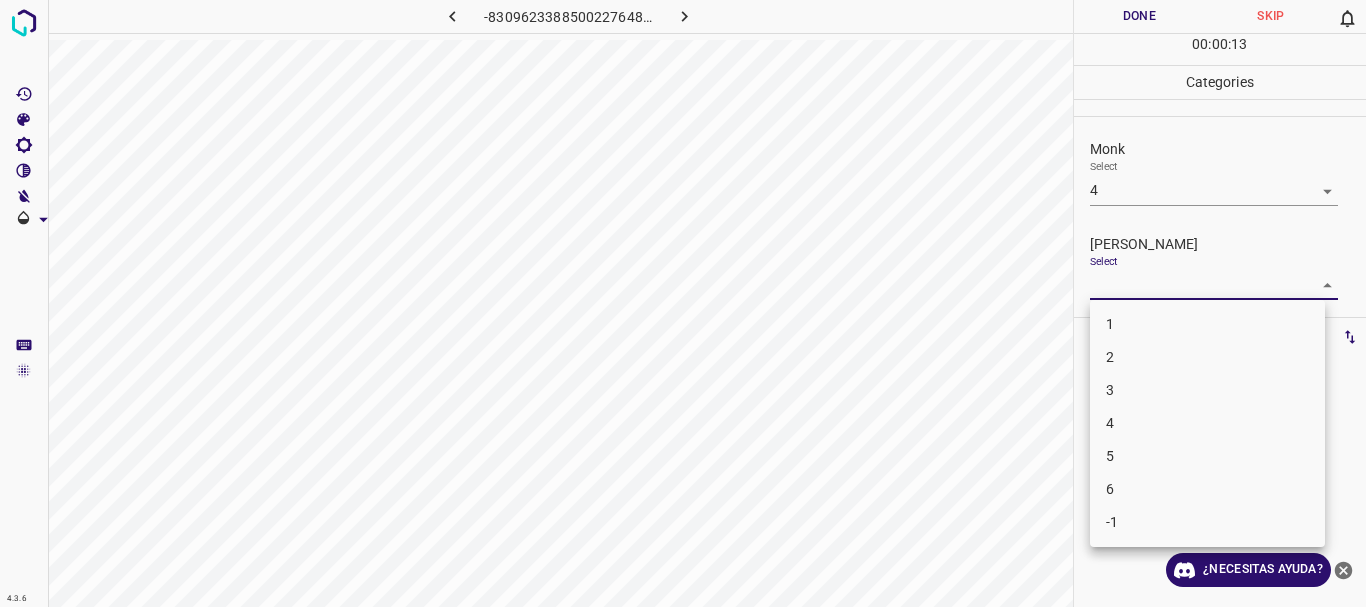 click on "4.3.6  -8309623388500227648.png Done Skip 0 00   : 00   : 13   Categories Monk   Select 4 4  Fitzpatrick   Select ​ Labels   0 Categories 1 Monk 2  Fitzpatrick Tools Space Change between modes (Draw & Edit) I Auto labeling R Restore zoom M Zoom in N Zoom out Delete Delete selecte label Filters Z Restore filters X Saturation filter C Brightness filter V Contrast filter B Gray scale filter General O Download ¿Necesitas ayuda? Texto original Valora esta traducción Tu opinión servirá para ayudar a mejorar el Traductor de Google - Texto - Esconder - Borrar 1 2 3 4 5 6 -1" at bounding box center [683, 303] 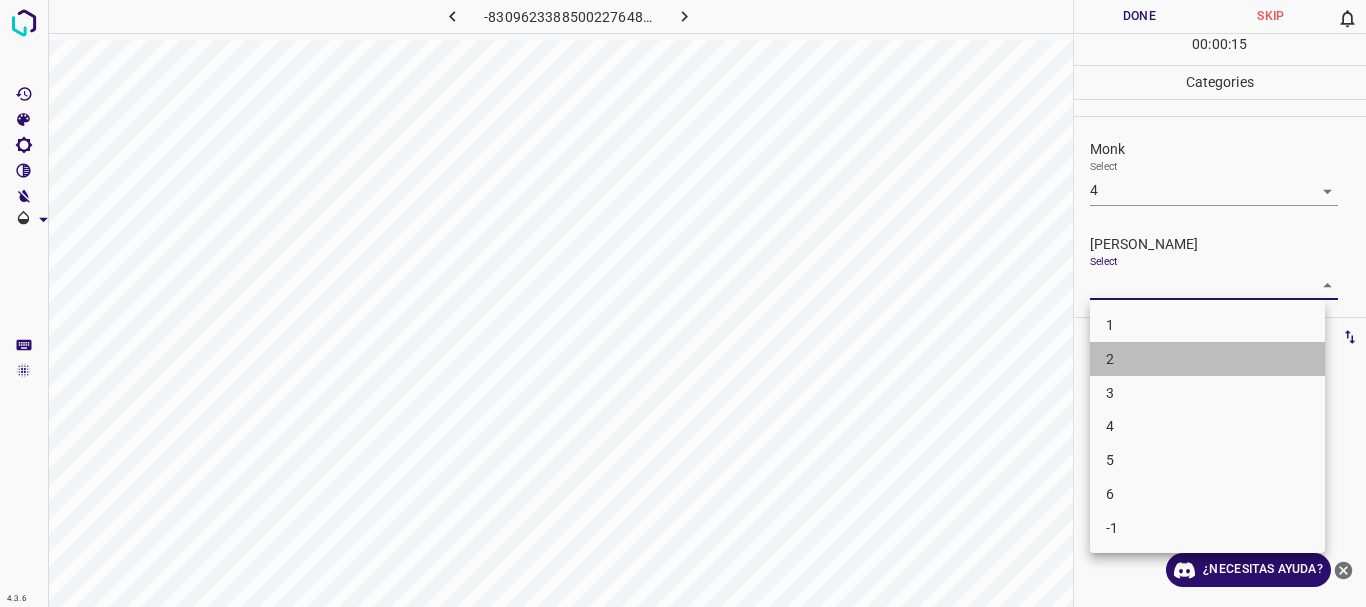 drag, startPoint x: 1143, startPoint y: 346, endPoint x: 1162, endPoint y: 79, distance: 267.67517 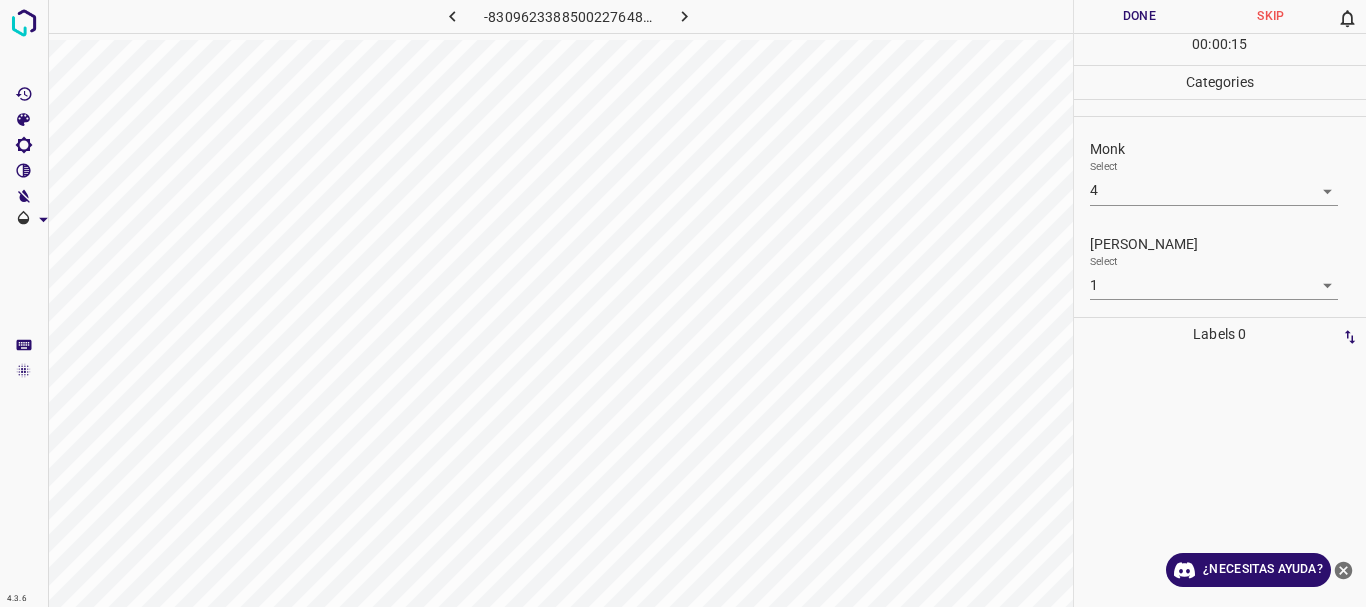 click on "Done" at bounding box center (1140, 16) 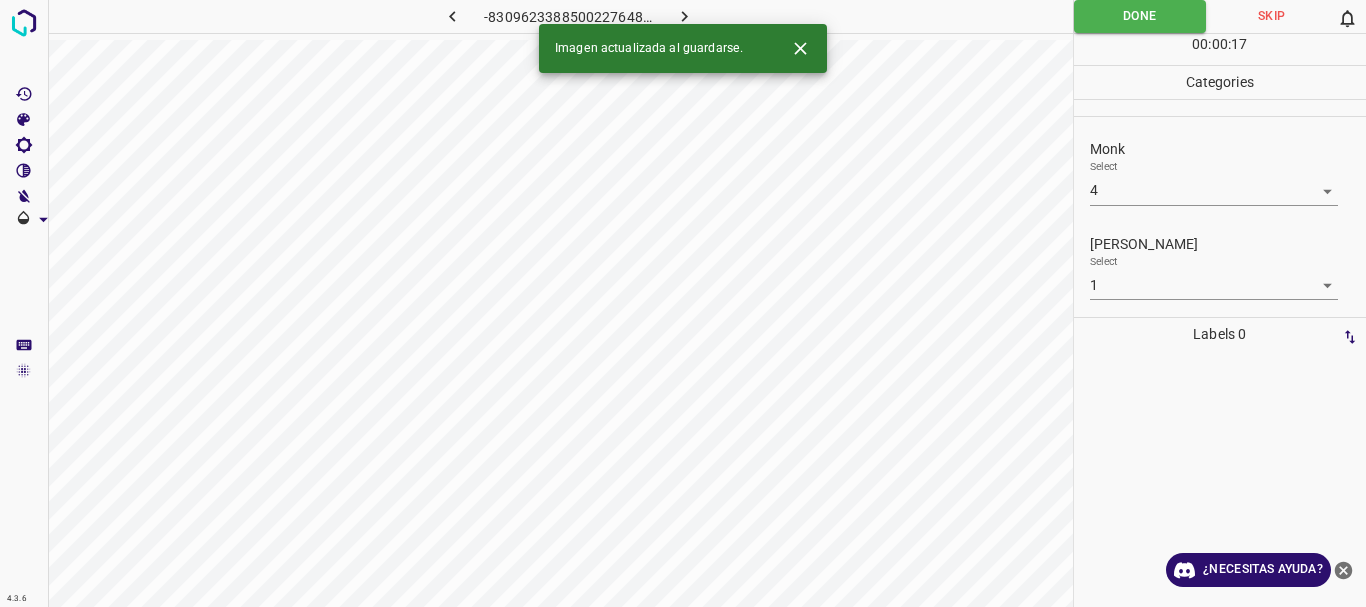 click on "4.3.6  -8309623388500227648.png Done Skip 0 00   : 00   : 17   Categories Monk   Select 4 4  Fitzpatrick   Select 1 1 Labels   0 Categories 1 Monk 2  Fitzpatrick Tools Space Change between modes (Draw & Edit) I Auto labeling R Restore zoom M Zoom in N Zoom out Delete Delete selecte label Filters Z Restore filters X Saturation filter C Brightness filter V Contrast filter B Gray scale filter General O Download Imagen actualizada al guardarse. ¿Necesitas ayuda? Texto original Valora esta traducción Tu opinión servirá para ayudar a mejorar el Traductor de Google - Texto - Esconder - Borrar" at bounding box center [683, 303] 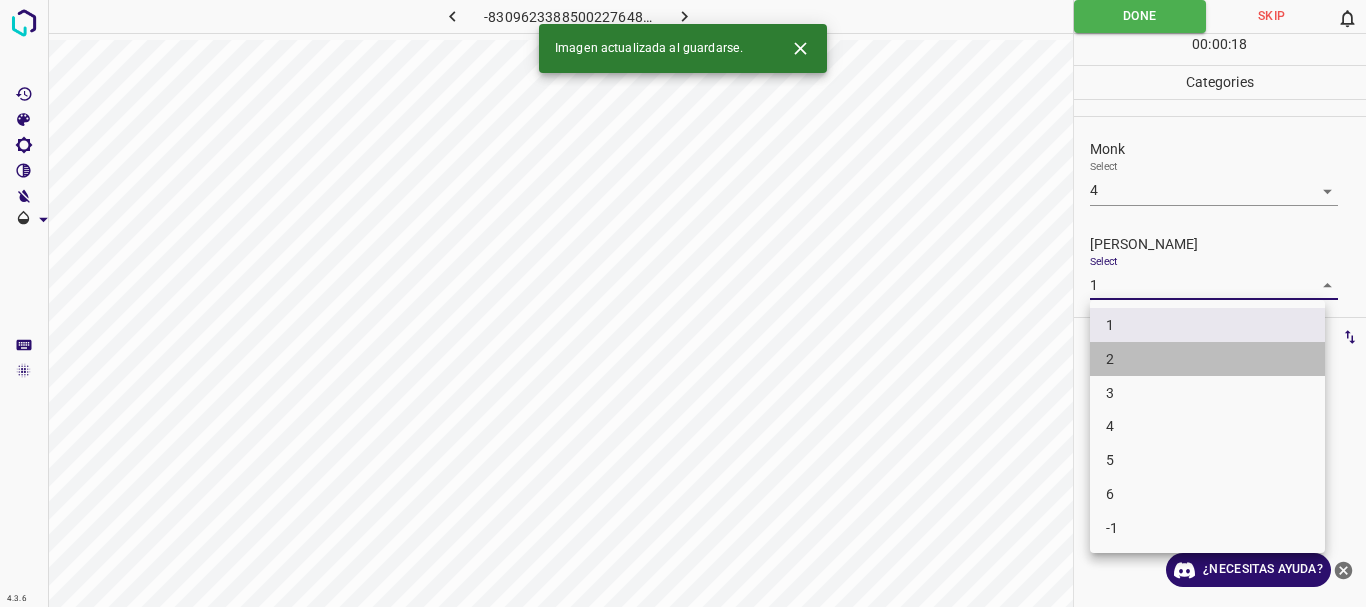 drag, startPoint x: 1120, startPoint y: 348, endPoint x: 1121, endPoint y: 334, distance: 14.035668 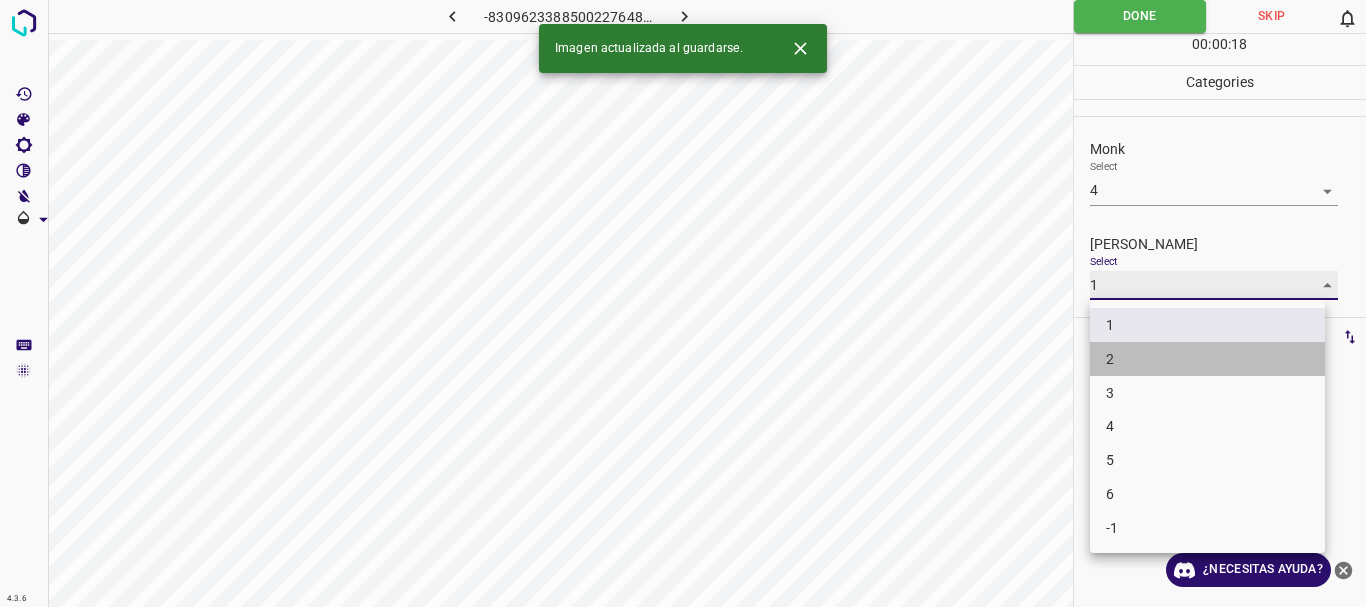type on "2" 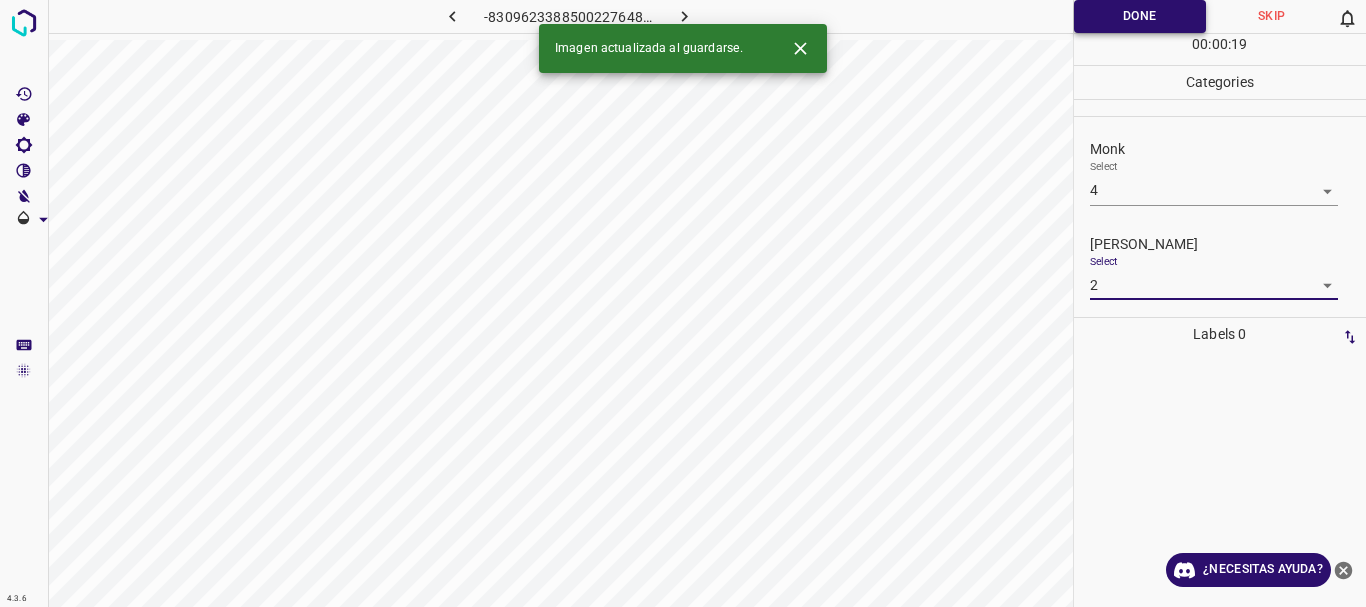 drag, startPoint x: 1169, startPoint y: 16, endPoint x: 1096, endPoint y: 2, distance: 74.330345 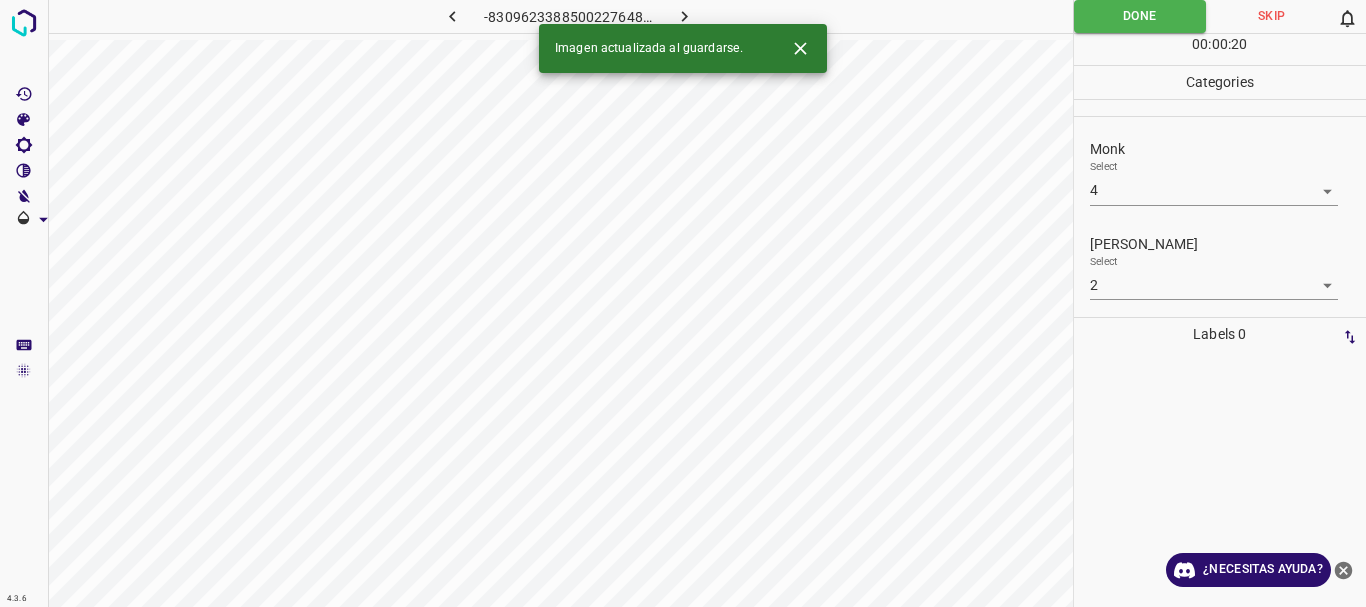 click 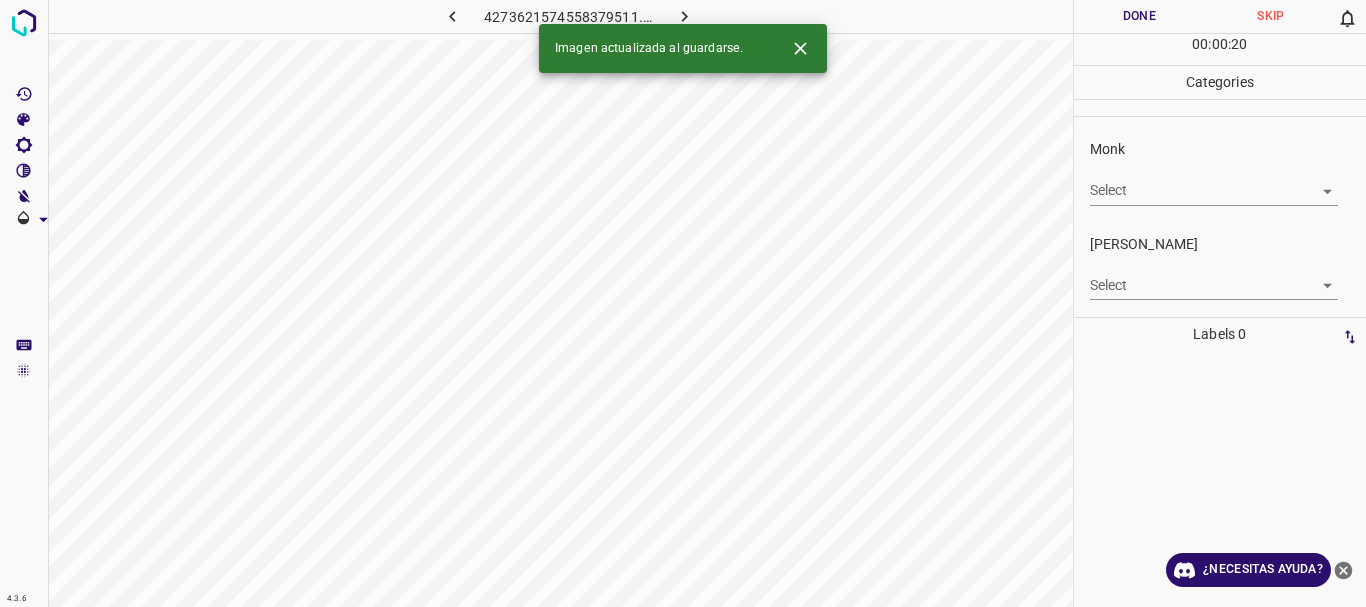 click on "4.3.6  4273621574558379511.png Done Skip 0 00   : 00   : 20   Categories Monk   Select ​  Fitzpatrick   Select ​ Labels   0 Categories 1 Monk 2  Fitzpatrick Tools Space Change between modes (Draw & Edit) I Auto labeling R Restore zoom M Zoom in N Zoom out Delete Delete selecte label Filters Z Restore filters X Saturation filter C Brightness filter V Contrast filter B Gray scale filter General O Download Imagen actualizada al guardarse. ¿Necesitas ayuda? Texto original Valora esta traducción Tu opinión servirá para ayudar a mejorar el Traductor de Google - Texto - Esconder - Borrar" at bounding box center [683, 303] 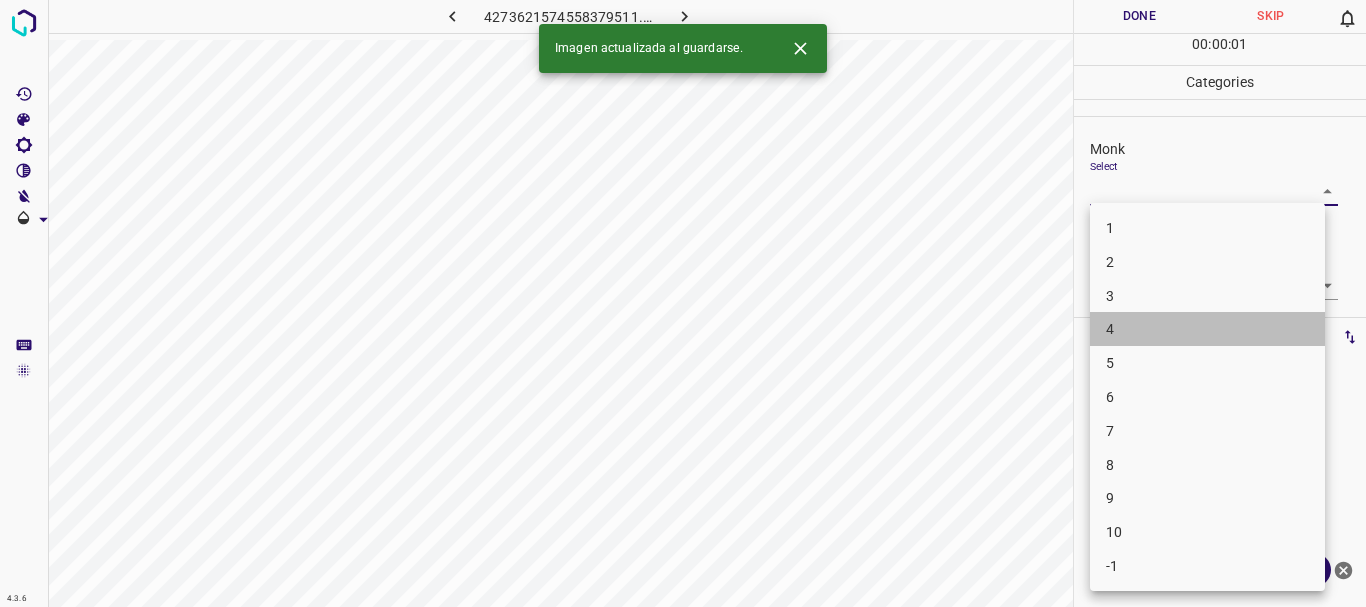 click on "4" at bounding box center [1207, 329] 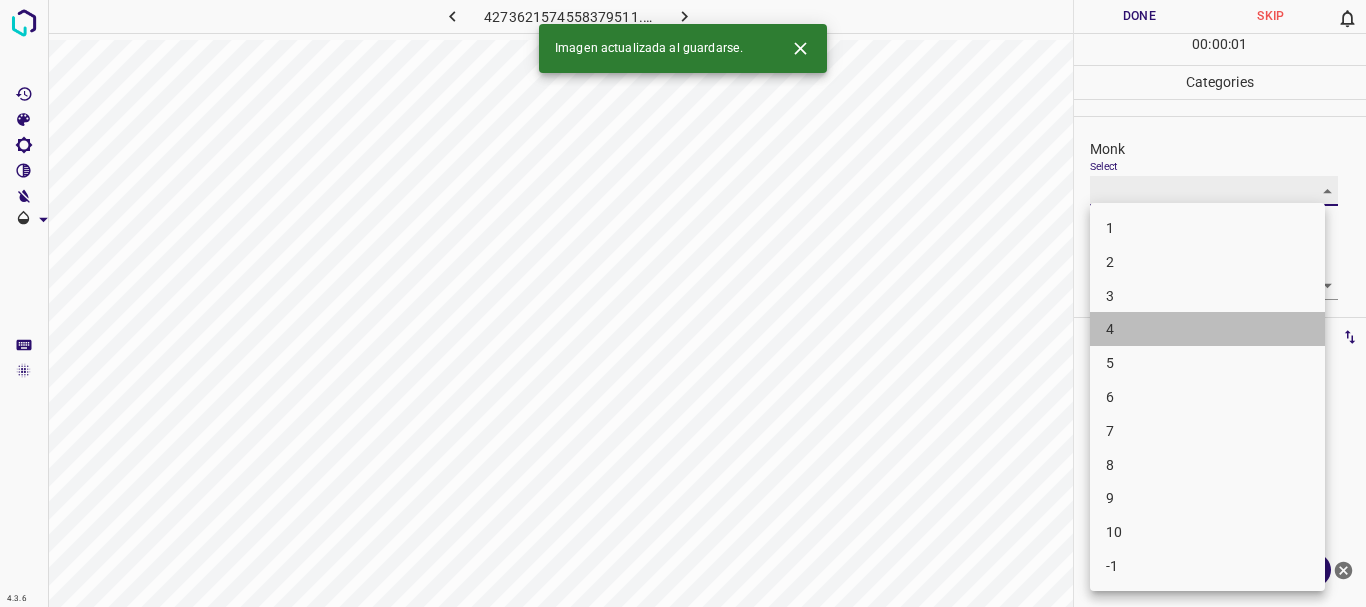type on "4" 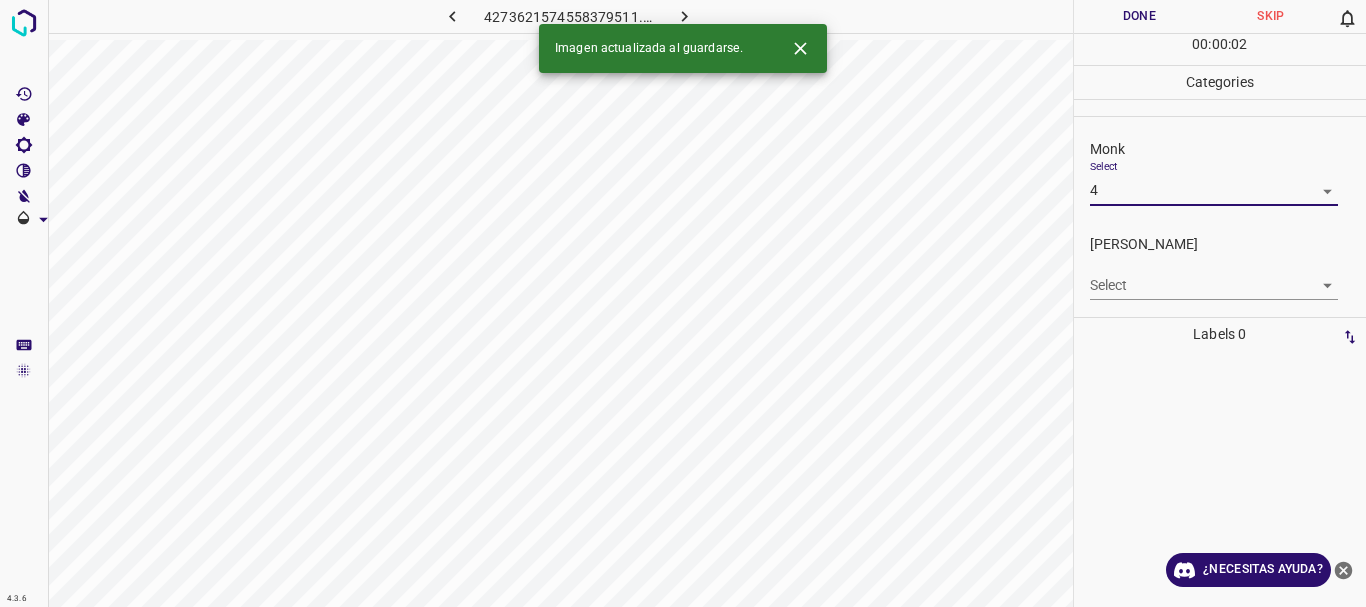 click on "4.3.6  4273621574558379511.png Done Skip 0 00   : 00   : 02   Categories Monk   Select 4 4  Fitzpatrick   Select ​ Labels   0 Categories 1 Monk 2  Fitzpatrick Tools Space Change between modes (Draw & Edit) I Auto labeling R Restore zoom M Zoom in N Zoom out Delete Delete selecte label Filters Z Restore filters X Saturation filter C Brightness filter V Contrast filter B Gray scale filter General O Download Imagen actualizada al guardarse. ¿Necesitas ayuda? Texto original Valora esta traducción Tu opinión servirá para ayudar a mejorar el Traductor de Google - Texto - Esconder - Borrar" at bounding box center [683, 303] 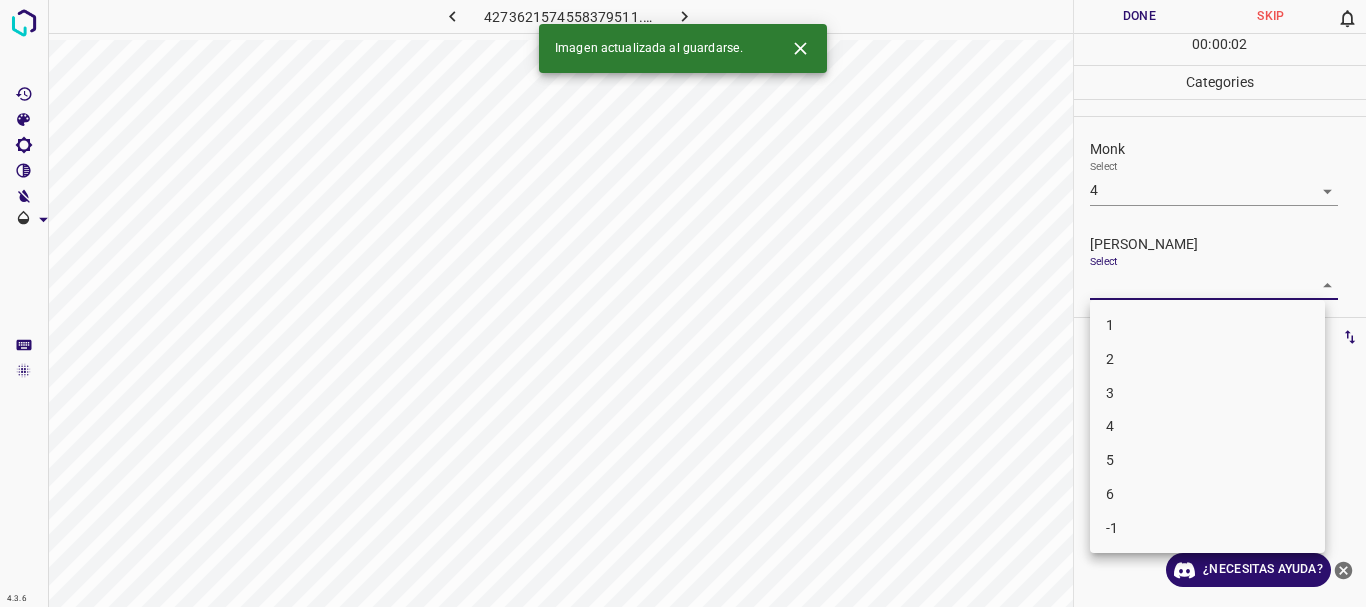 click on "2" at bounding box center (1207, 359) 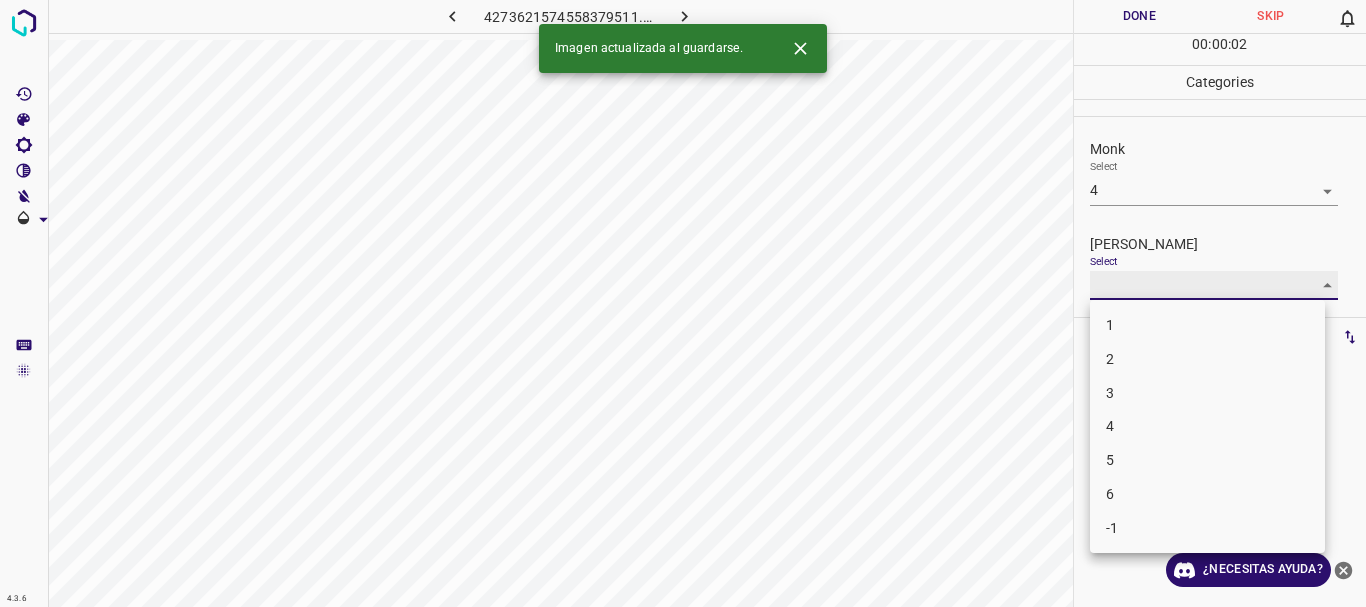 type on "2" 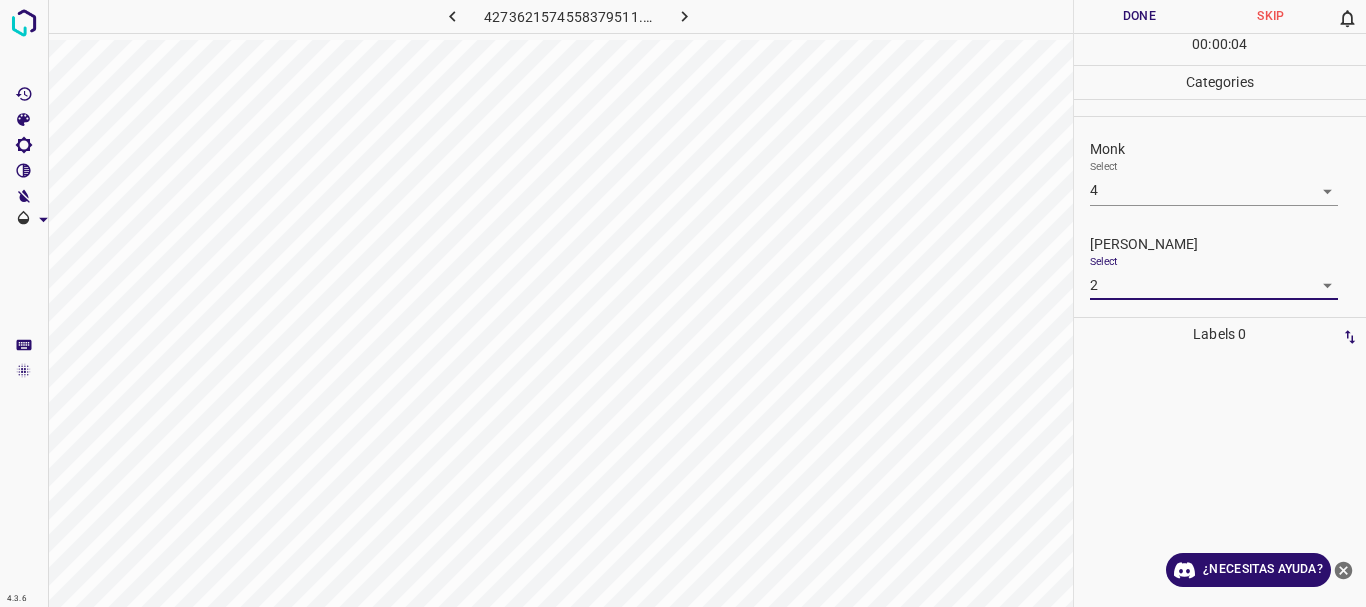 click on "Done" at bounding box center (1140, 16) 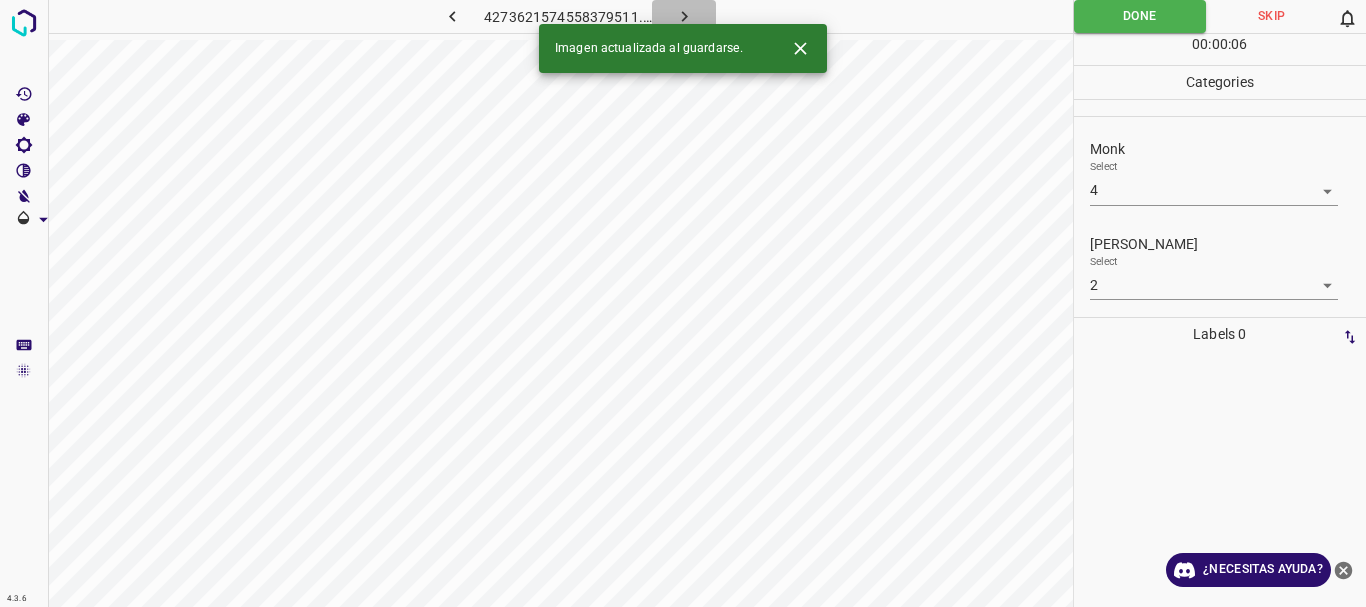 click at bounding box center [684, 16] 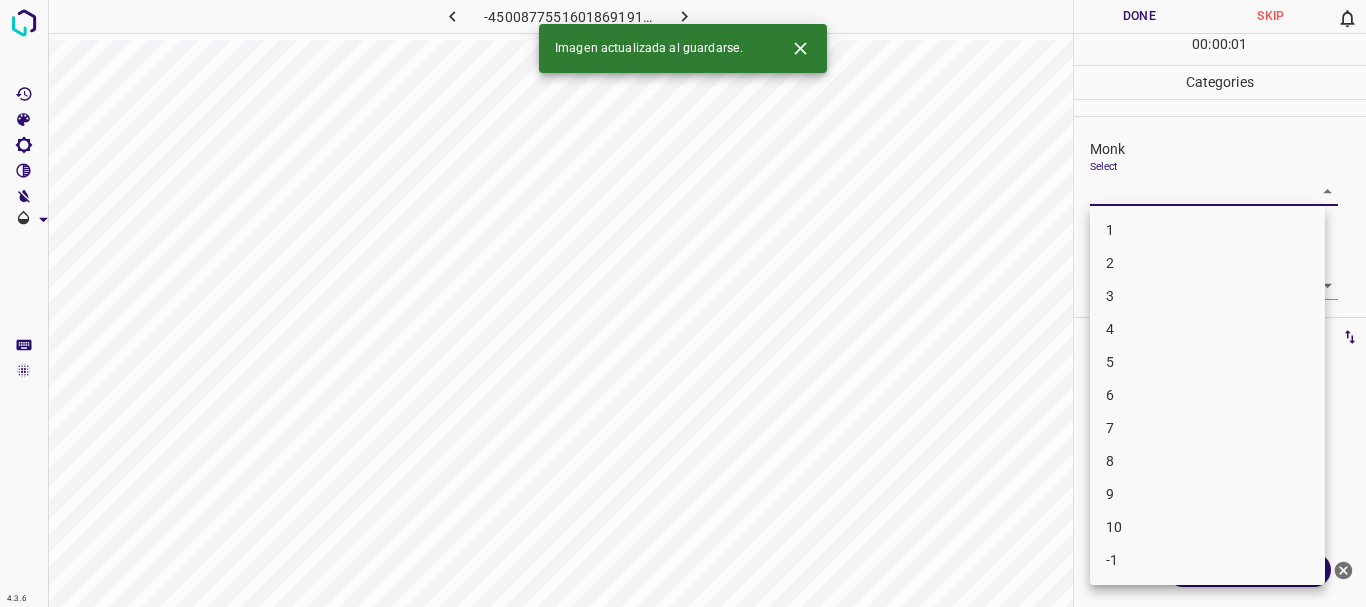 click on "4.3.6  -4500877551601869191.png Done Skip 0 00   : 00   : 01   Categories Monk   Select ​  Fitzpatrick   Select ​ Labels   0 Categories 1 Monk 2  Fitzpatrick Tools Space Change between modes (Draw & Edit) I Auto labeling R Restore zoom M Zoom in N Zoom out Delete Delete selecte label Filters Z Restore filters X Saturation filter C Brightness filter V Contrast filter B Gray scale filter General O Download Imagen actualizada al guardarse. ¿Necesitas ayuda? Texto original Valora esta traducción Tu opinión servirá para ayudar a mejorar el Traductor de Google - Texto - Esconder - Borrar 1 2 3 4 5 6 7 8 9 10 -1" at bounding box center (683, 303) 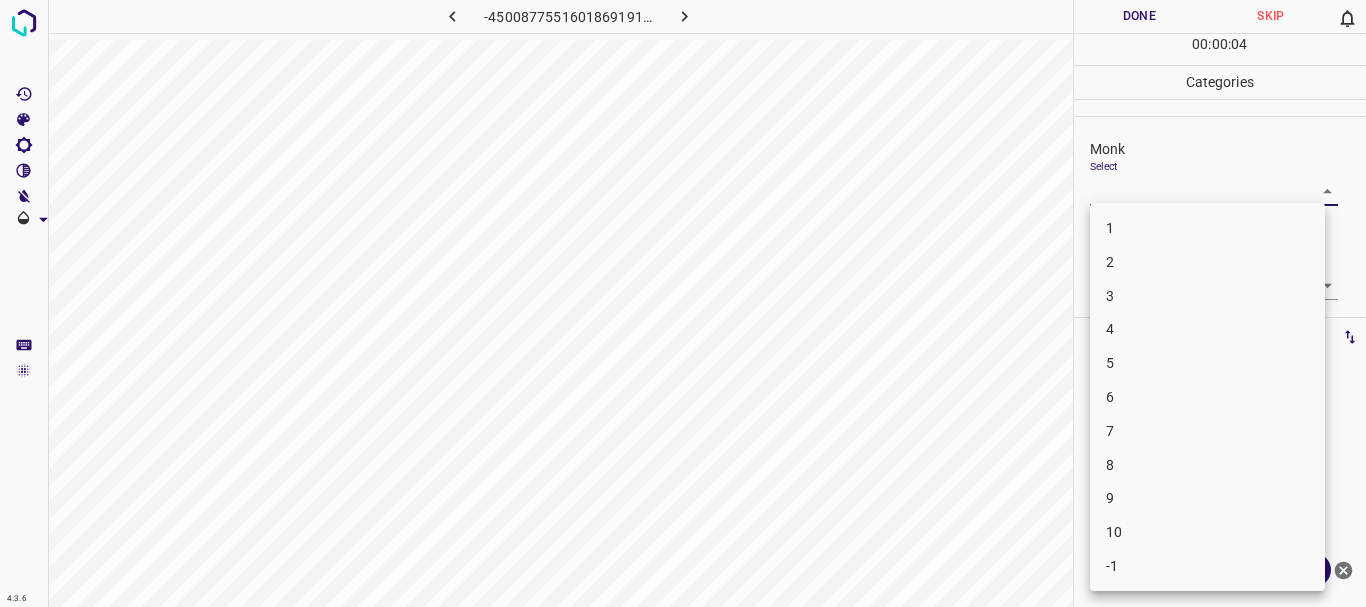drag, startPoint x: 1142, startPoint y: 305, endPoint x: 1150, endPoint y: 294, distance: 13.601471 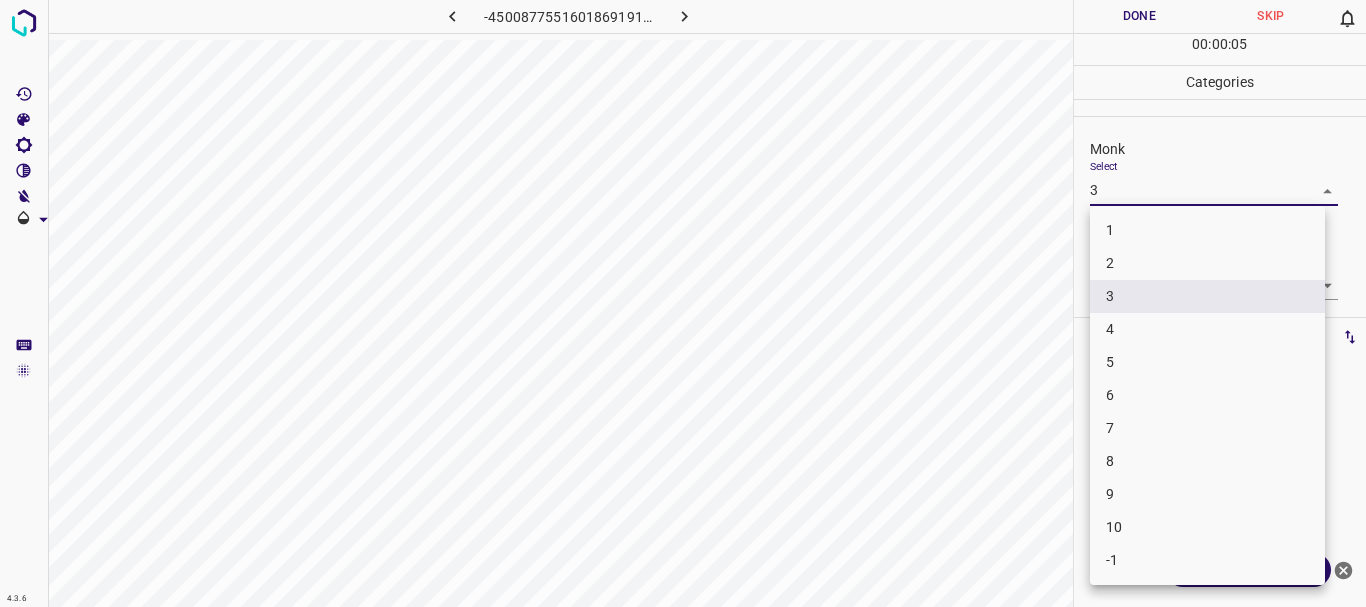 drag, startPoint x: 1115, startPoint y: 198, endPoint x: 1144, endPoint y: 261, distance: 69.354164 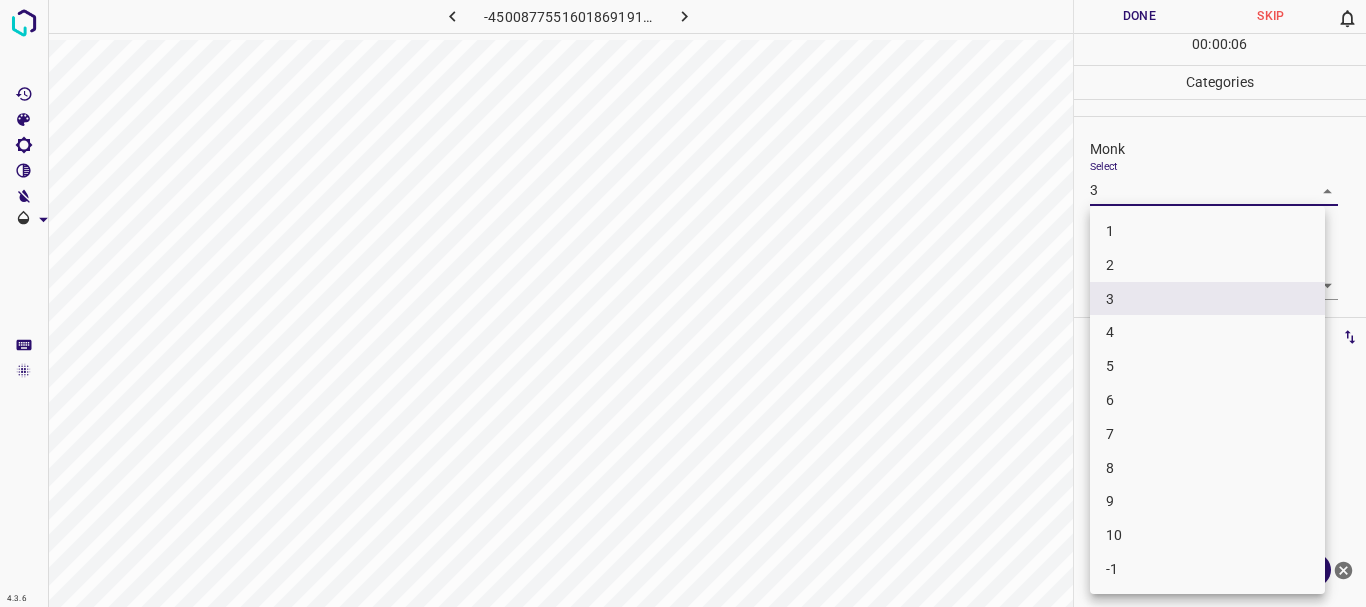 click on "2" at bounding box center [1207, 265] 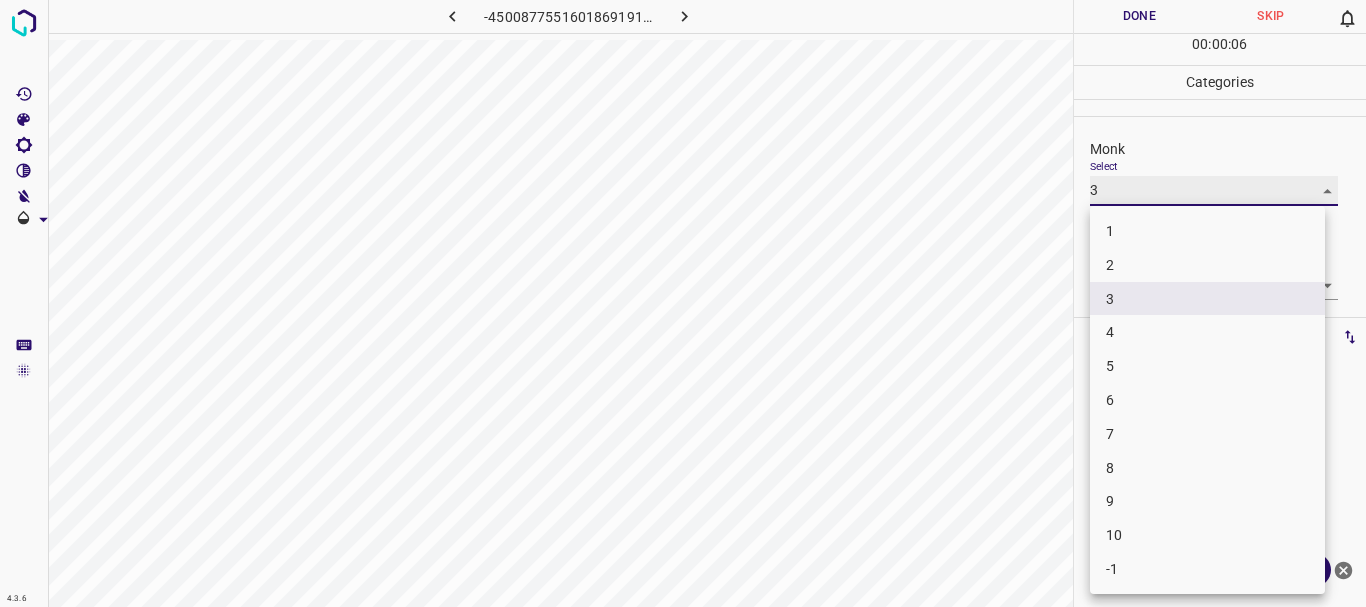 type on "2" 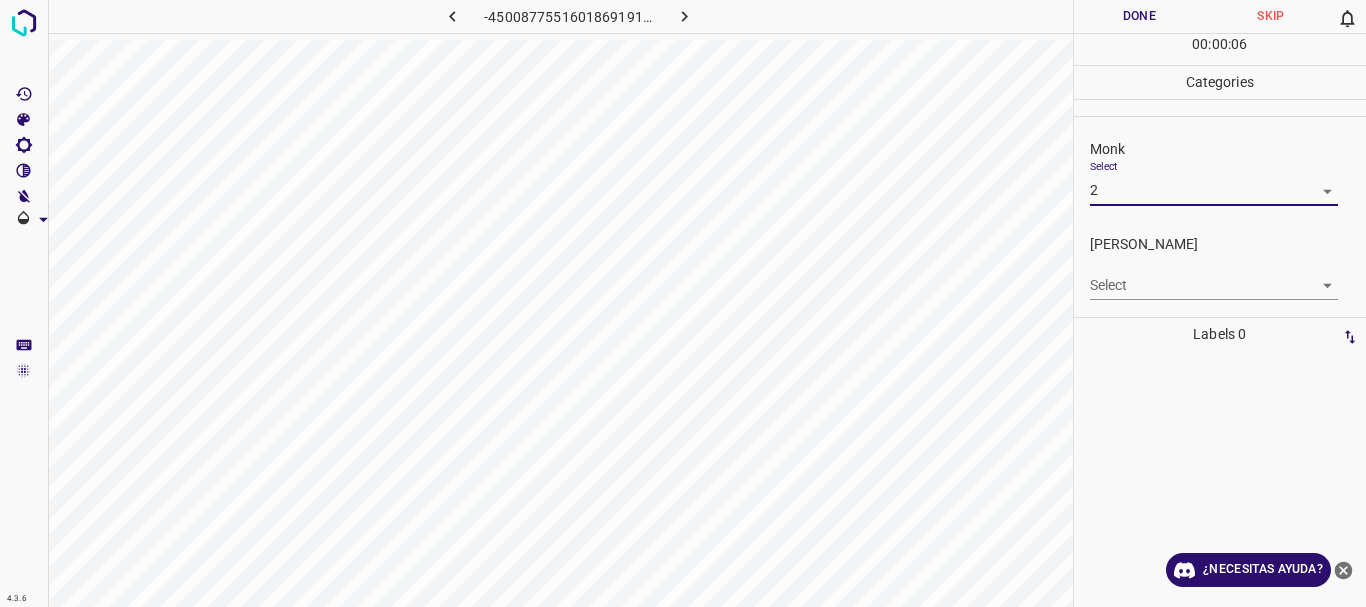 click on "4.3.6  -4500877551601869191.png Done Skip 0 00   : 00   : 06   Categories Monk   Select 2 2  Fitzpatrick   Select ​ Labels   0 Categories 1 Monk 2  Fitzpatrick Tools Space Change between modes (Draw & Edit) I Auto labeling R Restore zoom M Zoom in N Zoom out Delete Delete selecte label Filters Z Restore filters X Saturation filter C Brightness filter V Contrast filter B Gray scale filter General O Download ¿Necesitas ayuda? Texto original Valora esta traducción Tu opinión servirá para ayudar a mejorar el Traductor de Google - Texto - Esconder - Borrar 1 2 3 4 5 6 7 8 9 10 -1" at bounding box center [683, 303] 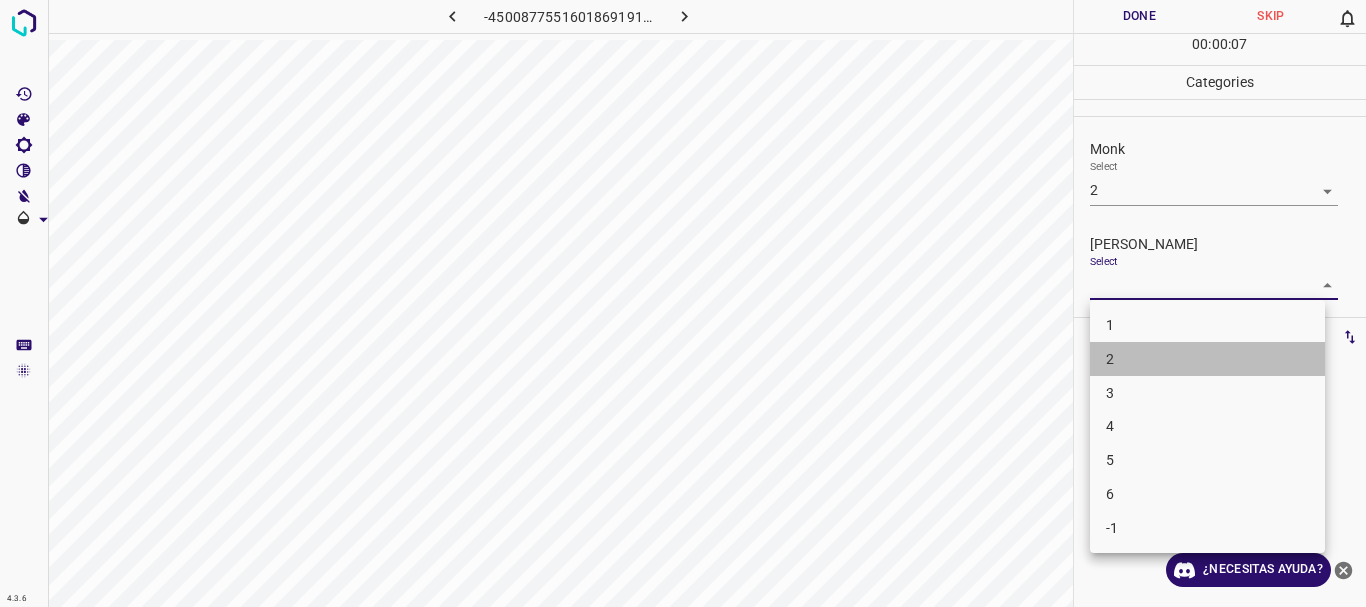 drag, startPoint x: 1139, startPoint y: 367, endPoint x: 1106, endPoint y: 140, distance: 229.38614 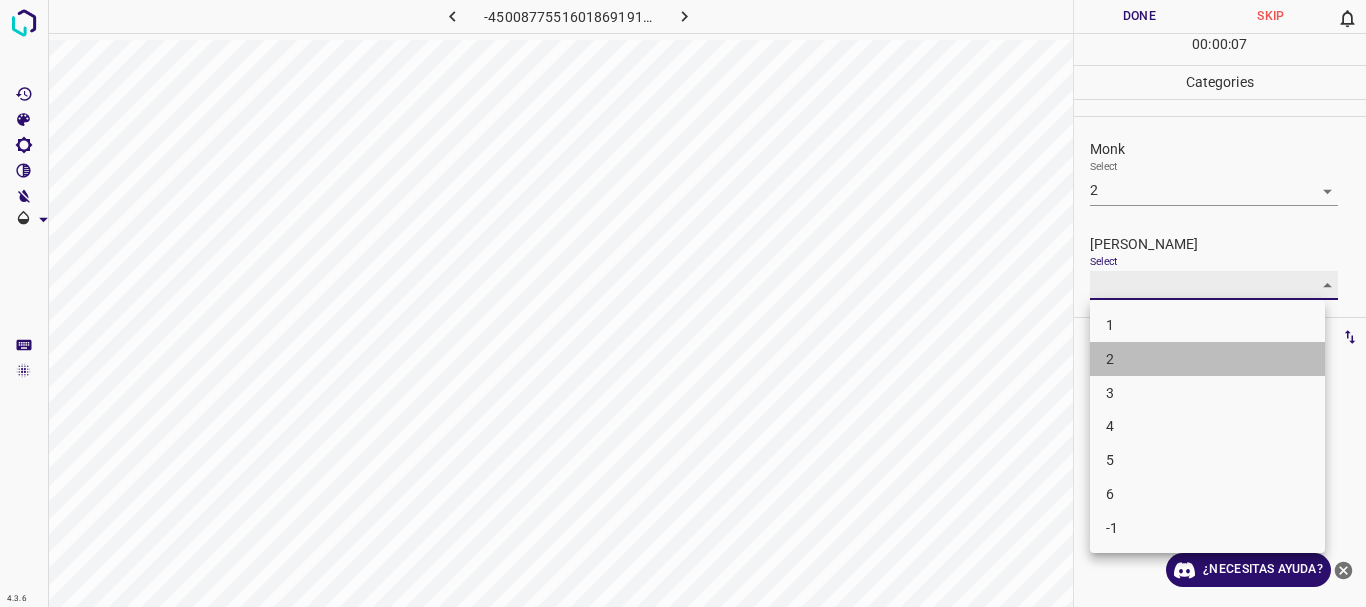 type on "2" 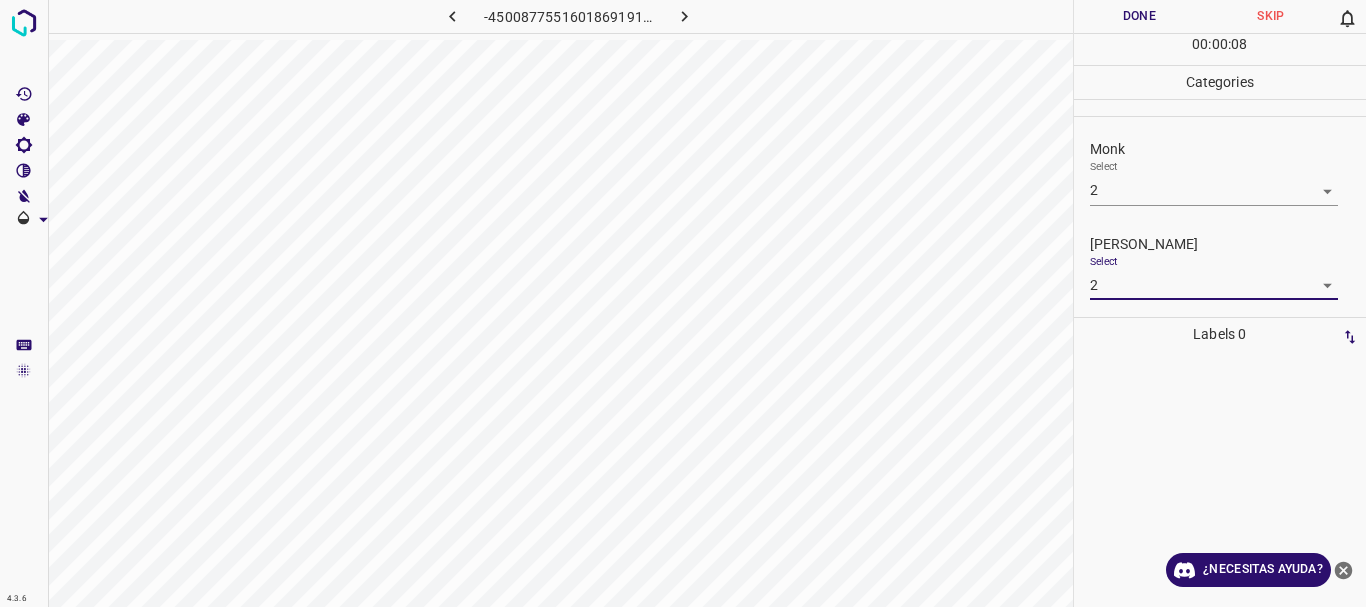 click on "Done" at bounding box center (1140, 16) 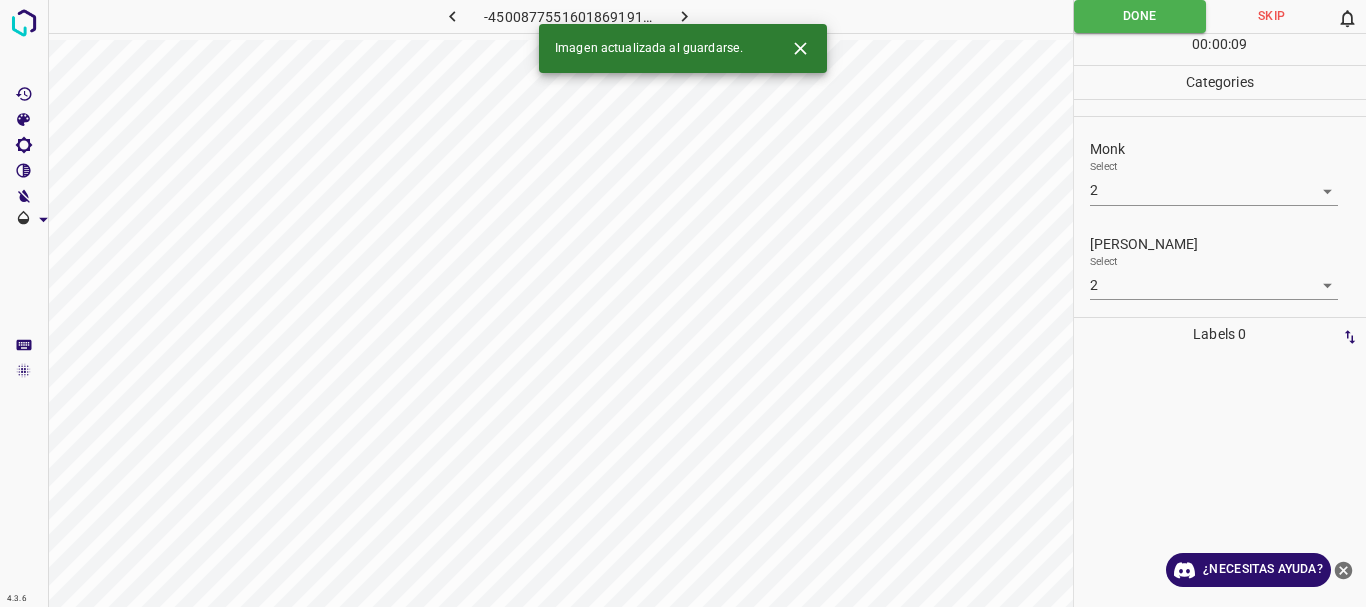 click 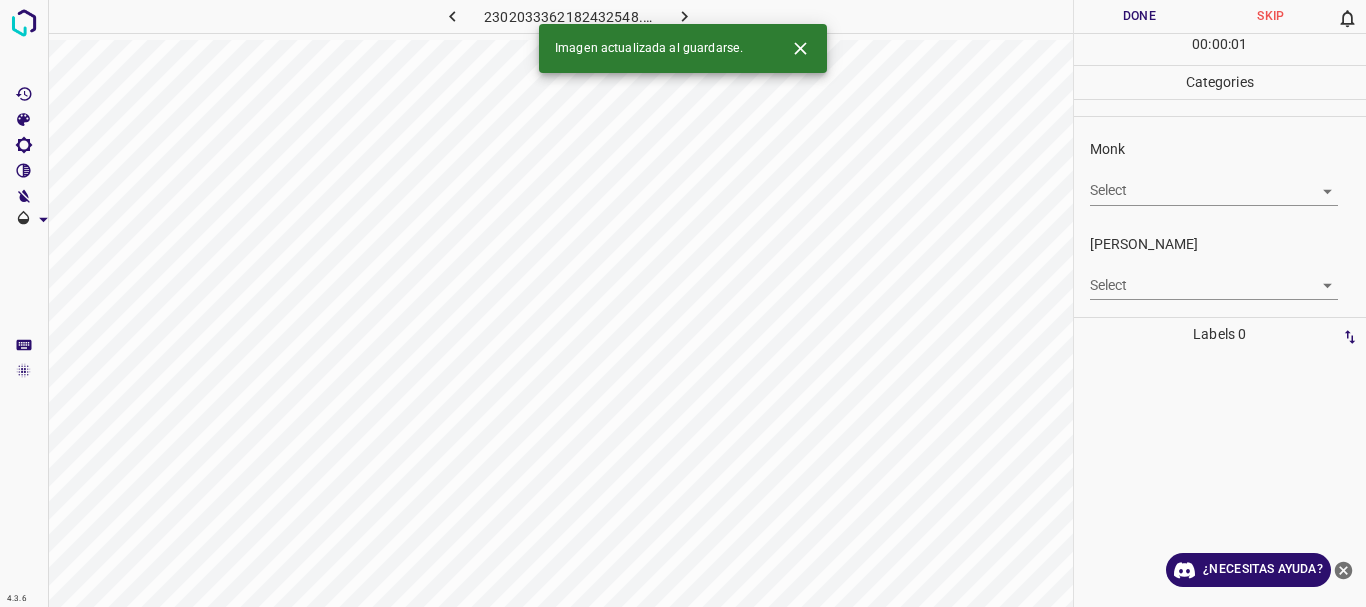 click on "4.3.6  2302033362182432548.png Done Skip 0 00   : 00   : 01   Categories Monk   Select ​  Fitzpatrick   Select ​ Labels   0 Categories 1 Monk 2  Fitzpatrick Tools Space Change between modes (Draw & Edit) I Auto labeling R Restore zoom M Zoom in N Zoom out Delete Delete selecte label Filters Z Restore filters X Saturation filter C Brightness filter V Contrast filter B Gray scale filter General O Download Imagen actualizada al guardarse. ¿Necesitas ayuda? Texto original Valora esta traducción Tu opinión servirá para ayudar a mejorar el Traductor de Google - Texto - Esconder - Borrar" at bounding box center [683, 303] 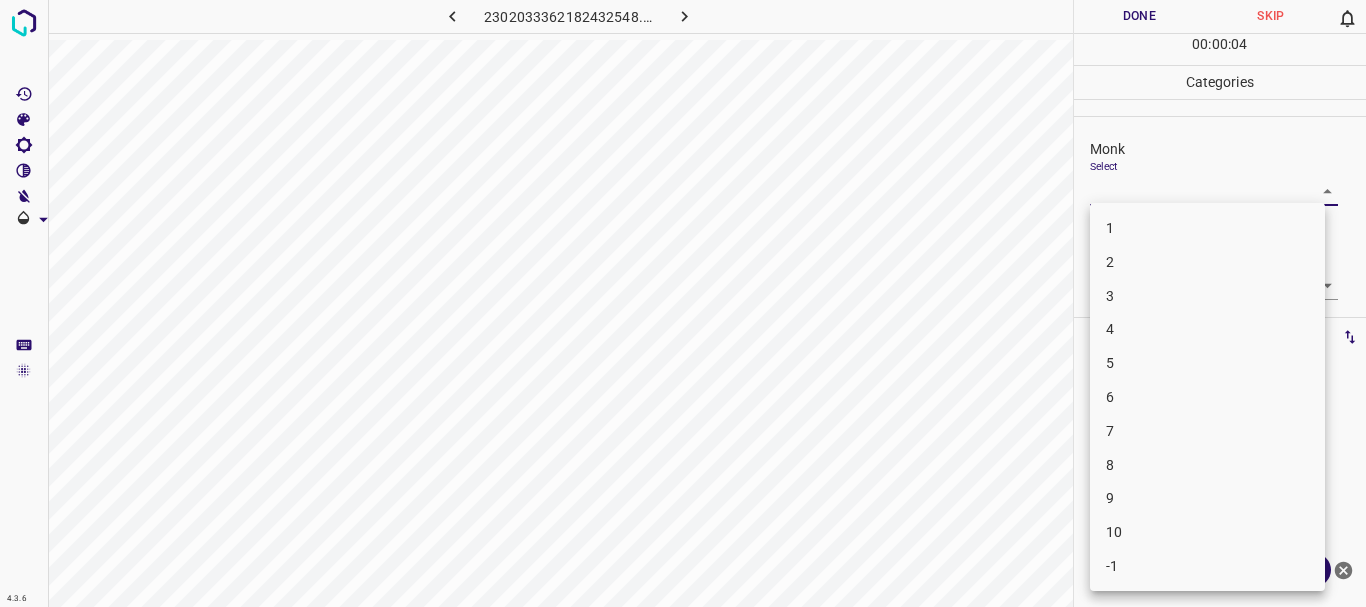 drag, startPoint x: 1137, startPoint y: 295, endPoint x: 1132, endPoint y: 340, distance: 45.276924 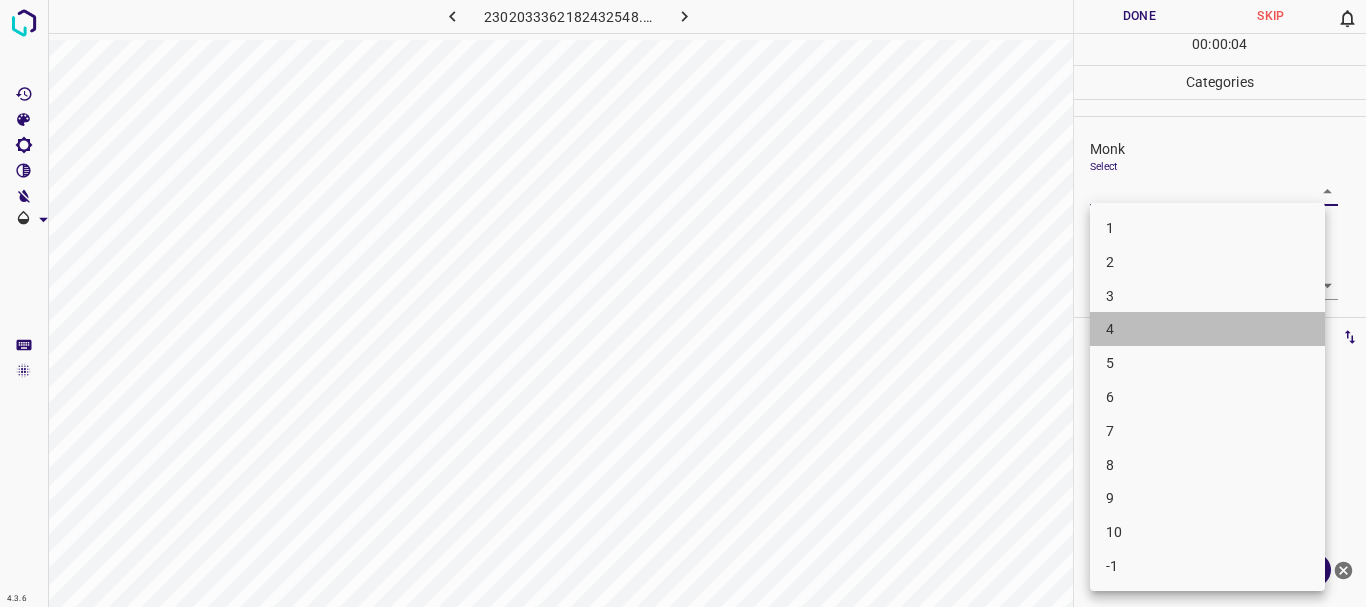 click on "4" at bounding box center [1207, 329] 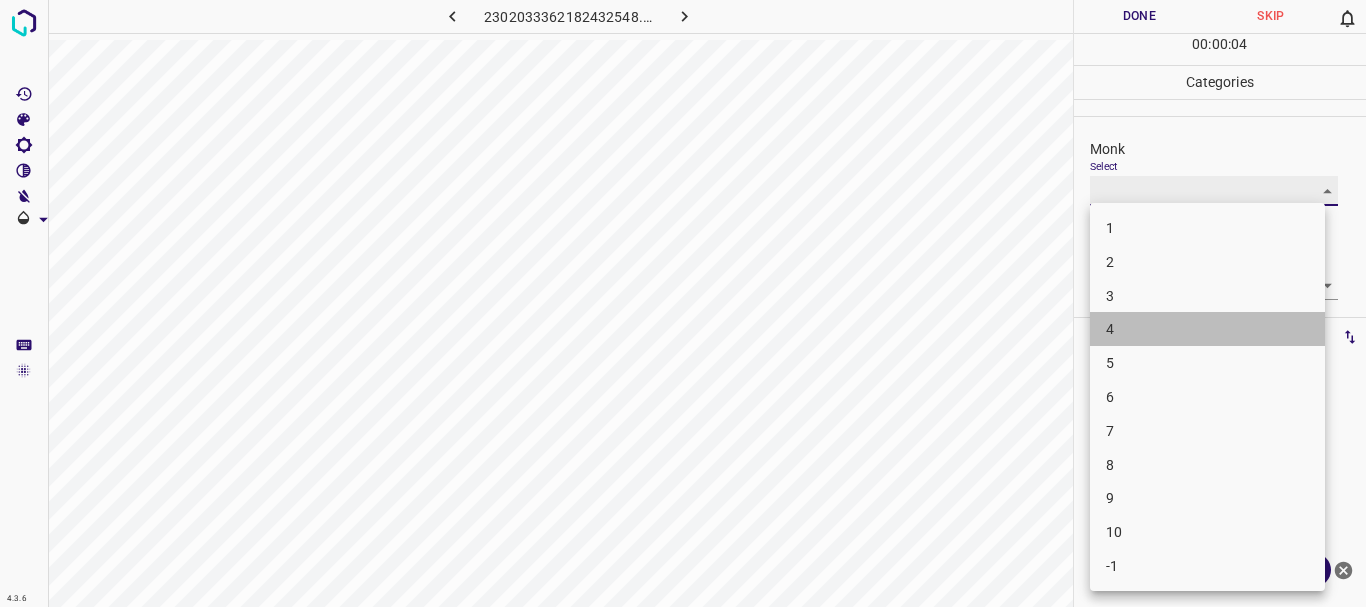 type on "4" 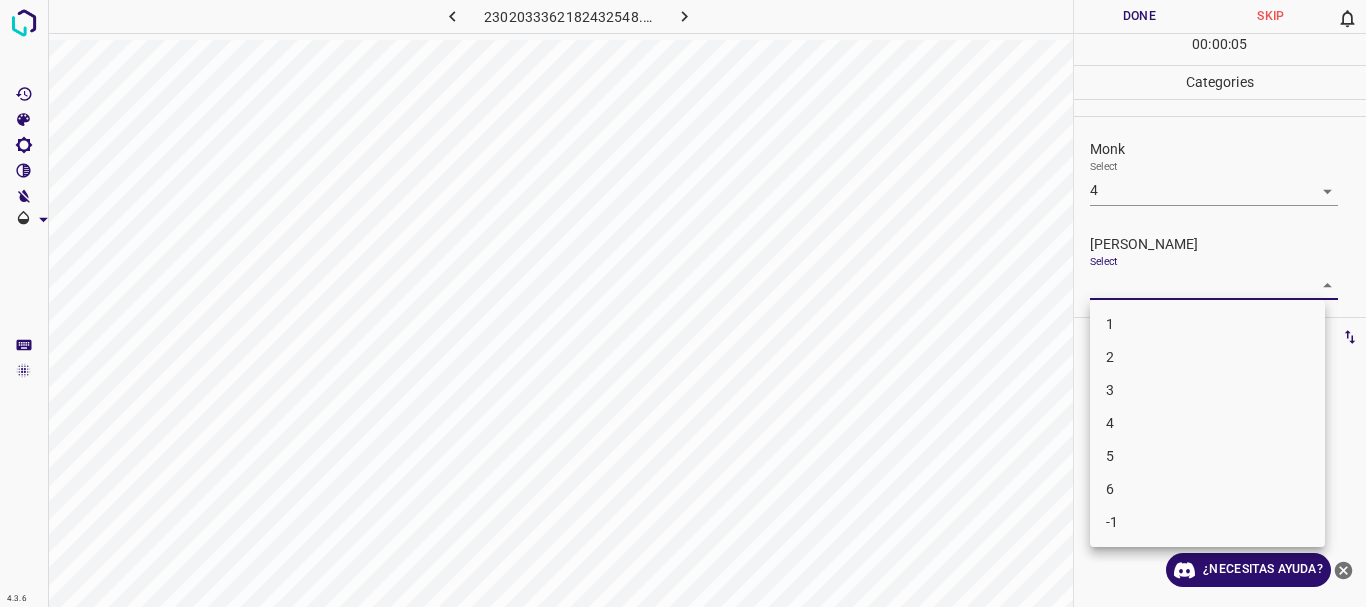 click on "4.3.6  2302033362182432548.png Done Skip 0 00   : 00   : 05   Categories Monk   Select 4 4  Fitzpatrick   Select ​ Labels   0 Categories 1 Monk 2  Fitzpatrick Tools Space Change between modes (Draw & Edit) I Auto labeling R Restore zoom M Zoom in N Zoom out Delete Delete selecte label Filters Z Restore filters X Saturation filter C Brightness filter V Contrast filter B Gray scale filter General O Download ¿Necesitas ayuda? Texto original Valora esta traducción Tu opinión servirá para ayudar a mejorar el Traductor de Google - Texto - Esconder - Borrar 1 2 3 4 5 6 -1" at bounding box center [683, 303] 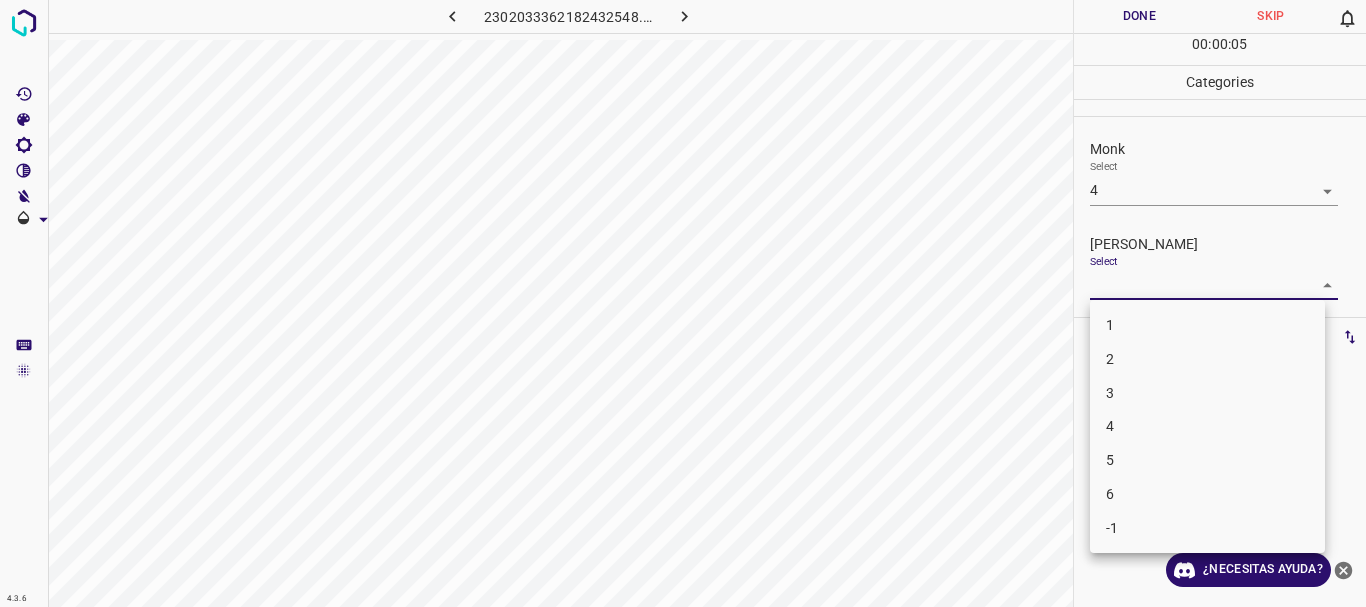 drag, startPoint x: 1145, startPoint y: 347, endPoint x: 1134, endPoint y: 287, distance: 61 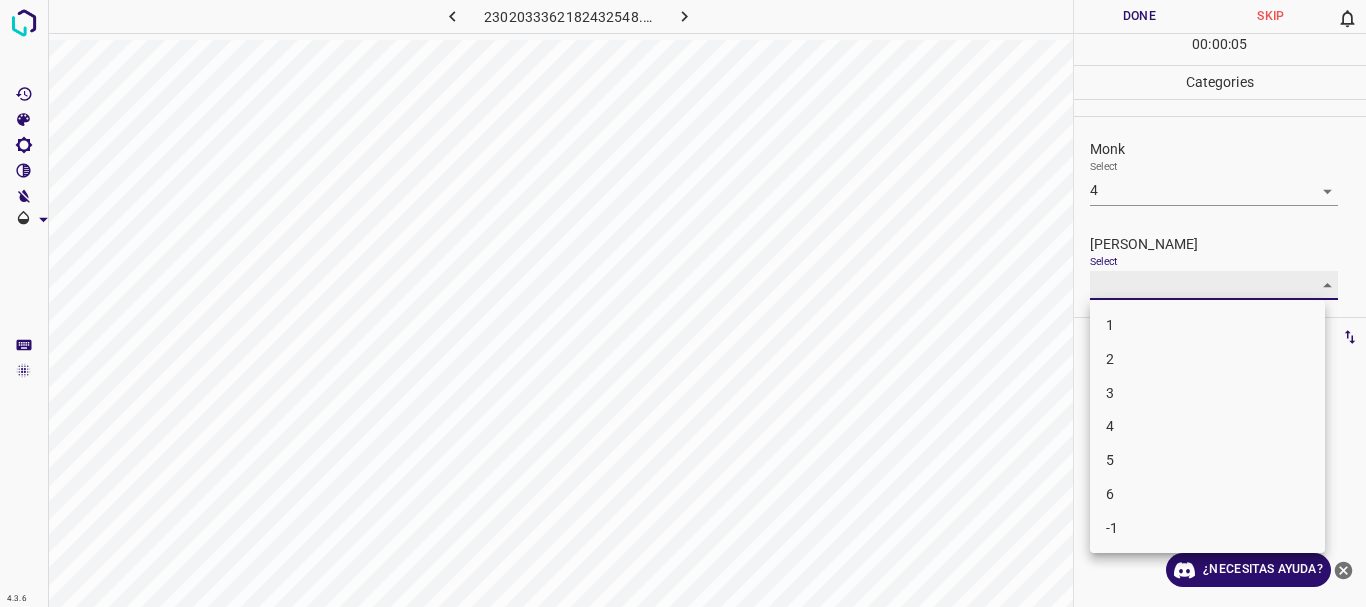 type on "2" 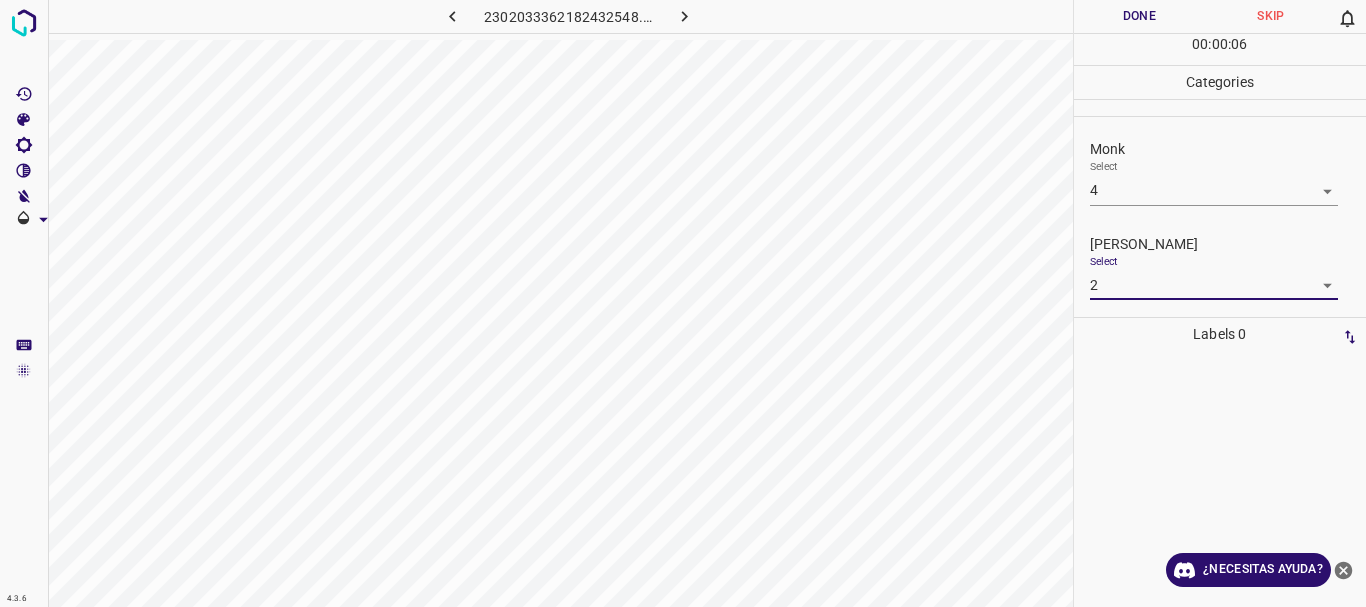 click on "Done" at bounding box center [1140, 16] 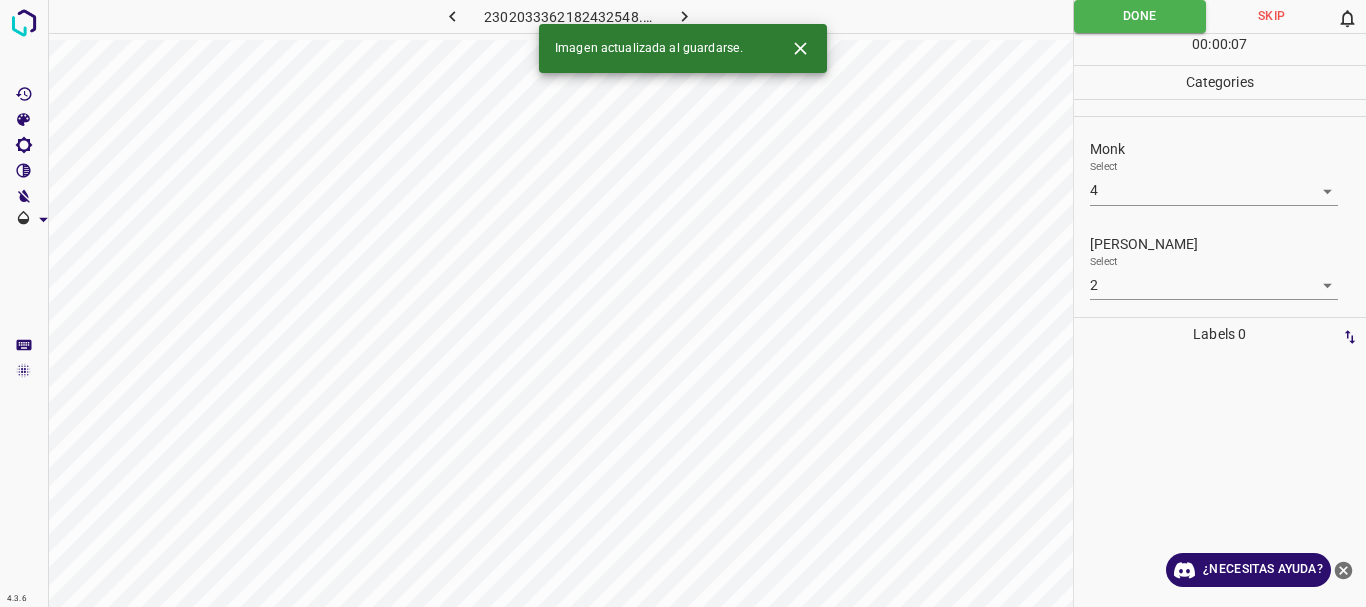 click at bounding box center [684, 16] 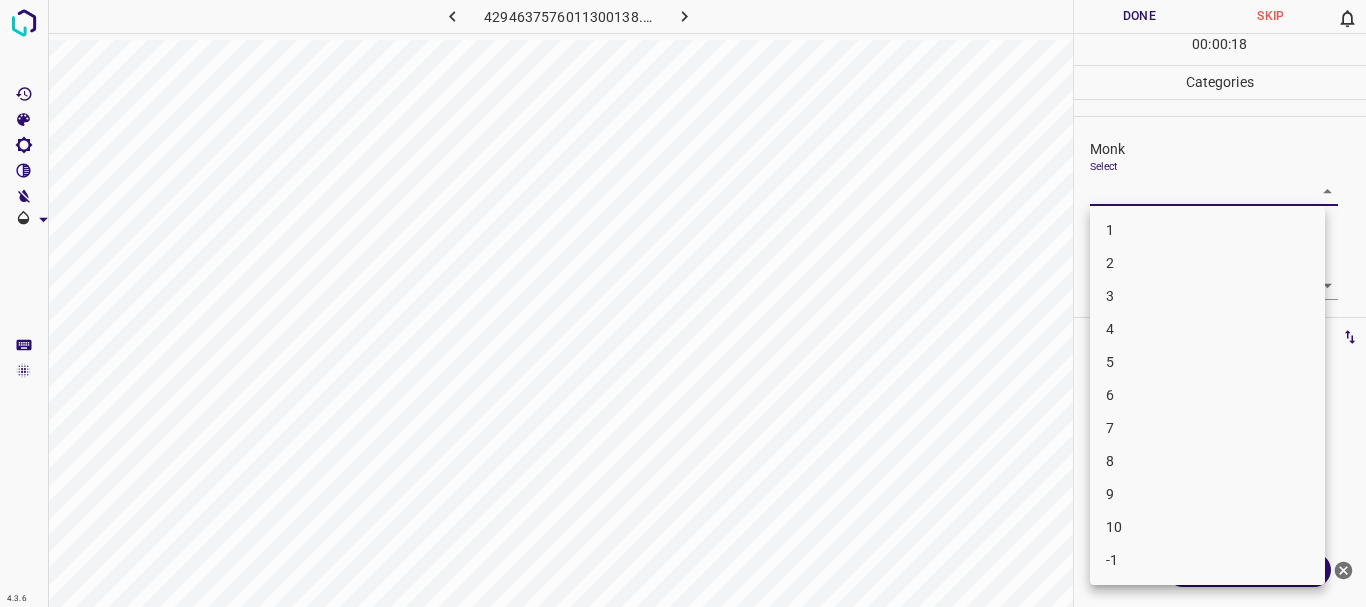 click on "4.3.6  4294637576011300138.png Done Skip 0 00   : 00   : 18   Categories Monk   Select ​  Fitzpatrick   Select ​ Labels   0 Categories 1 Monk 2  Fitzpatrick Tools Space Change between modes (Draw & Edit) I Auto labeling R Restore zoom M Zoom in N Zoom out Delete Delete selecte label Filters Z Restore filters X Saturation filter C Brightness filter V Contrast filter B Gray scale filter General O Download ¿Necesitas ayuda? Texto original Valora esta traducción Tu opinión servirá para ayudar a mejorar el Traductor de Google - Texto - Esconder - Borrar 1 2 3 4 5 6 7 8 9 10 -1" at bounding box center [683, 303] 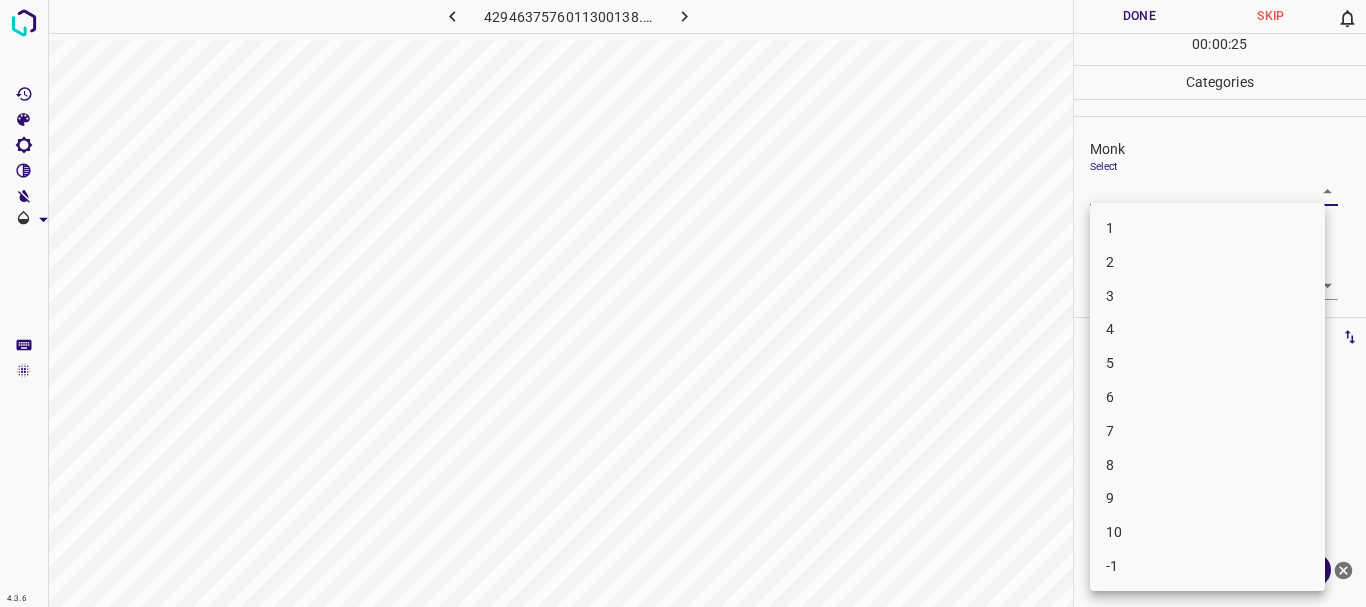 click on "3" at bounding box center (1207, 296) 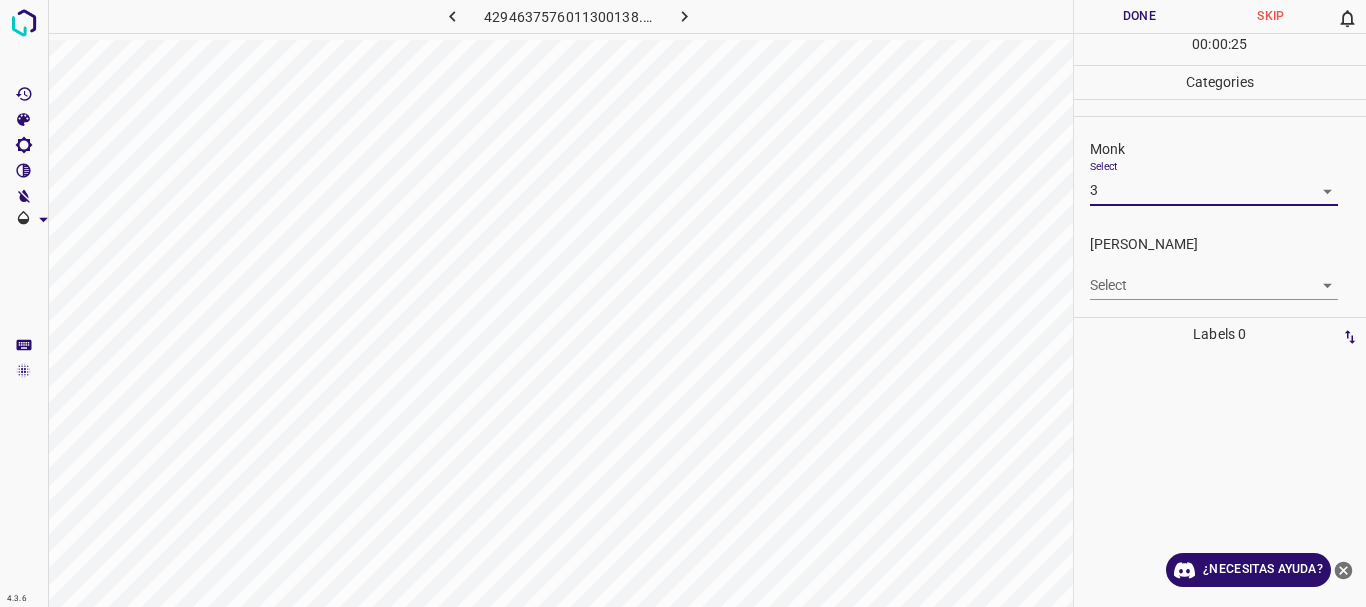 click on "Select ​" at bounding box center [1214, 277] 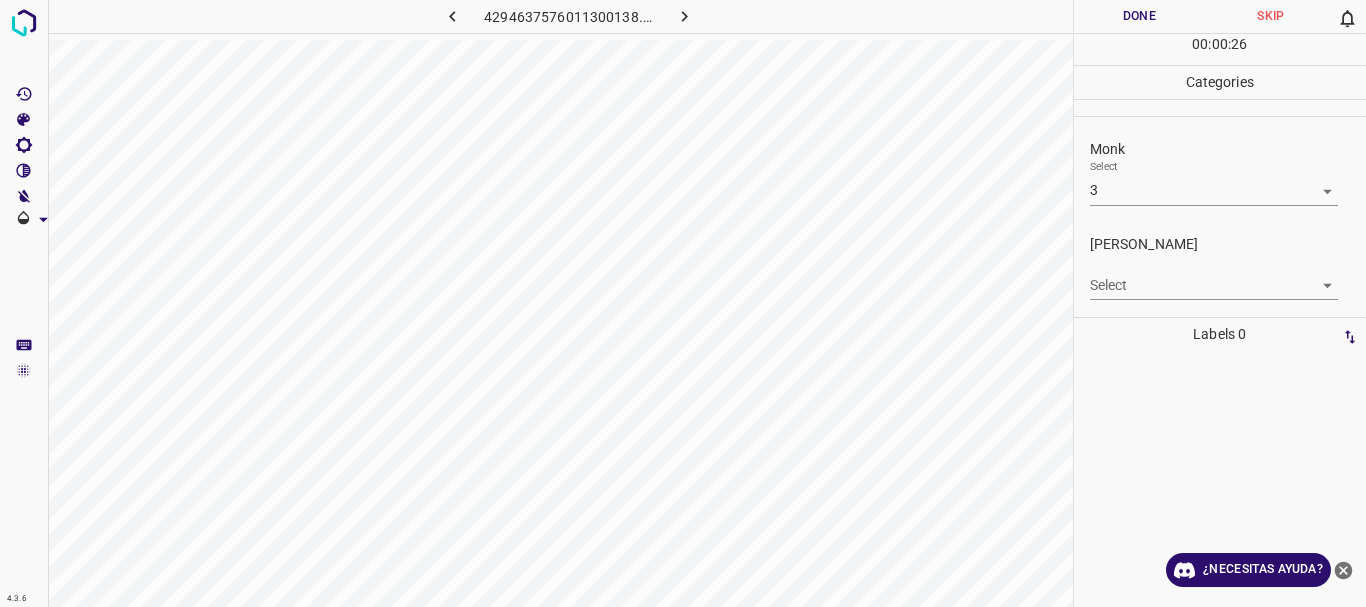 click on "4.3.6  4294637576011300138.png Done Skip 0 00   : 00   : 26   Categories Monk   Select 3 3  Fitzpatrick   Select ​ Labels   0 Categories 1 Monk 2  Fitzpatrick Tools Space Change between modes (Draw & Edit) I Auto labeling R Restore zoom M Zoom in N Zoom out Delete Delete selecte label Filters Z Restore filters X Saturation filter C Brightness filter V Contrast filter B Gray scale filter General O Download ¿Necesitas ayuda? Texto original Valora esta traducción Tu opinión servirá para ayudar a mejorar el Traductor de Google - Texto - Esconder - Borrar" at bounding box center [683, 303] 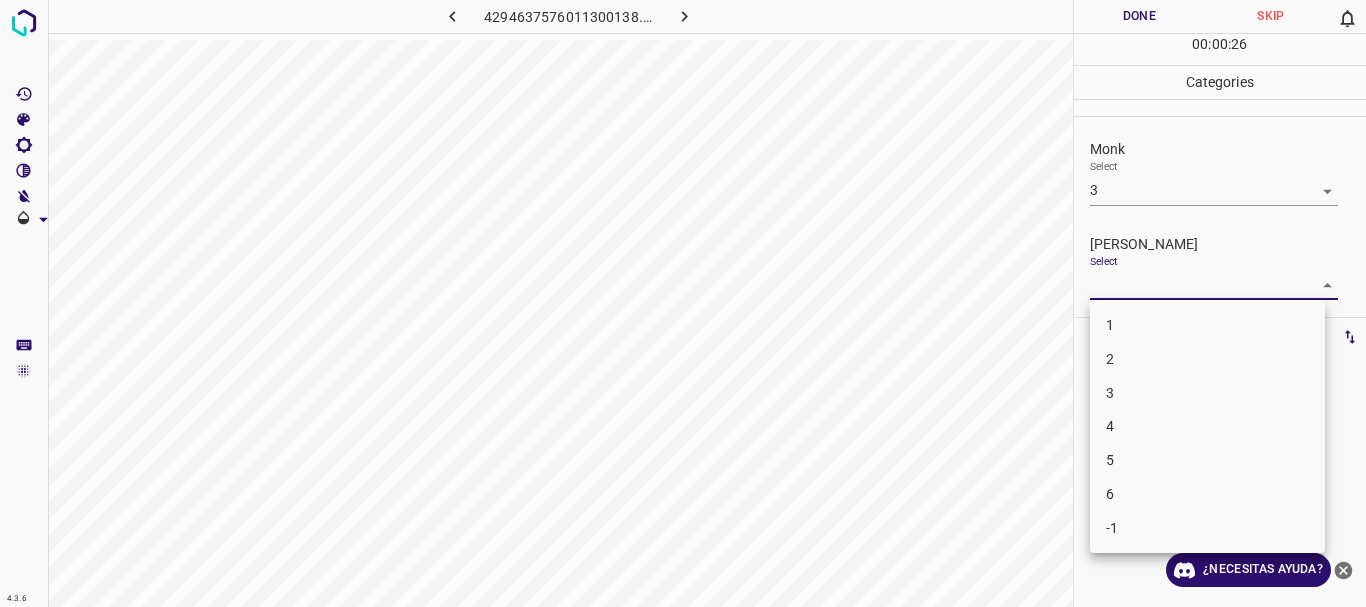 drag, startPoint x: 1158, startPoint y: 221, endPoint x: 1157, endPoint y: 202, distance: 19.026299 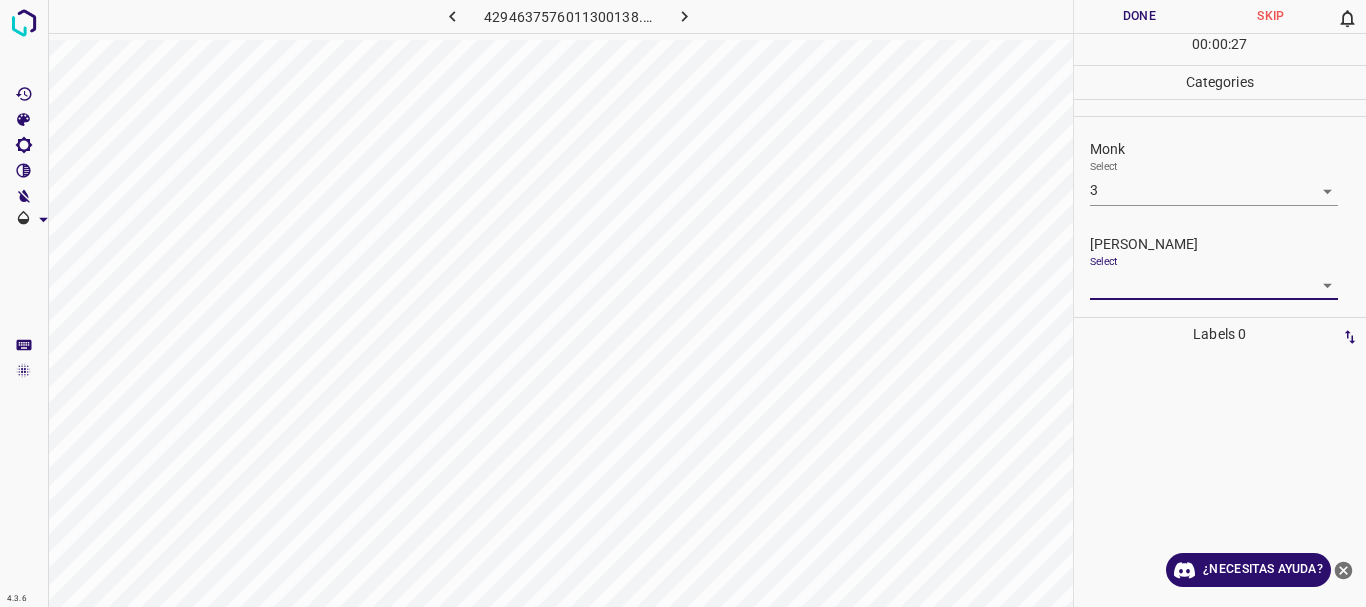 click on "4.3.6  4294637576011300138.png Done Skip 0 00   : 00   : 27   Categories Monk   Select 3 3  Fitzpatrick   Select ​ Labels   0 Categories 1 Monk 2  Fitzpatrick Tools Space Change between modes (Draw & Edit) I Auto labeling R Restore zoom M Zoom in N Zoom out Delete Delete selecte label Filters Z Restore filters X Saturation filter C Brightness filter V Contrast filter B Gray scale filter General O Download ¿Necesitas ayuda? Texto original Valora esta traducción Tu opinión servirá para ayudar a mejorar el Traductor de Google - Texto - Esconder - Borrar 1 2 3 4 5 6 -1" at bounding box center [683, 303] 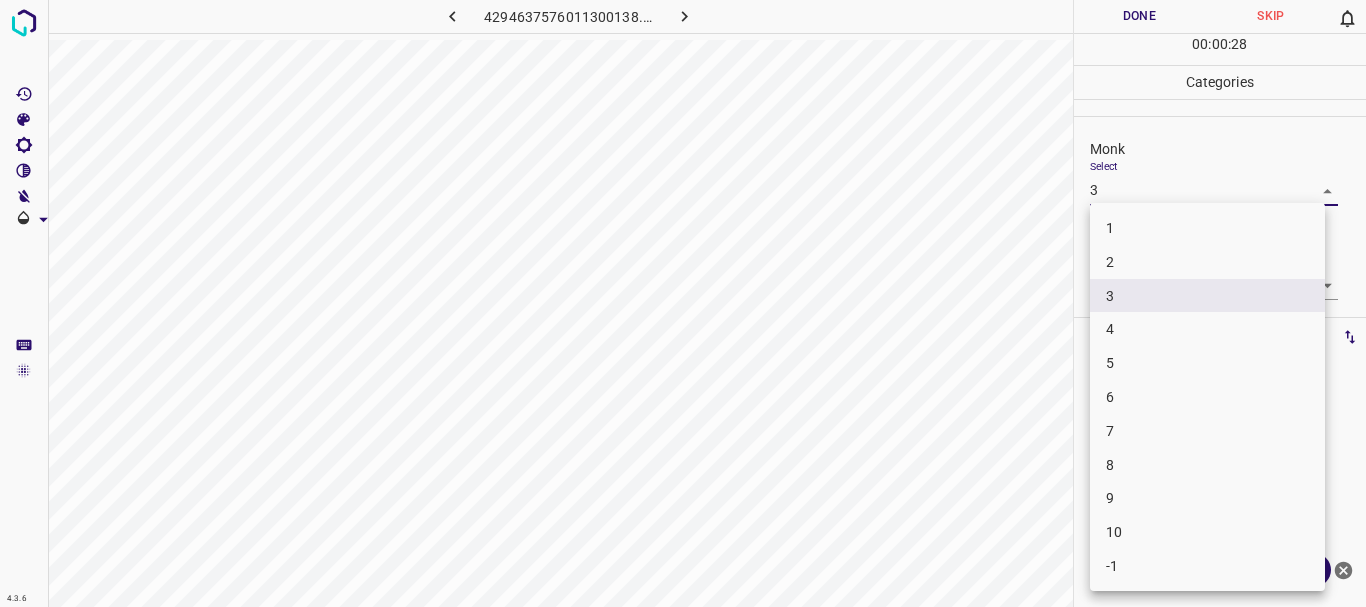 click on "2" at bounding box center [1207, 262] 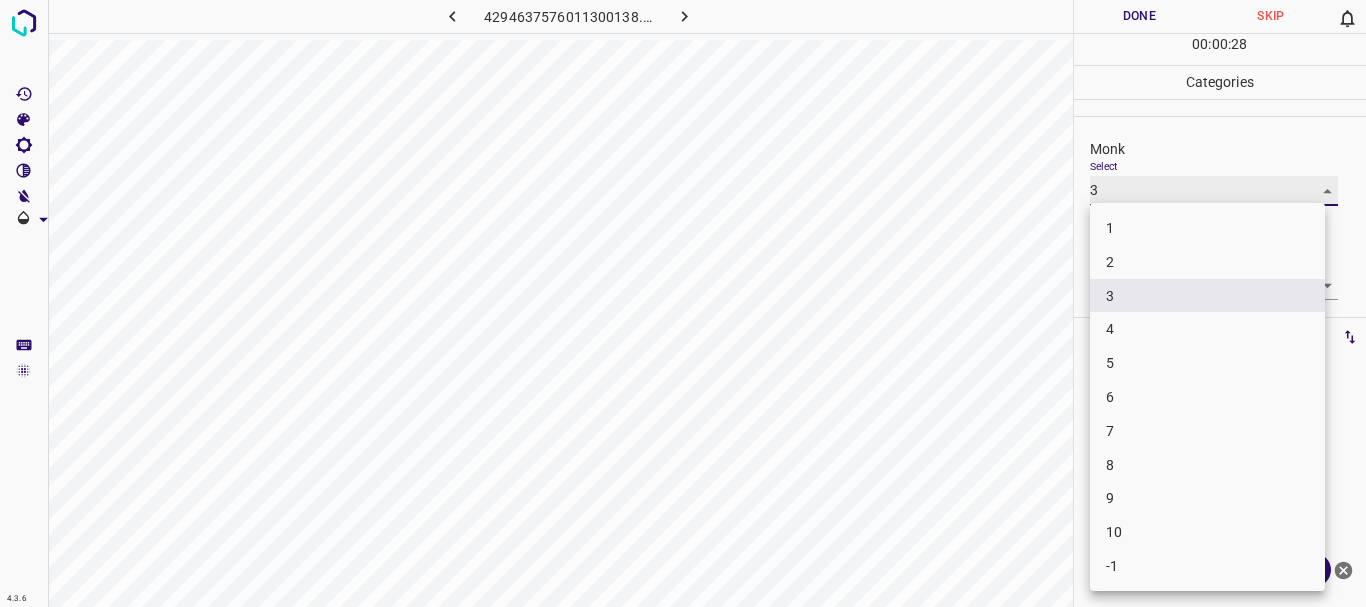 type on "2" 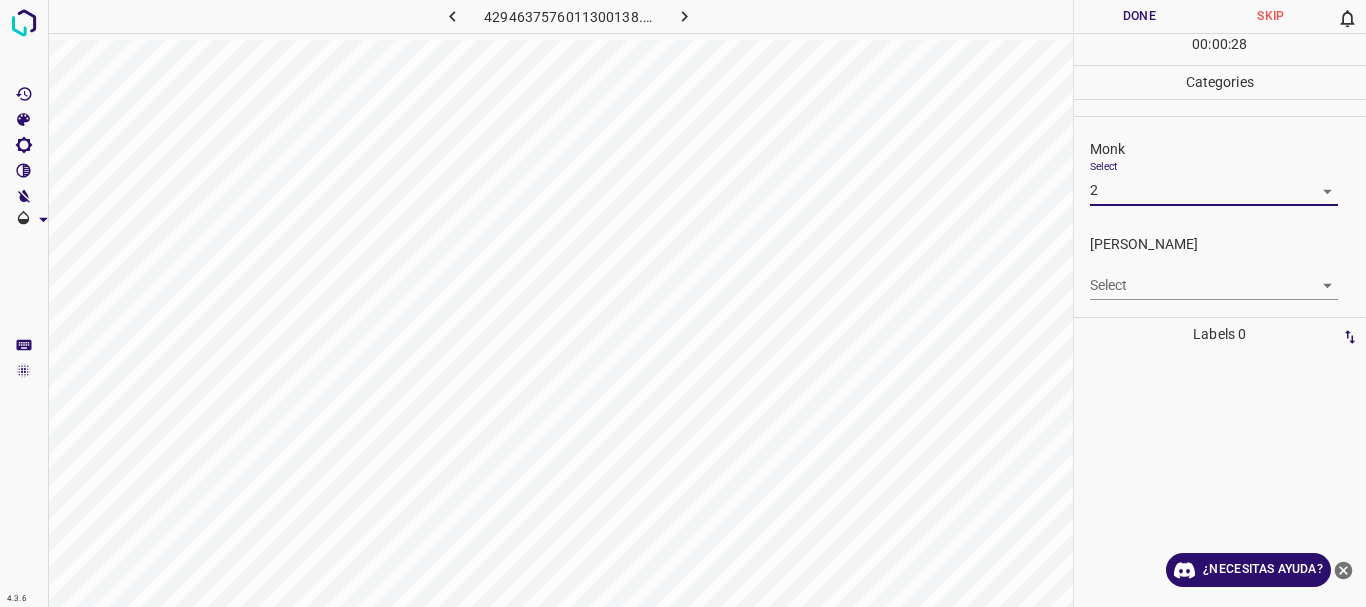 click on "4.3.6  4294637576011300138.png Done Skip 0 00   : 00   : 28   Categories Monk   Select 2 2  Fitzpatrick   Select ​ Labels   0 Categories 1 Monk 2  Fitzpatrick Tools Space Change between modes (Draw & Edit) I Auto labeling R Restore zoom M Zoom in N Zoom out Delete Delete selecte label Filters Z Restore filters X Saturation filter C Brightness filter V Contrast filter B Gray scale filter General O Download ¿Necesitas ayuda? Texto original Valora esta traducción Tu opinión servirá para ayudar a mejorar el Traductor de Google - Texto - Esconder - Borrar 1 2 3 4 5 6 7 8 9 10 -1" at bounding box center [683, 303] 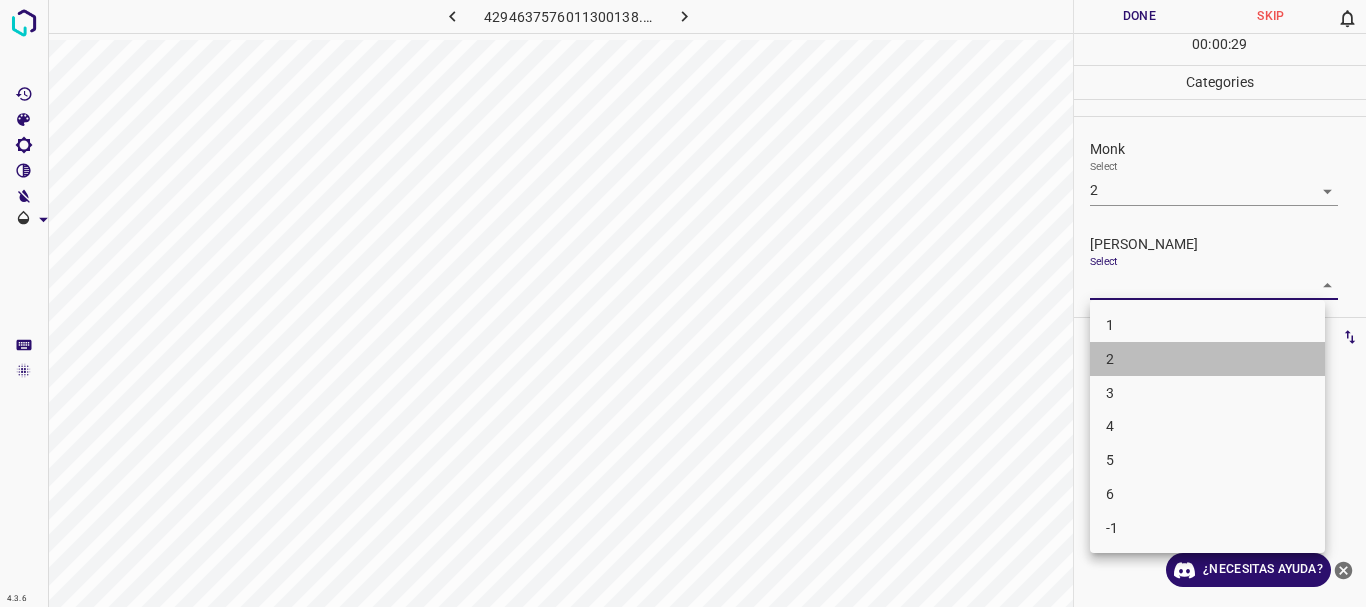 drag, startPoint x: 1127, startPoint y: 360, endPoint x: 1146, endPoint y: 271, distance: 91.00549 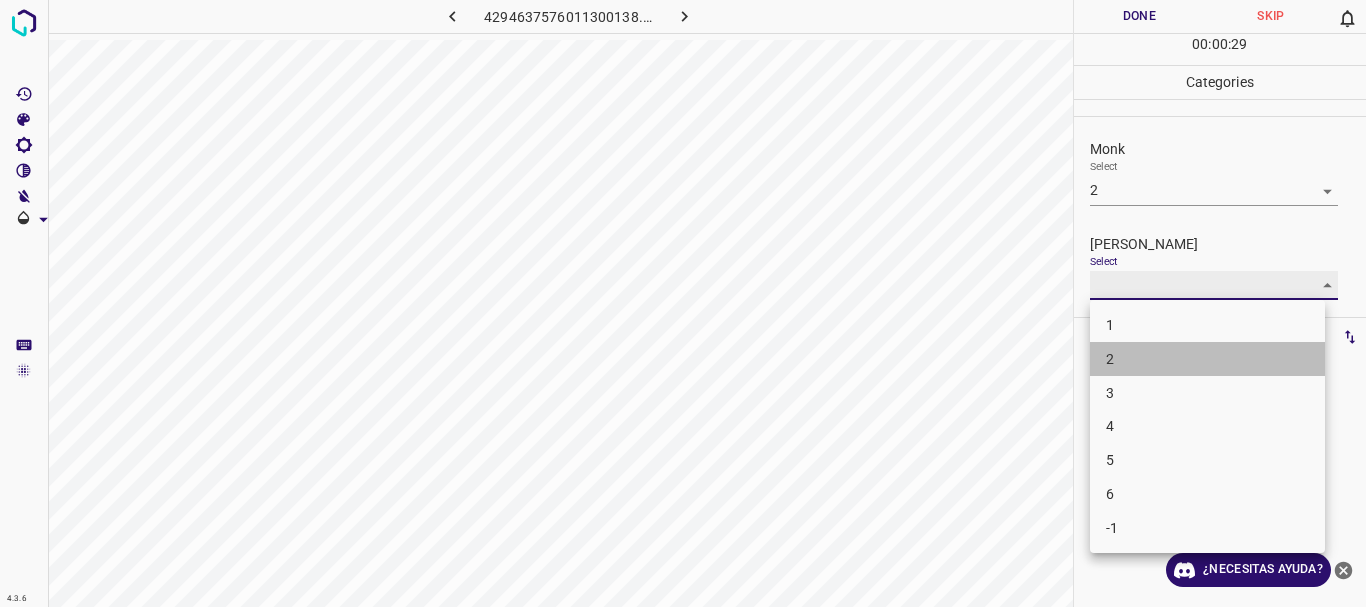 type on "2" 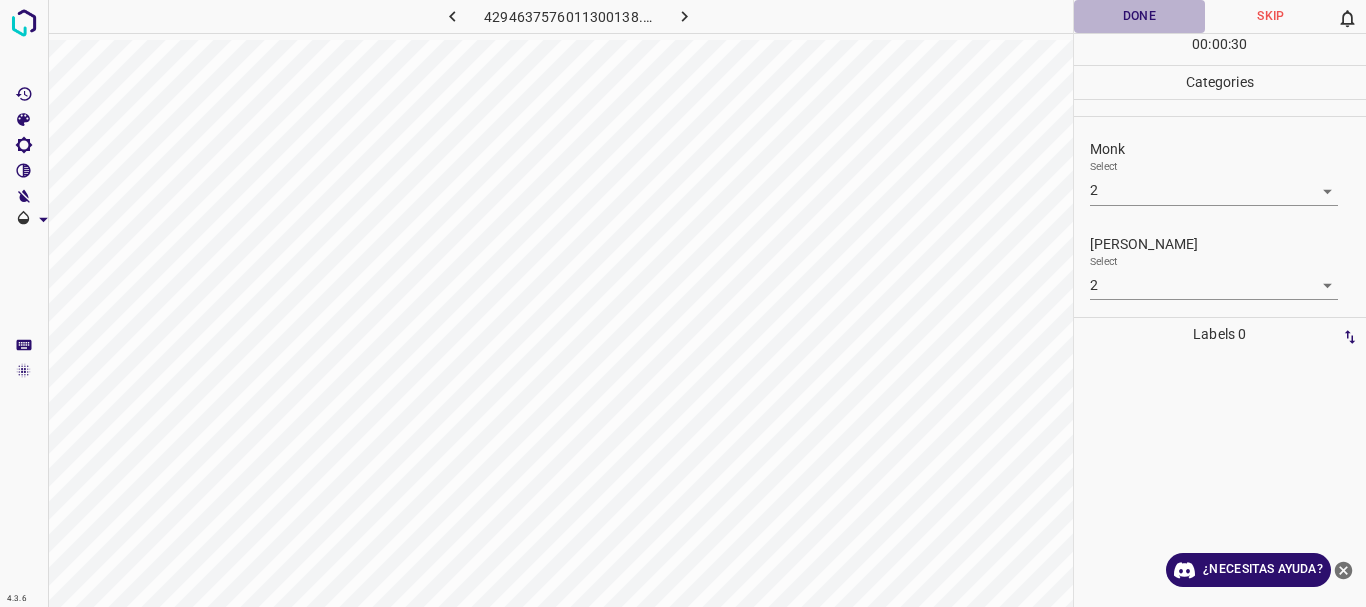 click on "Done" at bounding box center (1140, 16) 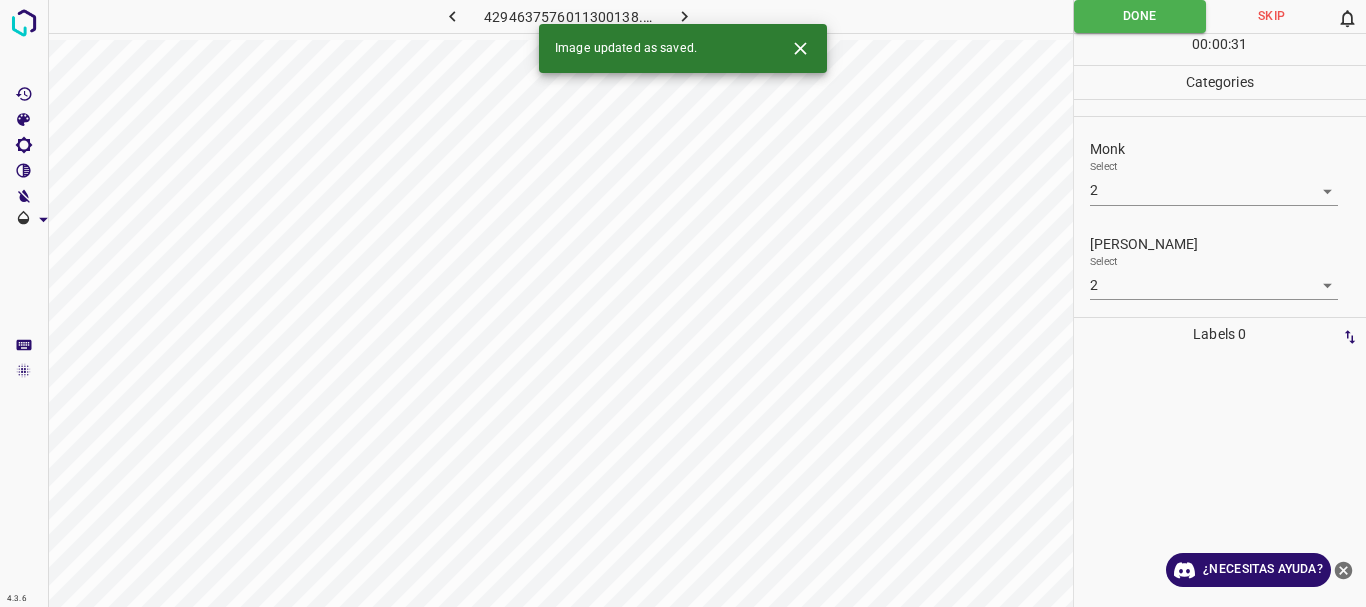 click 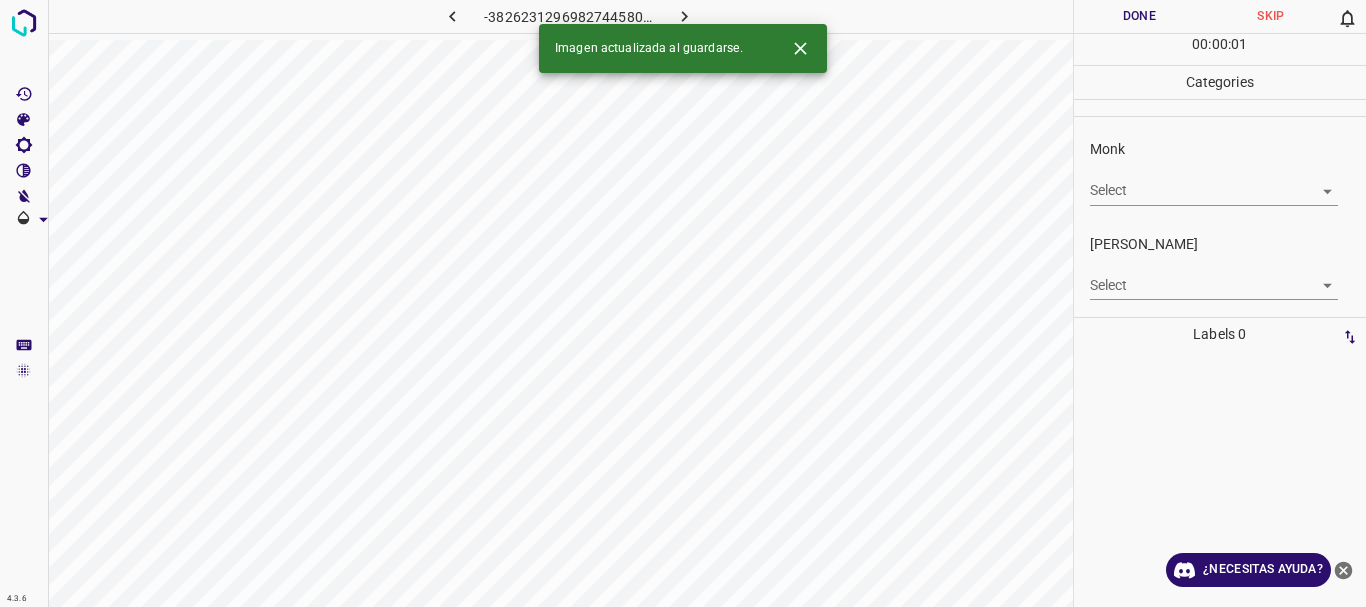 click on "4.3.6  -3826231296982744580.png Done Skip 0 00   : 00   : 01   Categories Monk   Select ​  Fitzpatrick   Select ​ Labels   0 Categories 1 Monk 2  Fitzpatrick Tools Space Change between modes (Draw & Edit) I Auto labeling R Restore zoom M Zoom in N Zoom out Delete Delete selecte label Filters Z Restore filters X Saturation filter C Brightness filter V Contrast filter B Gray scale filter General O Download Imagen actualizada al guardarse. ¿Necesitas ayuda? Texto original Valora esta traducción Tu opinión servirá para ayudar a mejorar el Traductor de Google - Texto - Esconder - Borrar" at bounding box center [683, 303] 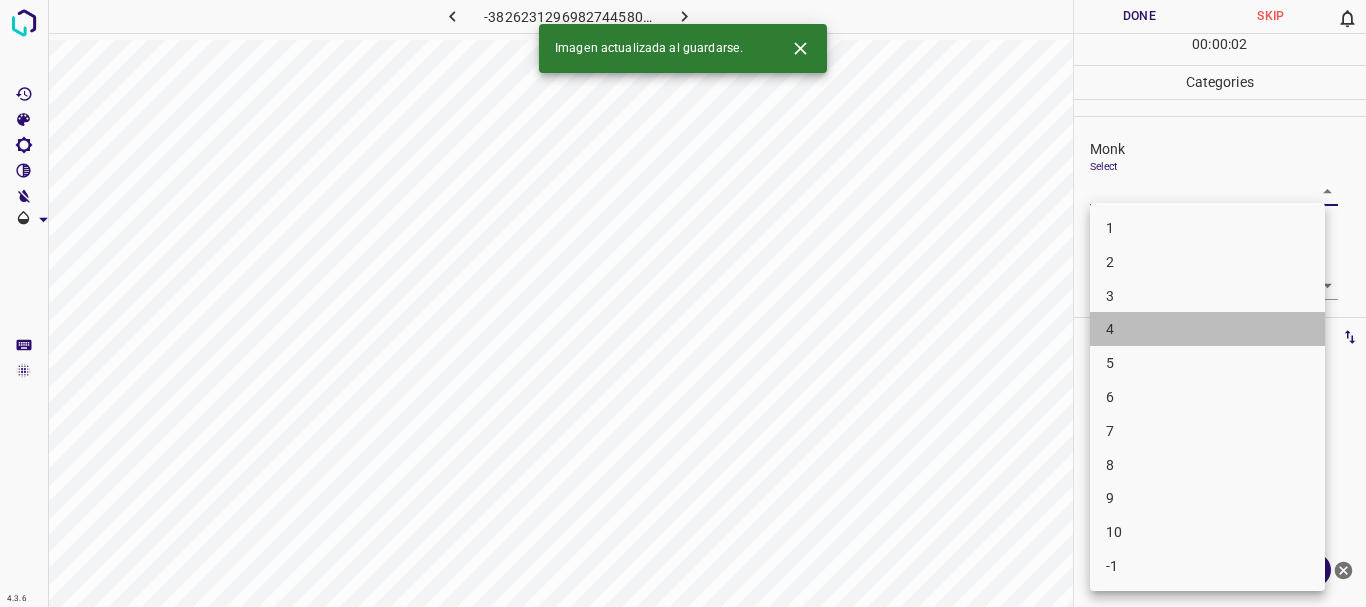 click on "4" at bounding box center [1110, 329] 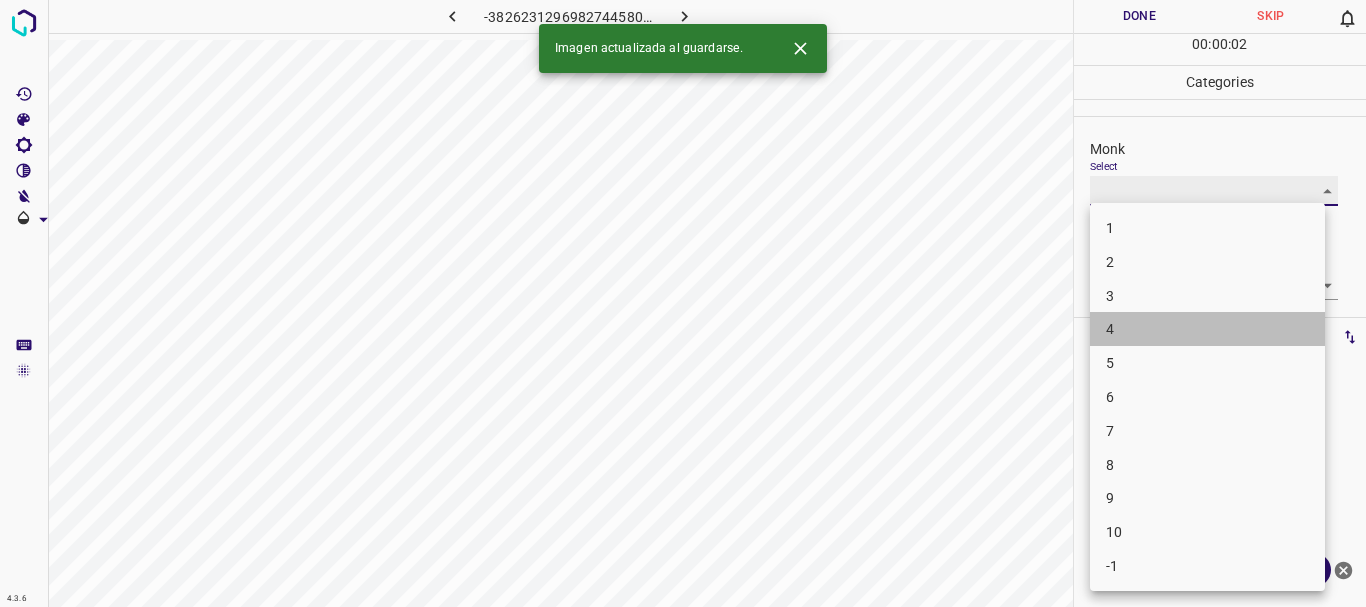 type on "4" 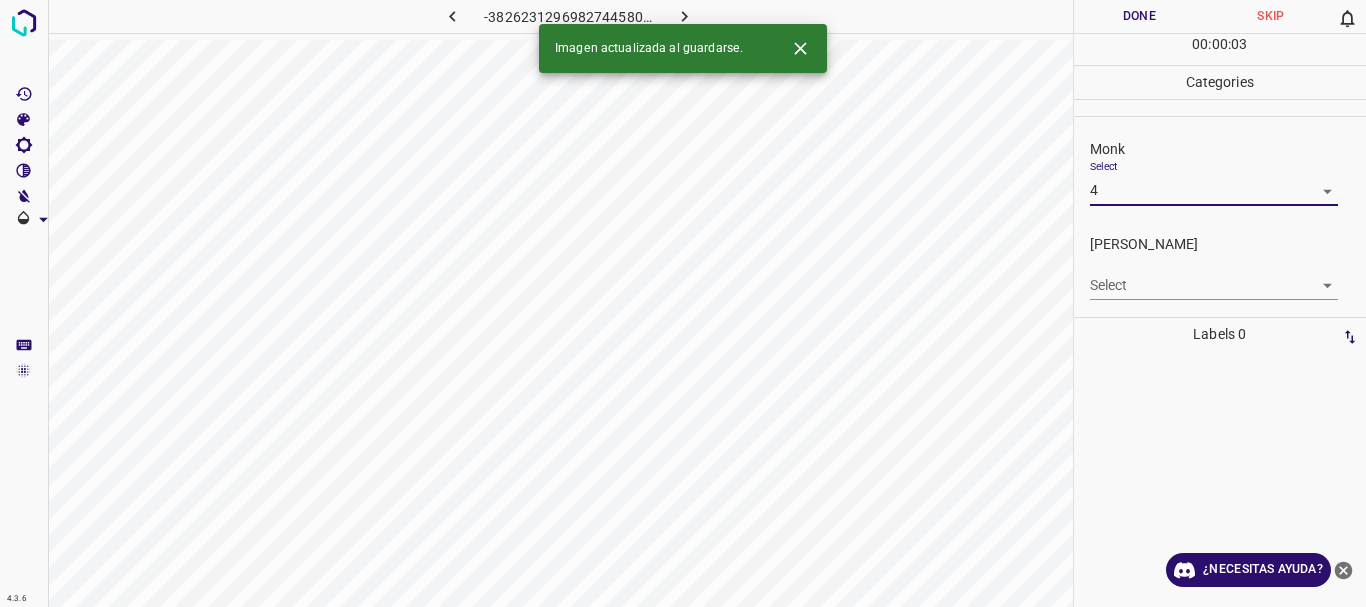 click on "4.3.6  -3826231296982744580.png Done Skip 0 00   : 00   : 03   Categories Monk   Select 4 4  Fitzpatrick   Select ​ Labels   0 Categories 1 Monk 2  Fitzpatrick Tools Space Change between modes (Draw & Edit) I Auto labeling R Restore zoom M Zoom in N Zoom out Delete Delete selecte label Filters Z Restore filters X Saturation filter C Brightness filter V Contrast filter B Gray scale filter General O Download Imagen actualizada al guardarse. ¿Necesitas ayuda? Texto original Valora esta traducción Tu opinión servirá para ayudar a mejorar el Traductor de Google - Texto - Esconder - Borrar" at bounding box center [683, 303] 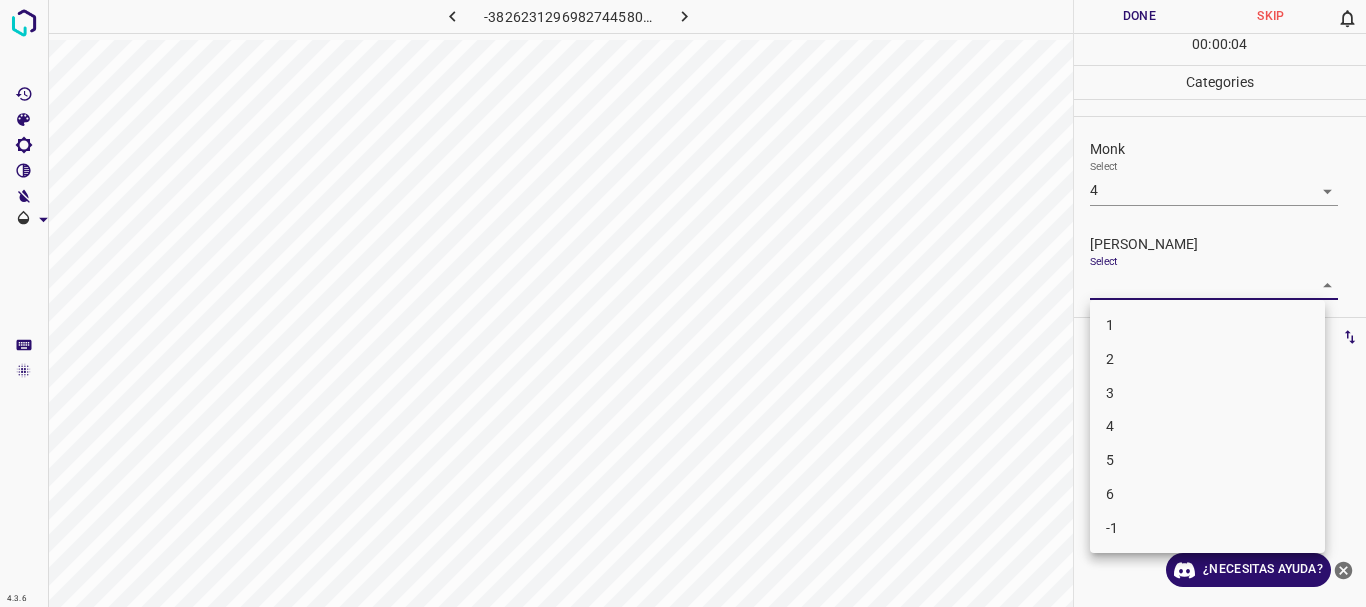 drag, startPoint x: 1143, startPoint y: 362, endPoint x: 1159, endPoint y: 285, distance: 78.64477 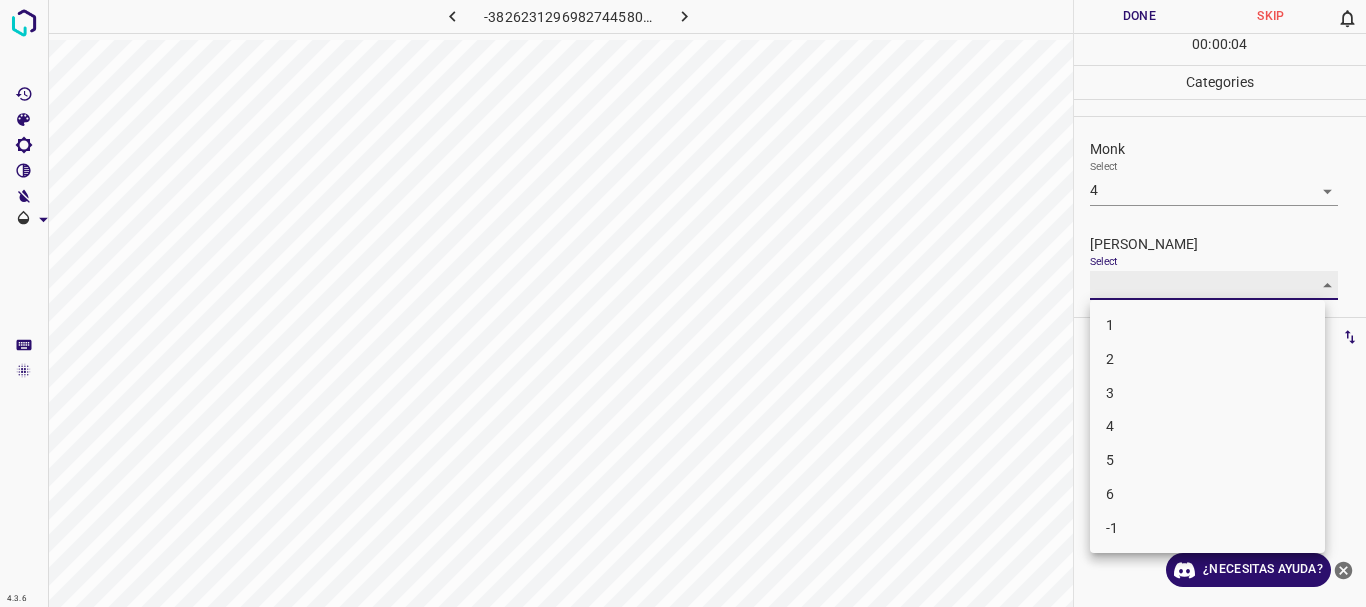 type on "2" 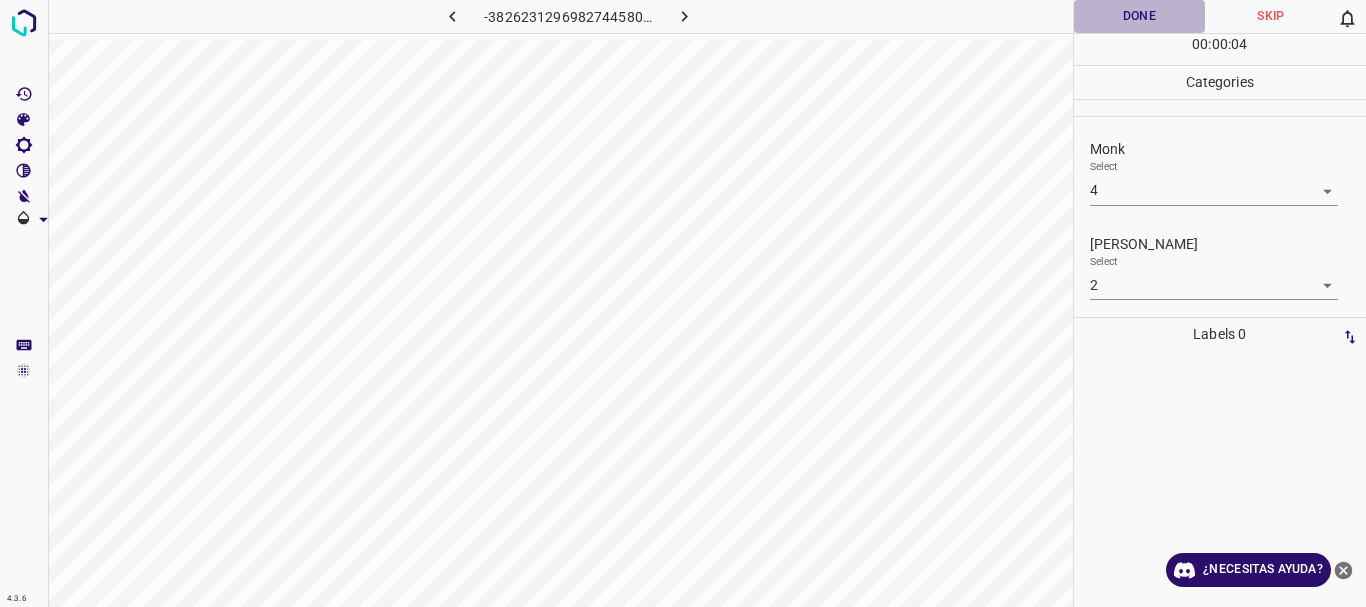 click on "Done" at bounding box center [1140, 16] 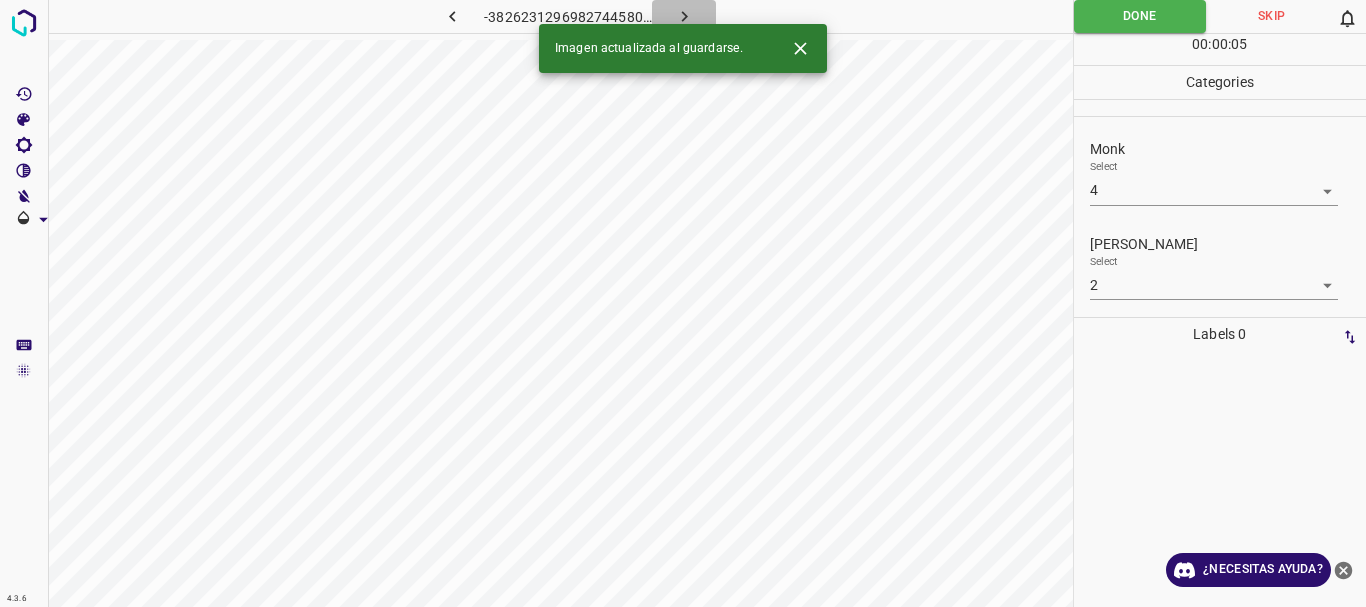 click 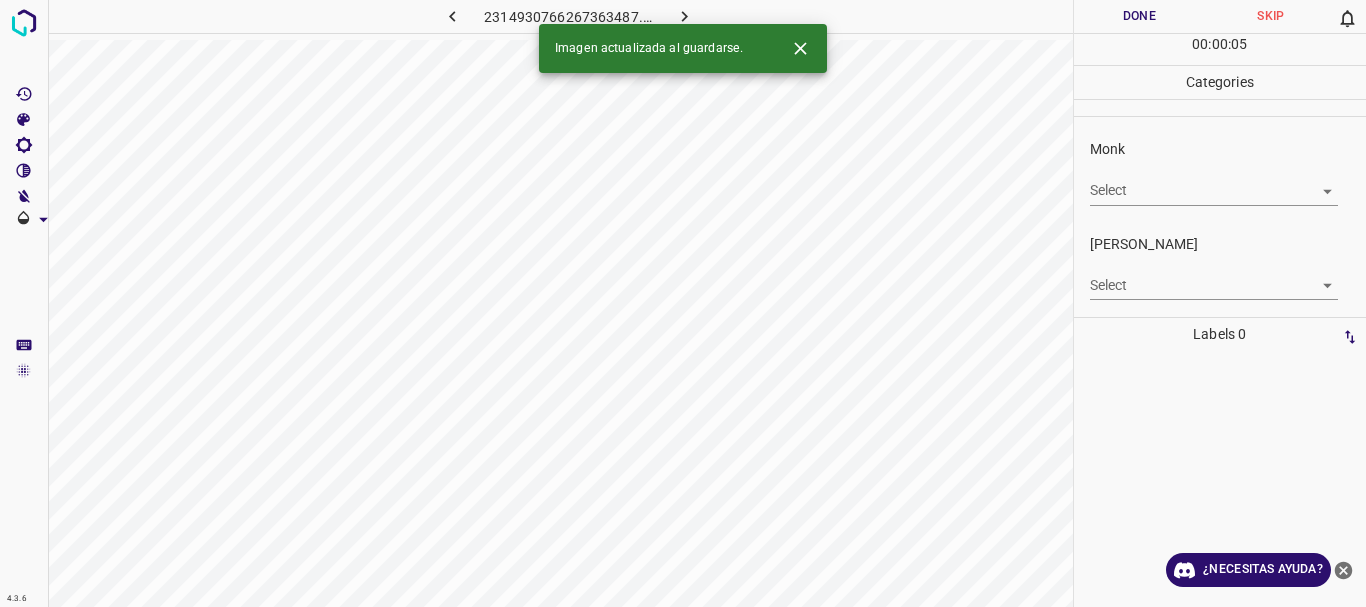 click on "4.3.6  2314930766267363487.png Done Skip 0 00   : 00   : 05   Categories Monk   Select ​  Fitzpatrick   Select ​ Labels   0 Categories 1 Monk 2  Fitzpatrick Tools Space Change between modes (Draw & Edit) I Auto labeling R Restore zoom M Zoom in N Zoom out Delete Delete selecte label Filters Z Restore filters X Saturation filter C Brightness filter V Contrast filter B Gray scale filter General O Download Imagen actualizada al guardarse. ¿Necesitas ayuda? Texto original Valora esta traducción Tu opinión servirá para ayudar a mejorar el Traductor de Google - Texto - Esconder - Borrar" at bounding box center (683, 303) 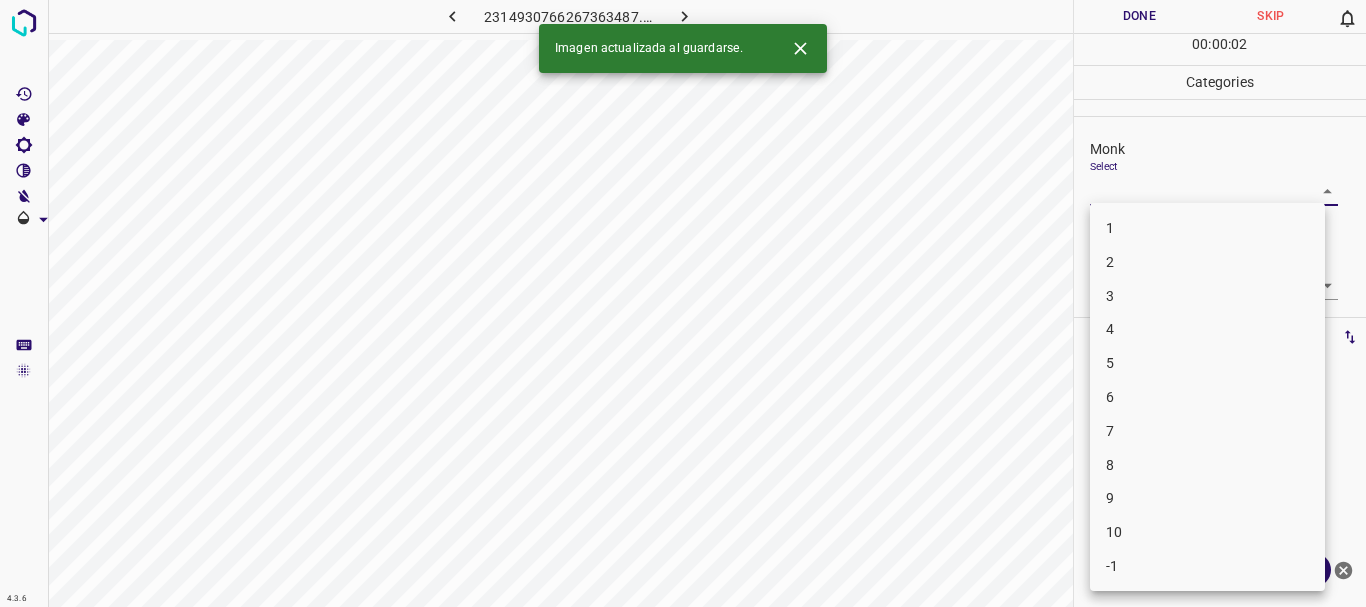 click on "5" at bounding box center [1207, 363] 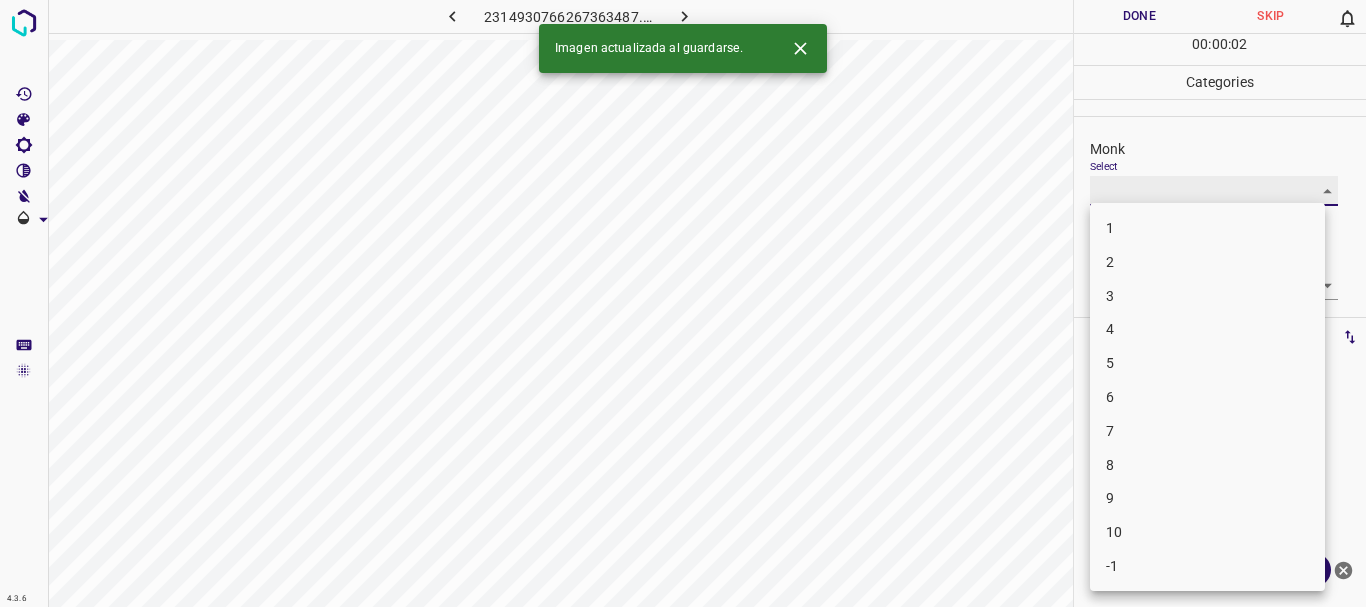 type on "5" 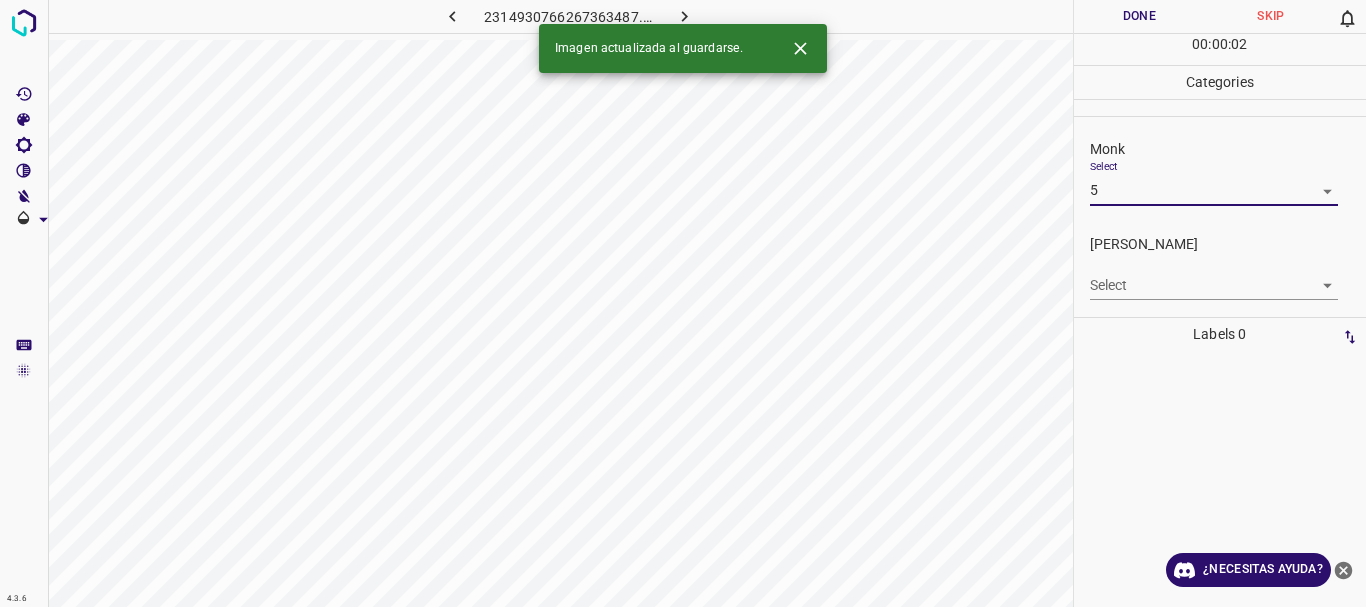 click on "4.3.6  2314930766267363487.png Done Skip 0 00   : 00   : 02   Categories Monk   Select 5 5  Fitzpatrick   Select ​ Labels   0 Categories 1 Monk 2  Fitzpatrick Tools Space Change between modes (Draw & Edit) I Auto labeling R Restore zoom M Zoom in N Zoom out Delete Delete selecte label Filters Z Restore filters X Saturation filter C Brightness filter V Contrast filter B Gray scale filter General O Download Imagen actualizada al guardarse. ¿Necesitas ayuda? Texto original Valora esta traducción Tu opinión servirá para ayudar a mejorar el Traductor de Google - Texto - Esconder - Borrar" at bounding box center [683, 303] 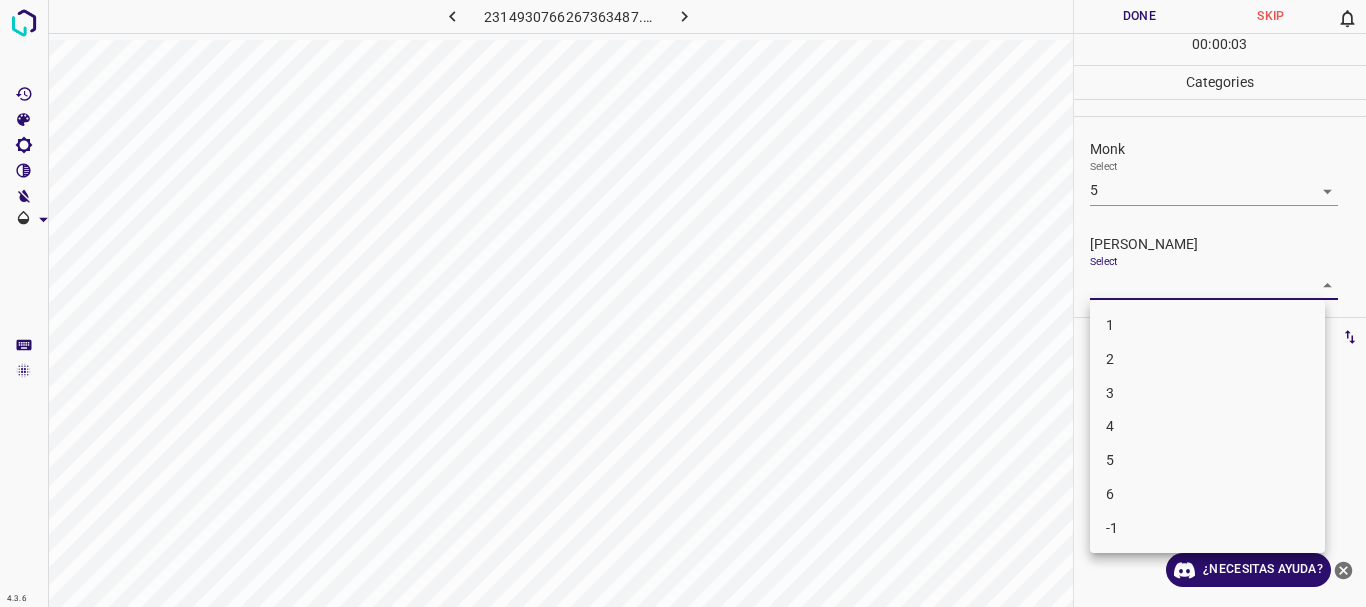 click on "2" at bounding box center (1207, 359) 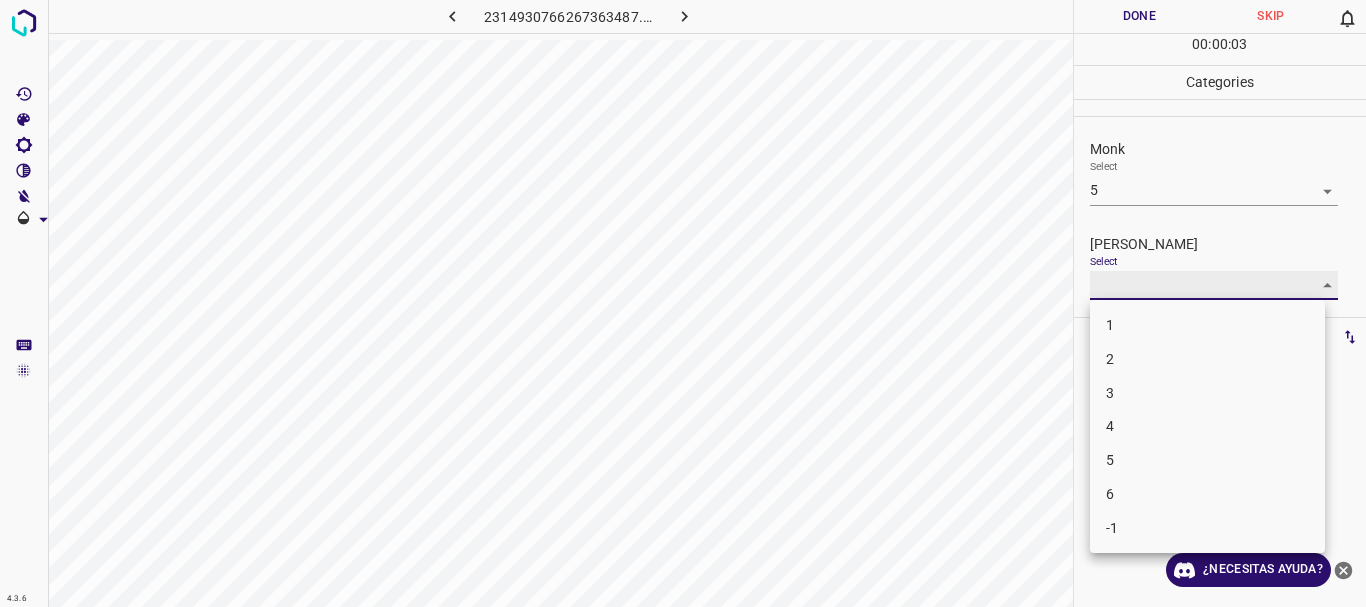 type on "2" 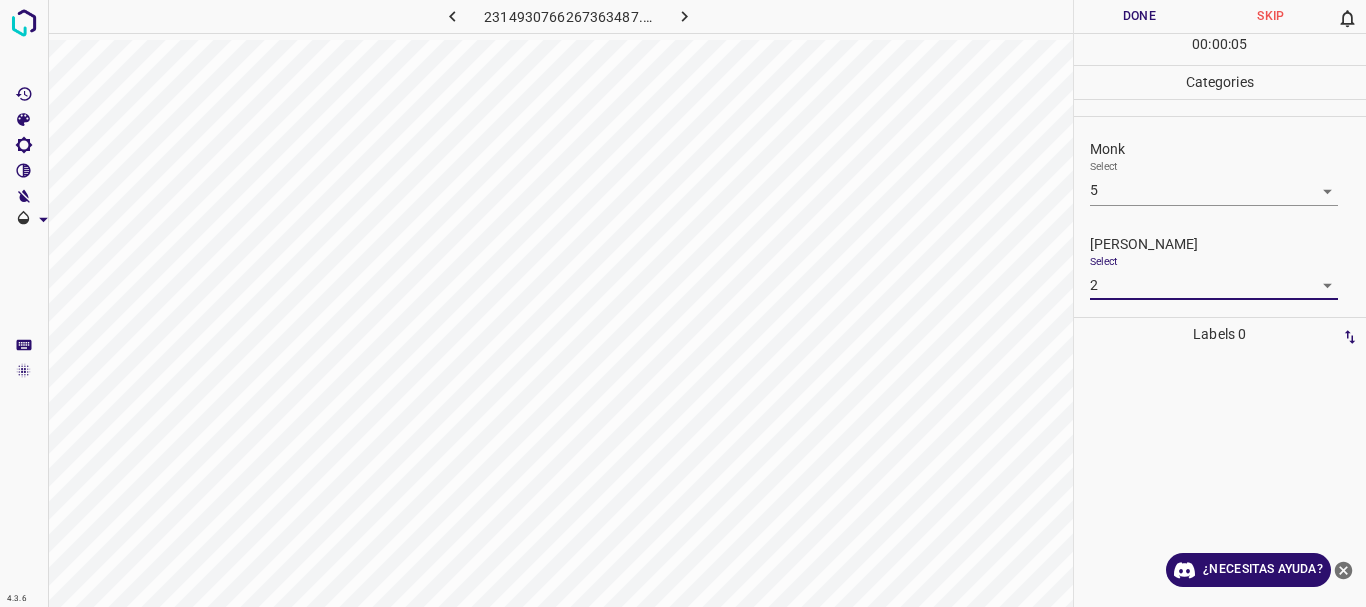click on "Done" at bounding box center (1140, 16) 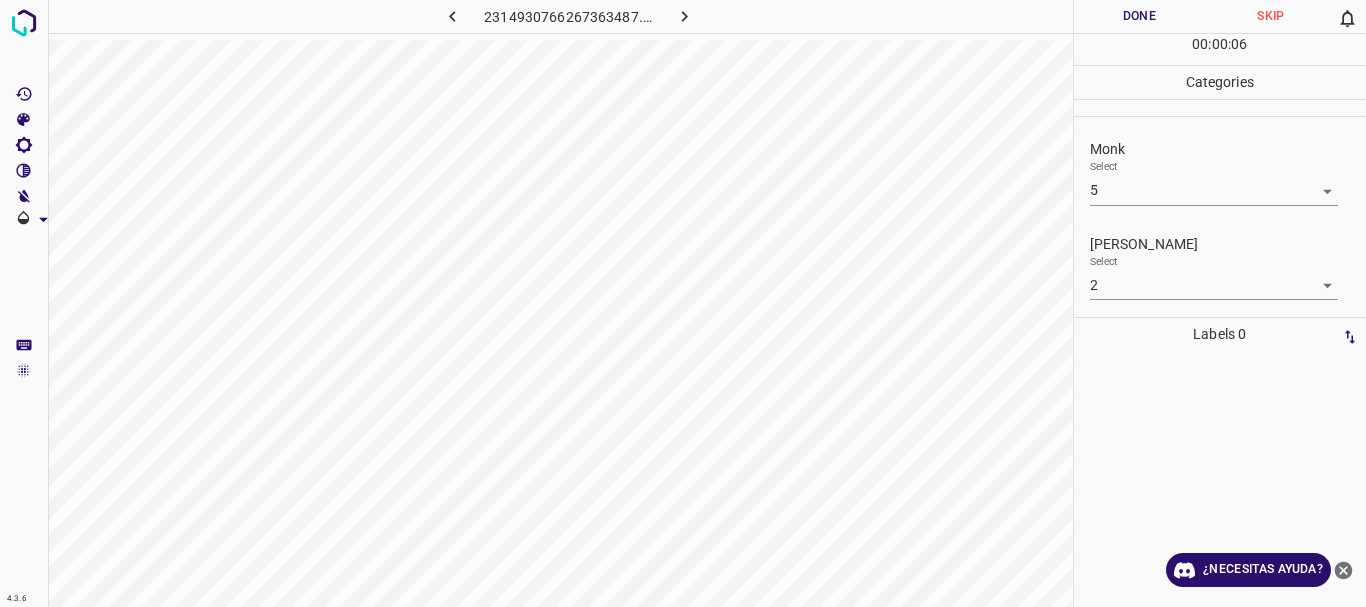 click 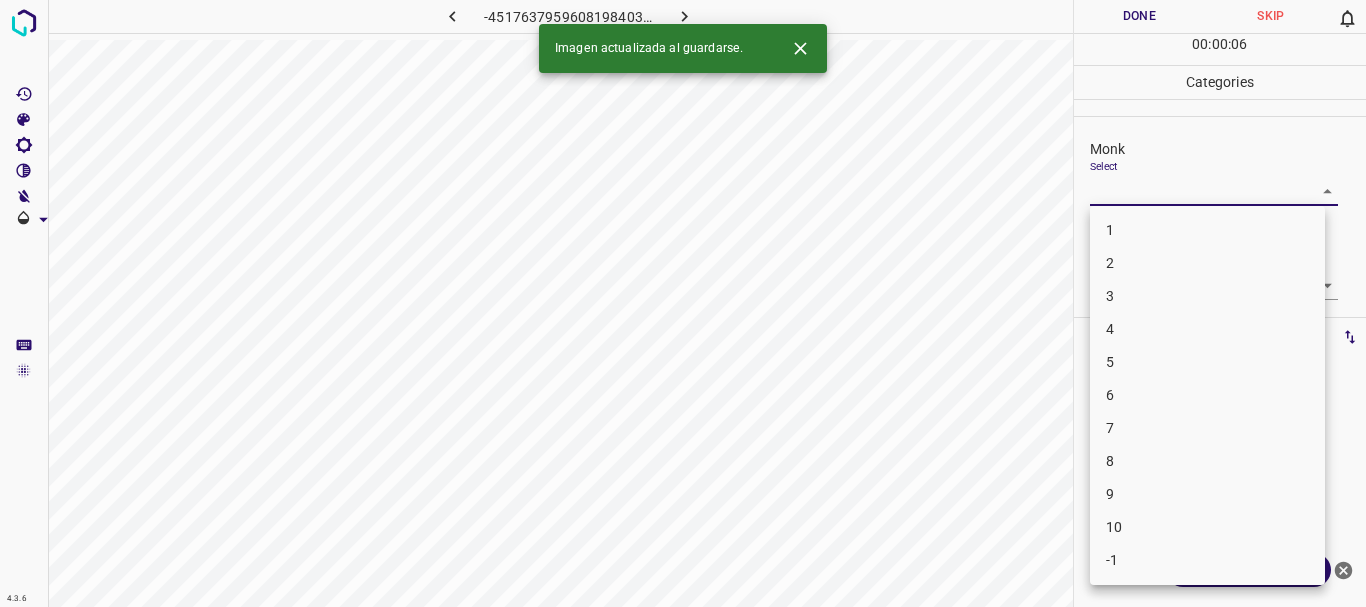 click on "4.3.6  -4517637959608198403.png Done Skip 0 00   : 00   : 06   Categories Monk   Select ​  Fitzpatrick   Select ​ Labels   0 Categories 1 Monk 2  Fitzpatrick Tools Space Change between modes (Draw & Edit) I Auto labeling R Restore zoom M Zoom in N Zoom out Delete Delete selecte label Filters Z Restore filters X Saturation filter C Brightness filter V Contrast filter B Gray scale filter General O Download Imagen actualizada al guardarse. ¿Necesitas ayuda? Texto original Valora esta traducción Tu opinión servirá para ayudar a mejorar el Traductor de Google - Texto - Esconder - Borrar 1 2 3 4 5 6 7 8 9 10 -1" at bounding box center [683, 303] 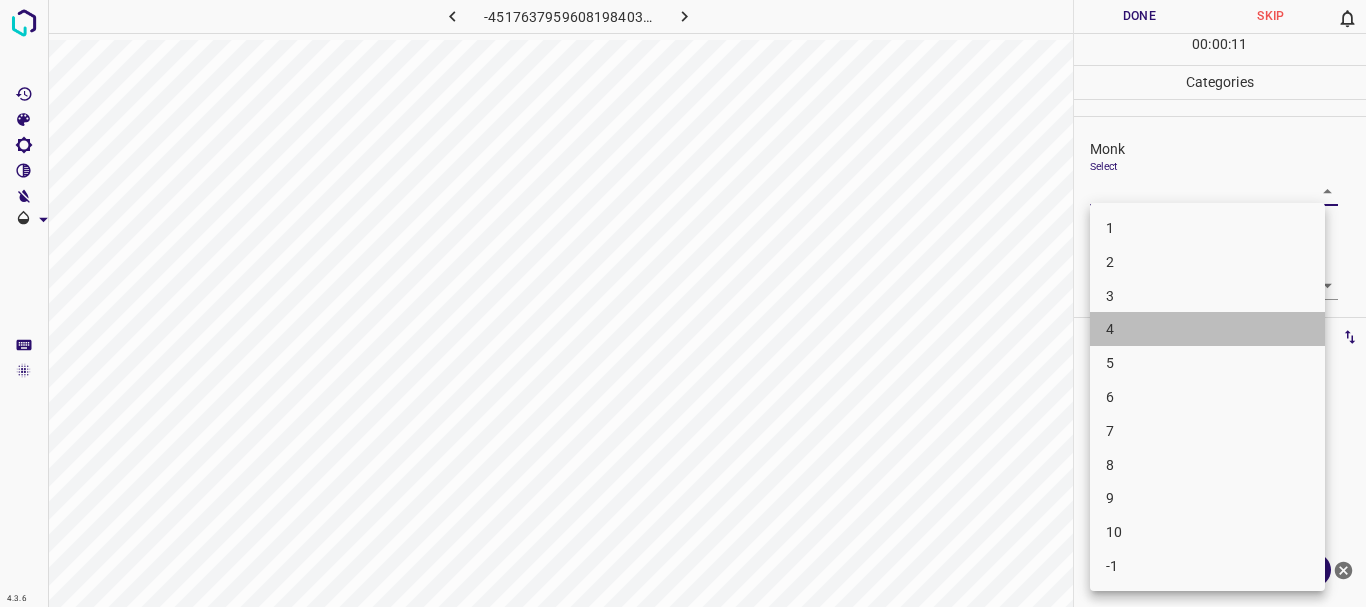 click on "4" at bounding box center (1207, 329) 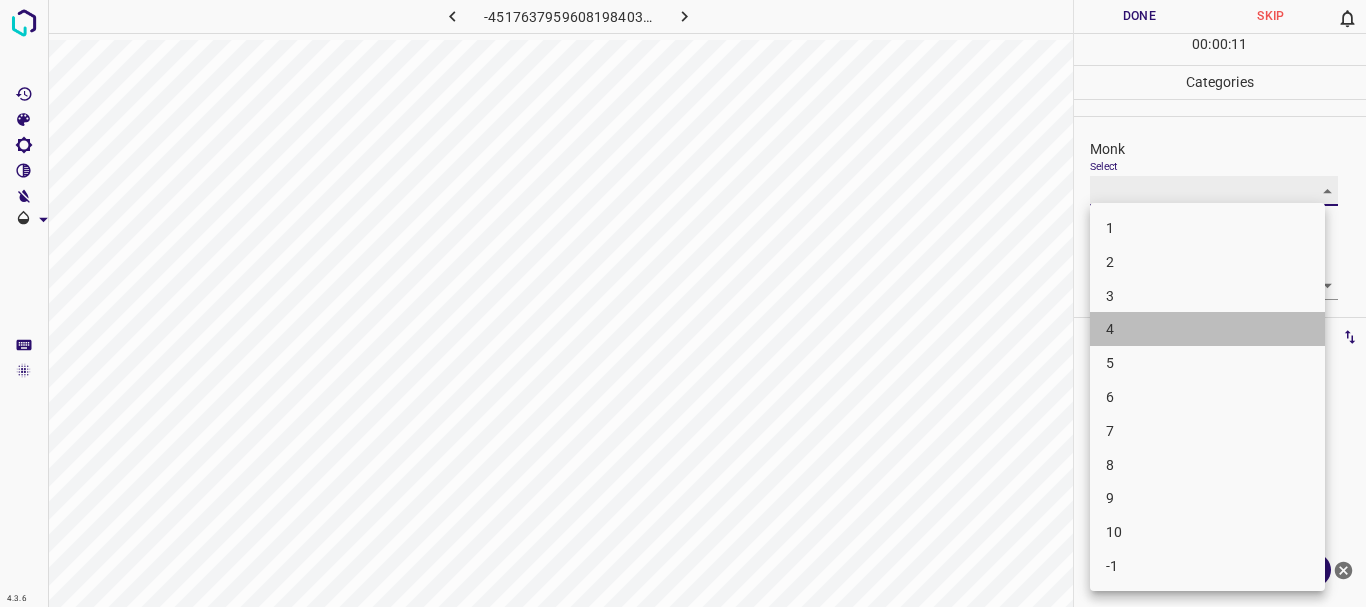 type on "4" 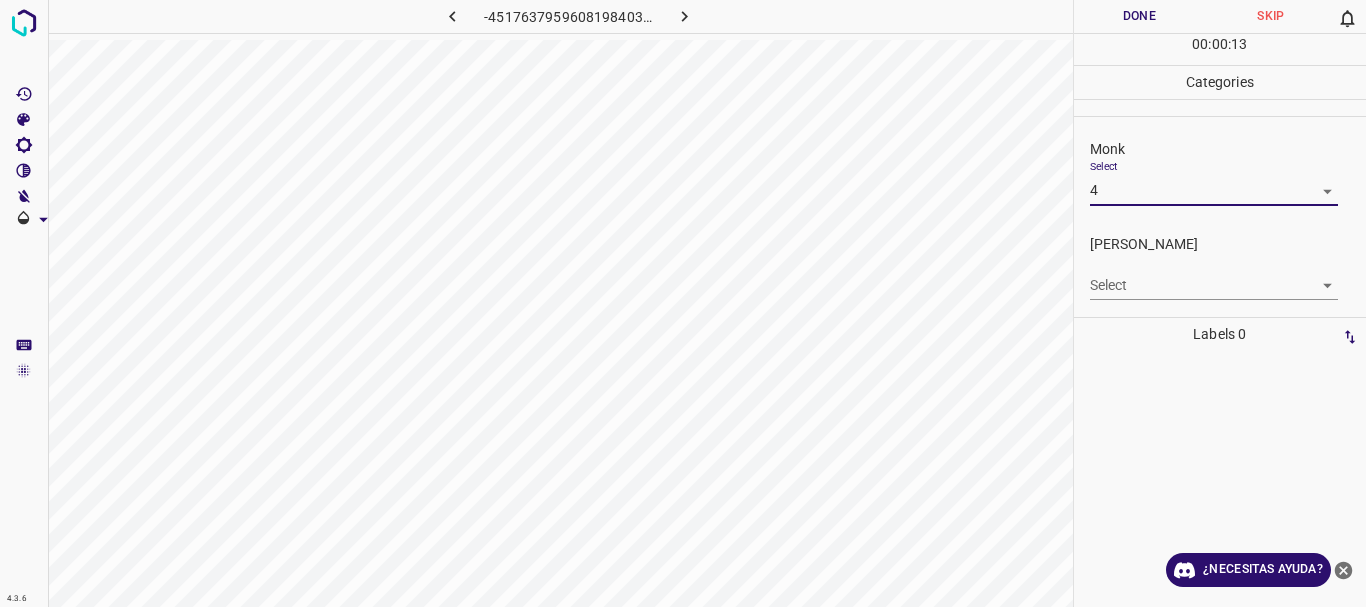 click on "4.3.6  -4517637959608198403.png Done Skip 0 00   : 00   : 13   Categories Monk   Select 4 4  Fitzpatrick   Select ​ Labels   0 Categories 1 Monk 2  Fitzpatrick Tools Space Change between modes (Draw & Edit) I Auto labeling R Restore zoom M Zoom in N Zoom out Delete Delete selecte label Filters Z Restore filters X Saturation filter C Brightness filter V Contrast filter B Gray scale filter General O Download ¿Necesitas ayuda? Texto original Valora esta traducción Tu opinión servirá para ayudar a mejorar el Traductor de Google - Texto - Esconder - Borrar" at bounding box center [683, 303] 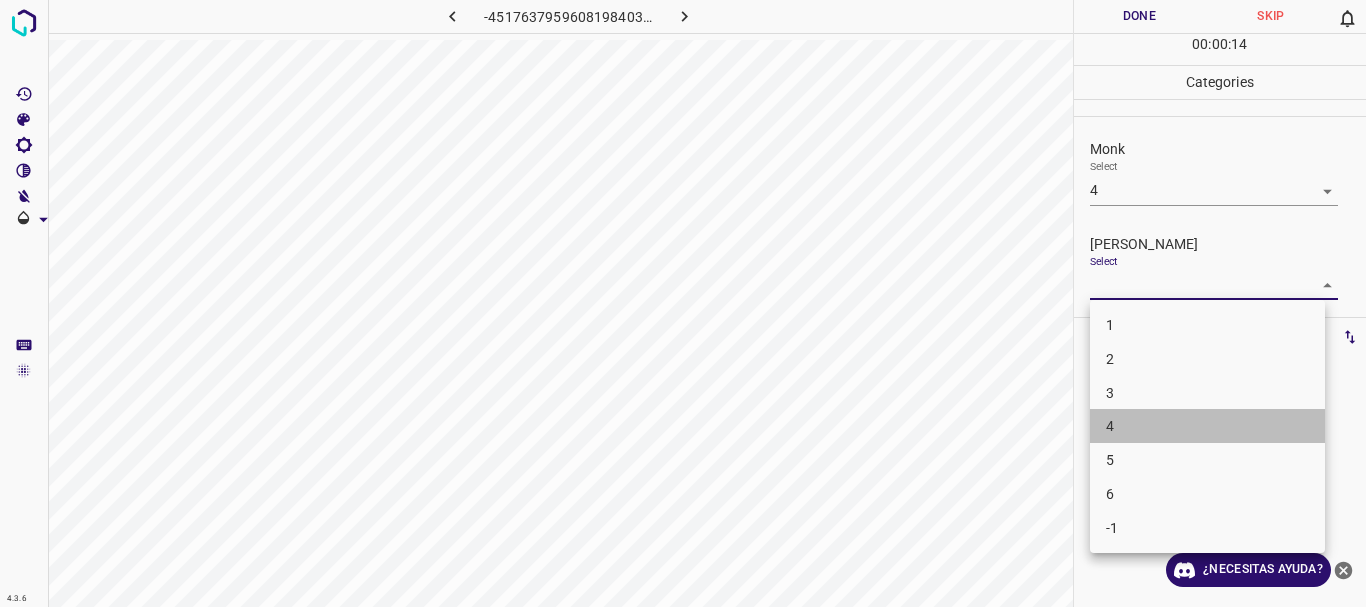 click on "4" at bounding box center (1207, 426) 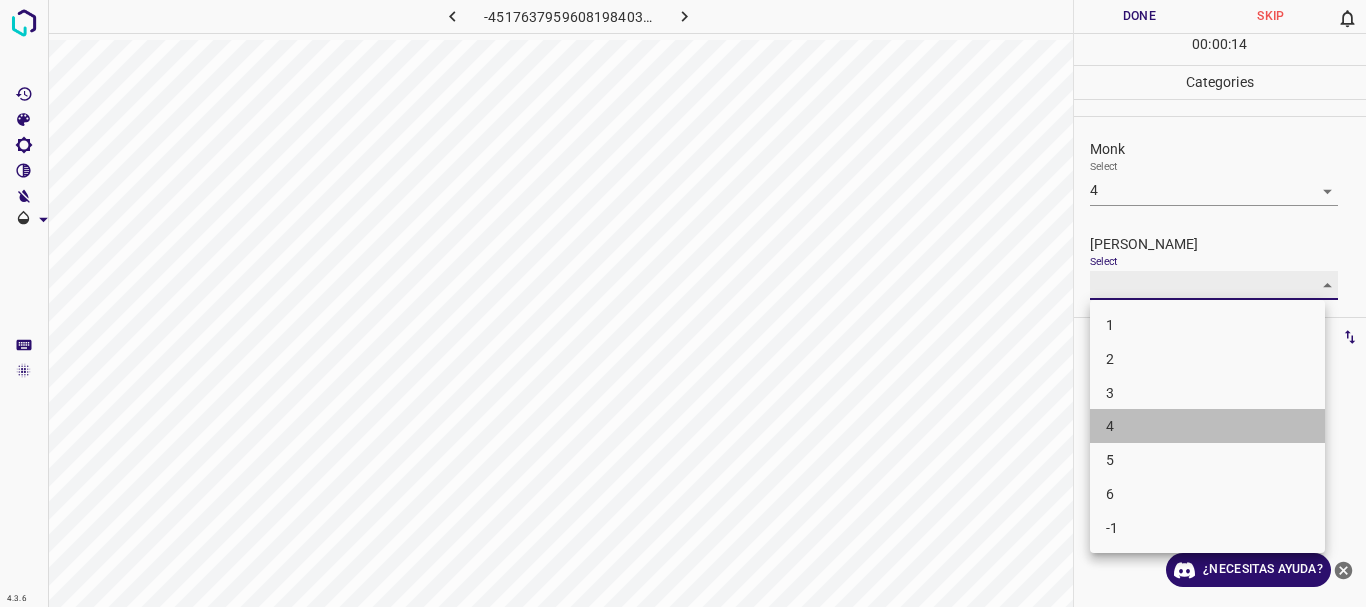 type on "4" 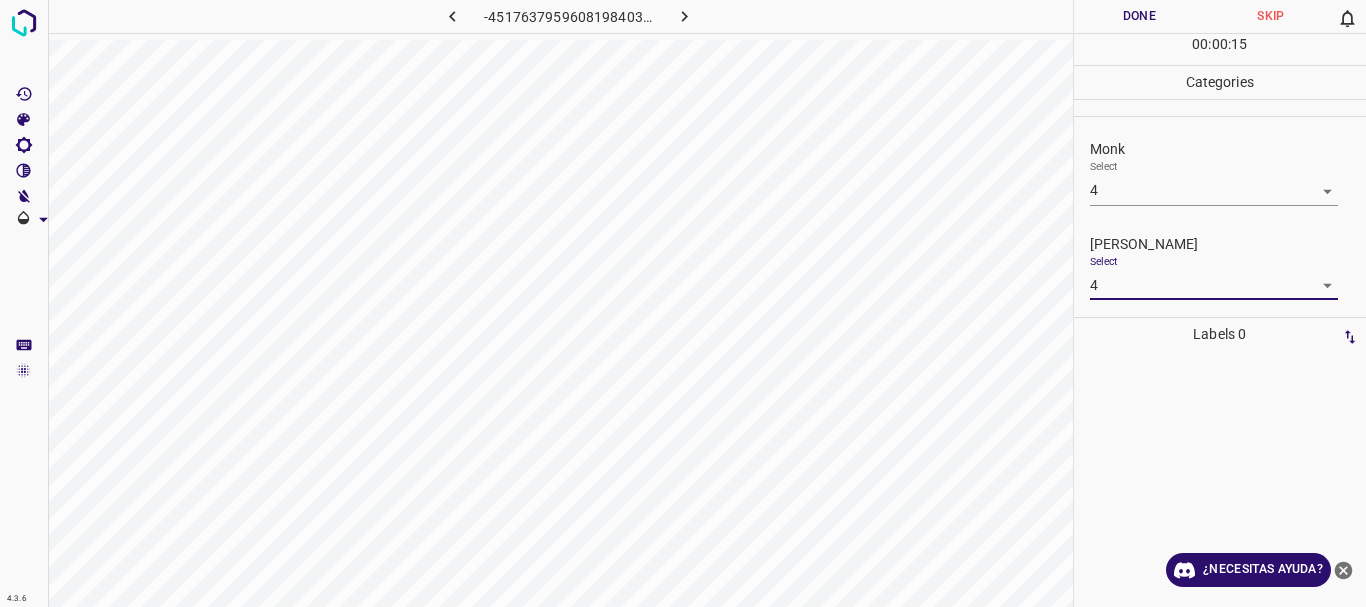 click on "Done" at bounding box center [1140, 16] 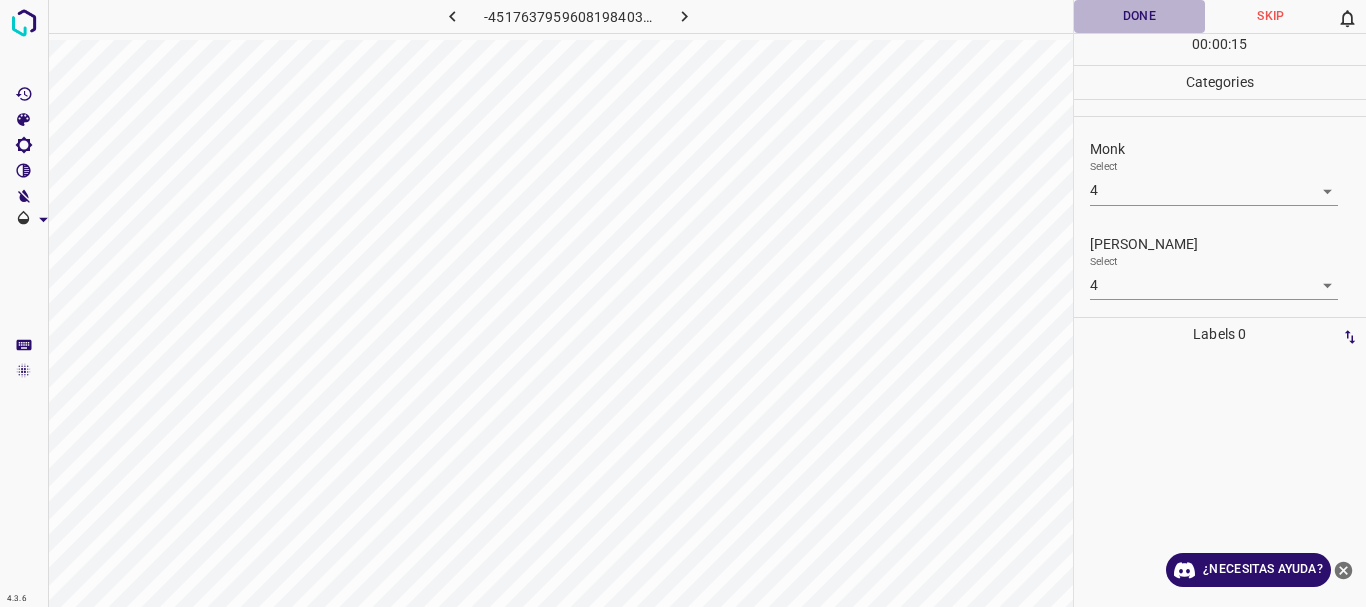 click on "Done" at bounding box center [1140, 16] 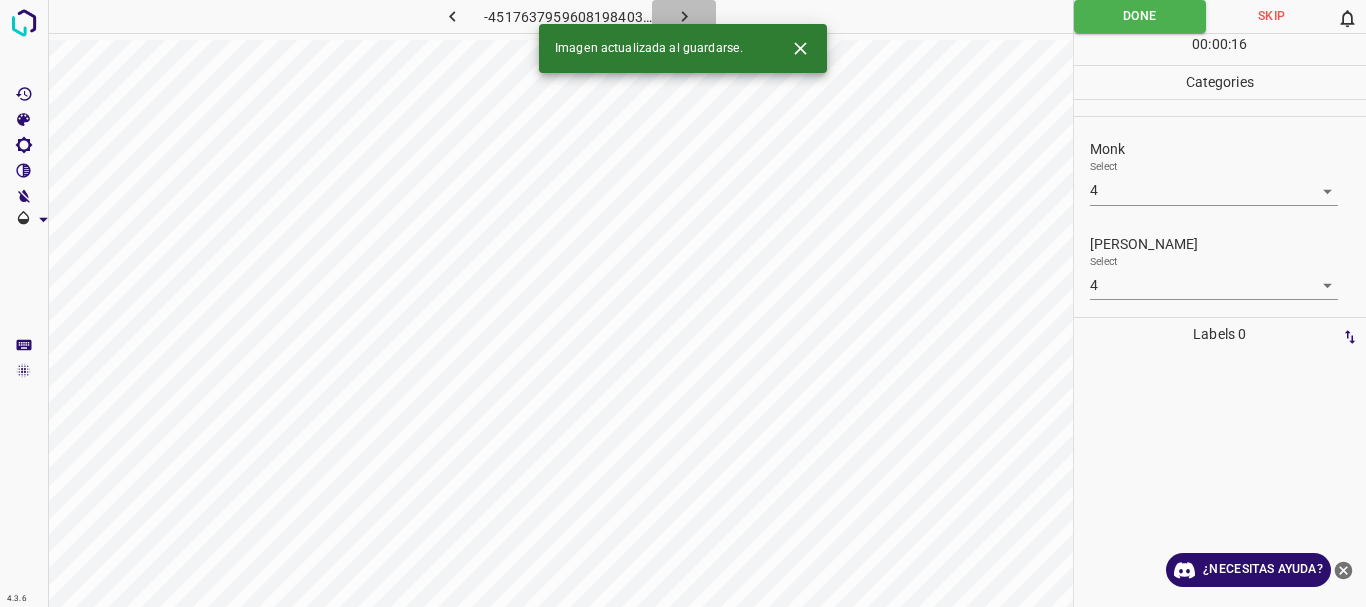 click 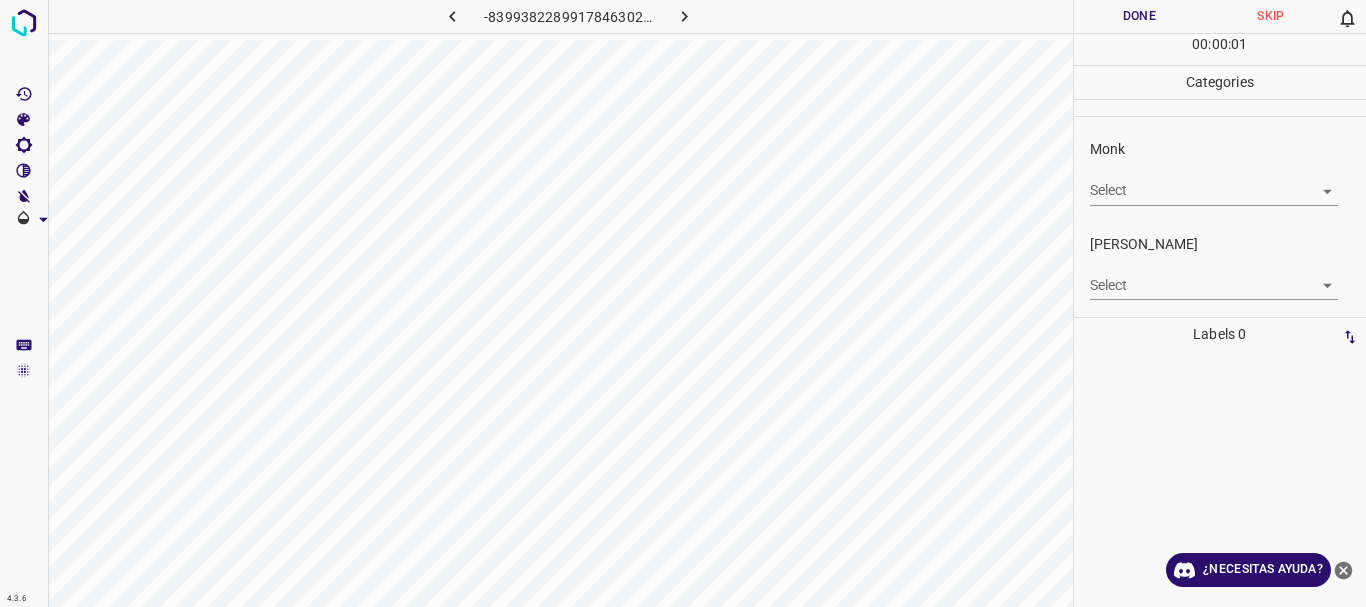 click on "Select ​" at bounding box center (1214, 277) 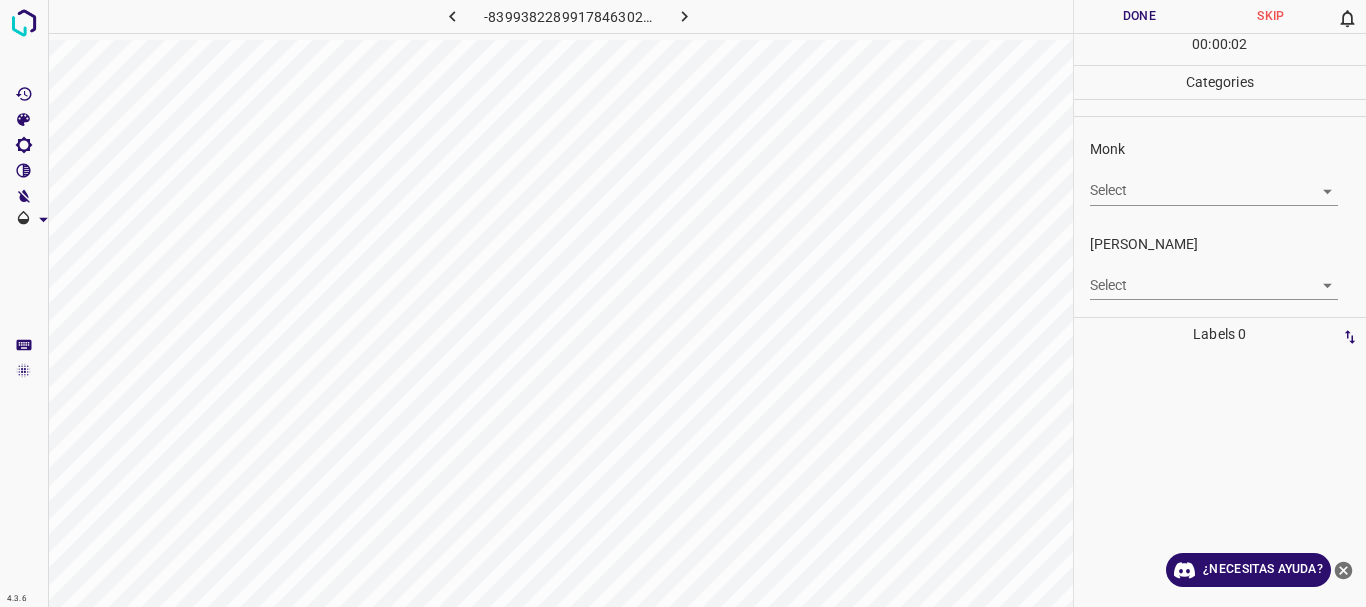 click on "4.3.6  -8399382289917846302.png Done Skip 0 00   : 00   : 02   Categories Monk   Select ​  Fitzpatrick   Select ​ Labels   0 Categories 1 Monk 2  Fitzpatrick Tools Space Change between modes (Draw & Edit) I Auto labeling R Restore zoom M Zoom in N Zoom out Delete Delete selecte label Filters Z Restore filters X Saturation filter C Brightness filter V Contrast filter B Gray scale filter General O Download ¿Necesitas ayuda? Texto original Valora esta traducción Tu opinión servirá para ayudar a mejorar el Traductor de Google - Texto - Esconder - Borrar" at bounding box center [683, 303] 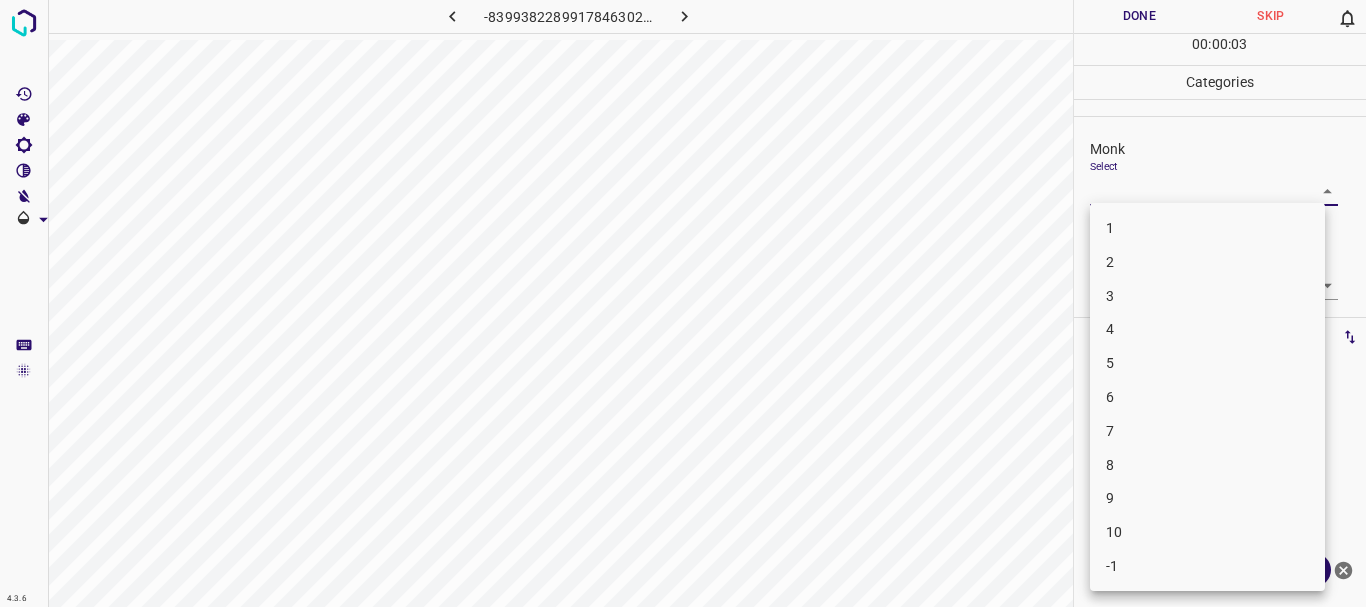 click on "3" at bounding box center (1207, 296) 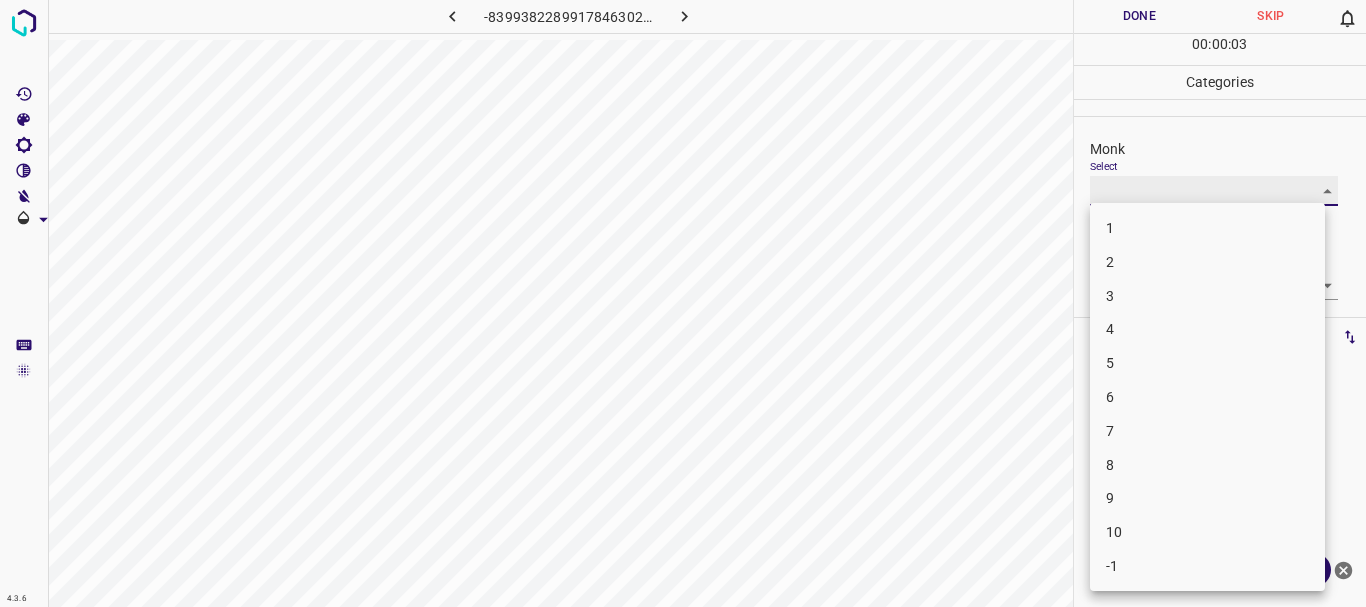 type on "3" 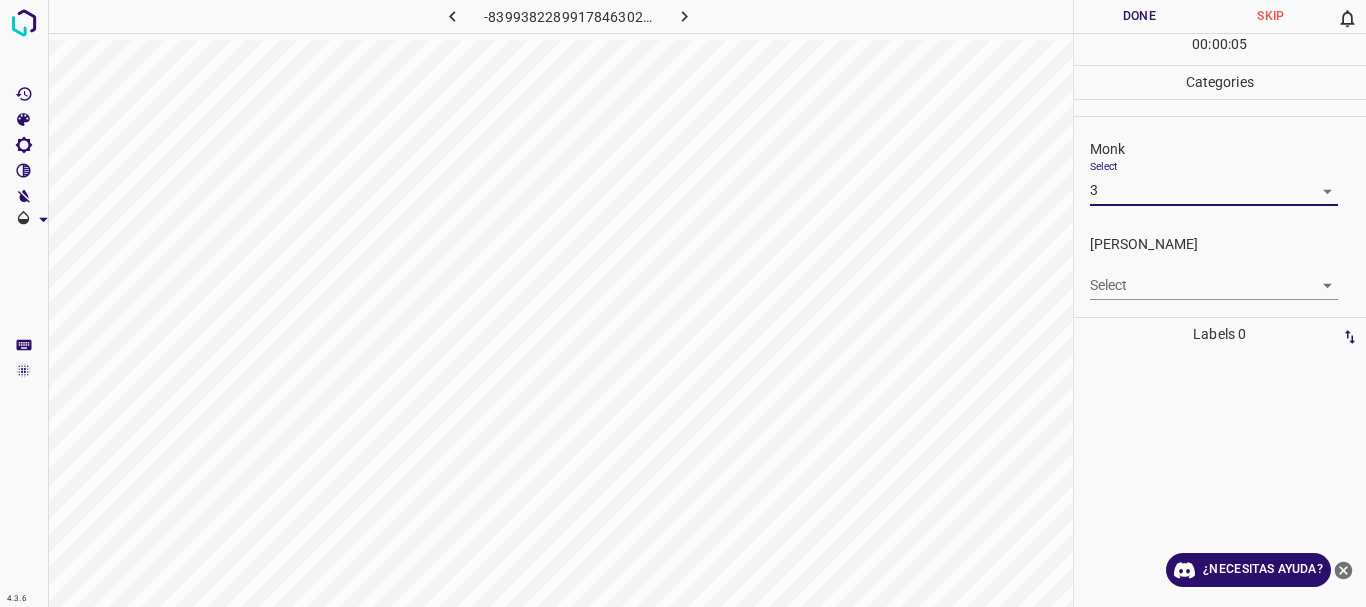 click on "4.3.6  -8399382289917846302.png Done Skip 0 00   : 00   : 05   Categories Monk   Select 3 3  Fitzpatrick   Select ​ Labels   0 Categories 1 Monk 2  Fitzpatrick Tools Space Change between modes (Draw & Edit) I Auto labeling R Restore zoom M Zoom in N Zoom out Delete Delete selecte label Filters Z Restore filters X Saturation filter C Brightness filter V Contrast filter B Gray scale filter General O Download ¿Necesitas ayuda? Texto original Valora esta traducción Tu opinión servirá para ayudar a mejorar el Traductor de Google - Texto - Esconder - Borrar" at bounding box center (683, 303) 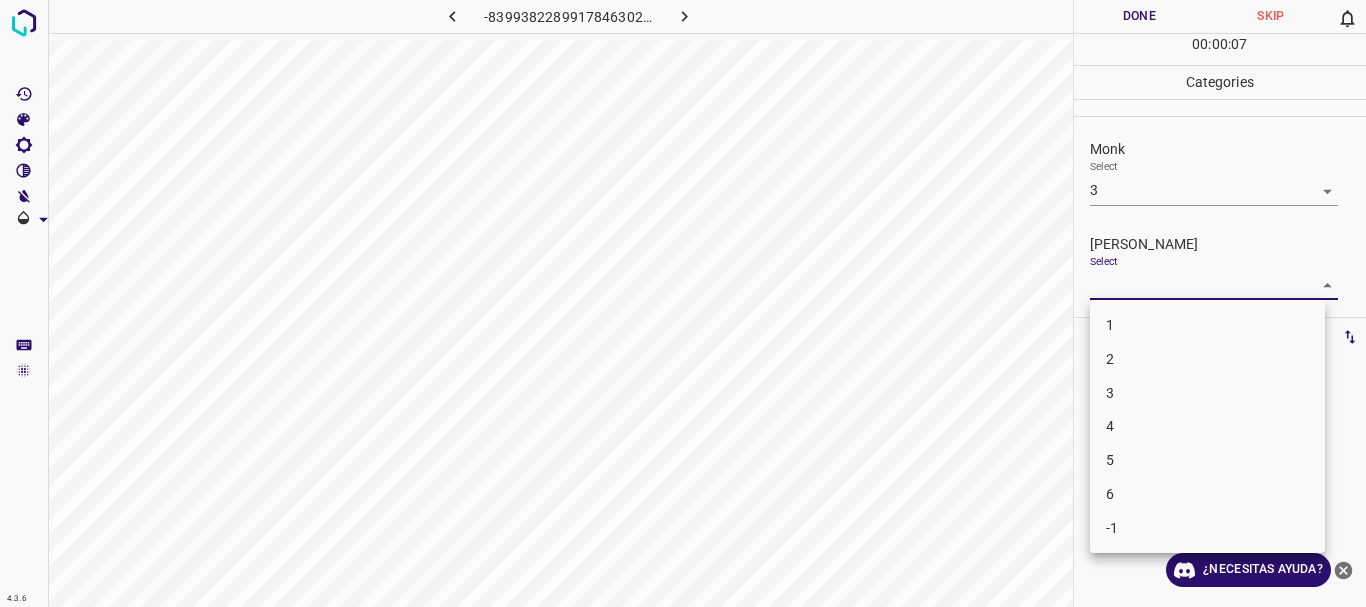 click on "2" at bounding box center [1207, 359] 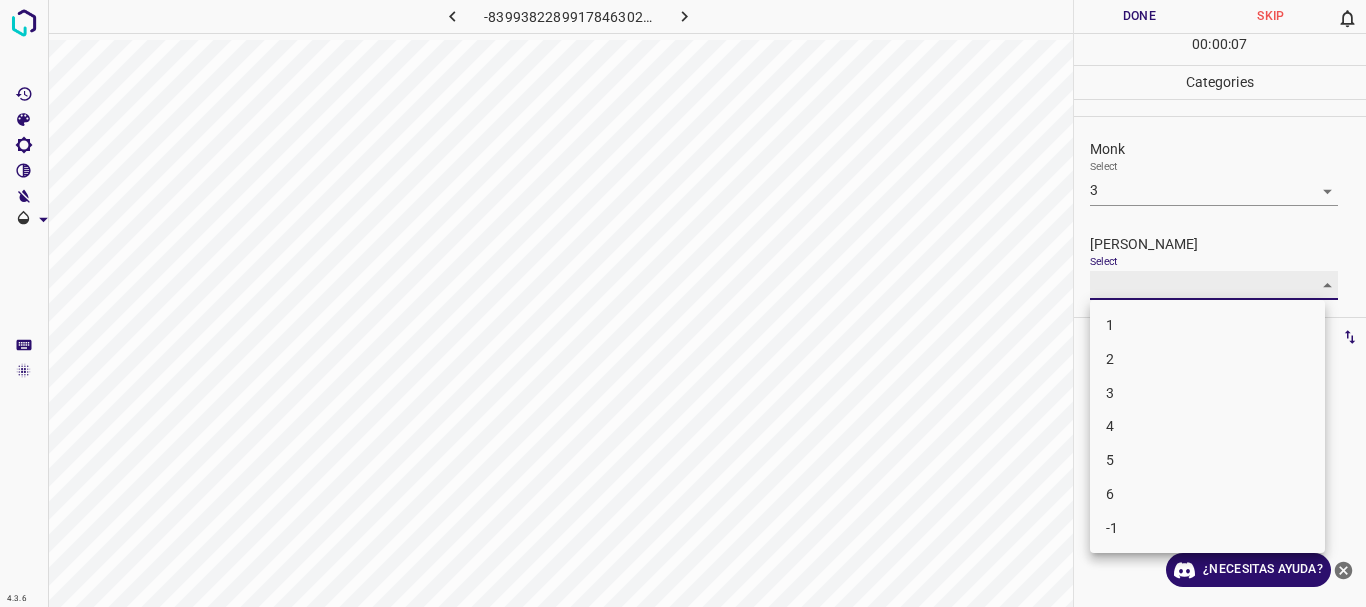 type on "2" 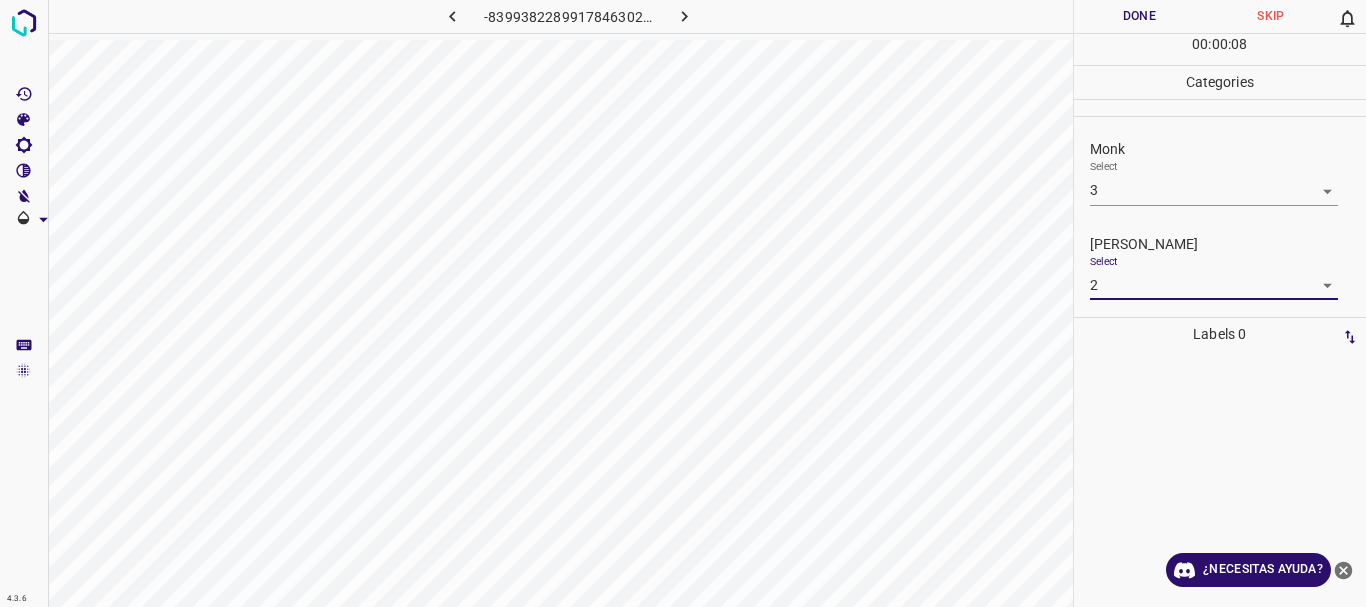 drag, startPoint x: 1148, startPoint y: 10, endPoint x: 1132, endPoint y: 12, distance: 16.124516 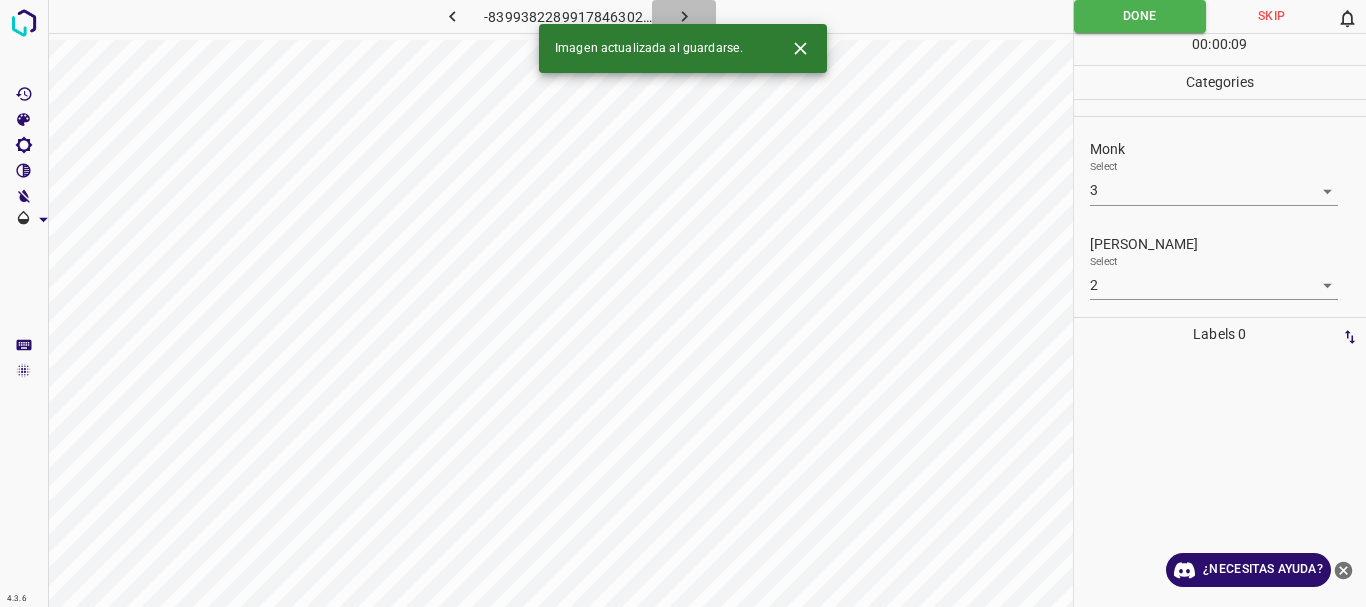 click 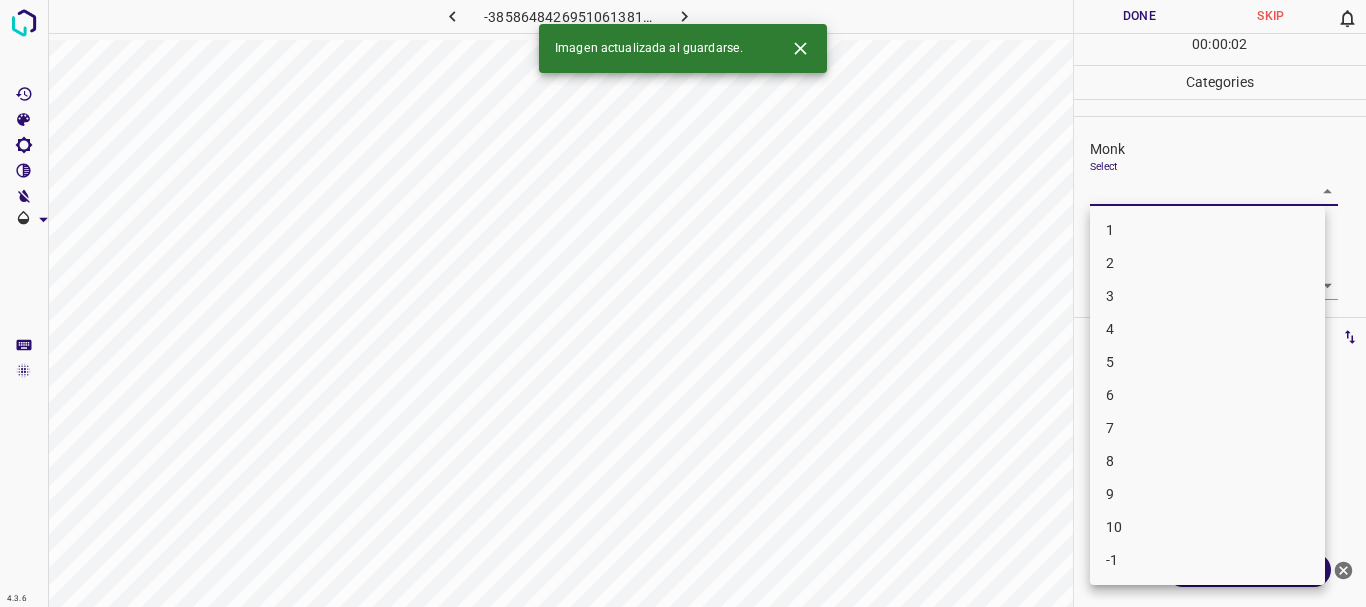 click on "4.3.6  -3858648426951061381.png Done Skip 0 00   : 00   : 02   Categories Monk   Select ​  Fitzpatrick   Select ​ Labels   0 Categories 1 Monk 2  Fitzpatrick Tools Space Change between modes (Draw & Edit) I Auto labeling R Restore zoom M Zoom in N Zoom out Delete Delete selecte label Filters Z Restore filters X Saturation filter C Brightness filter V Contrast filter B Gray scale filter General O Download Imagen actualizada al guardarse. ¿Necesitas ayuda? Texto original Valora esta traducción Tu opinión servirá para ayudar a mejorar el Traductor de Google - Texto - Esconder - Borrar 1 2 3 4 5 6 7 8 9 10 -1" at bounding box center [683, 303] 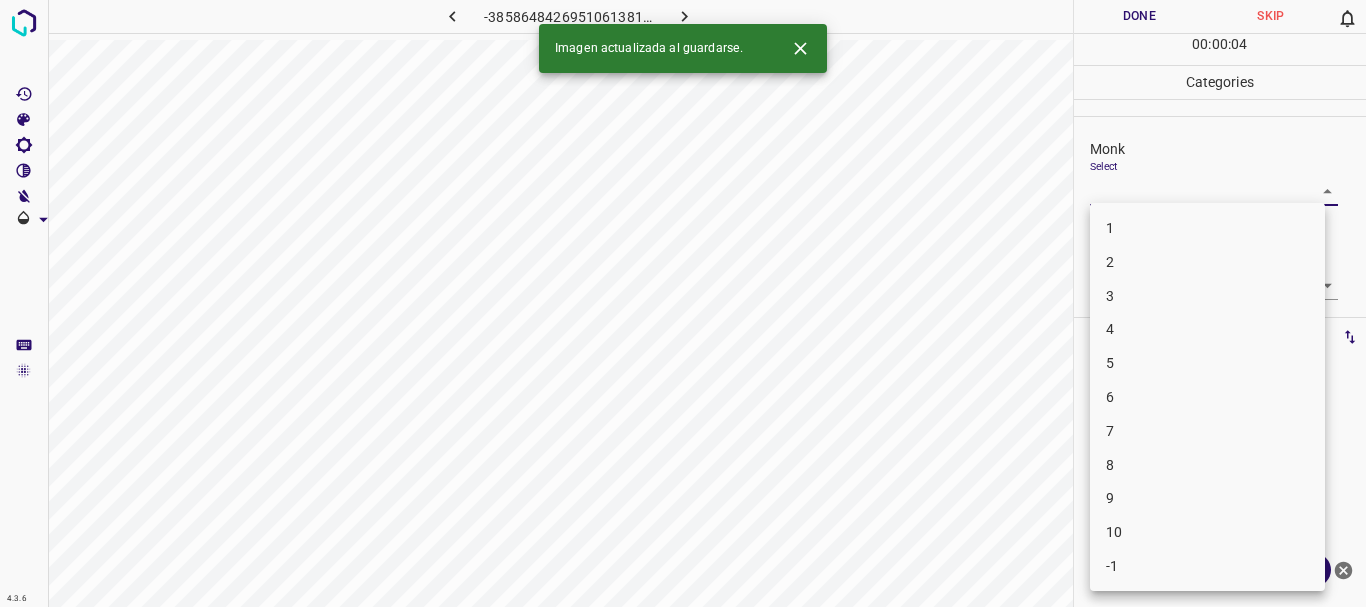 click on "3" at bounding box center (1207, 296) 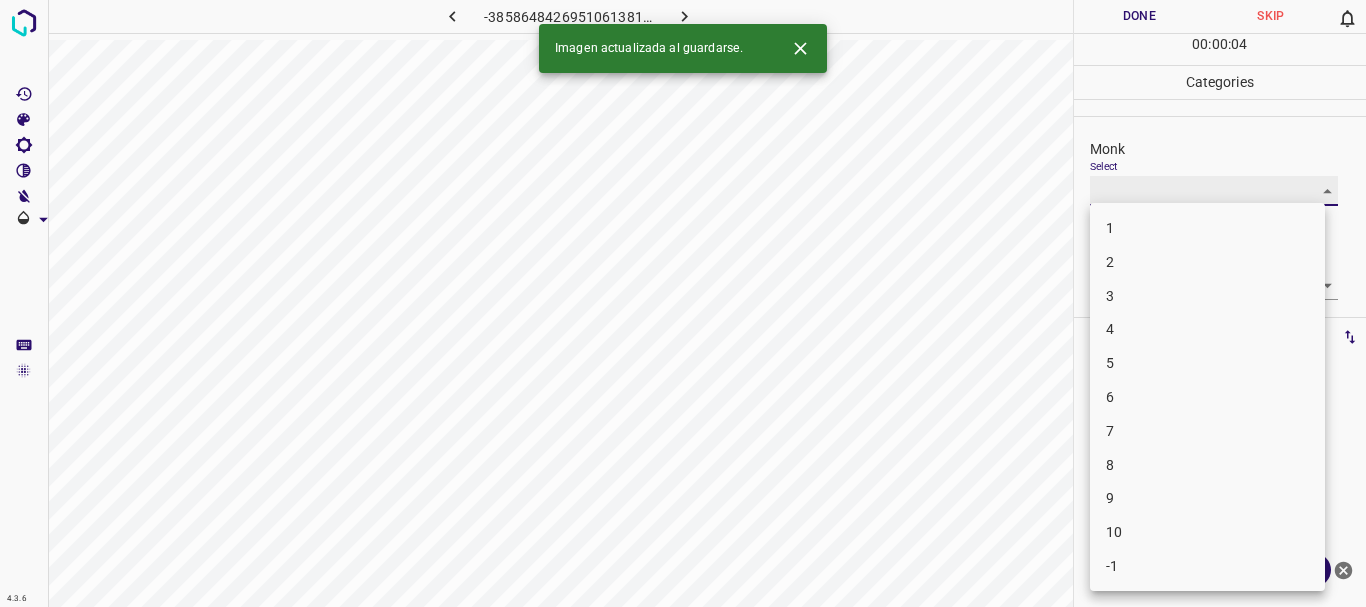 type on "3" 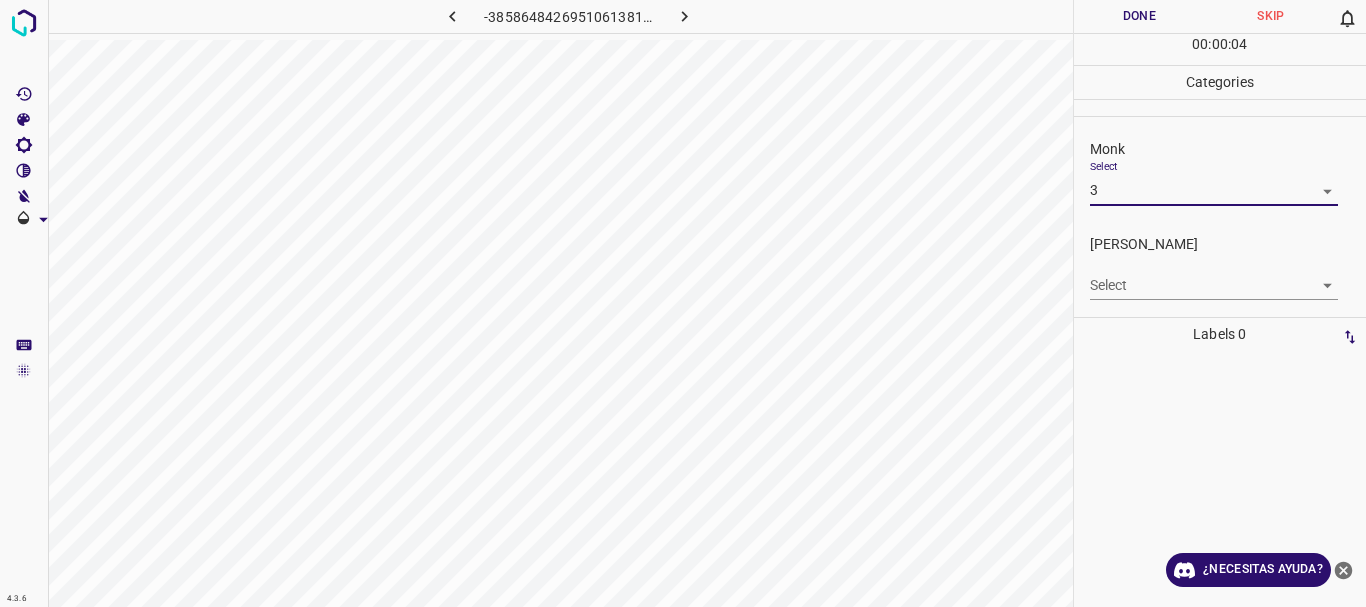 click on "4.3.6  -3858648426951061381.png Done Skip 0 00   : 00   : 04   Categories Monk   Select 3 3  Fitzpatrick   Select ​ Labels   0 Categories 1 Monk 2  Fitzpatrick Tools Space Change between modes (Draw & Edit) I Auto labeling R Restore zoom M Zoom in N Zoom out Delete Delete selecte label Filters Z Restore filters X Saturation filter C Brightness filter V Contrast filter B Gray scale filter General O Download ¿Necesitas ayuda? Texto original Valora esta traducción Tu opinión servirá para ayudar a mejorar el Traductor de Google - Texto - Esconder - Borrar 1 2 3 4 5 6 7 8 9 10 -1" at bounding box center (683, 303) 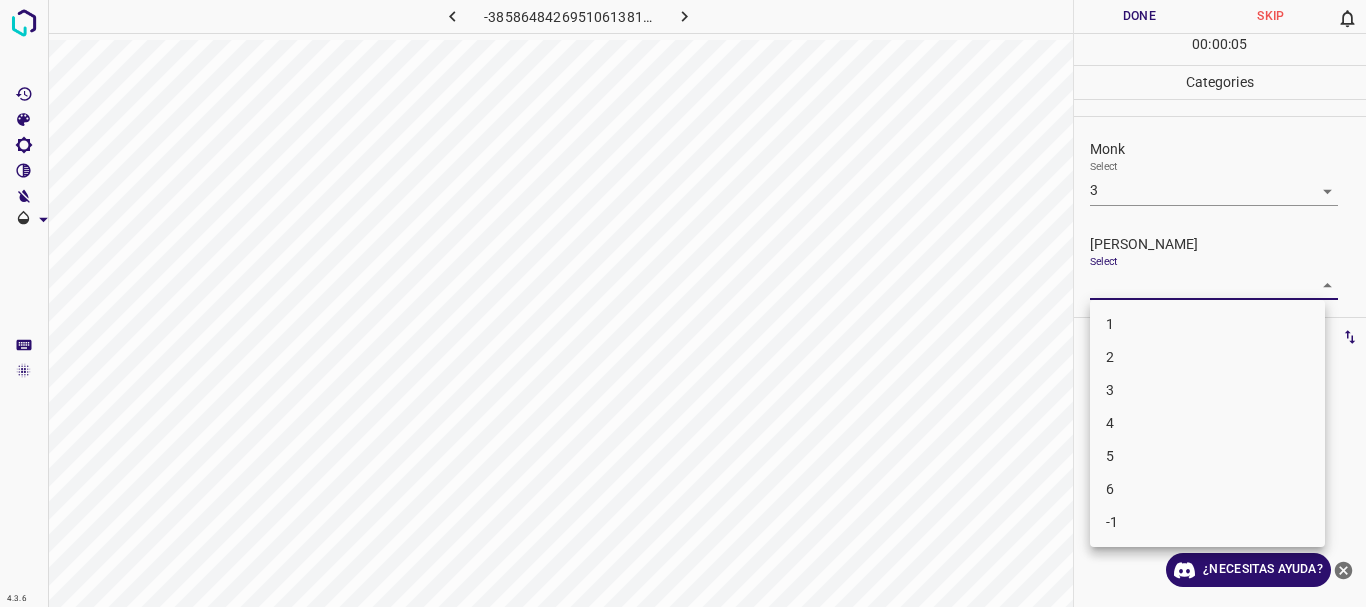 drag, startPoint x: 1169, startPoint y: 272, endPoint x: 1165, endPoint y: 297, distance: 25.317978 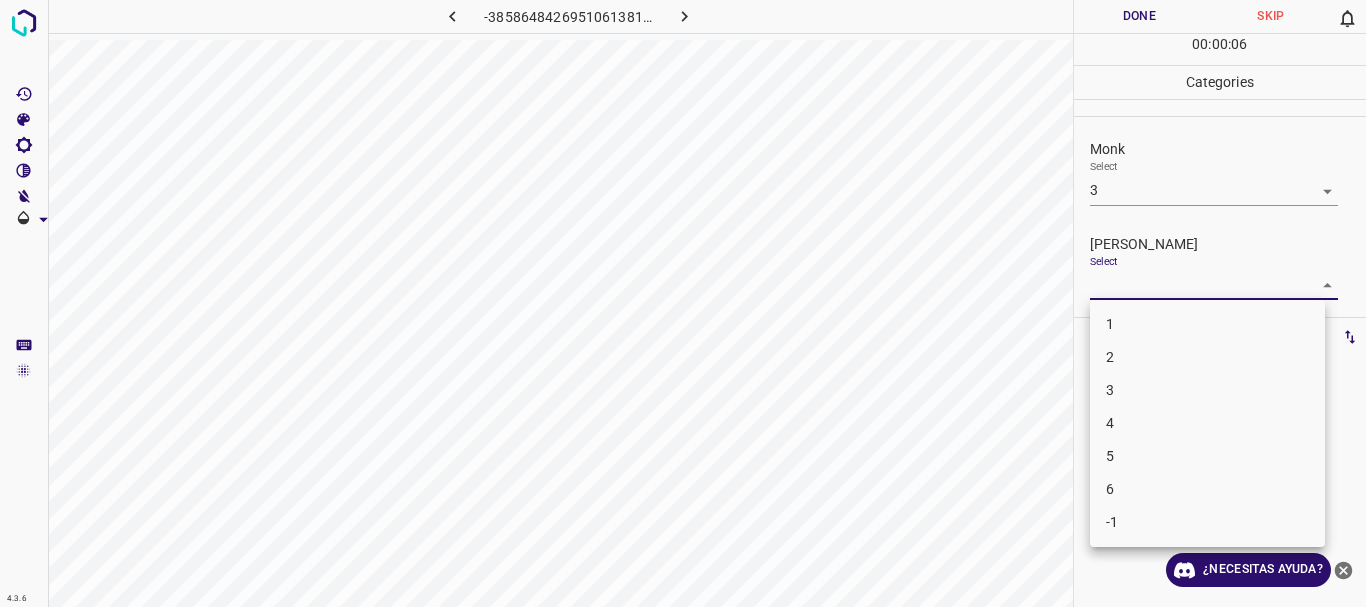 click on "4.3.6  -3858648426951061381.png Done Skip 0 00   : 00   : 06   Categories Monk   Select 3 3  Fitzpatrick   Select ​ Labels   0 Categories 1 Monk 2  Fitzpatrick Tools Space Change between modes (Draw & Edit) I Auto labeling R Restore zoom M Zoom in N Zoom out Delete Delete selecte label Filters Z Restore filters X Saturation filter C Brightness filter V Contrast filter B Gray scale filter General O Download ¿Necesitas ayuda? Texto original Valora esta traducción Tu opinión servirá para ayudar a mejorar el Traductor de Google - Texto - Esconder - Borrar 1 2 3 4 5 6 -1" at bounding box center [683, 303] 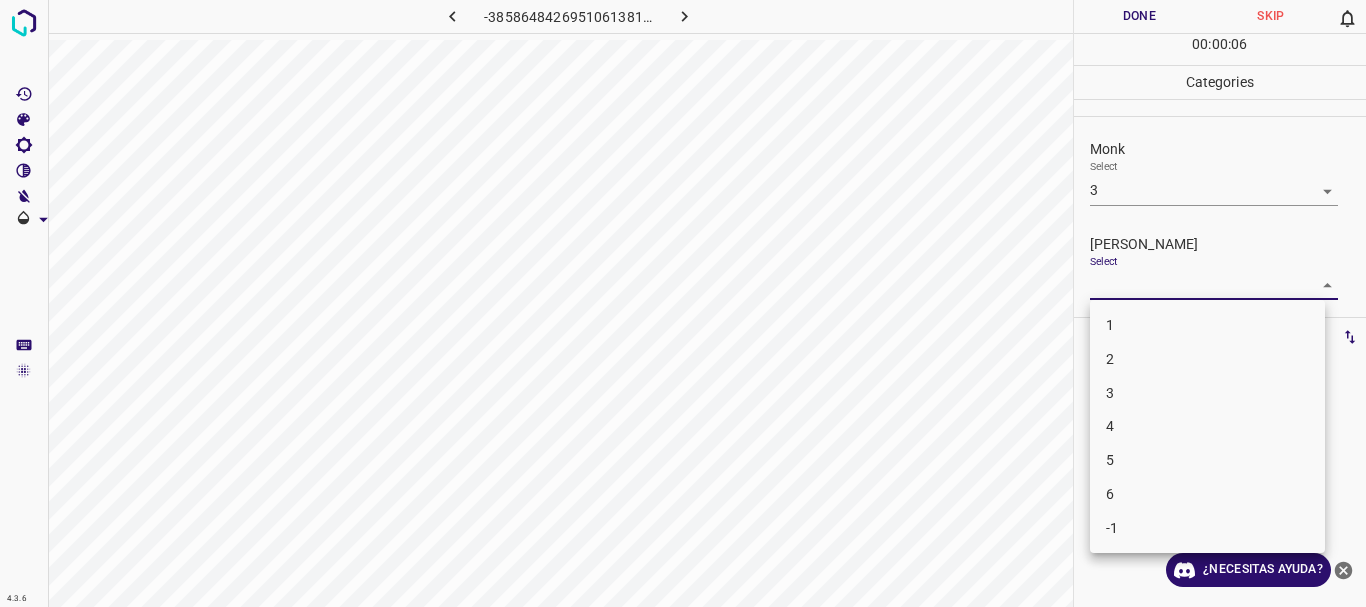 click on "2" at bounding box center [1207, 359] 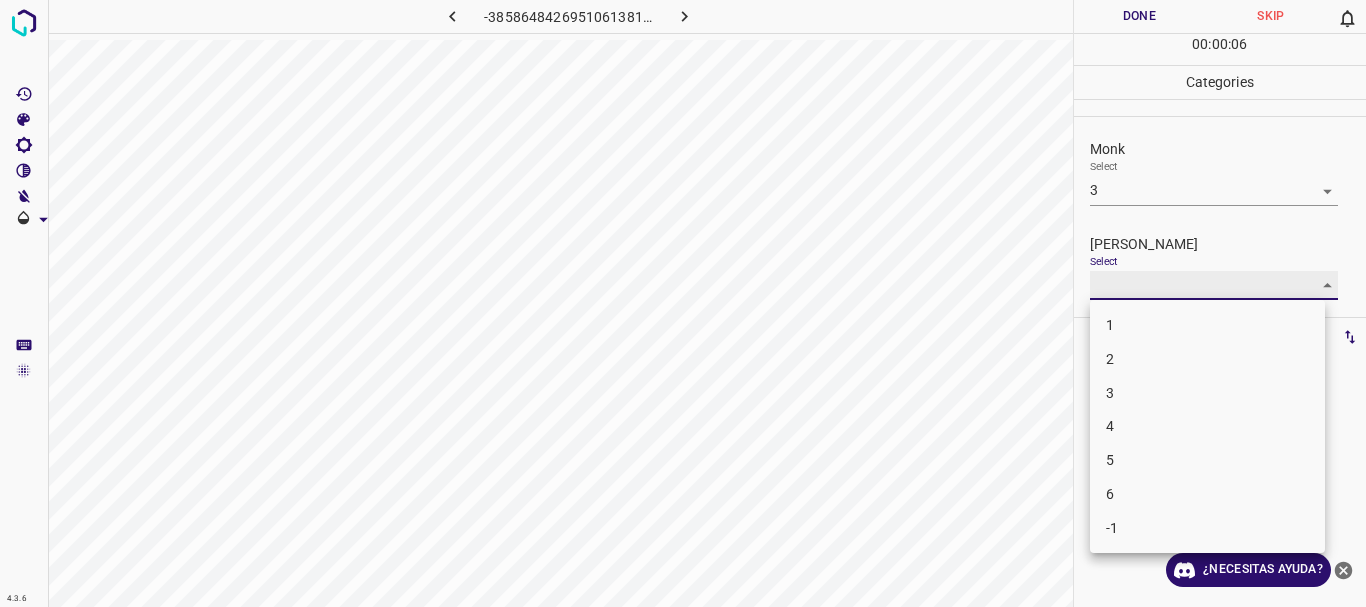 type on "2" 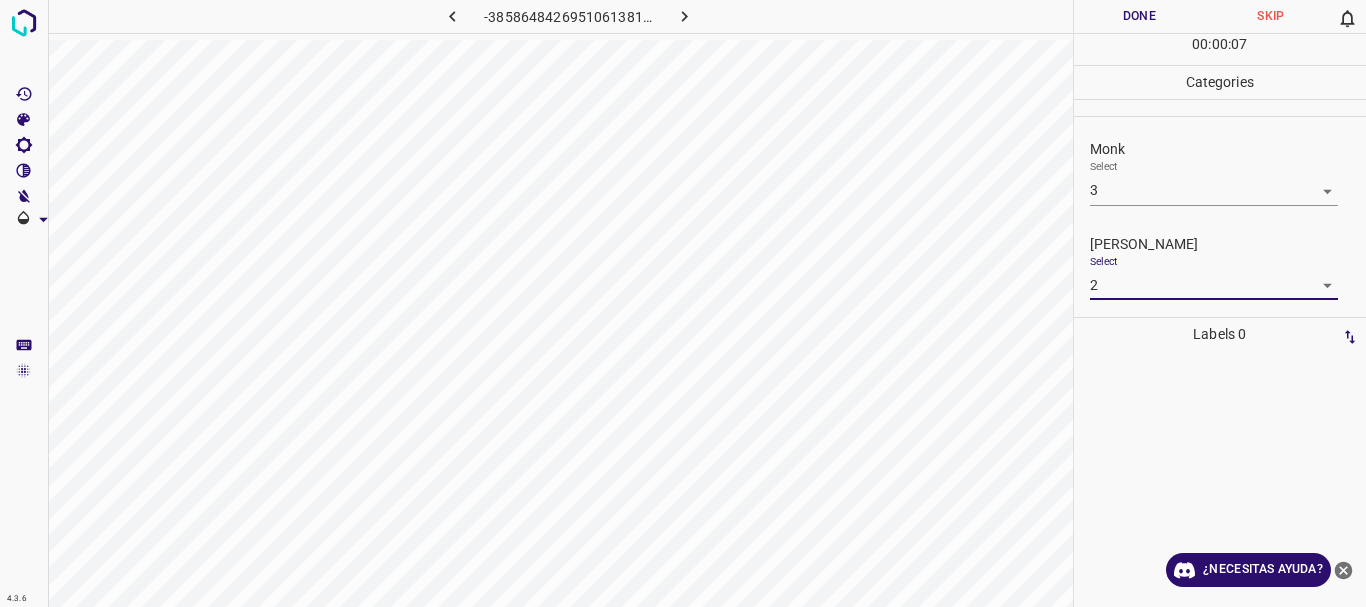 click on "Done" at bounding box center (1140, 16) 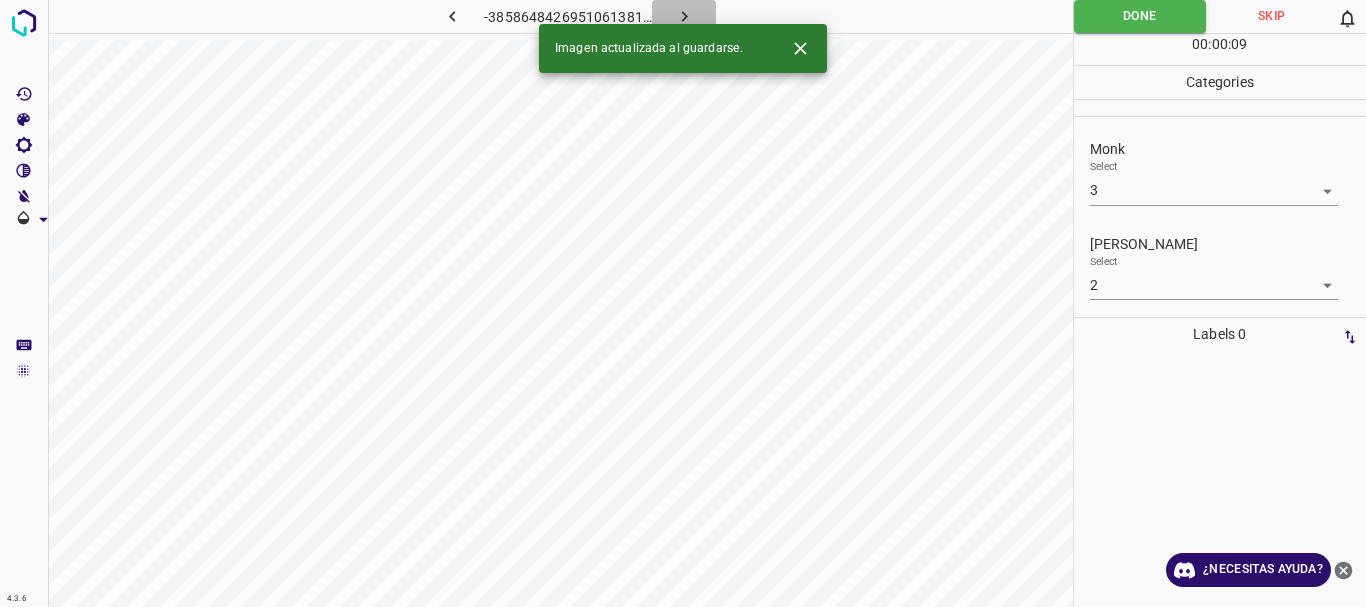 click 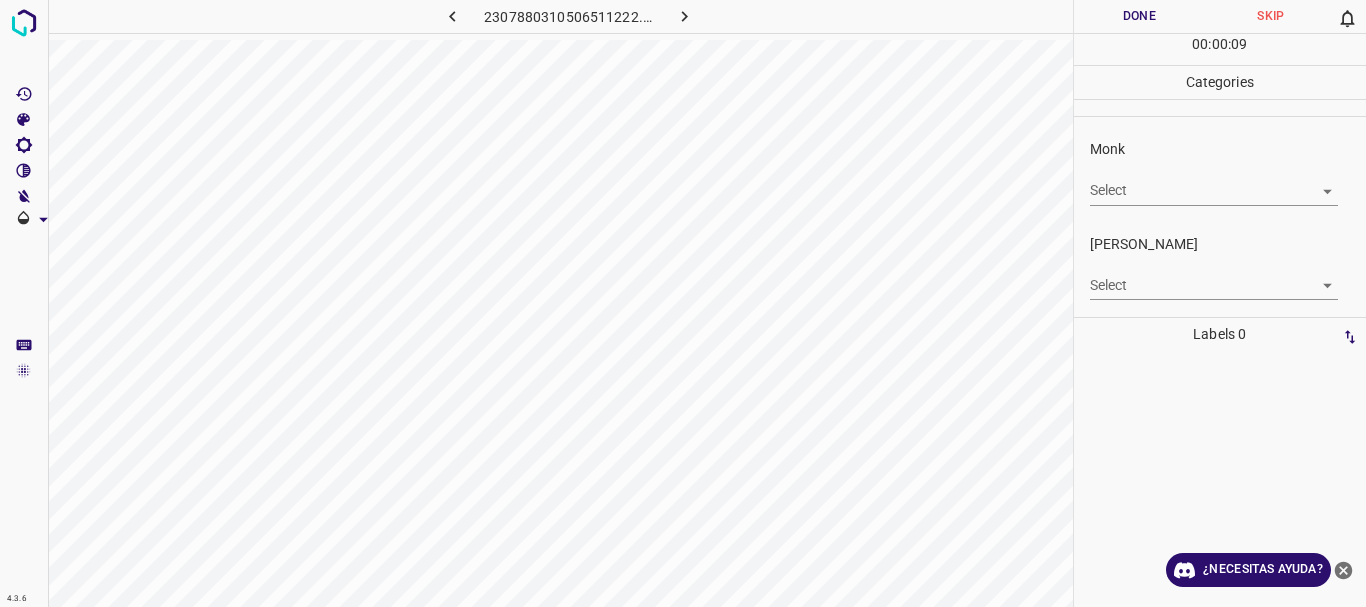 click on "4.3.6  2307880310506511222.png Done Skip 0 00   : 00   : 09   Categories Monk   Select ​  Fitzpatrick   Select ​ Labels   0 Categories 1 Monk 2  Fitzpatrick Tools Space Change between modes (Draw & Edit) I Auto labeling R Restore zoom M Zoom in N Zoom out Delete Delete selecte label Filters Z Restore filters X Saturation filter C Brightness filter V Contrast filter B Gray scale filter General O Download ¿Necesitas ayuda? Texto original Valora esta traducción Tu opinión servirá para ayudar a mejorar el Traductor de Google - Texto - Esconder - Borrar" at bounding box center (683, 303) 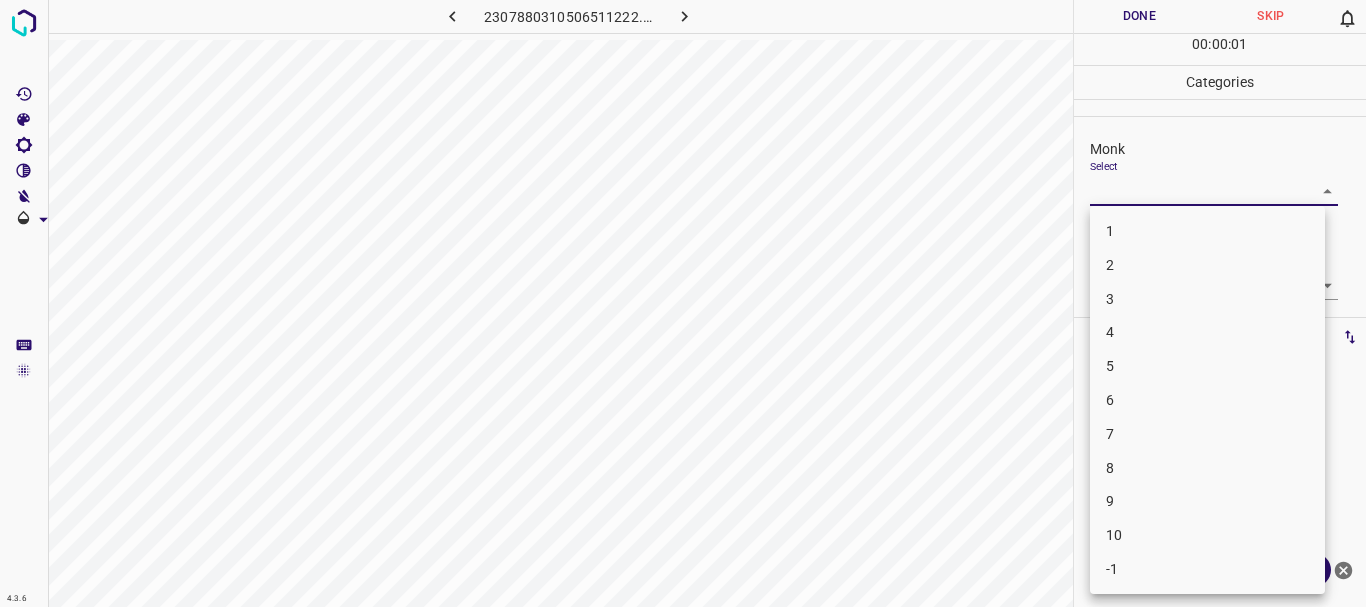 click on "3" at bounding box center [1207, 299] 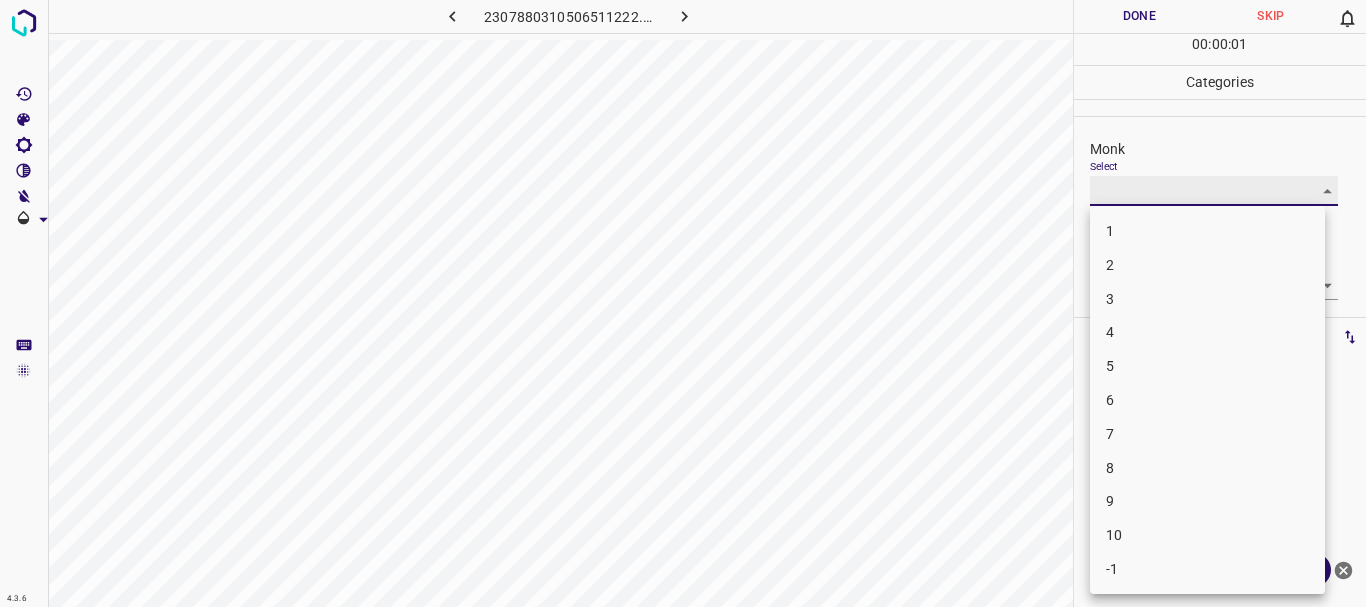type on "3" 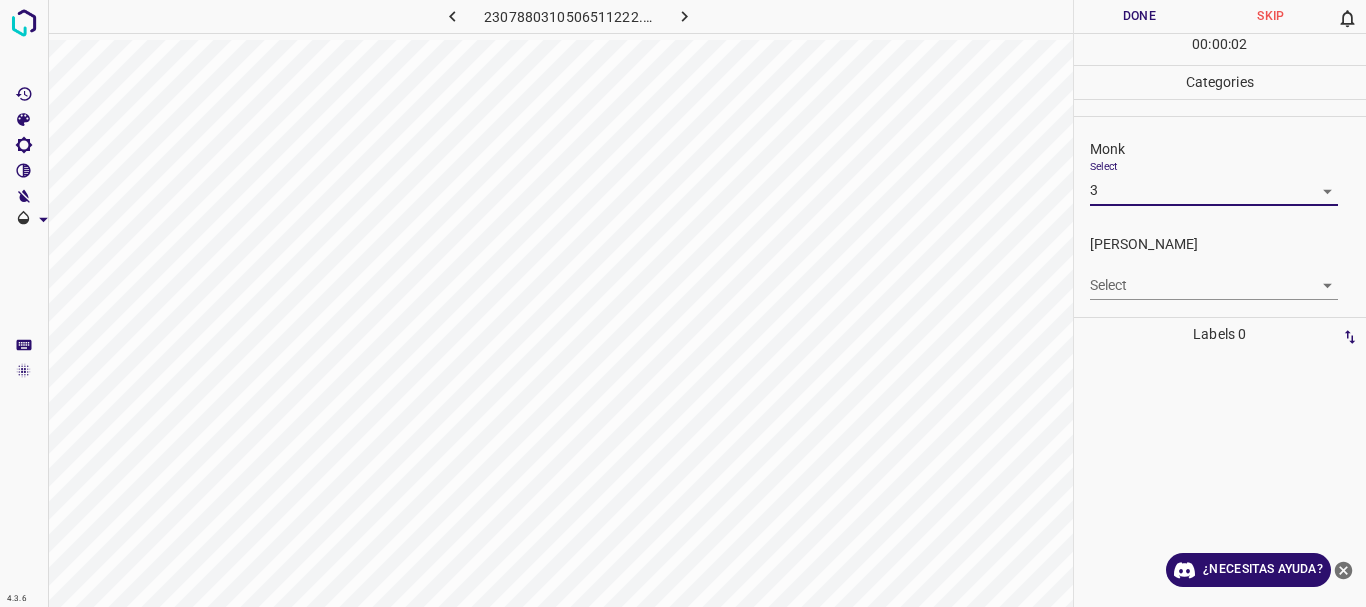click on "4.3.6  2307880310506511222.png Done Skip 0 00   : 00   : 02   Categories Monk   Select 3 3  Fitzpatrick   Select ​ Labels   0 Categories 1 Monk 2  Fitzpatrick Tools Space Change between modes (Draw & Edit) I Auto labeling R Restore zoom M Zoom in N Zoom out Delete Delete selecte label Filters Z Restore filters X Saturation filter C Brightness filter V Contrast filter B Gray scale filter General O Download ¿Necesitas ayuda? Texto original Valora esta traducción Tu opinión servirá para ayudar a mejorar el Traductor de Google - Texto - Esconder - Borrar" at bounding box center (683, 303) 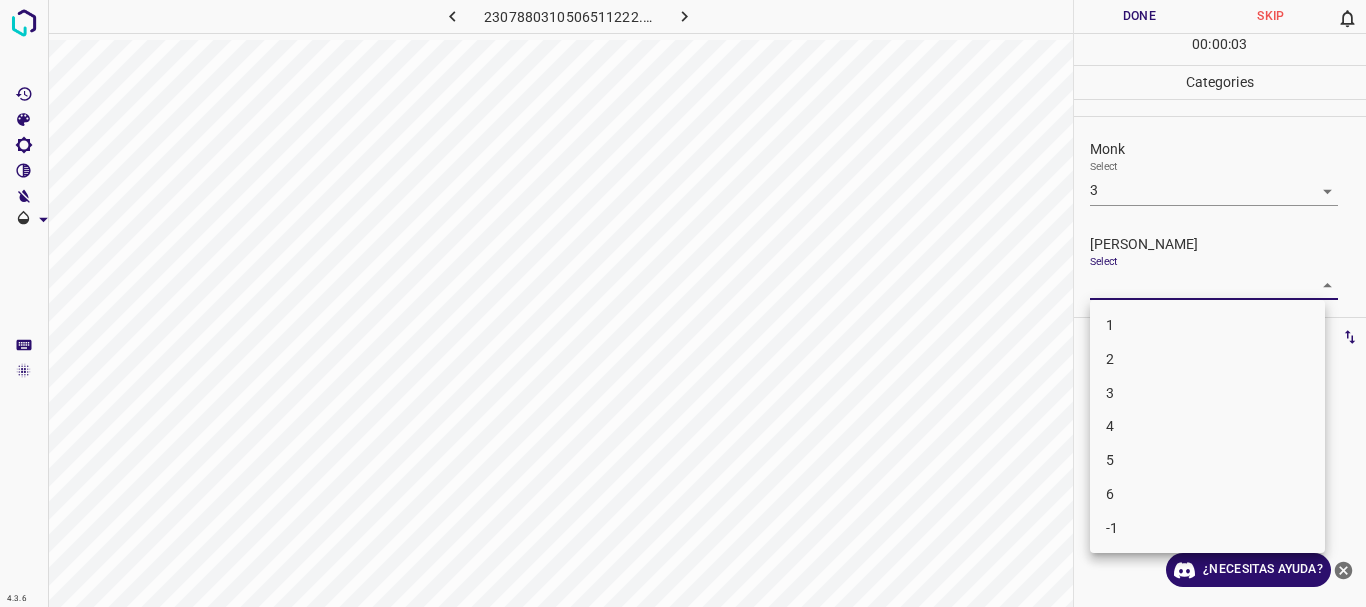 click on "2" at bounding box center [1207, 359] 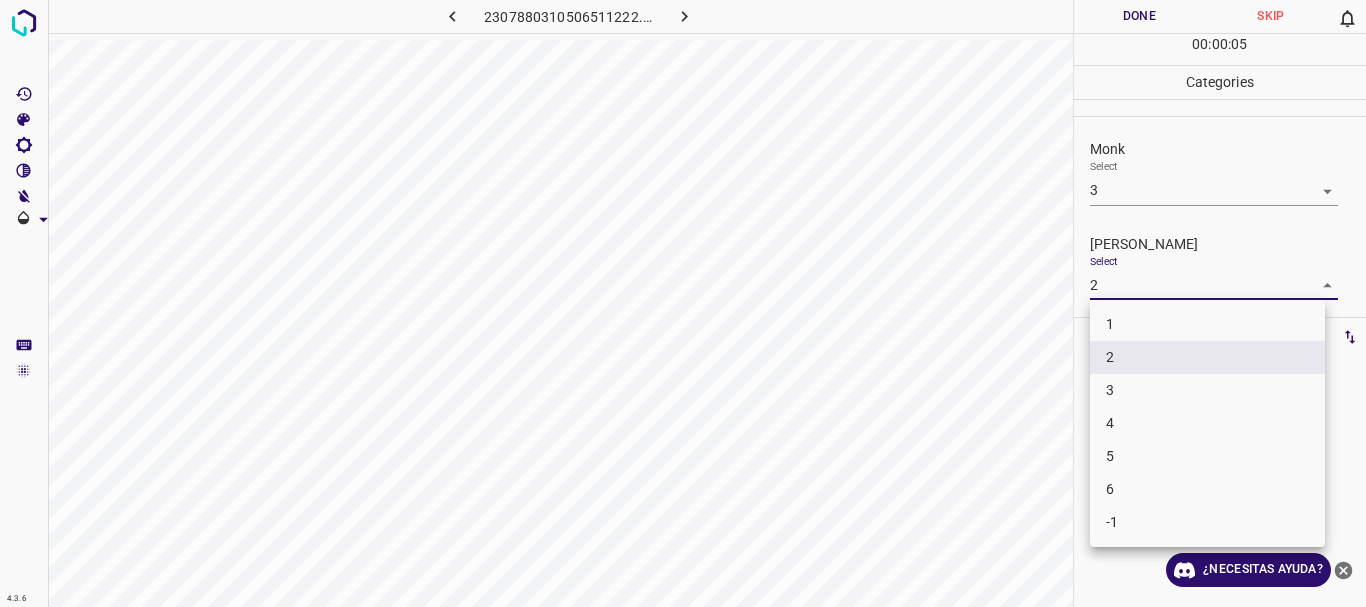 click on "4.3.6  2307880310506511222.png Done Skip 0 00   : 00   : 05   Categories Monk   Select 3 3  Fitzpatrick   Select 2 2 Labels   0 Categories 1 Monk 2  Fitzpatrick Tools Space Change between modes (Draw & Edit) I Auto labeling R Restore zoom M Zoom in N Zoom out Delete Delete selecte label Filters Z Restore filters X Saturation filter C Brightness filter V Contrast filter B Gray scale filter General O Download ¿Necesitas ayuda? Texto original Valora esta traducción Tu opinión servirá para ayudar a mejorar el Traductor de Google - Texto - Esconder - Borrar 1 2 3 4 5 6 -1" at bounding box center [683, 303] 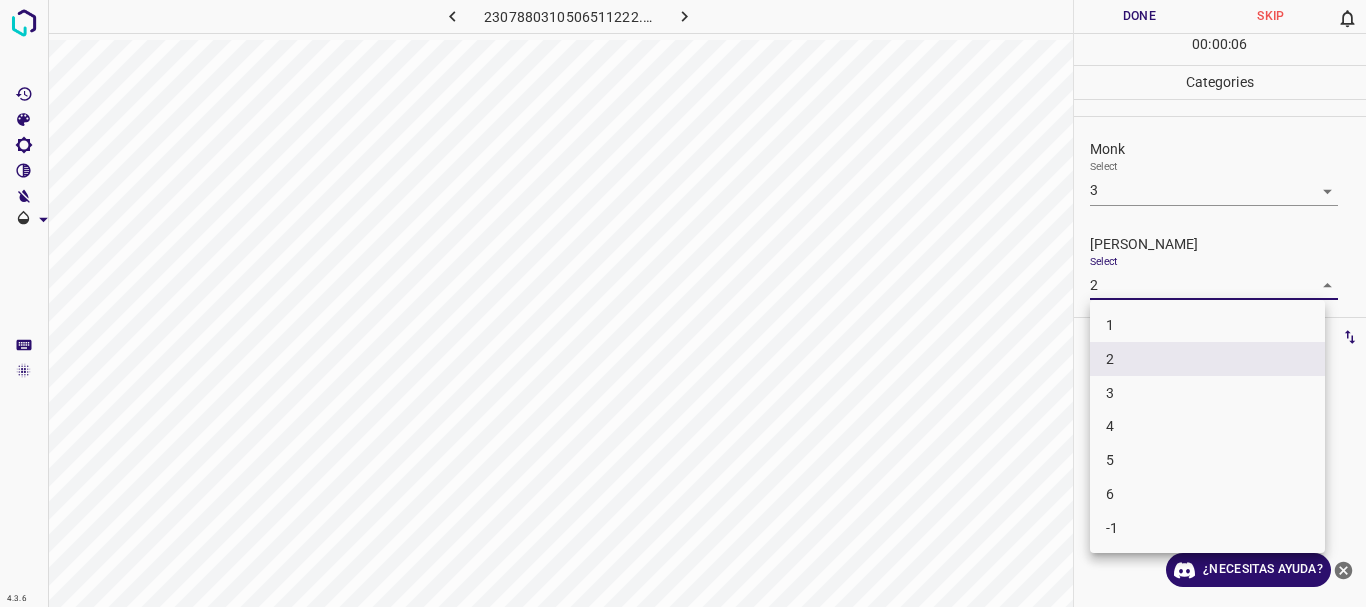 drag, startPoint x: 1128, startPoint y: 392, endPoint x: 1128, endPoint y: 21, distance: 371 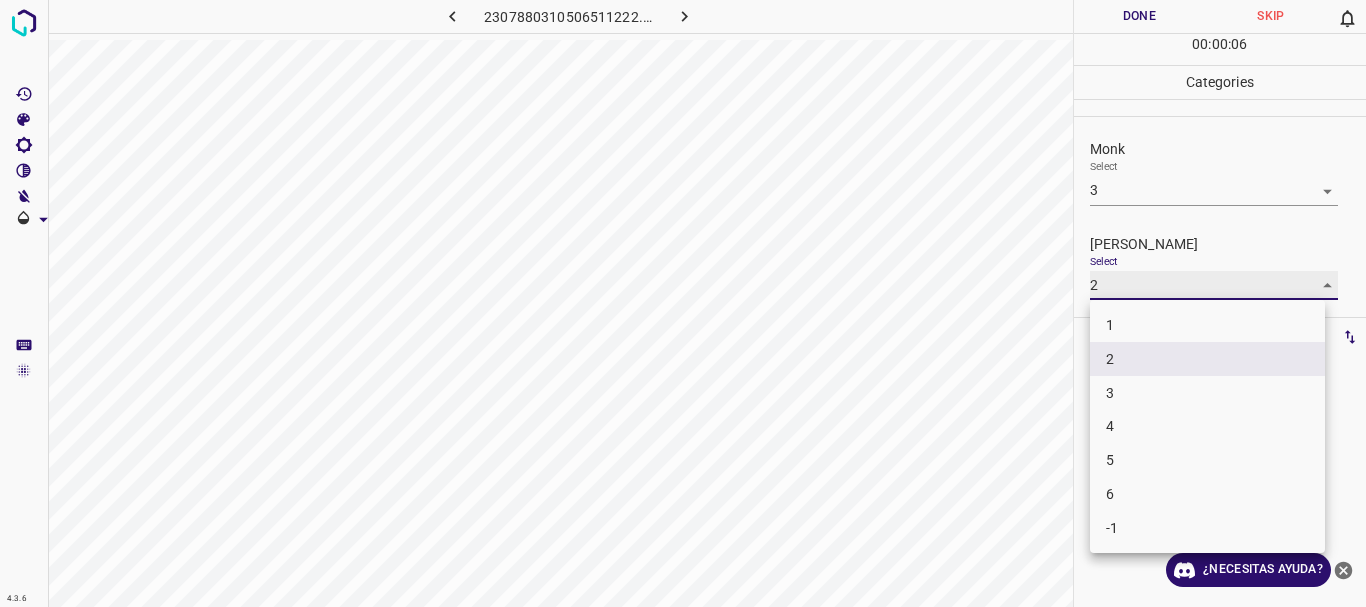 type on "3" 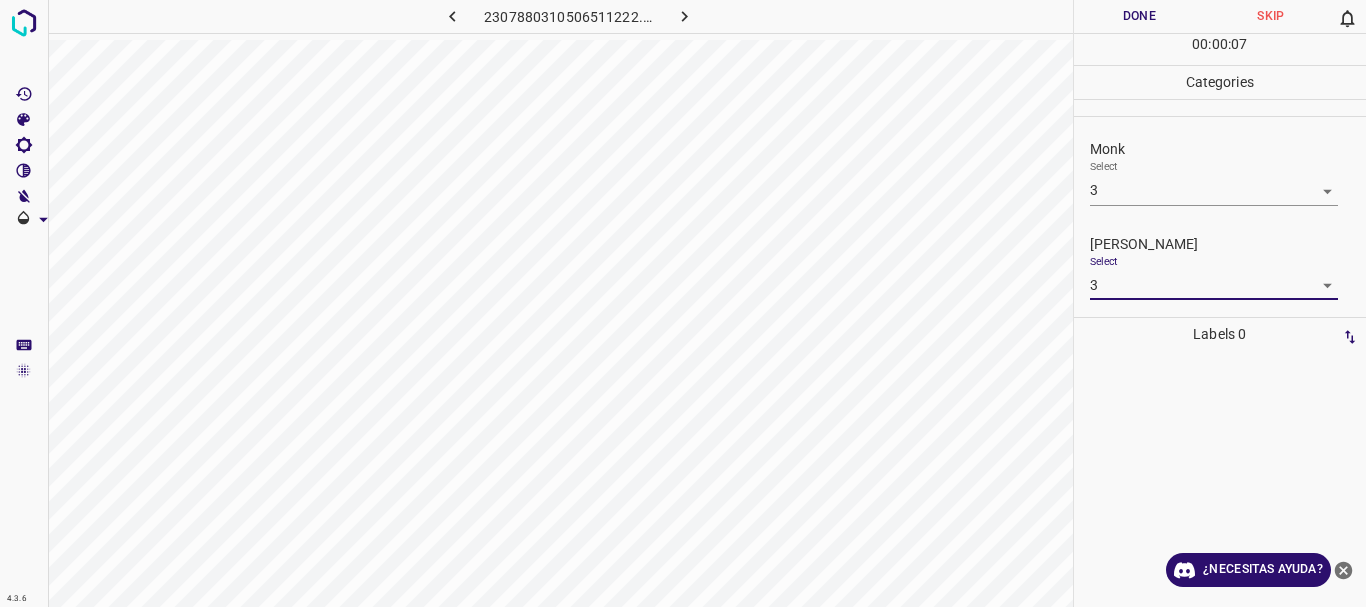 click on "Done" at bounding box center (1140, 16) 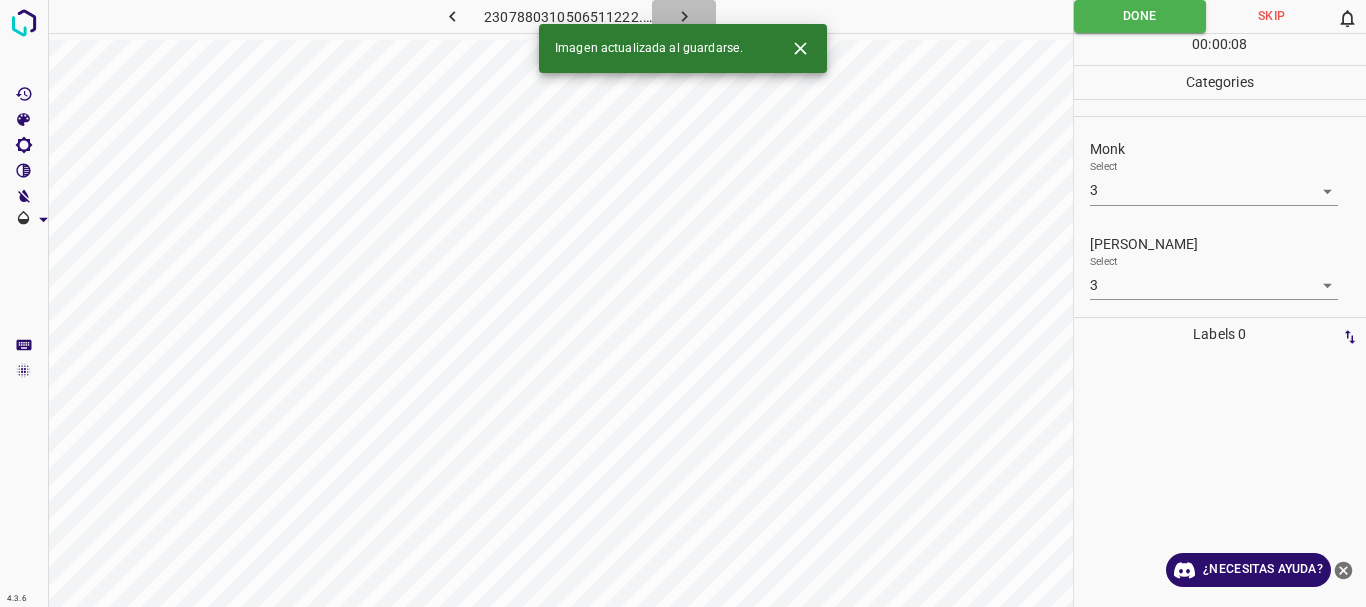 click 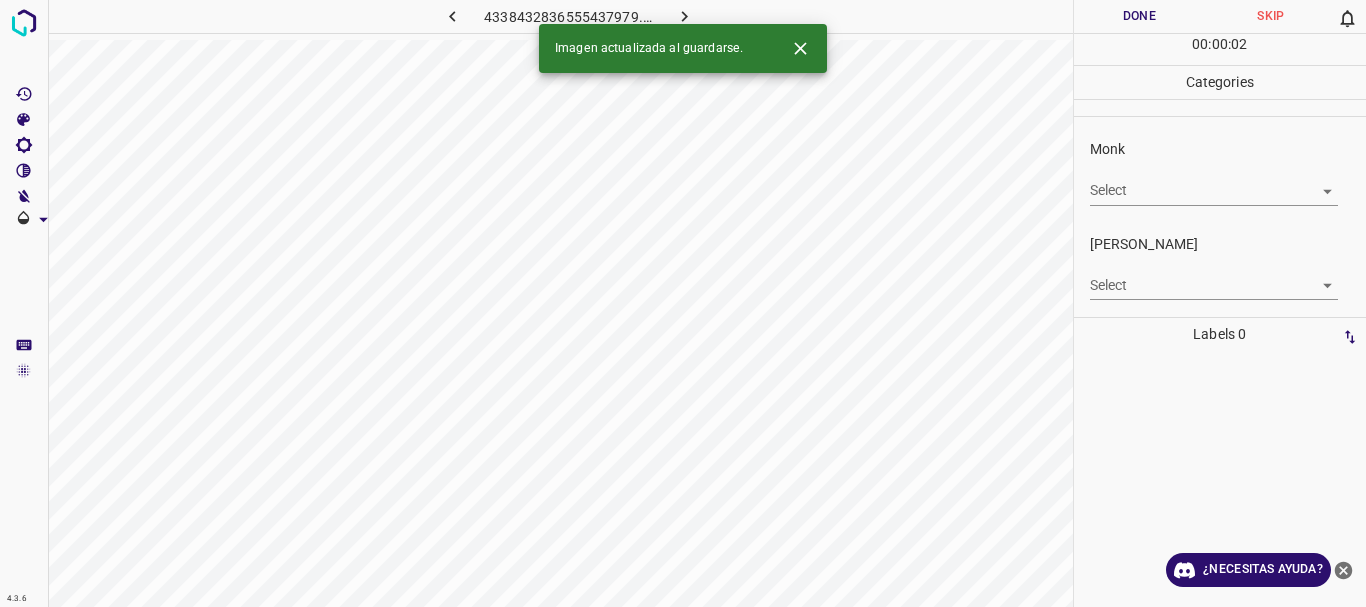 click on "Select ​" at bounding box center (1214, 182) 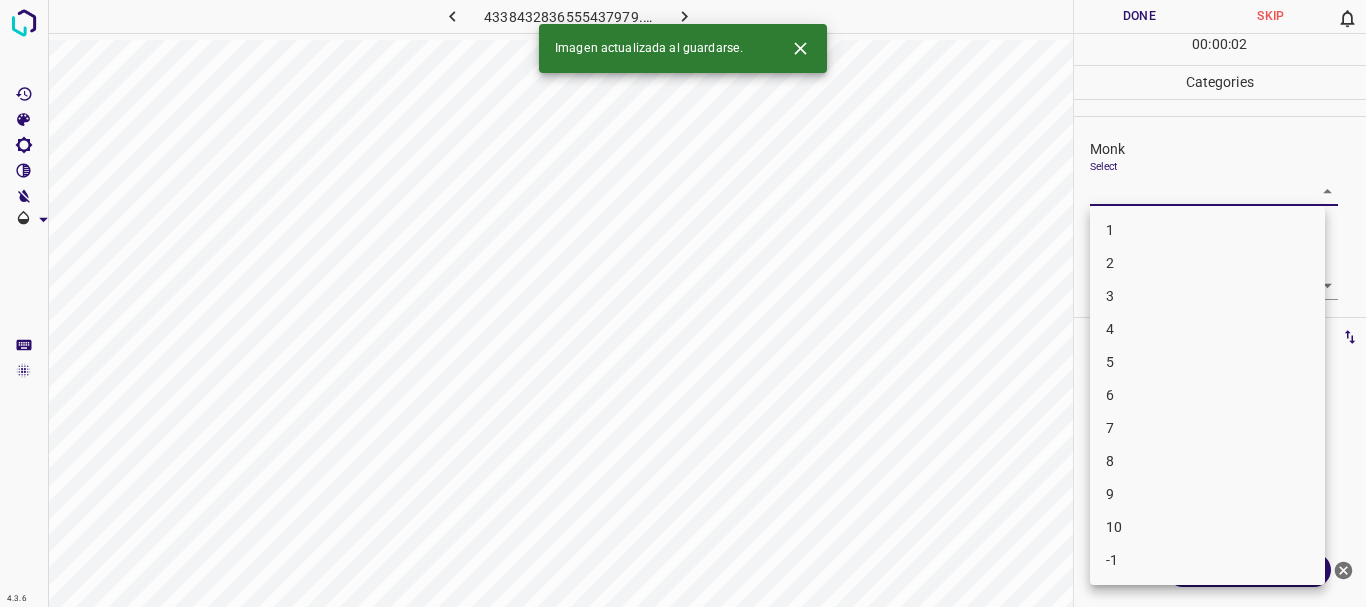 click on "4.3.6  4338432836555437979.png Done Skip 0 00   : 00   : 02   Categories Monk   Select ​  Fitzpatrick   Select ​ Labels   0 Categories 1 Monk 2  Fitzpatrick Tools Space Change between modes (Draw & Edit) I Auto labeling R Restore zoom M Zoom in N Zoom out Delete Delete selecte label Filters Z Restore filters X Saturation filter C Brightness filter V Contrast filter B Gray scale filter General O Download Imagen actualizada al guardarse. ¿Necesitas ayuda? Texto original Valora esta traducción Tu opinión servirá para ayudar a mejorar el Traductor de Google - Texto - Esconder - Borrar 1 2 3 4 5 6 7 8 9 10 -1" at bounding box center [683, 303] 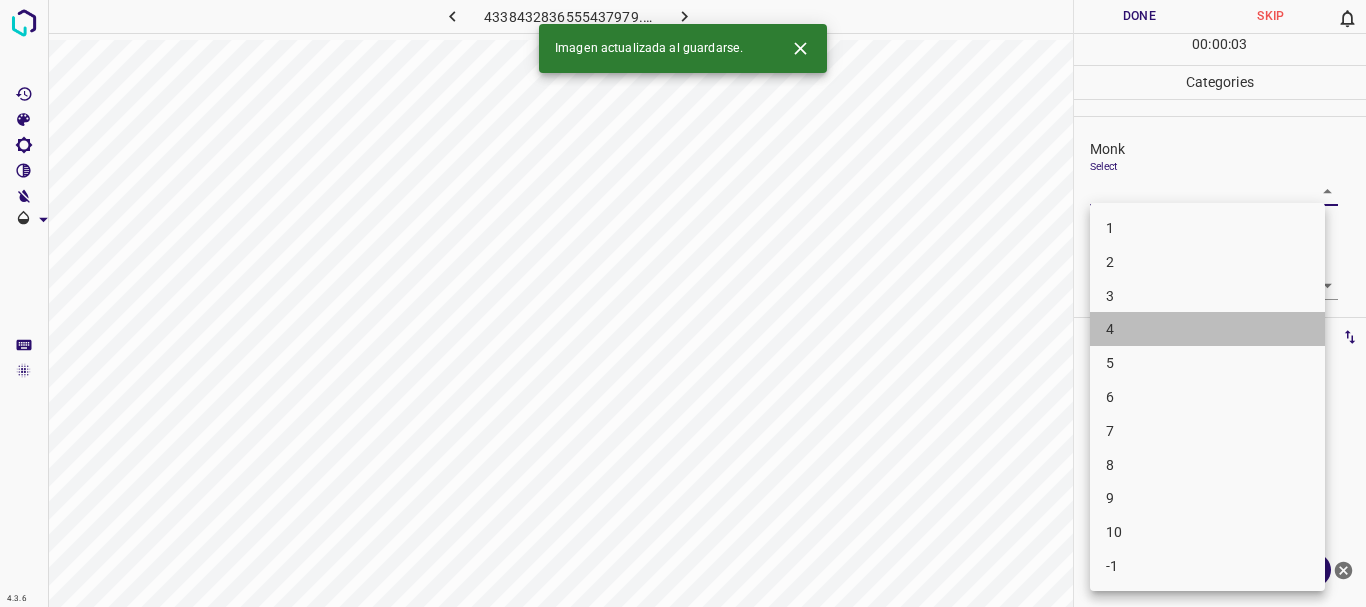 click on "4" at bounding box center [1207, 329] 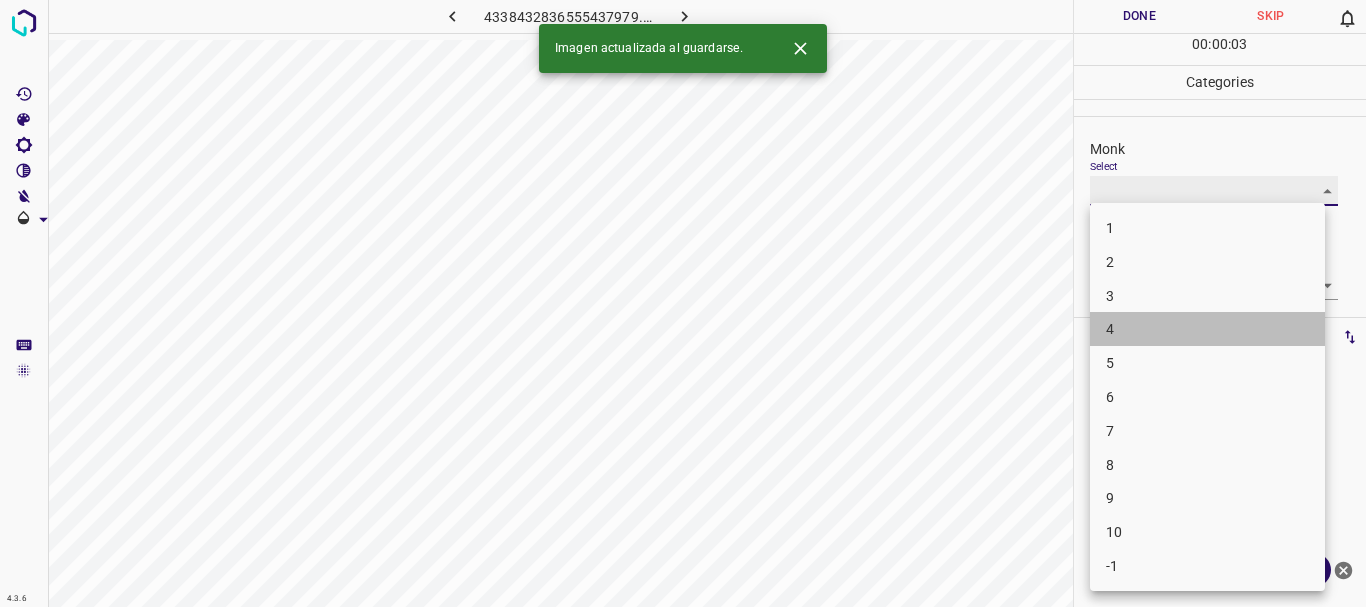 type on "4" 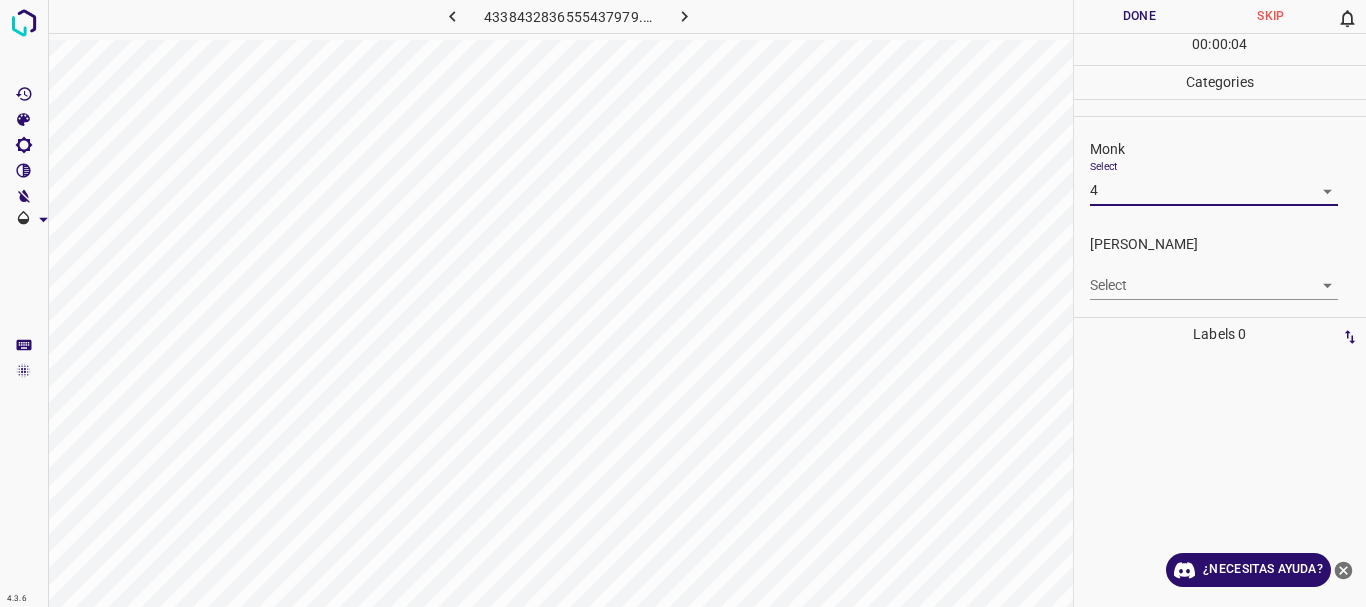 click on "4.3.6  4338432836555437979.png Done Skip 0 00   : 00   : 04   Categories Monk   Select 4 4  Fitzpatrick   Select ​ Labels   0 Categories 1 Monk 2  Fitzpatrick Tools Space Change between modes (Draw & Edit) I Auto labeling R Restore zoom M Zoom in N Zoom out Delete Delete selecte label Filters Z Restore filters X Saturation filter C Brightness filter V Contrast filter B Gray scale filter General O Download ¿Necesitas ayuda? Texto original Valora esta traducción Tu opinión servirá para ayudar a mejorar el Traductor de Google - Texto - Esconder - Borrar" at bounding box center (683, 303) 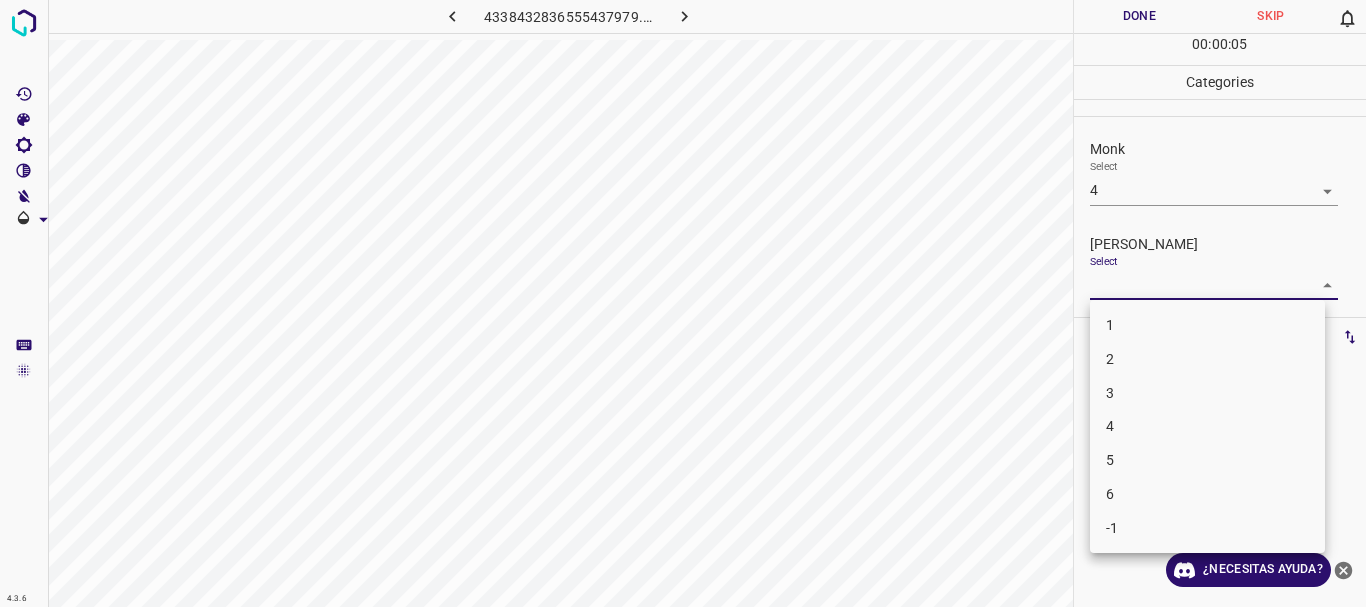 click on "2" at bounding box center (1207, 359) 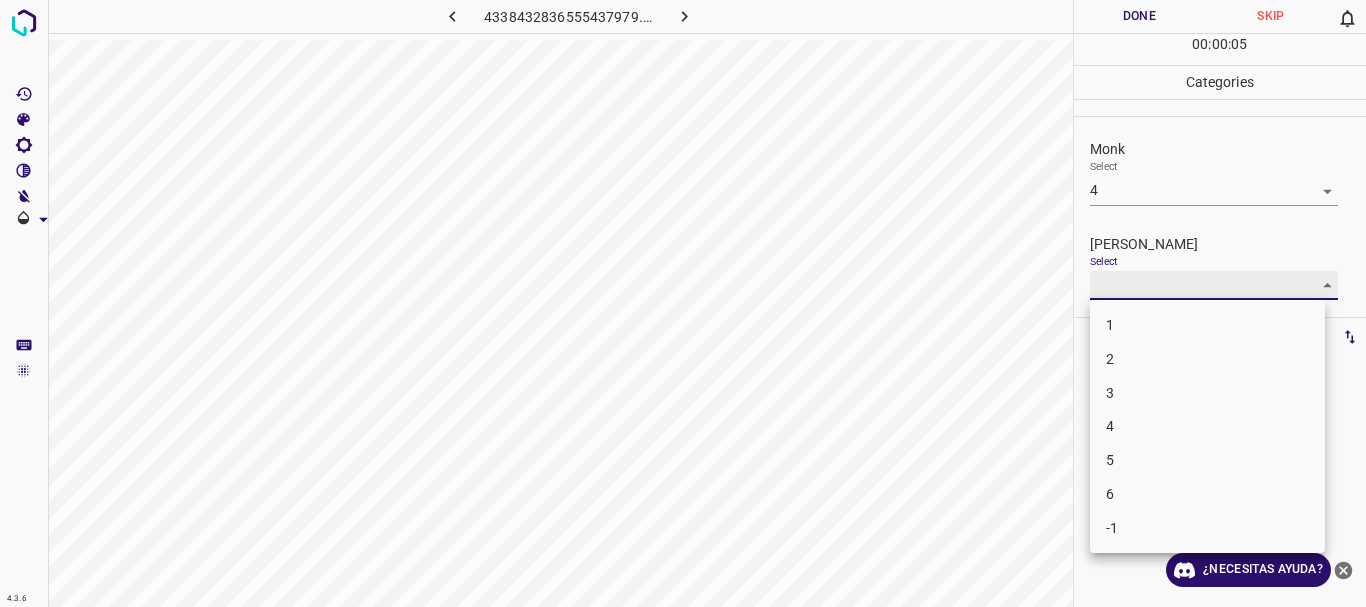 type on "2" 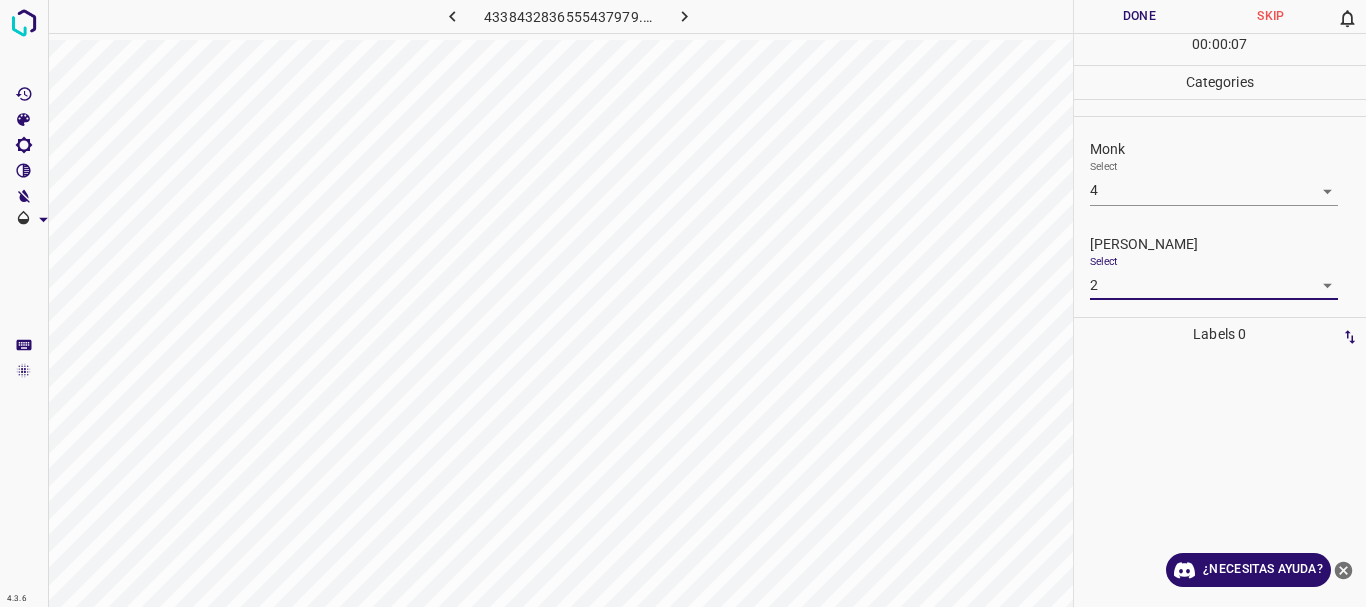 drag, startPoint x: 1157, startPoint y: 22, endPoint x: 755, endPoint y: 3, distance: 402.44876 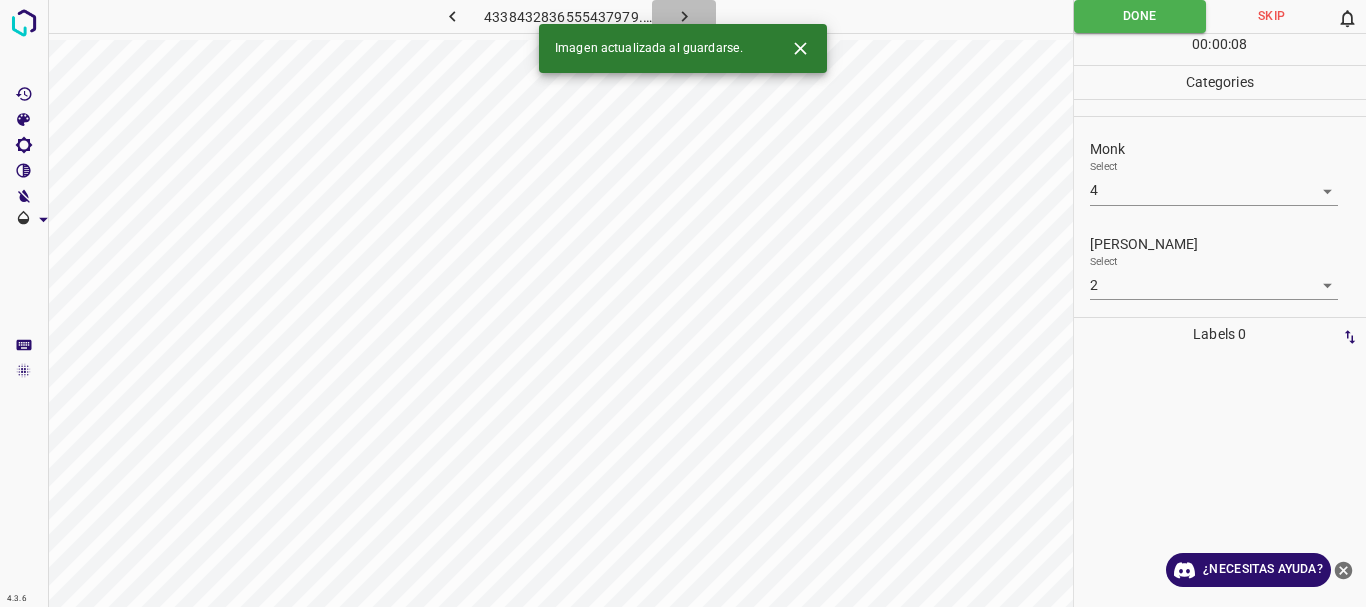 click 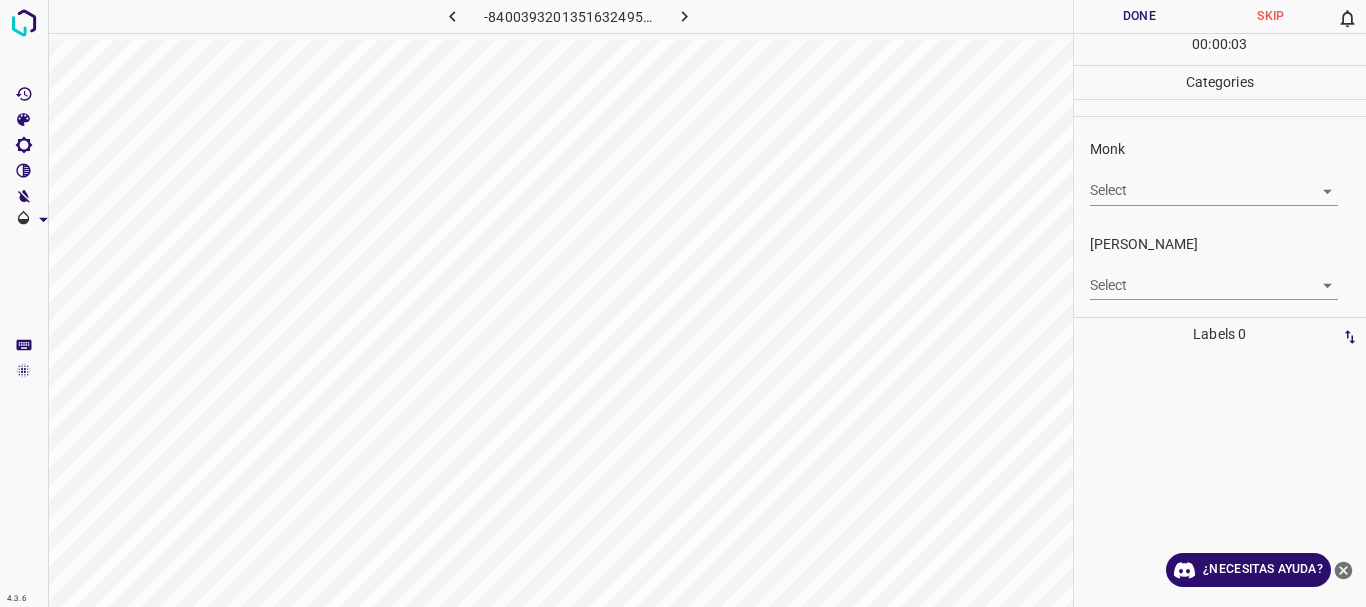 click on "4.3.6  -8400393201351632495.png Done Skip 0 00   : 00   : 03   Categories Monk   Select ​  Fitzpatrick   Select ​ Labels   0 Categories 1 Monk 2  Fitzpatrick Tools Space Change between modes (Draw & Edit) I Auto labeling R Restore zoom M Zoom in N Zoom out Delete Delete selecte label Filters Z Restore filters X Saturation filter C Brightness filter V Contrast filter B Gray scale filter General O Download ¿Necesitas ayuda? Texto original Valora esta traducción Tu opinión servirá para ayudar a mejorar el Traductor de Google - Texto - Esconder - Borrar" at bounding box center (683, 303) 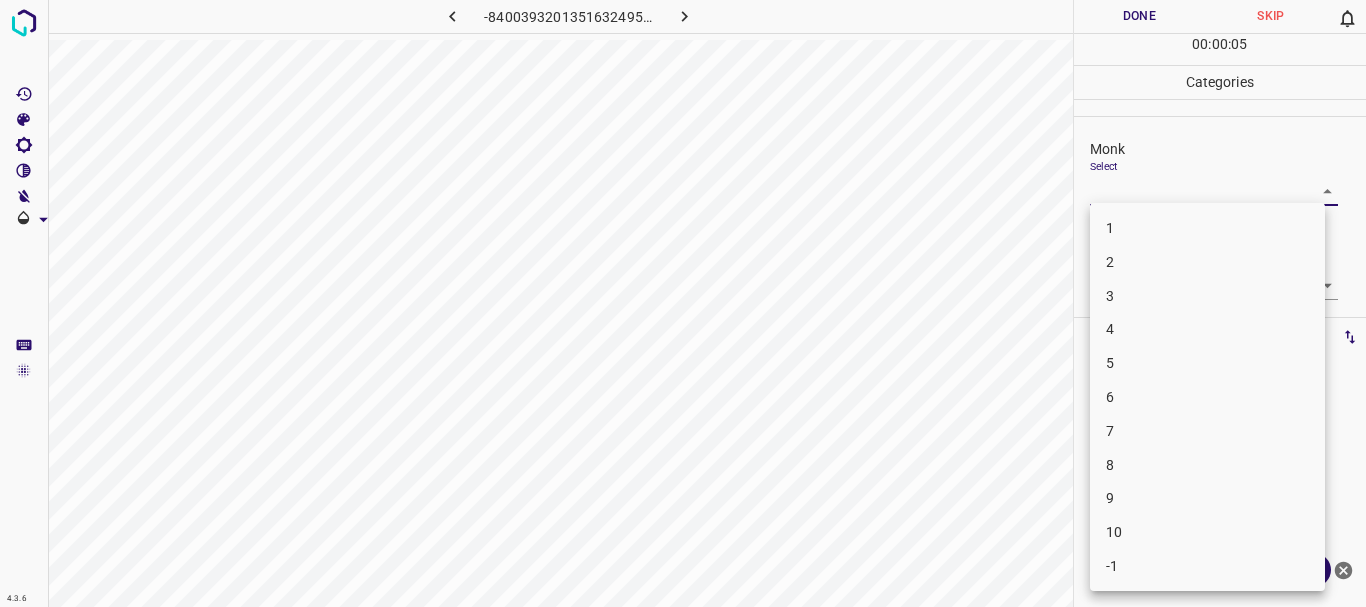 click on "3" at bounding box center [1207, 296] 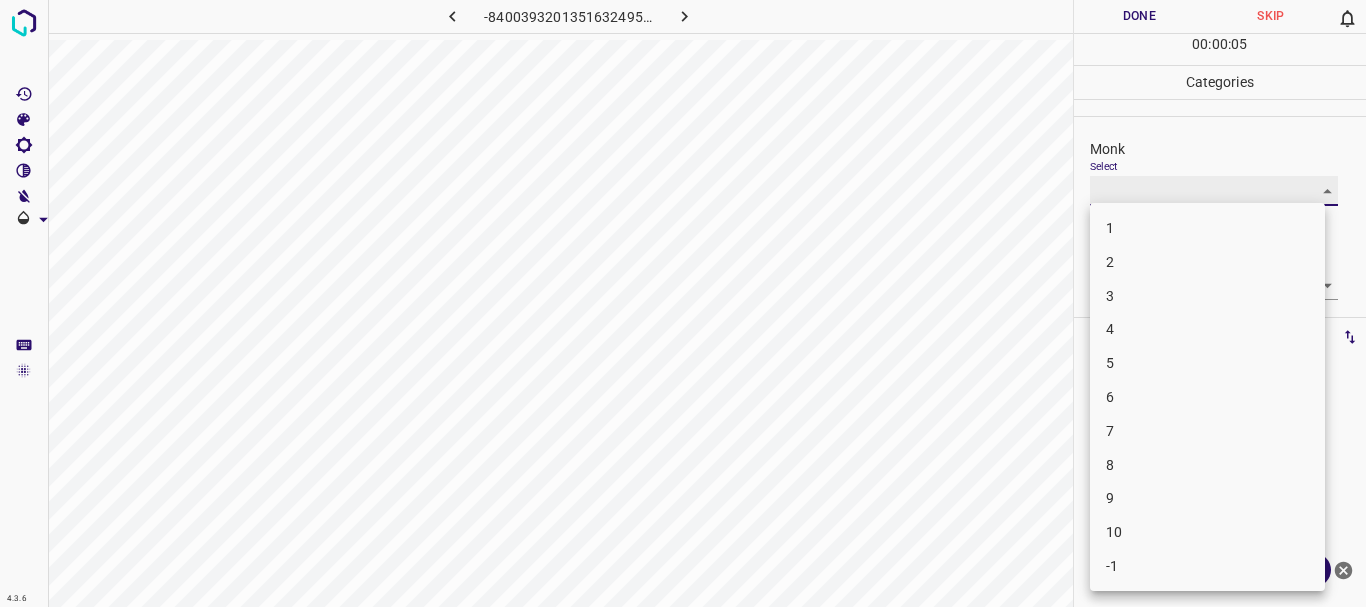 type on "3" 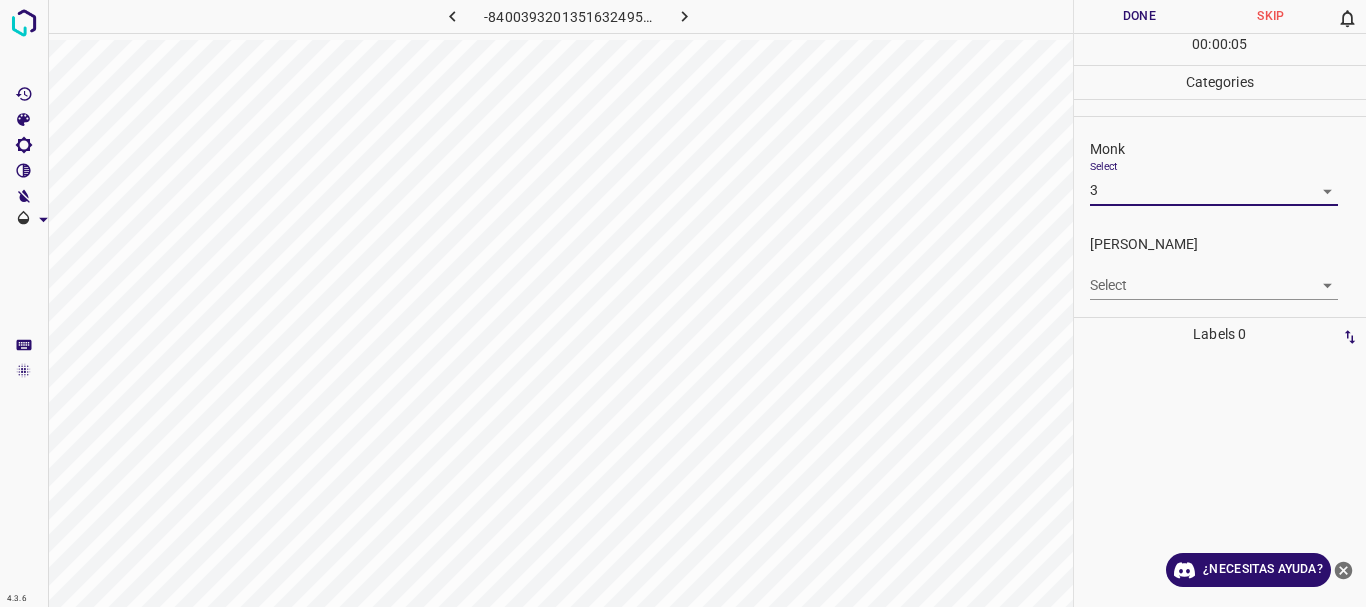click on "4.3.6  -8400393201351632495.png Done Skip 0 00   : 00   : 05   Categories Monk   Select 3 3  Fitzpatrick   Select ​ Labels   0 Categories 1 Monk 2  Fitzpatrick Tools Space Change between modes (Draw & Edit) I Auto labeling R Restore zoom M Zoom in N Zoom out Delete Delete selecte label Filters Z Restore filters X Saturation filter C Brightness filter V Contrast filter B Gray scale filter General O Download ¿Necesitas ayuda? Texto original Valora esta traducción Tu opinión servirá para ayudar a mejorar el Traductor de Google - Texto - Esconder - Borrar" at bounding box center (683, 303) 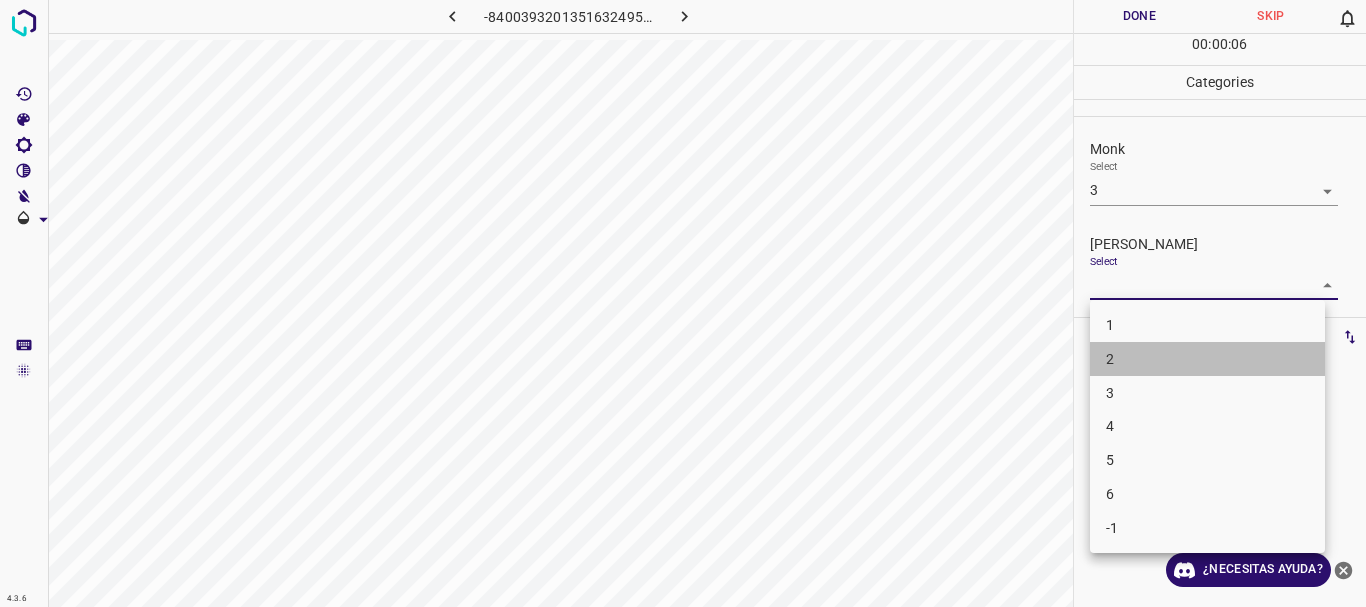 drag, startPoint x: 1159, startPoint y: 360, endPoint x: 1159, endPoint y: 325, distance: 35 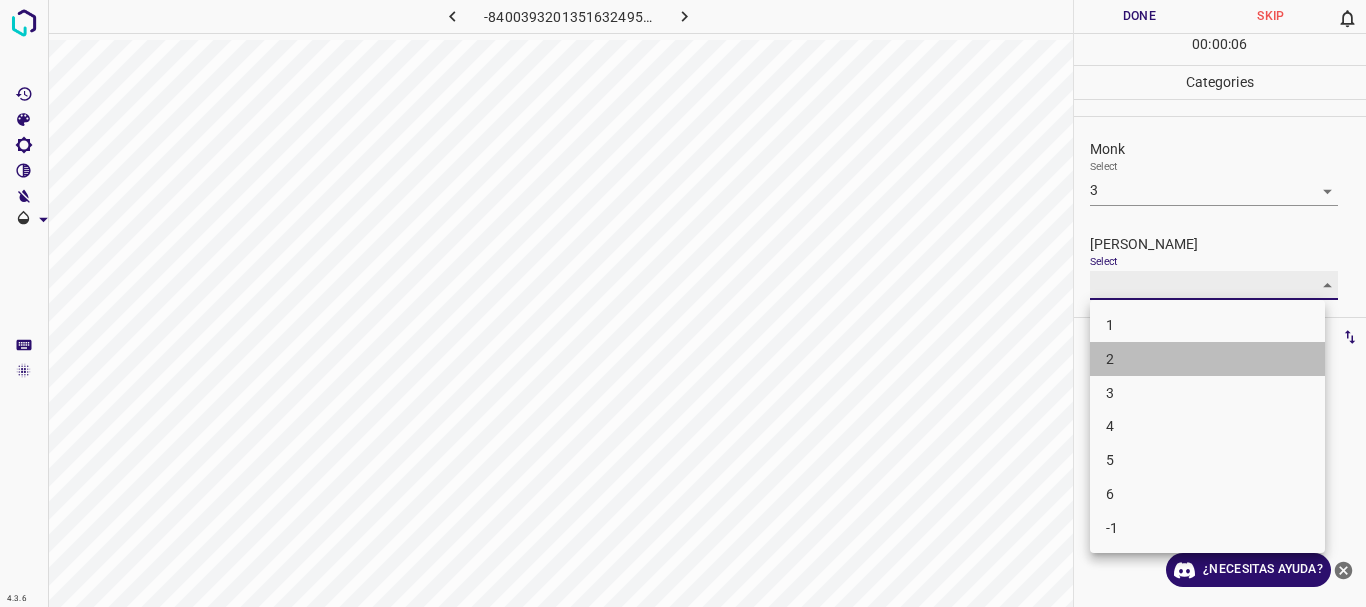 type on "2" 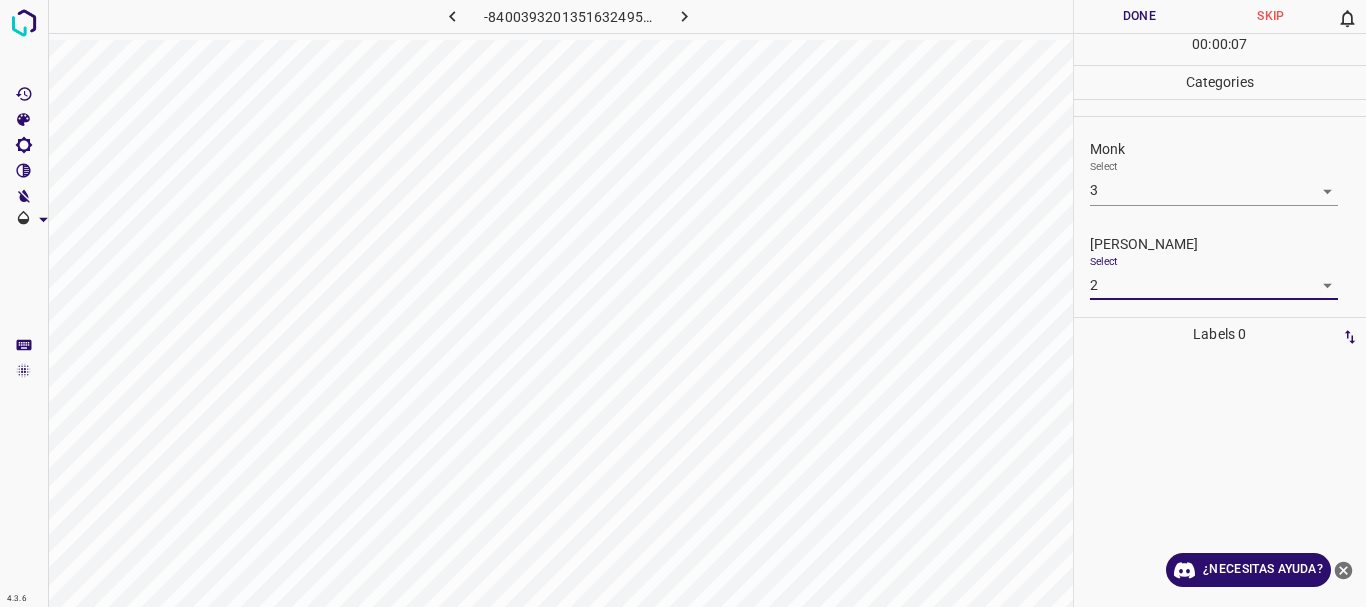 click on "Done" at bounding box center (1140, 16) 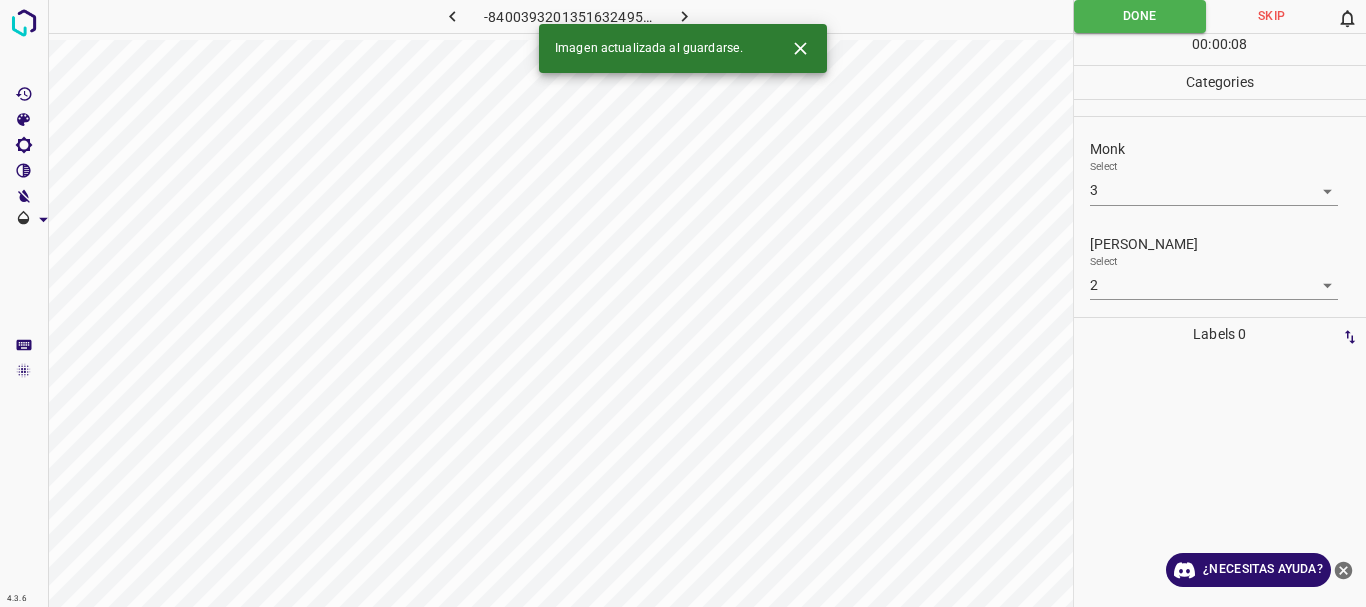 click 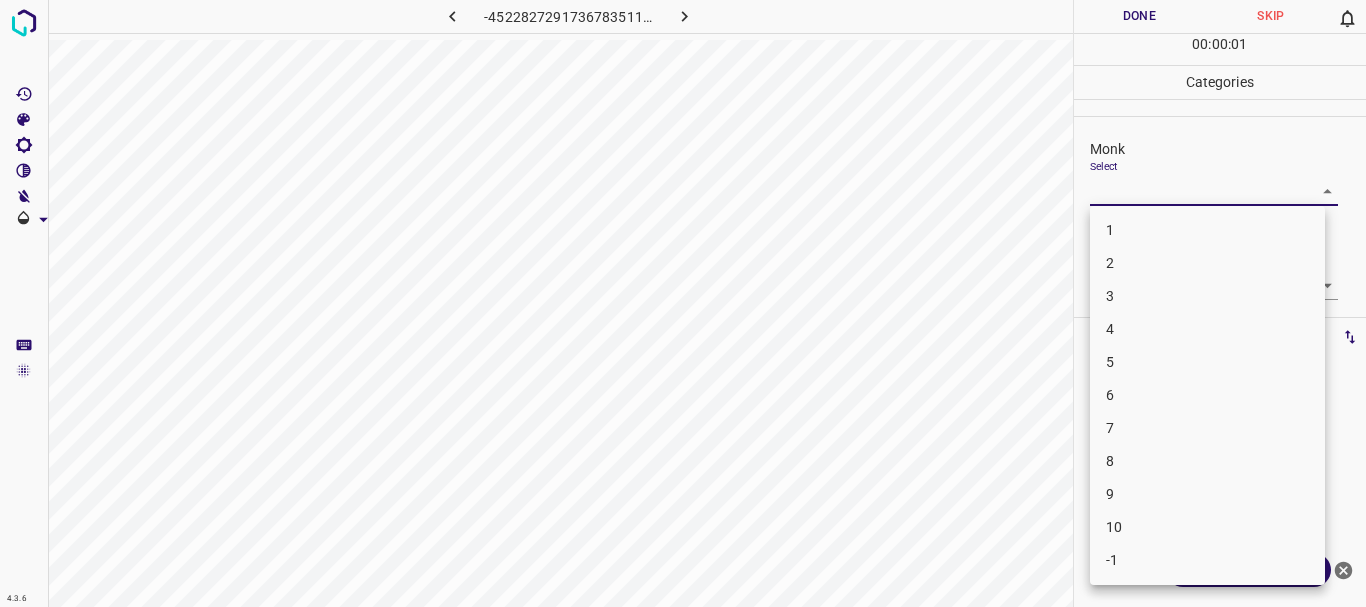 click on "4.3.6  -4522827291736783511.png Done Skip 0 00   : 00   : 01   Categories Monk   Select ​  Fitzpatrick   Select ​ Labels   0 Categories 1 Monk 2  Fitzpatrick Tools Space Change between modes (Draw & Edit) I Auto labeling R Restore zoom M Zoom in N Zoom out Delete Delete selecte label Filters Z Restore filters X Saturation filter C Brightness filter V Contrast filter B Gray scale filter General O Download ¿Necesitas ayuda? Texto original Valora esta traducción Tu opinión servirá para ayudar a mejorar el Traductor de Google - Texto - Esconder - Borrar 1 2 3 4 5 6 7 8 9 10 -1" at bounding box center [683, 303] 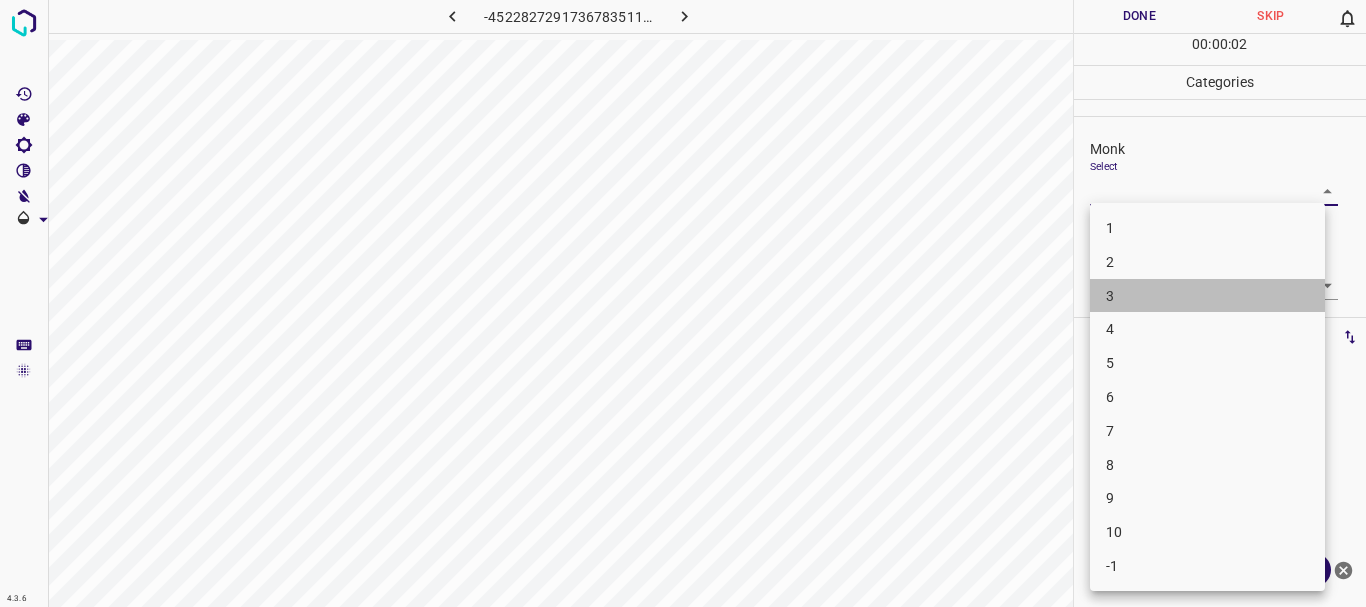 click on "3" at bounding box center [1207, 296] 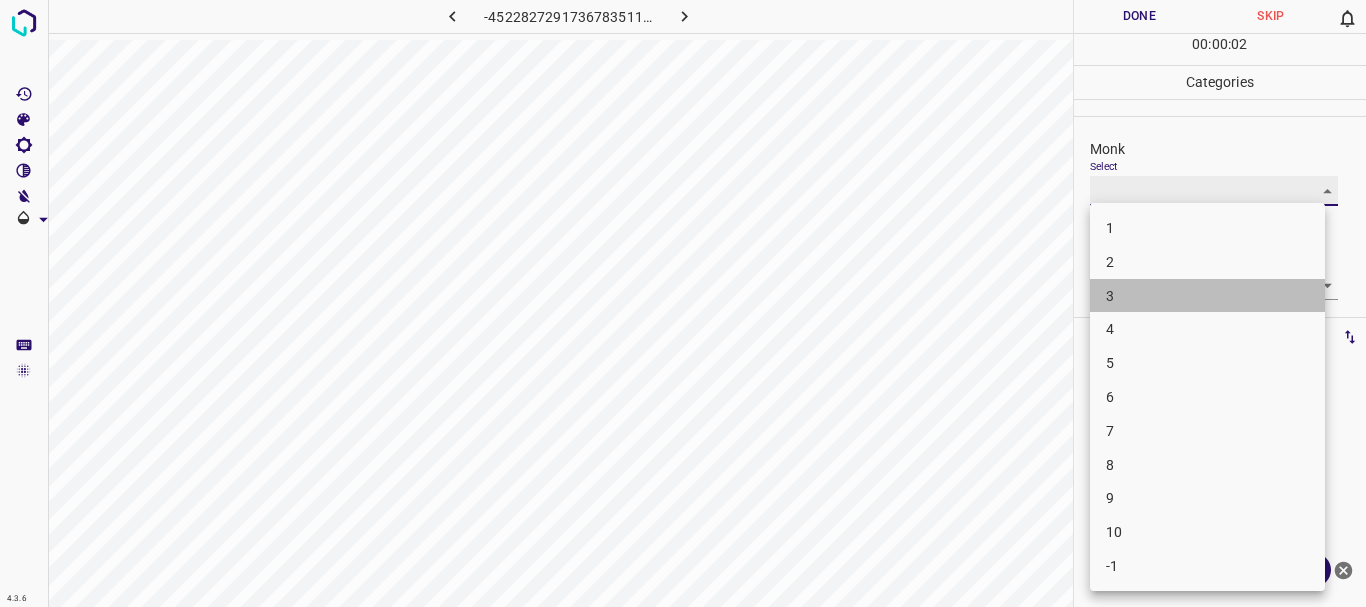 type on "3" 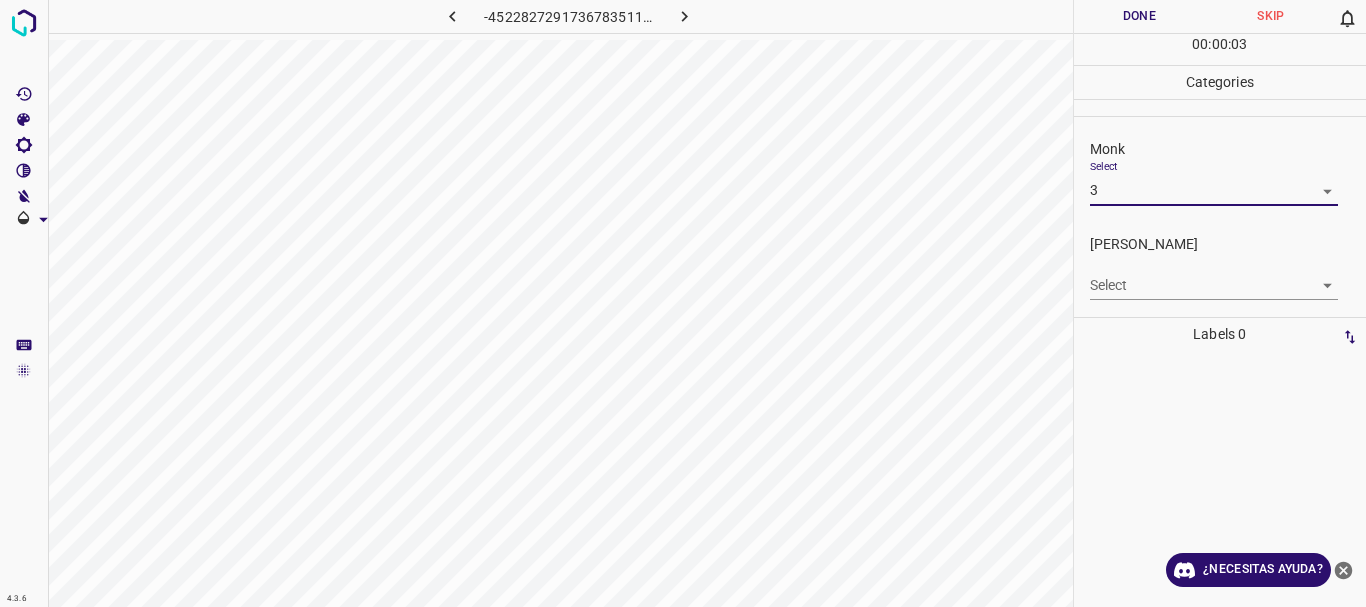click on "4.3.6  -4522827291736783511.png Done Skip 0 00   : 00   : 03   Categories Monk   Select 3 3  Fitzpatrick   Select ​ Labels   0 Categories 1 Monk 2  Fitzpatrick Tools Space Change between modes (Draw & Edit) I Auto labeling R Restore zoom M Zoom in N Zoom out Delete Delete selecte label Filters Z Restore filters X Saturation filter C Brightness filter V Contrast filter B Gray scale filter General O Download ¿Necesitas ayuda? Texto original Valora esta traducción Tu opinión servirá para ayudar a mejorar el Traductor de Google - Texto - Esconder - Borrar" at bounding box center [683, 303] 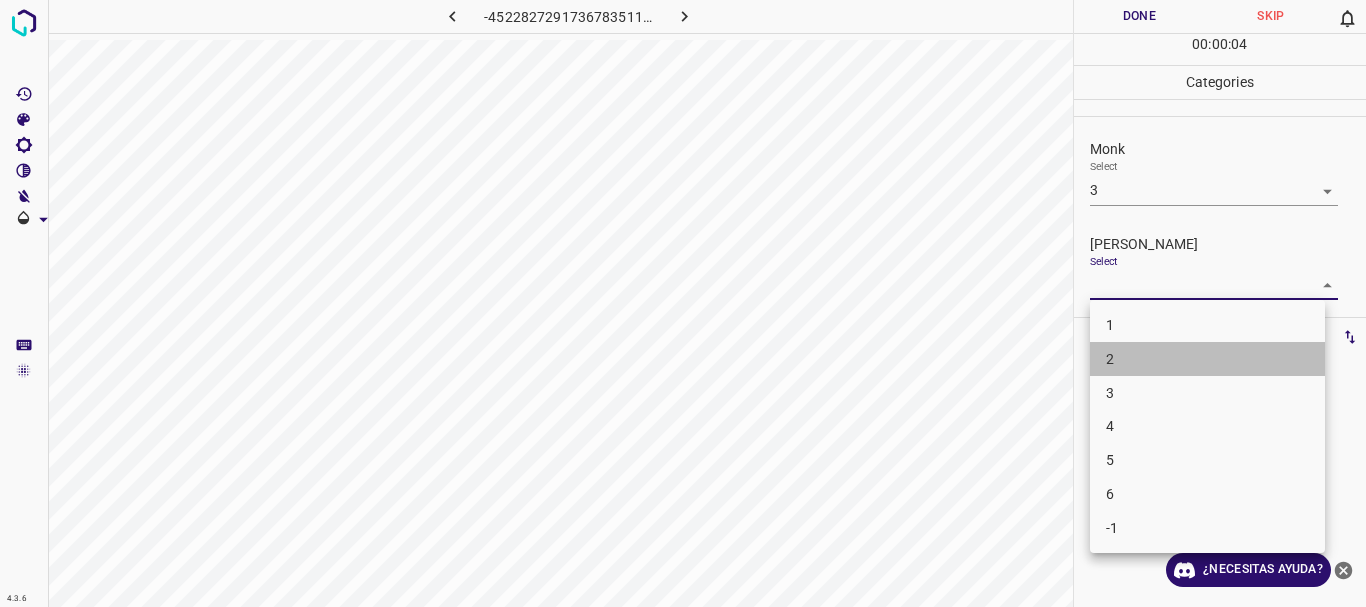 click on "2" at bounding box center (1207, 359) 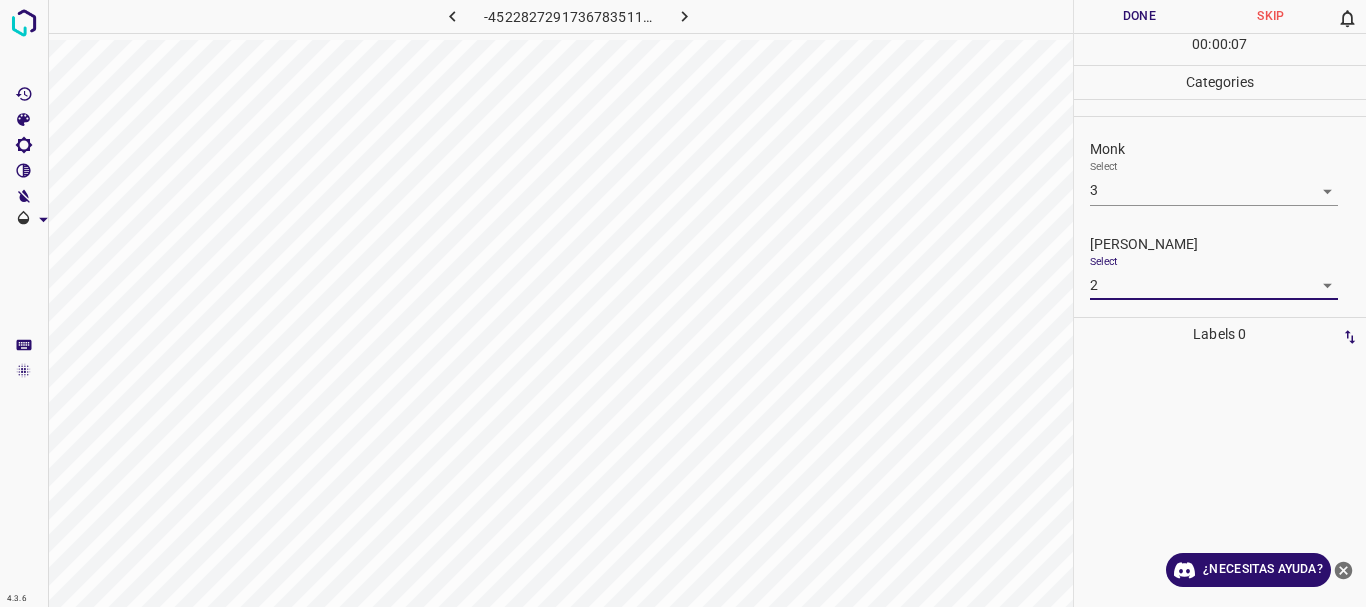 click on "4.3.6  -4522827291736783511.png Done Skip 0 00   : 00   : 07   Categories Monk   Select 3 3  Fitzpatrick   Select 2 2 Labels   0 Categories 1 Monk 2  Fitzpatrick Tools Space Change between modes (Draw & Edit) I Auto labeling R Restore zoom M Zoom in N Zoom out Delete Delete selecte label Filters Z Restore filters X Saturation filter C Brightness filter V Contrast filter B Gray scale filter General O Download ¿Necesitas ayuda? Texto original Valora esta traducción Tu opinión servirá para ayudar a mejorar el Traductor de Google - Texto - Esconder - Borrar" at bounding box center [683, 303] 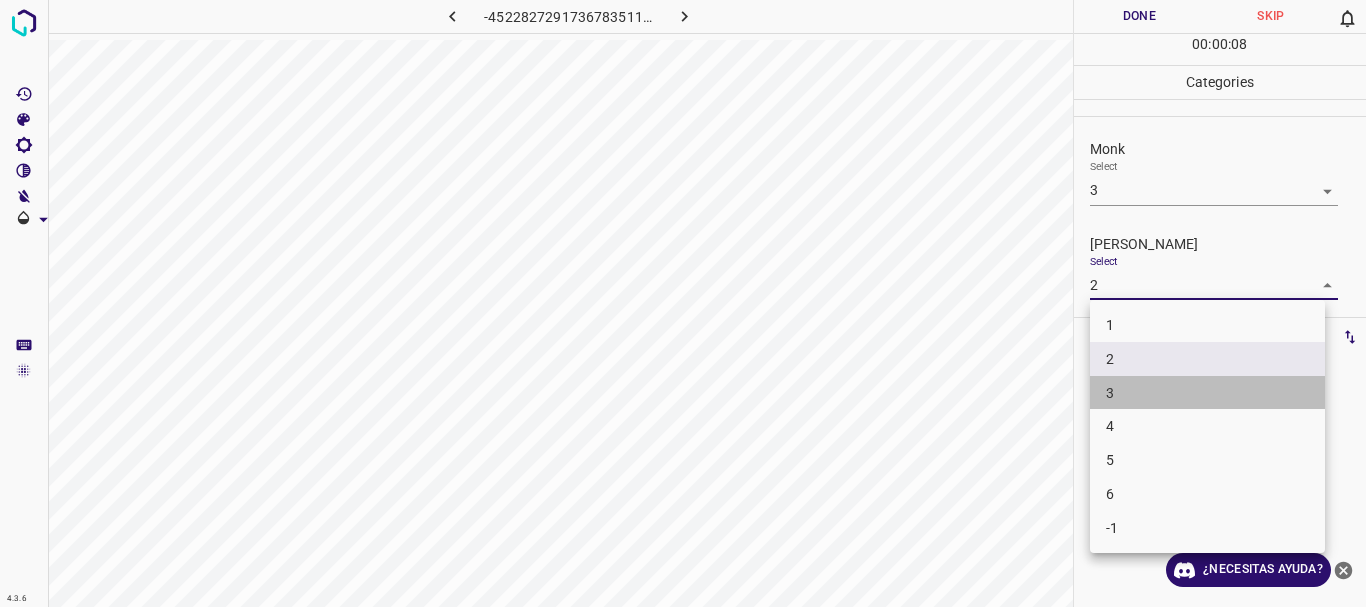 click on "3" at bounding box center [1207, 393] 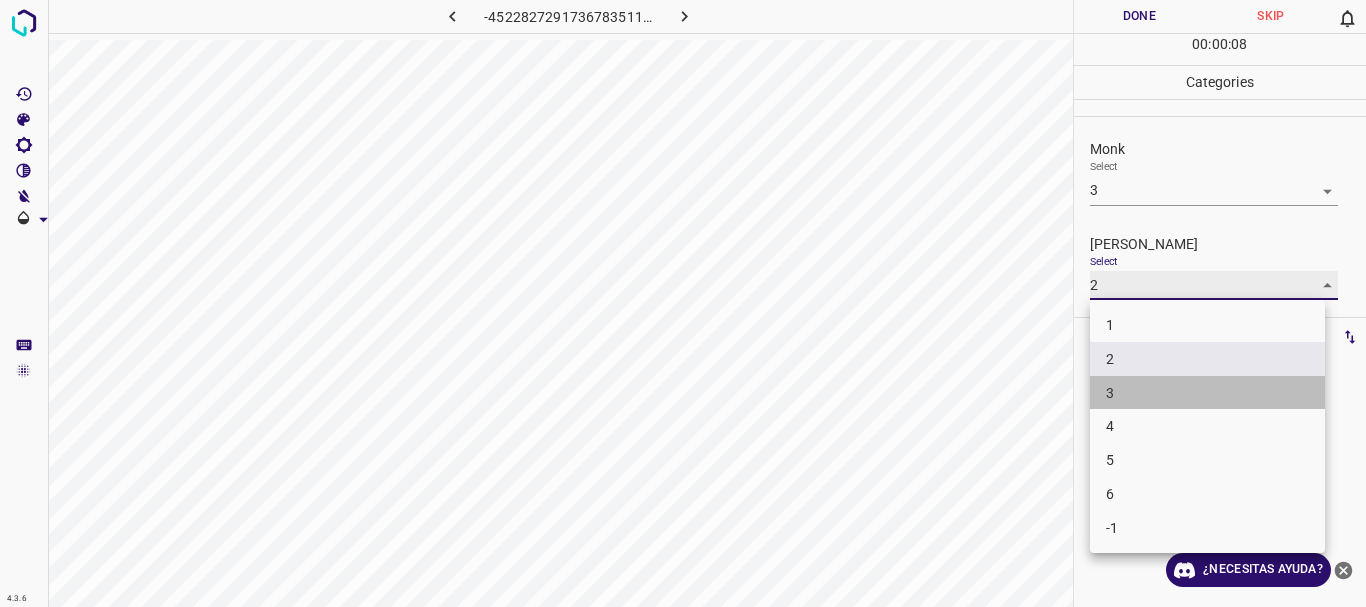 type on "3" 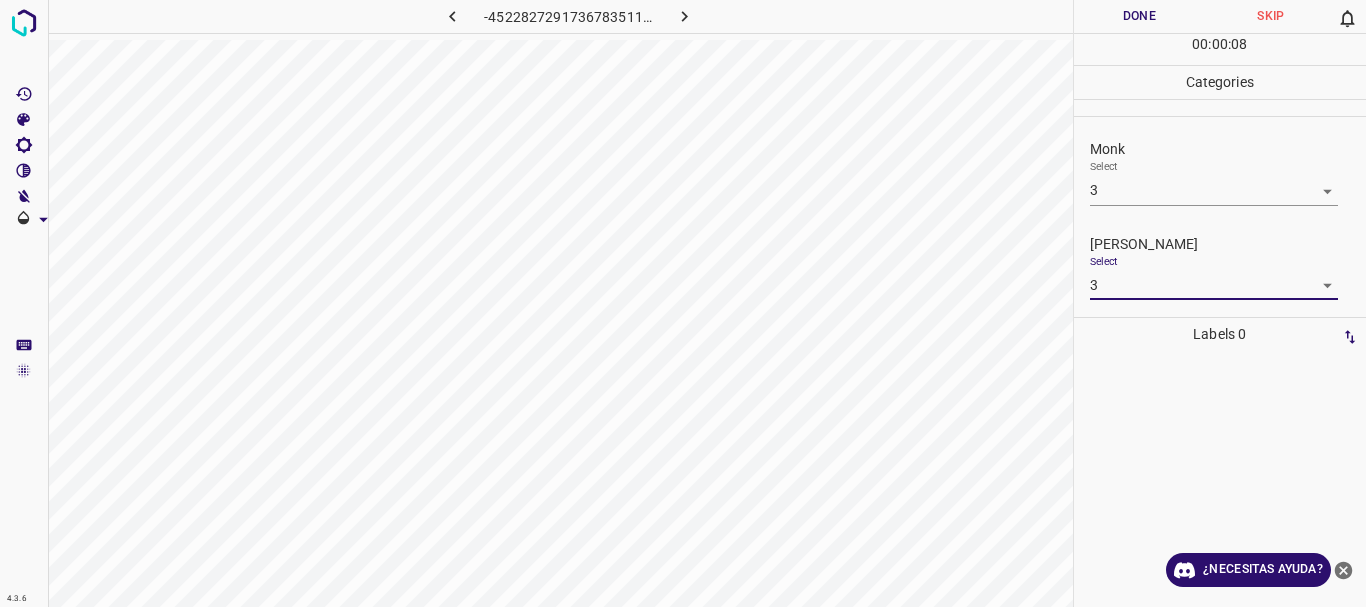 click on "Done" at bounding box center [1140, 16] 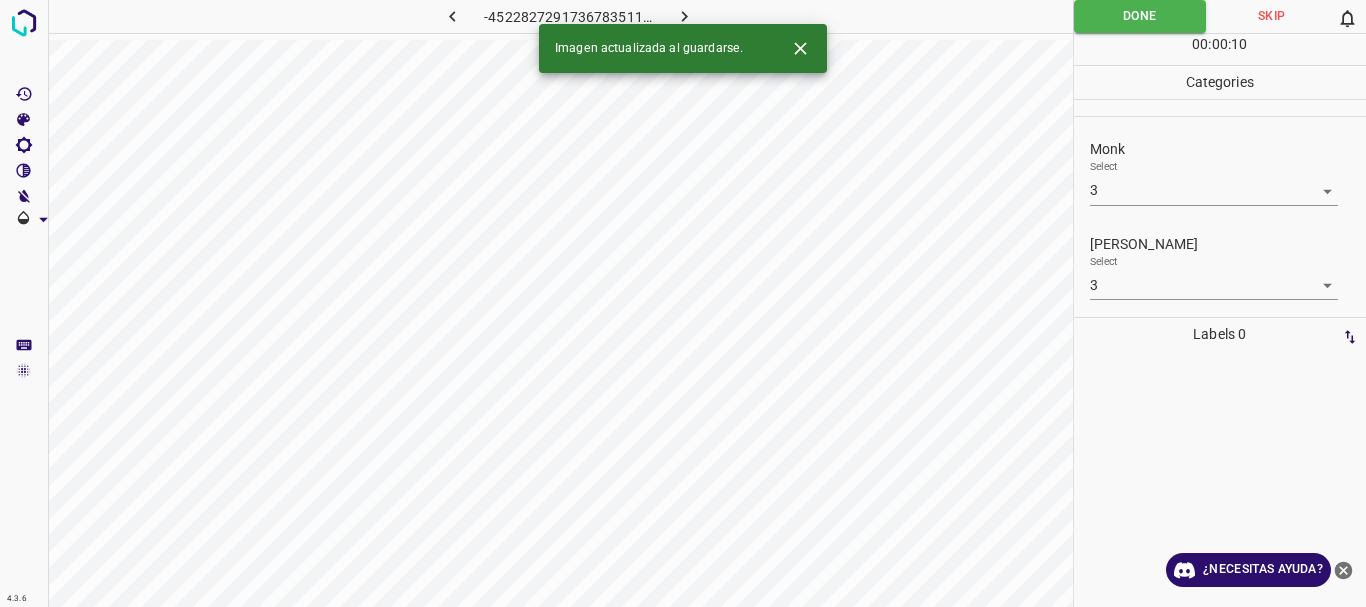 click at bounding box center [684, 16] 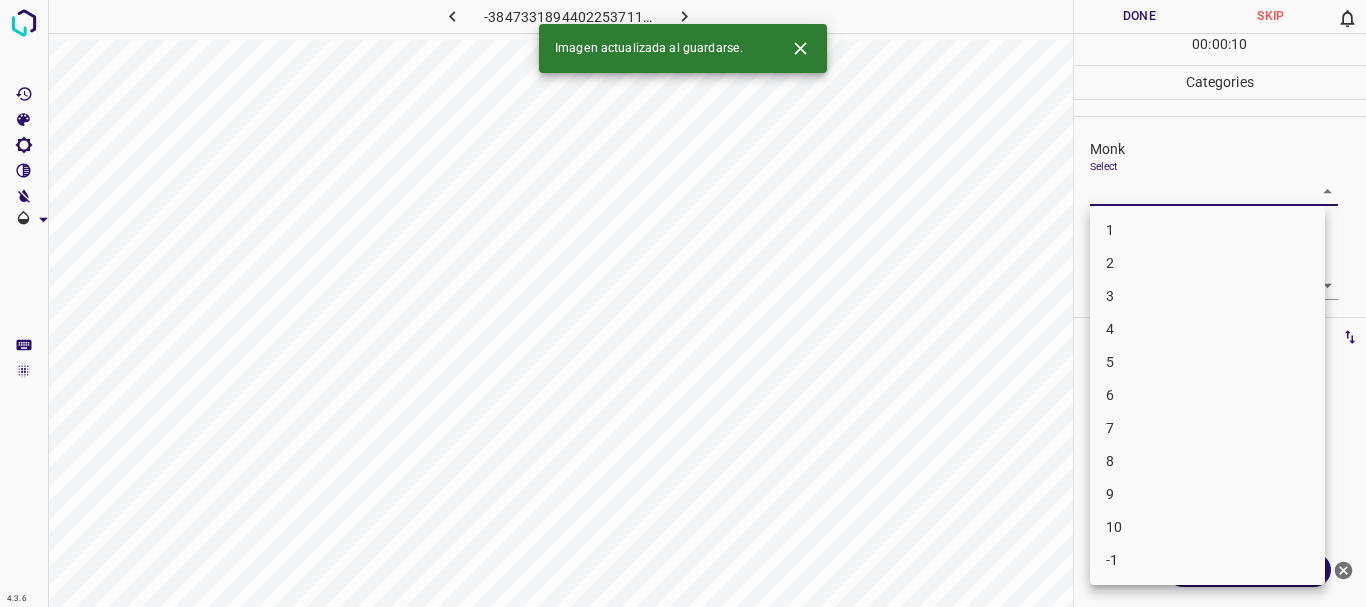 click on "4.3.6  -3847331894402253711.png Done Skip 0 00   : 00   : 10   Categories Monk   Select ​  Fitzpatrick   Select ​ Labels   0 Categories 1 Monk 2  Fitzpatrick Tools Space Change between modes (Draw & Edit) I Auto labeling R Restore zoom M Zoom in N Zoom out Delete Delete selecte label Filters Z Restore filters X Saturation filter C Brightness filter V Contrast filter B Gray scale filter General O Download Imagen actualizada al guardarse. ¿Necesitas ayuda? Texto original Valora esta traducción Tu opinión servirá para ayudar a mejorar el Traductor de Google - Texto - Esconder - Borrar 1 2 3 4 5 6 7 8 9 10 -1" at bounding box center (683, 303) 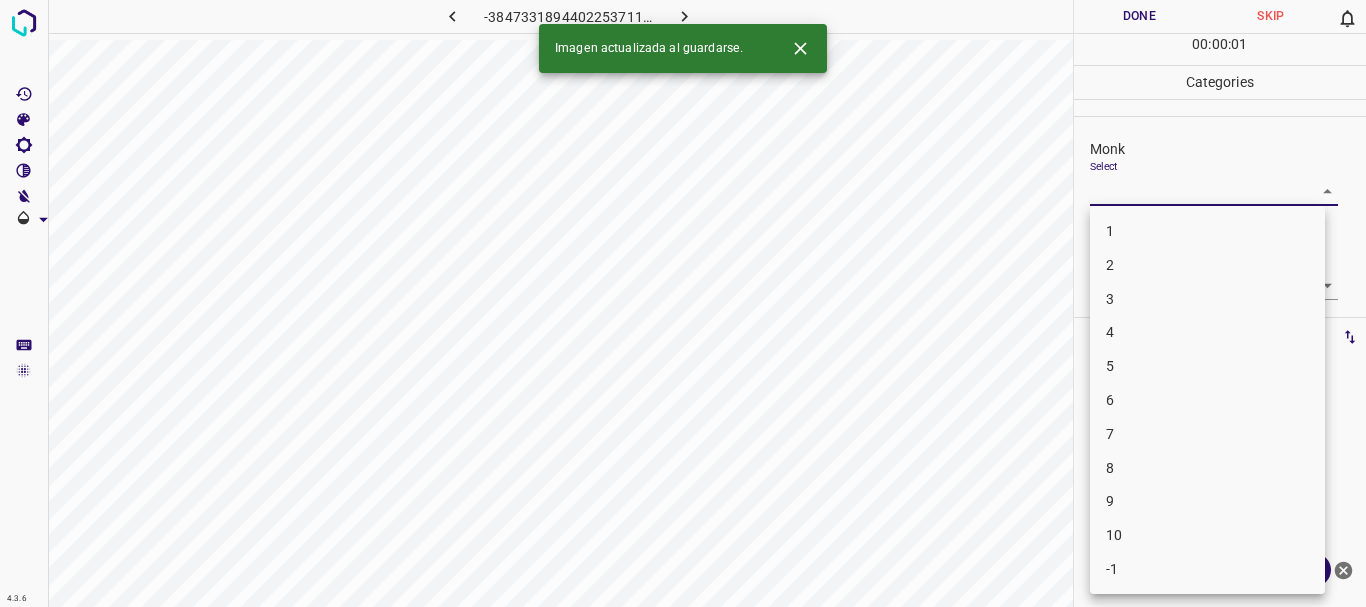 click on "3" at bounding box center [1207, 299] 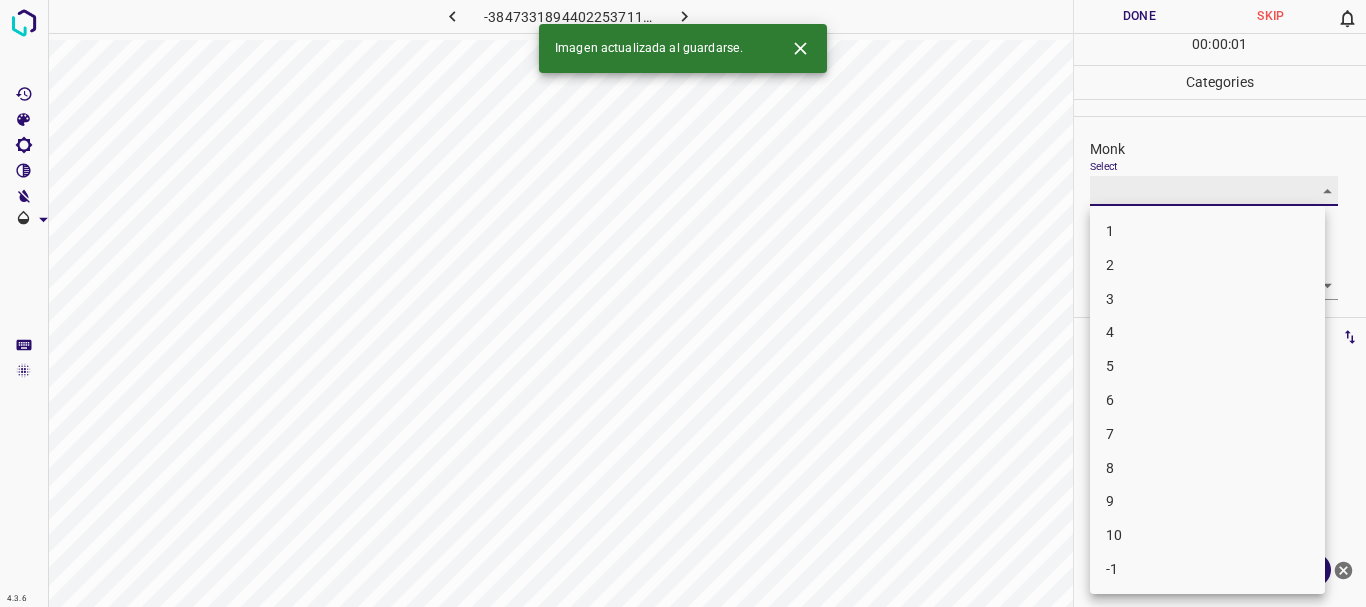 type on "3" 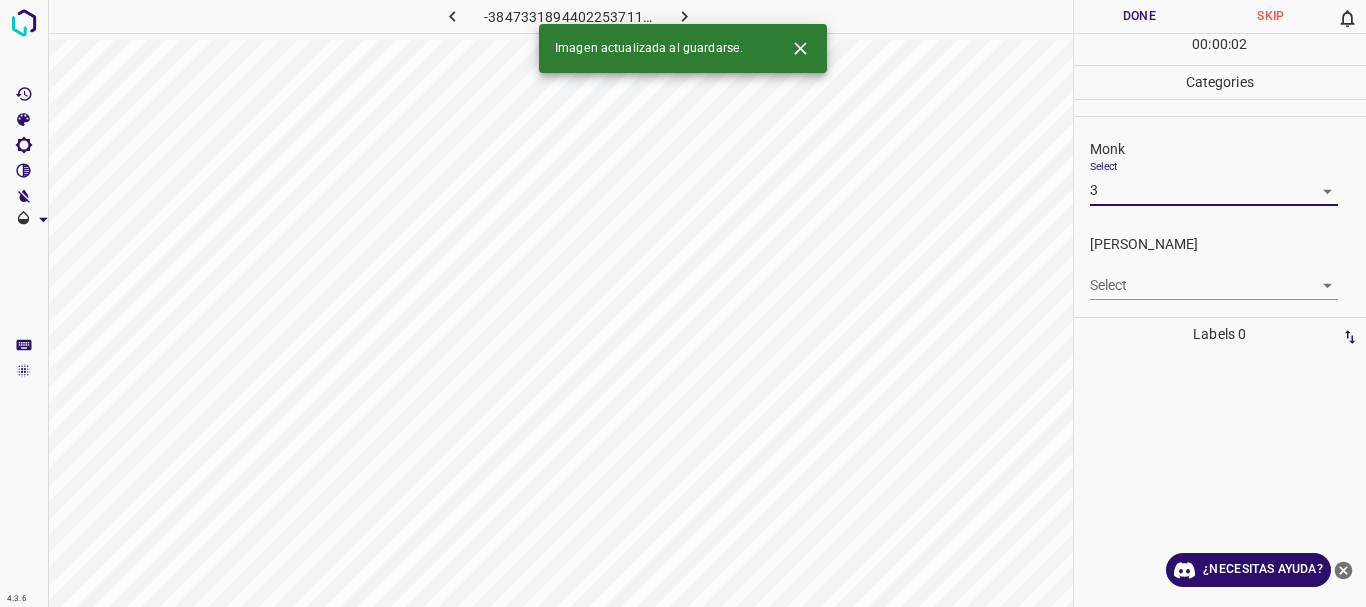 click on "4.3.6  -3847331894402253711.png Done Skip 0 00   : 00   : 02   Categories Monk   Select 3 3  Fitzpatrick   Select ​ Labels   0 Categories 1 Monk 2  Fitzpatrick Tools Space Change between modes (Draw & Edit) I Auto labeling R Restore zoom M Zoom in N Zoom out Delete Delete selecte label Filters Z Restore filters X Saturation filter C Brightness filter V Contrast filter B Gray scale filter General O Download Imagen actualizada al guardarse. ¿Necesitas ayuda? Texto original Valora esta traducción Tu opinión servirá para ayudar a mejorar el Traductor de Google - Texto - Esconder - Borrar" at bounding box center (683, 303) 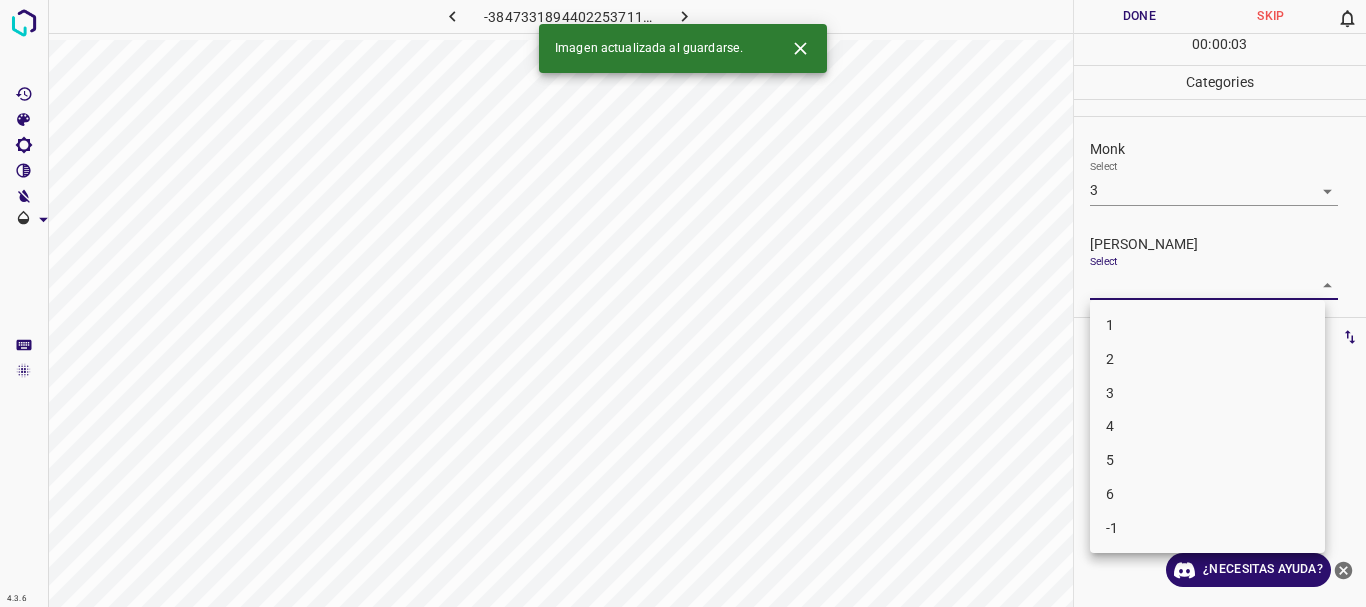 click on "1" at bounding box center [1207, 325] 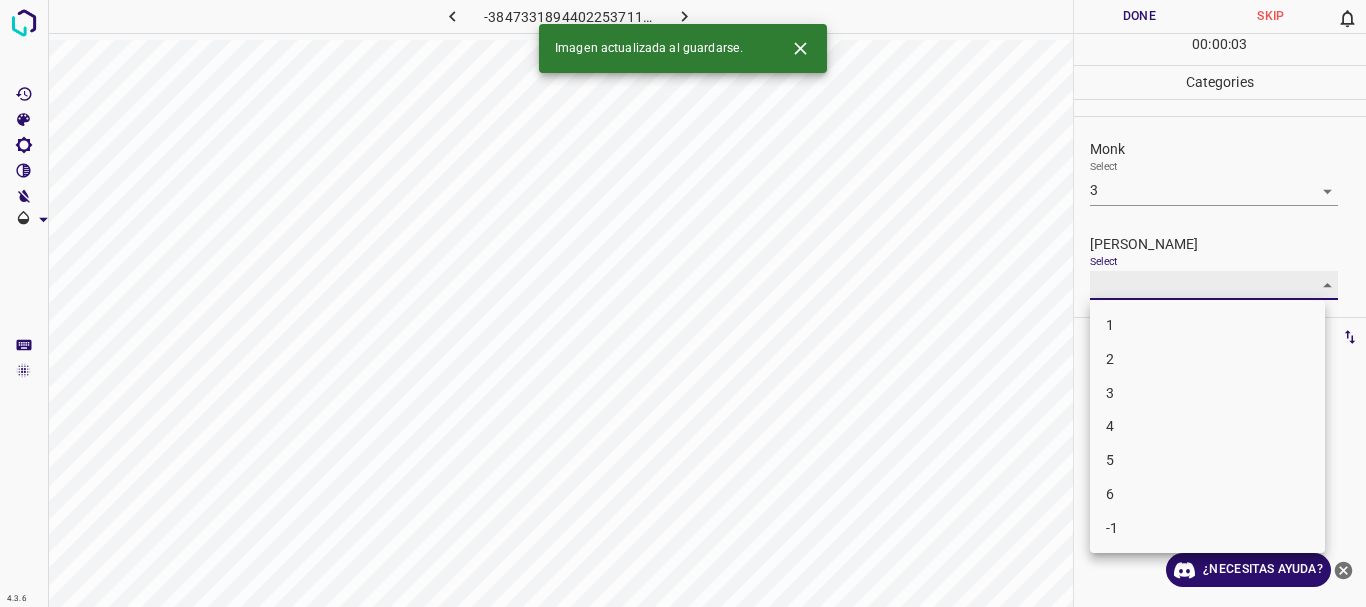 type on "1" 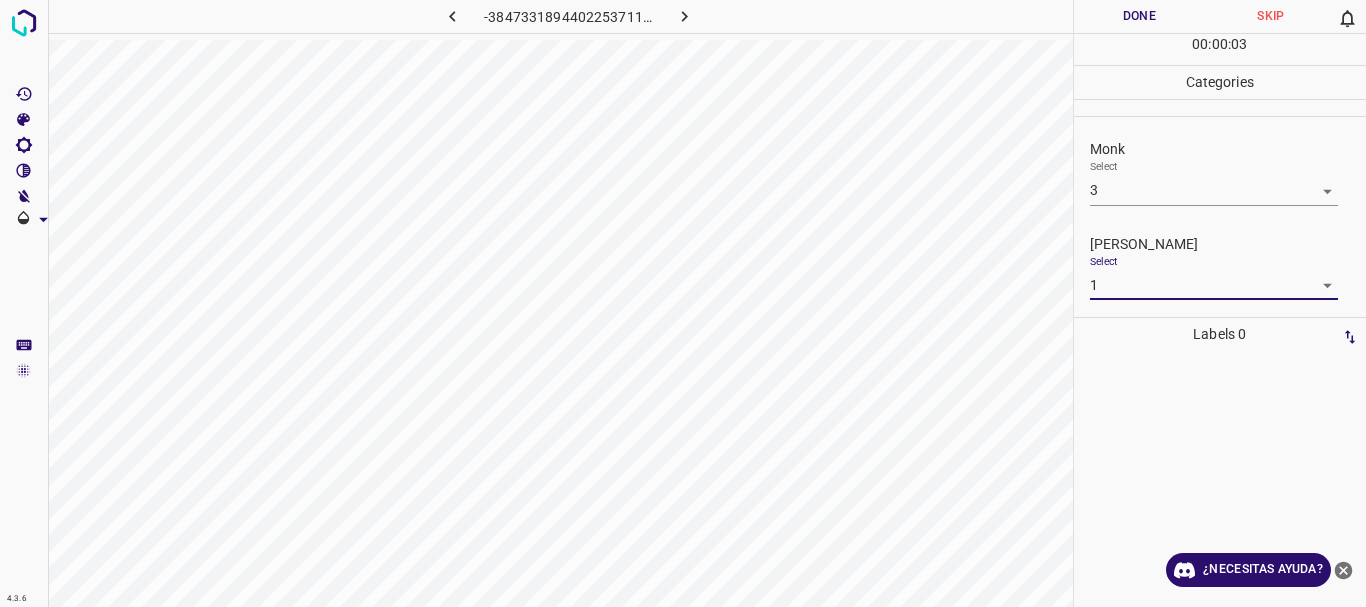 click on "Done" at bounding box center [1140, 16] 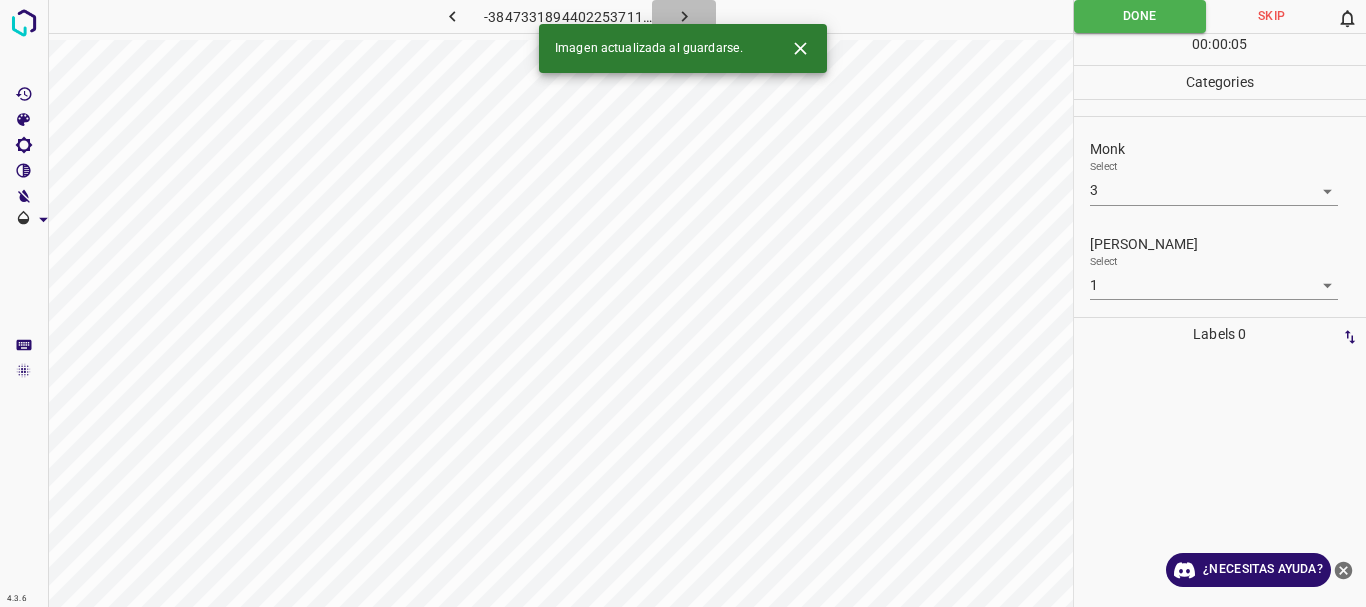 click at bounding box center (684, 16) 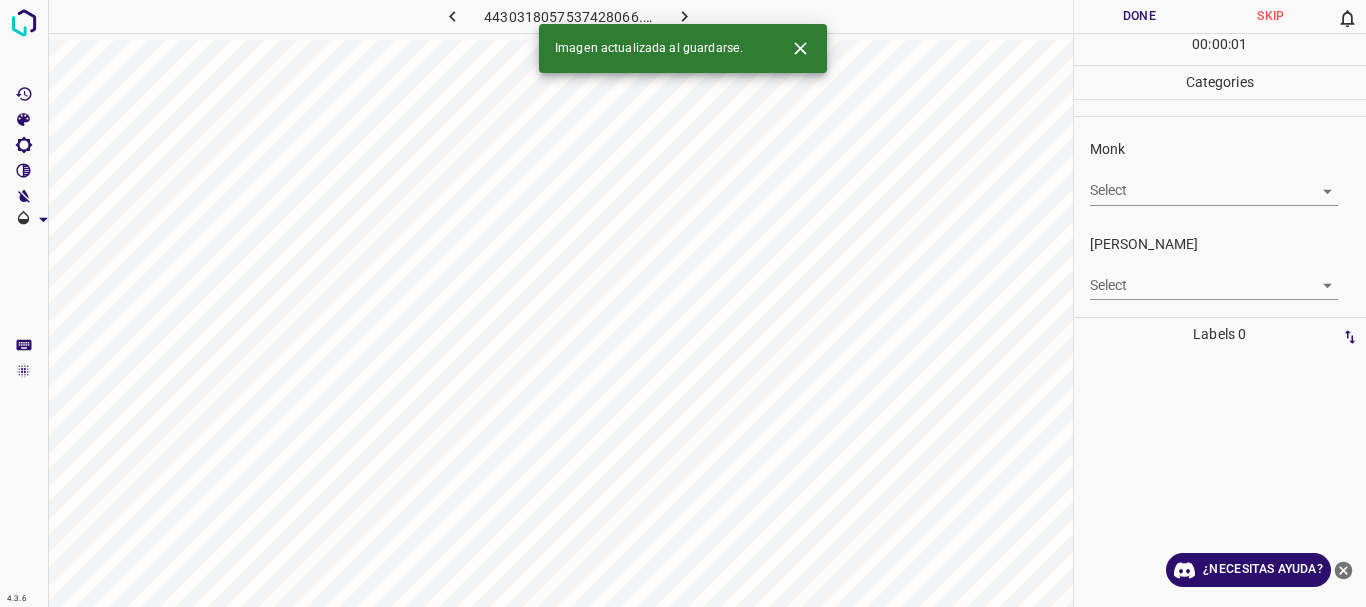 click on "4.3.6  4430318057537428066.png Done Skip 0 00   : 00   : 01   Categories Monk   Select ​  Fitzpatrick   Select ​ Labels   0 Categories 1 Monk 2  Fitzpatrick Tools Space Change between modes (Draw & Edit) I Auto labeling R Restore zoom M Zoom in N Zoom out Delete Delete selecte label Filters Z Restore filters X Saturation filter C Brightness filter V Contrast filter B Gray scale filter General O Download Imagen actualizada al guardarse. ¿Necesitas ayuda? Texto original Valora esta traducción Tu opinión servirá para ayudar a mejorar el Traductor de Google - Texto - Esconder - Borrar" at bounding box center [683, 303] 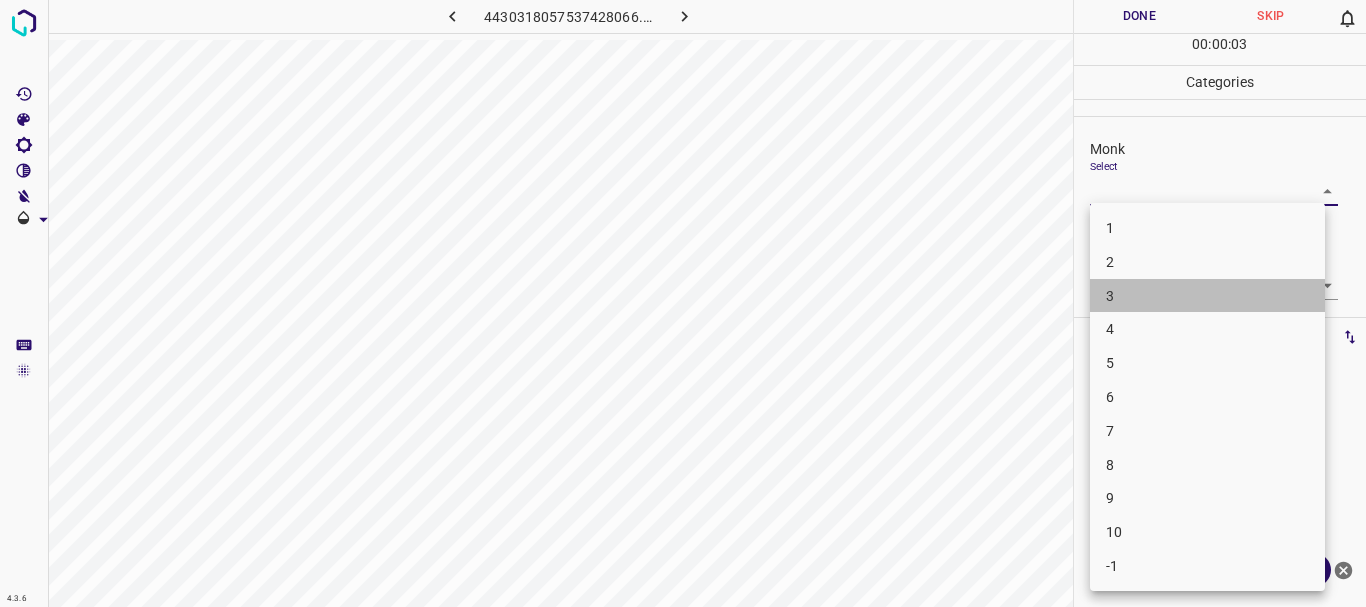 click on "3" at bounding box center [1207, 296] 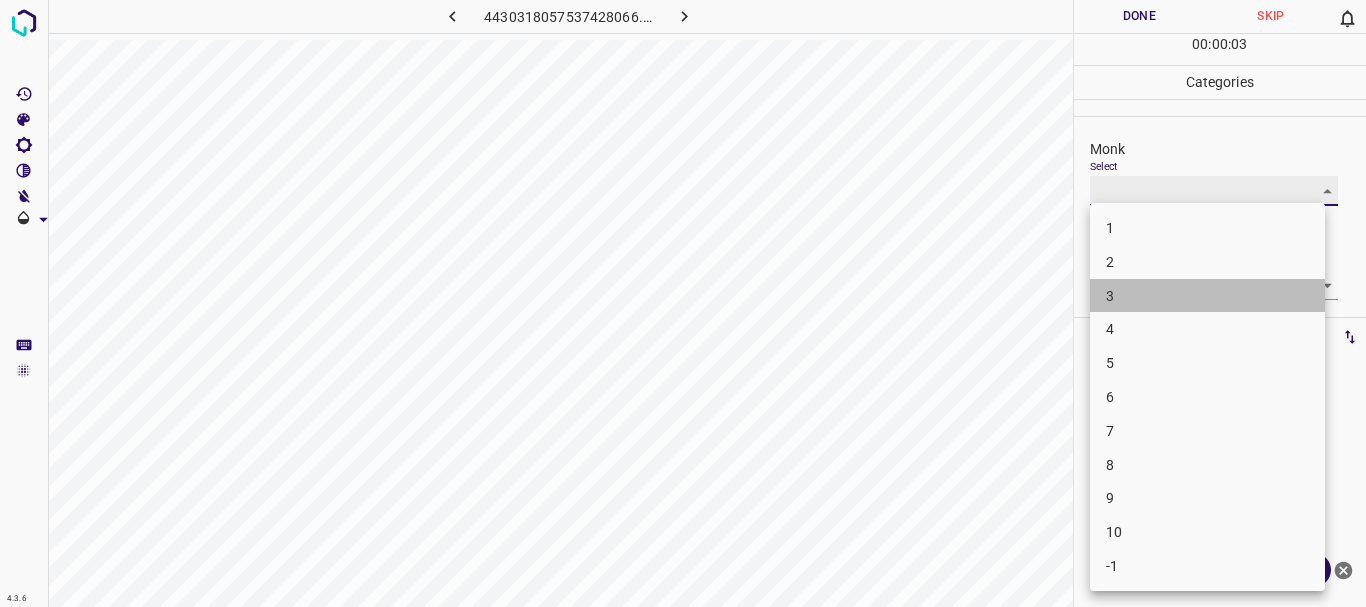 type on "3" 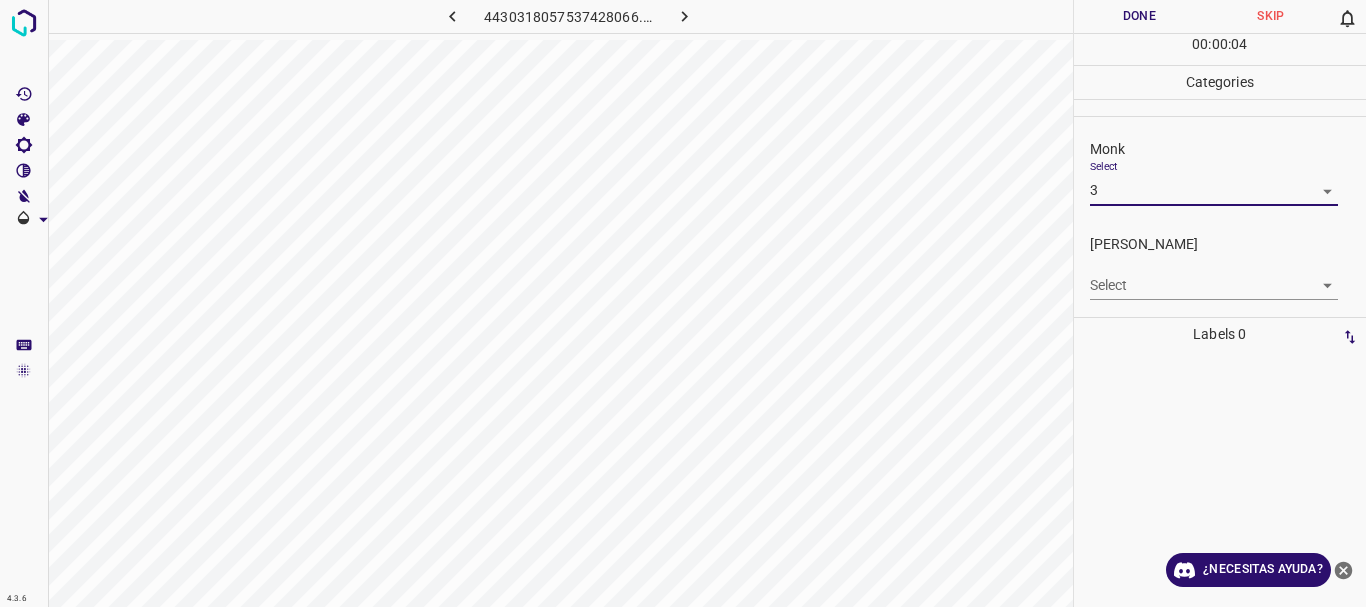 click on "4.3.6  4430318057537428066.png Done Skip 0 00   : 00   : 04   Categories Monk   Select 3 3  Fitzpatrick   Select ​ Labels   0 Categories 1 Monk 2  Fitzpatrick Tools Space Change between modes (Draw & Edit) I Auto labeling R Restore zoom M Zoom in N Zoom out Delete Delete selecte label Filters Z Restore filters X Saturation filter C Brightness filter V Contrast filter B Gray scale filter General O Download ¿Necesitas ayuda? Texto original Valora esta traducción Tu opinión servirá para ayudar a mejorar el Traductor de Google - Texto - Esconder - Borrar" at bounding box center (683, 303) 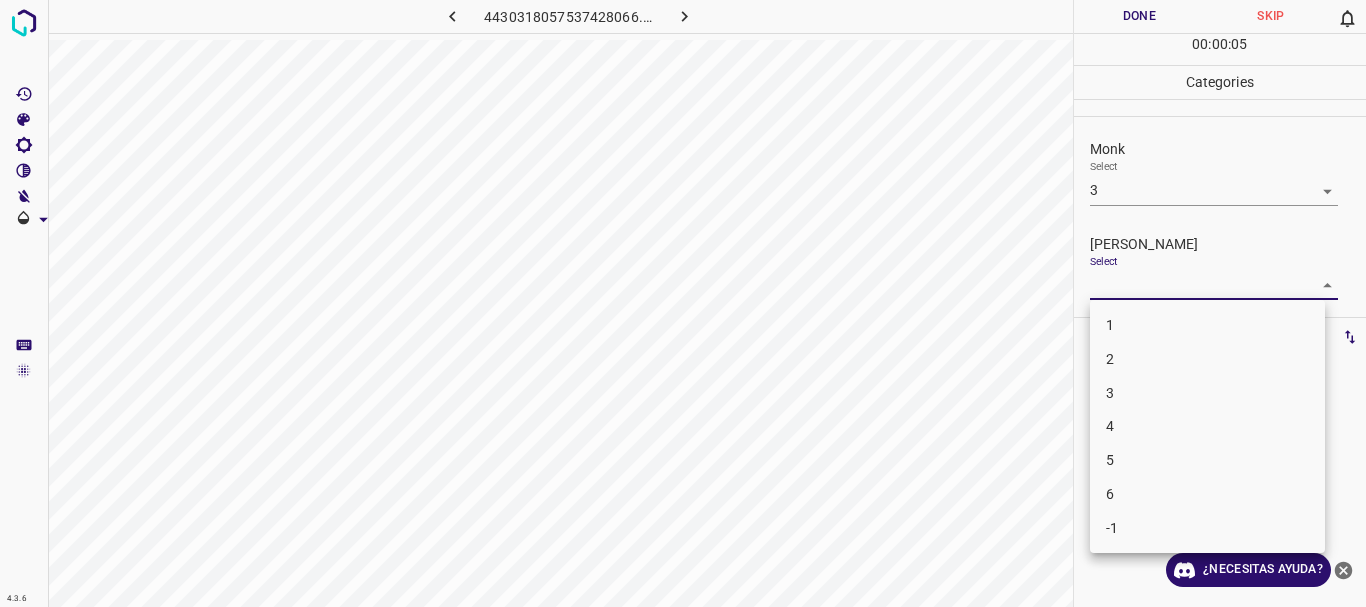 click on "1" at bounding box center (1207, 325) 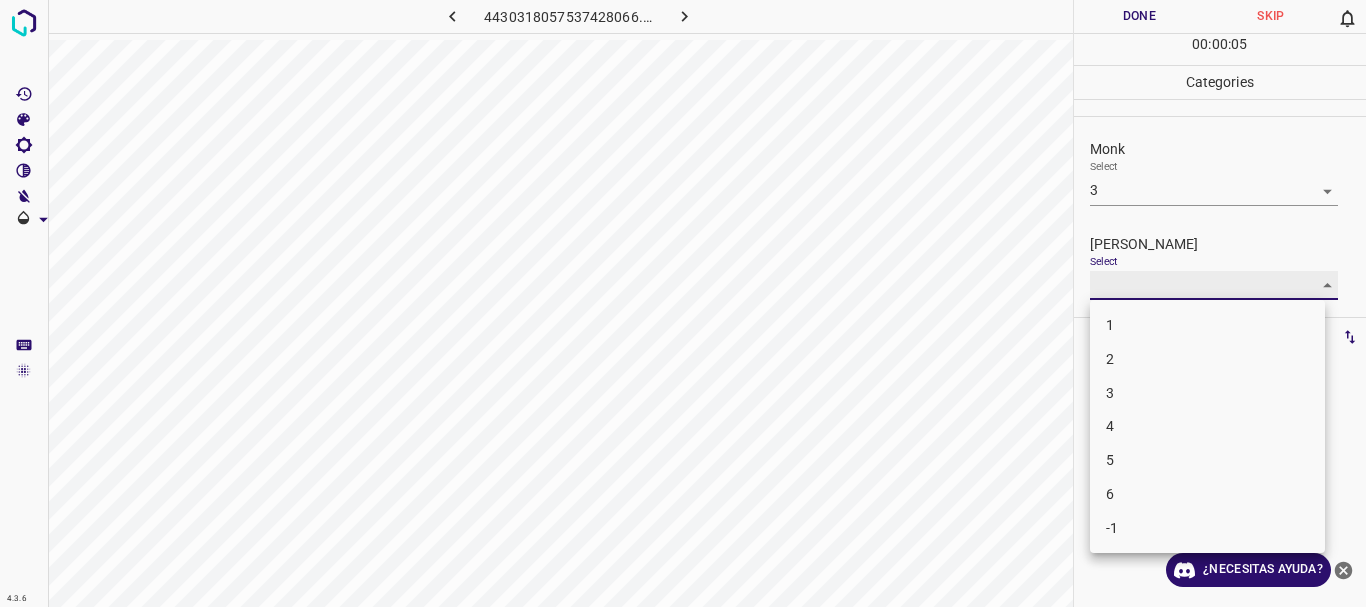 type on "1" 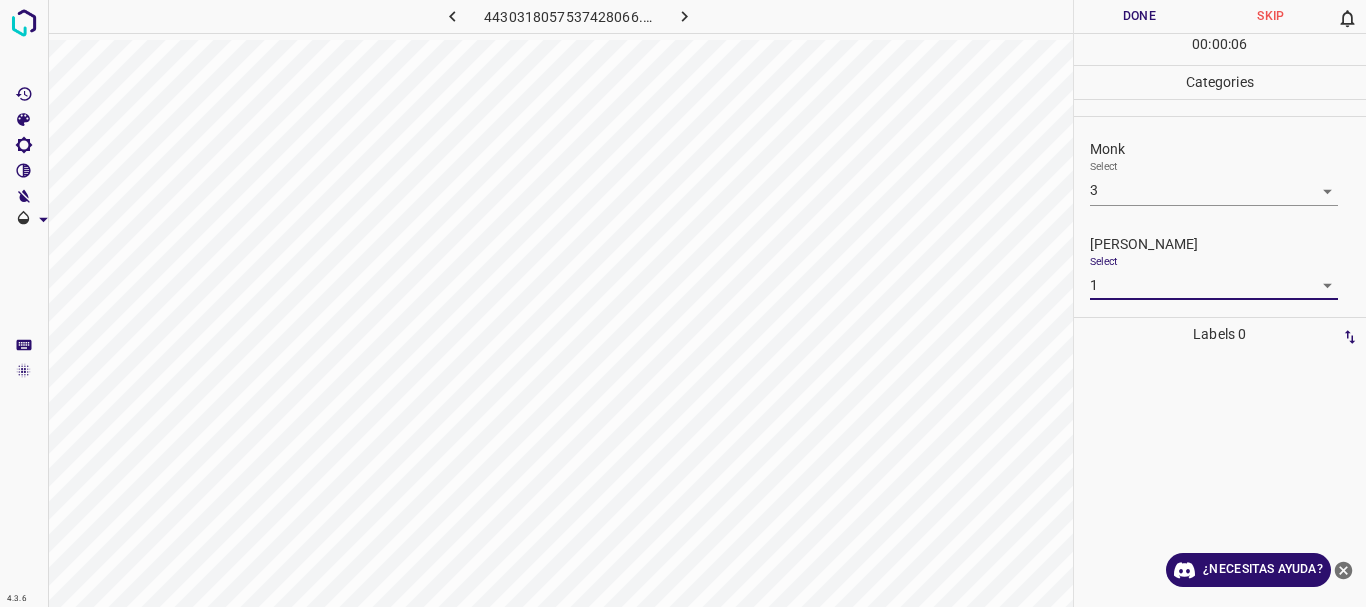 click on "Done" at bounding box center [1140, 16] 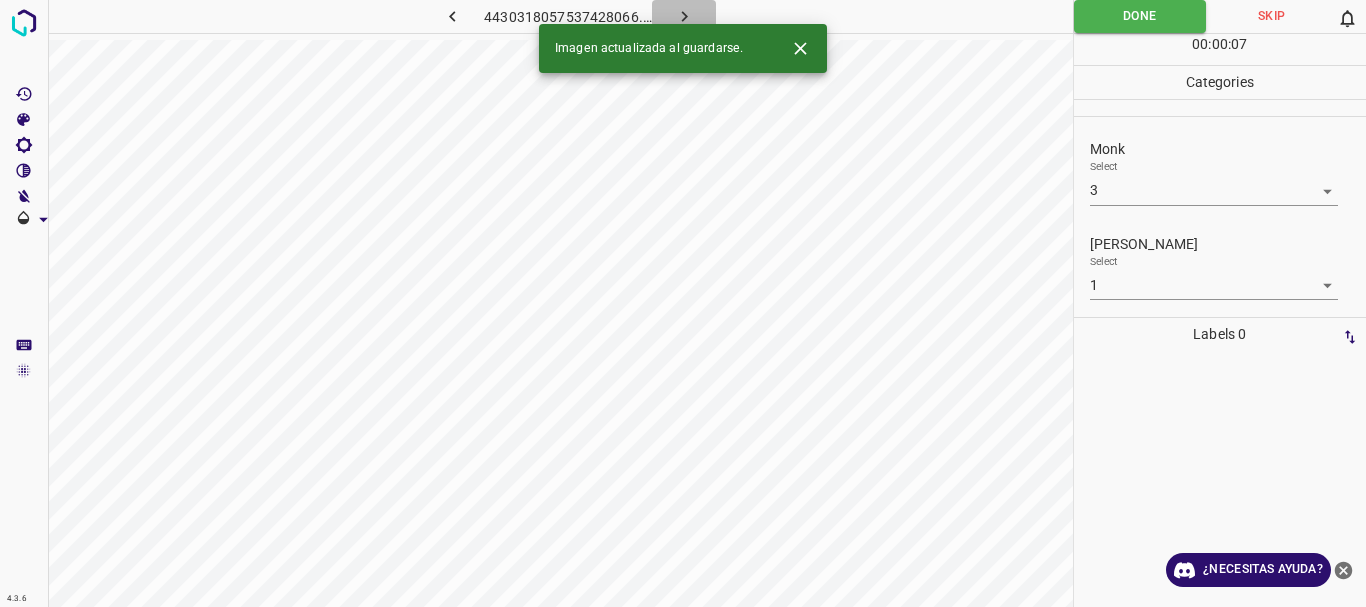 click at bounding box center (684, 16) 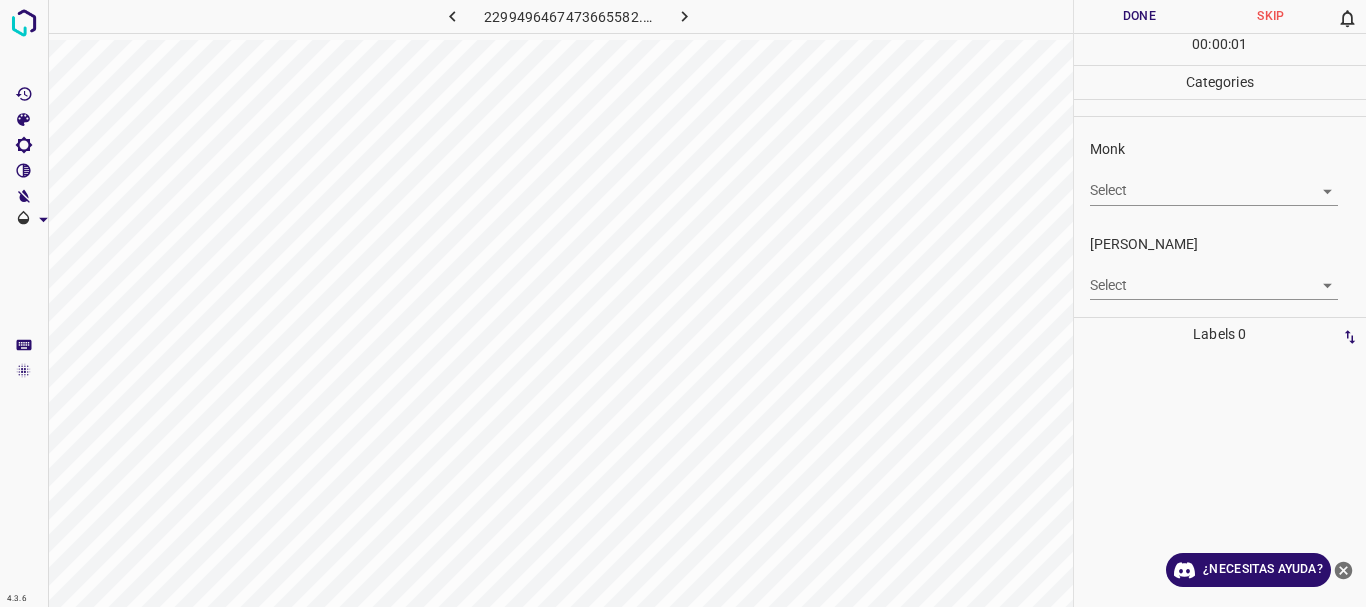 click on "4.3.6  2299496467473665582.png Done Skip 0 00   : 00   : 01   Categories Monk   Select ​  Fitzpatrick   Select ​ Labels   0 Categories 1 Monk 2  Fitzpatrick Tools Space Change between modes (Draw & Edit) I Auto labeling R Restore zoom M Zoom in N Zoom out Delete Delete selecte label Filters Z Restore filters X Saturation filter C Brightness filter V Contrast filter B Gray scale filter General O Download ¿Necesitas ayuda? Texto original Valora esta traducción Tu opinión servirá para ayudar a mejorar el Traductor de Google - Texto - Esconder - Borrar" at bounding box center (683, 303) 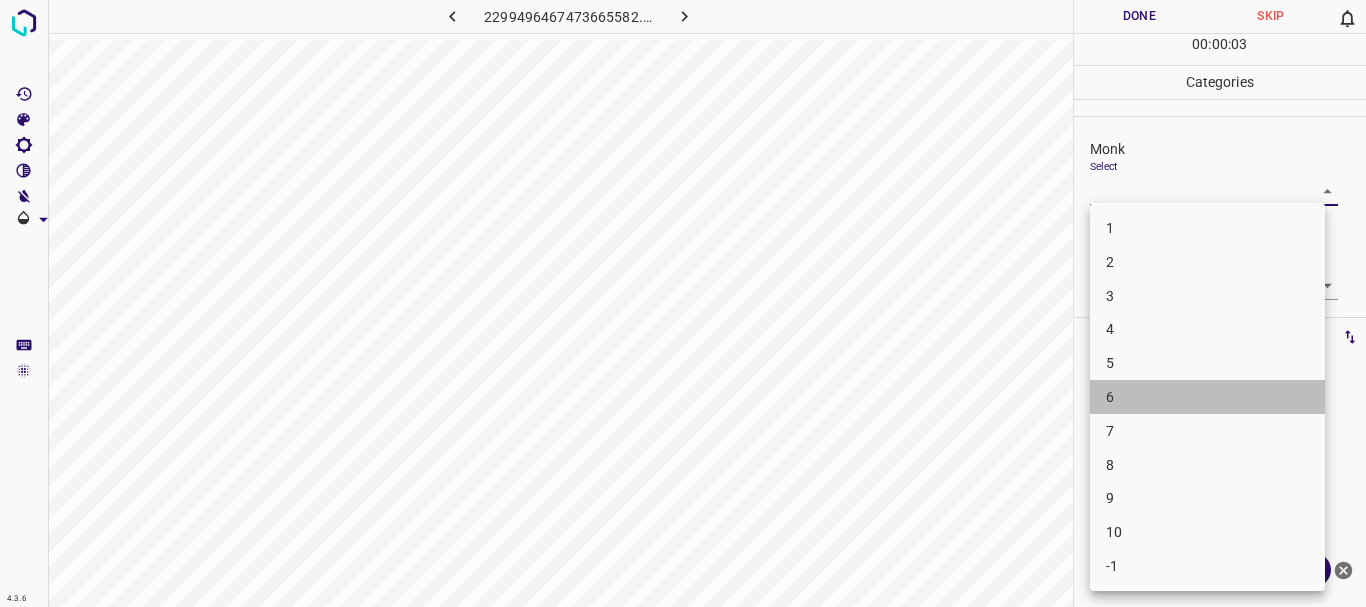 click on "6" at bounding box center [1207, 397] 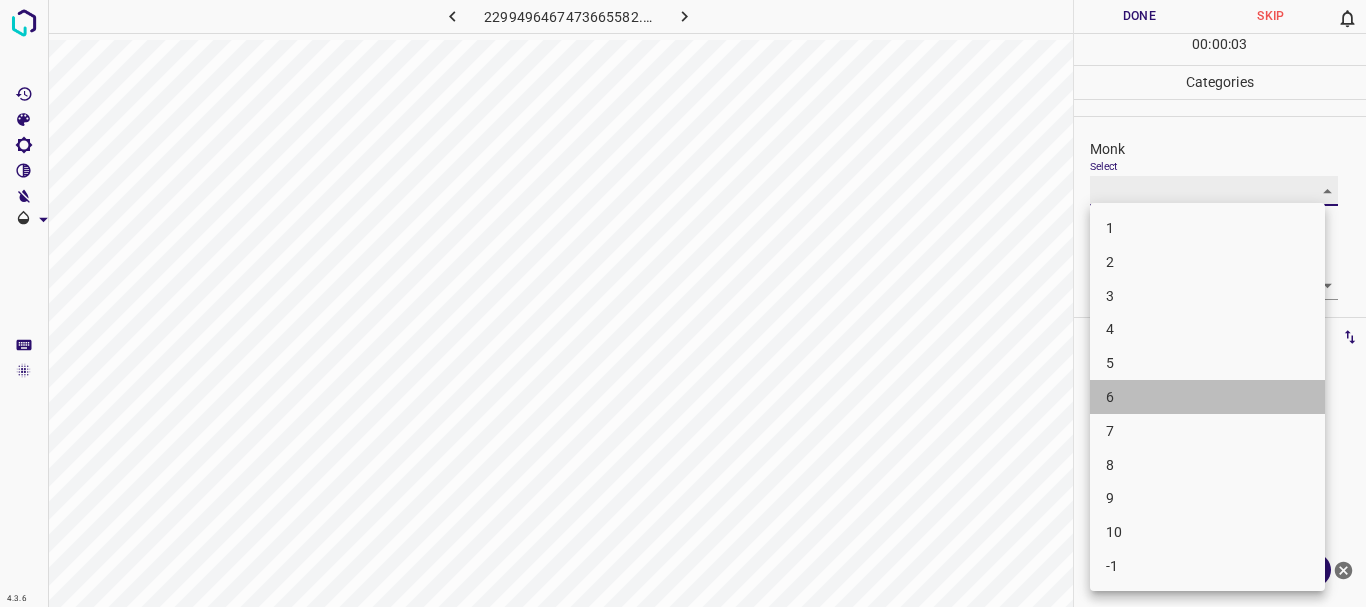 type on "6" 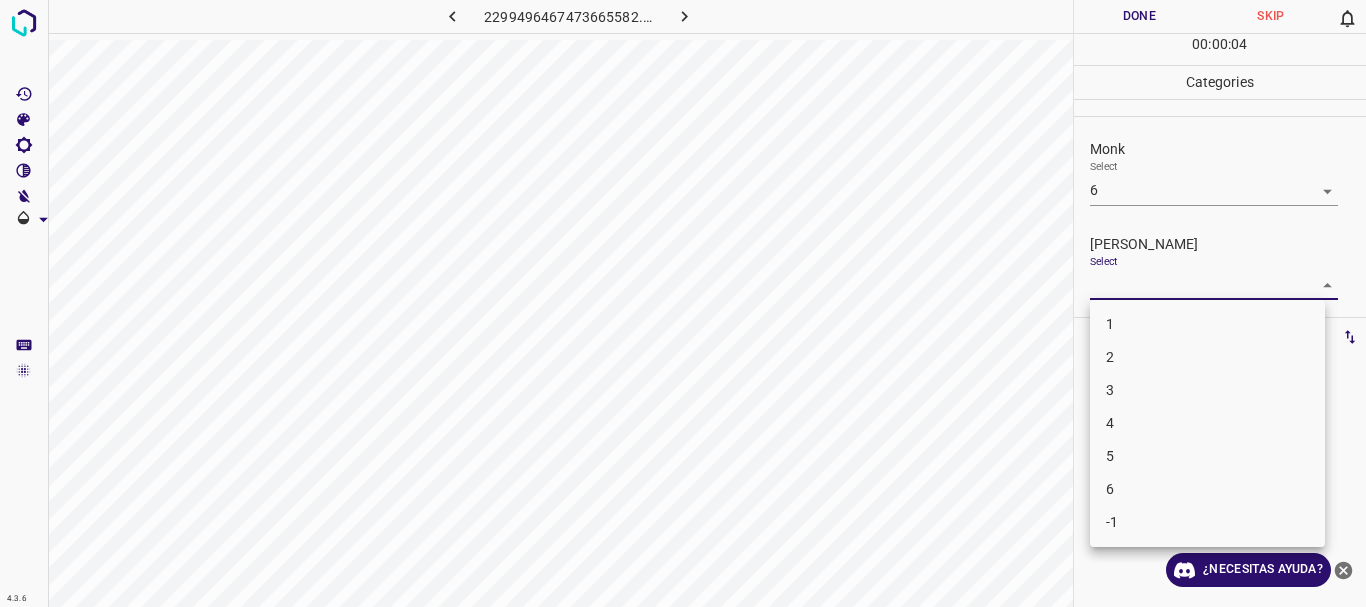 click on "4.3.6  2299496467473665582.png Done Skip 0 00   : 00   : 04   Categories Monk   Select 6 6  Fitzpatrick   Select ​ Labels   0 Categories 1 Monk 2  Fitzpatrick Tools Space Change between modes (Draw & Edit) I Auto labeling R Restore zoom M Zoom in N Zoom out Delete Delete selecte label Filters Z Restore filters X Saturation filter C Brightness filter V Contrast filter B Gray scale filter General O Download ¿Necesitas ayuda? Texto original Valora esta traducción Tu opinión servirá para ayudar a mejorar el Traductor de Google - Texto - Esconder - Borrar 1 2 3 4 5 6 -1" at bounding box center [683, 303] 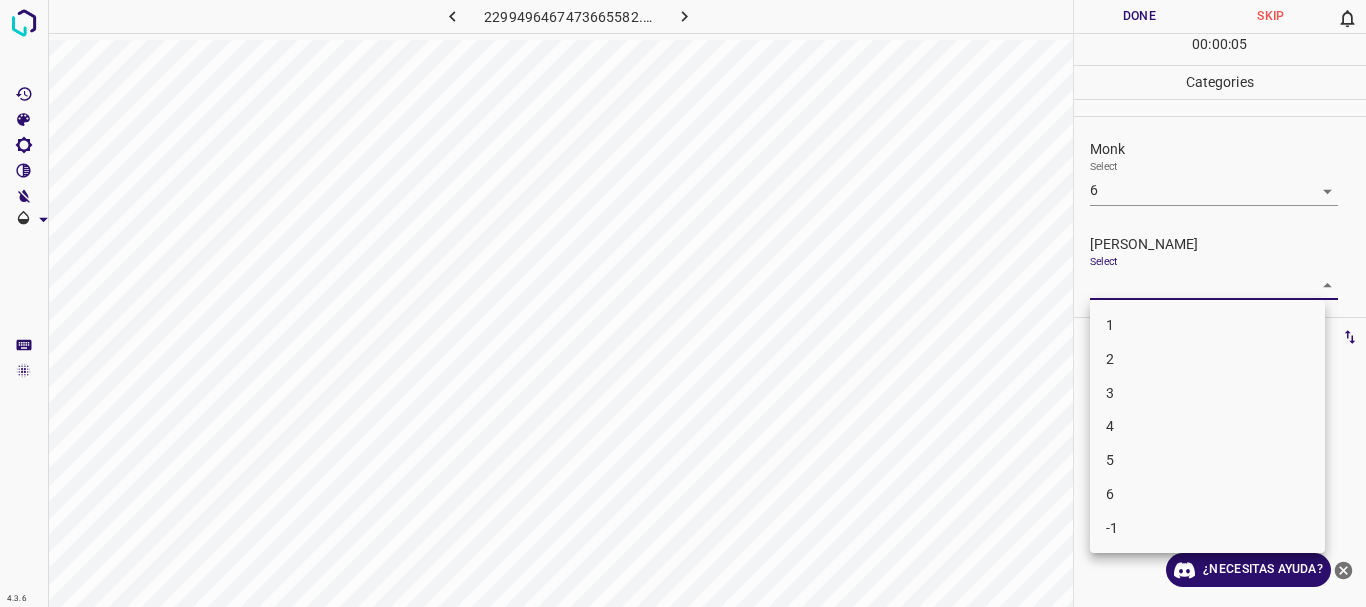 click on "4" at bounding box center [1207, 426] 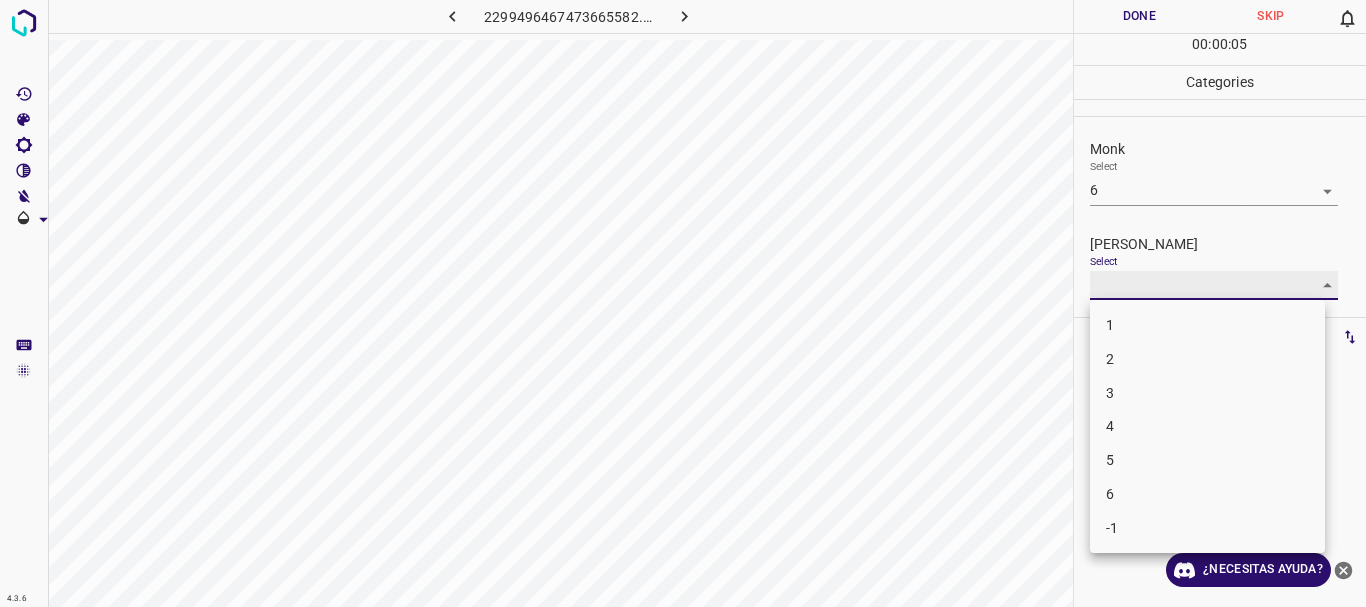 type on "4" 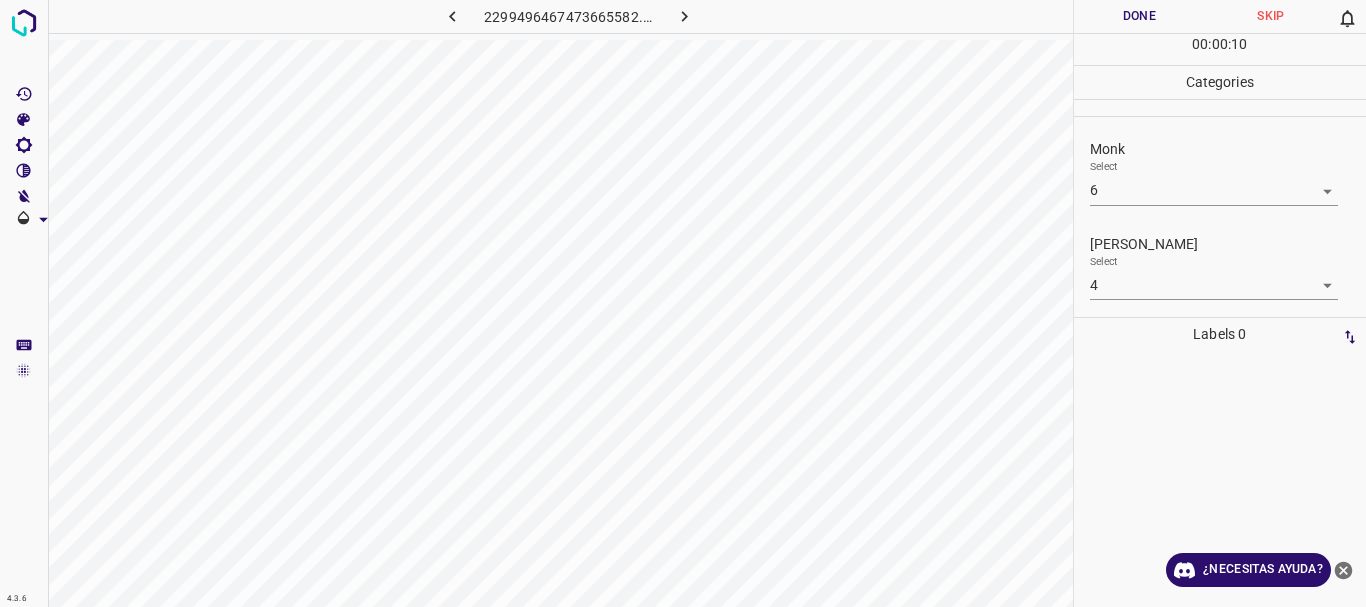 click on "4.3.6  2299496467473665582.png Done Skip 0 00   : 00   : 10   Categories Monk   Select 6 6  Fitzpatrick   Select 4 4 Labels   0 Categories 1 Monk 2  Fitzpatrick Tools Space Change between modes (Draw & Edit) I Auto labeling R Restore zoom M Zoom in N Zoom out Delete Delete selecte label Filters Z Restore filters X Saturation filter C Brightness filter V Contrast filter B Gray scale filter General O Download ¿Necesitas ayuda? Texto original Valora esta traducción Tu opinión servirá para ayudar a mejorar el Traductor de Google - Texto - Esconder - Borrar" at bounding box center (683, 303) 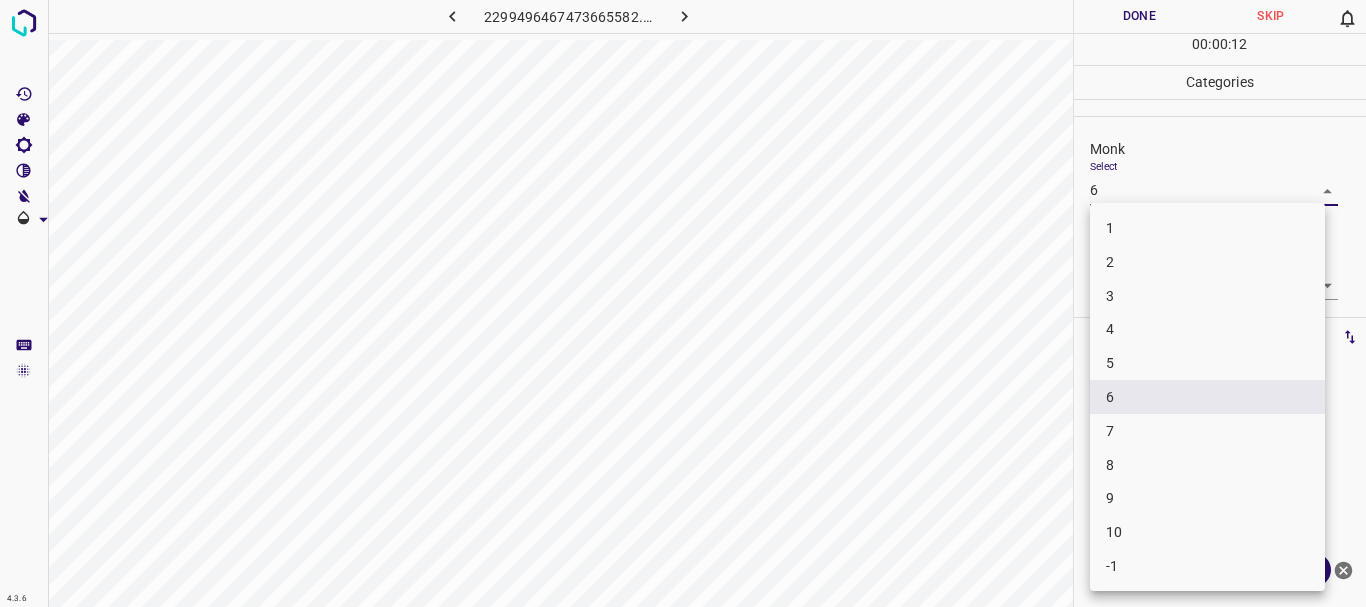 drag, startPoint x: 1130, startPoint y: 427, endPoint x: 1109, endPoint y: 280, distance: 148.49243 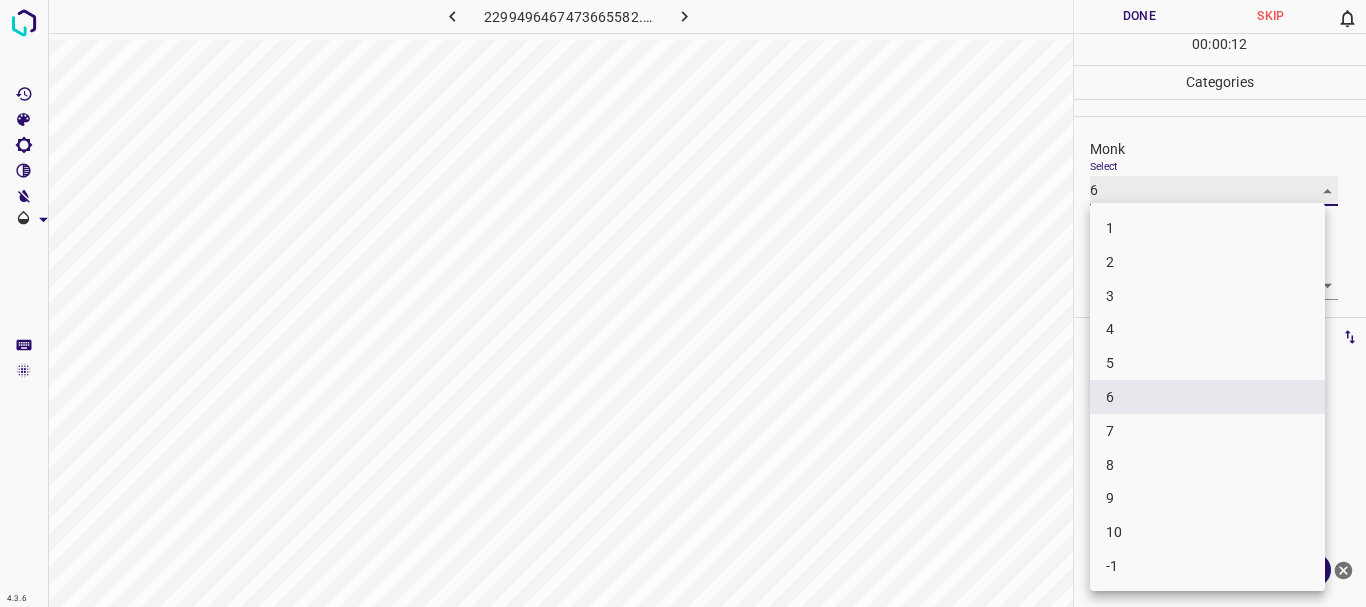 type on "7" 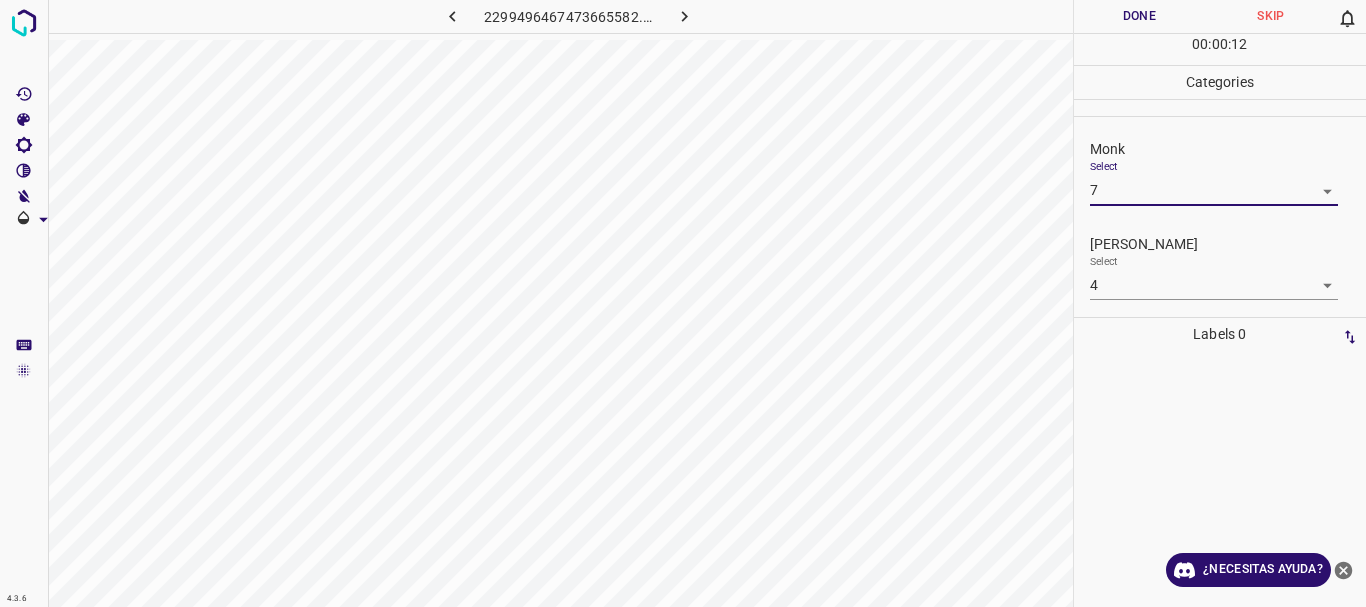 click on "Done" at bounding box center [1140, 16] 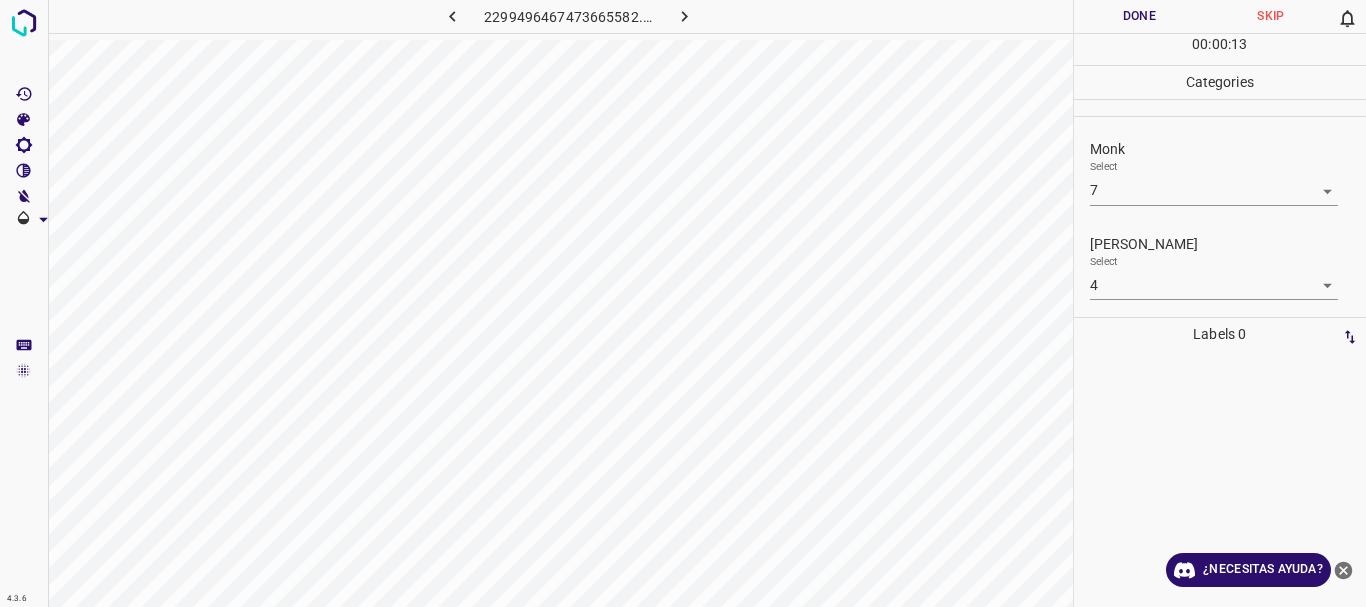 click 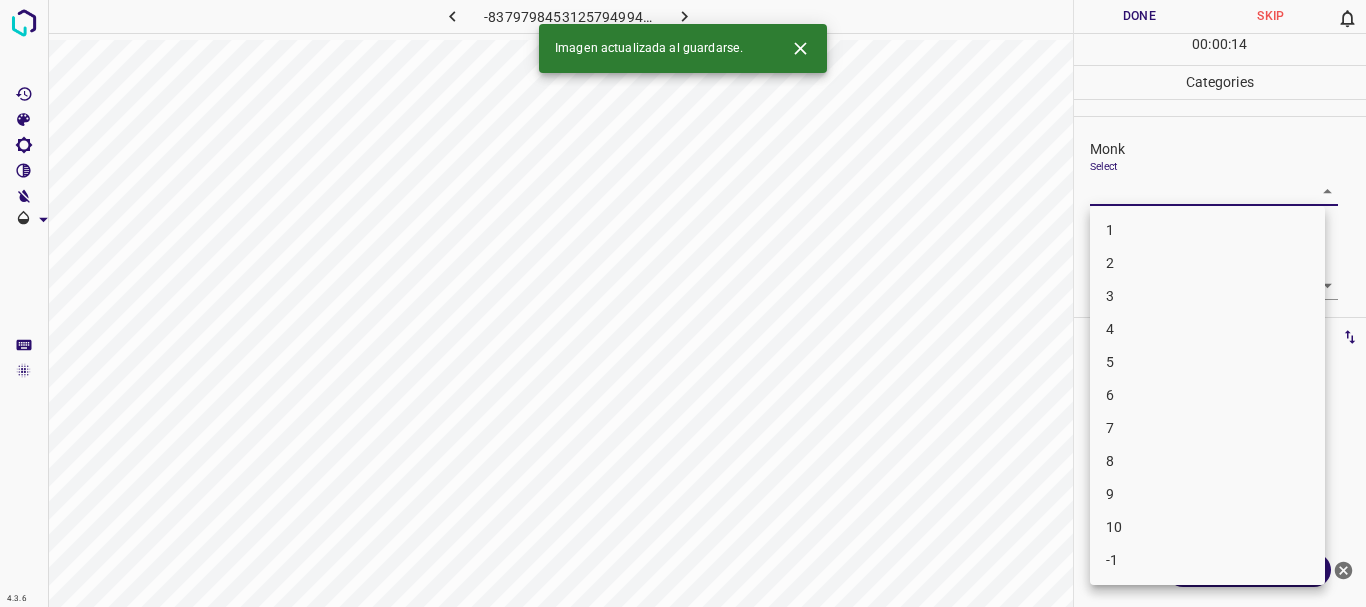 click on "4.3.6  -8379798453125794994.png Done Skip 0 00   : 00   : 14   Categories Monk   Select ​  Fitzpatrick   Select ​ Labels   0 Categories 1 Monk 2  Fitzpatrick Tools Space Change between modes (Draw & Edit) I Auto labeling R Restore zoom M Zoom in N Zoom out Delete Delete selecte label Filters Z Restore filters X Saturation filter C Brightness filter V Contrast filter B Gray scale filter General O Download Imagen actualizada al guardarse. ¿Necesitas ayuda? Texto original Valora esta traducción Tu opinión servirá para ayudar a mejorar el Traductor de Google - Texto - Esconder - Borrar 1 2 3 4 5 6 7 8 9 10 -1" at bounding box center [683, 303] 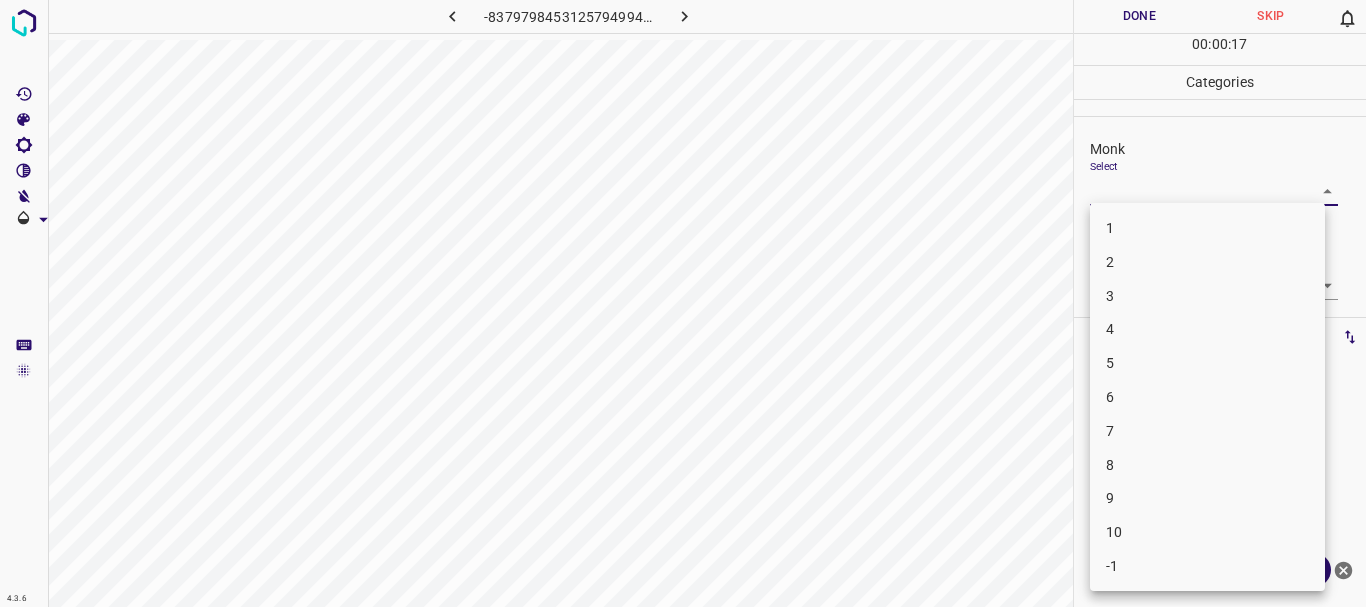 click on "6" at bounding box center (1207, 397) 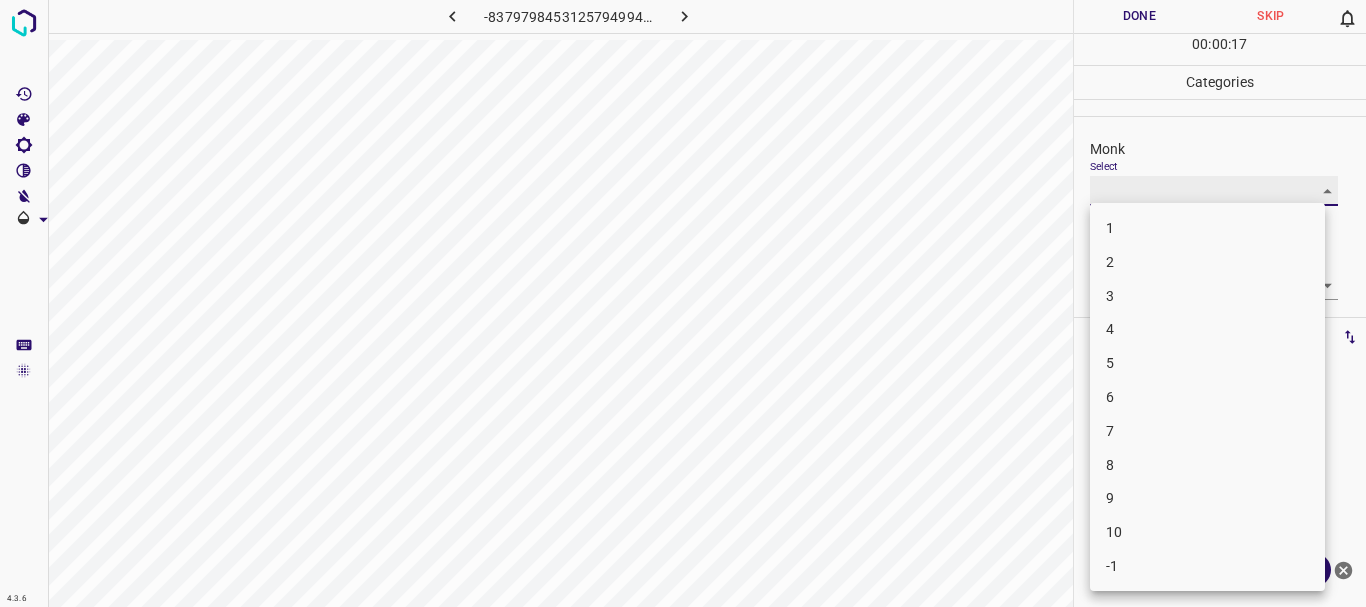 type on "6" 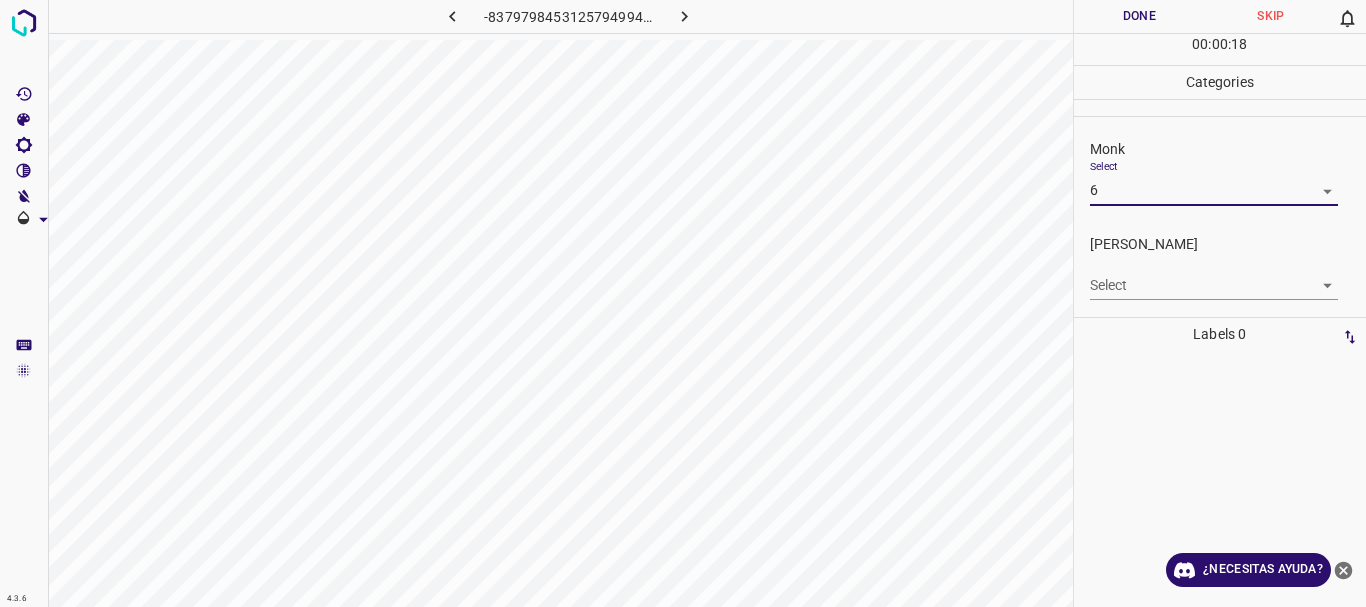 click on "4.3.6  -8379798453125794994.png Done Skip 0 00   : 00   : 18   Categories Monk   Select 6 6  Fitzpatrick   Select ​ Labels   0 Categories 1 Monk 2  Fitzpatrick Tools Space Change between modes (Draw & Edit) I Auto labeling R Restore zoom M Zoom in N Zoom out Delete Delete selecte label Filters Z Restore filters X Saturation filter C Brightness filter V Contrast filter B Gray scale filter General O Download ¿Necesitas ayuda? Texto original Valora esta traducción Tu opinión servirá para ayudar a mejorar el Traductor de Google - Texto - Esconder - Borrar" at bounding box center [683, 303] 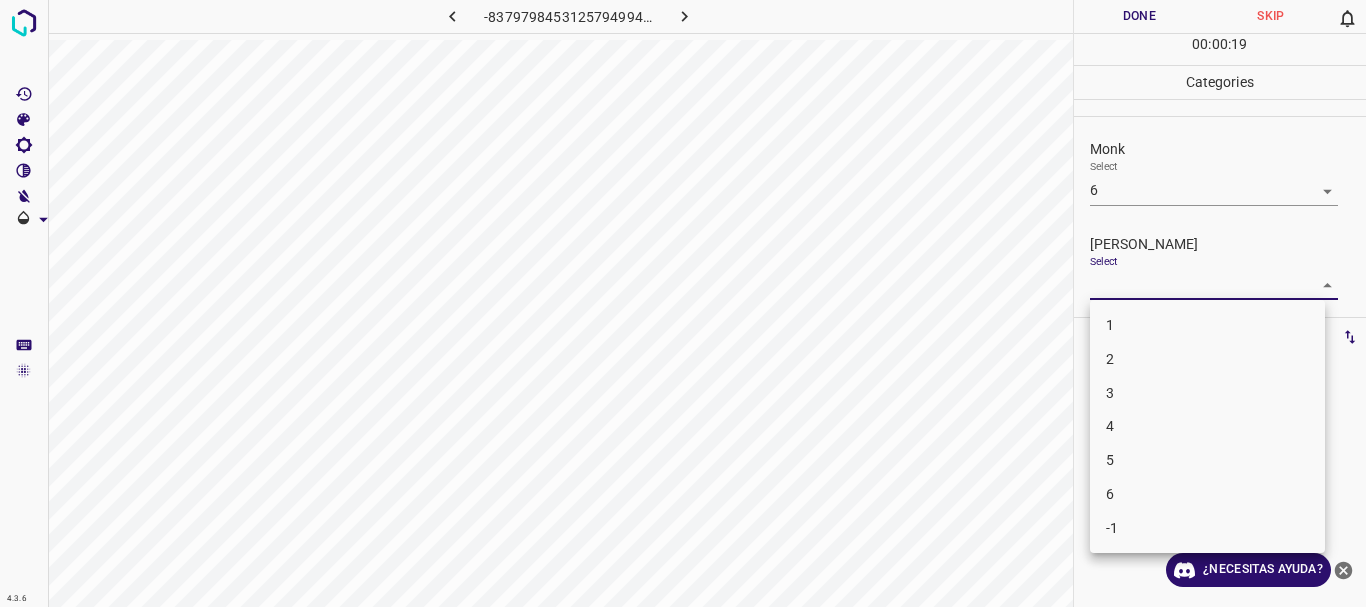 drag, startPoint x: 1155, startPoint y: 420, endPoint x: 1163, endPoint y: 336, distance: 84.38009 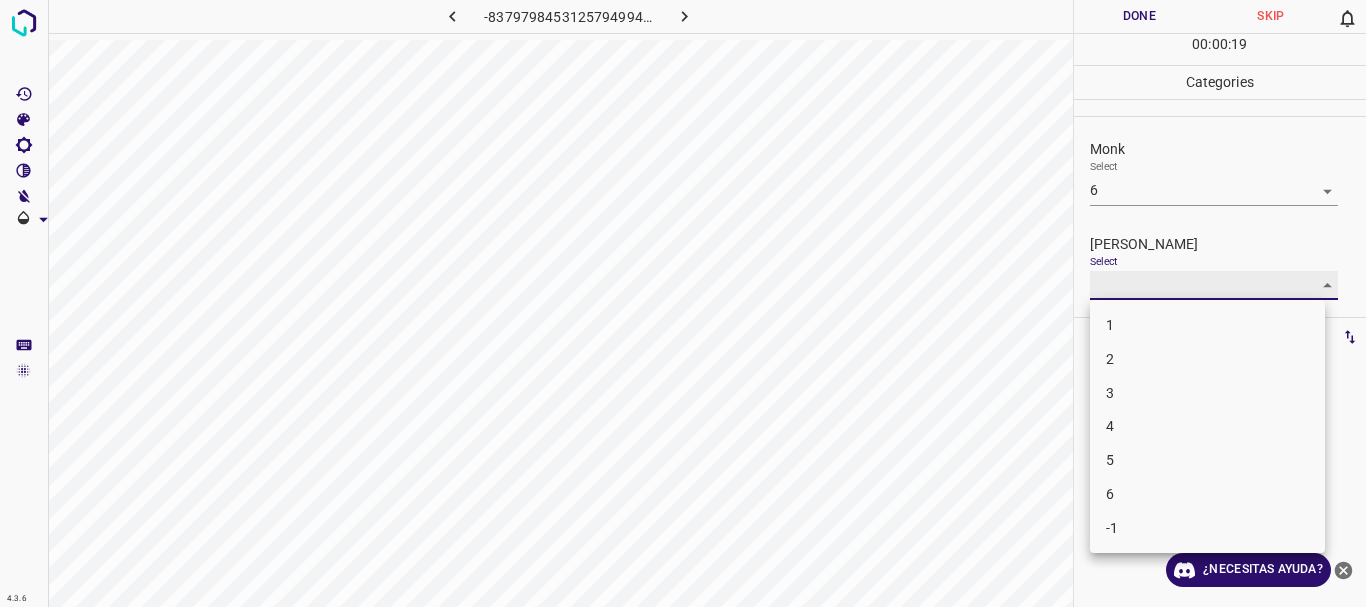 type on "4" 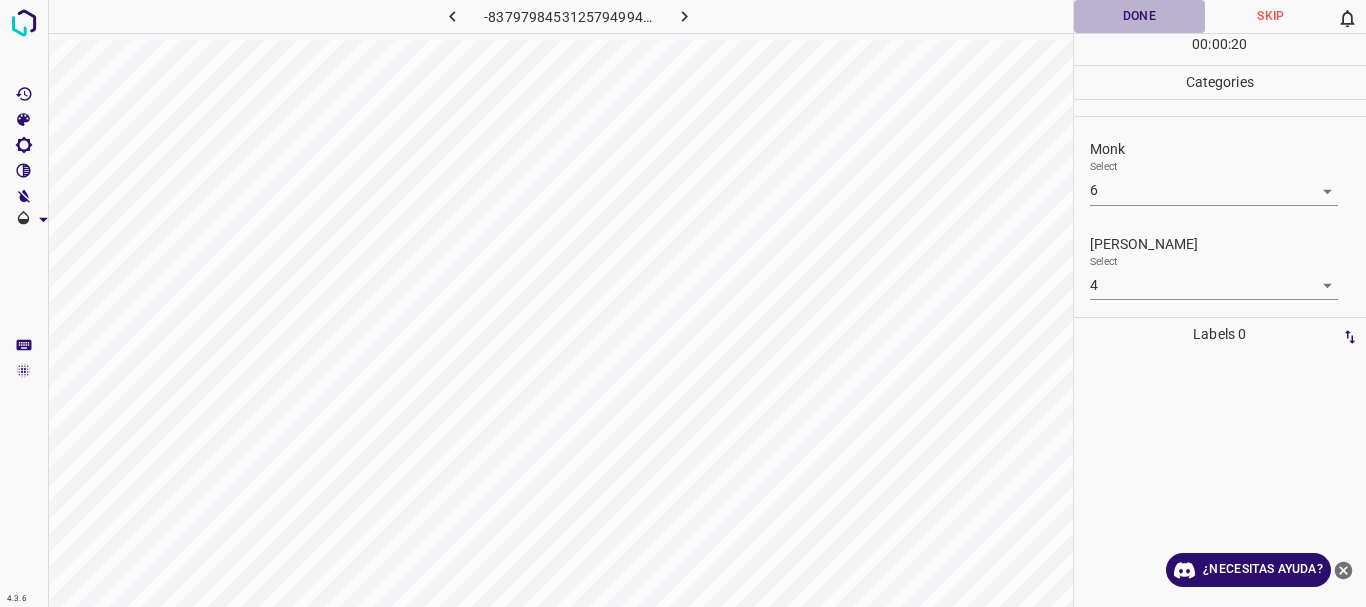click on "Done" at bounding box center [1140, 16] 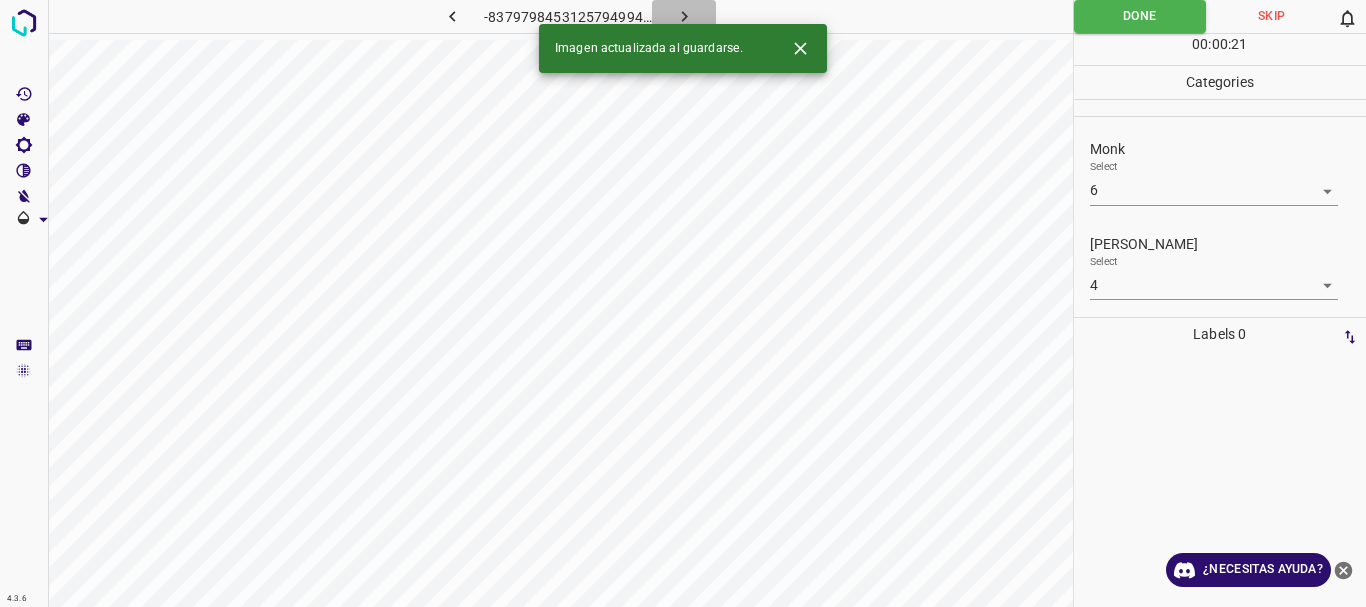 click 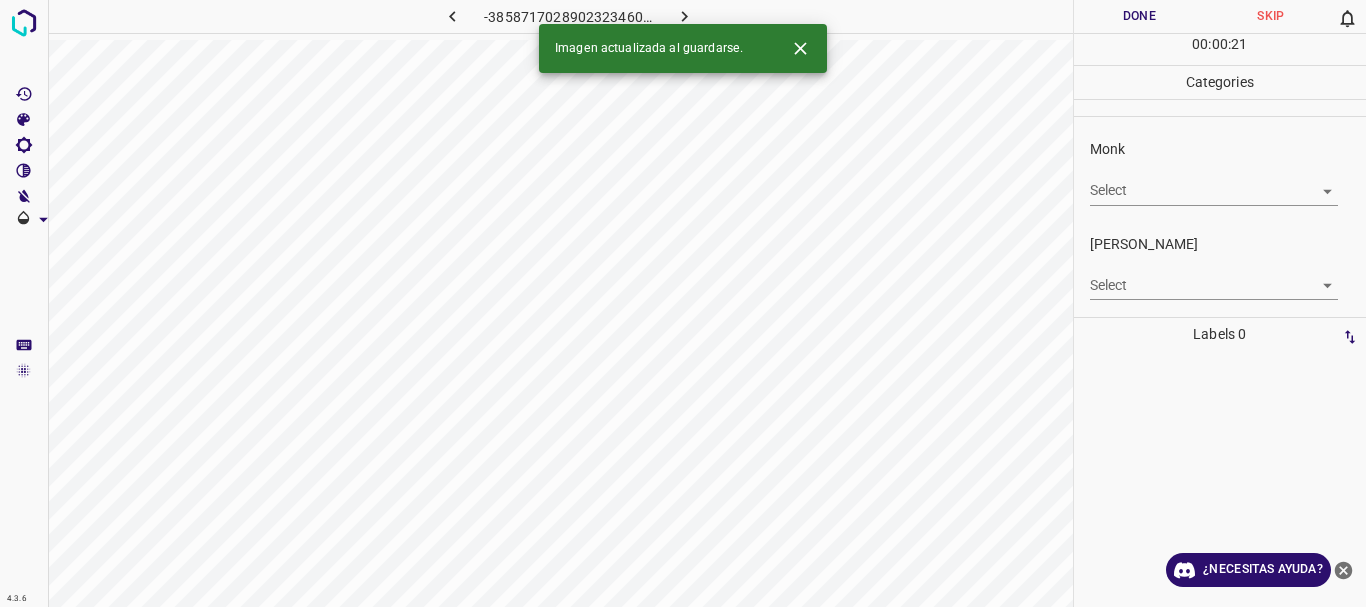 click on "4.3.6  -3858717028902323460.png Done Skip 0 00   : 00   : 21   Categories Monk   Select ​  Fitzpatrick   Select ​ Labels   0 Categories 1 Monk 2  Fitzpatrick Tools Space Change between modes (Draw & Edit) I Auto labeling R Restore zoom M Zoom in N Zoom out Delete Delete selecte label Filters Z Restore filters X Saturation filter C Brightness filter V Contrast filter B Gray scale filter General O Download Imagen actualizada al guardarse. ¿Necesitas ayuda? Texto original Valora esta traducción Tu opinión servirá para ayudar a mejorar el Traductor de Google - Texto - Esconder - Borrar" at bounding box center [683, 303] 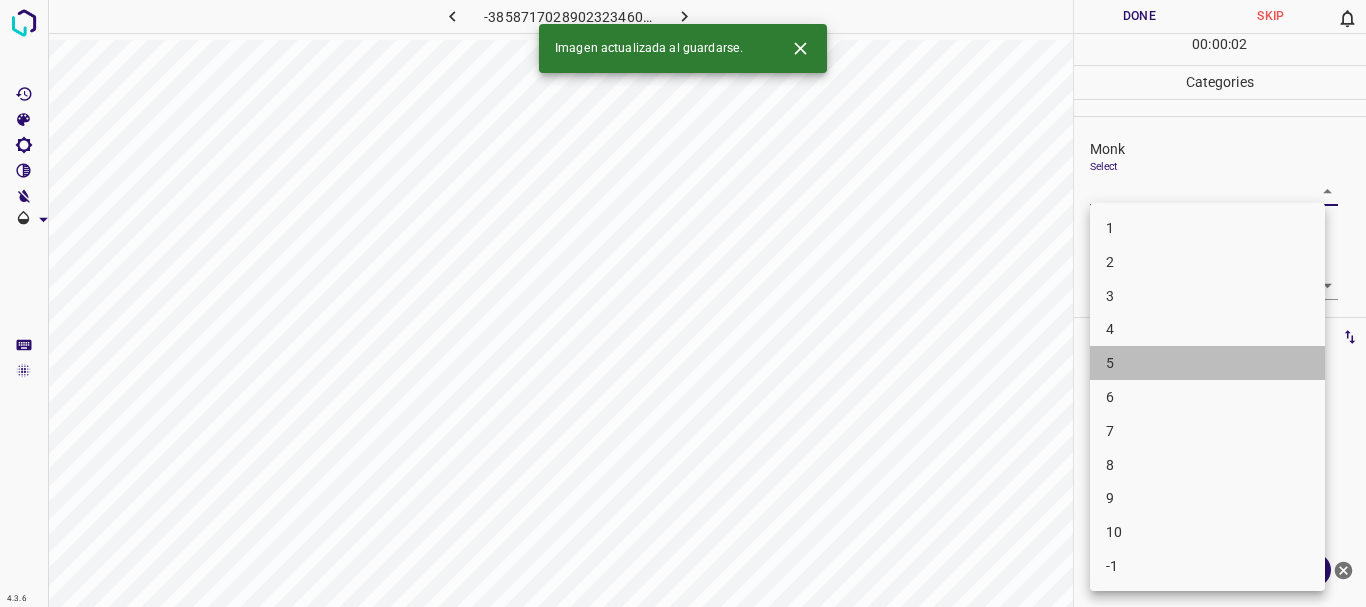 click on "5" at bounding box center (1207, 363) 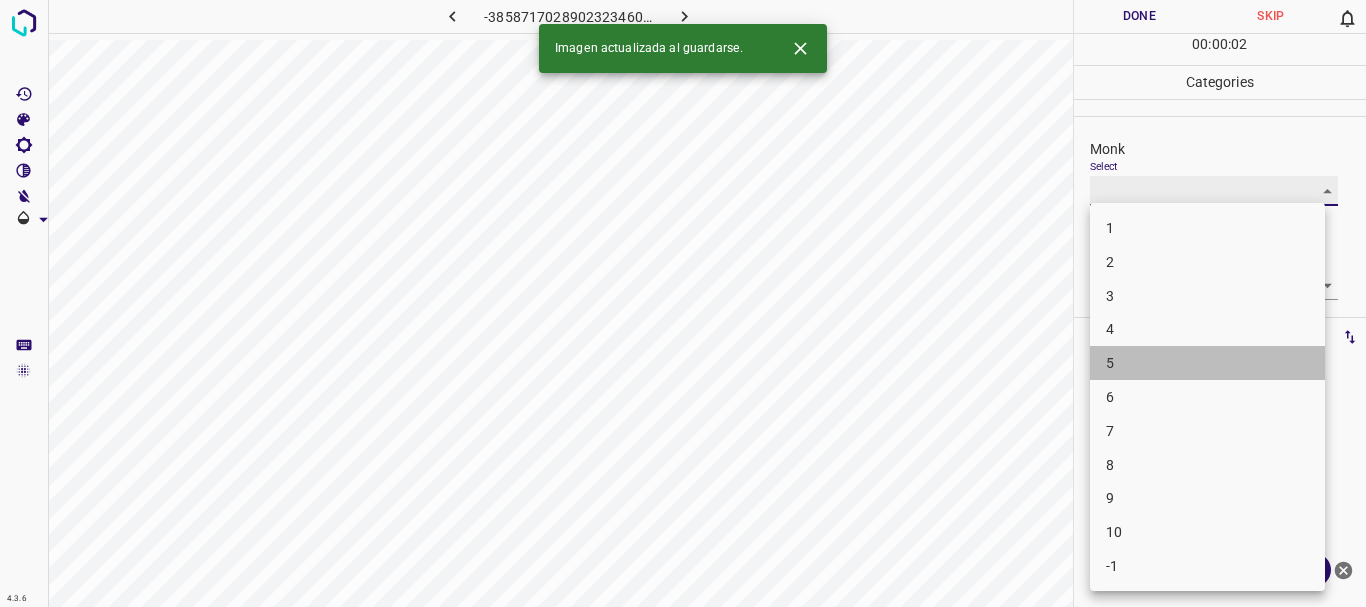 type on "5" 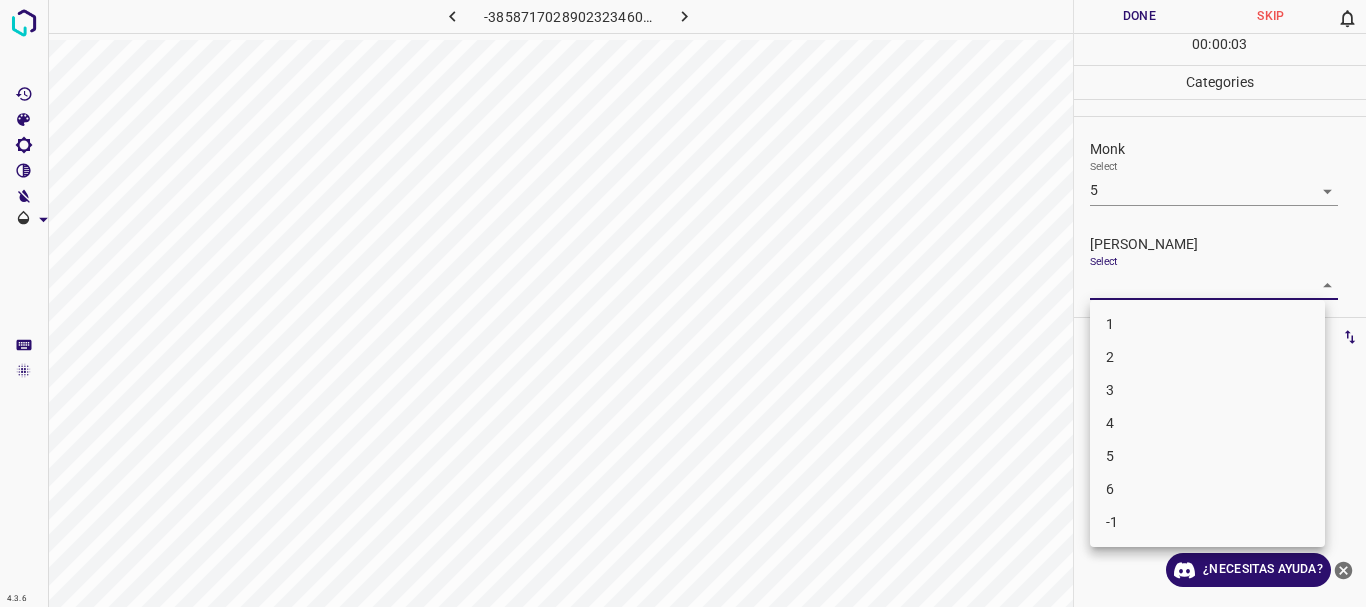 click on "4.3.6  -3858717028902323460.png Done Skip 0 00   : 00   : 03   Categories Monk   Select 5 5  Fitzpatrick   Select ​ Labels   0 Categories 1 Monk 2  Fitzpatrick Tools Space Change between modes (Draw & Edit) I Auto labeling R Restore zoom M Zoom in N Zoom out Delete Delete selecte label Filters Z Restore filters X Saturation filter C Brightness filter V Contrast filter B Gray scale filter General O Download ¿Necesitas ayuda? Texto original Valora esta traducción Tu opinión servirá para ayudar a mejorar el Traductor de Google - Texto - Esconder - Borrar 1 2 3 4 5 6 -1" at bounding box center [683, 303] 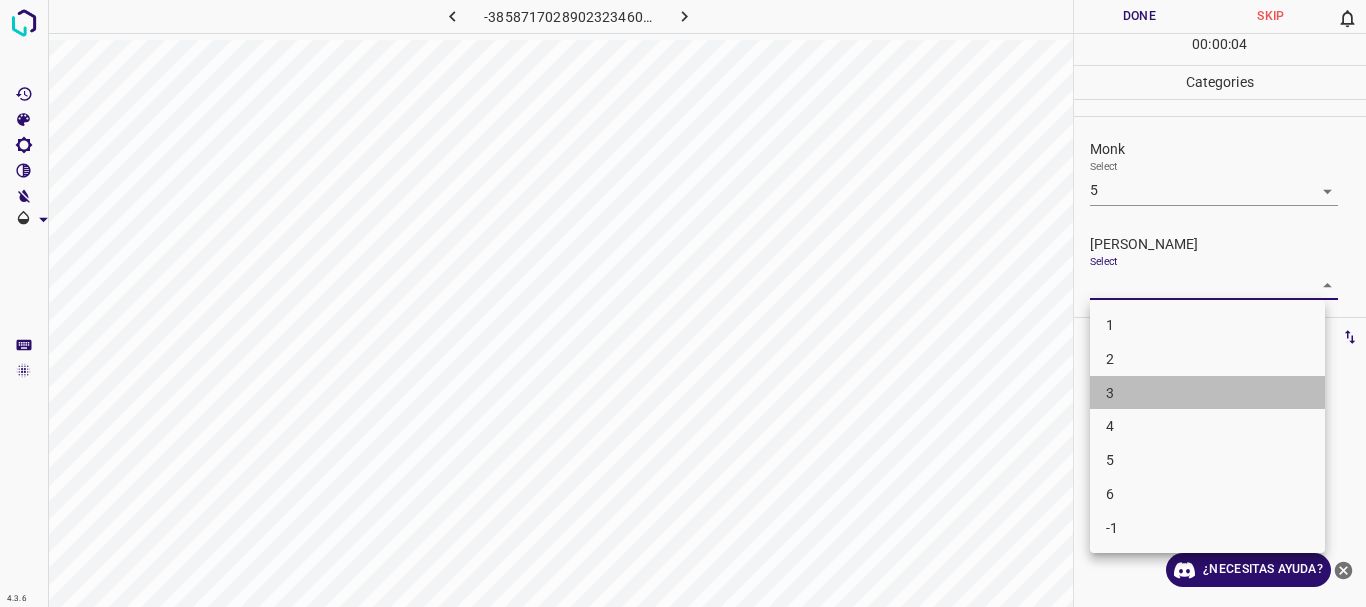 drag, startPoint x: 1133, startPoint y: 382, endPoint x: 1101, endPoint y: 5, distance: 378.35565 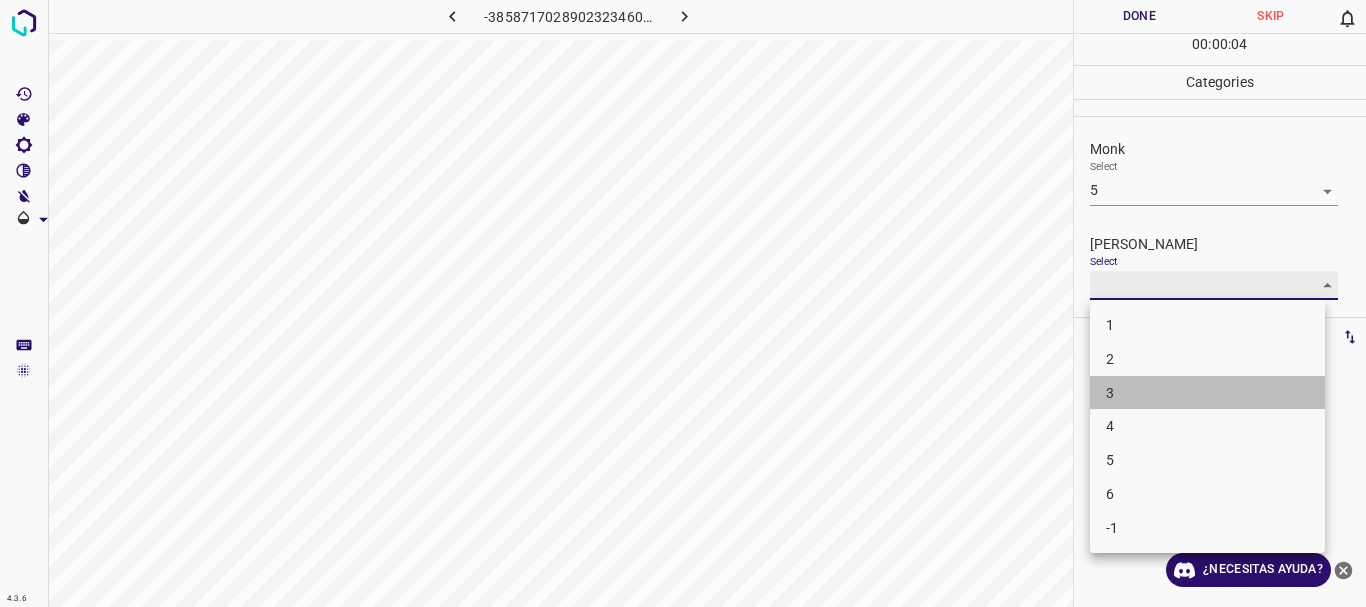 type on "3" 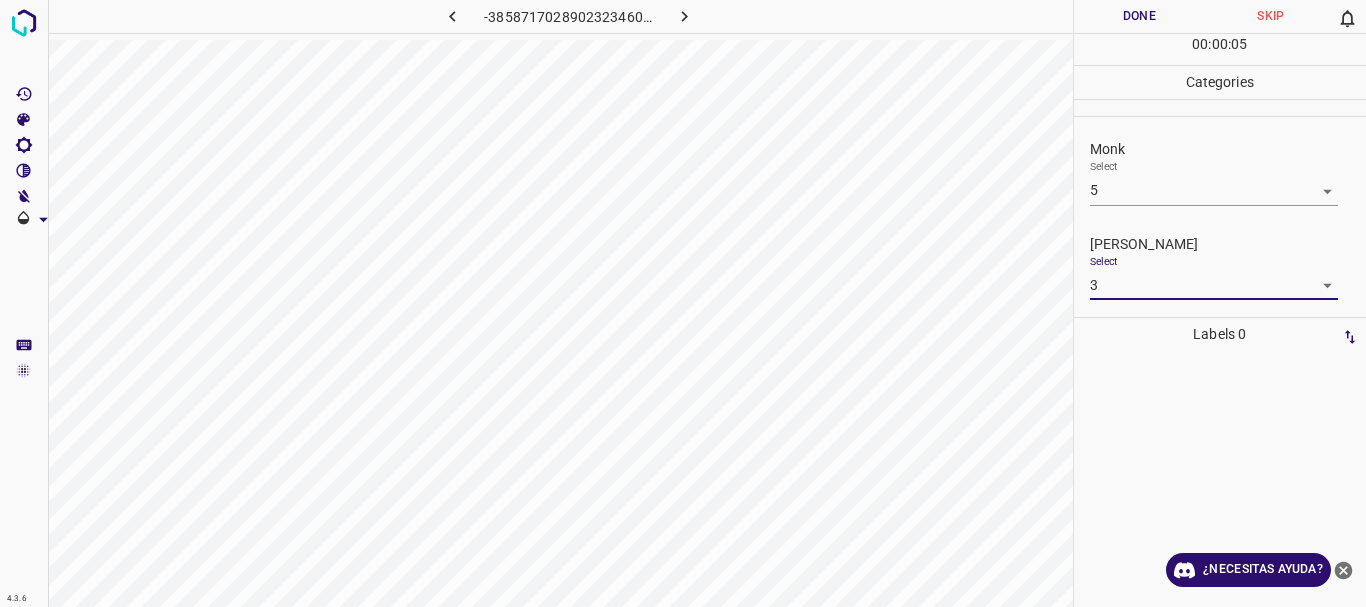 click on "Done" at bounding box center (1140, 16) 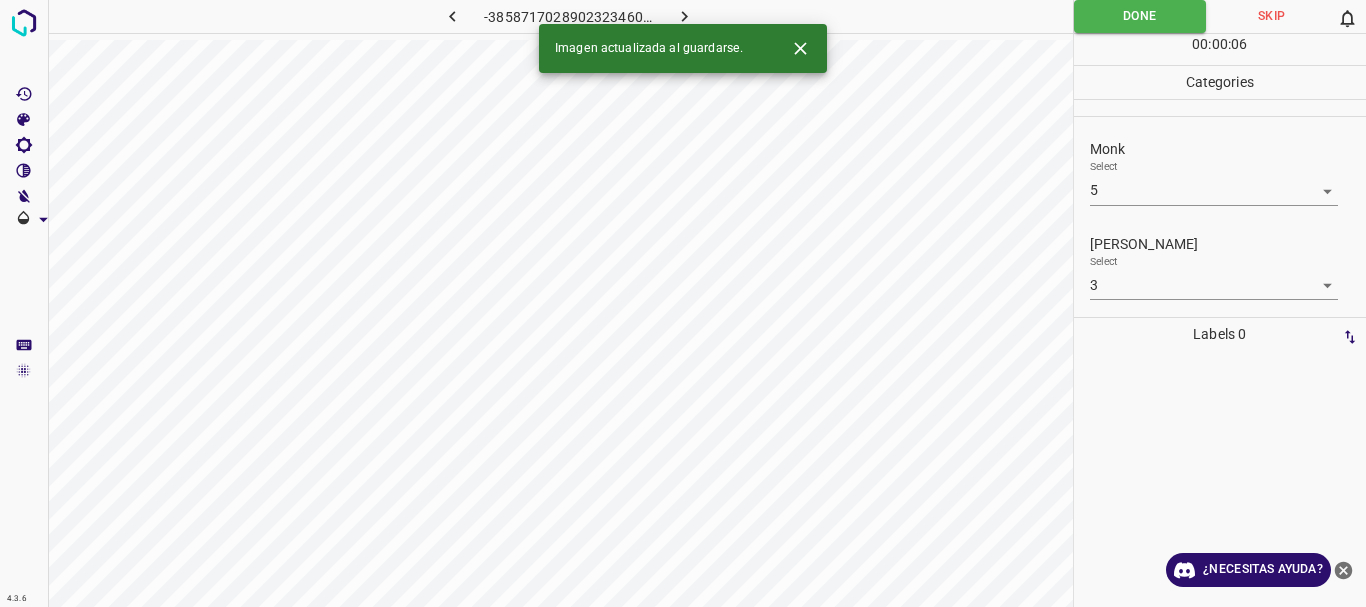 click 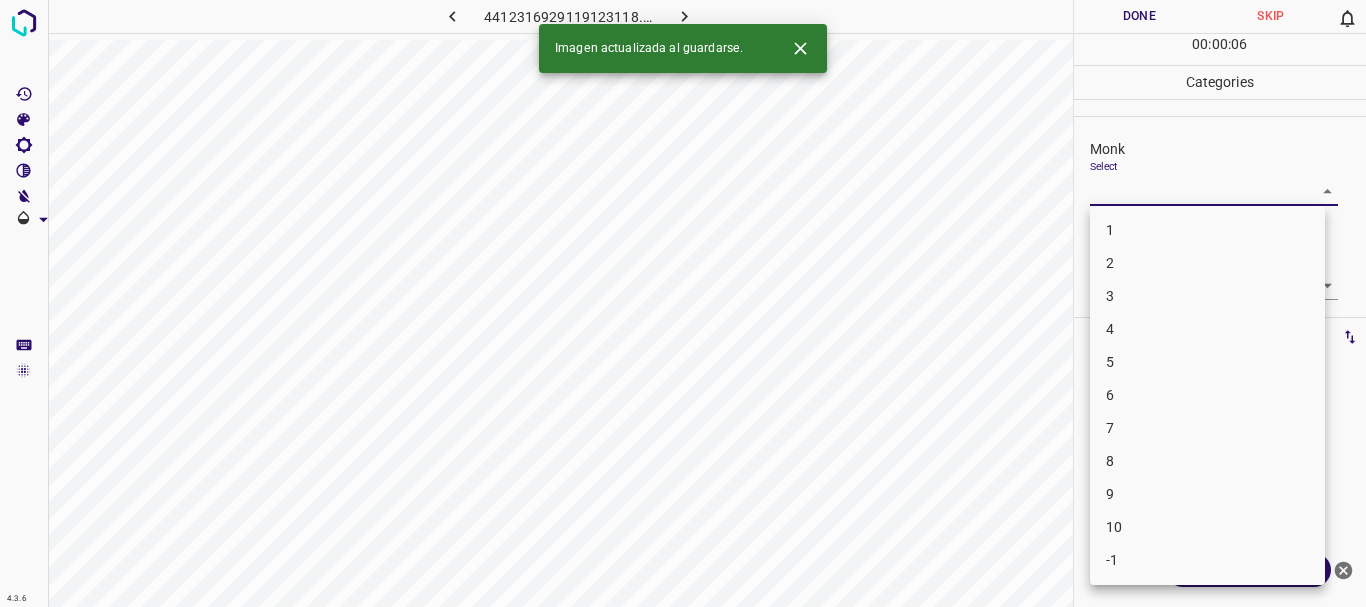 click on "4.3.6  4412316929119123118.png Done Skip 0 00   : 00   : 06   Categories Monk   Select ​  Fitzpatrick   Select ​ Labels   0 Categories 1 Monk 2  Fitzpatrick Tools Space Change between modes (Draw & Edit) I Auto labeling R Restore zoom M Zoom in N Zoom out Delete Delete selecte label Filters Z Restore filters X Saturation filter C Brightness filter V Contrast filter B Gray scale filter General O Download Imagen actualizada al guardarse. ¿Necesitas ayuda? Texto original Valora esta traducción Tu opinión servirá para ayudar a mejorar el Traductor de Google - Texto - Esconder - Borrar 1 2 3 4 5 6 7 8 9 10 -1" at bounding box center [683, 303] 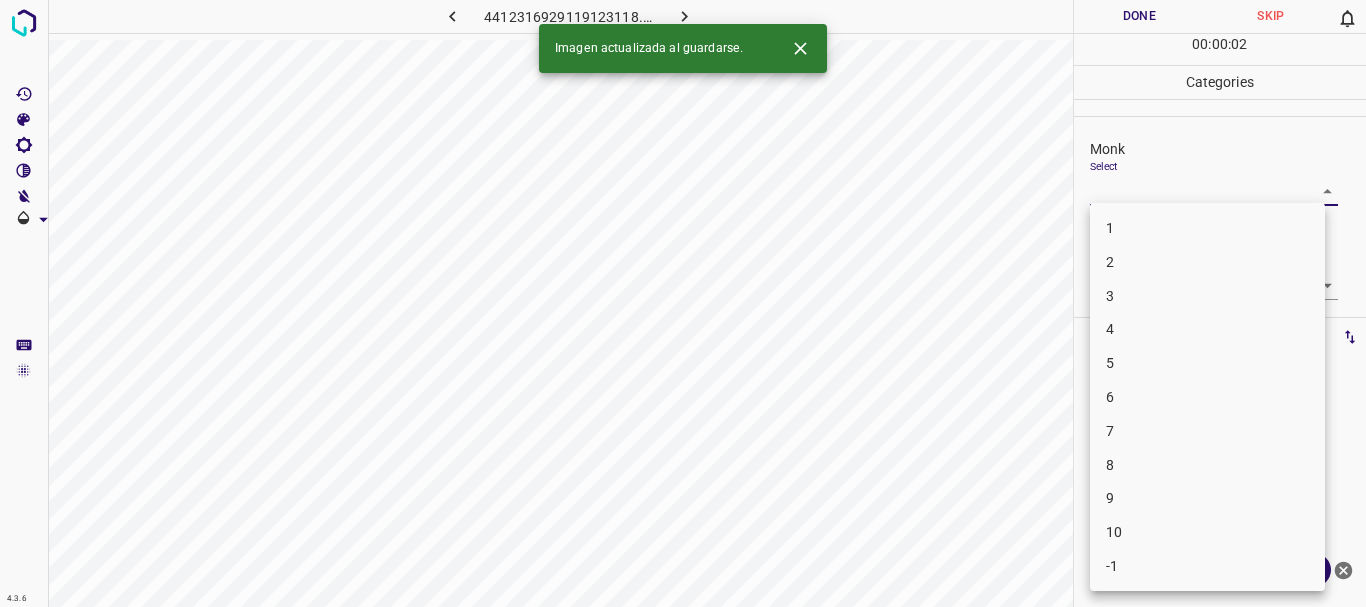 click on "3" at bounding box center (1207, 296) 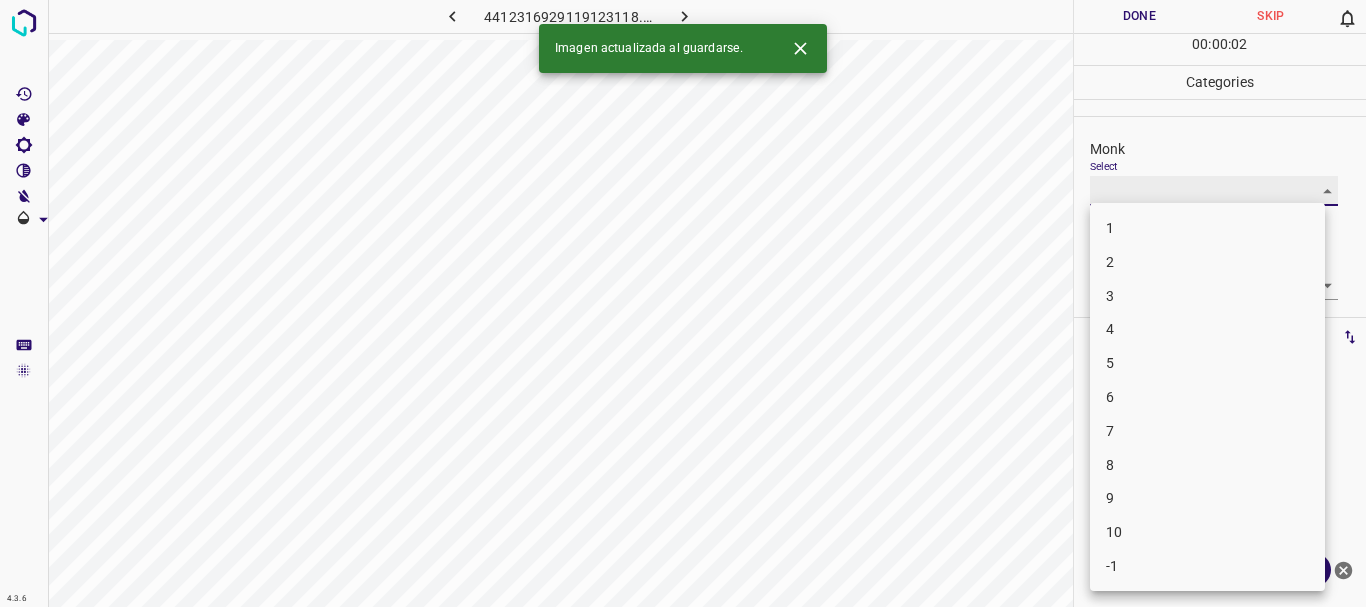 type on "3" 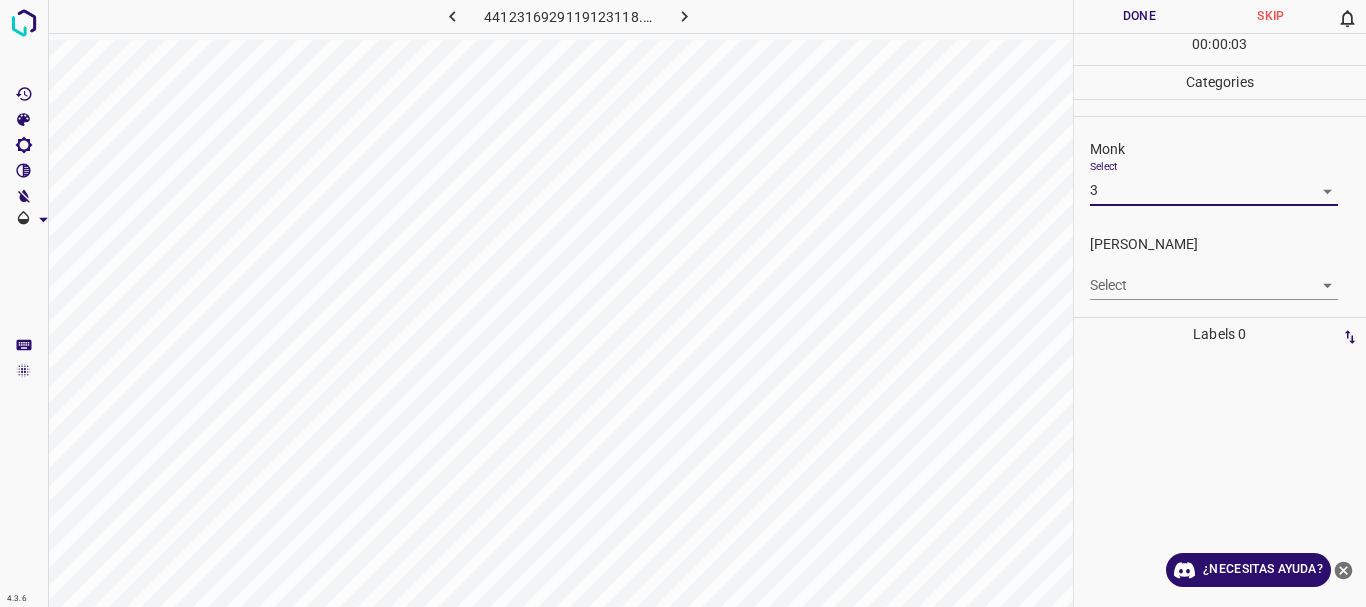 click on "4.3.6  4412316929119123118.png Done Skip 0 00   : 00   : 03   Categories Monk   Select 3 3  Fitzpatrick   Select ​ Labels   0 Categories 1 Monk 2  Fitzpatrick Tools Space Change between modes (Draw & Edit) I Auto labeling R Restore zoom M Zoom in N Zoom out Delete Delete selecte label Filters Z Restore filters X Saturation filter C Brightness filter V Contrast filter B Gray scale filter General O Download ¿Necesitas ayuda? Texto original Valora esta traducción Tu opinión servirá para ayudar a mejorar el Traductor de Google - Texto - Esconder - Borrar" at bounding box center (683, 303) 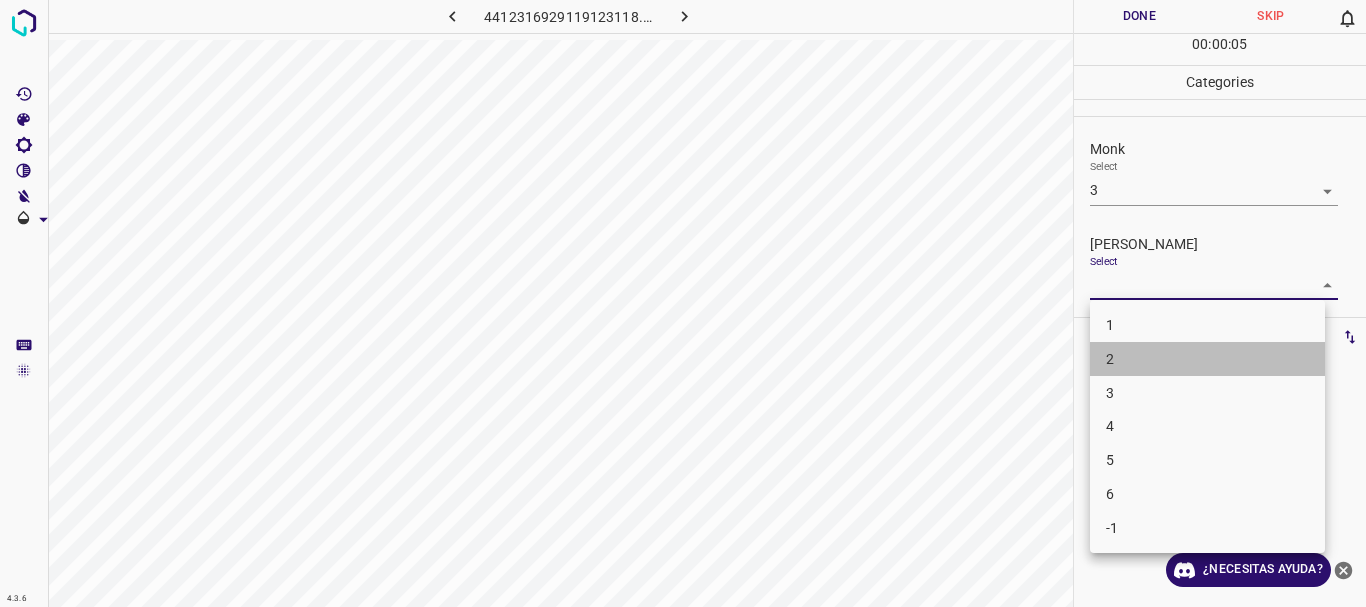 click on "2" at bounding box center (1207, 359) 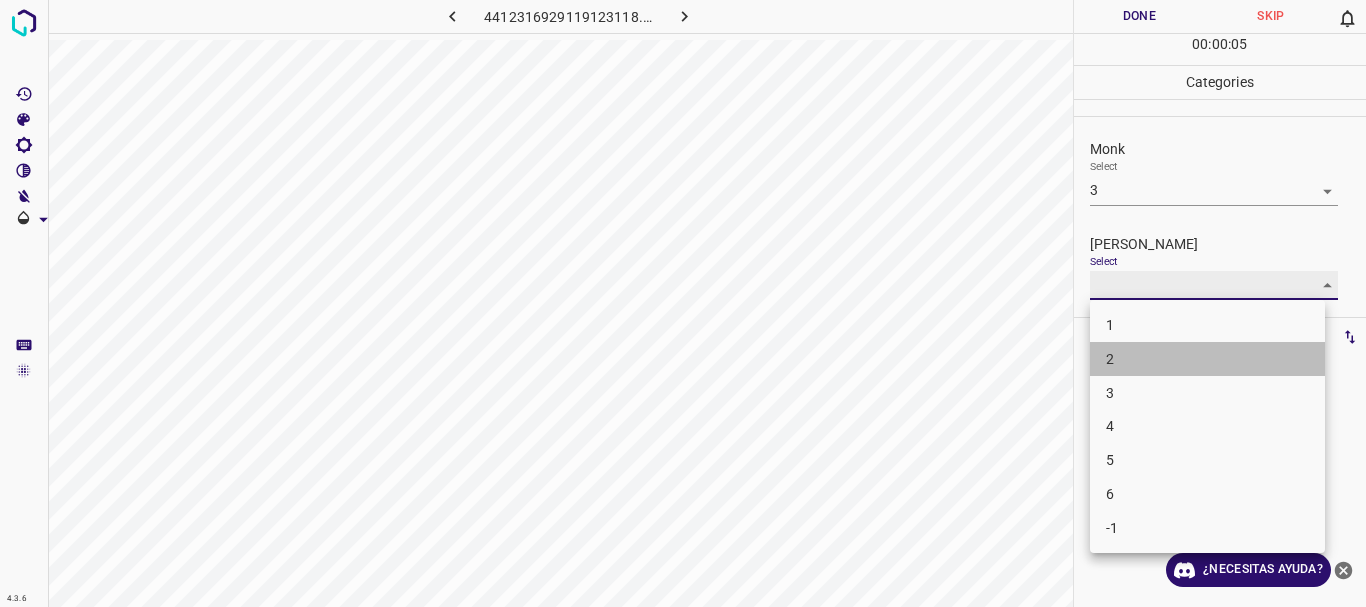 type on "2" 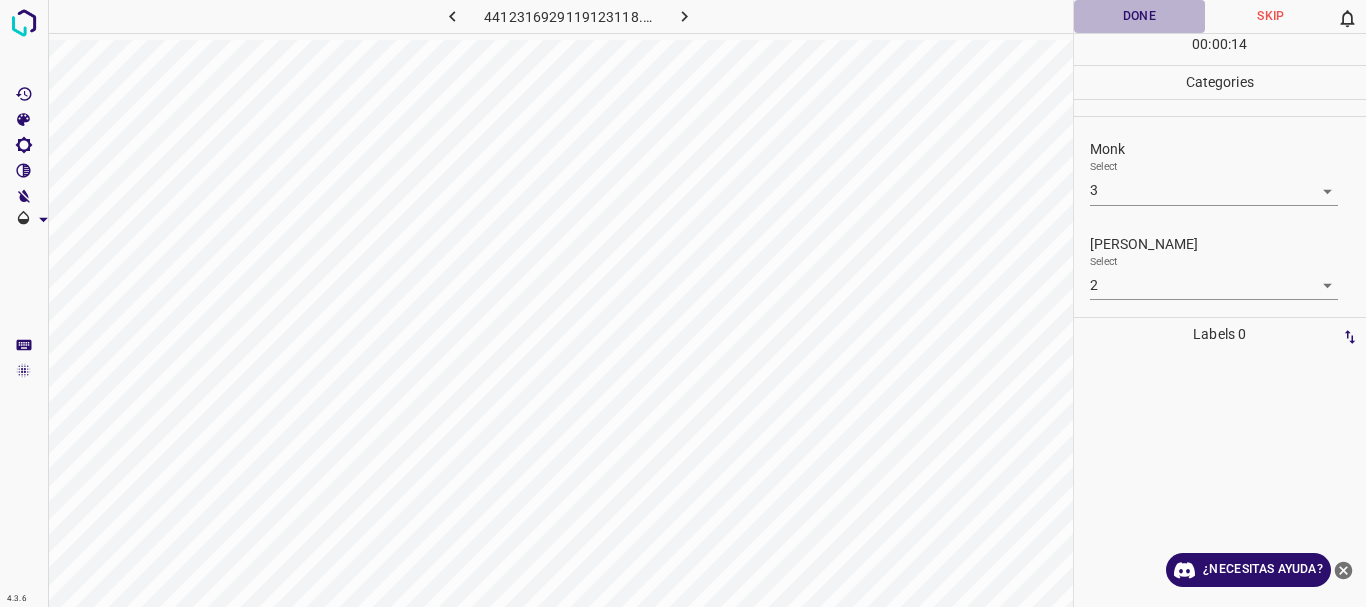 drag, startPoint x: 1145, startPoint y: 9, endPoint x: 1066, endPoint y: 12, distance: 79.05694 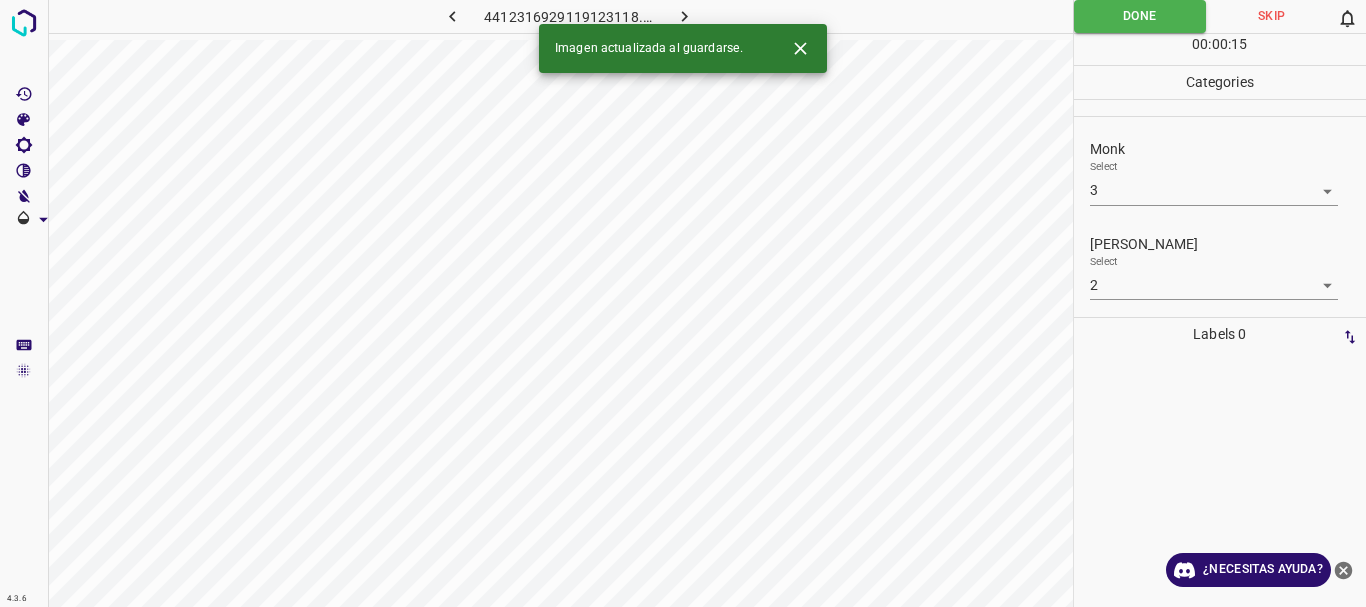 click 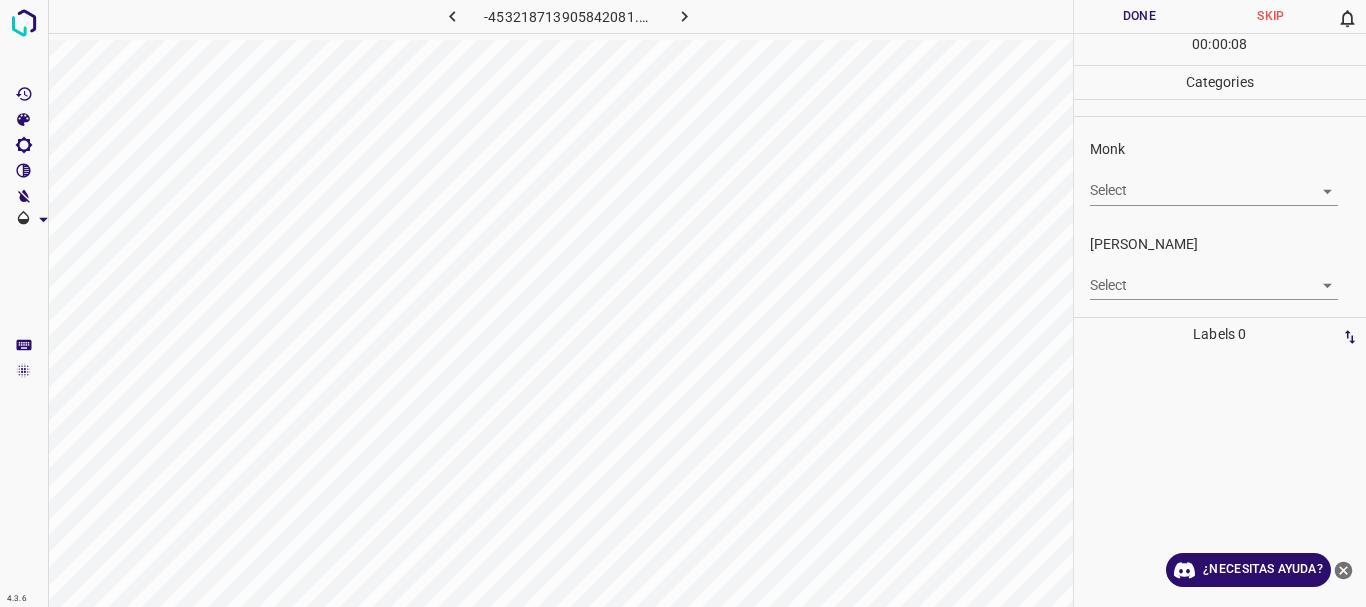 click on "4.3.6  -453218713905842081.png Done Skip 0 00   : 00   : 08   Categories Monk   Select ​  Fitzpatrick   Select ​ Labels   0 Categories 1 Monk 2  Fitzpatrick Tools Space Change between modes (Draw & Edit) I Auto labeling R Restore zoom M Zoom in N Zoom out Delete Delete selecte label Filters Z Restore filters X Saturation filter C Brightness filter V Contrast filter B Gray scale filter General O Download ¿Necesitas ayuda? Texto original Valora esta traducción Tu opinión servirá para ayudar a mejorar el Traductor de Google - Texto - Esconder - Borrar" at bounding box center [683, 303] 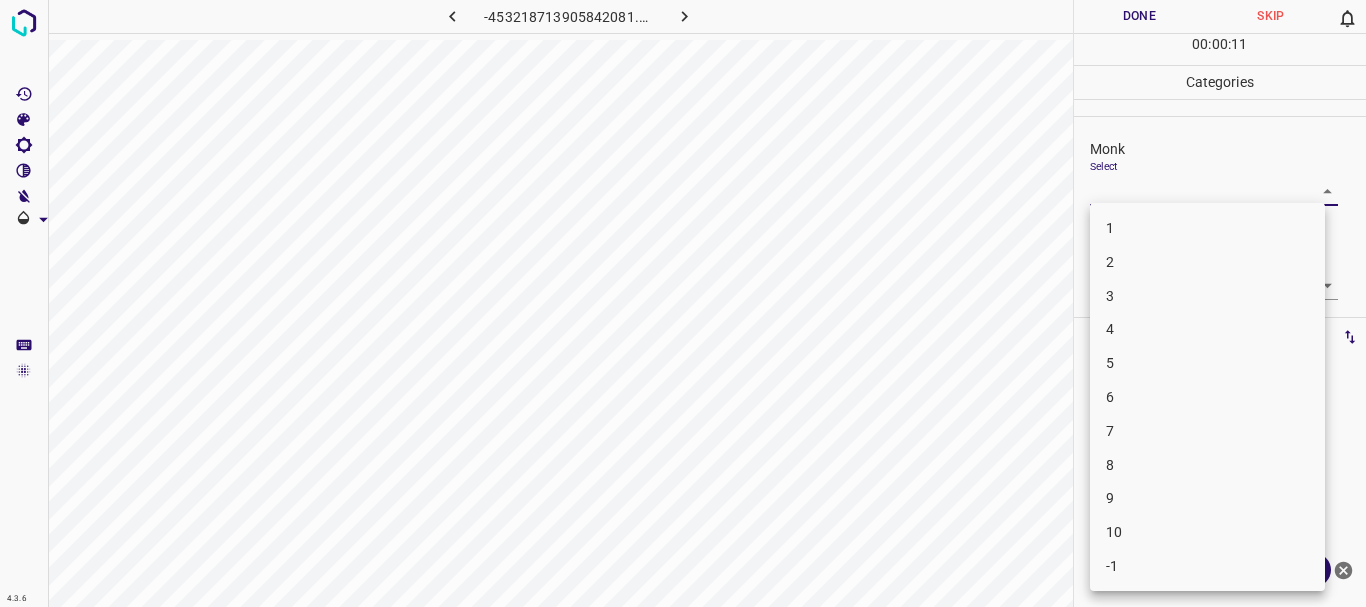 drag, startPoint x: 1142, startPoint y: 331, endPoint x: 1142, endPoint y: 359, distance: 28 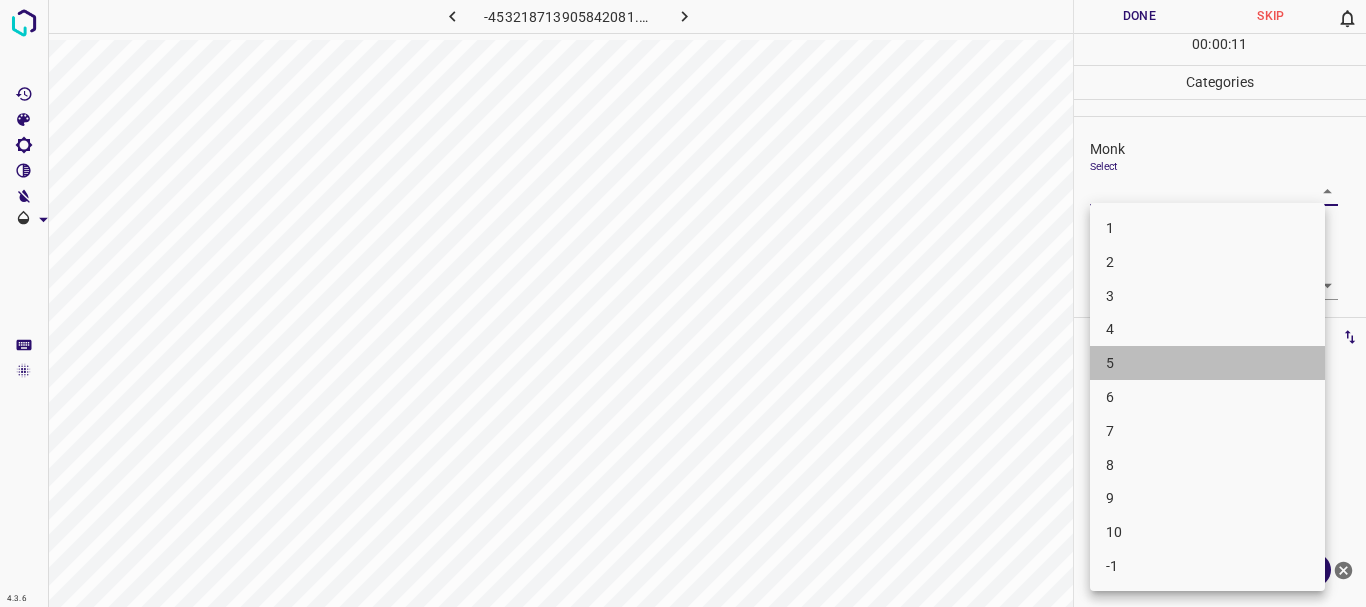 click on "5" at bounding box center (1207, 363) 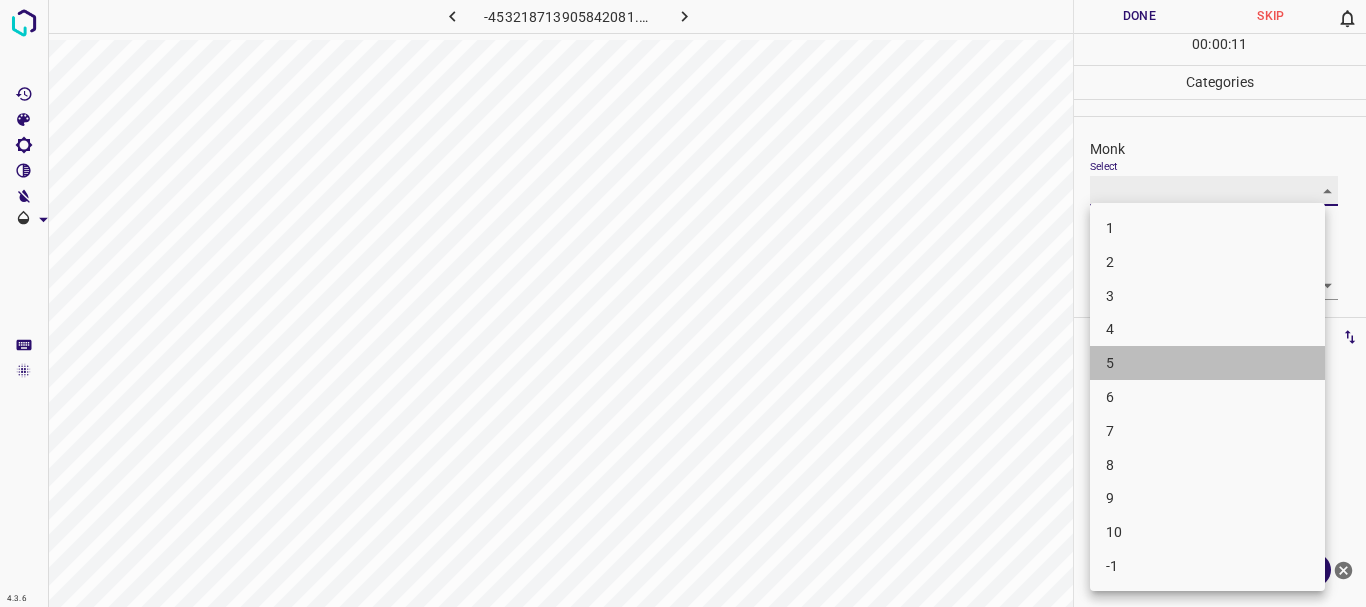 type on "5" 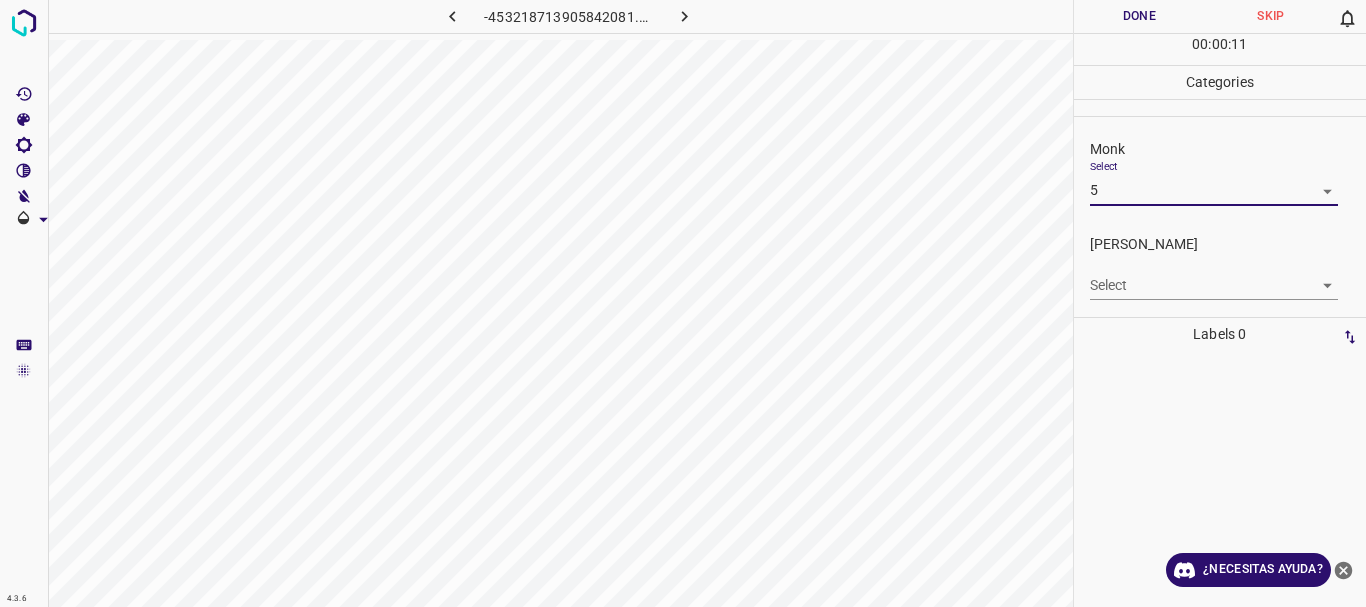 click on "4.3.6  -453218713905842081.png Done Skip 0 00   : 00   : 11   Categories Monk   Select 5 5  Fitzpatrick   Select ​ Labels   0 Categories 1 Monk 2  Fitzpatrick Tools Space Change between modes (Draw & Edit) I Auto labeling R Restore zoom M Zoom in N Zoom out Delete Delete selecte label Filters Z Restore filters X Saturation filter C Brightness filter V Contrast filter B Gray scale filter General O Download ¿Necesitas ayuda? Texto original Valora esta traducción Tu opinión servirá para ayudar a mejorar el Traductor de Google - Texto - Esconder - Borrar" at bounding box center (683, 303) 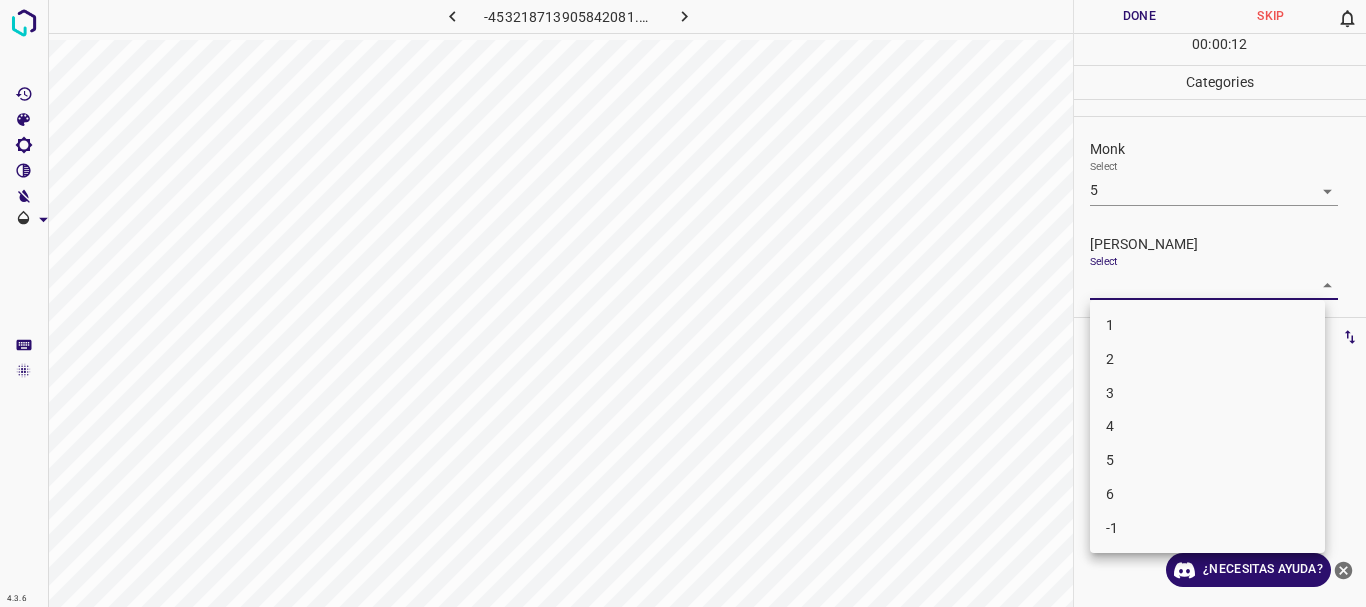 drag, startPoint x: 1138, startPoint y: 389, endPoint x: 1149, endPoint y: 236, distance: 153.39491 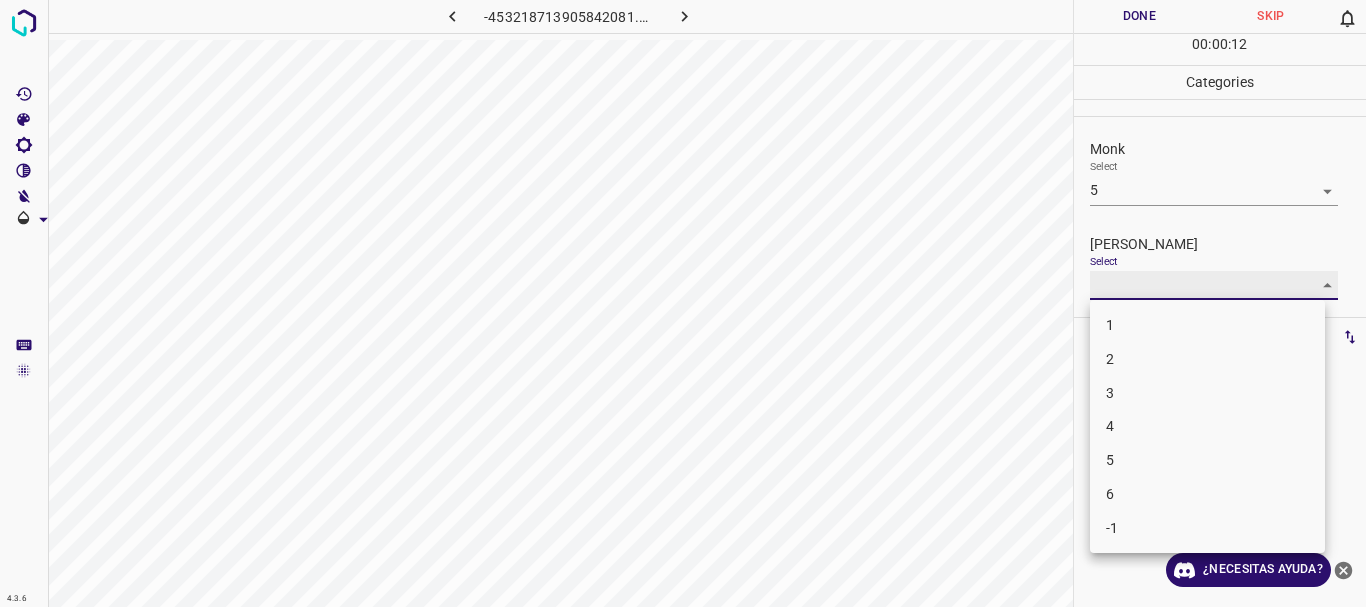 type on "3" 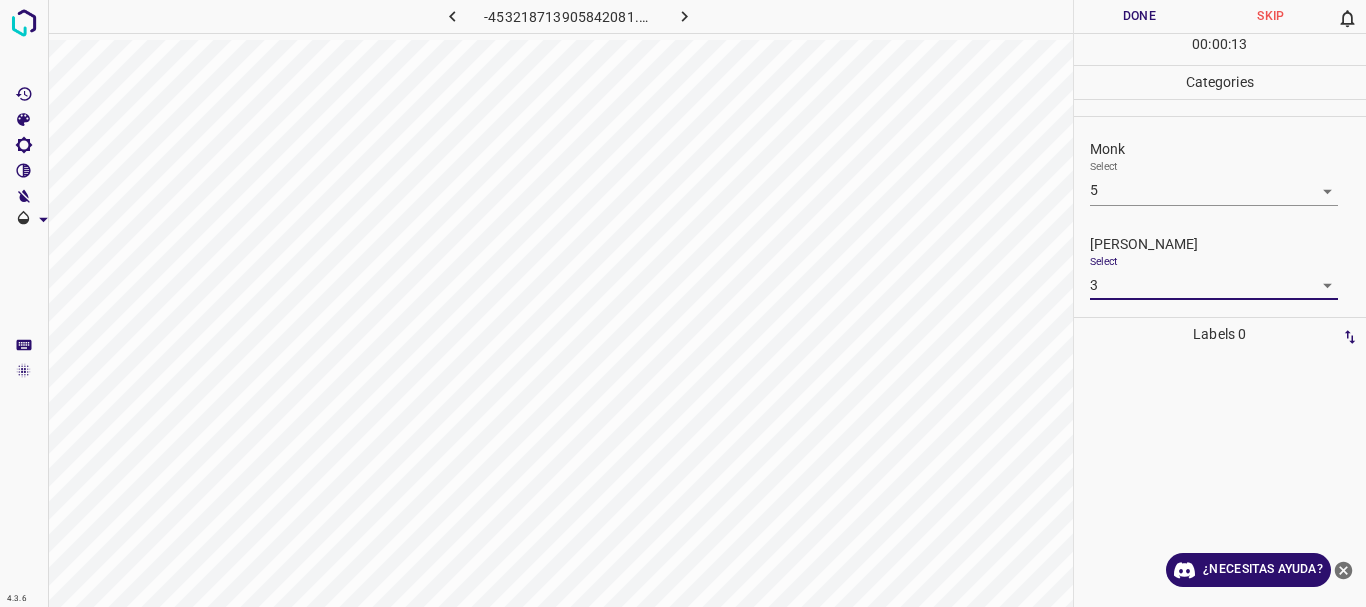 click on "Done" at bounding box center (1140, 16) 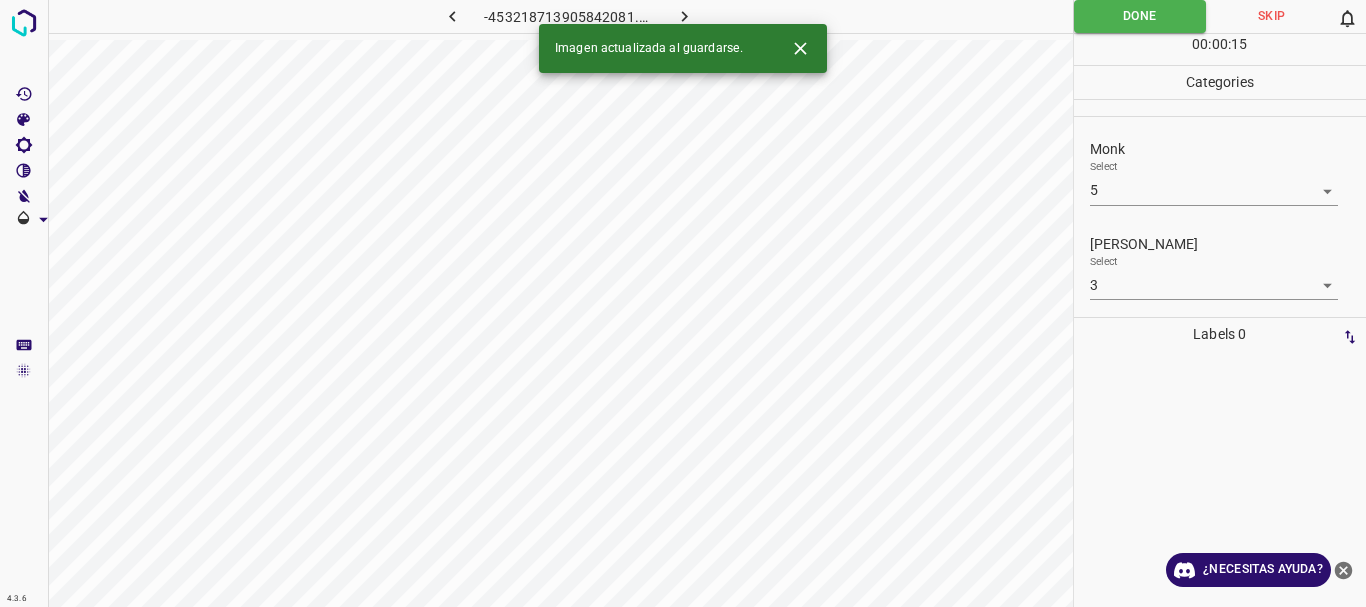 click 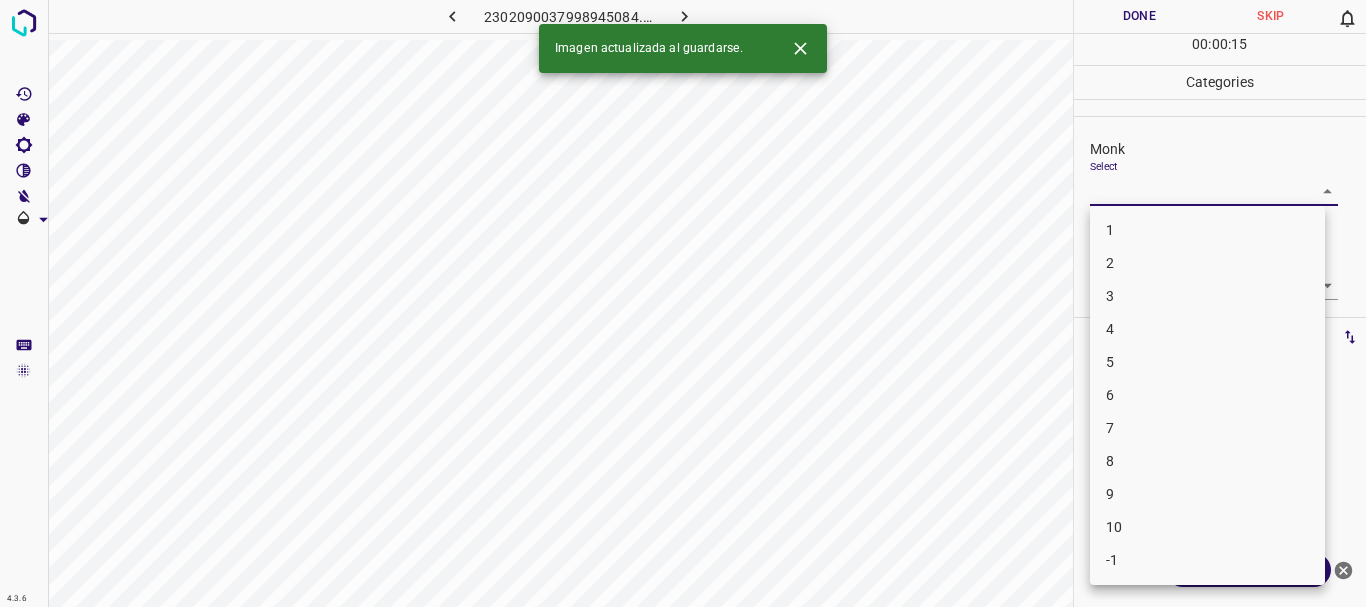 click on "4.3.6  2302090037998945084.png Done Skip 0 00   : 00   : 15   Categories Monk   Select ​  Fitzpatrick   Select ​ Labels   0 Categories 1 Monk 2  Fitzpatrick Tools Space Change between modes (Draw & Edit) I Auto labeling R Restore zoom M Zoom in N Zoom out Delete Delete selecte label Filters Z Restore filters X Saturation filter C Brightness filter V Contrast filter B Gray scale filter General O Download Imagen actualizada al guardarse. ¿Necesitas ayuda? Texto original Valora esta traducción Tu opinión servirá para ayudar a mejorar el Traductor de Google - Texto - Esconder - Borrar 1 2 3 4 5 6 7 8 9 10 -1" at bounding box center (683, 303) 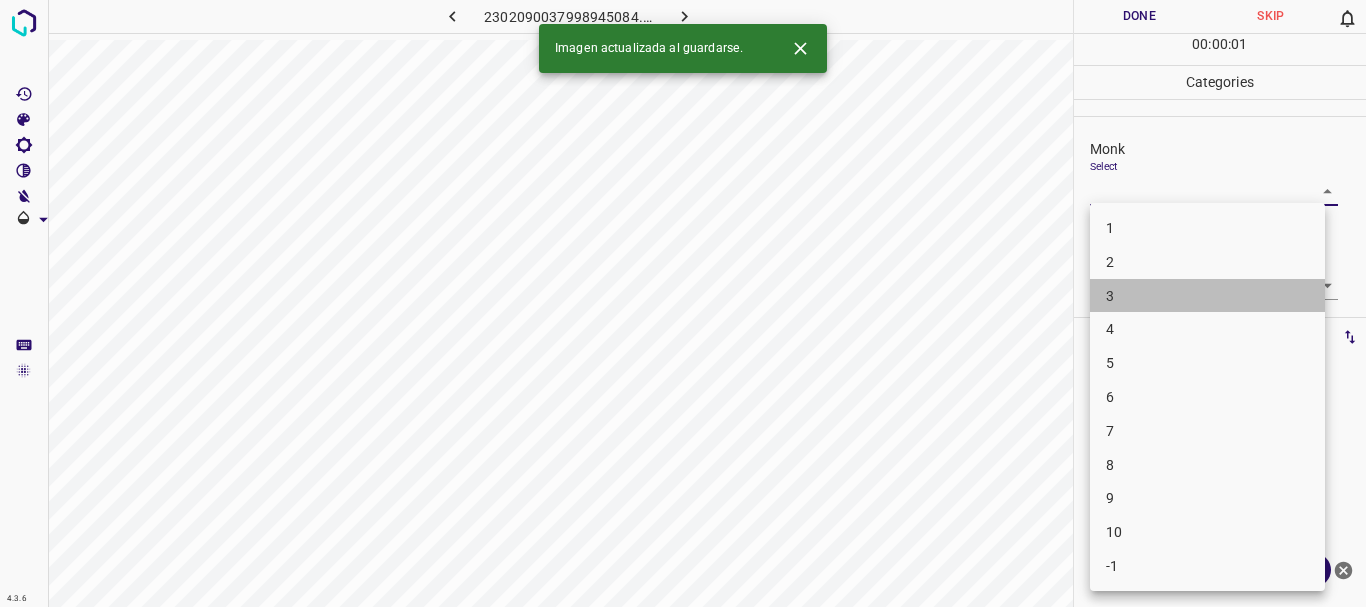 click on "3" at bounding box center (1207, 296) 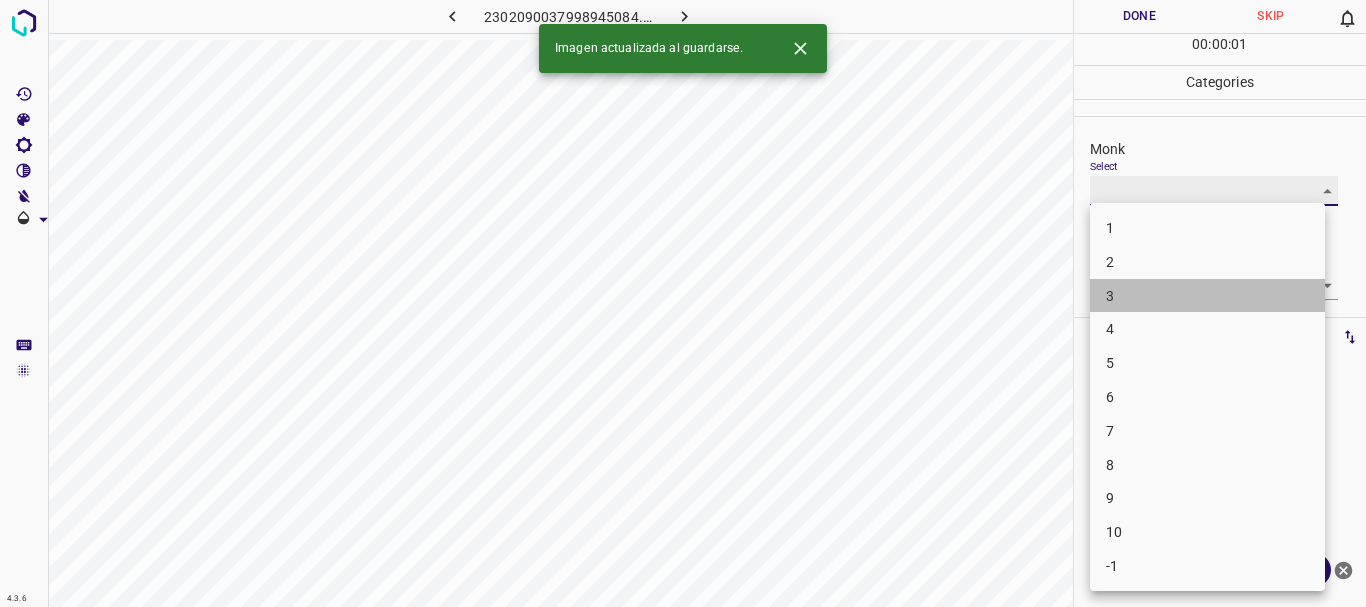 type on "3" 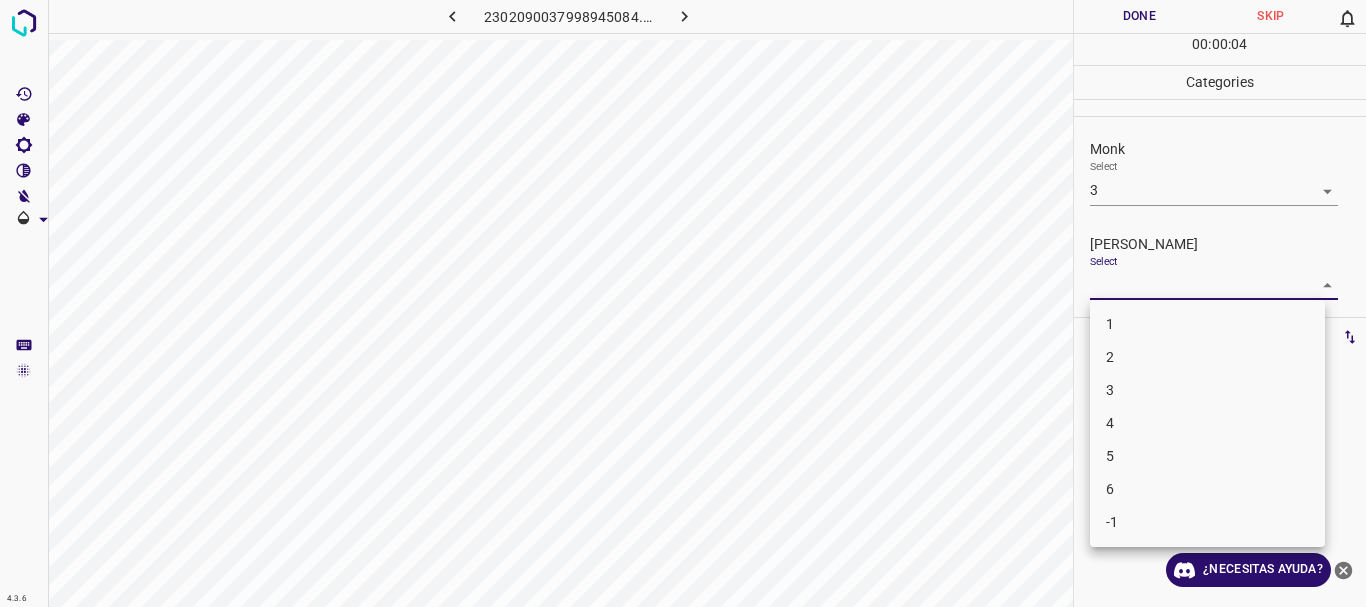 click on "4.3.6  2302090037998945084.png Done Skip 0 00   : 00   : 04   Categories Monk   Select 3 3  Fitzpatrick   Select ​ Labels   0 Categories 1 Monk 2  Fitzpatrick Tools Space Change between modes (Draw & Edit) I Auto labeling R Restore zoom M Zoom in N Zoom out Delete Delete selecte label Filters Z Restore filters X Saturation filter C Brightness filter V Contrast filter B Gray scale filter General O Download ¿Necesitas ayuda? Texto original Valora esta traducción Tu opinión servirá para ayudar a mejorar el Traductor de Google - Texto - Esconder - Borrar 1 2 3 4 5 6 -1" at bounding box center [683, 303] 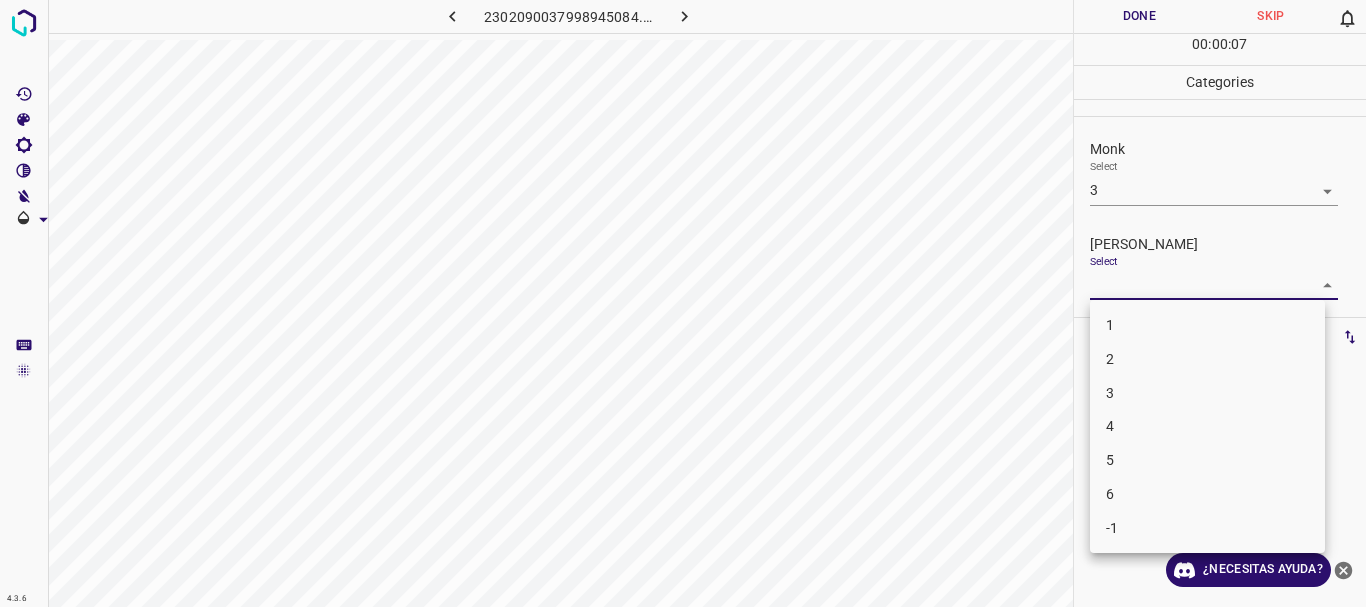 drag, startPoint x: 1135, startPoint y: 357, endPoint x: 1140, endPoint y: 400, distance: 43.289722 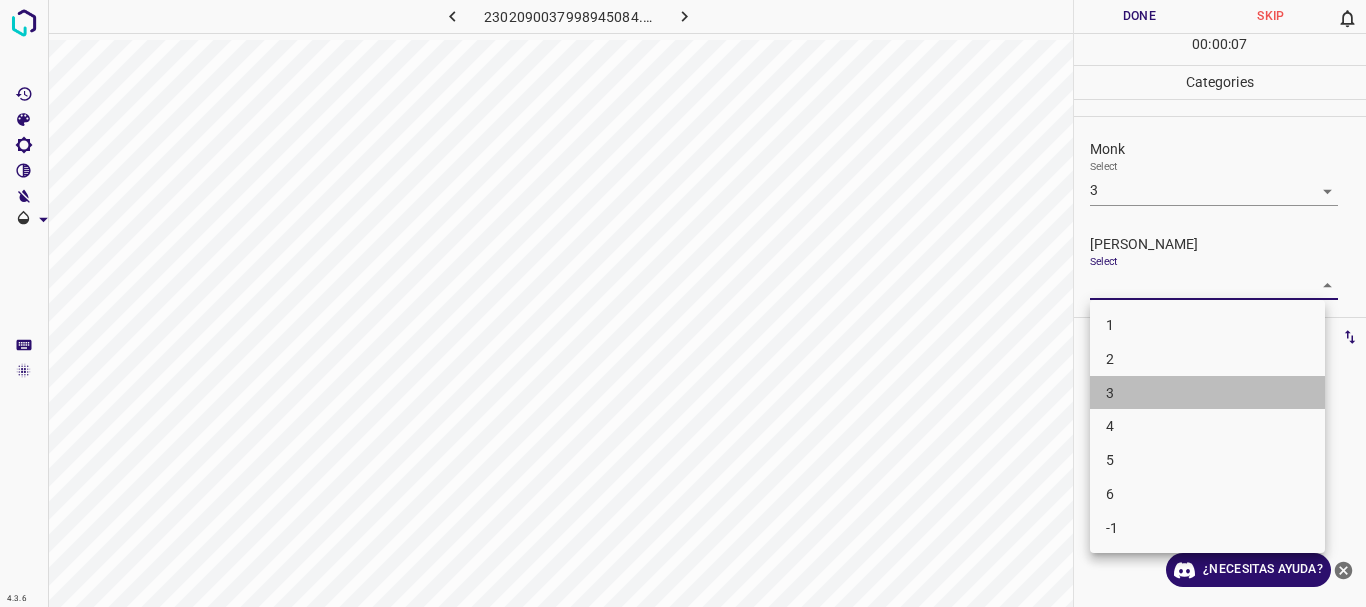 click on "3" at bounding box center [1207, 393] 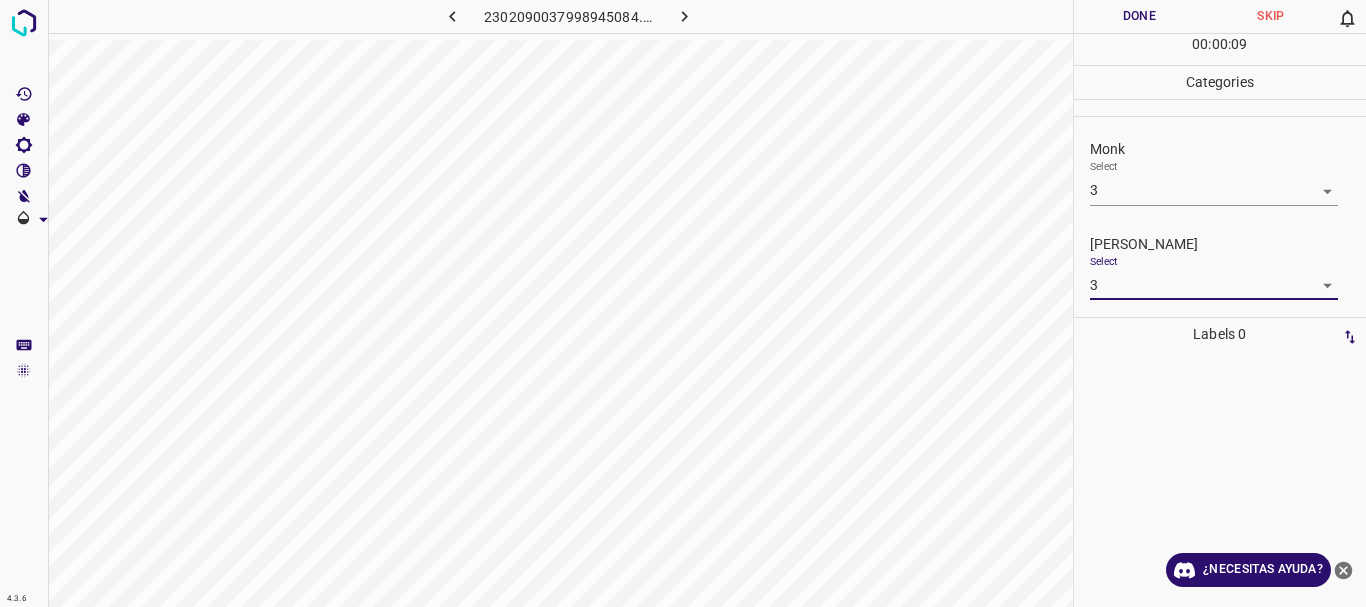 click on "Done" at bounding box center (1140, 16) 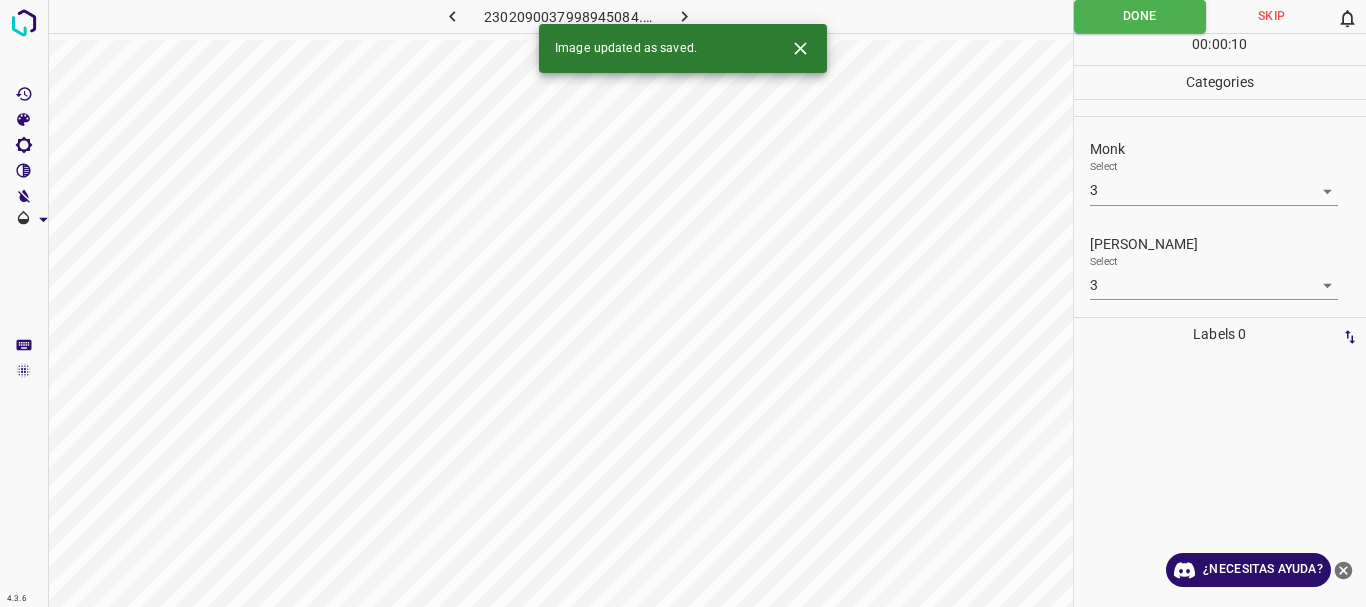 click on "4.3.6  2302090037998945084.png Done Skip 0 00   : 00   : 10   Categories Monk   Select 3 3  Fitzpatrick   Select 3 3 Labels   0 Categories 1 Monk 2  Fitzpatrick Tools Space Change between modes (Draw & Edit) I Auto labeling R Restore zoom M Zoom in N Zoom out Delete Delete selecte label Filters Z Restore filters X Saturation filter C Brightness filter V Contrast filter B Gray scale filter General O Download Image updated as saved. ¿Necesitas ayuda? Texto original Valora esta traducción Tu opinión servirá para ayudar a mejorar el Traductor de Google - Texto - Esconder - Borrar" at bounding box center (683, 303) 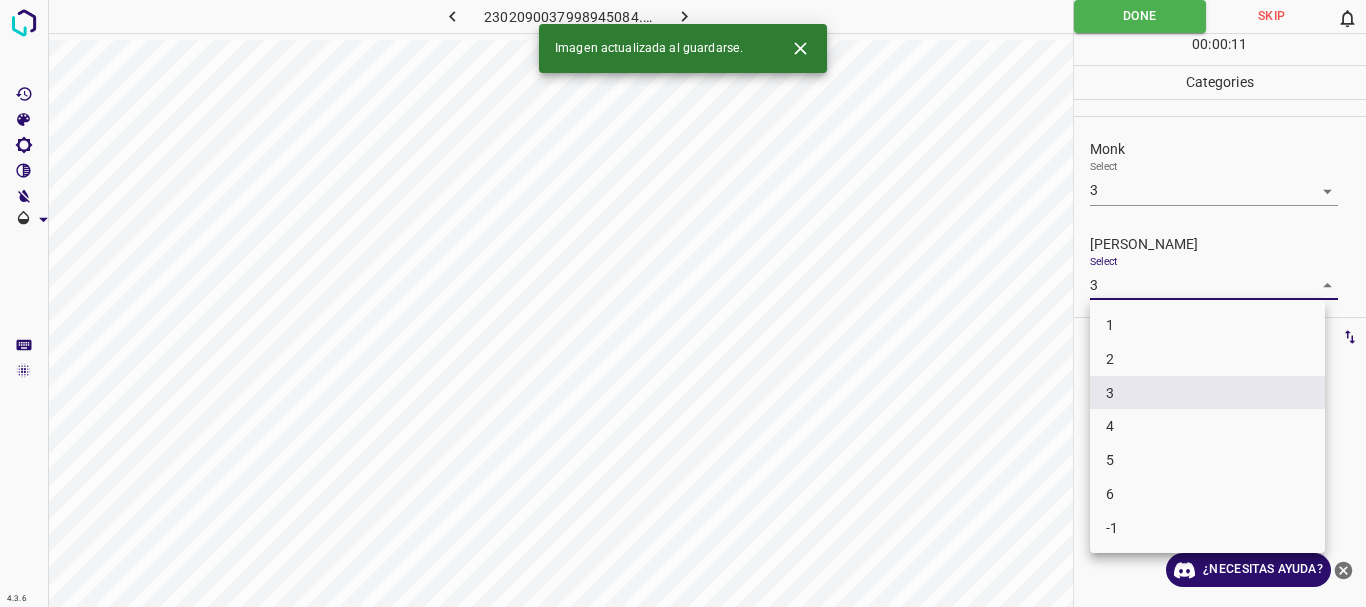 click on "2" at bounding box center [1207, 359] 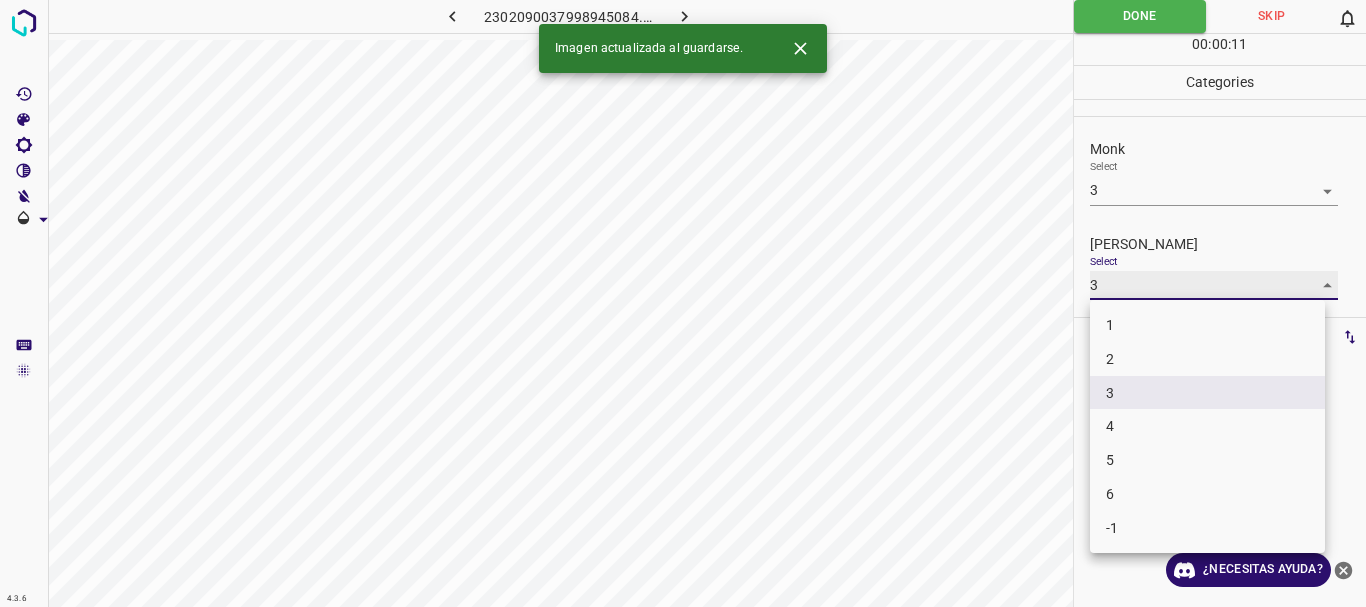 type on "2" 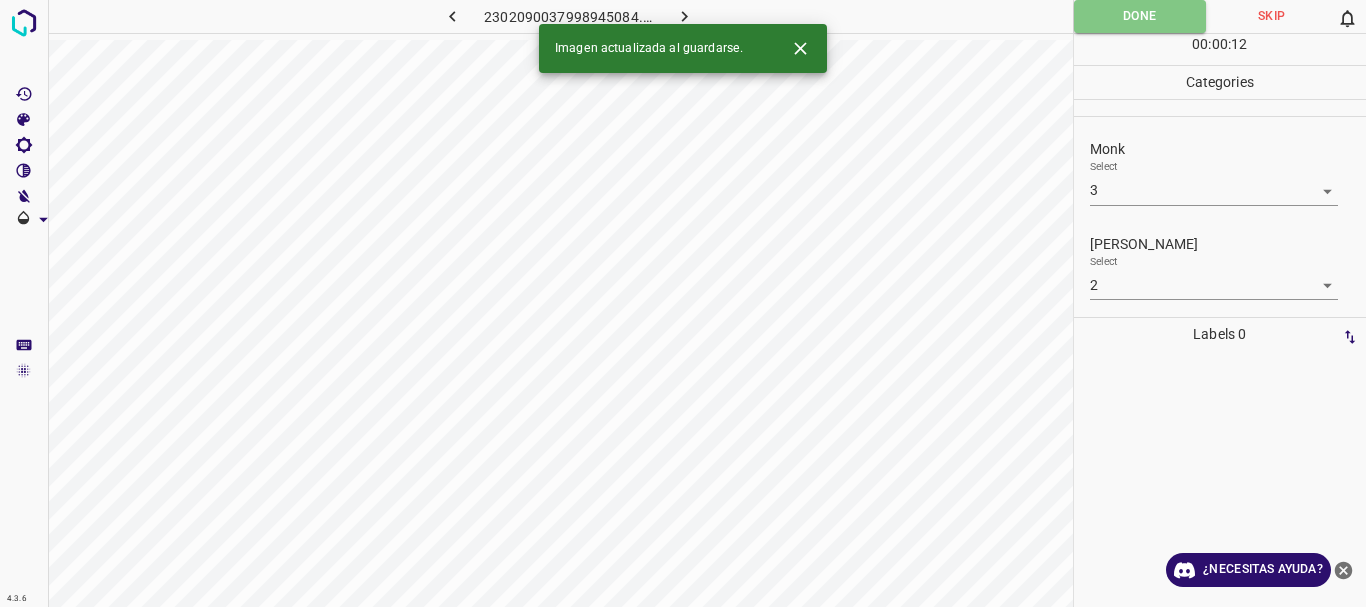 drag, startPoint x: 1160, startPoint y: 18, endPoint x: 899, endPoint y: 29, distance: 261.2317 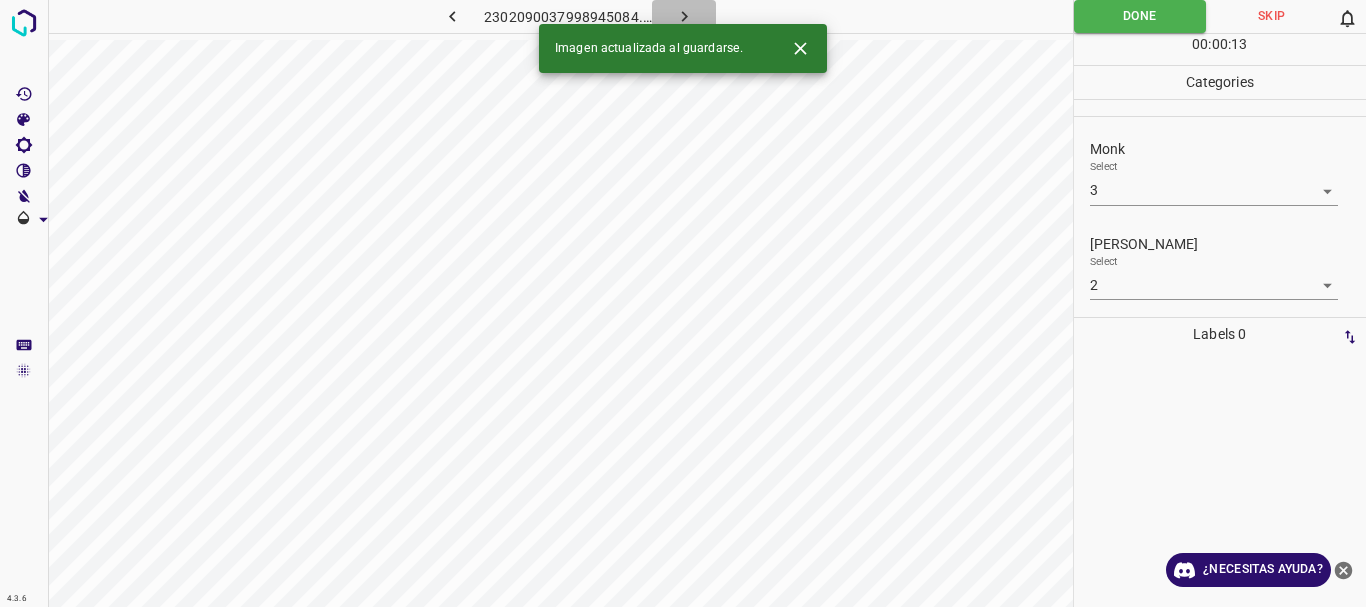 click 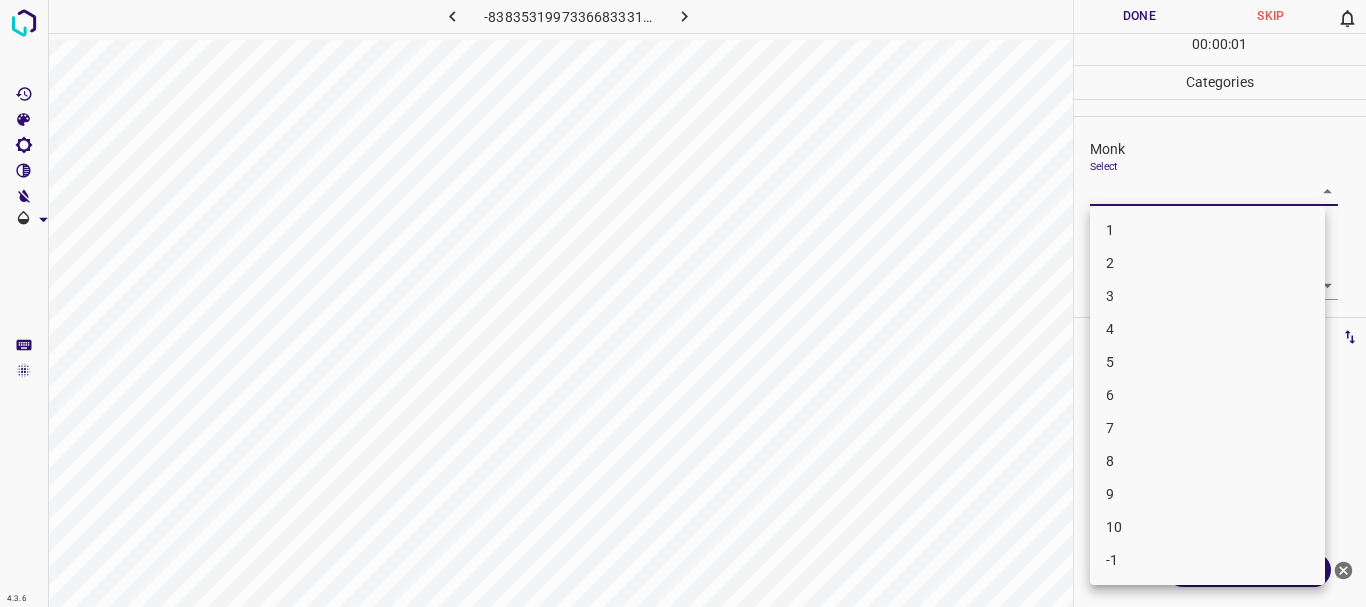 click on "4.3.6  -8383531997336683331.png Done Skip 0 00   : 00   : 01   Categories Monk   Select ​  Fitzpatrick   Select ​ Labels   0 Categories 1 Monk 2  Fitzpatrick Tools Space Change between modes (Draw & Edit) I Auto labeling R Restore zoom M Zoom in N Zoom out Delete Delete selecte label Filters Z Restore filters X Saturation filter C Brightness filter V Contrast filter B Gray scale filter General O Download ¿Necesitas ayuda? Texto original Valora esta traducción Tu opinión servirá para ayudar a mejorar el Traductor de Google - Texto - Esconder - Borrar 1 2 3 4 5 6 7 8 9 10 -1" at bounding box center [683, 303] 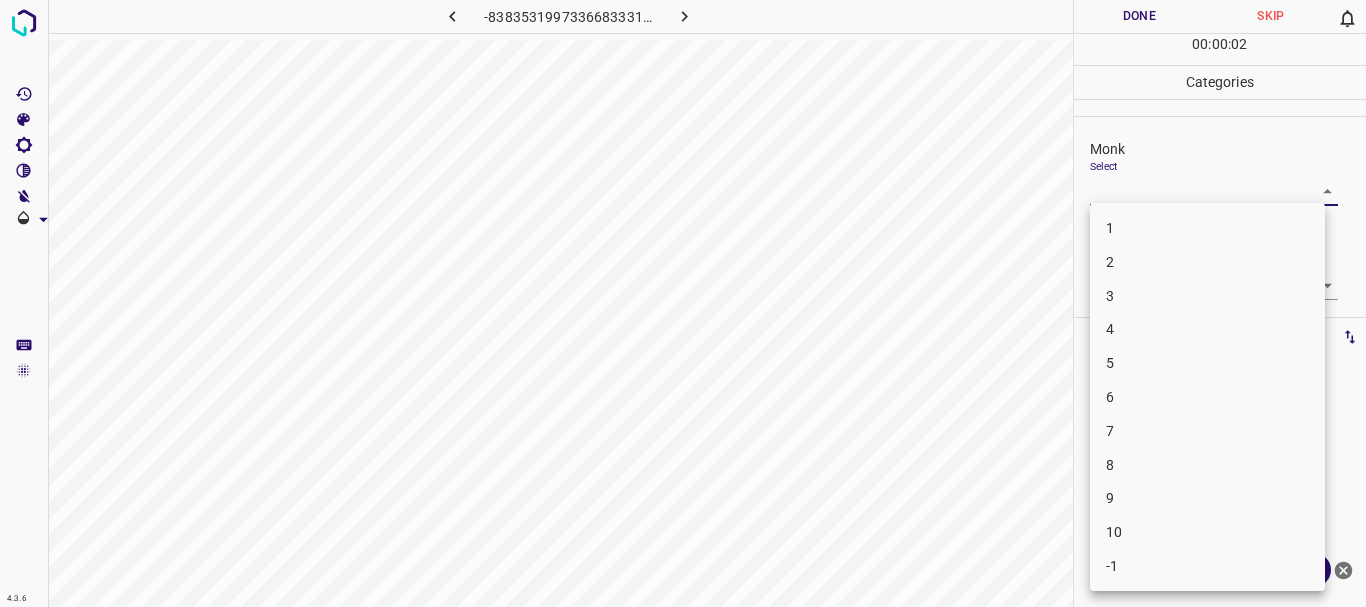 click on "3" at bounding box center [1207, 296] 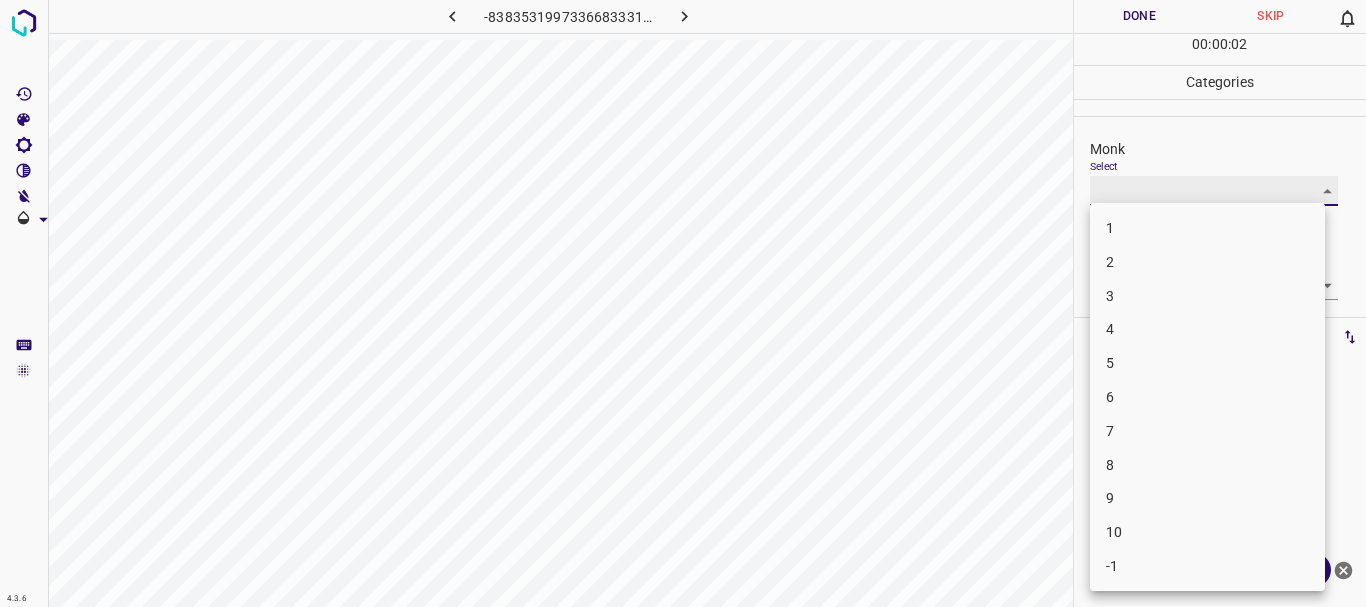 type on "3" 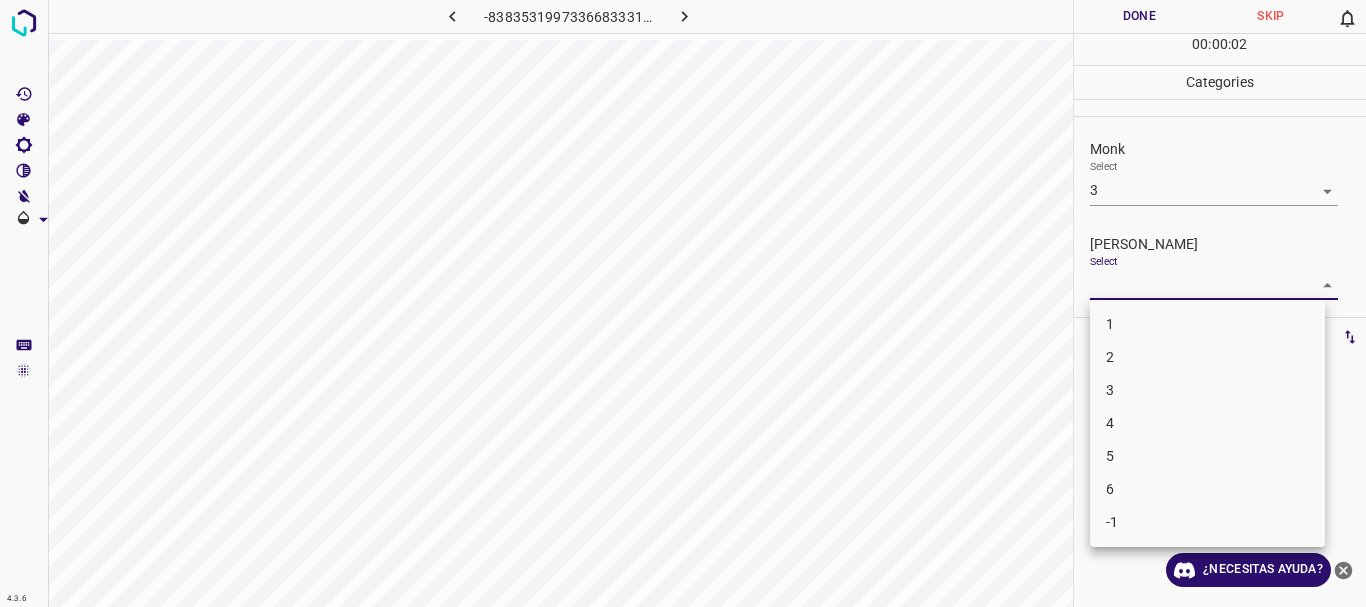 click on "4.3.6  -8383531997336683331.png Done Skip 0 00   : 00   : 02   Categories Monk   Select 3 3  Fitzpatrick   Select ​ Labels   0 Categories 1 Monk 2  Fitzpatrick Tools Space Change between modes (Draw & Edit) I Auto labeling R Restore zoom M Zoom in N Zoom out Delete Delete selecte label Filters Z Restore filters X Saturation filter C Brightness filter V Contrast filter B Gray scale filter General O Download ¿Necesitas ayuda? Texto original Valora esta traducción Tu opinión servirá para ayudar a mejorar el Traductor de Google - Texto - Esconder - Borrar 1 2 3 4 5 6 -1" at bounding box center (683, 303) 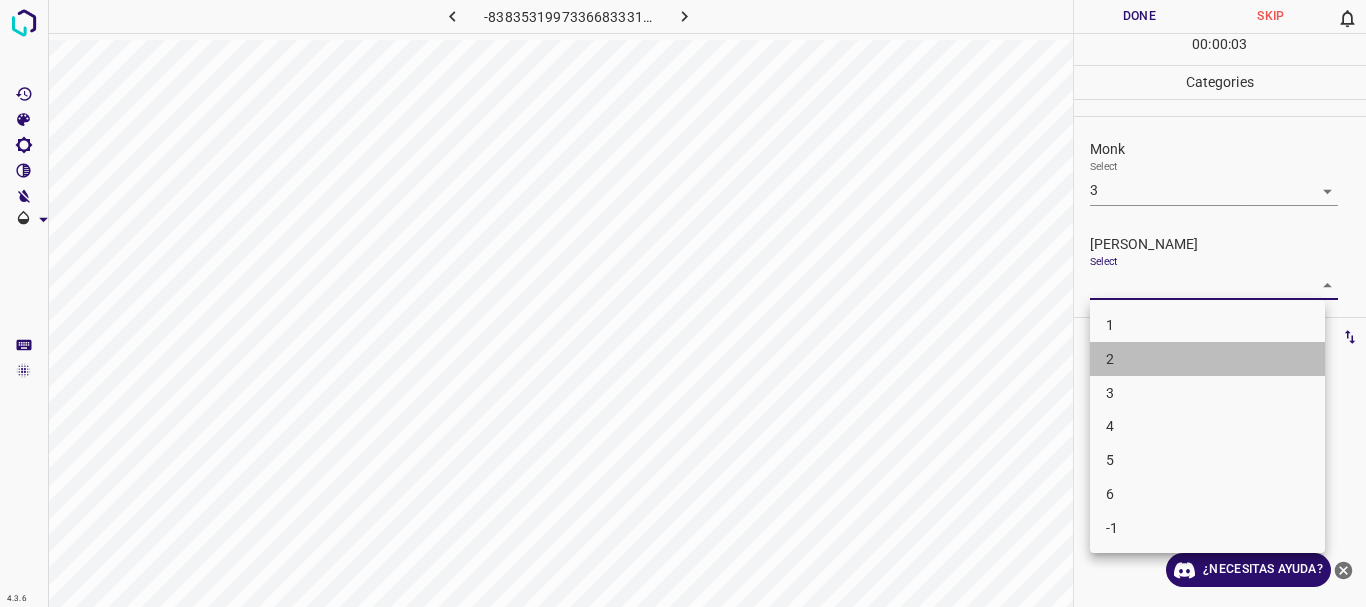click on "2" at bounding box center (1207, 359) 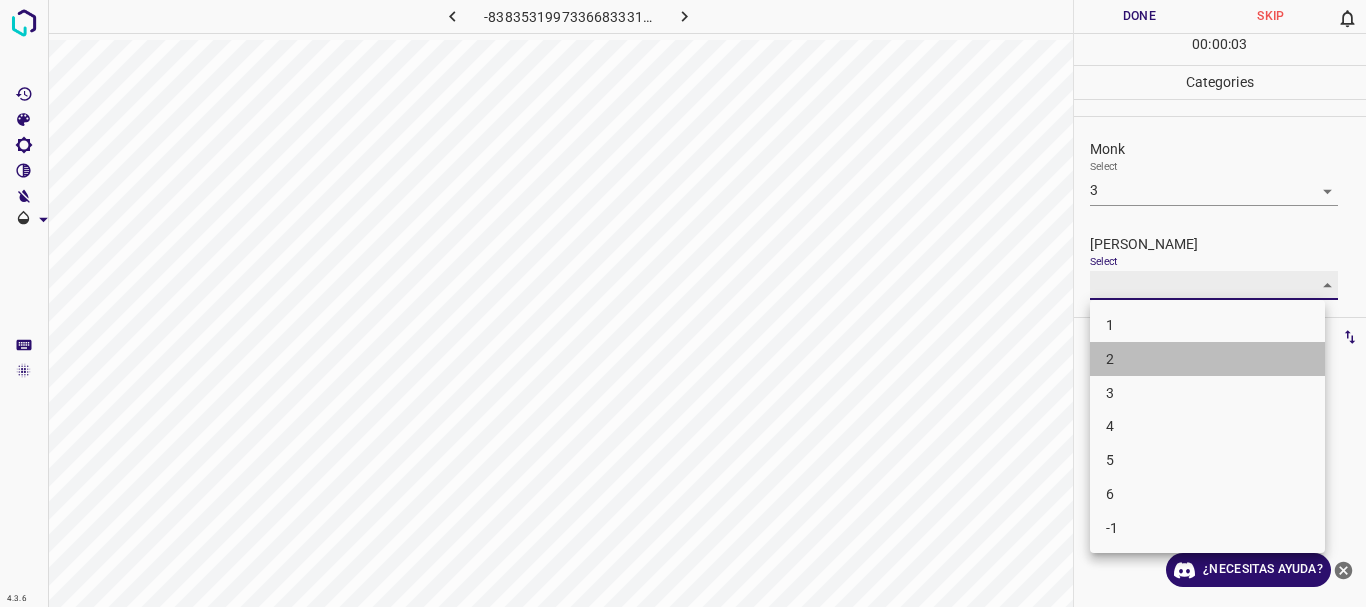 type on "2" 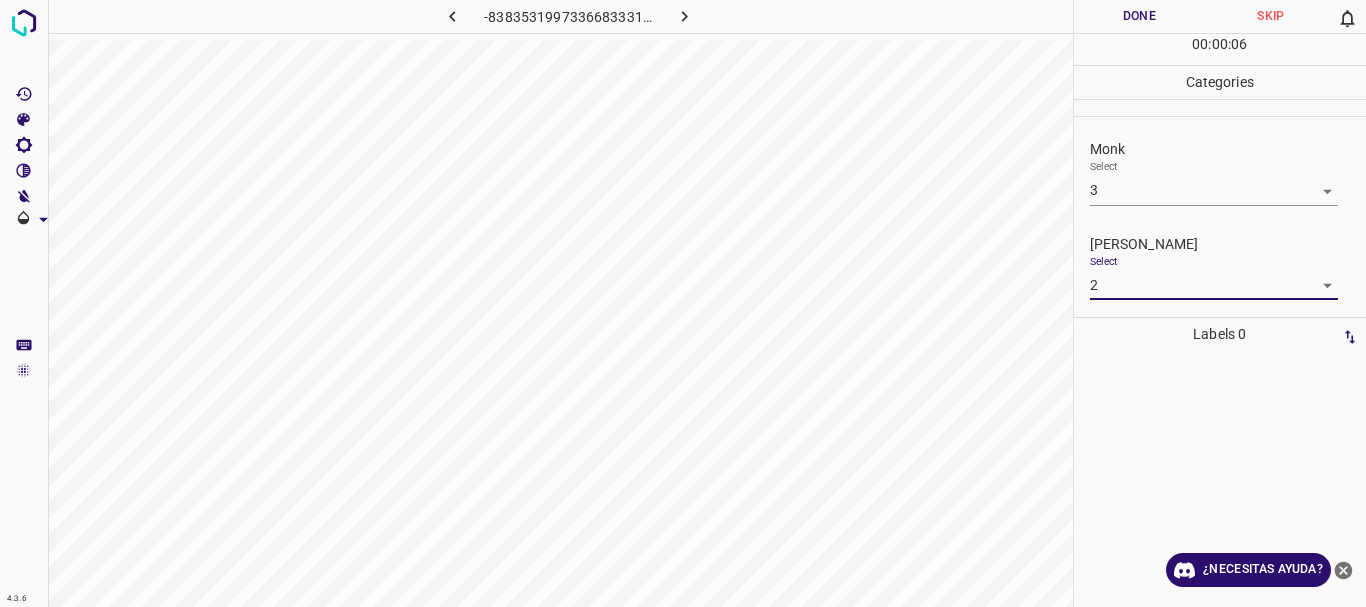 click on "Done" at bounding box center (1140, 16) 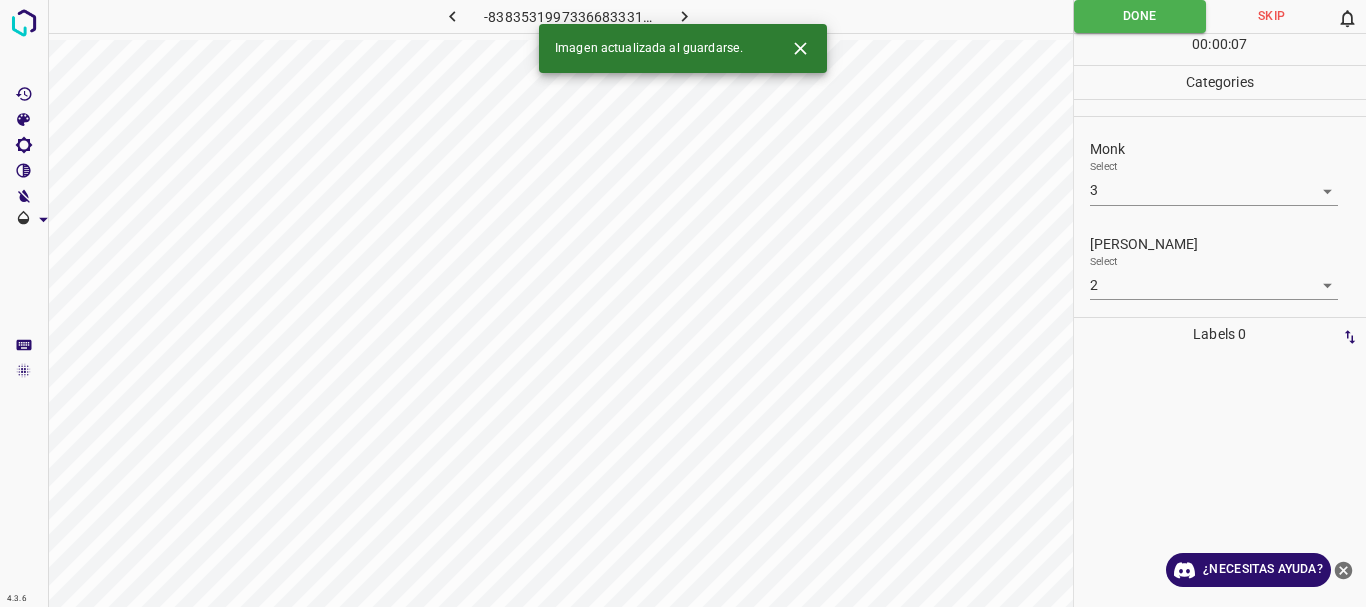 click 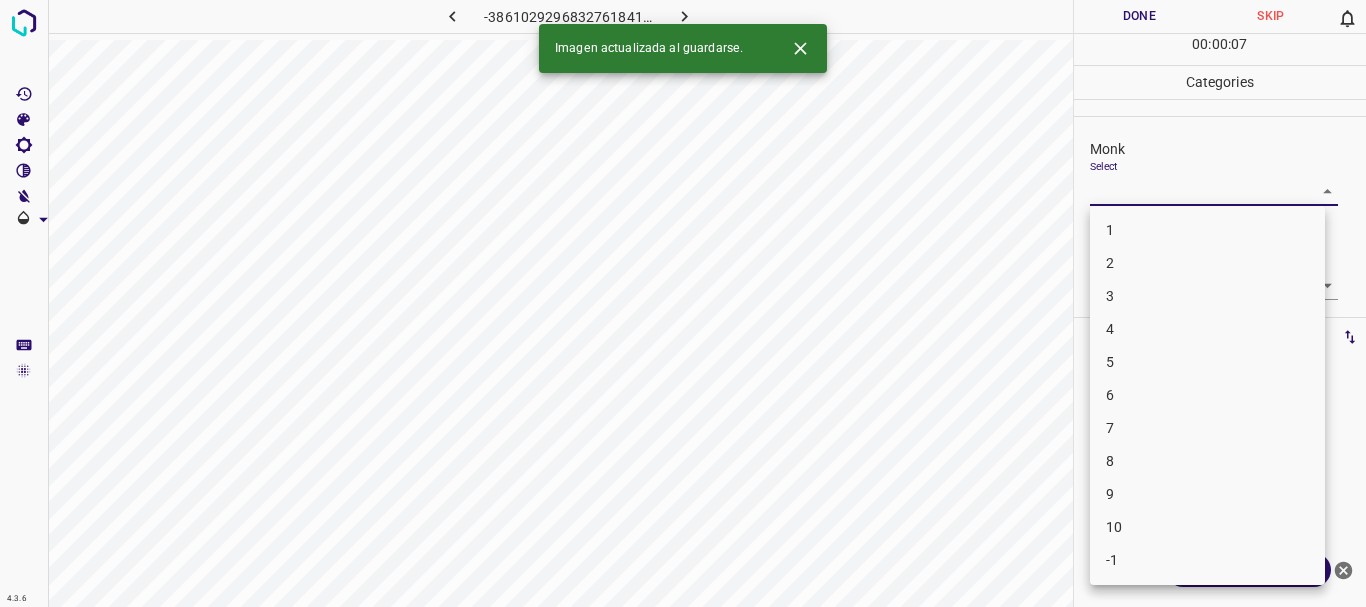 click on "4.3.6  -3861029296832761841.png Done Skip 0 00   : 00   : 07   Categories Monk   Select ​  Fitzpatrick   Select ​ Labels   0 Categories 1 Monk 2  Fitzpatrick Tools Space Change between modes (Draw & Edit) I Auto labeling R Restore zoom M Zoom in N Zoom out Delete Delete selecte label Filters Z Restore filters X Saturation filter C Brightness filter V Contrast filter B Gray scale filter General O Download Imagen actualizada al guardarse. ¿Necesitas ayuda? Texto original Valora esta traducción Tu opinión servirá para ayudar a mejorar el Traductor de Google - Texto - Esconder - Borrar 1 2 3 4 5 6 7 8 9 10 -1" at bounding box center [683, 303] 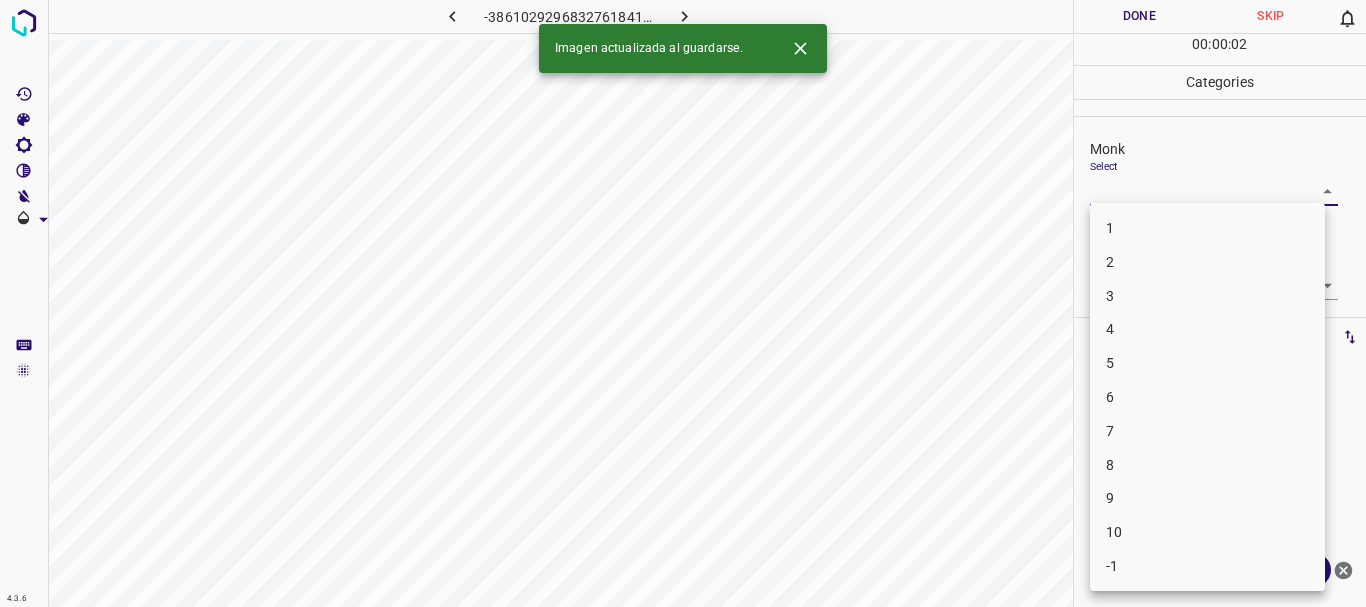 click on "3" at bounding box center [1207, 296] 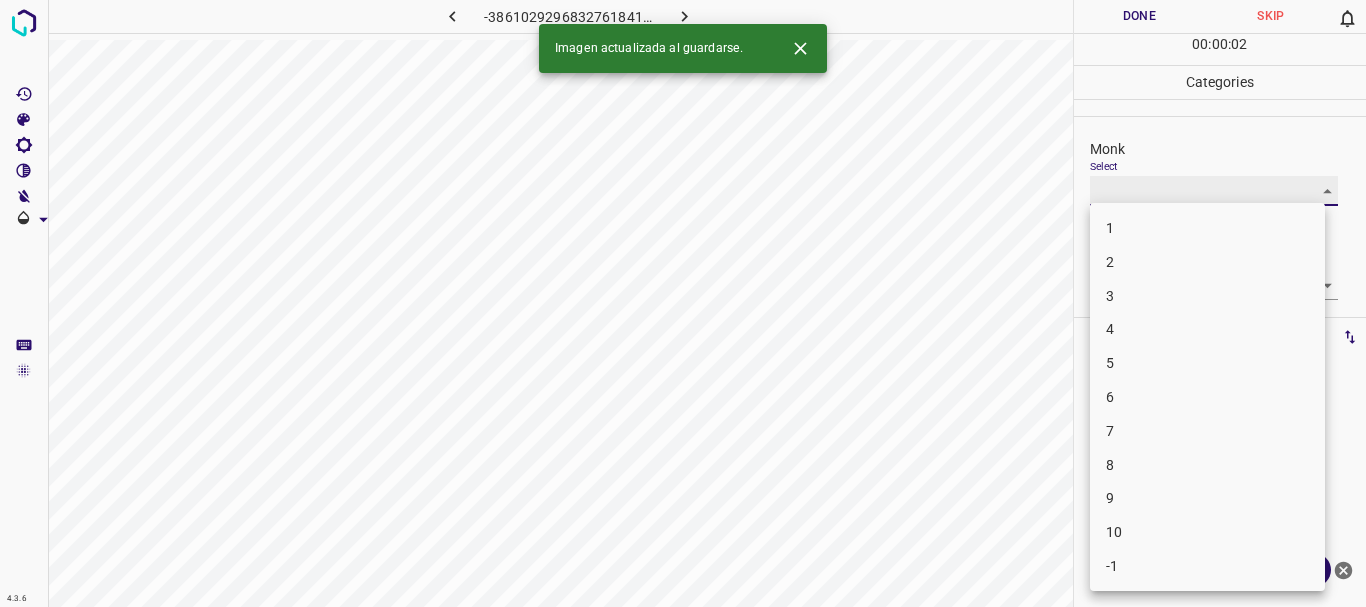 type on "3" 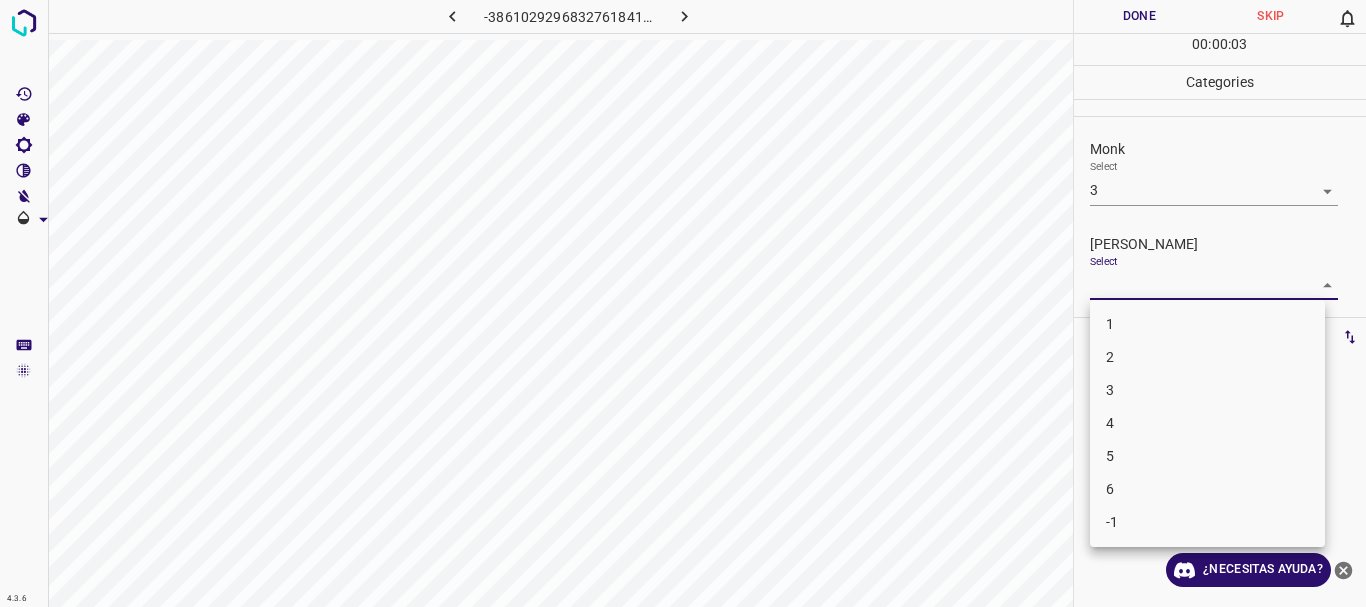click on "4.3.6  -3861029296832761841.png Done Skip 0 00   : 00   : 03   Categories Monk   Select 3 3  Fitzpatrick   Select ​ Labels   0 Categories 1 Monk 2  Fitzpatrick Tools Space Change between modes (Draw & Edit) I Auto labeling R Restore zoom M Zoom in N Zoom out Delete Delete selecte label Filters Z Restore filters X Saturation filter C Brightness filter V Contrast filter B Gray scale filter General O Download ¿Necesitas ayuda? Texto original Valora esta traducción Tu opinión servirá para ayudar a mejorar el Traductor de Google - Texto - Esconder - Borrar 1 2 3 4 5 6 -1" at bounding box center [683, 303] 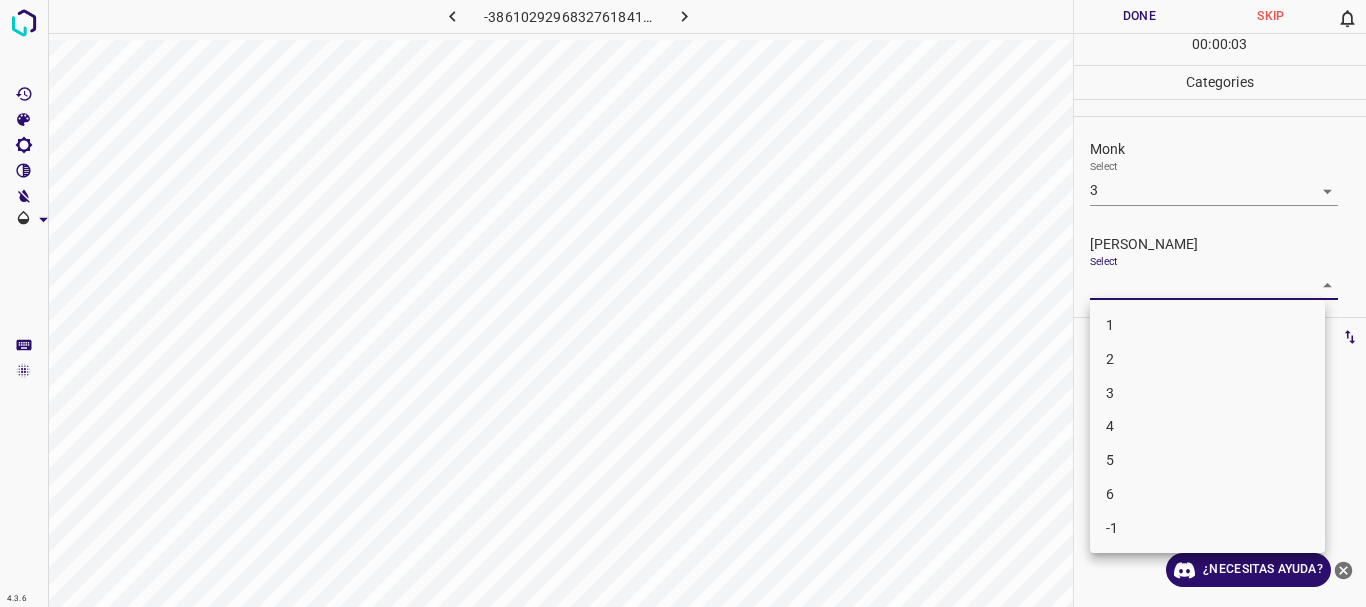 click on "1" at bounding box center [1110, 325] 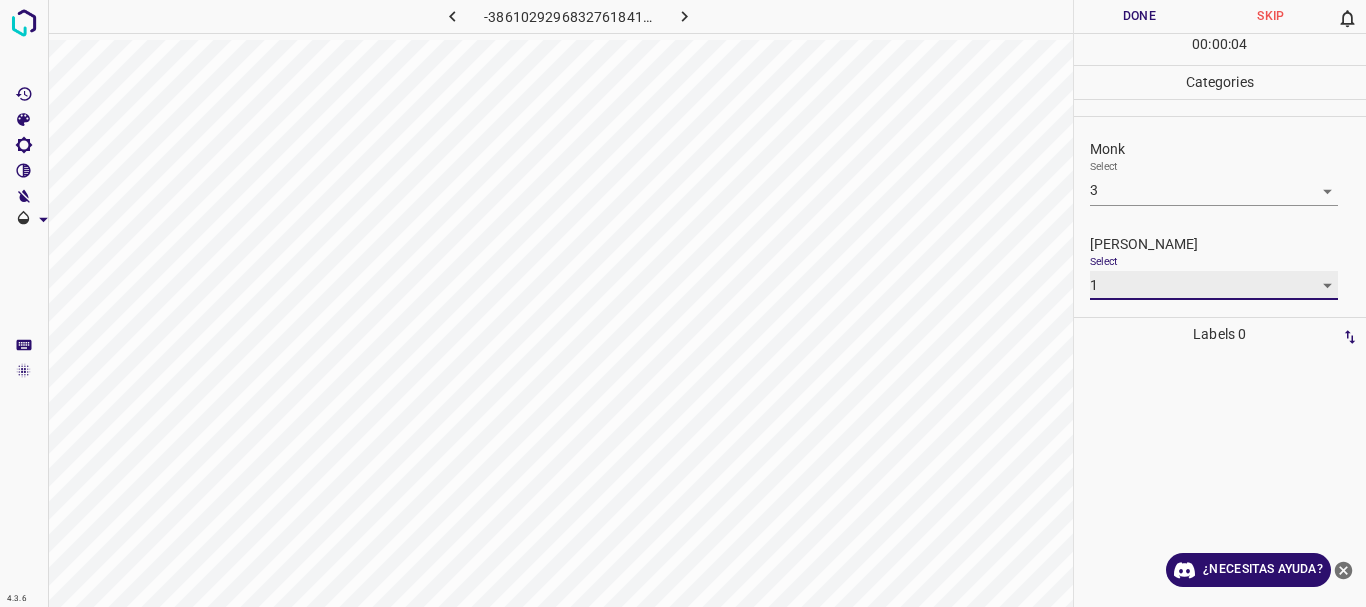 type on "1" 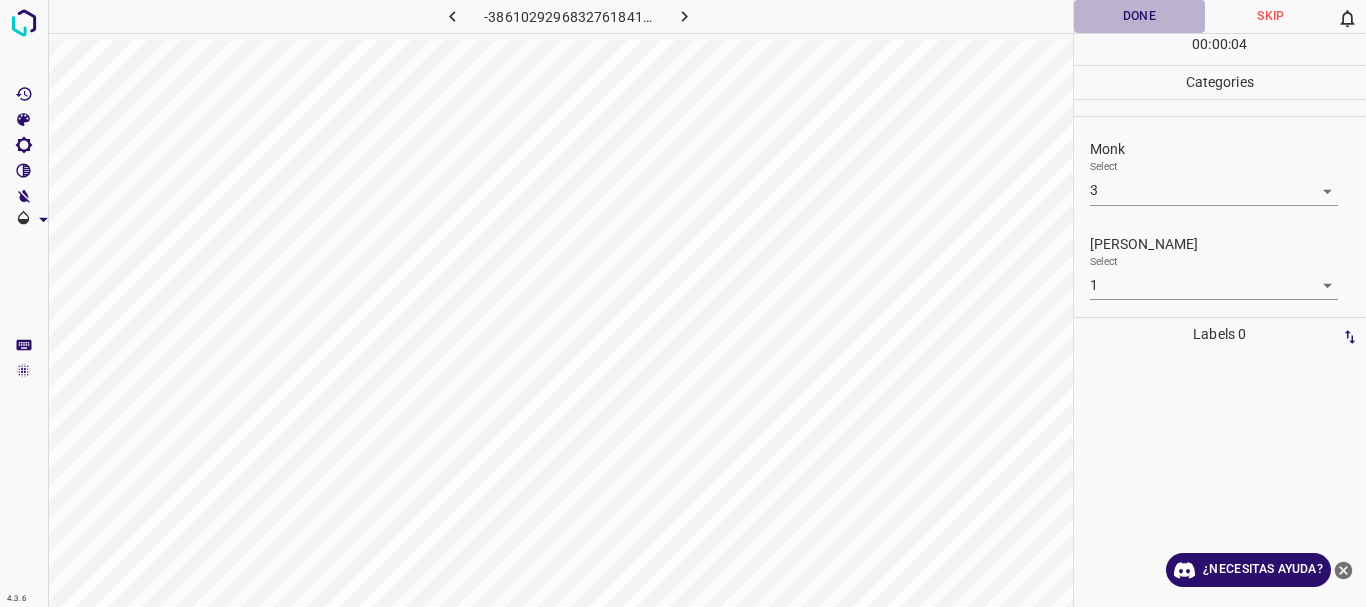 drag, startPoint x: 1139, startPoint y: 12, endPoint x: 1115, endPoint y: 15, distance: 24.186773 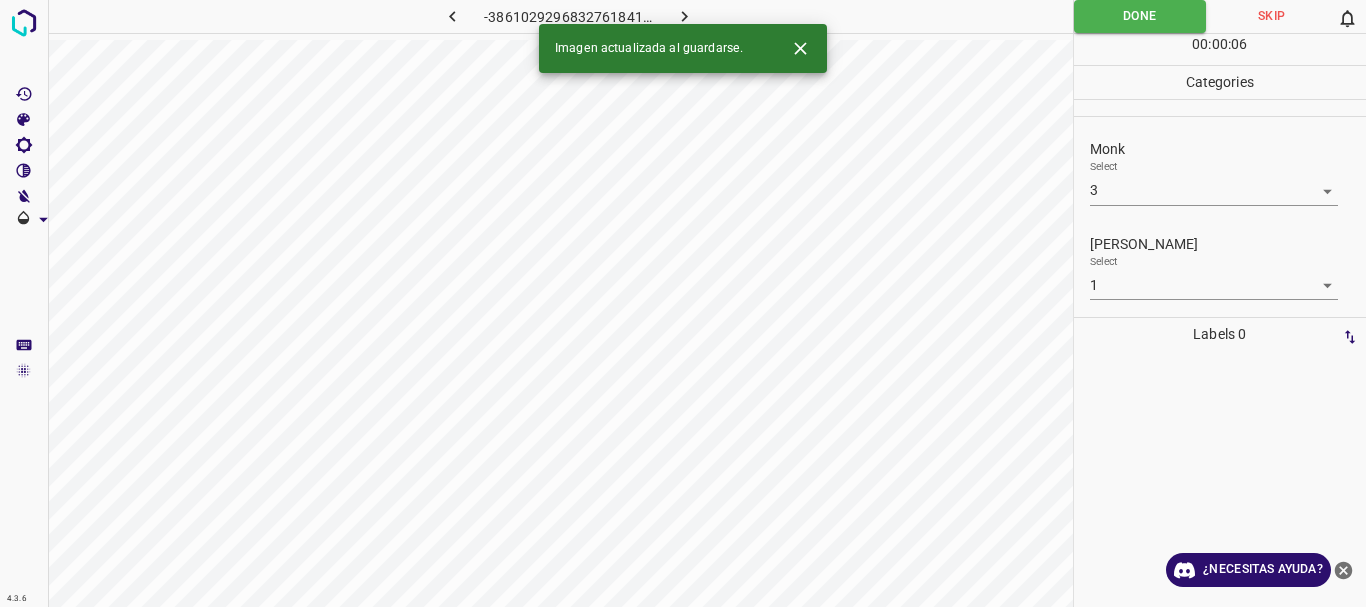 click 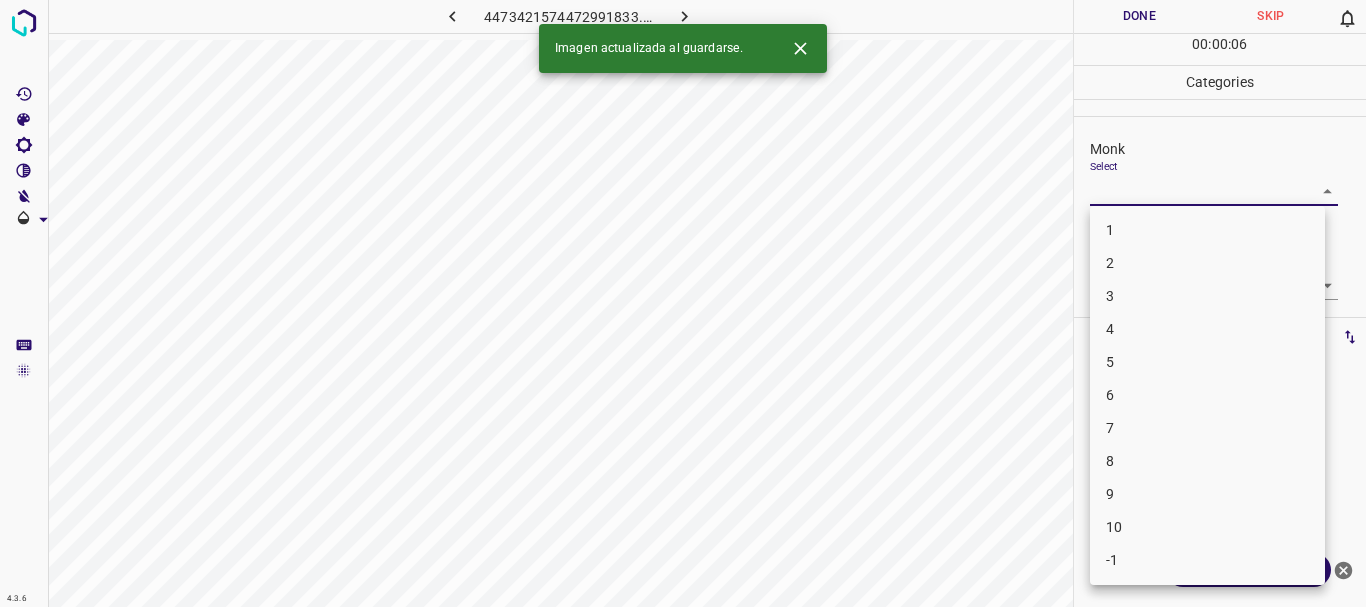 click on "4.3.6  4473421574472991833.png Done Skip 0 00   : 00   : 06   Categories Monk   Select ​  Fitzpatrick   Select ​ Labels   0 Categories 1 Monk 2  Fitzpatrick Tools Space Change between modes (Draw & Edit) I Auto labeling R Restore zoom M Zoom in N Zoom out Delete Delete selecte label Filters Z Restore filters X Saturation filter C Brightness filter V Contrast filter B Gray scale filter General O Download Imagen actualizada al guardarse. ¿Necesitas ayuda? Texto original Valora esta traducción Tu opinión servirá para ayudar a mejorar el Traductor de Google - Texto - Esconder - Borrar 1 2 3 4 5 6 7 8 9 10 -1" at bounding box center [683, 303] 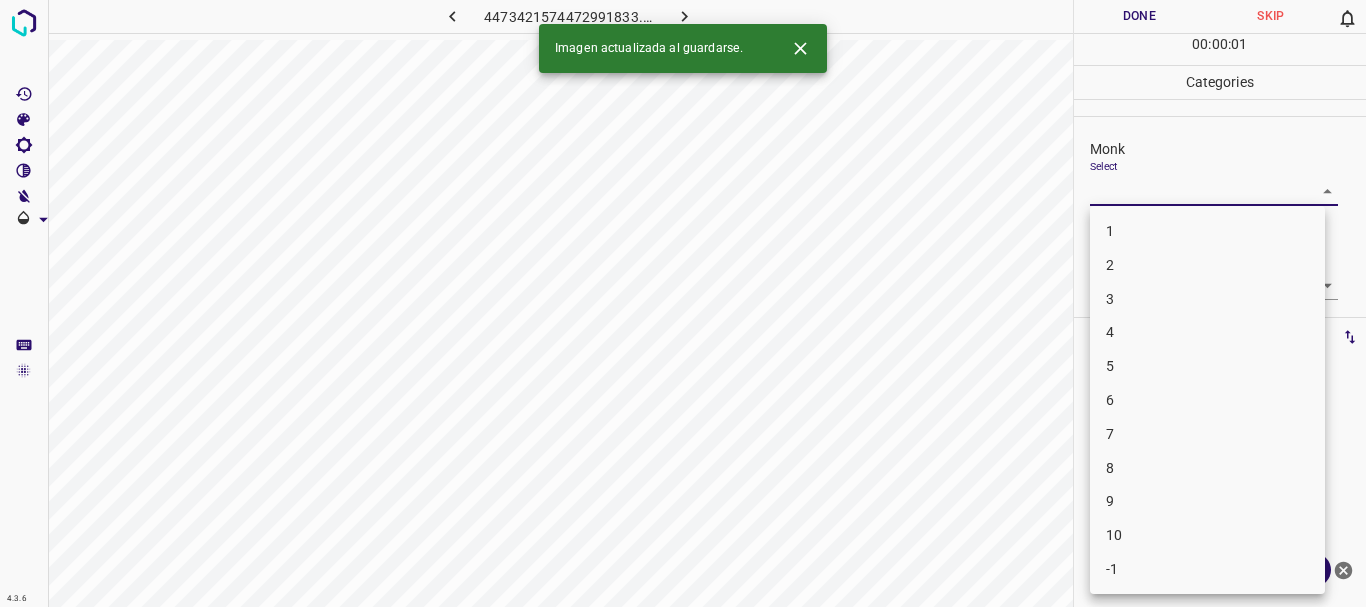 click on "3" at bounding box center [1207, 299] 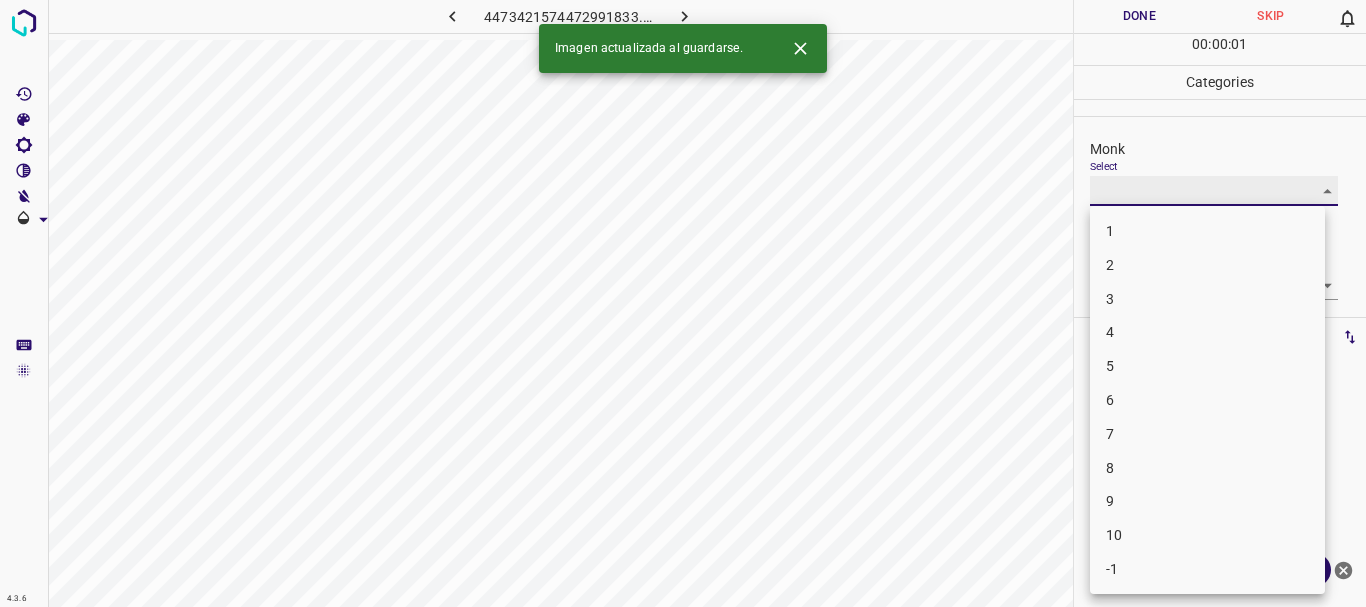 type on "3" 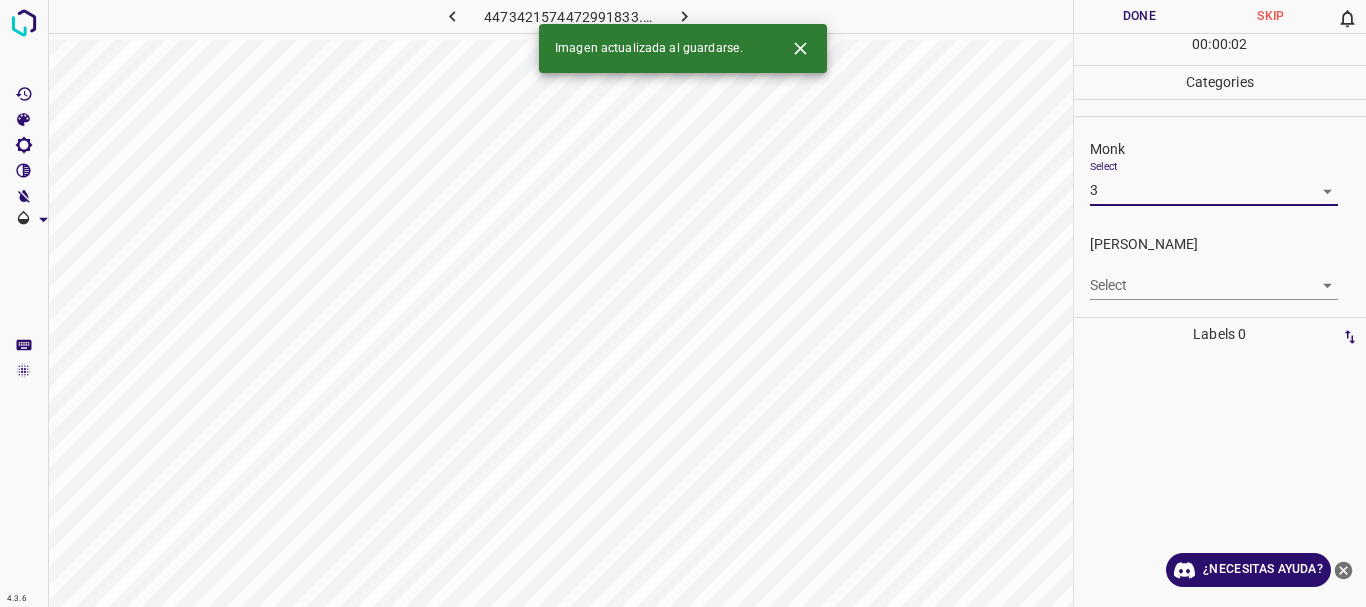 click on "4.3.6  4473421574472991833.png Done Skip 0 00   : 00   : 02   Categories Monk   Select 3 3  Fitzpatrick   Select ​ Labels   0 Categories 1 Monk 2  Fitzpatrick Tools Space Change between modes (Draw & Edit) I Auto labeling R Restore zoom M Zoom in N Zoom out Delete Delete selecte label Filters Z Restore filters X Saturation filter C Brightness filter V Contrast filter B Gray scale filter General O Download Imagen actualizada al guardarse. ¿Necesitas ayuda? Texto original Valora esta traducción Tu opinión servirá para ayudar a mejorar el Traductor de Google - Texto - Esconder - Borrar" at bounding box center [683, 303] 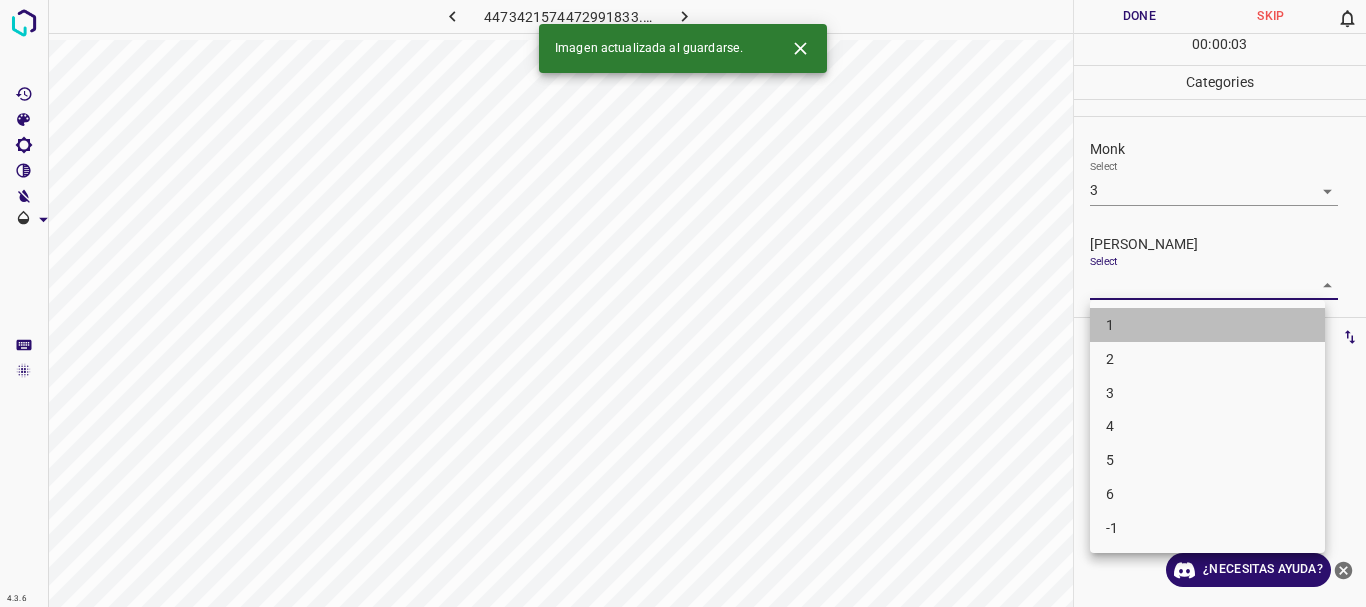 click on "1" at bounding box center [1207, 325] 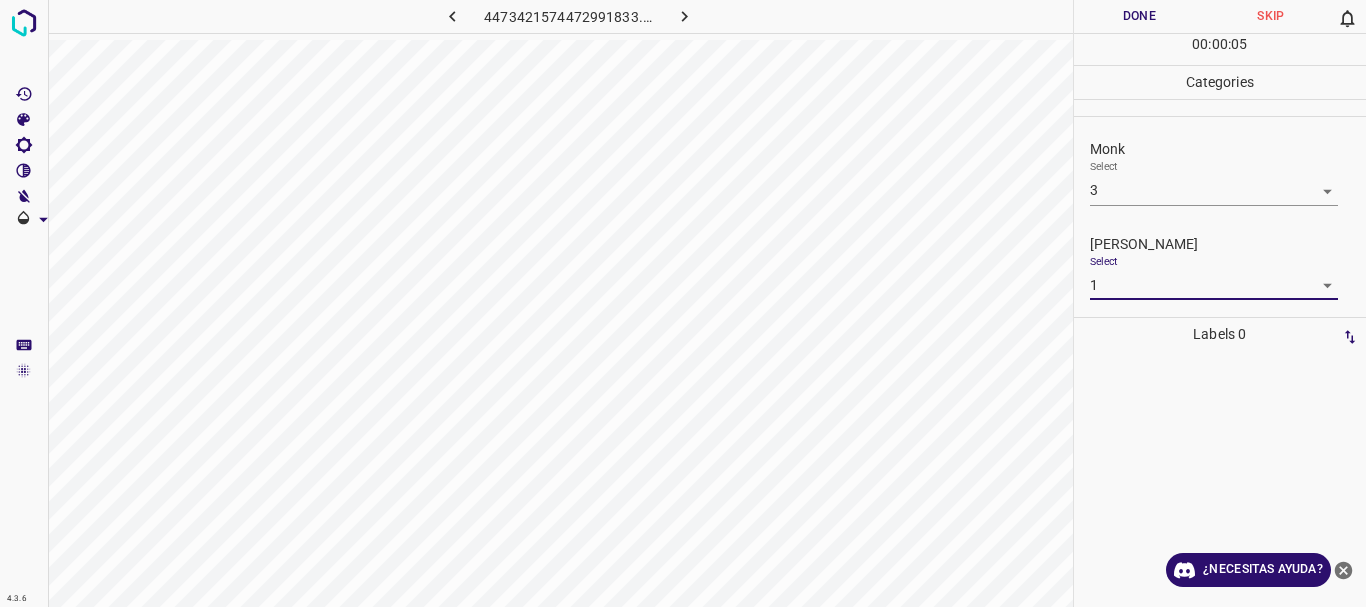 click on "Done" at bounding box center [1140, 16] 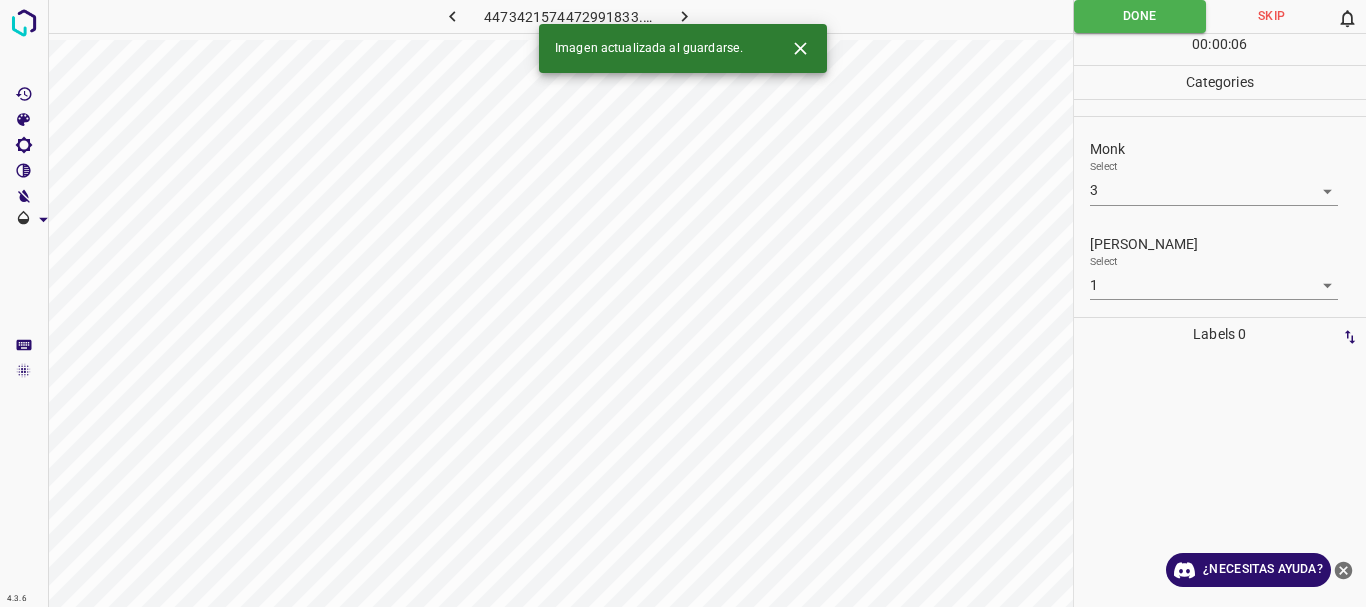 click on "4.3.6  4473421574472991833.png Done Skip 0 00   : 00   : 06   Categories Monk   Select 3 3  Fitzpatrick   Select 1 1 Labels   0 Categories 1 Monk 2  Fitzpatrick Tools Space Change between modes (Draw & Edit) I Auto labeling R Restore zoom M Zoom in N Zoom out Delete Delete selecte label Filters Z Restore filters X Saturation filter C Brightness filter V Contrast filter B Gray scale filter General O Download Imagen actualizada al guardarse. ¿Necesitas ayuda? Texto original Valora esta traducción Tu opinión servirá para ayudar a mejorar el Traductor de Google - Texto - Esconder - Borrar" at bounding box center [683, 303] 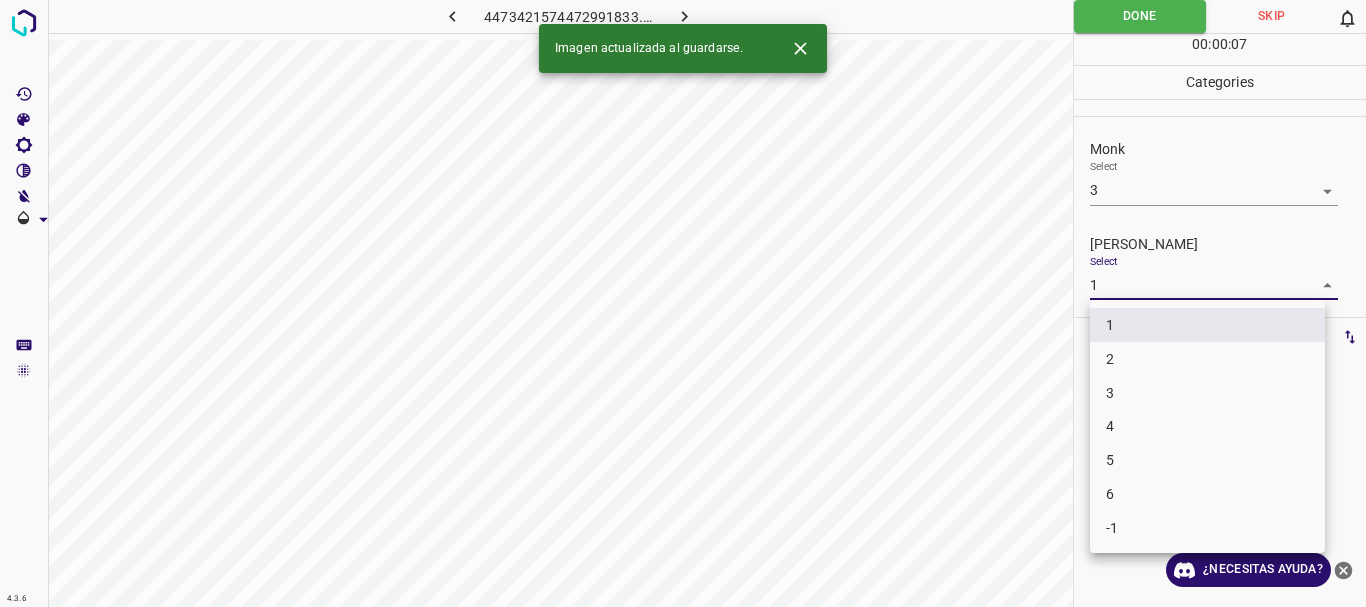 drag, startPoint x: 1165, startPoint y: 365, endPoint x: 1151, endPoint y: 315, distance: 51.92302 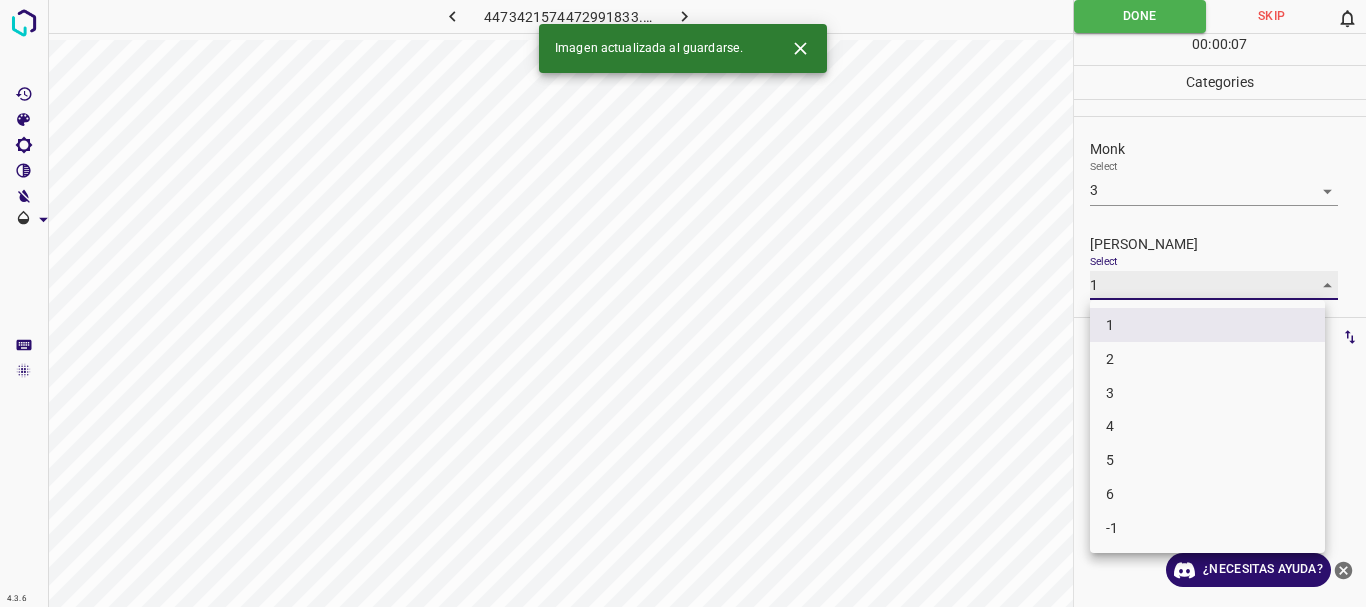 type on "2" 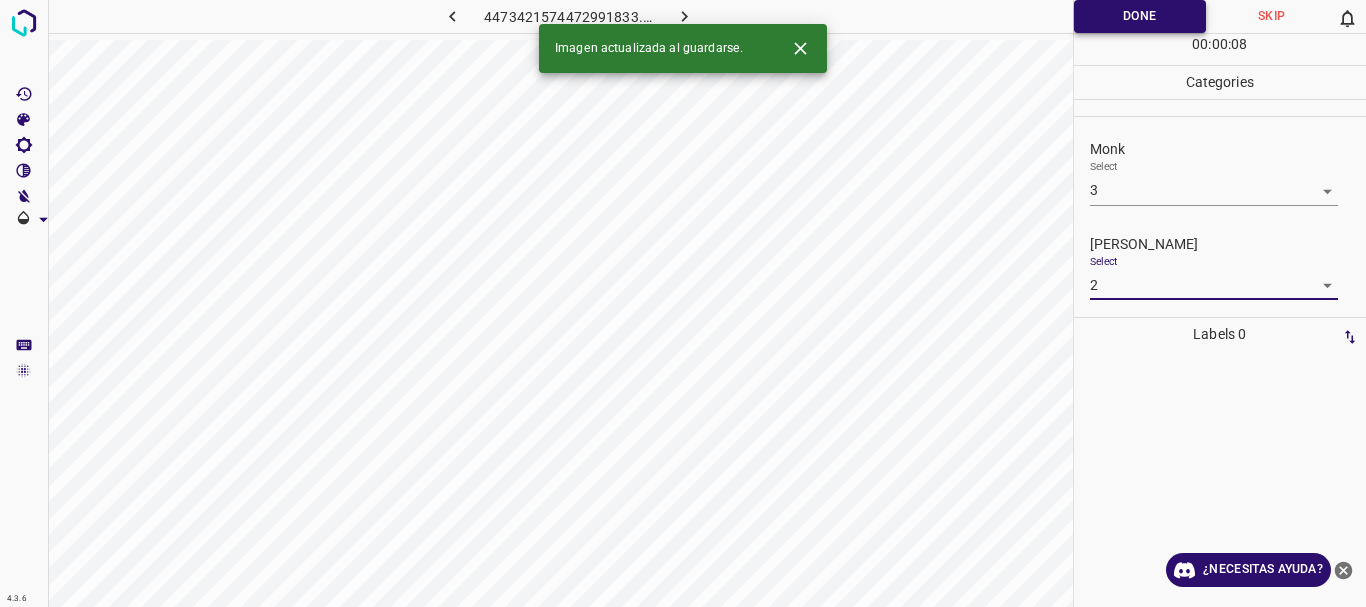 click on "Done" at bounding box center [1140, 16] 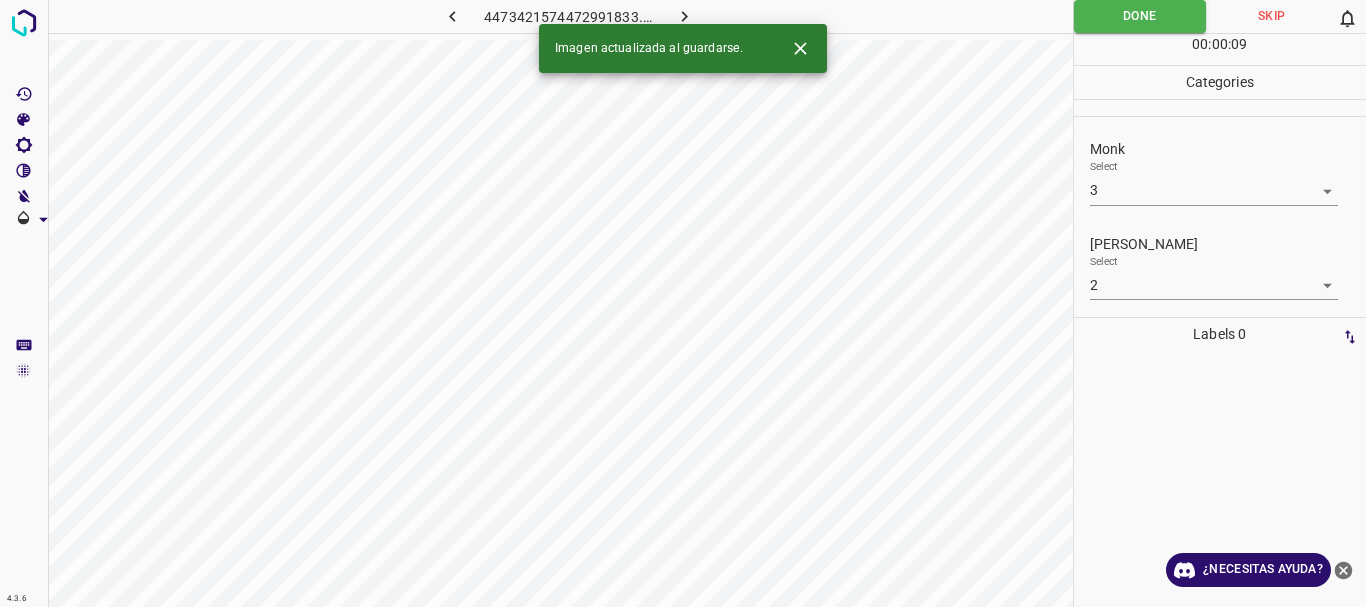 click at bounding box center [684, 16] 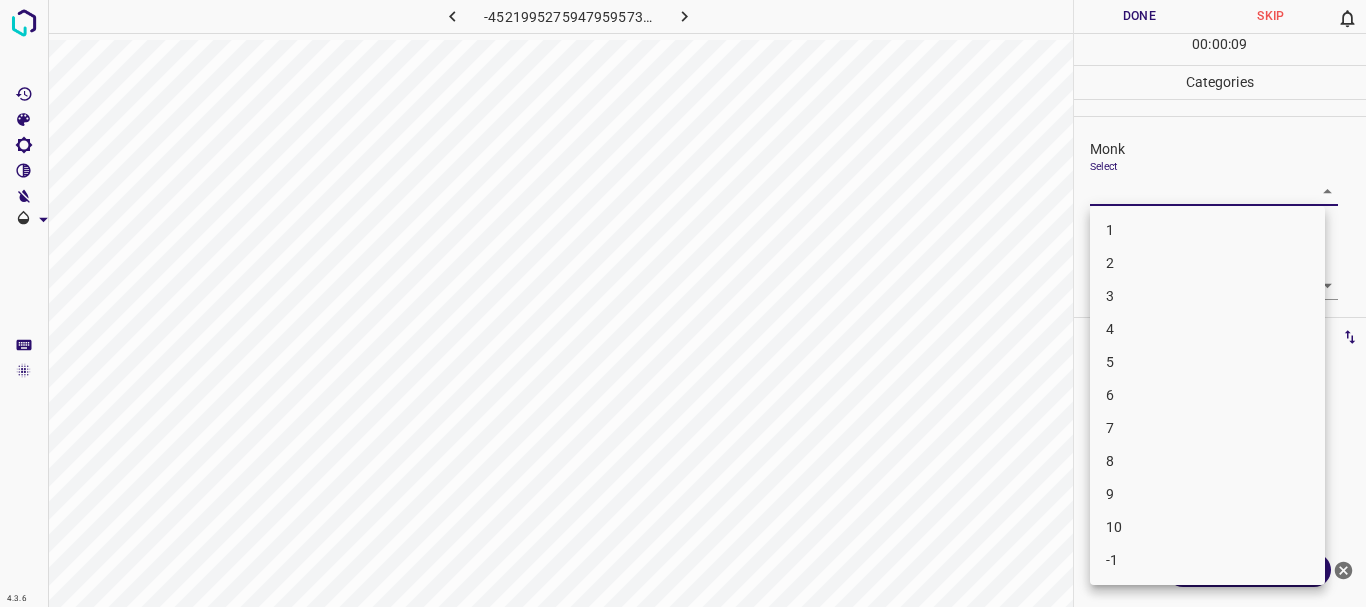 click on "4.3.6  -4521995275947959573.png Done Skip 0 00   : 00   : 09   Categories Monk   Select ​  Fitzpatrick   Select ​ Labels   0 Categories 1 Monk 2  Fitzpatrick Tools Space Change between modes (Draw & Edit) I Auto labeling R Restore zoom M Zoom in N Zoom out Delete Delete selecte label Filters Z Restore filters X Saturation filter C Brightness filter V Contrast filter B Gray scale filter General O Download ¿Necesitas ayuda? Texto original Valora esta traducción Tu opinión servirá para ayudar a mejorar el Traductor de Google - Texto - Esconder - Borrar 1 2 3 4 5 6 7 8 9 10 -1" at bounding box center [683, 303] 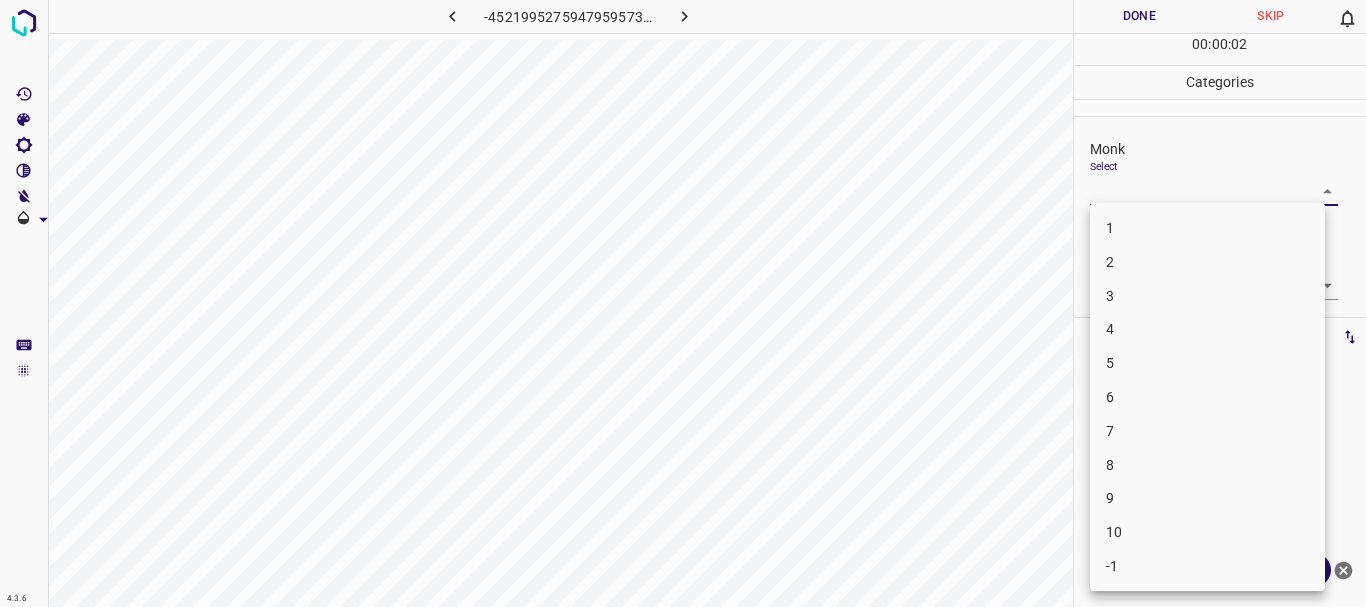 click on "3" at bounding box center (1207, 296) 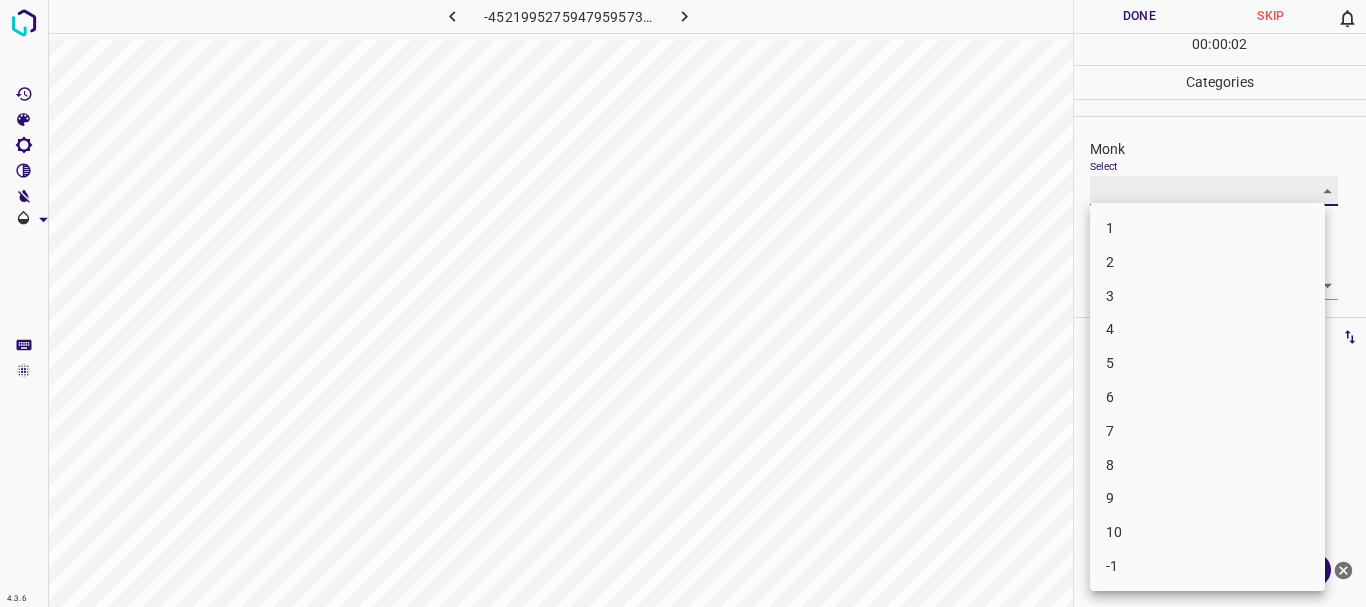 type on "3" 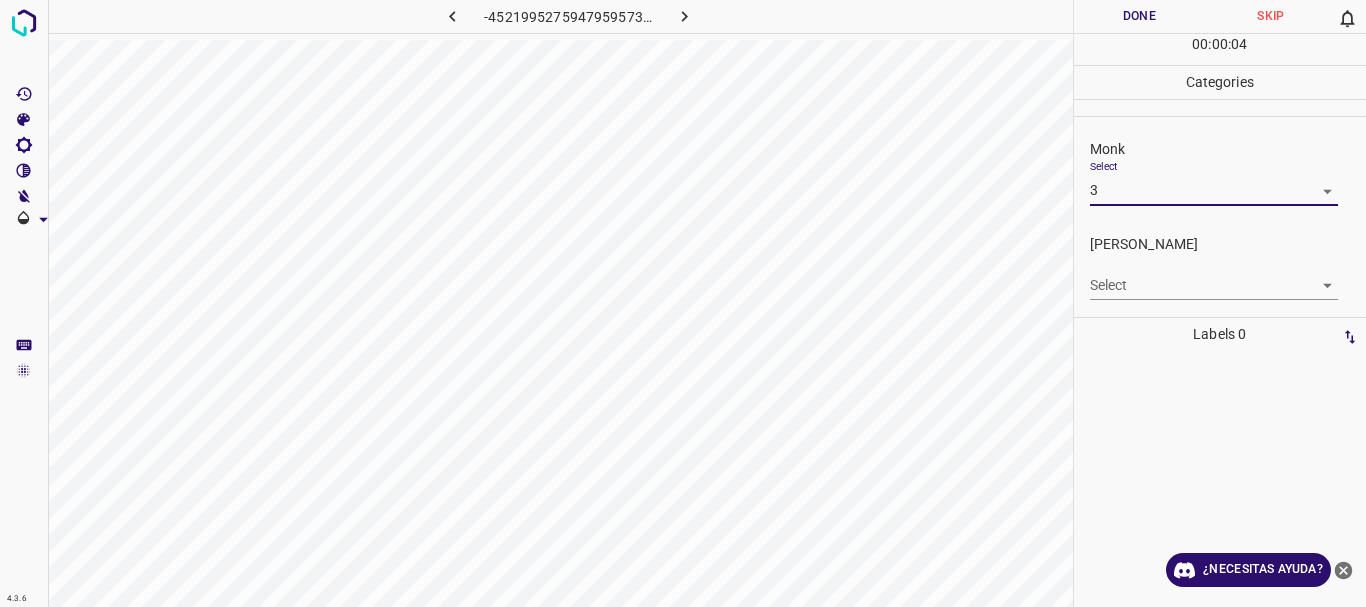 click on "4.3.6  -4521995275947959573.png Done Skip 0 00   : 00   : 04   Categories Monk   Select 3 3  Fitzpatrick   Select ​ Labels   0 Categories 1 Monk 2  Fitzpatrick Tools Space Change between modes (Draw & Edit) I Auto labeling R Restore zoom M Zoom in N Zoom out Delete Delete selecte label Filters Z Restore filters X Saturation filter C Brightness filter V Contrast filter B Gray scale filter General O Download ¿Necesitas ayuda? Texto original Valora esta traducción Tu opinión servirá para ayudar a mejorar el Traductor de Google - Texto - Esconder - Borrar" at bounding box center [683, 303] 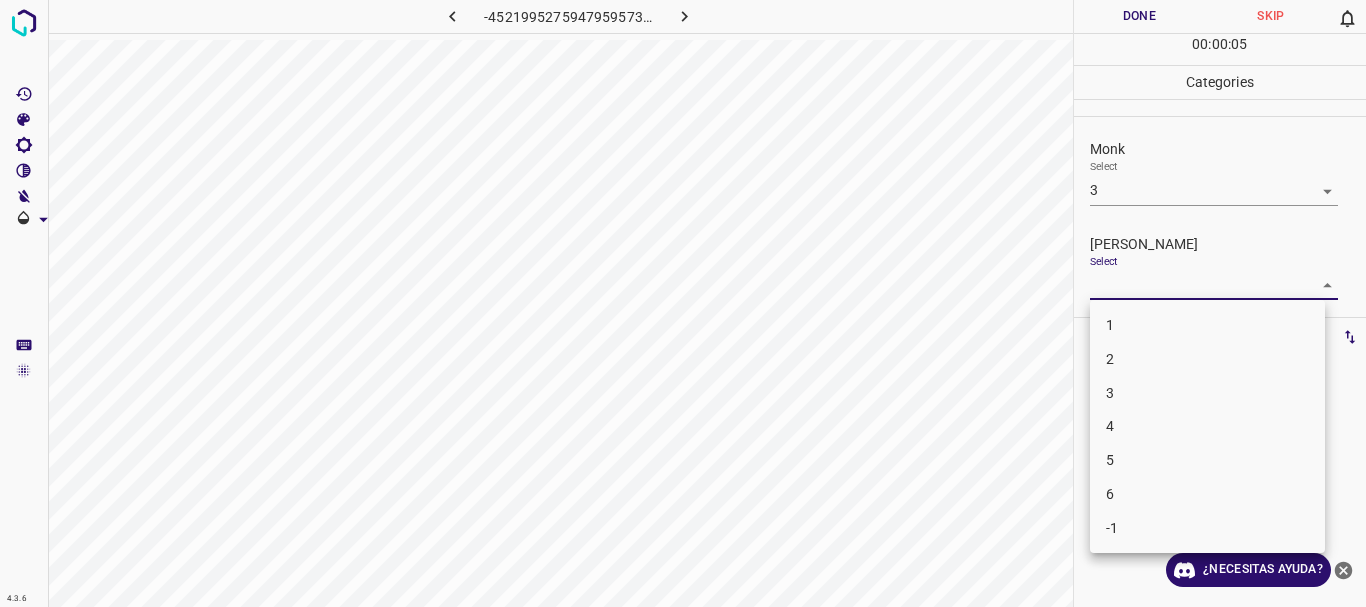 click on "2" at bounding box center (1207, 359) 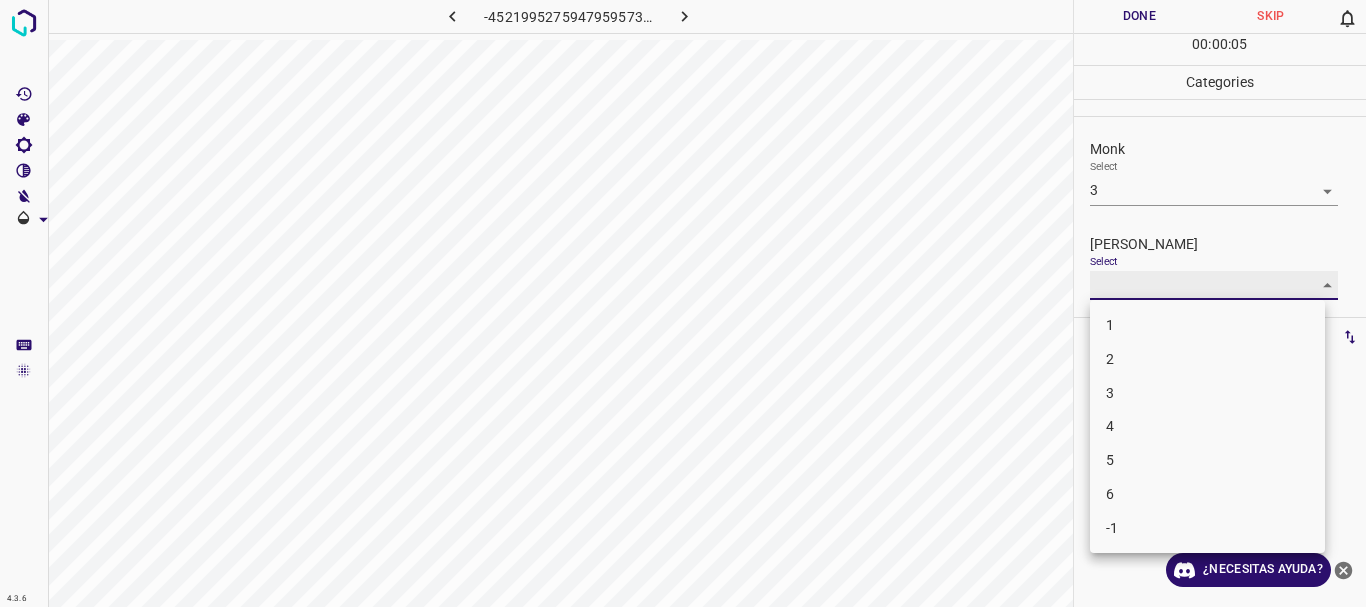 type on "2" 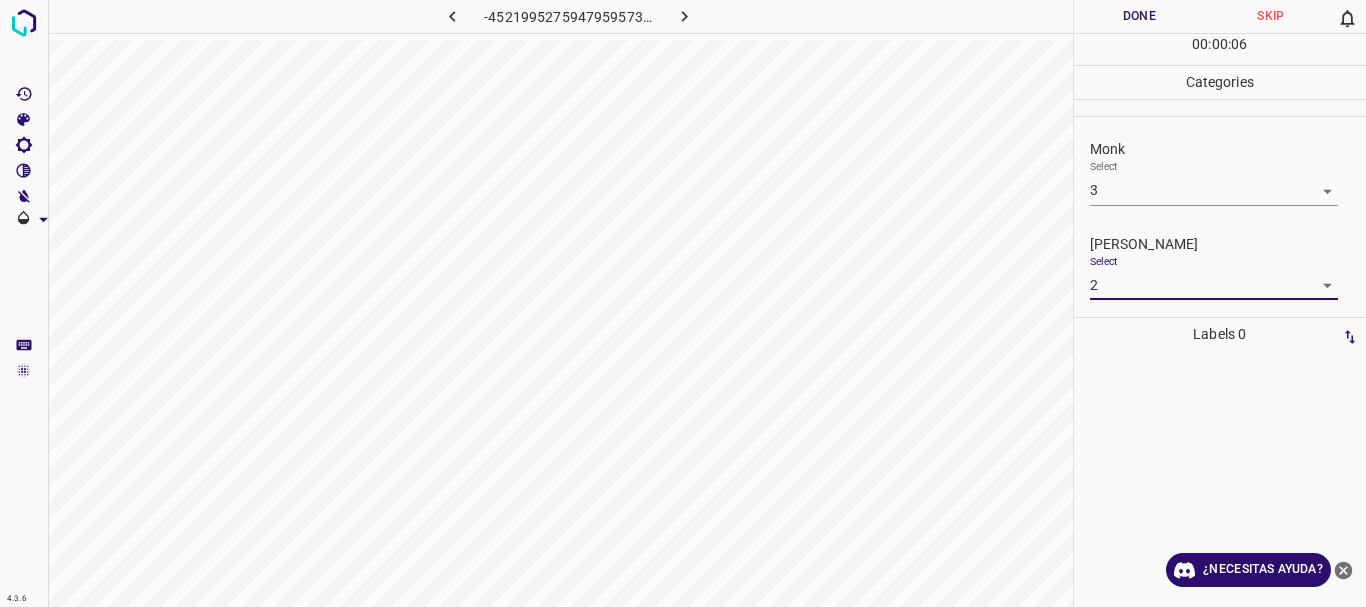 click on "Done" at bounding box center [1140, 16] 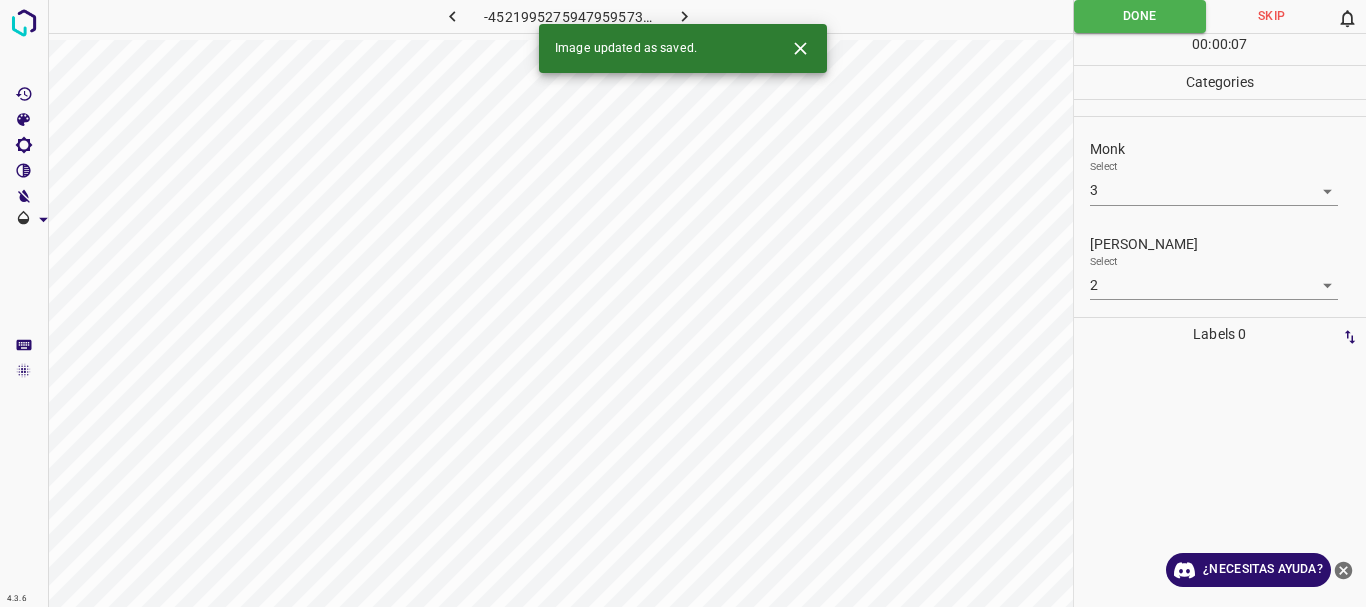 click 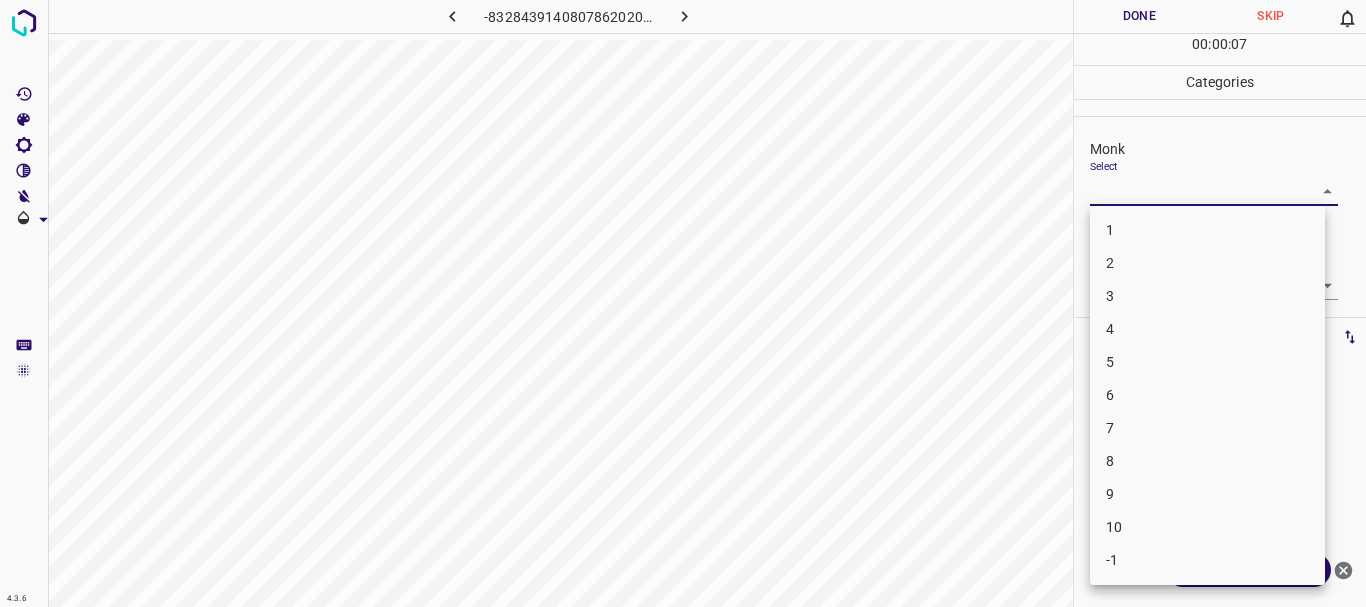 click on "4.3.6  -8328439140807862020.png Done Skip 0 00   : 00   : 07   Categories Monk   Select ​  Fitzpatrick   Select ​ Labels   0 Categories 1 Monk 2  Fitzpatrick Tools Space Change between modes (Draw & Edit) I Auto labeling R Restore zoom M Zoom in N Zoom out Delete Delete selecte label Filters Z Restore filters X Saturation filter C Brightness filter V Contrast filter B Gray scale filter General O Download ¿Necesitas ayuda? Texto original Valora esta traducción Tu opinión servirá para ayudar a mejorar el Traductor de Google - Texto - Esconder - Borrar 1 2 3 4 5 6 7 8 9 10 -1" at bounding box center [683, 303] 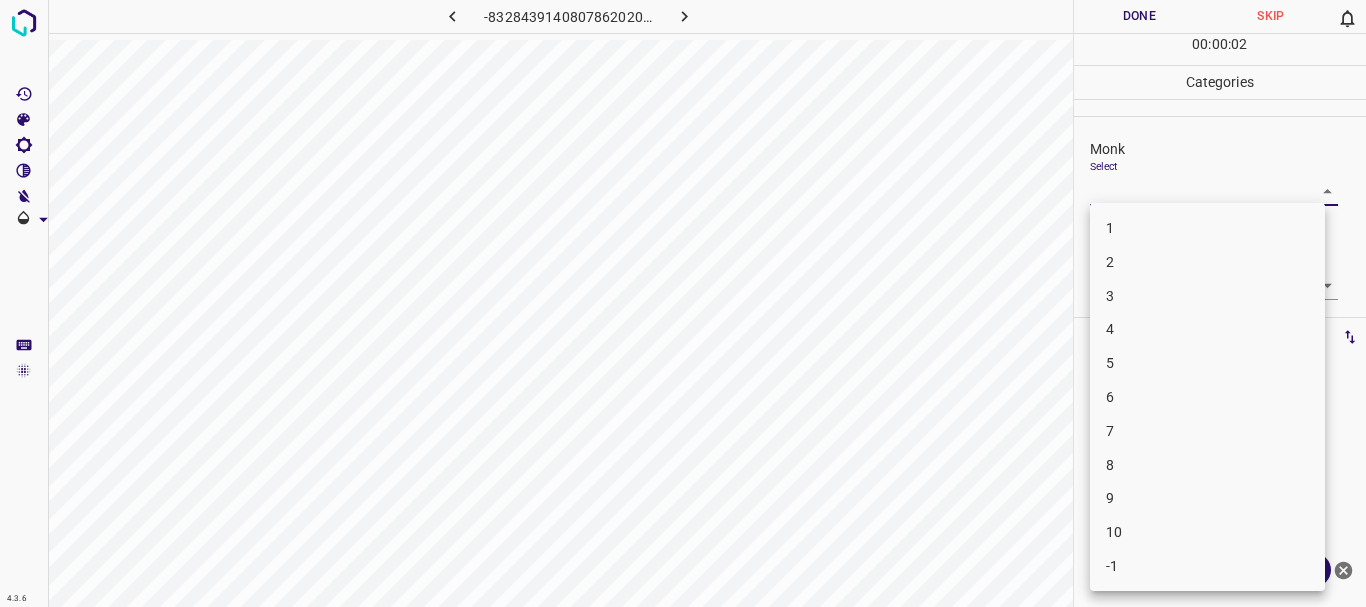 click on "3" at bounding box center (1207, 296) 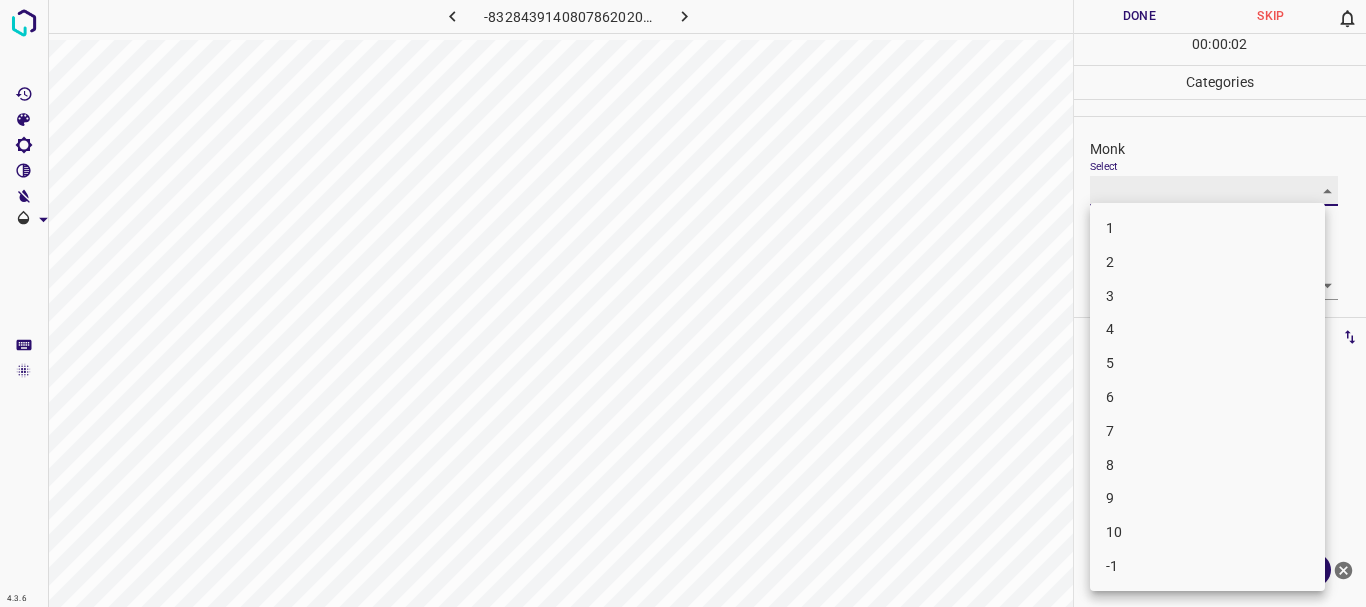 type on "3" 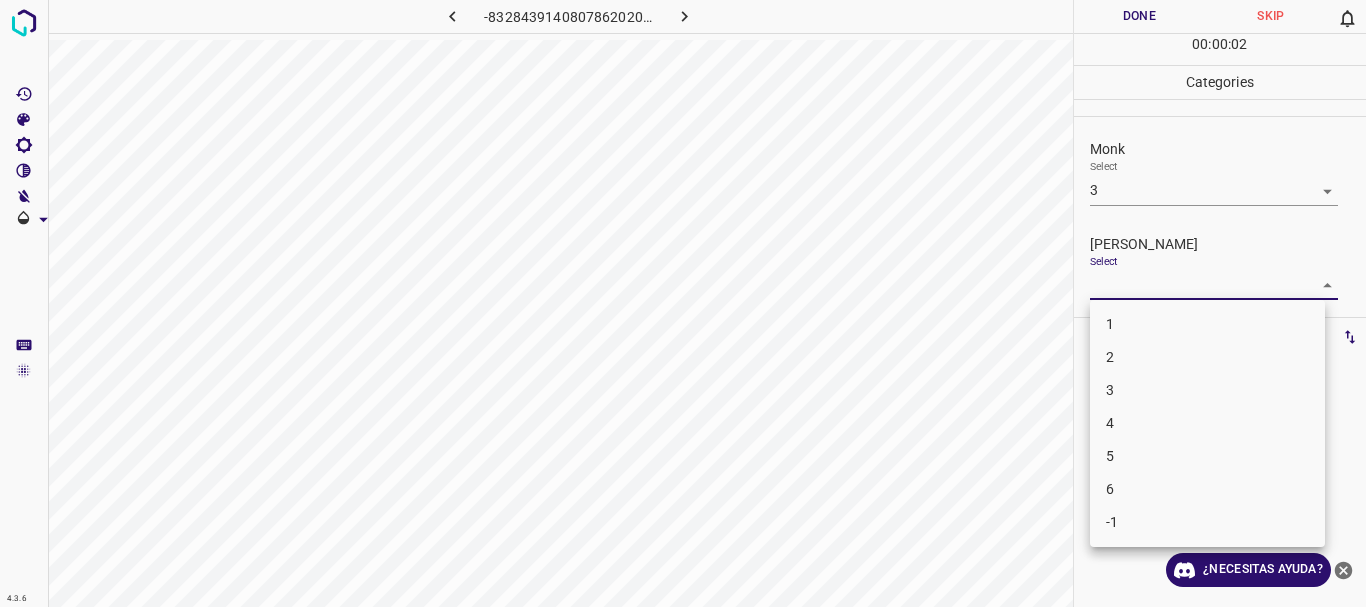 click on "4.3.6  -8328439140807862020.png Done Skip 0 00   : 00   : 02   Categories Monk   Select 3 3  Fitzpatrick   Select ​ Labels   0 Categories 1 Monk 2  Fitzpatrick Tools Space Change between modes (Draw & Edit) I Auto labeling R Restore zoom M Zoom in N Zoom out Delete Delete selecte label Filters Z Restore filters X Saturation filter C Brightness filter V Contrast filter B Gray scale filter General O Download ¿Necesitas ayuda? Texto original Valora esta traducción Tu opinión servirá para ayudar a mejorar el Traductor de Google - Texto - Esconder - Borrar 1 2 3 4 5 6 -1" at bounding box center [683, 303] 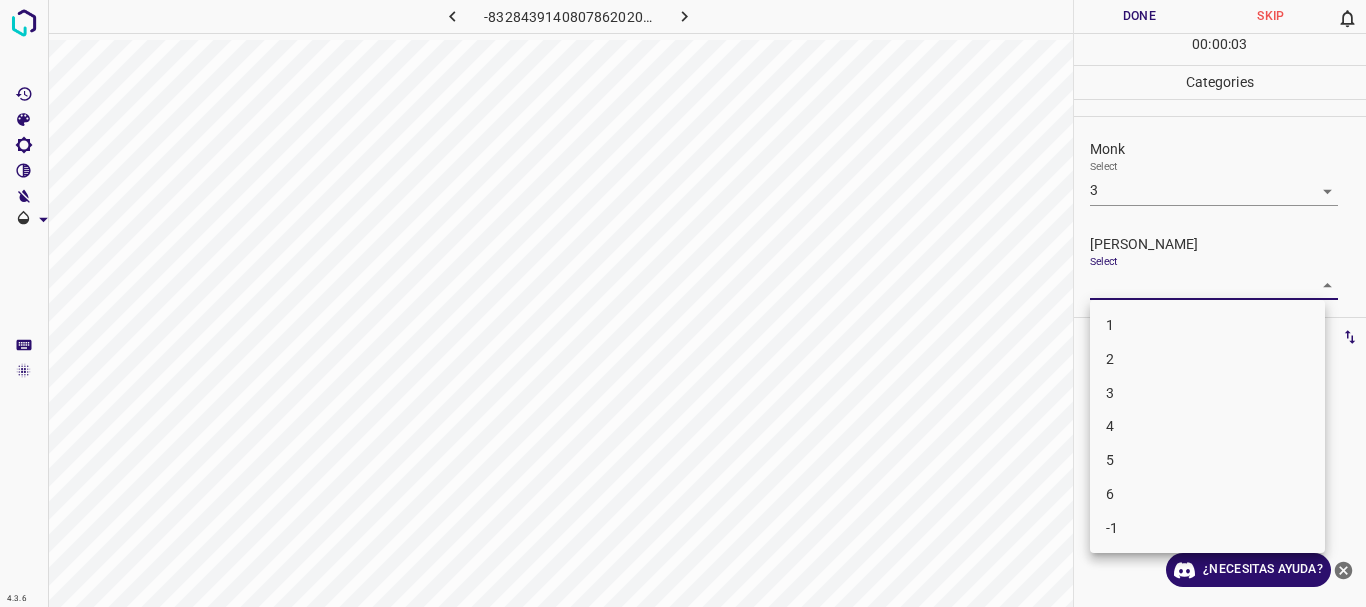 click on "2" at bounding box center (1207, 359) 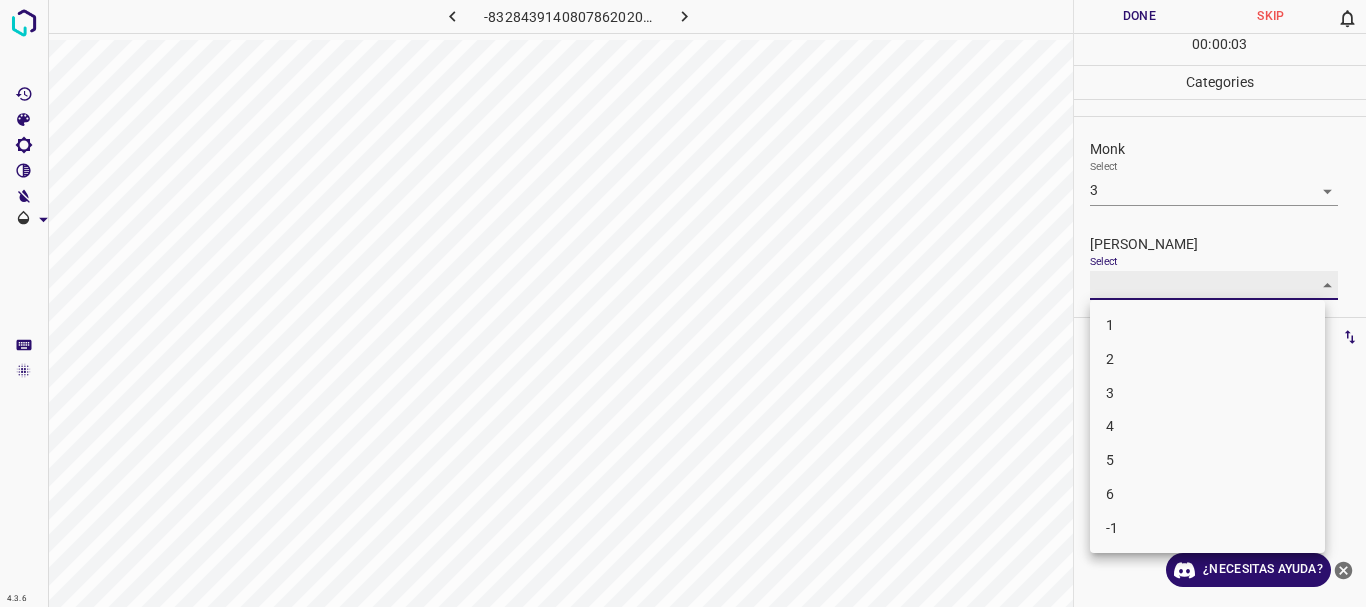 type on "2" 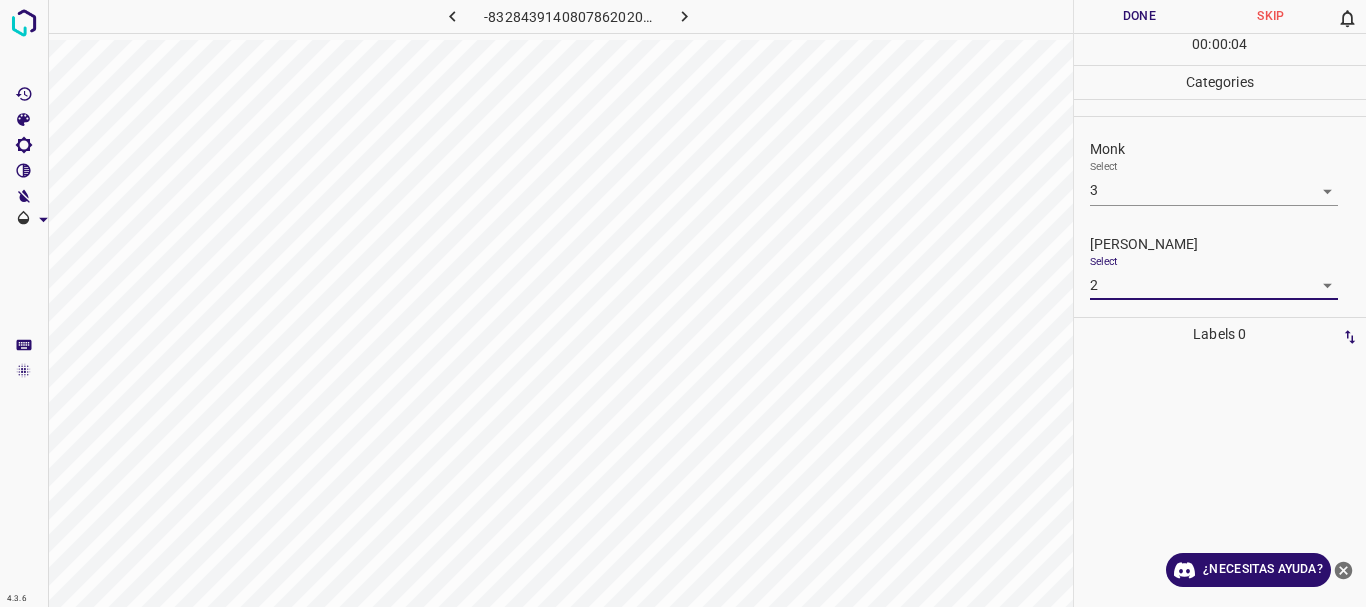 drag, startPoint x: 1135, startPoint y: 17, endPoint x: 999, endPoint y: 20, distance: 136.03308 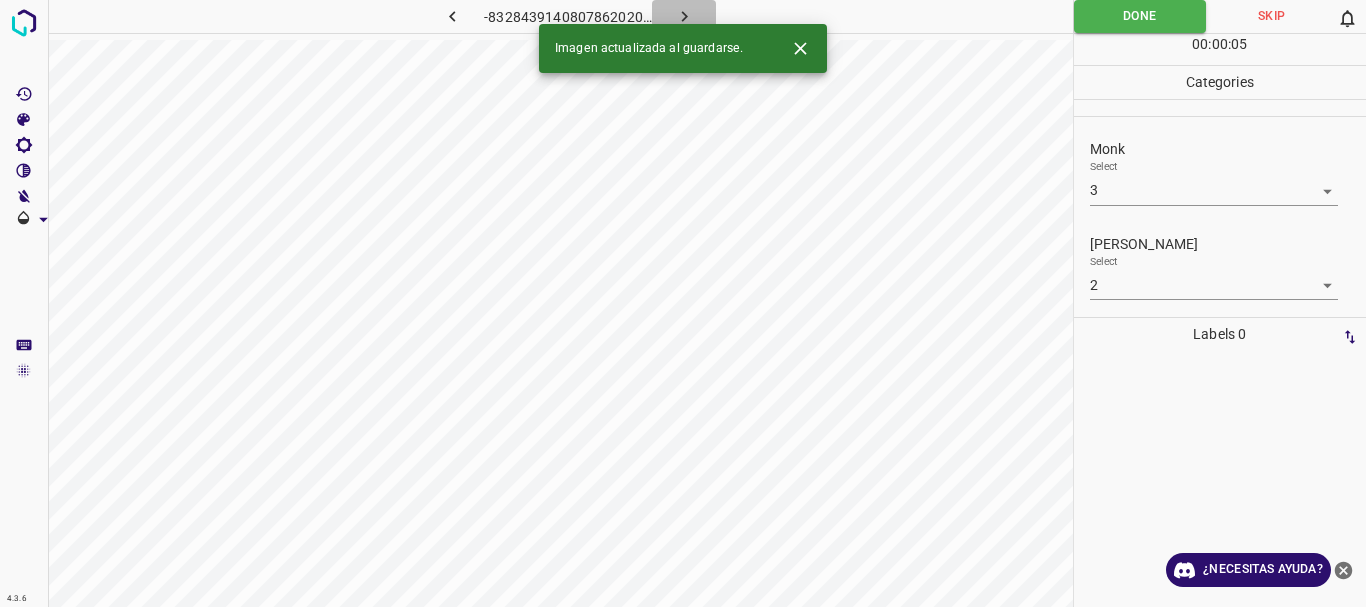click 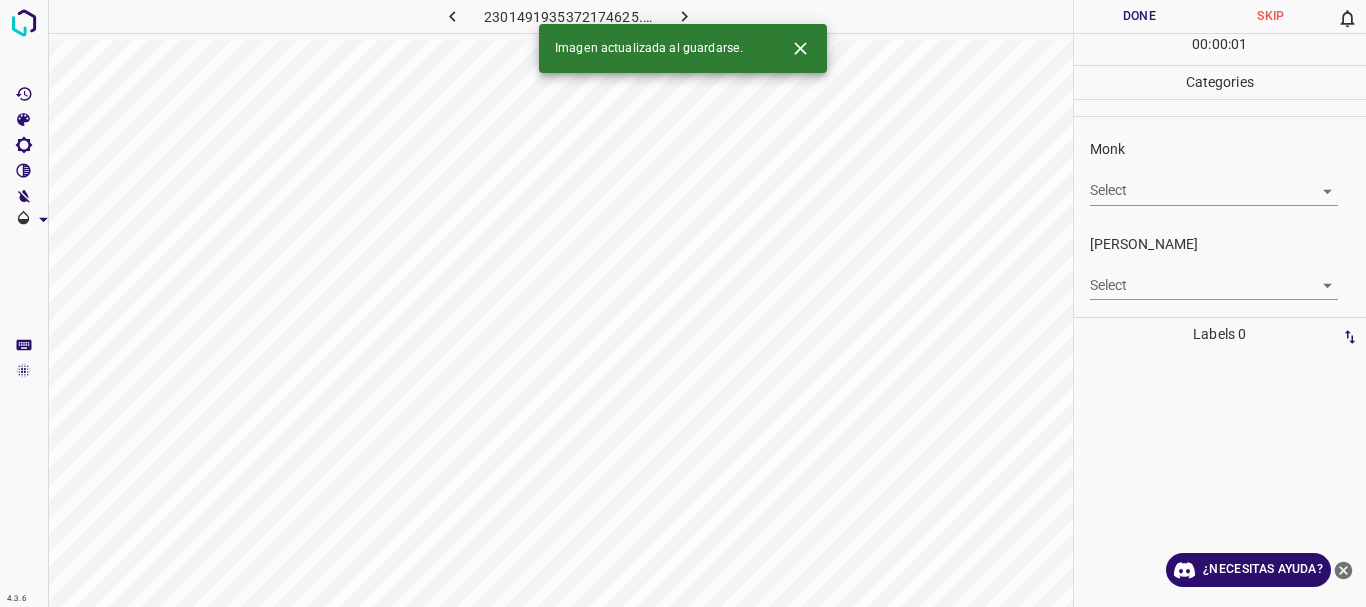 click on "4.3.6  2301491935372174625.png Done Skip 0 00   : 00   : 01   Categories Monk   Select ​  Fitzpatrick   Select ​ Labels   0 Categories 1 Monk 2  Fitzpatrick Tools Space Change between modes (Draw & Edit) I Auto labeling R Restore zoom M Zoom in N Zoom out Delete Delete selecte label Filters Z Restore filters X Saturation filter C Brightness filter V Contrast filter B Gray scale filter General O Download Imagen actualizada al guardarse. ¿Necesitas ayuda? Texto original Valora esta traducción Tu opinión servirá para ayudar a mejorar el Traductor de Google - Texto - Esconder - Borrar" at bounding box center (683, 303) 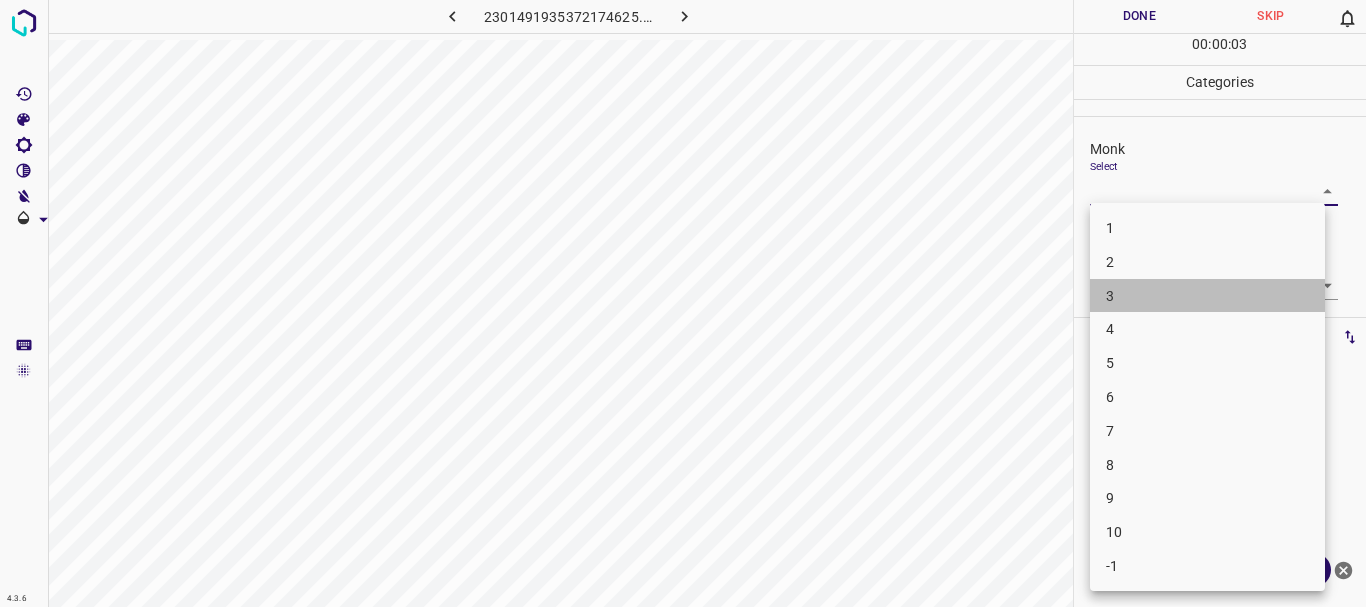 click on "3" at bounding box center (1207, 296) 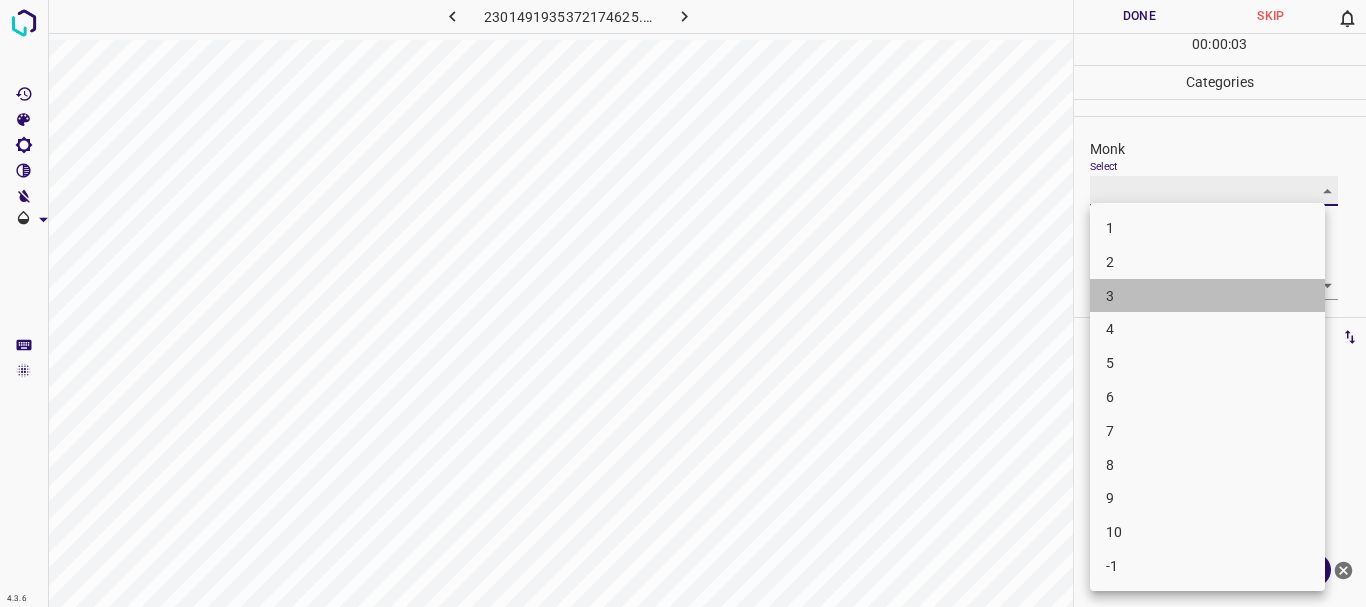 type on "3" 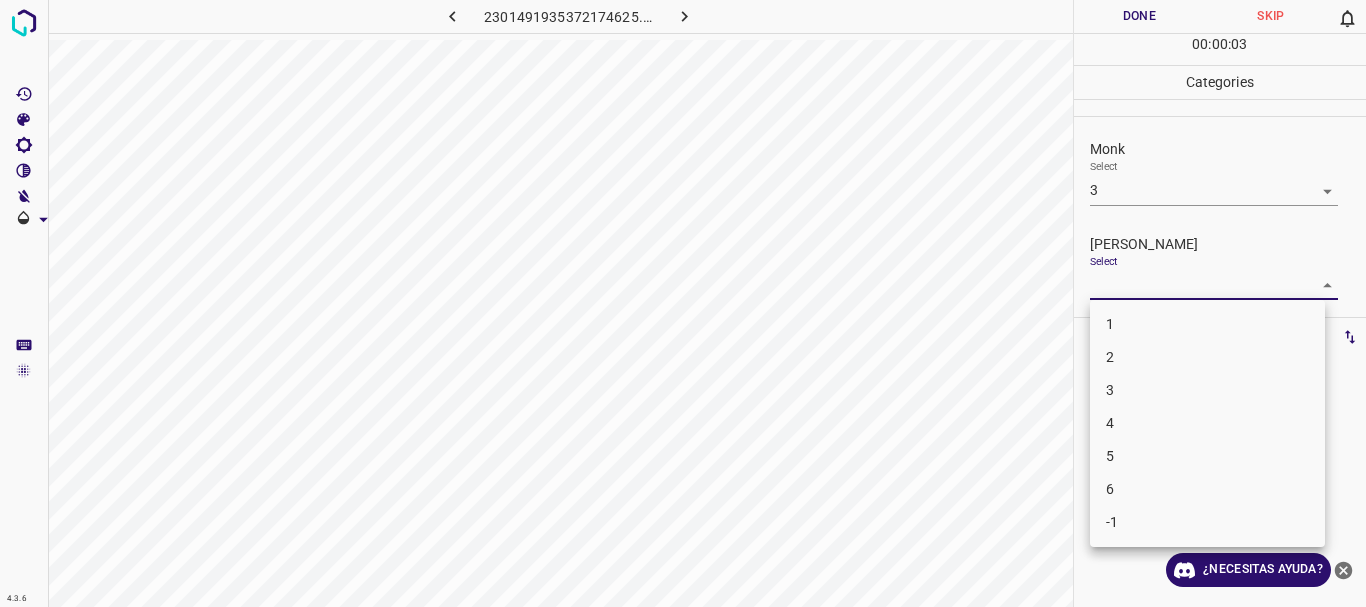 click on "4.3.6  2301491935372174625.png Done Skip 0 00   : 00   : 03   Categories Monk   Select 3 3  Fitzpatrick   Select ​ Labels   0 Categories 1 Monk 2  Fitzpatrick Tools Space Change between modes (Draw & Edit) I Auto labeling R Restore zoom M Zoom in N Zoom out Delete Delete selecte label Filters Z Restore filters X Saturation filter C Brightness filter V Contrast filter B Gray scale filter General O Download ¿Necesitas ayuda? Texto original Valora esta traducción Tu opinión servirá para ayudar a mejorar el Traductor de Google - Texto - Esconder - Borrar 1 2 3 4 5 6 -1" at bounding box center (683, 303) 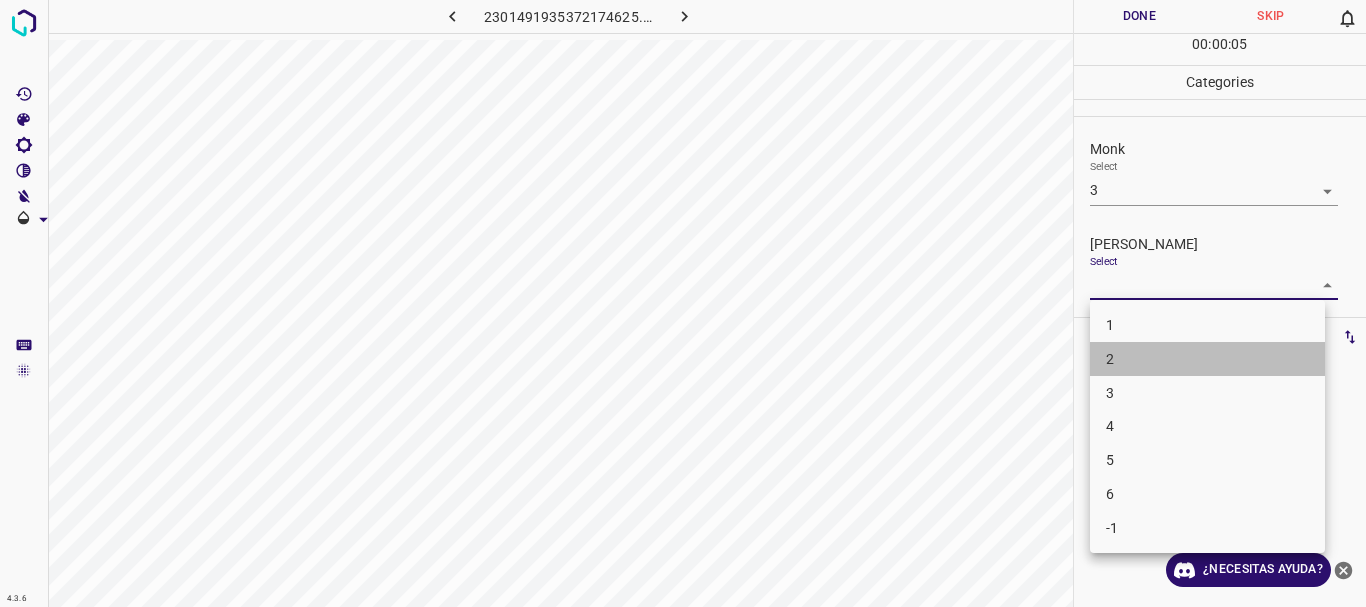 click on "2" at bounding box center (1207, 359) 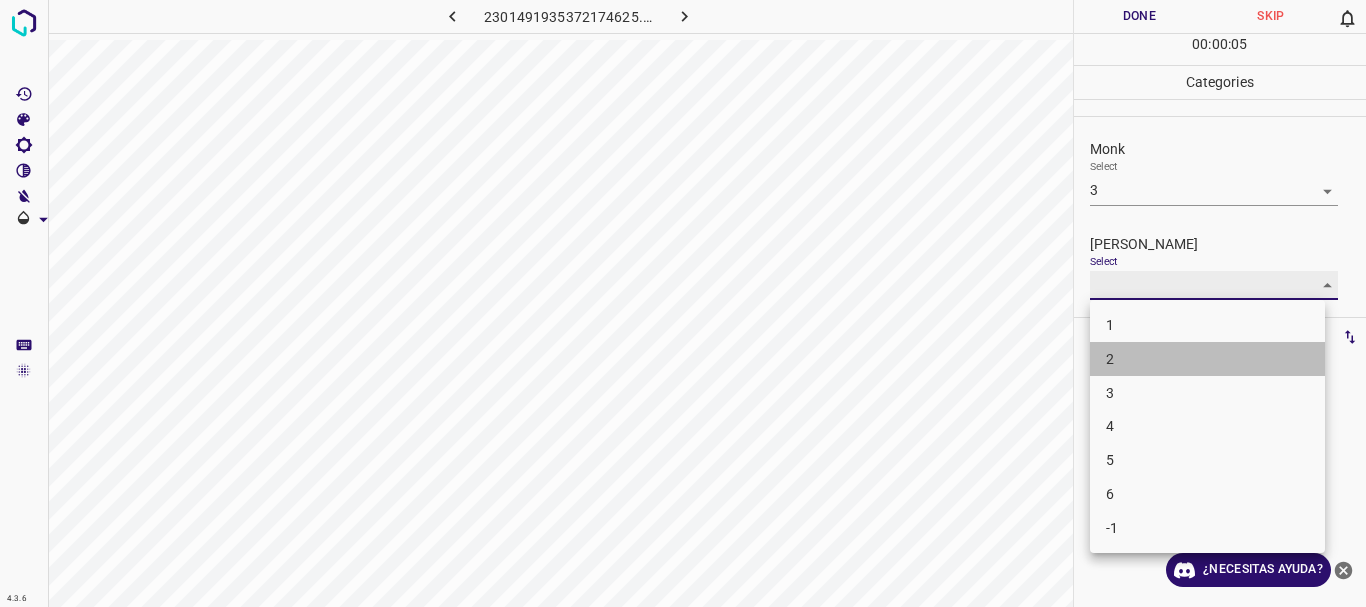 type on "2" 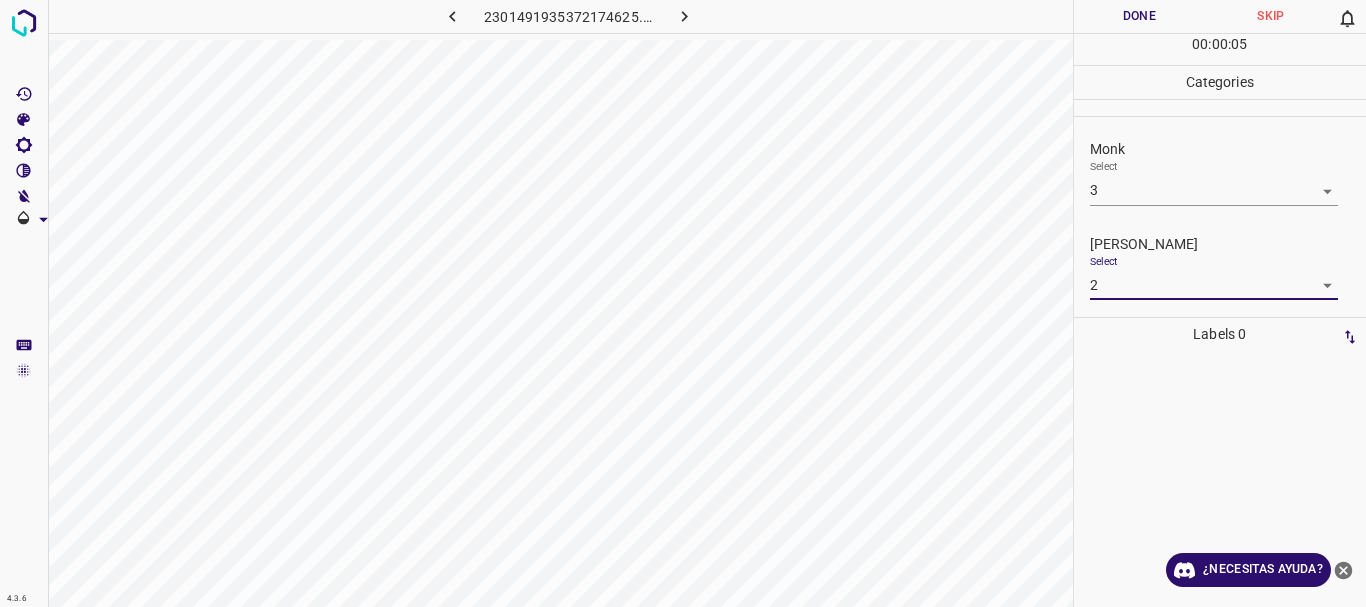 click on "Done" at bounding box center [1140, 16] 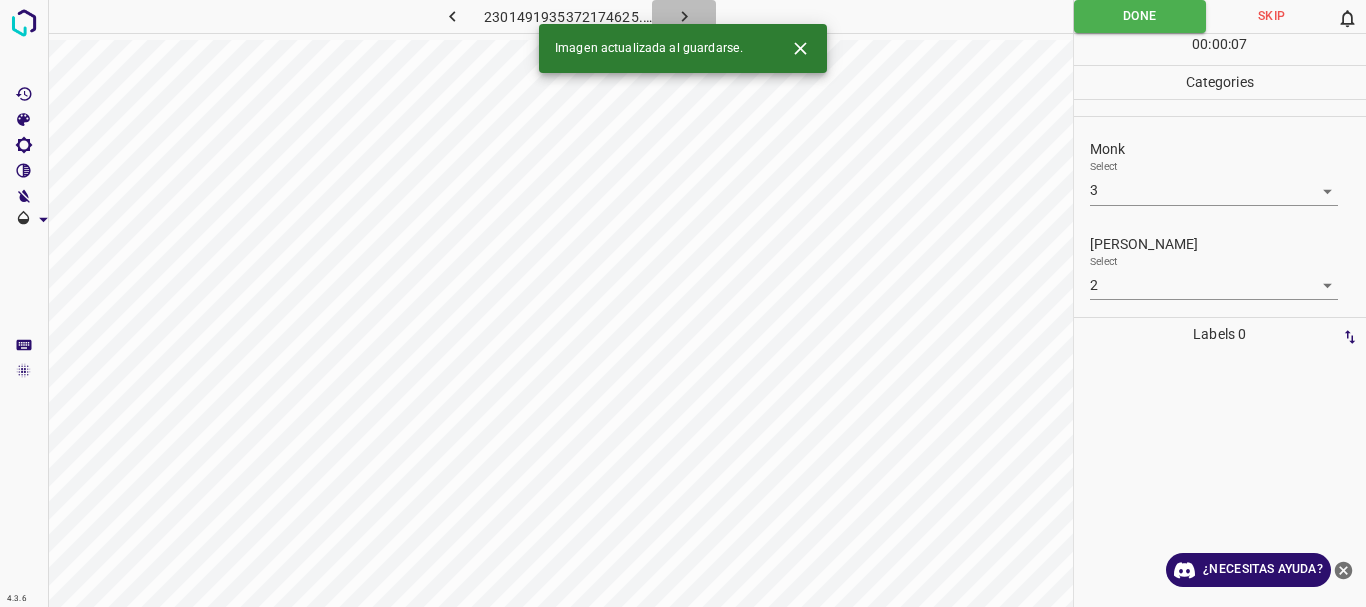 click 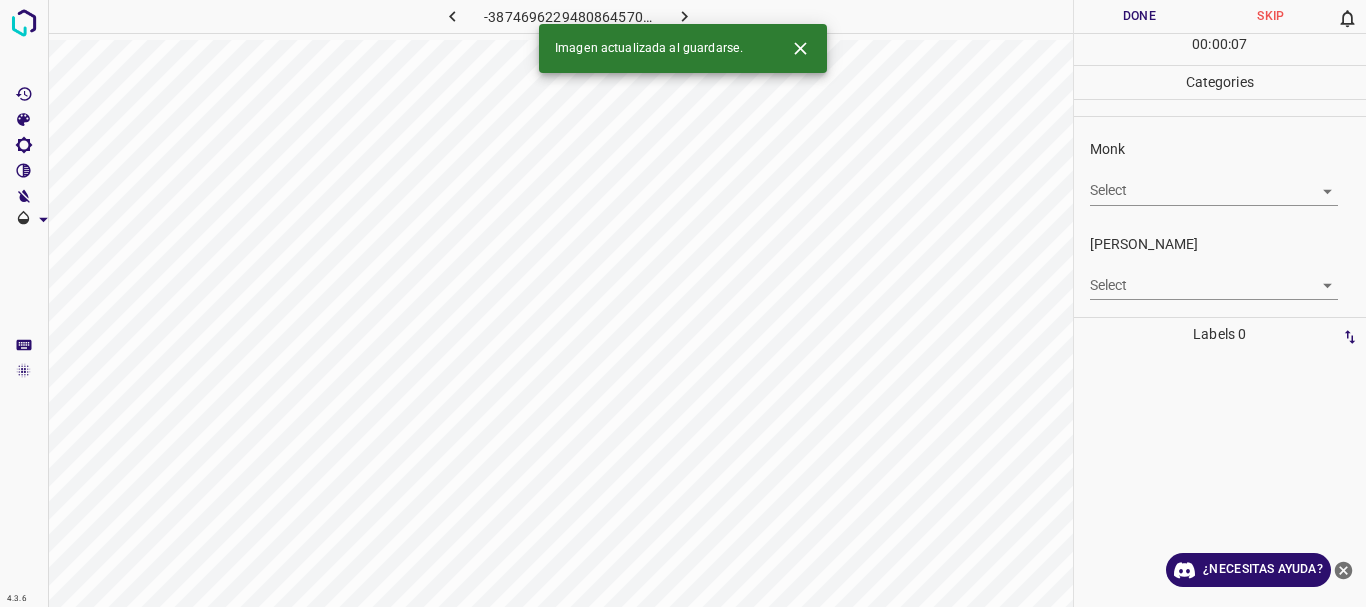 click on "4.3.6  -3874696229480864570.png Done Skip 0 00   : 00   : 07   Categories Monk   Select ​  Fitzpatrick   Select ​ Labels   0 Categories 1 Monk 2  Fitzpatrick Tools Space Change between modes (Draw & Edit) I Auto labeling R Restore zoom M Zoom in N Zoom out Delete Delete selecte label Filters Z Restore filters X Saturation filter C Brightness filter V Contrast filter B Gray scale filter General O Download Imagen actualizada al guardarse. ¿Necesitas ayuda? Texto original Valora esta traducción Tu opinión servirá para ayudar a mejorar el Traductor de Google - Texto - Esconder - Borrar" at bounding box center (683, 303) 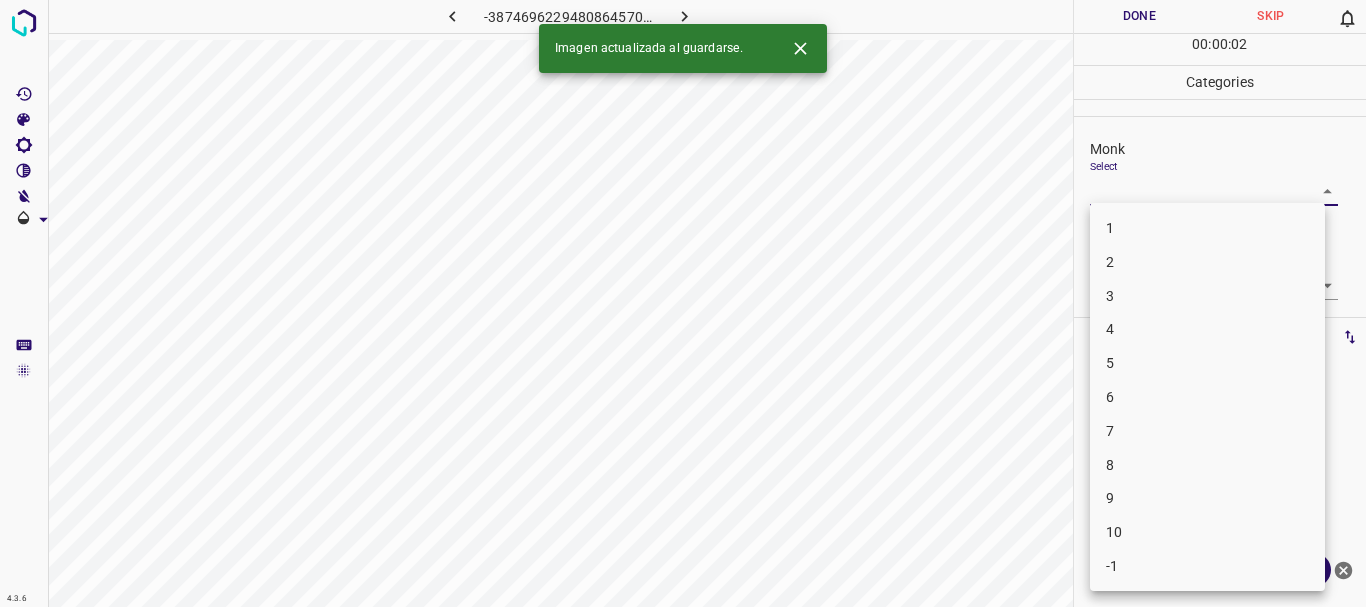 click on "2" at bounding box center [1207, 262] 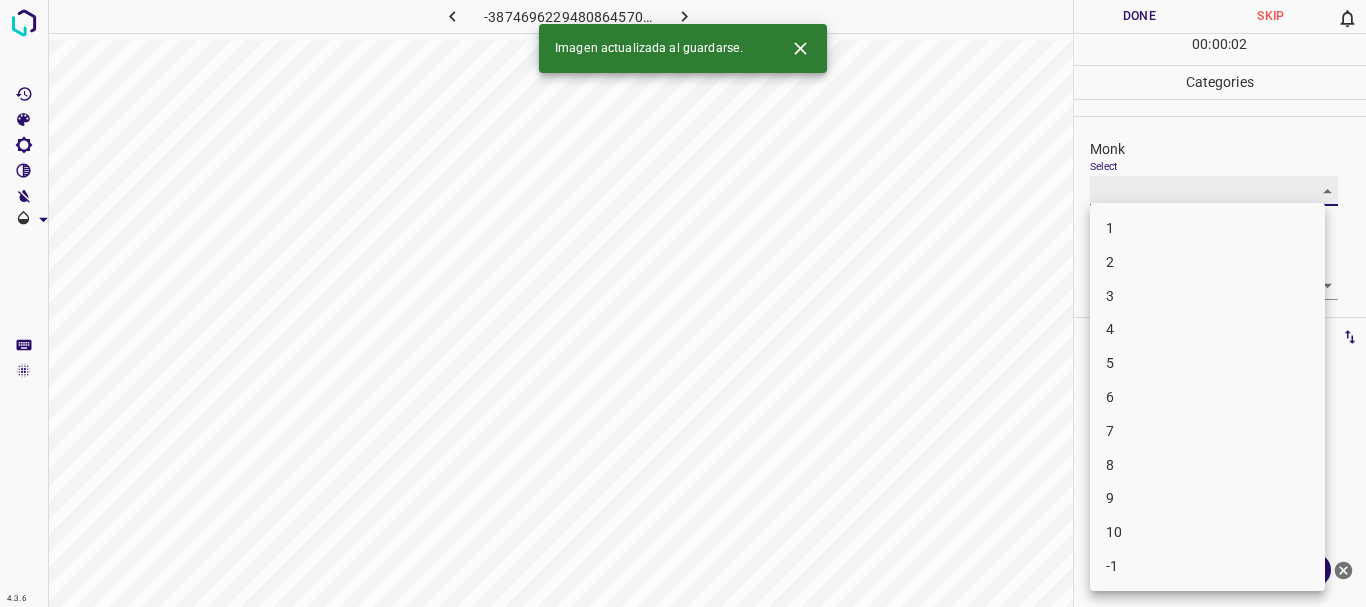 type on "2" 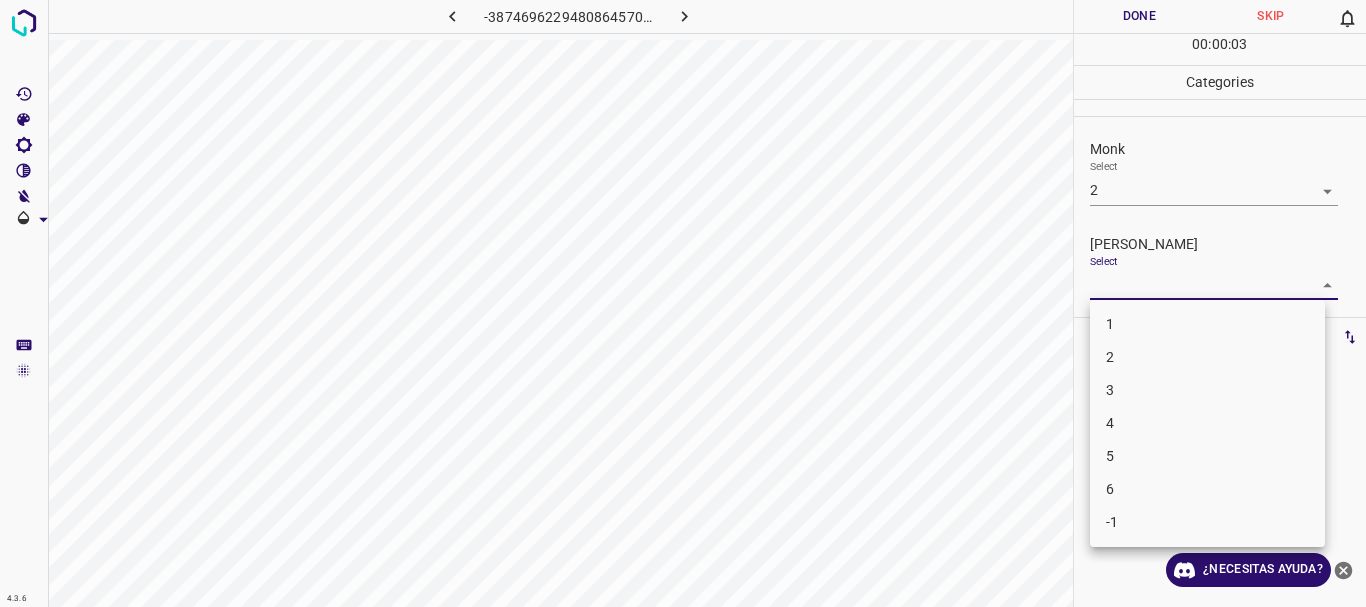 click on "4.3.6  -3874696229480864570.png Done Skip 0 00   : 00   : 03   Categories Monk   Select 2 2  Fitzpatrick   Select ​ Labels   0 Categories 1 Monk 2  Fitzpatrick Tools Space Change between modes (Draw & Edit) I Auto labeling R Restore zoom M Zoom in N Zoom out Delete Delete selecte label Filters Z Restore filters X Saturation filter C Brightness filter V Contrast filter B Gray scale filter General O Download ¿Necesitas ayuda? Texto original Valora esta traducción Tu opinión servirá para ayudar a mejorar el Traductor de Google - Texto - Esconder - Borrar 1 2 3 4 5 6 -1" at bounding box center (683, 303) 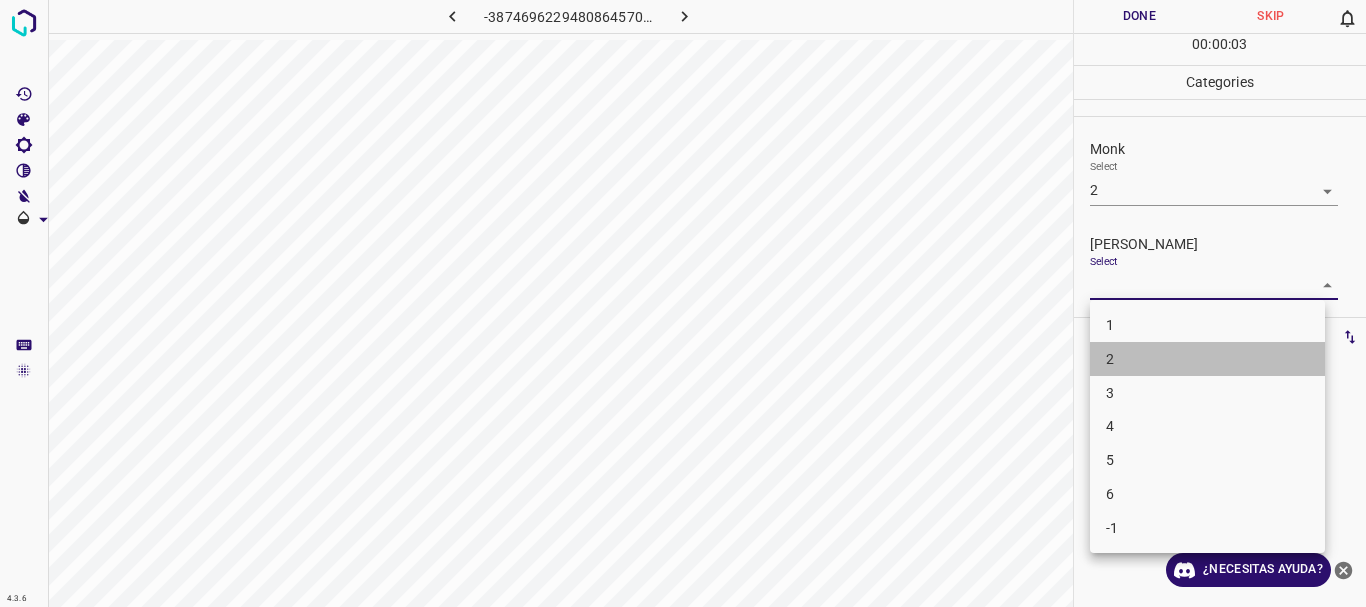 click on "2" at bounding box center [1207, 359] 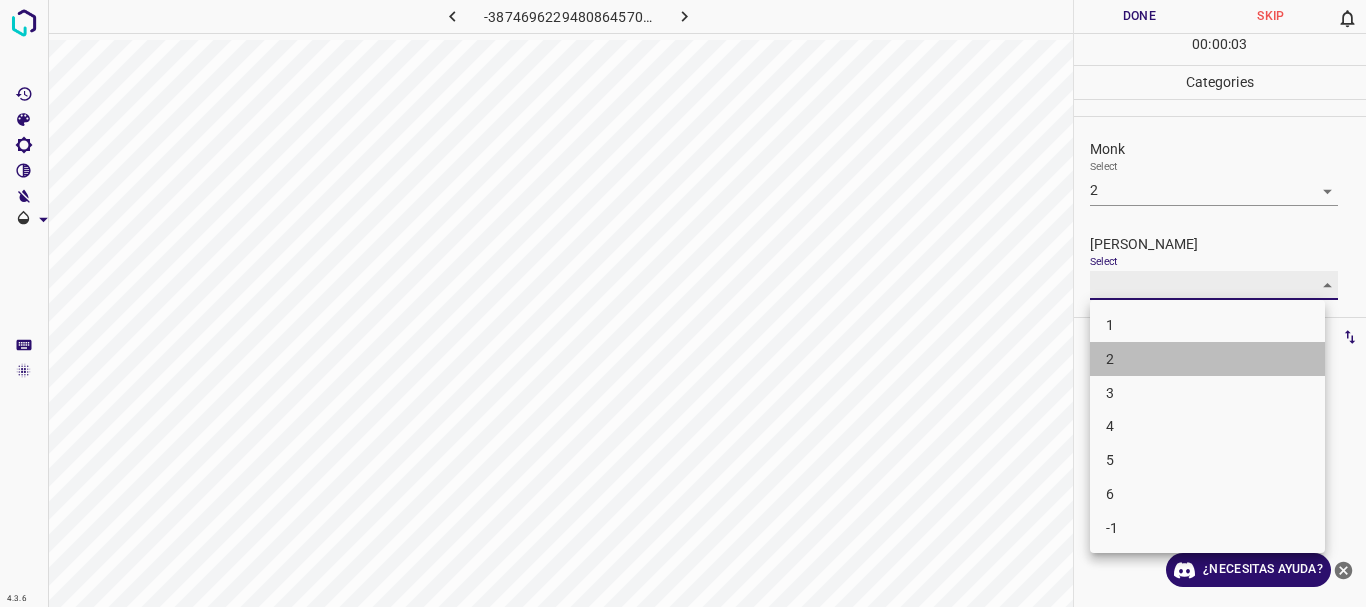 type on "2" 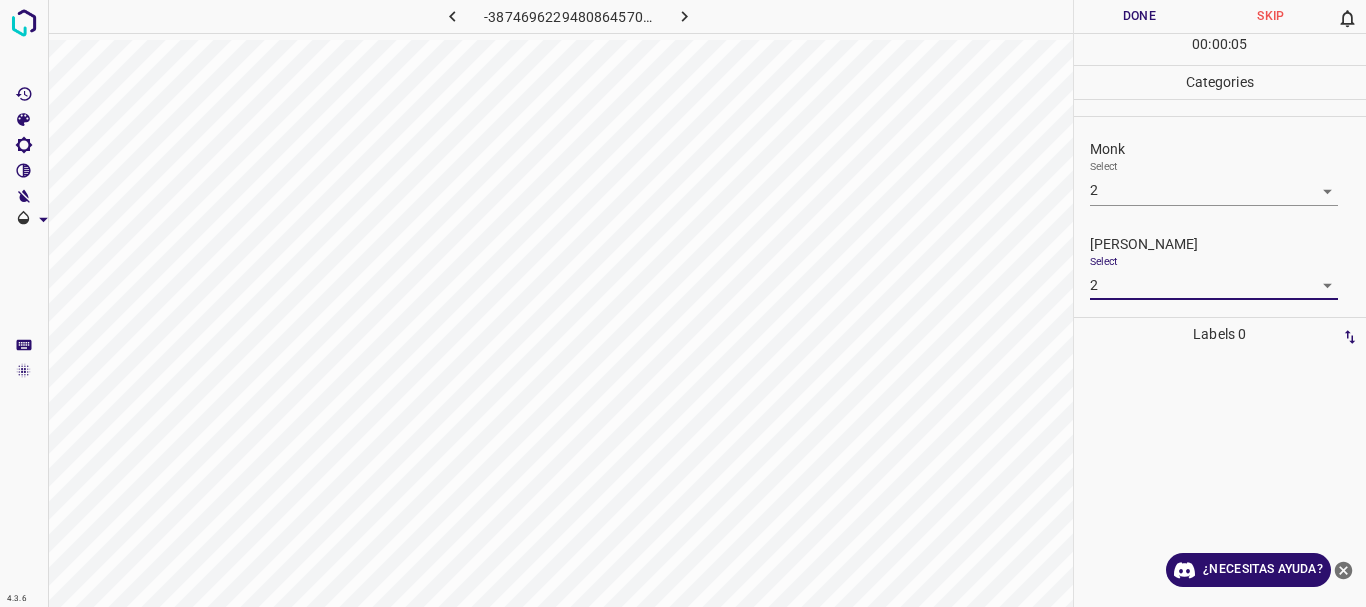 click on "Done" at bounding box center [1140, 16] 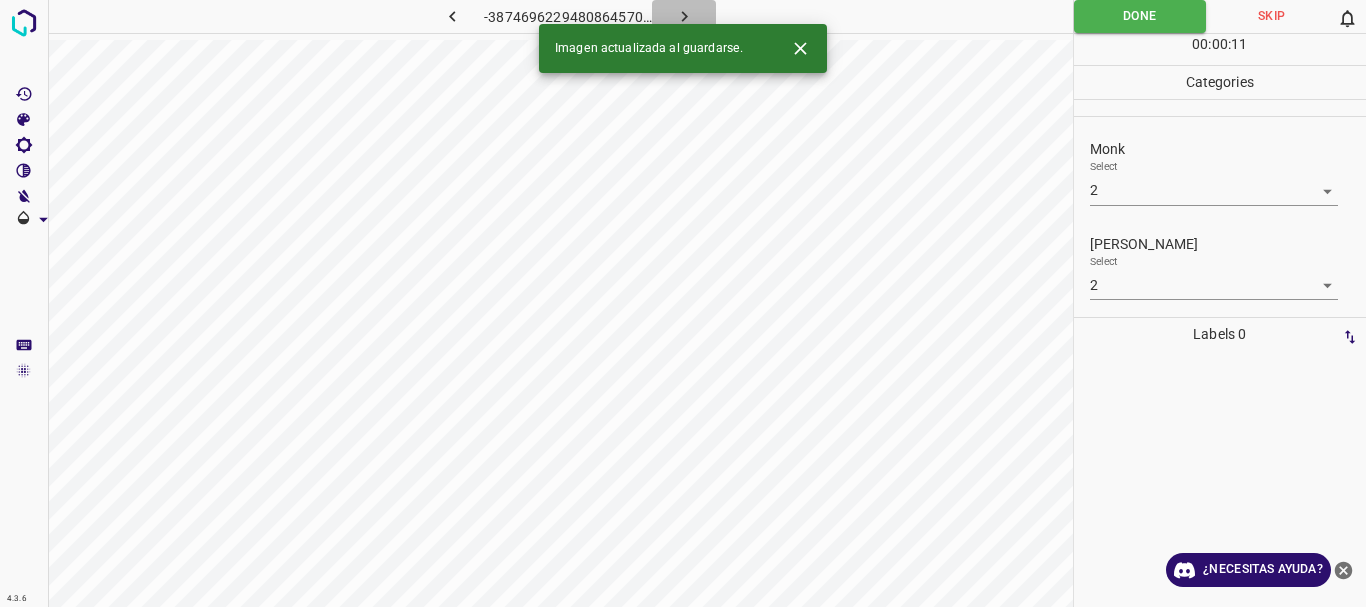 click 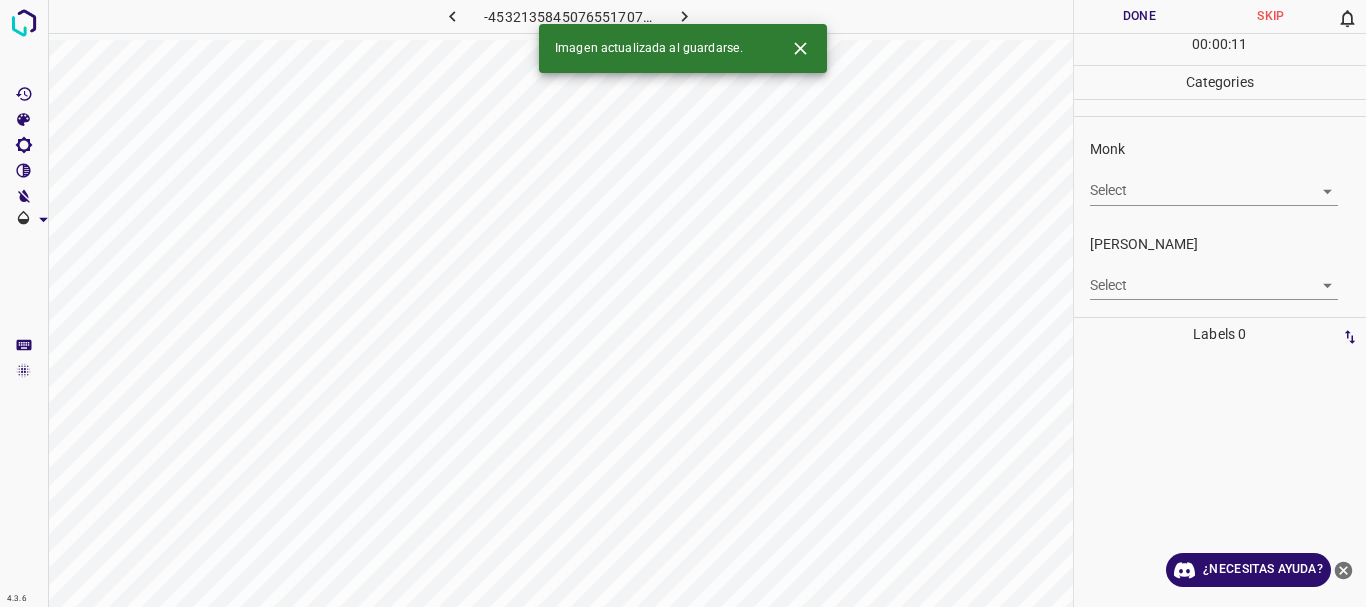 click on "4.3.6  -4532135845076551707.png Done Skip 0 00   : 00   : 11   Categories Monk   Select ​  Fitzpatrick   Select ​ Labels   0 Categories 1 Monk 2  Fitzpatrick Tools Space Change between modes (Draw & Edit) I Auto labeling R Restore zoom M Zoom in N Zoom out Delete Delete selecte label Filters Z Restore filters X Saturation filter C Brightness filter V Contrast filter B Gray scale filter General O Download Imagen actualizada al guardarse. ¿Necesitas ayuda? Texto original Valora esta traducción Tu opinión servirá para ayudar a mejorar el Traductor de Google - Texto - Esconder - Borrar" at bounding box center (683, 303) 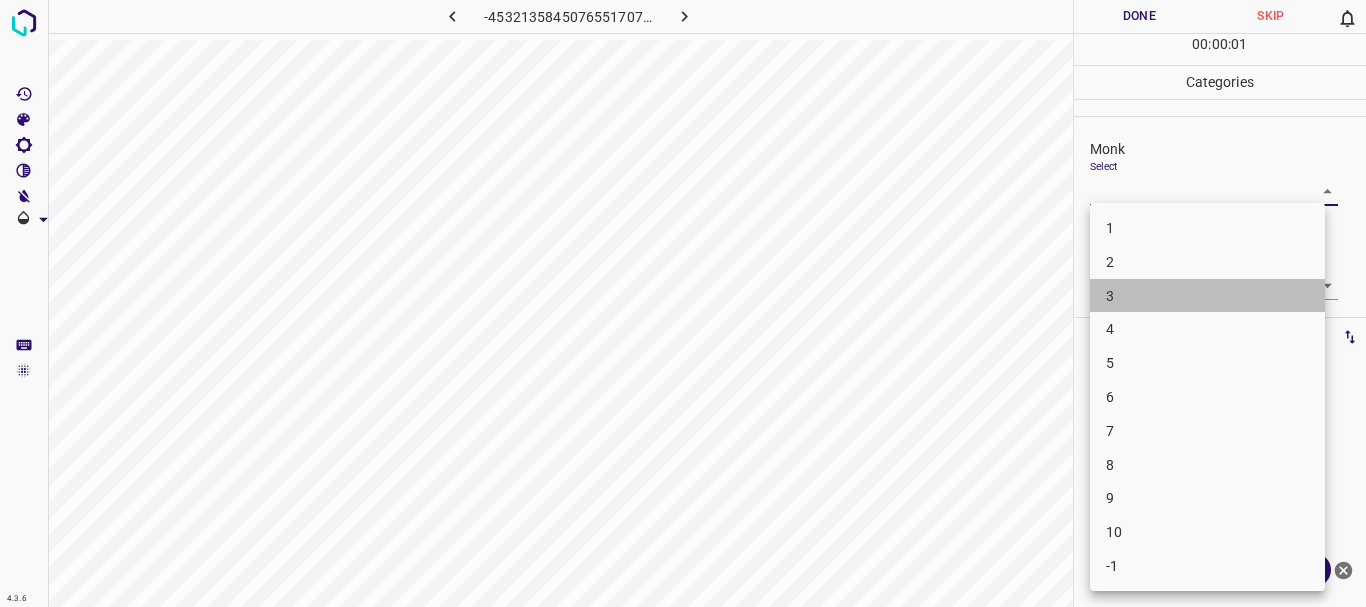 drag, startPoint x: 1149, startPoint y: 295, endPoint x: 1147, endPoint y: 273, distance: 22.090721 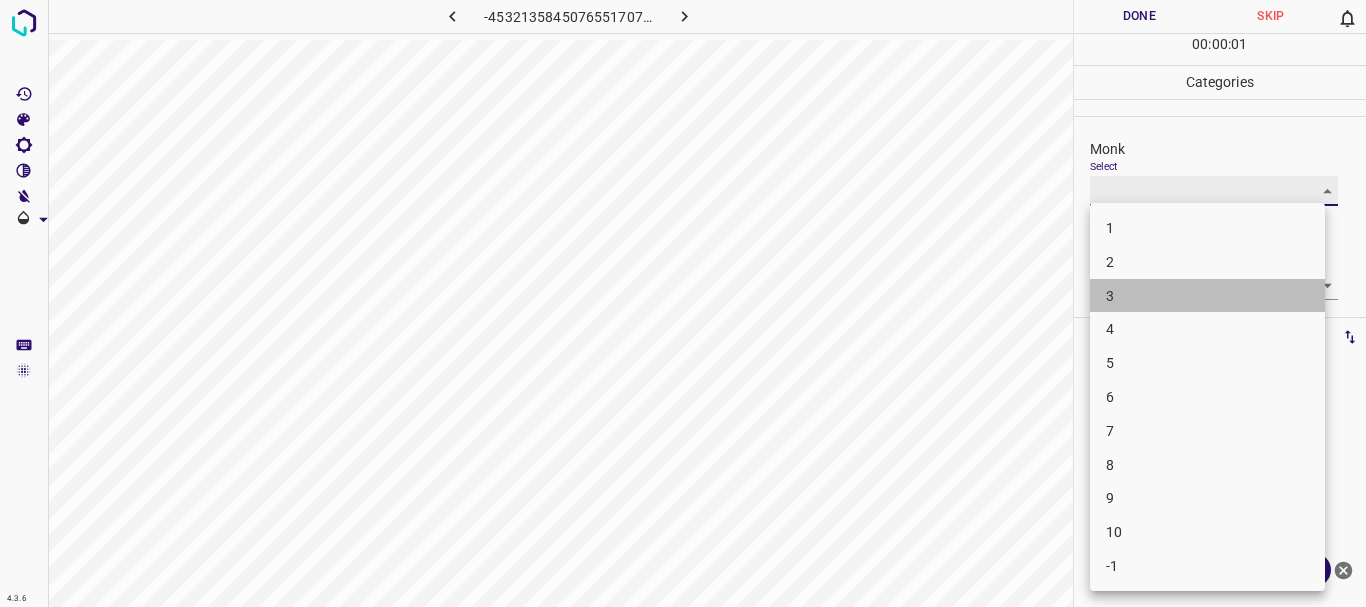 type on "3" 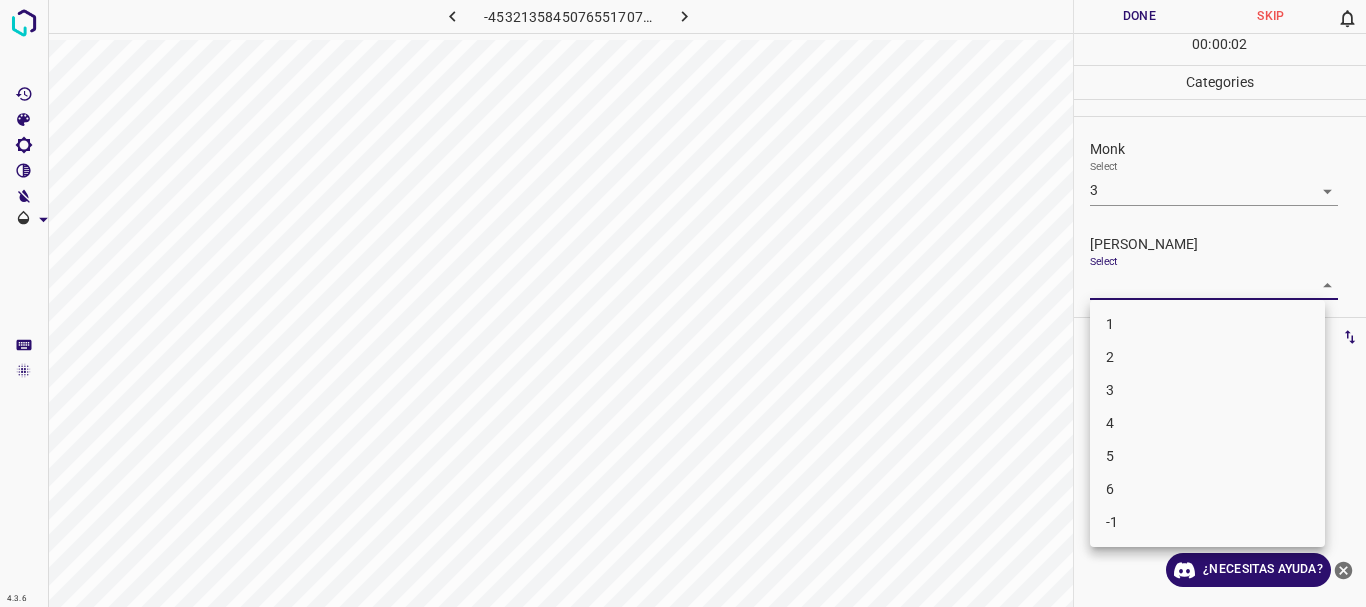 click on "4.3.6  -4532135845076551707.png Done Skip 0 00   : 00   : 02   Categories Monk   Select 3 3  Fitzpatrick   Select ​ Labels   0 Categories 1 Monk 2  Fitzpatrick Tools Space Change between modes (Draw & Edit) I Auto labeling R Restore zoom M Zoom in N Zoom out Delete Delete selecte label Filters Z Restore filters X Saturation filter C Brightness filter V Contrast filter B Gray scale filter General O Download ¿Necesitas ayuda? Texto original Valora esta traducción Tu opinión servirá para ayudar a mejorar el Traductor de Google - Texto - Esconder - Borrar 1 2 3 4 5 6 -1" at bounding box center [683, 303] 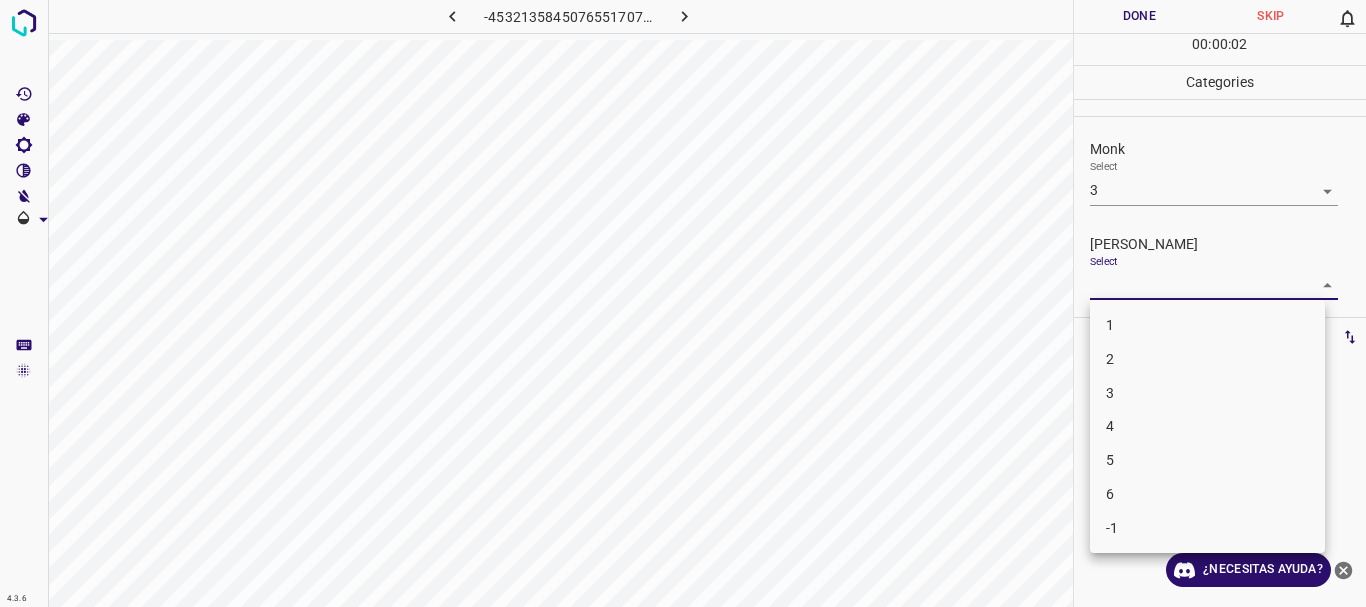 click on "2" at bounding box center [1207, 359] 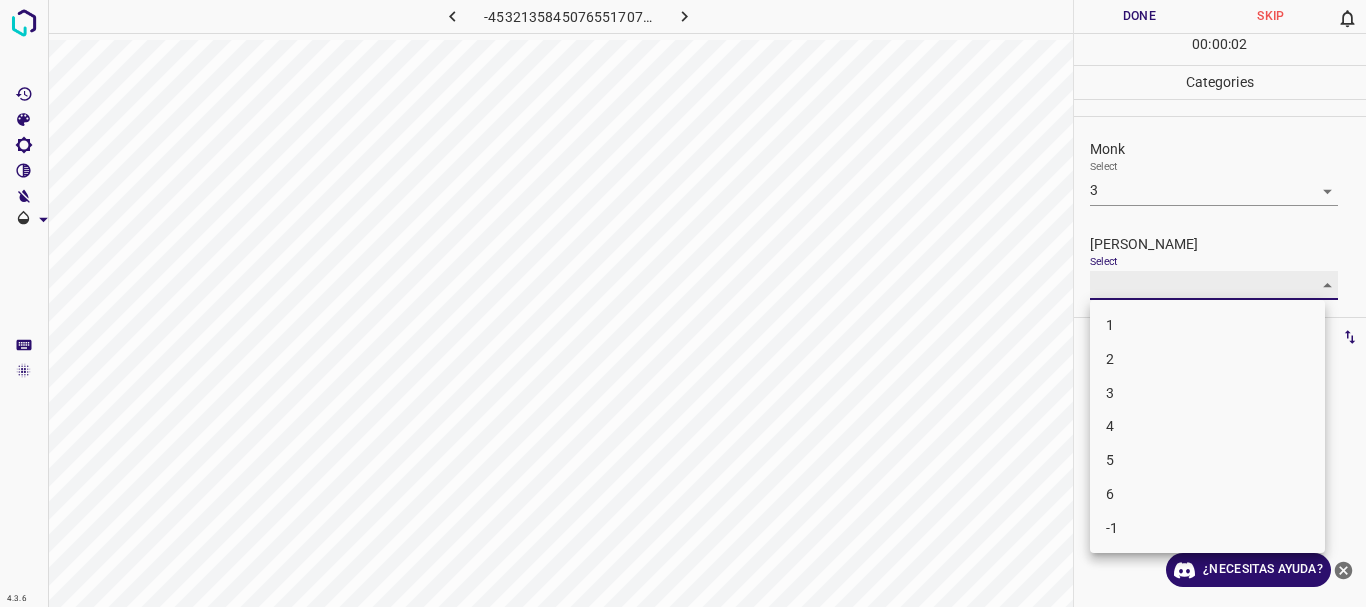 type on "2" 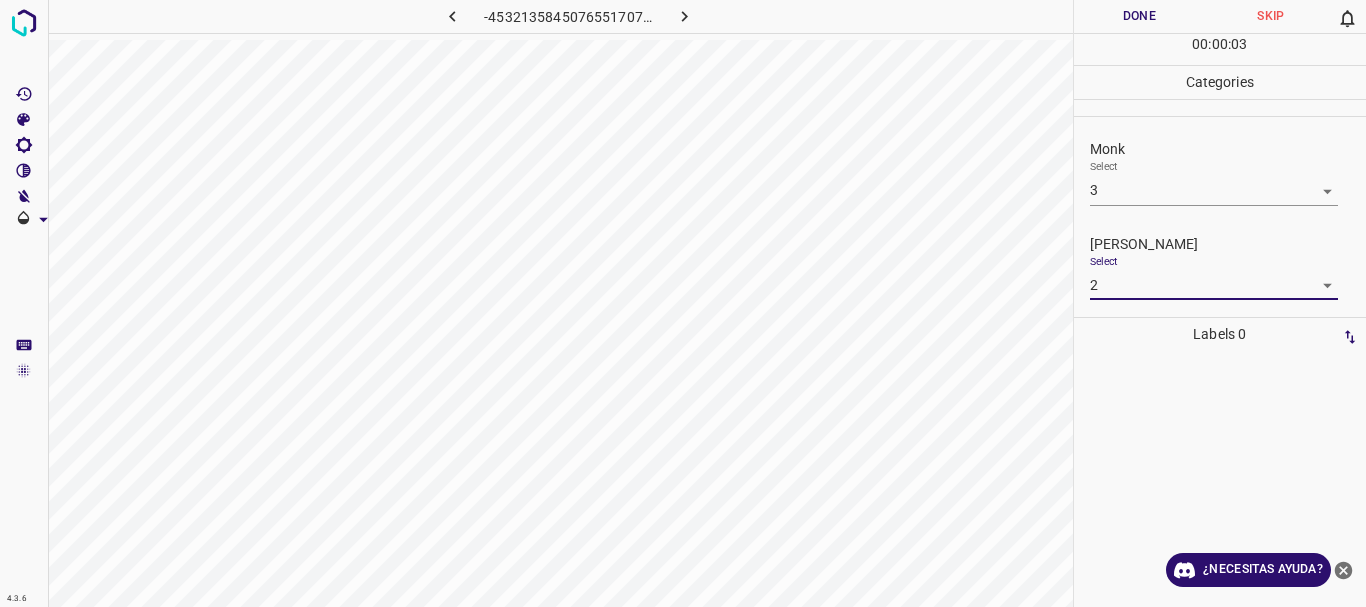 click on "Done" at bounding box center [1140, 16] 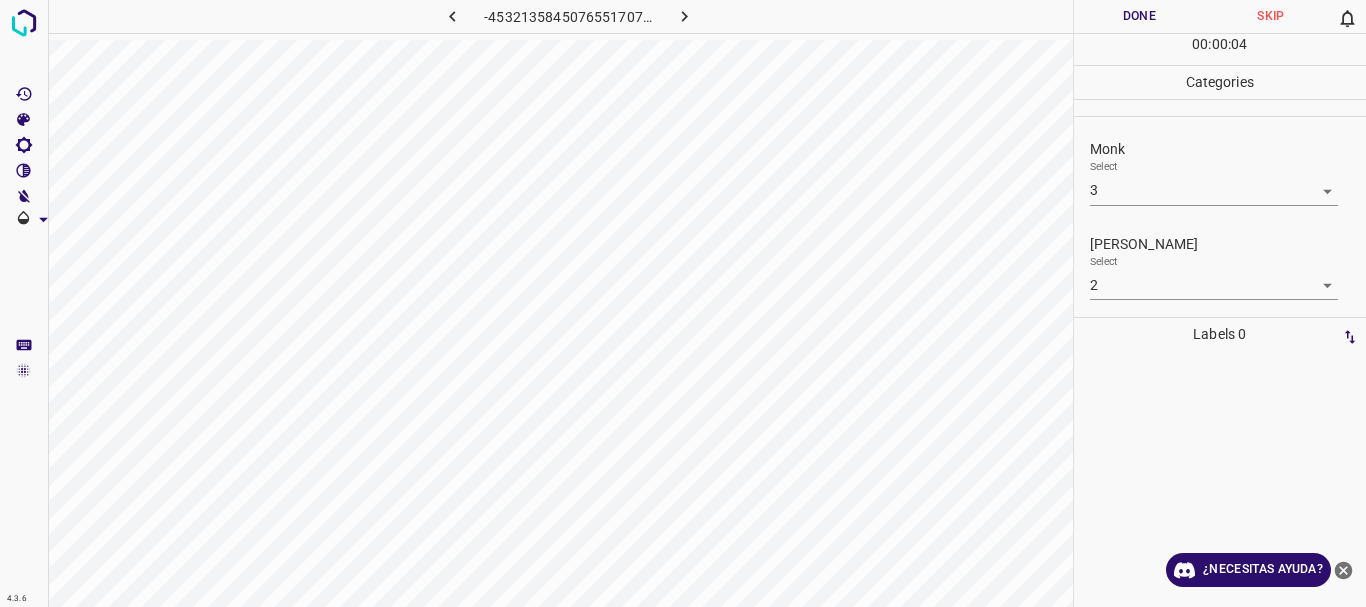 click 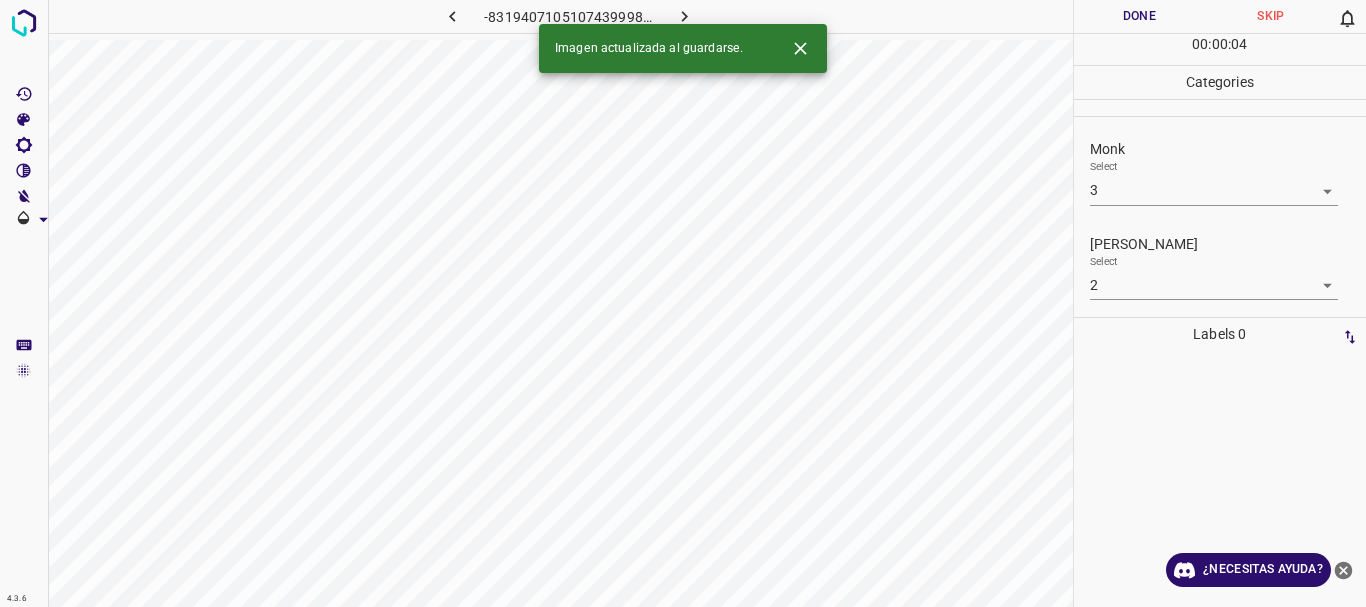 type 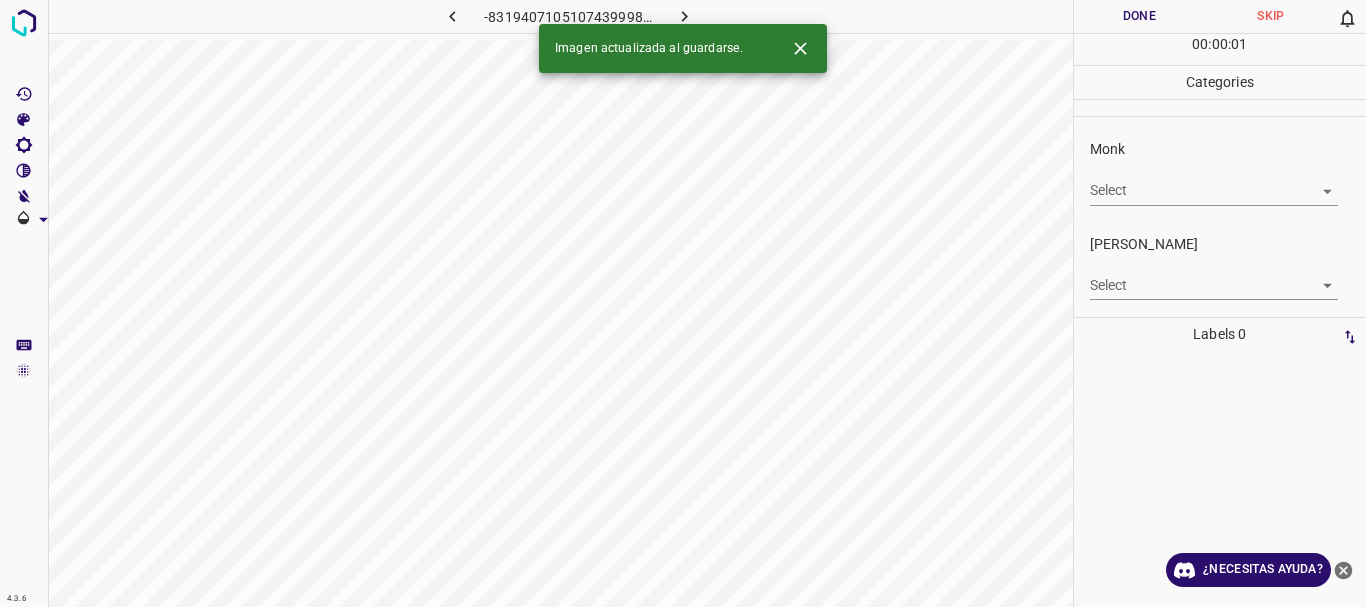 click 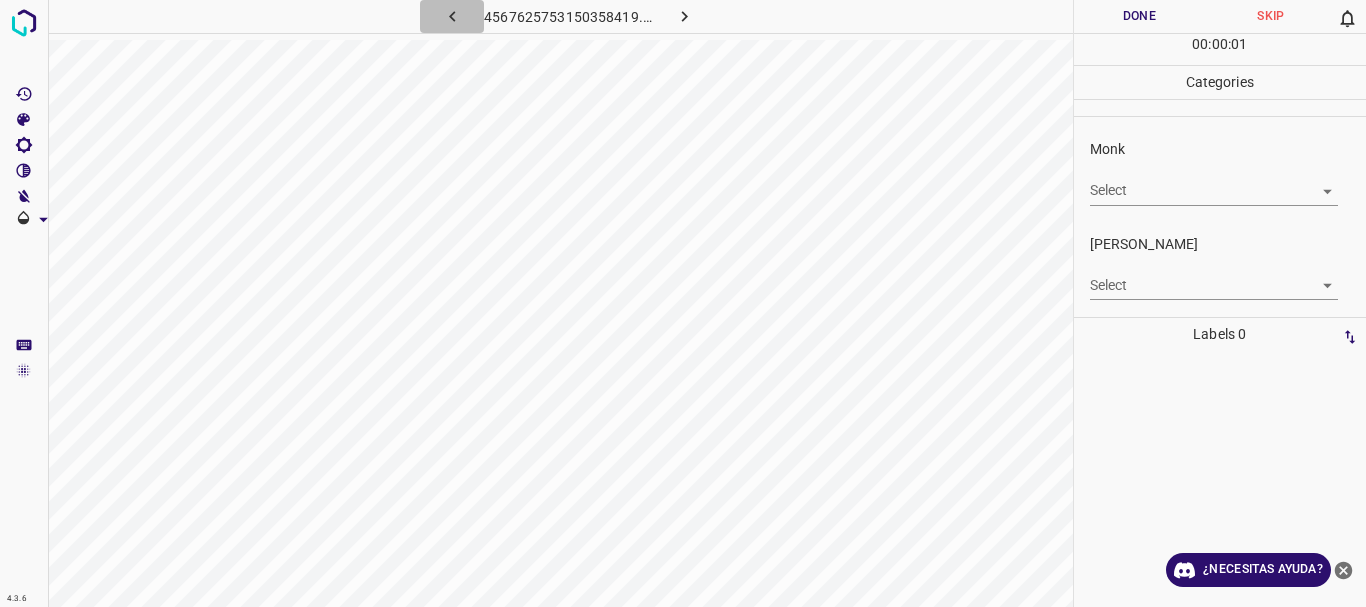 click 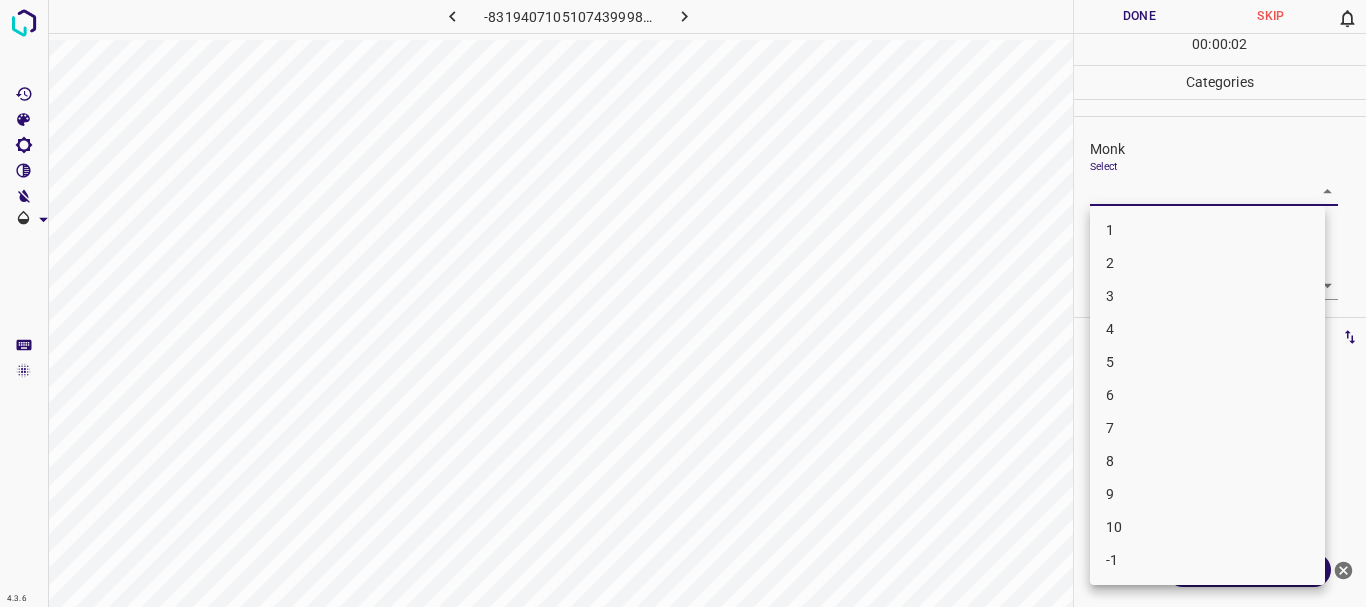 click on "4.3.6  -8319407105107439998.png Done Skip 0 00   : 00   : 02   Categories Monk   Select ​  Fitzpatrick   Select ​ Labels   0 Categories 1 Monk 2  Fitzpatrick Tools Space Change between modes (Draw & Edit) I Auto labeling R Restore zoom M Zoom in N Zoom out Delete Delete selecte label Filters Z Restore filters X Saturation filter C Brightness filter V Contrast filter B Gray scale filter General O Download ¿Necesitas ayuda? Texto original Valora esta traducción Tu opinión servirá para ayudar a mejorar el Traductor de Google - Texto - Esconder - Borrar 1 2 3 4 5 6 7 8 9 10 -1" at bounding box center (683, 303) 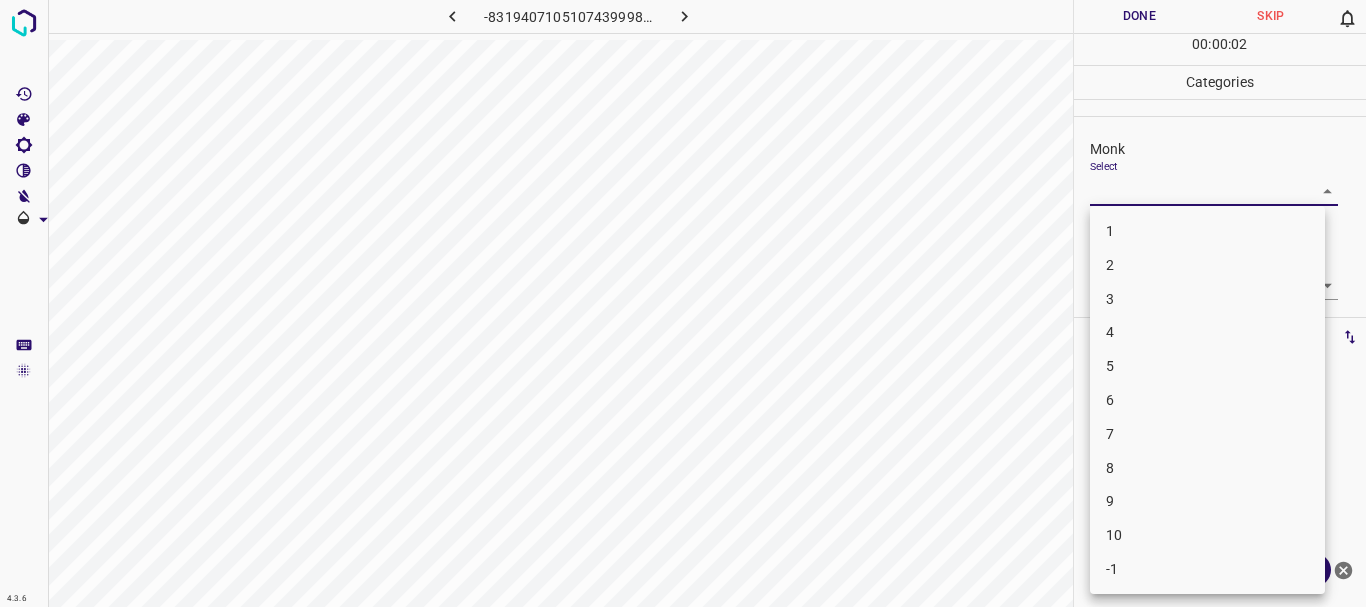 click on "4" at bounding box center (1207, 332) 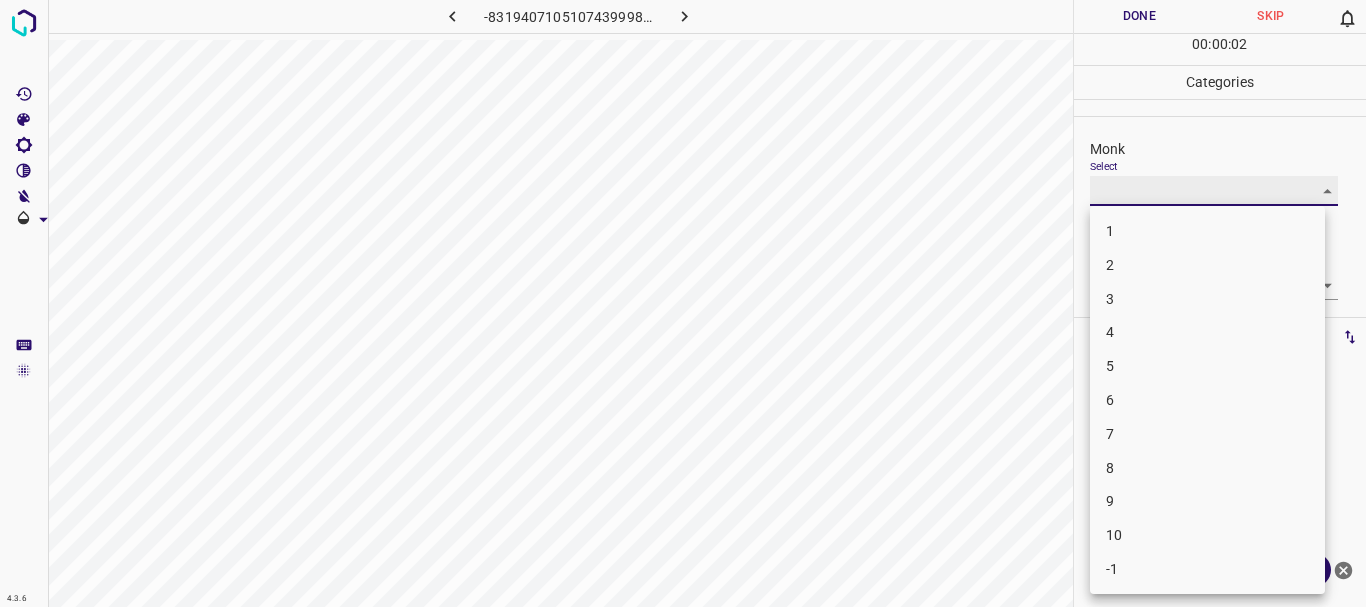 type on "4" 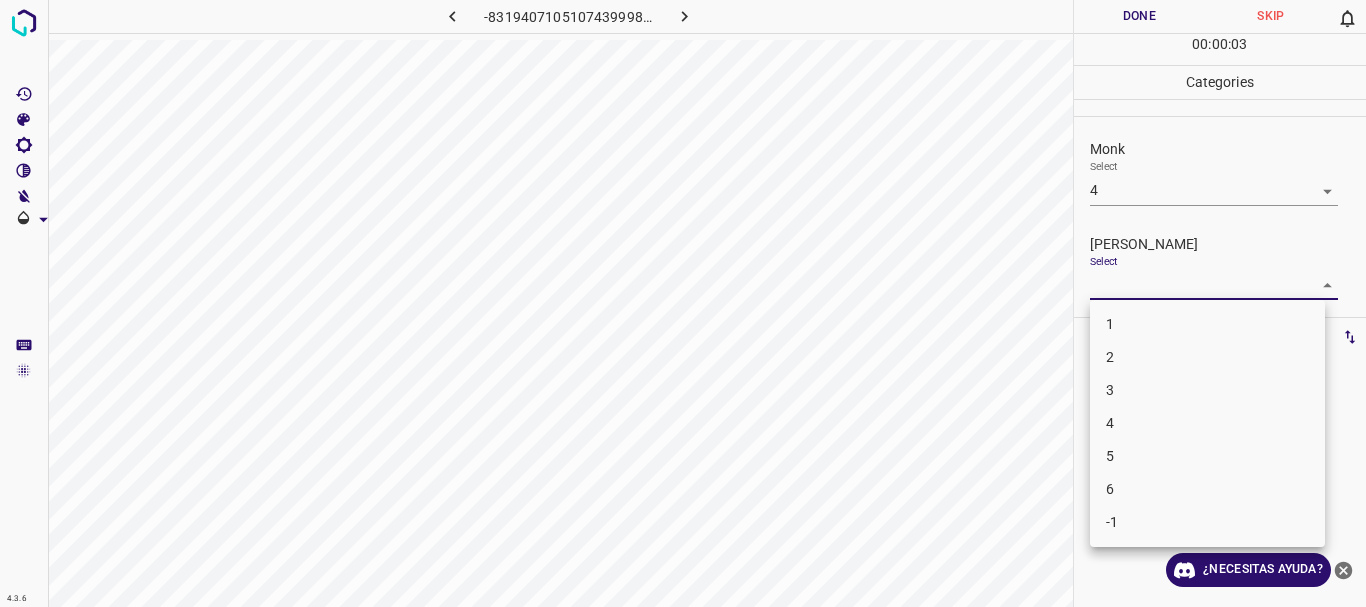 click on "4.3.6  -8319407105107439998.png Done Skip 0 00   : 00   : 03   Categories Monk   Select 4 4  Fitzpatrick   Select ​ Labels   0 Categories 1 Monk 2  Fitzpatrick Tools Space Change between modes (Draw & Edit) I Auto labeling R Restore zoom M Zoom in N Zoom out Delete Delete selecte label Filters Z Restore filters X Saturation filter C Brightness filter V Contrast filter B Gray scale filter General O Download ¿Necesitas ayuda? Texto original Valora esta traducción Tu opinión servirá para ayudar a mejorar el Traductor de Google - Texto - Esconder - Borrar 1 2 3 4 5 6 -1" at bounding box center [683, 303] 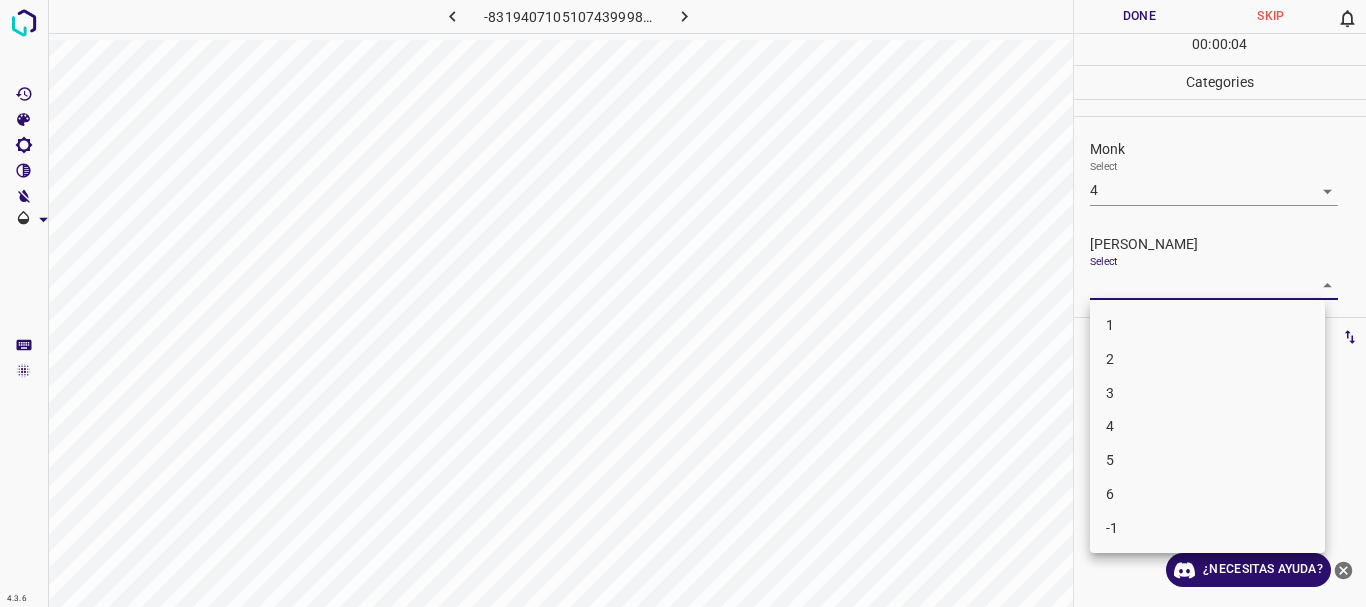 click on "2" at bounding box center (1207, 359) 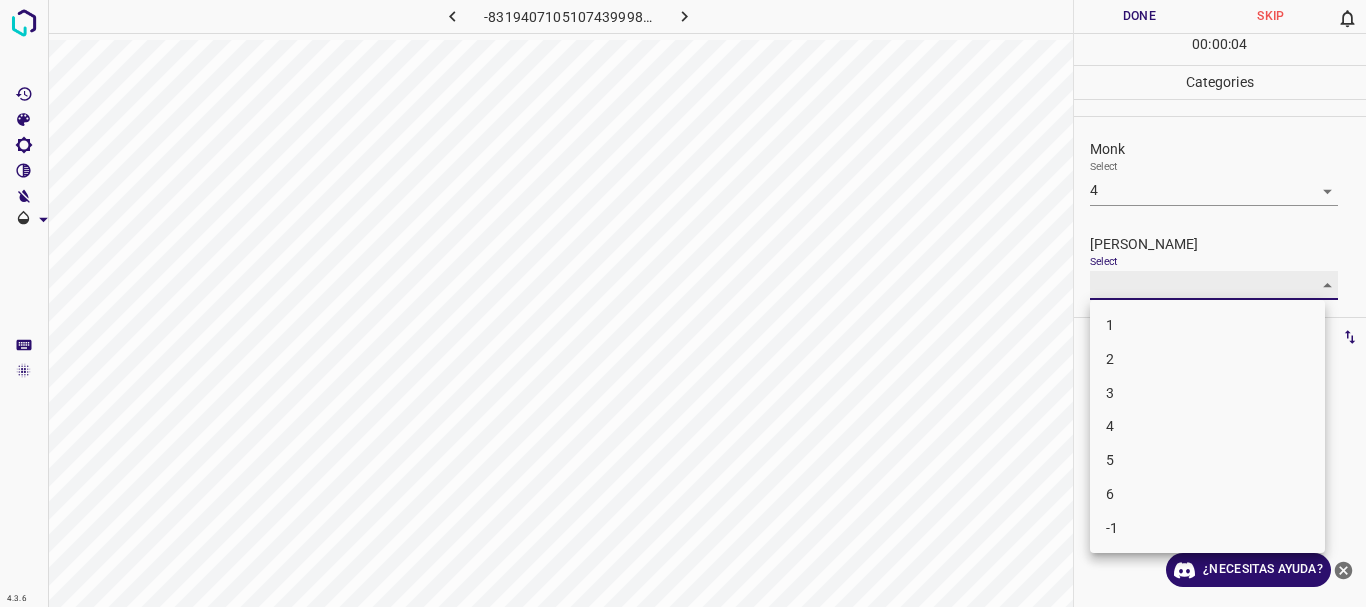 type on "2" 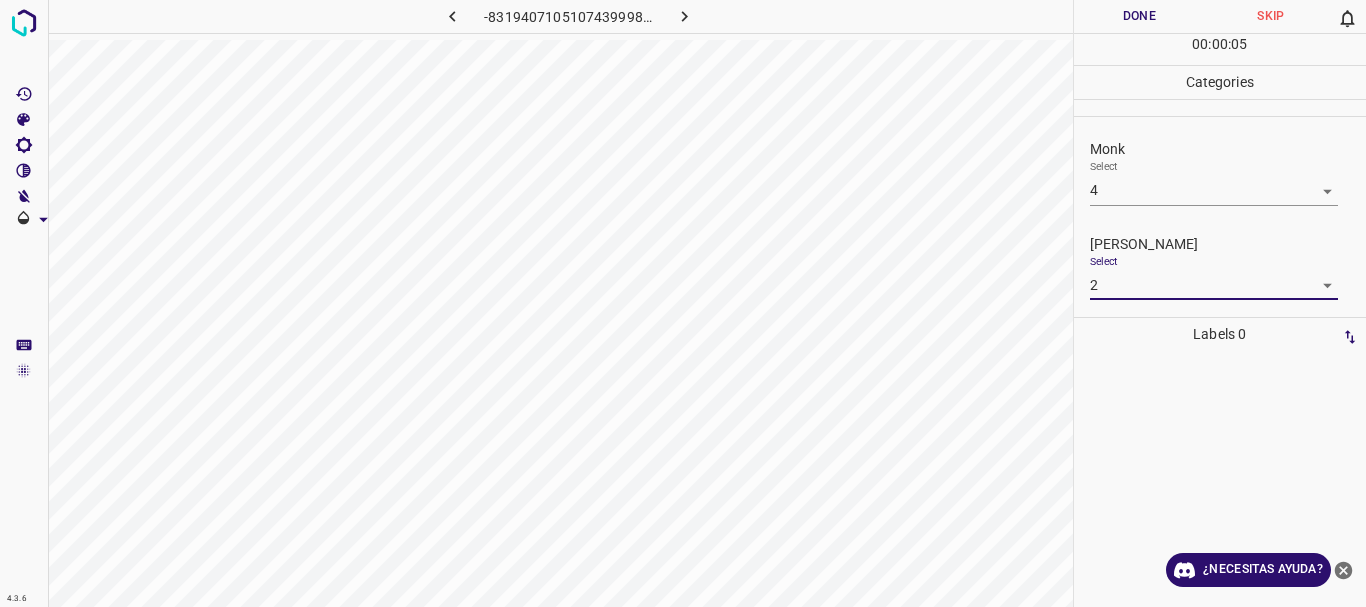 drag, startPoint x: 1144, startPoint y: 24, endPoint x: 911, endPoint y: 29, distance: 233.05363 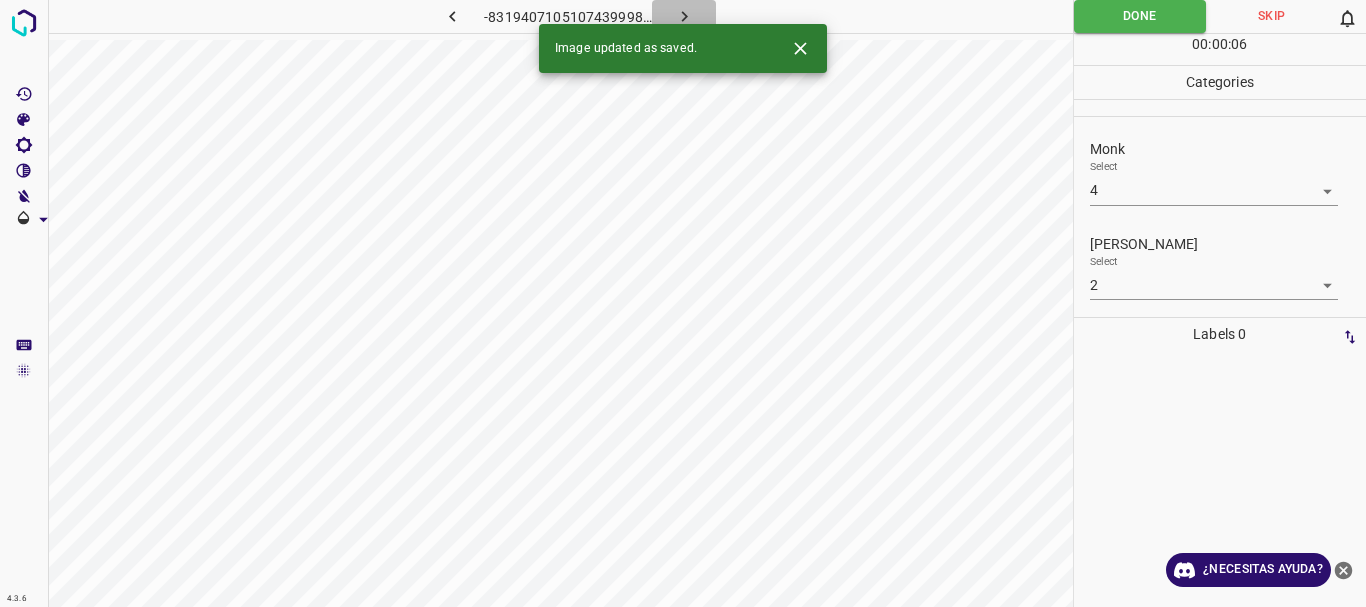 click 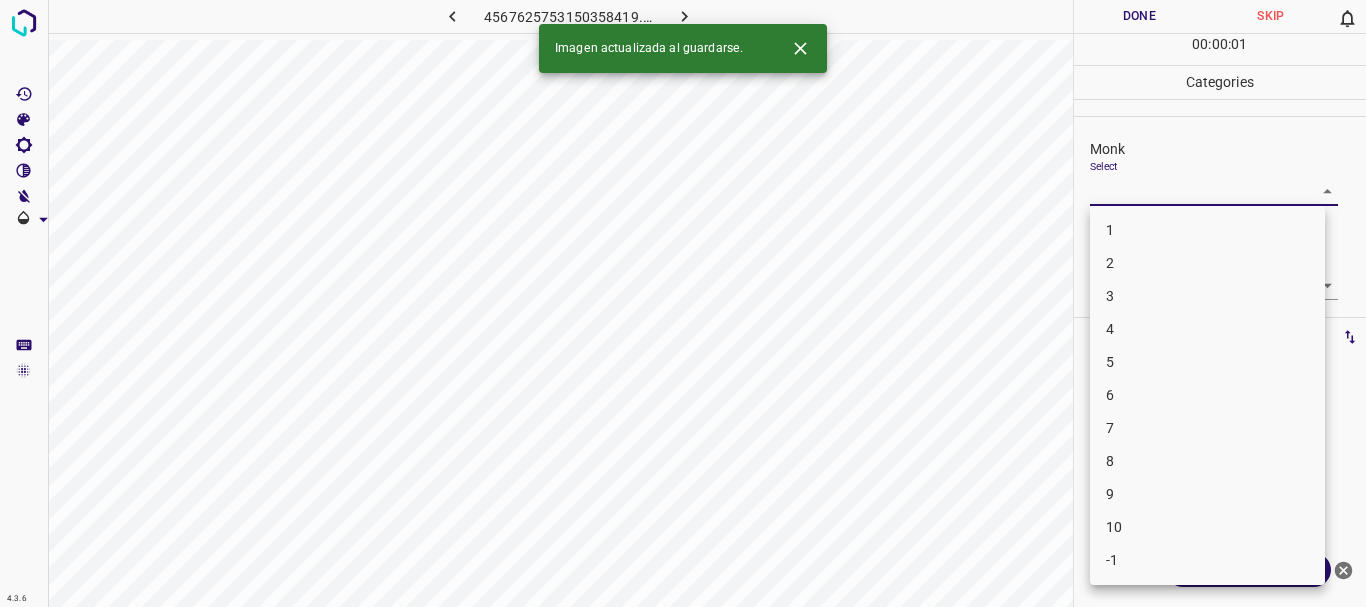 click on "4.3.6  4567625753150358419.png Done Skip 0 00   : 00   : 01   Categories Monk   Select ​  Fitzpatrick   Select ​ Labels   0 Categories 1 Monk 2  Fitzpatrick Tools Space Change between modes (Draw & Edit) I Auto labeling R Restore zoom M Zoom in N Zoom out Delete Delete selecte label Filters Z Restore filters X Saturation filter C Brightness filter V Contrast filter B Gray scale filter General O Download Imagen actualizada al guardarse. ¿Necesitas ayuda? Texto original Valora esta traducción Tu opinión servirá para ayudar a mejorar el Traductor de Google - Texto - Esconder - Borrar 1 2 3 4 5 6 7 8 9 10 -1" at bounding box center [683, 303] 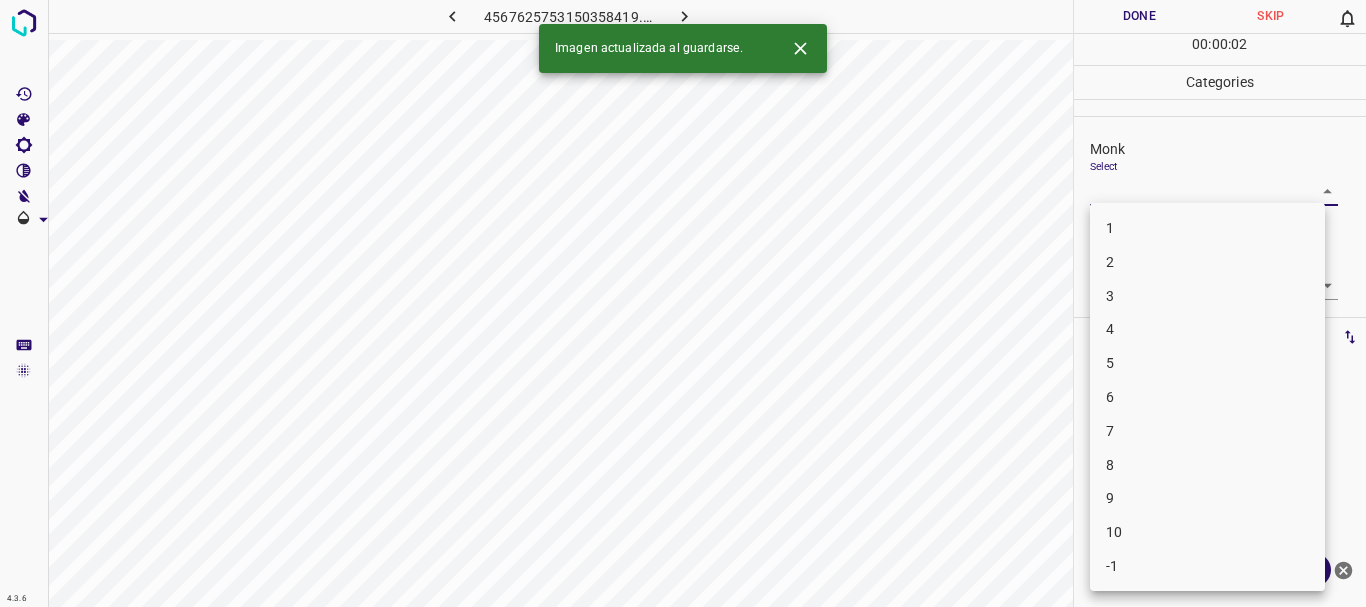 click on "3" at bounding box center (1207, 296) 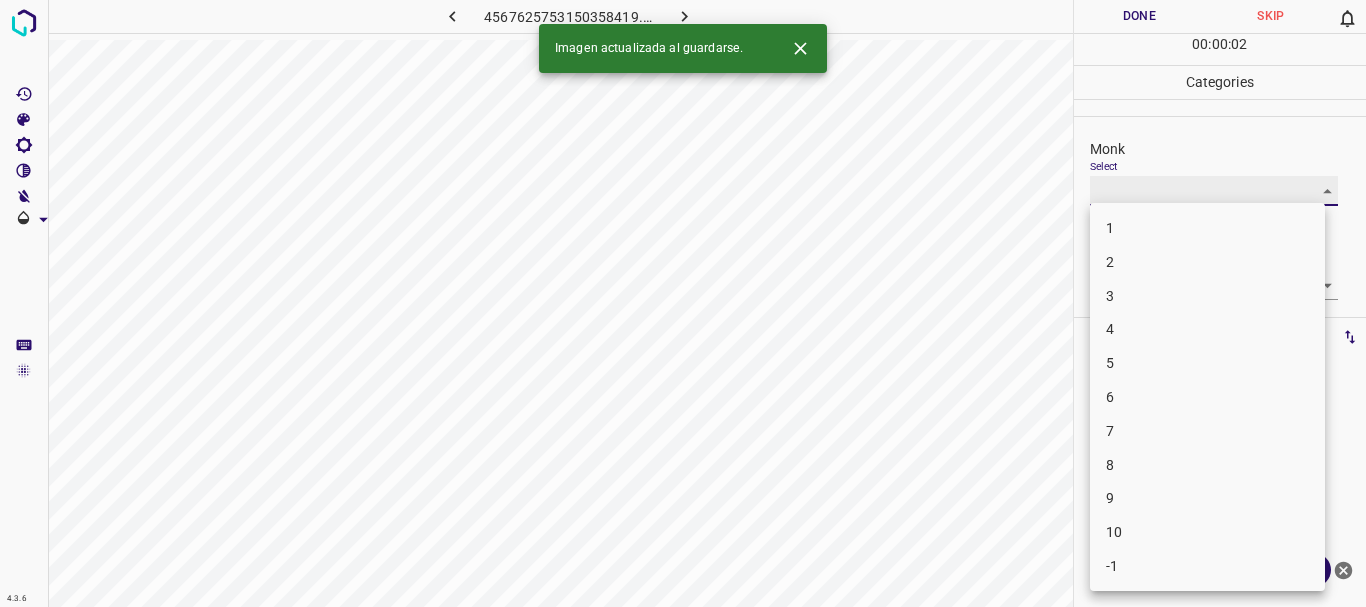 type on "3" 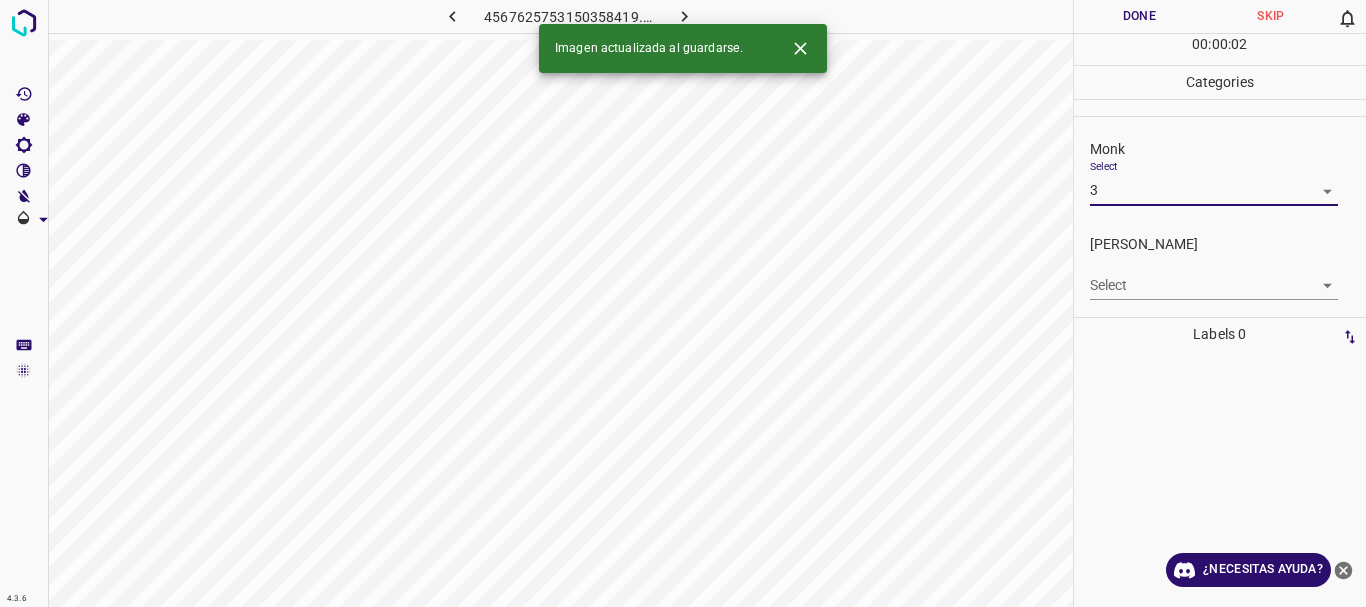 click on "4.3.6  4567625753150358419.png Done Skip 0 00   : 00   : 02   Categories Monk   Select 3 3  Fitzpatrick   Select ​ Labels   0 Categories 1 Monk 2  Fitzpatrick Tools Space Change between modes (Draw & Edit) I Auto labeling R Restore zoom M Zoom in N Zoom out Delete Delete selecte label Filters Z Restore filters X Saturation filter C Brightness filter V Contrast filter B Gray scale filter General O Download Imagen actualizada al guardarse. ¿Necesitas ayuda? Texto original Valora esta traducción Tu opinión servirá para ayudar a mejorar el Traductor de Google - Texto - Esconder - Borrar" at bounding box center [683, 303] 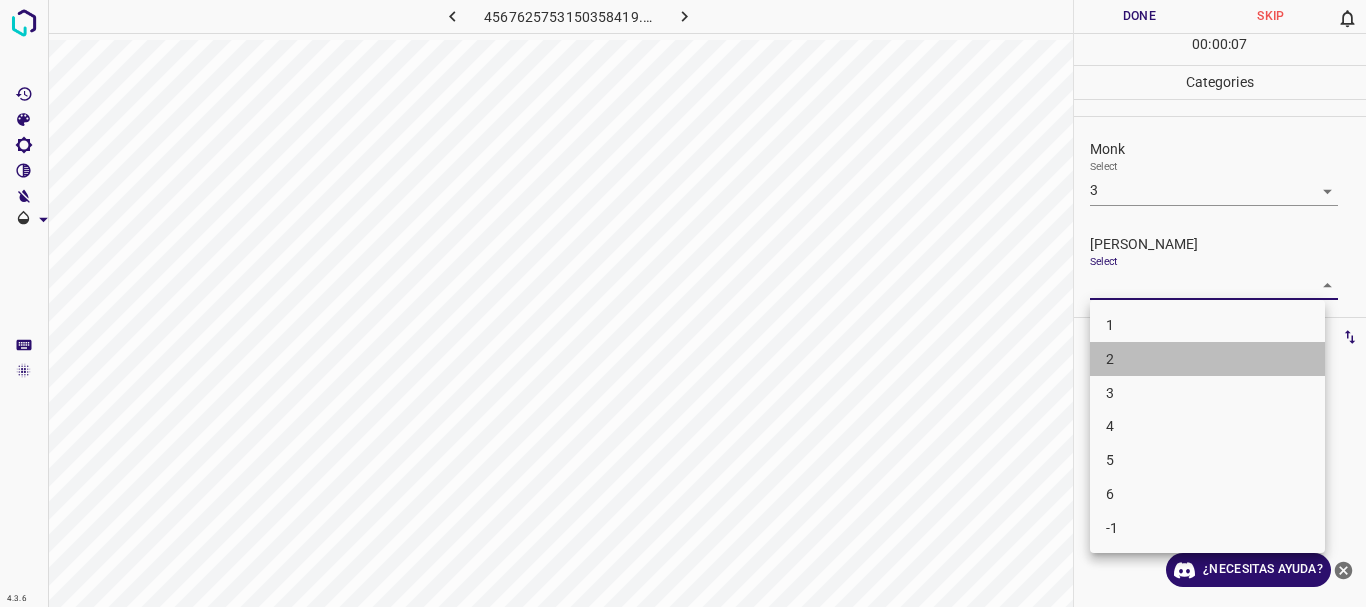 click on "2" at bounding box center (1207, 359) 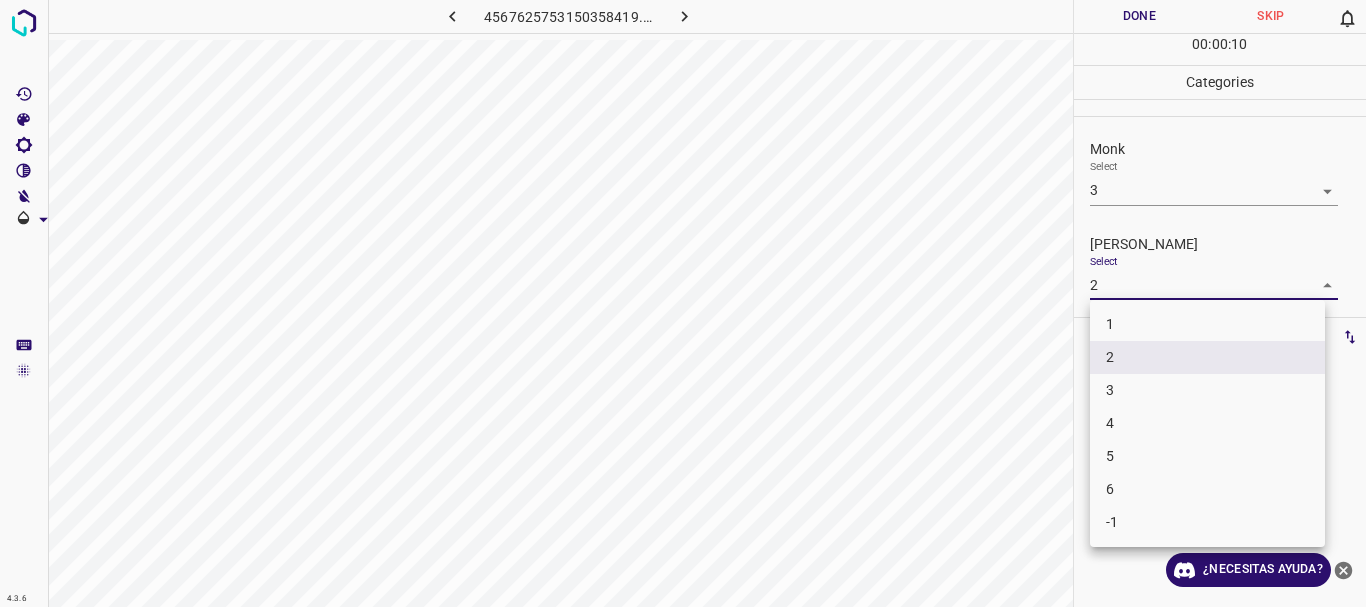 click on "4.3.6  4567625753150358419.png Done Skip 0 00   : 00   : 10   Categories Monk   Select 3 3  Fitzpatrick   Select 2 2 Labels   0 Categories 1 Monk 2  Fitzpatrick Tools Space Change between modes (Draw & Edit) I Auto labeling R Restore zoom M Zoom in N Zoom out Delete Delete selecte label Filters Z Restore filters X Saturation filter C Brightness filter V Contrast filter B Gray scale filter General O Download ¿Necesitas ayuda? Texto original Valora esta traducción Tu opinión servirá para ayudar a mejorar el Traductor de Google - Texto - Esconder - Borrar 1 2 3 4 5 6 -1" at bounding box center (683, 303) 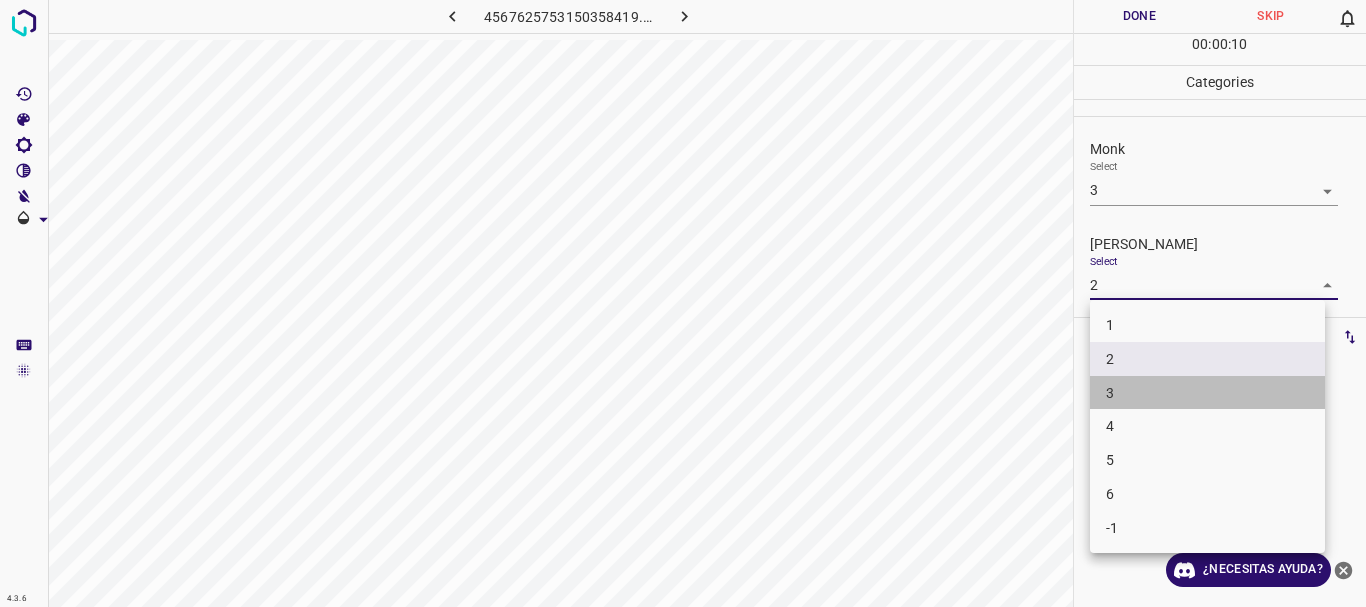 drag, startPoint x: 1139, startPoint y: 401, endPoint x: 1139, endPoint y: 60, distance: 341 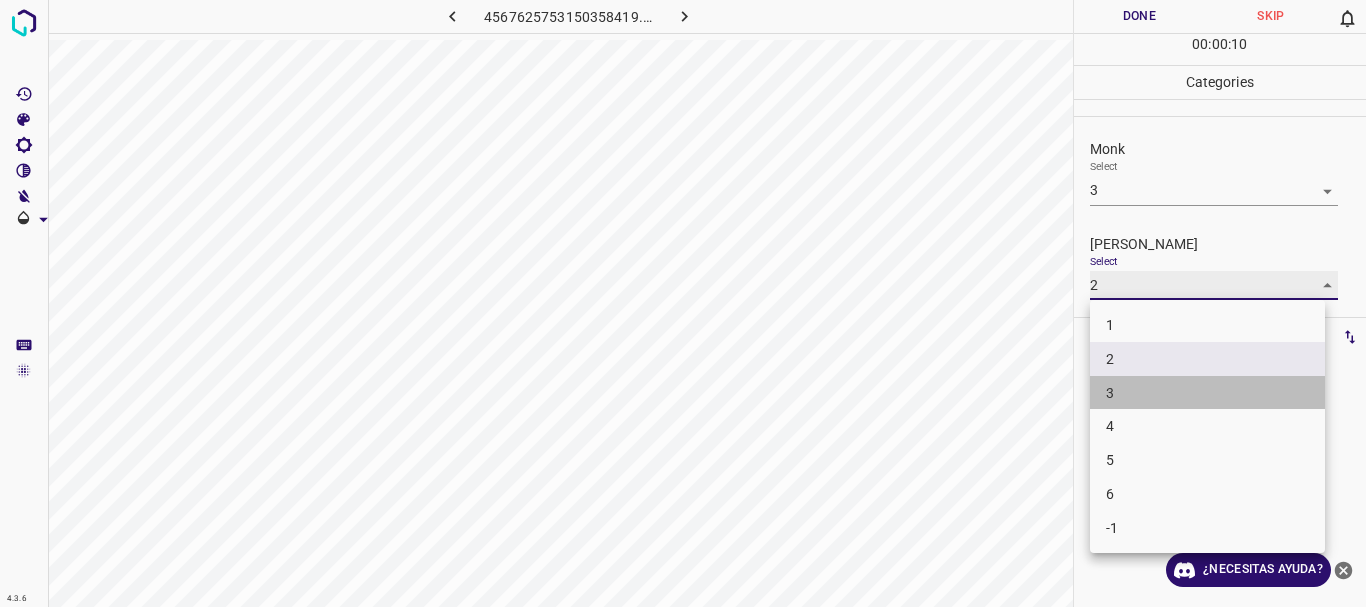 type on "3" 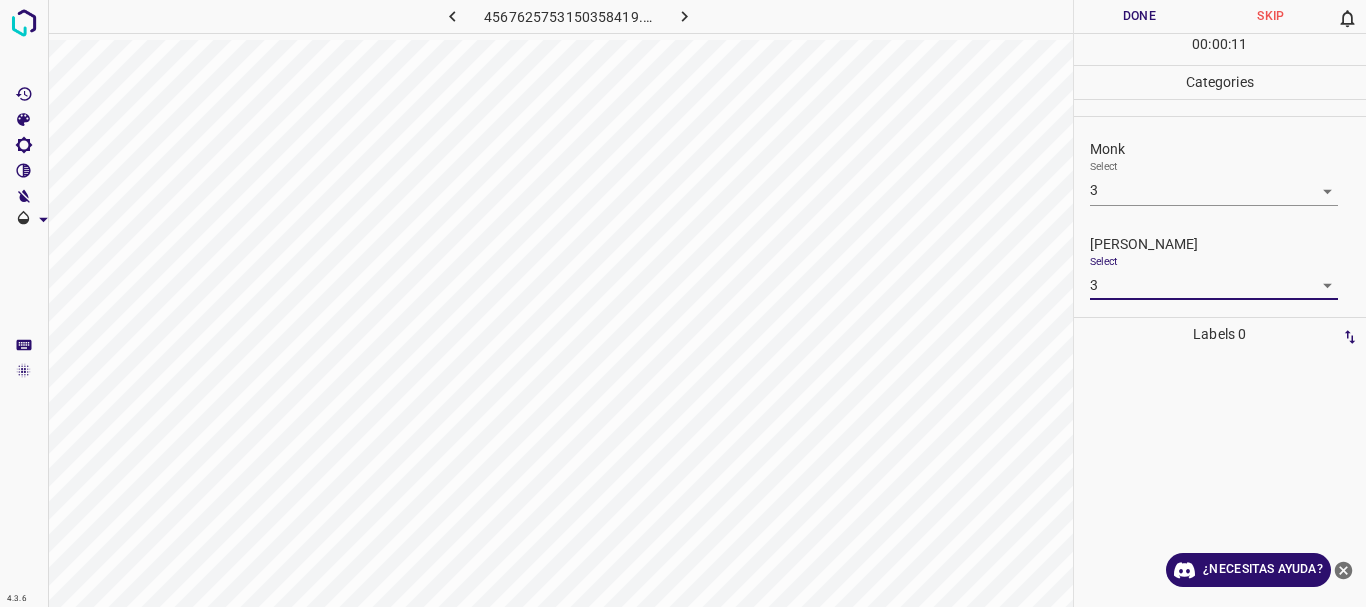 click on "Done" at bounding box center [1140, 16] 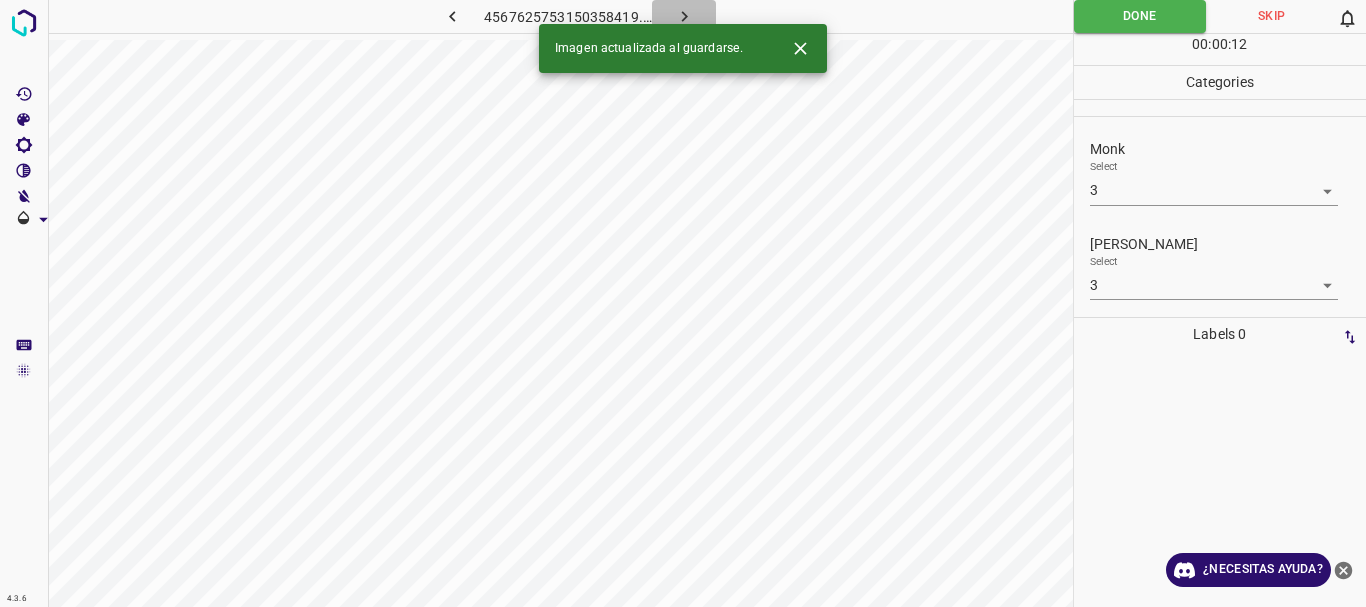 click 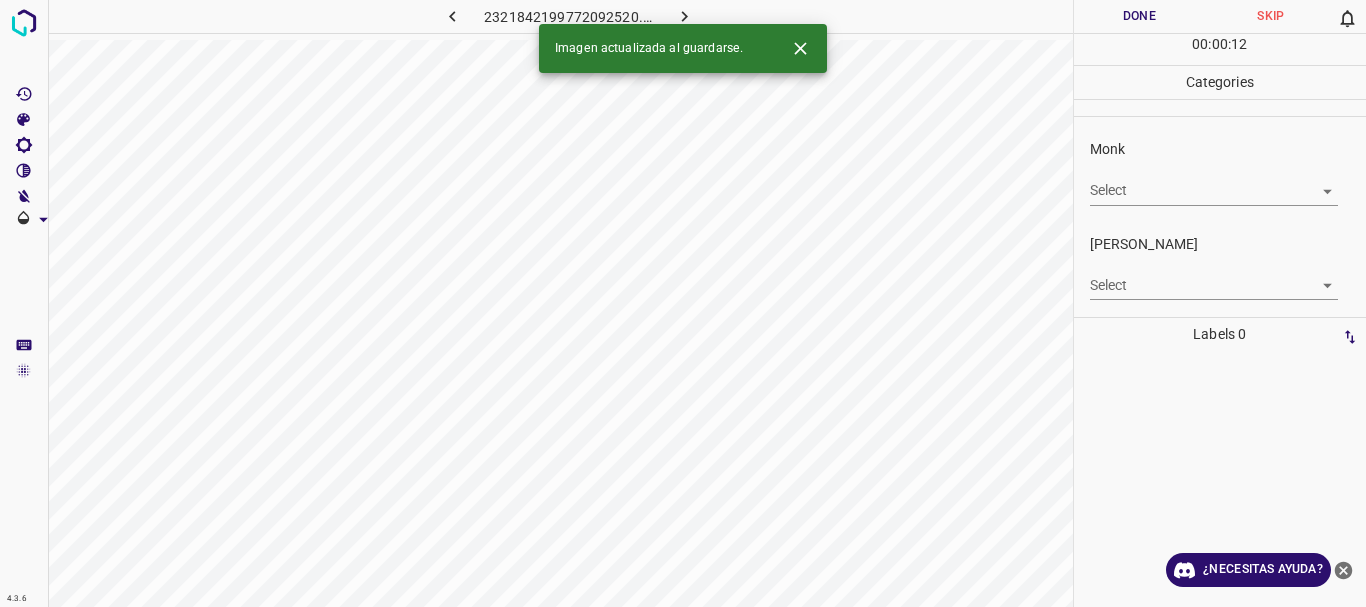 click on "4.3.6  2321842199772092520.png Done Skip 0 00   : 00   : 12   Categories Monk   Select ​  Fitzpatrick   Select ​ Labels   0 Categories 1 Monk 2  Fitzpatrick Tools Space Change between modes (Draw & Edit) I Auto labeling R Restore zoom M Zoom in N Zoom out Delete Delete selecte label Filters Z Restore filters X Saturation filter C Brightness filter V Contrast filter B Gray scale filter General O Download Imagen actualizada al guardarse. ¿Necesitas ayuda? Texto original Valora esta traducción Tu opinión servirá para ayudar a mejorar el Traductor de Google - Texto - Esconder - Borrar" at bounding box center (683, 303) 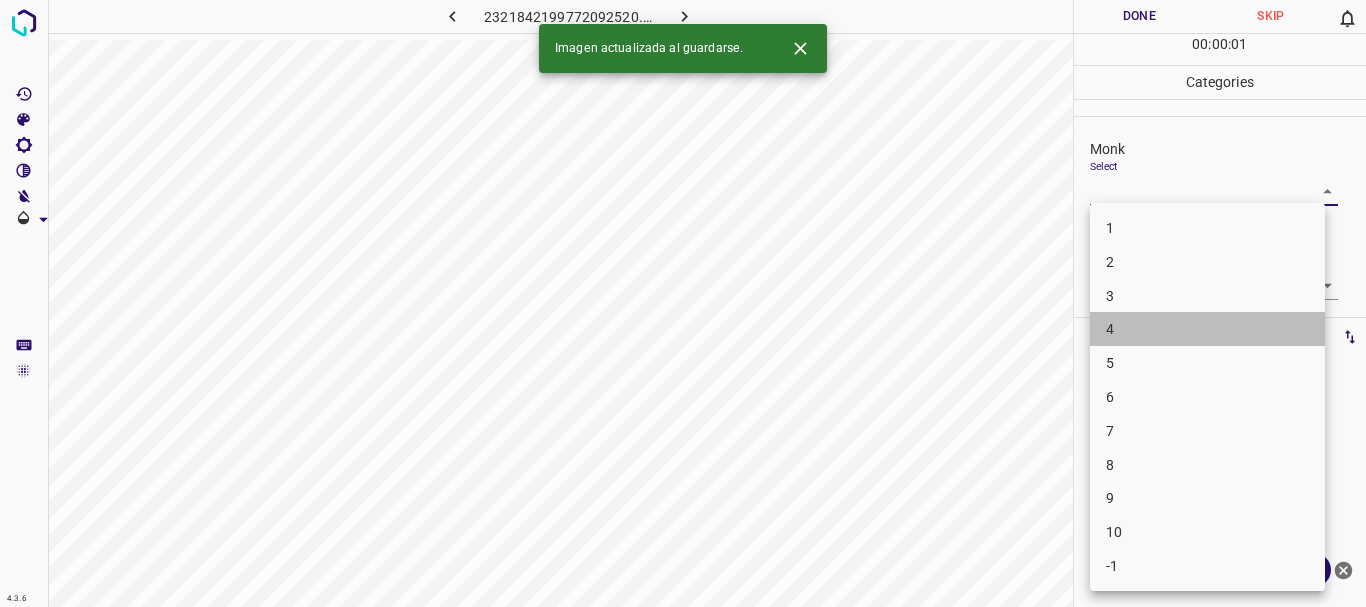 click on "4" at bounding box center (1207, 329) 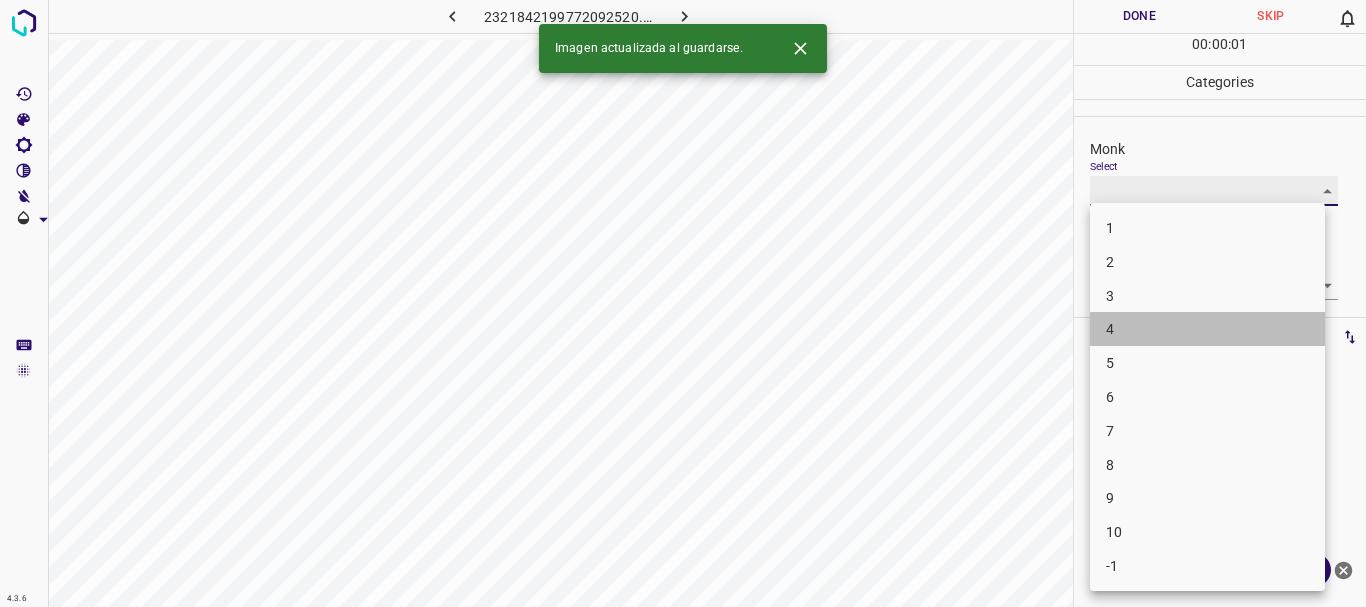type on "4" 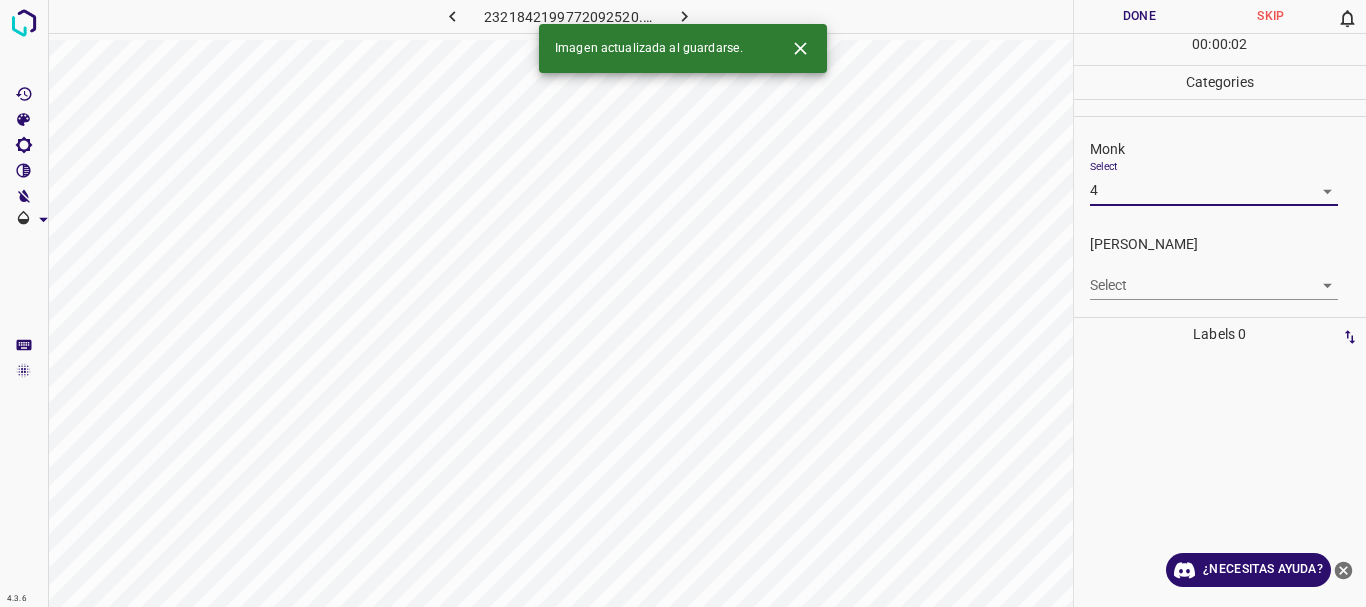 click on "4.3.6  2321842199772092520.png Done Skip 0 00   : 00   : 02   Categories Monk   Select 4 4  Fitzpatrick   Select ​ Labels   0 Categories 1 Monk 2  Fitzpatrick Tools Space Change between modes (Draw & Edit) I Auto labeling R Restore zoom M Zoom in N Zoom out Delete Delete selecte label Filters Z Restore filters X Saturation filter C Brightness filter V Contrast filter B Gray scale filter General O Download Imagen actualizada al guardarse. ¿Necesitas ayuda? Texto original Valora esta traducción Tu opinión servirá para ayudar a mejorar el Traductor de Google - Texto - Esconder - Borrar" at bounding box center [683, 303] 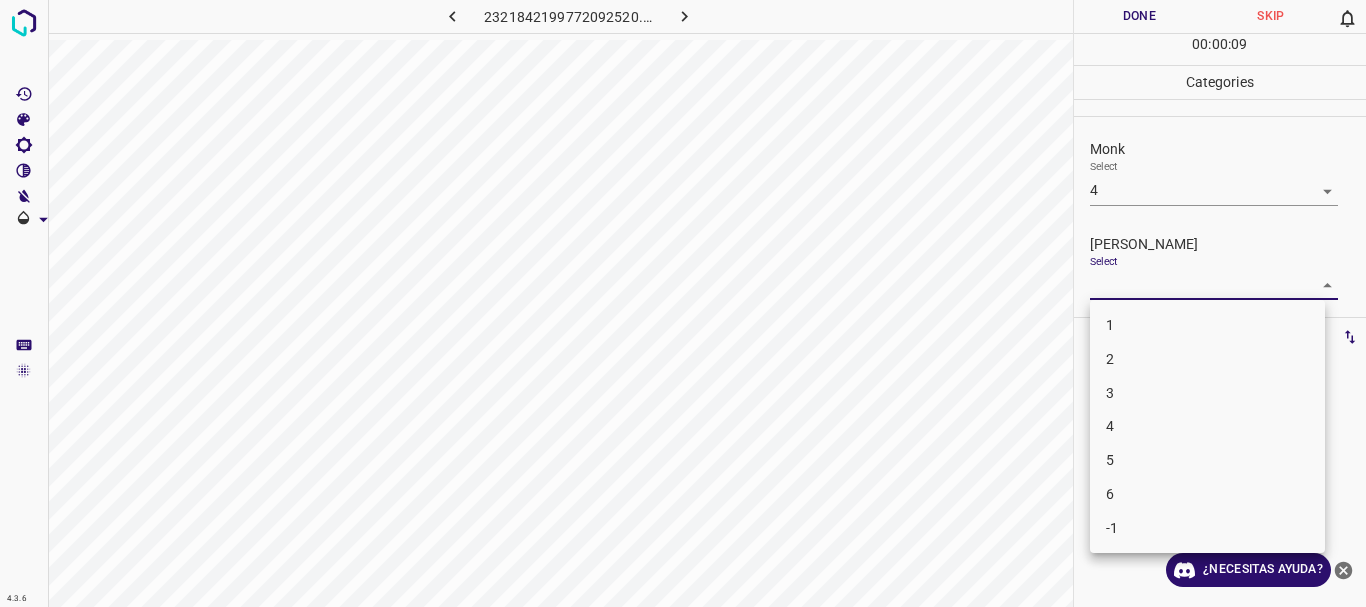 click on "1 2 3 4 5 6 -1" at bounding box center (1207, 426) 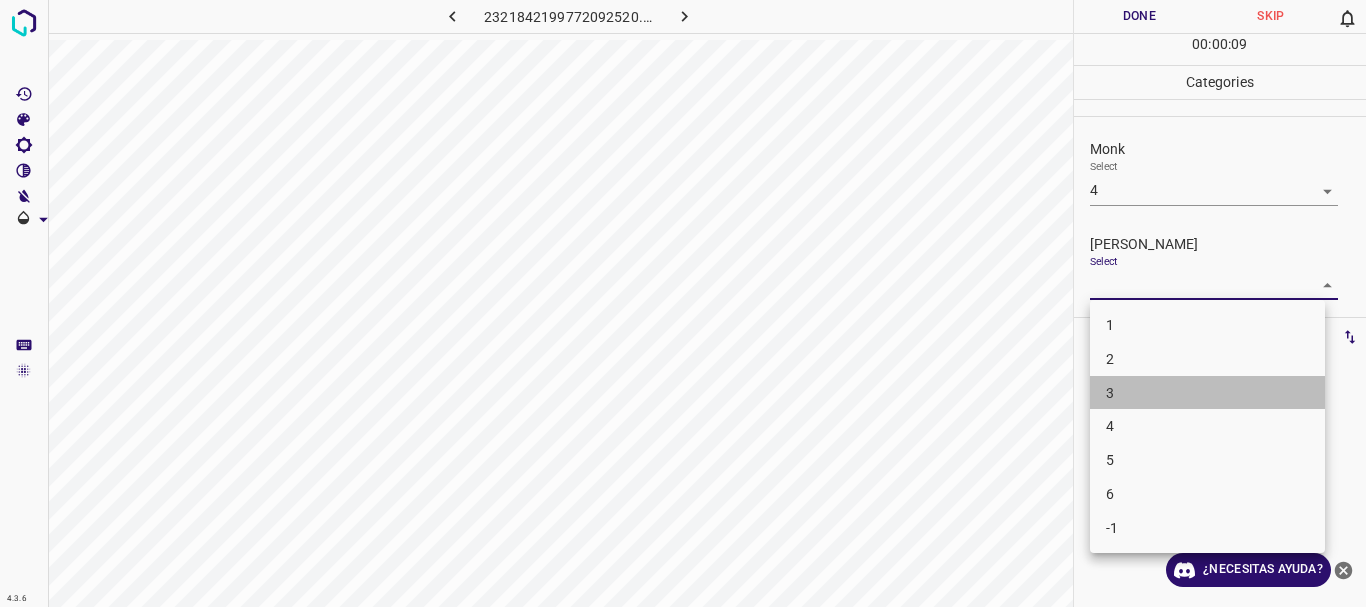 click on "3" at bounding box center (1207, 393) 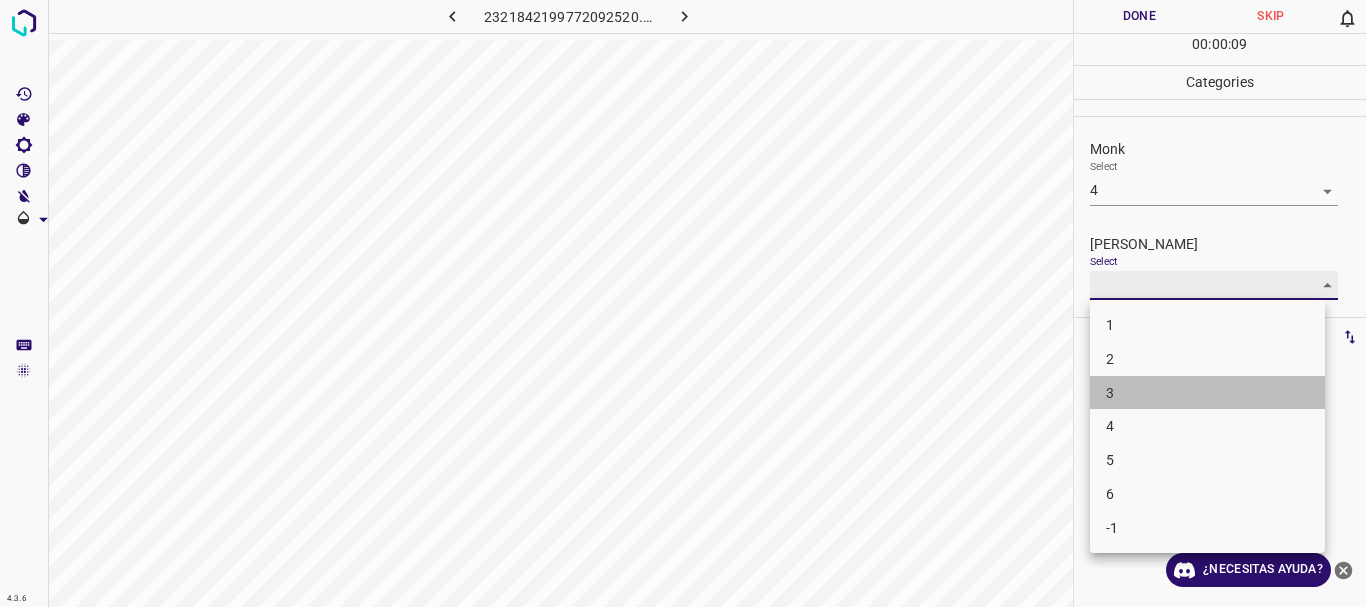 type on "3" 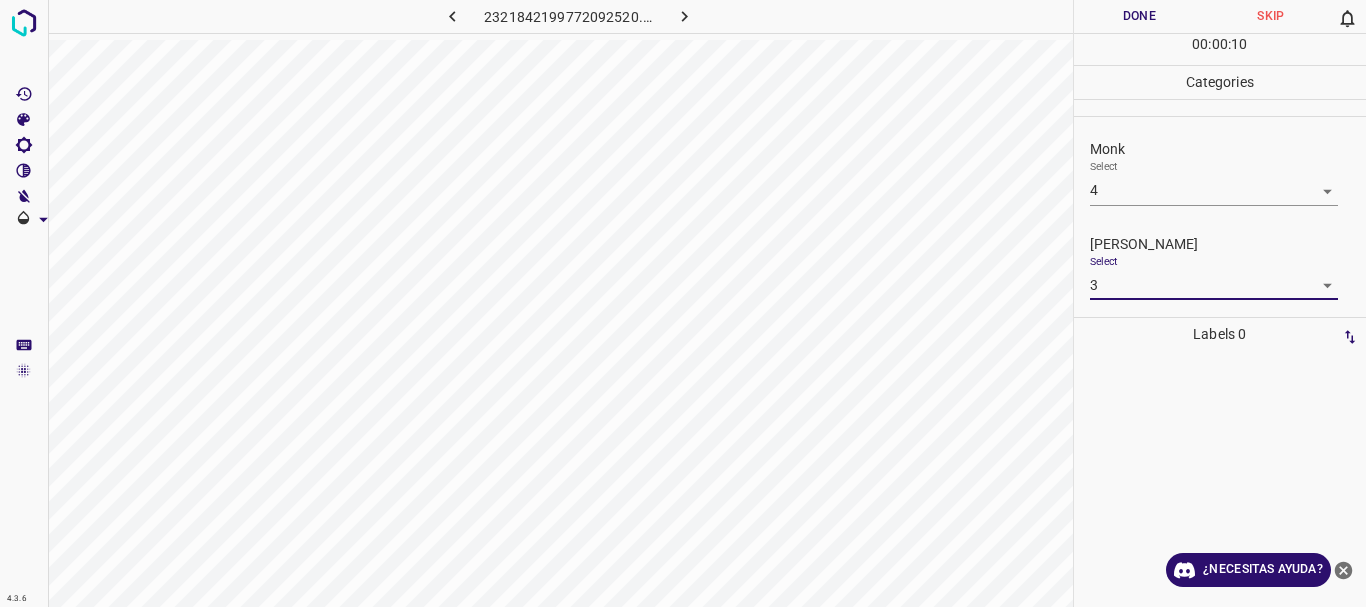 click on "Done" at bounding box center [1140, 16] 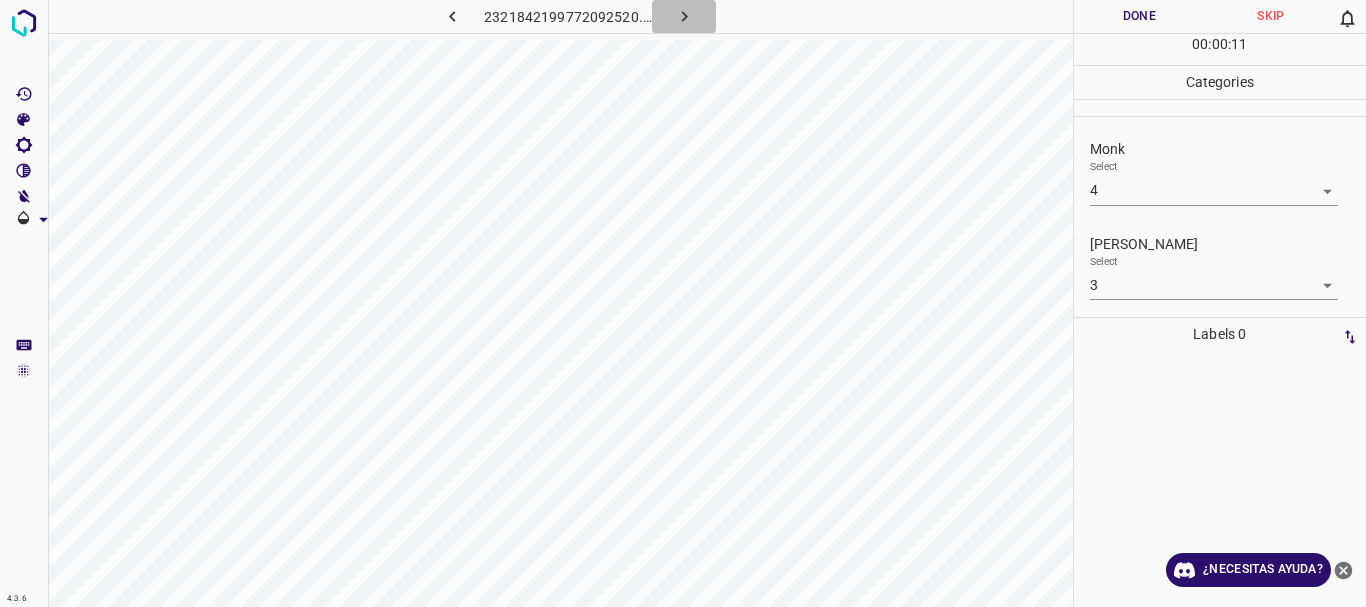 click 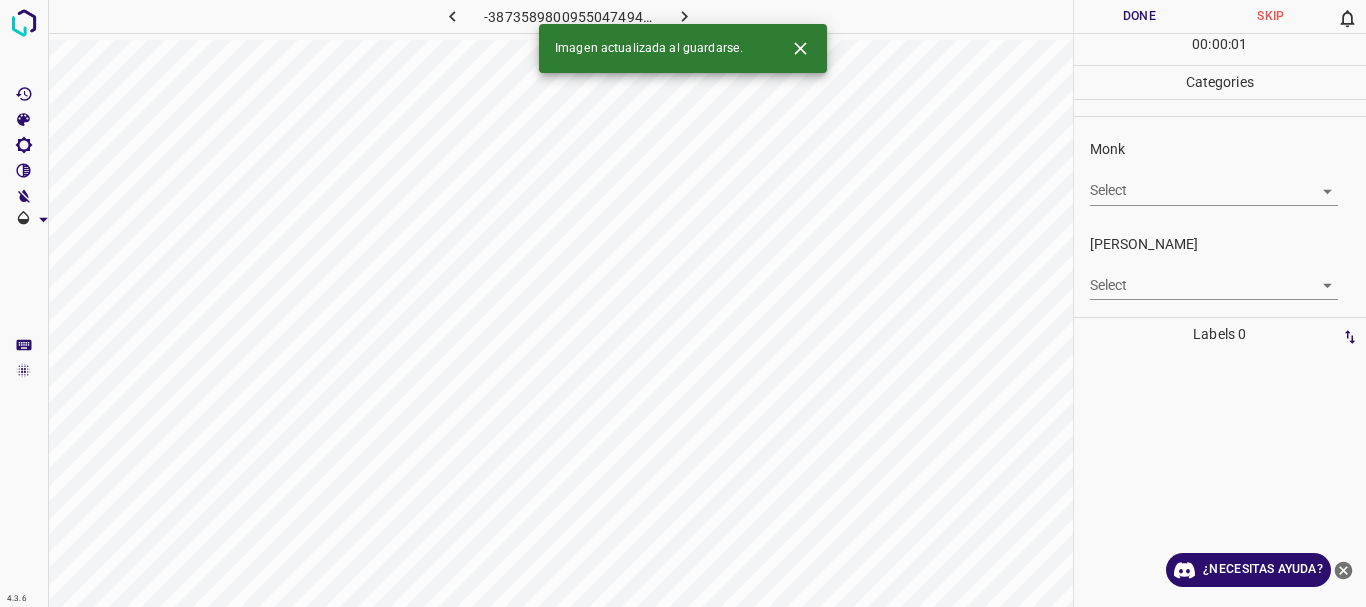 click on "4.3.6  -3873589800955047494.png Done Skip 0 00   : 00   : 01   Categories Monk   Select ​  Fitzpatrick   Select ​ Labels   0 Categories 1 Monk 2  Fitzpatrick Tools Space Change between modes (Draw & Edit) I Auto labeling R Restore zoom M Zoom in N Zoom out Delete Delete selecte label Filters Z Restore filters X Saturation filter C Brightness filter V Contrast filter B Gray scale filter General O Download Imagen actualizada al guardarse. ¿Necesitas ayuda? Texto original Valora esta traducción Tu opinión servirá para ayudar a mejorar el Traductor de Google - Texto - Esconder - Borrar" at bounding box center (683, 303) 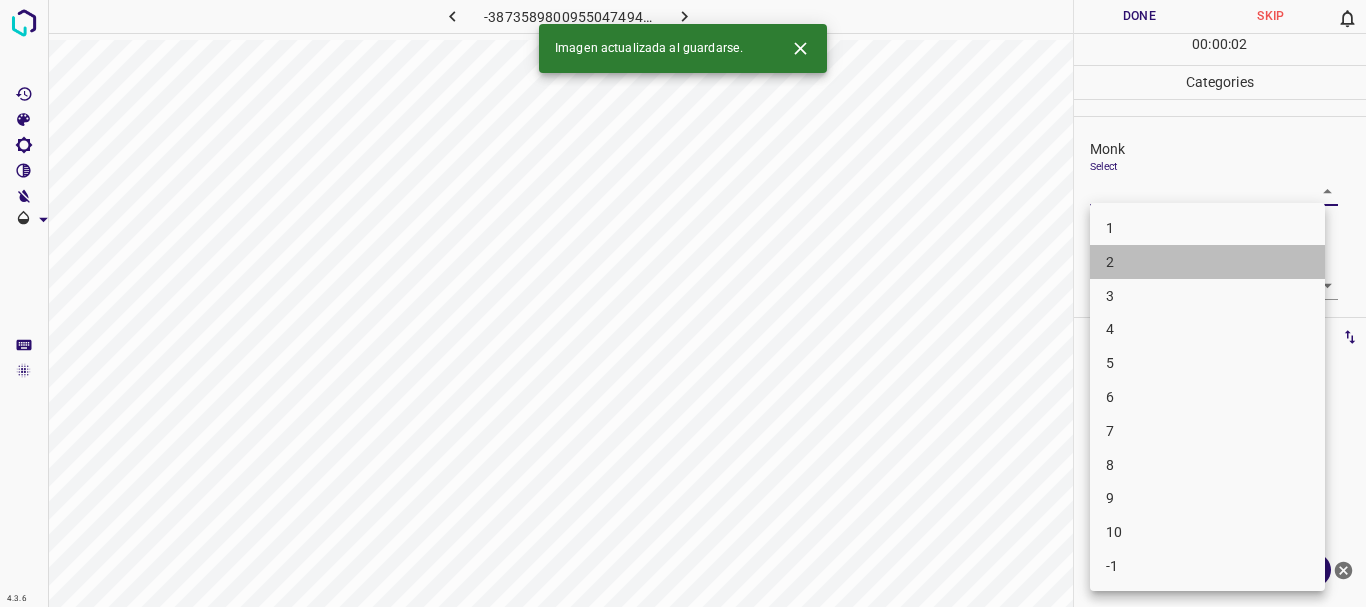 click on "2" at bounding box center (1207, 262) 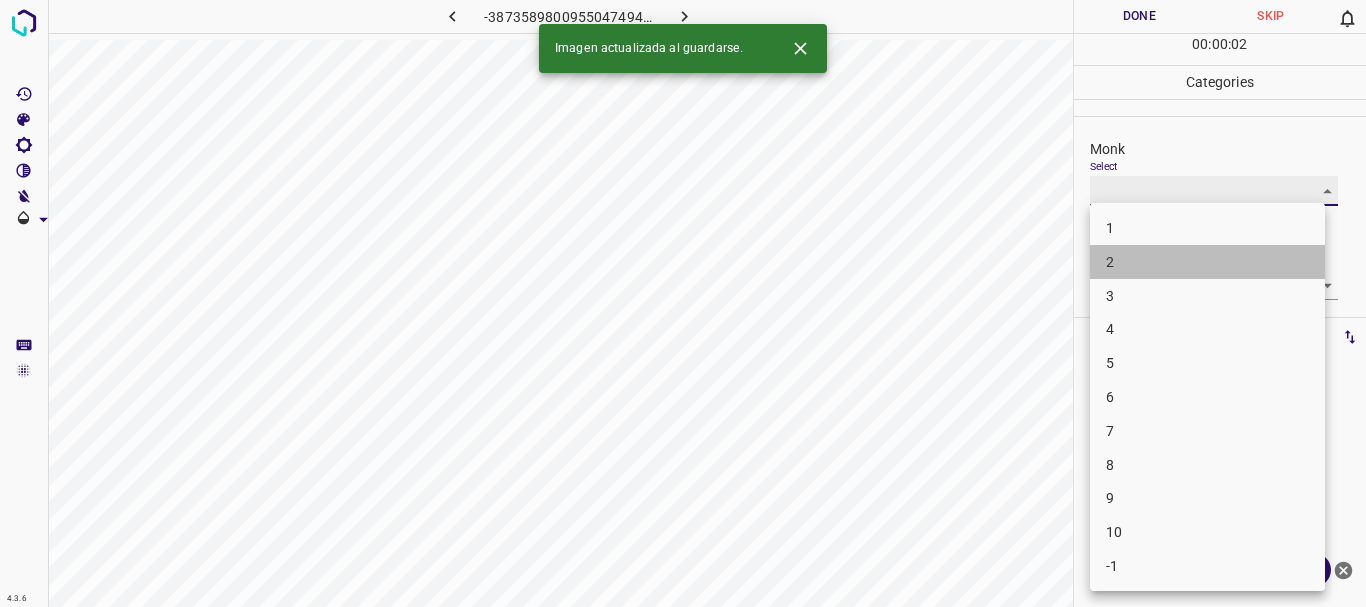 type on "2" 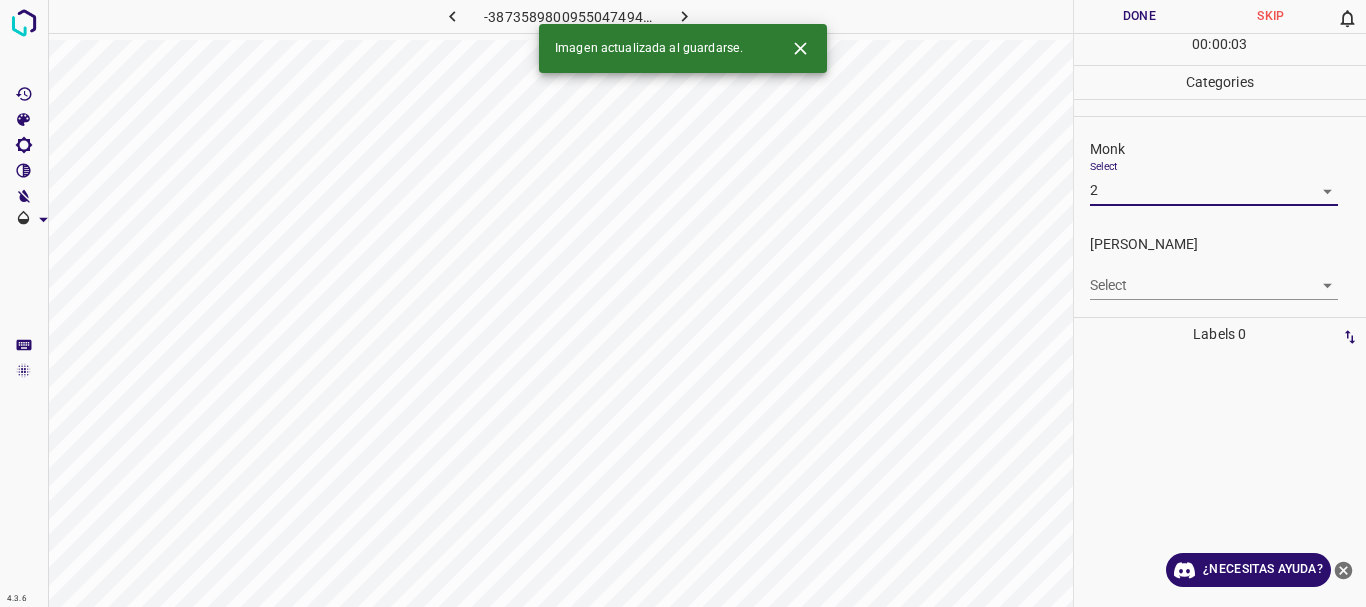 click on "4.3.6  -3873589800955047494.png Done Skip 0 00   : 00   : 03   Categories Monk   Select 2 2  Fitzpatrick   Select ​ Labels   0 Categories 1 Monk 2  Fitzpatrick Tools Space Change between modes (Draw & Edit) I Auto labeling R Restore zoom M Zoom in N Zoom out Delete Delete selecte label Filters Z Restore filters X Saturation filter C Brightness filter V Contrast filter B Gray scale filter General O Download Imagen actualizada al guardarse. ¿Necesitas ayuda? Texto original Valora esta traducción Tu opinión servirá para ayudar a mejorar el Traductor de Google - Texto - Esconder - Borrar" at bounding box center (683, 303) 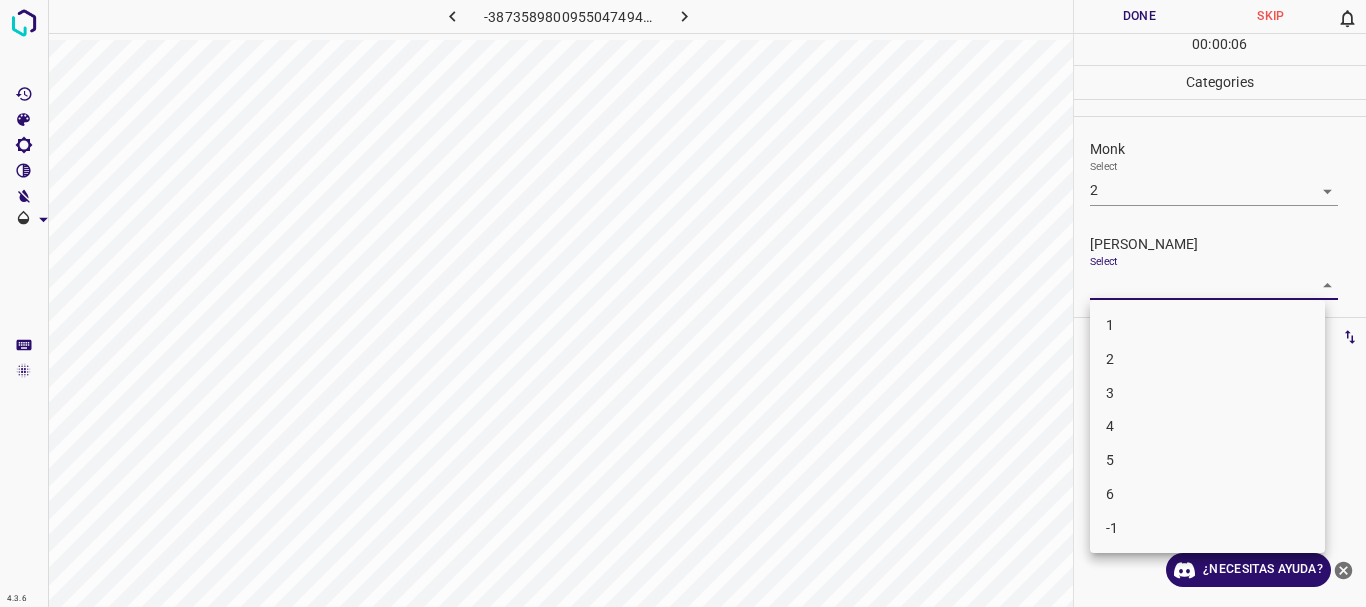 click on "1" at bounding box center (1207, 325) 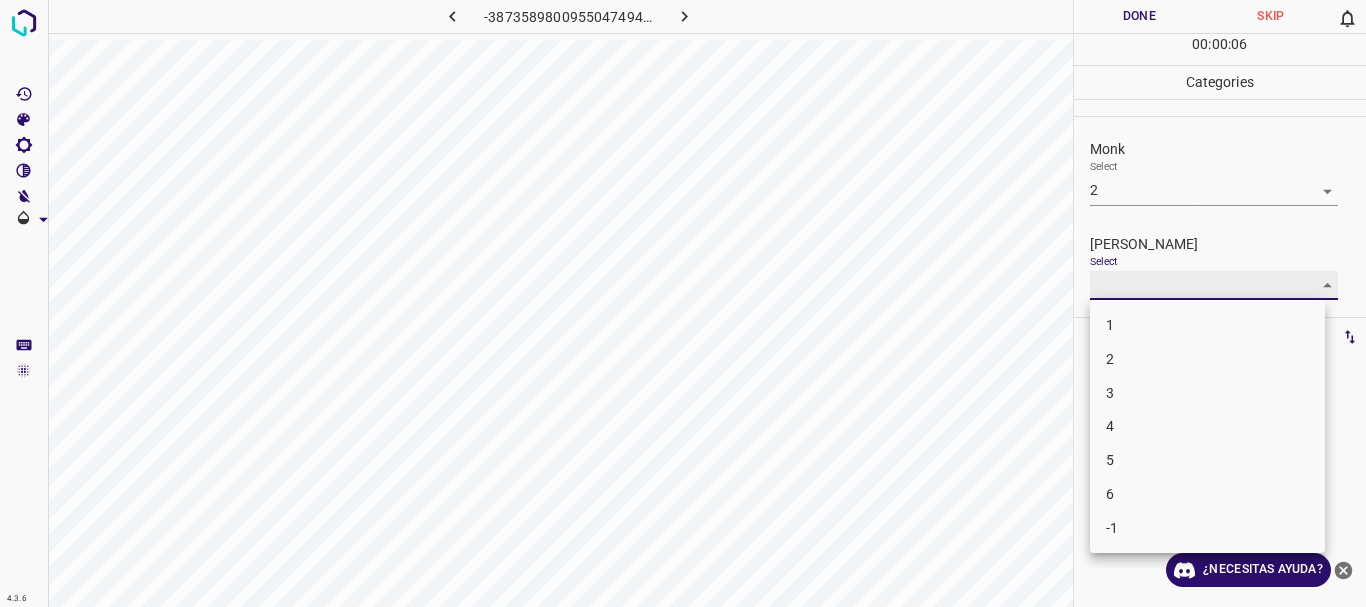 type on "1" 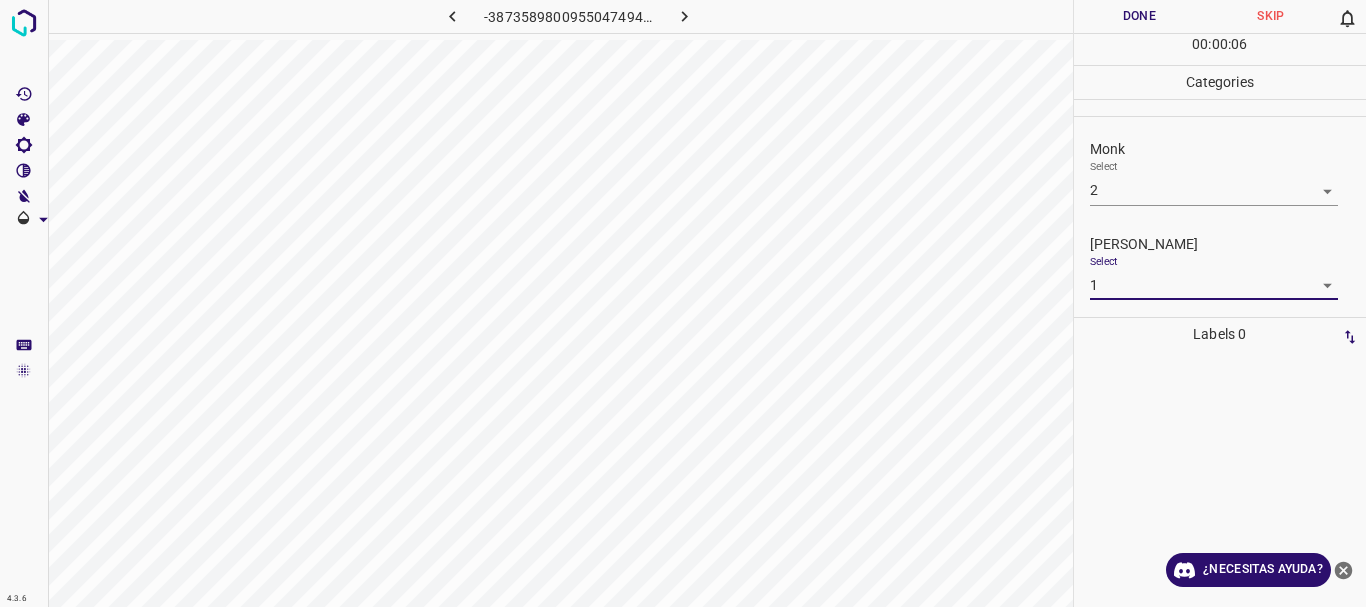click on "4.3.6  -3873589800955047494.png Done Skip 0 00   : 00   : 06   Categories Monk   Select 2 2  Fitzpatrick   Select 1 1 Labels   0 Categories 1 Monk 2  Fitzpatrick Tools Space Change between modes (Draw & Edit) I Auto labeling R Restore zoom M Zoom in N Zoom out Delete Delete selecte label Filters Z Restore filters X Saturation filter C Brightness filter V Contrast filter B Gray scale filter General O Download ¿Necesitas ayuda? Texto original Valora esta traducción Tu opinión servirá para ayudar a mejorar el Traductor de Google - Texto - Esconder - Borrar" at bounding box center [683, 303] 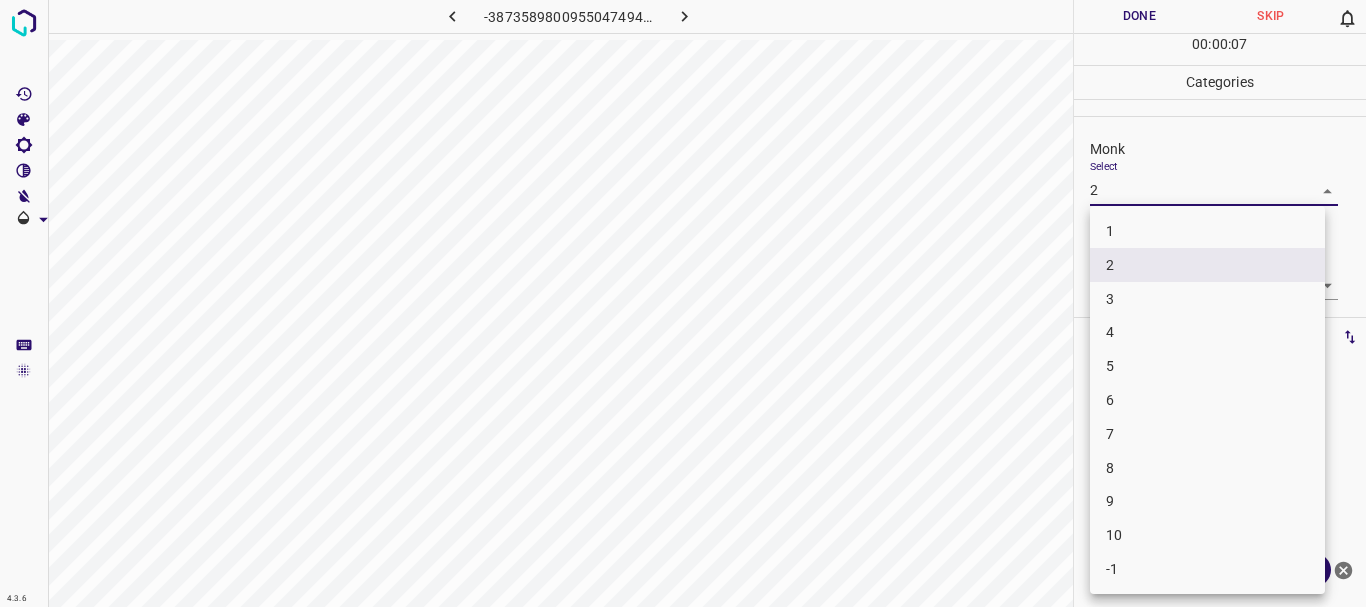 drag, startPoint x: 1123, startPoint y: 290, endPoint x: 1133, endPoint y: 181, distance: 109.457756 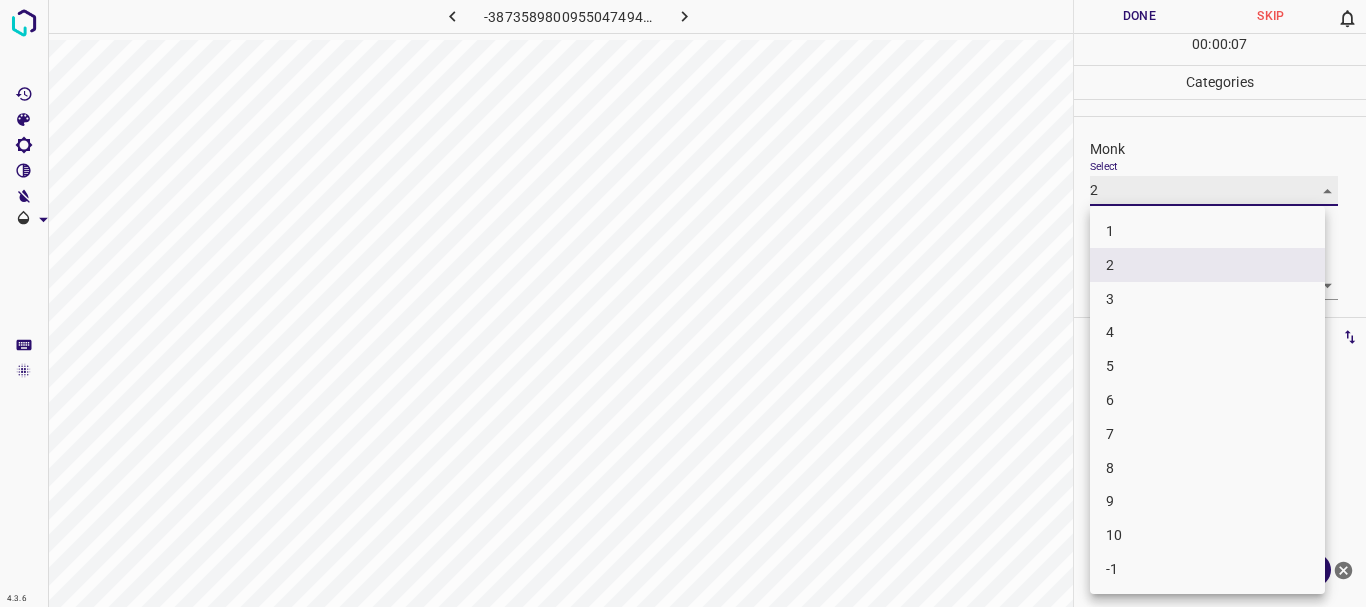 type on "3" 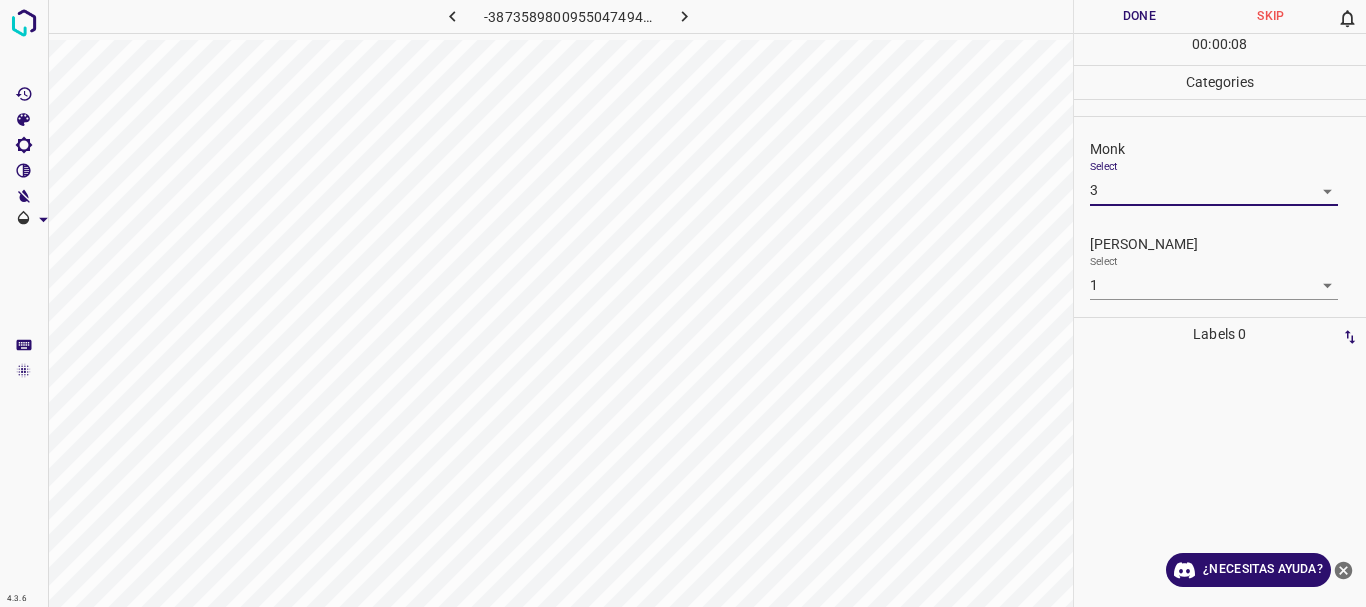drag, startPoint x: 1149, startPoint y: 15, endPoint x: 941, endPoint y: 13, distance: 208.00961 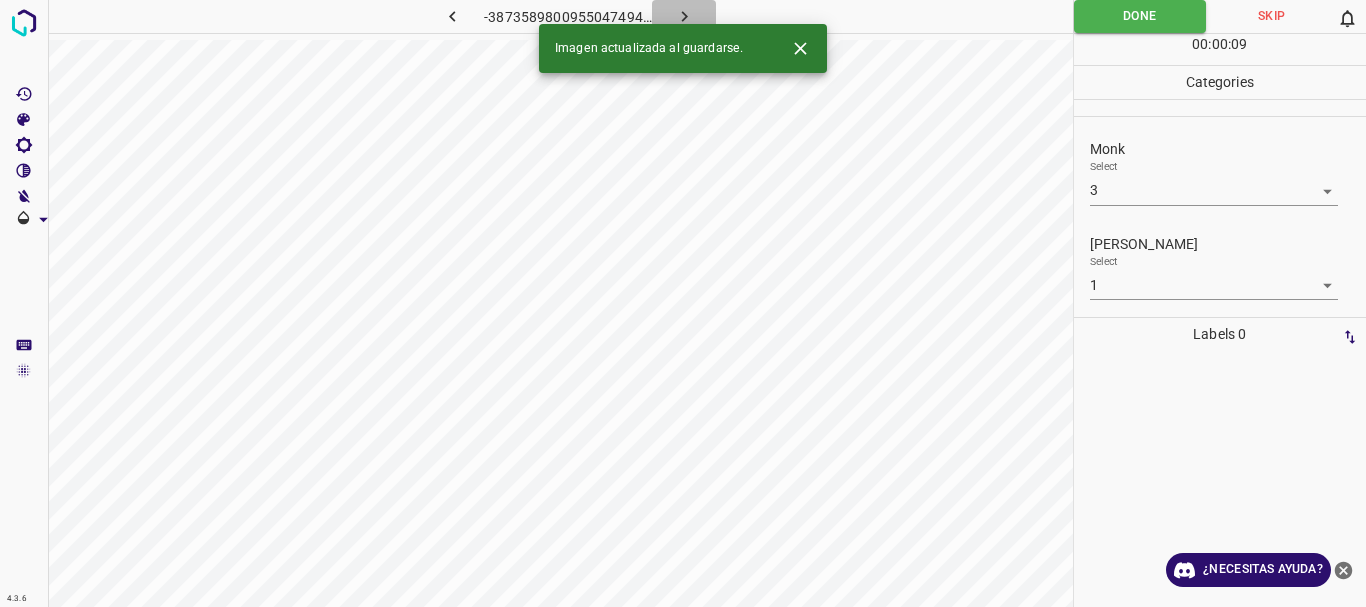 click 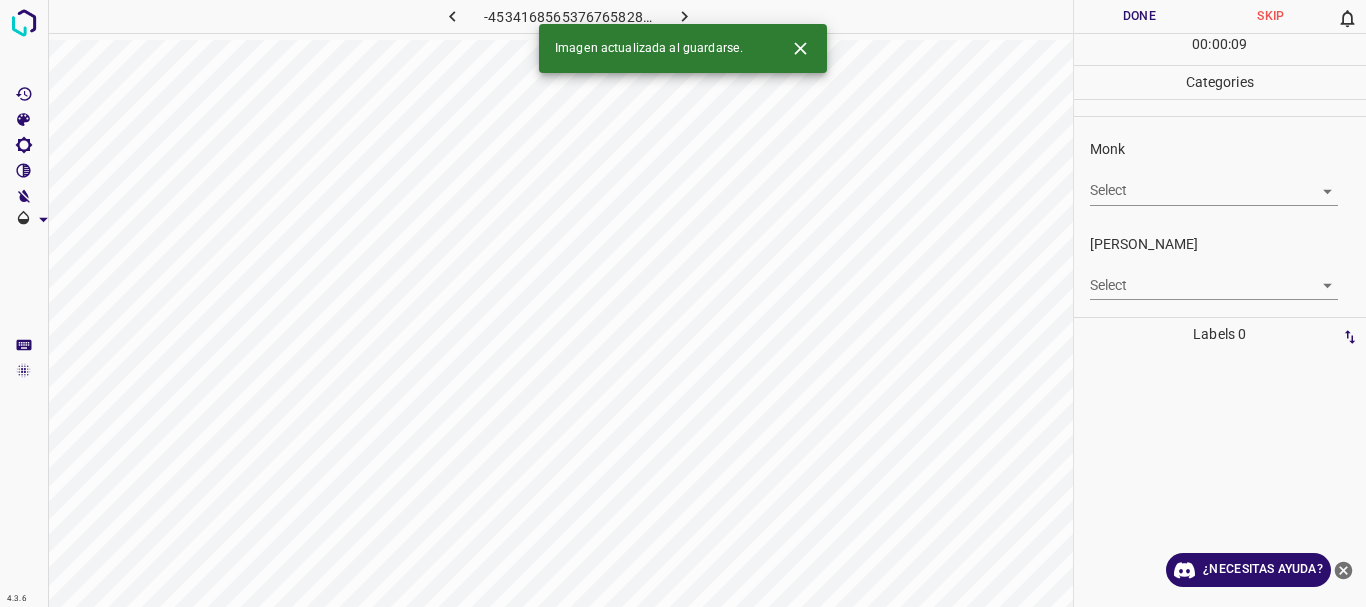 click on "4.3.6  -4534168565376765828.png Done Skip 0 00   : 00   : 09   Categories Monk   Select ​  Fitzpatrick   Select ​ Labels   0 Categories 1 Monk 2  Fitzpatrick Tools Space Change between modes (Draw & Edit) I Auto labeling R Restore zoom M Zoom in N Zoom out Delete Delete selecte label Filters Z Restore filters X Saturation filter C Brightness filter V Contrast filter B Gray scale filter General O Download Imagen actualizada al guardarse. ¿Necesitas ayuda? Texto original Valora esta traducción Tu opinión servirá para ayudar a mejorar el Traductor de Google - Texto - Esconder - Borrar" at bounding box center (683, 303) 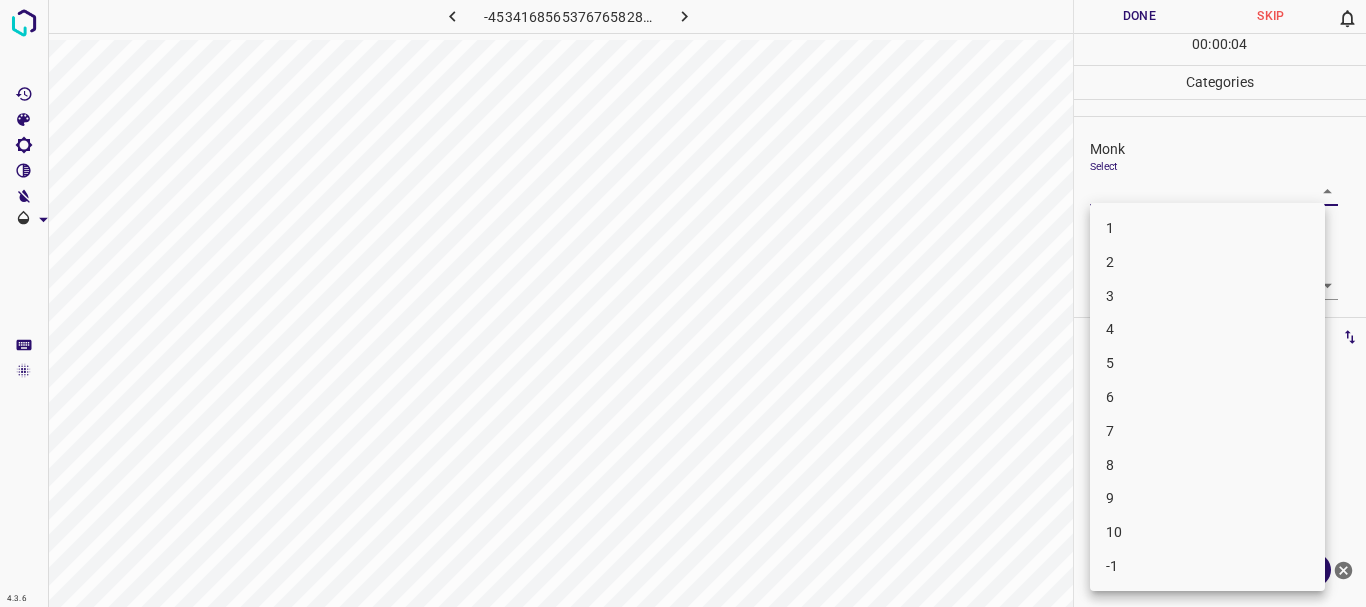 click on "4" at bounding box center (1207, 329) 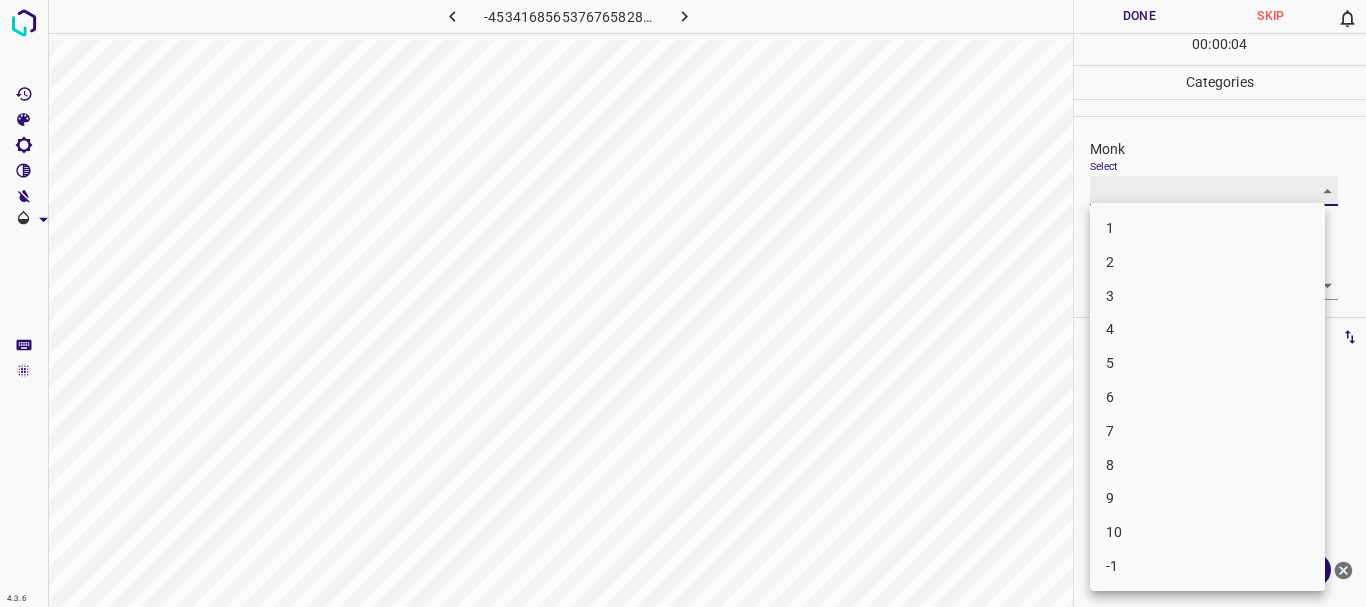 type on "4" 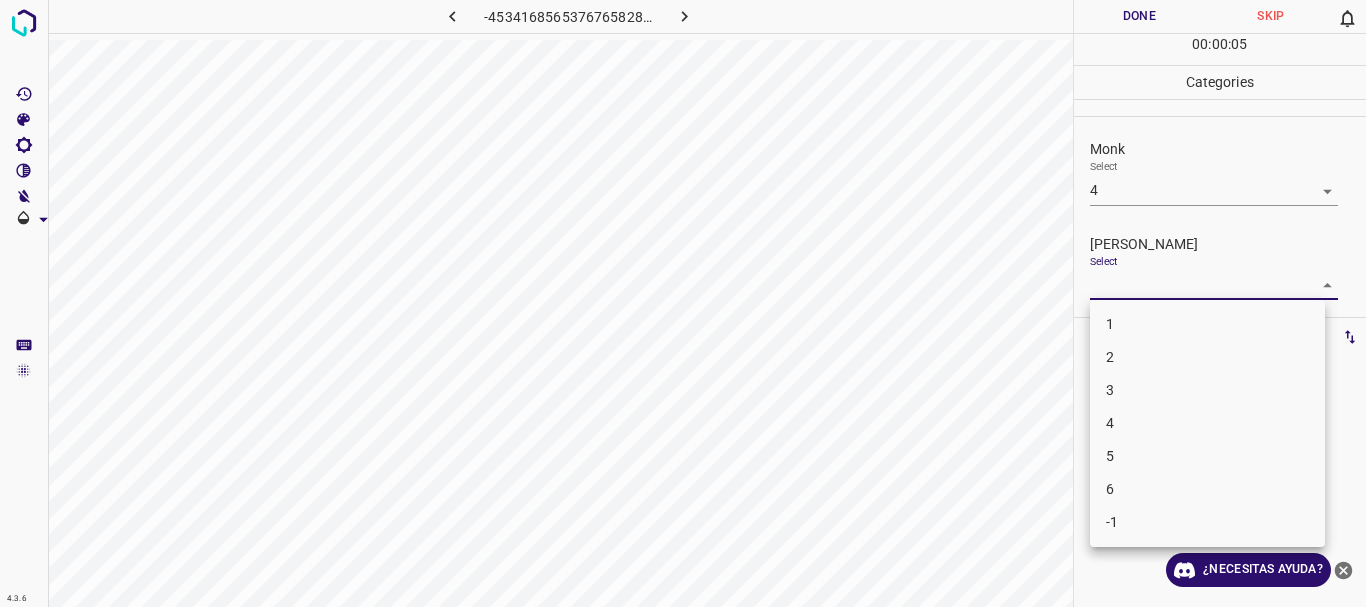 click on "4.3.6  -4534168565376765828.png Done Skip 0 00   : 00   : 05   Categories Monk   Select 4 4  Fitzpatrick   Select ​ Labels   0 Categories 1 Monk 2  Fitzpatrick Tools Space Change between modes (Draw & Edit) I Auto labeling R Restore zoom M Zoom in N Zoom out Delete Delete selecte label Filters Z Restore filters X Saturation filter C Brightness filter V Contrast filter B Gray scale filter General O Download ¿Necesitas ayuda? Texto original Valora esta traducción Tu opinión servirá para ayudar a mejorar el Traductor de Google - Texto - Esconder - Borrar 1 2 3 4 5 6 -1" at bounding box center (683, 303) 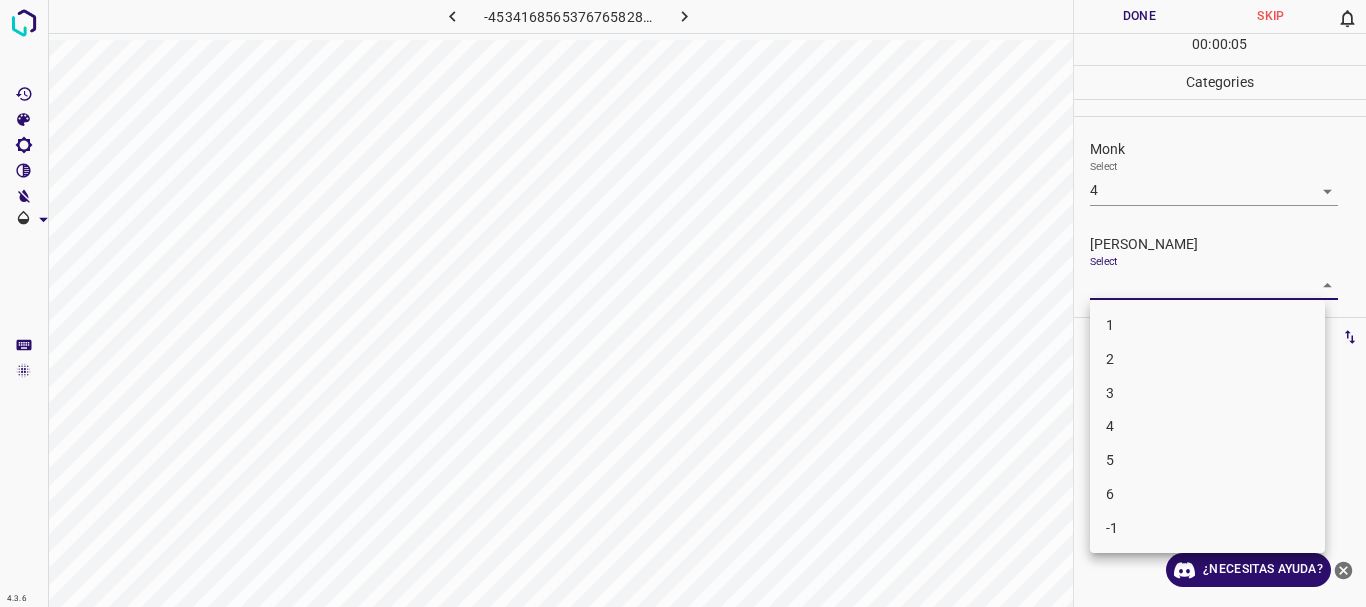 click on "1" at bounding box center [1207, 325] 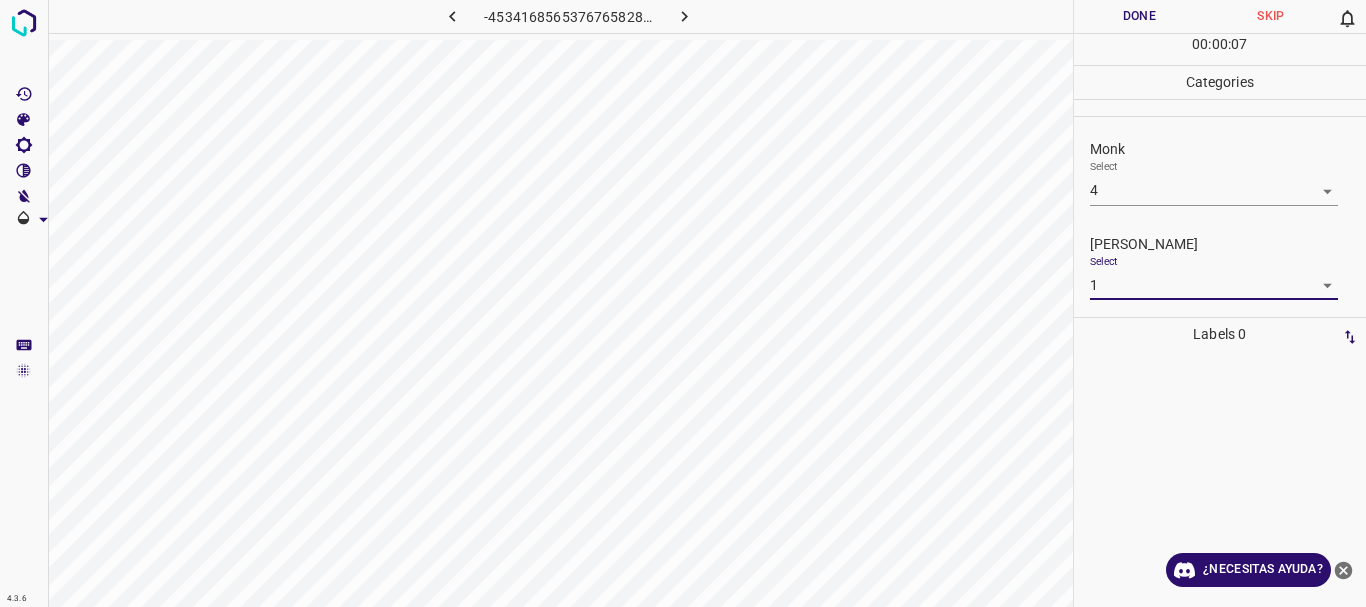 click on "4.3.6  -4534168565376765828.png Done Skip 0 00   : 00   : 07   Categories Monk   Select 4 4  Fitzpatrick   Select 1 1 Labels   0 Categories 1 Monk 2  Fitzpatrick Tools Space Change between modes (Draw & Edit) I Auto labeling R Restore zoom M Zoom in N Zoom out Delete Delete selecte label Filters Z Restore filters X Saturation filter C Brightness filter V Contrast filter B Gray scale filter General O Download ¿Necesitas ayuda? Texto original Valora esta traducción Tu opinión servirá para ayudar a mejorar el Traductor de Google - Texto - Esconder - Borrar" at bounding box center (683, 303) 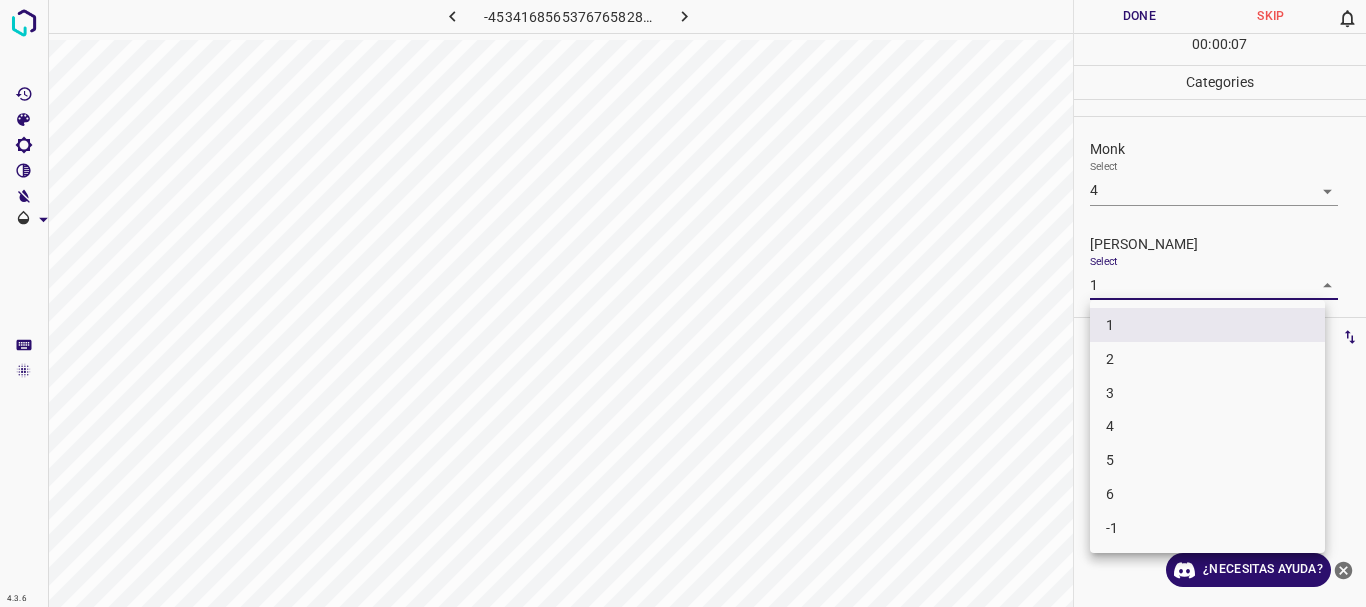 click on "2" at bounding box center (1207, 359) 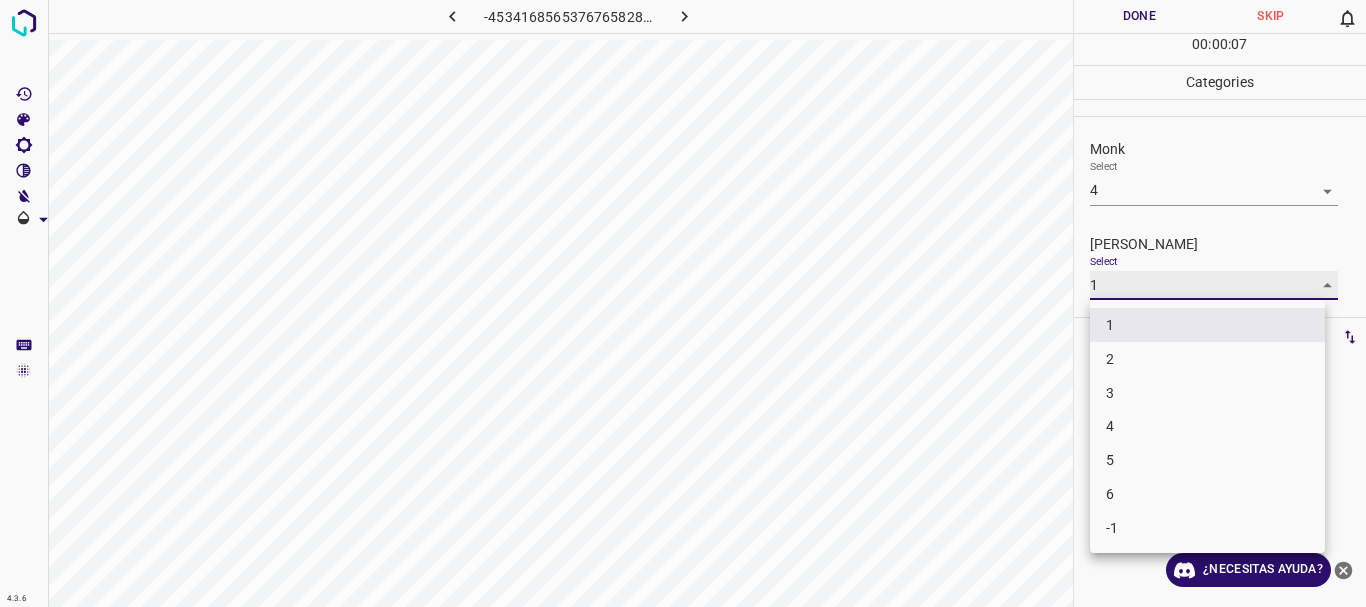 type on "2" 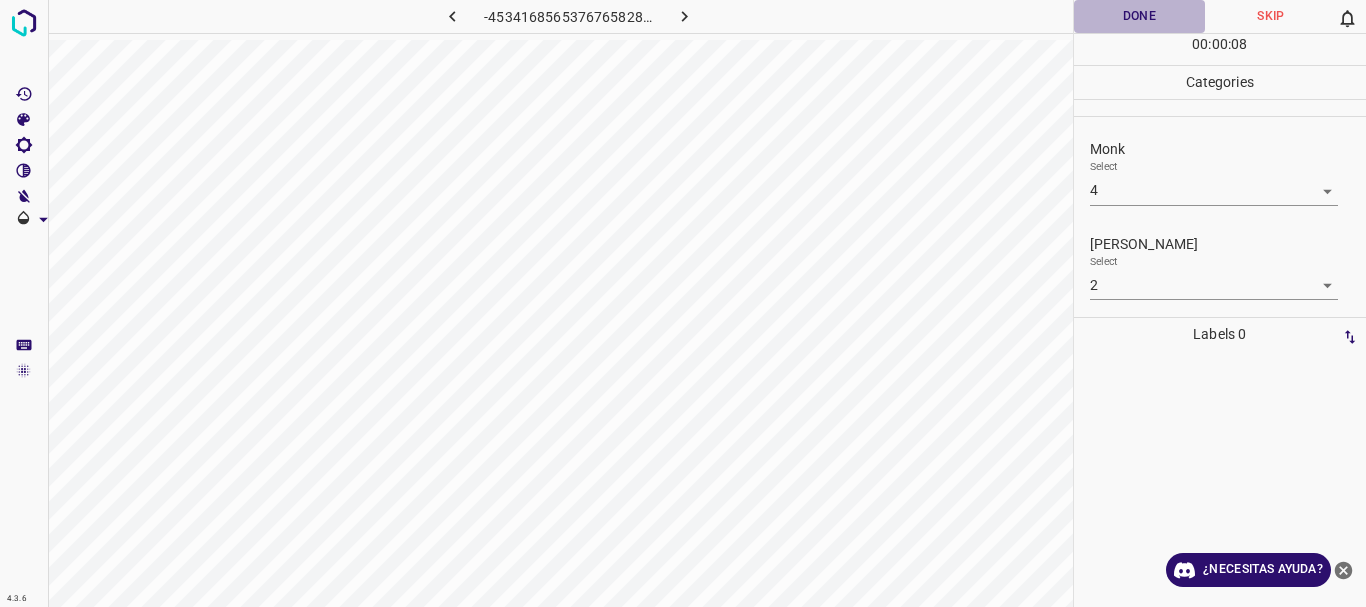 click on "Done" at bounding box center [1140, 16] 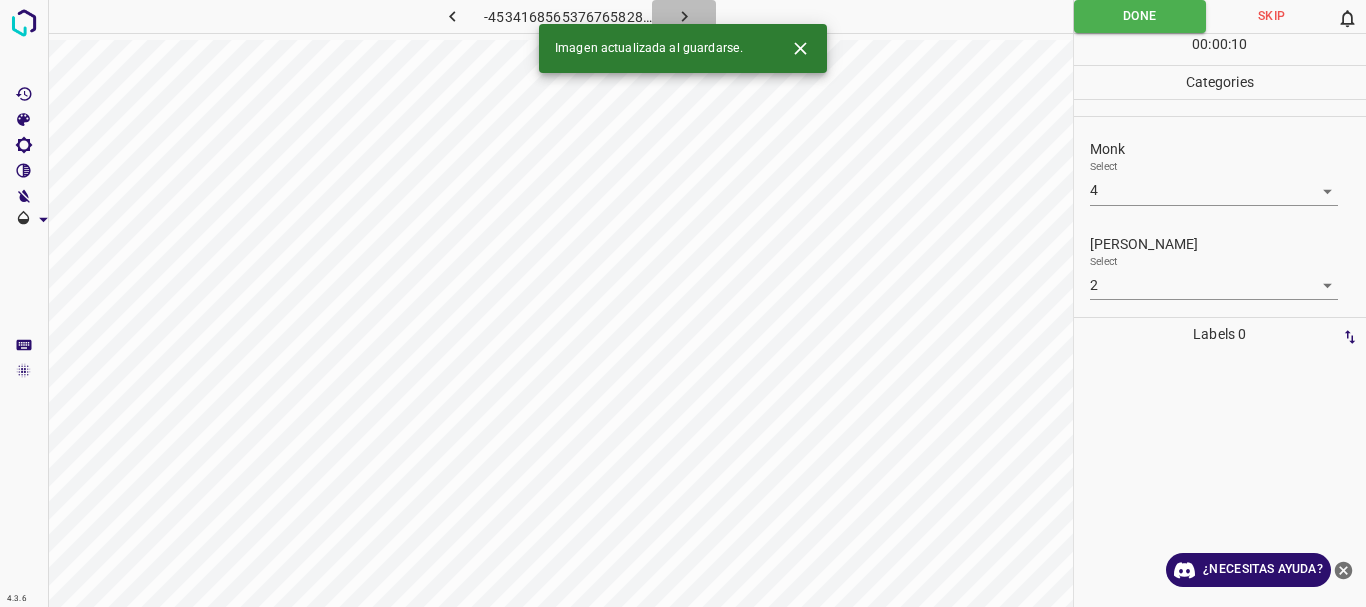 click 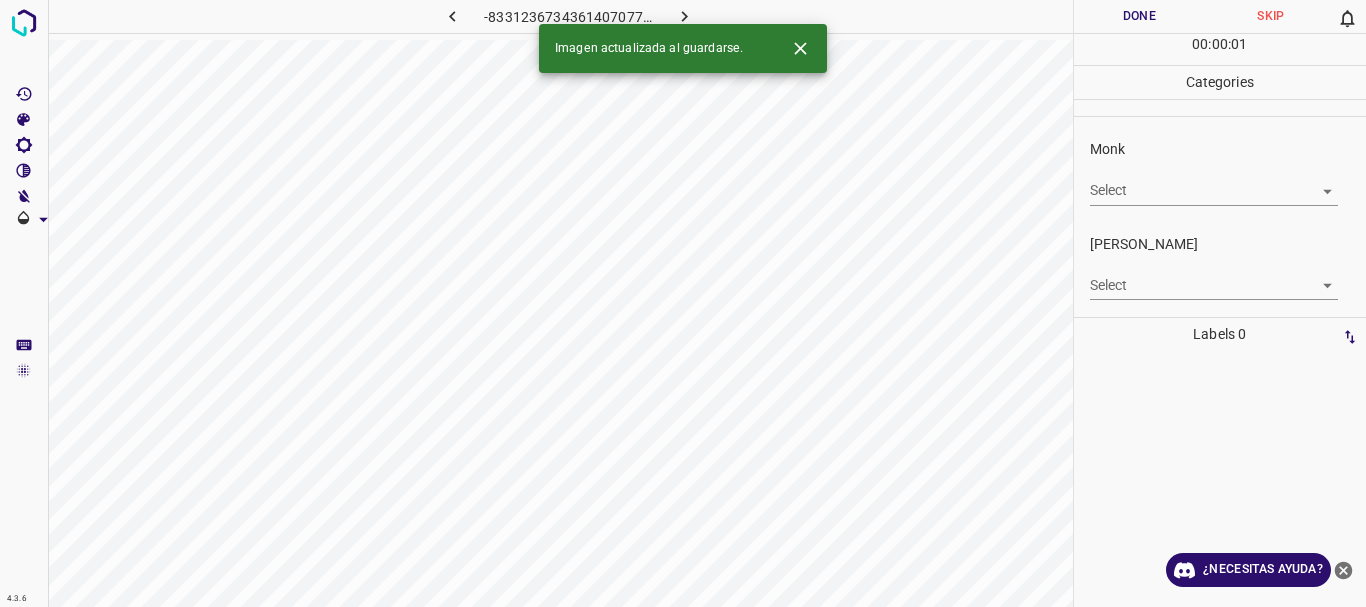 click on "4.3.6  -8331236734361407077.png Done Skip 0 00   : 00   : 01   Categories Monk   Select ​  Fitzpatrick   Select ​ Labels   0 Categories 1 Monk 2  Fitzpatrick Tools Space Change between modes (Draw & Edit) I Auto labeling R Restore zoom M Zoom in N Zoom out Delete Delete selecte label Filters Z Restore filters X Saturation filter C Brightness filter V Contrast filter B Gray scale filter General O Download Imagen actualizada al guardarse. ¿Necesitas ayuda? Texto original Valora esta traducción Tu opinión servirá para ayudar a mejorar el Traductor de Google - Texto - Esconder - Borrar" at bounding box center [683, 303] 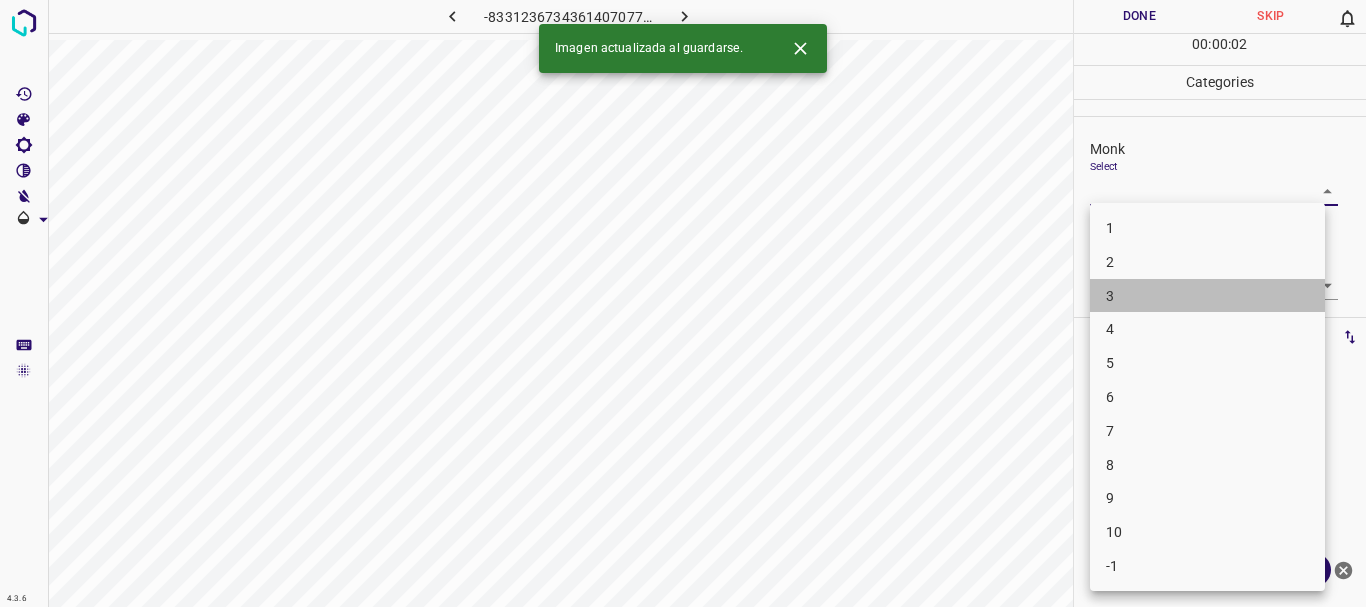click on "3" at bounding box center [1207, 296] 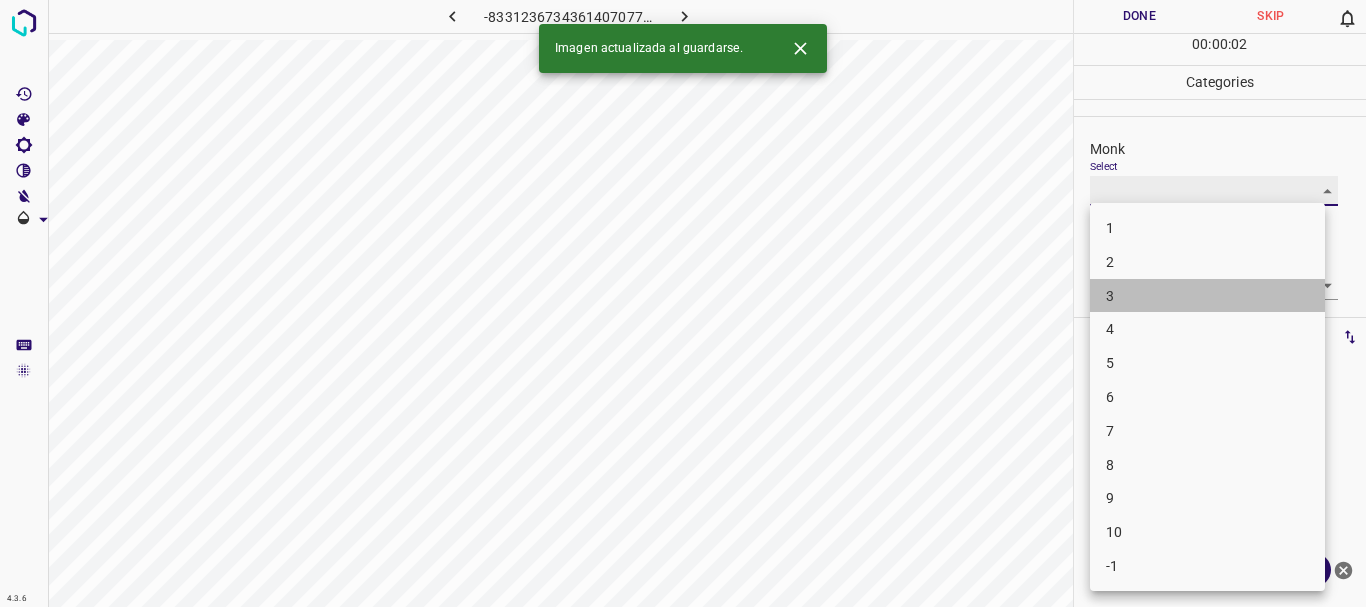 type on "3" 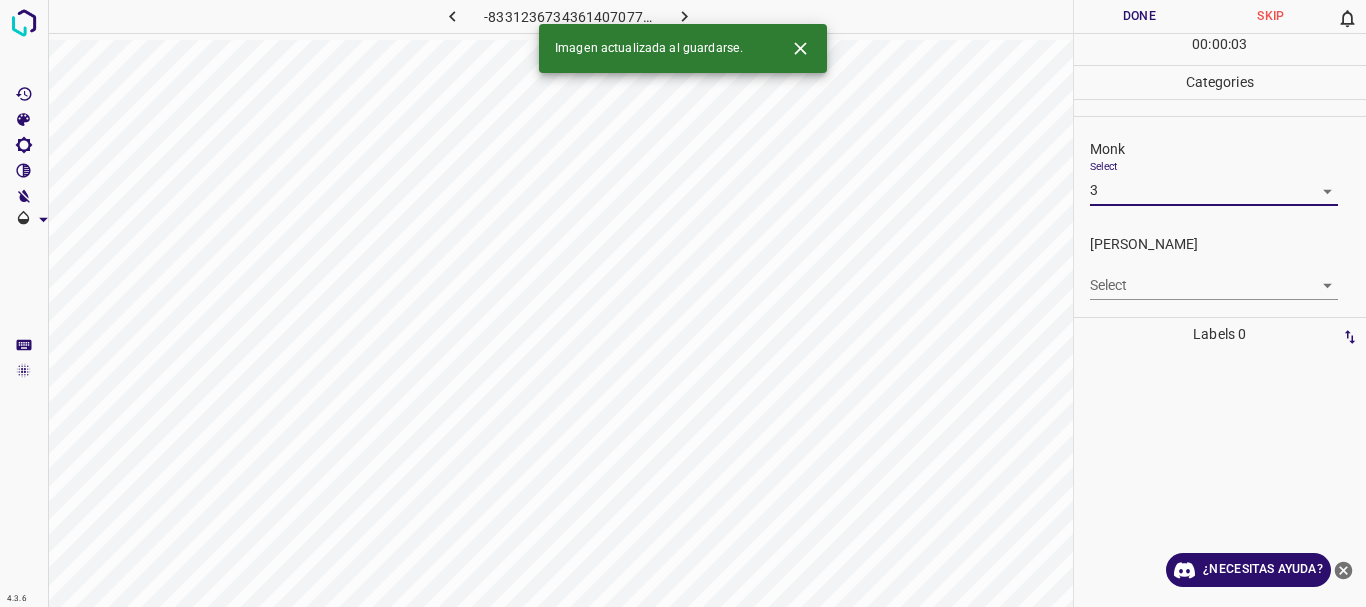 click on "4.3.6  -8331236734361407077.png Done Skip 0 00   : 00   : 03   Categories Monk   Select 3 3  Fitzpatrick   Select ​ Labels   0 Categories 1 Monk 2  Fitzpatrick Tools Space Change between modes (Draw & Edit) I Auto labeling R Restore zoom M Zoom in N Zoom out Delete Delete selecte label Filters Z Restore filters X Saturation filter C Brightness filter V Contrast filter B Gray scale filter General O Download Imagen actualizada al guardarse. ¿Necesitas ayuda? Texto original Valora esta traducción Tu opinión servirá para ayudar a mejorar el Traductor de Google - Texto - Esconder - Borrar" at bounding box center [683, 303] 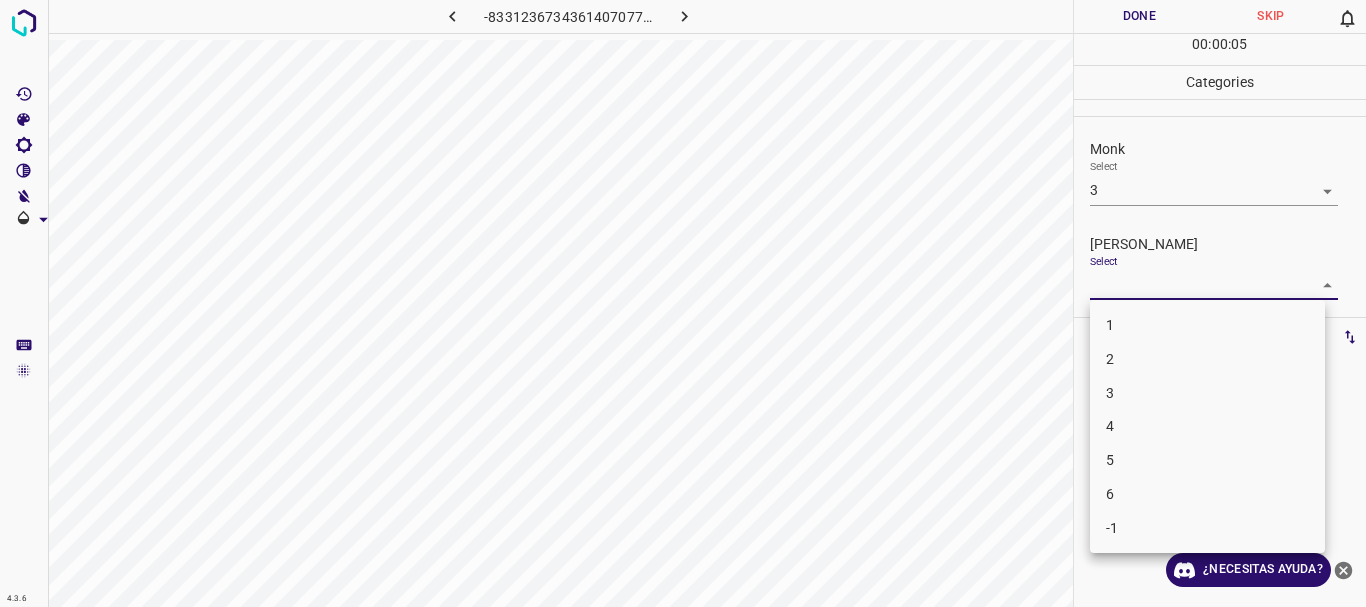 click on "3" at bounding box center [1207, 393] 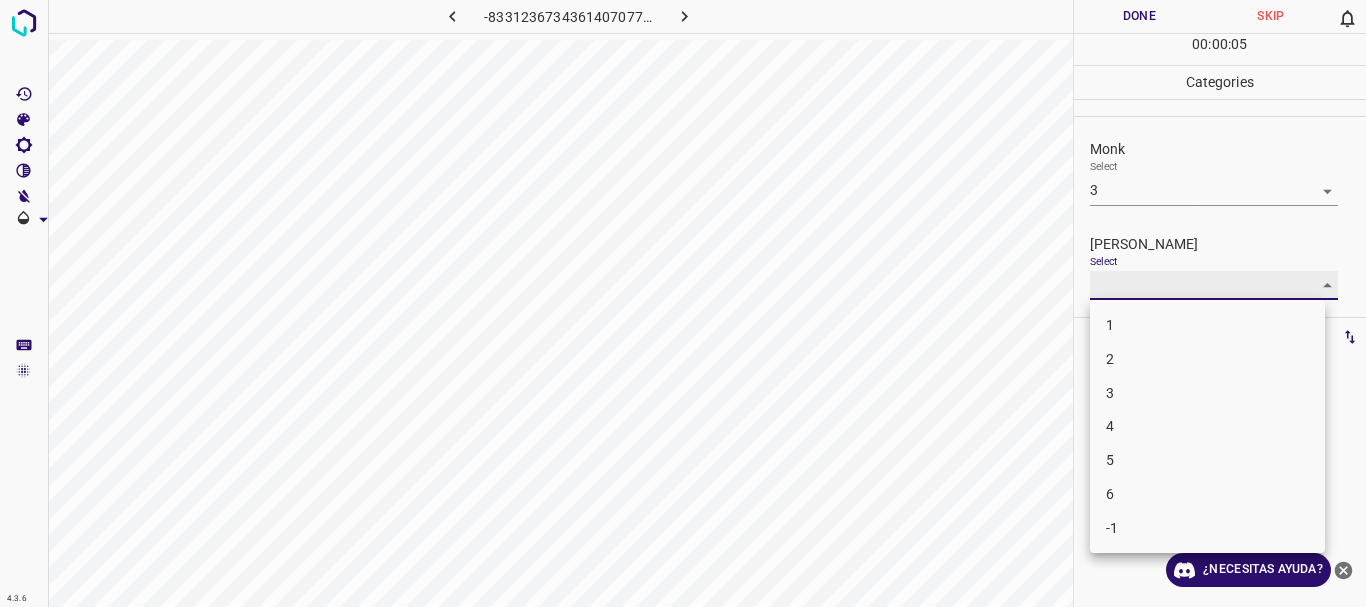 type on "3" 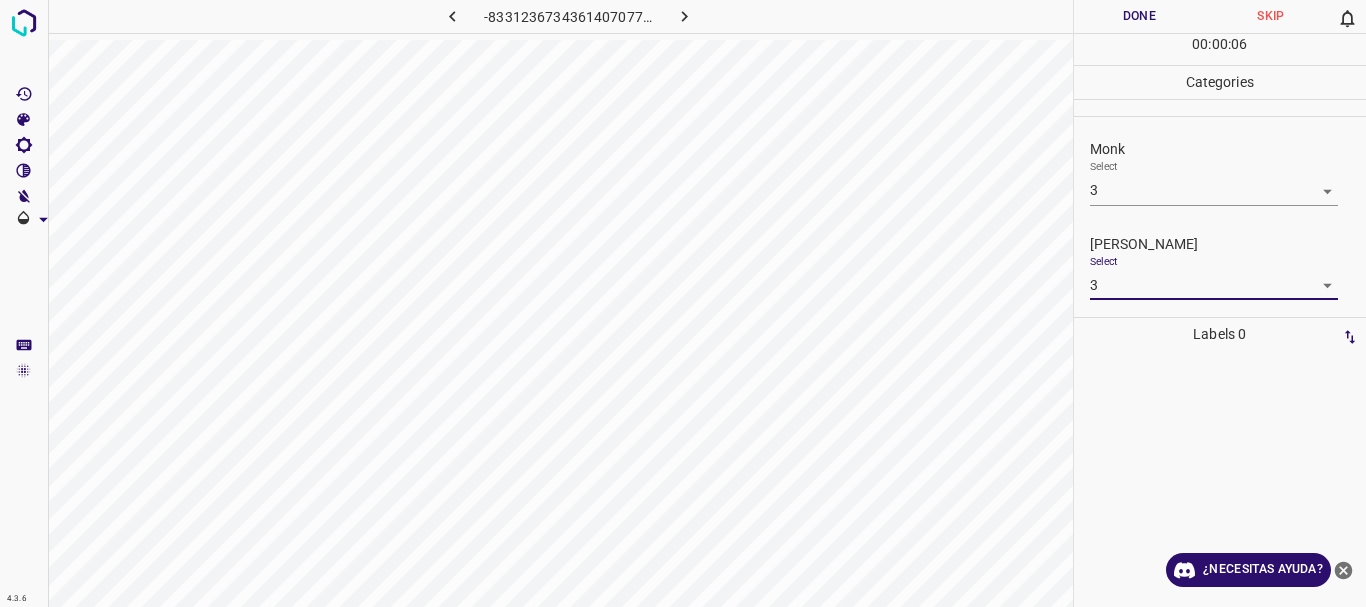 click on "Done" at bounding box center [1140, 16] 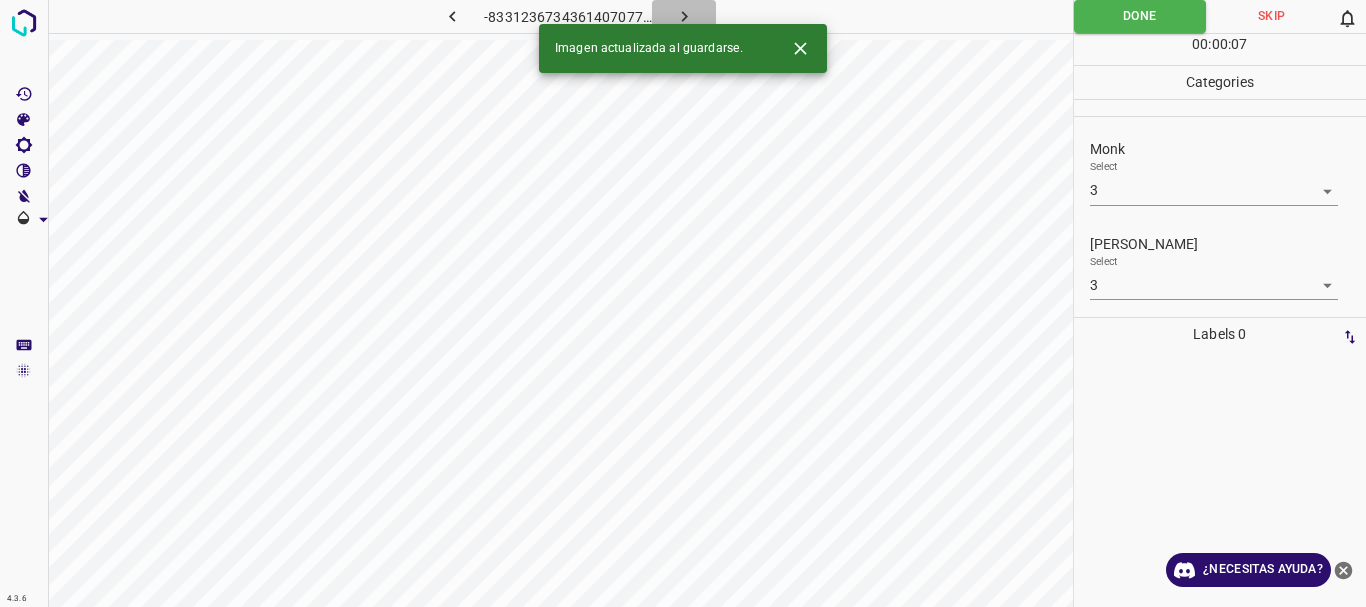 click 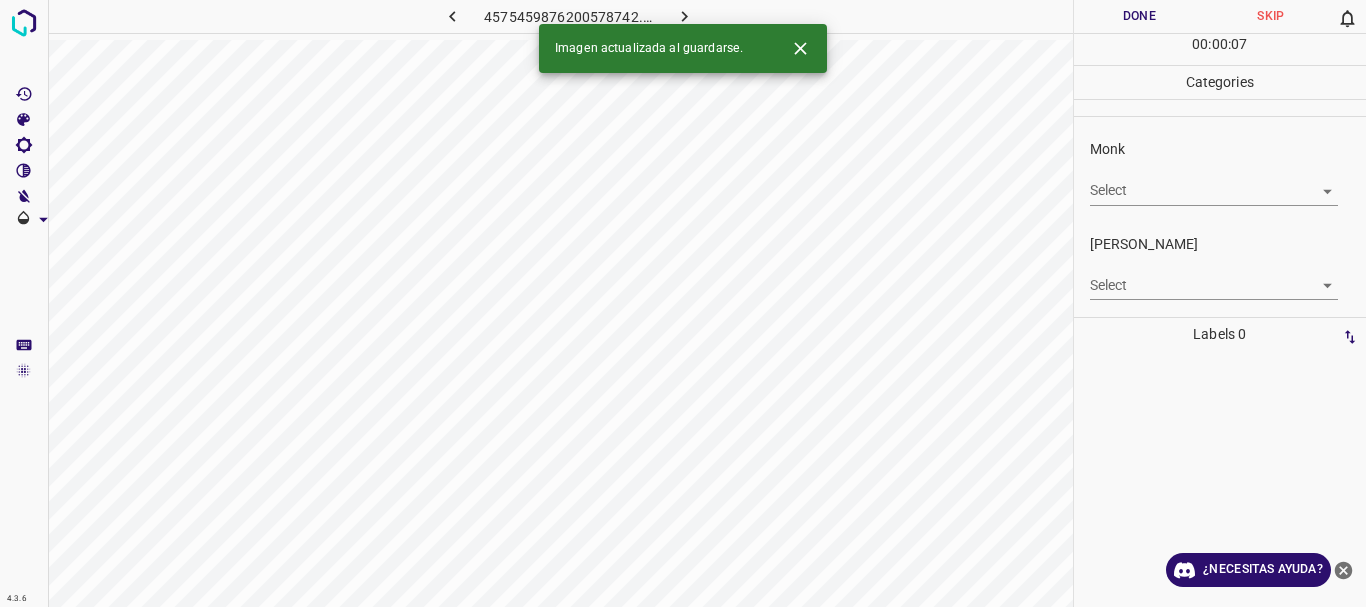 click on "4.3.6  4575459876200578742.png Done Skip 0 00   : 00   : 07   Categories Monk   Select ​  Fitzpatrick   Select ​ Labels   0 Categories 1 Monk 2  Fitzpatrick Tools Space Change between modes (Draw & Edit) I Auto labeling R Restore zoom M Zoom in N Zoom out Delete Delete selecte label Filters Z Restore filters X Saturation filter C Brightness filter V Contrast filter B Gray scale filter General O Download Imagen actualizada al guardarse. ¿Necesitas ayuda? Texto original Valora esta traducción Tu opinión servirá para ayudar a mejorar el Traductor de Google - Texto - Esconder - Borrar" at bounding box center [683, 303] 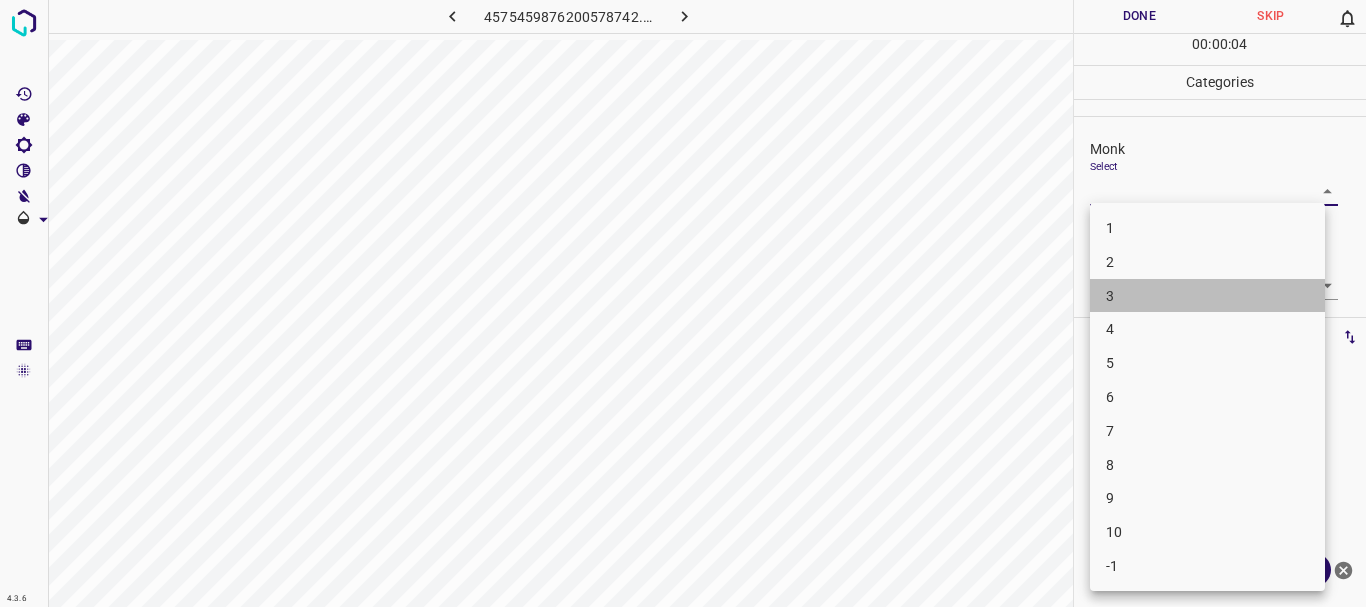 click on "3" at bounding box center [1207, 296] 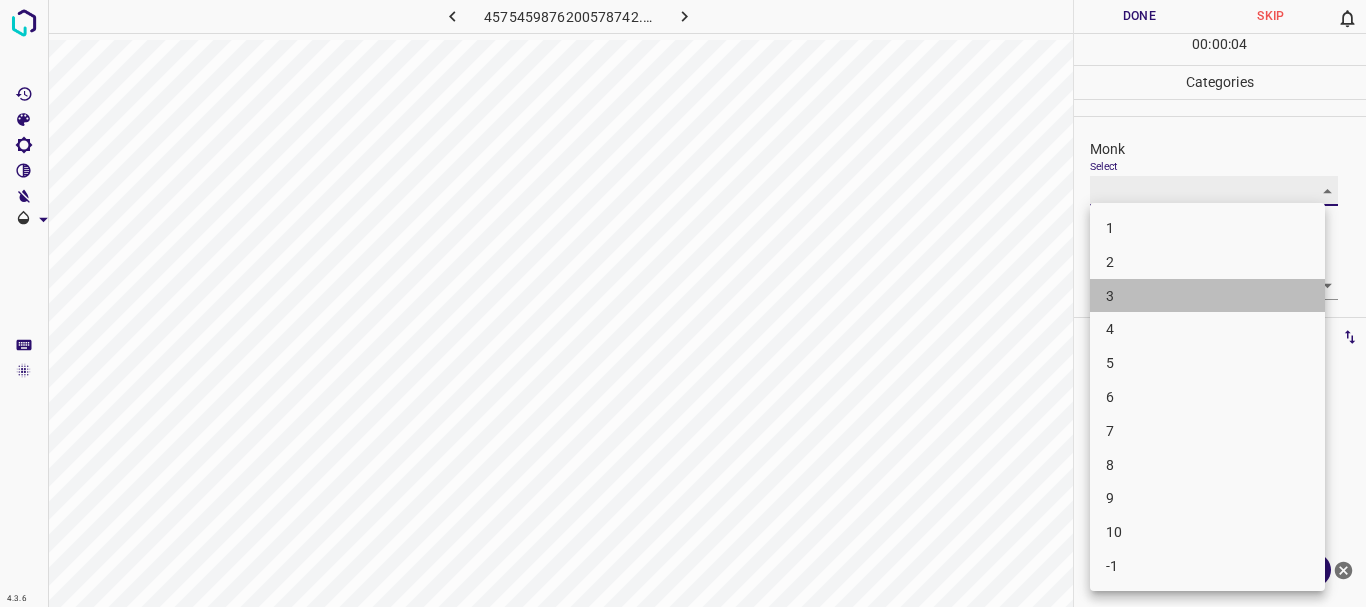 type on "3" 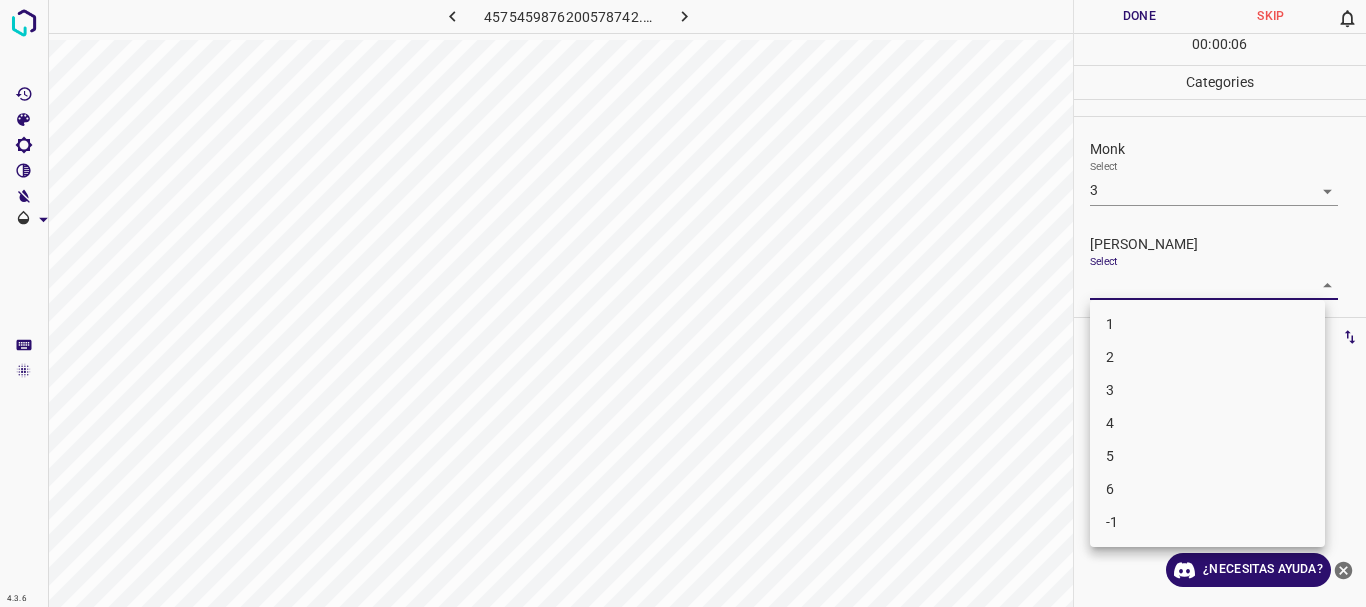 click on "4.3.6  4575459876200578742.png Done Skip 0 00   : 00   : 06   Categories Monk   Select 3 3  Fitzpatrick   Select ​ Labels   0 Categories 1 Monk 2  Fitzpatrick Tools Space Change between modes (Draw & Edit) I Auto labeling R Restore zoom M Zoom in N Zoom out Delete Delete selecte label Filters Z Restore filters X Saturation filter C Brightness filter V Contrast filter B Gray scale filter General O Download ¿Necesitas ayuda? Texto original Valora esta traducción Tu opinión servirá para ayudar a mejorar el Traductor de Google - Texto - Esconder - Borrar 1 2 3 4 5 6 -1" at bounding box center [683, 303] 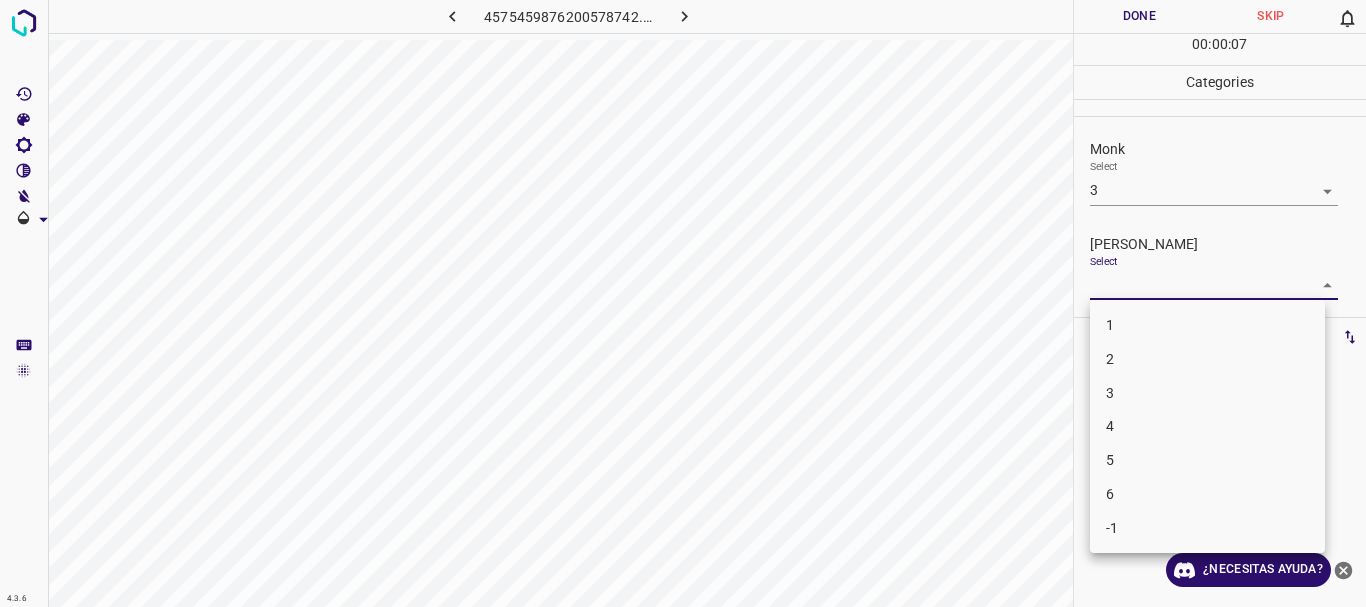 click on "1" at bounding box center (1207, 325) 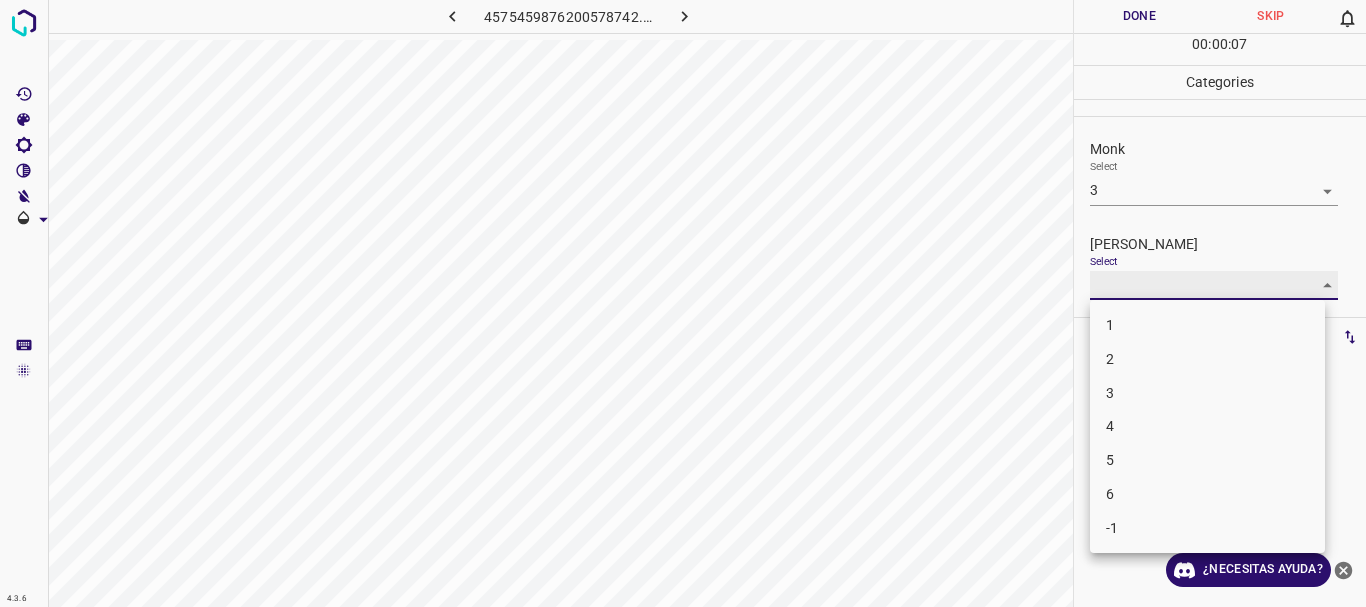 type on "1" 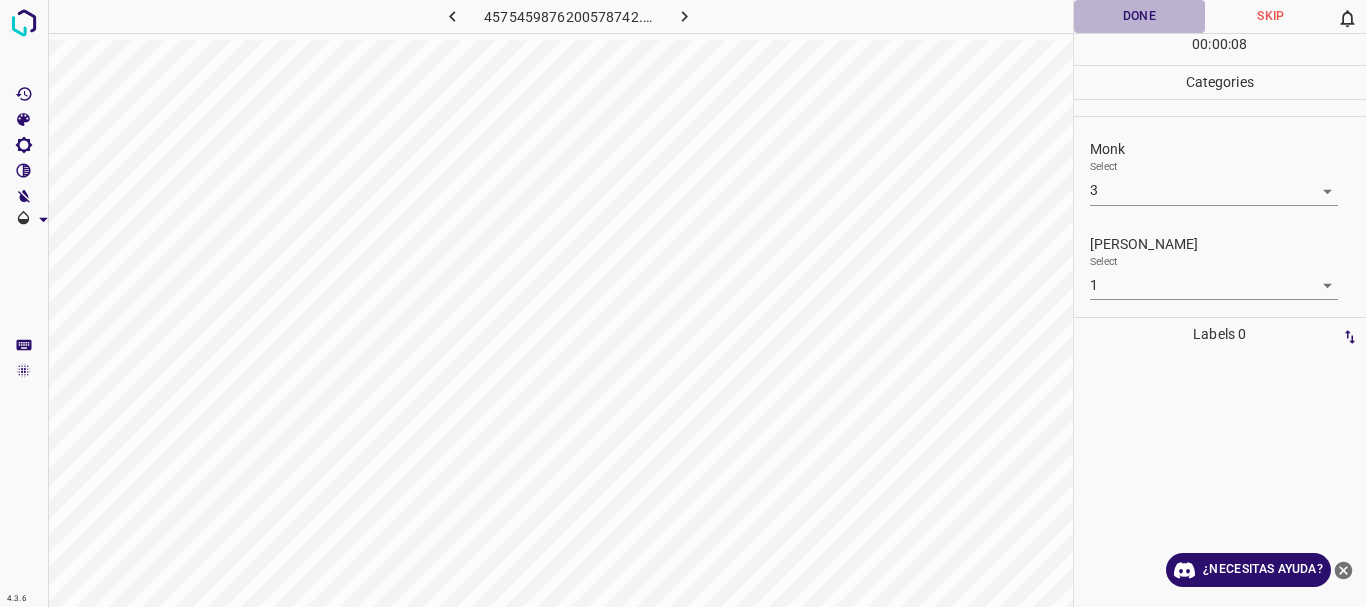 drag, startPoint x: 1146, startPoint y: 22, endPoint x: 1134, endPoint y: 23, distance: 12.0415945 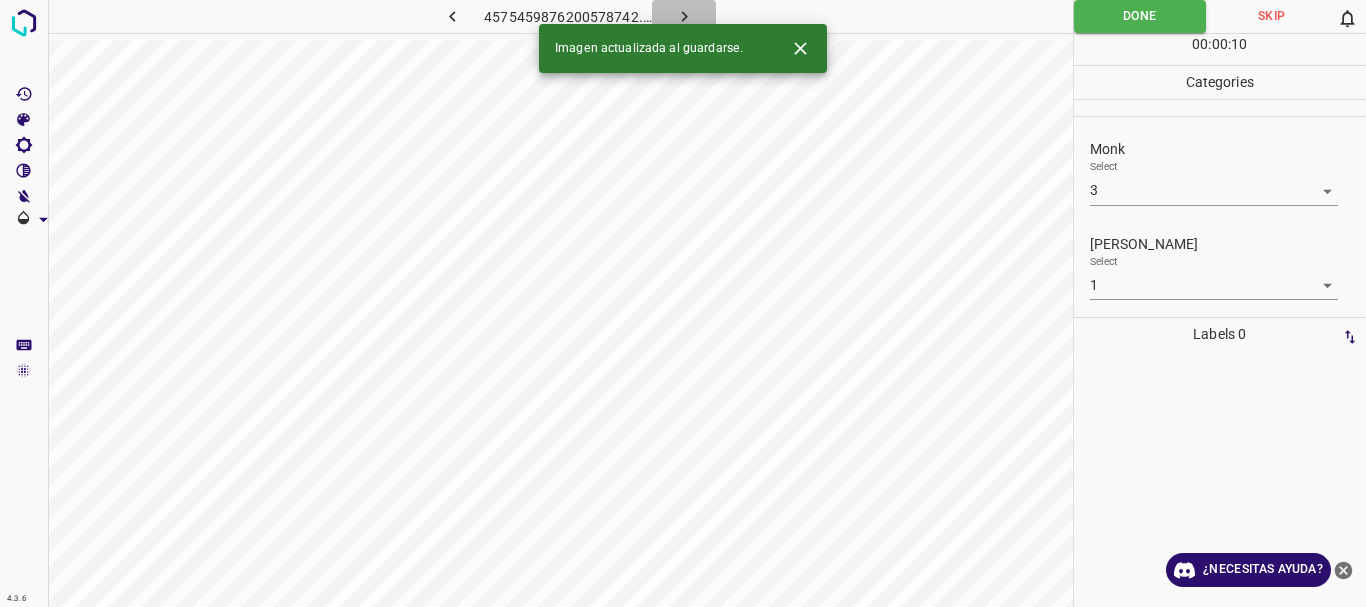 click 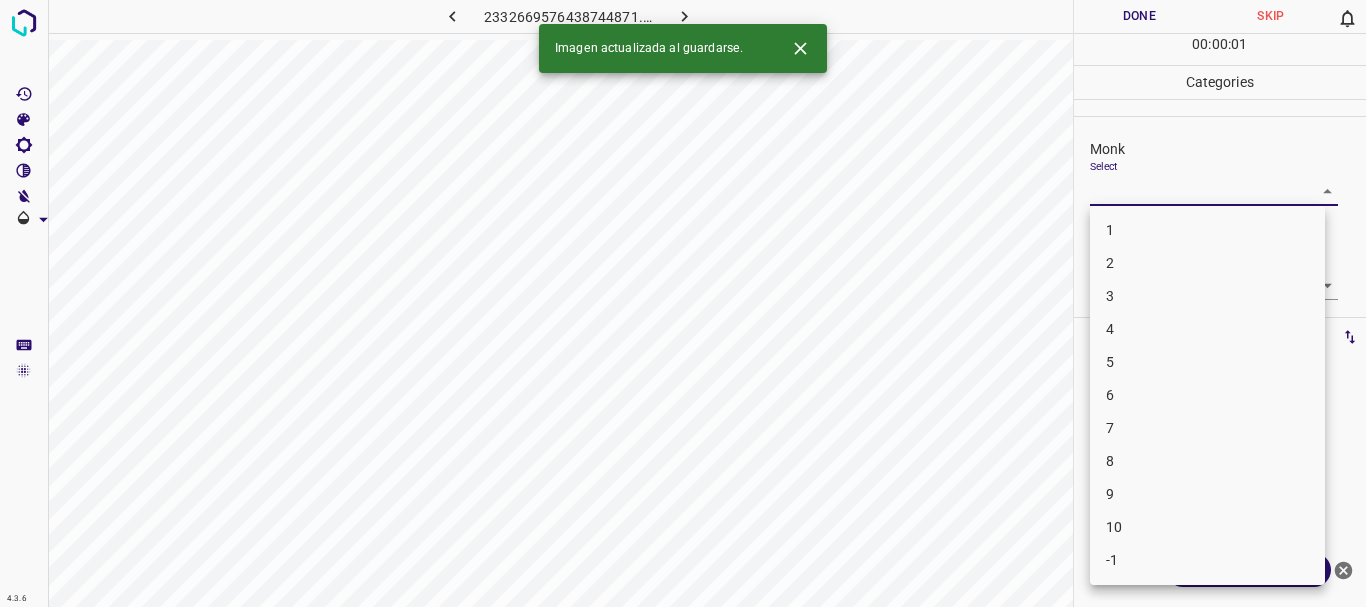 click on "4.3.6  2332669576438744871.png Done Skip 0 00   : 00   : 01   Categories Monk   Select ​  Fitzpatrick   Select ​ Labels   0 Categories 1 Monk 2  Fitzpatrick Tools Space Change between modes (Draw & Edit) I Auto labeling R Restore zoom M Zoom in N Zoom out Delete Delete selecte label Filters Z Restore filters X Saturation filter C Brightness filter V Contrast filter B Gray scale filter General O Download Imagen actualizada al guardarse. ¿Necesitas ayuda? Texto original Valora esta traducción Tu opinión servirá para ayudar a mejorar el Traductor de Google - Texto - Esconder - Borrar 1 2 3 4 5 6 7 8 9 10 -1" at bounding box center (683, 303) 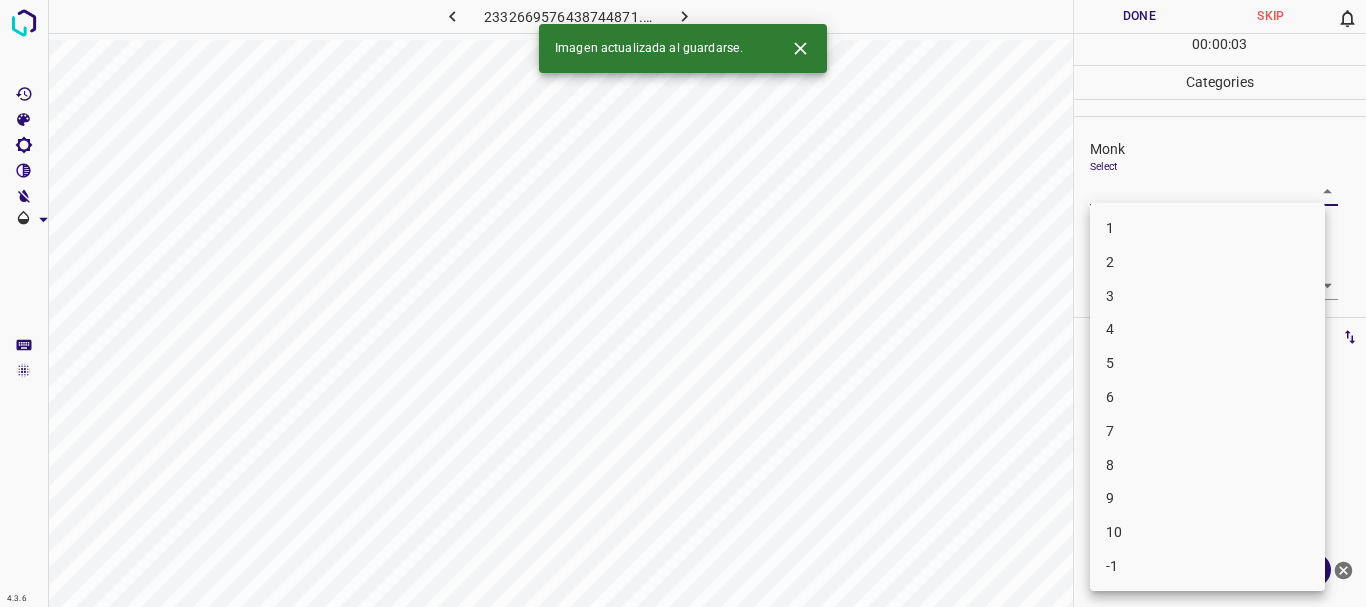 click on "4" at bounding box center (1207, 329) 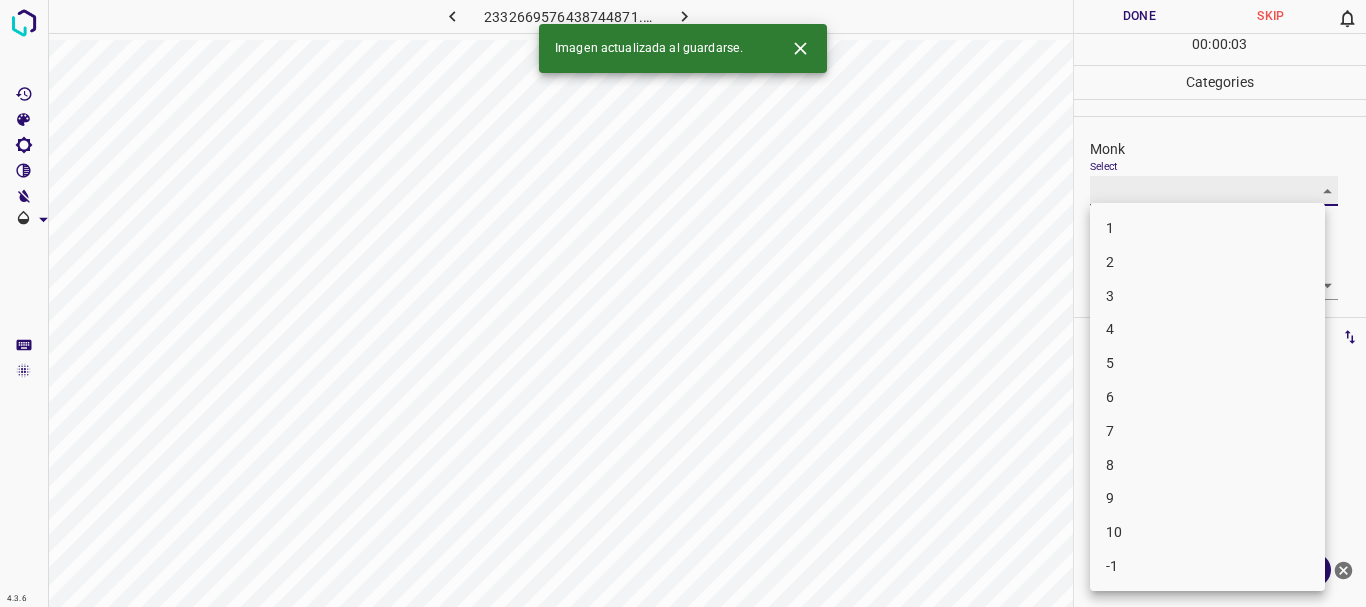 type on "4" 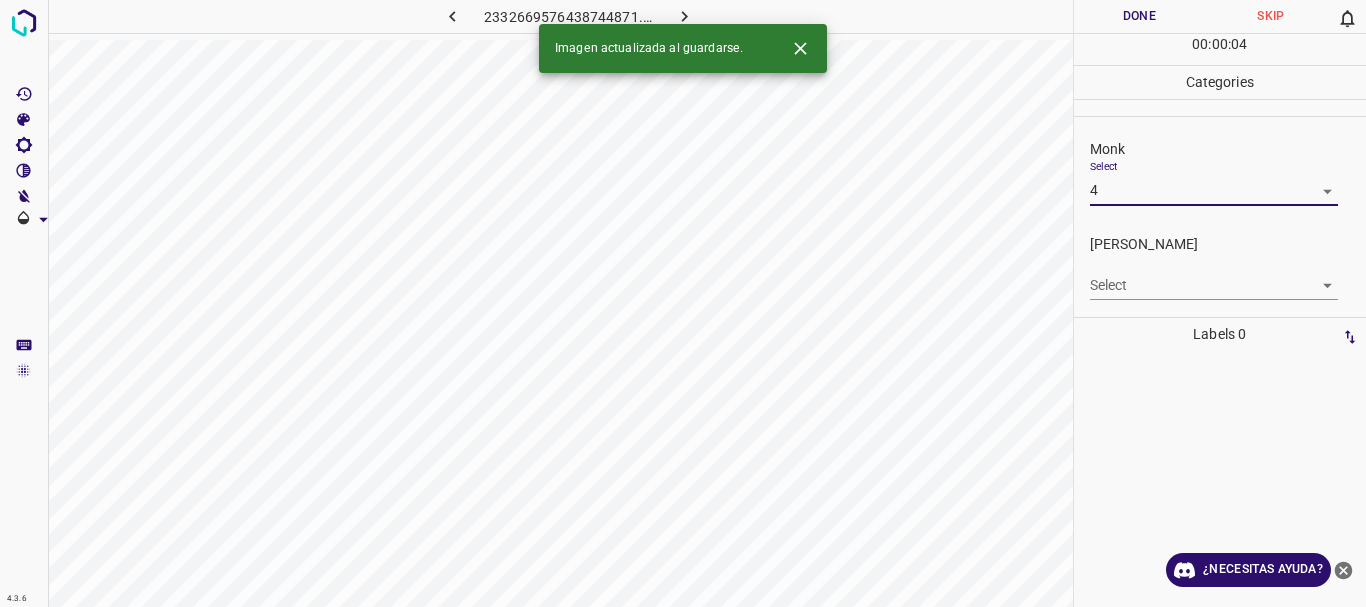 click on "4.3.6  2332669576438744871.png Done Skip 0 00   : 00   : 04   Categories Monk   Select 4 4  Fitzpatrick   Select ​ Labels   0 Categories 1 Monk 2  Fitzpatrick Tools Space Change between modes (Draw & Edit) I Auto labeling R Restore zoom M Zoom in N Zoom out Delete Delete selecte label Filters Z Restore filters X Saturation filter C Brightness filter V Contrast filter B Gray scale filter General O Download Imagen actualizada al guardarse. ¿Necesitas ayuda? Texto original Valora esta traducción Tu opinión servirá para ayudar a mejorar el Traductor de Google - Texto - Esconder - Borrar" at bounding box center [683, 303] 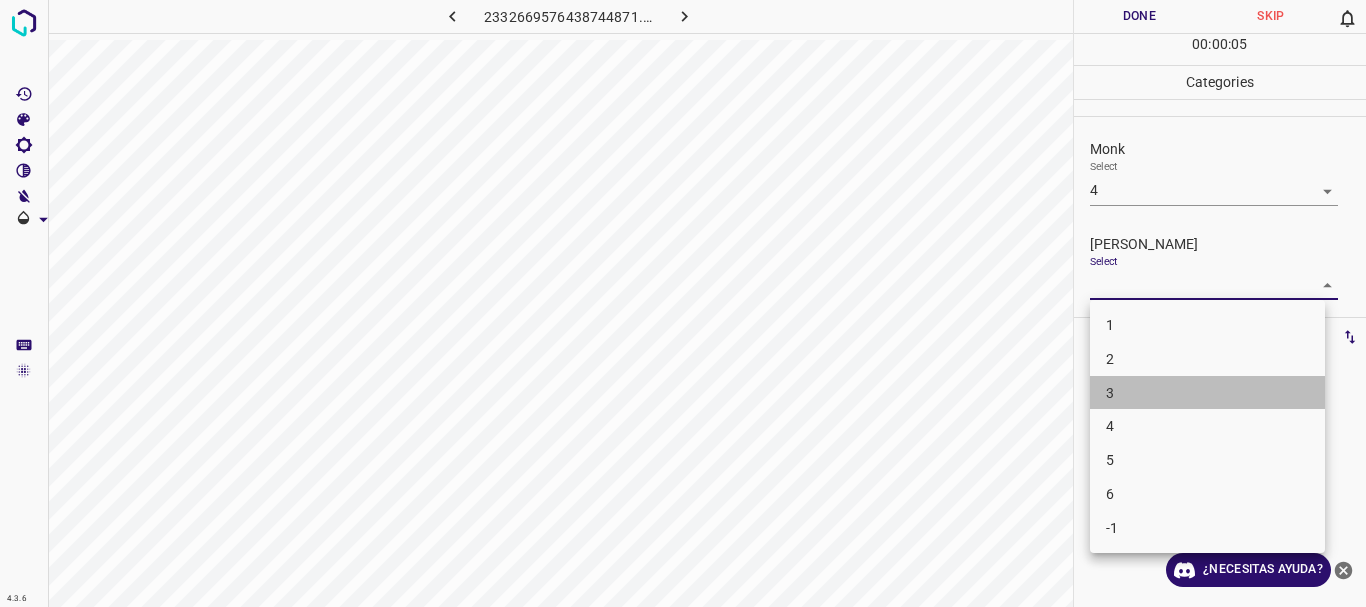 drag, startPoint x: 1145, startPoint y: 381, endPoint x: 1126, endPoint y: 118, distance: 263.68542 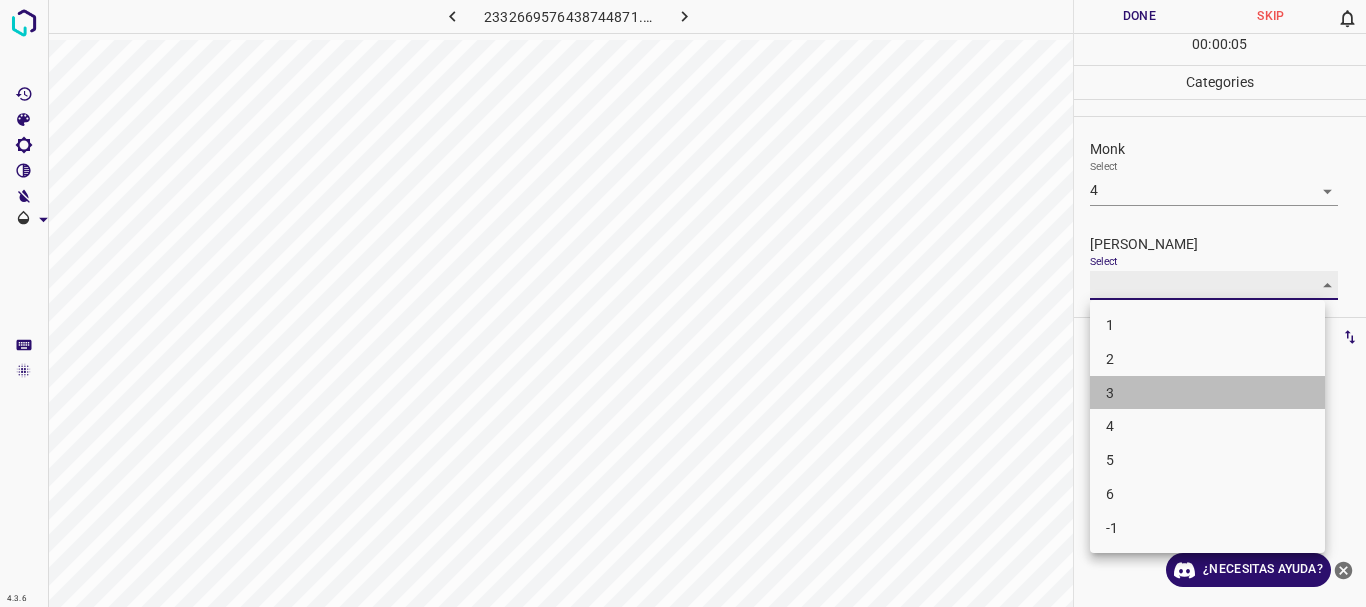 type on "3" 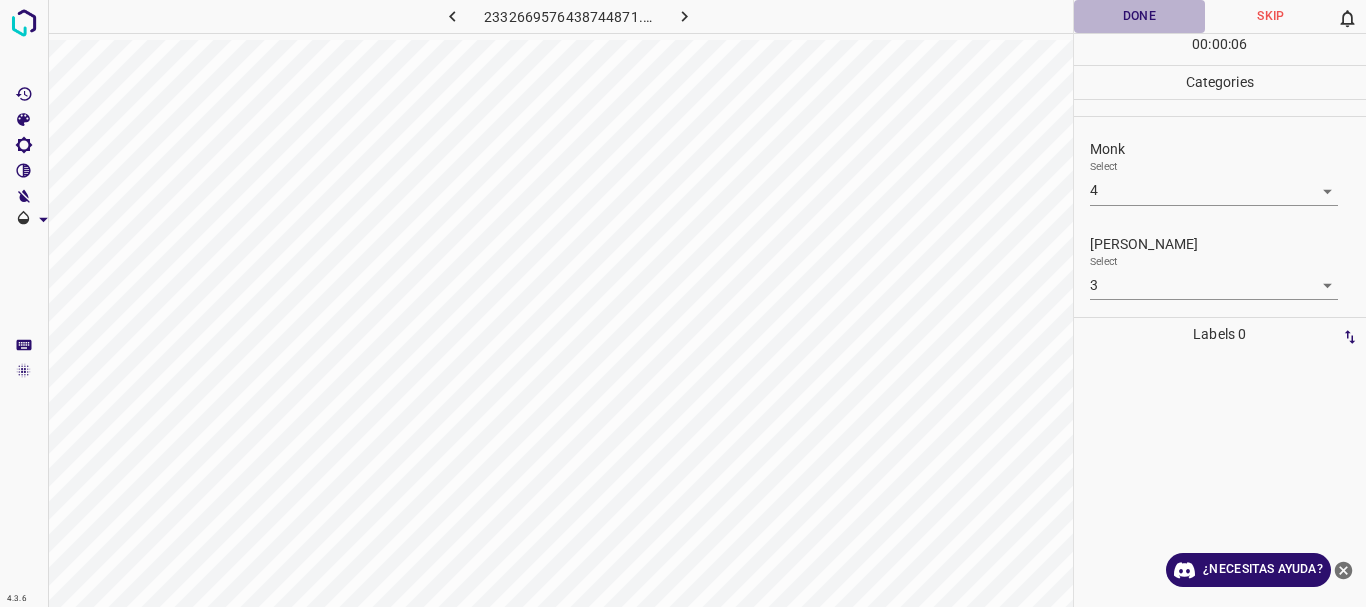 click on "Done" at bounding box center [1140, 16] 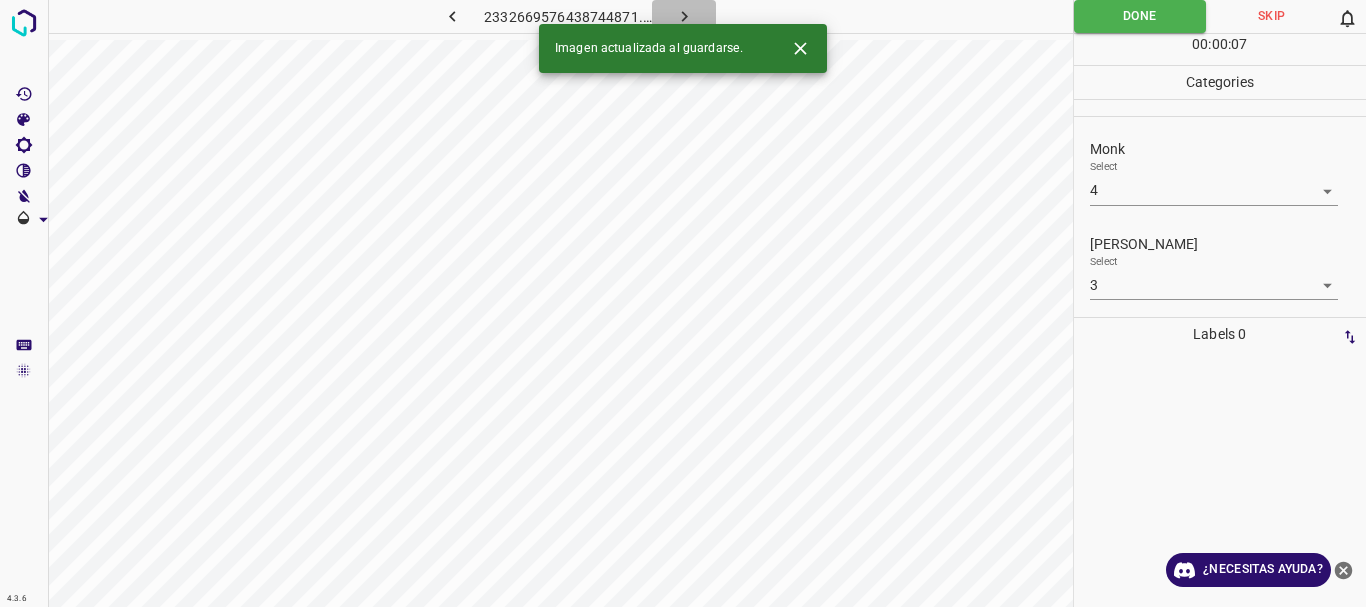 click 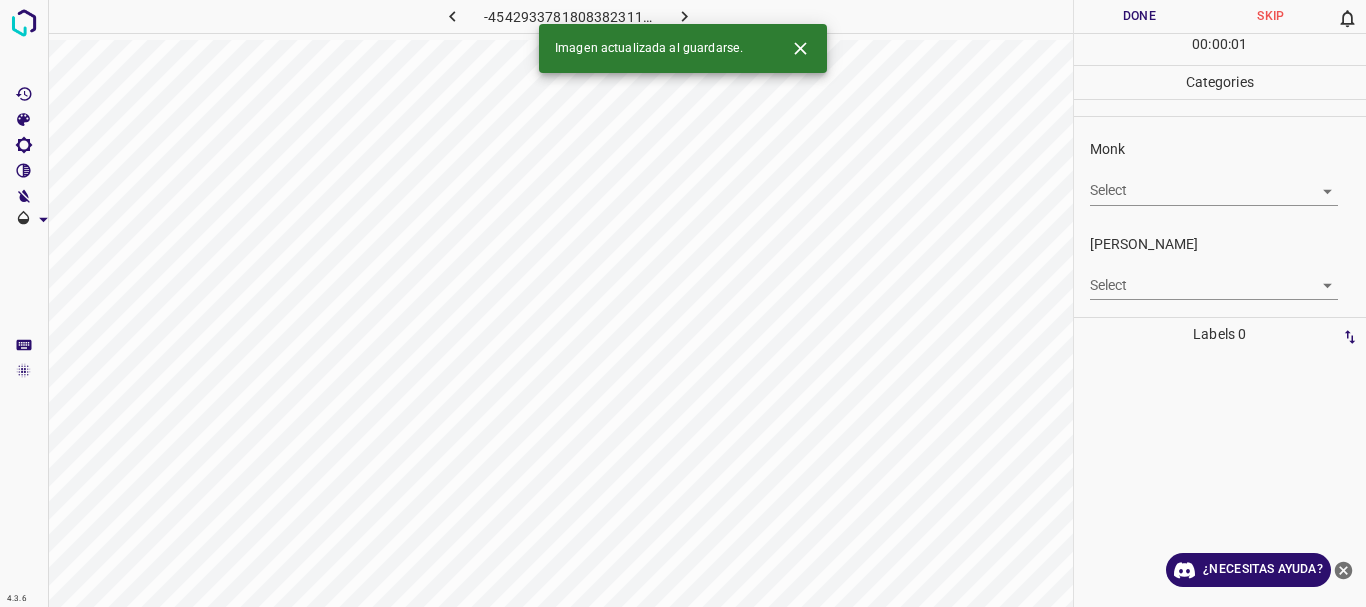 click on "4.3.6  -4542933781808382311.png Done Skip 0 00   : 00   : 01   Categories Monk   Select ​  Fitzpatrick   Select ​ Labels   0 Categories 1 Monk 2  Fitzpatrick Tools Space Change between modes (Draw & Edit) I Auto labeling R Restore zoom M Zoom in N Zoom out Delete Delete selecte label Filters Z Restore filters X Saturation filter C Brightness filter V Contrast filter B Gray scale filter General O Download Imagen actualizada al guardarse. ¿Necesitas ayuda? Texto original Valora esta traducción Tu opinión servirá para ayudar a mejorar el Traductor de Google - Texto - Esconder - Borrar" at bounding box center (683, 303) 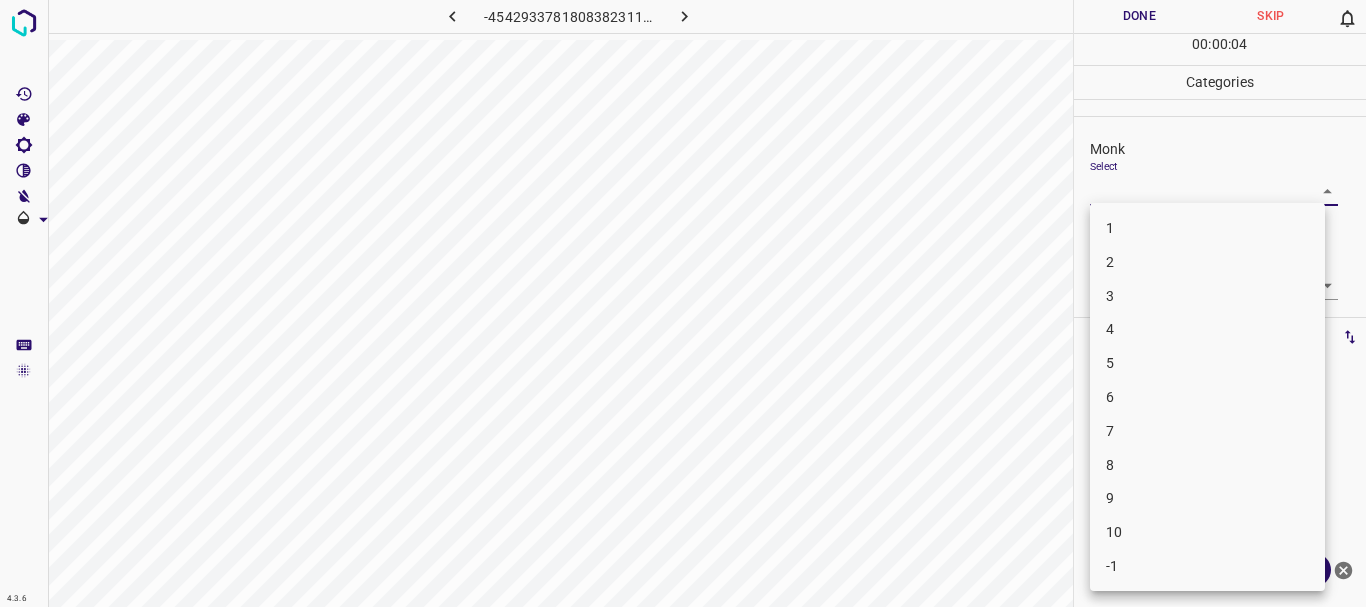 click on "6" at bounding box center (1207, 397) 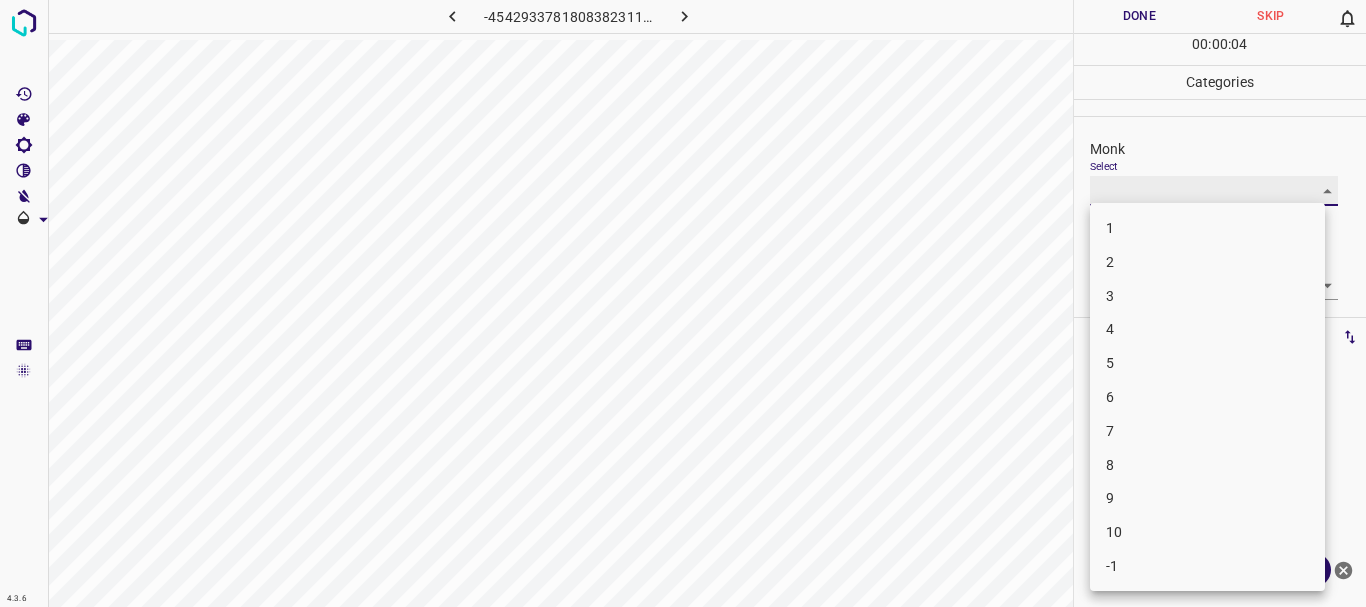 type on "6" 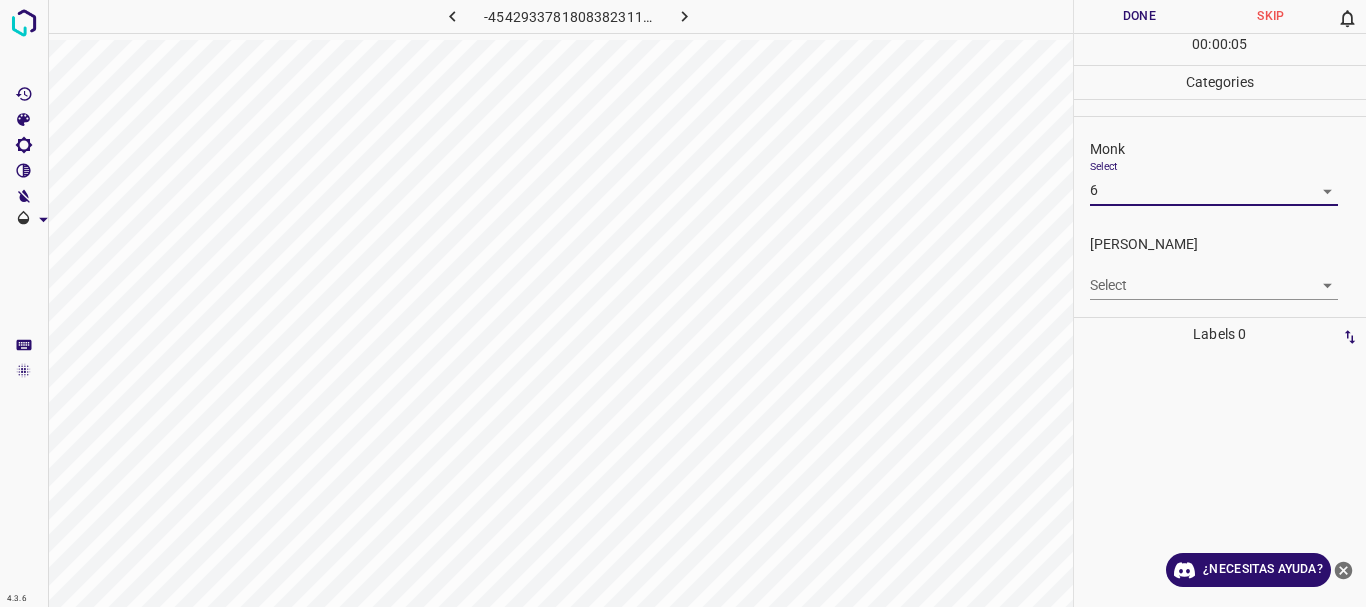 click on "4.3.6  -4542933781808382311.png Done Skip 0 00   : 00   : 05   Categories Monk   Select 6 6  Fitzpatrick   Select ​ Labels   0 Categories 1 Monk 2  Fitzpatrick Tools Space Change between modes (Draw & Edit) I Auto labeling R Restore zoom M Zoom in N Zoom out Delete Delete selecte label Filters Z Restore filters X Saturation filter C Brightness filter V Contrast filter B Gray scale filter General O Download ¿Necesitas ayuda? Texto original Valora esta traducción Tu opinión servirá para ayudar a mejorar el Traductor de Google - Texto - Esconder - Borrar" at bounding box center [683, 303] 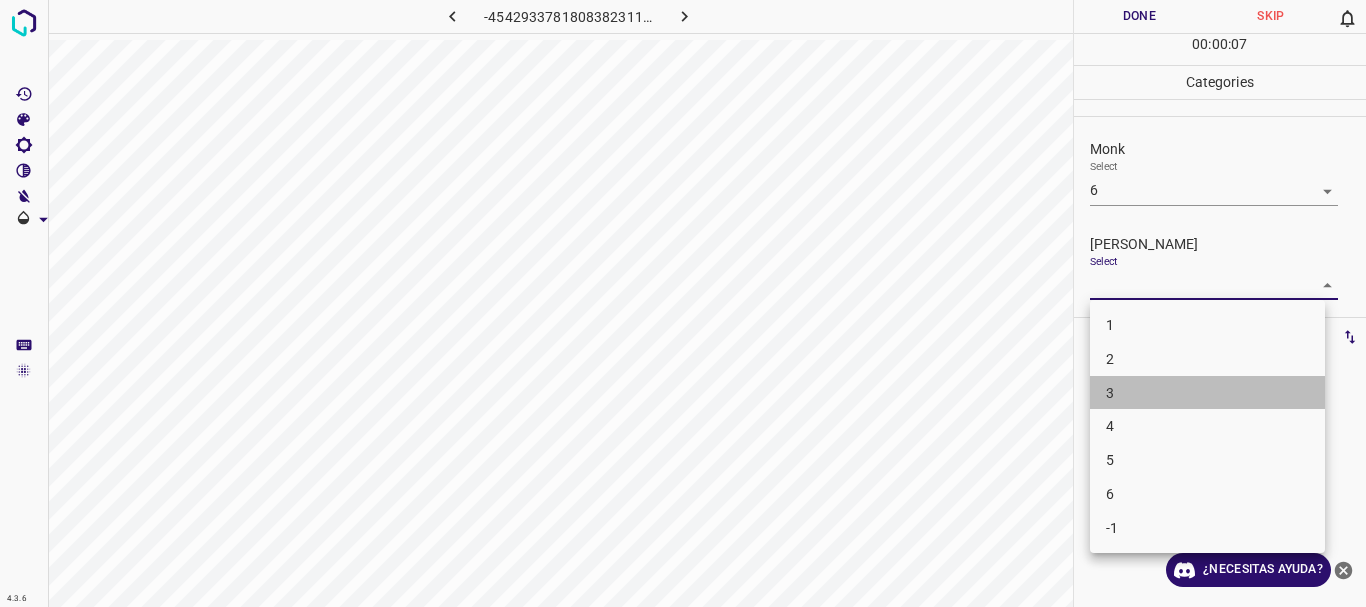 click on "3" at bounding box center (1207, 393) 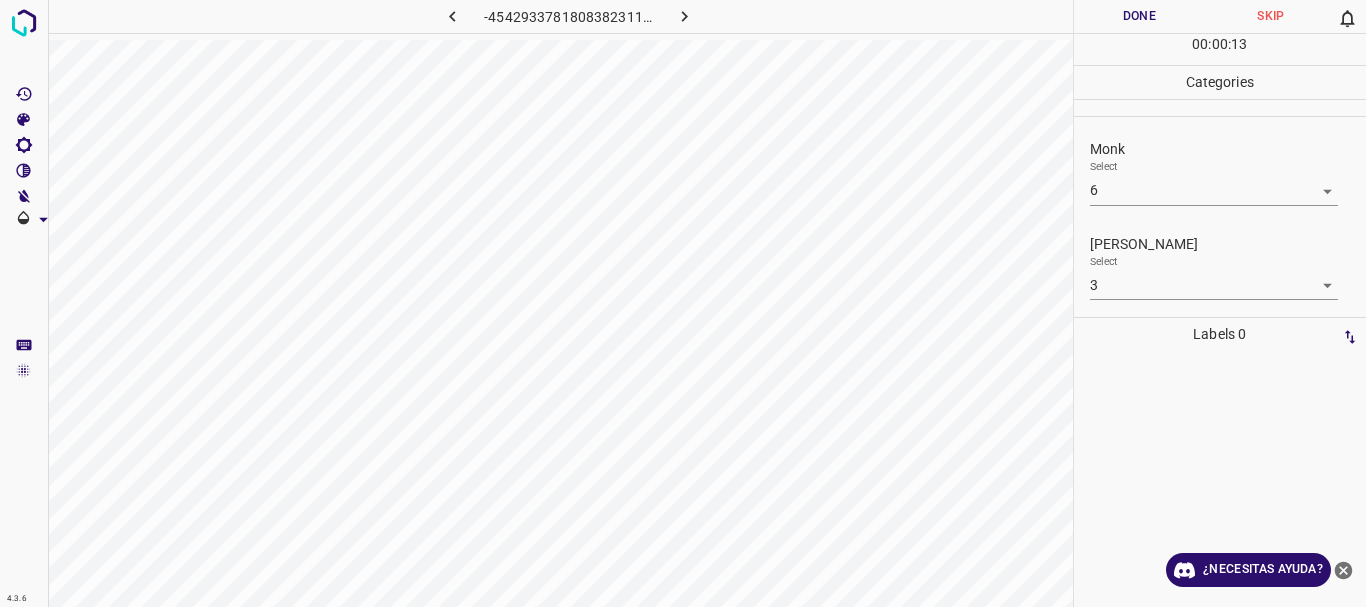 click on "4.3.6  -4542933781808382311.png Done Skip 0 00   : 00   : 13   Categories Monk   Select 6 6  Fitzpatrick   Select 3 3 Labels   0 Categories 1 Monk 2  Fitzpatrick Tools Space Change between modes (Draw & Edit) I Auto labeling R Restore zoom M Zoom in N Zoom out Delete Delete selecte label Filters Z Restore filters X Saturation filter C Brightness filter V Contrast filter B Gray scale filter General O Download ¿Necesitas ayuda? Texto original Valora esta traducción Tu opinión servirá para ayudar a mejorar el Traductor de Google - Texto - Esconder - Borrar" at bounding box center [683, 303] 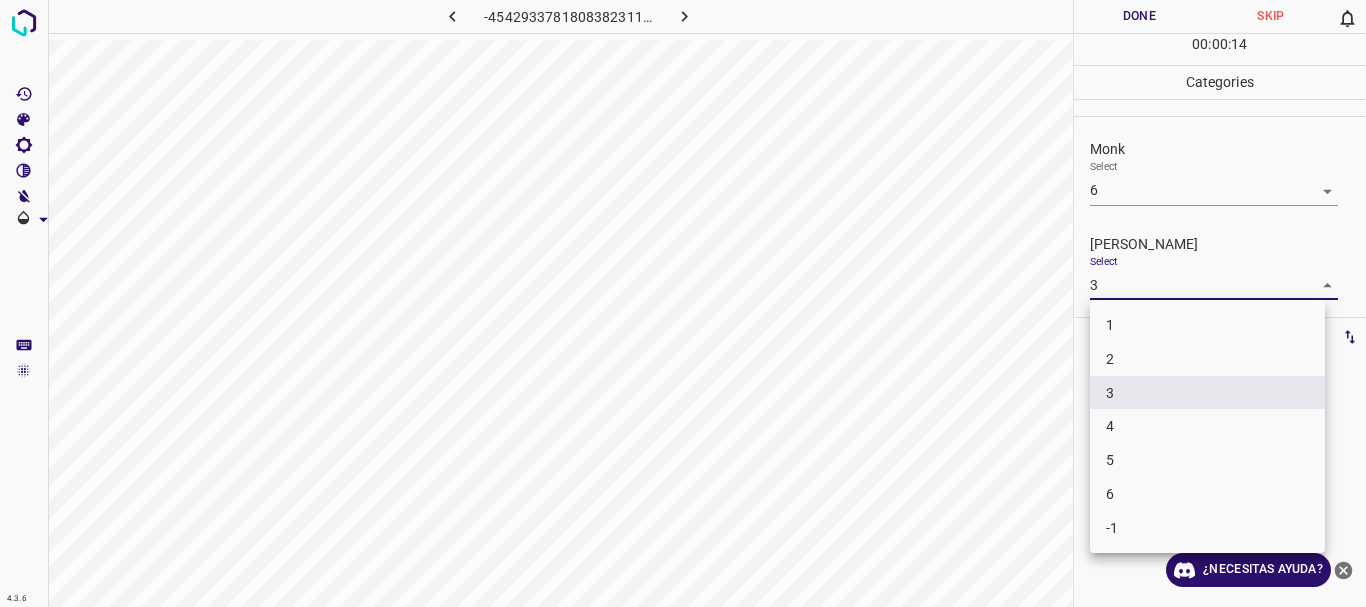 drag, startPoint x: 1177, startPoint y: 429, endPoint x: 1158, endPoint y: 352, distance: 79.30952 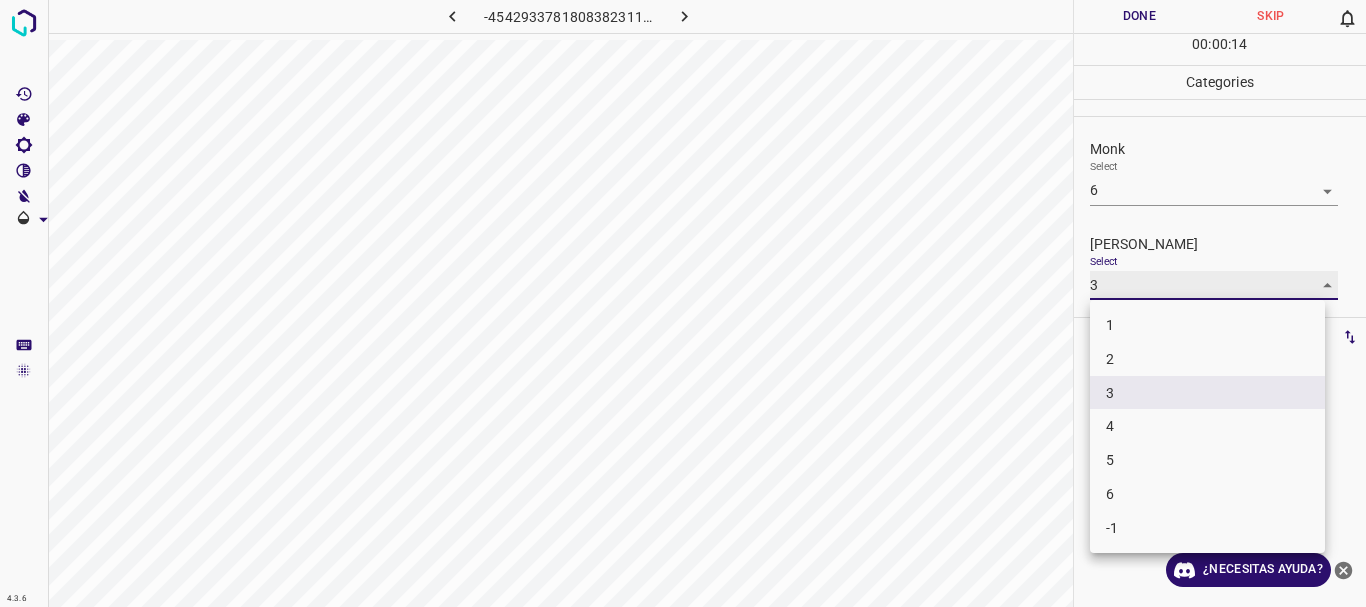 type on "4" 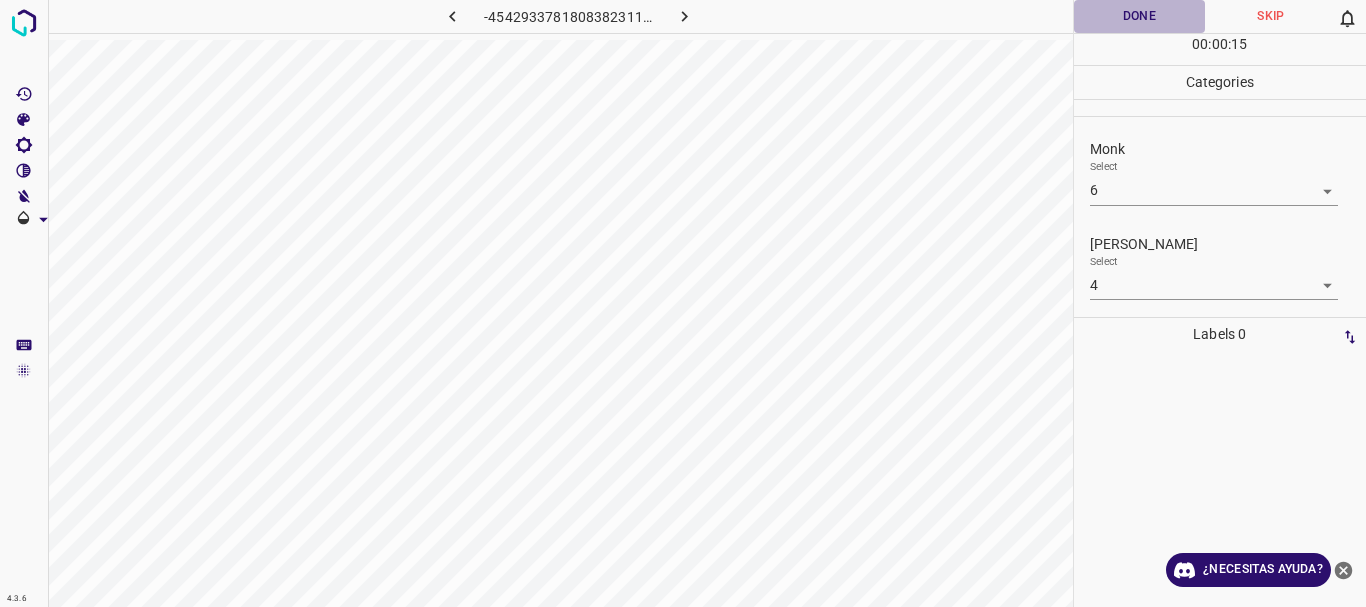 click on "Done" at bounding box center (1140, 16) 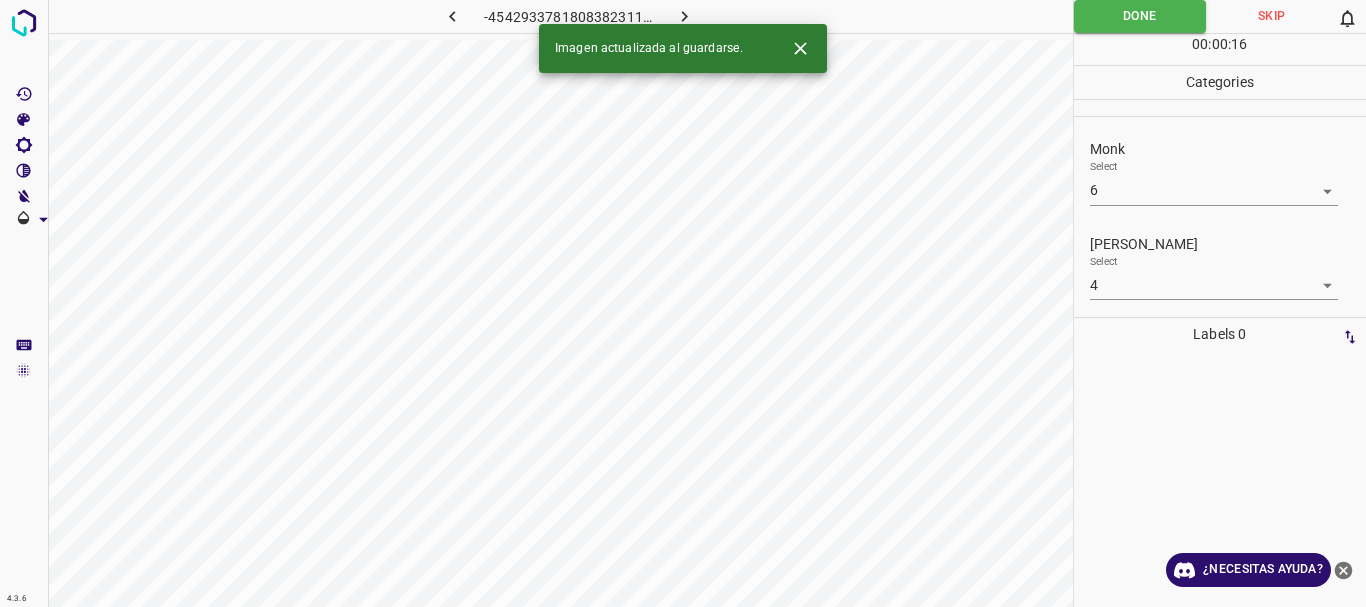 click 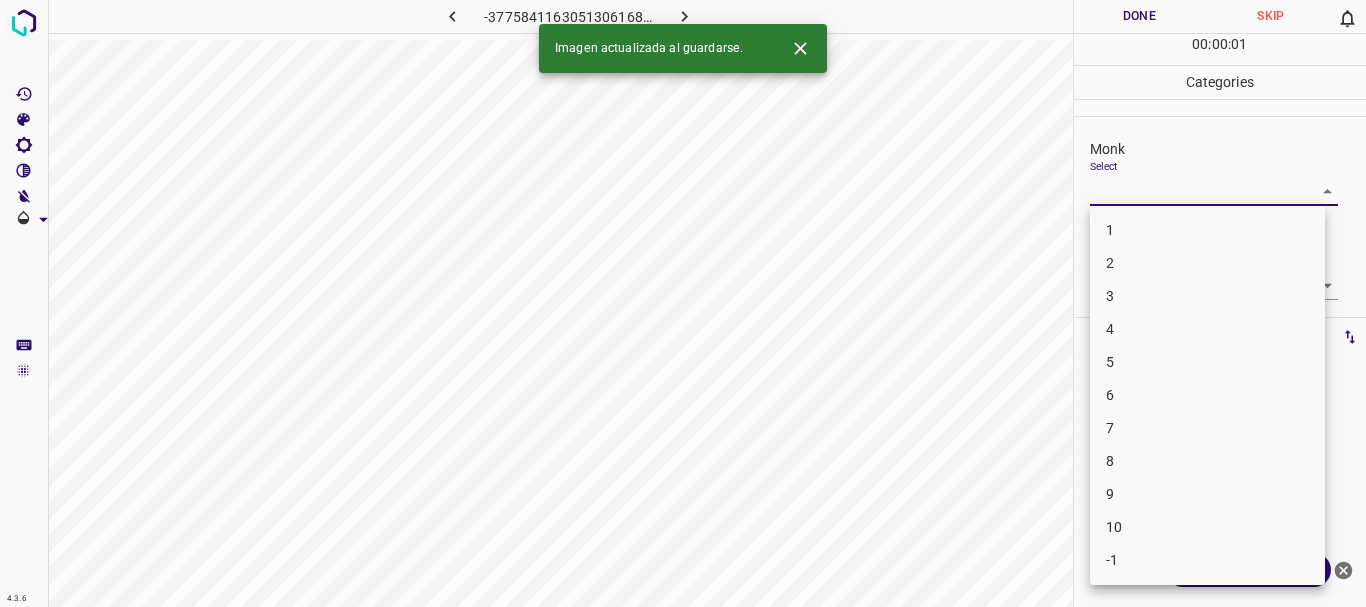 click on "4.3.6  -3775841163051306168.png Done Skip 0 00   : 00   : 01   Categories Monk   Select ​  Fitzpatrick   Select ​ Labels   0 Categories 1 Monk 2  Fitzpatrick Tools Space Change between modes (Draw & Edit) I Auto labeling R Restore zoom M Zoom in N Zoom out Delete Delete selecte label Filters Z Restore filters X Saturation filter C Brightness filter V Contrast filter B Gray scale filter General O Download Imagen actualizada al guardarse. ¿Necesitas ayuda? Texto original Valora esta traducción Tu opinión servirá para ayudar a mejorar el Traductor de Google - Texto - Esconder - Borrar 1 2 3 4 5 6 7 8 9 10 -1" at bounding box center (683, 303) 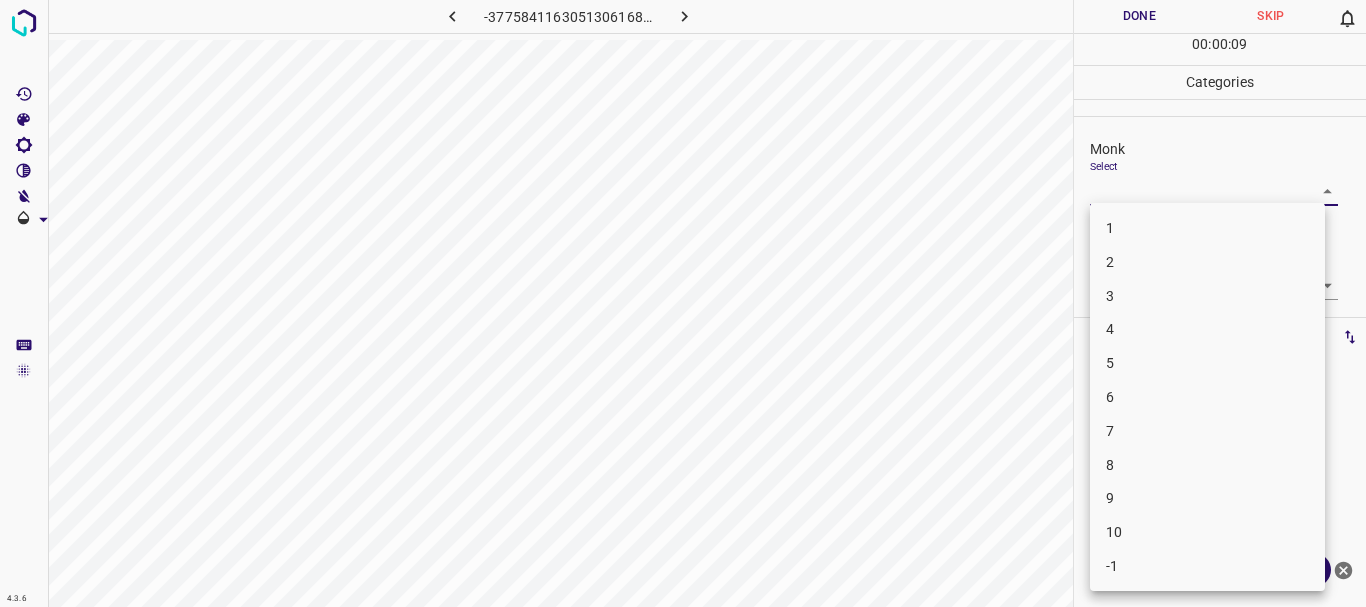 click on "7" at bounding box center [1207, 431] 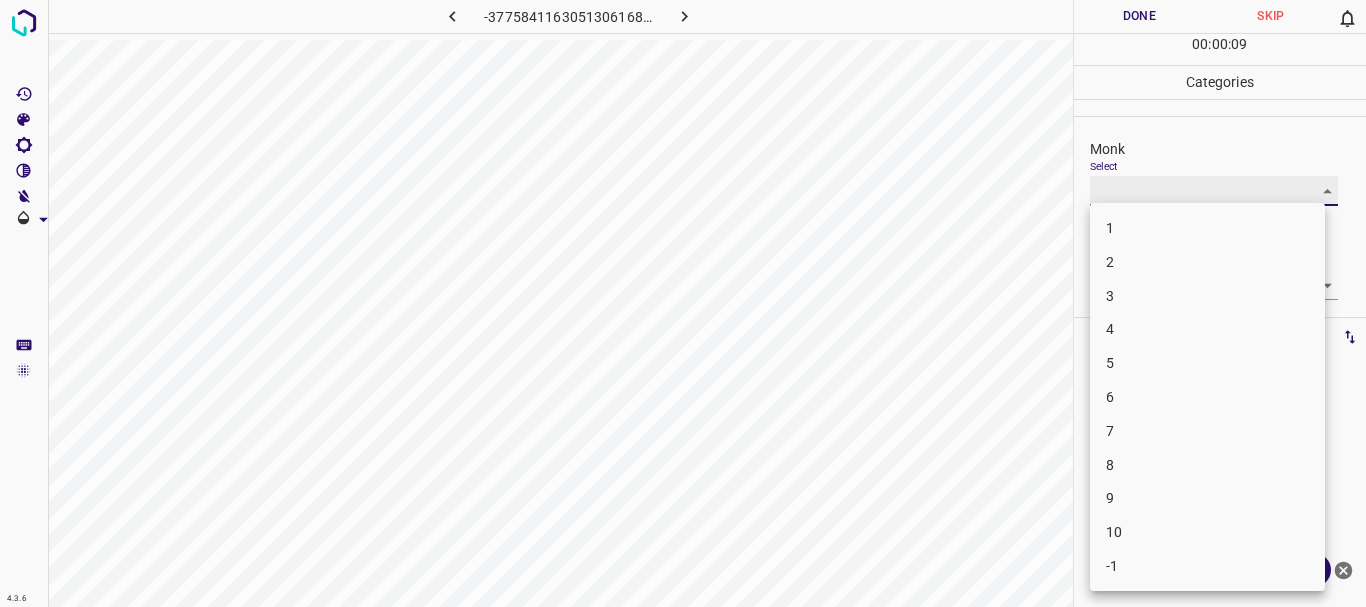 type on "7" 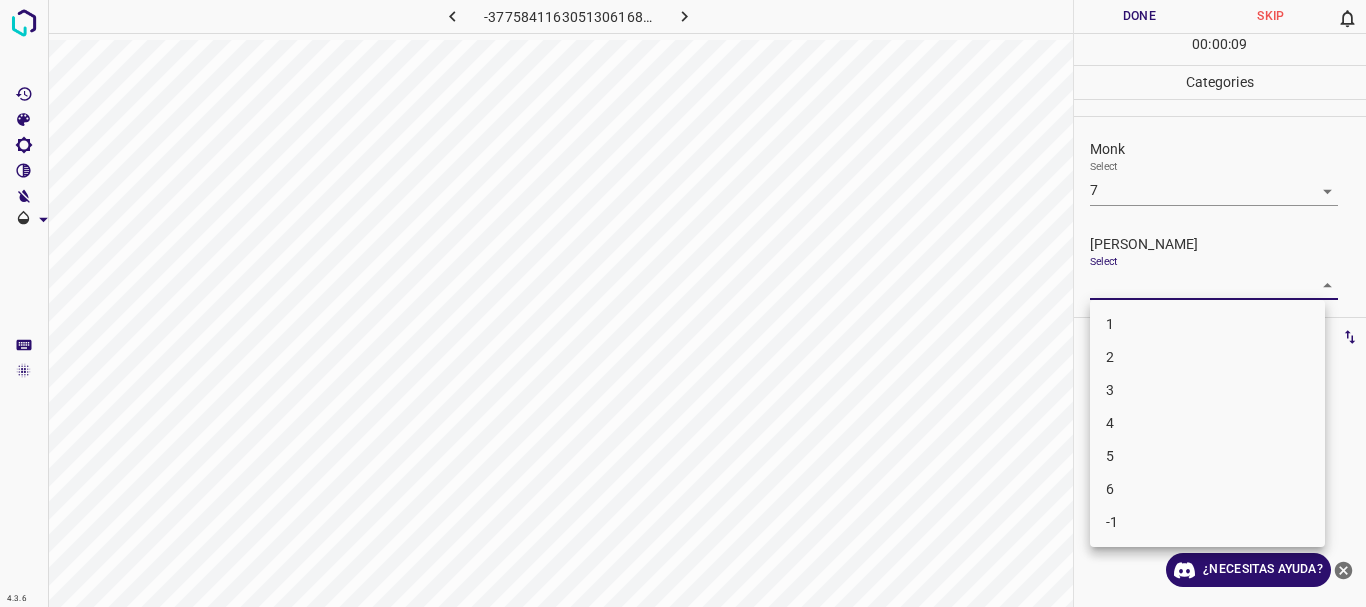 click on "4.3.6  -3775841163051306168.png Done Skip 0 00   : 00   : 09   Categories Monk   Select 7 7  Fitzpatrick   Select ​ Labels   0 Categories 1 Monk 2  Fitzpatrick Tools Space Change between modes (Draw & Edit) I Auto labeling R Restore zoom M Zoom in N Zoom out Delete Delete selecte label Filters Z Restore filters X Saturation filter C Brightness filter V Contrast filter B Gray scale filter General O Download ¿Necesitas ayuda? Texto original Valora esta traducción Tu opinión servirá para ayudar a mejorar el Traductor de Google - Texto - Esconder - Borrar 1 2 3 4 5 6 -1" at bounding box center (683, 303) 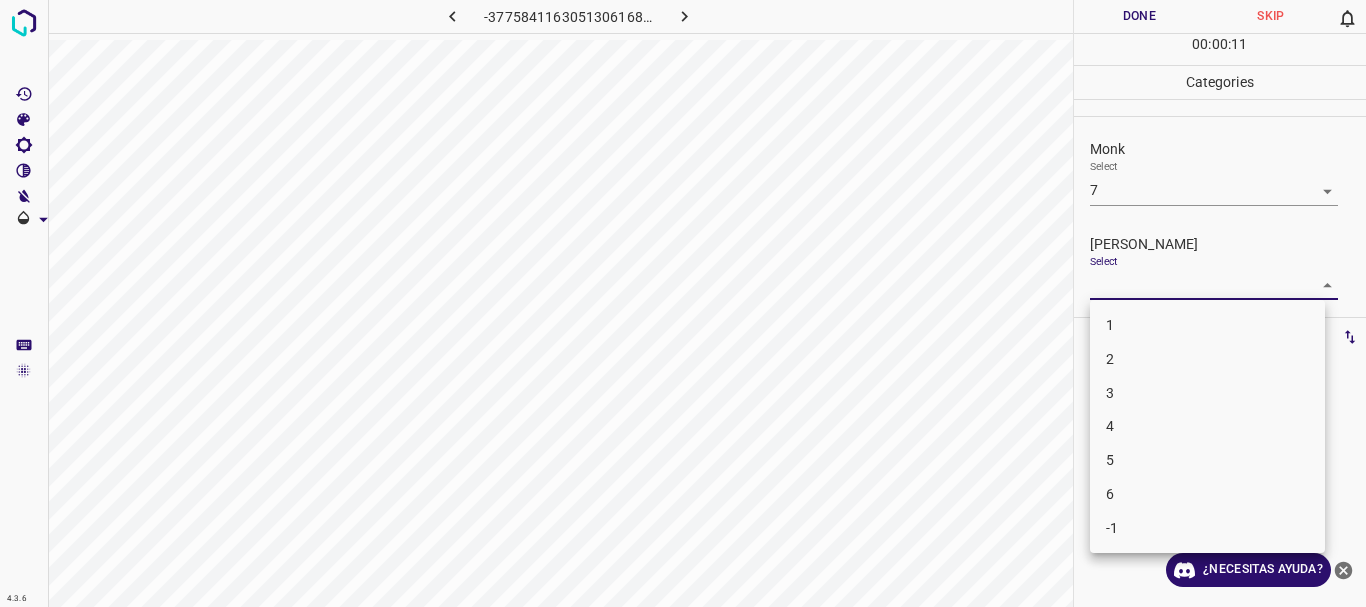 drag, startPoint x: 1159, startPoint y: 442, endPoint x: 1159, endPoint y: 430, distance: 12 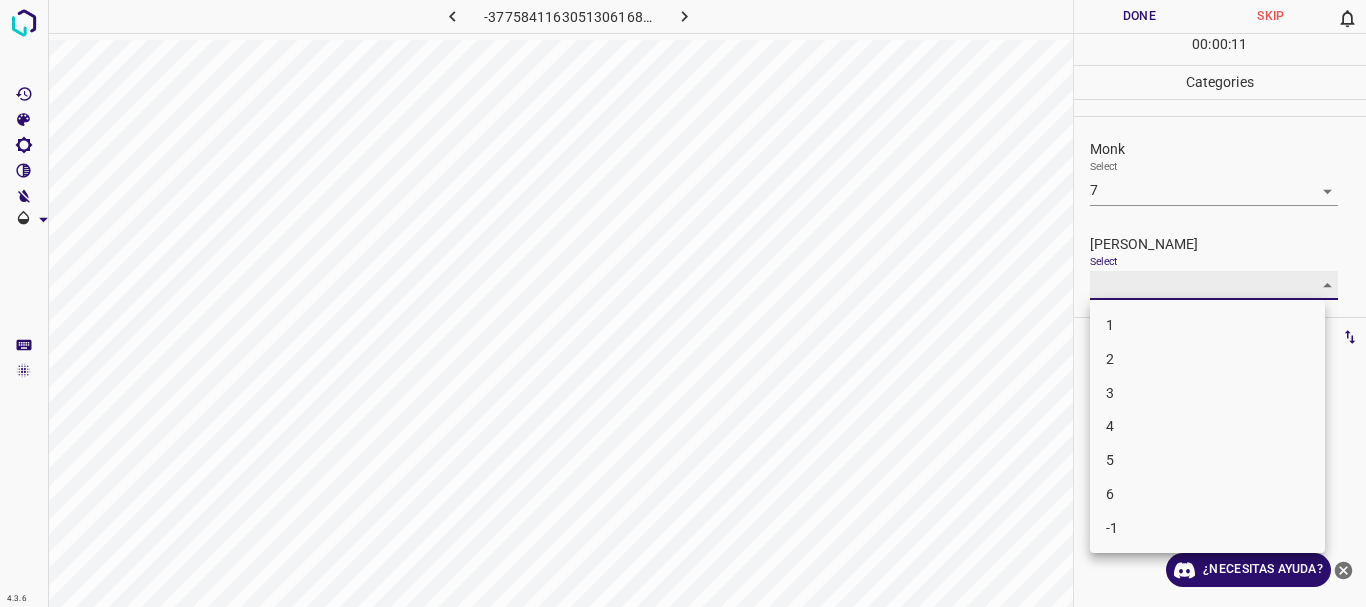 type on "4" 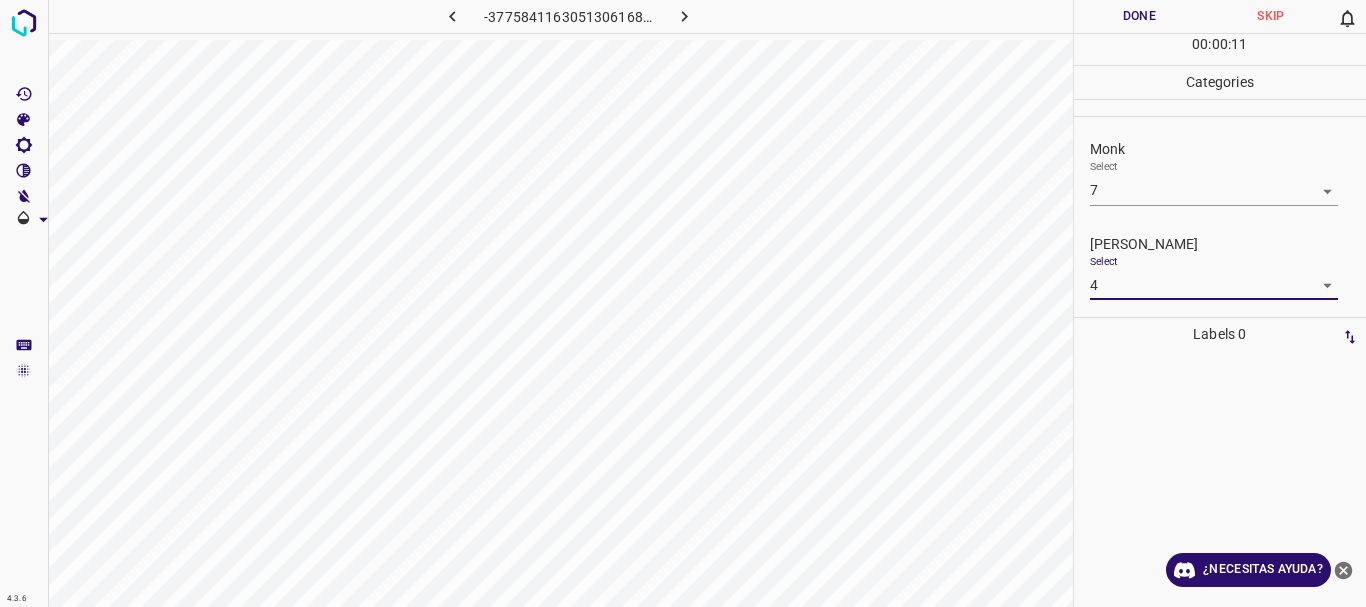 click on "Done" at bounding box center (1140, 16) 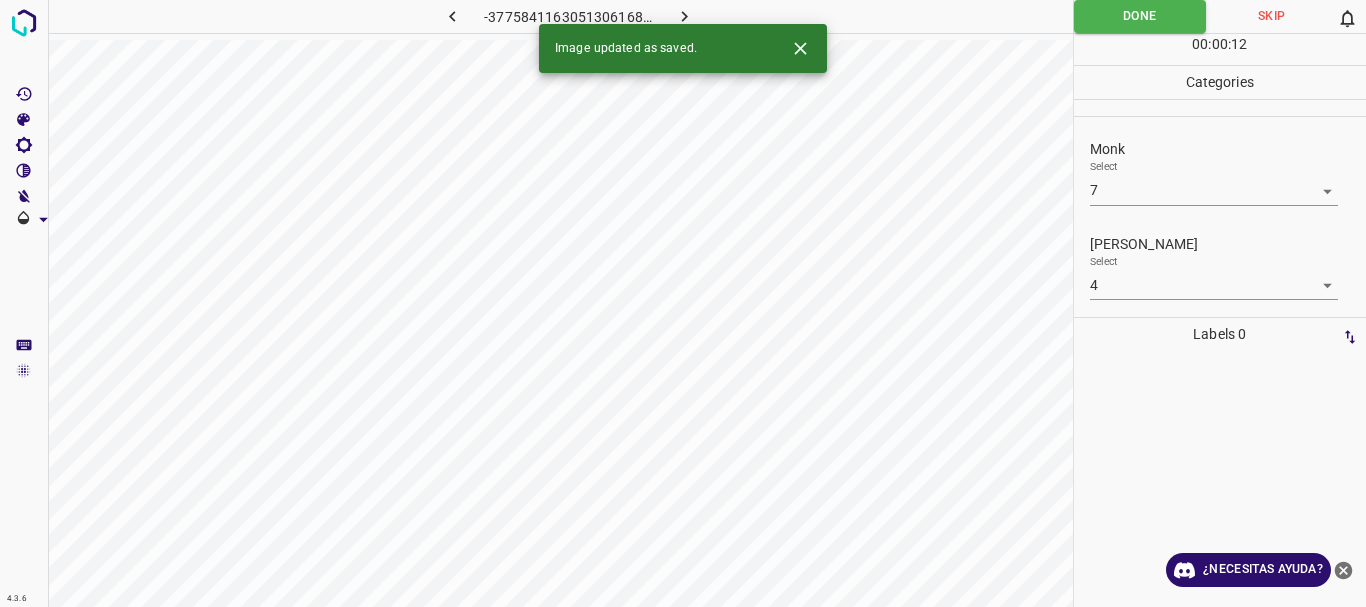 click 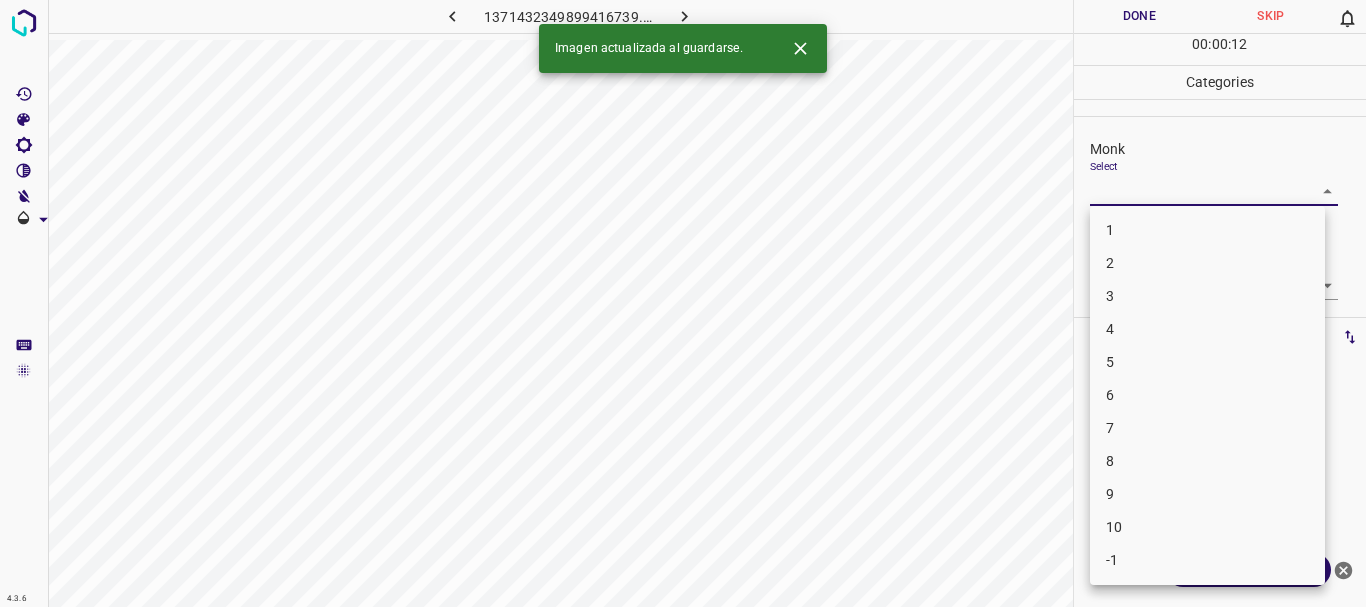 click on "4.3.6  1371432349899416739.png Done Skip 0 00   : 00   : 12   Categories Monk   Select ​  Fitzpatrick   Select ​ Labels   0 Categories 1 Monk 2  Fitzpatrick Tools Space Change between modes (Draw & Edit) I Auto labeling R Restore zoom M Zoom in N Zoom out Delete Delete selecte label Filters Z Restore filters X Saturation filter C Brightness filter V Contrast filter B Gray scale filter General O Download Imagen actualizada al guardarse. ¿Necesitas ayuda? Texto original Valora esta traducción Tu opinión servirá para ayudar a mejorar el Traductor de Google - Texto - Esconder - Borrar 1 2 3 4 5 6 7 8 9 10 -1" at bounding box center (683, 303) 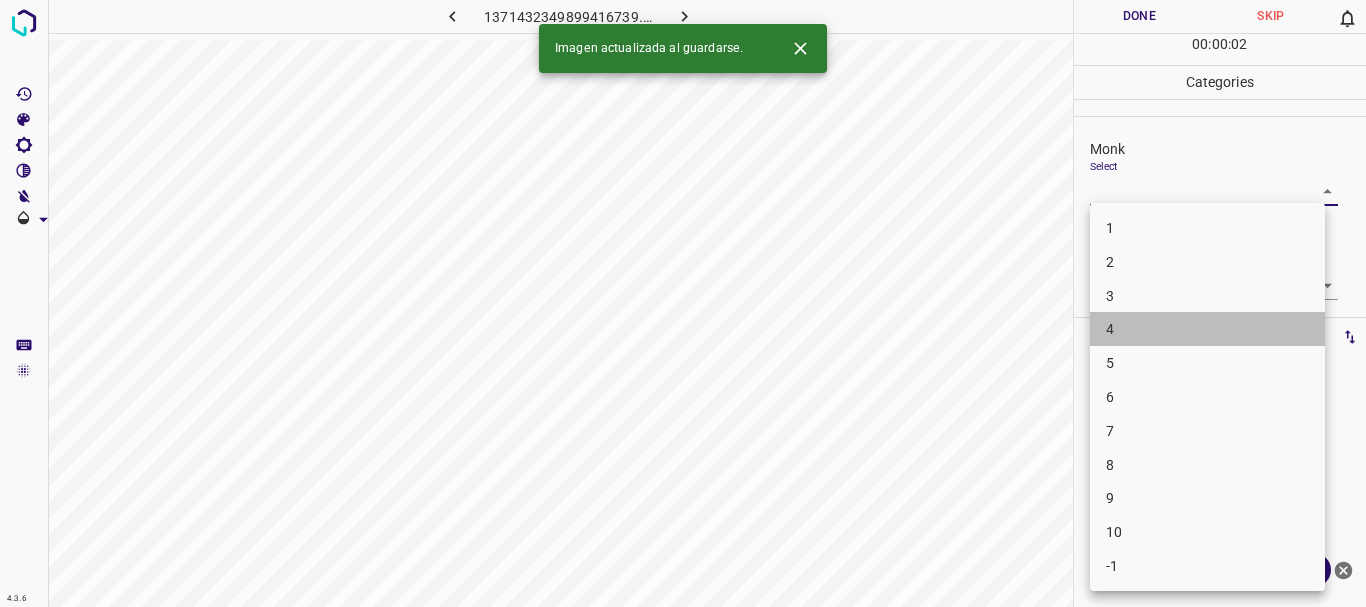 click on "4" at bounding box center [1207, 329] 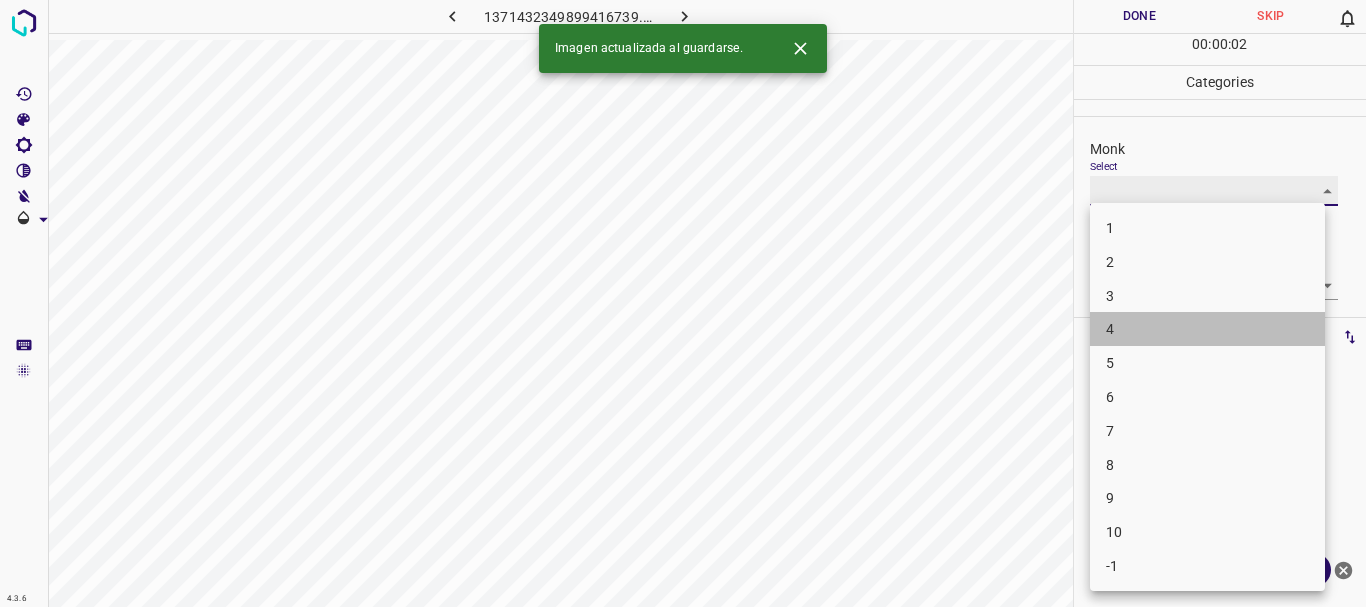 type on "4" 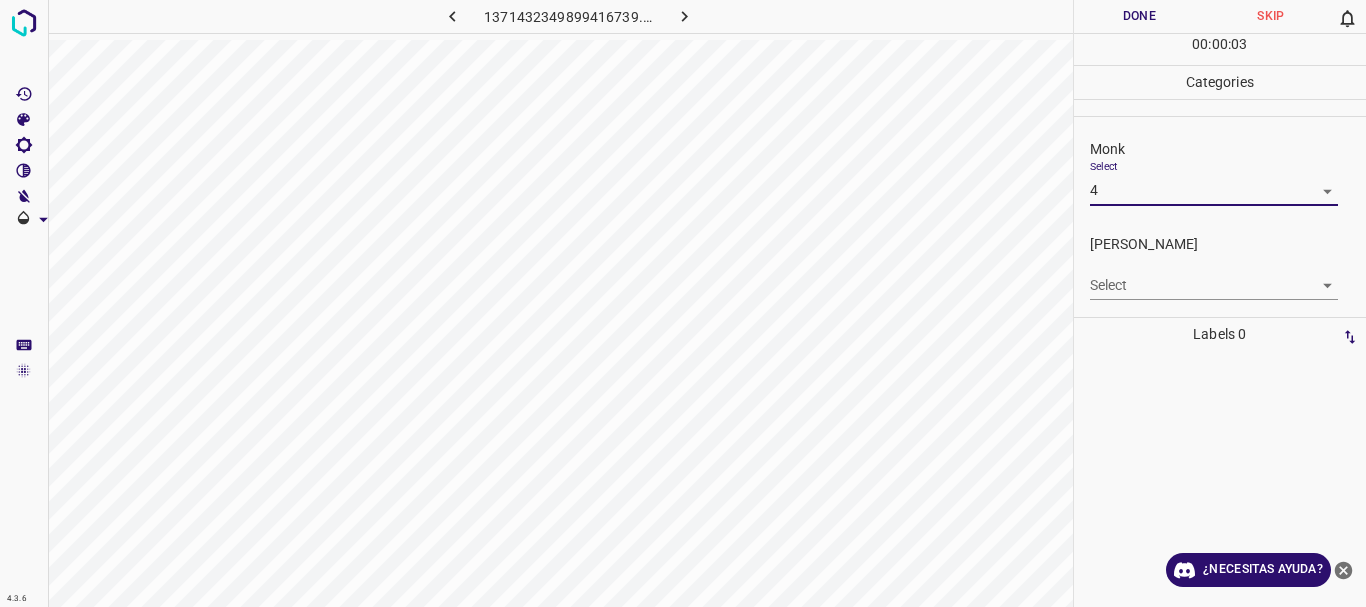 click on "4.3.6  1371432349899416739.png Done Skip 0 00   : 00   : 03   Categories Monk   Select 4 4  Fitzpatrick   Select ​ Labels   0 Categories 1 Monk 2  Fitzpatrick Tools Space Change between modes (Draw & Edit) I Auto labeling R Restore zoom M Zoom in N Zoom out Delete Delete selecte label Filters Z Restore filters X Saturation filter C Brightness filter V Contrast filter B Gray scale filter General O Download ¿Necesitas ayuda? Texto original Valora esta traducción Tu opinión servirá para ayudar a mejorar el Traductor de Google - Texto - Esconder - Borrar" at bounding box center (683, 303) 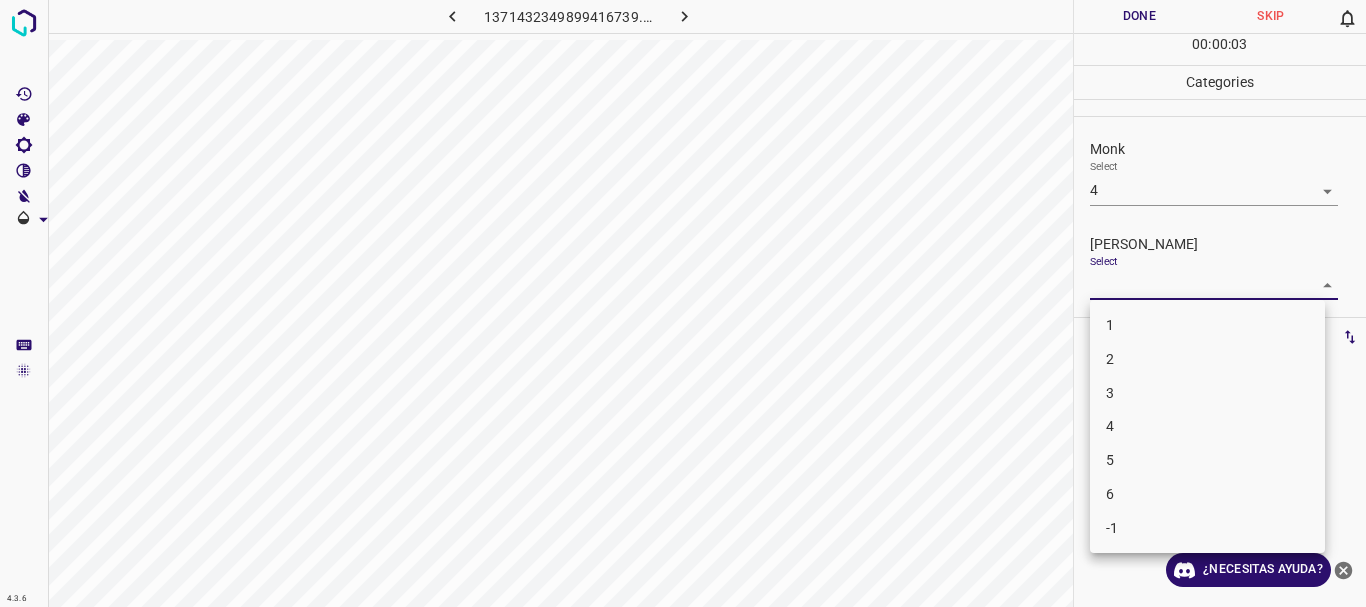 drag, startPoint x: 1130, startPoint y: 358, endPoint x: 1116, endPoint y: 167, distance: 191.5124 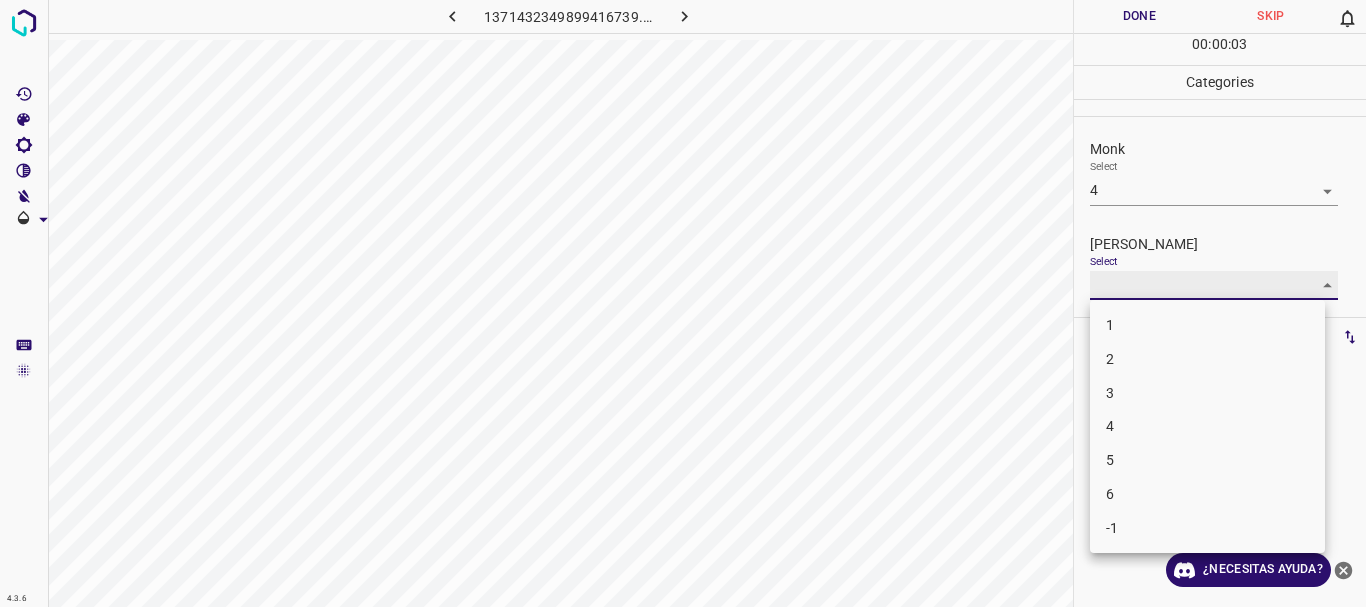 type on "2" 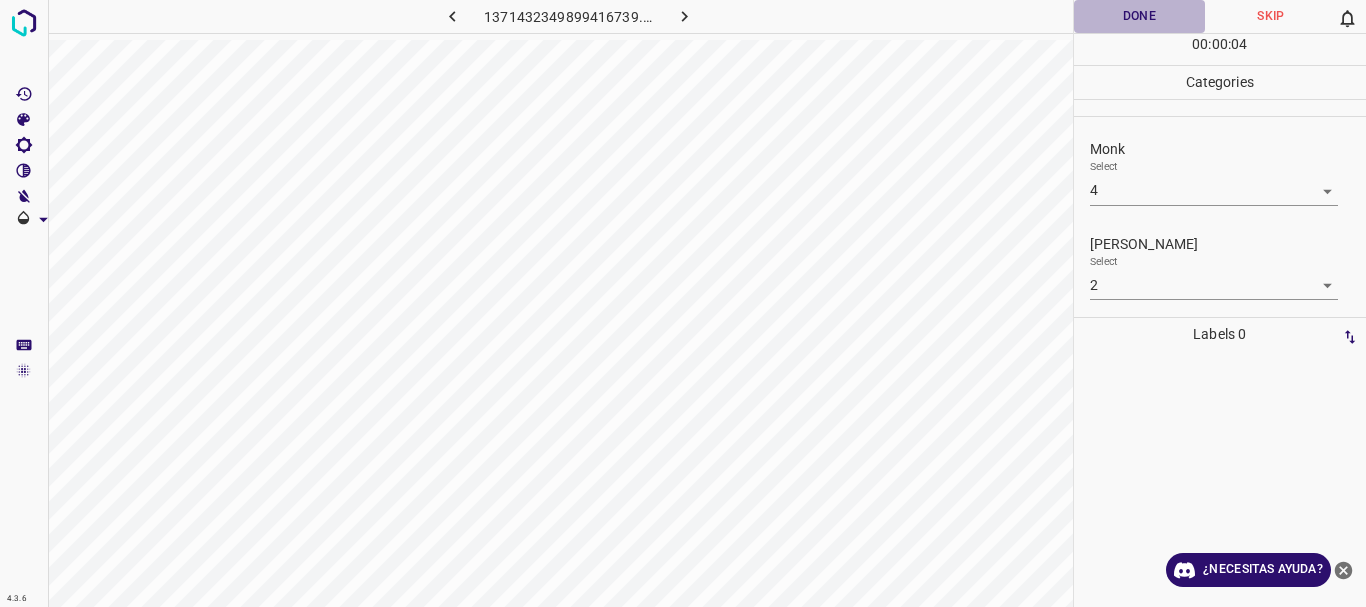 click on "Done" at bounding box center [1140, 16] 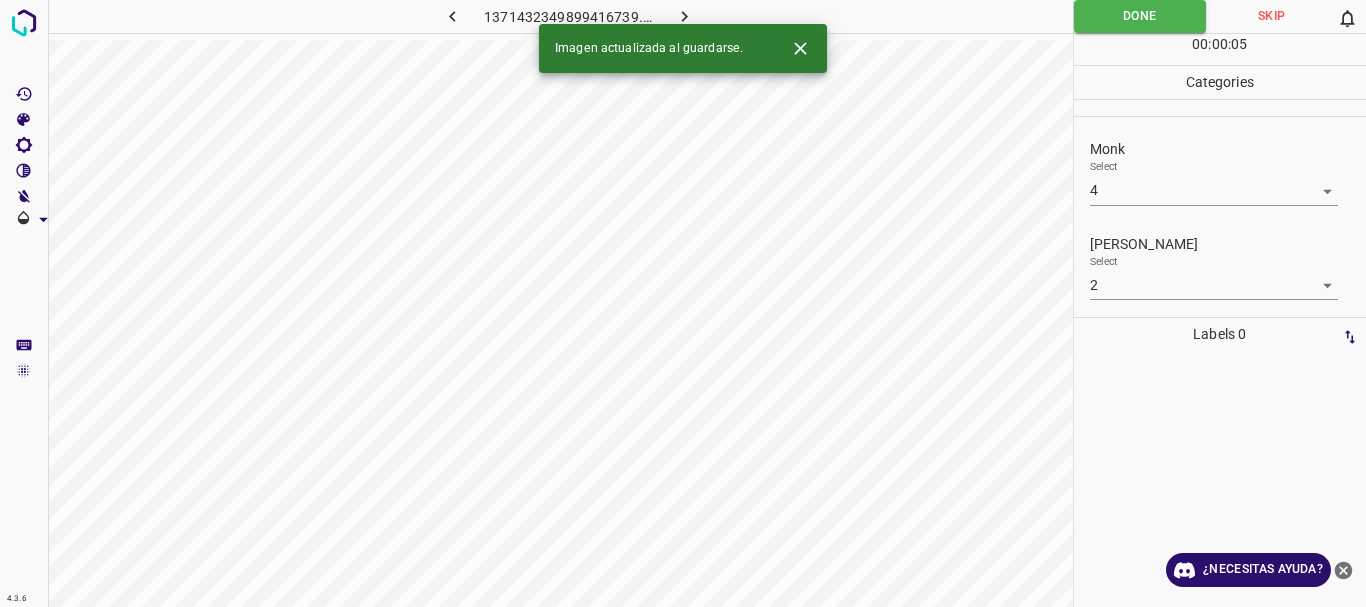 click 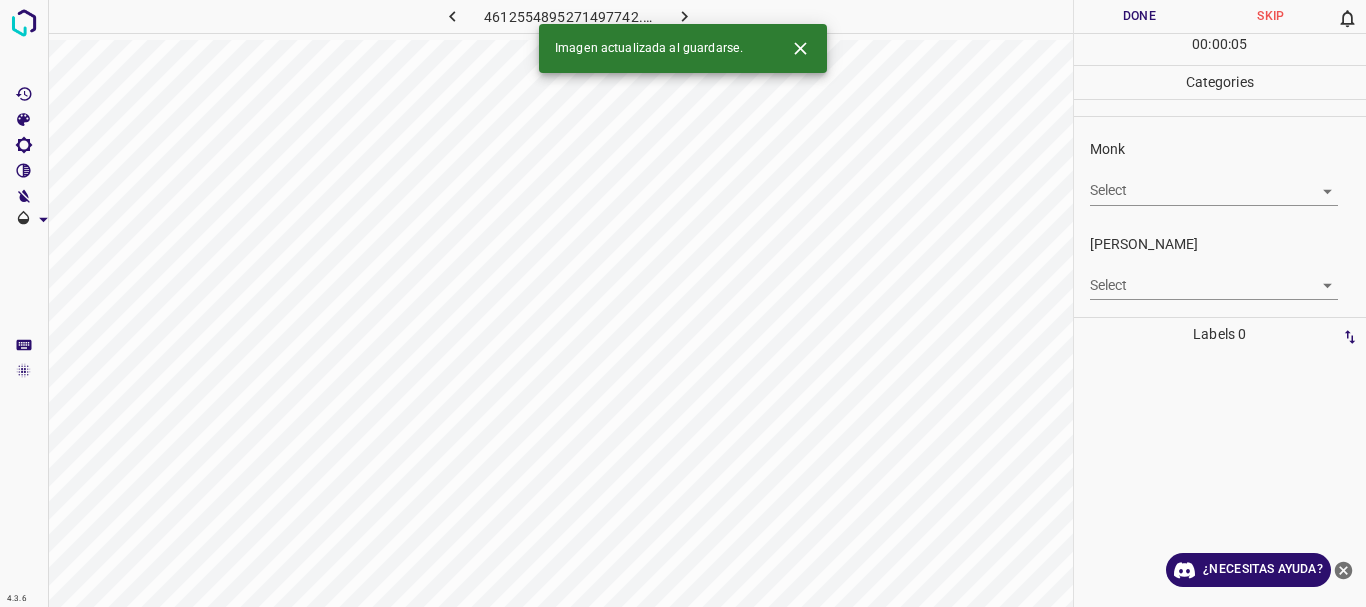click on "4.3.6  4612554895271497742.png Done Skip 0 00   : 00   : 05   Categories Monk   Select ​  Fitzpatrick   Select ​ Labels   0 Categories 1 Monk 2  Fitzpatrick Tools Space Change between modes (Draw & Edit) I Auto labeling R Restore zoom M Zoom in N Zoom out Delete Delete selecte label Filters Z Restore filters X Saturation filter C Brightness filter V Contrast filter B Gray scale filter General O Download Imagen actualizada al guardarse. ¿Necesitas ayuda? Texto original Valora esta traducción Tu opinión servirá para ayudar a mejorar el Traductor de Google - Texto - Esconder - Borrar" at bounding box center (683, 303) 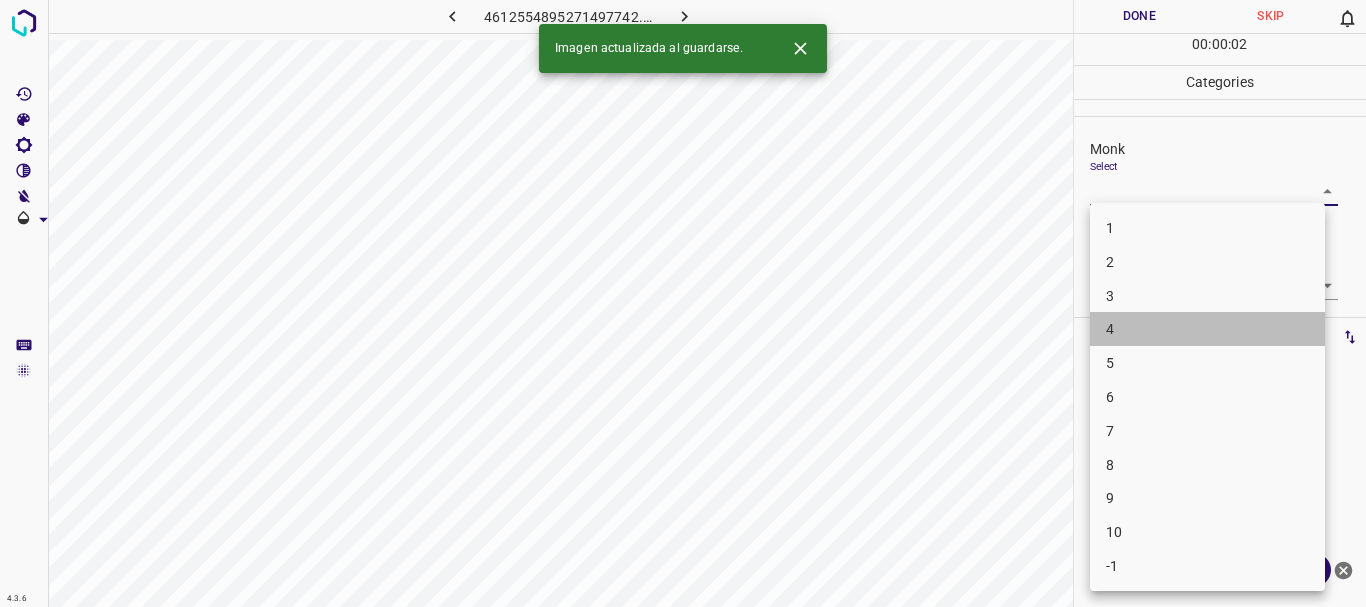 click on "4" at bounding box center [1207, 329] 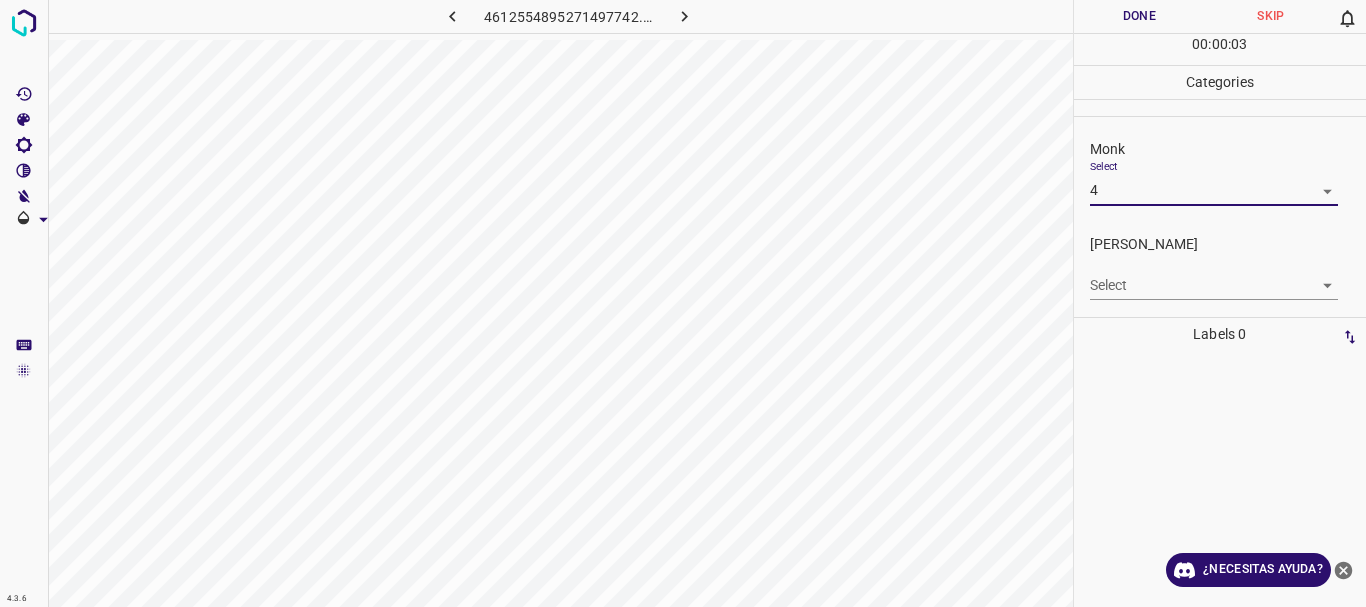 click on "4.3.6  4612554895271497742.png Done Skip 0 00   : 00   : 03   Categories Monk   Select 4 4  Fitzpatrick   Select ​ Labels   0 Categories 1 Monk 2  Fitzpatrick Tools Space Change between modes (Draw & Edit) I Auto labeling R Restore zoom M Zoom in N Zoom out Delete Delete selecte label Filters Z Restore filters X Saturation filter C Brightness filter V Contrast filter B Gray scale filter General O Download ¿Necesitas ayuda? Texto original Valora esta traducción Tu opinión servirá para ayudar a mejorar el Traductor de Google - Texto - Esconder - Borrar" at bounding box center (683, 303) 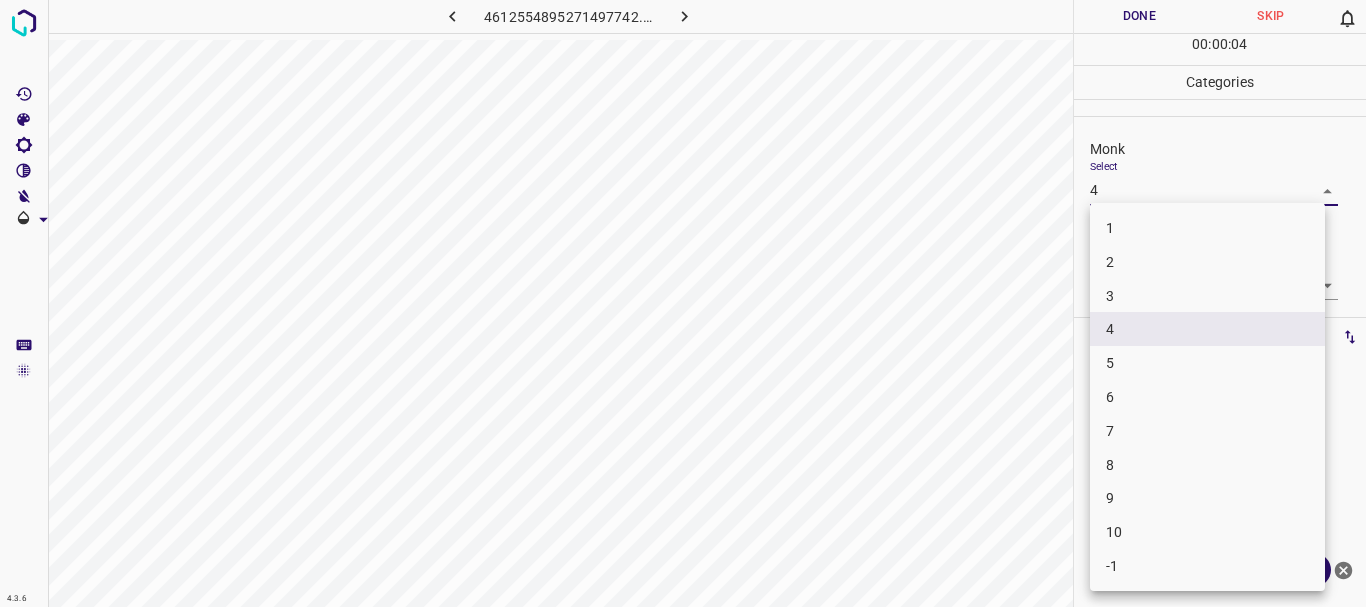 click on "5" at bounding box center [1207, 363] 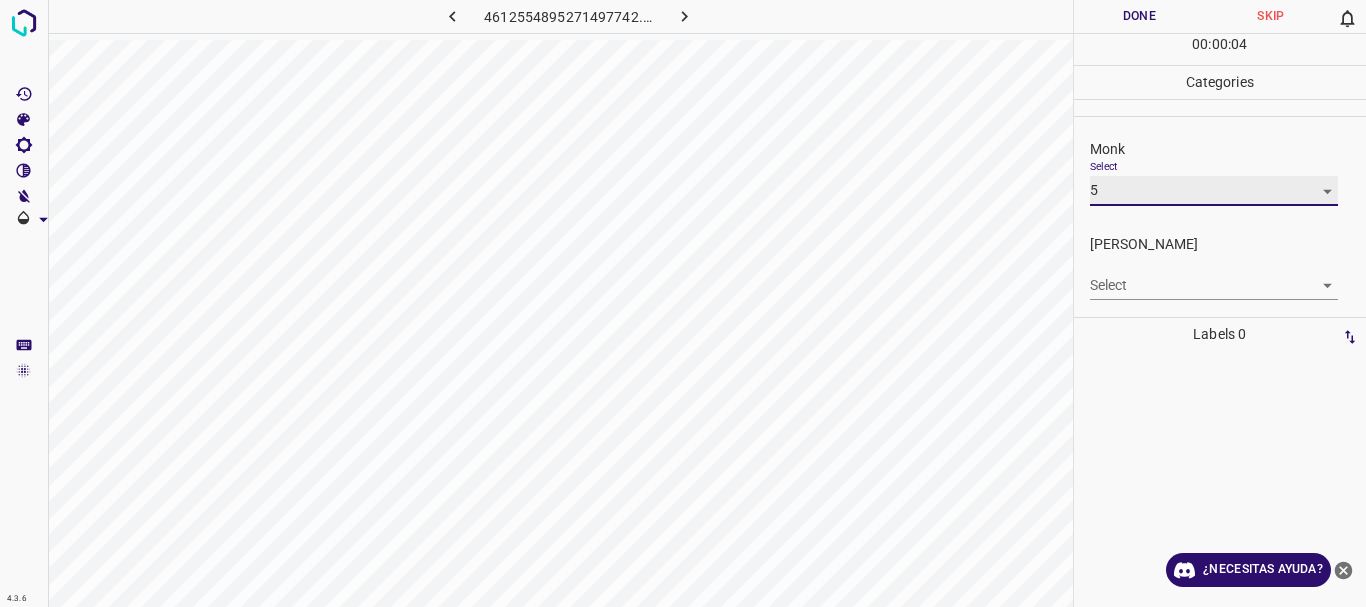 type on "5" 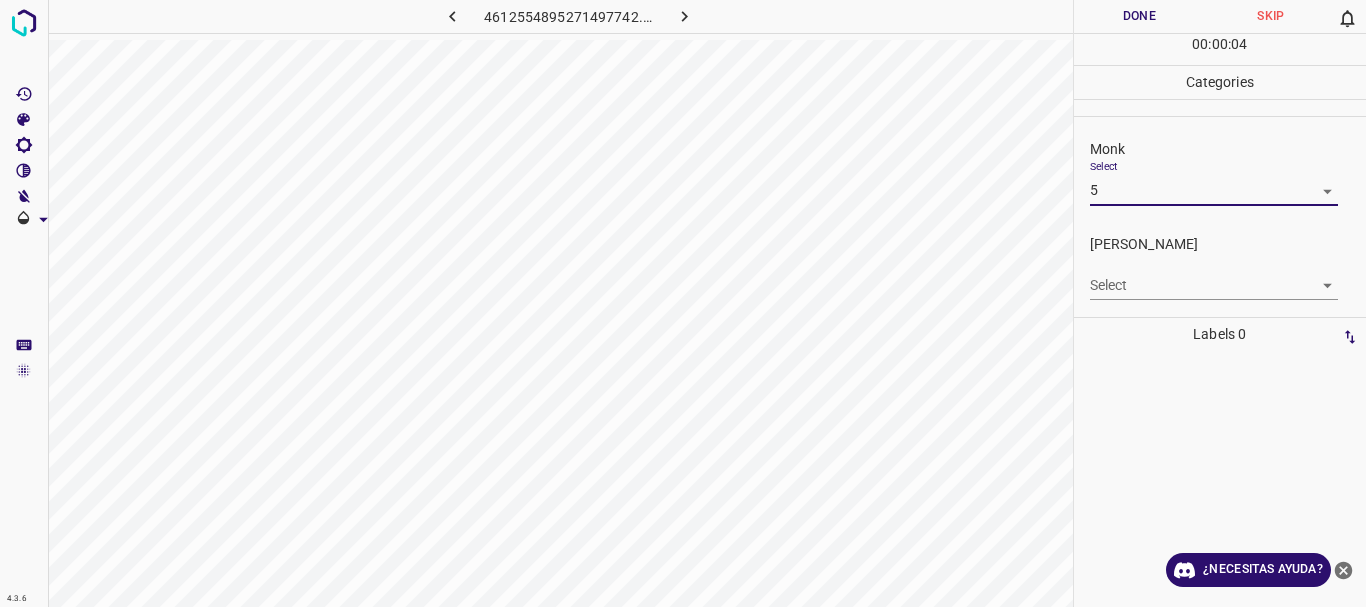 click on "4.3.6  4612554895271497742.png Done Skip 0 00   : 00   : 04   Categories Monk   Select 5 5  Fitzpatrick   Select ​ Labels   0 Categories 1 Monk 2  Fitzpatrick Tools Space Change between modes (Draw & Edit) I Auto labeling R Restore zoom M Zoom in N Zoom out Delete Delete selecte label Filters Z Restore filters X Saturation filter C Brightness filter V Contrast filter B Gray scale filter General O Download ¿Necesitas ayuda? Texto original Valora esta traducción Tu opinión servirá para ayudar a mejorar el Traductor de Google - Texto - Esconder - Borrar" at bounding box center [683, 303] 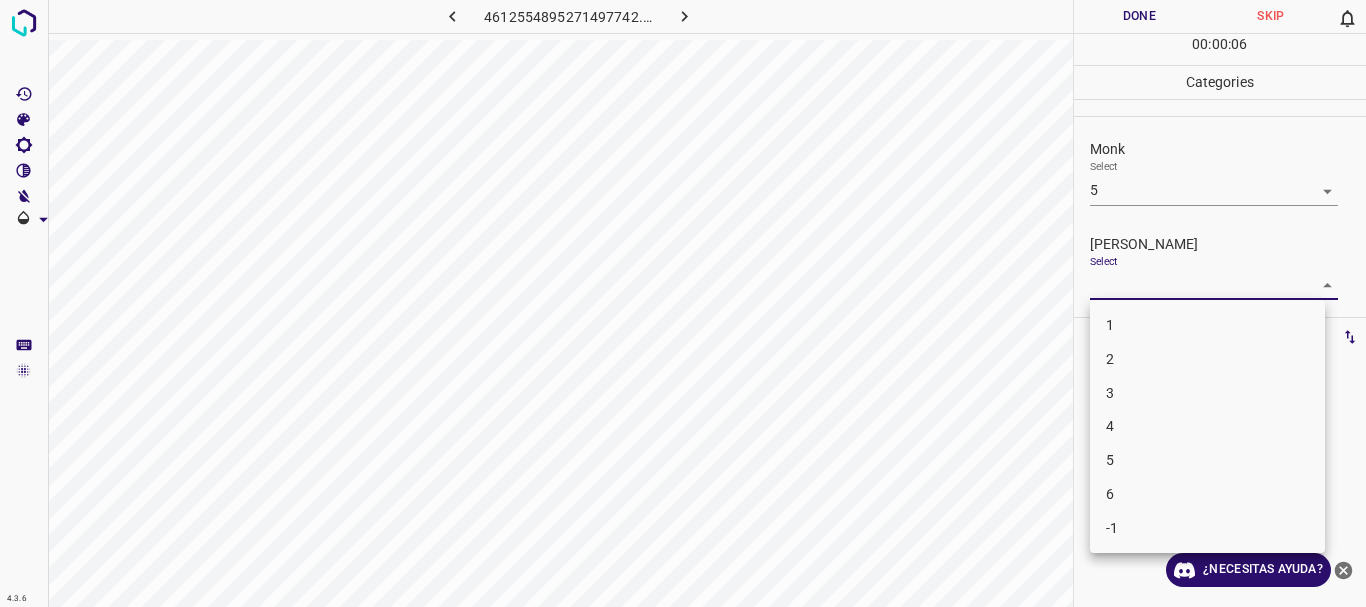 click on "3" at bounding box center [1207, 393] 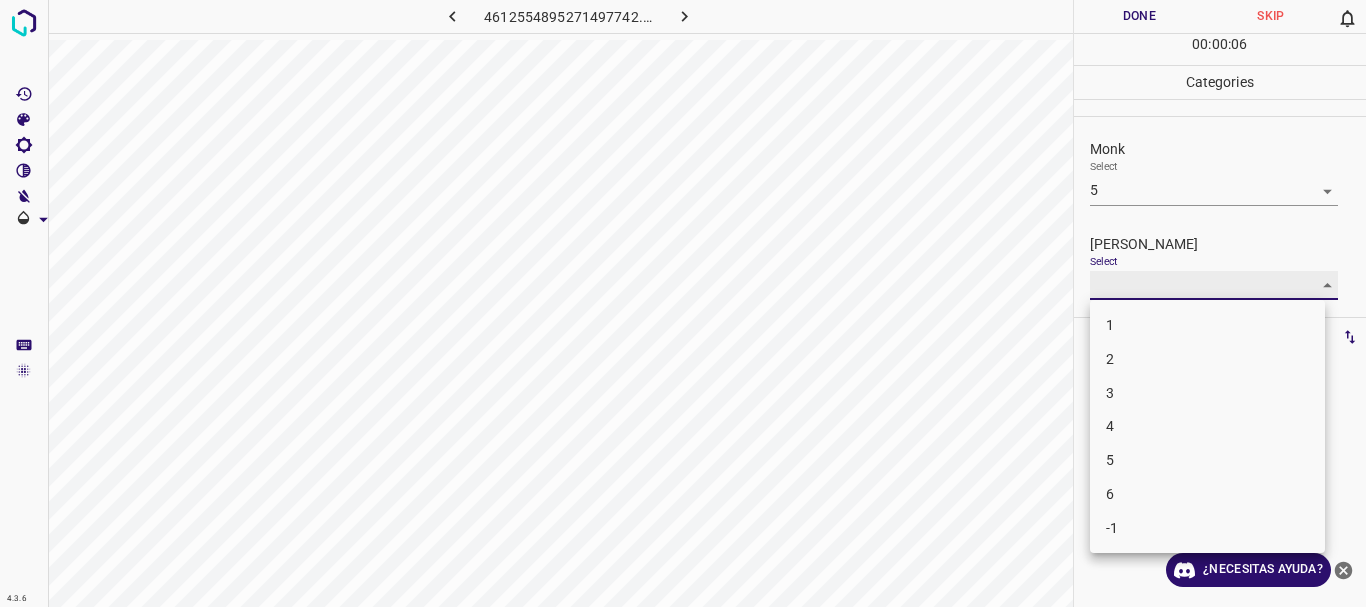 type on "3" 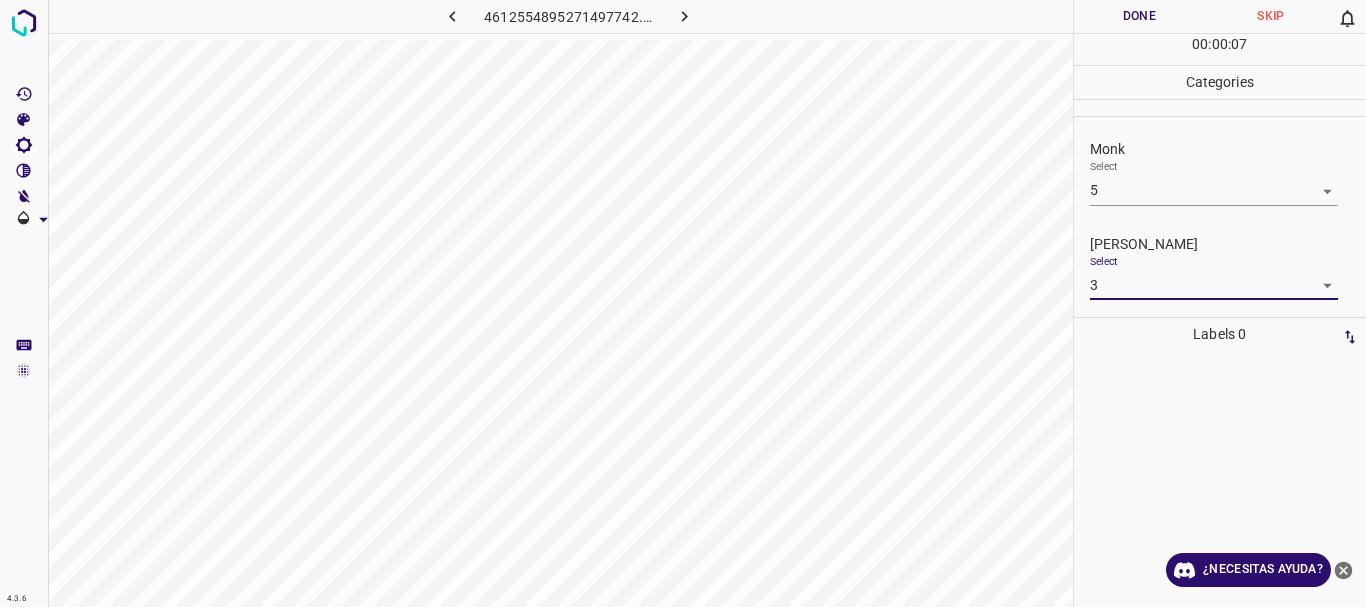 click on "Done" at bounding box center (1140, 16) 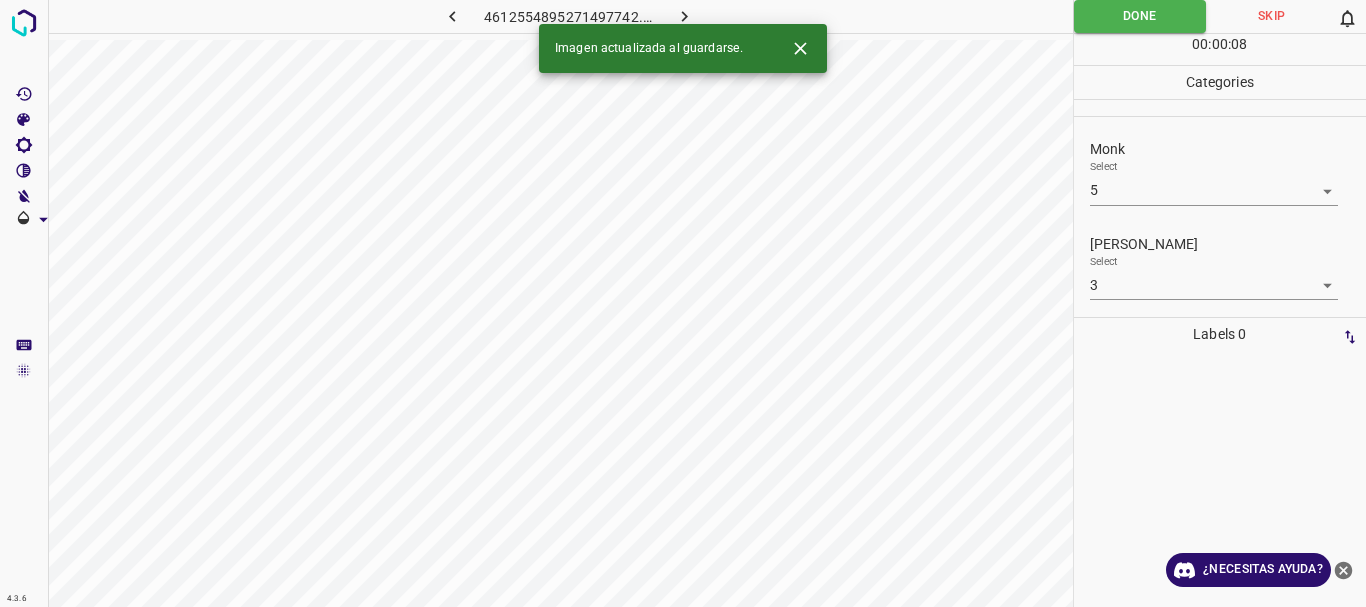 click 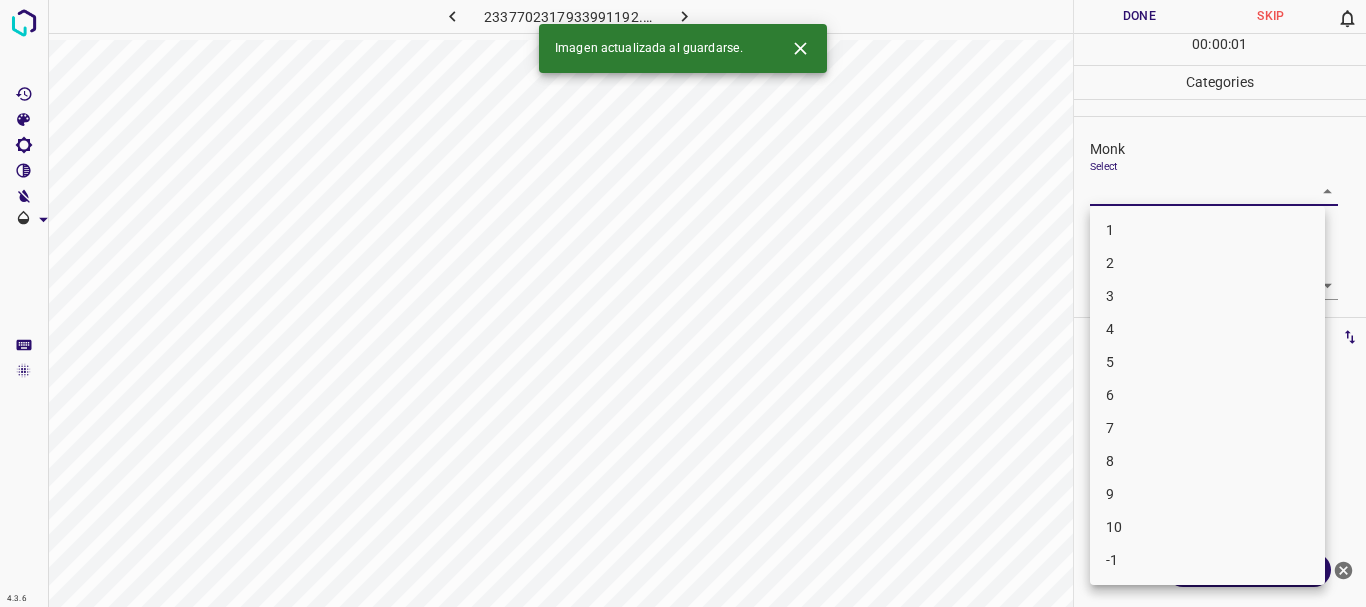 click on "4.3.6  2337702317933991192.png Done Skip 0 00   : 00   : 01   Categories Monk   Select ​  Fitzpatrick   Select ​ Labels   0 Categories 1 Monk 2  Fitzpatrick Tools Space Change between modes (Draw & Edit) I Auto labeling R Restore zoom M Zoom in N Zoom out Delete Delete selecte label Filters Z Restore filters X Saturation filter C Brightness filter V Contrast filter B Gray scale filter General O Download Imagen actualizada al guardarse. ¿Necesitas ayuda? Texto original Valora esta traducción Tu opinión servirá para ayudar a mejorar el Traductor de Google - Texto - Esconder - Borrar 1 2 3 4 5 6 7 8 9 10 -1" at bounding box center [683, 303] 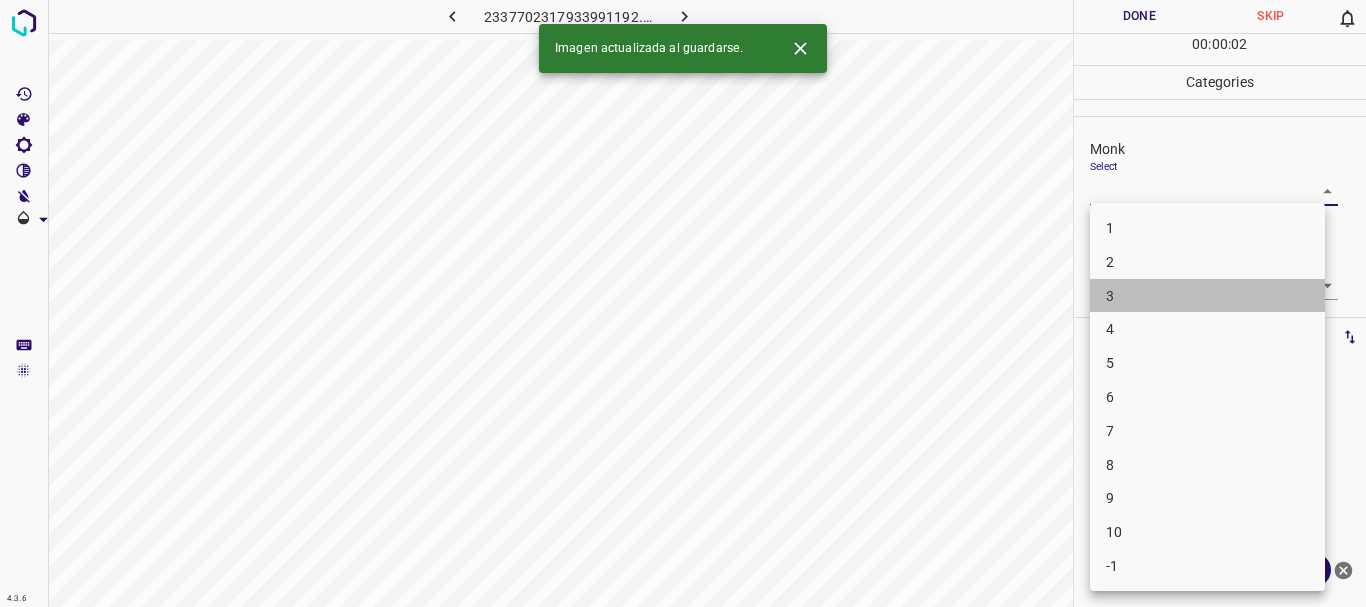 click on "3" at bounding box center (1207, 296) 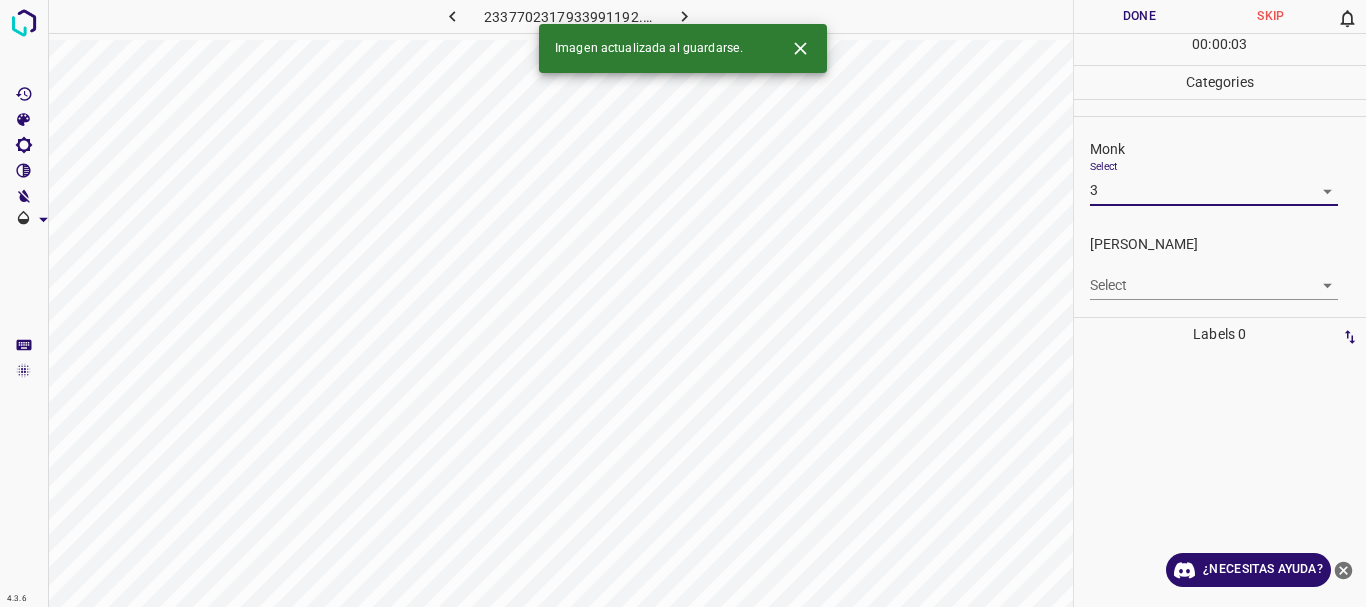 click on "4.3.6  2337702317933991192.png Done Skip 0 00   : 00   : 03   Categories Monk   Select 3 3  Fitzpatrick   Select ​ Labels   0 Categories 1 Monk 2  Fitzpatrick Tools Space Change between modes (Draw & Edit) I Auto labeling R Restore zoom M Zoom in N Zoom out Delete Delete selecte label Filters Z Restore filters X Saturation filter C Brightness filter V Contrast filter B Gray scale filter General O Download Imagen actualizada al guardarse. ¿Necesitas ayuda? Texto original Valora esta traducción Tu opinión servirá para ayudar a mejorar el Traductor de Google - Texto - Esconder - Borrar" at bounding box center (683, 303) 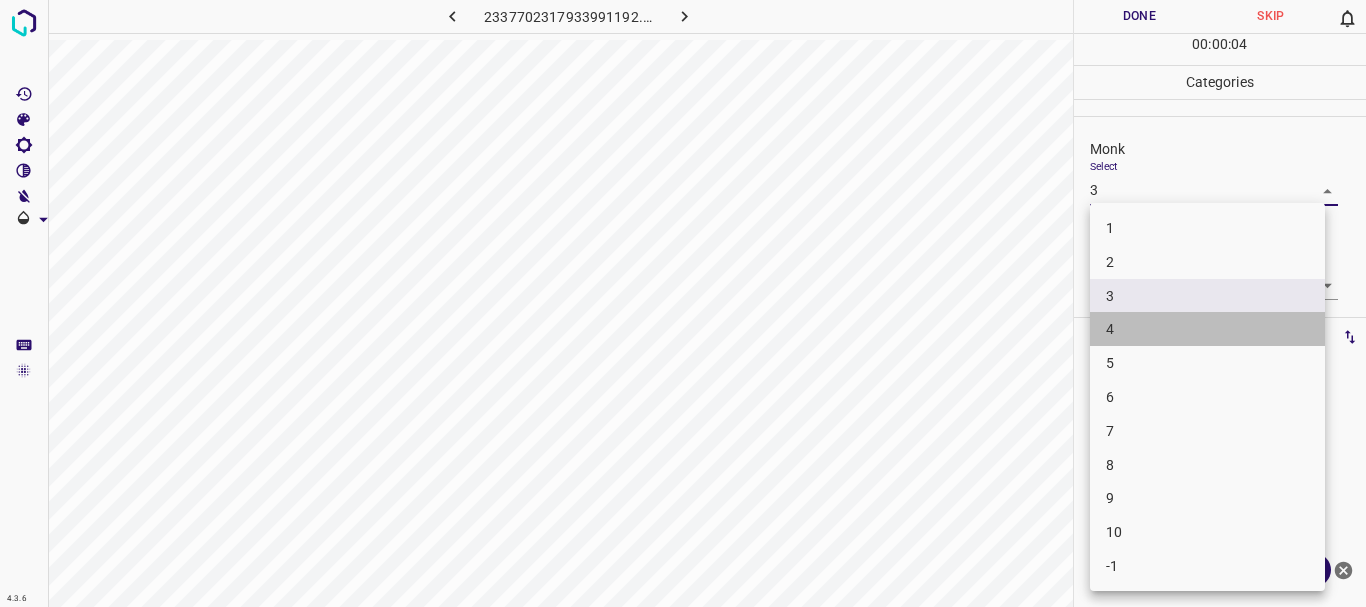 click on "4" at bounding box center [1207, 329] 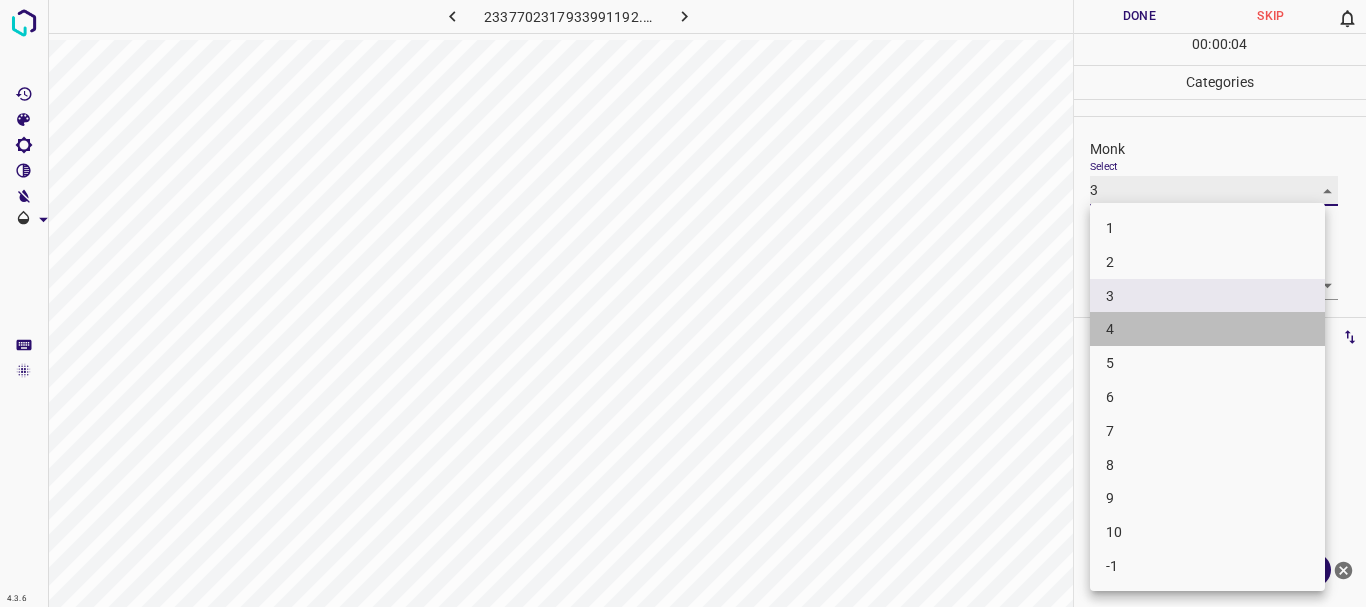 type on "4" 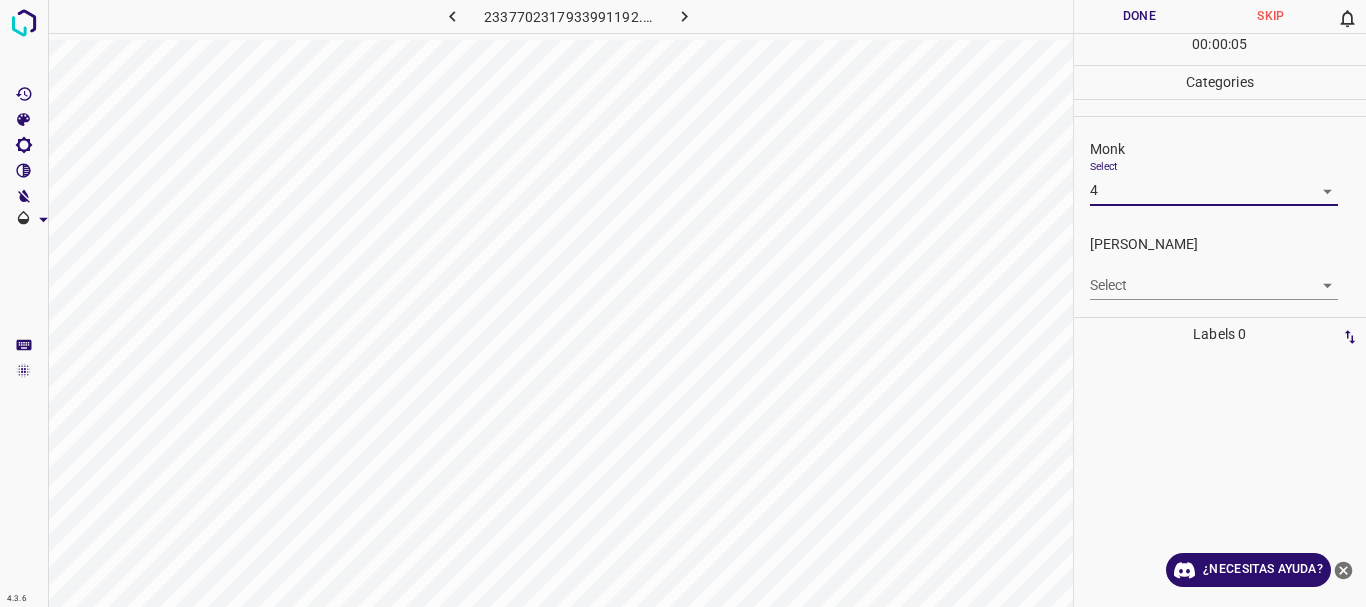 click on "4.3.6  2337702317933991192.png Done Skip 0 00   : 00   : 05   Categories Monk   Select 4 4  Fitzpatrick   Select ​ Labels   0 Categories 1 Monk 2  Fitzpatrick Tools Space Change between modes (Draw & Edit) I Auto labeling R Restore zoom M Zoom in N Zoom out Delete Delete selecte label Filters Z Restore filters X Saturation filter C Brightness filter V Contrast filter B Gray scale filter General O Download ¿Necesitas ayuda? Texto original Valora esta traducción Tu opinión servirá para ayudar a mejorar el Traductor de Google - Texto - Esconder - Borrar" at bounding box center (683, 303) 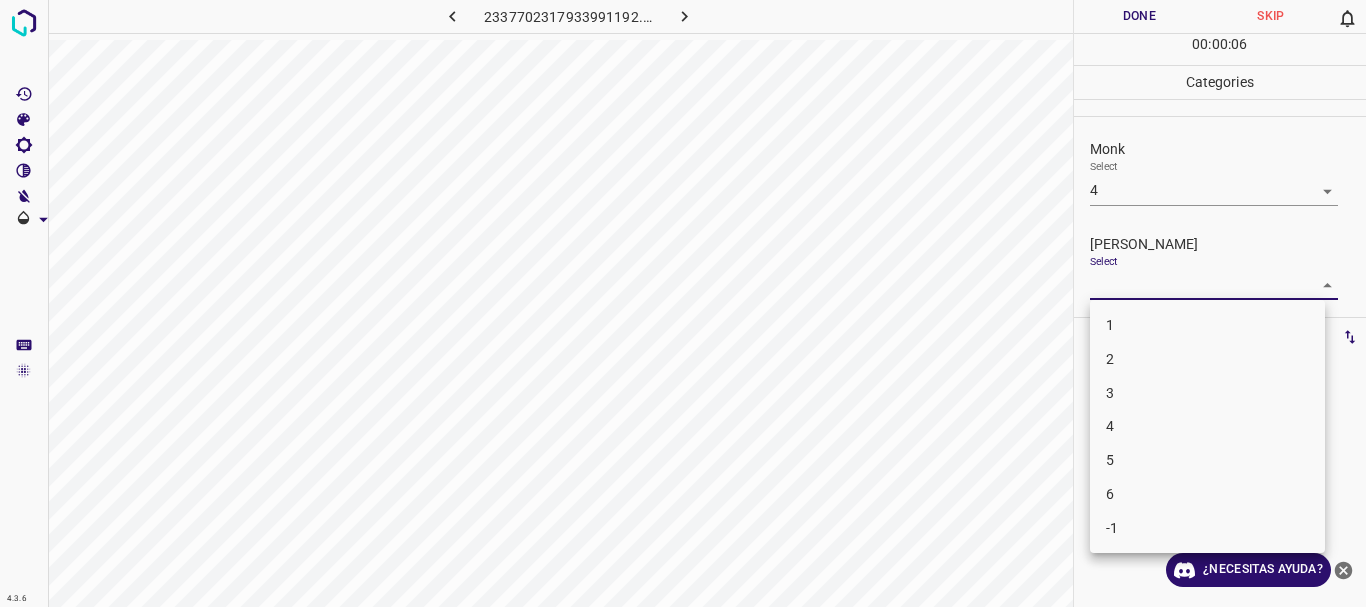 click at bounding box center [683, 303] 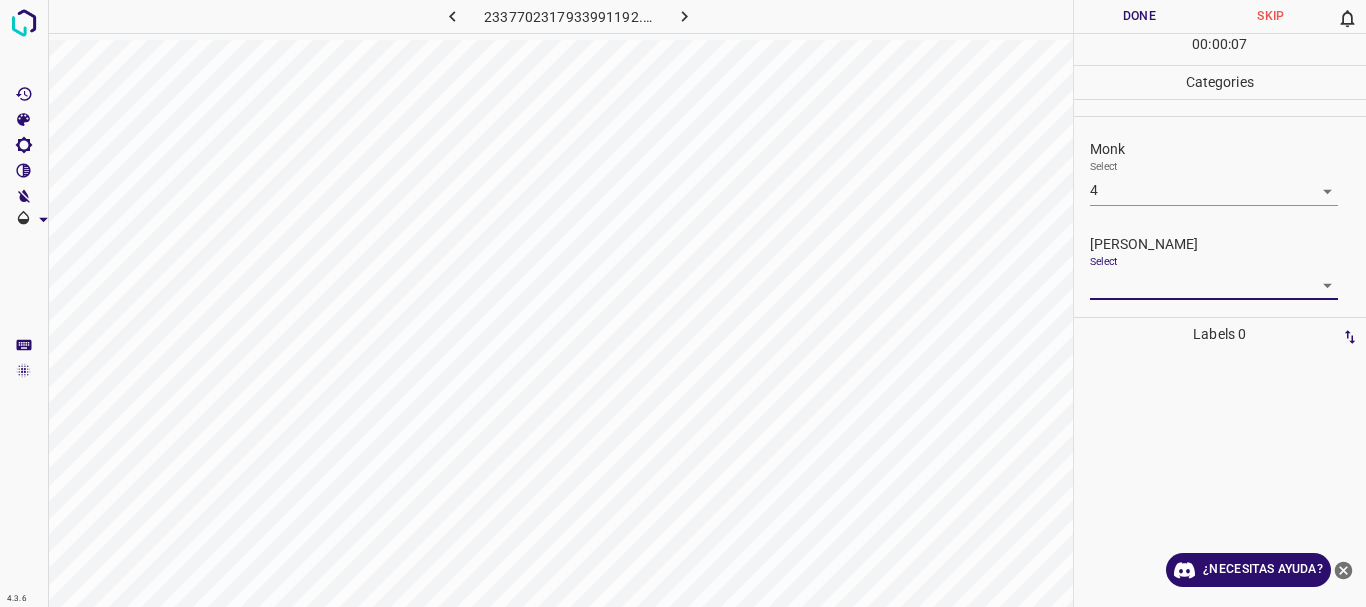 click on "1 2 3 4 5 6 -1" at bounding box center (683, 303) 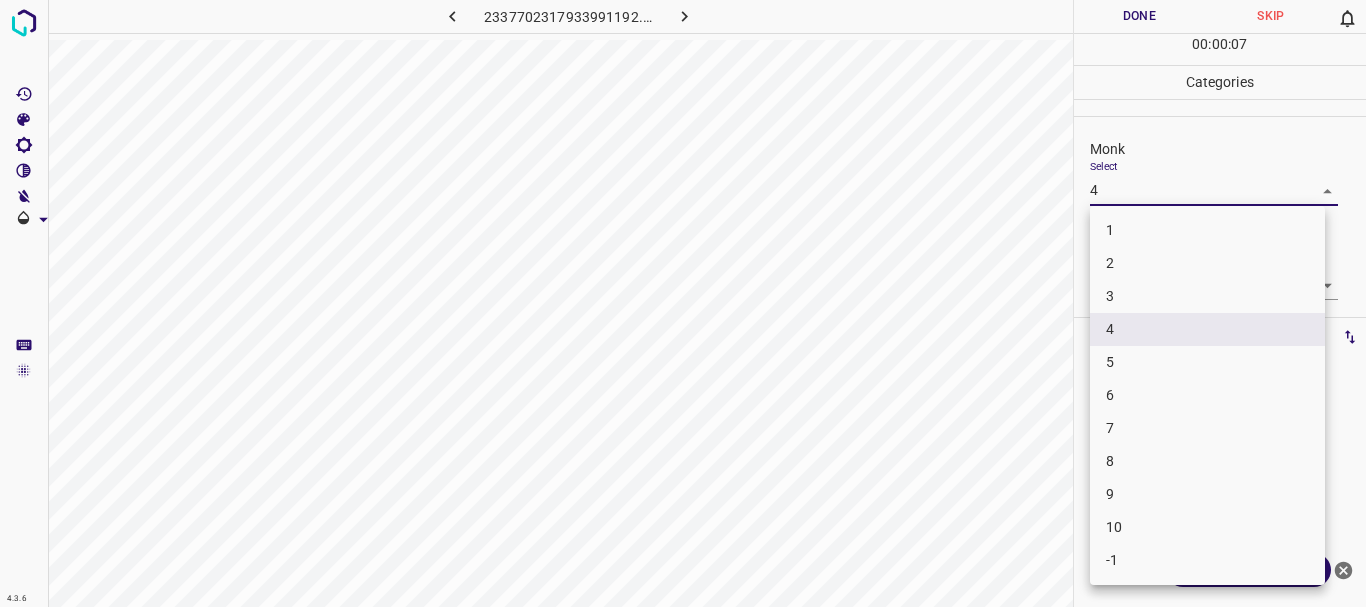 click on "4.3.6  2337702317933991192.png Done Skip 0 00   : 00   : 07   Categories Monk   Select 4 4  Fitzpatrick   Select ​ Labels   0 Categories 1 Monk 2  Fitzpatrick Tools Space Change between modes (Draw & Edit) I Auto labeling R Restore zoom M Zoom in N Zoom out Delete Delete selecte label Filters Z Restore filters X Saturation filter C Brightness filter V Contrast filter B Gray scale filter General O Download ¿Necesitas ayuda? Texto original Valora esta traducción Tu opinión servirá para ayudar a mejorar el Traductor de Google - Texto - Esconder - Borrar 1 2 3 4 5 6 7 8 9 10 -1" at bounding box center [683, 303] 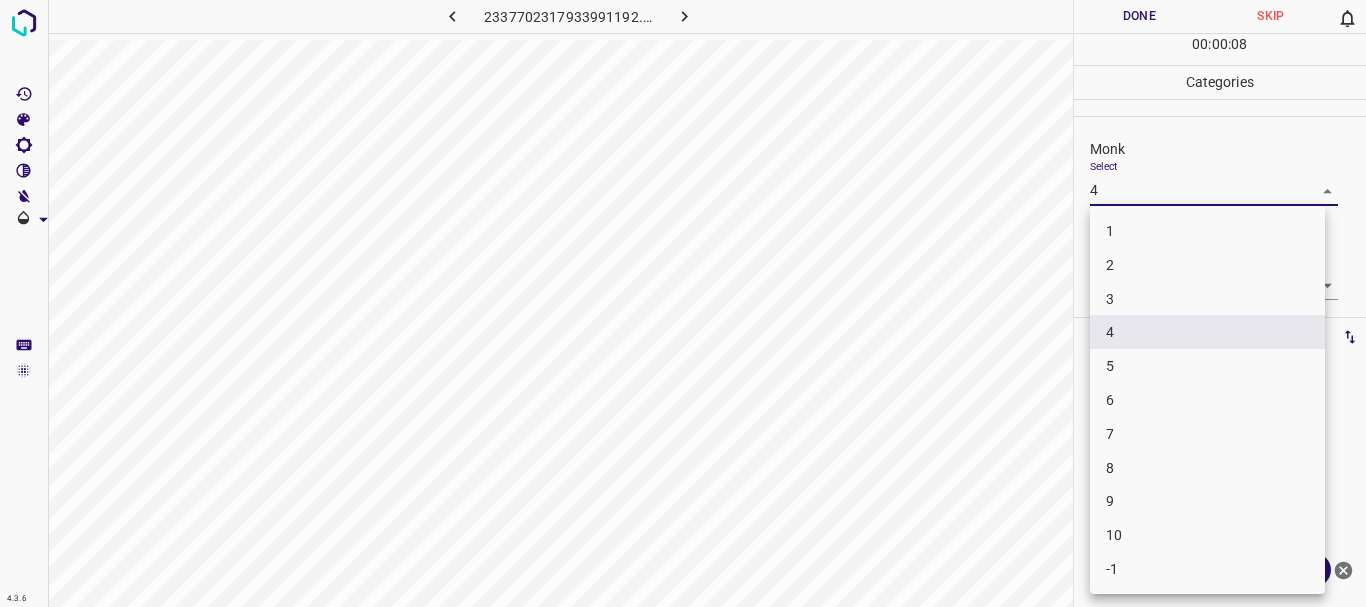 click at bounding box center [683, 303] 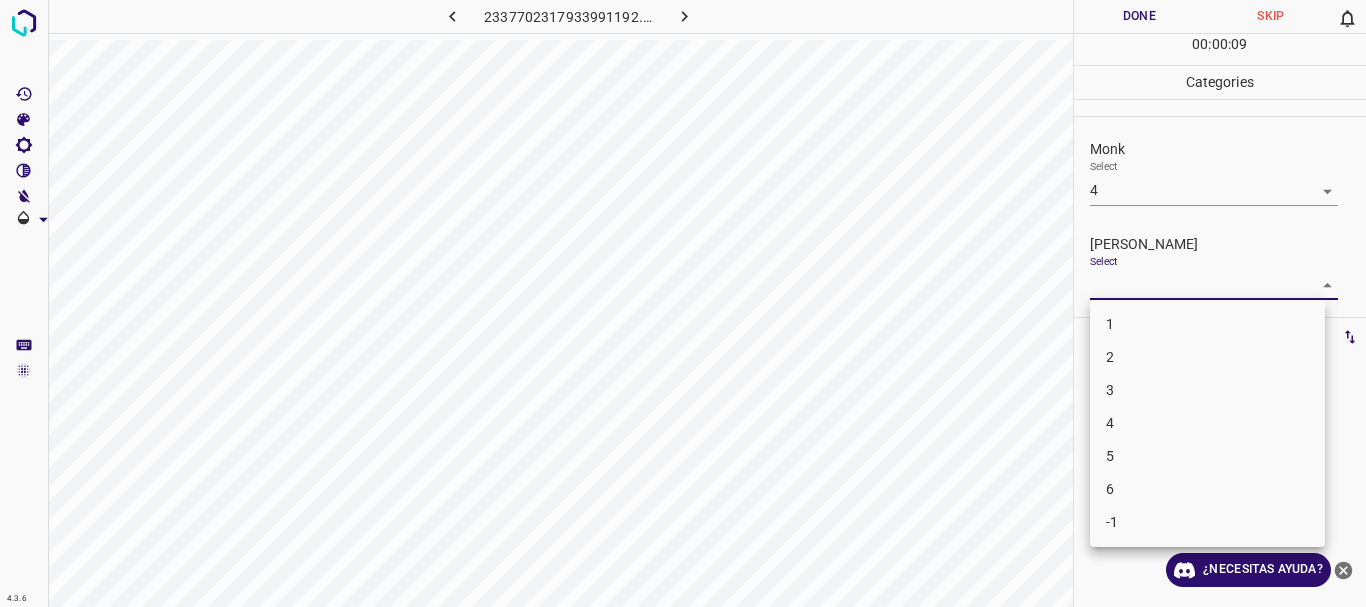 click on "4.3.6  2337702317933991192.png Done Skip 0 00   : 00   : 09   Categories Monk   Select 4 4  Fitzpatrick   Select ​ Labels   0 Categories 1 Monk 2  Fitzpatrick Tools Space Change between modes (Draw & Edit) I Auto labeling R Restore zoom M Zoom in N Zoom out Delete Delete selecte label Filters Z Restore filters X Saturation filter C Brightness filter V Contrast filter B Gray scale filter General O Download ¿Necesitas ayuda? Texto original Valora esta traducción Tu opinión servirá para ayudar a mejorar el Traductor de Google - Texto - Esconder - Borrar 1 2 3 4 5 6 -1" at bounding box center (683, 303) 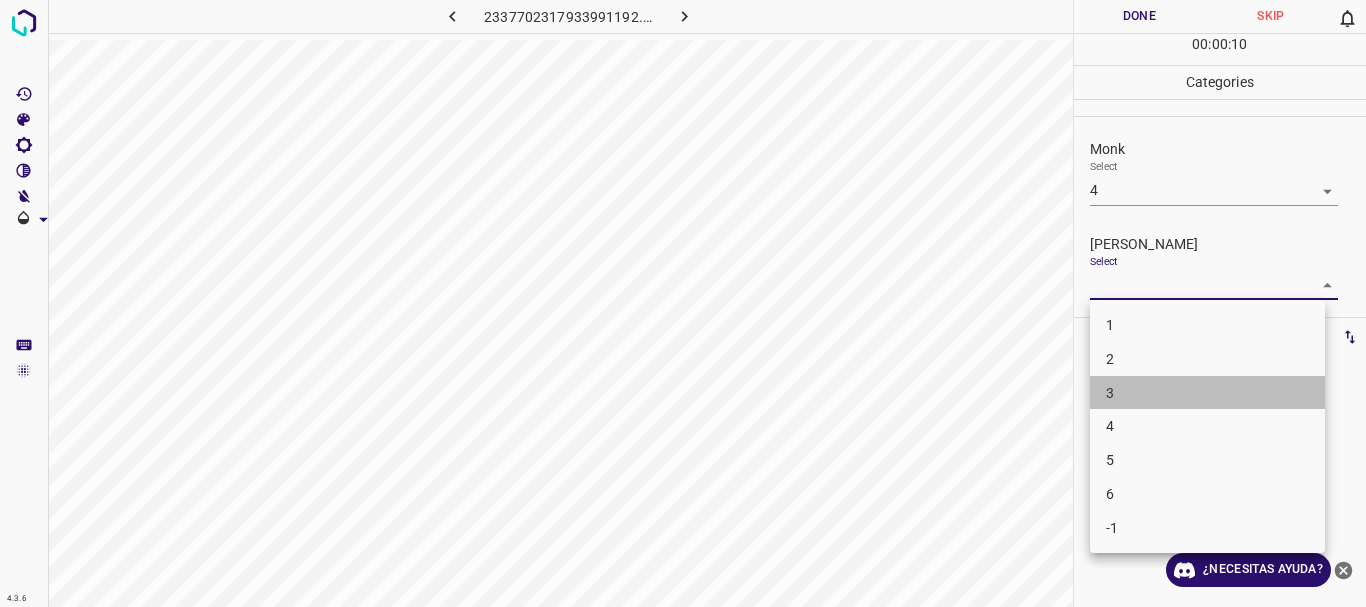 click on "3" at bounding box center [1207, 393] 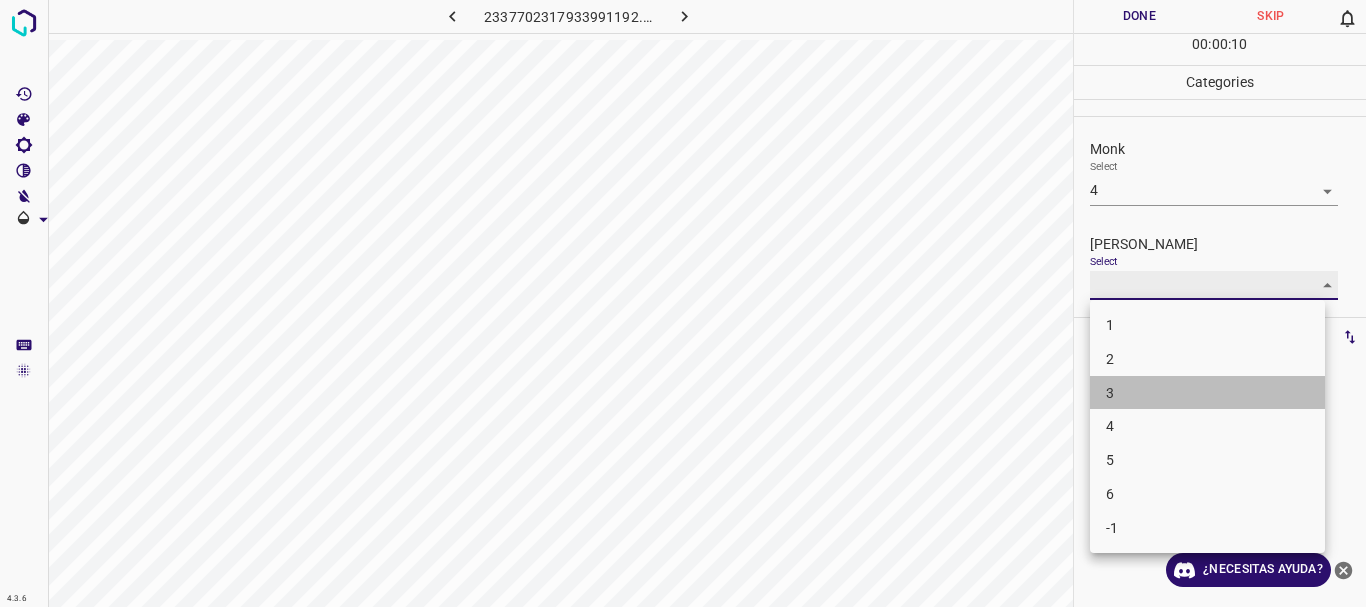type on "3" 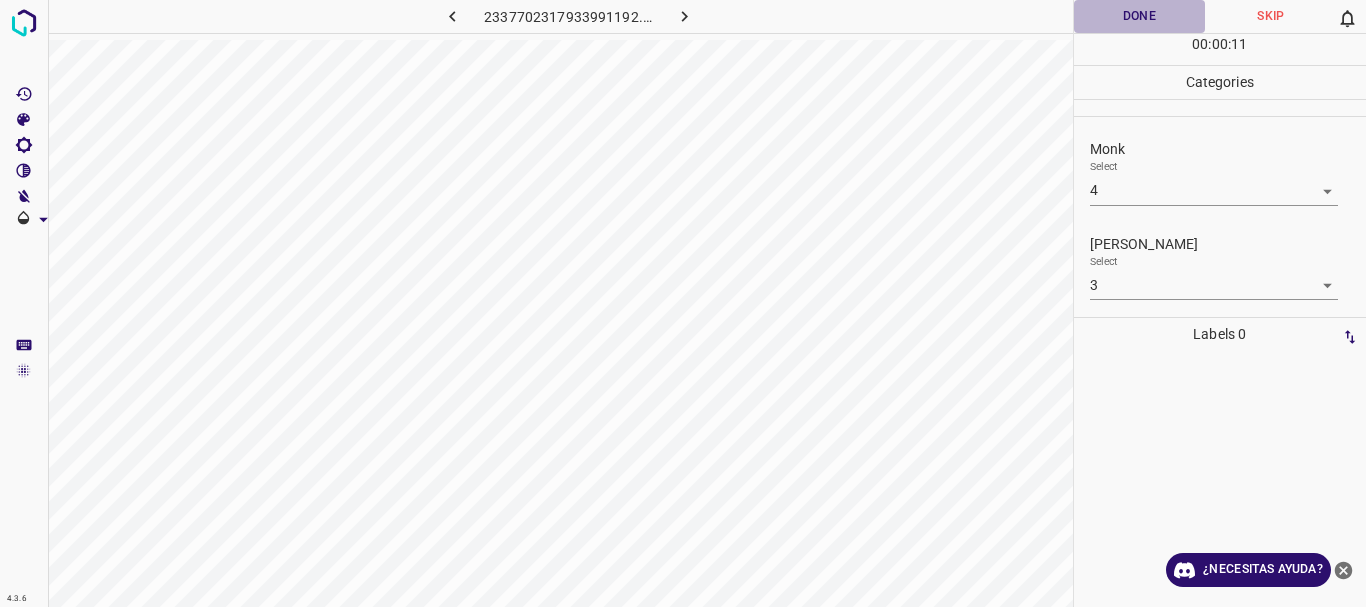 click on "Done" at bounding box center [1140, 16] 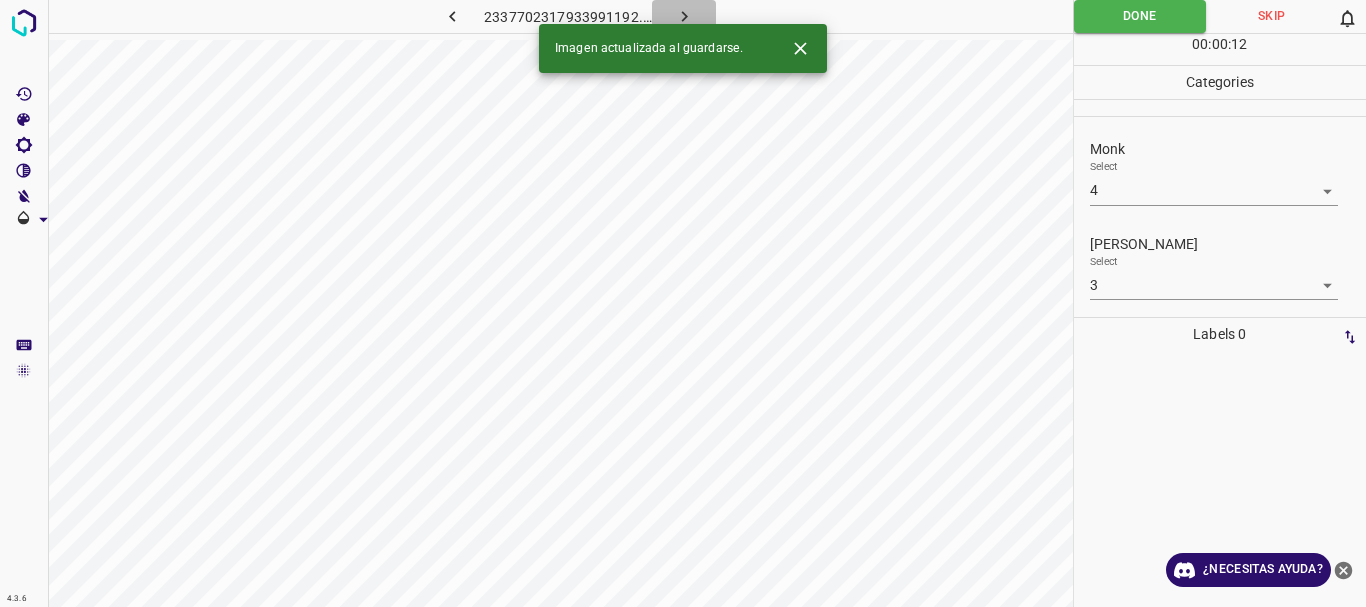 click 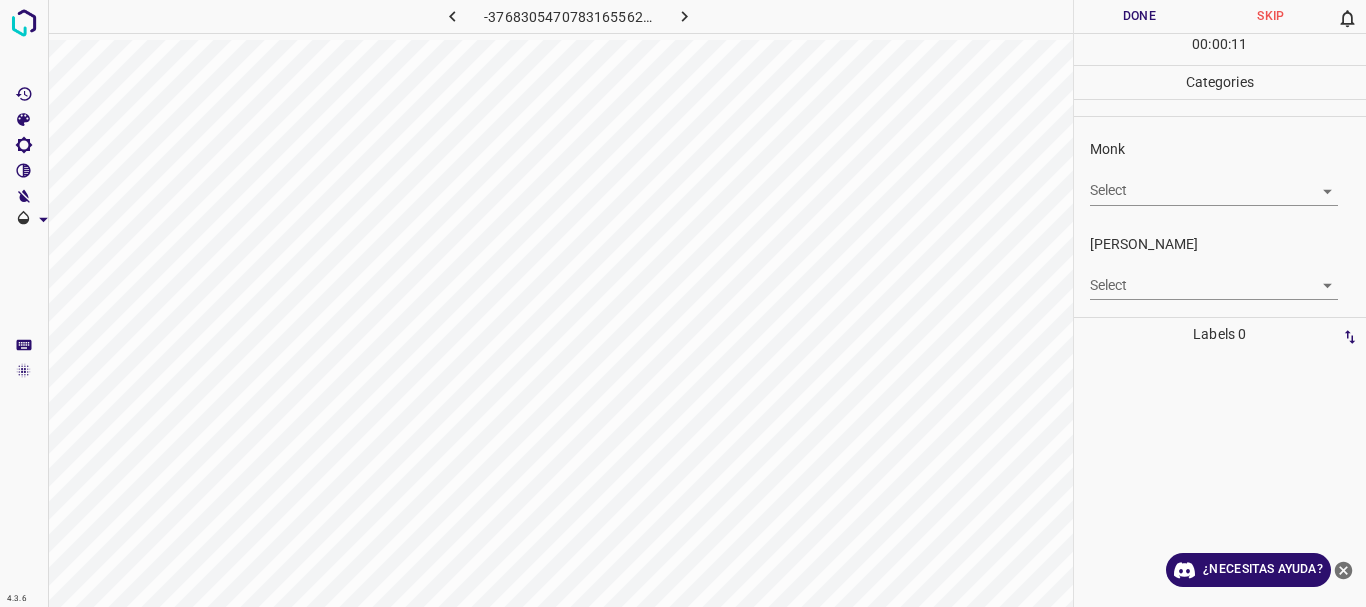 click on "Monk   Select ​" at bounding box center (1220, 172) 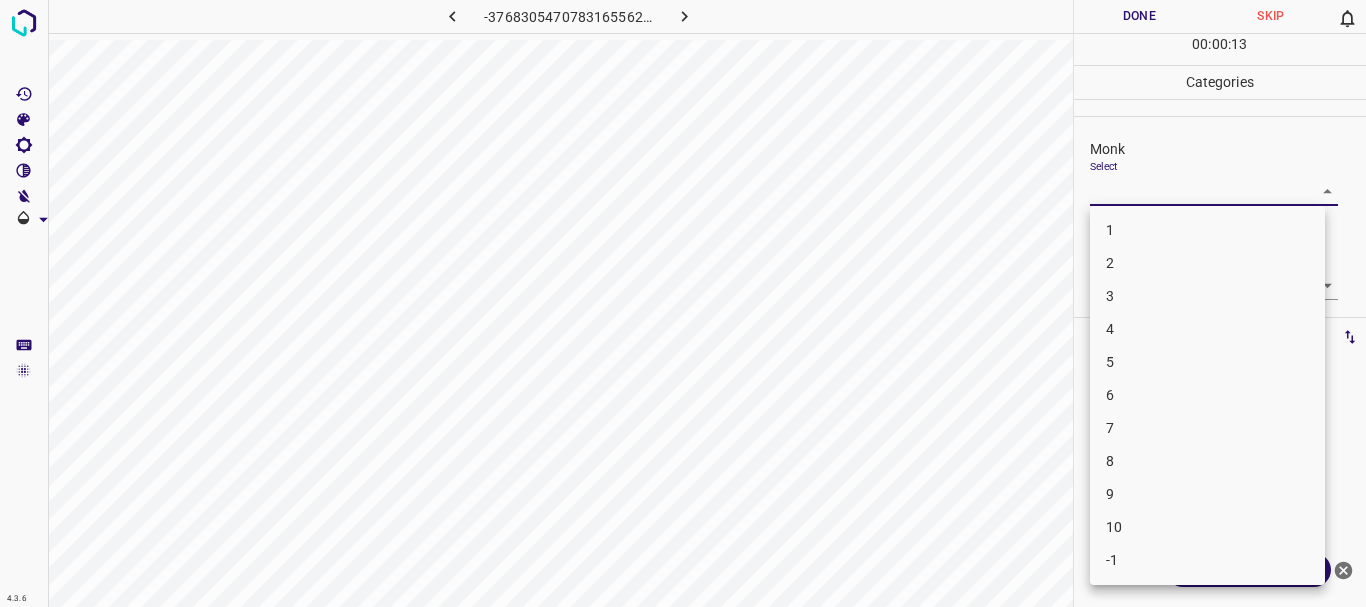 click on "4.3.6  -3768305470783165562.png Done Skip 0 00   : 00   : 13   Categories Monk   Select ​  Fitzpatrick   Select ​ Labels   0 Categories 1 Monk 2  Fitzpatrick Tools Space Change between modes (Draw & Edit) I Auto labeling R Restore zoom M Zoom in N Zoom out Delete Delete selecte label Filters Z Restore filters X Saturation filter C Brightness filter V Contrast filter B Gray scale filter General O Download ¿Necesitas ayuda? Texto original Valora esta traducción Tu opinión servirá para ayudar a mejorar el Traductor de Google - Texto - Esconder - Borrar 1 2 3 4 5 6 7 8 9 10 -1" at bounding box center [683, 303] 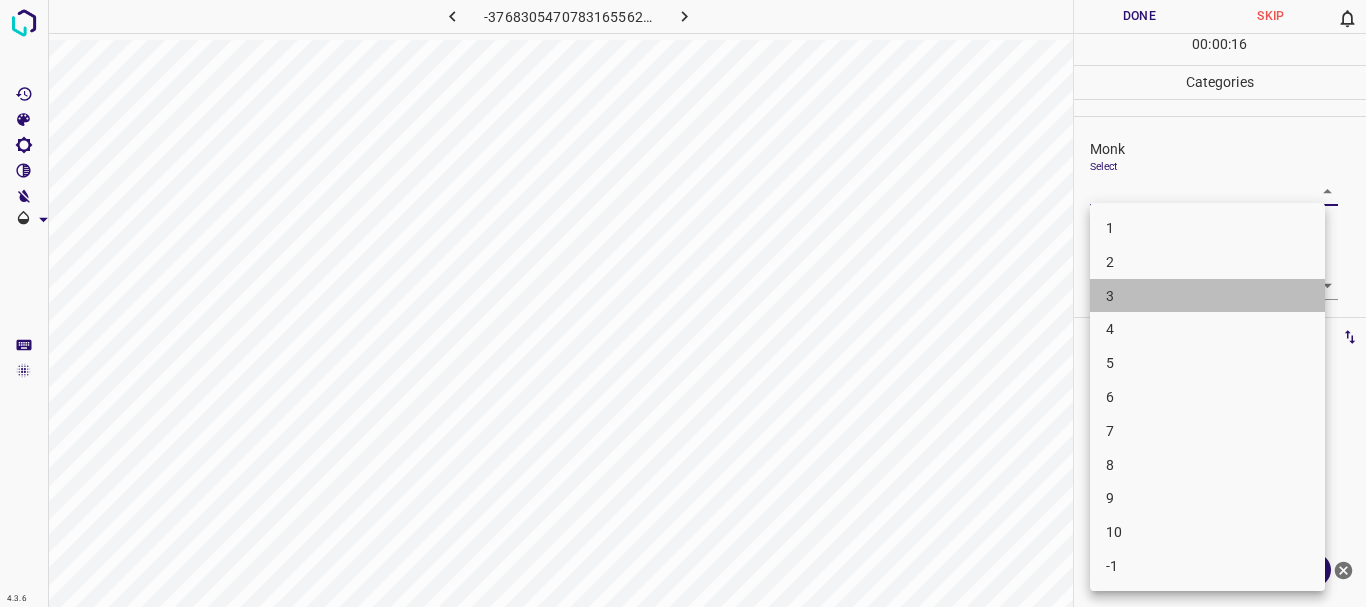click on "3" at bounding box center [1207, 296] 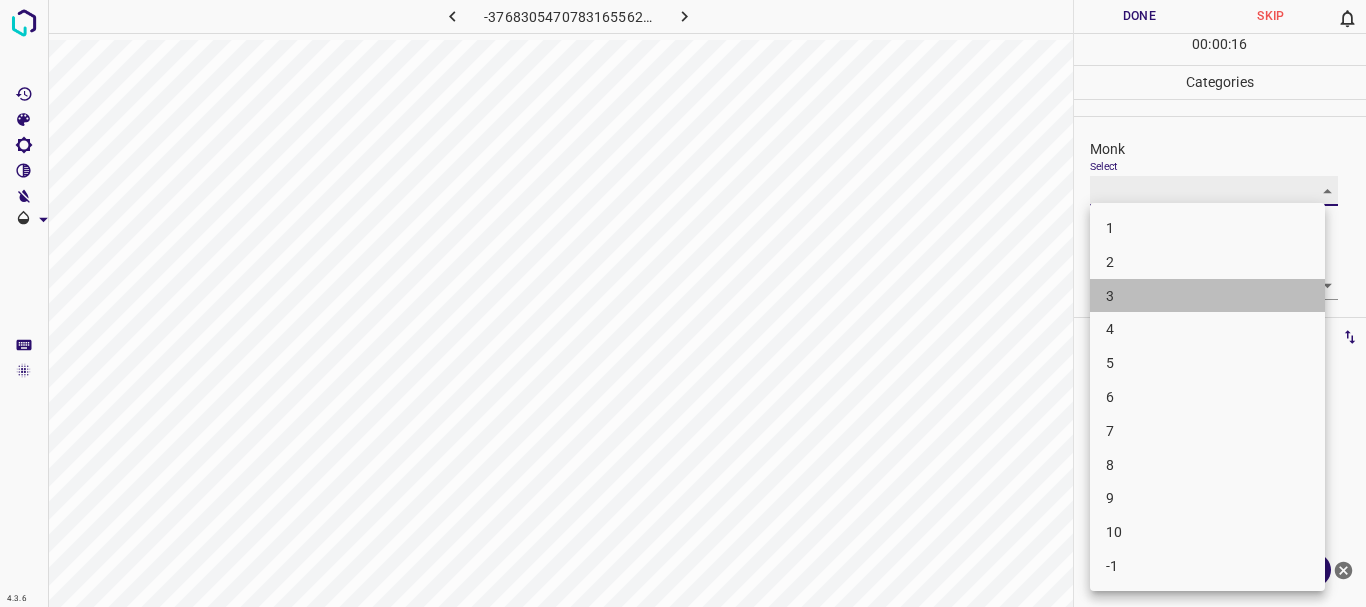 type on "3" 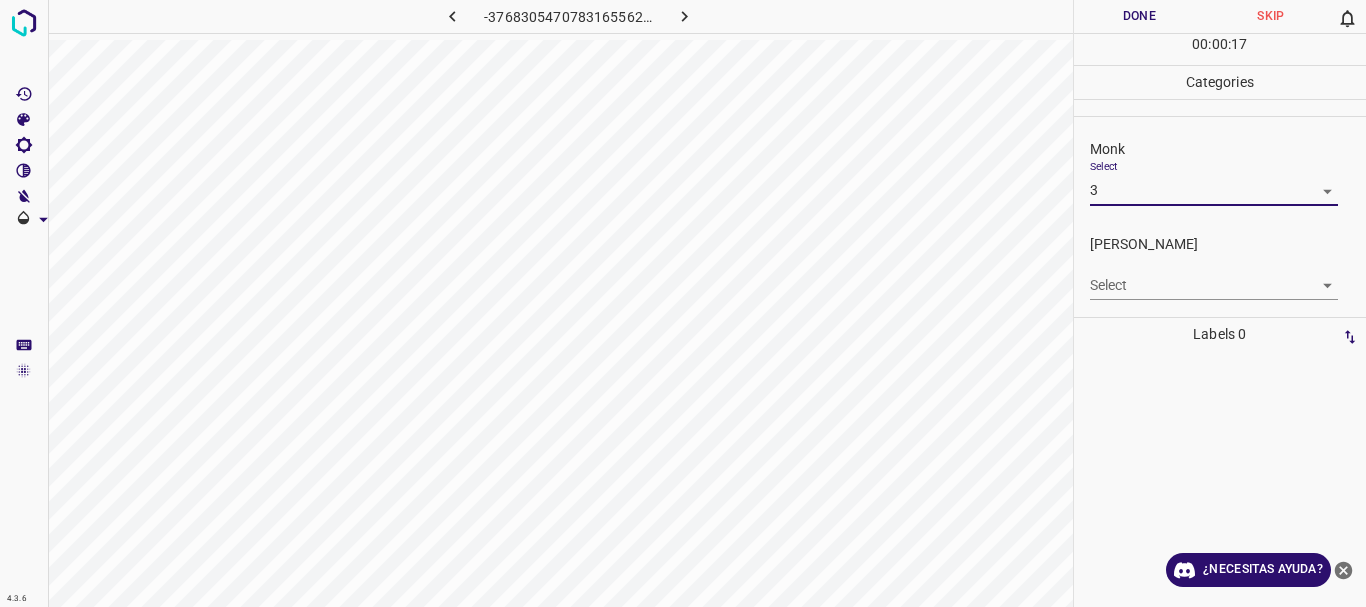 click on "4.3.6  -3768305470783165562.png Done Skip 0 00   : 00   : 17   Categories Monk   Select 3 3  Fitzpatrick   Select ​ Labels   0 Categories 1 Monk 2  Fitzpatrick Tools Space Change between modes (Draw & Edit) I Auto labeling R Restore zoom M Zoom in N Zoom out Delete Delete selecte label Filters Z Restore filters X Saturation filter C Brightness filter V Contrast filter B Gray scale filter General O Download ¿Necesitas ayuda? Texto original Valora esta traducción Tu opinión servirá para ayudar a mejorar el Traductor de Google - Texto - Esconder - Borrar" at bounding box center [683, 303] 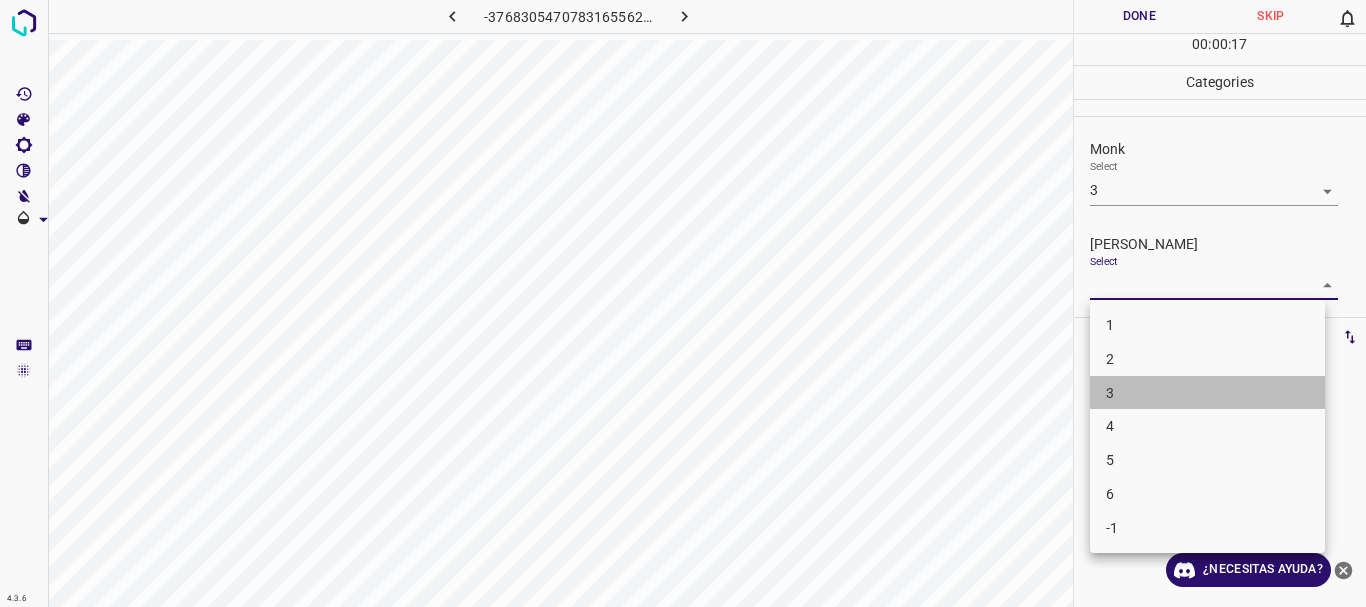 click on "3" at bounding box center (1207, 393) 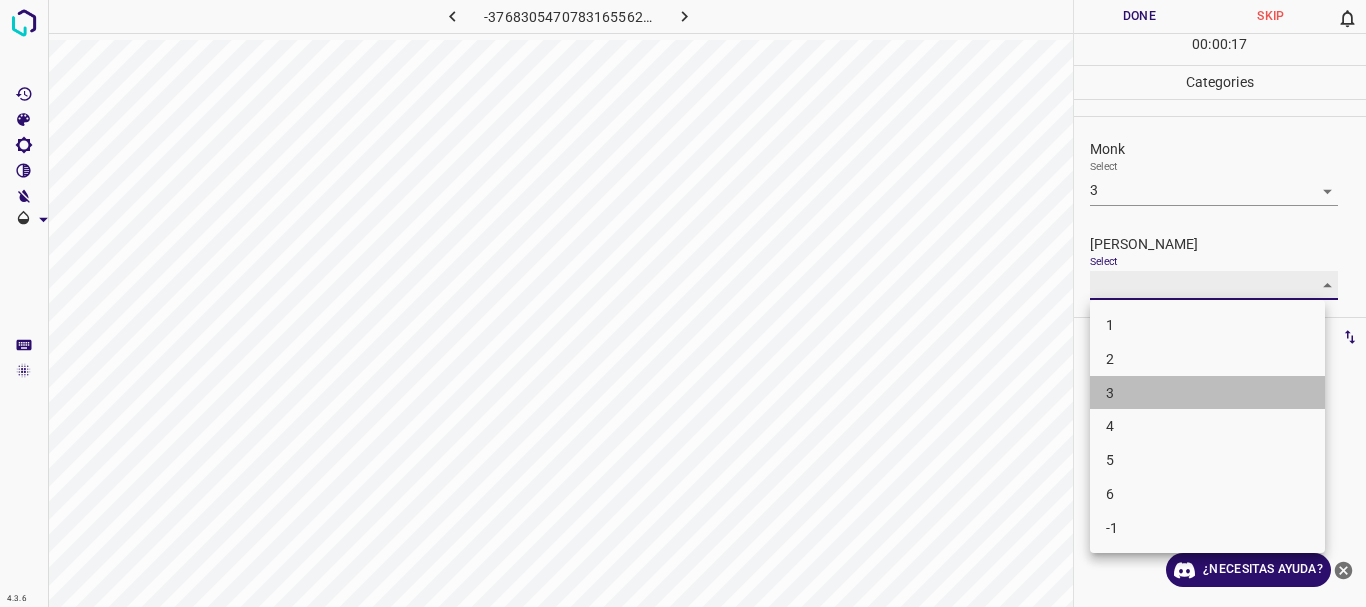type on "3" 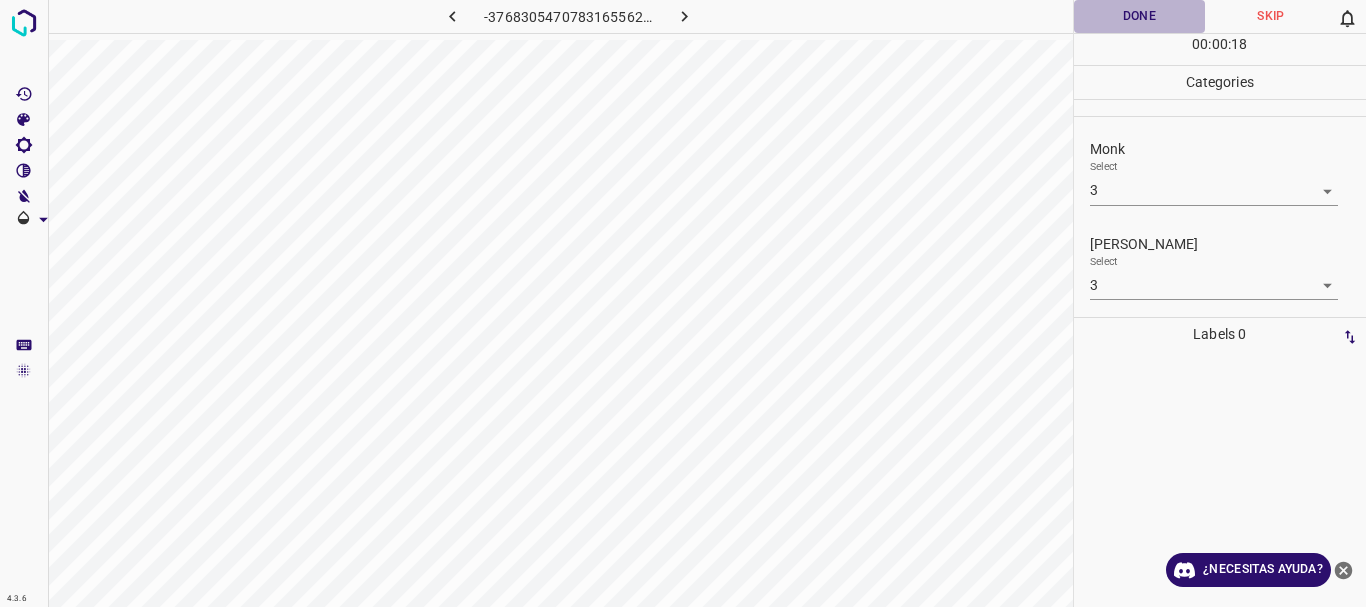 click on "Done" at bounding box center (1140, 16) 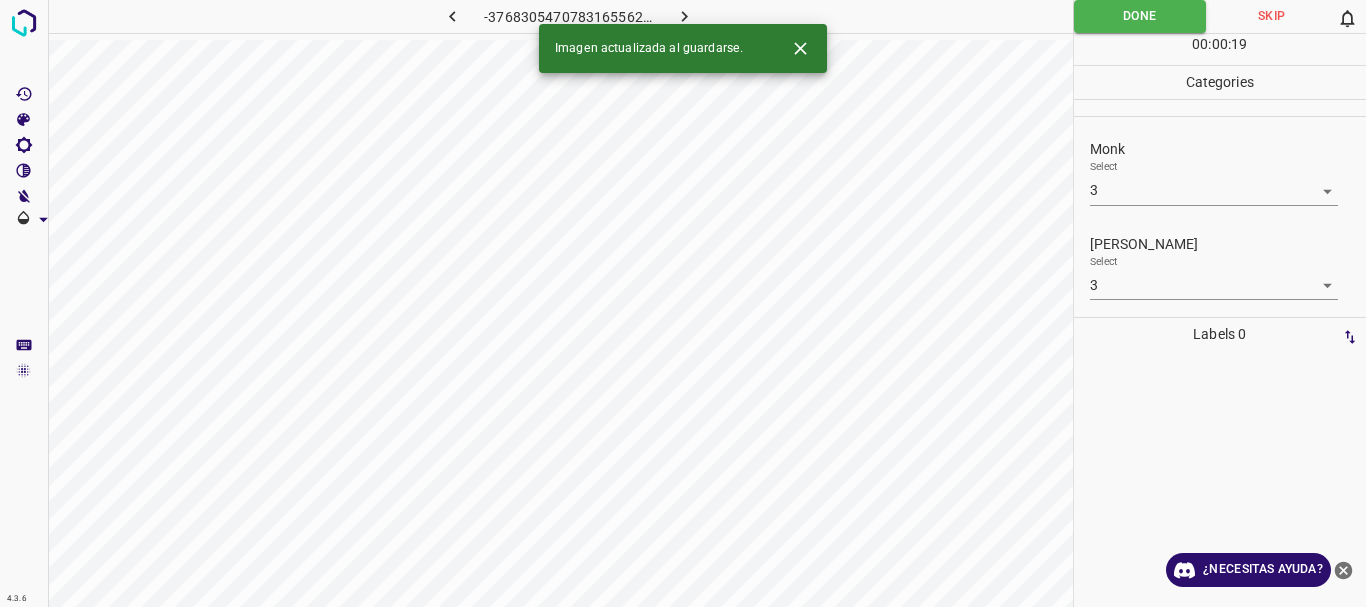 click 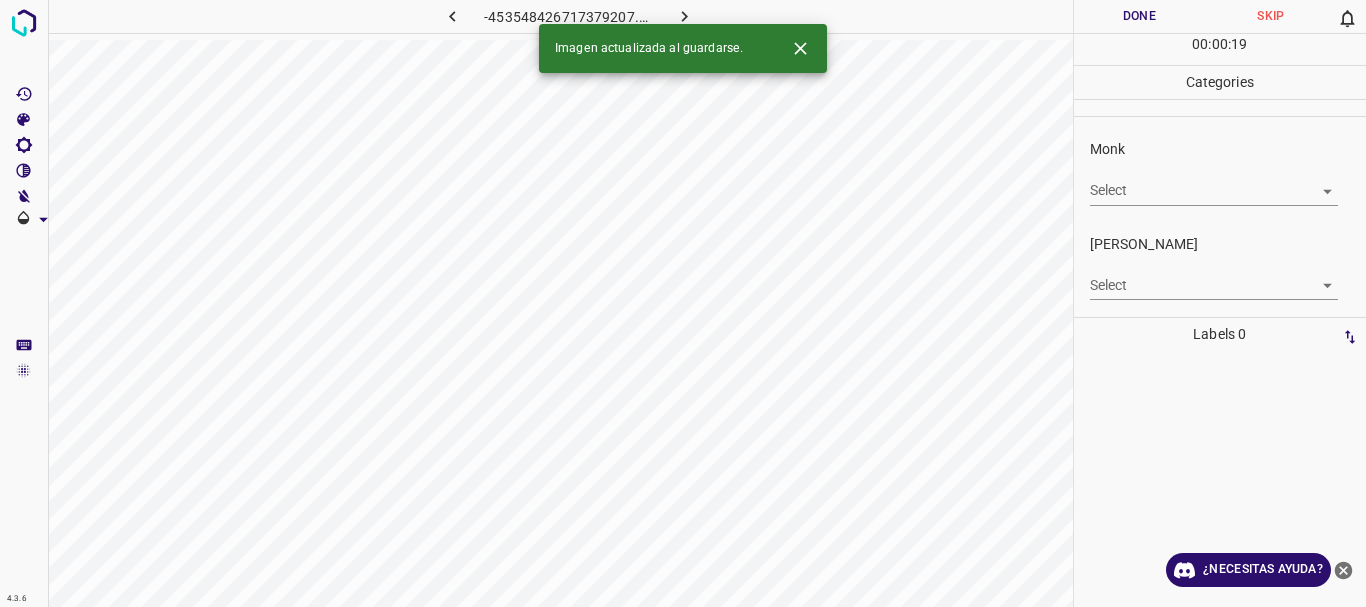 click on "4.3.6  -453548426717379207.png Done Skip 0 00   : 00   : 19   Categories Monk   Select ​  Fitzpatrick   Select ​ Labels   0 Categories 1 Monk 2  Fitzpatrick Tools Space Change between modes (Draw & Edit) I Auto labeling R Restore zoom M Zoom in N Zoom out Delete Delete selecte label Filters Z Restore filters X Saturation filter C Brightness filter V Contrast filter B Gray scale filter General O Download Imagen actualizada al guardarse. ¿Necesitas ayuda? Texto original Valora esta traducción Tu opinión servirá para ayudar a mejorar el Traductor de Google - Texto - Esconder - Borrar" at bounding box center [683, 303] 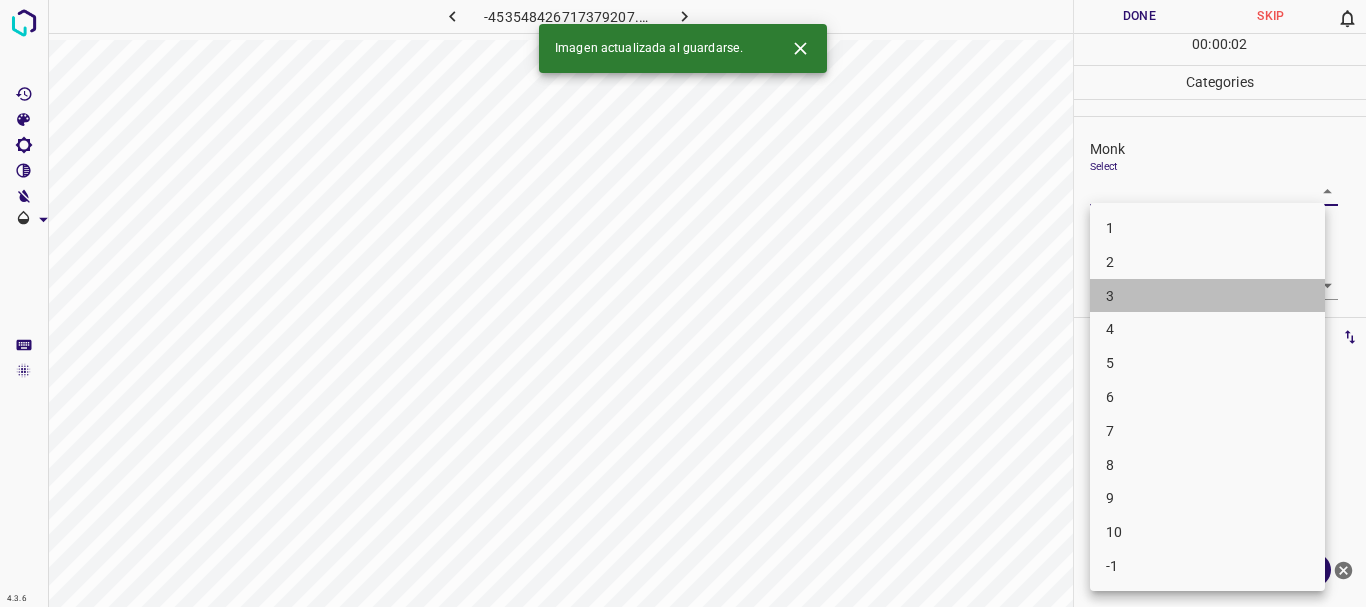 click on "3" at bounding box center [1207, 296] 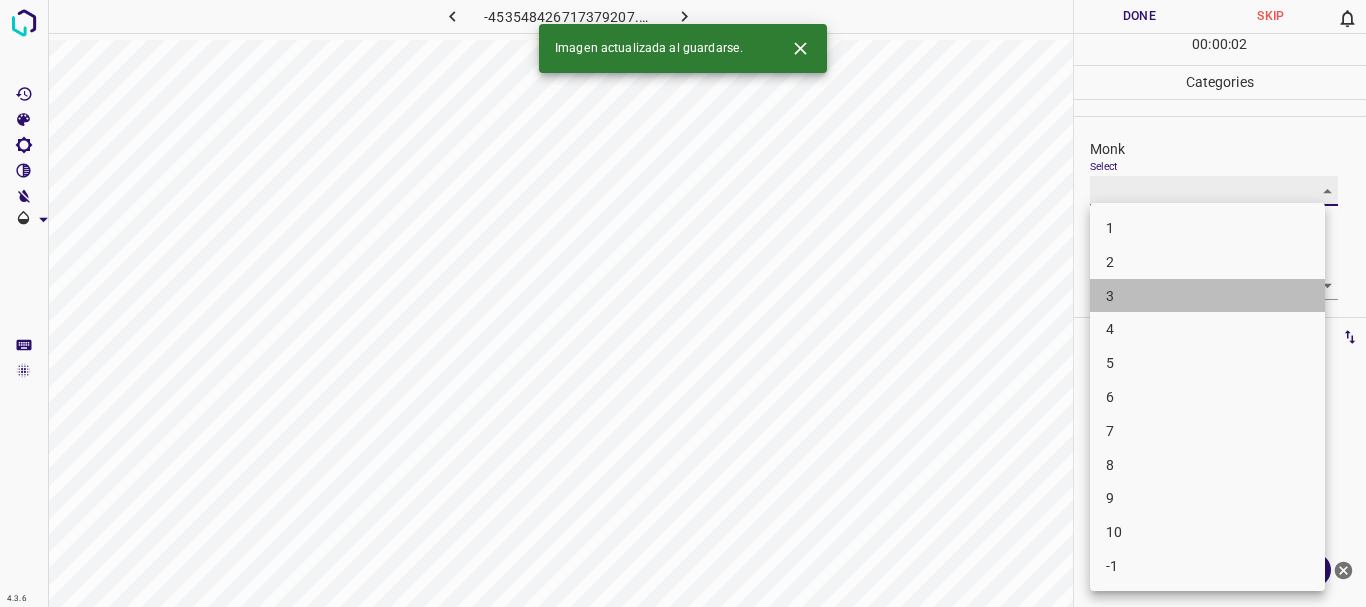 type on "3" 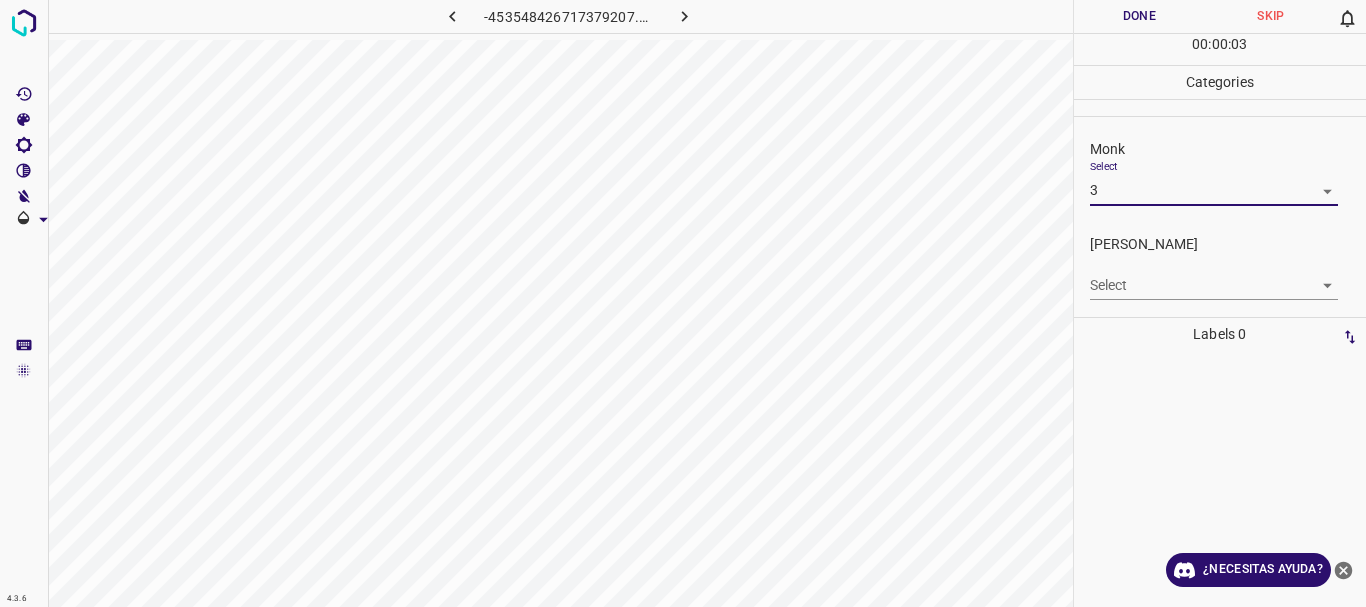 click on "4.3.6  -453548426717379207.png Done Skip 0 00   : 00   : 03   Categories Monk   Select 3 3  Fitzpatrick   Select ​ Labels   0 Categories 1 Monk 2  Fitzpatrick Tools Space Change between modes (Draw & Edit) I Auto labeling R Restore zoom M Zoom in N Zoom out Delete Delete selecte label Filters Z Restore filters X Saturation filter C Brightness filter V Contrast filter B Gray scale filter General O Download ¿Necesitas ayuda? Texto original Valora esta traducción Tu opinión servirá para ayudar a mejorar el Traductor de Google - Texto - Esconder - Borrar" at bounding box center [683, 303] 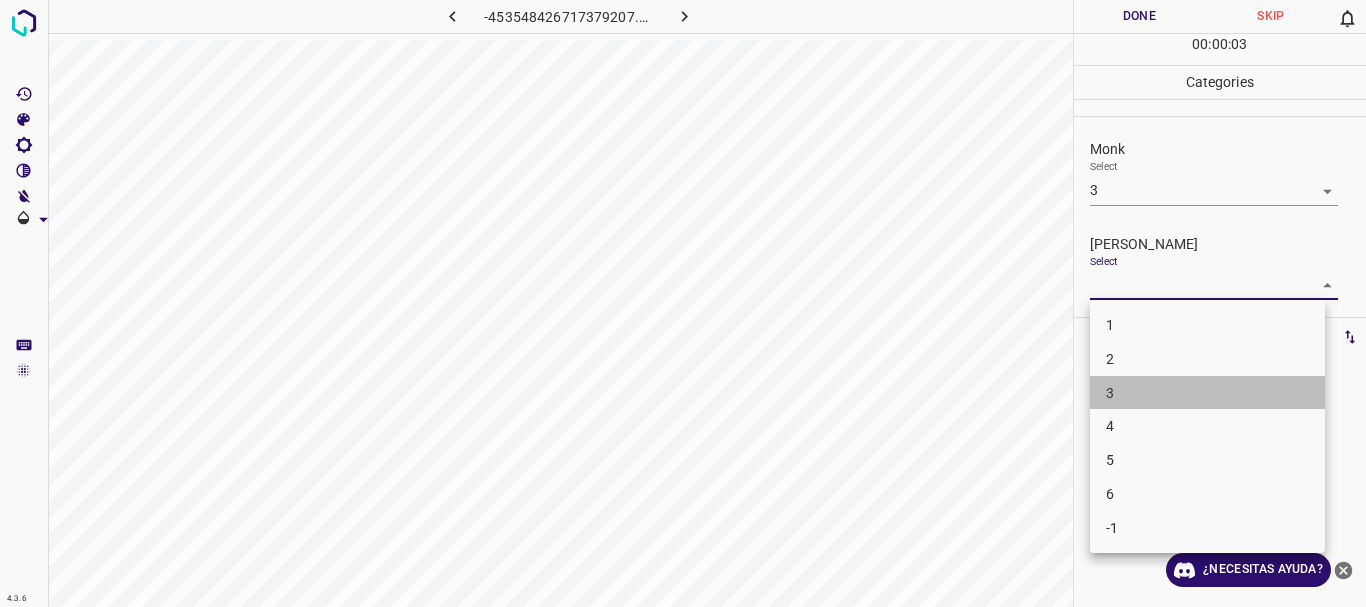 click on "3" at bounding box center [1207, 393] 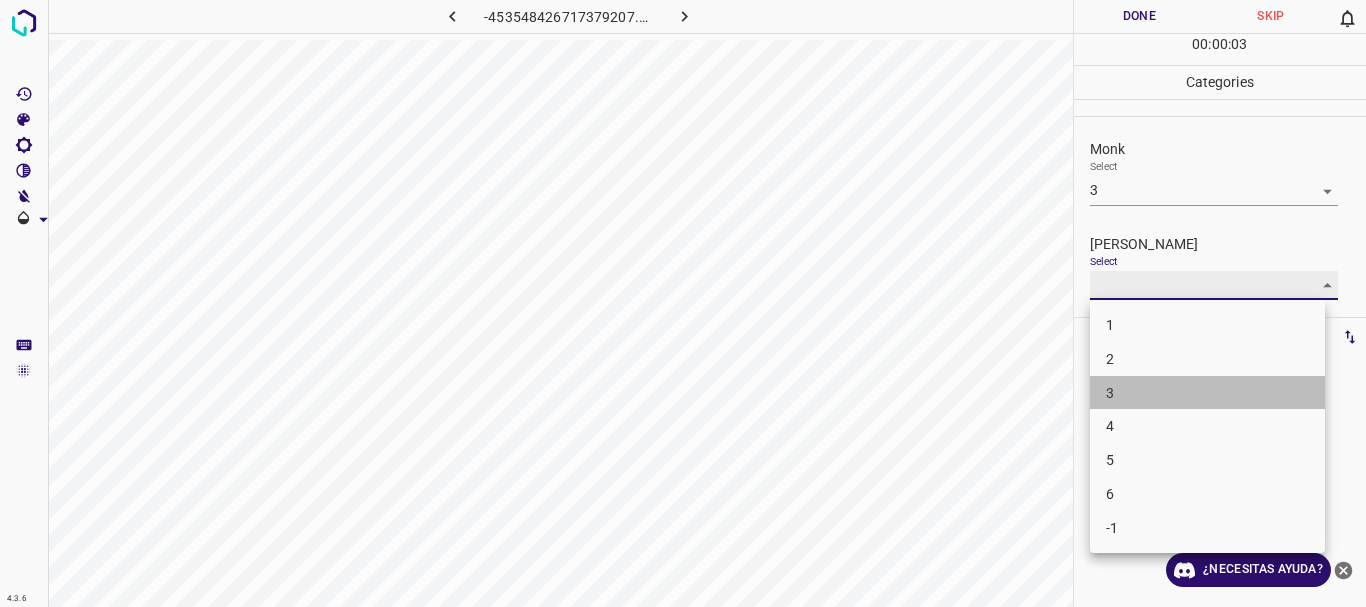 type on "3" 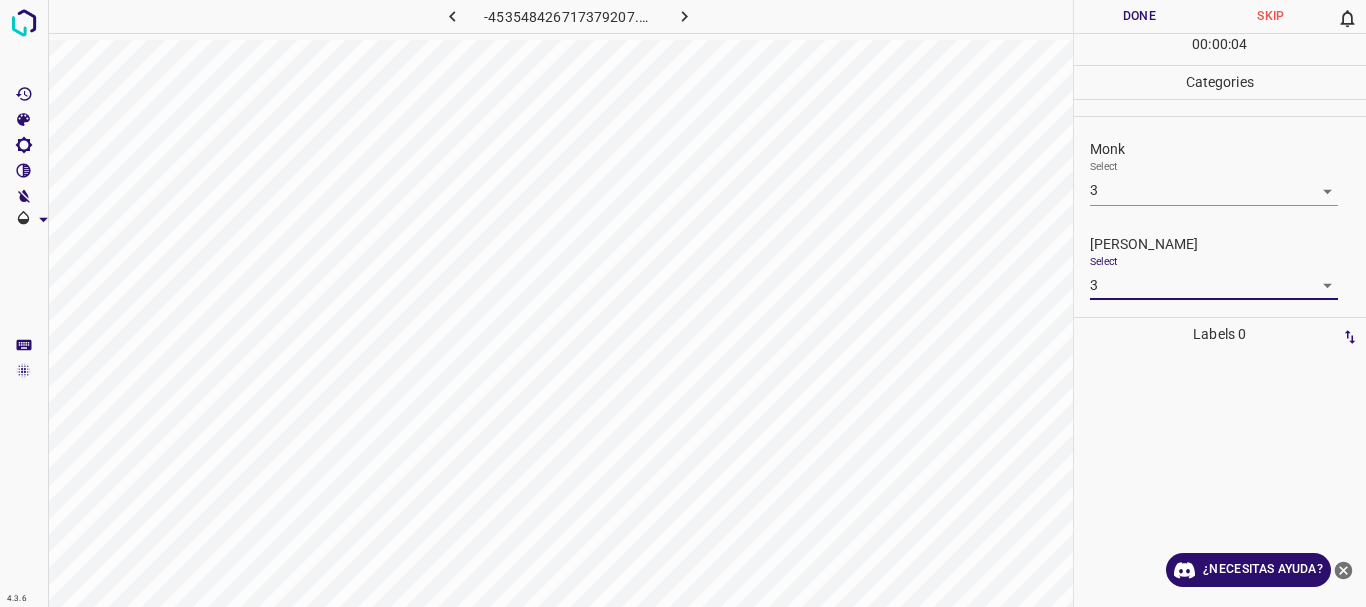 click on "Done" at bounding box center [1140, 16] 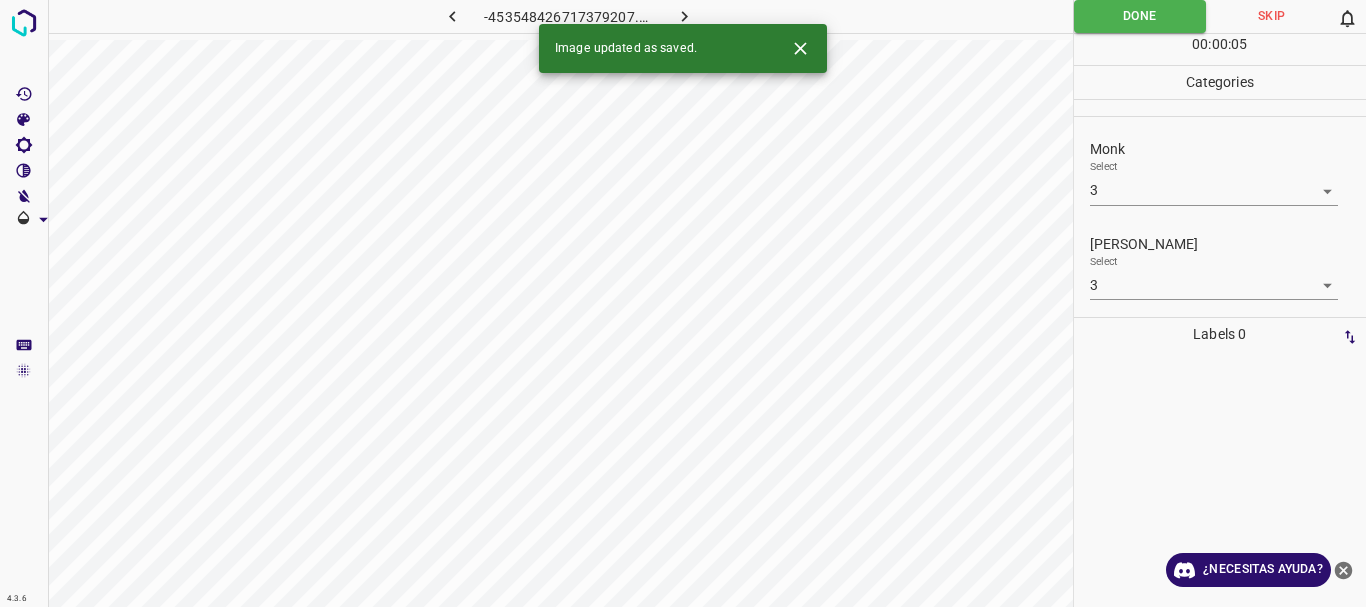 click at bounding box center (684, 16) 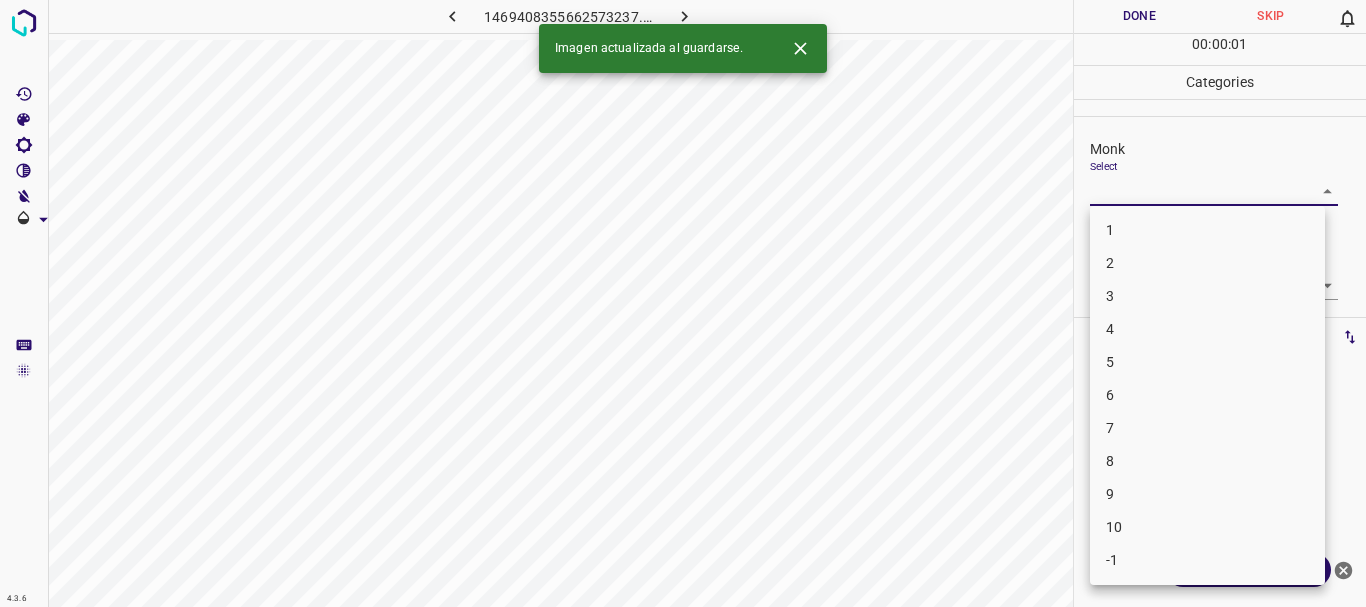 click on "4.3.6  1469408355662573237.png Done Skip 0 00   : 00   : 01   Categories Monk   Select ​  Fitzpatrick   Select ​ Labels   0 Categories 1 Monk 2  Fitzpatrick Tools Space Change between modes (Draw & Edit) I Auto labeling R Restore zoom M Zoom in N Zoom out Delete Delete selecte label Filters Z Restore filters X Saturation filter C Brightness filter V Contrast filter B Gray scale filter General O Download Imagen actualizada al guardarse. ¿Necesitas ayuda? Texto original Valora esta traducción Tu opinión servirá para ayudar a mejorar el Traductor de Google - Texto - Esconder - Borrar 1 2 3 4 5 6 7 8 9 10 -1" at bounding box center (683, 303) 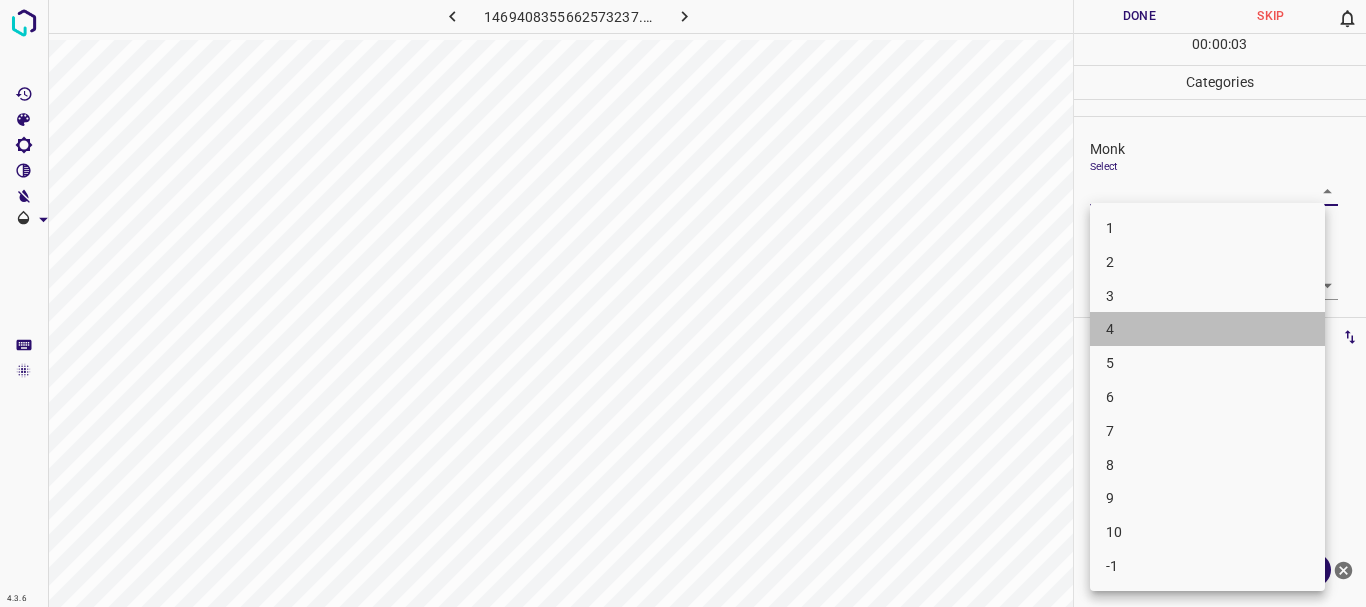 click on "4" at bounding box center (1207, 329) 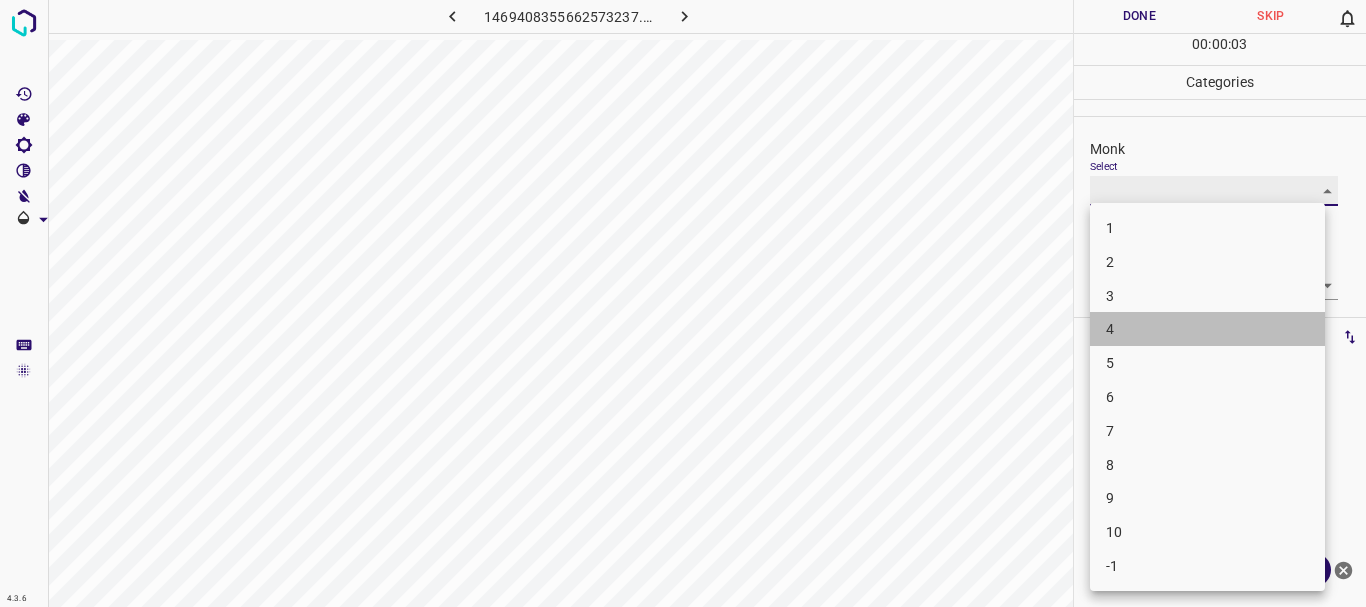 type on "4" 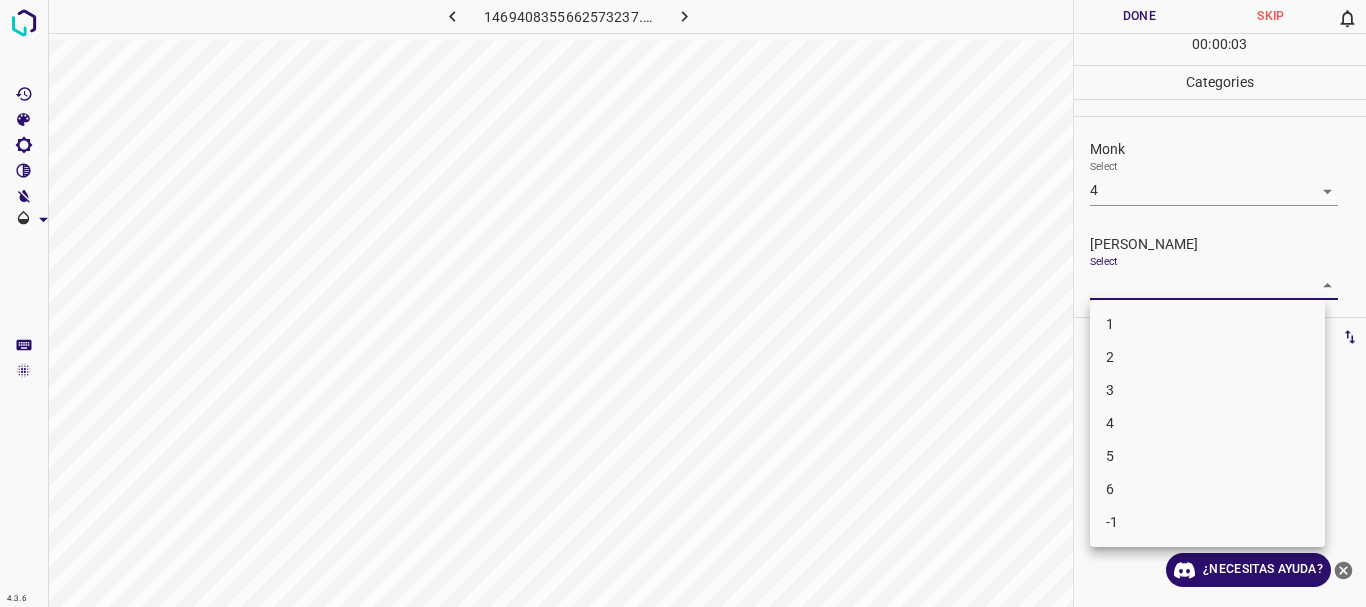 click on "4.3.6  1469408355662573237.png Done Skip 0 00   : 00   : 03   Categories Monk   Select 4 4  Fitzpatrick   Select ​ Labels   0 Categories 1 Monk 2  Fitzpatrick Tools Space Change between modes (Draw & Edit) I Auto labeling R Restore zoom M Zoom in N Zoom out Delete Delete selecte label Filters Z Restore filters X Saturation filter C Brightness filter V Contrast filter B Gray scale filter General O Download ¿Necesitas ayuda? Texto original Valora esta traducción Tu opinión servirá para ayudar a mejorar el Traductor de Google - Texto - Esconder - Borrar 1 2 3 4 5 6 -1" at bounding box center (683, 303) 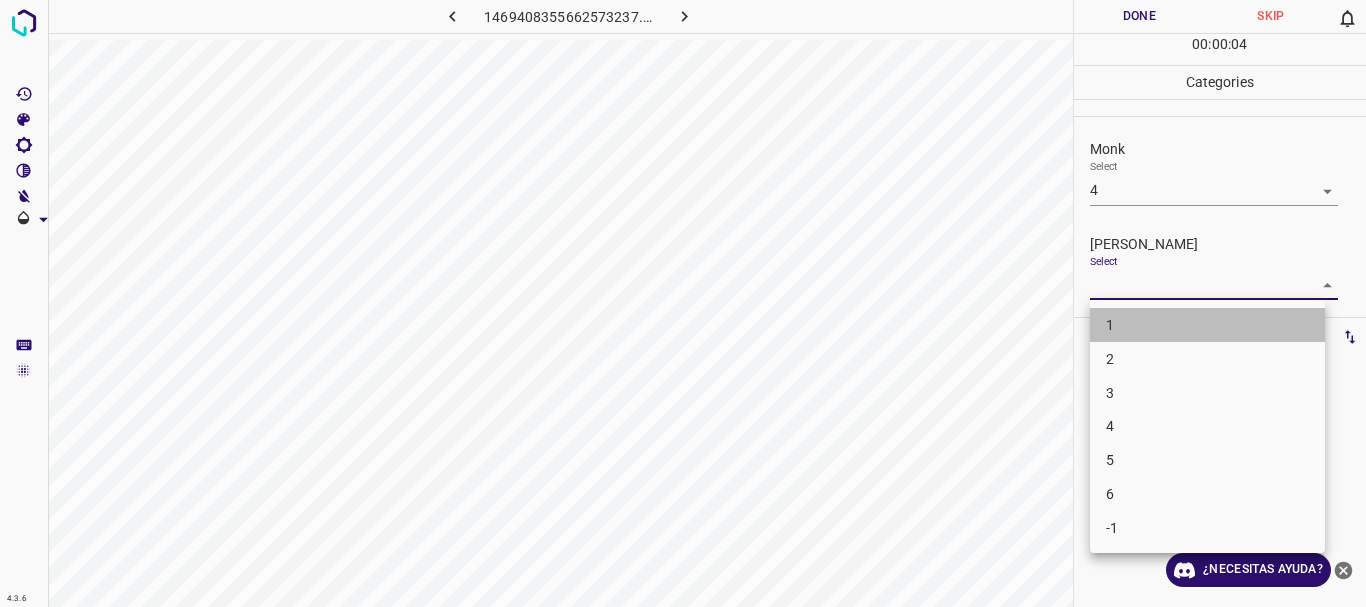drag, startPoint x: 1130, startPoint y: 318, endPoint x: 1129, endPoint y: 52, distance: 266.0019 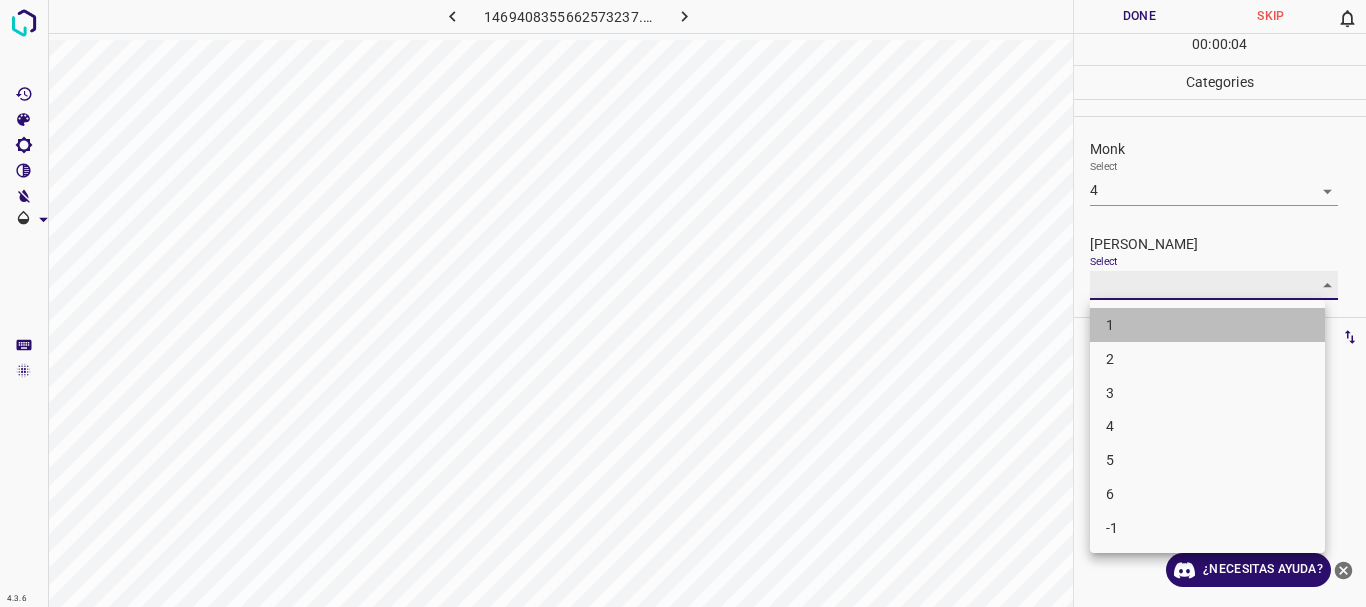 type on "1" 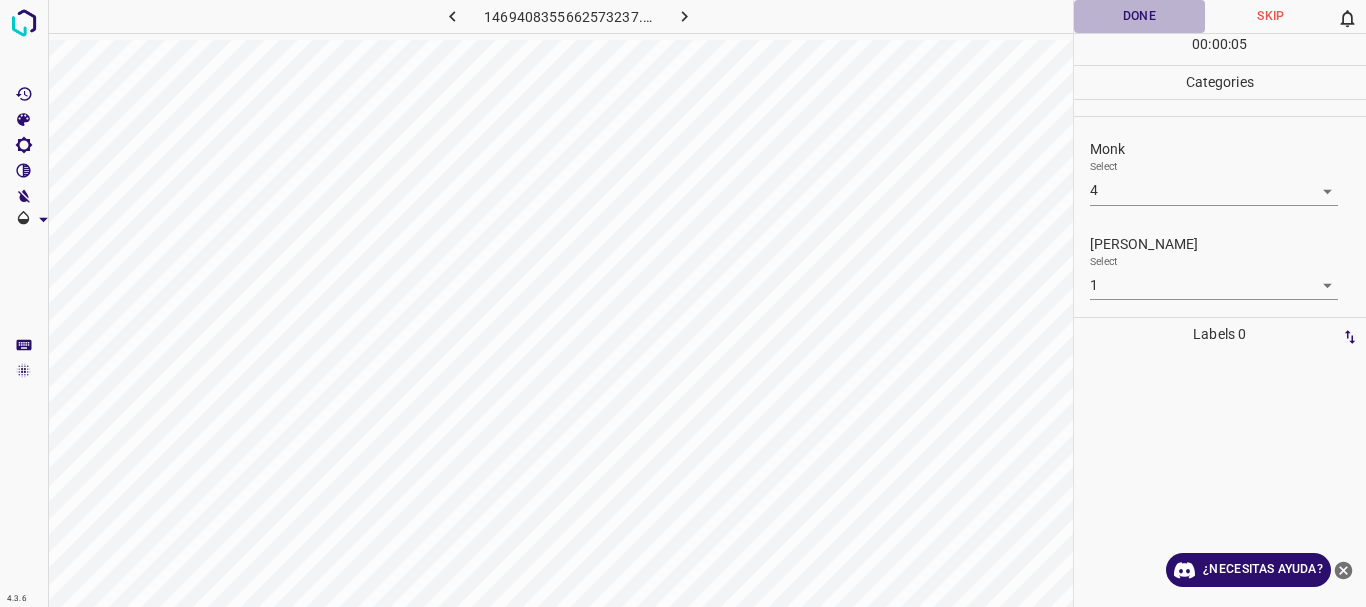click on "Done" at bounding box center (1140, 16) 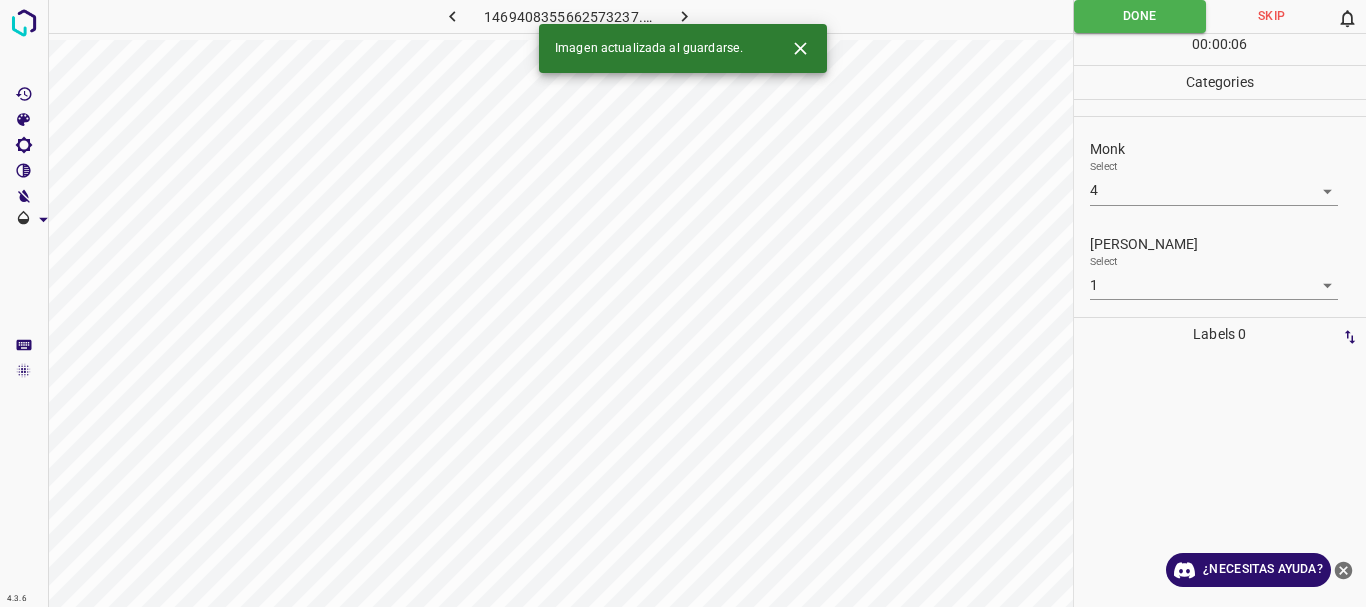 click 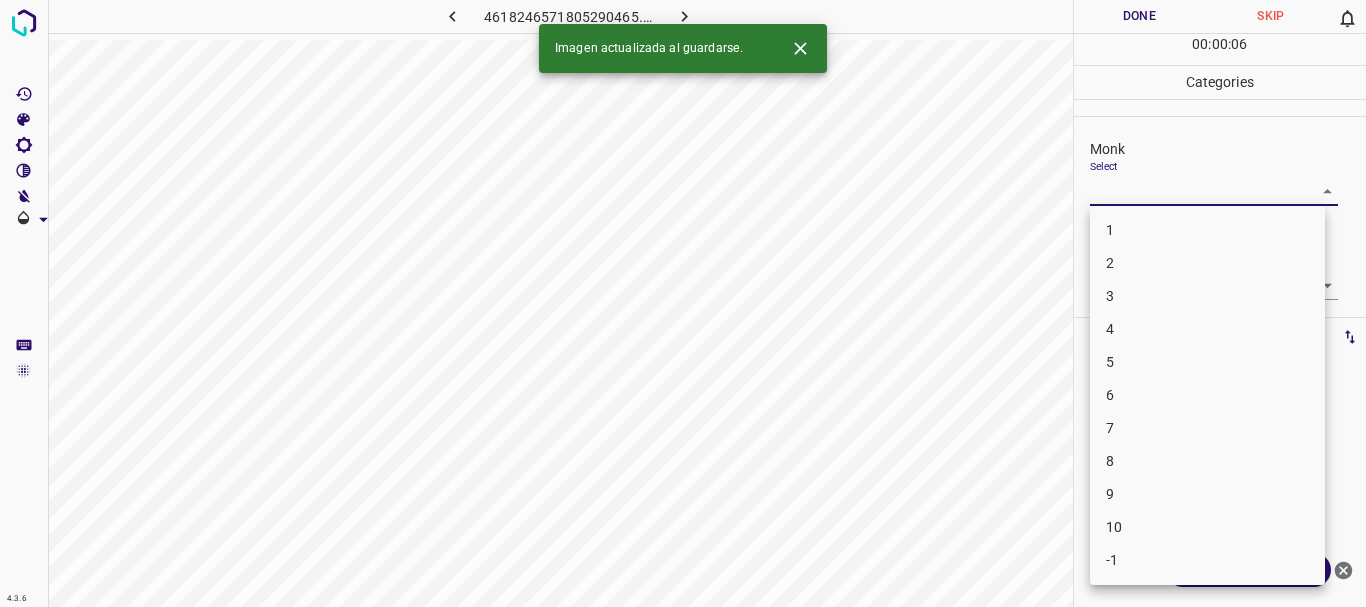 click on "4.3.6  4618246571805290465.png Done Skip 0 00   : 00   : 06   Categories Monk   Select ​  Fitzpatrick   Select ​ Labels   0 Categories 1 Monk 2  Fitzpatrick Tools Space Change between modes (Draw & Edit) I Auto labeling R Restore zoom M Zoom in N Zoom out Delete Delete selecte label Filters Z Restore filters X Saturation filter C Brightness filter V Contrast filter B Gray scale filter General O Download Imagen actualizada al guardarse. ¿Necesitas ayuda? Texto original Valora esta traducción Tu opinión servirá para ayudar a mejorar el Traductor de Google - Texto - Esconder - Borrar 1 2 3 4 5 6 7 8 9 10 -1" at bounding box center [683, 303] 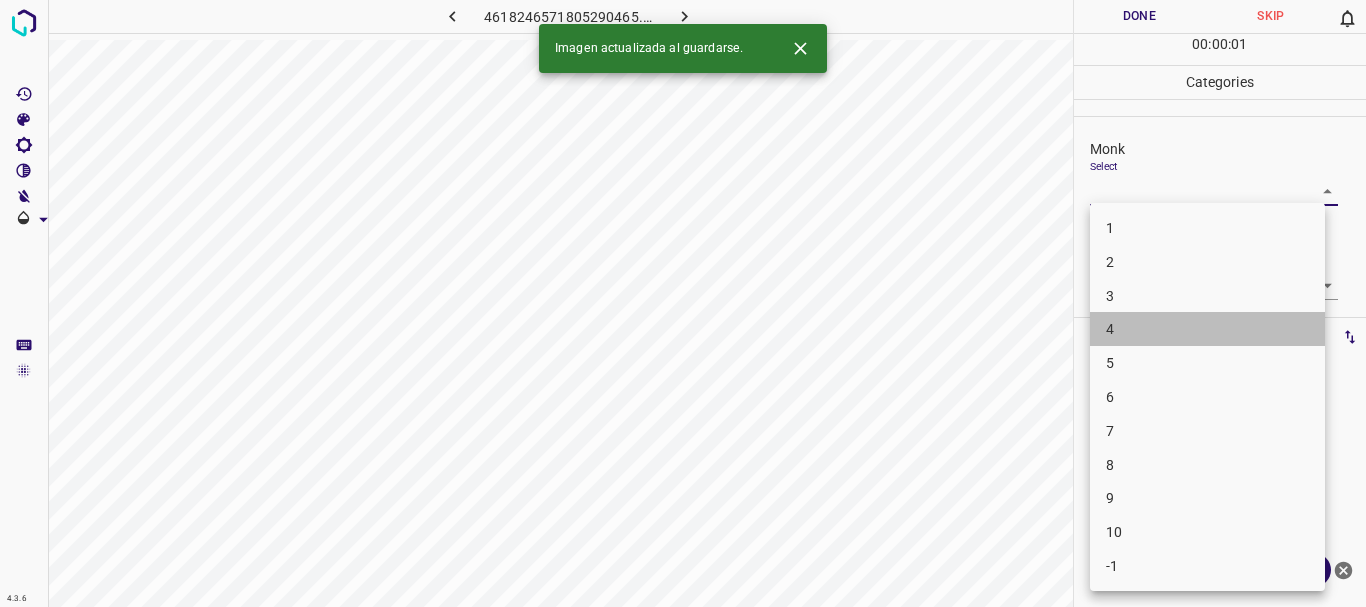 click on "4" at bounding box center [1207, 329] 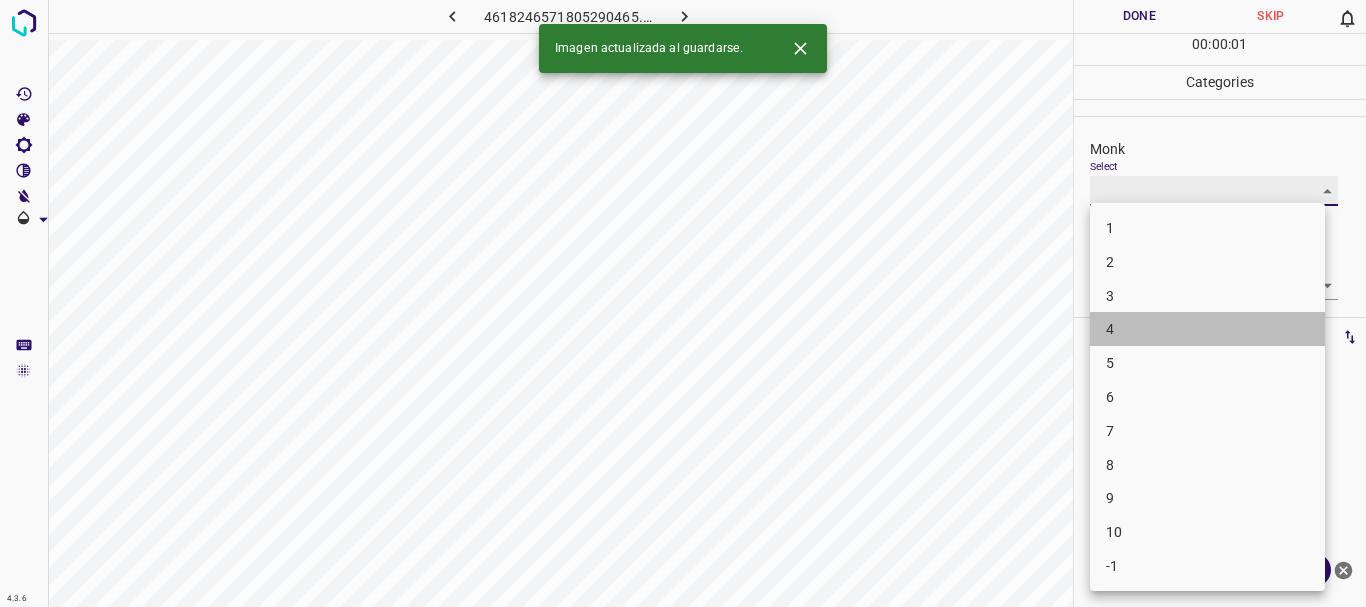 type on "4" 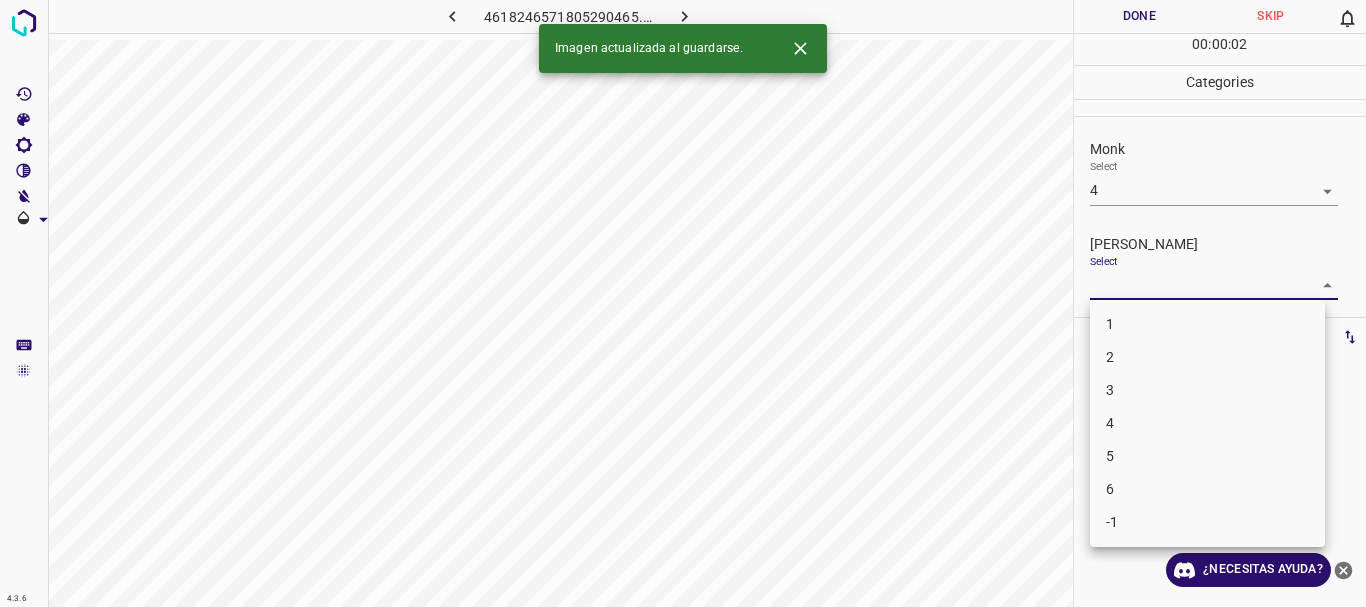 click on "4.3.6  4618246571805290465.png Done Skip 0 00   : 00   : 02   Categories Monk   Select 4 4  Fitzpatrick   Select ​ Labels   0 Categories 1 Monk 2  Fitzpatrick Tools Space Change between modes (Draw & Edit) I Auto labeling R Restore zoom M Zoom in N Zoom out Delete Delete selecte label Filters Z Restore filters X Saturation filter C Brightness filter V Contrast filter B Gray scale filter General O Download Imagen actualizada al guardarse. ¿Necesitas ayuda? Texto original Valora esta traducción Tu opinión servirá para ayudar a mejorar el Traductor de Google - Texto - Esconder - Borrar 1 2 3 4 5 6 -1" at bounding box center [683, 303] 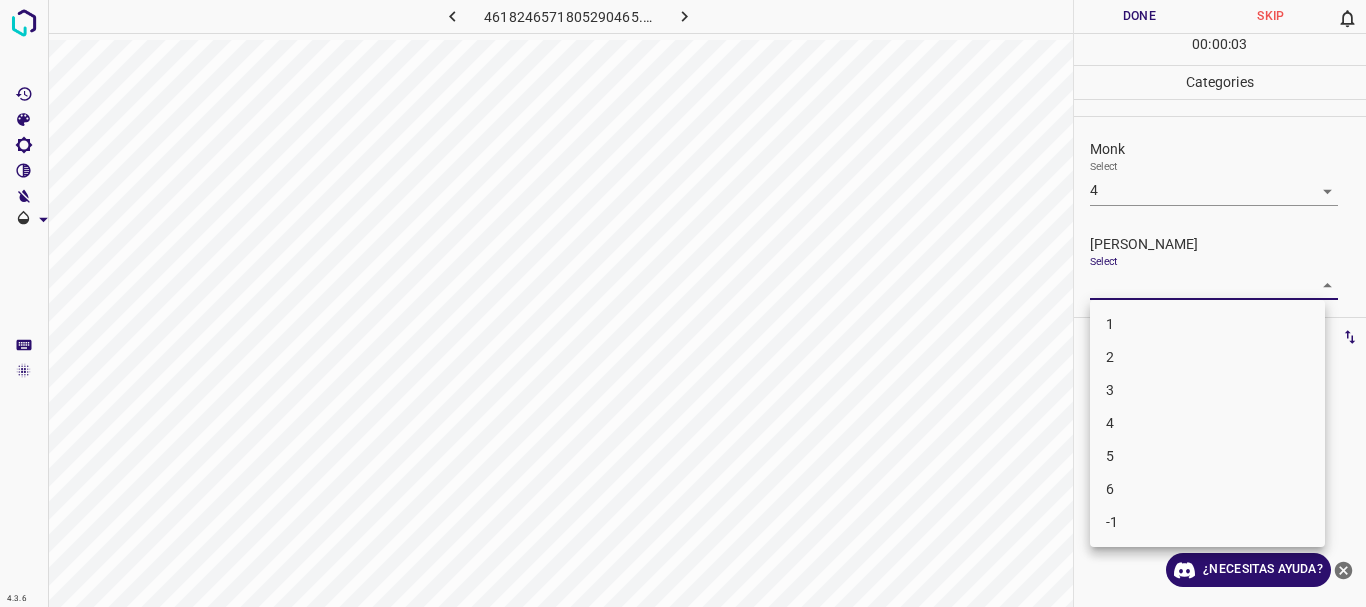 click on "4.3.6  4618246571805290465.png Done Skip 0 00   : 00   : 03   Categories Monk   Select 4 4  Fitzpatrick   Select ​ Labels   0 Categories 1 Monk 2  Fitzpatrick Tools Space Change between modes (Draw & Edit) I Auto labeling R Restore zoom M Zoom in N Zoom out Delete Delete selecte label Filters Z Restore filters X Saturation filter C Brightness filter V Contrast filter B Gray scale filter General O Download ¿Necesitas ayuda? Texto original Valora esta traducción Tu opinión servirá para ayudar a mejorar el Traductor de Google - Texto - Esconder - Borrar 1 2 3 4 5 6 -1" at bounding box center [683, 303] 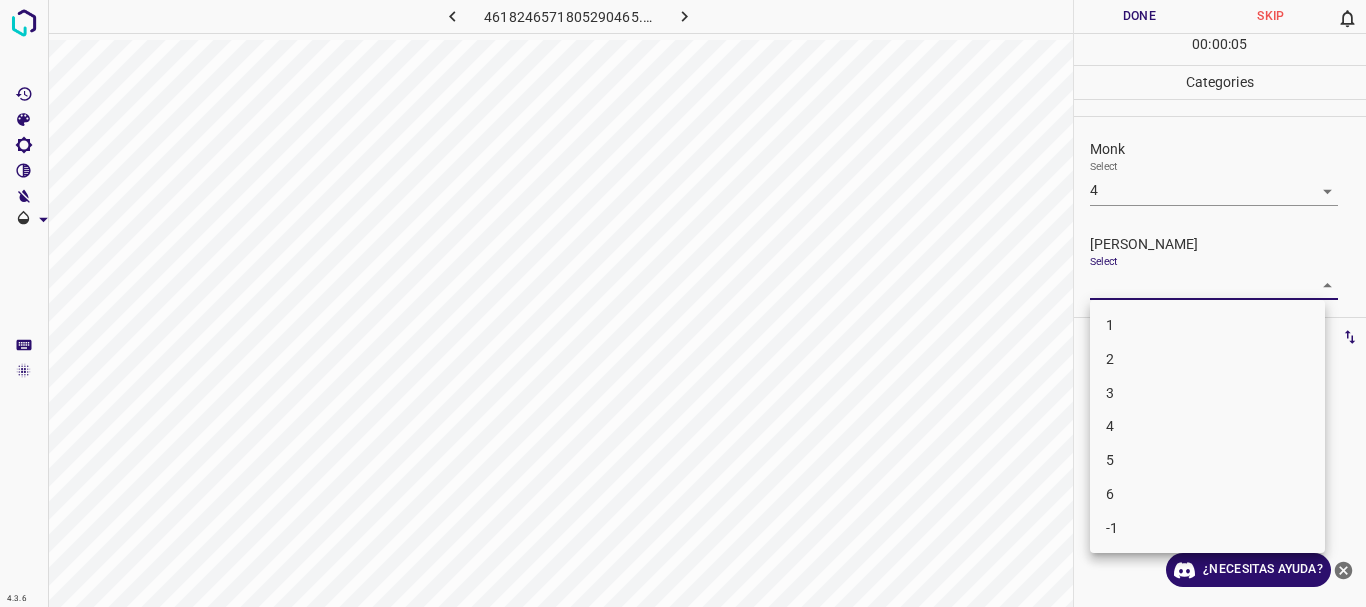 click on "3" at bounding box center [1207, 393] 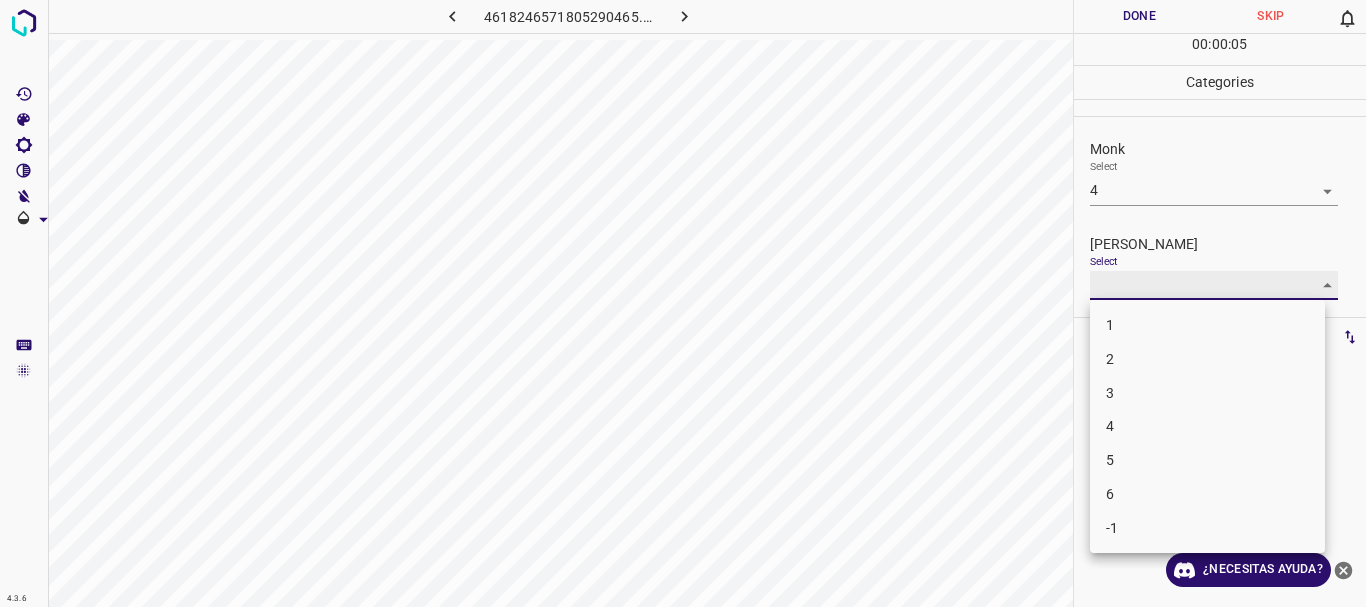 type on "3" 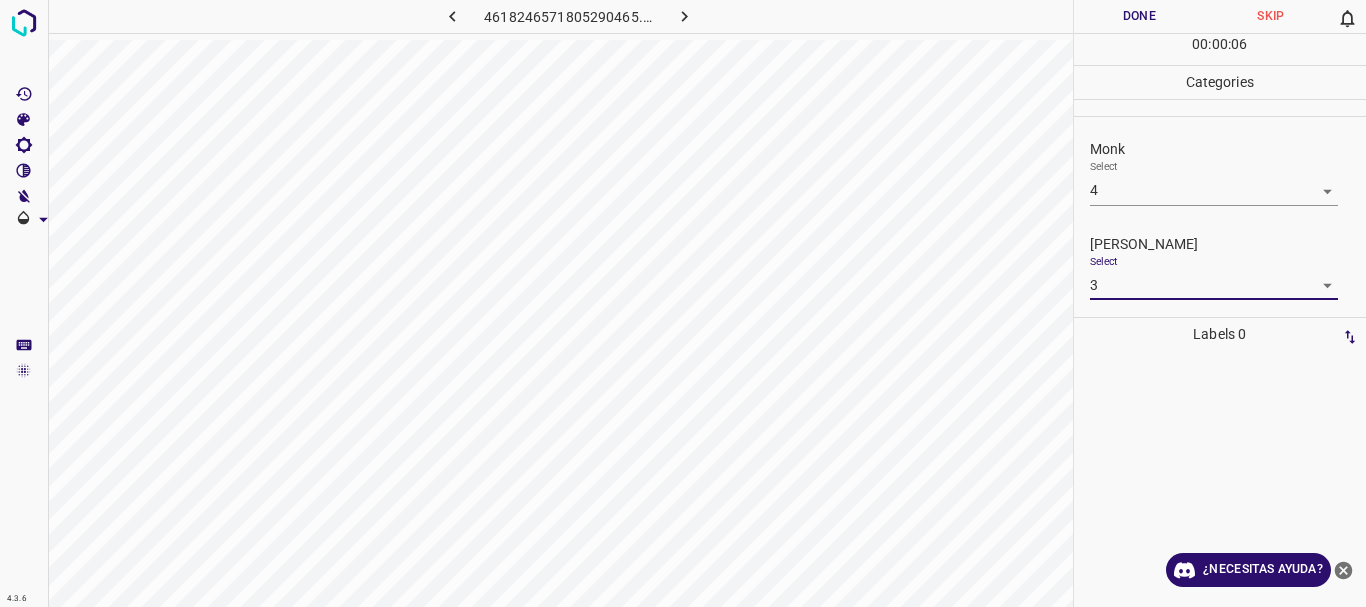 click on "Done" at bounding box center (1140, 16) 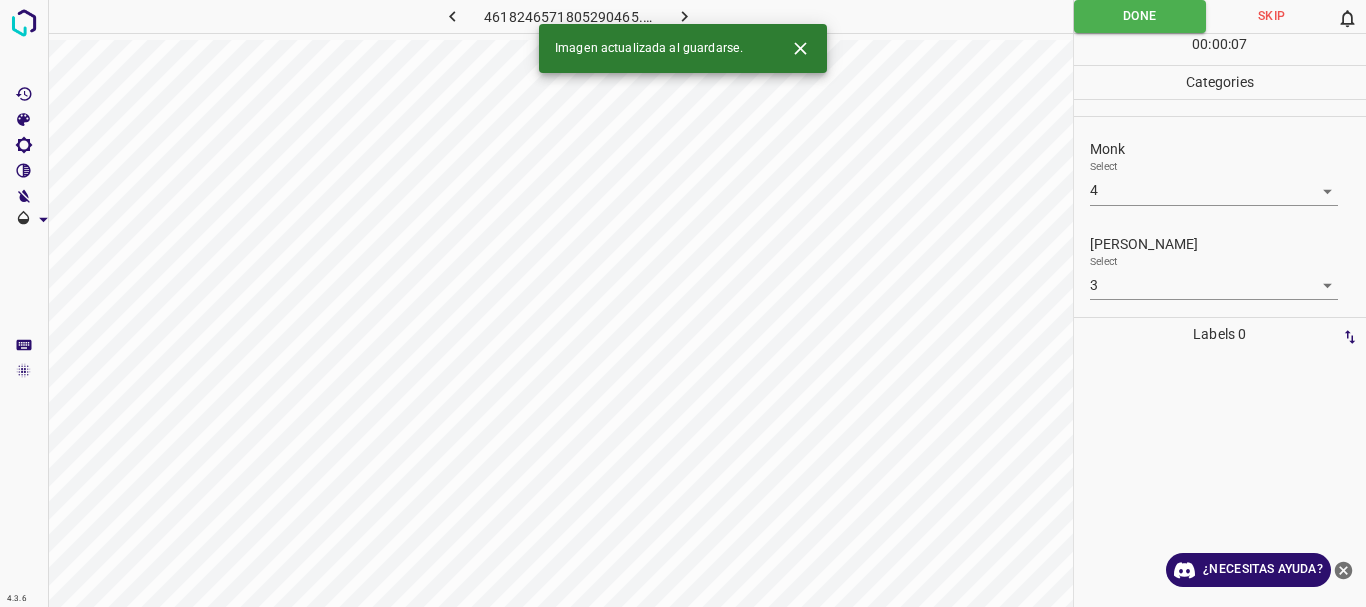 click on "Imagen actualizada al guardarse." at bounding box center (683, 48) 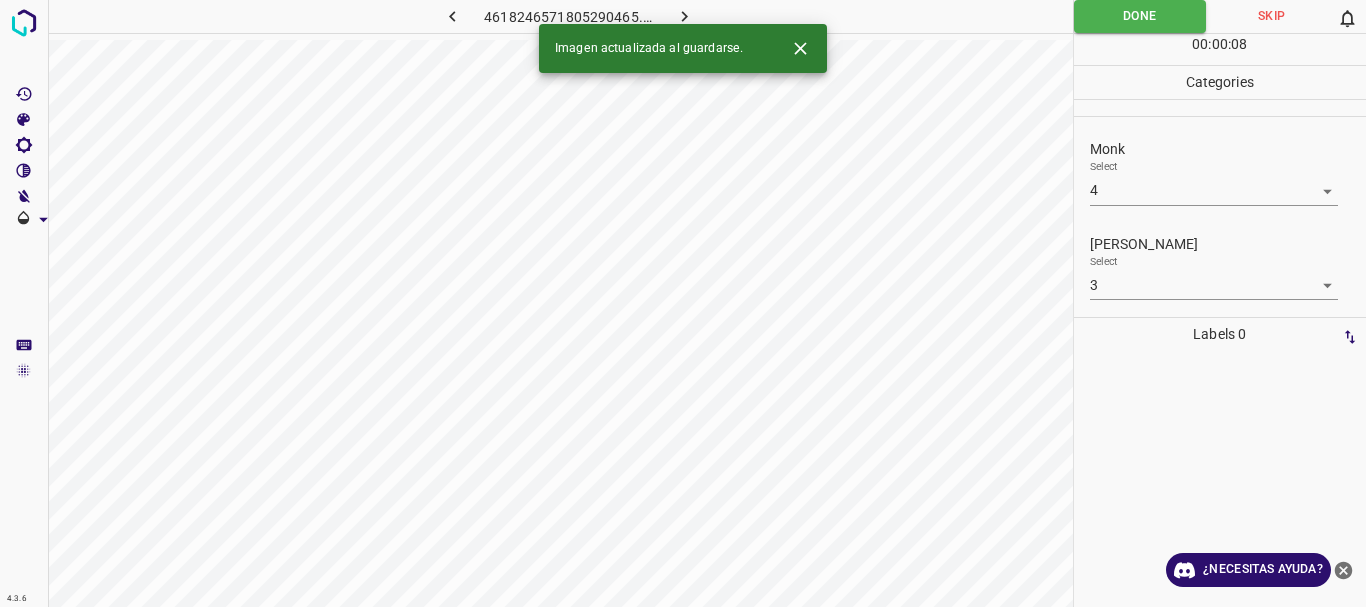 click 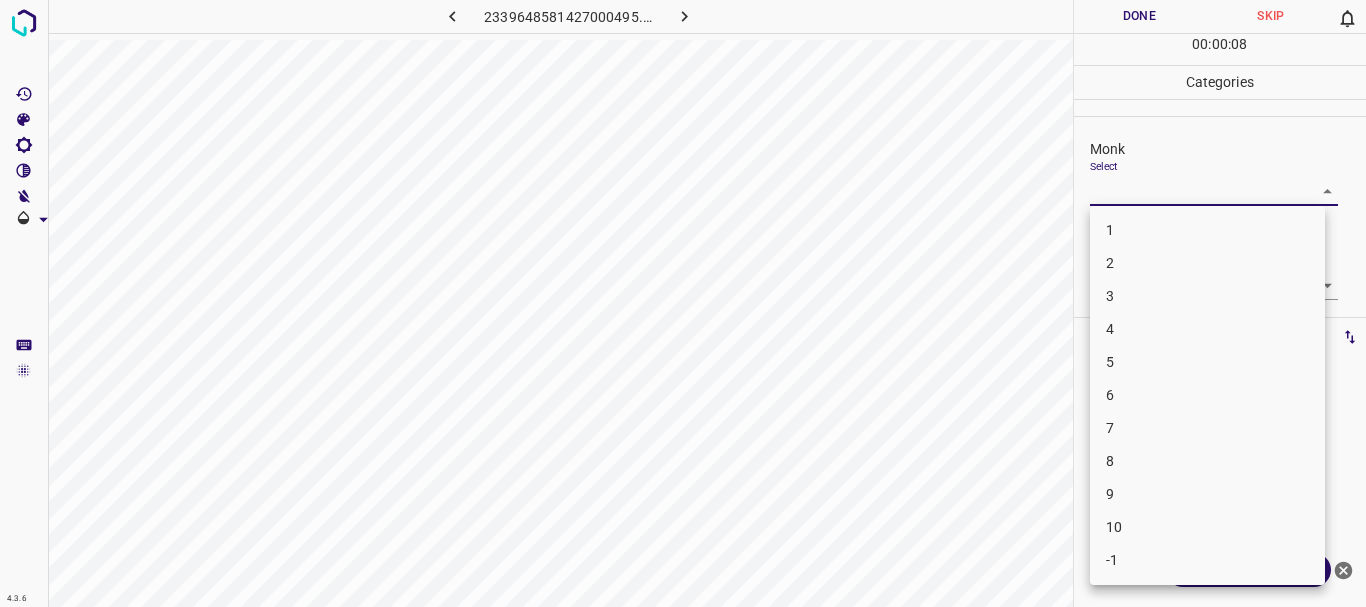 click on "4.3.6  2339648581427000495.png Done Skip 0 00   : 00   : 08   Categories Monk   Select ​  Fitzpatrick   Select ​ Labels   0 Categories 1 Monk 2  Fitzpatrick Tools Space Change between modes (Draw & Edit) I Auto labeling R Restore zoom M Zoom in N Zoom out Delete Delete selecte label Filters Z Restore filters X Saturation filter C Brightness filter V Contrast filter B Gray scale filter General O Download ¿Necesitas ayuda? Texto original Valora esta traducción Tu opinión servirá para ayudar a mejorar el Traductor de Google - Texto - Esconder - Borrar 1 2 3 4 5 6 7 8 9 10 -1" at bounding box center [683, 303] 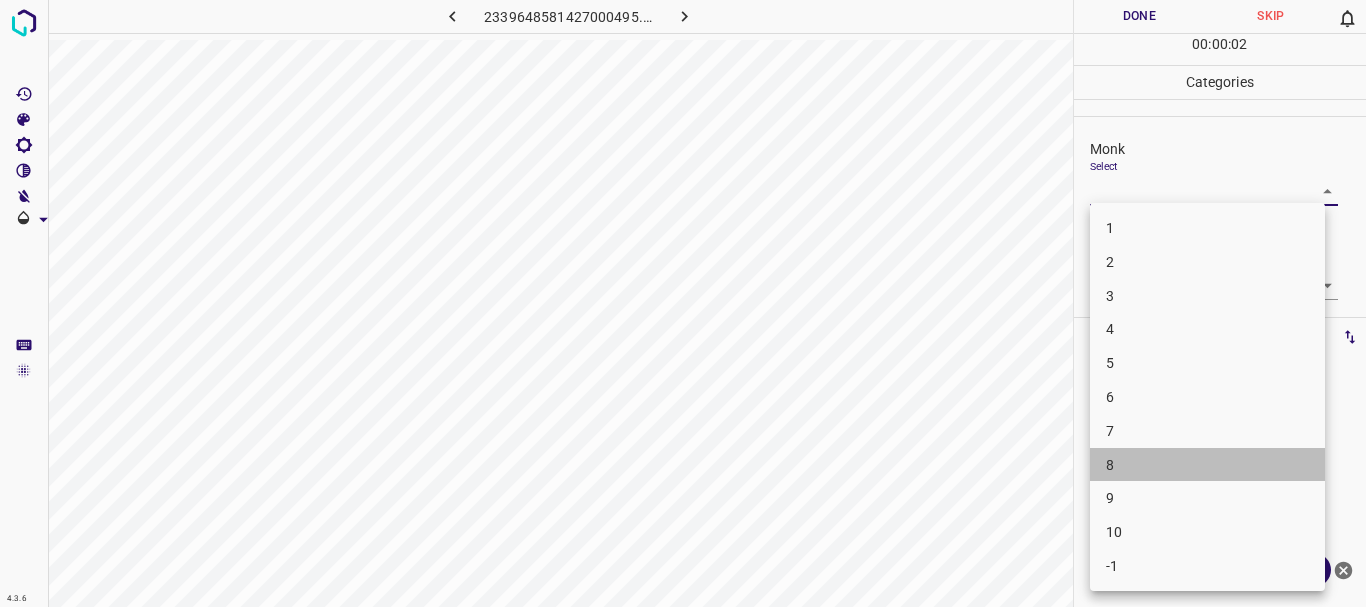 click on "8" at bounding box center [1207, 465] 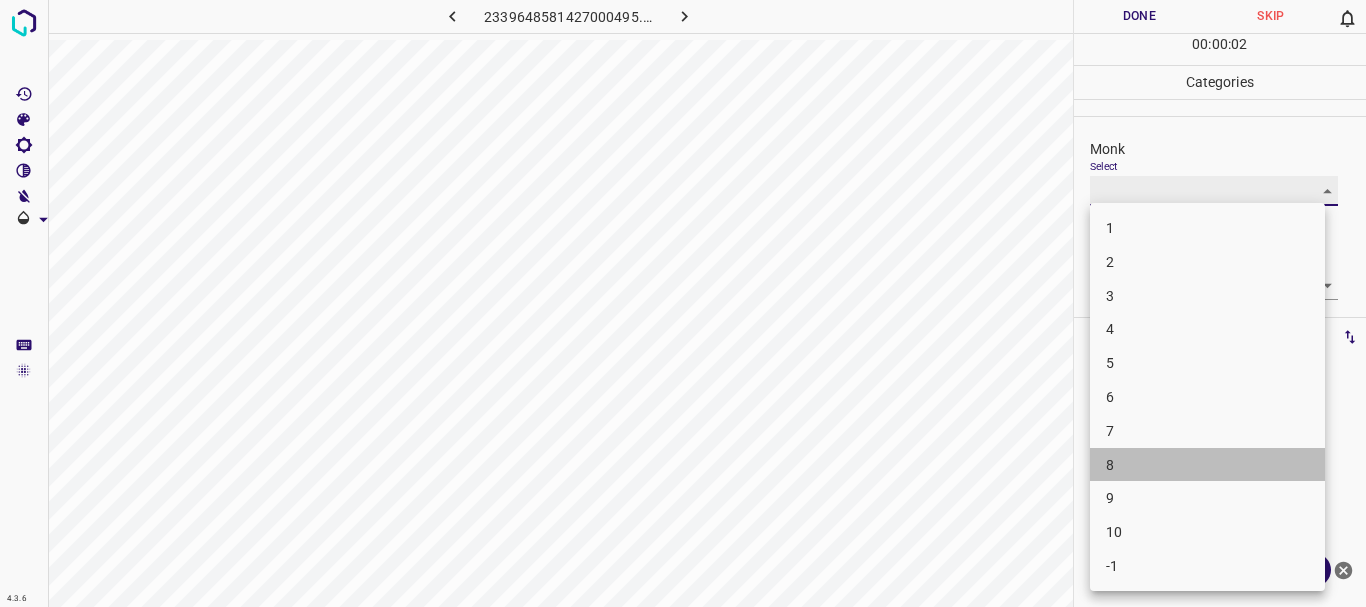 type on "8" 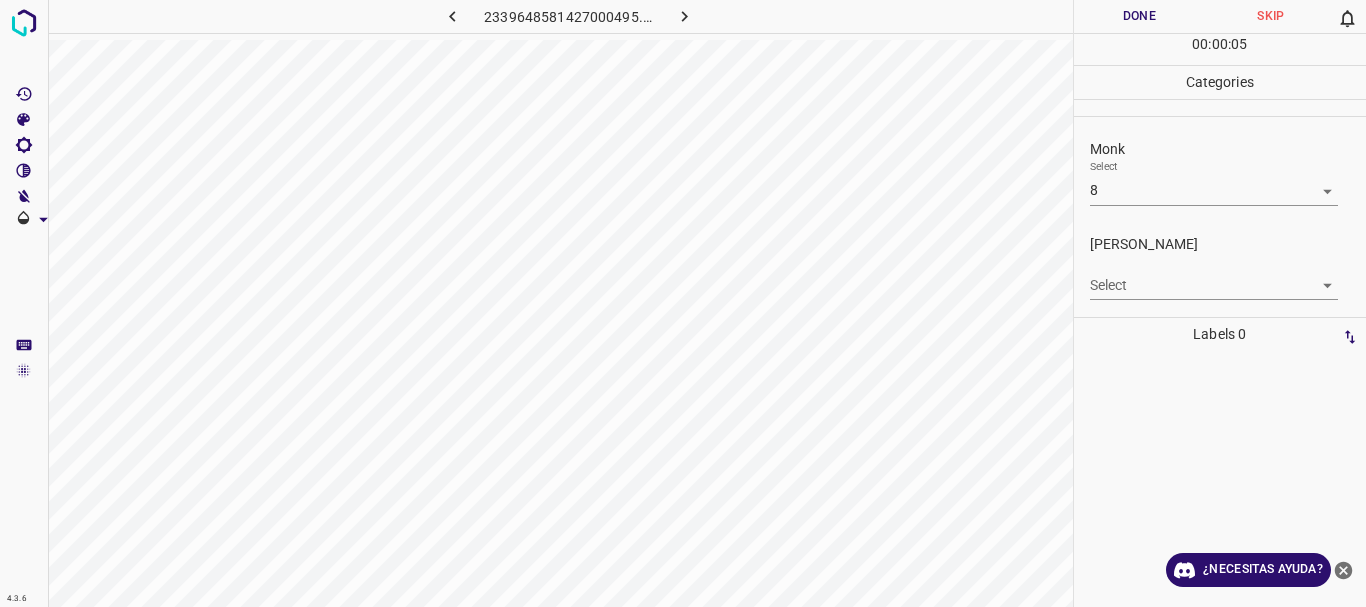 click on "4.3.6  2339648581427000495.png Done Skip 0 00   : 00   : 05   Categories Monk   Select 8 8  Fitzpatrick   Select ​ Labels   0 Categories 1 Monk 2  Fitzpatrick Tools Space Change between modes (Draw & Edit) I Auto labeling R Restore zoom M Zoom in N Zoom out Delete Delete selecte label Filters Z Restore filters X Saturation filter C Brightness filter V Contrast filter B Gray scale filter General O Download ¿Necesitas ayuda? Texto original Valora esta traducción Tu opinión servirá para ayudar a mejorar el Traductor de Google - Texto - Esconder - Borrar" at bounding box center (683, 303) 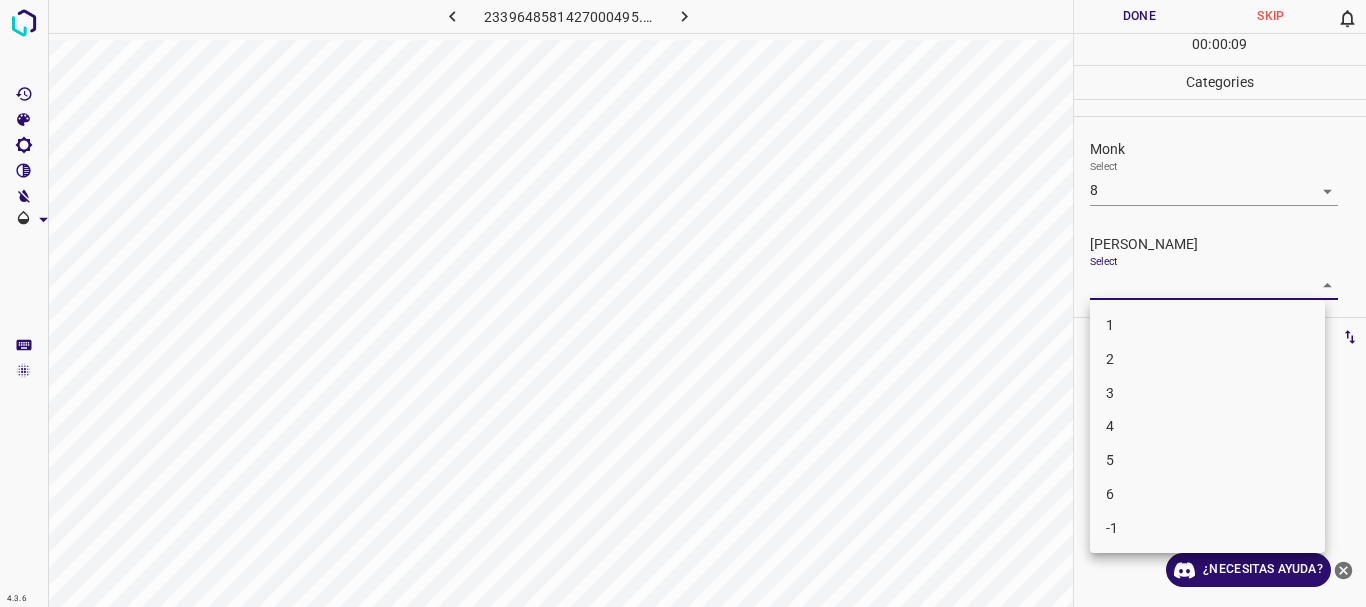 click on "4" at bounding box center [1207, 426] 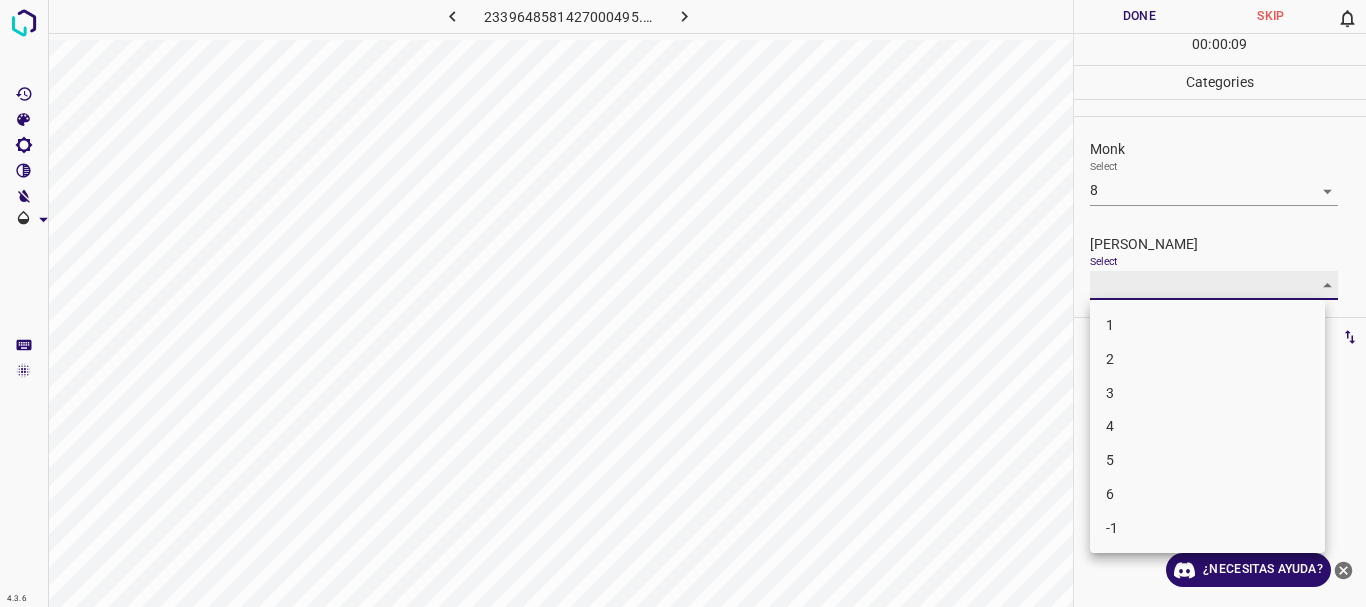 type on "4" 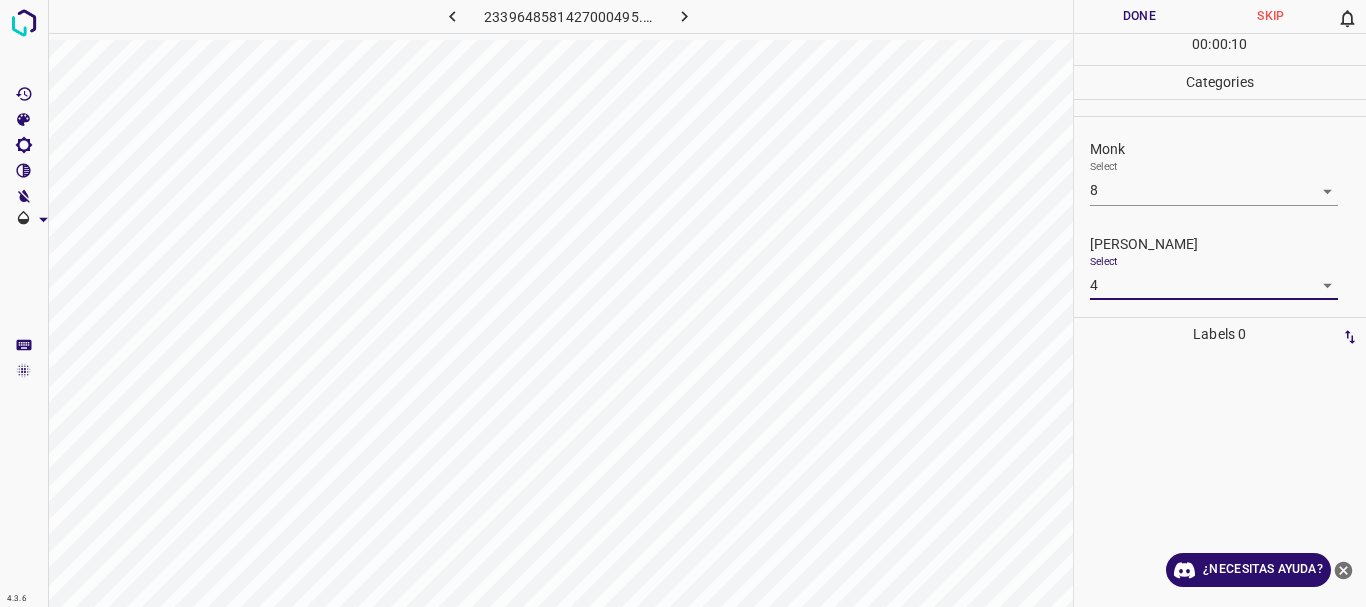 click on "Done" at bounding box center (1140, 16) 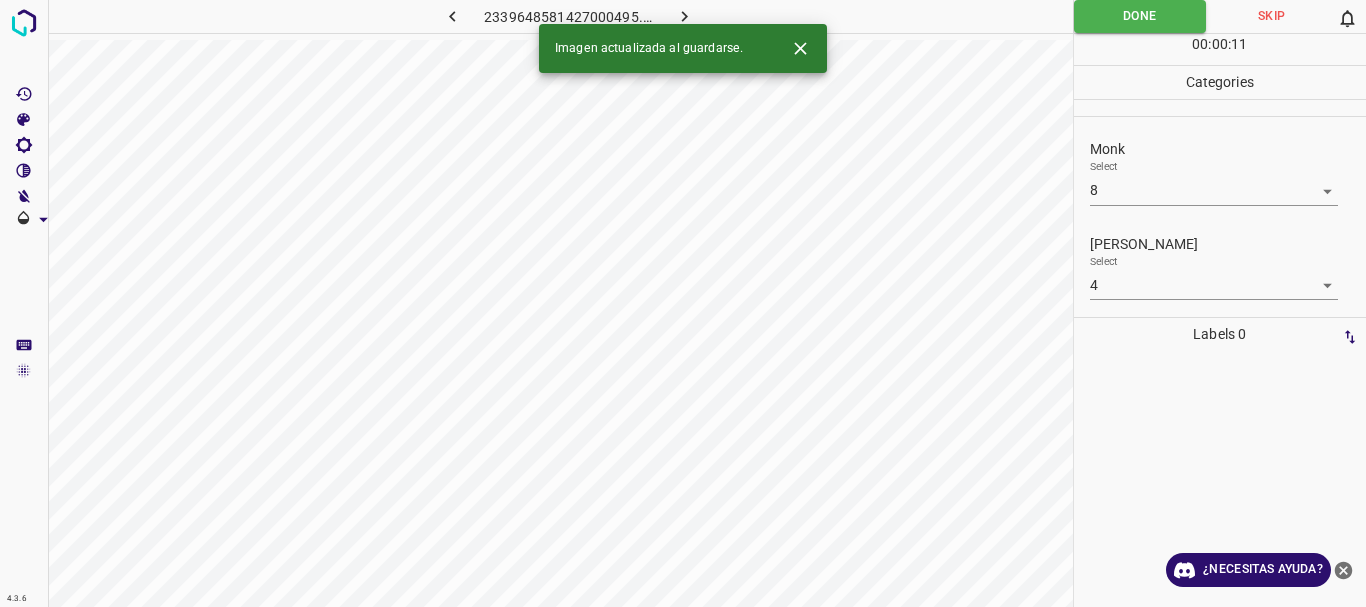 click 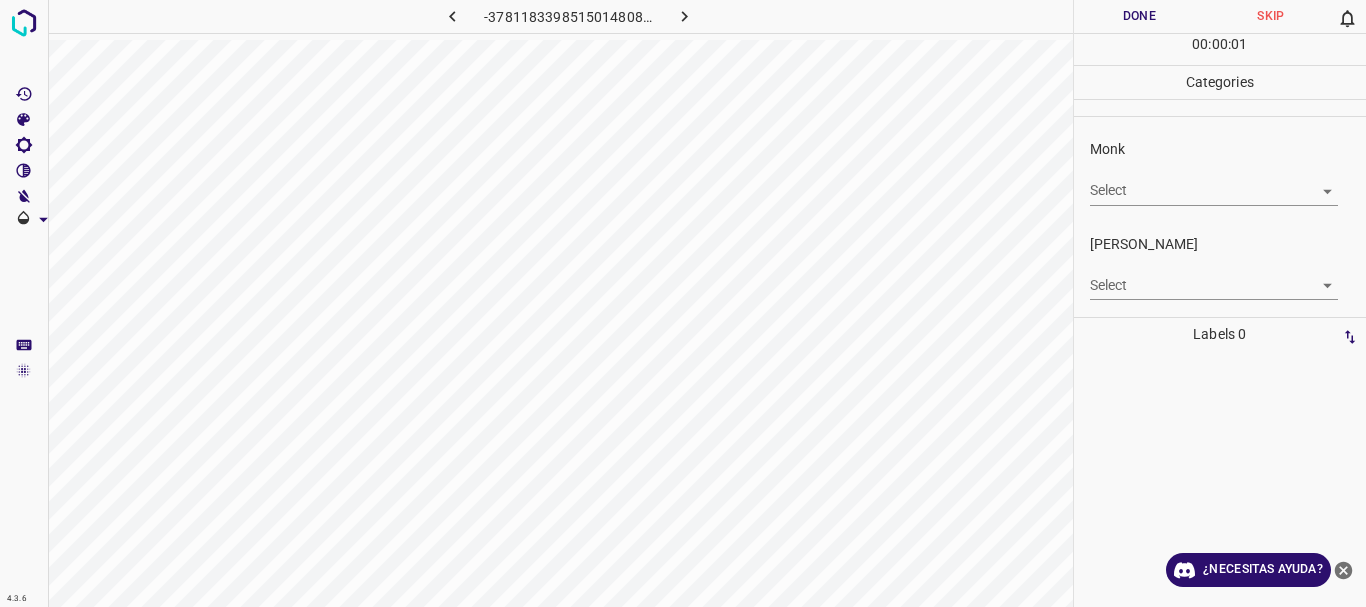 click on "4.3.6  -3781183398515014808.png Done Skip 0 00   : 00   : 01   Categories Monk   Select ​  Fitzpatrick   Select ​ Labels   0 Categories 1 Monk 2  Fitzpatrick Tools Space Change between modes (Draw & Edit) I Auto labeling R Restore zoom M Zoom in N Zoom out Delete Delete selecte label Filters Z Restore filters X Saturation filter C Brightness filter V Contrast filter B Gray scale filter General O Download ¿Necesitas ayuda? Texto original Valora esta traducción Tu opinión servirá para ayudar a mejorar el Traductor de Google - Texto - Esconder - Borrar" at bounding box center [683, 303] 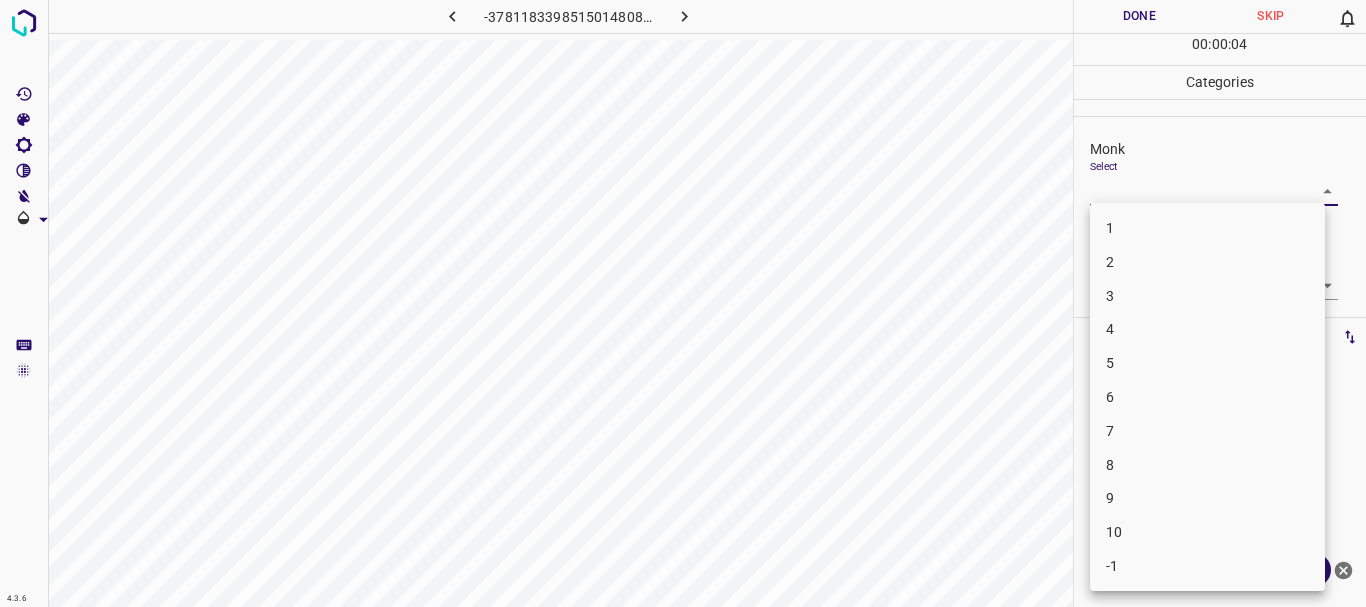 click on "4" at bounding box center (1207, 329) 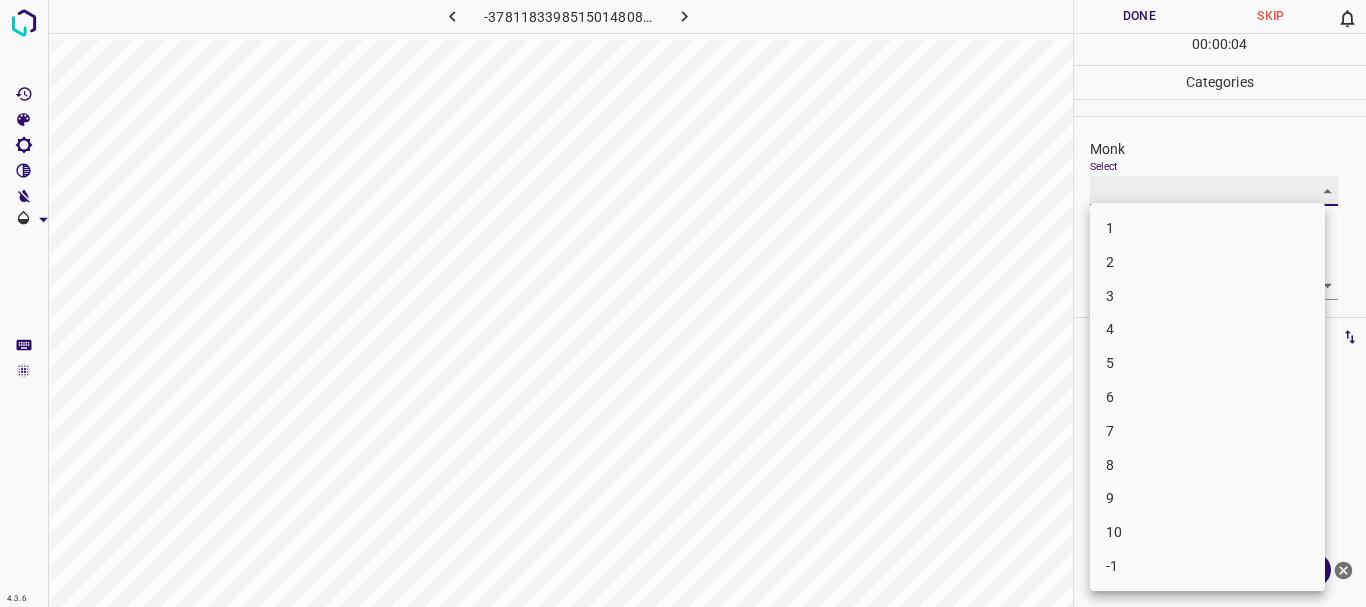 type on "4" 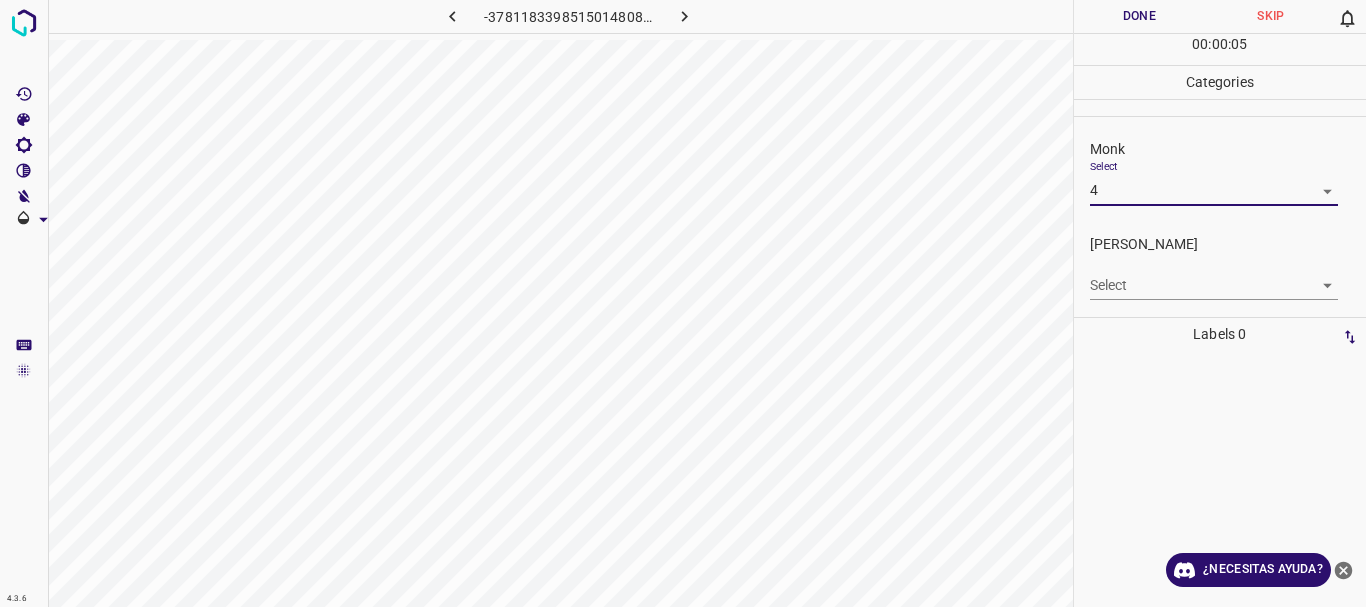 click on "4.3.6  -3781183398515014808.png Done Skip 0 00   : 00   : 05   Categories Monk   Select 4 4  Fitzpatrick   Select ​ Labels   0 Categories 1 Monk 2  Fitzpatrick Tools Space Change between modes (Draw & Edit) I Auto labeling R Restore zoom M Zoom in N Zoom out Delete Delete selecte label Filters Z Restore filters X Saturation filter C Brightness filter V Contrast filter B Gray scale filter General O Download ¿Necesitas ayuda? Texto original Valora esta traducción Tu opinión servirá para ayudar a mejorar el Traductor de Google - Texto - Esconder - Borrar" at bounding box center (683, 303) 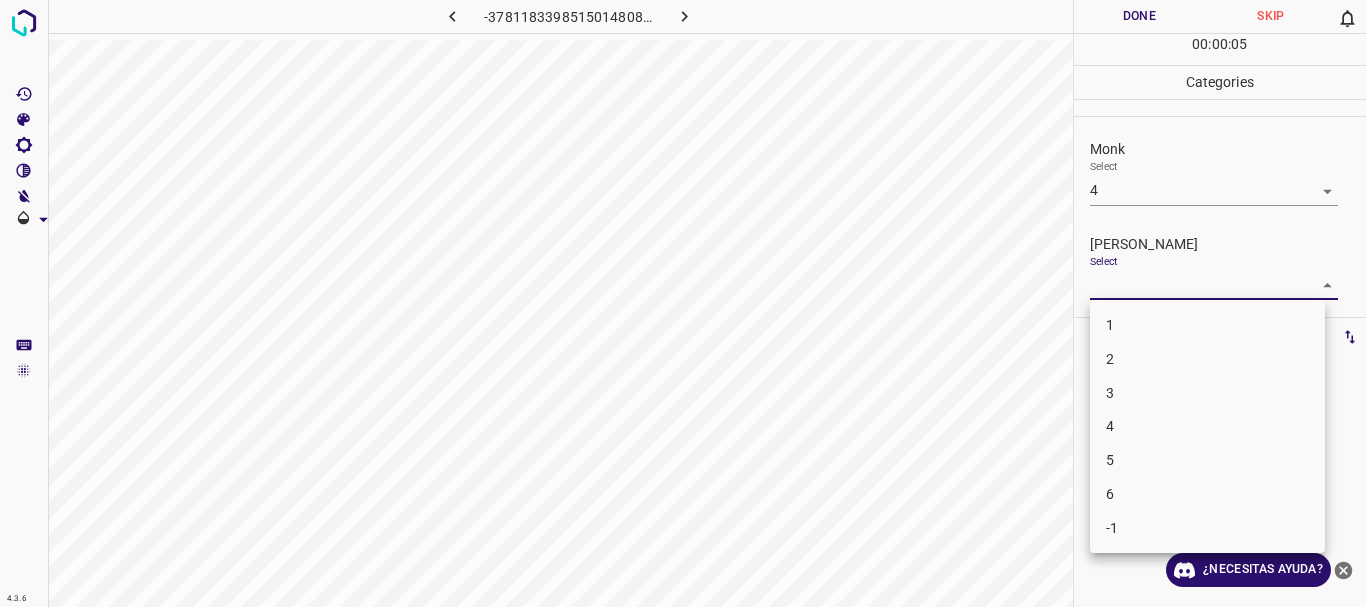 click on "2" at bounding box center [1207, 359] 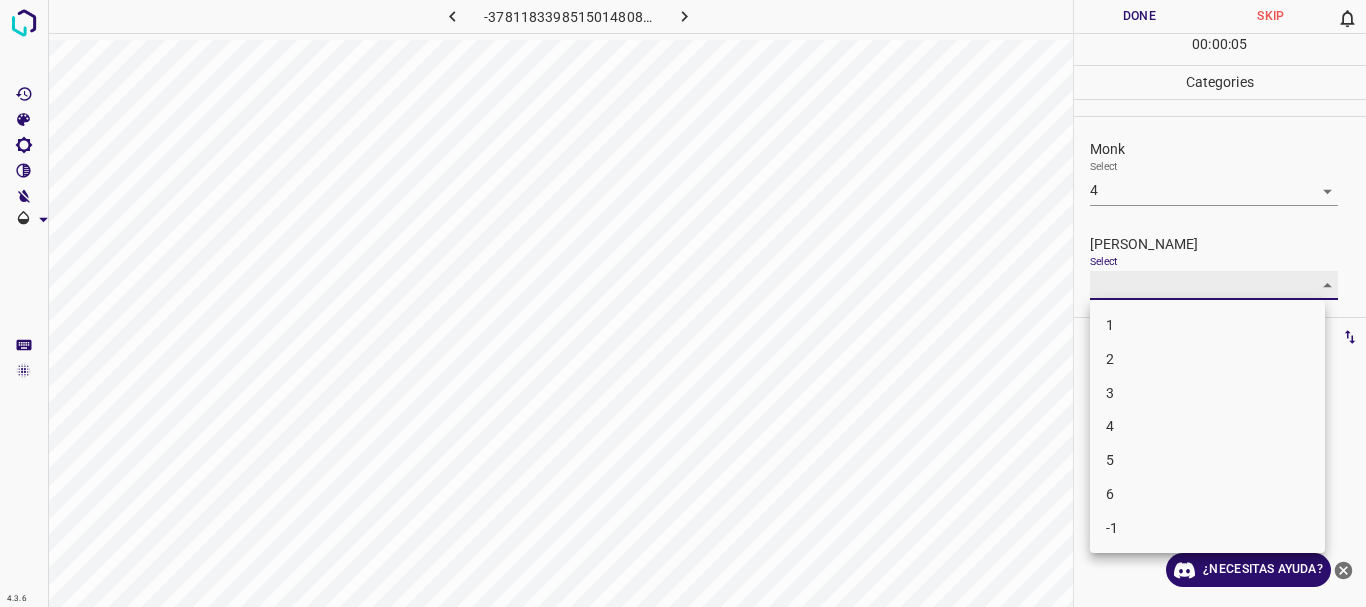 type on "2" 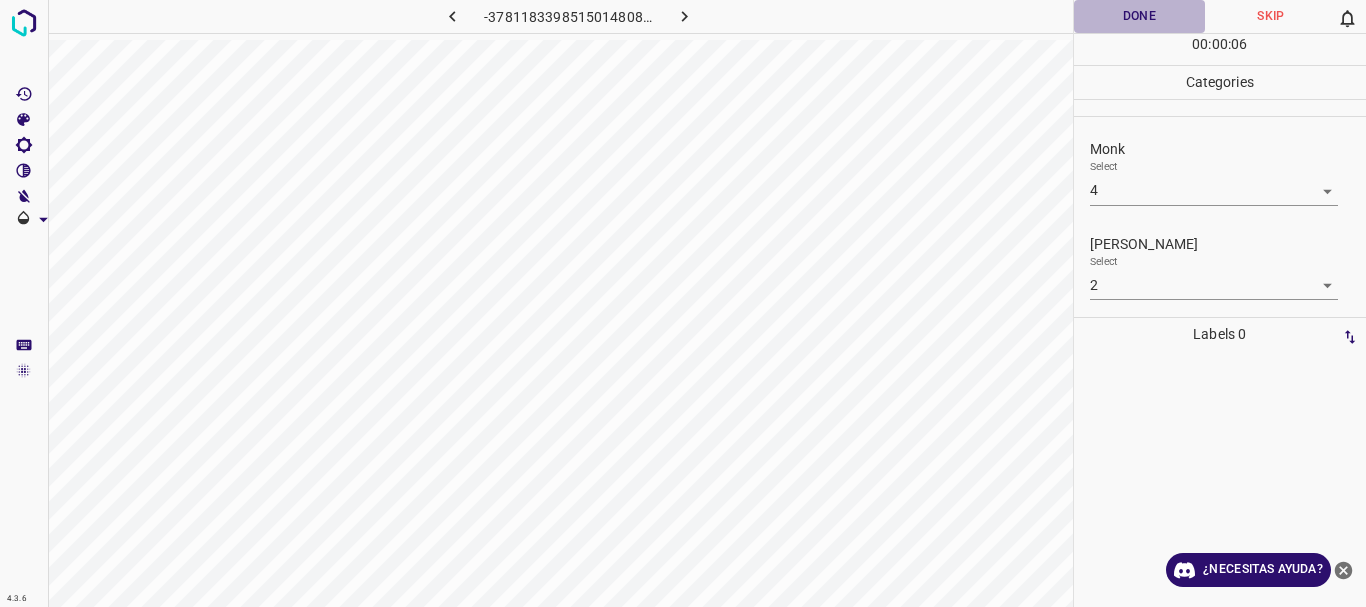 click on "Done" at bounding box center (1140, 16) 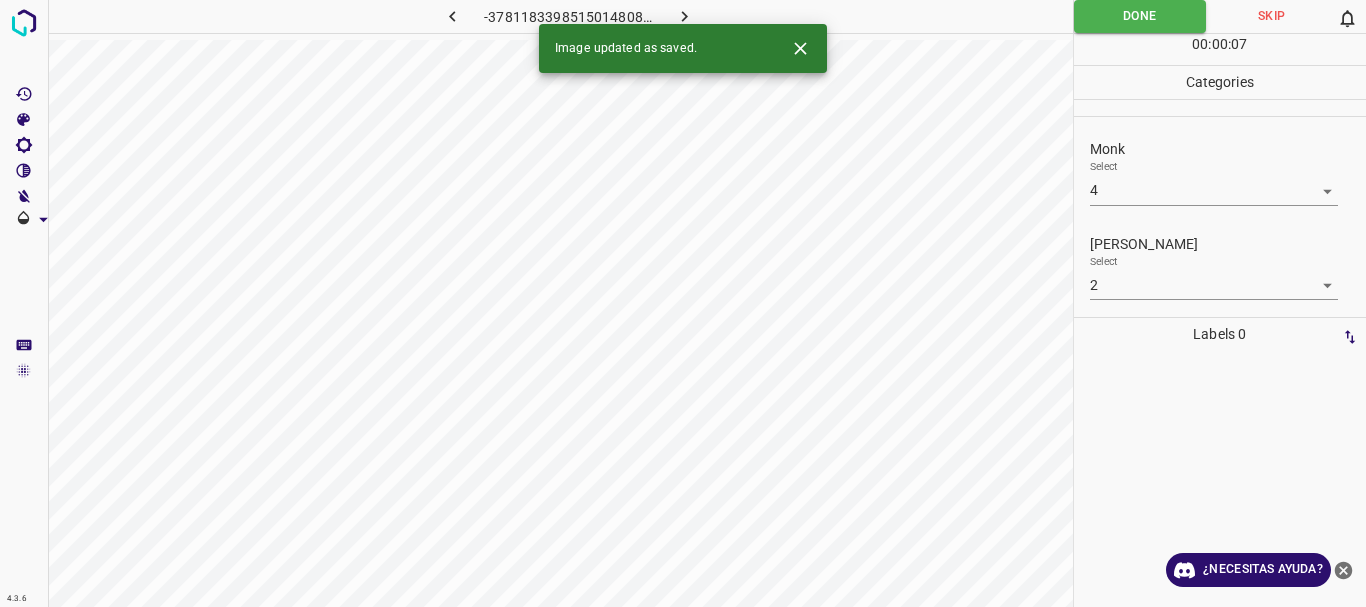 click 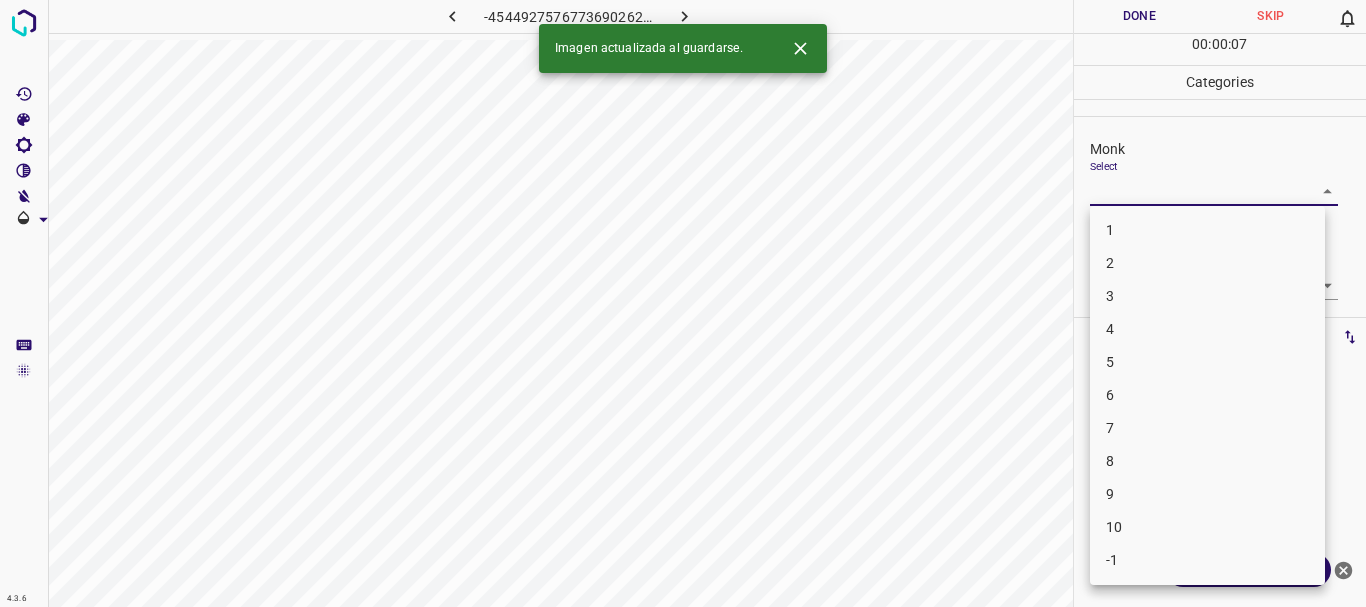 click on "4.3.6  -4544927576773690262.png Done Skip 0 00   : 00   : 07   Categories Monk   Select ​  Fitzpatrick   Select ​ Labels   0 Categories 1 Monk 2  Fitzpatrick Tools Space Change between modes (Draw & Edit) I Auto labeling R Restore zoom M Zoom in N Zoom out Delete Delete selecte label Filters Z Restore filters X Saturation filter C Brightness filter V Contrast filter B Gray scale filter General O Download Imagen actualizada al guardarse. ¿Necesitas ayuda? Texto original Valora esta traducción Tu opinión servirá para ayudar a mejorar el Traductor de Google - Texto - Esconder - Borrar 1 2 3 4 5 6 7 8 9 10 -1" at bounding box center (683, 303) 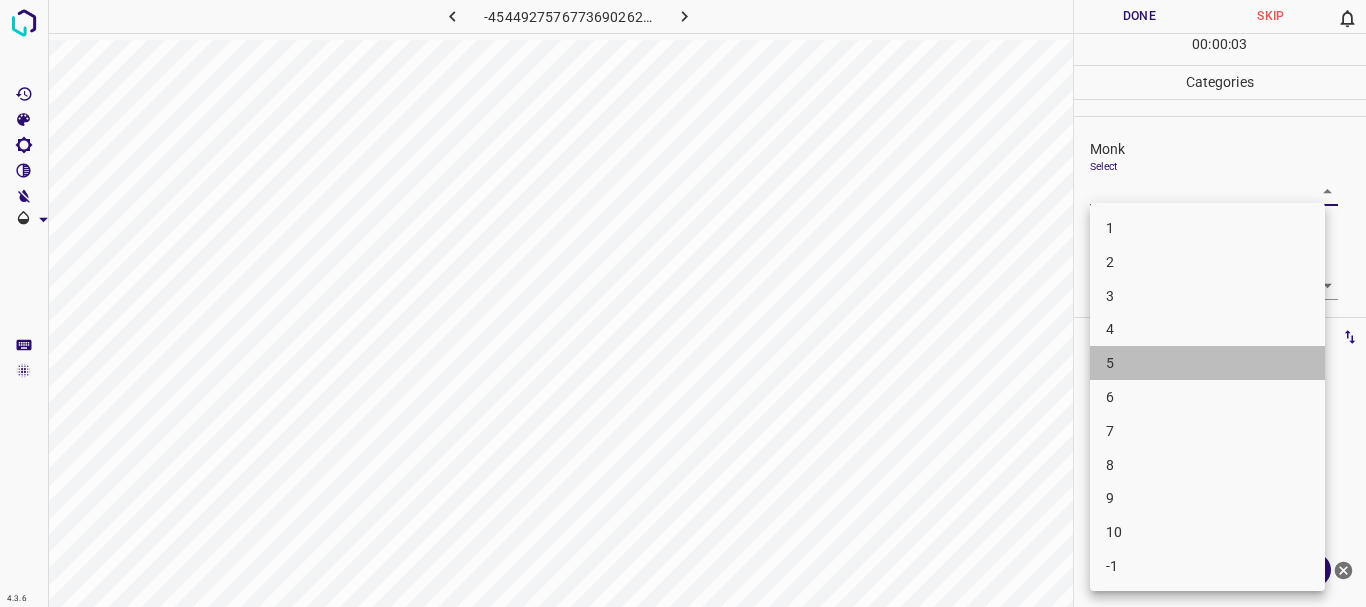click on "5" at bounding box center (1207, 363) 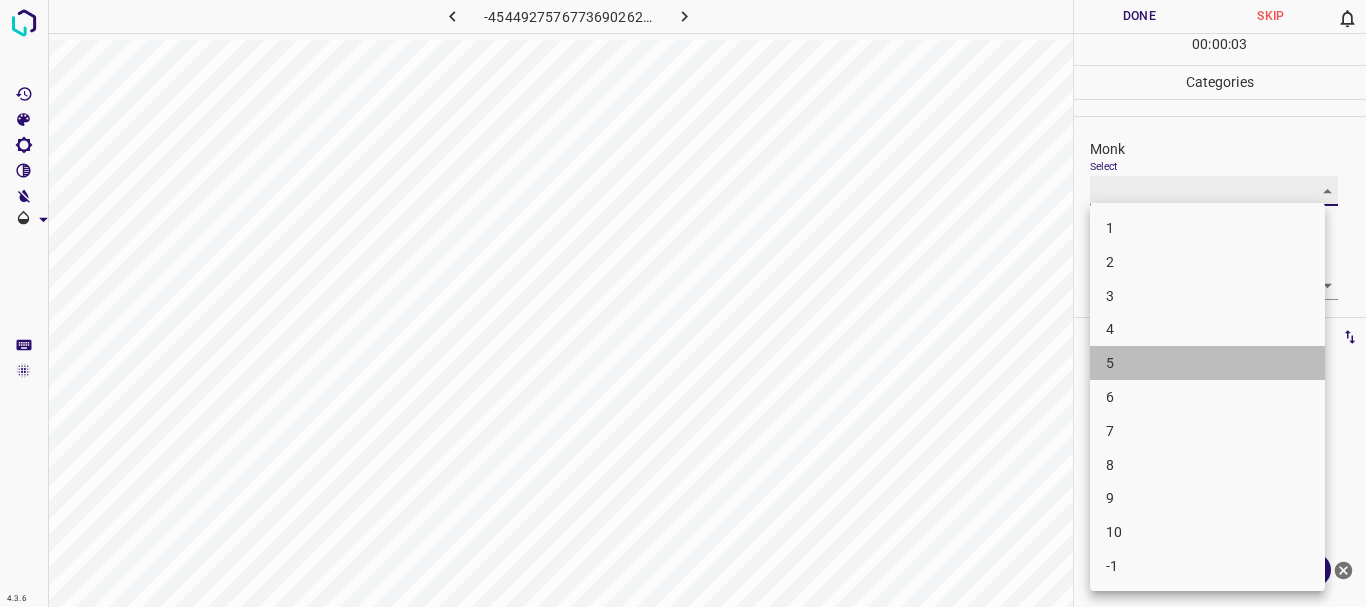 type on "5" 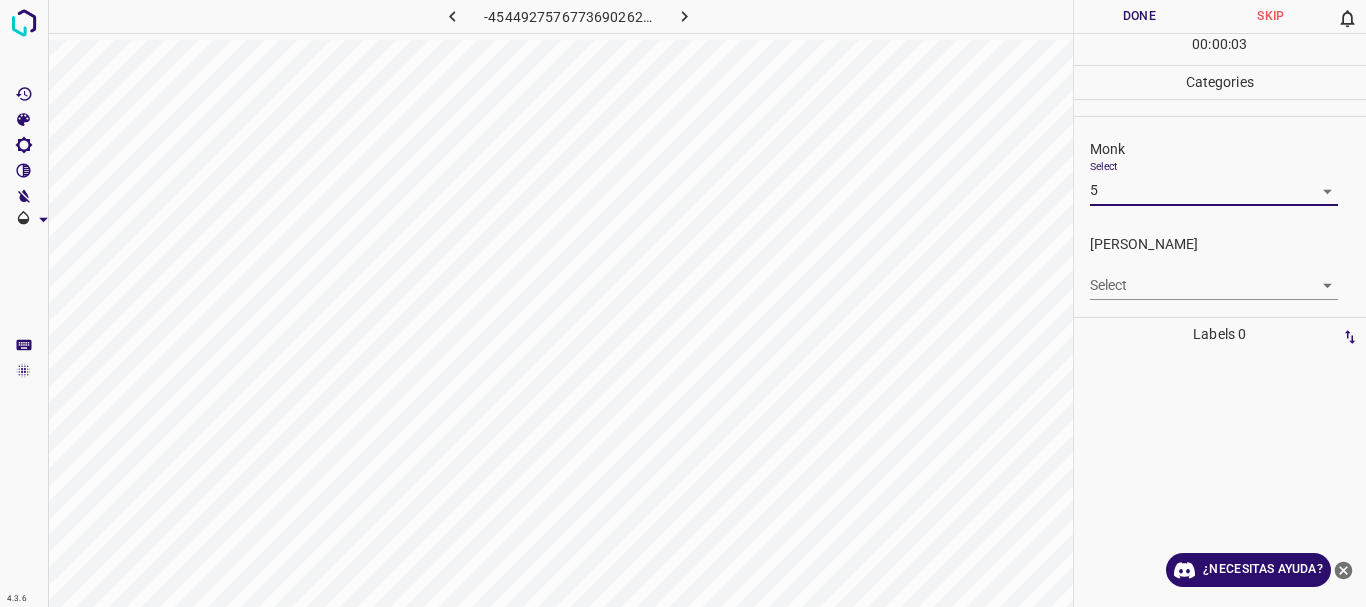 click on "4.3.6  -4544927576773690262.png Done Skip 0 00   : 00   : 03   Categories Monk   Select 5 5  Fitzpatrick   Select ​ Labels   0 Categories 1 Monk 2  Fitzpatrick Tools Space Change between modes (Draw & Edit) I Auto labeling R Restore zoom M Zoom in N Zoom out Delete Delete selecte label Filters Z Restore filters X Saturation filter C Brightness filter V Contrast filter B Gray scale filter General O Download ¿Necesitas ayuda? Texto original Valora esta traducción Tu opinión servirá para ayudar a mejorar el Traductor de Google - Texto - Esconder - Borrar" at bounding box center (683, 303) 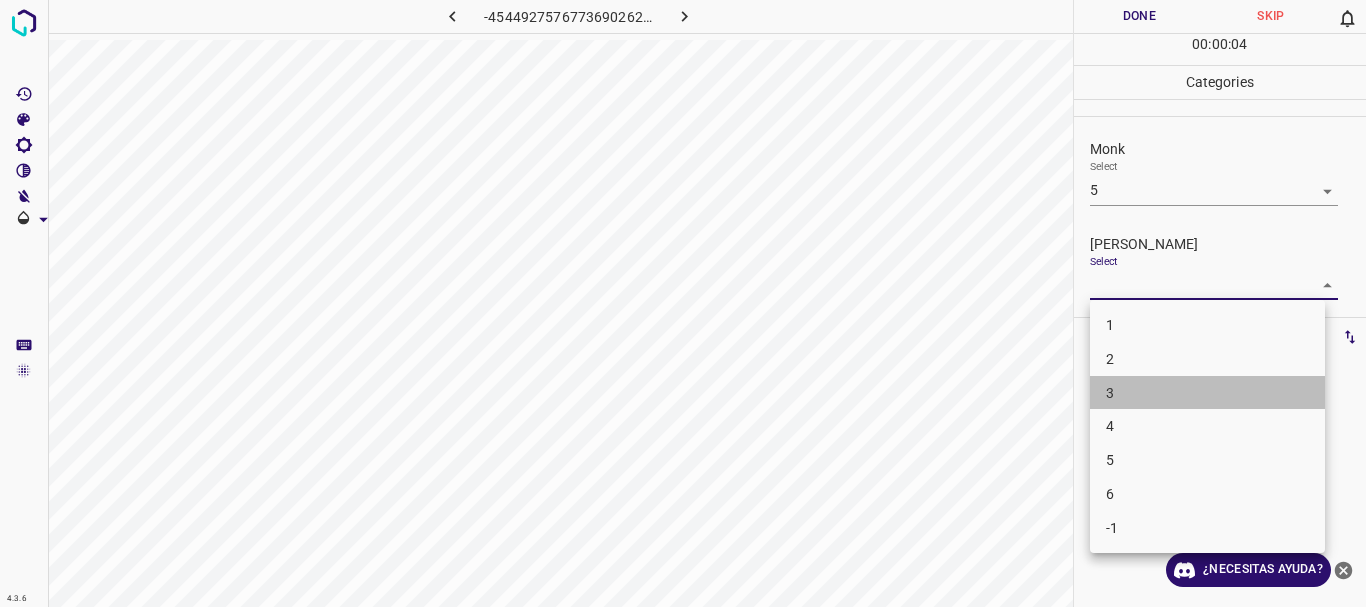 drag, startPoint x: 1137, startPoint y: 385, endPoint x: 1161, endPoint y: 250, distance: 137.11674 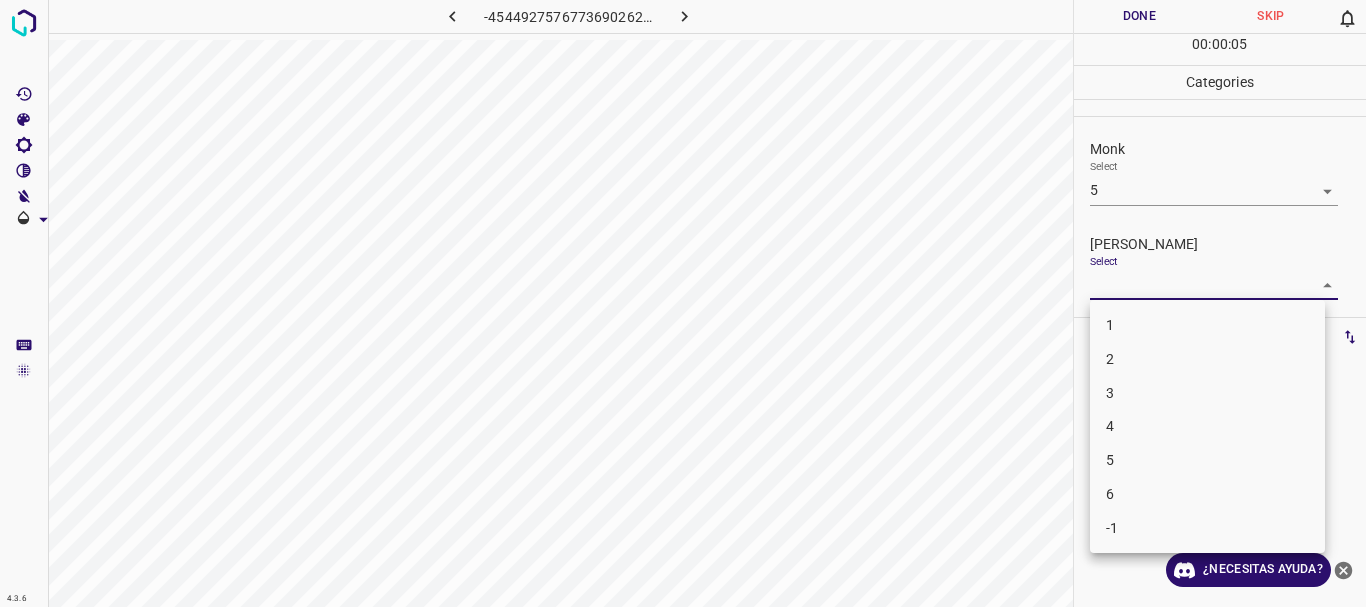 click at bounding box center [683, 303] 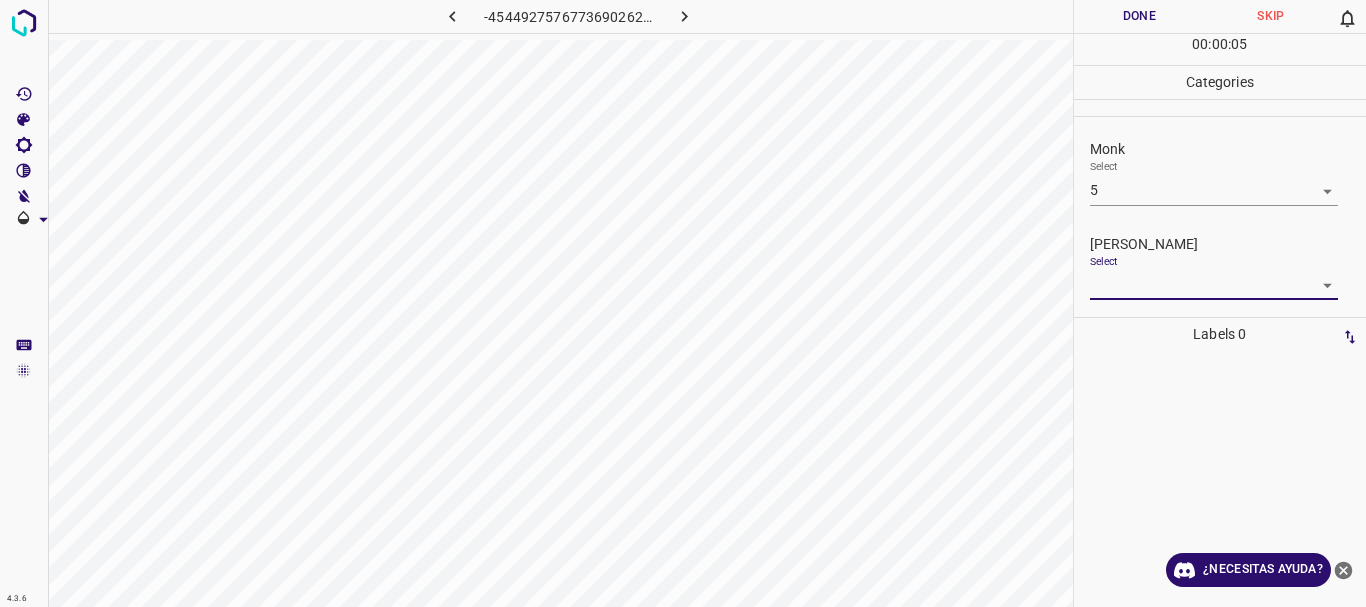 click on "Done" at bounding box center [1140, 16] 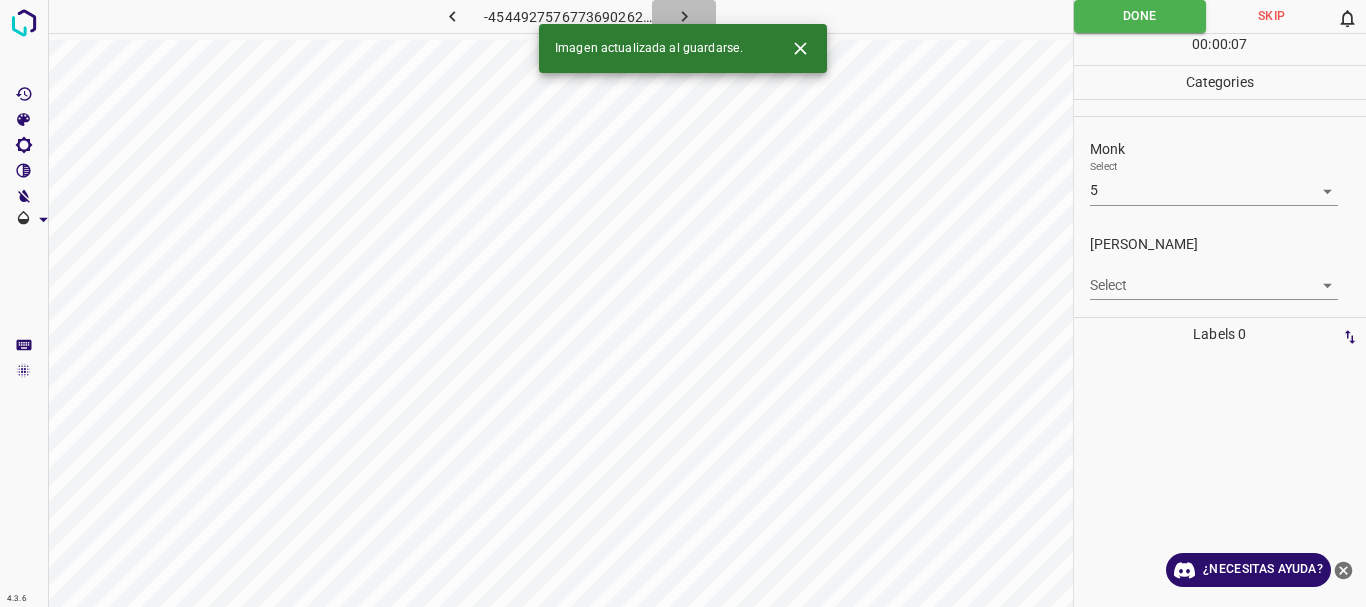 click 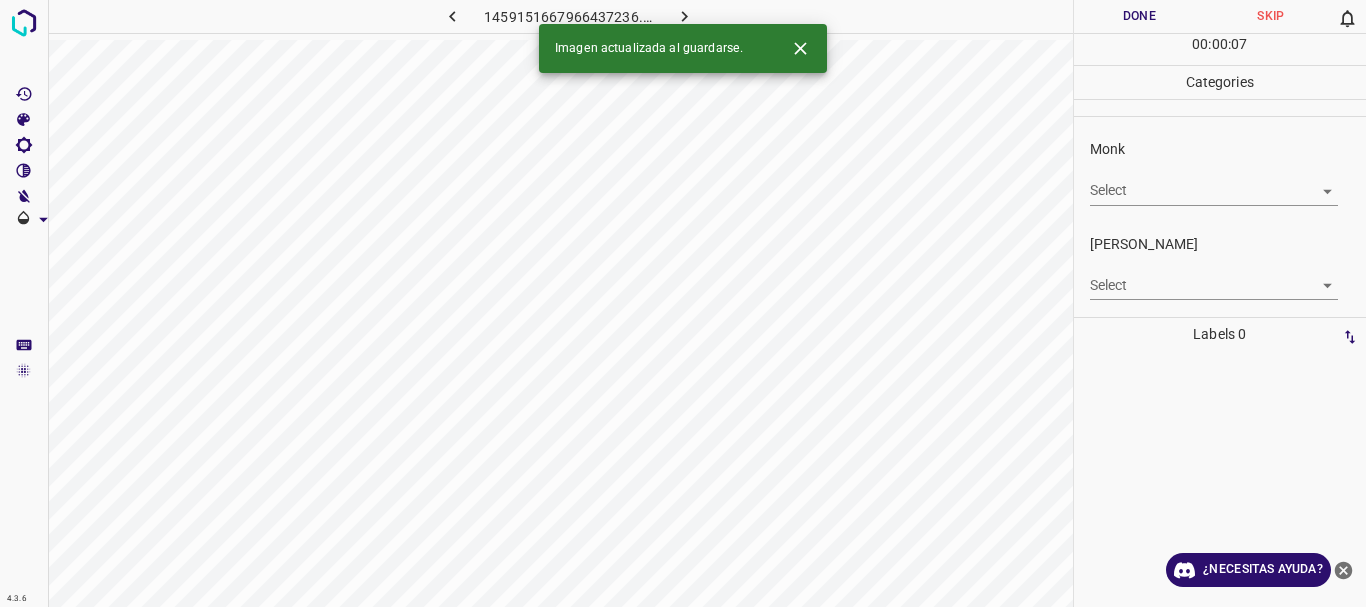 click on "4.3.6  1459151667966437236.png Done Skip 0 00   : 00   : 07   Categories Monk   Select ​  Fitzpatrick   Select ​ Labels   0 Categories 1 Monk 2  Fitzpatrick Tools Space Change between modes (Draw & Edit) I Auto labeling R Restore zoom M Zoom in N Zoom out Delete Delete selecte label Filters Z Restore filters X Saturation filter C Brightness filter V Contrast filter B Gray scale filter General O Download Imagen actualizada al guardarse. ¿Necesitas ayuda? Texto original Valora esta traducción Tu opinión servirá para ayudar a mejorar el Traductor de Google - Texto - Esconder - Borrar" at bounding box center (683, 303) 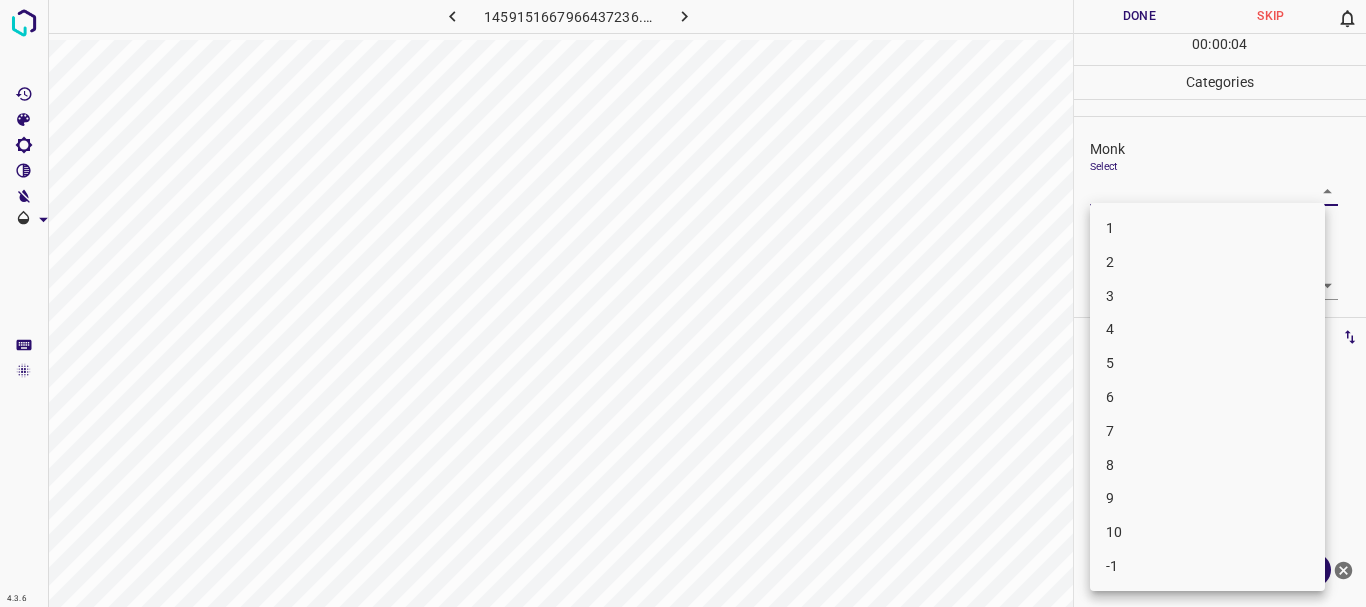 drag, startPoint x: 1166, startPoint y: 322, endPoint x: 1153, endPoint y: 314, distance: 15.264338 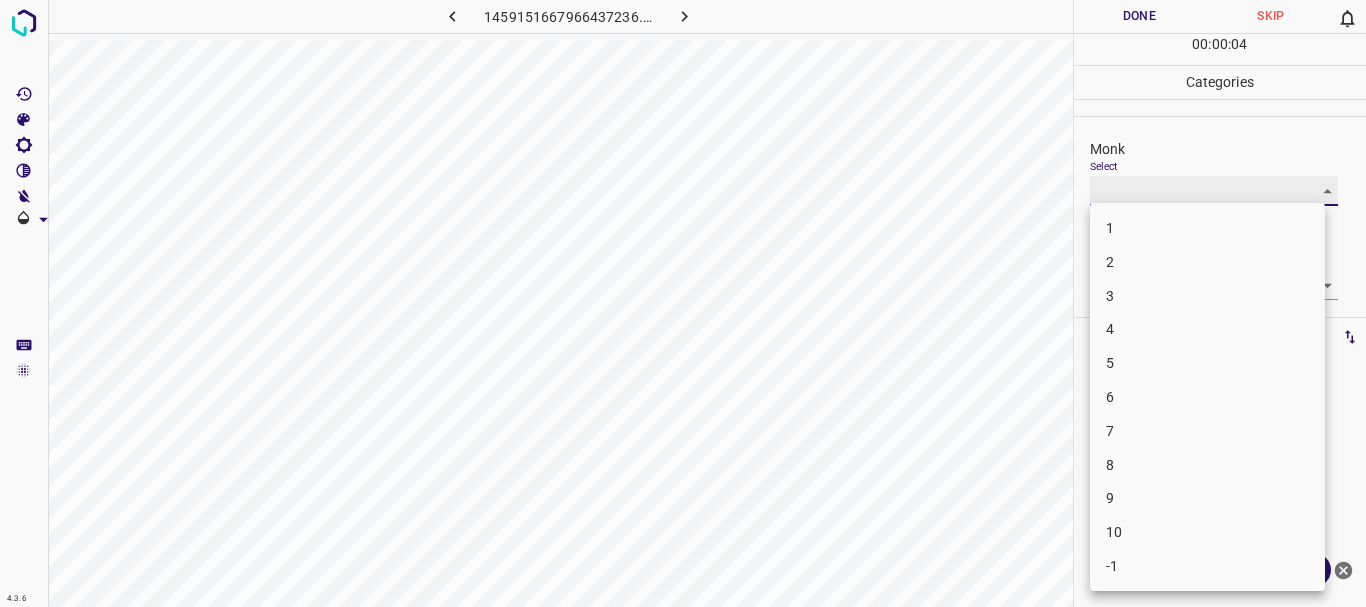 type on "4" 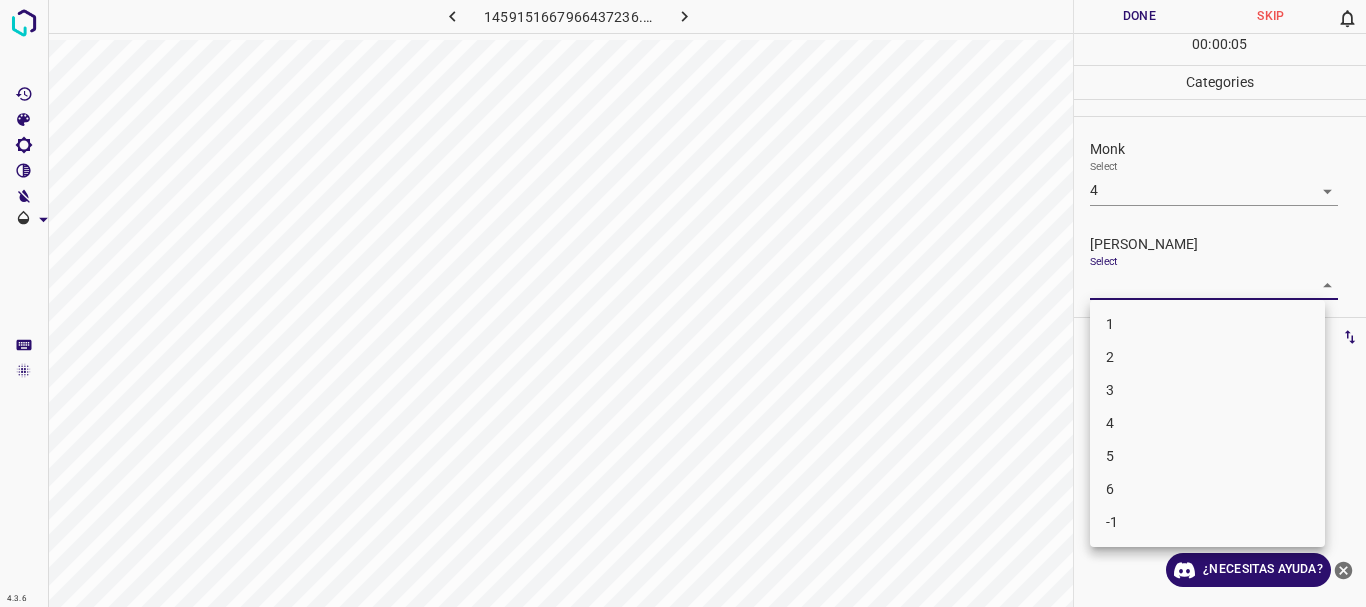 click on "4.3.6  1459151667966437236.png Done Skip 0 00   : 00   : 05   Categories Monk   Select 4 4  Fitzpatrick   Select ​ Labels   0 Categories 1 Monk 2  Fitzpatrick Tools Space Change between modes (Draw & Edit) I Auto labeling R Restore zoom M Zoom in N Zoom out Delete Delete selecte label Filters Z Restore filters X Saturation filter C Brightness filter V Contrast filter B Gray scale filter General O Download ¿Necesitas ayuda? Texto original Valora esta traducción Tu opinión servirá para ayudar a mejorar el Traductor de Google - Texto - Esconder - Borrar 1 2 3 4 5 6 -1" at bounding box center (683, 303) 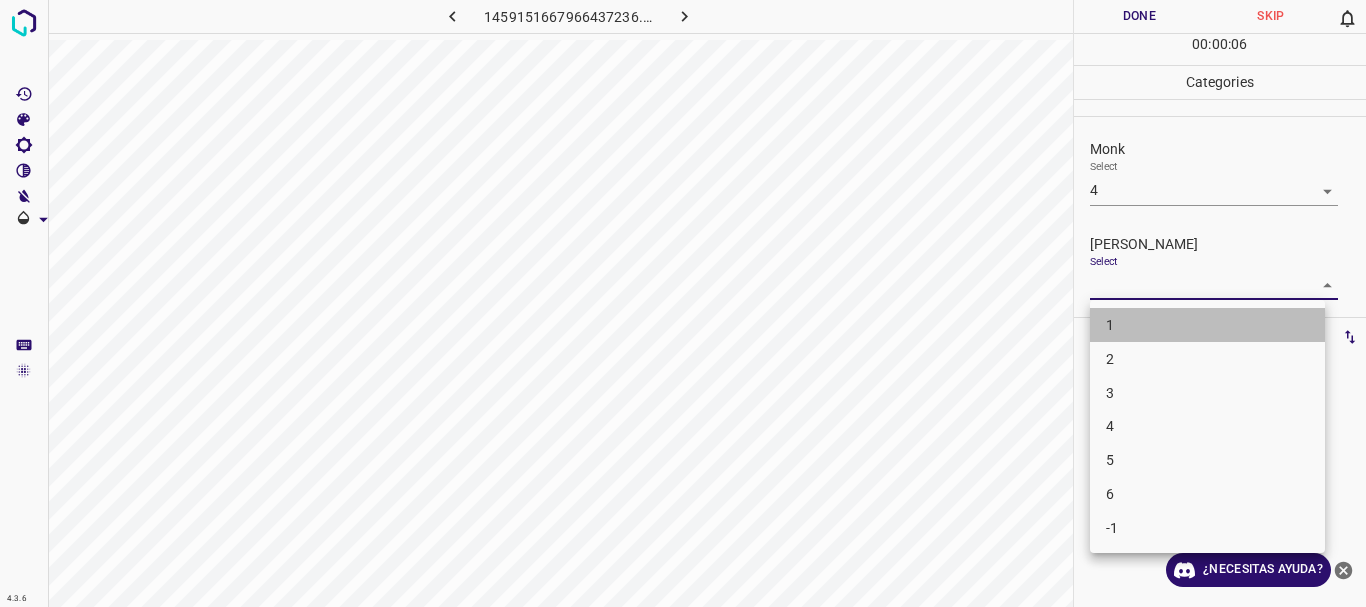 click on "1" at bounding box center [1207, 325] 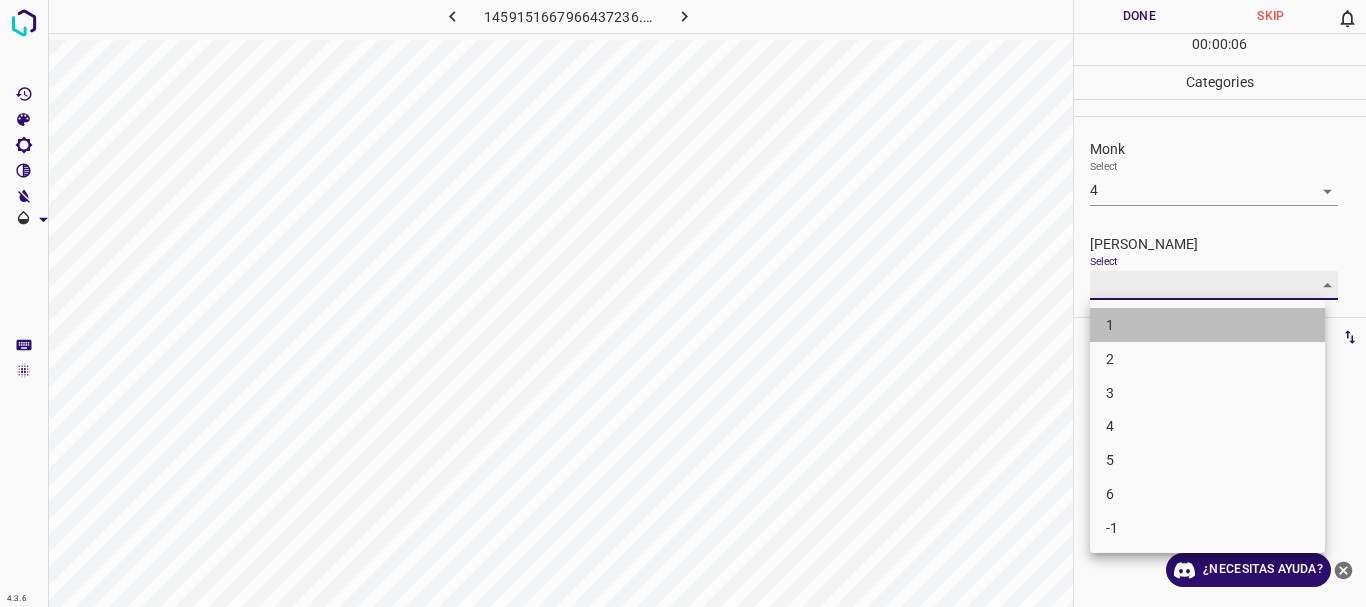 type on "1" 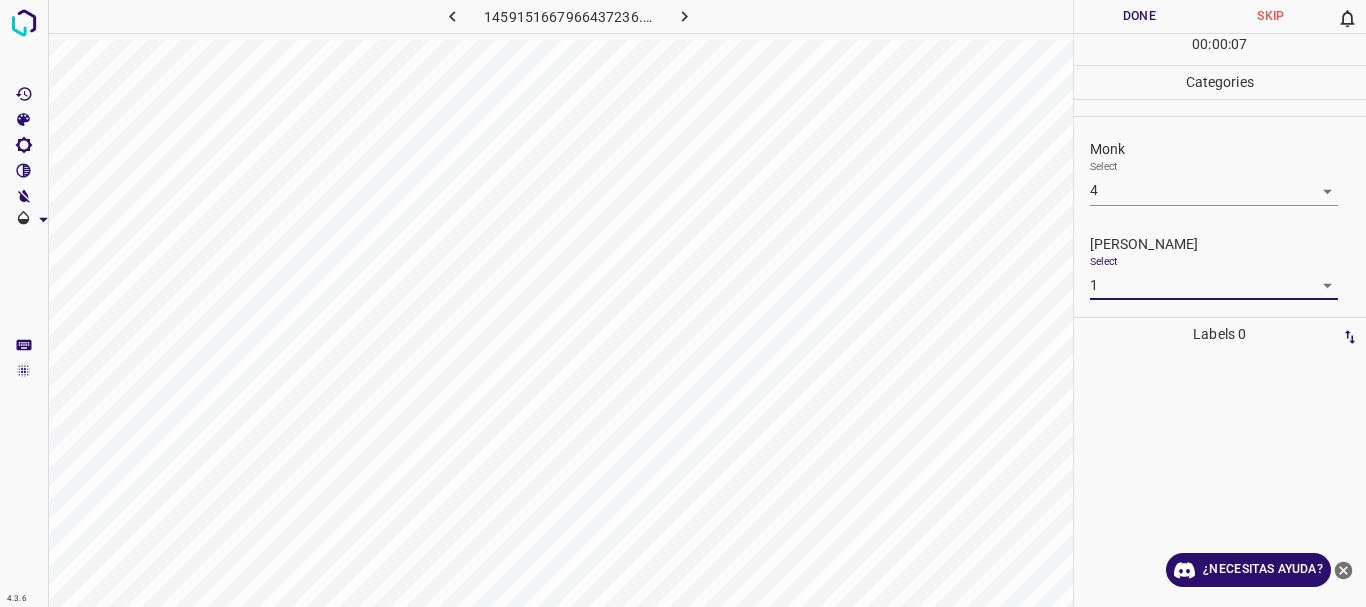 click on "Done" at bounding box center [1140, 16] 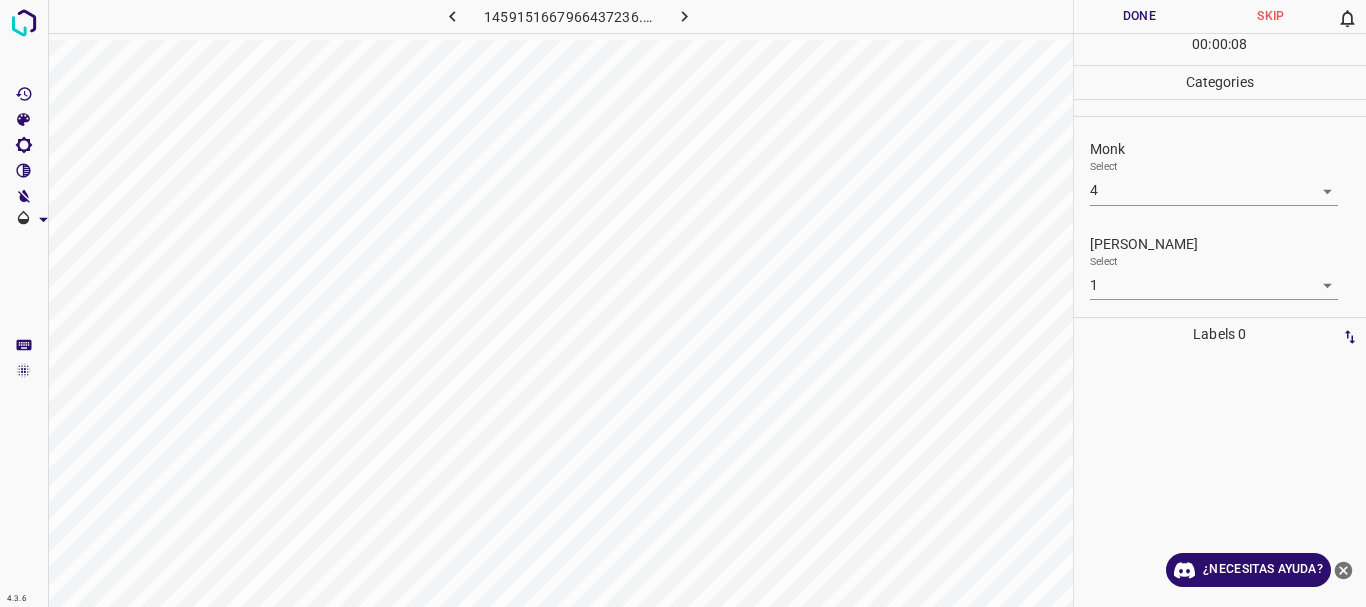 click 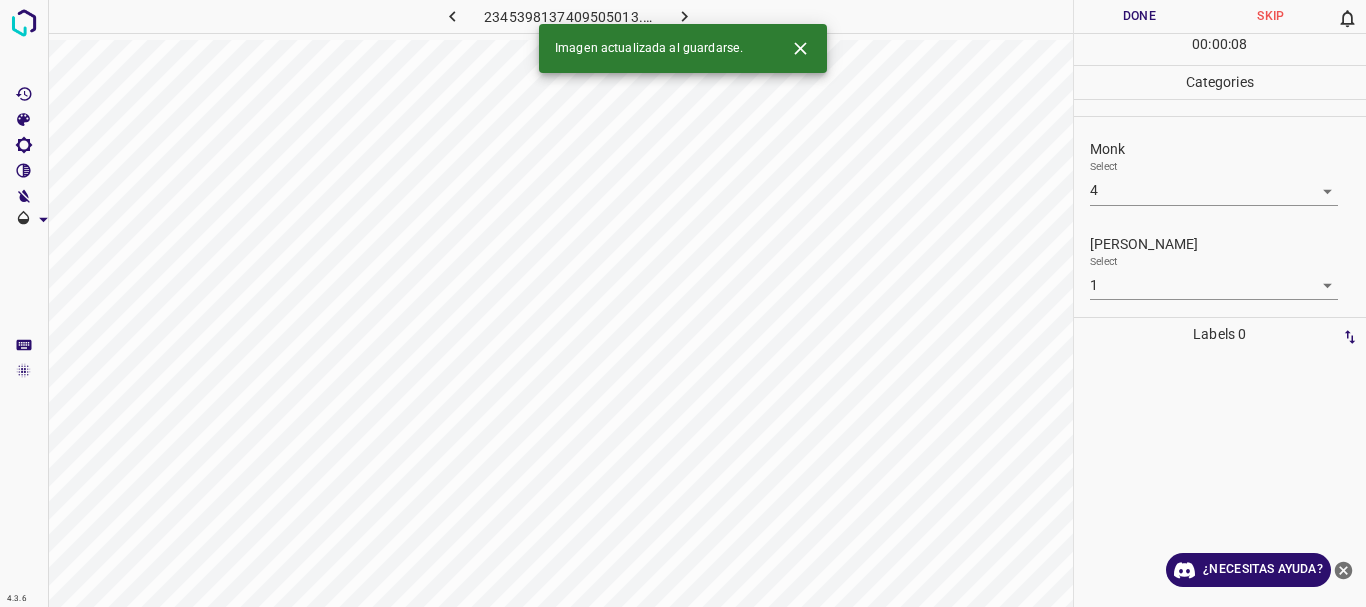 type 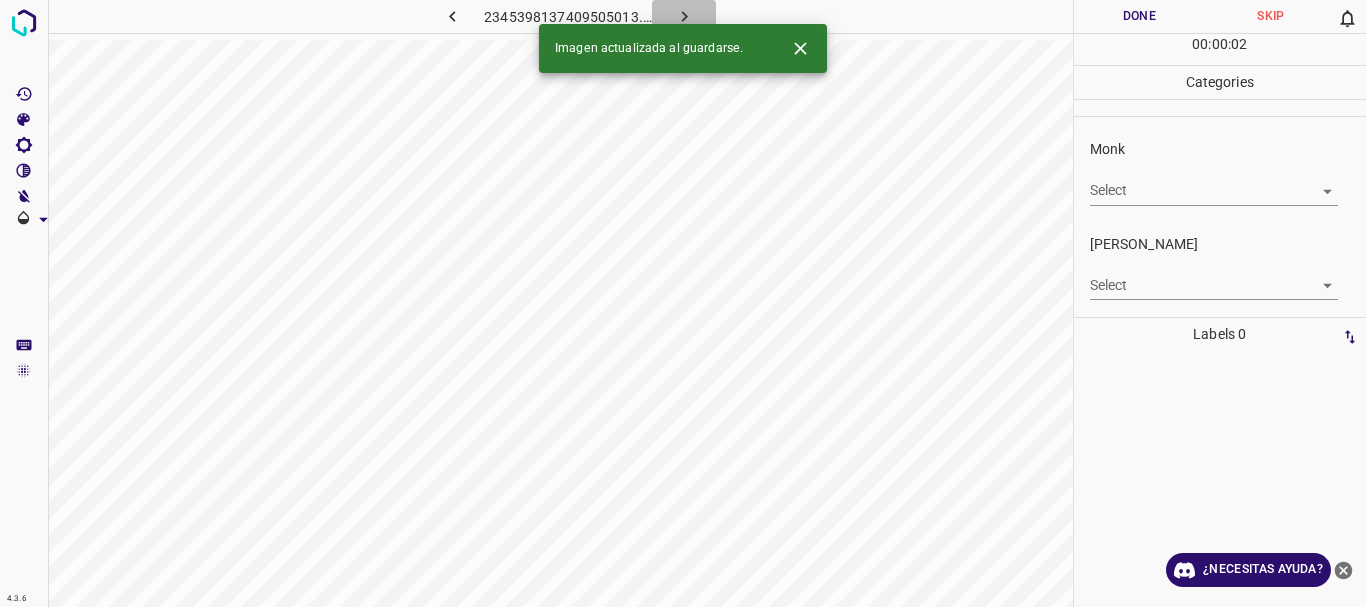 click 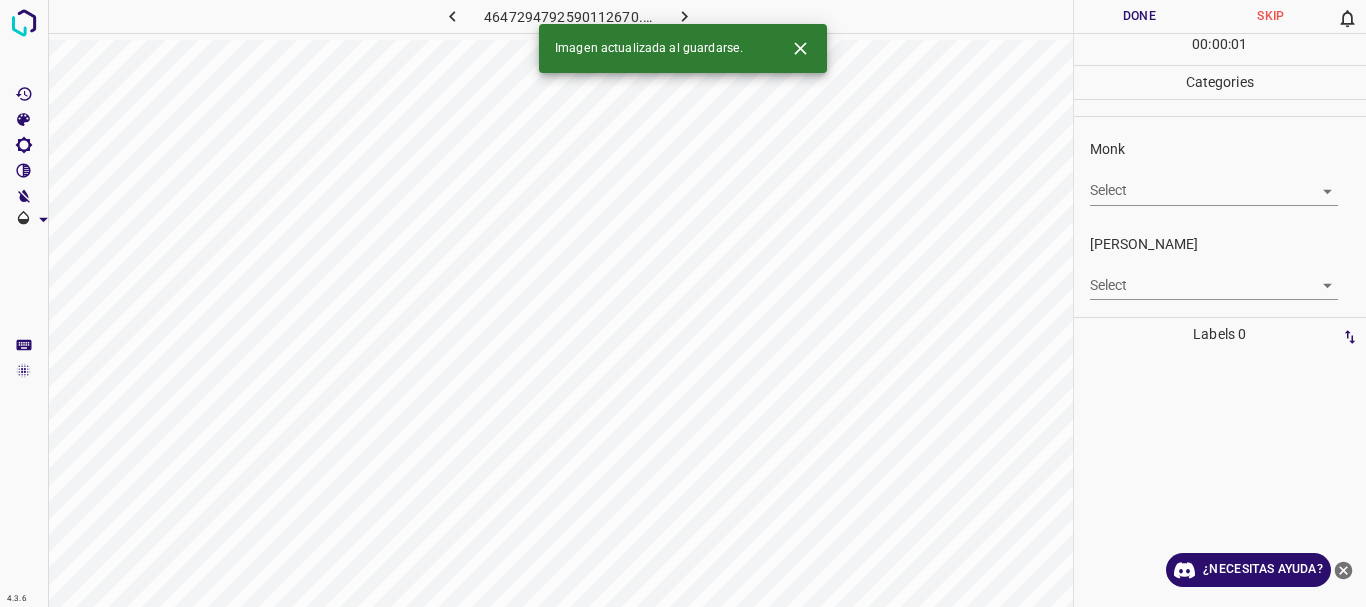 click 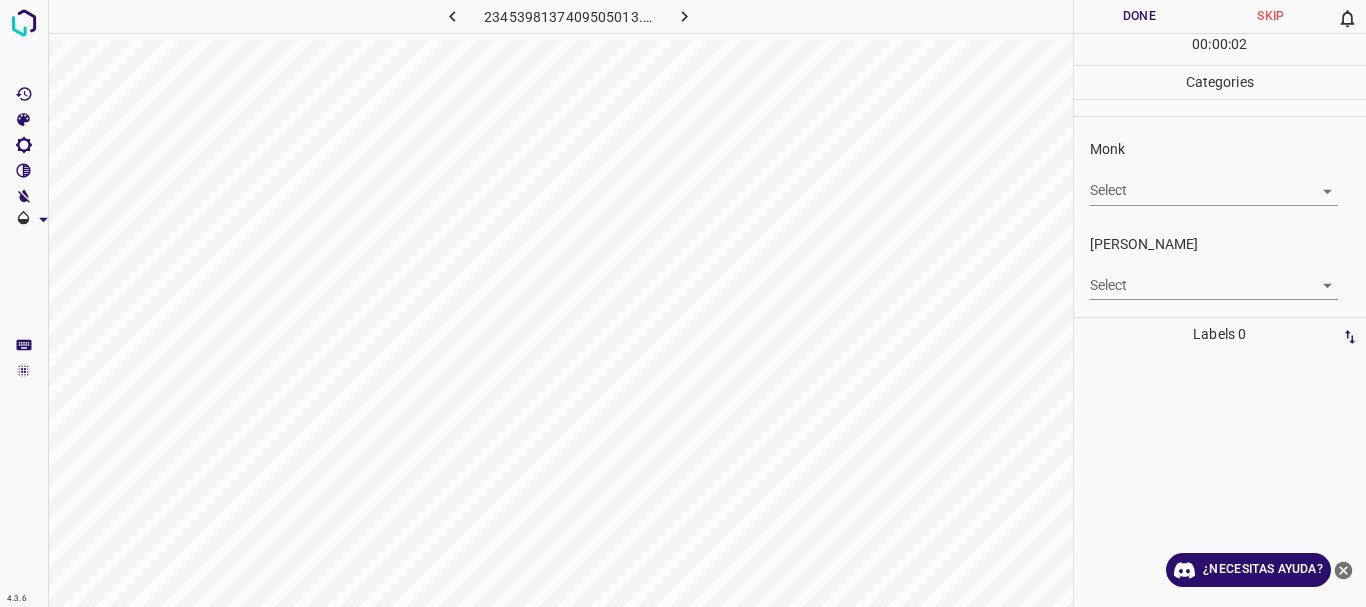 click on "4.3.6  2345398137409505013.png Done Skip 0 00   : 00   : 02   Categories Monk   Select ​  Fitzpatrick   Select ​ Labels   0 Categories 1 Monk 2  Fitzpatrick Tools Space Change between modes (Draw & Edit) I Auto labeling R Restore zoom M Zoom in N Zoom out Delete Delete selecte label Filters Z Restore filters X Saturation filter C Brightness filter V Contrast filter B Gray scale filter General O Download ¿Necesitas ayuda? Texto original Valora esta traducción Tu opinión servirá para ayudar a mejorar el Traductor de Google - Texto - Esconder - Borrar" at bounding box center [683, 303] 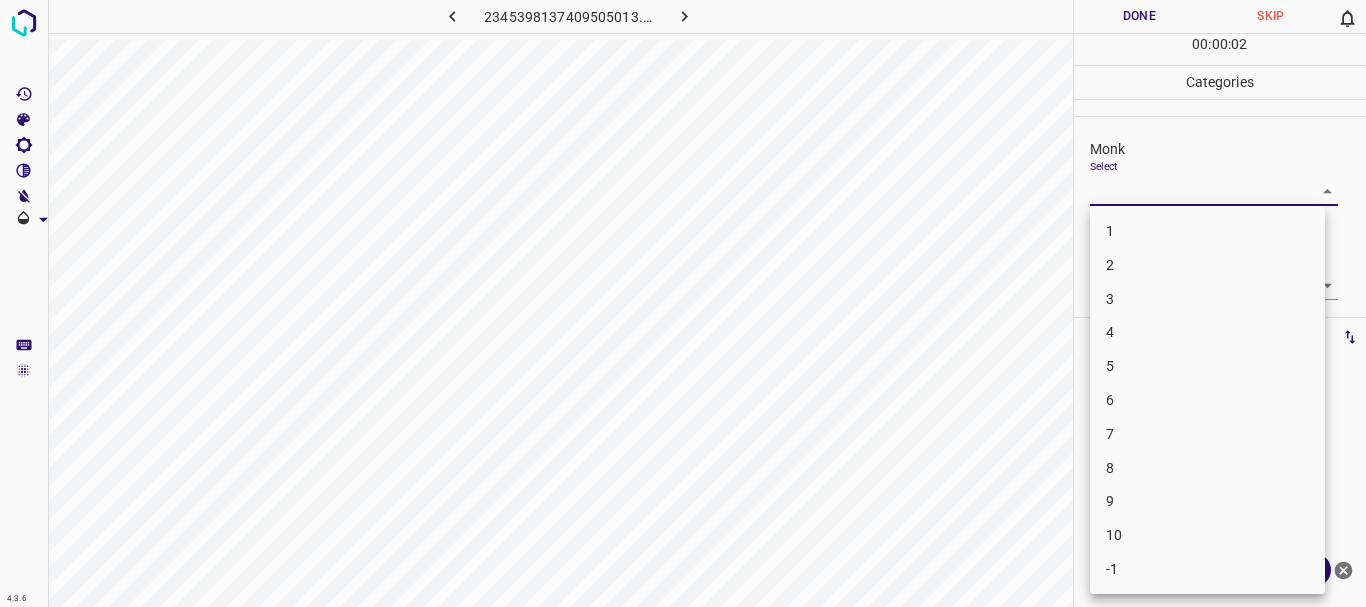 click on "4" at bounding box center [1207, 332] 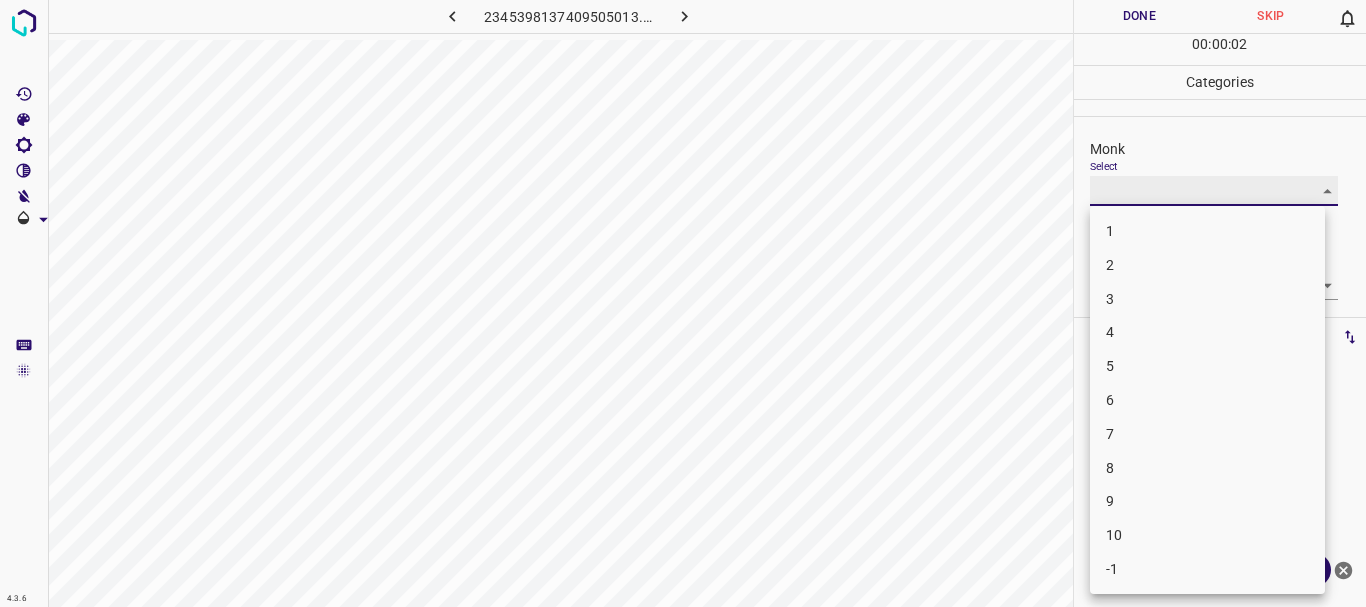 type on "4" 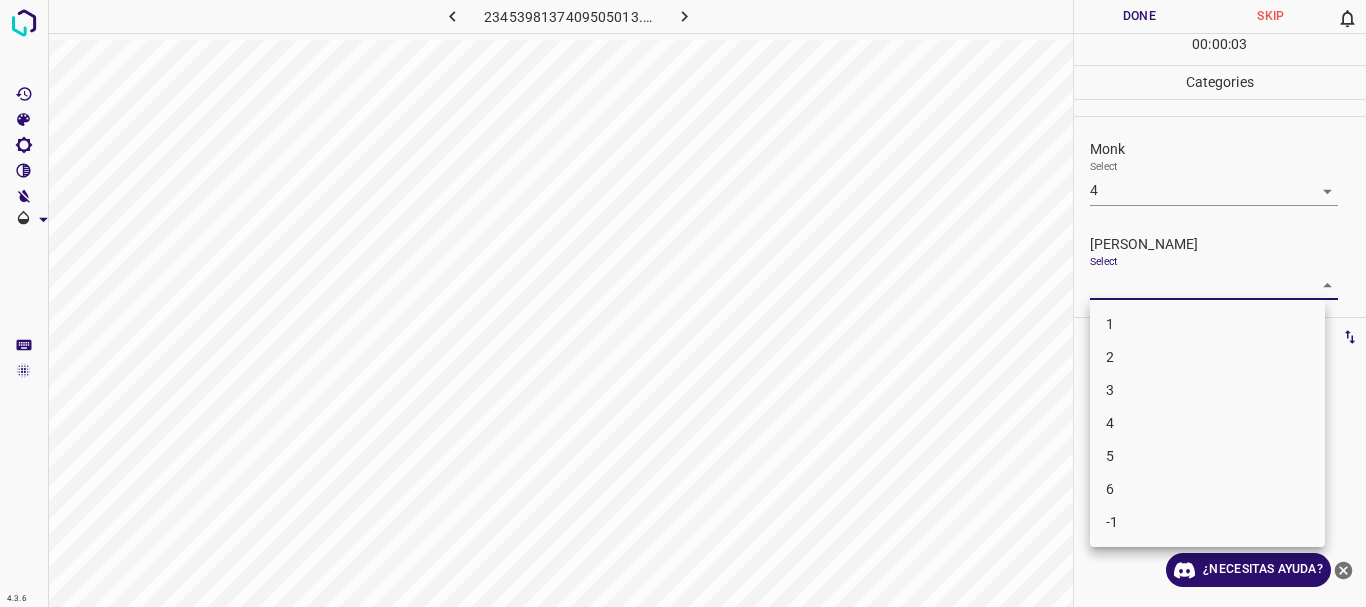 drag, startPoint x: 1140, startPoint y: 276, endPoint x: 1141, endPoint y: 286, distance: 10.049875 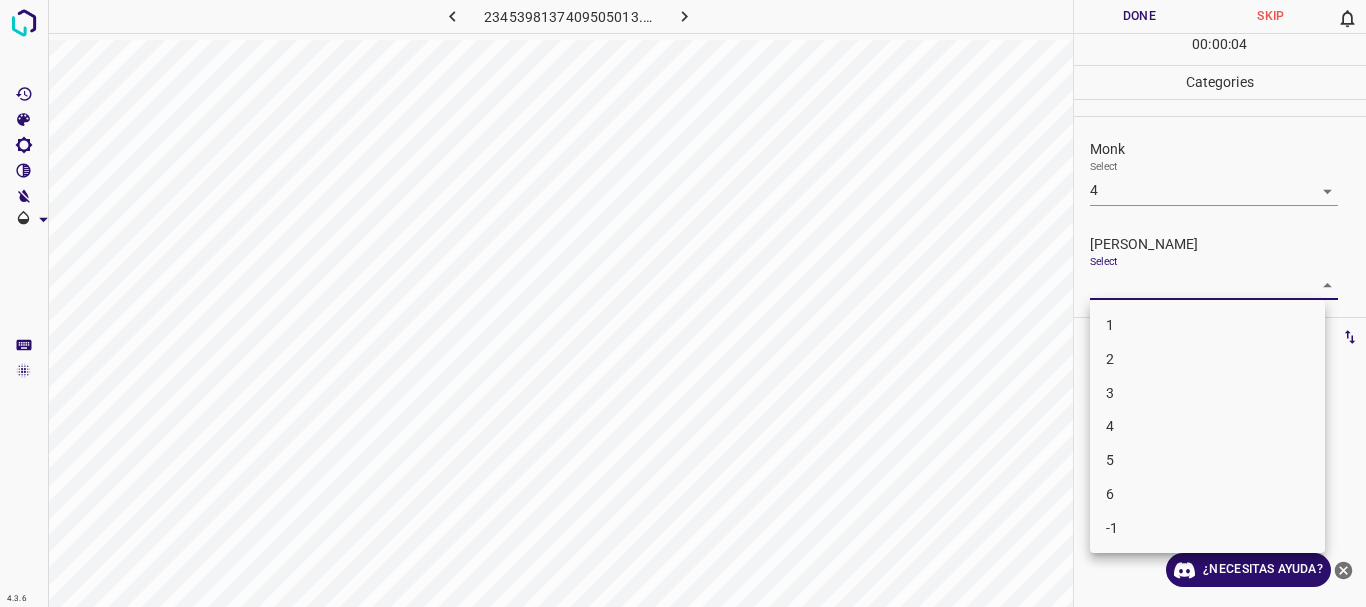 click on "3" at bounding box center [1207, 393] 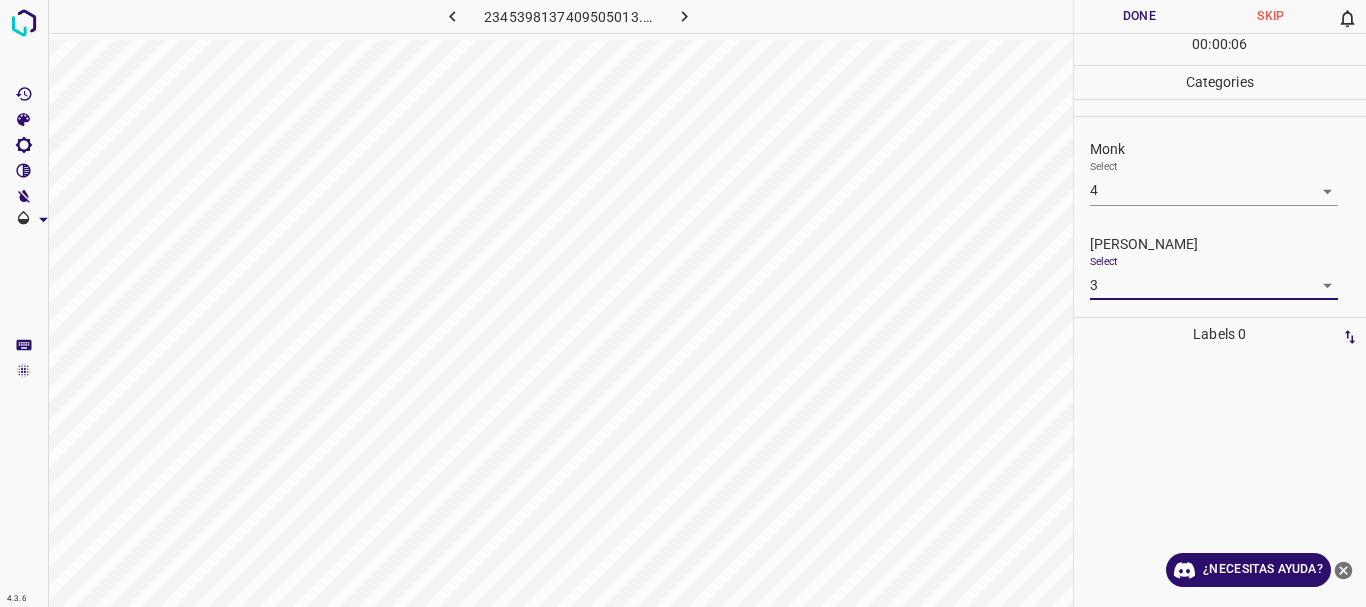 click on "4.3.6  2345398137409505013.png Done Skip 0 00   : 00   : 06   Categories Monk   Select 4 4  Fitzpatrick   Select 3 3 Labels   0 Categories 1 Monk 2  Fitzpatrick Tools Space Change between modes (Draw & Edit) I Auto labeling R Restore zoom M Zoom in N Zoom out Delete Delete selecte label Filters Z Restore filters X Saturation filter C Brightness filter V Contrast filter B Gray scale filter General O Download ¿Necesitas ayuda? Texto original Valora esta traducción Tu opinión servirá para ayudar a mejorar el Traductor de Google - Texto - Esconder - Borrar" at bounding box center (683, 303) 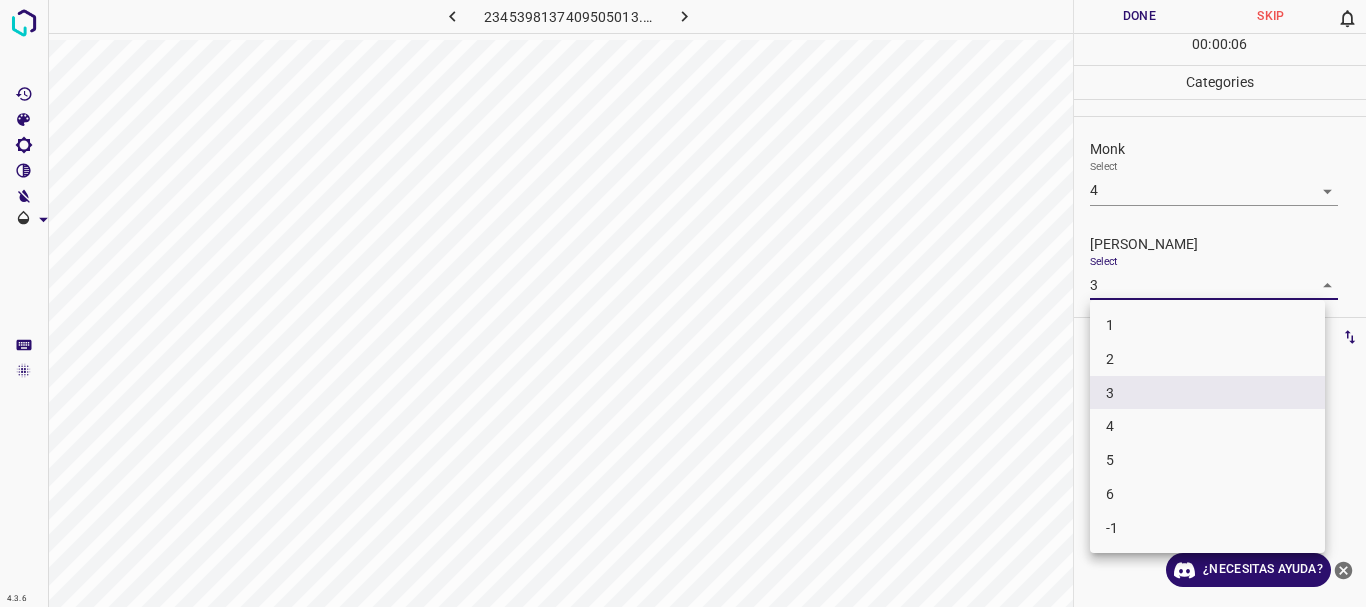 click on "2" at bounding box center (1207, 359) 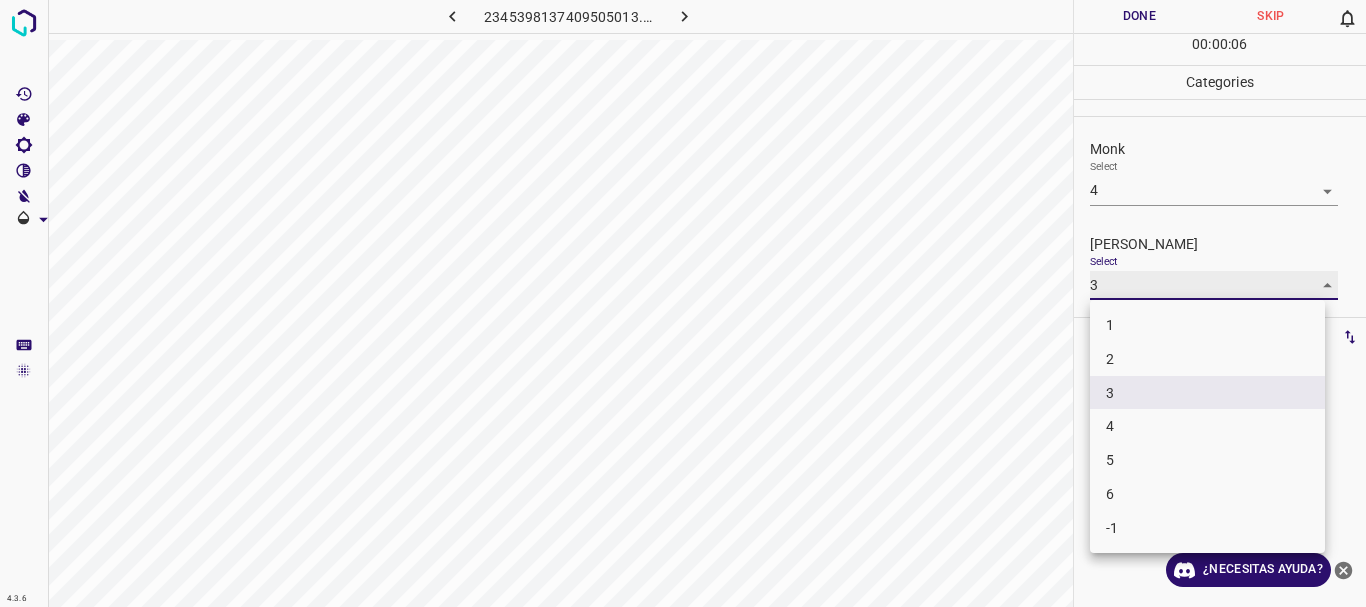 type on "2" 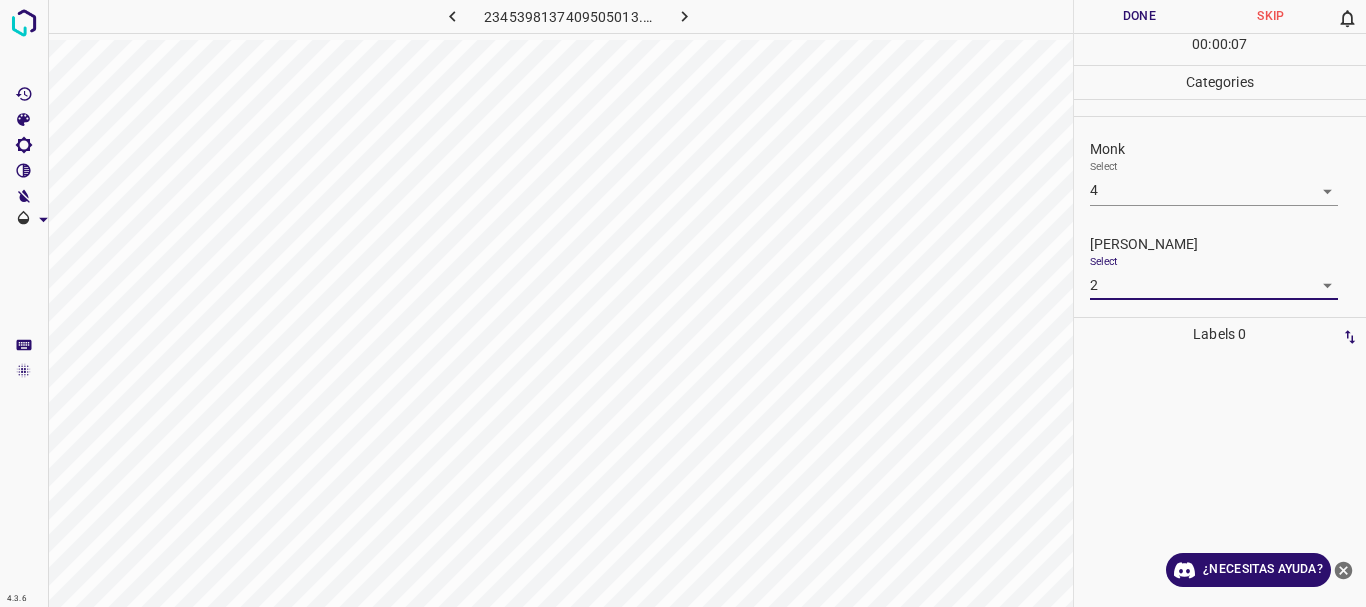 click on "Done" at bounding box center (1140, 16) 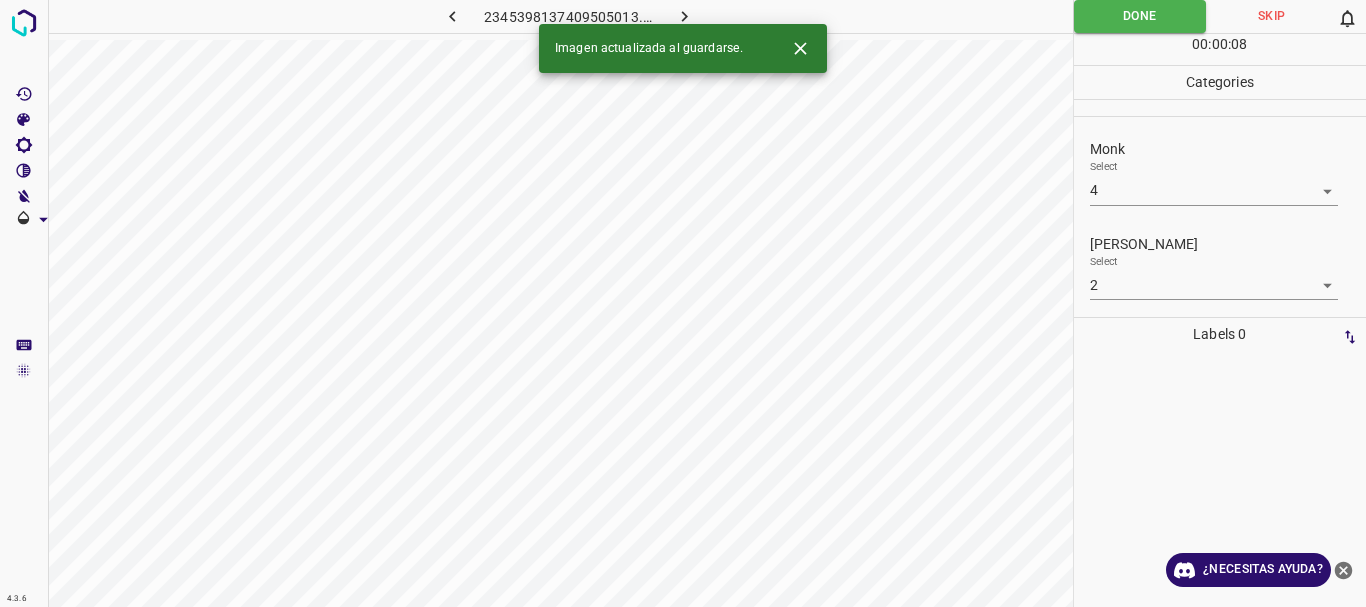 click 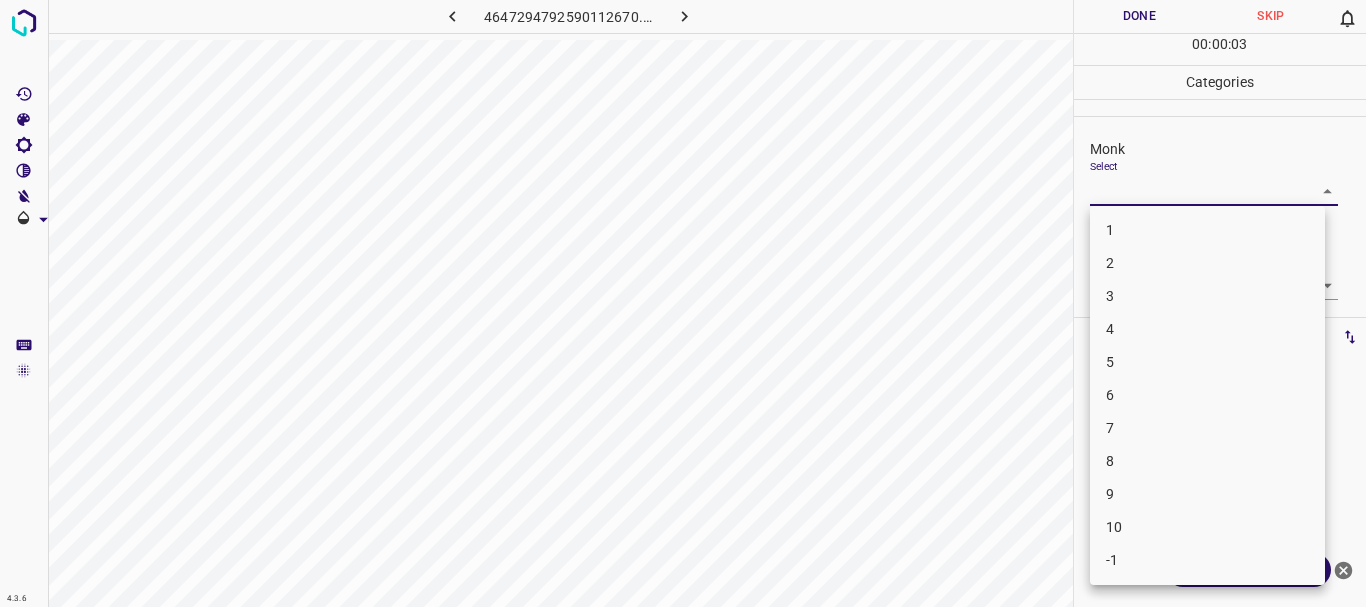 click on "4.3.6  4647294792590112670.png Done Skip 0 00   : 00   : 03   Categories Monk   Select ​  Fitzpatrick   Select ​ Labels   0 Categories 1 Monk 2  Fitzpatrick Tools Space Change between modes (Draw & Edit) I Auto labeling R Restore zoom M Zoom in N Zoom out Delete Delete selecte label Filters Z Restore filters X Saturation filter C Brightness filter V Contrast filter B Gray scale filter General O Download ¿Necesitas ayuda? Texto original Valora esta traducción Tu opinión servirá para ayudar a mejorar el Traductor de Google - Texto - Esconder - Borrar 1 2 3 4 5 6 7 8 9 10 -1" at bounding box center (683, 303) 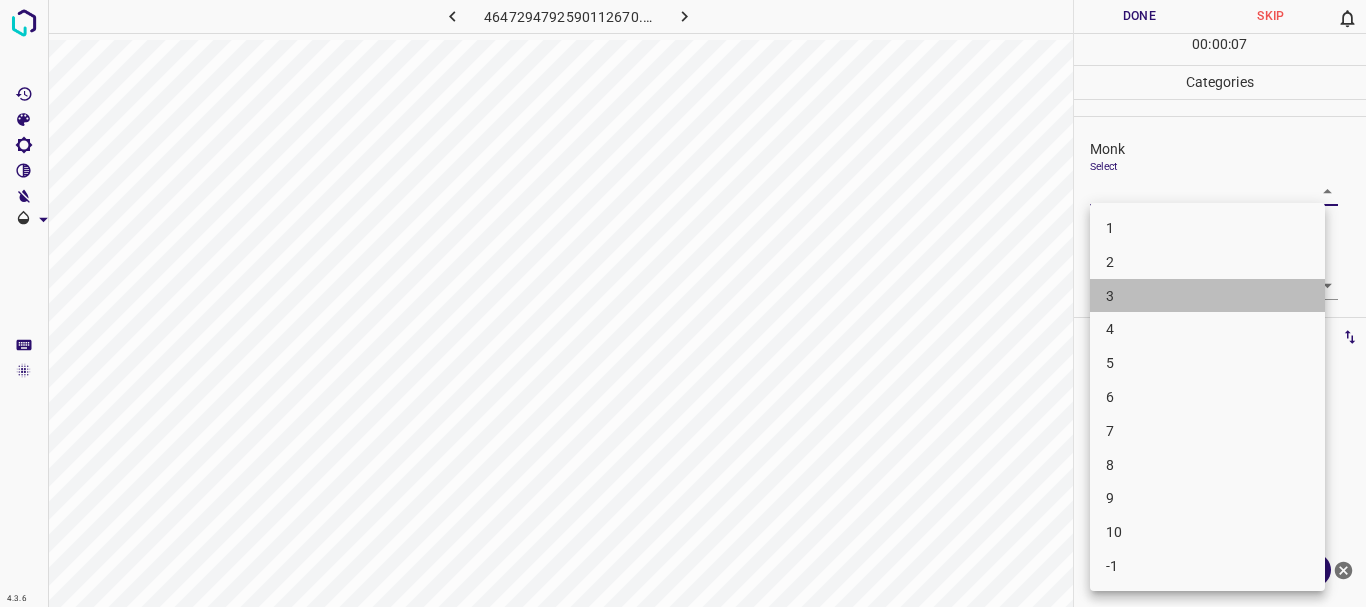 click on "3" at bounding box center [1207, 296] 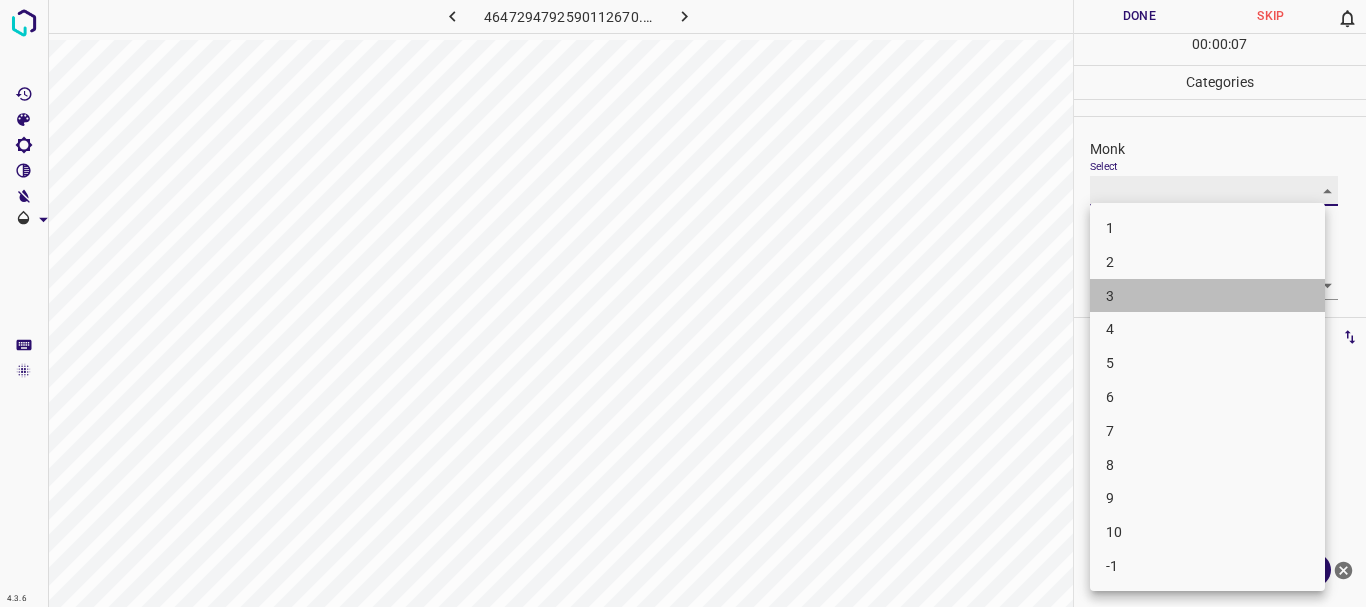 type on "3" 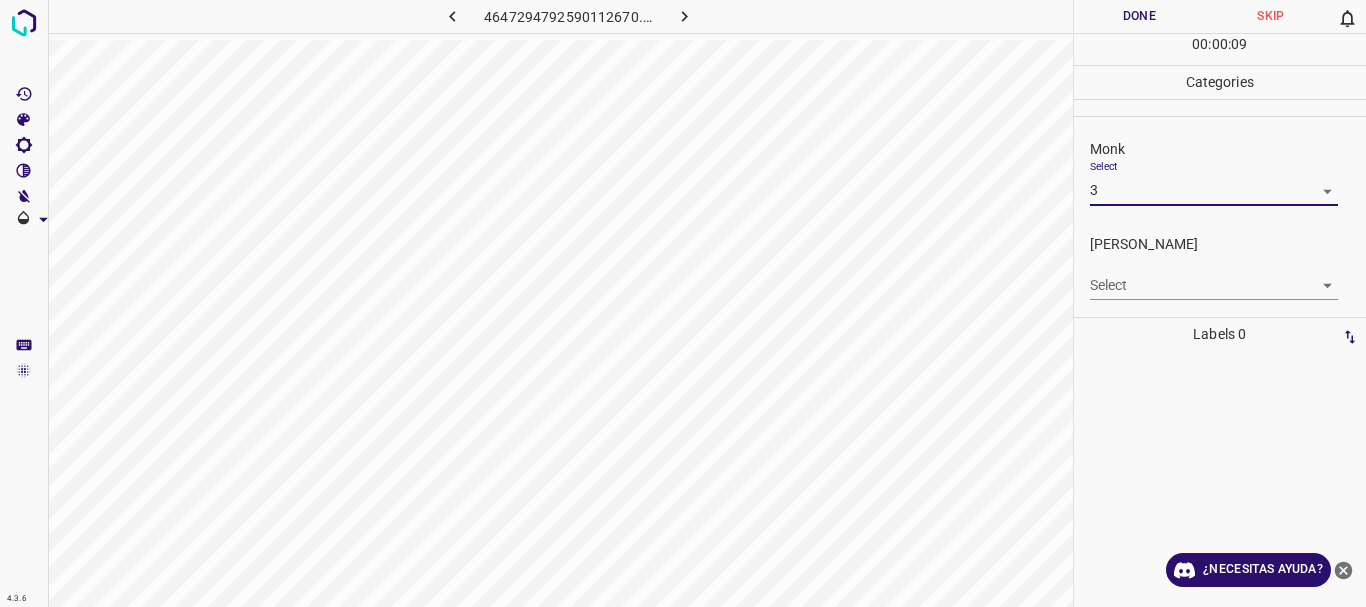 click on "4.3.6  4647294792590112670.png Done Skip 0 00   : 00   : 09   Categories Monk   Select 3 3  Fitzpatrick   Select ​ Labels   0 Categories 1 Monk 2  Fitzpatrick Tools Space Change between modes (Draw & Edit) I Auto labeling R Restore zoom M Zoom in N Zoom out Delete Delete selecte label Filters Z Restore filters X Saturation filter C Brightness filter V Contrast filter B Gray scale filter General O Download ¿Necesitas ayuda? Texto original Valora esta traducción Tu opinión servirá para ayudar a mejorar el Traductor de Google - Texto - Esconder - Borrar" at bounding box center [683, 303] 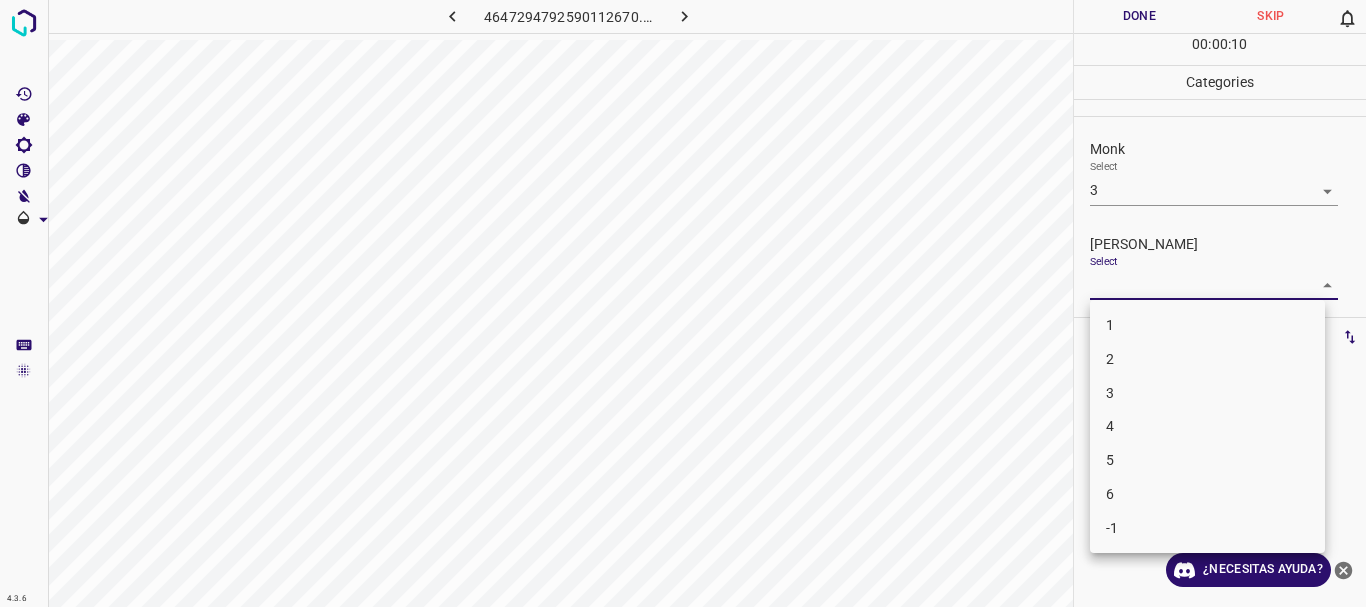 click on "1" at bounding box center (1207, 325) 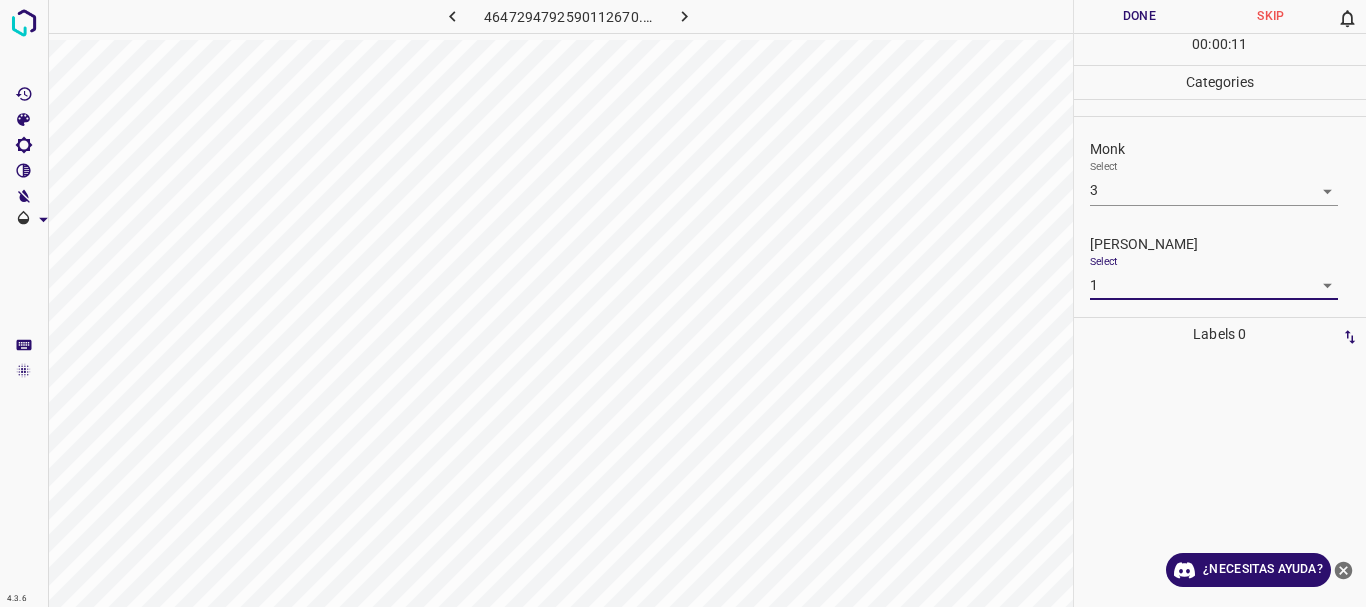 click on "4.3.6  4647294792590112670.png Done Skip 0 00   : 00   : 11   Categories Monk   Select 3 3  Fitzpatrick   Select 1 1 Labels   0 Categories 1 Monk 2  Fitzpatrick Tools Space Change between modes (Draw & Edit) I Auto labeling R Restore zoom M Zoom in N Zoom out Delete Delete selecte label Filters Z Restore filters X Saturation filter C Brightness filter V Contrast filter B Gray scale filter General O Download ¿Necesitas ayuda? Texto original Valora esta traducción Tu opinión servirá para ayudar a mejorar el Traductor de Google - Texto - Esconder - Borrar" at bounding box center (683, 303) 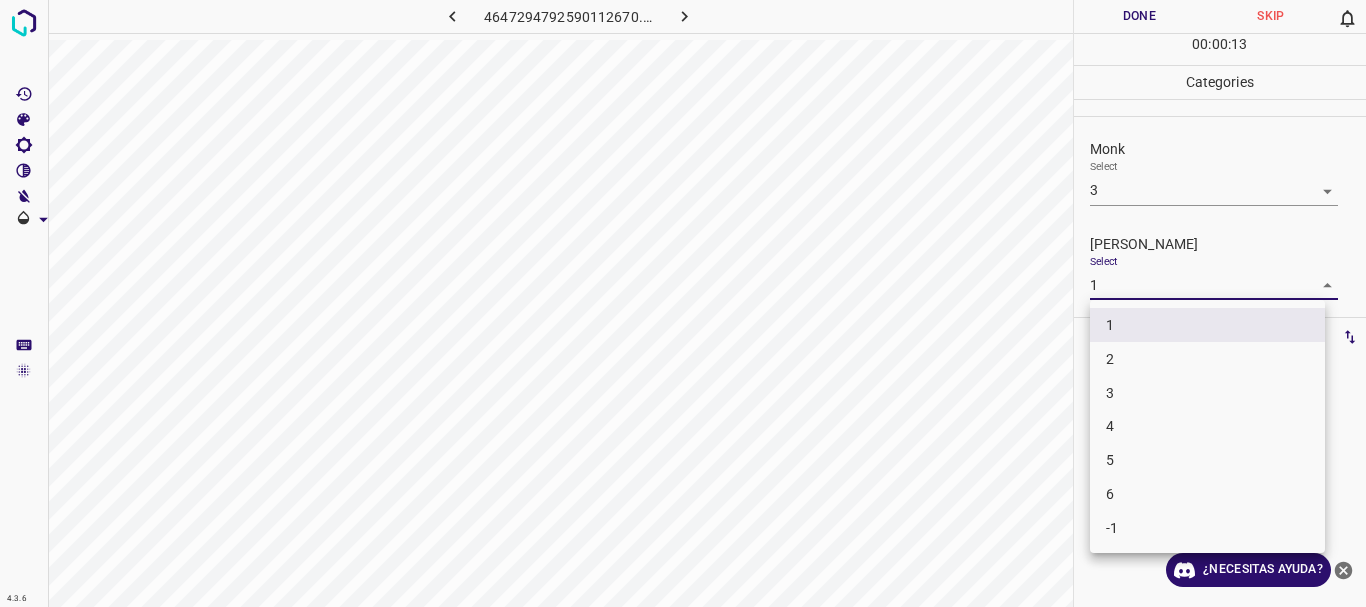 click on "3" at bounding box center (1207, 393) 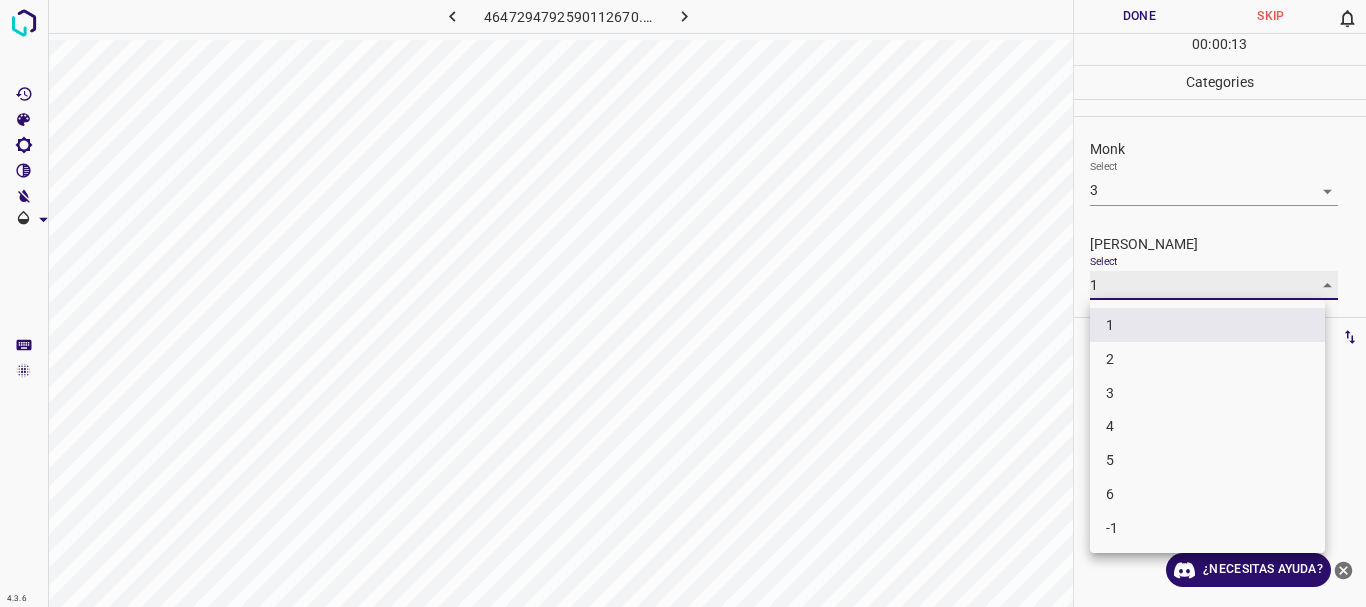 type on "3" 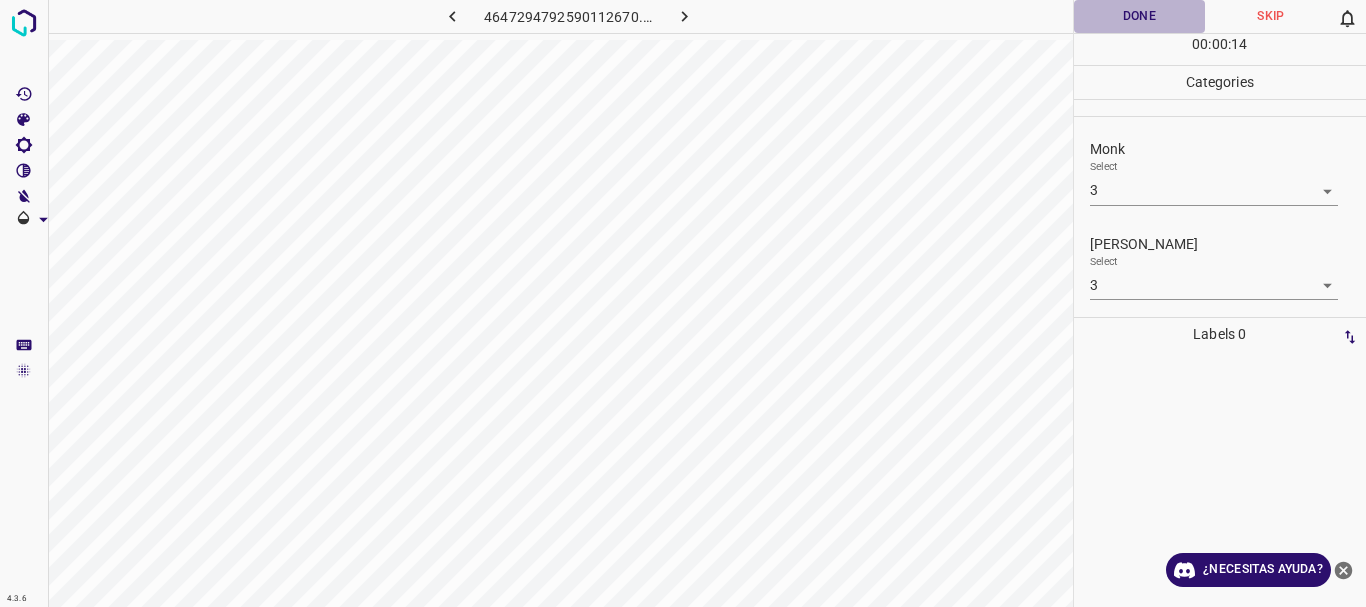 click on "Done" at bounding box center [1140, 16] 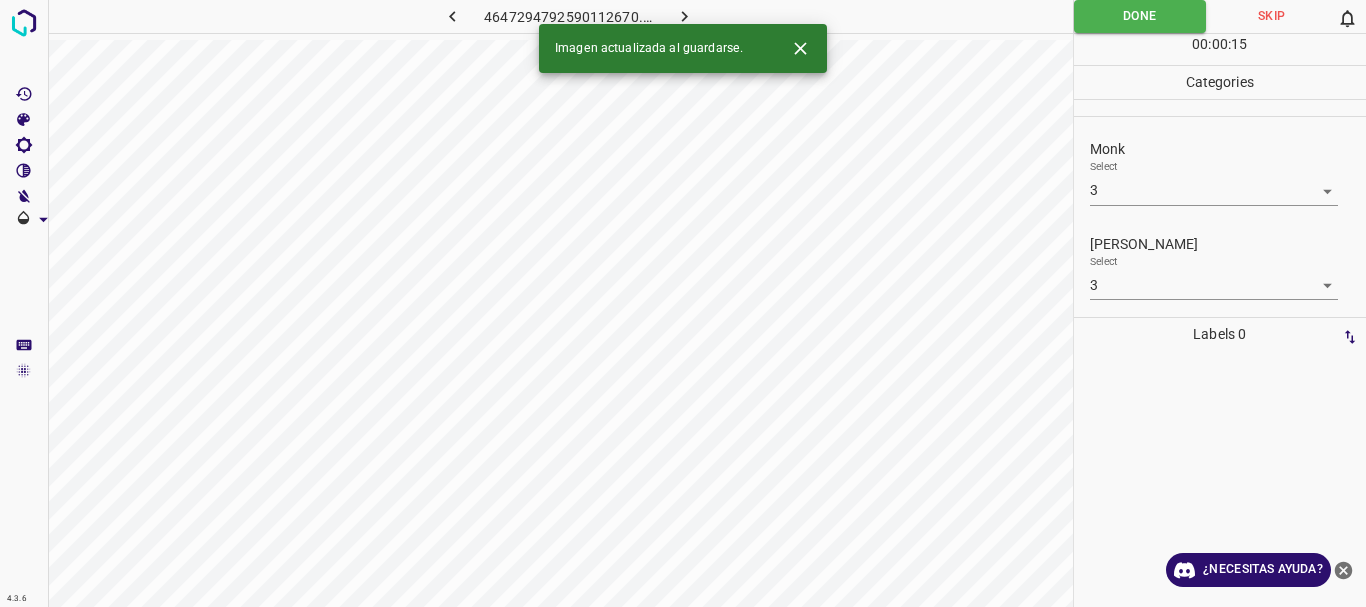 click at bounding box center [684, 16] 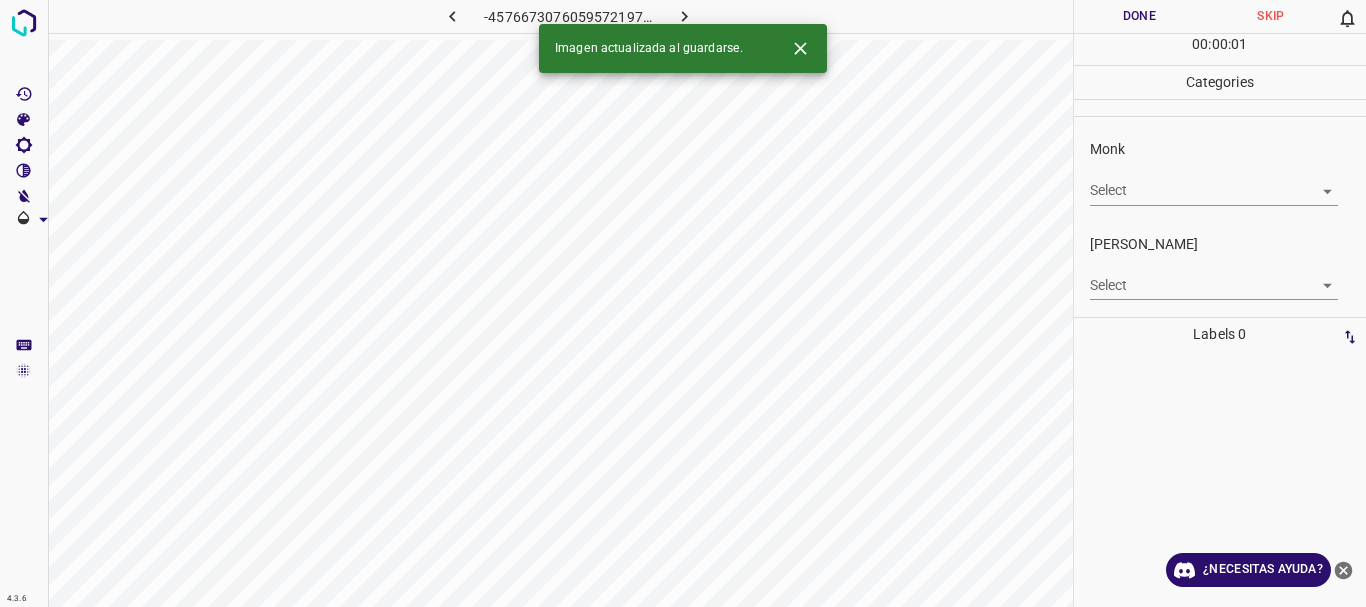 click on "4.3.6  -4576673076059572197.png Done Skip 0 00   : 00   : 01   Categories Monk   Select ​  Fitzpatrick   Select ​ Labels   0 Categories 1 Monk 2  Fitzpatrick Tools Space Change between modes (Draw & Edit) I Auto labeling R Restore zoom M Zoom in N Zoom out Delete Delete selecte label Filters Z Restore filters X Saturation filter C Brightness filter V Contrast filter B Gray scale filter General O Download Imagen actualizada al guardarse. ¿Necesitas ayuda? Texto original Valora esta traducción Tu opinión servirá para ayudar a mejorar el Traductor de Google - Texto - Esconder - Borrar" at bounding box center (683, 303) 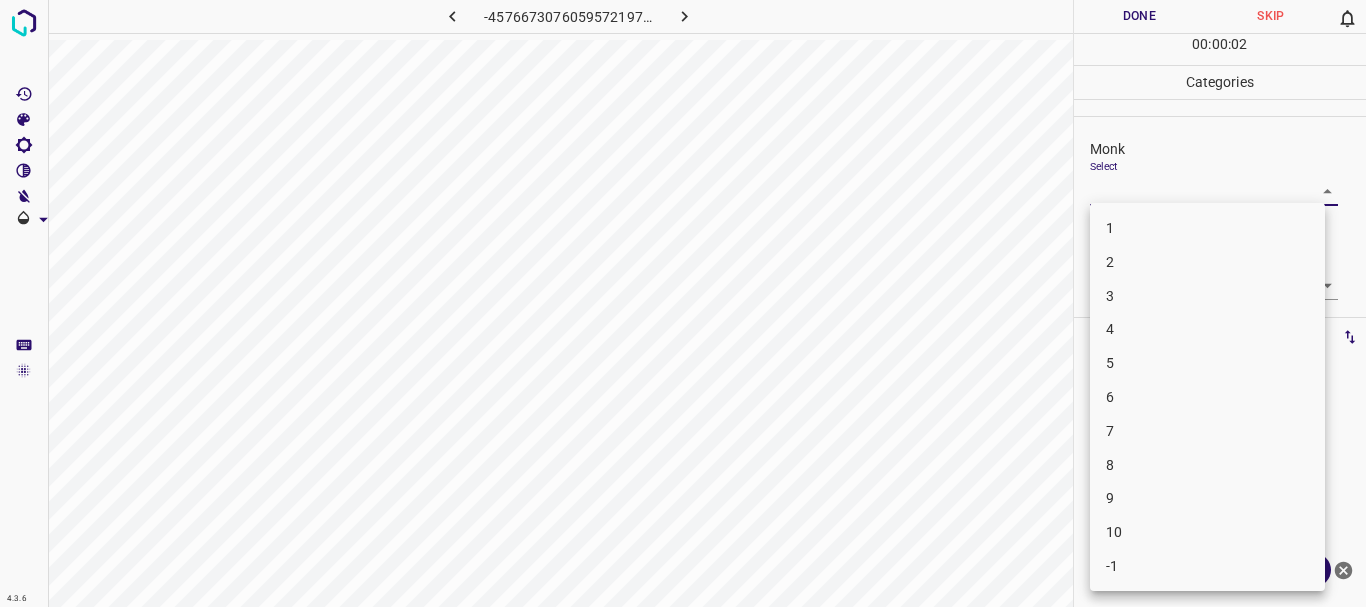 click on "3" at bounding box center (1207, 296) 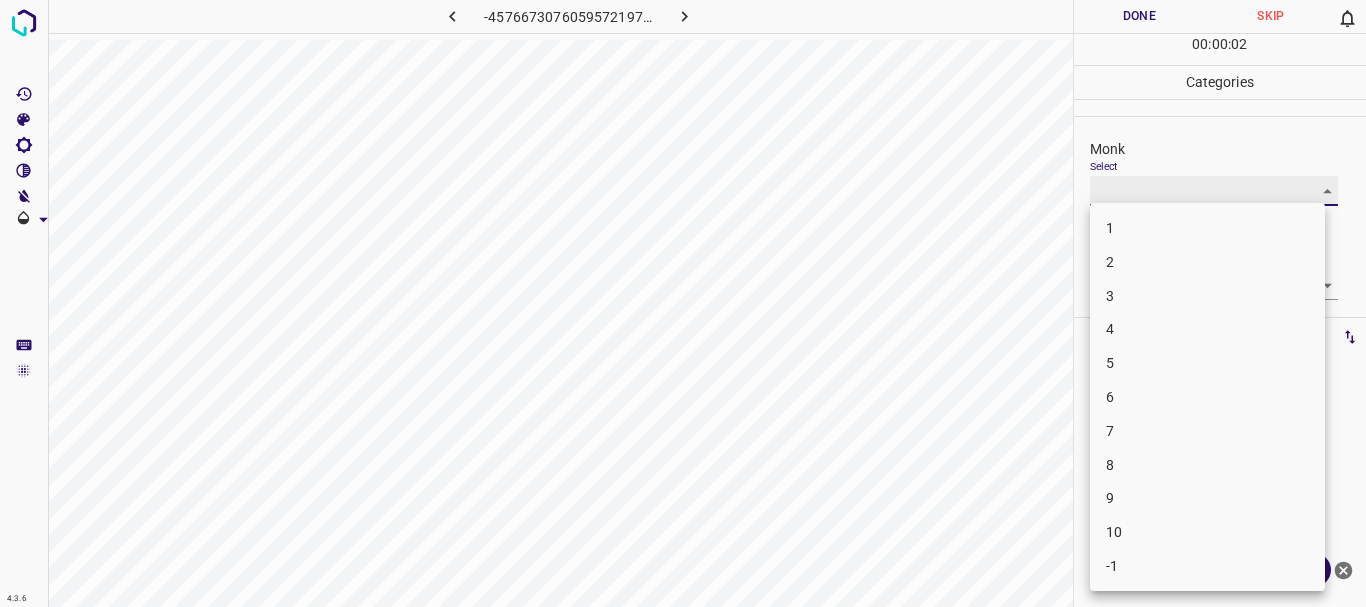 type on "3" 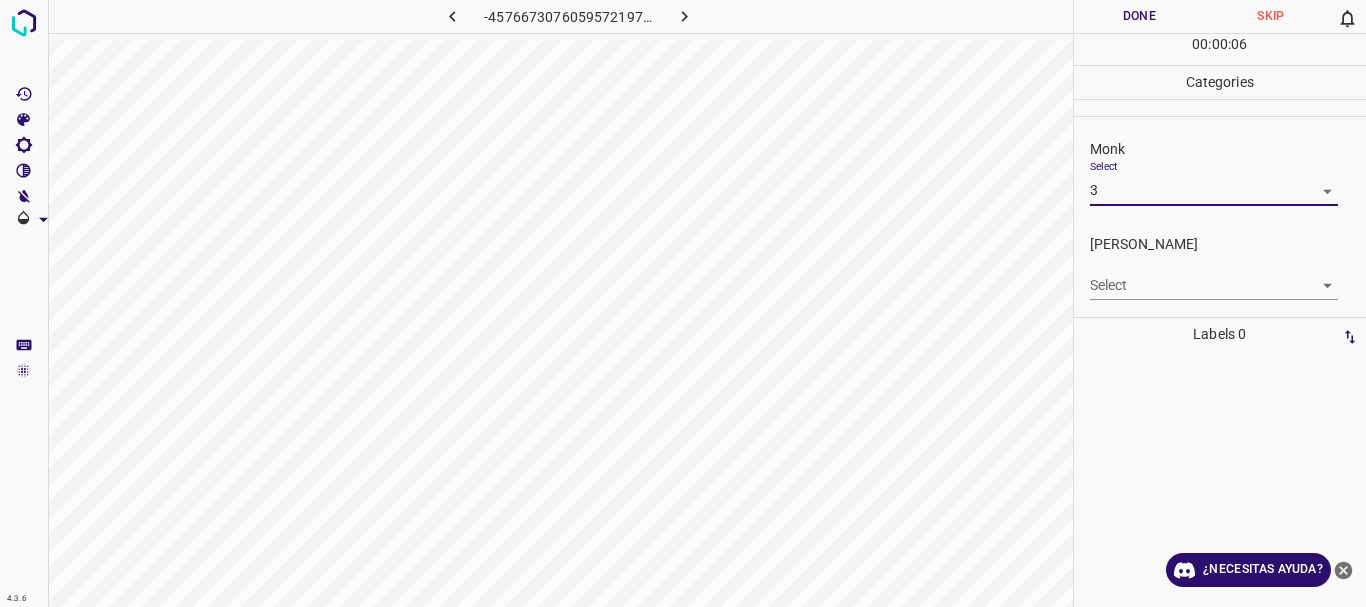 click on "4.3.6  -4576673076059572197.png Done Skip 0 00   : 00   : 06   Categories Monk   Select 3 3  Fitzpatrick   Select ​ Labels   0 Categories 1 Monk 2  Fitzpatrick Tools Space Change between modes (Draw & Edit) I Auto labeling R Restore zoom M Zoom in N Zoom out Delete Delete selecte label Filters Z Restore filters X Saturation filter C Brightness filter V Contrast filter B Gray scale filter General O Download ¿Necesitas ayuda? Texto original Valora esta traducción Tu opinión servirá para ayudar a mejorar el Traductor de Google - Texto - Esconder - Borrar" at bounding box center [683, 303] 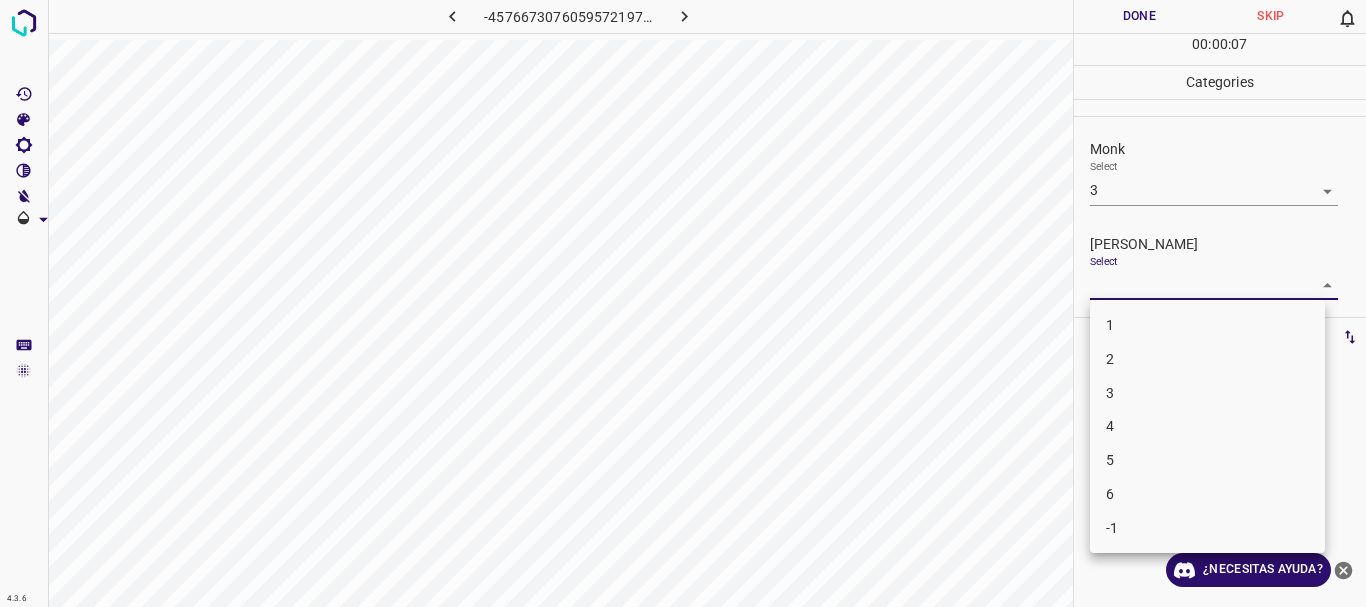 click on "2" at bounding box center (1207, 359) 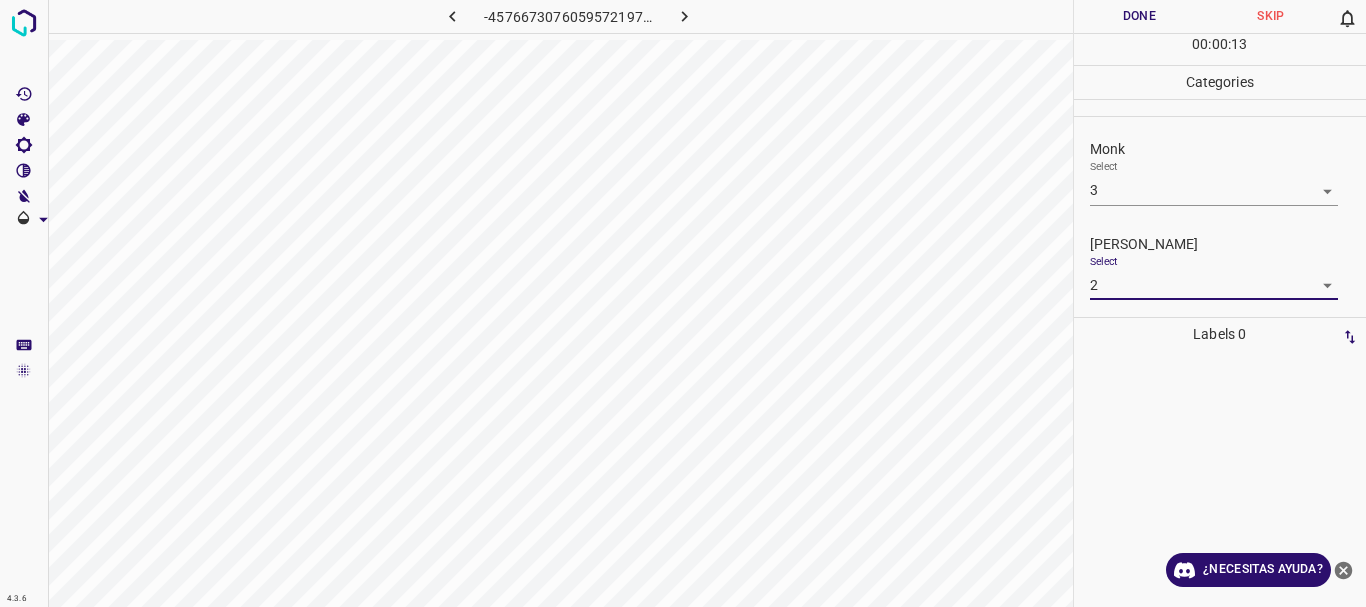 click on "4.3.6  -4576673076059572197.png Done Skip 0 00   : 00   : 13   Categories Monk   Select 3 3  Fitzpatrick   Select 2 2 Labels   0 Categories 1 Monk 2  Fitzpatrick Tools Space Change between modes (Draw & Edit) I Auto labeling R Restore zoom M Zoom in N Zoom out Delete Delete selecte label Filters Z Restore filters X Saturation filter C Brightness filter V Contrast filter B Gray scale filter General O Download ¿Necesitas ayuda? Texto original Valora esta traducción Tu opinión servirá para ayudar a mejorar el Traductor de Google - Texto - Esconder - Borrar" at bounding box center (683, 303) 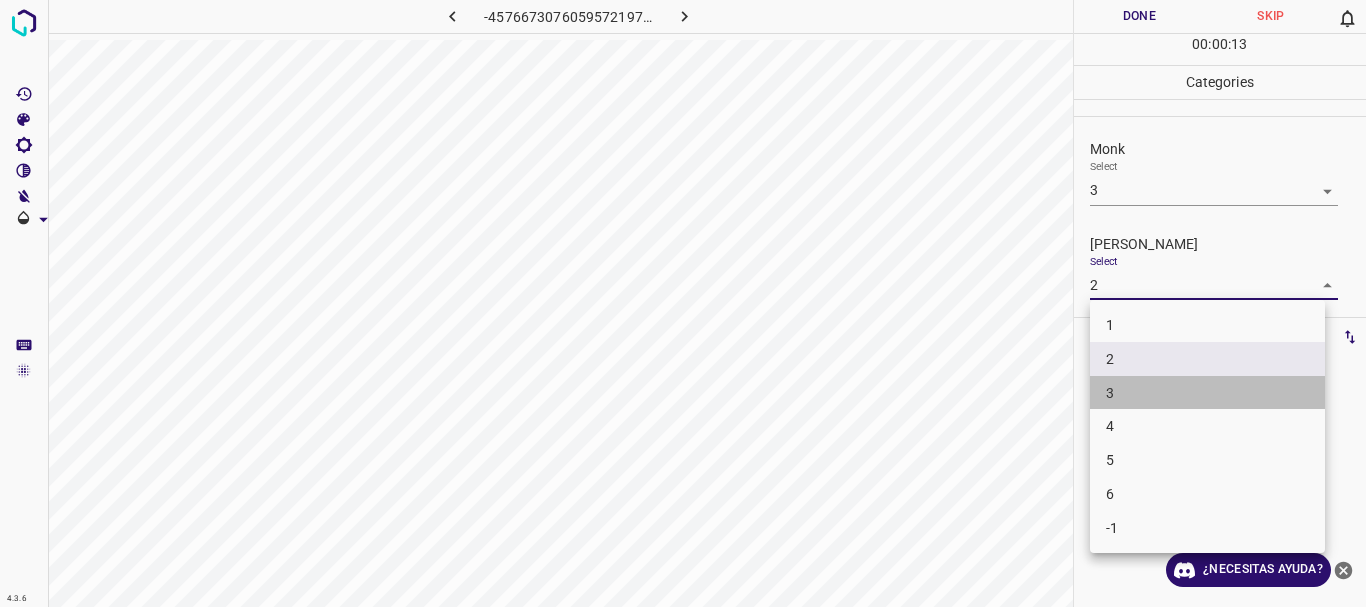 drag, startPoint x: 1147, startPoint y: 392, endPoint x: 1153, endPoint y: 92, distance: 300.06 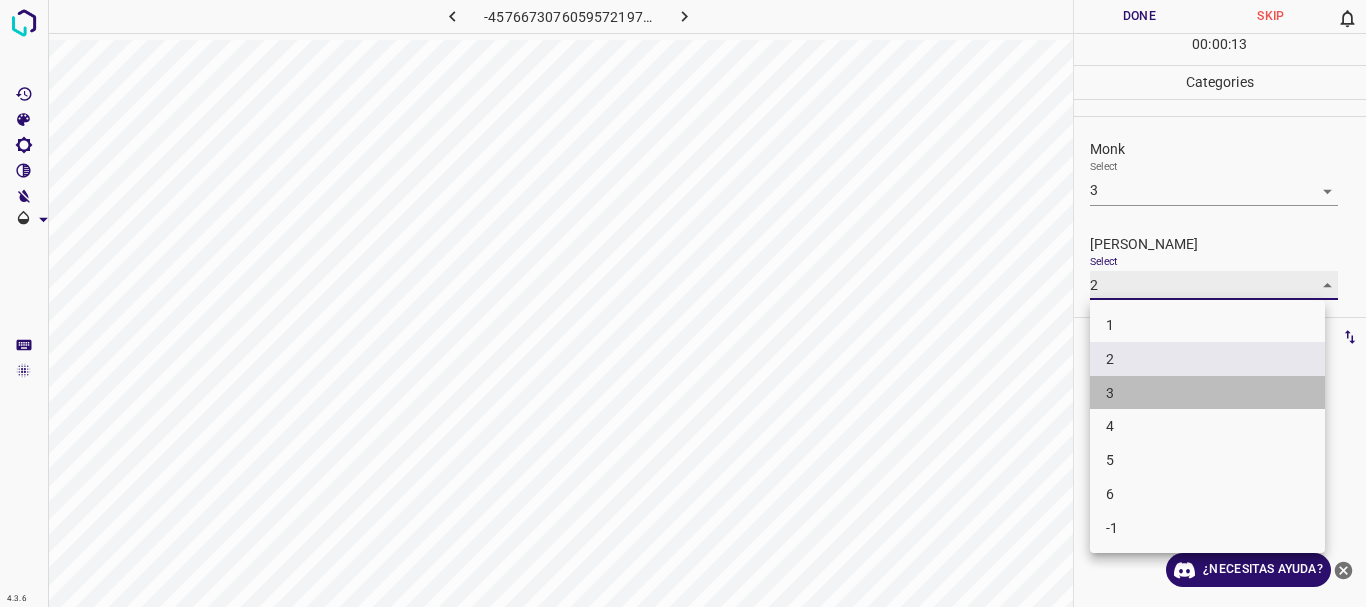 type on "3" 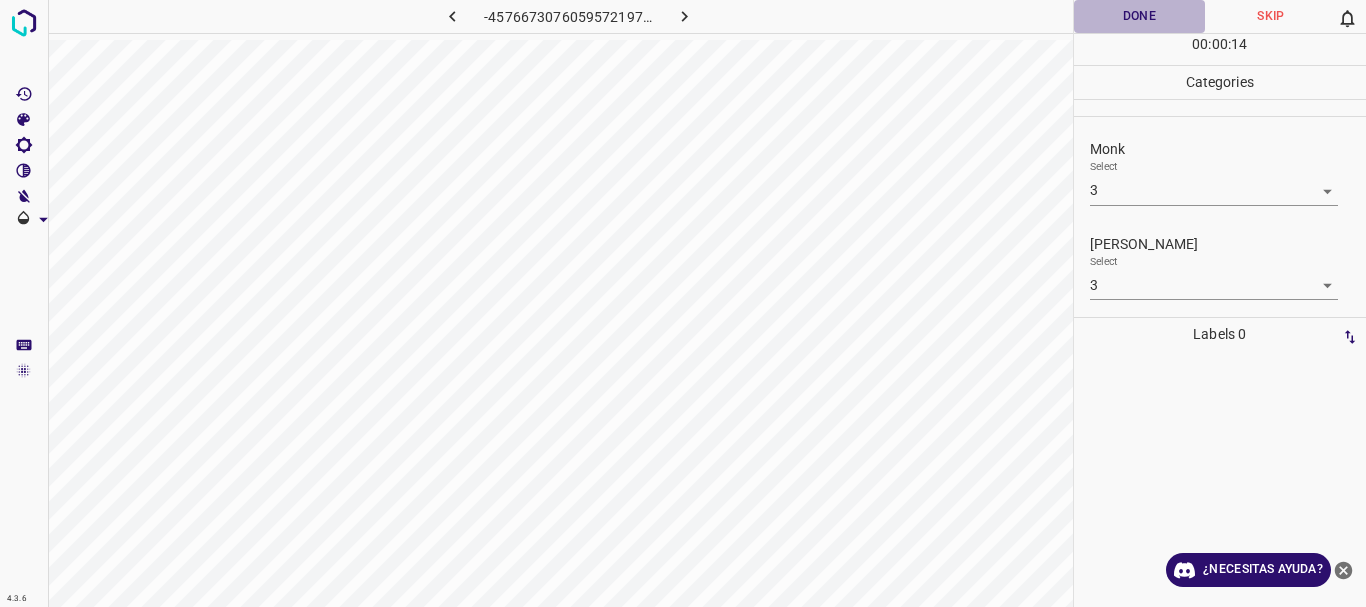 click on "Done" at bounding box center [1140, 16] 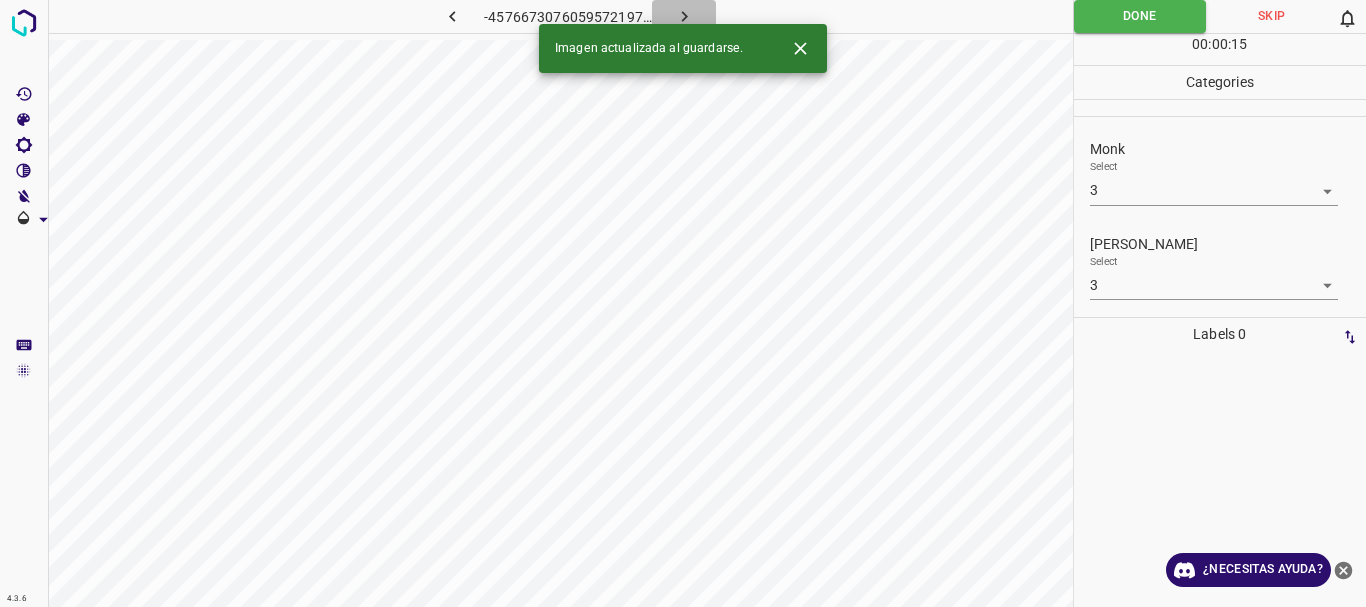 click 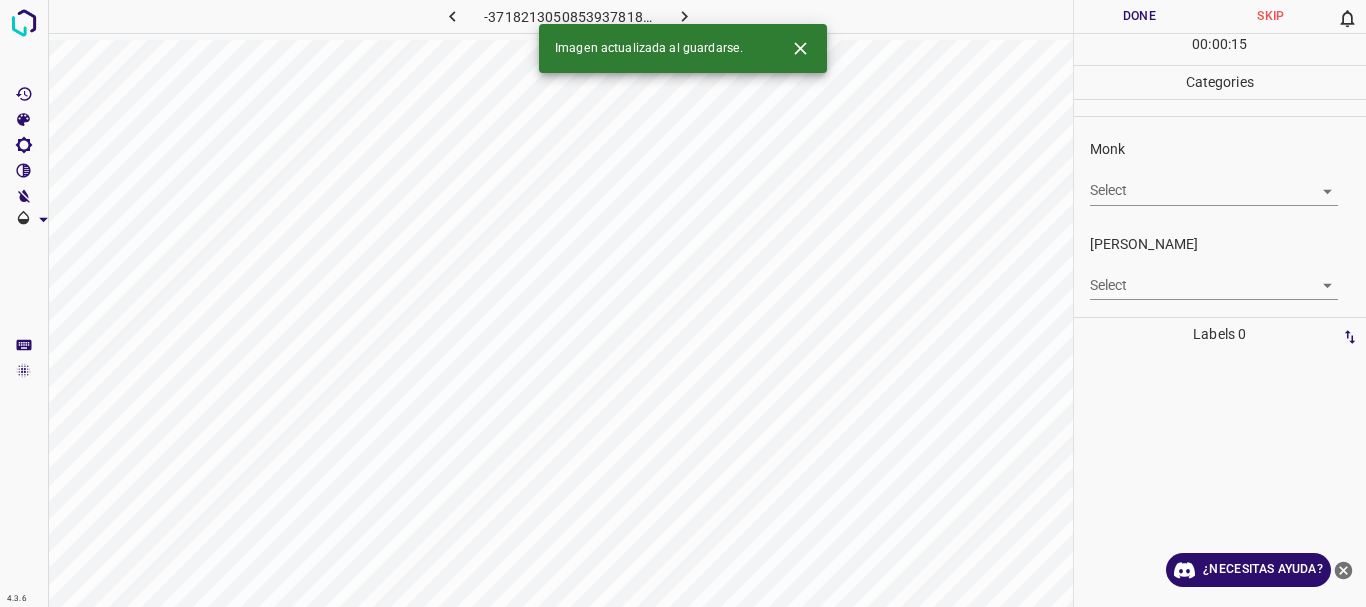click on "4.3.6  -3718213050853937818.png Done Skip 0 00   : 00   : 15   Categories Monk   Select ​  Fitzpatrick   Select ​ Labels   0 Categories 1 Monk 2  Fitzpatrick Tools Space Change between modes (Draw & Edit) I Auto labeling R Restore zoom M Zoom in N Zoom out Delete Delete selecte label Filters Z Restore filters X Saturation filter C Brightness filter V Contrast filter B Gray scale filter General O Download Imagen actualizada al guardarse. ¿Necesitas ayuda? Texto original Valora esta traducción Tu opinión servirá para ayudar a mejorar el Traductor de Google - Texto - Esconder - Borrar" at bounding box center (683, 303) 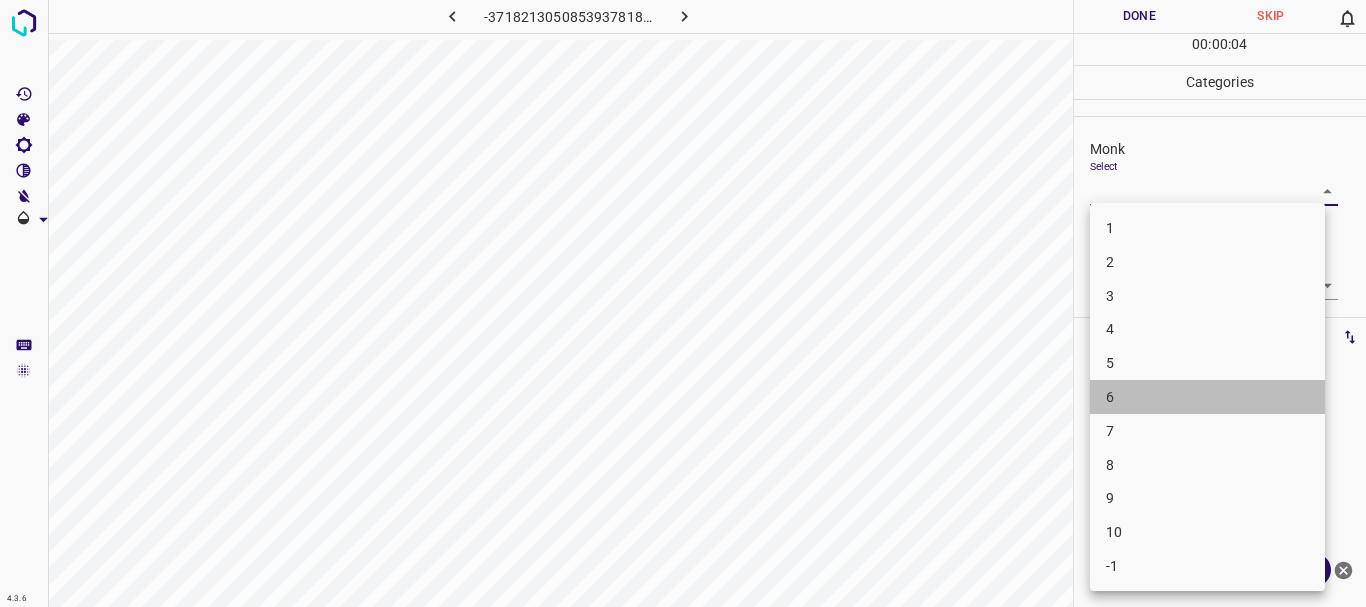 click on "6" at bounding box center (1207, 397) 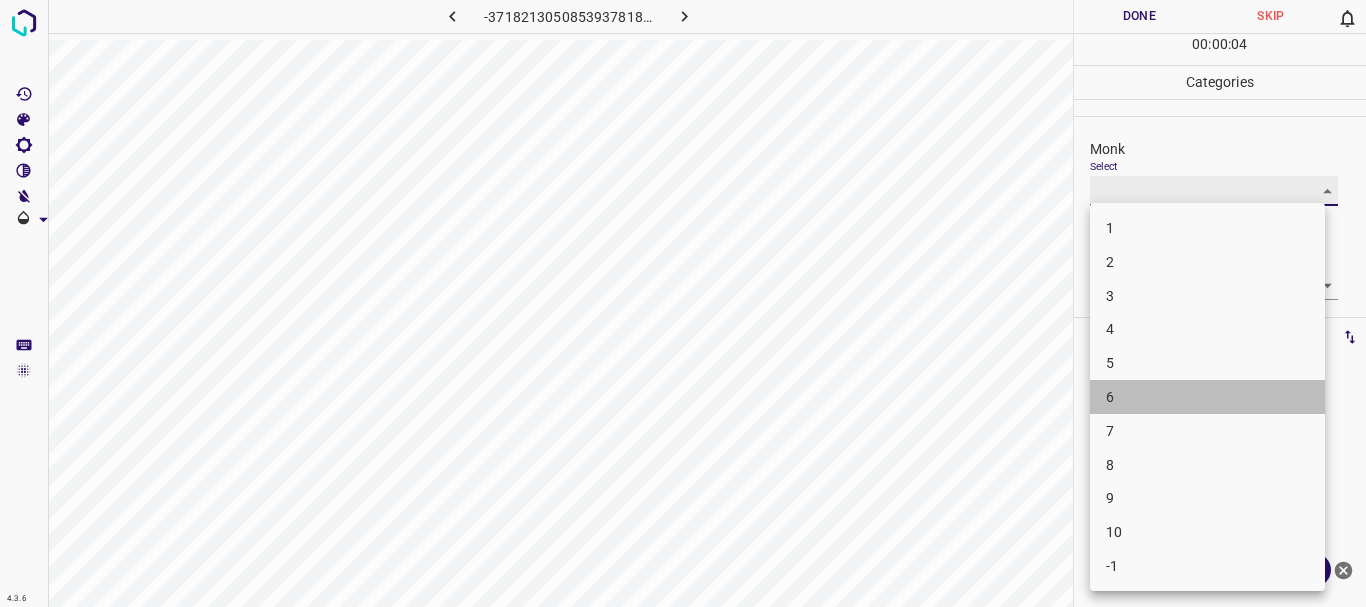 type on "6" 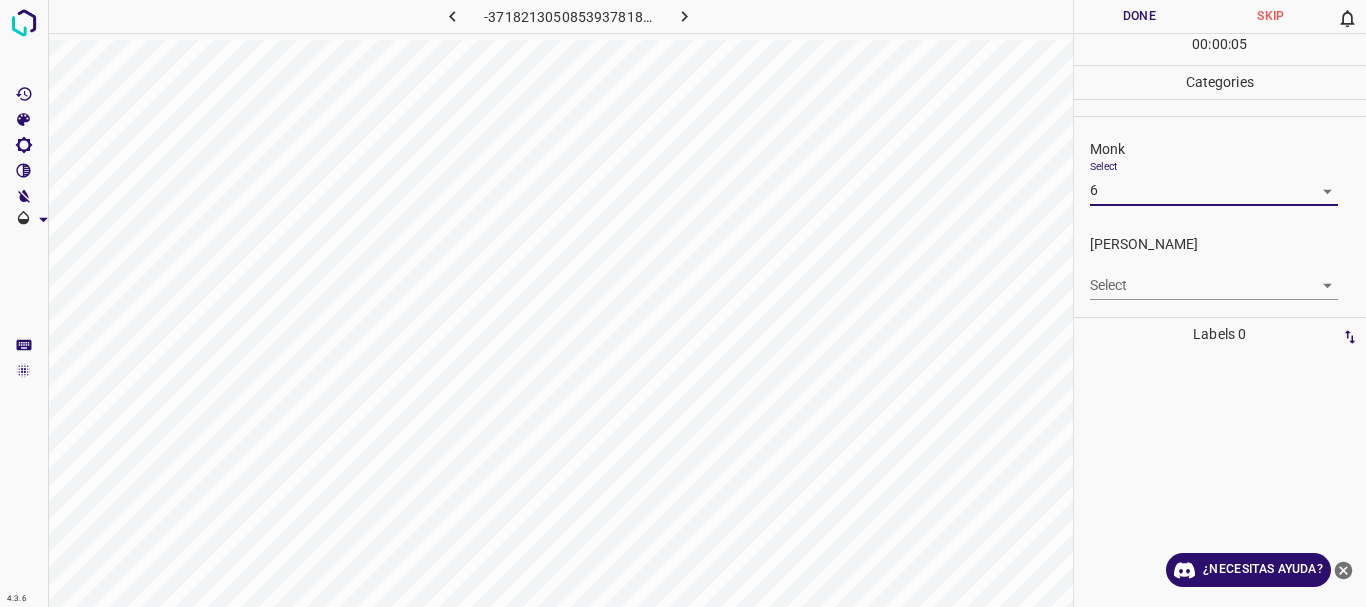 click on "Select ​" at bounding box center (1214, 277) 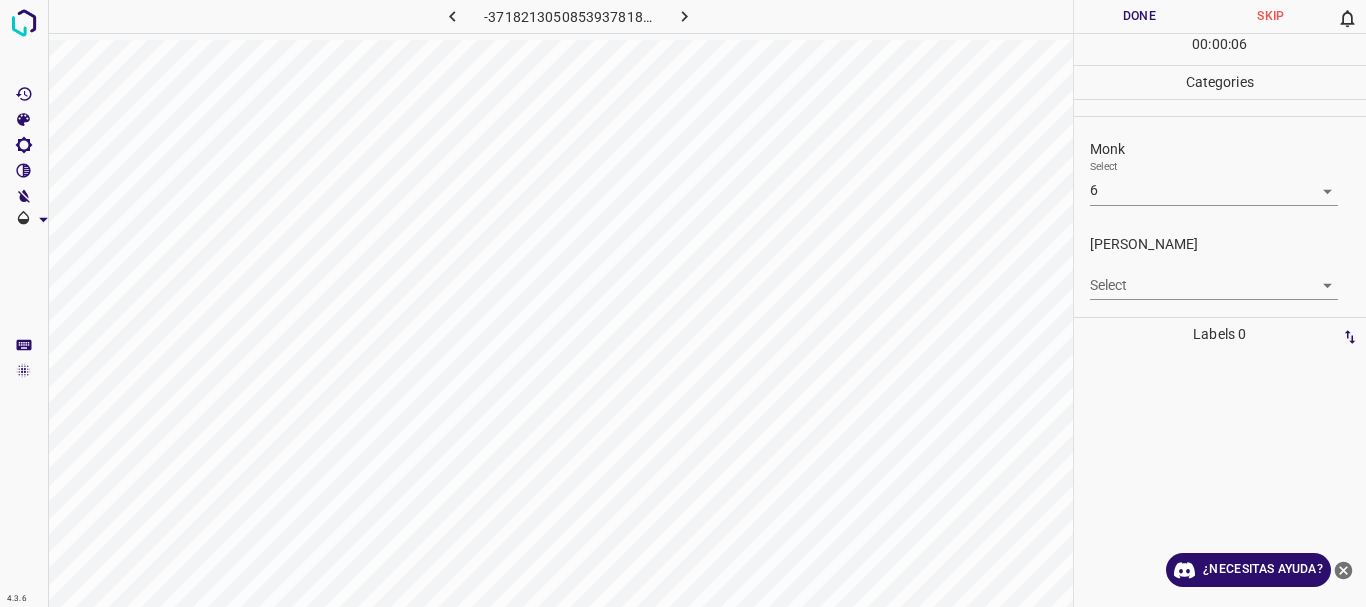 click on "4.3.6  -3718213050853937818.png Done Skip 0 00   : 00   : 06   Categories Monk   Select 6 6  Fitzpatrick   Select ​ Labels   0 Categories 1 Monk 2  Fitzpatrick Tools Space Change between modes (Draw & Edit) I Auto labeling R Restore zoom M Zoom in N Zoom out Delete Delete selecte label Filters Z Restore filters X Saturation filter C Brightness filter V Contrast filter B Gray scale filter General O Download ¿Necesitas ayuda? Texto original Valora esta traducción Tu opinión servirá para ayudar a mejorar el Traductor de Google - Texto - Esconder - Borrar" at bounding box center [683, 303] 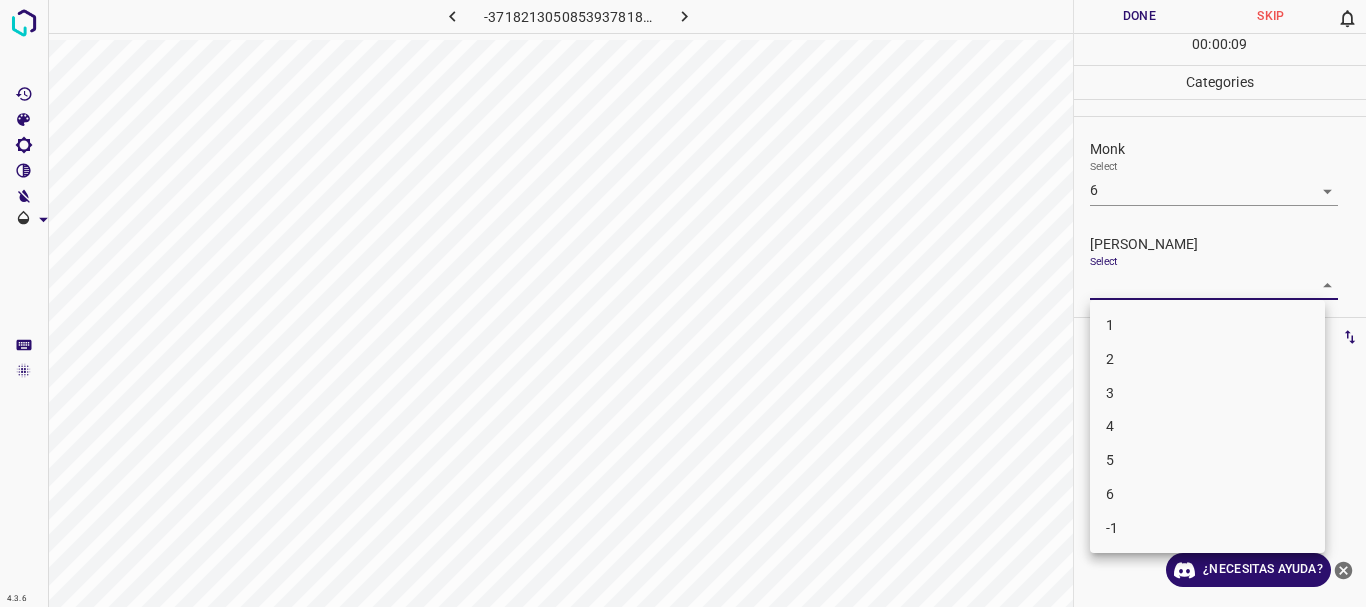 click on "4" at bounding box center [1207, 426] 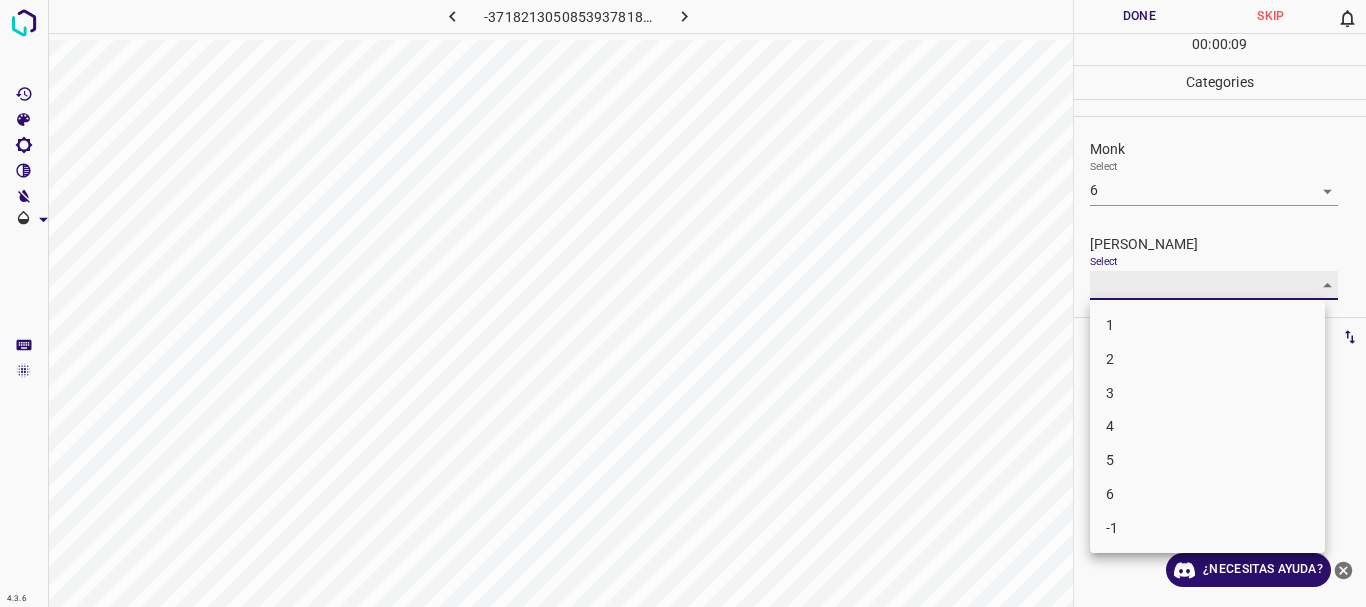 type on "4" 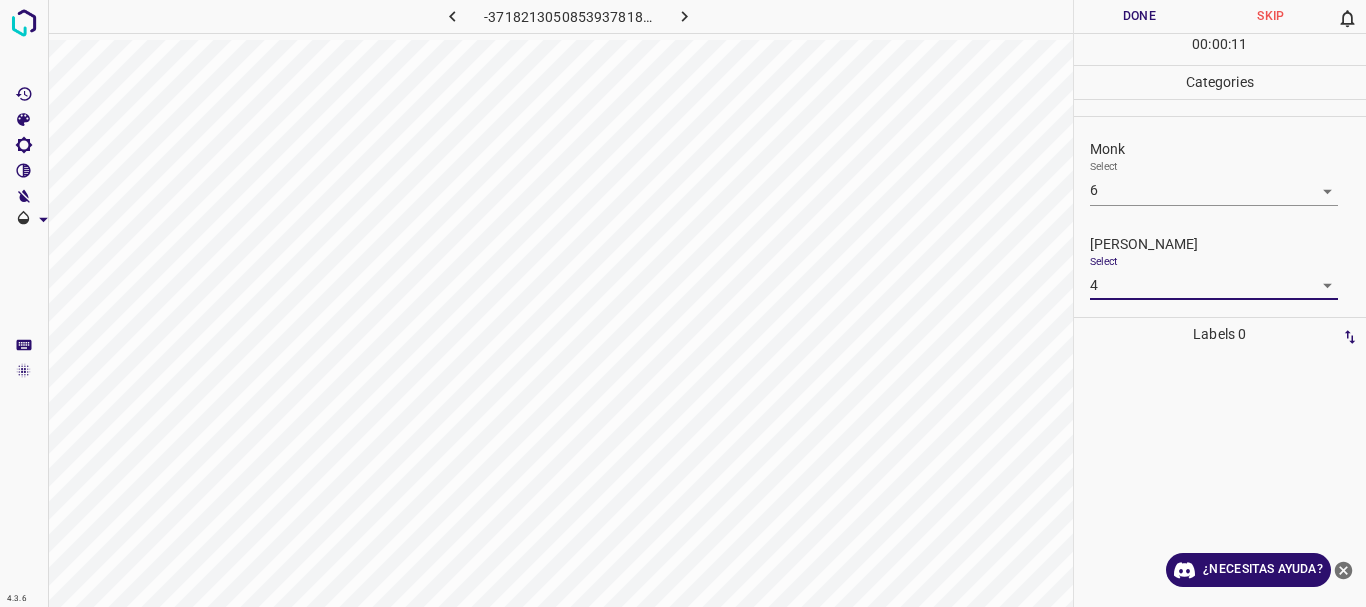 click on "Done" at bounding box center [1140, 16] 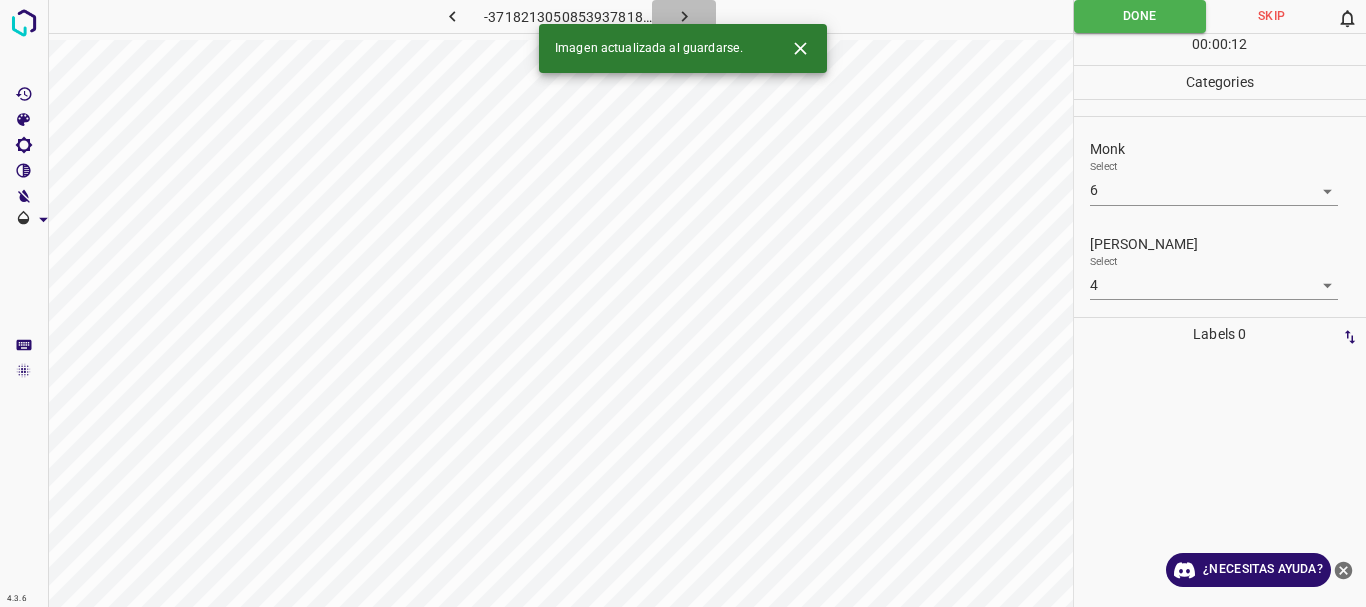 click at bounding box center (684, 16) 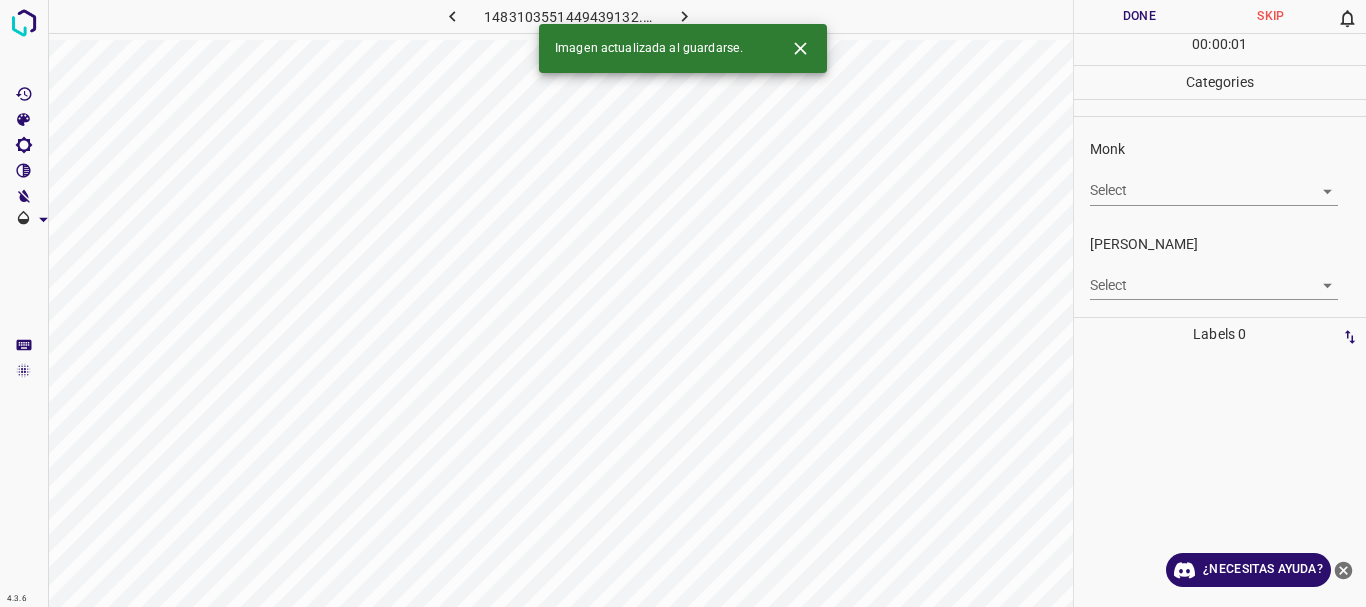 click on "4.3.6  1483103551449439132.png Done Skip 0 00   : 00   : 01   Categories Monk   Select ​  Fitzpatrick   Select ​ Labels   0 Categories 1 Monk 2  Fitzpatrick Tools Space Change between modes (Draw & Edit) I Auto labeling R Restore zoom M Zoom in N Zoom out Delete Delete selecte label Filters Z Restore filters X Saturation filter C Brightness filter V Contrast filter B Gray scale filter General O Download Imagen actualizada al guardarse. ¿Necesitas ayuda? Texto original Valora esta traducción Tu opinión servirá para ayudar a mejorar el Traductor de Google - Texto - Esconder - Borrar" at bounding box center [683, 303] 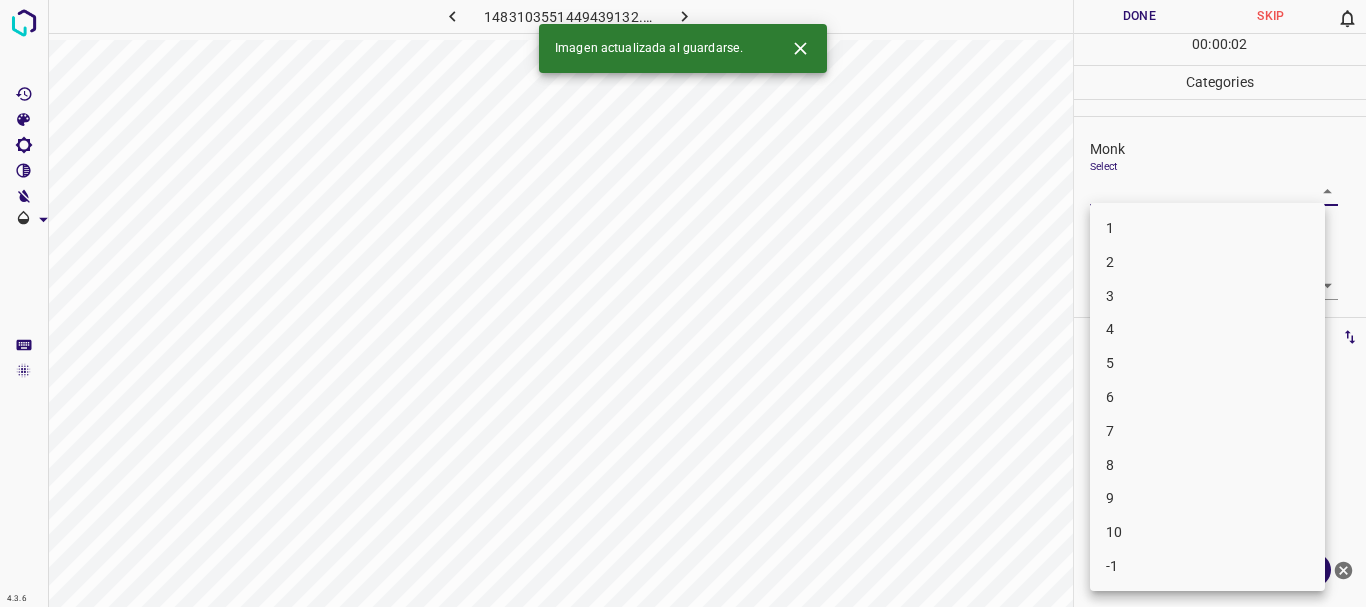 click on "4" at bounding box center [1207, 329] 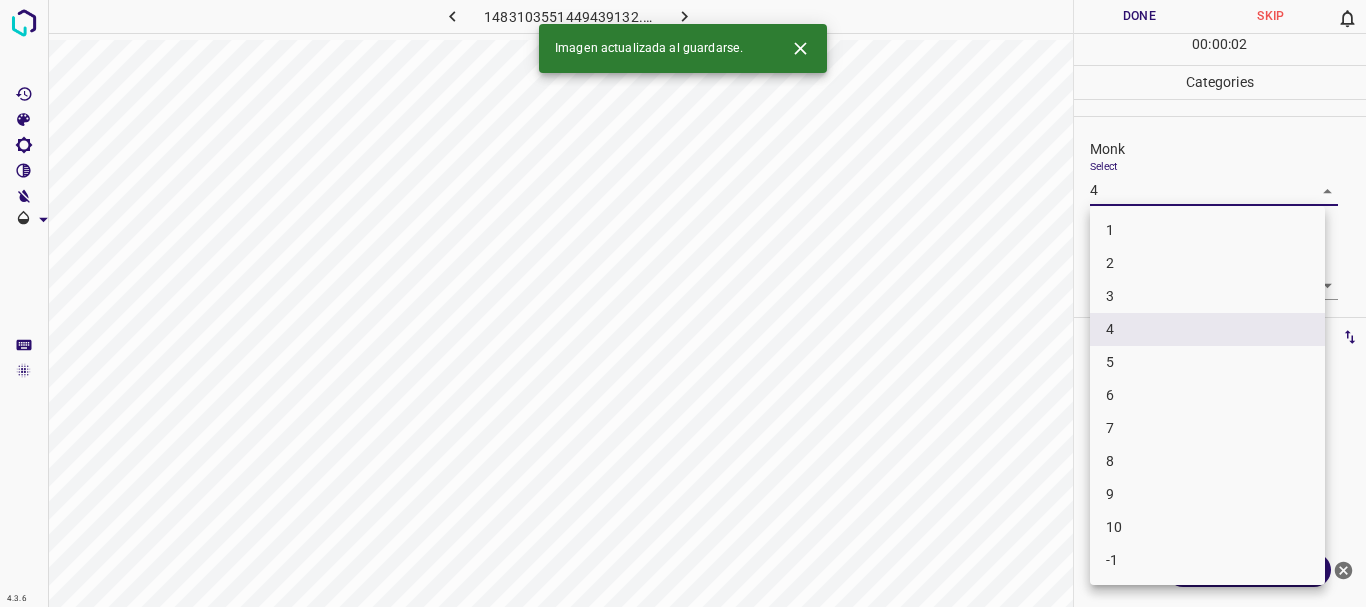 click on "4.3.6  1483103551449439132.png Done Skip 0 00   : 00   : 02   Categories Monk   Select 4 4  Fitzpatrick   Select ​ Labels   0 Categories 1 Monk 2  Fitzpatrick Tools Space Change between modes (Draw & Edit) I Auto labeling R Restore zoom M Zoom in N Zoom out Delete Delete selecte label Filters Z Restore filters X Saturation filter C Brightness filter V Contrast filter B Gray scale filter General O Download Imagen actualizada al guardarse. ¿Necesitas ayuda? Texto original Valora esta traducción Tu opinión servirá para ayudar a mejorar el Traductor de Google - Texto - Esconder - Borrar 1 2 3 4 5 6 7 8 9 10 -1" at bounding box center [683, 303] 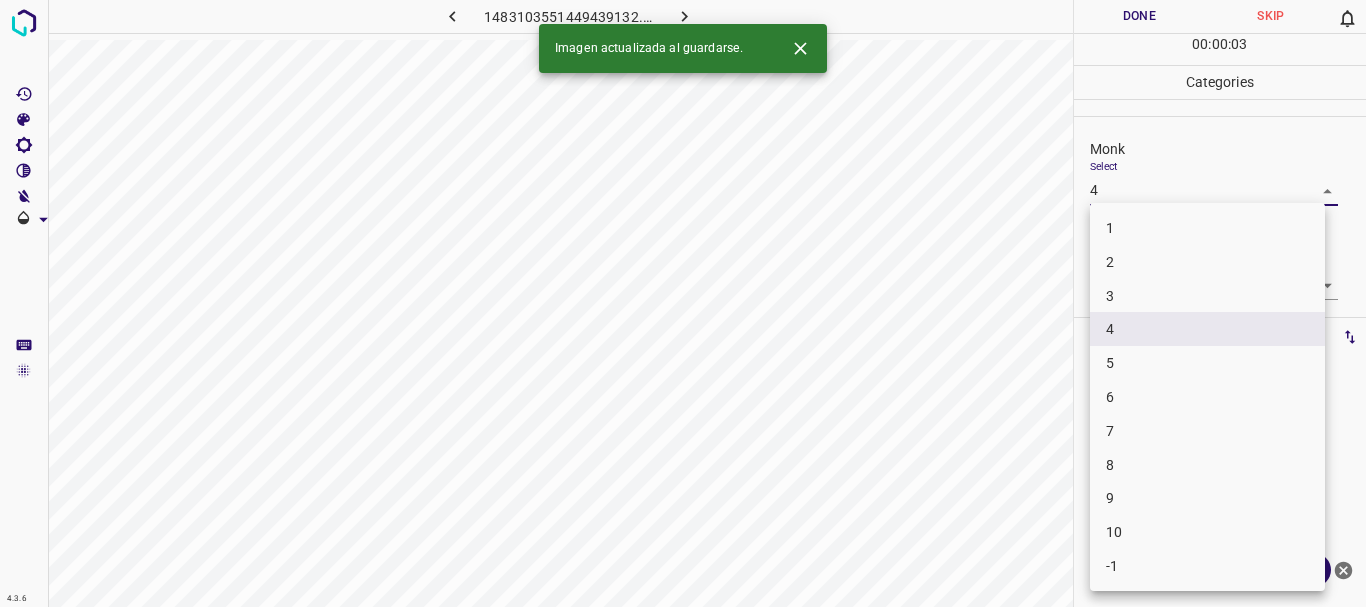 click on "3" at bounding box center (1207, 296) 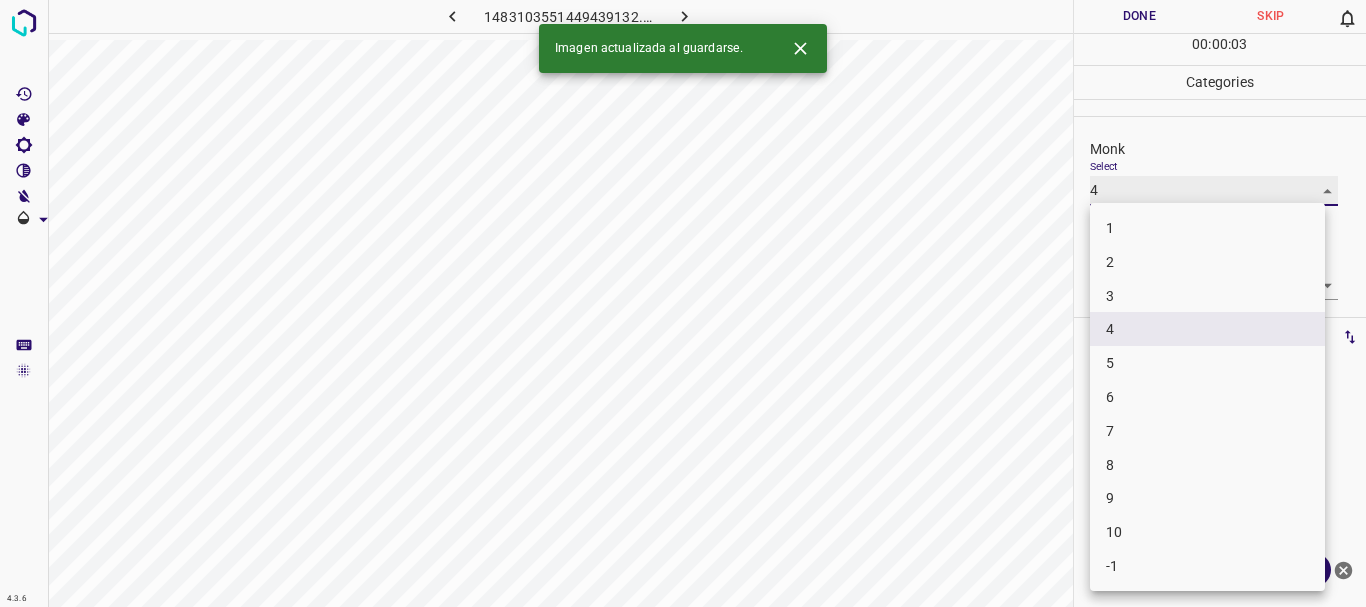 type on "3" 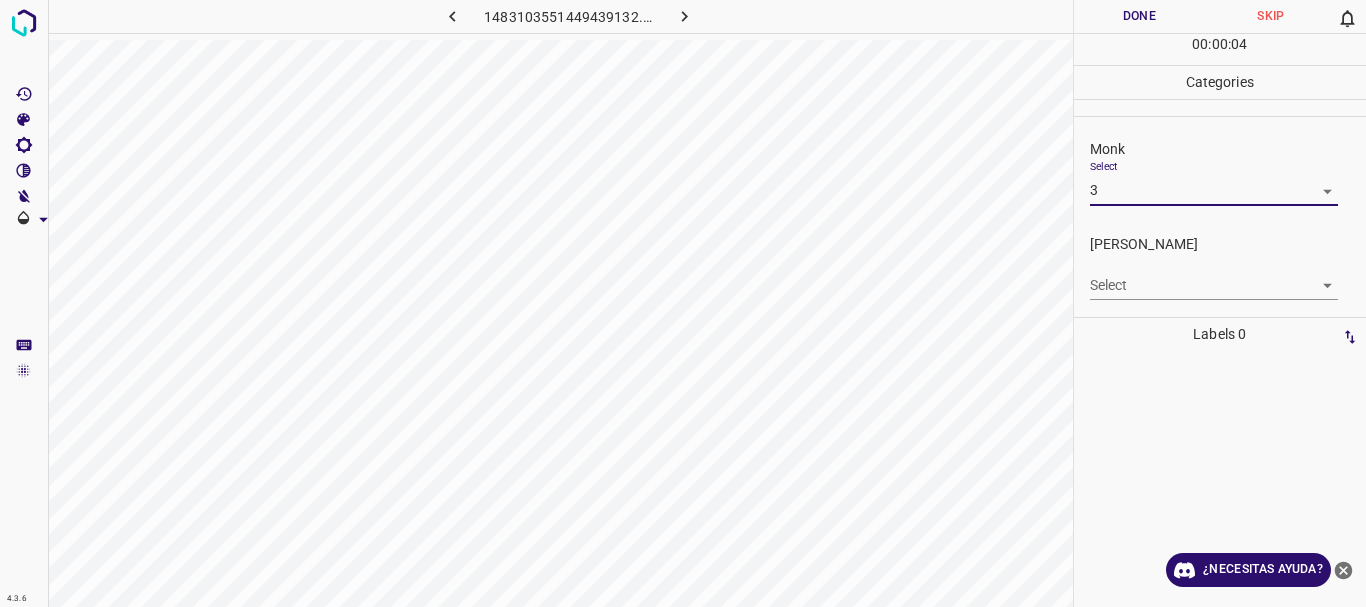 click on "Select ​" at bounding box center [1214, 277] 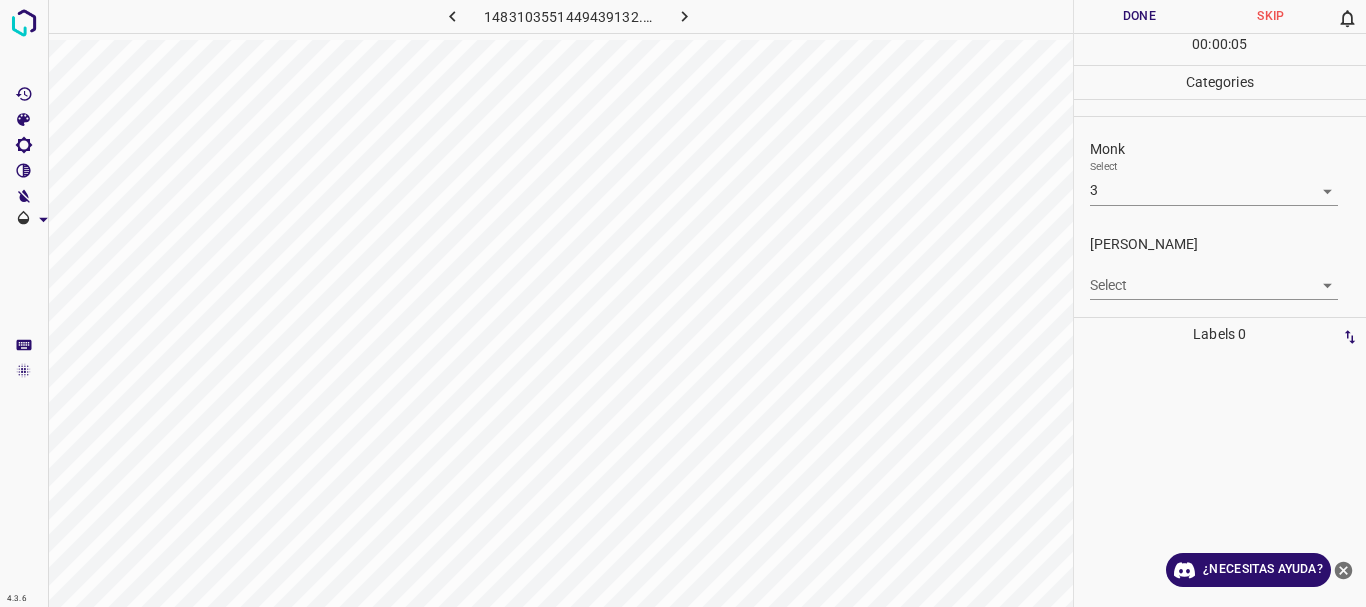 click on "4.3.6  1483103551449439132.png Done Skip 0 00   : 00   : 05   Categories Monk   Select 3 3  Fitzpatrick   Select ​ Labels   0 Categories 1 Monk 2  Fitzpatrick Tools Space Change between modes (Draw & Edit) I Auto labeling R Restore zoom M Zoom in N Zoom out Delete Delete selecte label Filters Z Restore filters X Saturation filter C Brightness filter V Contrast filter B Gray scale filter General O Download ¿Necesitas ayuda? Texto original Valora esta traducción Tu opinión servirá para ayudar a mejorar el Traductor de Google - Texto - Esconder - Borrar" at bounding box center (683, 303) 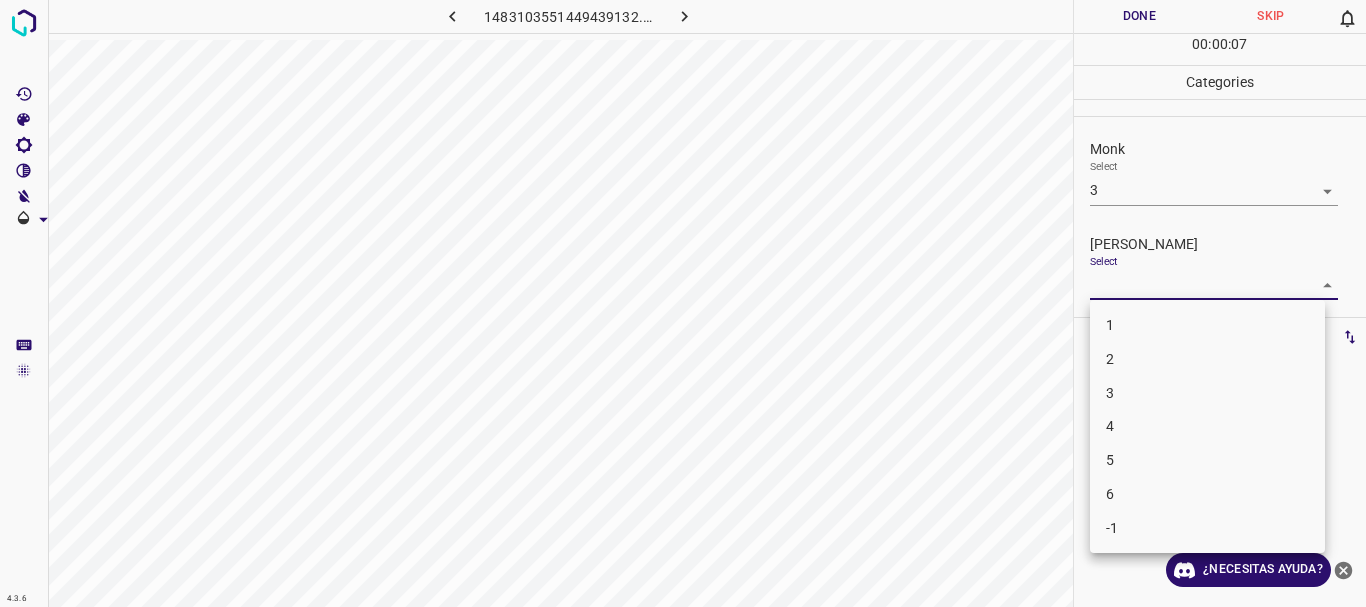 click on "1" at bounding box center (1207, 325) 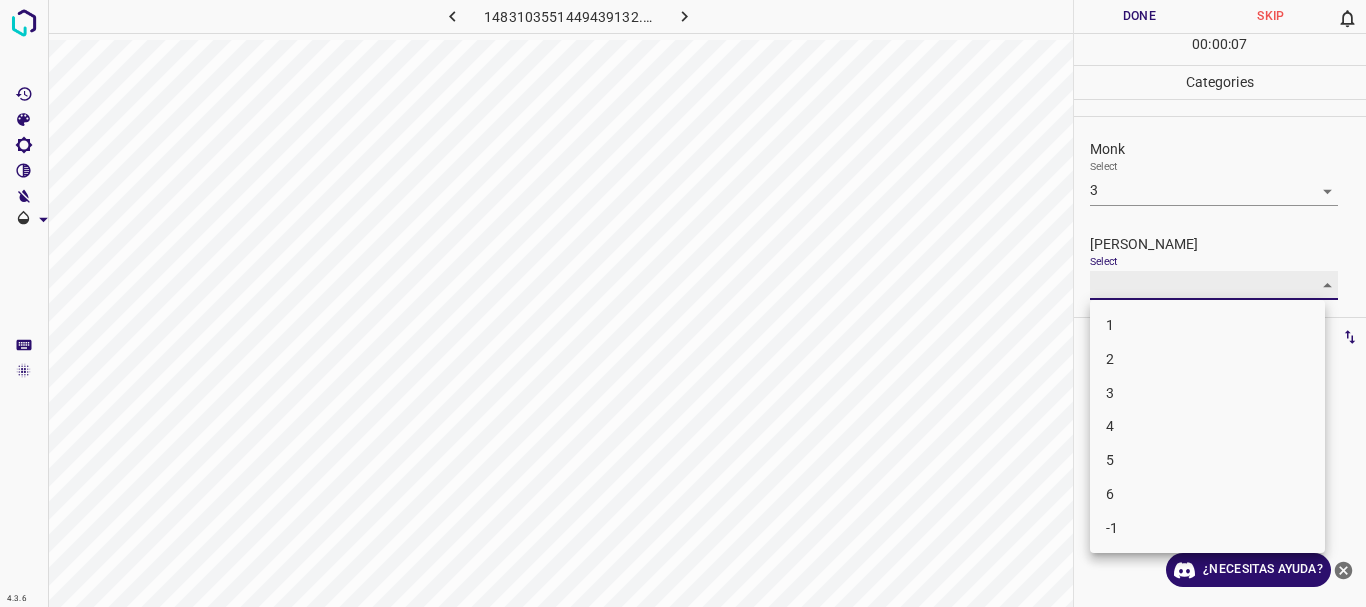 type on "1" 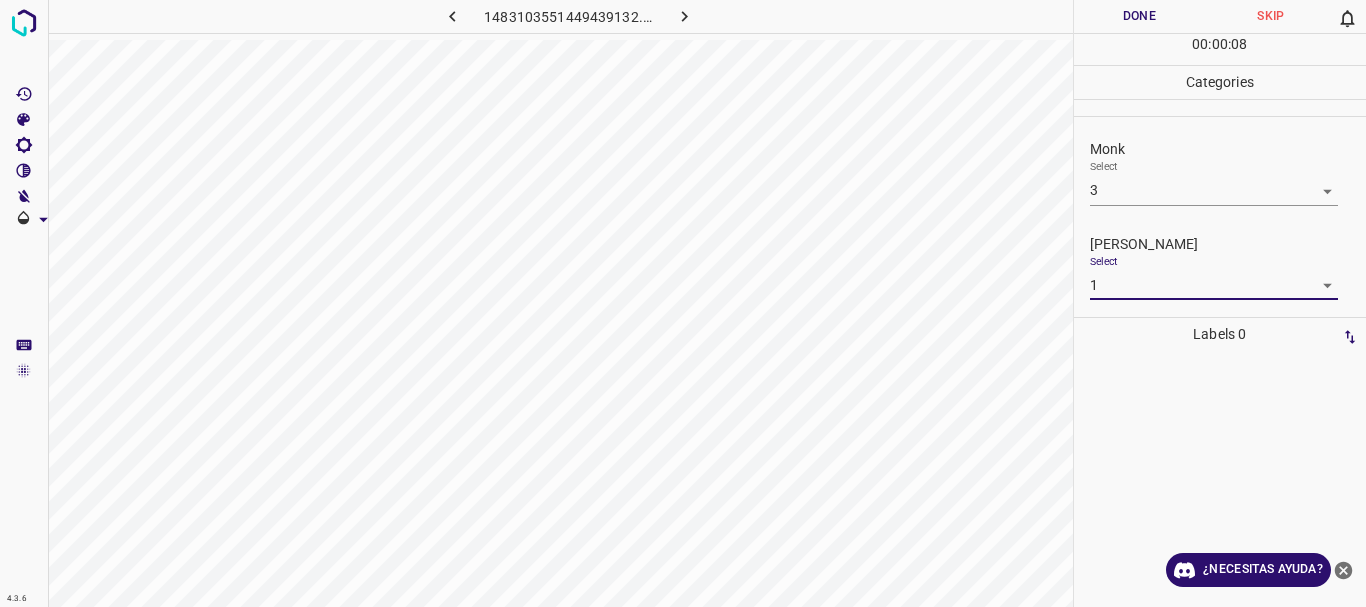 click on "Done" at bounding box center [1140, 16] 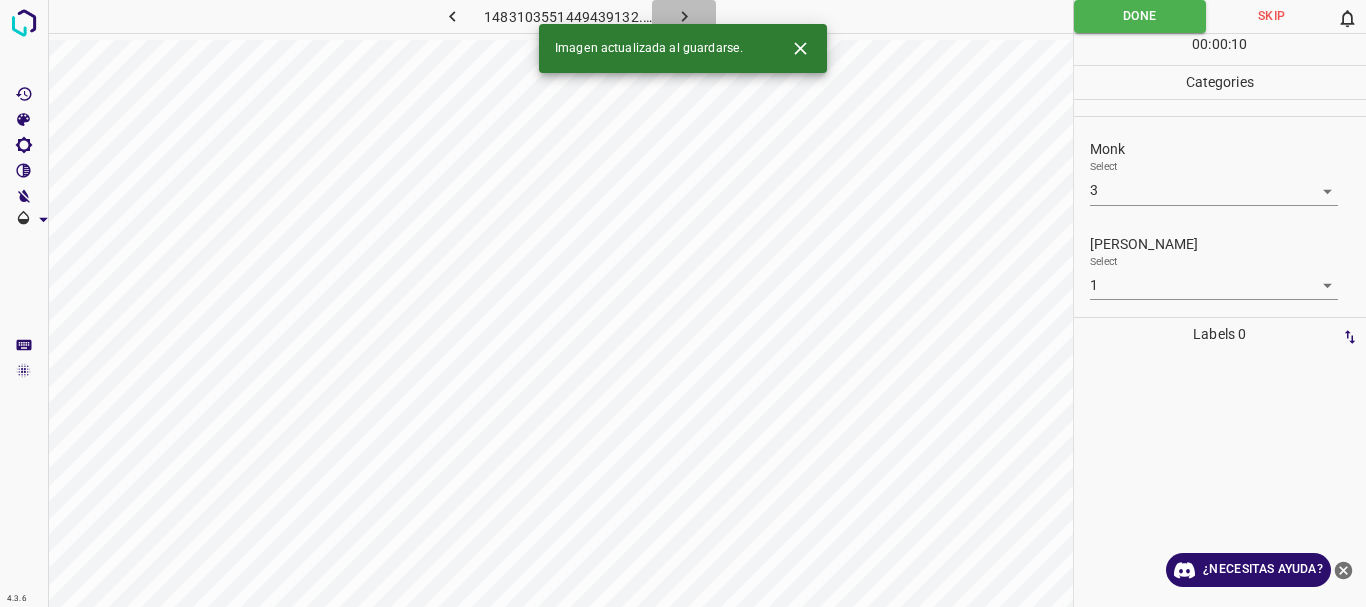 click 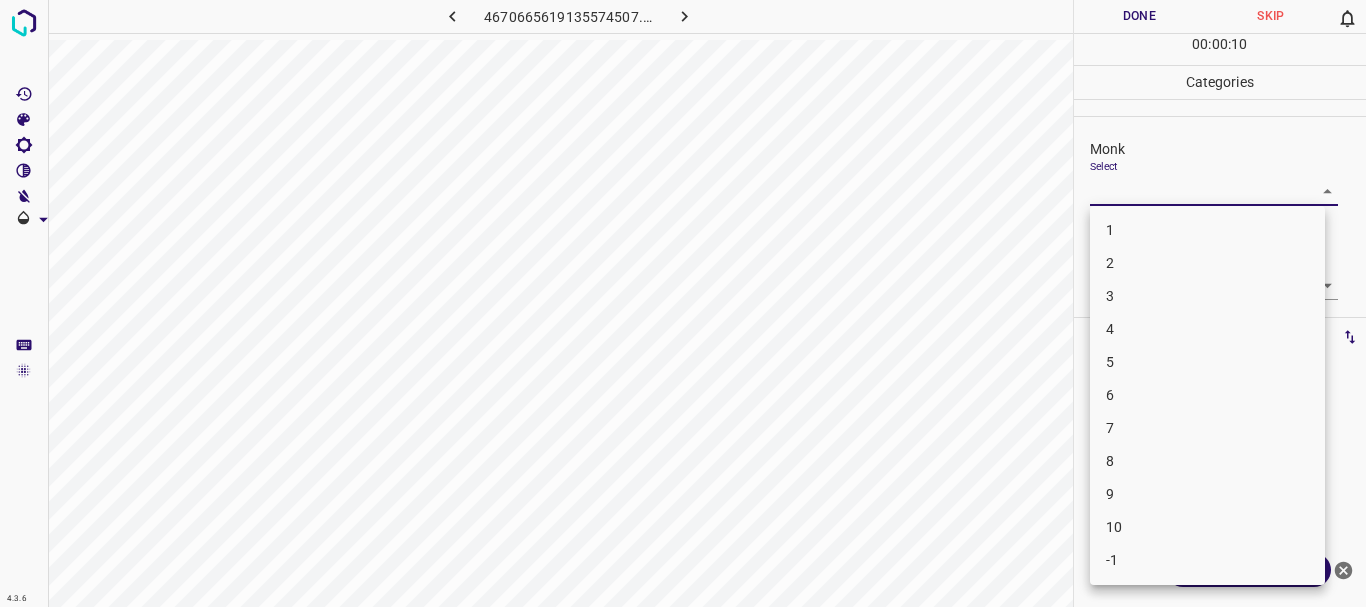 click on "4.3.6  4670665619135574507.png Done Skip 0 00   : 00   : 10   Categories Monk   Select ​  Fitzpatrick   Select ​ Labels   0 Categories 1 Monk 2  Fitzpatrick Tools Space Change between modes (Draw & Edit) I Auto labeling R Restore zoom M Zoom in N Zoom out Delete Delete selecte label Filters Z Restore filters X Saturation filter C Brightness filter V Contrast filter B Gray scale filter General O Download ¿Necesitas ayuda? Texto original Valora esta traducción Tu opinión servirá para ayudar a mejorar el Traductor de Google - Texto - Esconder - Borrar 1 2 3 4 5 6 7 8 9 10 -1" at bounding box center [683, 303] 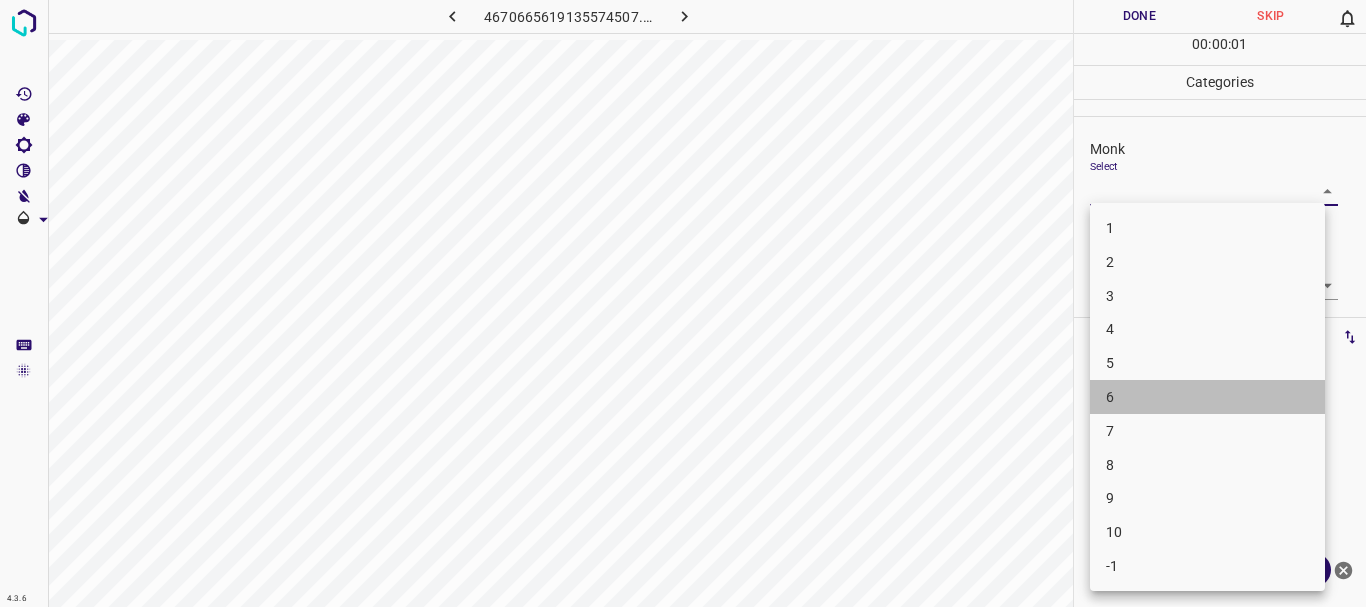 click on "6" at bounding box center (1207, 397) 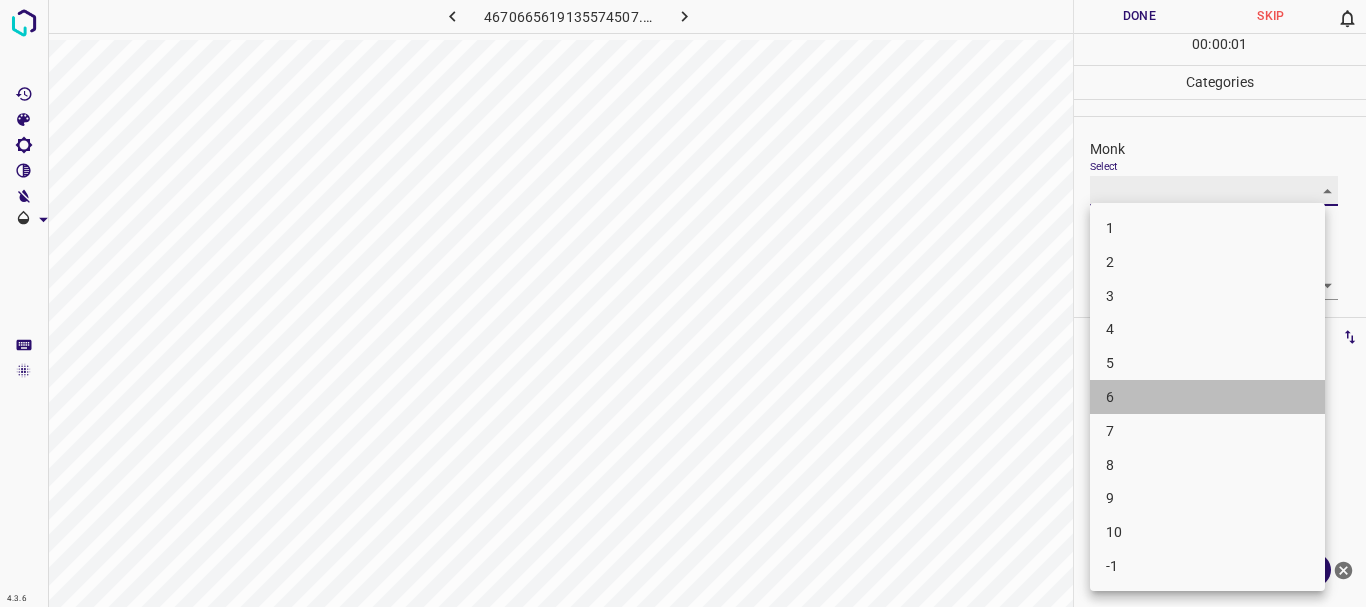 type on "6" 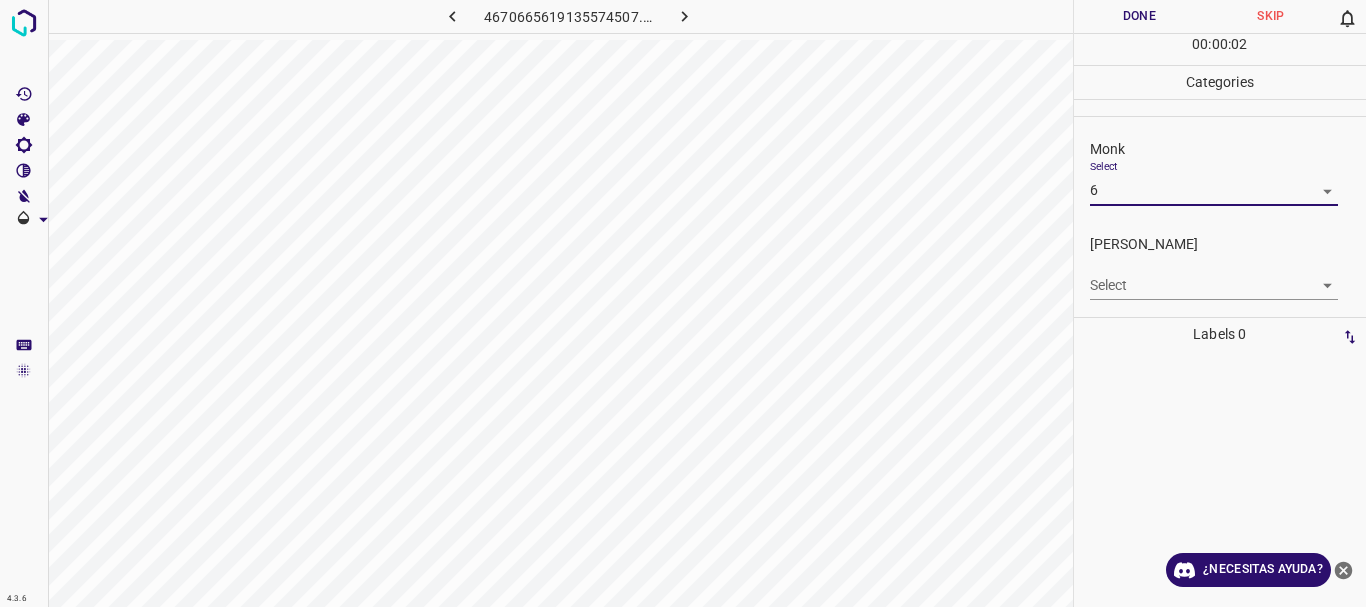 click on "4.3.6  4670665619135574507.png Done Skip 0 00   : 00   : 02   Categories Monk   Select 6 6  Fitzpatrick   Select ​ Labels   0 Categories 1 Monk 2  Fitzpatrick Tools Space Change between modes (Draw & Edit) I Auto labeling R Restore zoom M Zoom in N Zoom out Delete Delete selecte label Filters Z Restore filters X Saturation filter C Brightness filter V Contrast filter B Gray scale filter General O Download ¿Necesitas ayuda? Texto original Valora esta traducción Tu opinión servirá para ayudar a mejorar el Traductor de Google - Texto - Esconder - Borrar" at bounding box center (683, 303) 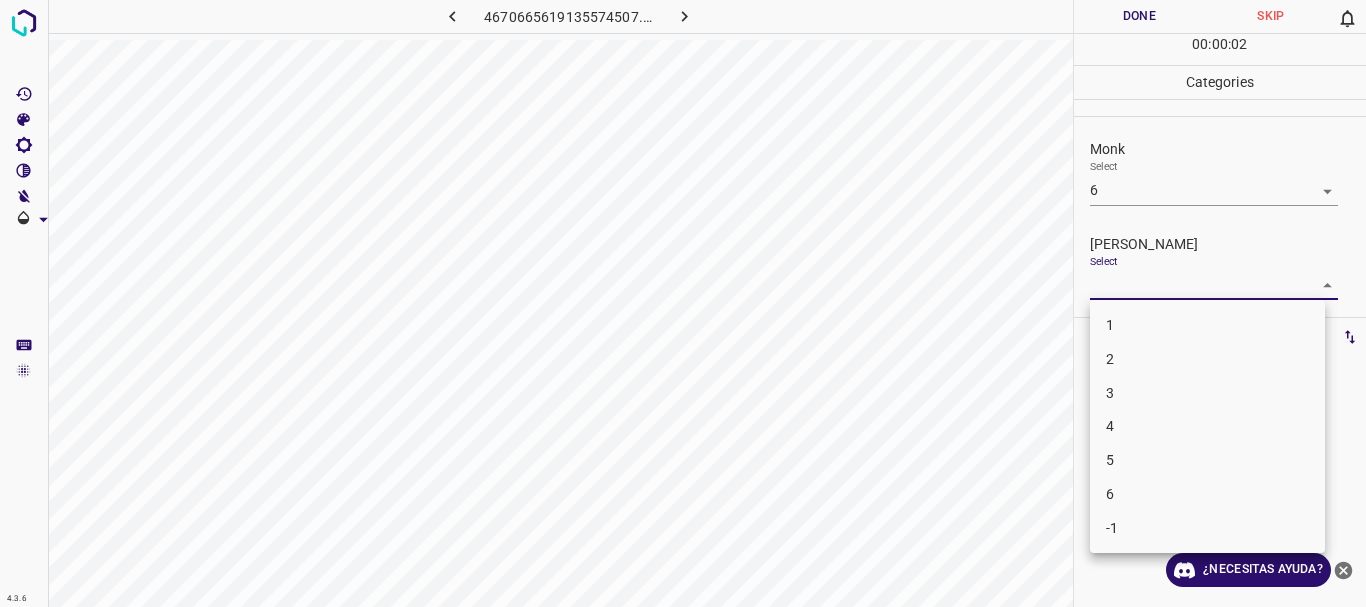 click on "4" at bounding box center (1207, 426) 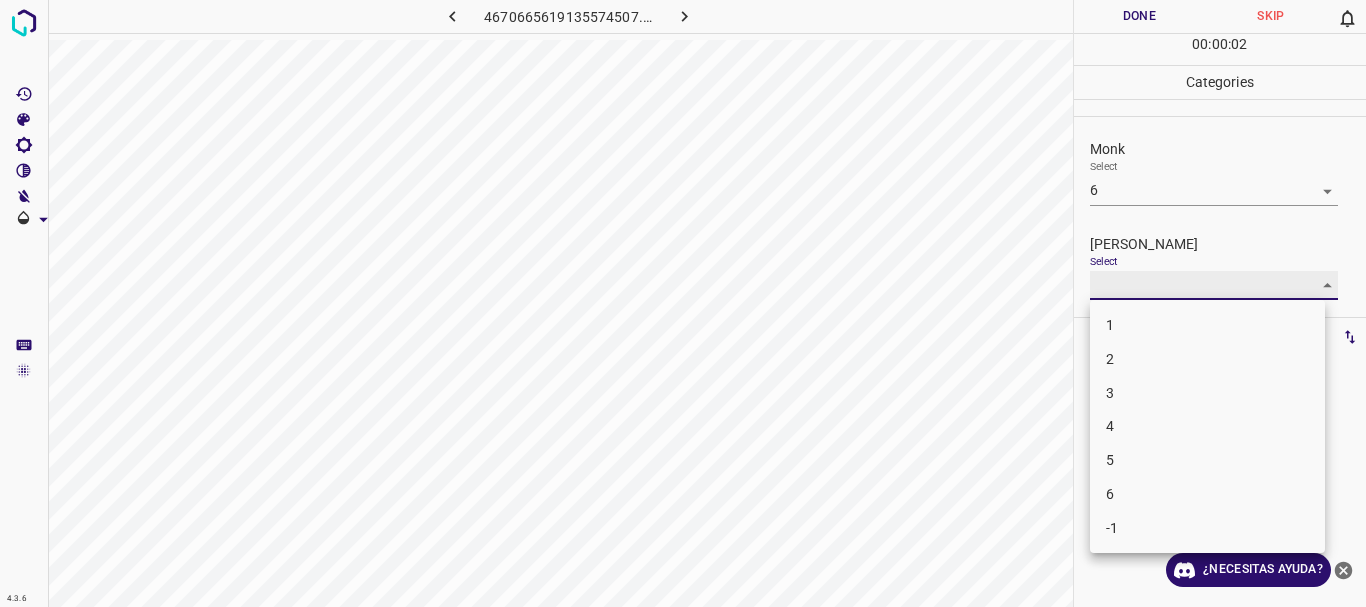 type on "4" 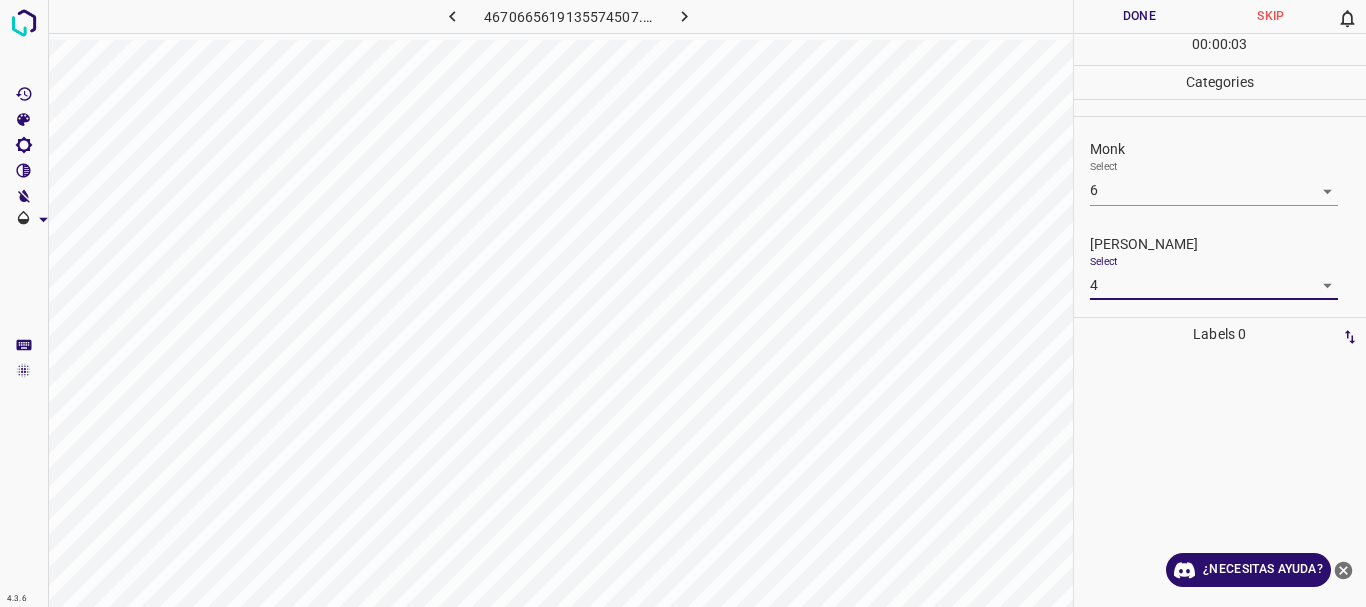 click on "Done" at bounding box center [1140, 16] 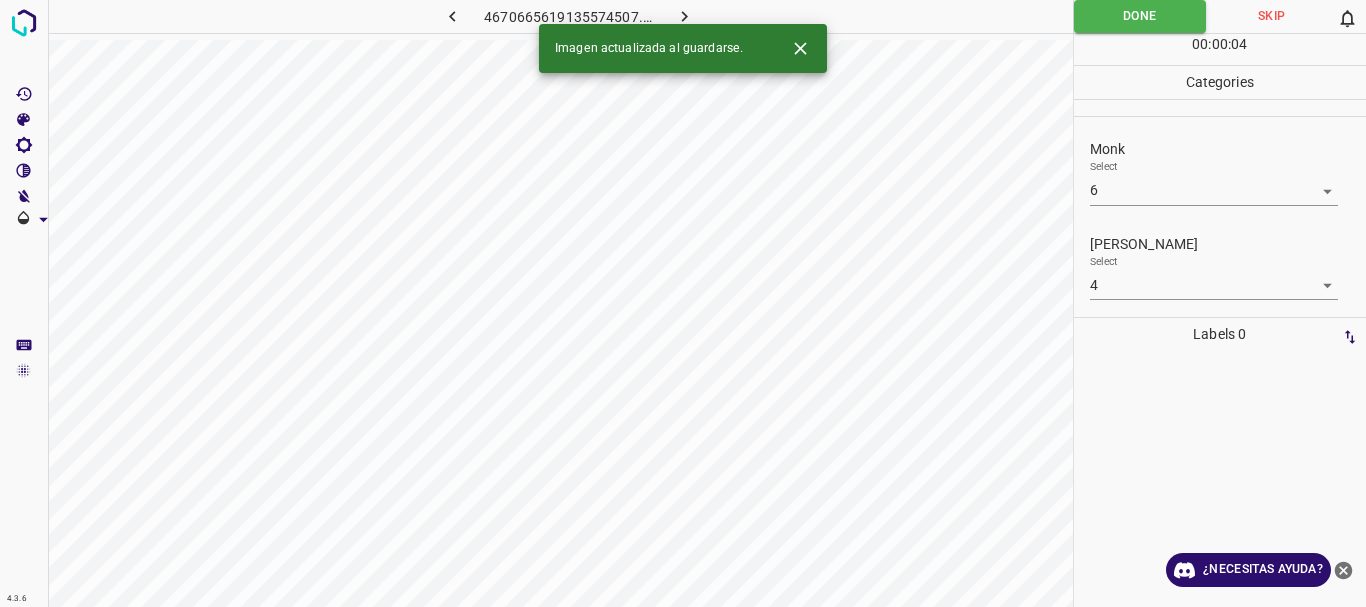 click at bounding box center [684, 16] 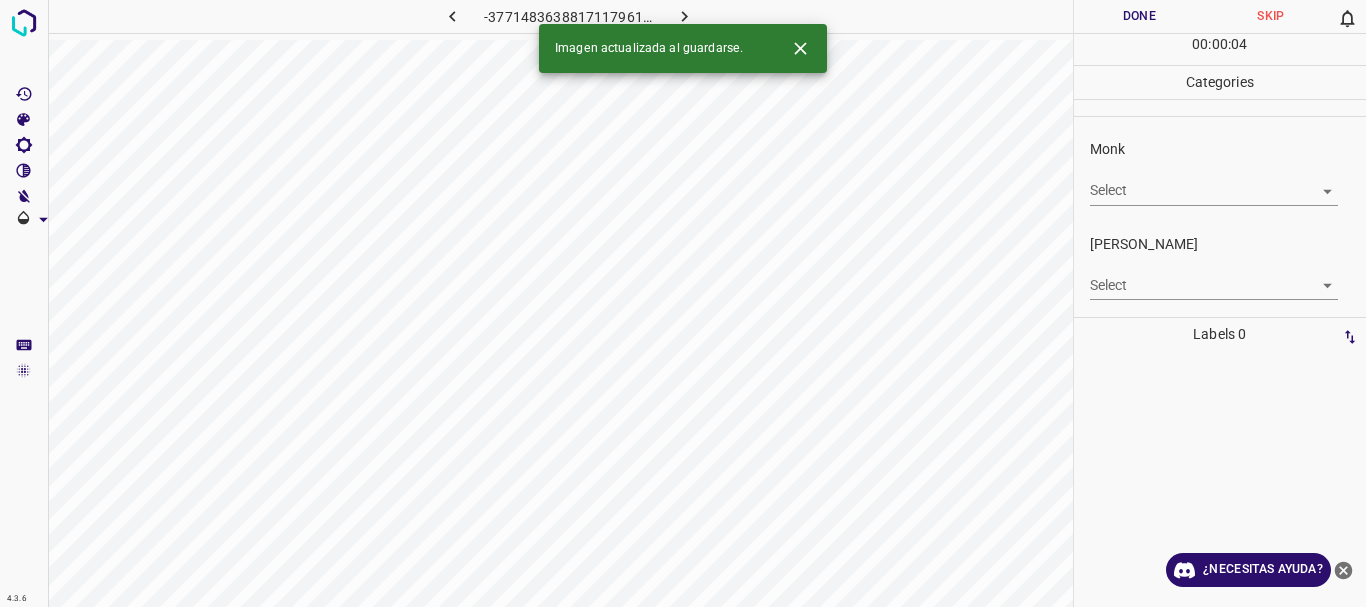 click on "4.3.6  -3771483638817117961.png Done Skip 0 00   : 00   : 04   Categories Monk   Select ​  Fitzpatrick   Select ​ Labels   0 Categories 1 Monk 2  Fitzpatrick Tools Space Change between modes (Draw & Edit) I Auto labeling R Restore zoom M Zoom in N Zoom out Delete Delete selecte label Filters Z Restore filters X Saturation filter C Brightness filter V Contrast filter B Gray scale filter General O Download Imagen actualizada al guardarse. ¿Necesitas ayuda? Texto original Valora esta traducción Tu opinión servirá para ayudar a mejorar el Traductor de Google - Texto - Esconder - Borrar" at bounding box center [683, 303] 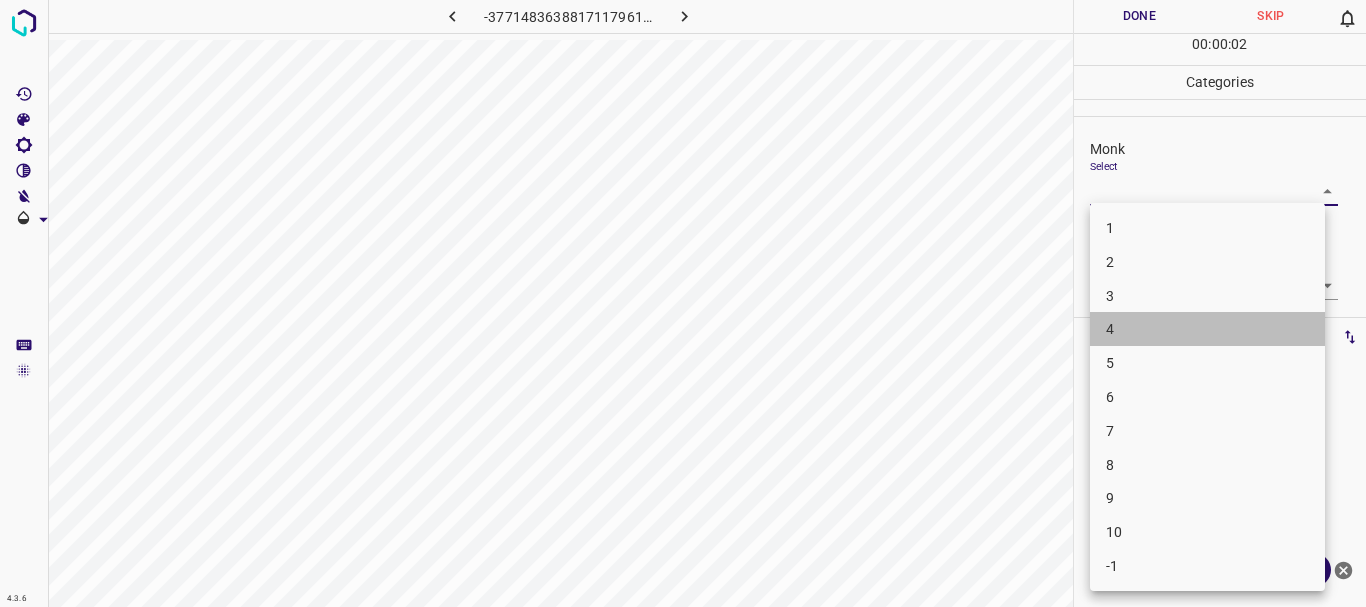 click on "4" at bounding box center [1207, 329] 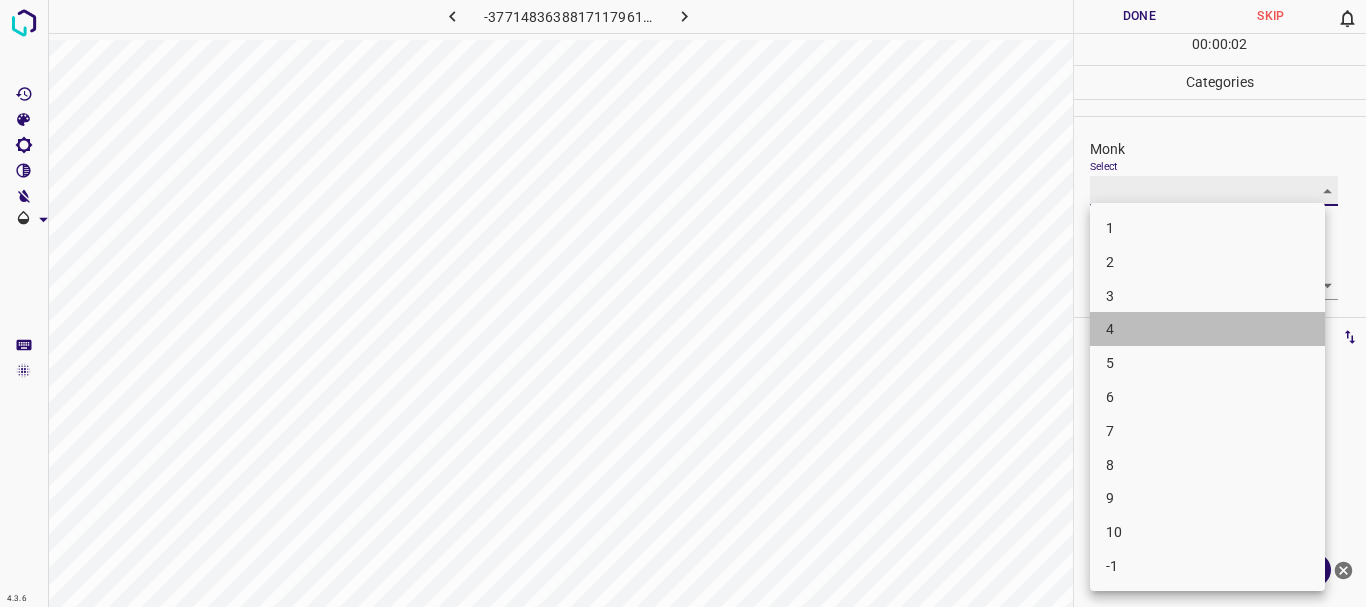 type on "4" 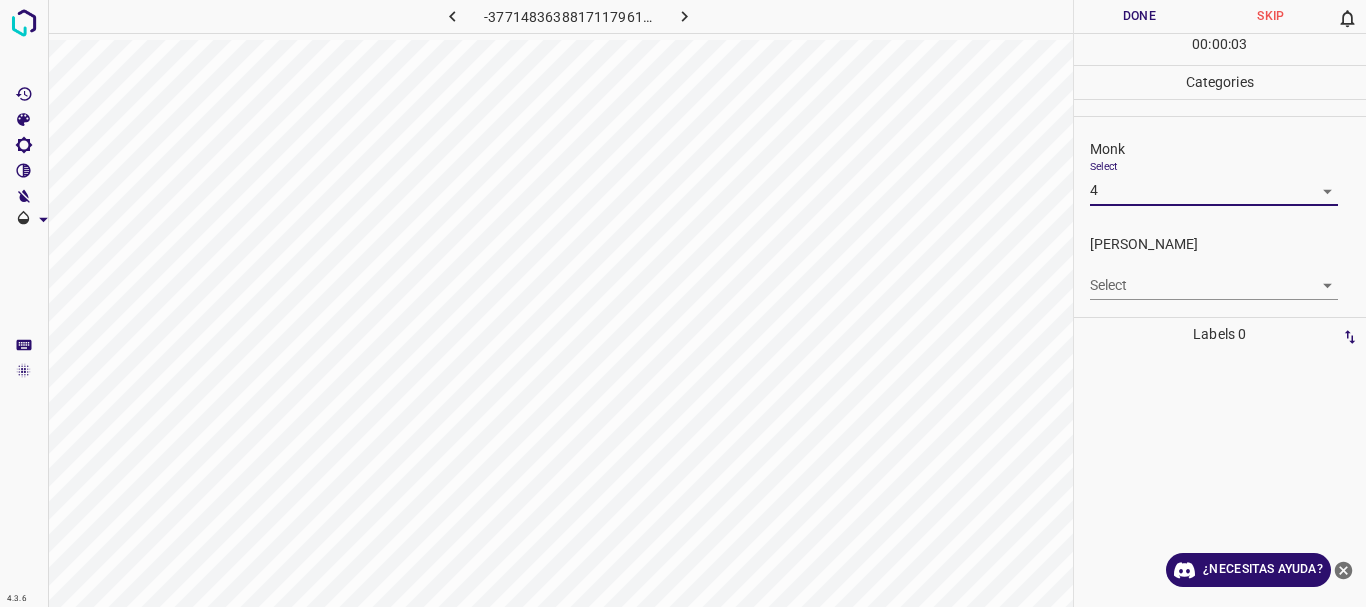 click on "4.3.6  -3771483638817117961.png Done Skip 0 00   : 00   : 03   Categories Monk   Select 4 4  Fitzpatrick   Select ​ Labels   0 Categories 1 Monk 2  Fitzpatrick Tools Space Change between modes (Draw & Edit) I Auto labeling R Restore zoom M Zoom in N Zoom out Delete Delete selecte label Filters Z Restore filters X Saturation filter C Brightness filter V Contrast filter B Gray scale filter General O Download ¿Necesitas ayuda? Texto original Valora esta traducción Tu opinión servirá para ayudar a mejorar el Traductor de Google - Texto - Esconder - Borrar" at bounding box center (683, 303) 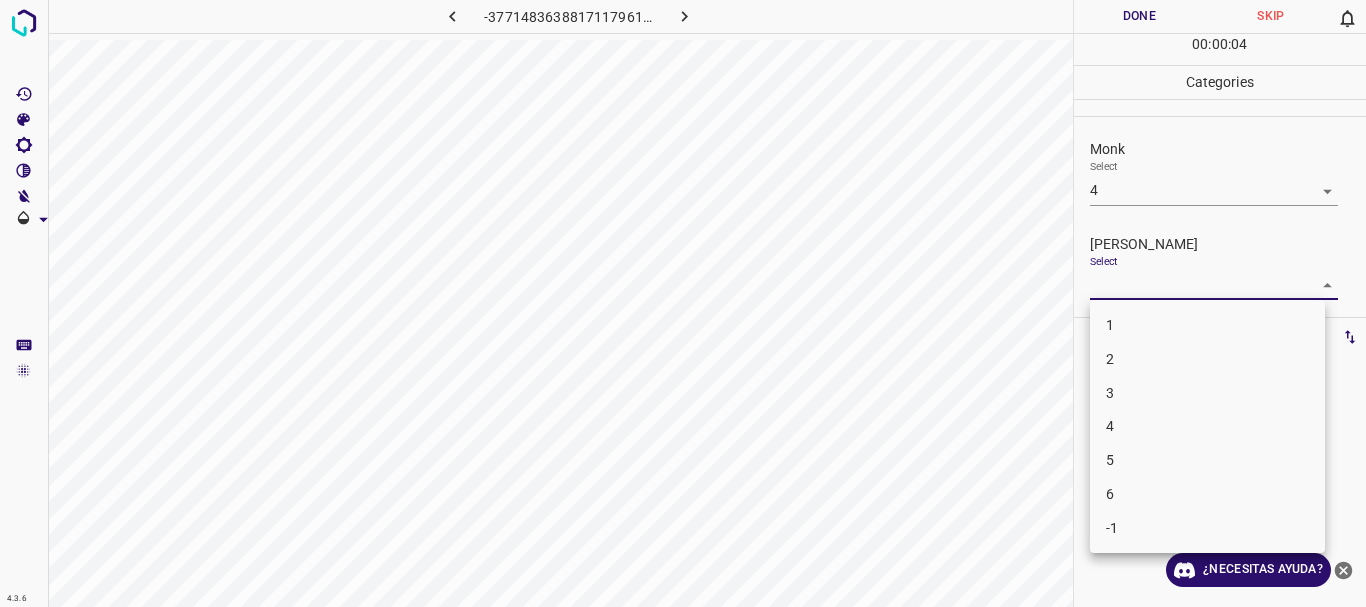 click on "1" at bounding box center (1207, 325) 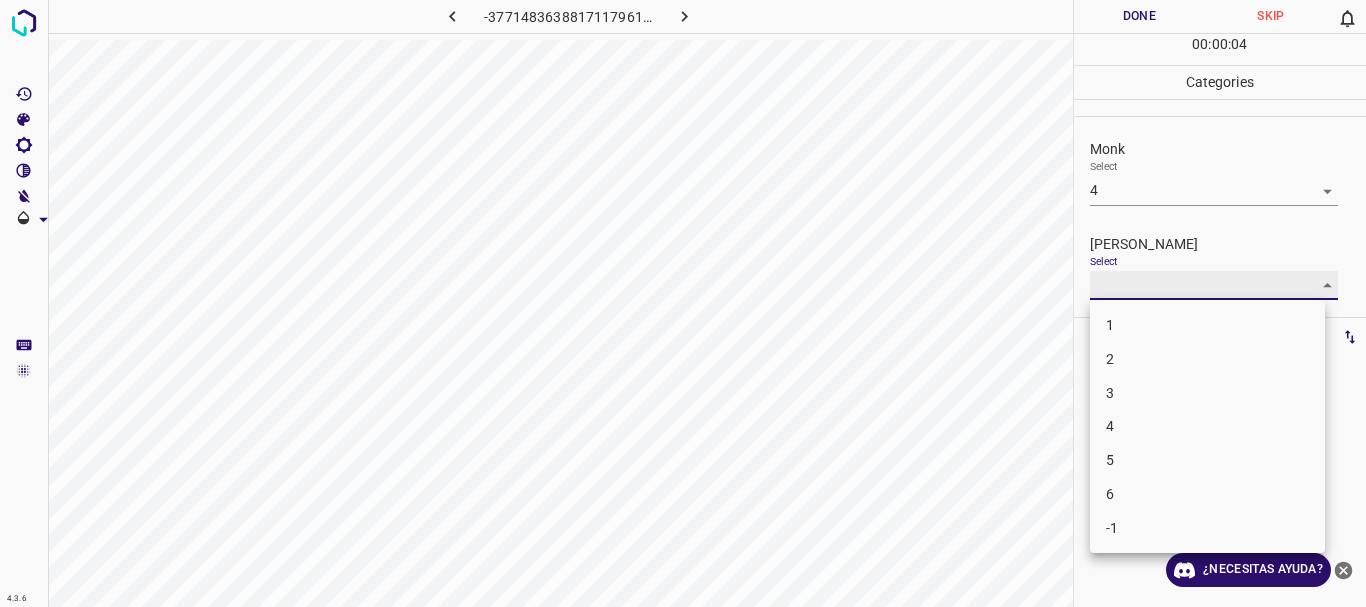 type on "1" 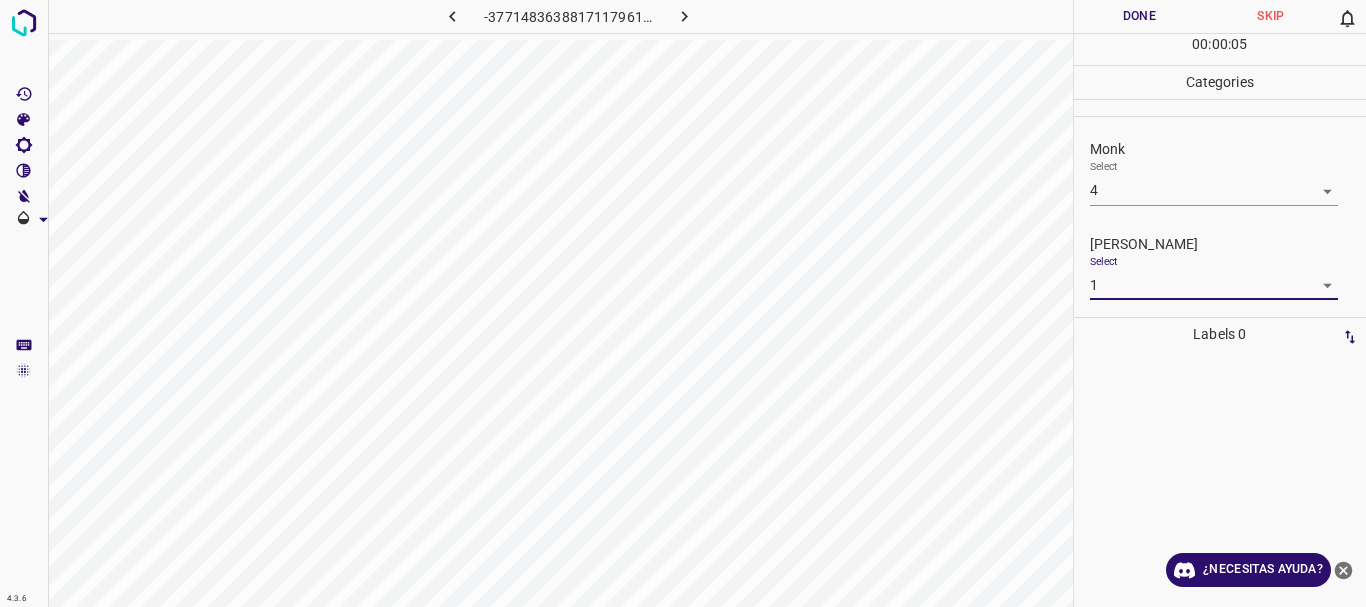 click on "Done" at bounding box center [1140, 16] 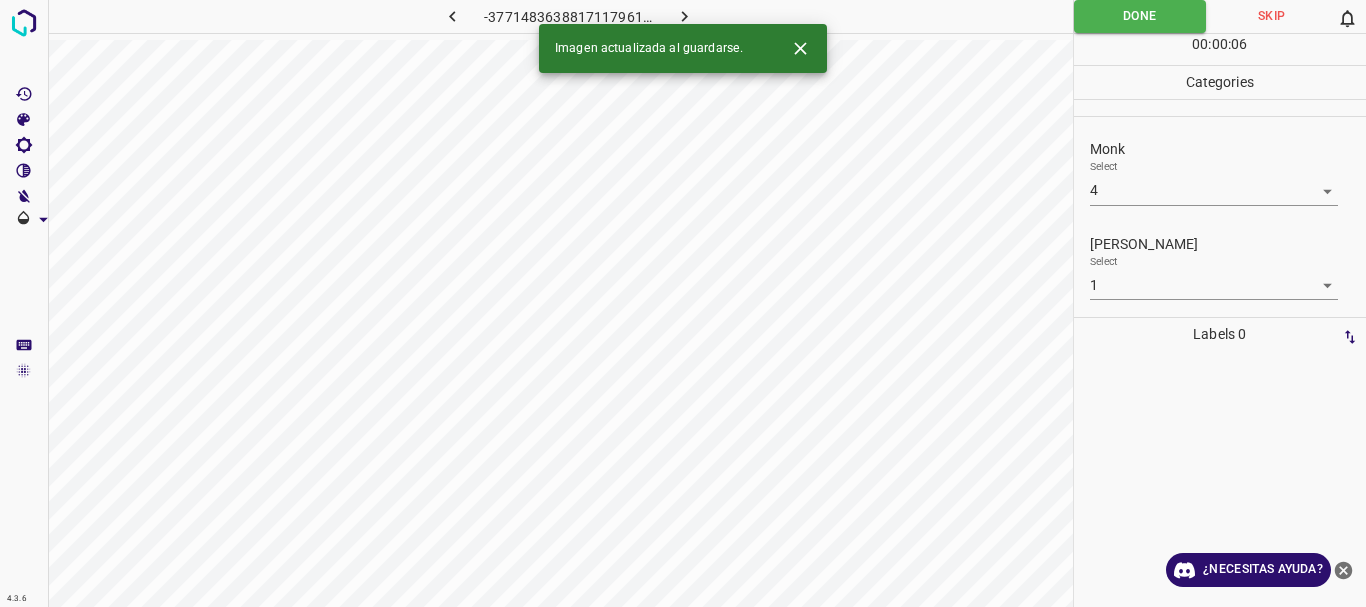 click 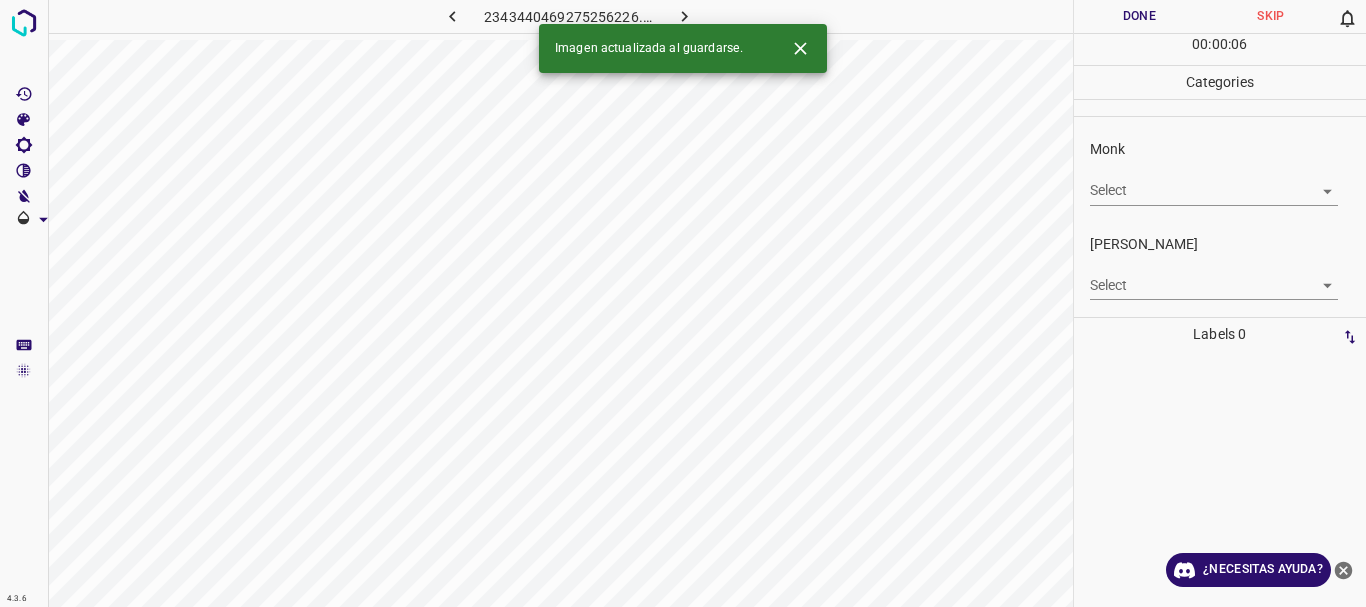 click on "4.3.6  2343440469275256226.png Done Skip 0 00   : 00   : 06   Categories Monk   Select ​  Fitzpatrick   Select ​ Labels   0 Categories 1 Monk 2  Fitzpatrick Tools Space Change between modes (Draw & Edit) I Auto labeling R Restore zoom M Zoom in N Zoom out Delete Delete selecte label Filters Z Restore filters X Saturation filter C Brightness filter V Contrast filter B Gray scale filter General O Download Imagen actualizada al guardarse. ¿Necesitas ayuda? Texto original Valora esta traducción Tu opinión servirá para ayudar a mejorar el Traductor de Google - Texto - Esconder - Borrar" at bounding box center [683, 303] 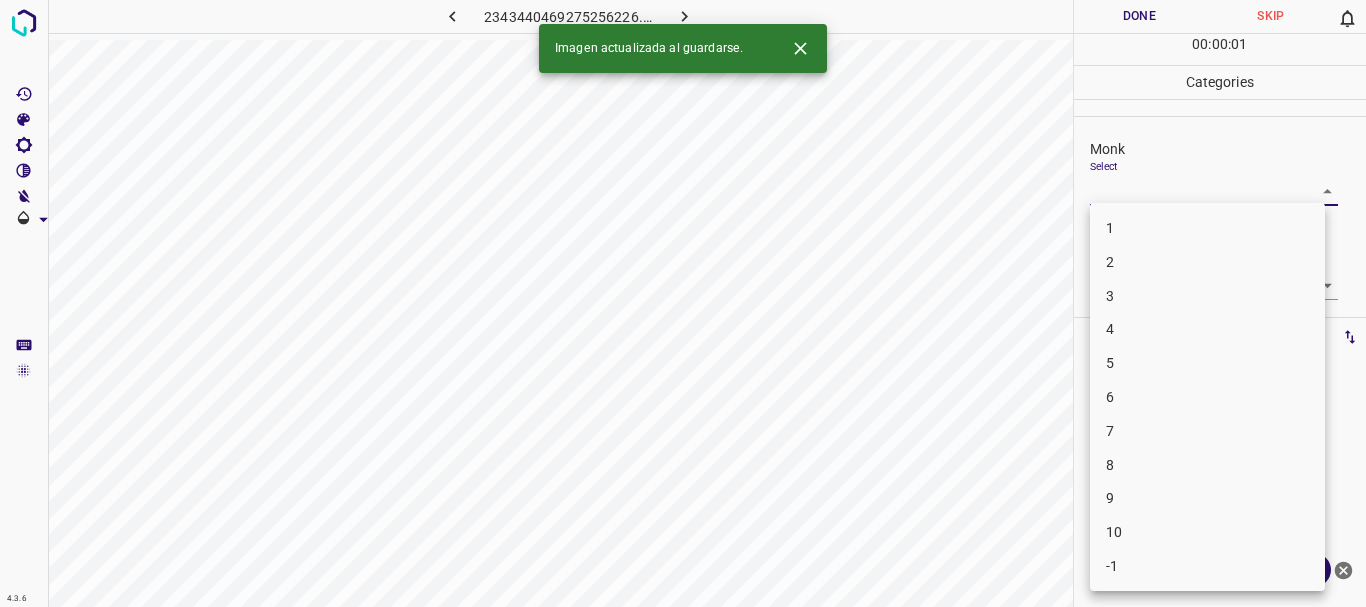 click on "4" at bounding box center [1207, 329] 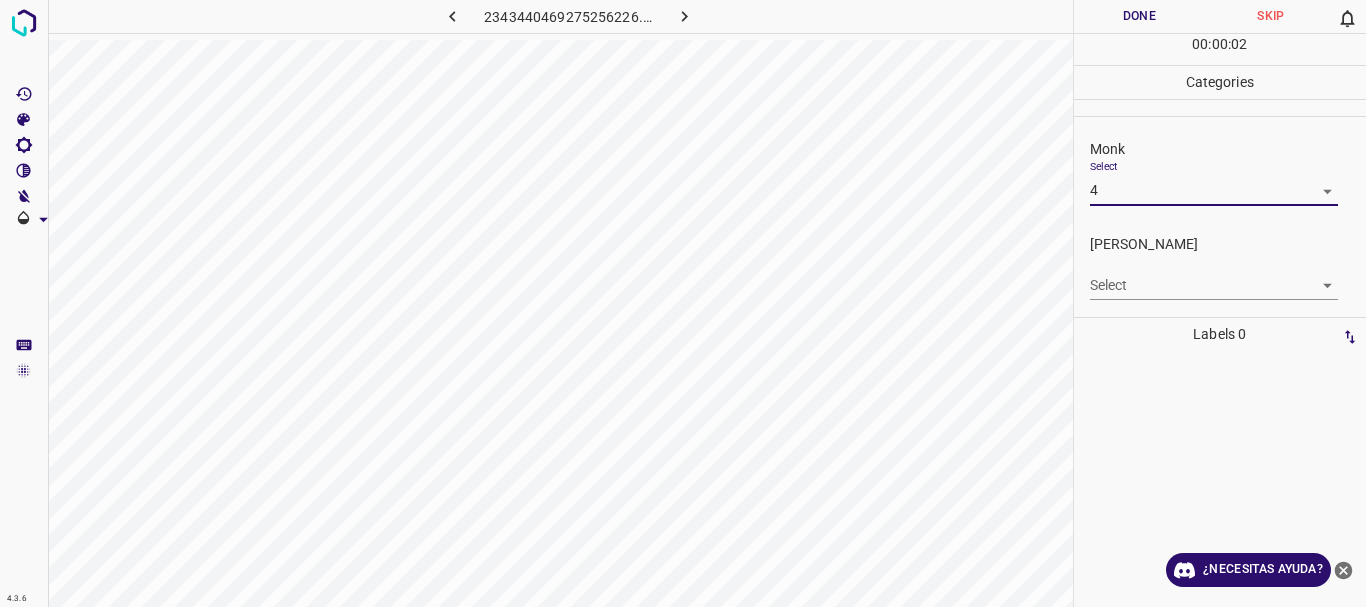 click on "4.3.6  2343440469275256226.png Done Skip 0 00   : 00   : 02   Categories Monk   Select 4 4  Fitzpatrick   Select ​ Labels   0 Categories 1 Monk 2  Fitzpatrick Tools Space Change between modes (Draw & Edit) I Auto labeling R Restore zoom M Zoom in N Zoom out Delete Delete selecte label Filters Z Restore filters X Saturation filter C Brightness filter V Contrast filter B Gray scale filter General O Download ¿Necesitas ayuda? Texto original Valora esta traducción Tu opinión servirá para ayudar a mejorar el Traductor de Google - Texto - Esconder - Borrar" at bounding box center (683, 303) 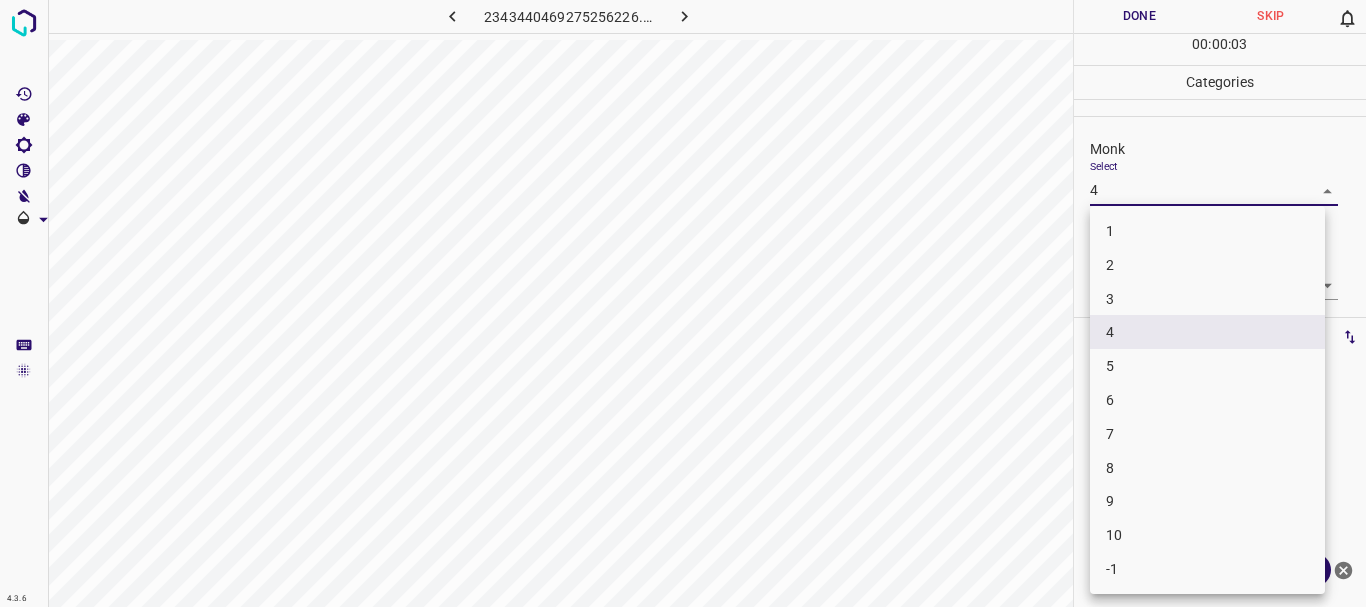 click on "3" at bounding box center [1207, 299] 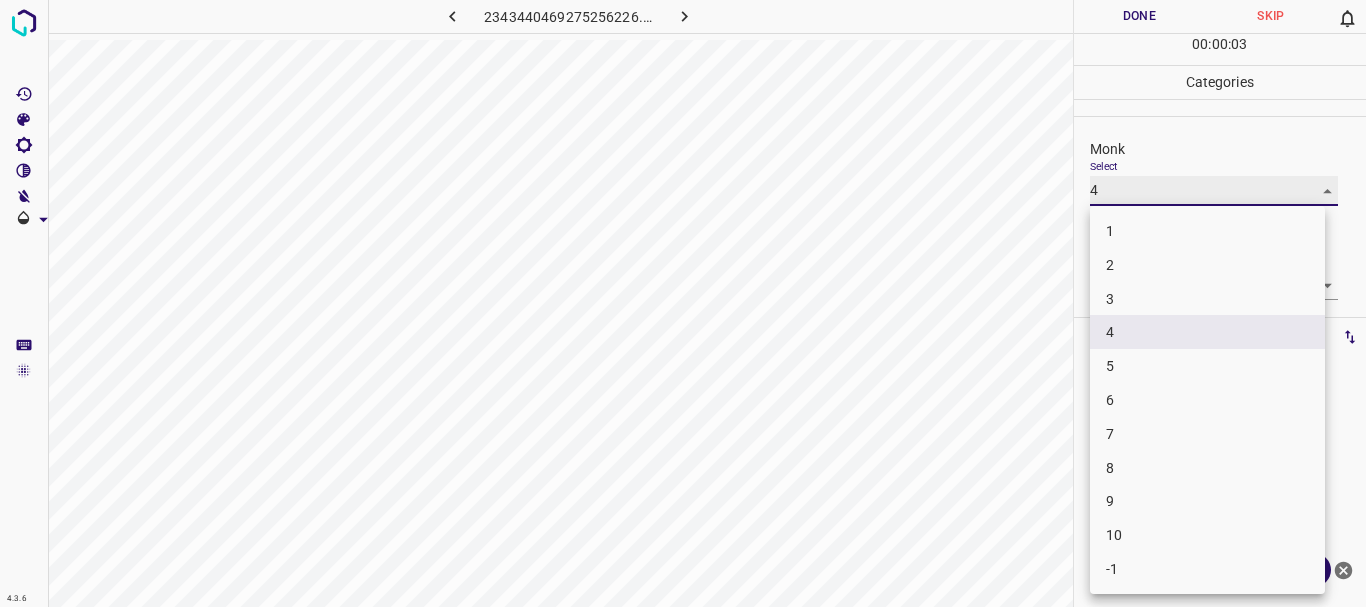 type on "3" 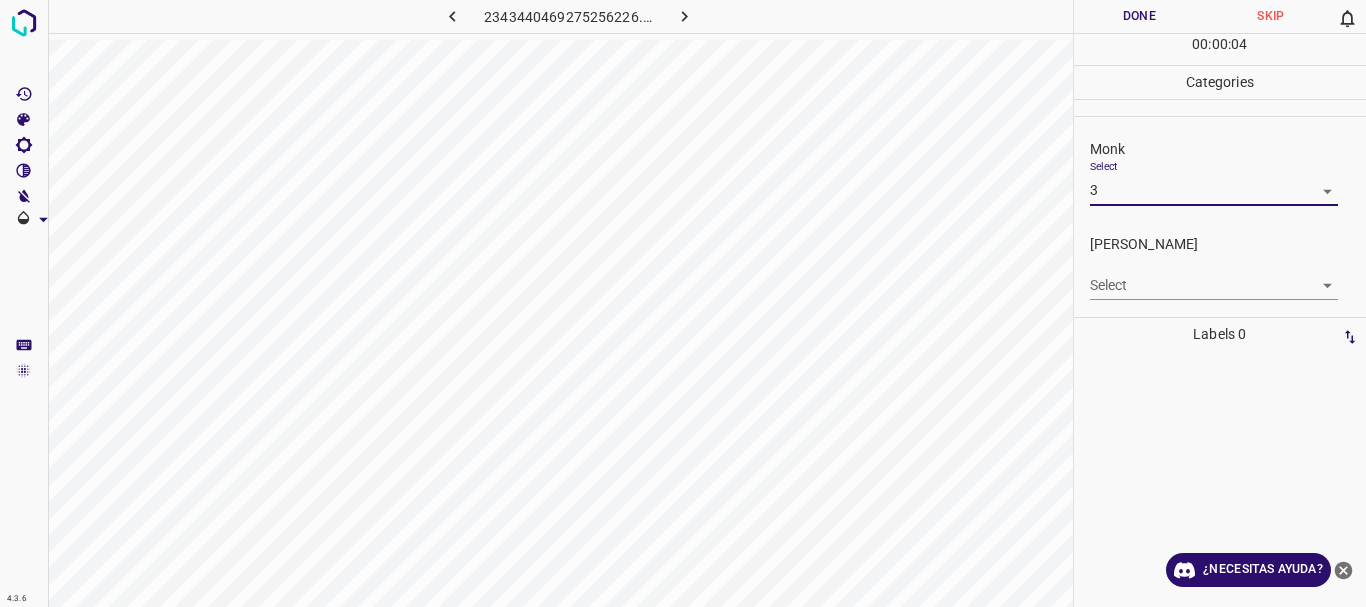 click on "4.3.6  2343440469275256226.png Done Skip 0 00   : 00   : 04   Categories Monk   Select 3 3  Fitzpatrick   Select ​ Labels   0 Categories 1 Monk 2  Fitzpatrick Tools Space Change between modes (Draw & Edit) I Auto labeling R Restore zoom M Zoom in N Zoom out Delete Delete selecte label Filters Z Restore filters X Saturation filter C Brightness filter V Contrast filter B Gray scale filter General O Download ¿Necesitas ayuda? Texto original Valora esta traducción Tu opinión servirá para ayudar a mejorar el Traductor de Google - Texto - Esconder - Borrar" at bounding box center [683, 303] 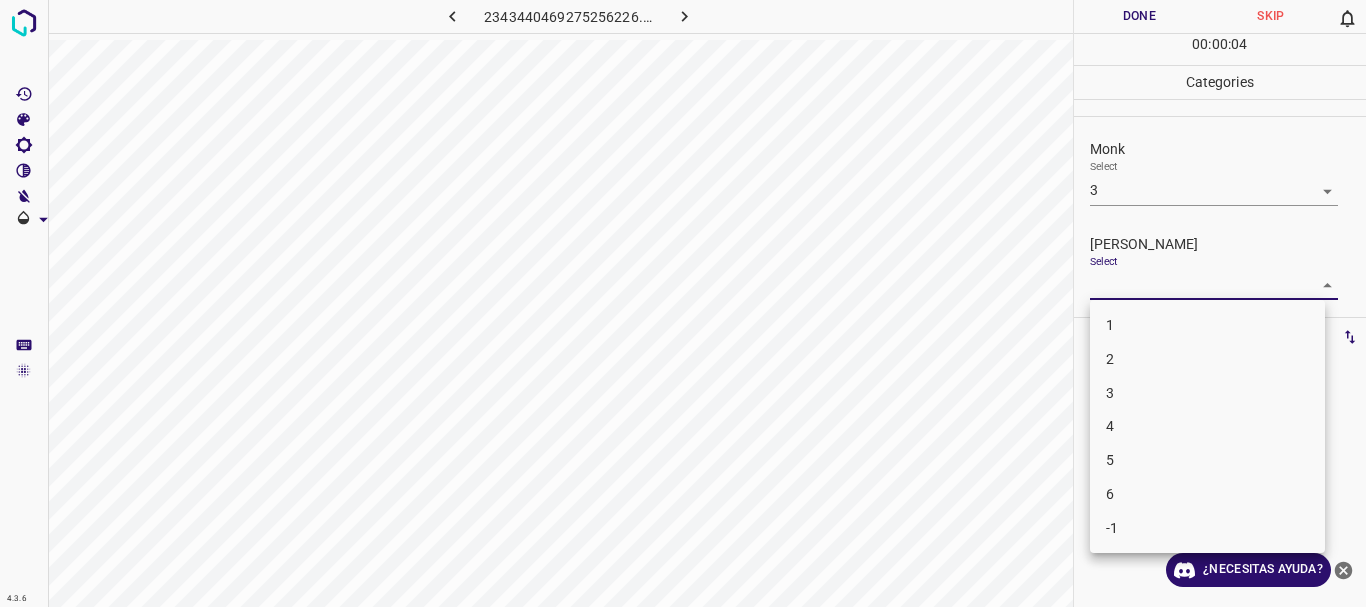drag, startPoint x: 1118, startPoint y: 361, endPoint x: 1120, endPoint y: 324, distance: 37.054016 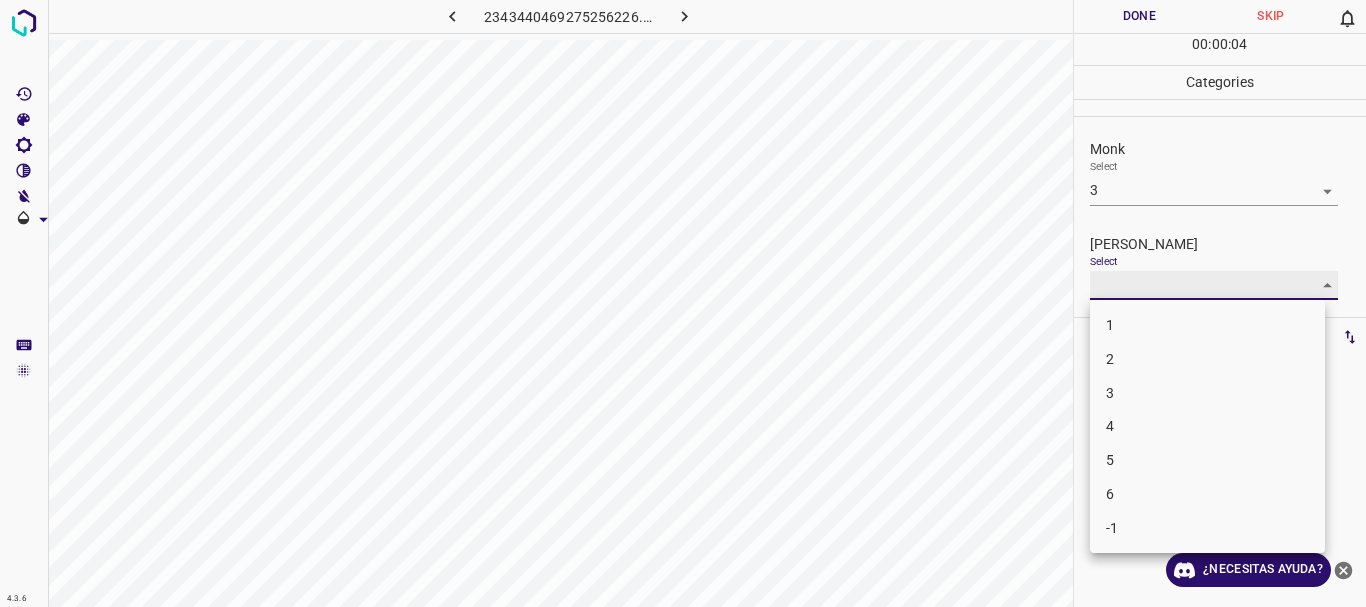 type on "2" 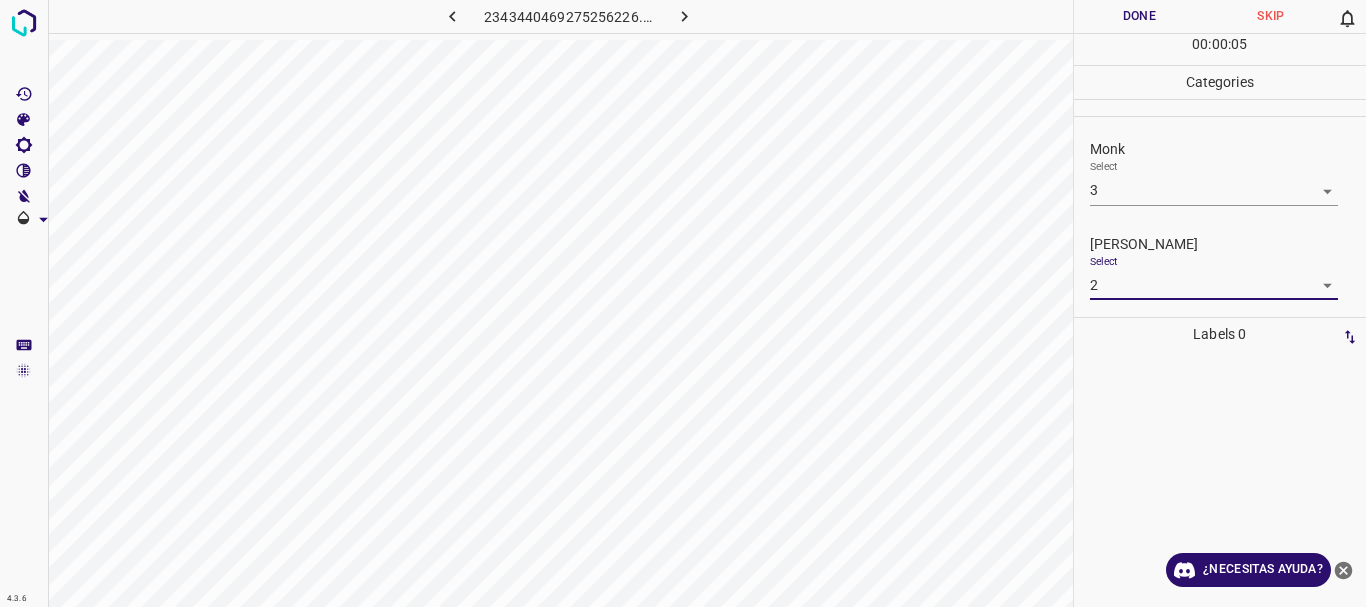 click on "Done" at bounding box center (1140, 16) 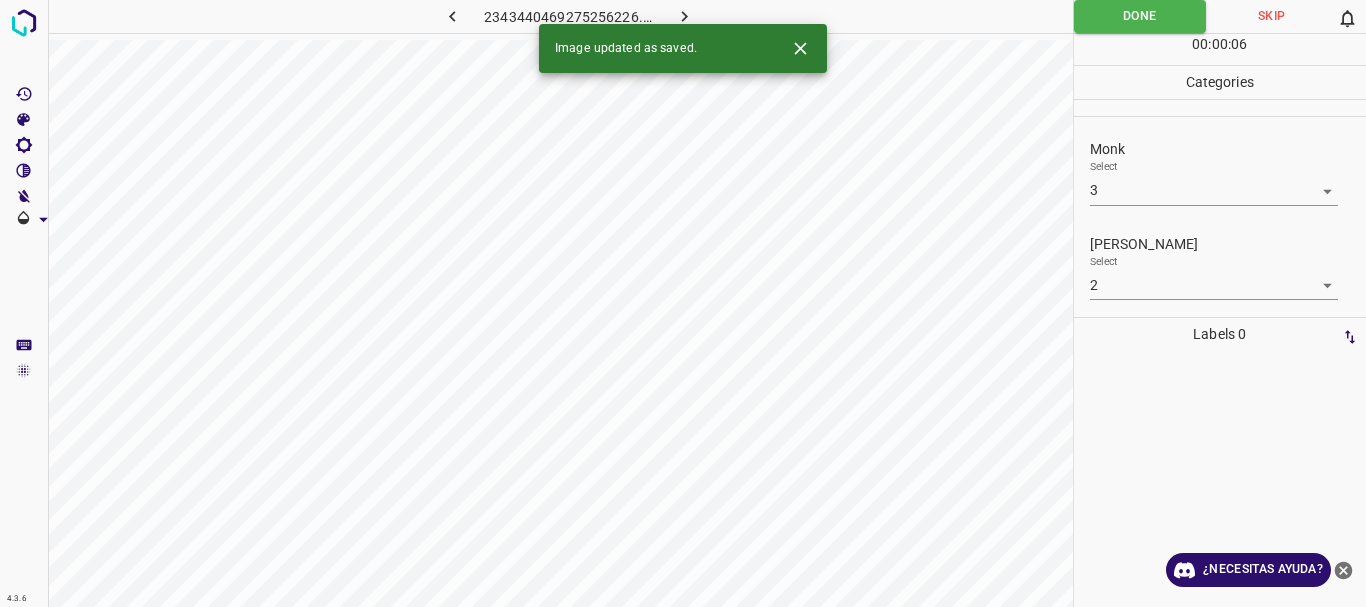 click 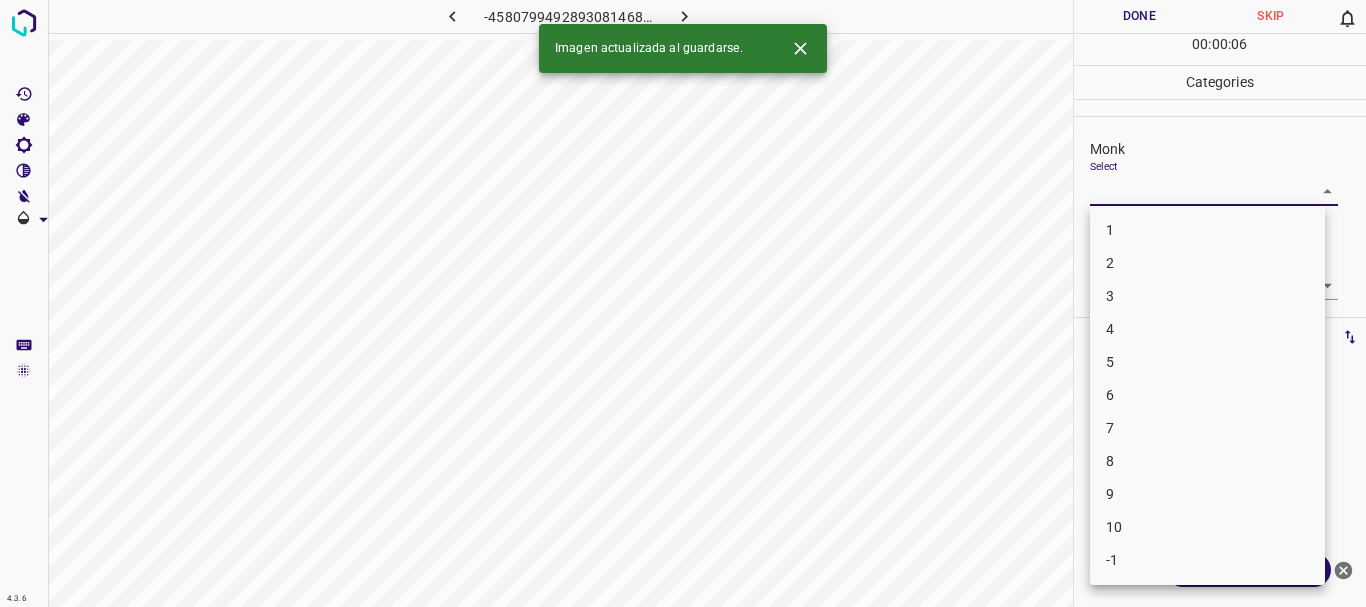 click on "4.3.6  -4580799492893081468.png Done Skip 0 00   : 00   : 06   Categories Monk   Select ​  Fitzpatrick   Select ​ Labels   0 Categories 1 Monk 2  Fitzpatrick Tools Space Change between modes (Draw & Edit) I Auto labeling R Restore zoom M Zoom in N Zoom out Delete Delete selecte label Filters Z Restore filters X Saturation filter C Brightness filter V Contrast filter B Gray scale filter General O Download Imagen actualizada al guardarse. ¿Necesitas ayuda? Texto original Valora esta traducción Tu opinión servirá para ayudar a mejorar el Traductor de Google - Texto - Esconder - Borrar 1 2 3 4 5 6 7 8 9 10 -1" at bounding box center [683, 303] 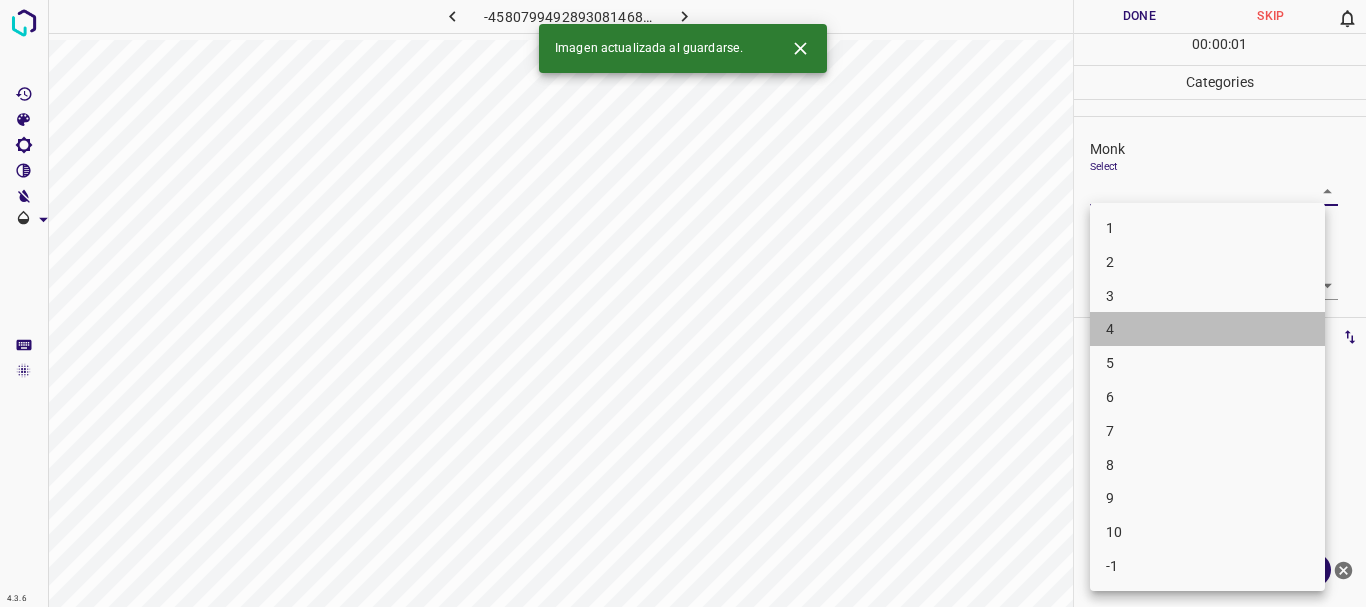 click on "4" at bounding box center (1207, 329) 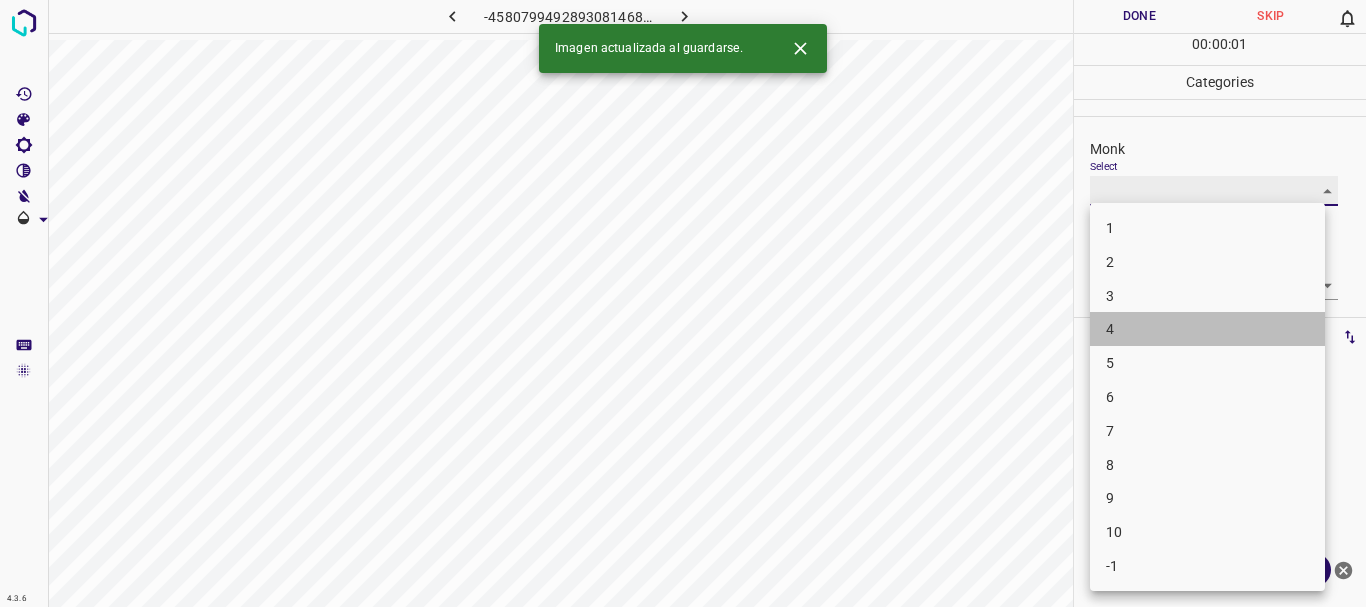 type on "4" 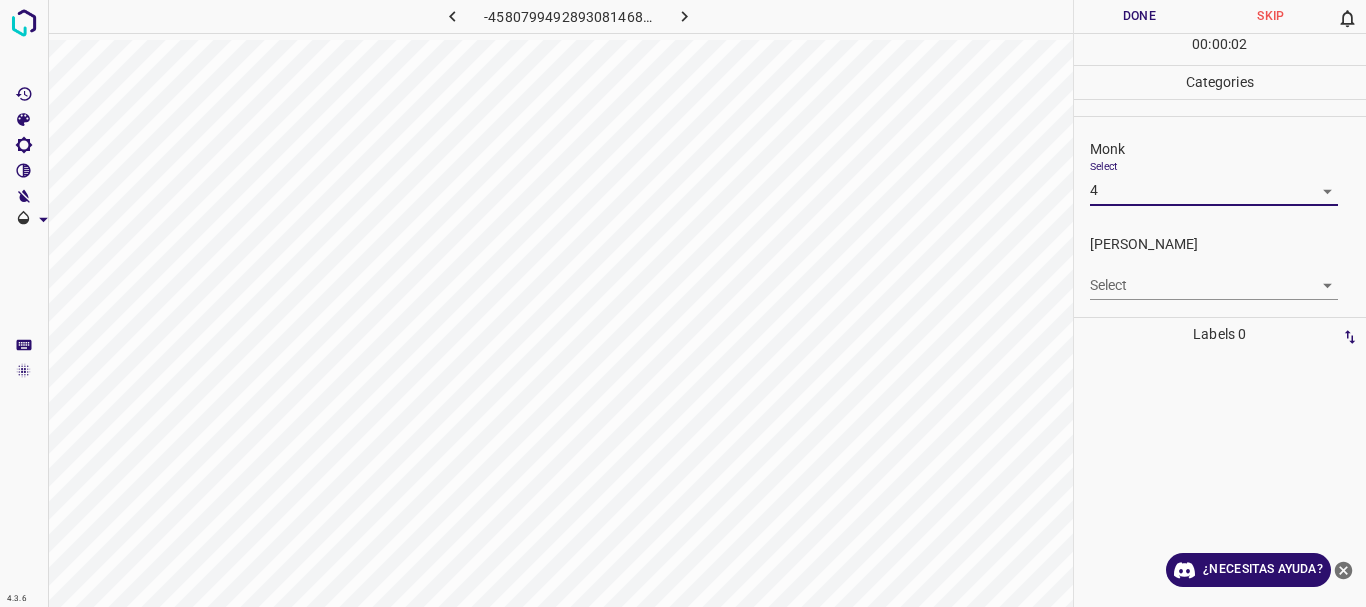 click on "4.3.6  -4580799492893081468.png Done Skip 0 00   : 00   : 02   Categories Monk   Select 4 4  Fitzpatrick   Select ​ Labels   0 Categories 1 Monk 2  Fitzpatrick Tools Space Change between modes (Draw & Edit) I Auto labeling R Restore zoom M Zoom in N Zoom out Delete Delete selecte label Filters Z Restore filters X Saturation filter C Brightness filter V Contrast filter B Gray scale filter General O Download ¿Necesitas ayuda? Texto original Valora esta traducción Tu opinión servirá para ayudar a mejorar el Traductor de Google - Texto - Esconder - Borrar" at bounding box center [683, 303] 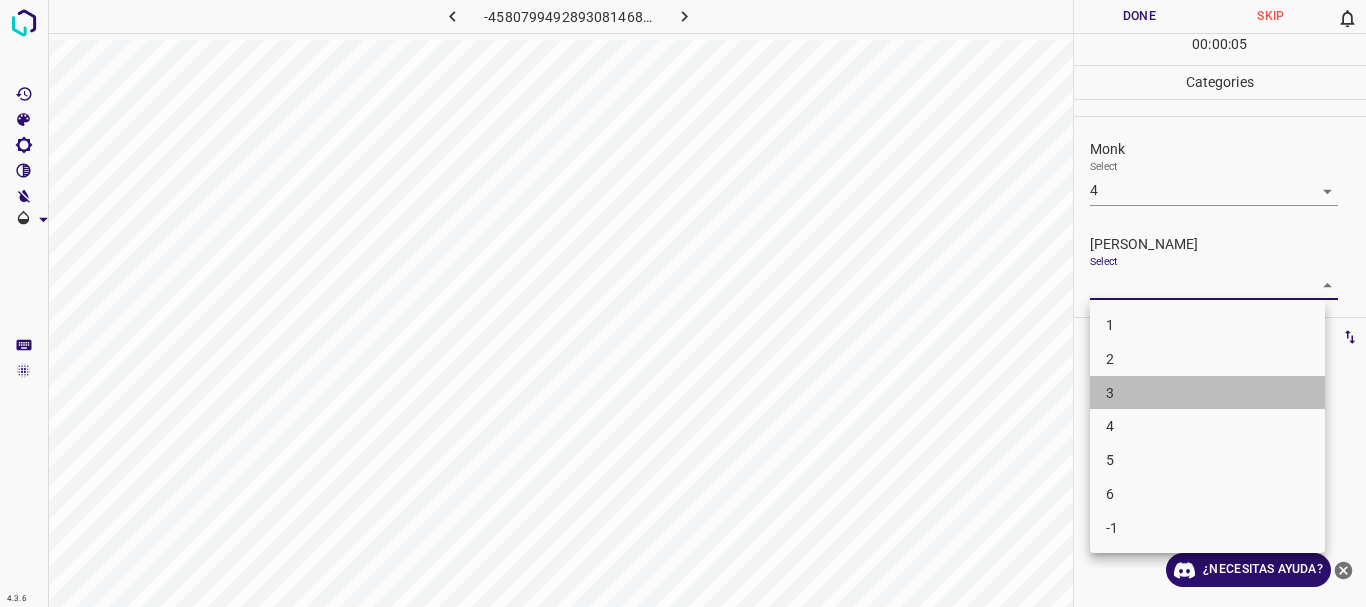 click on "3" at bounding box center [1207, 393] 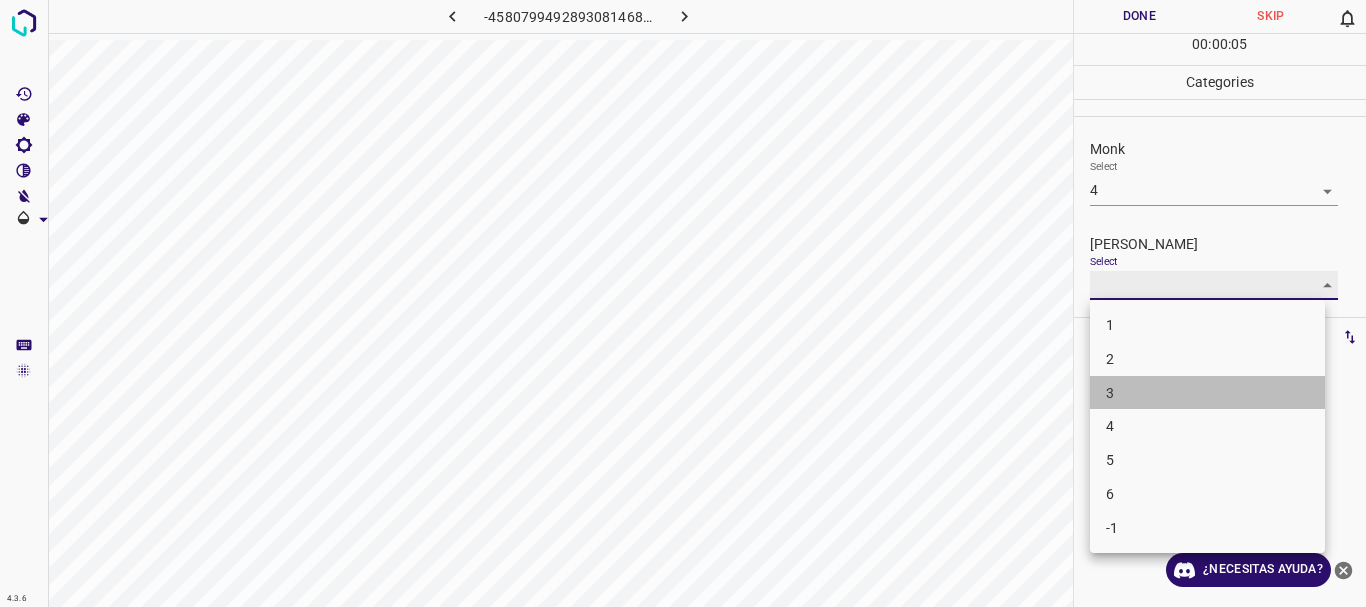 type on "3" 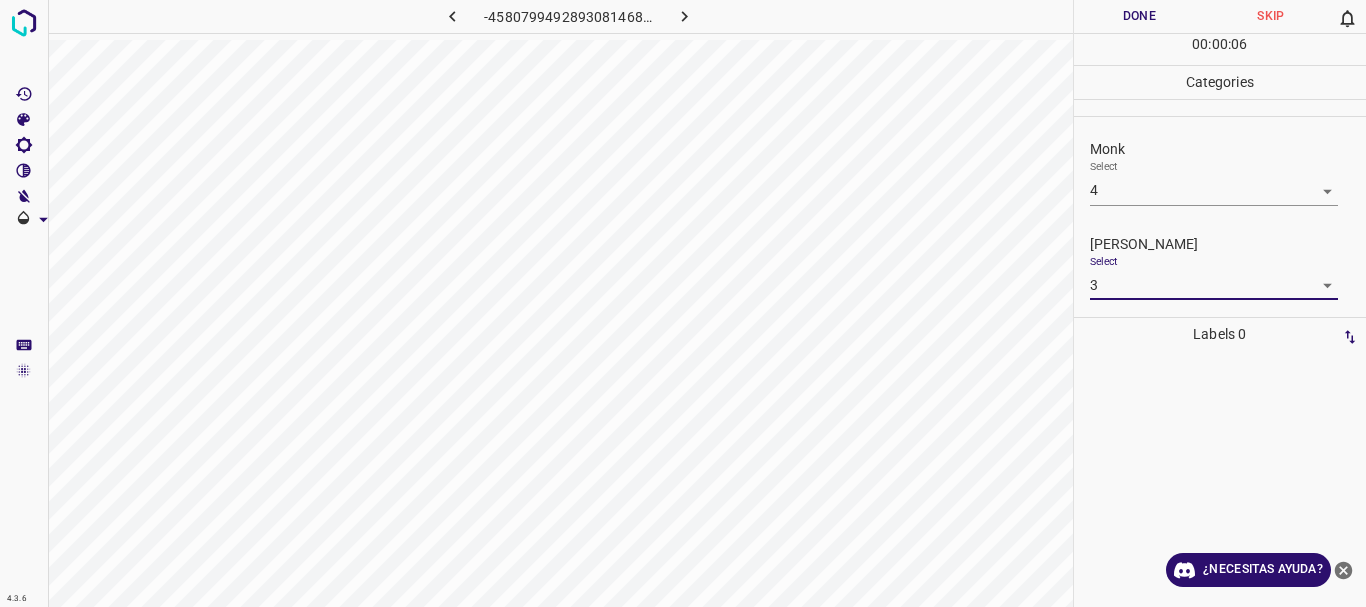 click on "Done" at bounding box center [1140, 16] 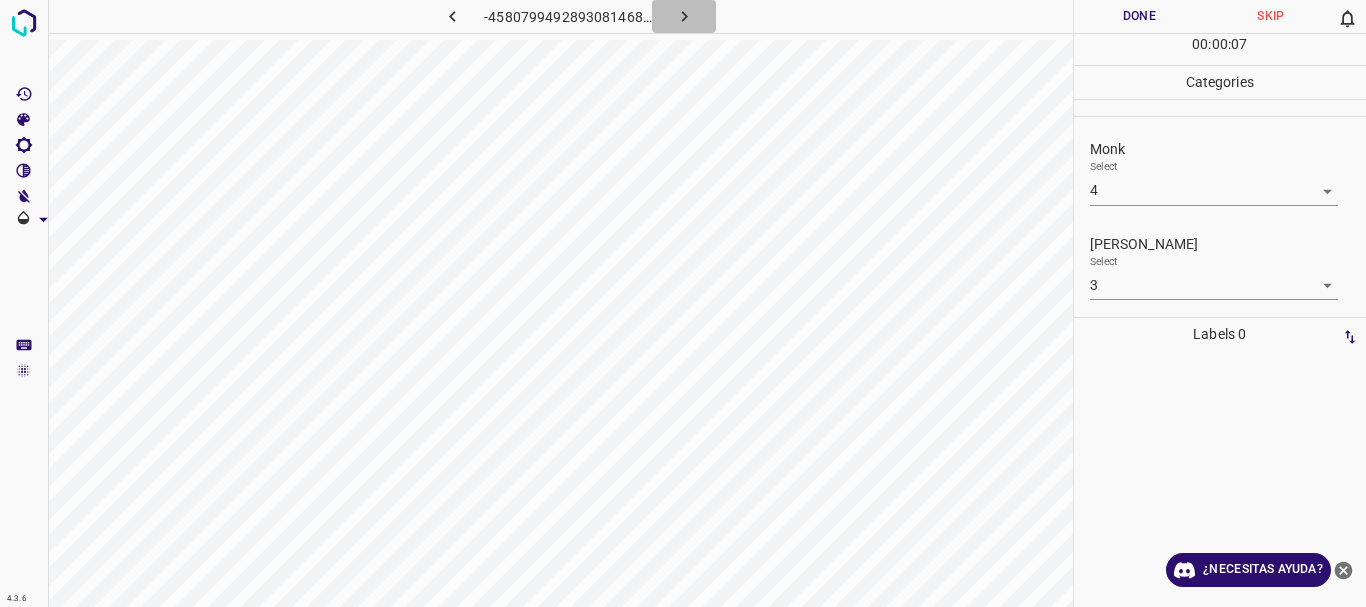 click 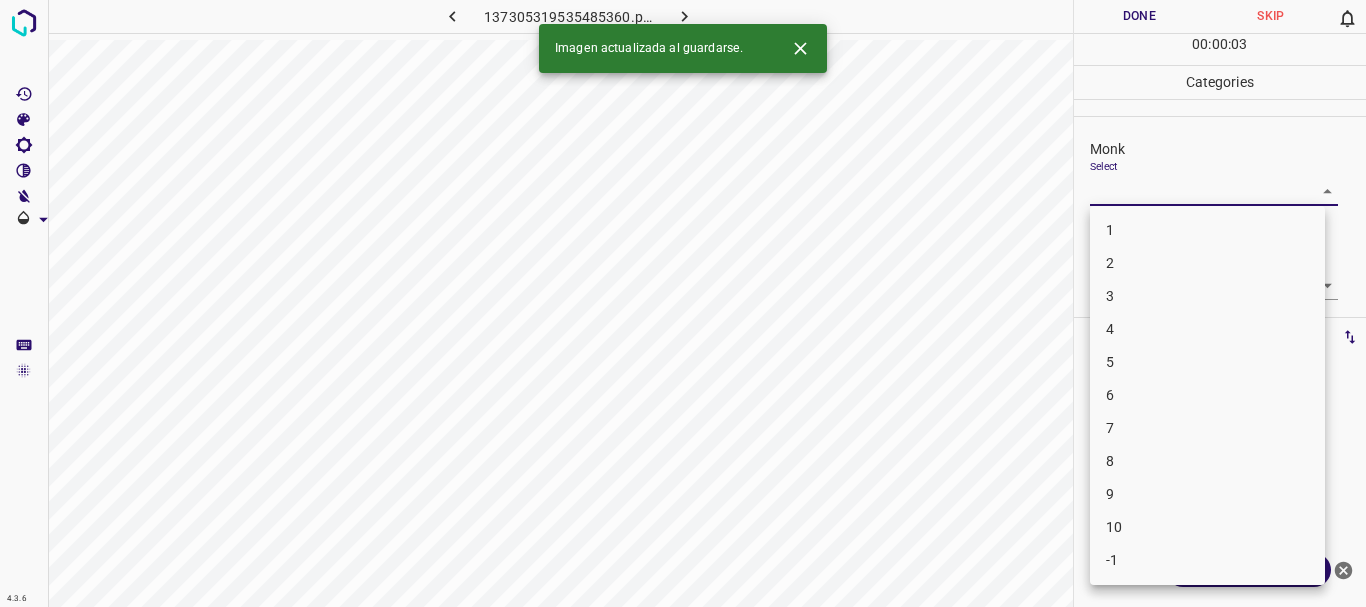 click on "4.3.6  137305319535485360.png Done Skip 0 00   : 00   : 03   Categories Monk   Select ​  Fitzpatrick   Select ​ Labels   0 Categories 1 Monk 2  Fitzpatrick Tools Space Change between modes (Draw & Edit) I Auto labeling R Restore zoom M Zoom in N Zoom out Delete Delete selecte label Filters Z Restore filters X Saturation filter C Brightness filter V Contrast filter B Gray scale filter General O Download Imagen actualizada al guardarse. ¿Necesitas ayuda? Texto original Valora esta traducción Tu opinión servirá para ayudar a mejorar el Traductor de Google - Texto - Esconder - Borrar 1 2 3 4 5 6 7 8 9 10 -1" at bounding box center (683, 303) 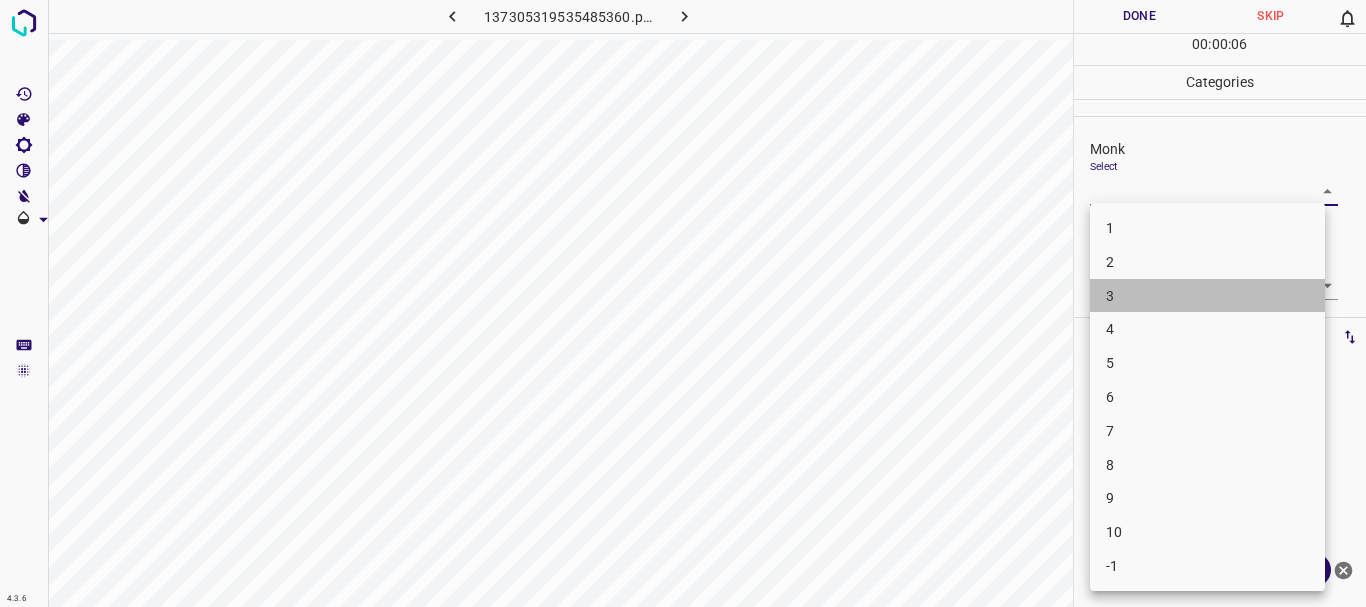 click on "3" at bounding box center [1207, 296] 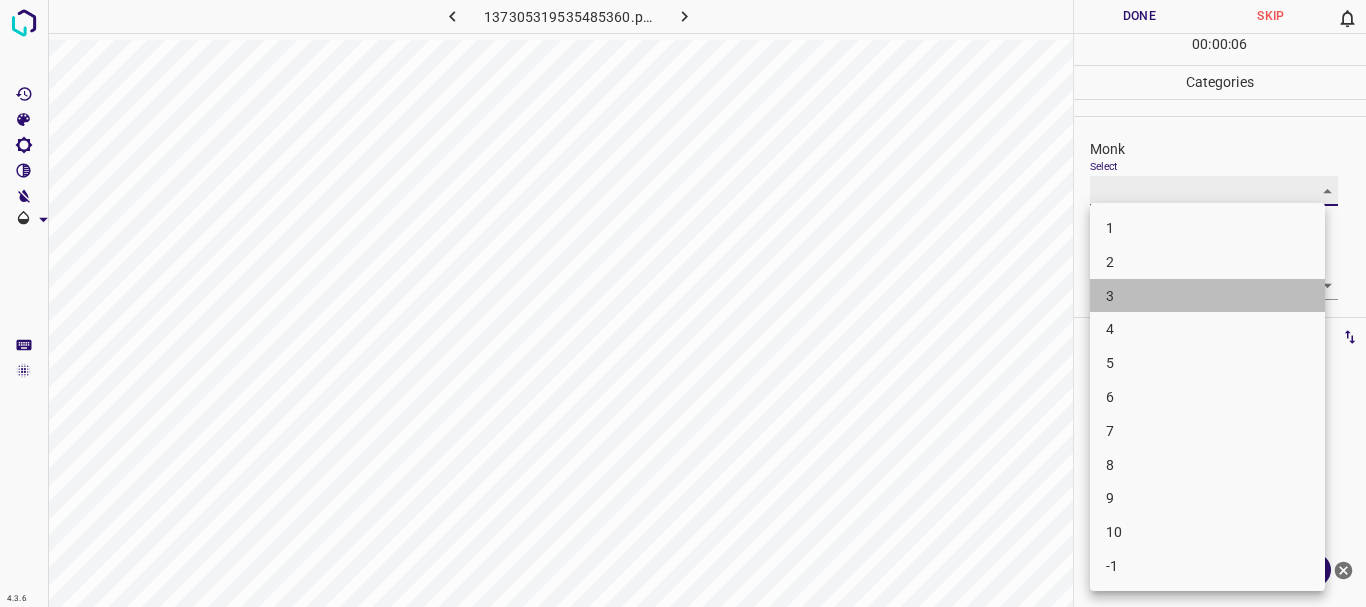 type on "3" 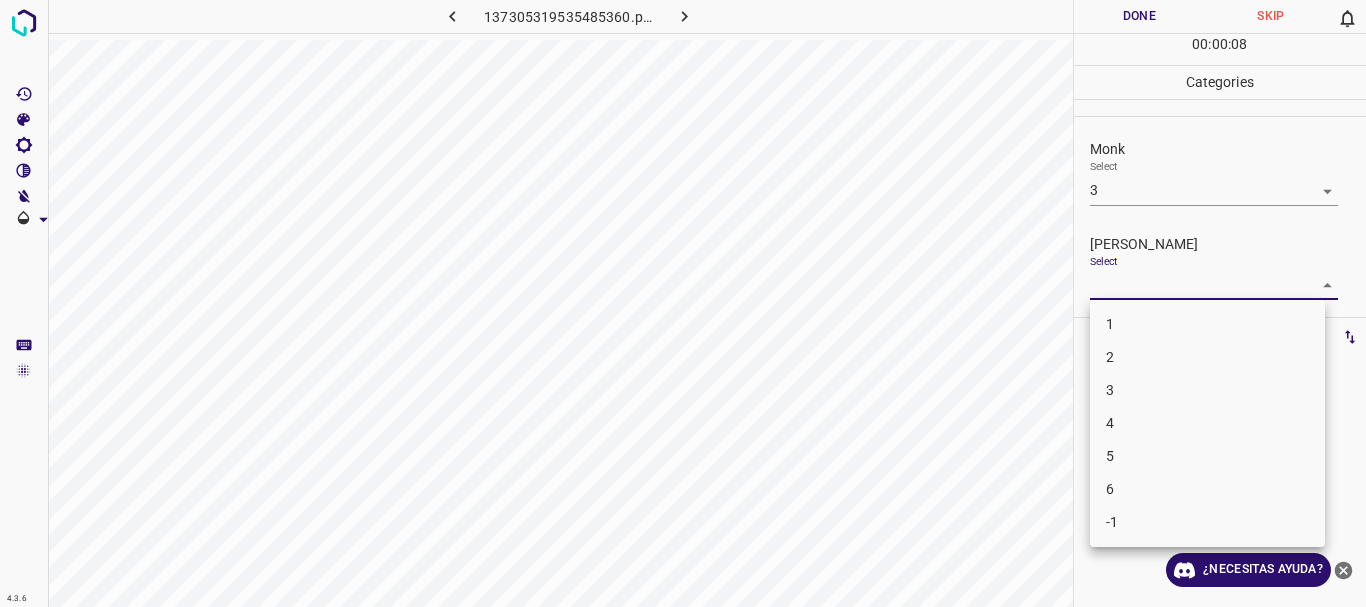 click on "4.3.6  137305319535485360.png Done Skip 0 00   : 00   : 08   Categories Monk   Select 3 3  Fitzpatrick   Select ​ Labels   0 Categories 1 Monk 2  Fitzpatrick Tools Space Change between modes (Draw & Edit) I Auto labeling R Restore zoom M Zoom in N Zoom out Delete Delete selecte label Filters Z Restore filters X Saturation filter C Brightness filter V Contrast filter B Gray scale filter General O Download ¿Necesitas ayuda? Texto original Valora esta traducción Tu opinión servirá para ayudar a mejorar el Traductor de Google - Texto - Esconder - Borrar 1 2 3 4 5 6 -1" at bounding box center [683, 303] 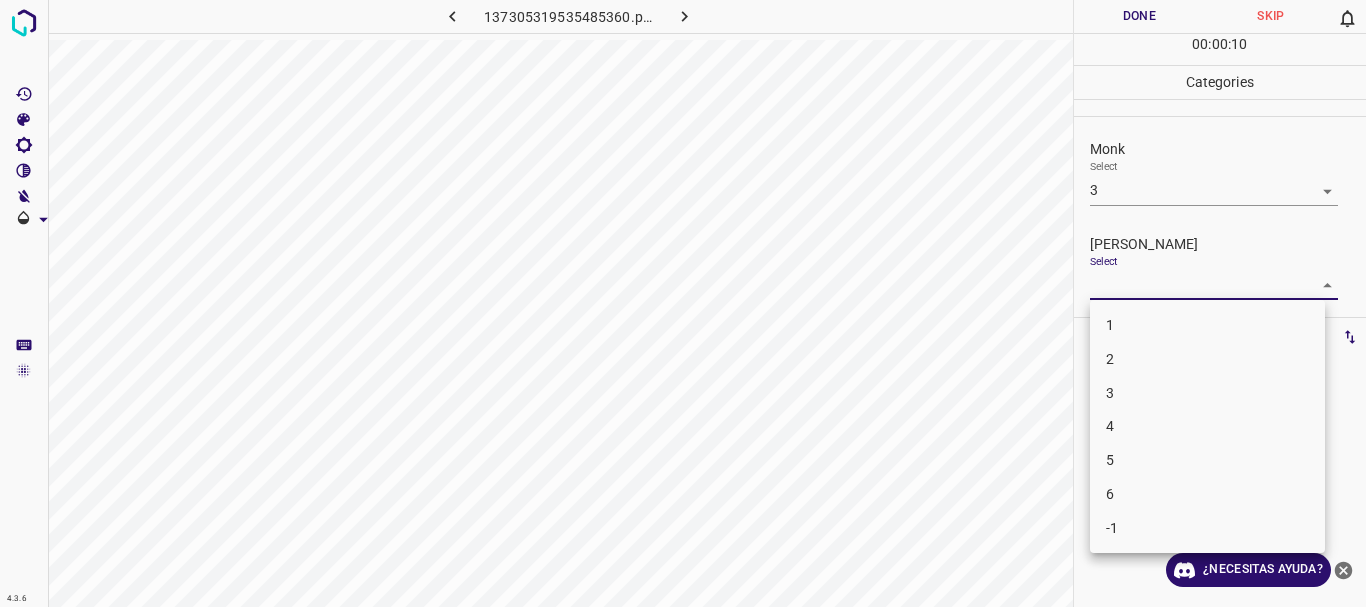 drag, startPoint x: 1172, startPoint y: 368, endPoint x: 1173, endPoint y: 395, distance: 27.018513 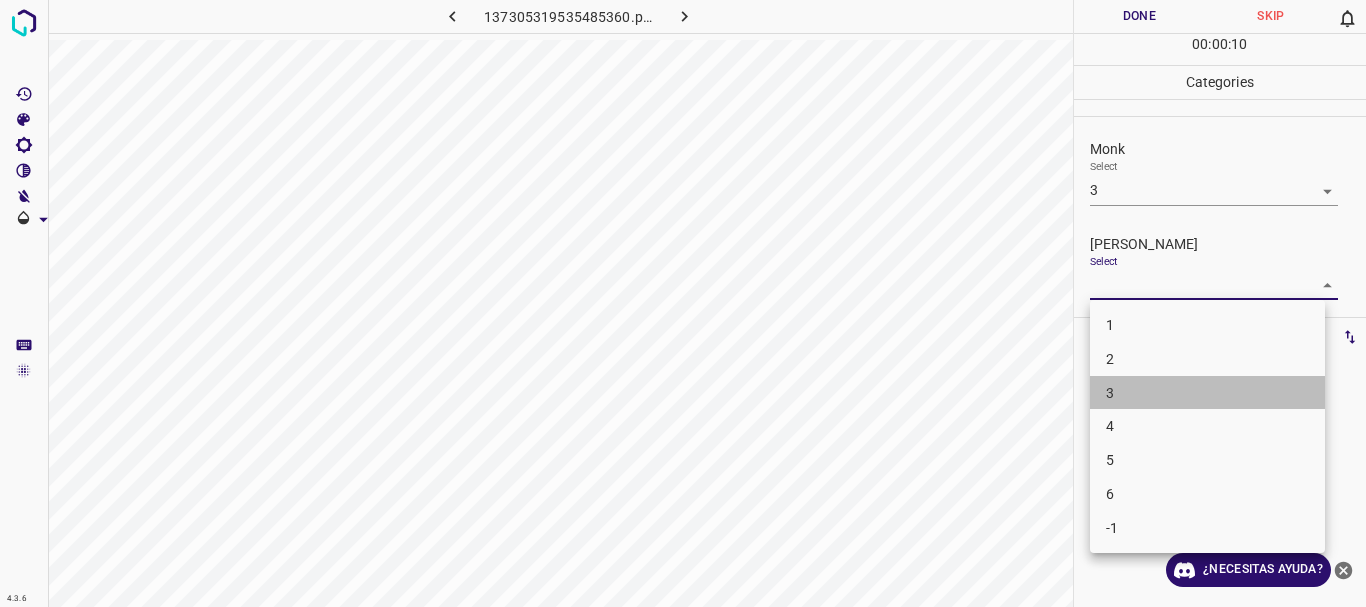 click on "3" at bounding box center [1207, 393] 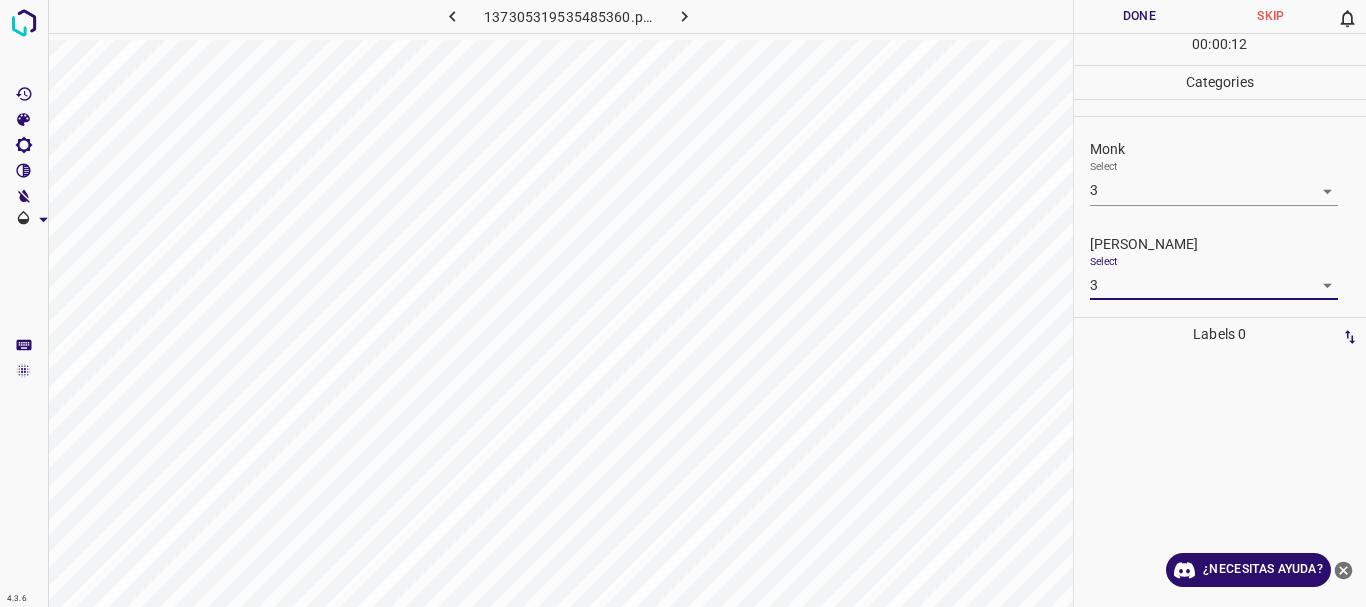 click on "4.3.6  137305319535485360.png Done Skip 0 00   : 00   : 12   Categories Monk   Select 3 3  Fitzpatrick   Select 3 3 Labels   0 Categories 1 Monk 2  Fitzpatrick Tools Space Change between modes (Draw & Edit) I Auto labeling R Restore zoom M Zoom in N Zoom out Delete Delete selecte label Filters Z Restore filters X Saturation filter C Brightness filter V Contrast filter B Gray scale filter General O Download ¿Necesitas ayuda? Texto original Valora esta traducción Tu opinión servirá para ayudar a mejorar el Traductor de Google - Texto - Esconder - Borrar" at bounding box center (683, 303) 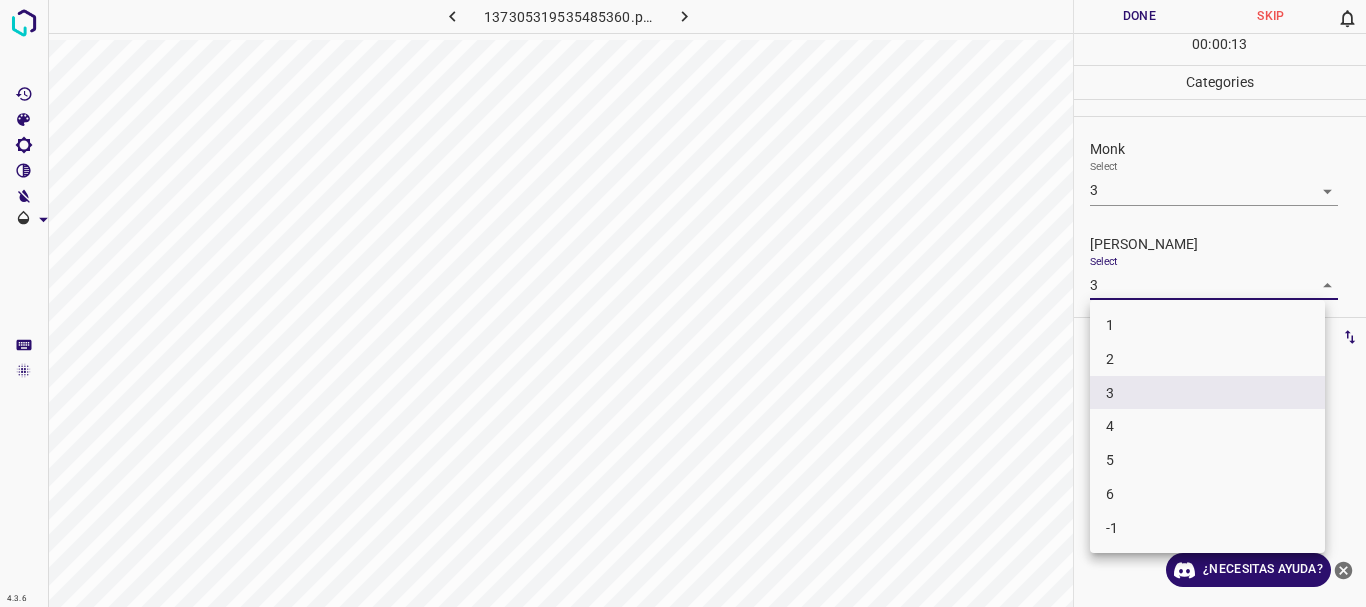 drag, startPoint x: 1145, startPoint y: 370, endPoint x: 1120, endPoint y: 122, distance: 249.2569 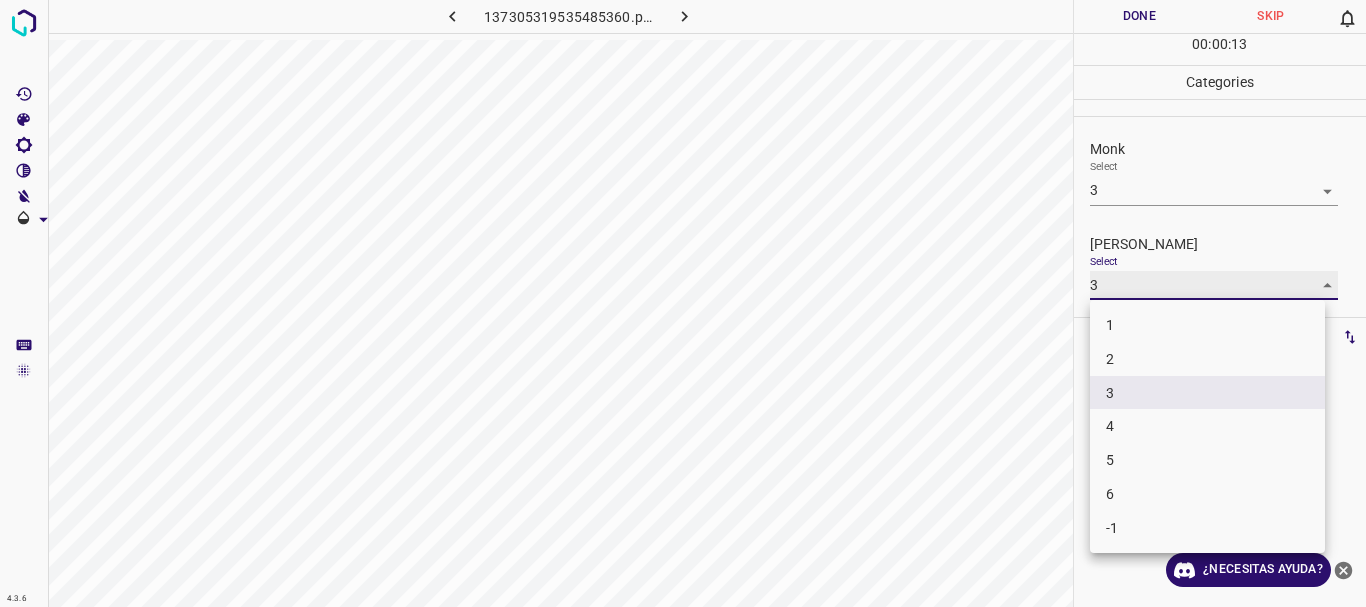 type on "2" 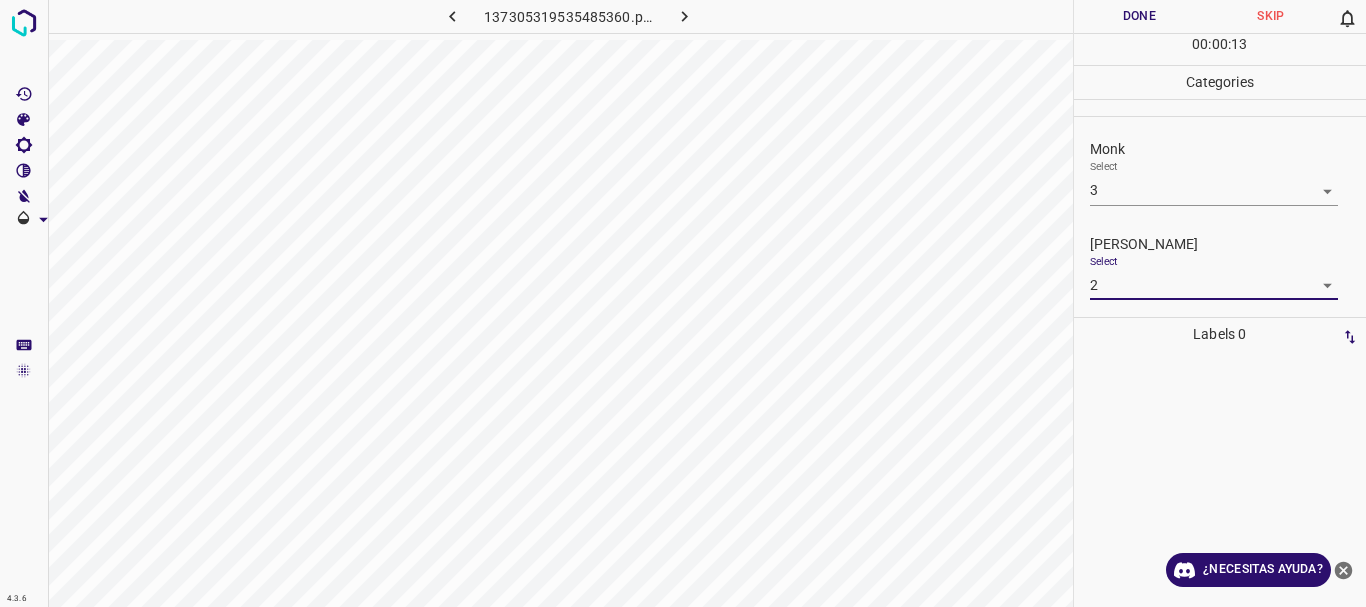 click on "Done" at bounding box center (1140, 16) 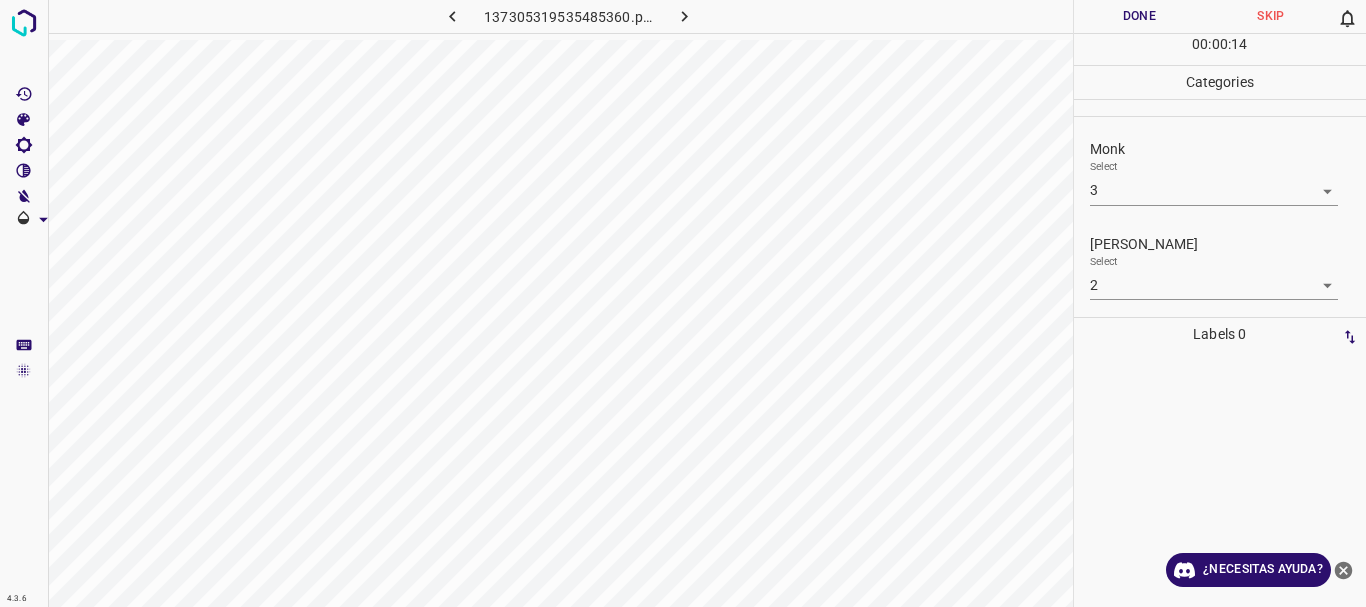 click 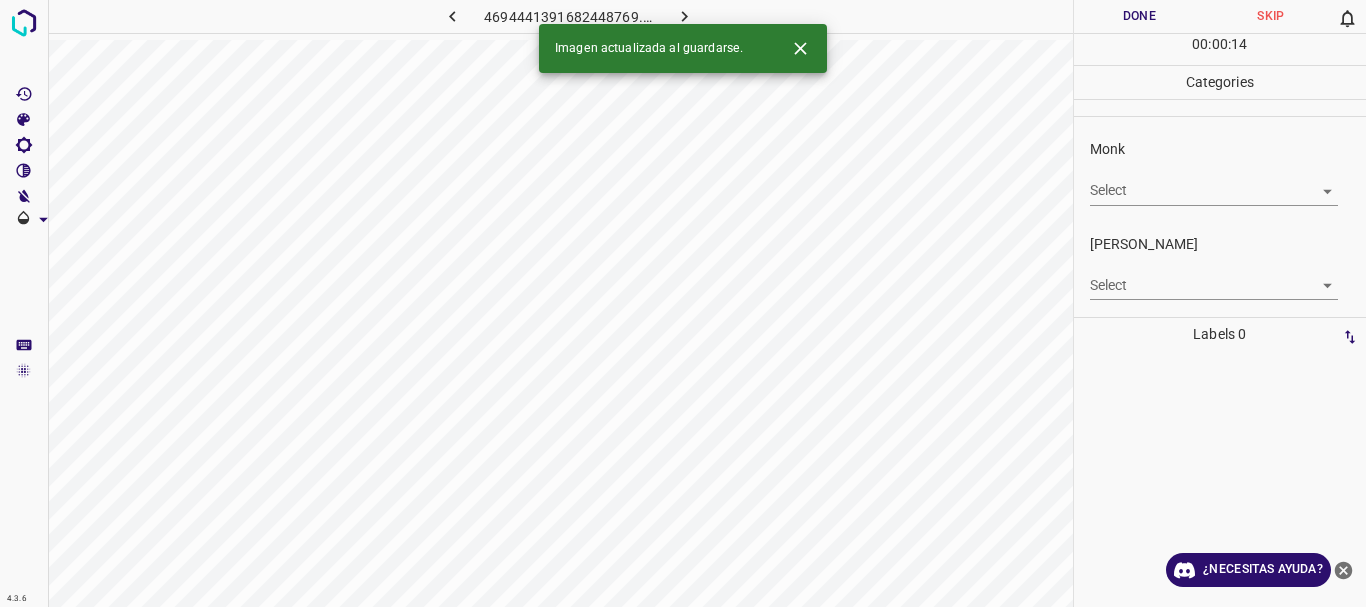 click on "4.3.6  4694441391682448769.png Done Skip 0 00   : 00   : 14   Categories Monk   Select ​  Fitzpatrick   Select ​ Labels   0 Categories 1 Monk 2  Fitzpatrick Tools Space Change between modes (Draw & Edit) I Auto labeling R Restore zoom M Zoom in N Zoom out Delete Delete selecte label Filters Z Restore filters X Saturation filter C Brightness filter V Contrast filter B Gray scale filter General O Download Imagen actualizada al guardarse. ¿Necesitas ayuda? Texto original Valora esta traducción Tu opinión servirá para ayudar a mejorar el Traductor de Google - Texto - Esconder - Borrar" at bounding box center [683, 303] 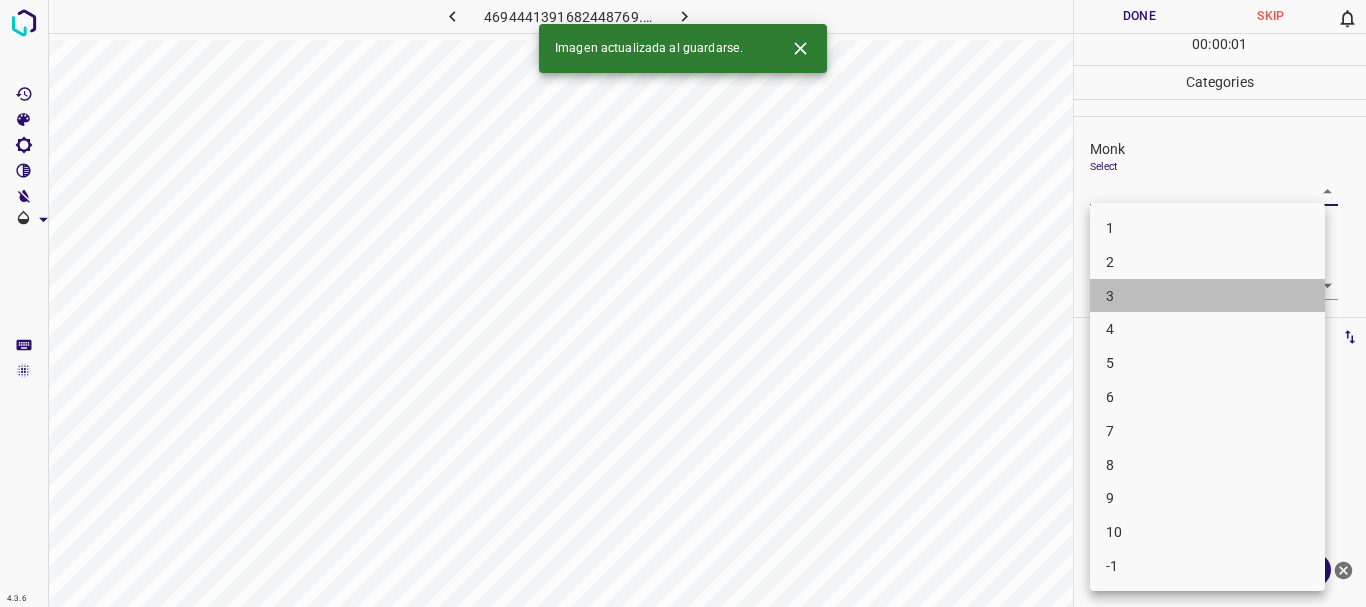 click on "3" at bounding box center [1207, 296] 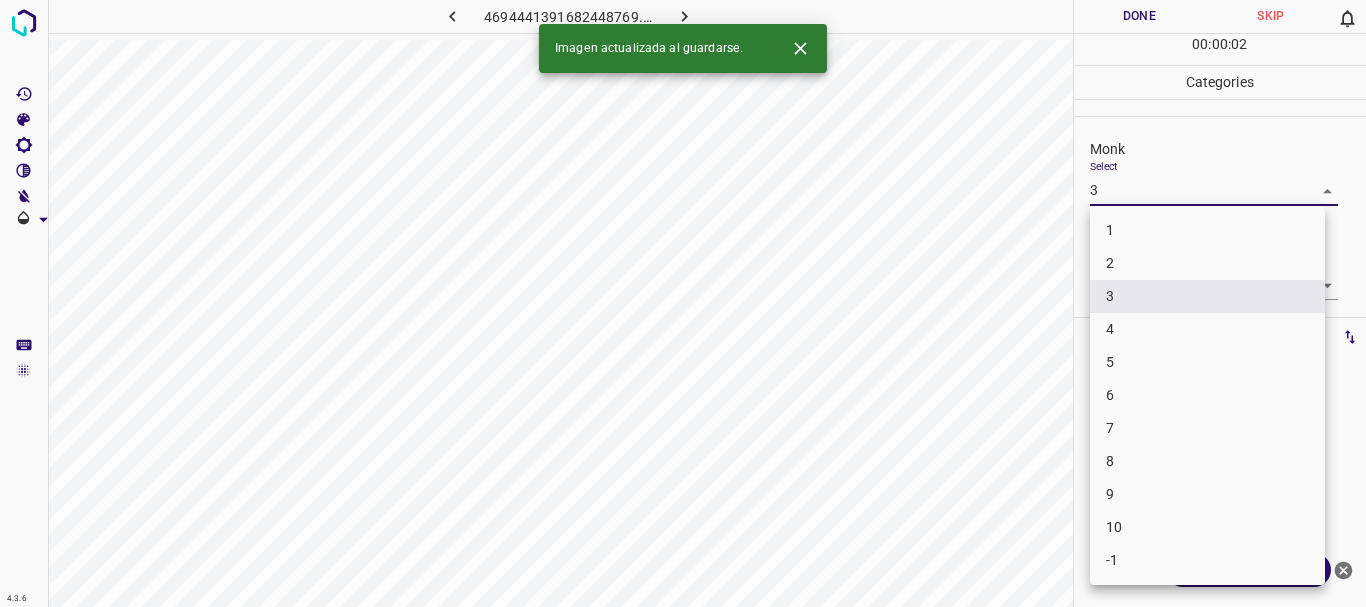 click on "4.3.6  4694441391682448769.png Done Skip 0 00   : 00   : 02   Categories Monk   Select 3 3  Fitzpatrick   Select ​ Labels   0 Categories 1 Monk 2  Fitzpatrick Tools Space Change between modes (Draw & Edit) I Auto labeling R Restore zoom M Zoom in N Zoom out Delete Delete selecte label Filters Z Restore filters X Saturation filter C Brightness filter V Contrast filter B Gray scale filter General O Download Imagen actualizada al guardarse. ¿Necesitas ayuda? Texto original Valora esta traducción Tu opinión servirá para ayudar a mejorar el Traductor de Google - Texto - Esconder - Borrar 1 2 3 4 5 6 7 8 9 10 -1" at bounding box center [683, 303] 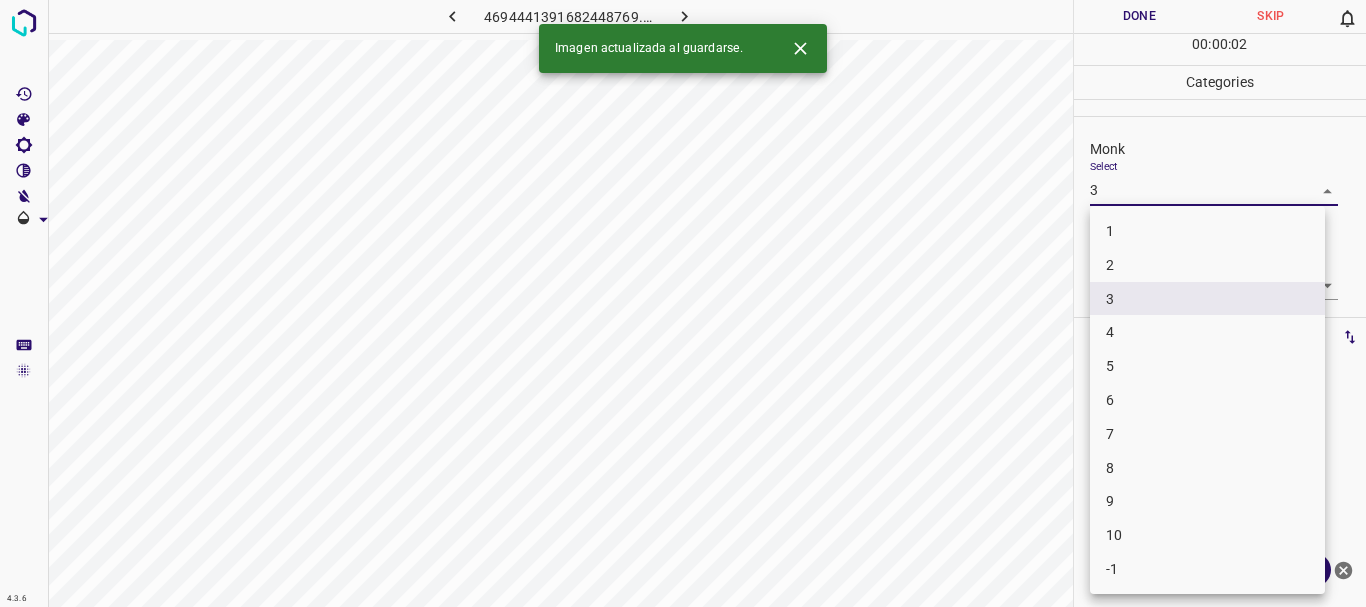 click on "4" at bounding box center (1207, 332) 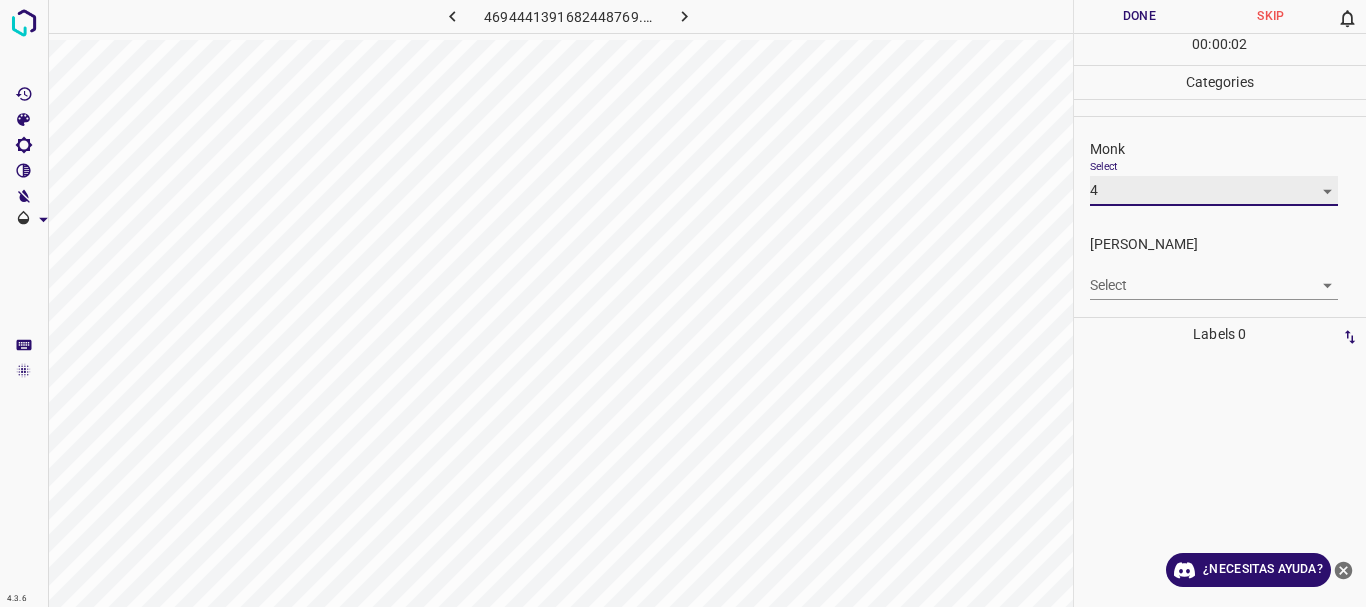 type on "4" 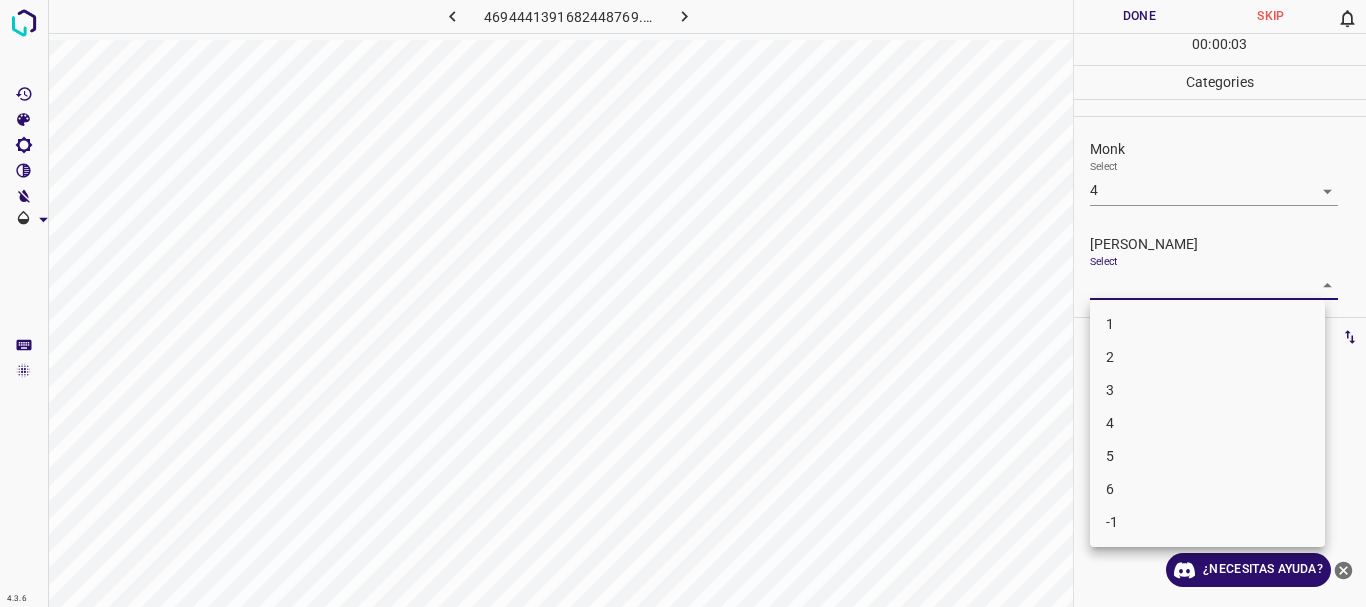 click on "4.3.6  4694441391682448769.png Done Skip 0 00   : 00   : 03   Categories Monk   Select 4 4  Fitzpatrick   Select ​ Labels   0 Categories 1 Monk 2  Fitzpatrick Tools Space Change between modes (Draw & Edit) I Auto labeling R Restore zoom M Zoom in N Zoom out Delete Delete selecte label Filters Z Restore filters X Saturation filter C Brightness filter V Contrast filter B Gray scale filter General O Download ¿Necesitas ayuda? Texto original Valora esta traducción Tu opinión servirá para ayudar a mejorar el Traductor de Google - Texto - Esconder - Borrar 1 2 3 4 5 6 -1" at bounding box center [683, 303] 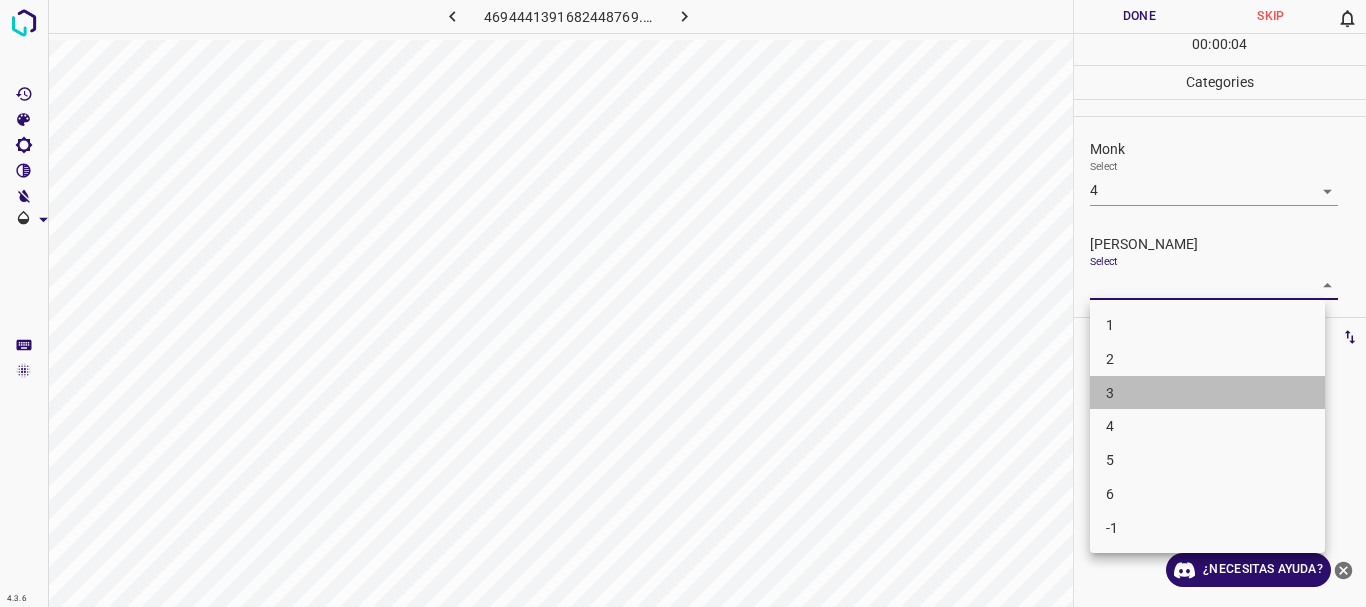click on "3" at bounding box center [1207, 393] 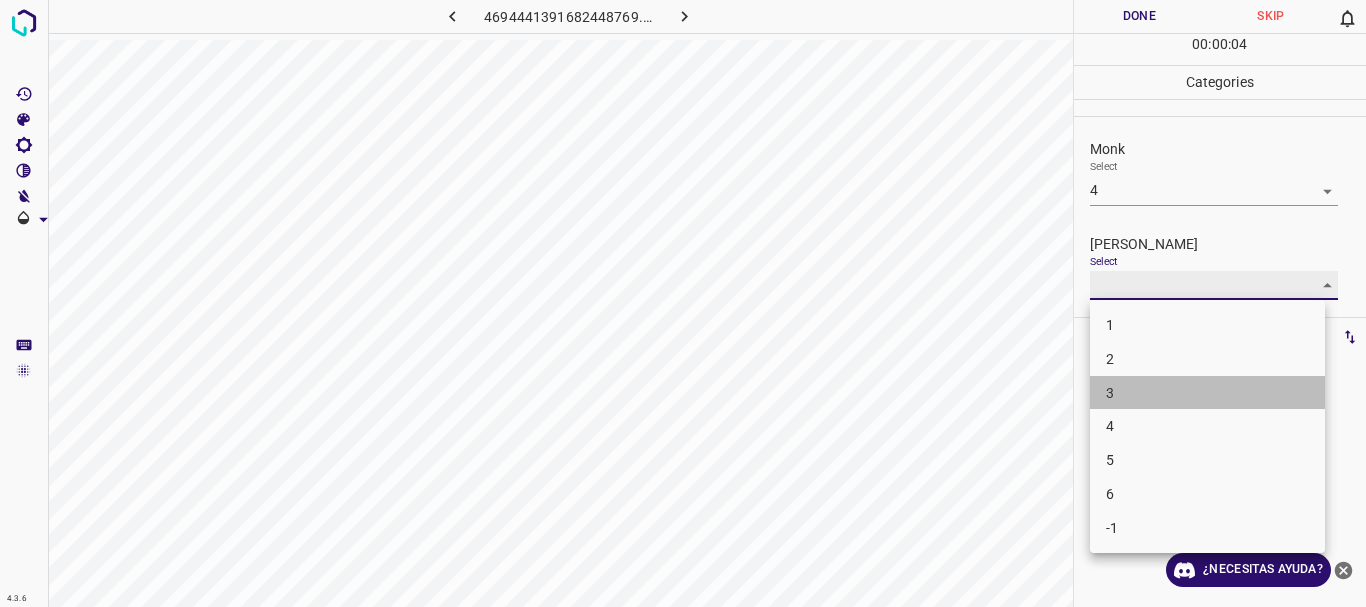 type on "3" 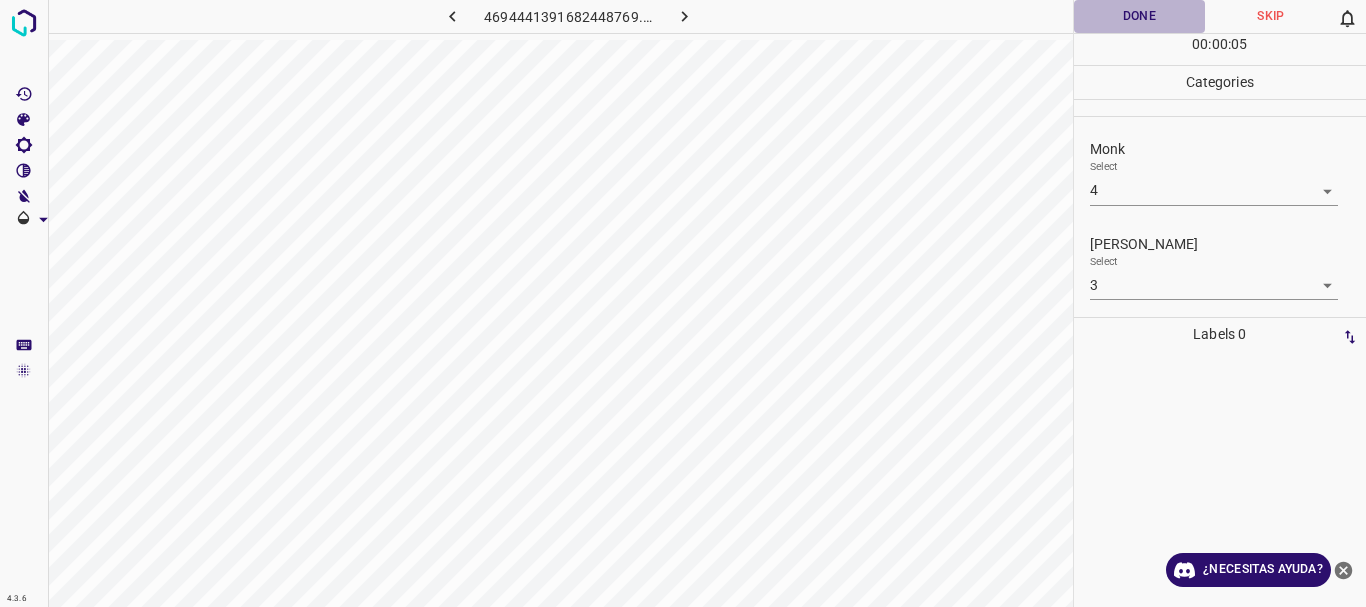 click on "Done" at bounding box center (1140, 16) 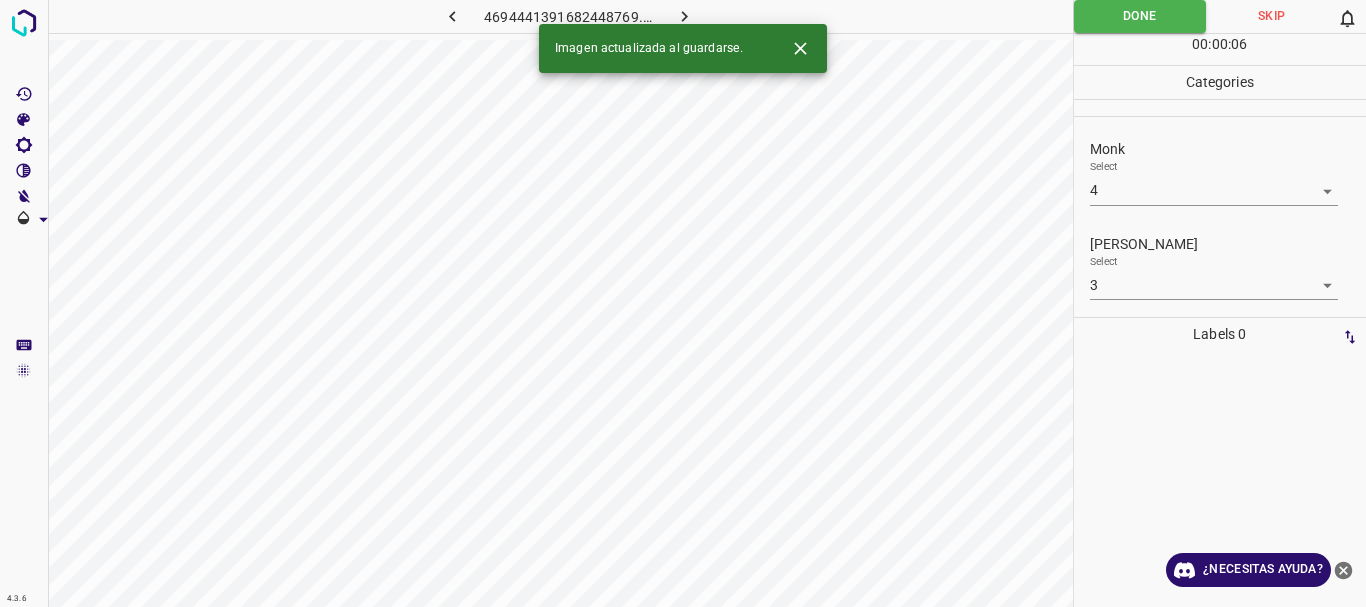 click 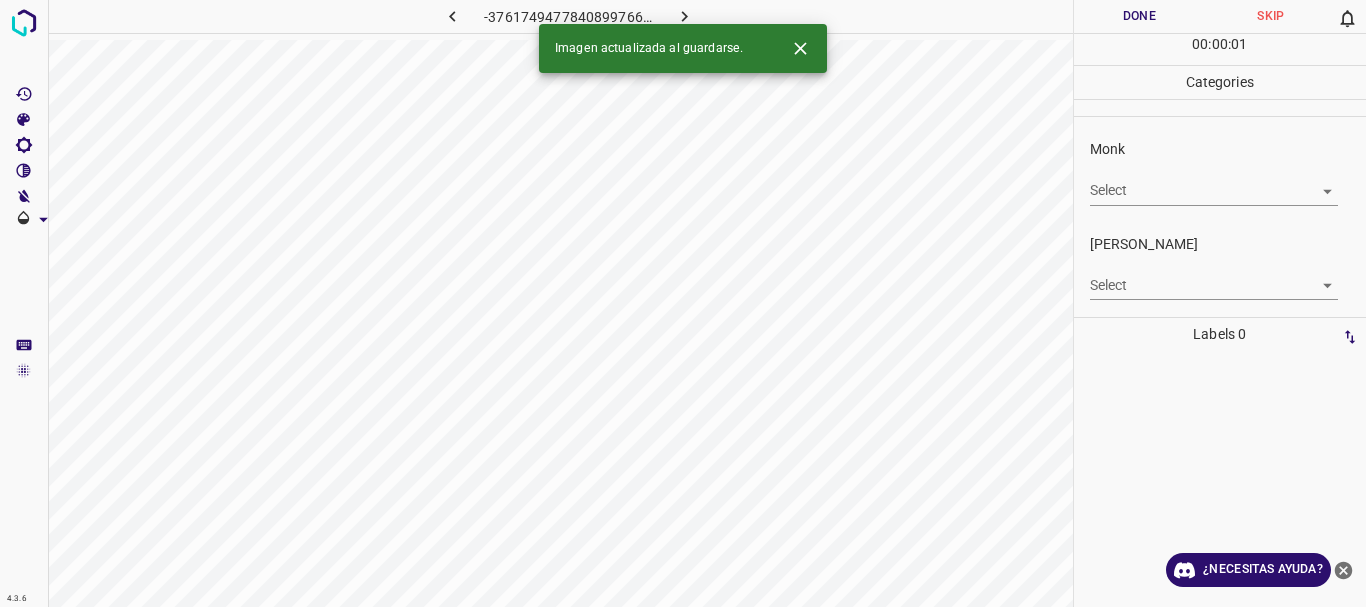 click on "4.3.6  -3761749477840899766.png Done Skip 0 00   : 00   : 01   Categories Monk   Select ​  Fitzpatrick   Select ​ Labels   0 Categories 1 Monk 2  Fitzpatrick Tools Space Change between modes (Draw & Edit) I Auto labeling R Restore zoom M Zoom in N Zoom out Delete Delete selecte label Filters Z Restore filters X Saturation filter C Brightness filter V Contrast filter B Gray scale filter General O Download Imagen actualizada al guardarse. ¿Necesitas ayuda? Texto original Valora esta traducción Tu opinión servirá para ayudar a mejorar el Traductor de Google - Texto - Esconder - Borrar" at bounding box center (683, 303) 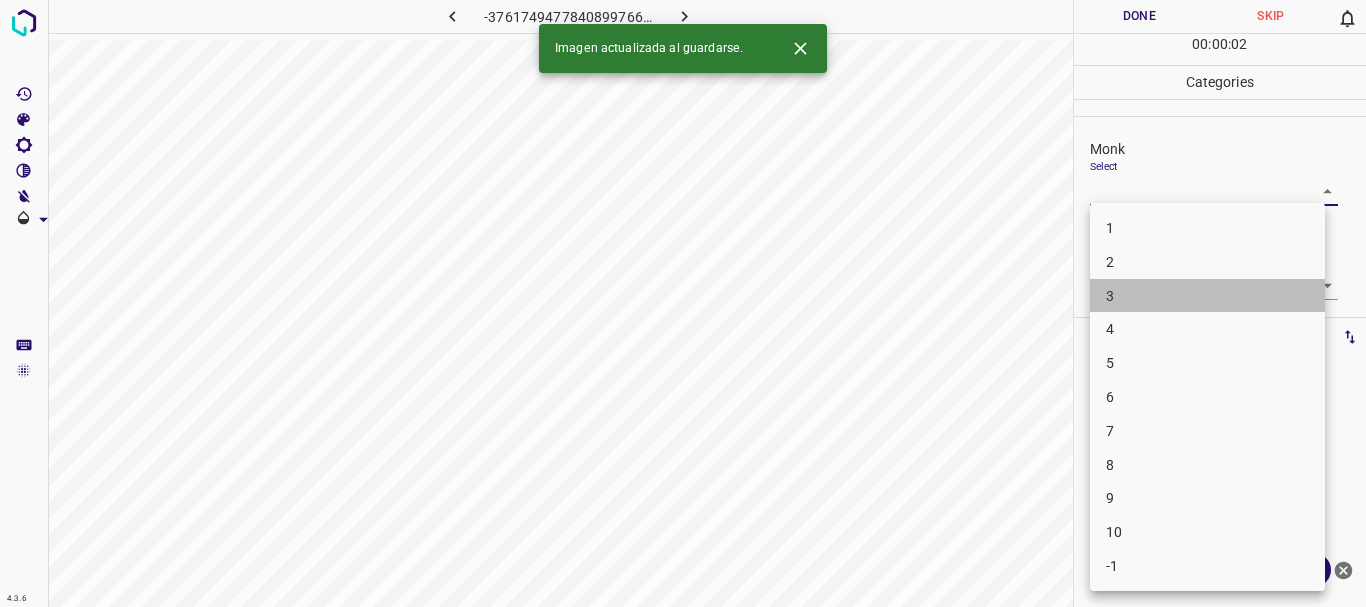 click on "3" at bounding box center [1207, 296] 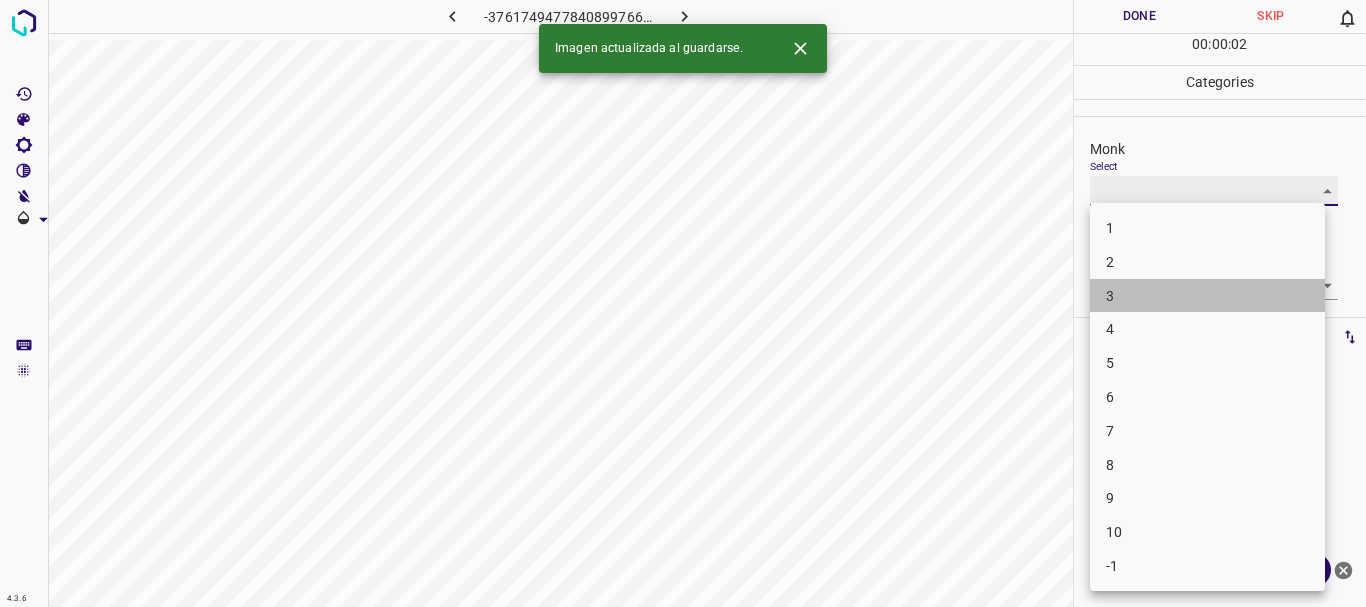 type on "3" 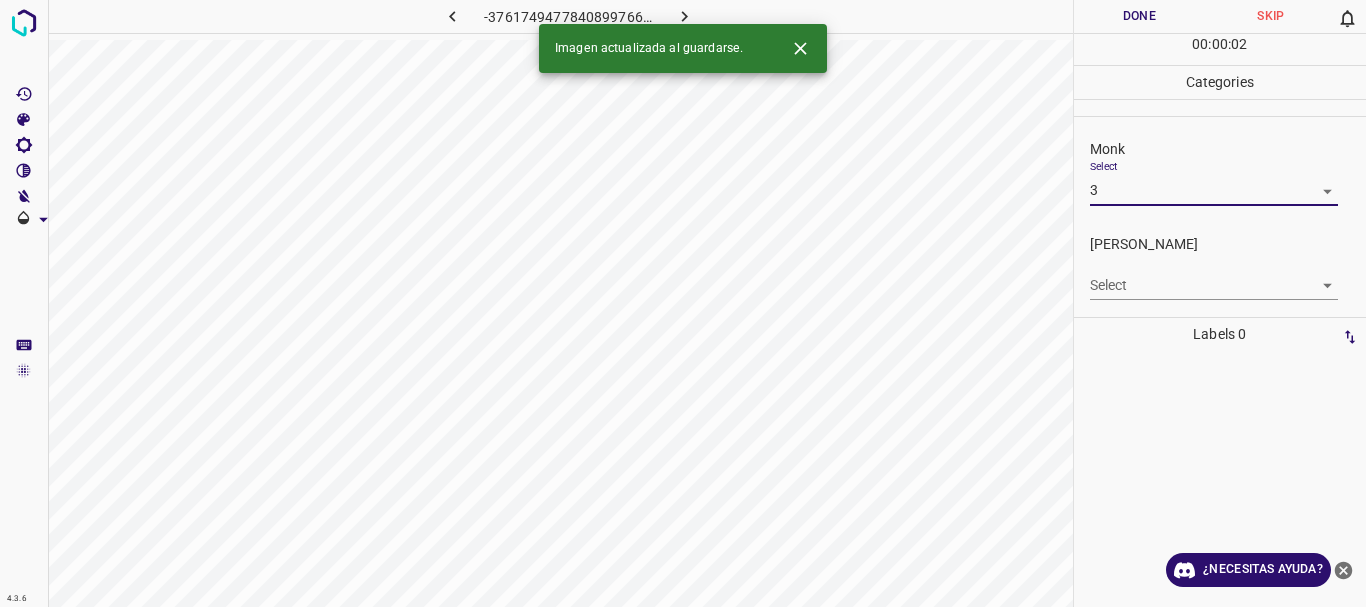 click on "4.3.6  -3761749477840899766.png Done Skip 0 00   : 00   : 02   Categories Monk   Select 3 3  Fitzpatrick   Select ​ Labels   0 Categories 1 Monk 2  Fitzpatrick Tools Space Change between modes (Draw & Edit) I Auto labeling R Restore zoom M Zoom in N Zoom out Delete Delete selecte label Filters Z Restore filters X Saturation filter C Brightness filter V Contrast filter B Gray scale filter General O Download Imagen actualizada al guardarse. ¿Necesitas ayuda? Texto original Valora esta traducción Tu opinión servirá para ayudar a mejorar el Traductor de Google - Texto - Esconder - Borrar" at bounding box center (683, 303) 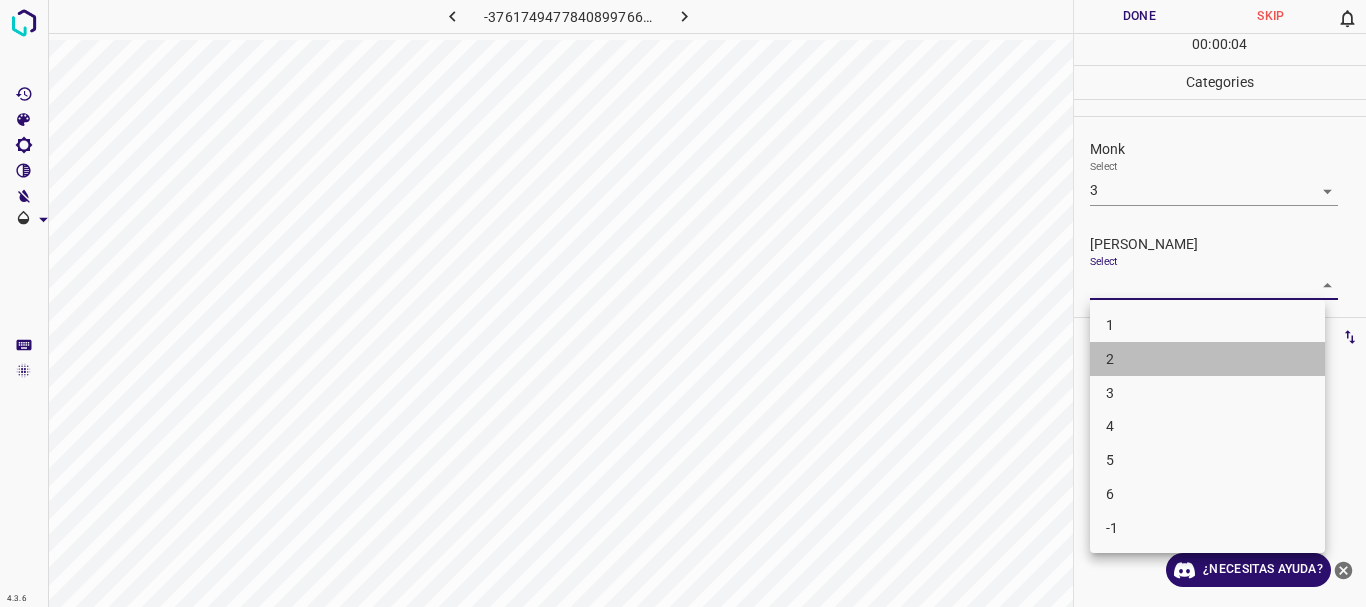 click on "2" at bounding box center [1207, 359] 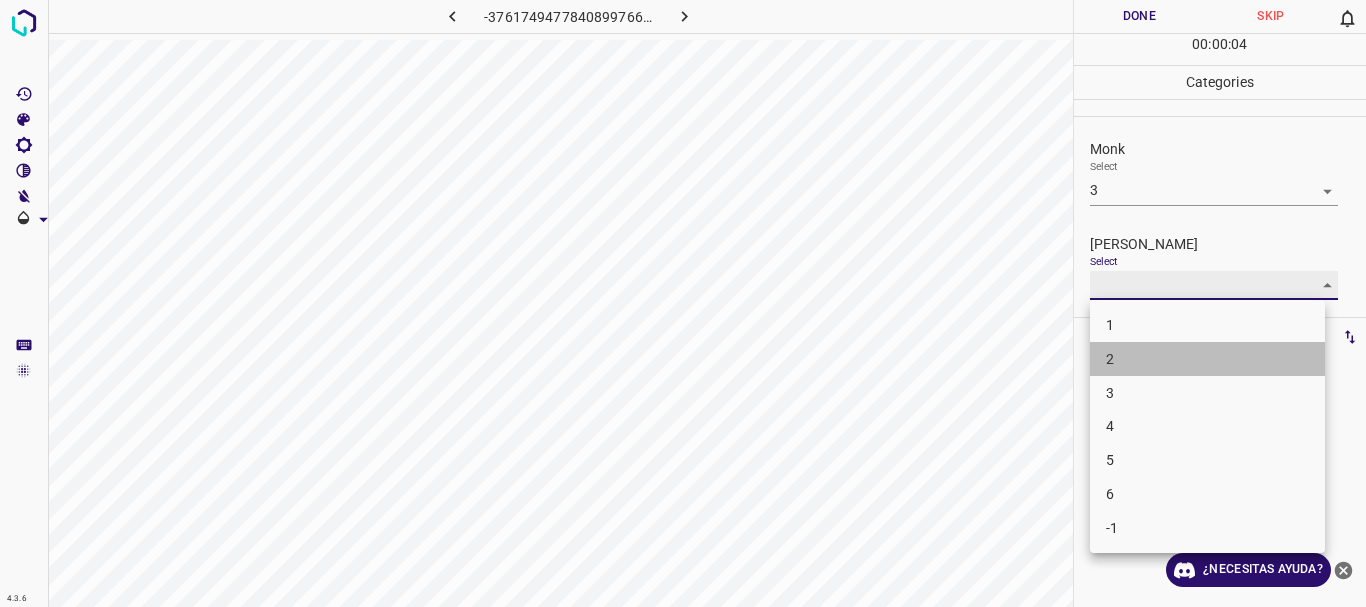 type on "2" 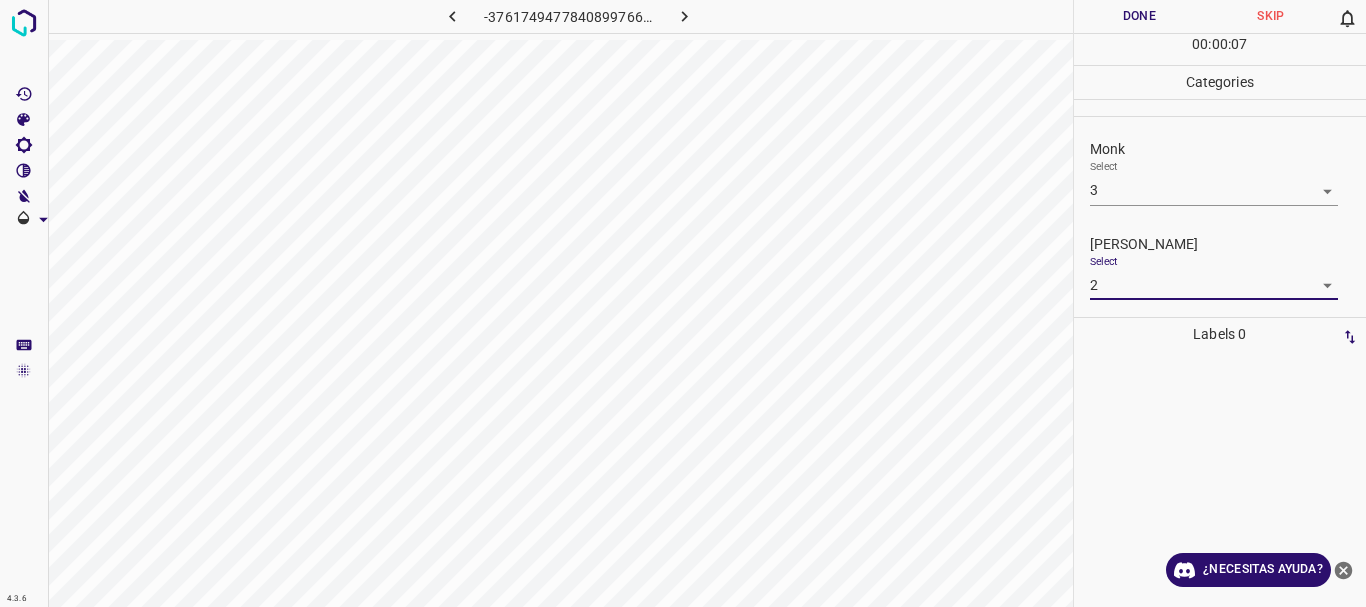 click on "4.3.6  -3761749477840899766.png Done Skip 0 00   : 00   : 07   Categories Monk   Select 3 3  Fitzpatrick   Select 2 2 Labels   0 Categories 1 Monk 2  Fitzpatrick Tools Space Change between modes (Draw & Edit) I Auto labeling R Restore zoom M Zoom in N Zoom out Delete Delete selecte label Filters Z Restore filters X Saturation filter C Brightness filter V Contrast filter B Gray scale filter General O Download ¿Necesitas ayuda? Texto original Valora esta traducción Tu opinión servirá para ayudar a mejorar el Traductor de Google - Texto - Esconder - Borrar" at bounding box center [683, 303] 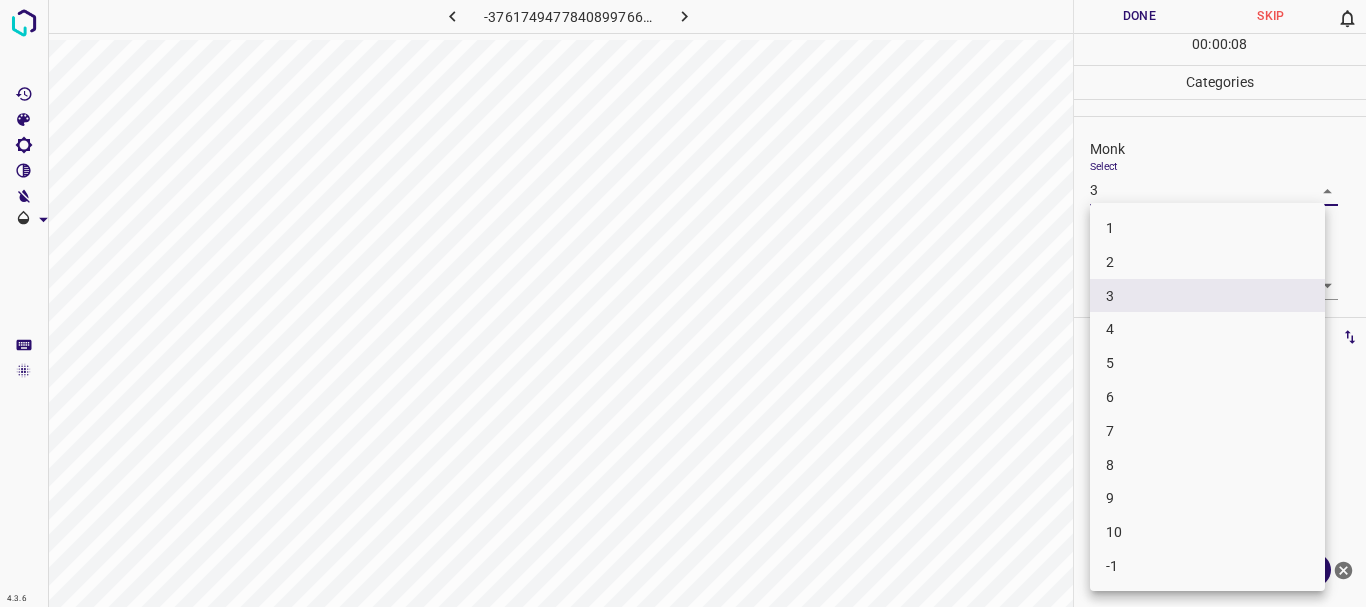 click on "2" at bounding box center [1207, 262] 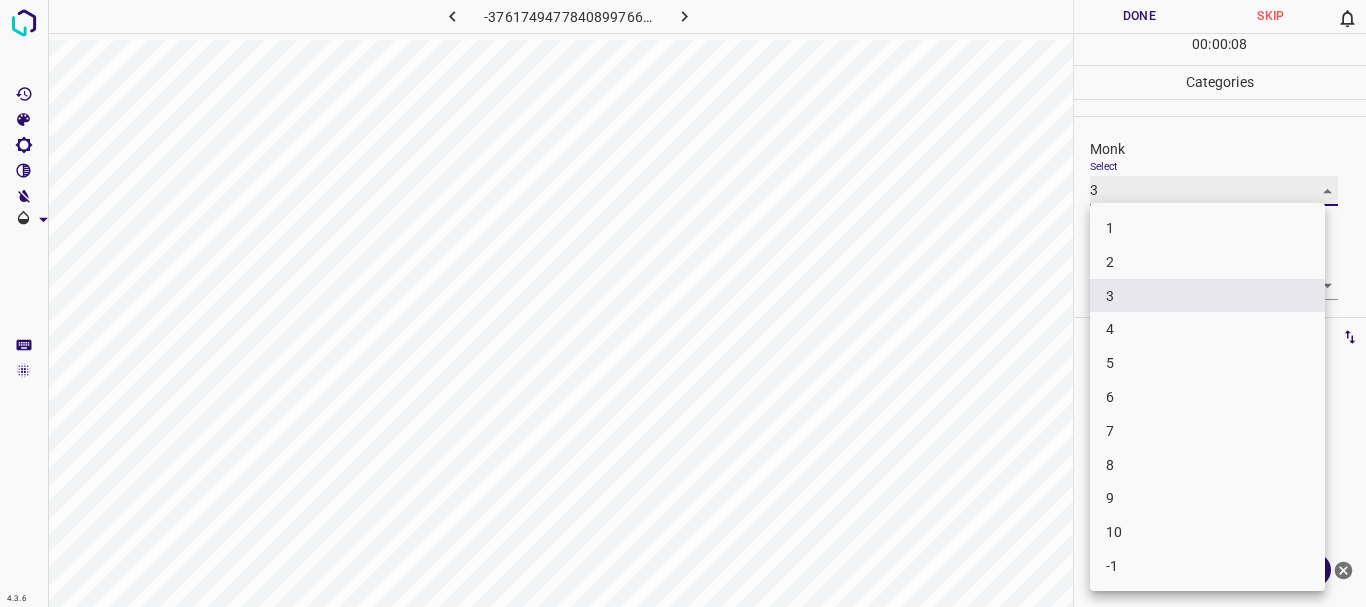 type on "2" 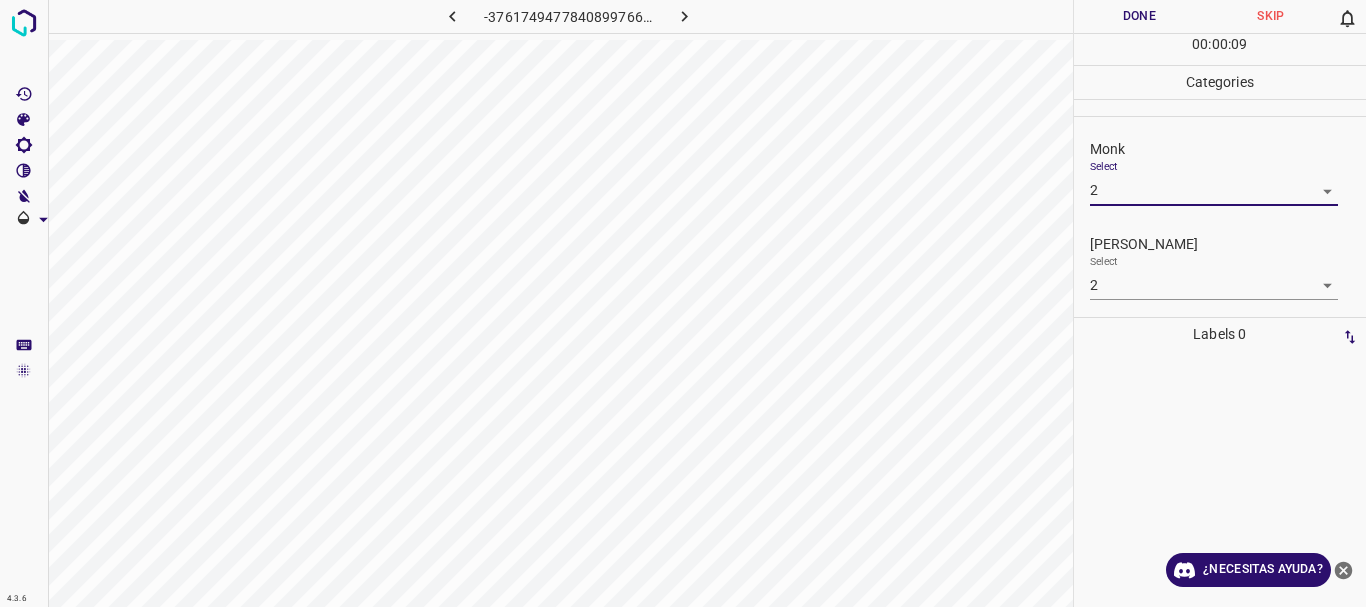 click on "4.3.6  -3761749477840899766.png Done Skip 0 00   : 00   : 09   Categories Monk   Select 2 2  Fitzpatrick   Select 2 2 Labels   0 Categories 1 Monk 2  Fitzpatrick Tools Space Change between modes (Draw & Edit) I Auto labeling R Restore zoom M Zoom in N Zoom out Delete Delete selecte label Filters Z Restore filters X Saturation filter C Brightness filter V Contrast filter B Gray scale filter General O Download ¿Necesitas ayuda? Texto original Valora esta traducción Tu opinión servirá para ayudar a mejorar el Traductor de Google - Texto - Esconder - Borrar" at bounding box center [683, 303] 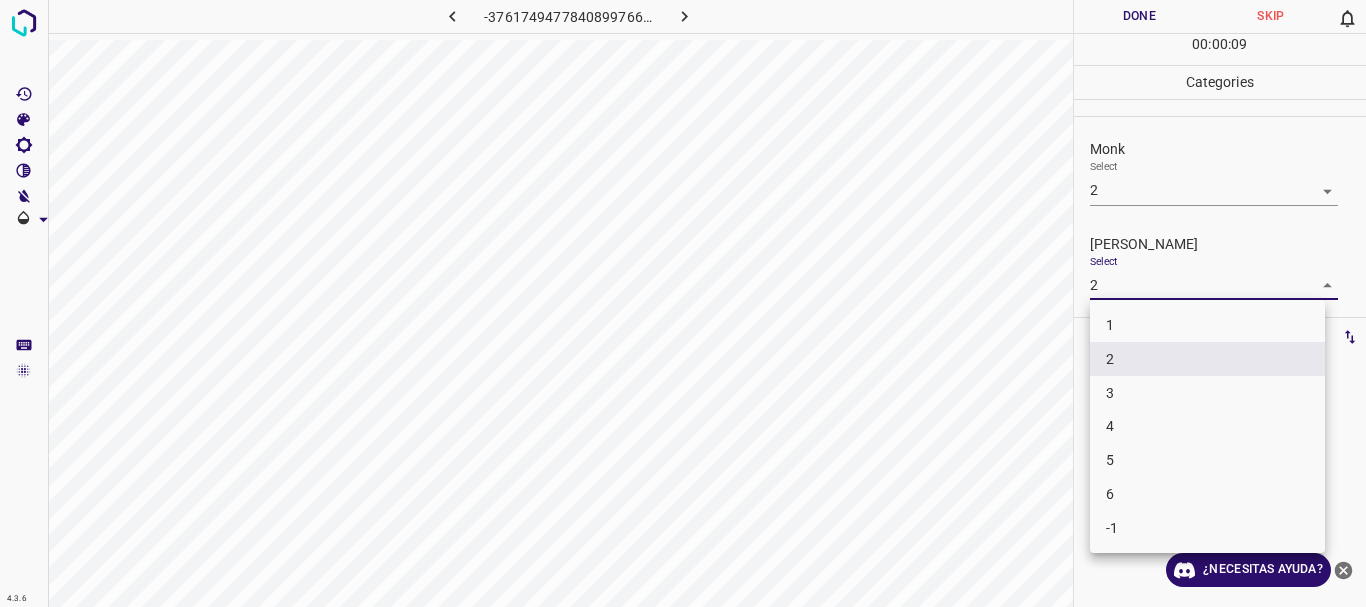drag, startPoint x: 1155, startPoint y: 390, endPoint x: 1171, endPoint y: 339, distance: 53.450912 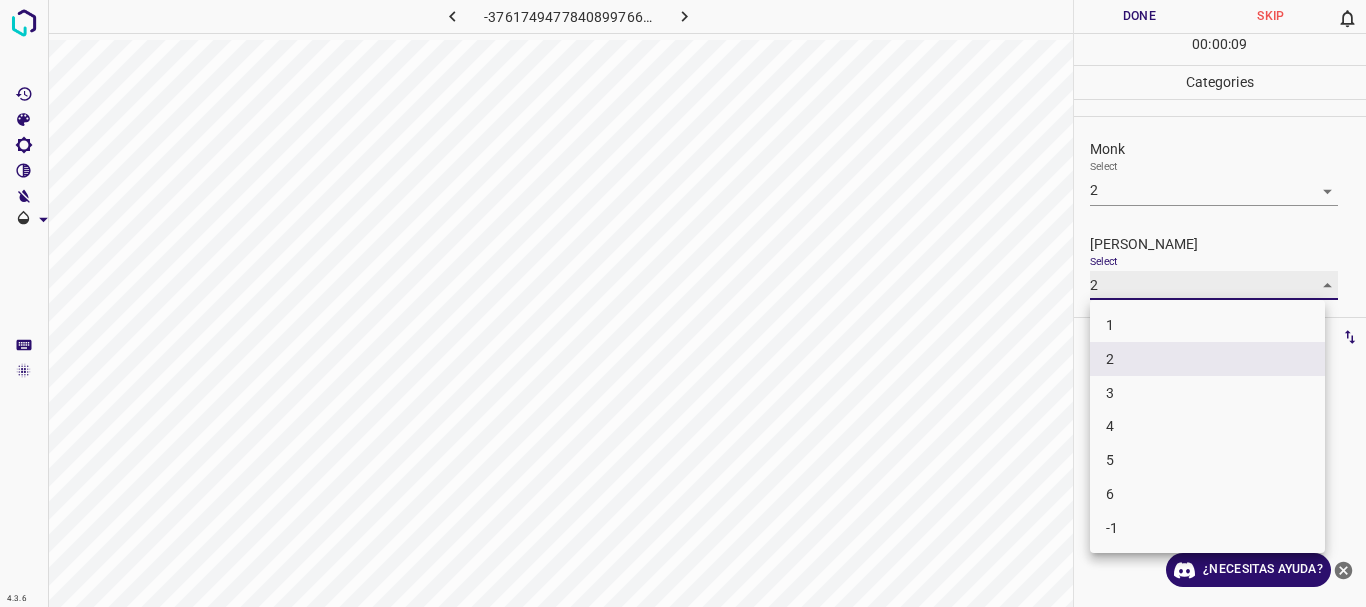 type on "3" 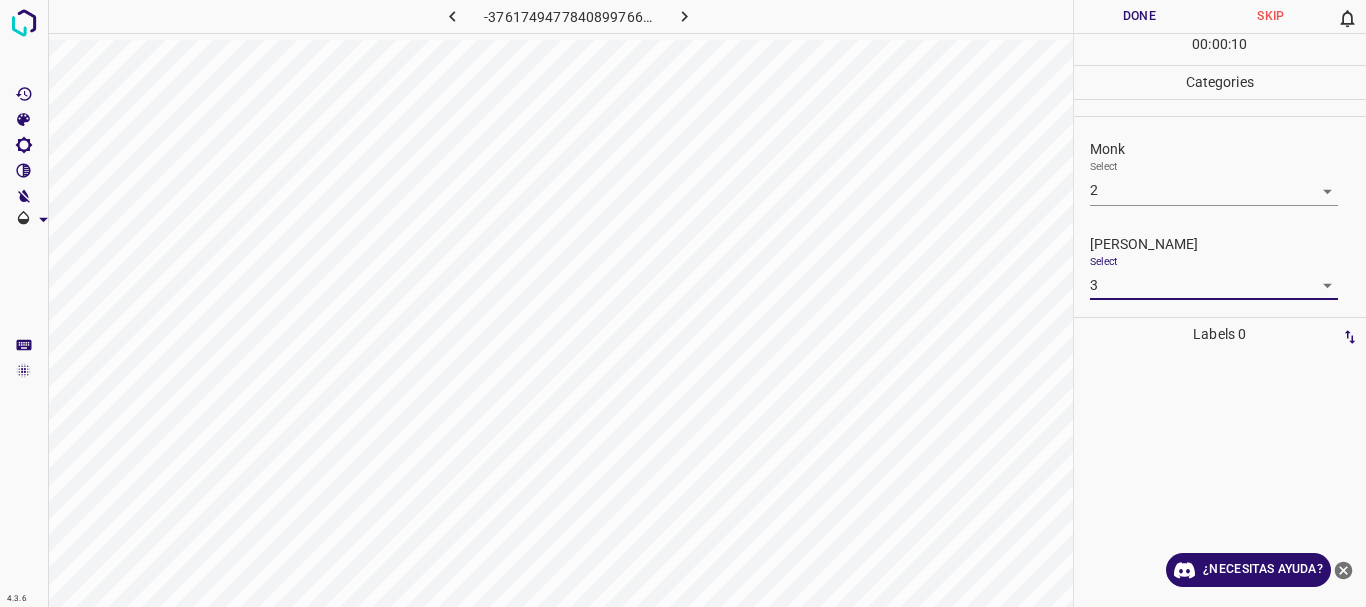 click on "Done" at bounding box center (1140, 16) 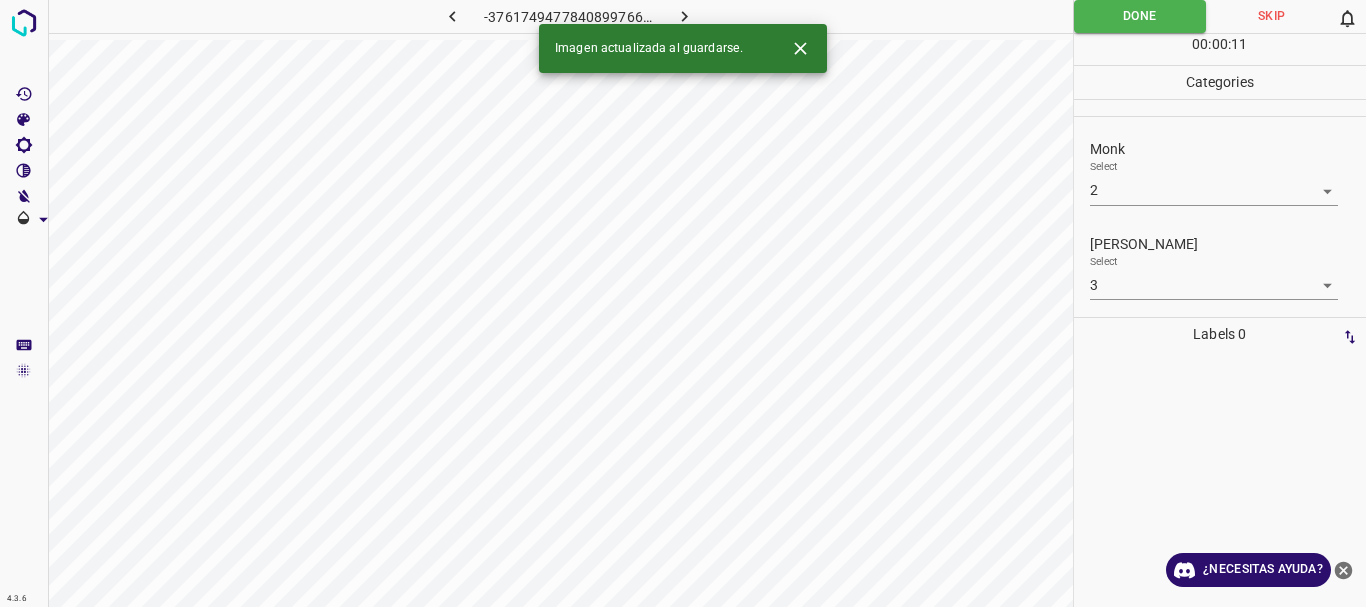 click at bounding box center [684, 16] 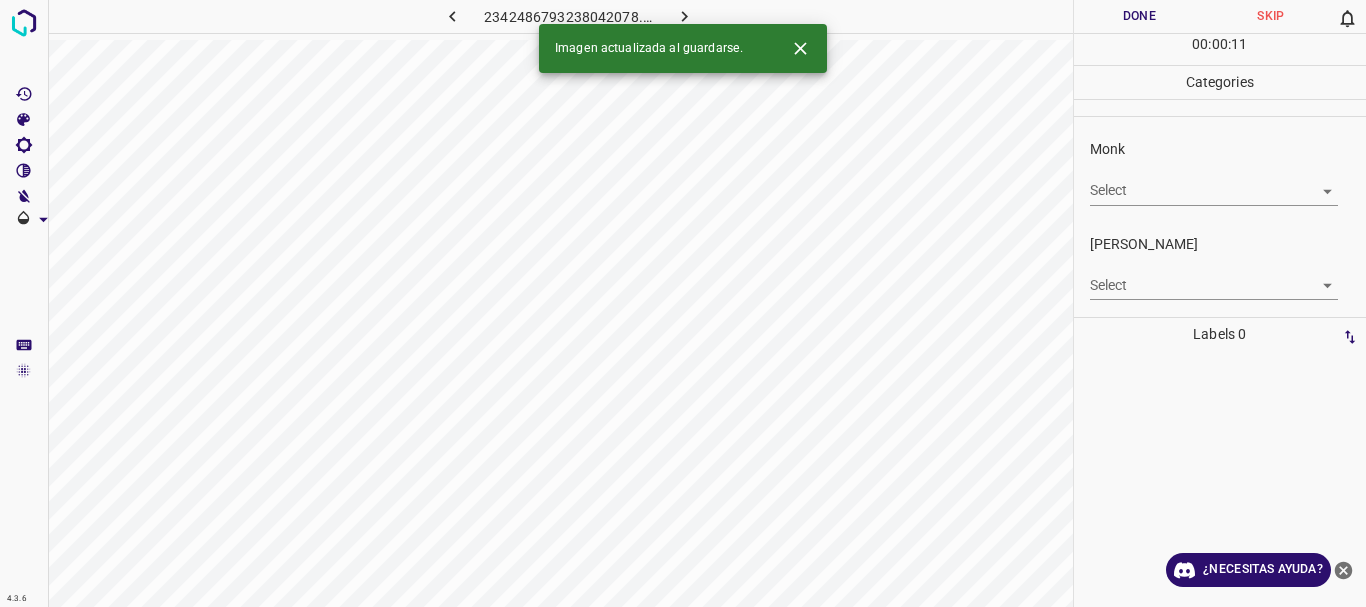 click on "4.3.6  2342486793238042078.png Done Skip 0 00   : 00   : 11   Categories Monk   Select ​  Fitzpatrick   Select ​ Labels   0 Categories 1 Monk 2  Fitzpatrick Tools Space Change between modes (Draw & Edit) I Auto labeling R Restore zoom M Zoom in N Zoom out Delete Delete selecte label Filters Z Restore filters X Saturation filter C Brightness filter V Contrast filter B Gray scale filter General O Download Imagen actualizada al guardarse. ¿Necesitas ayuda? Texto original Valora esta traducción Tu opinión servirá para ayudar a mejorar el Traductor de Google - Texto - Esconder - Borrar" at bounding box center (683, 303) 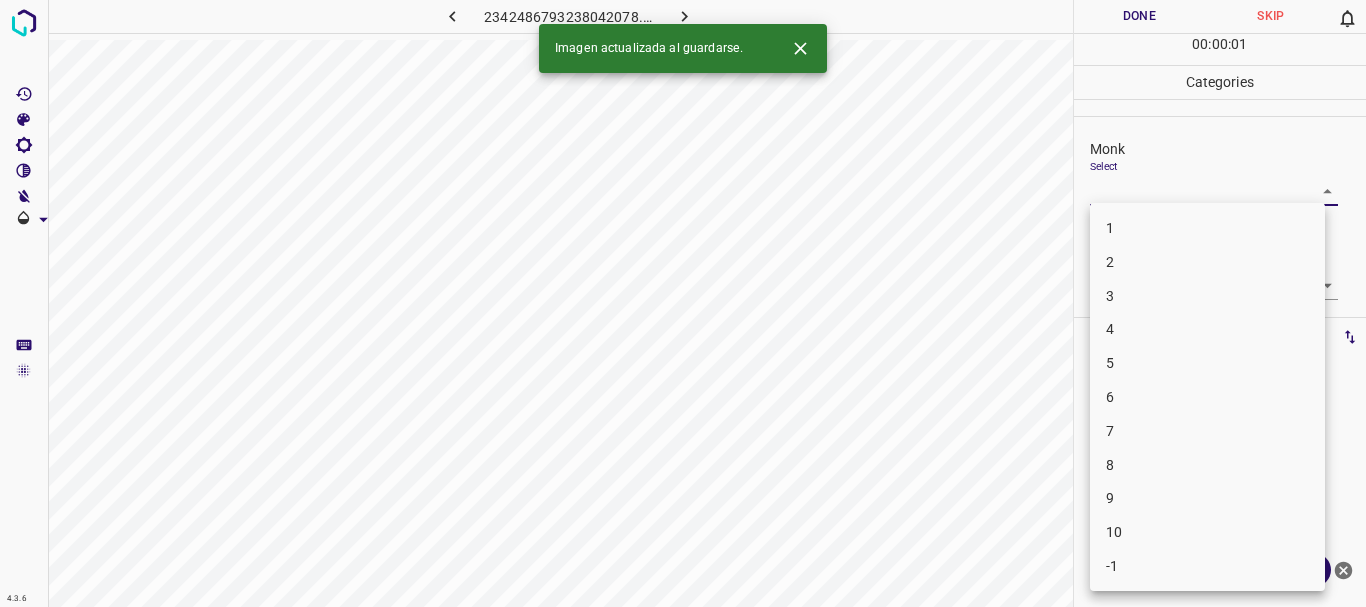 drag, startPoint x: 1177, startPoint y: 304, endPoint x: 1140, endPoint y: 275, distance: 47.010635 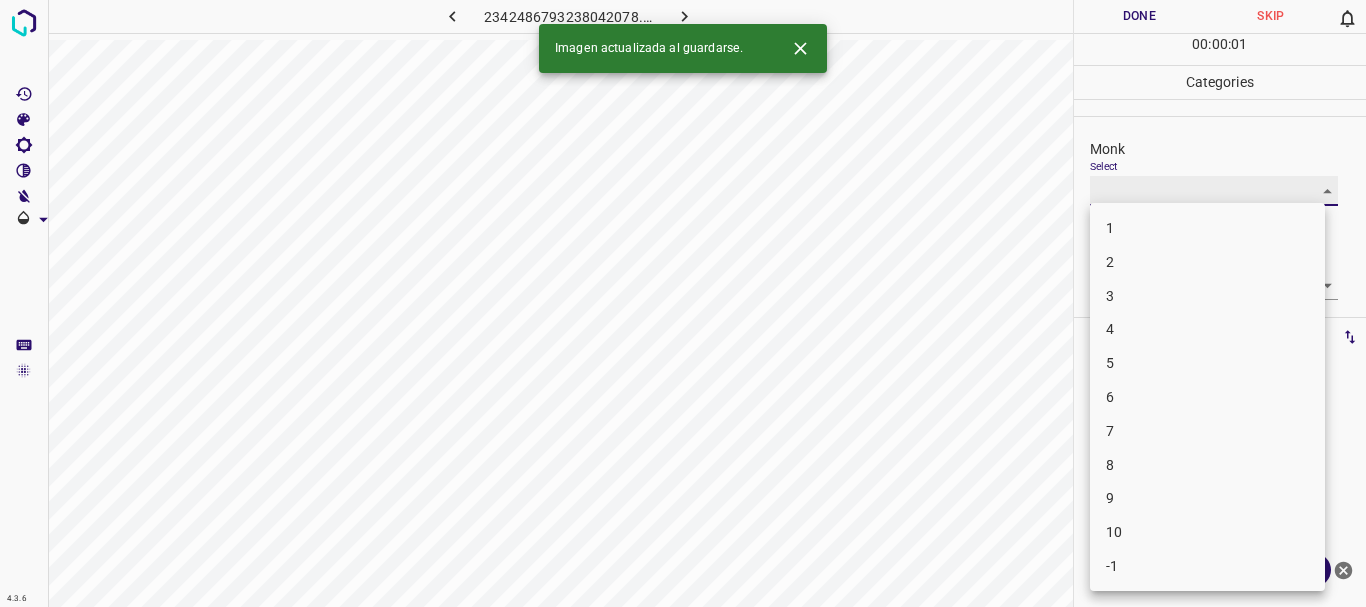 type on "3" 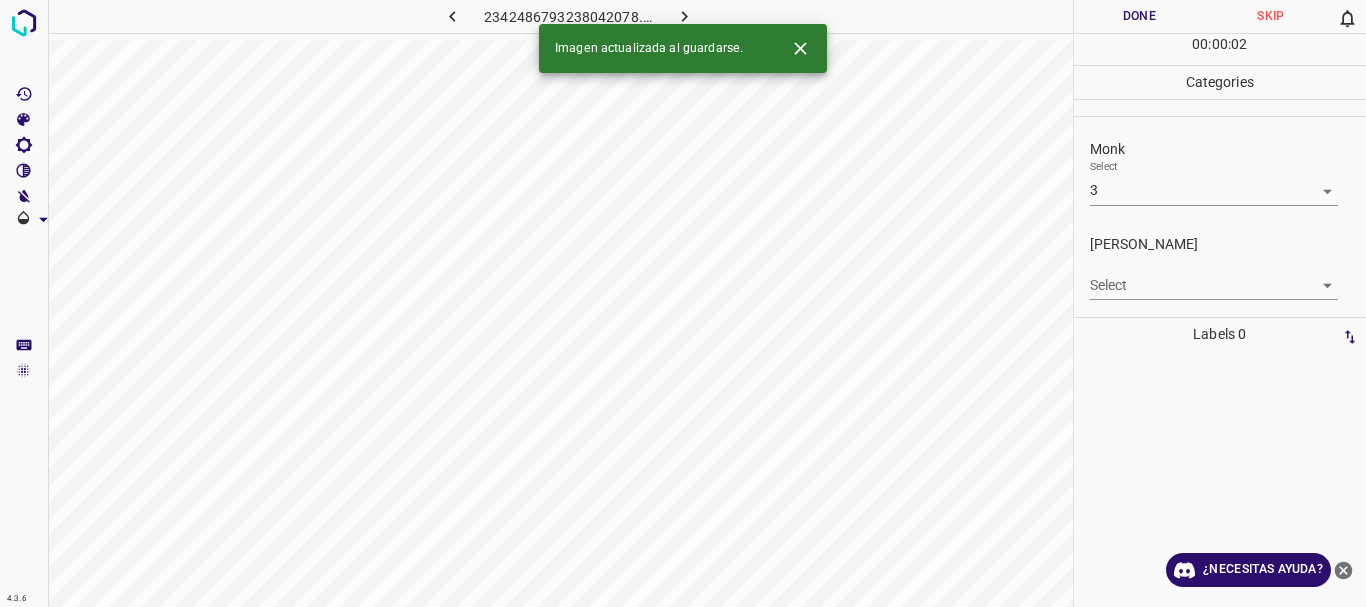 click on "4.3.6  2342486793238042078.png Done Skip 0 00   : 00   : 02   Categories Monk   Select 3 3  Fitzpatrick   Select ​ Labels   0 Categories 1 Monk 2  Fitzpatrick Tools Space Change between modes (Draw & Edit) I Auto labeling R Restore zoom M Zoom in N Zoom out Delete Delete selecte label Filters Z Restore filters X Saturation filter C Brightness filter V Contrast filter B Gray scale filter General O Download Imagen actualizada al guardarse. ¿Necesitas ayuda? Texto original Valora esta traducción Tu opinión servirá para ayudar a mejorar el Traductor de Google - Texto - Esconder - Borrar" at bounding box center [683, 303] 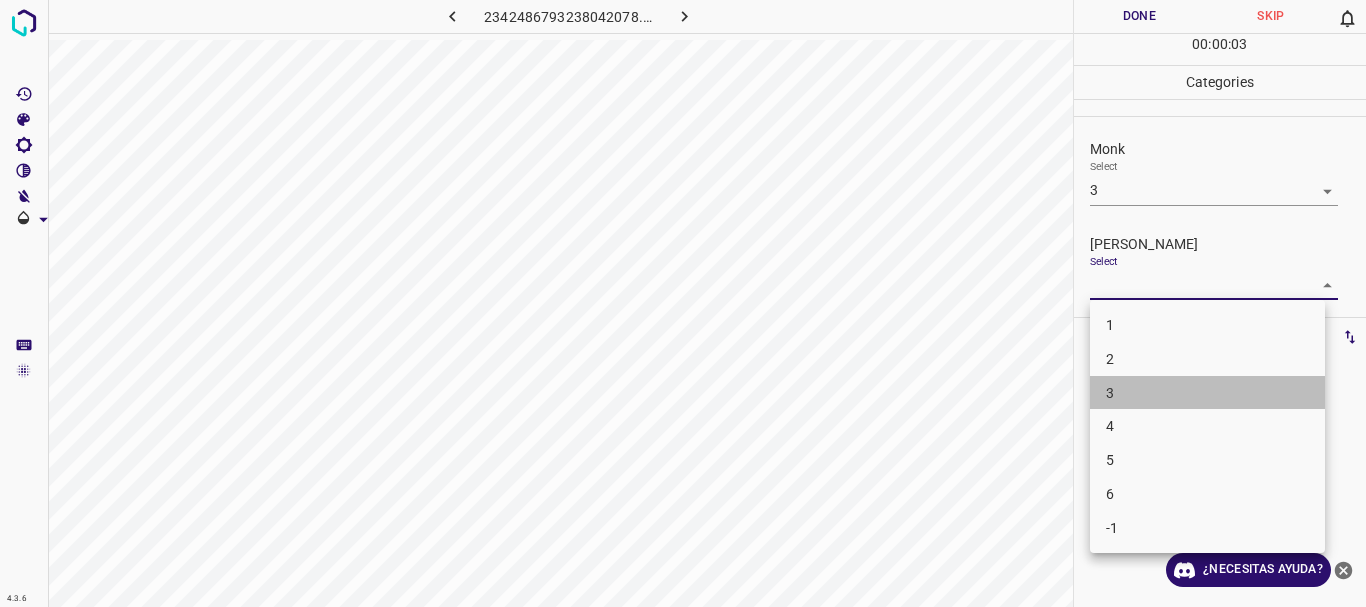 drag, startPoint x: 1145, startPoint y: 399, endPoint x: 1177, endPoint y: 169, distance: 232.21542 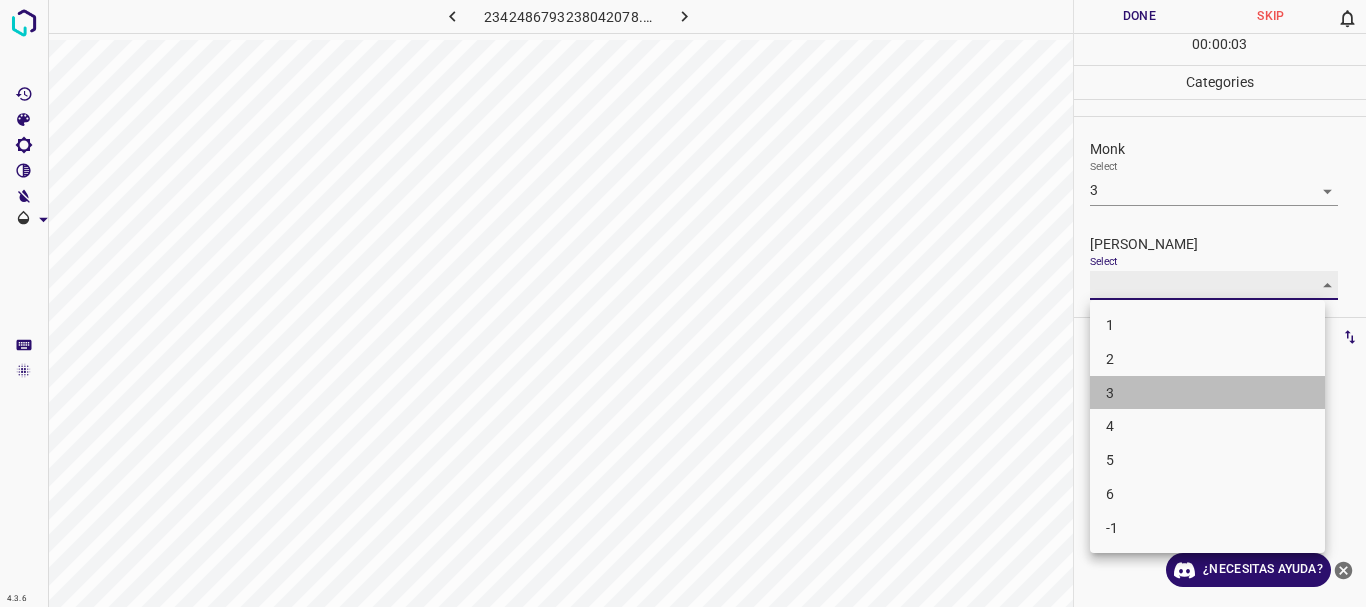 type on "3" 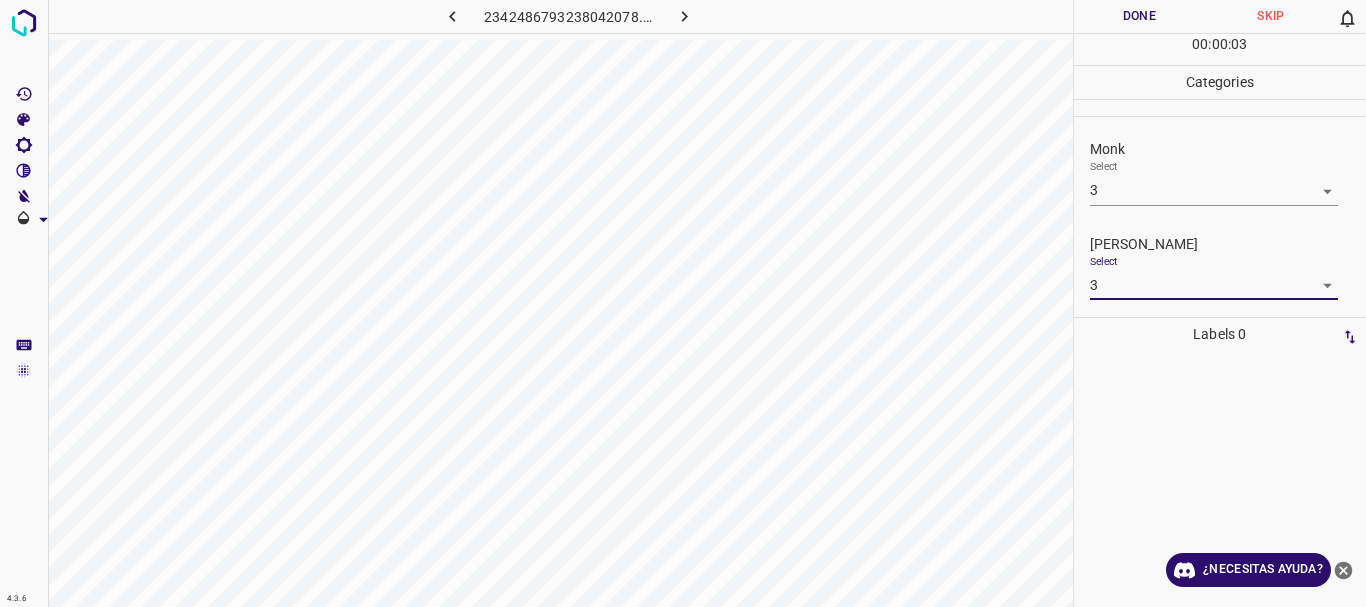 click on "Done" at bounding box center [1140, 16] 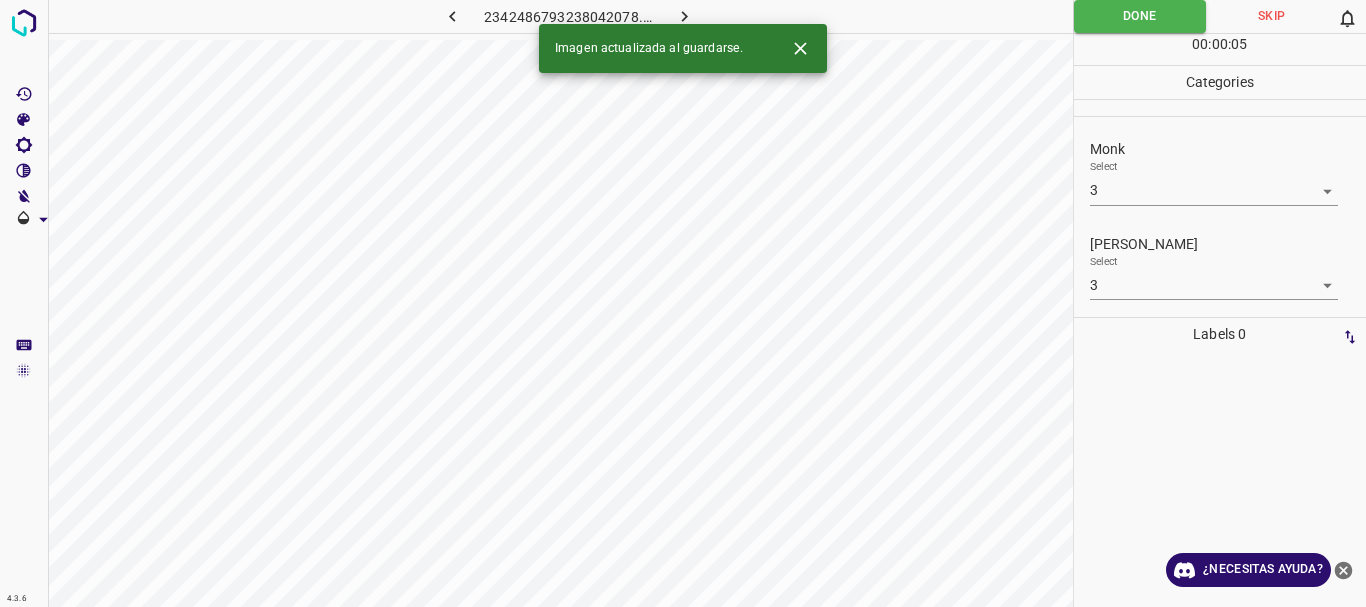 click 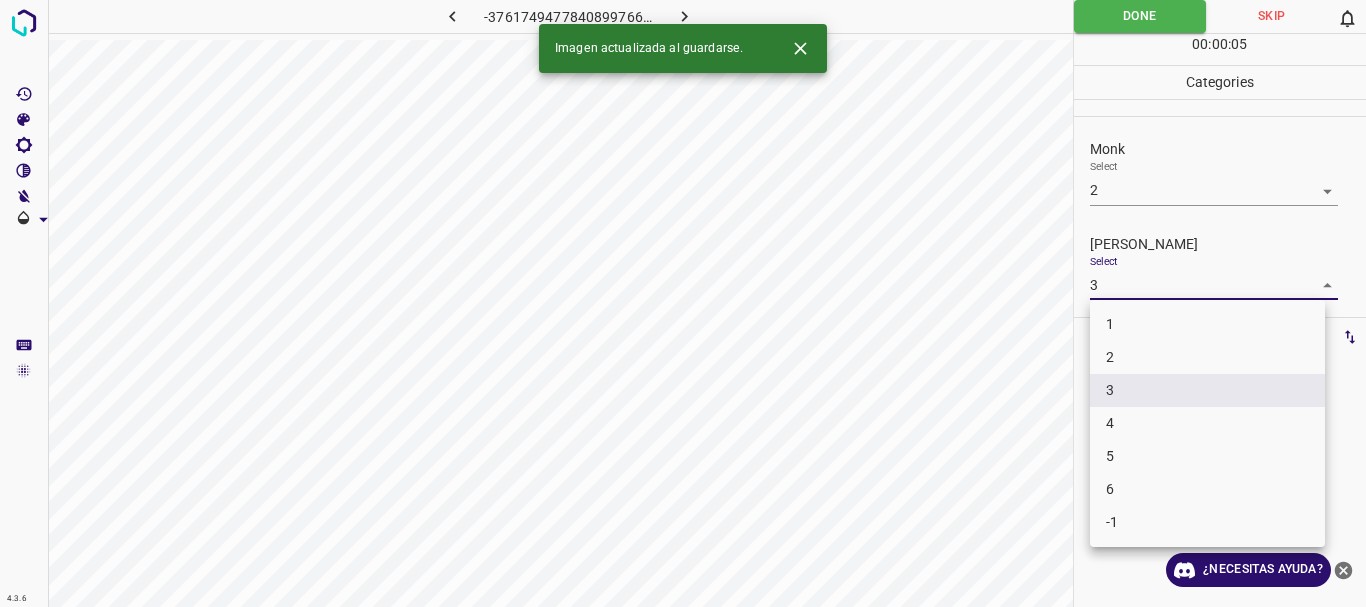 click on "4.3.6  -3761749477840899766.png Done Skip 0 00   : 00   : 05   Categories Monk   Select 2 2  Fitzpatrick   Select 3 3 Labels   0 Categories 1 Monk 2  Fitzpatrick Tools Space Change between modes (Draw & Edit) I Auto labeling R Restore zoom M Zoom in N Zoom out Delete Delete selecte label Filters Z Restore filters X Saturation filter C Brightness filter V Contrast filter B Gray scale filter General O Download Imagen actualizada al guardarse. ¿Necesitas ayuda? Texto original Valora esta traducción Tu opinión servirá para ayudar a mejorar el Traductor de Google - Texto - Esconder - Borrar 1 2 3 4 5 6 -1" at bounding box center [683, 303] 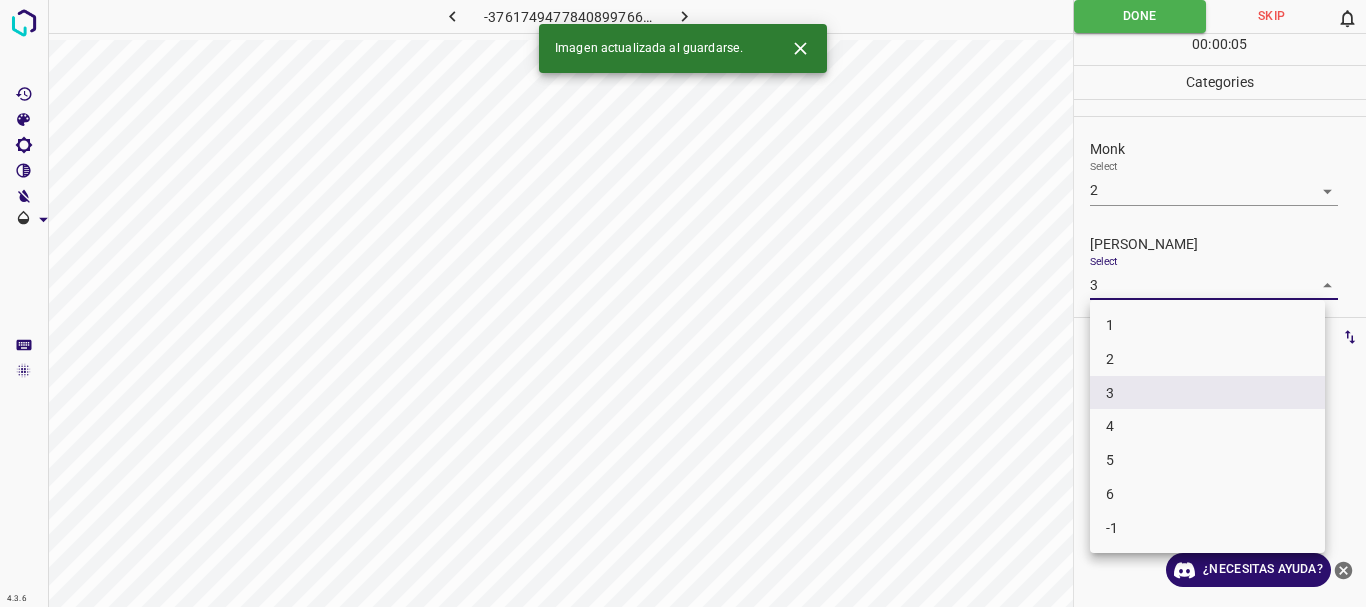 drag, startPoint x: 1129, startPoint y: 358, endPoint x: 1154, endPoint y: 13, distance: 345.9046 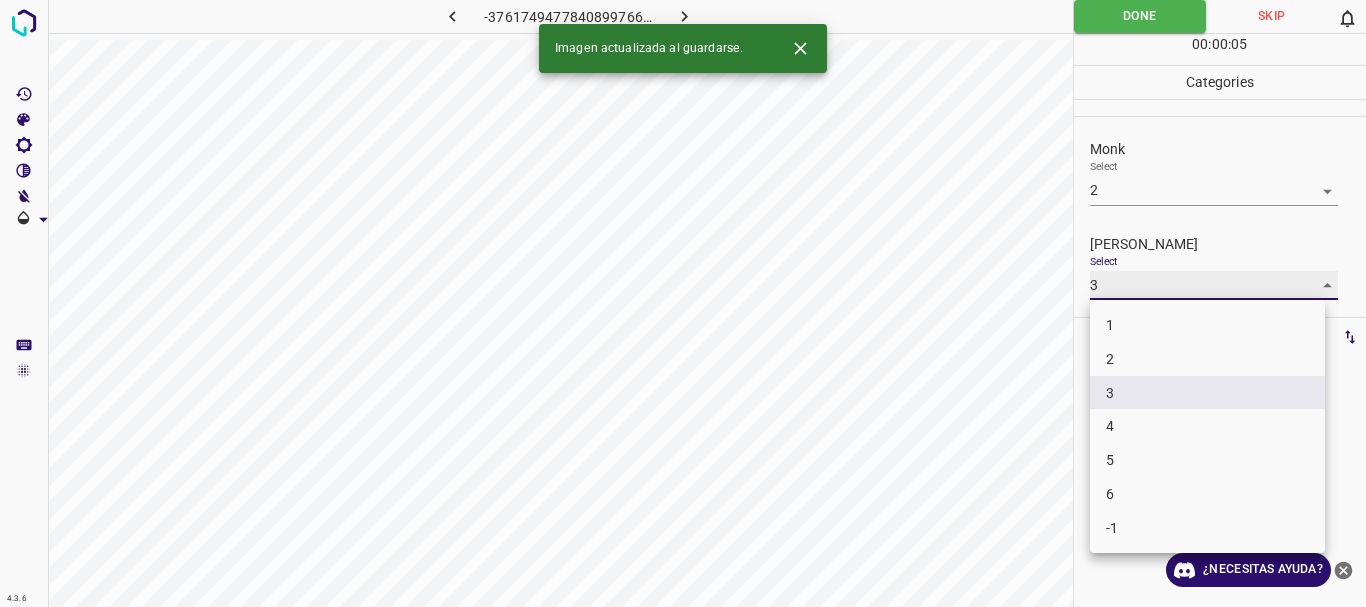 type on "2" 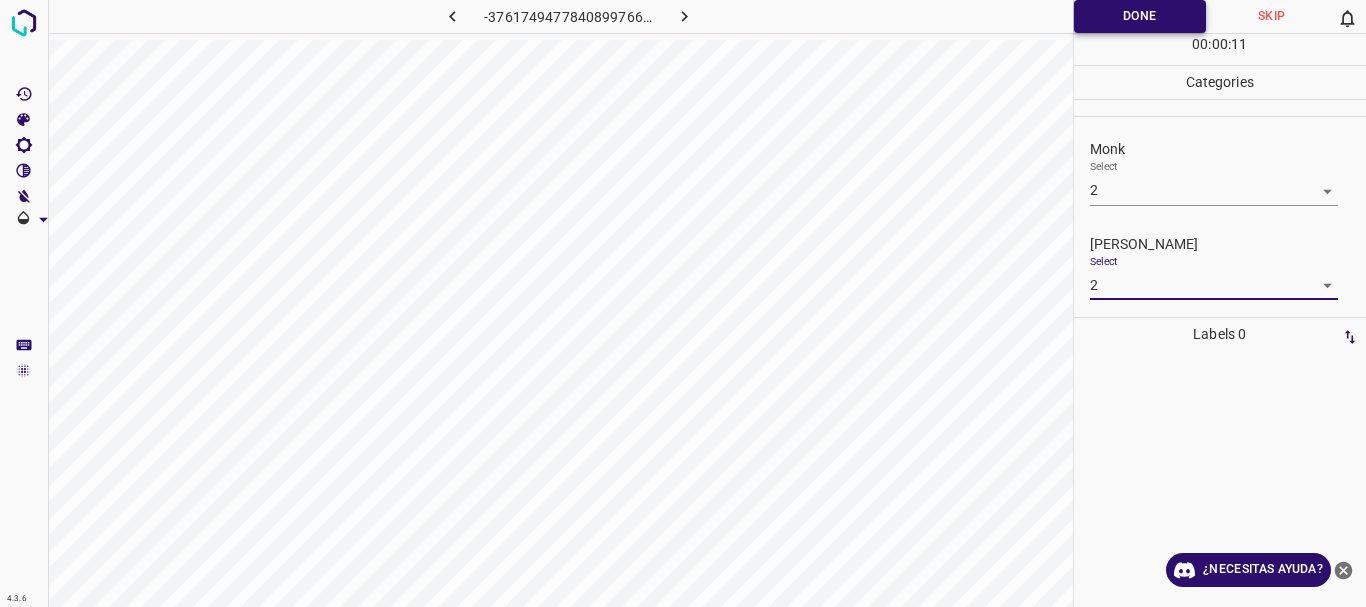 click on "Done" at bounding box center [1140, 16] 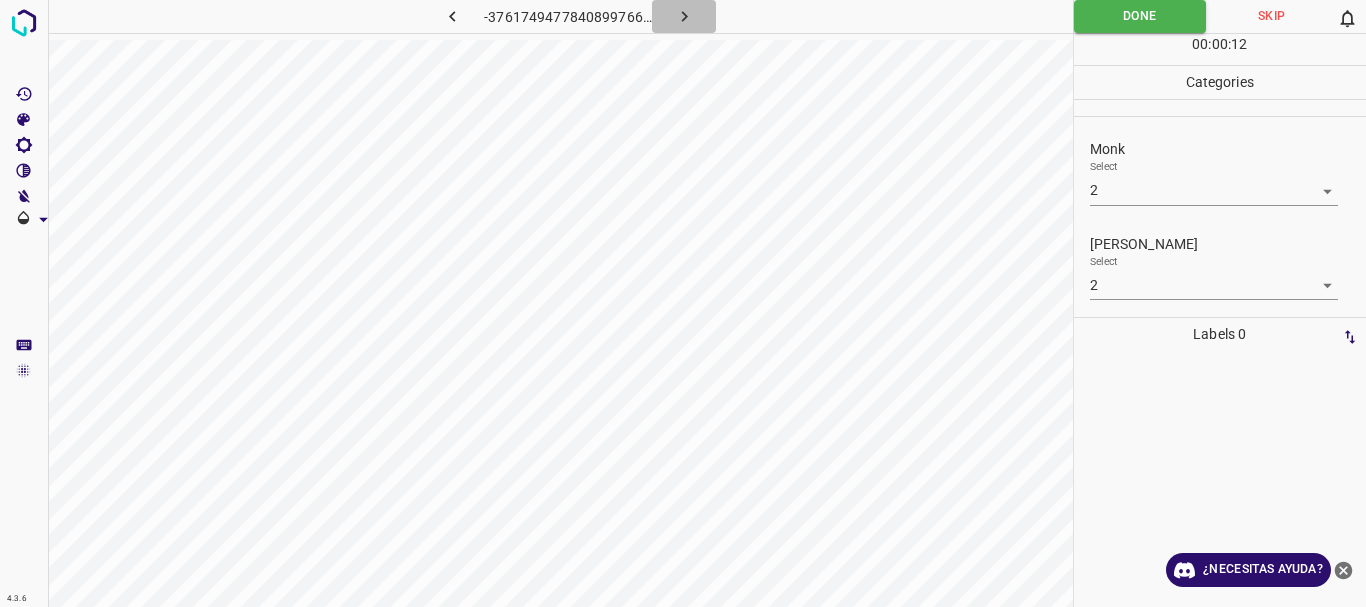 click 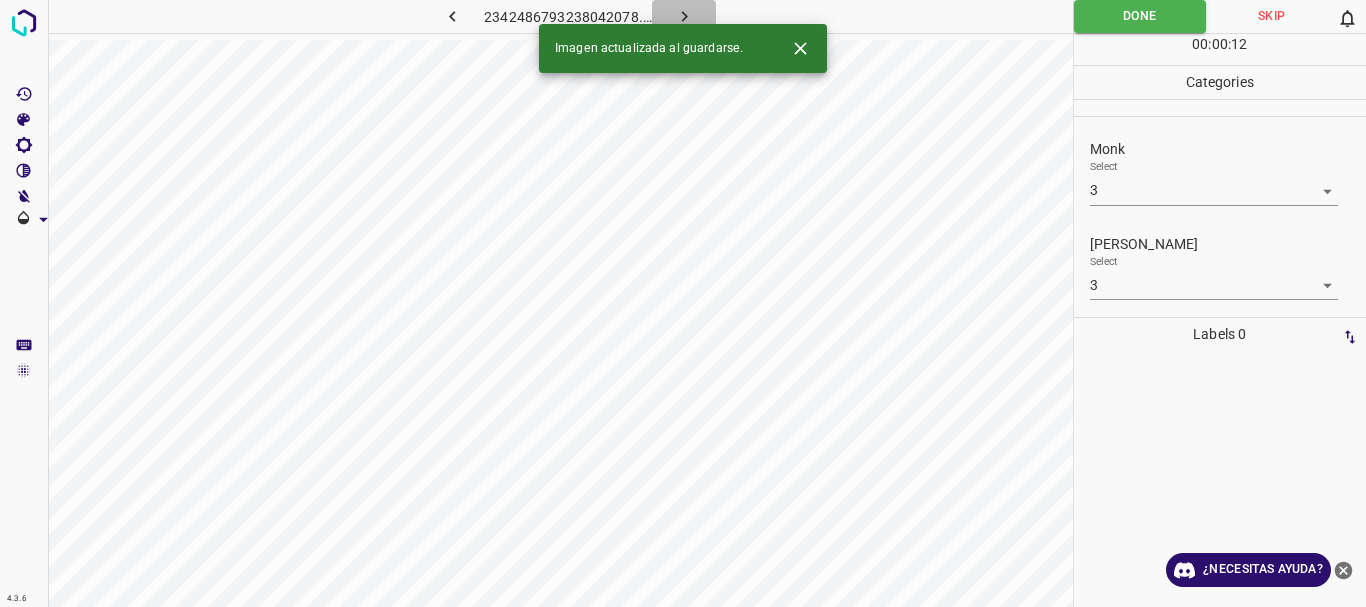 click at bounding box center (684, 16) 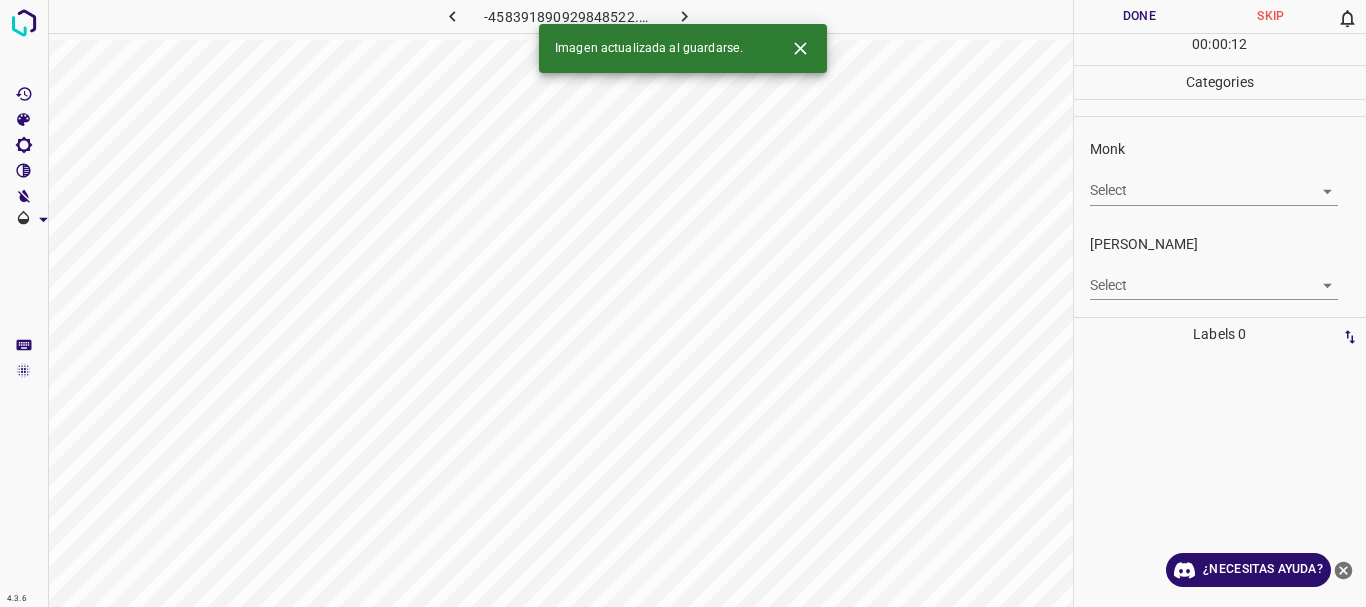 click on "4.3.6  -458391890929848522.png Done Skip 0 00   : 00   : 12   Categories Monk   Select ​  Fitzpatrick   Select ​ Labels   0 Categories 1 Monk 2  Fitzpatrick Tools Space Change between modes (Draw & Edit) I Auto labeling R Restore zoom M Zoom in N Zoom out Delete Delete selecte label Filters Z Restore filters X Saturation filter C Brightness filter V Contrast filter B Gray scale filter General O Download Imagen actualizada al guardarse. ¿Necesitas ayuda? Texto original Valora esta traducción Tu opinión servirá para ayudar a mejorar el Traductor de Google - Texto - Esconder - Borrar" at bounding box center [683, 303] 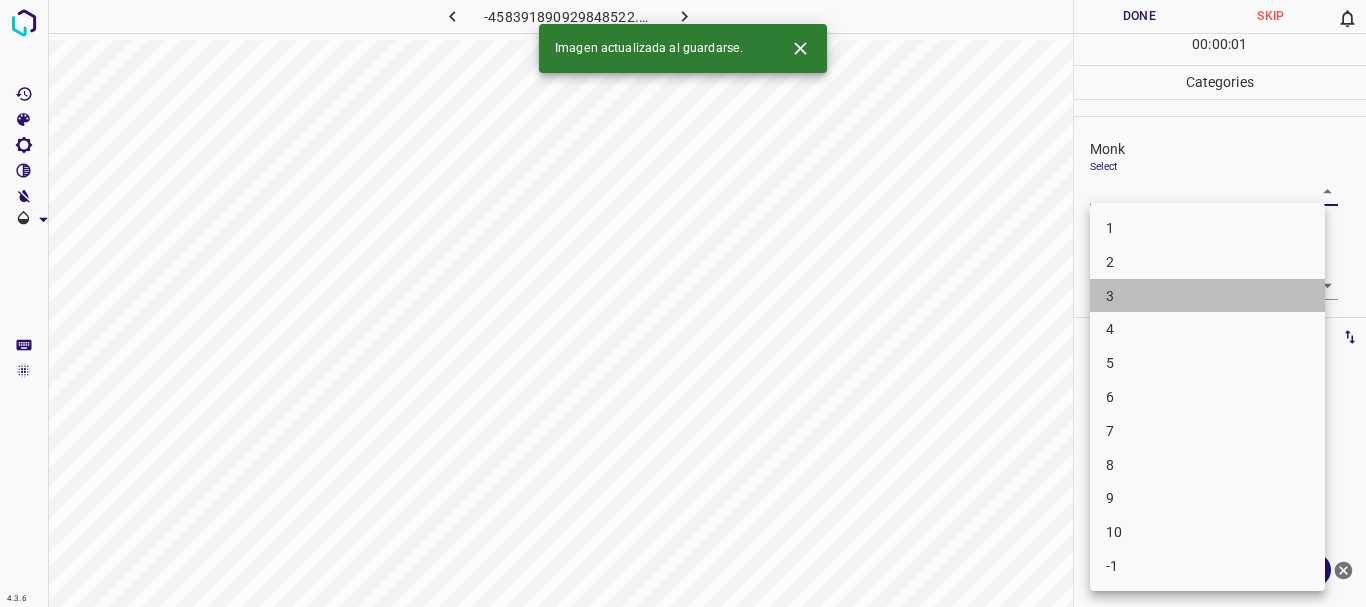 click on "3" at bounding box center [1207, 296] 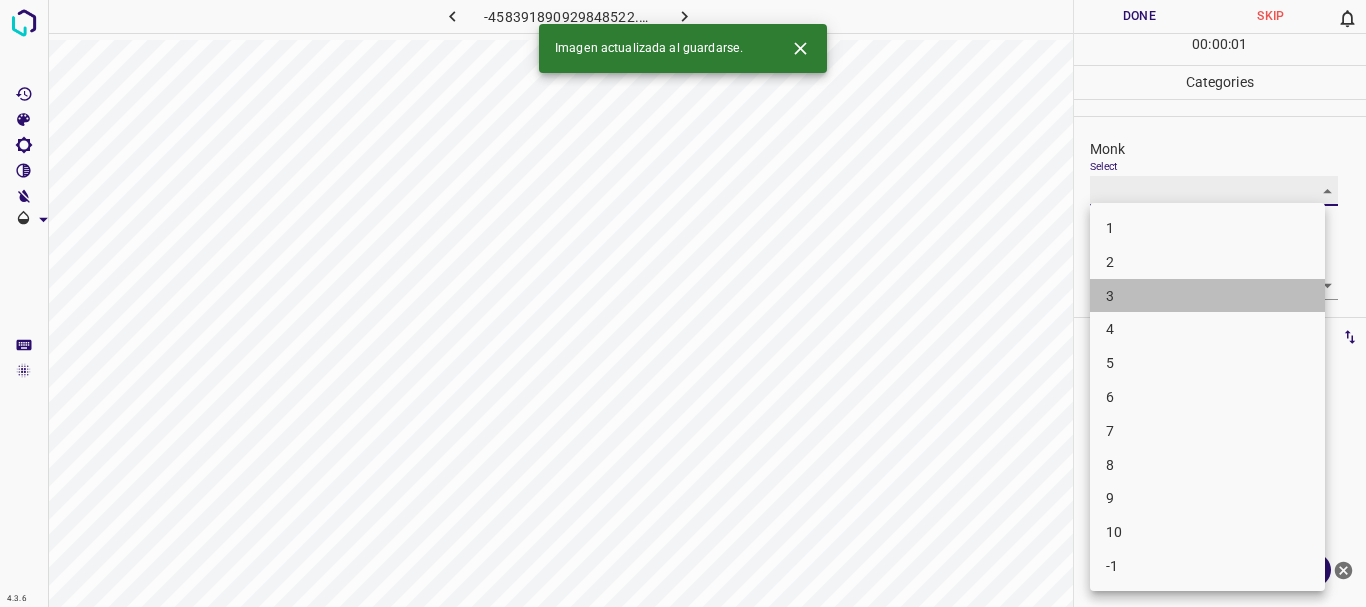 type on "3" 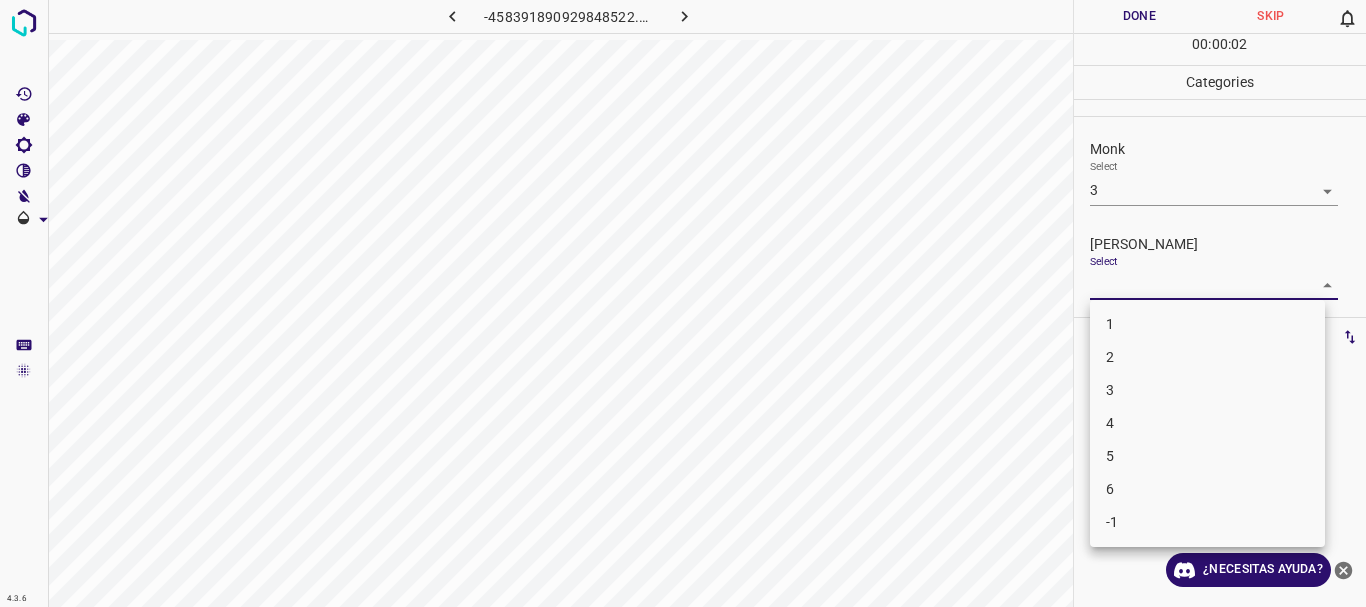 click on "4.3.6  -458391890929848522.png Done Skip 0 00   : 00   : 02   Categories Monk   Select 3 3  Fitzpatrick   Select ​ Labels   0 Categories 1 Monk 2  Fitzpatrick Tools Space Change between modes (Draw & Edit) I Auto labeling R Restore zoom M Zoom in N Zoom out Delete Delete selecte label Filters Z Restore filters X Saturation filter C Brightness filter V Contrast filter B Gray scale filter General O Download ¿Necesitas ayuda? Texto original Valora esta traducción Tu opinión servirá para ayudar a mejorar el Traductor de Google - Texto - Esconder - Borrar 1 2 3 4 5 6 -1" at bounding box center (683, 303) 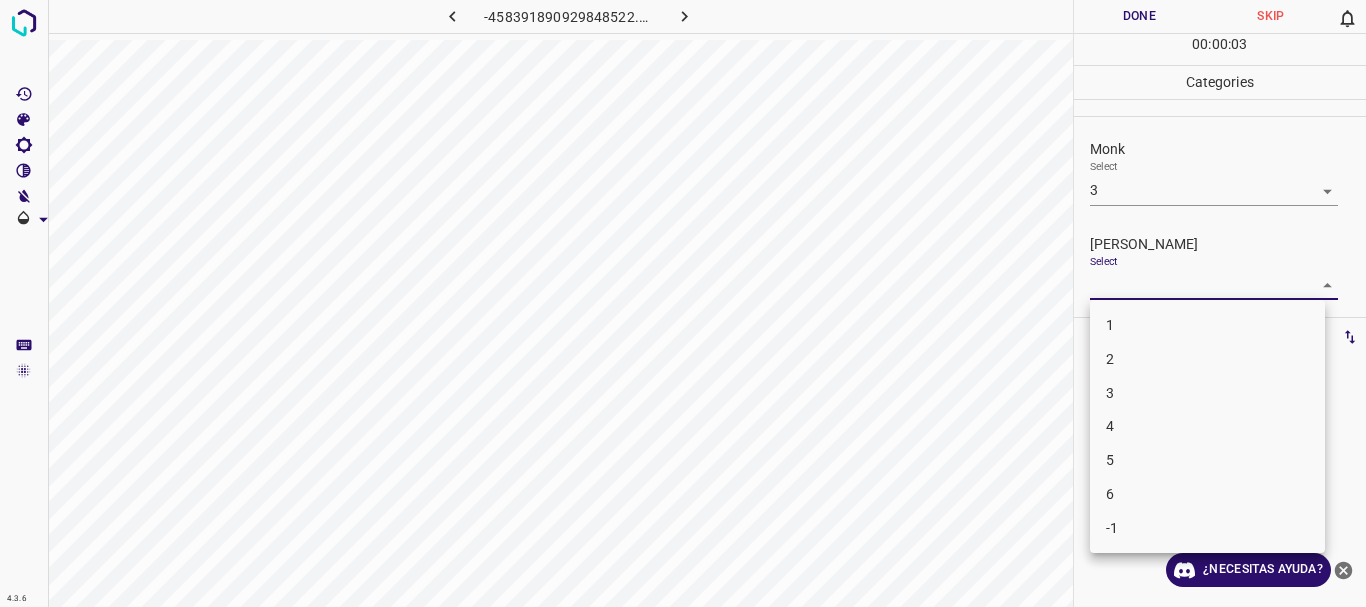 click on "2" at bounding box center [1207, 359] 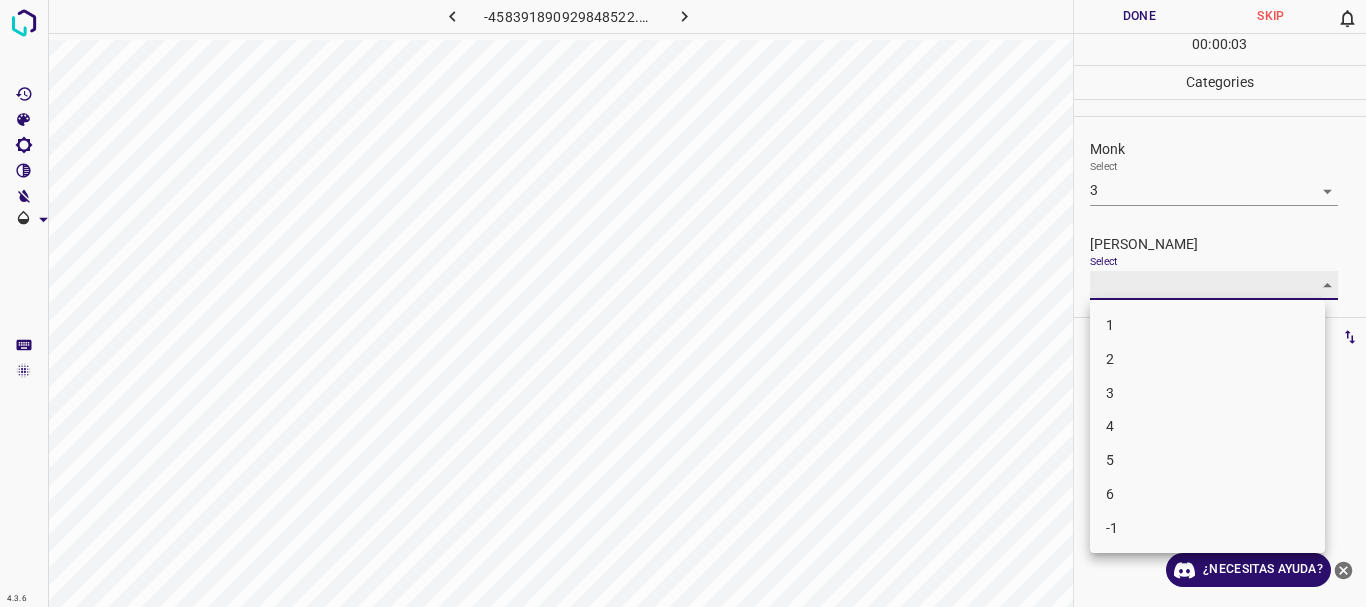 type on "2" 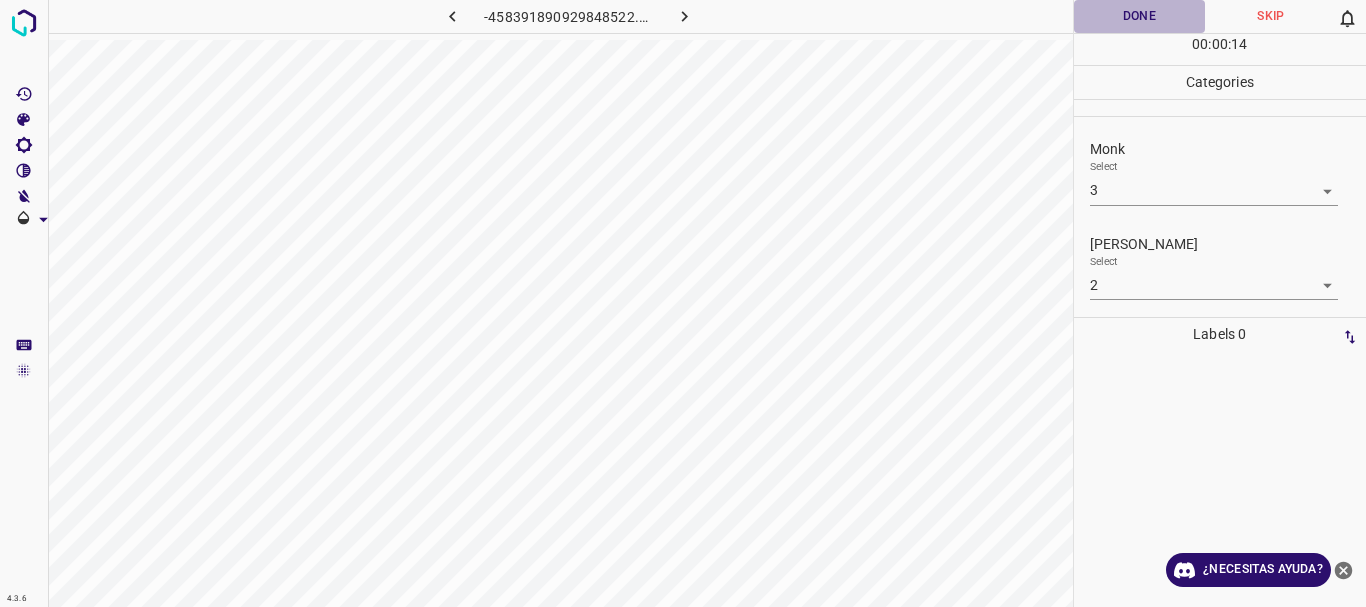 click on "Done" at bounding box center [1140, 16] 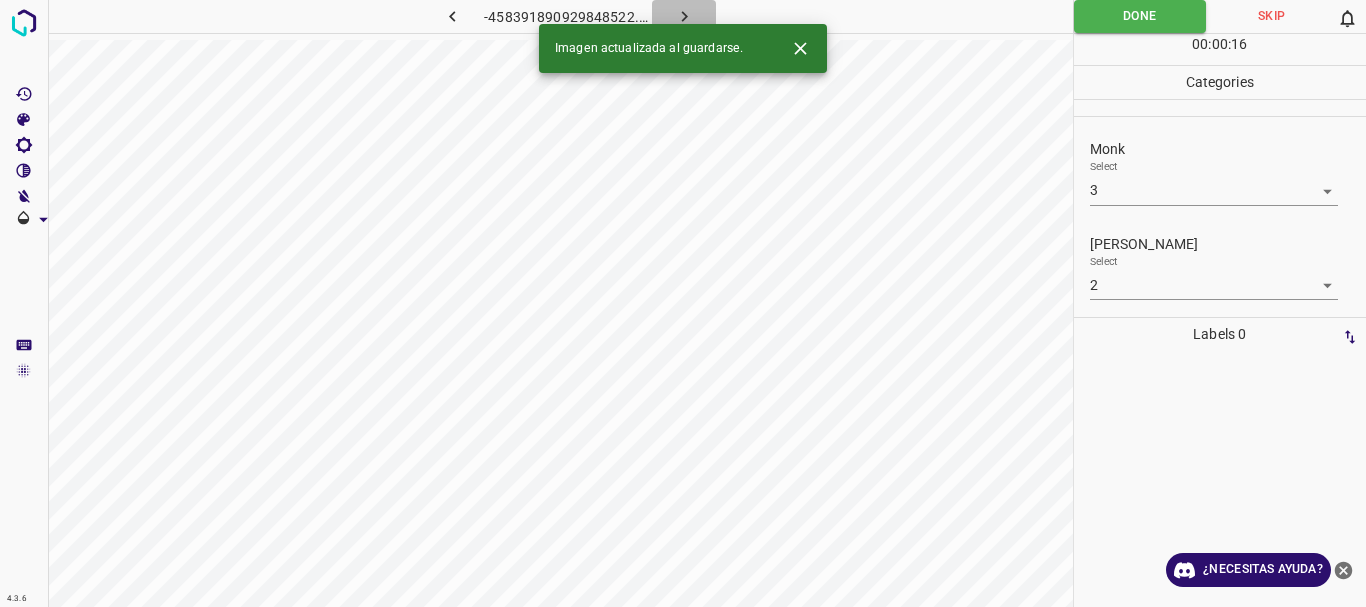 click at bounding box center [684, 16] 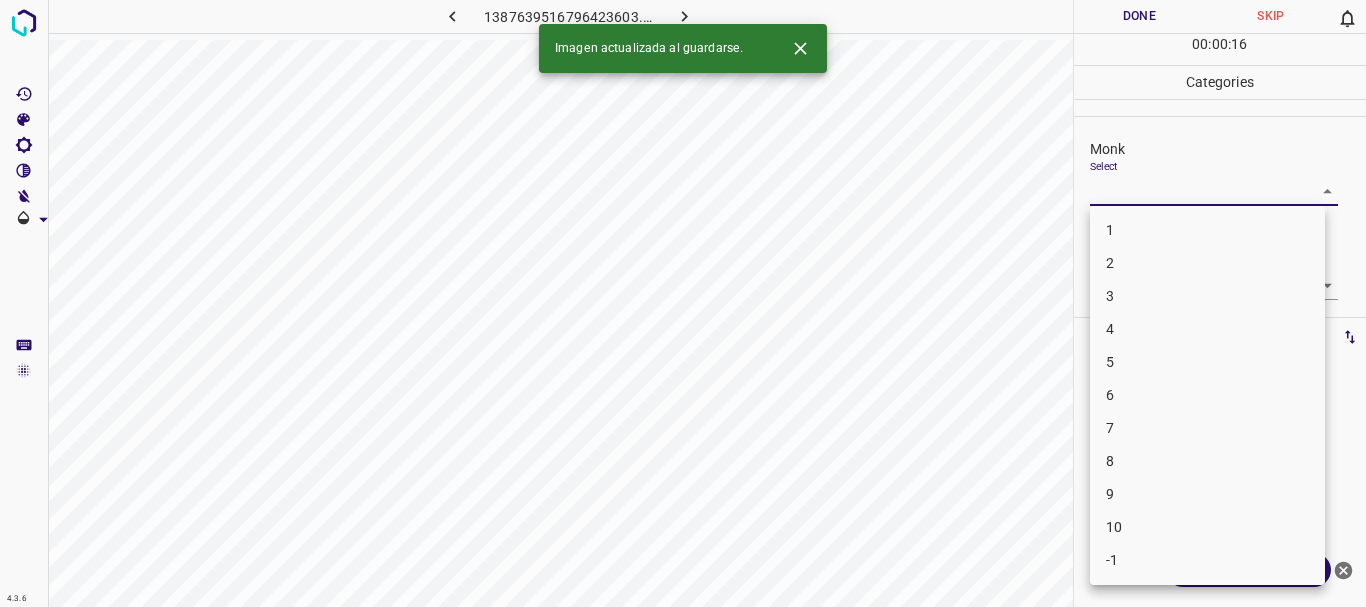 click on "4.3.6  1387639516796423603.png Done Skip 0 00   : 00   : 16   Categories Monk   Select ​  Fitzpatrick   Select ​ Labels   0 Categories 1 Monk 2  Fitzpatrick Tools Space Change between modes (Draw & Edit) I Auto labeling R Restore zoom M Zoom in N Zoom out Delete Delete selecte label Filters Z Restore filters X Saturation filter C Brightness filter V Contrast filter B Gray scale filter General O Download Imagen actualizada al guardarse. ¿Necesitas ayuda? Texto original Valora esta traducción Tu opinión servirá para ayudar a mejorar el Traductor de Google - Texto - Esconder - Borrar 1 2 3 4 5 6 7 8 9 10 -1" at bounding box center [683, 303] 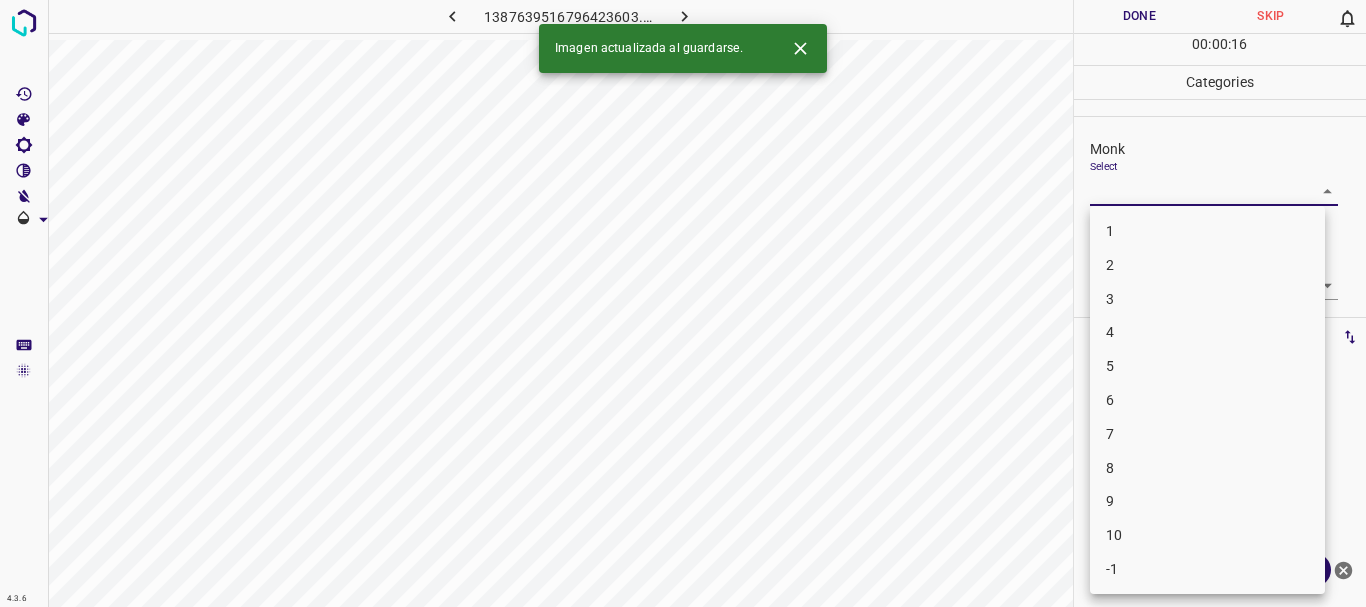 click on "3" at bounding box center [1207, 299] 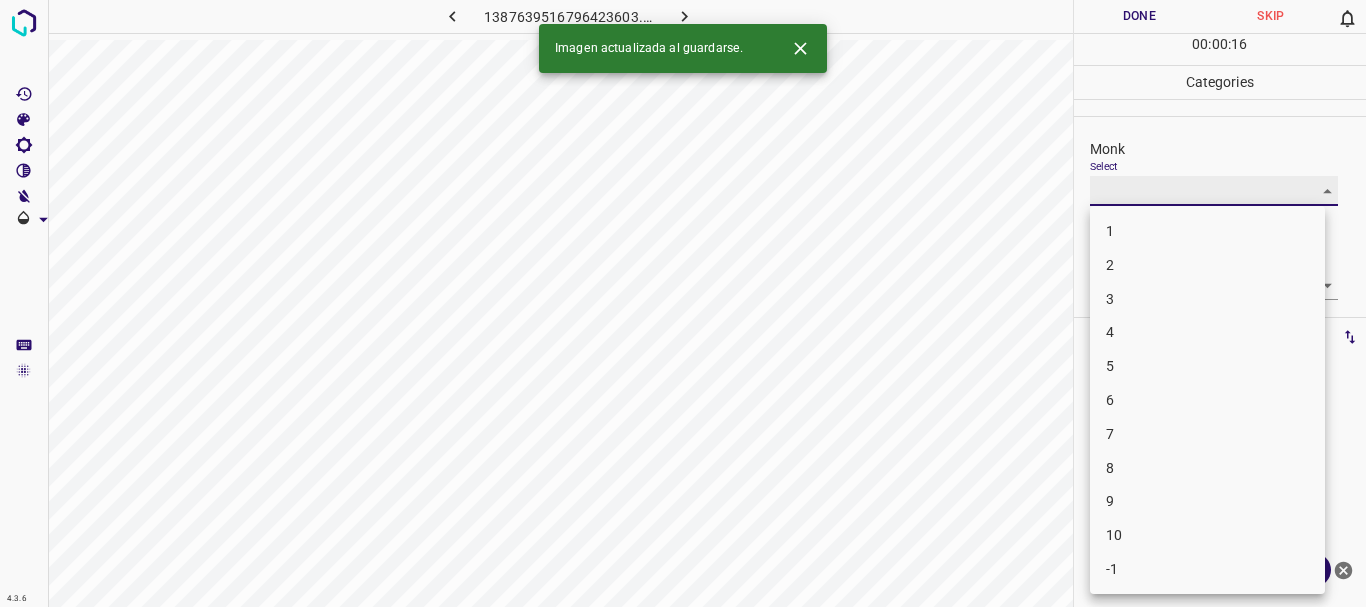 type on "3" 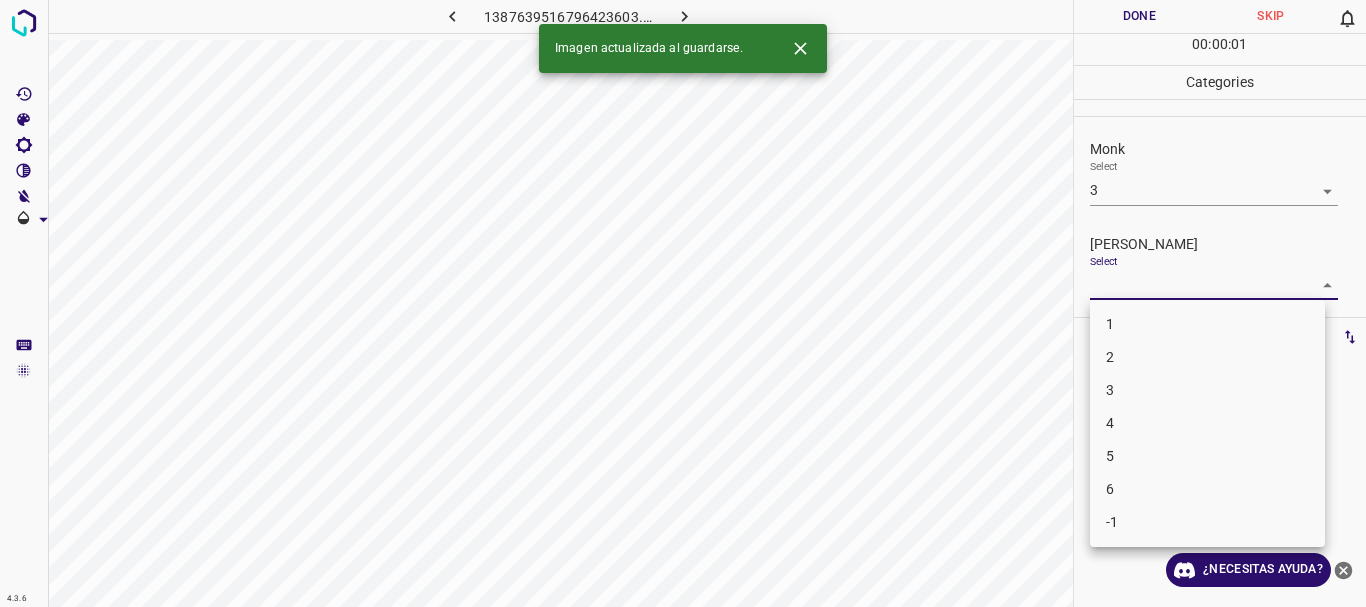 click on "4.3.6  1387639516796423603.png Done Skip 0 00   : 00   : 01   Categories Monk   Select 3 3  Fitzpatrick   Select ​ Labels   0 Categories 1 Monk 2  Fitzpatrick Tools Space Change between modes (Draw & Edit) I Auto labeling R Restore zoom M Zoom in N Zoom out Delete Delete selecte label Filters Z Restore filters X Saturation filter C Brightness filter V Contrast filter B Gray scale filter General O Download Imagen actualizada al guardarse. ¿Necesitas ayuda? Texto original Valora esta traducción Tu opinión servirá para ayudar a mejorar el Traductor de Google - Texto - Esconder - Borrar 1 2 3 4 5 6 -1" at bounding box center (683, 303) 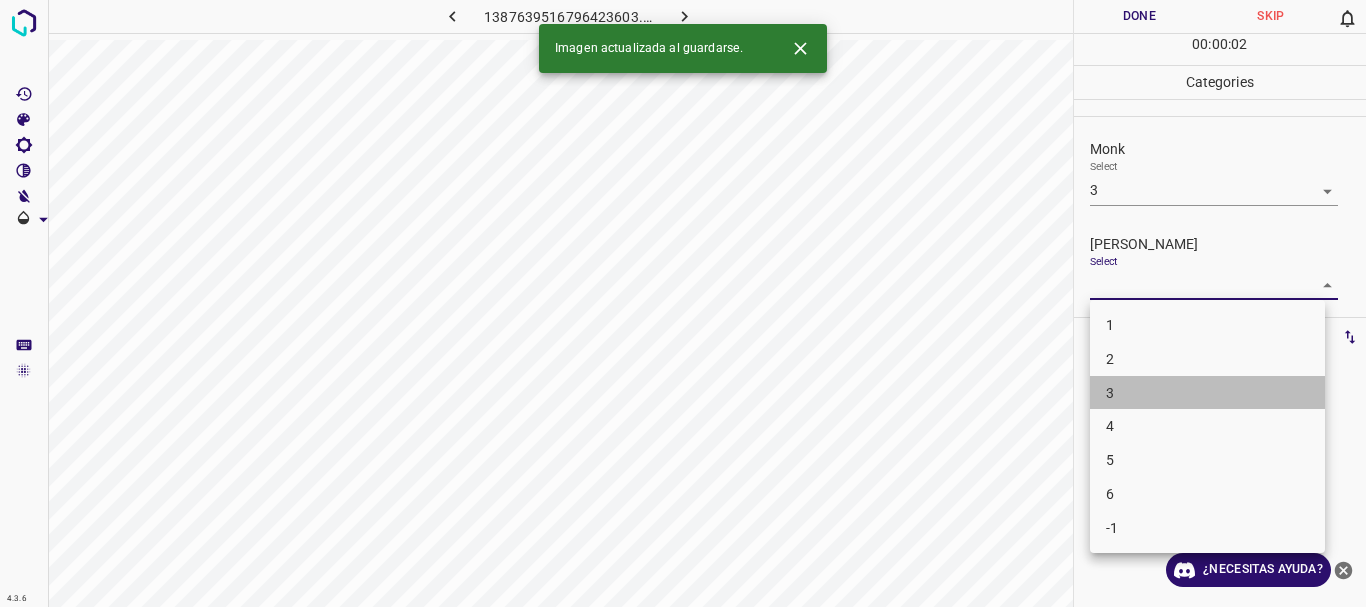 click on "3" at bounding box center [1207, 393] 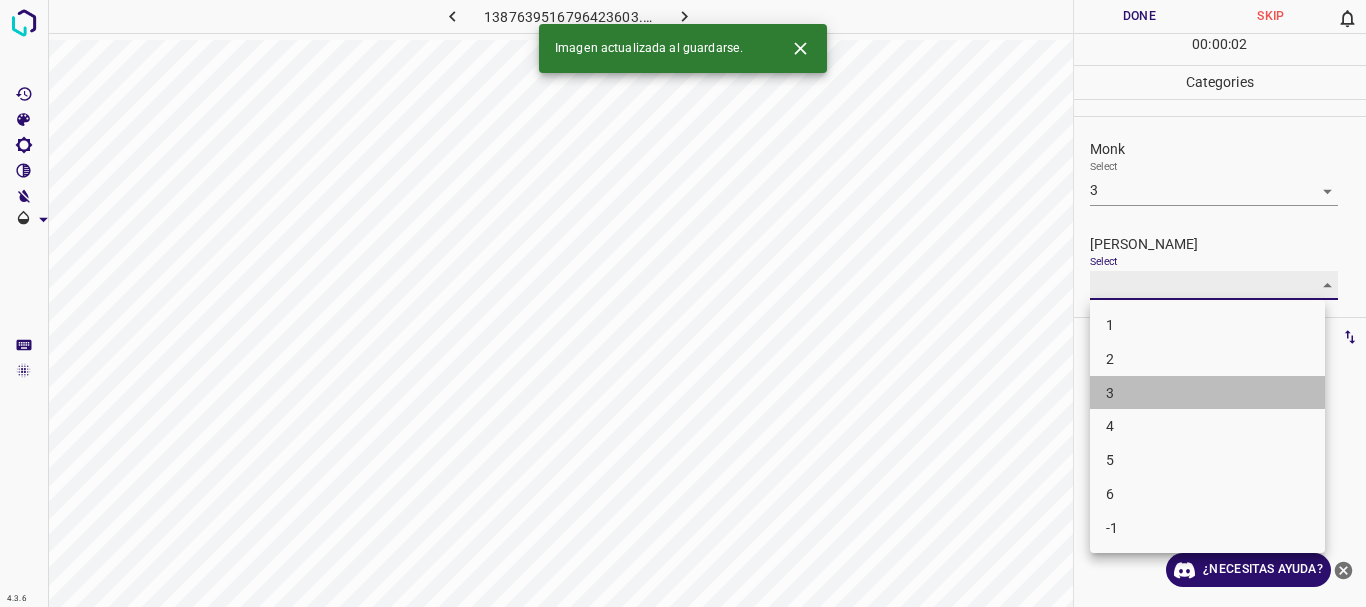 type on "3" 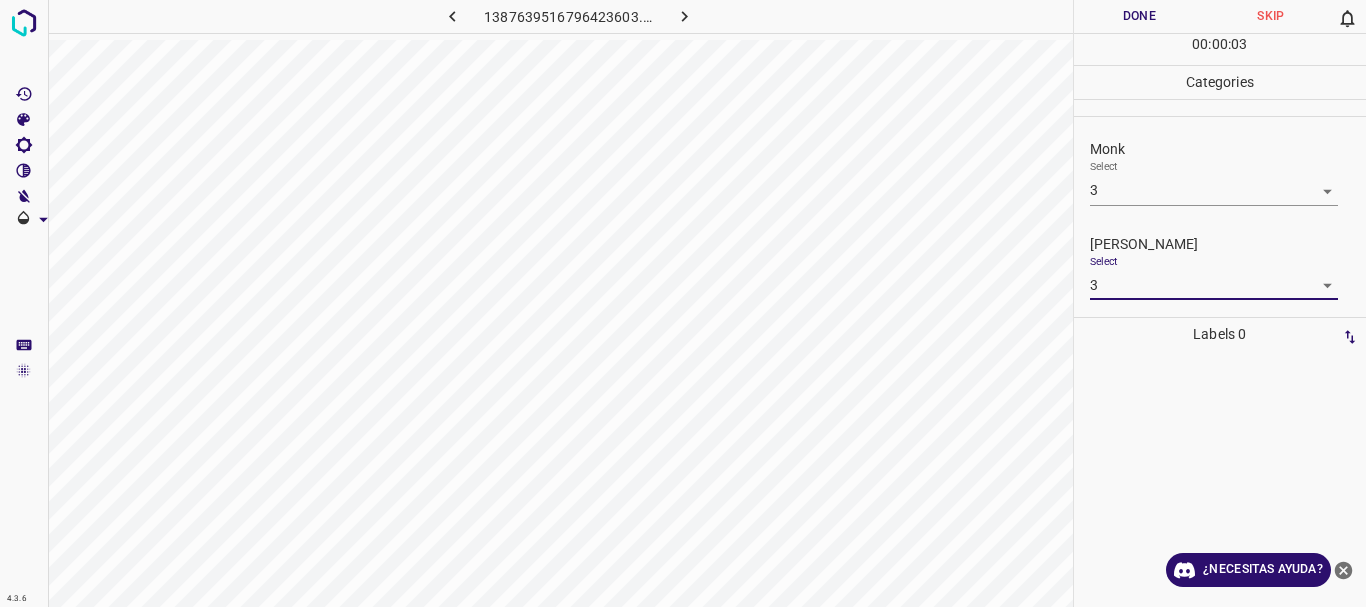 click on "Done" at bounding box center [1140, 16] 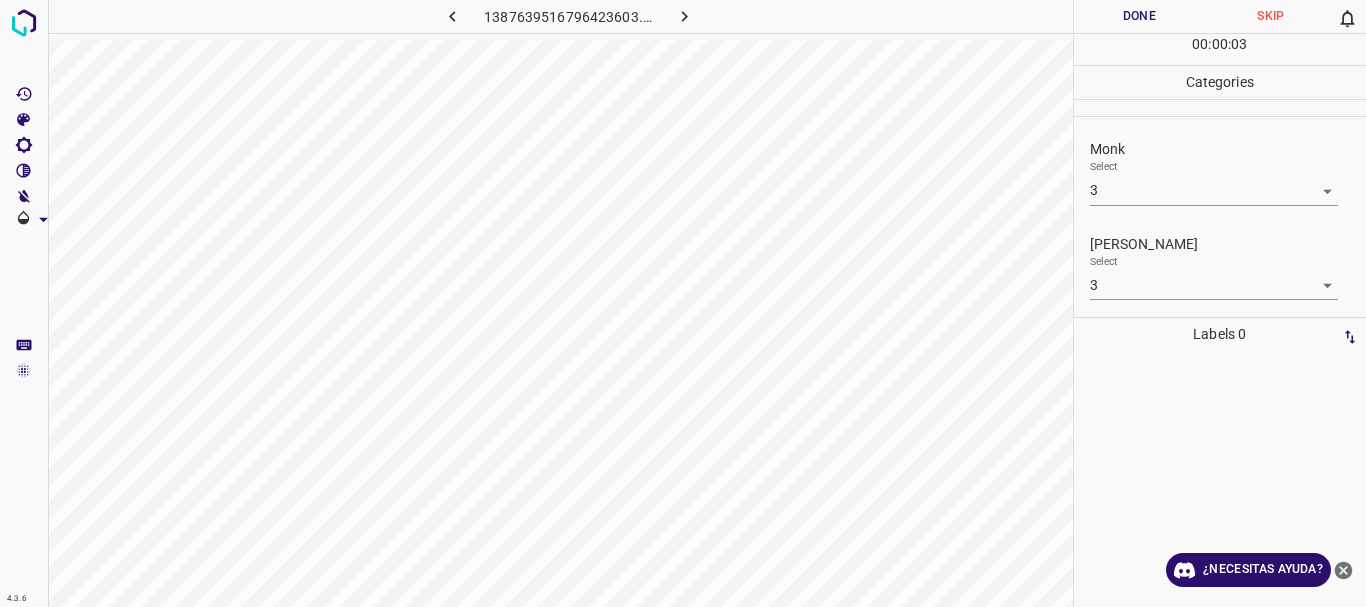 click at bounding box center (684, 16) 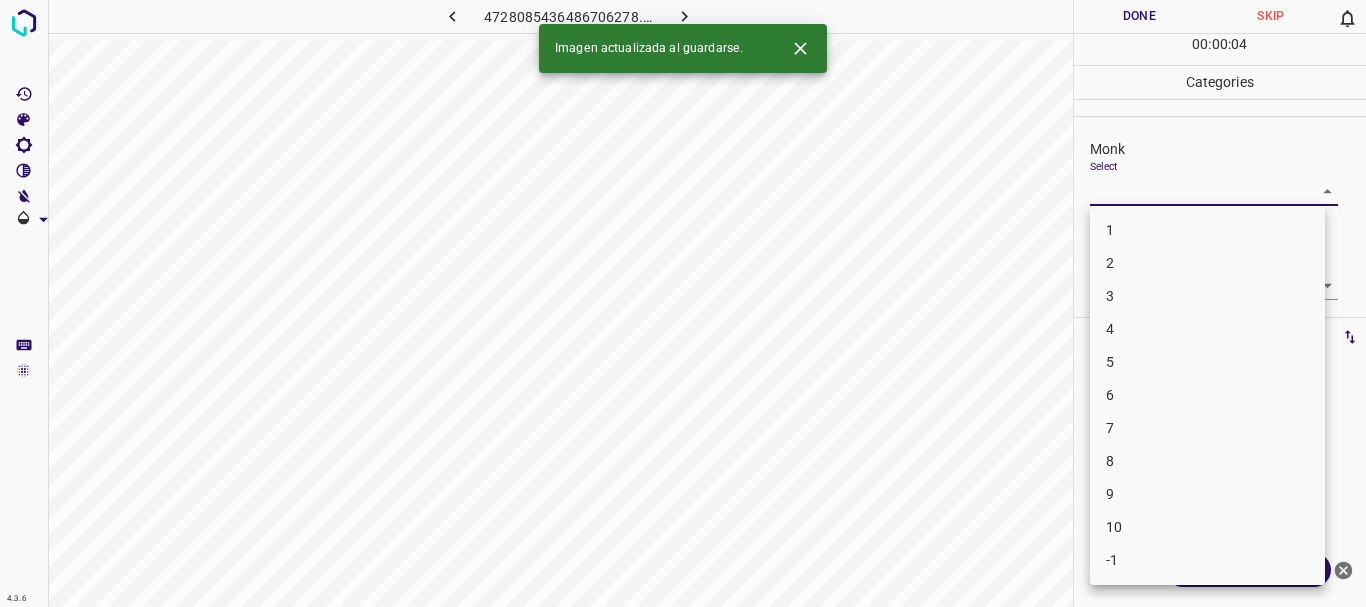 click on "4.3.6  4728085436486706278.png Done Skip 0 00   : 00   : 04   Categories Monk   Select ​  Fitzpatrick   Select ​ Labels   0 Categories 1 Monk 2  Fitzpatrick Tools Space Change between modes (Draw & Edit) I Auto labeling R Restore zoom M Zoom in N Zoom out Delete Delete selecte label Filters Z Restore filters X Saturation filter C Brightness filter V Contrast filter B Gray scale filter General O Download Imagen actualizada al guardarse. ¿Necesitas ayuda? Texto original Valora esta traducción Tu opinión servirá para ayudar a mejorar el Traductor de Google - Texto - Esconder - Borrar 1 2 3 4 5 6 7 8 9 10 -1" at bounding box center (683, 303) 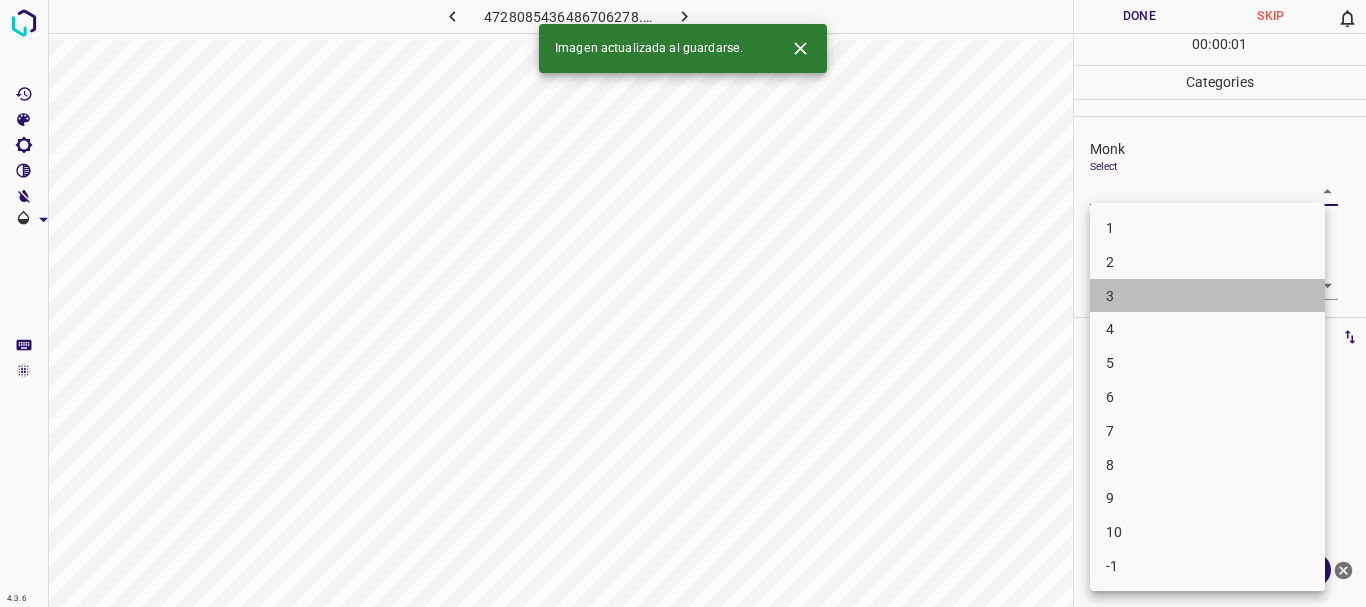 click on "3" at bounding box center (1207, 296) 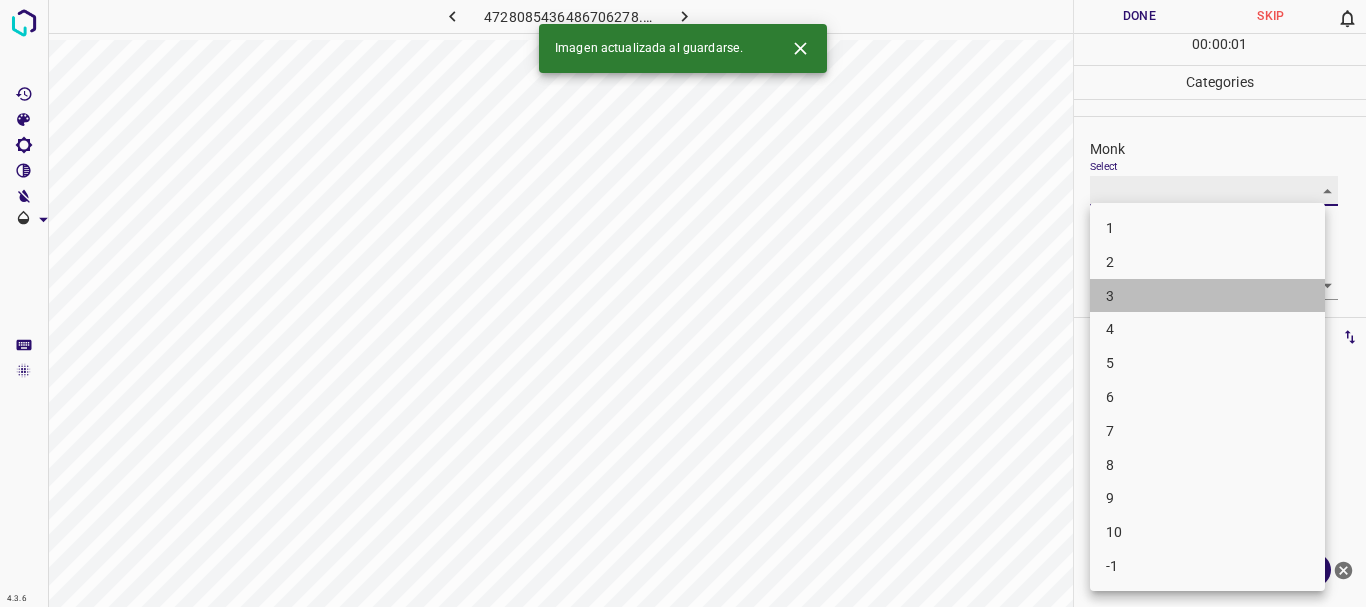 type on "3" 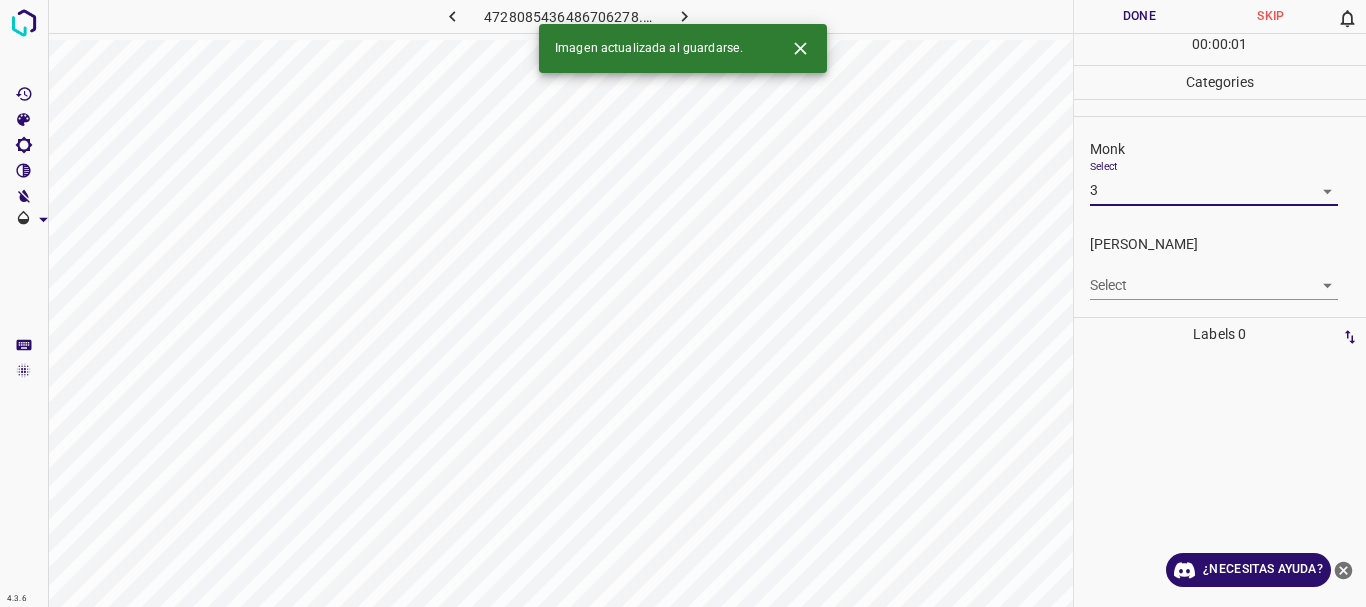 click on "4.3.6  4728085436486706278.png Done Skip 0 00   : 00   : 01   Categories Monk   Select 3 3  Fitzpatrick   Select ​ Labels   0 Categories 1 Monk 2  Fitzpatrick Tools Space Change between modes (Draw & Edit) I Auto labeling R Restore zoom M Zoom in N Zoom out Delete Delete selecte label Filters Z Restore filters X Saturation filter C Brightness filter V Contrast filter B Gray scale filter General O Download Imagen actualizada al guardarse. ¿Necesitas ayuda? Texto original Valora esta traducción Tu opinión servirá para ayudar a mejorar el Traductor de Google - Texto - Esconder - Borrar" at bounding box center (683, 303) 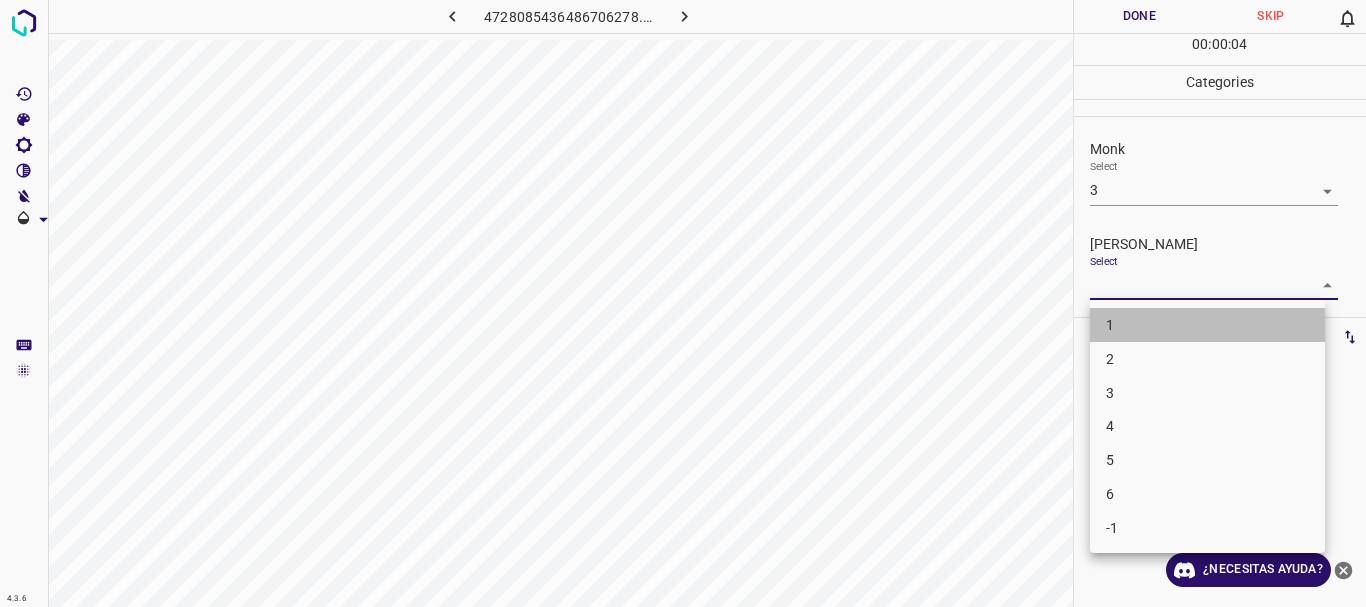 click on "1" at bounding box center (1207, 325) 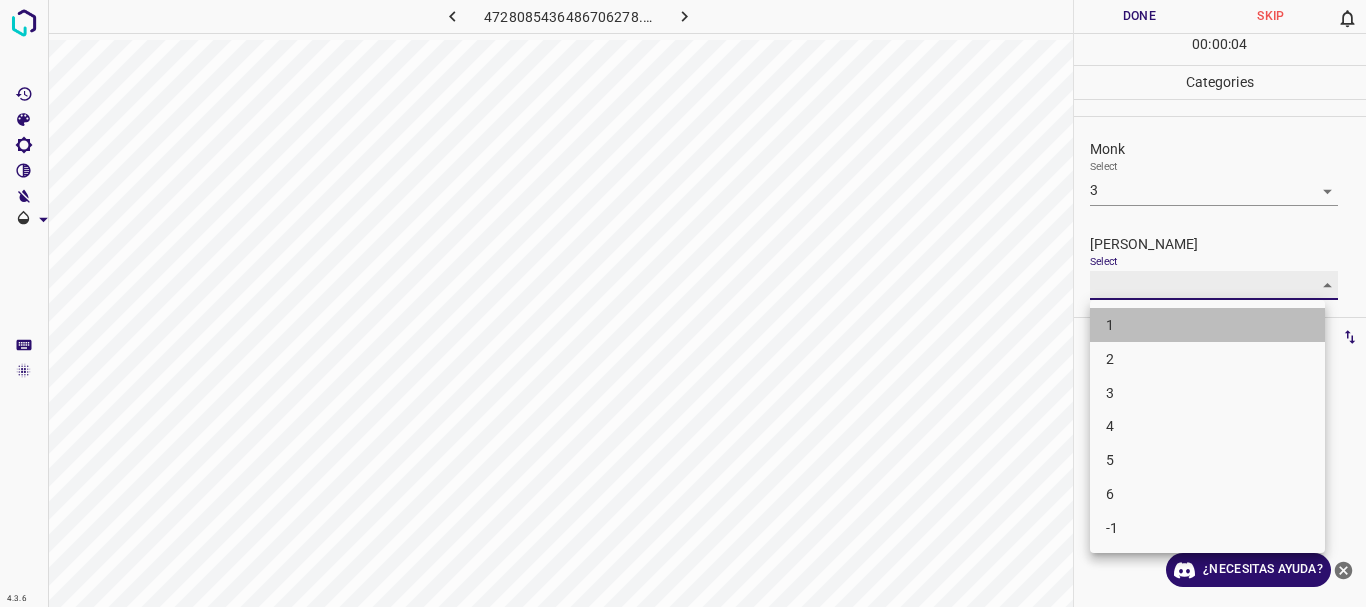 type on "1" 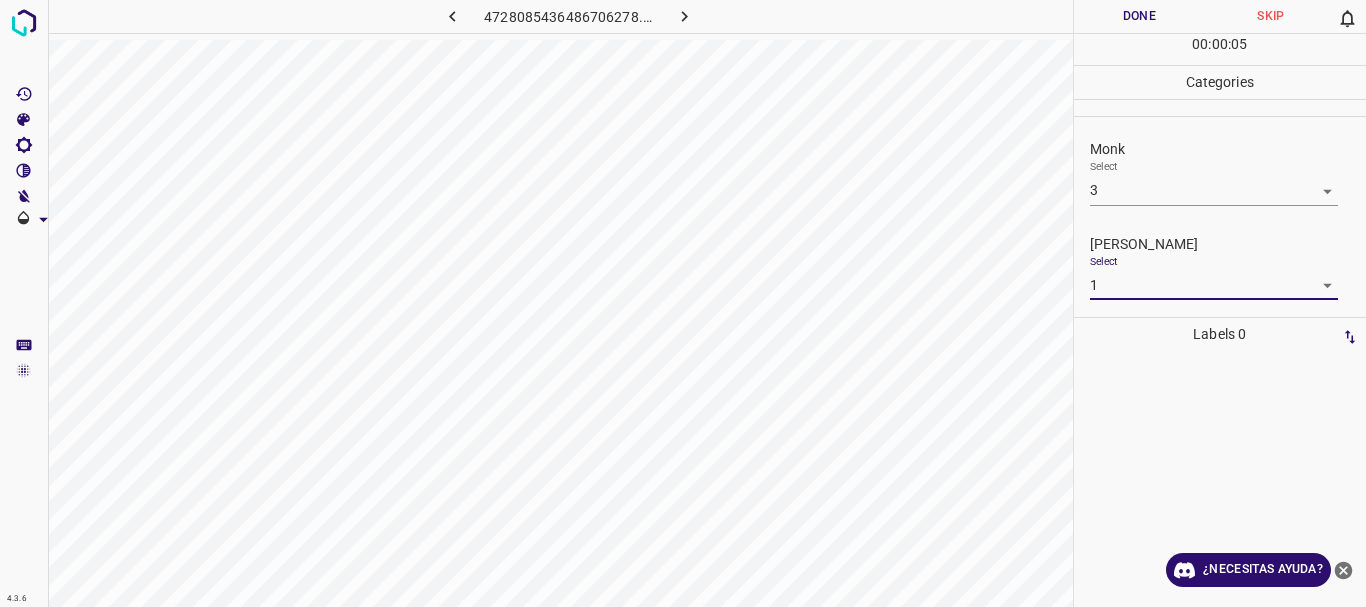 click on "4.3.6  4728085436486706278.png Done Skip 0 00   : 00   : 05   Categories Monk   Select 3 3  Fitzpatrick   Select 1 1 Labels   0 Categories 1 Monk 2  Fitzpatrick Tools Space Change between modes (Draw & Edit) I Auto labeling R Restore zoom M Zoom in N Zoom out Delete Delete selecte label Filters Z Restore filters X Saturation filter C Brightness filter V Contrast filter B Gray scale filter General O Download ¿Necesitas ayuda? Texto original Valora esta traducción Tu opinión servirá para ayudar a mejorar el Traductor de Google - Texto - Esconder - Borrar" at bounding box center [683, 303] 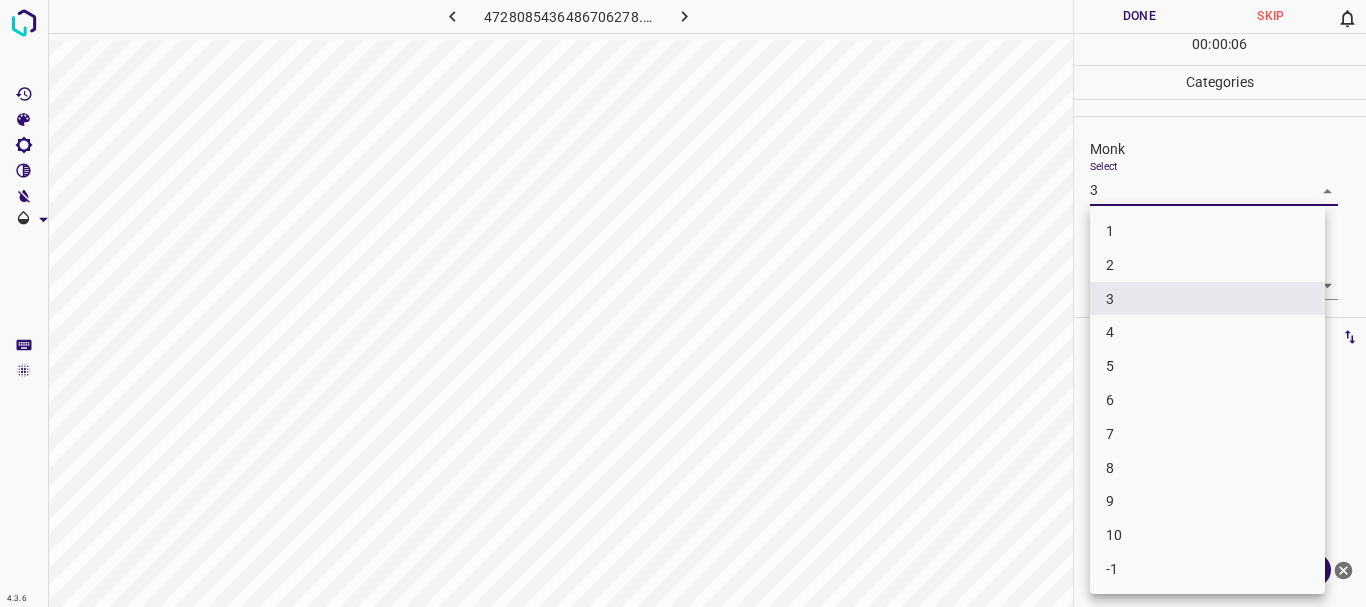 drag, startPoint x: 1123, startPoint y: 270, endPoint x: 1088, endPoint y: 88, distance: 185.33484 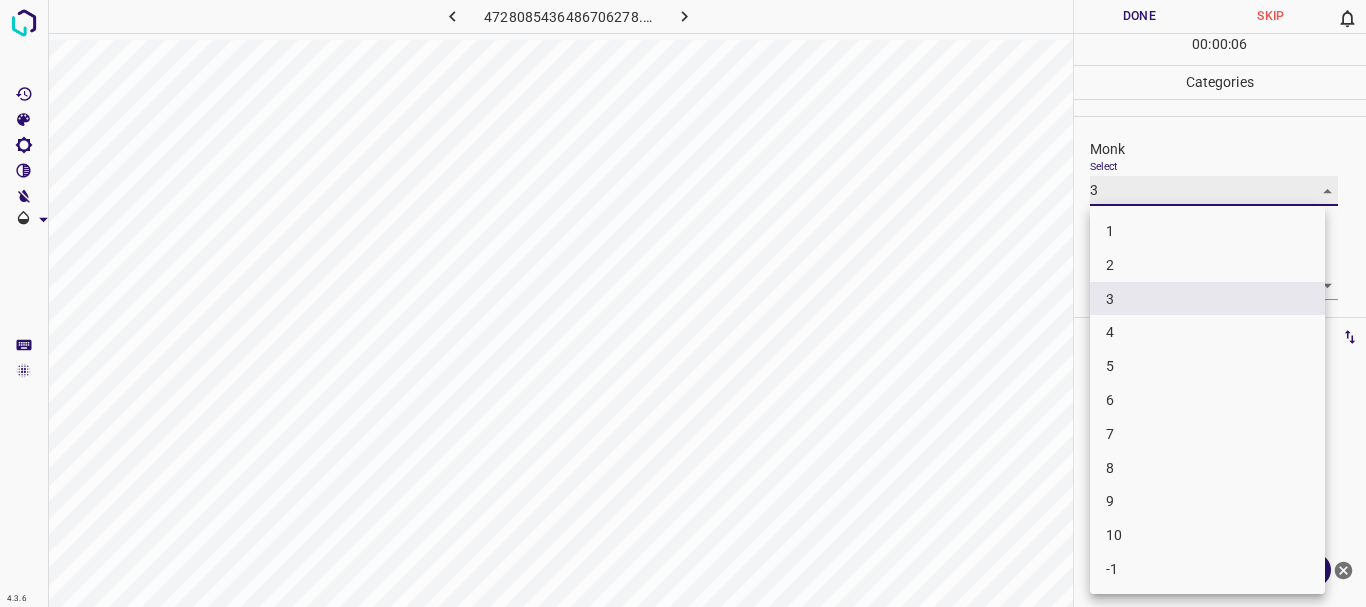 type on "2" 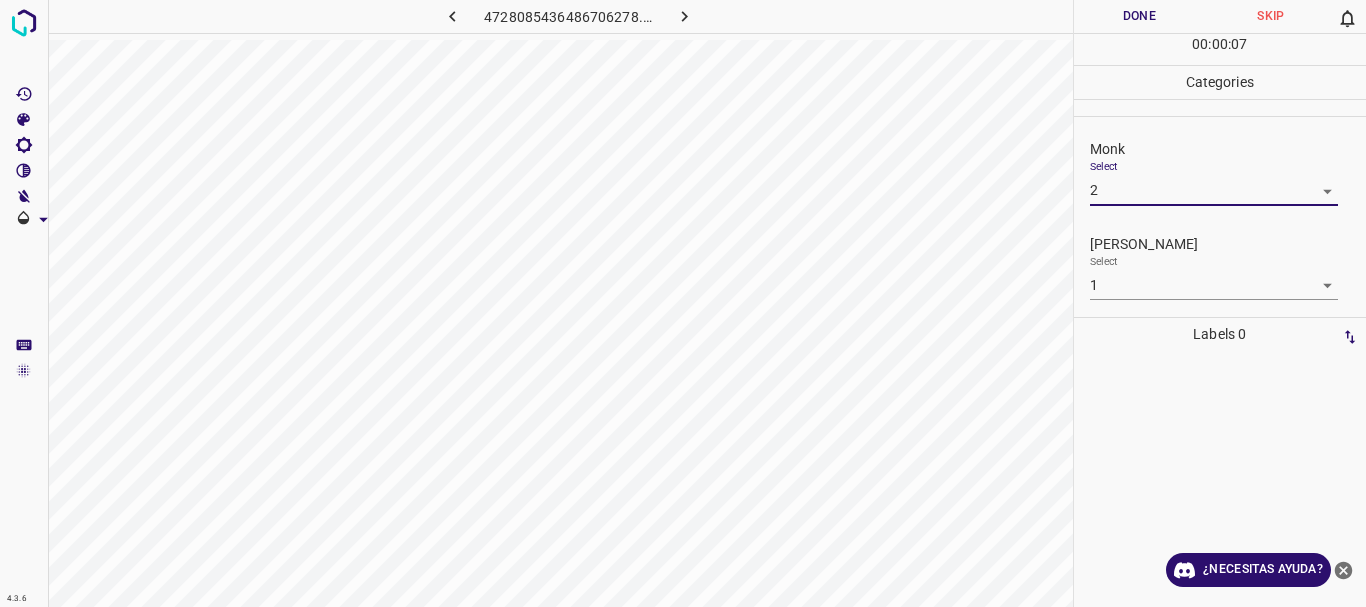 drag, startPoint x: 1144, startPoint y: 17, endPoint x: 1027, endPoint y: 38, distance: 118.869675 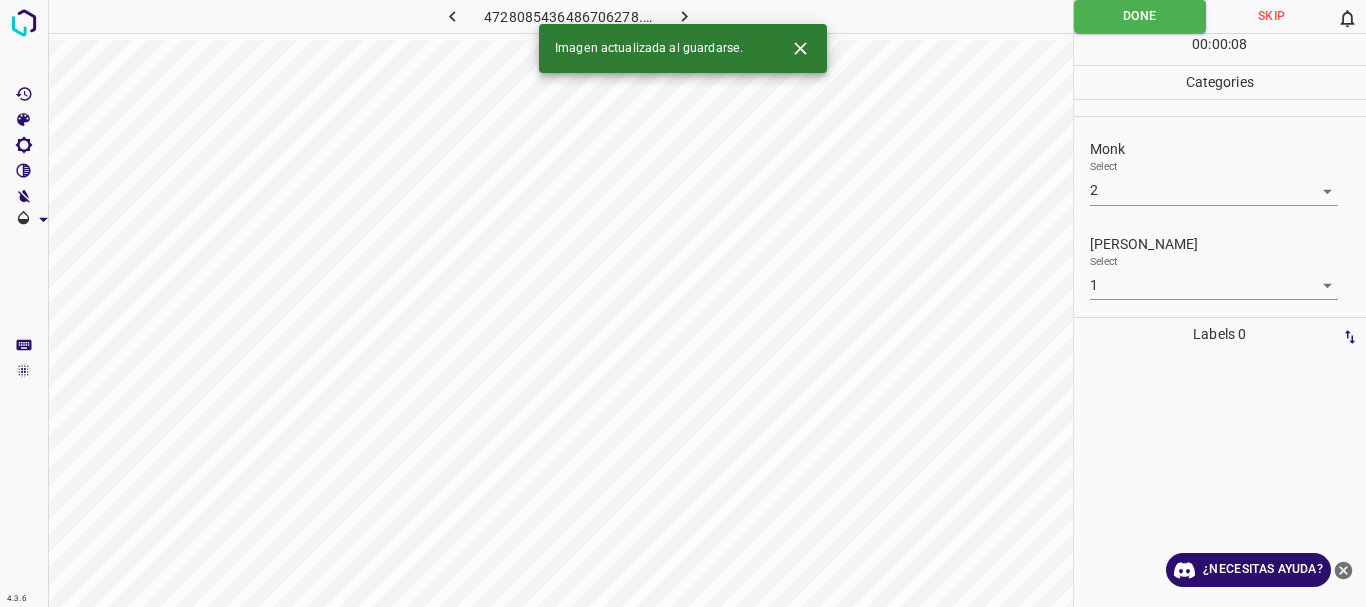 click on "4.3.6  4728085436486706278.png Done Skip 0 00   : 00   : 08   Categories Monk   Select 2 2  Fitzpatrick   Select 1 1 Labels   0 Categories 1 Monk 2  Fitzpatrick Tools Space Change between modes (Draw & Edit) I Auto labeling R Restore zoom M Zoom in N Zoom out Delete Delete selecte label Filters Z Restore filters X Saturation filter C Brightness filter V Contrast filter B Gray scale filter General O Download Imagen actualizada al guardarse. ¿Necesitas ayuda? Texto original Valora esta traducción Tu opinión servirá para ayudar a mejorar el Traductor de Google - Texto - Esconder - Borrar" at bounding box center [683, 303] 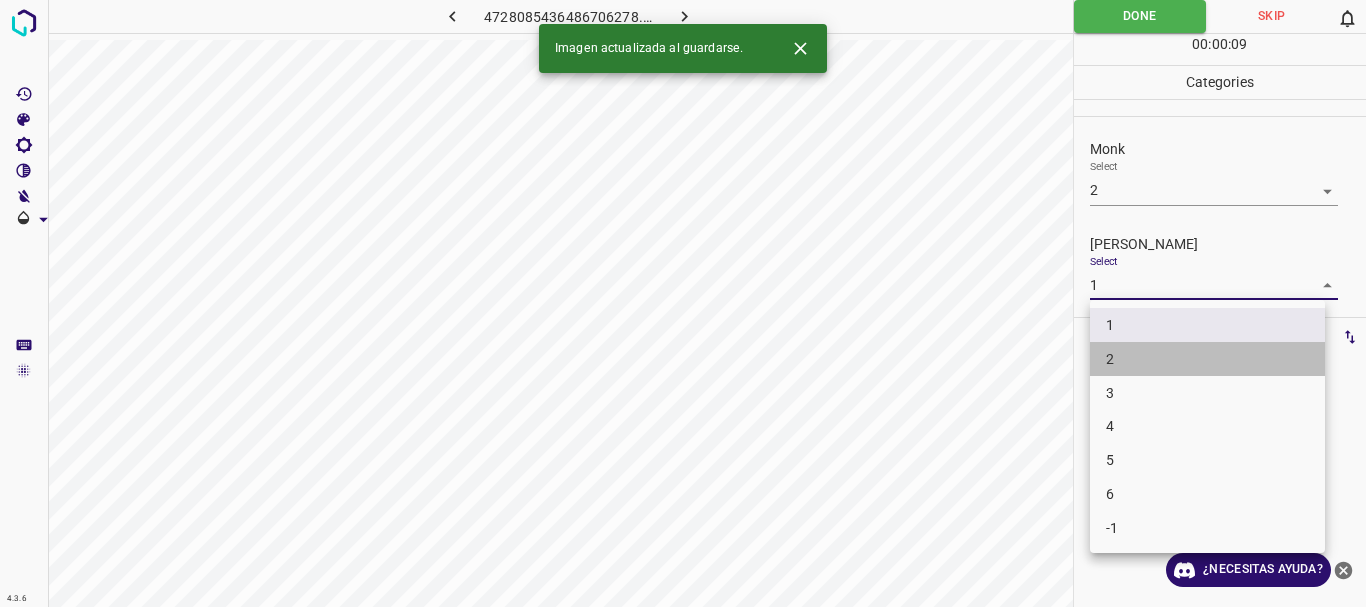 drag, startPoint x: 1121, startPoint y: 359, endPoint x: 1176, endPoint y: 120, distance: 245.24681 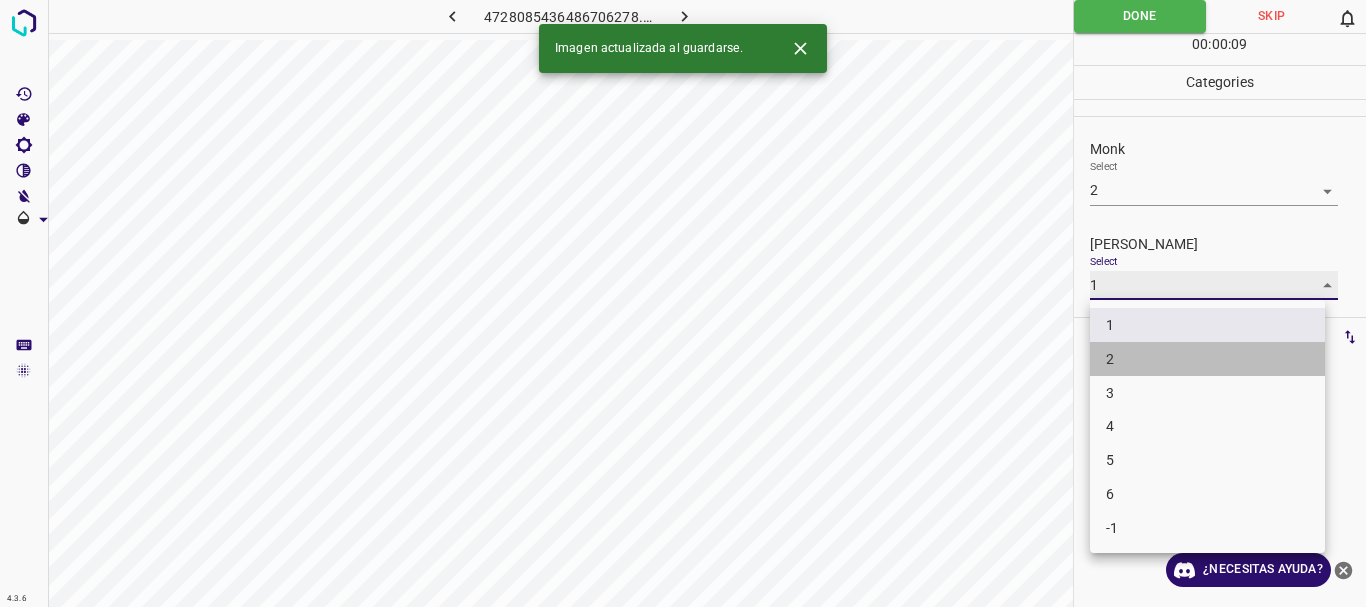 type on "2" 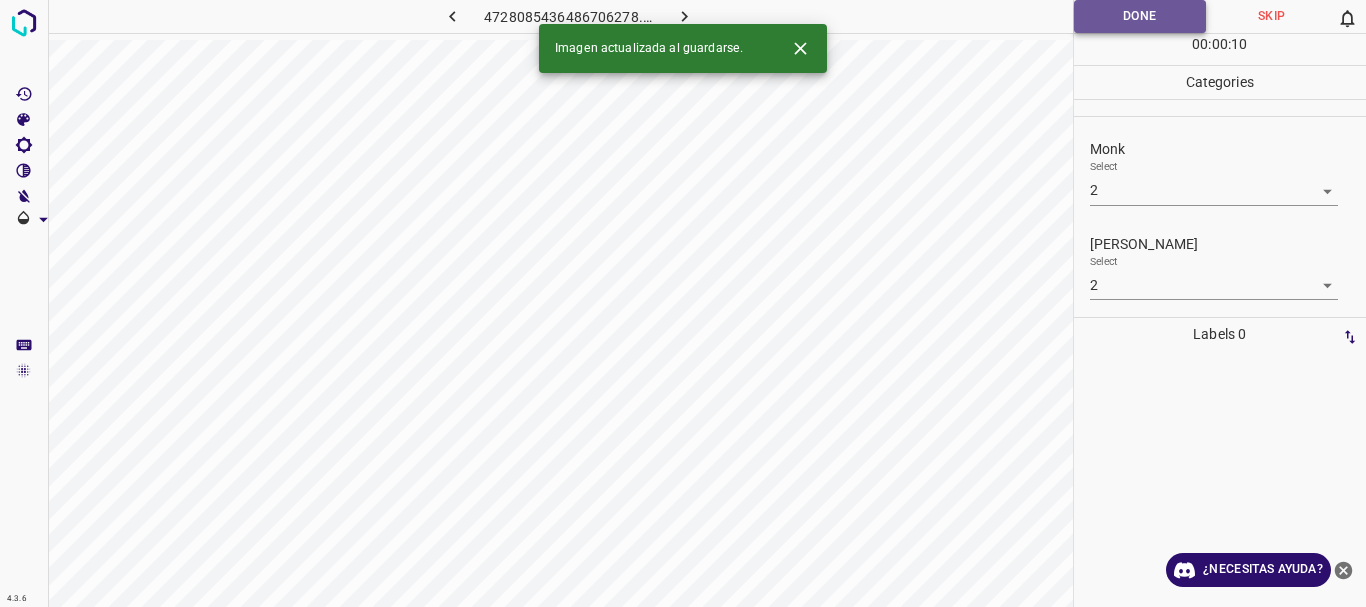 click on "Done" at bounding box center [1140, 16] 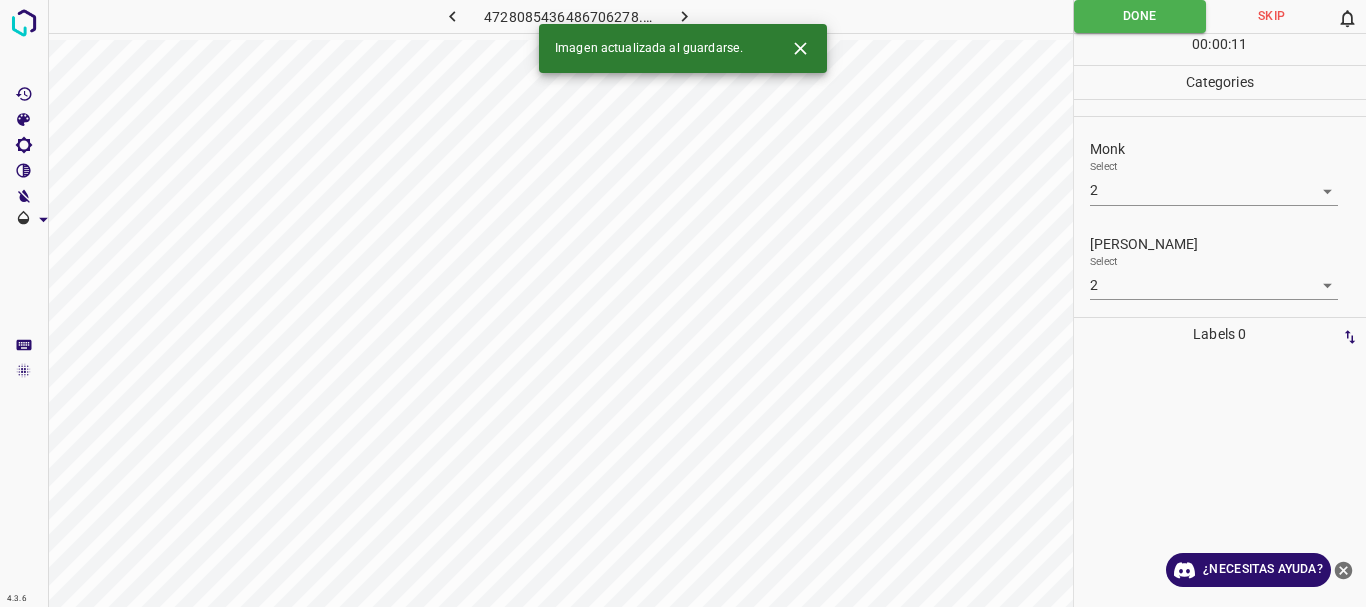 click 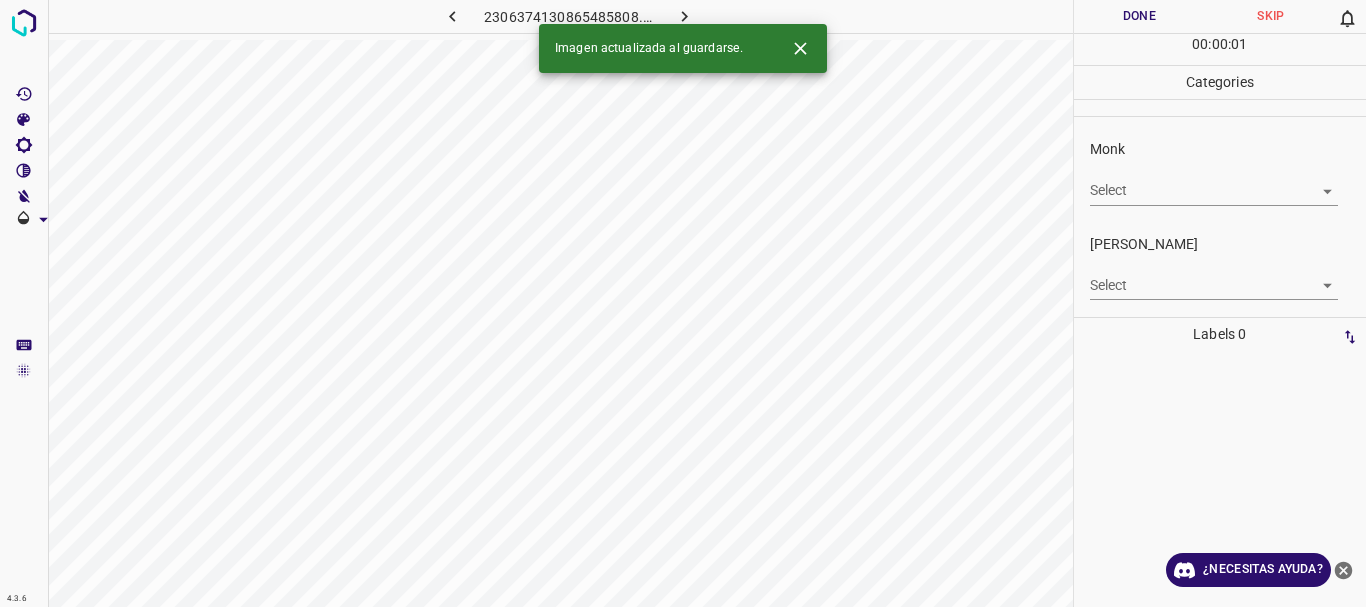 click on "4.3.6  2306374130865485808.png Done Skip 0 00   : 00   : 01   Categories Monk   Select ​  Fitzpatrick   Select ​ Labels   0 Categories 1 Monk 2  Fitzpatrick Tools Space Change between modes (Draw & Edit) I Auto labeling R Restore zoom M Zoom in N Zoom out Delete Delete selecte label Filters Z Restore filters X Saturation filter C Brightness filter V Contrast filter B Gray scale filter General O Download Imagen actualizada al guardarse. ¿Necesitas ayuda? Texto original Valora esta traducción Tu opinión servirá para ayudar a mejorar el Traductor de Google - Texto - Esconder - Borrar" at bounding box center [683, 303] 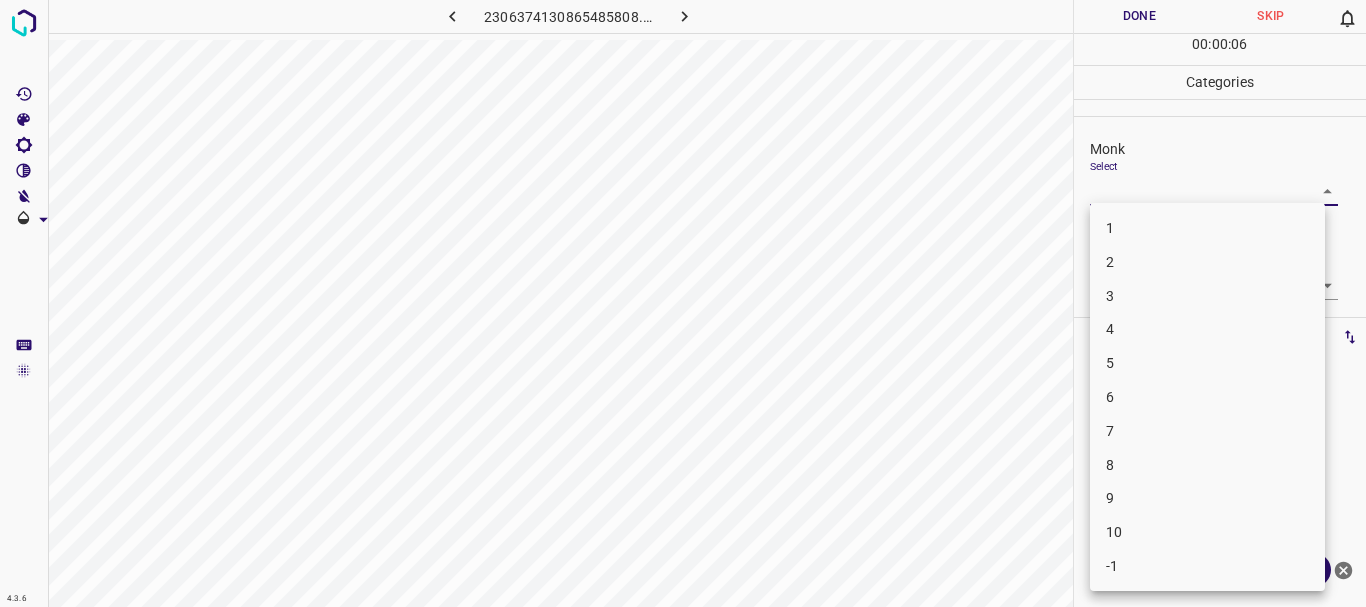 click on "5" at bounding box center (1207, 363) 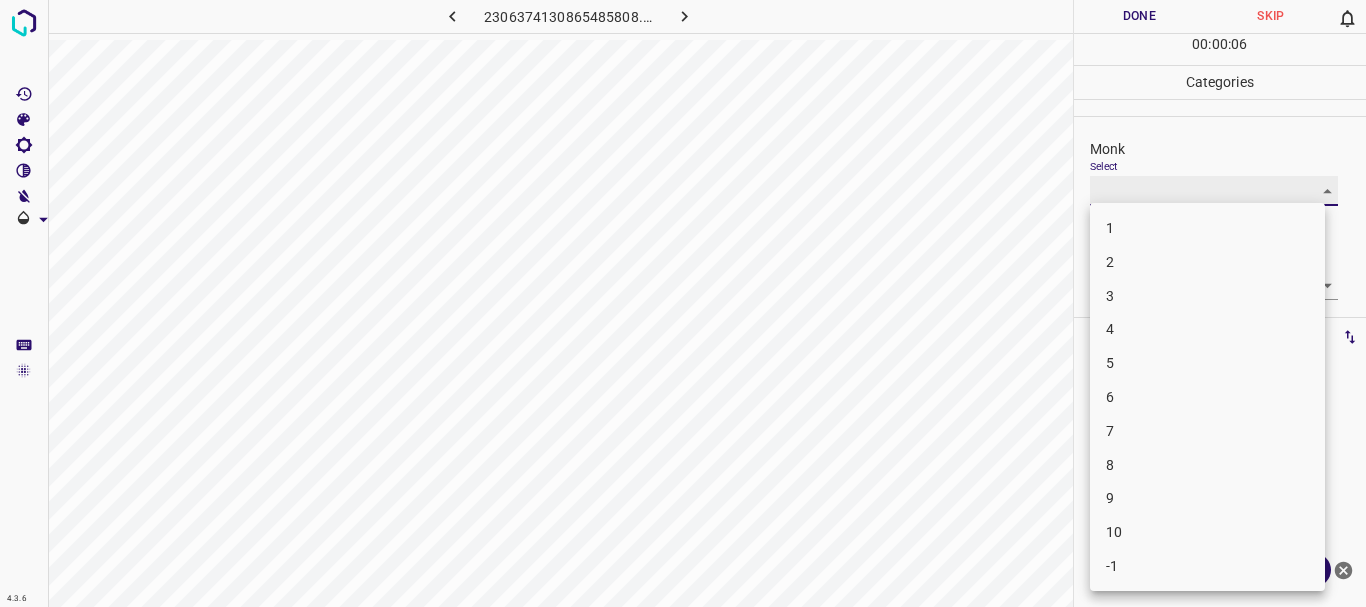 type on "5" 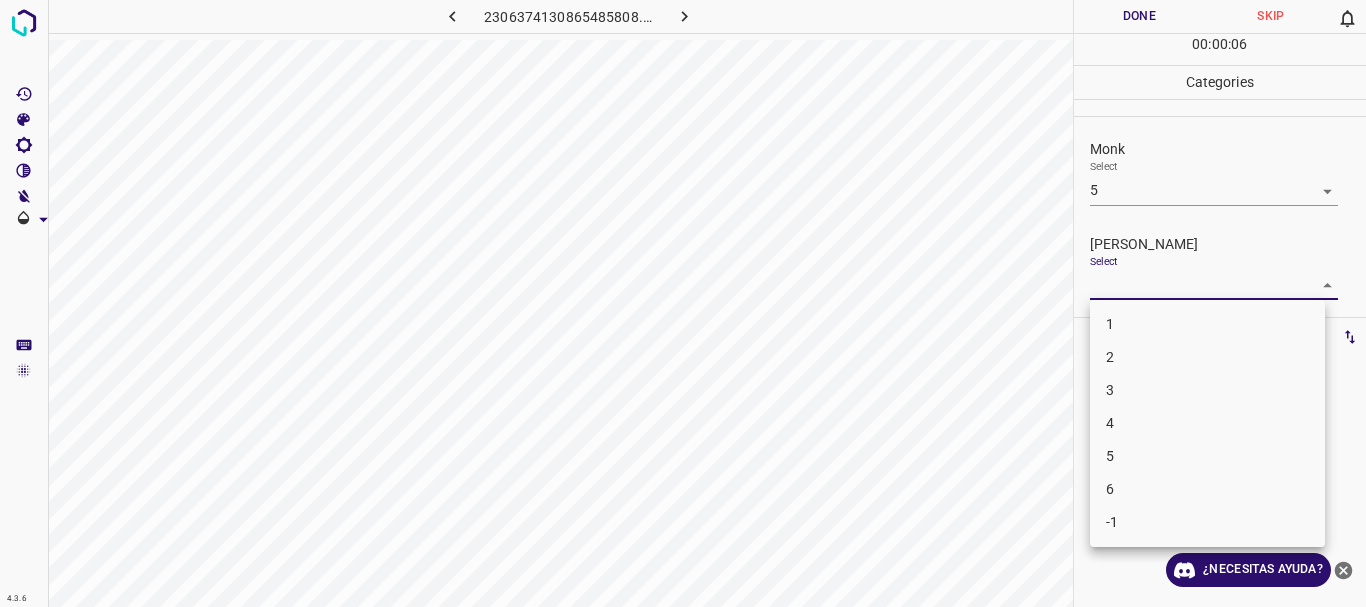 click on "4.3.6  2306374130865485808.png Done Skip 0 00   : 00   : 06   Categories Monk   Select 5 5  Fitzpatrick   Select ​ Labels   0 Categories 1 Monk 2  Fitzpatrick Tools Space Change between modes (Draw & Edit) I Auto labeling R Restore zoom M Zoom in N Zoom out Delete Delete selecte label Filters Z Restore filters X Saturation filter C Brightness filter V Contrast filter B Gray scale filter General O Download ¿Necesitas ayuda? Texto original Valora esta traducción Tu opinión servirá para ayudar a mejorar el Traductor de Google - Texto - Esconder - Borrar 1 2 3 4 5 6 -1" at bounding box center [683, 303] 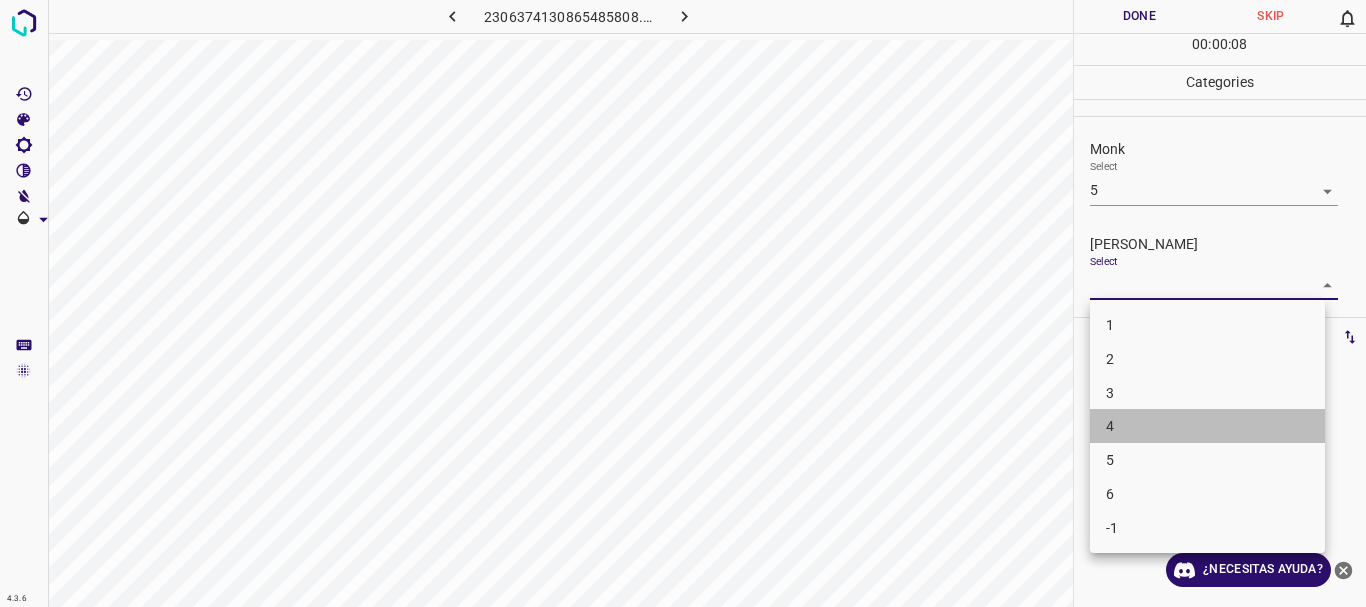 click on "4" at bounding box center [1207, 426] 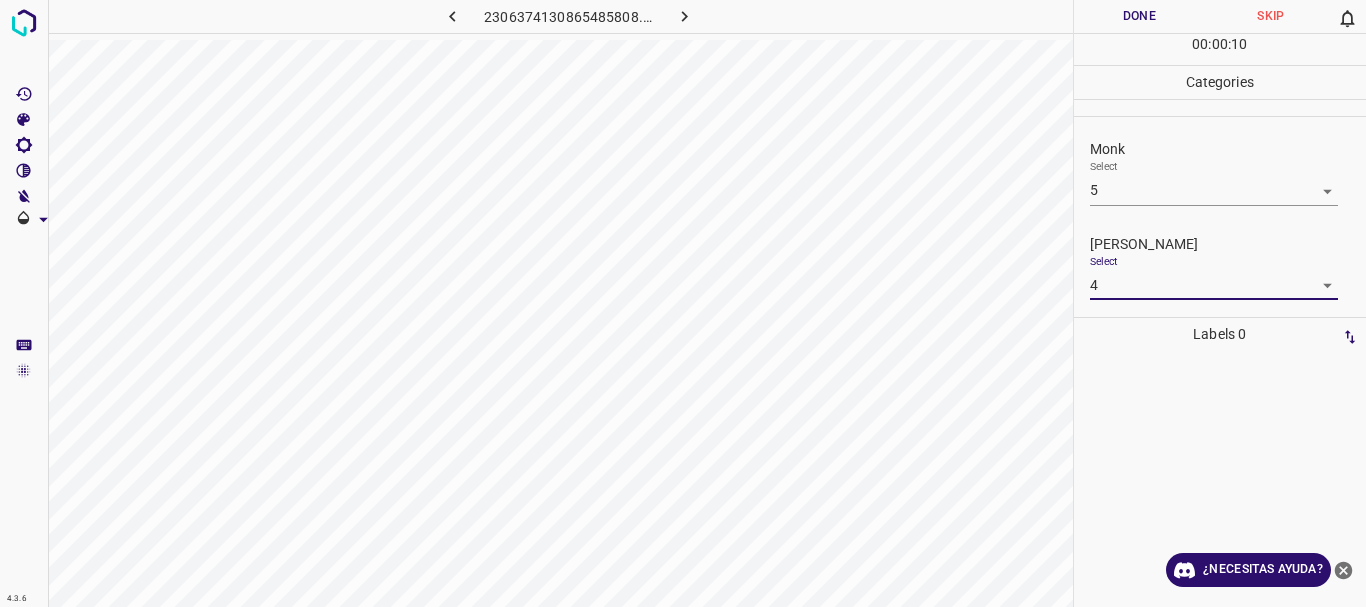 click on "4.3.6  2306374130865485808.png Done Skip 0 00   : 00   : 10   Categories Monk   Select 5 5  Fitzpatrick   Select 4 4 Labels   0 Categories 1 Monk 2  Fitzpatrick Tools Space Change between modes (Draw & Edit) I Auto labeling R Restore zoom M Zoom in N Zoom out Delete Delete selecte label Filters Z Restore filters X Saturation filter C Brightness filter V Contrast filter B Gray scale filter General O Download ¿Necesitas ayuda? Texto original Valora esta traducción Tu opinión servirá para ayudar a mejorar el Traductor de Google - Texto - Esconder - Borrar" at bounding box center (683, 303) 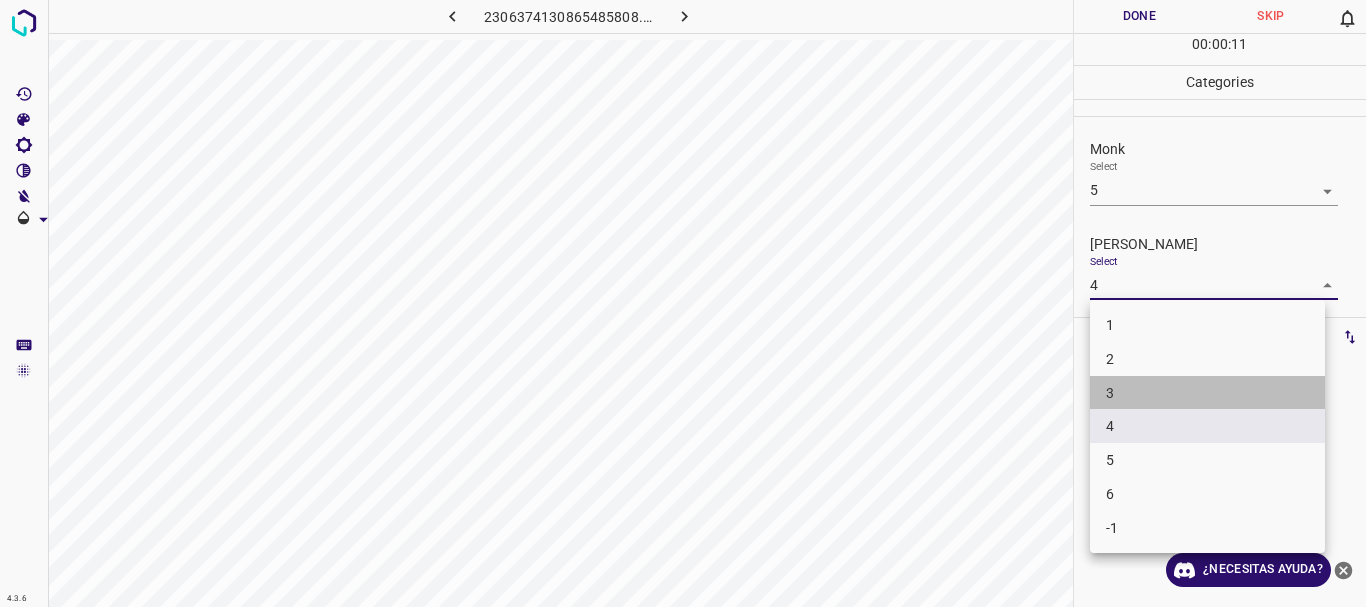 click on "3" at bounding box center (1207, 393) 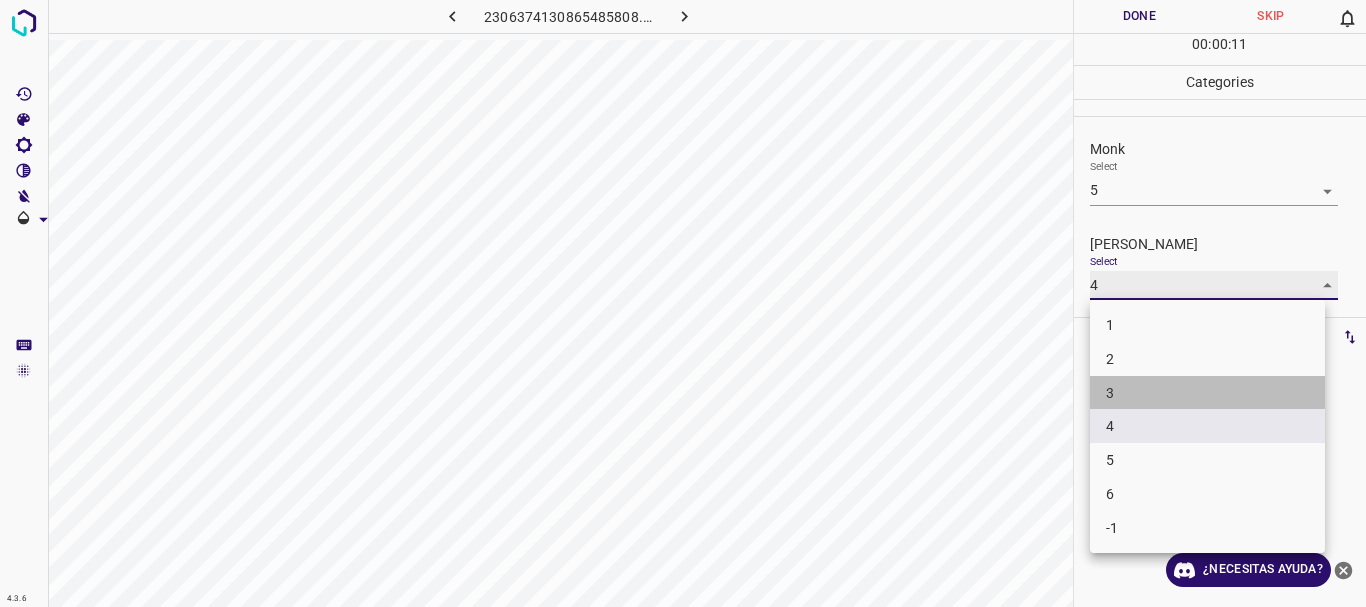 type on "3" 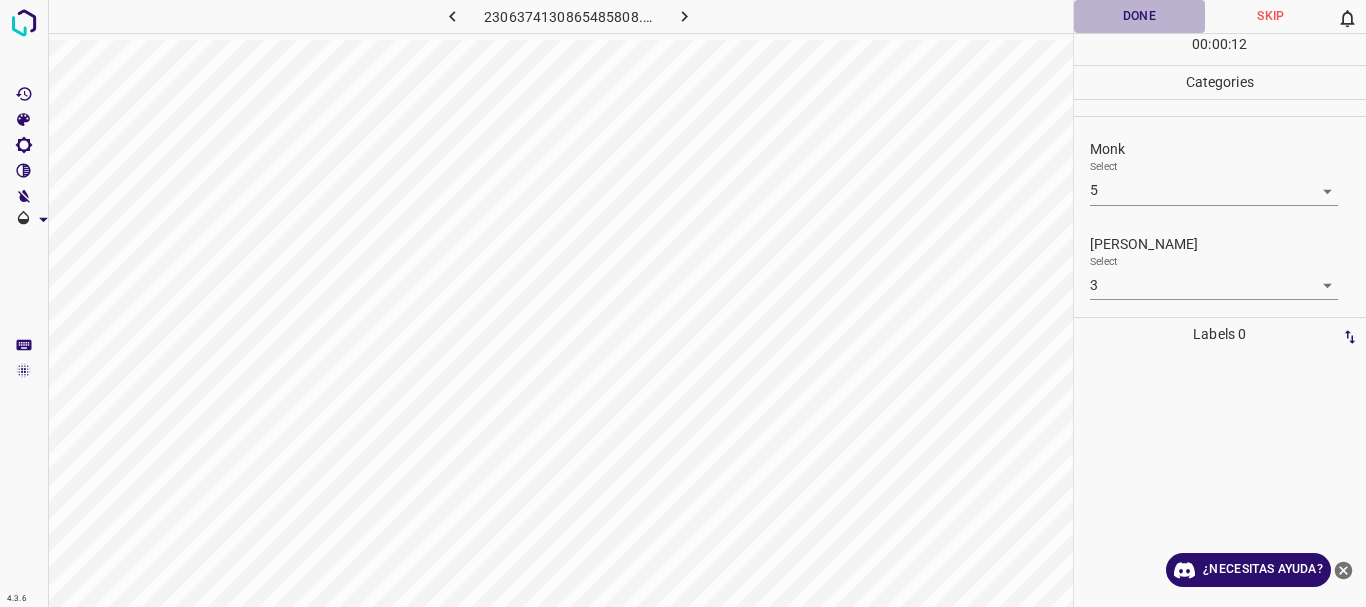 click on "Done" at bounding box center [1140, 16] 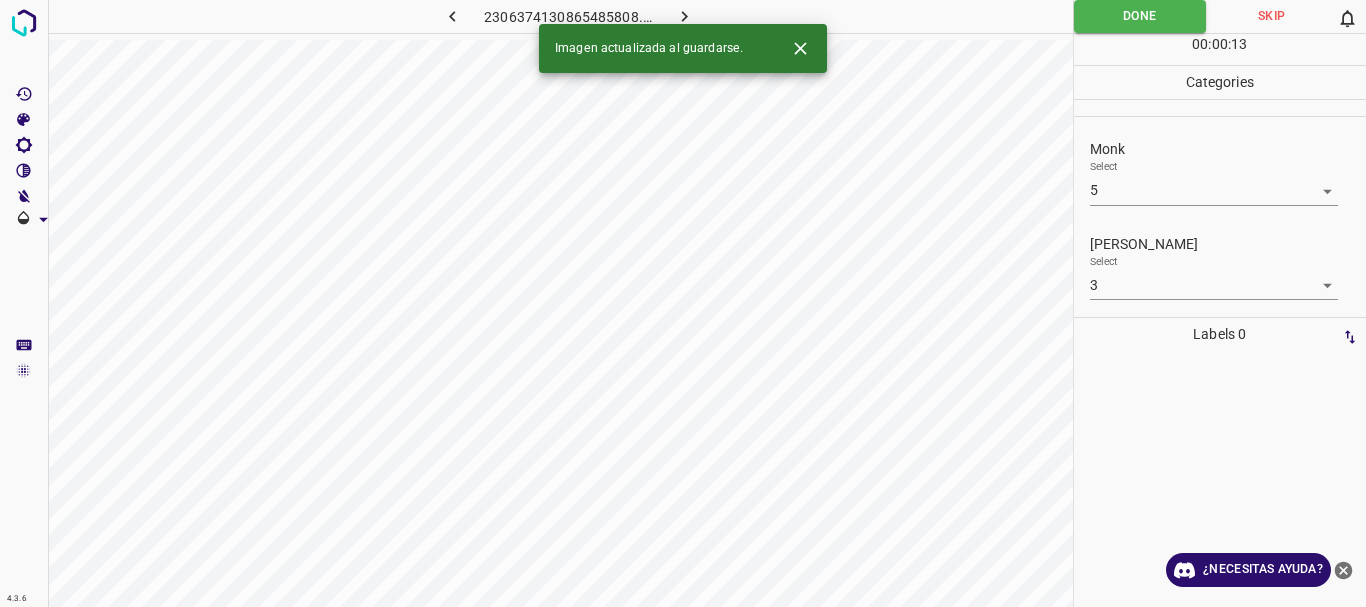 click 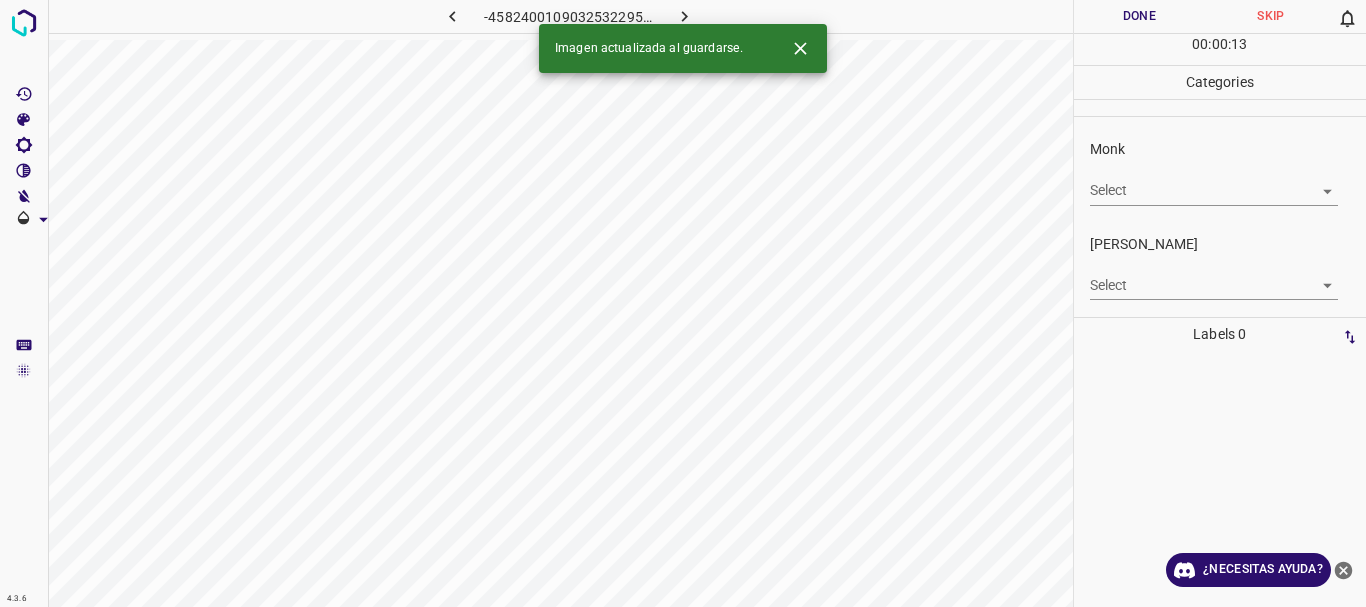 click on "Monk   Select ​" at bounding box center [1220, 172] 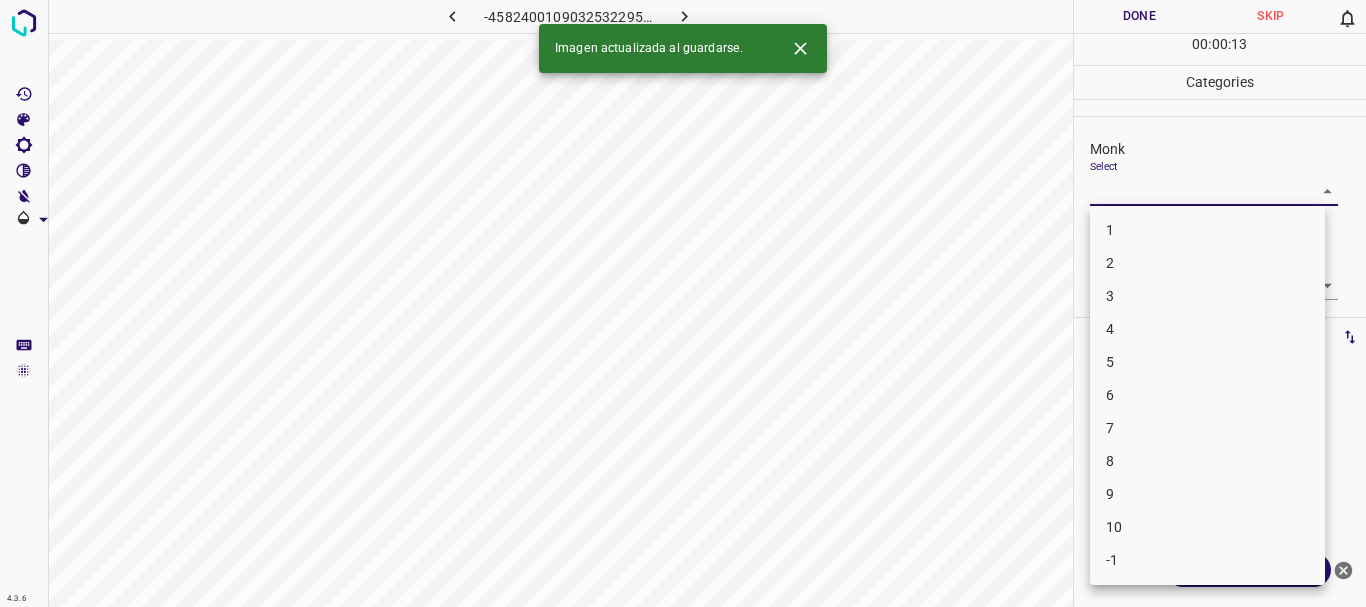 click on "4.3.6  -4582400109032532295.png Done Skip 0 00   : 00   : 13   Categories Monk   Select ​  Fitzpatrick   Select ​ Labels   0 Categories 1 Monk 2  Fitzpatrick Tools Space Change between modes (Draw & Edit) I Auto labeling R Restore zoom M Zoom in N Zoom out Delete Delete selecte label Filters Z Restore filters X Saturation filter C Brightness filter V Contrast filter B Gray scale filter General O Download Imagen actualizada al guardarse. ¿Necesitas ayuda? Texto original Valora esta traducción Tu opinión servirá para ayudar a mejorar el Traductor de Google - Texto - Esconder - Borrar 1 2 3 4 5 6 7 8 9 10 -1" at bounding box center [683, 303] 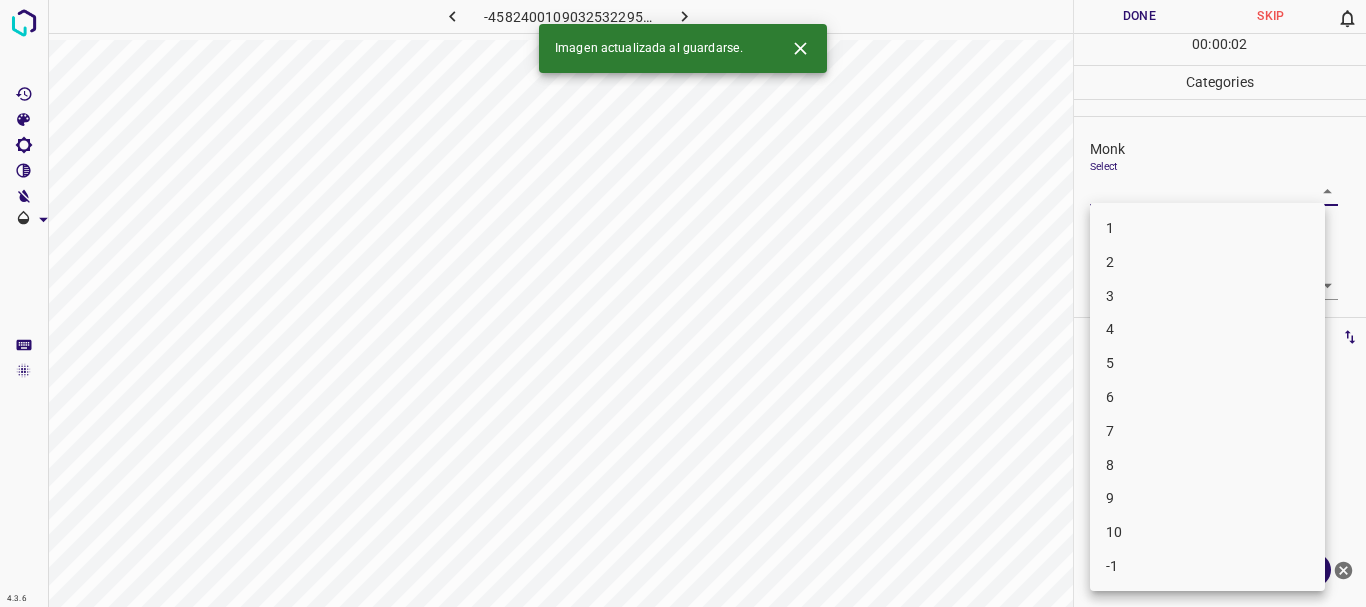 click on "5" at bounding box center (1207, 363) 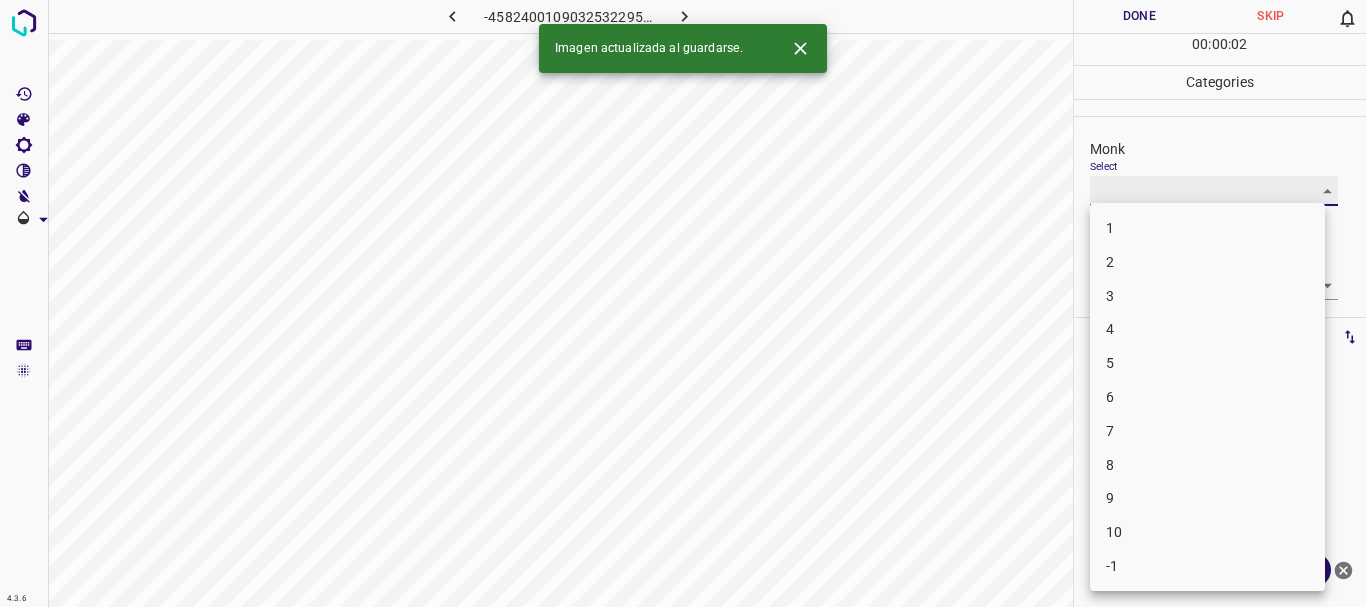 type on "5" 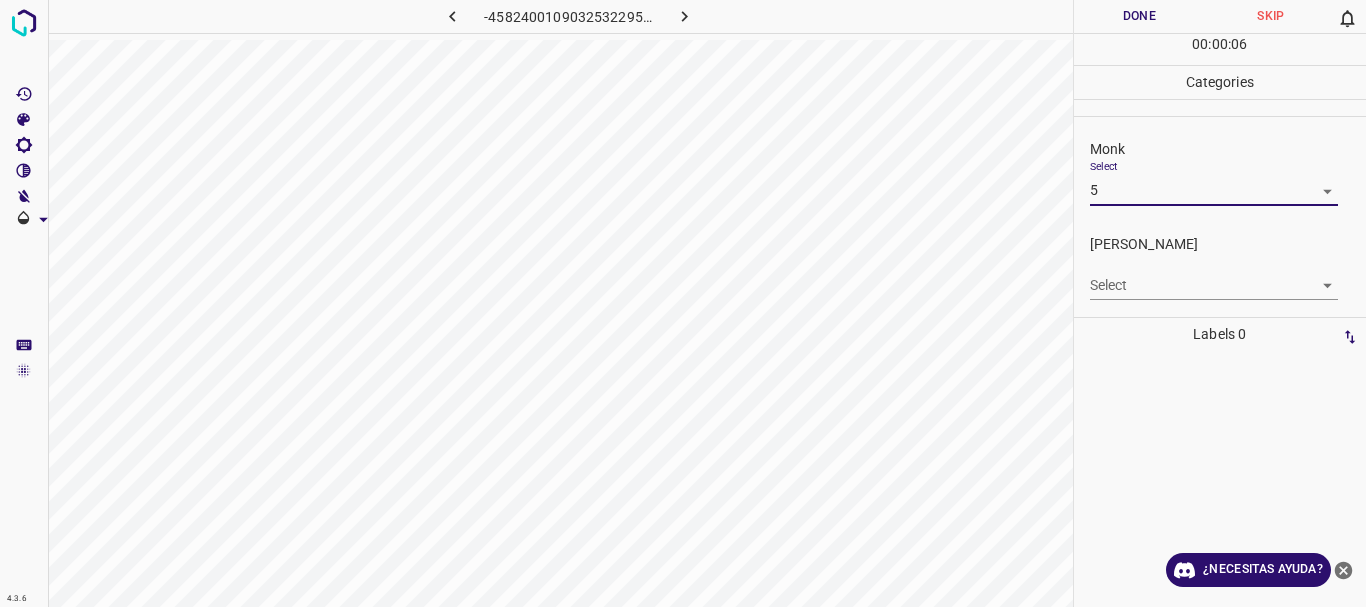 click on "4.3.6  -4582400109032532295.png Done Skip 0 00   : 00   : 06   Categories Monk   Select 5 5  Fitzpatrick   Select ​ Labels   0 Categories 1 Monk 2  Fitzpatrick Tools Space Change between modes (Draw & Edit) I Auto labeling R Restore zoom M Zoom in N Zoom out Delete Delete selecte label Filters Z Restore filters X Saturation filter C Brightness filter V Contrast filter B Gray scale filter General O Download ¿Necesitas ayuda? Texto original Valora esta traducción Tu opinión servirá para ayudar a mejorar el Traductor de Google - Texto - Esconder - Borrar" at bounding box center (683, 303) 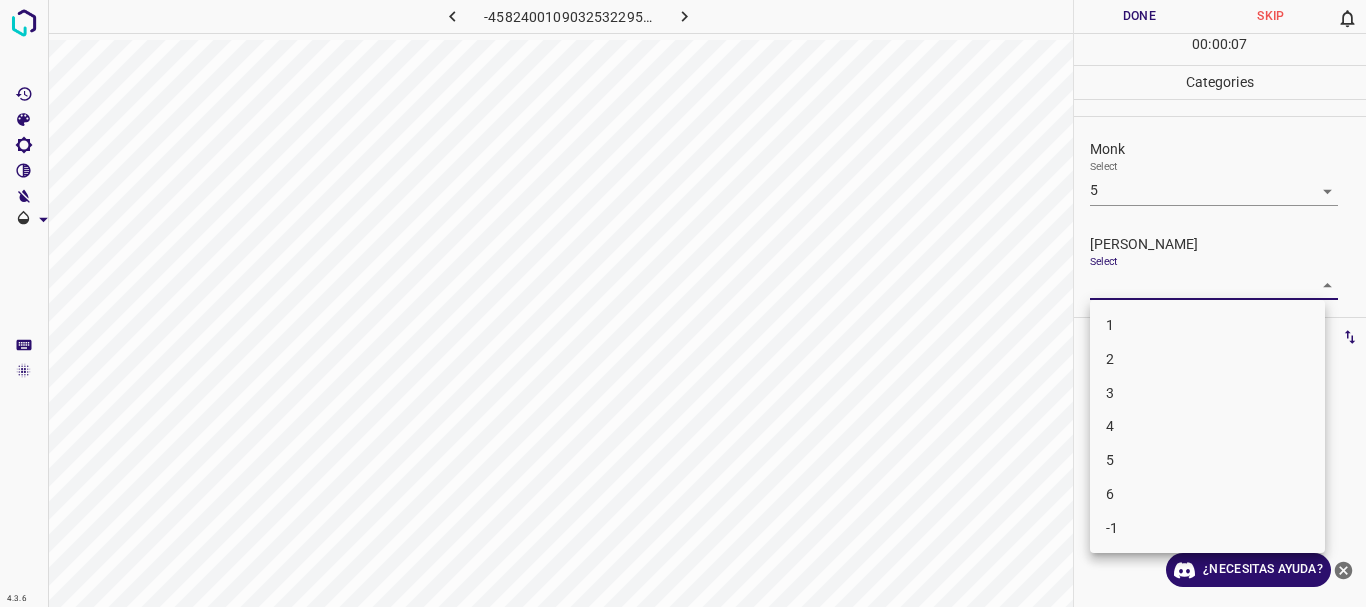 click on "3" at bounding box center [1207, 393] 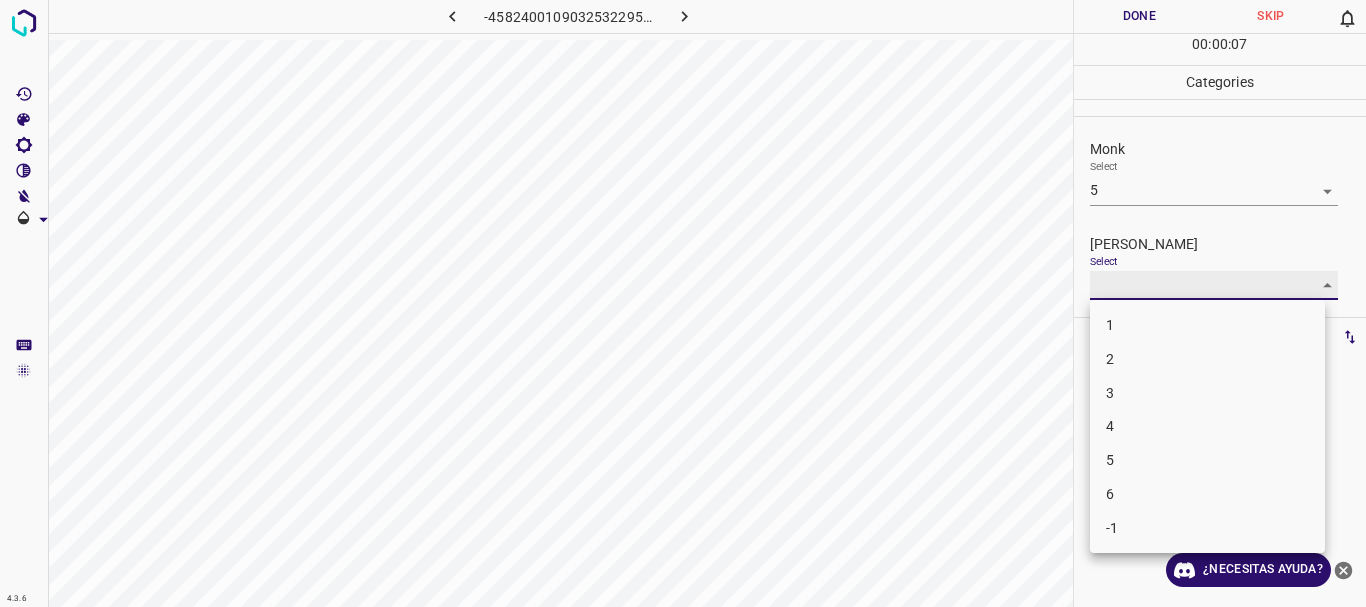 type on "3" 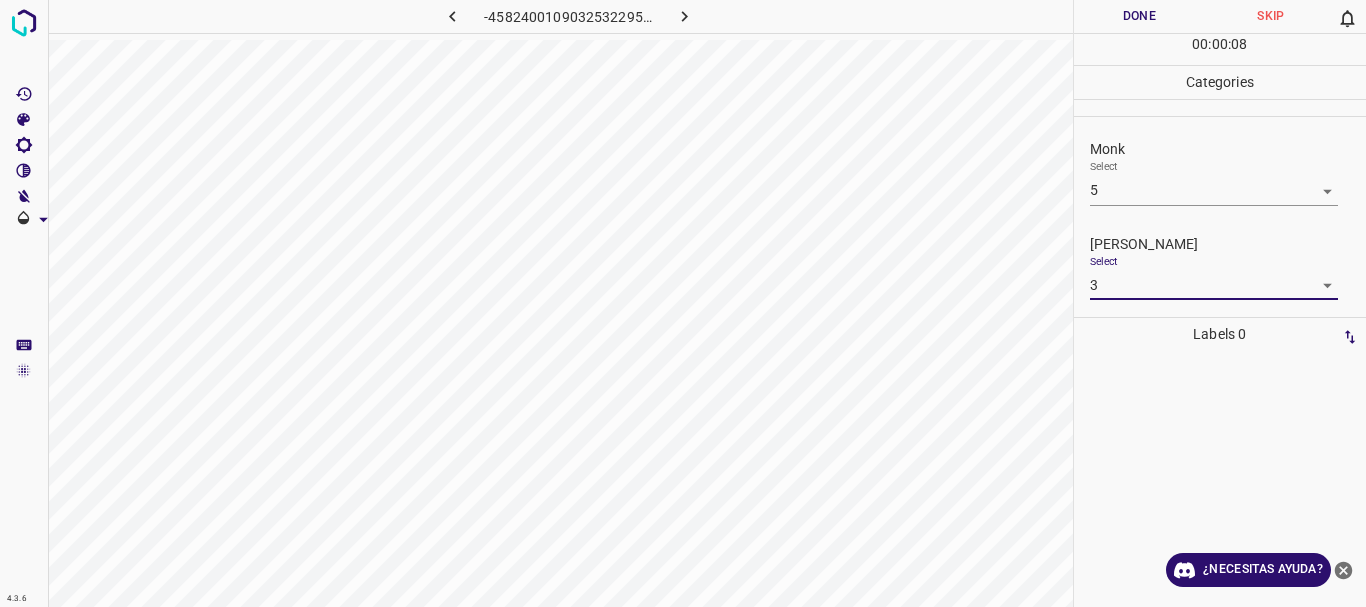 click on "Done" at bounding box center (1140, 16) 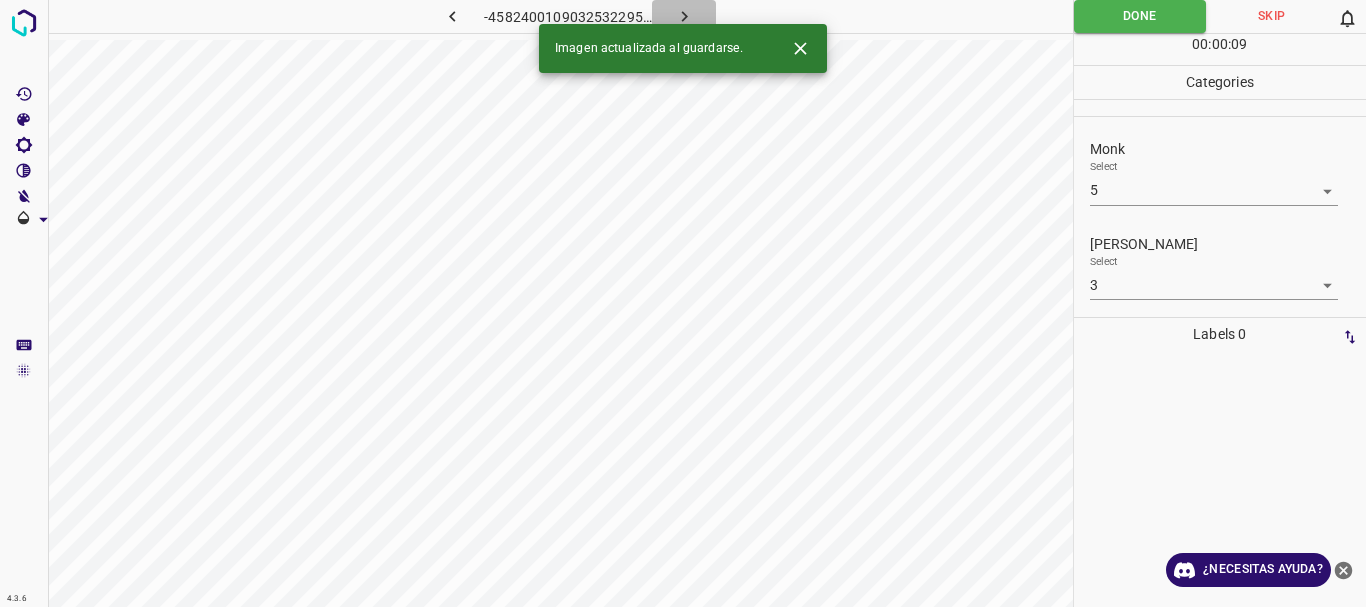 click 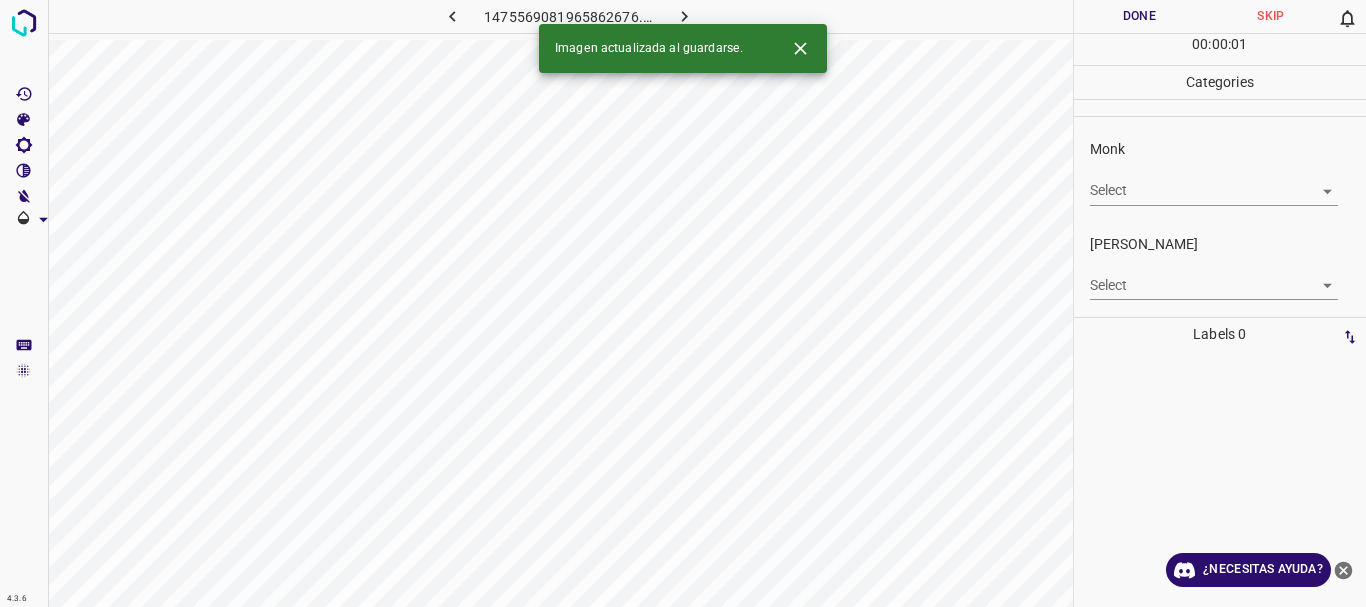 click on "4.3.6  1475569081965862676.png Done Skip 0 00   : 00   : 01   Categories Monk   Select ​  Fitzpatrick   Select ​ Labels   0 Categories 1 Monk 2  Fitzpatrick Tools Space Change between modes (Draw & Edit) I Auto labeling R Restore zoom M Zoom in N Zoom out Delete Delete selecte label Filters Z Restore filters X Saturation filter C Brightness filter V Contrast filter B Gray scale filter General O Download Imagen actualizada al guardarse. ¿Necesitas ayuda? Texto original Valora esta traducción Tu opinión servirá para ayudar a mejorar el Traductor de Google - Texto - Esconder - Borrar" at bounding box center (683, 303) 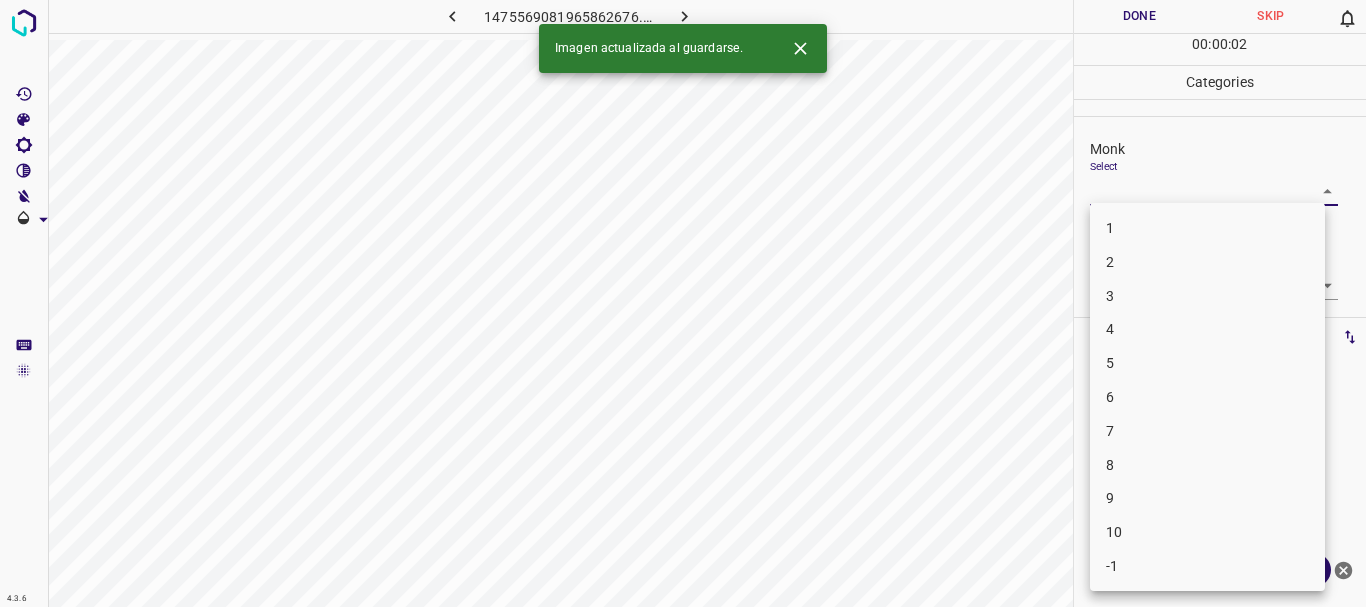 click on "4" at bounding box center [1207, 329] 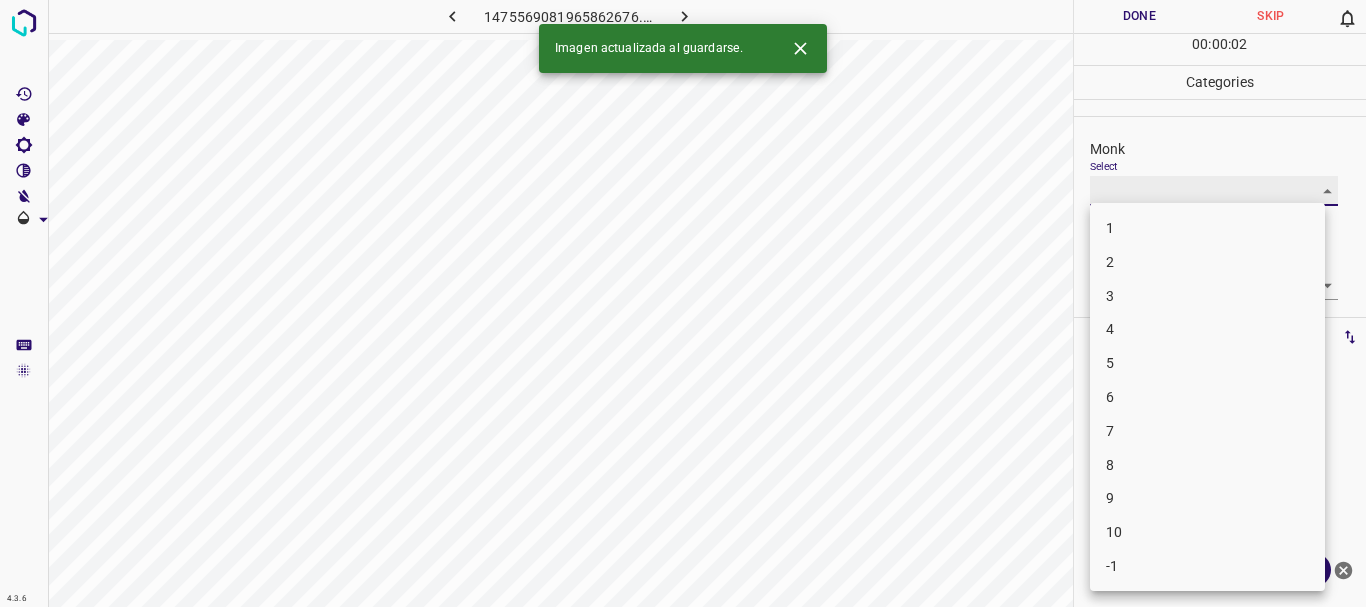 type on "4" 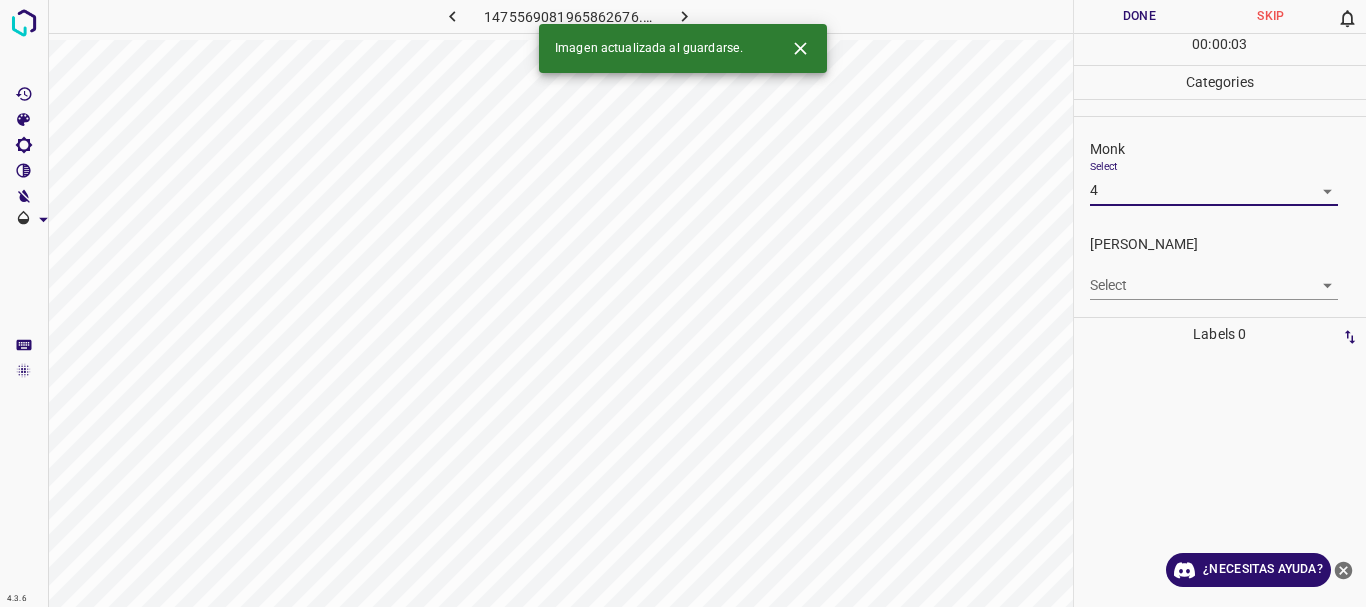 click on "4.3.6  1475569081965862676.png Done Skip 0 00   : 00   : 03   Categories Monk   Select 4 4  Fitzpatrick   Select ​ Labels   0 Categories 1 Monk 2  Fitzpatrick Tools Space Change between modes (Draw & Edit) I Auto labeling R Restore zoom M Zoom in N Zoom out Delete Delete selecte label Filters Z Restore filters X Saturation filter C Brightness filter V Contrast filter B Gray scale filter General O Download Imagen actualizada al guardarse. ¿Necesitas ayuda? Texto original Valora esta traducción Tu opinión servirá para ayudar a mejorar el Traductor de Google - Texto - Esconder - Borrar" at bounding box center (683, 303) 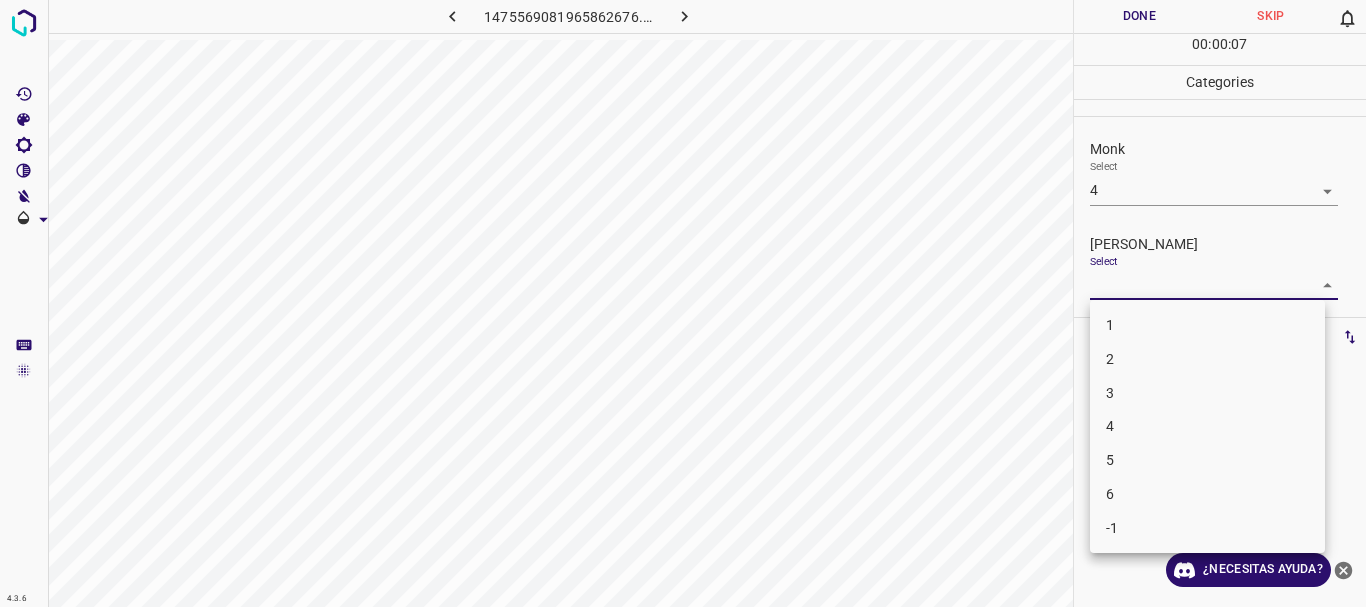 drag, startPoint x: 1136, startPoint y: 403, endPoint x: 1090, endPoint y: 165, distance: 242.40462 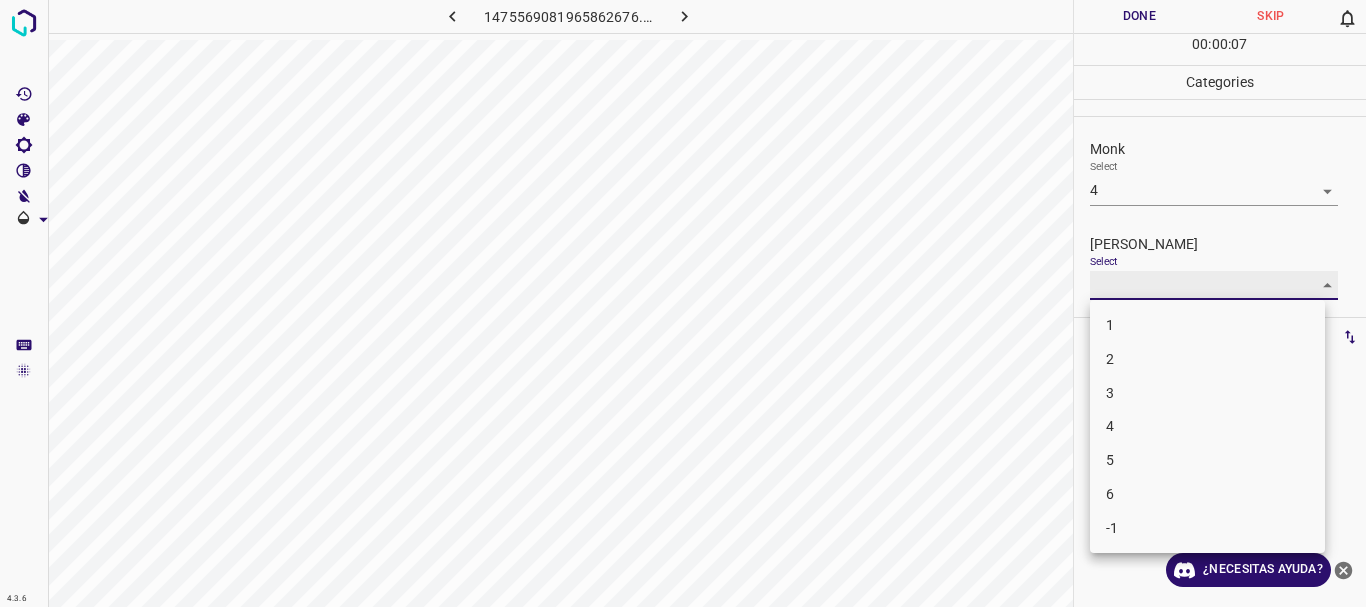 type on "3" 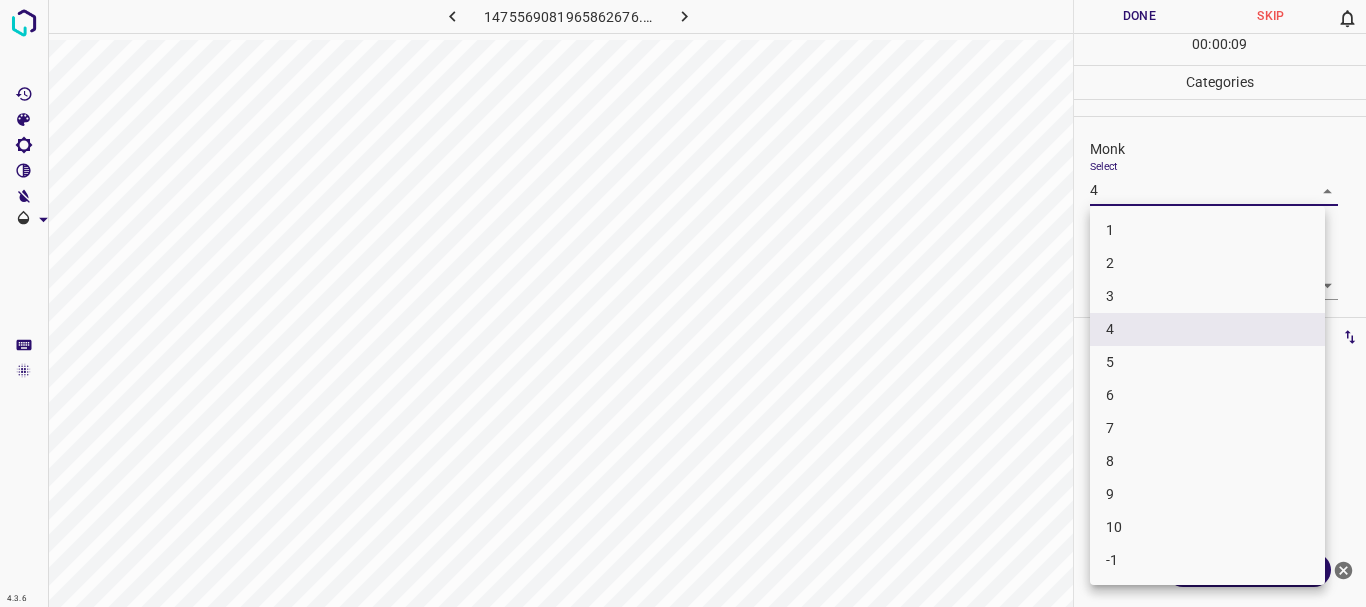 click on "4.3.6  1475569081965862676.png Done Skip 0 00   : 00   : 09   Categories Monk   Select 4 4  Fitzpatrick   Select 3 3 Labels   0 Categories 1 Monk 2  Fitzpatrick Tools Space Change between modes (Draw & Edit) I Auto labeling R Restore zoom M Zoom in N Zoom out Delete Delete selecte label Filters Z Restore filters X Saturation filter C Brightness filter V Contrast filter B Gray scale filter General O Download ¿Necesitas ayuda? Texto original Valora esta traducción Tu opinión servirá para ayudar a mejorar el Traductor de Google - Texto - Esconder - Borrar 1 2 3 4 5 6 7 8 9 10 -1" at bounding box center (683, 303) 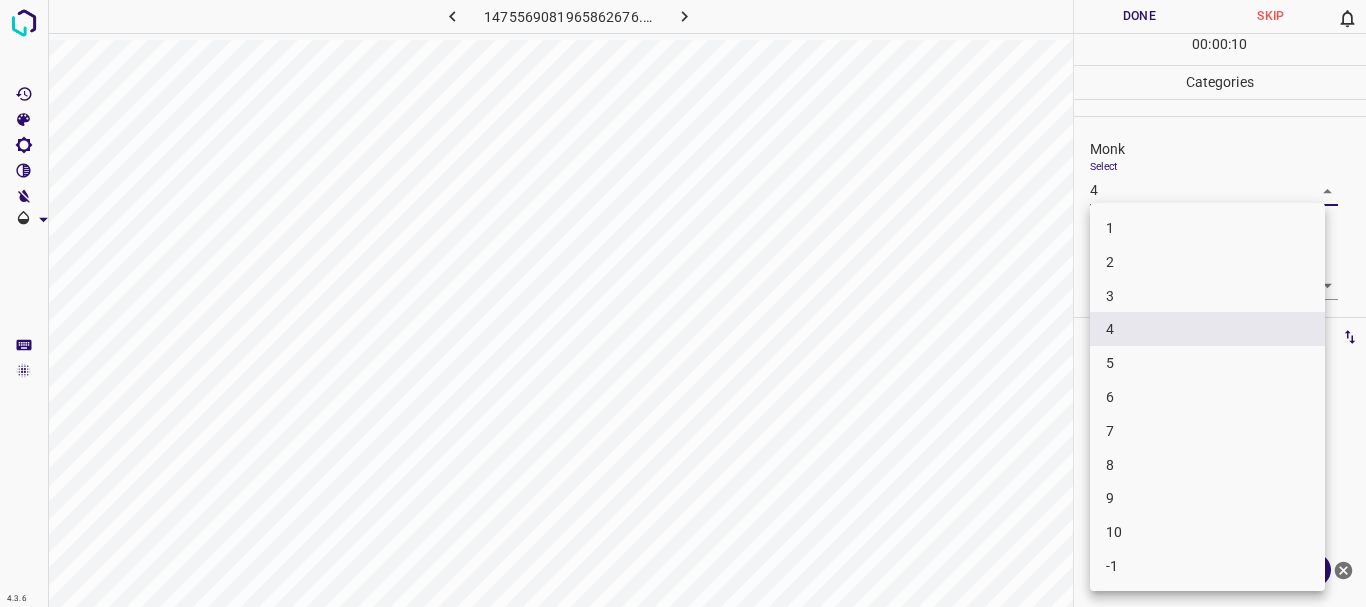 click on "5" at bounding box center [1207, 363] 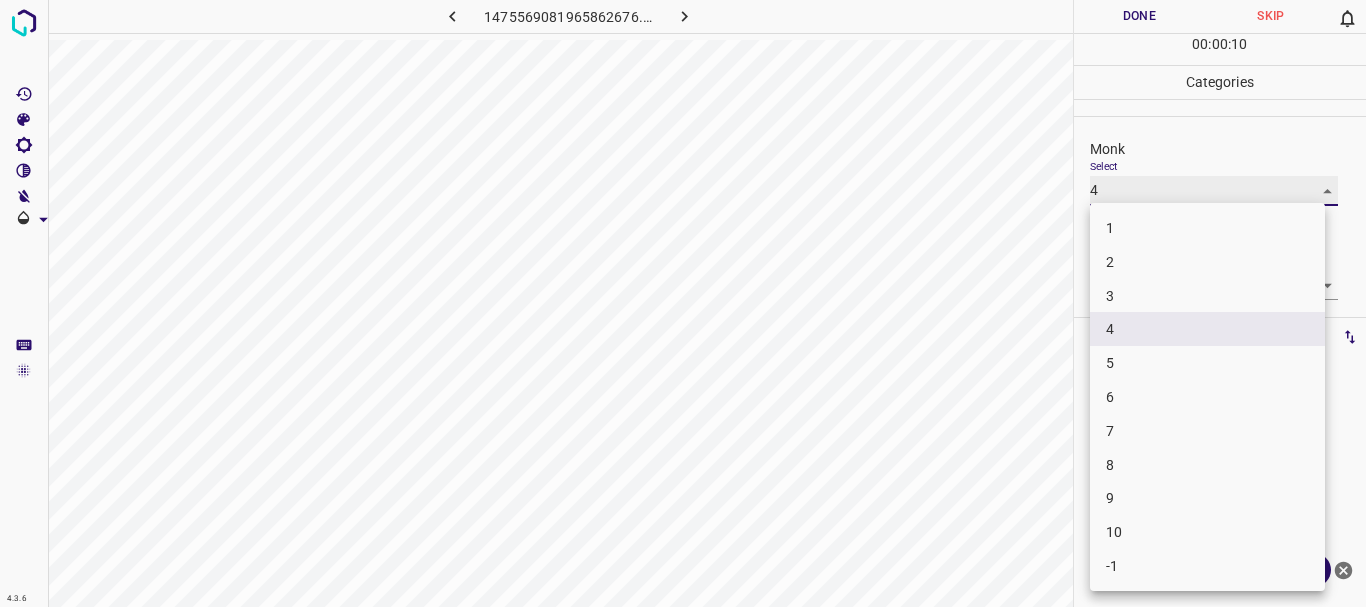 type on "5" 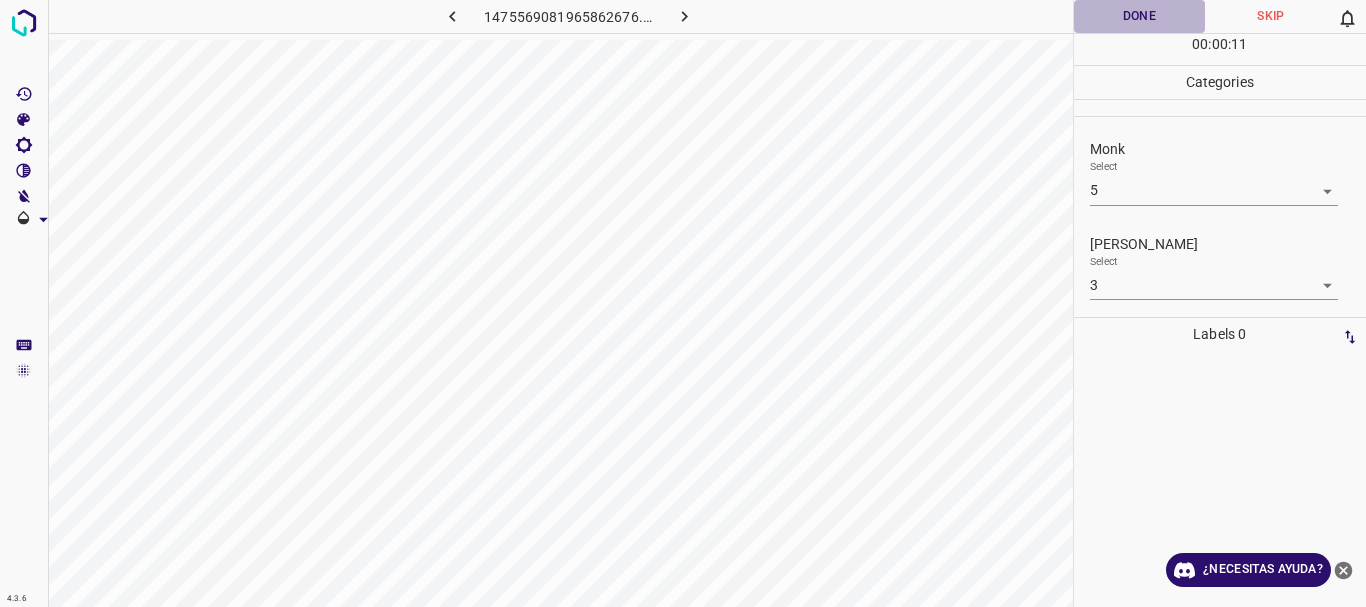 drag, startPoint x: 1111, startPoint y: 15, endPoint x: 765, endPoint y: 25, distance: 346.14447 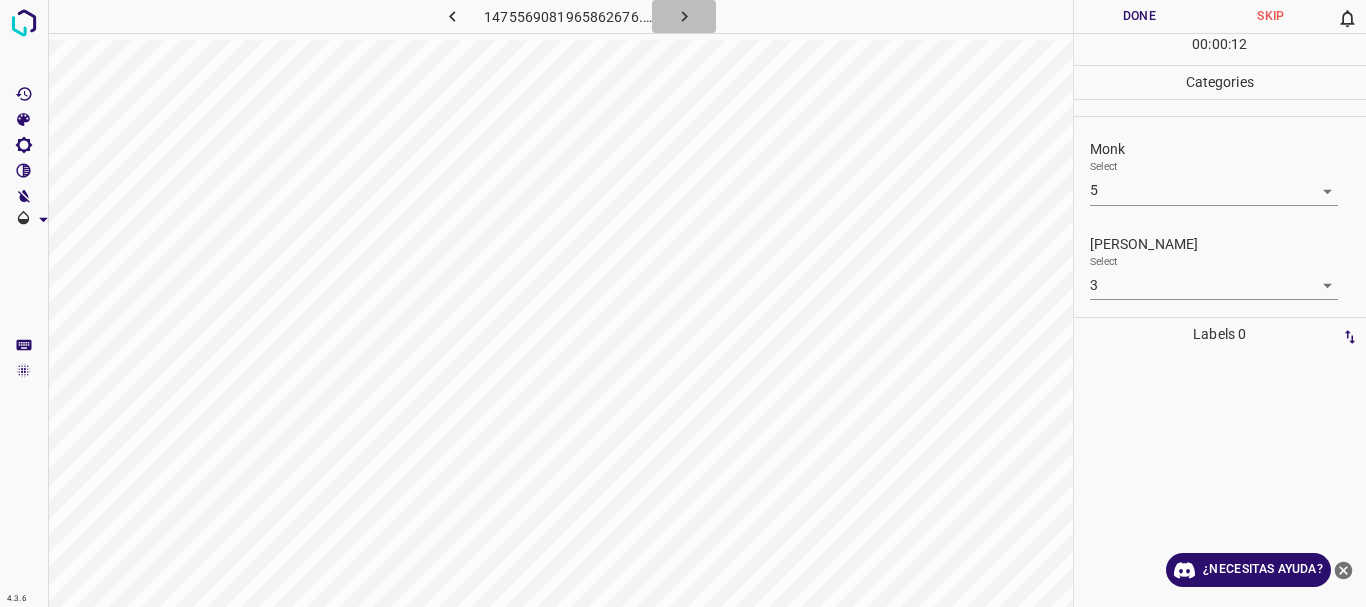 click 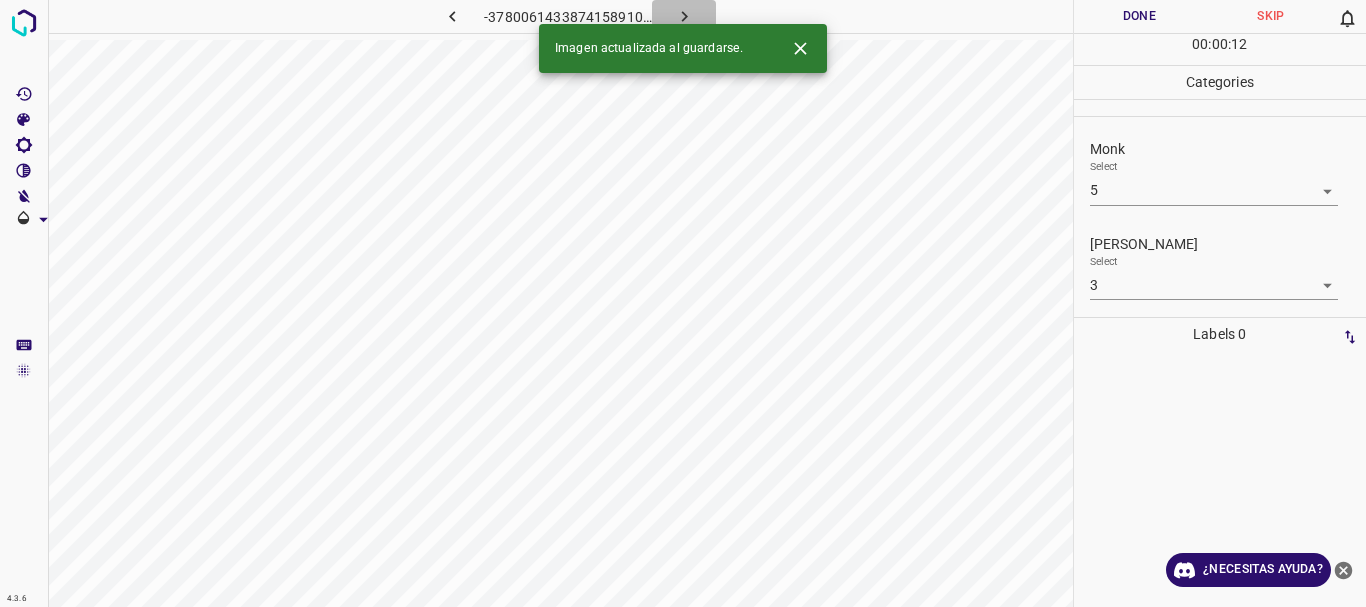 click 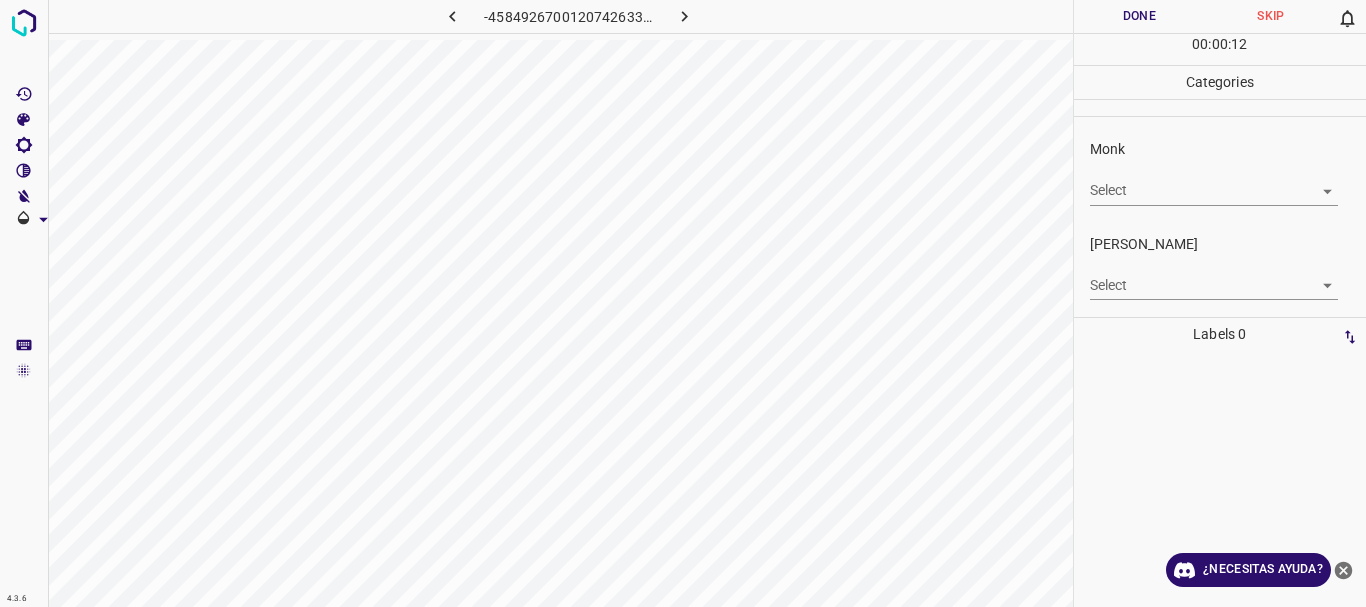 click 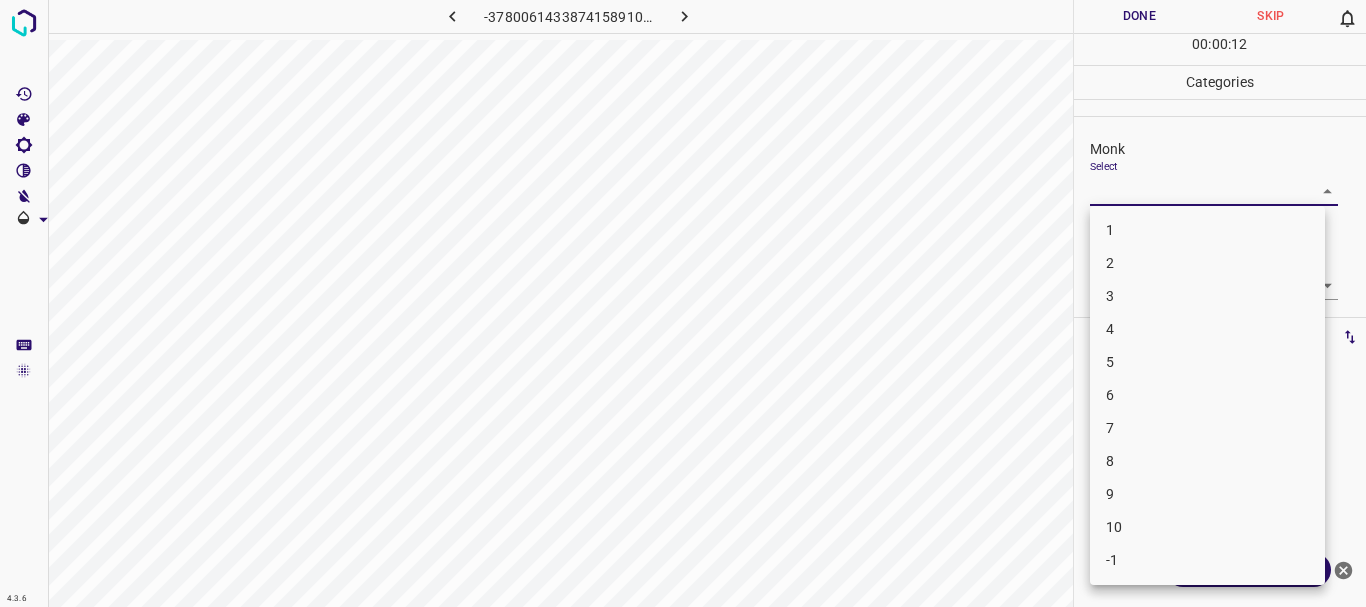 click on "4.3.6  -3780061433874158910.png Done Skip 0 00   : 00   : 12   Categories Monk   Select ​  Fitzpatrick   Select ​ Labels   0 Categories 1 Monk 2  Fitzpatrick Tools Space Change between modes (Draw & Edit) I Auto labeling R Restore zoom M Zoom in N Zoom out Delete Delete selecte label Filters Z Restore filters X Saturation filter C Brightness filter V Contrast filter B Gray scale filter General O Download ¿Necesitas ayuda? Texto original Valora esta traducción Tu opinión servirá para ayudar a mejorar el Traductor de Google - Texto - Esconder - Borrar 1 2 3 4 5 6 7 8 9 10 -1" at bounding box center (683, 303) 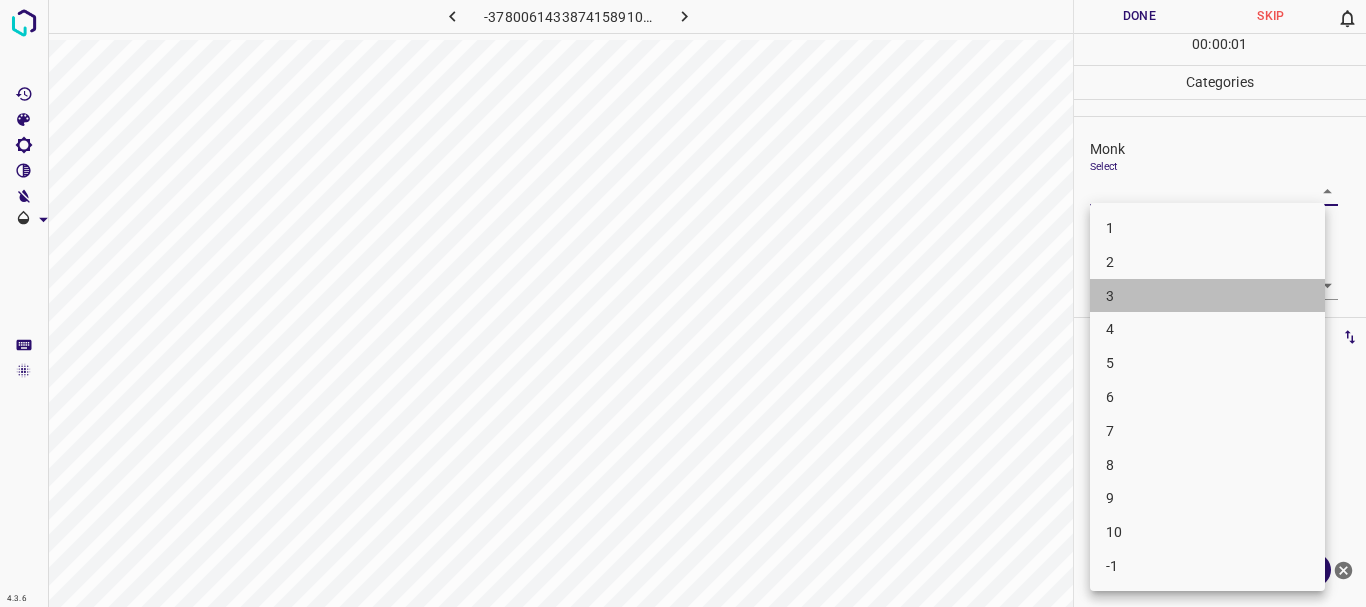 click on "3" at bounding box center (1207, 296) 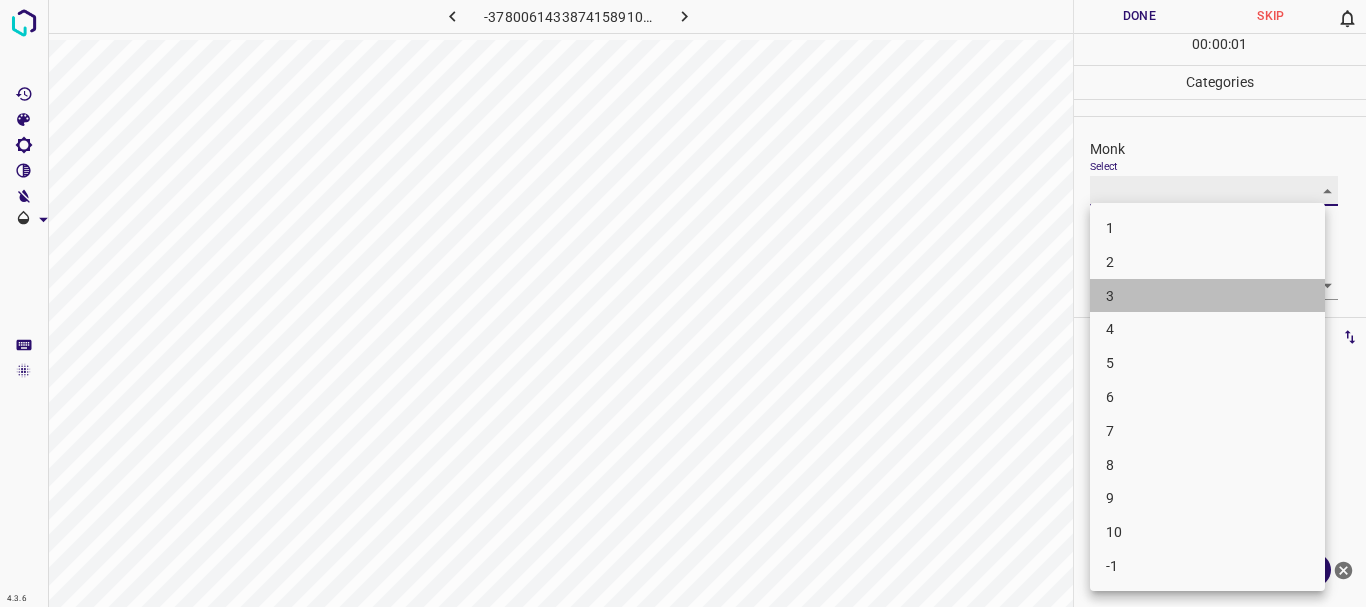 type on "3" 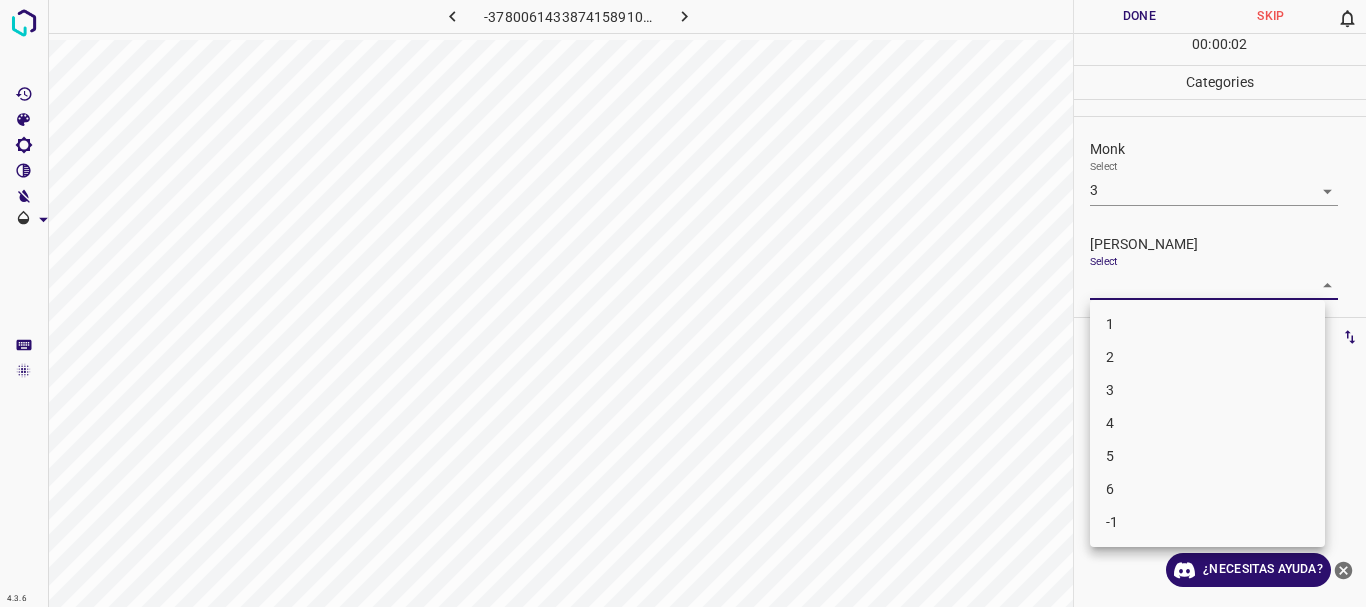 click on "4.3.6  -3780061433874158910.png Done Skip 0 00   : 00   : 02   Categories Monk   Select 3 3  Fitzpatrick   Select ​ Labels   0 Categories 1 Monk 2  Fitzpatrick Tools Space Change between modes (Draw & Edit) I Auto labeling R Restore zoom M Zoom in N Zoom out Delete Delete selecte label Filters Z Restore filters X Saturation filter C Brightness filter V Contrast filter B Gray scale filter General O Download ¿Necesitas ayuda? Texto original Valora esta traducción Tu opinión servirá para ayudar a mejorar el Traductor de Google - Texto - Esconder - Borrar 1 2 3 4 5 6 -1" at bounding box center [683, 303] 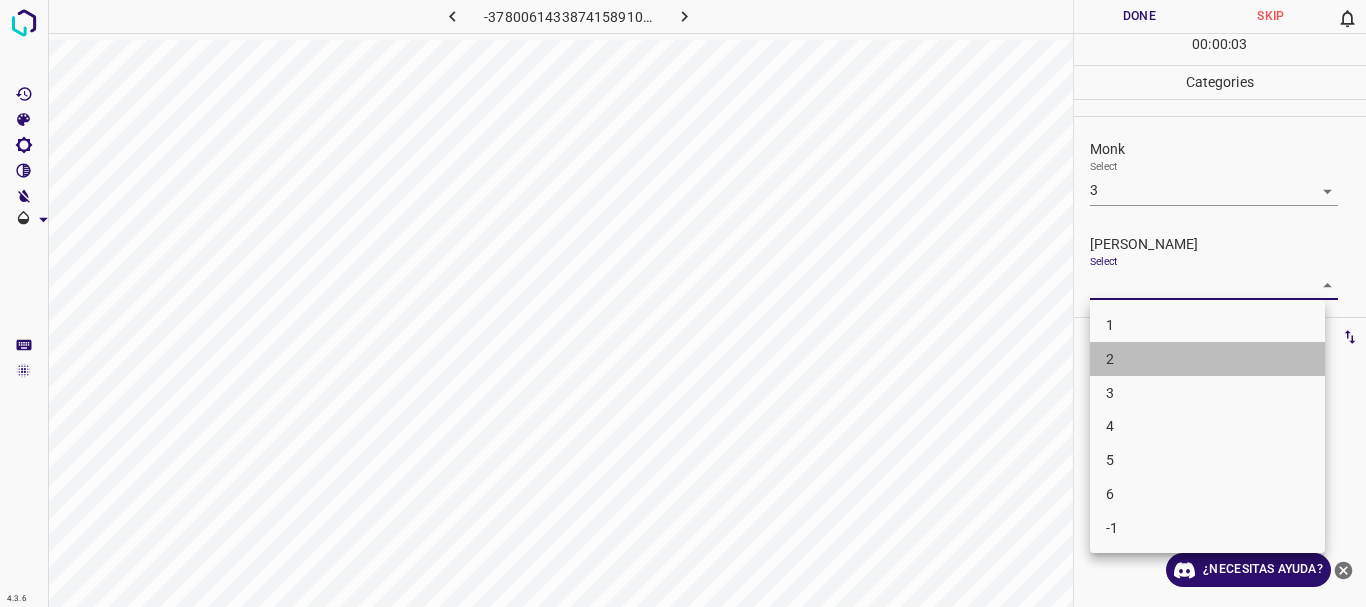 click on "2" at bounding box center (1207, 359) 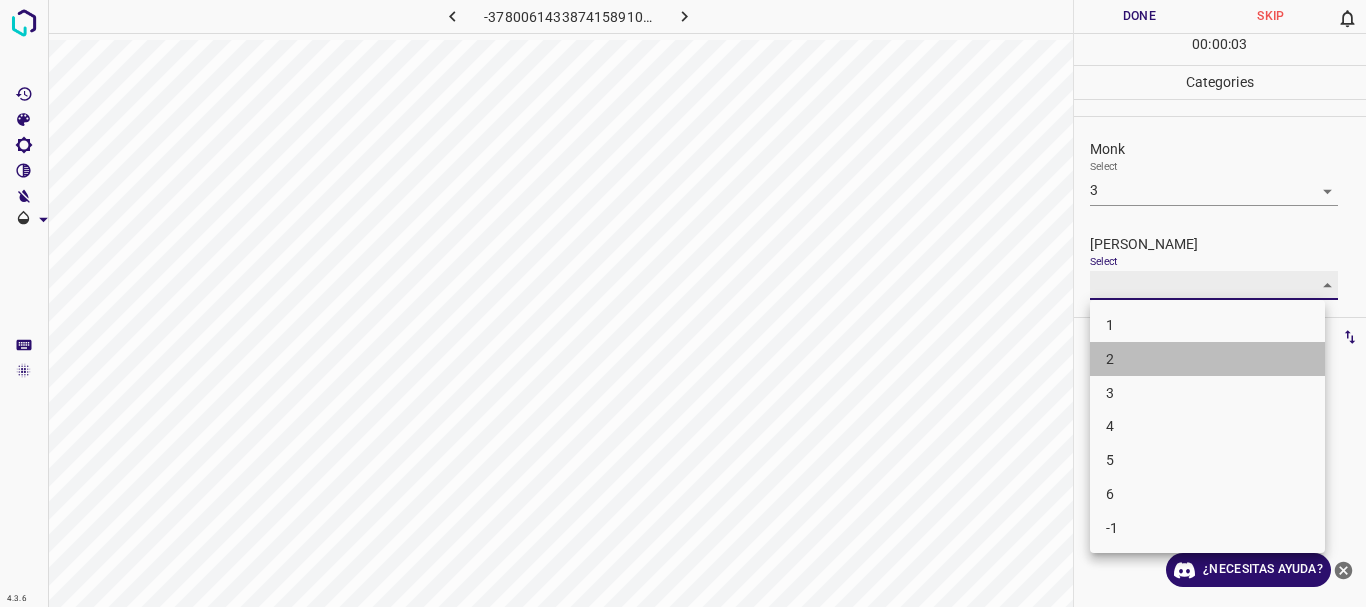 type on "2" 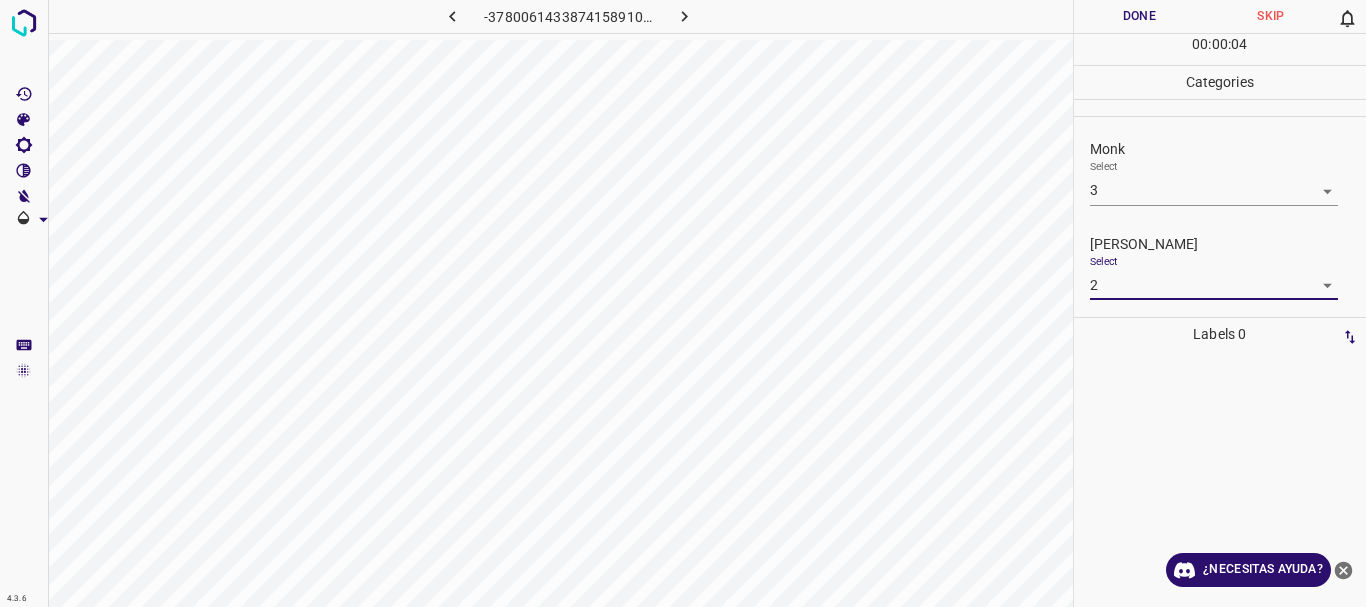 click on "Done" at bounding box center [1140, 16] 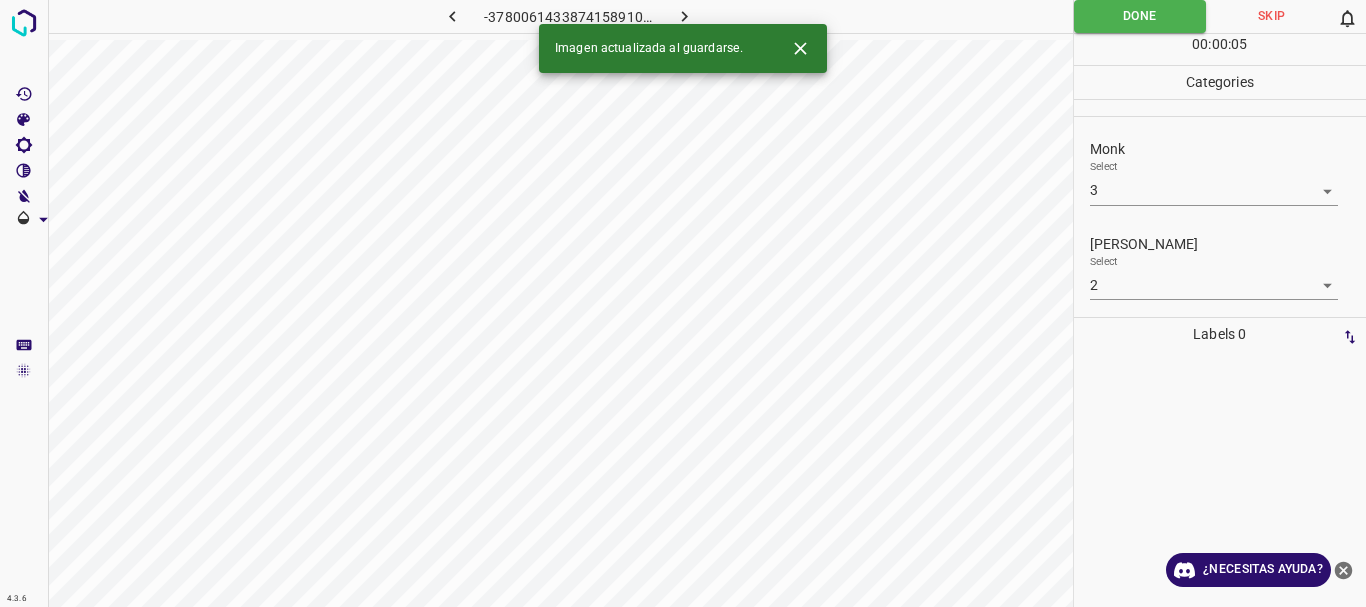 click at bounding box center (684, 16) 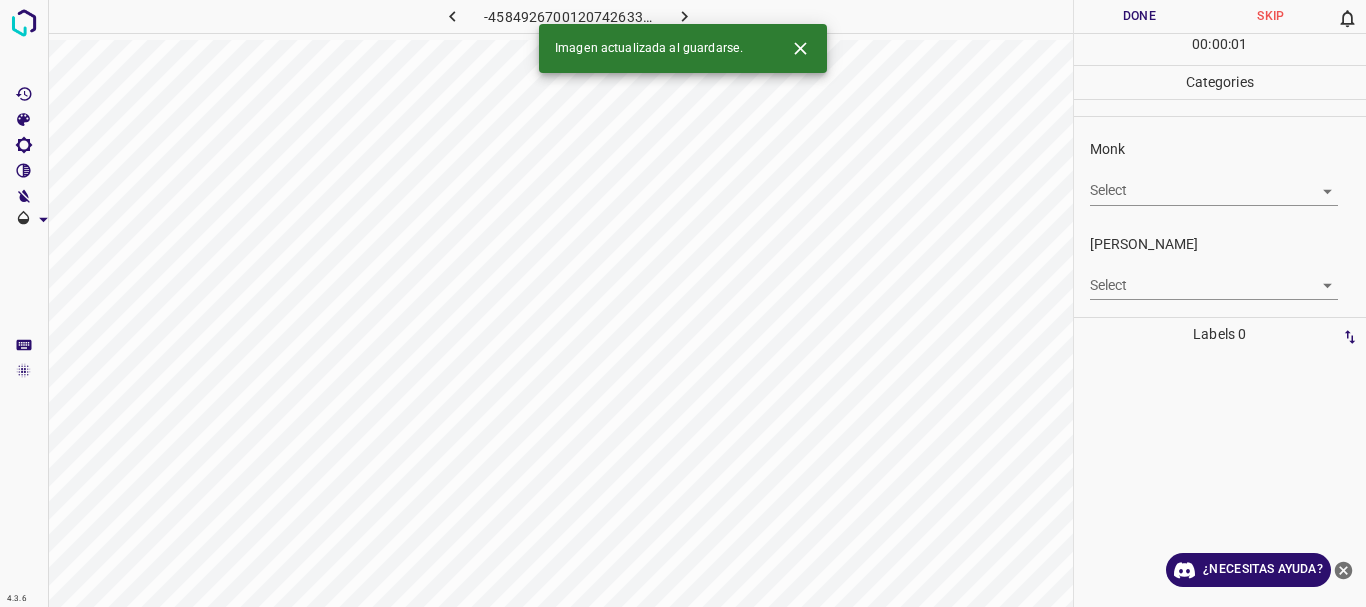 click on "4.3.6  -4584926700120742633.png Done Skip 0 00   : 00   : 01   Categories Monk   Select ​  Fitzpatrick   Select ​ Labels   0 Categories 1 Monk 2  Fitzpatrick Tools Space Change between modes (Draw & Edit) I Auto labeling R Restore zoom M Zoom in N Zoom out Delete Delete selecte label Filters Z Restore filters X Saturation filter C Brightness filter V Contrast filter B Gray scale filter General O Download Imagen actualizada al guardarse. ¿Necesitas ayuda? Texto original Valora esta traducción Tu opinión servirá para ayudar a mejorar el Traductor de Google - Texto - Esconder - Borrar" at bounding box center (683, 303) 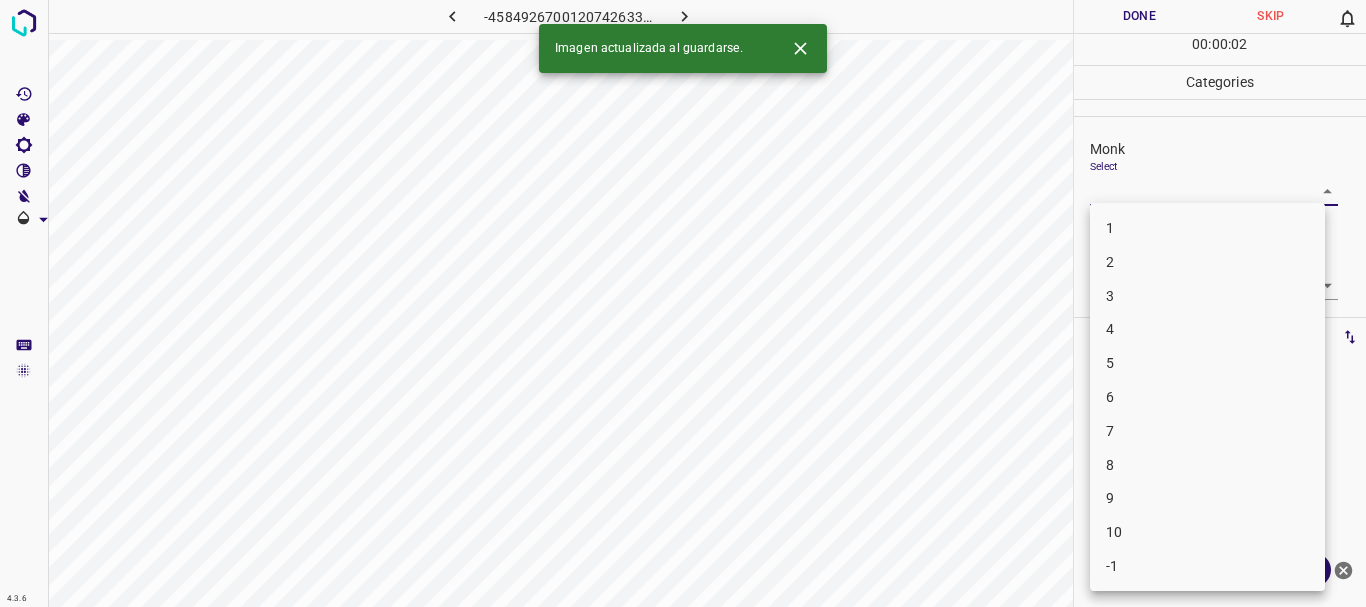 click on "3" at bounding box center (1207, 296) 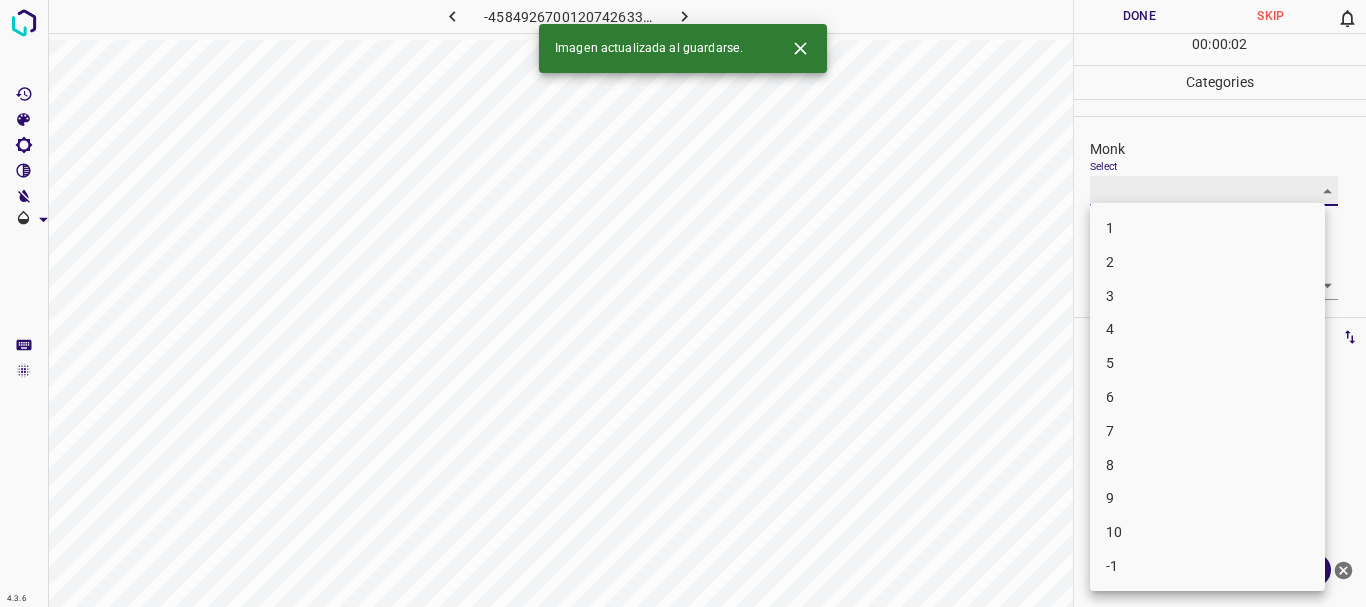 type on "3" 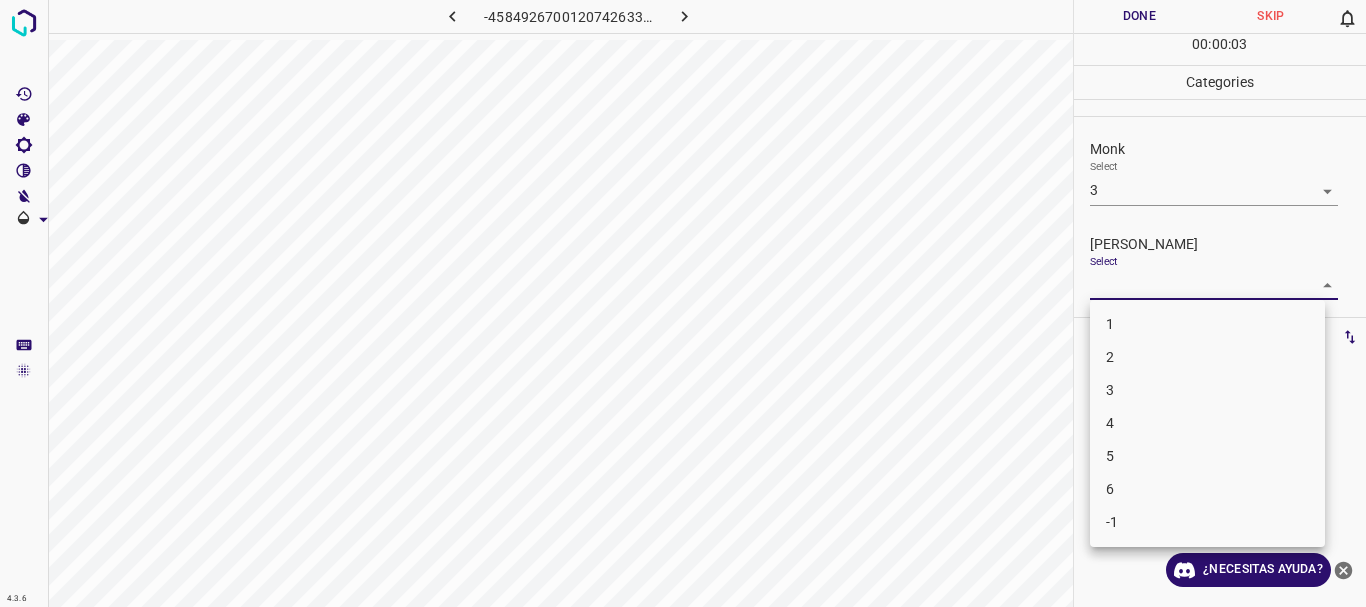 click on "4.3.6  -4584926700120742633.png Done Skip 0 00   : 00   : 03   Categories Monk   Select 3 3  Fitzpatrick   Select ​ Labels   0 Categories 1 Monk 2  Fitzpatrick Tools Space Change between modes (Draw & Edit) I Auto labeling R Restore zoom M Zoom in N Zoom out Delete Delete selecte label Filters Z Restore filters X Saturation filter C Brightness filter V Contrast filter B Gray scale filter General O Download ¿Necesitas ayuda? Texto original Valora esta traducción Tu opinión servirá para ayudar a mejorar el Traductor de Google - Texto - Esconder - Borrar 1 2 3 4 5 6 -1" at bounding box center (683, 303) 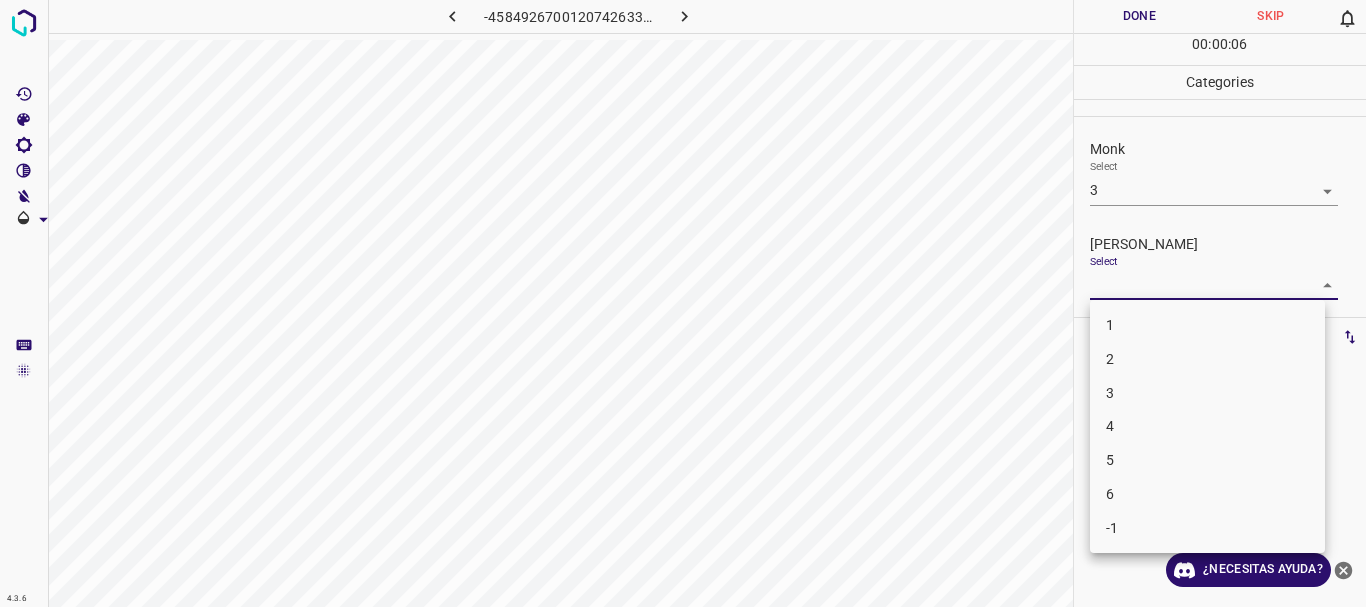 click on "3" at bounding box center [1207, 393] 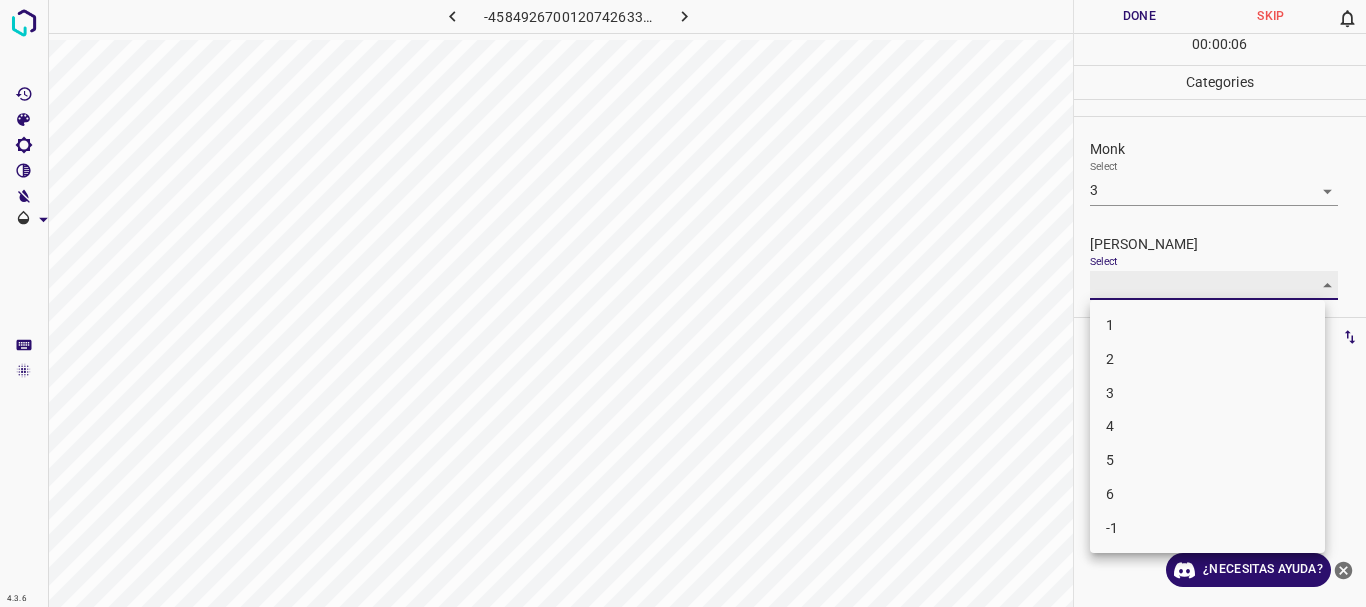 type on "3" 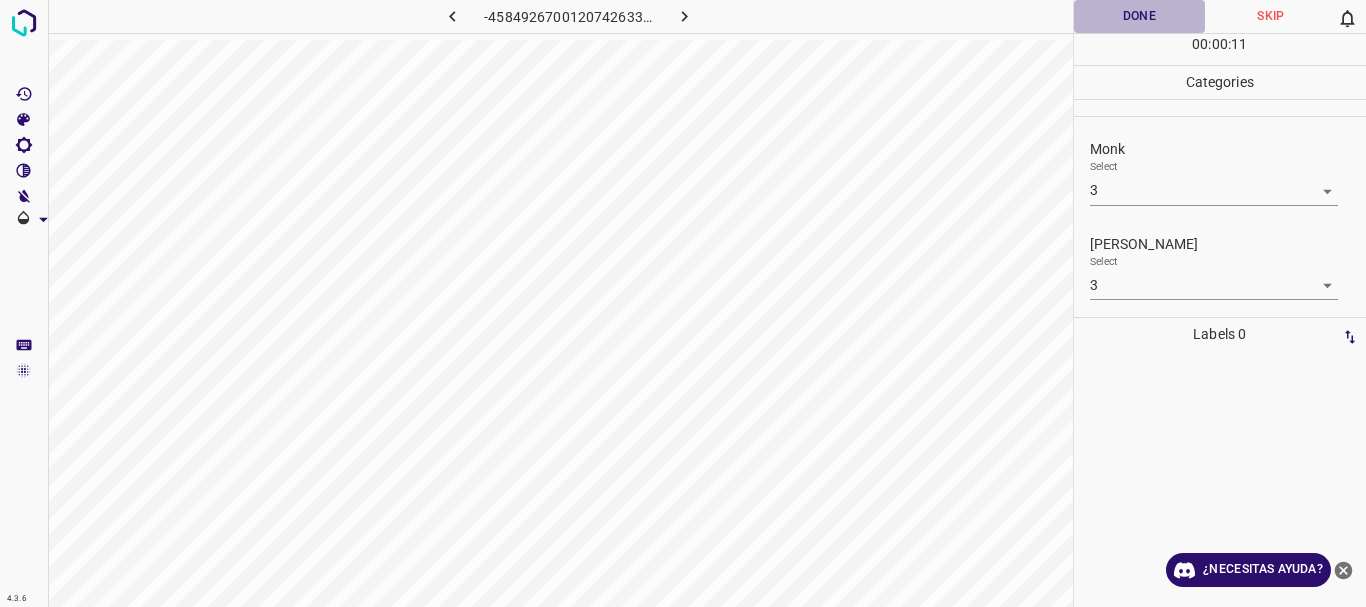 click on "Done" at bounding box center (1140, 16) 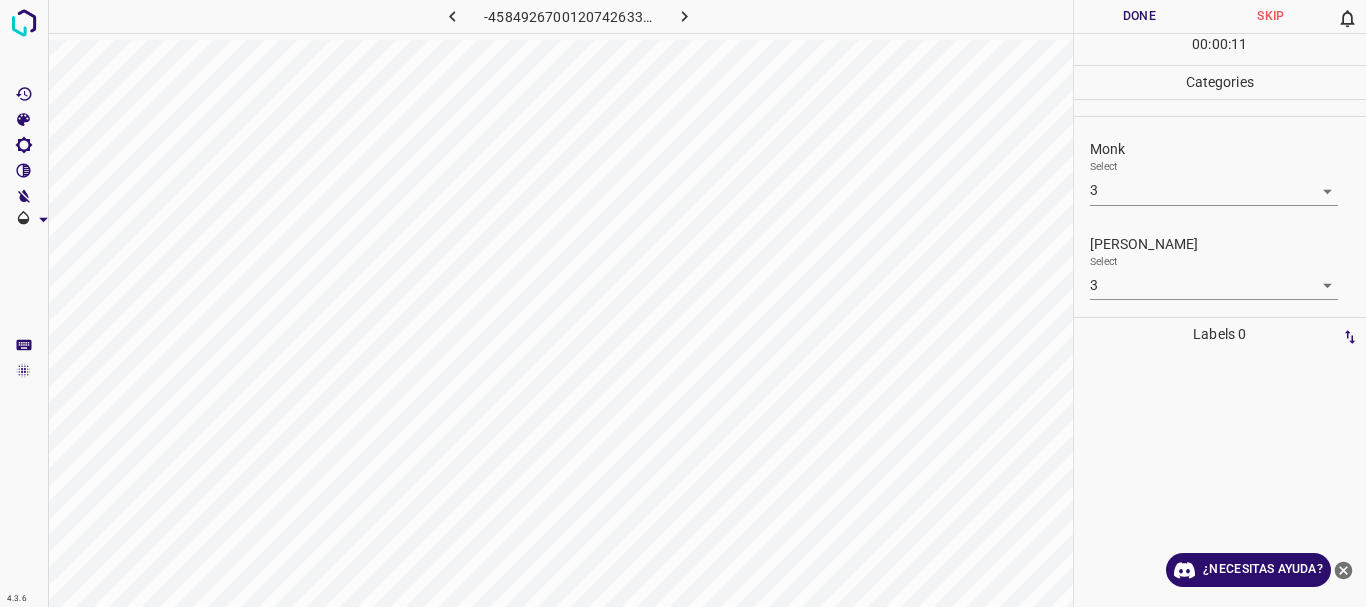 click 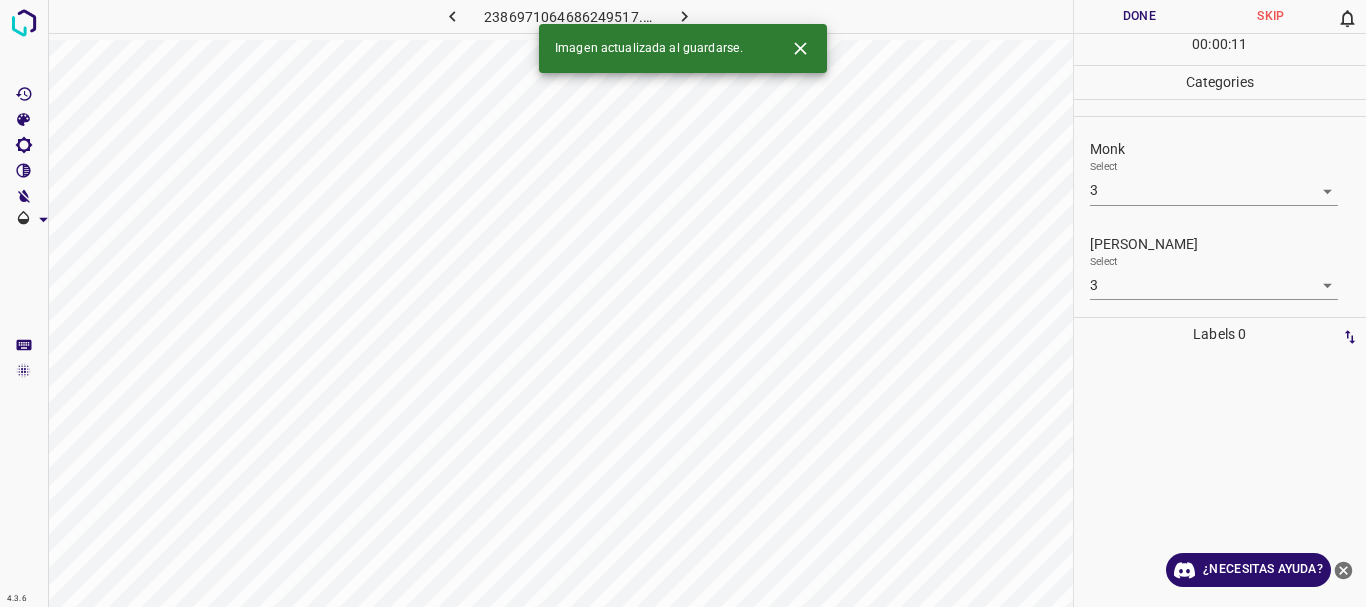 type 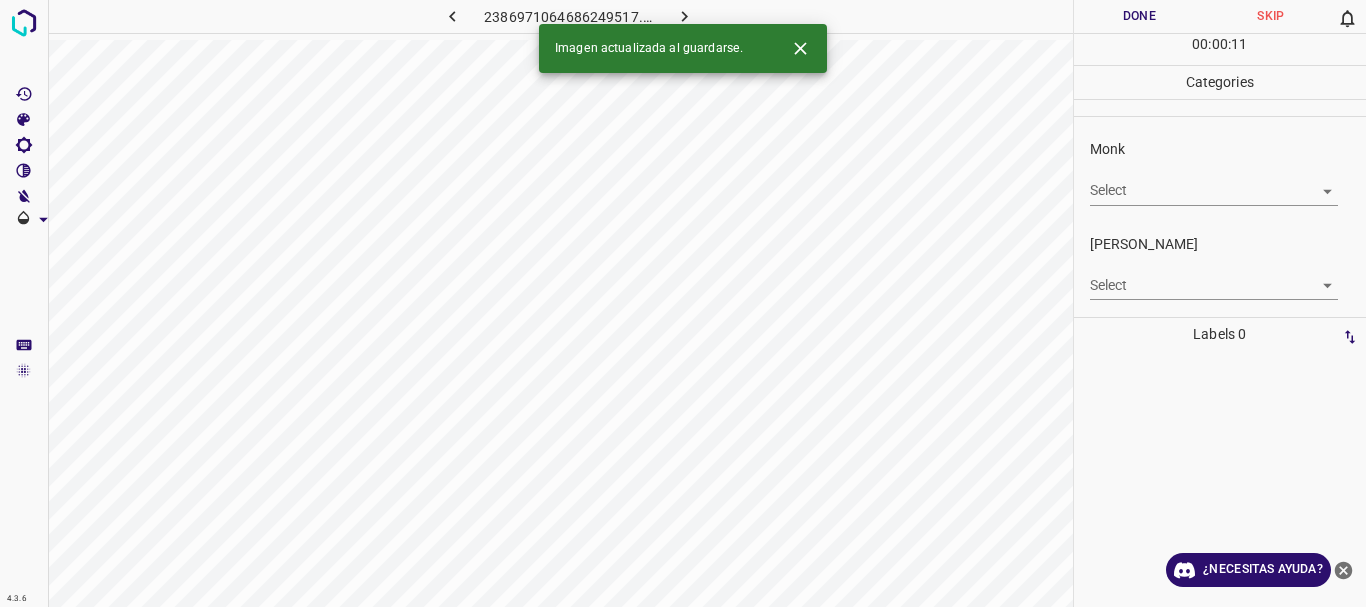 click 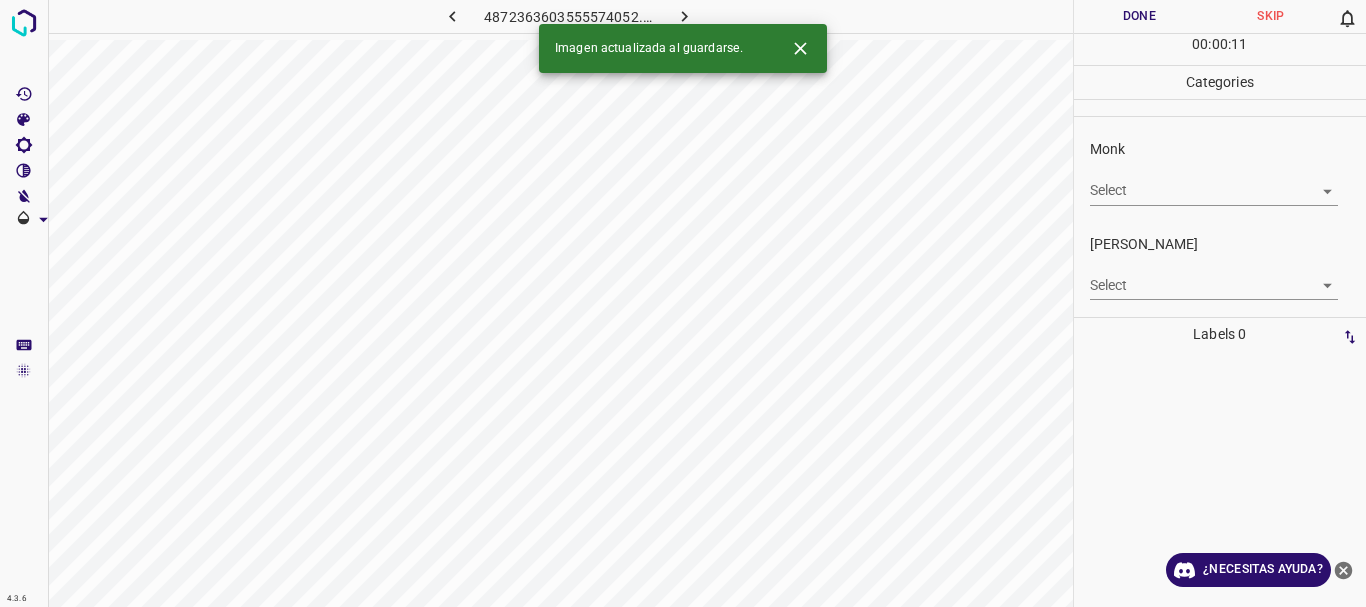 click 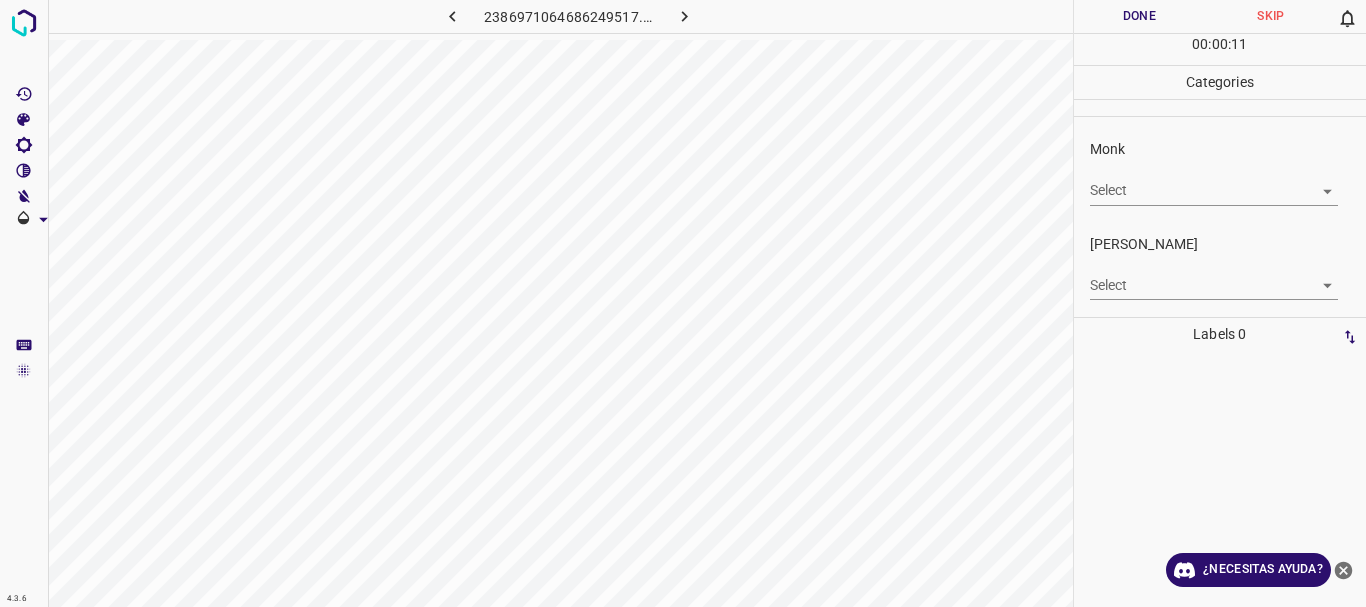 click on "4.3.6  2386971064686249517.png Done Skip 0 00   : 00   : 11   Categories Monk   Select ​  Fitzpatrick   Select ​ Labels   0 Categories 1 Monk 2  Fitzpatrick Tools Space Change between modes (Draw & Edit) I Auto labeling R Restore zoom M Zoom in N Zoom out Delete Delete selecte label Filters Z Restore filters X Saturation filter C Brightness filter V Contrast filter B Gray scale filter General O Download ¿Necesitas ayuda? Texto original Valora esta traducción Tu opinión servirá para ayudar a mejorar el Traductor de Google - Texto - Esconder - Borrar" at bounding box center [683, 303] 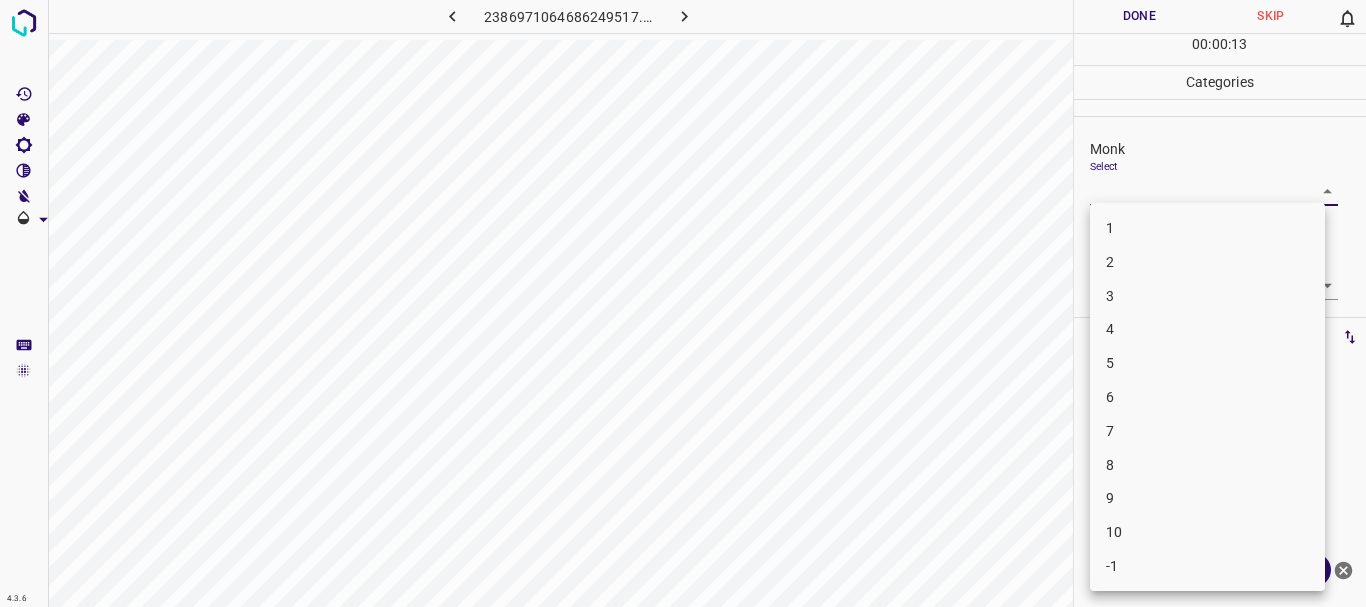 click on "3" at bounding box center (1207, 296) 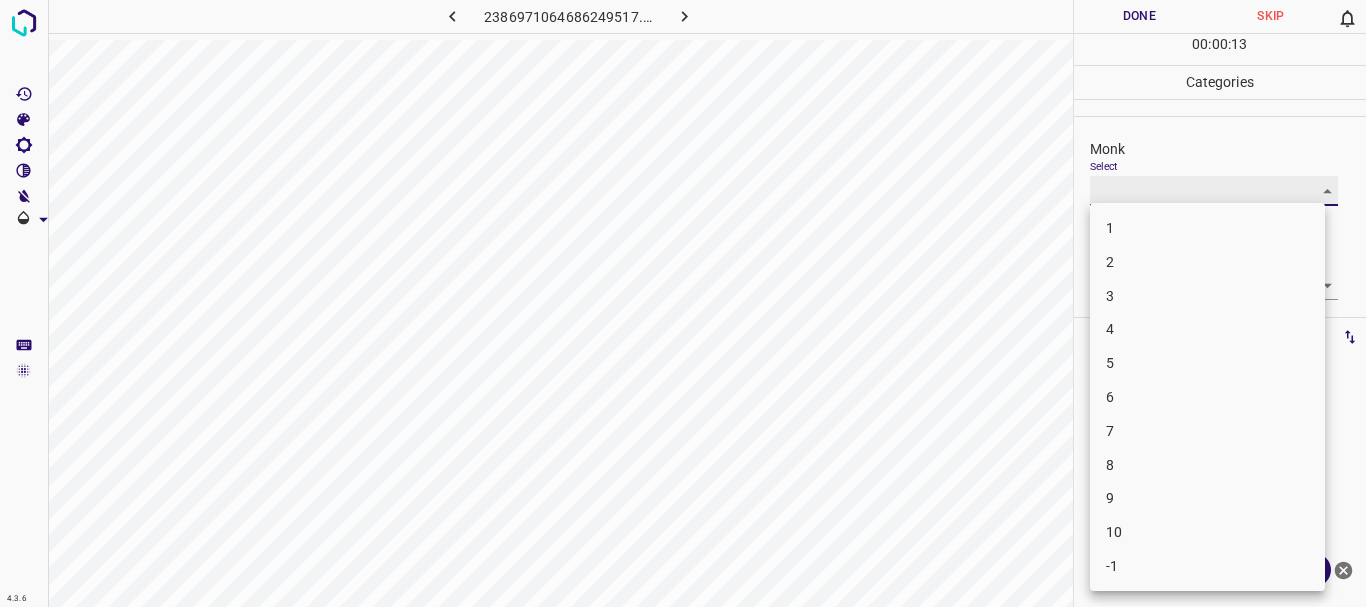 type on "3" 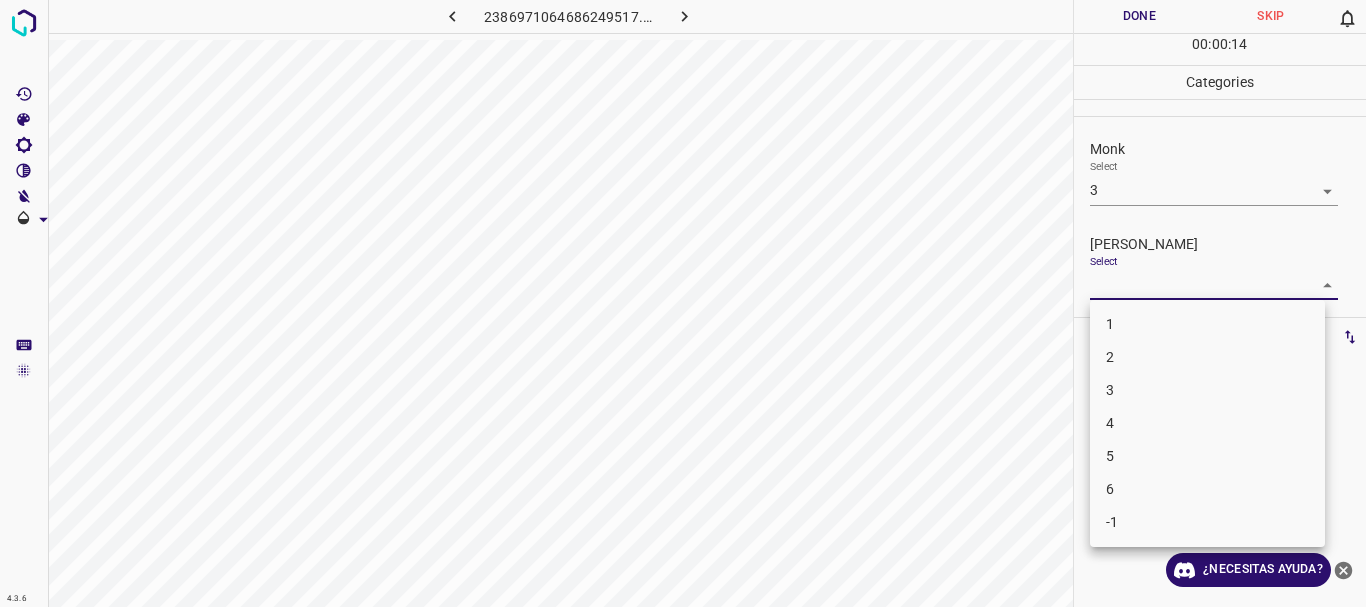 click on "4.3.6  2386971064686249517.png Done Skip 0 00   : 00   : 14   Categories Monk   Select 3 3  Fitzpatrick   Select ​ Labels   0 Categories 1 Monk 2  Fitzpatrick Tools Space Change between modes (Draw & Edit) I Auto labeling R Restore zoom M Zoom in N Zoom out Delete Delete selecte label Filters Z Restore filters X Saturation filter C Brightness filter V Contrast filter B Gray scale filter General O Download ¿Necesitas ayuda? Texto original Valora esta traducción Tu opinión servirá para ayudar a mejorar el Traductor de Google - Texto - Esconder - Borrar 1 2 3 4 5 6 -1" at bounding box center (683, 303) 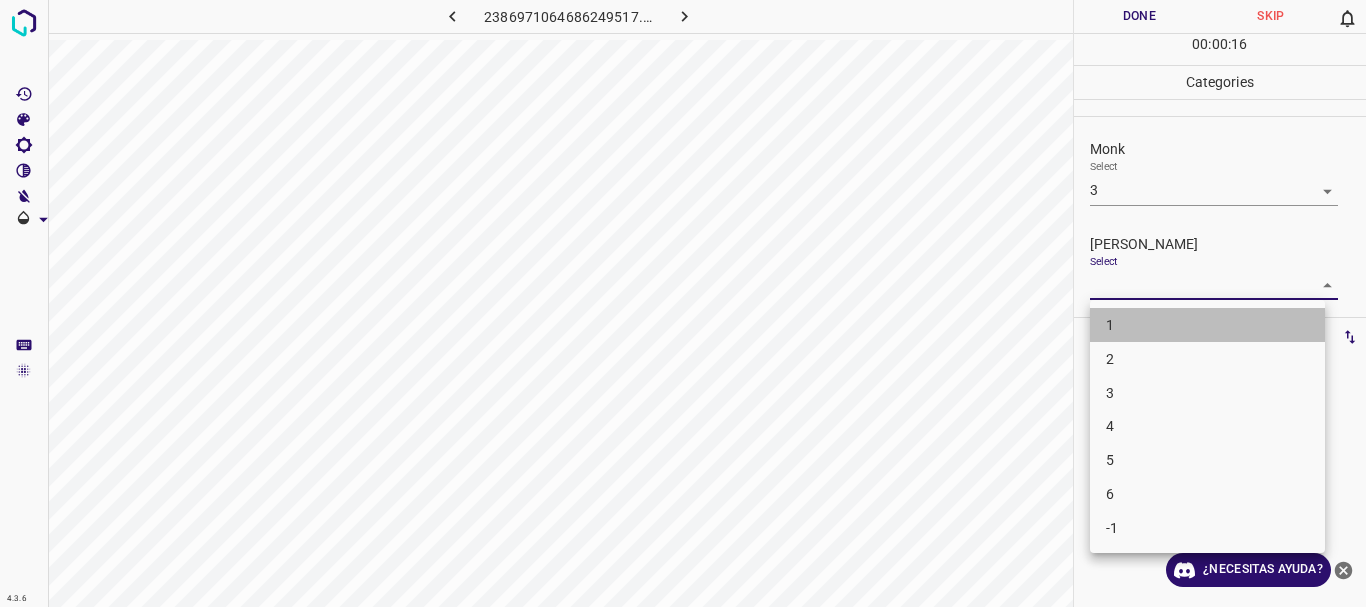 drag, startPoint x: 1131, startPoint y: 333, endPoint x: 1132, endPoint y: 358, distance: 25.019993 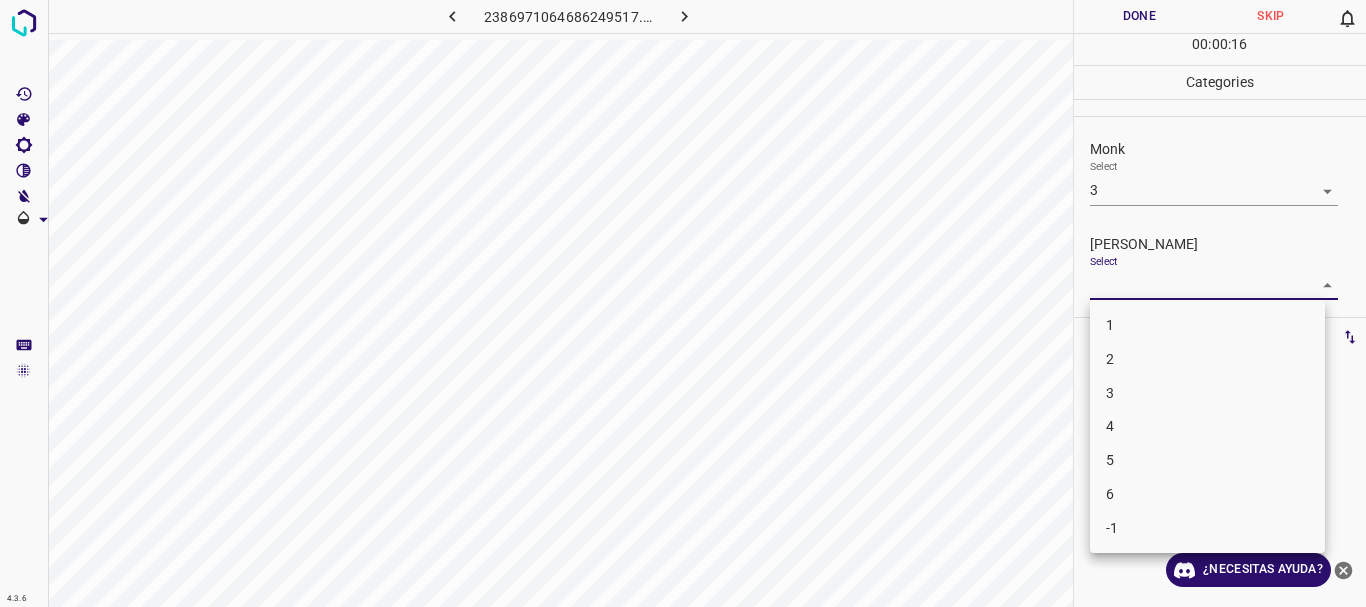 click on "2" at bounding box center (1207, 359) 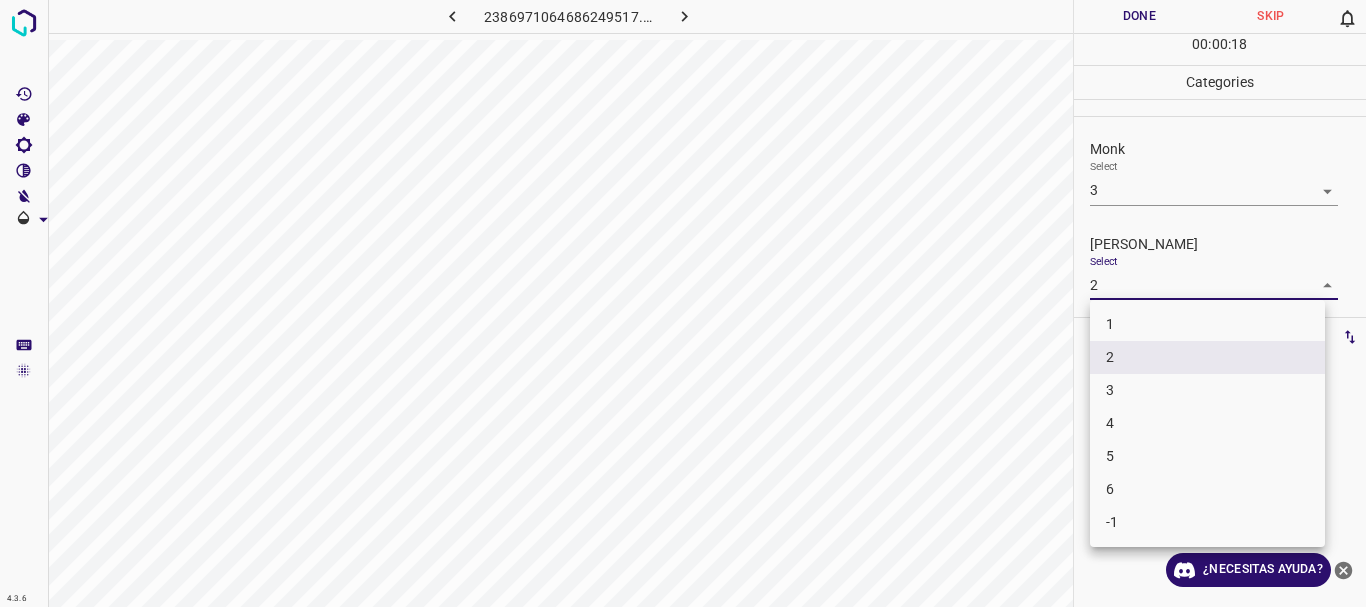 click on "4.3.6  2386971064686249517.png Done Skip 0 00   : 00   : 18   Categories Monk   Select 3 3  Fitzpatrick   Select 2 2 Labels   0 Categories 1 Monk 2  Fitzpatrick Tools Space Change between modes (Draw & Edit) I Auto labeling R Restore zoom M Zoom in N Zoom out Delete Delete selecte label Filters Z Restore filters X Saturation filter C Brightness filter V Contrast filter B Gray scale filter General O Download ¿Necesitas ayuda? Texto original Valora esta traducción Tu opinión servirá para ayudar a mejorar el Traductor de Google - Texto - Esconder - Borrar 1 2 3 4 5 6 -1" at bounding box center [683, 303] 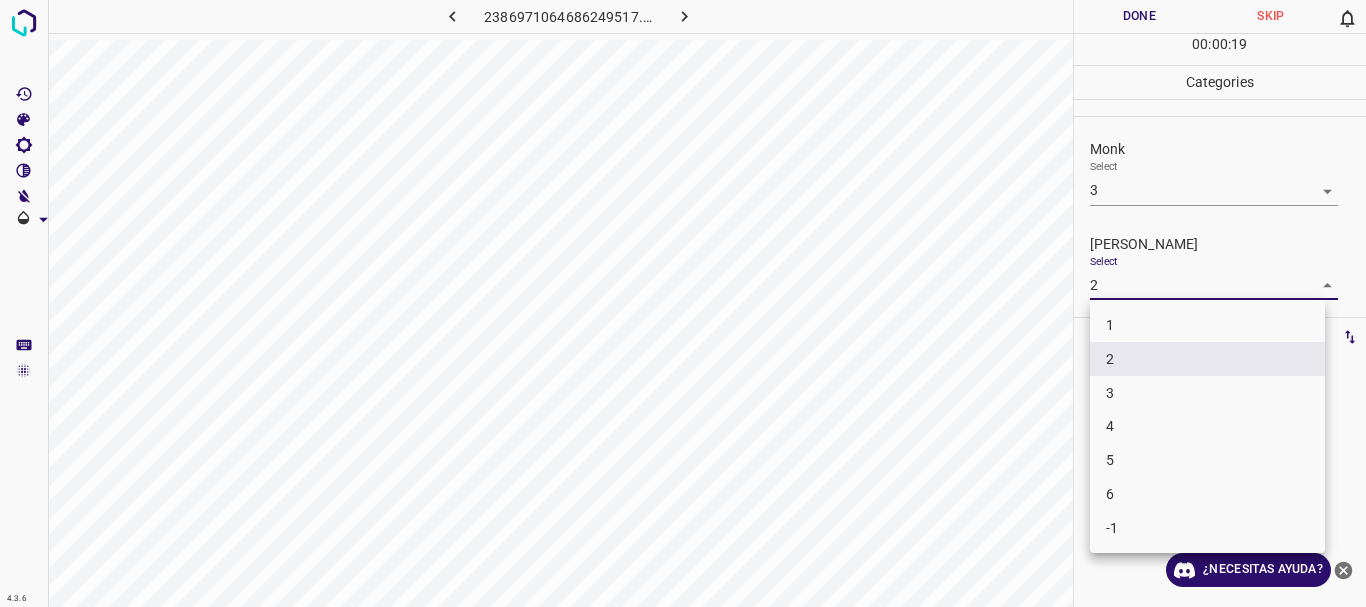 click on "3" at bounding box center [1207, 393] 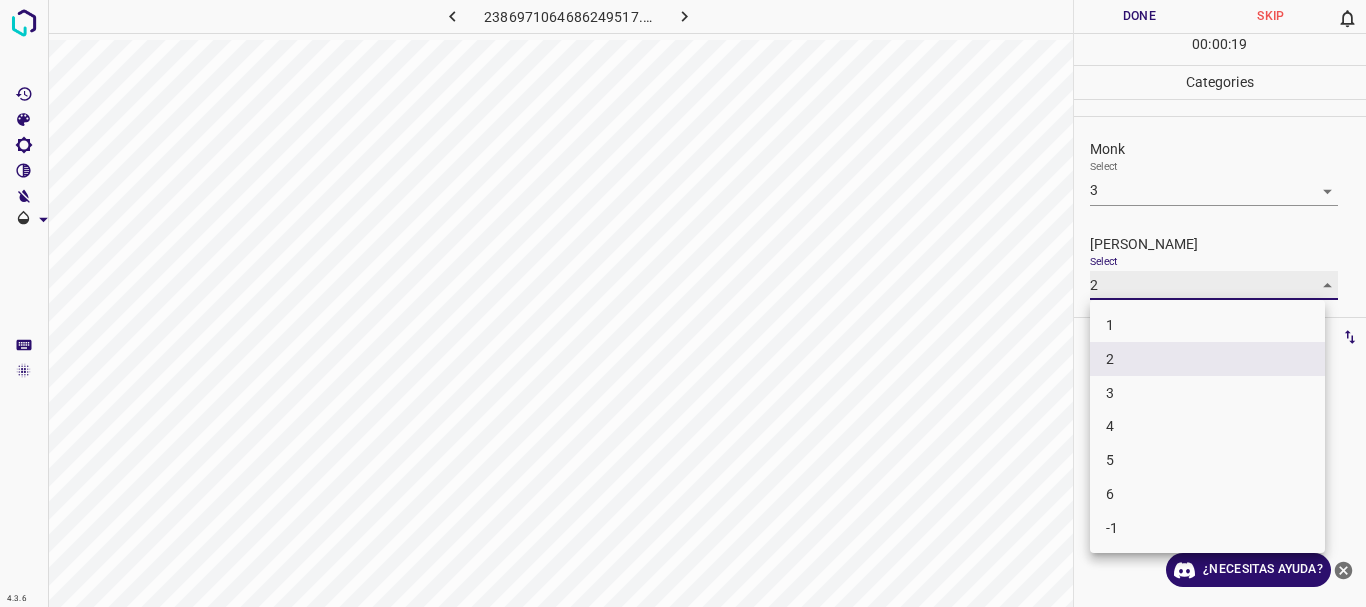 type on "3" 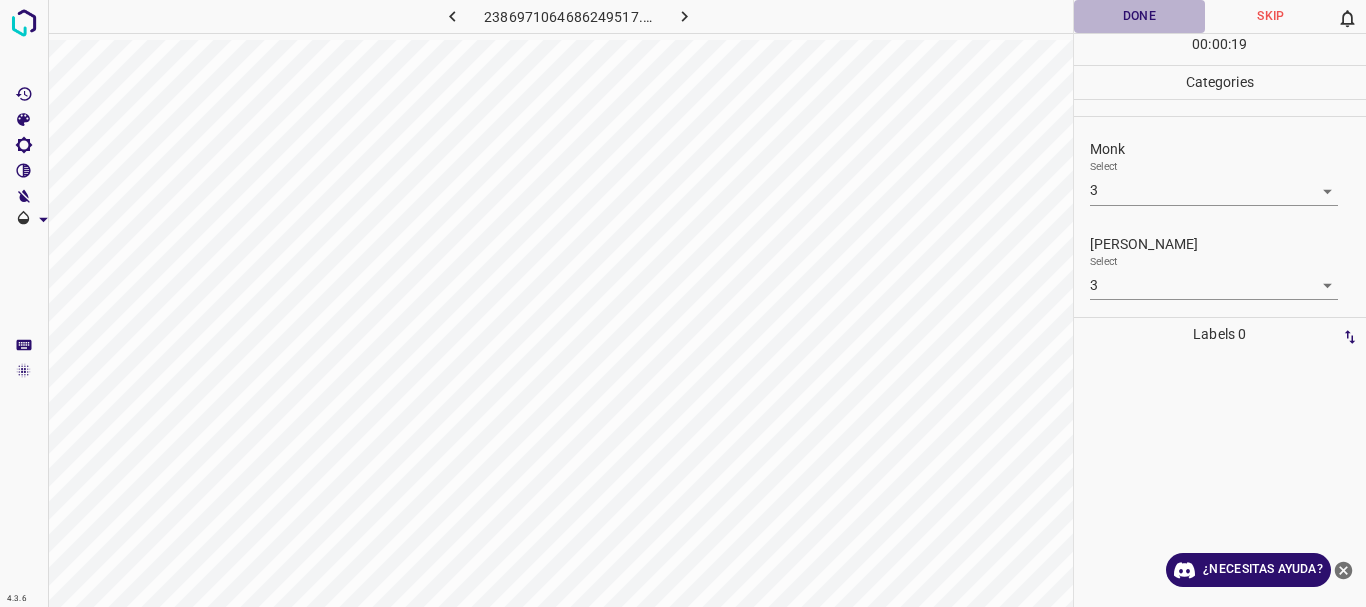 click on "Done" at bounding box center (1140, 16) 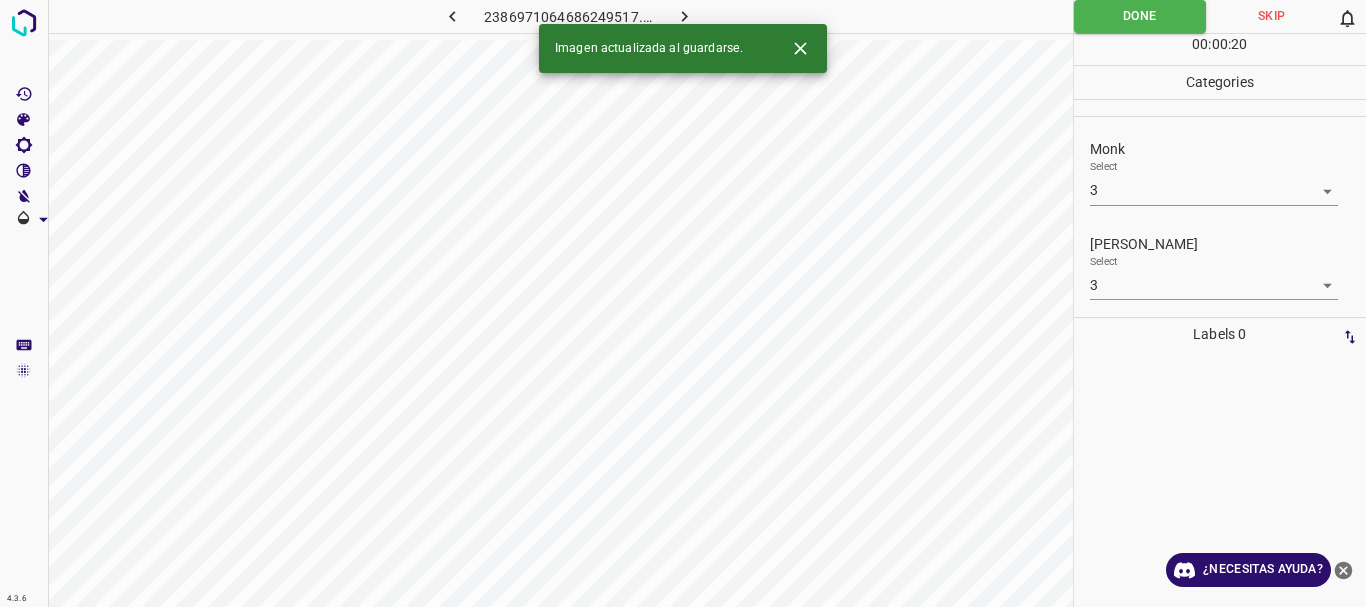 click 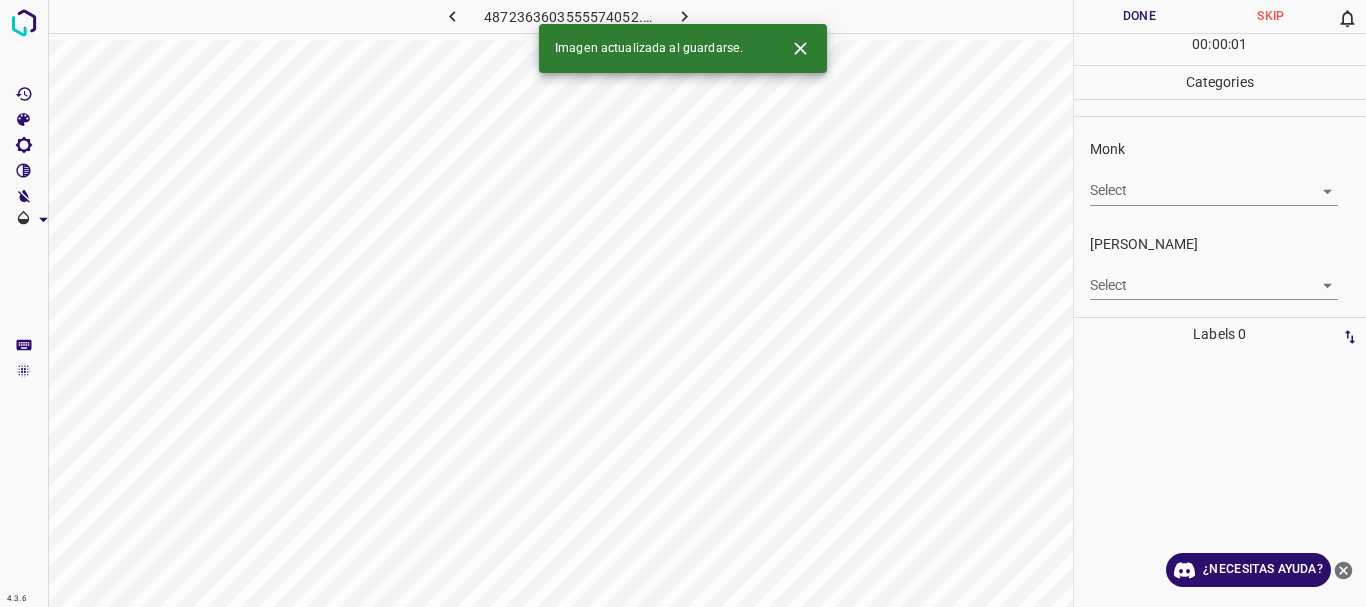 click on "4.3.6  4872363603555574052.png Done Skip 0 00   : 00   : 01   Categories Monk   Select ​  Fitzpatrick   Select ​ Labels   0 Categories 1 Monk 2  Fitzpatrick Tools Space Change between modes (Draw & Edit) I Auto labeling R Restore zoom M Zoom in N Zoom out Delete Delete selecte label Filters Z Restore filters X Saturation filter C Brightness filter V Contrast filter B Gray scale filter General O Download Imagen actualizada al guardarse. ¿Necesitas ayuda? Texto original Valora esta traducción Tu opinión servirá para ayudar a mejorar el Traductor de Google - Texto - Esconder - Borrar" at bounding box center [683, 303] 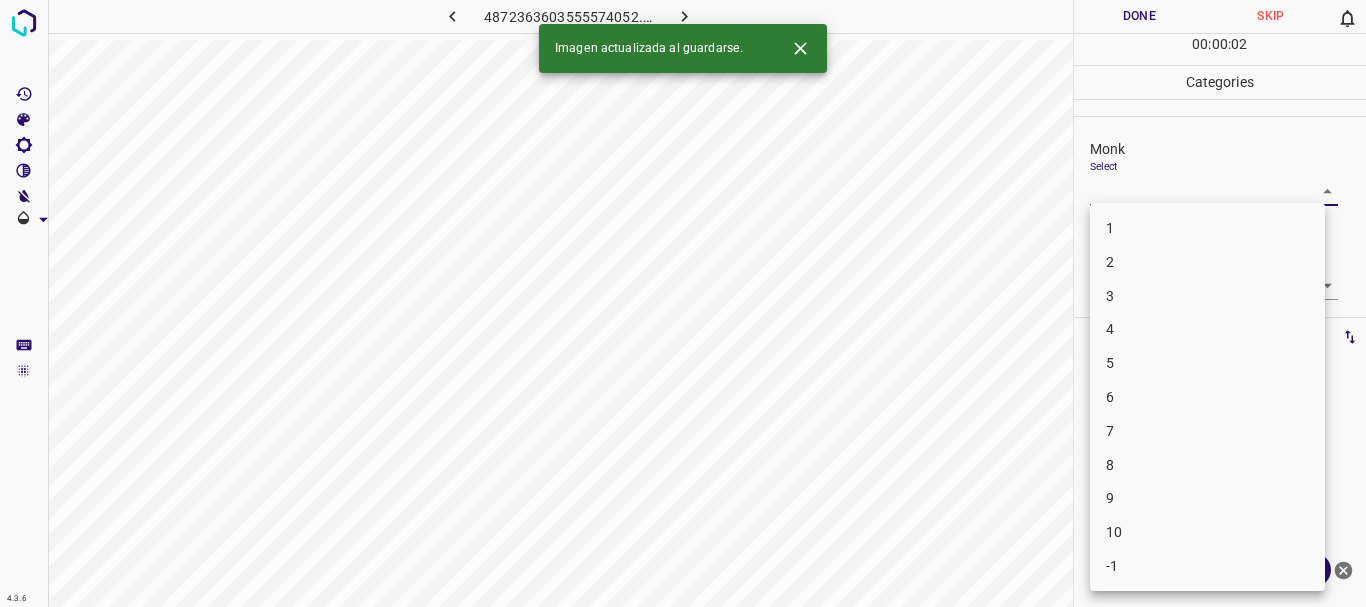 click on "3" at bounding box center [1207, 296] 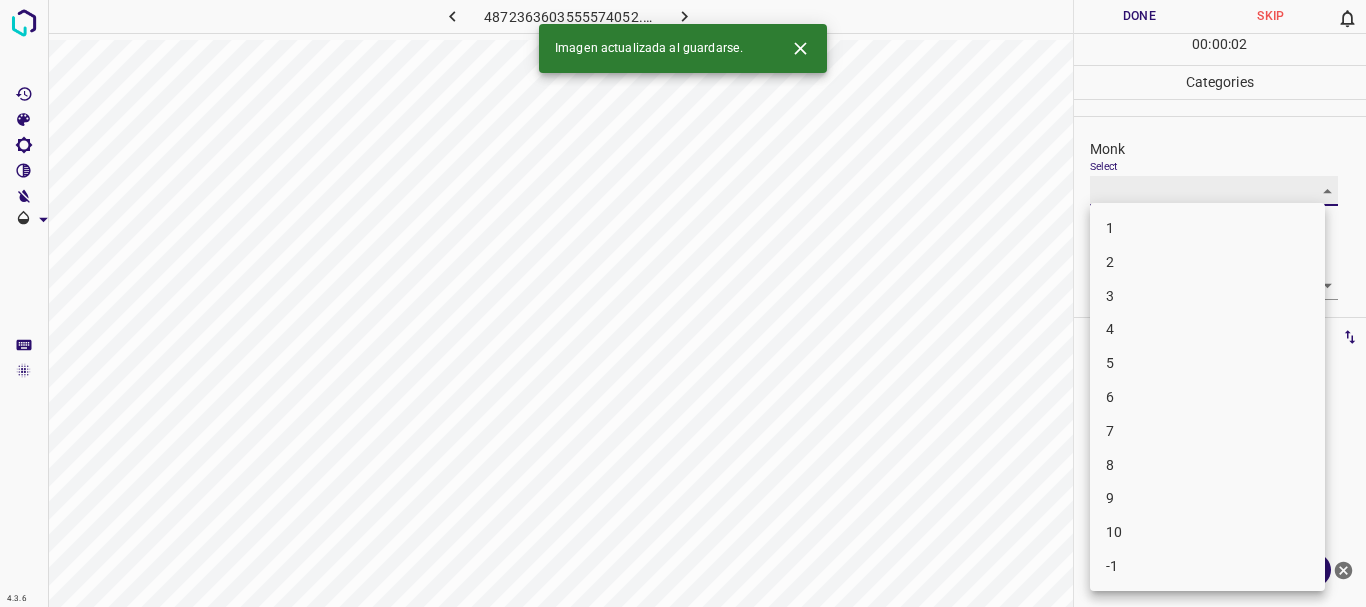 type on "3" 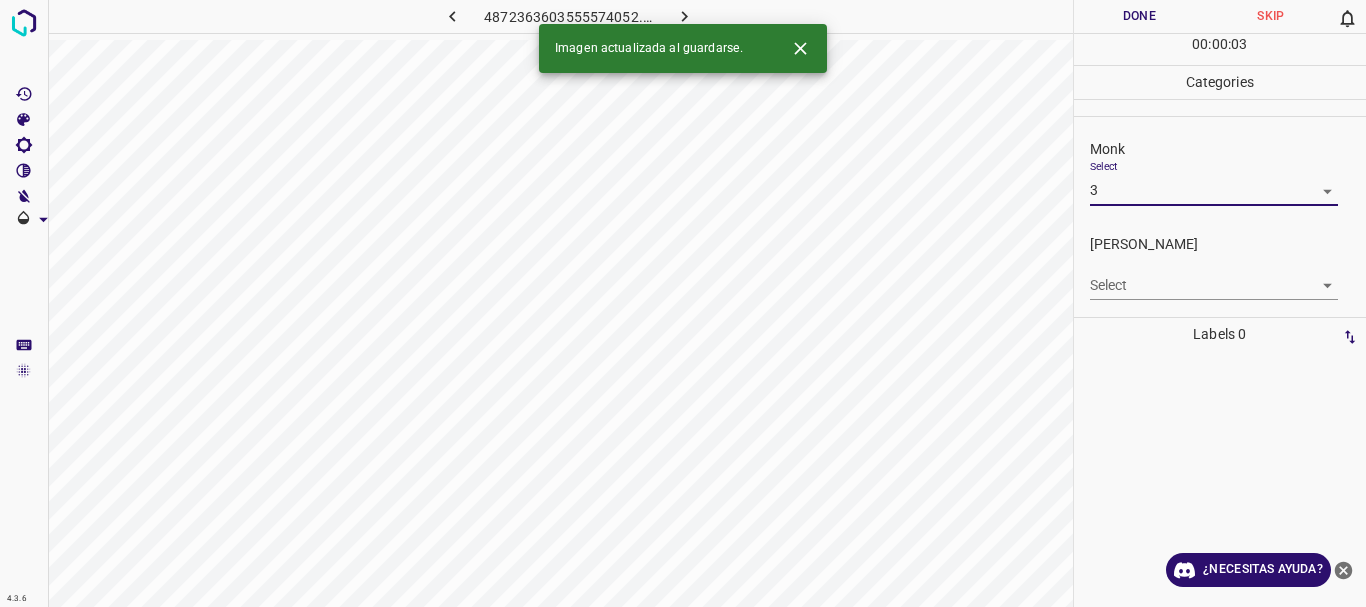 click on "4.3.6  4872363603555574052.png Done Skip 0 00   : 00   : 03   Categories Monk   Select 3 3  Fitzpatrick   Select ​ Labels   0 Categories 1 Monk 2  Fitzpatrick Tools Space Change between modes (Draw & Edit) I Auto labeling R Restore zoom M Zoom in N Zoom out Delete Delete selecte label Filters Z Restore filters X Saturation filter C Brightness filter V Contrast filter B Gray scale filter General O Download Imagen actualizada al guardarse. ¿Necesitas ayuda? Texto original Valora esta traducción Tu opinión servirá para ayudar a mejorar el Traductor de Google - Texto - Esconder - Borrar" at bounding box center (683, 303) 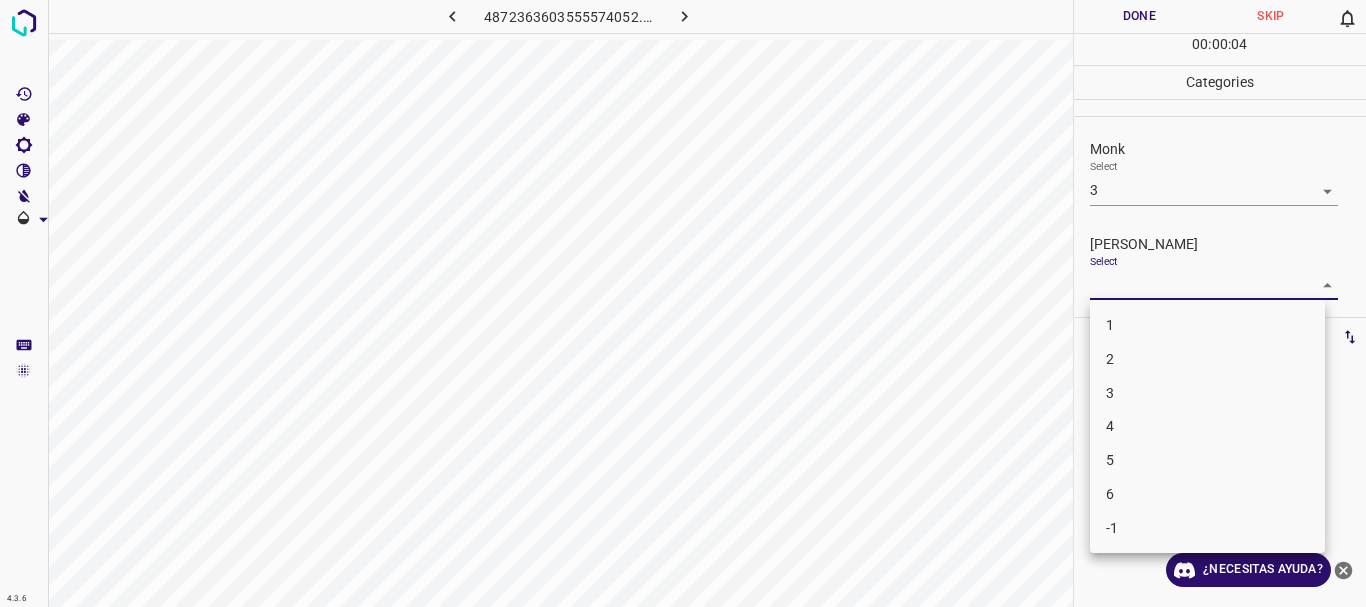 click on "2" at bounding box center (1207, 359) 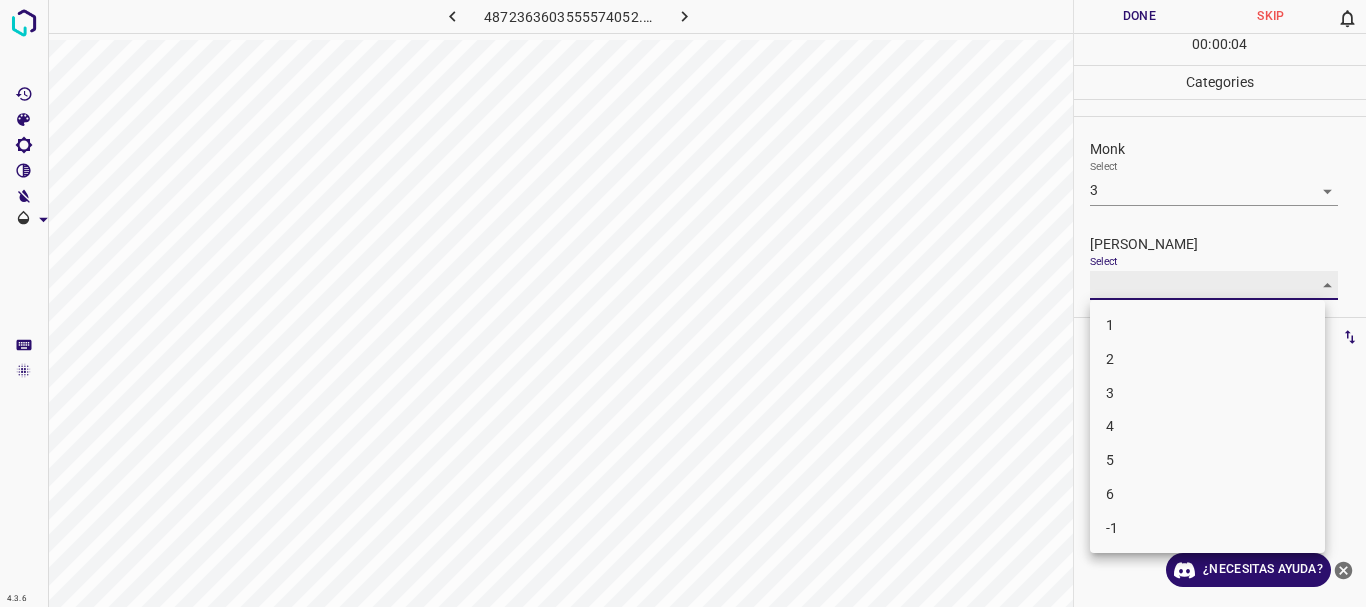 type 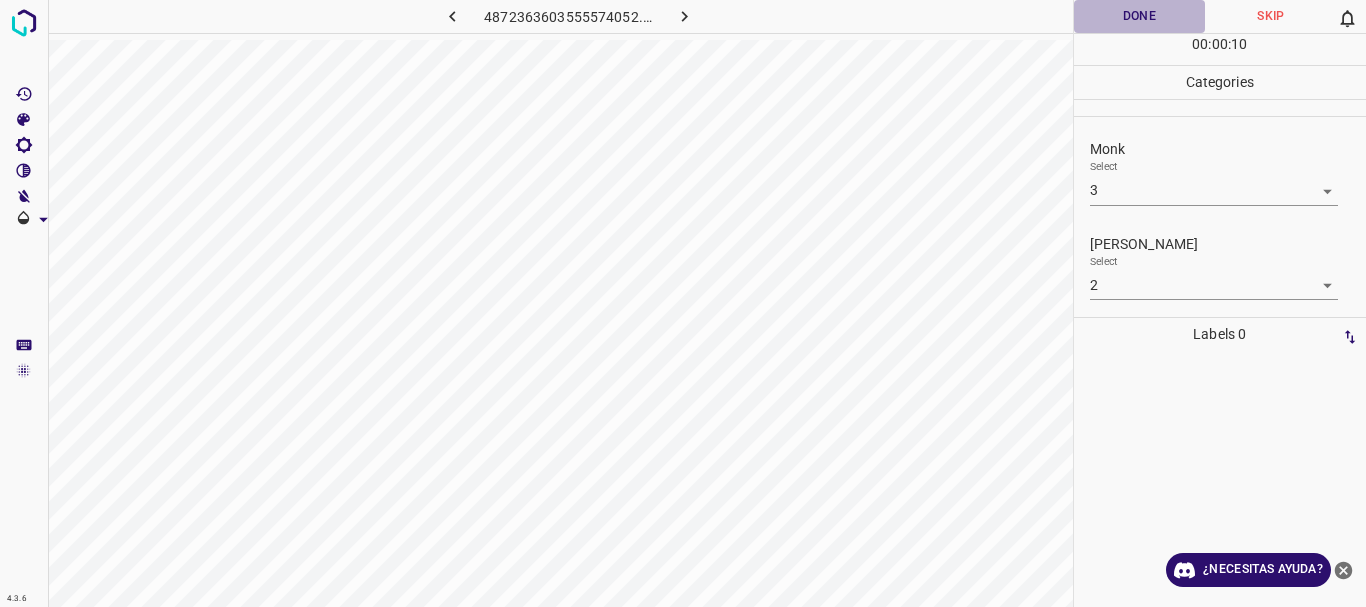 click on "Done" at bounding box center [1140, 16] 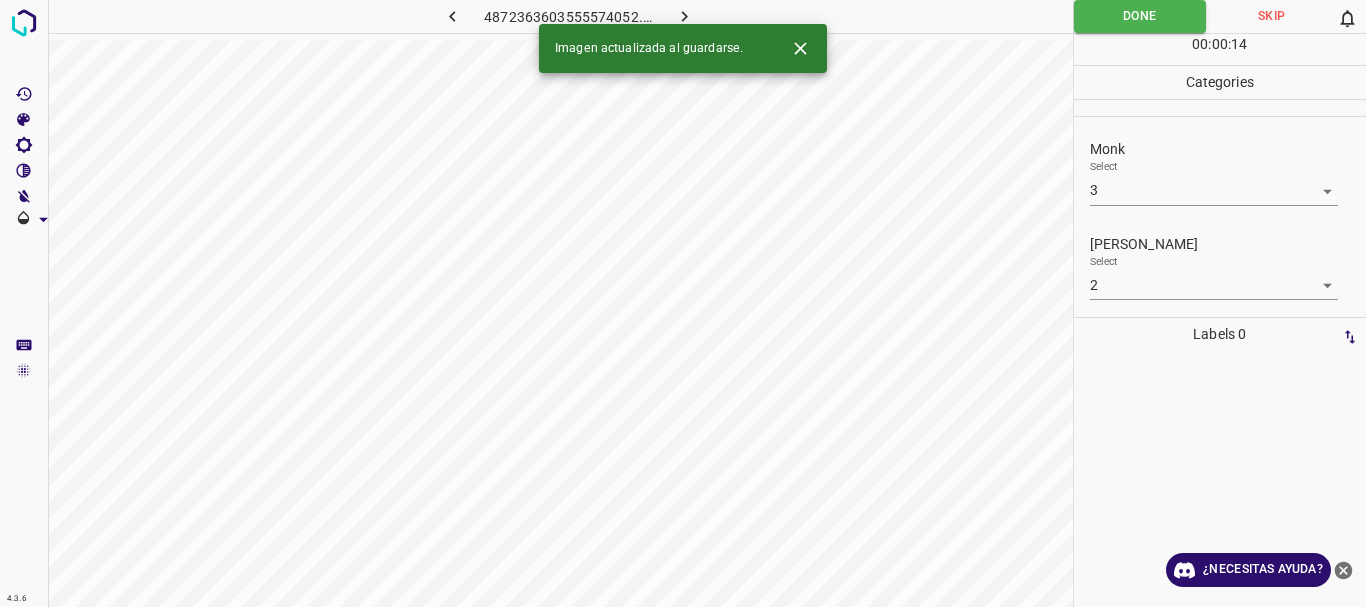 click 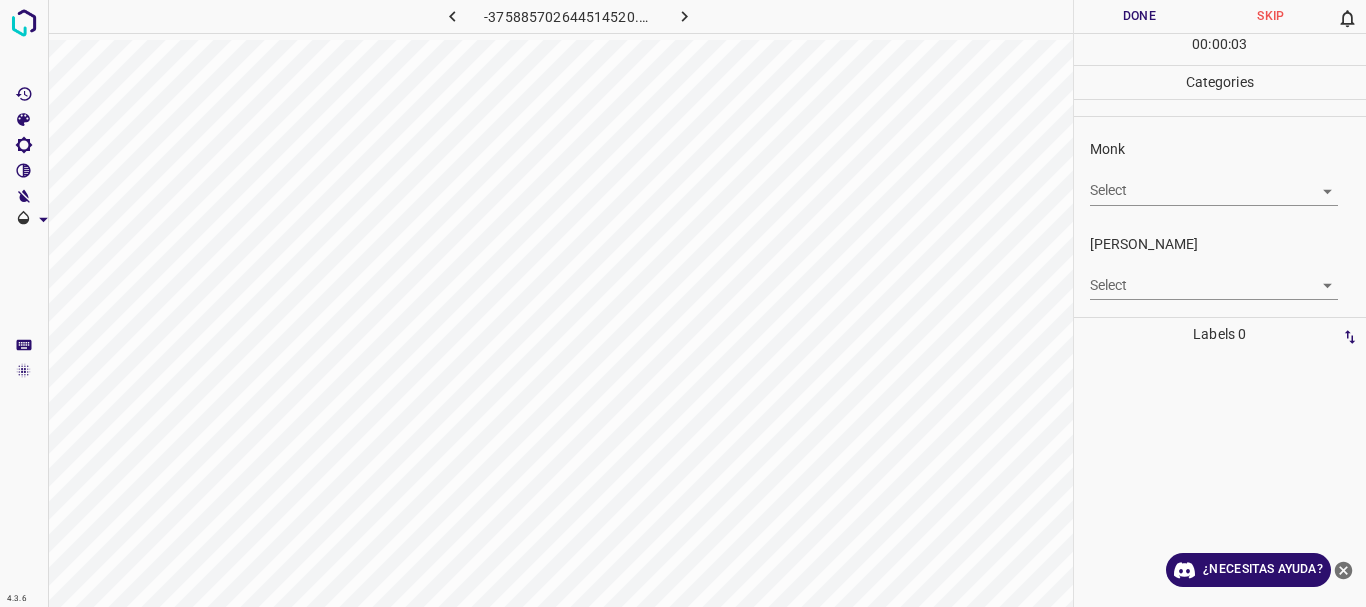 click on "Monk   Select ​" at bounding box center [1220, 172] 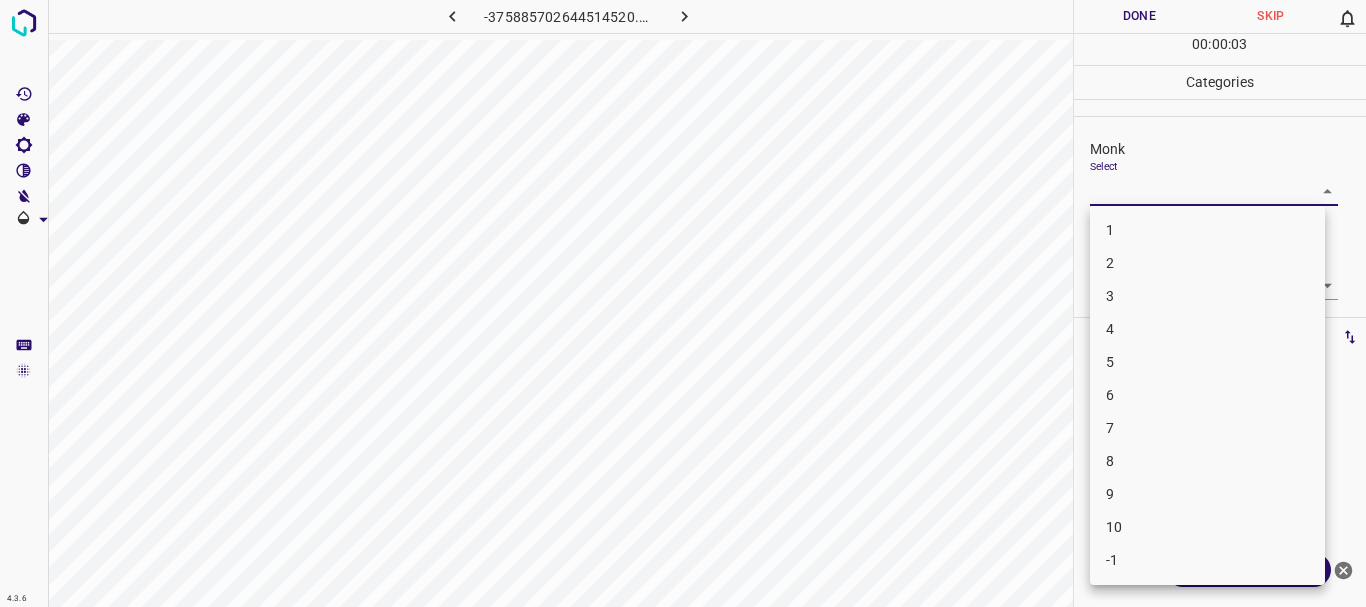 click on "4.3.6  -375885702644514520.png Done Skip 0 00   : 00   : 03   Categories Monk   Select ​  Fitzpatrick   Select ​ Labels   0 Categories 1 Monk 2  Fitzpatrick Tools Space Change between modes (Draw & Edit) I Auto labeling R Restore zoom M Zoom in N Zoom out Delete Delete selecte label Filters Z Restore filters X Saturation filter C Brightness filter V Contrast filter B Gray scale filter General O Download ¿Necesitas ayuda? Texto original Valora esta traducción Tu opinión servirá para ayudar a mejorar el Traductor de Google - Texto - Esconder - Borrar 1 2 3 4 5 6 7 8 9 10 -1" at bounding box center [683, 303] 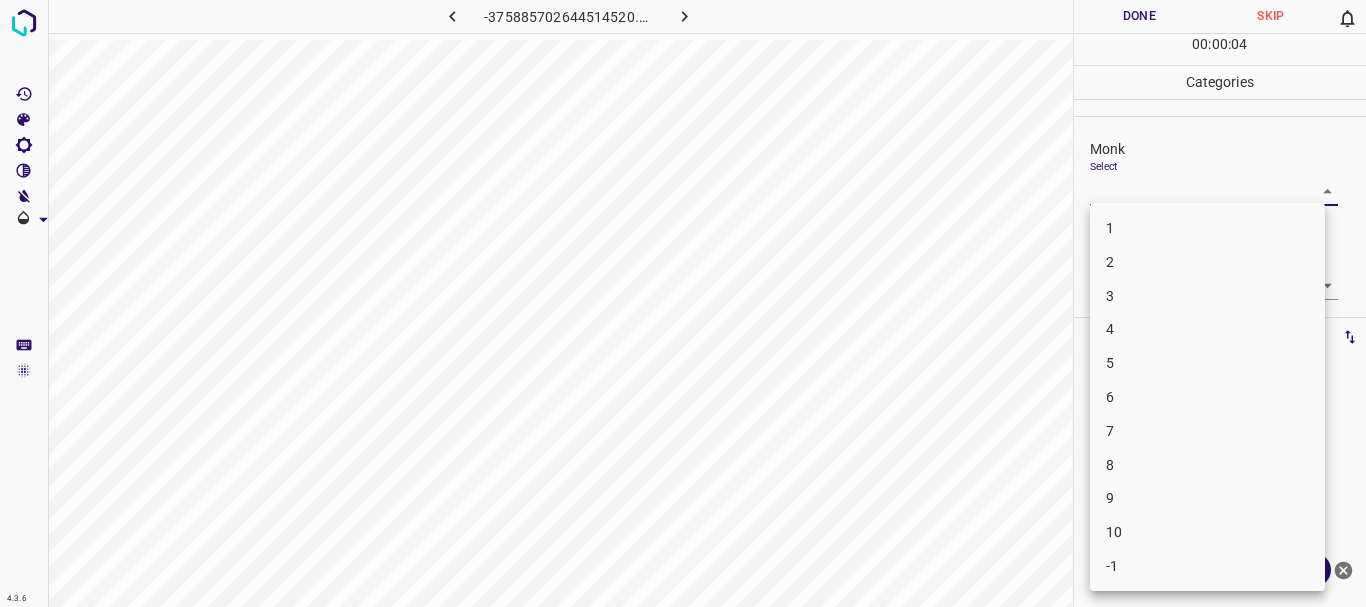 click on "3" at bounding box center (1207, 296) 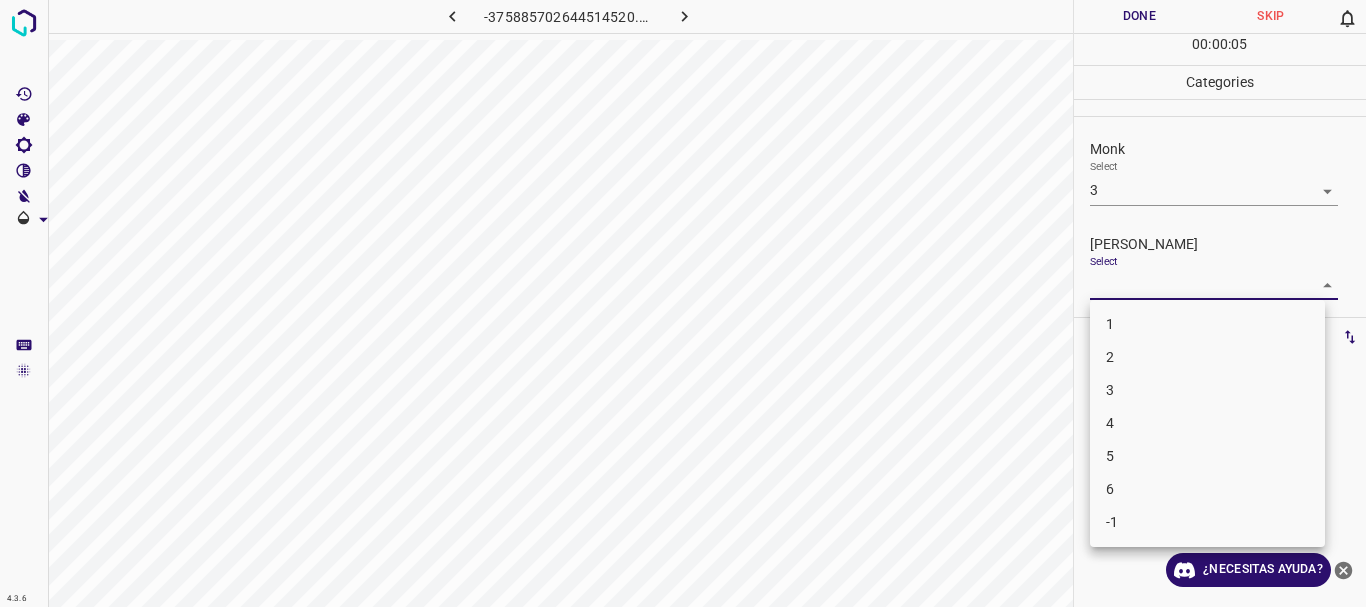 click on "4.3.6  -375885702644514520.png Done Skip 0 00   : 00   : 05   Categories Monk   Select 3 3  Fitzpatrick   Select ​ Labels   0 Categories 1 Monk 2  Fitzpatrick Tools Space Change between modes (Draw & Edit) I Auto labeling R Restore zoom M Zoom in N Zoom out Delete Delete selecte label Filters Z Restore filters X Saturation filter C Brightness filter V Contrast filter B Gray scale filter General O Download ¿Necesitas ayuda? Texto original Valora esta traducción Tu opinión servirá para ayudar a mejorar el Traductor de Google - Texto - Esconder - Borrar 1 2 3 4 5 6 -1" at bounding box center [683, 303] 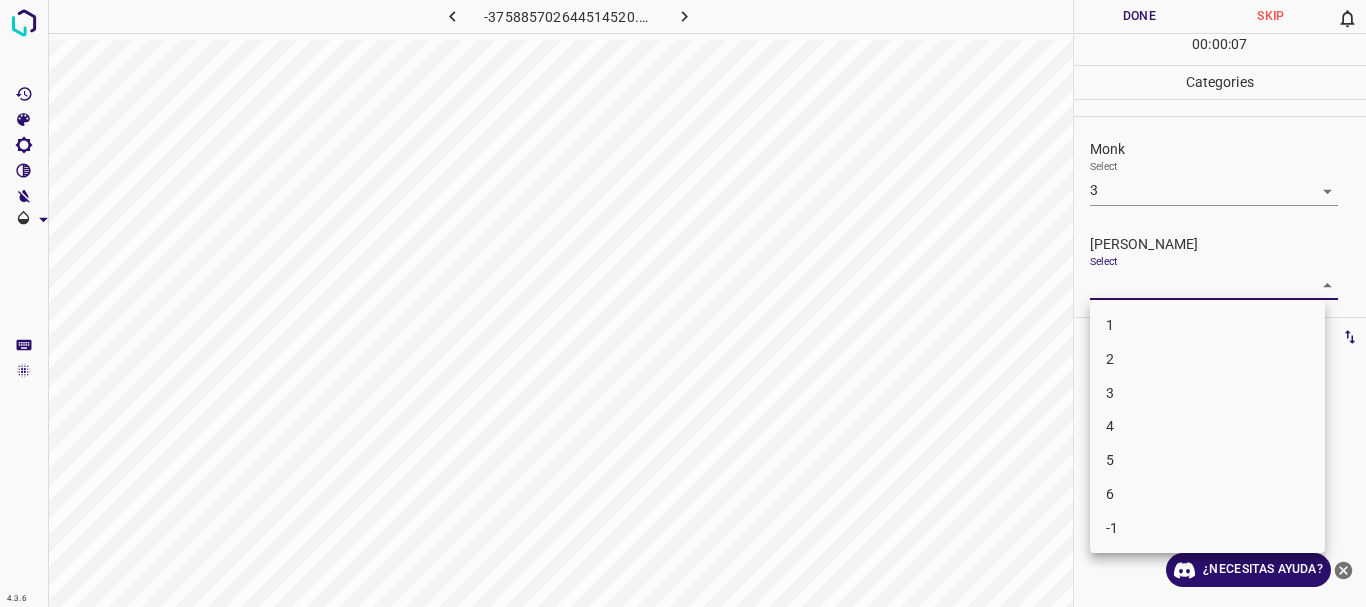 click on "2" at bounding box center [1207, 359] 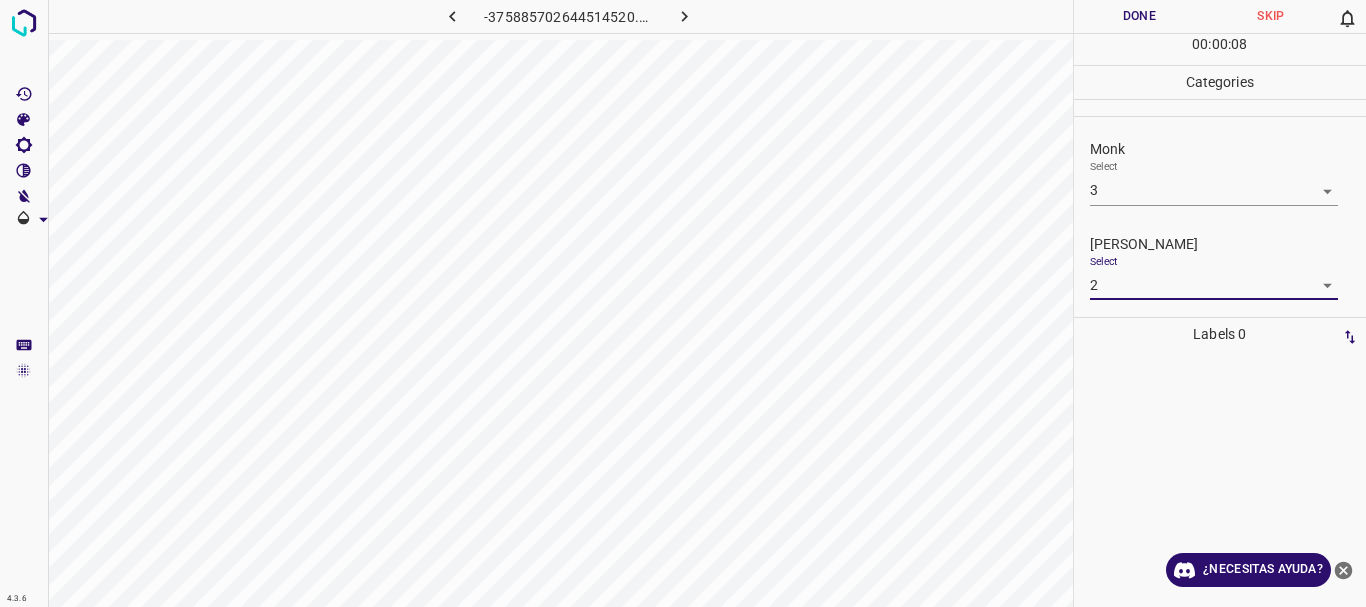 click on "Done" at bounding box center [1140, 16] 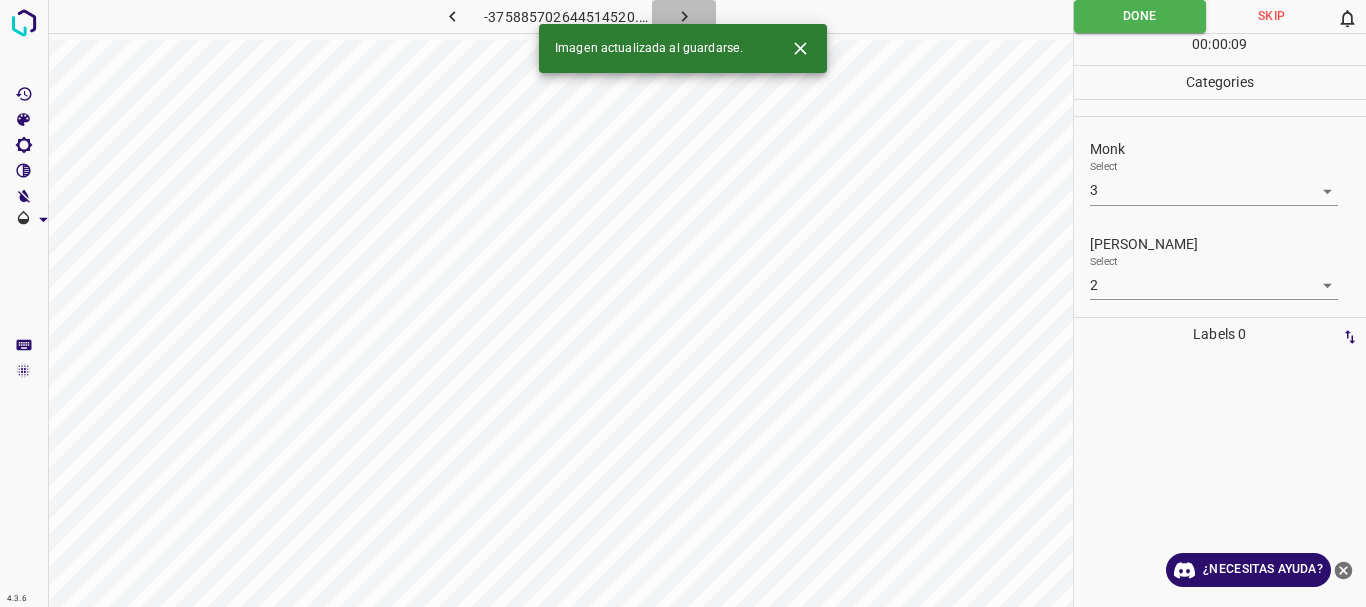 click 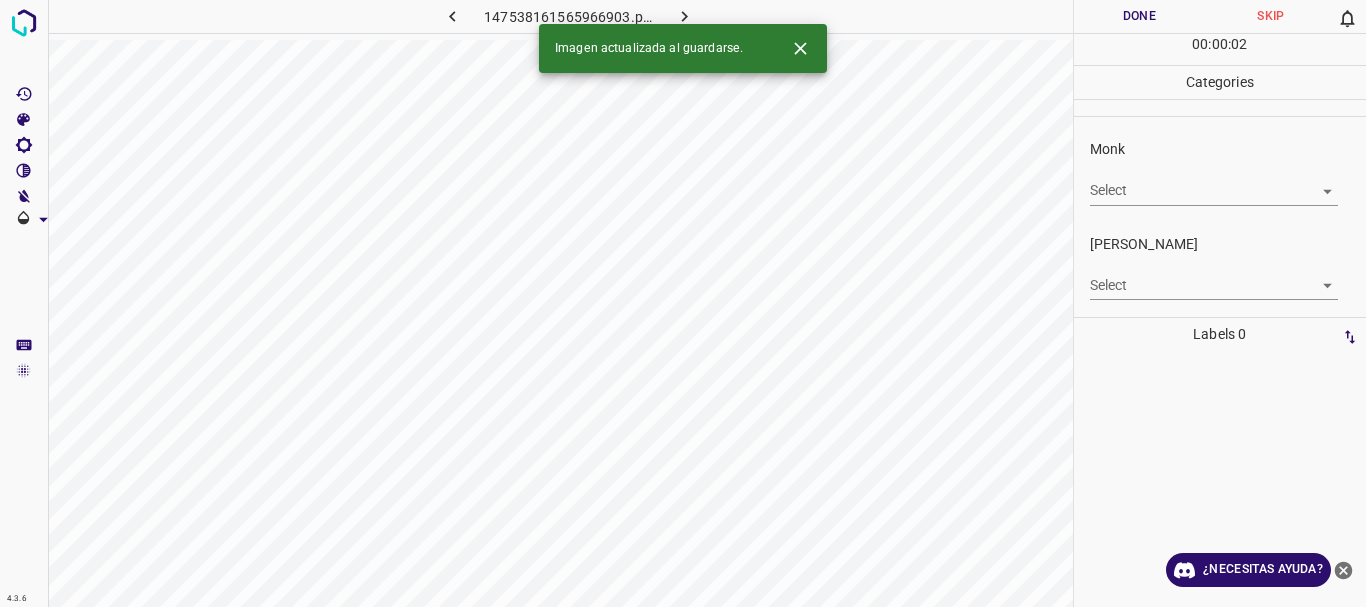 click on "4.3.6  147538161565966903.png Done Skip 0 00   : 00   : 02   Categories Monk   Select ​  Fitzpatrick   Select ​ Labels   0 Categories 1 Monk 2  Fitzpatrick Tools Space Change between modes (Draw & Edit) I Auto labeling R Restore zoom M Zoom in N Zoom out Delete Delete selecte label Filters Z Restore filters X Saturation filter C Brightness filter V Contrast filter B Gray scale filter General O Download Imagen actualizada al guardarse. ¿Necesitas ayuda? Texto original Valora esta traducción Tu opinión servirá para ayudar a mejorar el Traductor de Google - Texto - Esconder - Borrar" at bounding box center (683, 303) 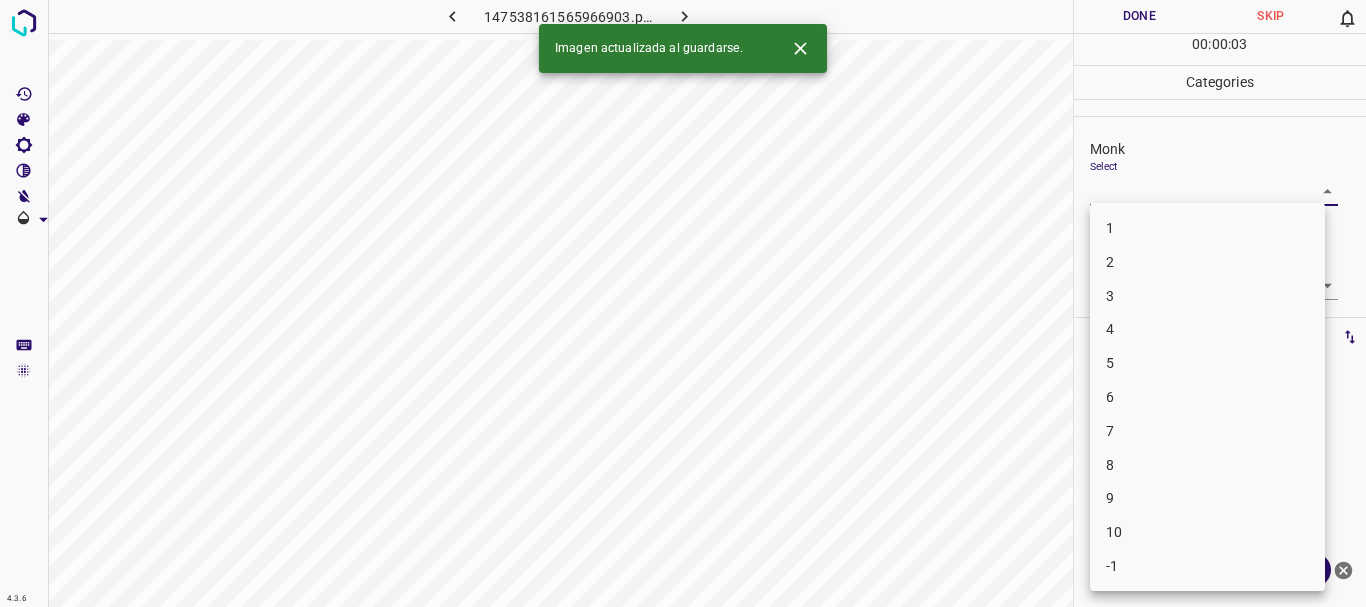 click on "8" at bounding box center [1207, 465] 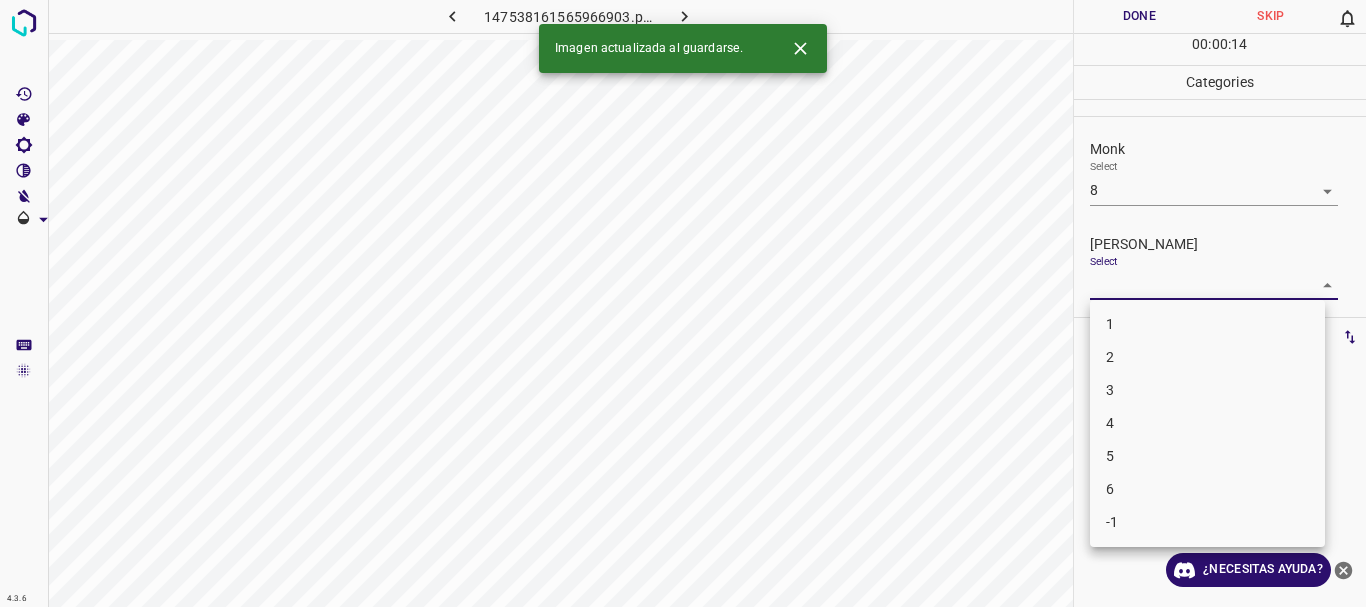 click on "4.3.6  147538161565966903.png Done Skip 0 00   : 00   : 14   Categories Monk   Select 8 8  Fitzpatrick   Select ​ Labels   0 Categories 1 Monk 2  Fitzpatrick Tools Space Change between modes (Draw & Edit) I Auto labeling R Restore zoom M Zoom in N Zoom out Delete Delete selecte label Filters Z Restore filters X Saturation filter C Brightness filter V Contrast filter B Gray scale filter General O Download Imagen actualizada al guardarse. ¿Necesitas ayuda? Texto original Valora esta traducción Tu opinión servirá para ayudar a mejorar el Traductor de Google - Texto - Esconder - Borrar 1 2 3 4 5 6 -1" at bounding box center [683, 303] 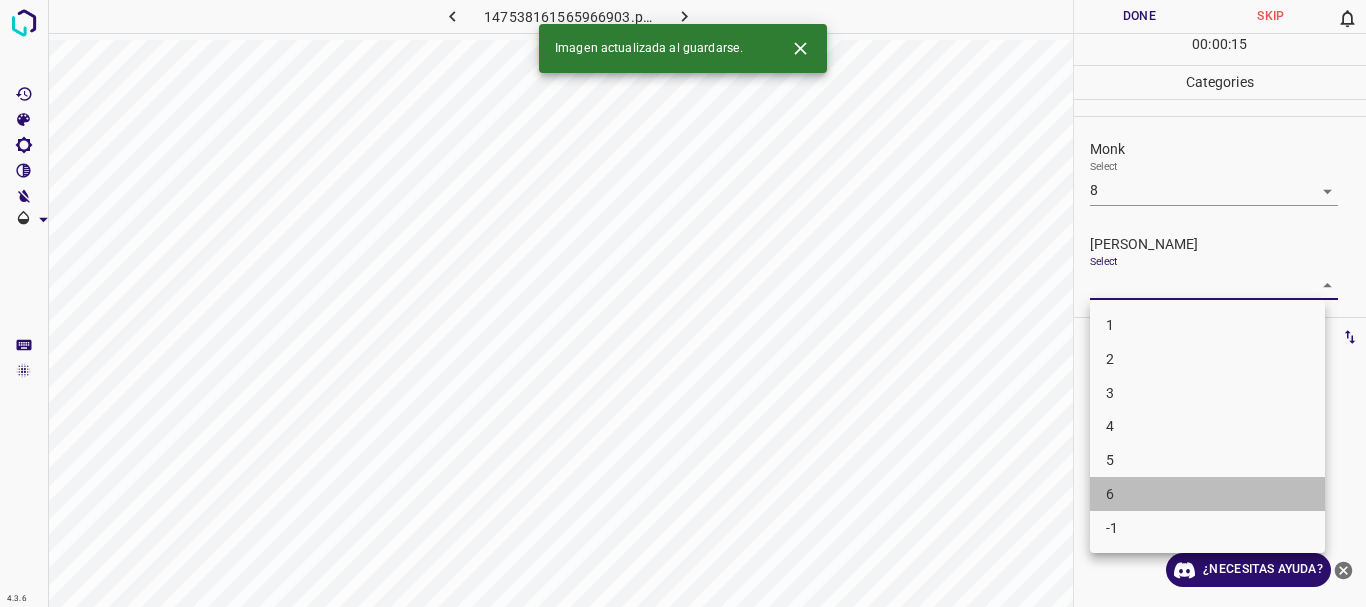 click on "6" at bounding box center (1207, 494) 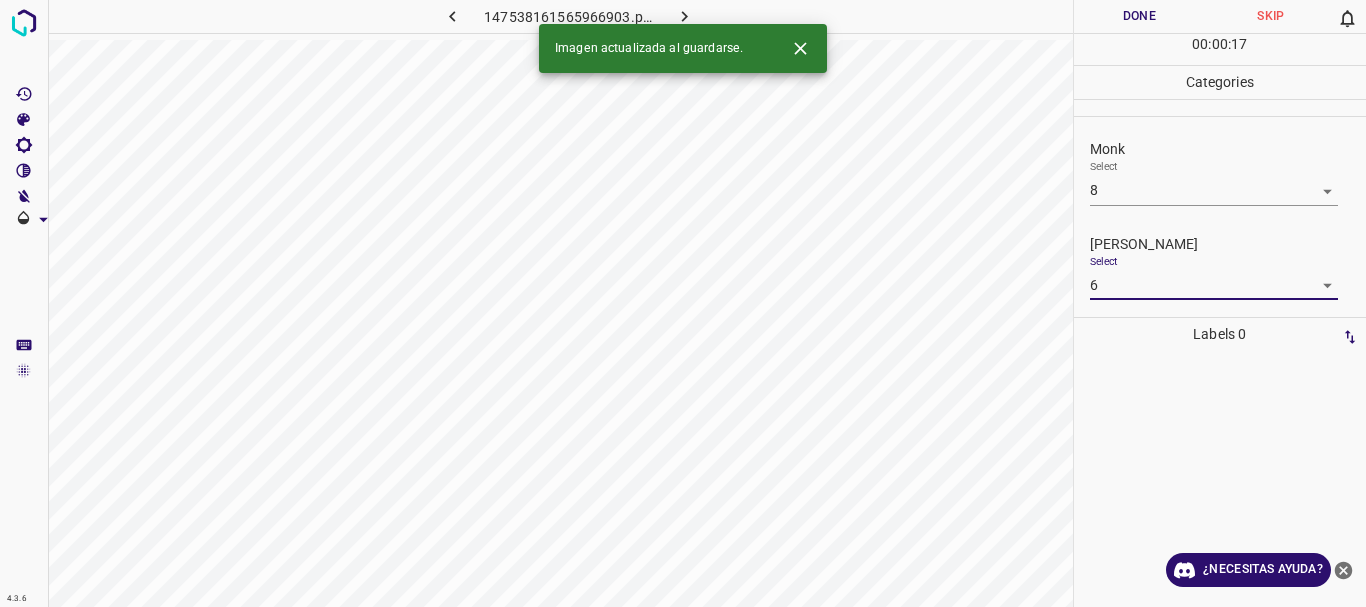 click on "4.3.6  147538161565966903.png Done Skip 0 00   : 00   : 17   Categories Monk   Select 8 8  Fitzpatrick   Select 6 6 Labels   0 Categories 1 Monk 2  Fitzpatrick Tools Space Change between modes (Draw & Edit) I Auto labeling R Restore zoom M Zoom in N Zoom out Delete Delete selecte label Filters Z Restore filters X Saturation filter C Brightness filter V Contrast filter B Gray scale filter General O Download Imagen actualizada al guardarse. ¿Necesitas ayuda? Texto original Valora esta traducción Tu opinión servirá para ayudar a mejorar el Traductor de Google - Texto - Esconder - Borrar" at bounding box center (683, 303) 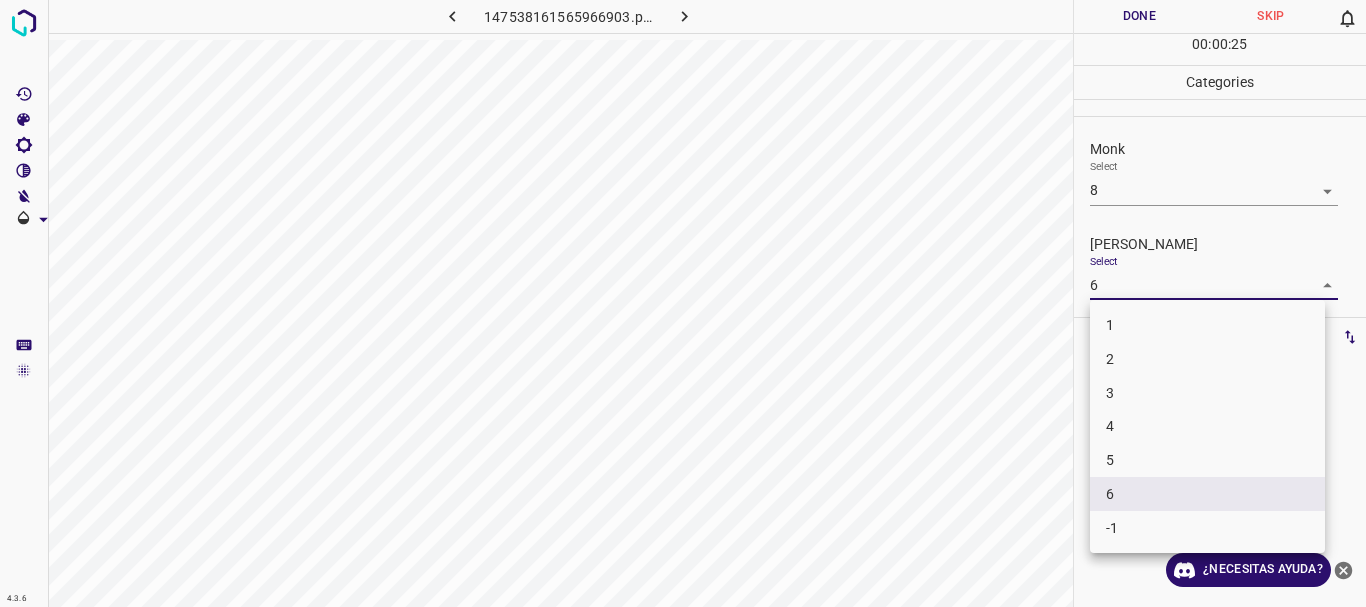 click on "6" at bounding box center (1207, 494) 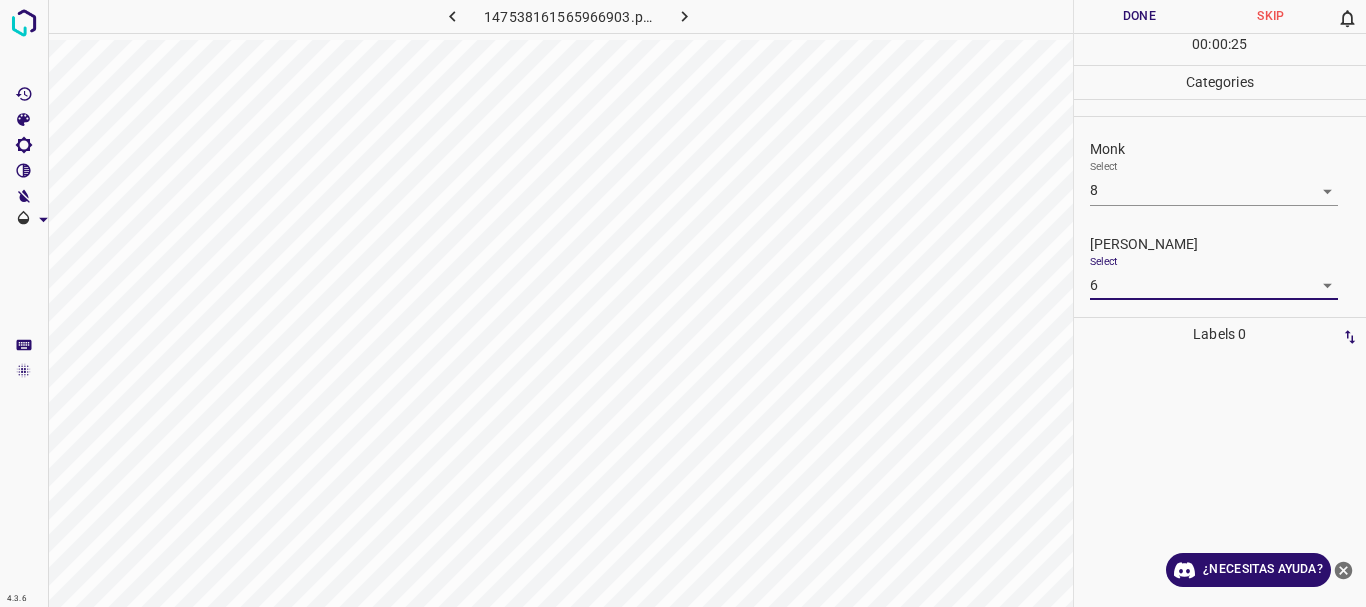 click on "Done" at bounding box center (1140, 16) 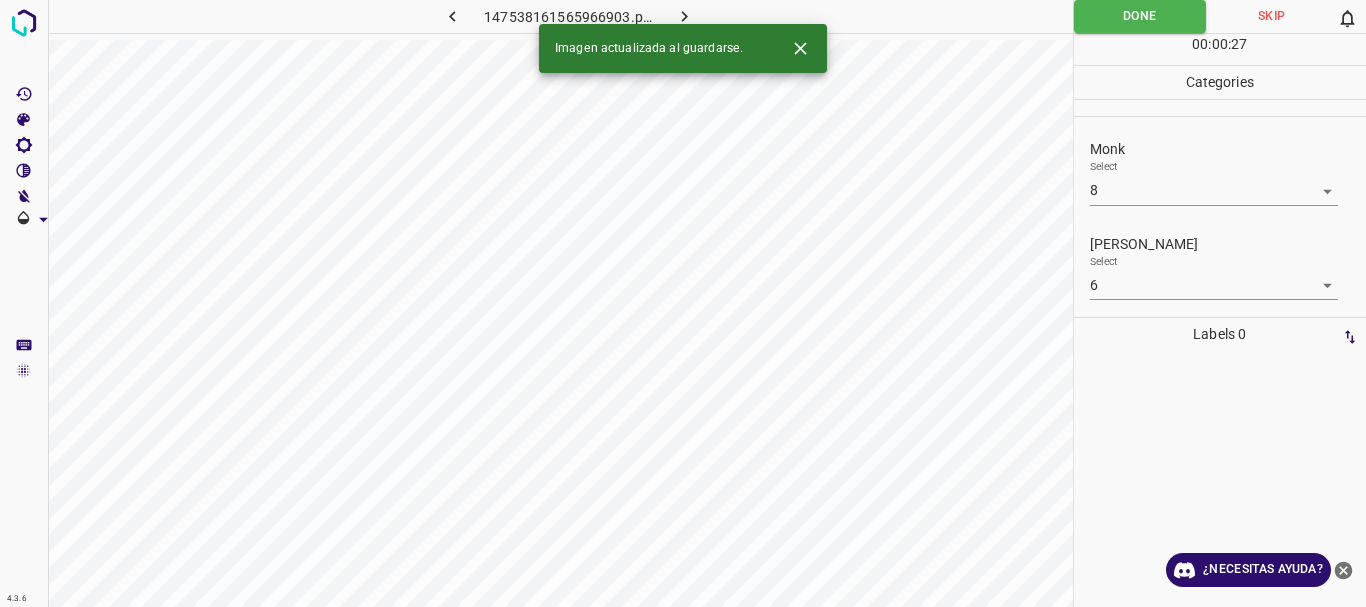 click 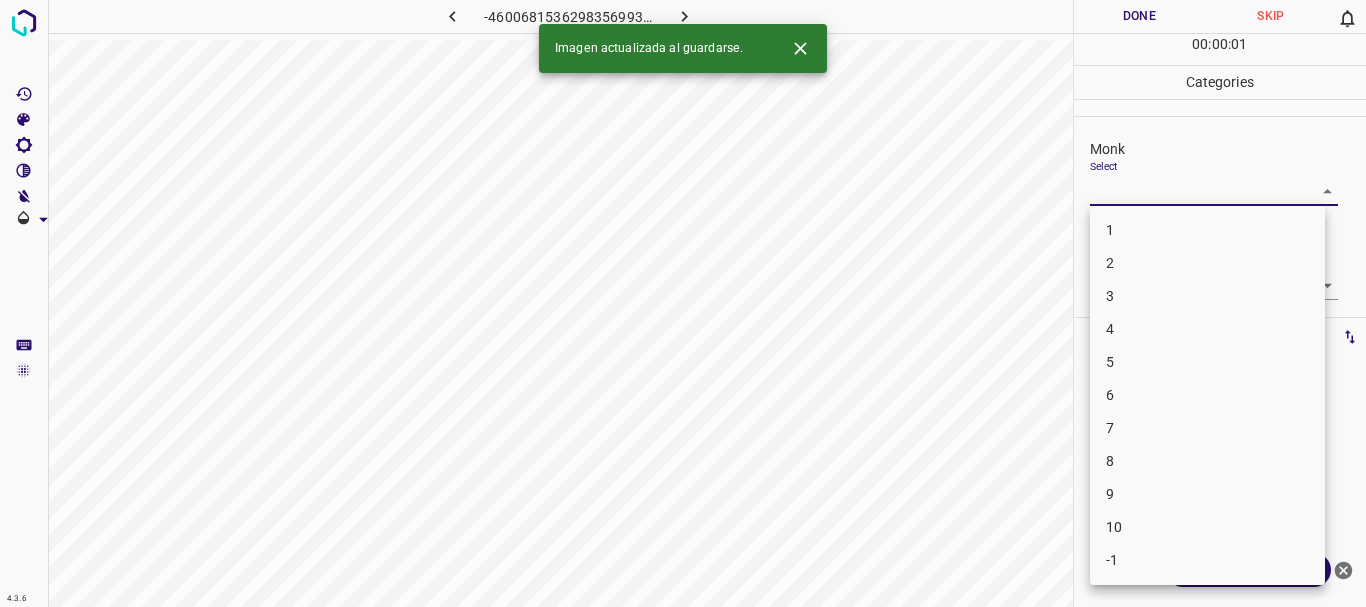 click on "4.3.6  -4600681536298356993.png Done Skip 0 00   : 00   : 01   Categories Monk   Select ​  Fitzpatrick   Select ​ Labels   0 Categories 1 Monk 2  Fitzpatrick Tools Space Change between modes (Draw & Edit) I Auto labeling R Restore zoom M Zoom in N Zoom out Delete Delete selecte label Filters Z Restore filters X Saturation filter C Brightness filter V Contrast filter B Gray scale filter General O Download Imagen actualizada al guardarse. ¿Necesitas ayuda? Texto original Valora esta traducción Tu opinión servirá para ayudar a mejorar el Traductor de Google - Texto - Esconder - Borrar 1 2 3 4 5 6 7 8 9 10 -1" at bounding box center (683, 303) 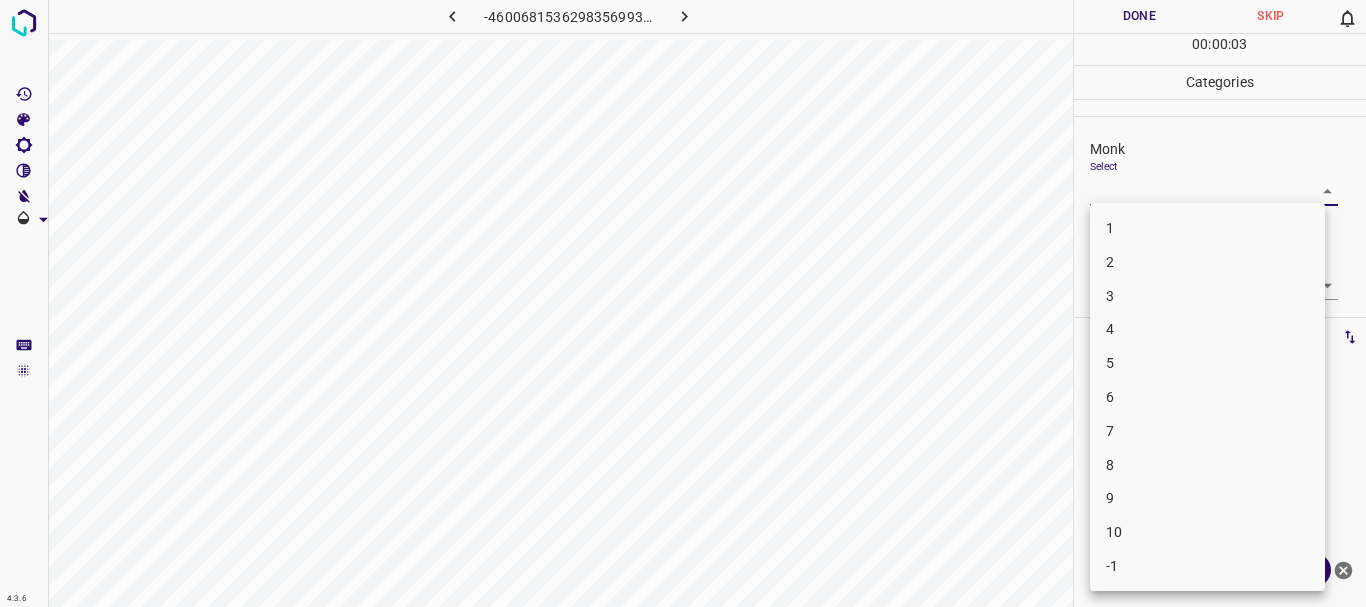 click on "3" at bounding box center [1207, 296] 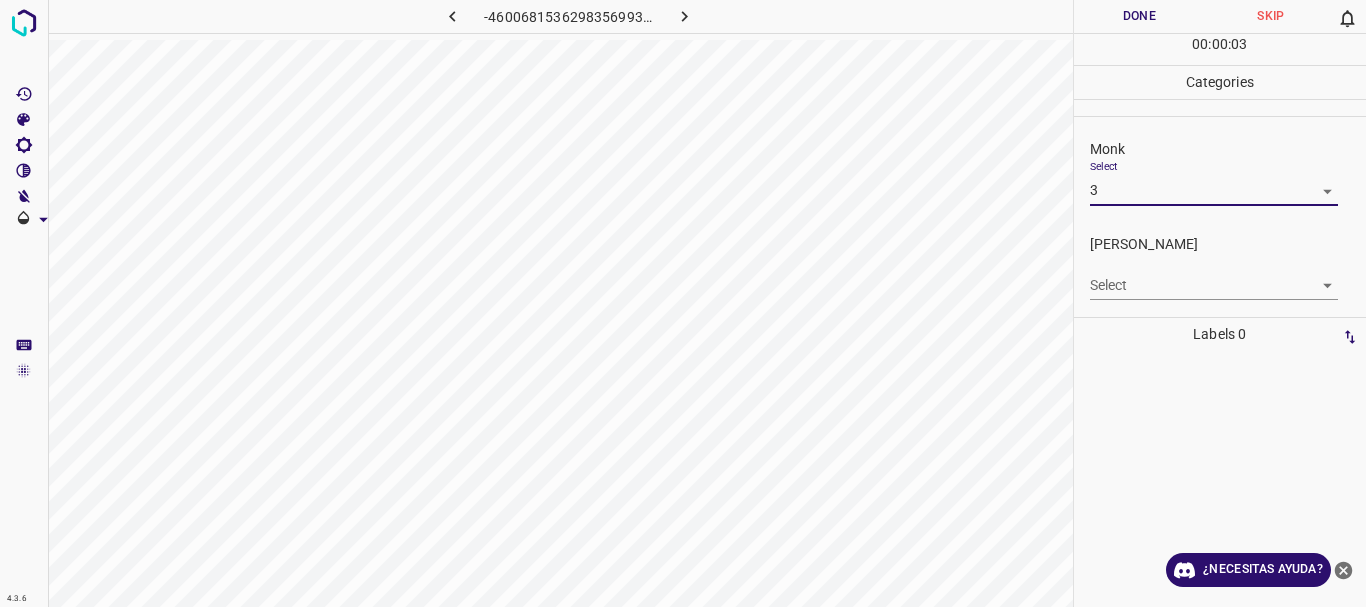 click on "4.3.6  -4600681536298356993.png Done Skip 0 00   : 00   : 03   Categories Monk   Select 3 3  Fitzpatrick   Select ​ Labels   0 Categories 1 Monk 2  Fitzpatrick Tools Space Change between modes (Draw & Edit) I Auto labeling R Restore zoom M Zoom in N Zoom out Delete Delete selecte label Filters Z Restore filters X Saturation filter C Brightness filter V Contrast filter B Gray scale filter General O Download ¿Necesitas ayuda? Texto original Valora esta traducción Tu opinión servirá para ayudar a mejorar el Traductor de Google - Texto - Esconder - Borrar" at bounding box center [683, 303] 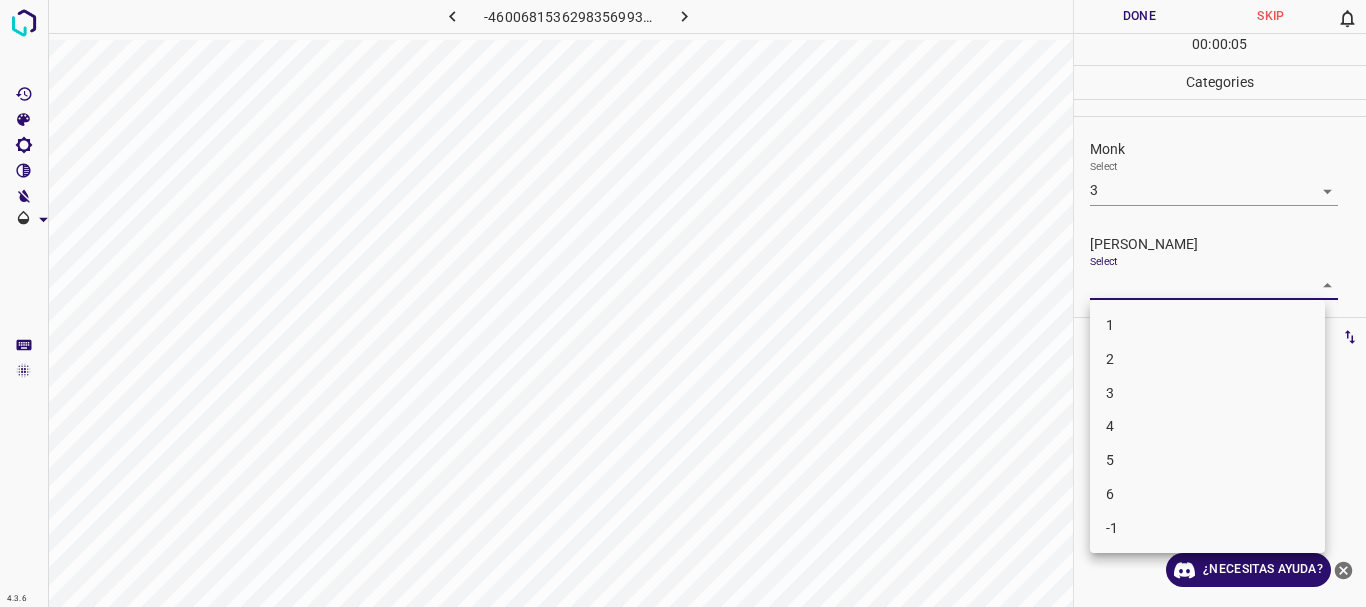 drag, startPoint x: 1159, startPoint y: 354, endPoint x: 1138, endPoint y: 110, distance: 244.90202 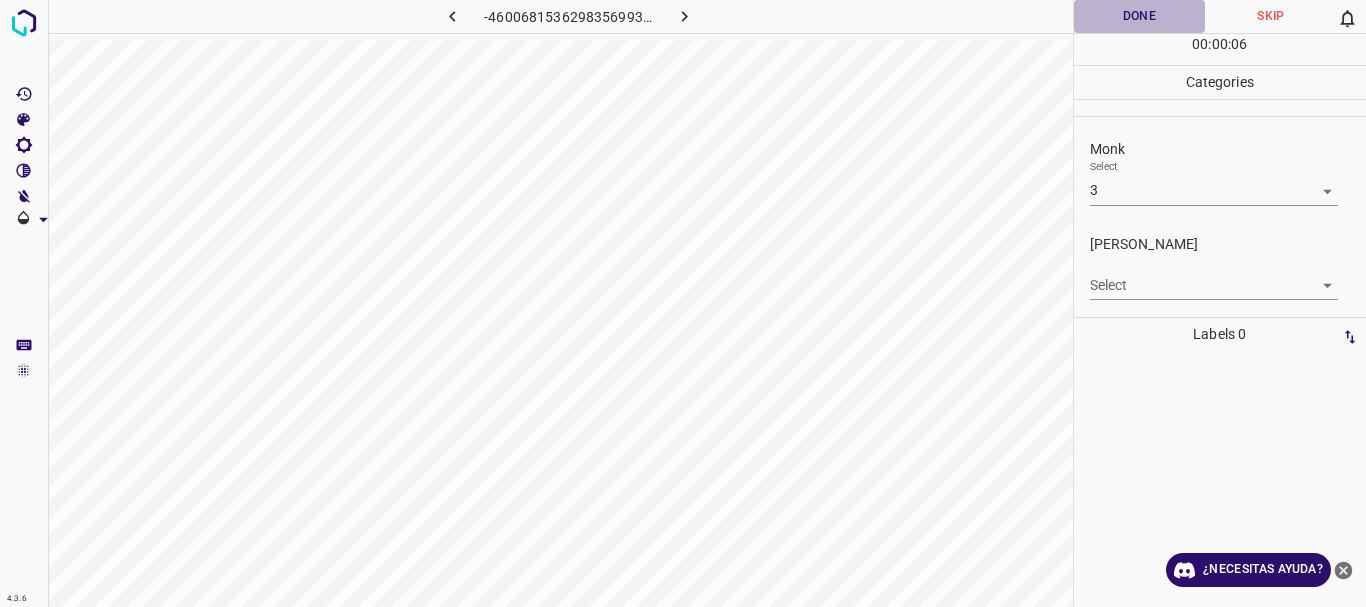 click on "Done" at bounding box center [1140, 16] 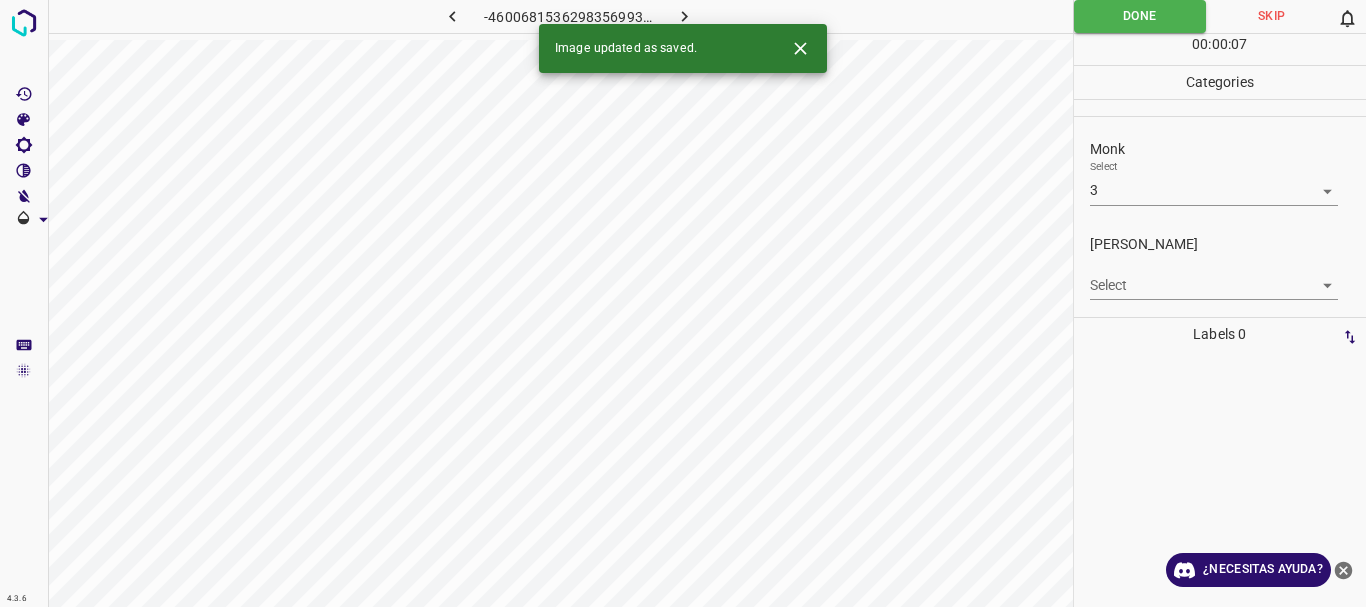 click on "4.3.6  -4600681536298356993.png Done Skip 0 00   : 00   : 07   Categories Monk   Select 3 3  Fitzpatrick   Select ​ Labels   0 Categories 1 Monk 2  Fitzpatrick Tools Space Change between modes (Draw & Edit) I Auto labeling R Restore zoom M Zoom in N Zoom out Delete Delete selecte label Filters Z Restore filters X Saturation filter C Brightness filter V Contrast filter B Gray scale filter General O Download Image updated as saved. ¿Necesitas ayuda? Texto original Valora esta traducción Tu opinión servirá para ayudar a mejorar el Traductor de Google - Texto - Esconder - Borrar" at bounding box center (683, 303) 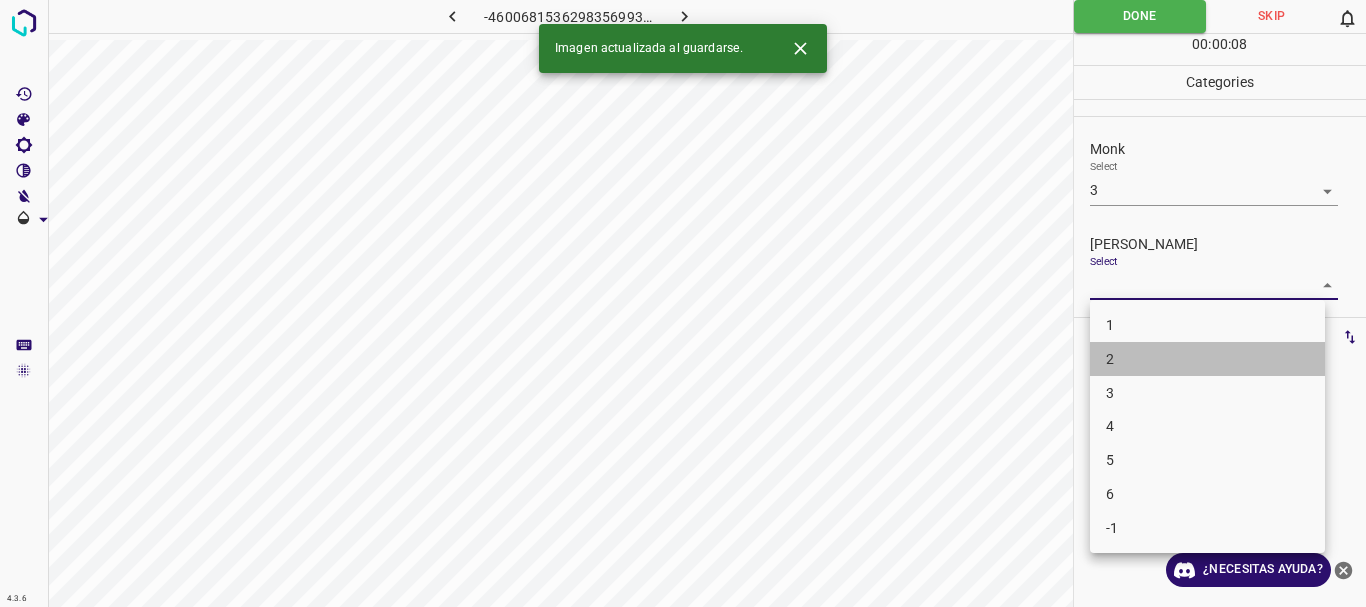 drag, startPoint x: 1134, startPoint y: 351, endPoint x: 1143, endPoint y: 51, distance: 300.13498 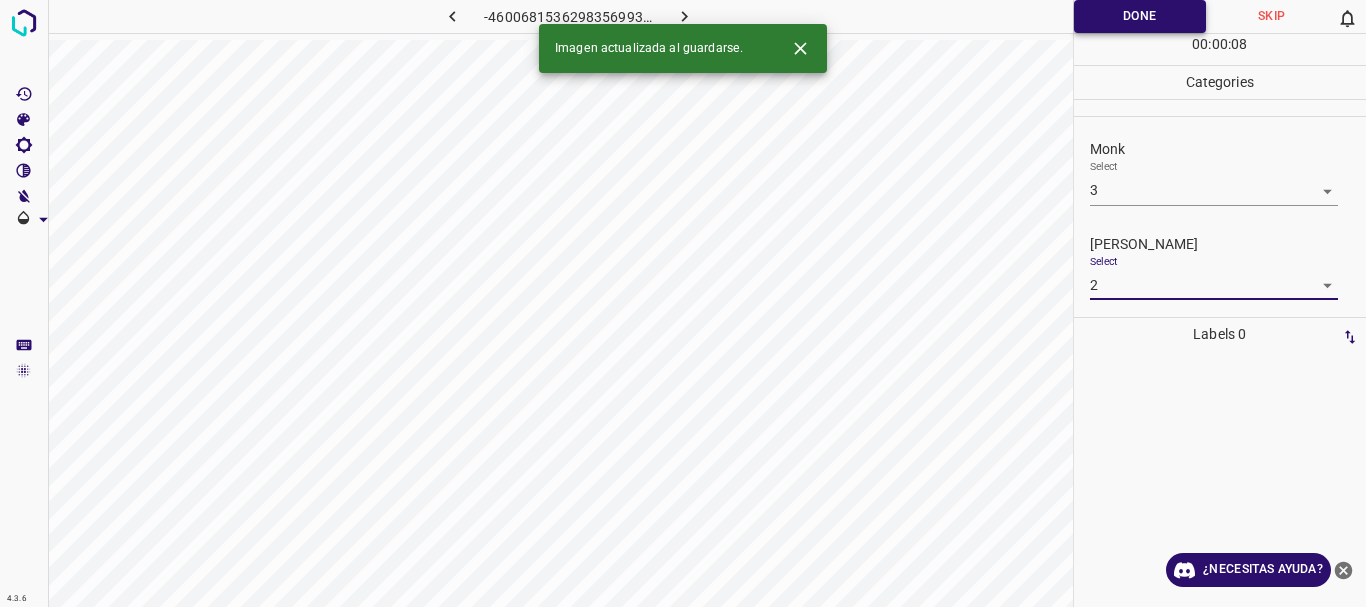 click on "Done" at bounding box center [1140, 16] 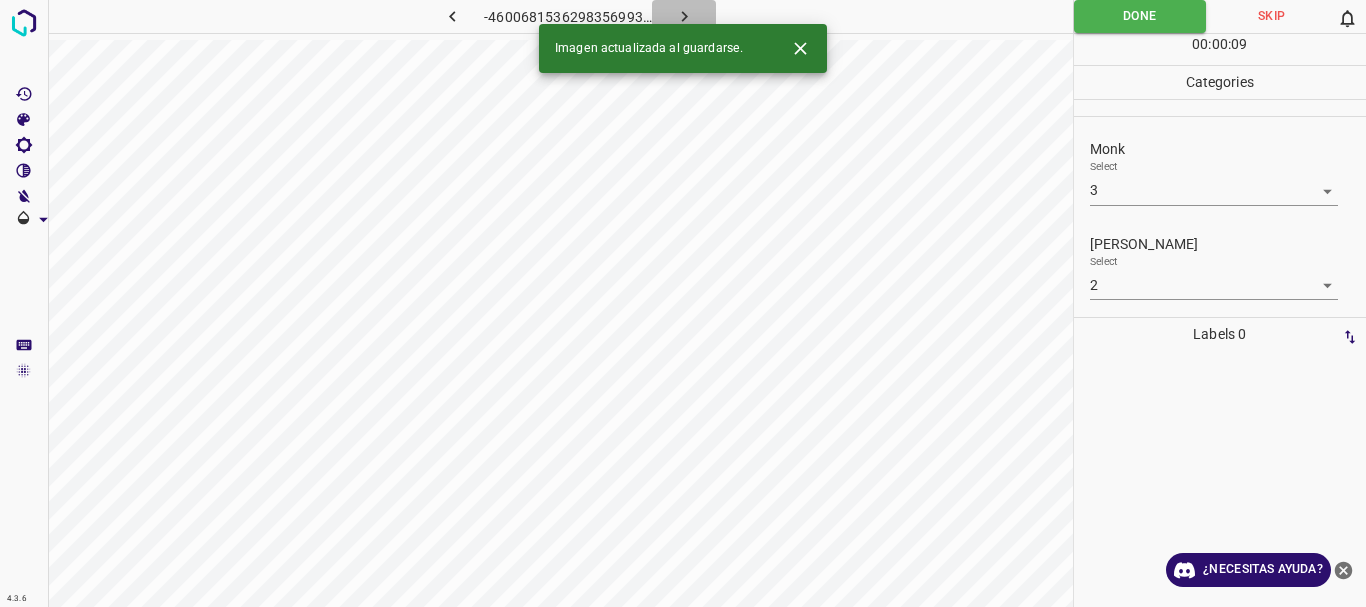 click 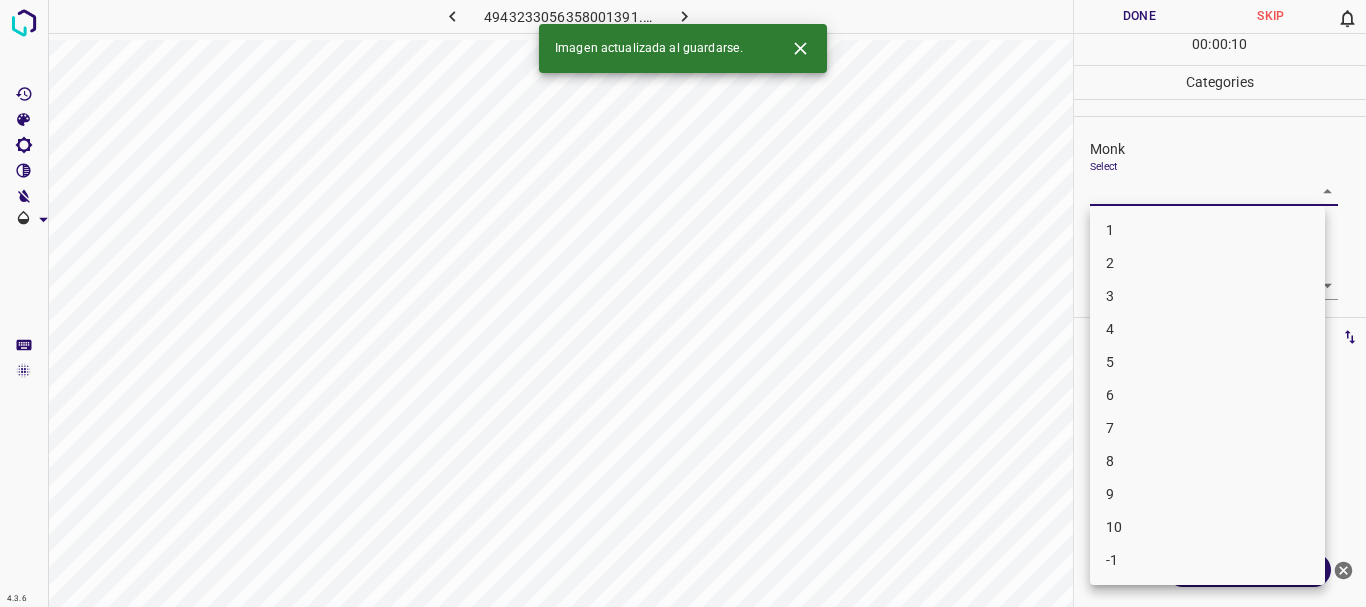 click on "4.3.6  4943233056358001391.png Done Skip 0 00   : 00   : 10   Categories Monk   Select ​  Fitzpatrick   Select ​ Labels   0 Categories 1 Monk 2  Fitzpatrick Tools Space Change between modes (Draw & Edit) I Auto labeling R Restore zoom M Zoom in N Zoom out Delete Delete selecte label Filters Z Restore filters X Saturation filter C Brightness filter V Contrast filter B Gray scale filter General O Download Imagen actualizada al guardarse. ¿Necesitas ayuda? Texto original Valora esta traducción Tu opinión servirá para ayudar a mejorar el Traductor de Google - Texto - Esconder - Borrar 1 2 3 4 5 6 7 8 9 10 -1" at bounding box center [683, 303] 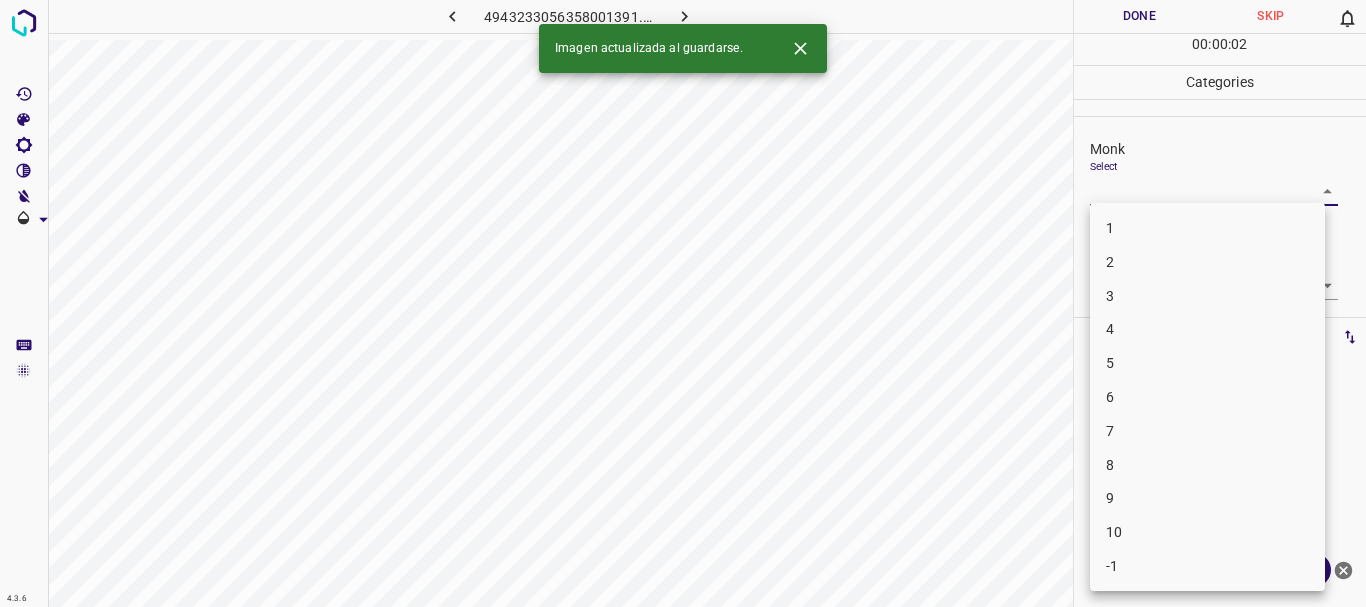 click on "4" at bounding box center (1207, 329) 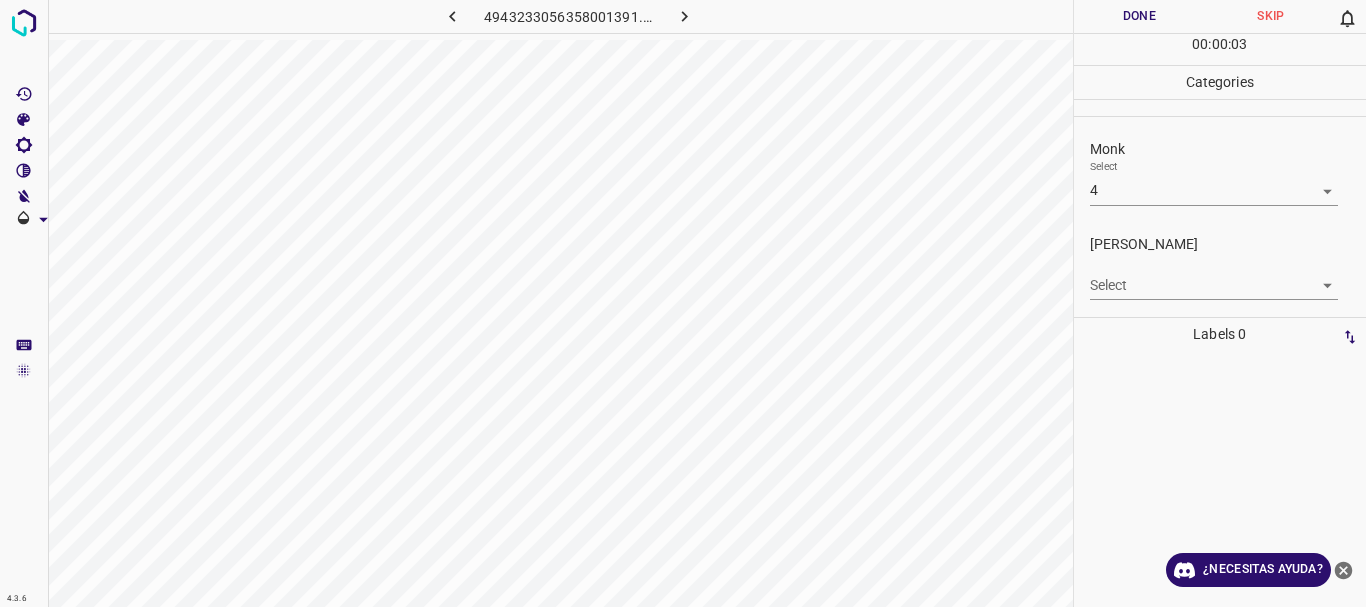 drag, startPoint x: 1181, startPoint y: 168, endPoint x: 1180, endPoint y: 196, distance: 28.01785 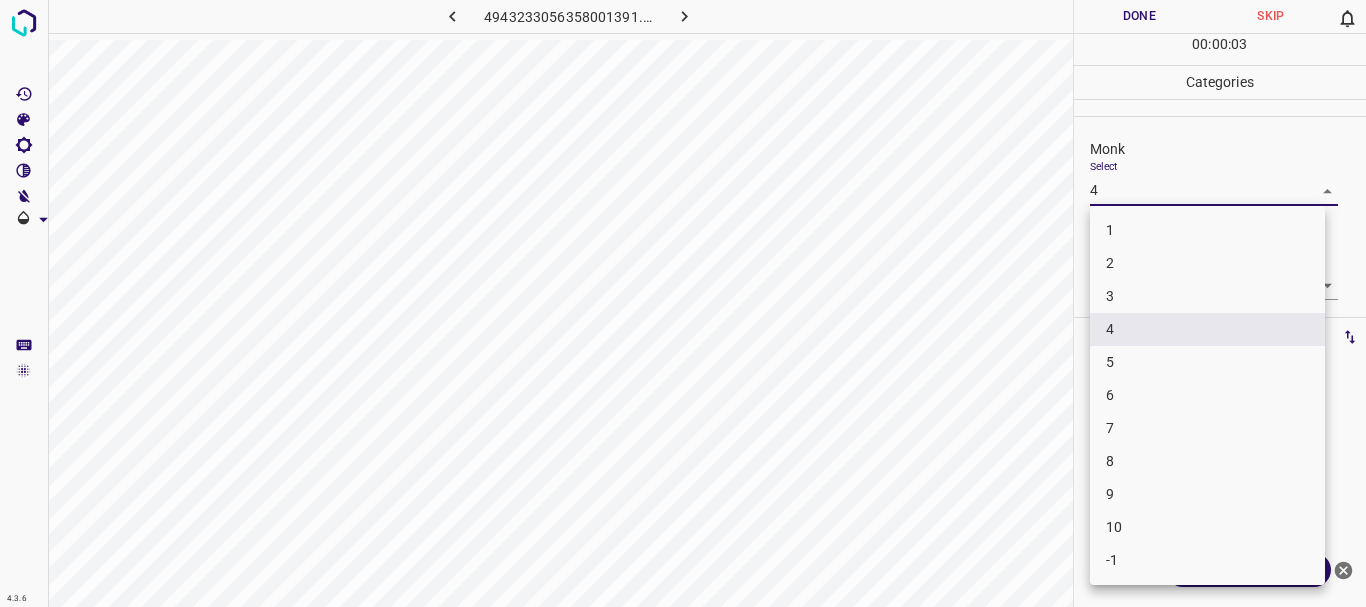 click on "4.3.6  4943233056358001391.png Done Skip 0 00   : 00   : 03   Categories Monk   Select 4 4  Fitzpatrick   Select ​ Labels   0 Categories 1 Monk 2  Fitzpatrick Tools Space Change between modes (Draw & Edit) I Auto labeling R Restore zoom M Zoom in N Zoom out Delete Delete selecte label Filters Z Restore filters X Saturation filter C Brightness filter V Contrast filter B Gray scale filter General O Download ¿Necesitas ayuda? Texto original Valora esta traducción Tu opinión servirá para ayudar a mejorar el Traductor de Google - Texto - Esconder - Borrar 1 2 3 4 5 6 7 8 9 10 -1" at bounding box center (683, 303) 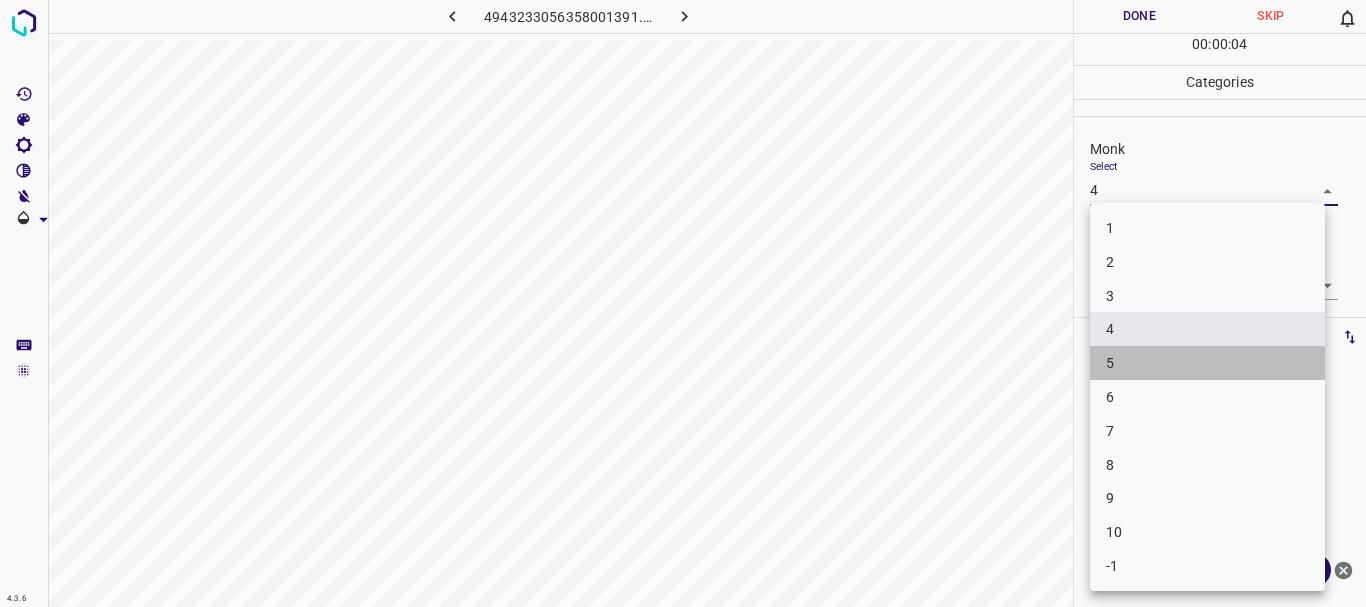 drag, startPoint x: 1154, startPoint y: 353, endPoint x: 1155, endPoint y: 320, distance: 33.01515 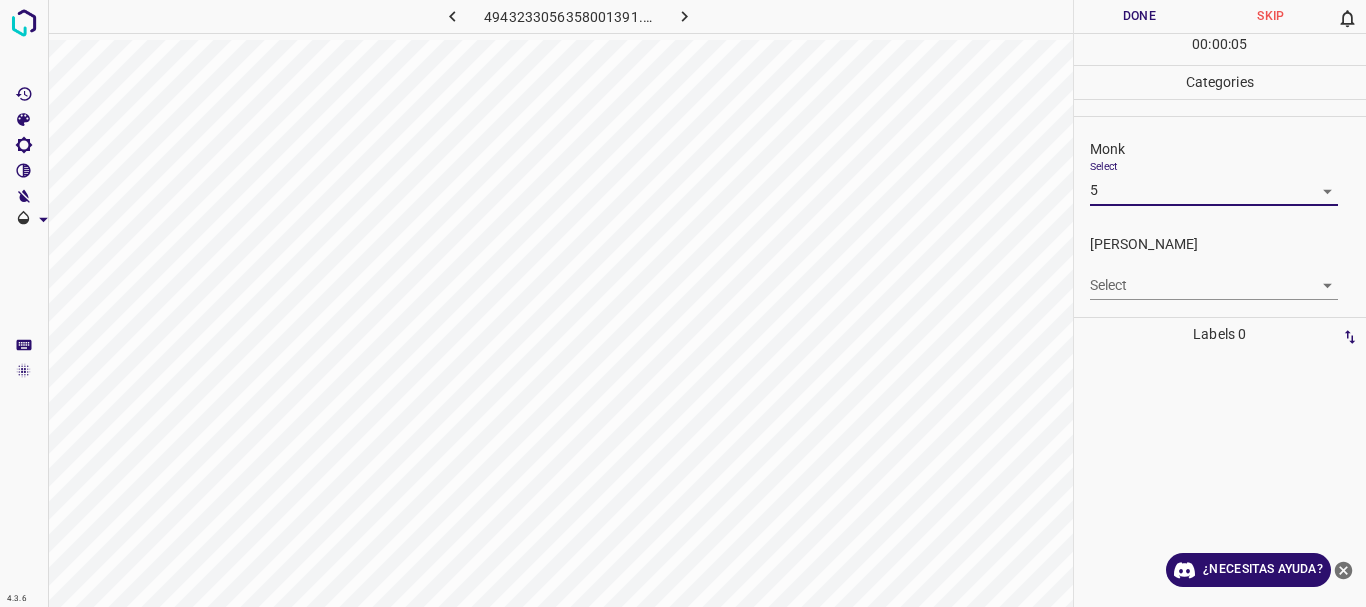 click on "4.3.6  4943233056358001391.png Done Skip 0 00   : 00   : 05   Categories Monk   Select 5 5  Fitzpatrick   Select ​ Labels   0 Categories 1 Monk 2  Fitzpatrick Tools Space Change between modes (Draw & Edit) I Auto labeling R Restore zoom M Zoom in N Zoom out Delete Delete selecte label Filters Z Restore filters X Saturation filter C Brightness filter V Contrast filter B Gray scale filter General O Download ¿Necesitas ayuda? Texto original Valora esta traducción Tu opinión servirá para ayudar a mejorar el Traductor de Google - Texto - Esconder - Borrar" at bounding box center (683, 303) 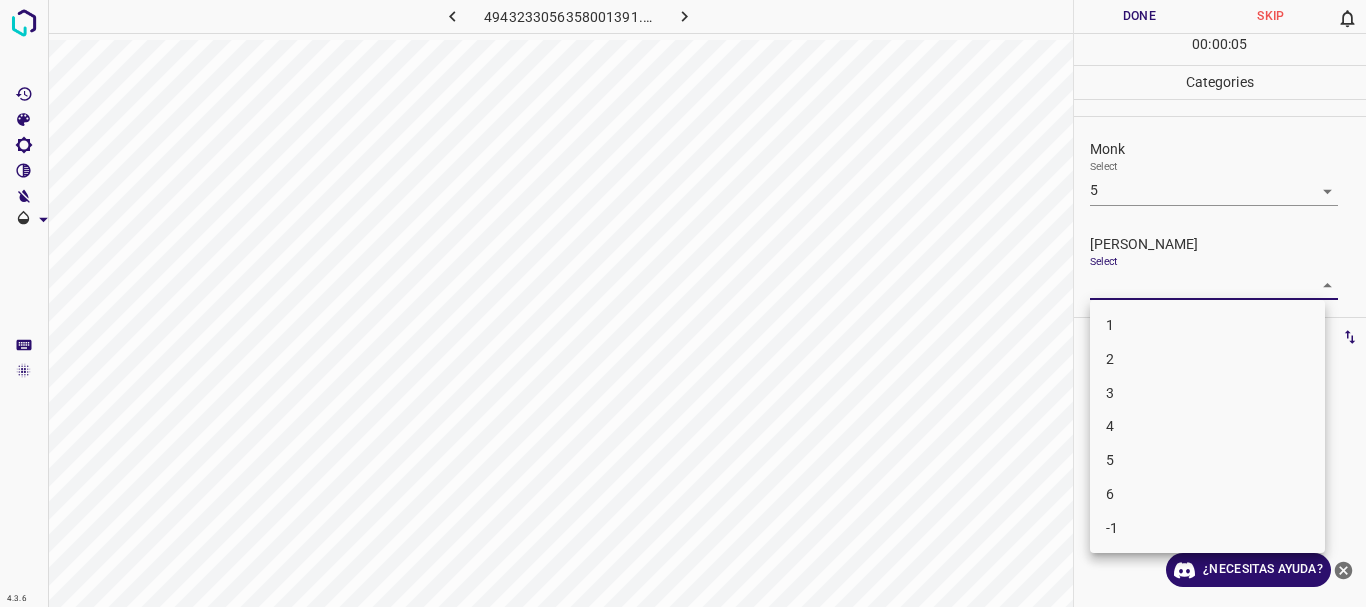 drag, startPoint x: 1123, startPoint y: 388, endPoint x: 1140, endPoint y: 302, distance: 87.66413 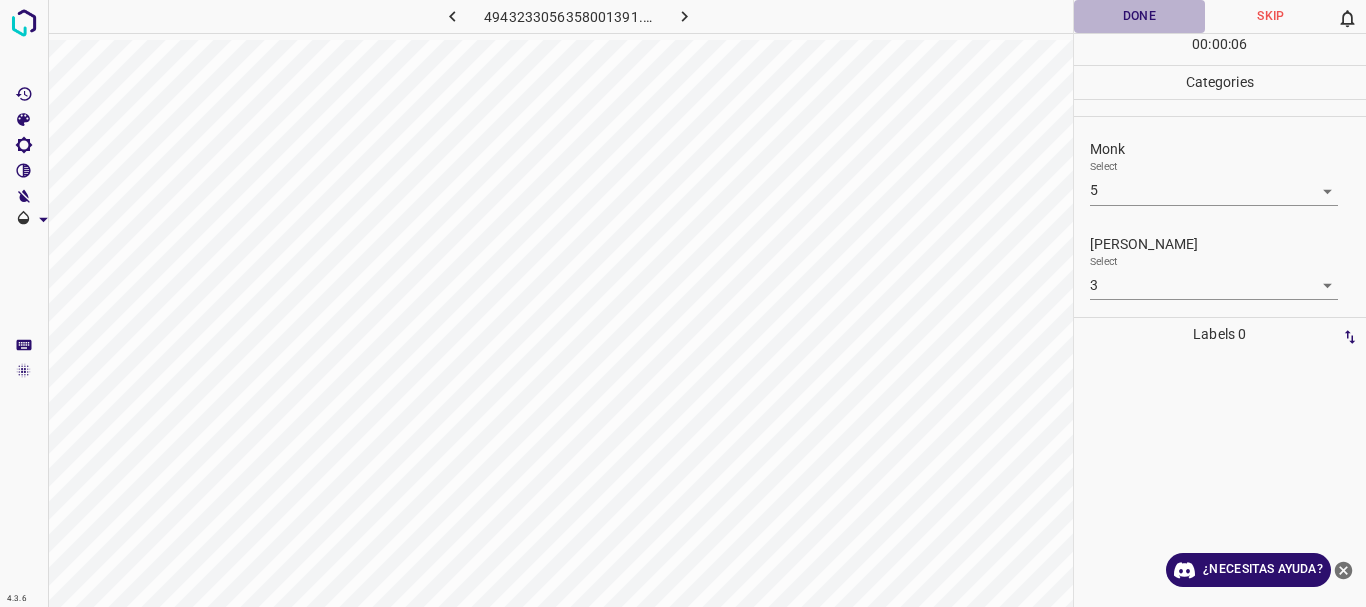 click on "Done" at bounding box center (1140, 16) 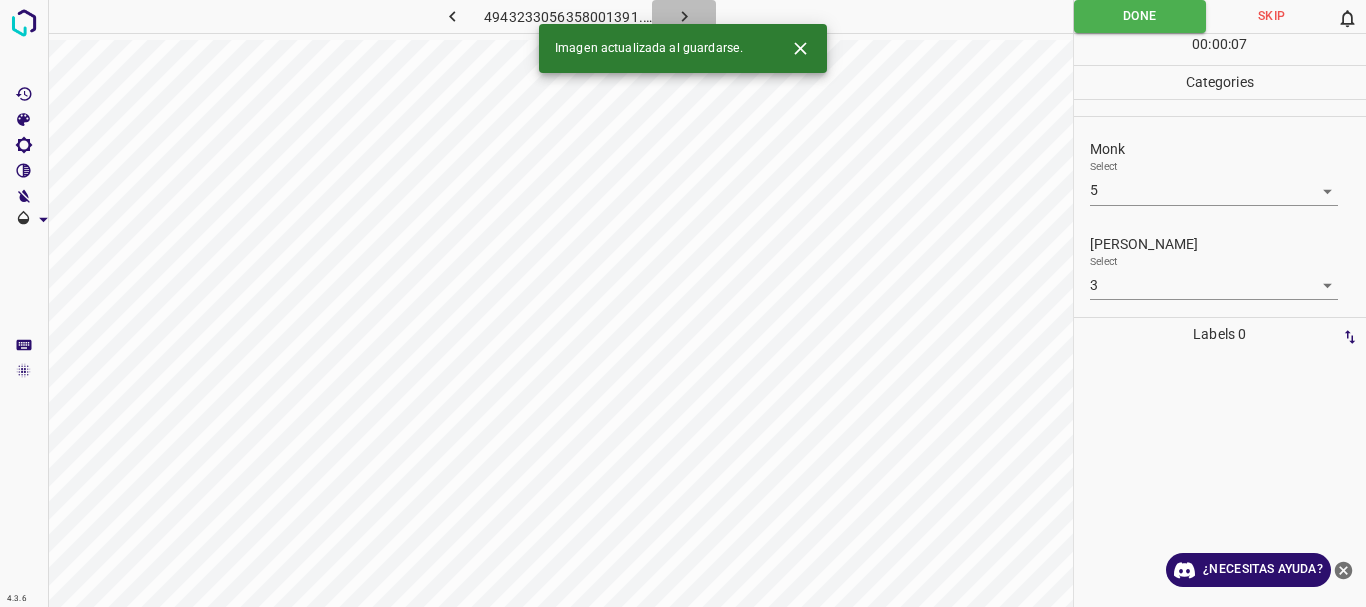 click 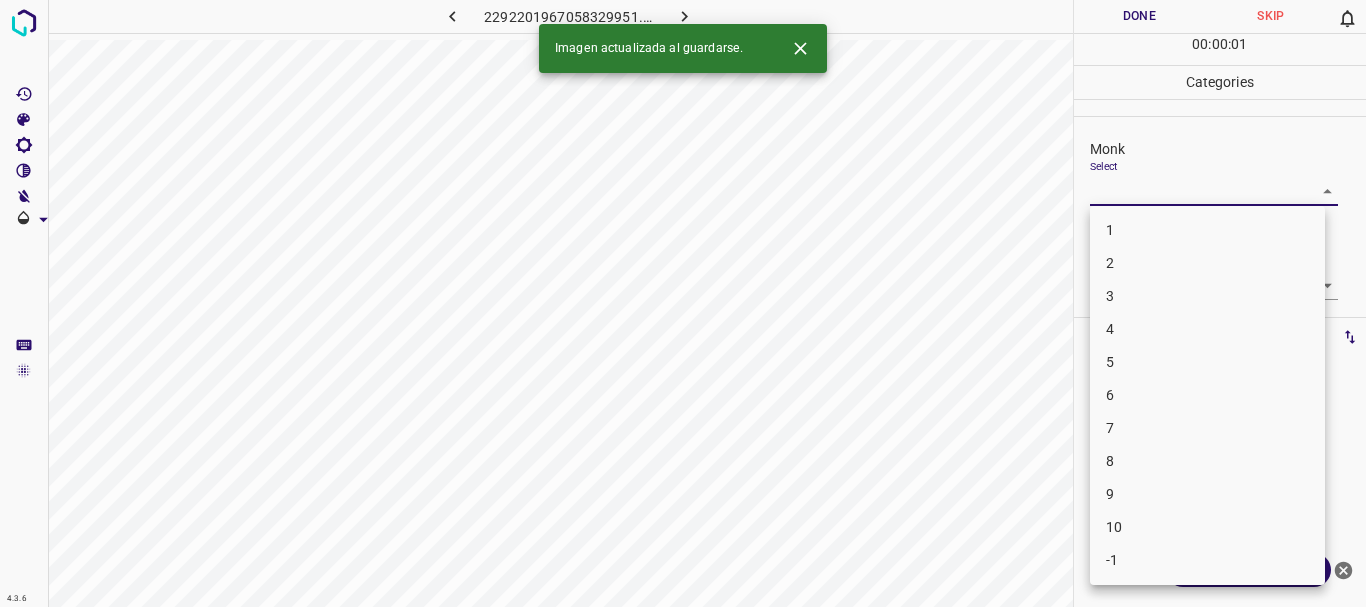 click on "4.3.6  2292201967058329951.png Done Skip 0 00   : 00   : 01   Categories Monk   Select ​  Fitzpatrick   Select ​ Labels   0 Categories 1 Monk 2  Fitzpatrick Tools Space Change between modes (Draw & Edit) I Auto labeling R Restore zoom M Zoom in N Zoom out Delete Delete selecte label Filters Z Restore filters X Saturation filter C Brightness filter V Contrast filter B Gray scale filter General O Download Imagen actualizada al guardarse. ¿Necesitas ayuda? Texto original Valora esta traducción Tu opinión servirá para ayudar a mejorar el Traductor de Google - Texto - Esconder - Borrar 1 2 3 4 5 6 7 8 9 10 -1" at bounding box center (683, 303) 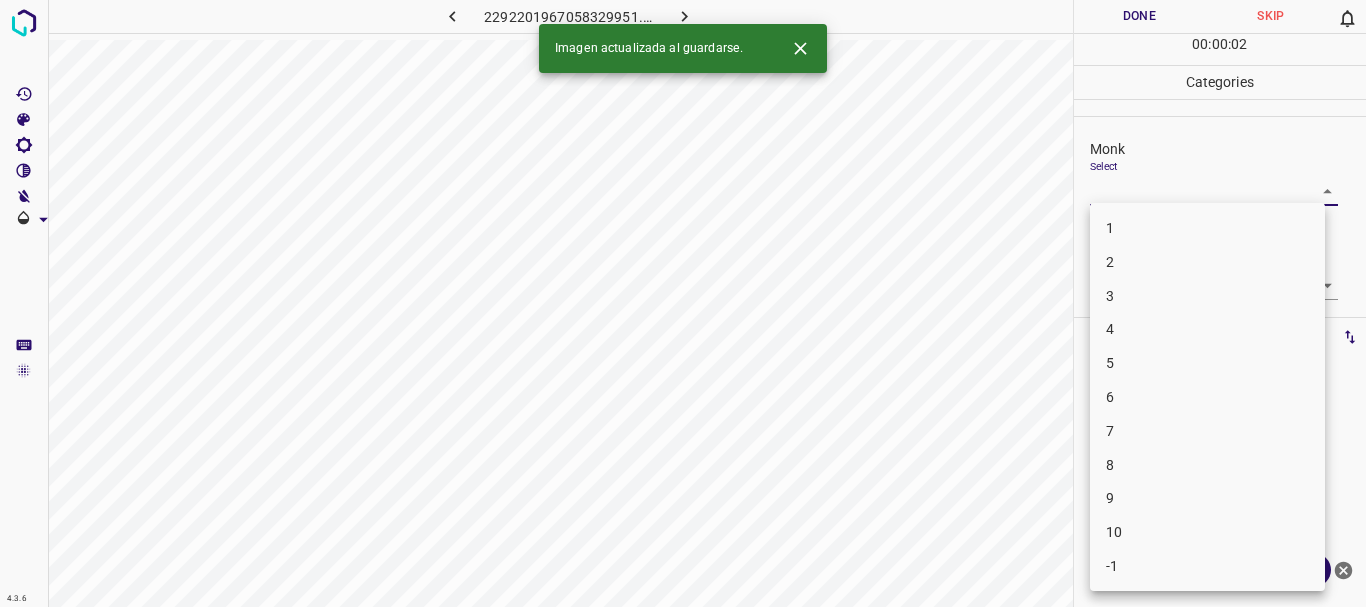 click on "5" at bounding box center (1207, 363) 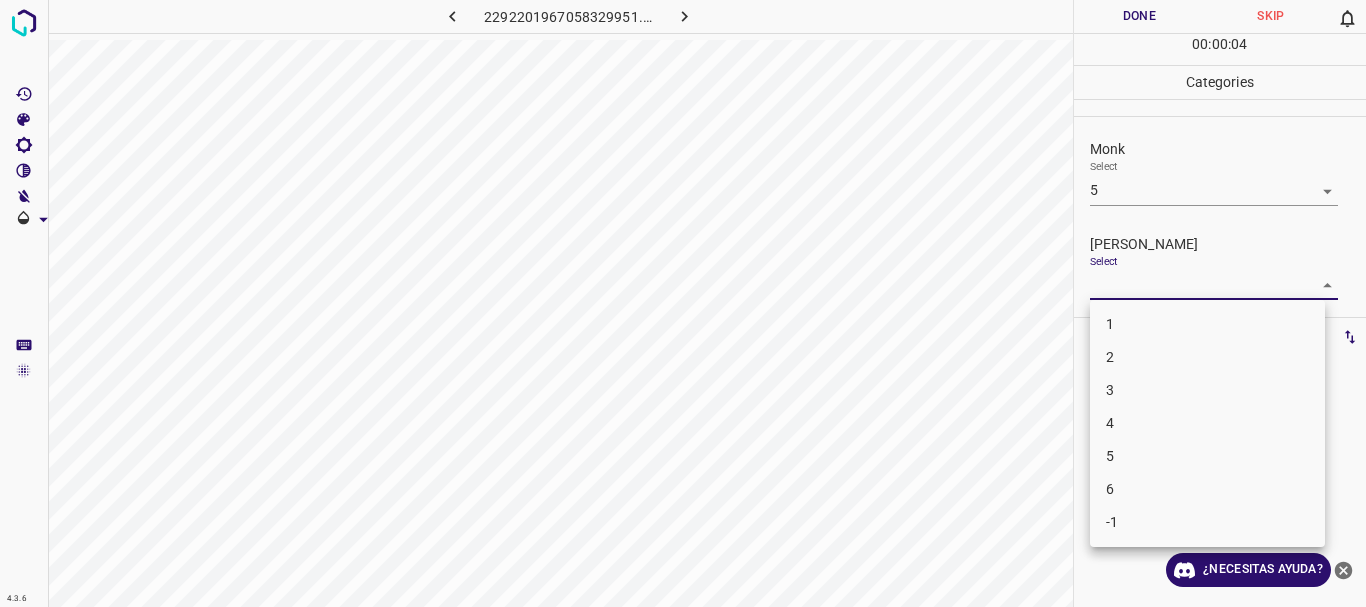 click on "4.3.6  2292201967058329951.png Done Skip 0 00   : 00   : 04   Categories Monk   Select 5 5  Fitzpatrick   Select ​ Labels   0 Categories 1 Monk 2  Fitzpatrick Tools Space Change between modes (Draw & Edit) I Auto labeling R Restore zoom M Zoom in N Zoom out Delete Delete selecte label Filters Z Restore filters X Saturation filter C Brightness filter V Contrast filter B Gray scale filter General O Download ¿Necesitas ayuda? Texto original Valora esta traducción Tu opinión servirá para ayudar a mejorar el Traductor de Google - Texto - Esconder - Borrar 1 2 3 4 5 6 -1" at bounding box center (683, 303) 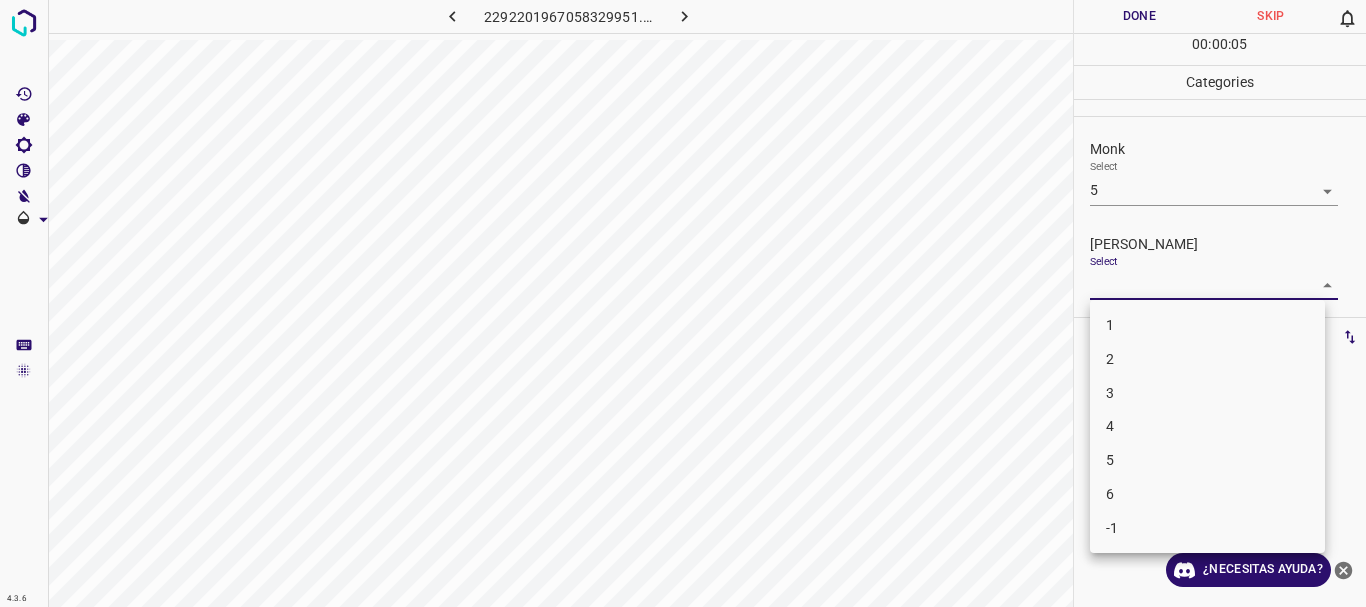 click on "3" at bounding box center (1207, 393) 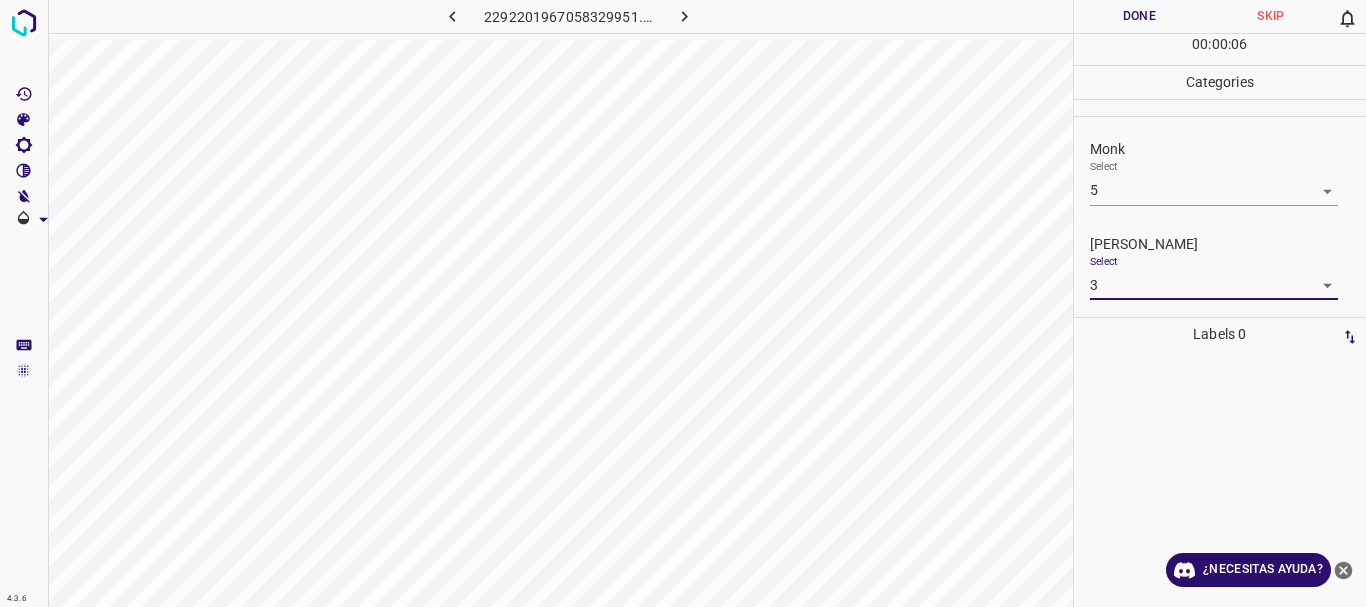 click on "Done" at bounding box center (1140, 16) 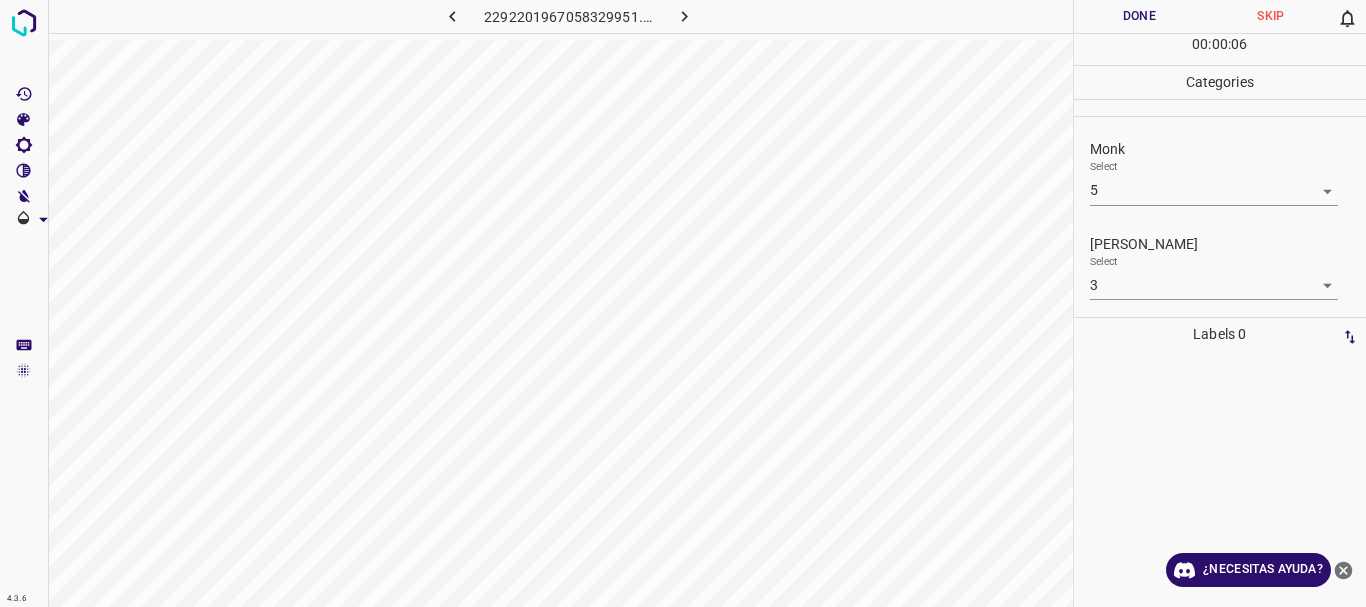 click 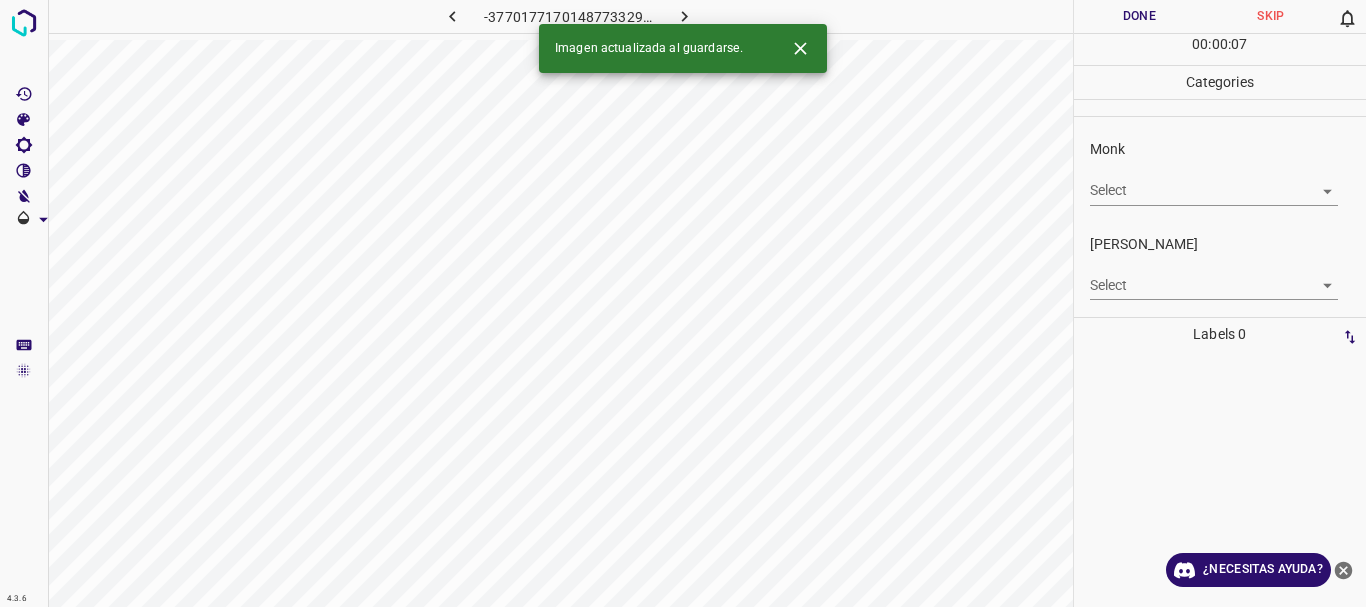 click on "4.3.6  -3770177170148773329.png Done Skip 0 00   : 00   : 07   Categories Monk   Select ​  Fitzpatrick   Select ​ Labels   0 Categories 1 Monk 2  Fitzpatrick Tools Space Change between modes (Draw & Edit) I Auto labeling R Restore zoom M Zoom in N Zoom out Delete Delete selecte label Filters Z Restore filters X Saturation filter C Brightness filter V Contrast filter B Gray scale filter General O Download Imagen actualizada al guardarse. ¿Necesitas ayuda? Texto original Valora esta traducción Tu opinión servirá para ayudar a mejorar el Traductor de Google - Texto - Esconder - Borrar" at bounding box center [683, 303] 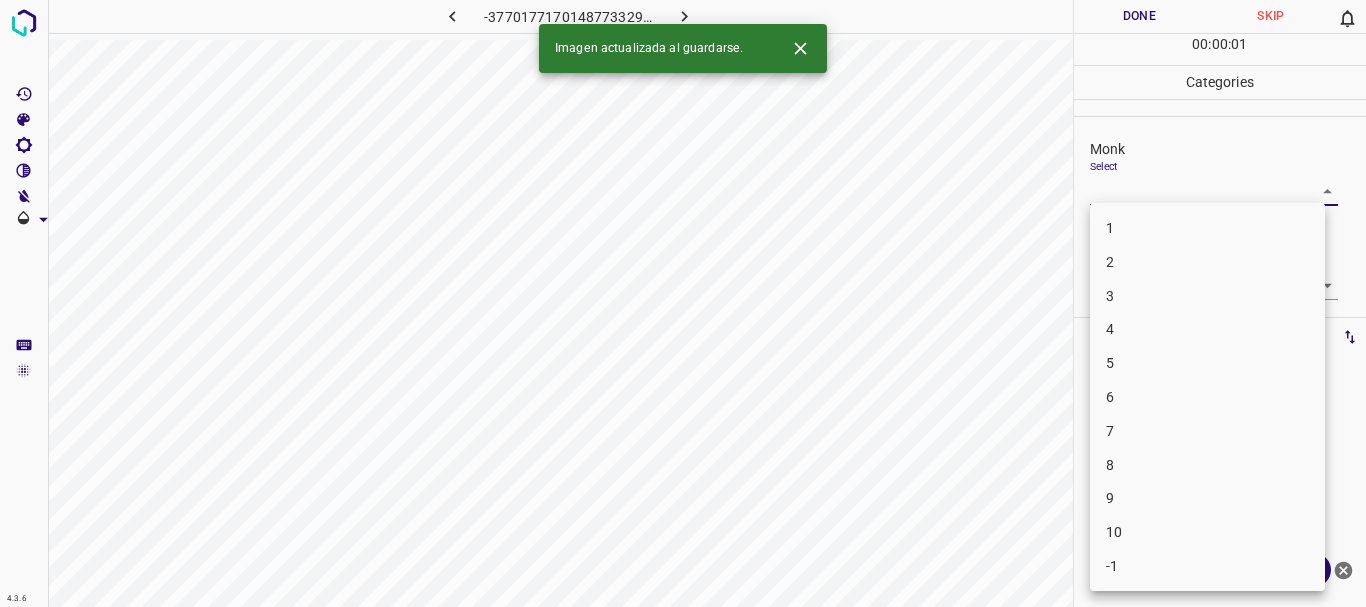 click on "3" at bounding box center (1207, 296) 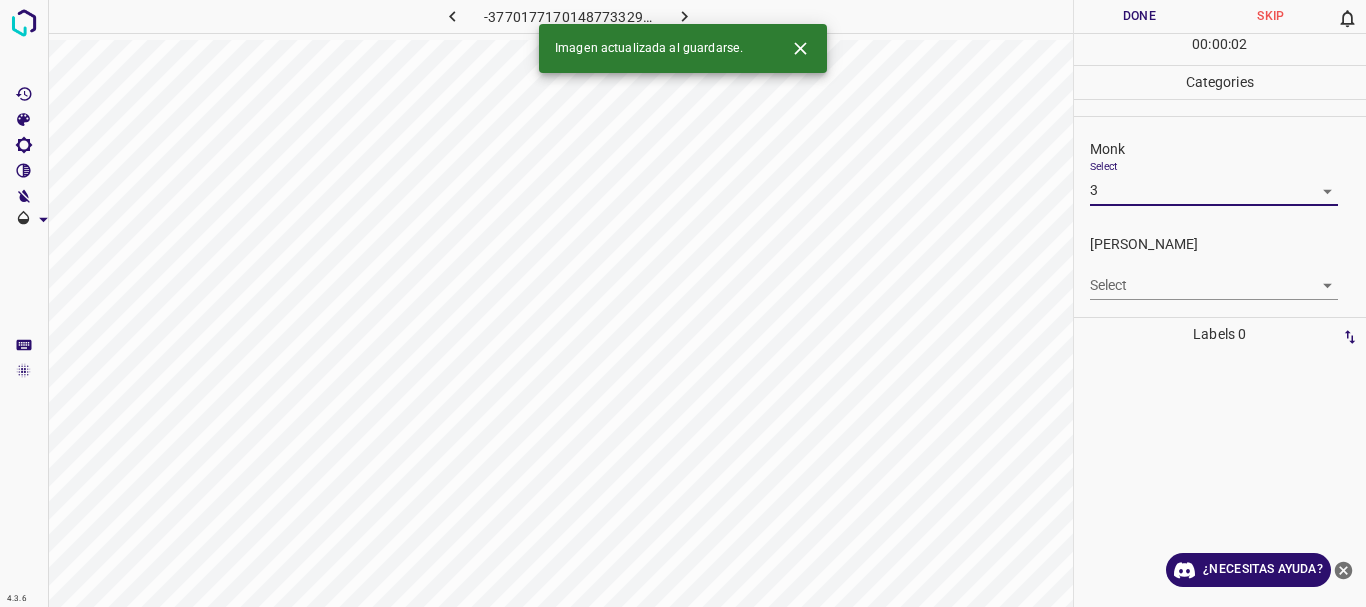 click on "4.3.6  -3770177170148773329.png Done Skip 0 00   : 00   : 02   Categories Monk   Select 3 3  Fitzpatrick   Select ​ Labels   0 Categories 1 Monk 2  Fitzpatrick Tools Space Change between modes (Draw & Edit) I Auto labeling R Restore zoom M Zoom in N Zoom out Delete Delete selecte label Filters Z Restore filters X Saturation filter C Brightness filter V Contrast filter B Gray scale filter General O Download Imagen actualizada al guardarse. ¿Necesitas ayuda? Texto original Valora esta traducción Tu opinión servirá para ayudar a mejorar el Traductor de Google - Texto - Esconder - Borrar" at bounding box center [683, 303] 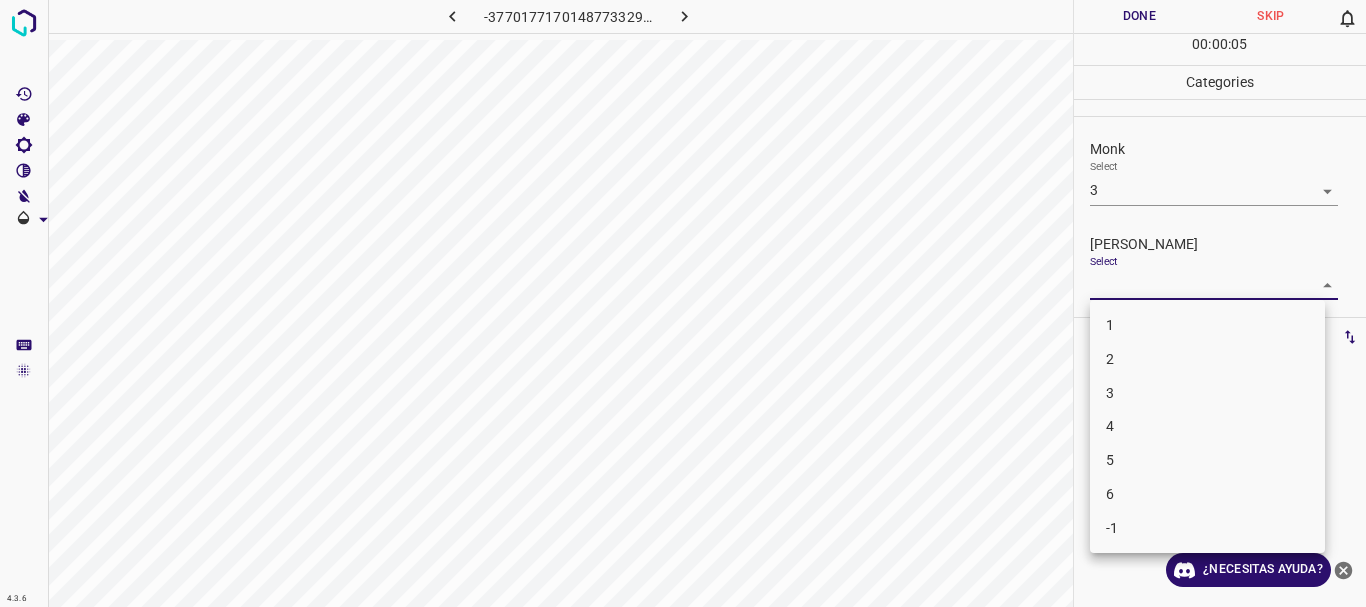 click on "2" at bounding box center [1207, 359] 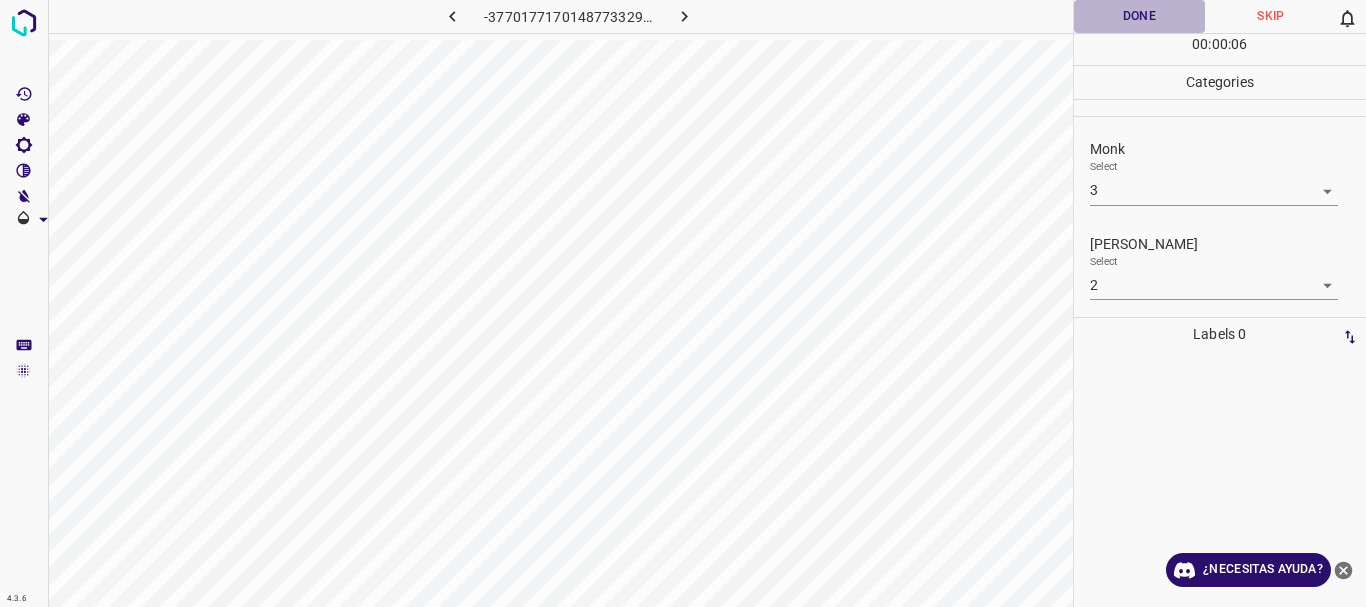 click on "Done" at bounding box center (1140, 16) 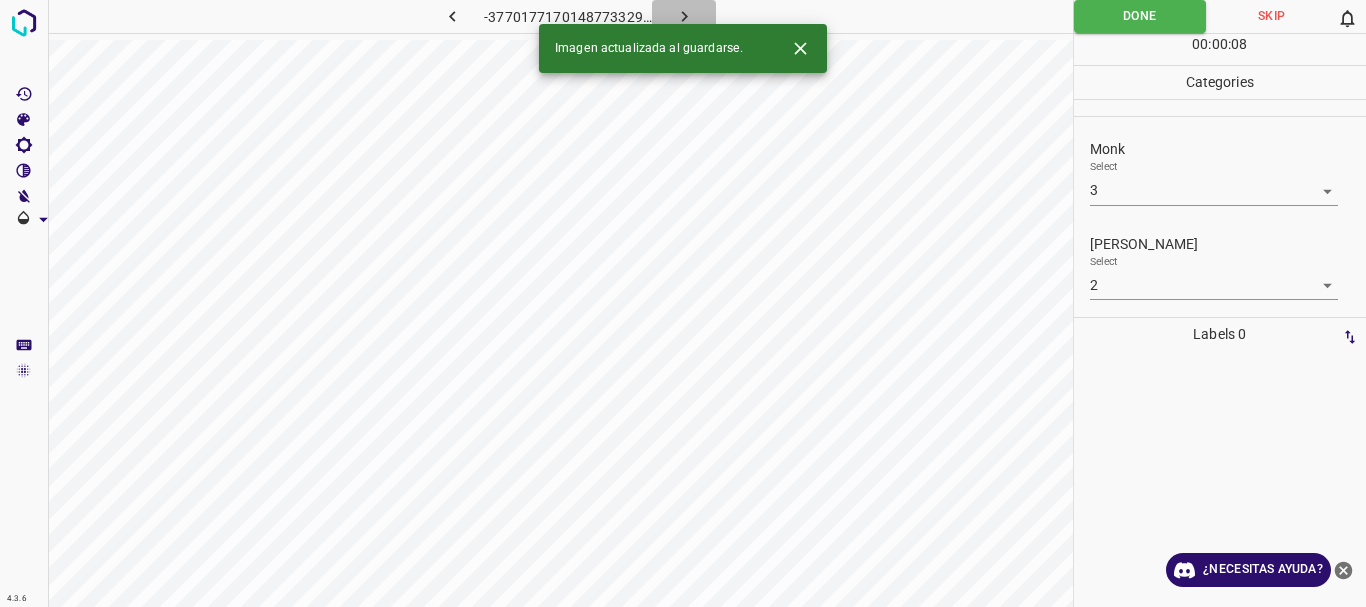 click 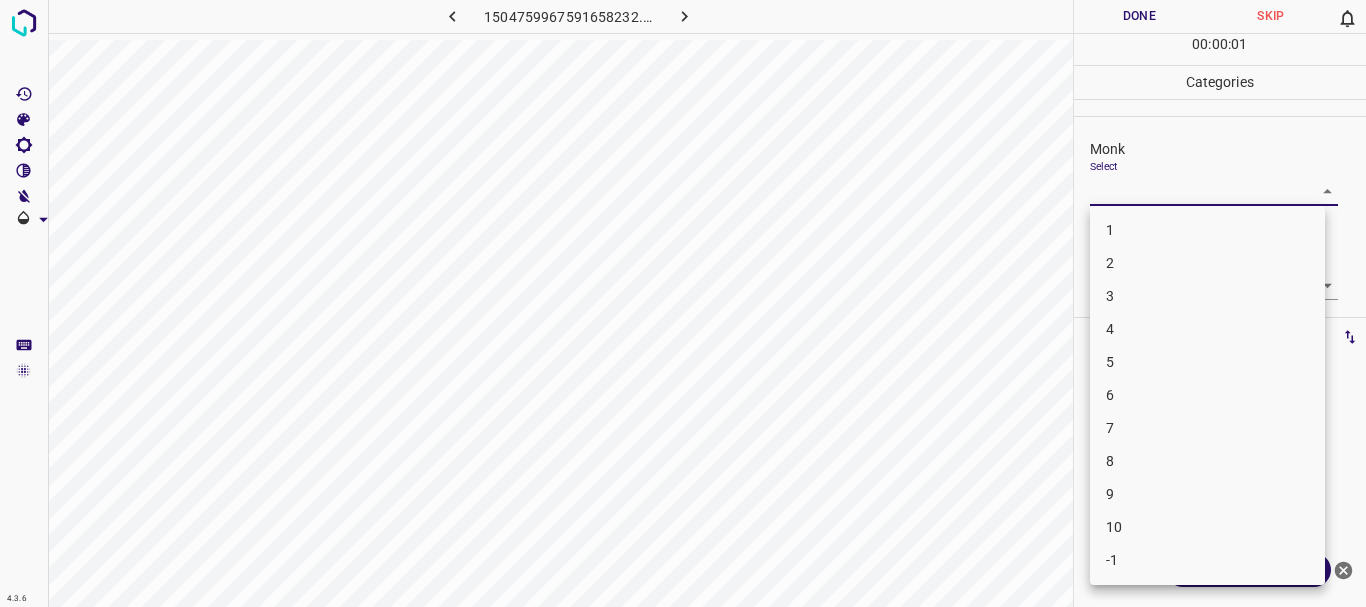 click on "4.3.6  1504759967591658232.png Done Skip 0 00   : 00   : 01   Categories Monk   Select ​  Fitzpatrick   Select ​ Labels   0 Categories 1 Monk 2  Fitzpatrick Tools Space Change between modes (Draw & Edit) I Auto labeling R Restore zoom M Zoom in N Zoom out Delete Delete selecte label Filters Z Restore filters X Saturation filter C Brightness filter V Contrast filter B Gray scale filter General O Download ¿Necesitas ayuda? Texto original Valora esta traducción Tu opinión servirá para ayudar a mejorar el Traductor de Google - Texto - Esconder - Borrar 1 2 3 4 5 6 7 8 9 10 -1" at bounding box center [683, 303] 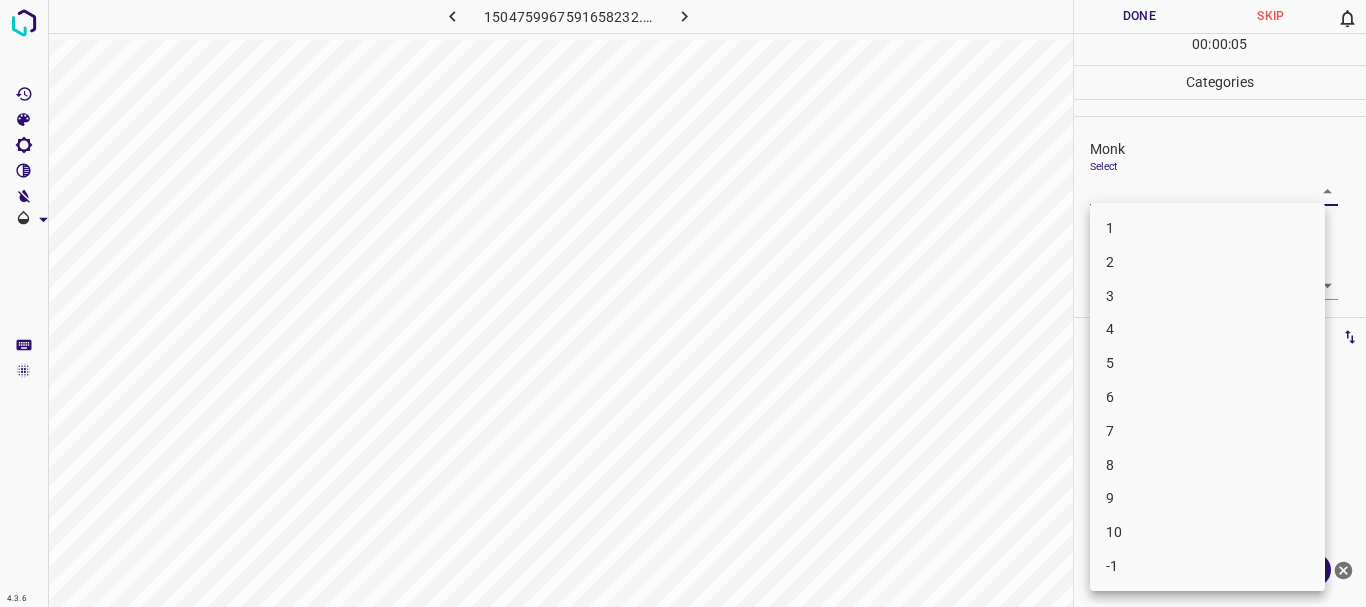 click on "5" at bounding box center (1207, 363) 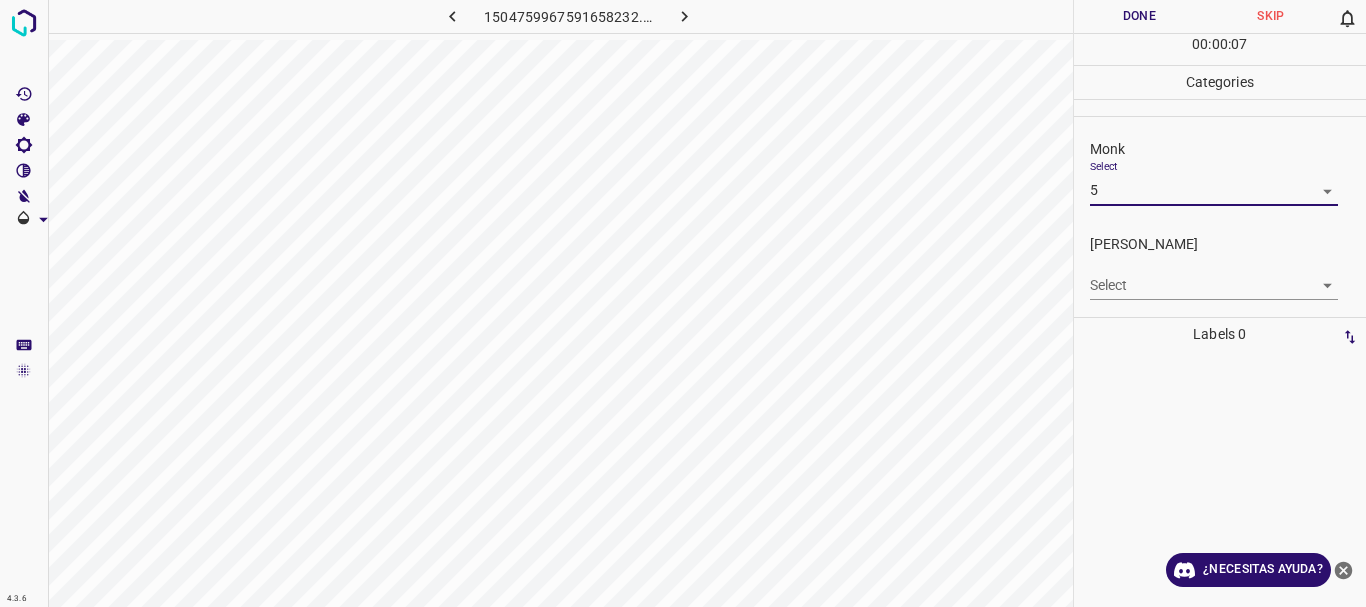 click on "4.3.6  1504759967591658232.png Done Skip 0 00   : 00   : 07   Categories Monk   Select 5 5  Fitzpatrick   Select ​ Labels   0 Categories 1 Monk 2  Fitzpatrick Tools Space Change between modes (Draw & Edit) I Auto labeling R Restore zoom M Zoom in N Zoom out Delete Delete selecte label Filters Z Restore filters X Saturation filter C Brightness filter V Contrast filter B Gray scale filter General O Download ¿Necesitas ayuda? Texto original Valora esta traducción Tu opinión servirá para ayudar a mejorar el Traductor de Google - Texto - Esconder - Borrar" at bounding box center (683, 303) 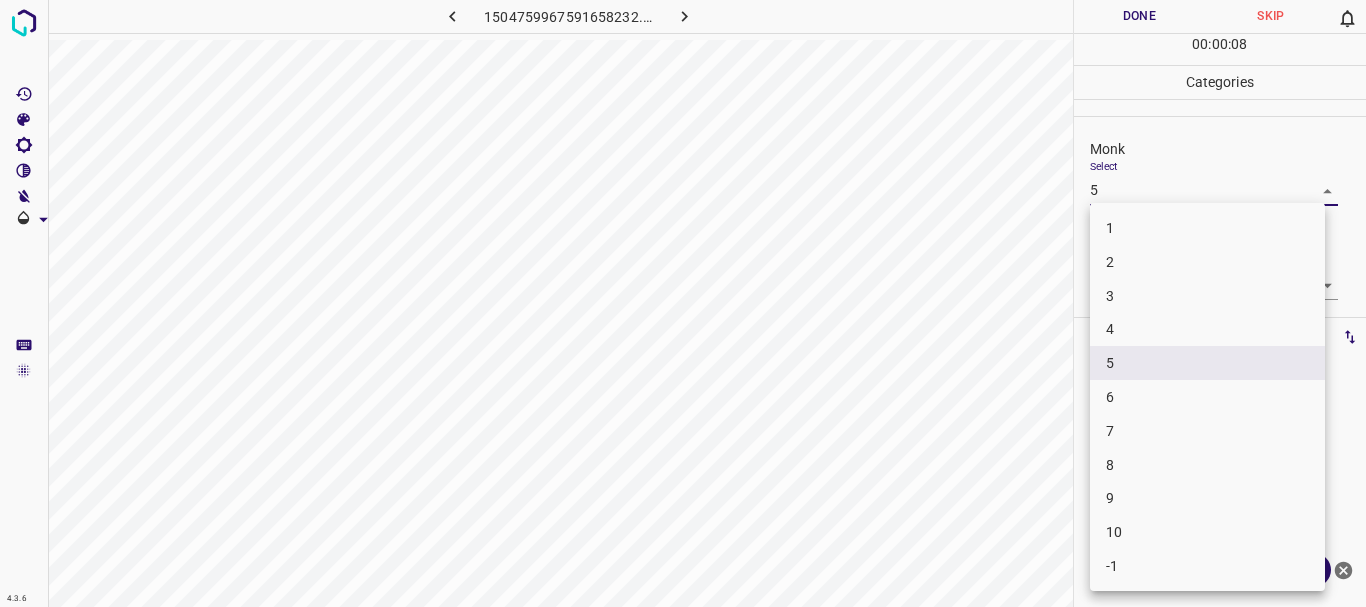 click on "6" at bounding box center [1207, 397] 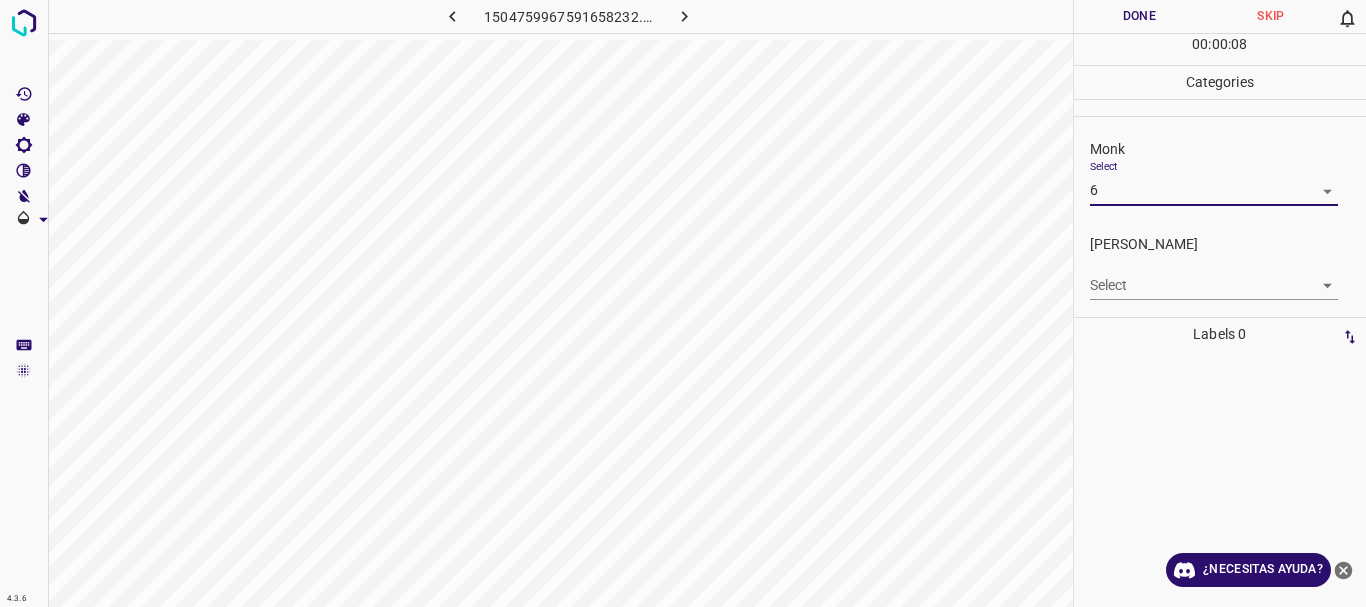 click on "4.3.6  1504759967591658232.png Done Skip 0 00   : 00   : 08   Categories Monk   Select 6 6  Fitzpatrick   Select ​ Labels   0 Categories 1 Monk 2  Fitzpatrick Tools Space Change between modes (Draw & Edit) I Auto labeling R Restore zoom M Zoom in N Zoom out Delete Delete selecte label Filters Z Restore filters X Saturation filter C Brightness filter V Contrast filter B Gray scale filter General O Download ¿Necesitas ayuda? Texto original Valora esta traducción Tu opinión servirá para ayudar a mejorar el Traductor de Google - Texto - Esconder - Borrar" at bounding box center (683, 303) 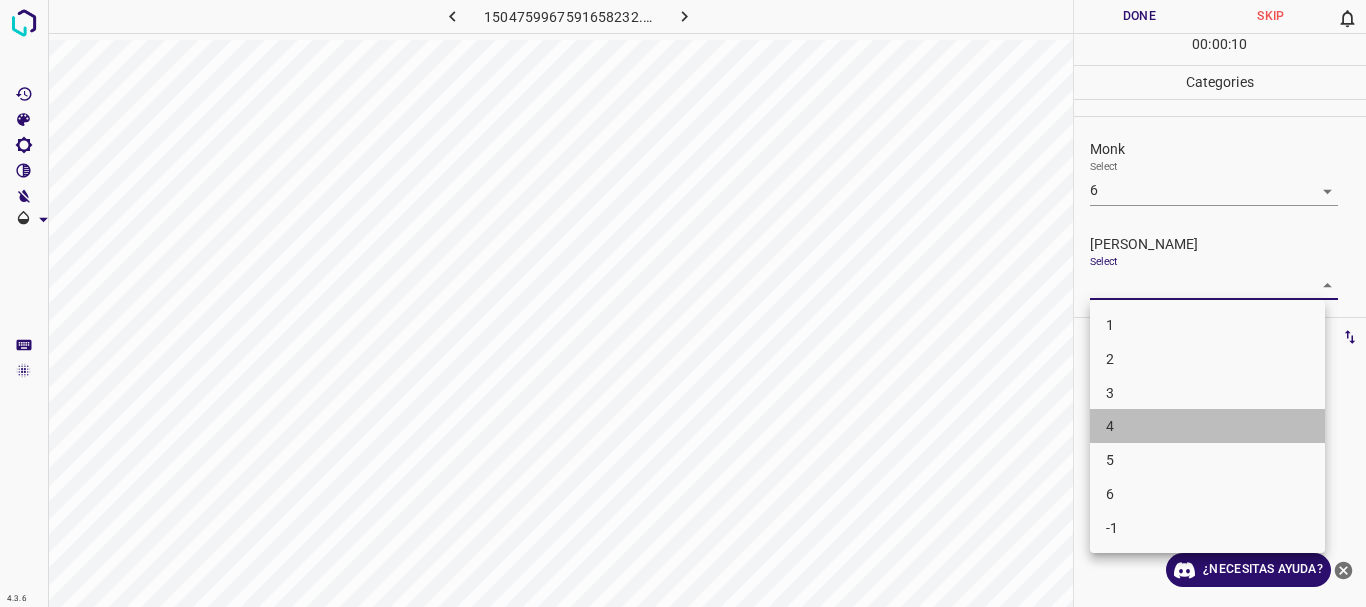 drag, startPoint x: 1140, startPoint y: 427, endPoint x: 1173, endPoint y: 8, distance: 420.29752 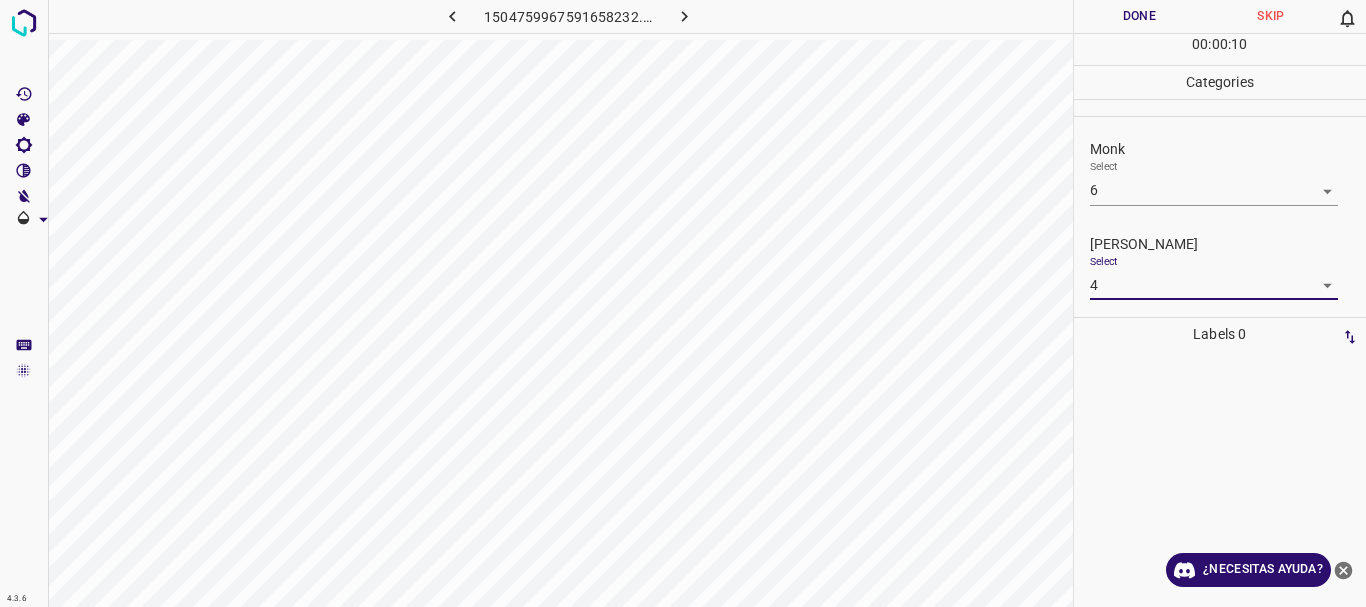 click on "Done" at bounding box center [1140, 16] 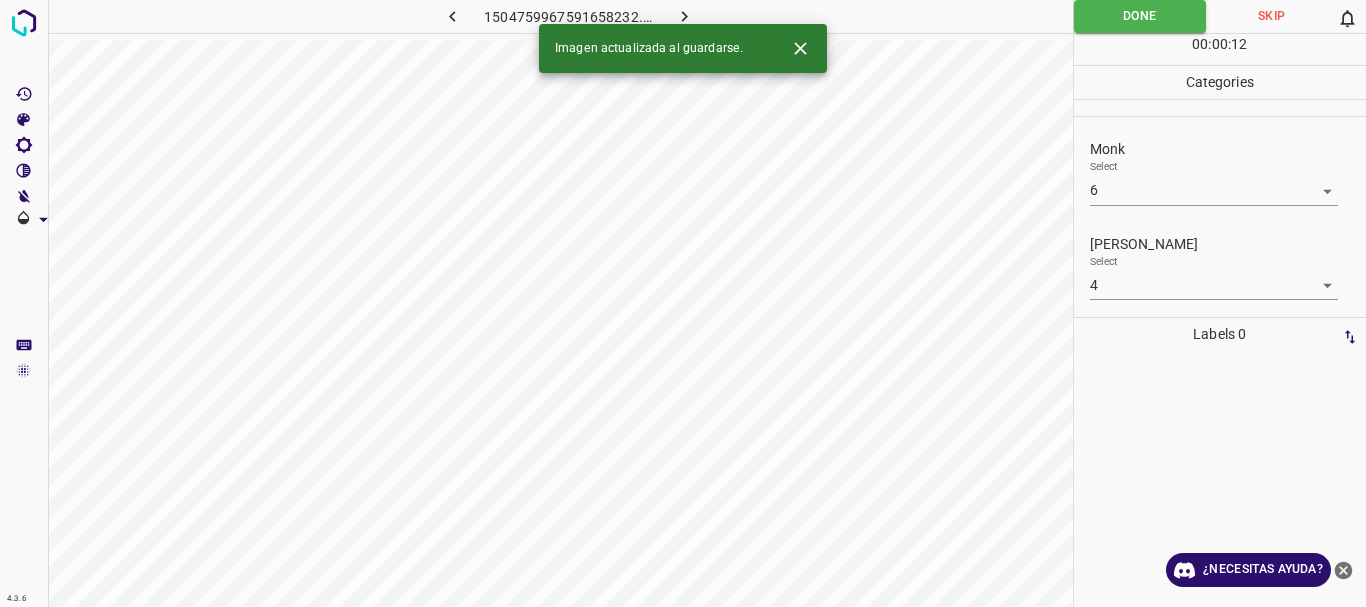 click at bounding box center (684, 16) 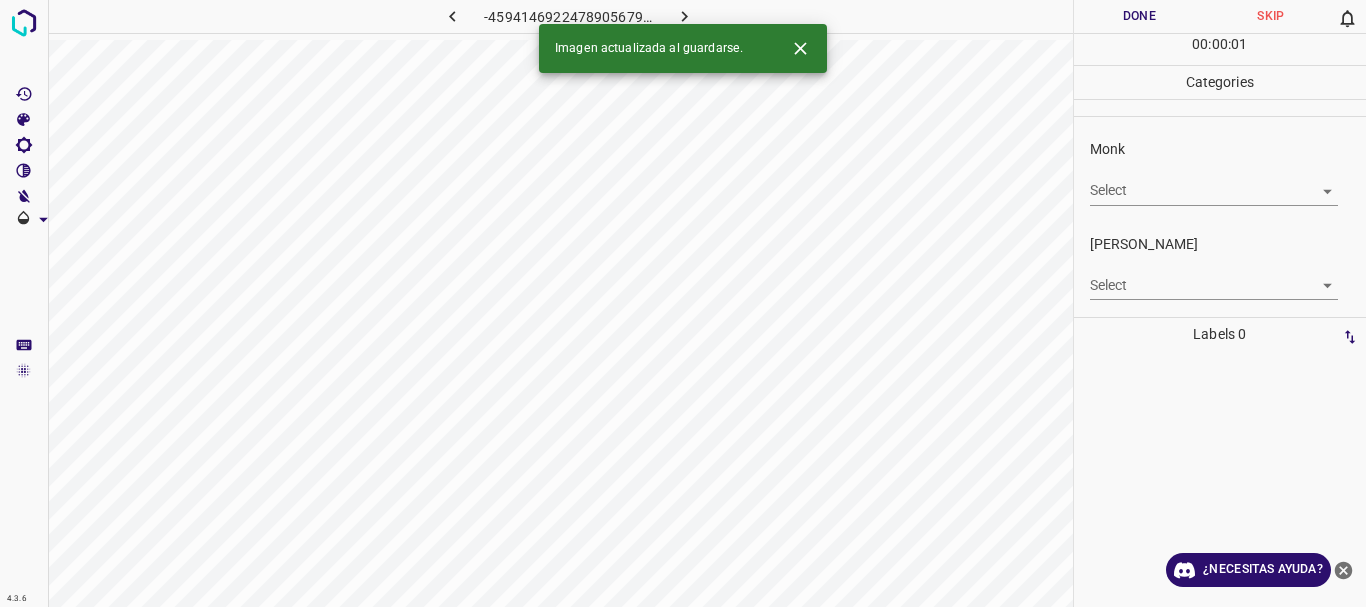 click on "4.3.6  -4594146922478905679.png Done Skip 0 00   : 00   : 01   Categories Monk   Select ​  Fitzpatrick   Select ​ Labels   0 Categories 1 Monk 2  Fitzpatrick Tools Space Change between modes (Draw & Edit) I Auto labeling R Restore zoom M Zoom in N Zoom out Delete Delete selecte label Filters Z Restore filters X Saturation filter C Brightness filter V Contrast filter B Gray scale filter General O Download Imagen actualizada al guardarse. ¿Necesitas ayuda? Texto original Valora esta traducción Tu opinión servirá para ayudar a mejorar el Traductor de Google - Texto - Esconder - Borrar" at bounding box center (683, 303) 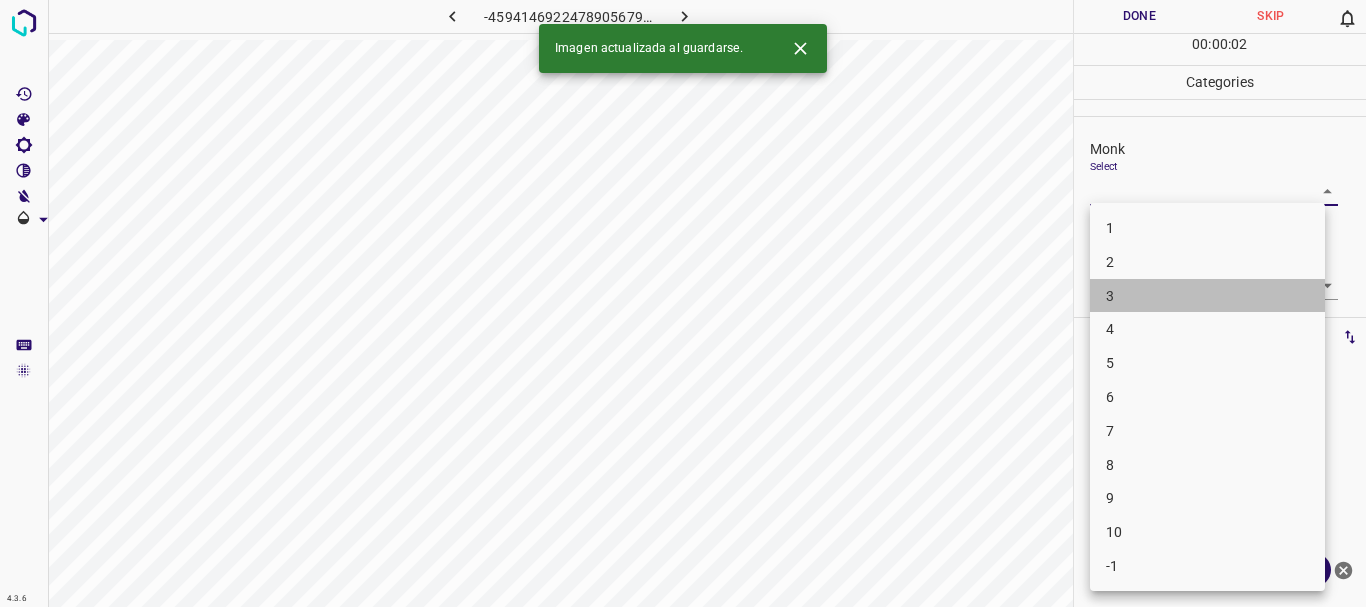 click on "3" at bounding box center (1207, 296) 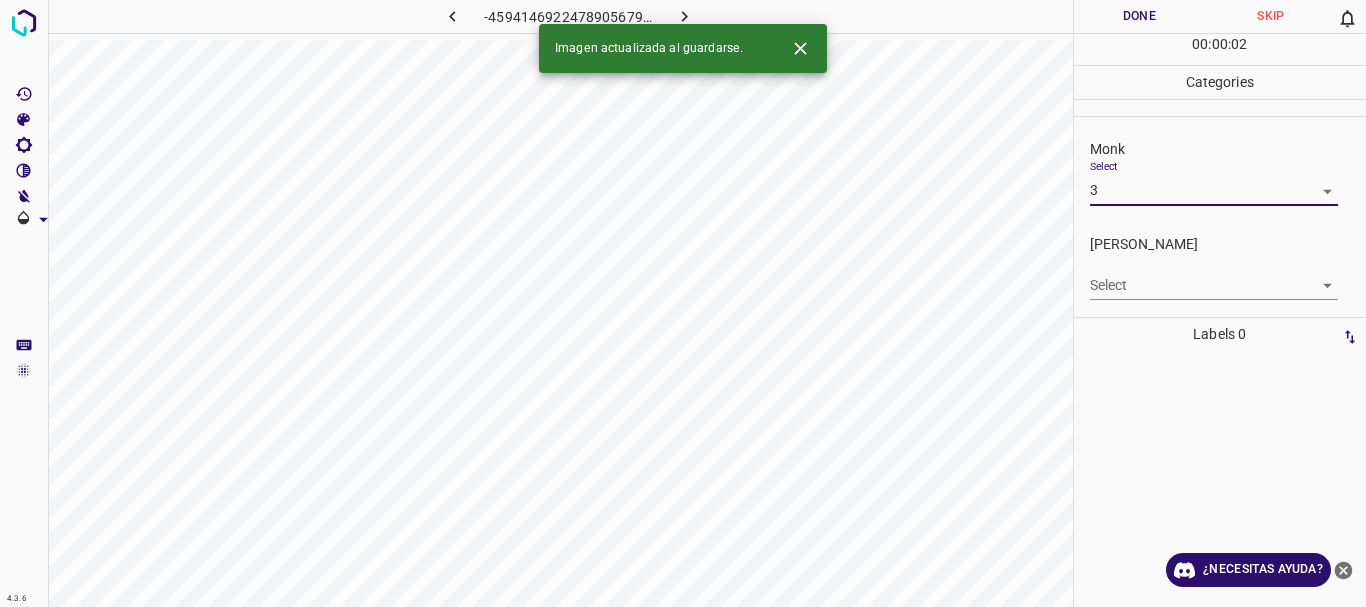 click on "4.3.6  -4594146922478905679.png Done Skip 0 00   : 00   : 02   Categories Monk   Select 3 3  Fitzpatrick   Select ​ Labels   0 Categories 1 Monk 2  Fitzpatrick Tools Space Change between modes (Draw & Edit) I Auto labeling R Restore zoom M Zoom in N Zoom out Delete Delete selecte label Filters Z Restore filters X Saturation filter C Brightness filter V Contrast filter B Gray scale filter General O Download Imagen actualizada al guardarse. ¿Necesitas ayuda? Texto original Valora esta traducción Tu opinión servirá para ayudar a mejorar el Traductor de Google - Texto - Esconder - Borrar" at bounding box center [683, 303] 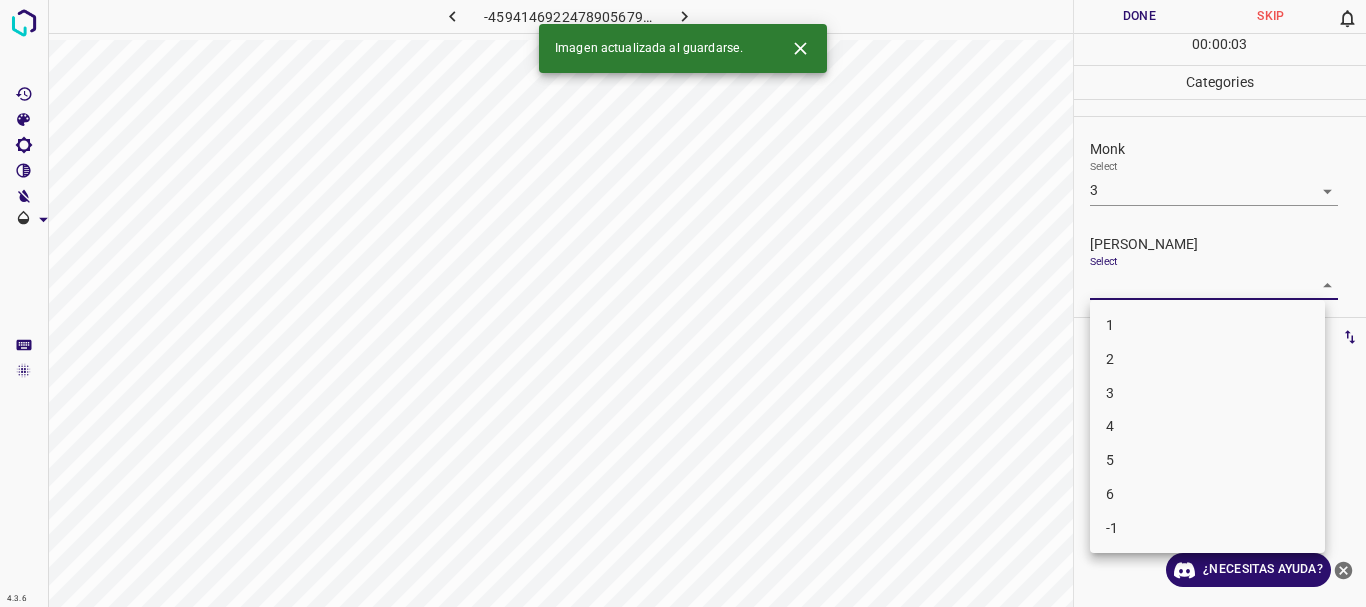 drag, startPoint x: 1155, startPoint y: 396, endPoint x: 1157, endPoint y: 348, distance: 48.04165 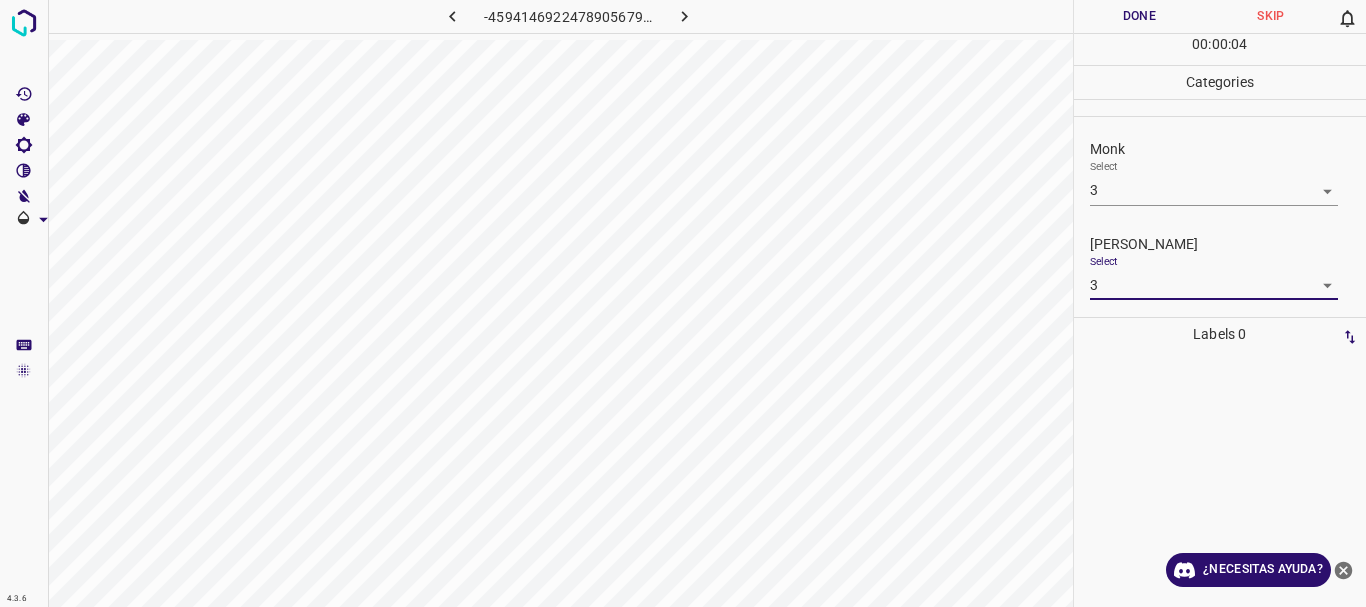 click on "Done" at bounding box center (1140, 16) 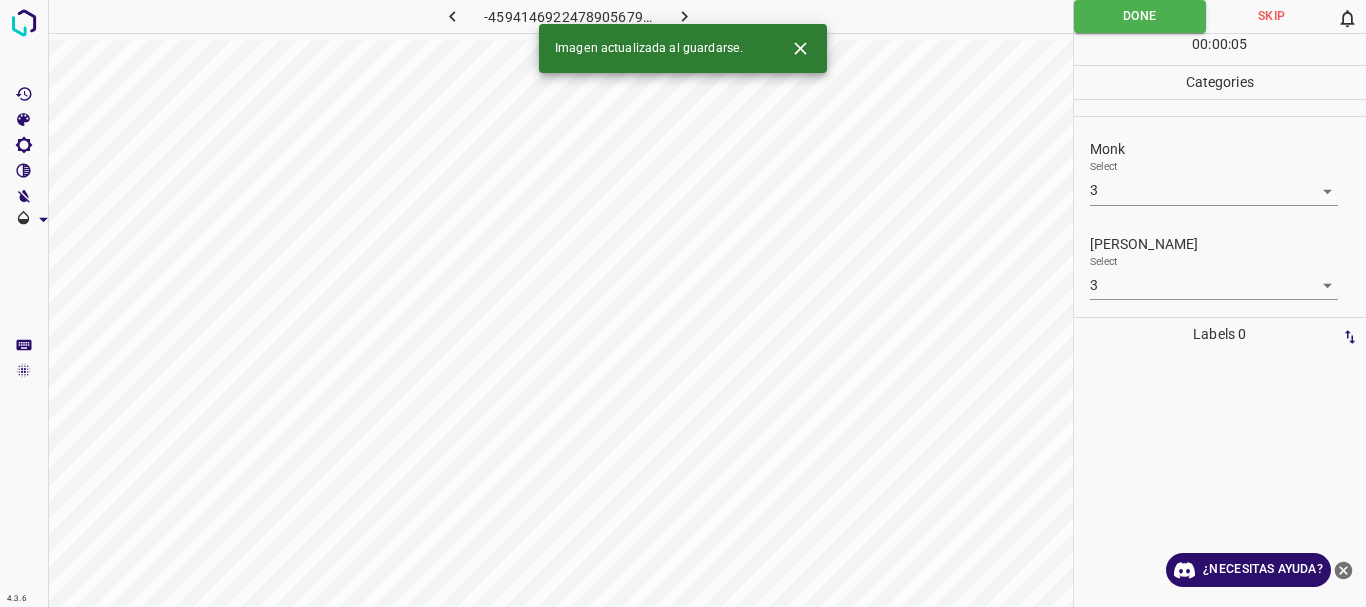 click 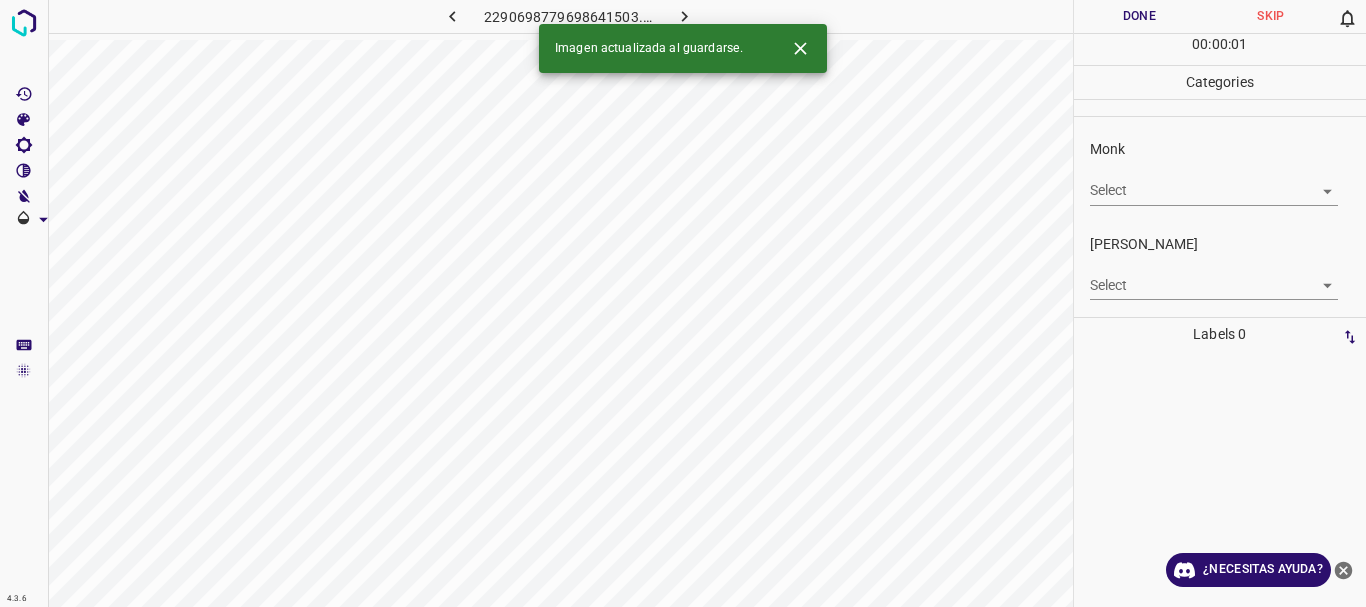 click on "4.3.6  2290698779698641503.png Done Skip 0 00   : 00   : 01   Categories Monk   Select ​  Fitzpatrick   Select ​ Labels   0 Categories 1 Monk 2  Fitzpatrick Tools Space Change between modes (Draw & Edit) I Auto labeling R Restore zoom M Zoom in N Zoom out Delete Delete selecte label Filters Z Restore filters X Saturation filter C Brightness filter V Contrast filter B Gray scale filter General O Download Imagen actualizada al guardarse. ¿Necesitas ayuda? Texto original Valora esta traducción Tu opinión servirá para ayudar a mejorar el Traductor de Google - Texto - Esconder - Borrar" at bounding box center (683, 303) 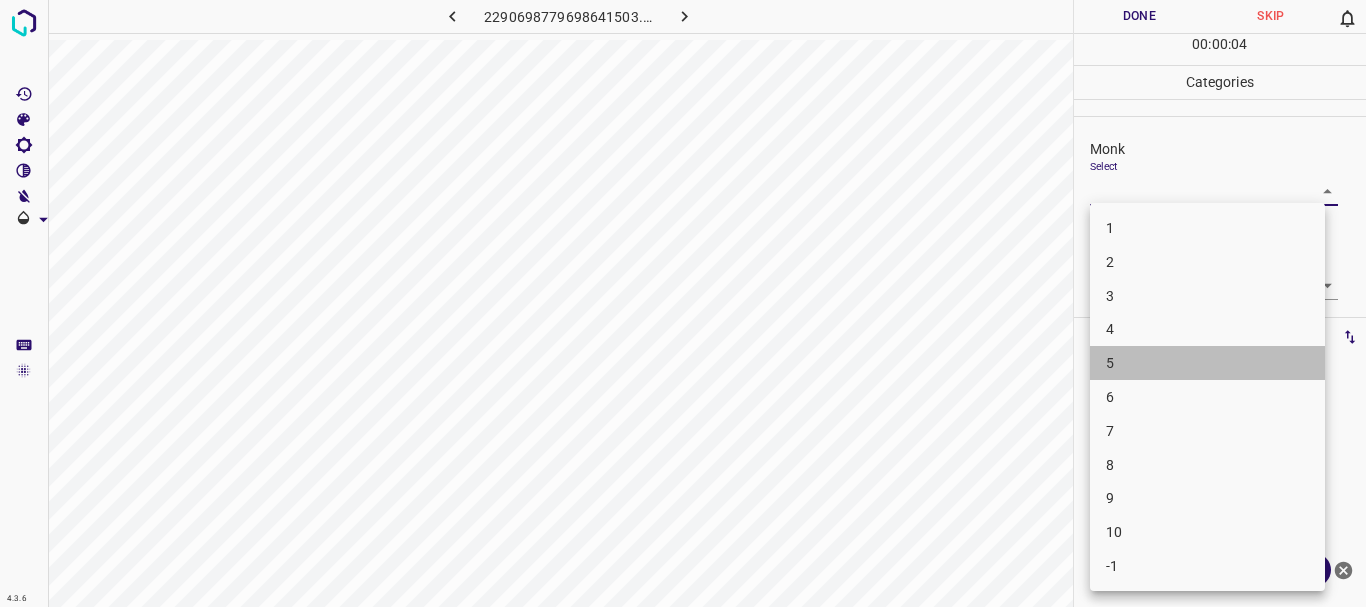 click on "5" at bounding box center [1207, 363] 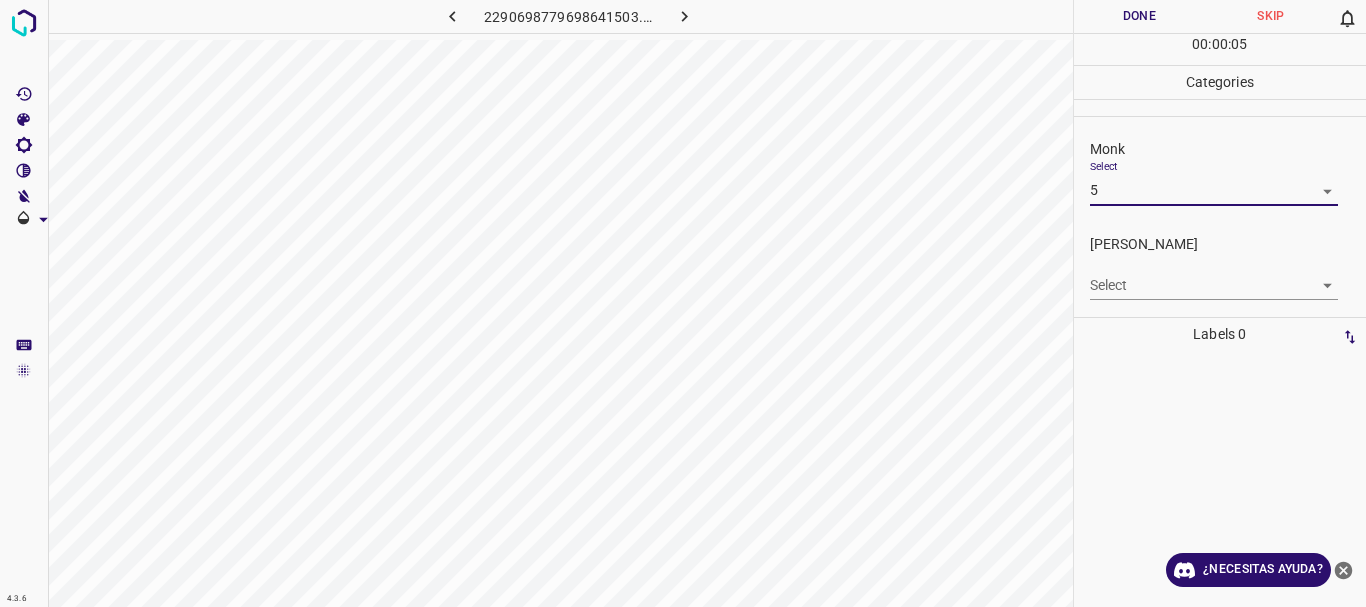 click 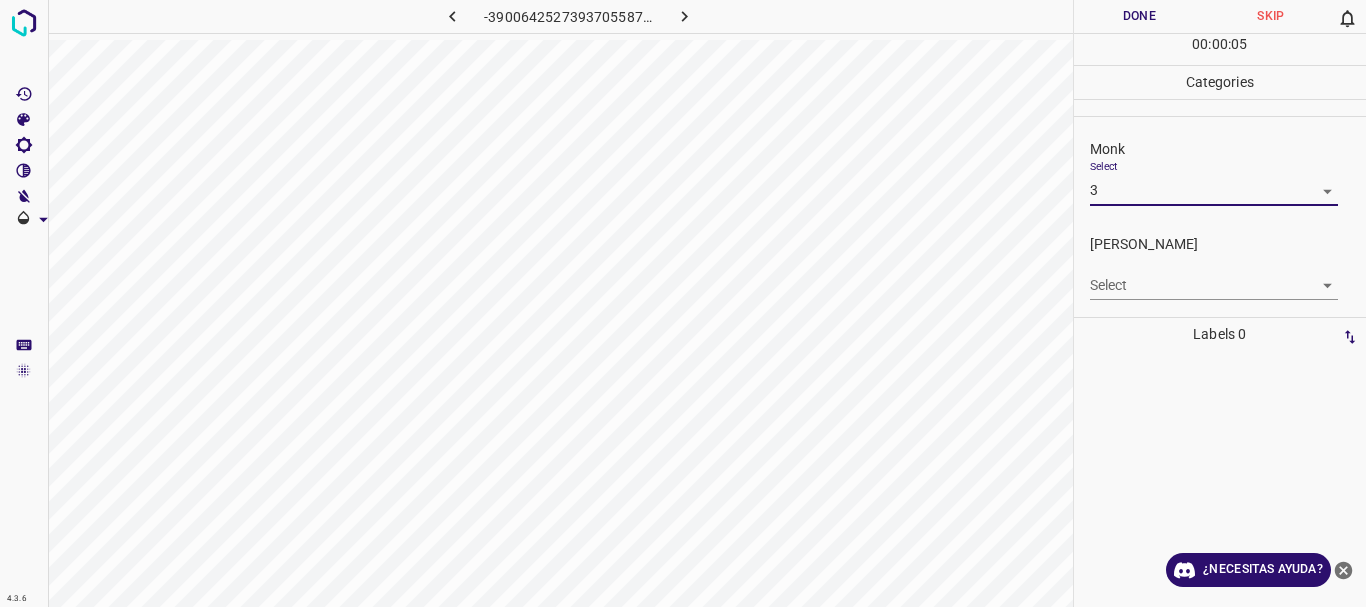 drag, startPoint x: 1142, startPoint y: 169, endPoint x: 1137, endPoint y: 180, distance: 12.083046 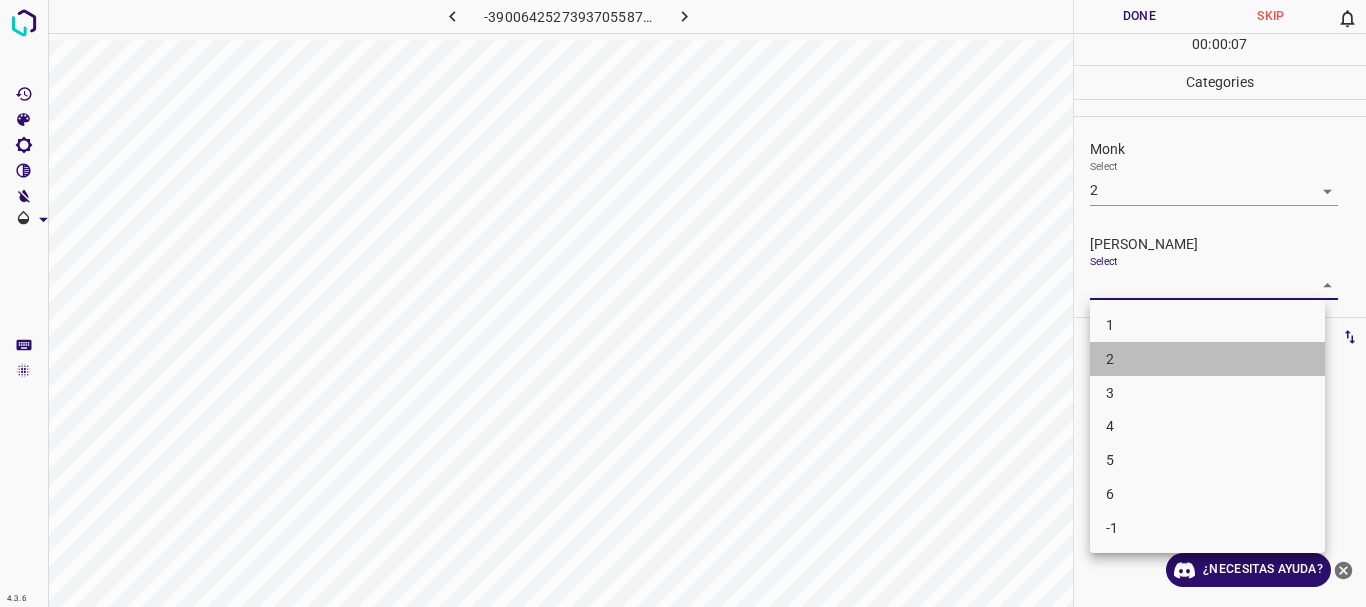 drag, startPoint x: 1129, startPoint y: 355, endPoint x: 1151, endPoint y: 159, distance: 197.23083 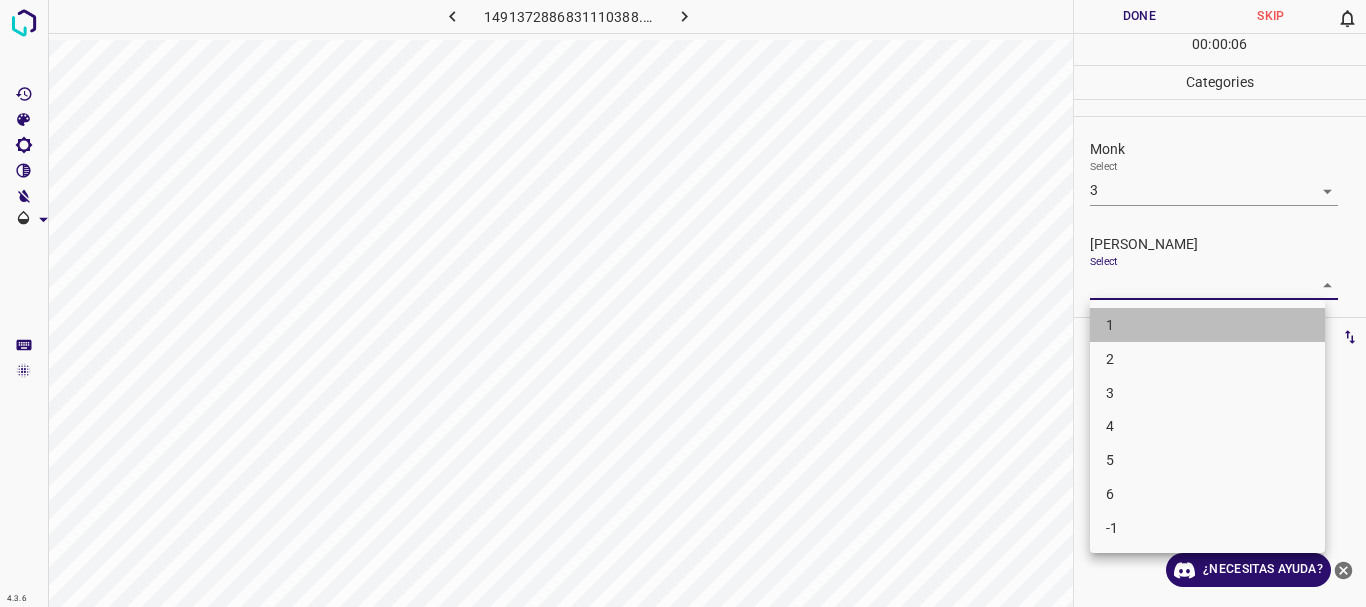 drag, startPoint x: 1132, startPoint y: 314, endPoint x: 1126, endPoint y: 353, distance: 39.45884 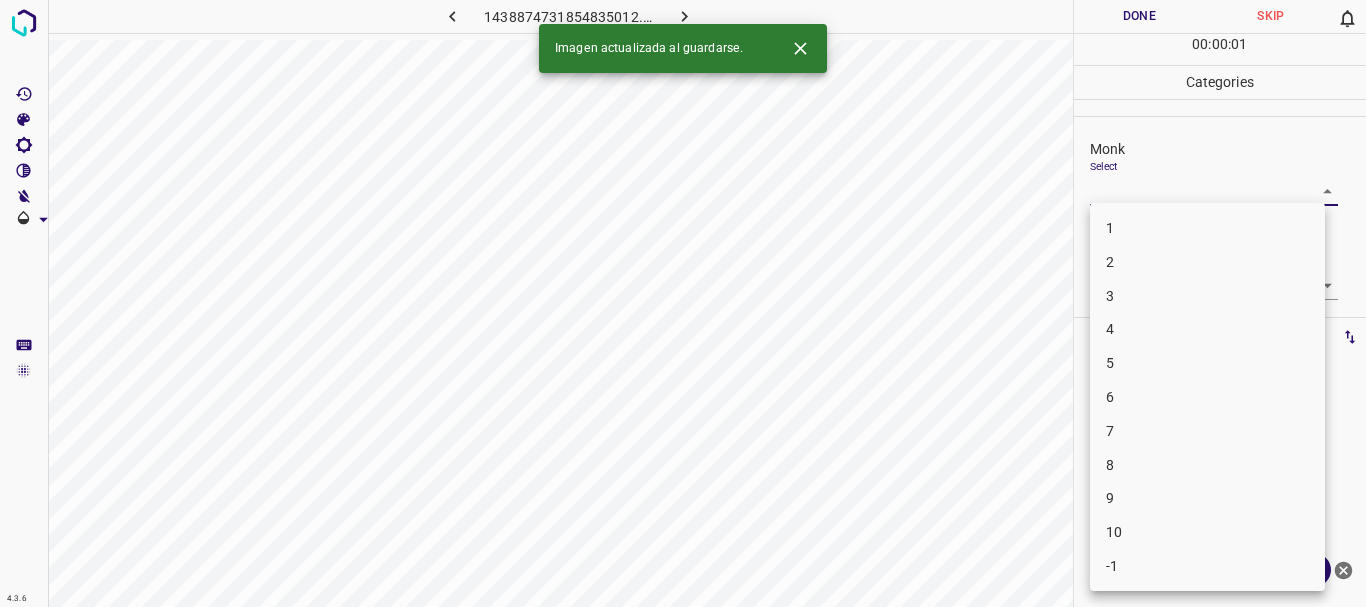 drag, startPoint x: 1141, startPoint y: 307, endPoint x: 1148, endPoint y: 321, distance: 15.652476 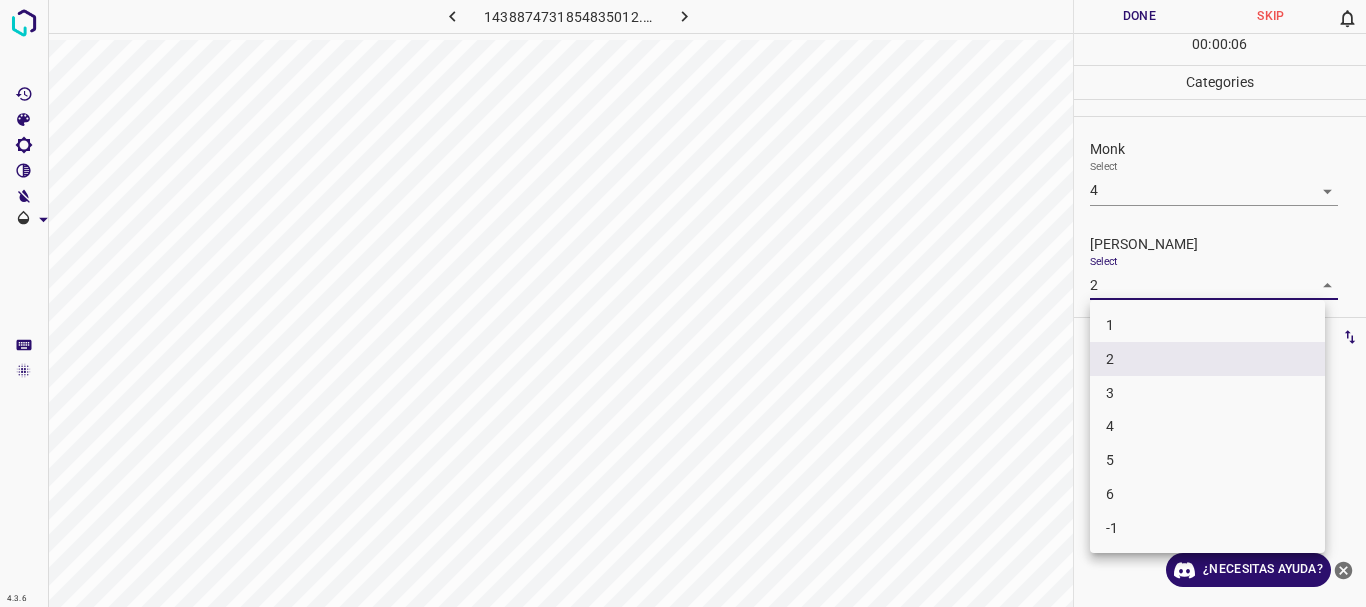 drag, startPoint x: 1100, startPoint y: 327, endPoint x: 1107, endPoint y: 278, distance: 49.497475 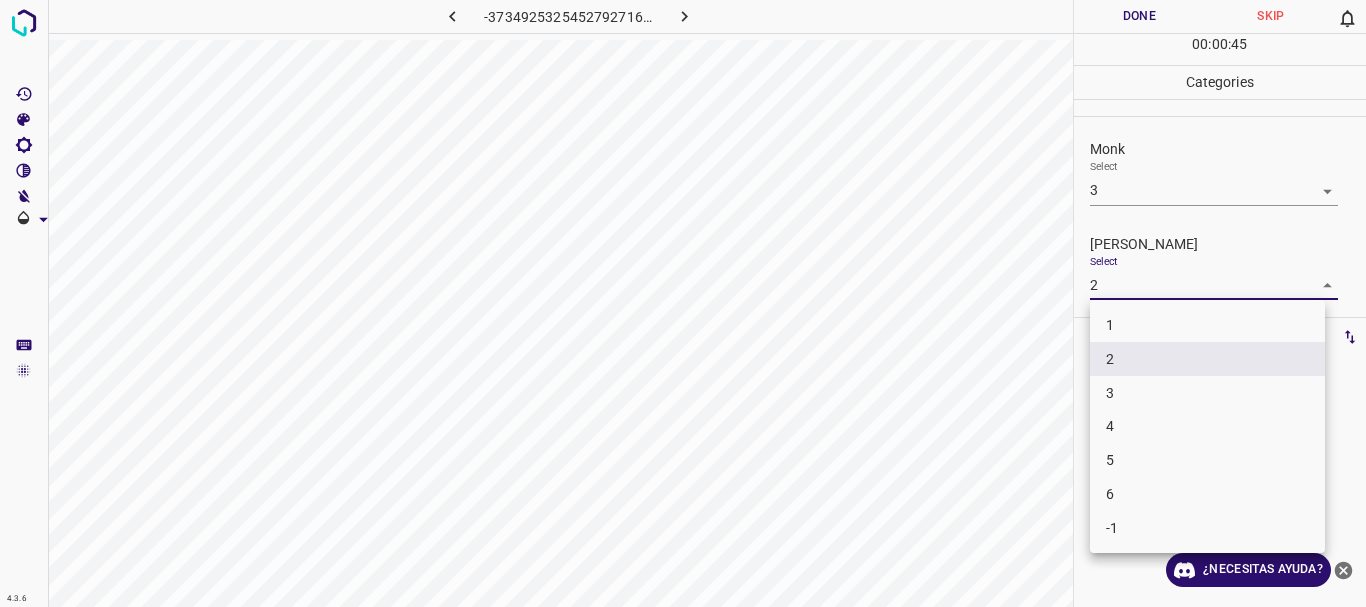 drag, startPoint x: 1151, startPoint y: 393, endPoint x: 1114, endPoint y: 87, distance: 308.22882 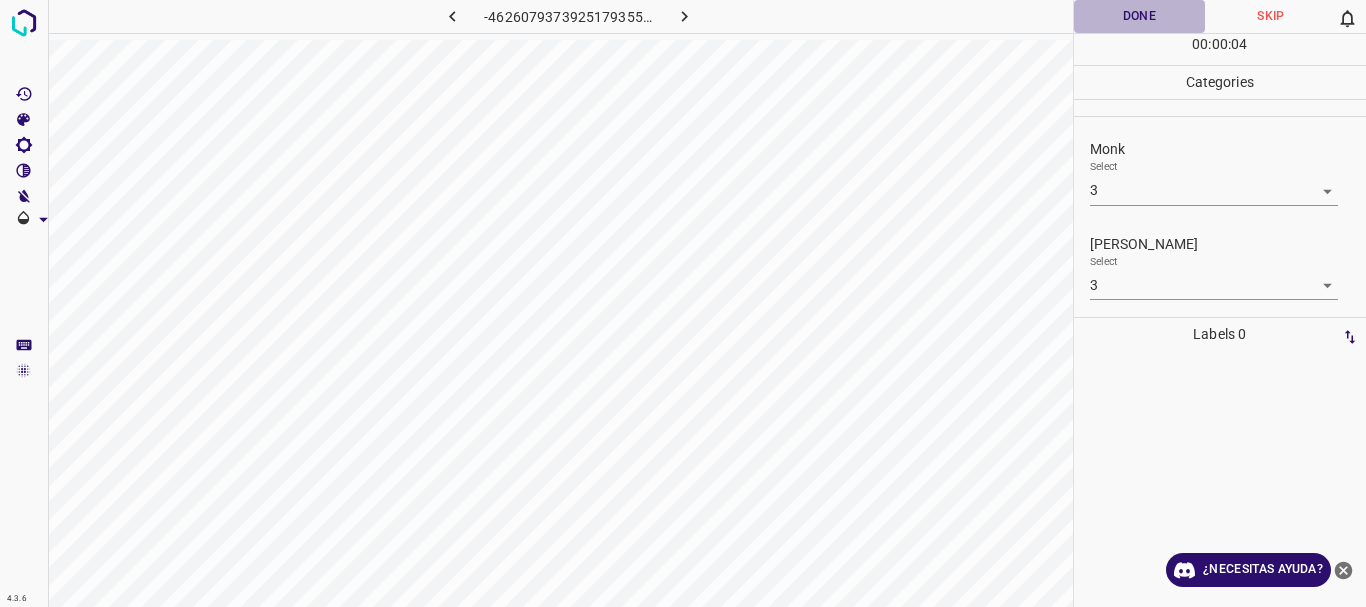 drag, startPoint x: 1144, startPoint y: 14, endPoint x: 830, endPoint y: 8, distance: 314.0573 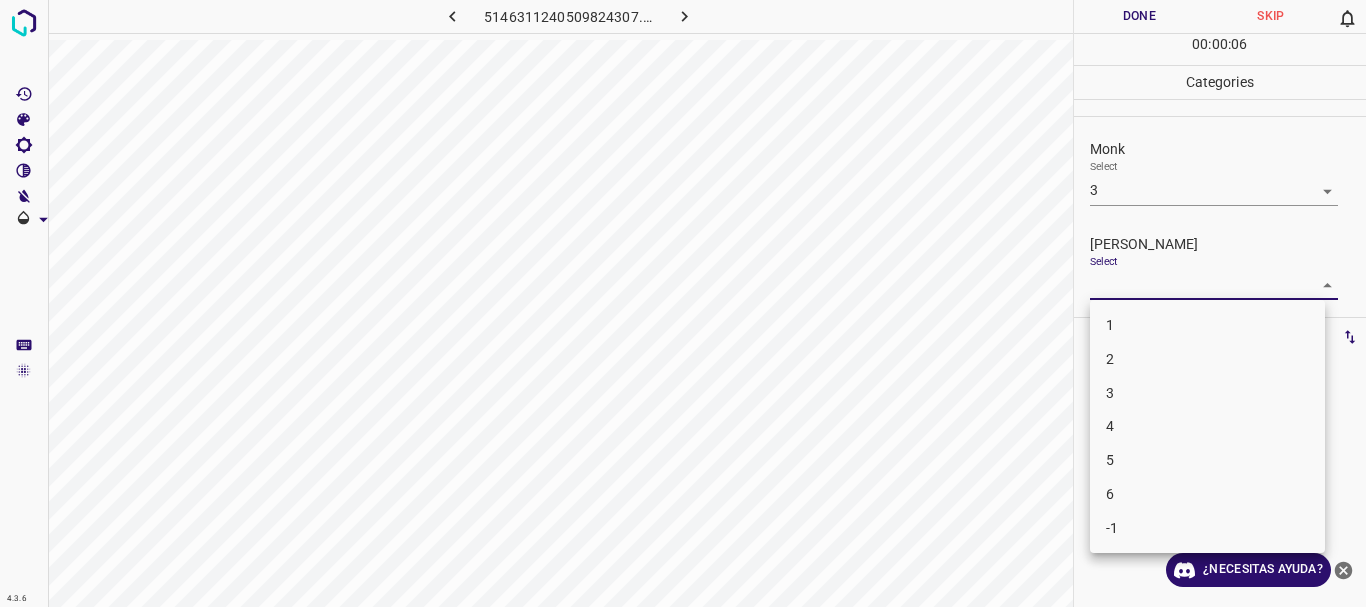 drag, startPoint x: 1163, startPoint y: 355, endPoint x: 1115, endPoint y: 192, distance: 169.92056 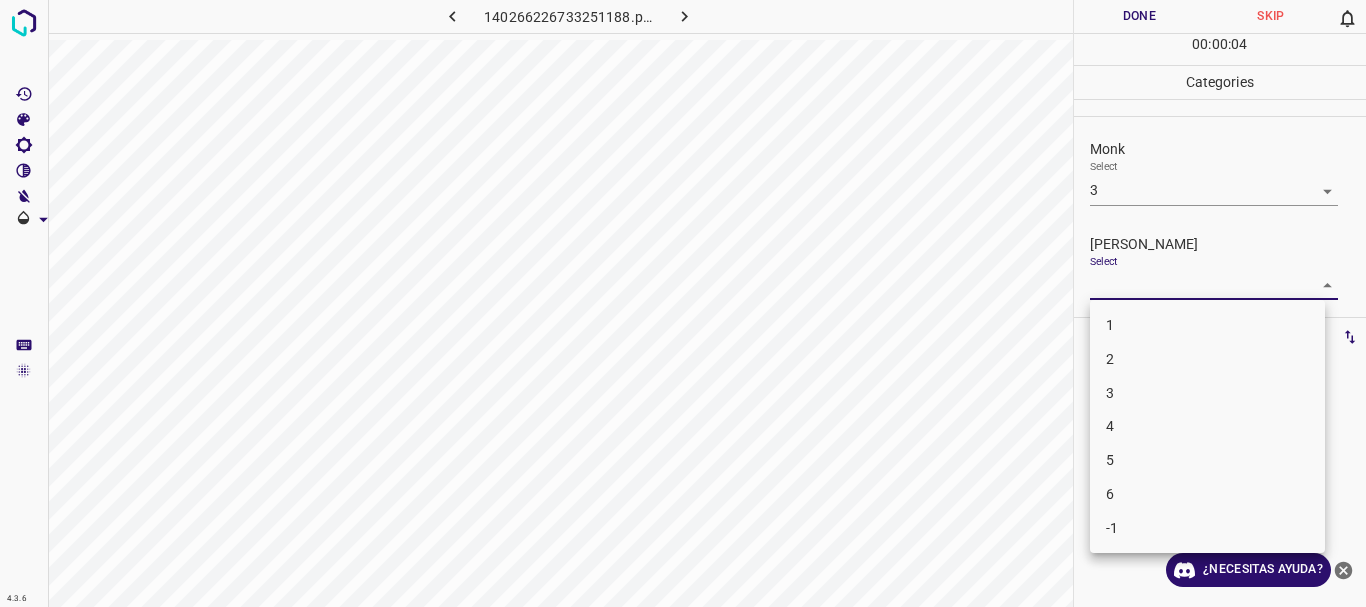 drag, startPoint x: 1141, startPoint y: 351, endPoint x: 1154, endPoint y: 327, distance: 27.294687 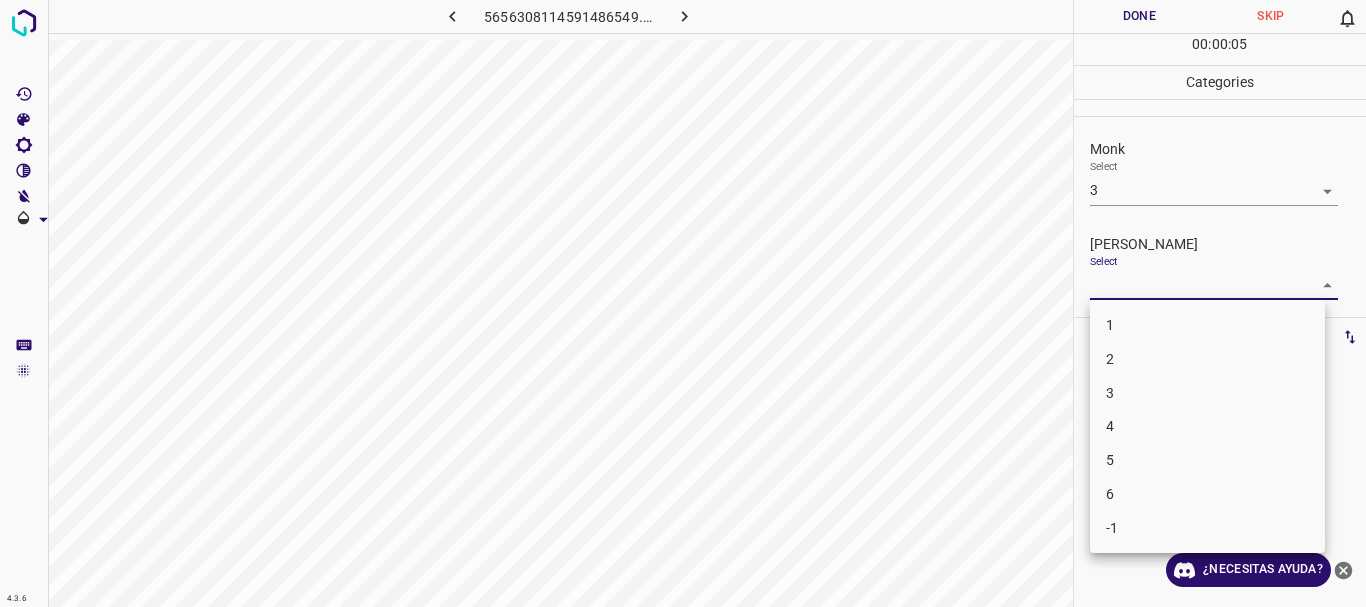 drag, startPoint x: 1128, startPoint y: 392, endPoint x: 1126, endPoint y: 144, distance: 248.00807 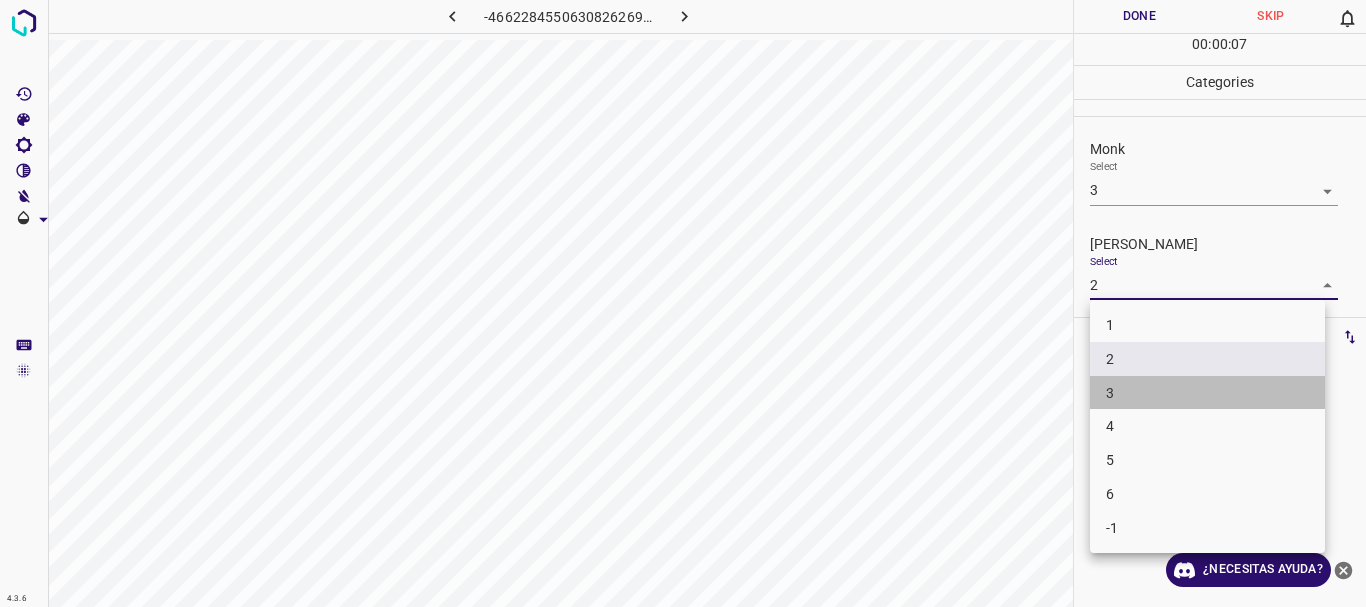 drag, startPoint x: 1153, startPoint y: 395, endPoint x: 1182, endPoint y: 119, distance: 277.51938 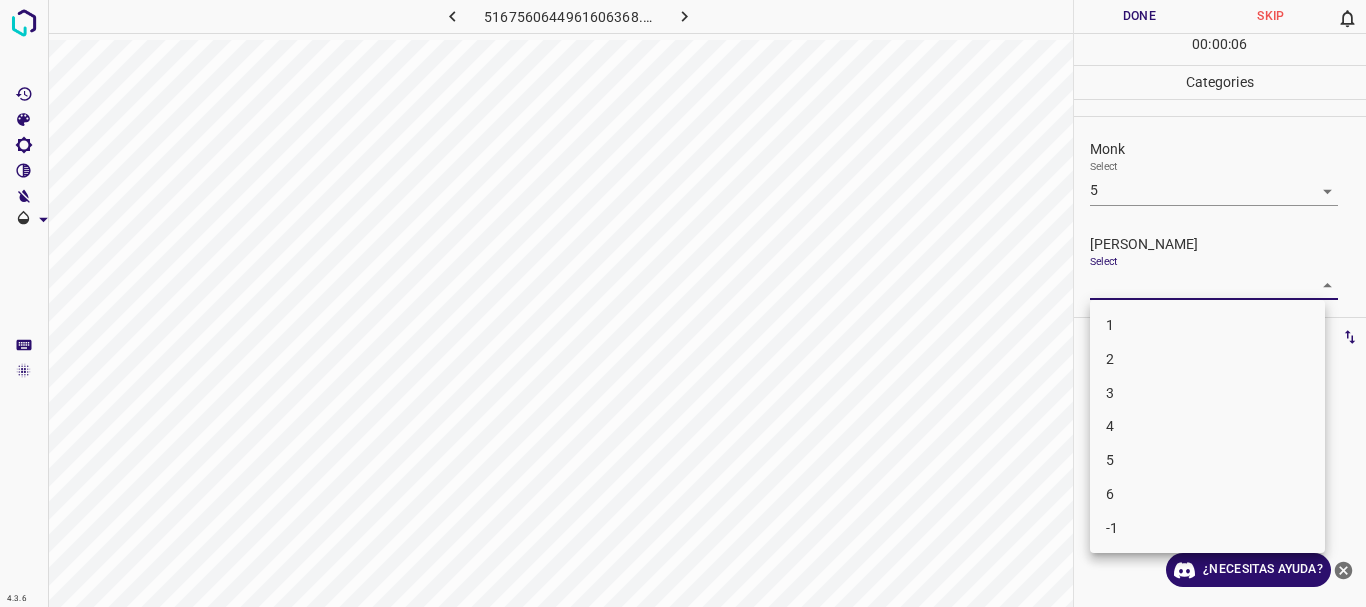 drag, startPoint x: 1162, startPoint y: 383, endPoint x: 1155, endPoint y: 347, distance: 36.67424 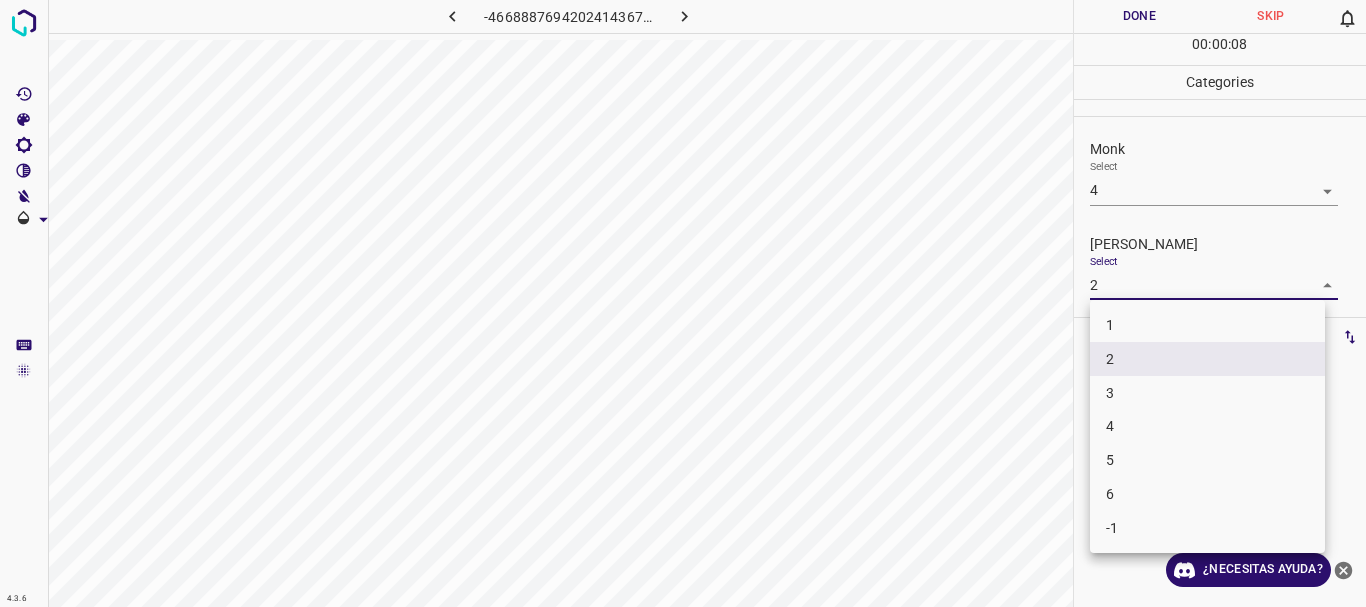 drag, startPoint x: 1121, startPoint y: 335, endPoint x: 1128, endPoint y: 291, distance: 44.553337 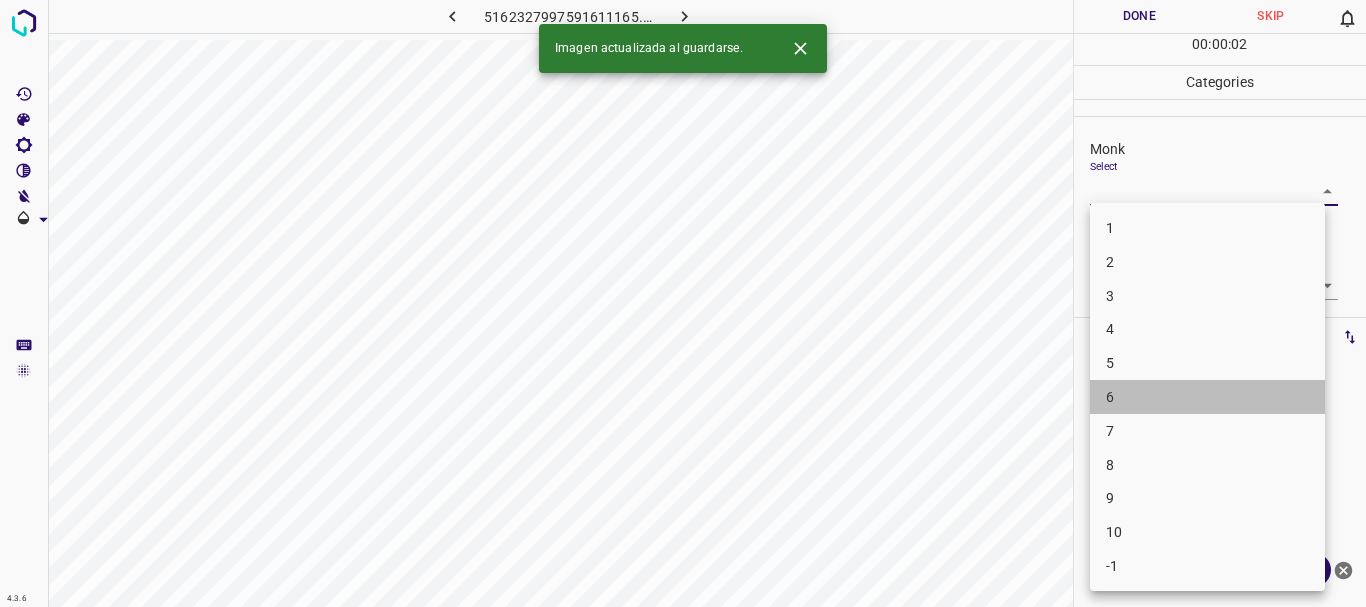 drag, startPoint x: 1150, startPoint y: 385, endPoint x: 1148, endPoint y: 298, distance: 87.02299 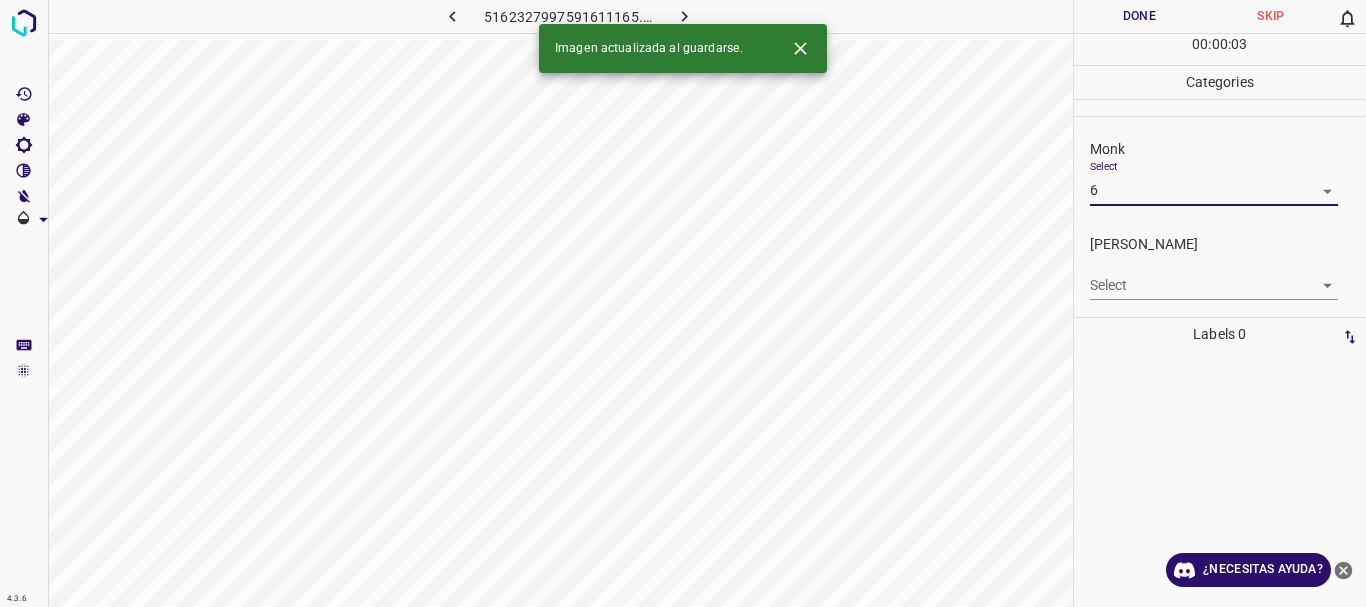 drag, startPoint x: 1144, startPoint y: 261, endPoint x: 1142, endPoint y: 282, distance: 21.095022 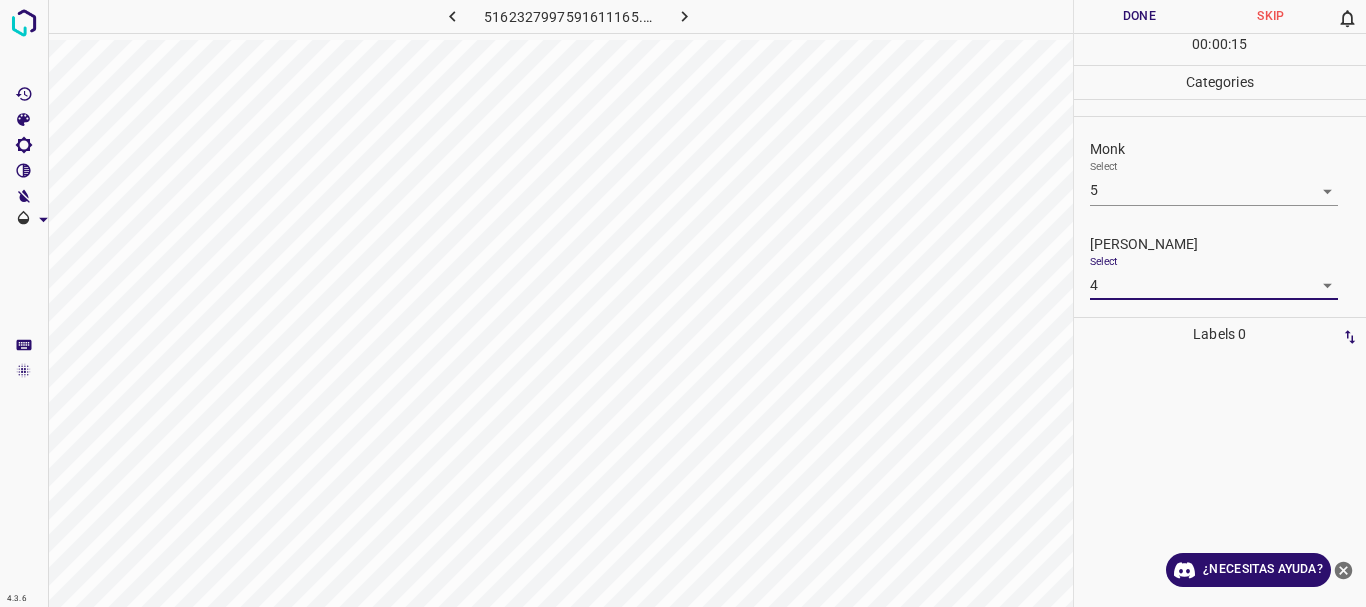 drag, startPoint x: 1163, startPoint y: 27, endPoint x: 1147, endPoint y: 16, distance: 19.416489 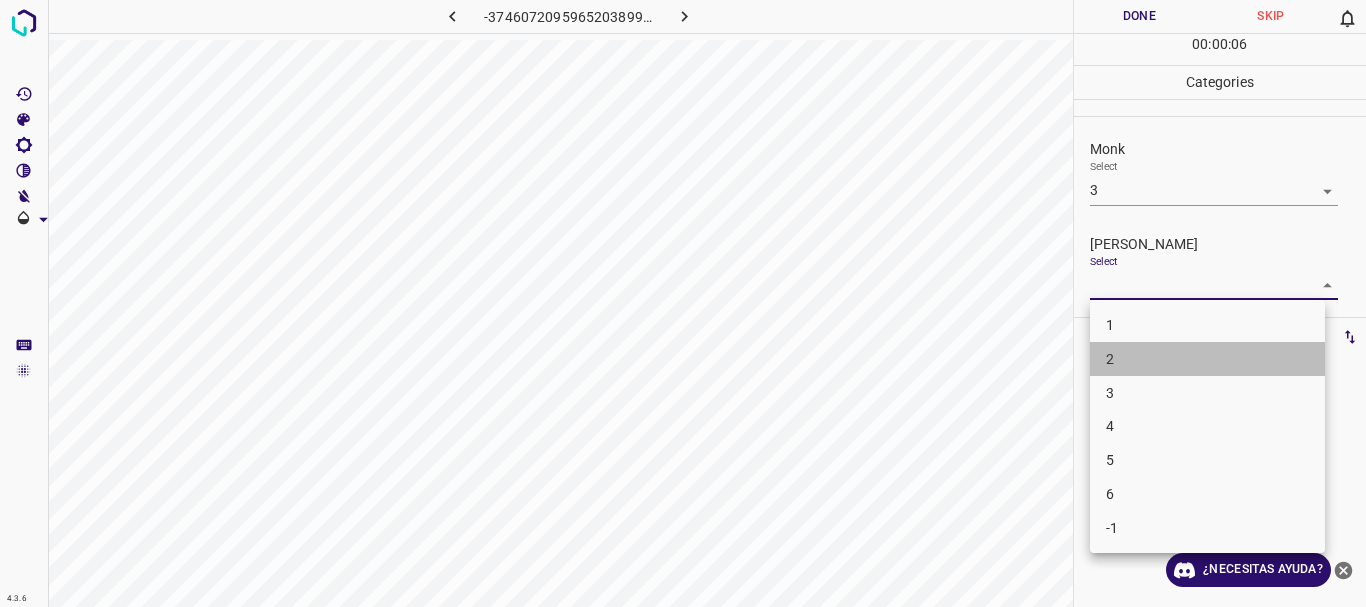 drag, startPoint x: 1130, startPoint y: 355, endPoint x: 1147, endPoint y: 95, distance: 260.55518 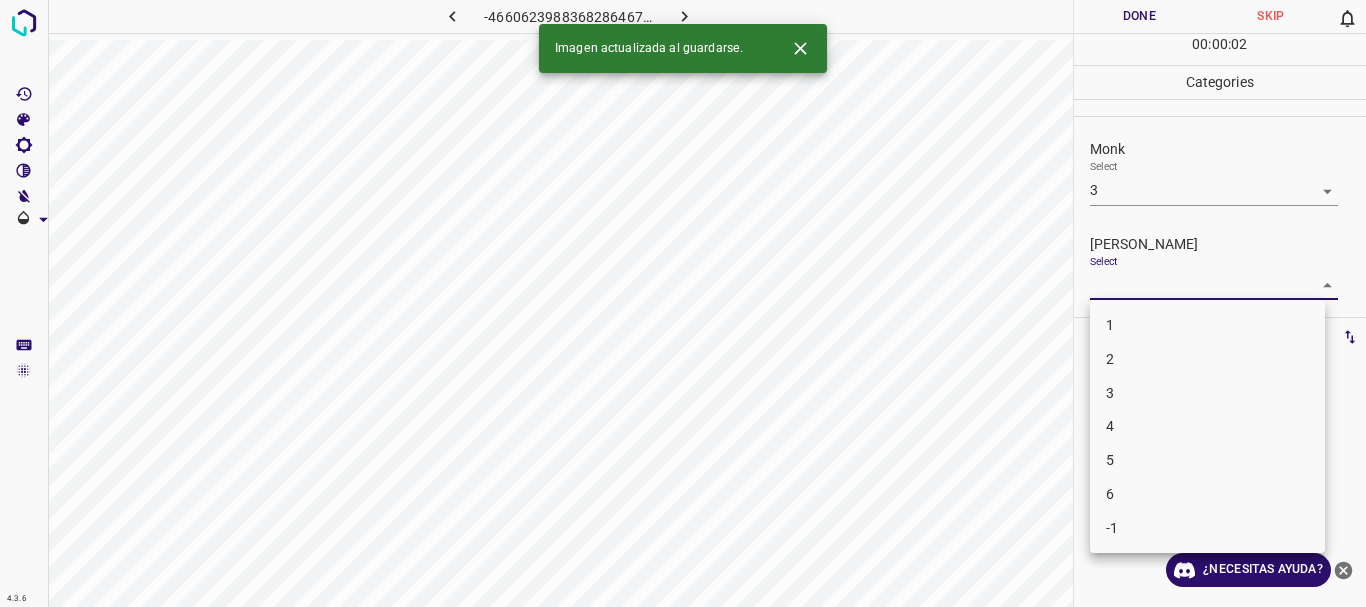 drag, startPoint x: 1146, startPoint y: 395, endPoint x: 1136, endPoint y: 212, distance: 183.27303 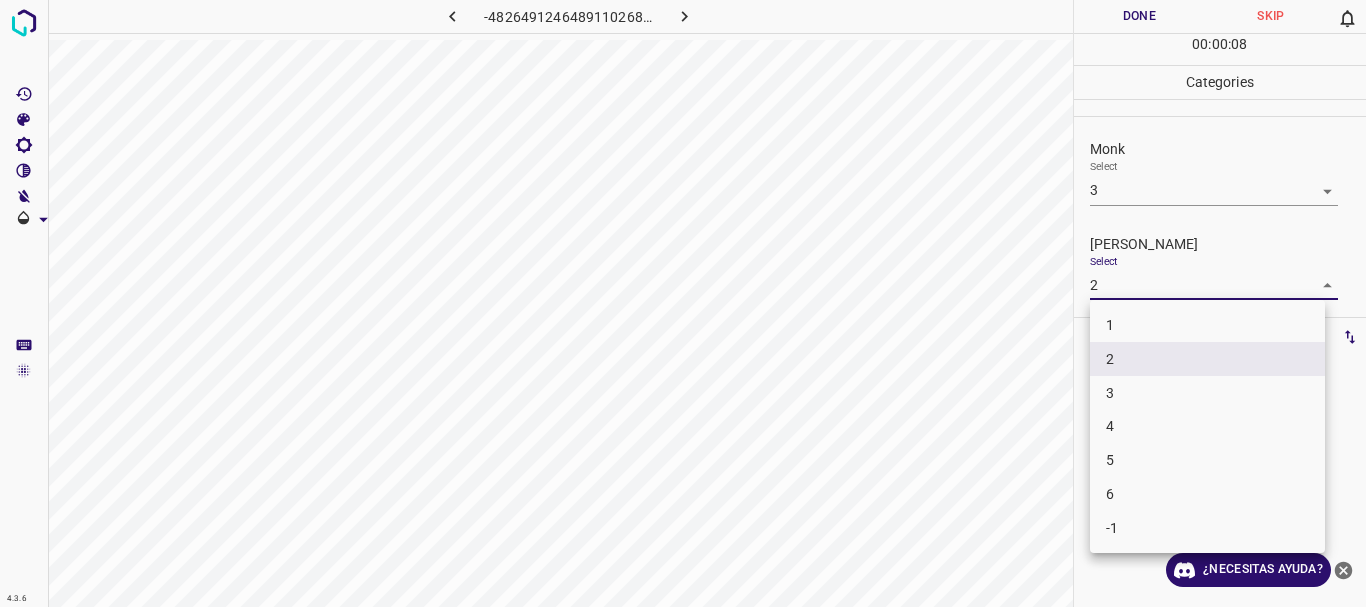drag, startPoint x: 1139, startPoint y: 331, endPoint x: 1149, endPoint y: 100, distance: 231.21635 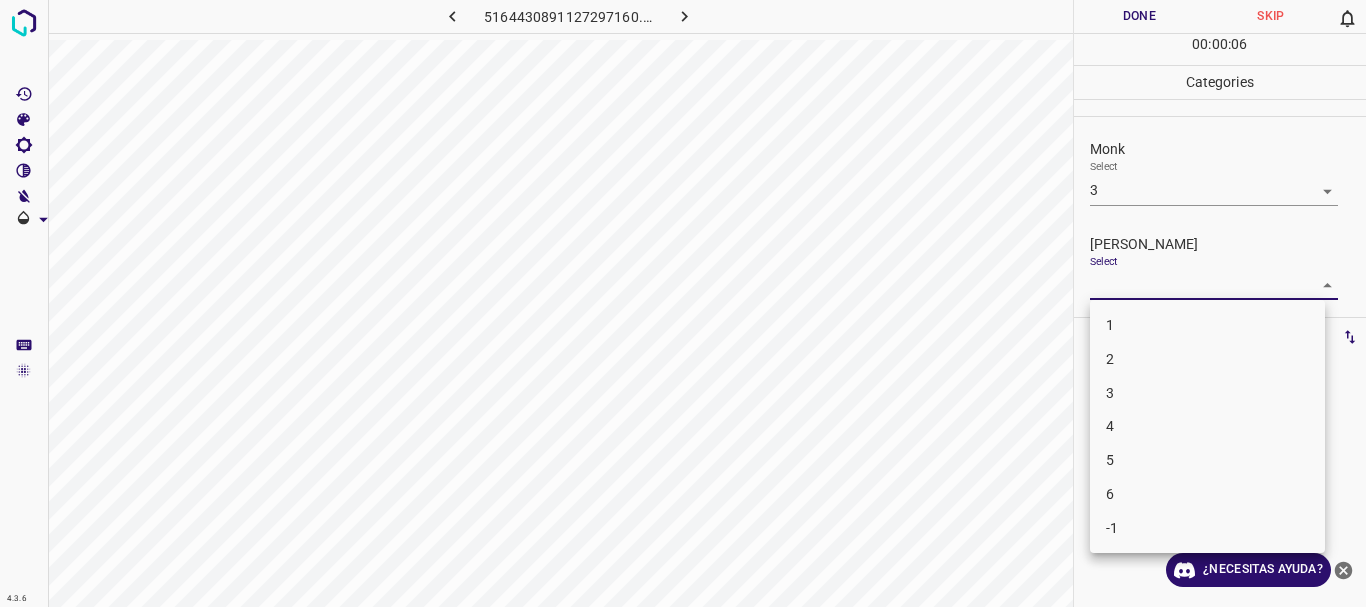 drag, startPoint x: 1140, startPoint y: 361, endPoint x: 1150, endPoint y: 260, distance: 101.49384 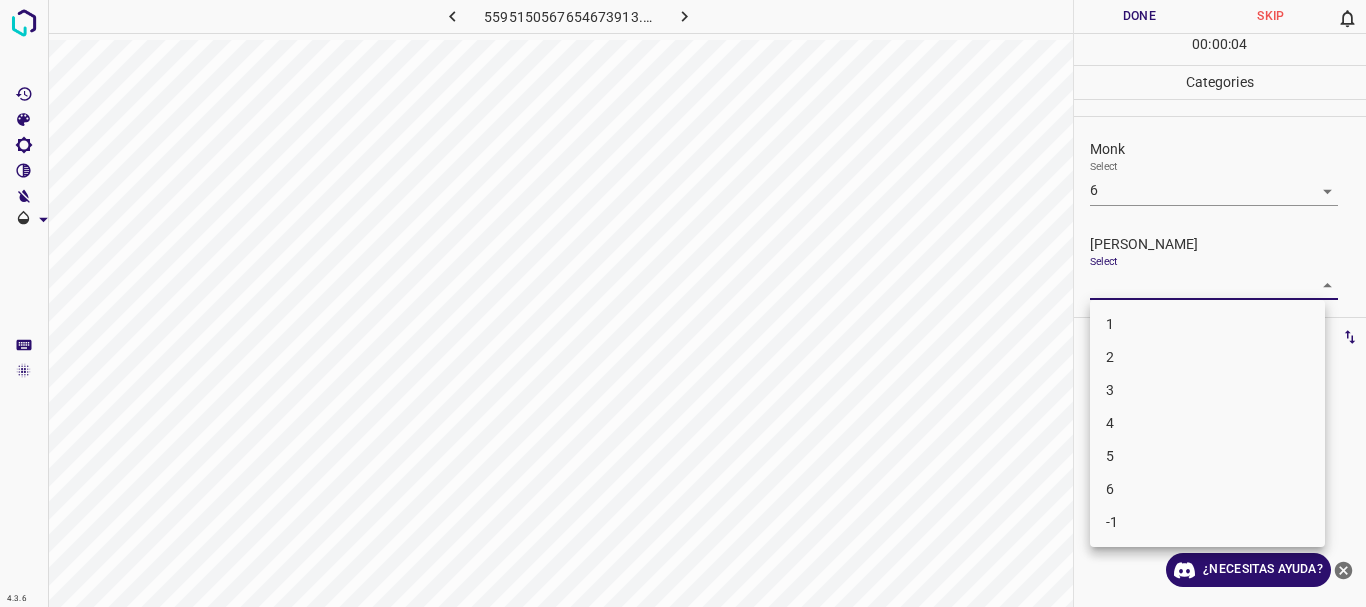 drag, startPoint x: 1147, startPoint y: 275, endPoint x: 1151, endPoint y: 327, distance: 52.153618 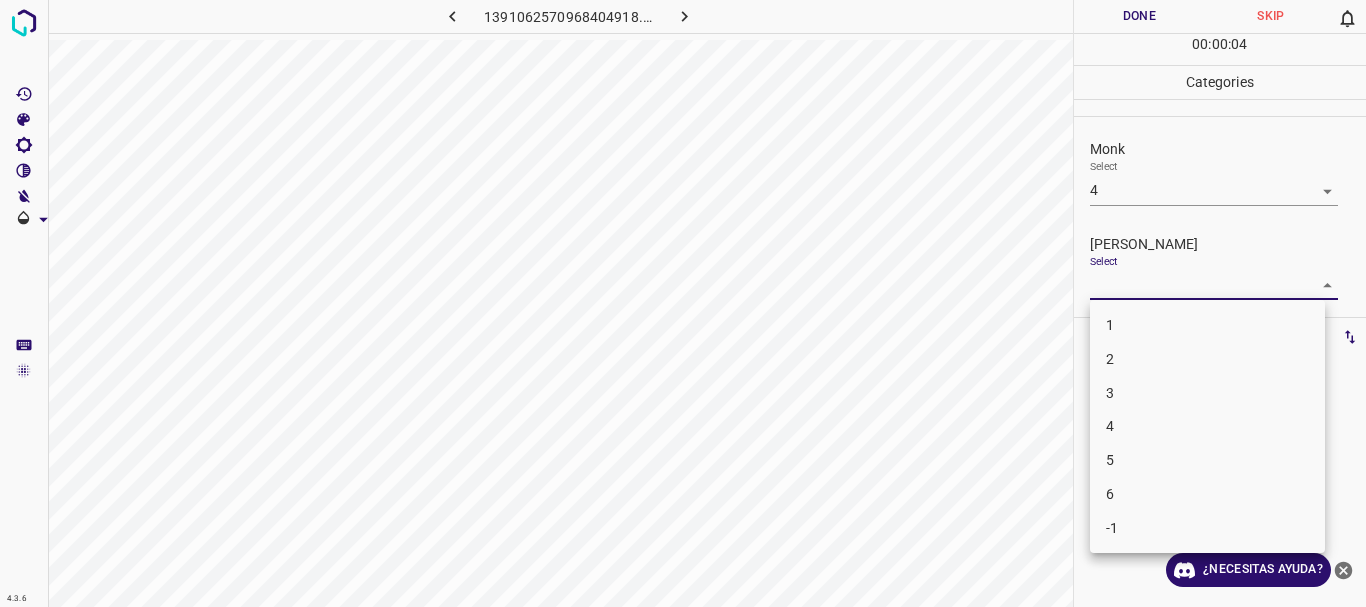 drag, startPoint x: 1122, startPoint y: 377, endPoint x: 1137, endPoint y: 355, distance: 26.627054 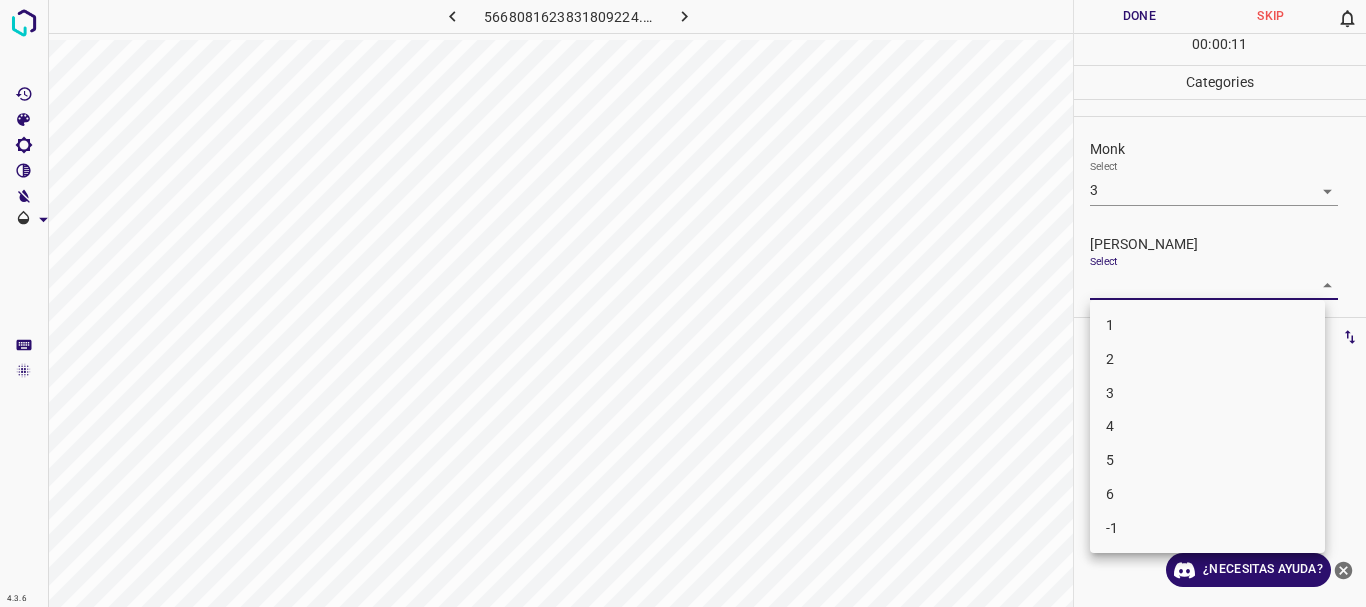 drag, startPoint x: 1153, startPoint y: 361, endPoint x: 1104, endPoint y: 106, distance: 259.66516 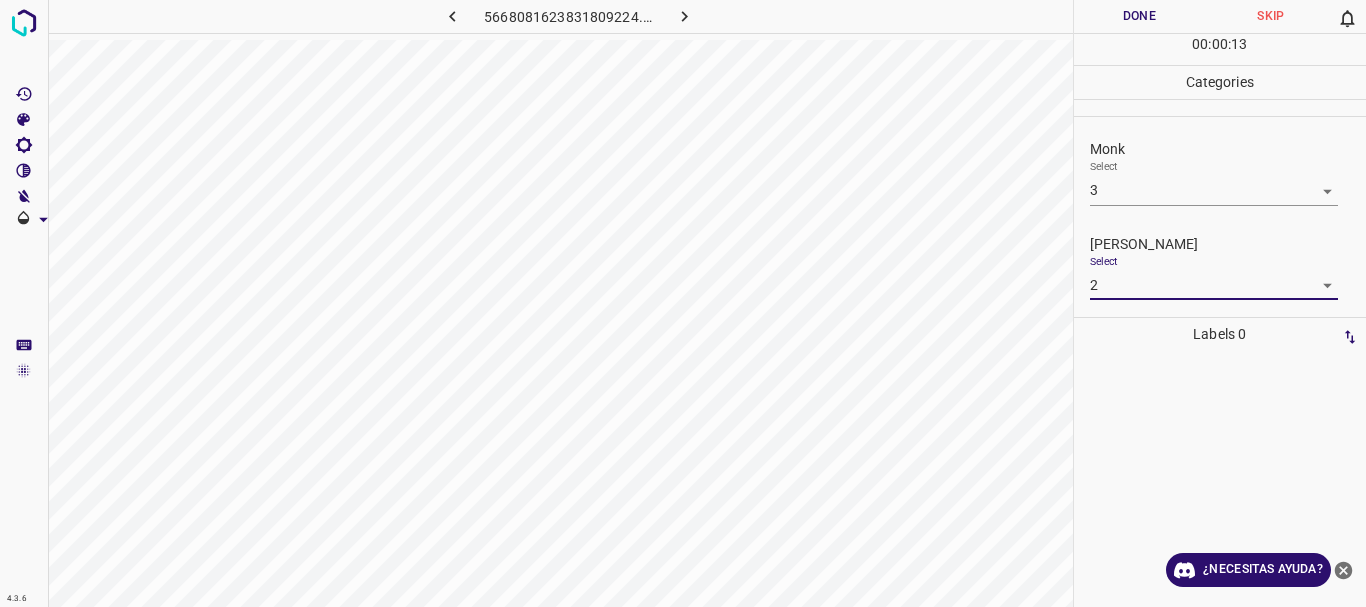 drag, startPoint x: 1130, startPoint y: 18, endPoint x: 1101, endPoint y: 18, distance: 29 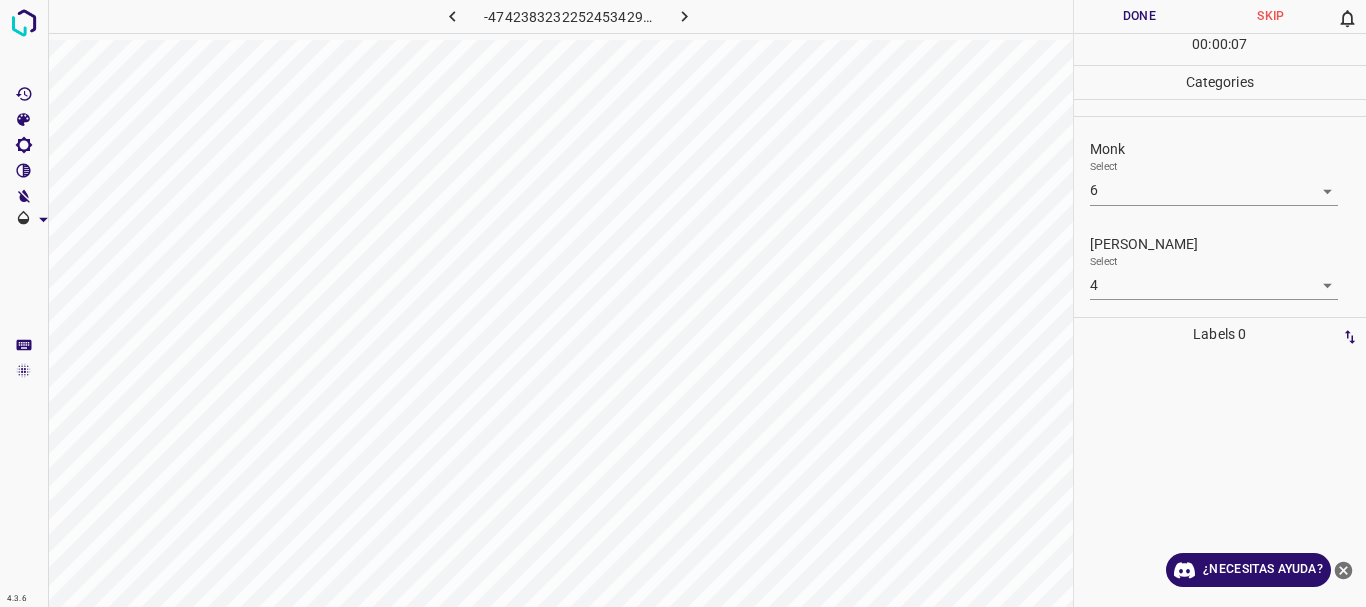 drag, startPoint x: 1148, startPoint y: 19, endPoint x: 967, endPoint y: 13, distance: 181.09943 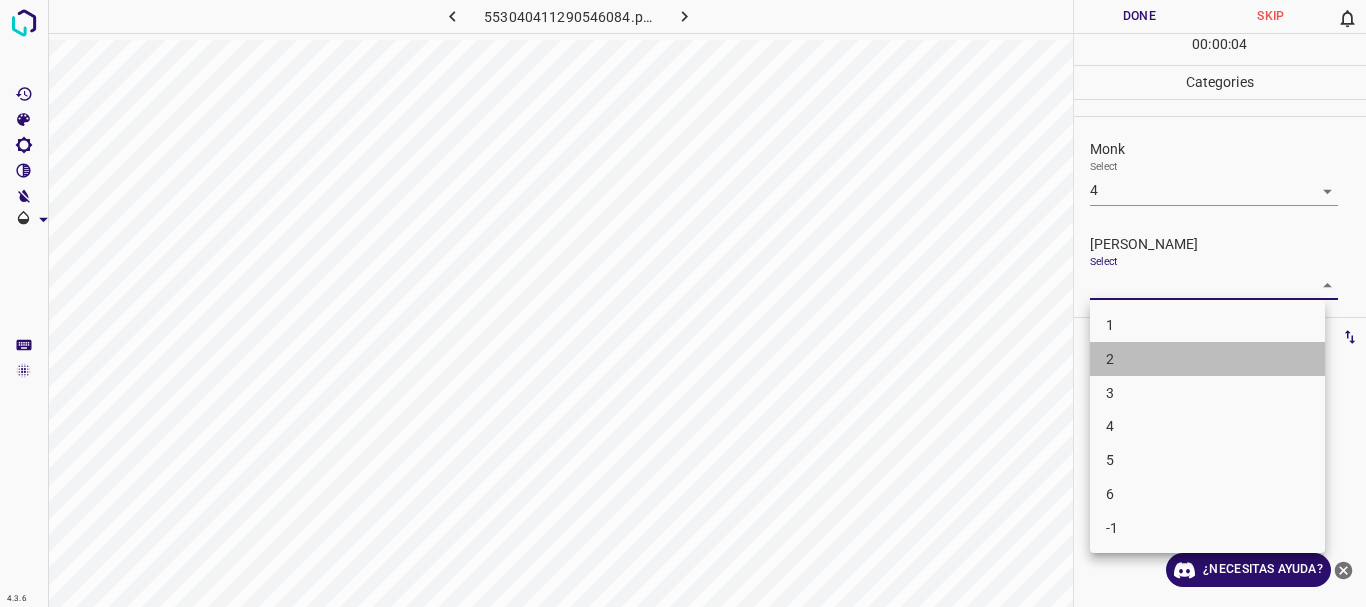 drag, startPoint x: 1142, startPoint y: 357, endPoint x: 1148, endPoint y: 189, distance: 168.1071 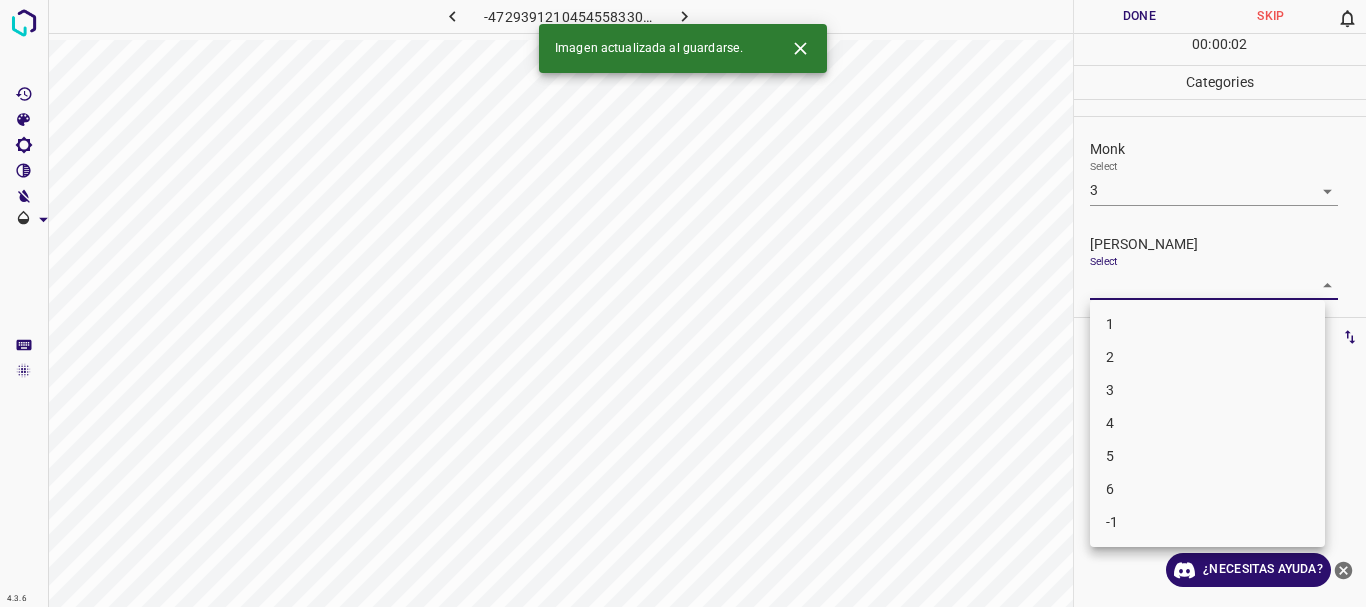 drag, startPoint x: 1155, startPoint y: 277, endPoint x: 1154, endPoint y: 295, distance: 18.027756 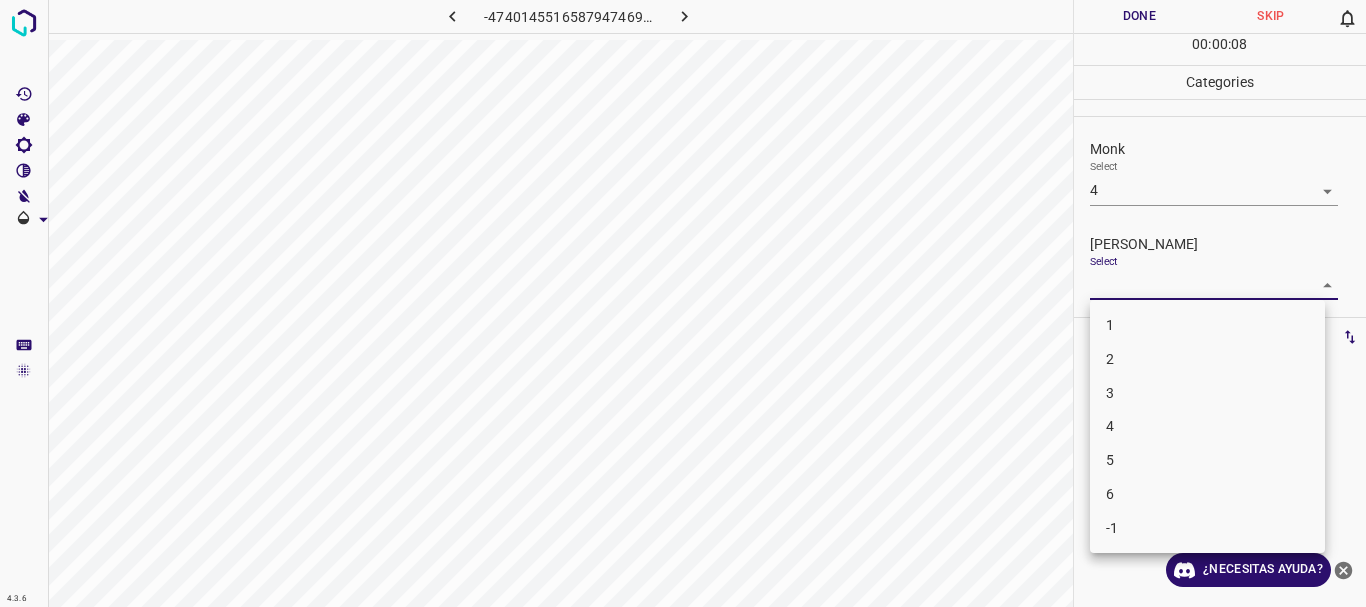 drag, startPoint x: 1152, startPoint y: 353, endPoint x: 1111, endPoint y: 208, distance: 150.6851 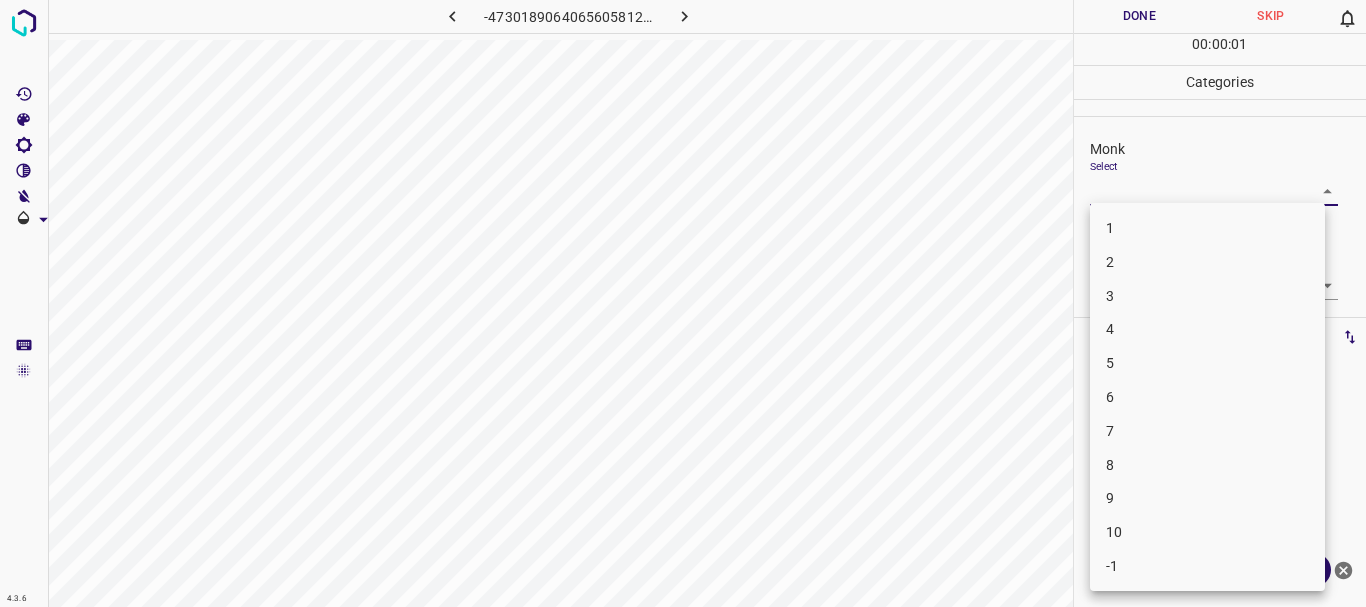 drag, startPoint x: 1120, startPoint y: 412, endPoint x: 1086, endPoint y: 323, distance: 95.27329 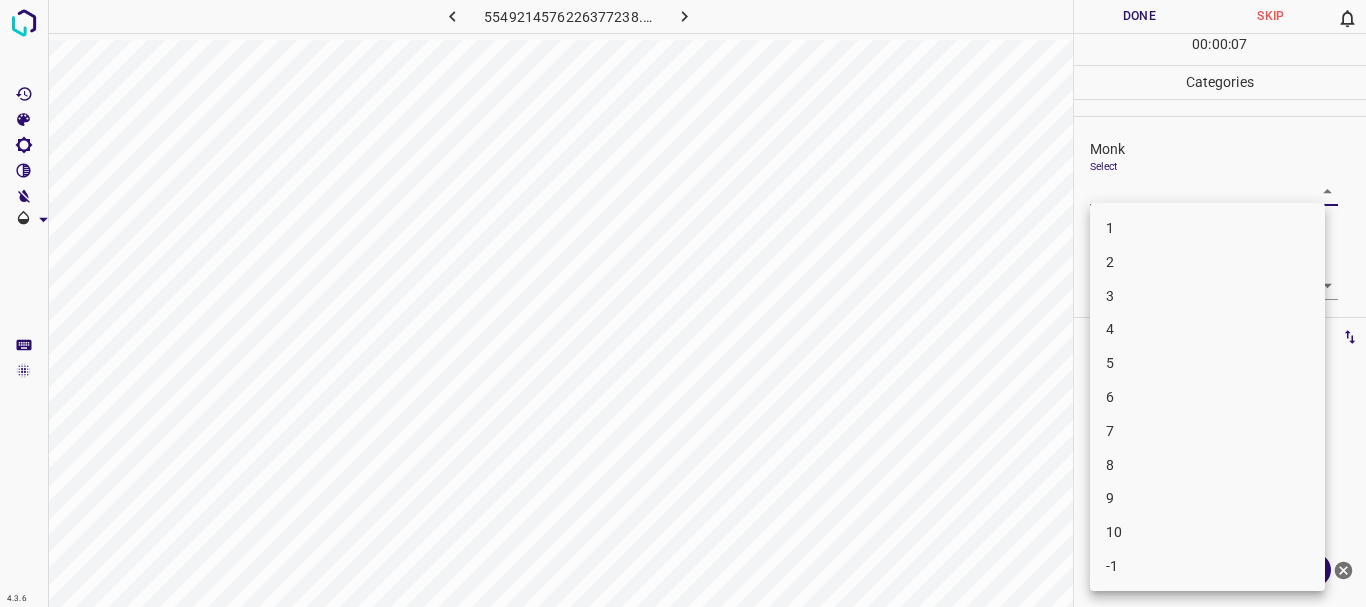 drag, startPoint x: 1140, startPoint y: 348, endPoint x: 1155, endPoint y: 330, distance: 23.43075 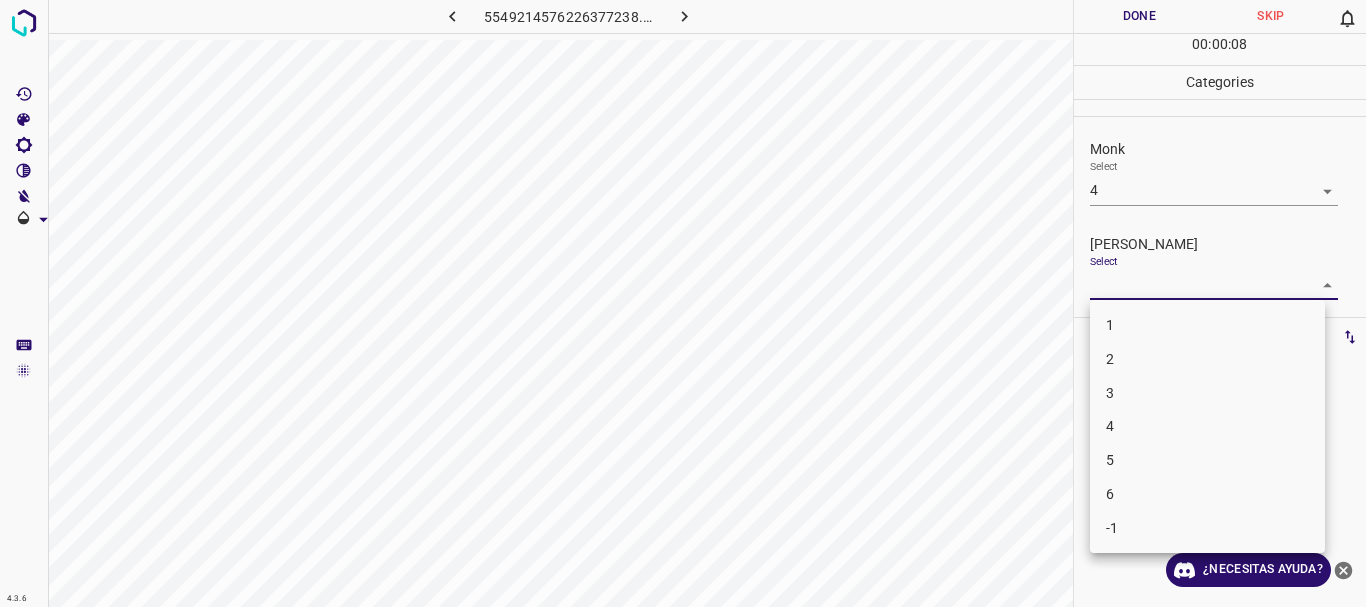 drag, startPoint x: 1140, startPoint y: 350, endPoint x: 1144, endPoint y: 321, distance: 29.274563 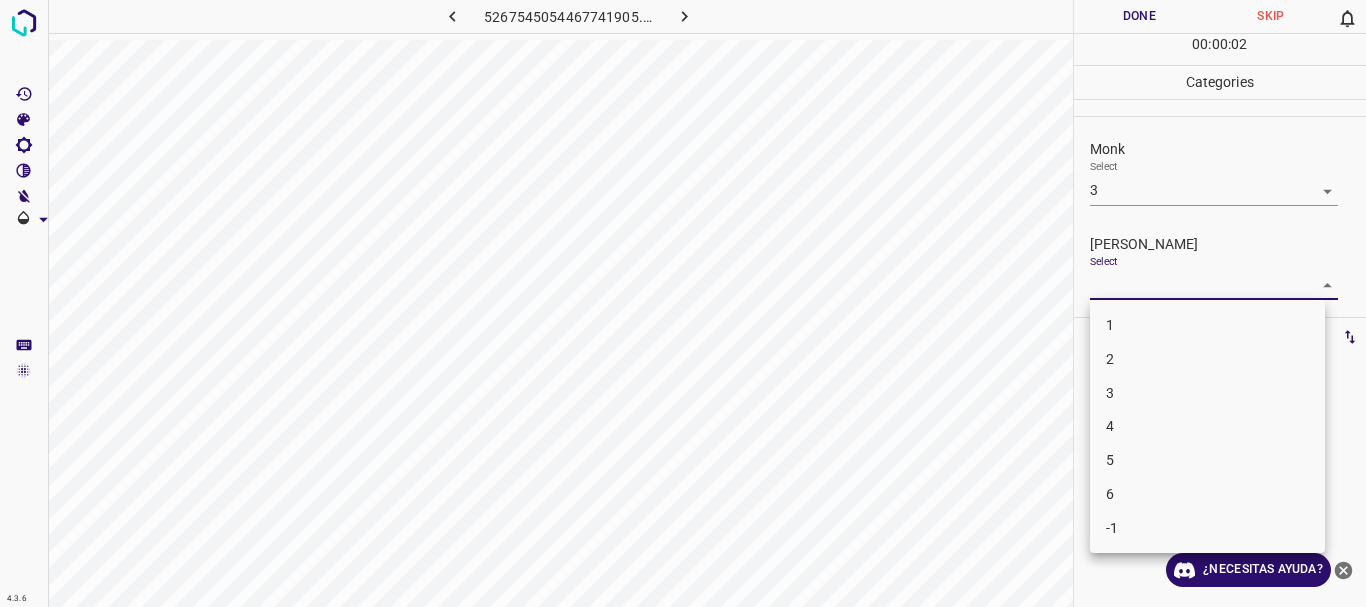 drag, startPoint x: 1155, startPoint y: 388, endPoint x: 1141, endPoint y: 230, distance: 158.61903 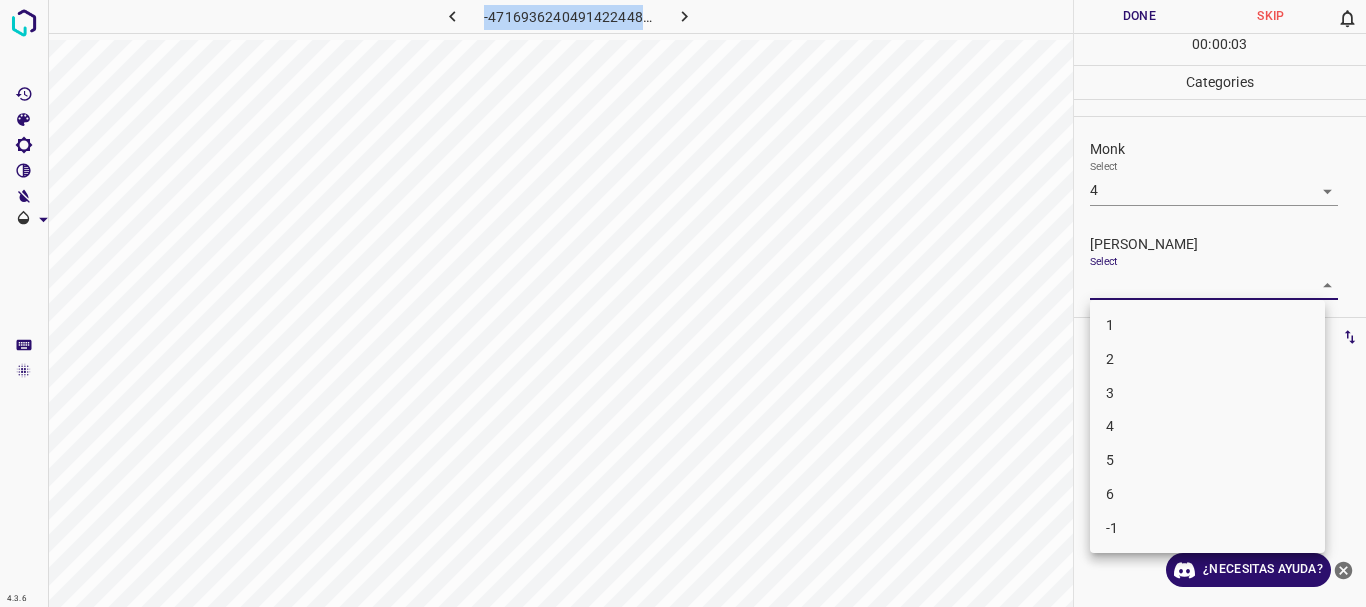 drag, startPoint x: 1139, startPoint y: 358, endPoint x: 1131, endPoint y: 296, distance: 62.514 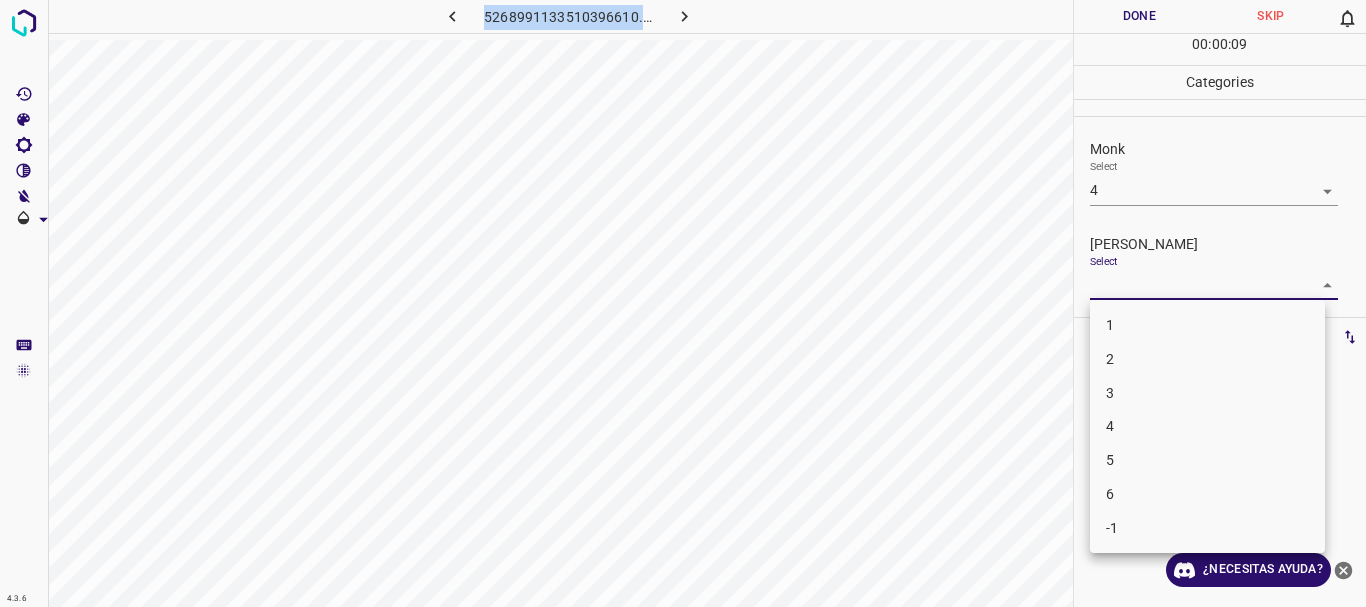 drag, startPoint x: 1104, startPoint y: 428, endPoint x: 1157, endPoint y: 240, distance: 195.32793 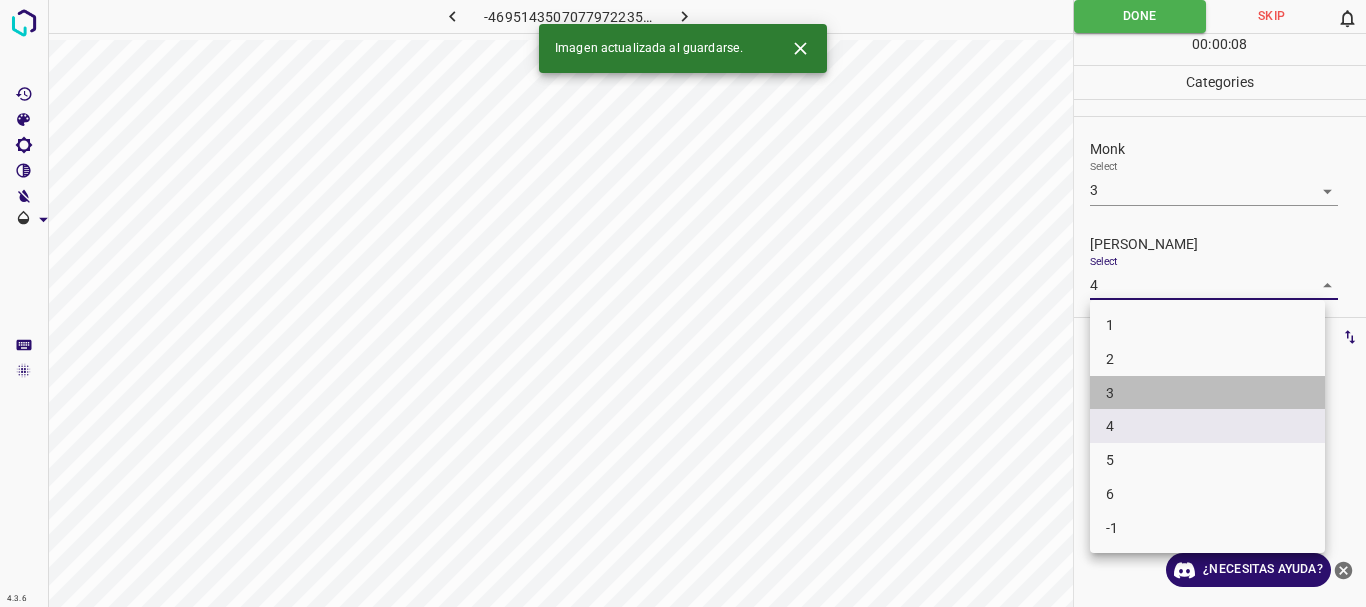 drag, startPoint x: 1137, startPoint y: 391, endPoint x: 1131, endPoint y: 254, distance: 137.13132 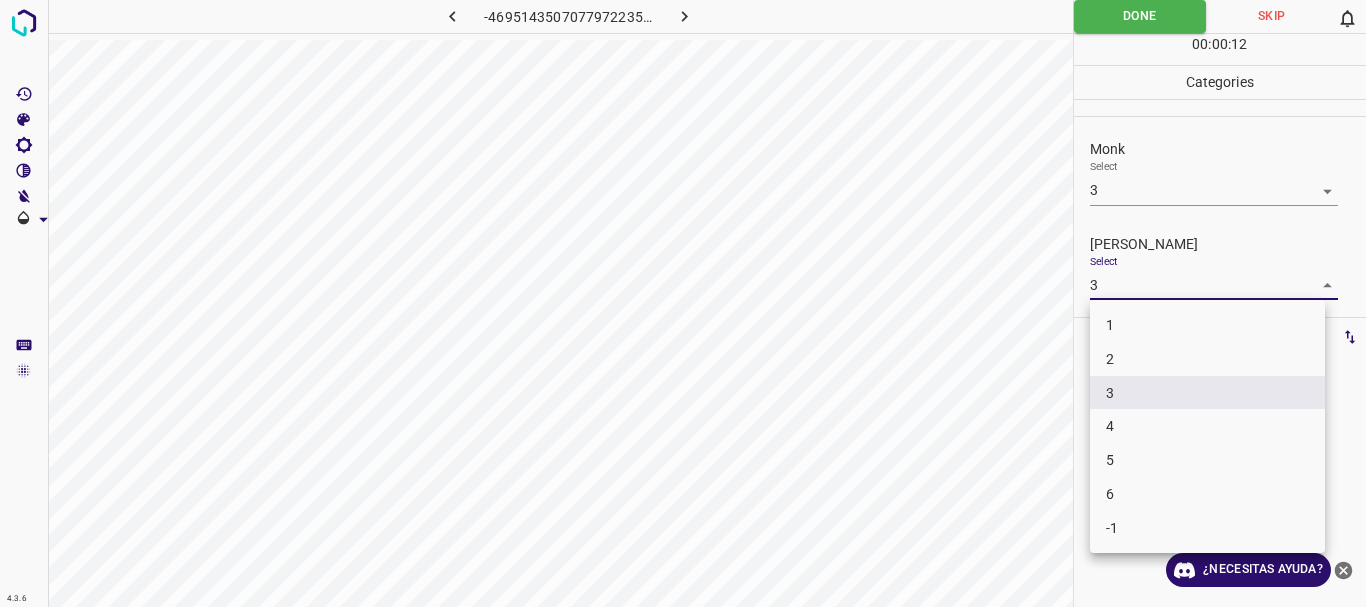 drag, startPoint x: 1128, startPoint y: 362, endPoint x: 1128, endPoint y: 318, distance: 44 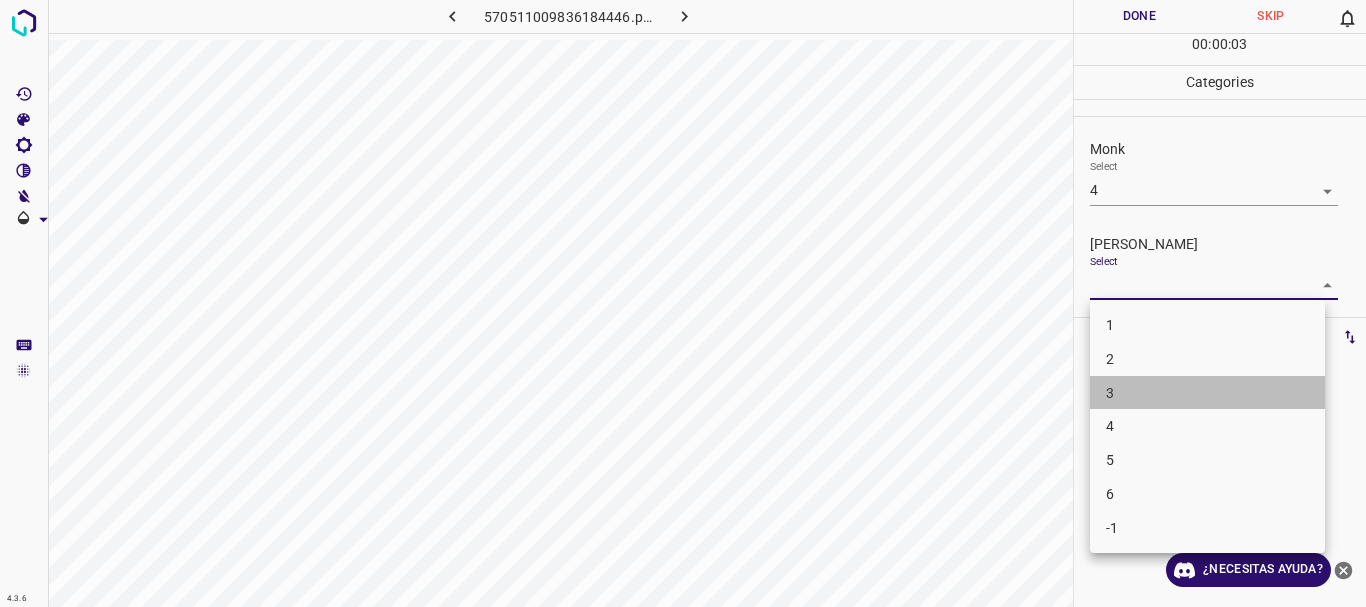 drag, startPoint x: 1124, startPoint y: 397, endPoint x: 1123, endPoint y: 214, distance: 183.00273 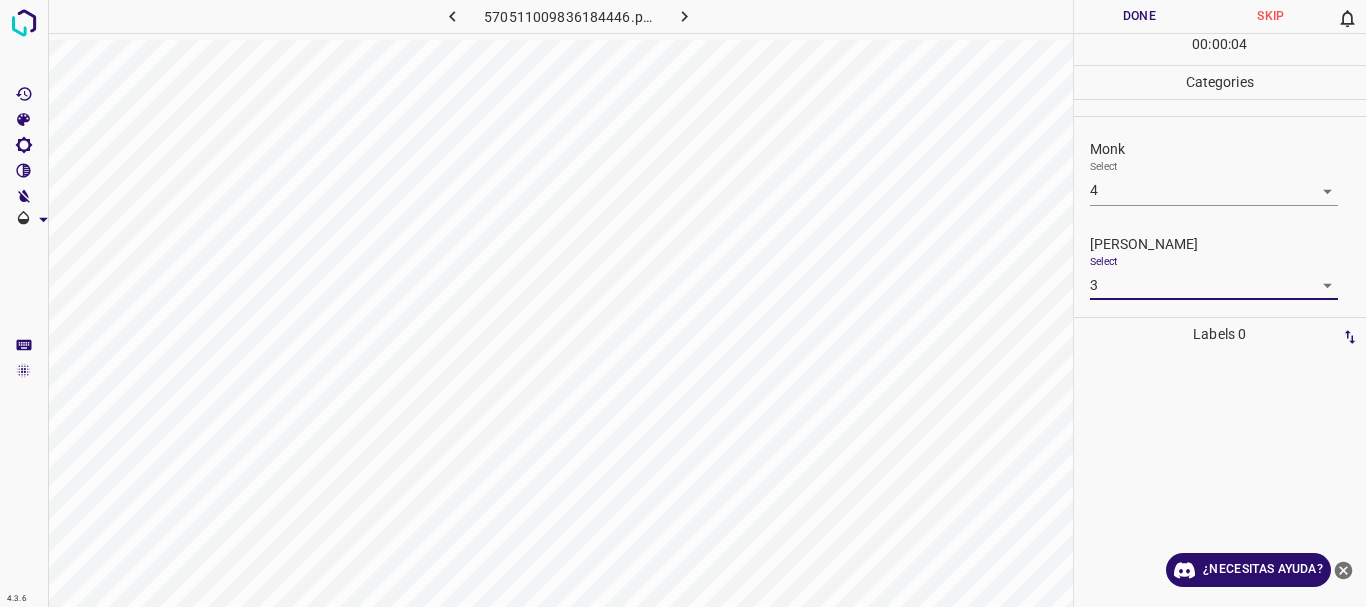 drag, startPoint x: 1149, startPoint y: 21, endPoint x: 1000, endPoint y: 20, distance: 149.00336 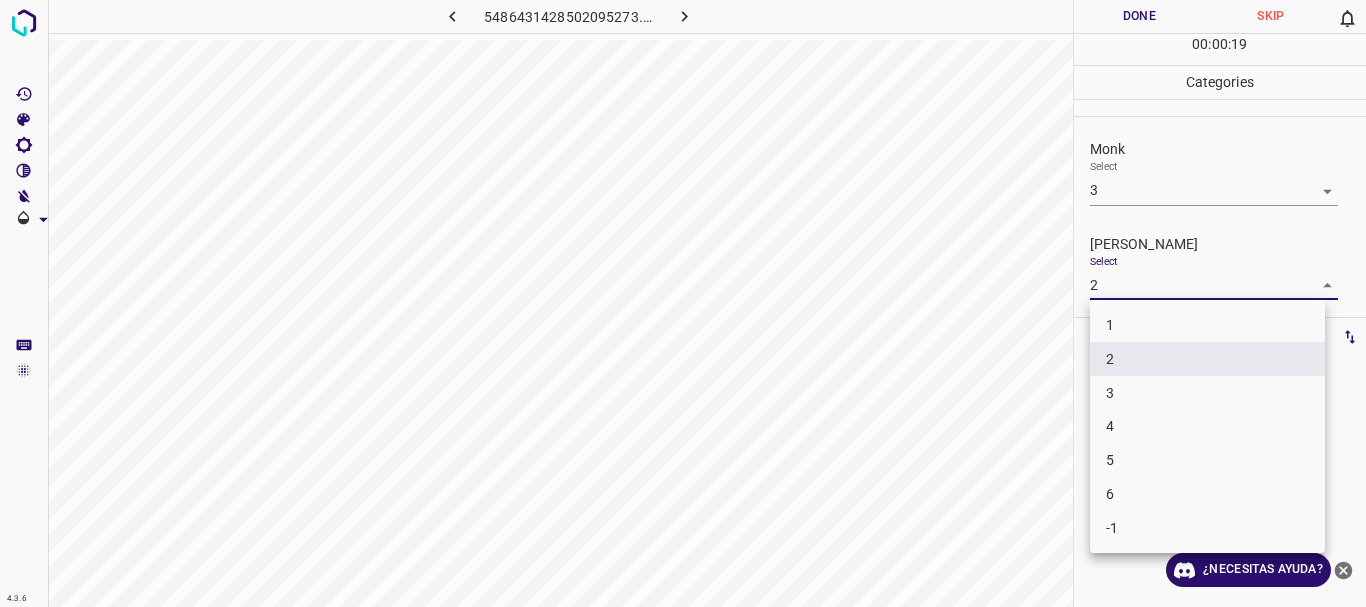 drag, startPoint x: 1144, startPoint y: 399, endPoint x: 1111, endPoint y: 31, distance: 369.47665 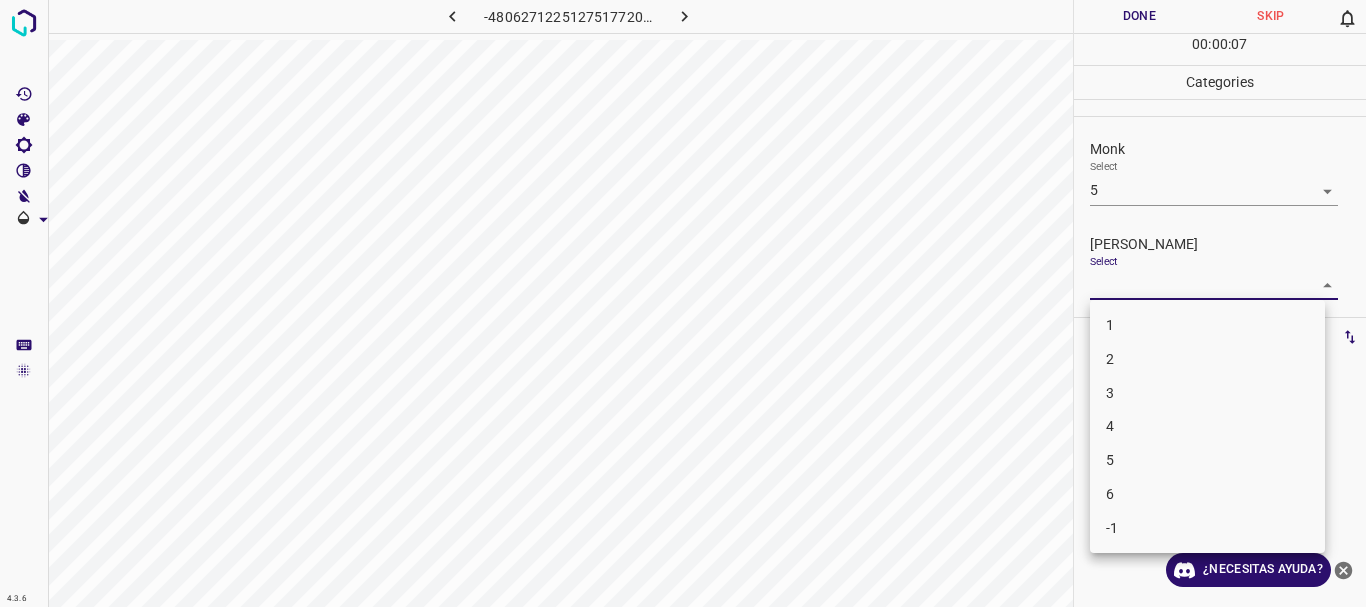 drag, startPoint x: 1145, startPoint y: 401, endPoint x: 1145, endPoint y: 381, distance: 20 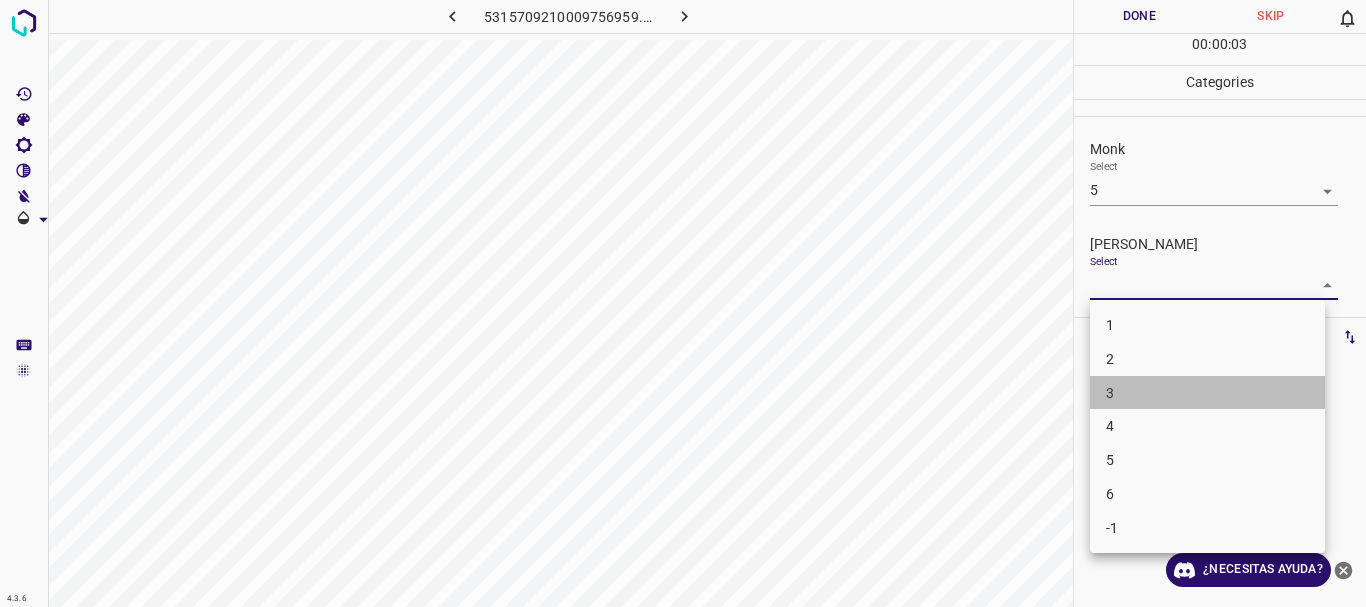 drag, startPoint x: 1111, startPoint y: 404, endPoint x: 1109, endPoint y: 394, distance: 10.198039 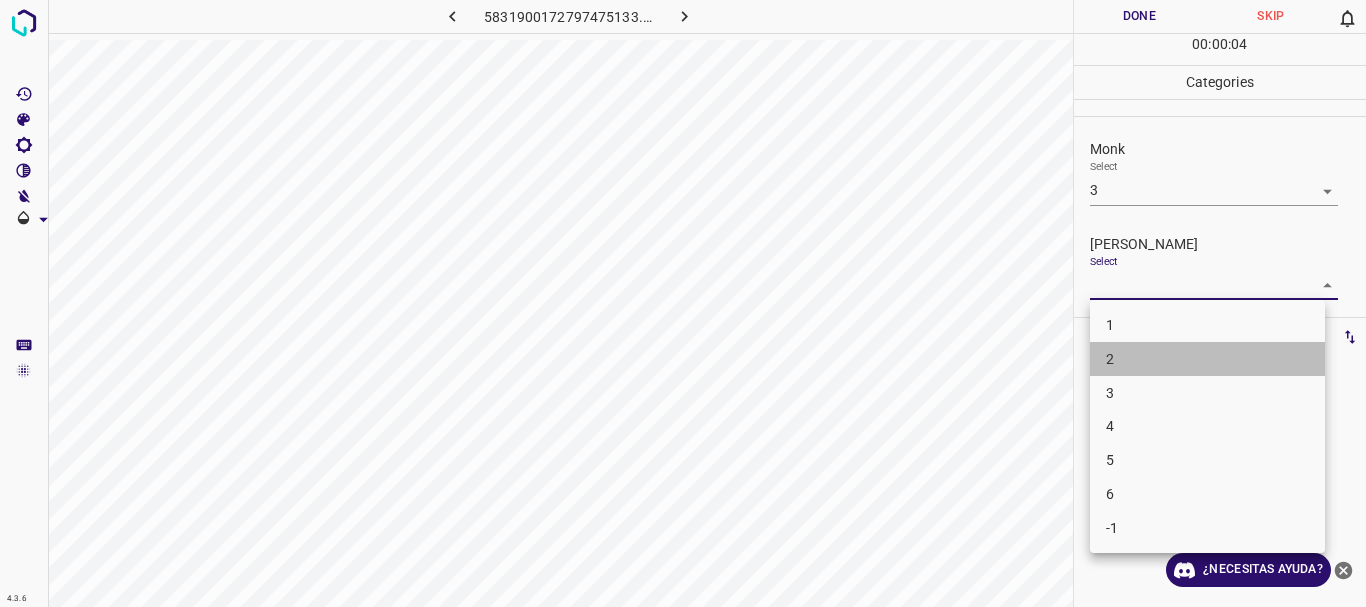 drag, startPoint x: 1153, startPoint y: 364, endPoint x: 1120, endPoint y: 57, distance: 308.76852 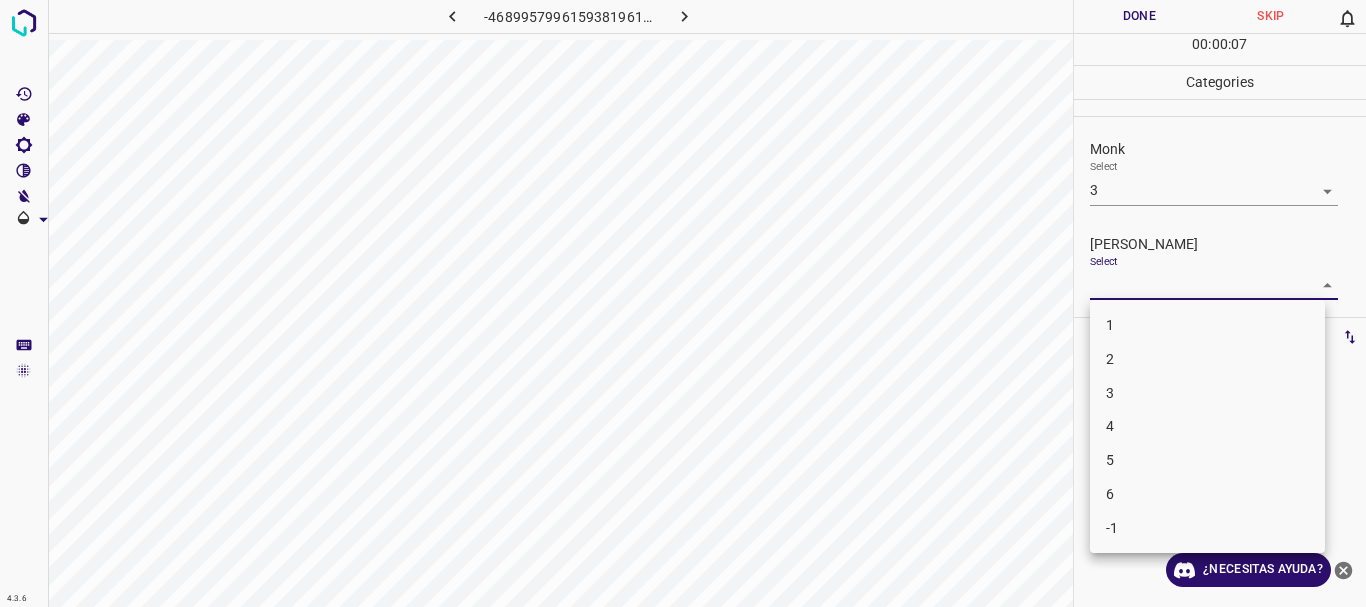 drag, startPoint x: 1130, startPoint y: 395, endPoint x: 1154, endPoint y: 272, distance: 125.31959 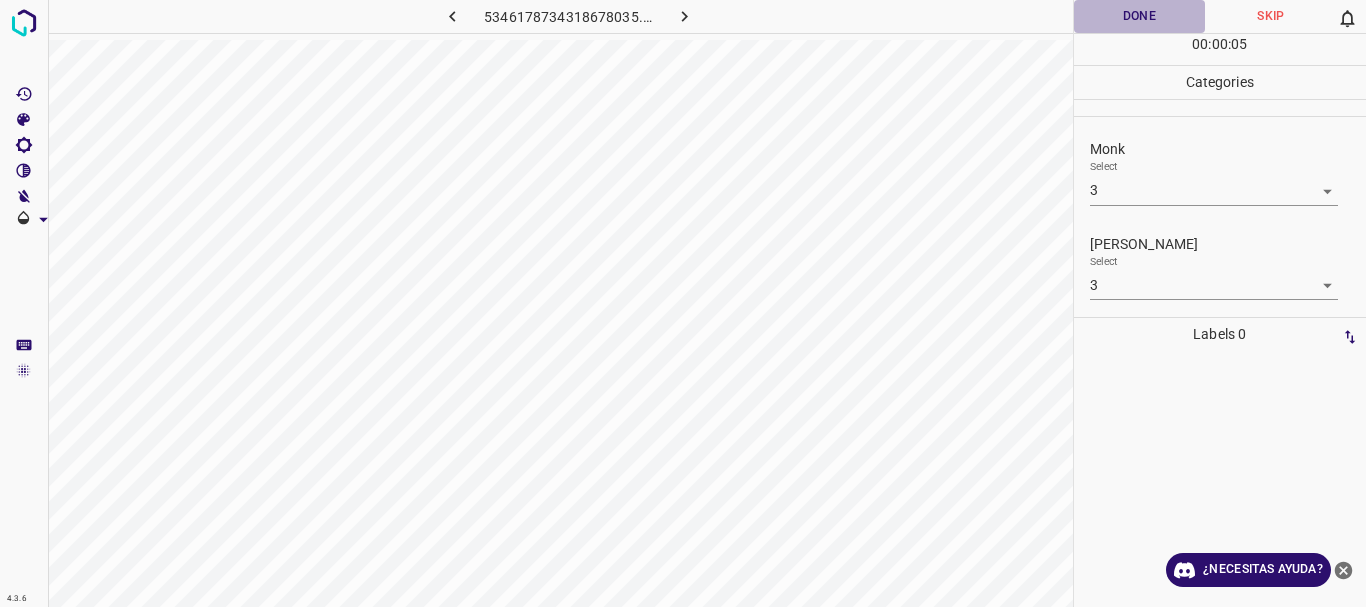 drag, startPoint x: 1157, startPoint y: 24, endPoint x: 1144, endPoint y: 24, distance: 13 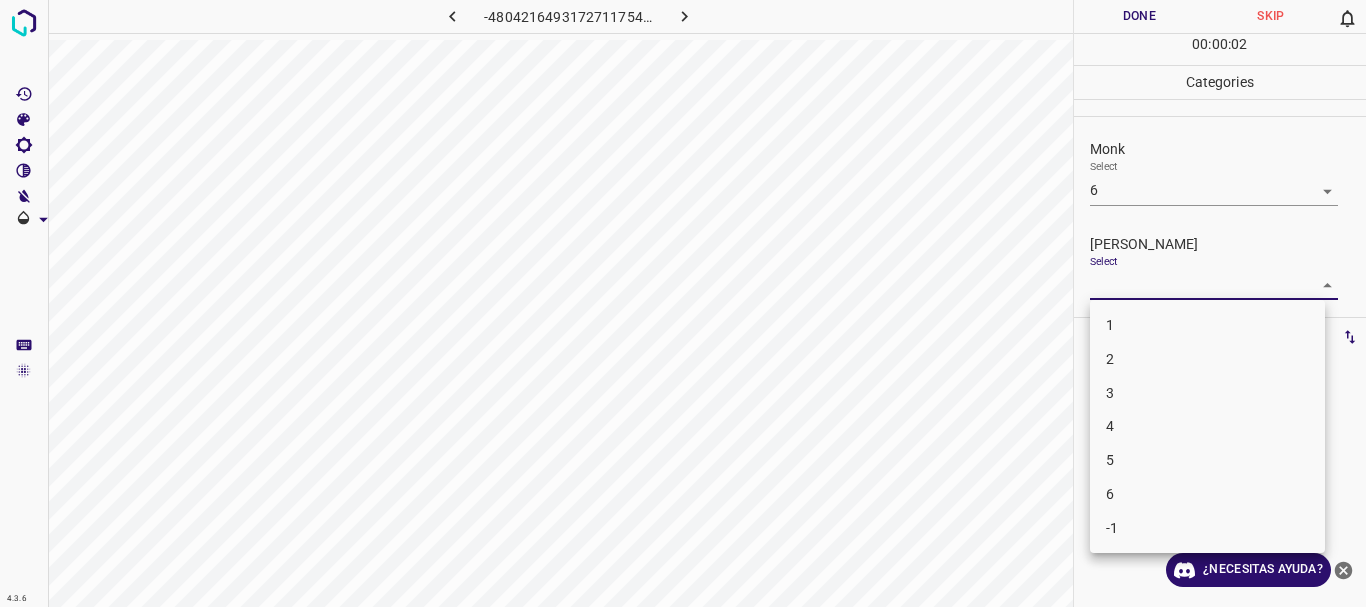 drag, startPoint x: 1160, startPoint y: 415, endPoint x: 1163, endPoint y: 348, distance: 67.06713 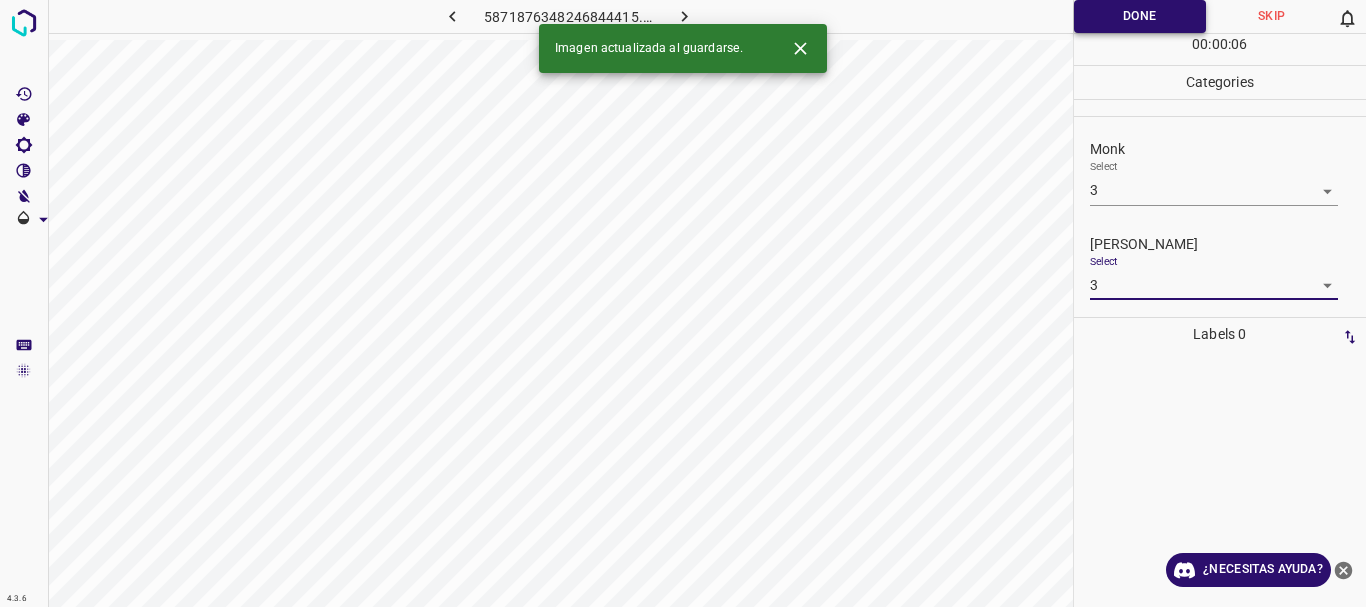 drag, startPoint x: 1164, startPoint y: 19, endPoint x: 1076, endPoint y: 31, distance: 88.814415 